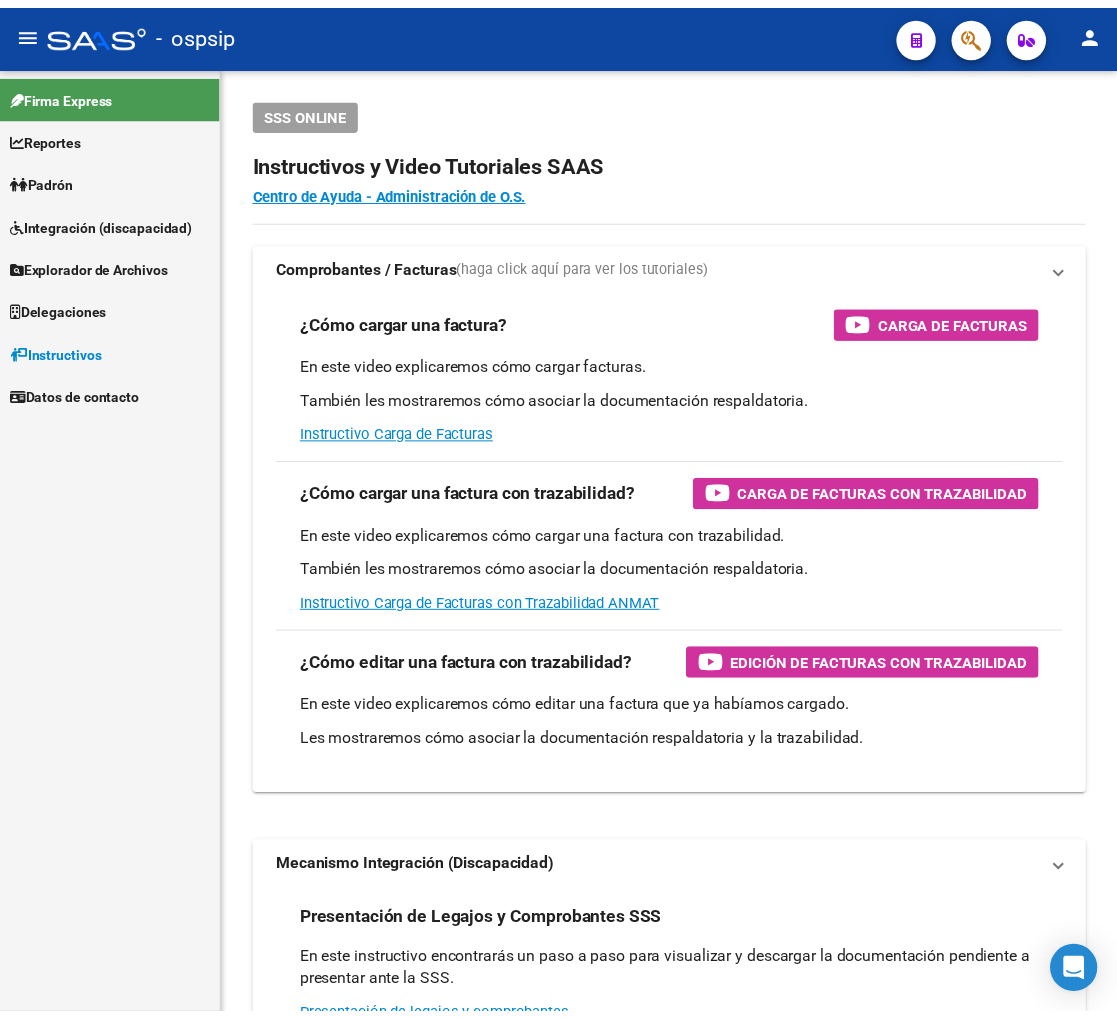 scroll, scrollTop: 0, scrollLeft: 0, axis: both 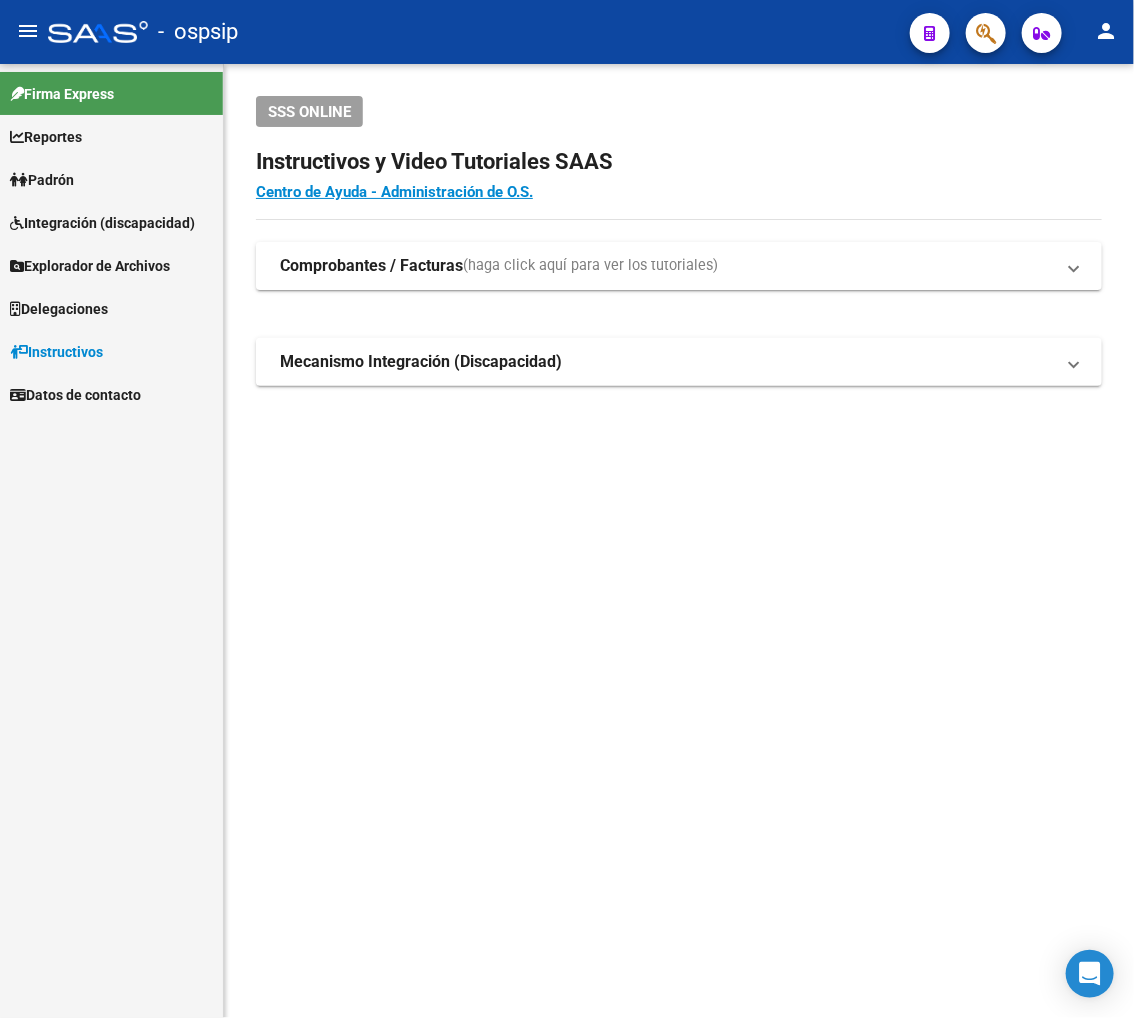 click 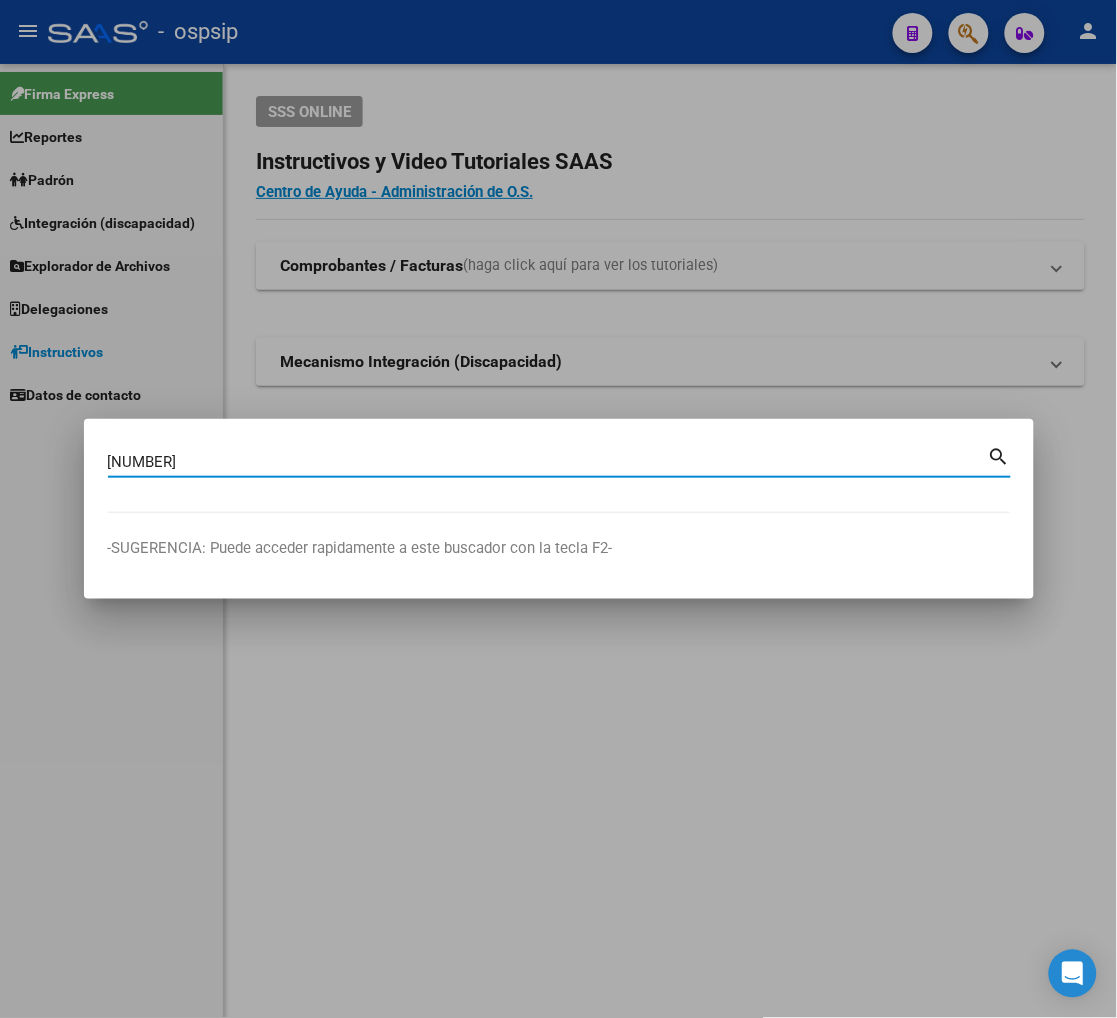 type on "[NUMBER]" 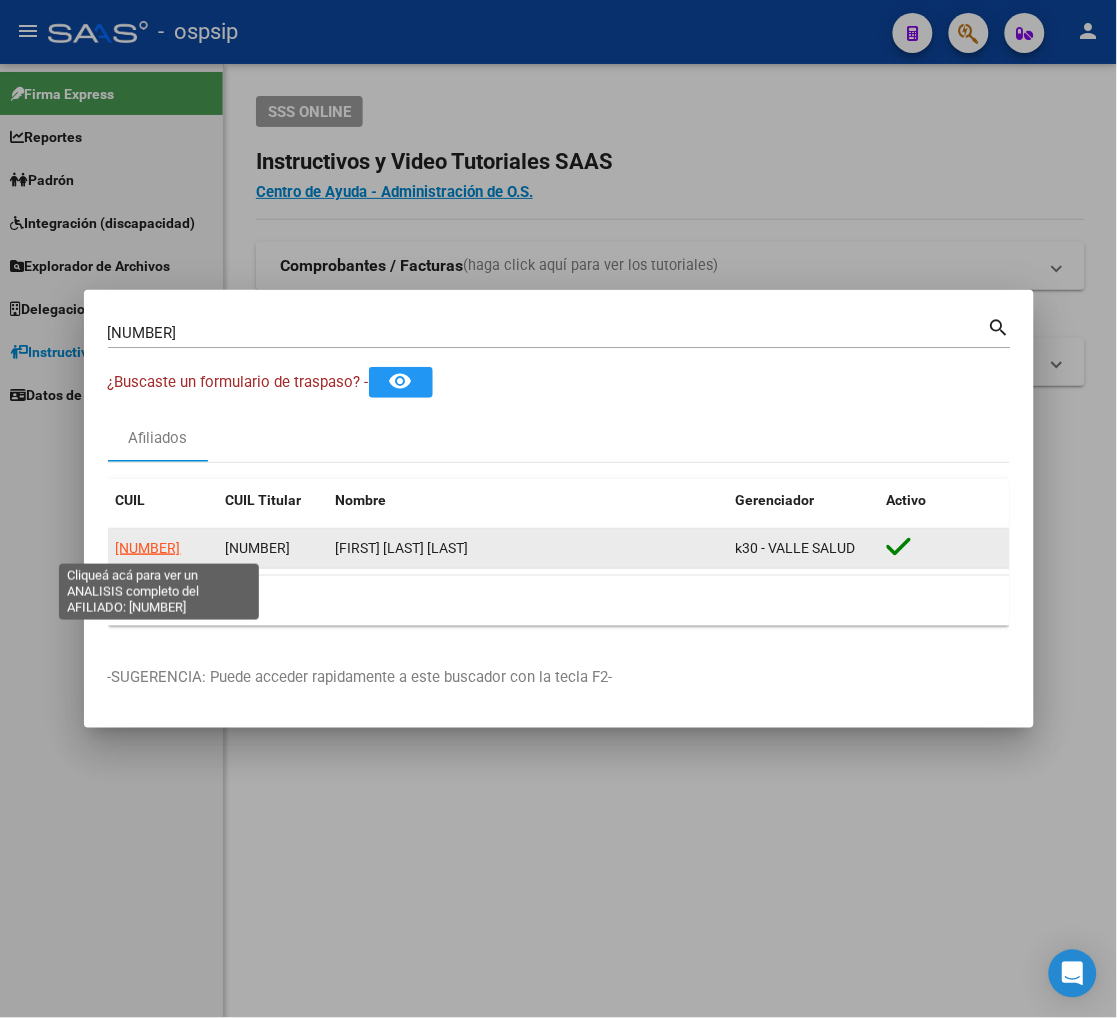 click on "[NUMBER]" 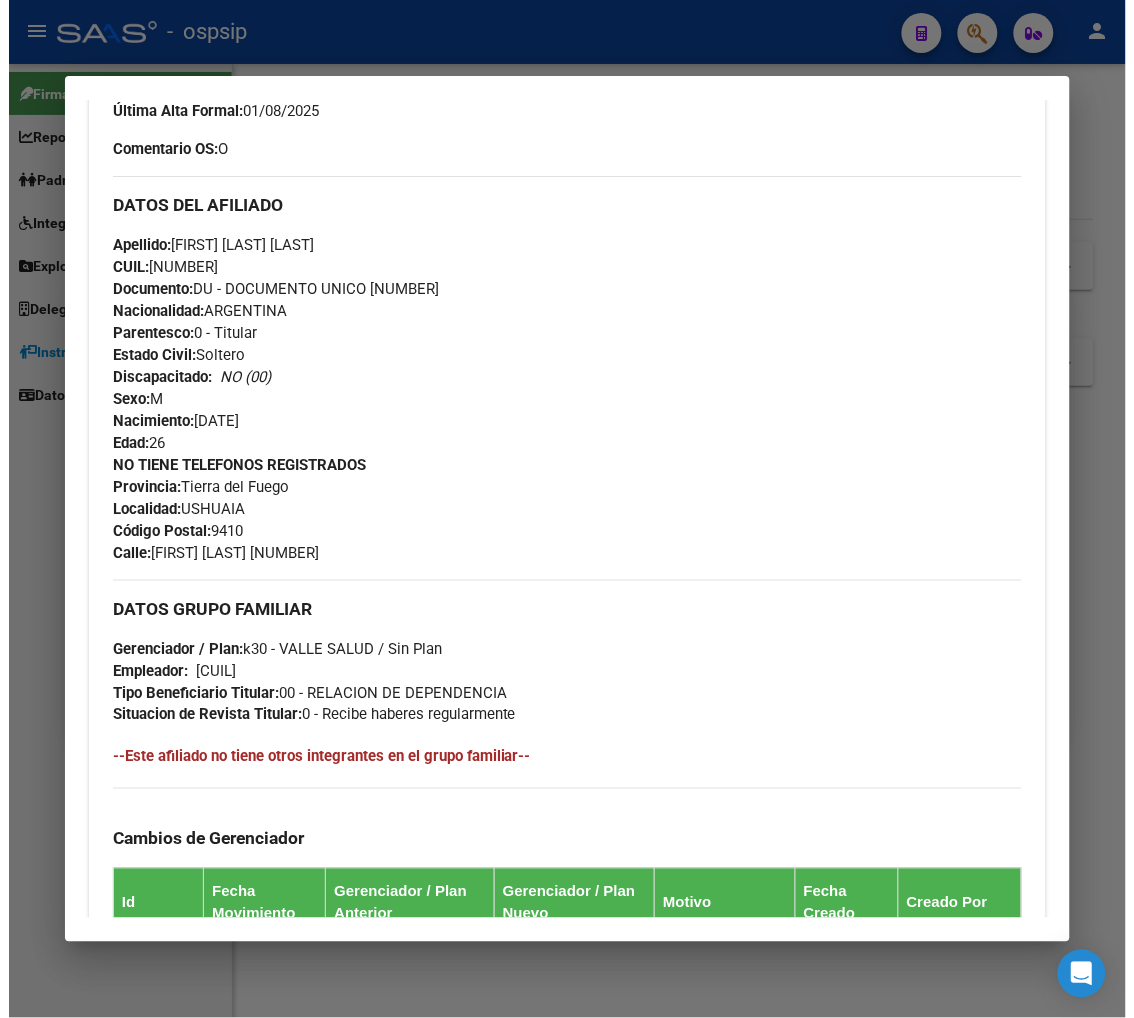 scroll, scrollTop: 484, scrollLeft: 0, axis: vertical 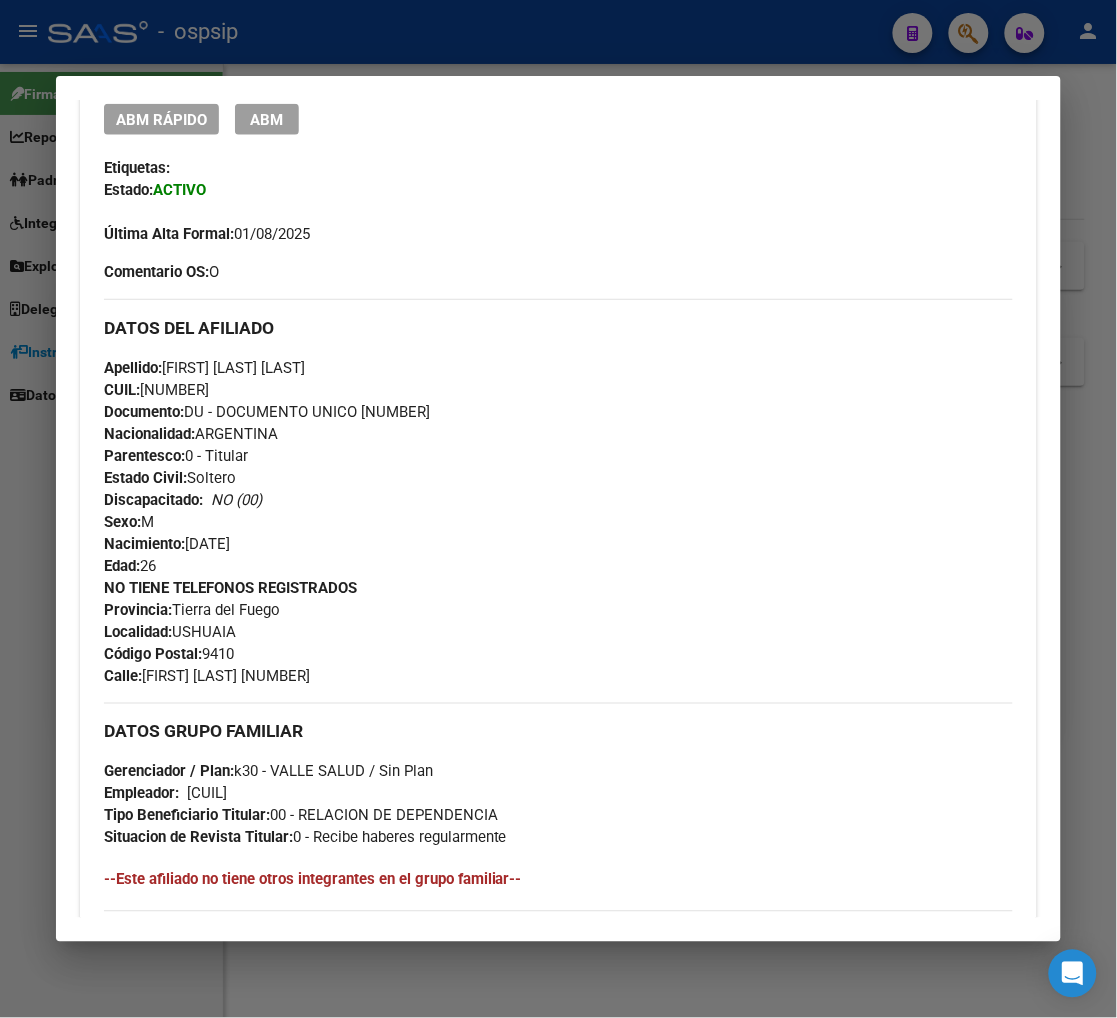 click on "ABM" at bounding box center [266, 120] 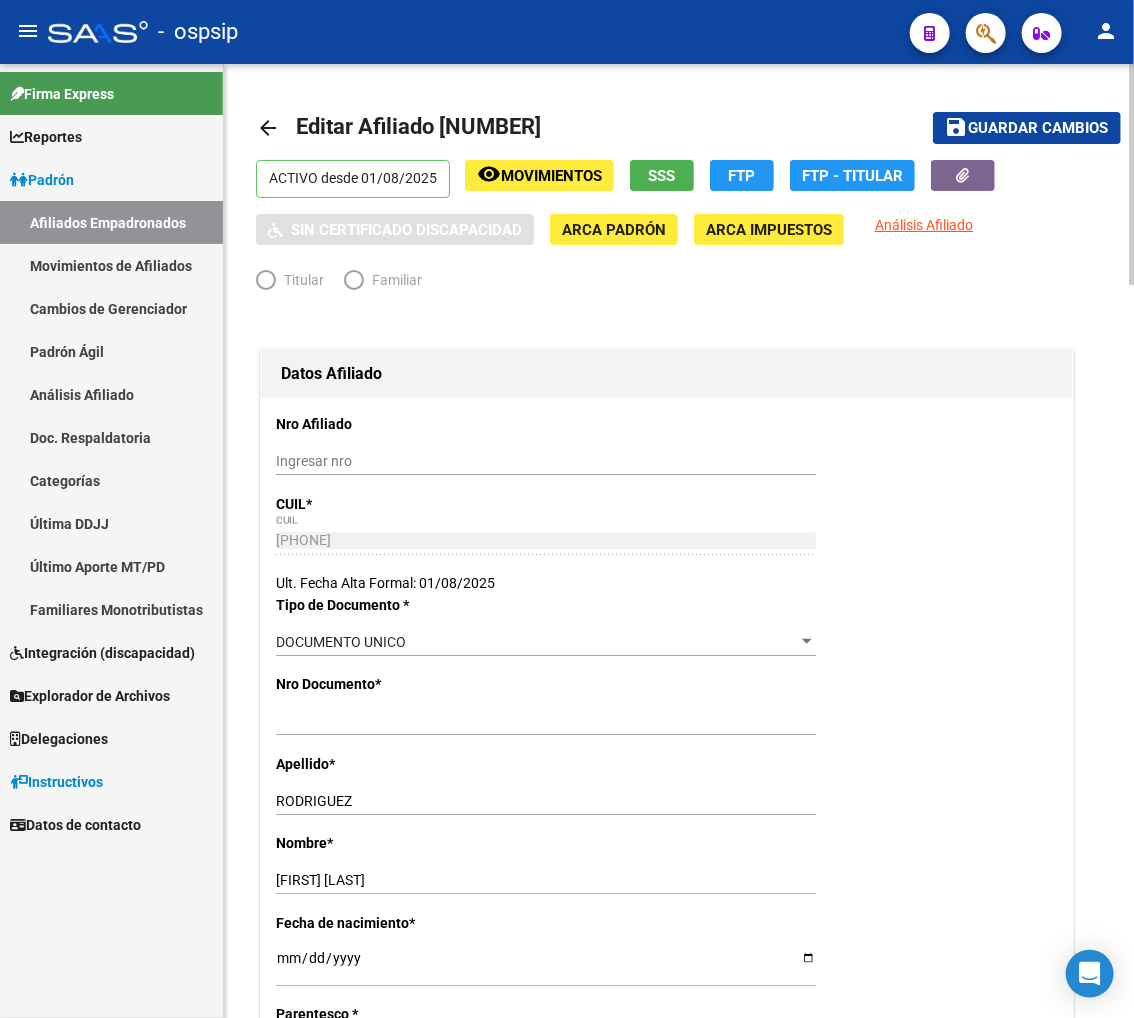 radio on "true" 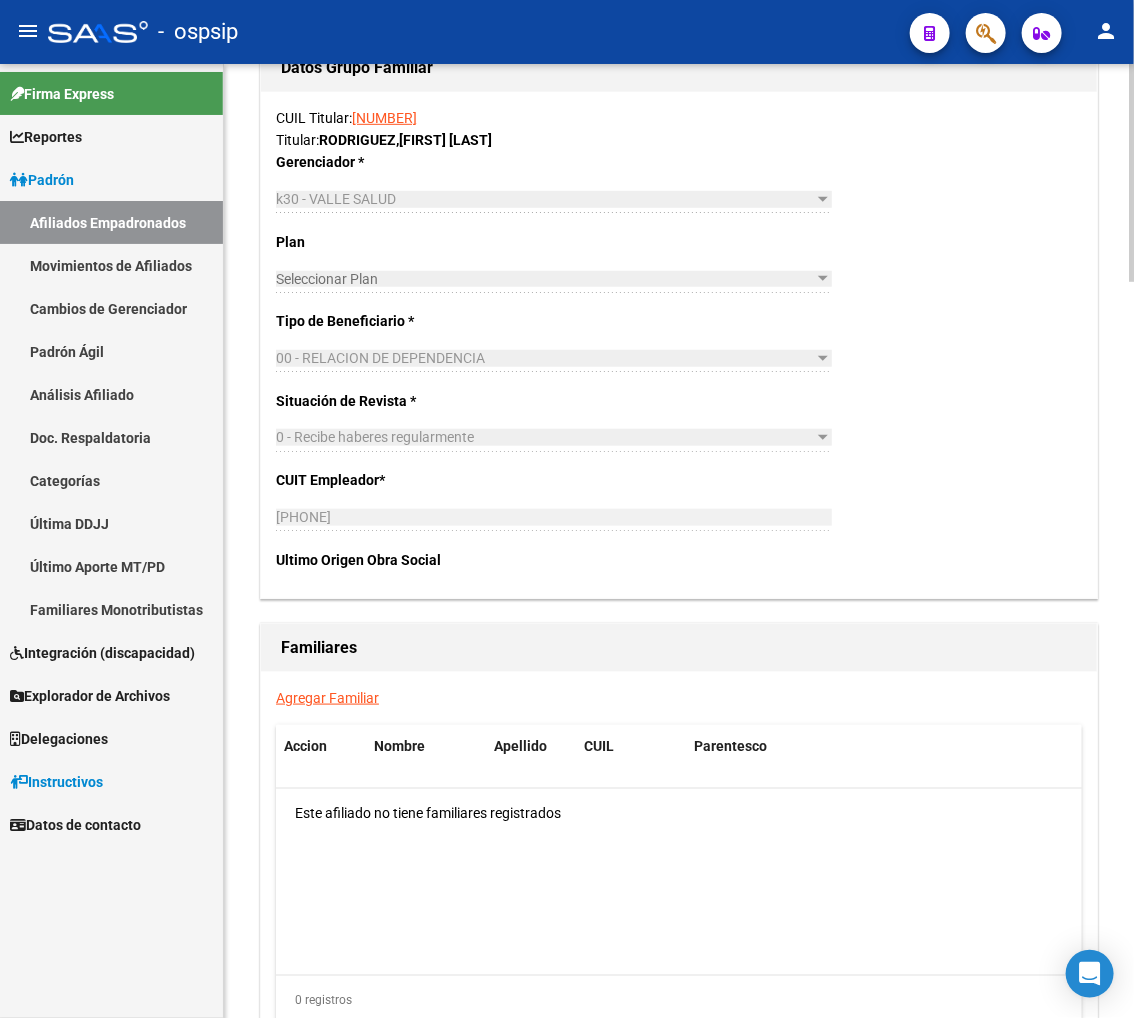 scroll, scrollTop: 3000, scrollLeft: 0, axis: vertical 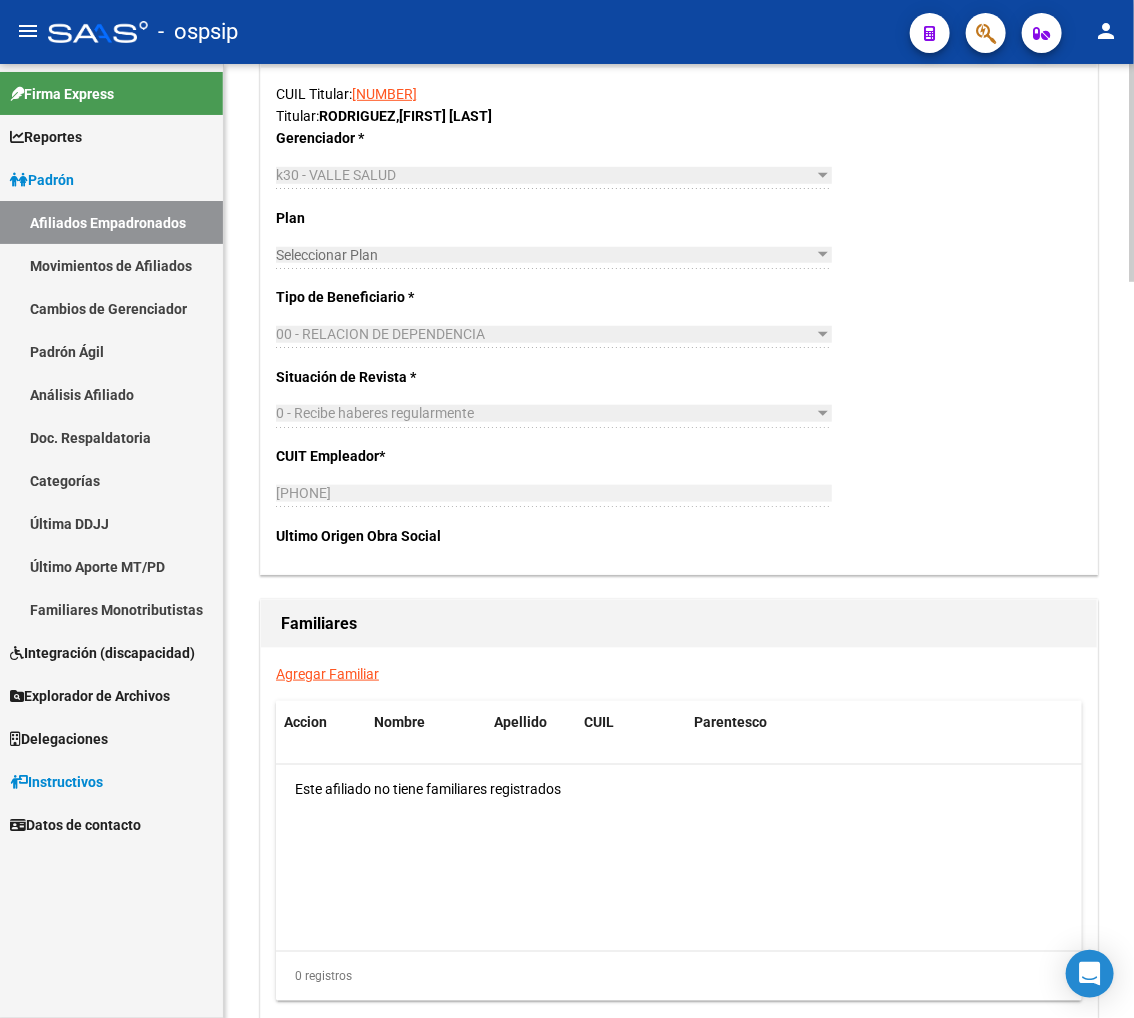 click on "Agregar Familiar" 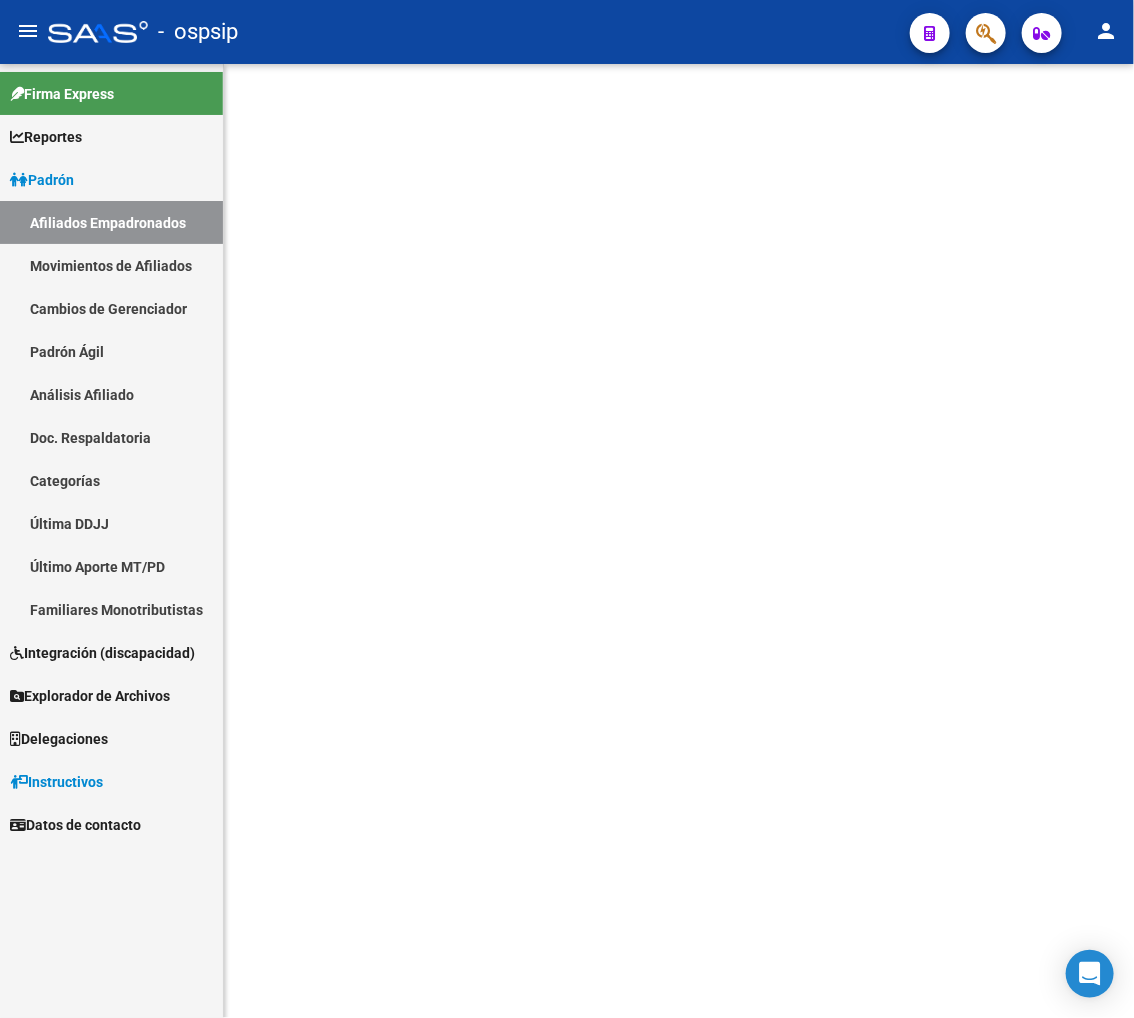 scroll, scrollTop: 0, scrollLeft: 0, axis: both 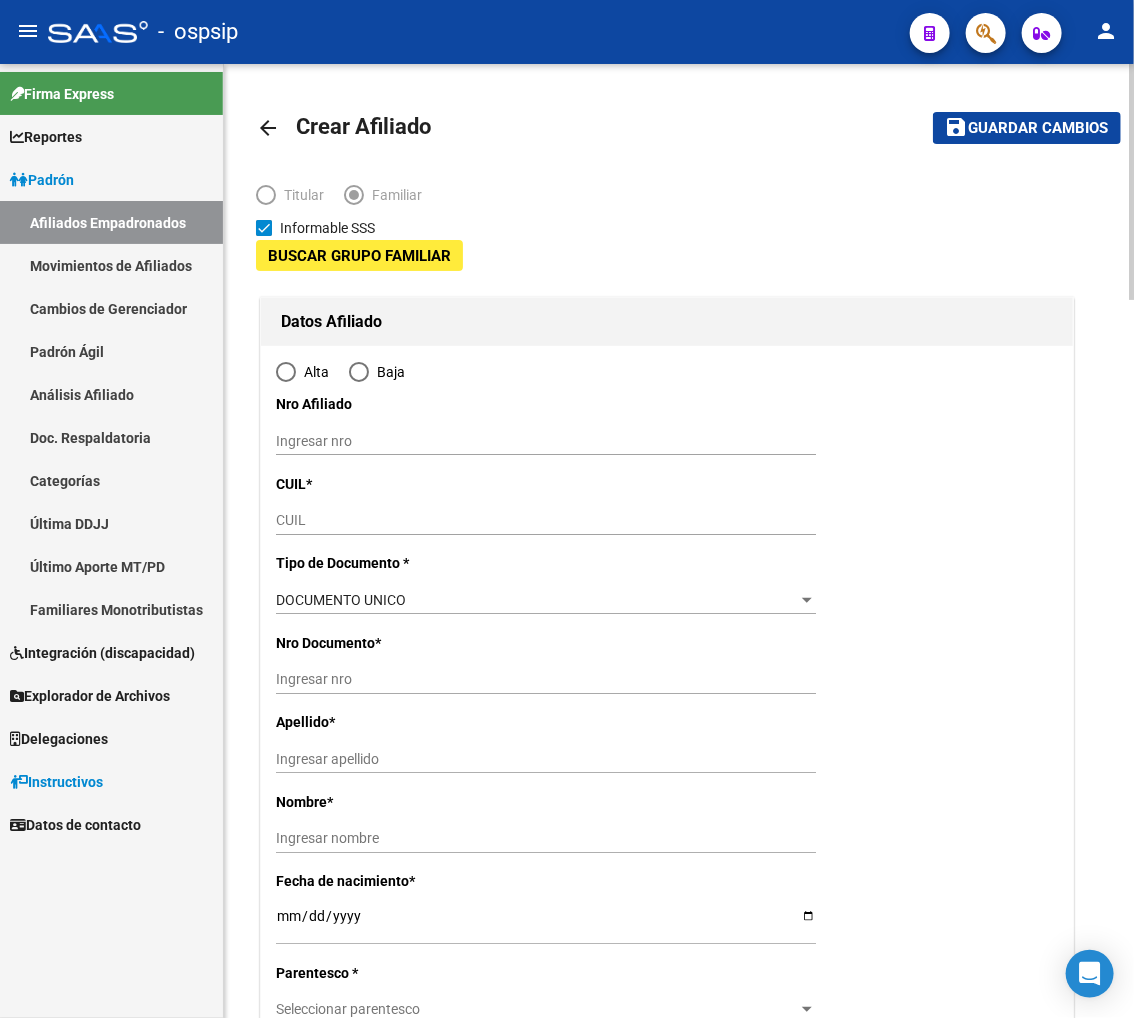 type on "[PHONE]" 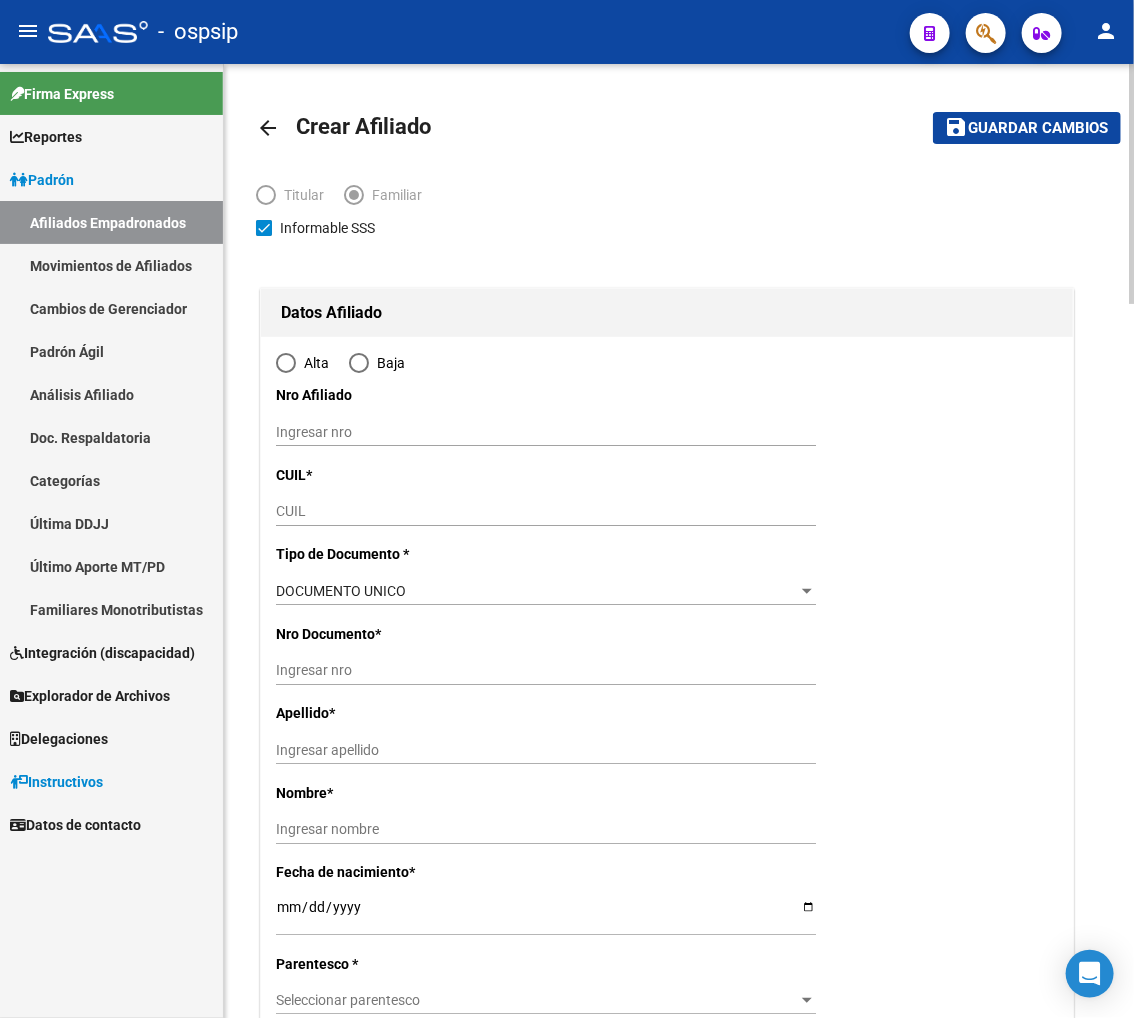 type on "USHUAIA" 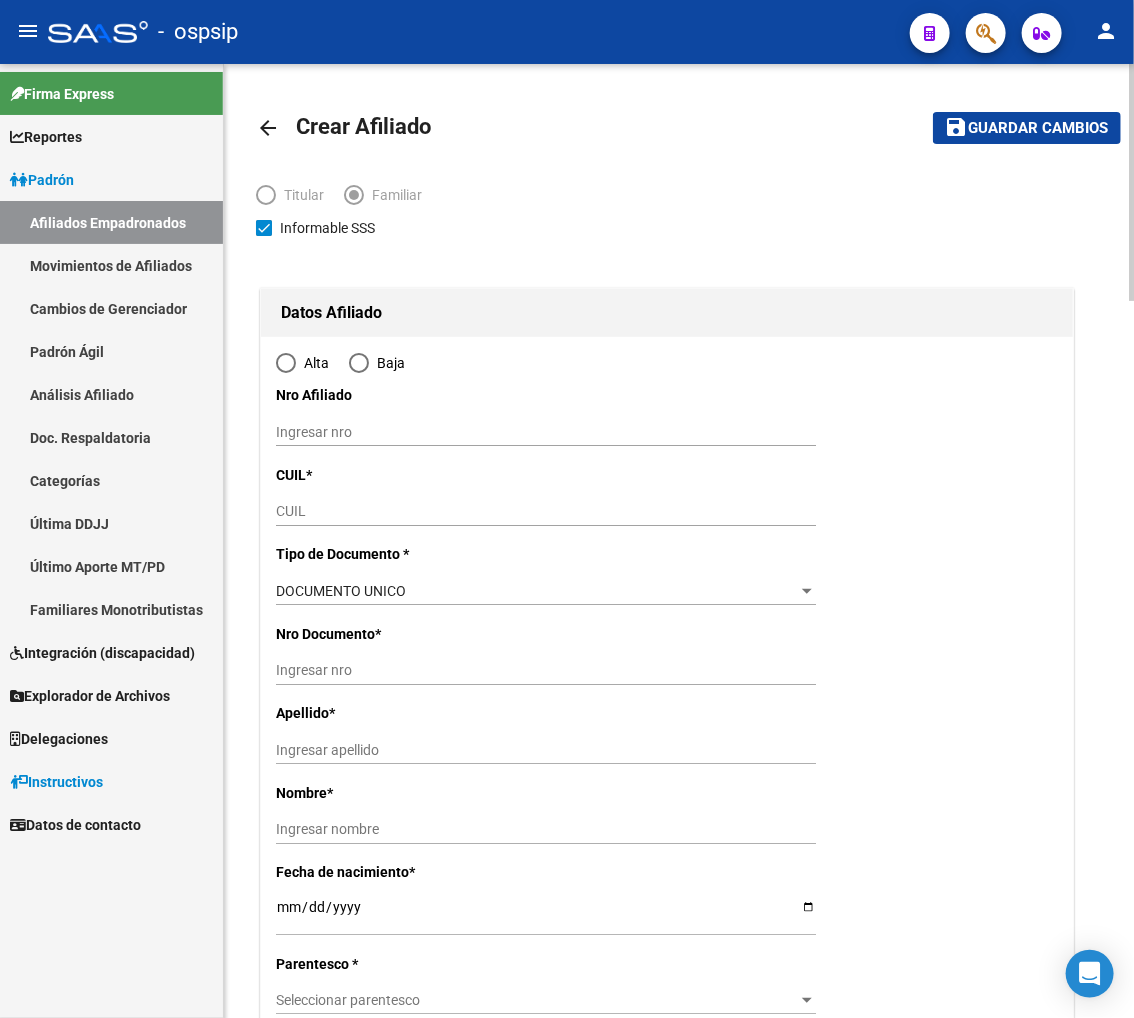 radio on "true" 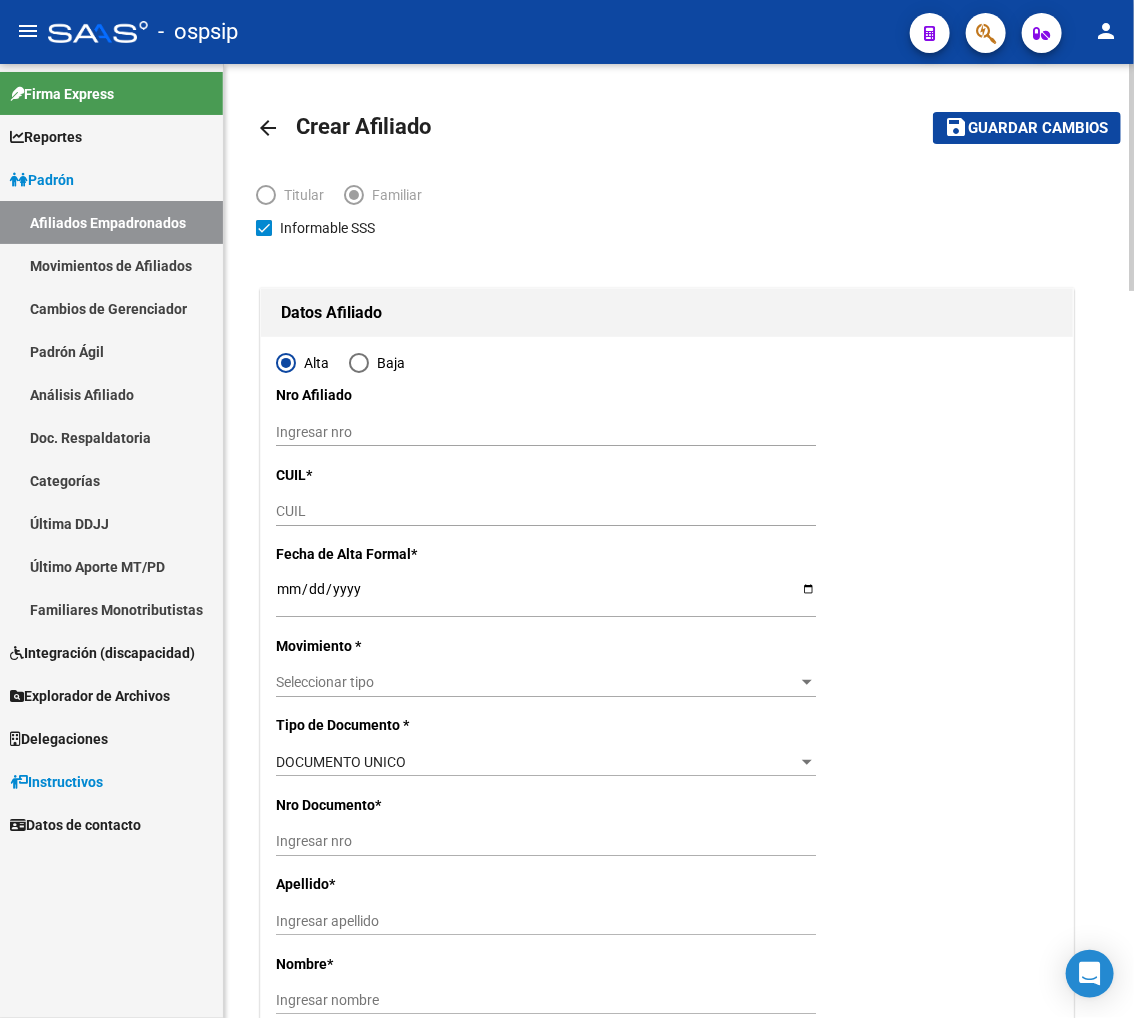 type on "[PHONE]" 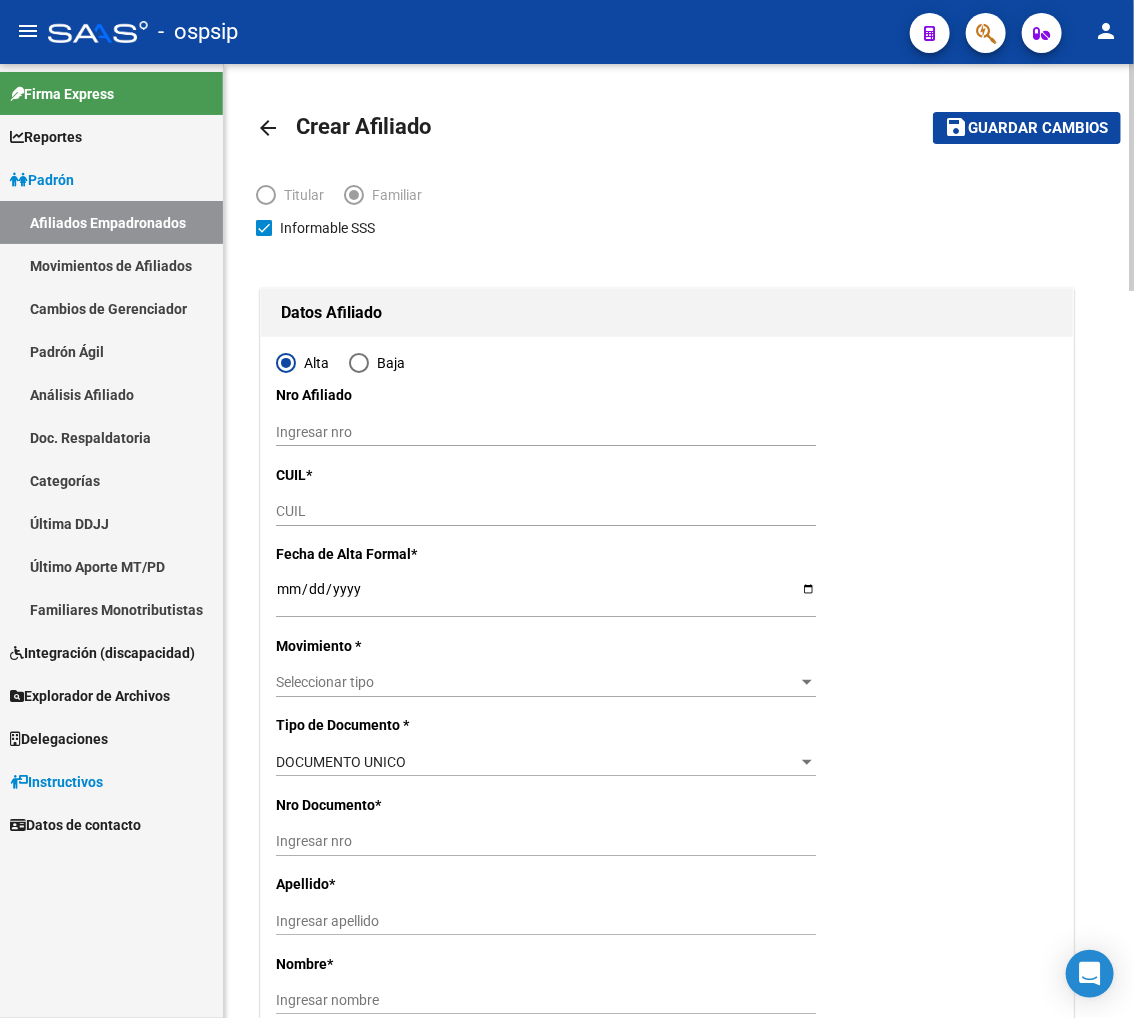 click on "CUIL" at bounding box center (546, 511) 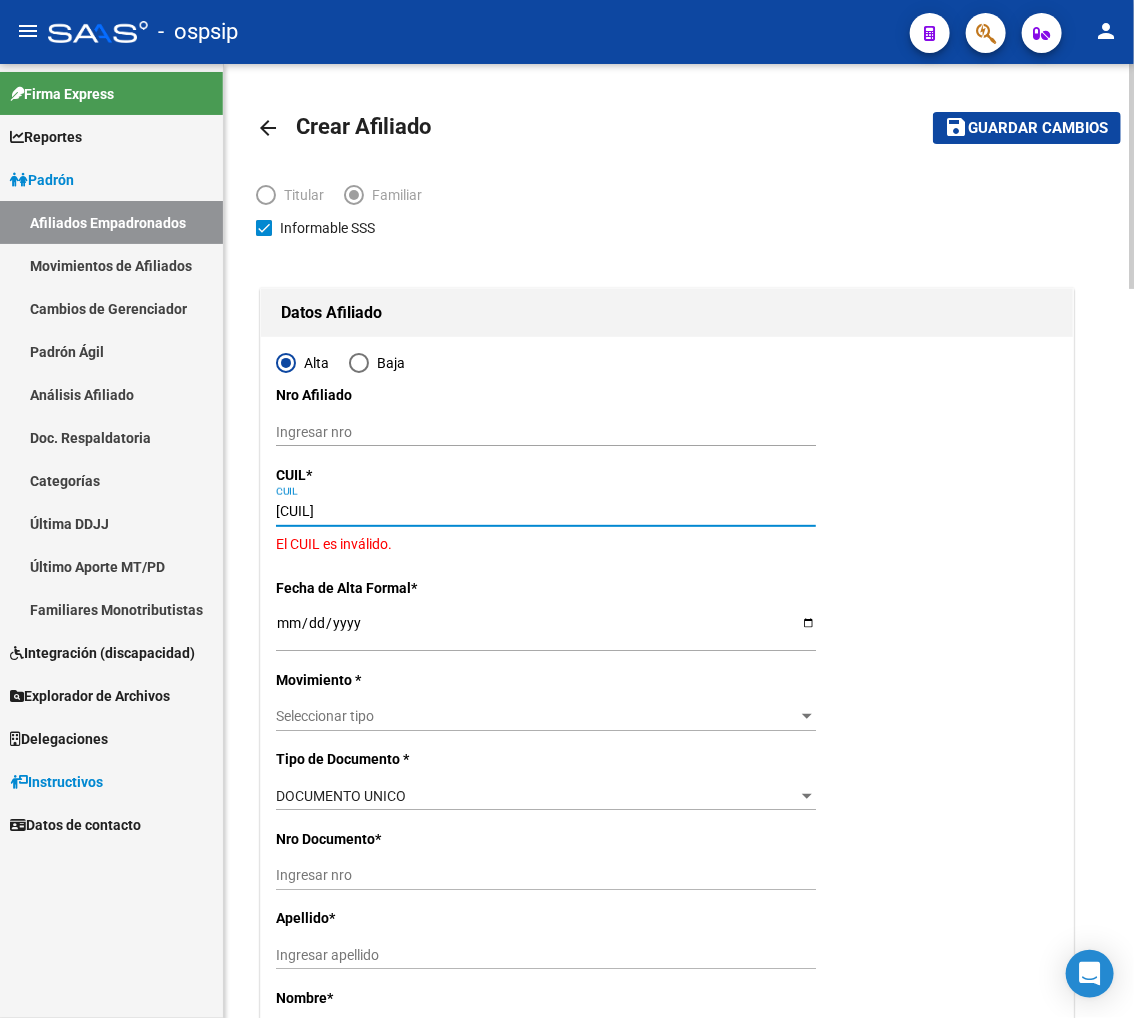 type on "[CUIL]" 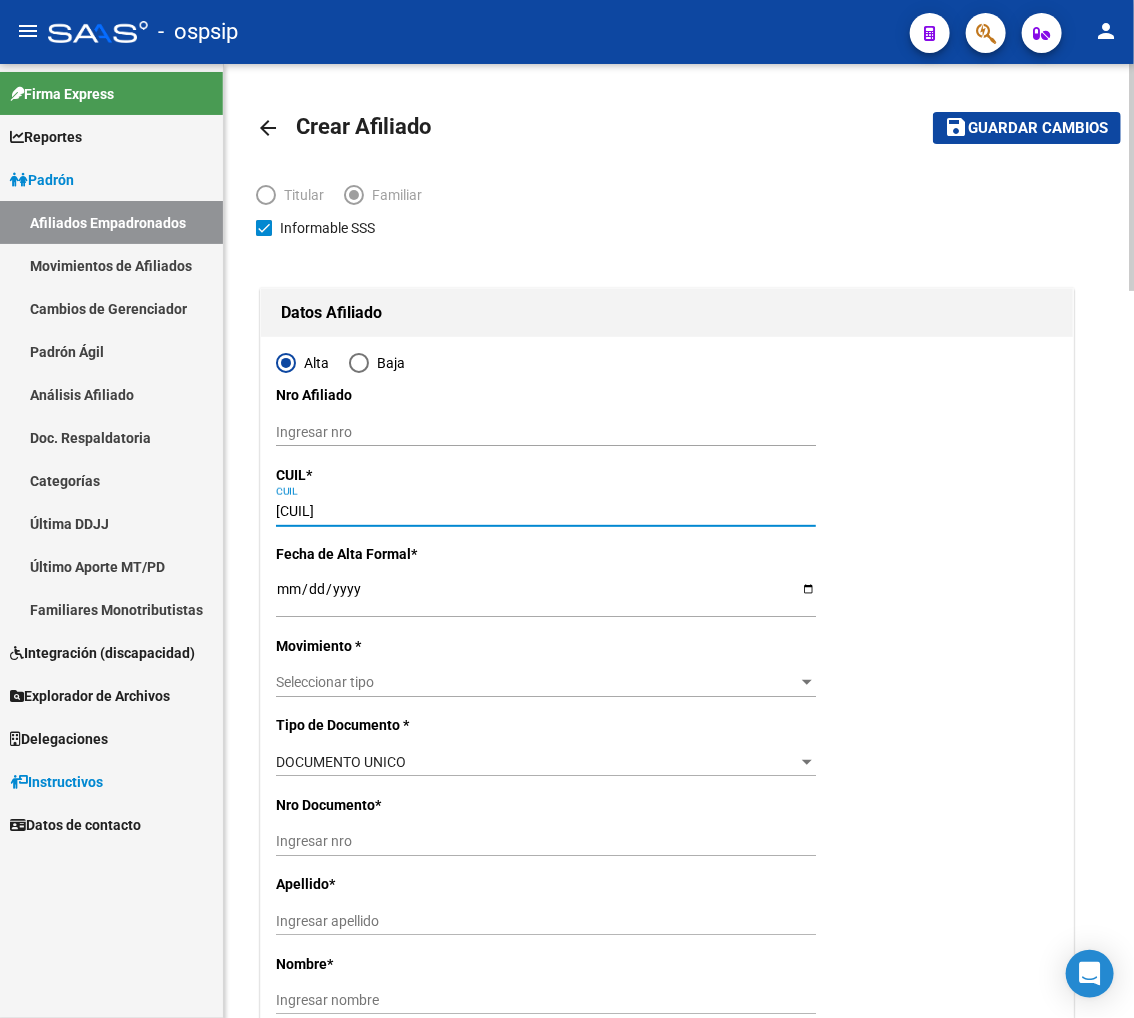 type on "[NUMBER]" 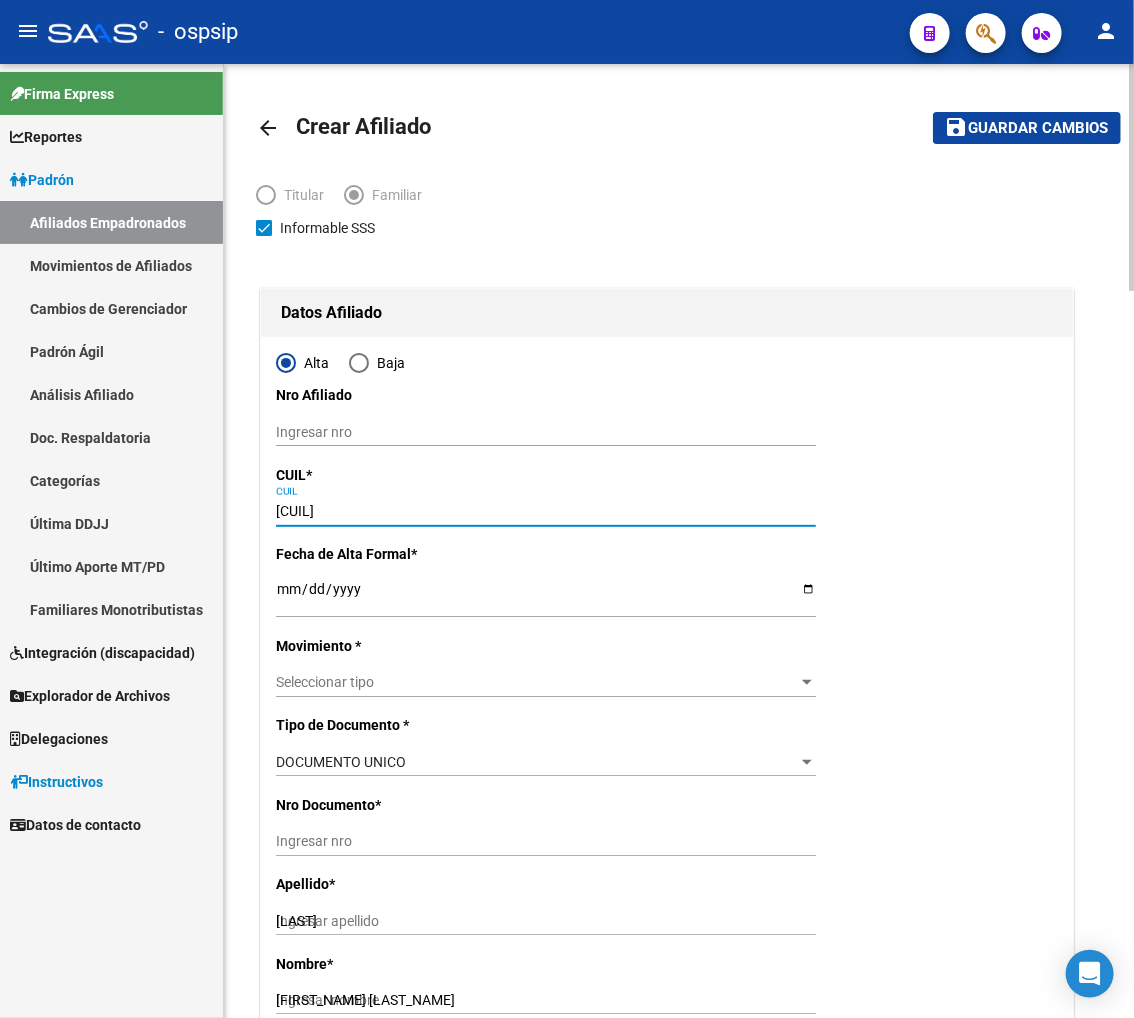 type on "[DATE]" 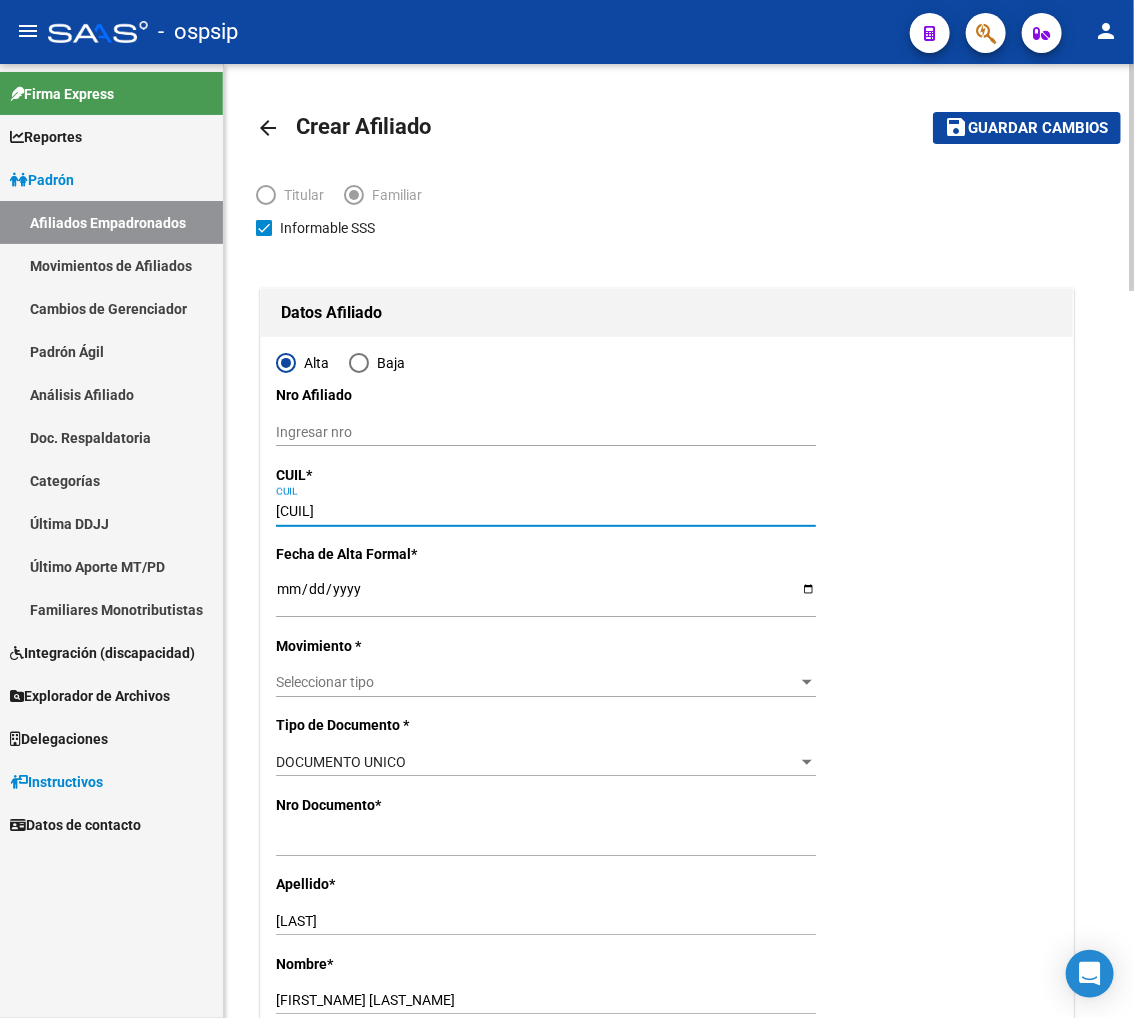 type on "[CUIL]" 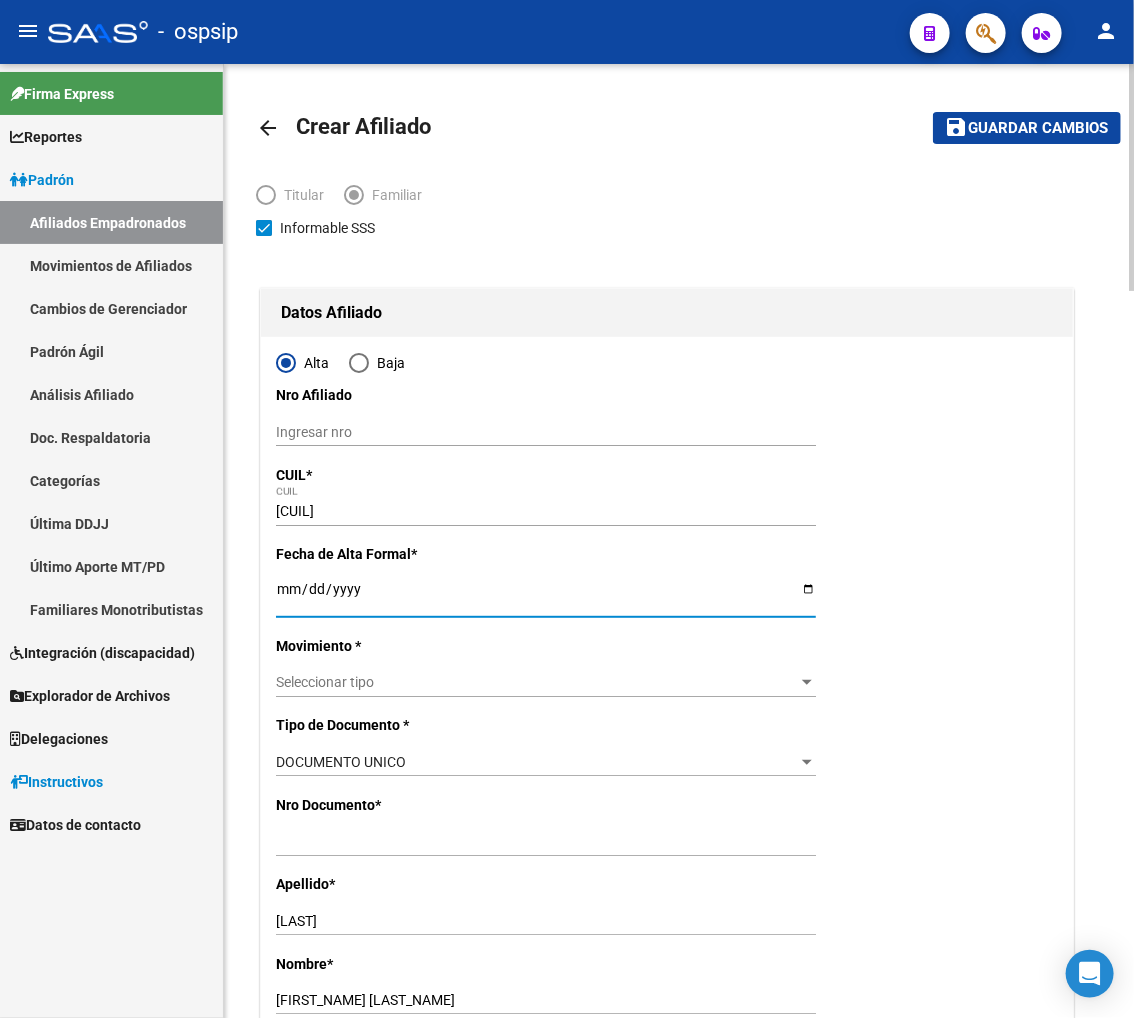 click on "Ingresar fecha" at bounding box center (546, 596) 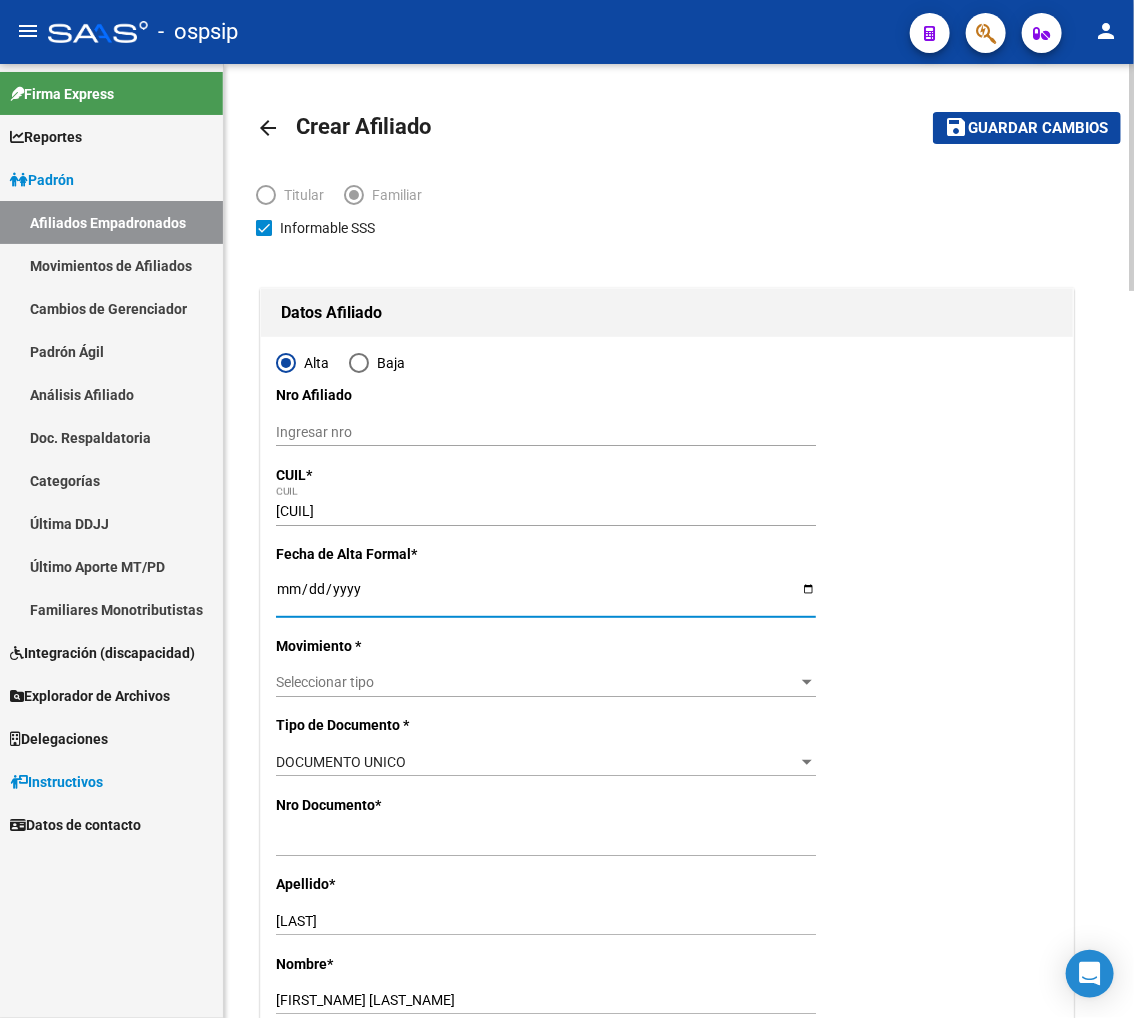 click on "Ingresar fecha" at bounding box center (546, 596) 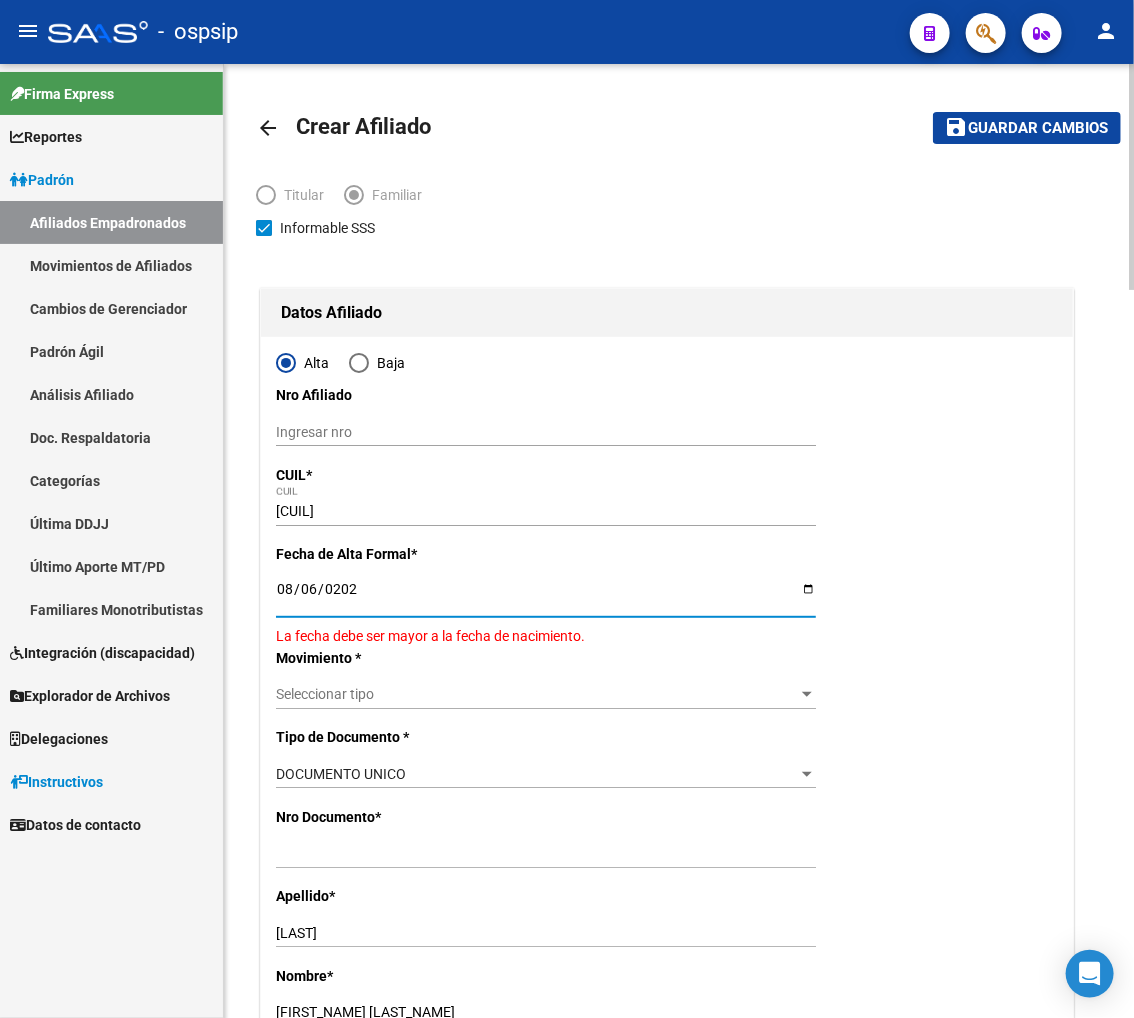 type on "2025-08-06" 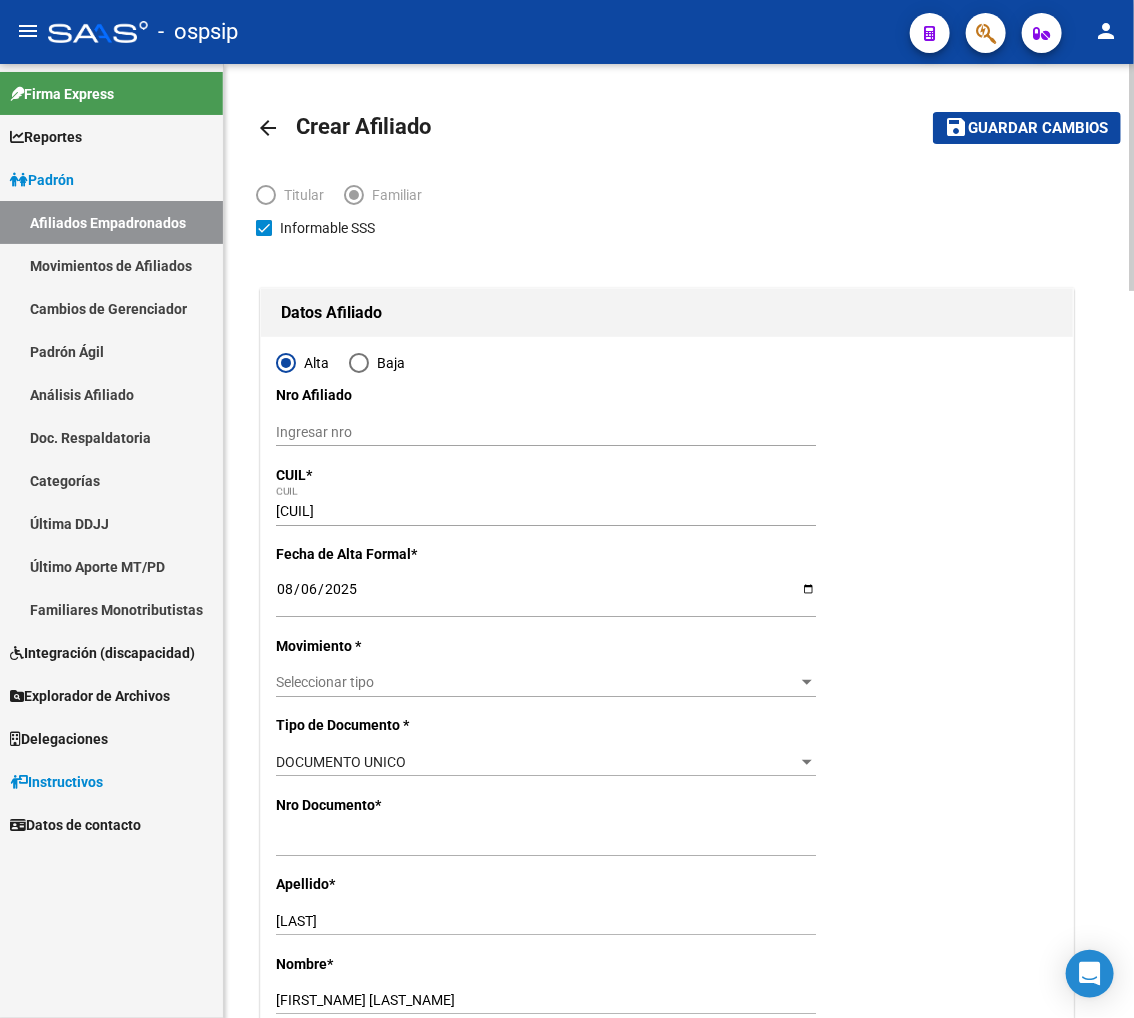 click on "Seleccionar tipo Seleccionar tipo" 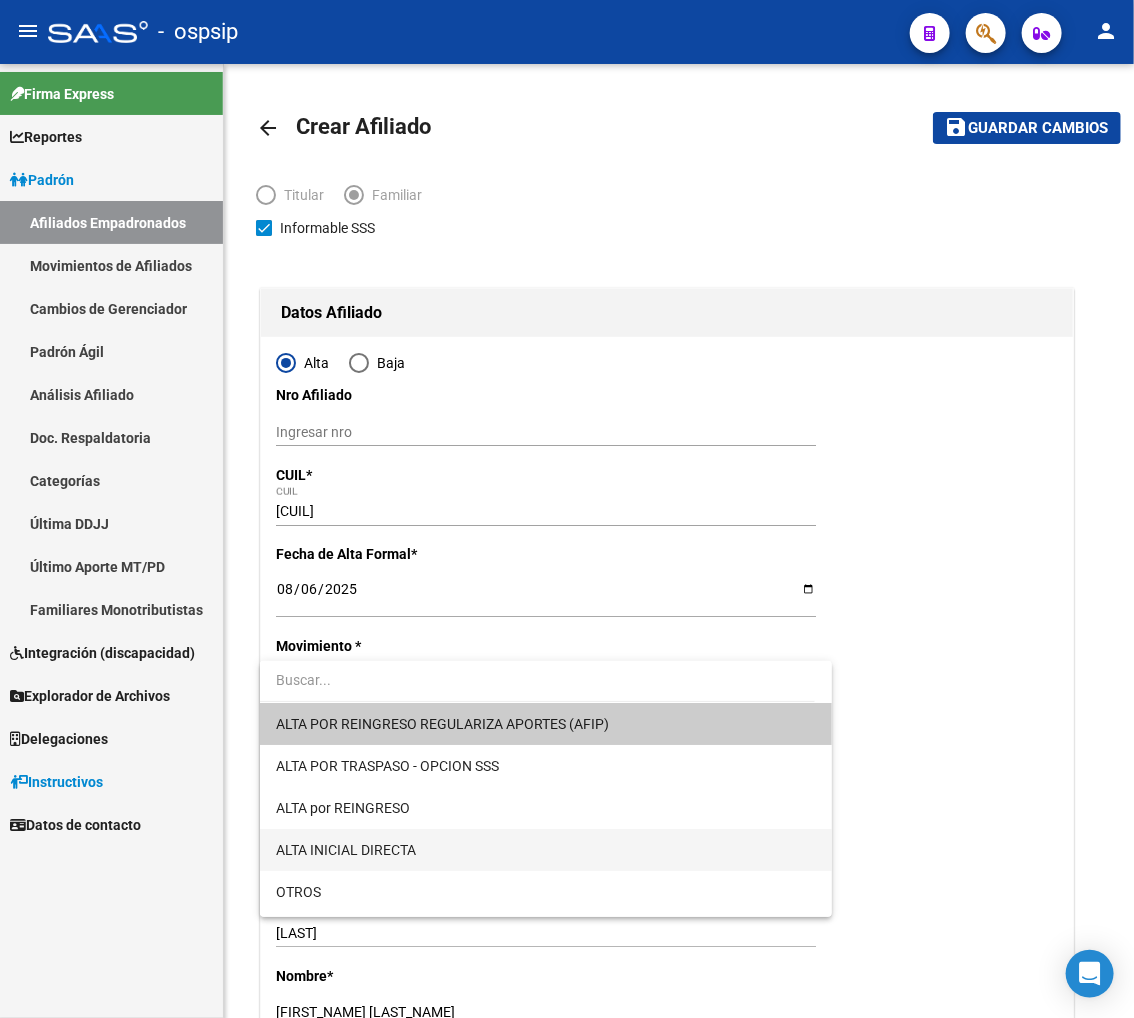 click on "ALTA INICIAL DIRECTA" at bounding box center (546, 850) 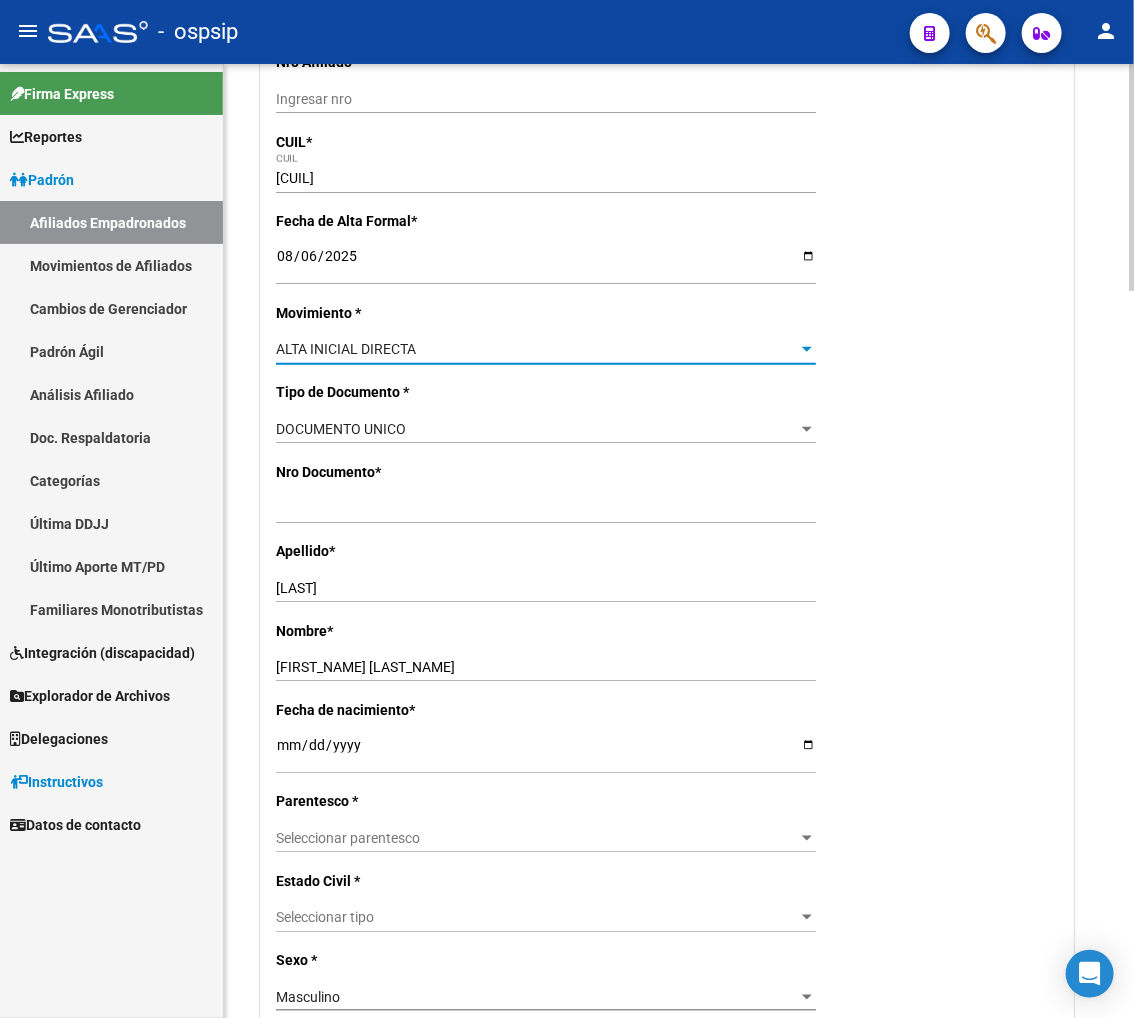 scroll, scrollTop: 444, scrollLeft: 0, axis: vertical 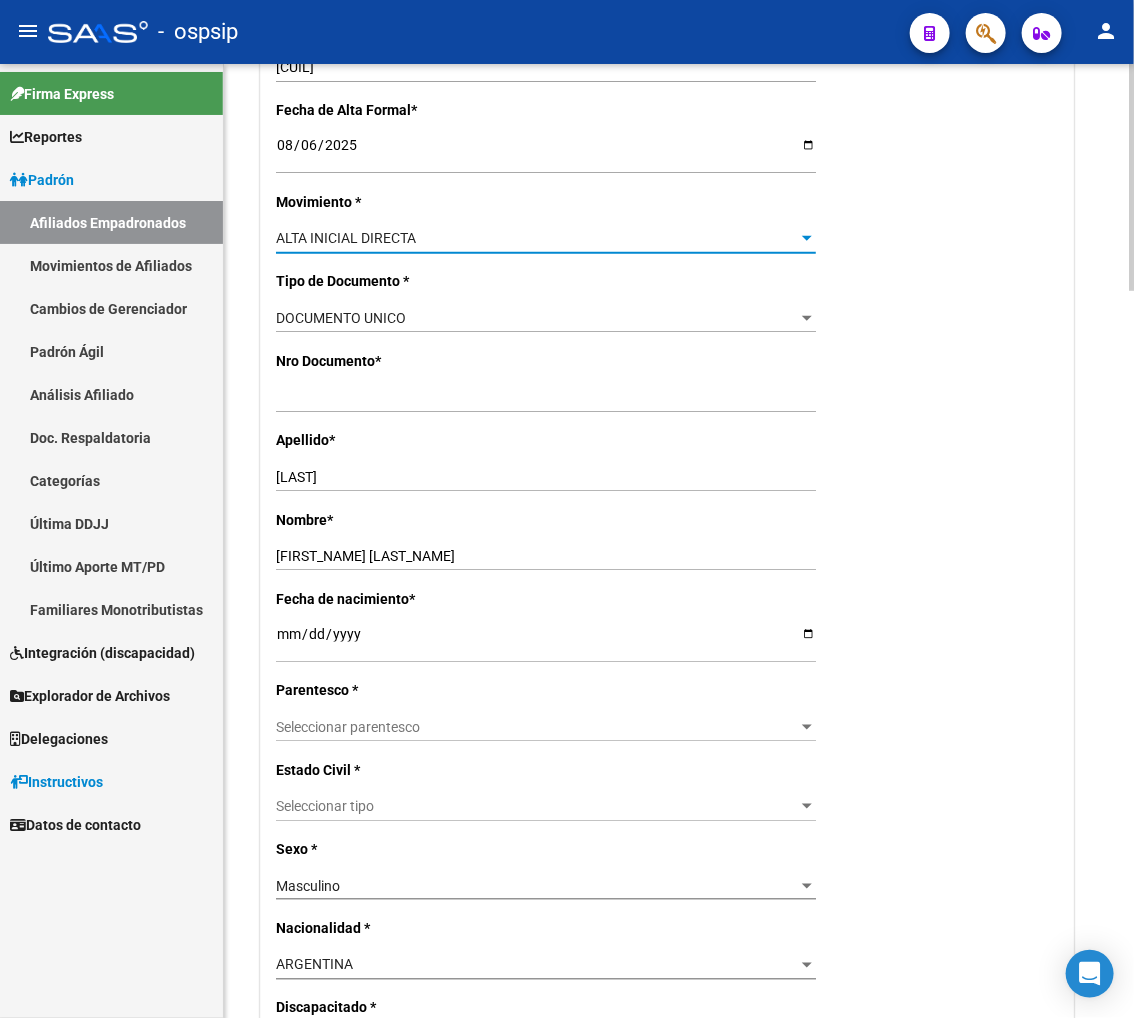 click on "Seleccionar parentesco" at bounding box center [537, 727] 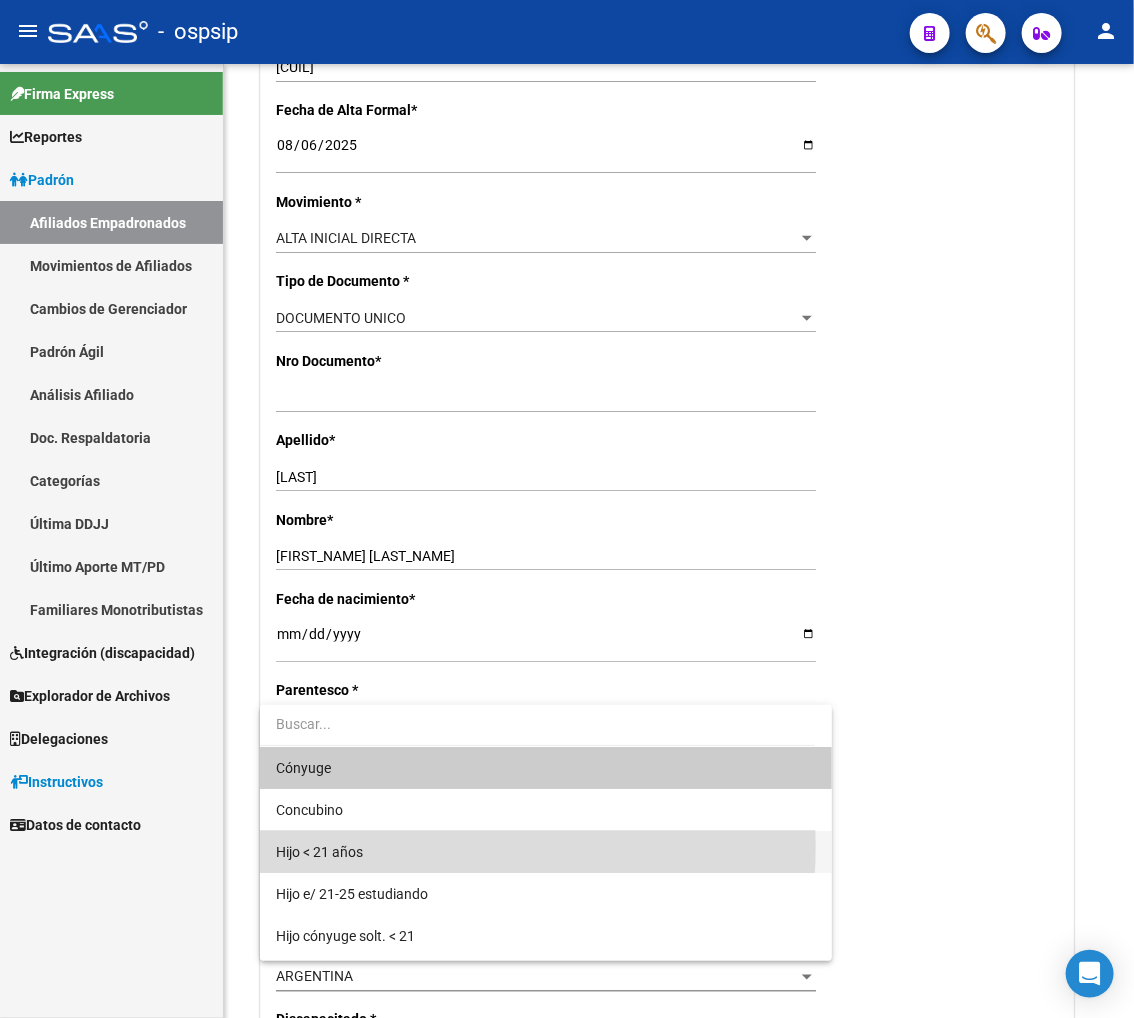 click on "Hijo < 21 años" at bounding box center [546, 852] 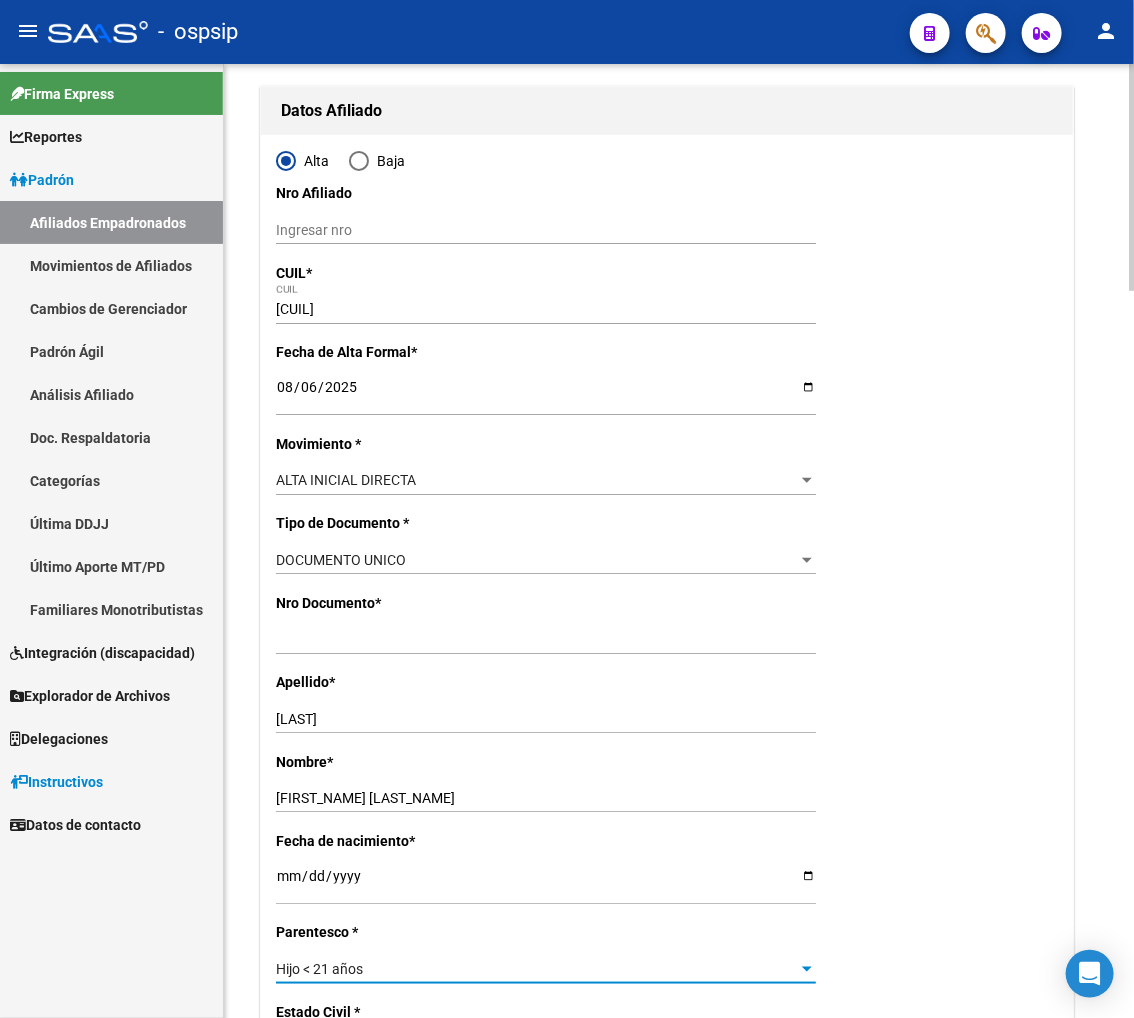 scroll, scrollTop: 0, scrollLeft: 0, axis: both 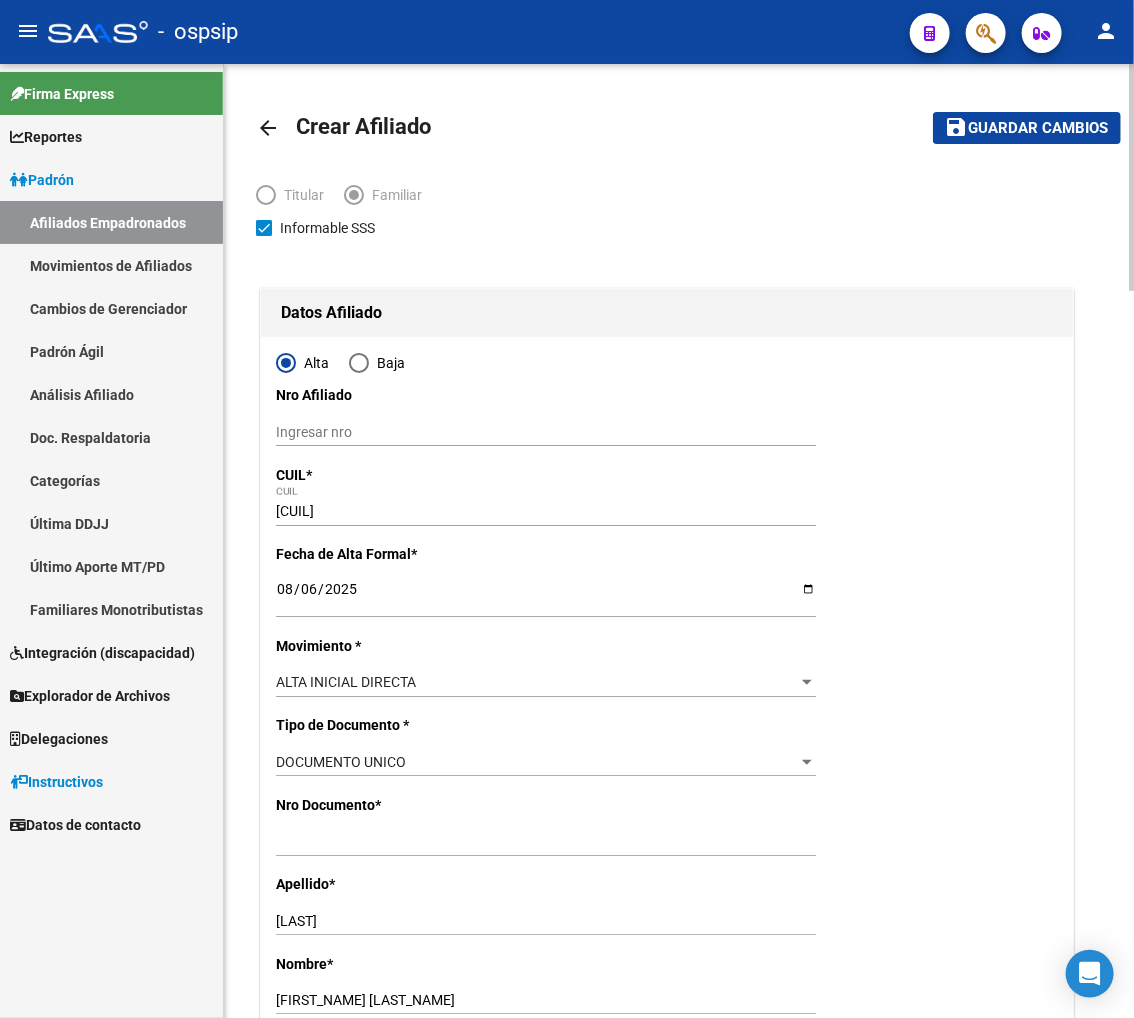 click on "Guardar cambios" 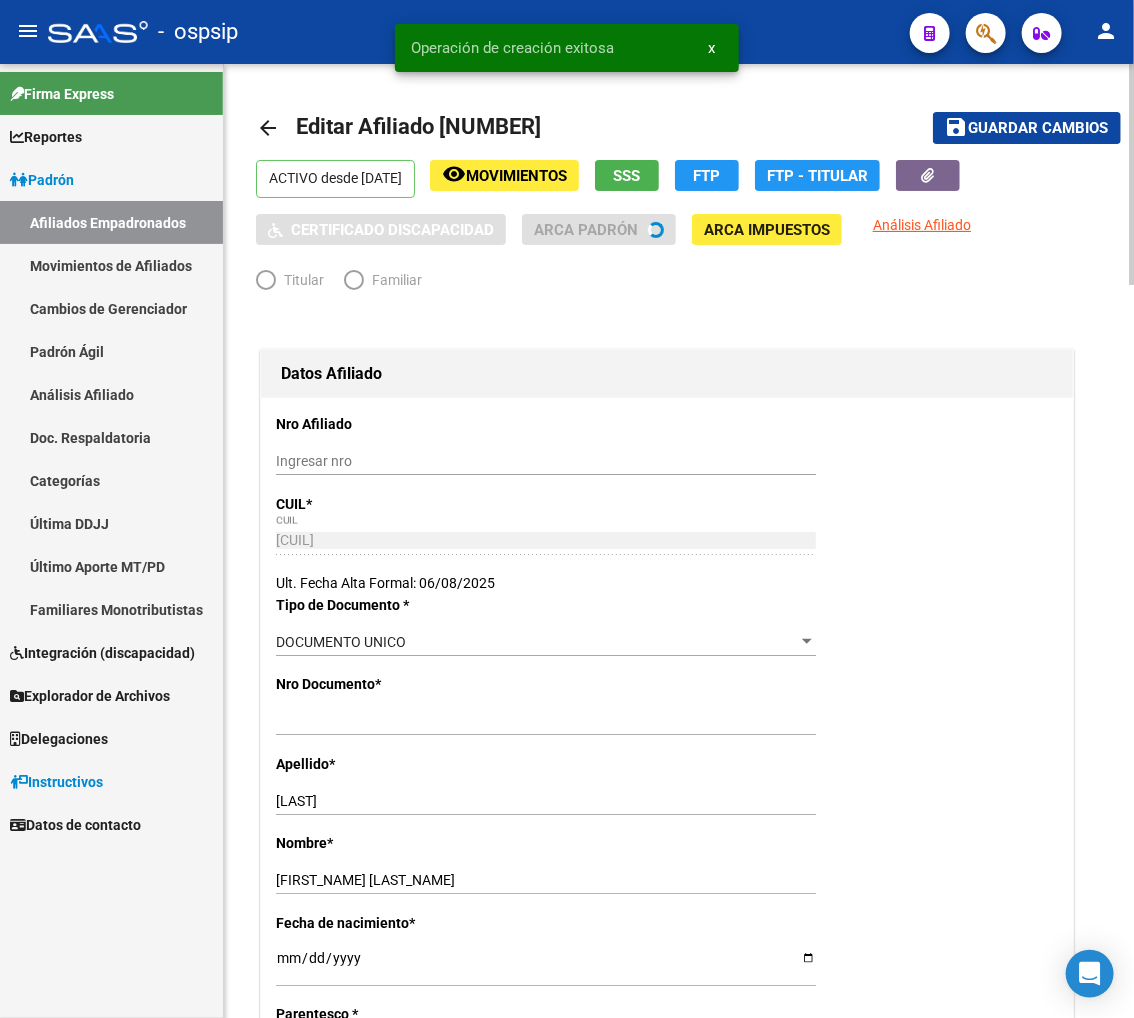 radio on "true" 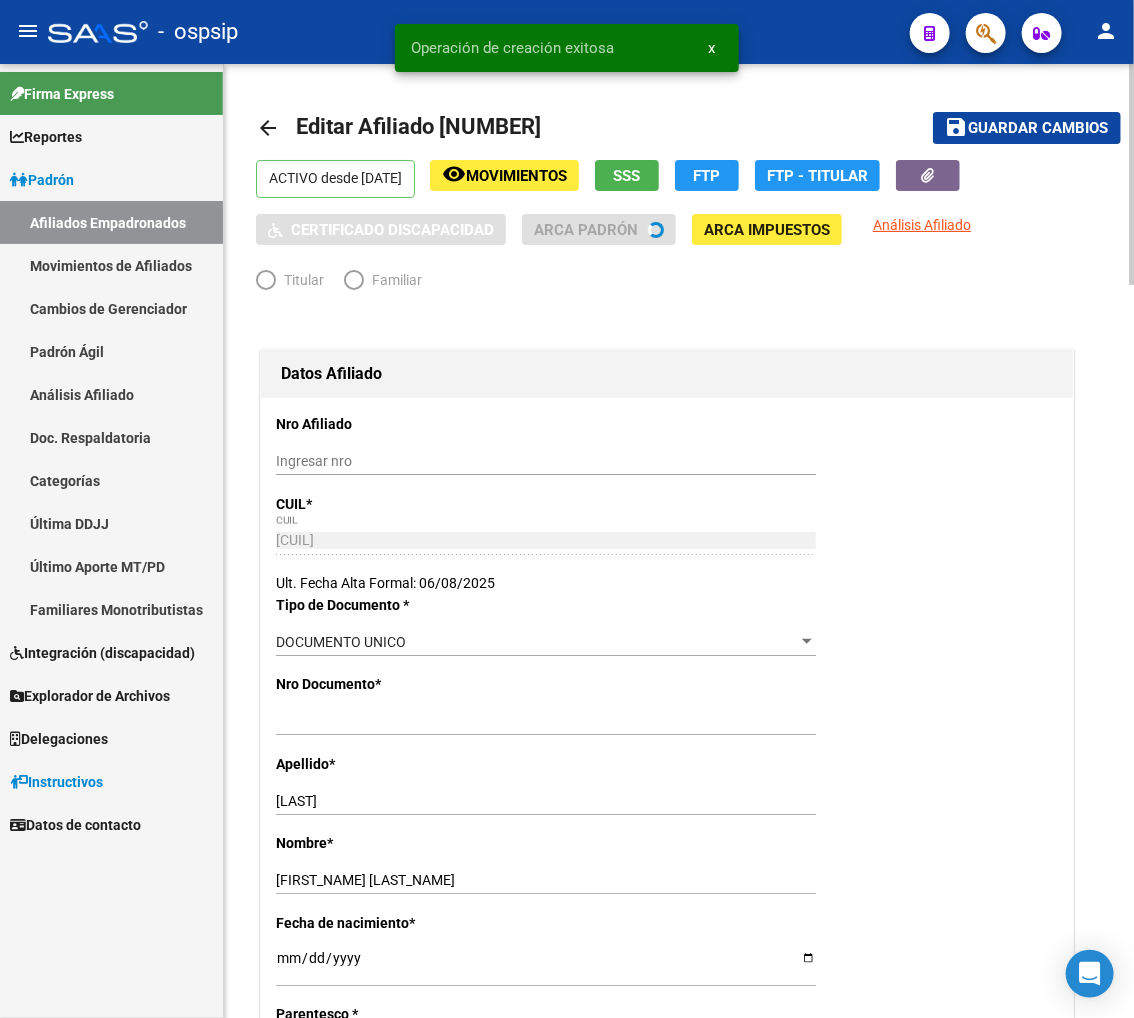 type on "[PHONE]" 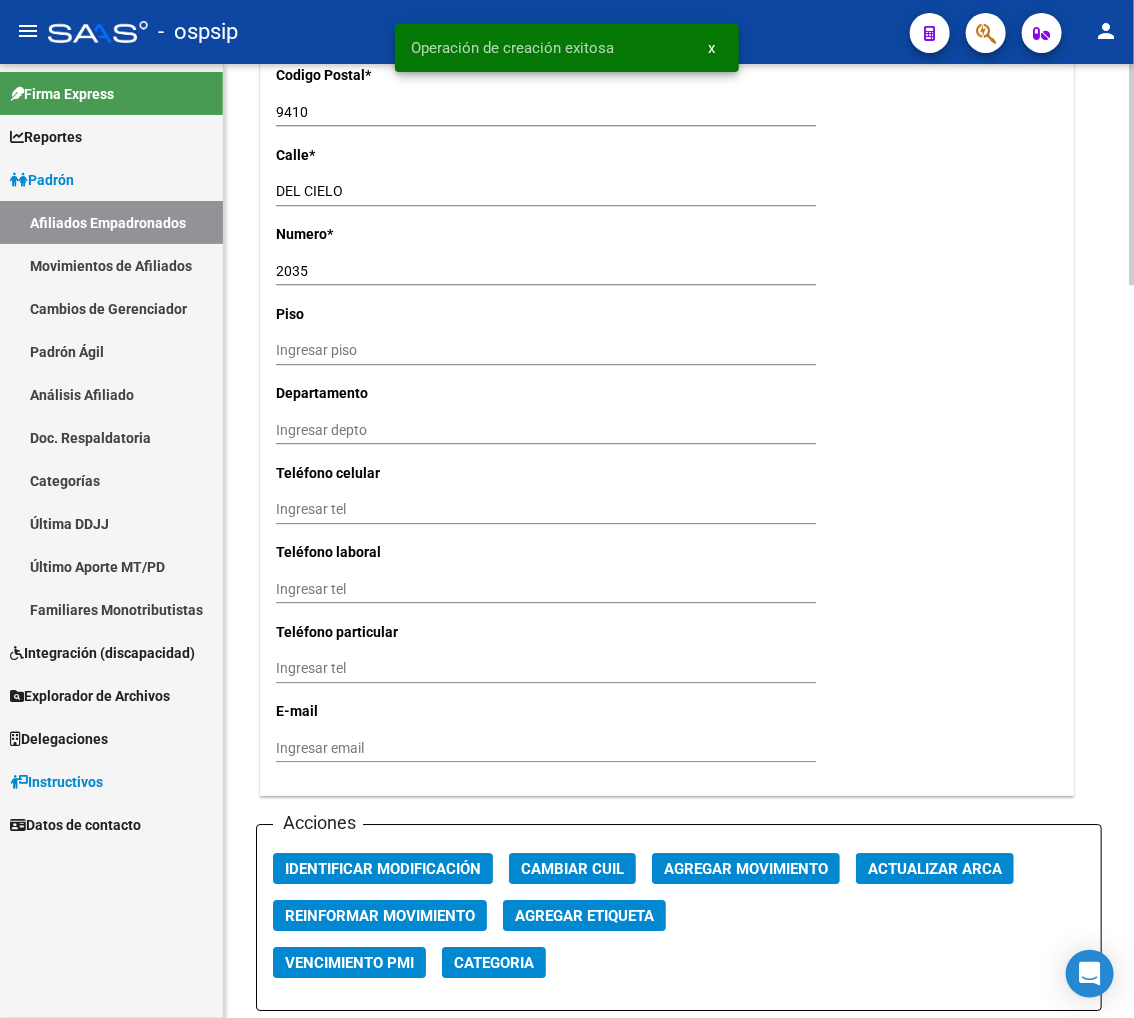 scroll, scrollTop: 2111, scrollLeft: 0, axis: vertical 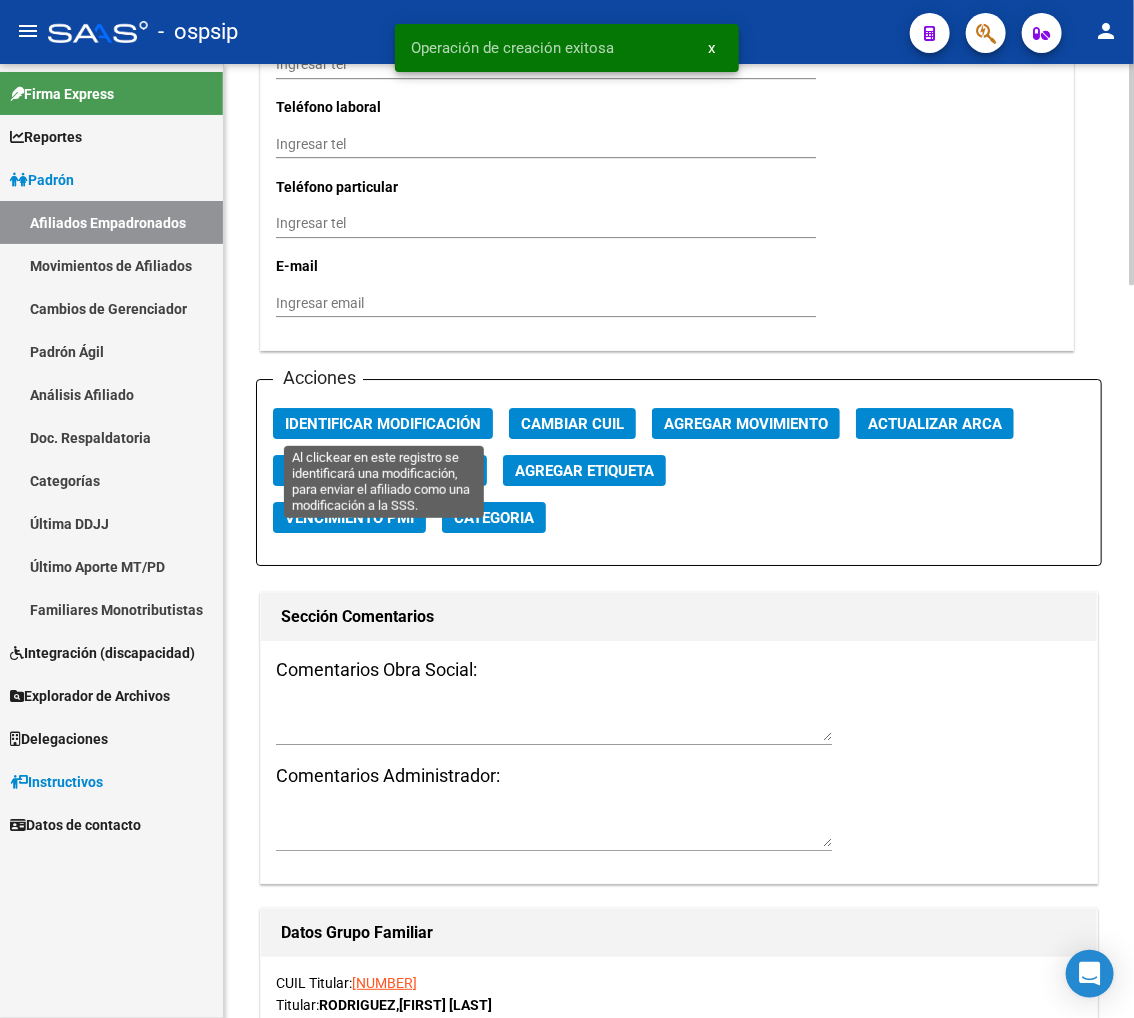 drag, startPoint x: 395, startPoint y: 420, endPoint x: 435, endPoint y: 417, distance: 40.112343 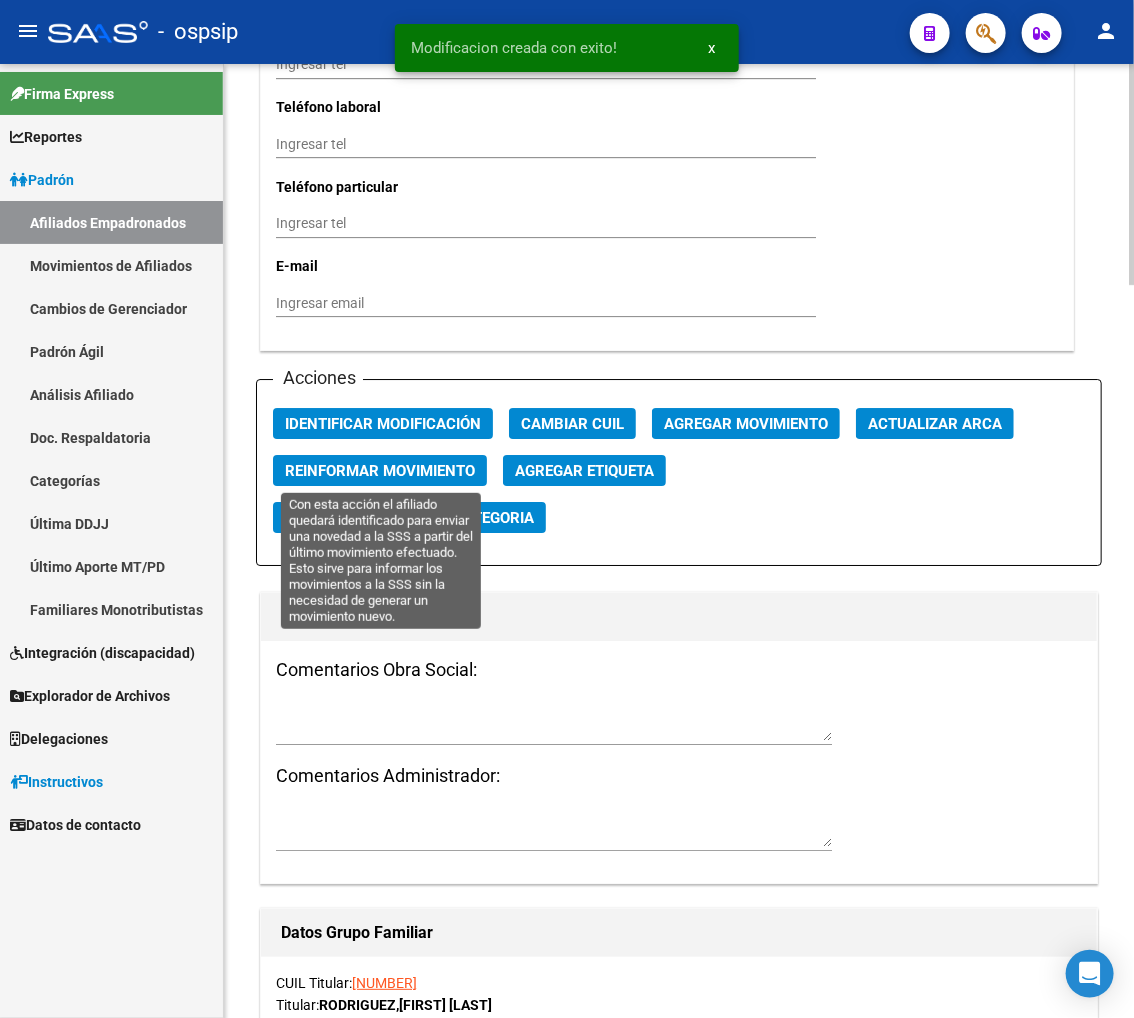 click on "Reinformar Movimiento" 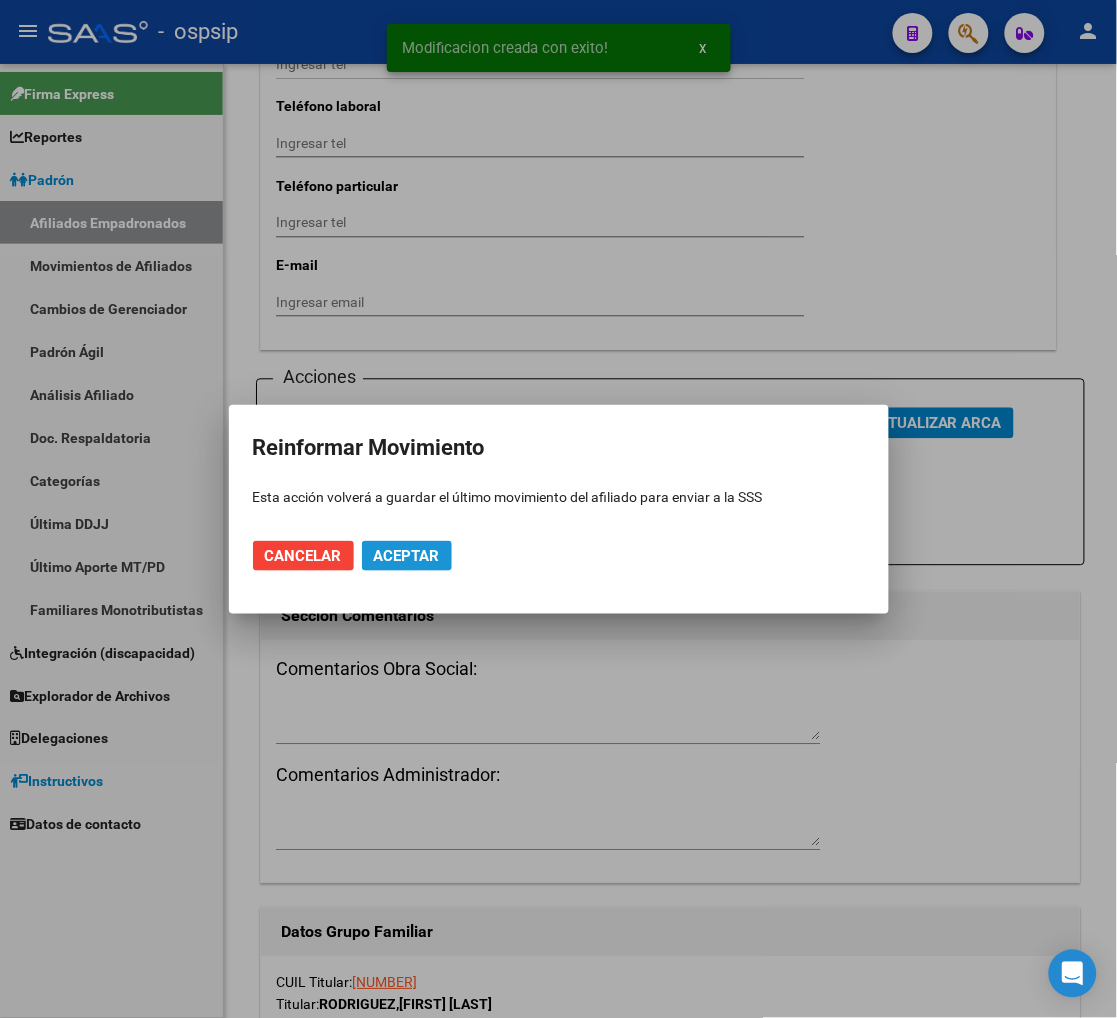 click on "Aceptar" at bounding box center [407, 556] 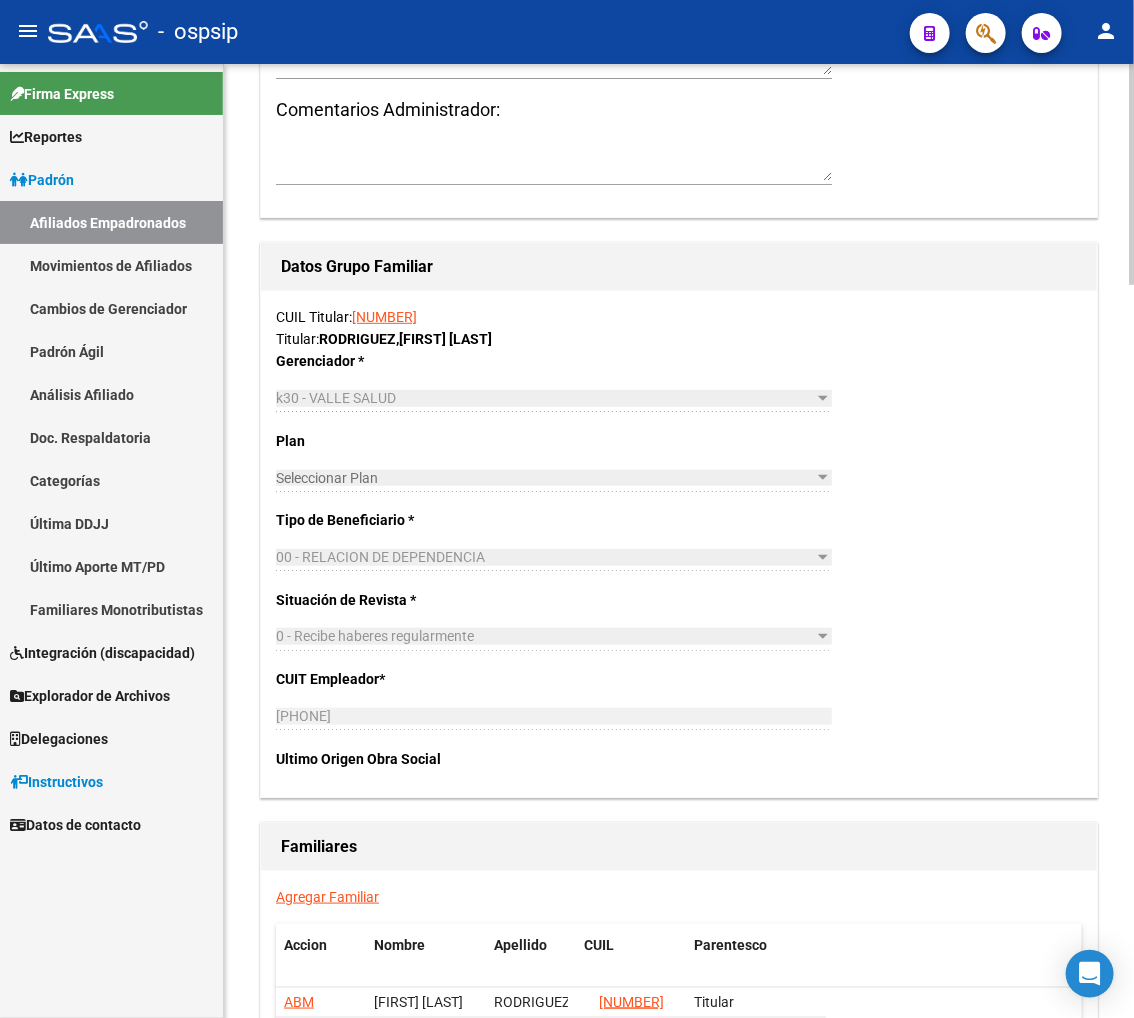 scroll, scrollTop: 3000, scrollLeft: 0, axis: vertical 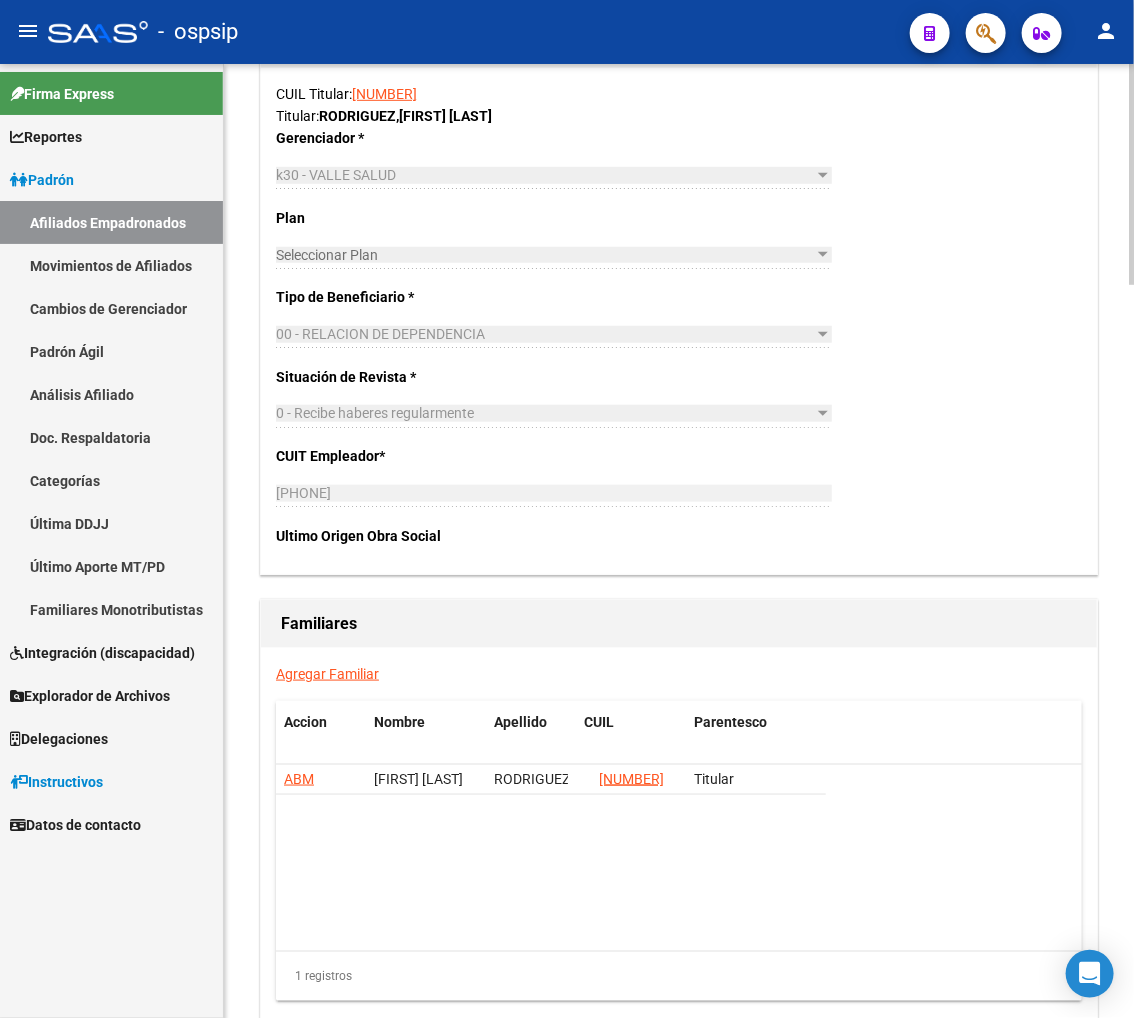 click on "Agregar Familiar" 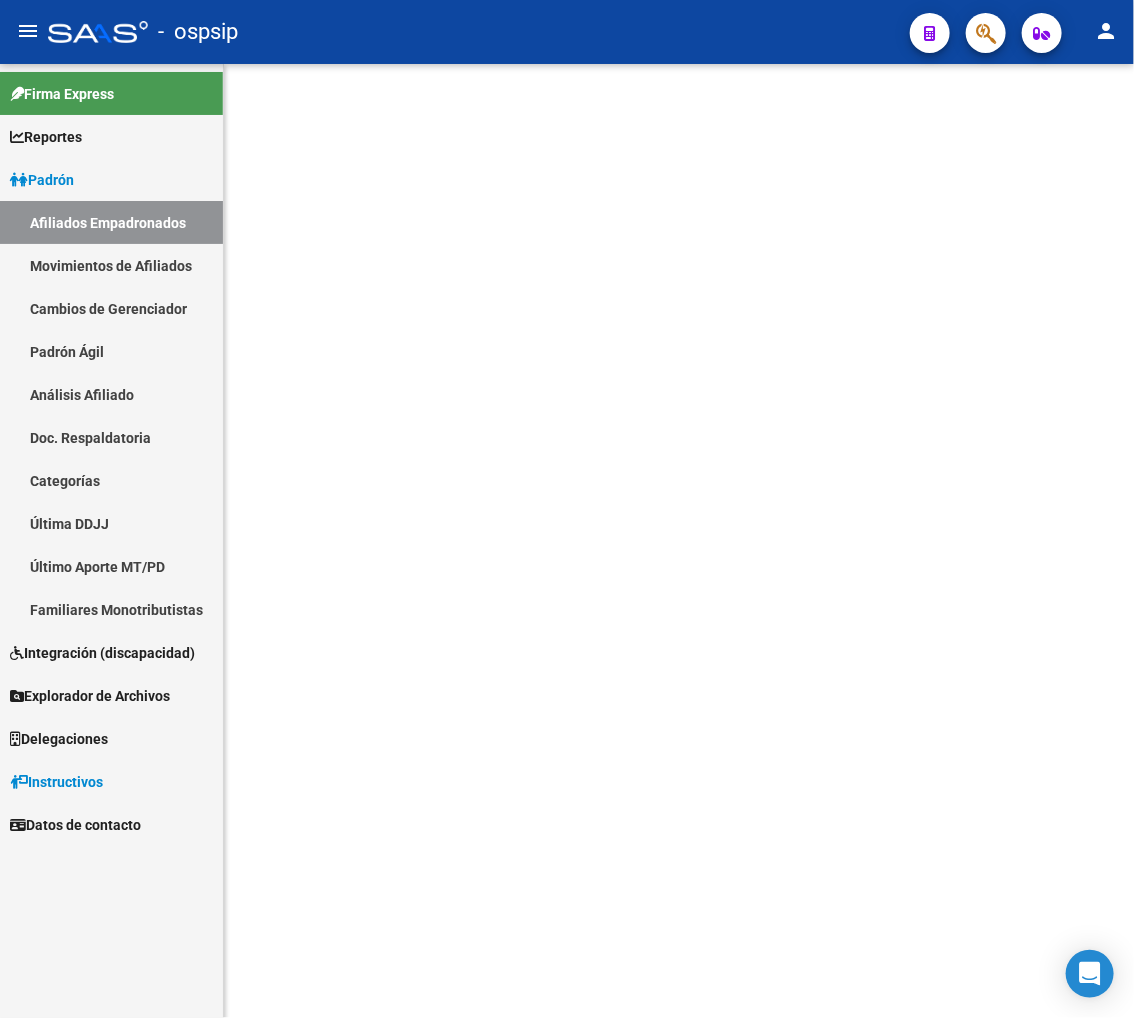 scroll, scrollTop: 0, scrollLeft: 0, axis: both 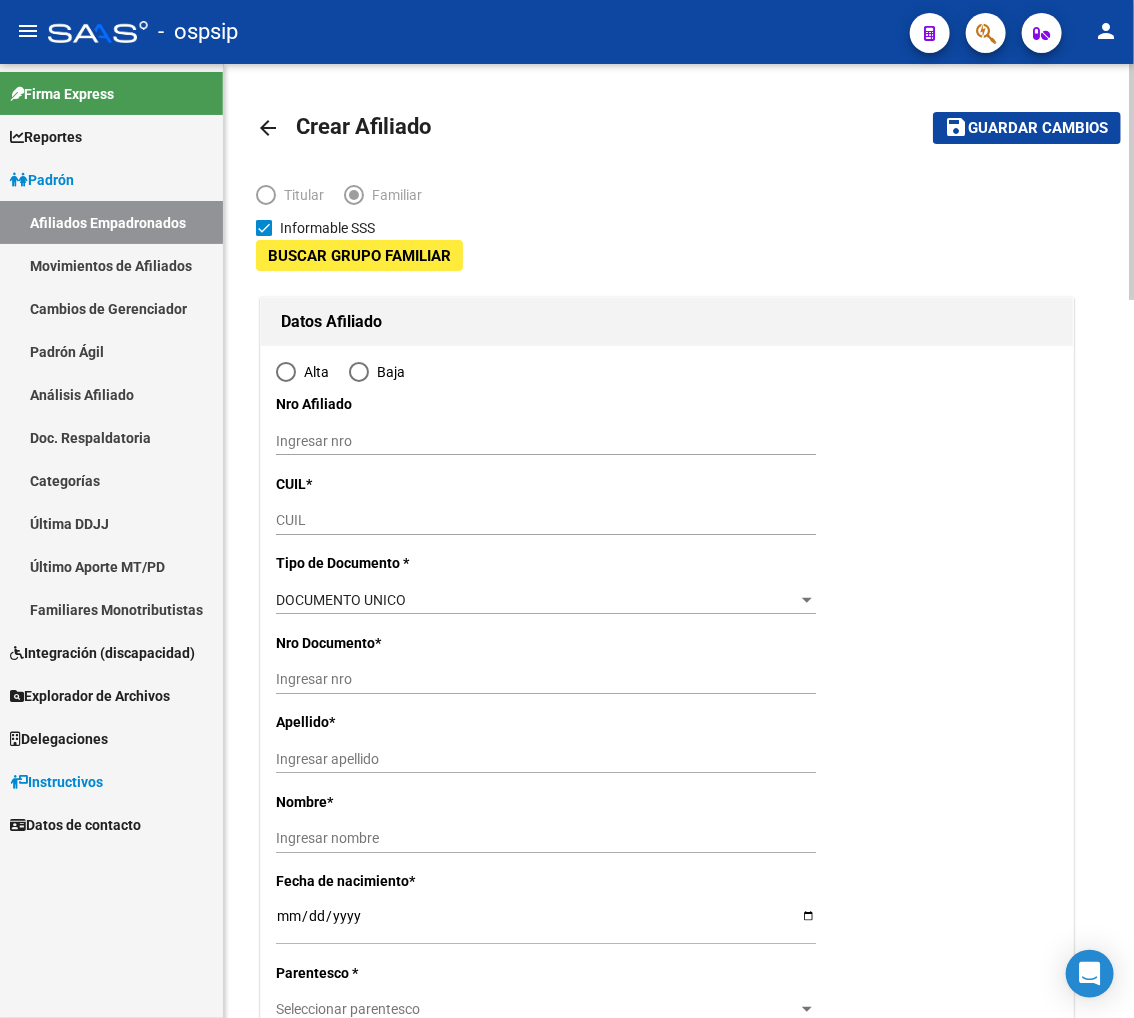 type on "[PHONE]" 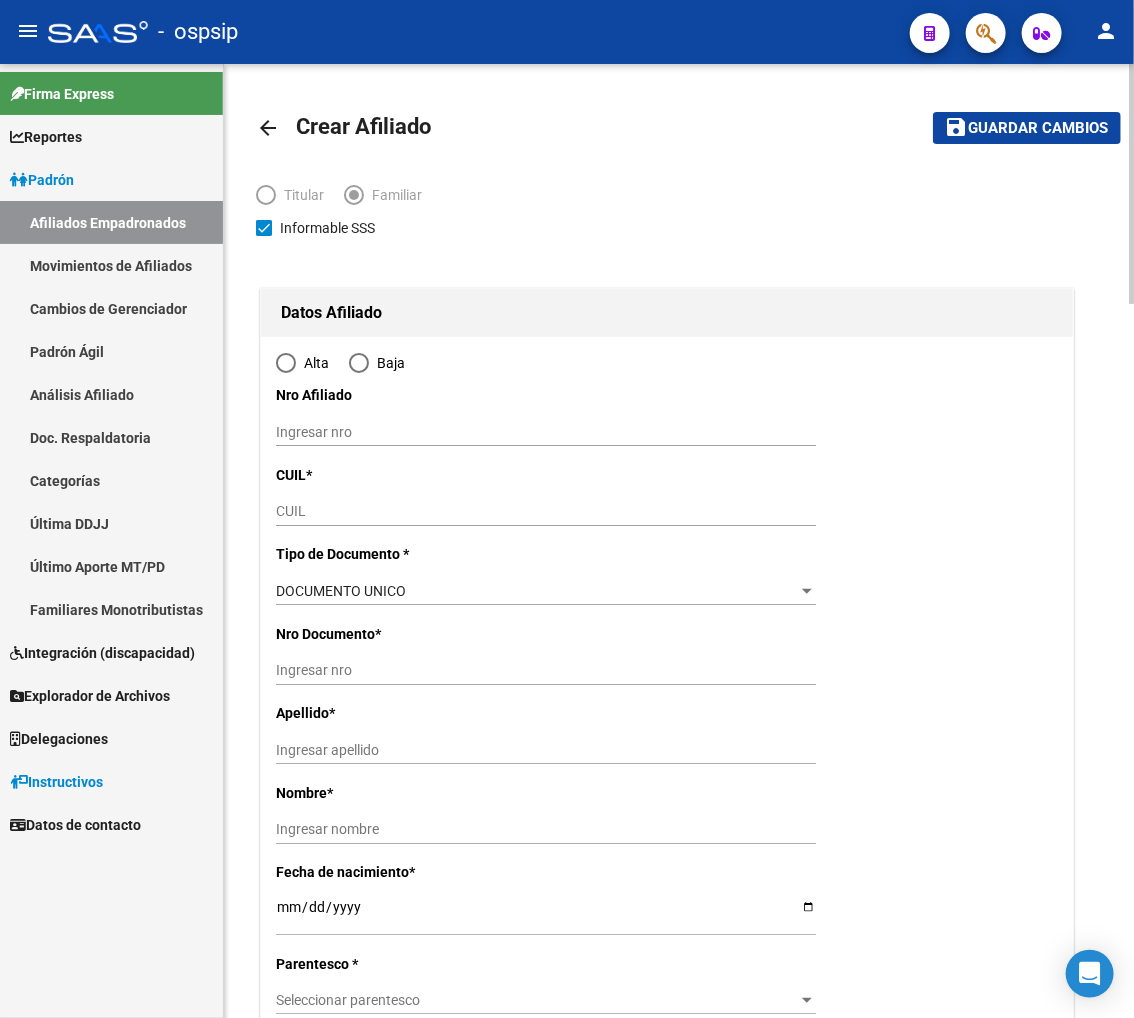 type on "USHUAIA" 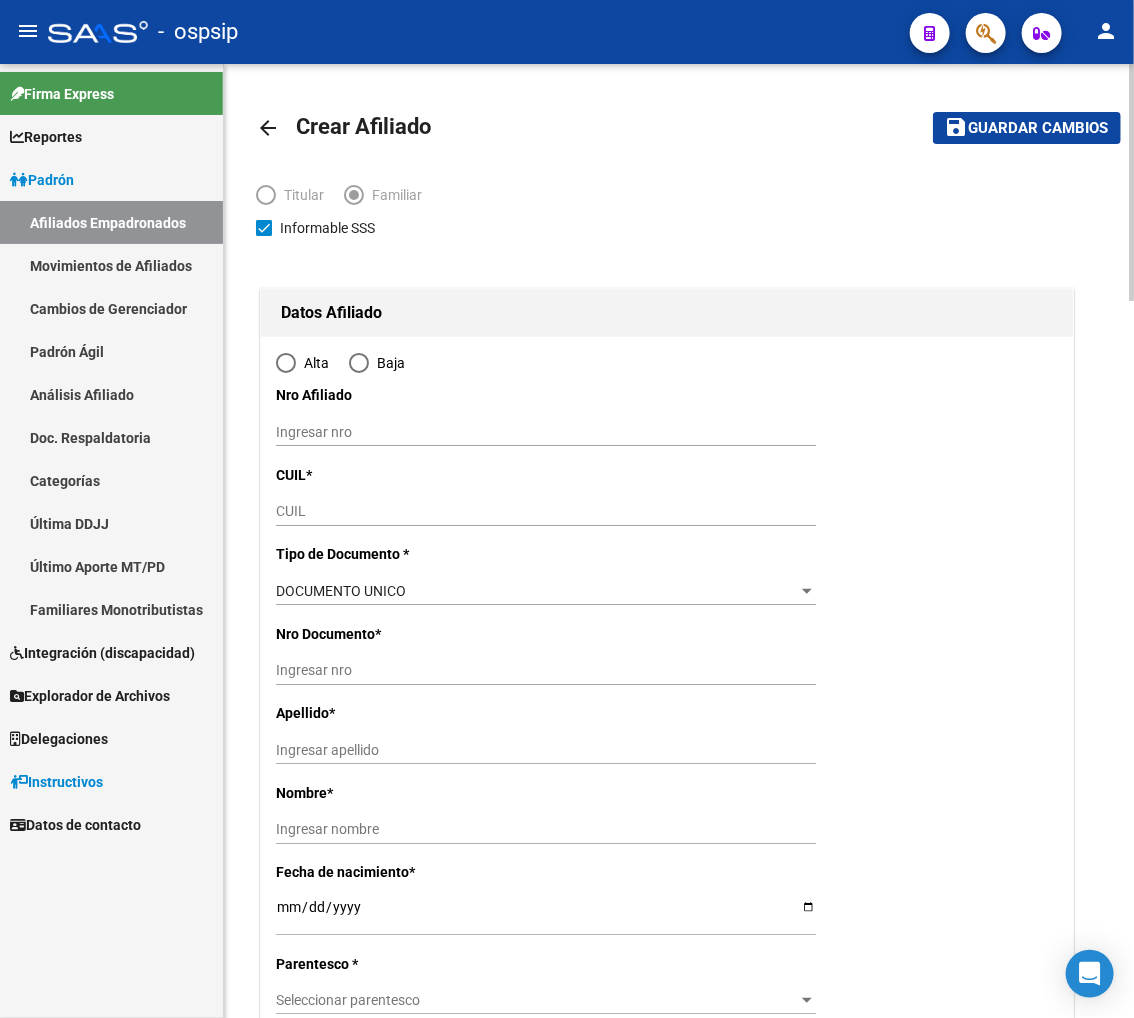 radio on "true" 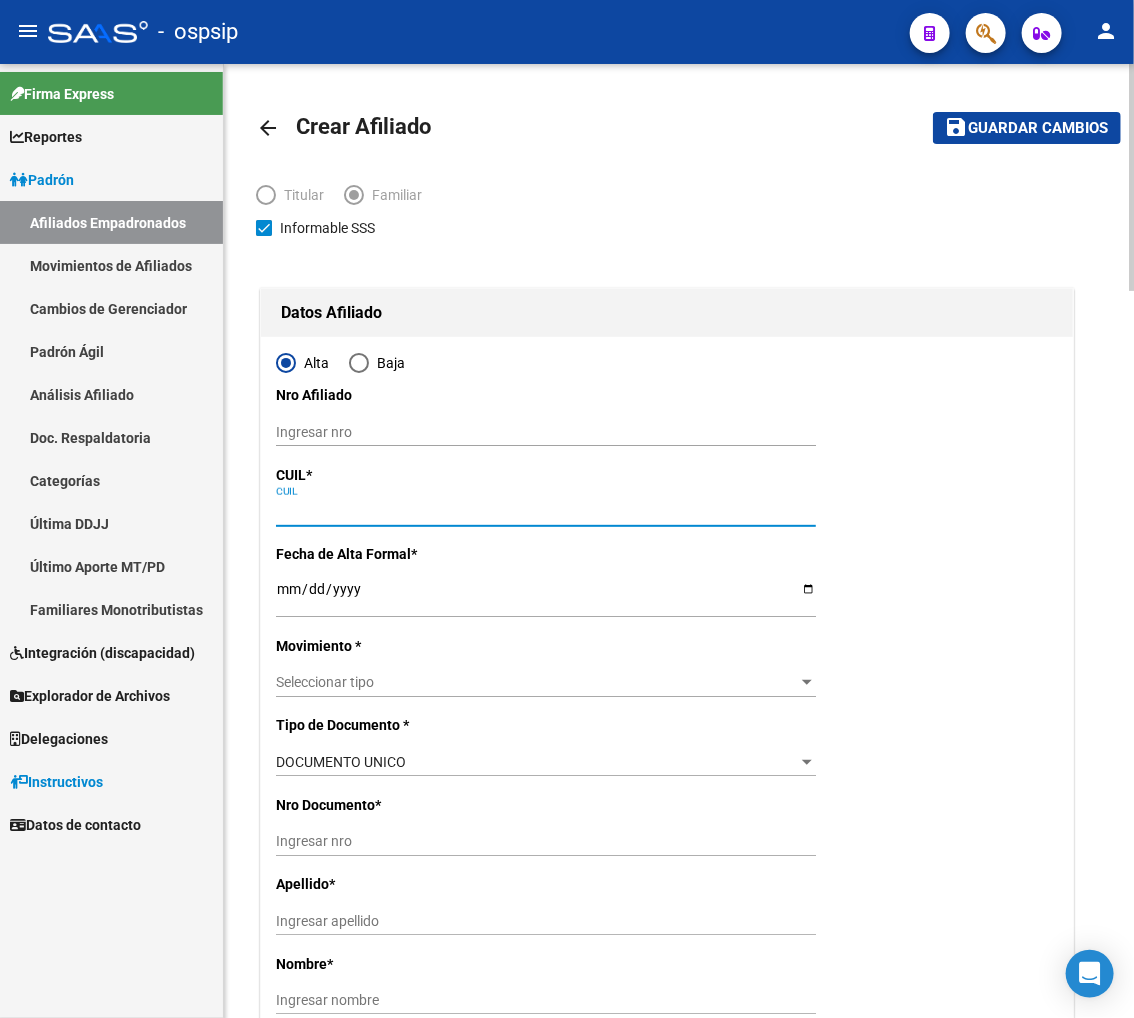 click on "CUIL" at bounding box center [546, 511] 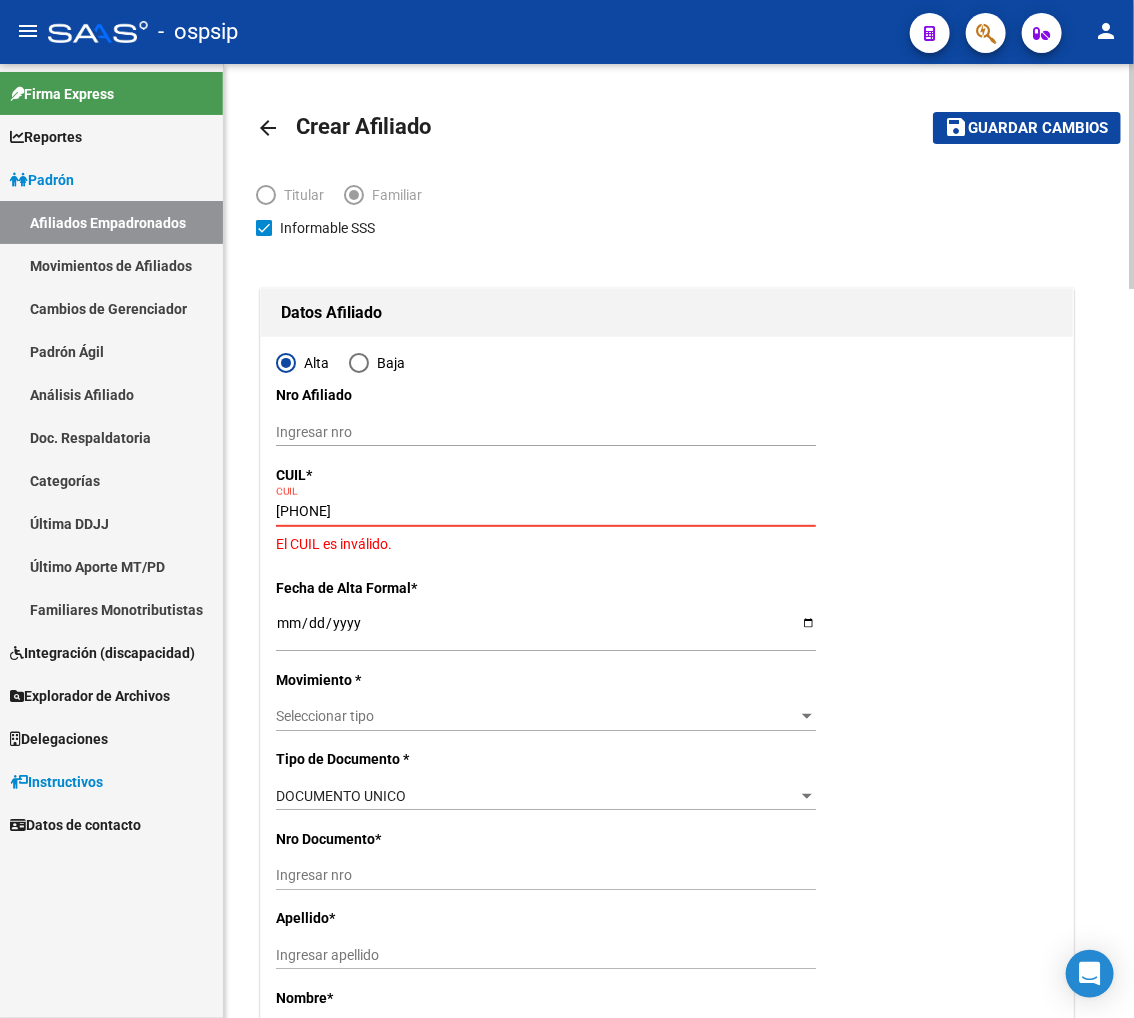 type on "[PHONE]" 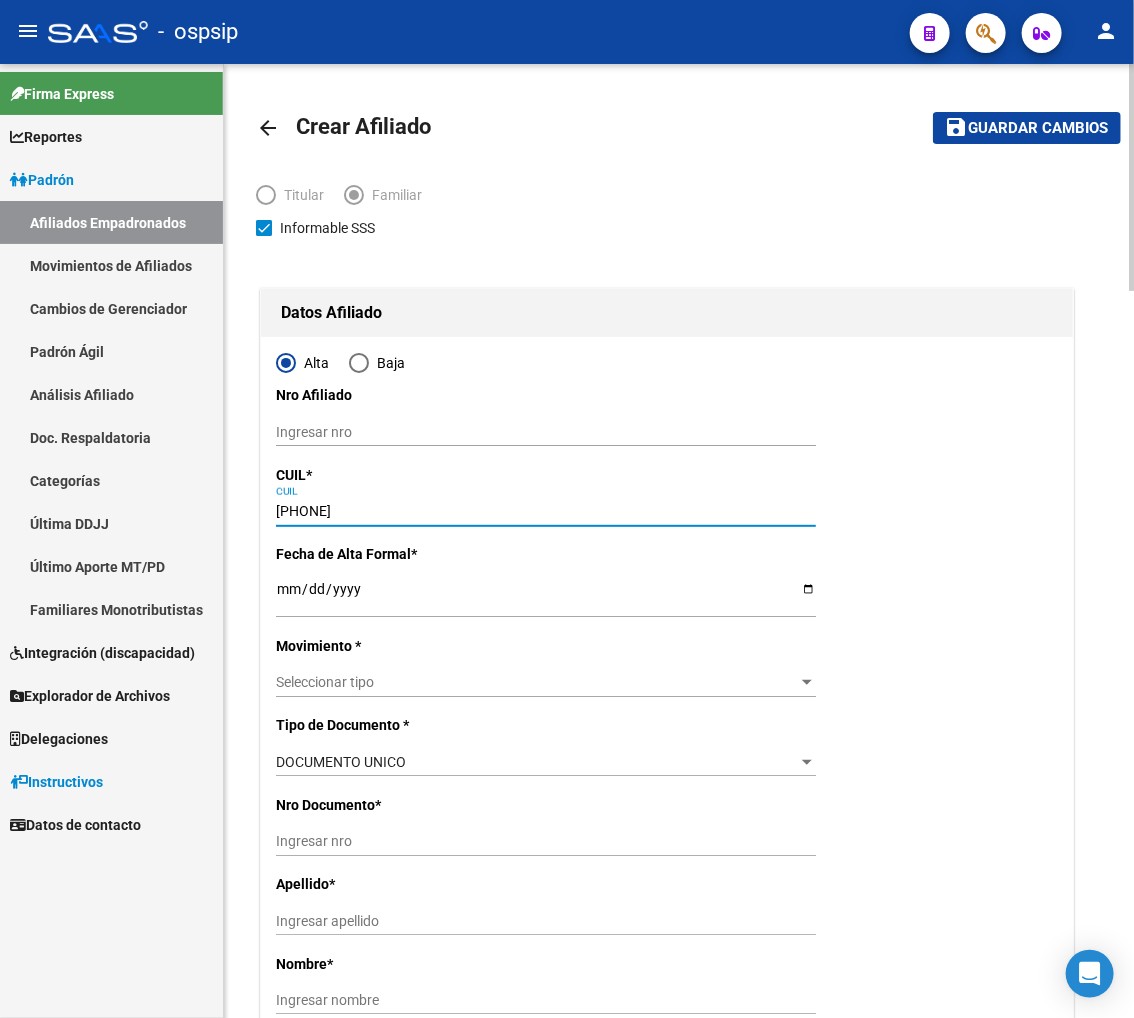 type on "[NUMBER]" 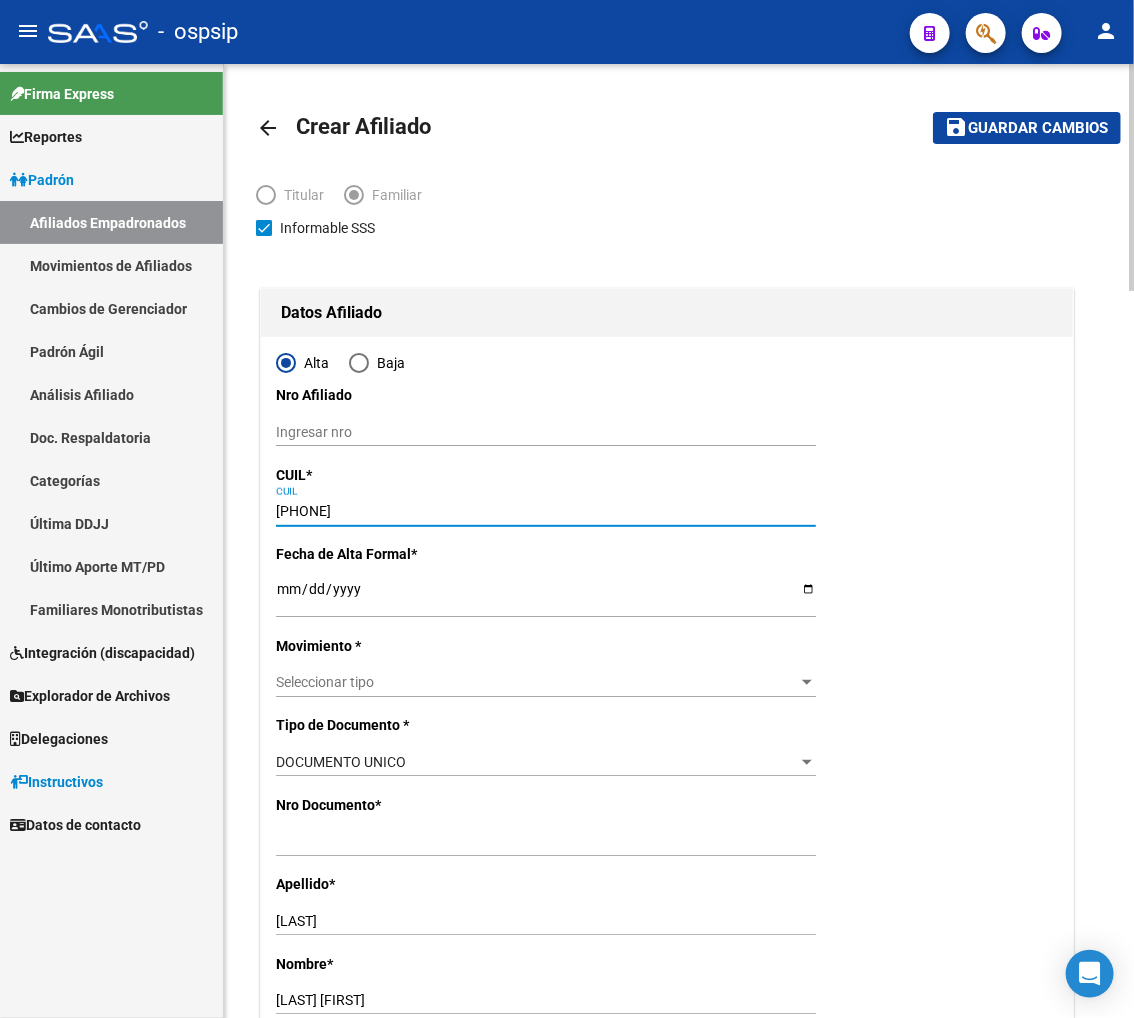 type on "[PHONE]" 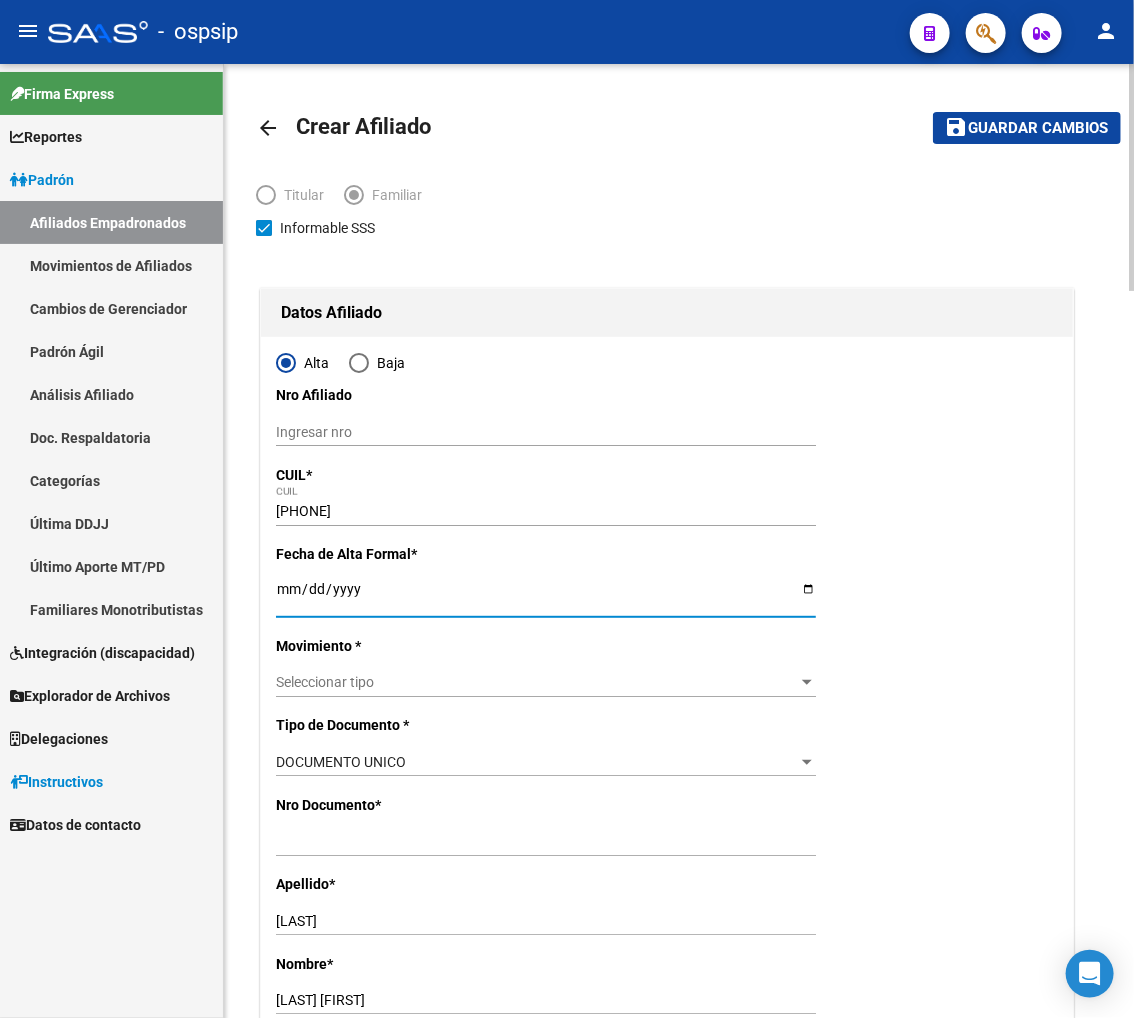 click on "Ingresar fecha" at bounding box center (546, 596) 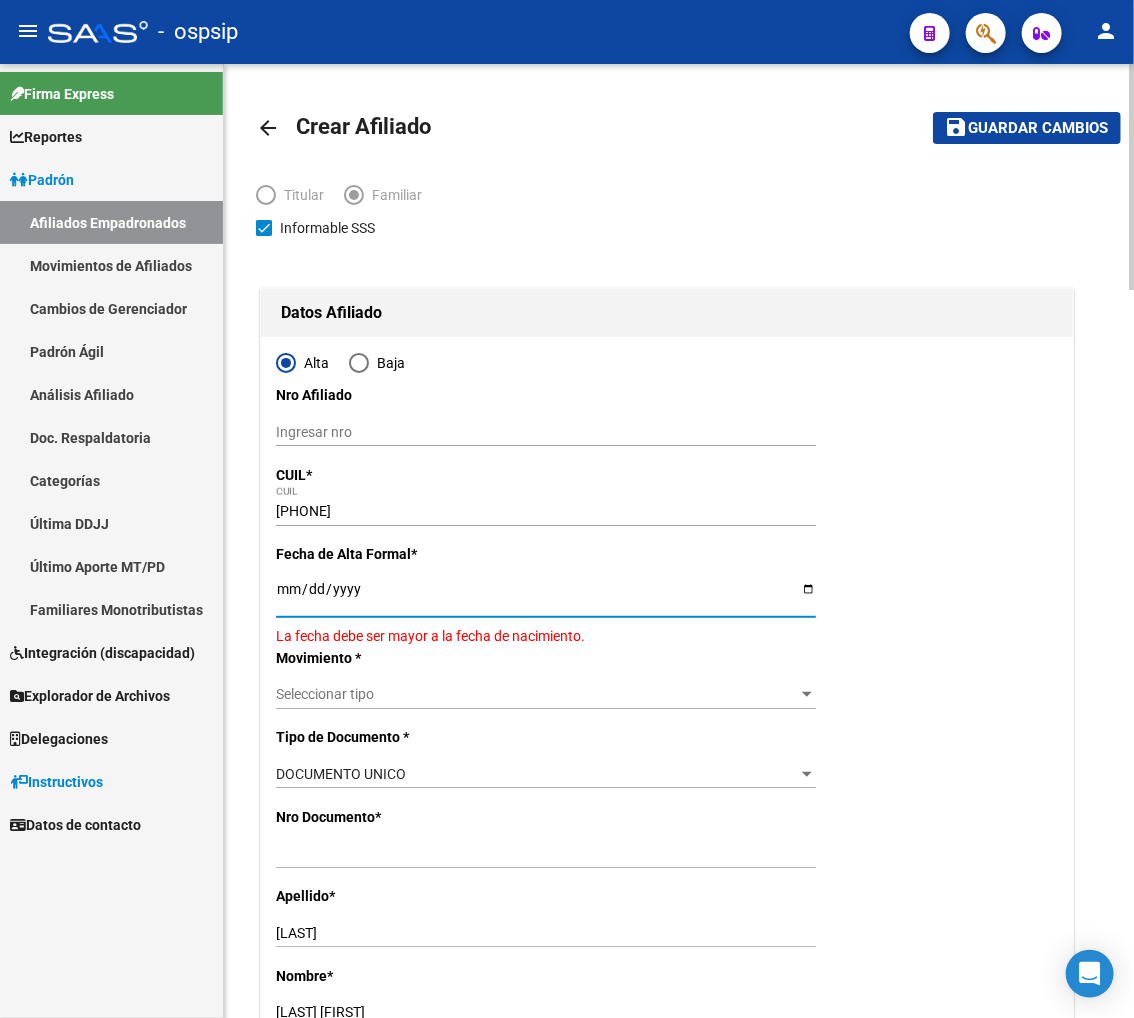 type on "[DATE]" 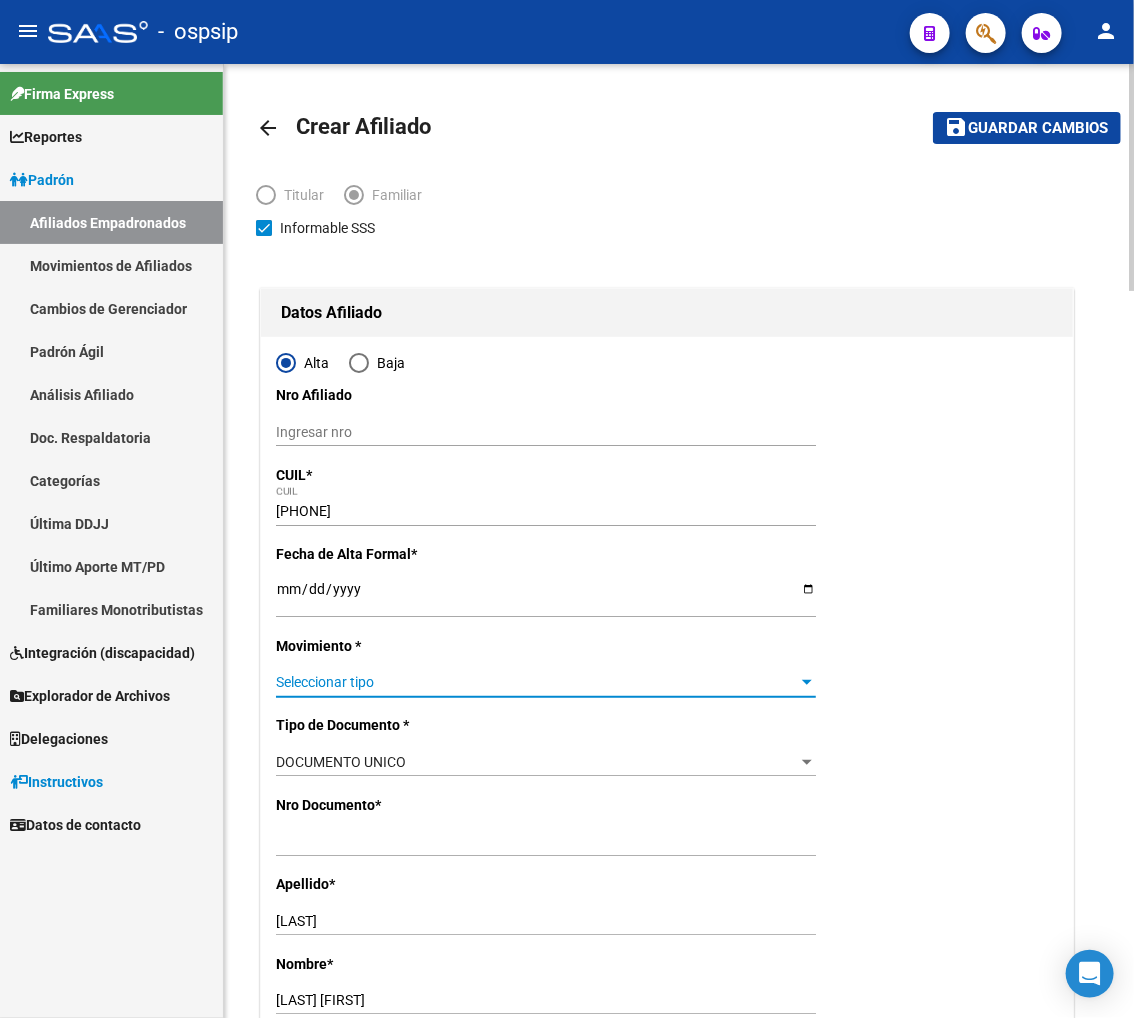 click on "Seleccionar tipo" at bounding box center (537, 682) 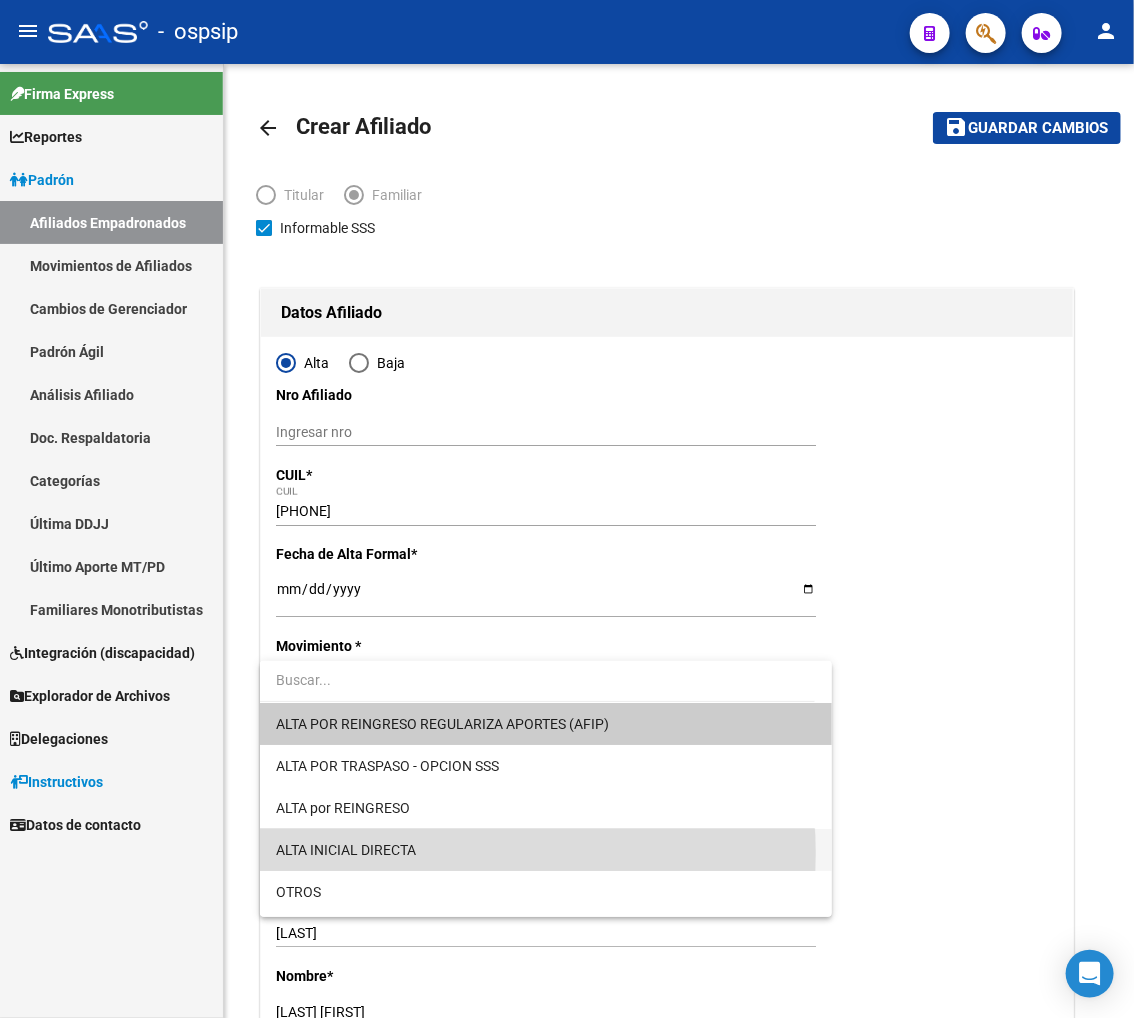 click on "ALTA INICIAL DIRECTA" at bounding box center [546, 850] 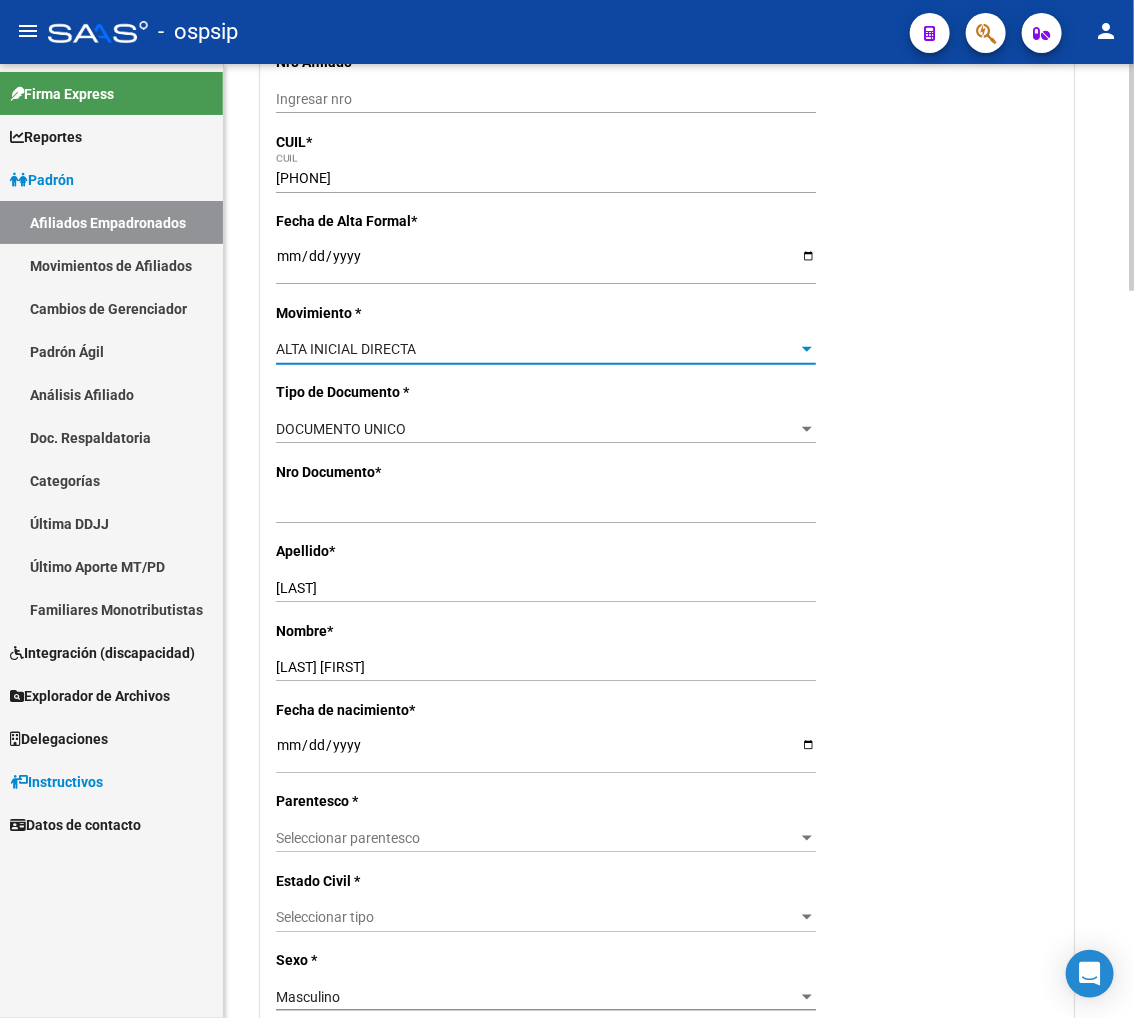 scroll, scrollTop: 444, scrollLeft: 0, axis: vertical 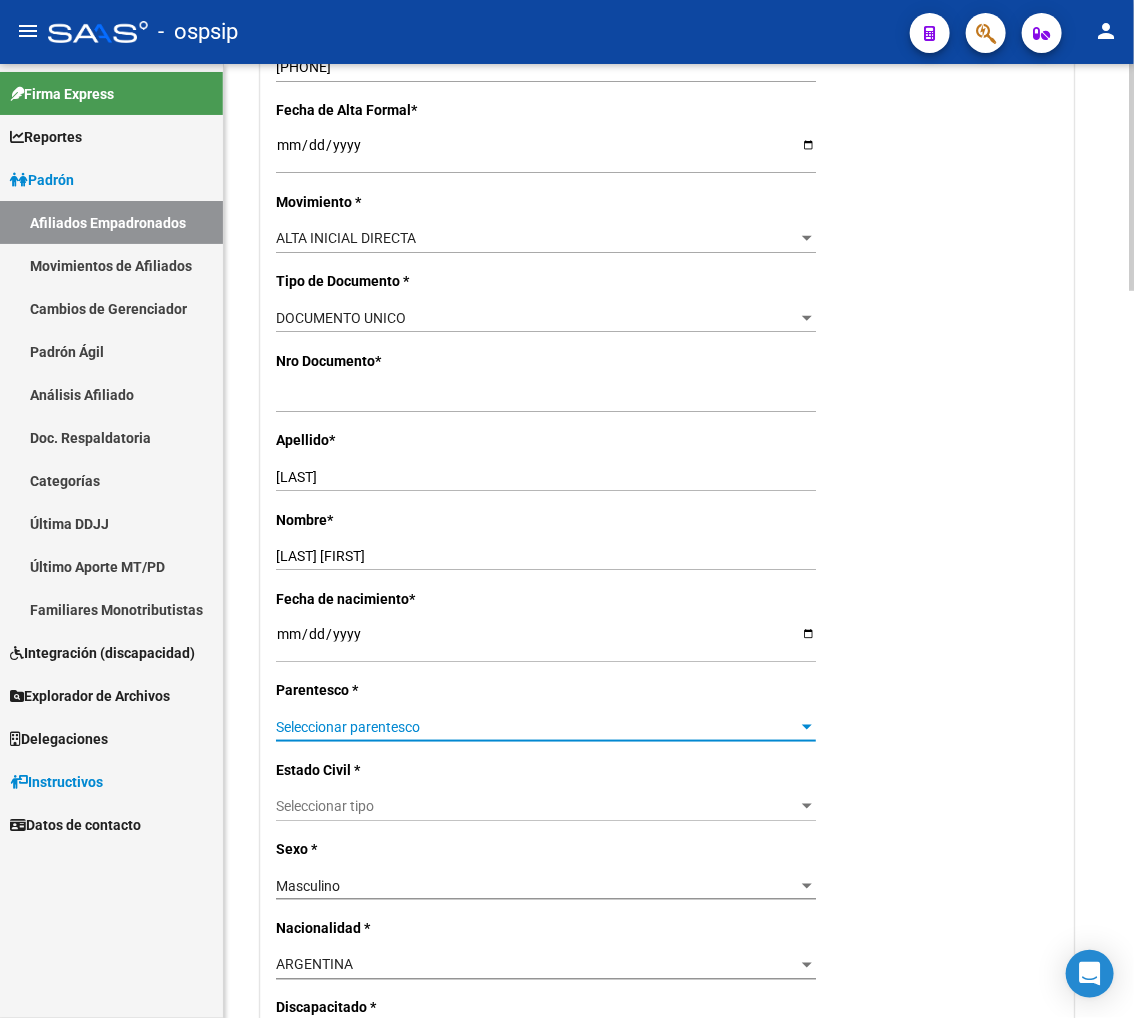 click on "Seleccionar parentesco" at bounding box center (537, 727) 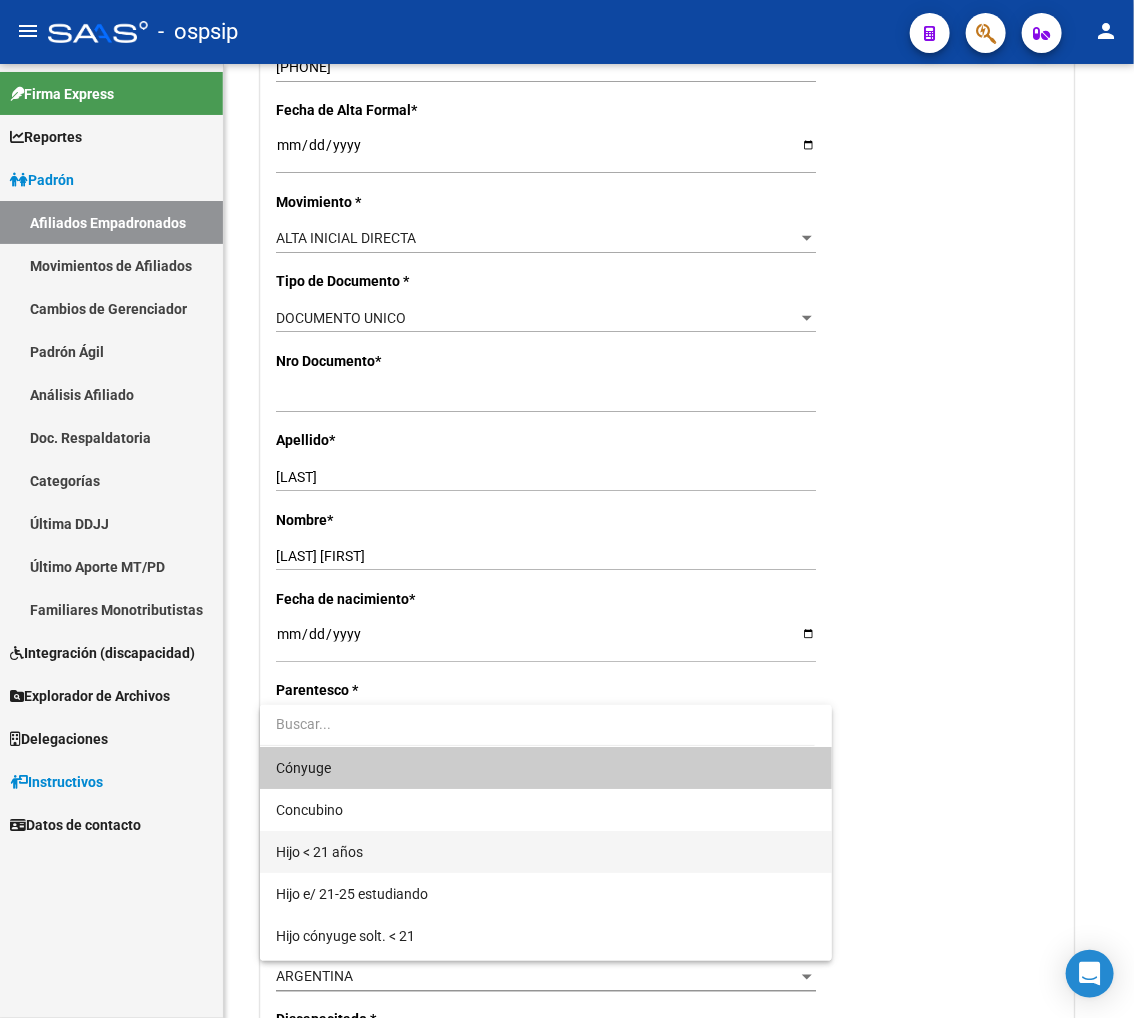click on "Hijo < 21 años" at bounding box center (546, 852) 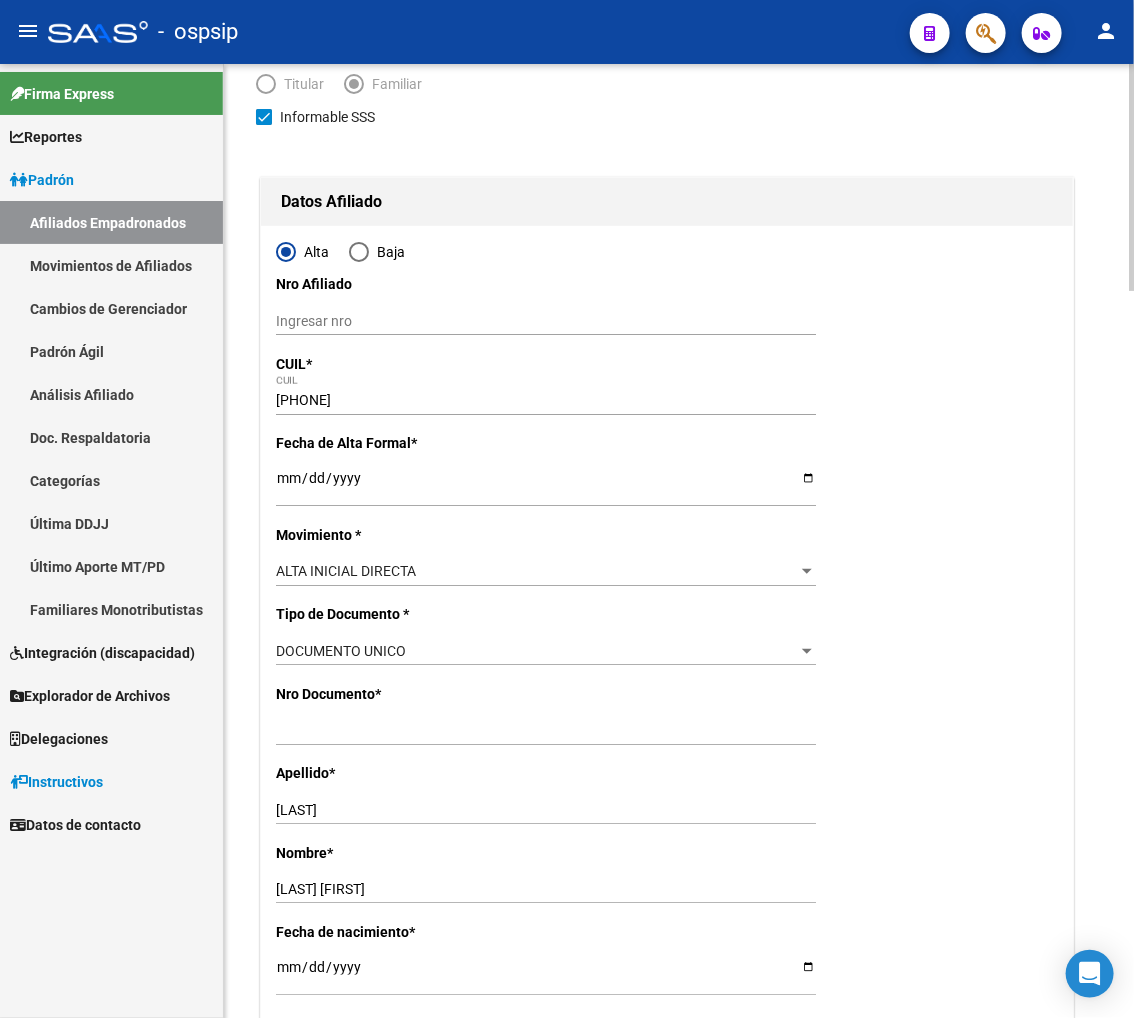 scroll, scrollTop: 0, scrollLeft: 0, axis: both 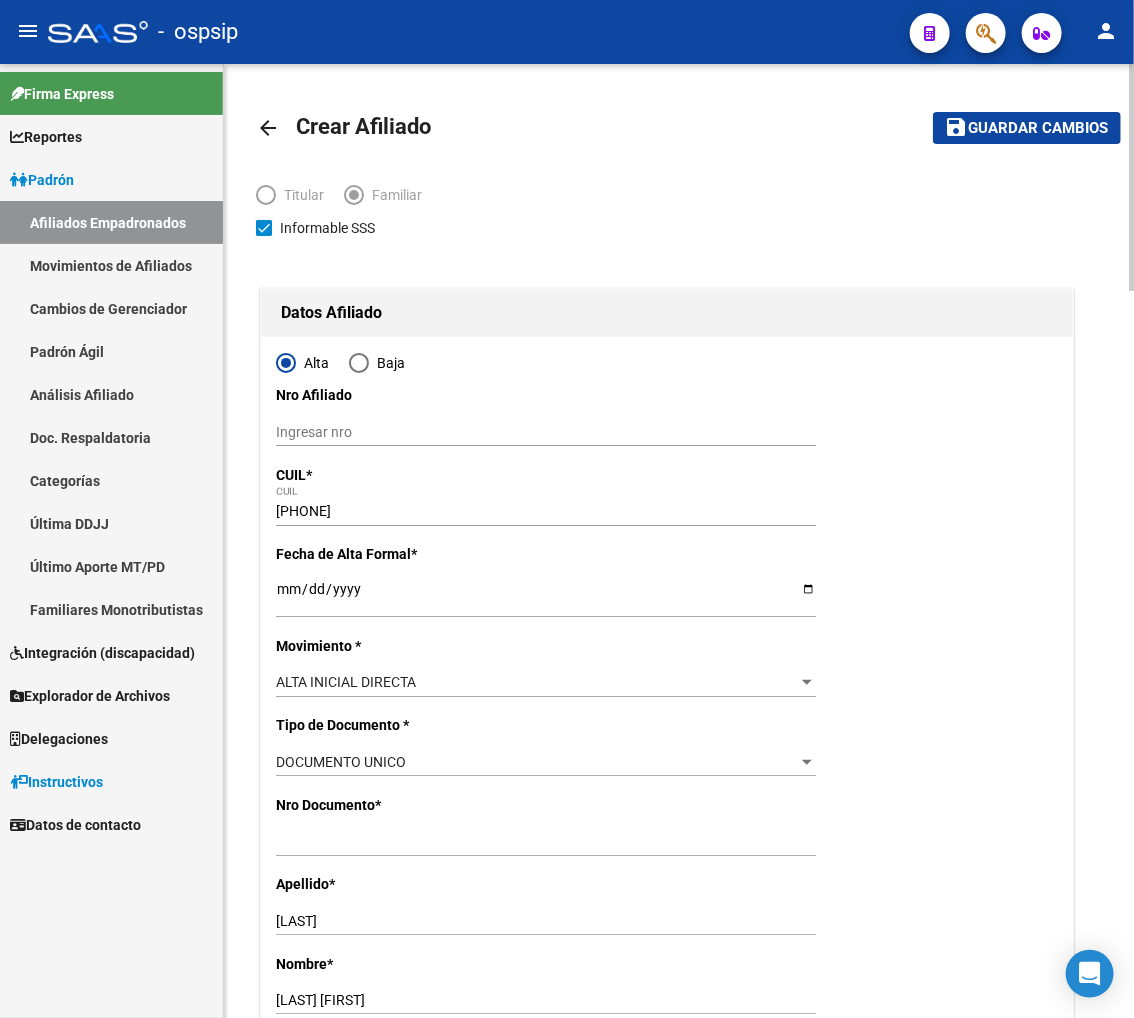 click on "Guardar cambios" 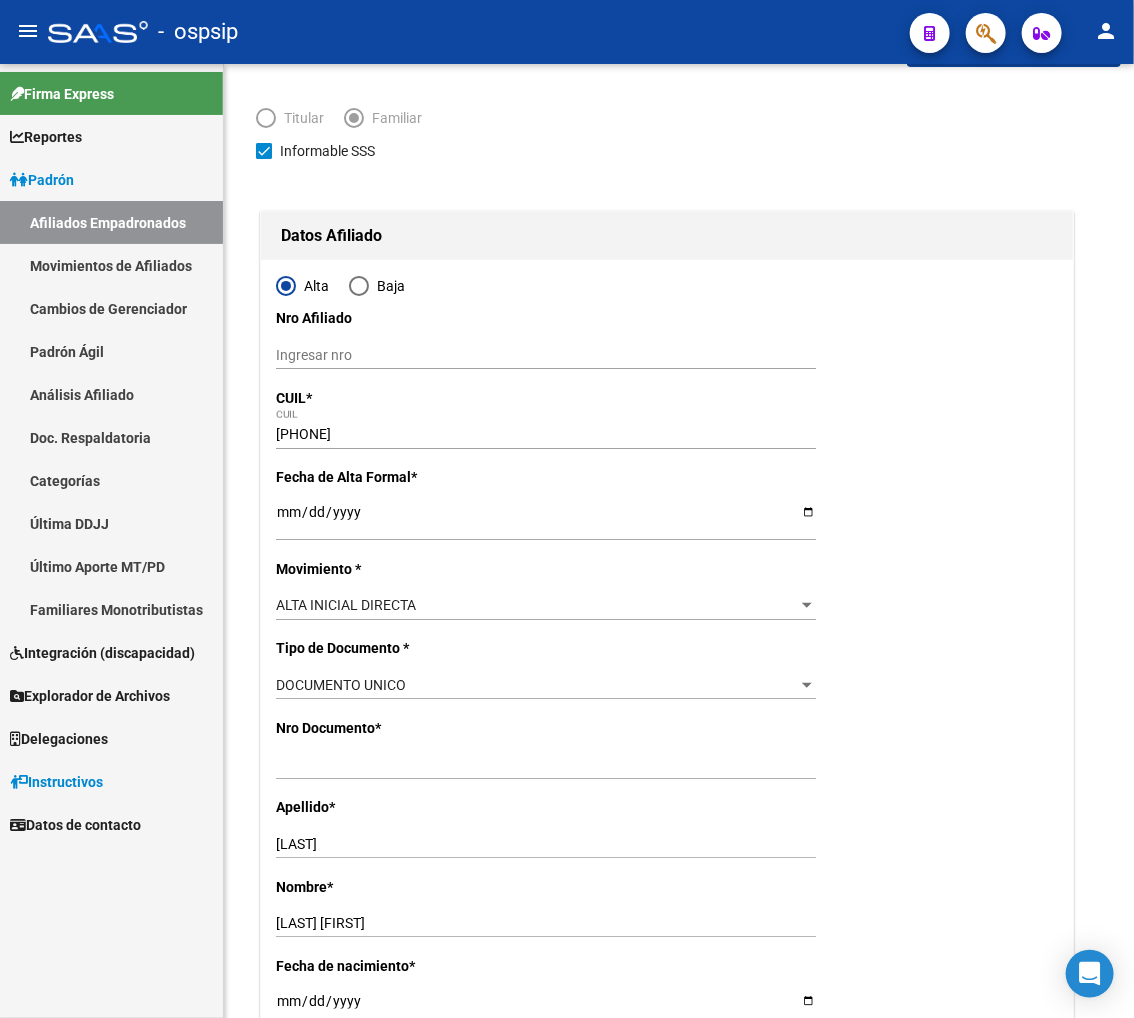 scroll, scrollTop: 0, scrollLeft: 0, axis: both 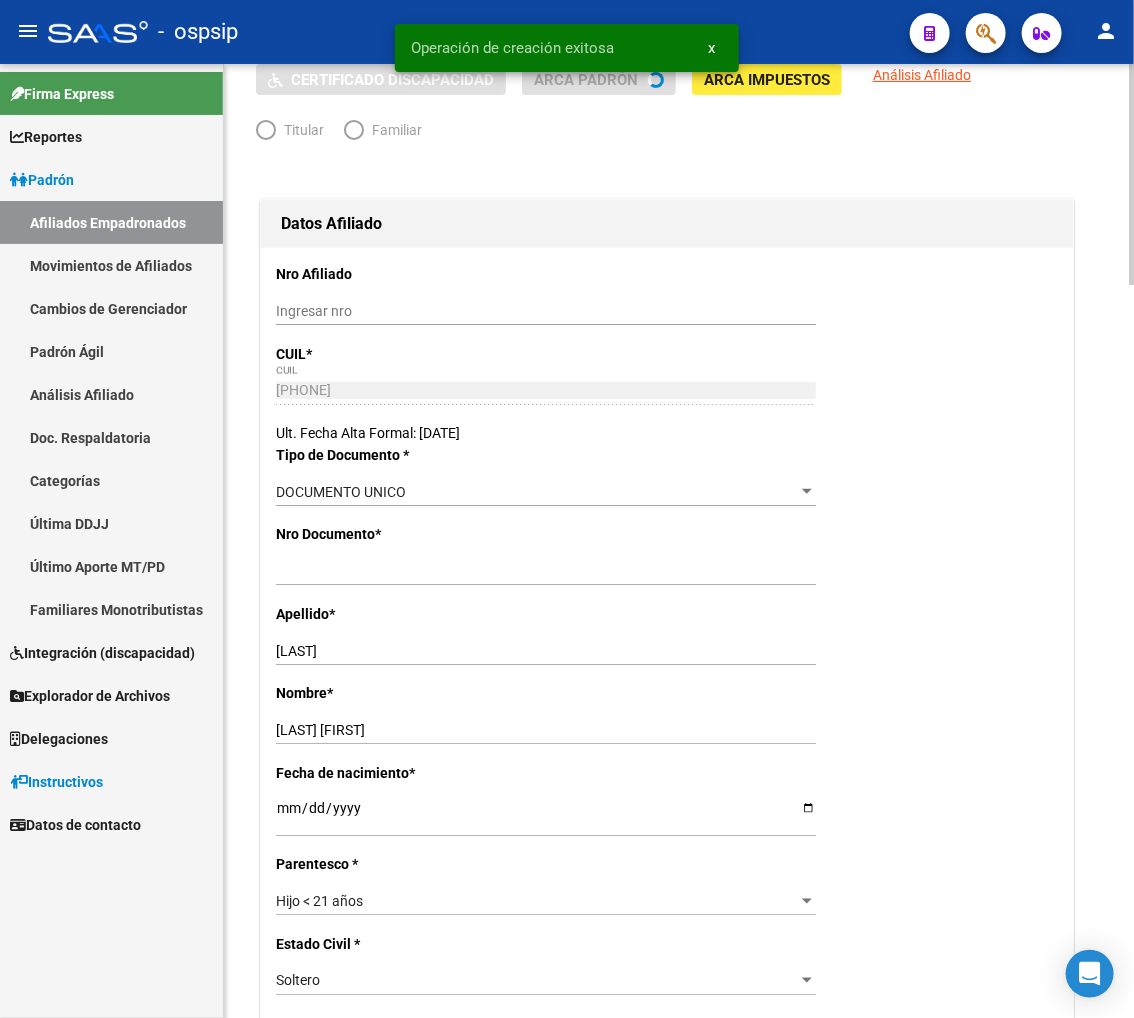 radio on "true" 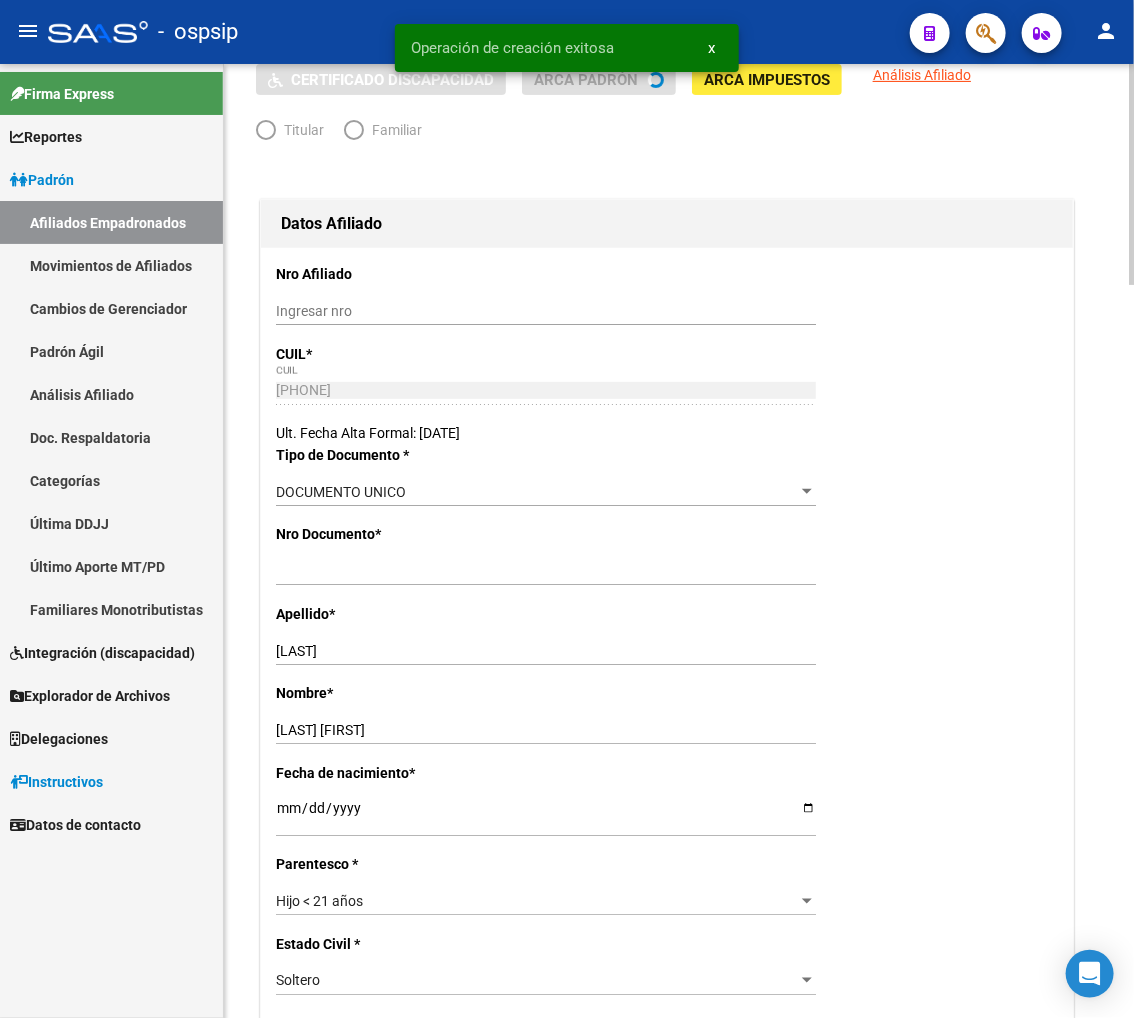 type on "[PHONE]" 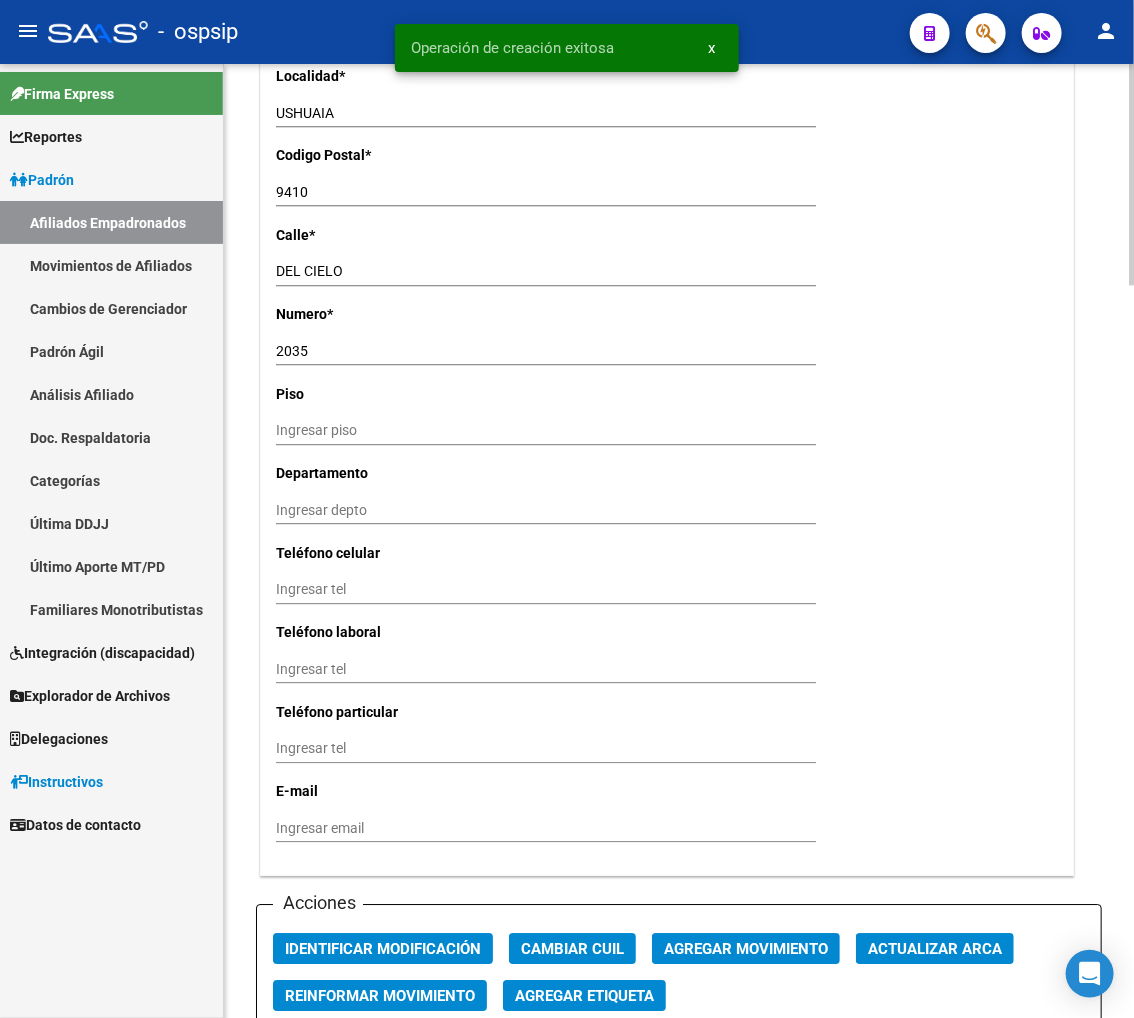 scroll, scrollTop: 1777, scrollLeft: 0, axis: vertical 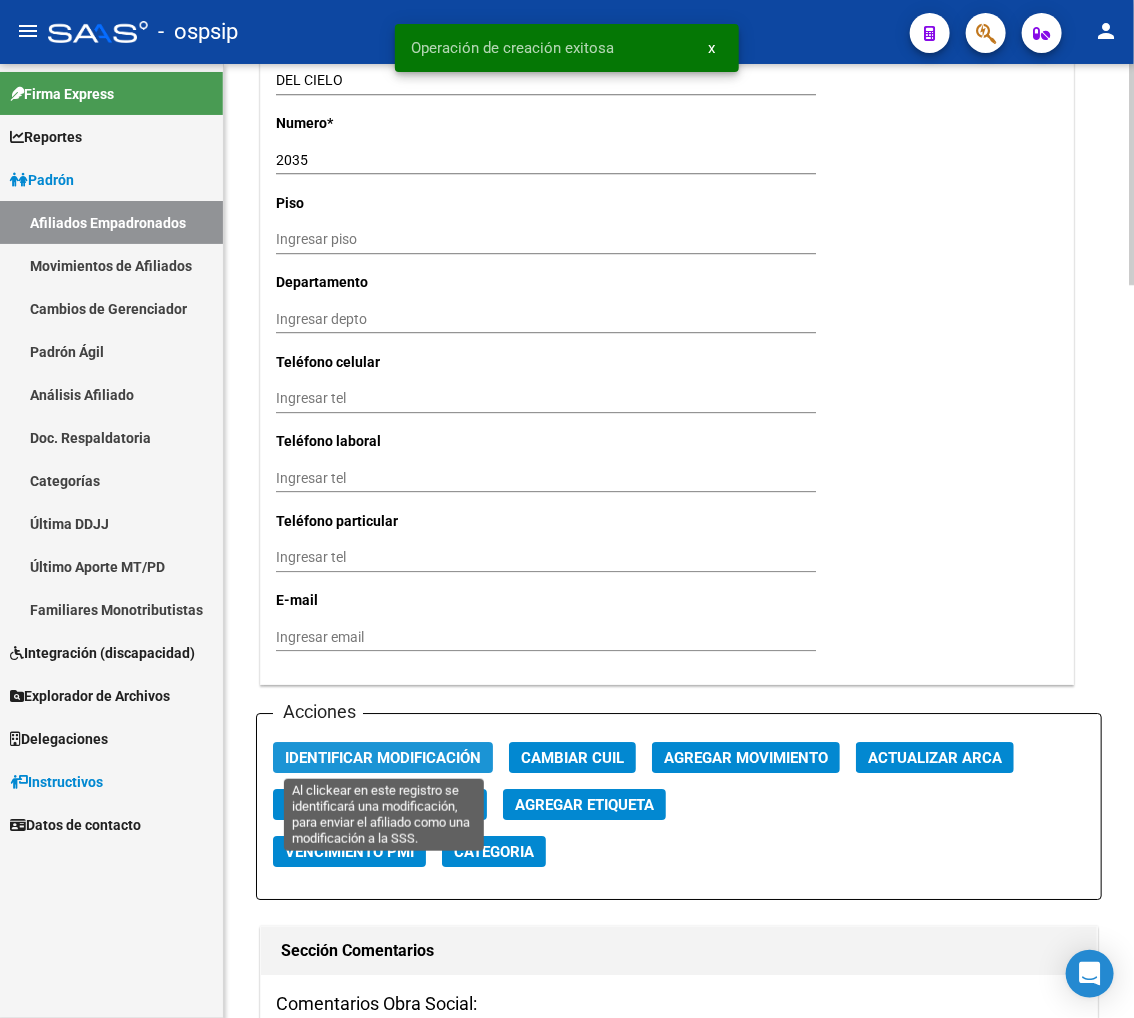 click on "Identificar Modificación" 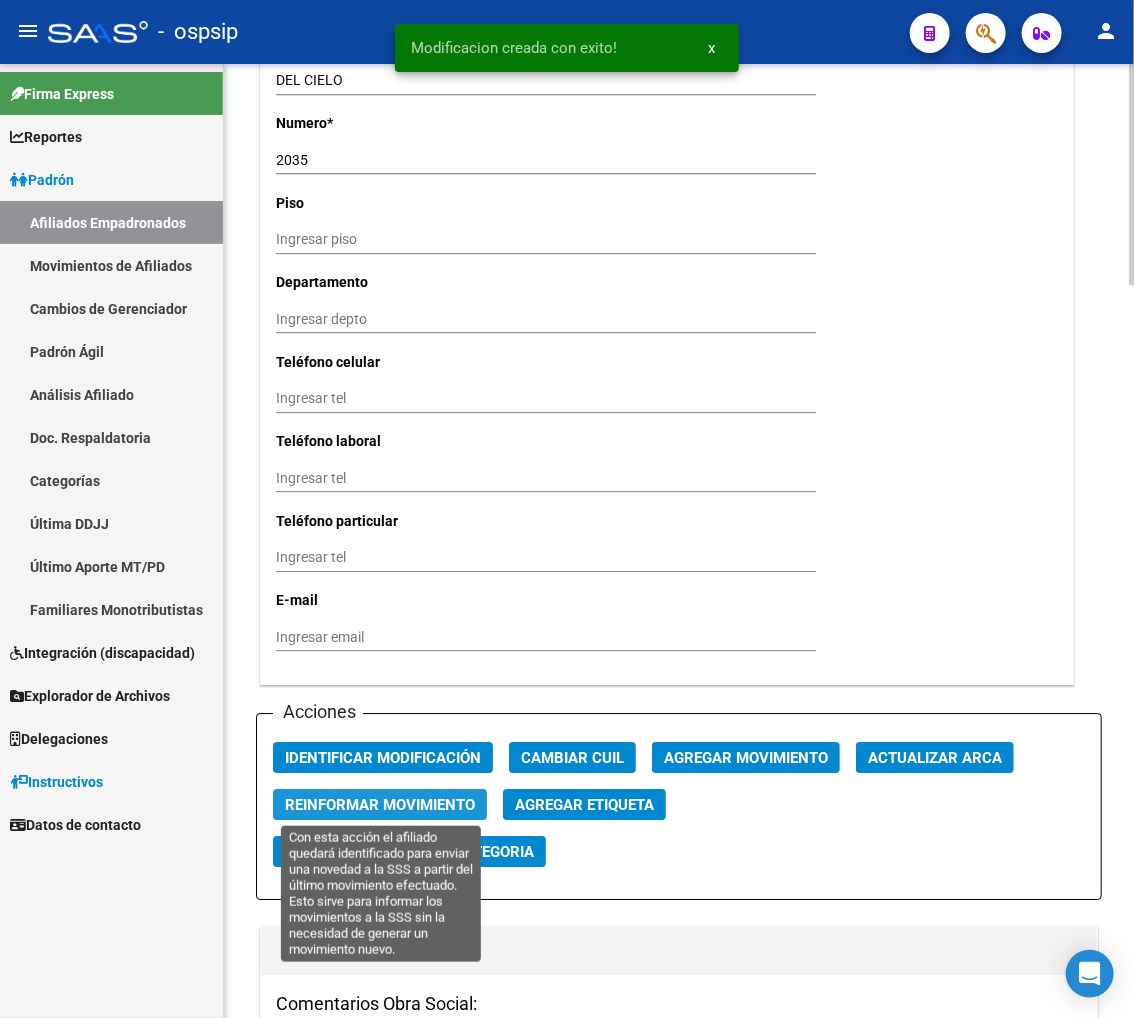 click on "Reinformar Movimiento" 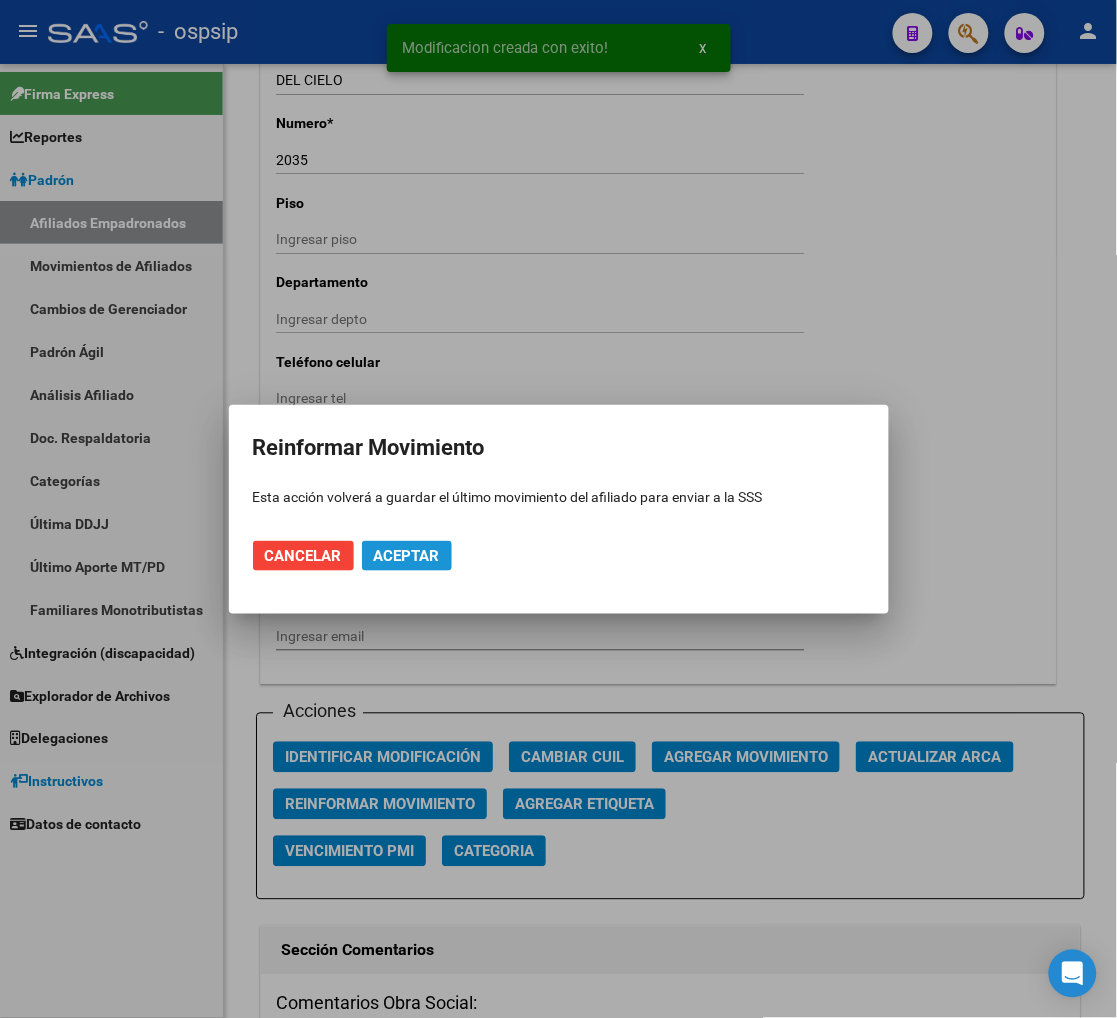 click on "Aceptar" at bounding box center [407, 556] 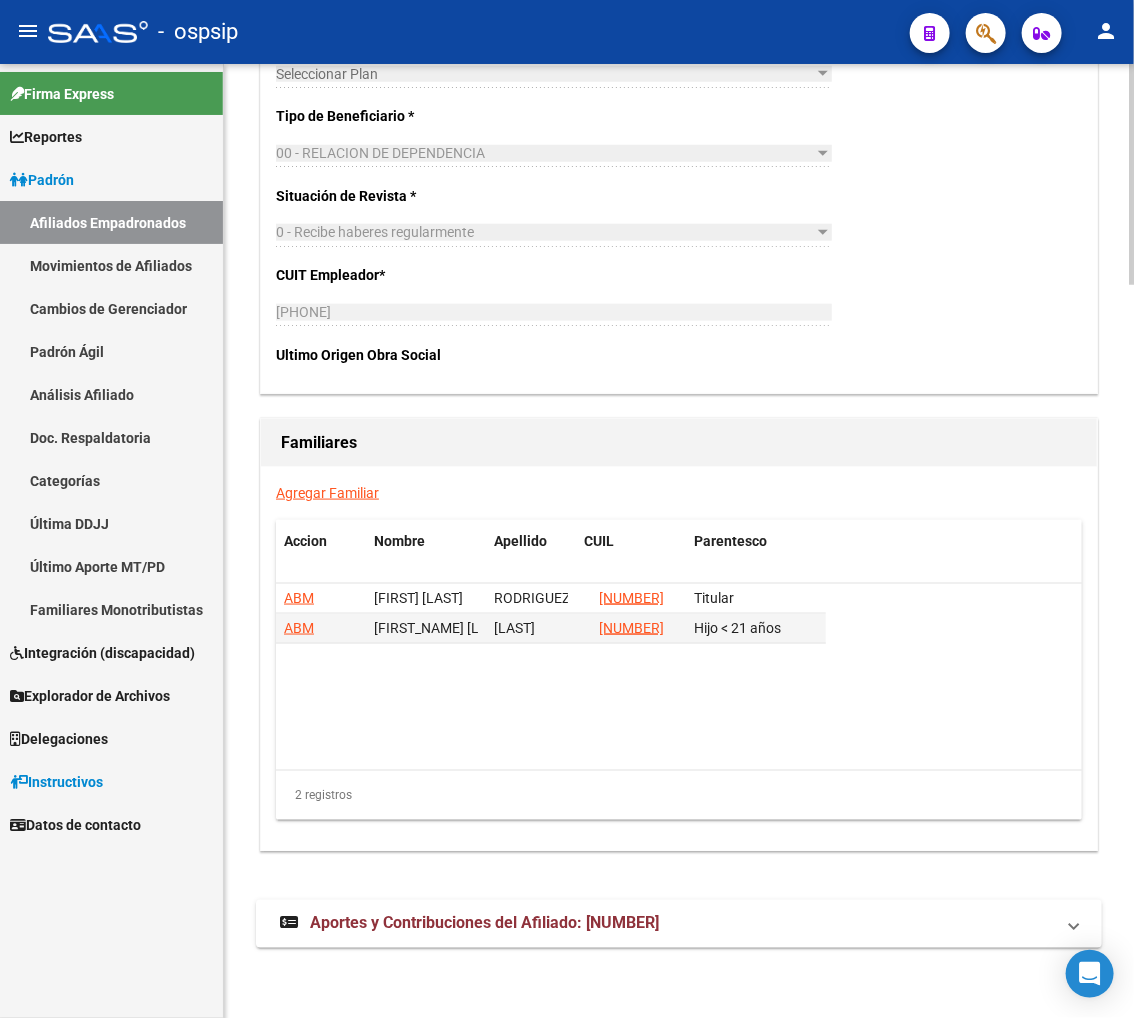 scroll, scrollTop: 2736, scrollLeft: 0, axis: vertical 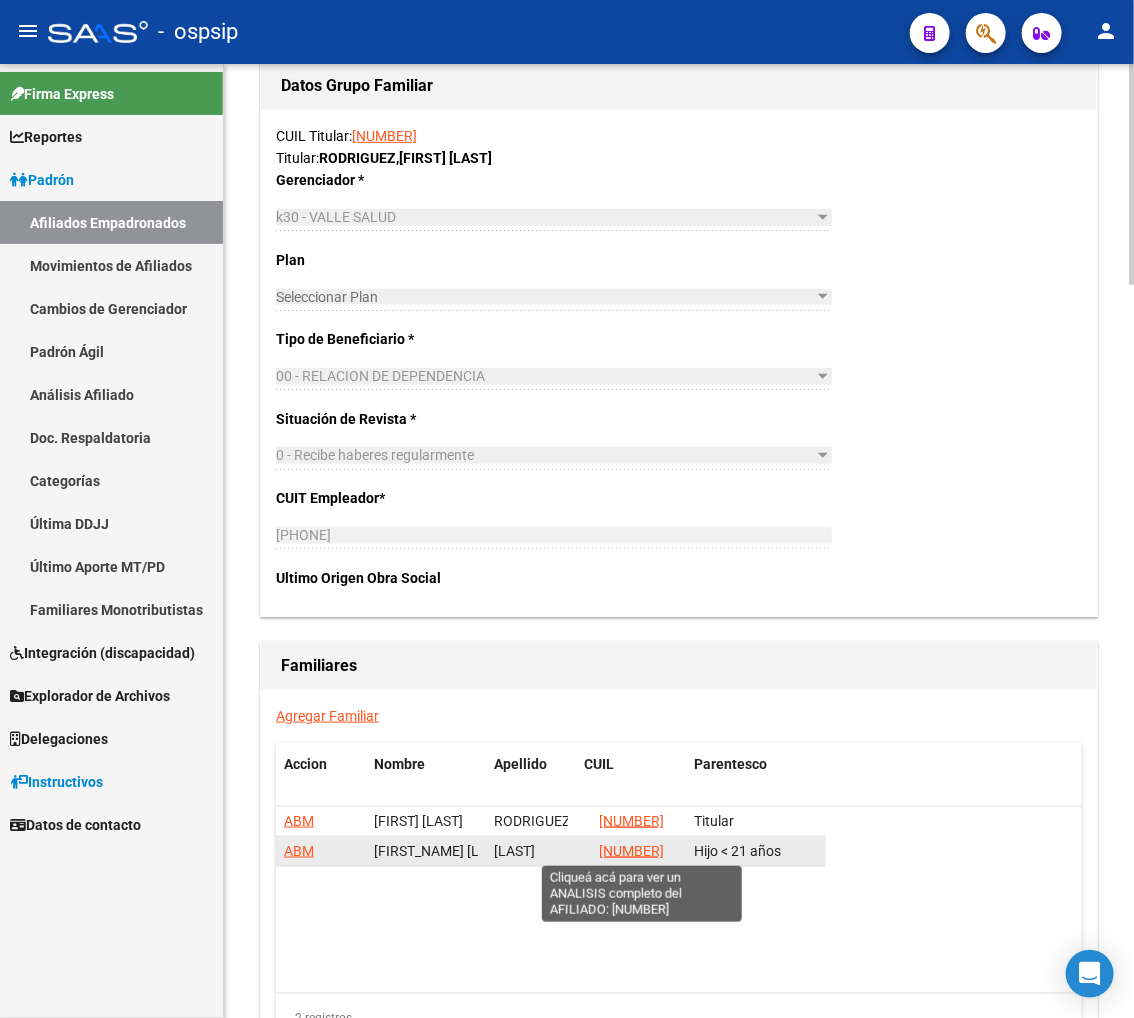 click on "[NUMBER]" 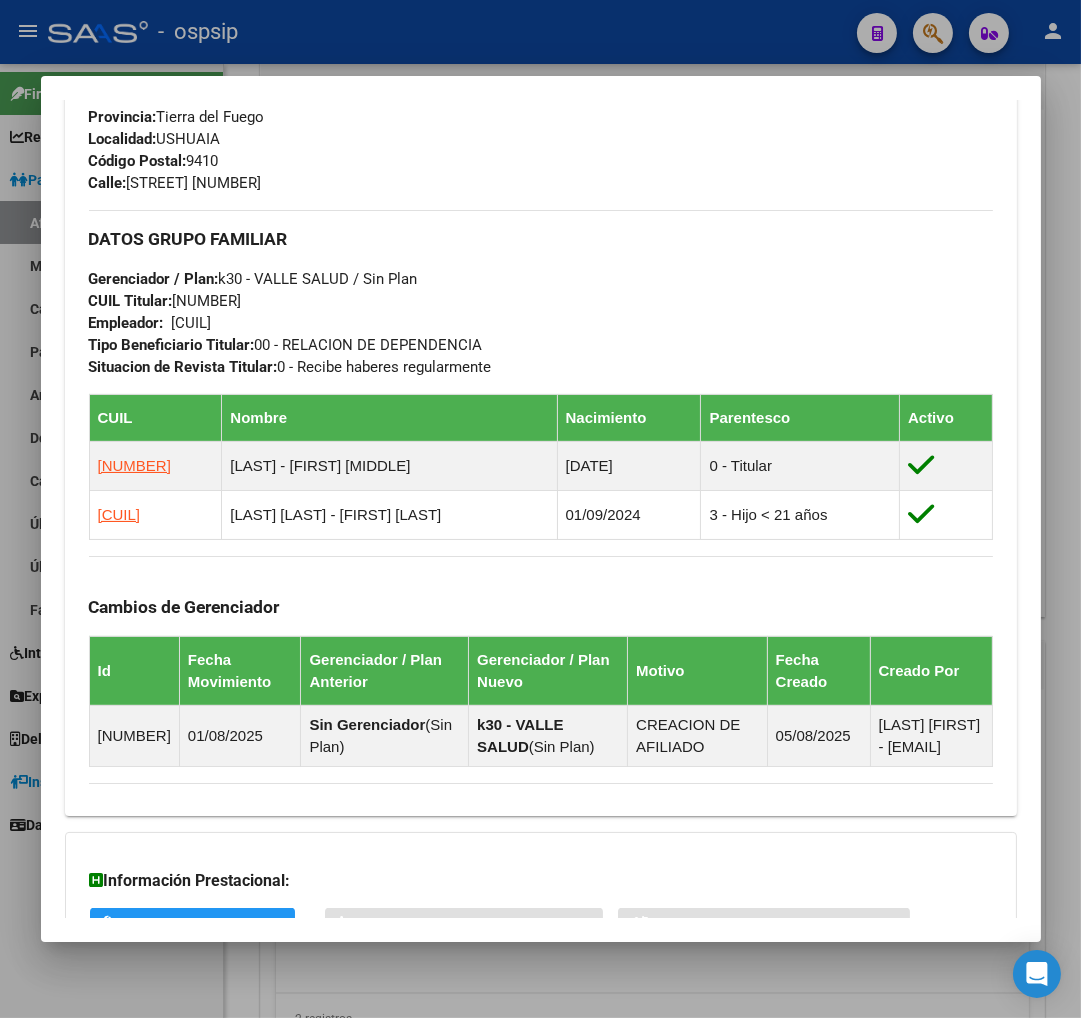 scroll, scrollTop: 1211, scrollLeft: 0, axis: vertical 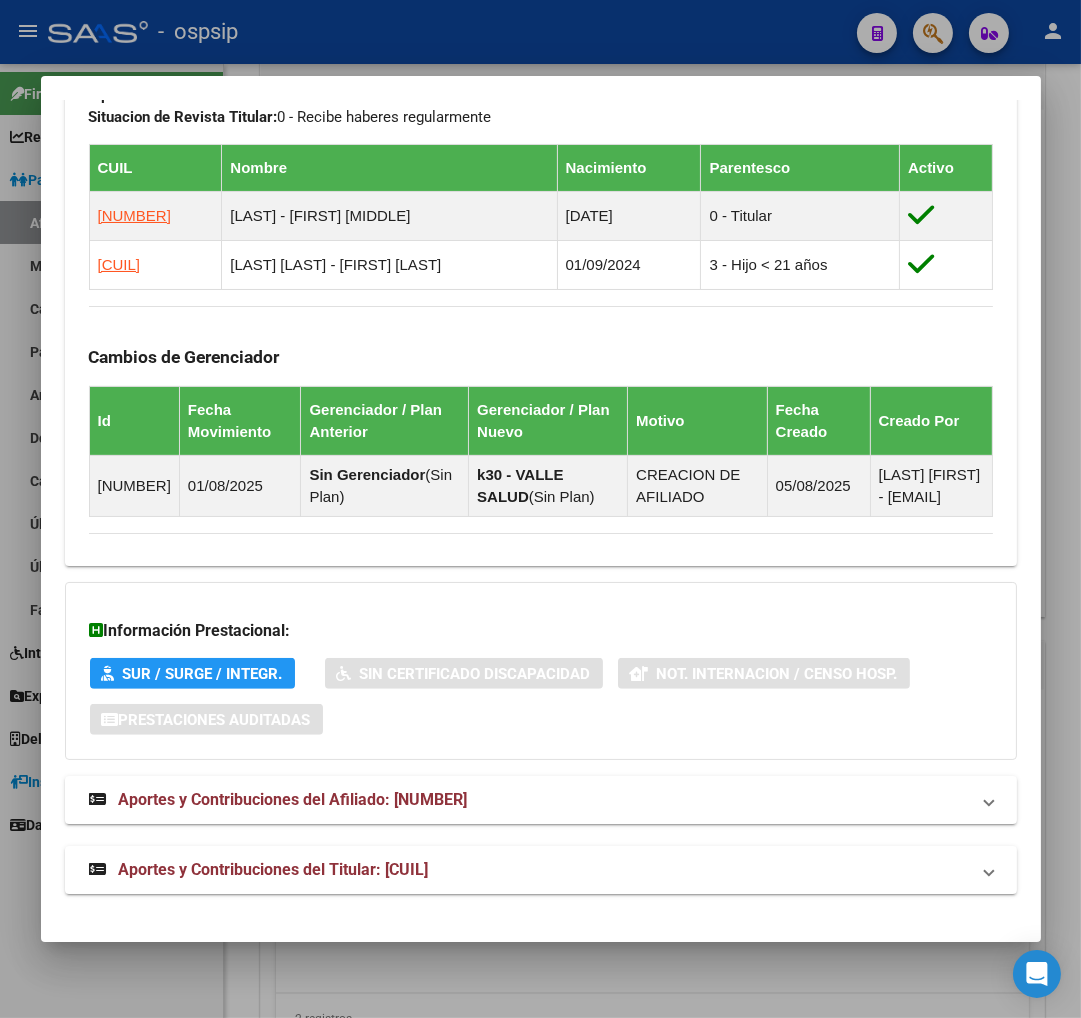 click at bounding box center (540, 509) 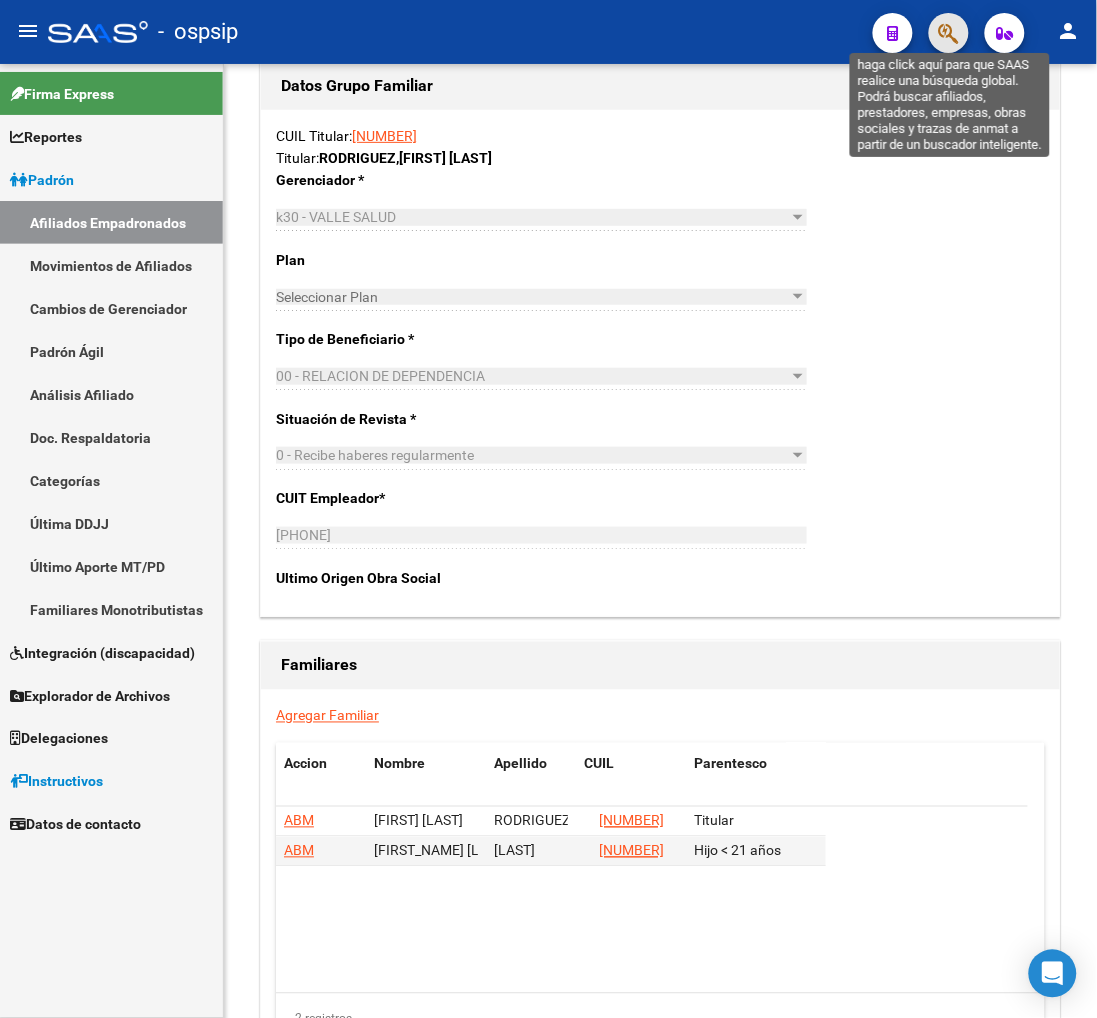 click 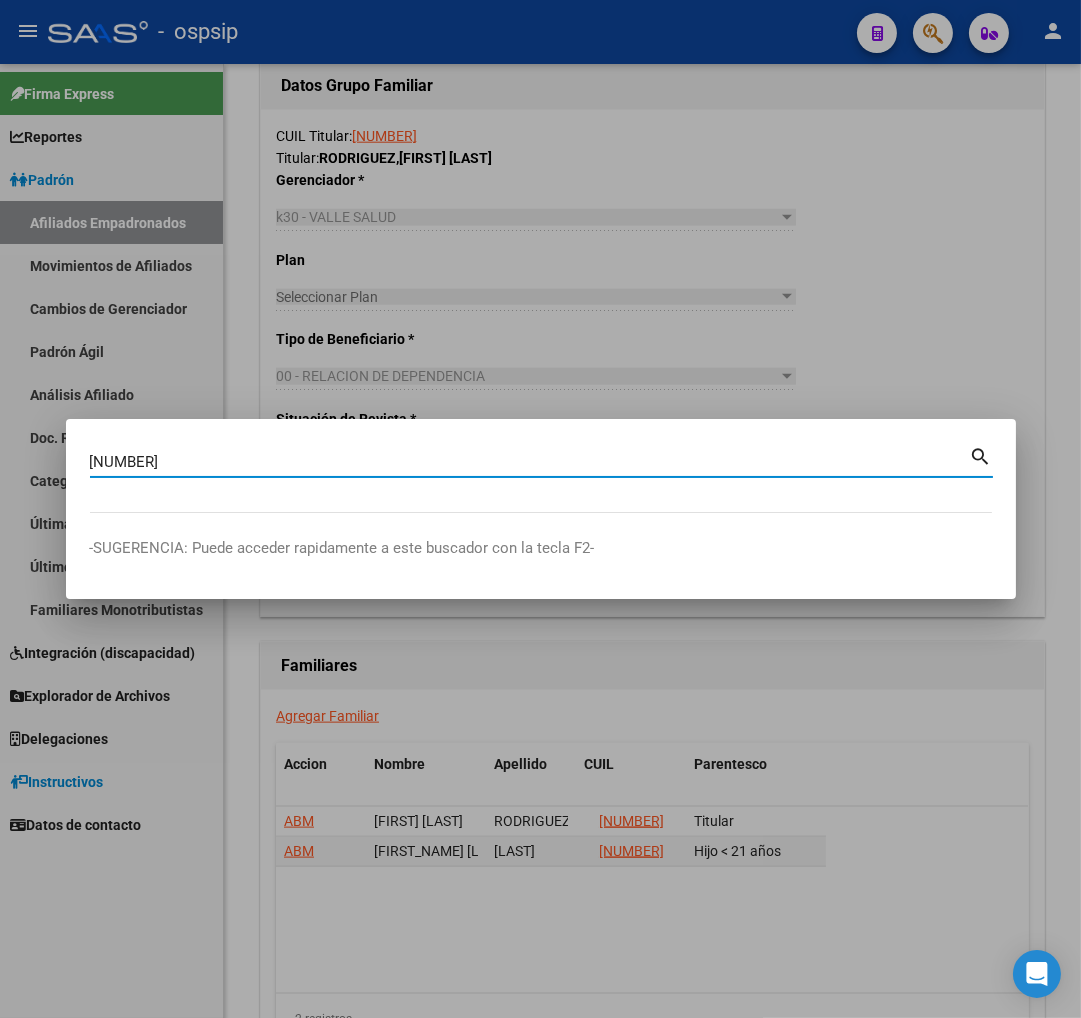 type on "[NUMBER]" 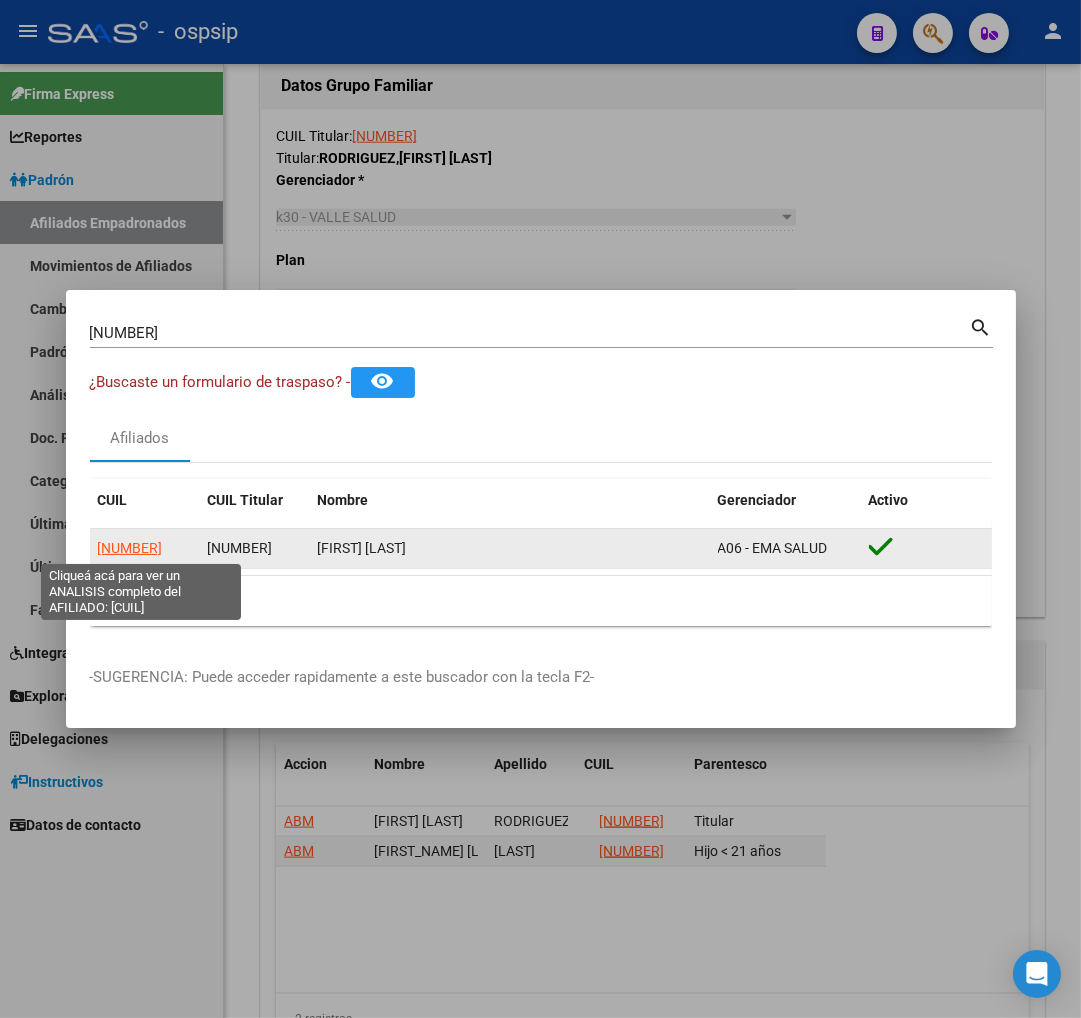 click on "[NUMBER]" 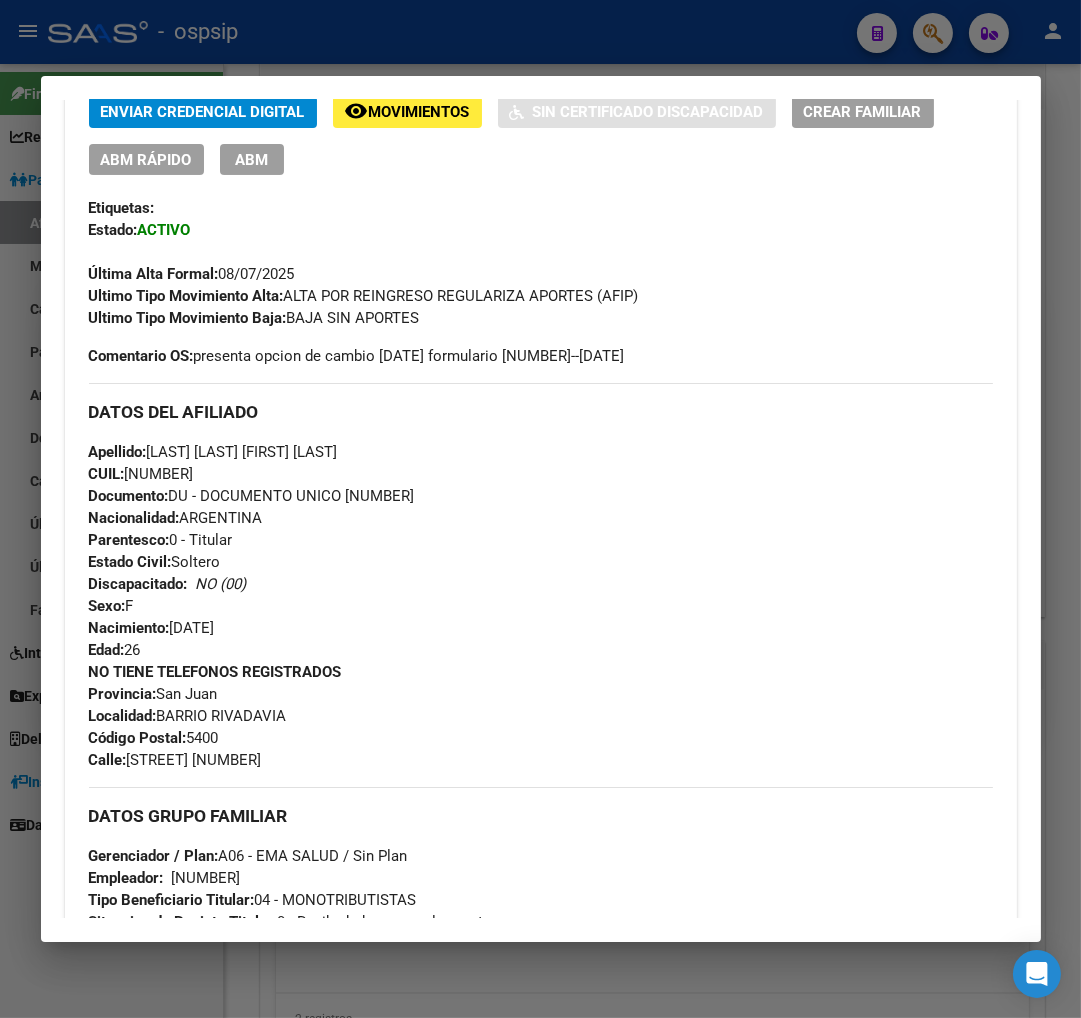 scroll, scrollTop: 1000, scrollLeft: 0, axis: vertical 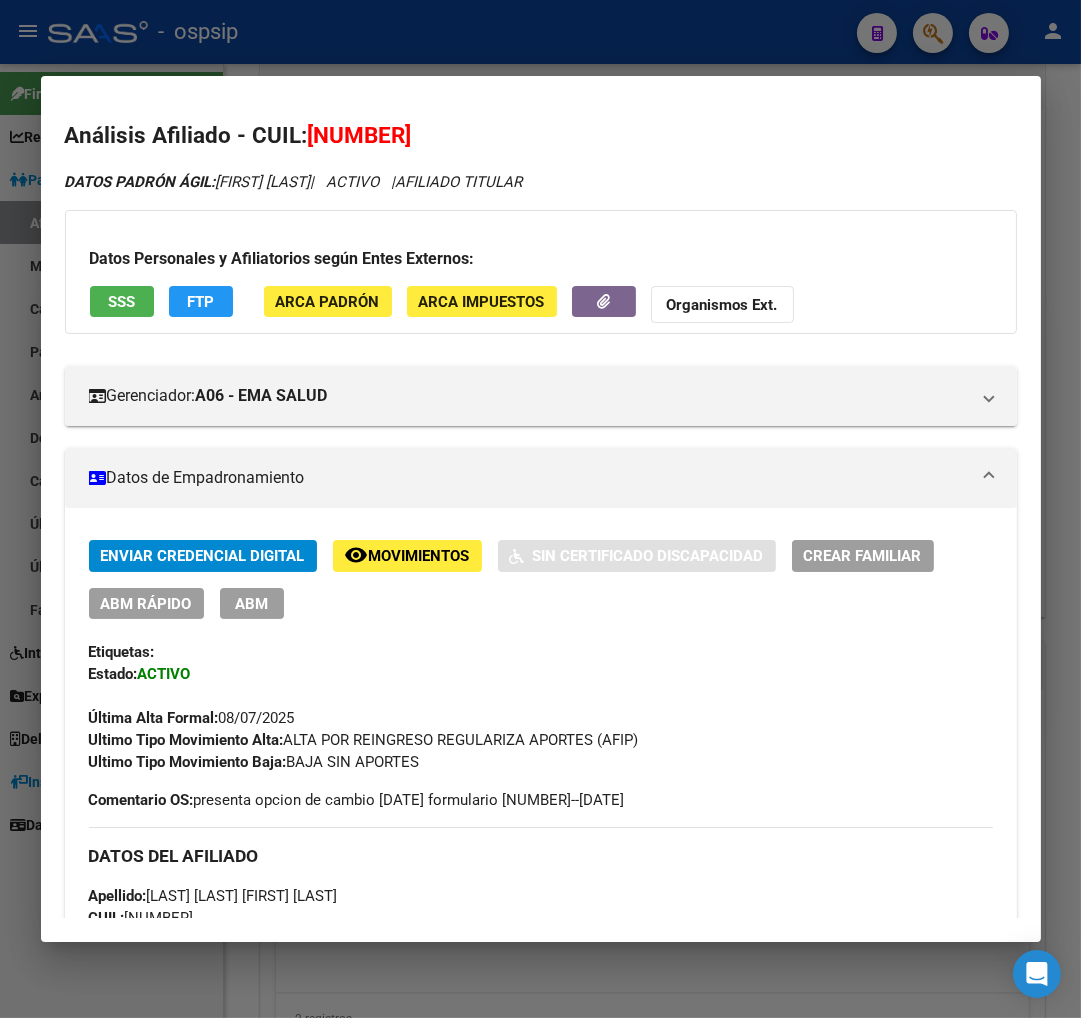 click at bounding box center (540, 509) 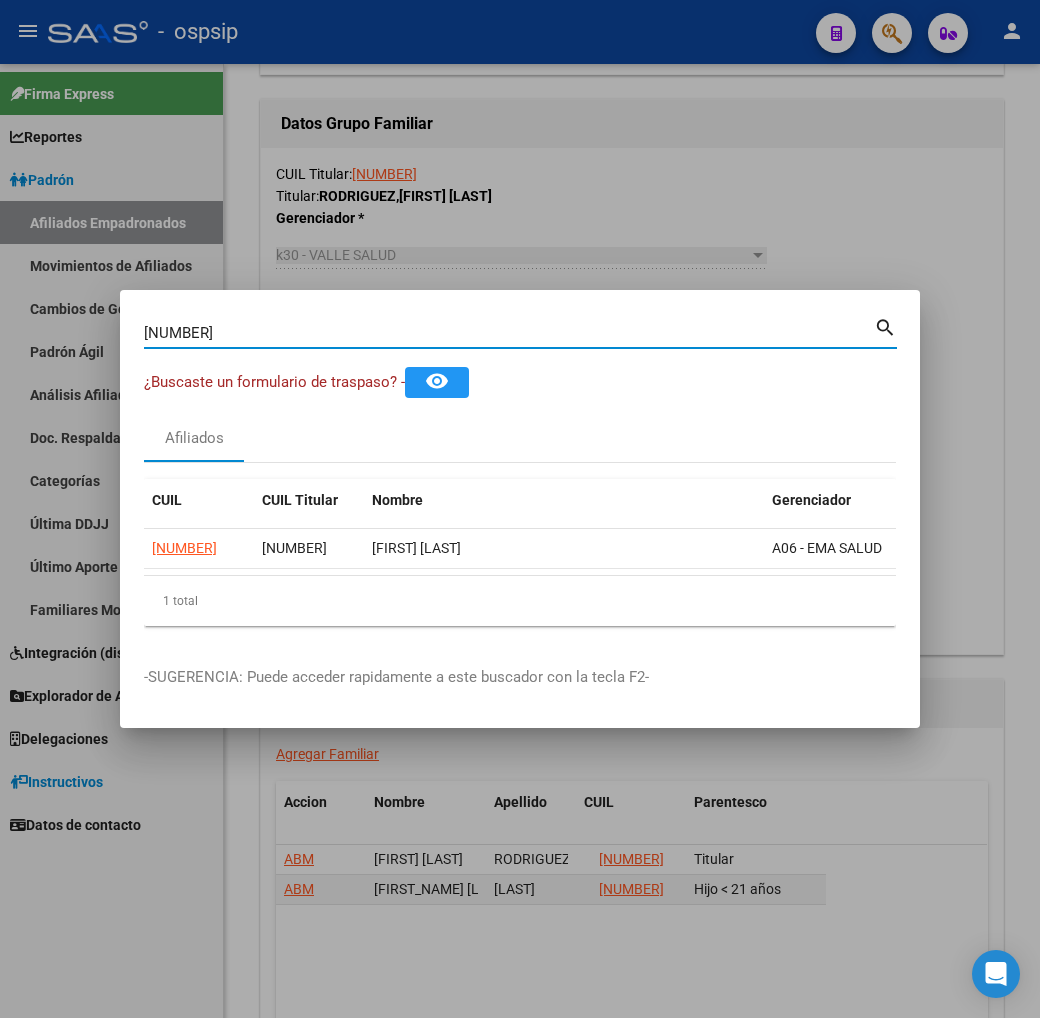 click on "[NUMBER]" at bounding box center [509, 333] 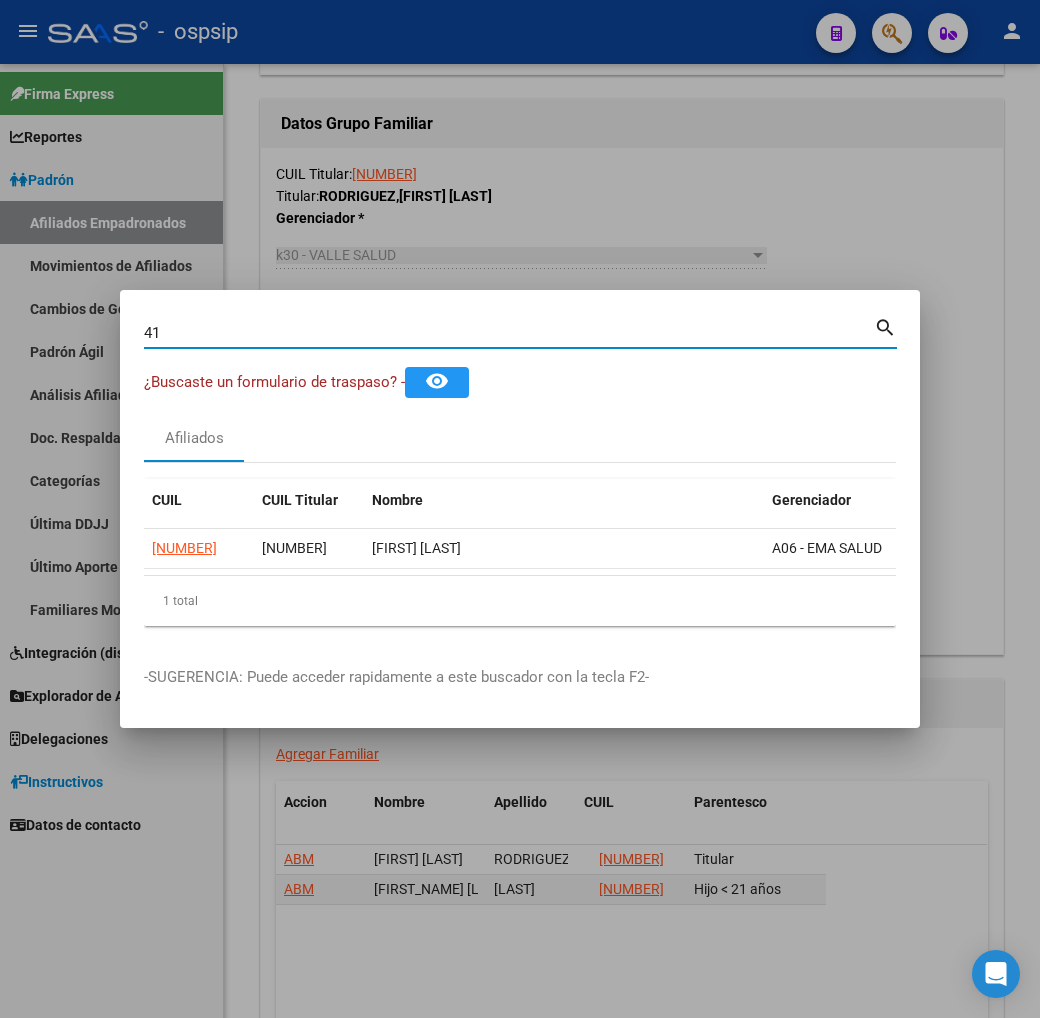 type on "4" 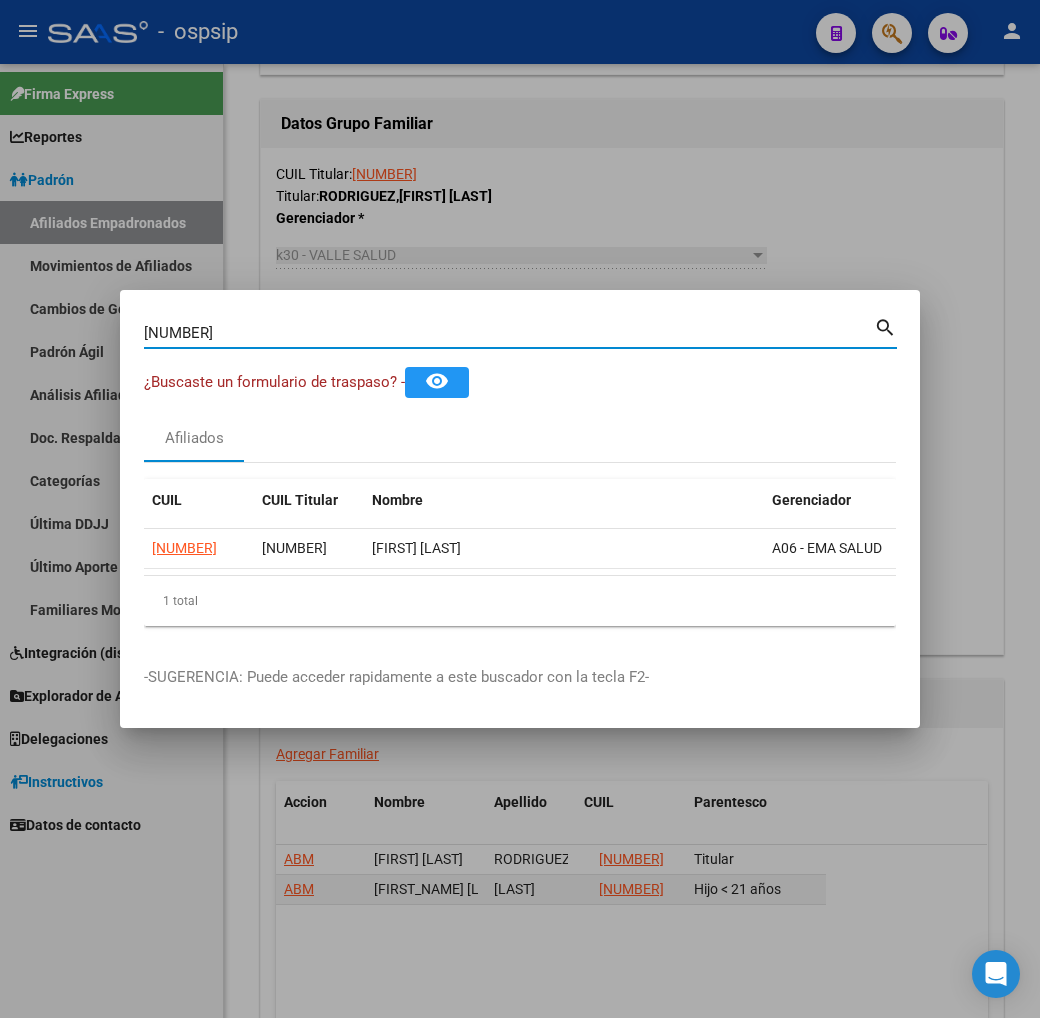 type on "[NUMBER]" 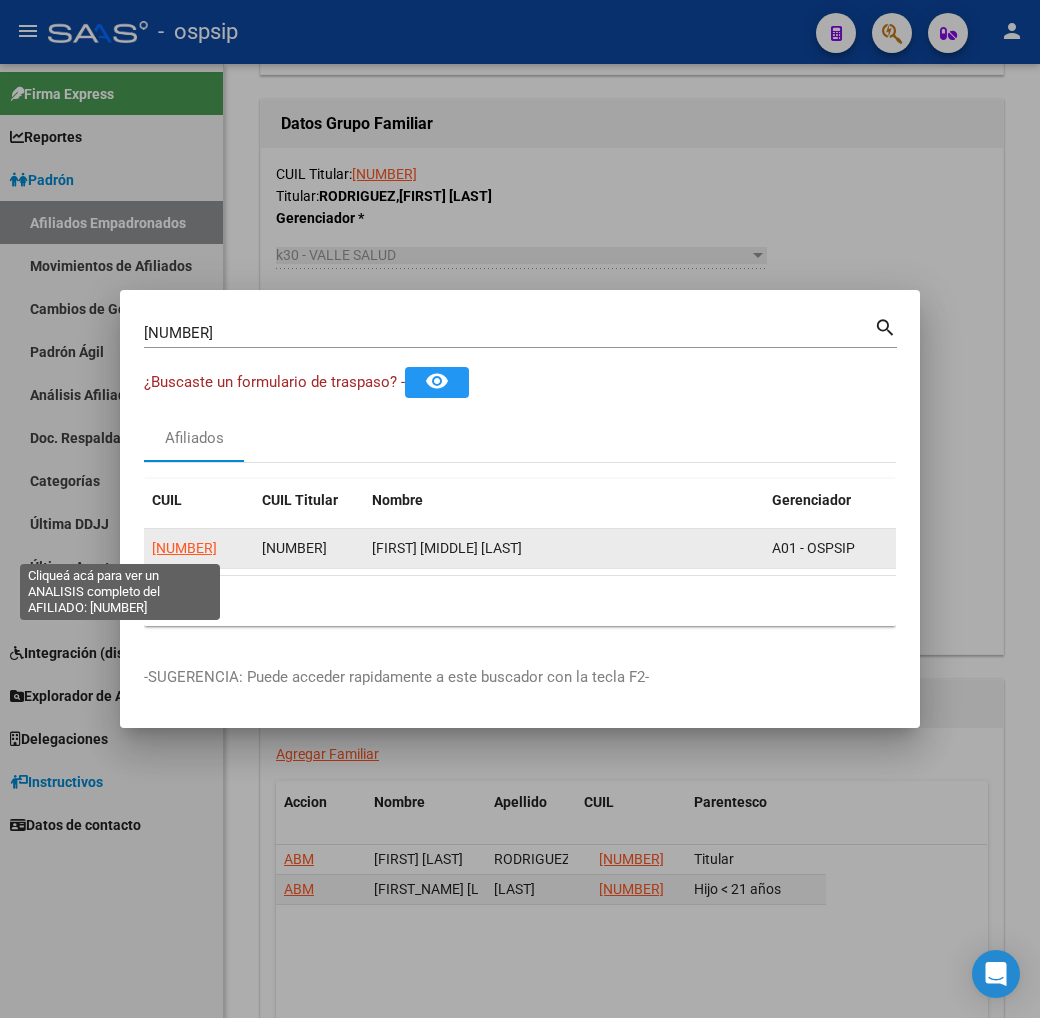 click on "[NUMBER]" 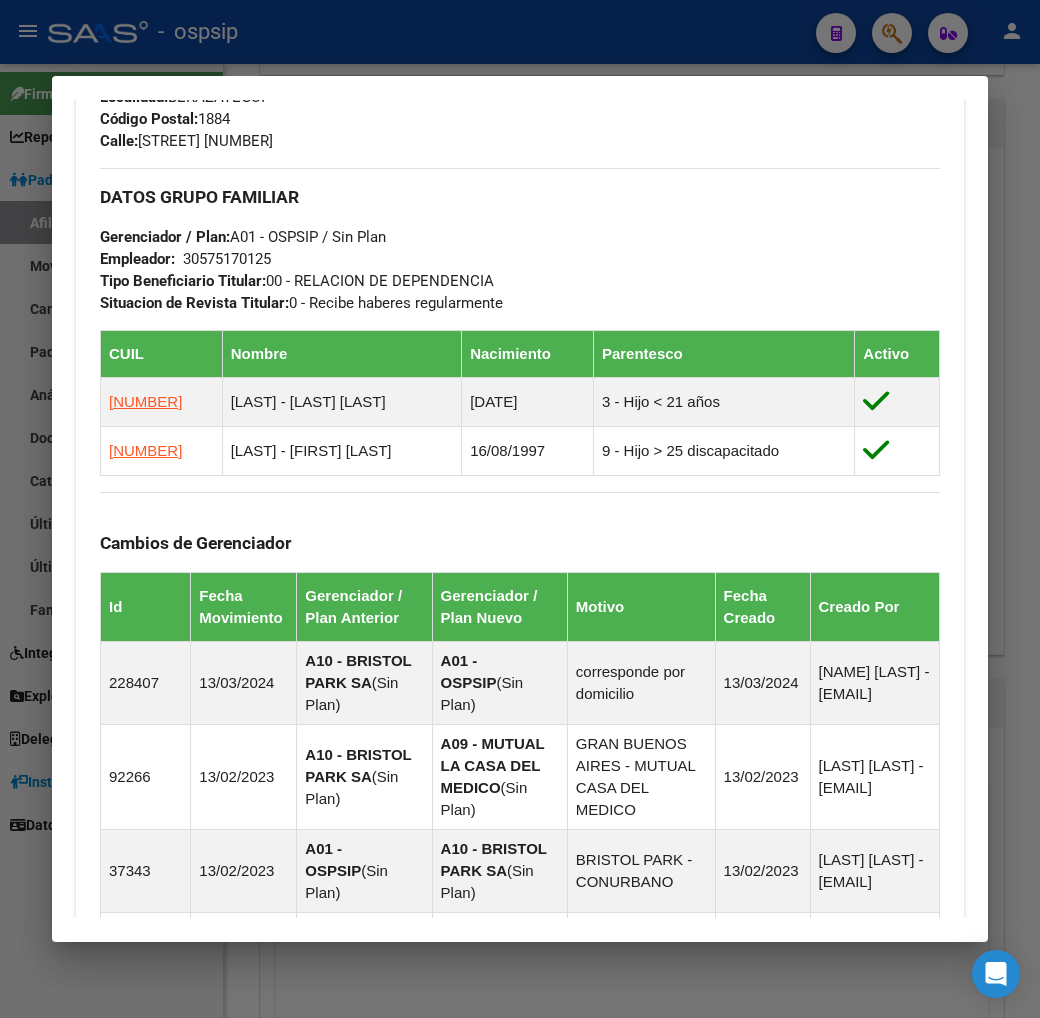 scroll, scrollTop: 1000, scrollLeft: 0, axis: vertical 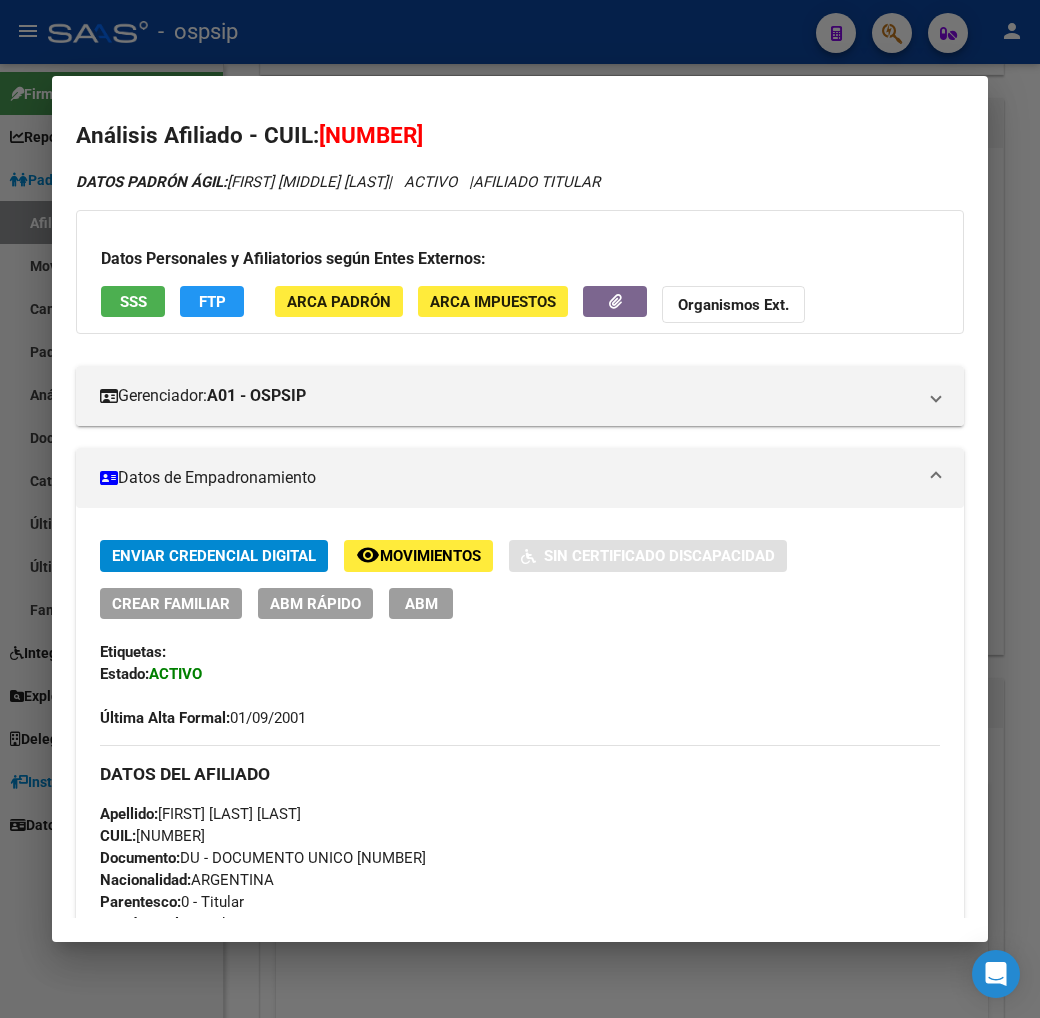 drag, startPoint x: 316, startPoint y: 125, endPoint x: 411, endPoint y: 107, distance: 96.69022 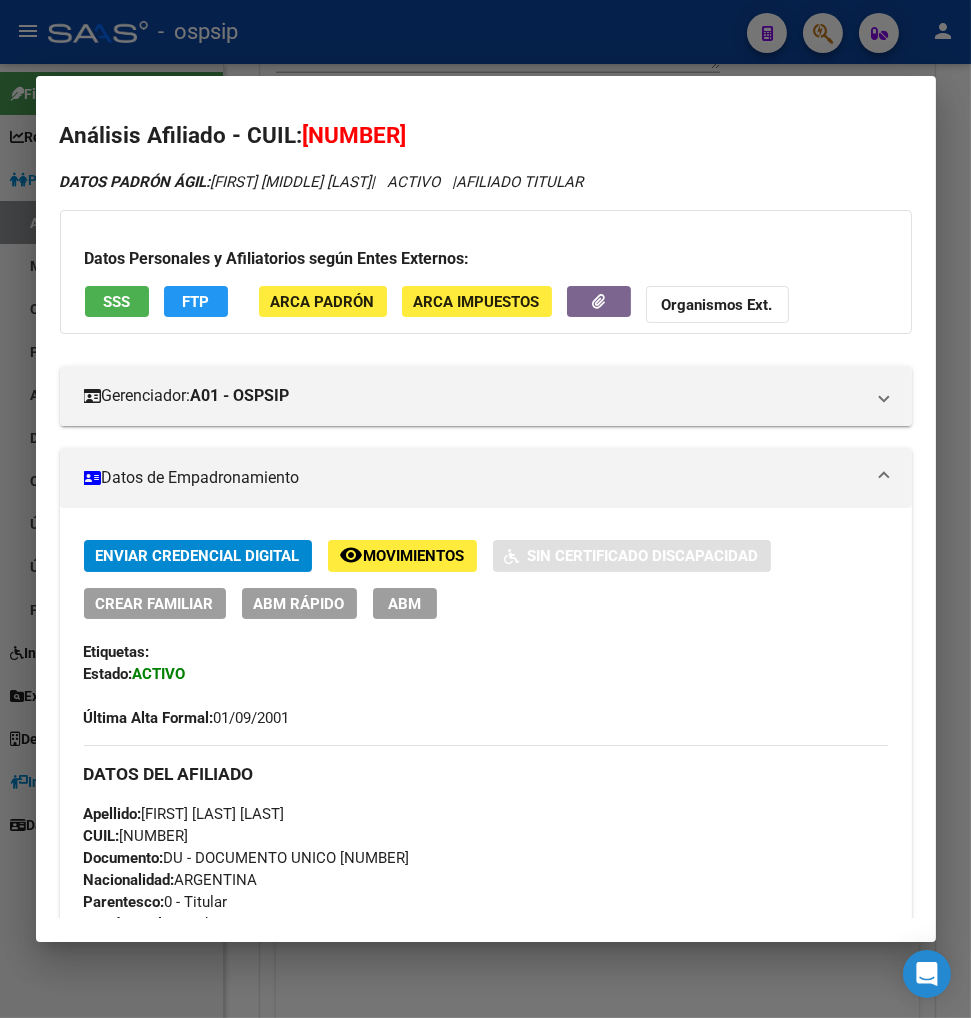 click at bounding box center (485, 509) 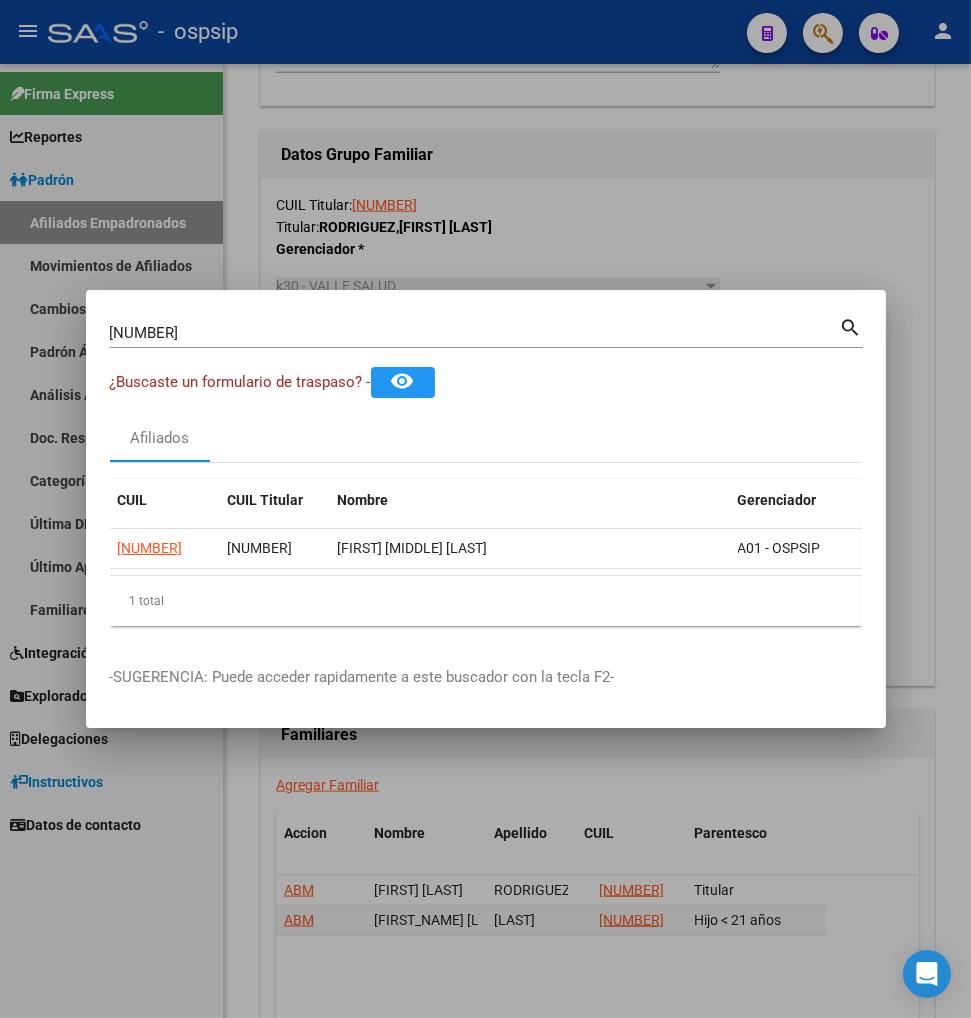 click on "[NUMBER]" at bounding box center [475, 333] 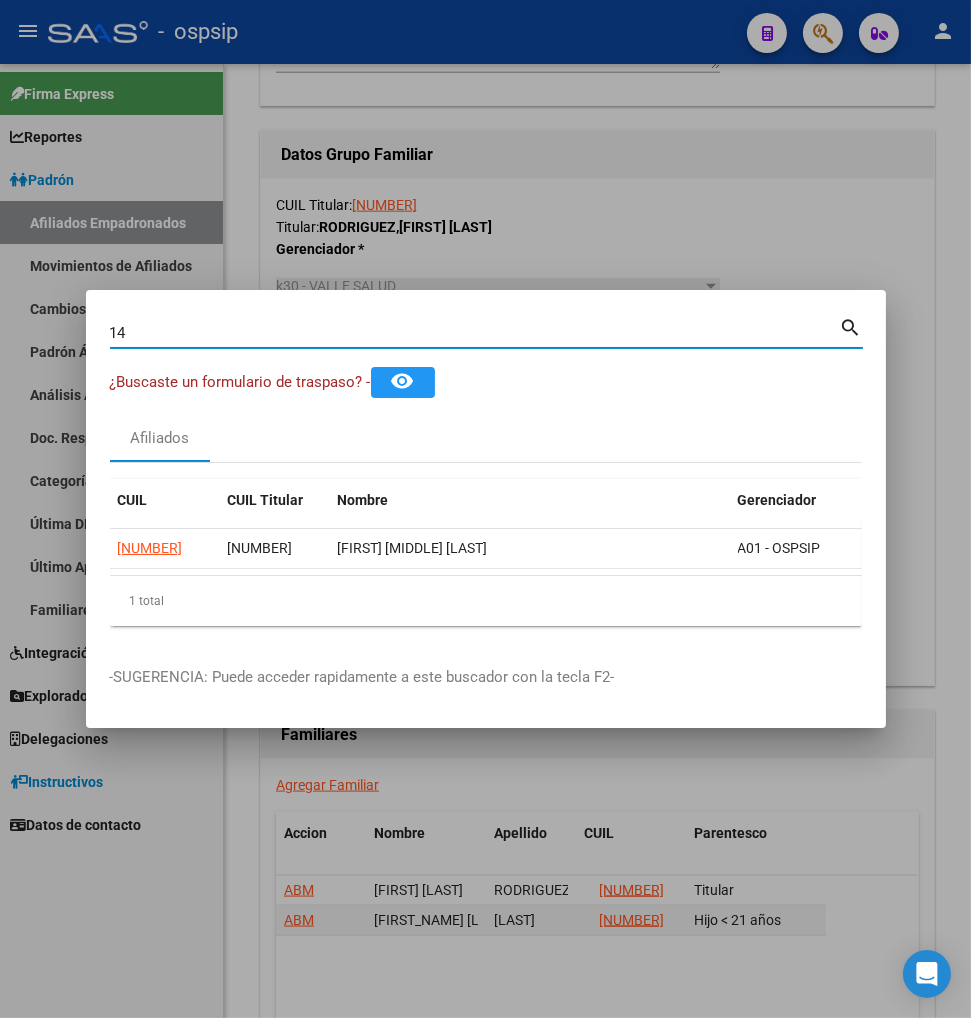 type on "1" 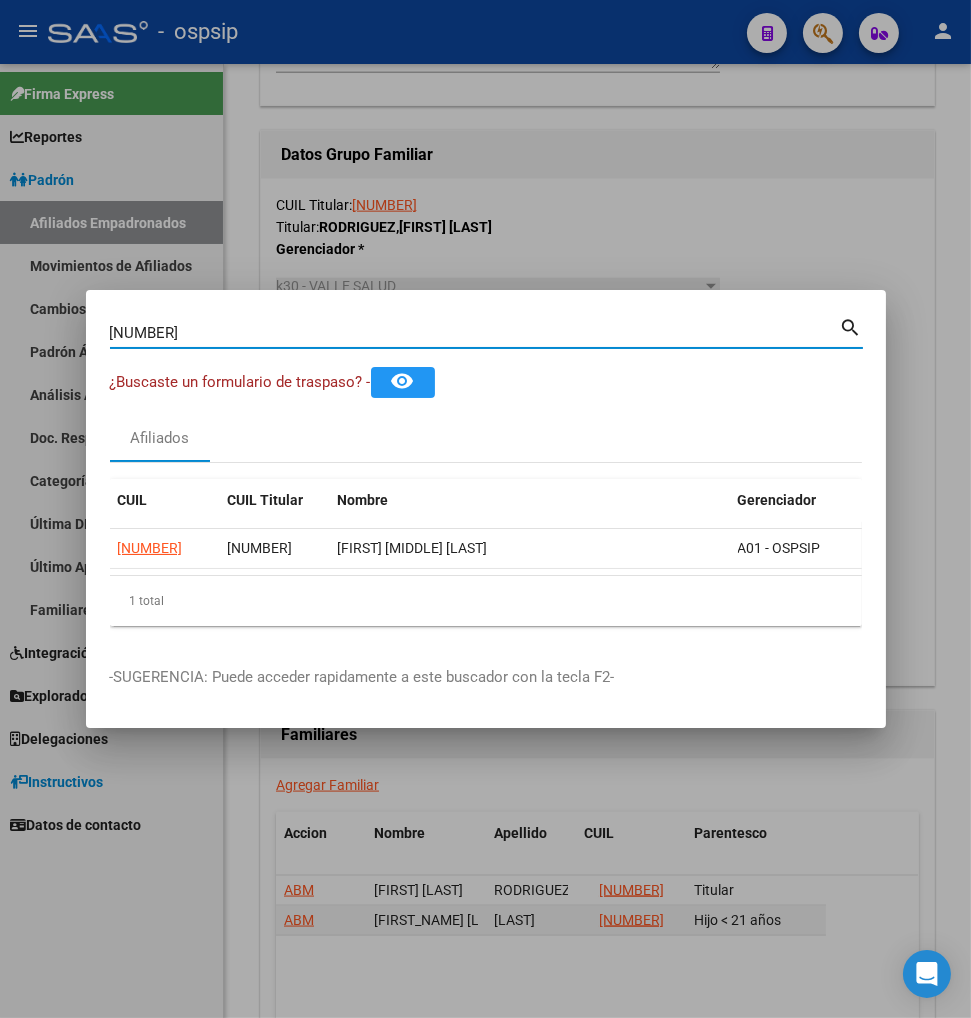 type on "[NUMBER]" 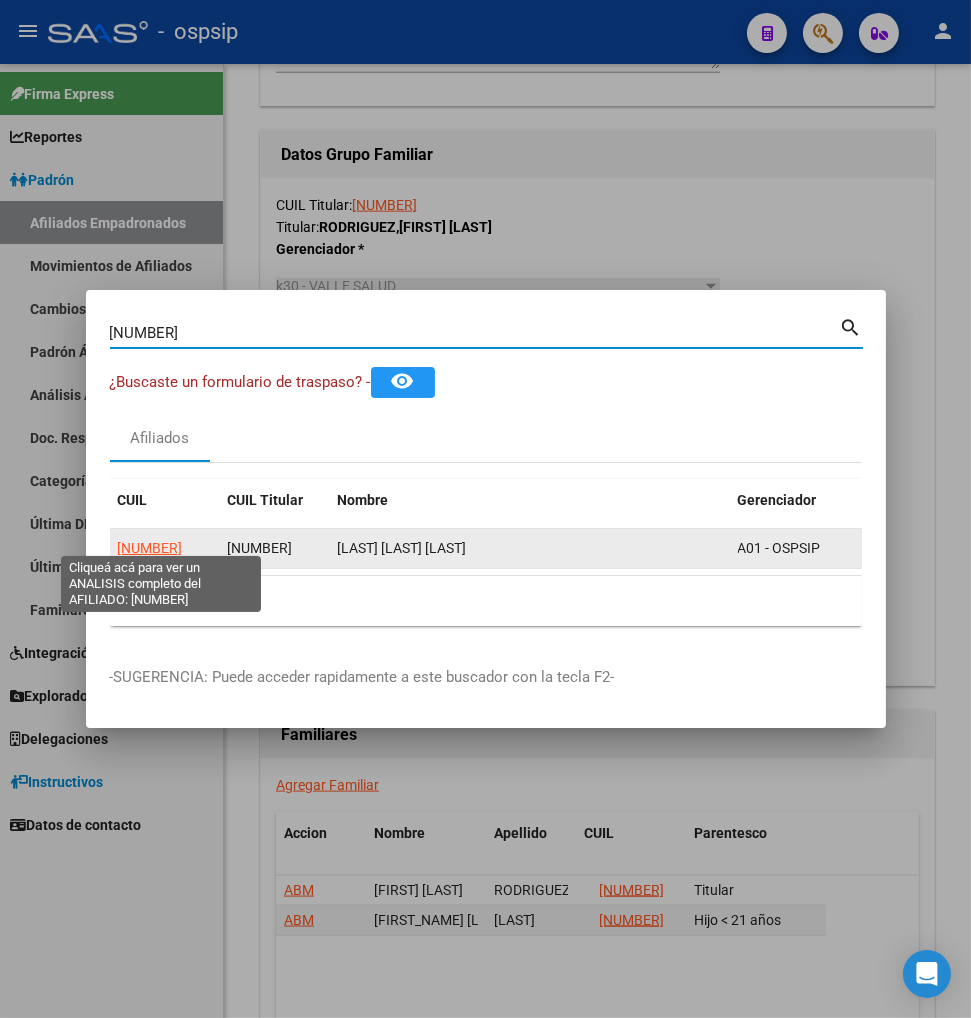 click on "[NUMBER]" 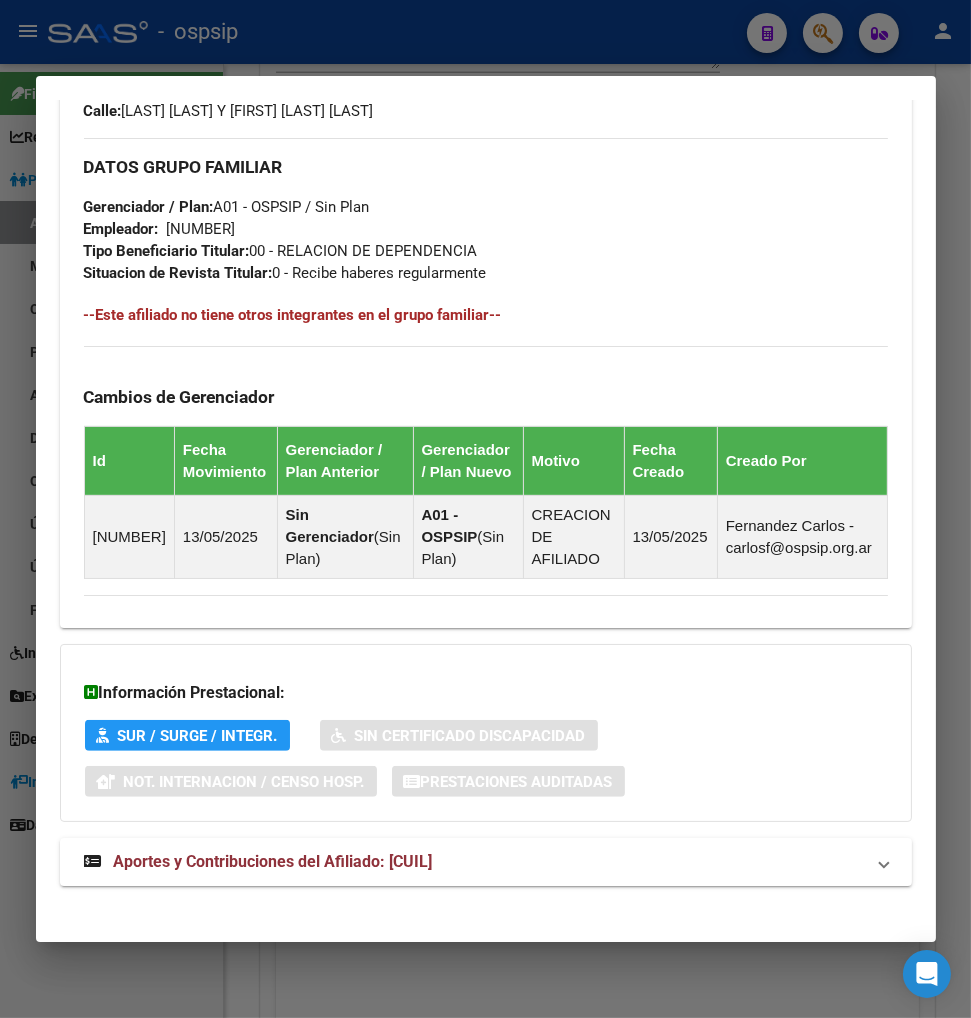 scroll, scrollTop: 1046, scrollLeft: 0, axis: vertical 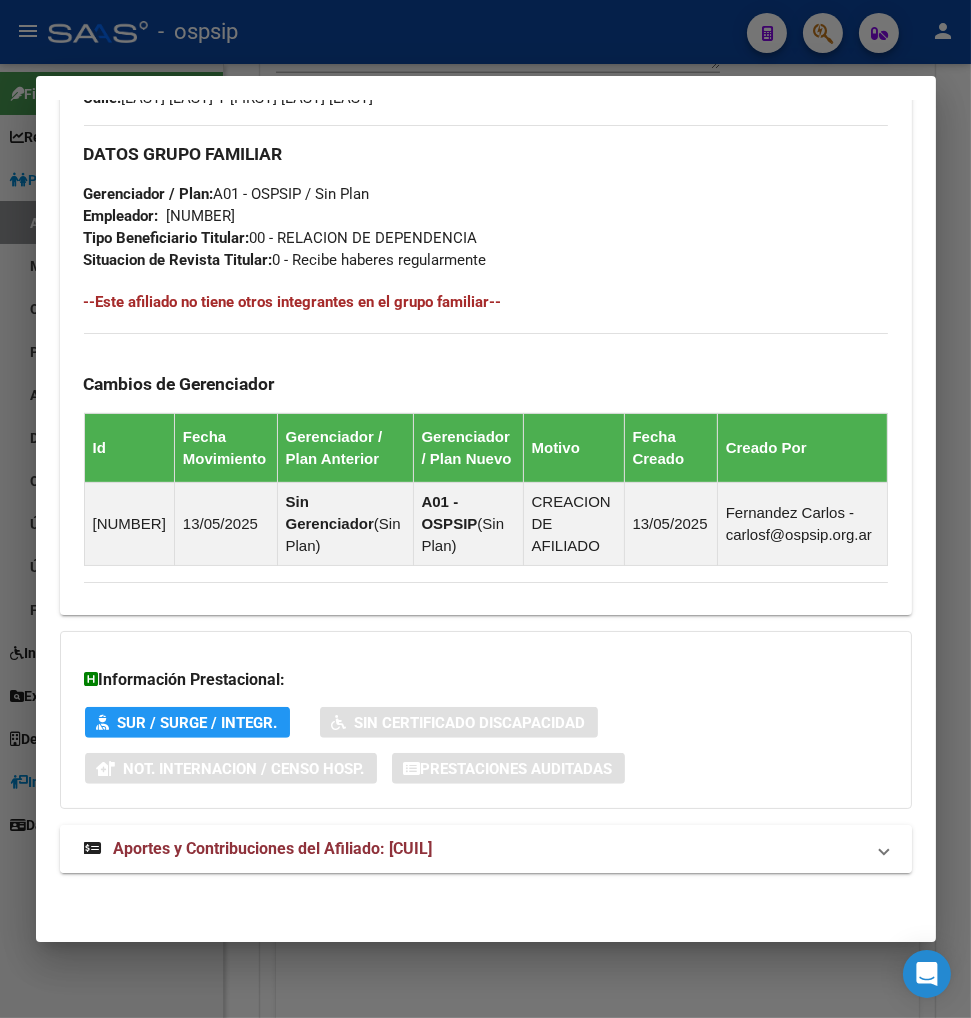 drag, startPoint x: 240, startPoint y: 857, endPoint x: 240, endPoint y: 845, distance: 12 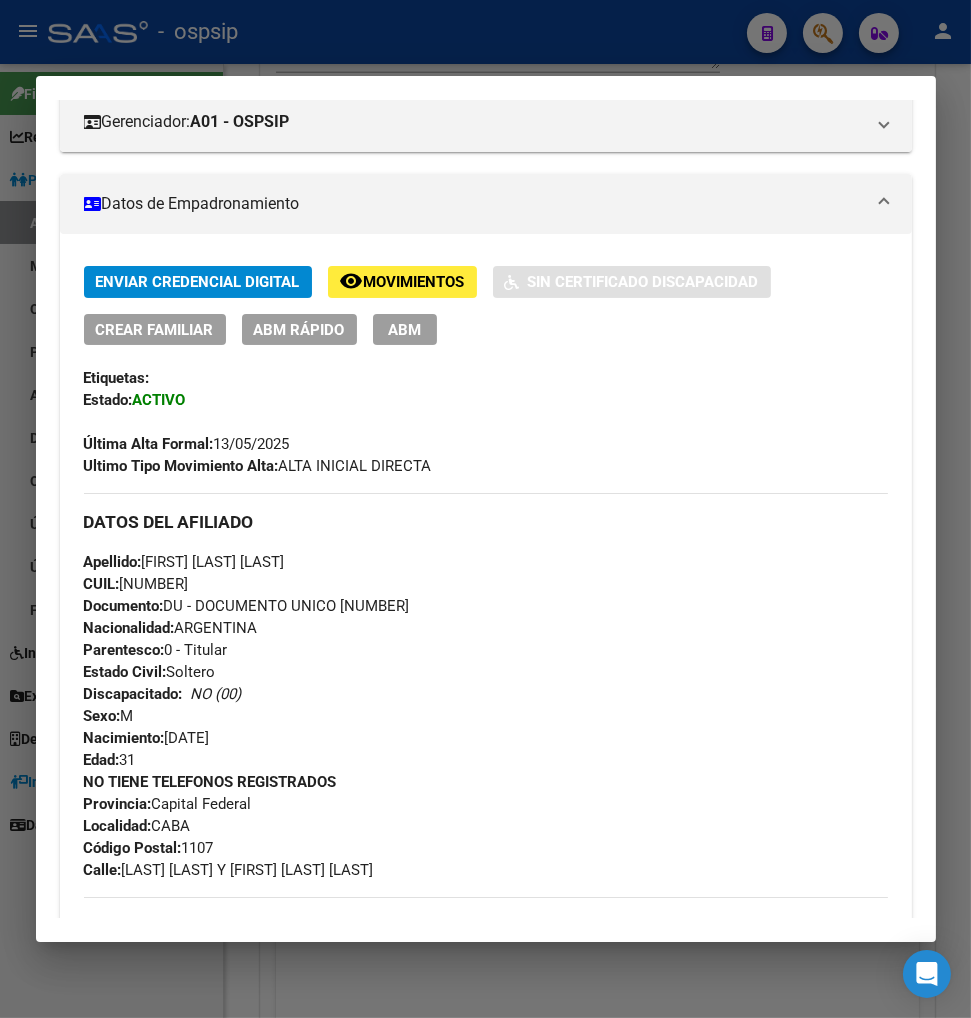 scroll, scrollTop: 0, scrollLeft: 0, axis: both 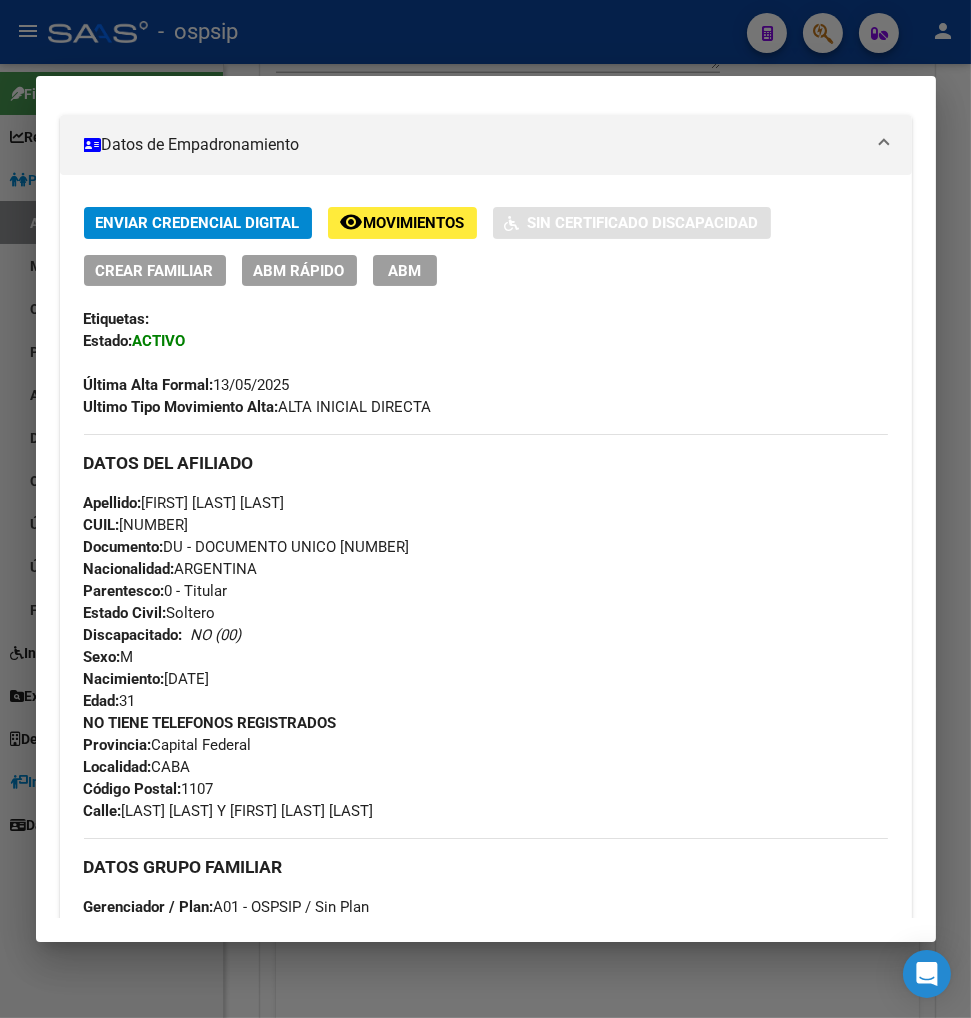 click on "ABM" at bounding box center [404, 270] 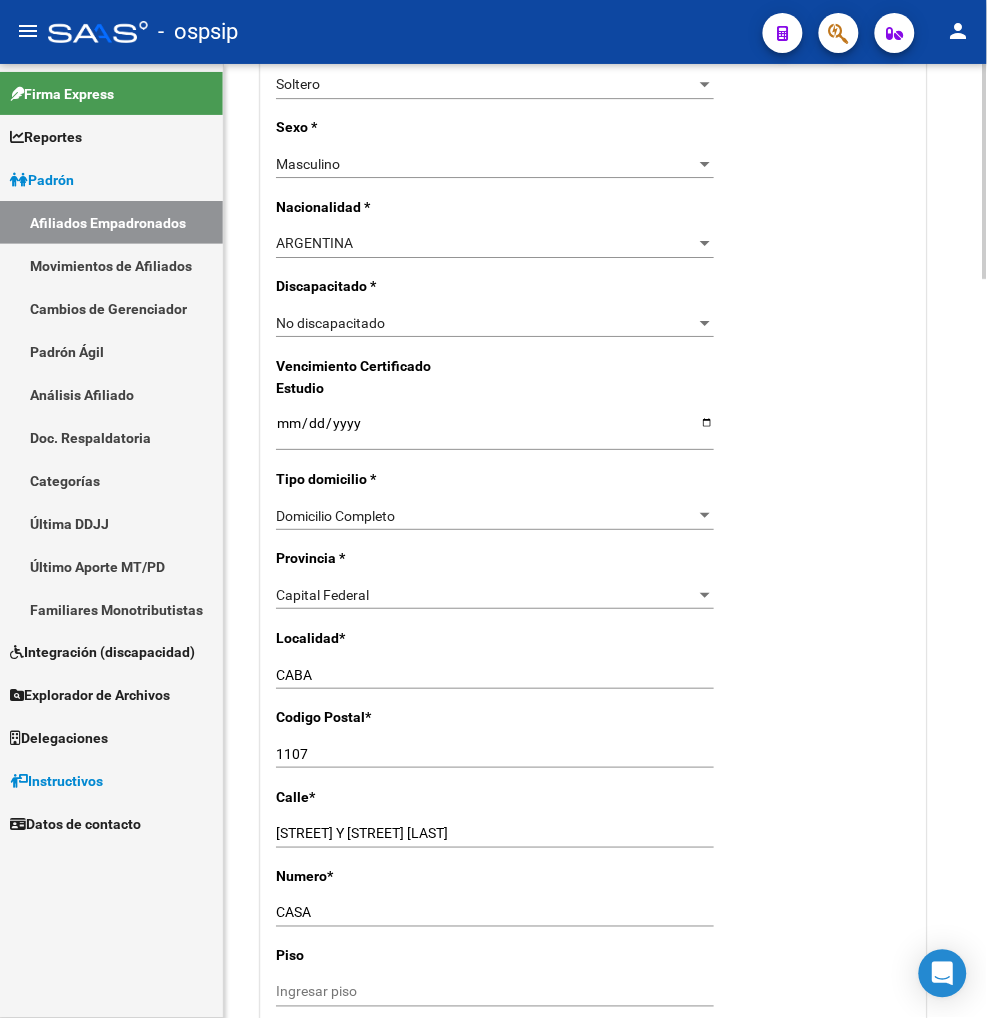 scroll, scrollTop: 1111, scrollLeft: 0, axis: vertical 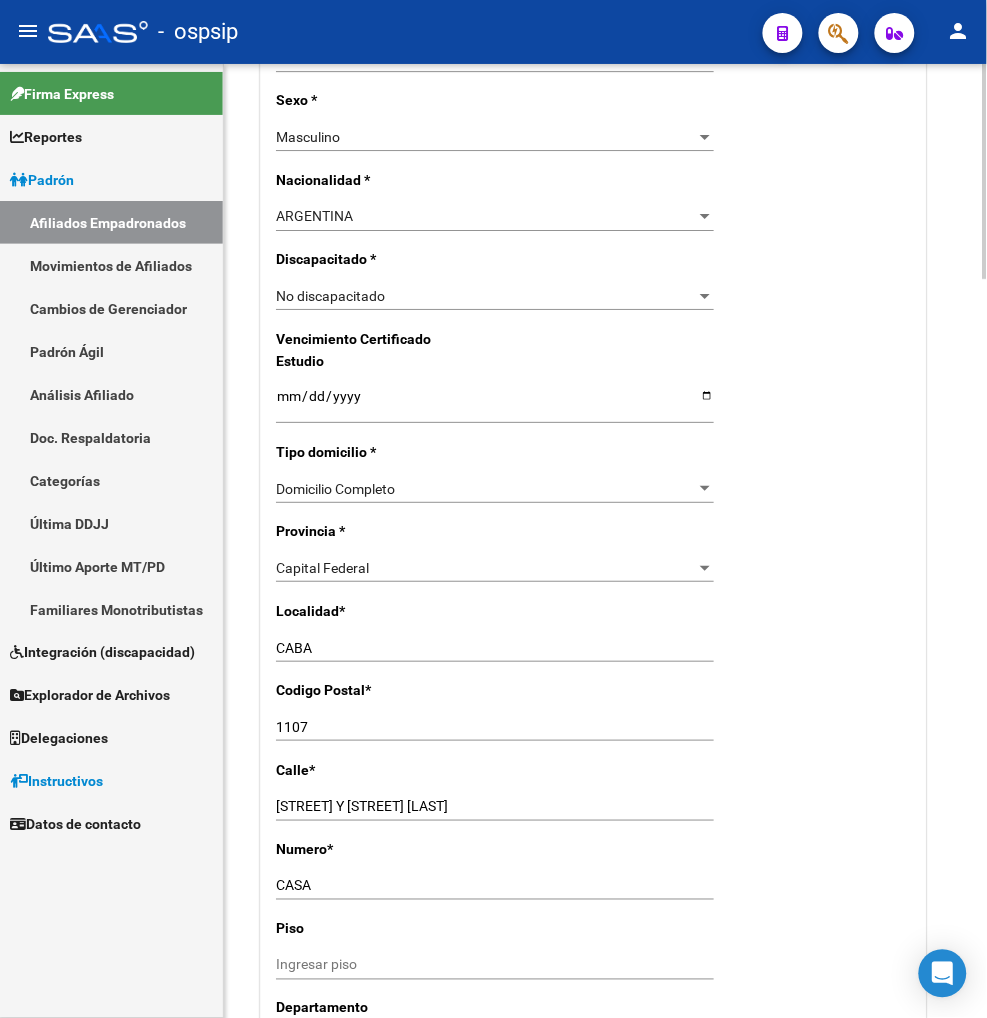 click on "Capital Federal" at bounding box center [486, 568] 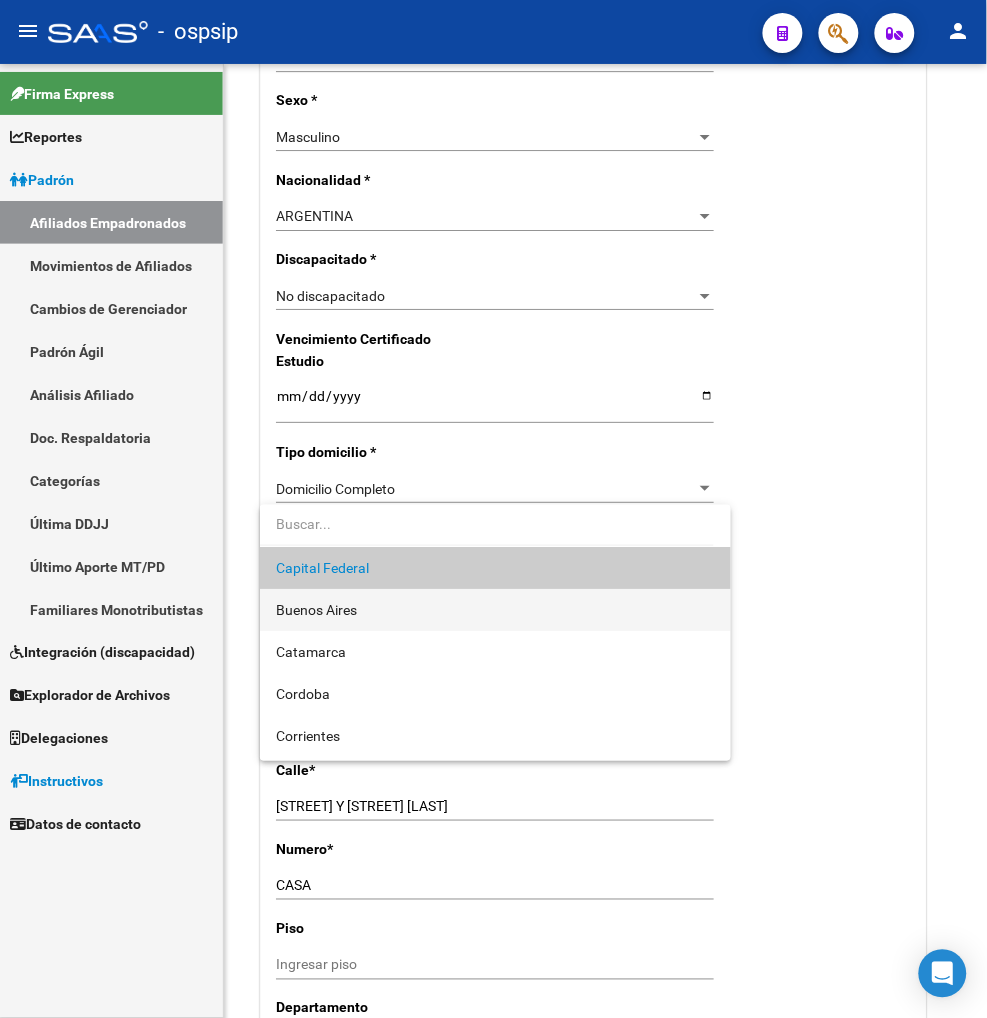 click on "Buenos Aires" at bounding box center (495, 610) 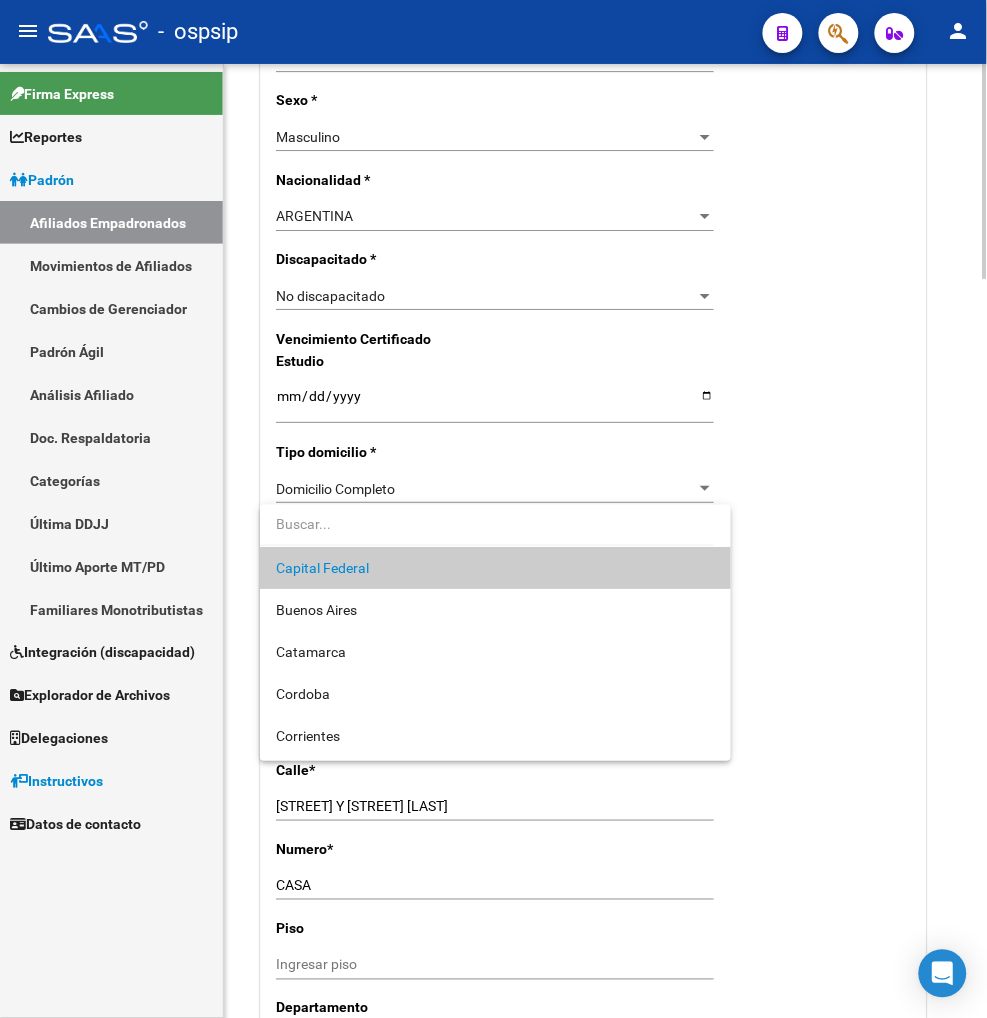 type 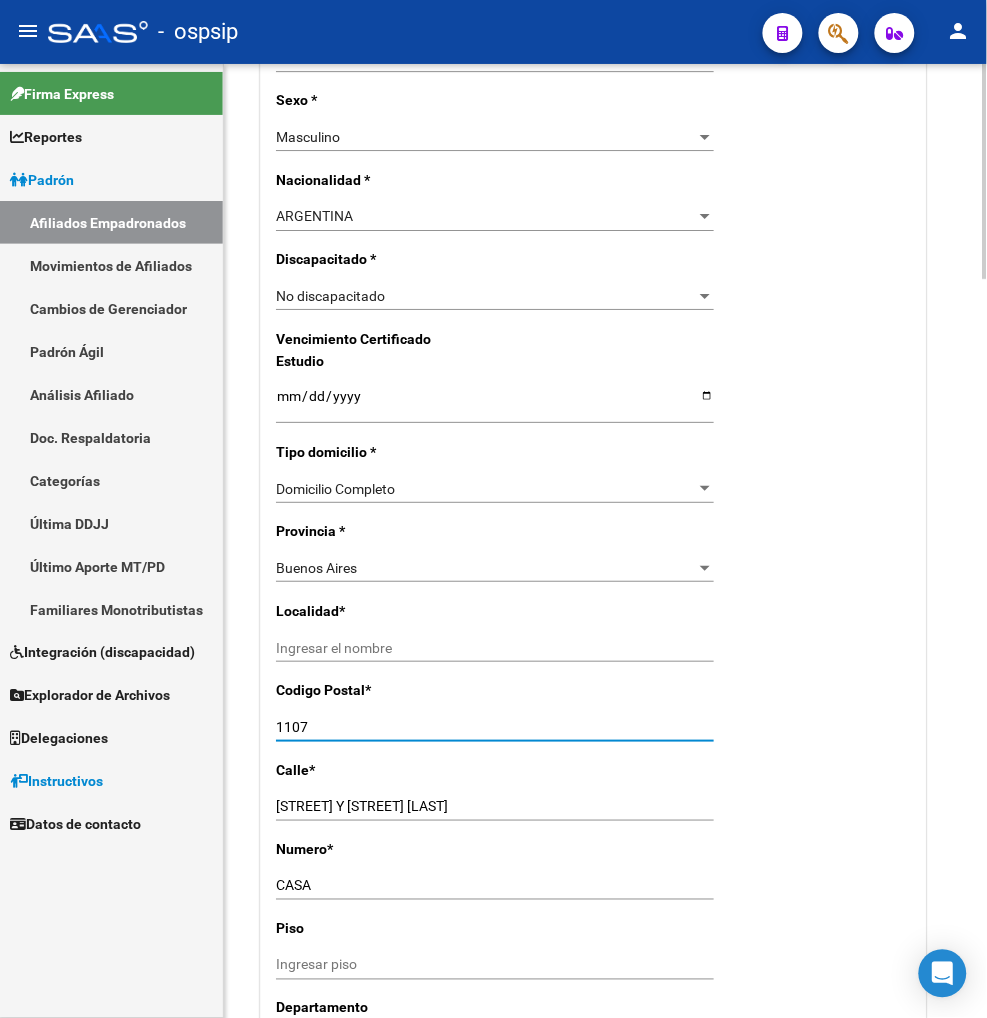 click on "1107" at bounding box center [495, 727] 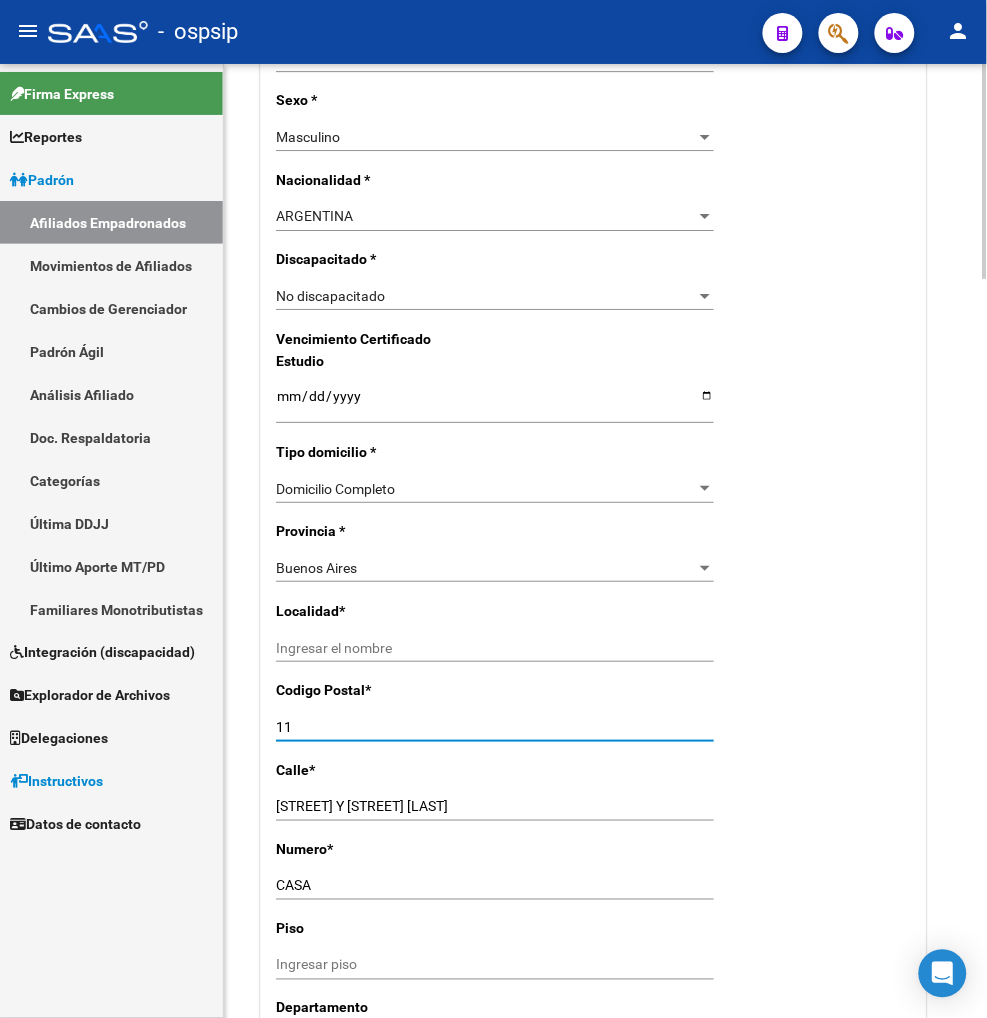type on "1" 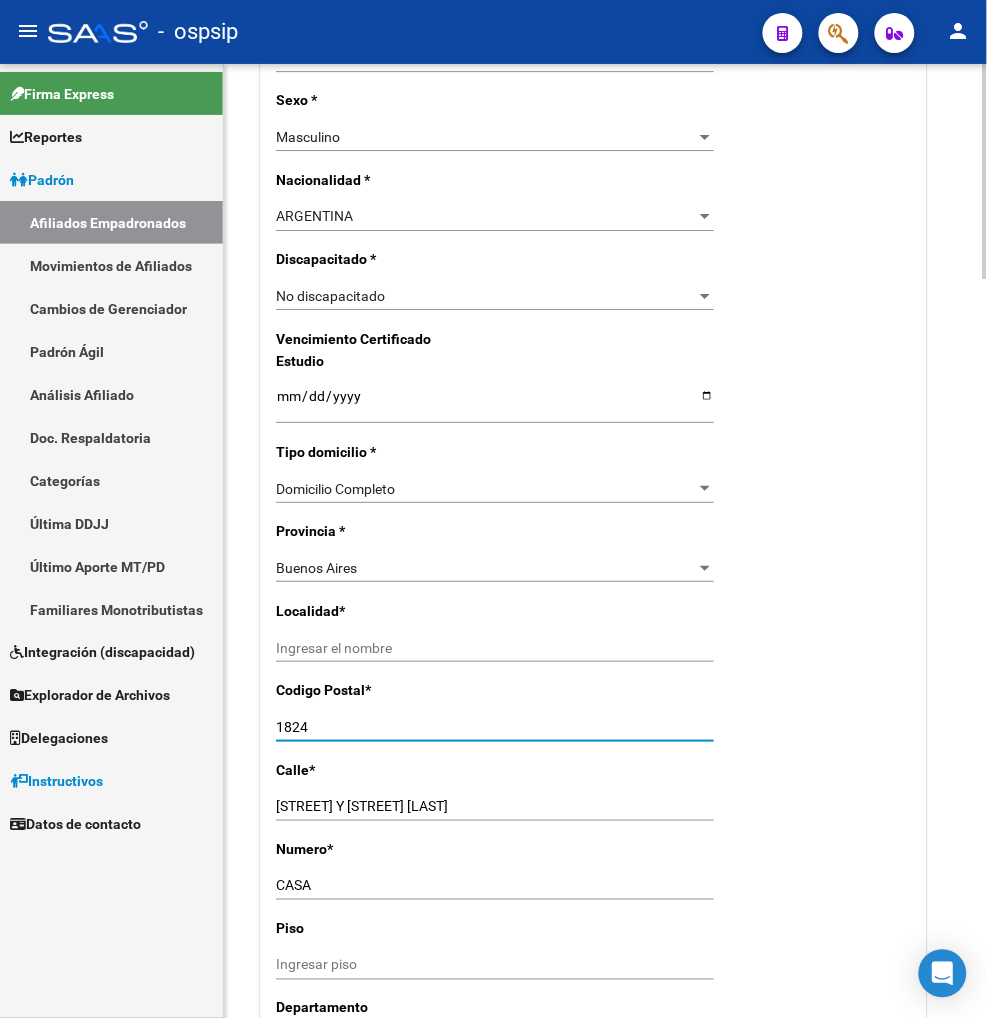 type on "1824" 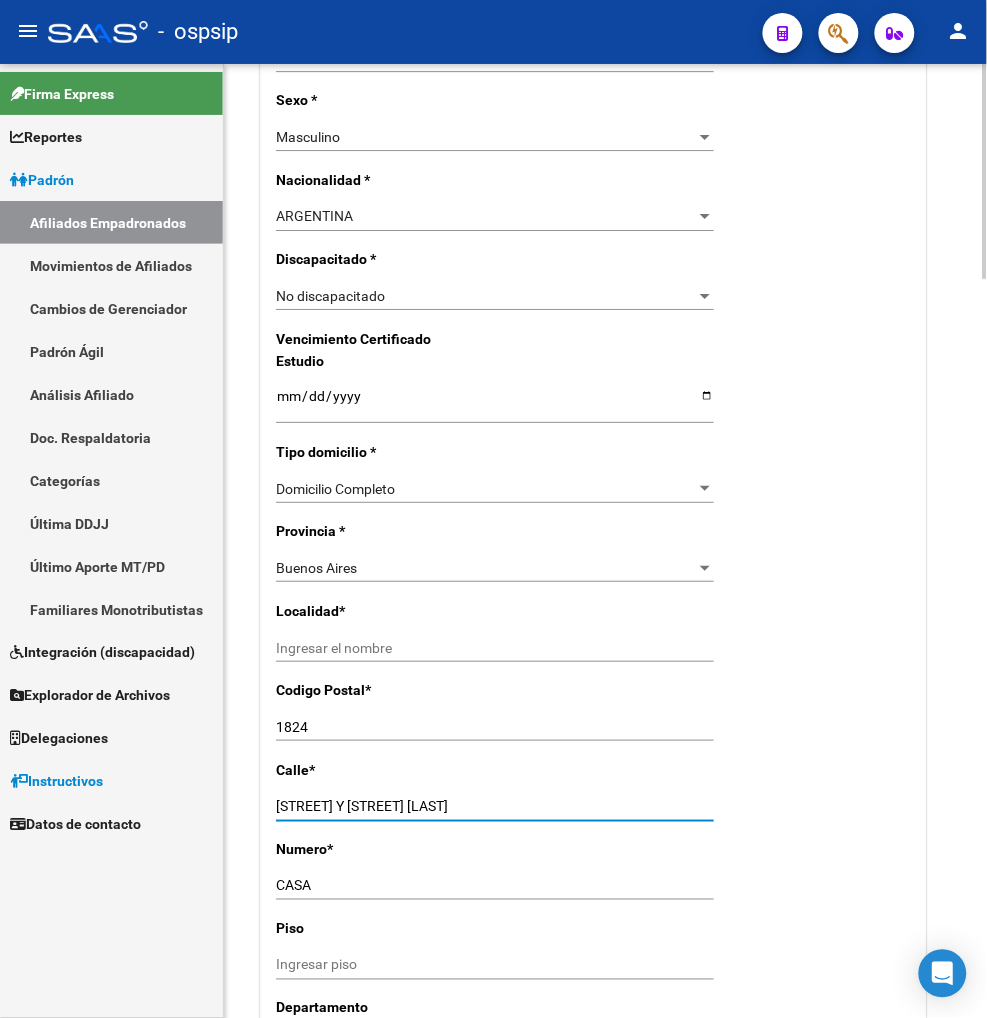 click on "[STREET] Y [STREET] [LAST]" at bounding box center (495, 806) 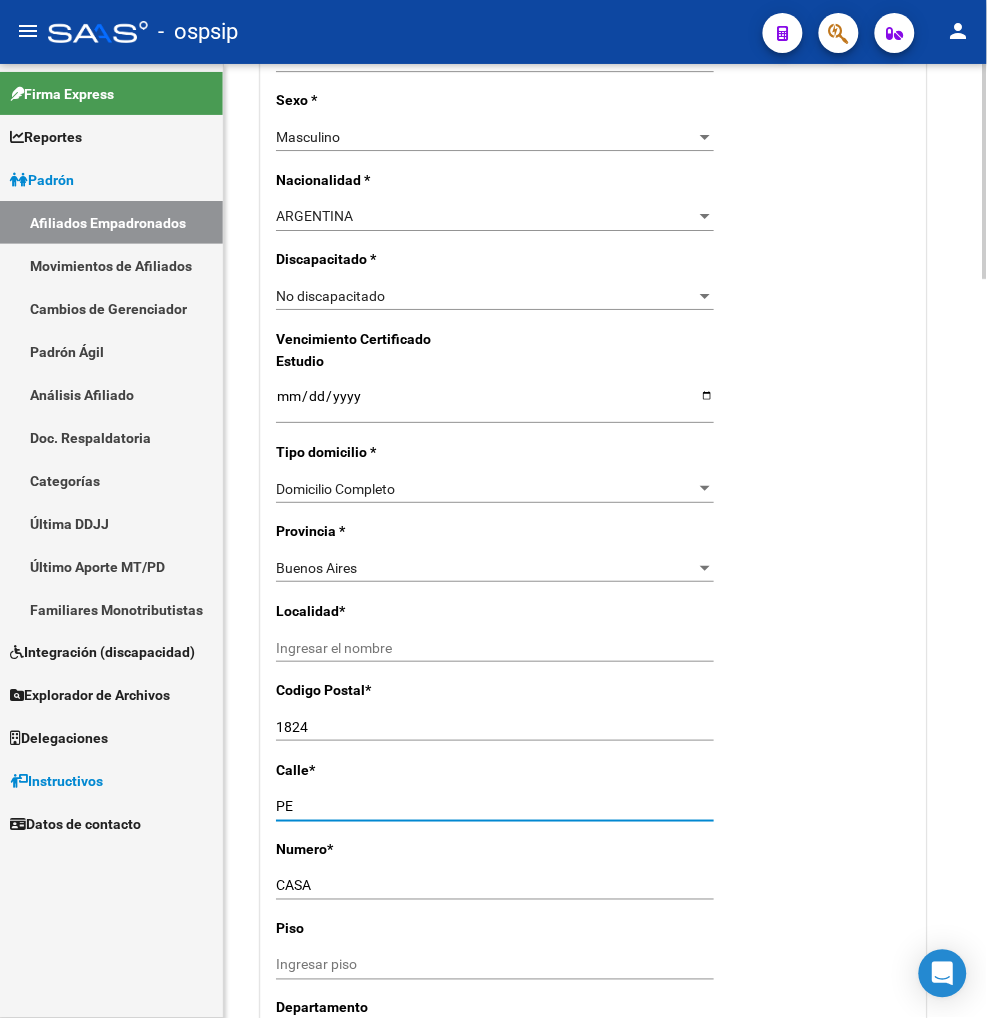 type on "P" 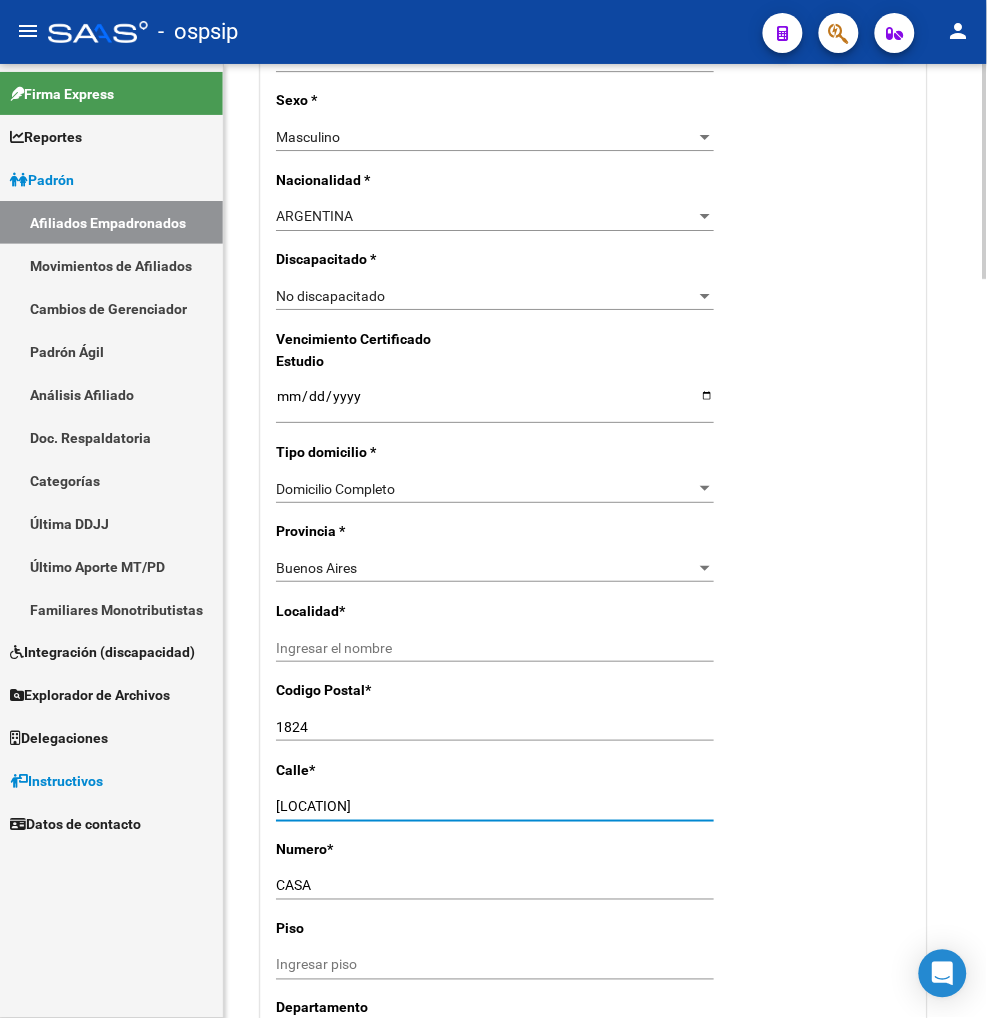 type on "[LOCATION]" 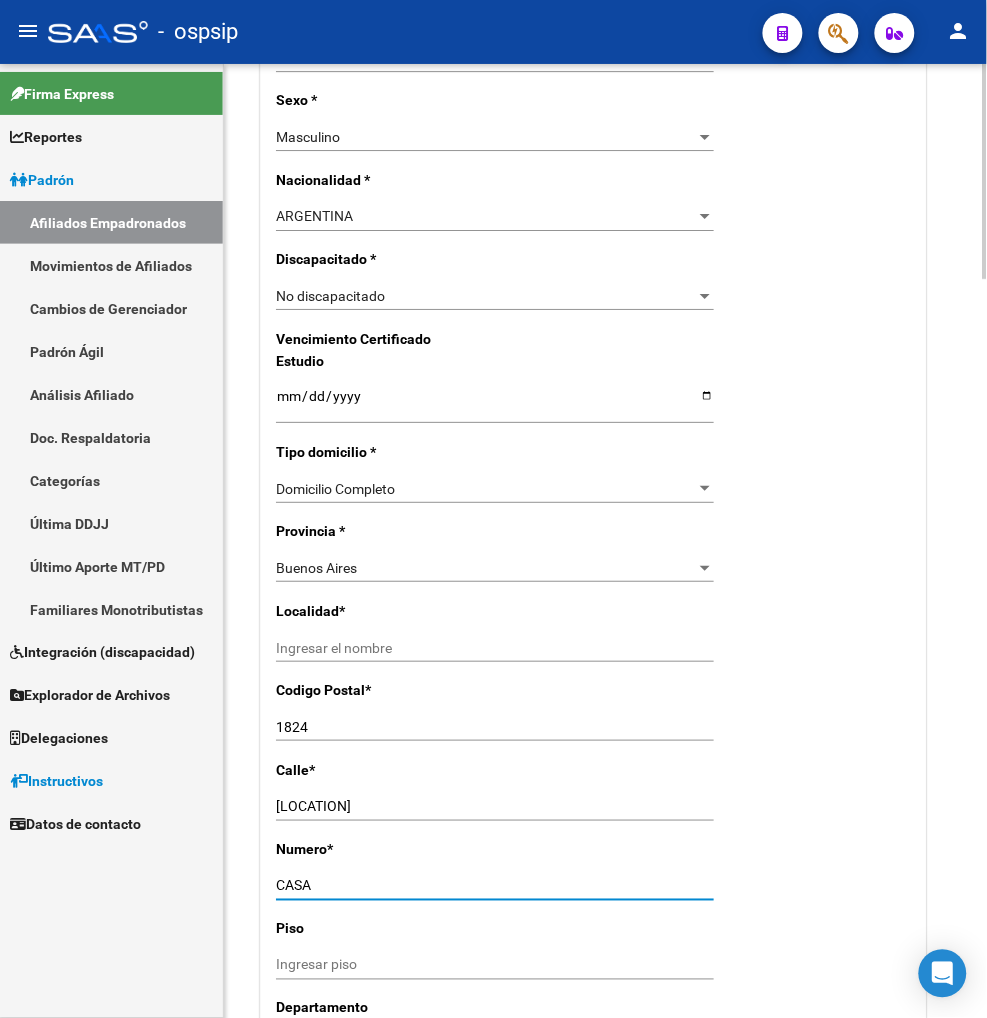 click on "CASA" at bounding box center [495, 886] 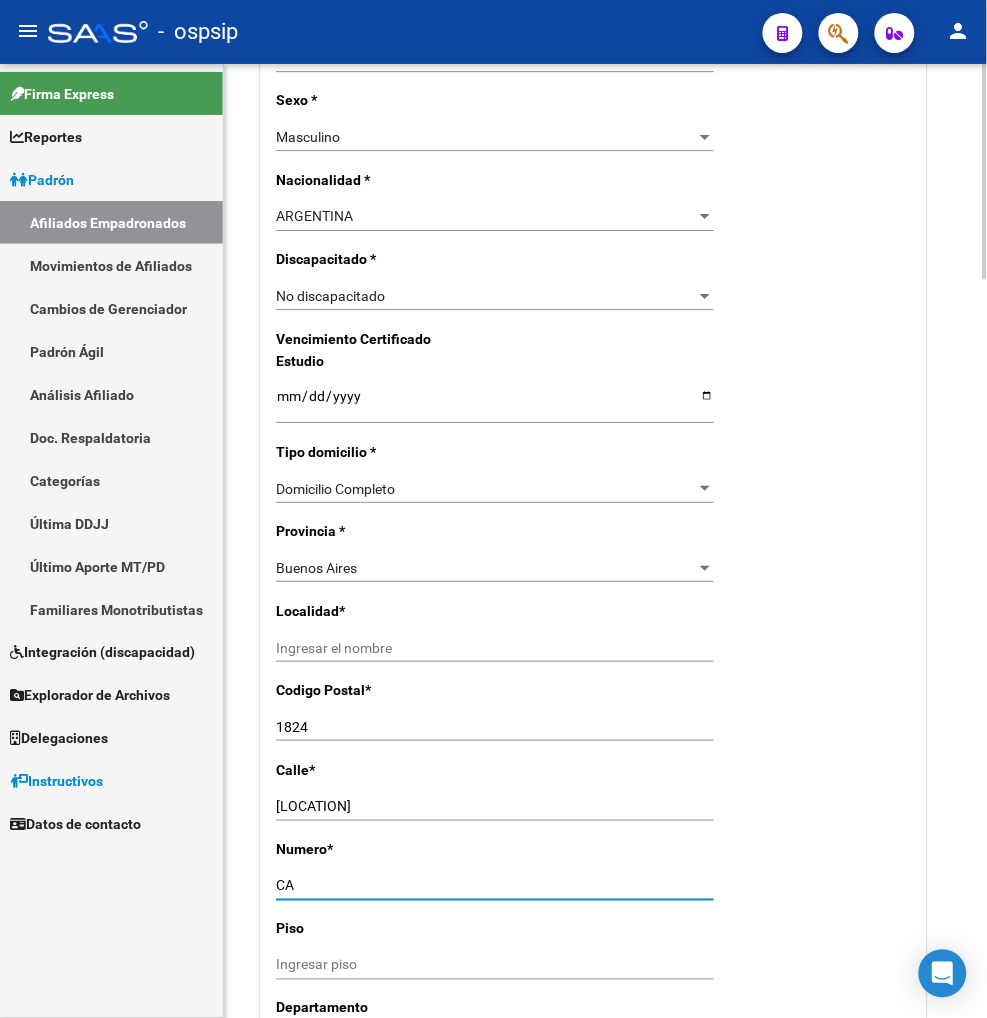 type on "C" 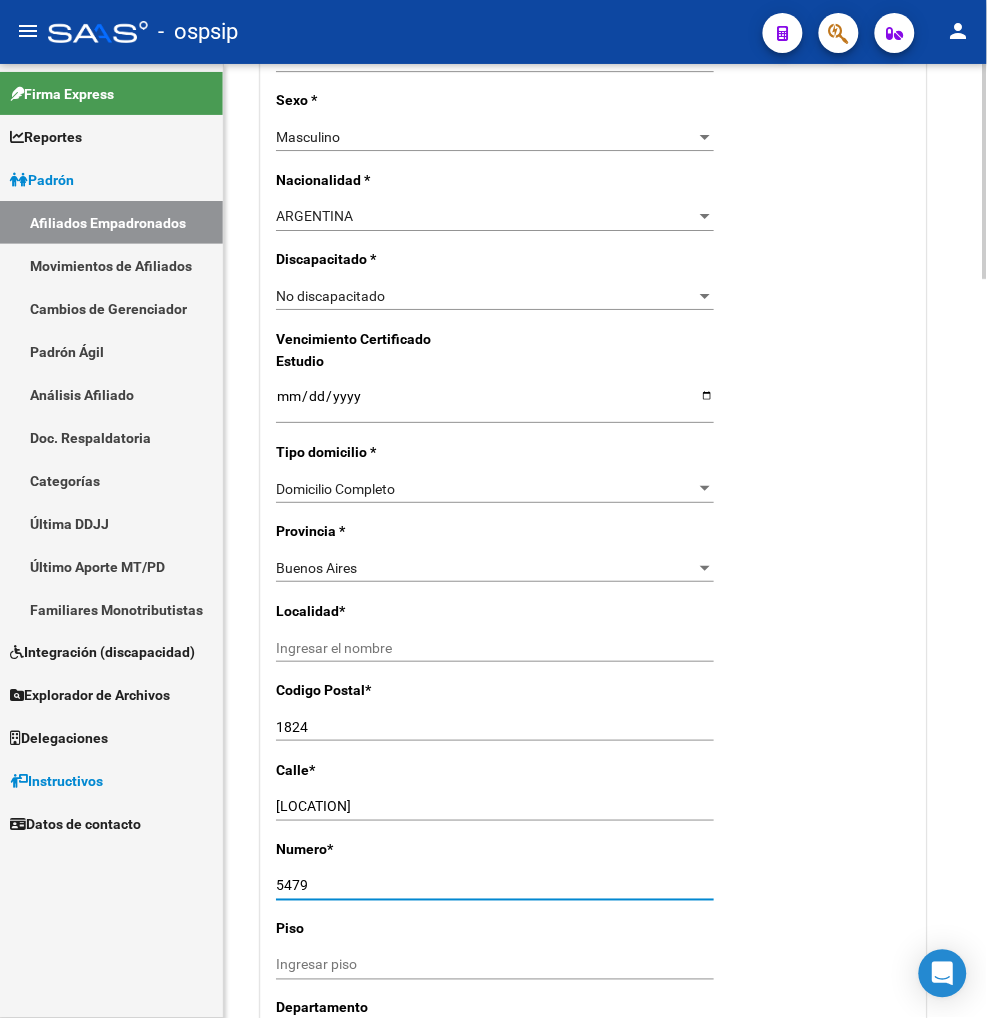 type on "5479" 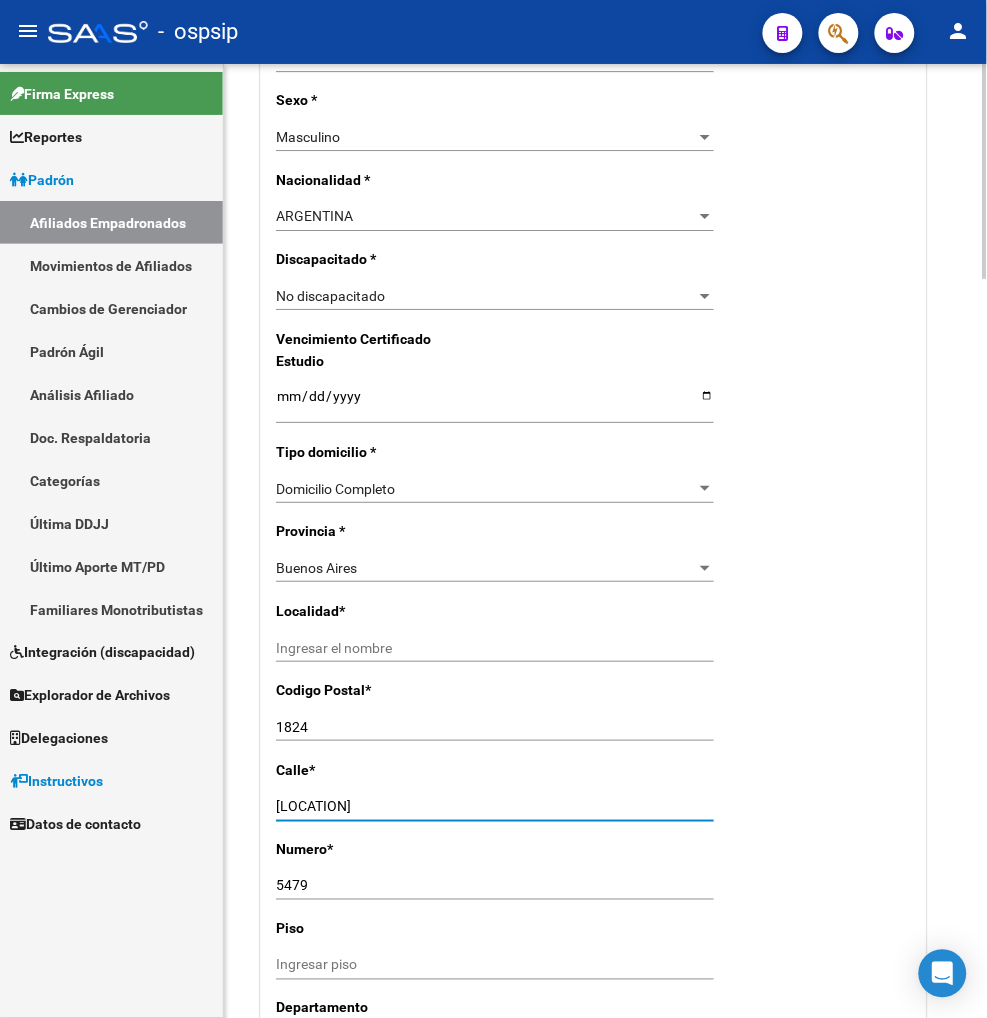 click on "[LOCATION]" at bounding box center (495, 806) 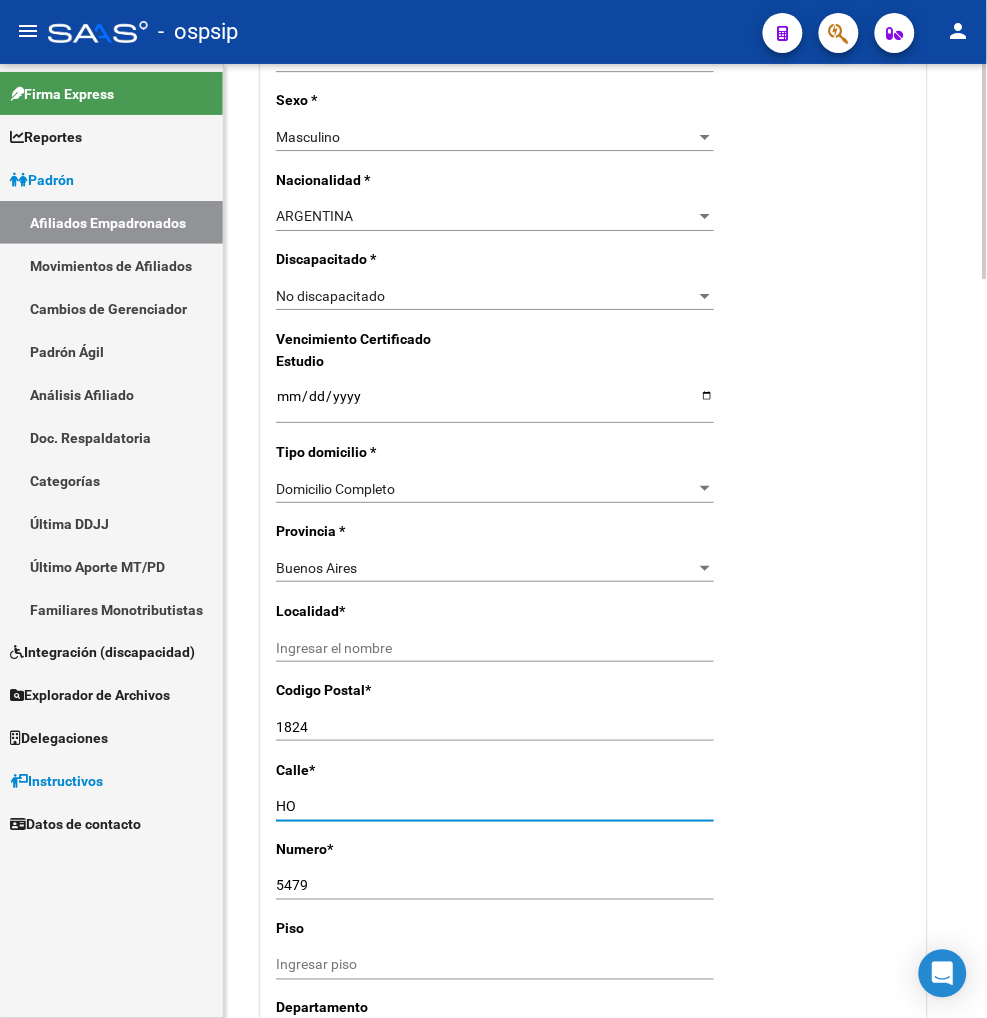 type on "H" 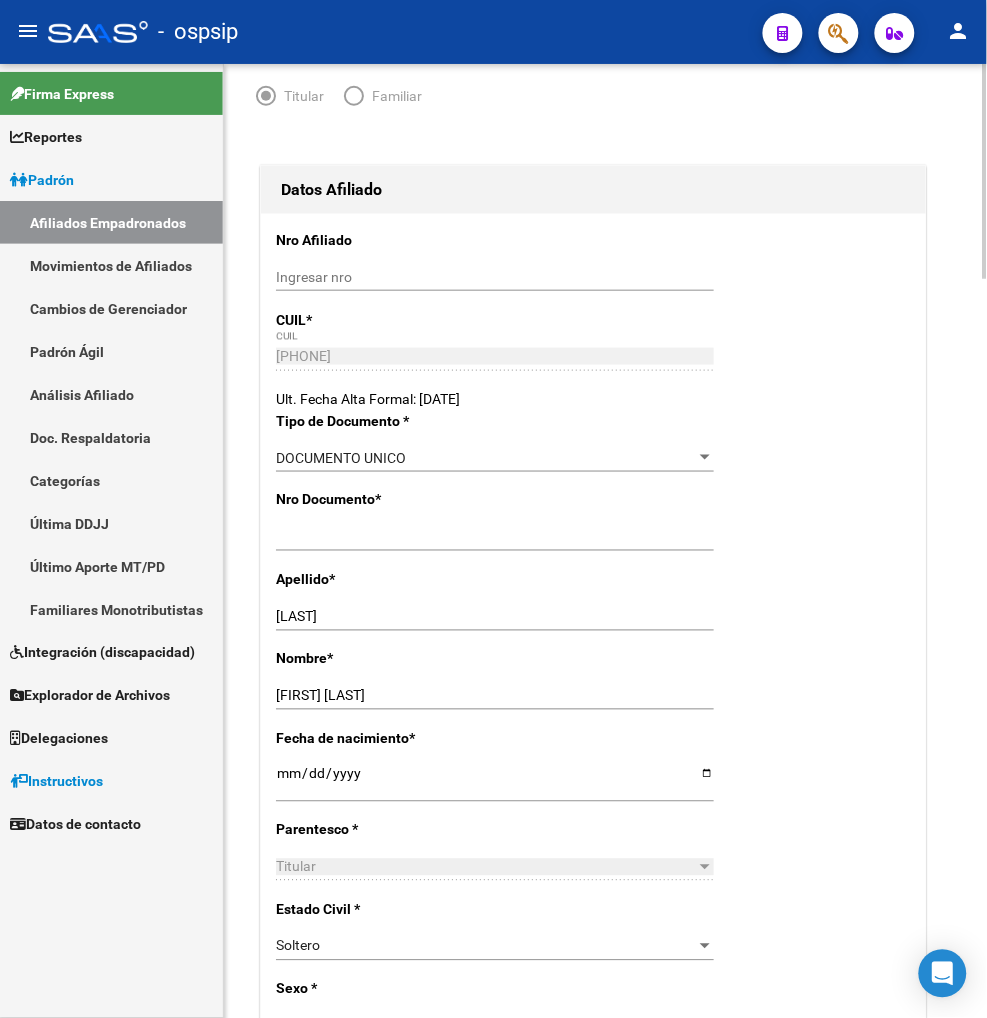 scroll, scrollTop: 0, scrollLeft: 0, axis: both 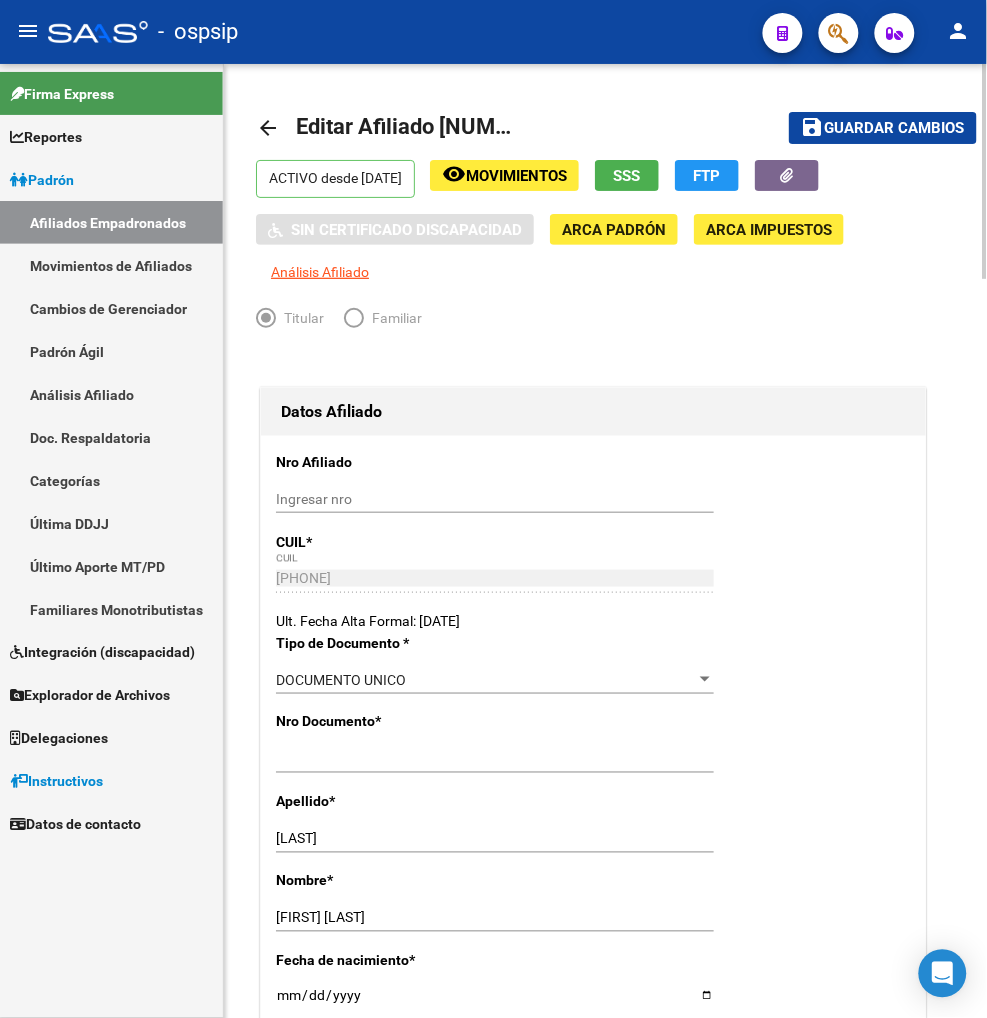 type on "[LOCATION]" 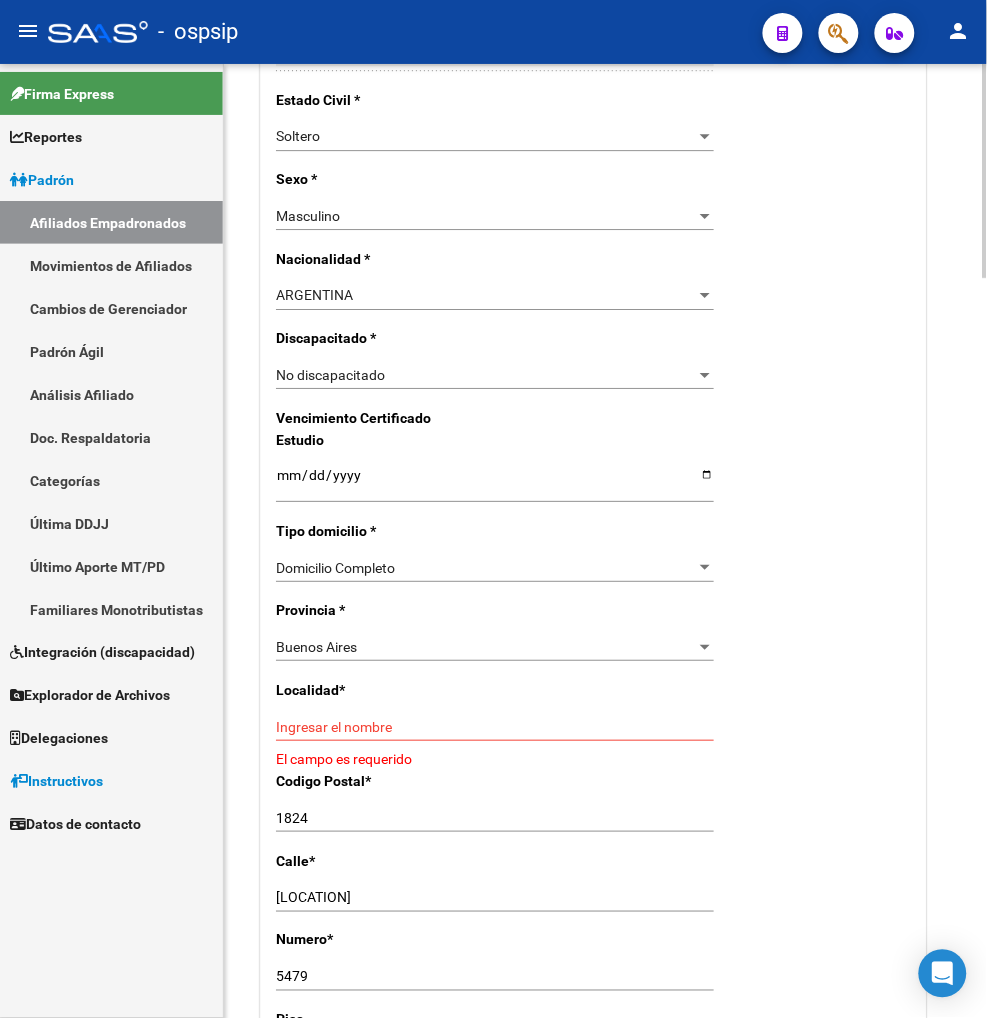 scroll, scrollTop: 1111, scrollLeft: 0, axis: vertical 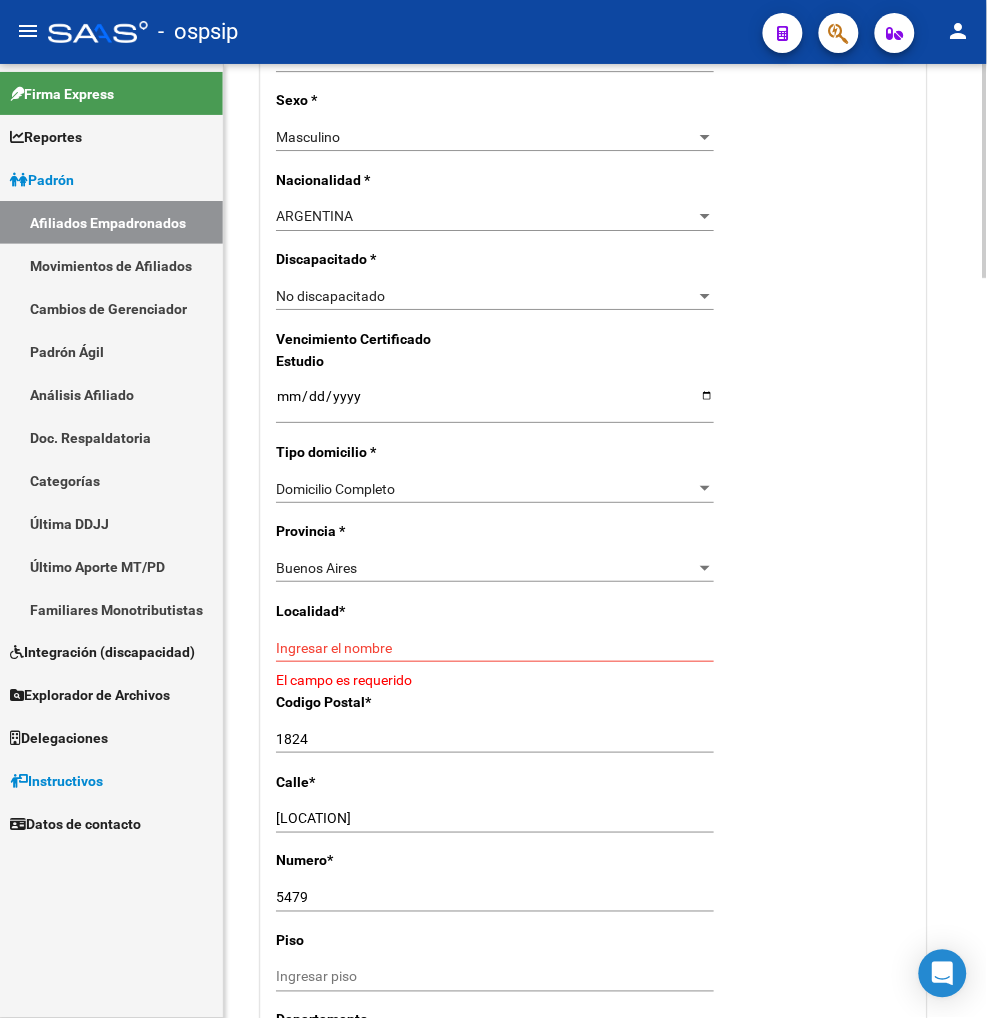 click on "Ingresar el nombre" at bounding box center [495, 648] 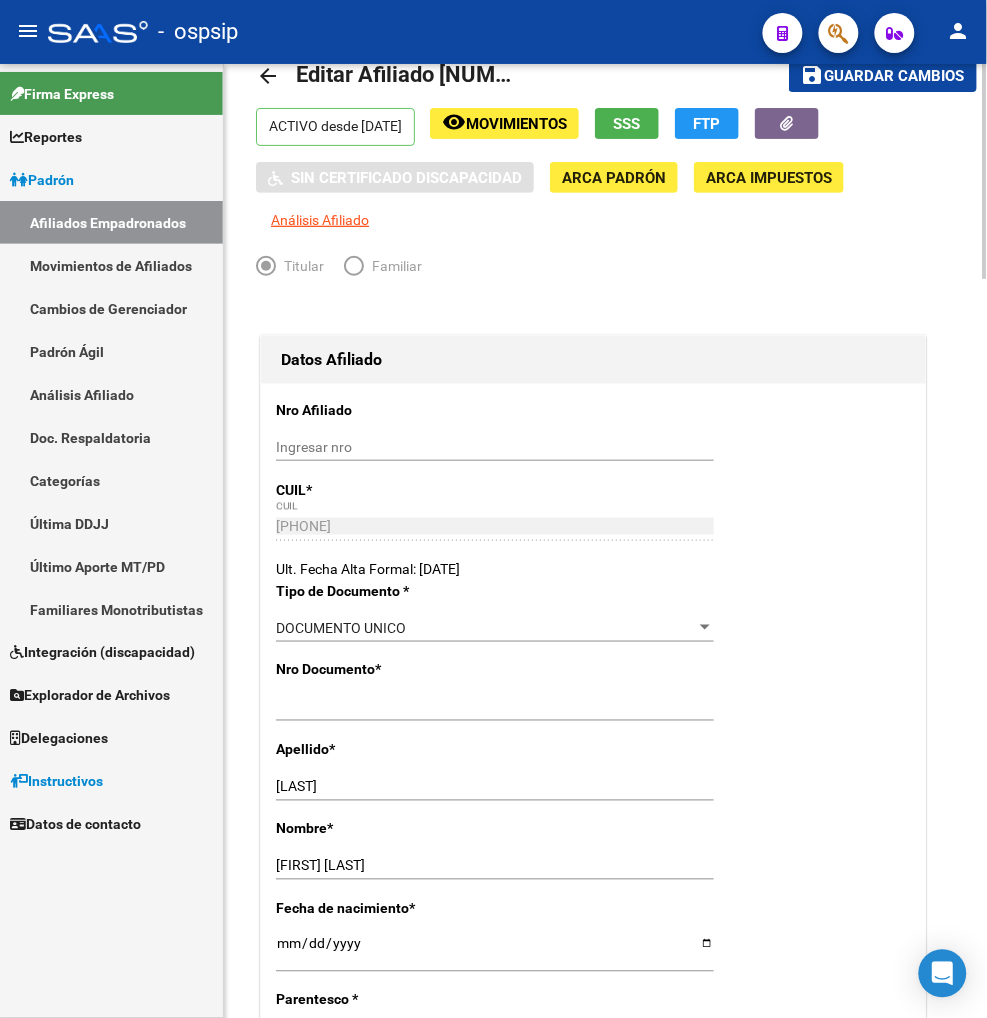 scroll, scrollTop: 0, scrollLeft: 0, axis: both 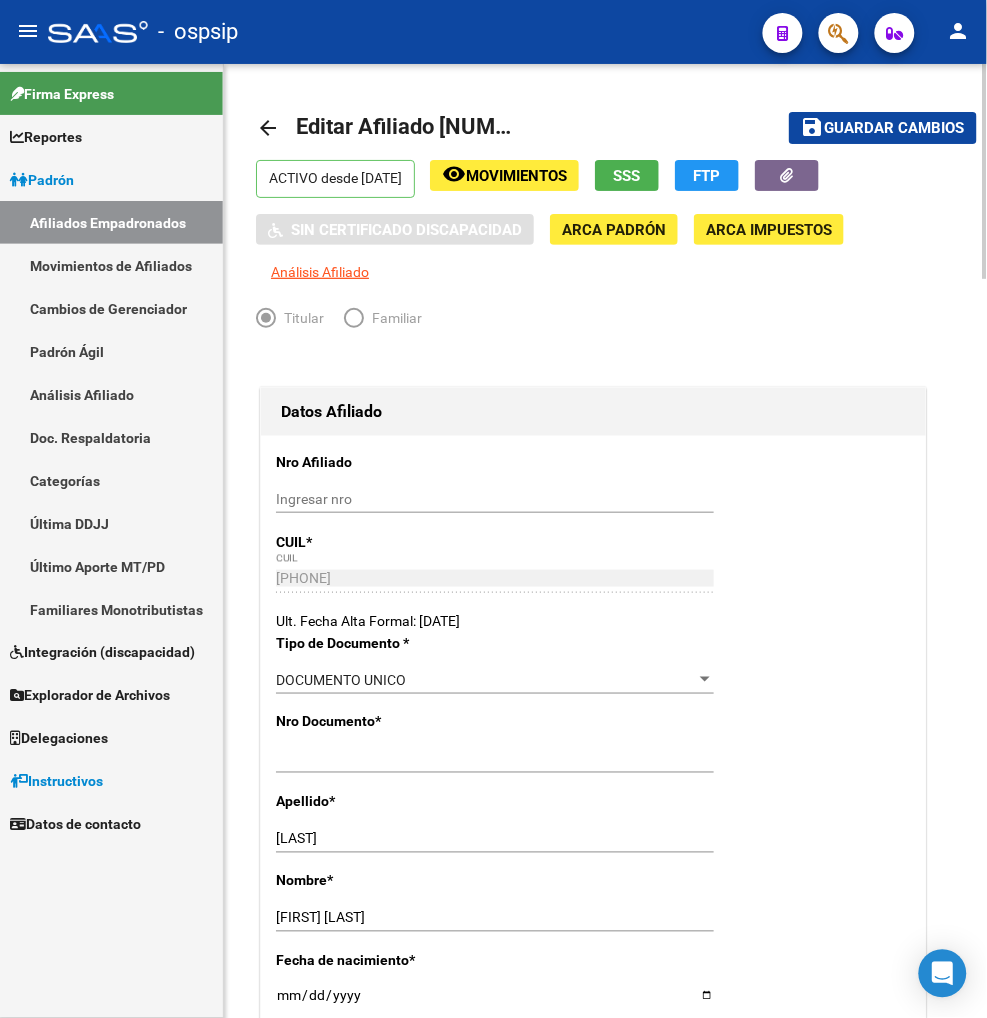 type on "LANUS" 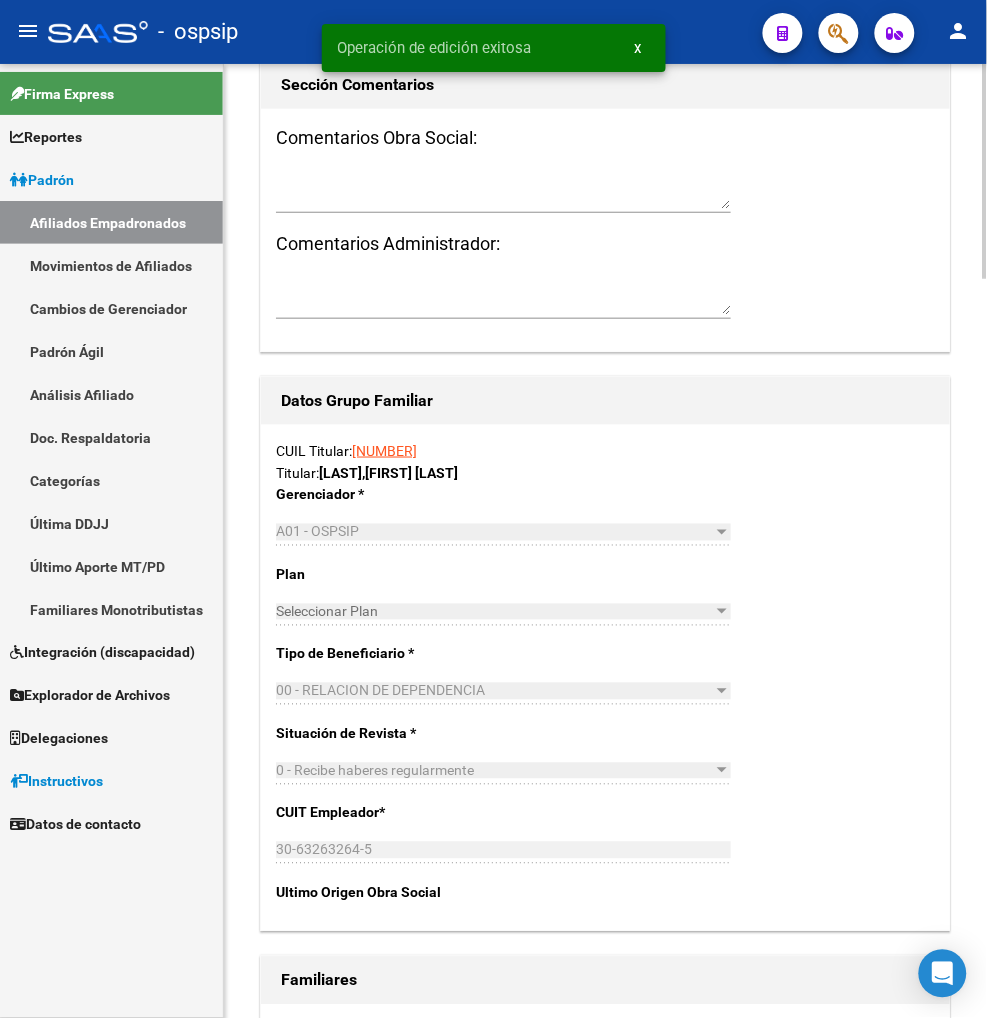 scroll, scrollTop: 3000, scrollLeft: 0, axis: vertical 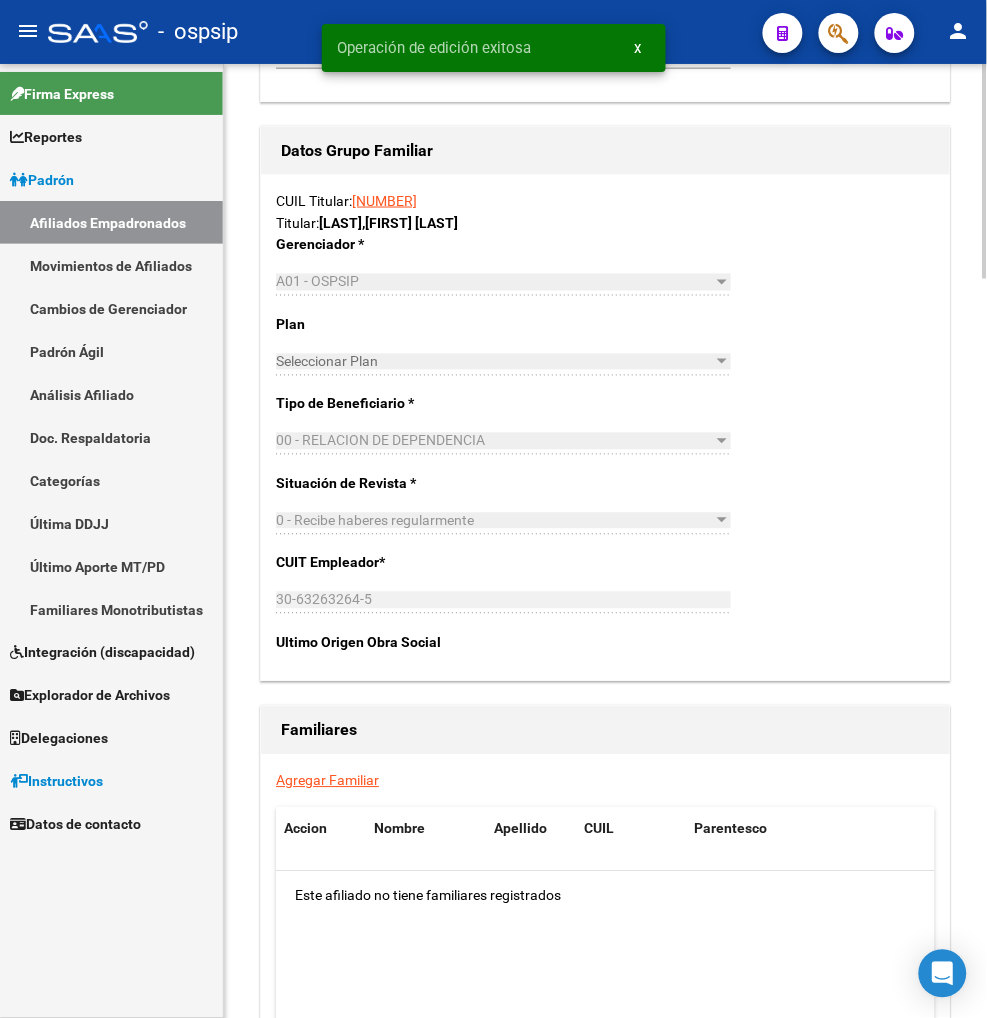 click on "Agregar Familiar" 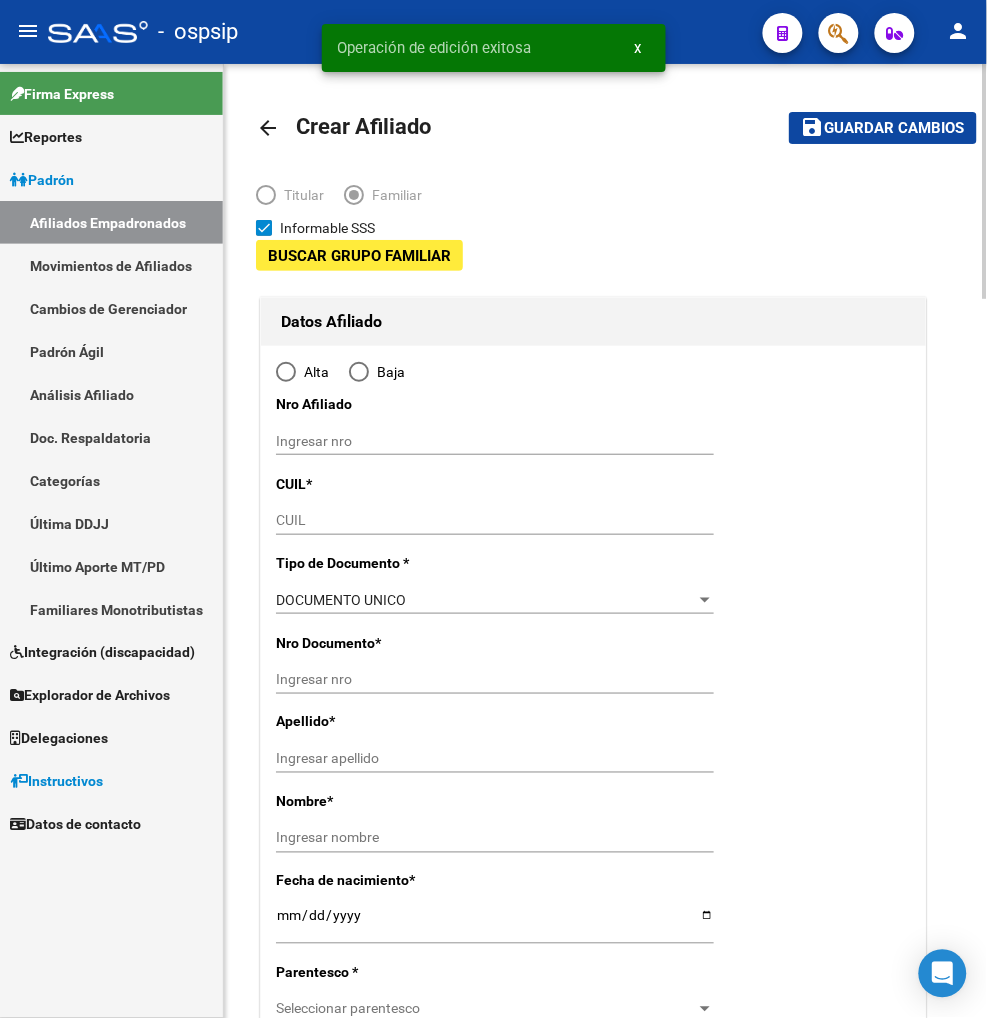 type on "30-63263264-5" 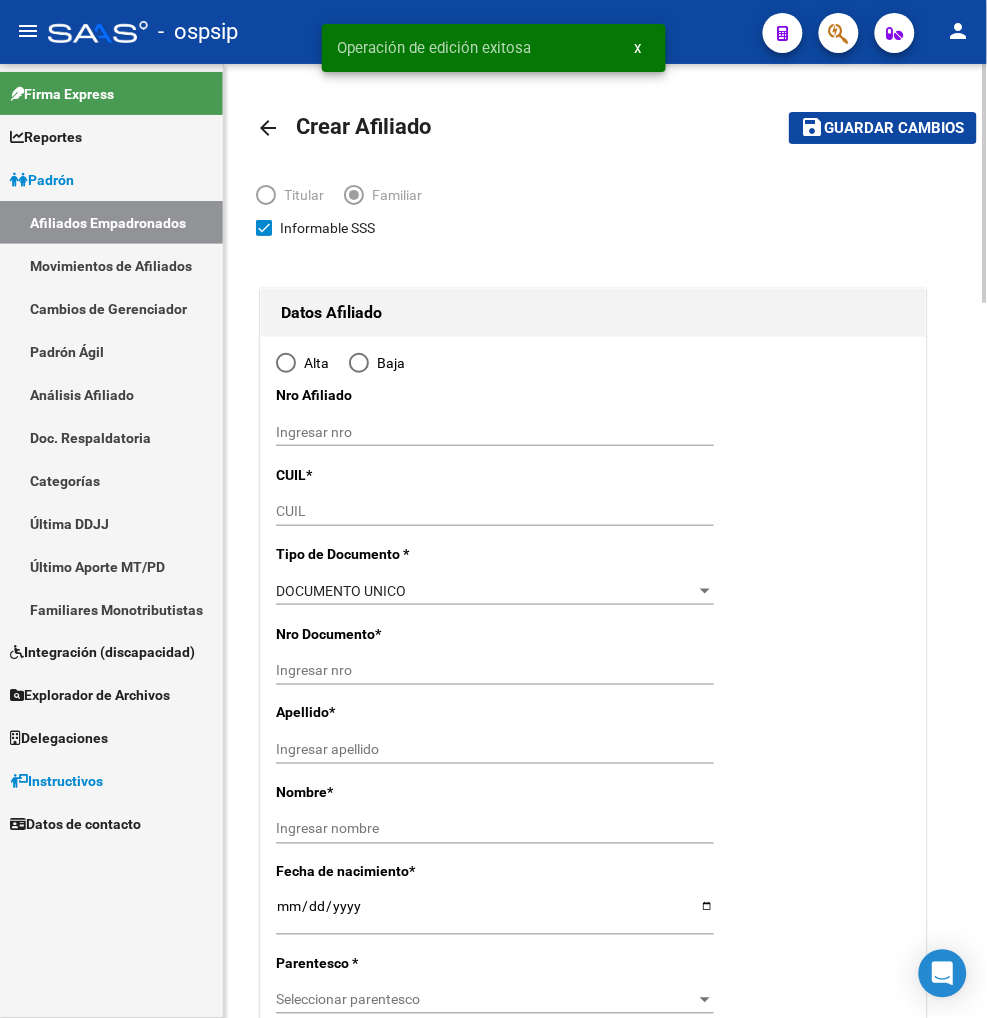 type on "LANUS" 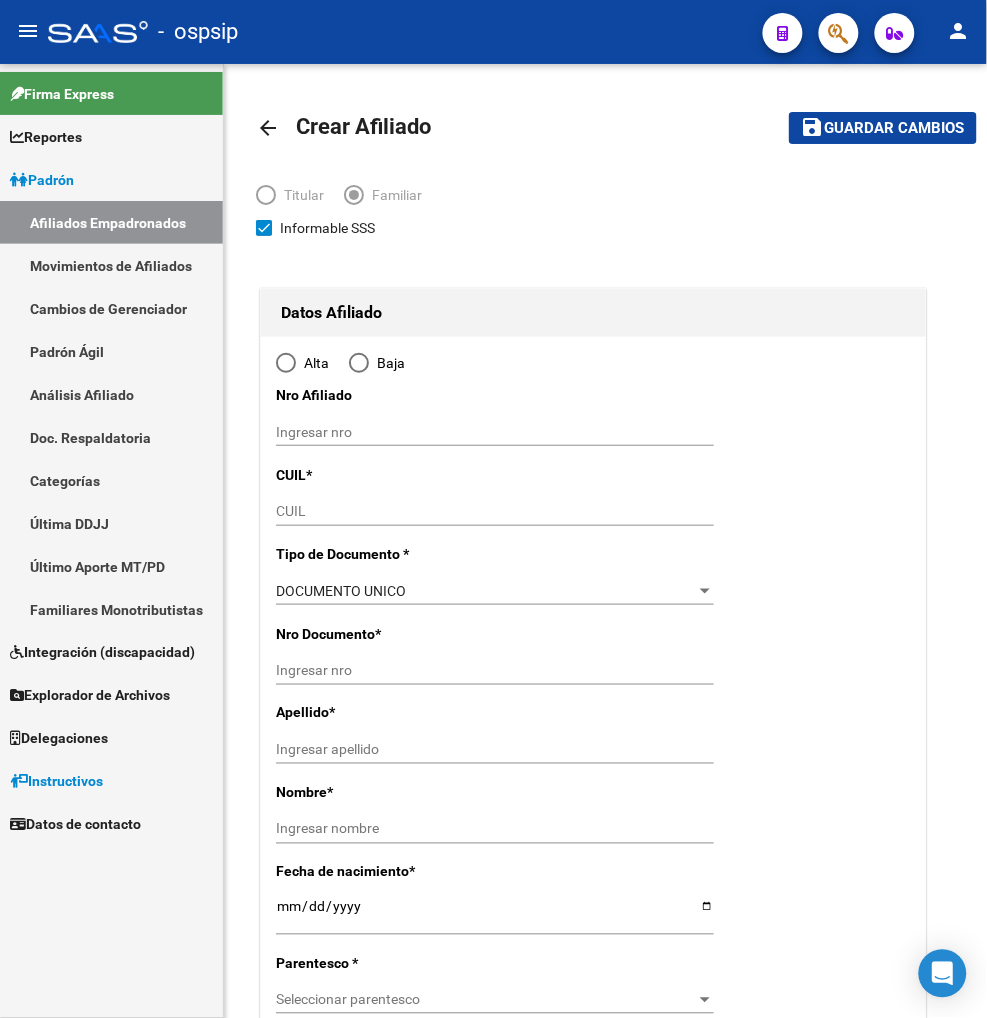 radio on "true" 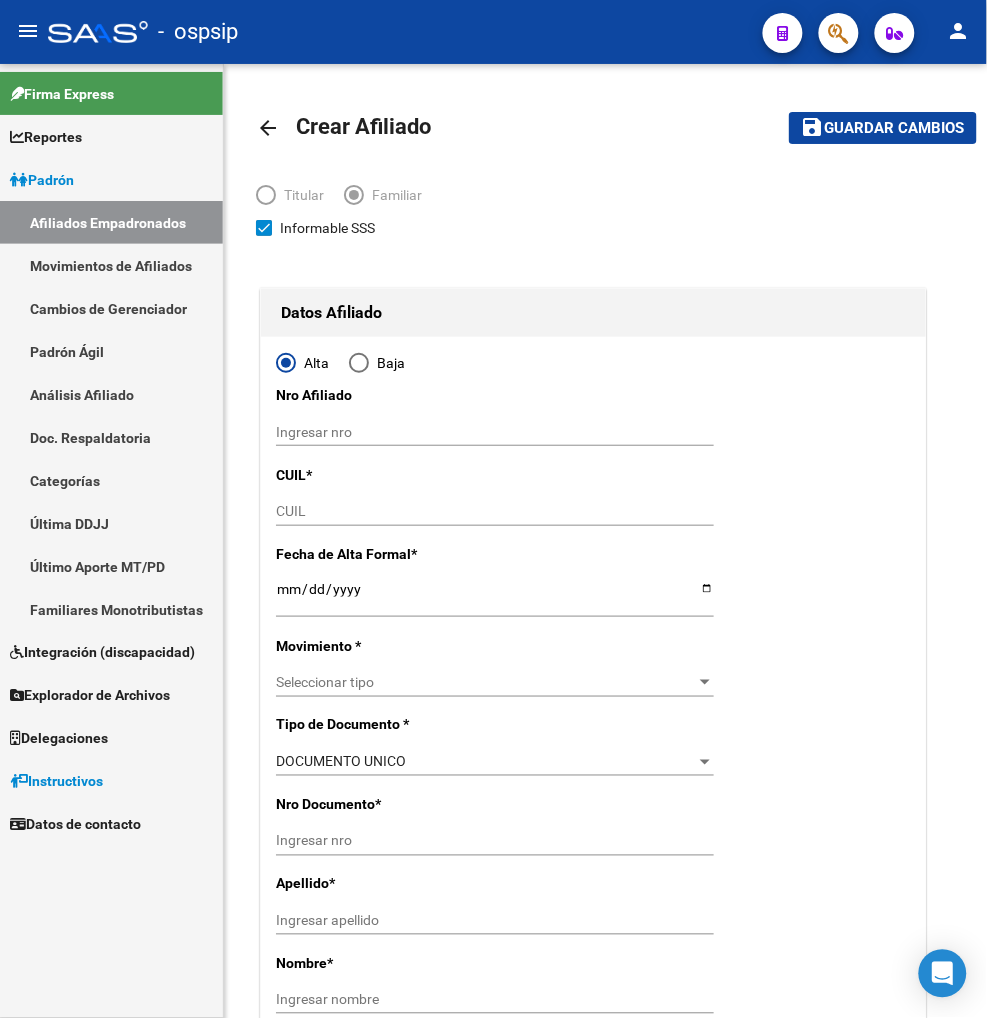 type on "30-63263264-5" 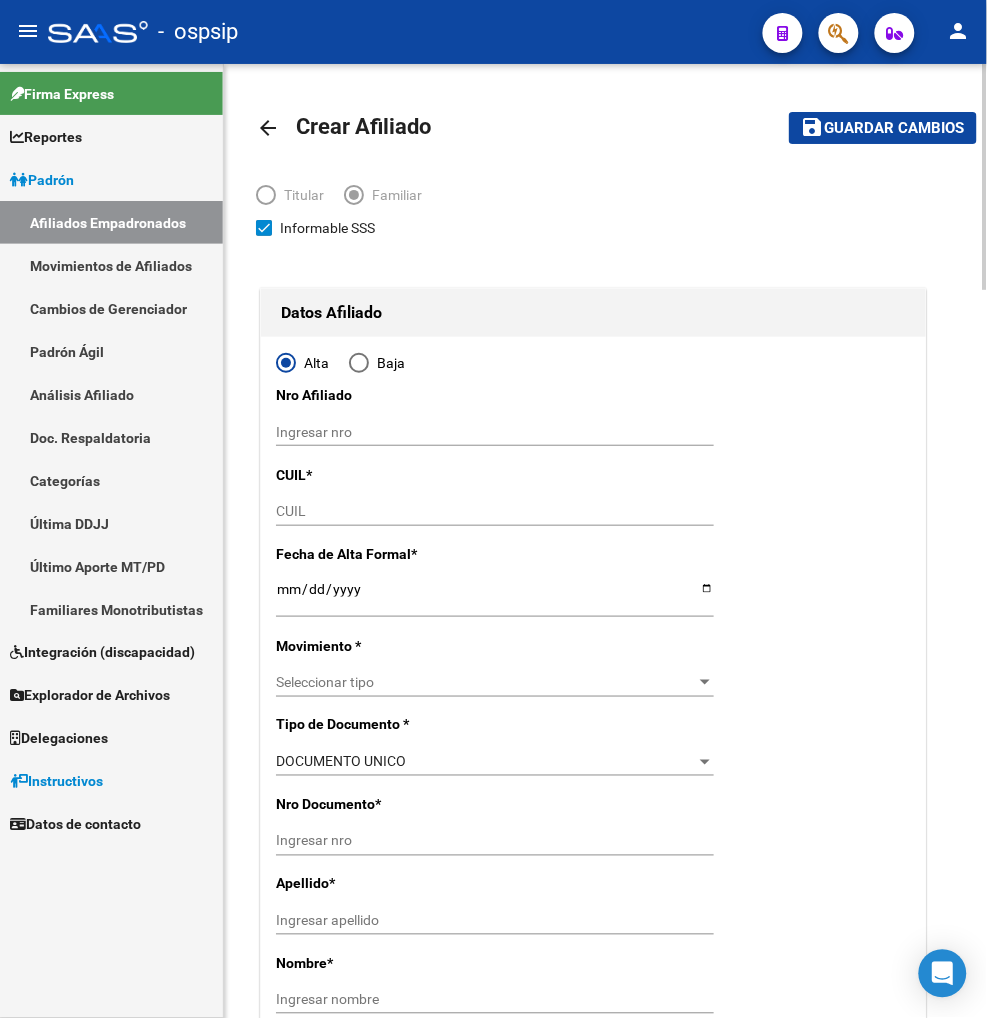 click on "CUIL" 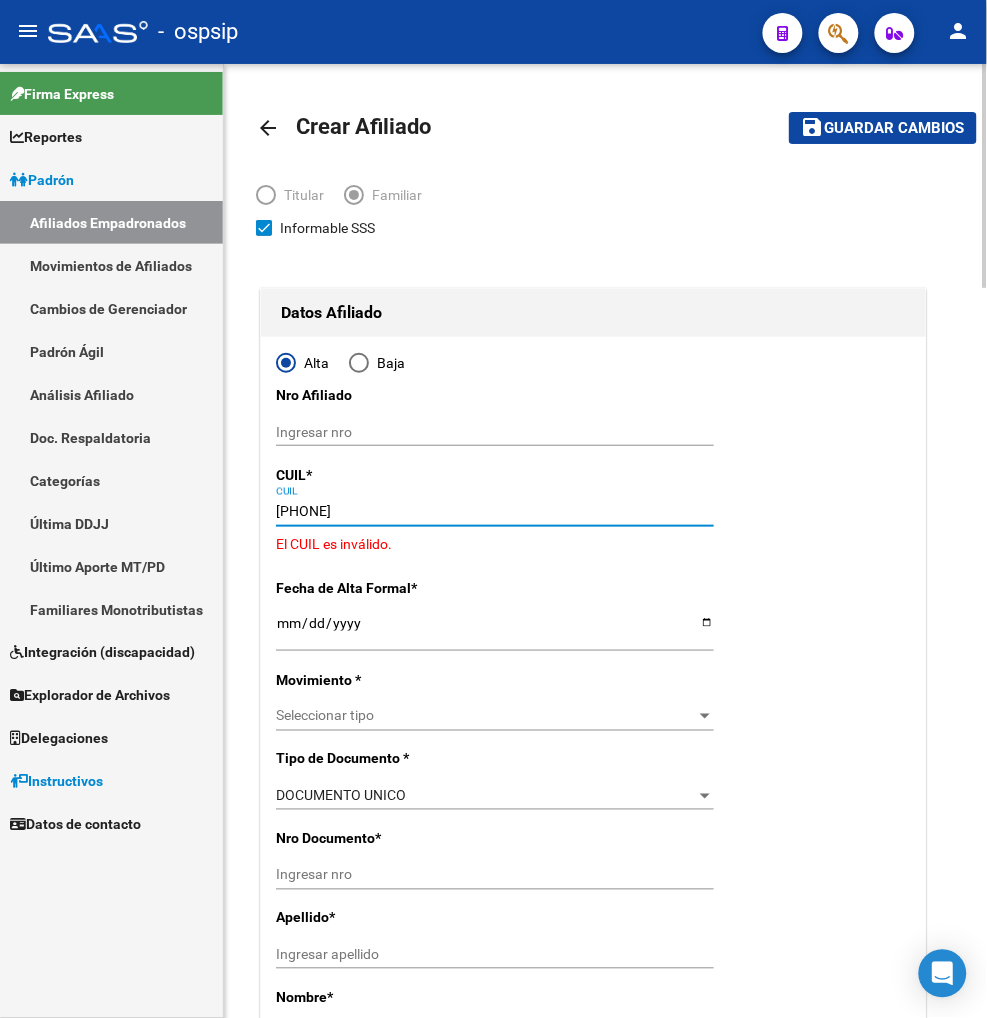 type on "[CUIL]" 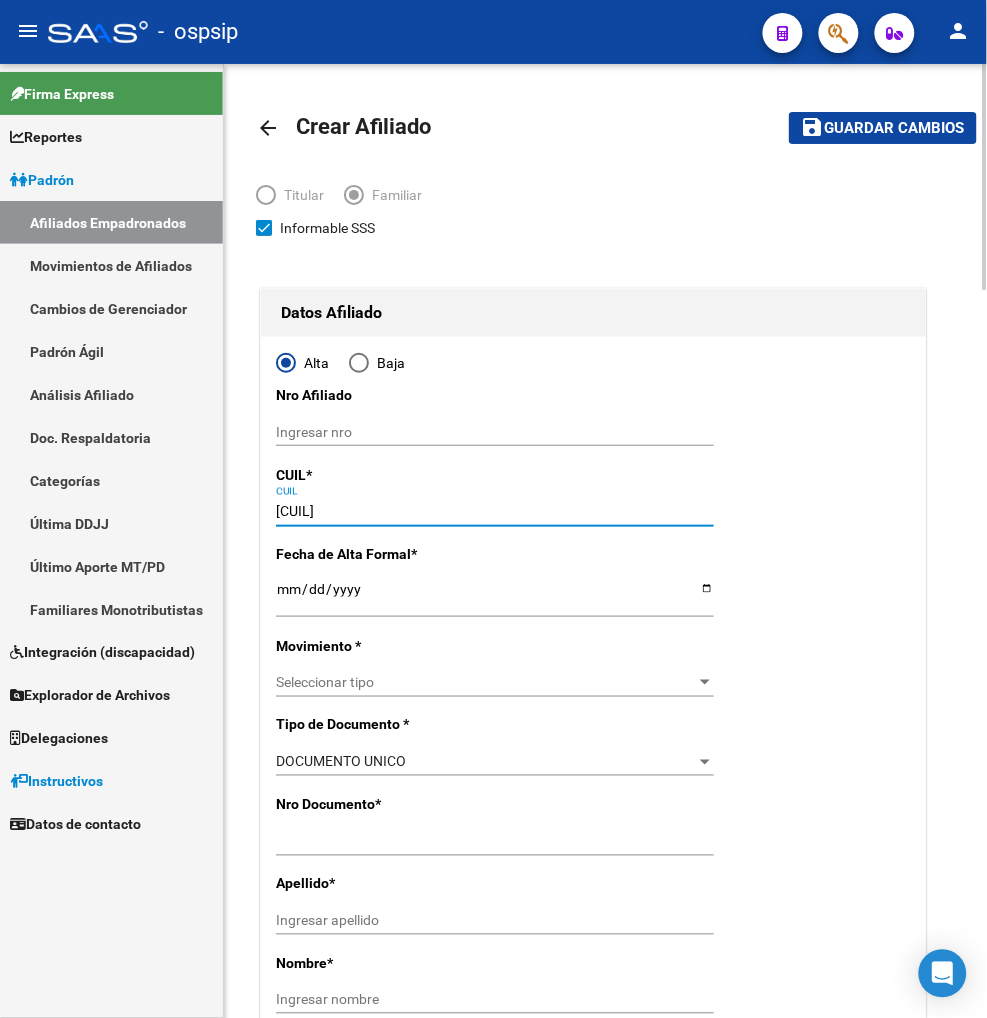 type on "56709109" 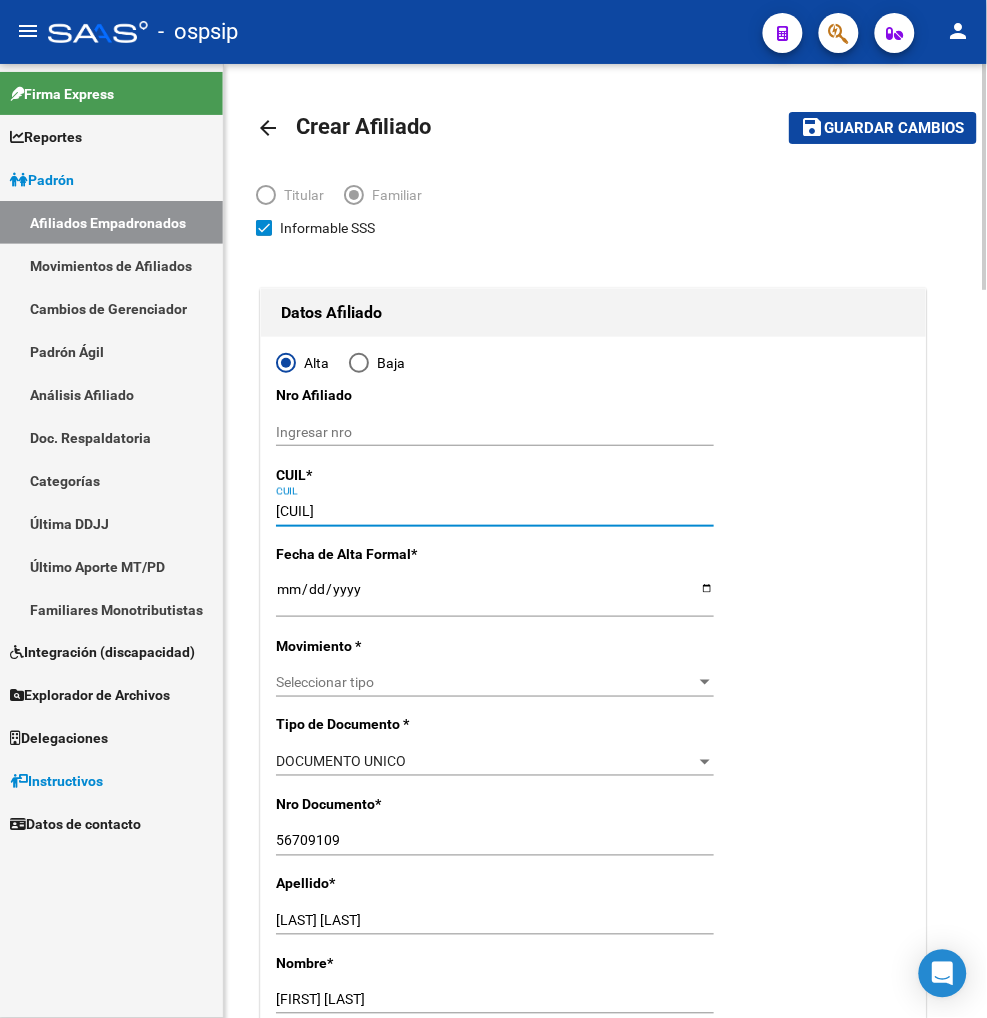 type on "[CUIL]" 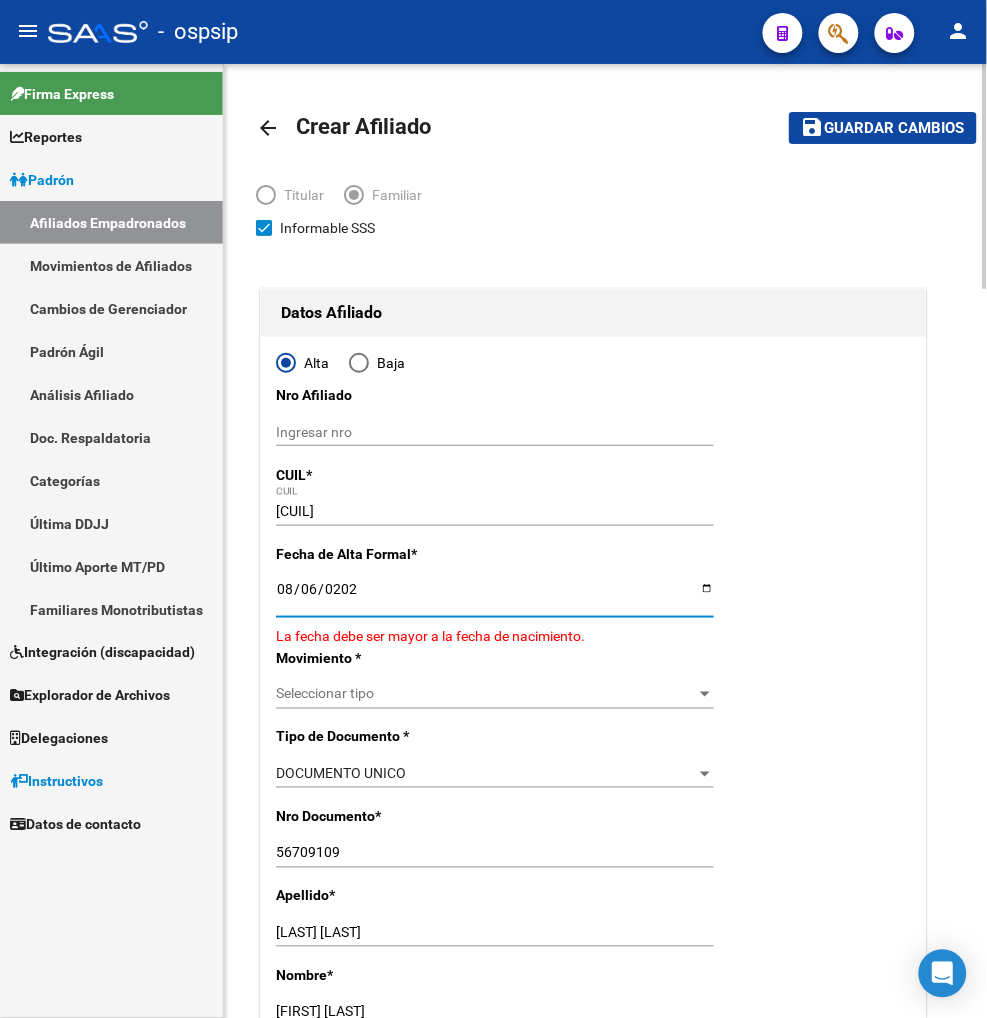 type on "2025-08-06" 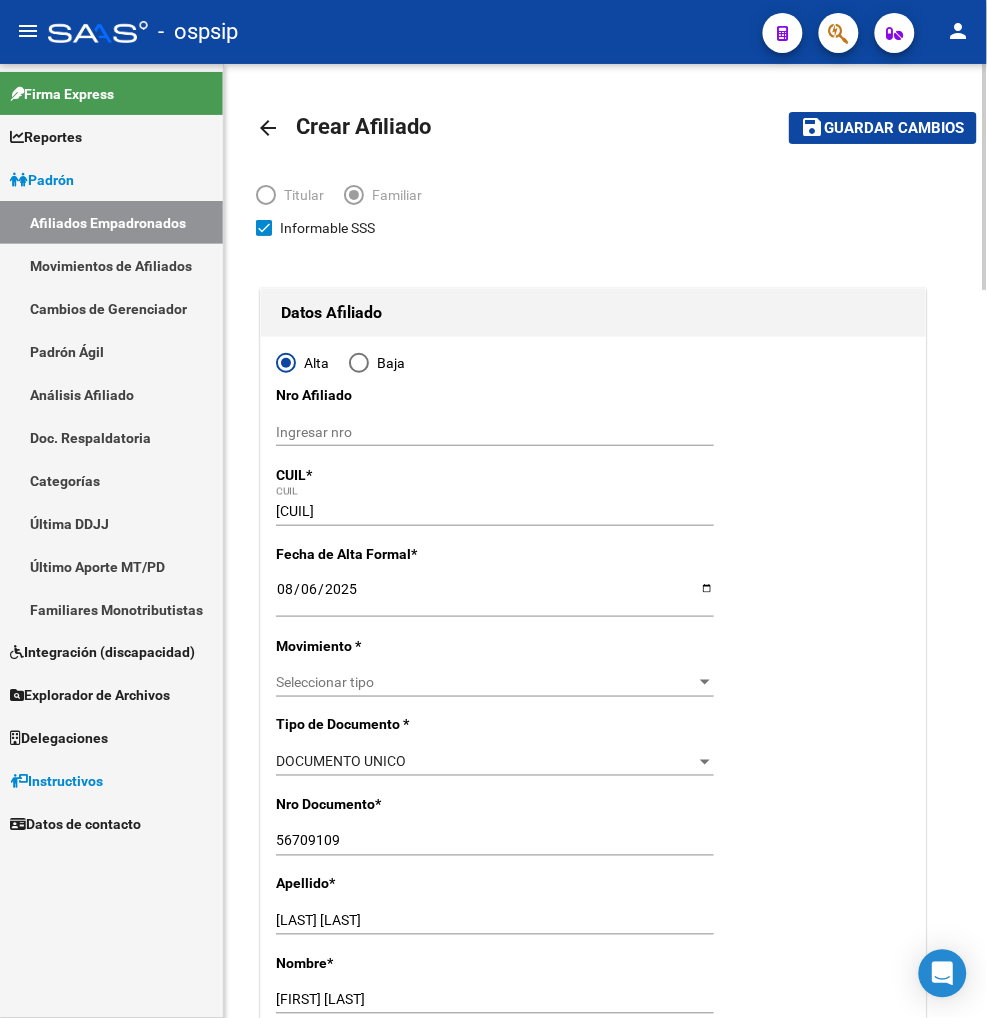 click on "Alta | | Baja Nro Afiliado | |    Ingresar nro  CUIL  *   [PHONE] CUIL  ARCA Padrón Fecha de Alta Formal  *   [DATE] Ingresar fecha   Movimiento * Seleccionar tipo Seleccionar tipo  Tipo de Documento * DOCUMENTO UNICO Seleccionar tipo Nro Documento  *   [NUMBER] Ingresar nro  Apellido  *   [LAST] Ingresar apellido  Nombre  *   [FIRST] [MIDDLE] Ingresar nombre  Fecha de nacimiento  *   [DATE] Ingresar fecha   Parentesco * Seleccionar parentesco Seleccionar parentesco  Estado Civil * Seleccionar tipo Seleccionar tipo  Sexo * Masculino Seleccionar sexo  Nacionalidad * ARGENTINA Seleccionar tipo  Discapacitado * No discapacitado Seleccionar tipo Vencimiento Certificado Estudio    Ingresar fecha   Tipo domicilio * Domicilio Completo Seleccionar tipo domicilio  Provincia * [STATE] Seleccionar provincia Localidad  *   [CITY] Ingresar el nombre  Codigo Postal  *   [POSTAL_CODE] Ingresar el codigo  Calle  *   GRAL.HORNOS Ingresar calle  Numero  *   [NUMBER]  Piso    Ingresar piso" 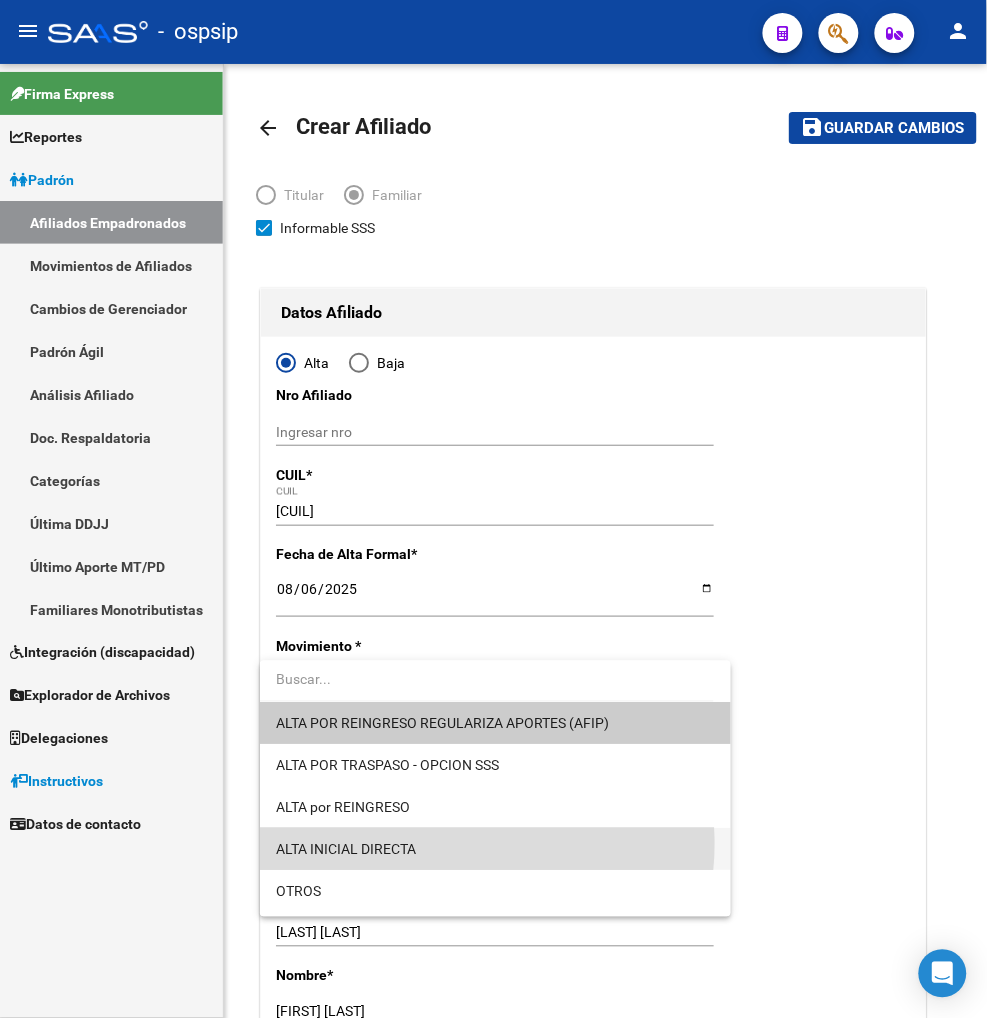 click on "ALTA INICIAL DIRECTA" at bounding box center [495, 850] 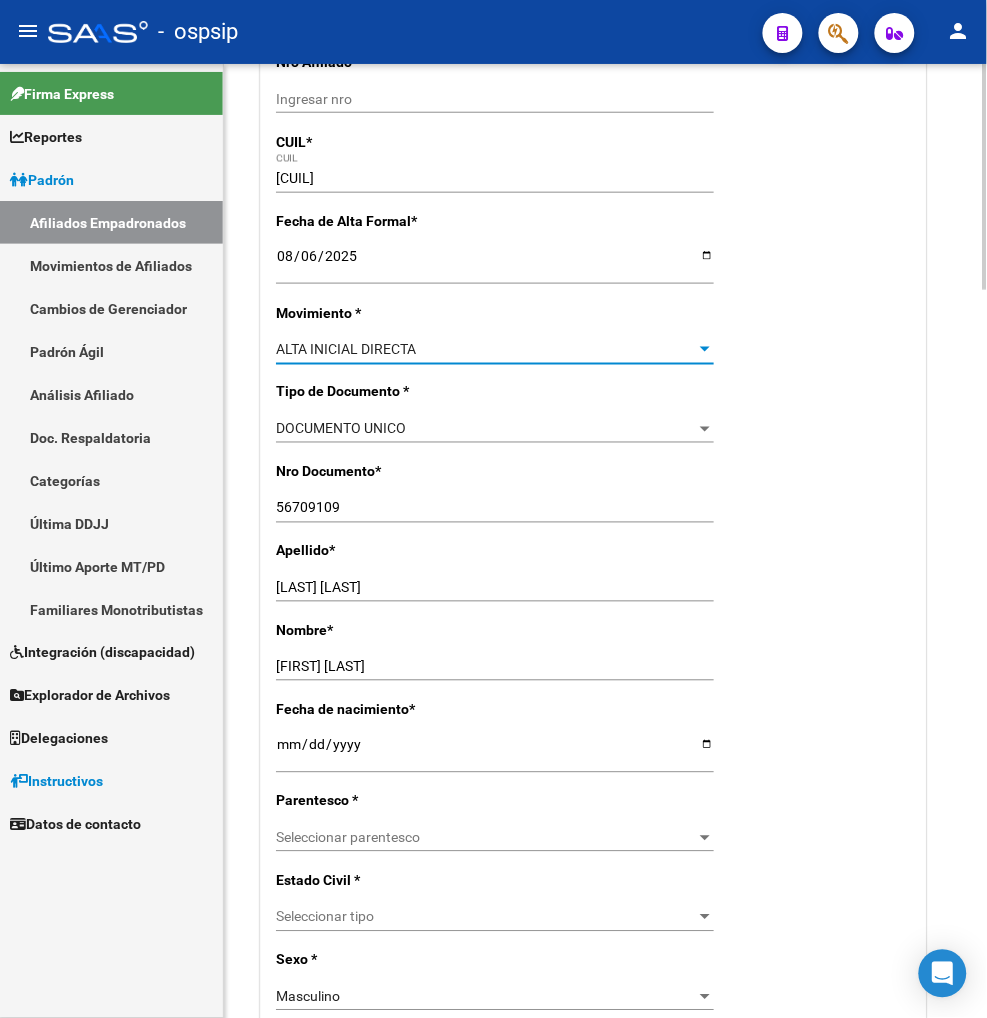 scroll, scrollTop: 444, scrollLeft: 0, axis: vertical 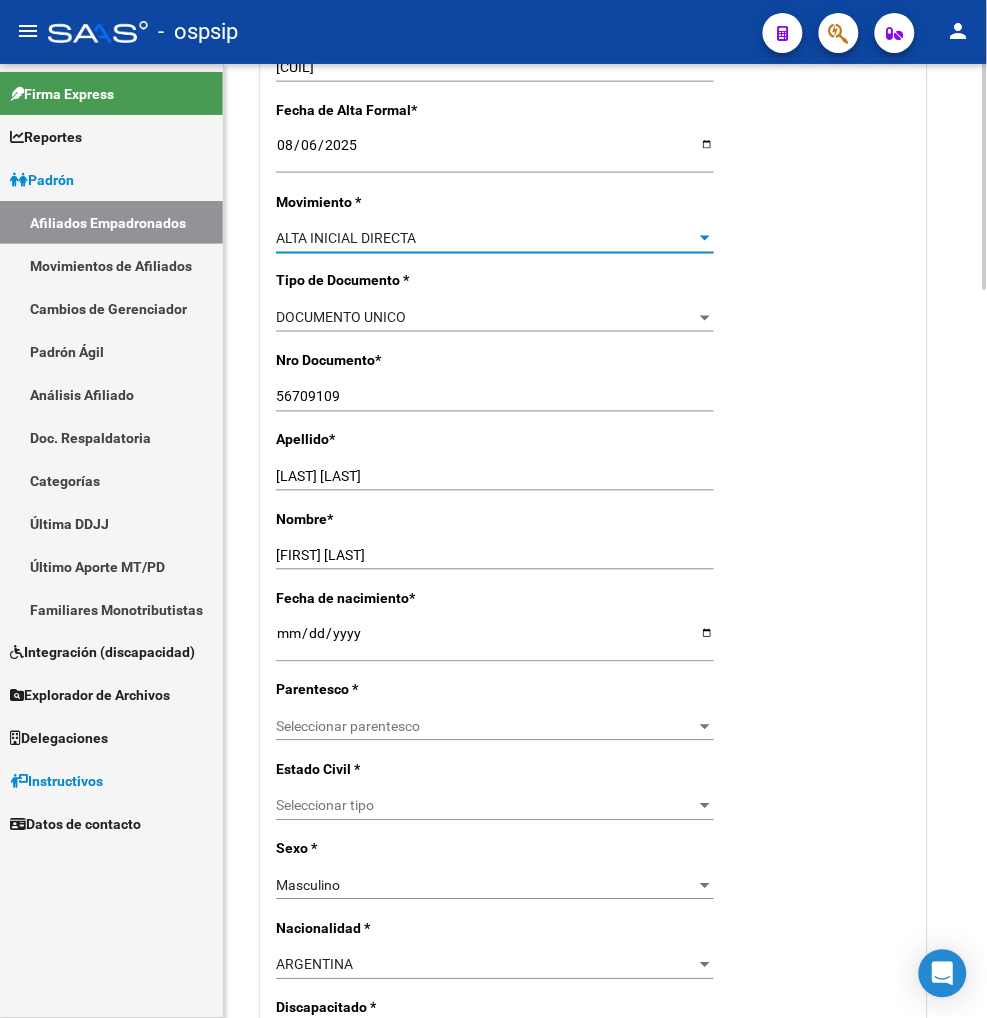 click on "Seleccionar parentesco" at bounding box center [486, 727] 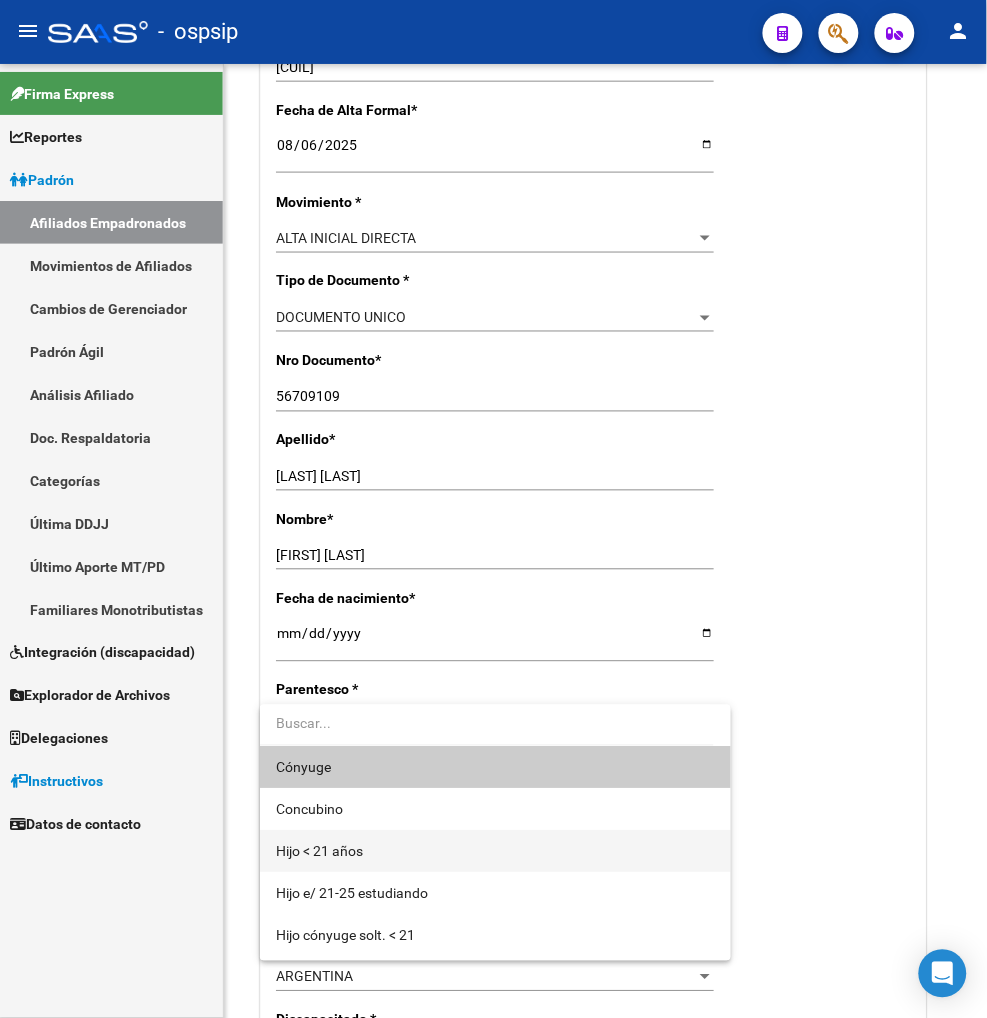 click on "Hijo < 21 años" at bounding box center [495, 852] 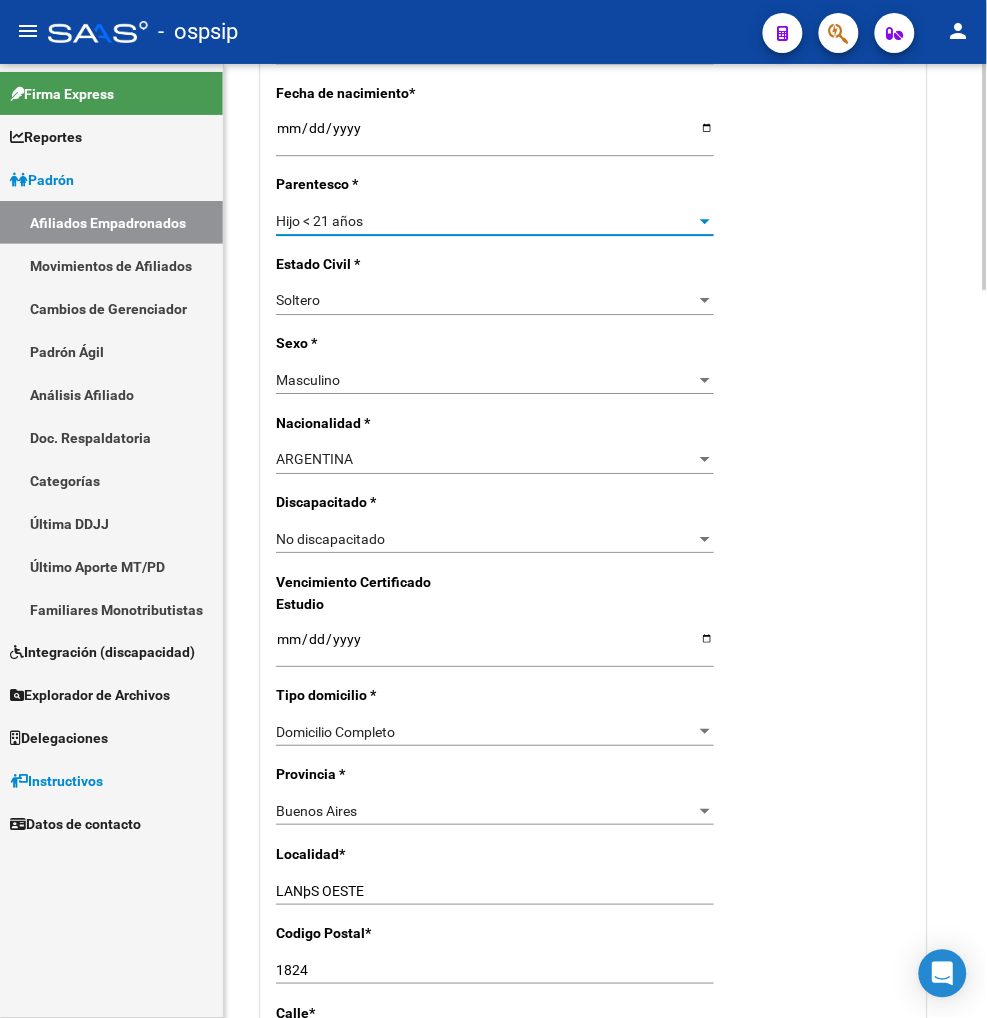 scroll, scrollTop: 1000, scrollLeft: 0, axis: vertical 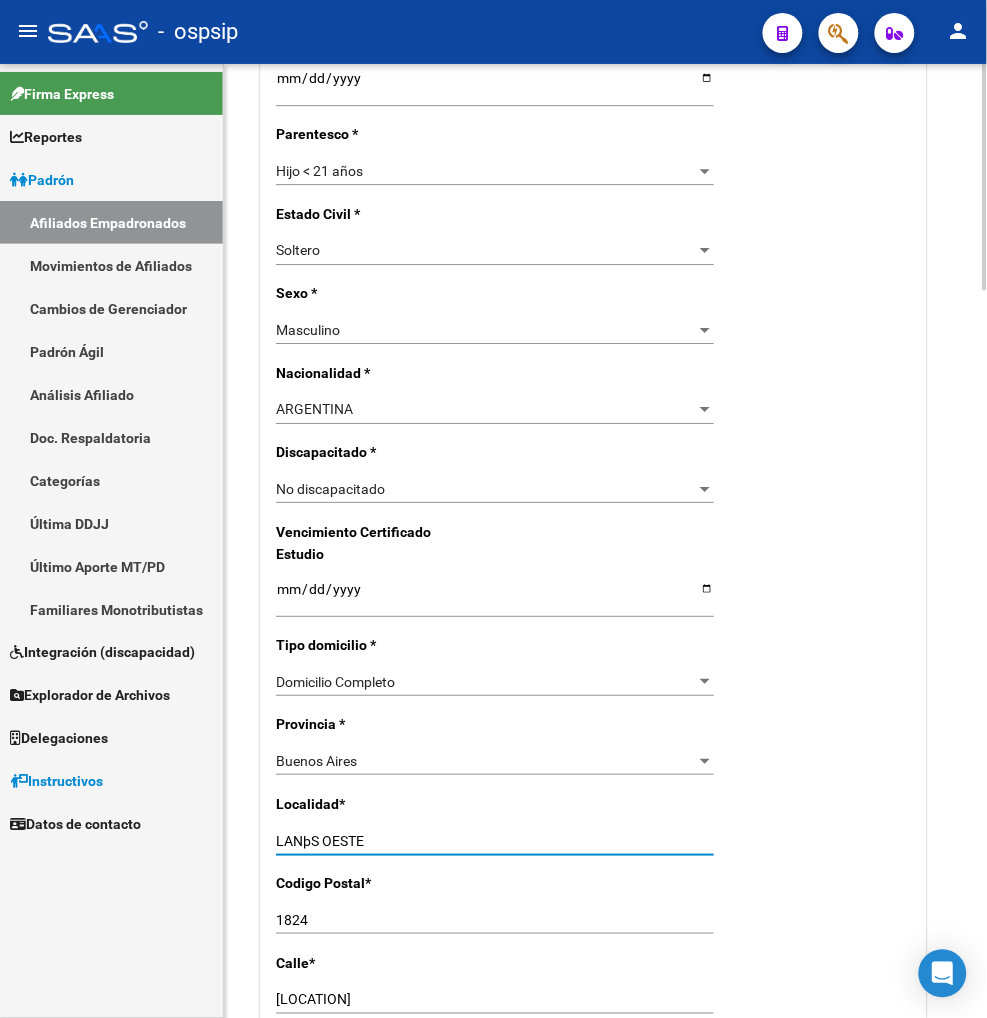 click on "LANþS OESTE" at bounding box center (495, 841) 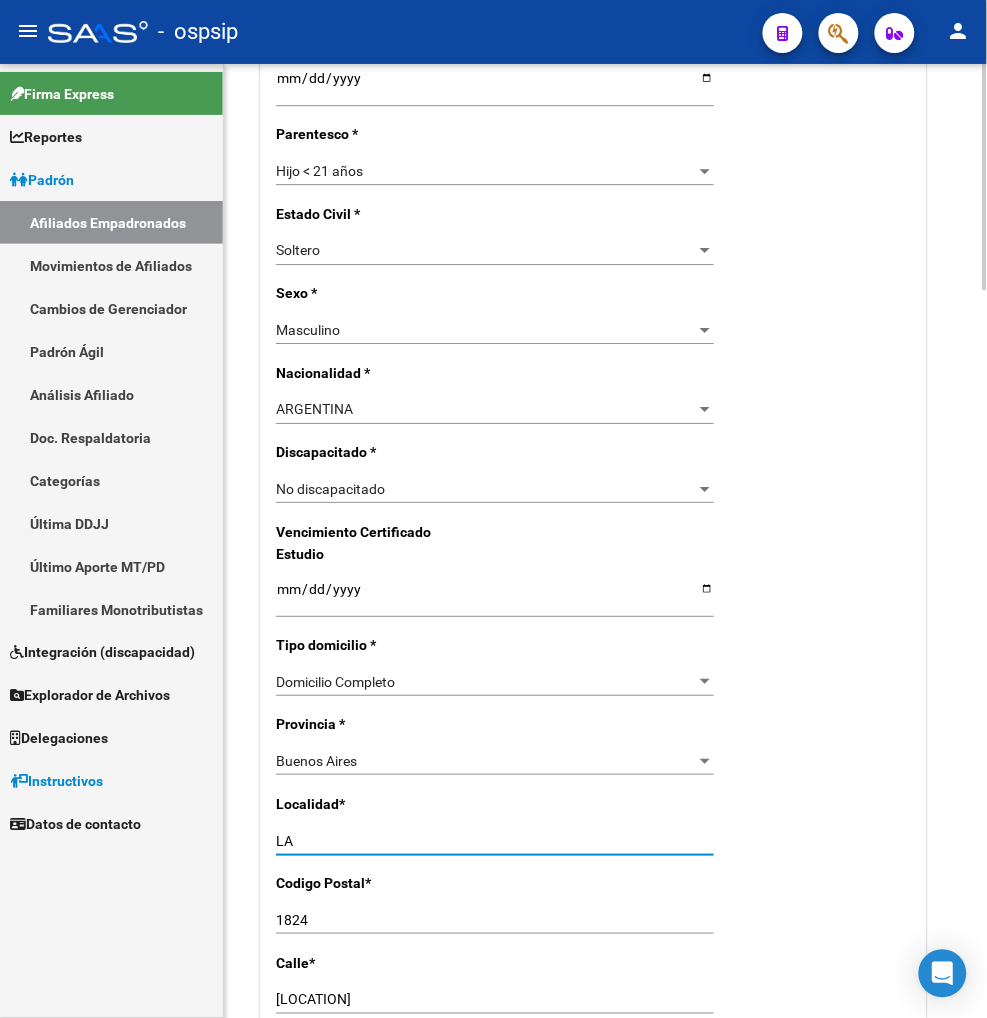 type on "L" 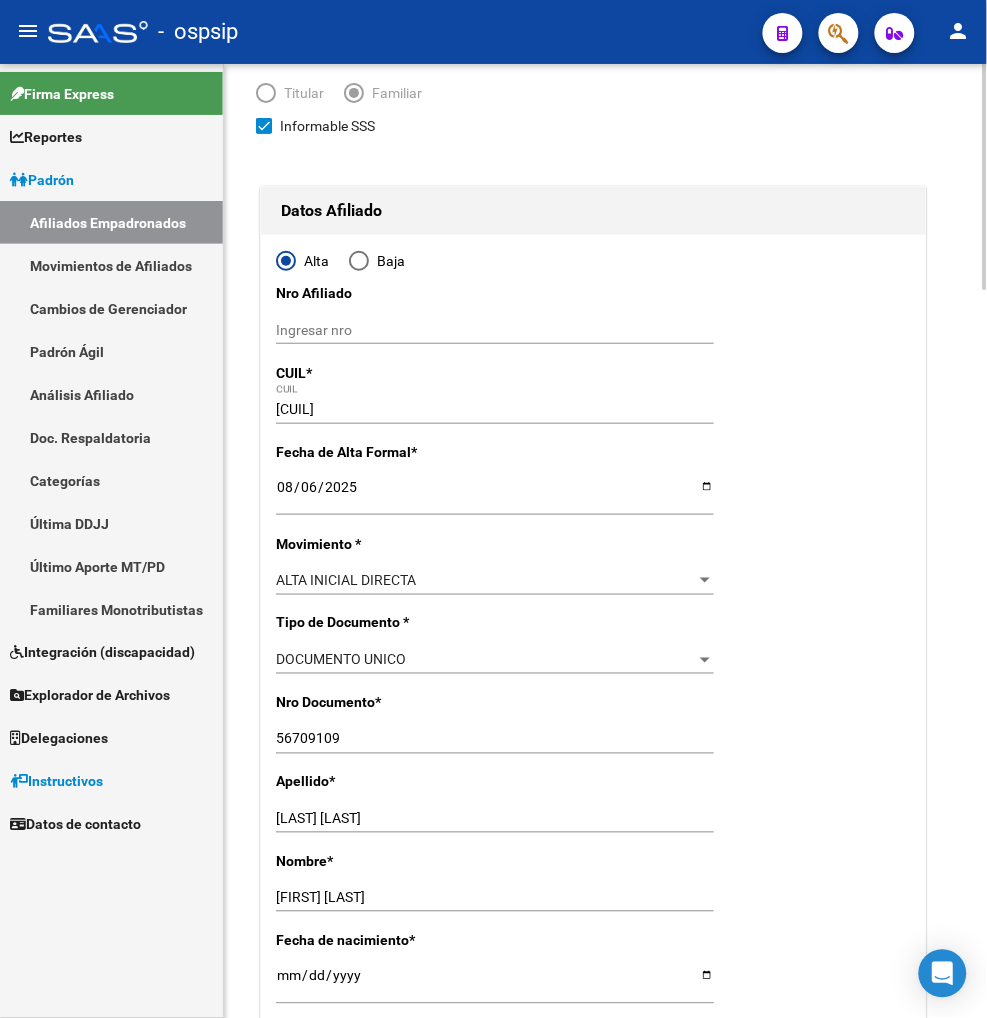 scroll, scrollTop: 0, scrollLeft: 0, axis: both 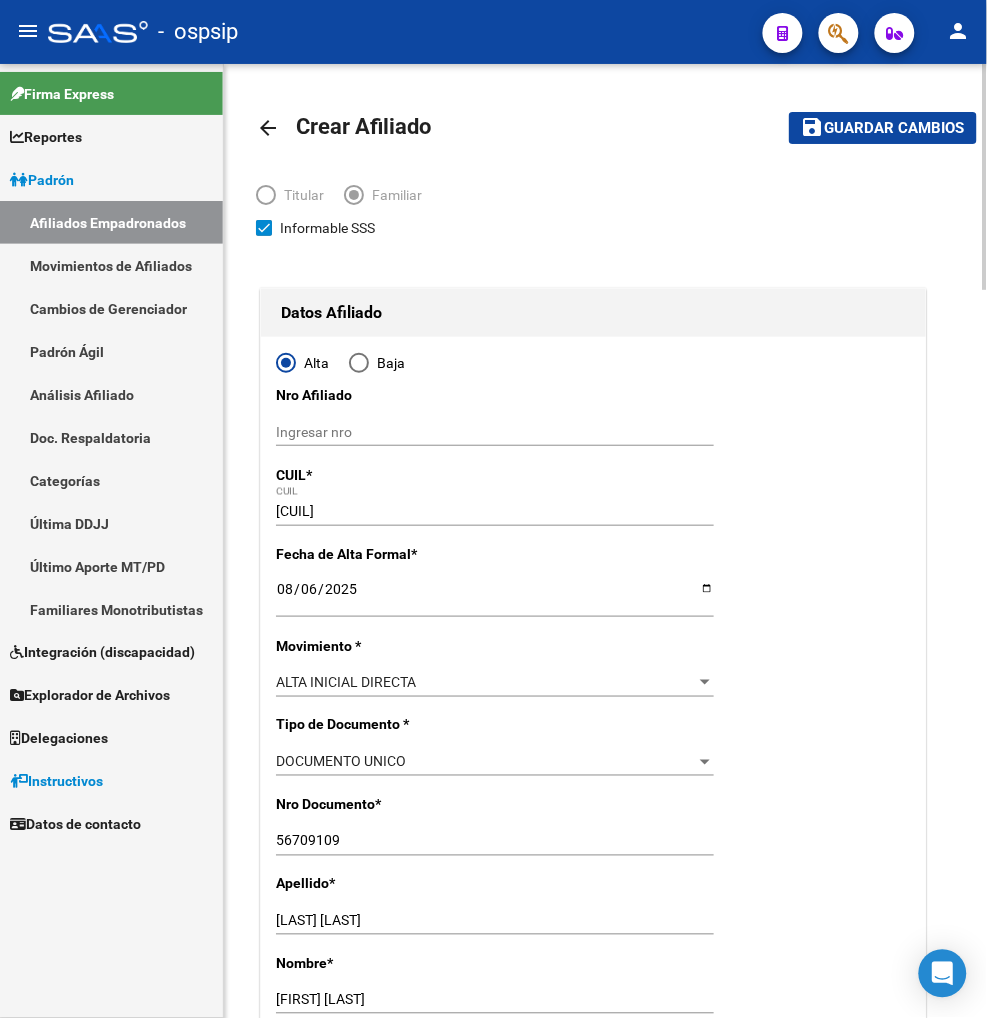 type on "LANUS" 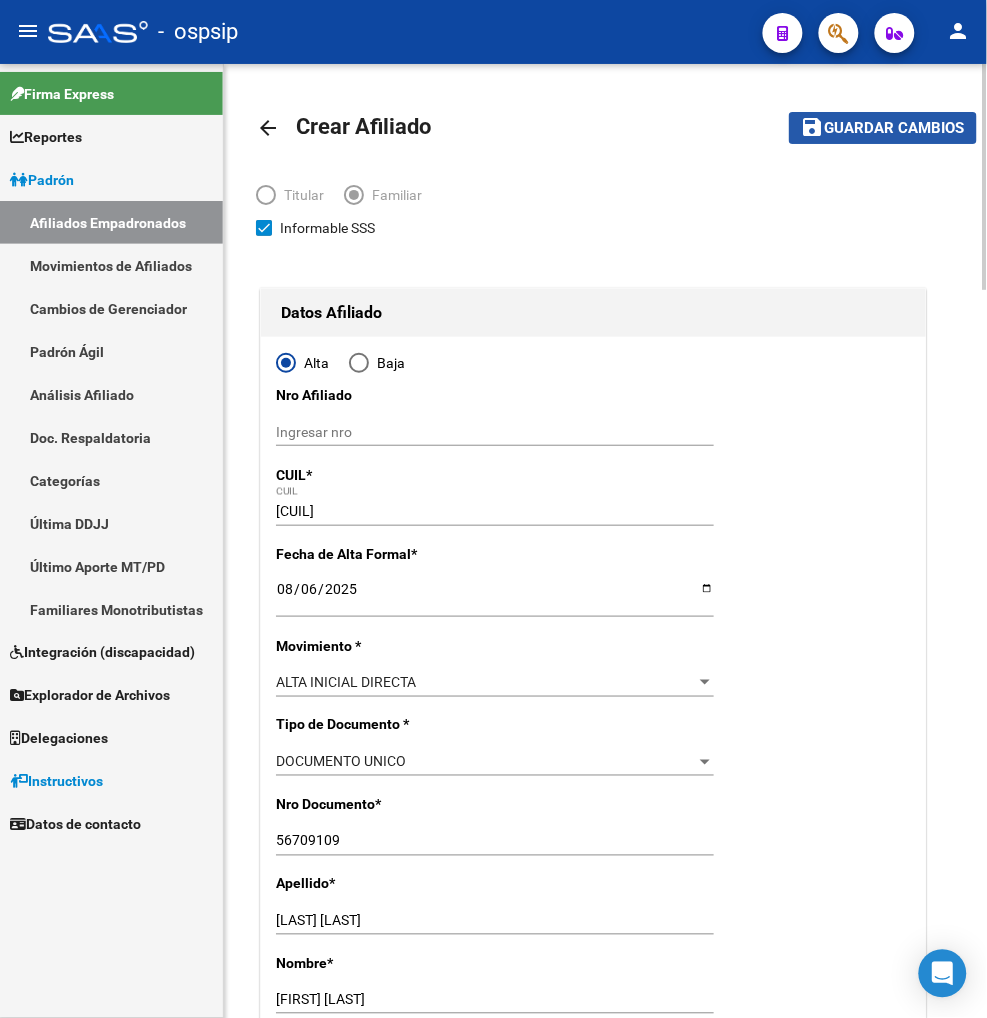 click on "Guardar cambios" 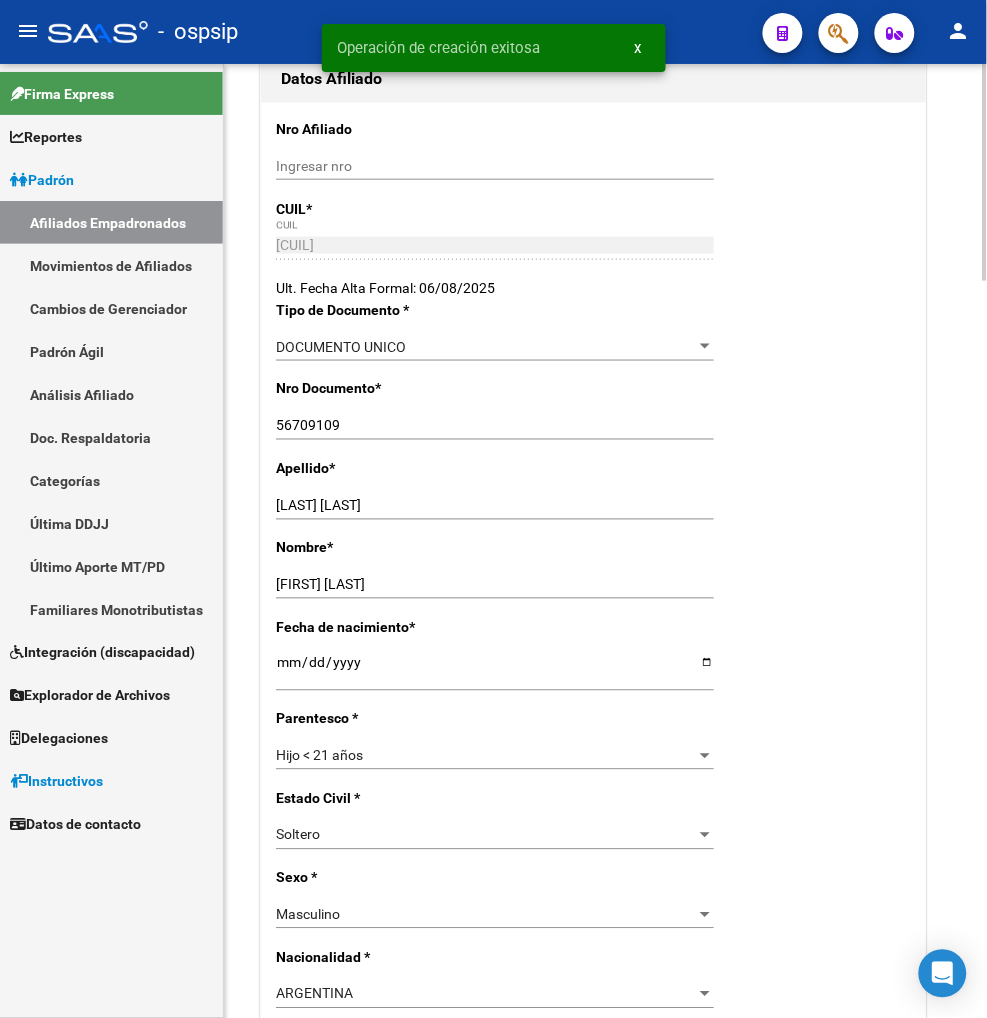 radio on "true" 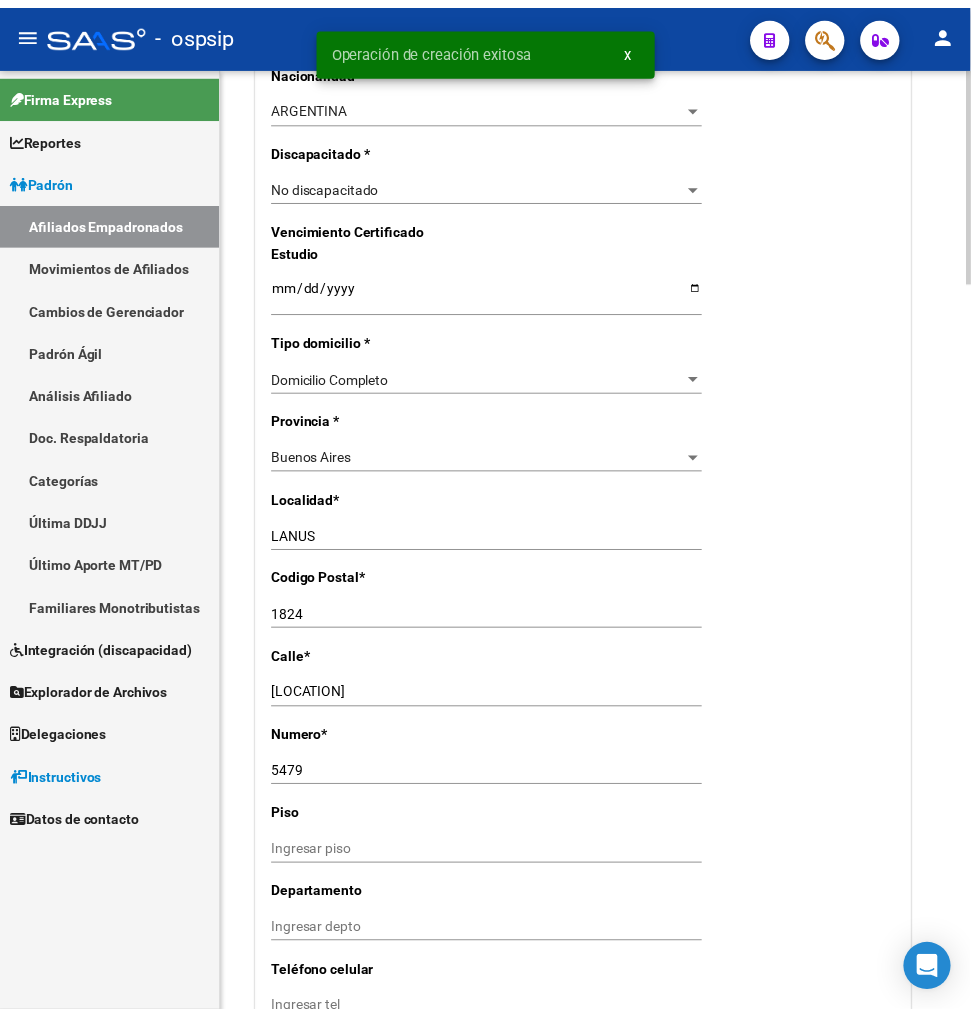 scroll, scrollTop: 1777, scrollLeft: 0, axis: vertical 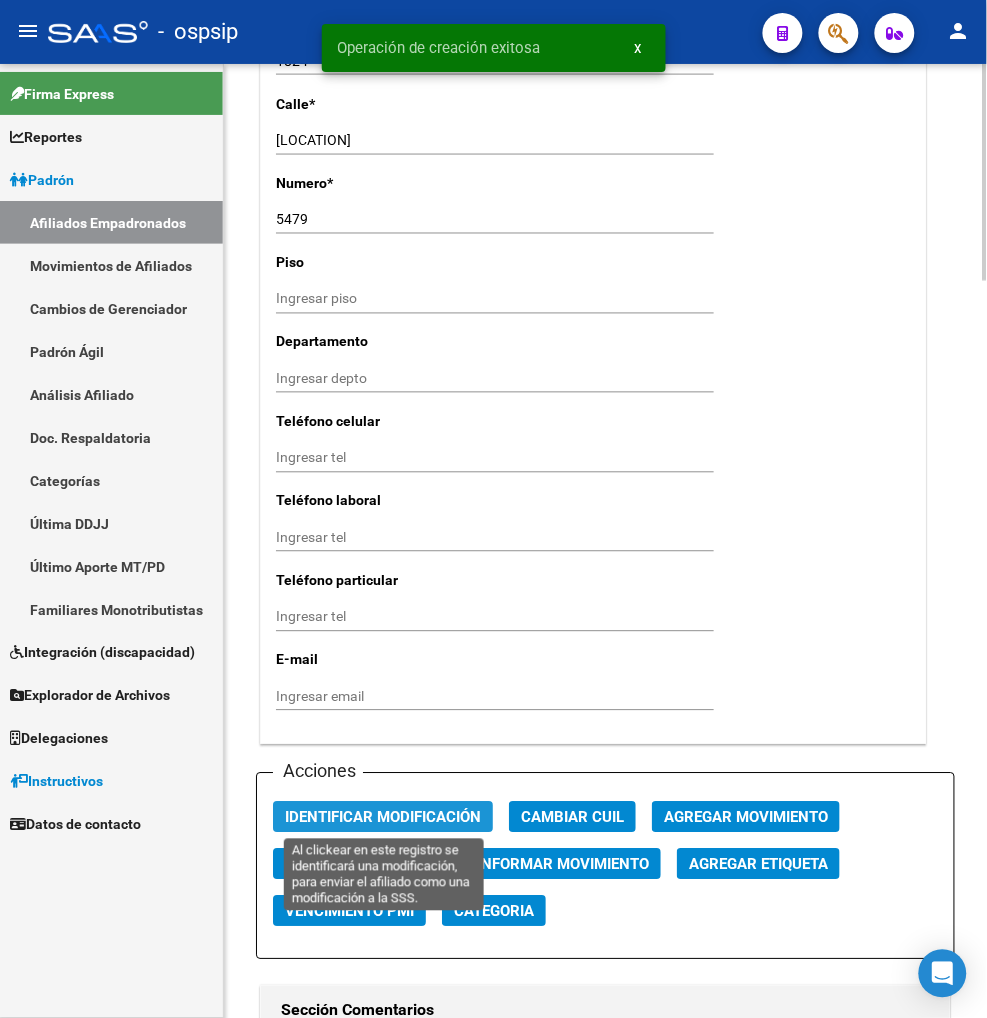 click on "Identificar Modificación" 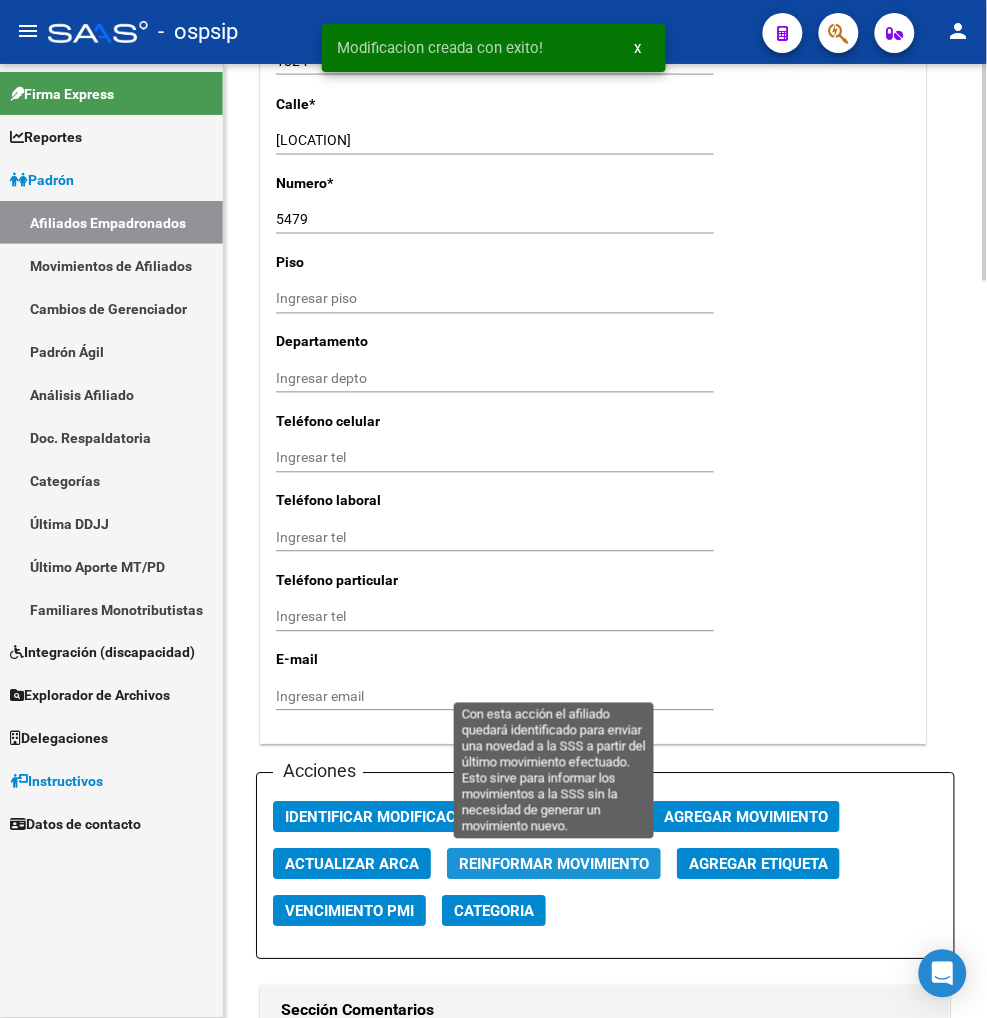 click on "Reinformar Movimiento" 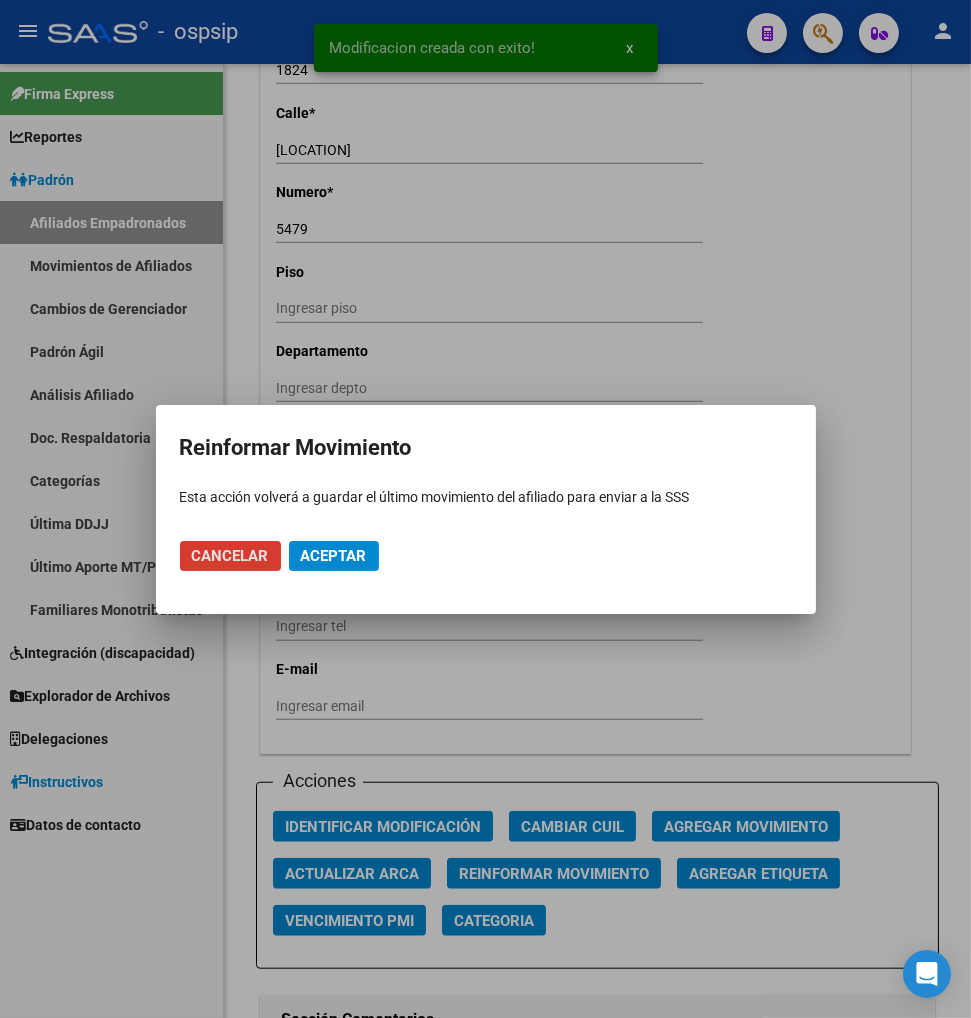 click on "Aceptar" at bounding box center (334, 556) 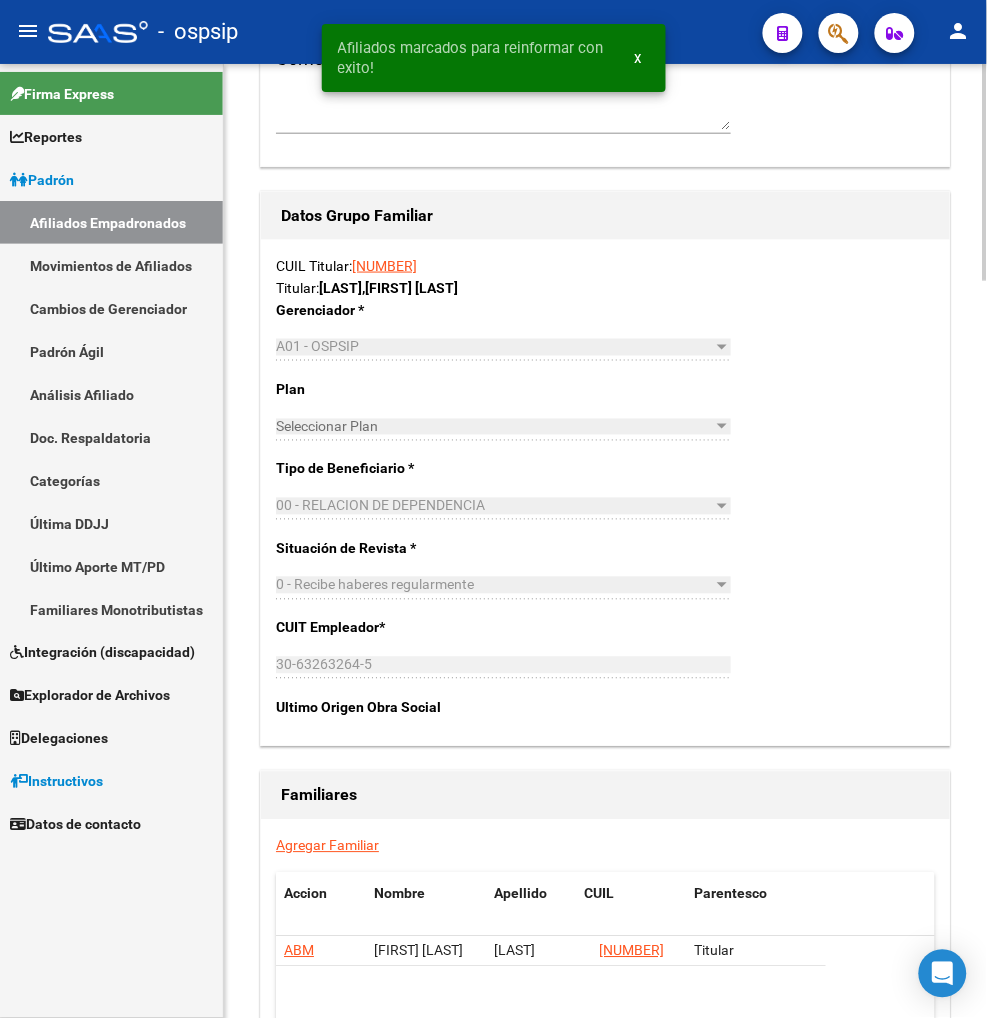 scroll, scrollTop: 3222, scrollLeft: 0, axis: vertical 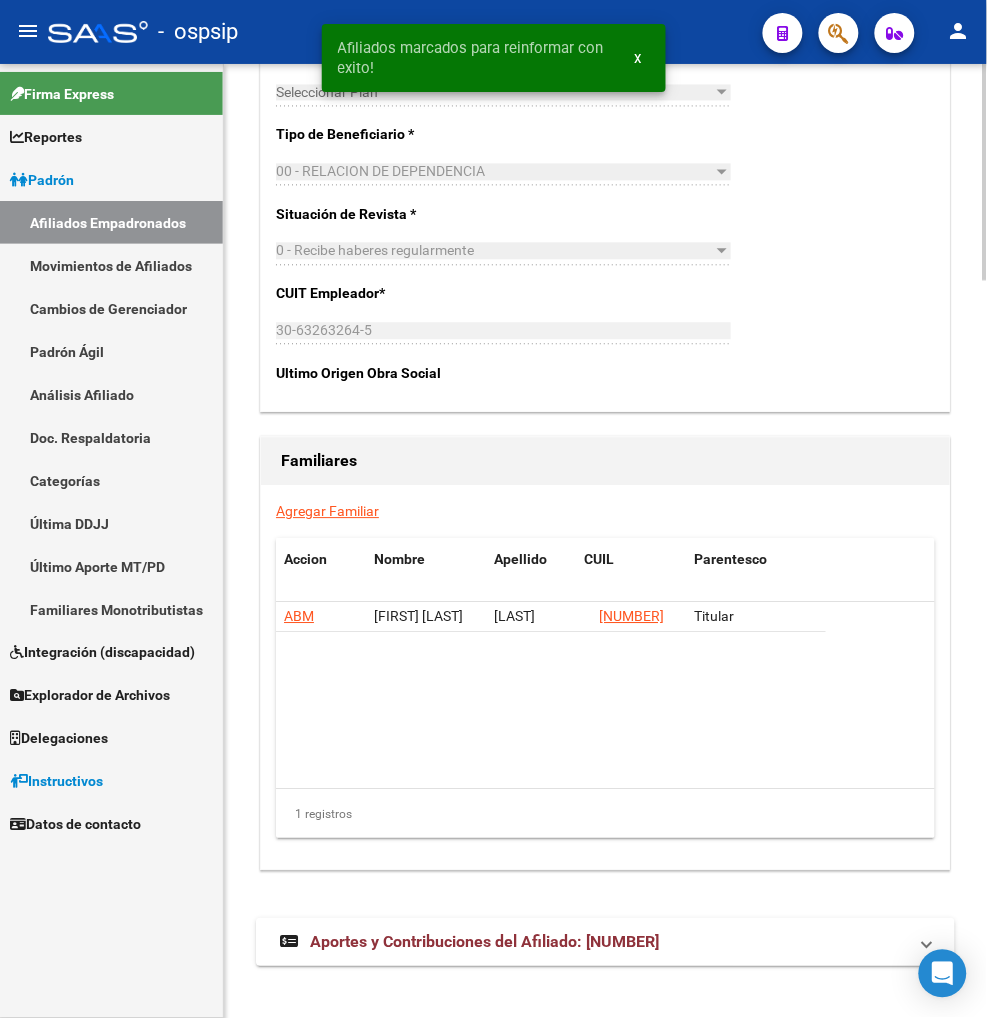 click on "Agregar Familiar" 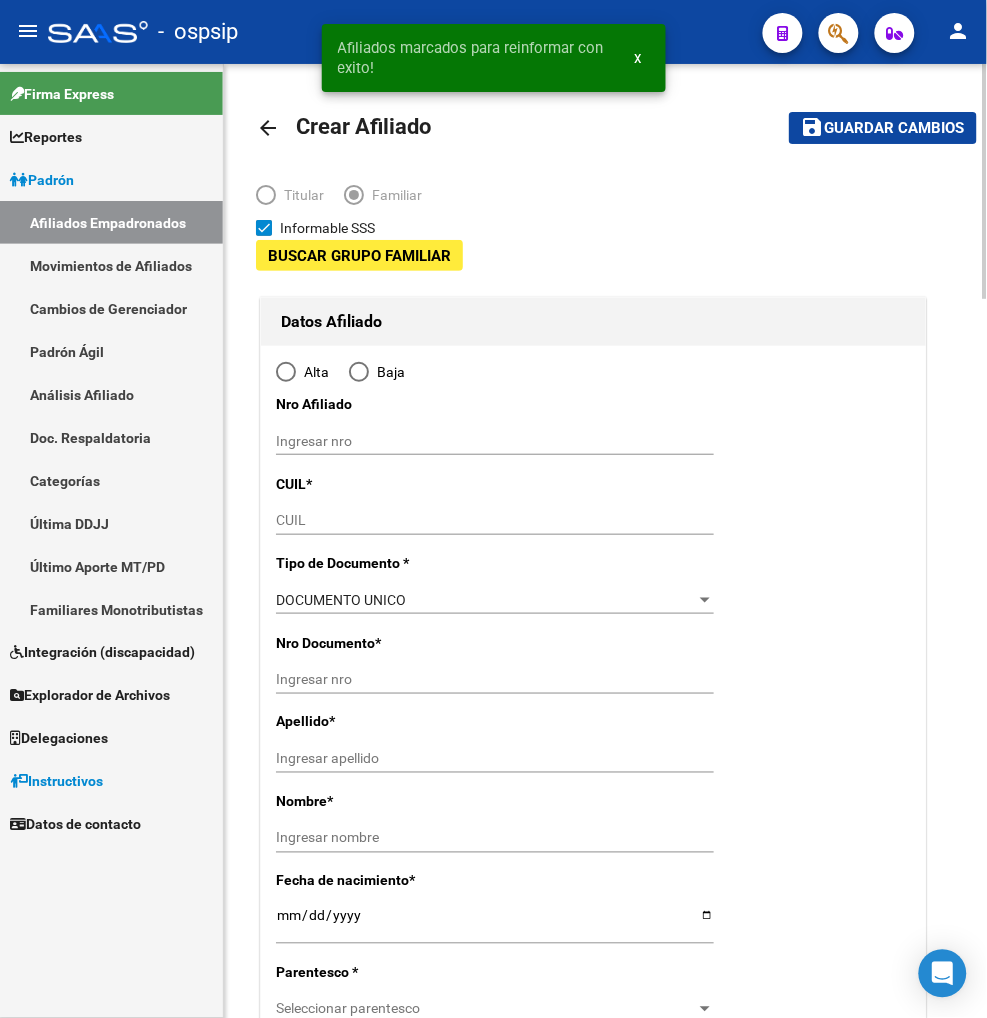 type on "30-63263264-5" 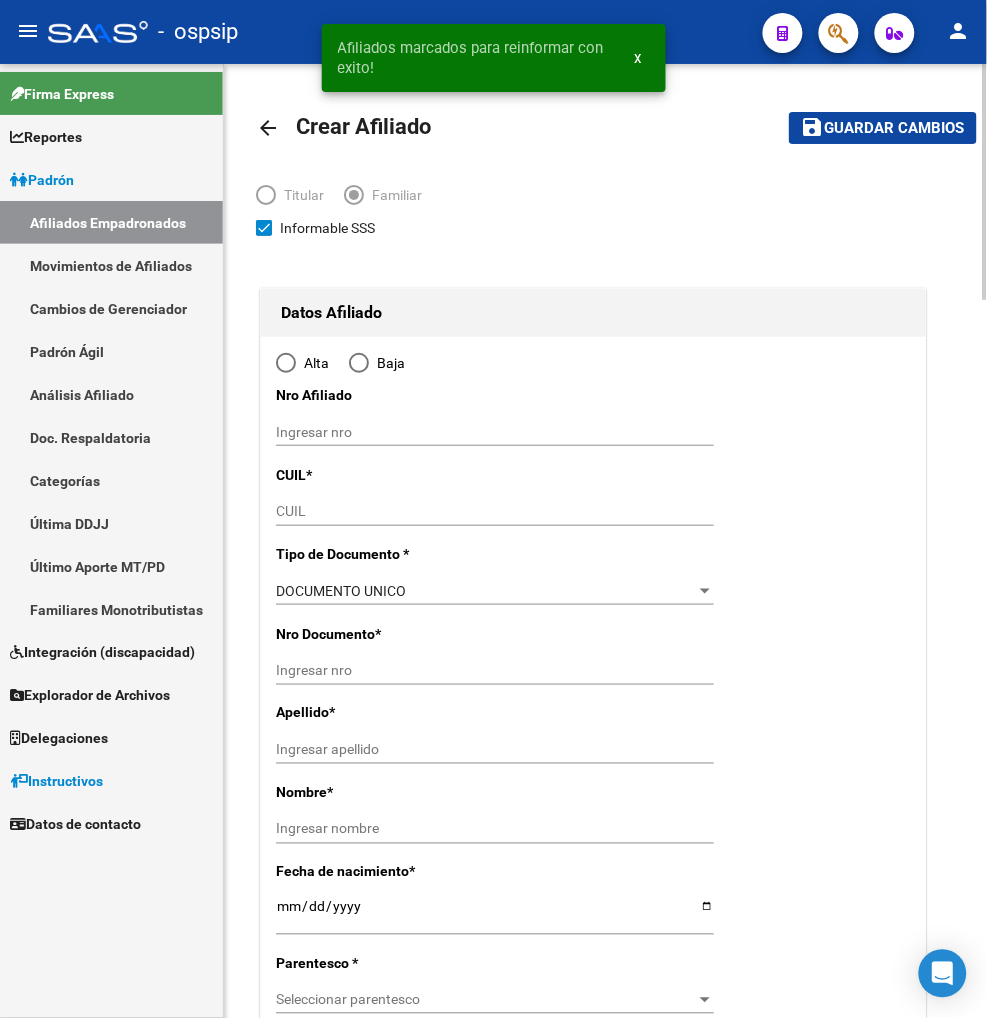 radio on "true" 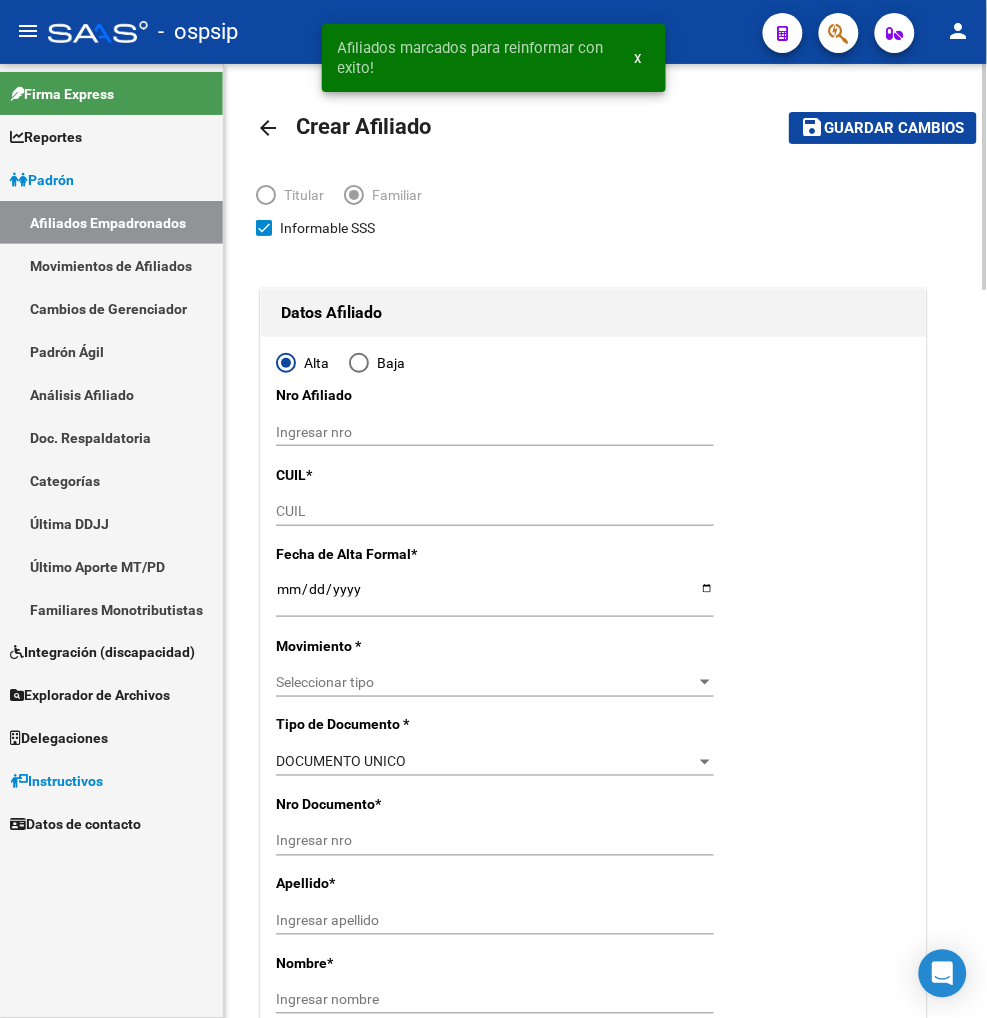 click on "CUIL" at bounding box center [495, 511] 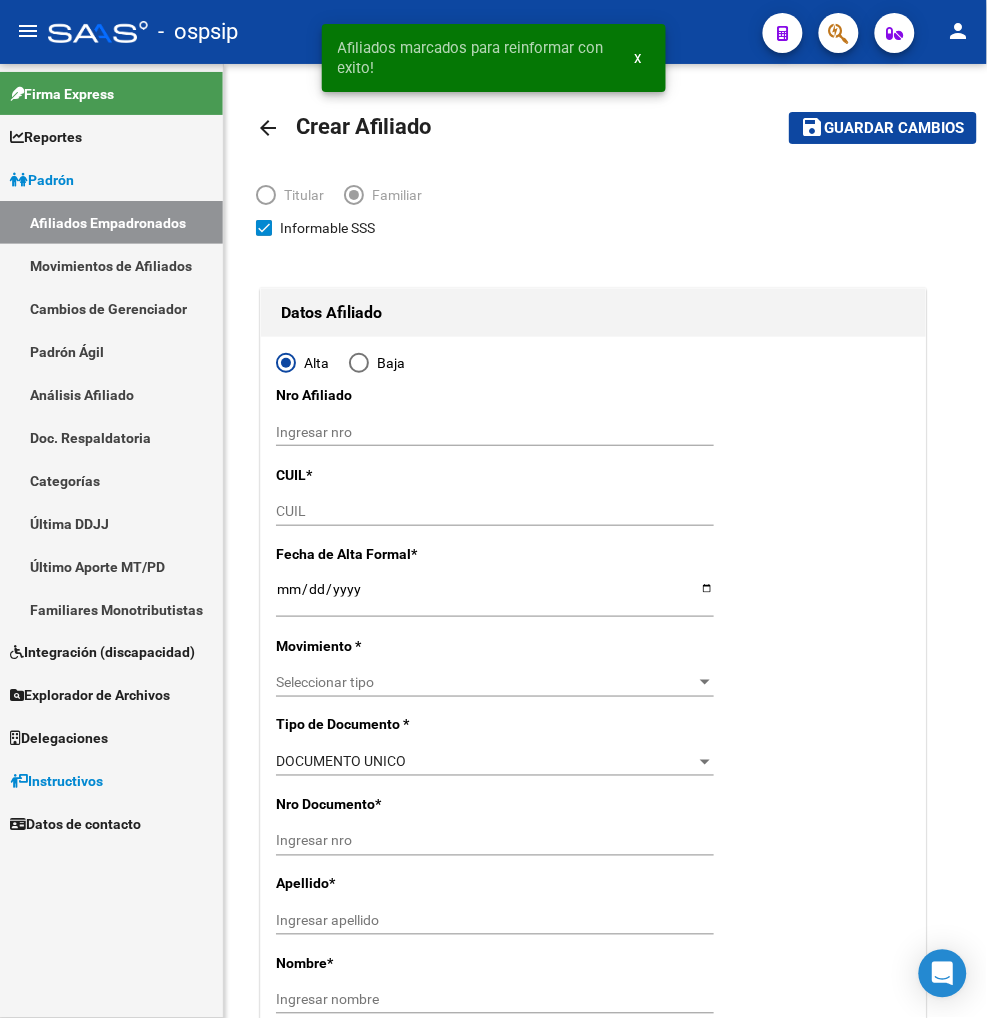 type on "30-63263264-5" 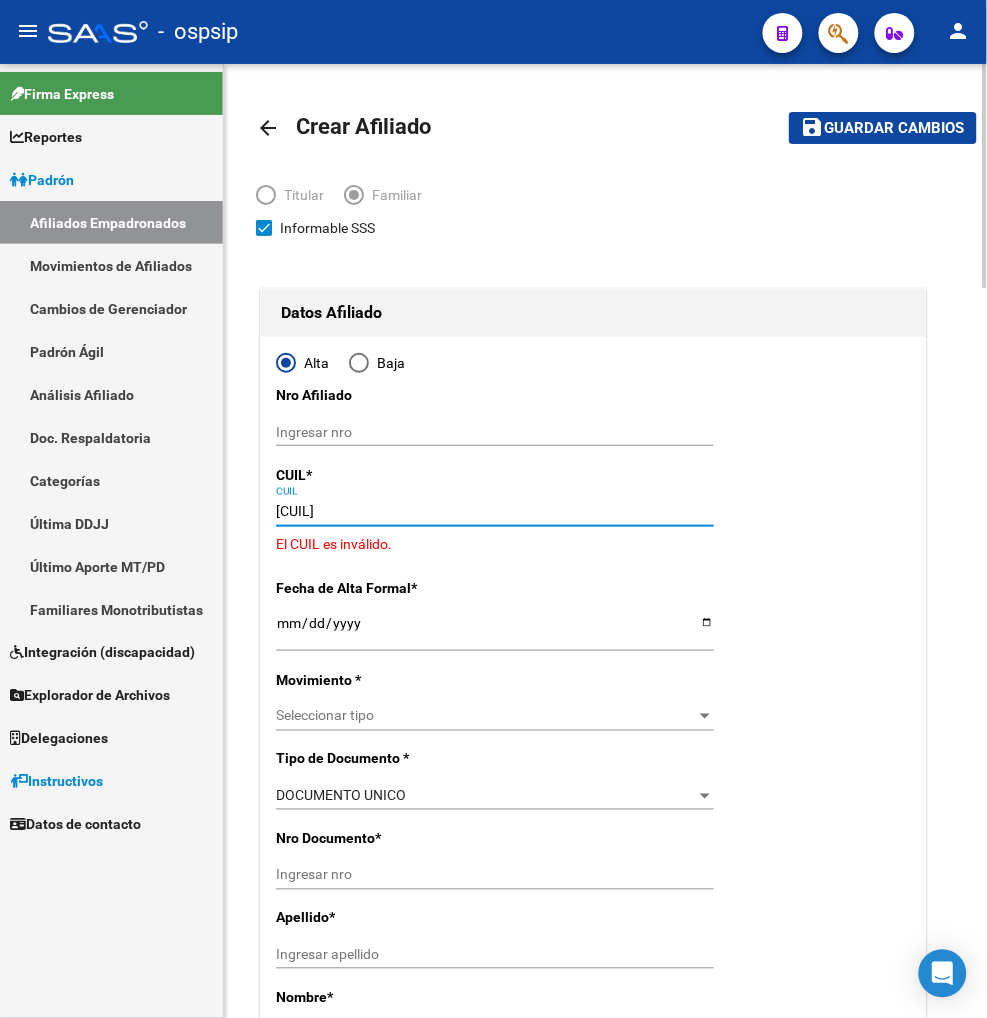 type on "[CUIL]" 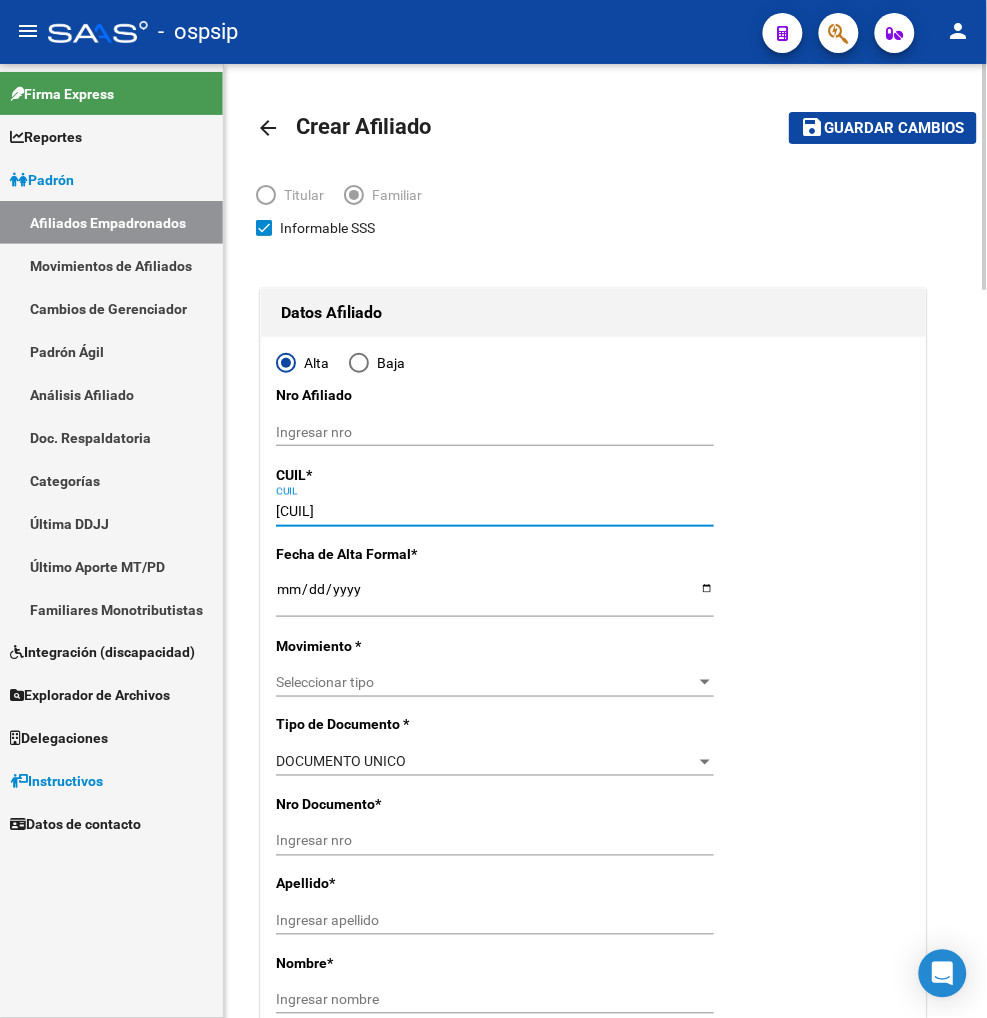 type on "[NUMBER]" 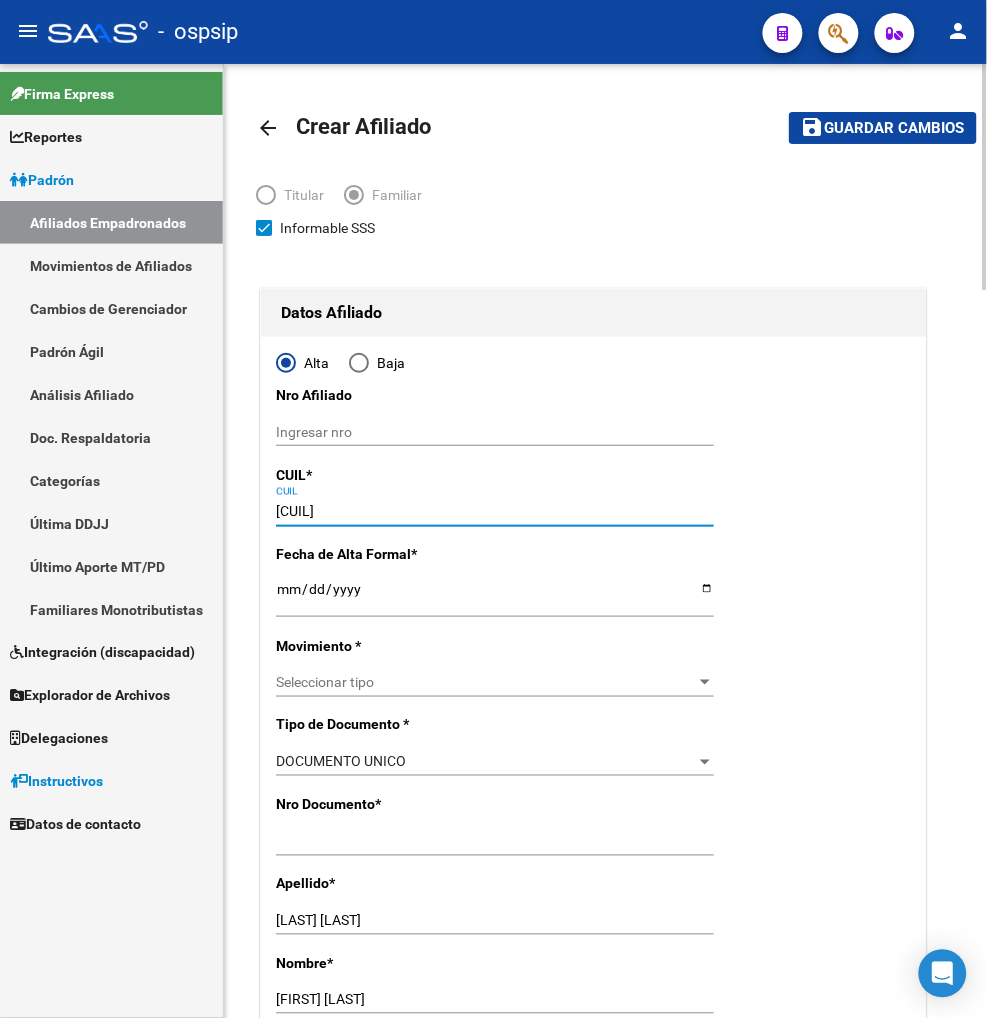 type on "[CUIL]" 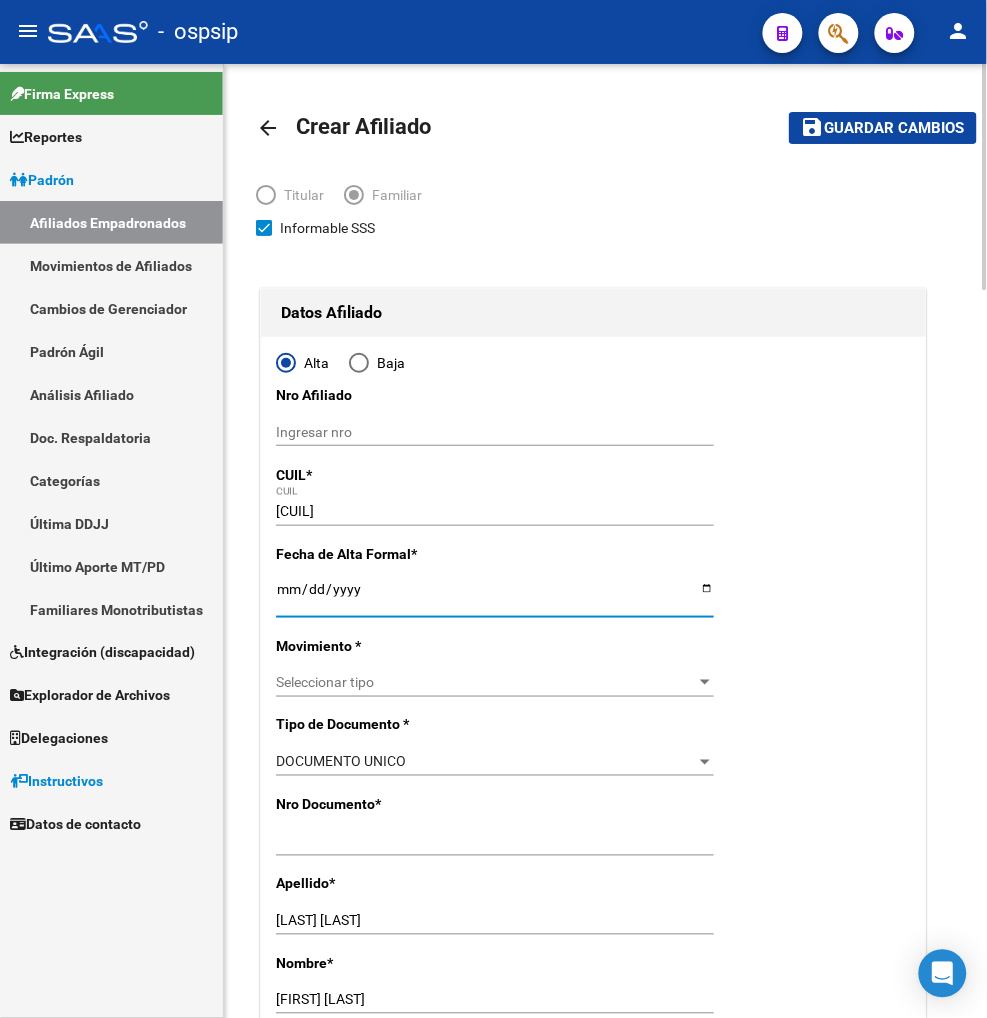 click on "Ingresar fecha" at bounding box center [495, 596] 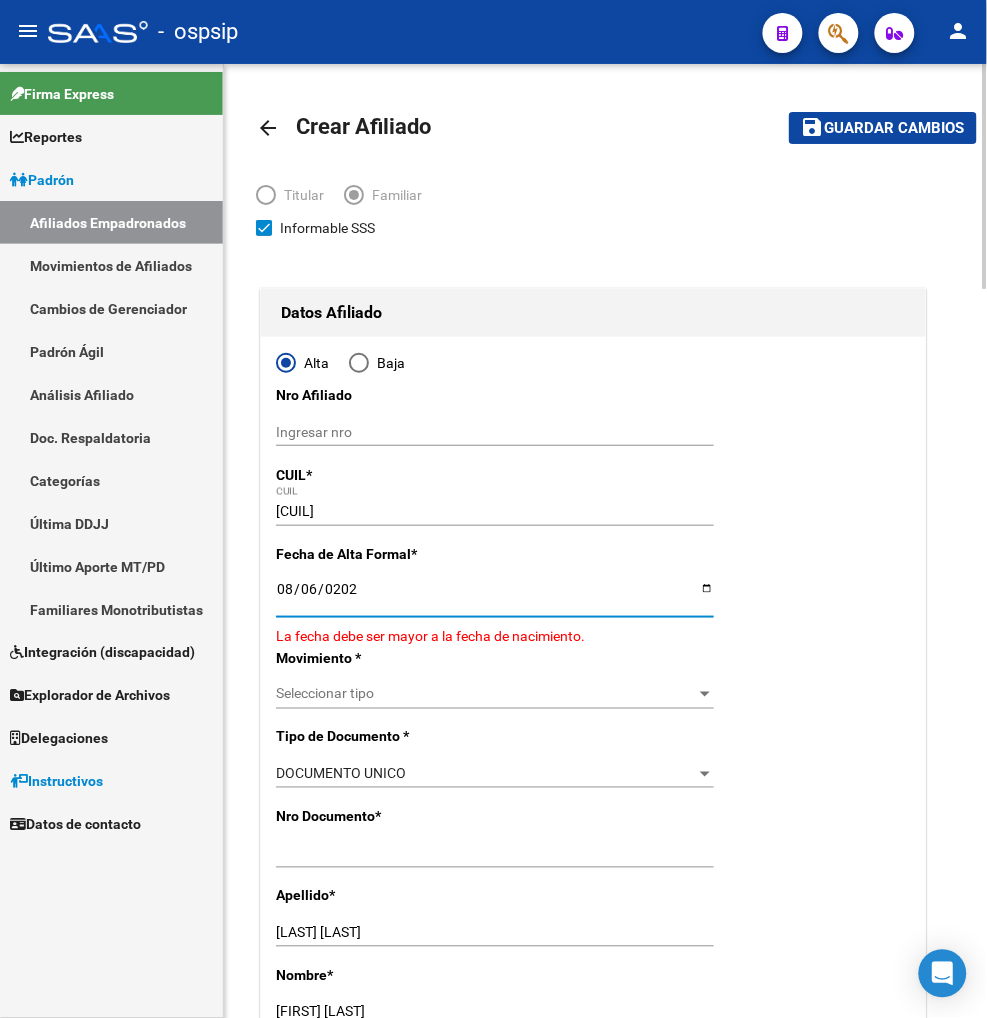 type on "2025-08-06" 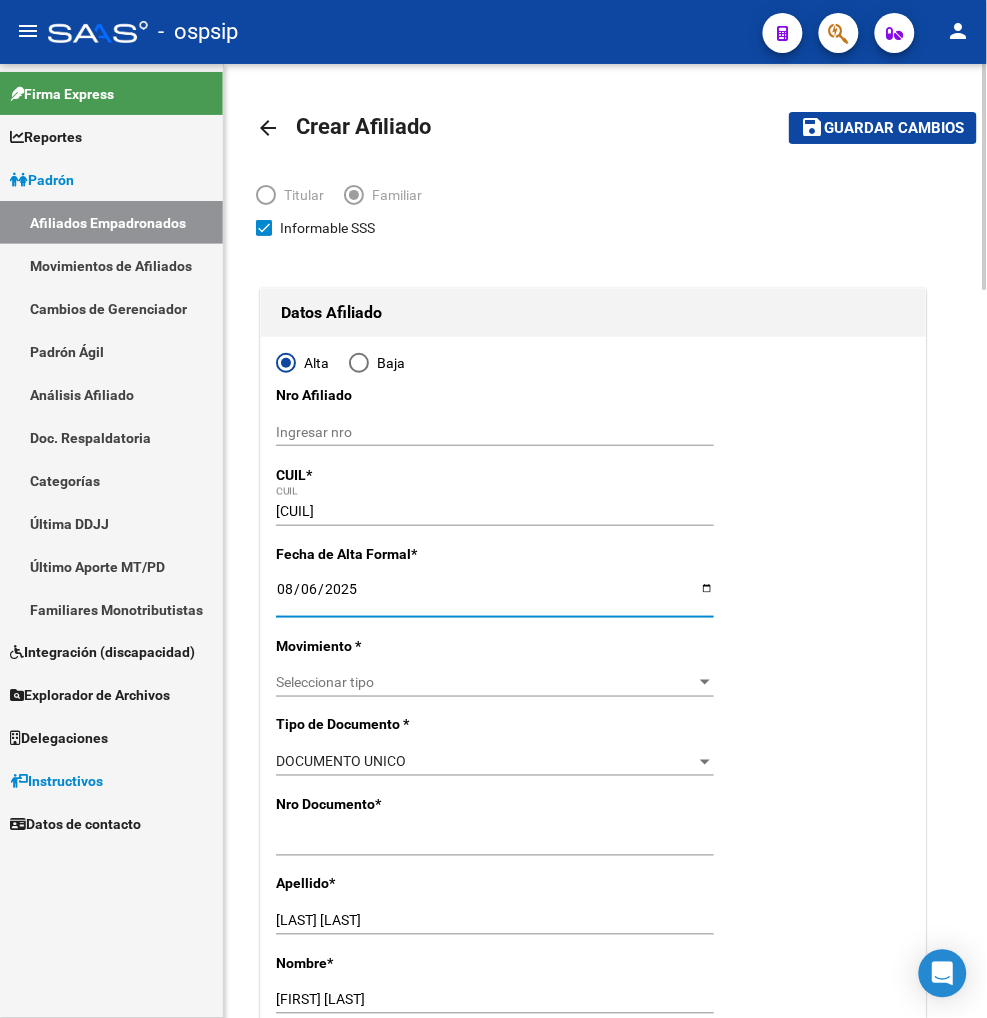 click on "Seleccionar tipo" at bounding box center (486, 682) 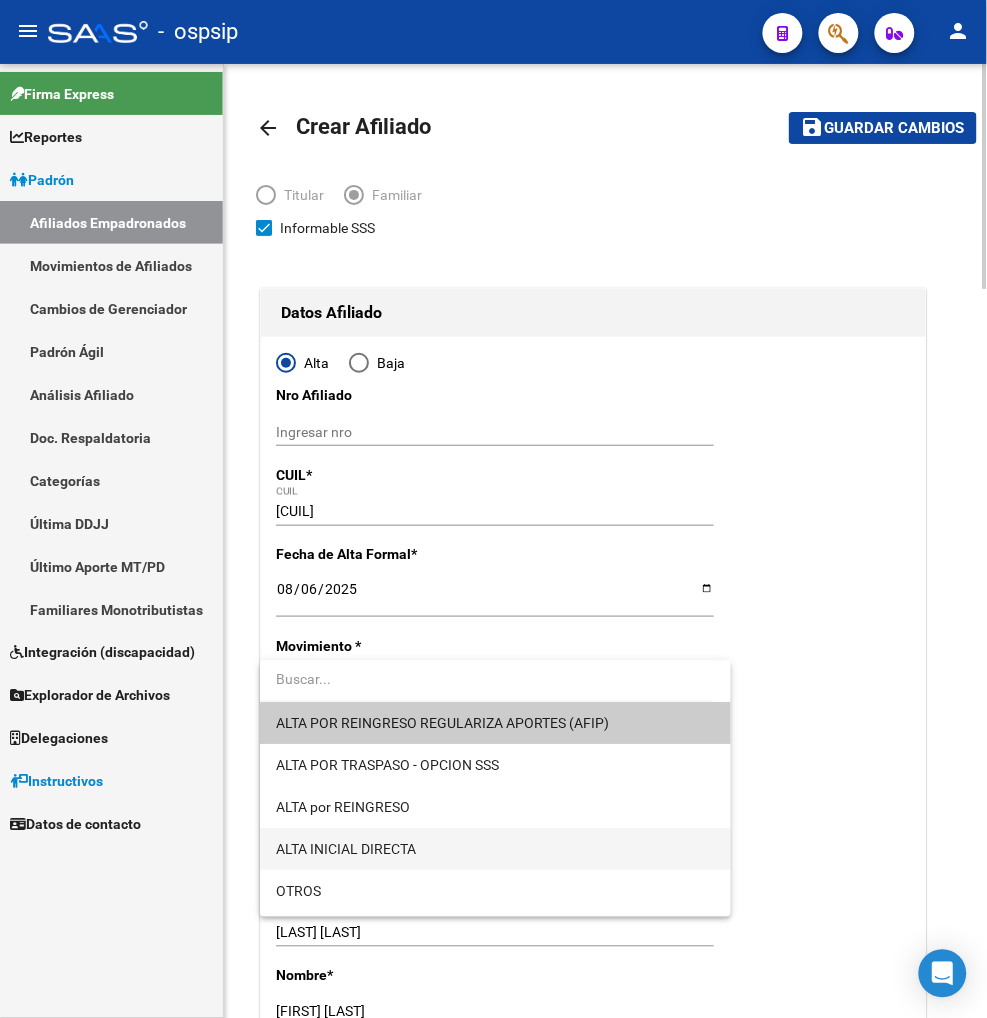 click on "ALTA INICIAL DIRECTA" at bounding box center [495, 850] 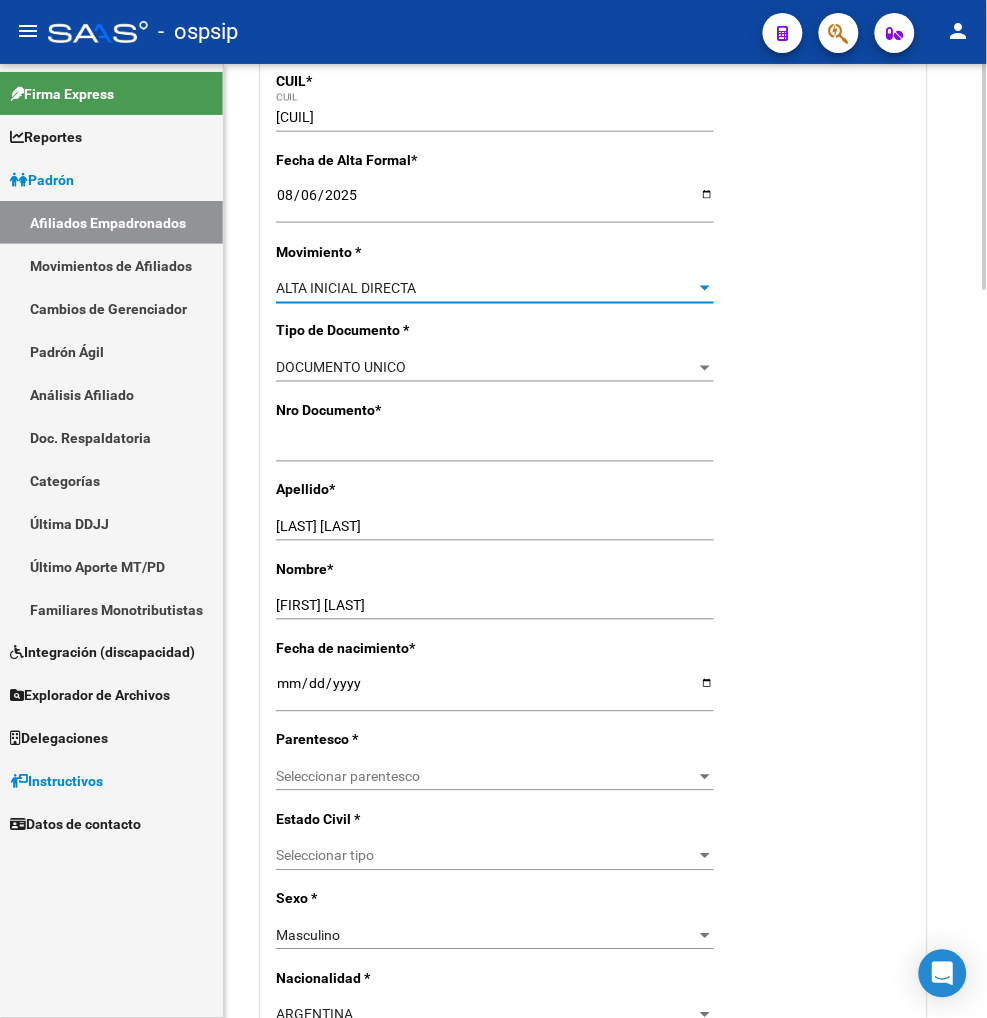 scroll, scrollTop: 444, scrollLeft: 0, axis: vertical 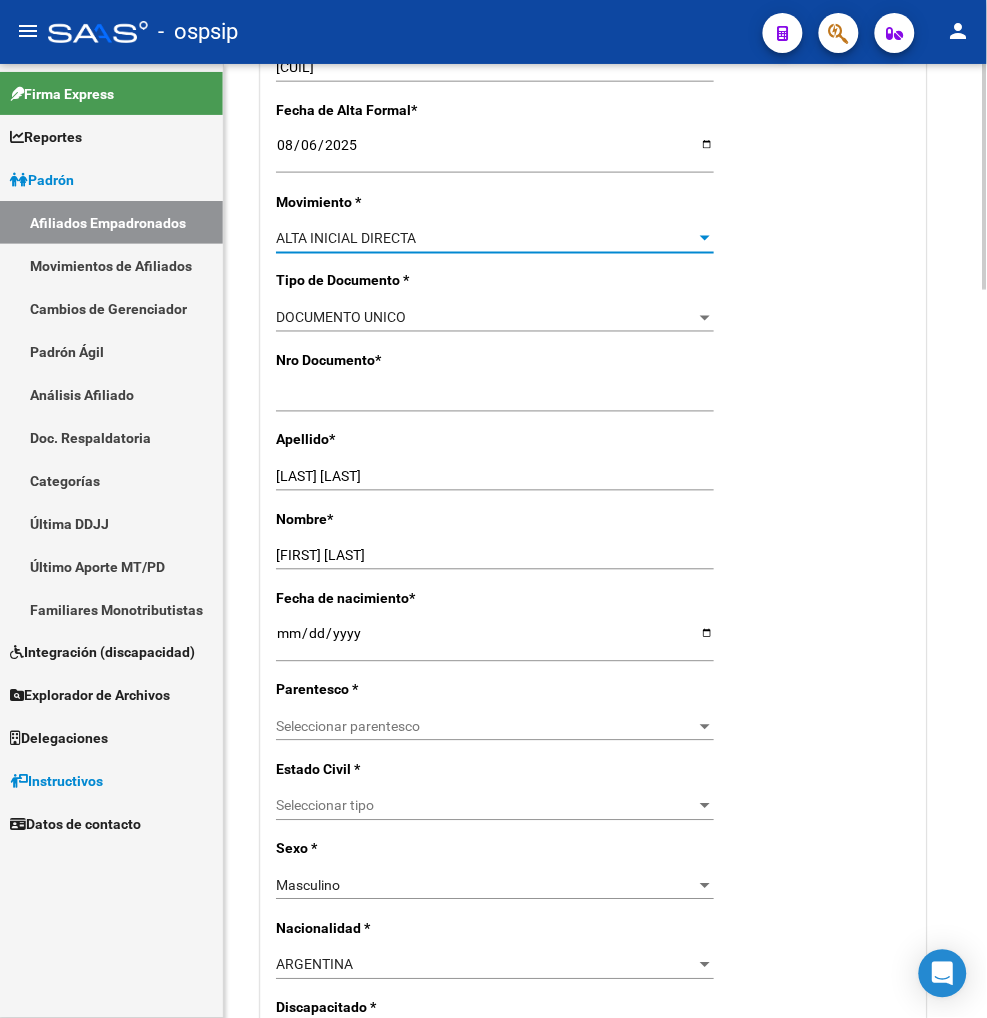 click on "Seleccionar parentesco" at bounding box center (486, 727) 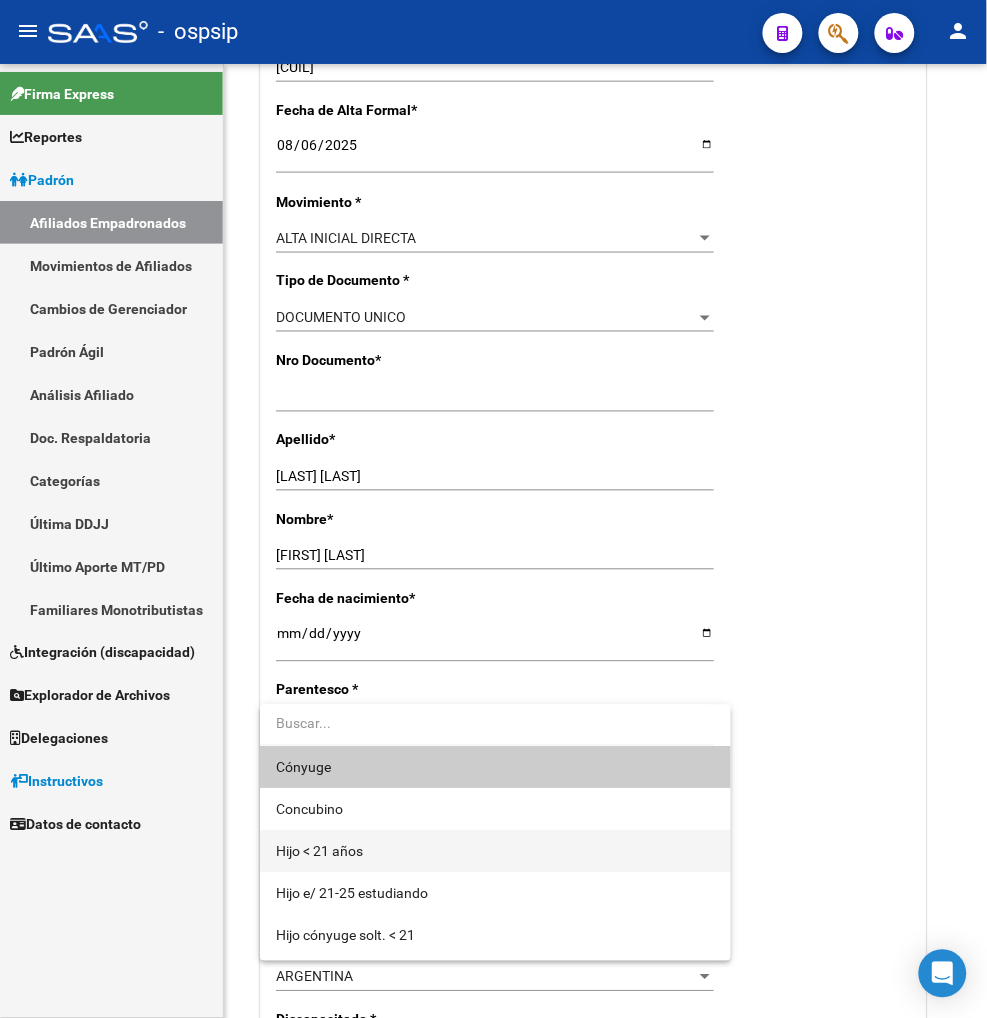 click on "Hijo < 21 años" at bounding box center (495, 852) 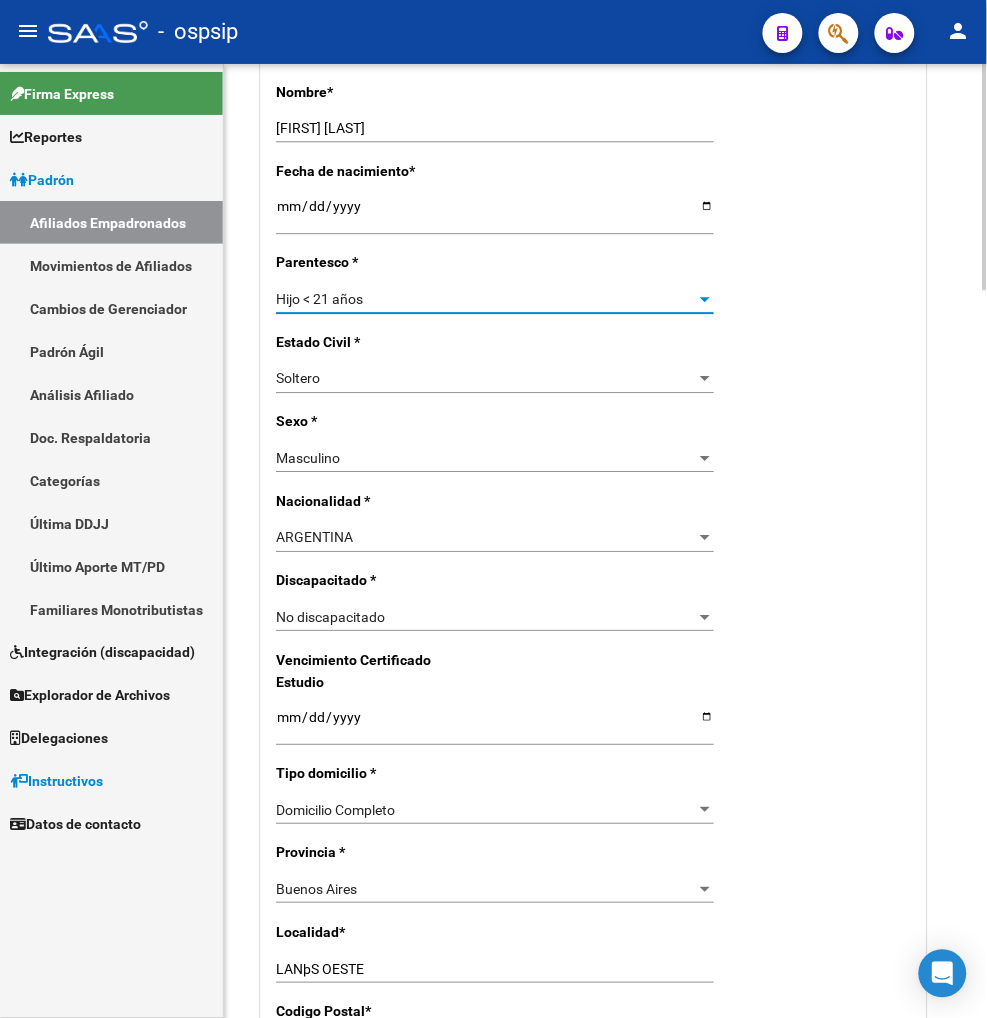 scroll, scrollTop: 888, scrollLeft: 0, axis: vertical 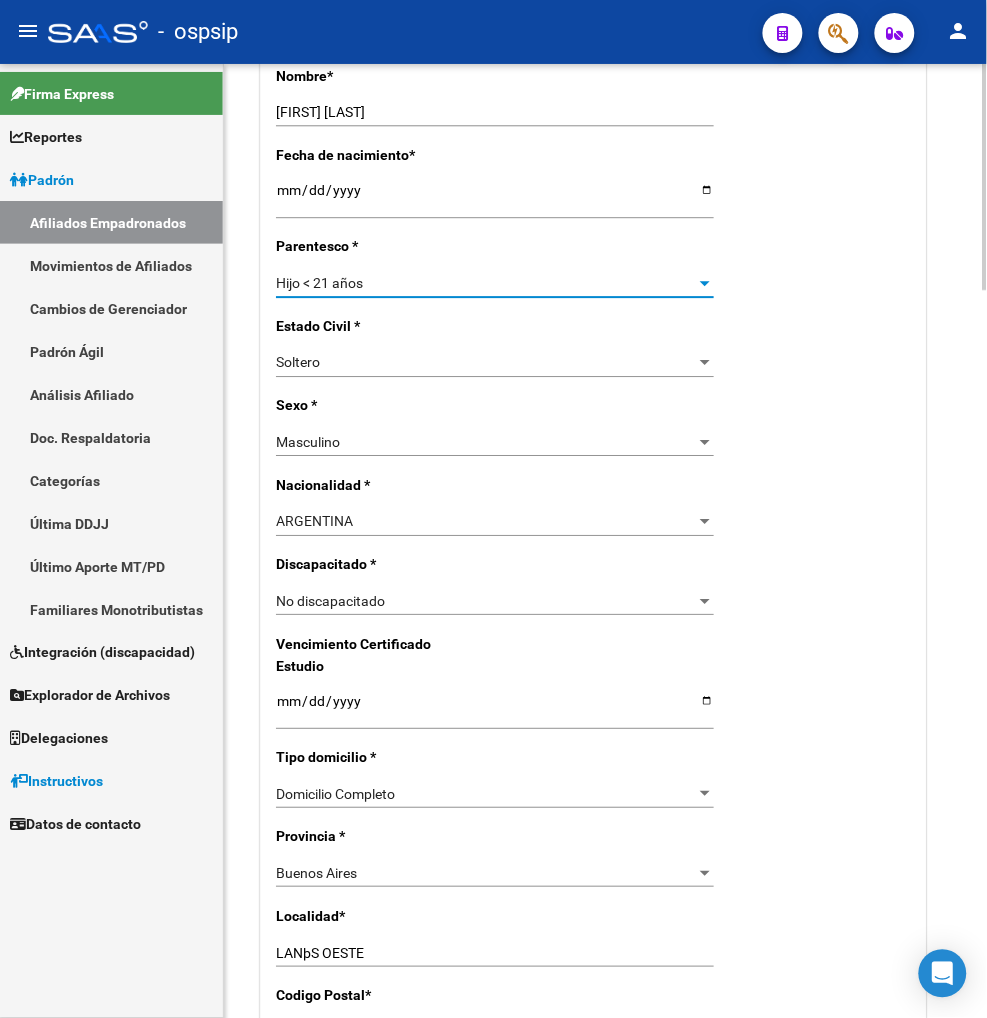 click on "LANþS OESTE" at bounding box center (495, 953) 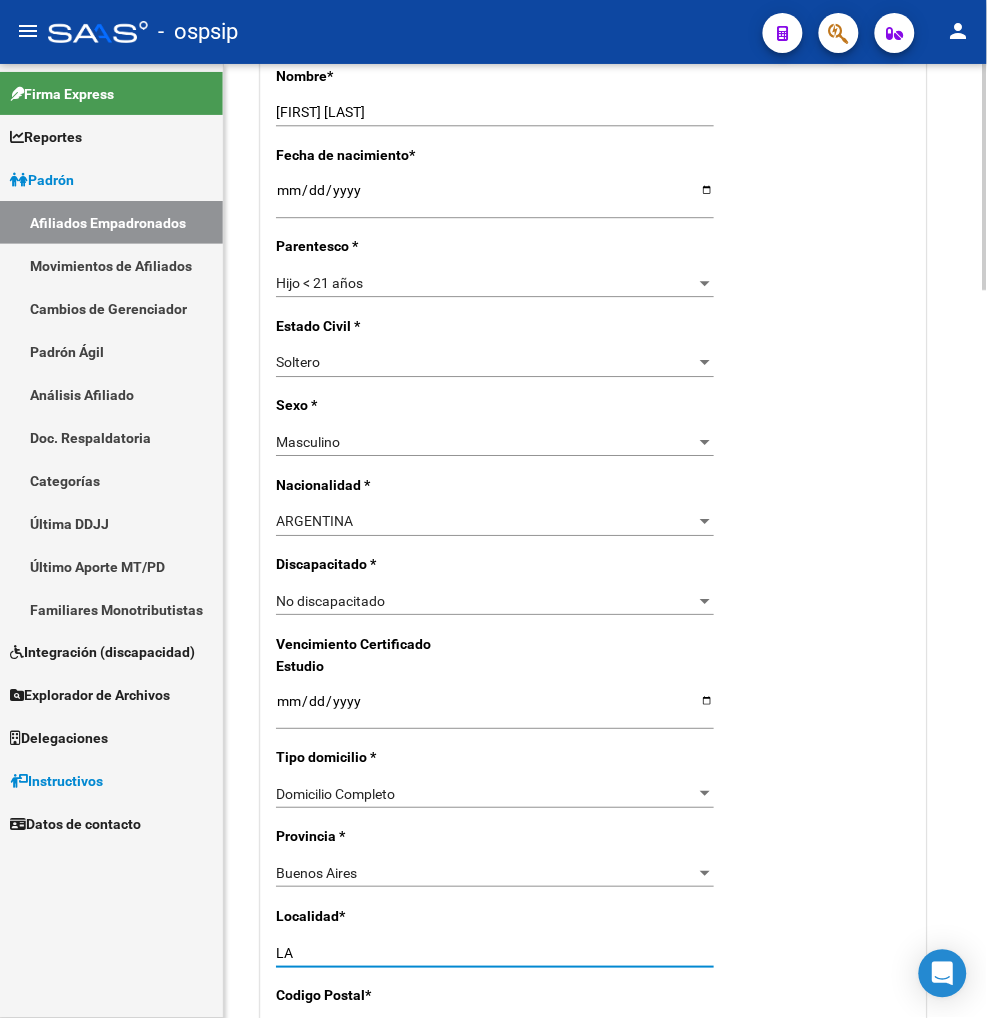 type on "L" 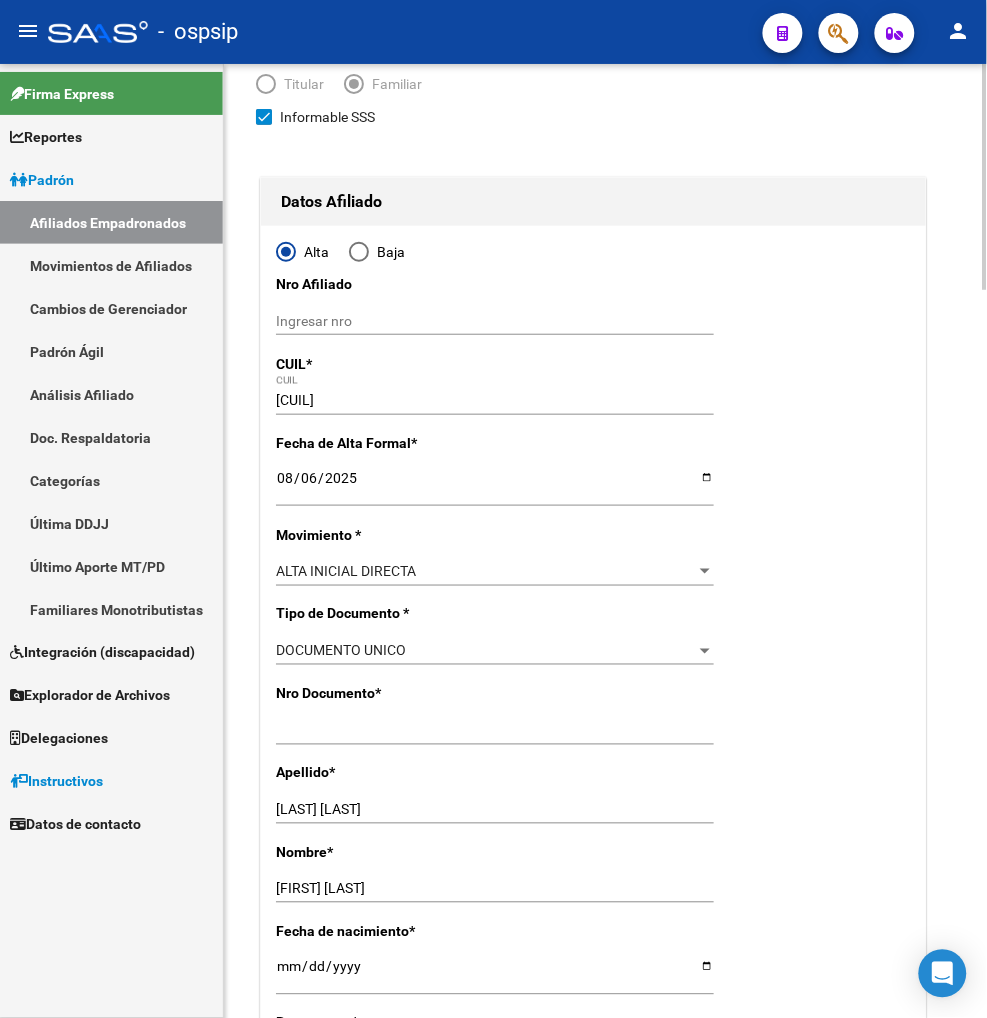scroll, scrollTop: 0, scrollLeft: 0, axis: both 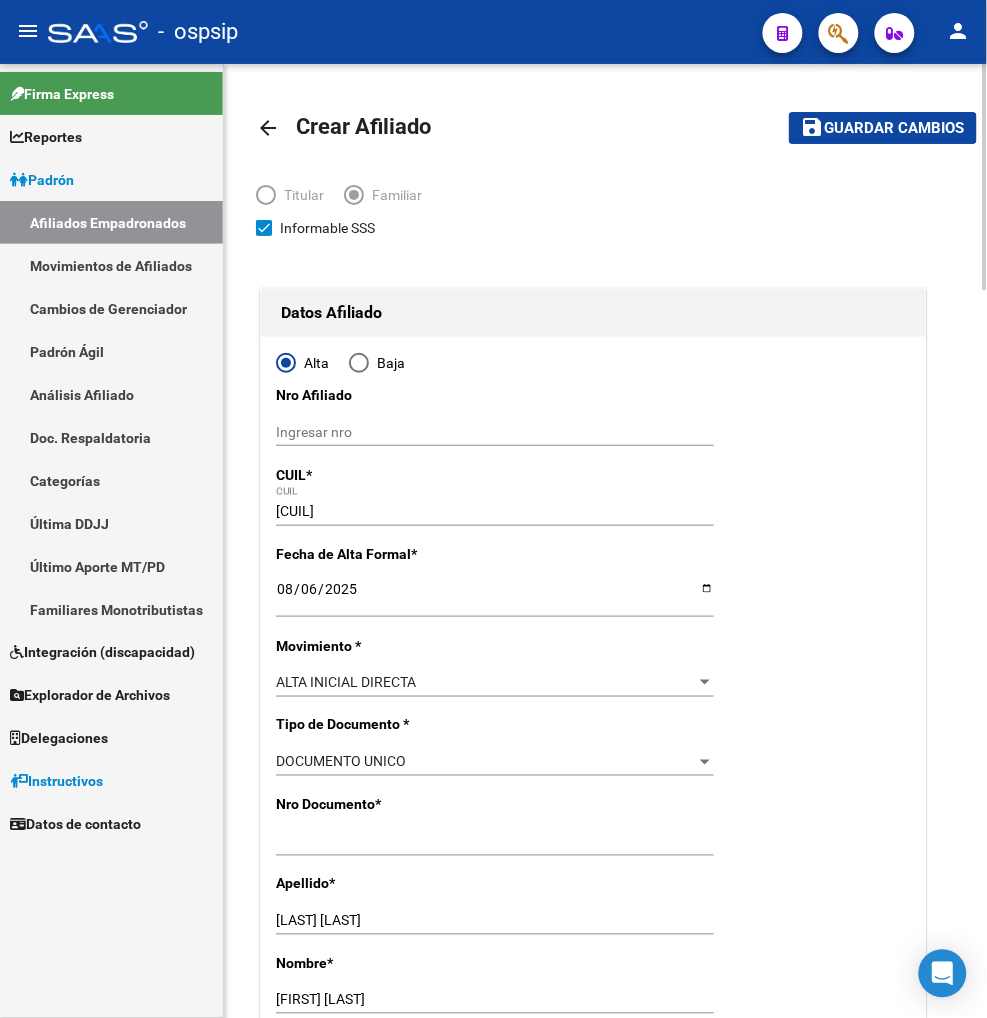 type on "LANUS" 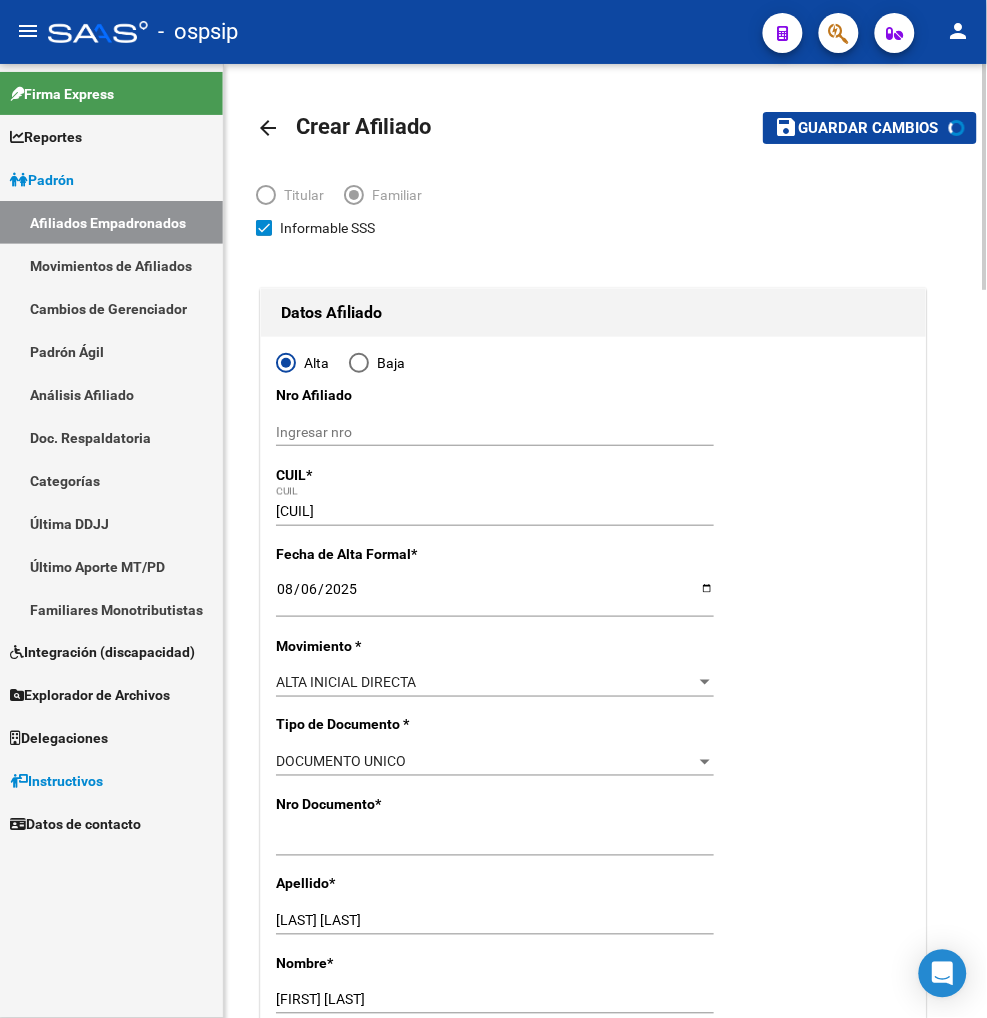 scroll, scrollTop: 0, scrollLeft: 0, axis: both 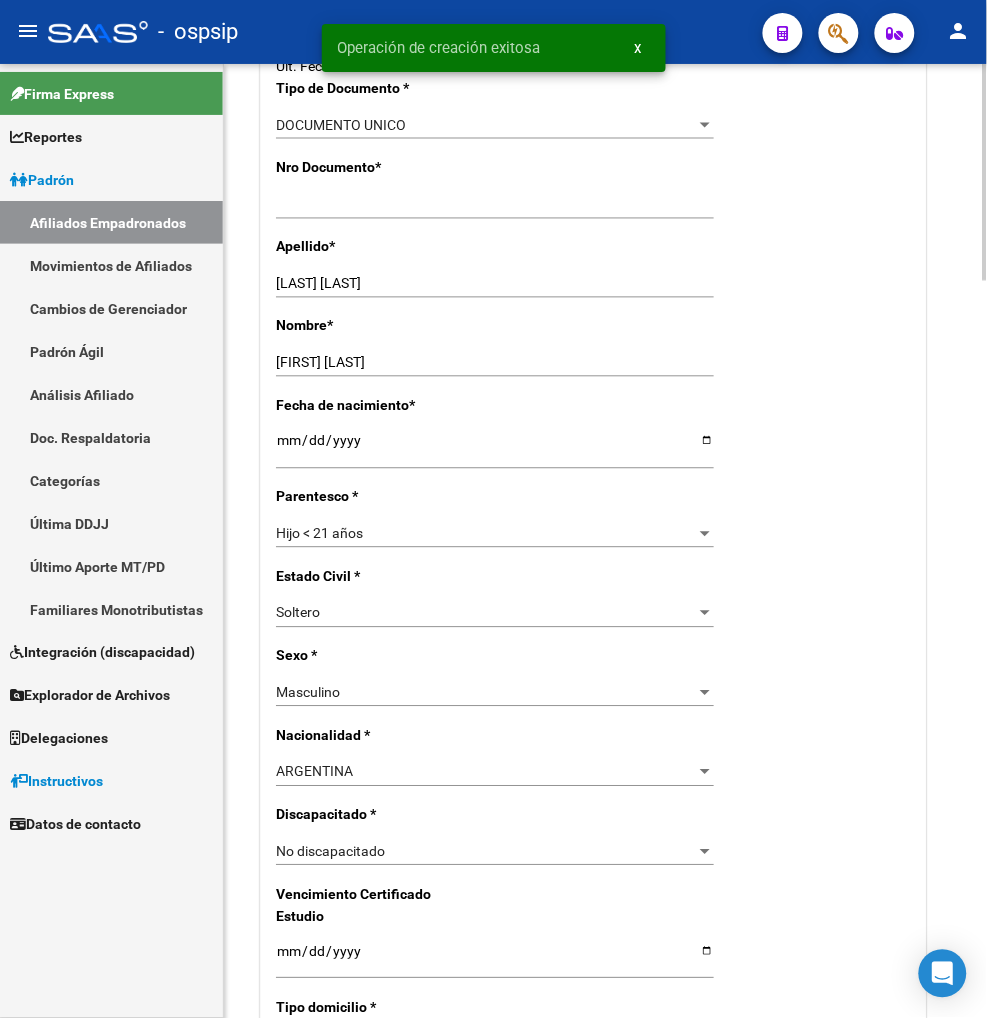 radio on "true" 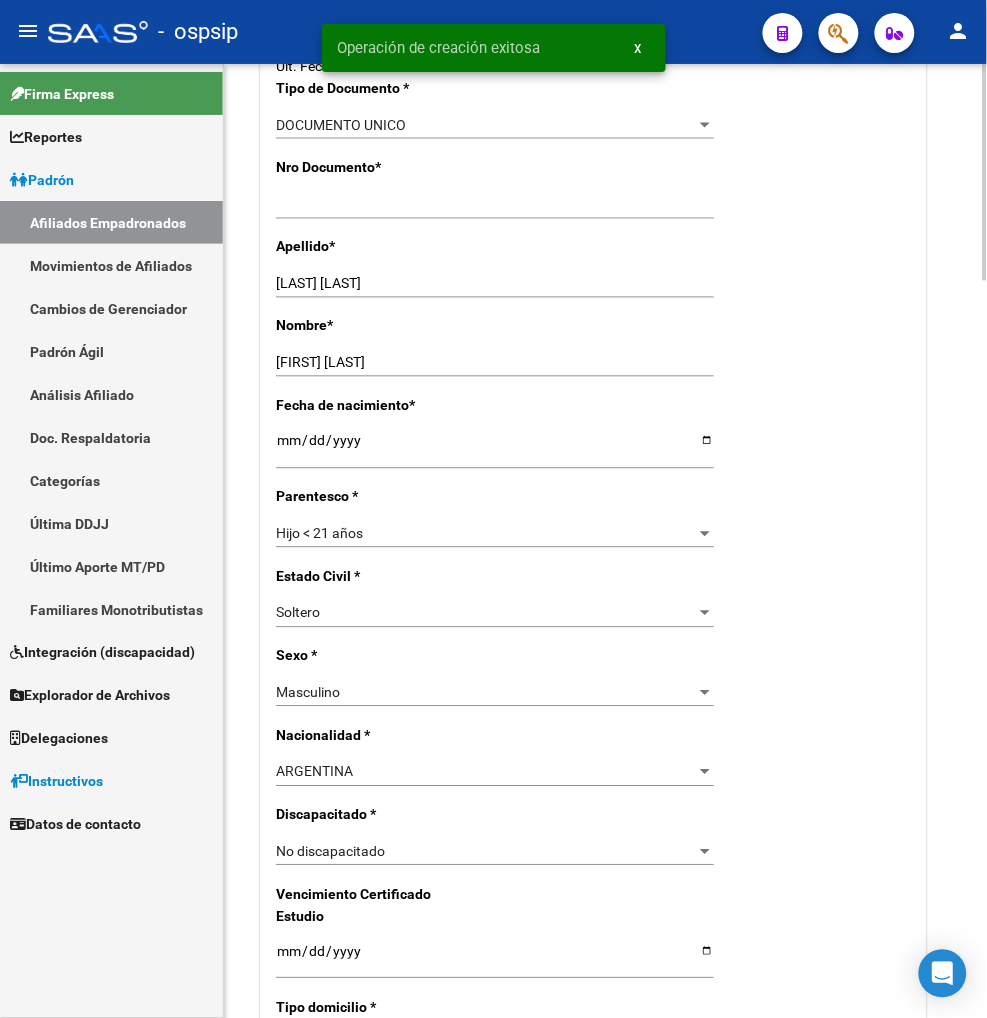 type on "30-63263264-5" 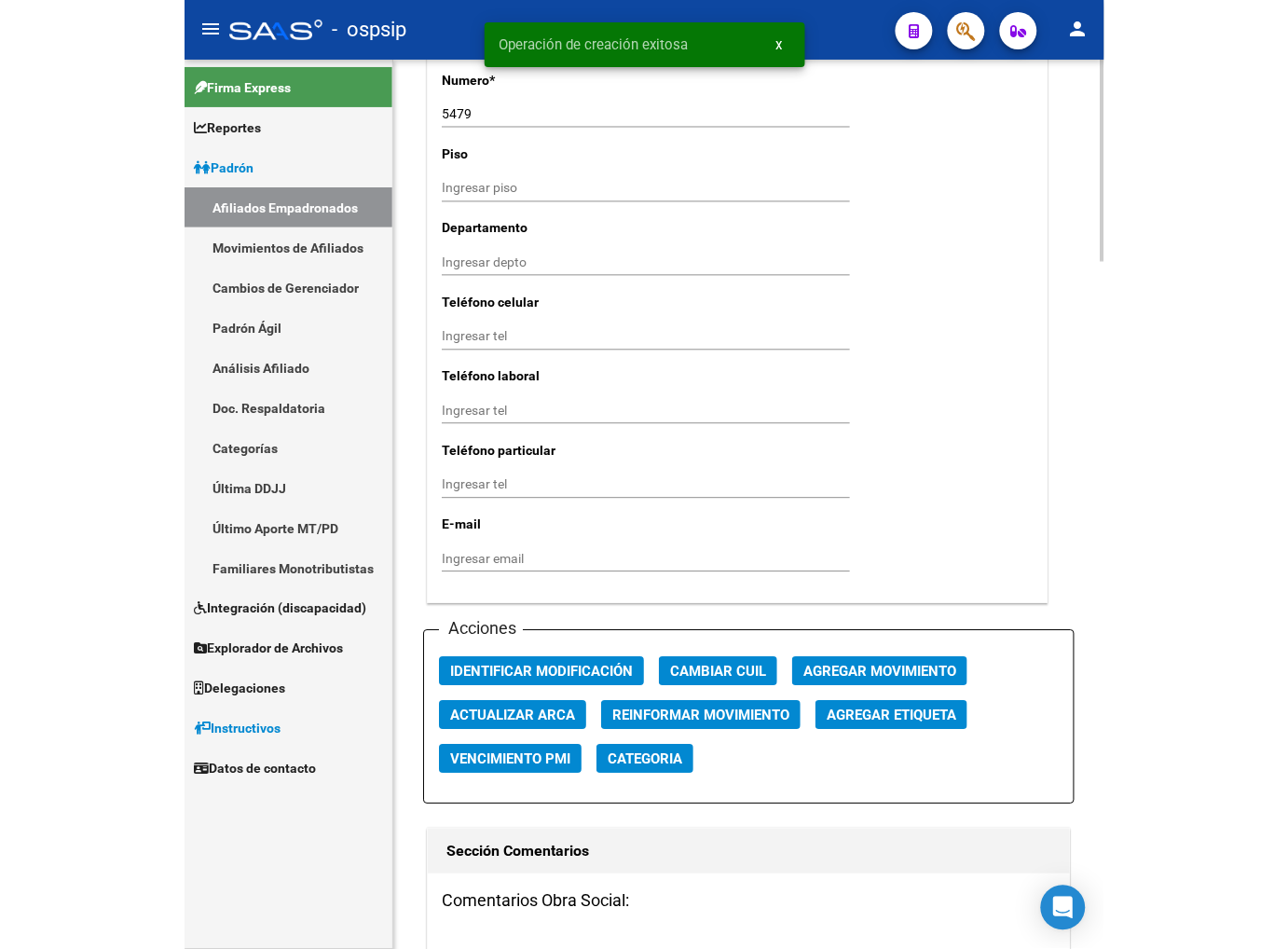 scroll, scrollTop: 1864, scrollLeft: 0, axis: vertical 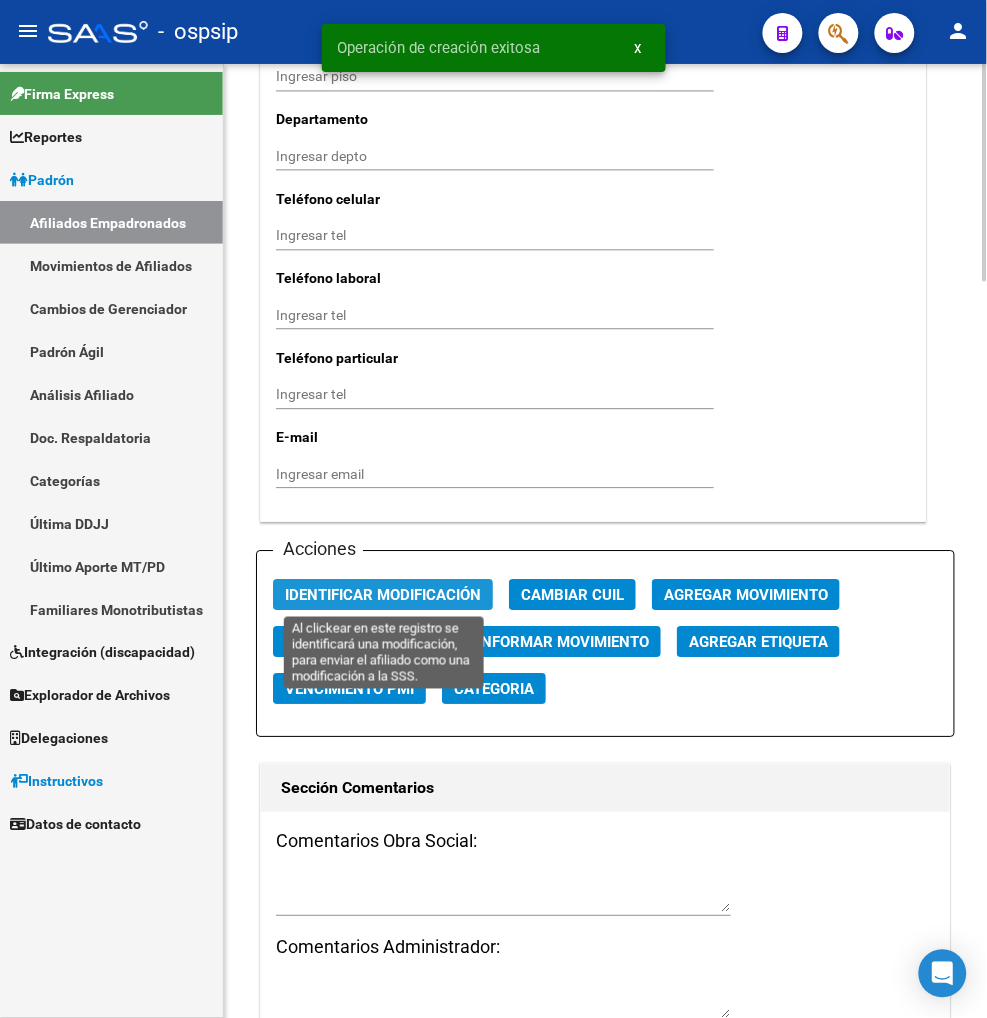 click on "Identificar Modificación" 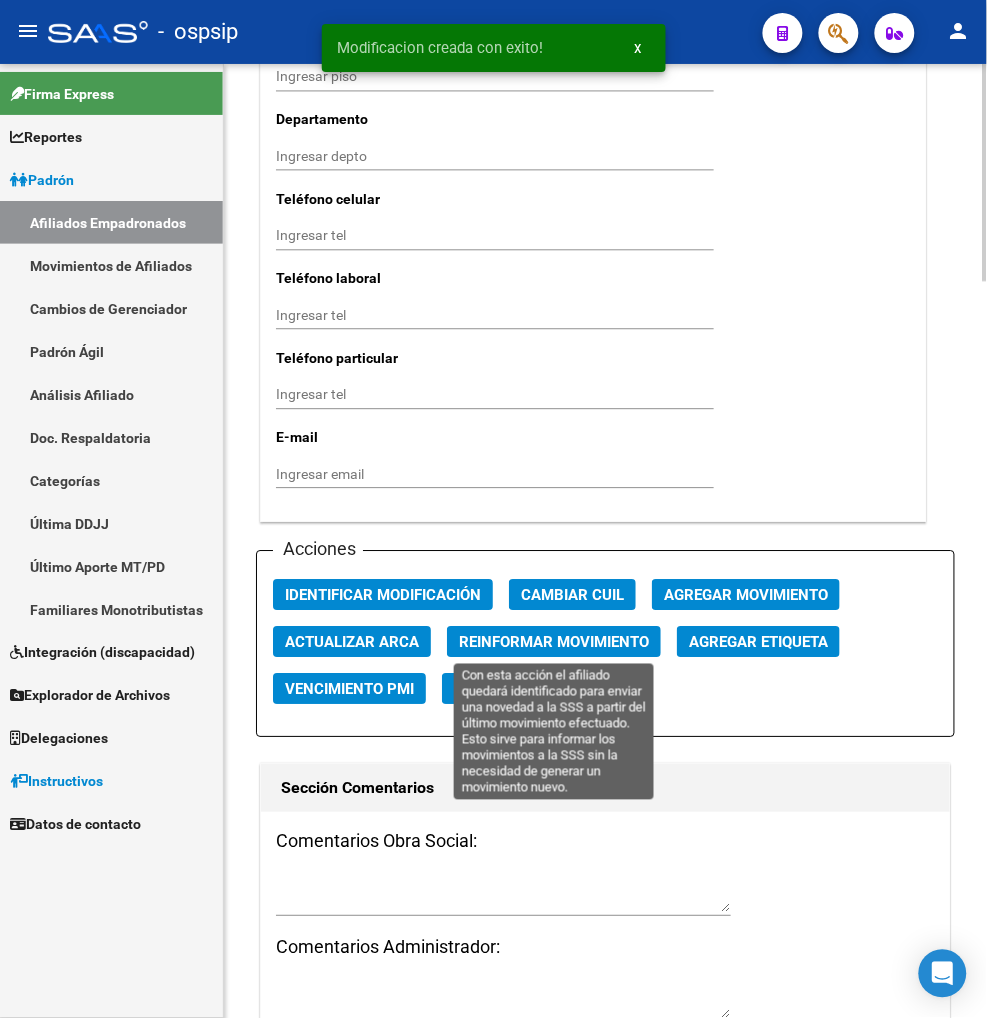 click on "Reinformar Movimiento" 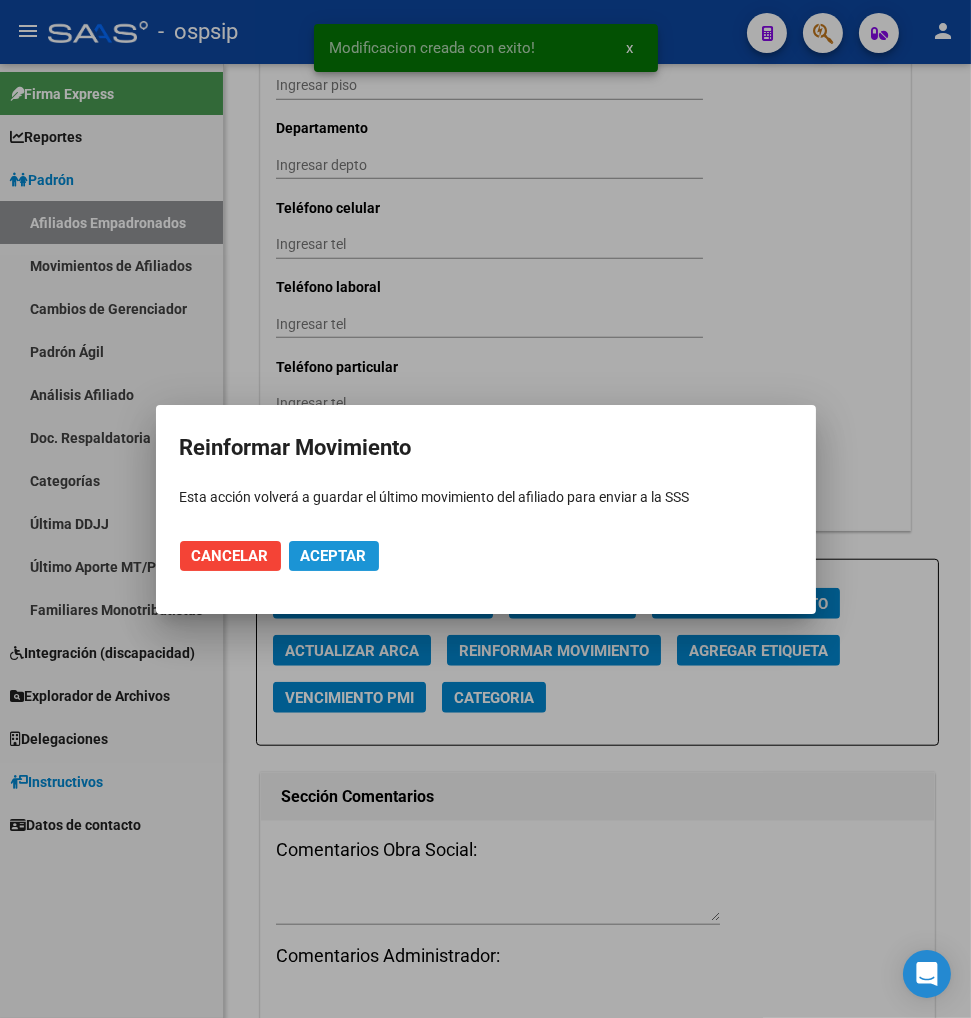click on "Aceptar" at bounding box center (334, 556) 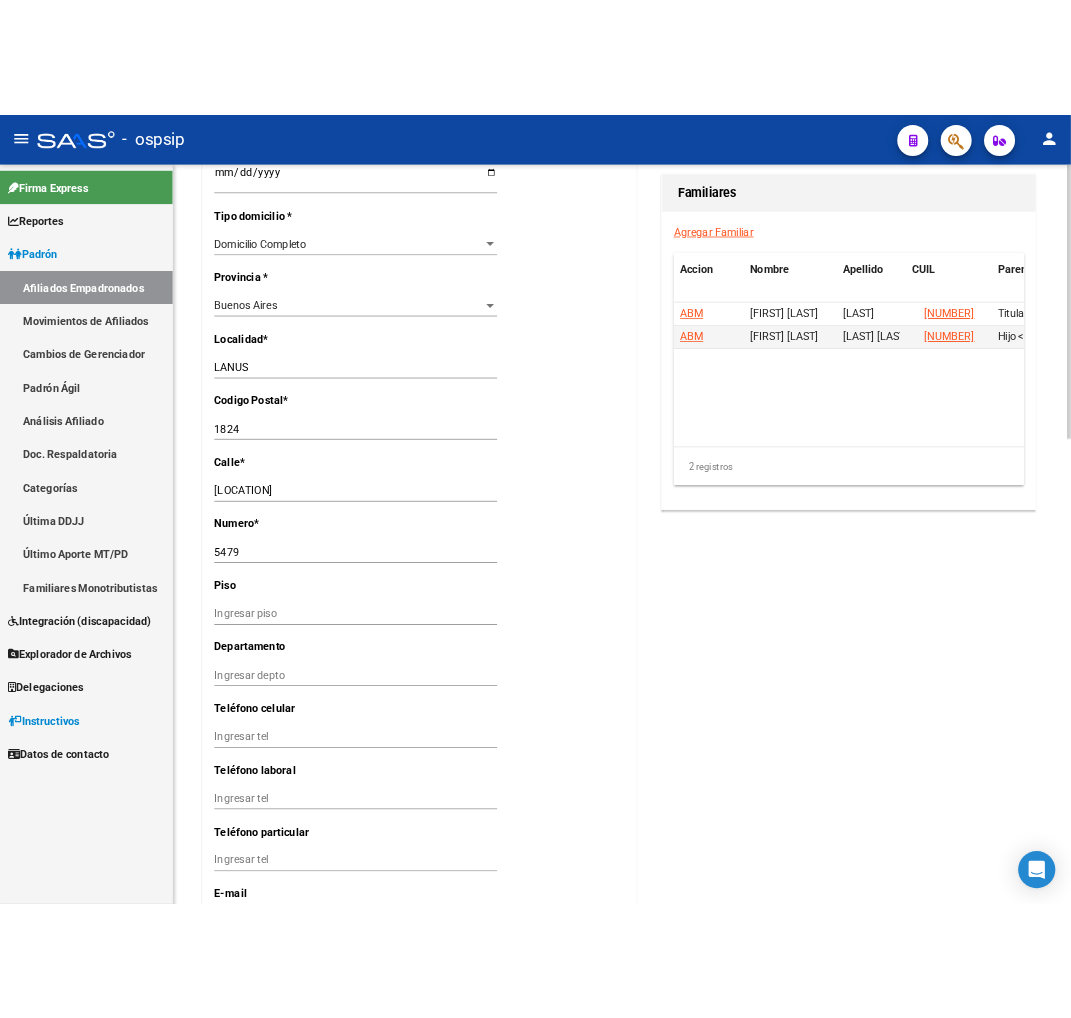 scroll, scrollTop: 1063, scrollLeft: 0, axis: vertical 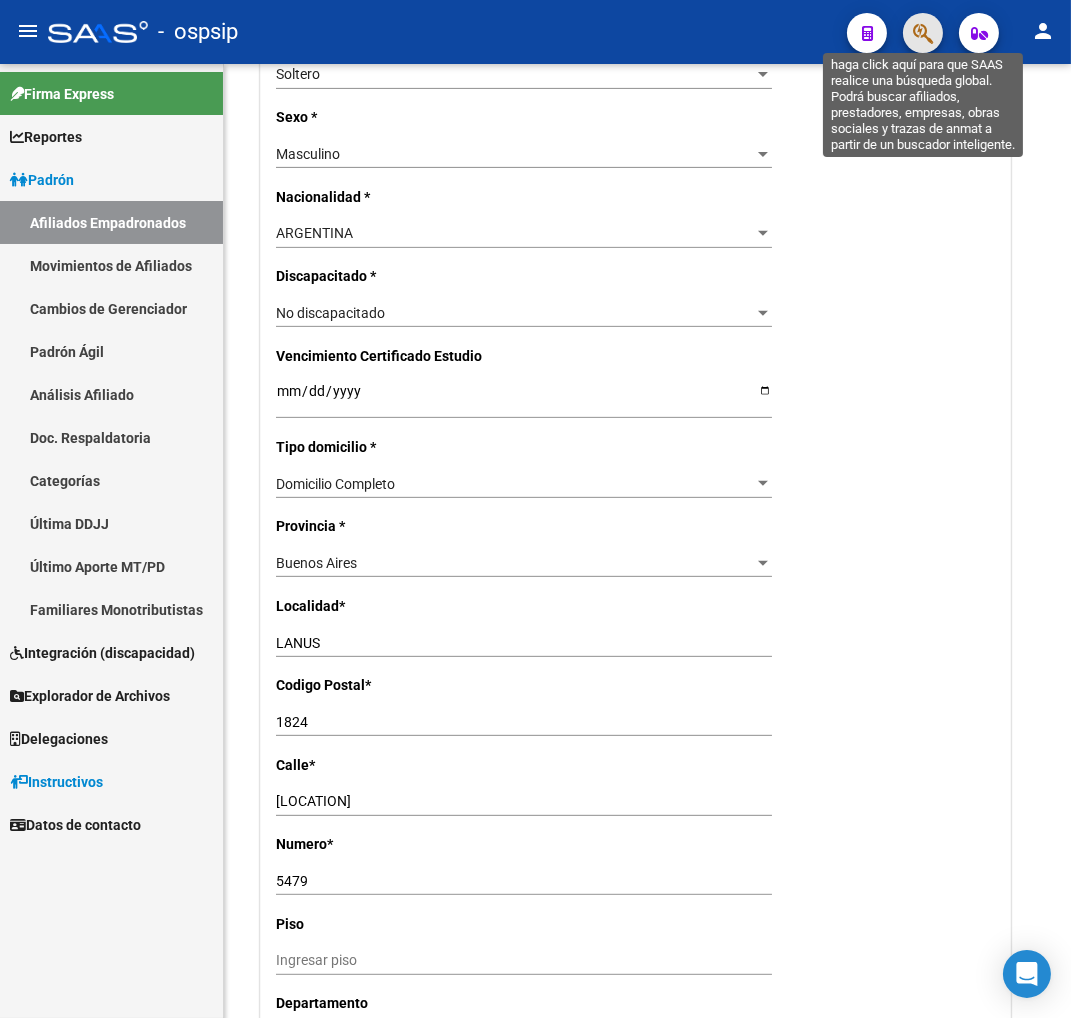 click 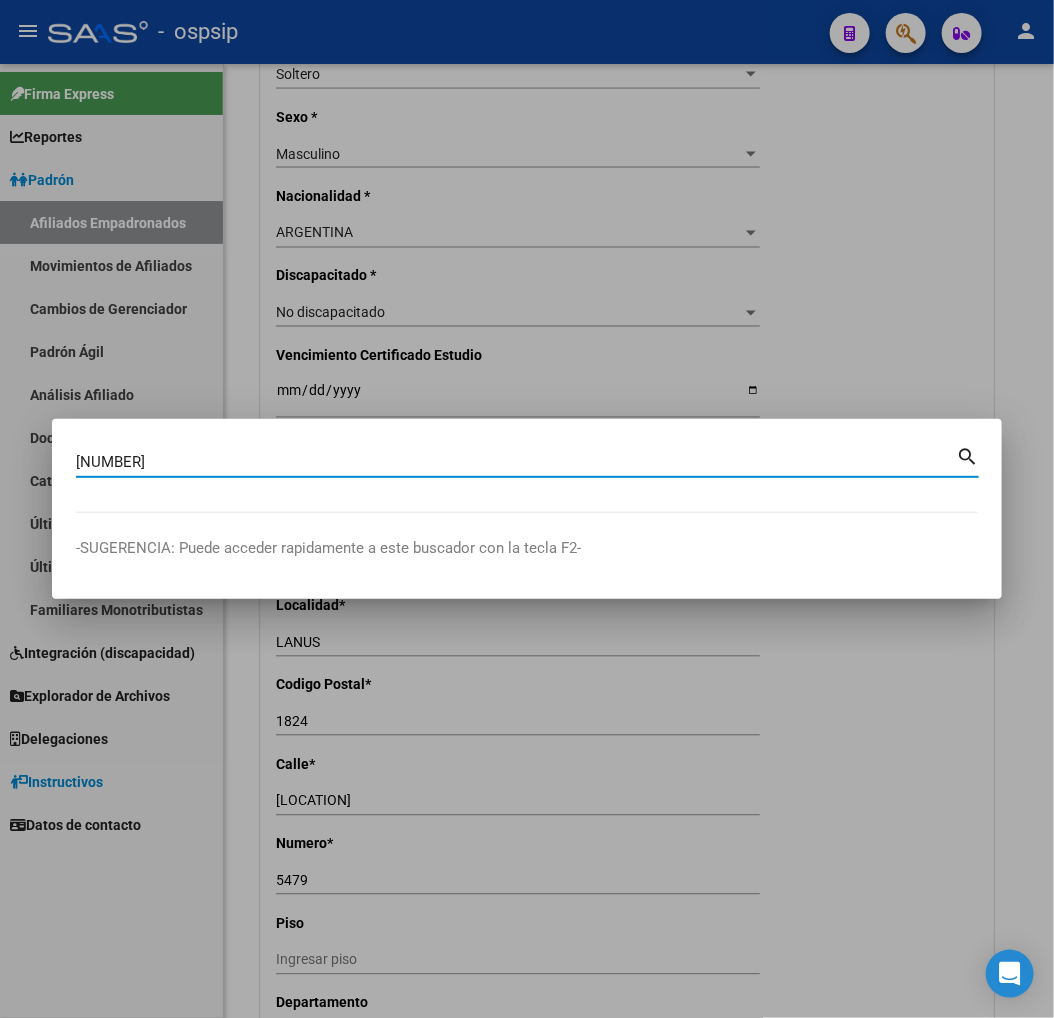 type on "[NUMBER]" 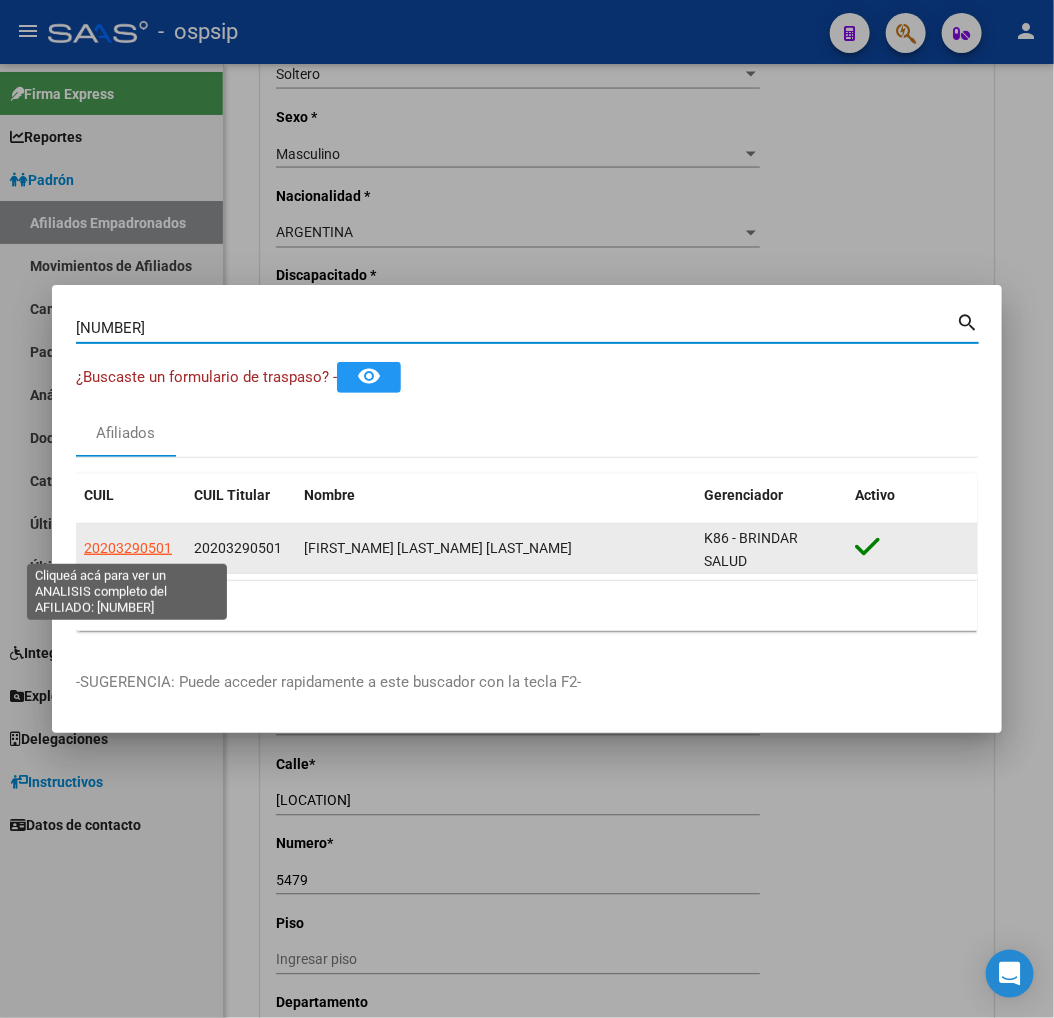 click on "20203290501" 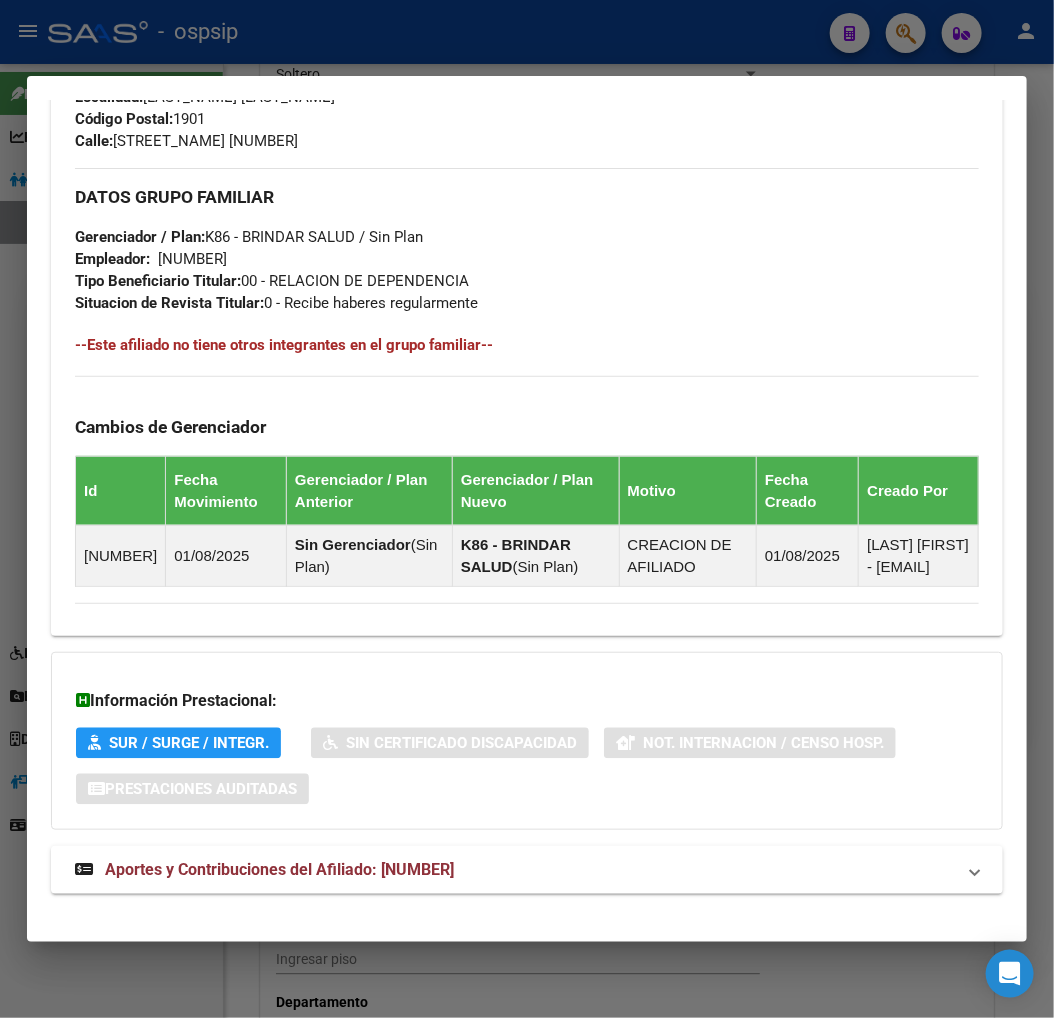 scroll, scrollTop: 1024, scrollLeft: 0, axis: vertical 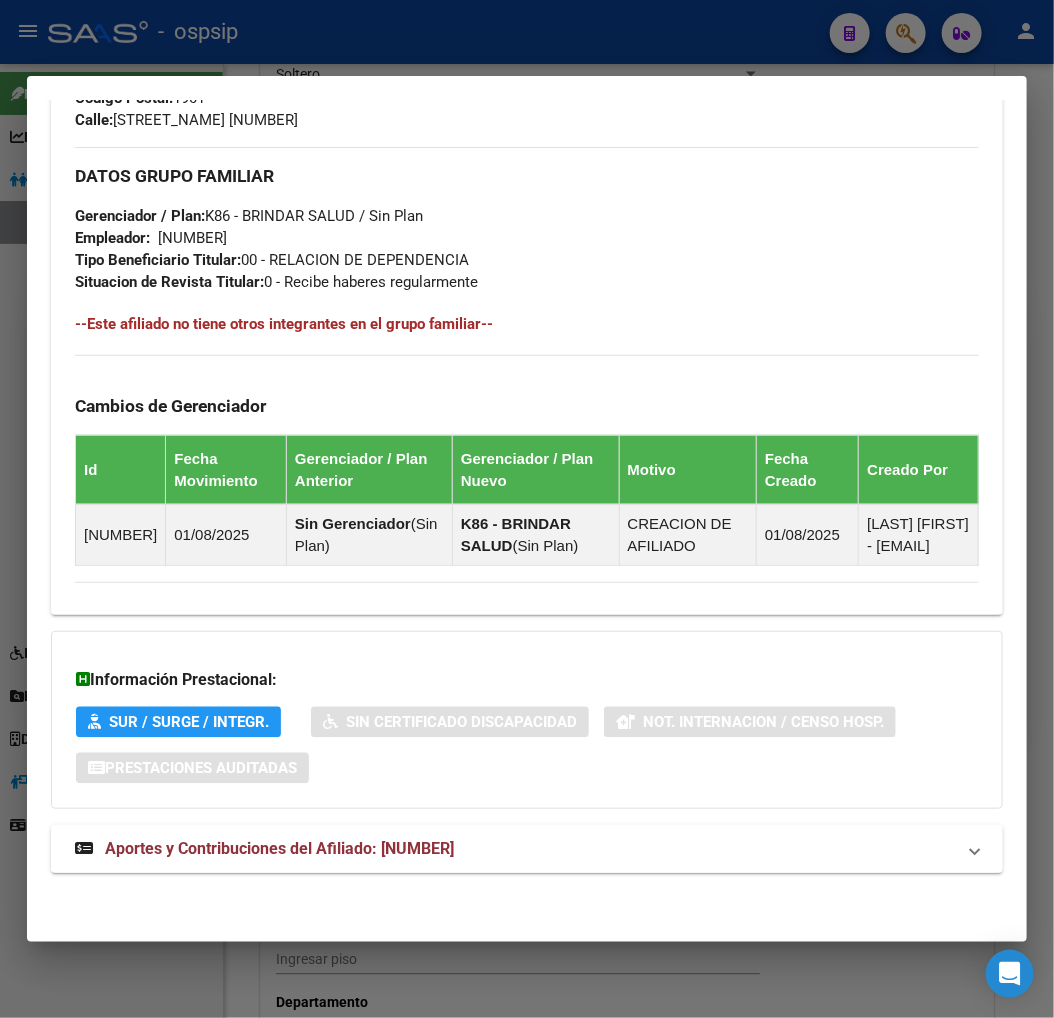 click on "Aportes y Contribuciones del Afiliado: [NUMBER]" at bounding box center (279, 848) 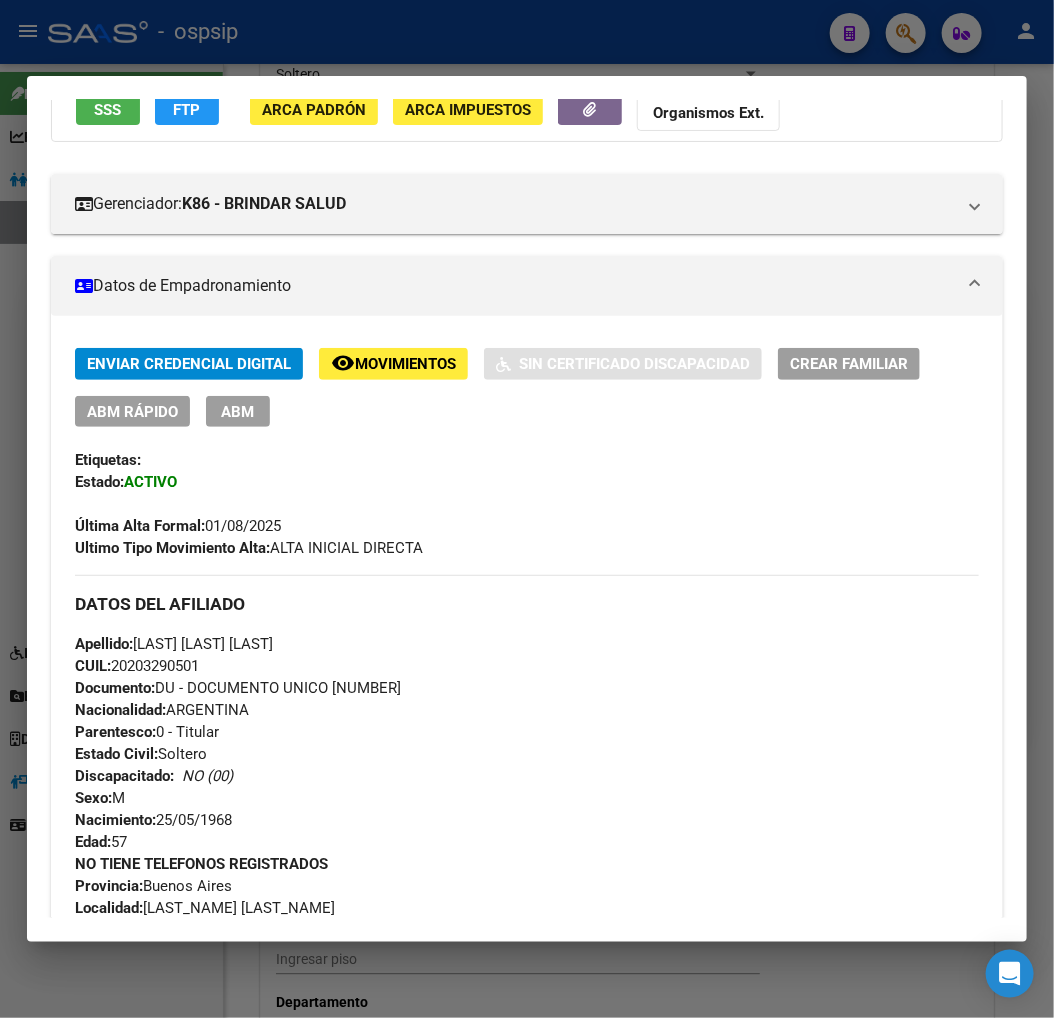 scroll, scrollTop: 0, scrollLeft: 0, axis: both 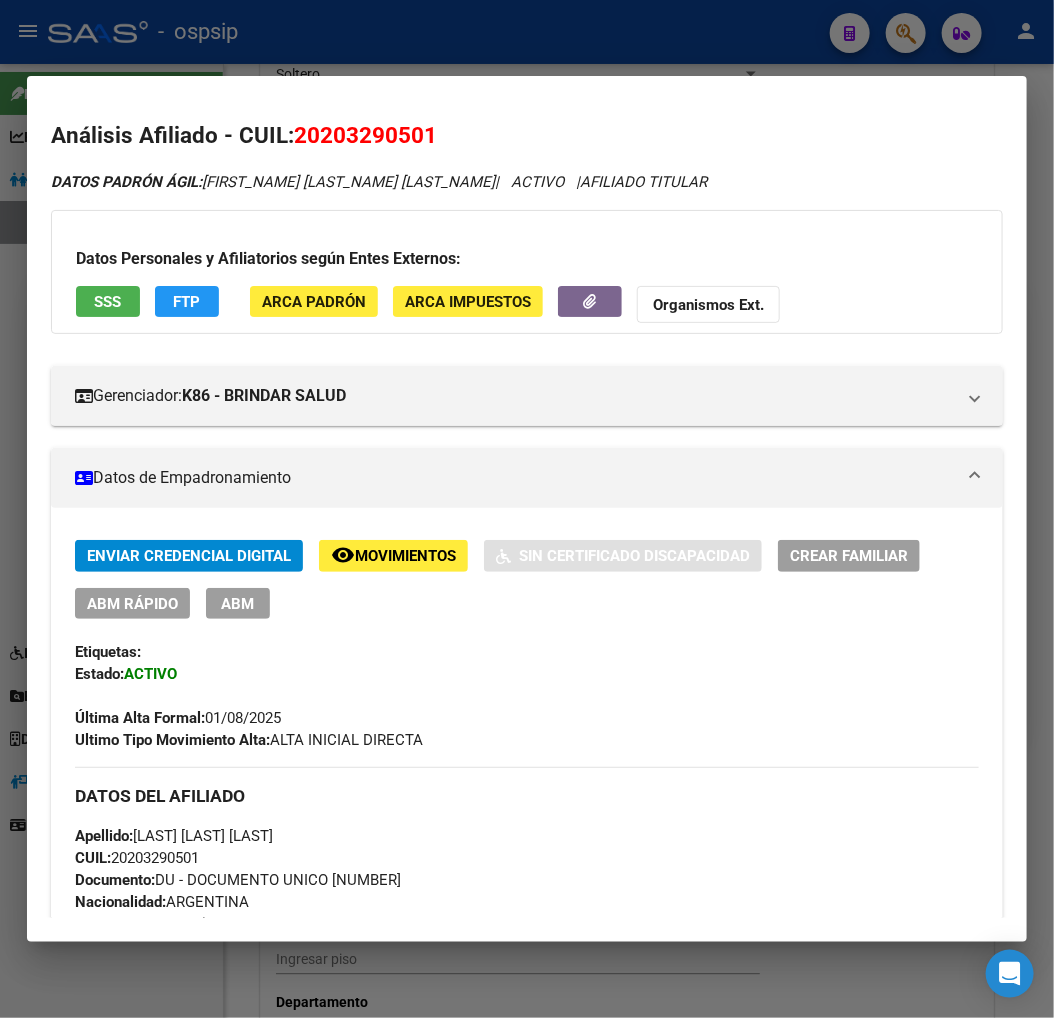 click on "Movimientos" 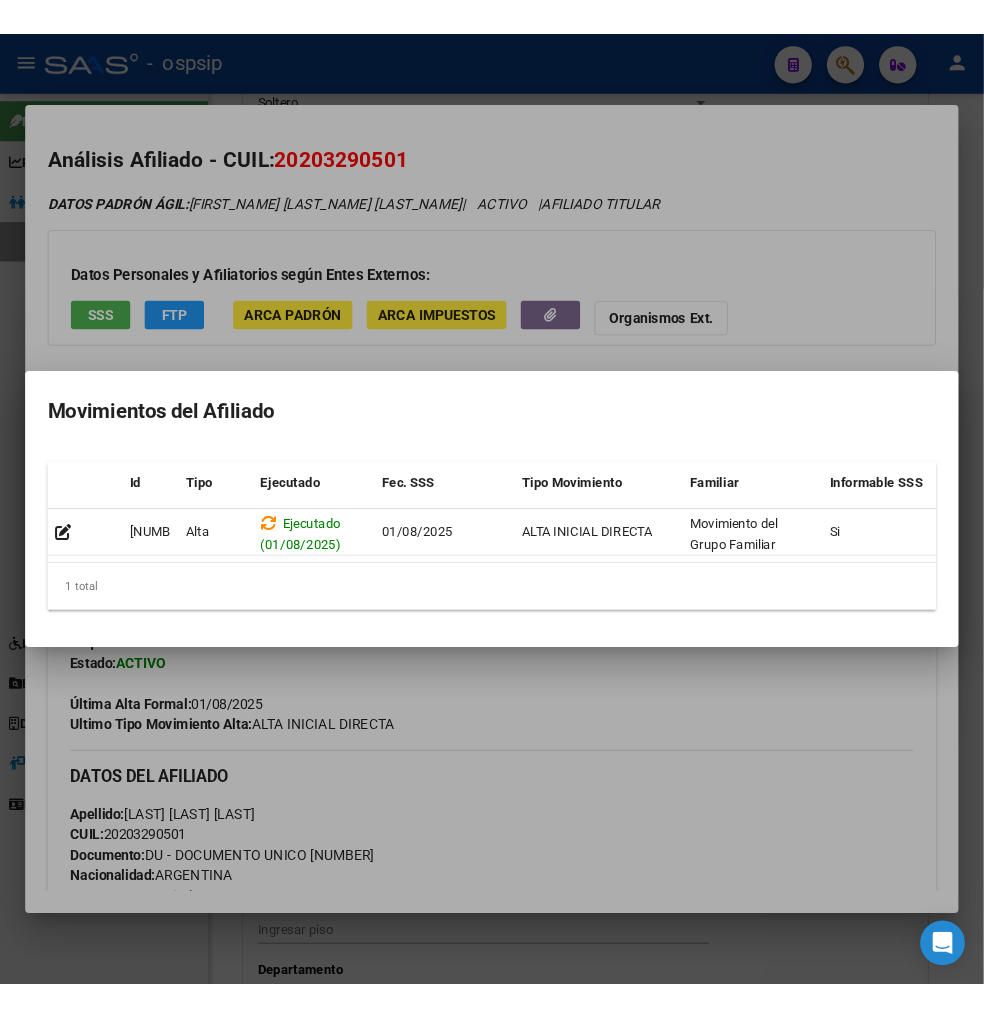 scroll, scrollTop: 0, scrollLeft: 327, axis: horizontal 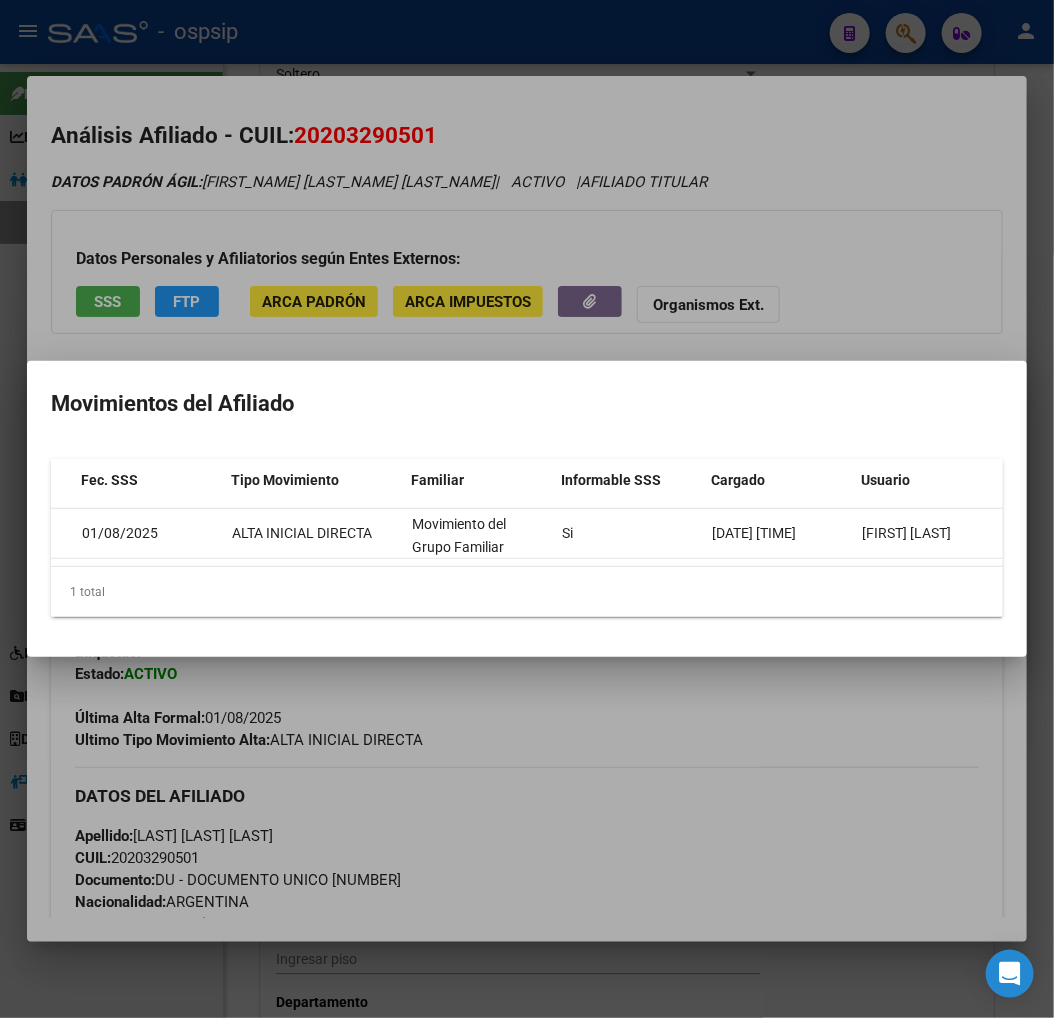 click at bounding box center [527, 509] 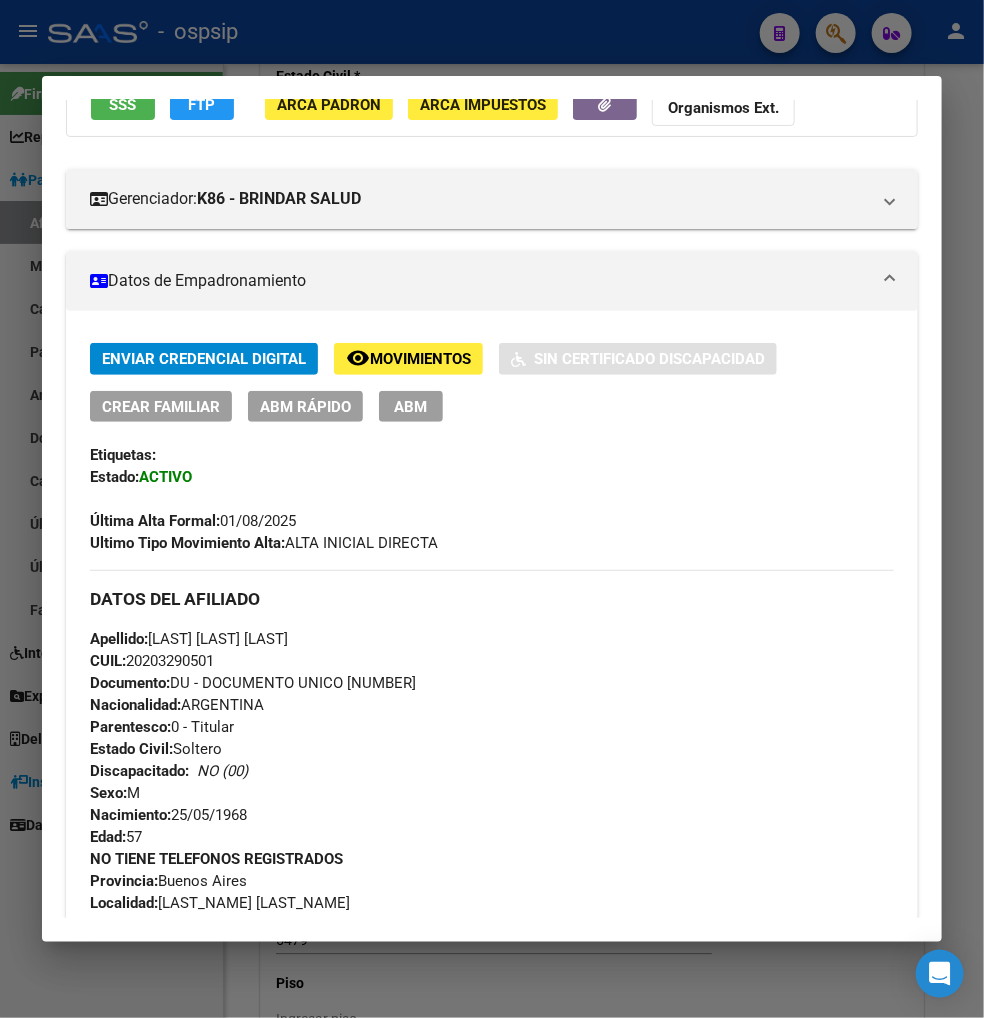 scroll, scrollTop: 0, scrollLeft: 0, axis: both 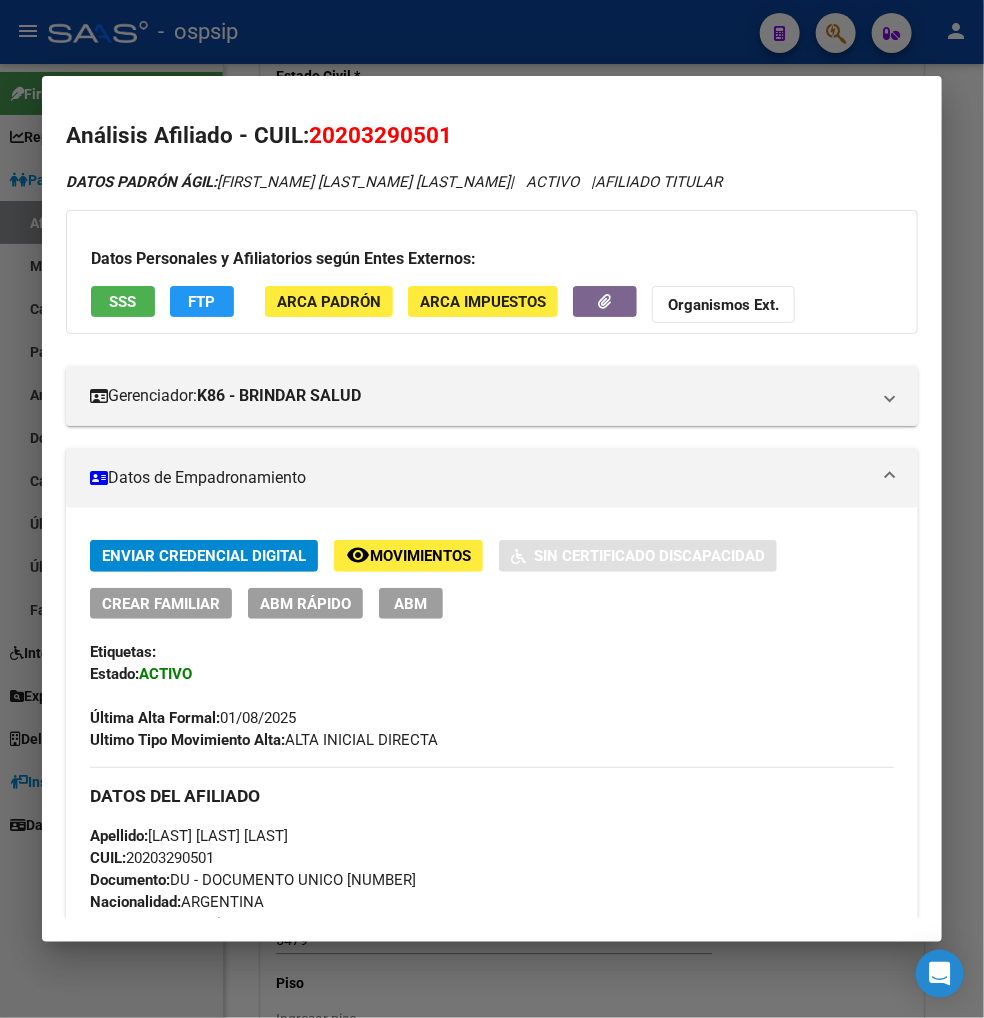 click at bounding box center [492, 509] 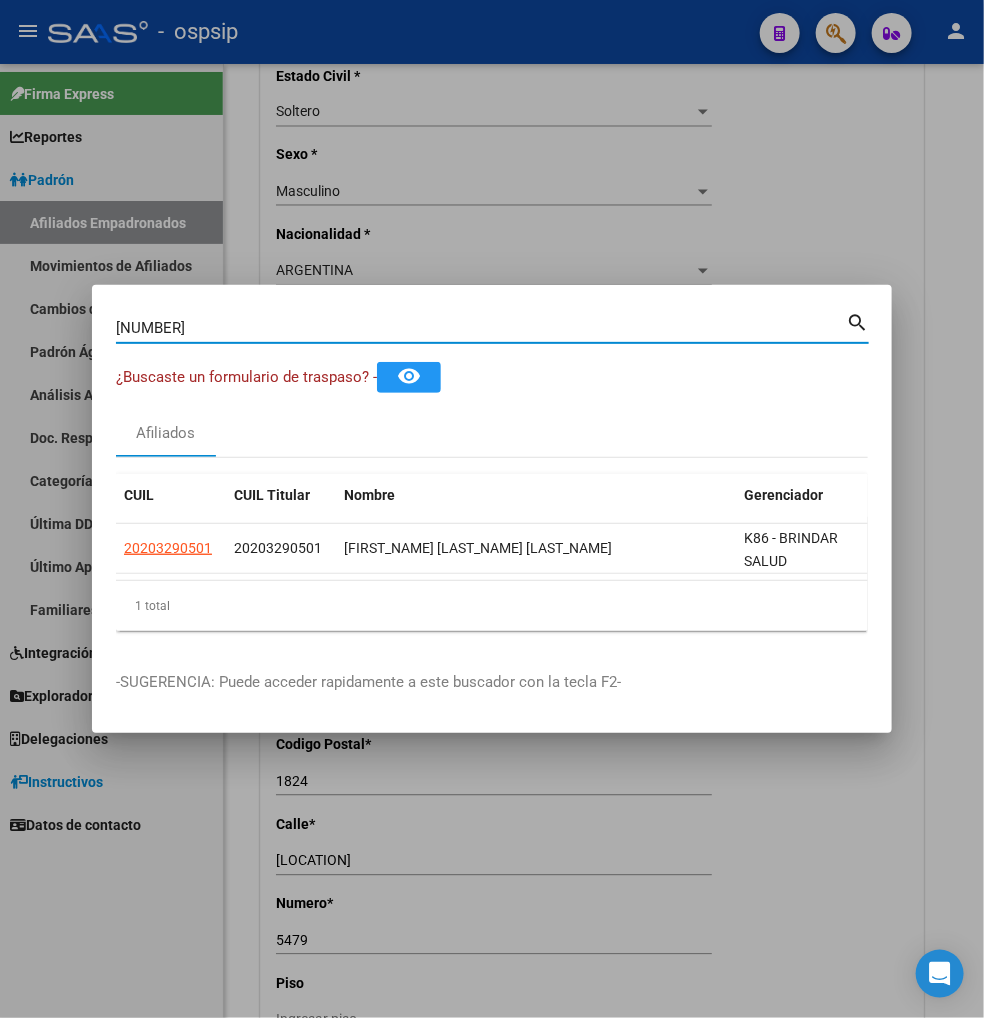 click on "[NUMBER]" at bounding box center (481, 328) 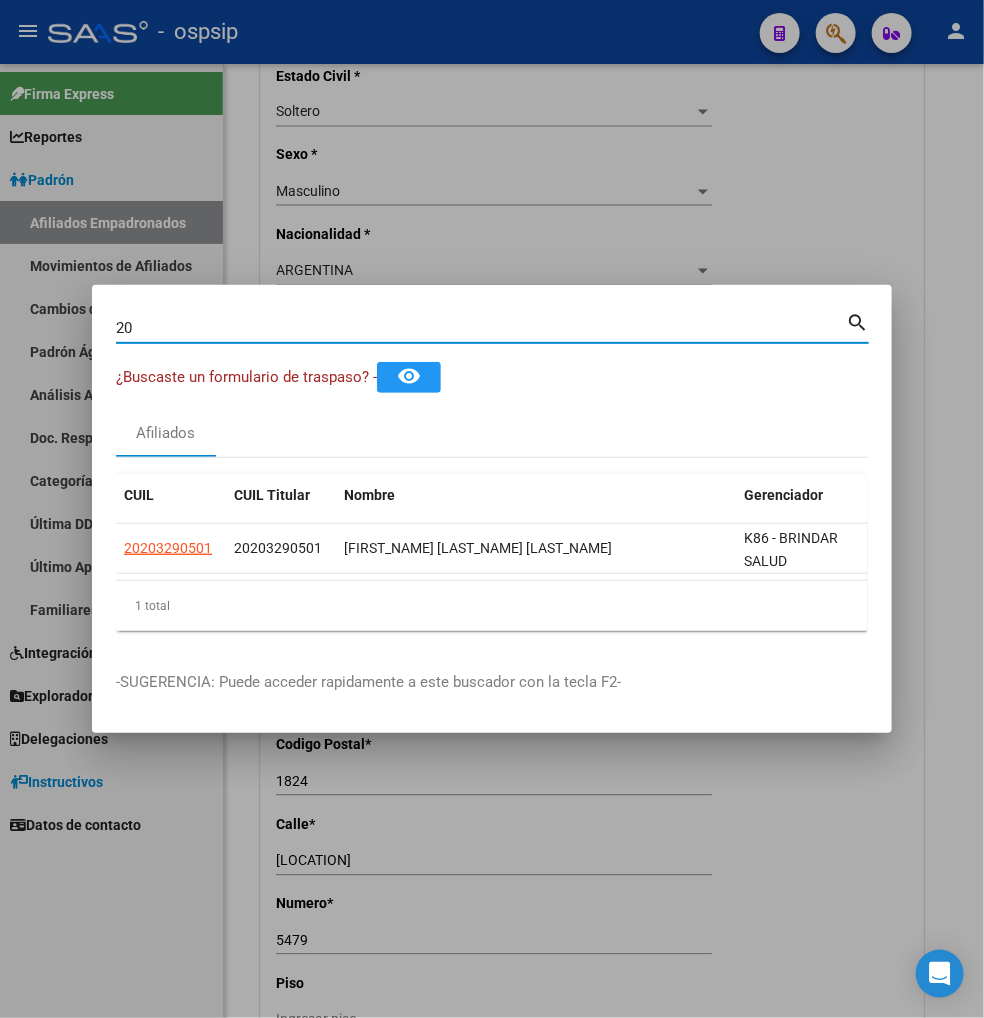 type on "2" 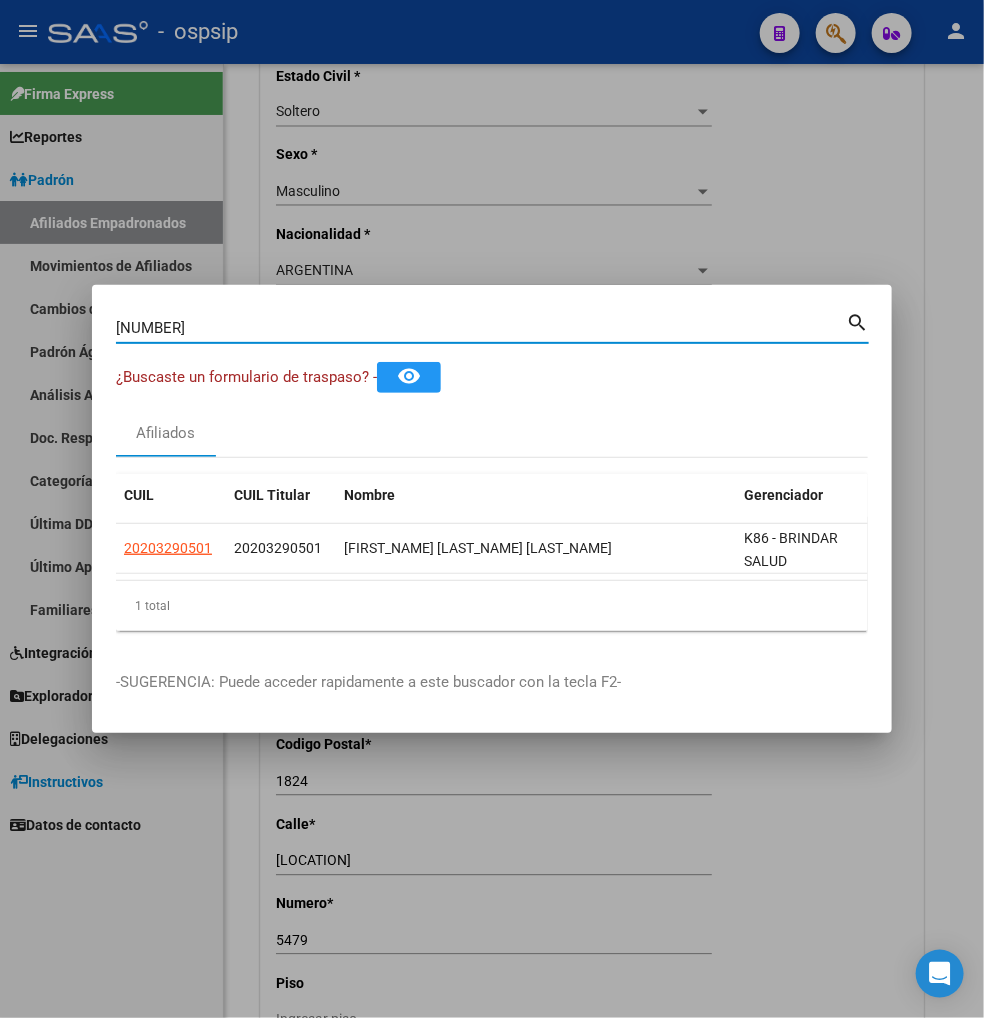 type on "[NUMBER]" 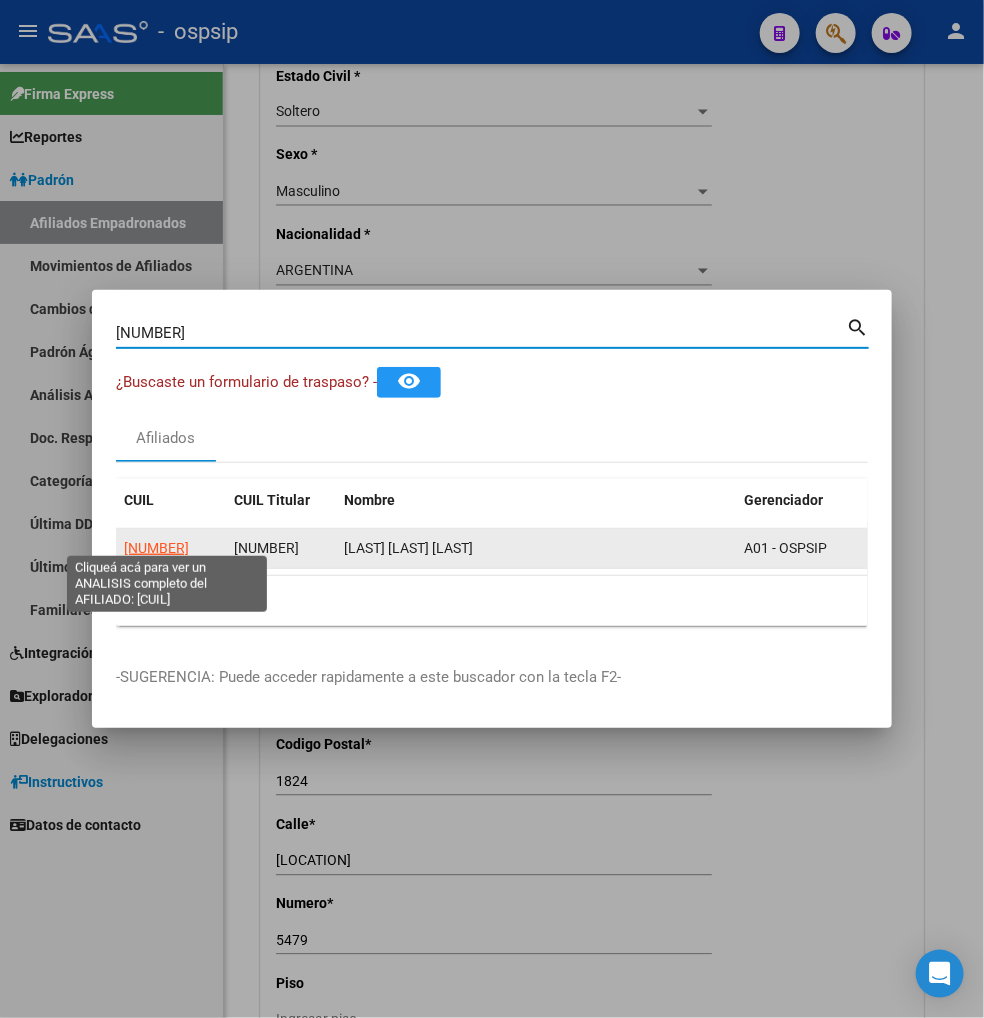 click on "[NUMBER]" 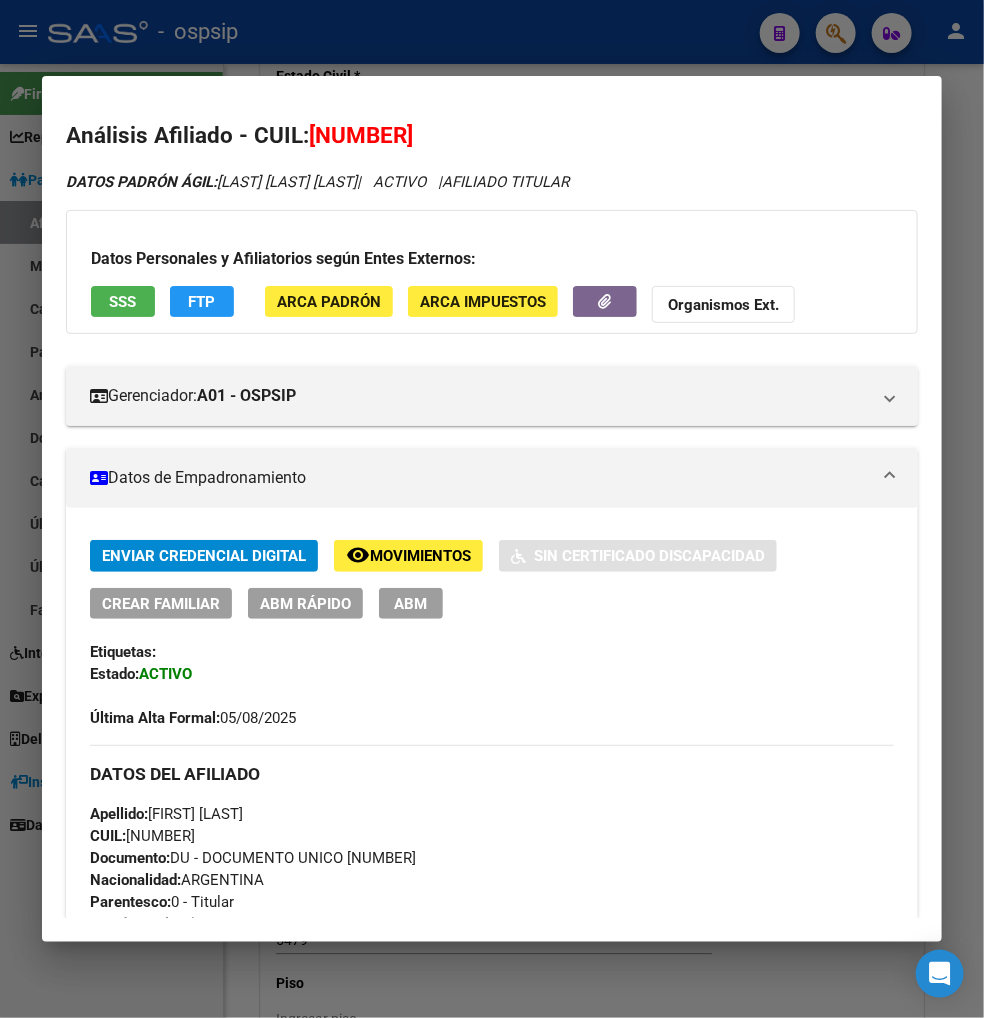 click on "Movimientos" 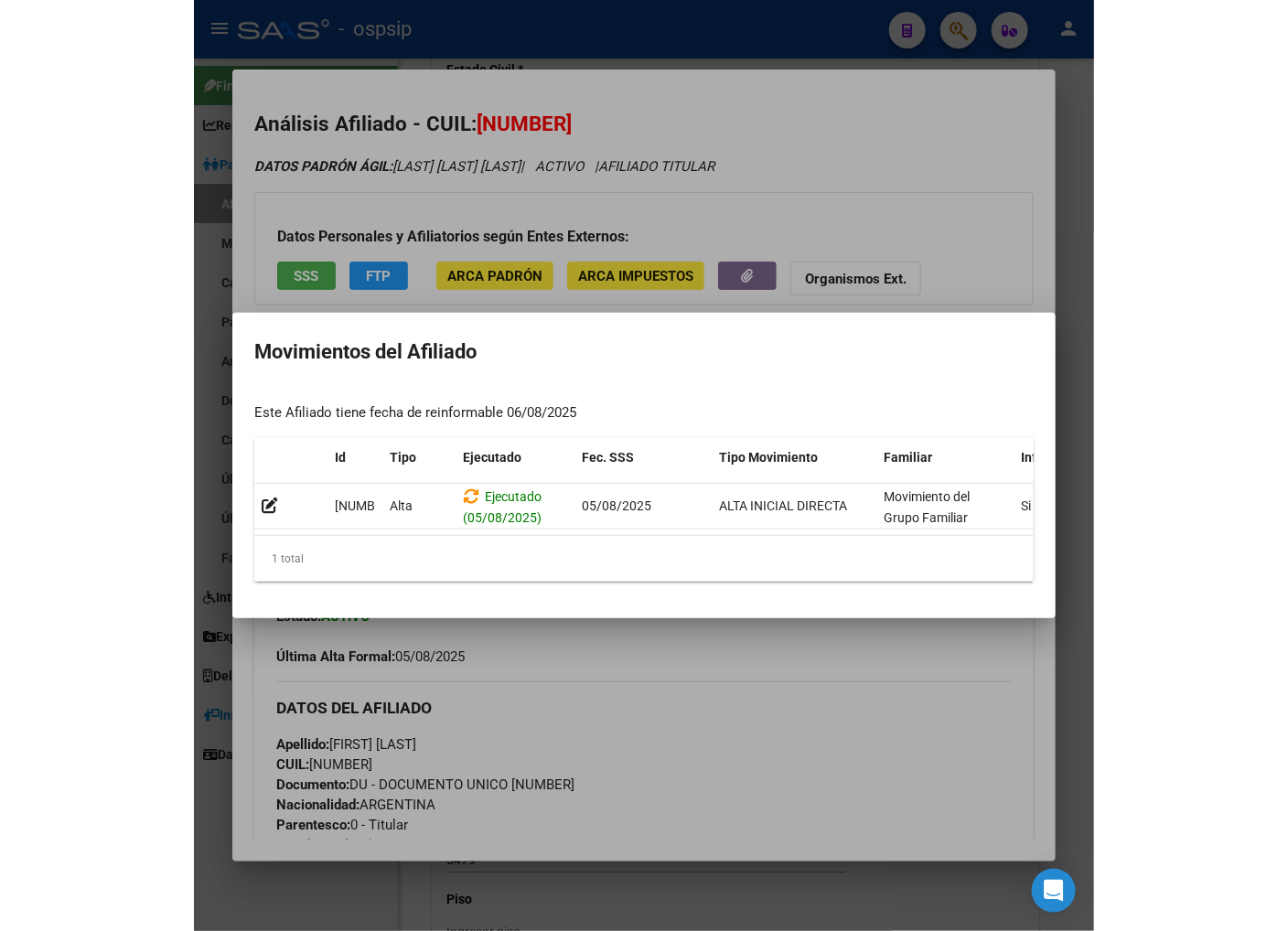 scroll, scrollTop: 0, scrollLeft: 391, axis: horizontal 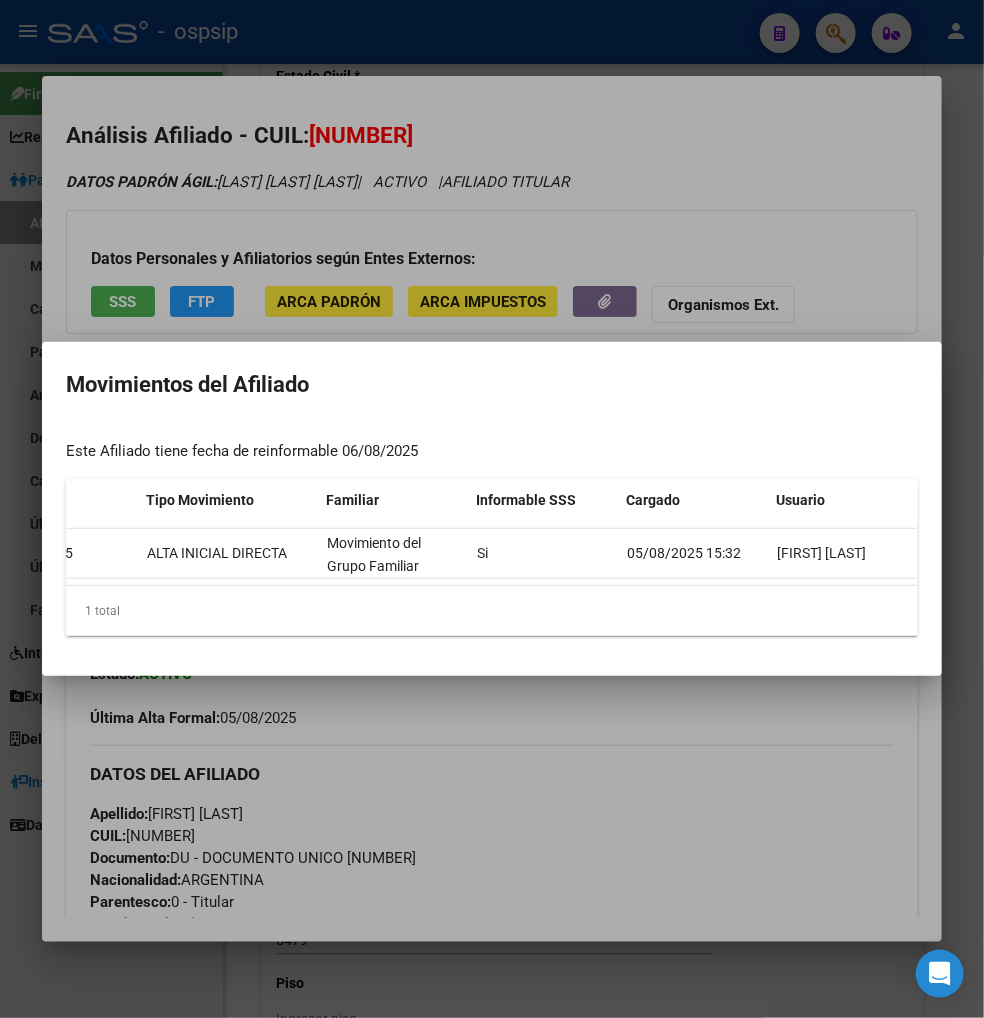 click at bounding box center (492, 509) 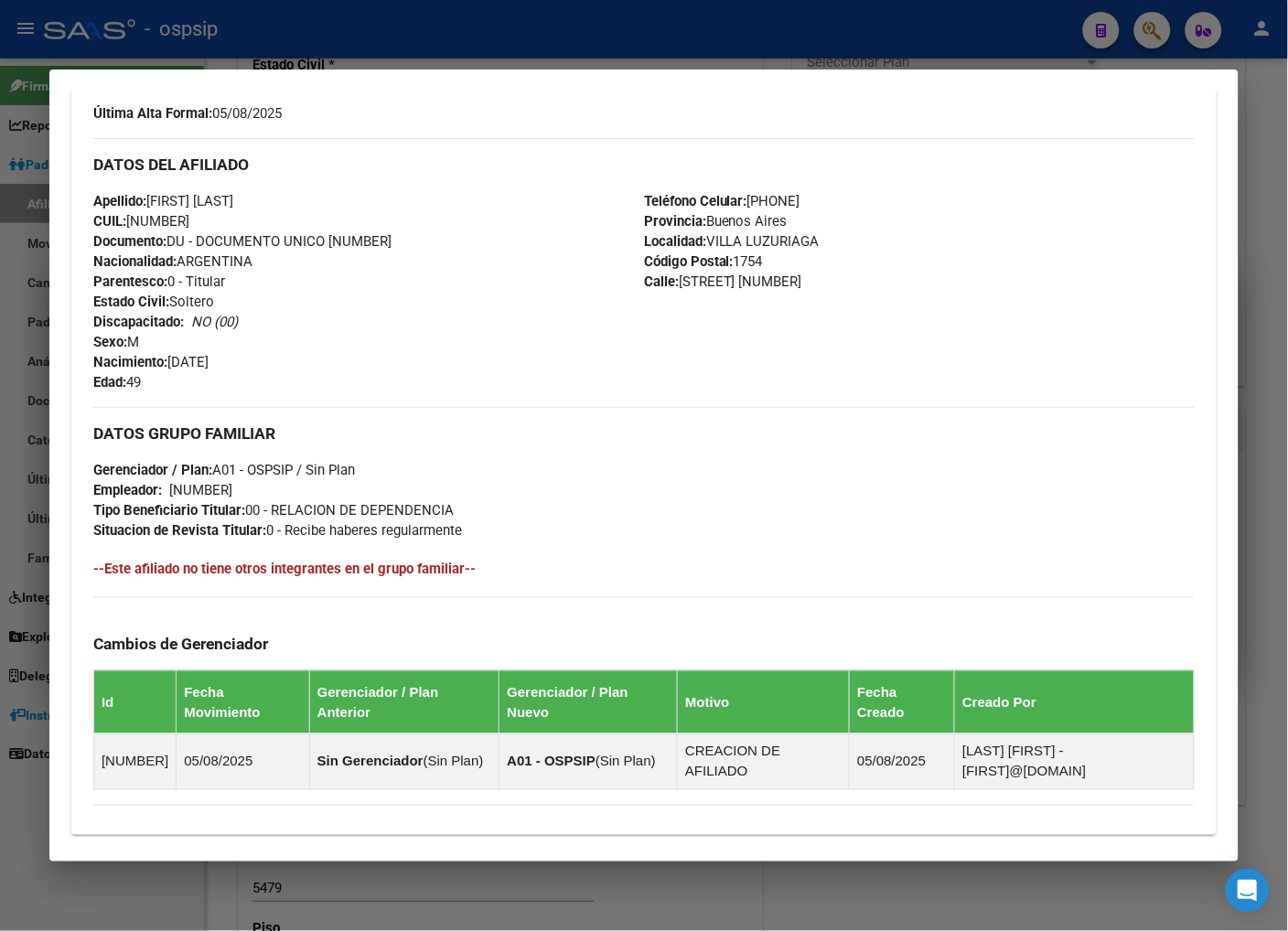 scroll, scrollTop: 508, scrollLeft: 0, axis: vertical 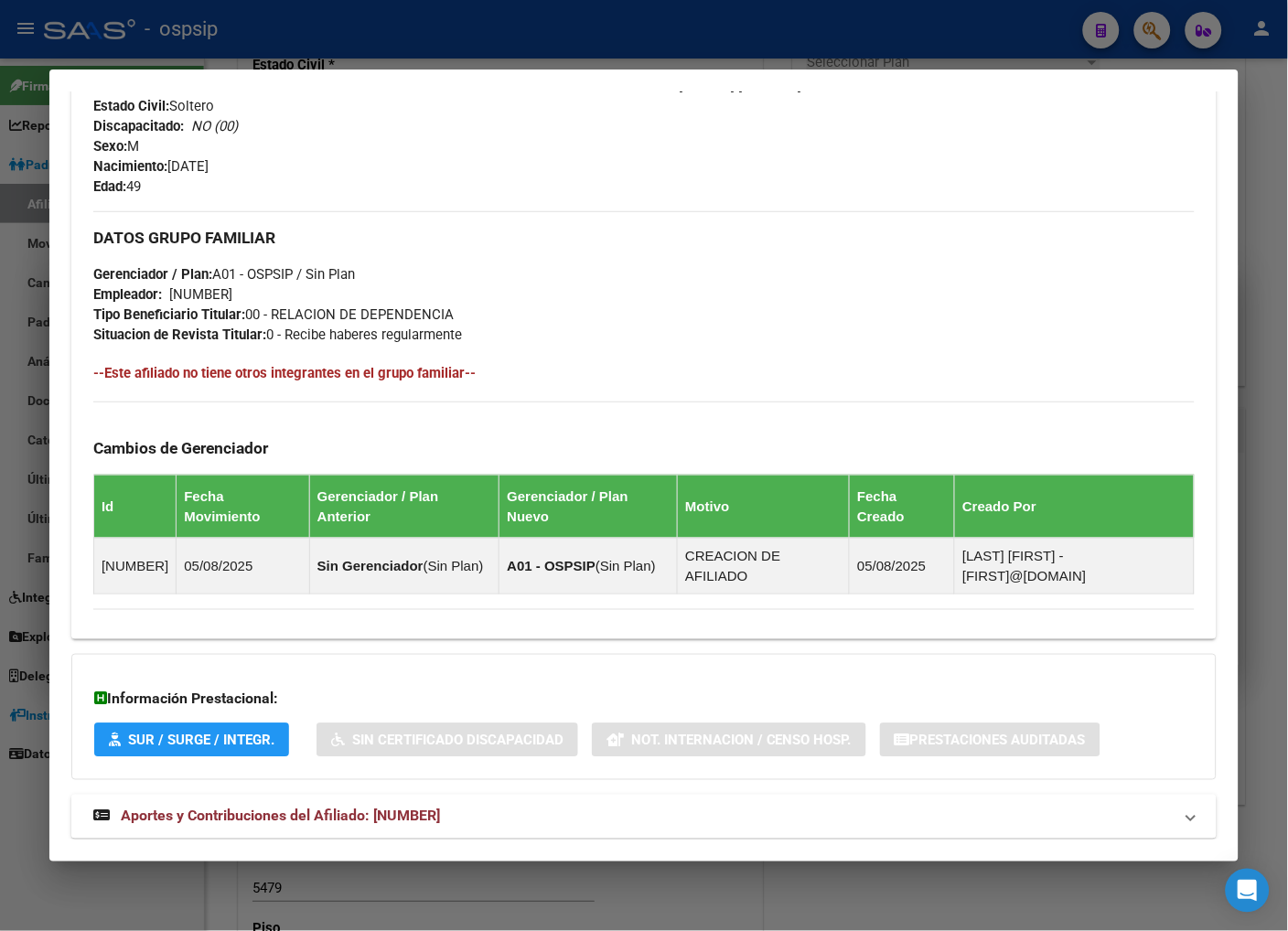 click on "Aportes y Contribuciones del Afiliado: [NUMBER]" at bounding box center (280, 816) 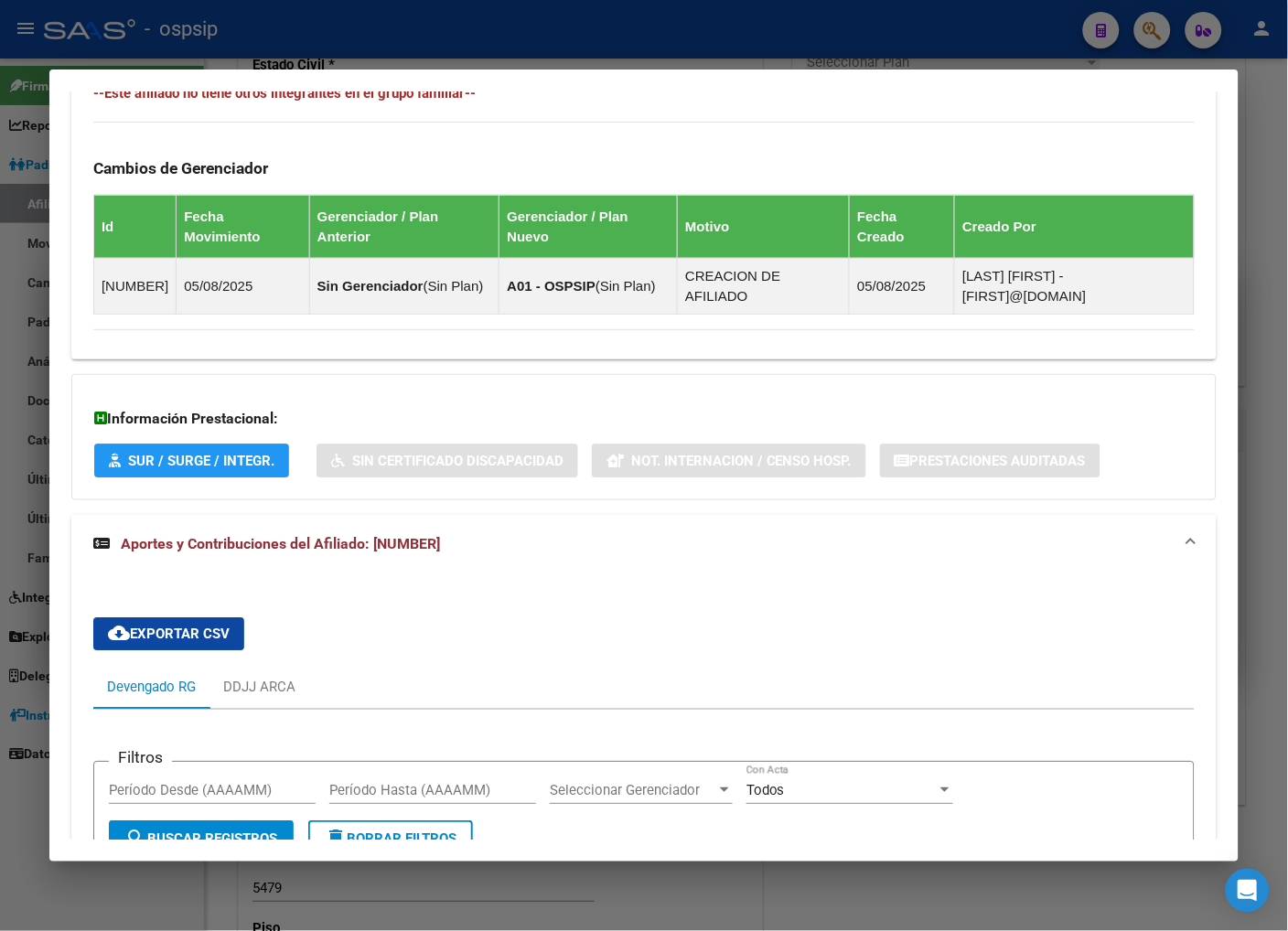 scroll, scrollTop: 1215, scrollLeft: 0, axis: vertical 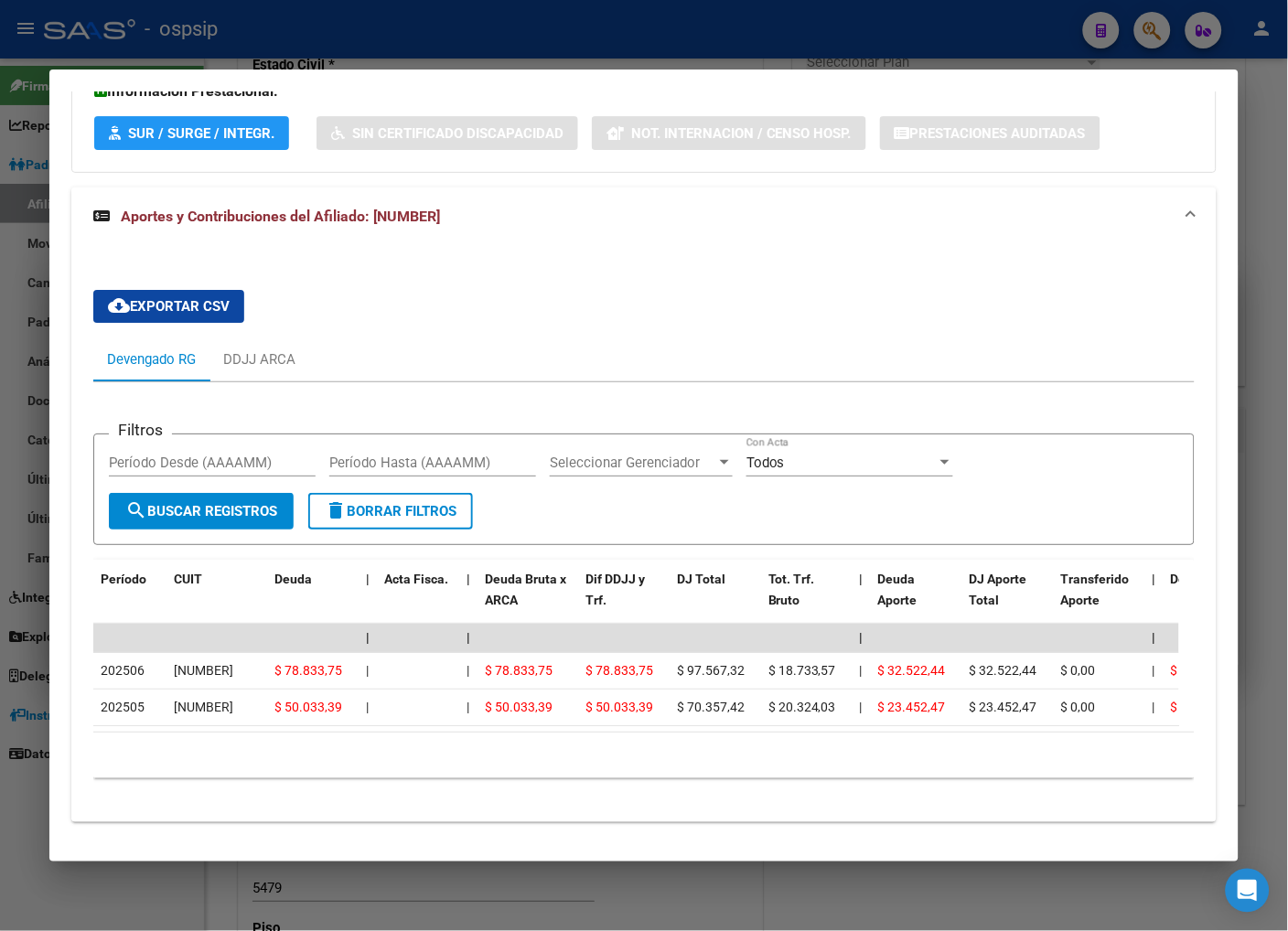 click at bounding box center (644, 466) 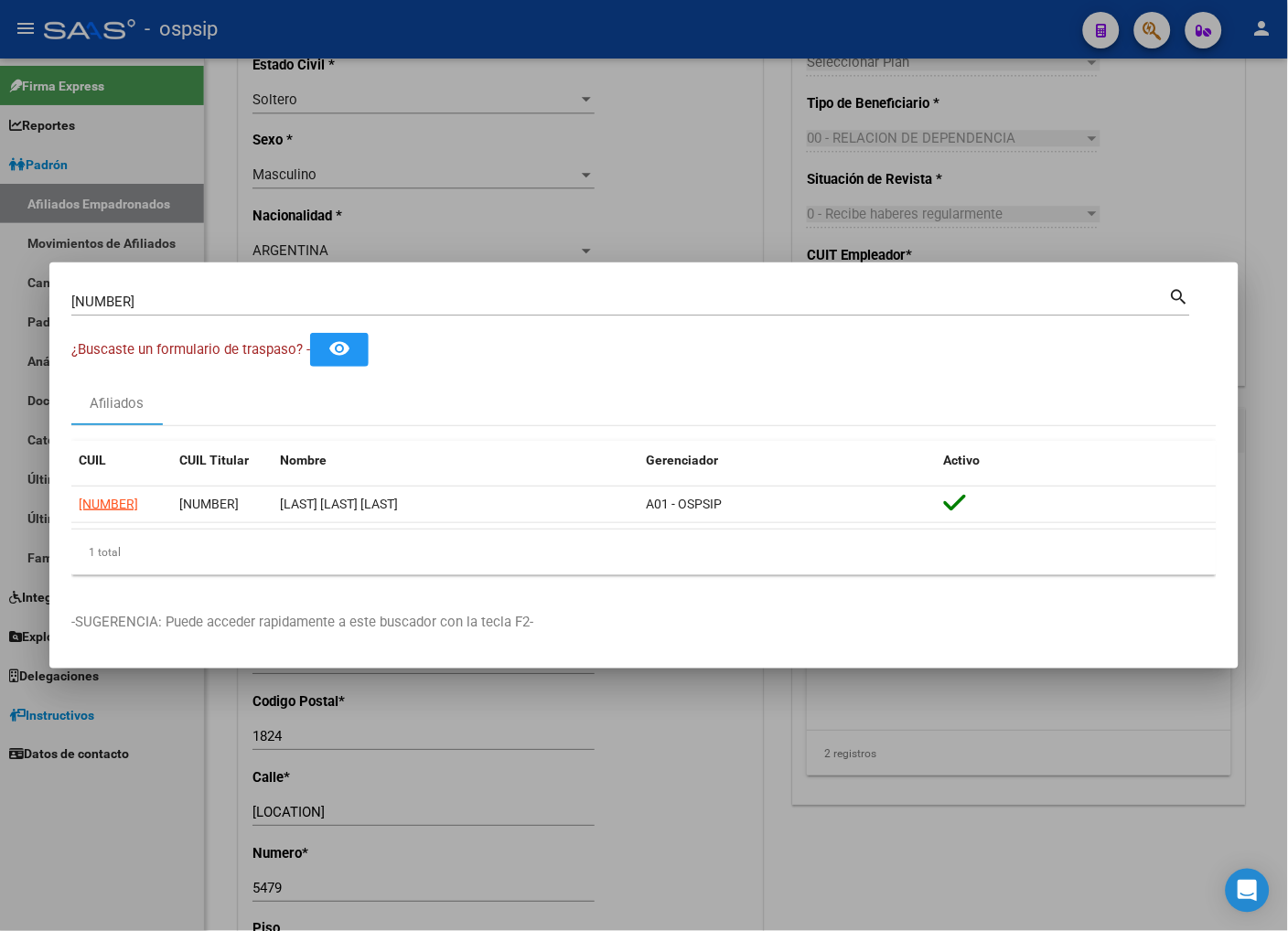 click on "[NUMBER]" at bounding box center [620, 302] 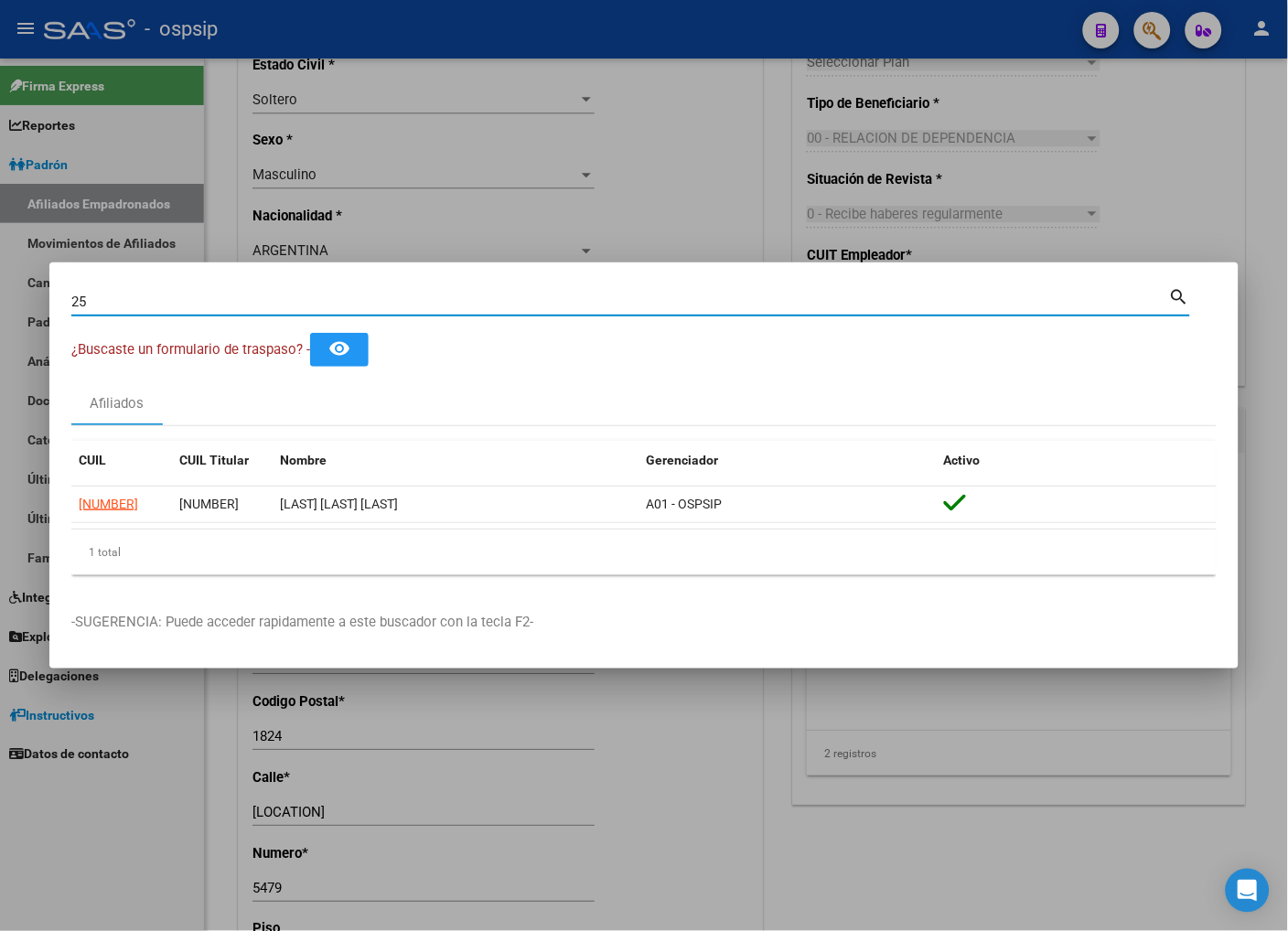 type on "2" 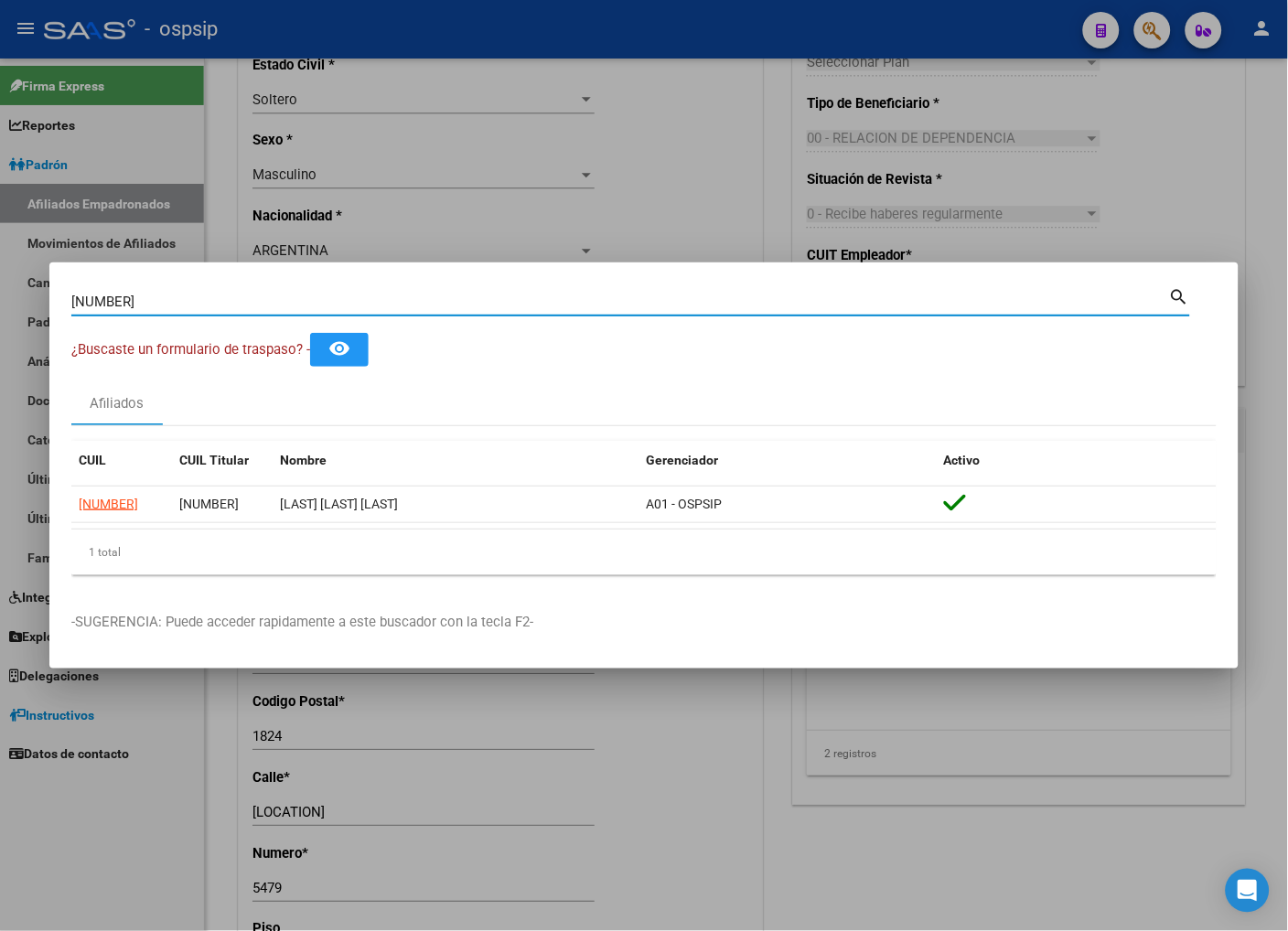type on "[NUMBER]" 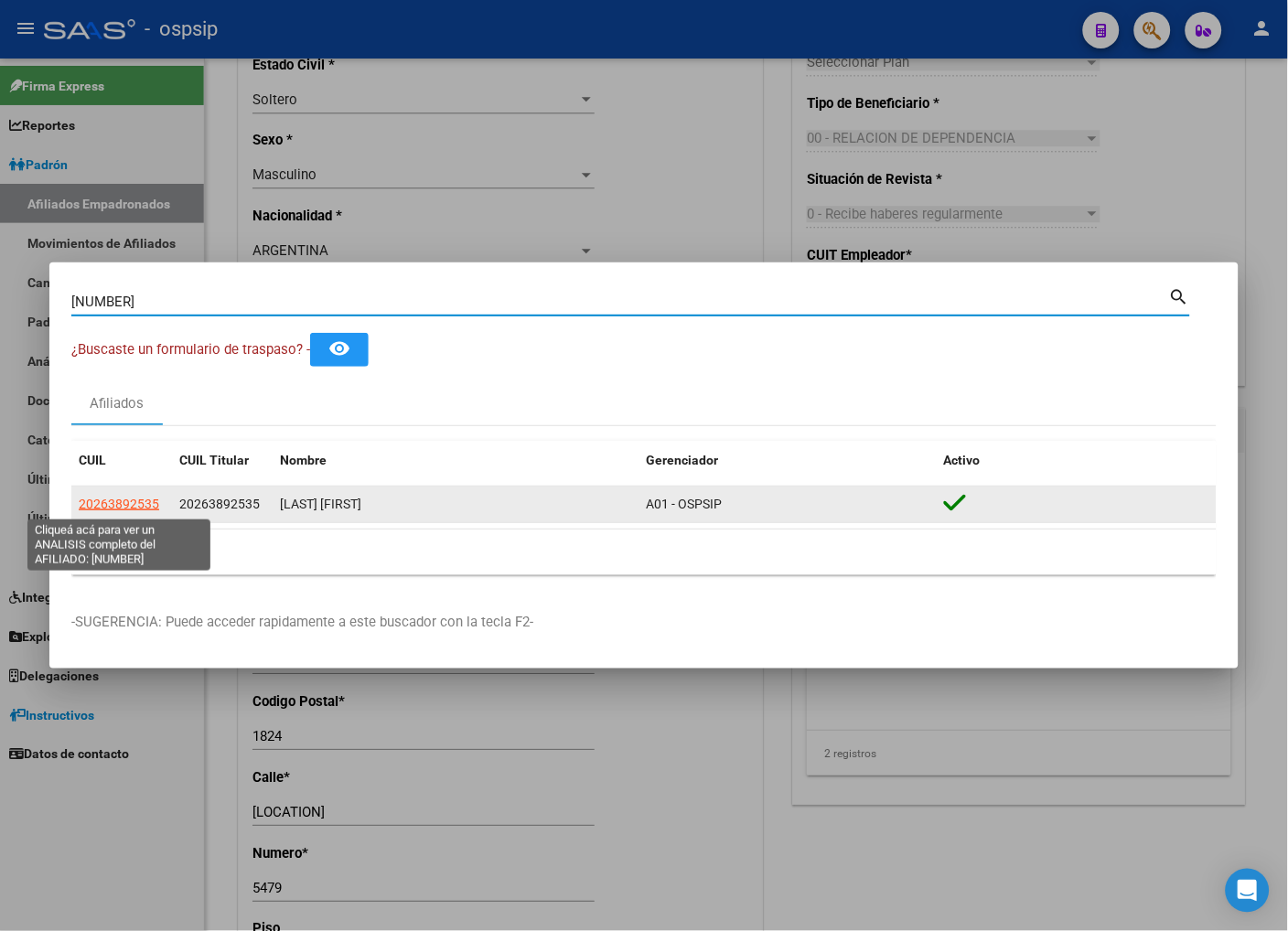click on "20263892535" 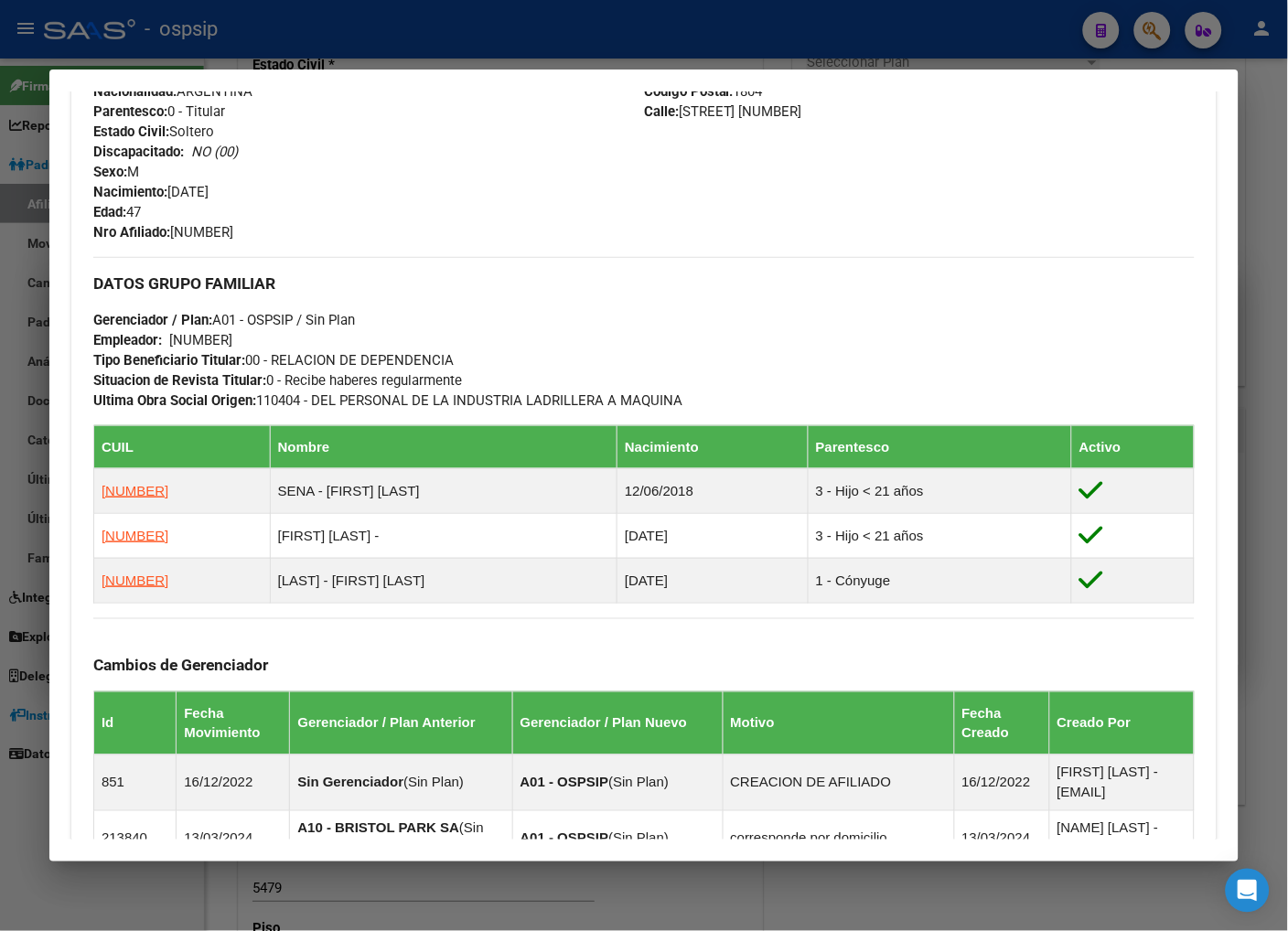 scroll, scrollTop: 508, scrollLeft: 0, axis: vertical 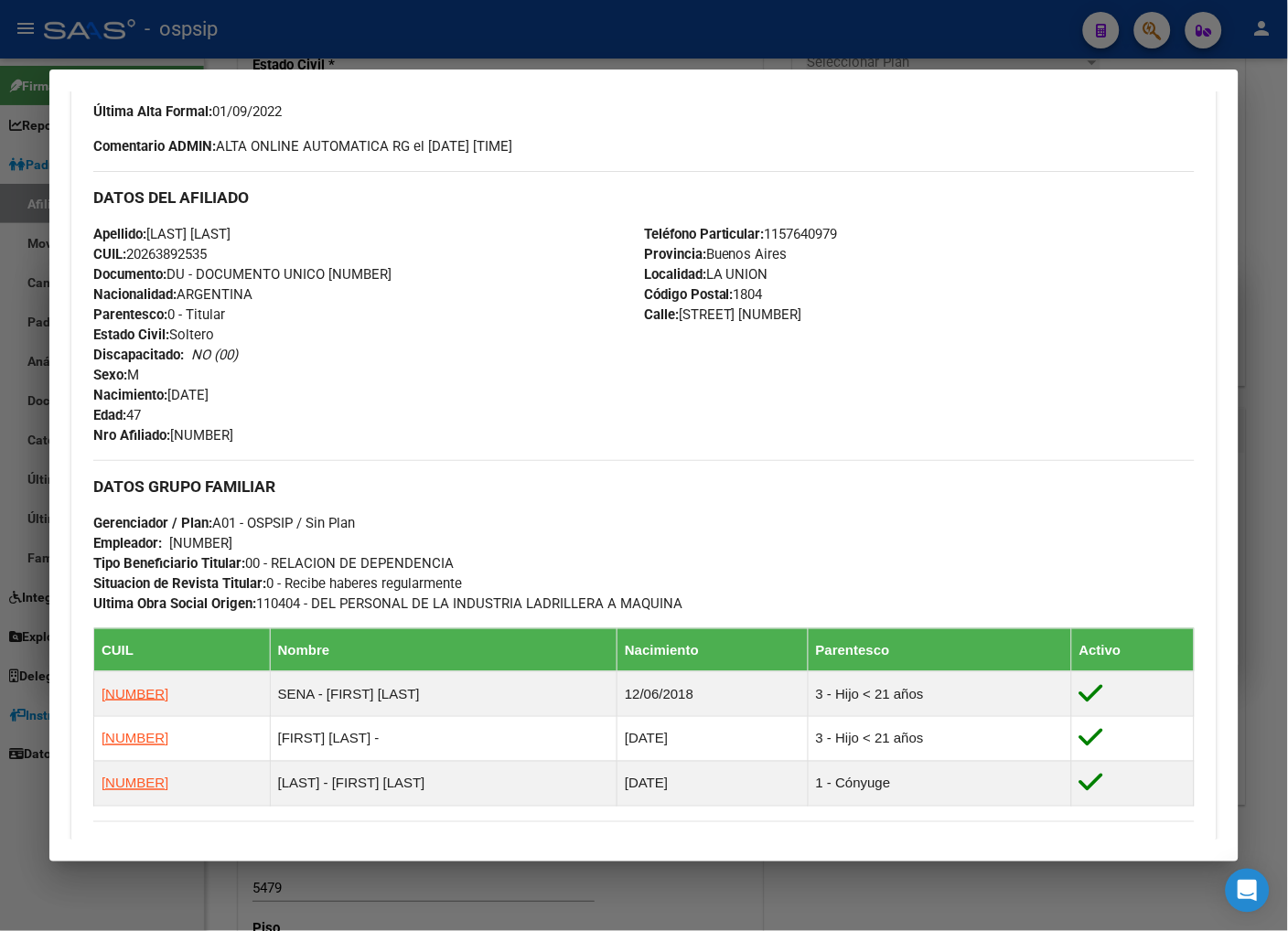 click on "Teléfono Particular:  [PHONE]           Provincia:  Buenos Aires Localidad:  LA UNION Código Postal:  [POSTAL_CODE] Calle:  [STREET] [NUMBER]" at bounding box center (919, 335) 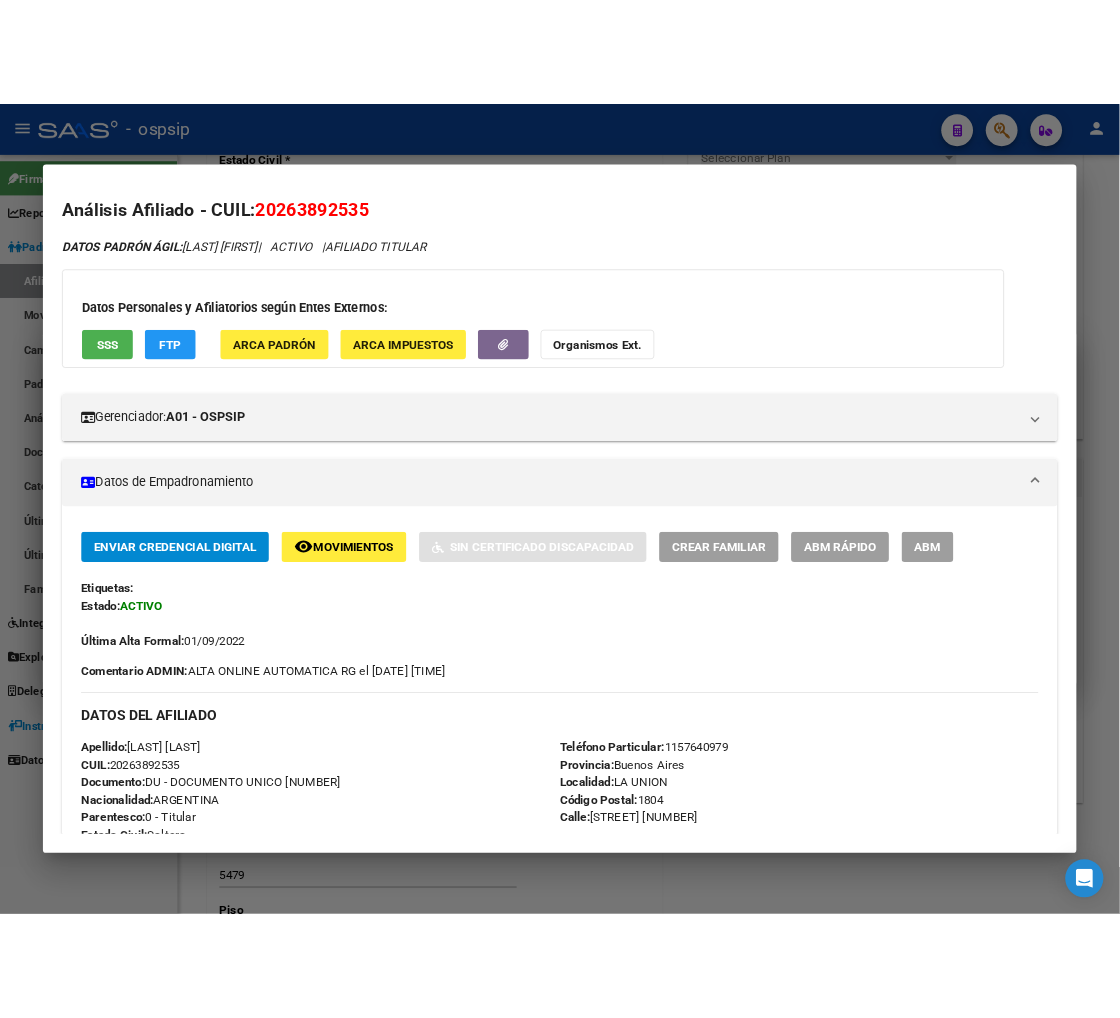 scroll, scrollTop: 0, scrollLeft: 0, axis: both 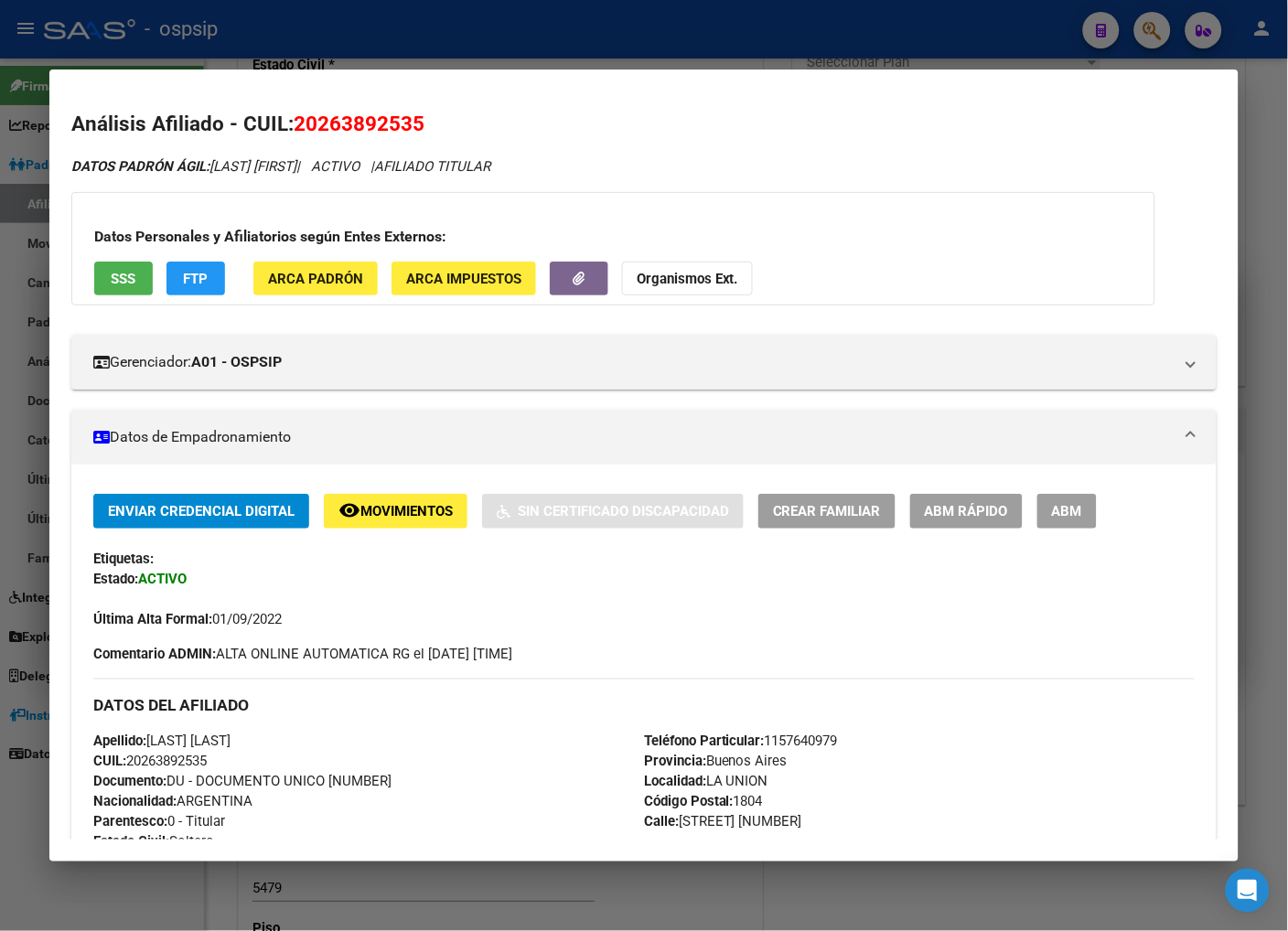 drag, startPoint x: 1158, startPoint y: 42, endPoint x: 1128, endPoint y: 37, distance: 30.41381 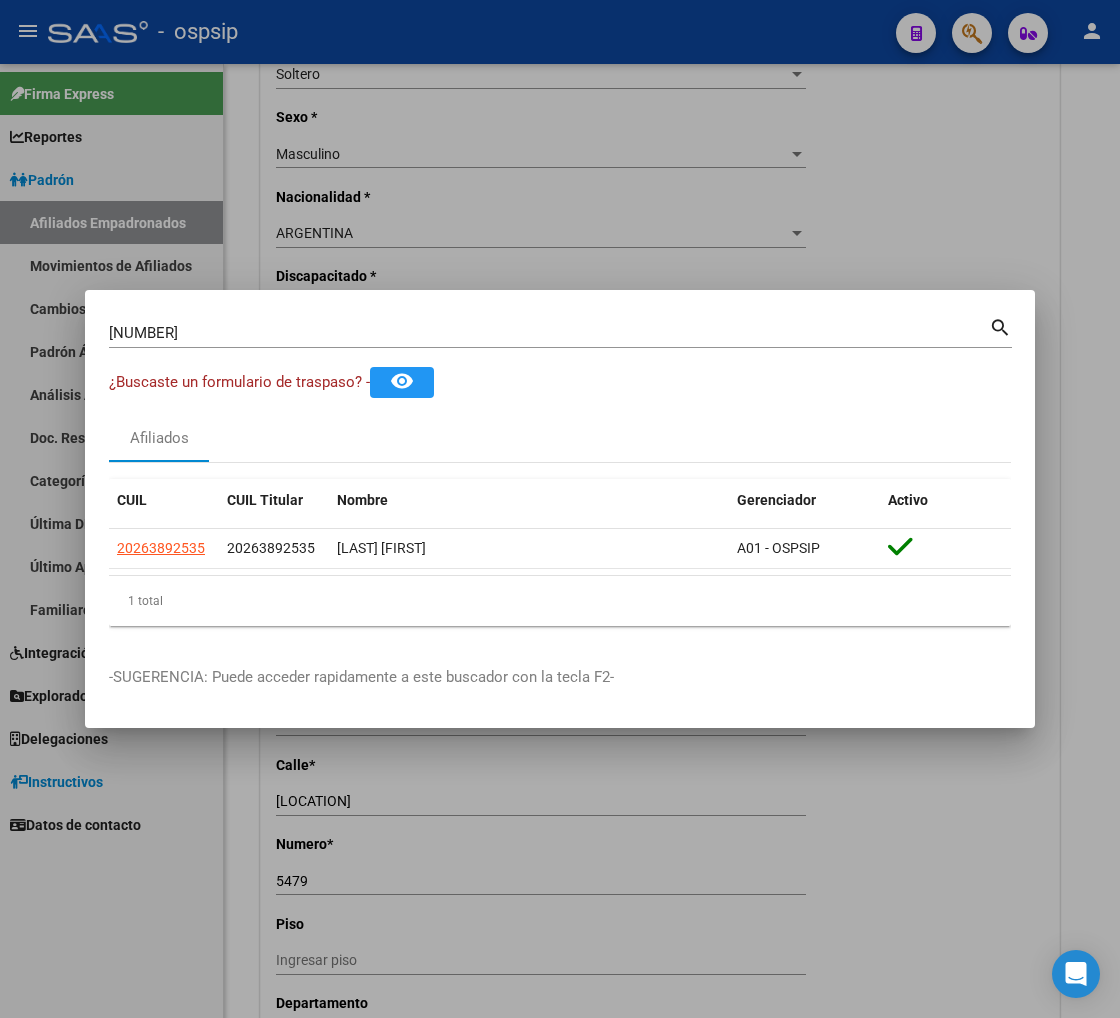 click on "[NUMBER]" at bounding box center (549, 333) 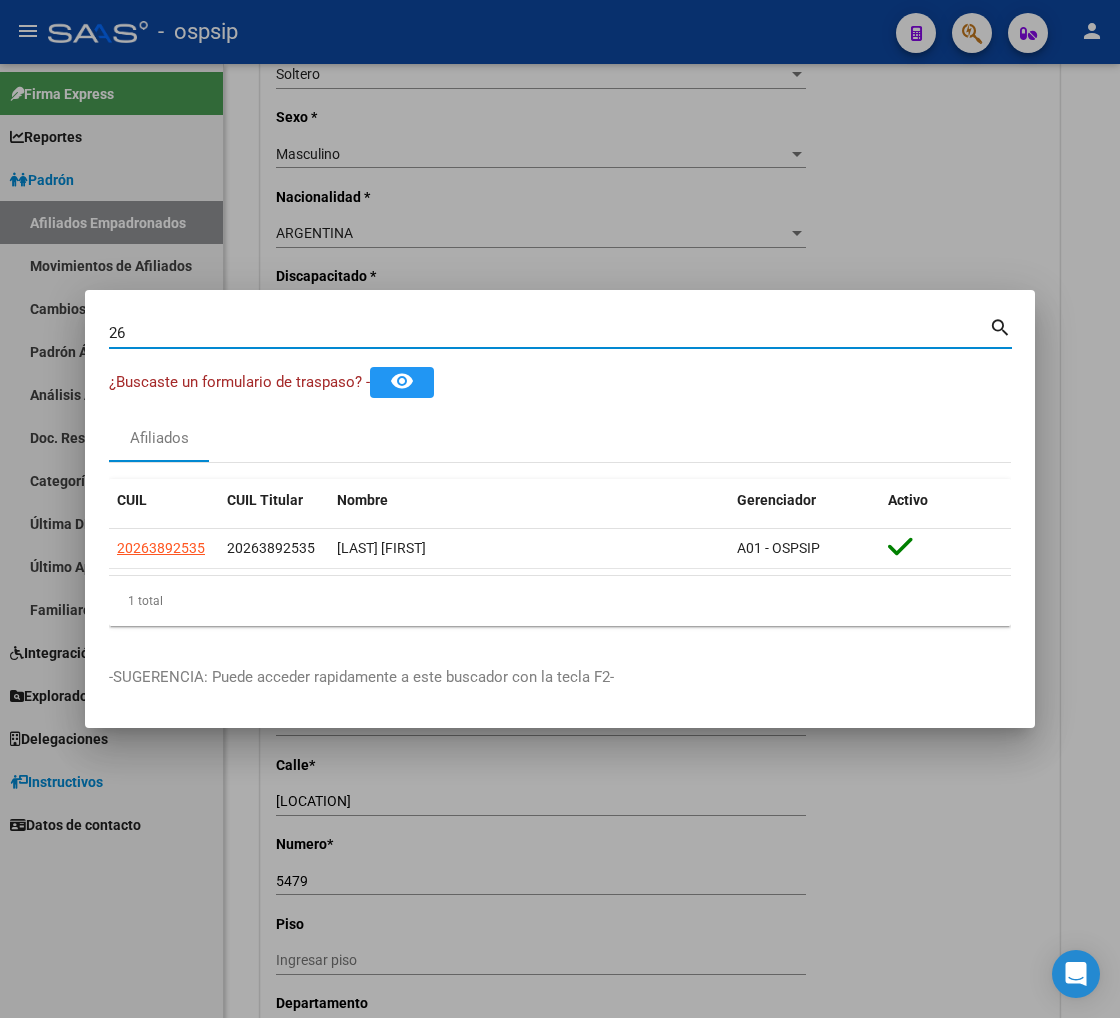 type on "2" 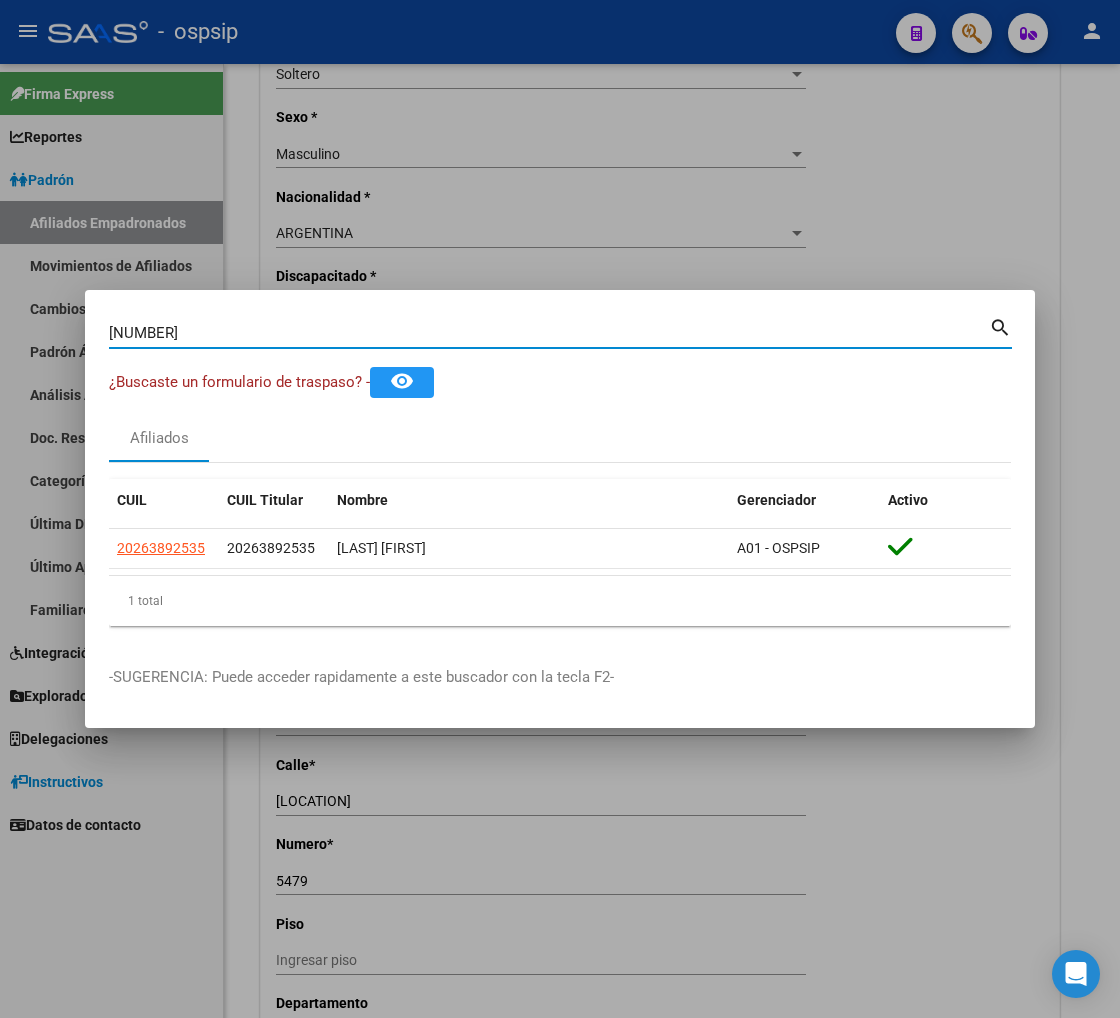 type on "[NUMBER]" 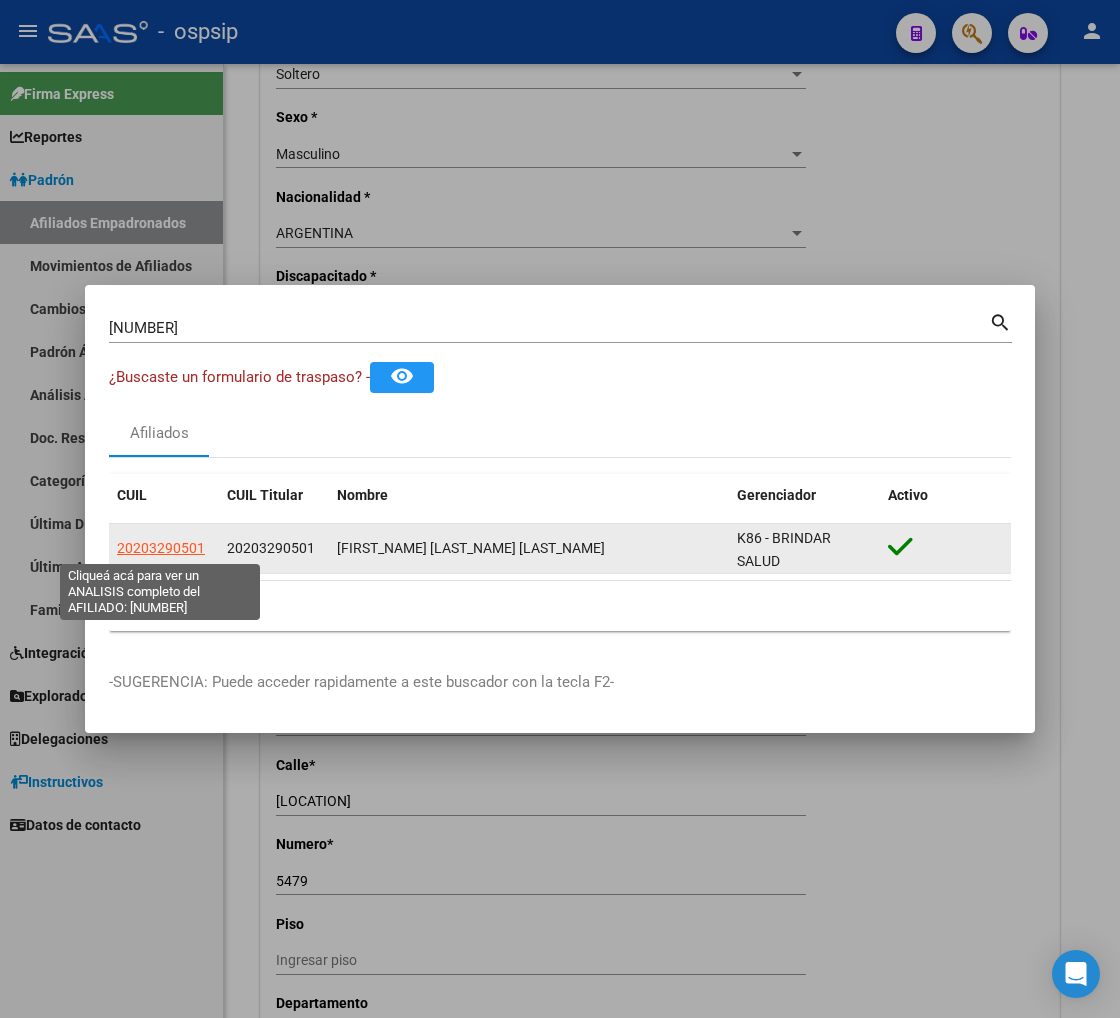click on "20203290501" 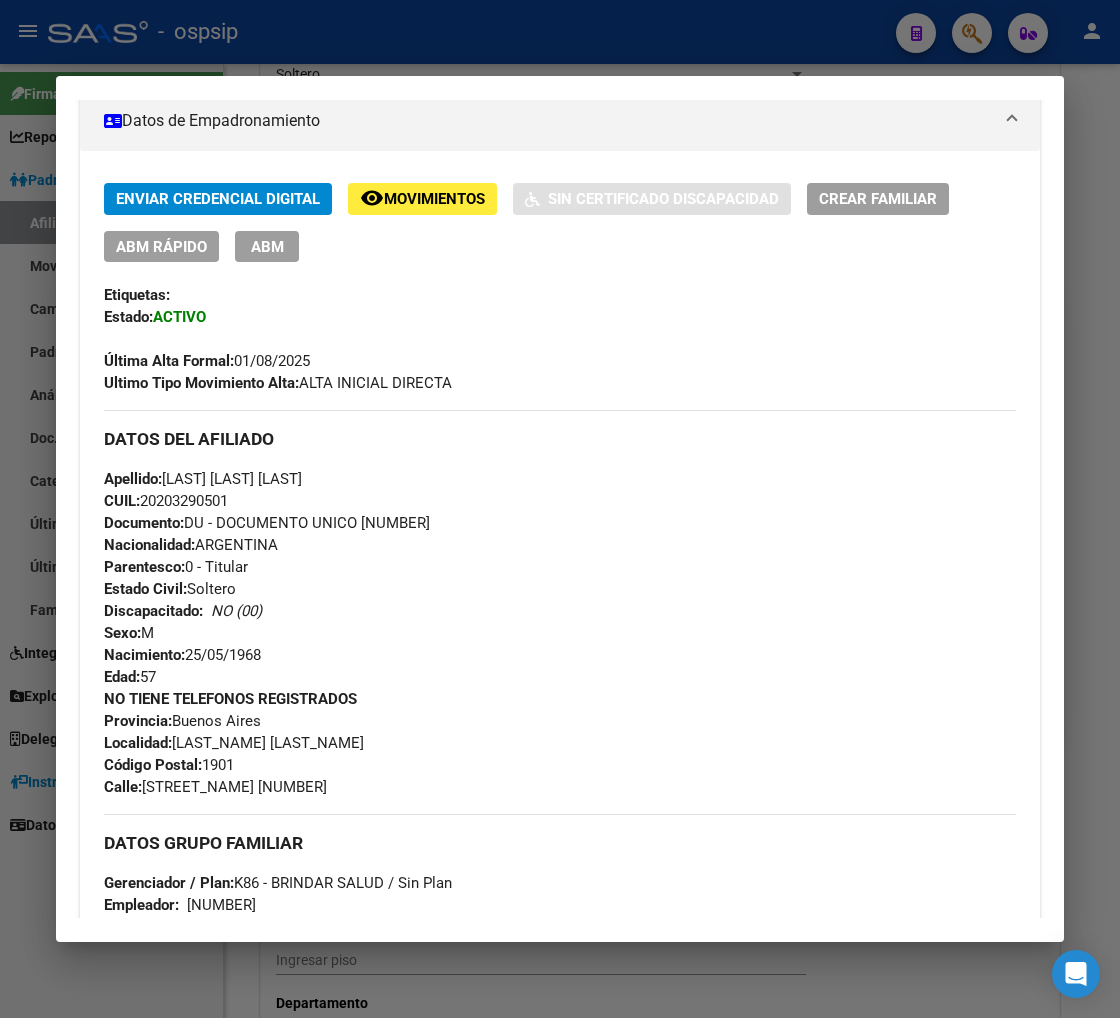 scroll, scrollTop: 580, scrollLeft: 0, axis: vertical 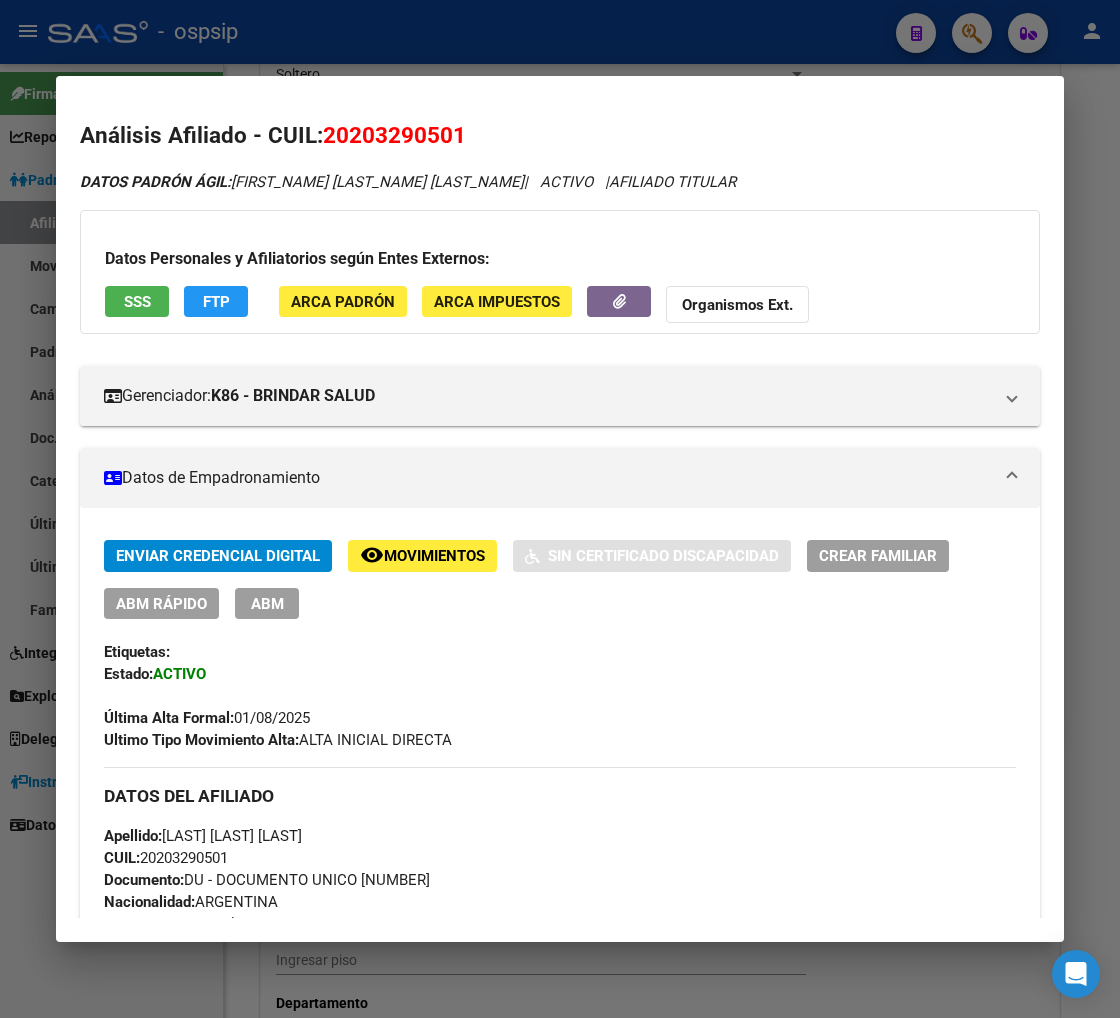 click at bounding box center (560, 509) 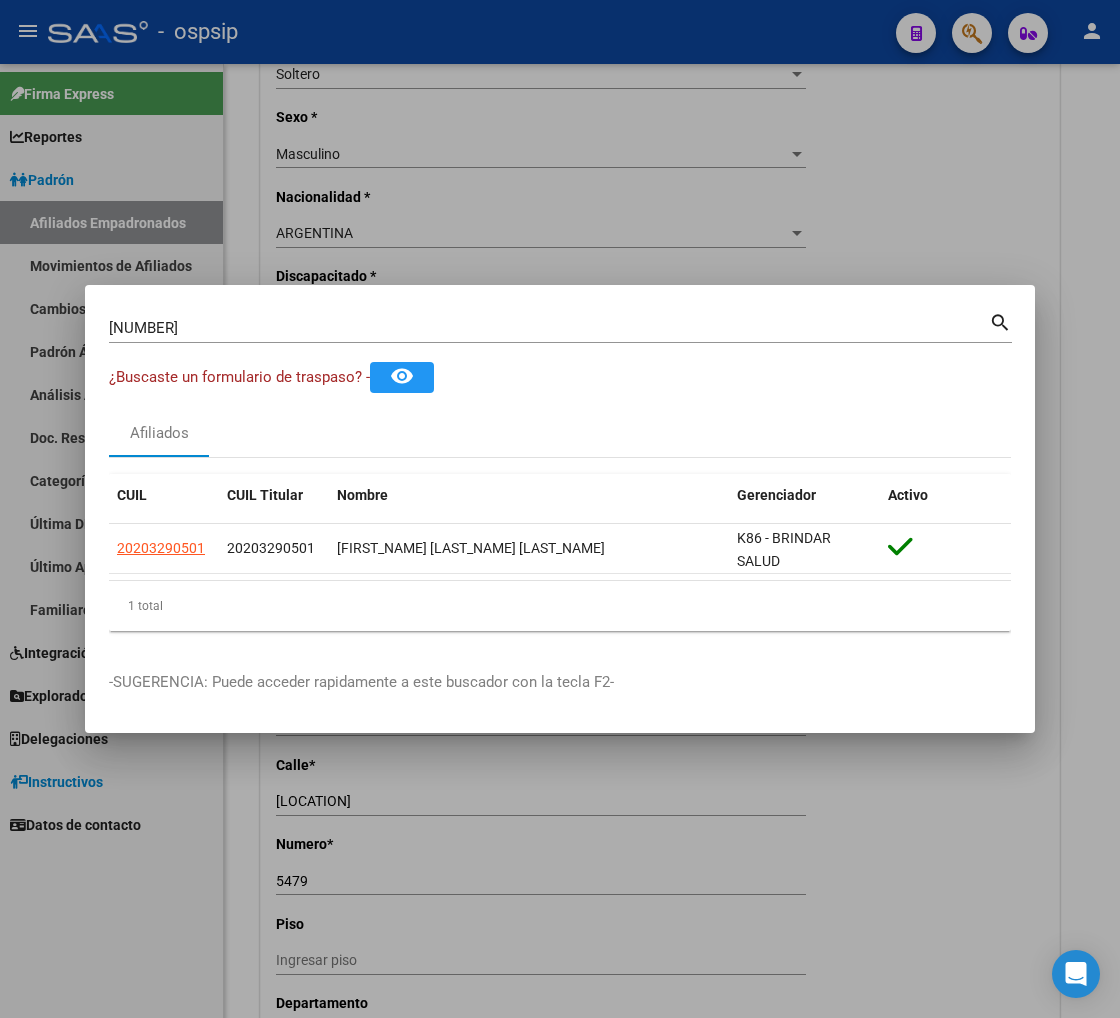 click on "[NUMBER]" at bounding box center (549, 328) 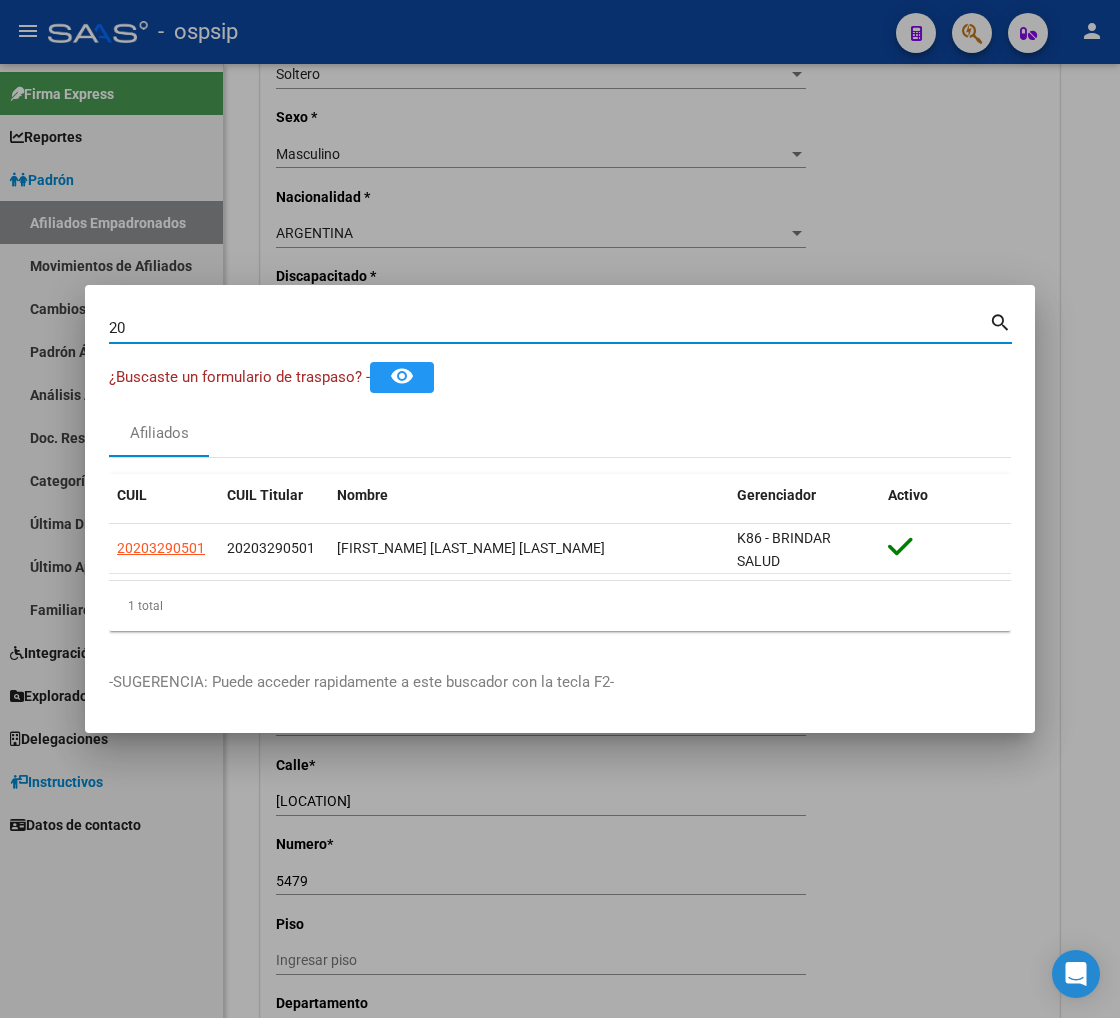 type on "2" 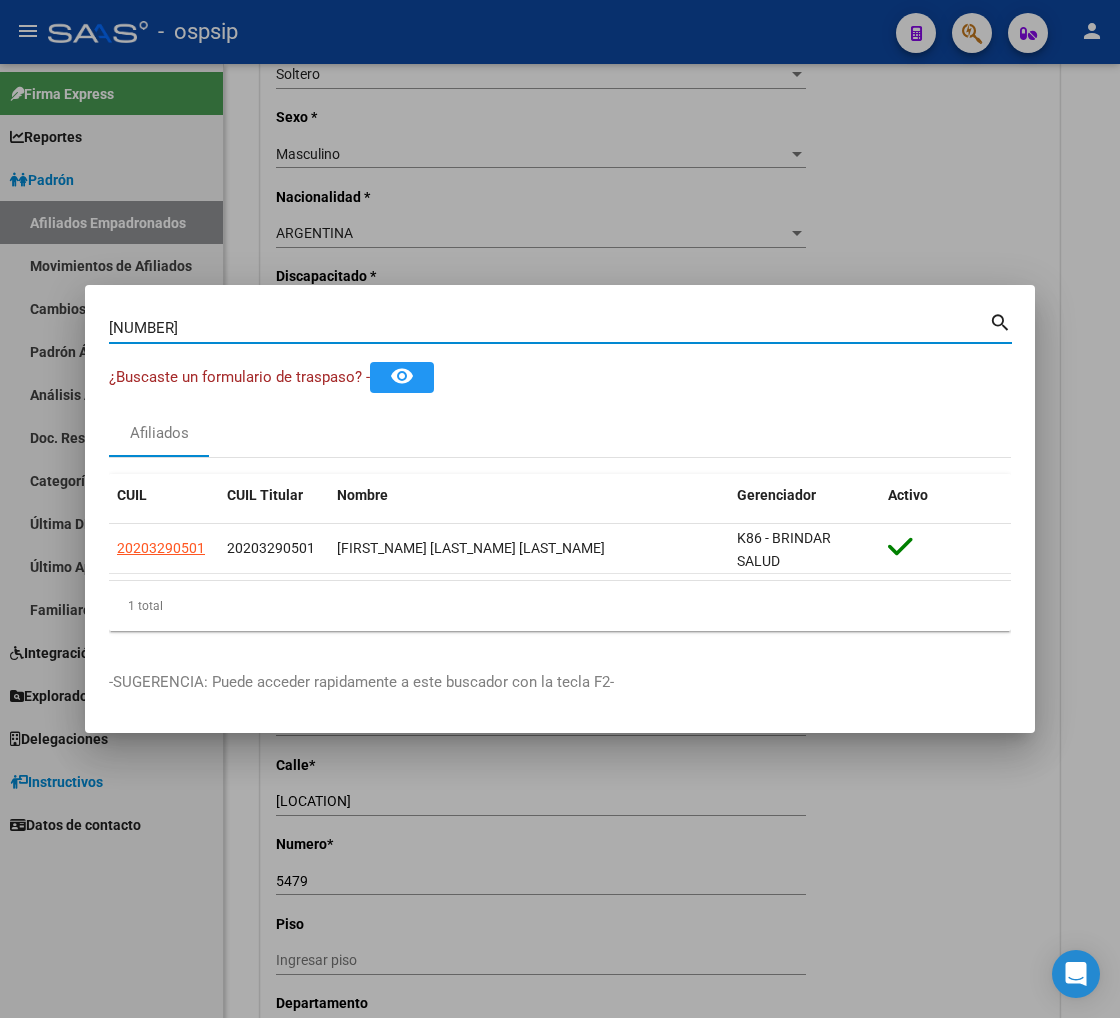 type on "[NUMBER]" 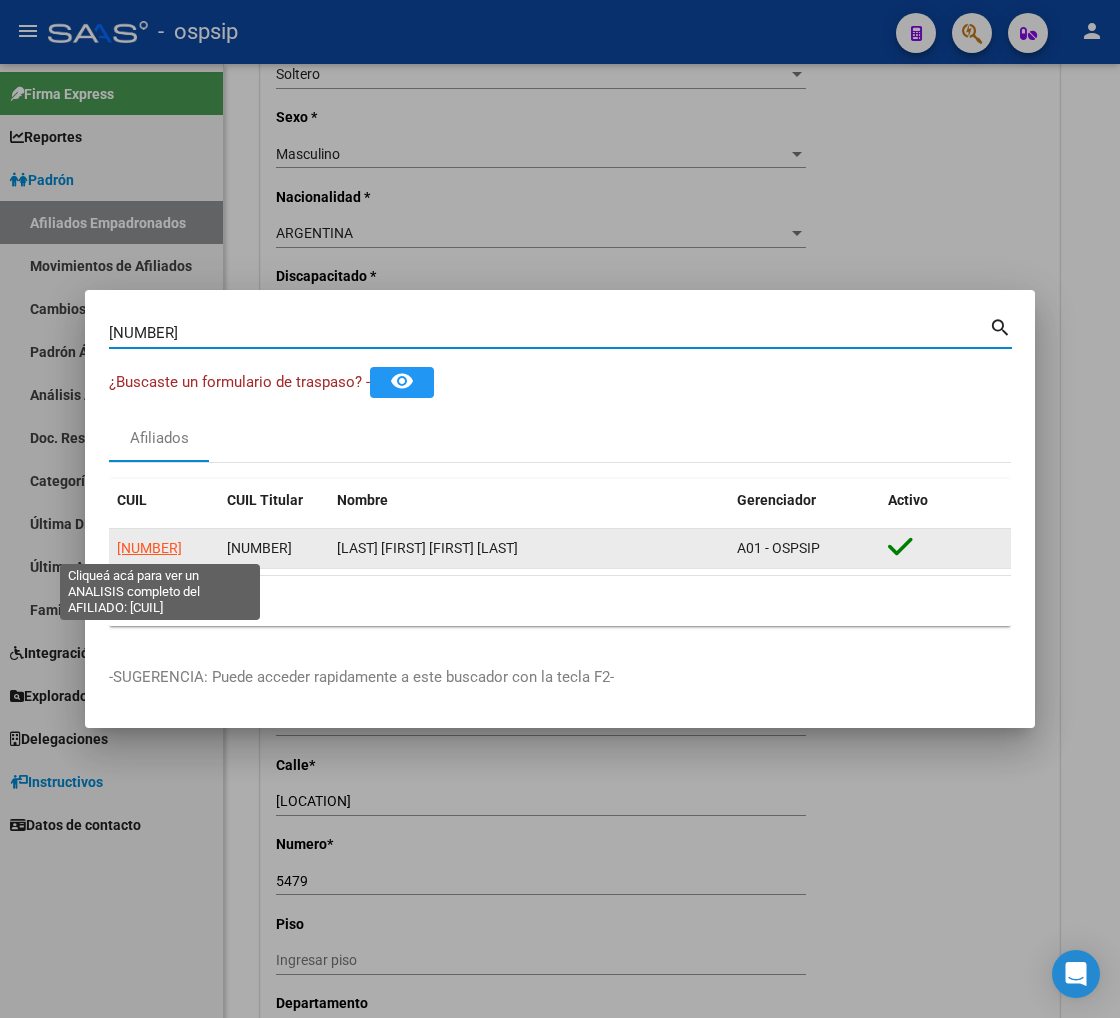click on "[NUMBER]" 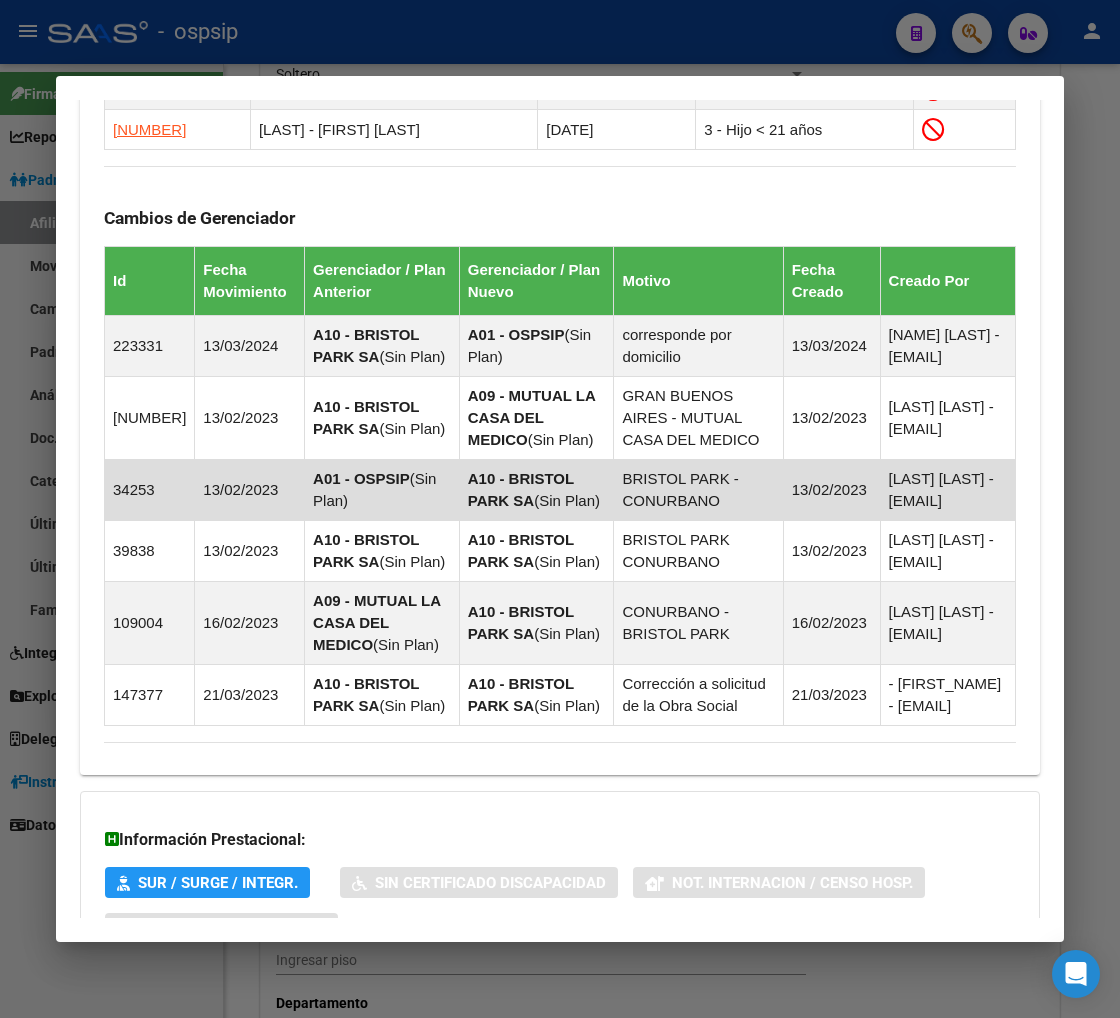 scroll, scrollTop: 1222, scrollLeft: 0, axis: vertical 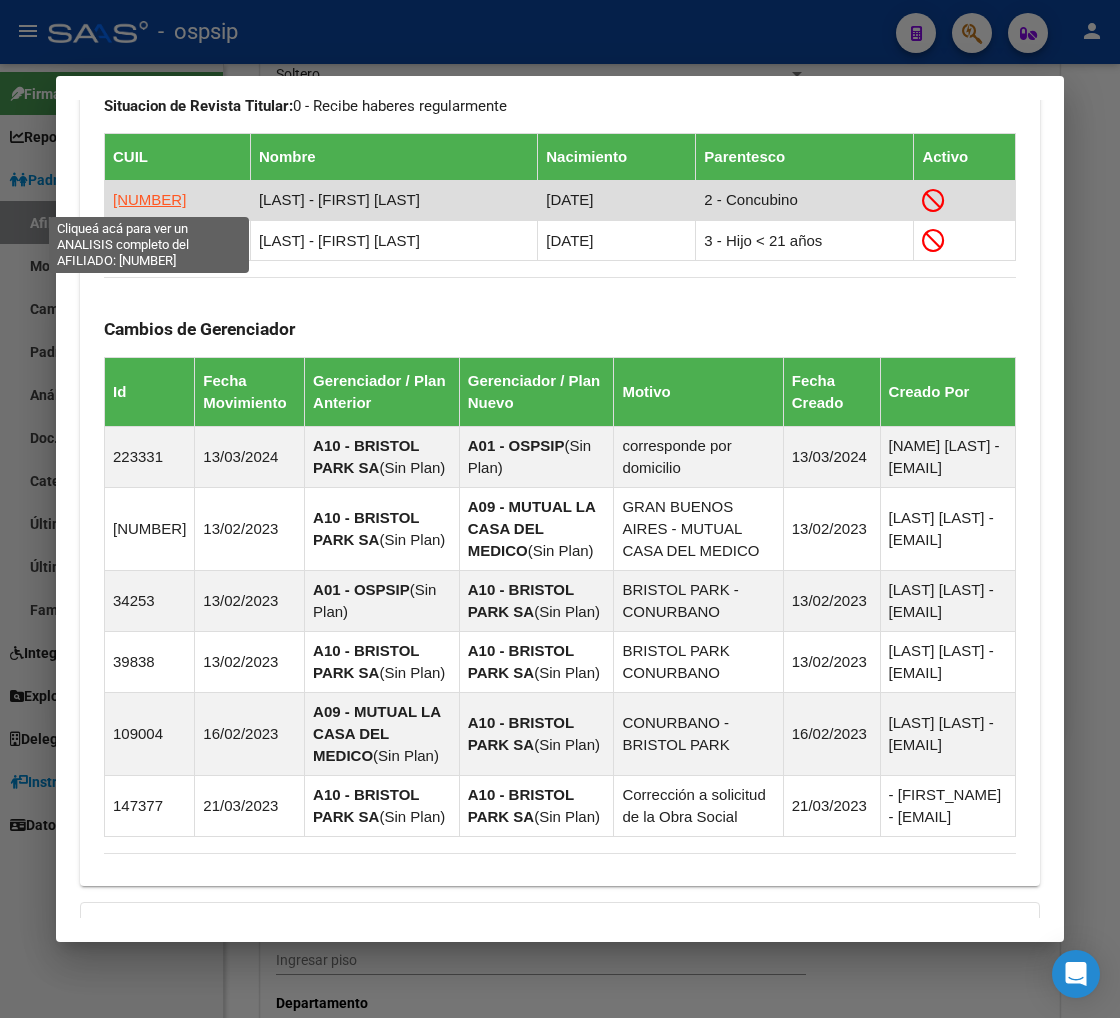click on "[NUMBER]" at bounding box center (149, 199) 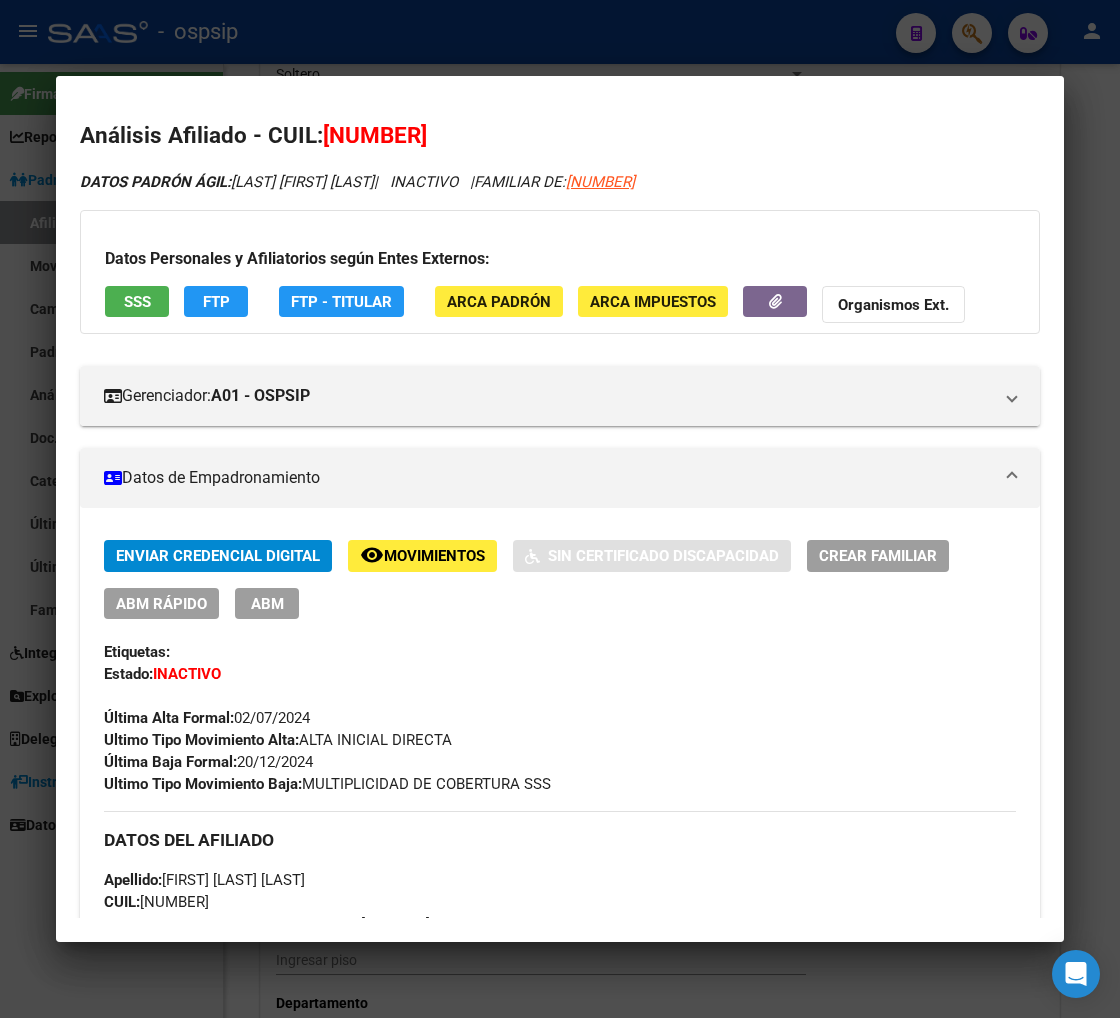 click on "Movimientos" 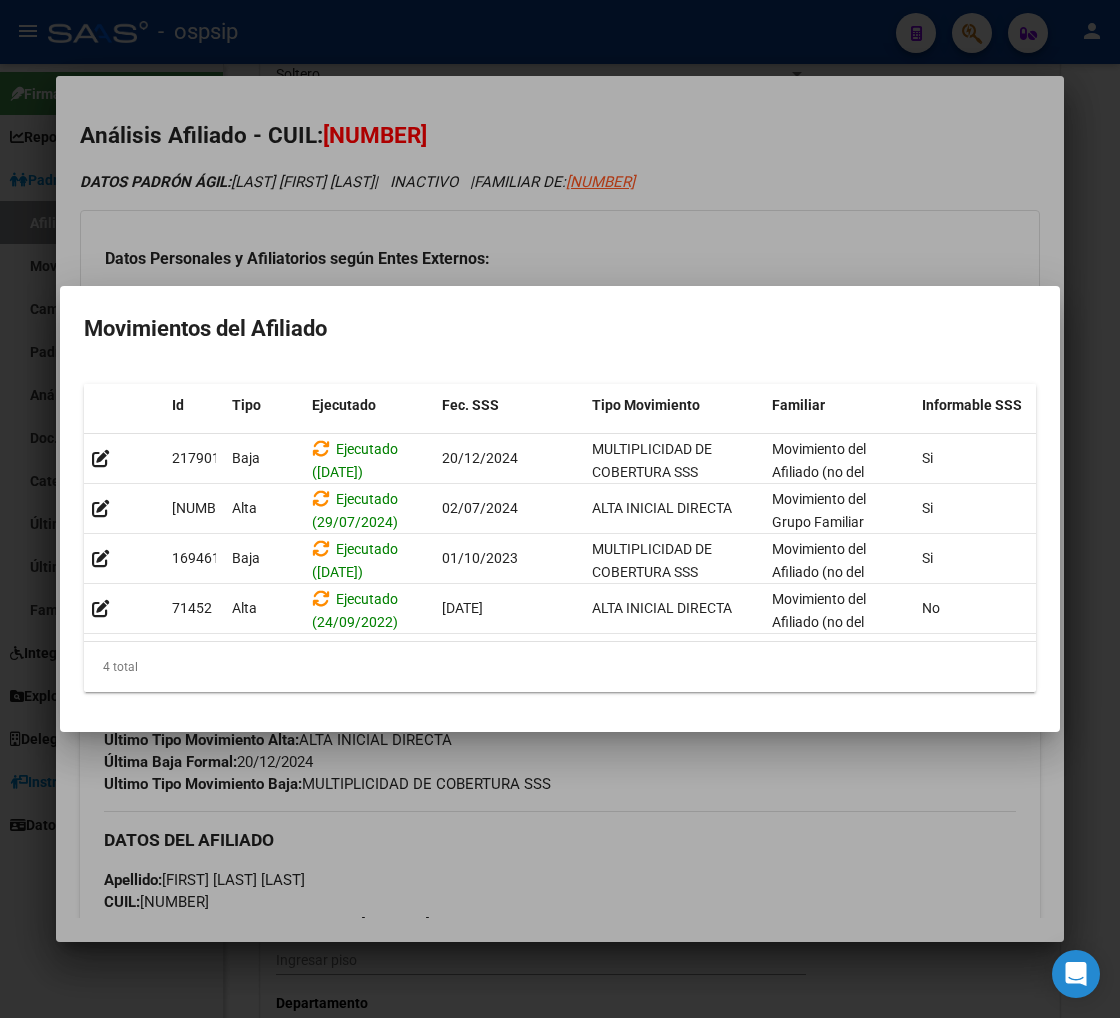 scroll, scrollTop: 0, scrollLeft: 327, axis: horizontal 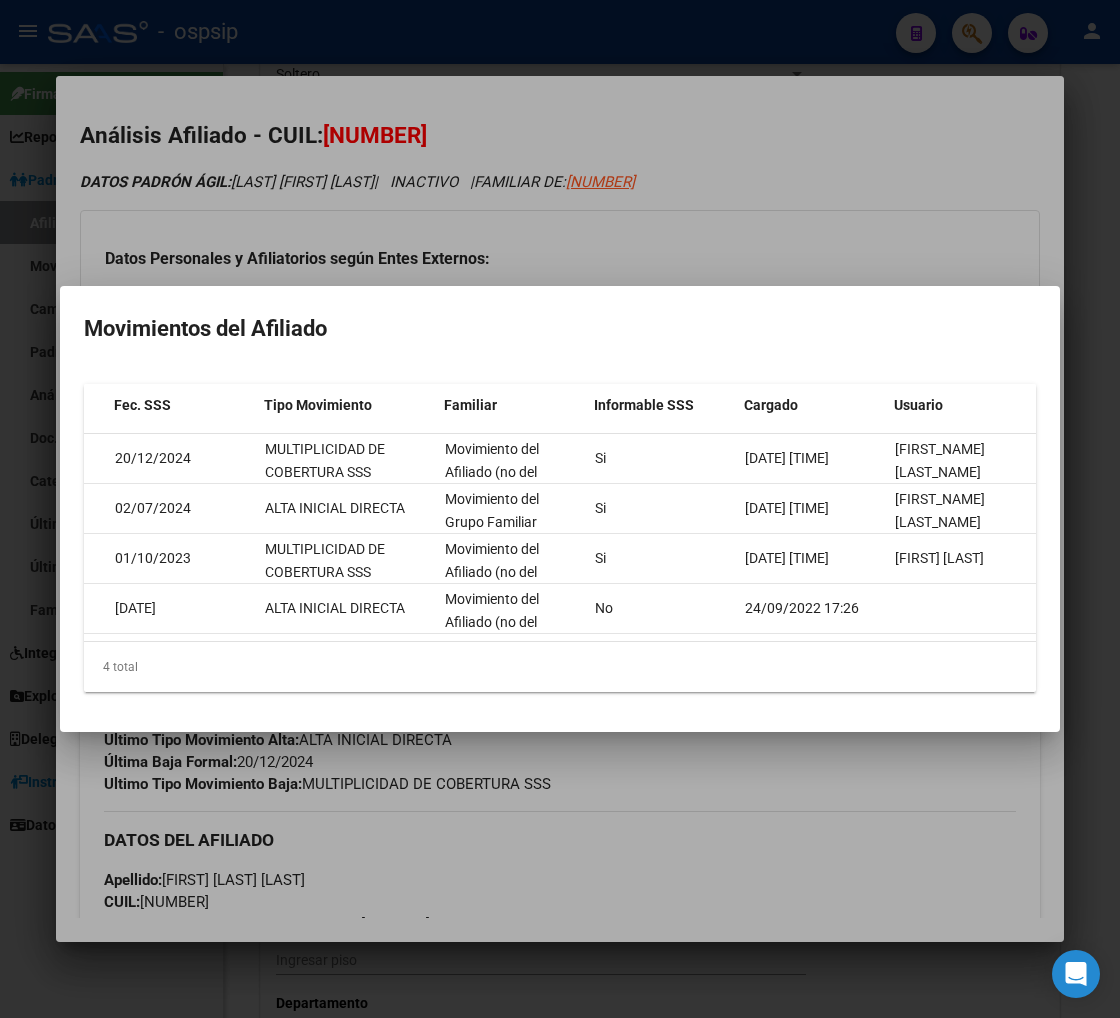 click at bounding box center [560, 509] 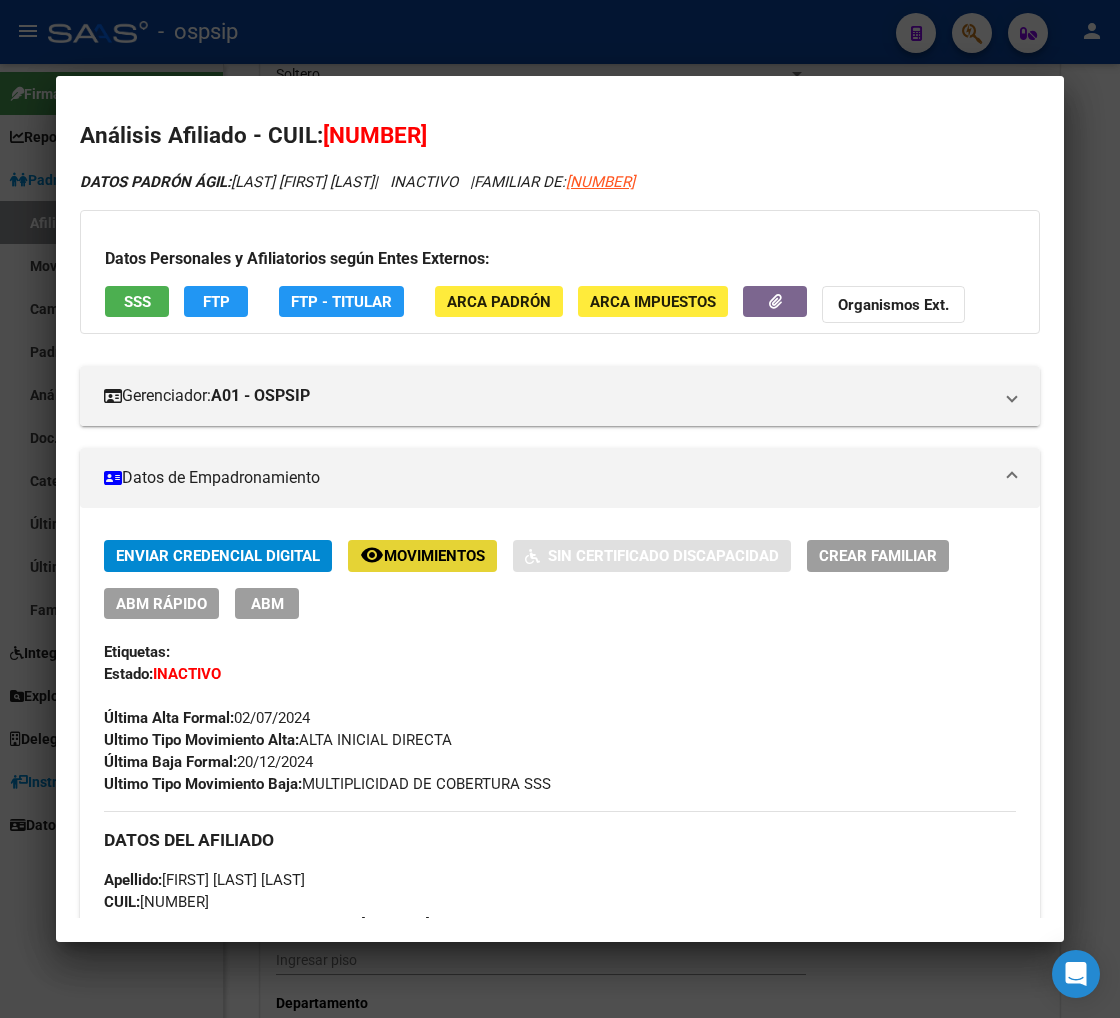 click on "Movimientos" 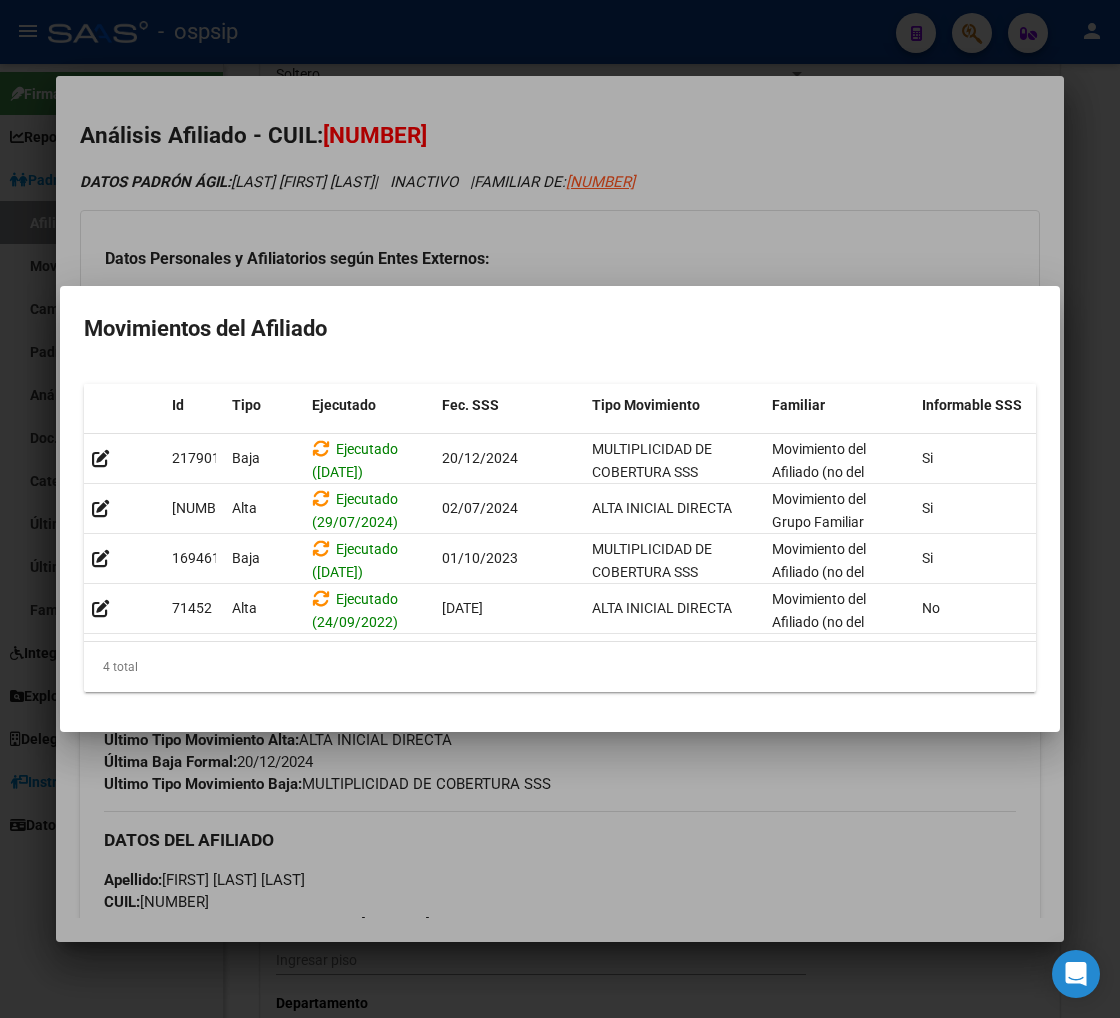 click at bounding box center (560, 509) 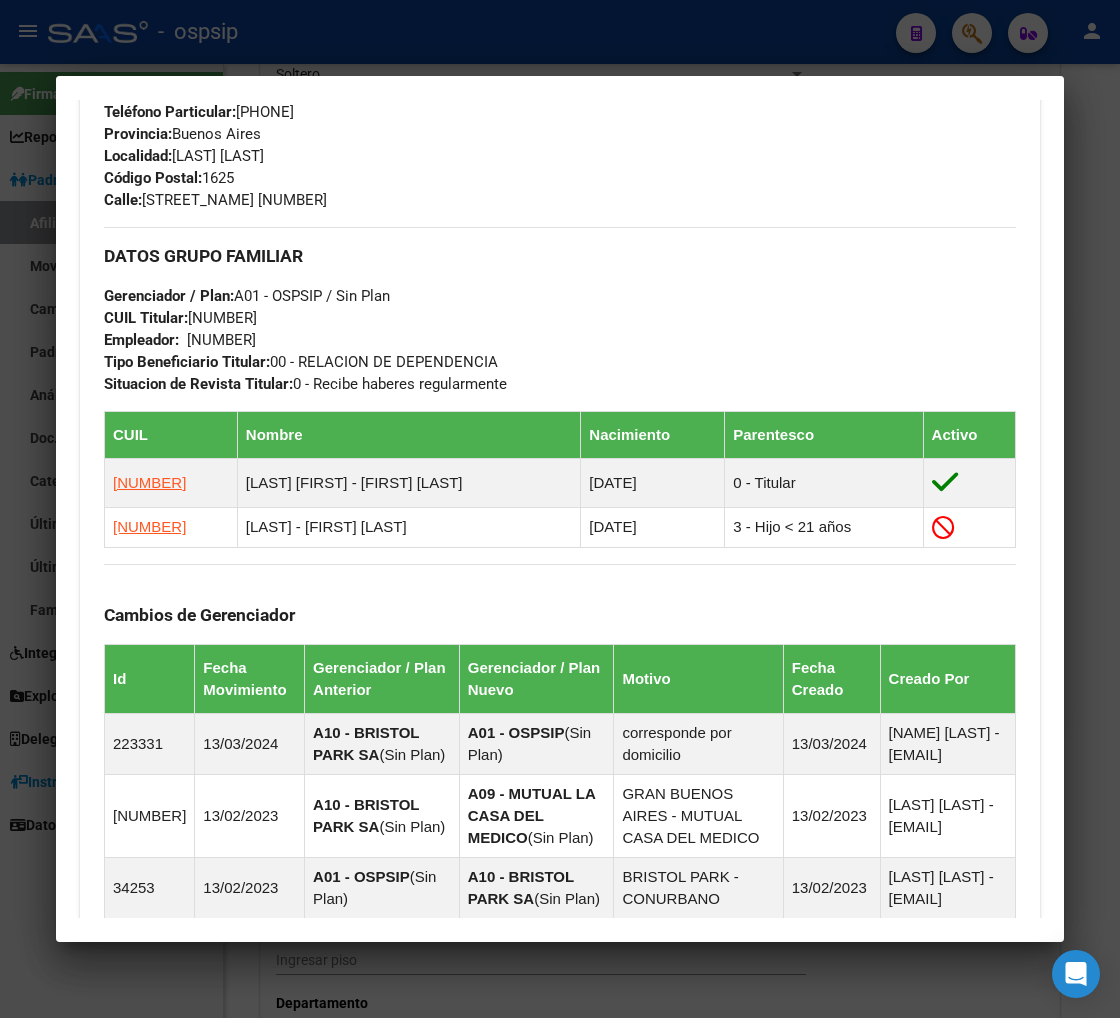 scroll, scrollTop: 1000, scrollLeft: 0, axis: vertical 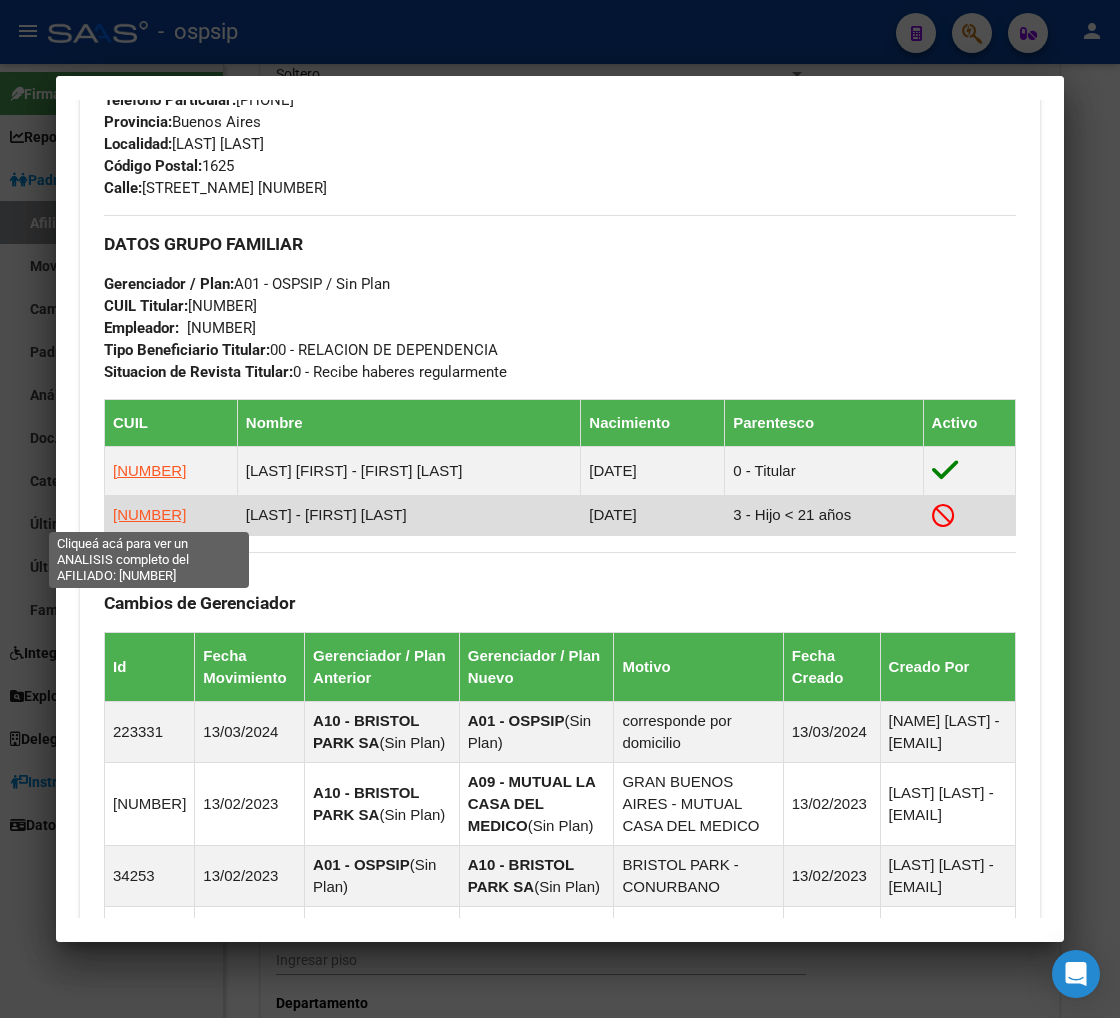 click on "[NUMBER]" at bounding box center (149, 514) 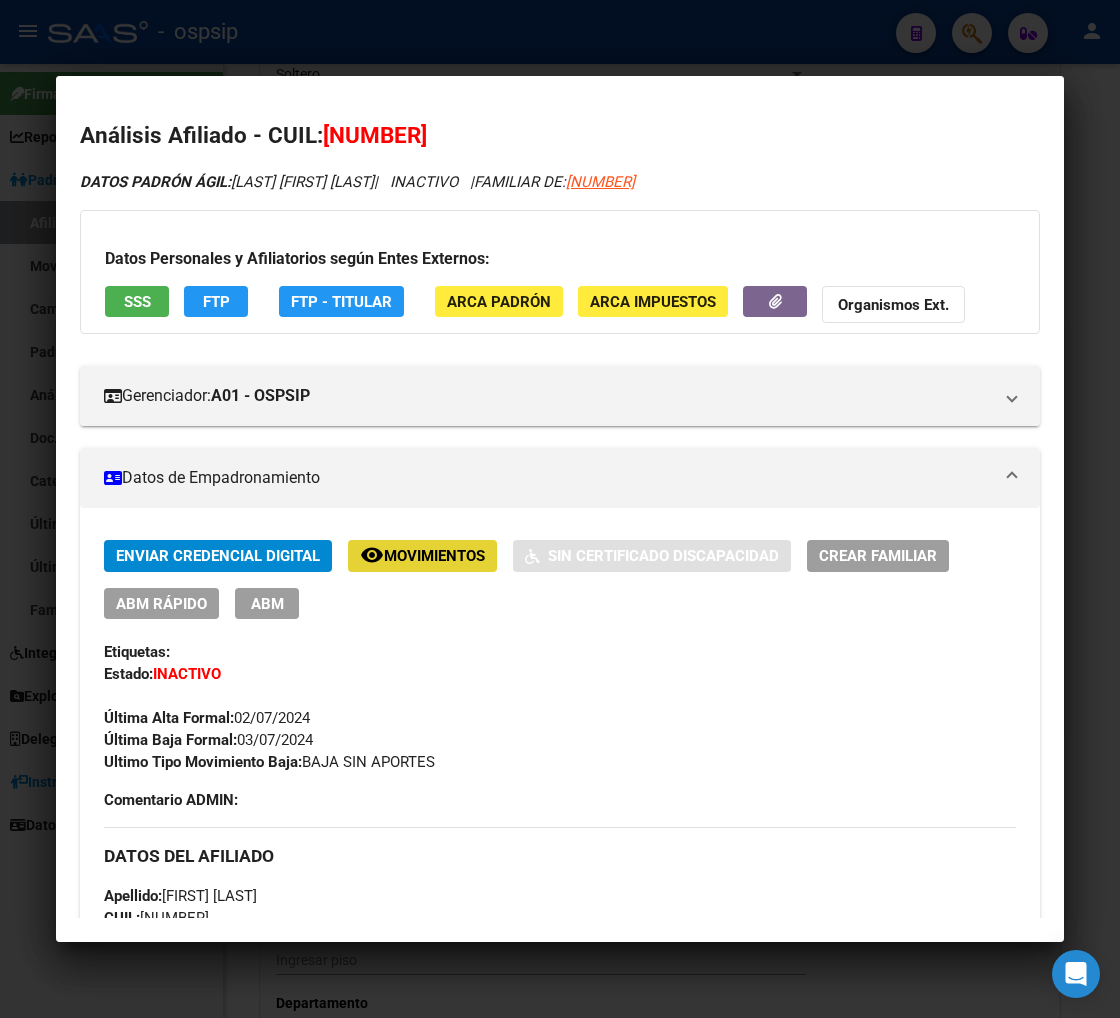 click on "Movimientos" 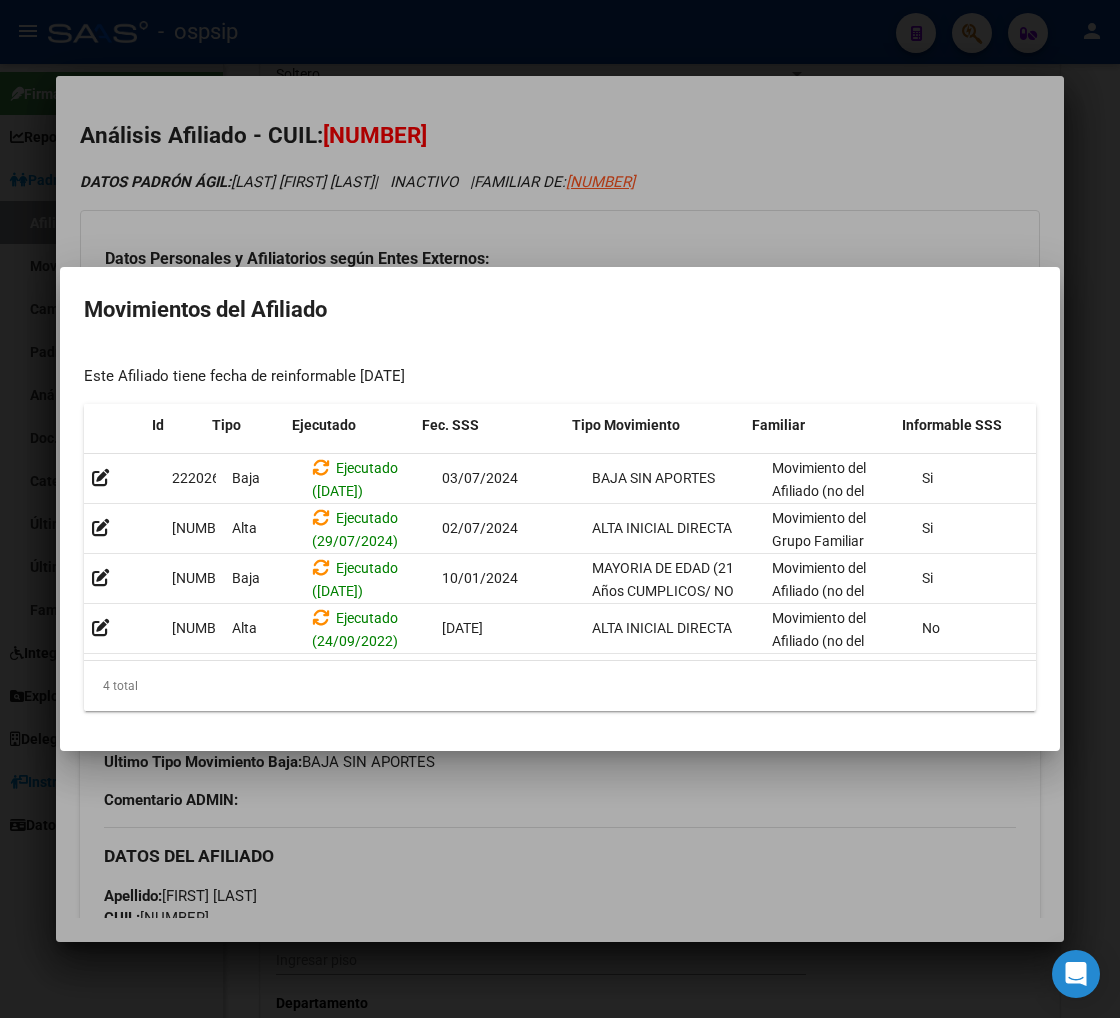 scroll, scrollTop: 0, scrollLeft: 327, axis: horizontal 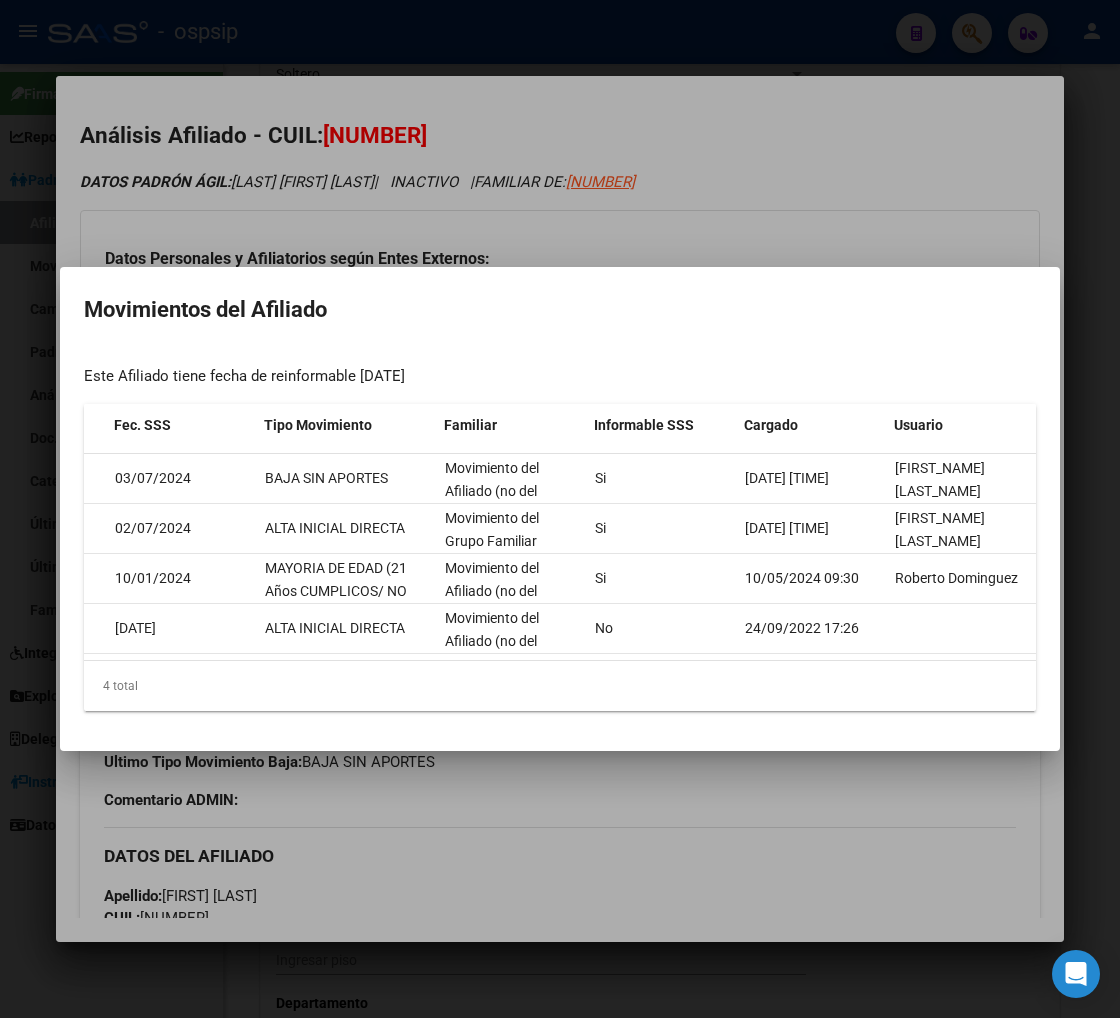 click at bounding box center (560, 509) 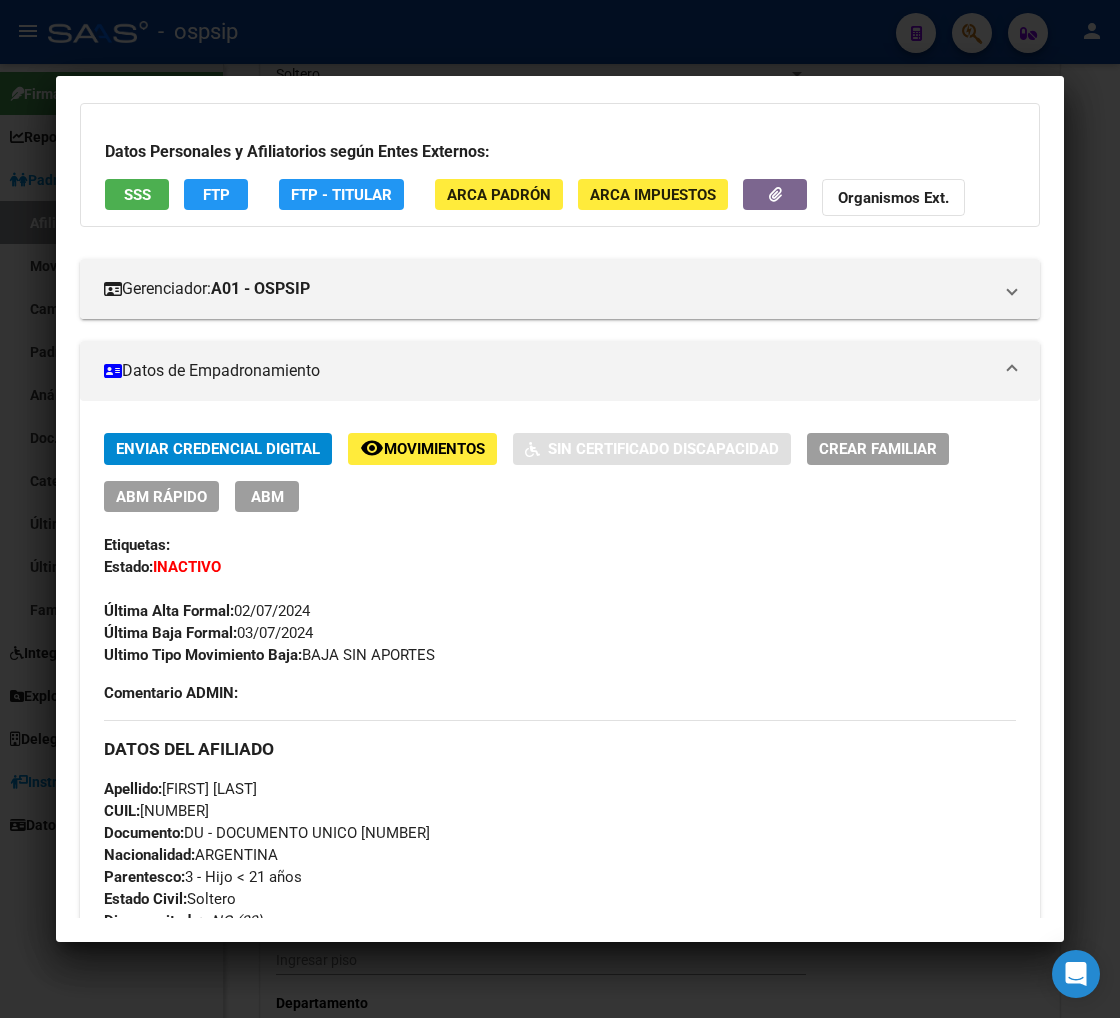 scroll, scrollTop: 0, scrollLeft: 0, axis: both 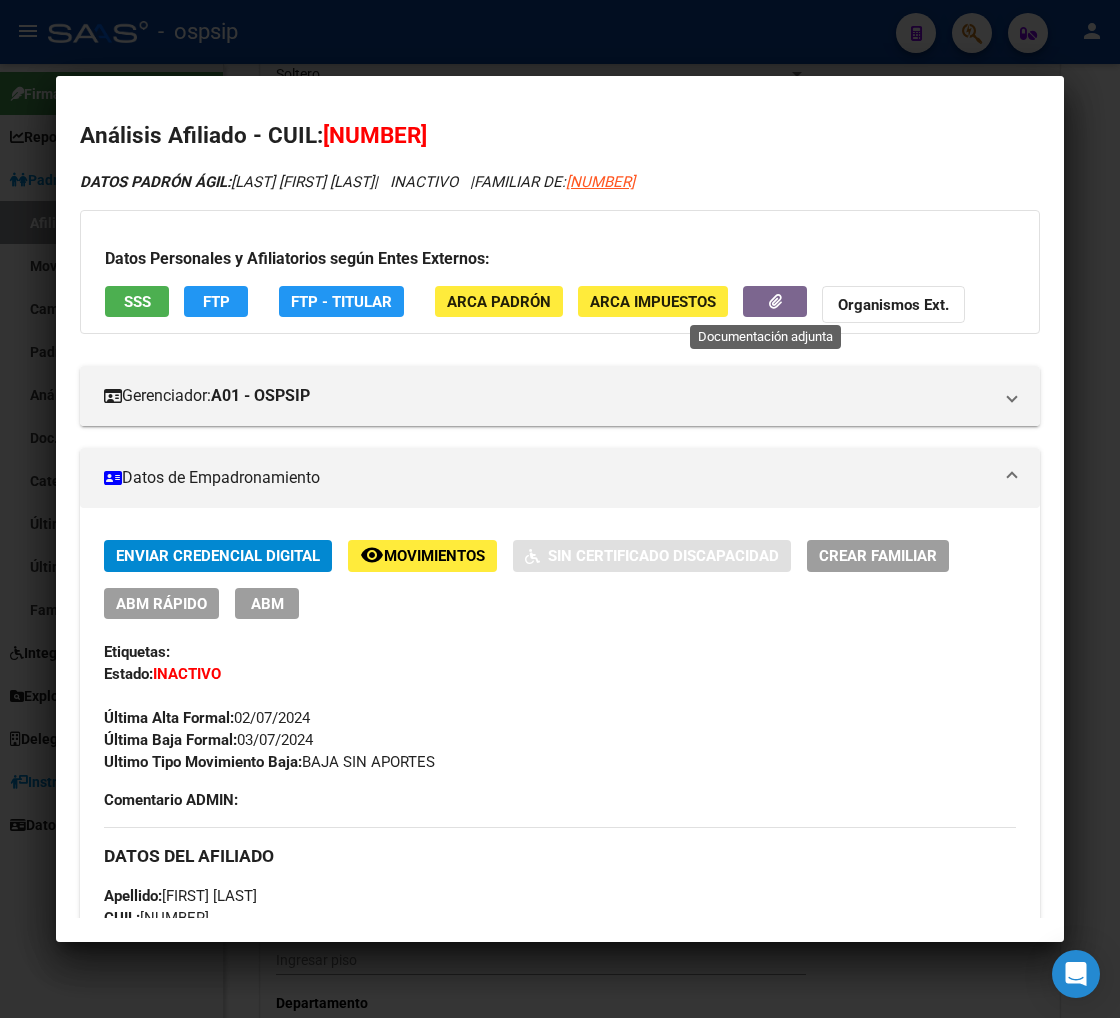 click 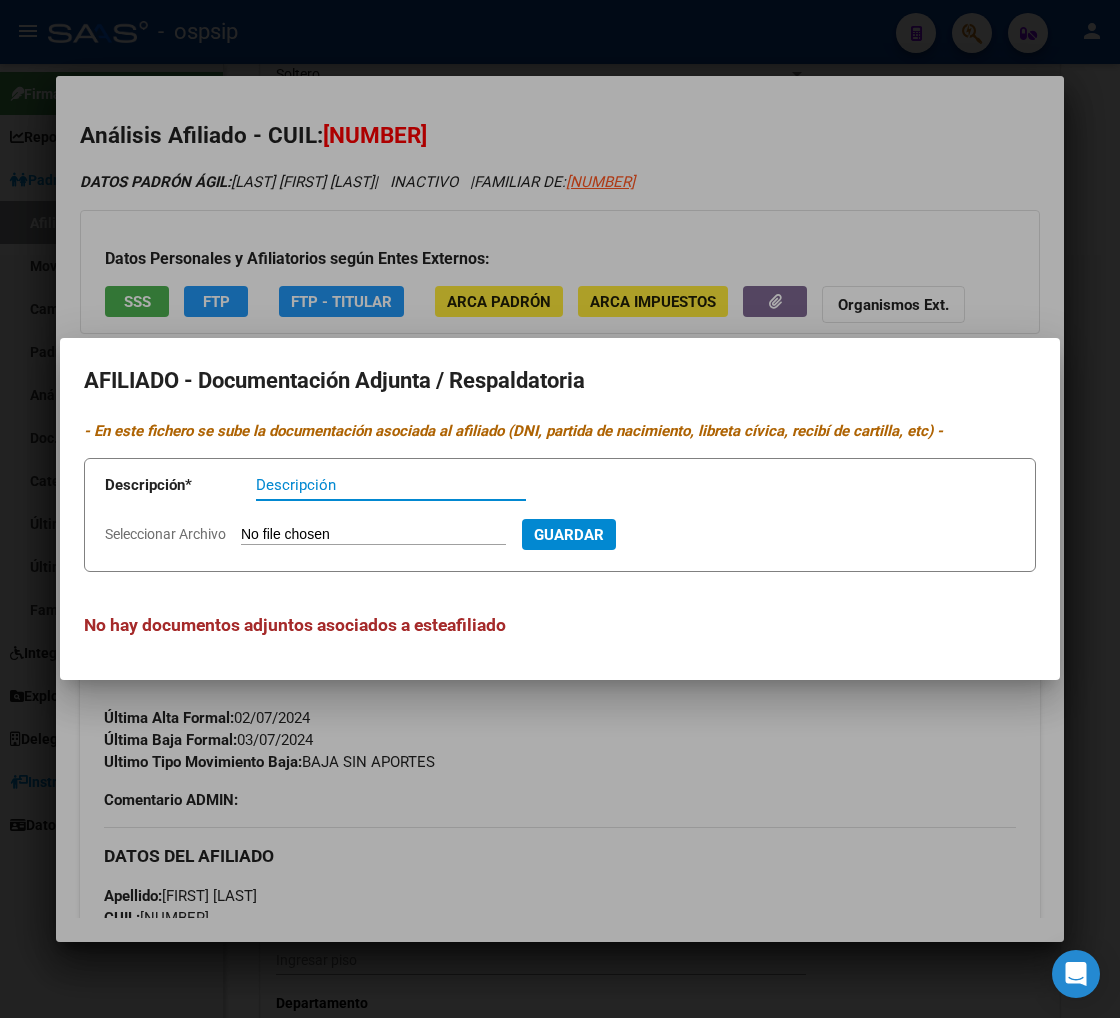 click at bounding box center [560, 509] 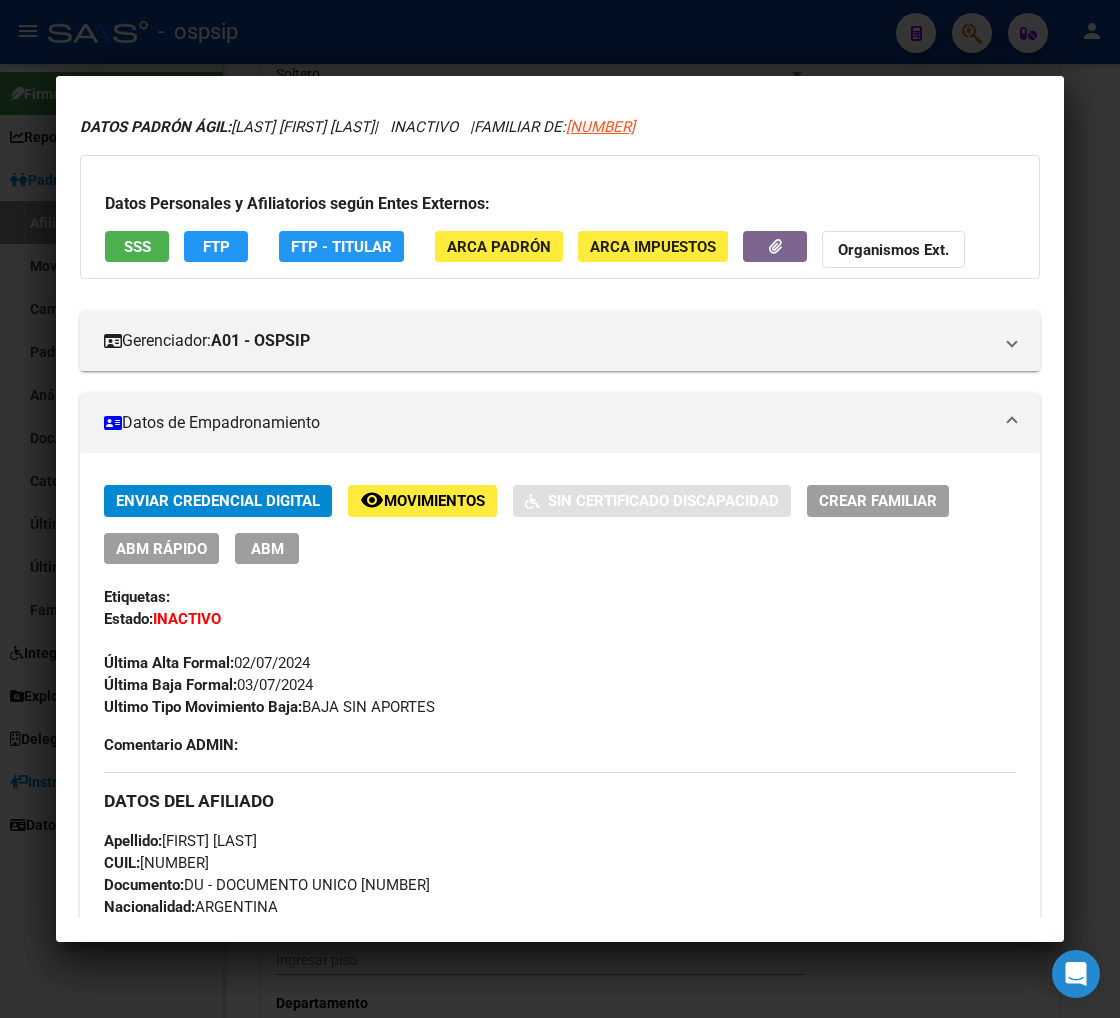 scroll, scrollTop: 0, scrollLeft: 0, axis: both 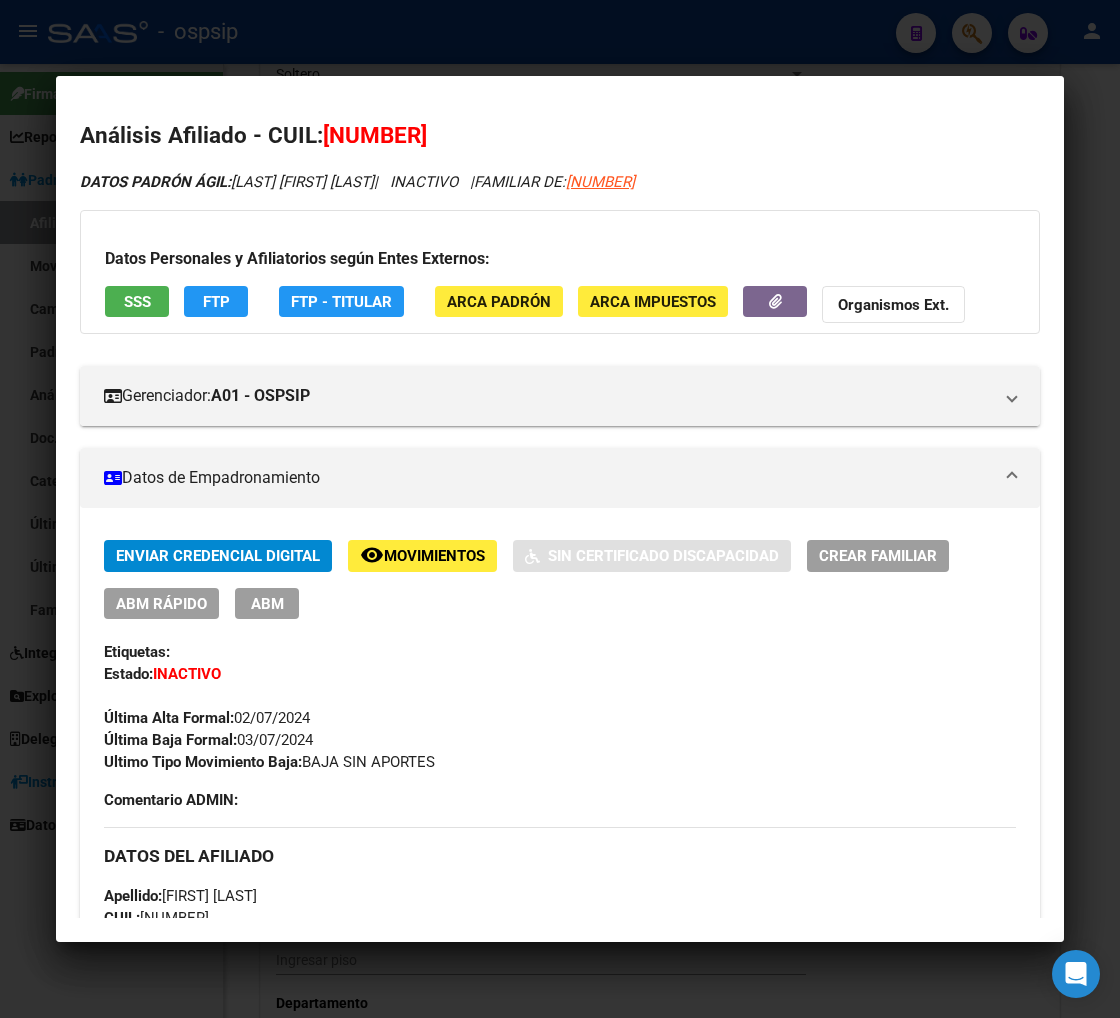 click on "Movimientos" 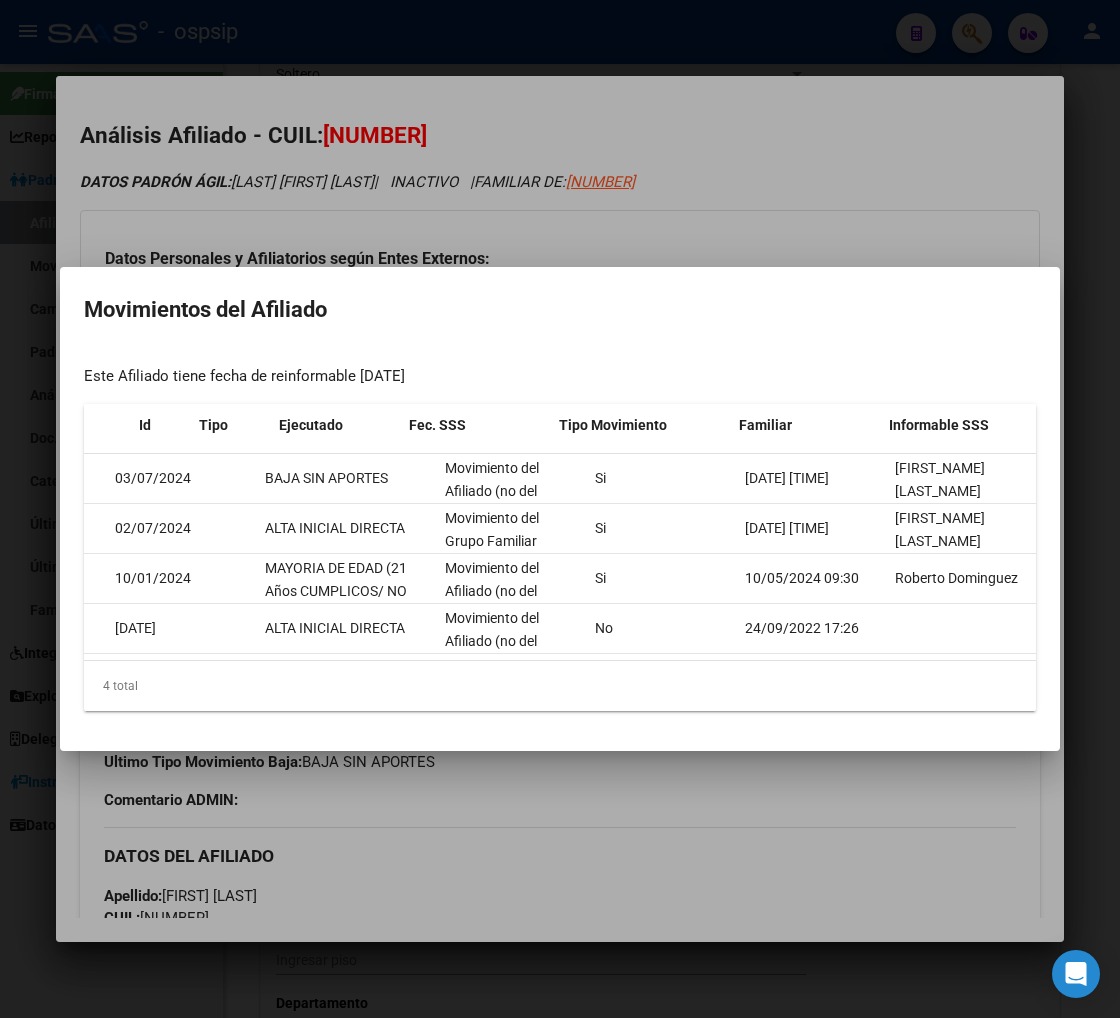 scroll, scrollTop: 0, scrollLeft: 0, axis: both 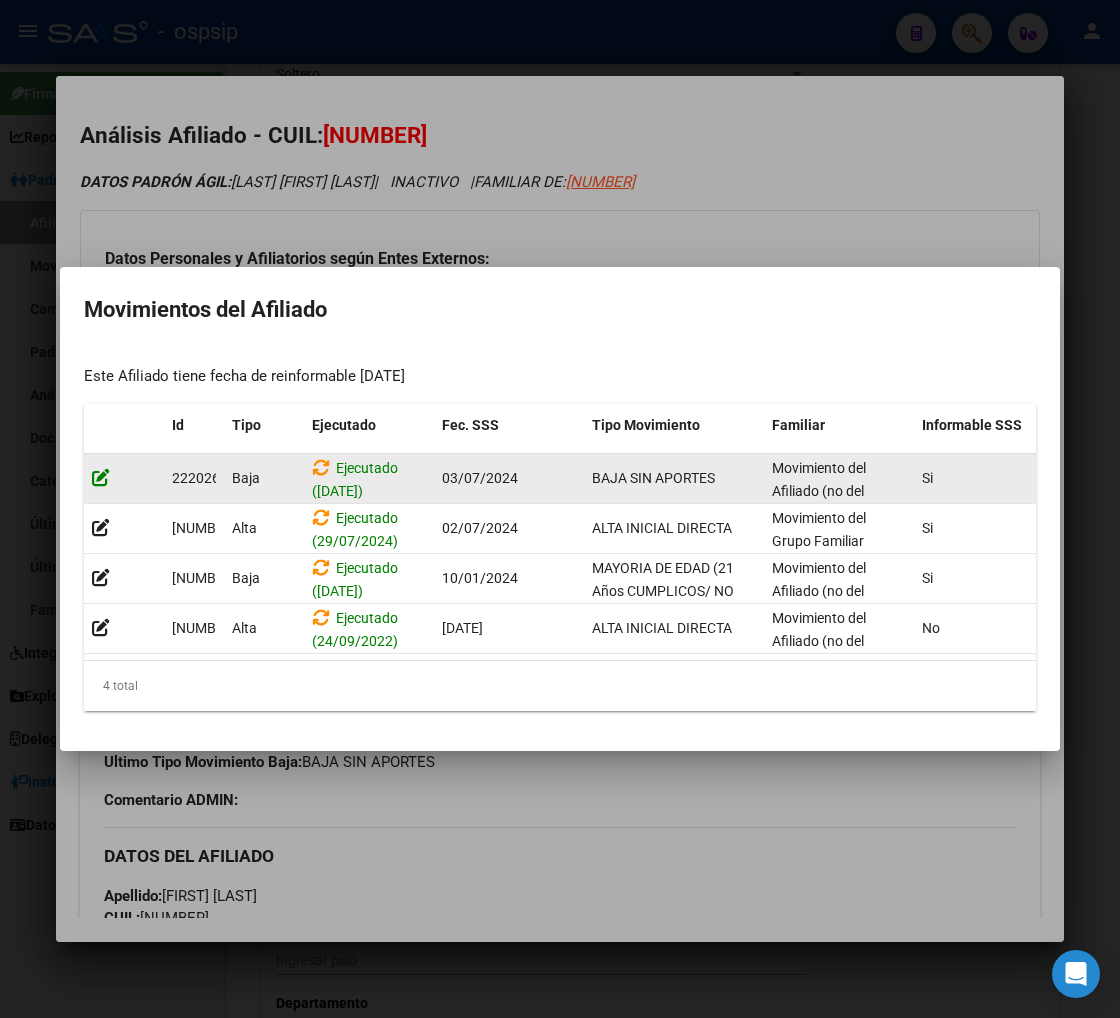 click 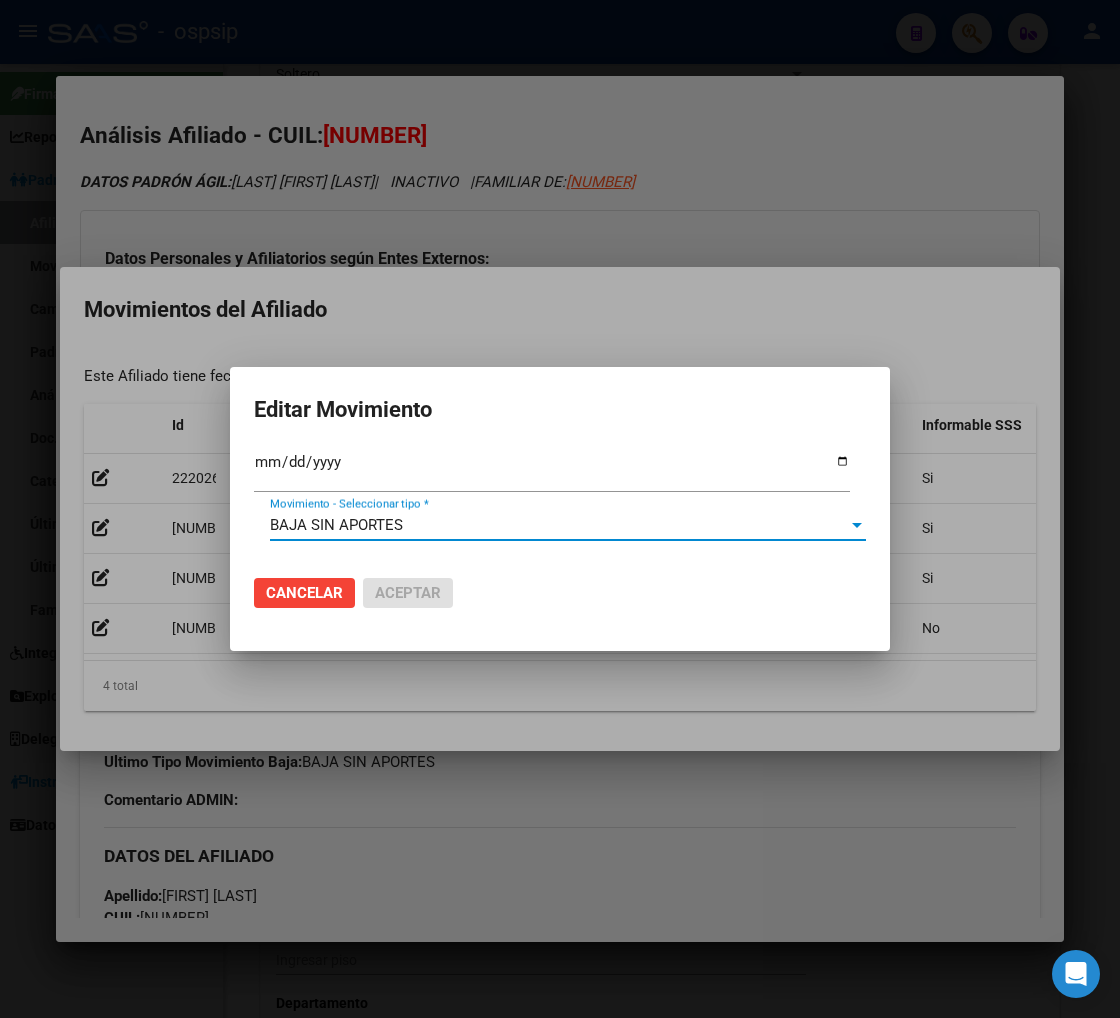 click at bounding box center (857, 525) 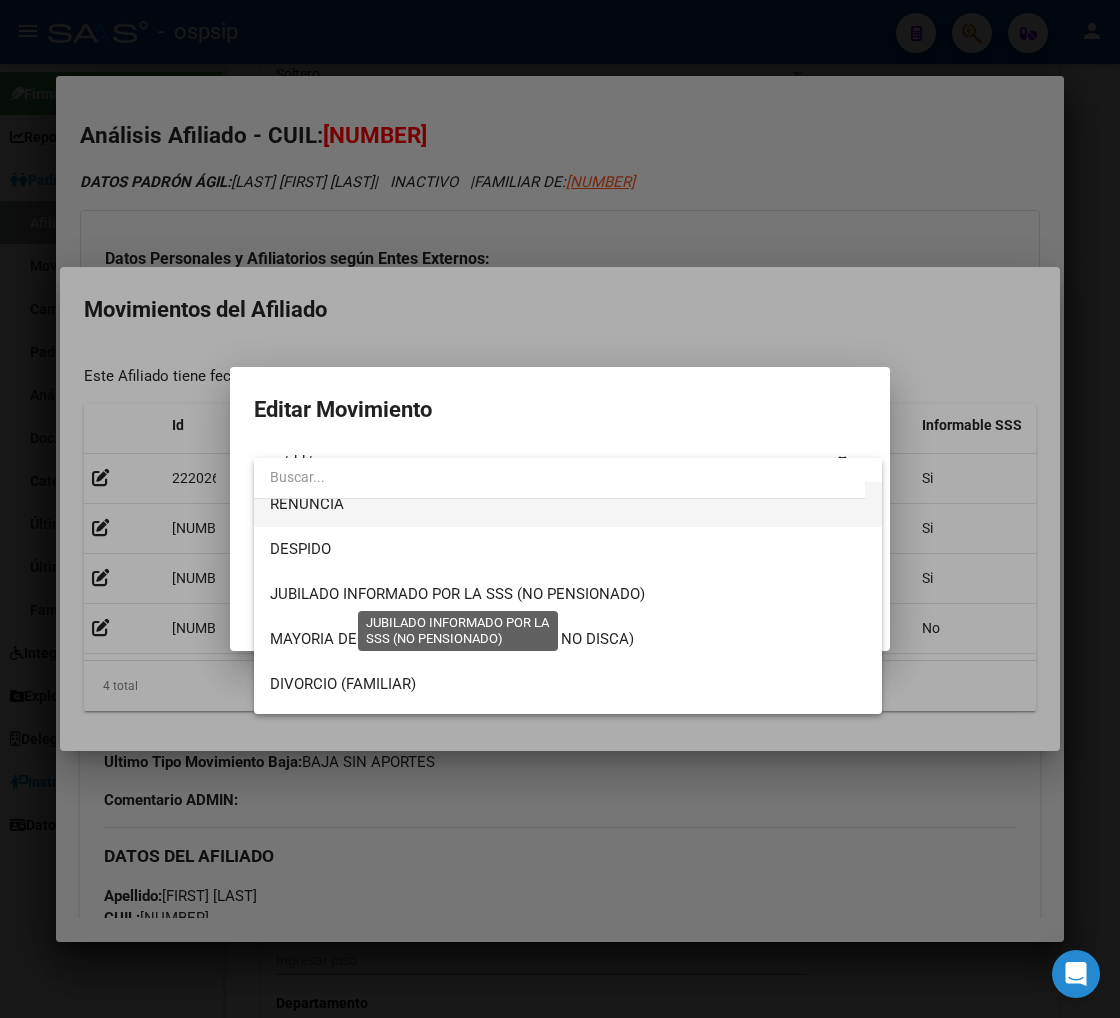 scroll, scrollTop: 222, scrollLeft: 0, axis: vertical 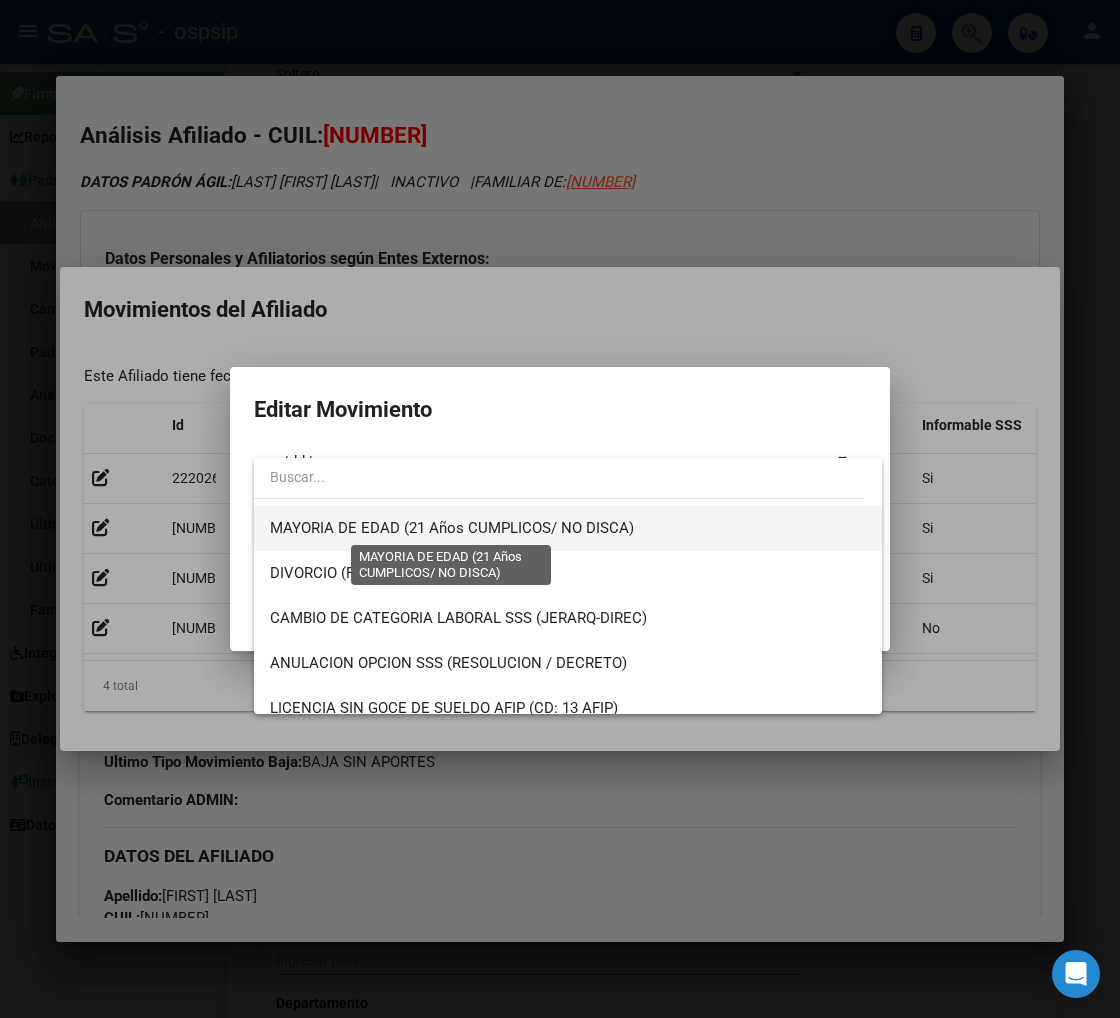 click on "MAYORIA DE EDAD (21 Años CUMPLICOS/ NO DISCA)" at bounding box center [452, 528] 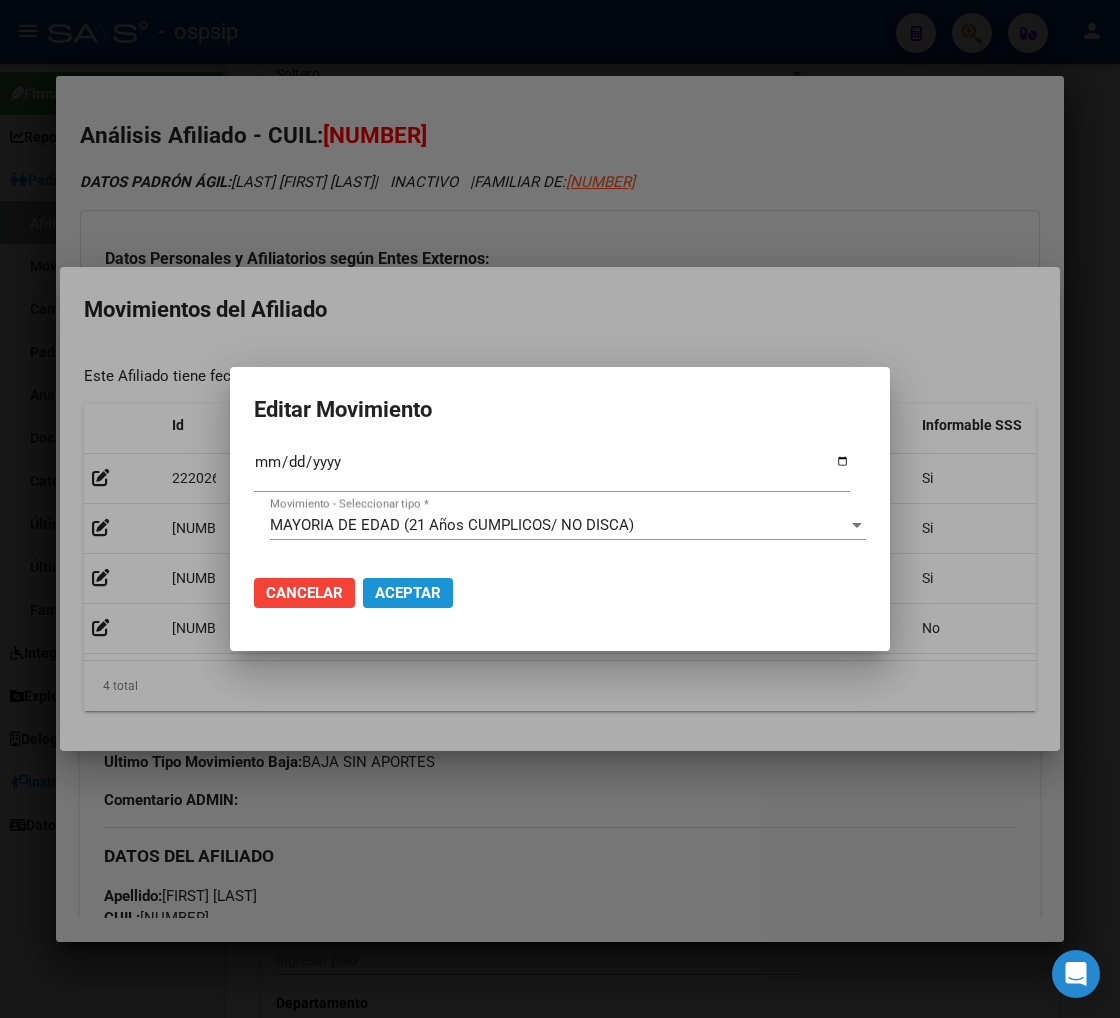 click on "Aceptar" 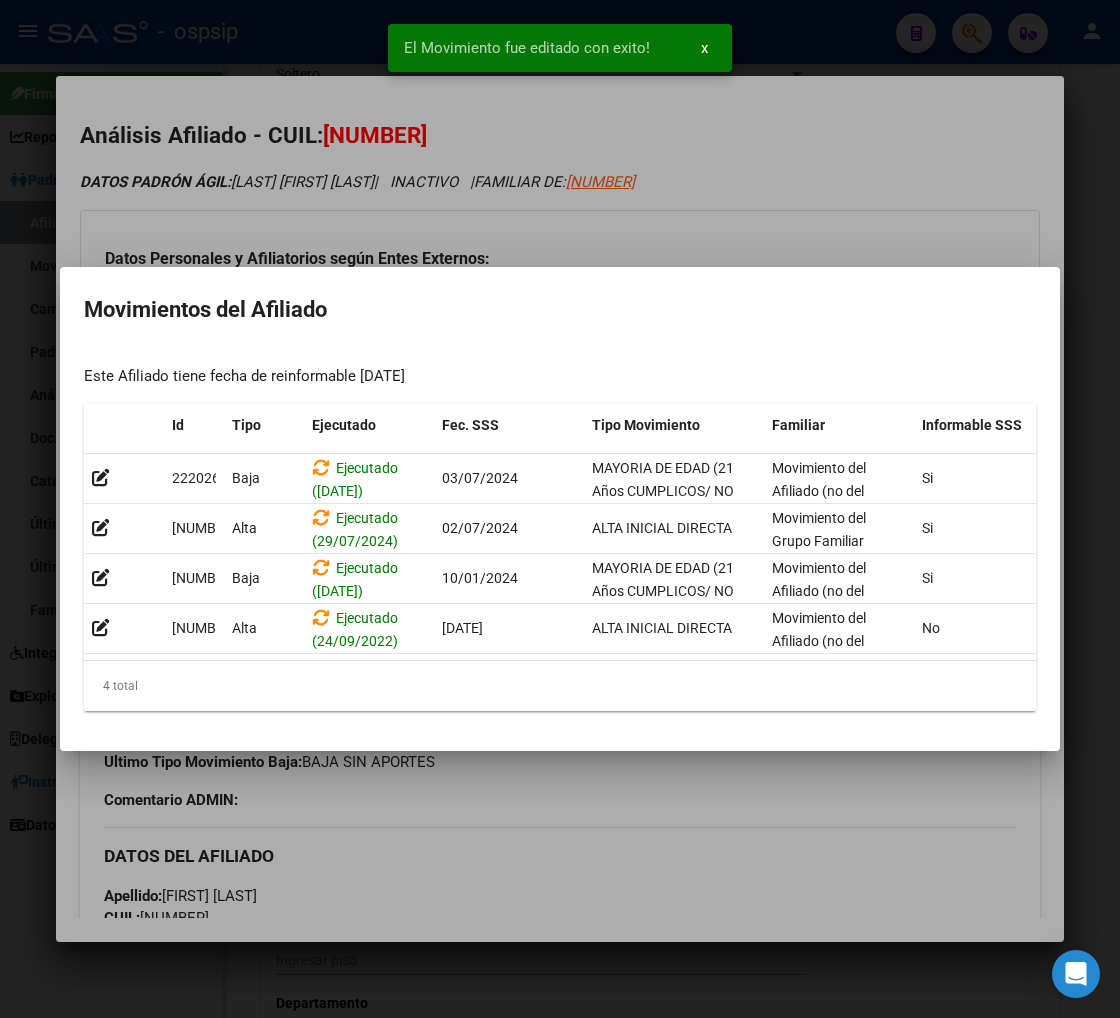 click at bounding box center (560, 509) 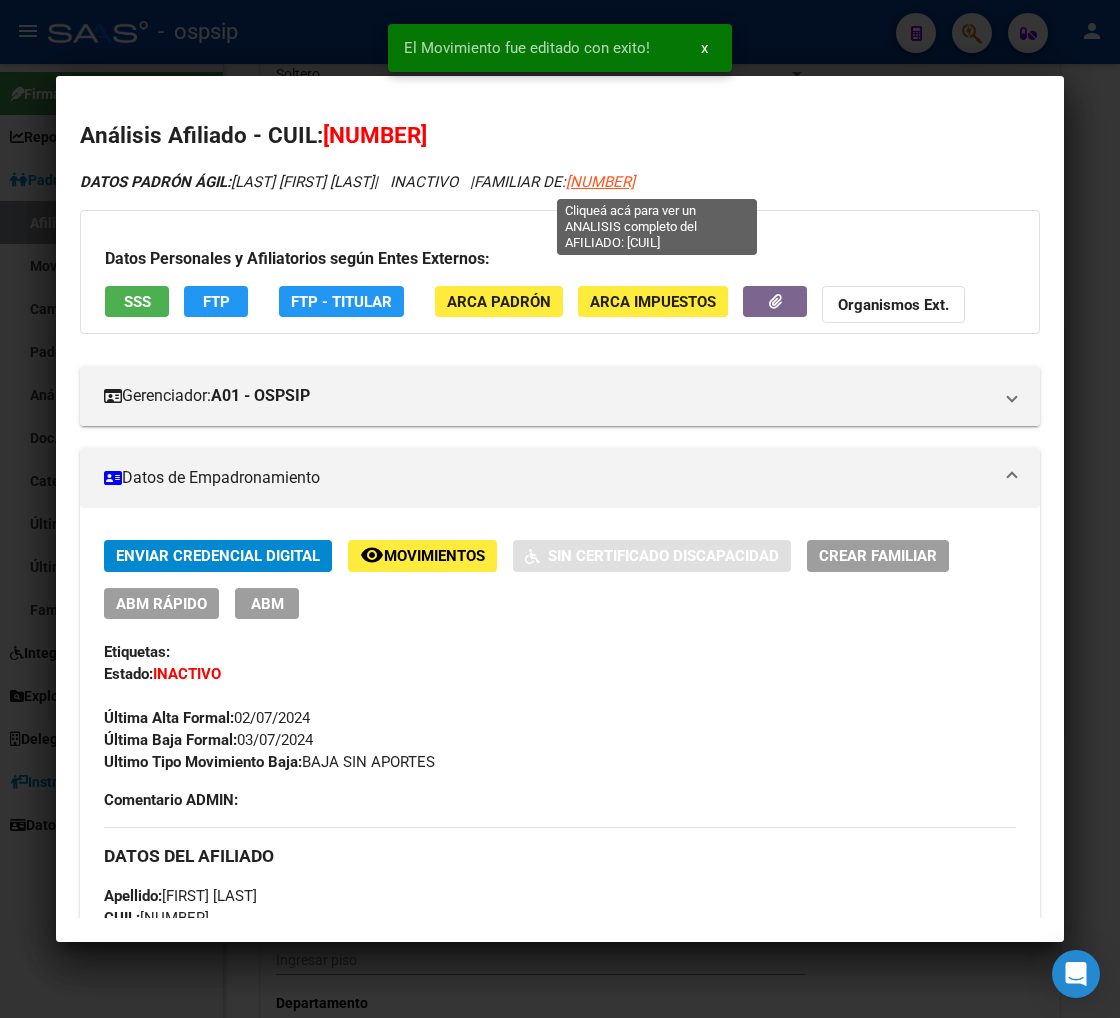 click on "[NUMBER]" at bounding box center [600, 182] 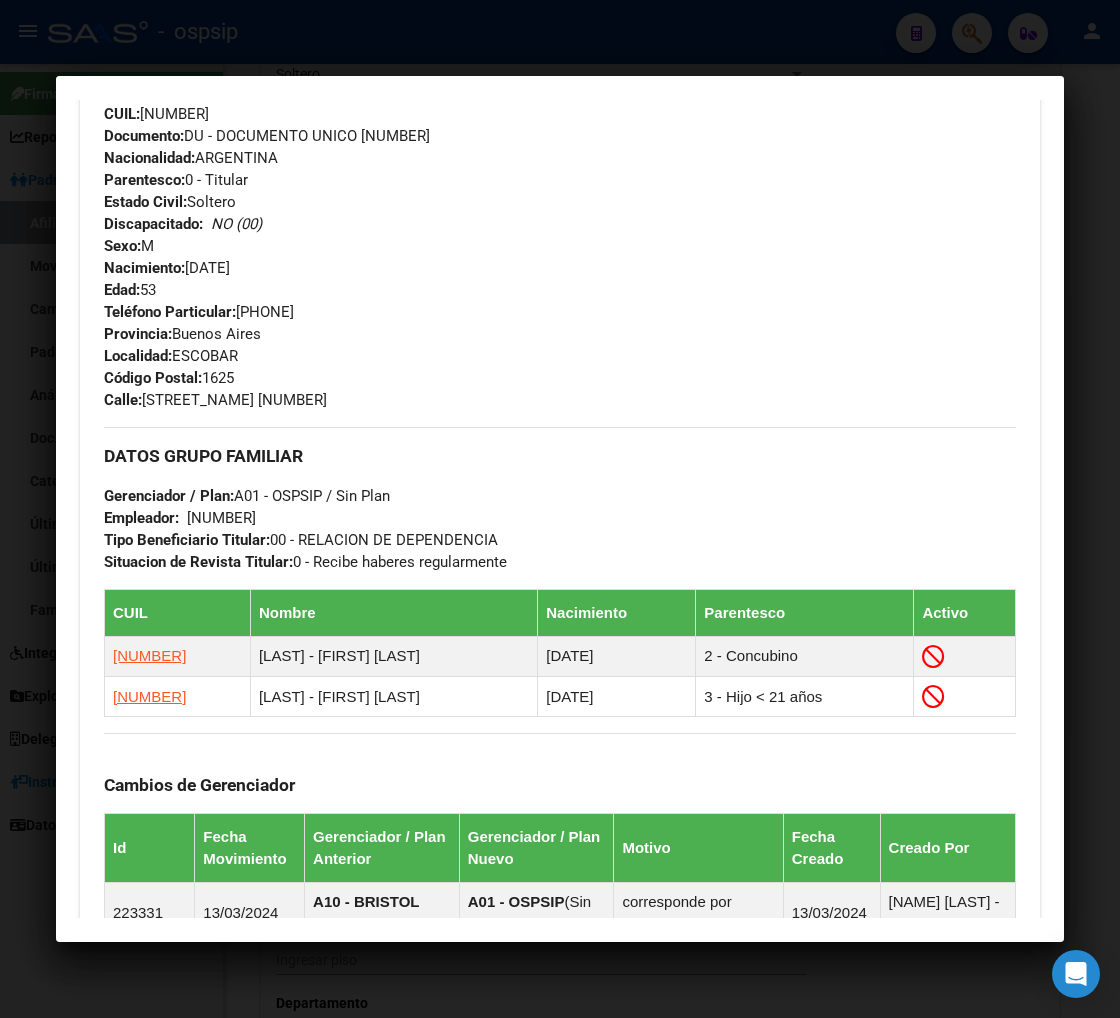 scroll, scrollTop: 777, scrollLeft: 0, axis: vertical 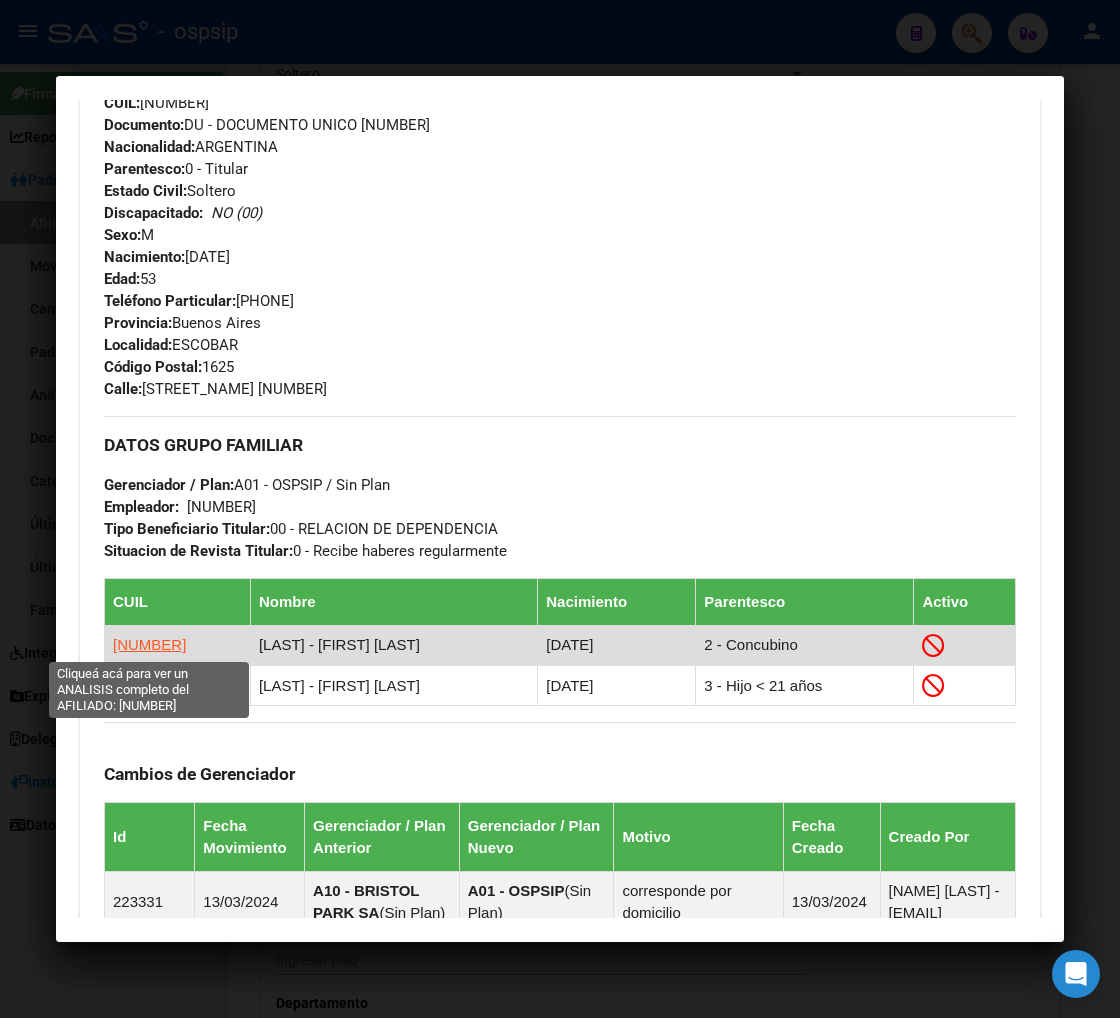 click on "[NUMBER]" at bounding box center (149, 644) 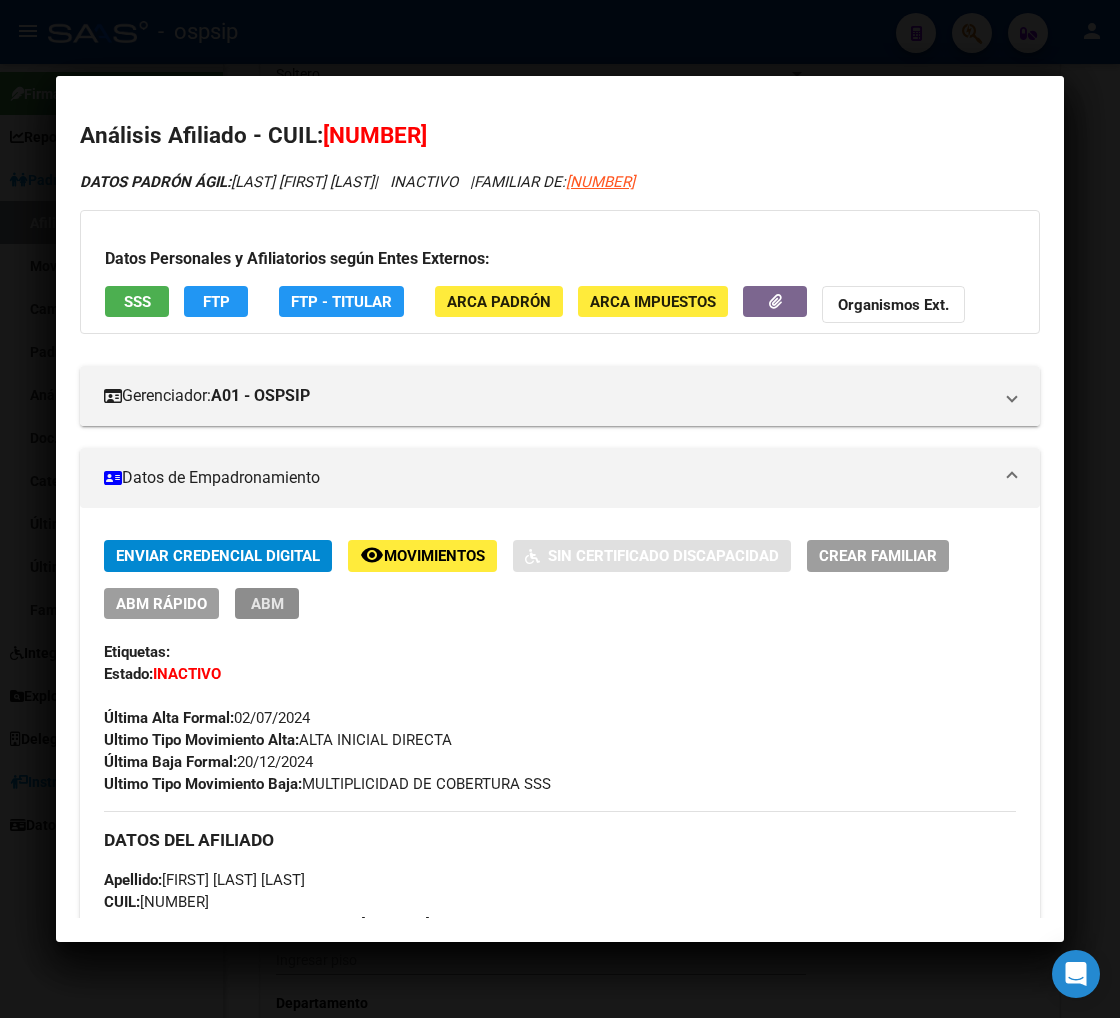click on "ABM" at bounding box center (267, 604) 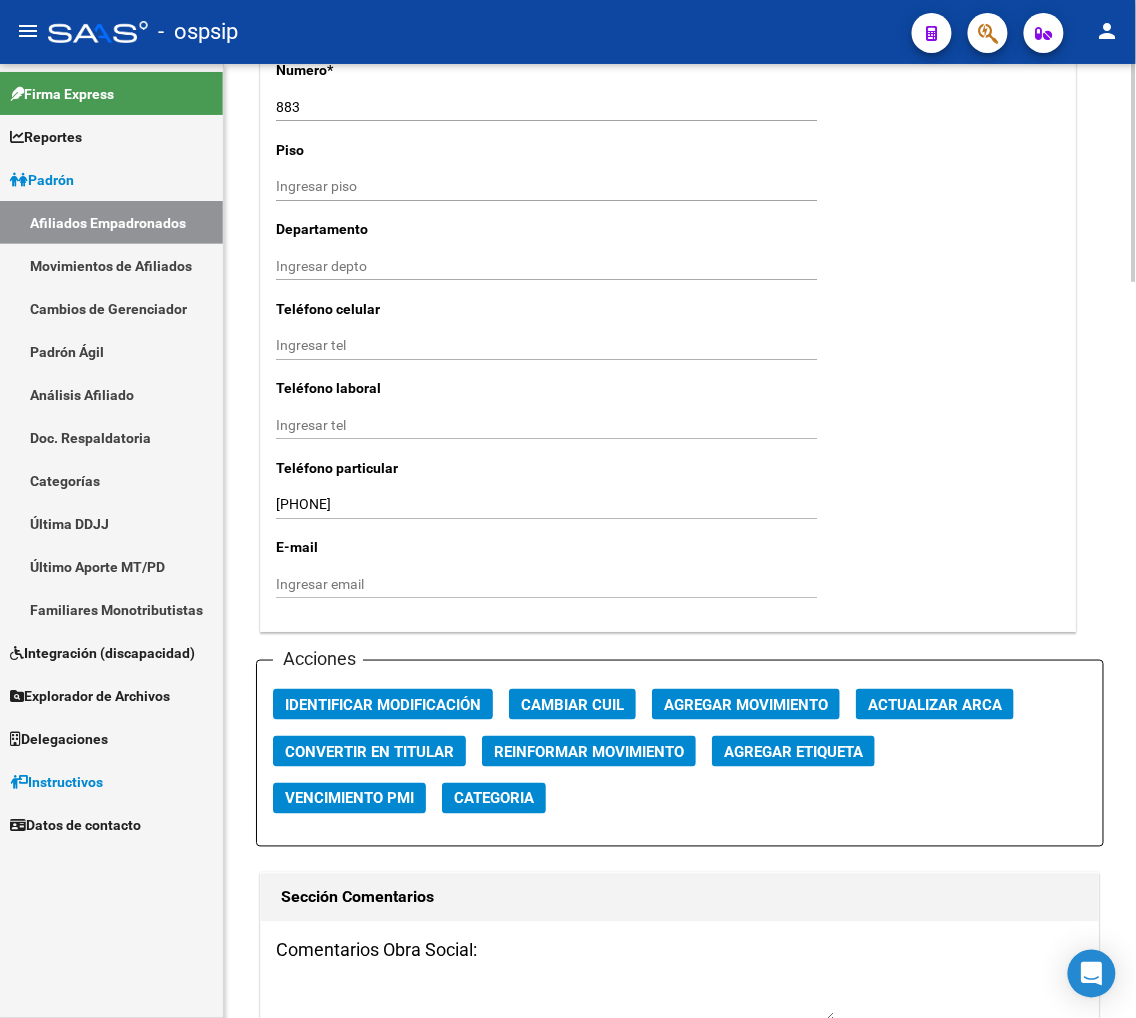 scroll, scrollTop: 2000, scrollLeft: 0, axis: vertical 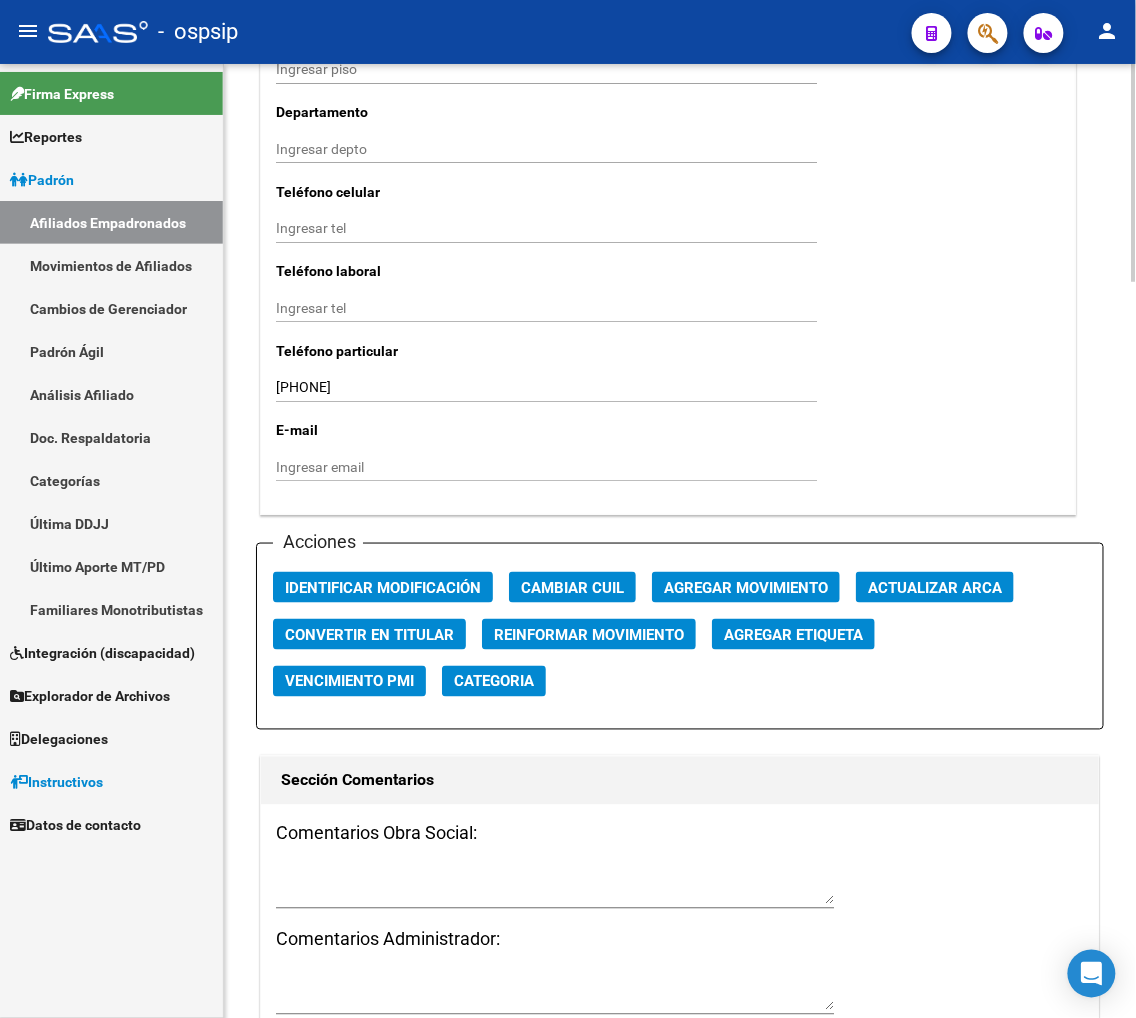 click on "Agregar Movimiento" 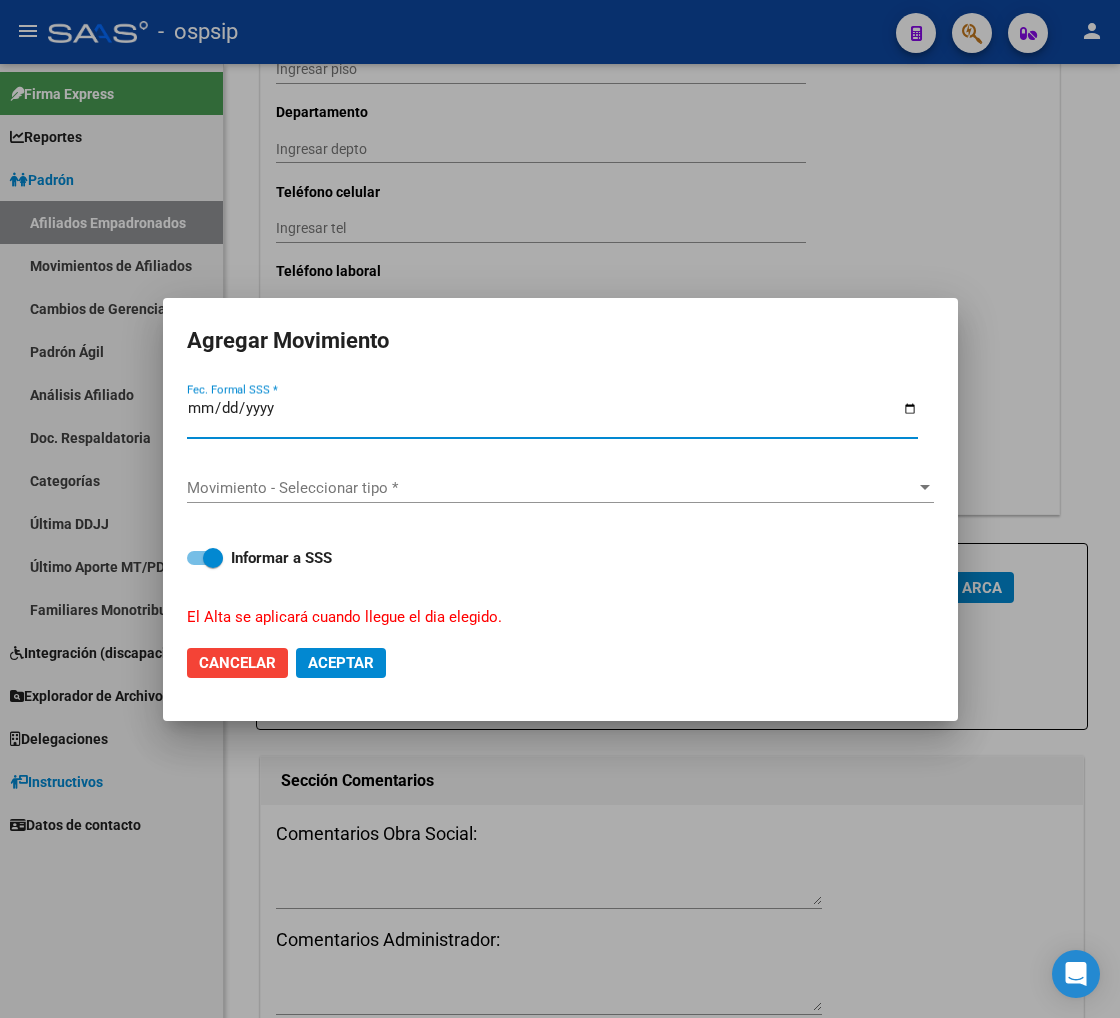 type on "2025-08-06" 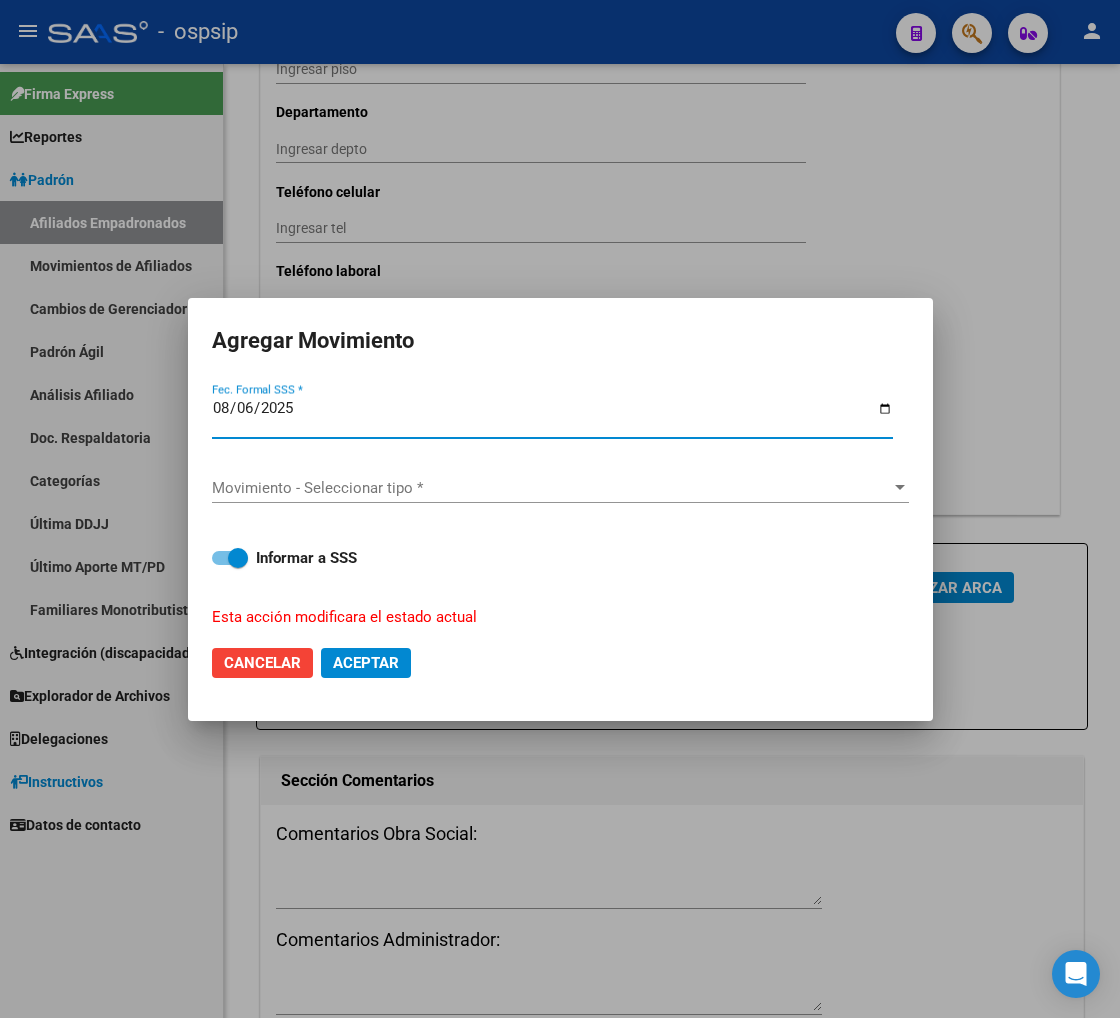 click on "Movimiento - Seleccionar tipo *" at bounding box center (551, 488) 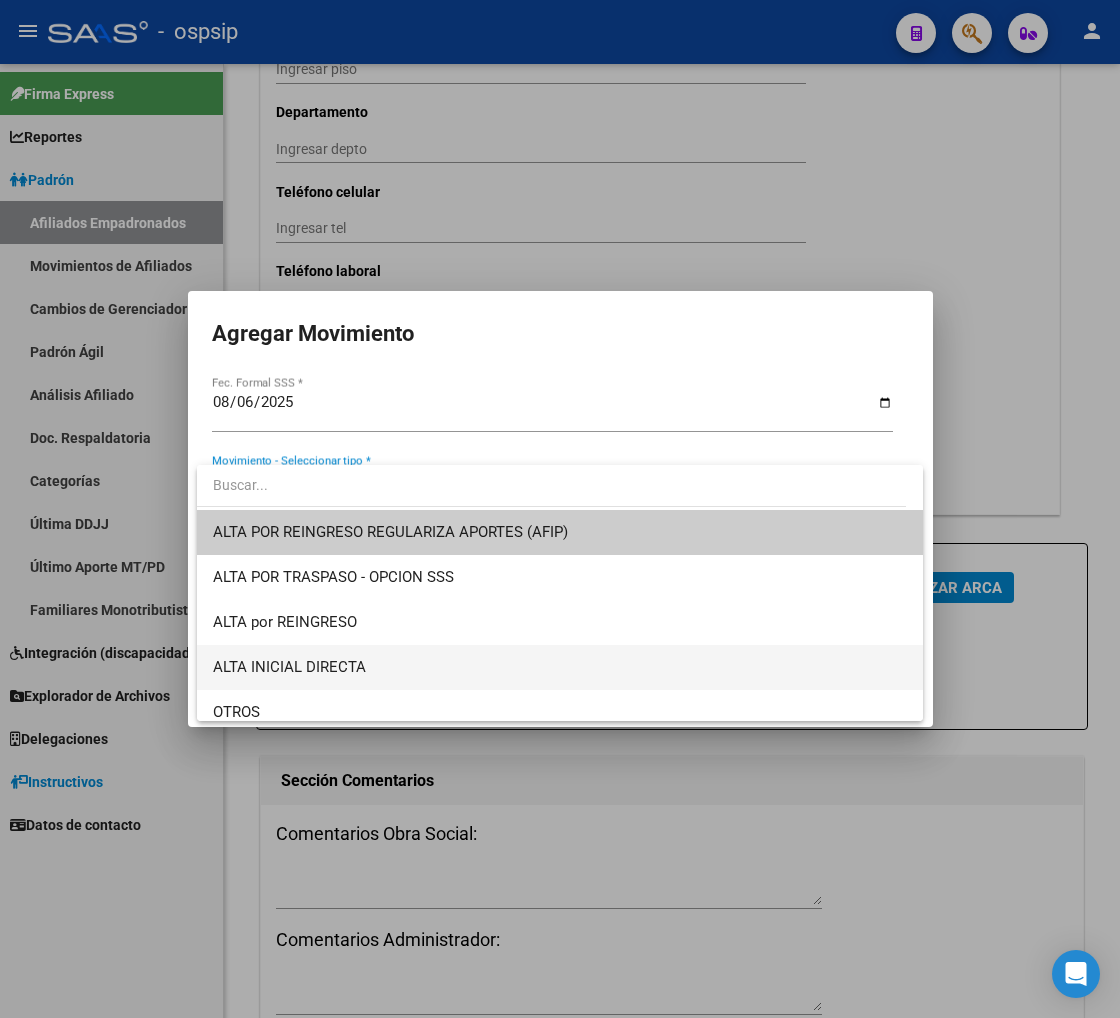 drag, startPoint x: 371, startPoint y: 666, endPoint x: 361, endPoint y: 671, distance: 11.18034 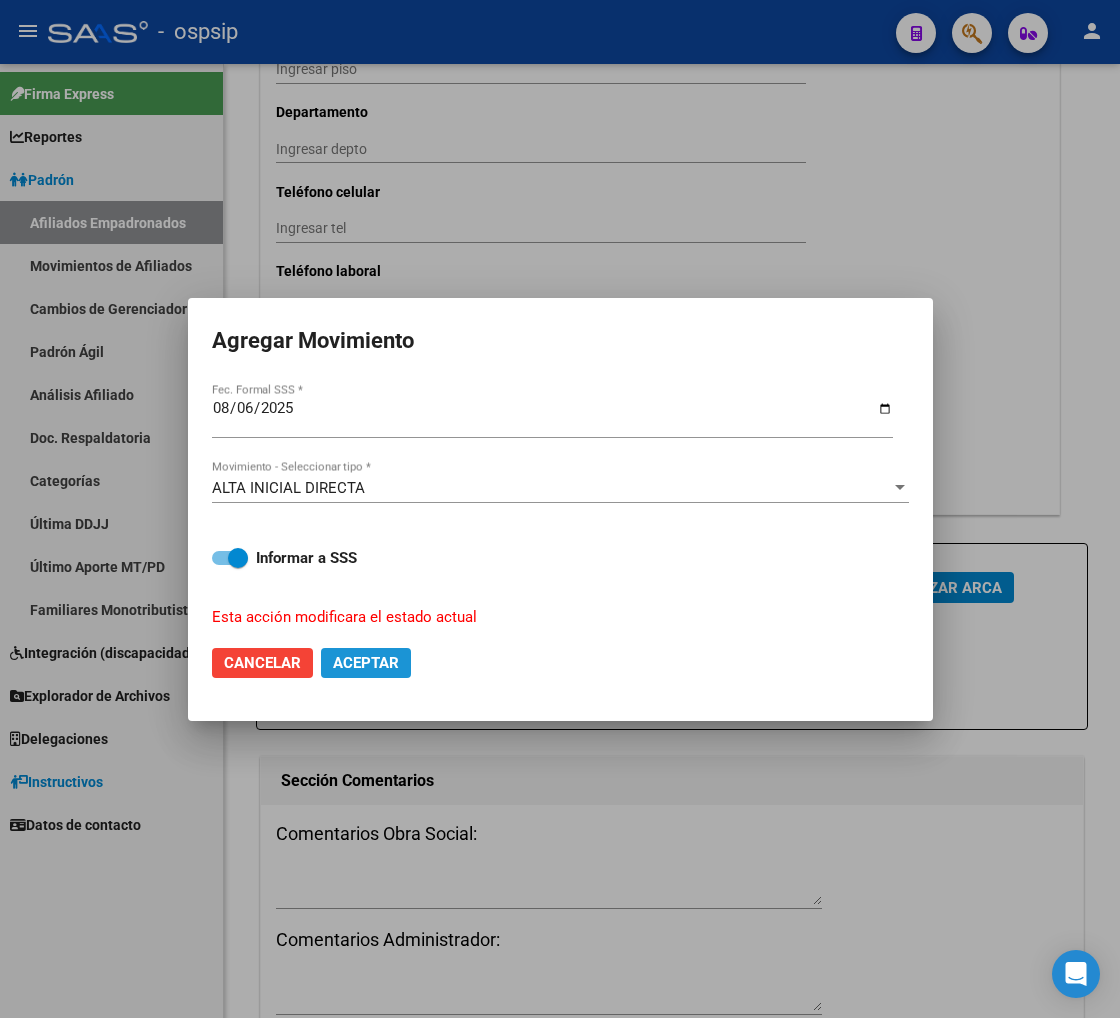 click on "Aceptar" 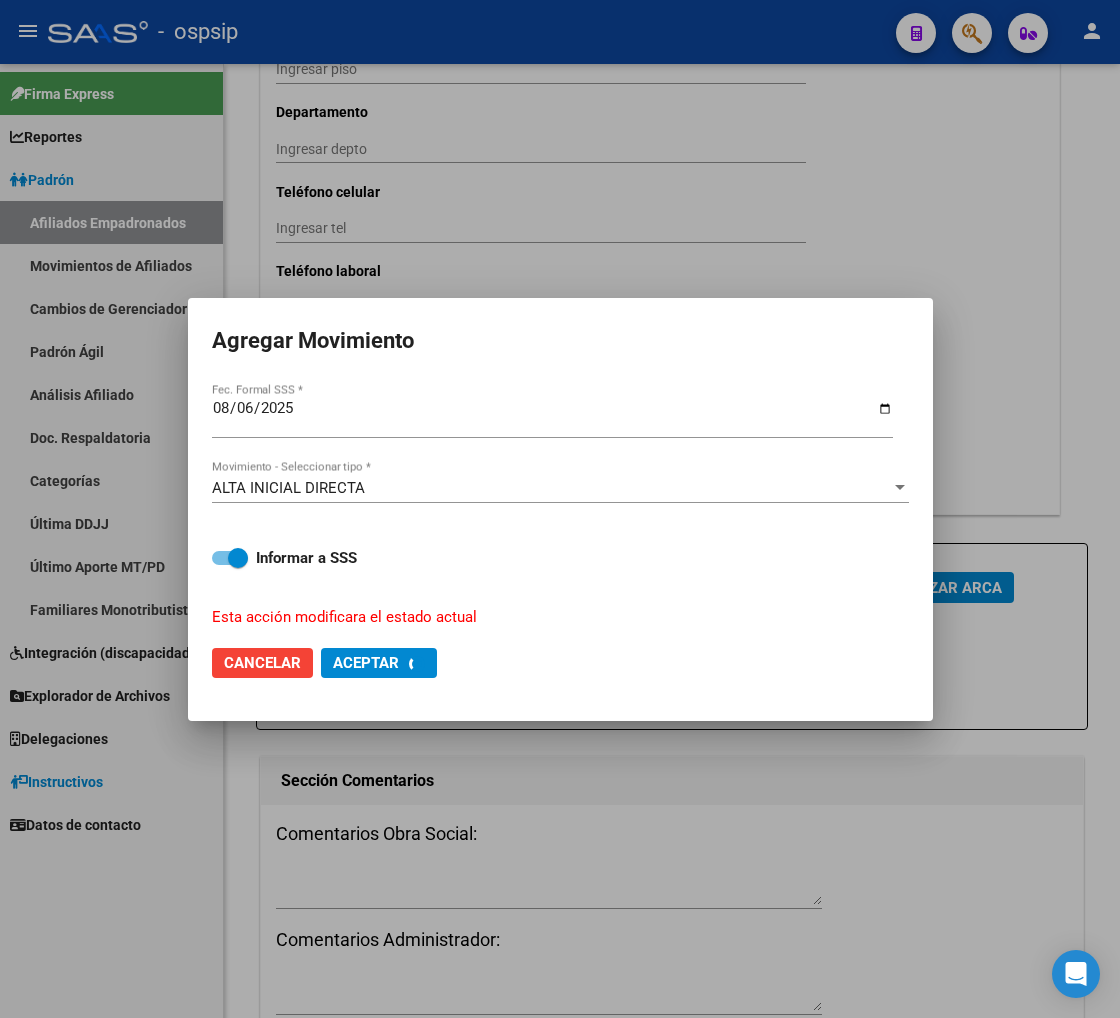 checkbox on "false" 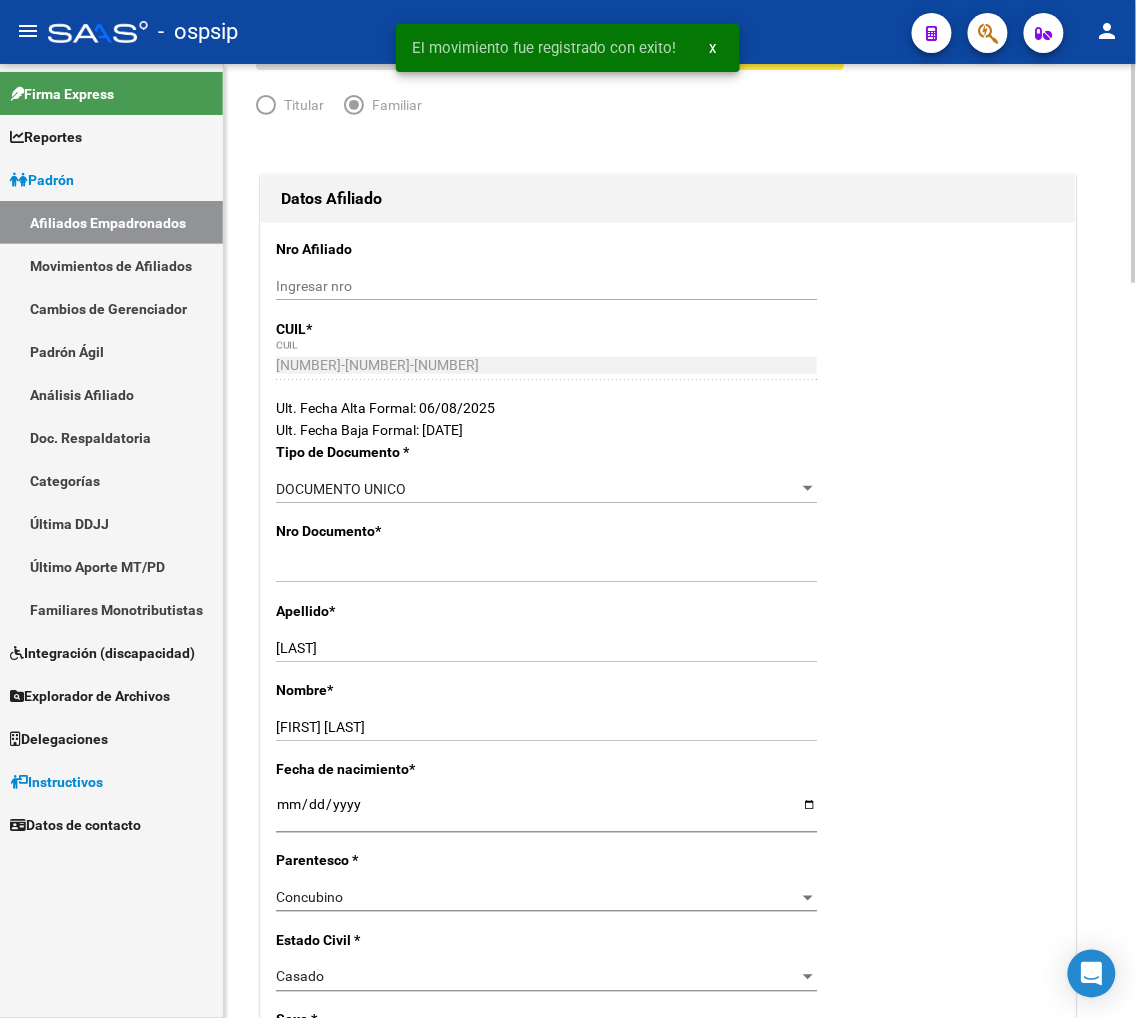 scroll, scrollTop: 0, scrollLeft: 0, axis: both 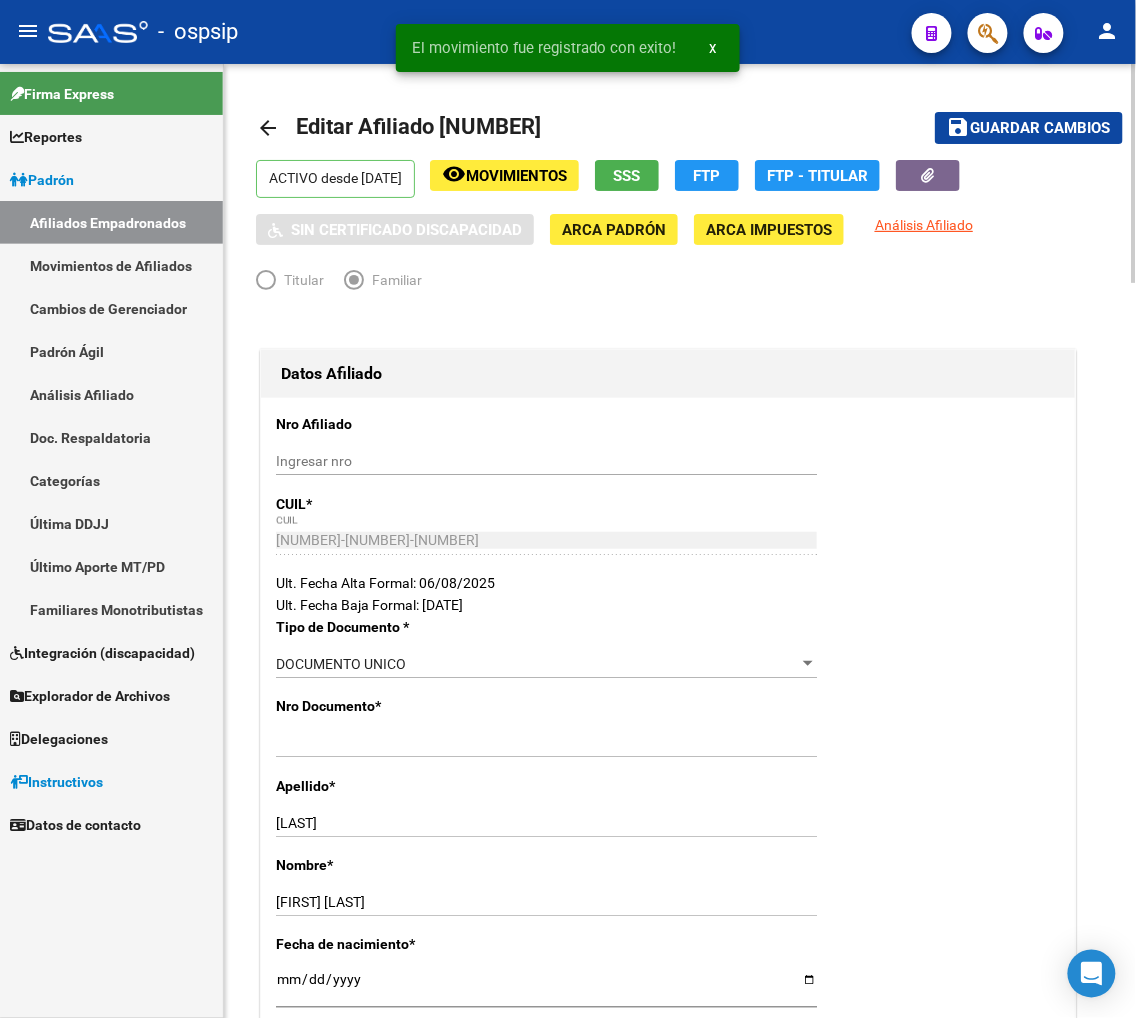 click on "Guardar cambios" 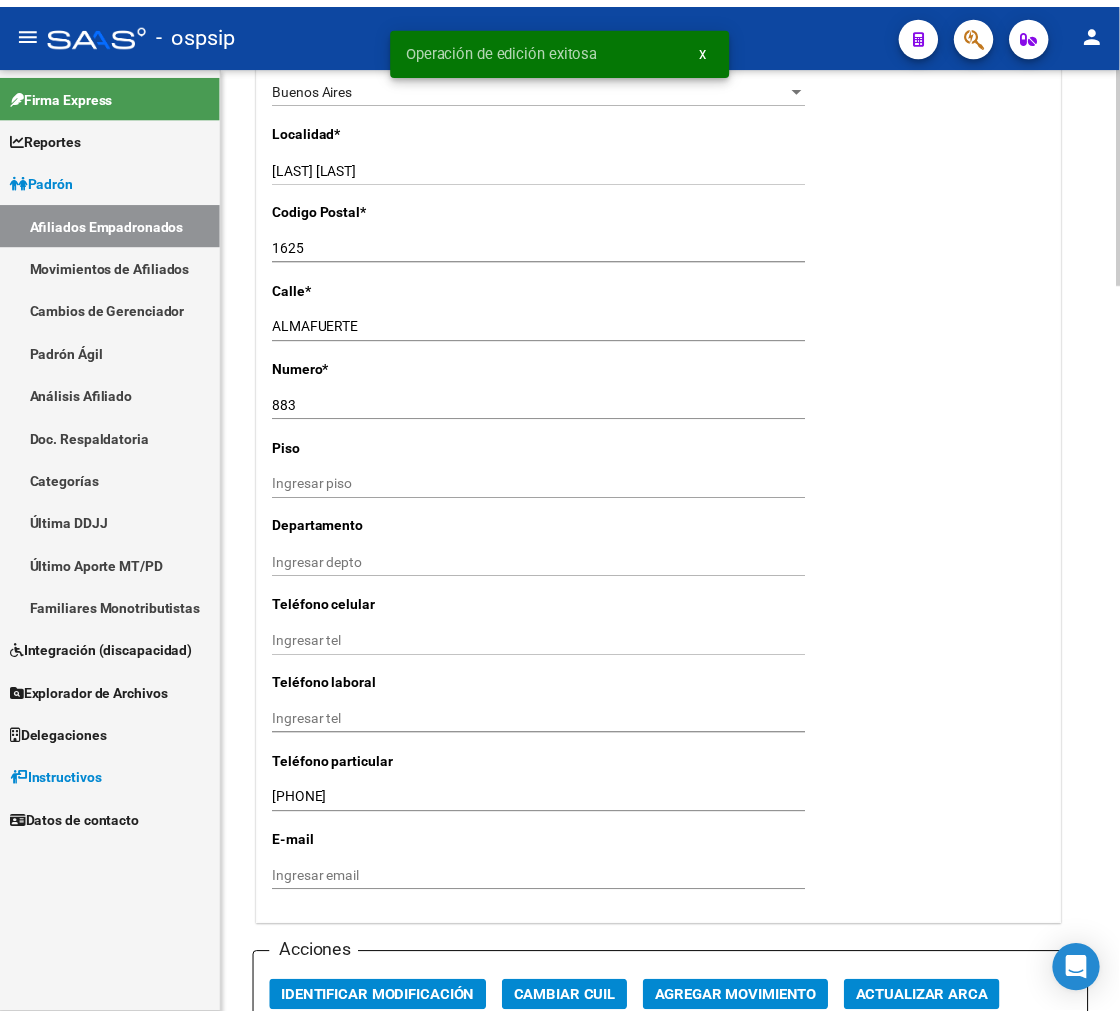 scroll, scrollTop: 2000, scrollLeft: 0, axis: vertical 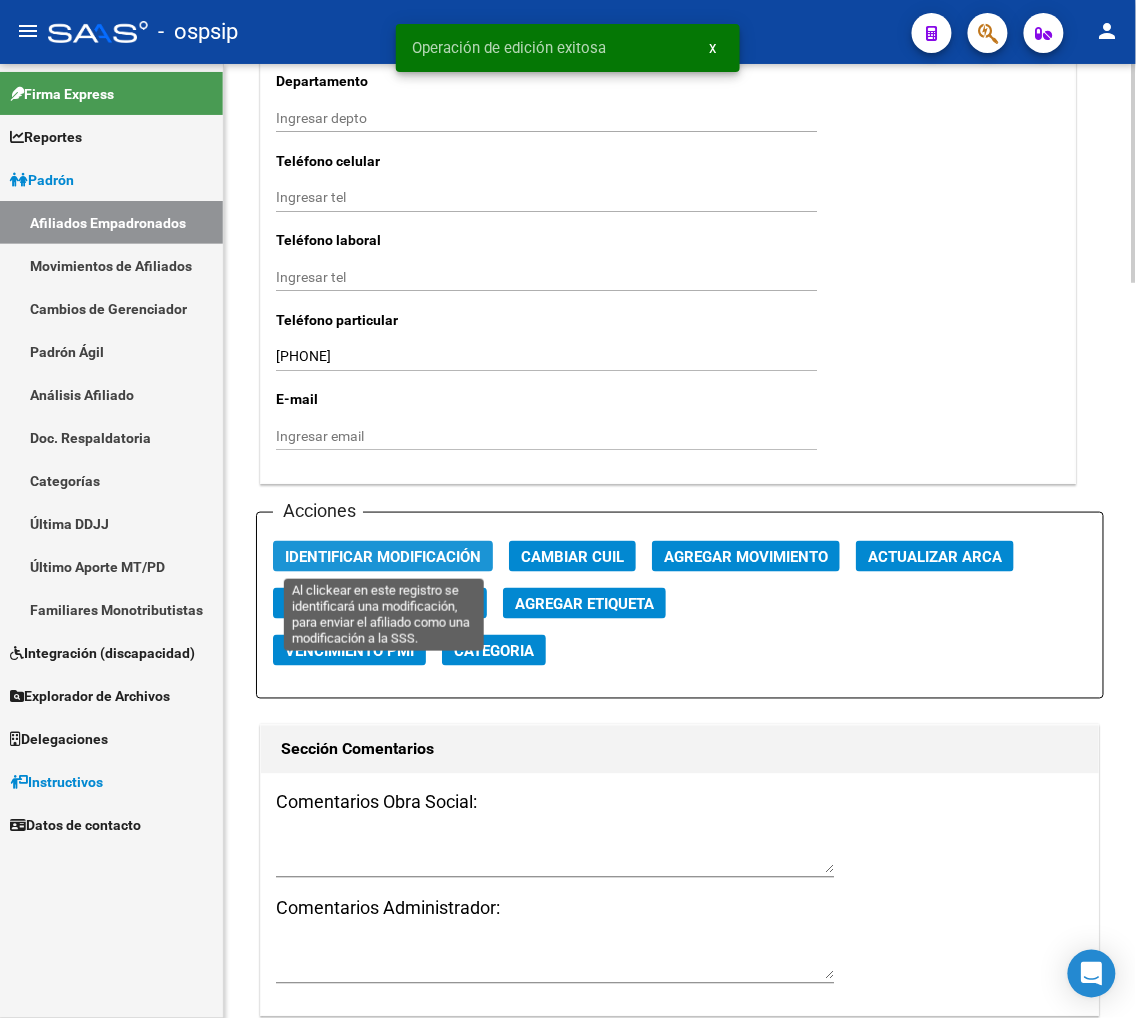 click on "Identificar Modificación" 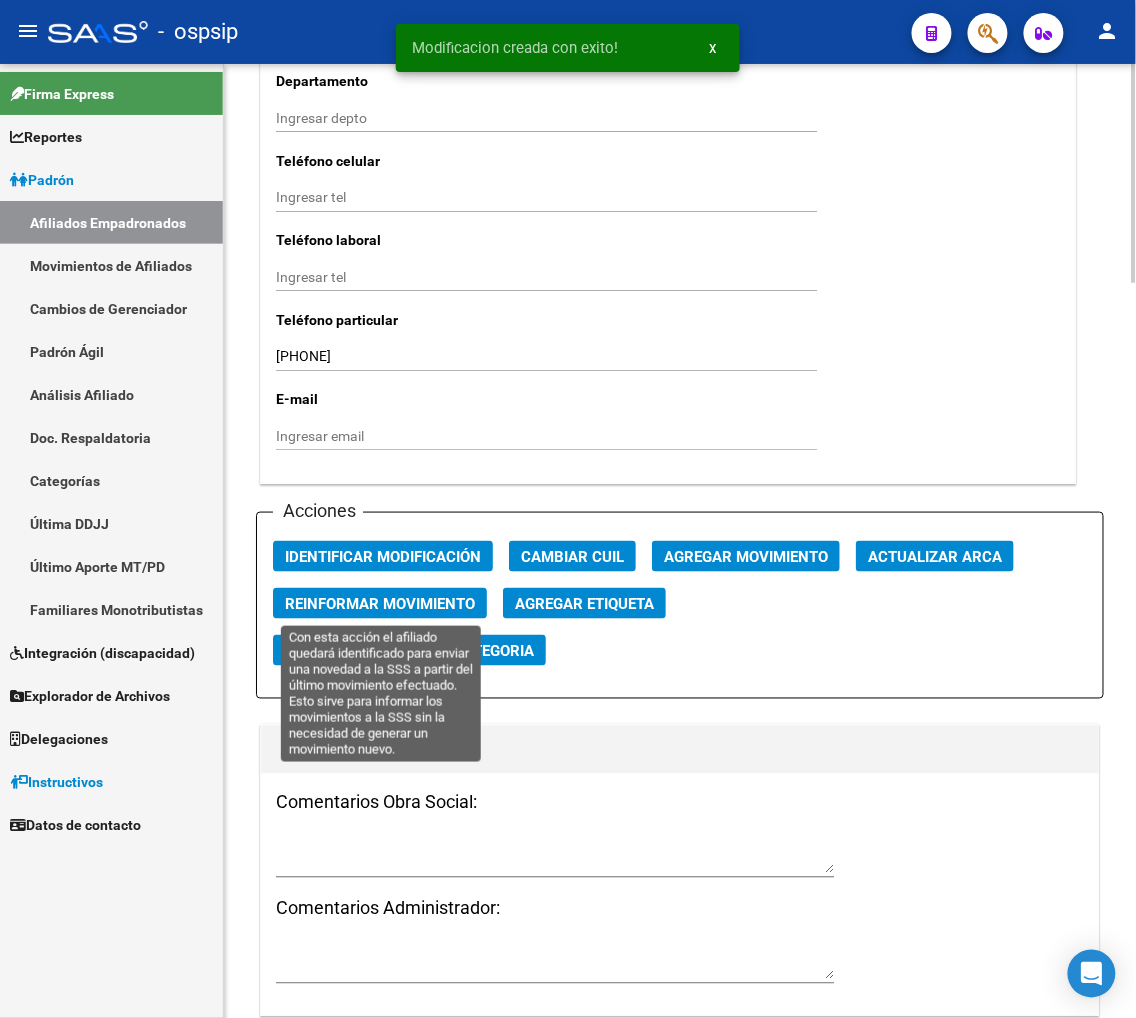 click on "Reinformar Movimiento" 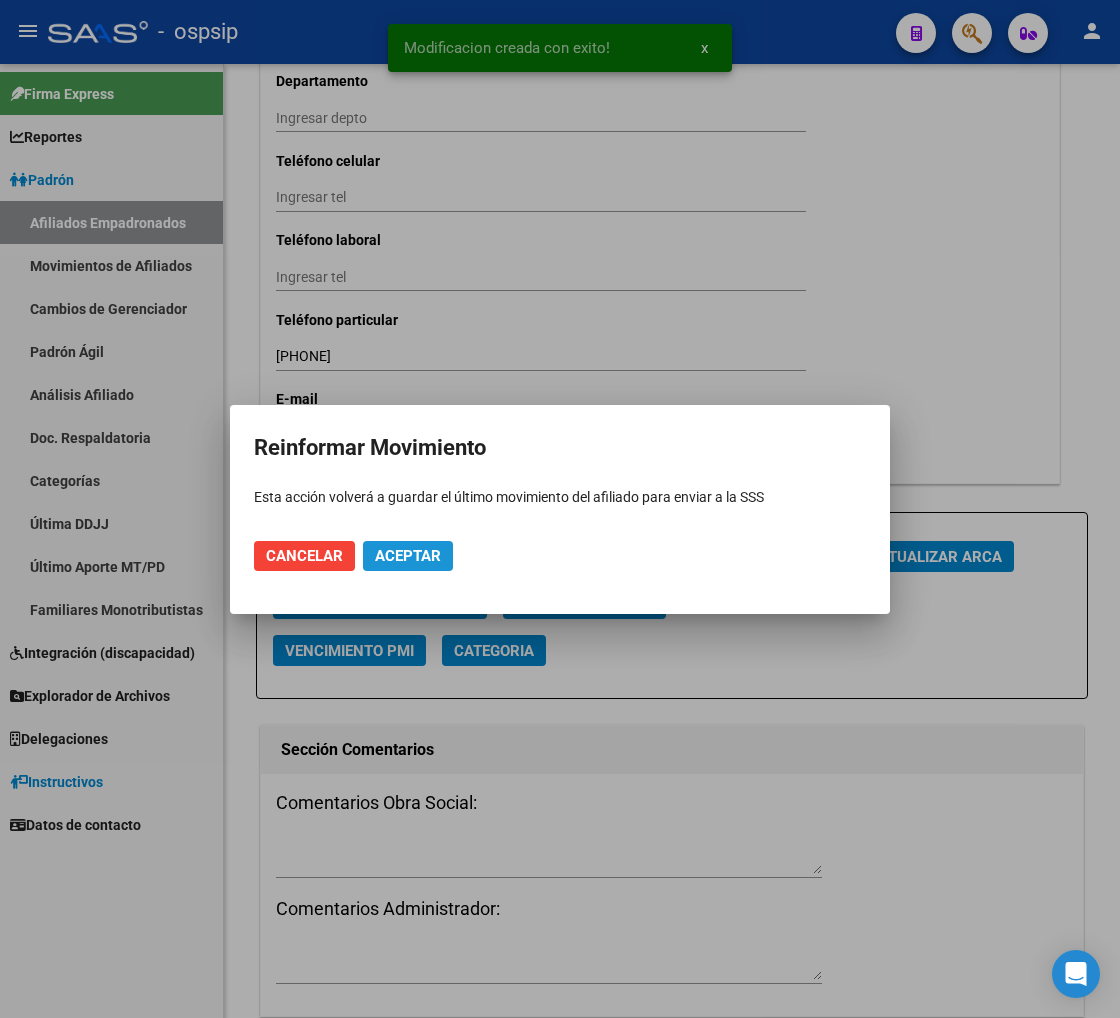 click on "Aceptar" at bounding box center (408, 556) 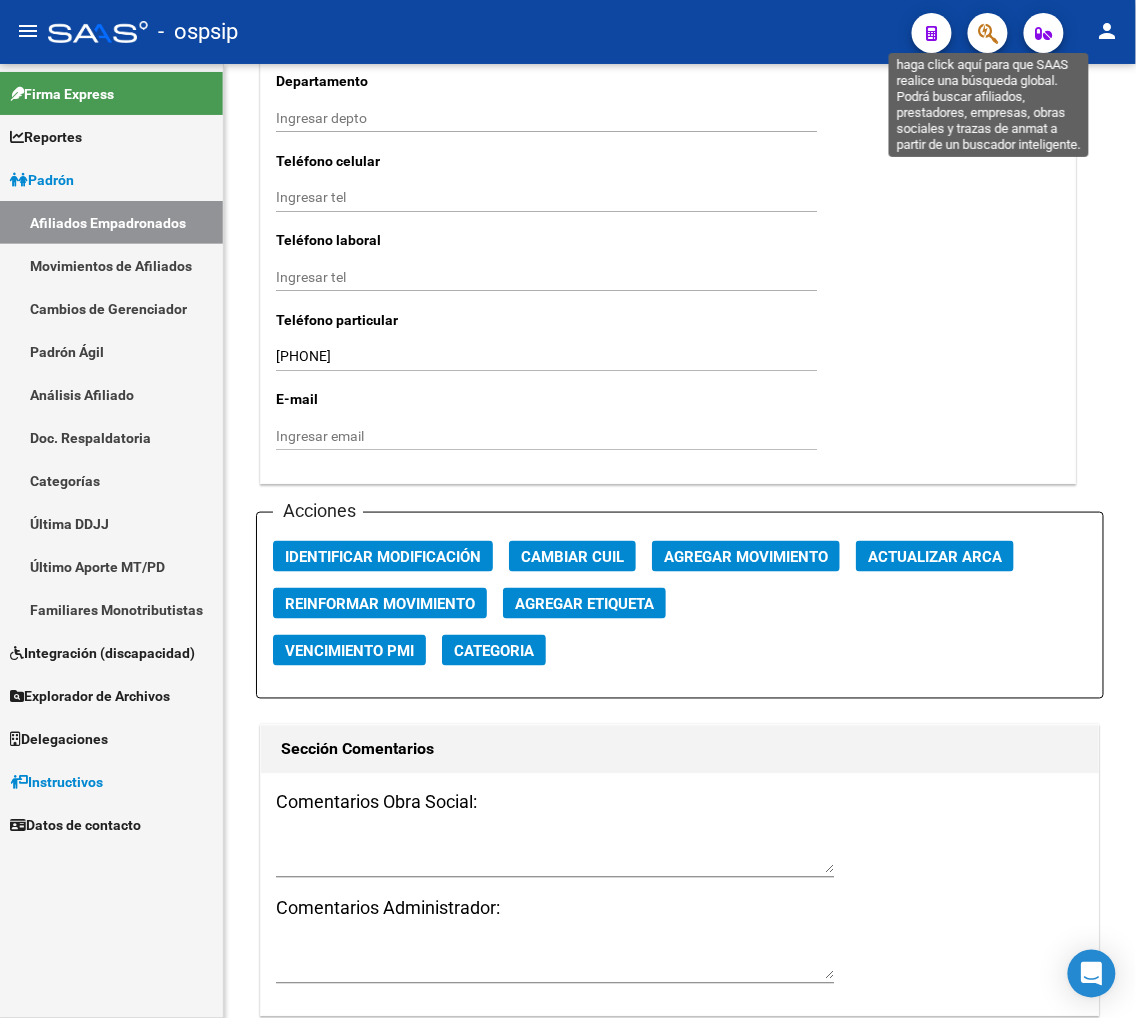 click 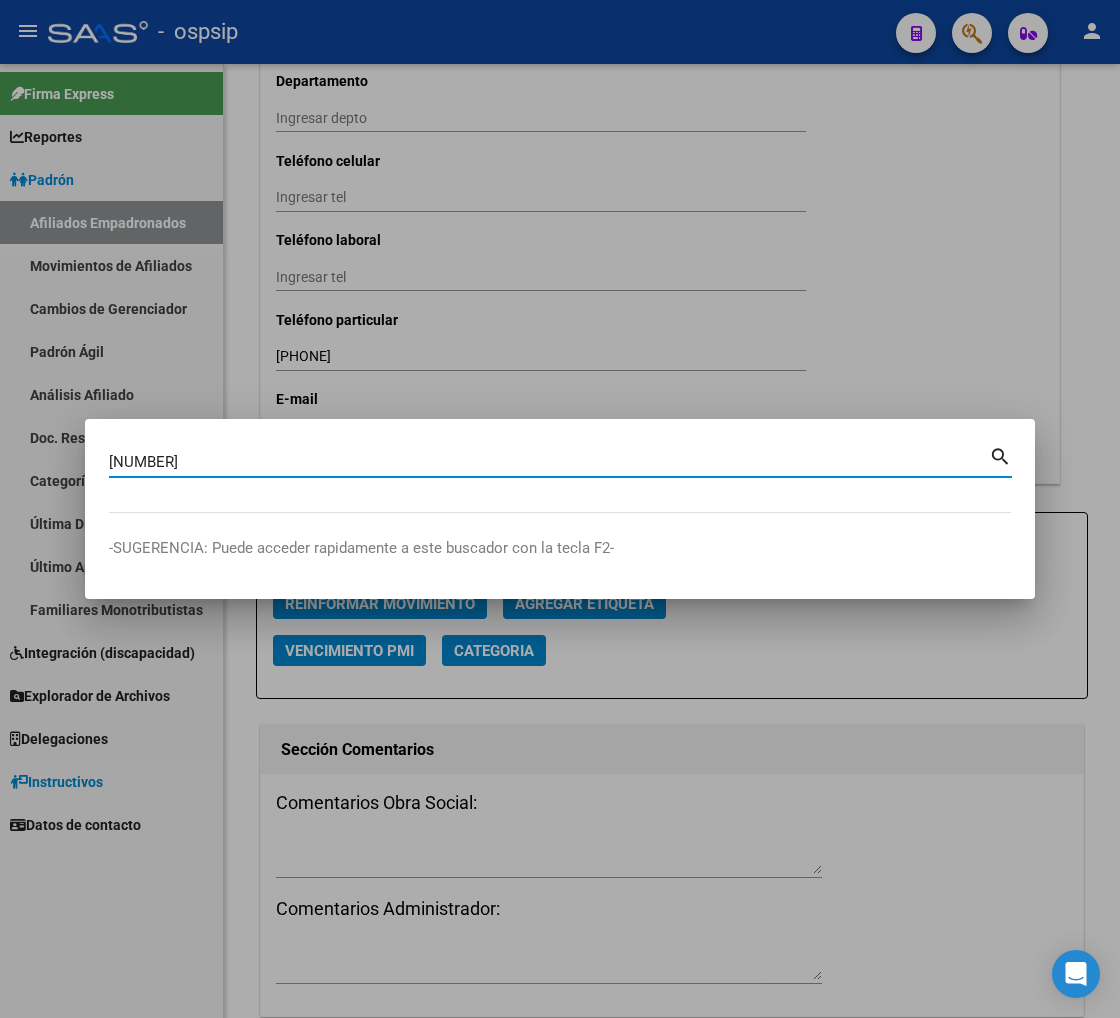 type on "[NUMBER]" 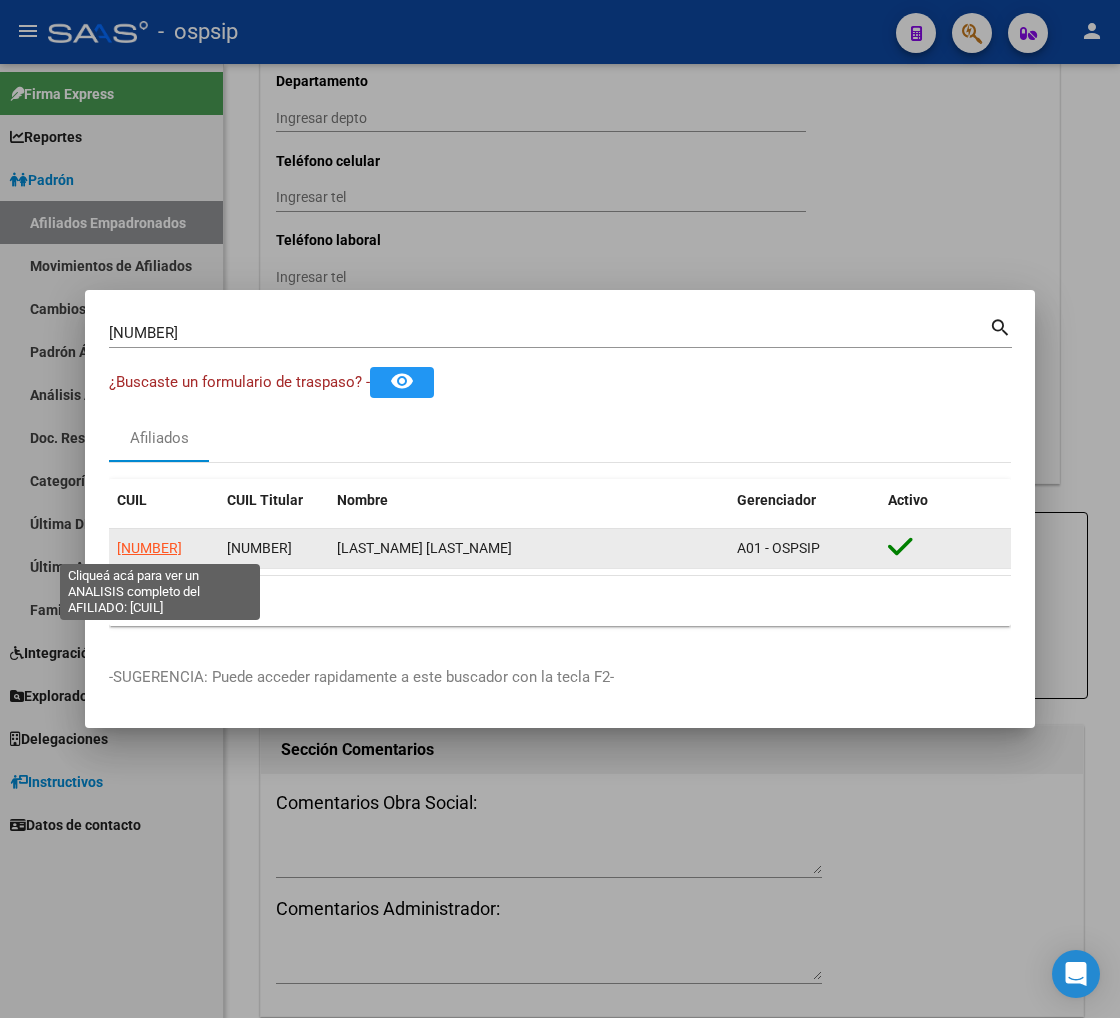 click on "[NUMBER]" 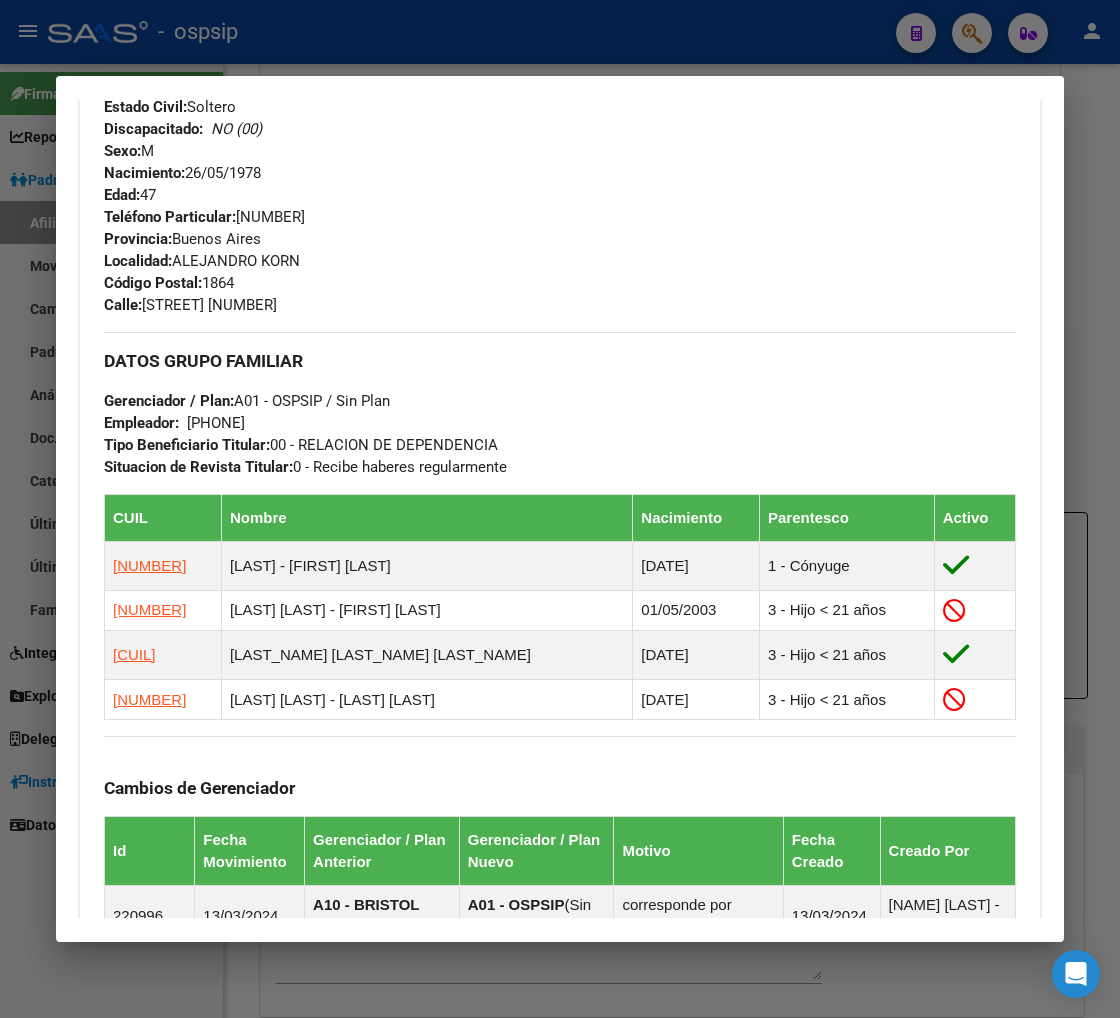 scroll, scrollTop: 888, scrollLeft: 0, axis: vertical 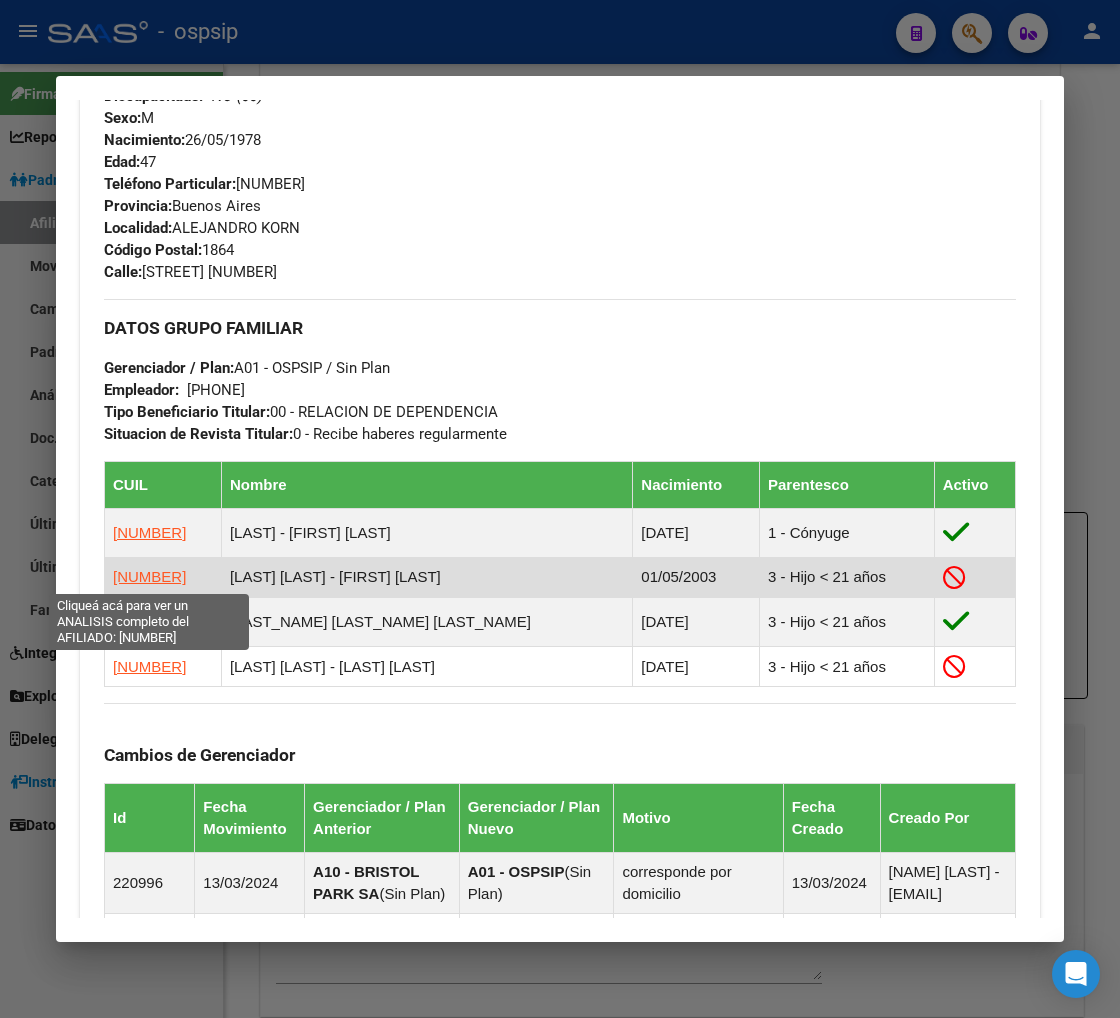 click on "[NUMBER]" at bounding box center [149, 576] 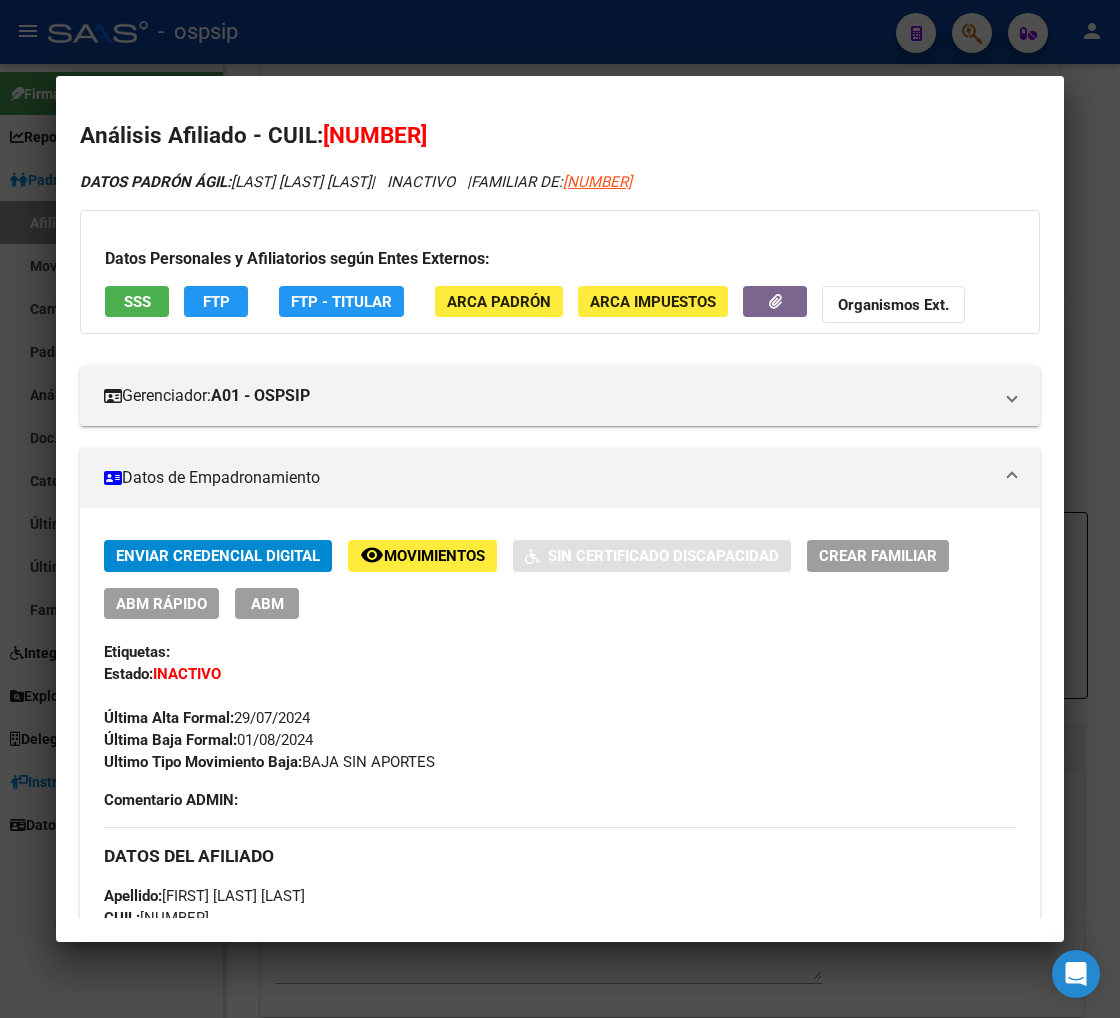 click on "Movimientos" 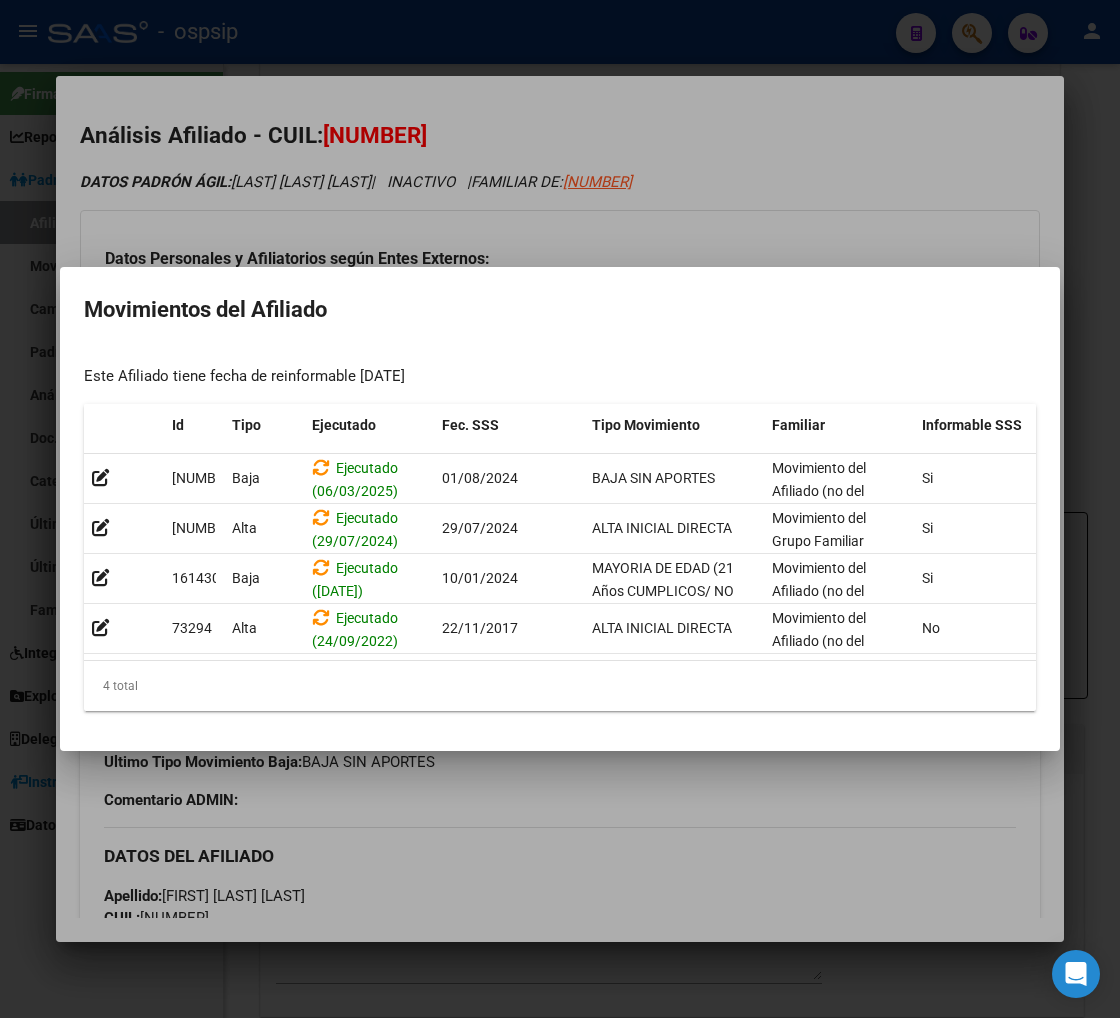 scroll, scrollTop: 0, scrollLeft: 327, axis: horizontal 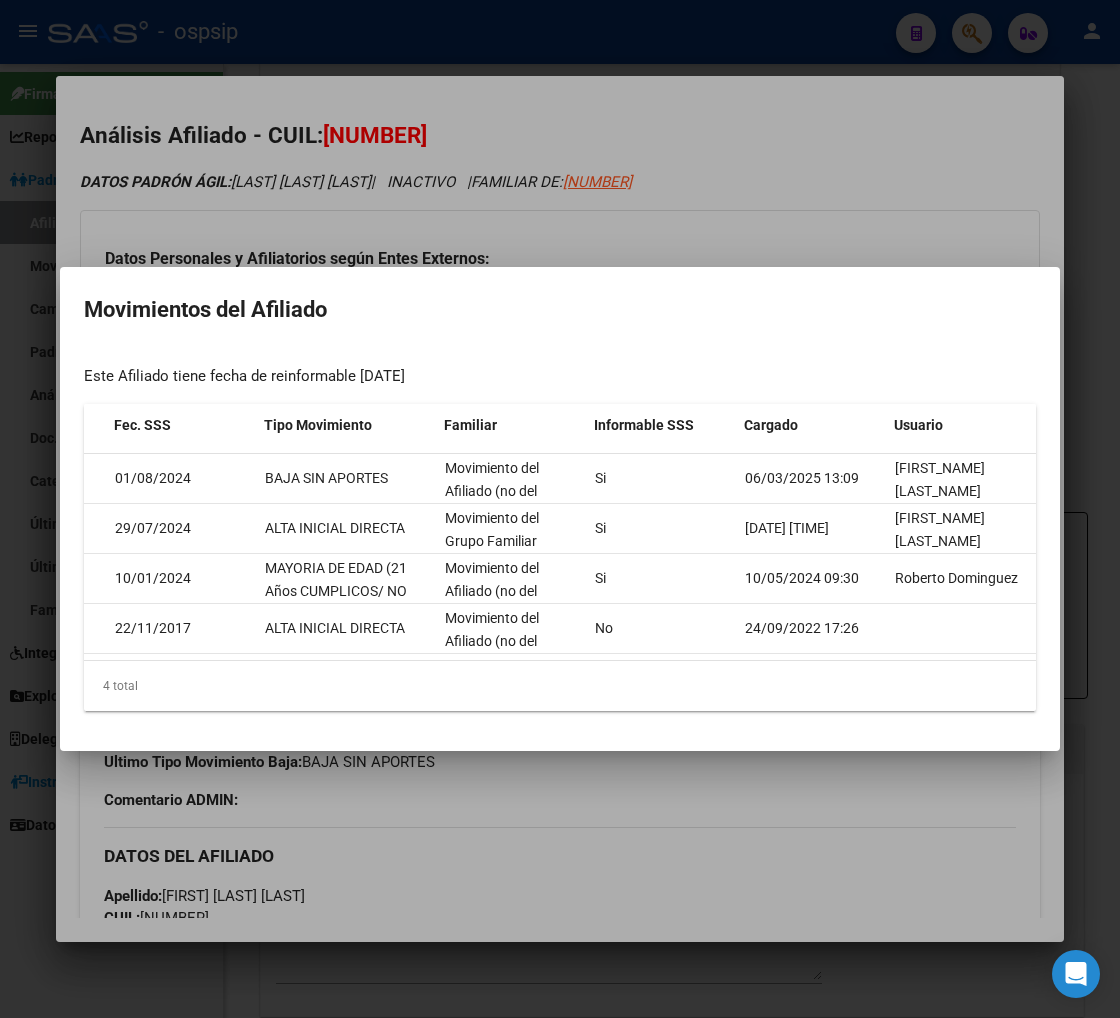 click at bounding box center (560, 509) 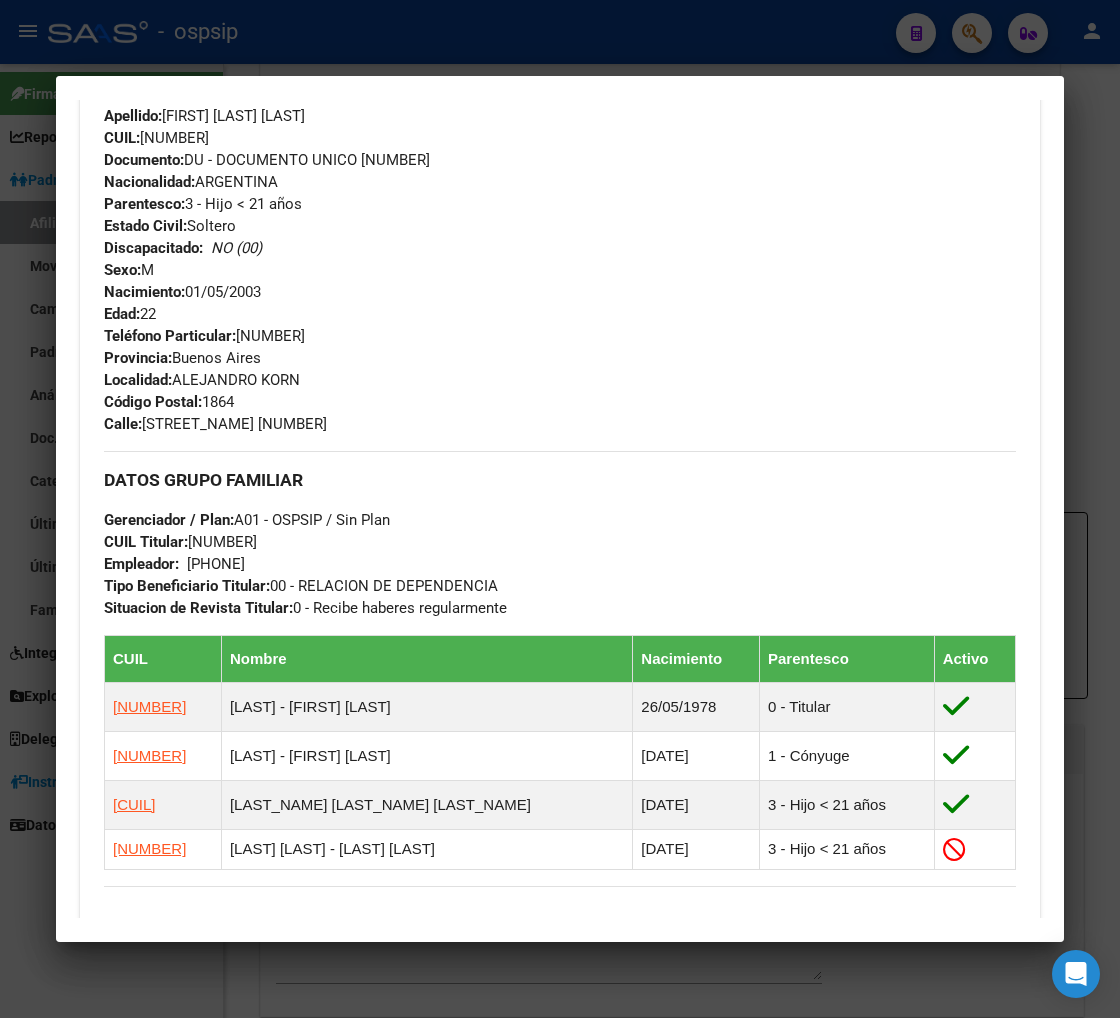 scroll, scrollTop: 888, scrollLeft: 0, axis: vertical 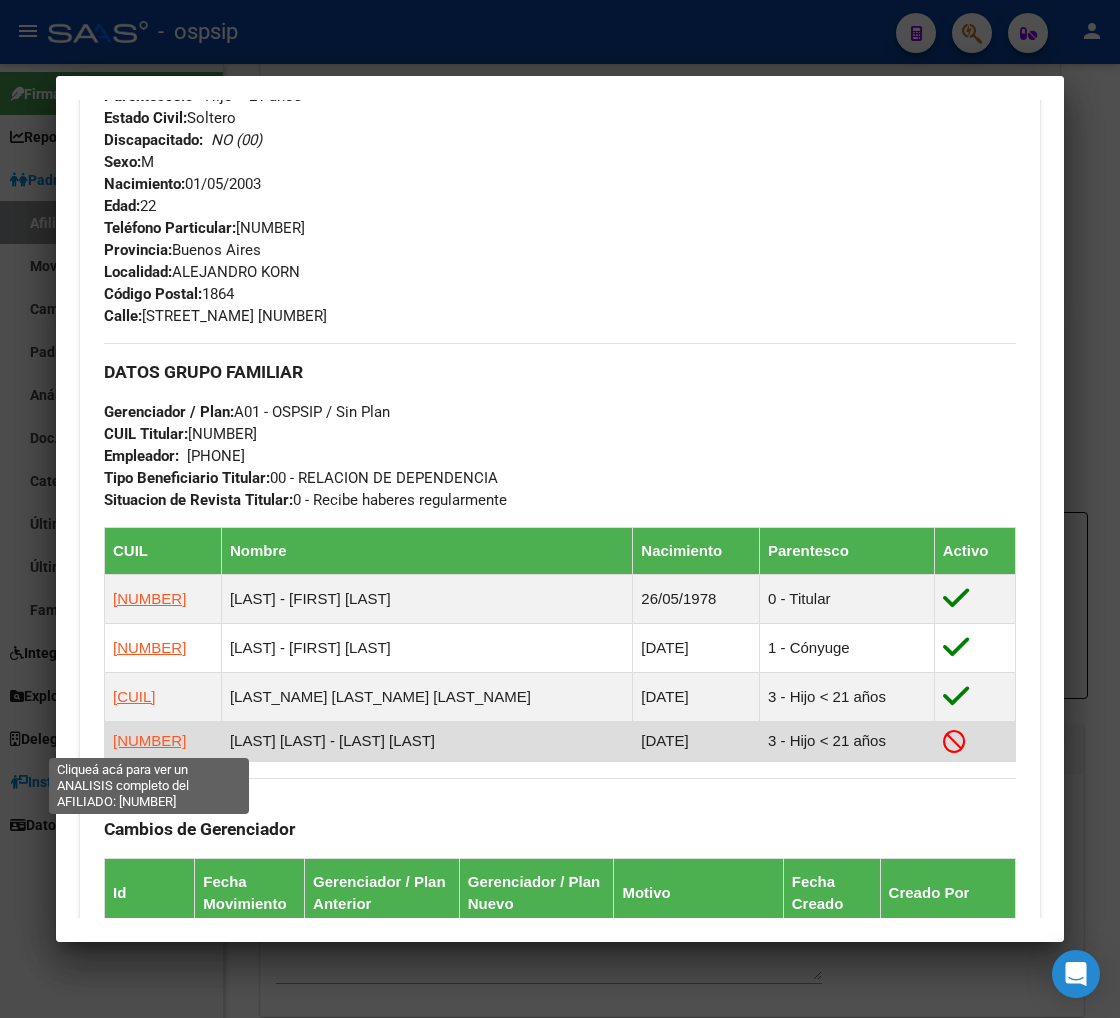 click on "[NUMBER]" at bounding box center [149, 740] 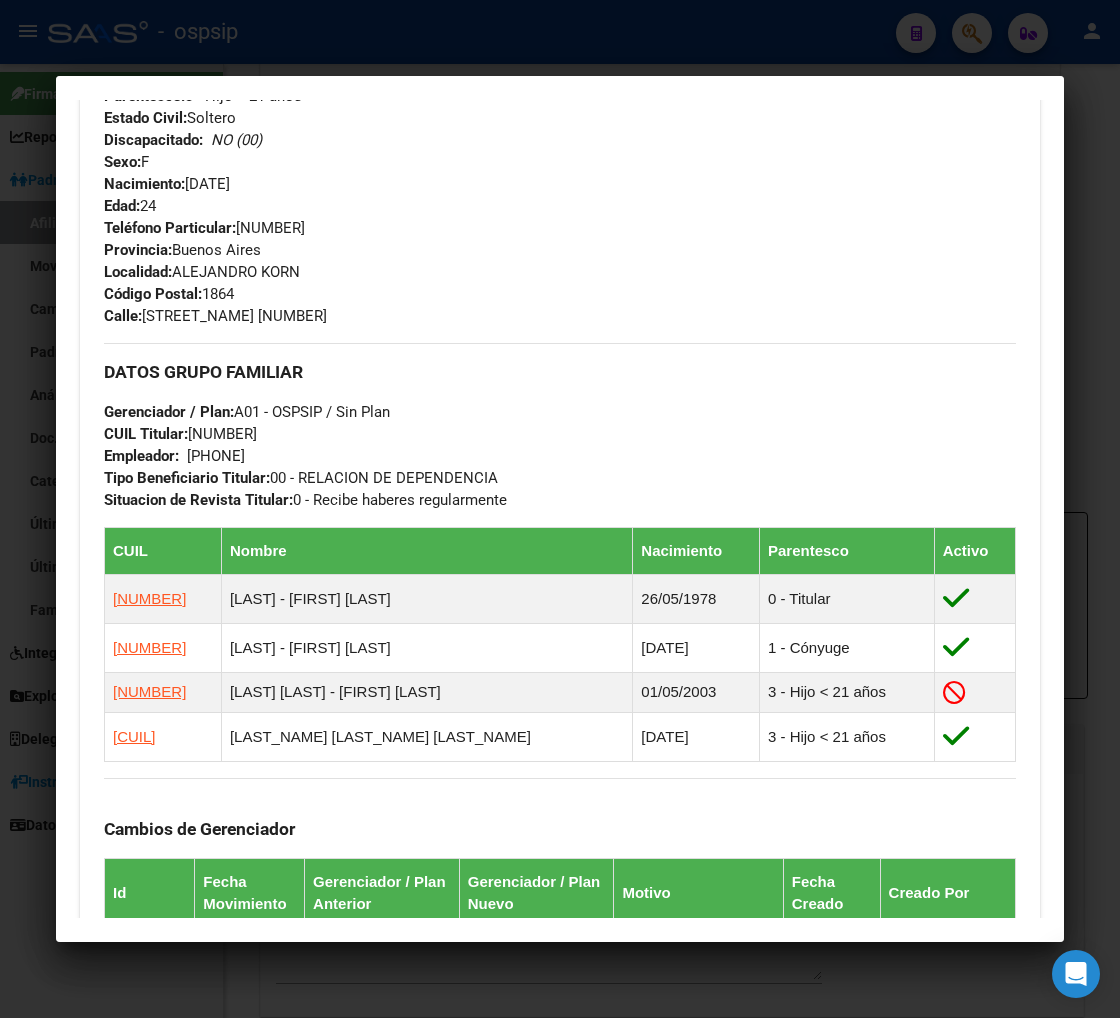 scroll, scrollTop: 1000, scrollLeft: 0, axis: vertical 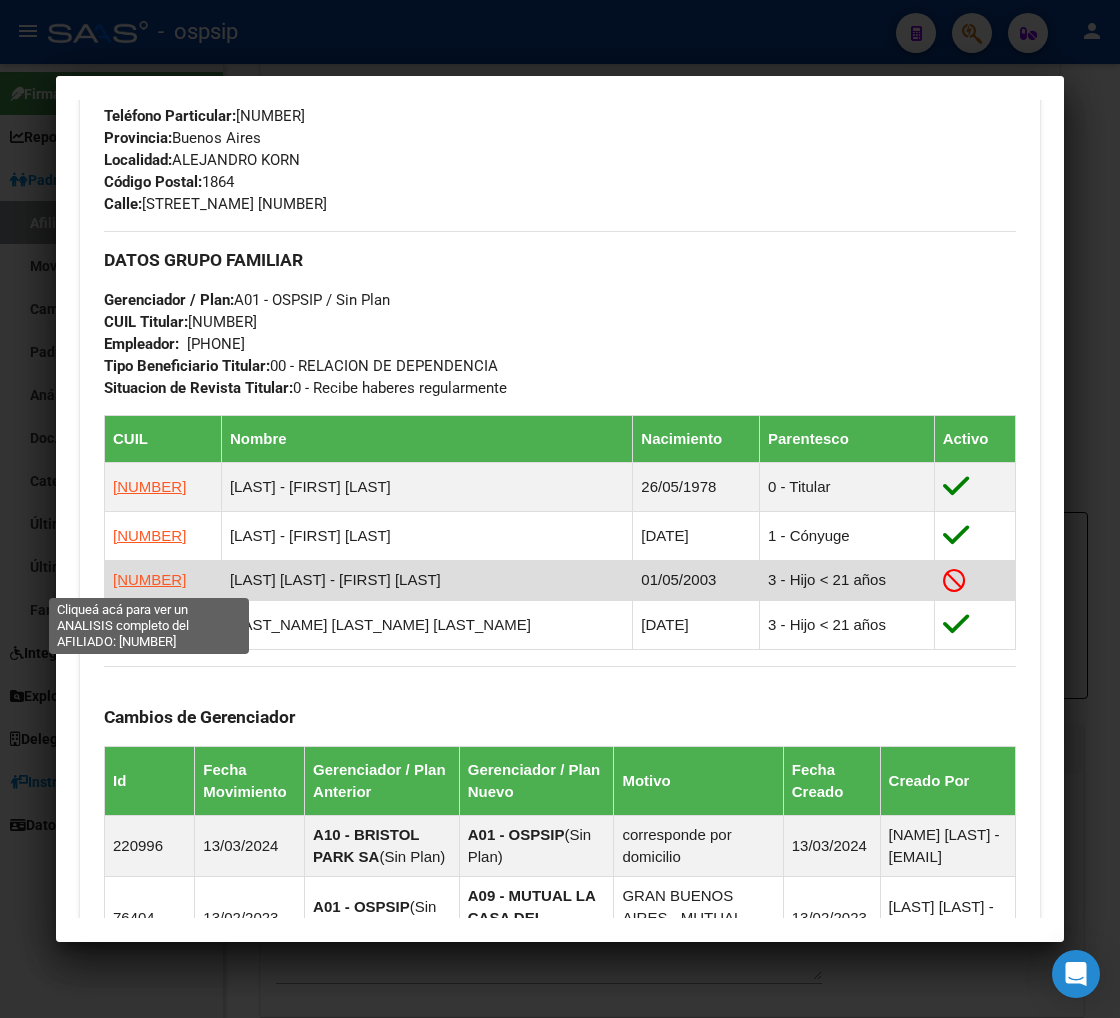 click on "[NUMBER]" at bounding box center [149, 579] 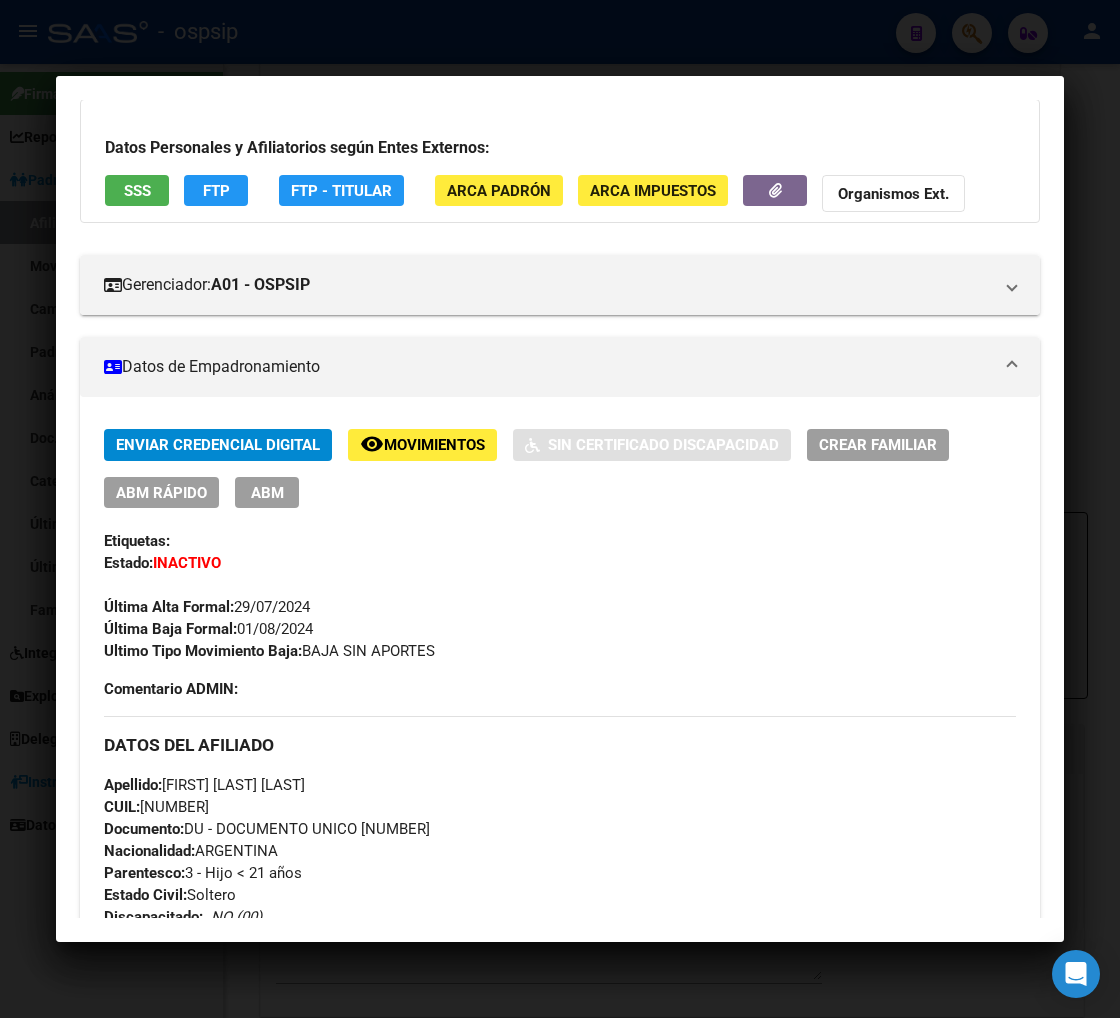 scroll, scrollTop: 0, scrollLeft: 0, axis: both 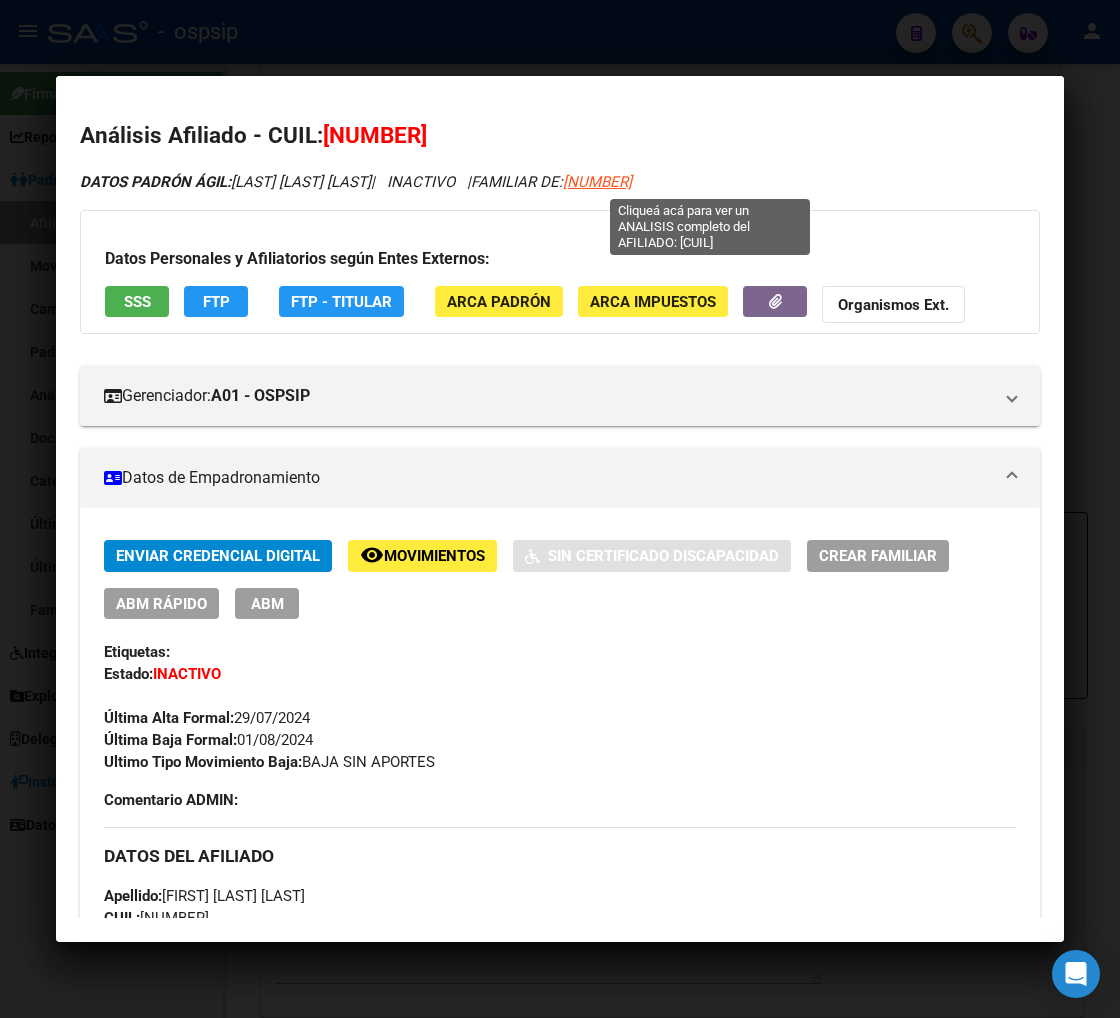 click on "[NUMBER]" at bounding box center (597, 182) 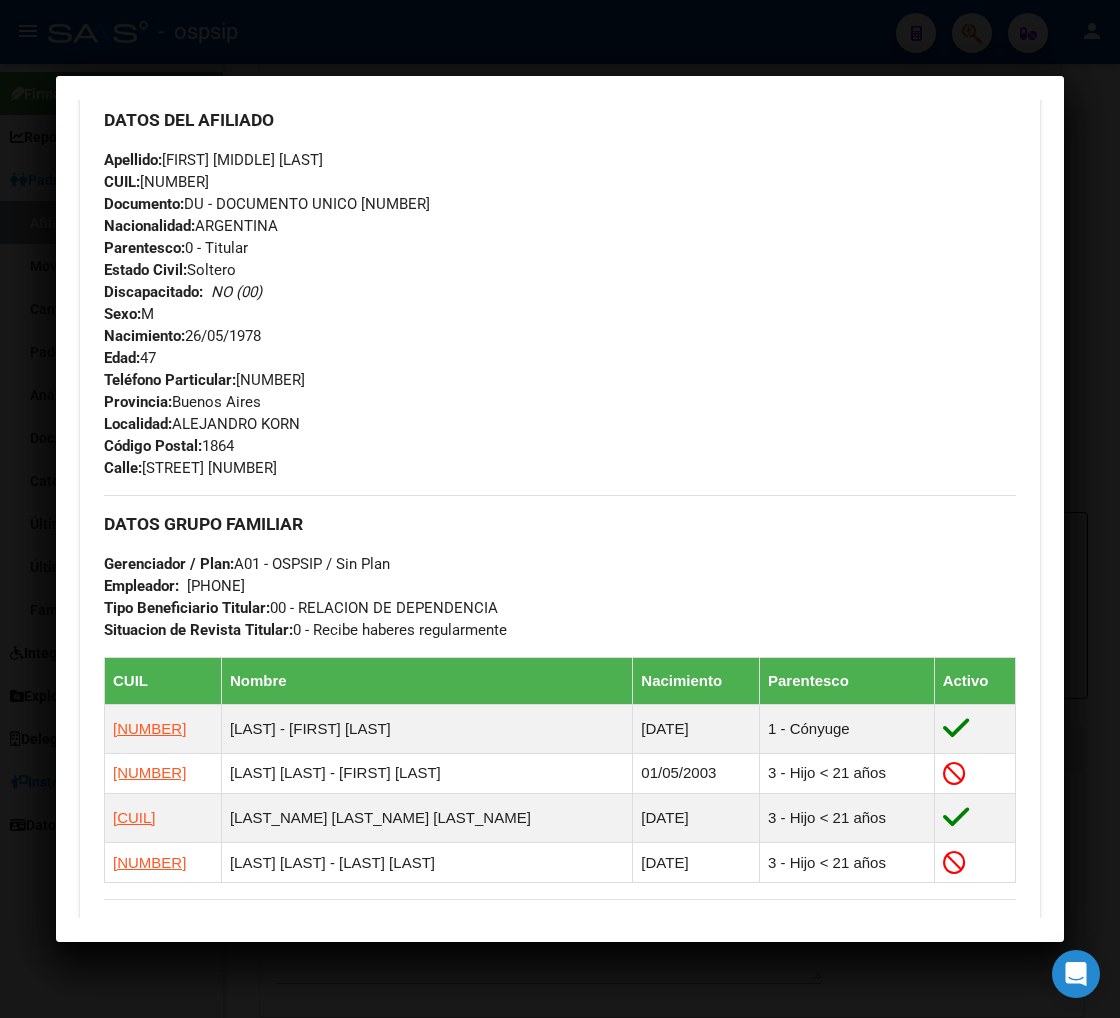 scroll, scrollTop: 1000, scrollLeft: 0, axis: vertical 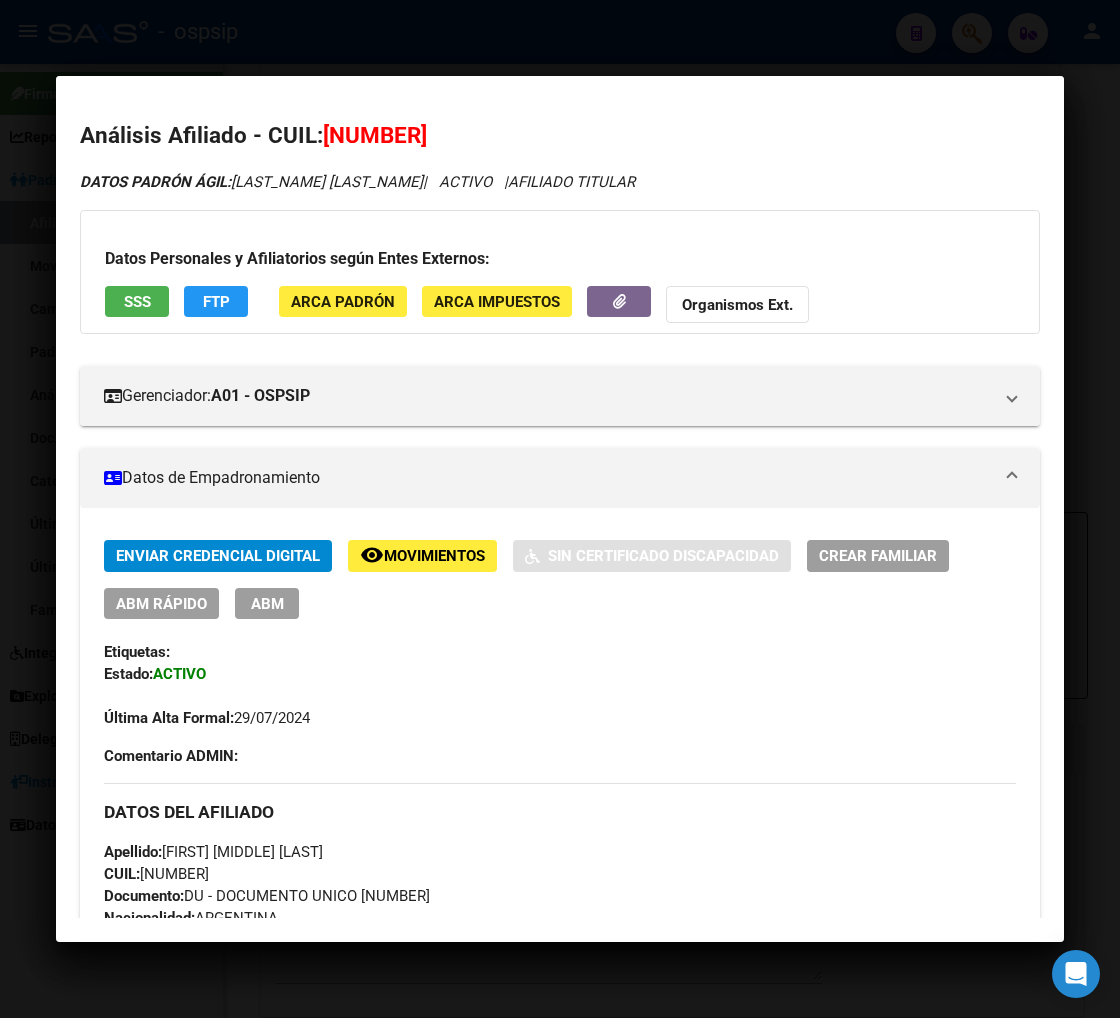 click at bounding box center [560, 509] 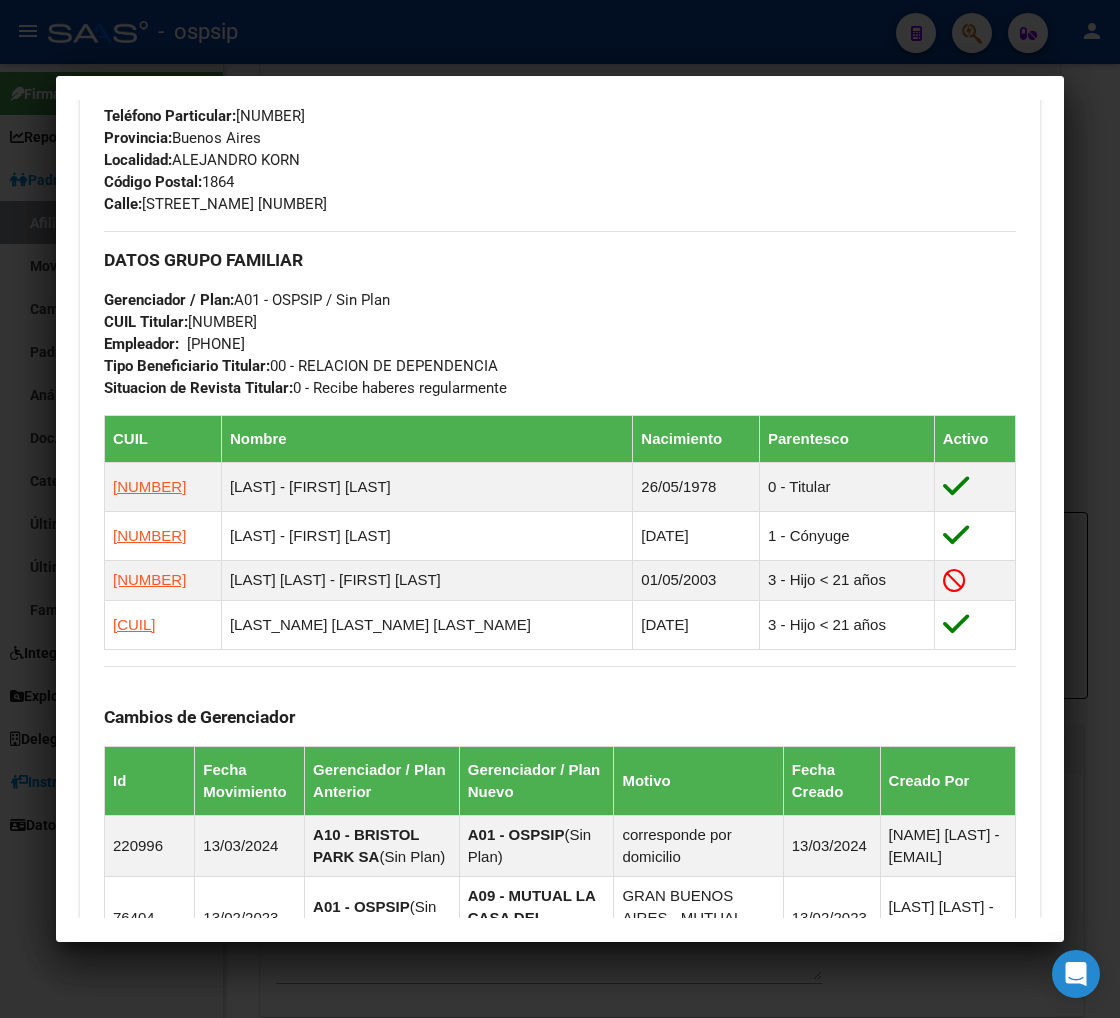 click at bounding box center [560, 509] 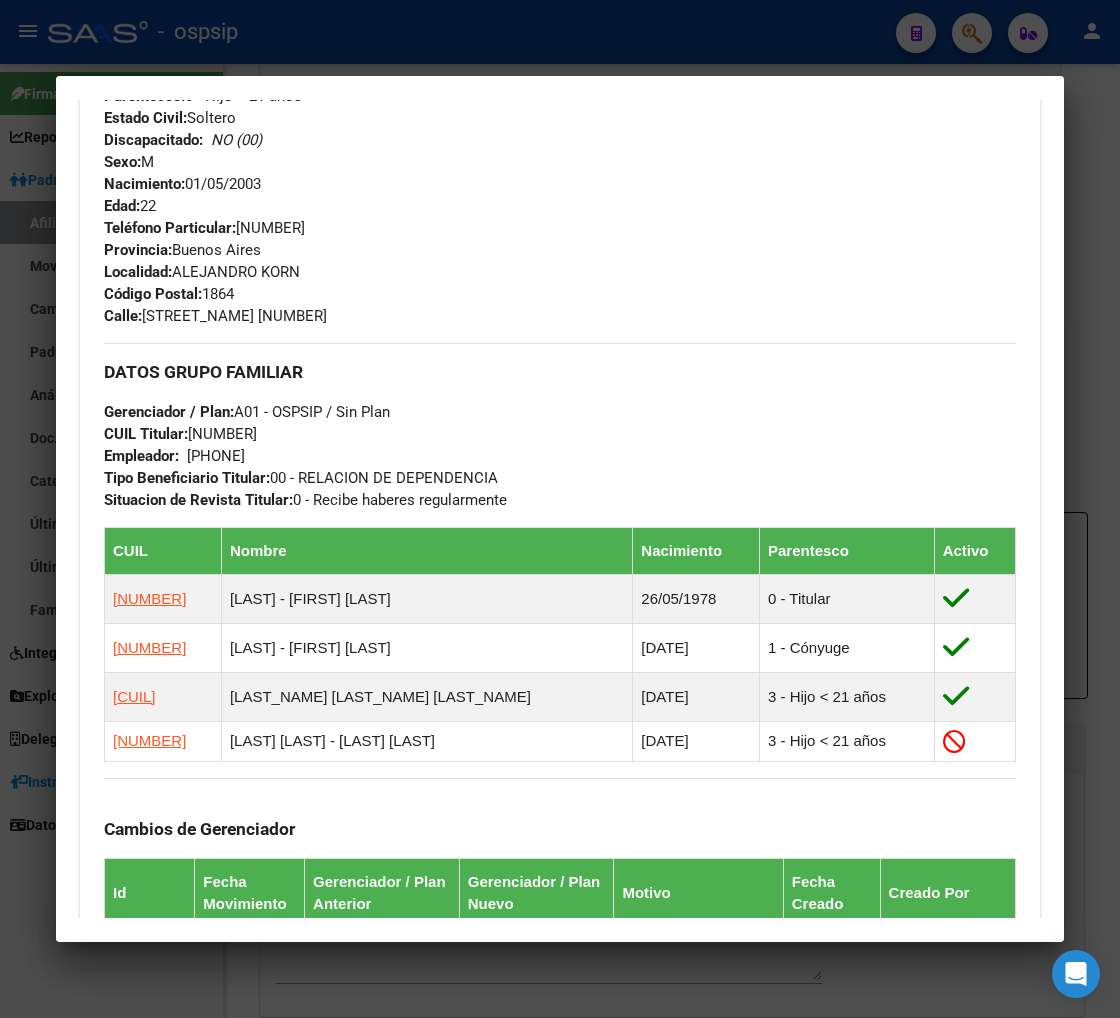 click at bounding box center (560, 509) 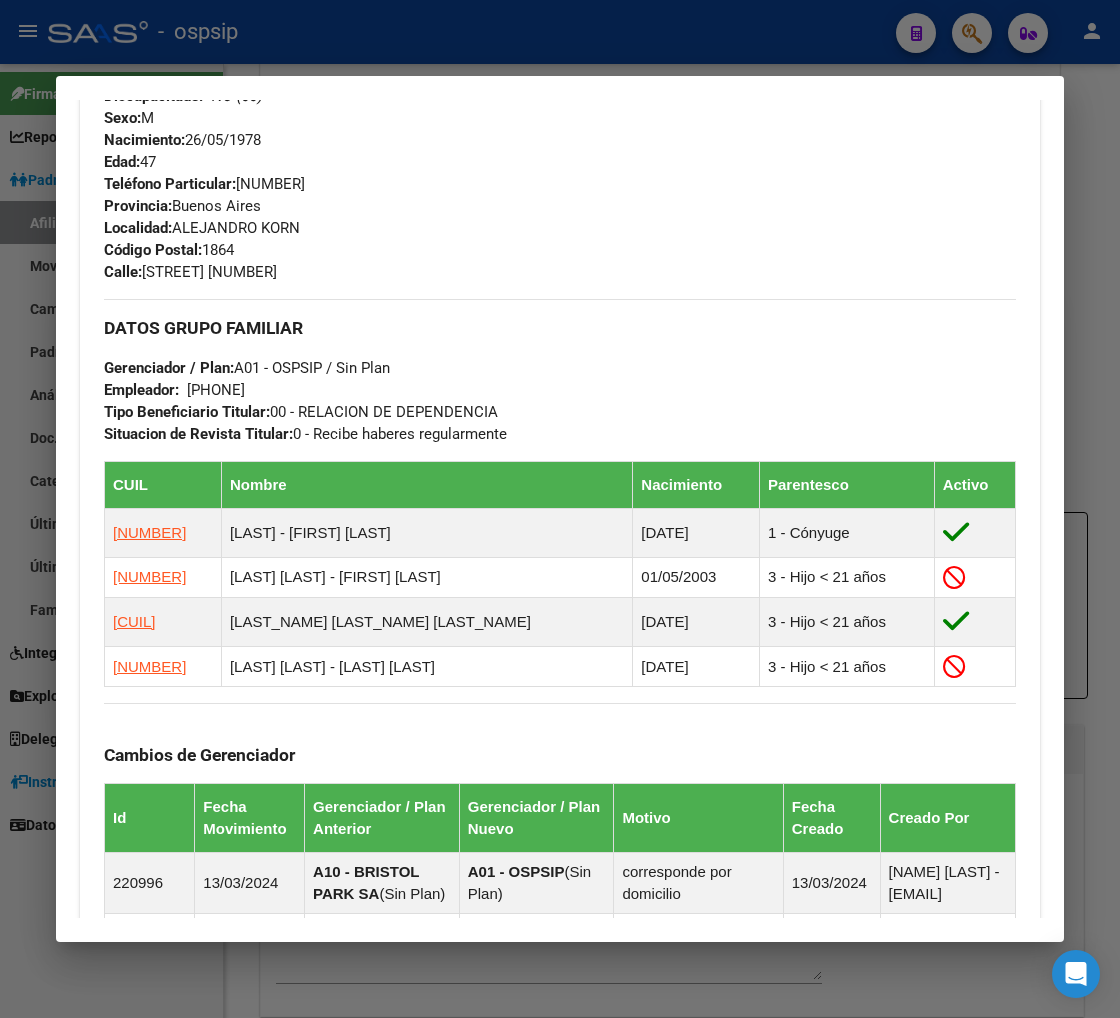 click at bounding box center (560, 509) 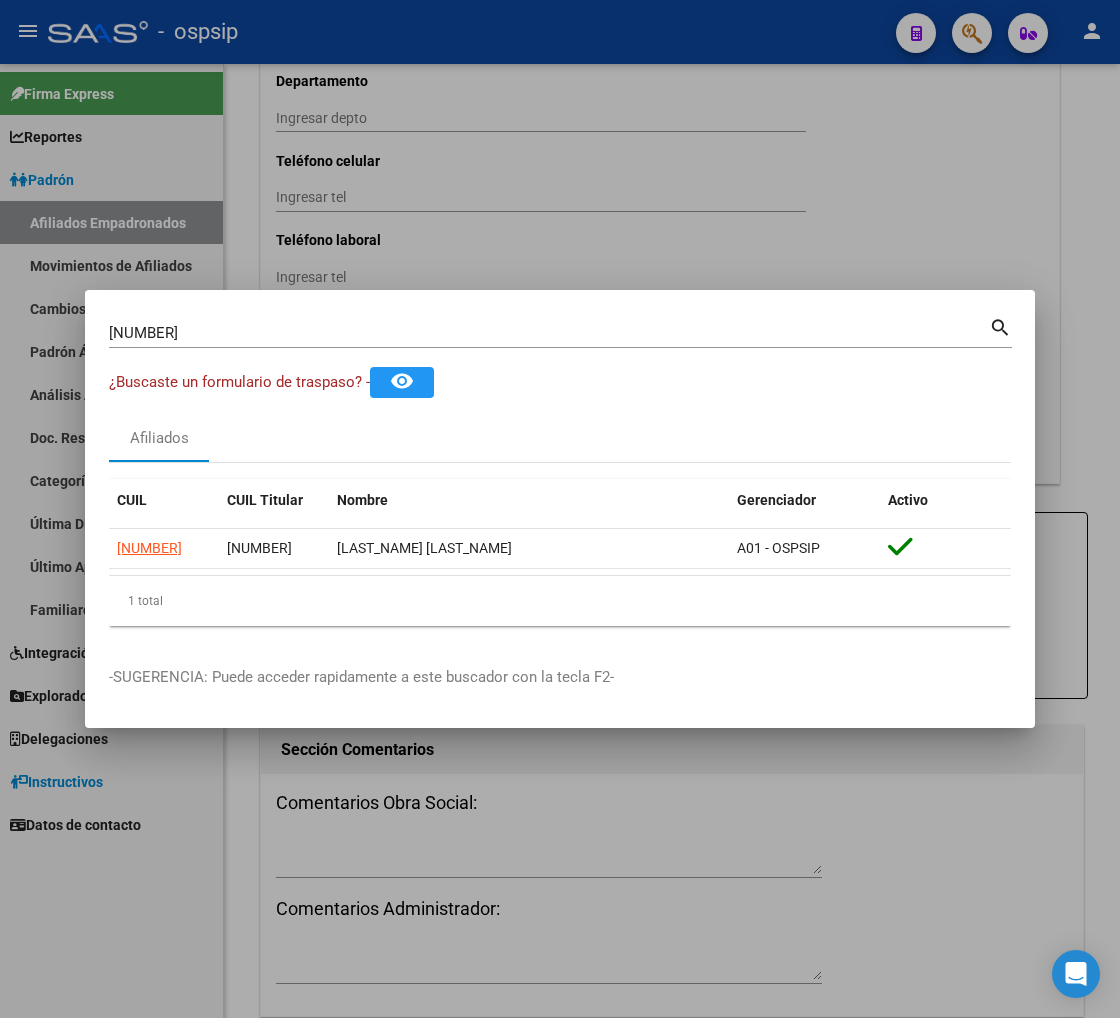 click on "[NUMBER]" at bounding box center (549, 333) 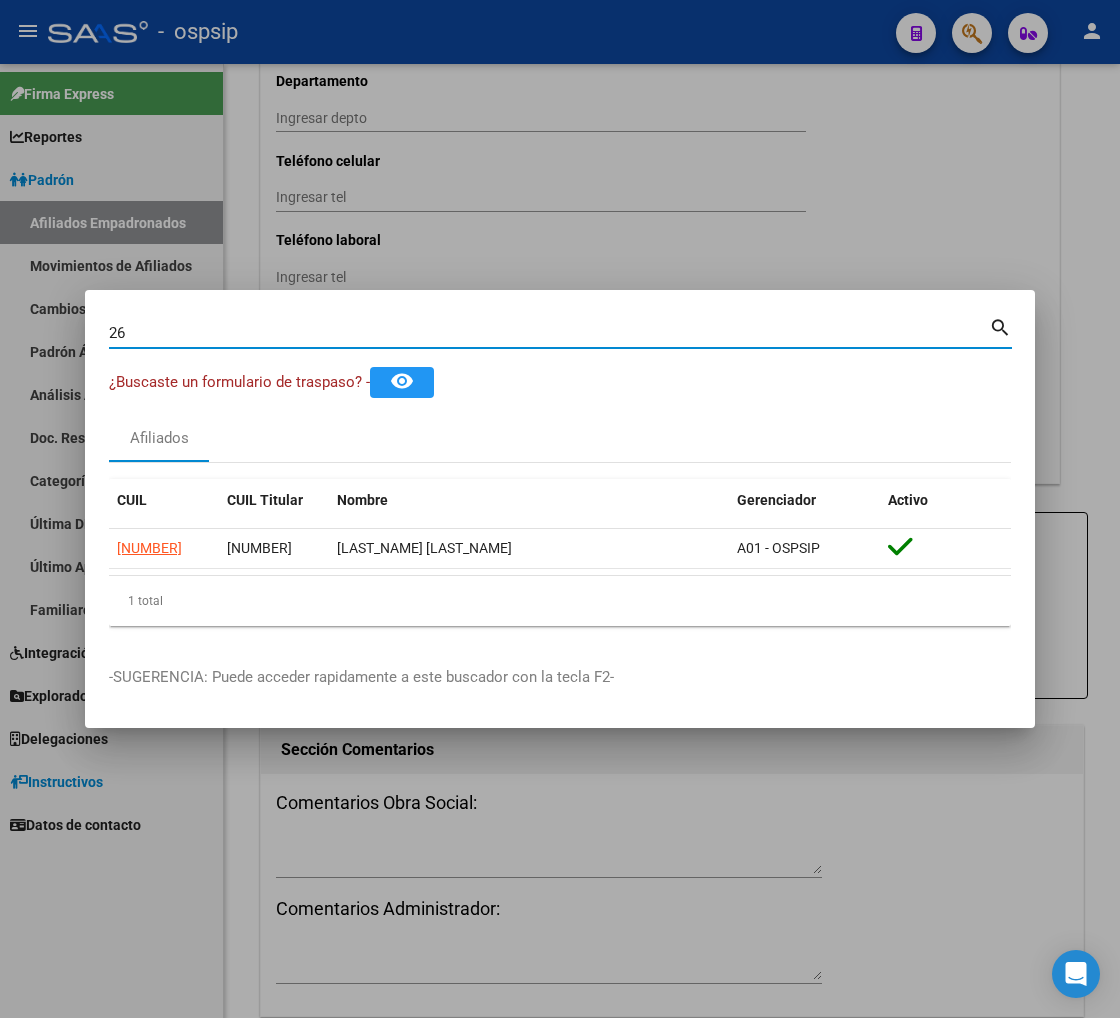 type on "2" 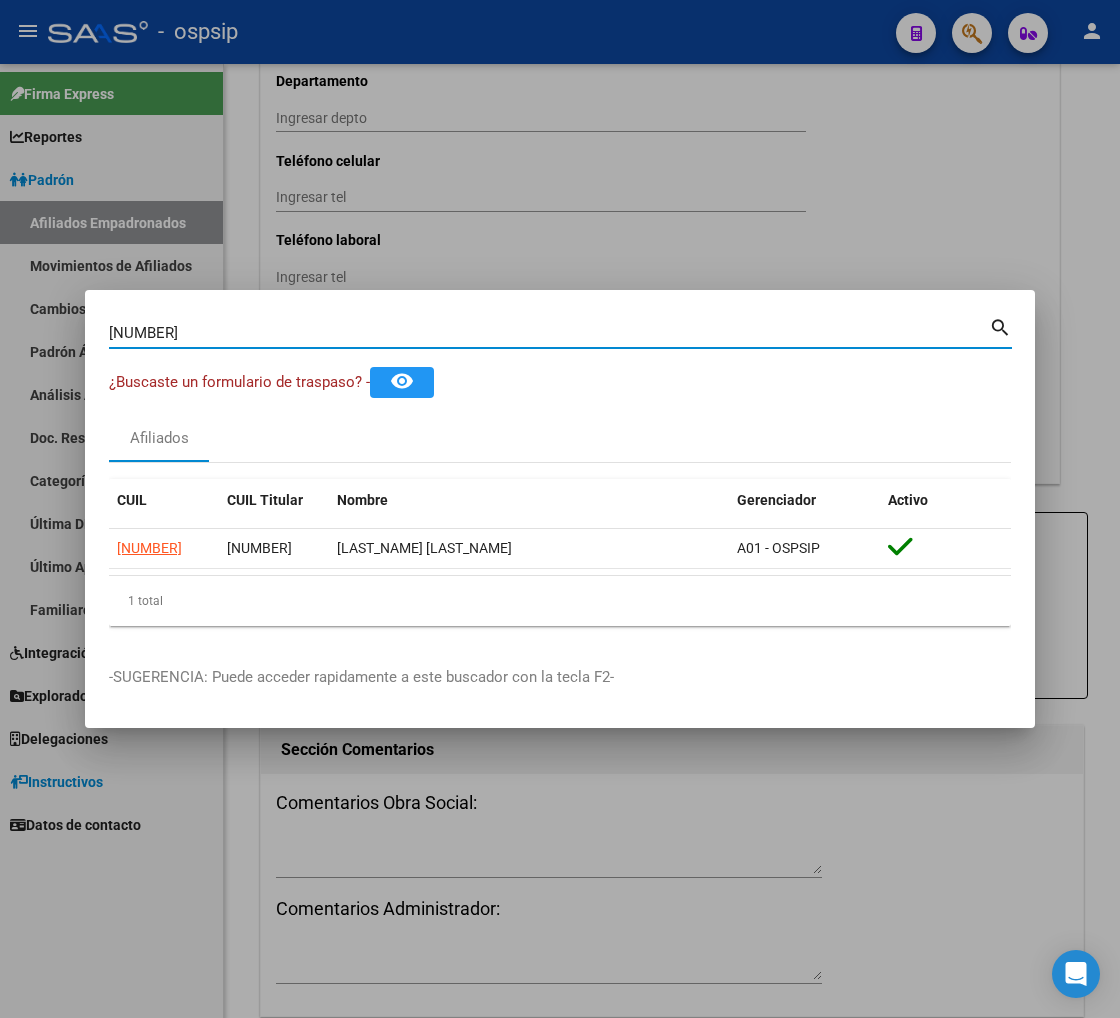 type on "[NUMBER]" 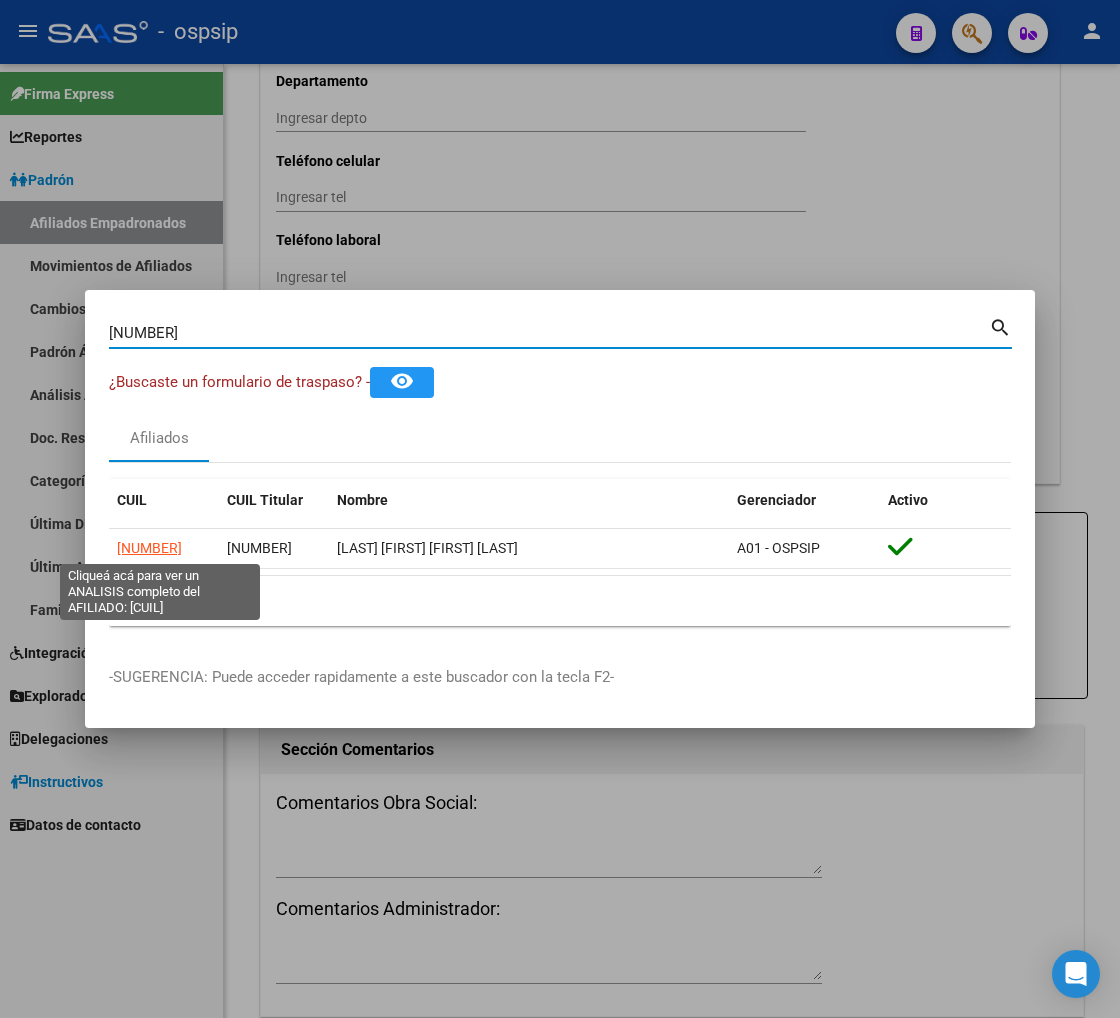 click on "[NUMBER]" 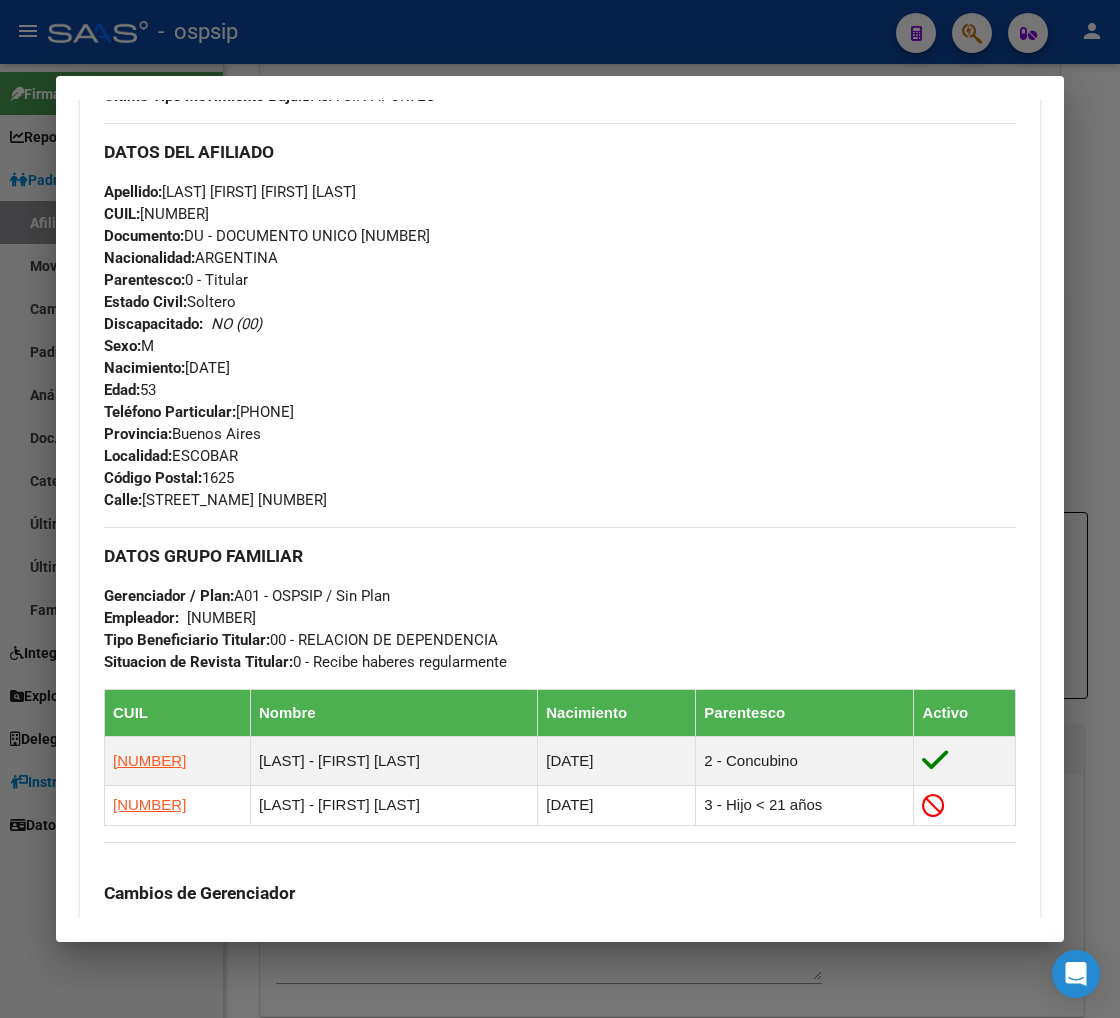 scroll, scrollTop: 777, scrollLeft: 0, axis: vertical 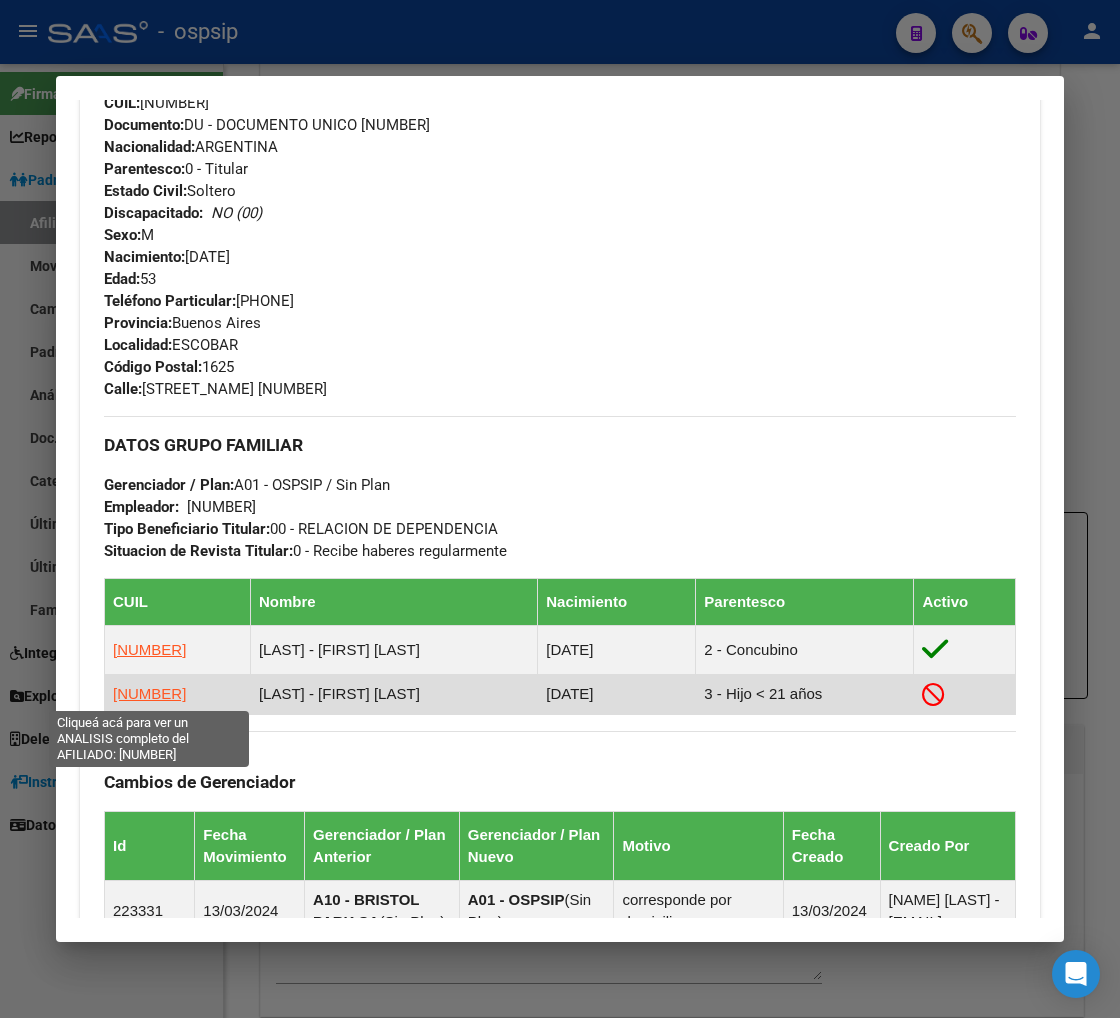 click on "[NUMBER]" at bounding box center (149, 693) 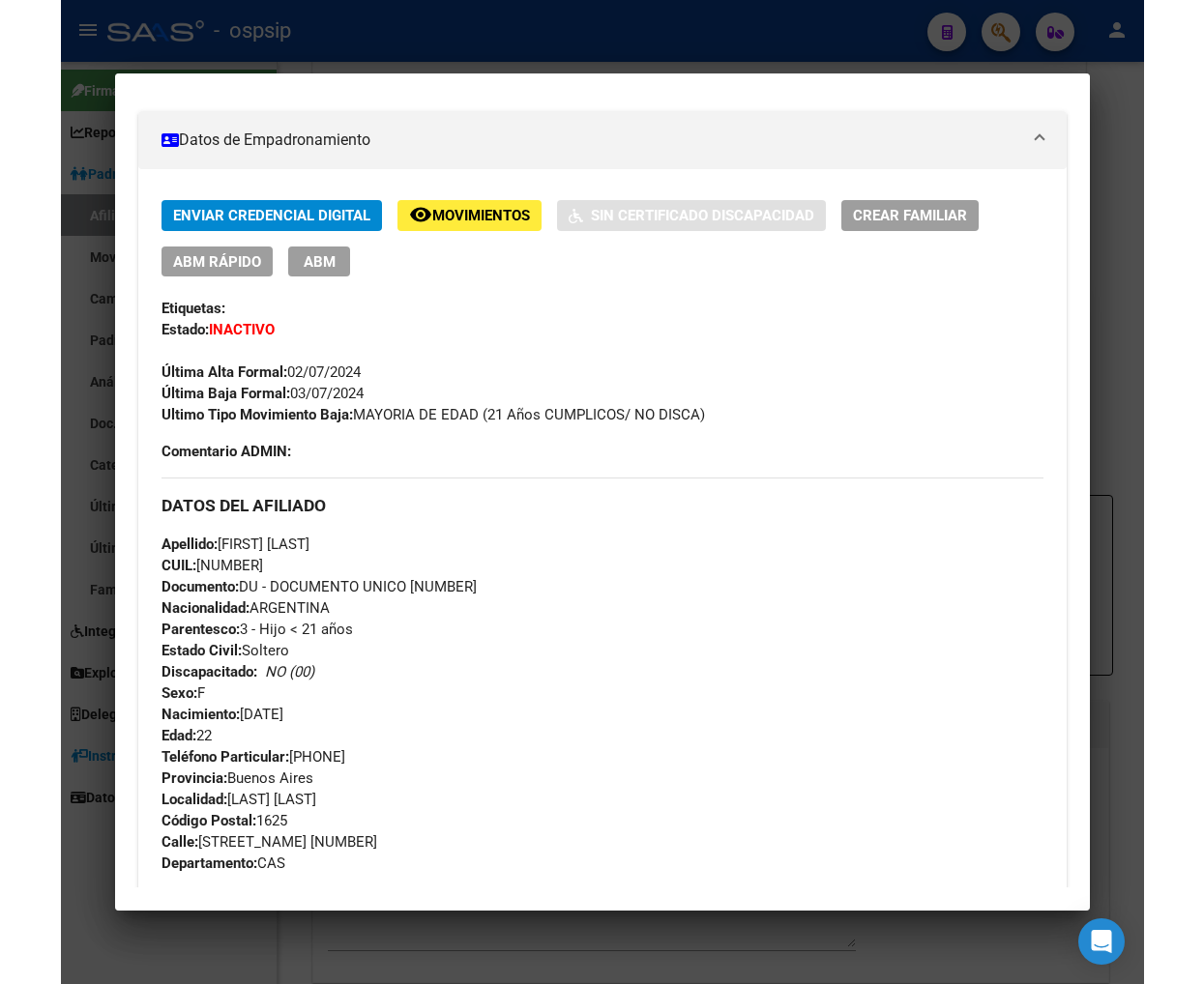 scroll, scrollTop: 0, scrollLeft: 0, axis: both 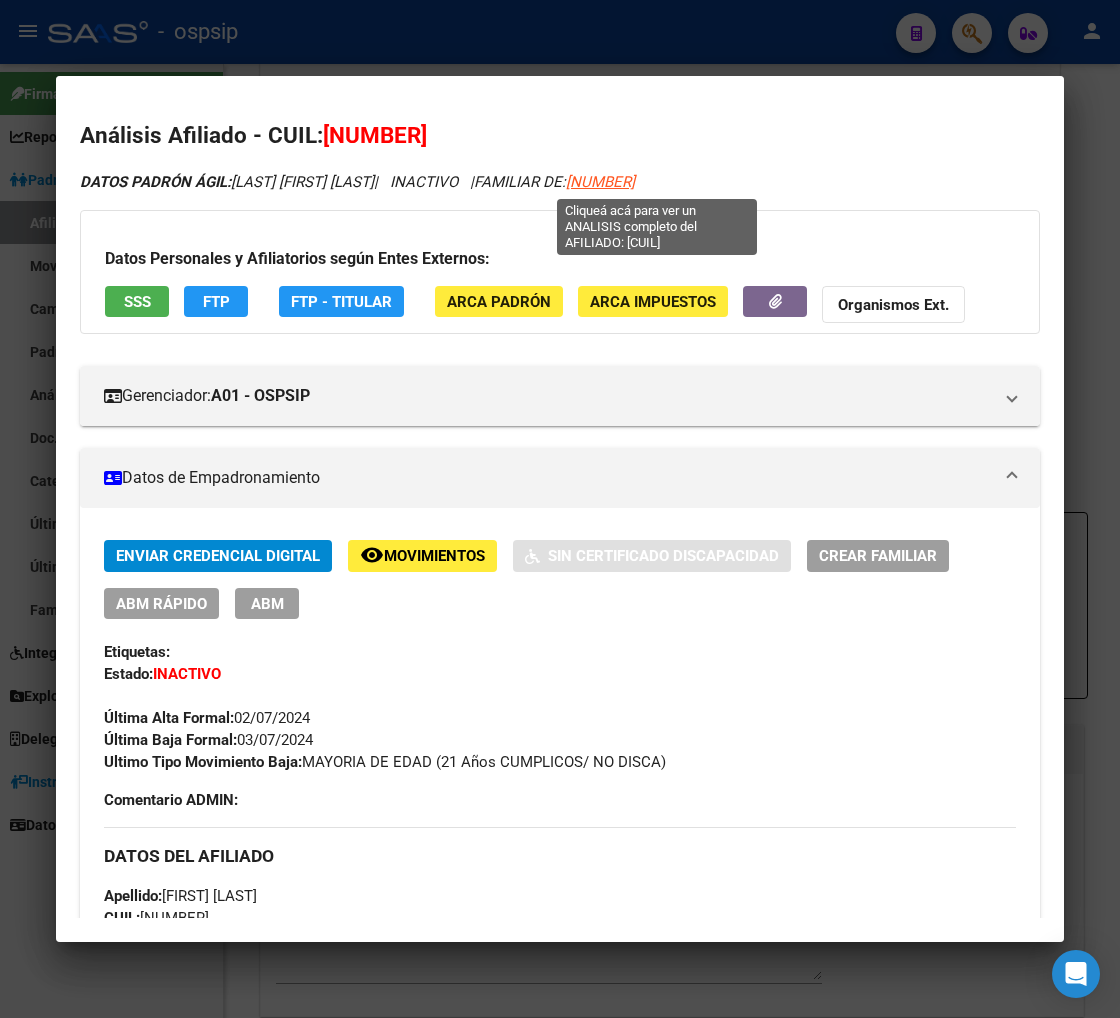 click on "[NUMBER]" at bounding box center (600, 182) 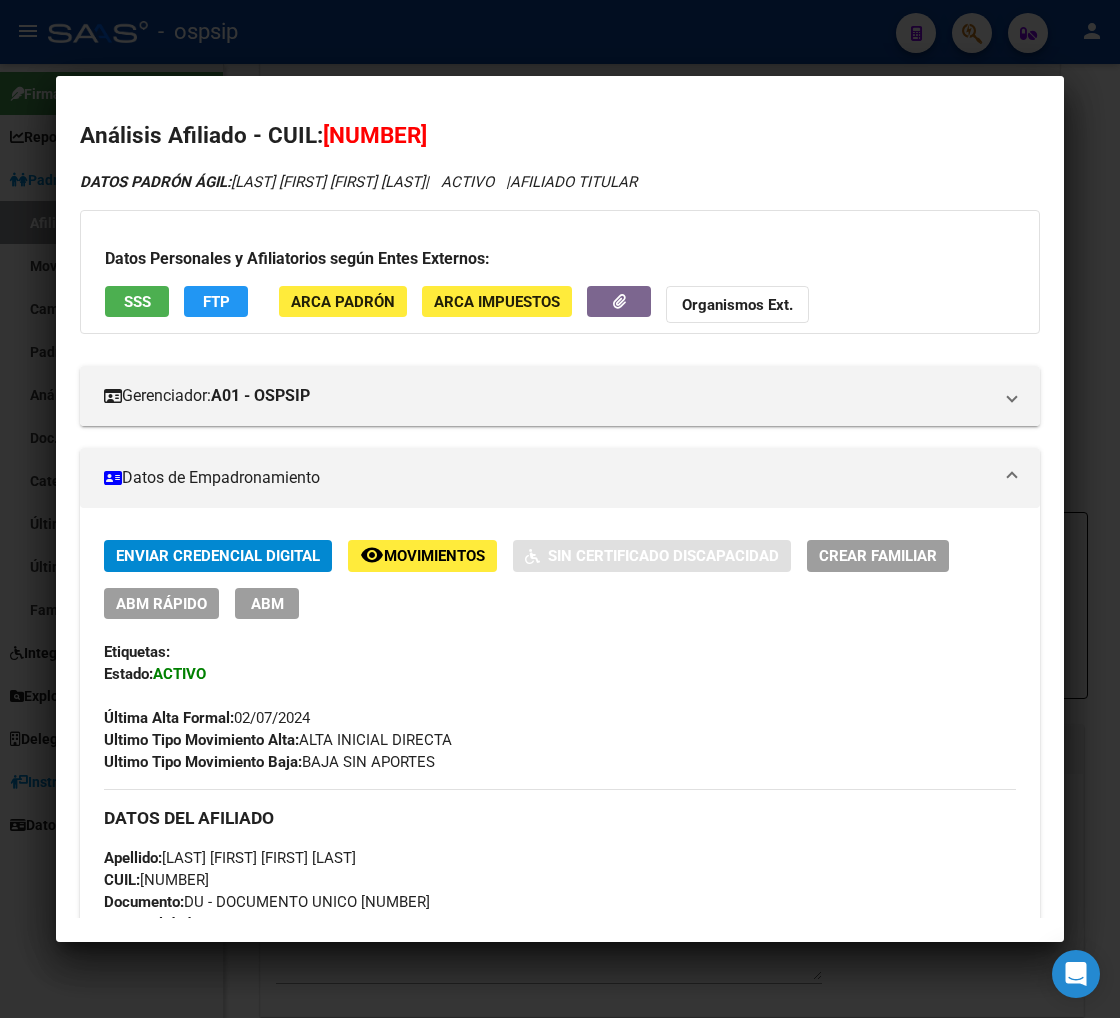 drag, startPoint x: 343, startPoint y: 134, endPoint x: 445, endPoint y: 134, distance: 102 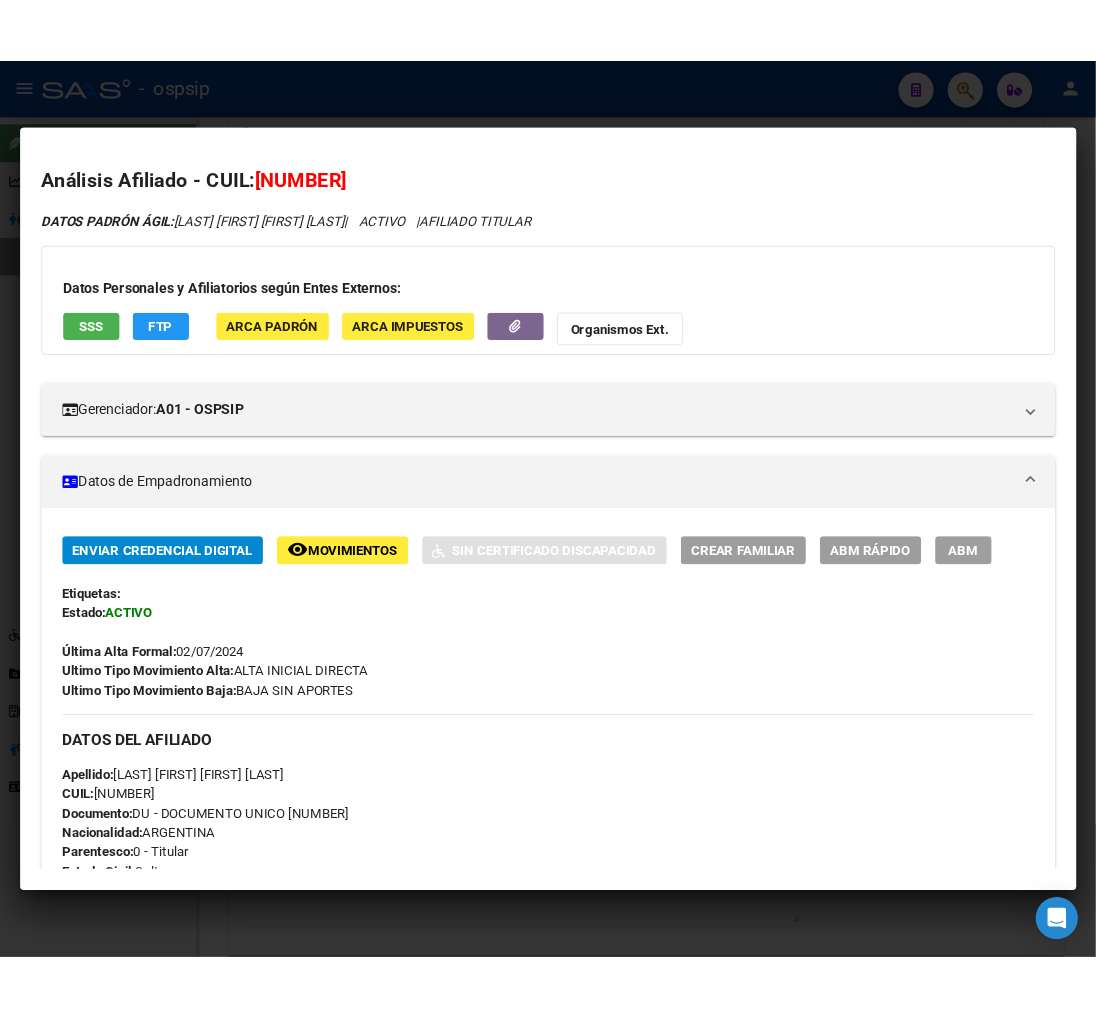 scroll, scrollTop: 731, scrollLeft: 0, axis: vertical 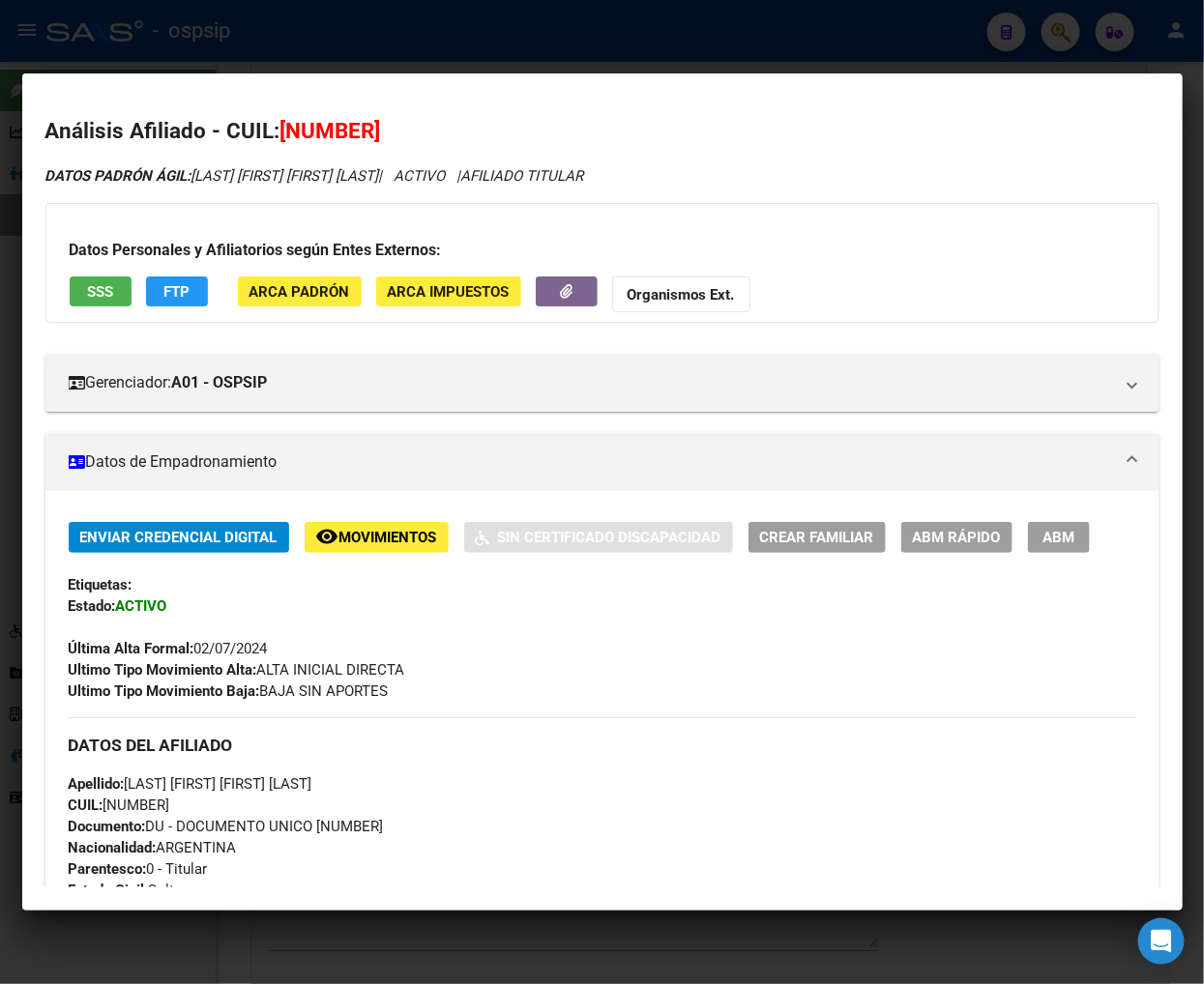click at bounding box center [602, 492] 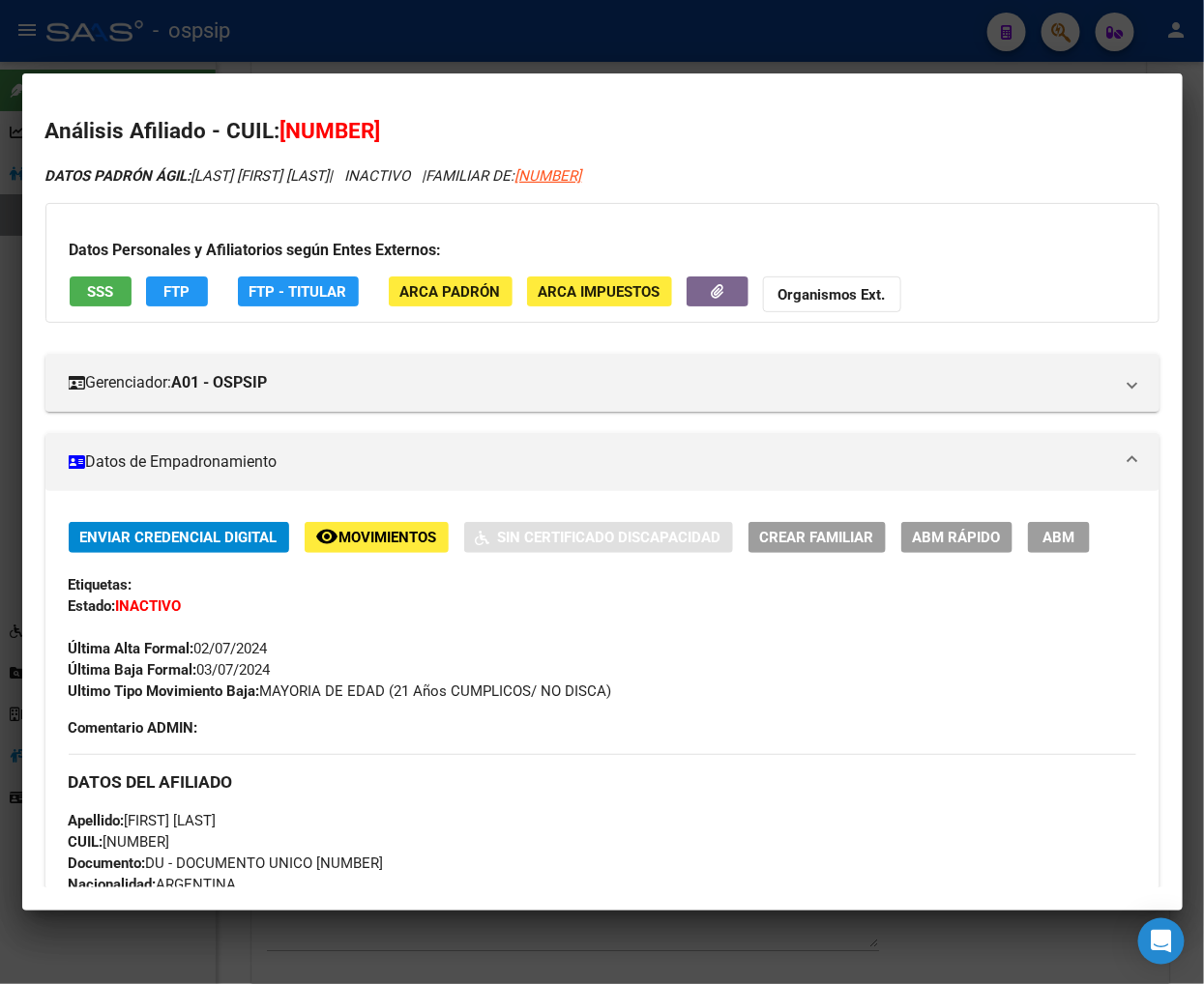 click at bounding box center (602, 492) 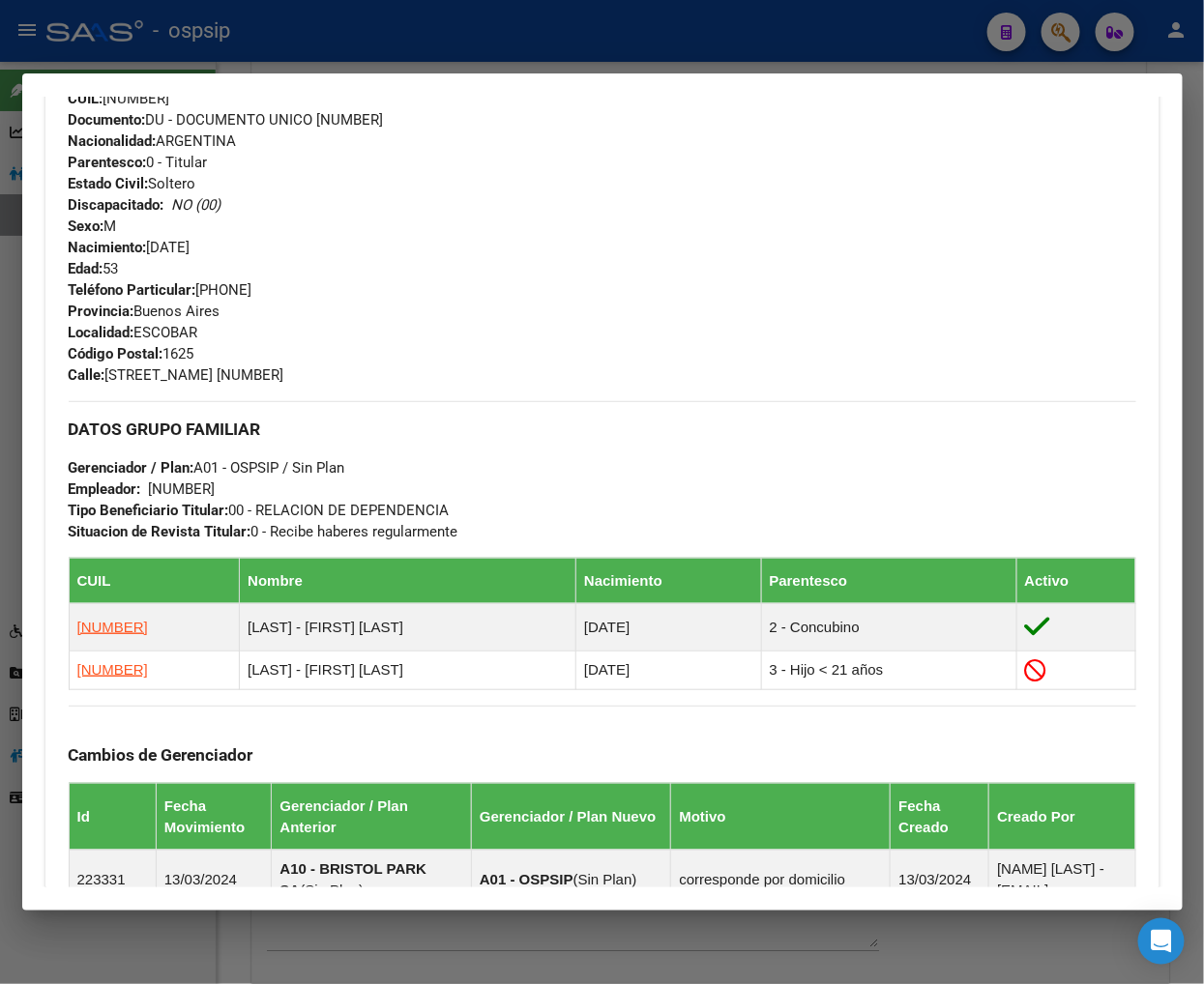 click at bounding box center [602, 492] 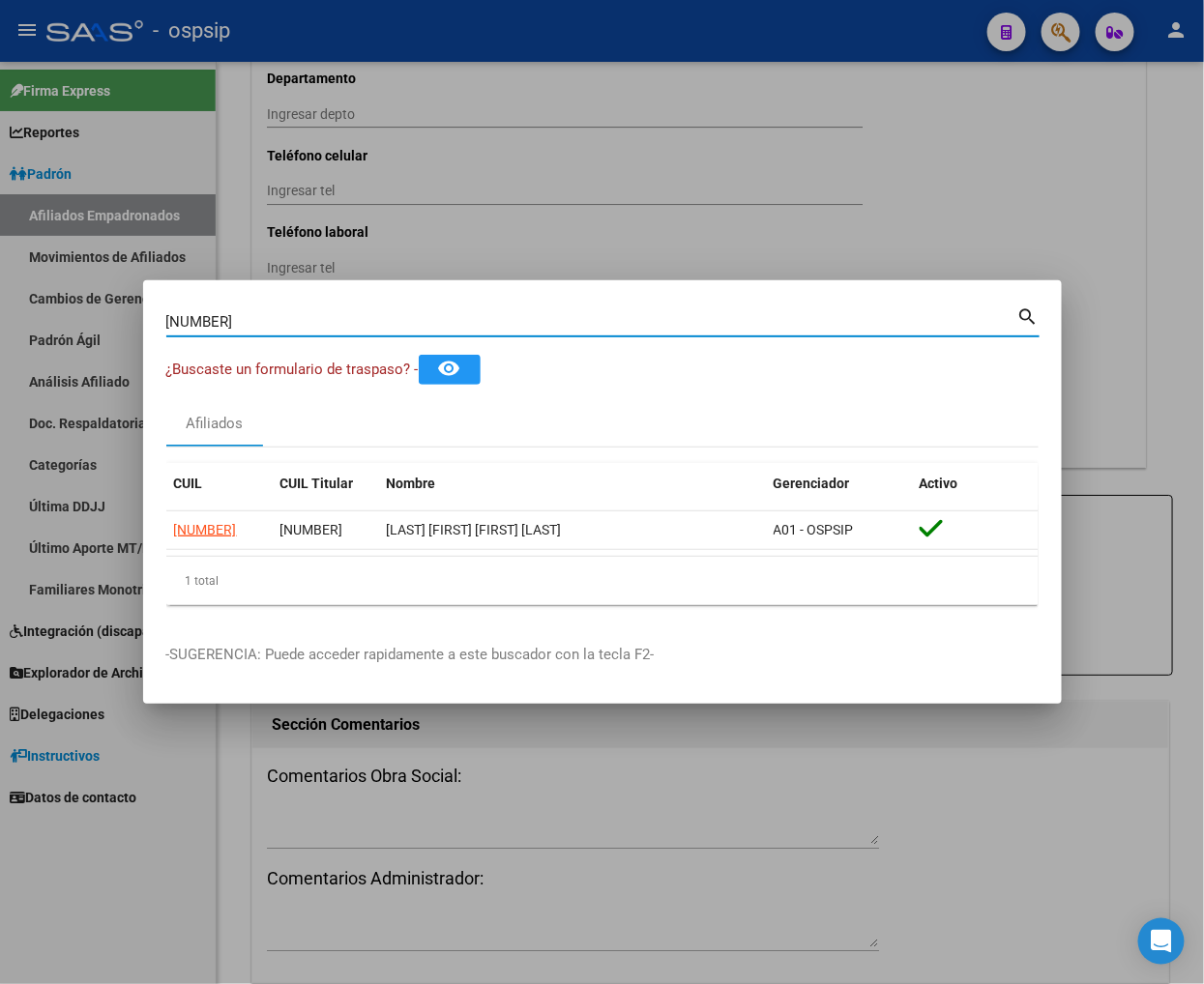 click on "[NUMBER]" at bounding box center [592, 322] 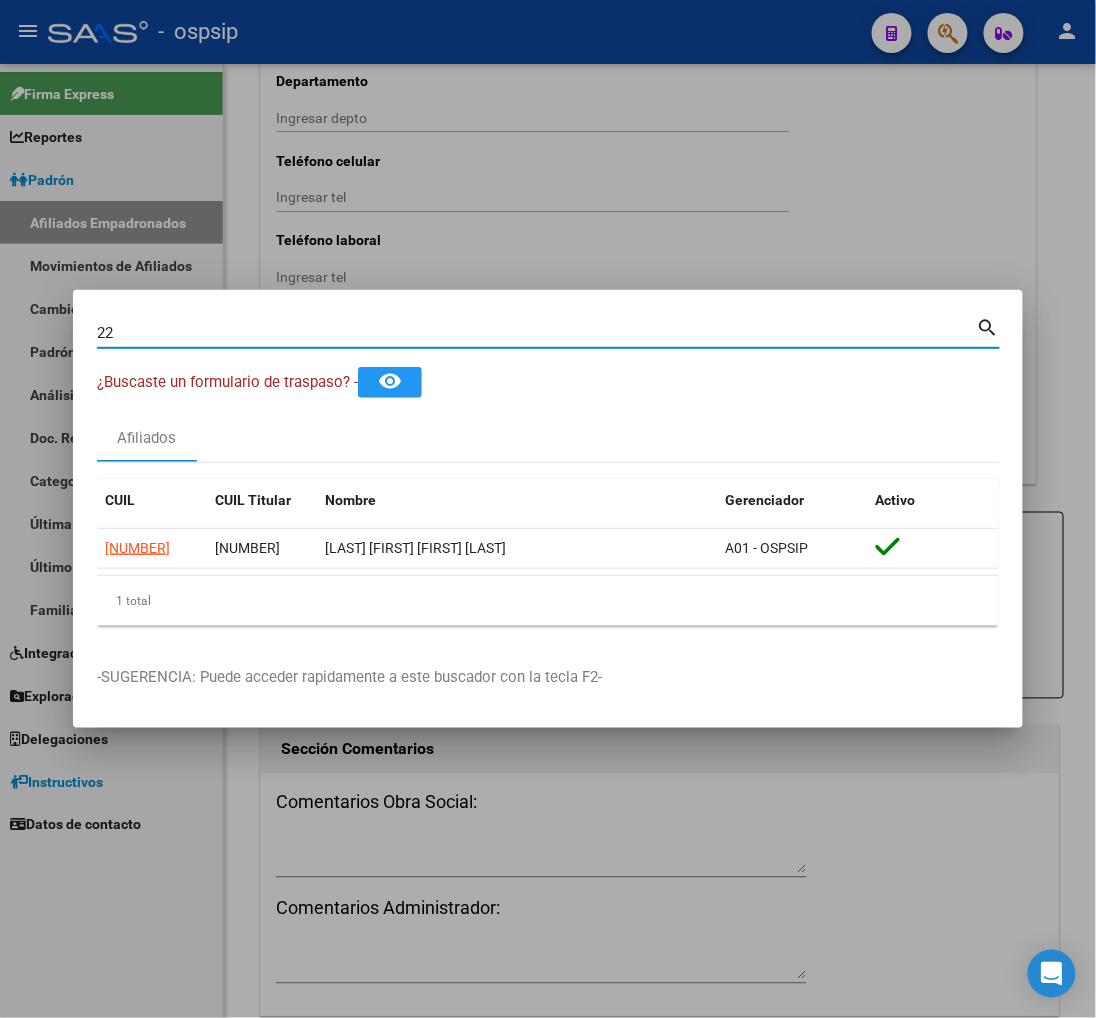 type on "2" 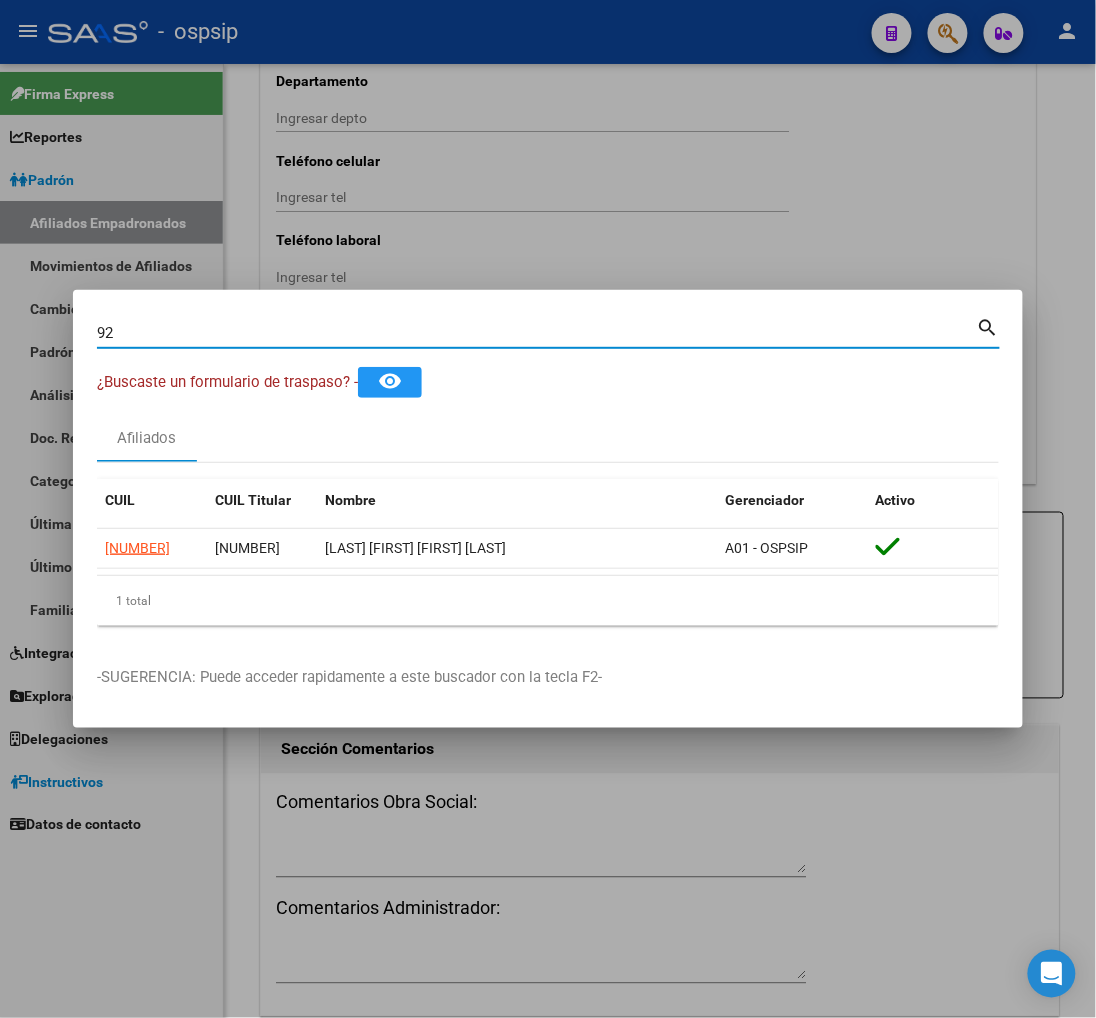 type on "9" 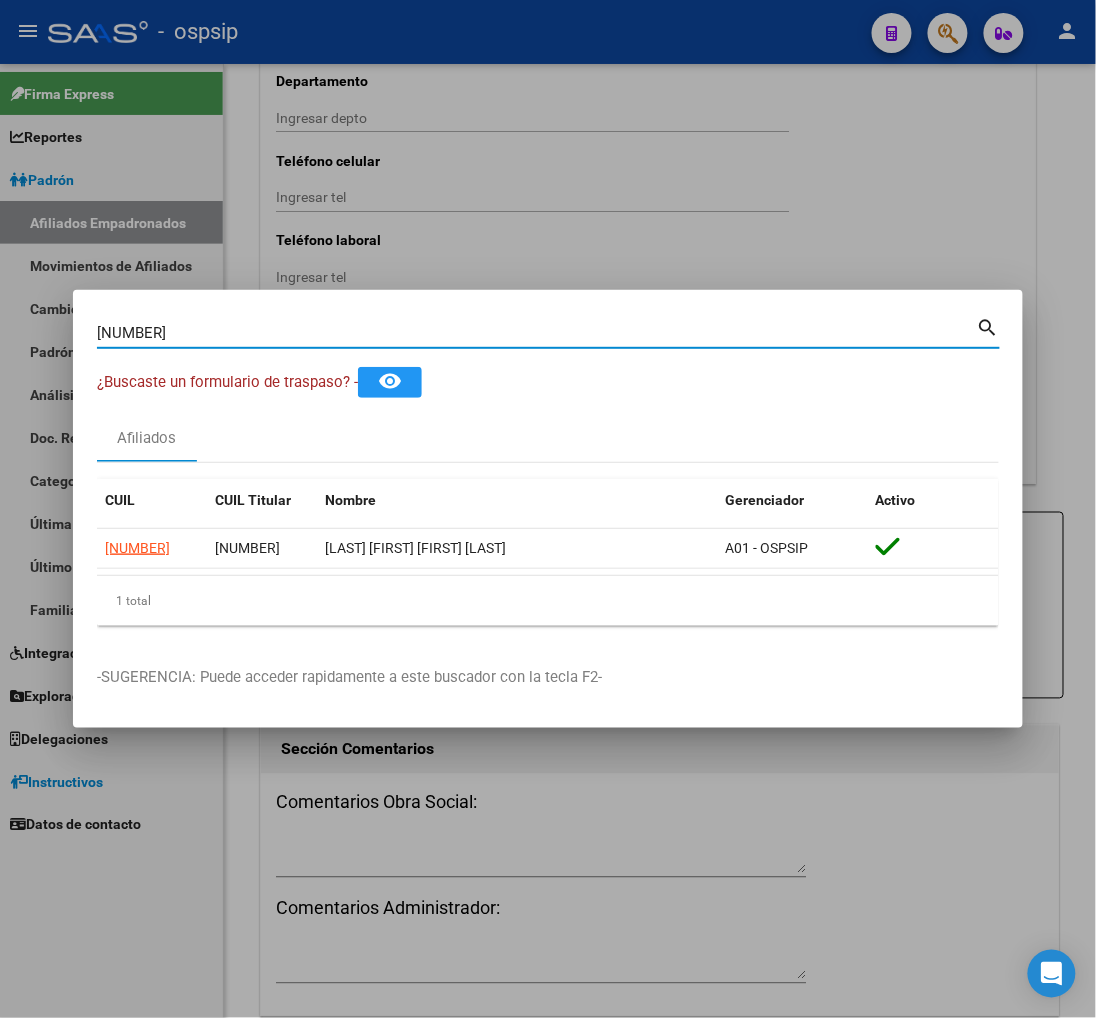 type on "[NUMBER]" 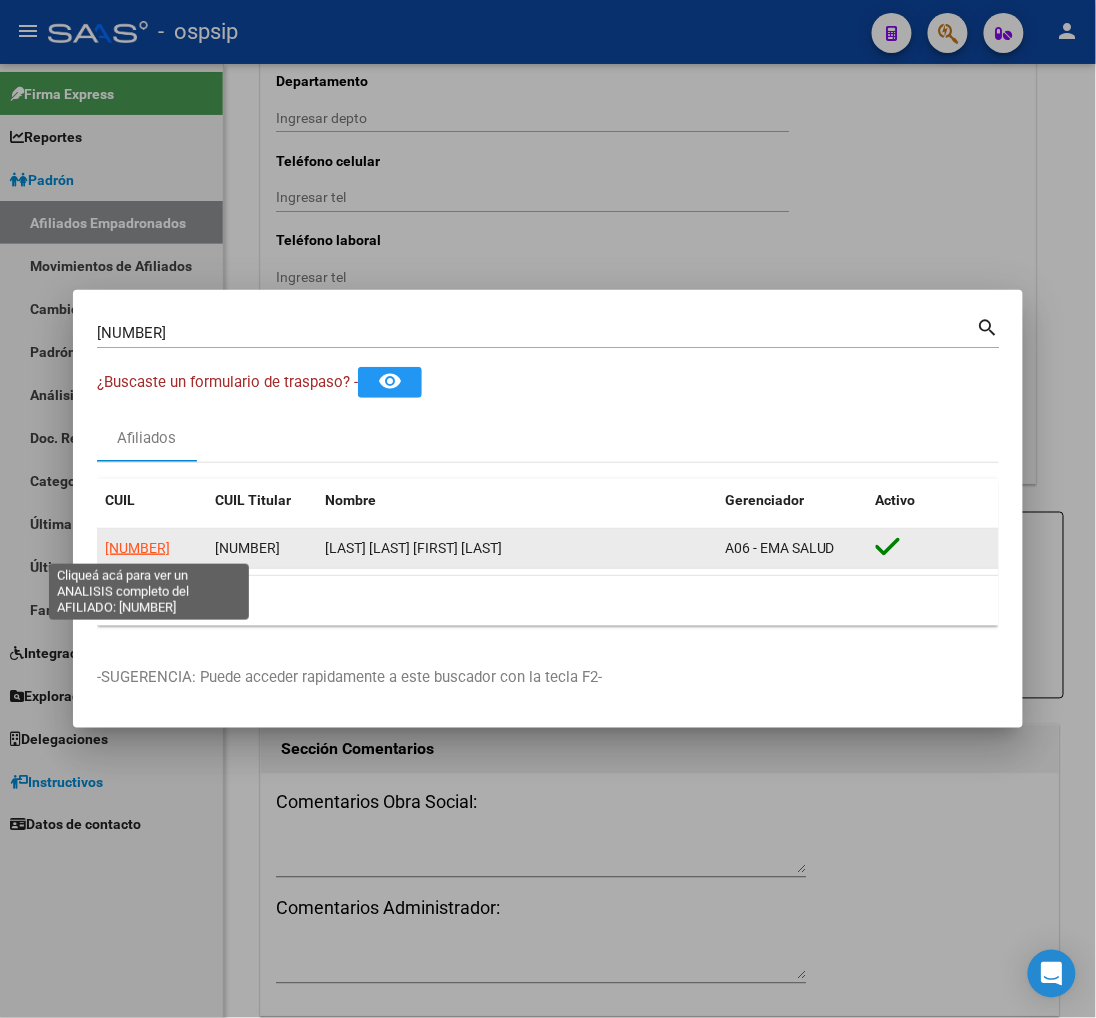 click on "[NUMBER]" 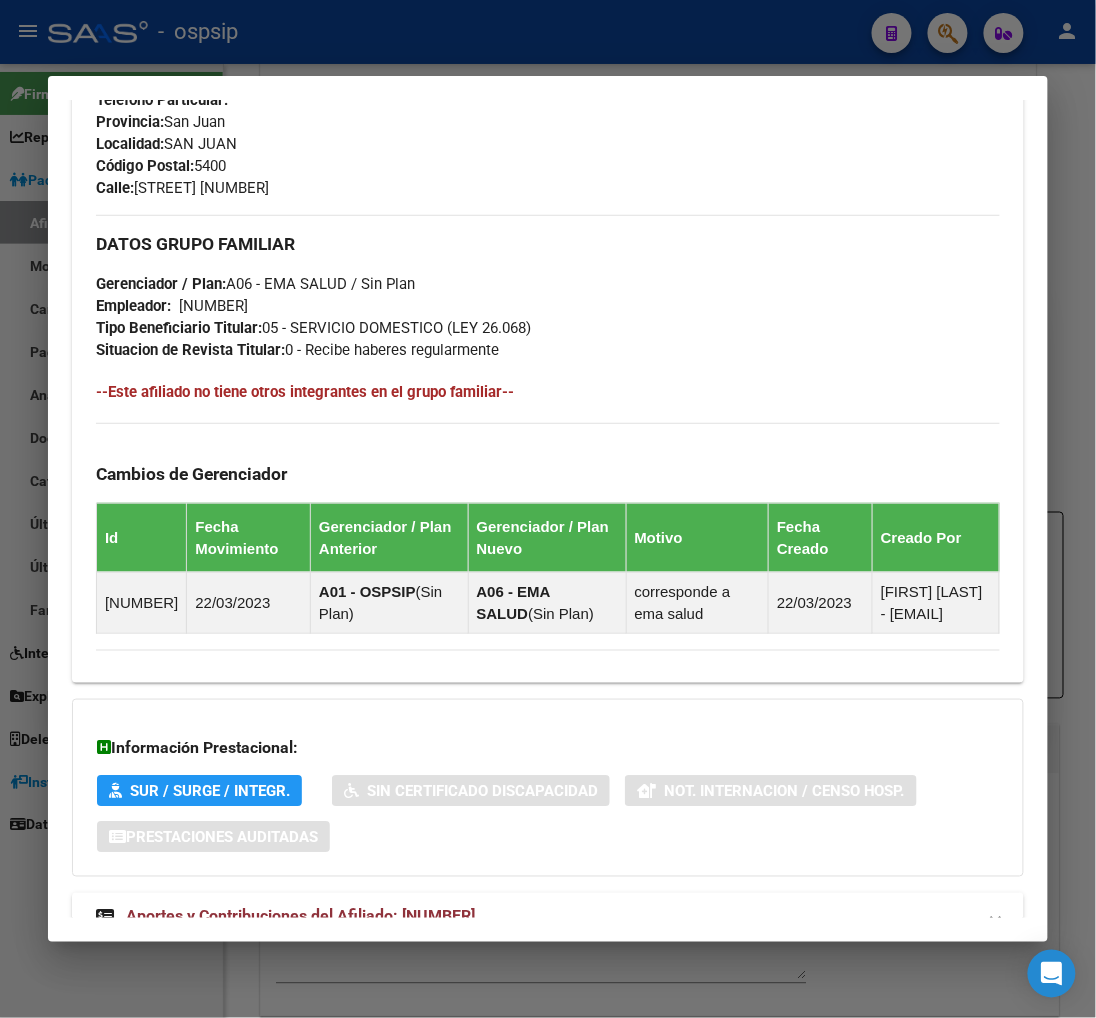 scroll, scrollTop: 1024, scrollLeft: 0, axis: vertical 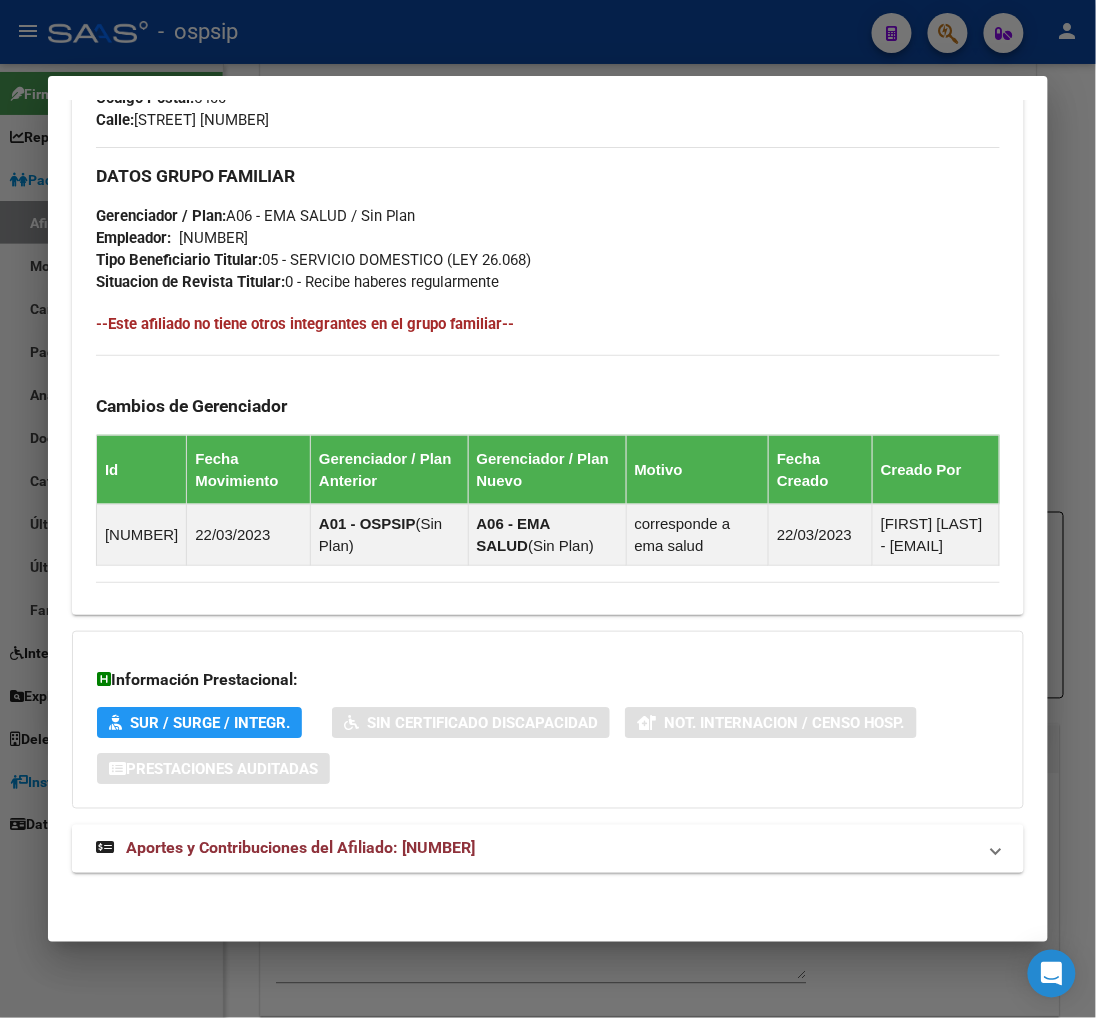 click on "Aportes y Contribuciones del Afiliado: [NUMBER]" at bounding box center [300, 848] 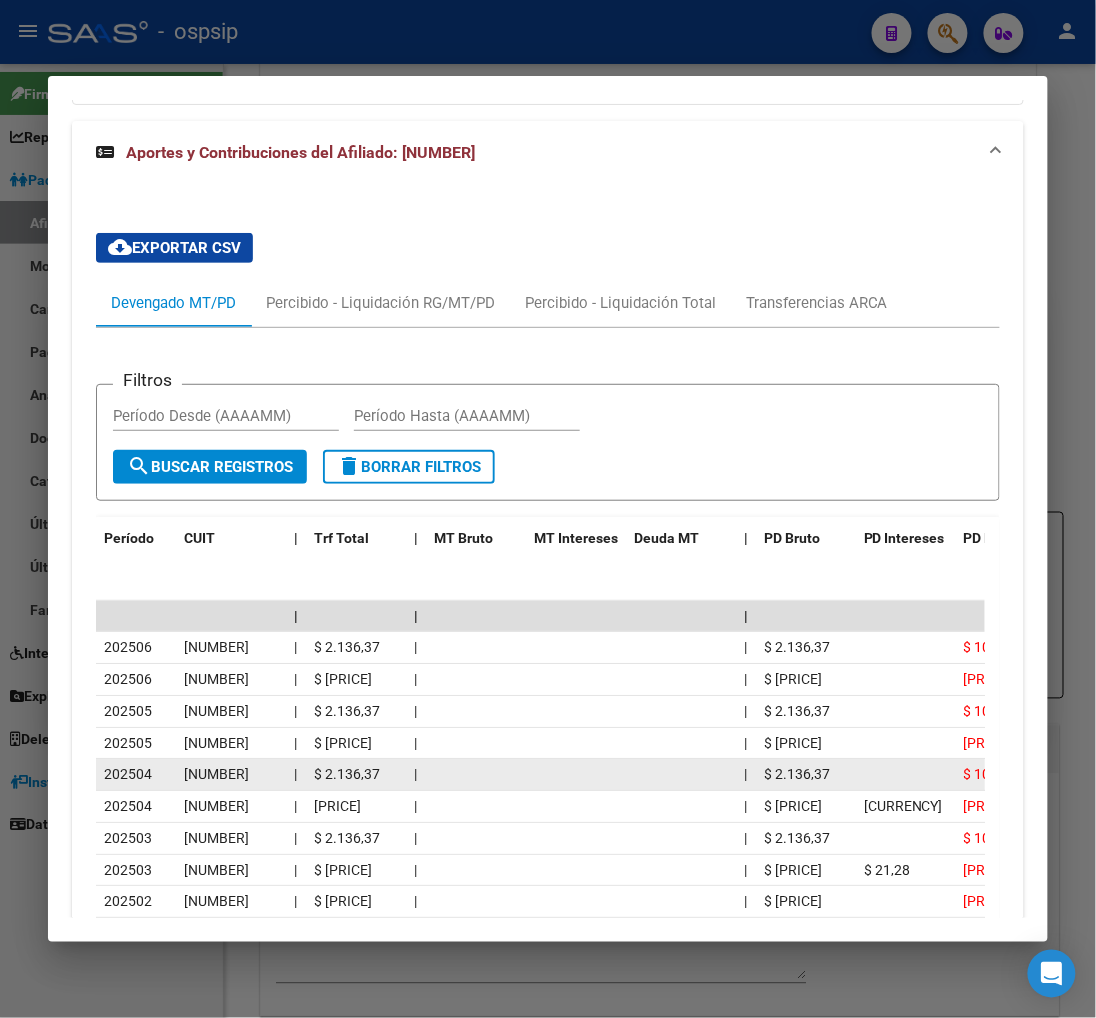 scroll, scrollTop: 1754, scrollLeft: 0, axis: vertical 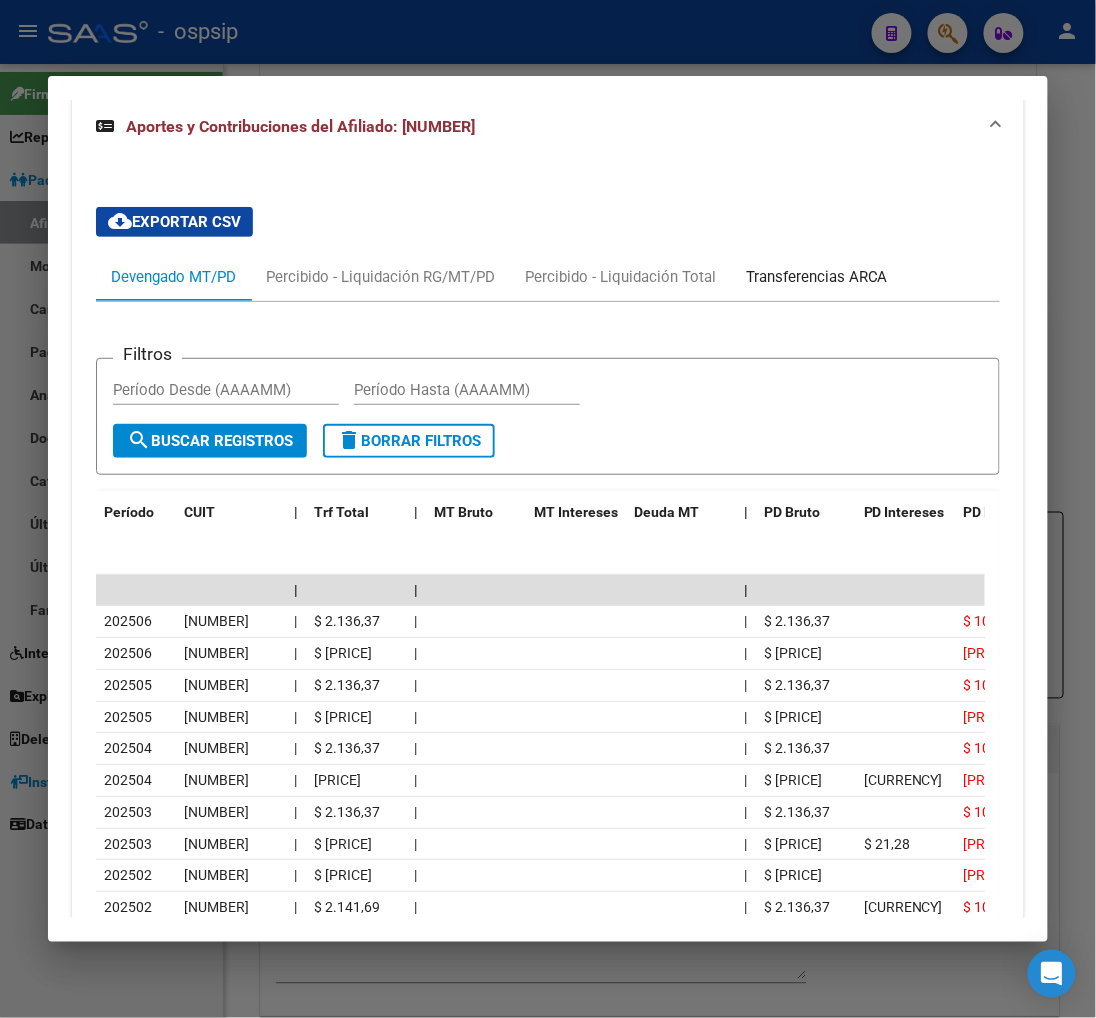 click on "Transferencias ARCA" at bounding box center (817, 277) 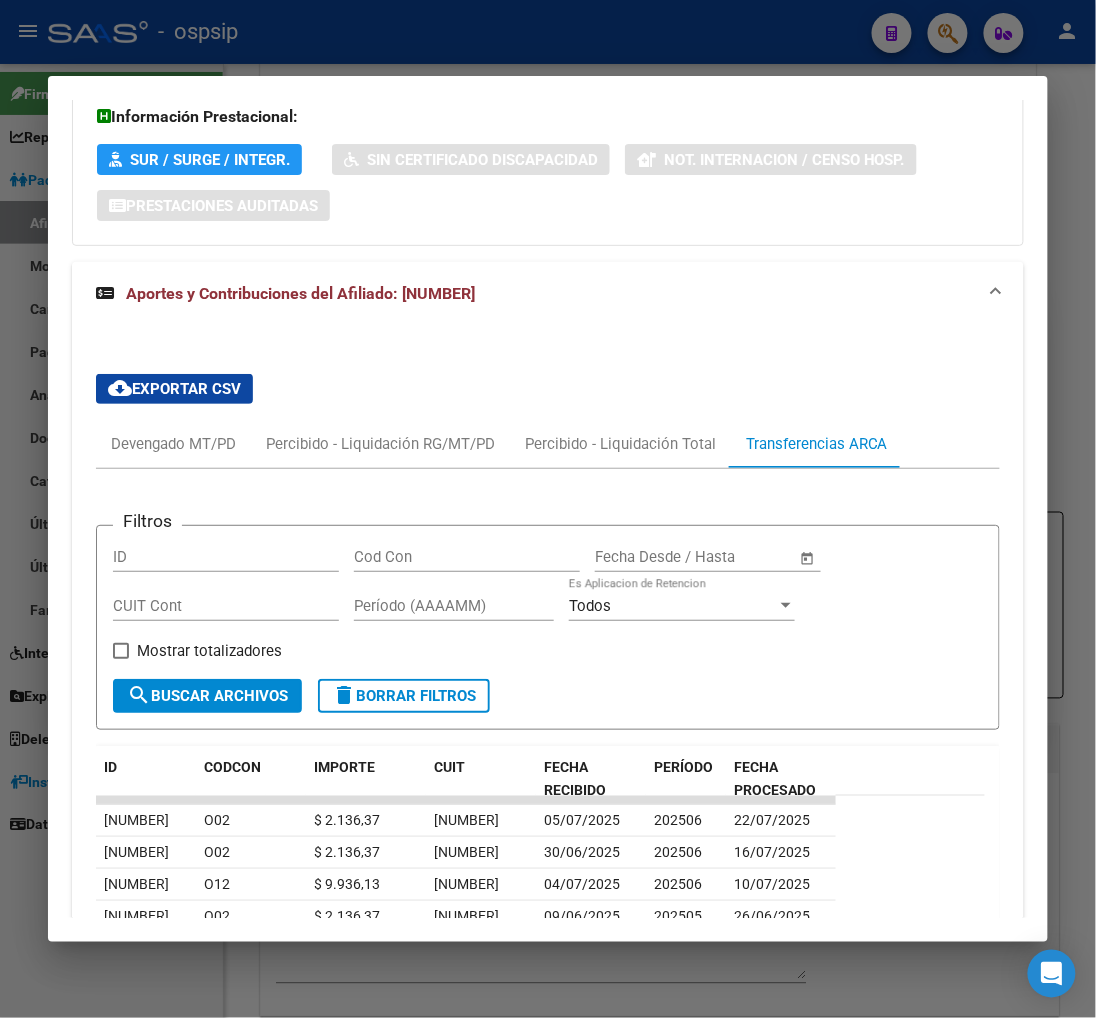 scroll, scrollTop: 1754, scrollLeft: 0, axis: vertical 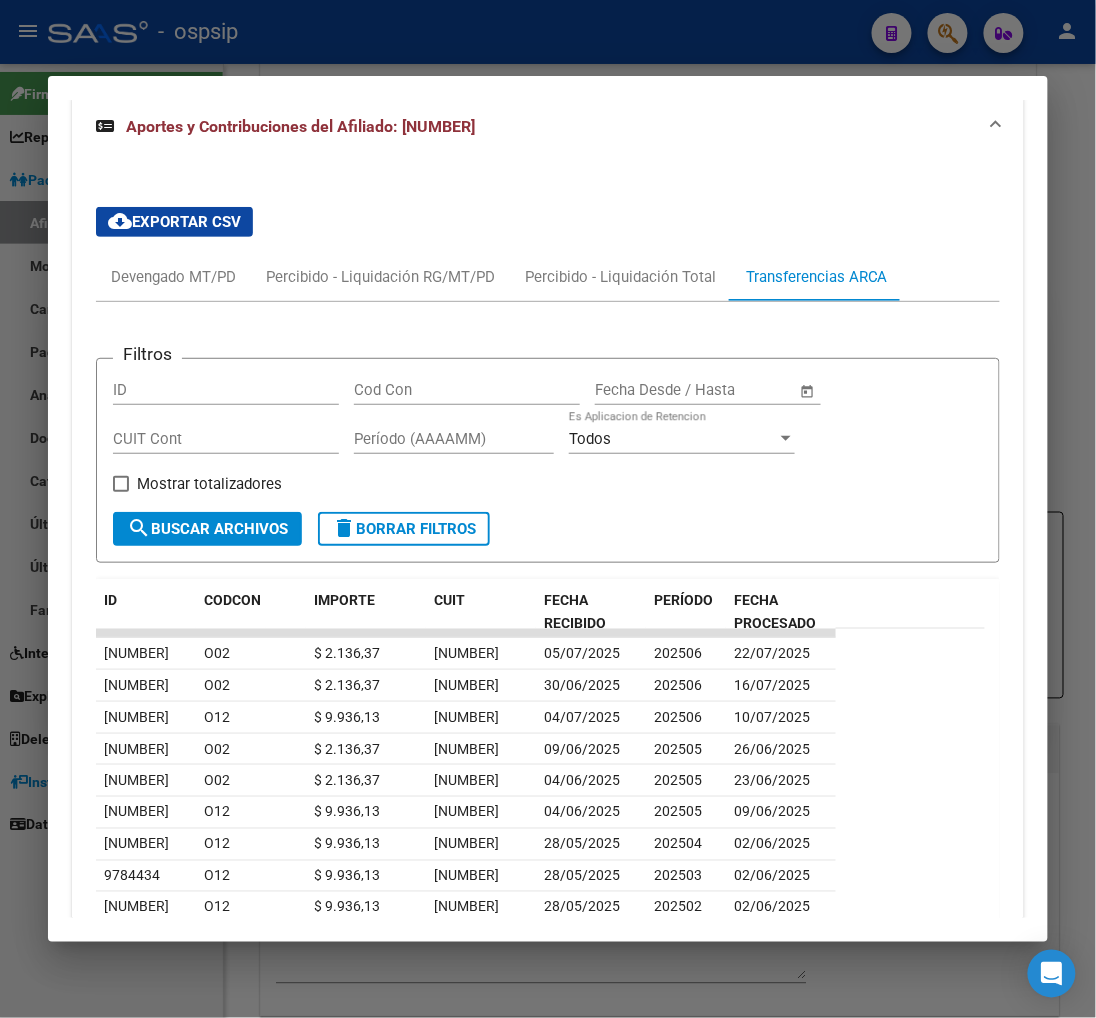 click at bounding box center (548, 509) 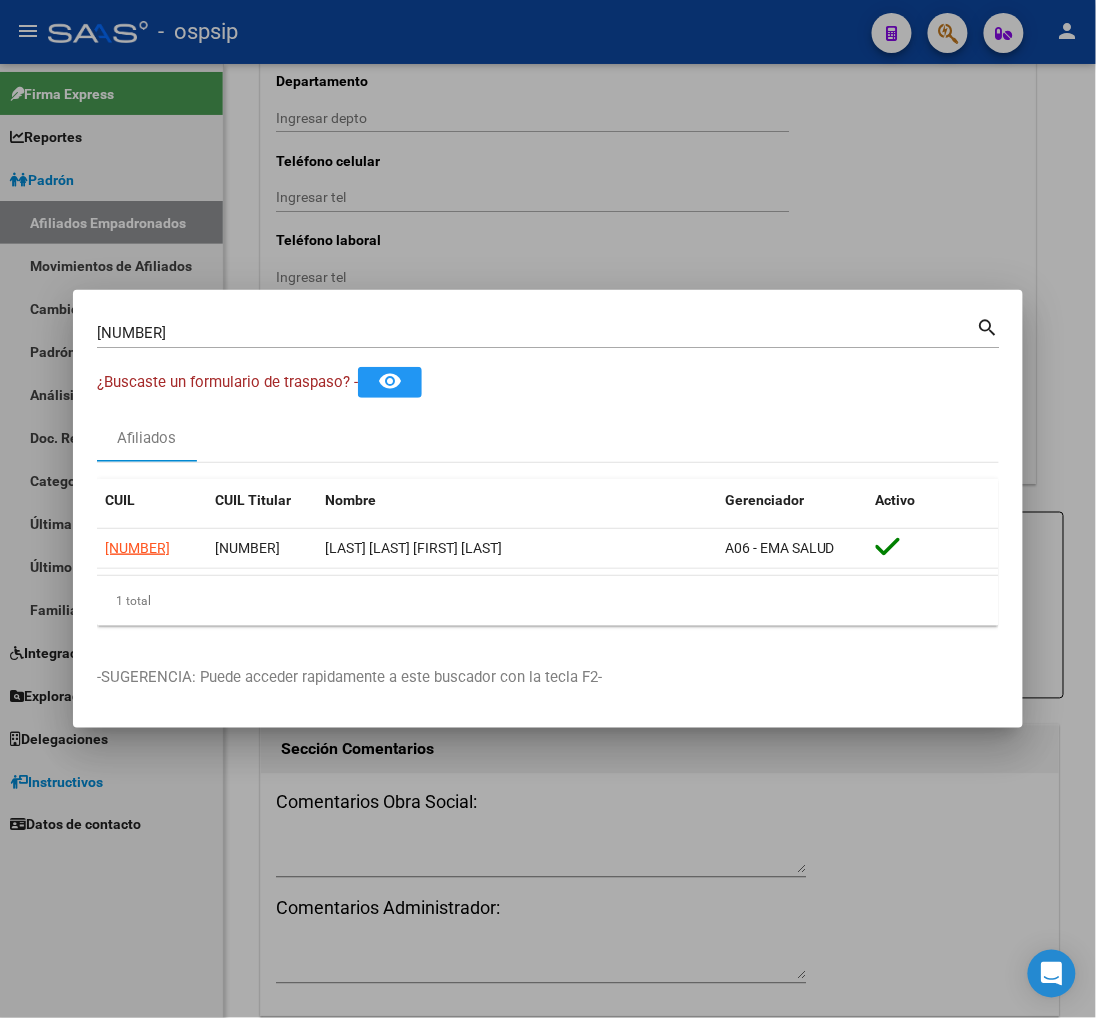 click on "[NUMBER]" at bounding box center [537, 333] 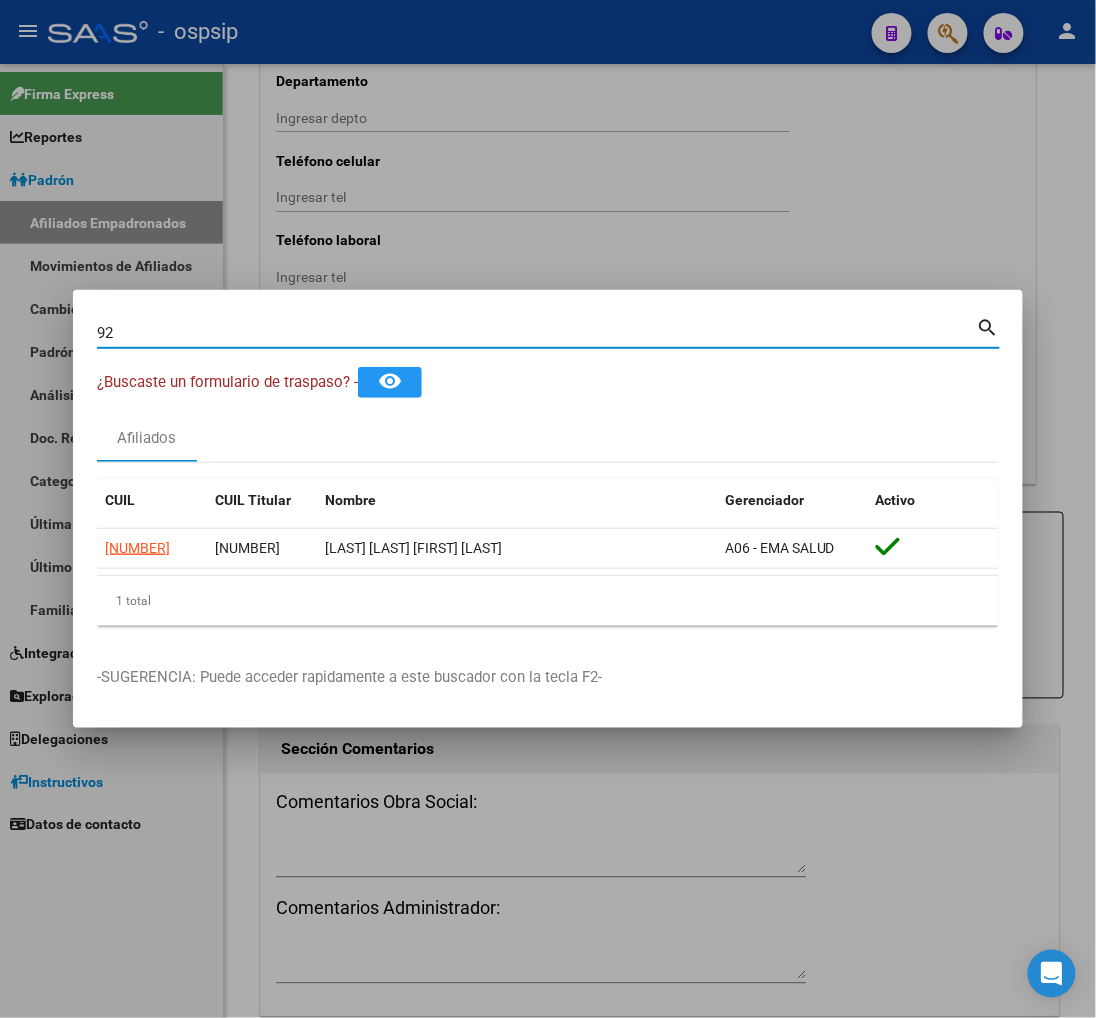 type on "9" 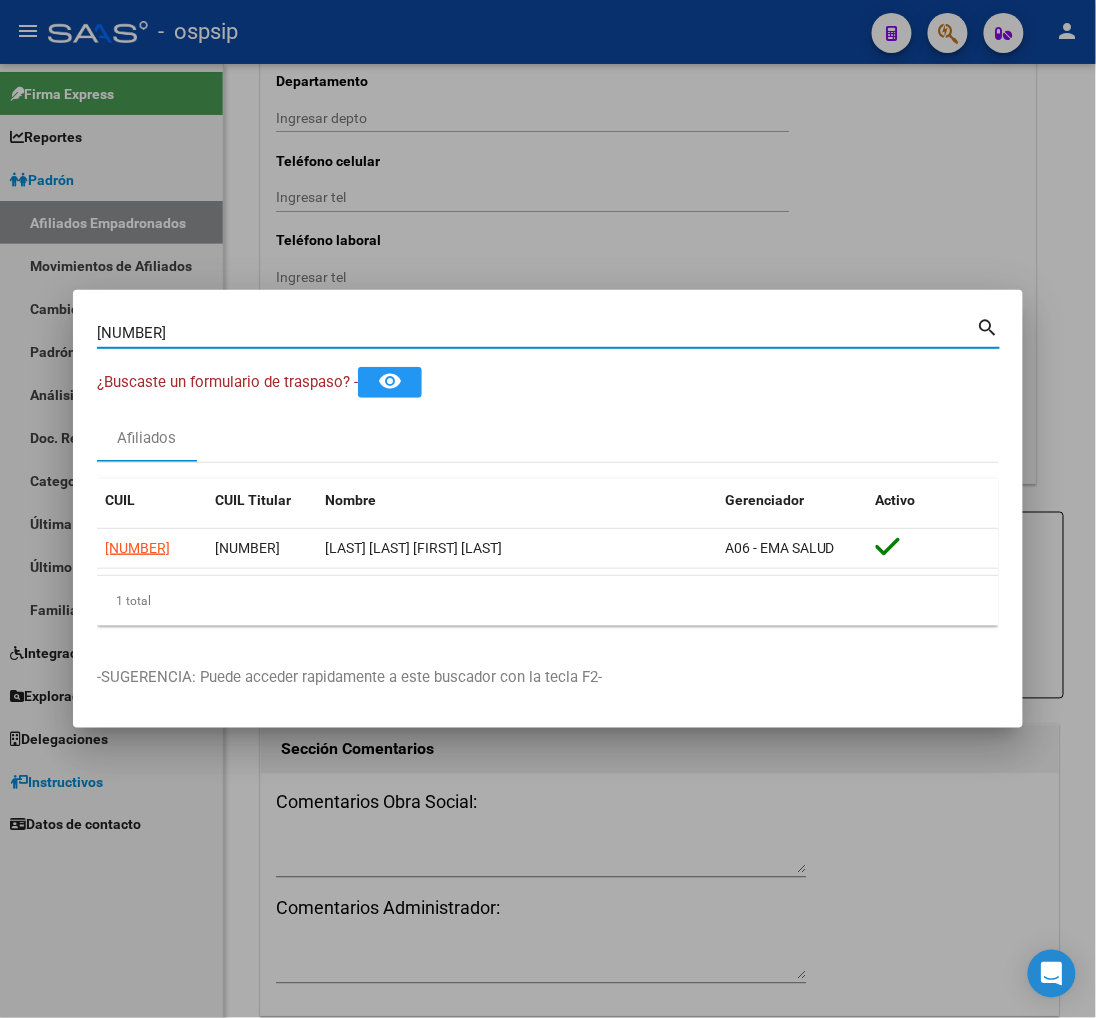 type on "[NUMBER]" 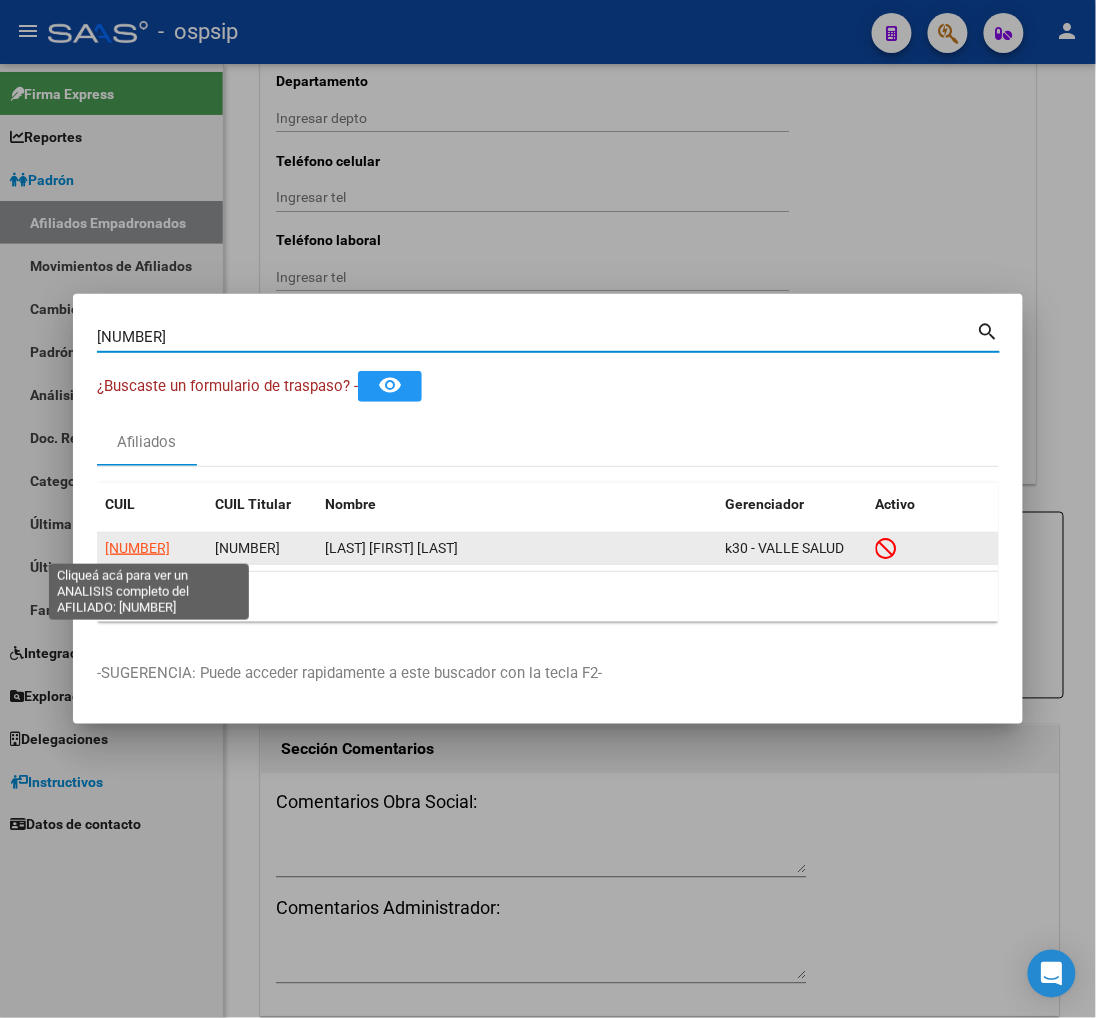click on "[NUMBER]" 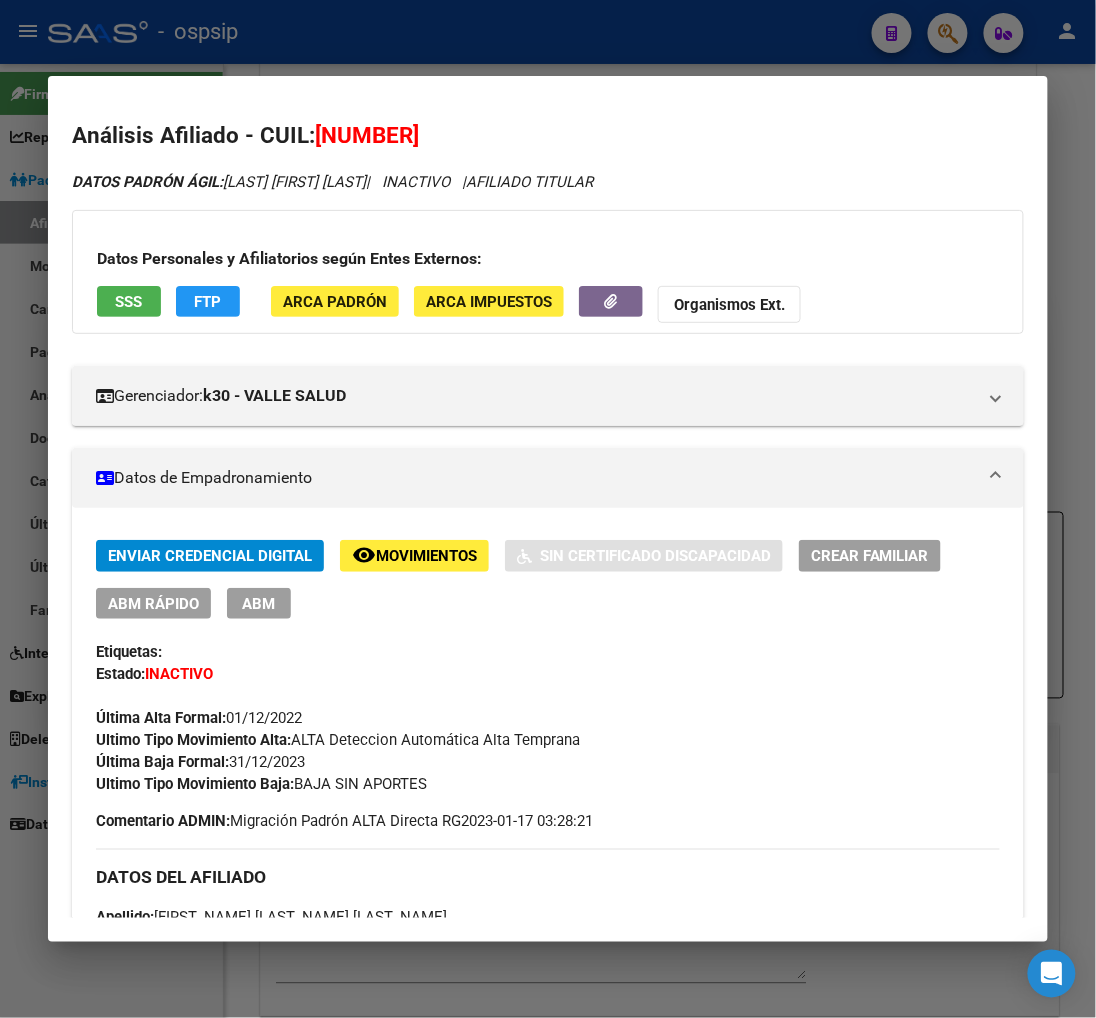 scroll, scrollTop: 111, scrollLeft: 0, axis: vertical 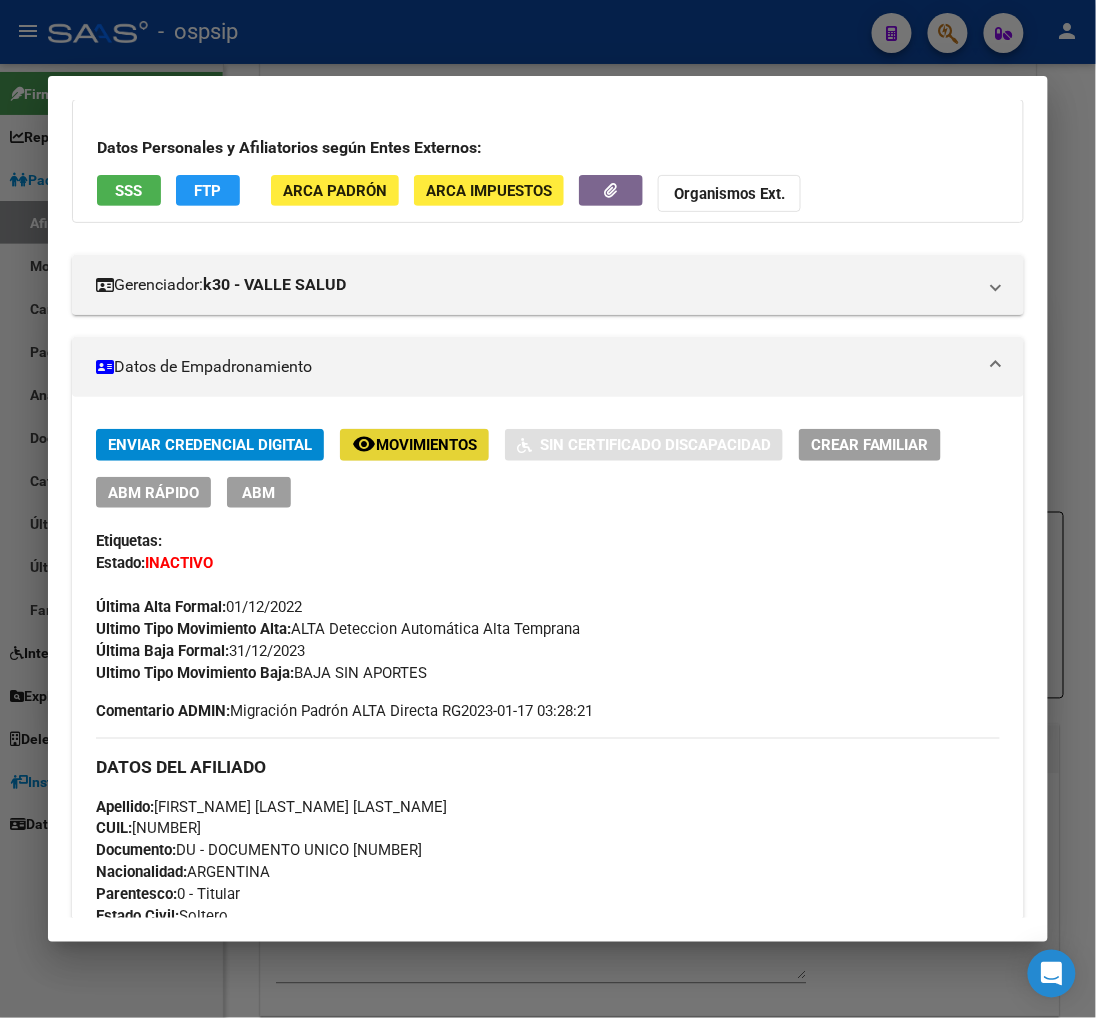 click on "Movimientos" 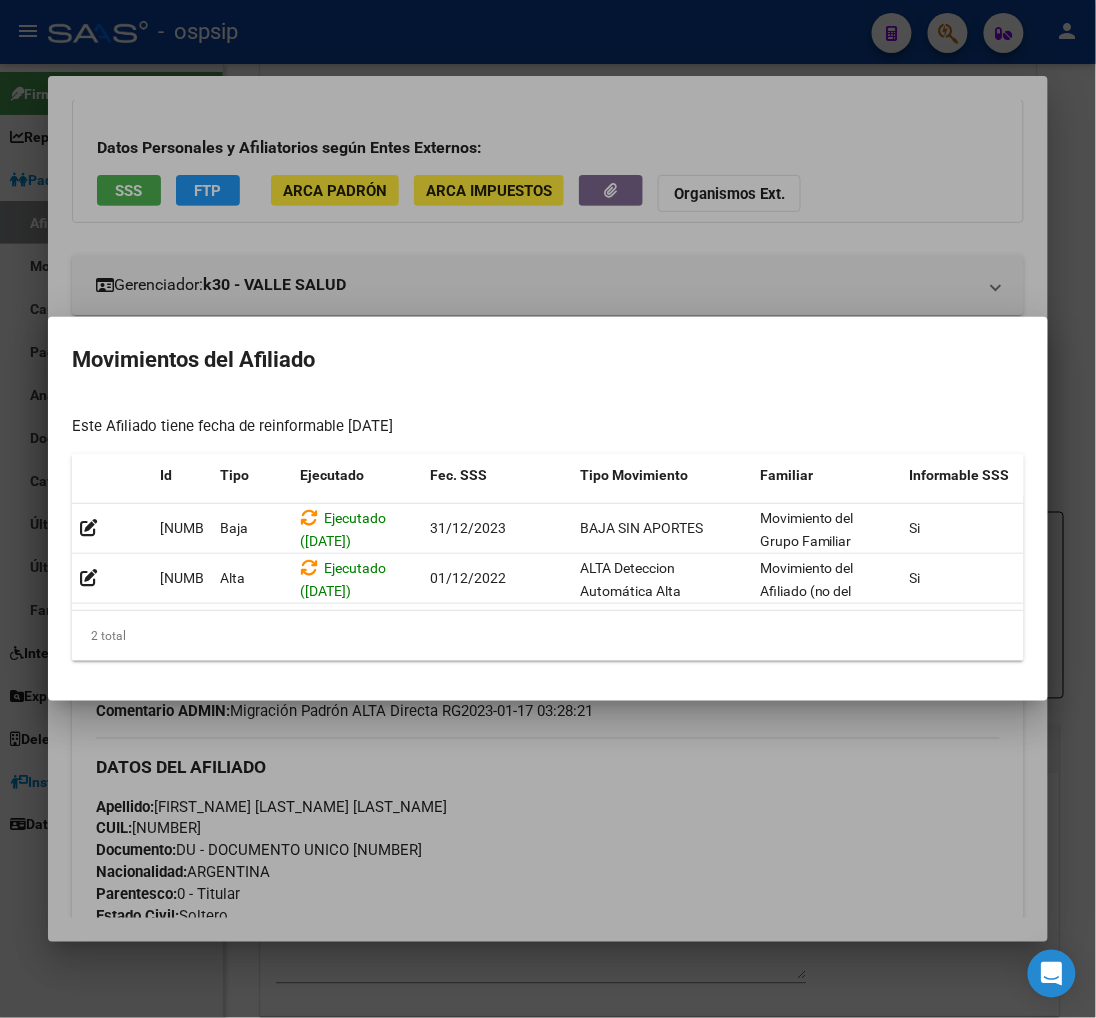 scroll, scrollTop: 0, scrollLeft: 327, axis: horizontal 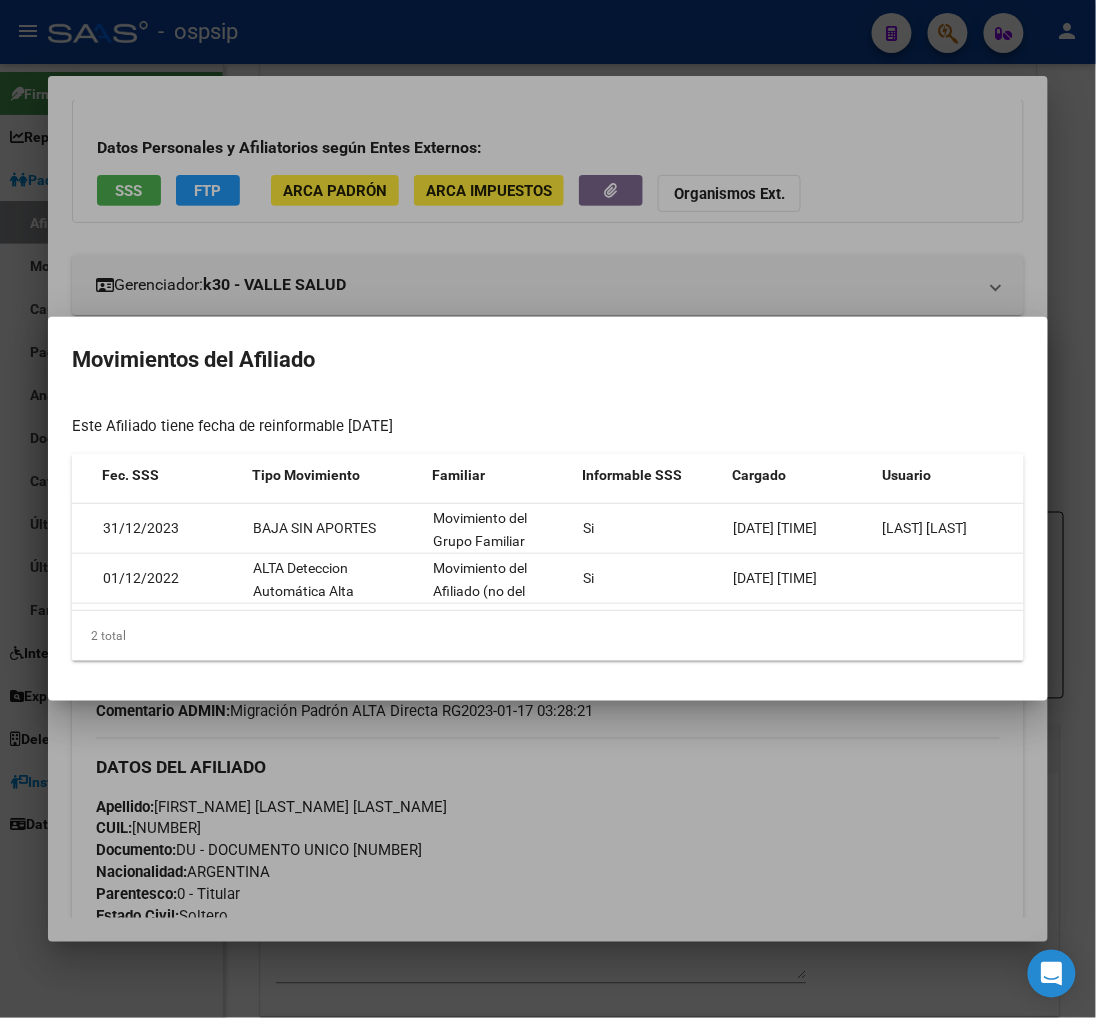 drag, startPoint x: 852, startPoint y: 764, endPoint x: 743, endPoint y: 761, distance: 109.041275 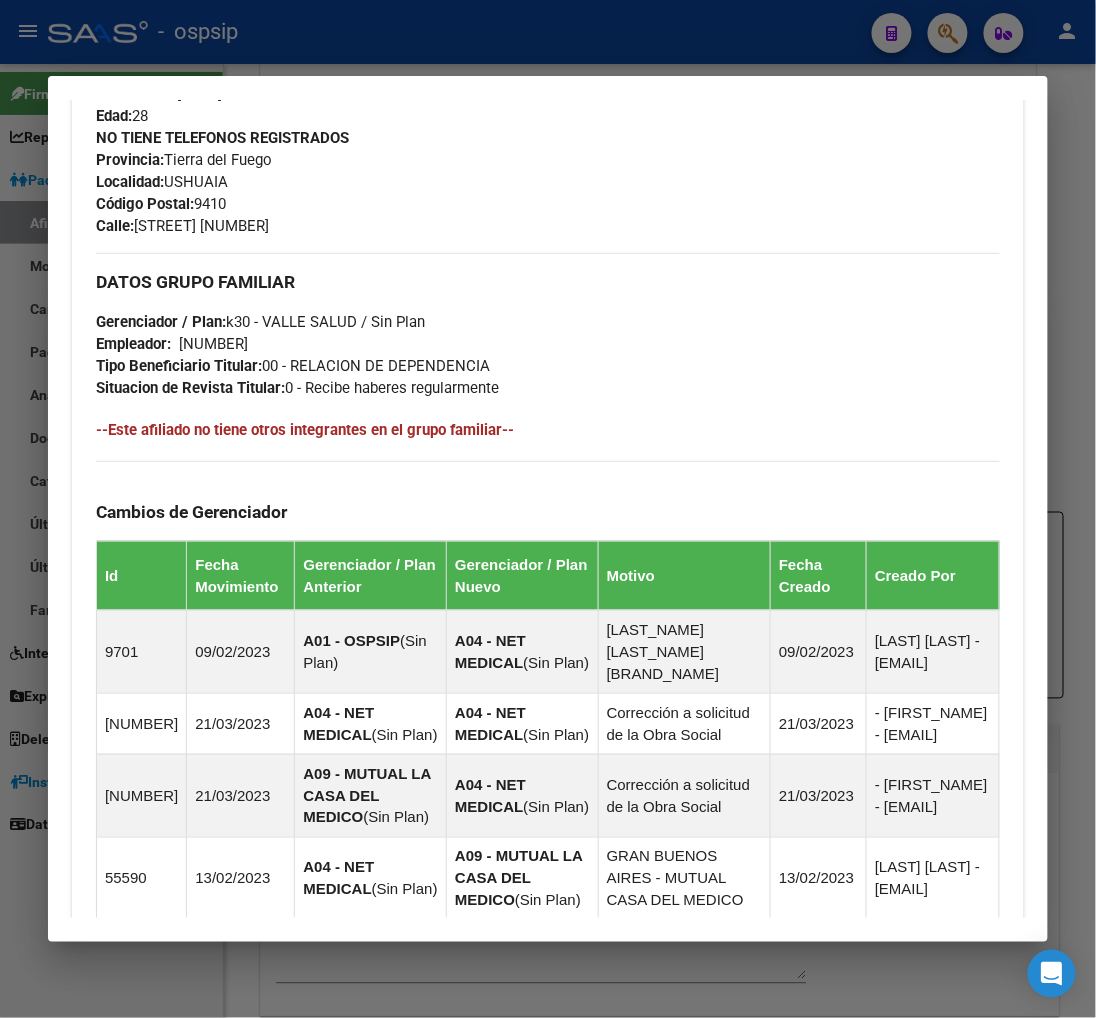 scroll, scrollTop: 1504, scrollLeft: 0, axis: vertical 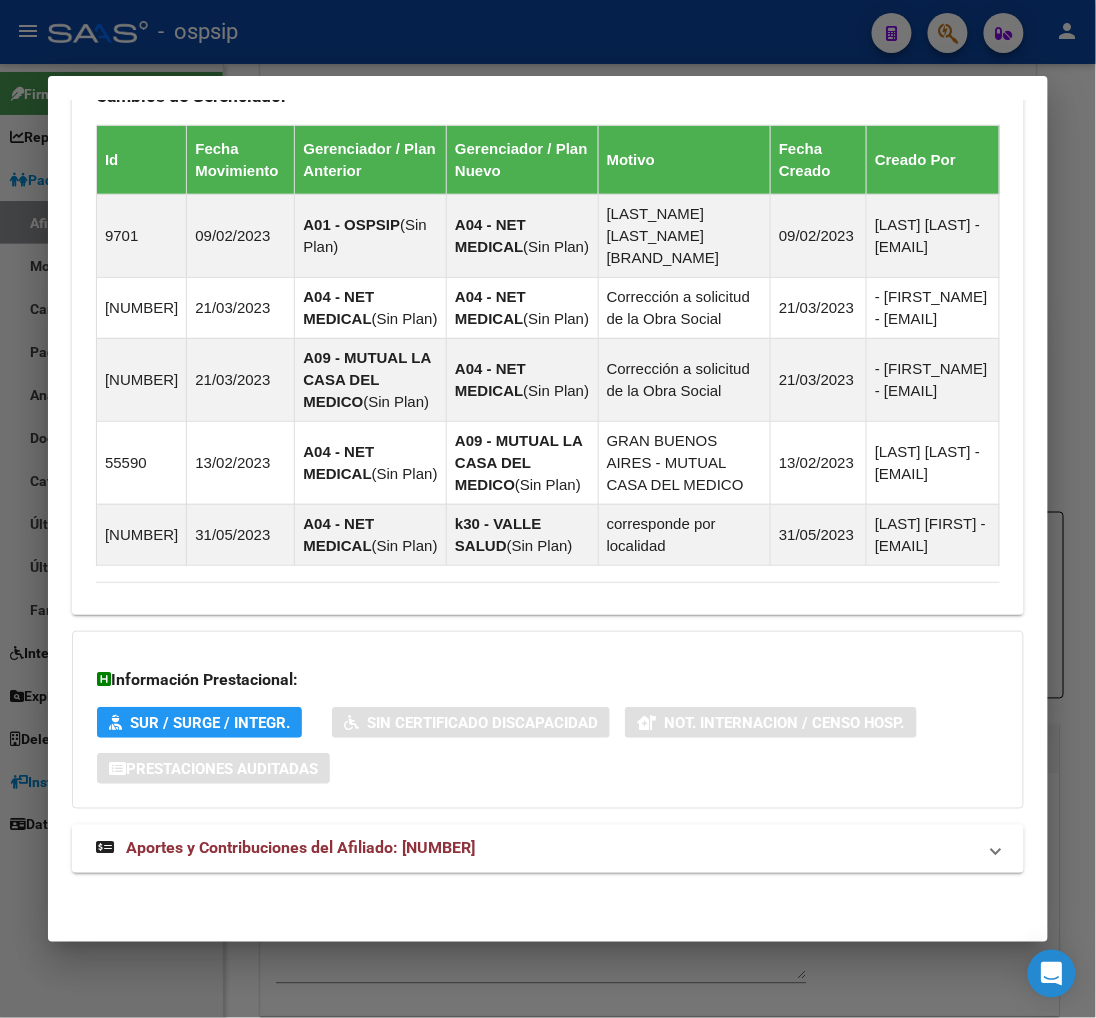 click on "Aportes y Contribuciones del Afiliado: [NUMBER]" at bounding box center (300, 848) 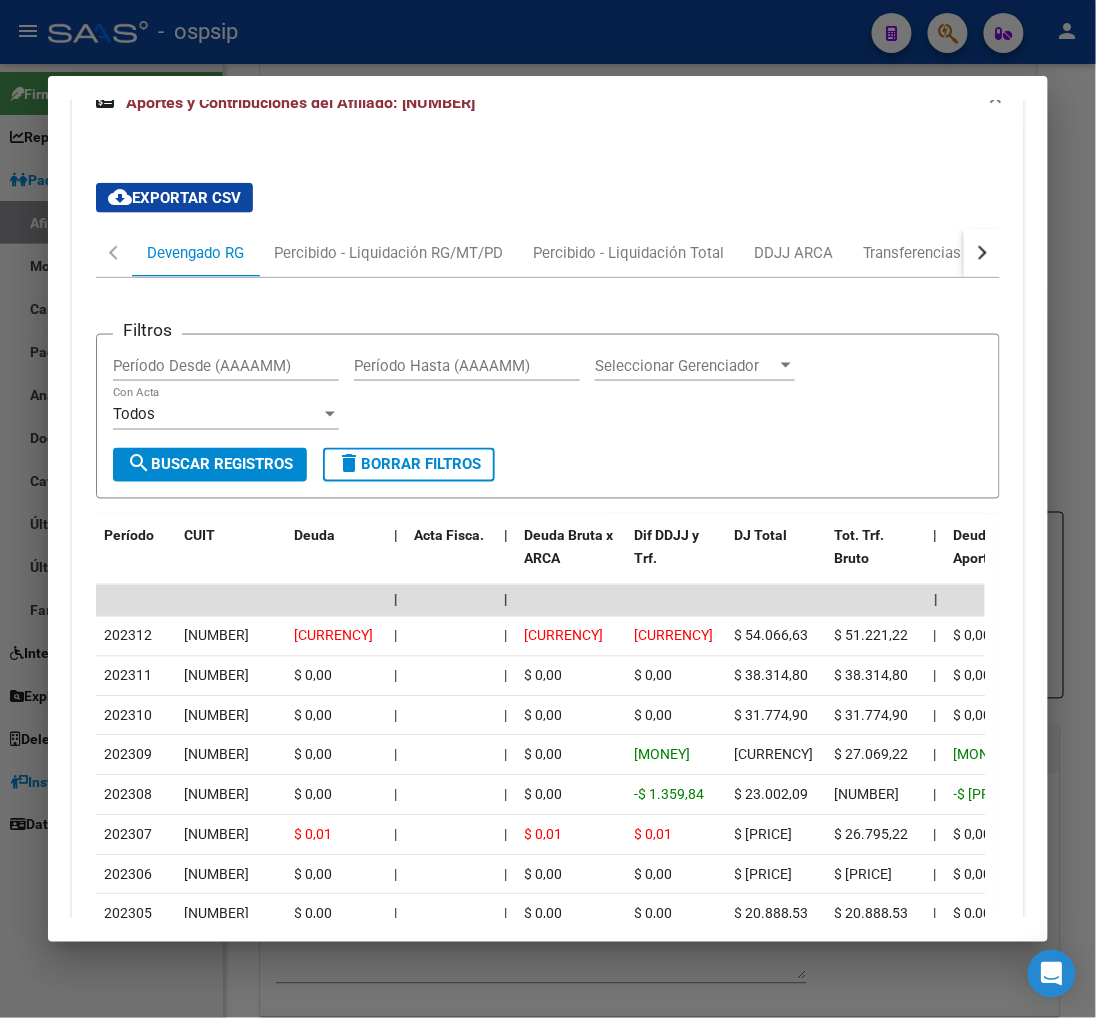 scroll, scrollTop: 2176, scrollLeft: 0, axis: vertical 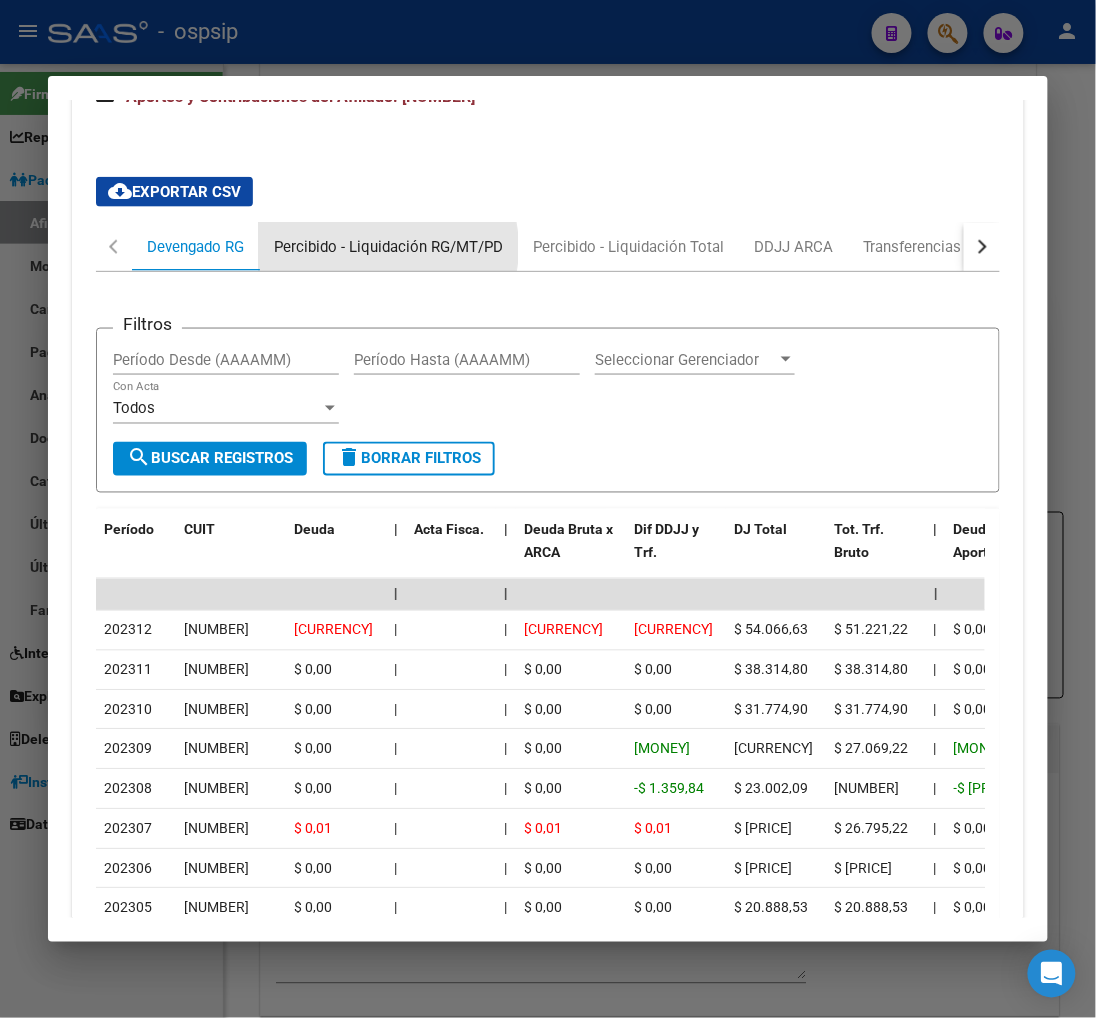 click on "Percibido - Liquidación RG/MT/PD" at bounding box center (388, 247) 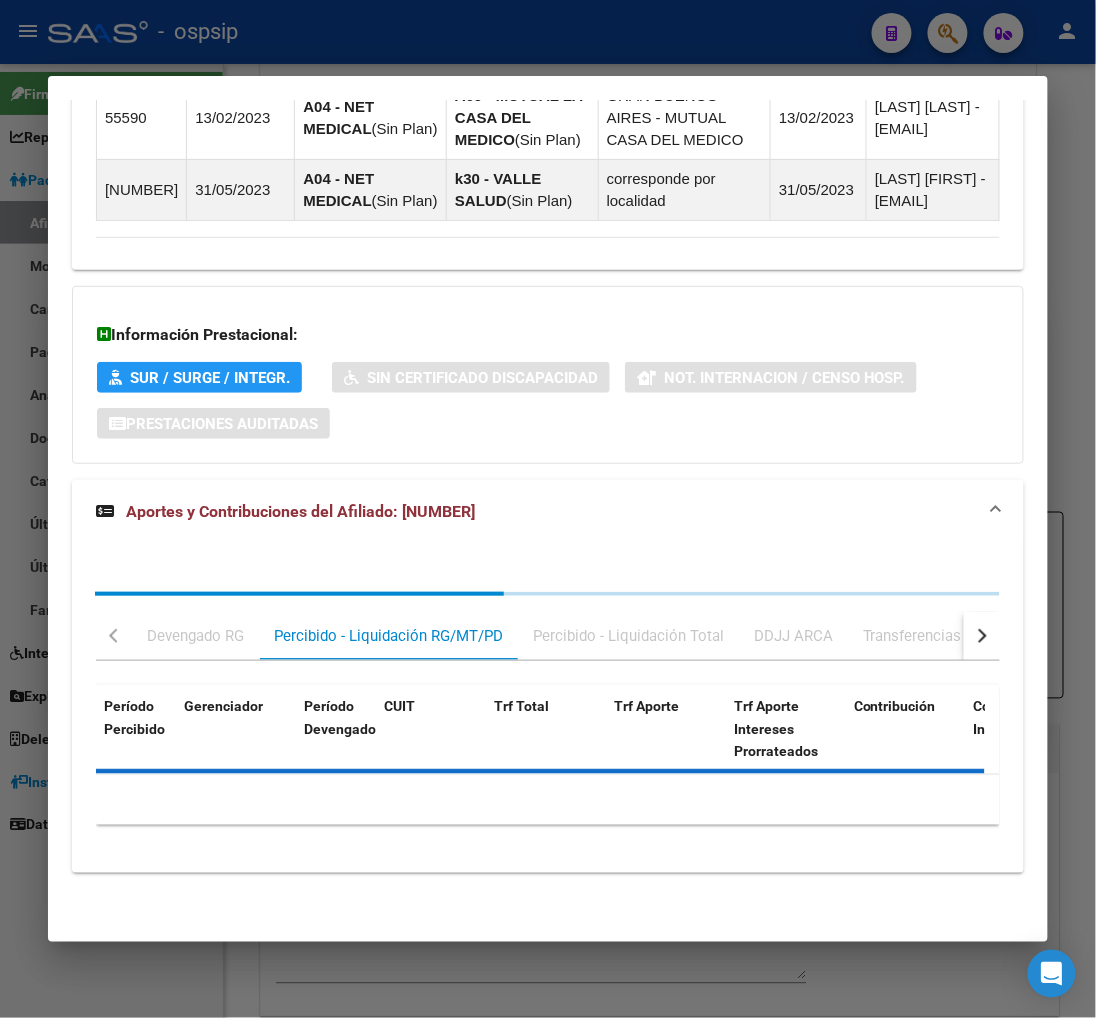 scroll, scrollTop: 2176, scrollLeft: 0, axis: vertical 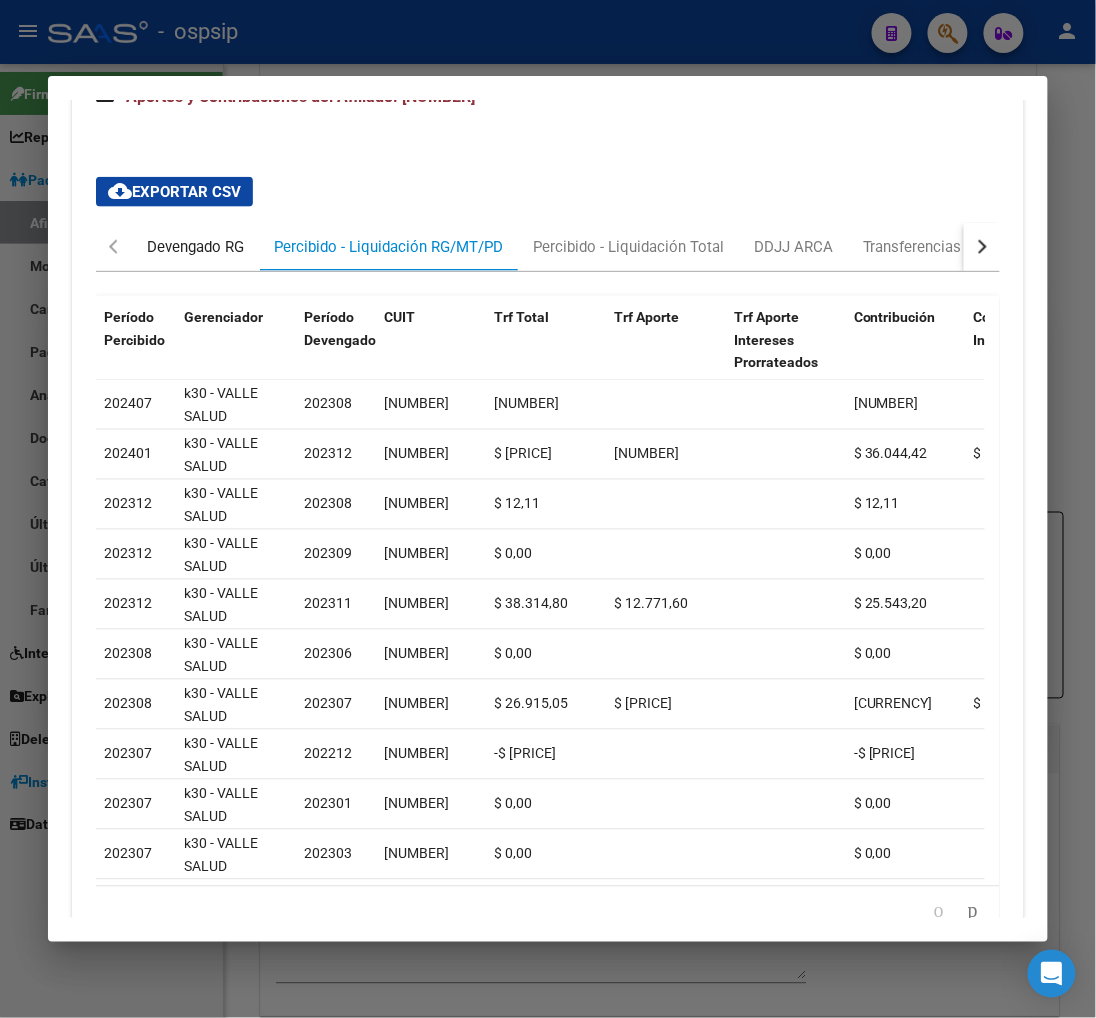 click on "Devengado RG" at bounding box center (195, 247) 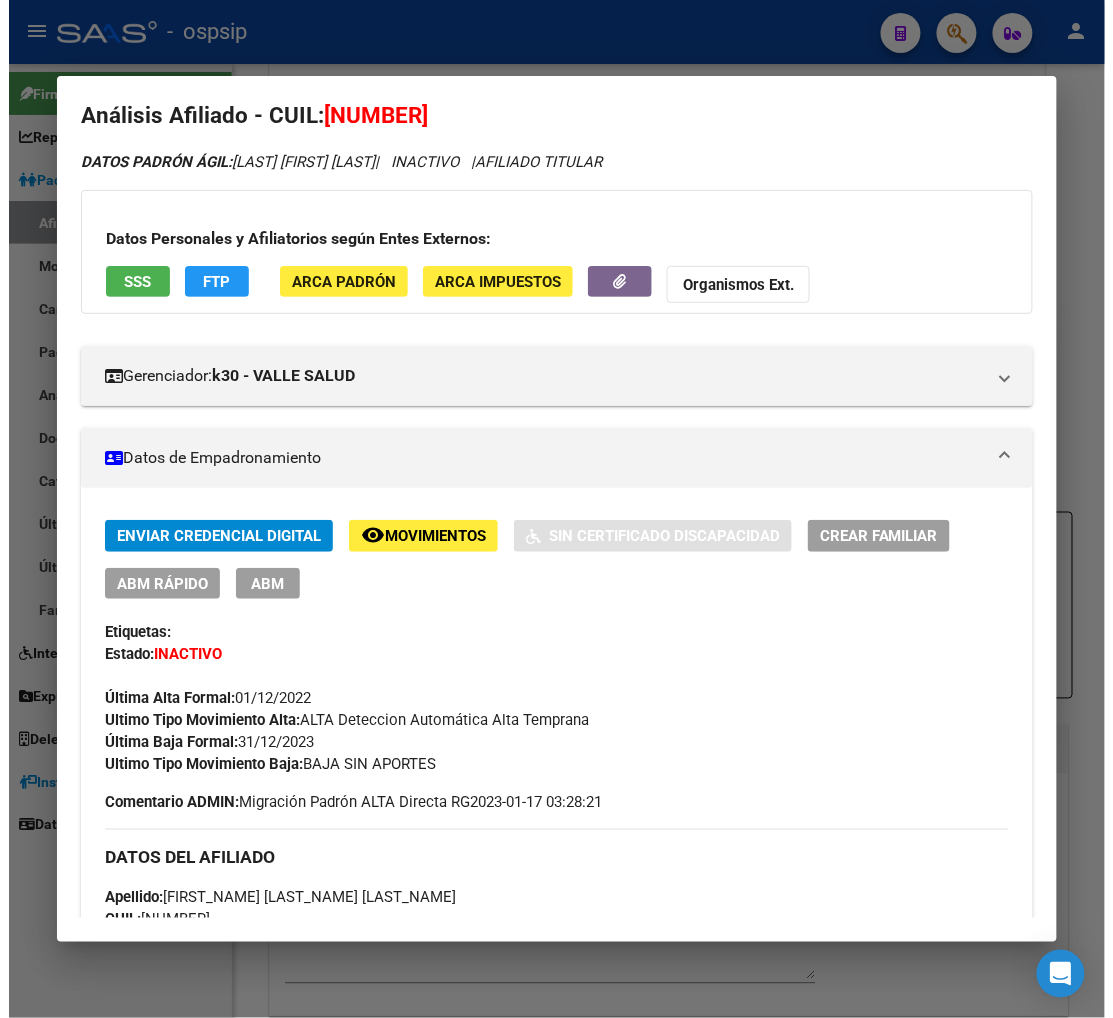 scroll, scrollTop: 0, scrollLeft: 0, axis: both 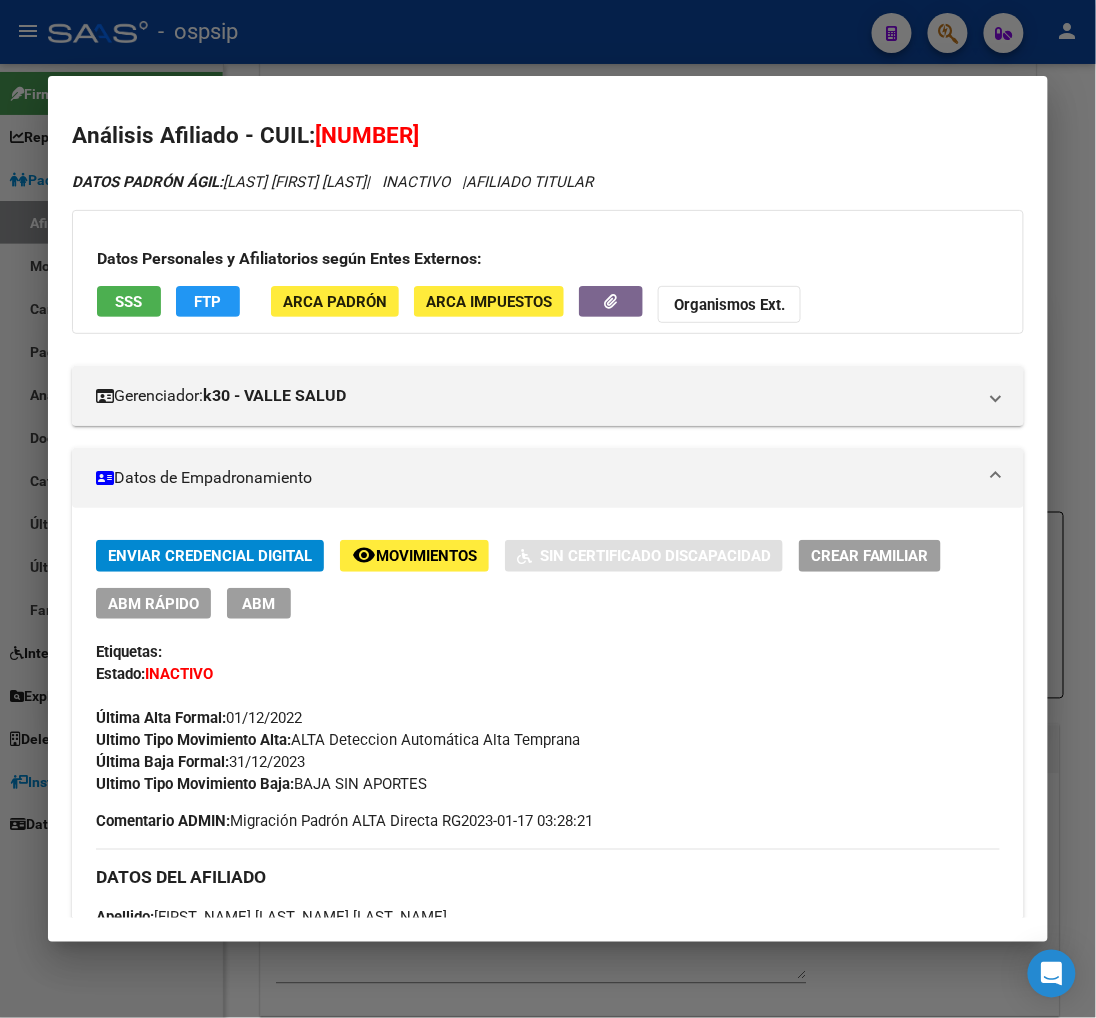 click on "ABM" at bounding box center (259, 604) 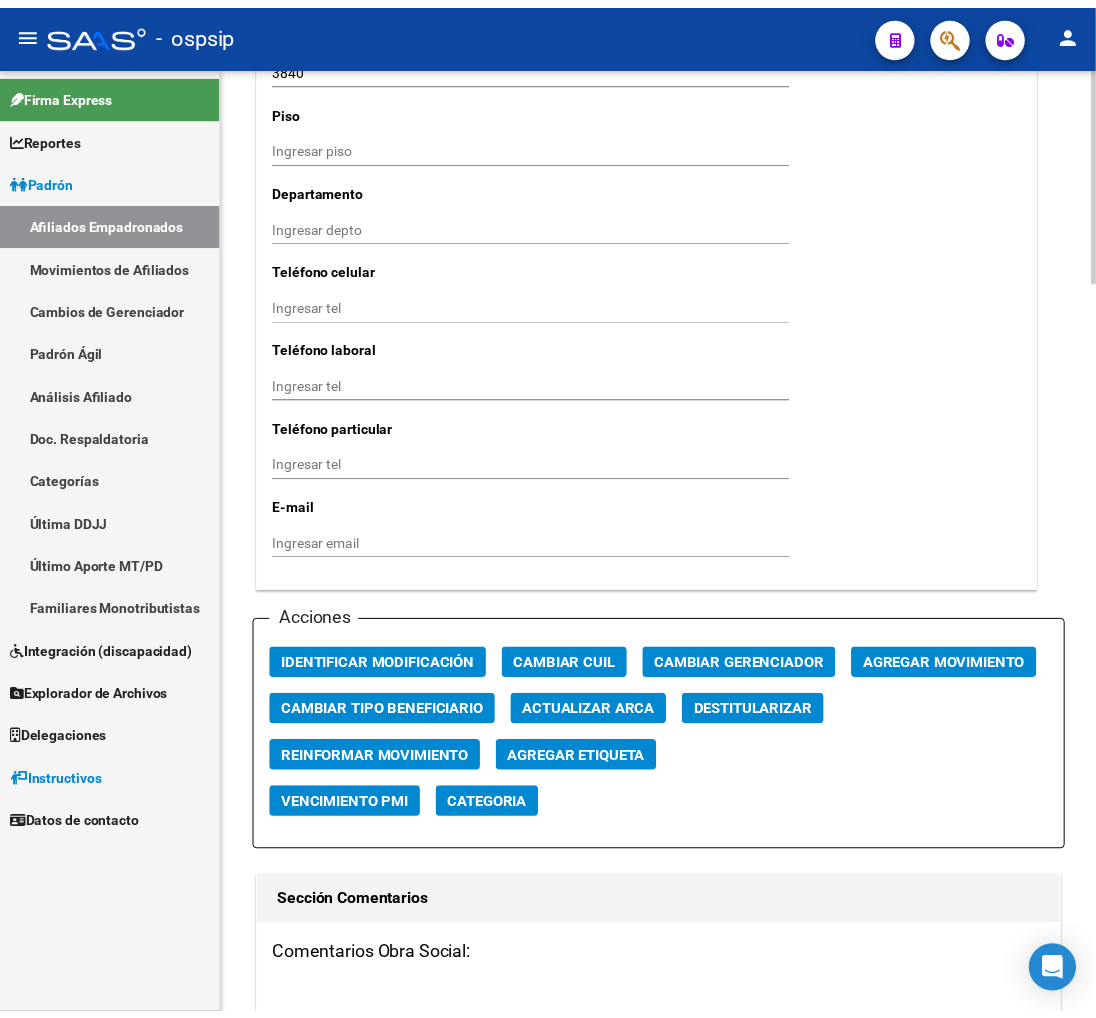 scroll, scrollTop: 2000, scrollLeft: 0, axis: vertical 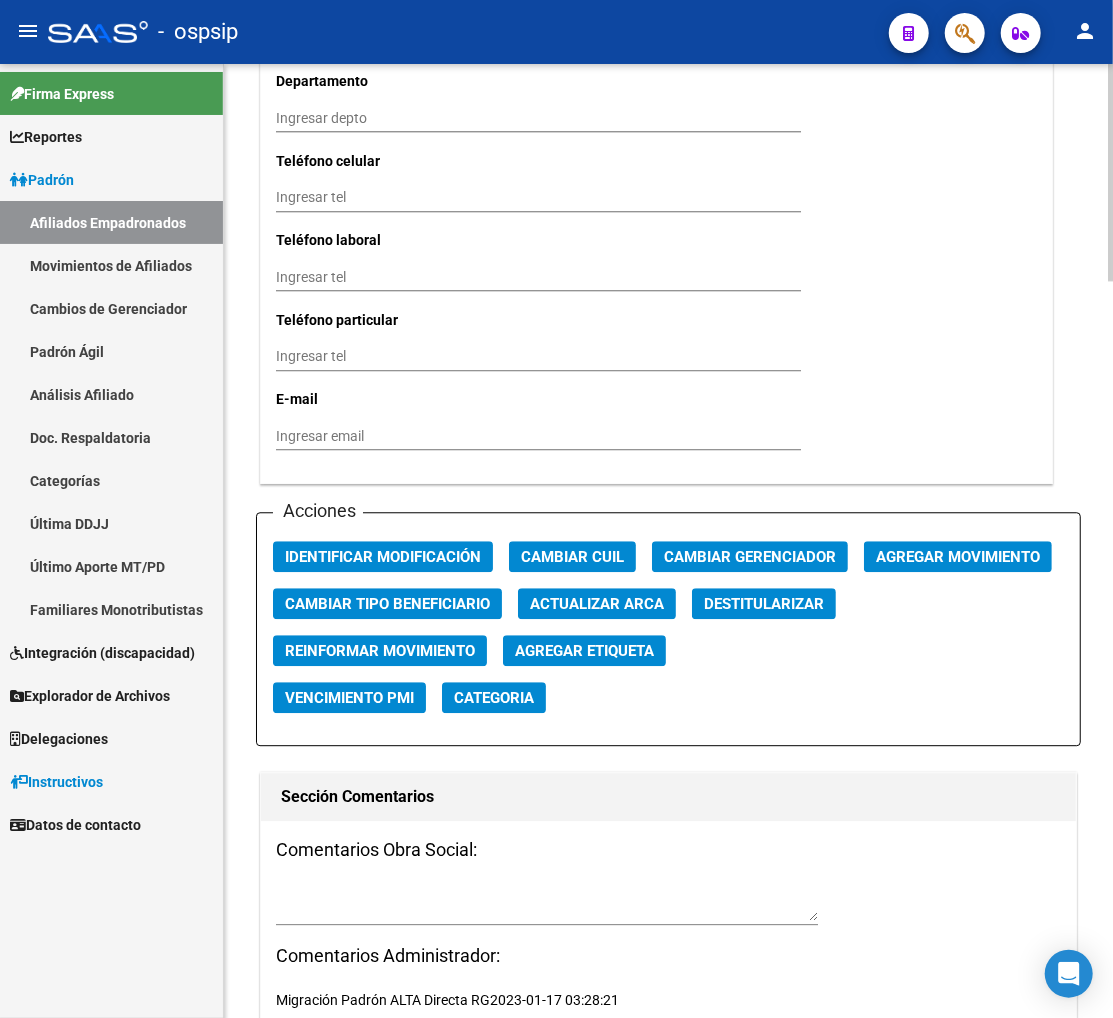 click on "Agregar Movimiento" 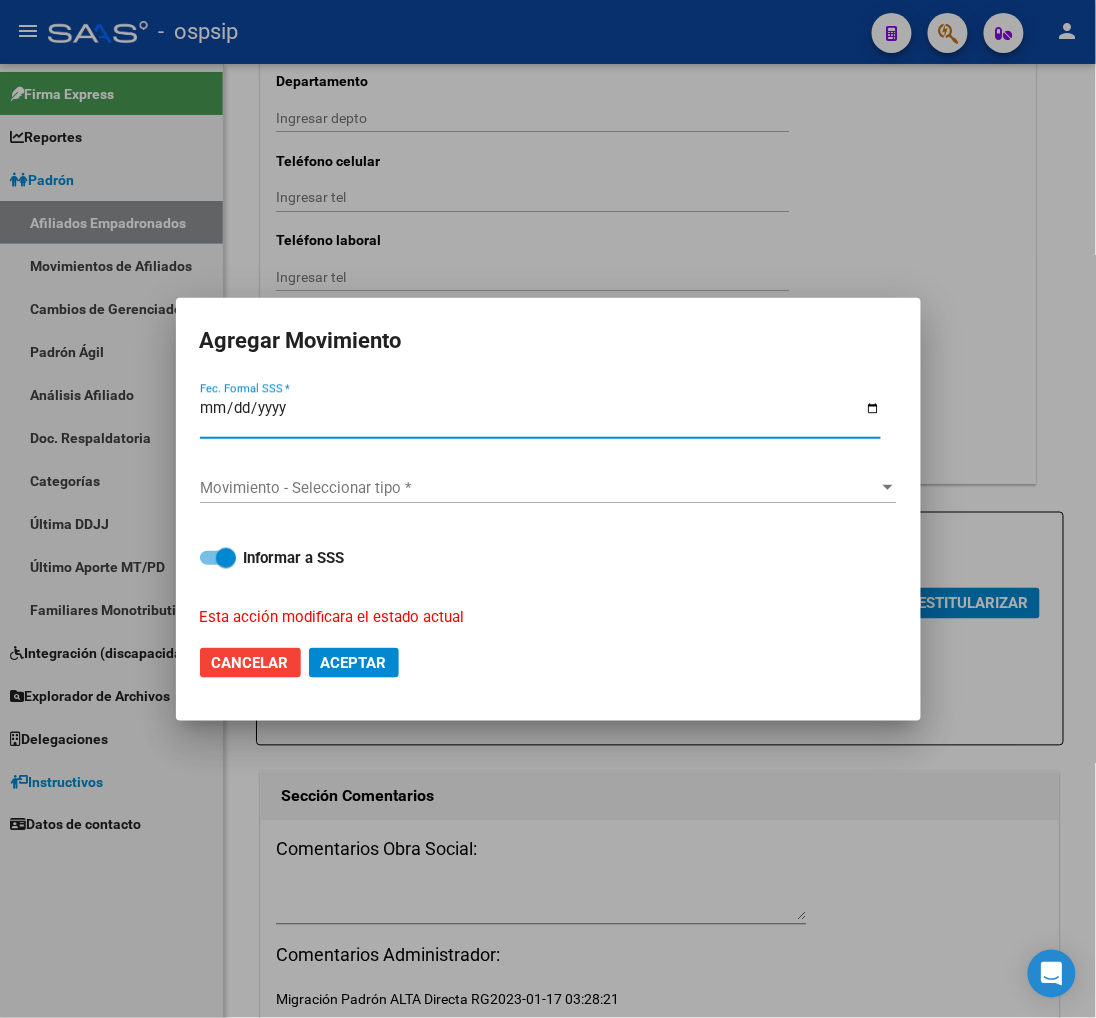type on "2025-09-01" 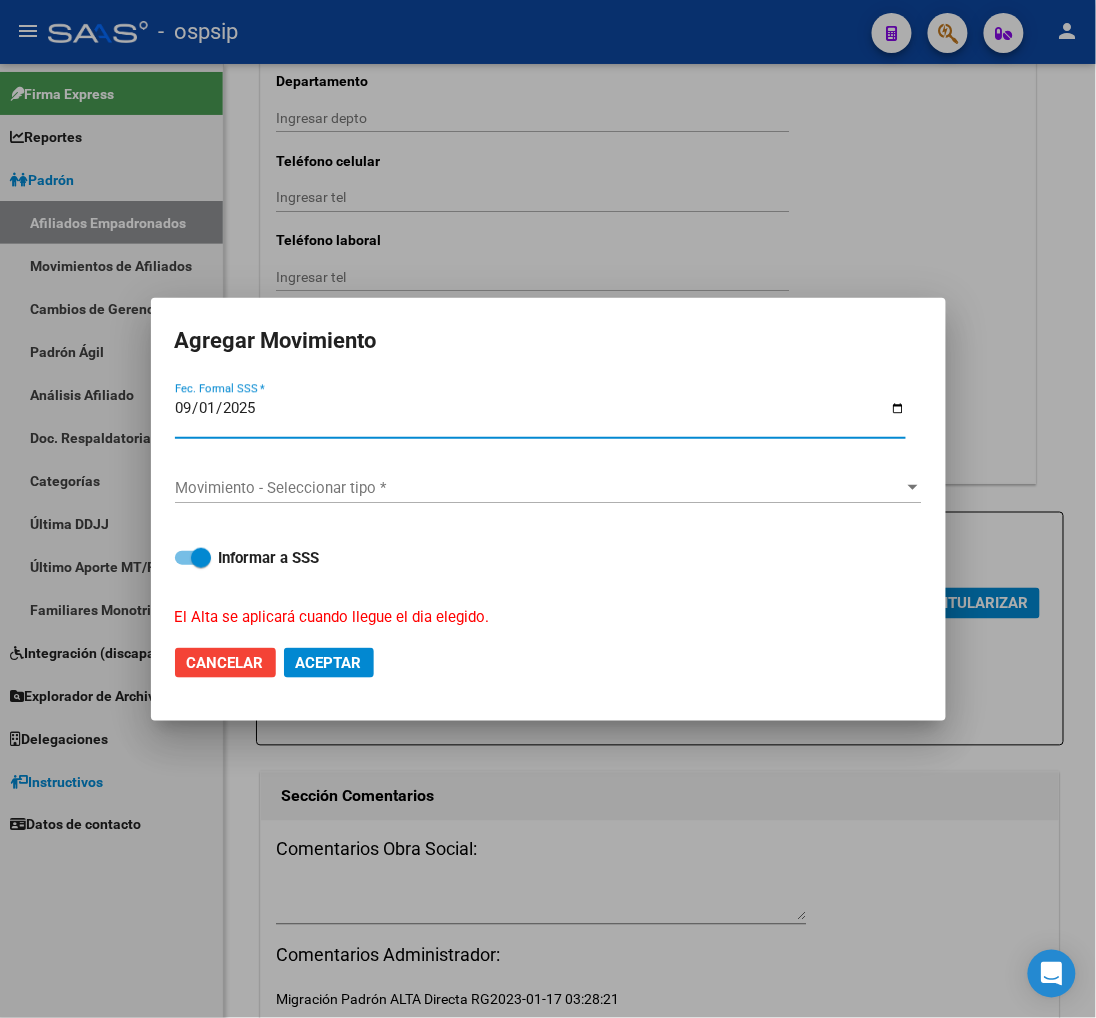 click on "Movimiento - Seleccionar tipo *" at bounding box center (539, 488) 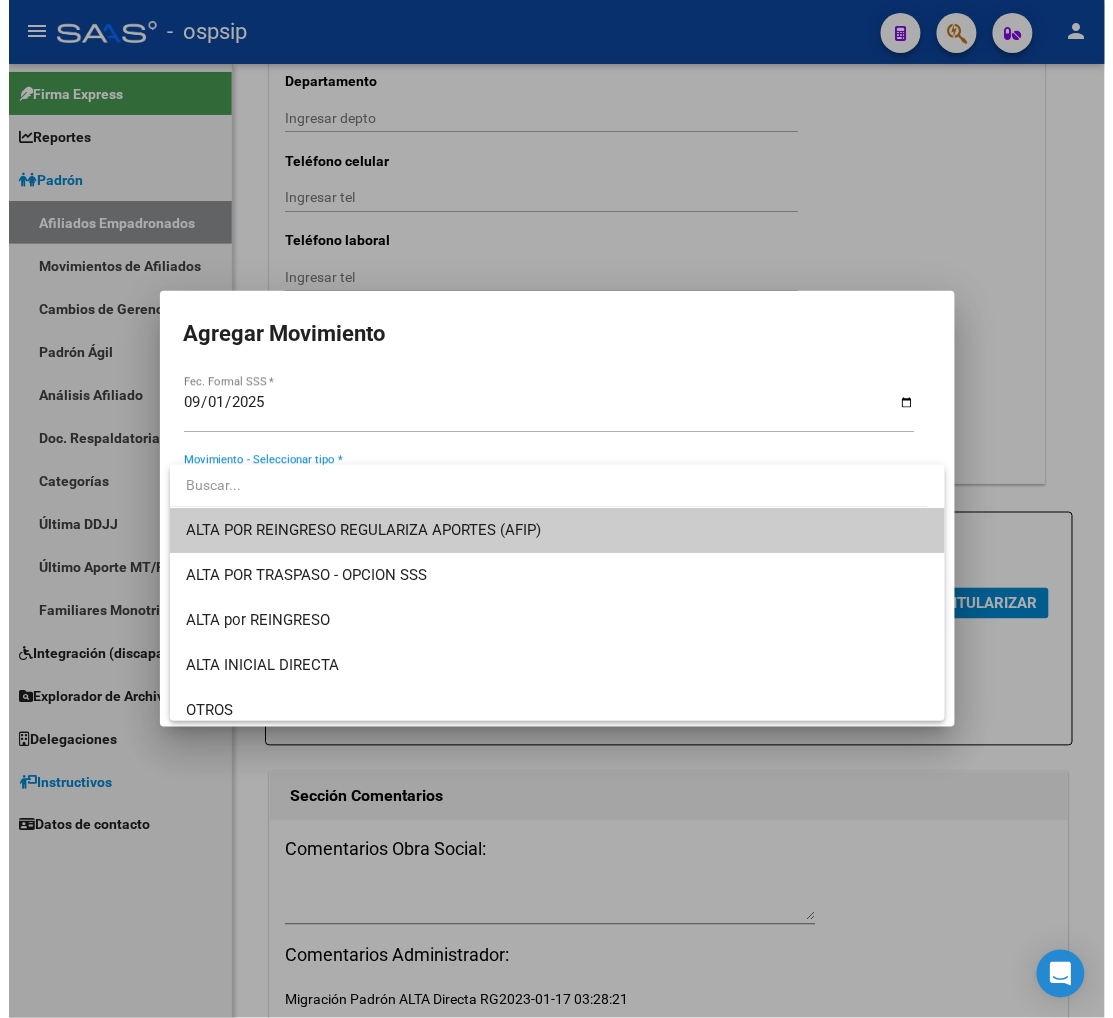 scroll, scrollTop: 0, scrollLeft: 0, axis: both 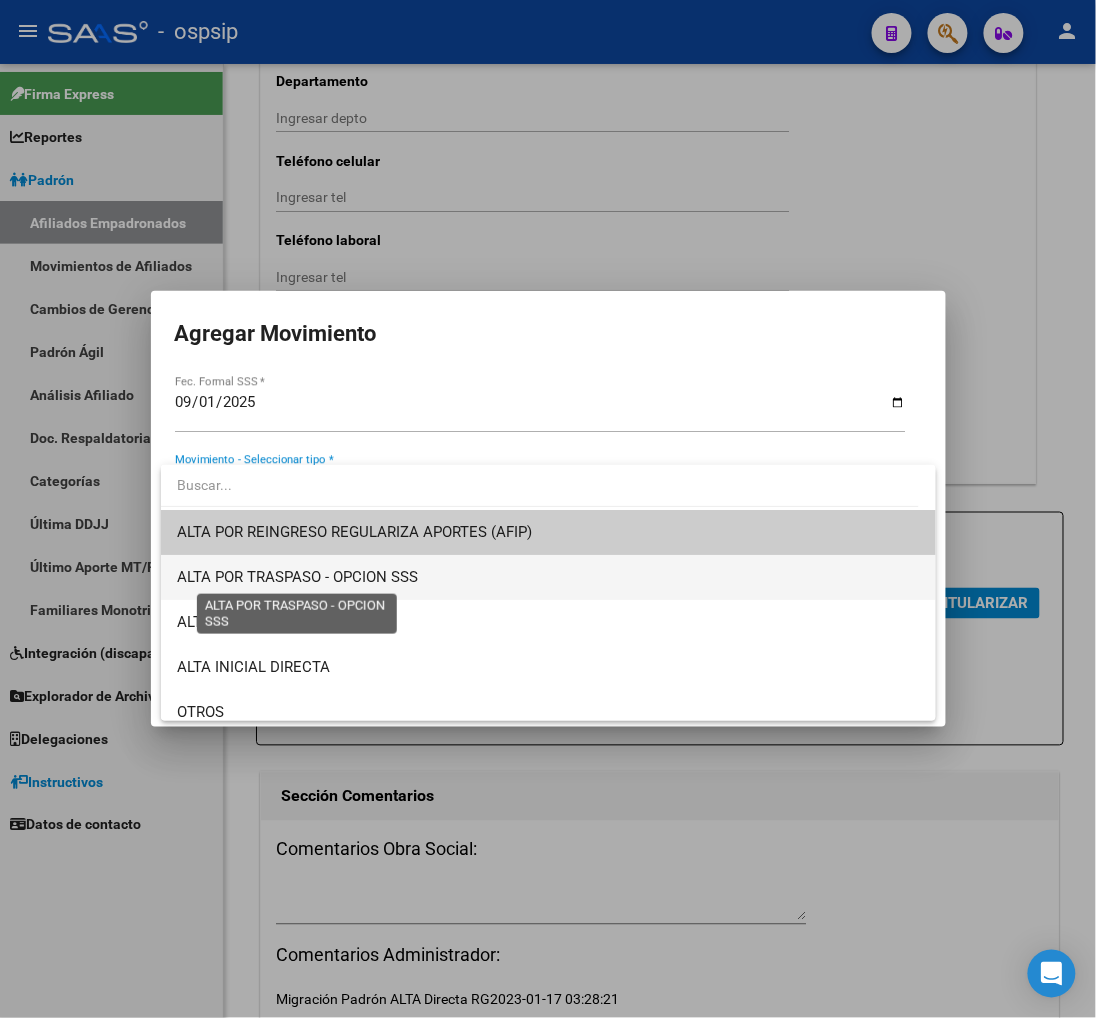 click on "ALTA POR TRASPASO - OPCION SSS" at bounding box center [297, 577] 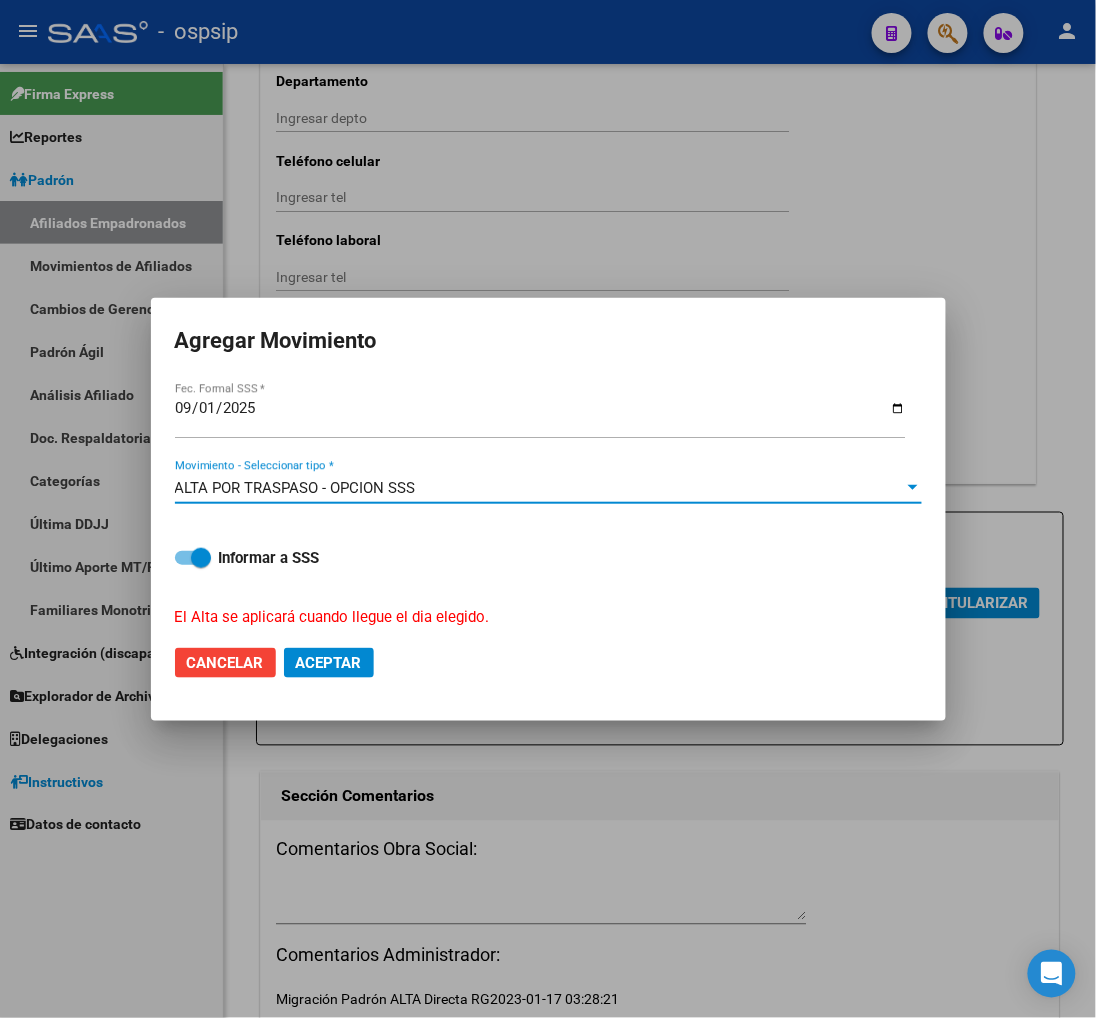 click on "Aceptar" 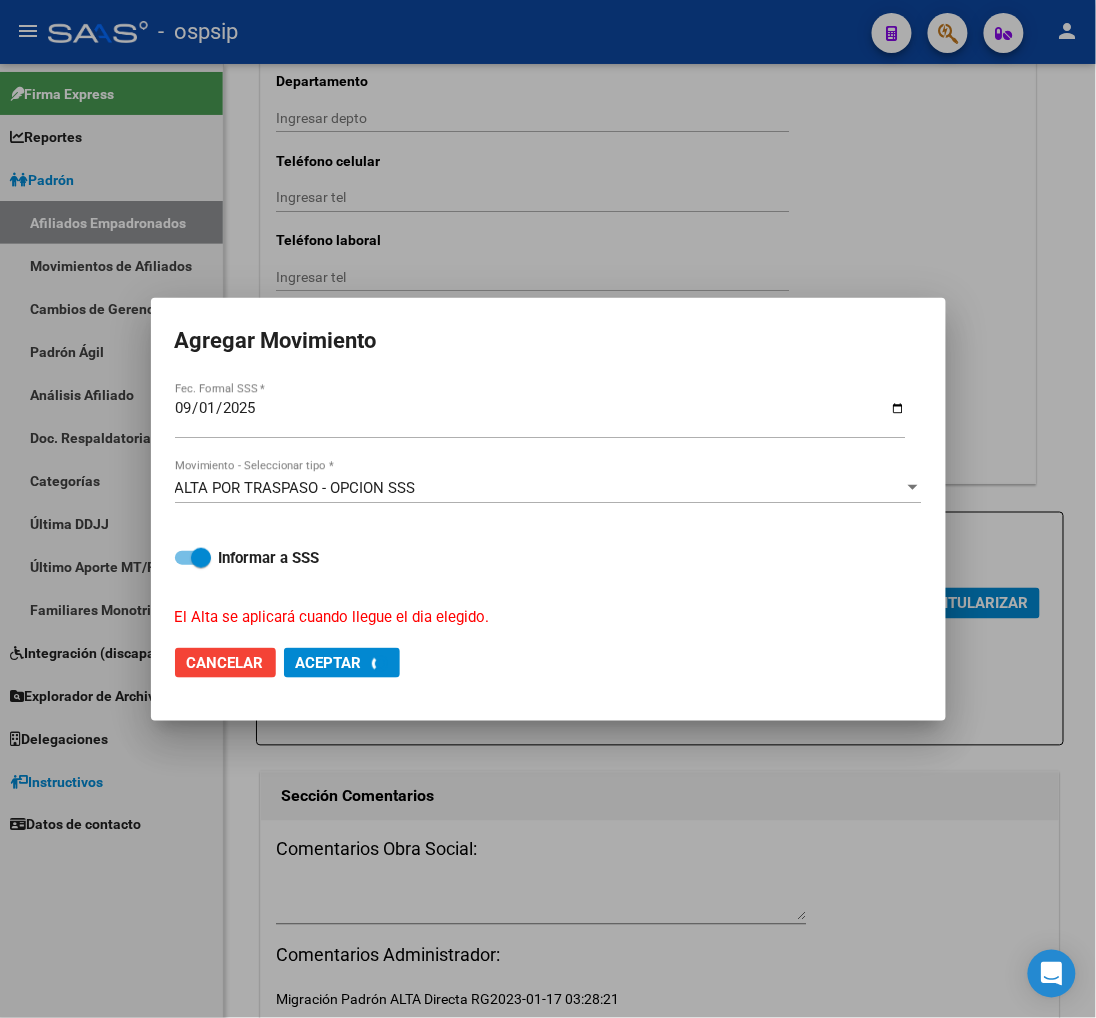 checkbox on "false" 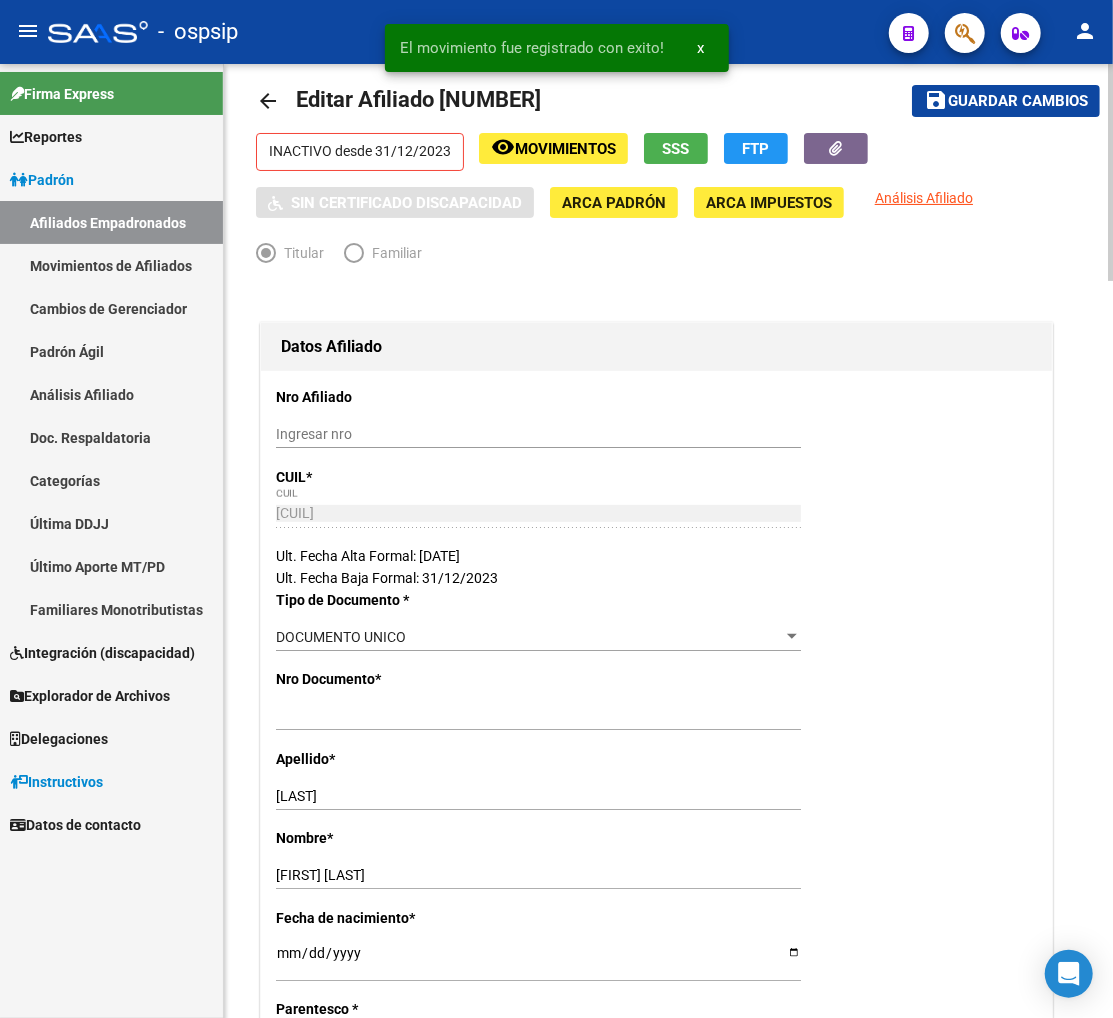 scroll, scrollTop: 0, scrollLeft: 0, axis: both 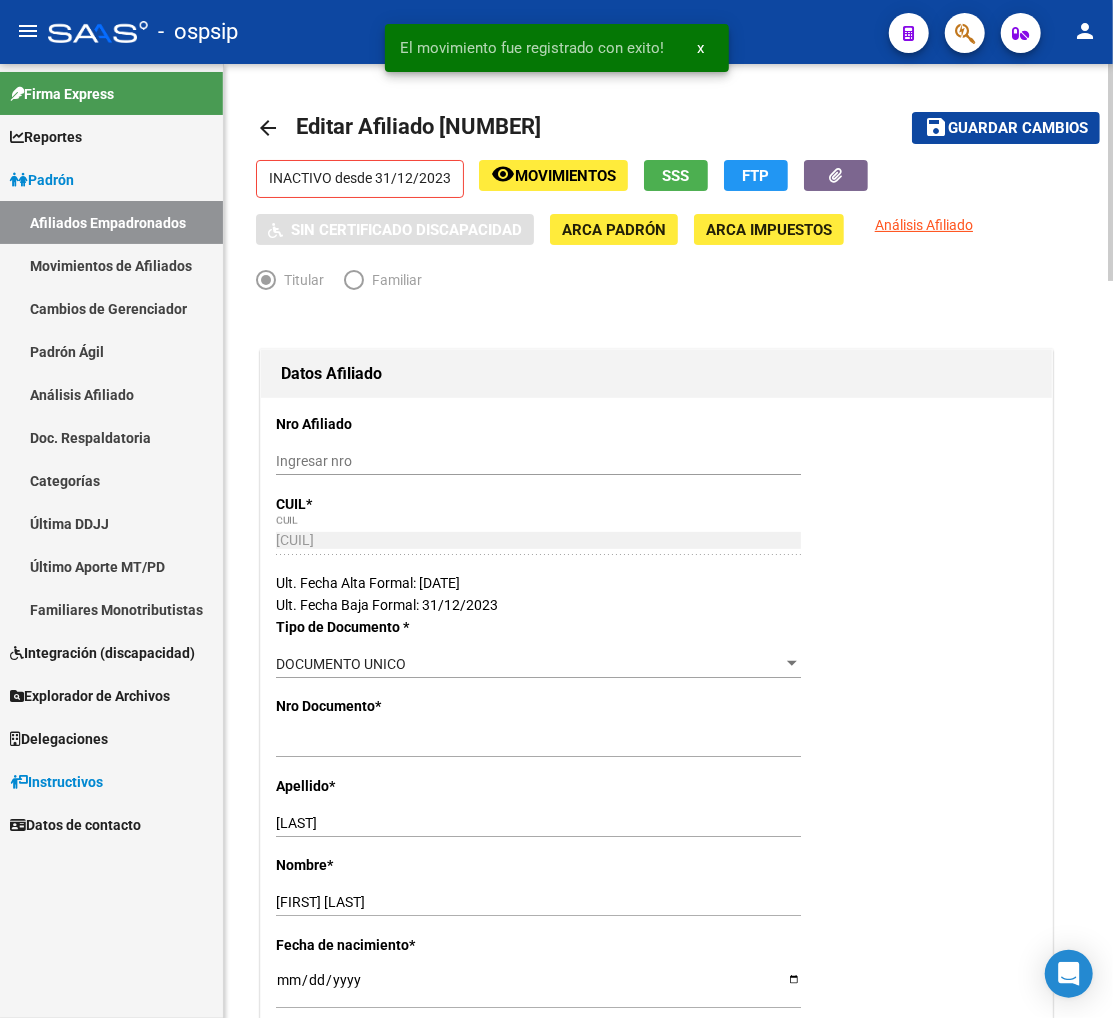 click on "Guardar cambios" 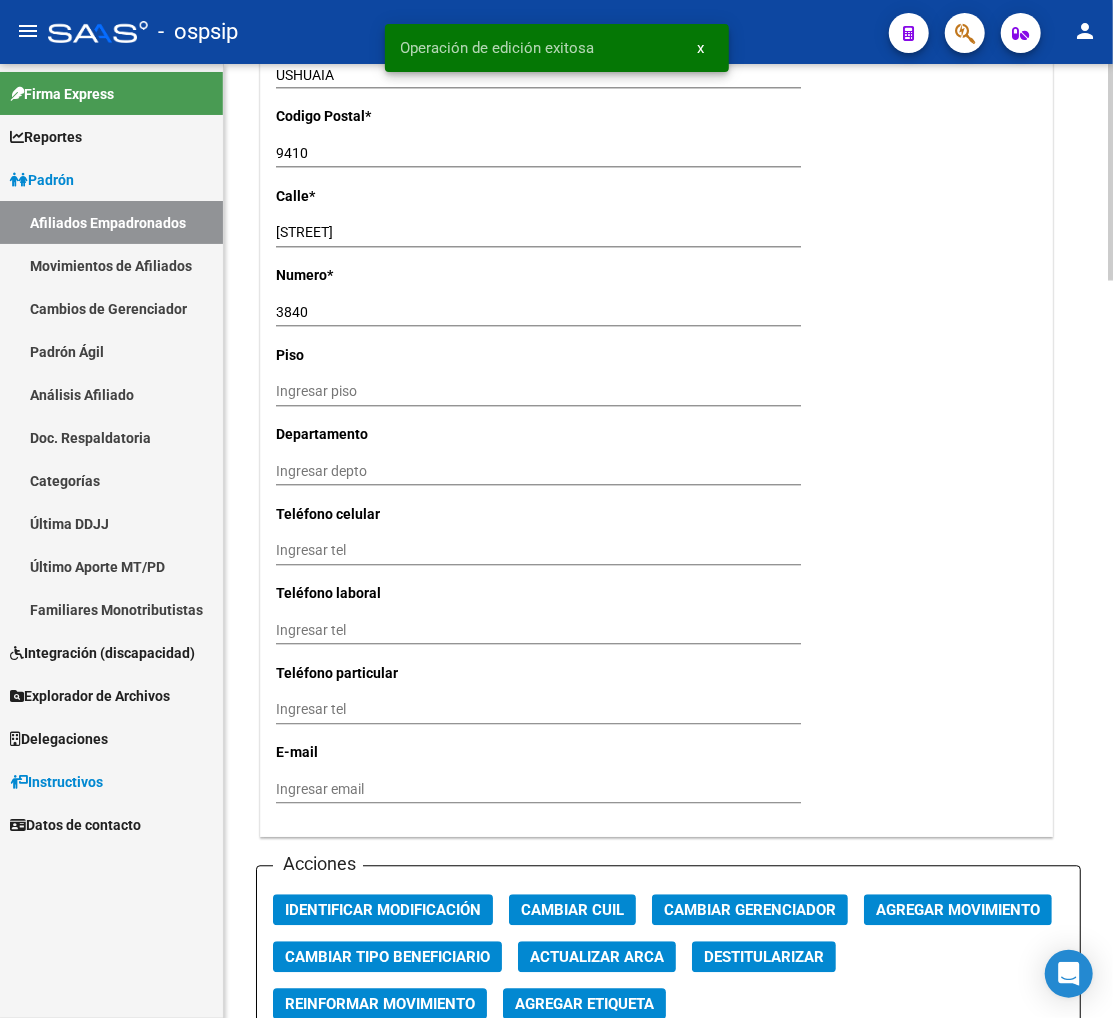 scroll, scrollTop: 1777, scrollLeft: 0, axis: vertical 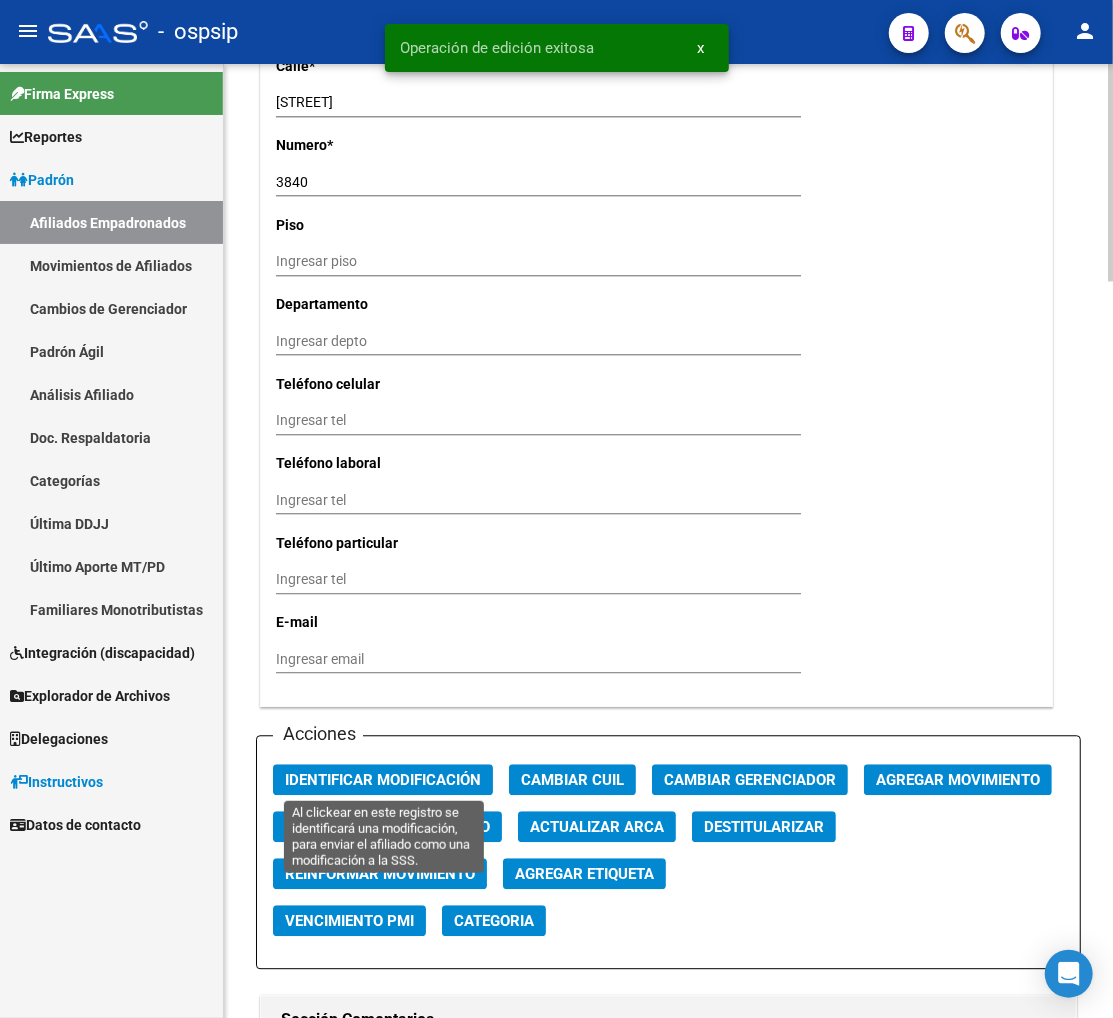 click on "Identificar Modificación" 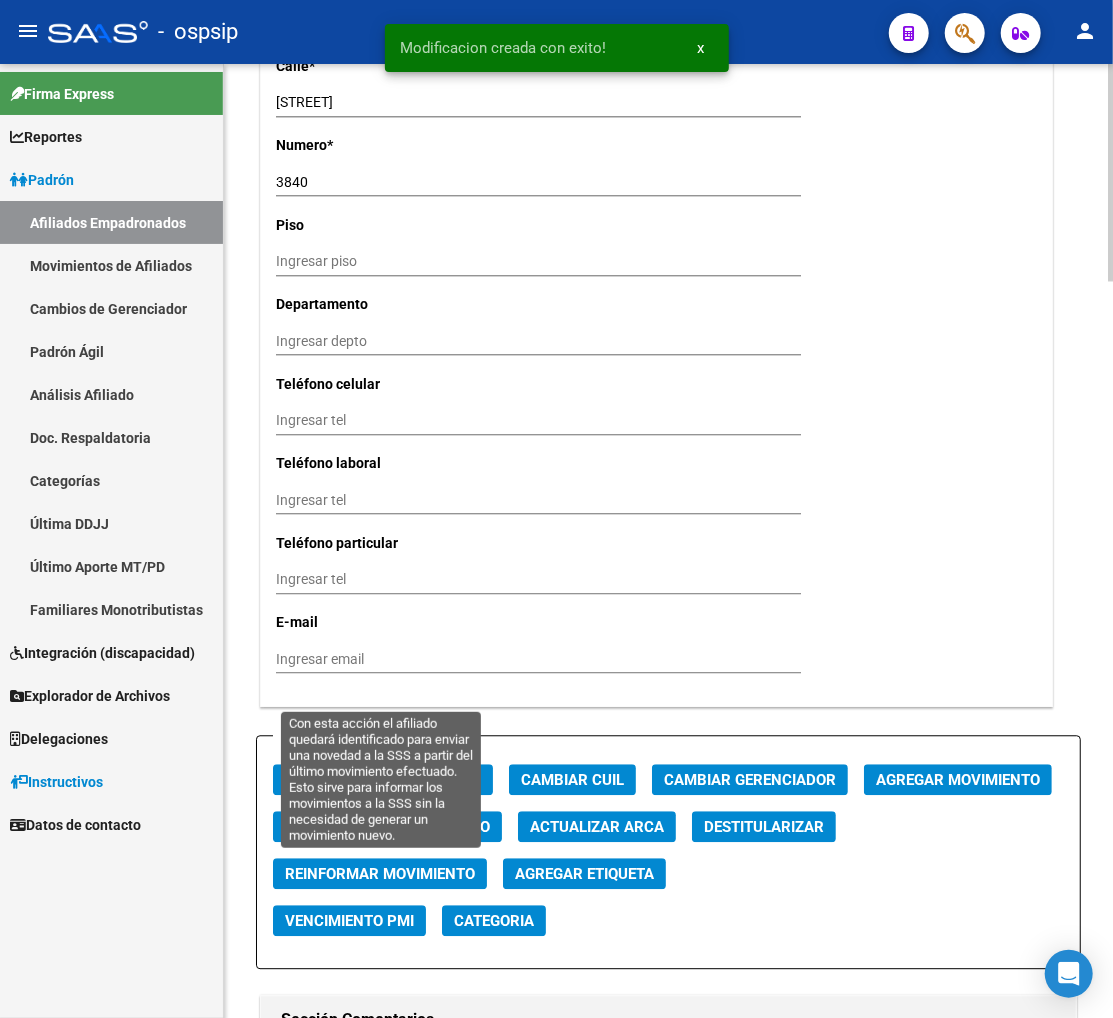 click on "Reinformar Movimiento" 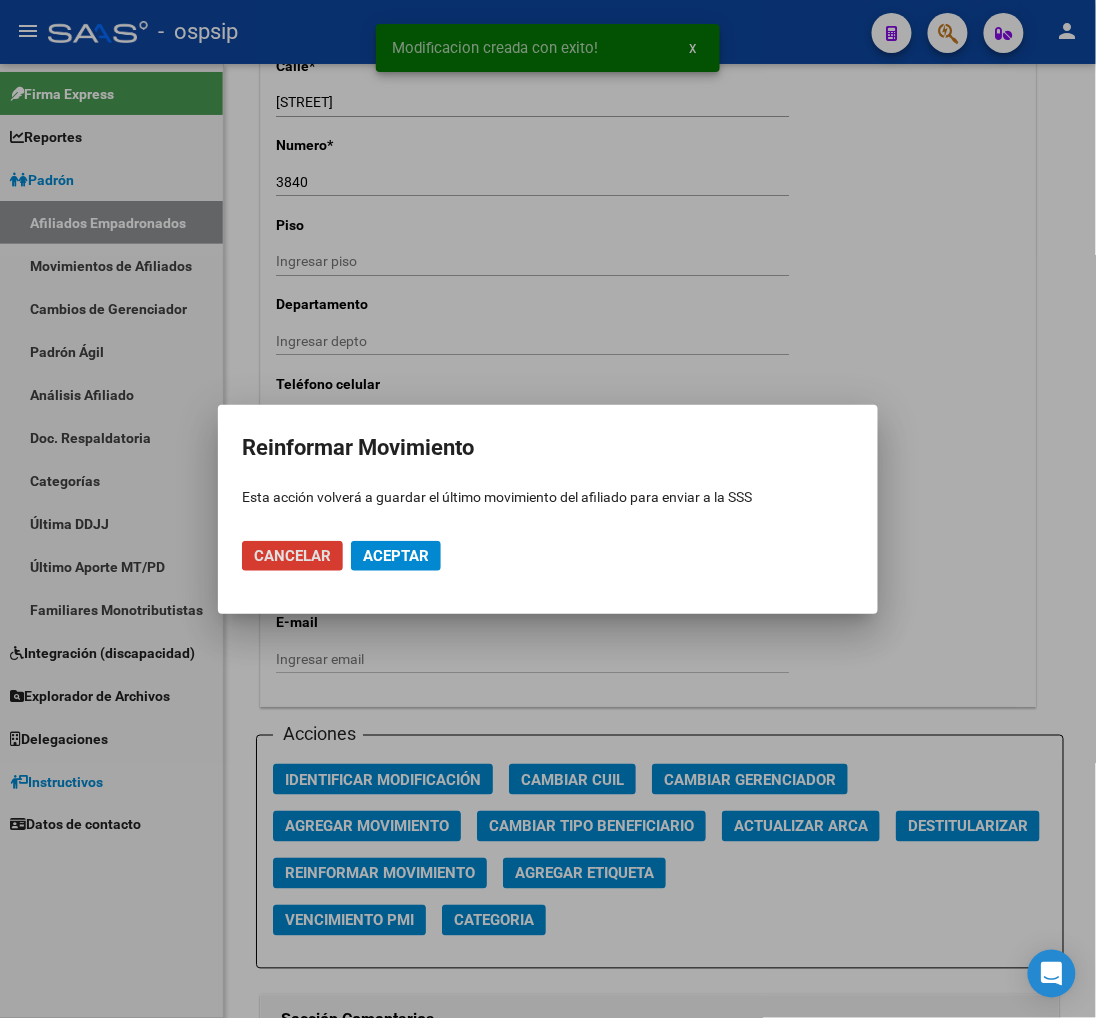 click on "Cancelar Aceptar" at bounding box center [548, 556] 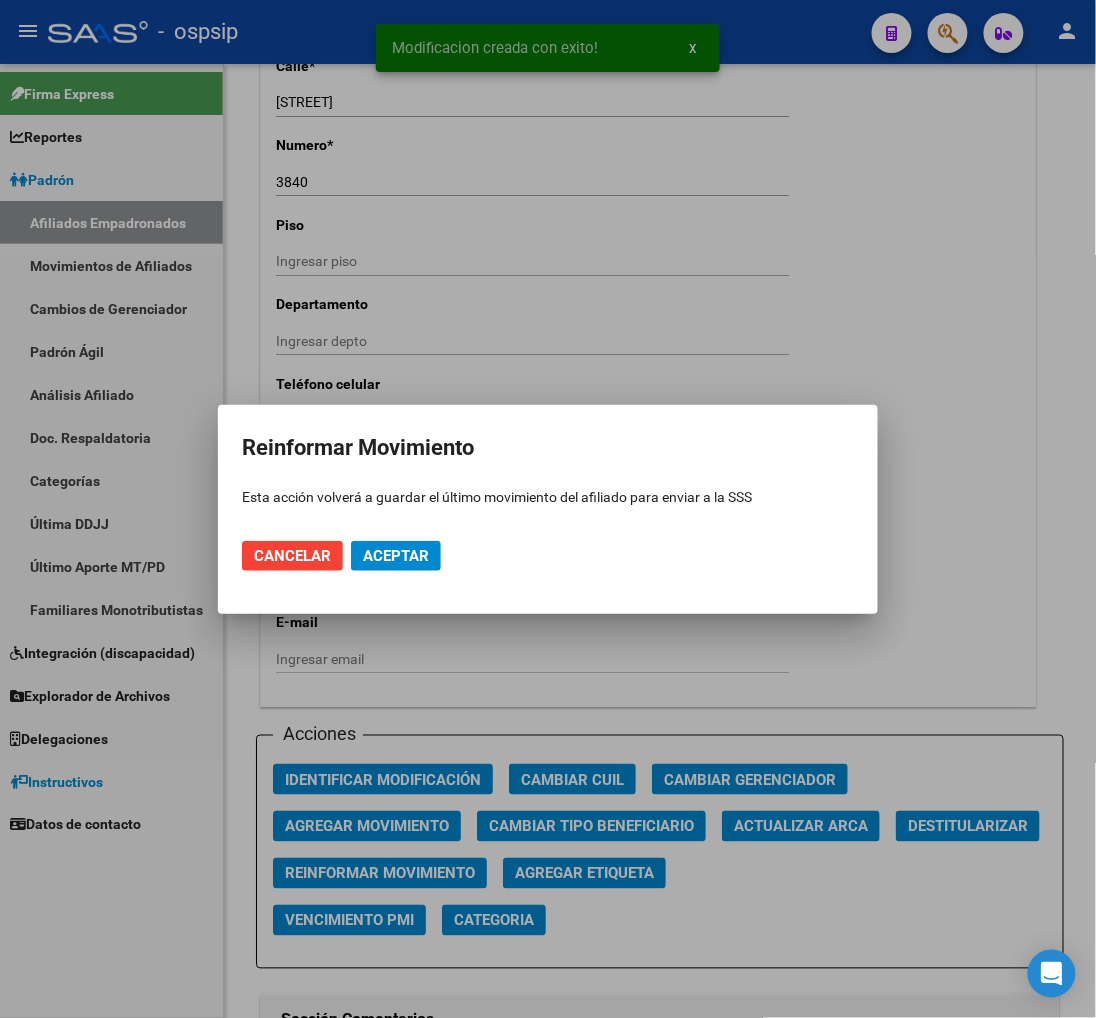 click on "Aceptar" at bounding box center [396, 556] 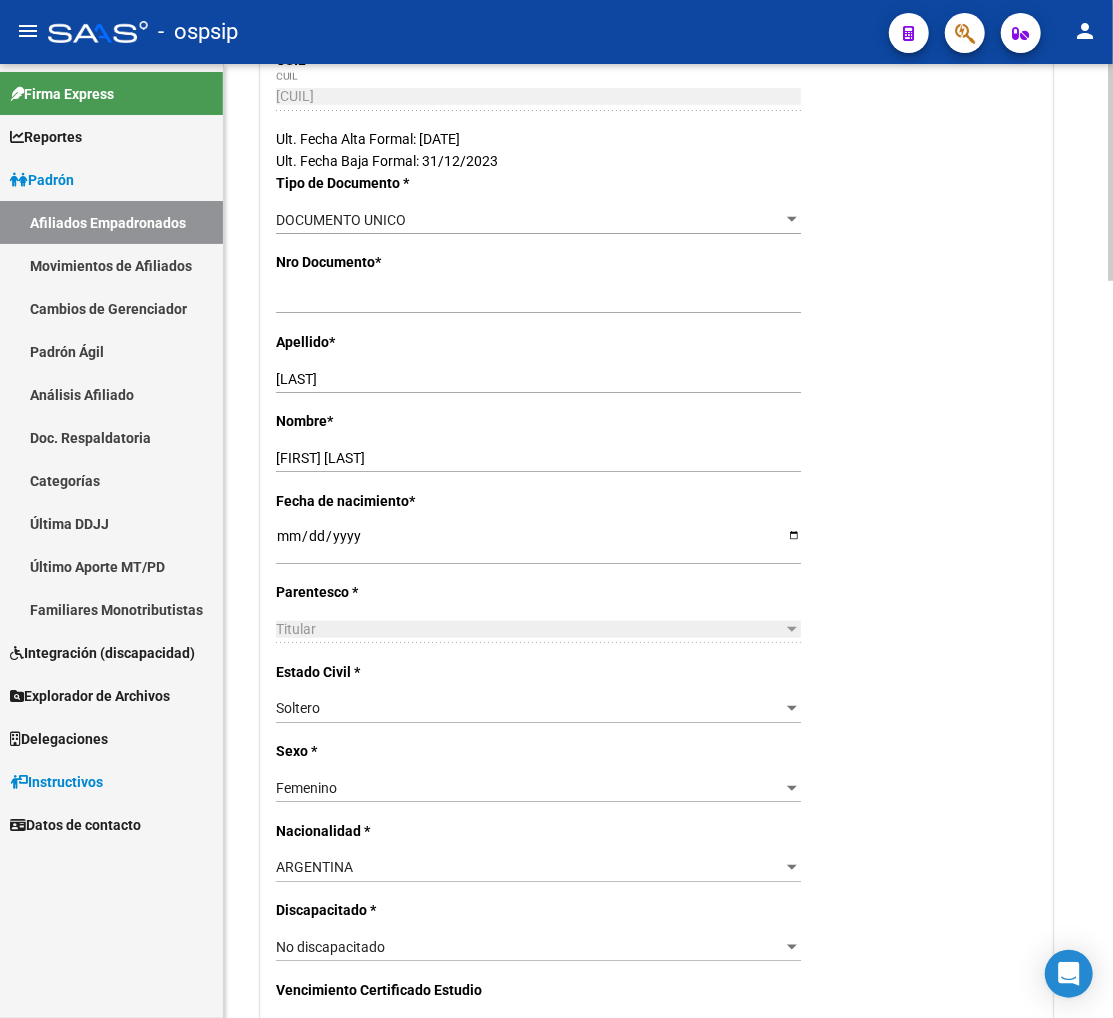 scroll, scrollTop: 0, scrollLeft: 0, axis: both 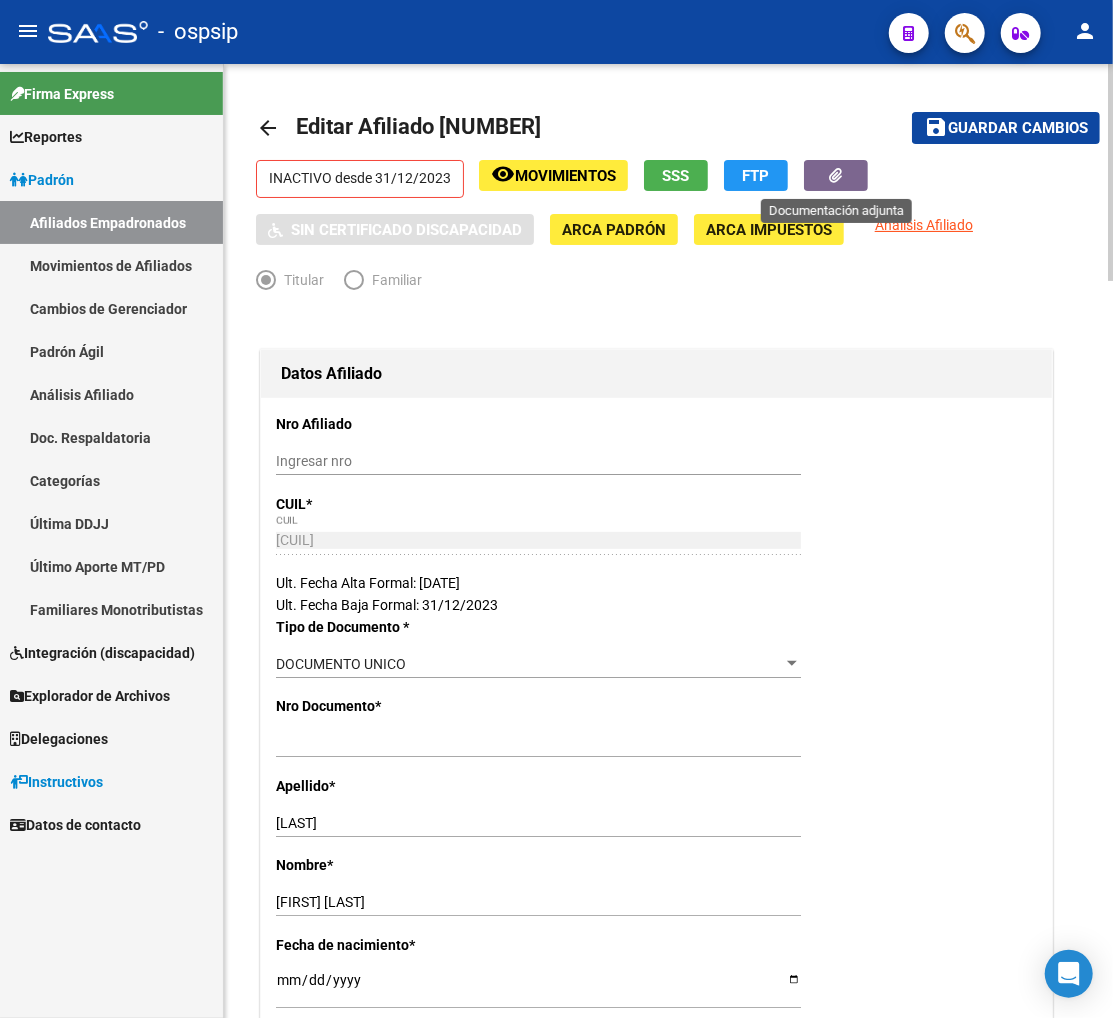 click 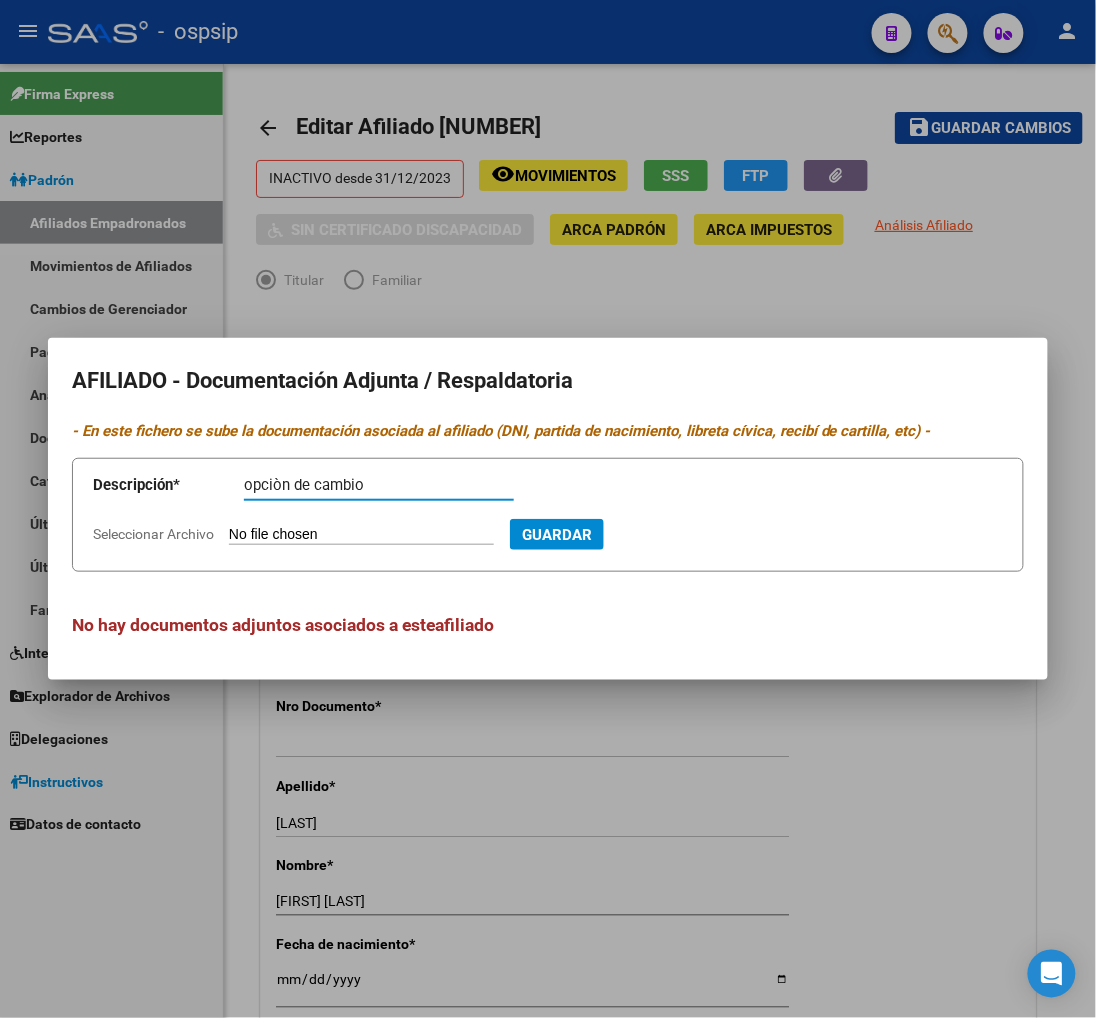 type on "opciòn de cambio" 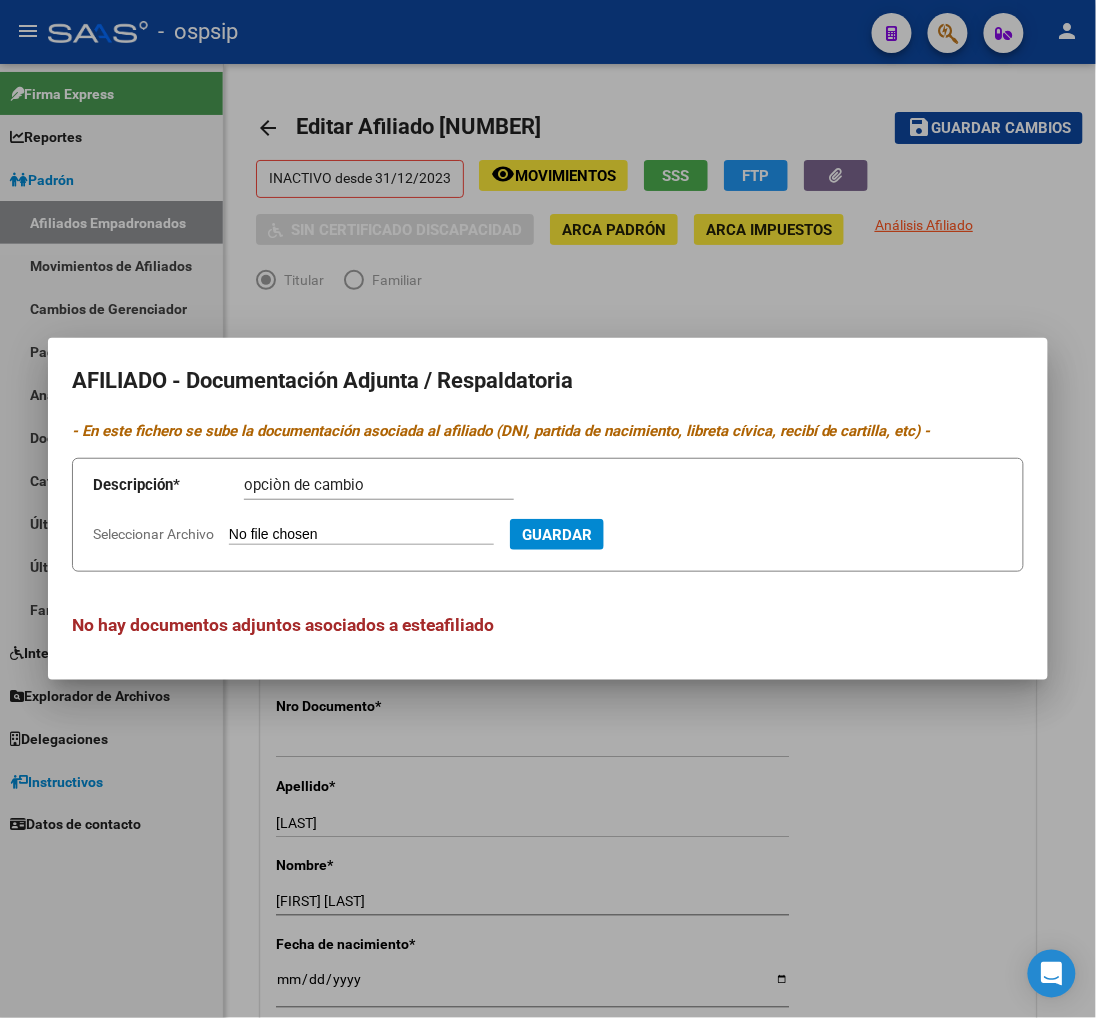 click on "Seleccionar Archivo" at bounding box center (361, 535) 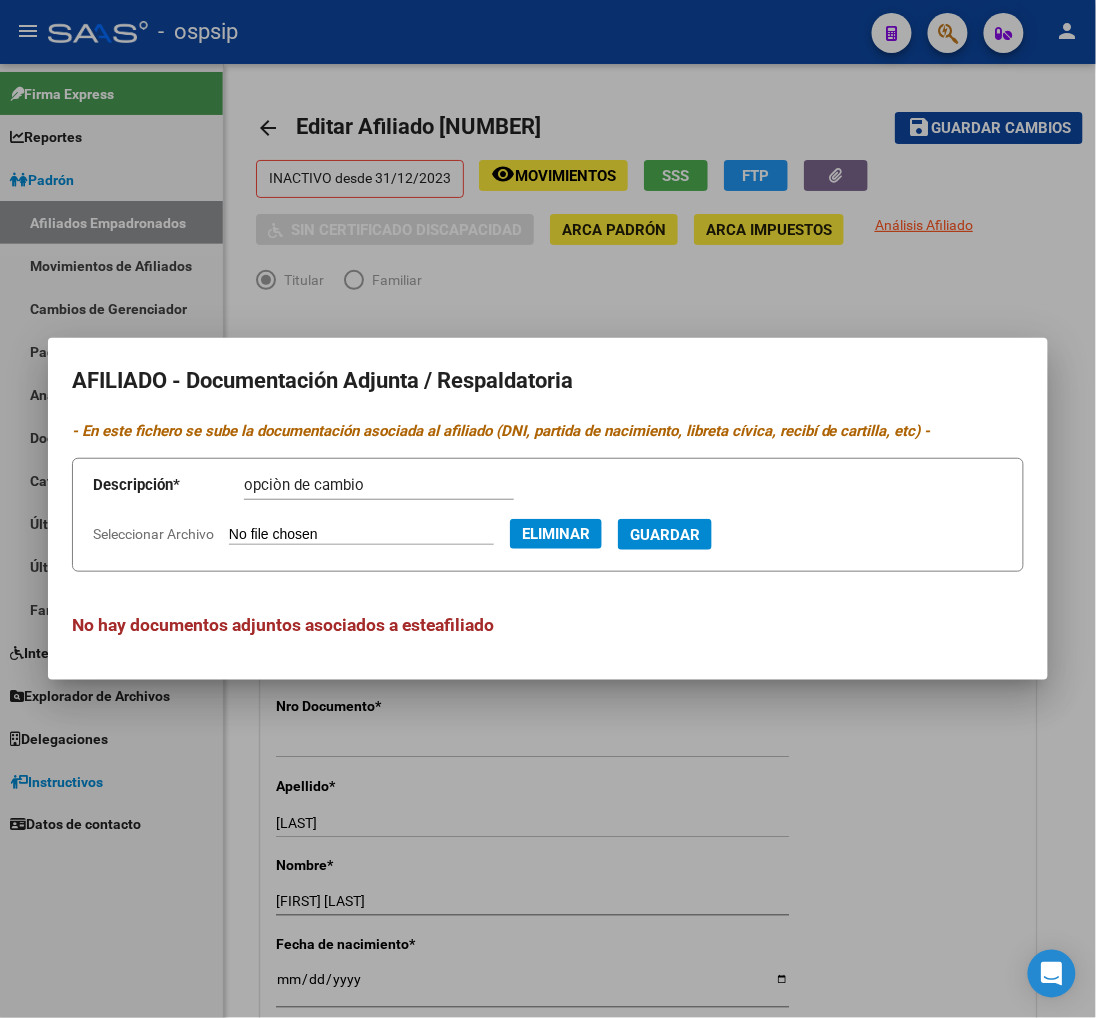 click on "Guardar" at bounding box center [665, 535] 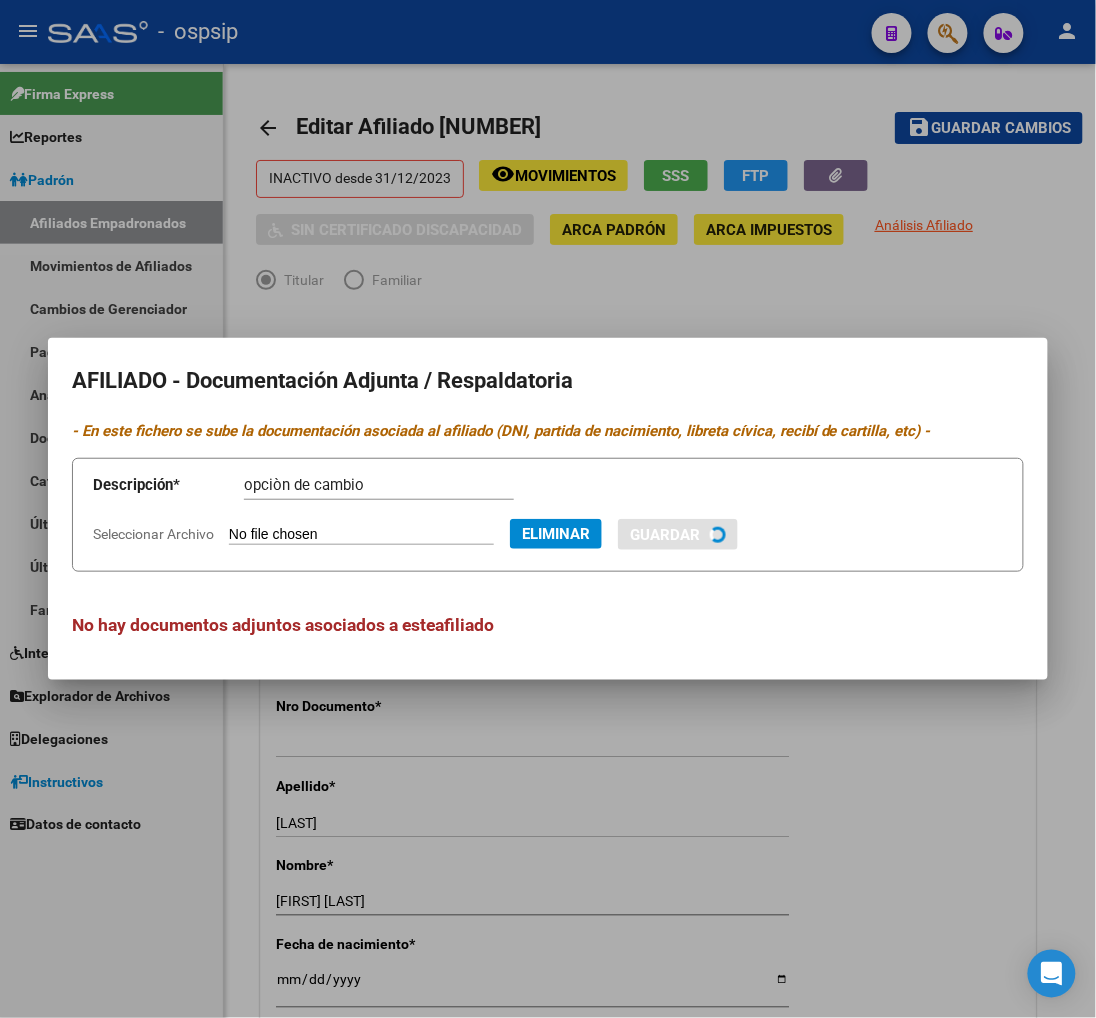 type 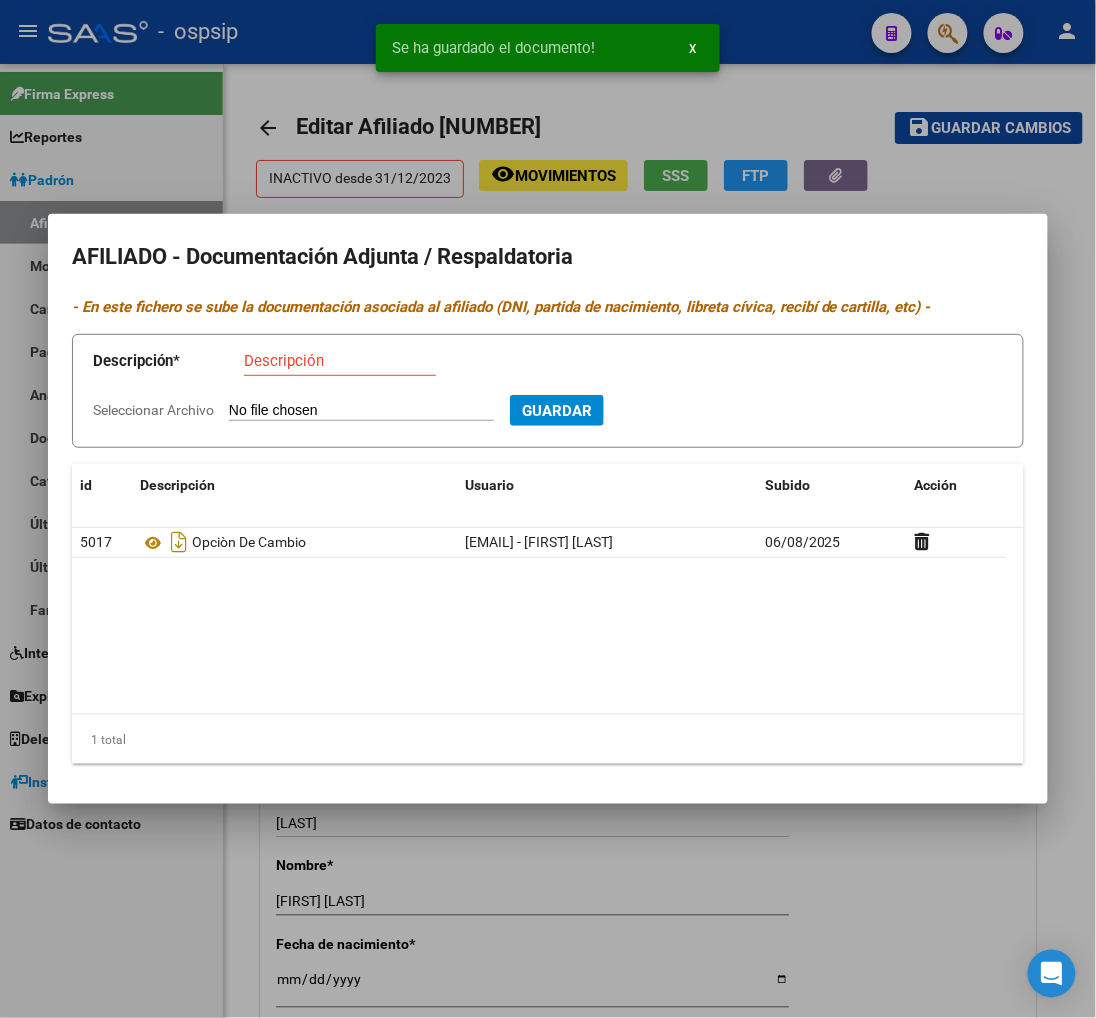 click at bounding box center [548, 509] 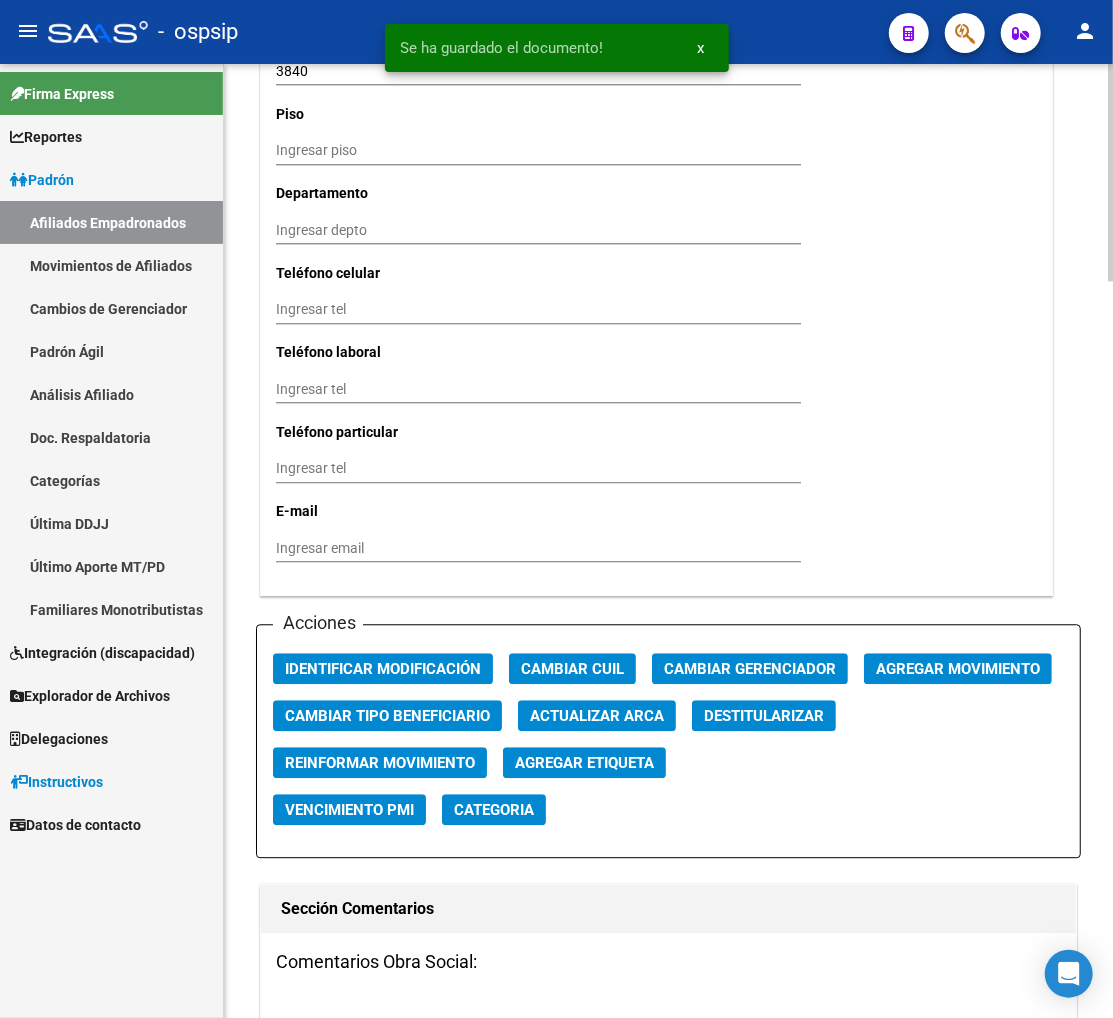 scroll, scrollTop: 2333, scrollLeft: 0, axis: vertical 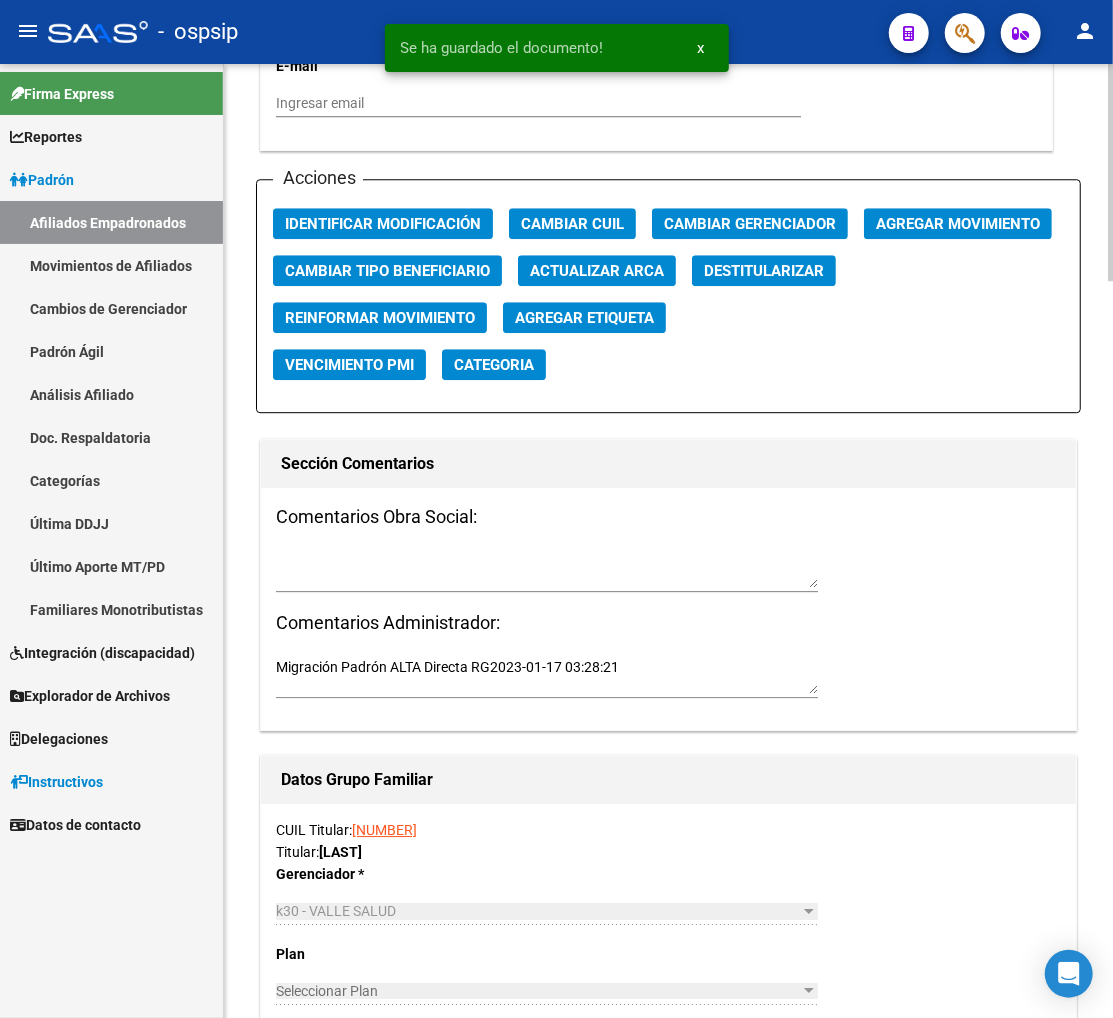 click at bounding box center [547, 569] 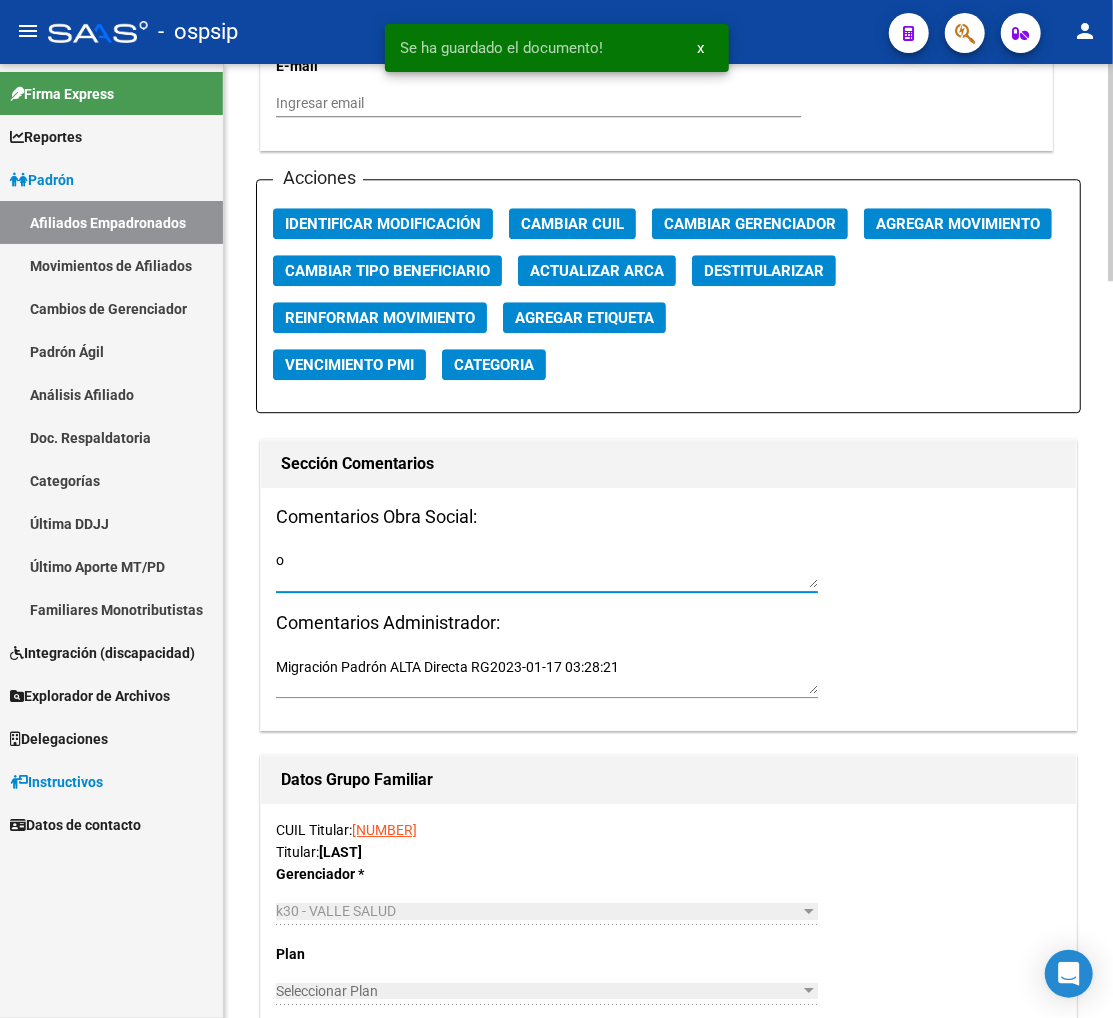 type on "o" 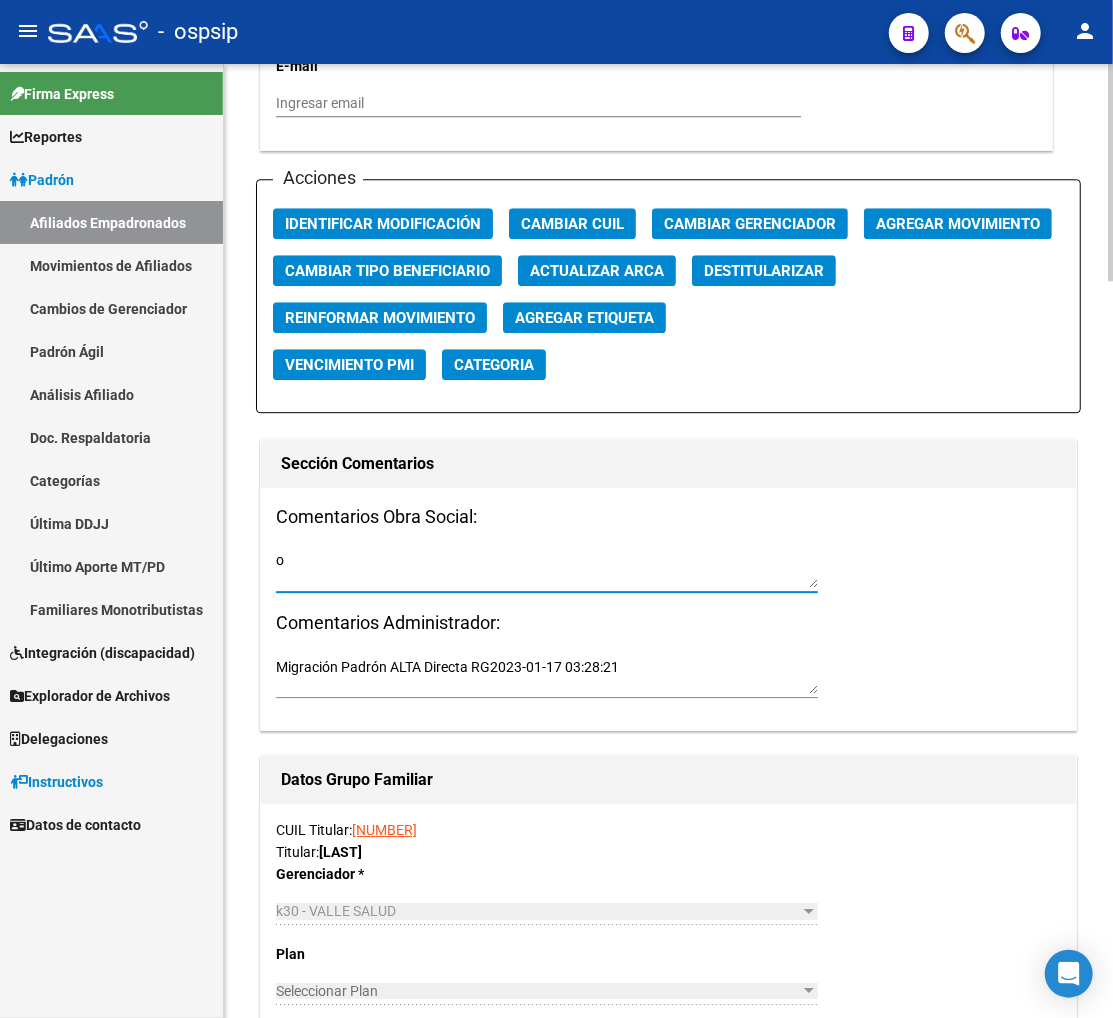 type on "o" 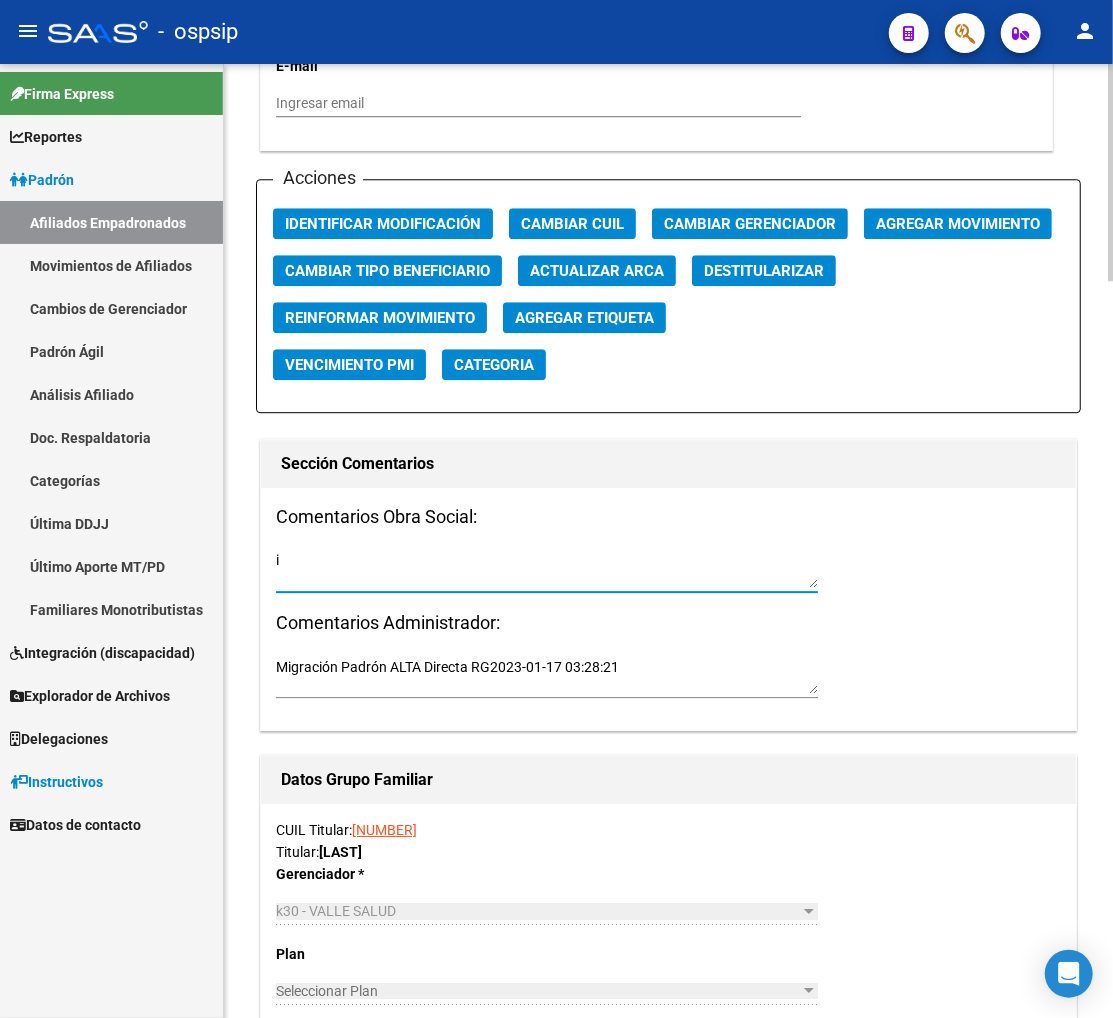 type on "o" 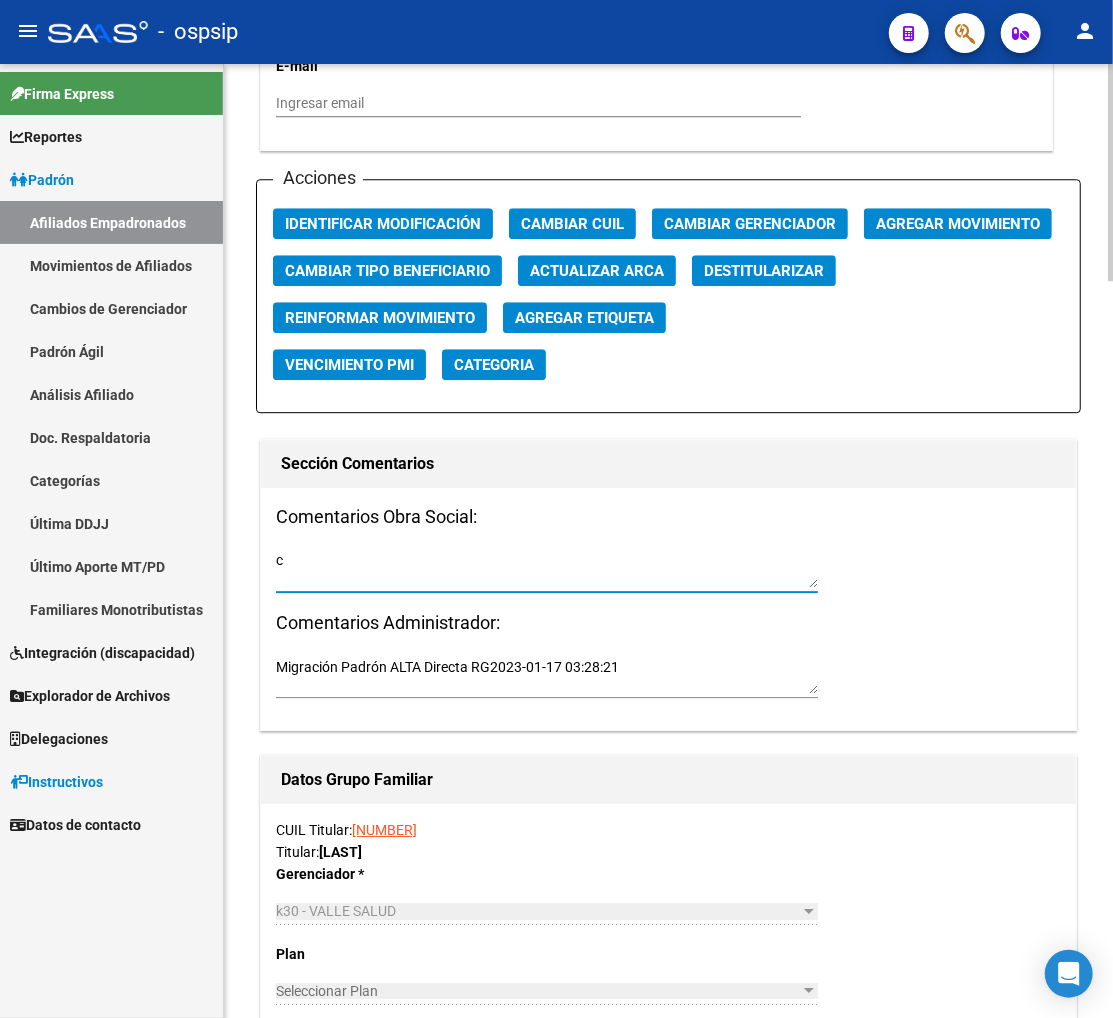 type on "c" 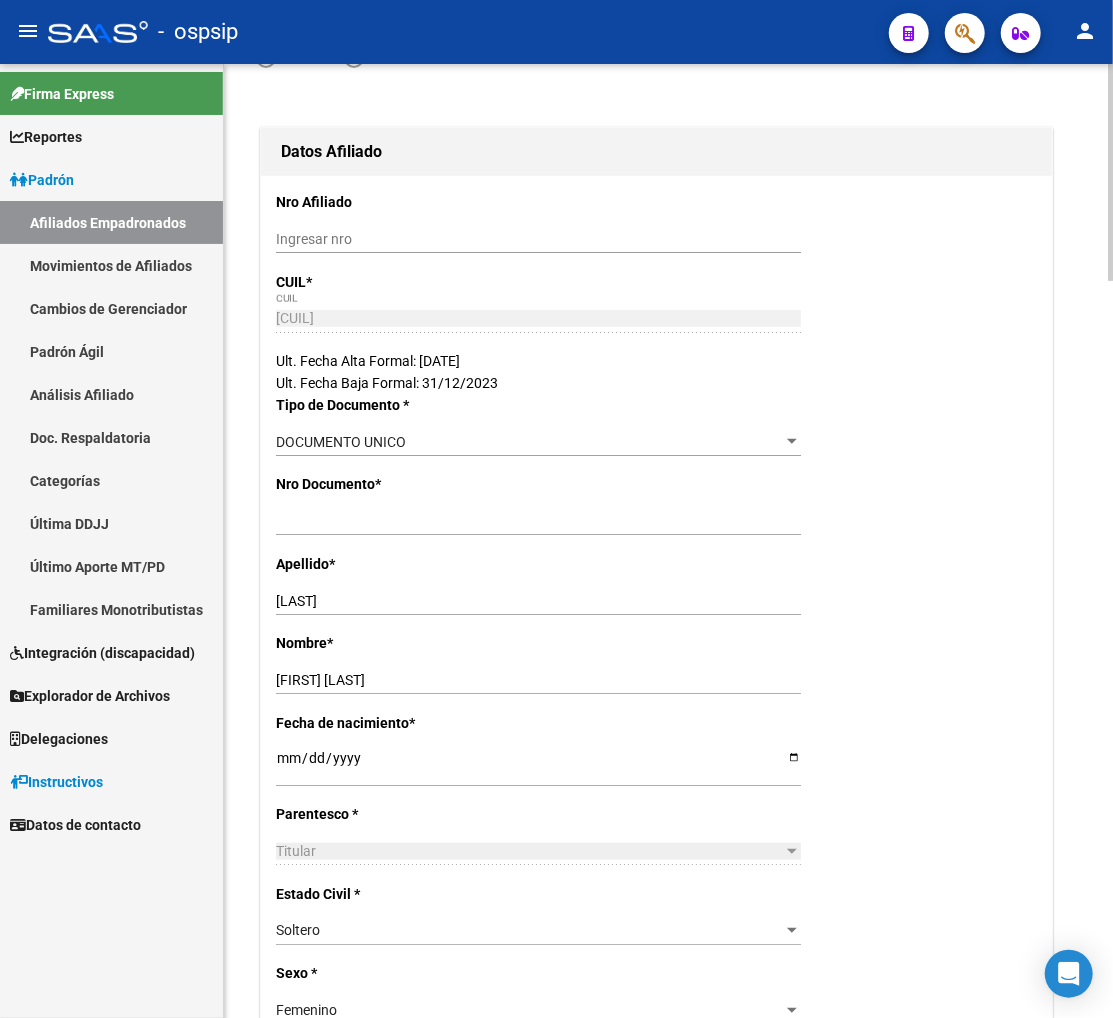 scroll, scrollTop: 0, scrollLeft: 0, axis: both 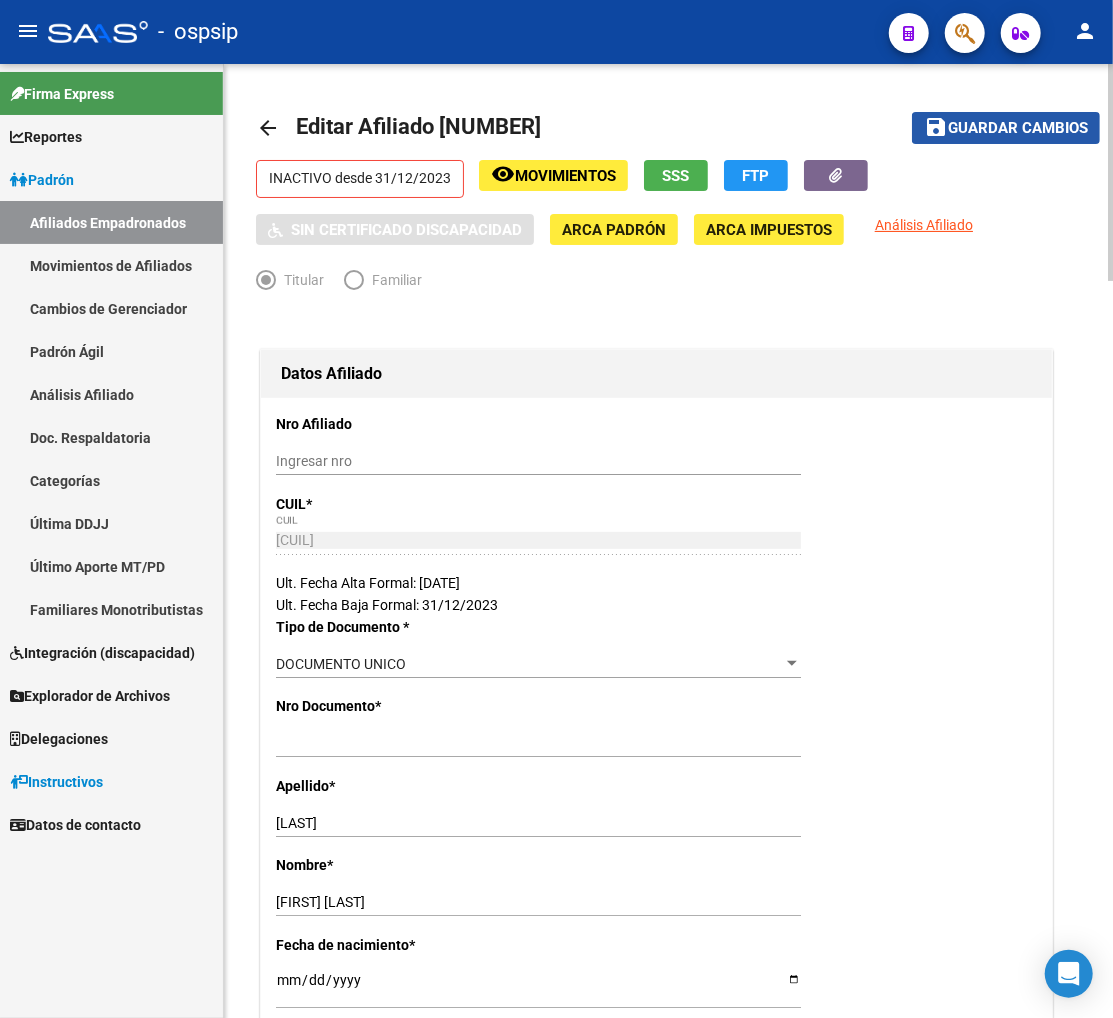 drag, startPoint x: 975, startPoint y: 140, endPoint x: 941, endPoint y: 158, distance: 38.470768 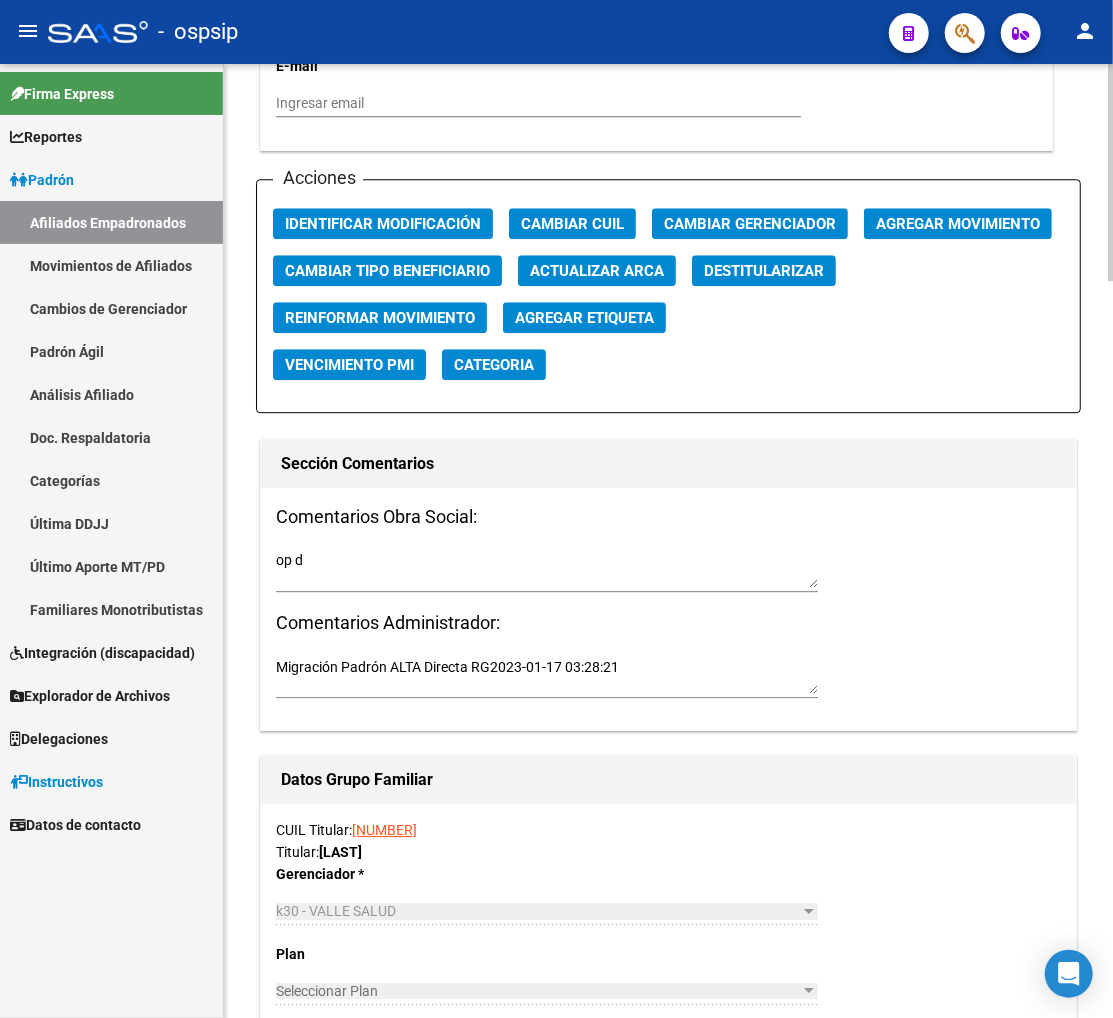 scroll, scrollTop: 2444, scrollLeft: 0, axis: vertical 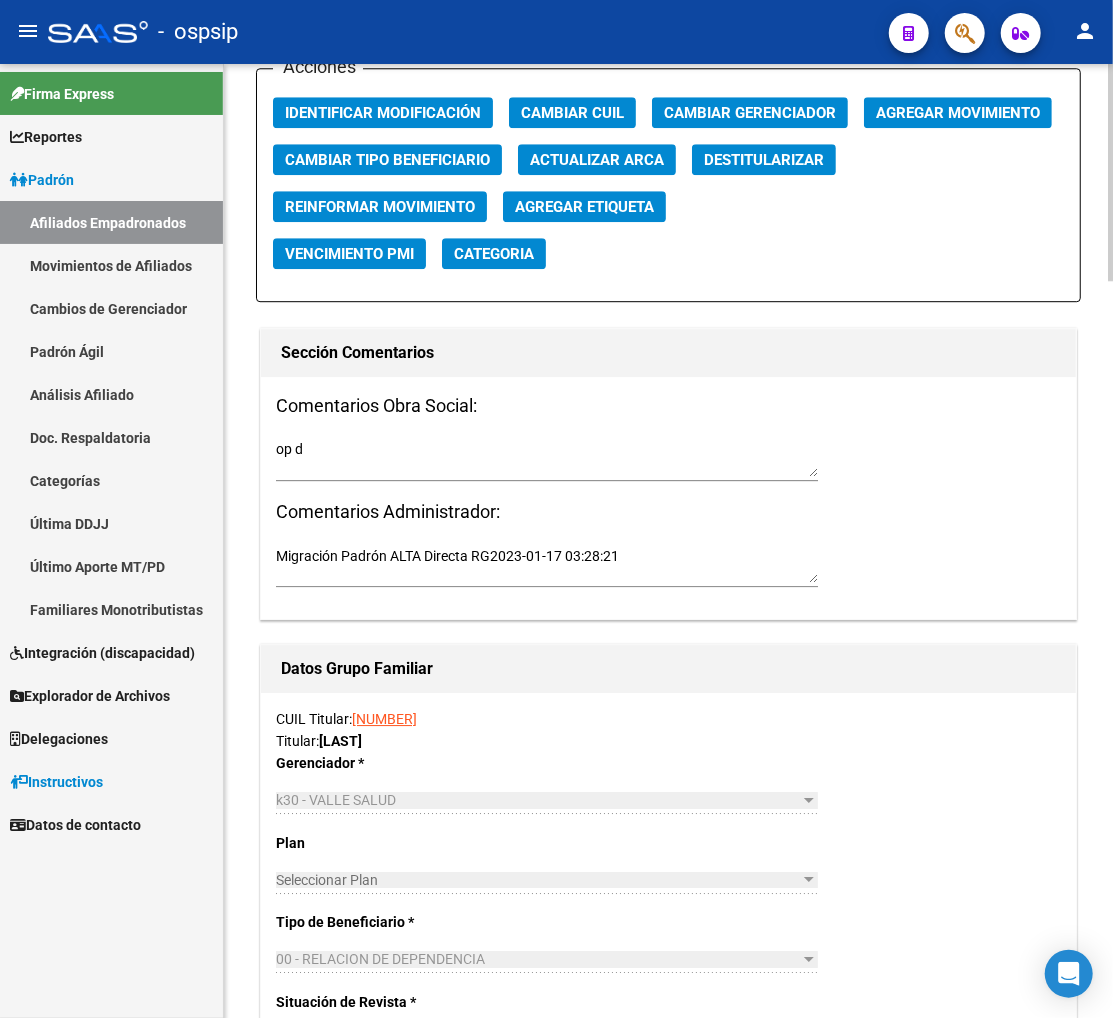 click on "Acciones Identificar Modificación Cambiar CUIL Cambiar Gerenciador Agregar Movimiento Cambiar Tipo Beneficiario Actualizar ARCA Destitularizar Reinformar Movimiento Agregar Etiqueta Vencimiento PMI Categoria Sección Comentarios Comentarios Obra Social: op d Comentarios Administrador:  Migración Padrón ALTA Directa RG[DATE] [TIME] Datos Grupo Familiar  CUIL Titular:   [CUIL]   Titular:   [LAST]   Gerenciador * k30 - VALLE SALUD Seleccionar Gerenciador  Plan  Seleccionar Plan Seleccionar Plan  Tipo de Beneficiario * 00 - RELACION DE DEPENDENCIA Seleccionar tipo  Situación de Revista * 0 - Recibe haberes regularmente Seleccionar tipo CUIT Empleador  *   [CUIT] Ingresar CUIT  Ultimo Origen Obra Social  Familiares Agregar Familiar Accion Nombre Apellido CUIL Parentesco Este afiliado no tiene familiares registrados  0 registros   1" 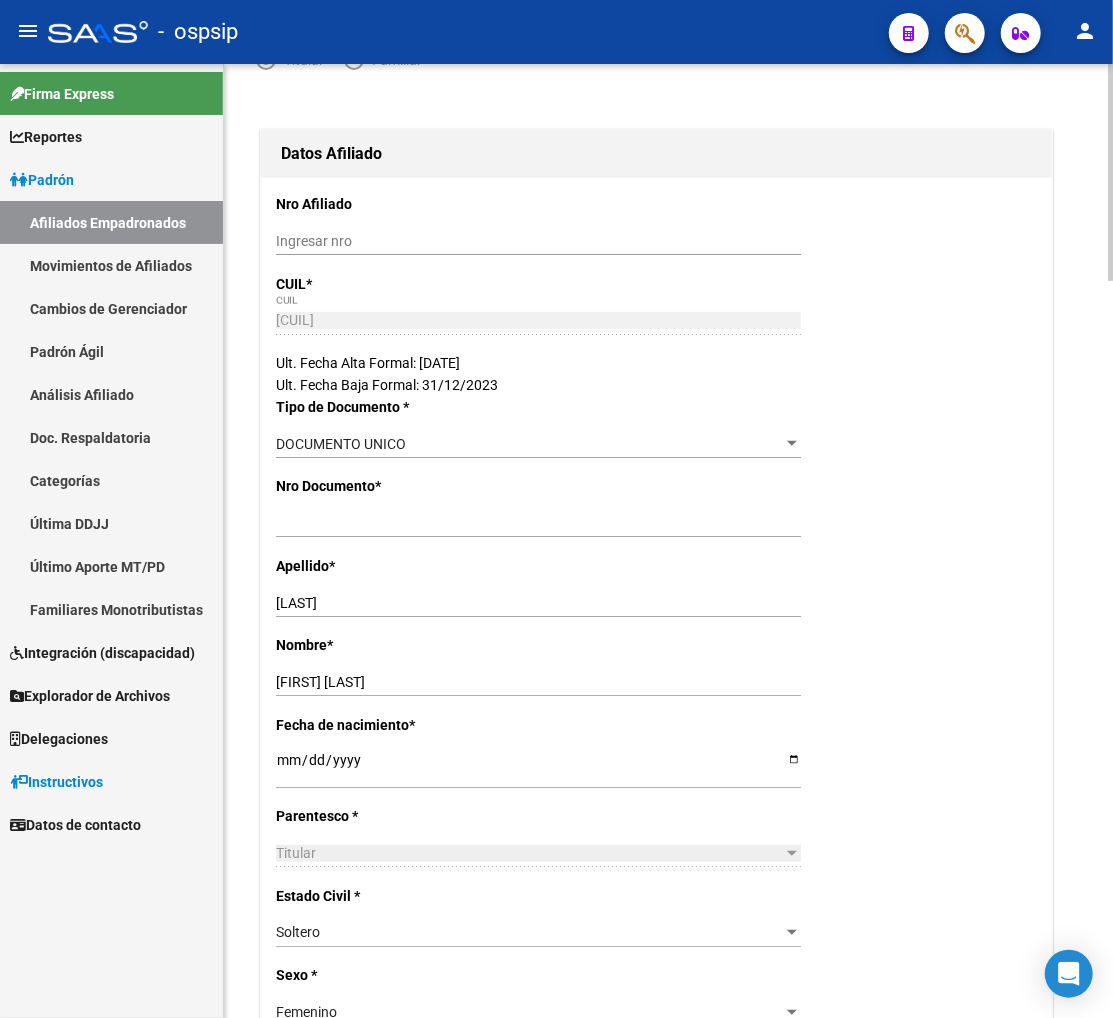 scroll, scrollTop: 0, scrollLeft: 0, axis: both 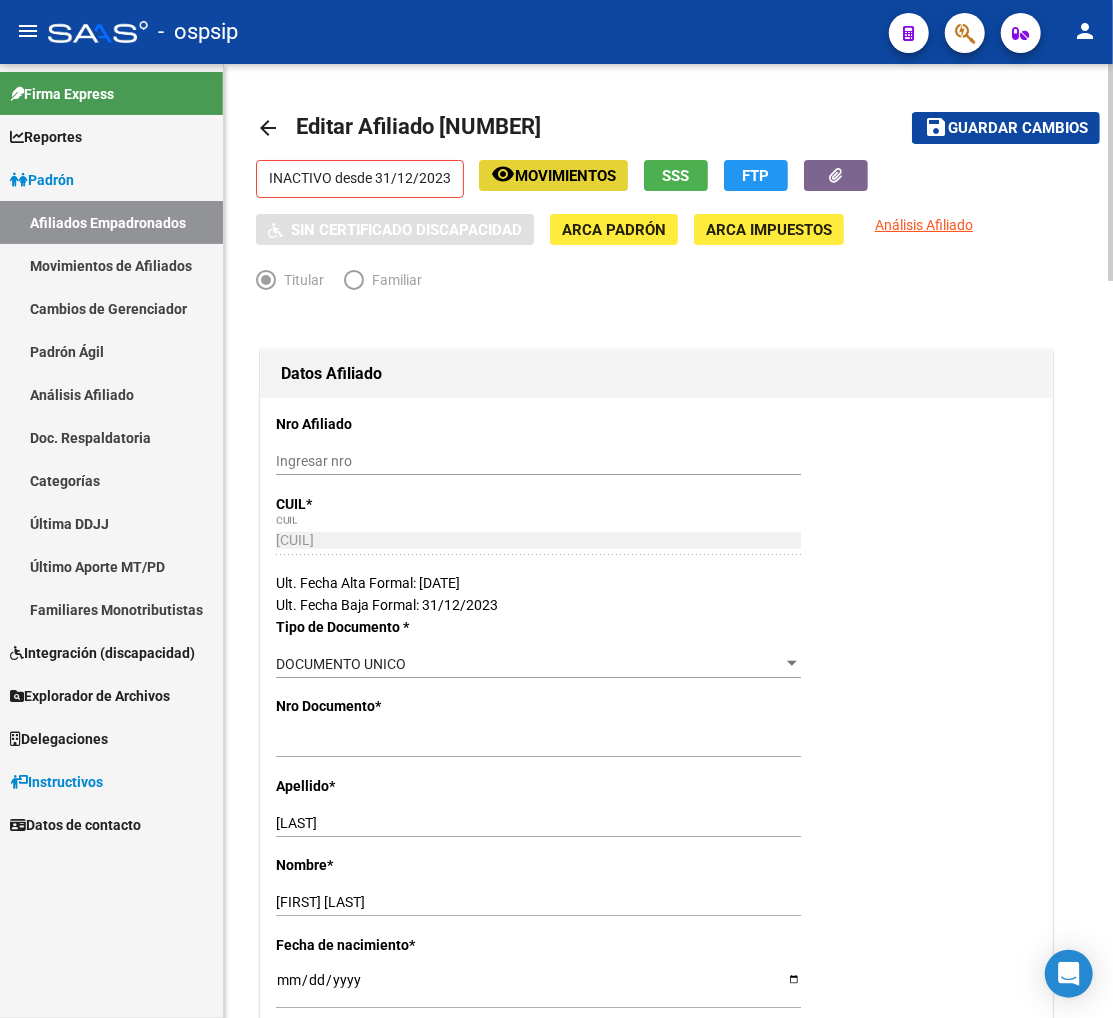 click on "Movimientos" 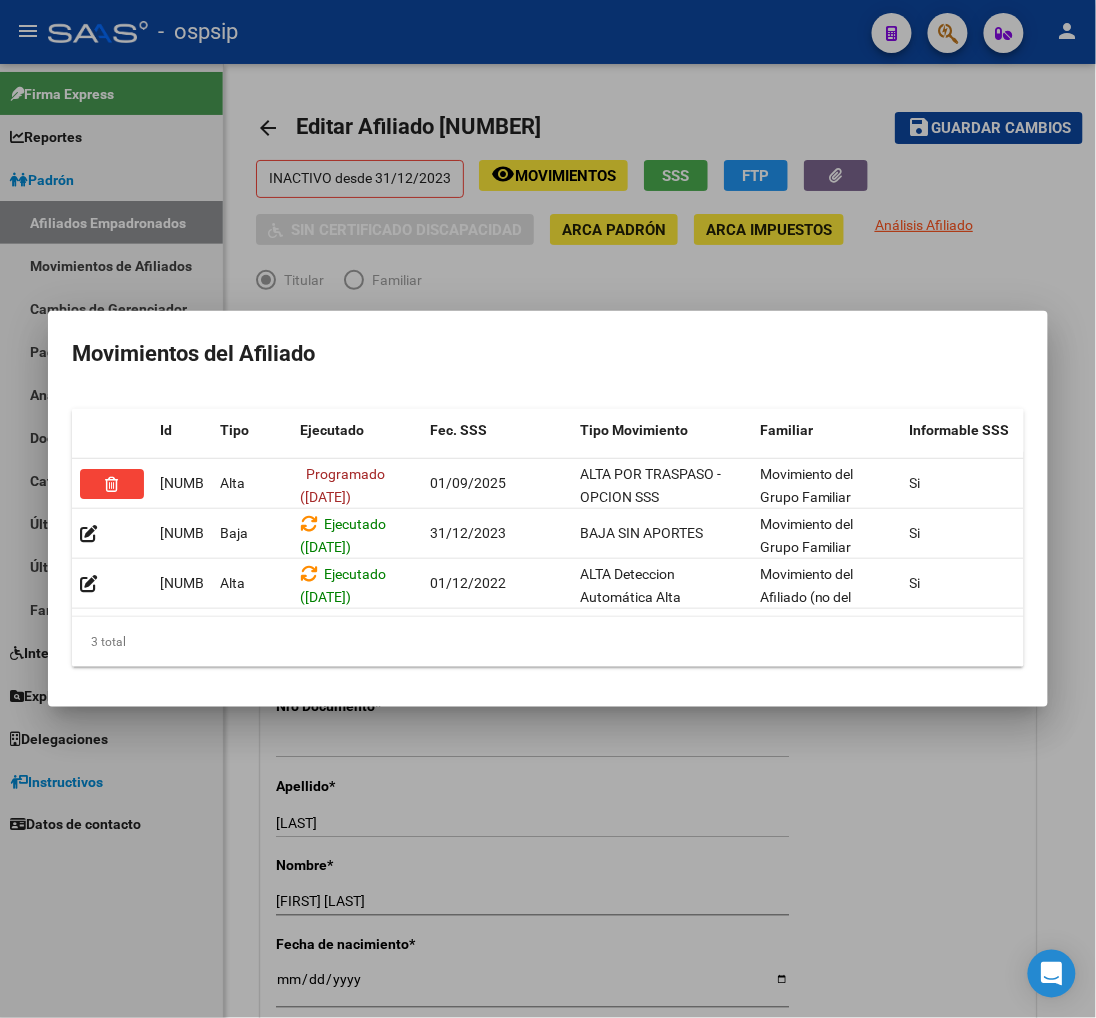 drag, startPoint x: 433, startPoint y: 237, endPoint x: 434, endPoint y: 208, distance: 29.017237 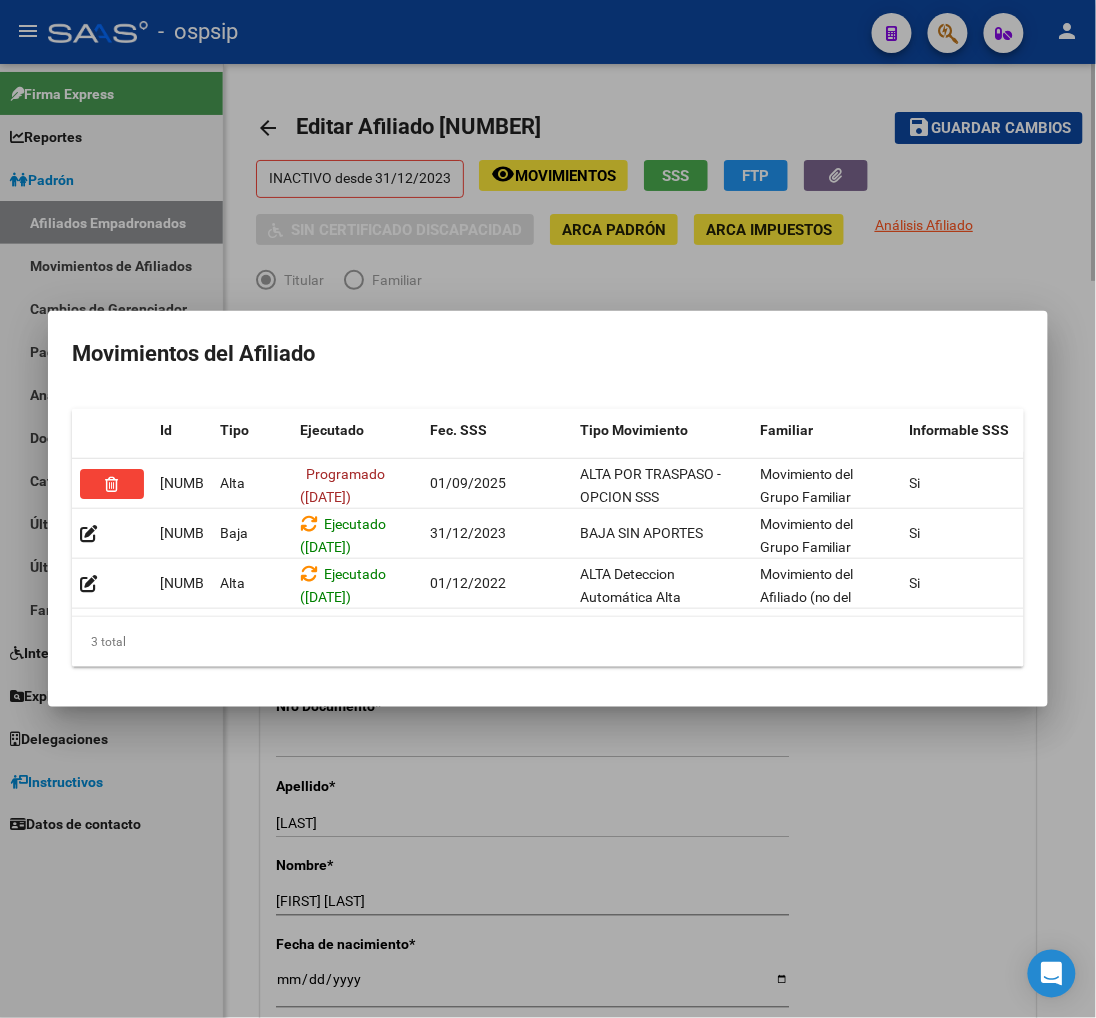click at bounding box center (548, 509) 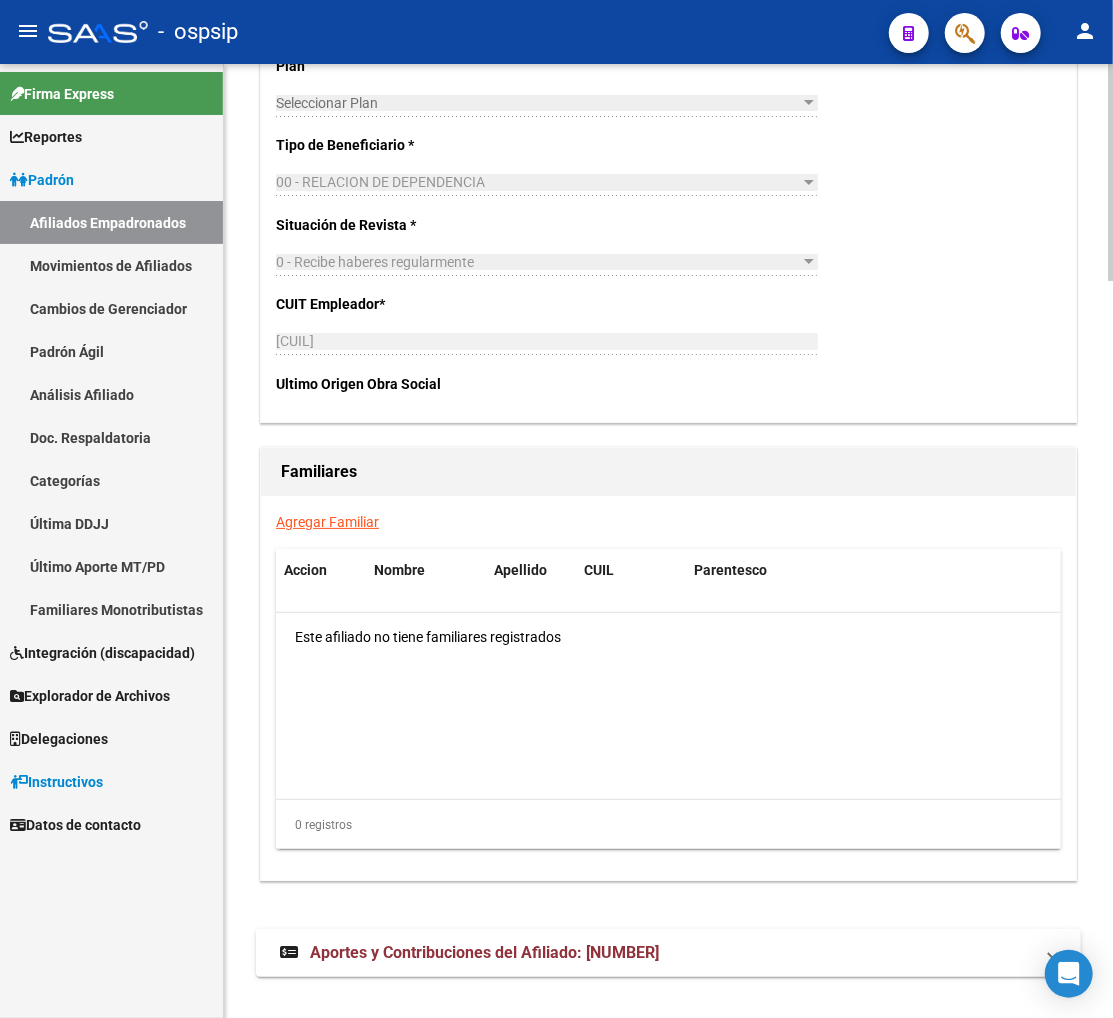 scroll, scrollTop: 3222, scrollLeft: 0, axis: vertical 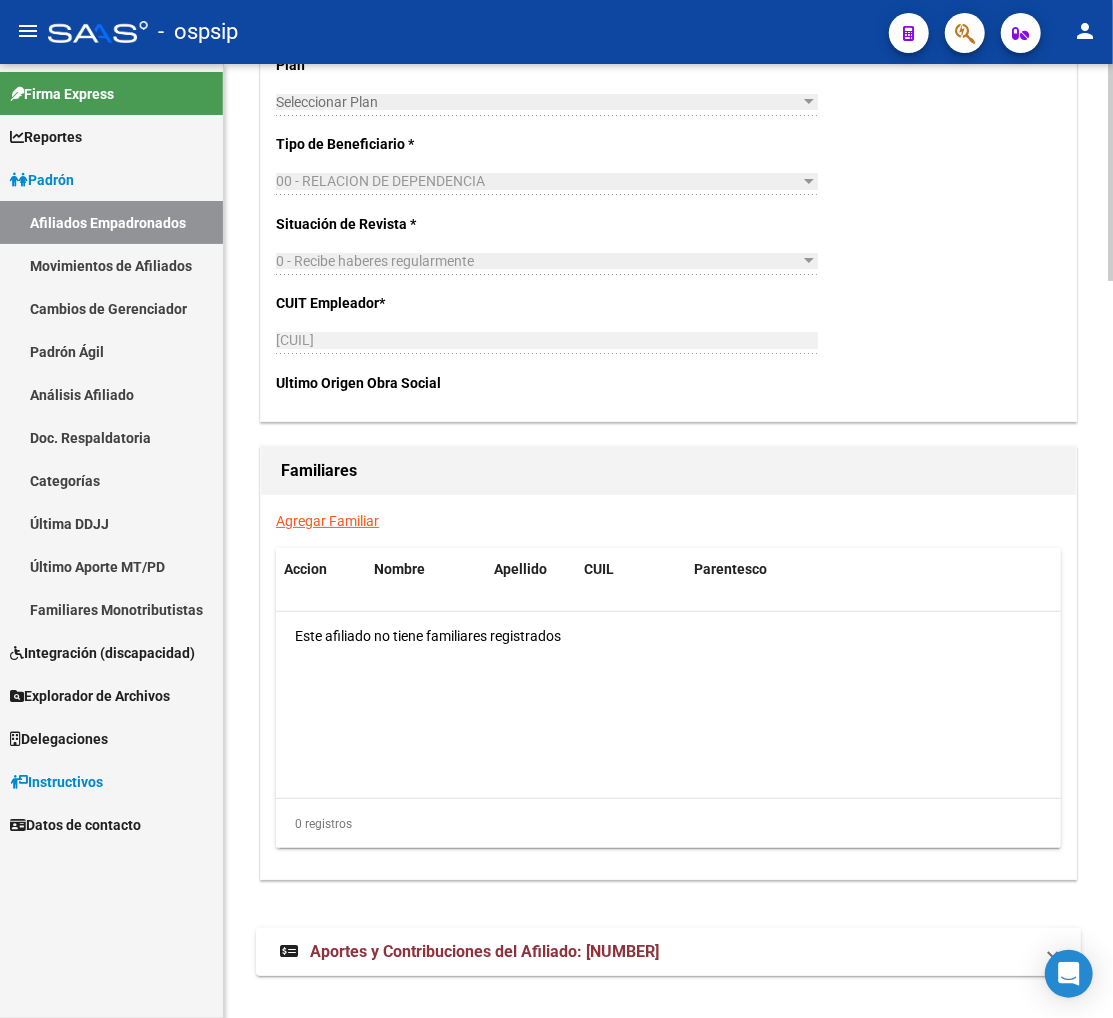 drag, startPoint x: 484, startPoint y: 956, endPoint x: 487, endPoint y: 942, distance: 14.3178215 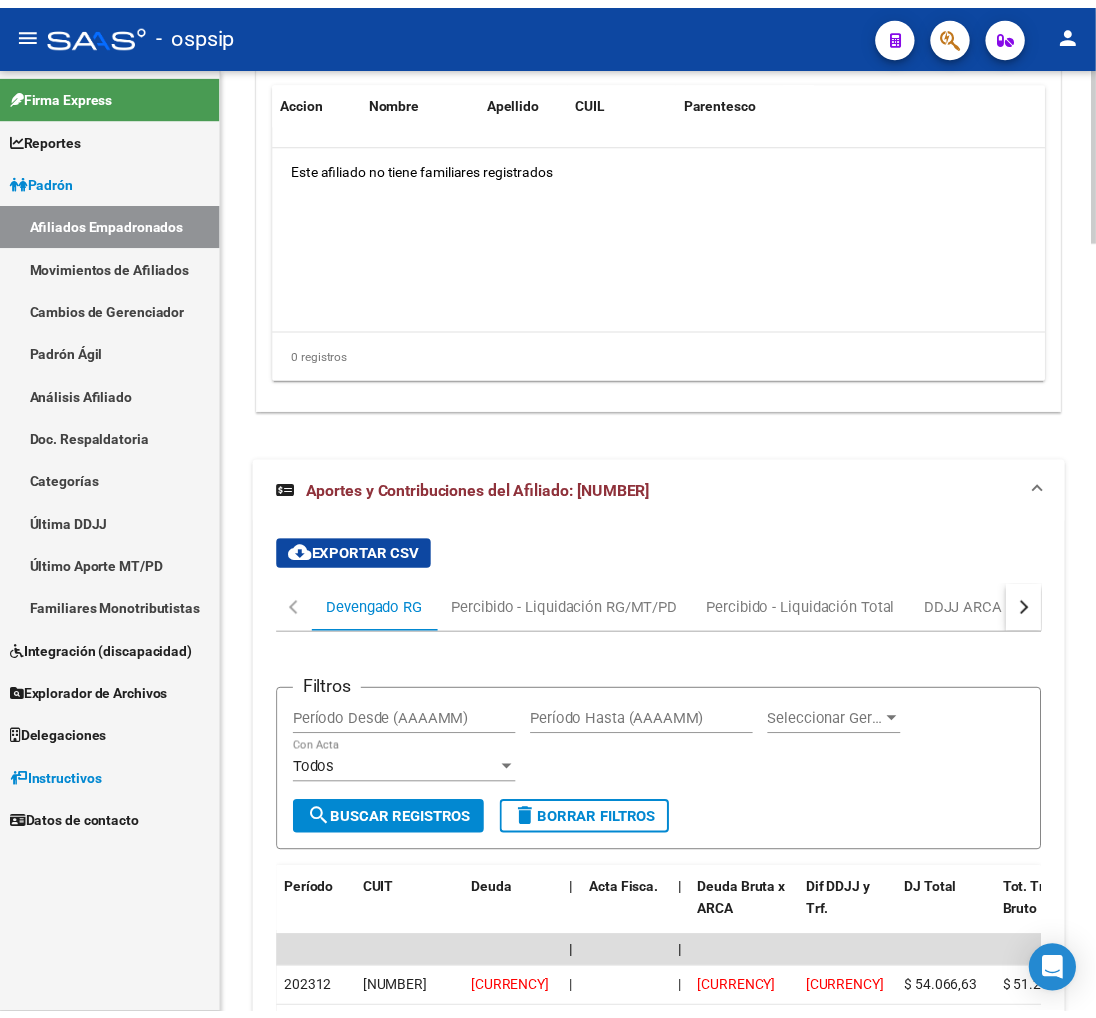 scroll, scrollTop: 3764, scrollLeft: 0, axis: vertical 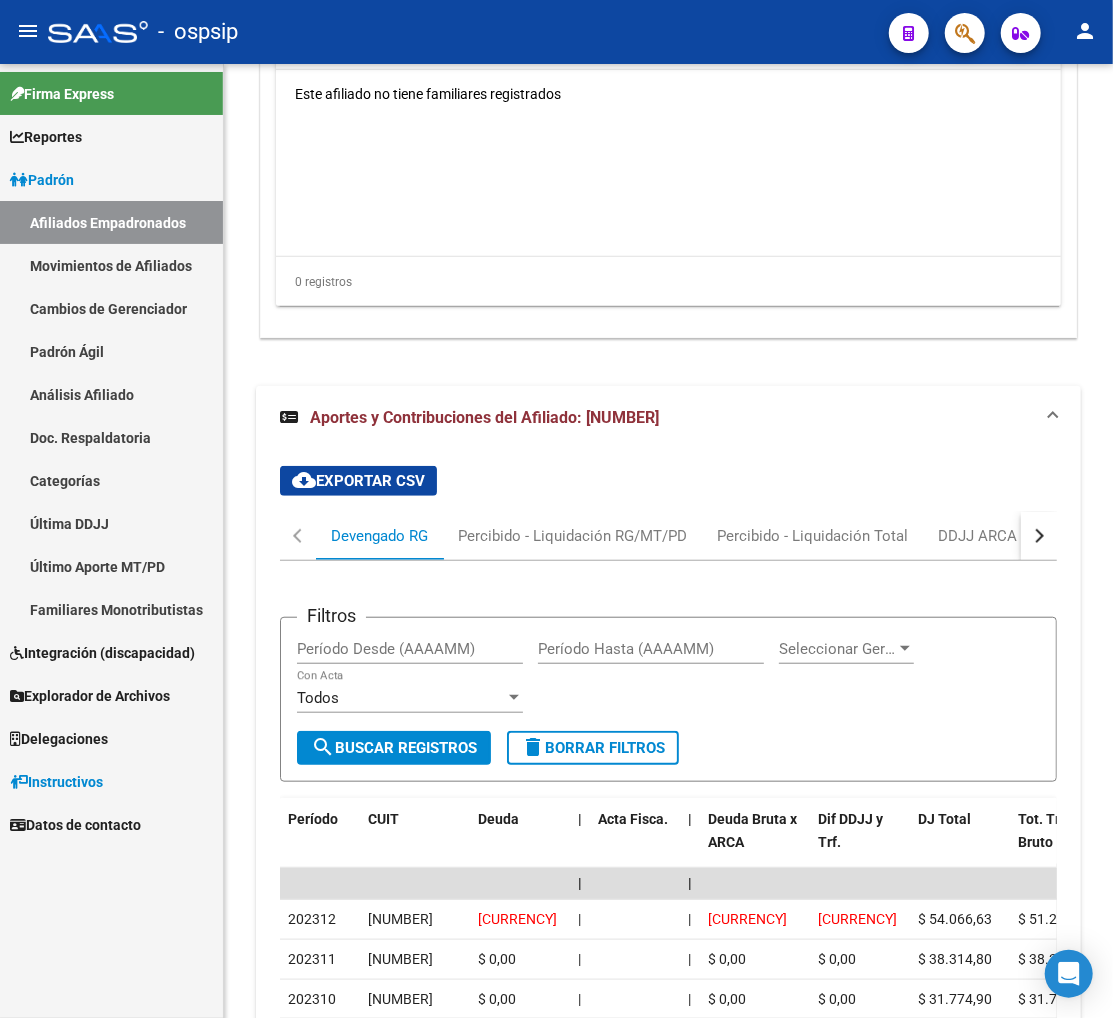 click on "menu -   ospsip  person" 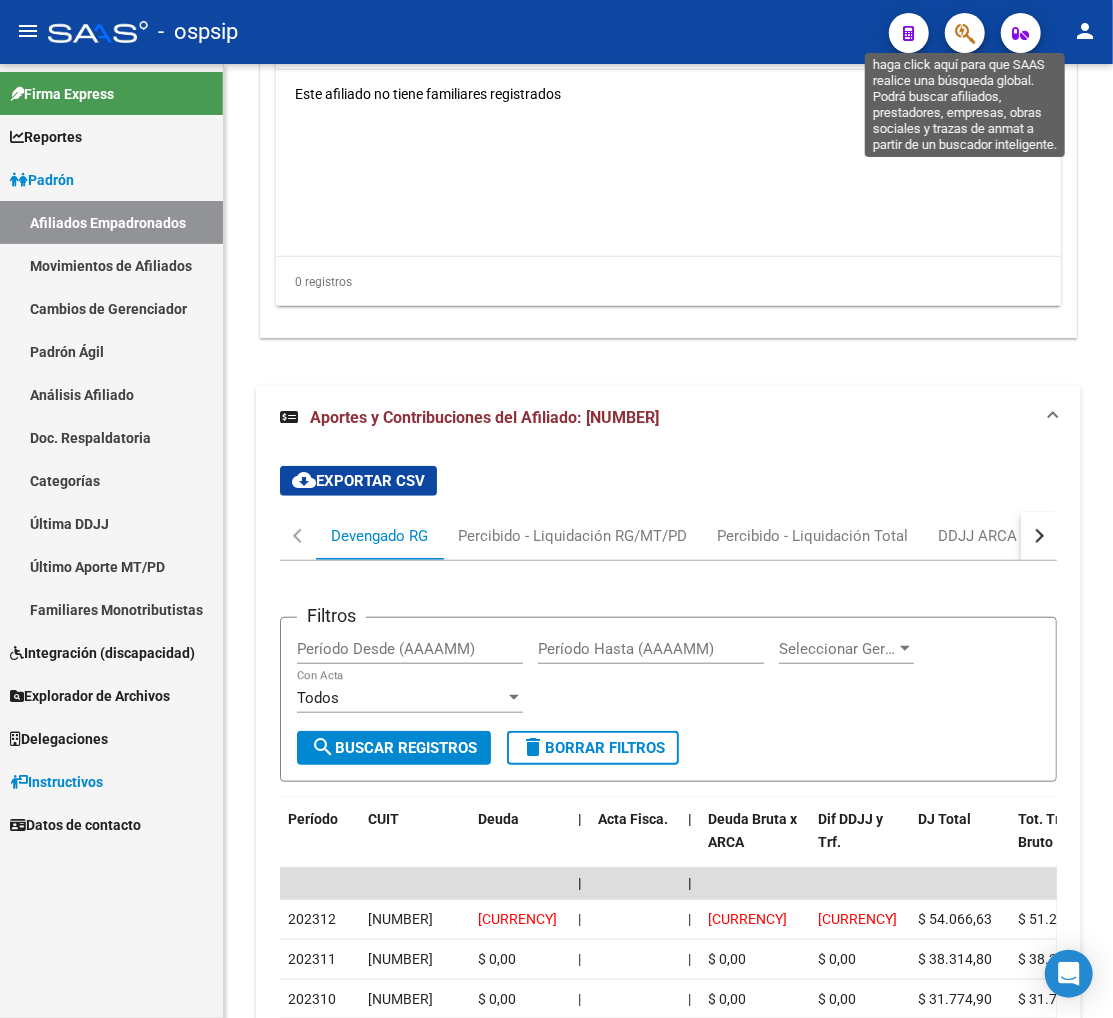 click 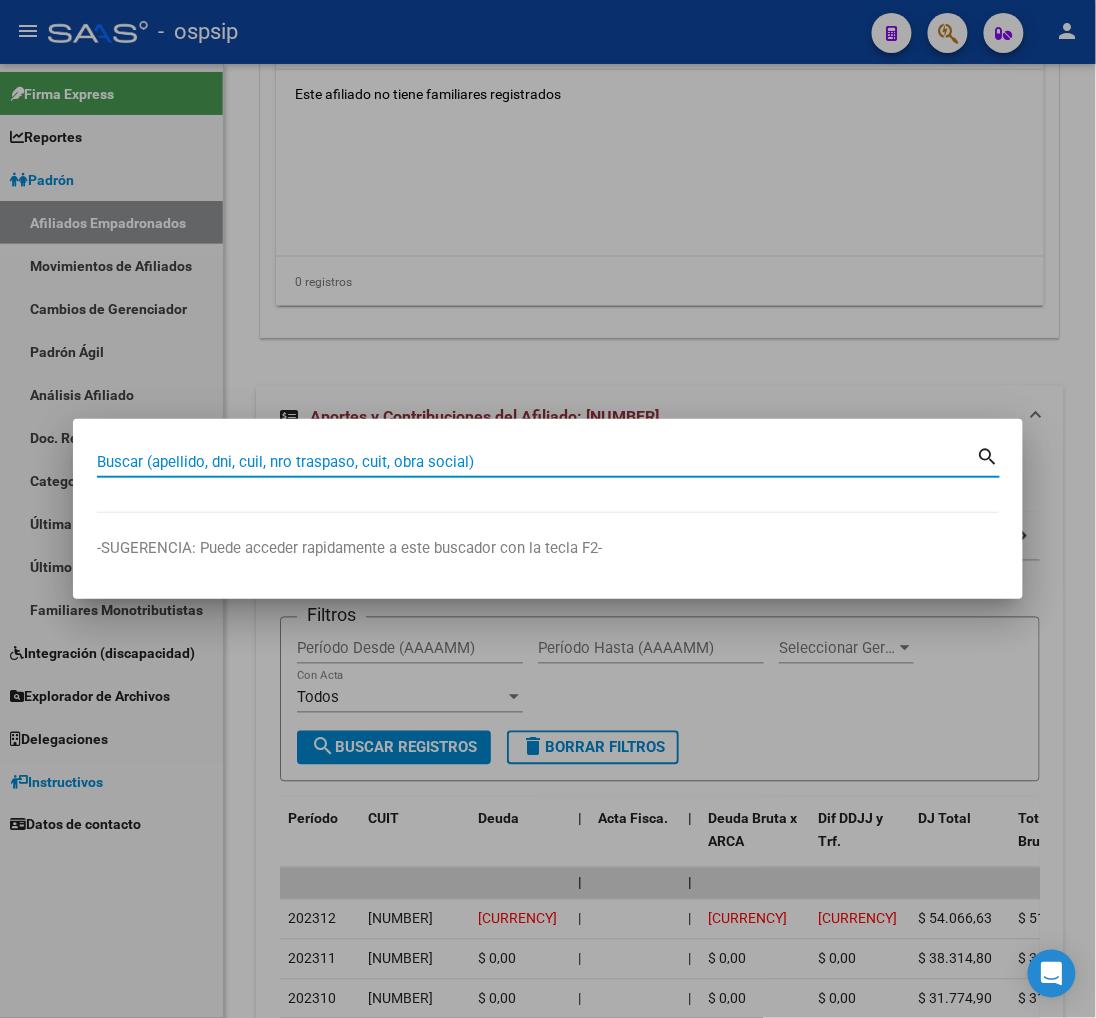 type on "op d" 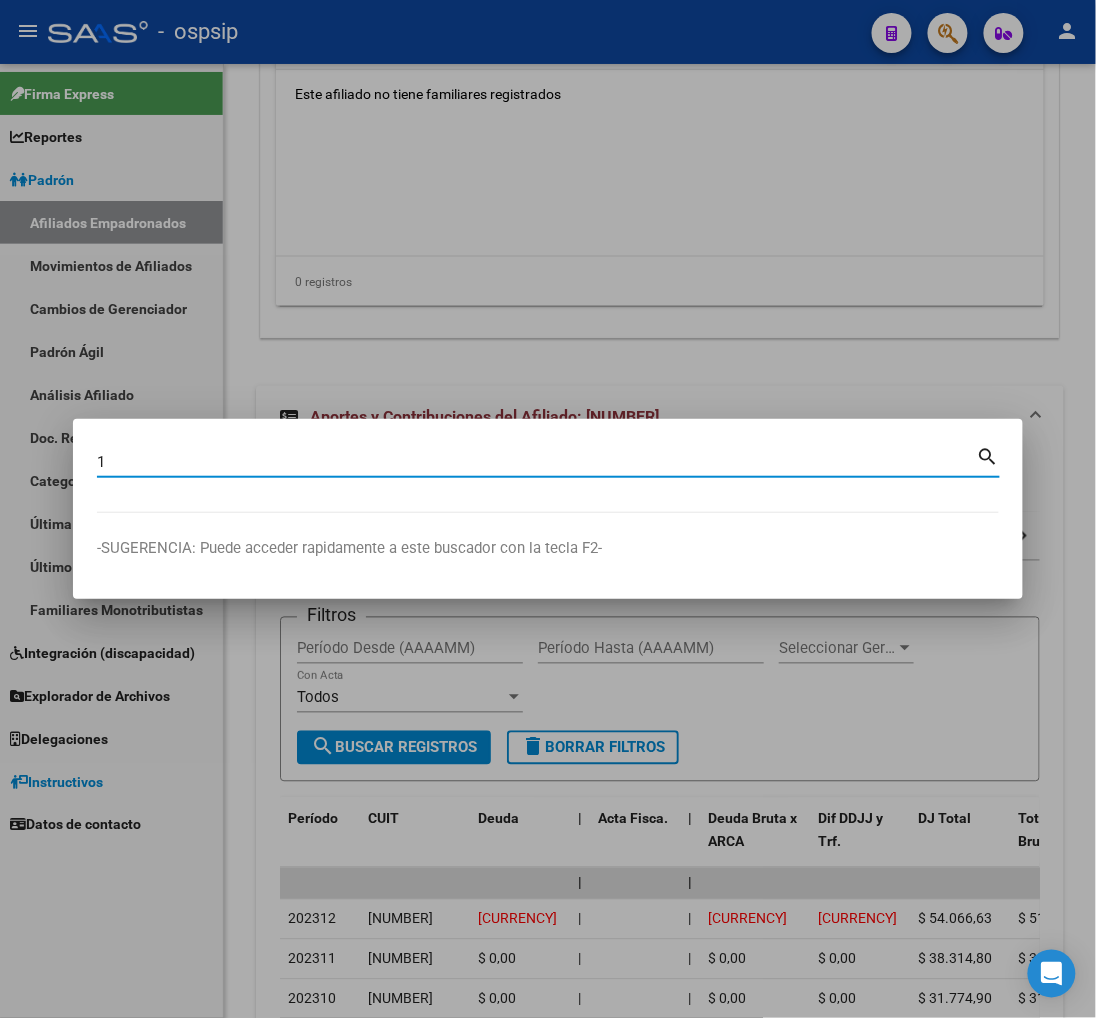 type on "op d" 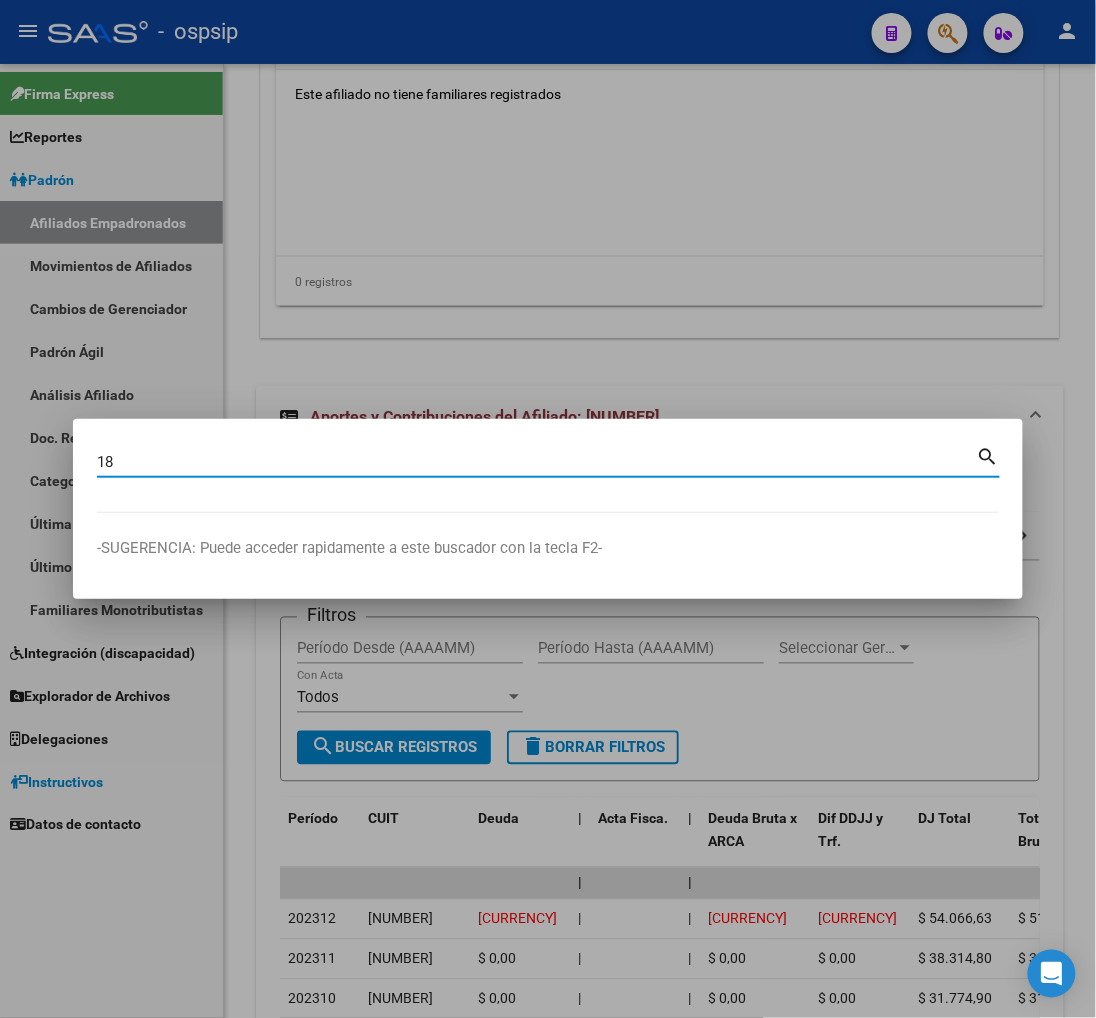 type on "op d" 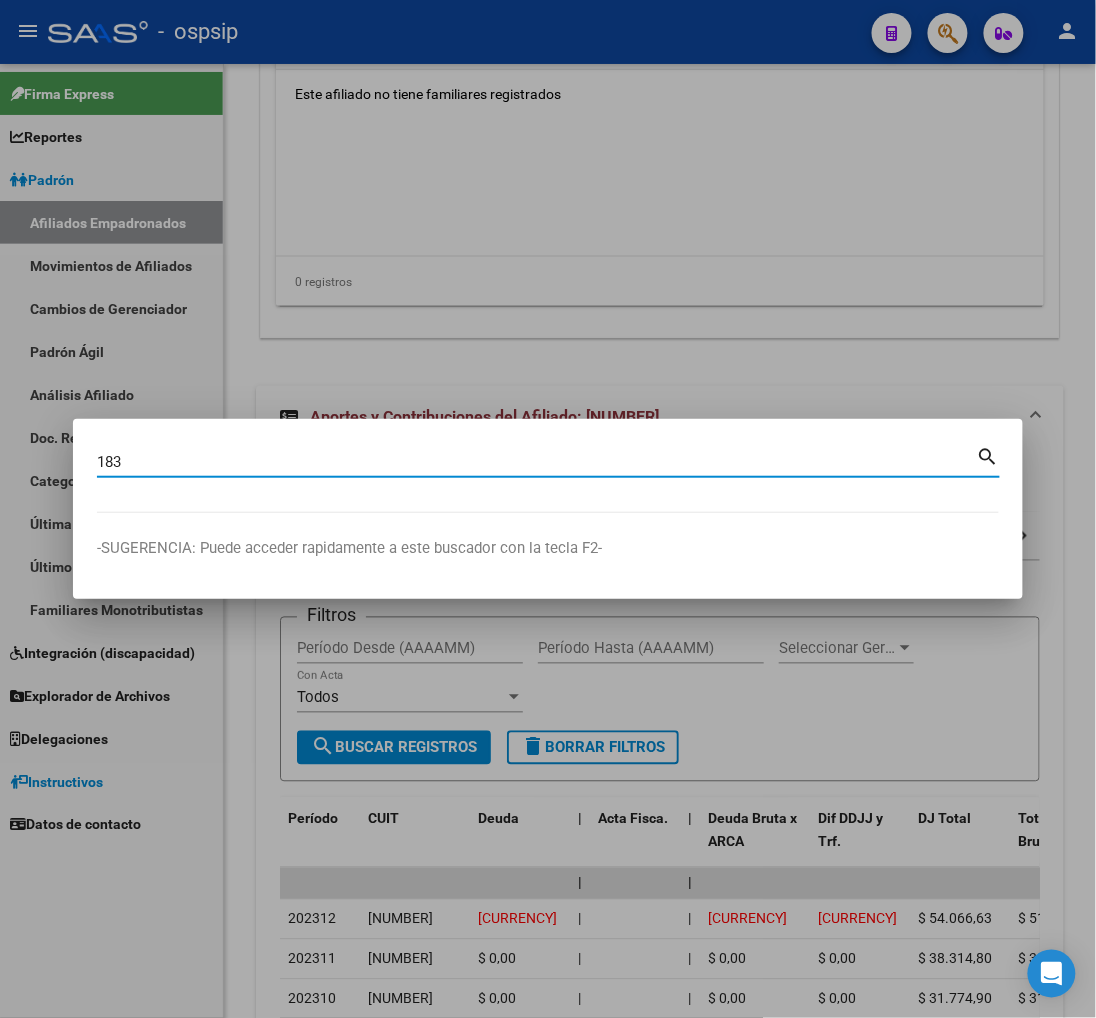 type on "op d" 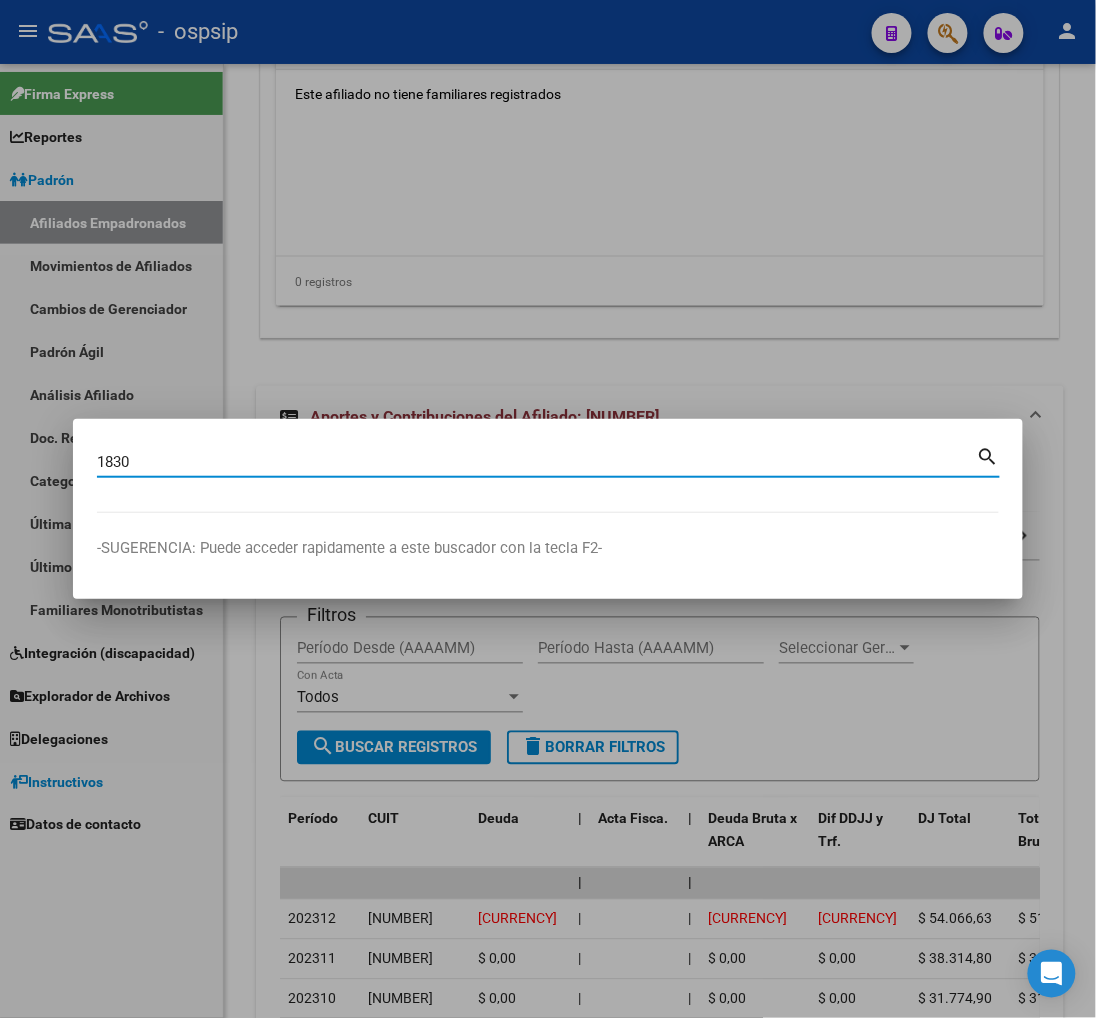 type on "op d" 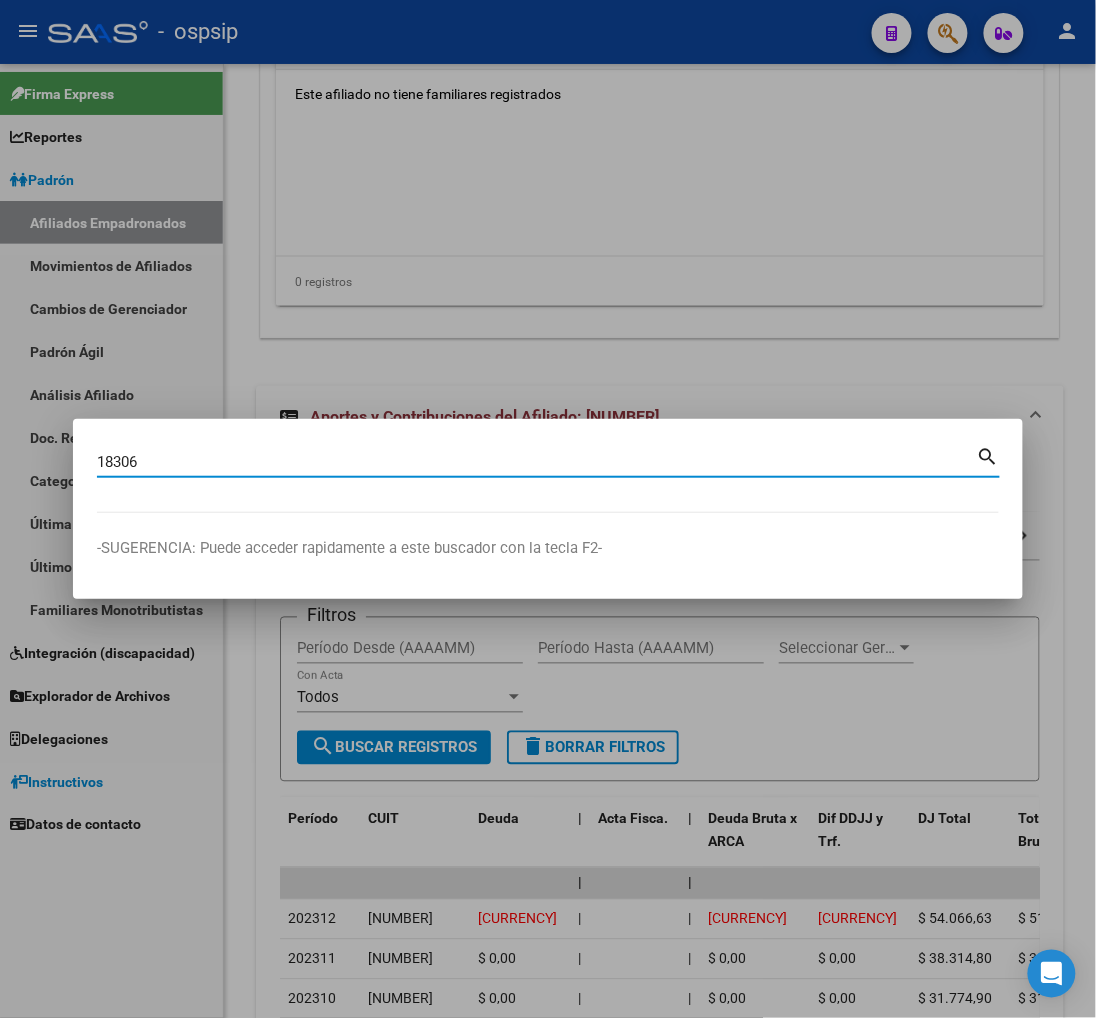 type on "op d" 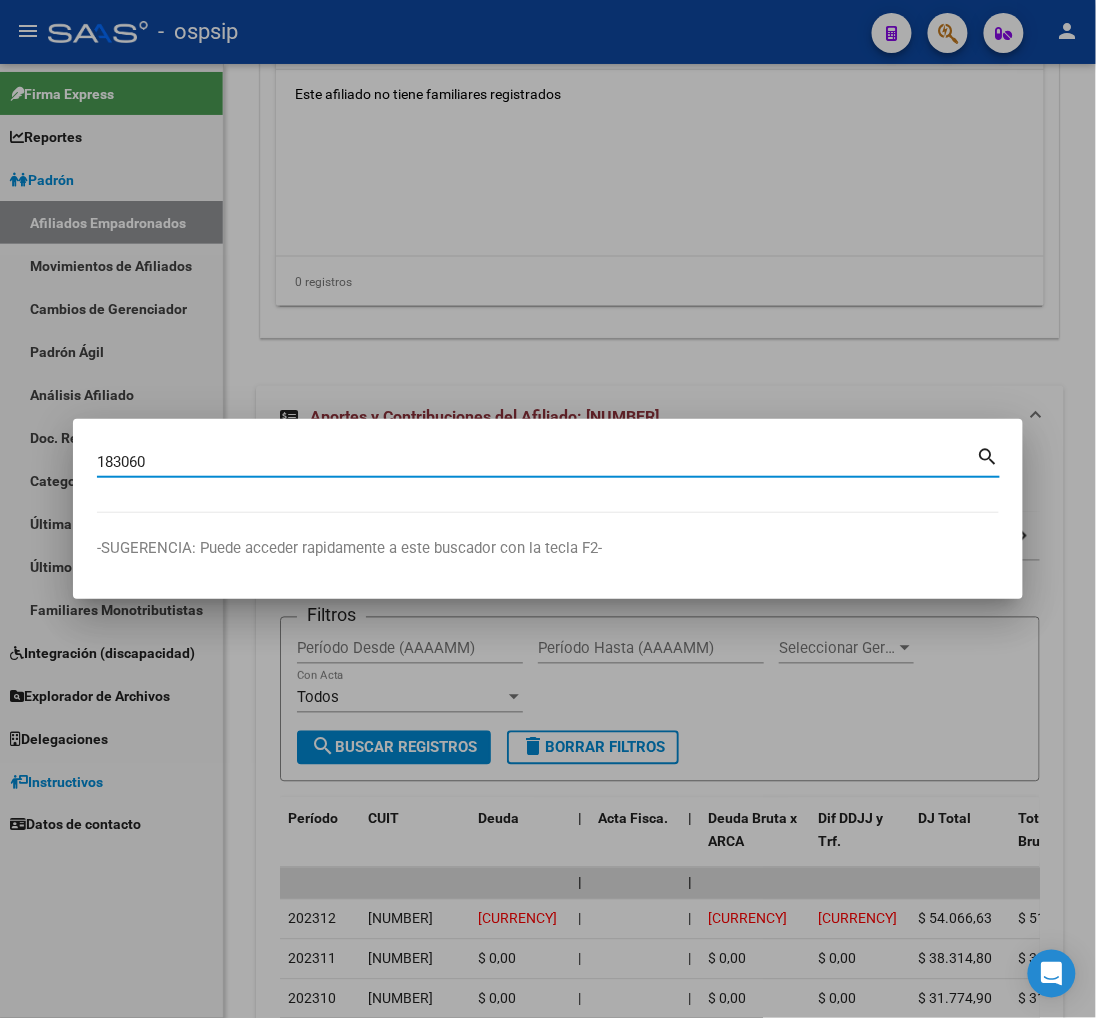 type on "op d" 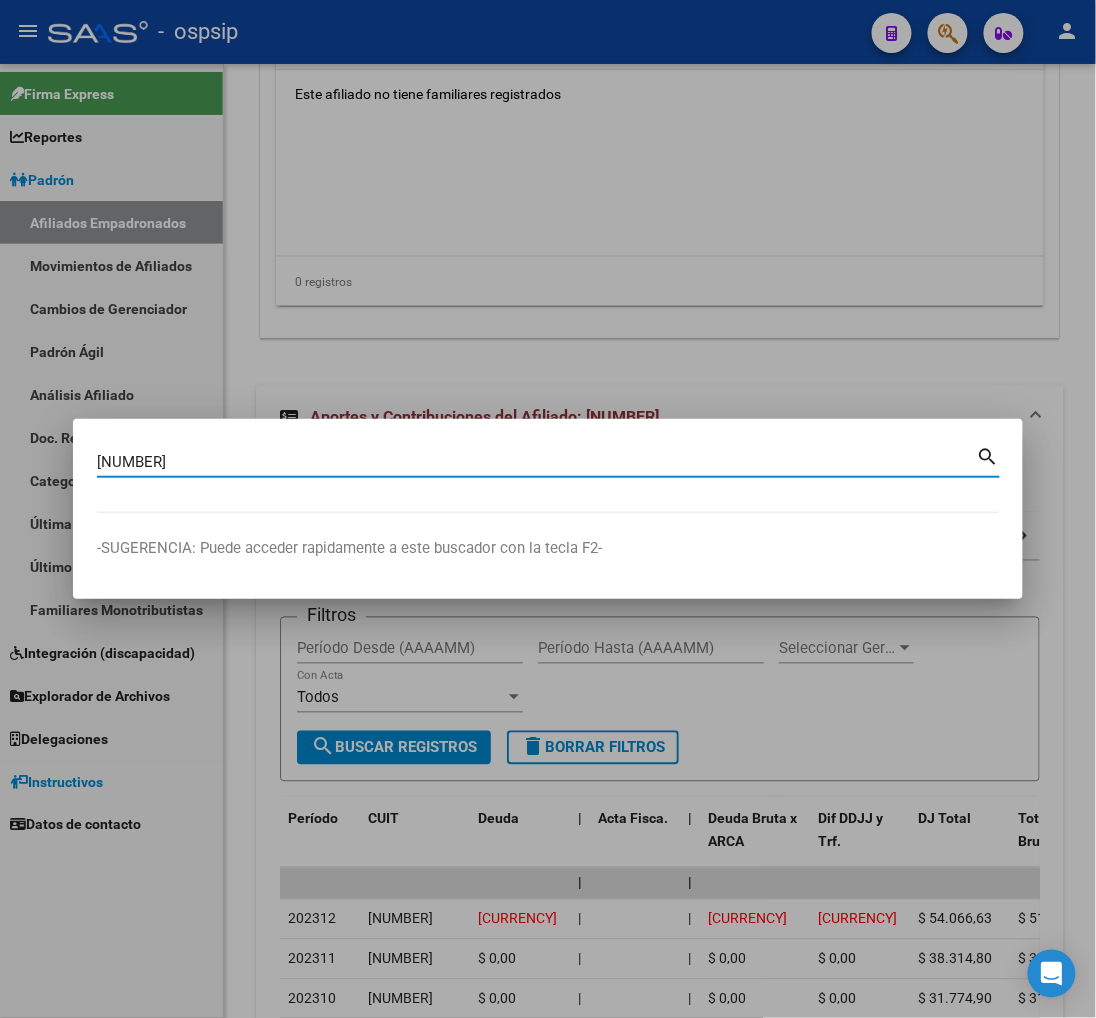 type on "op d" 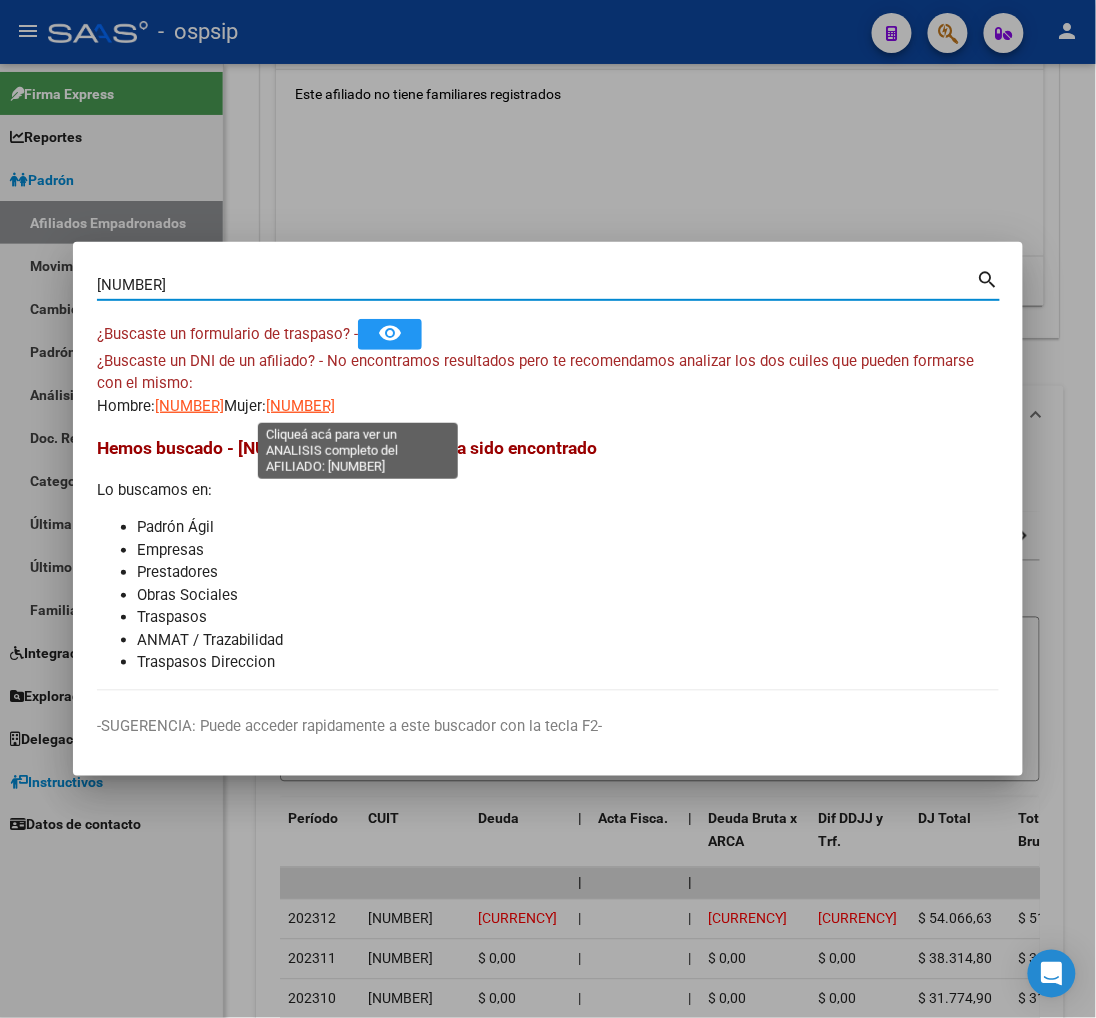 type on "op d" 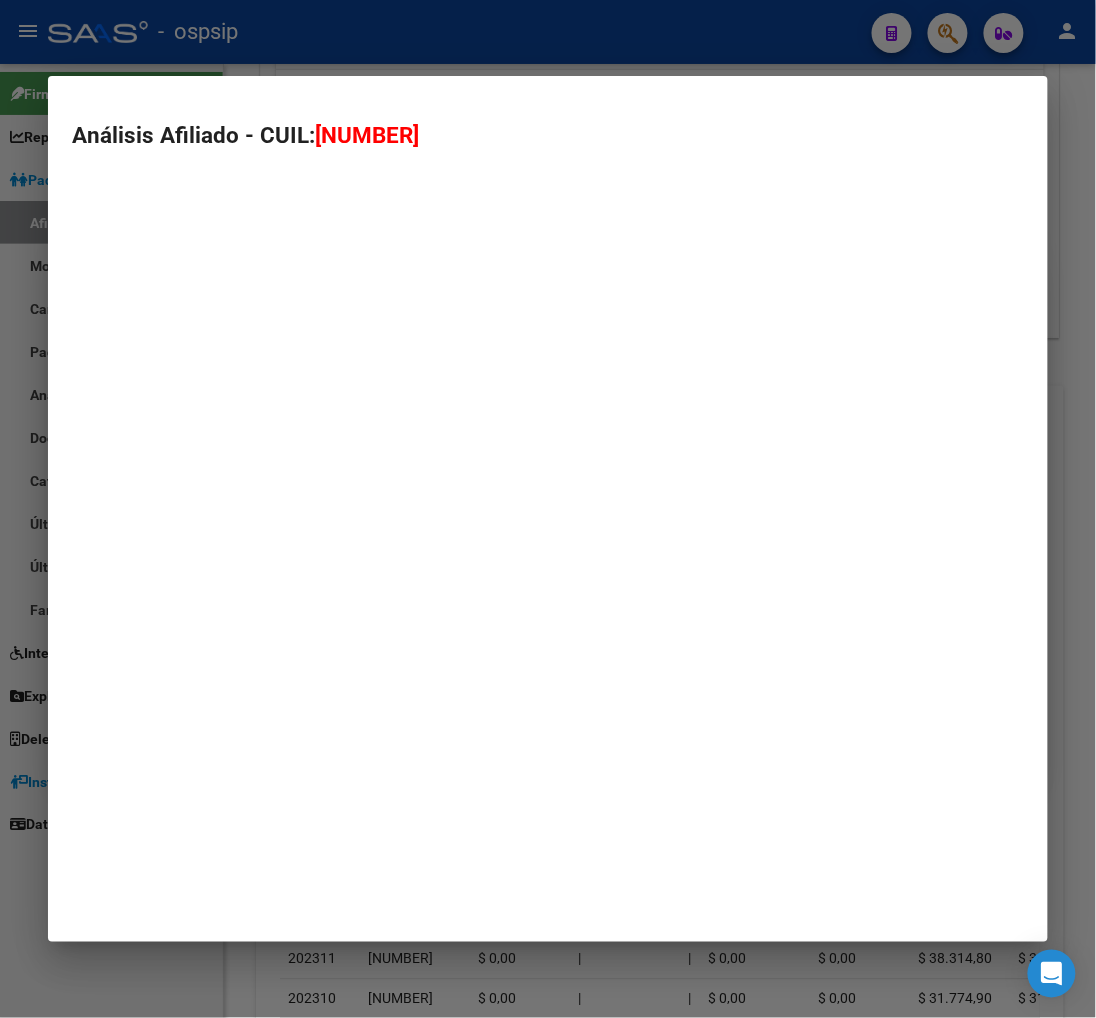 type on "[NUMBER]" 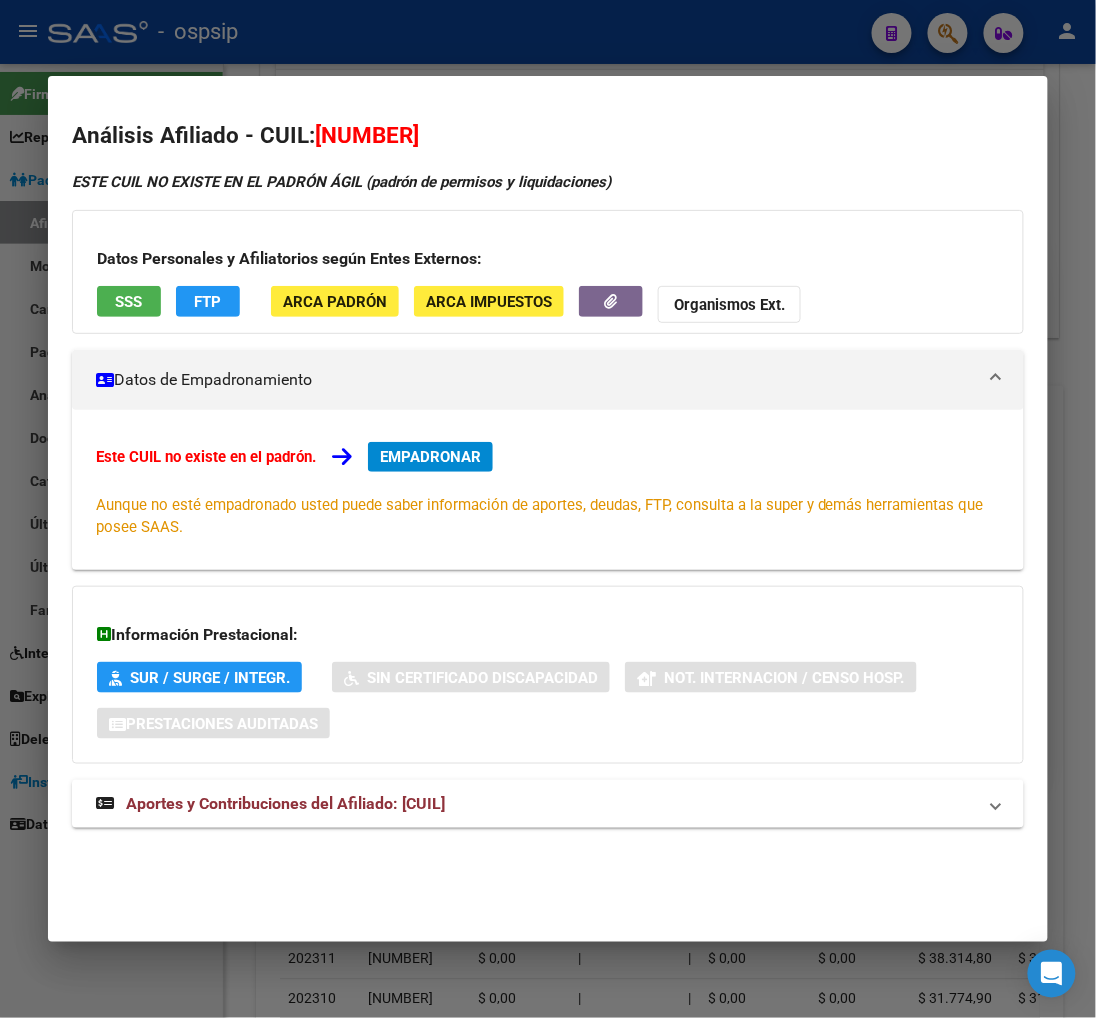 click at bounding box center (548, 509) 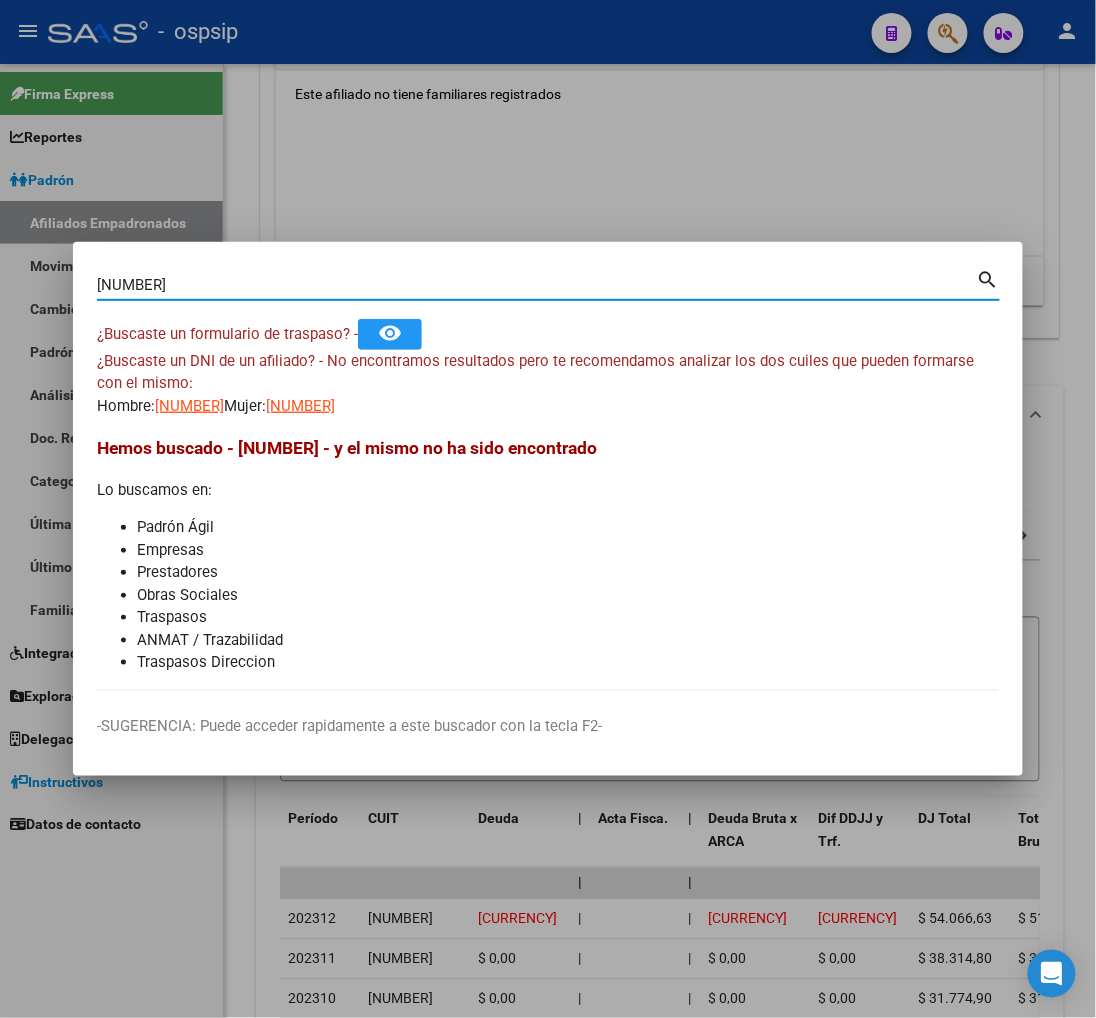 click on "[NUMBER]" at bounding box center [537, 285] 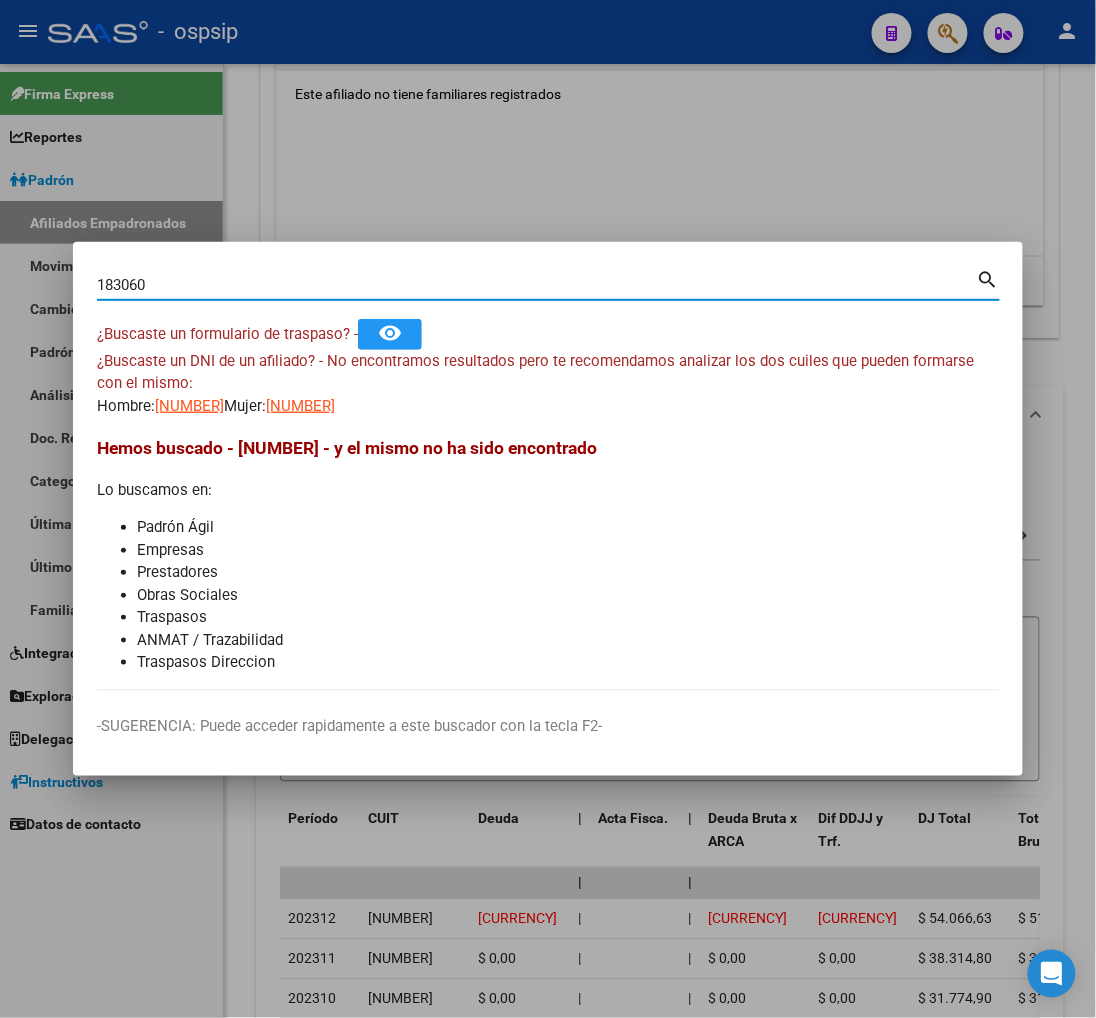 type on "op d" 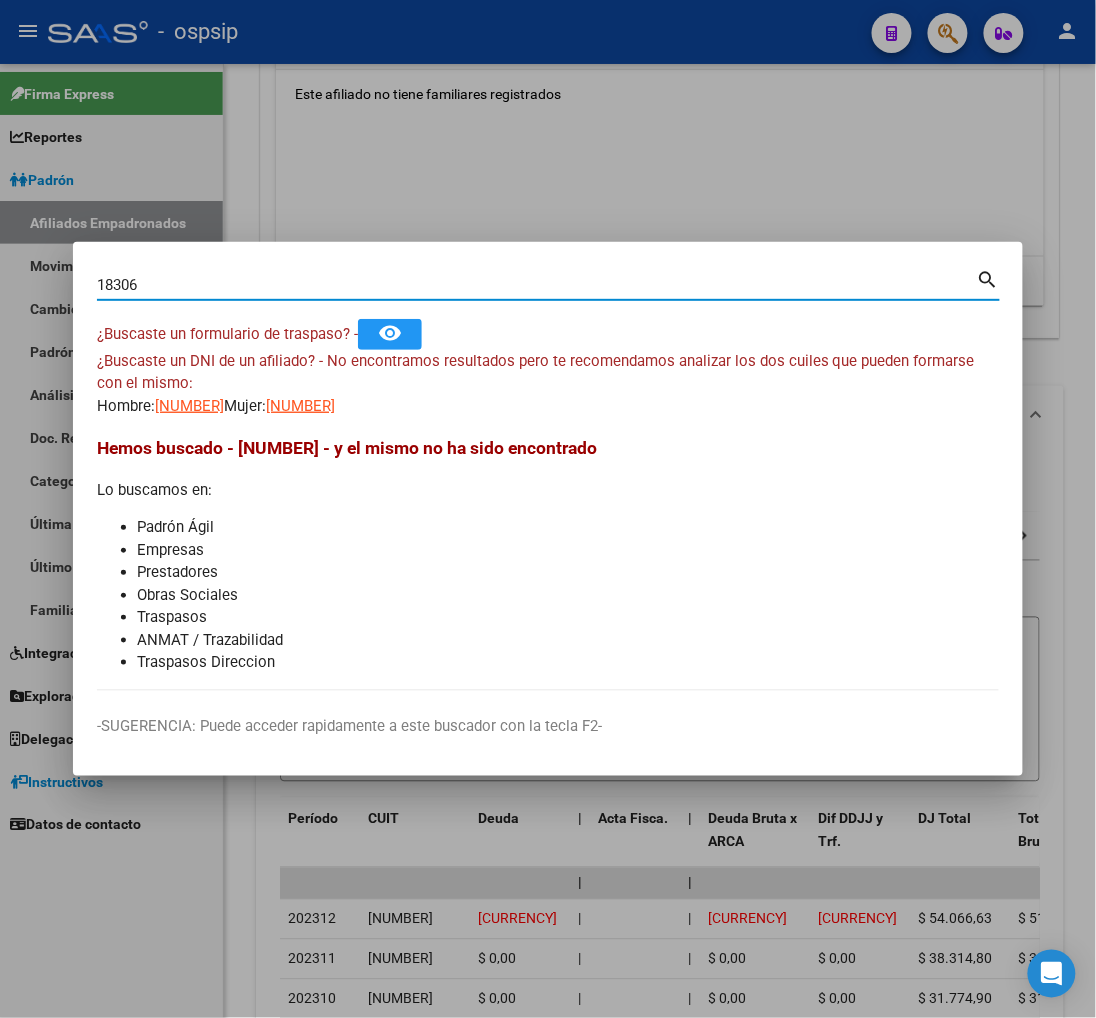 type on "op d" 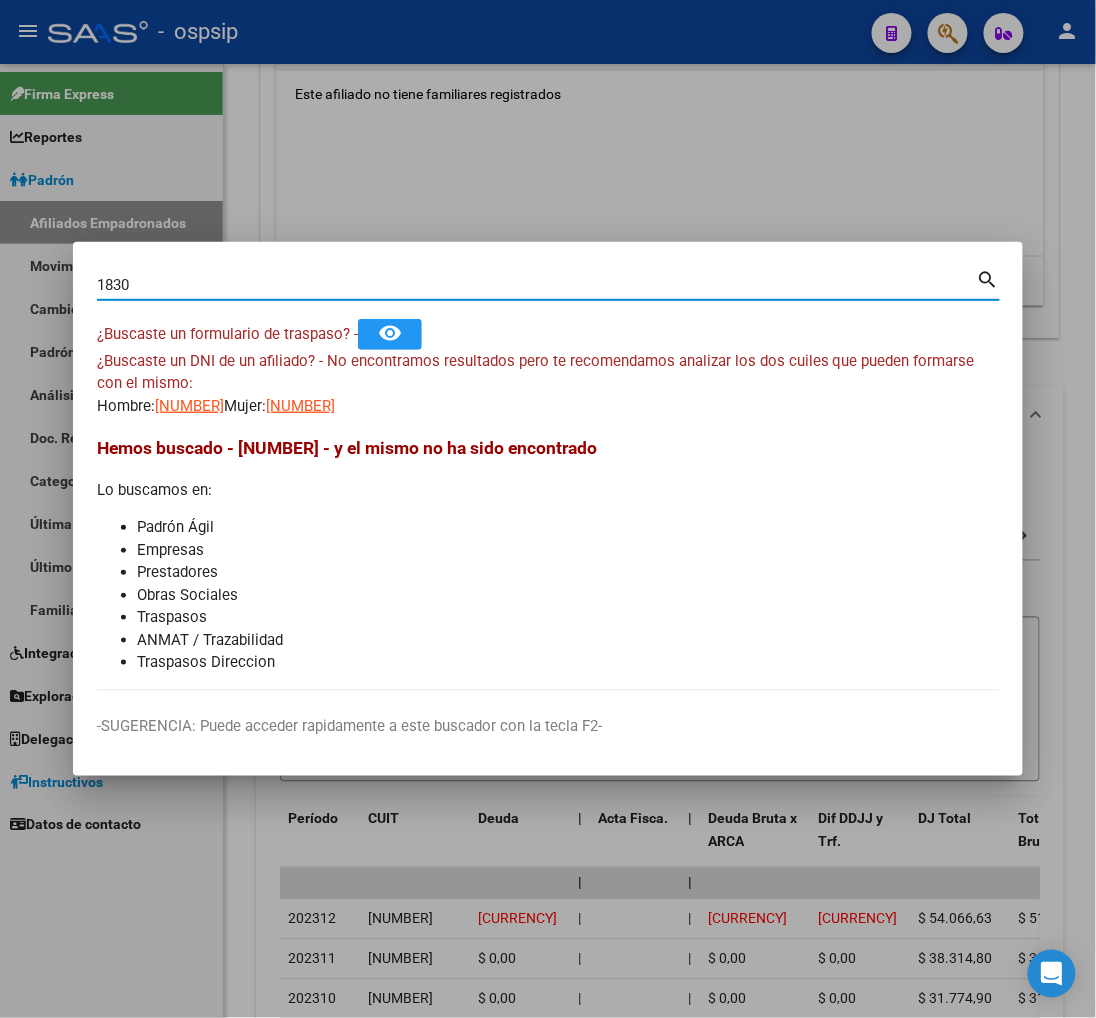 type on "op d" 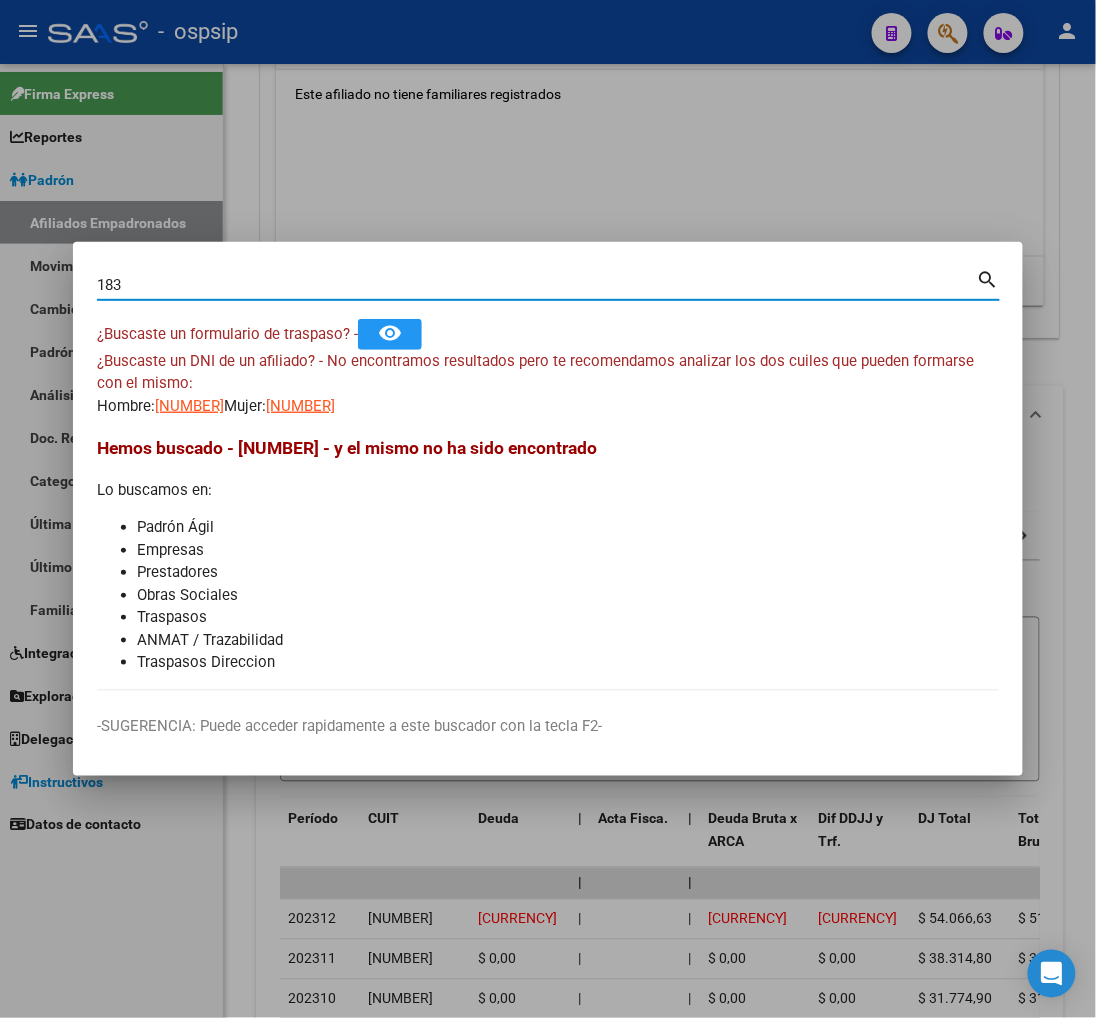 type on "op d" 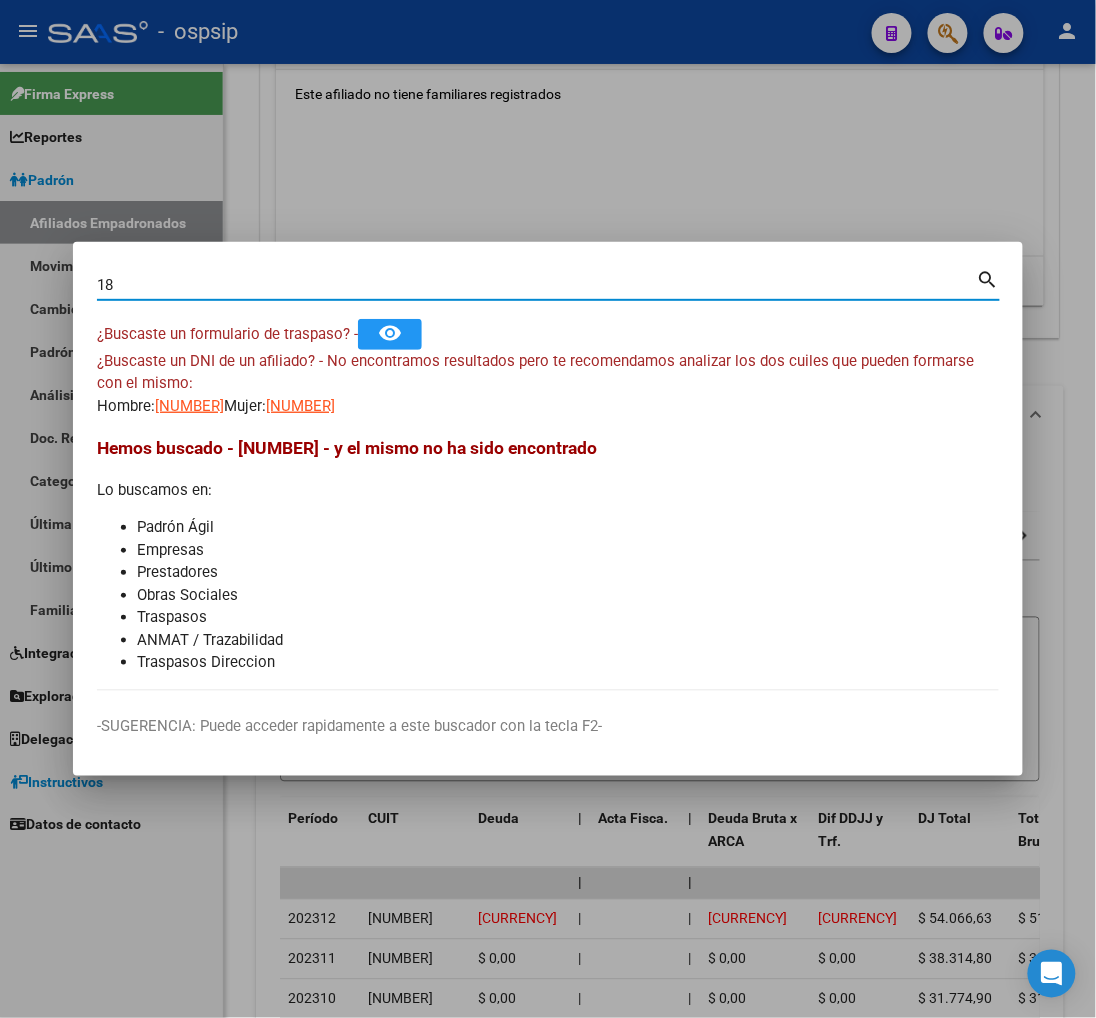 type on "op d" 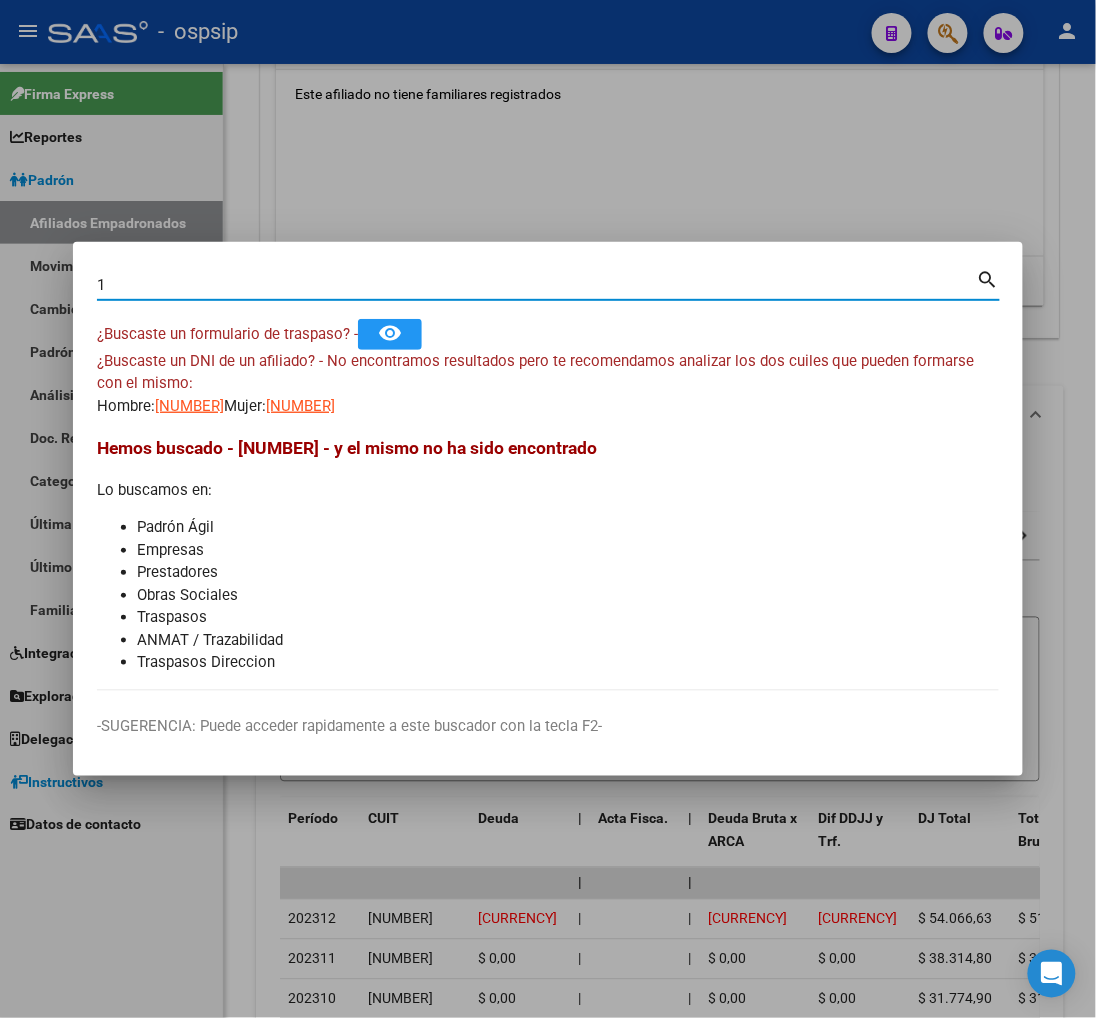 type on "op d" 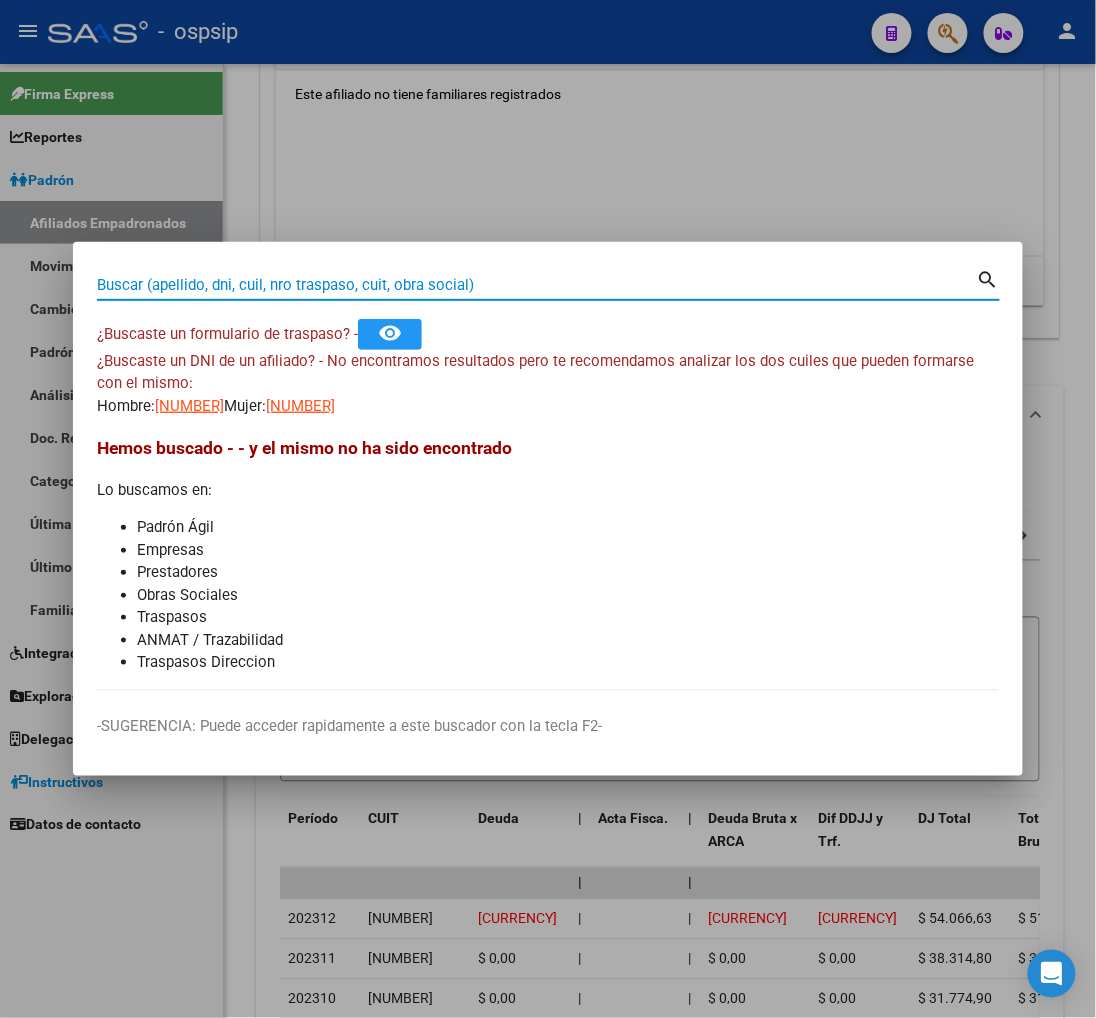 type on "op d" 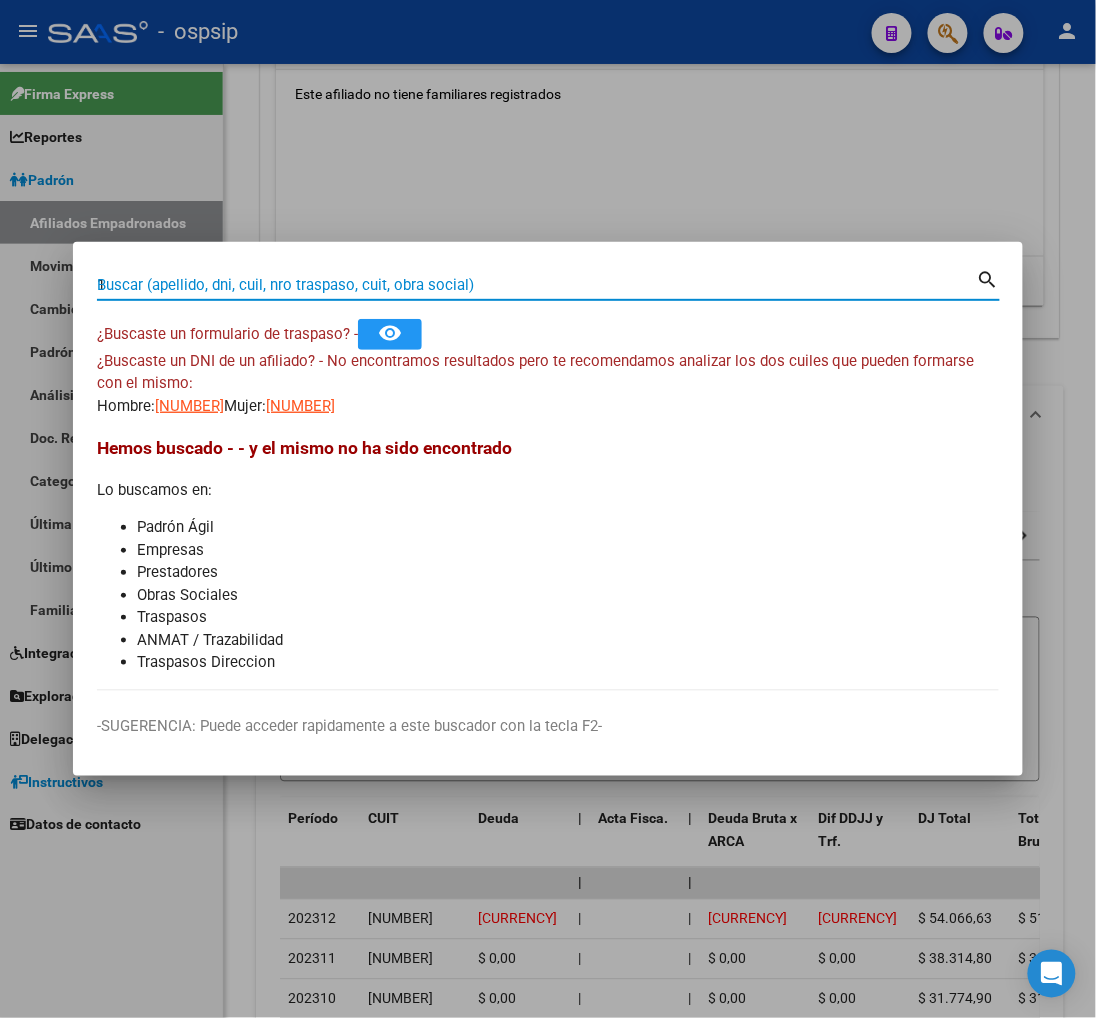 type on "op d" 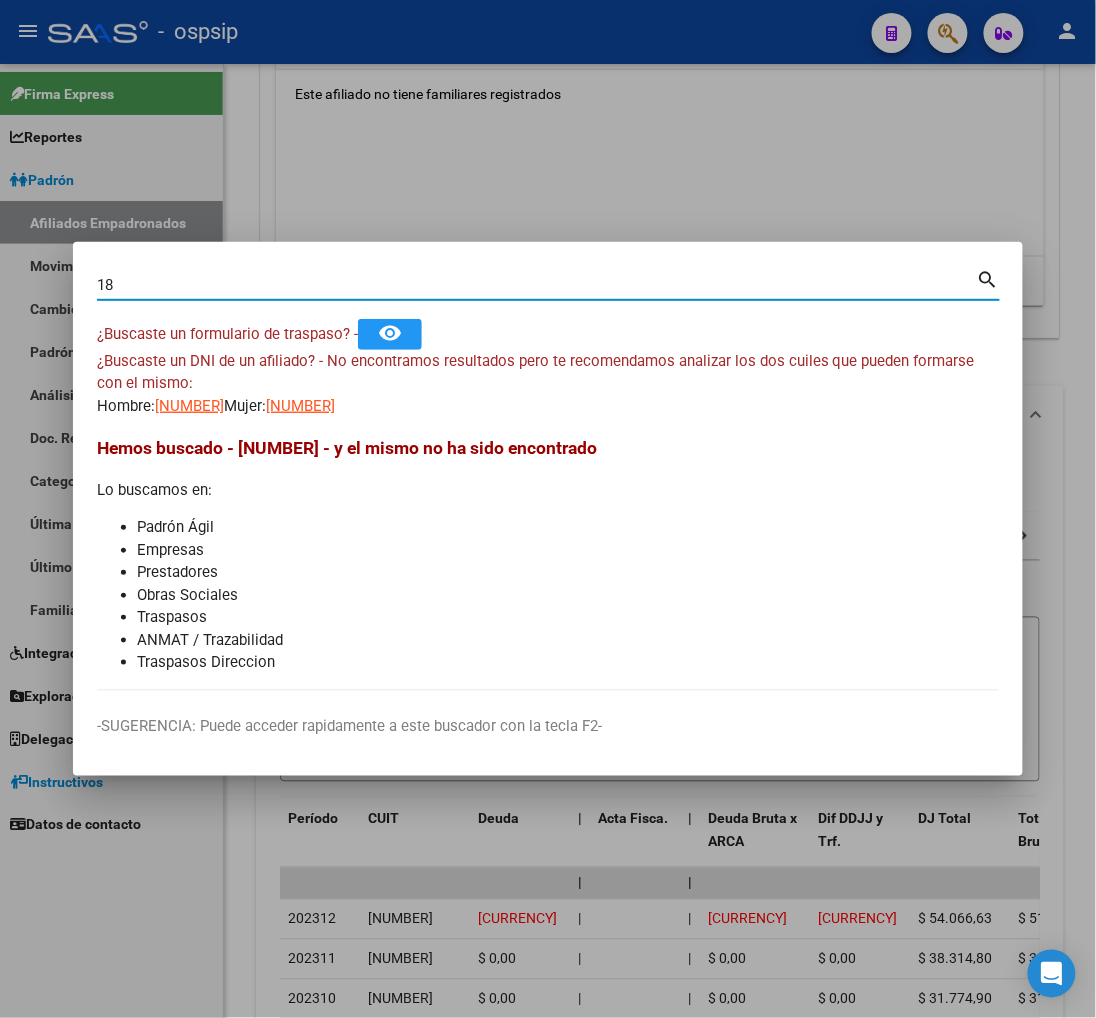type on "op d" 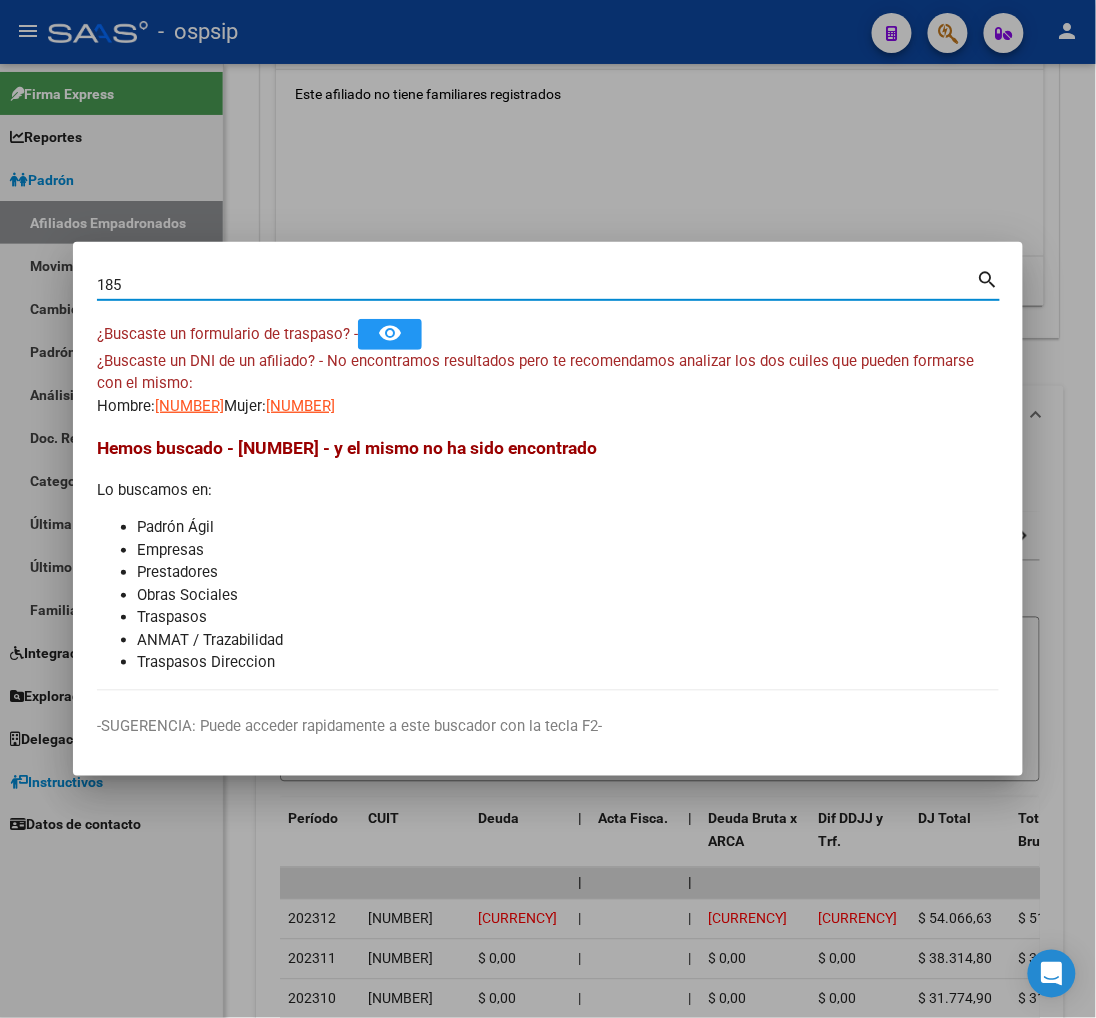 type on "op d" 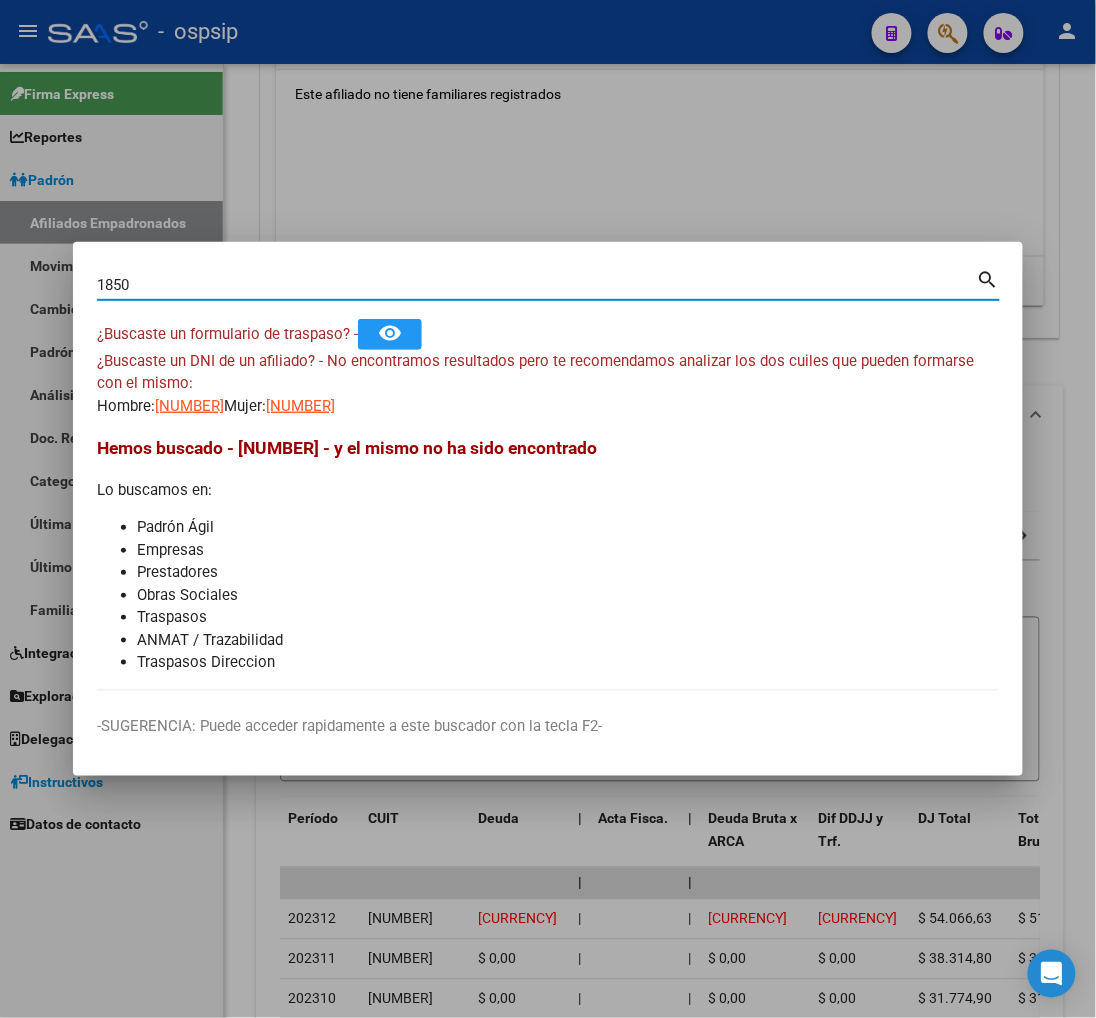 type on "op d" 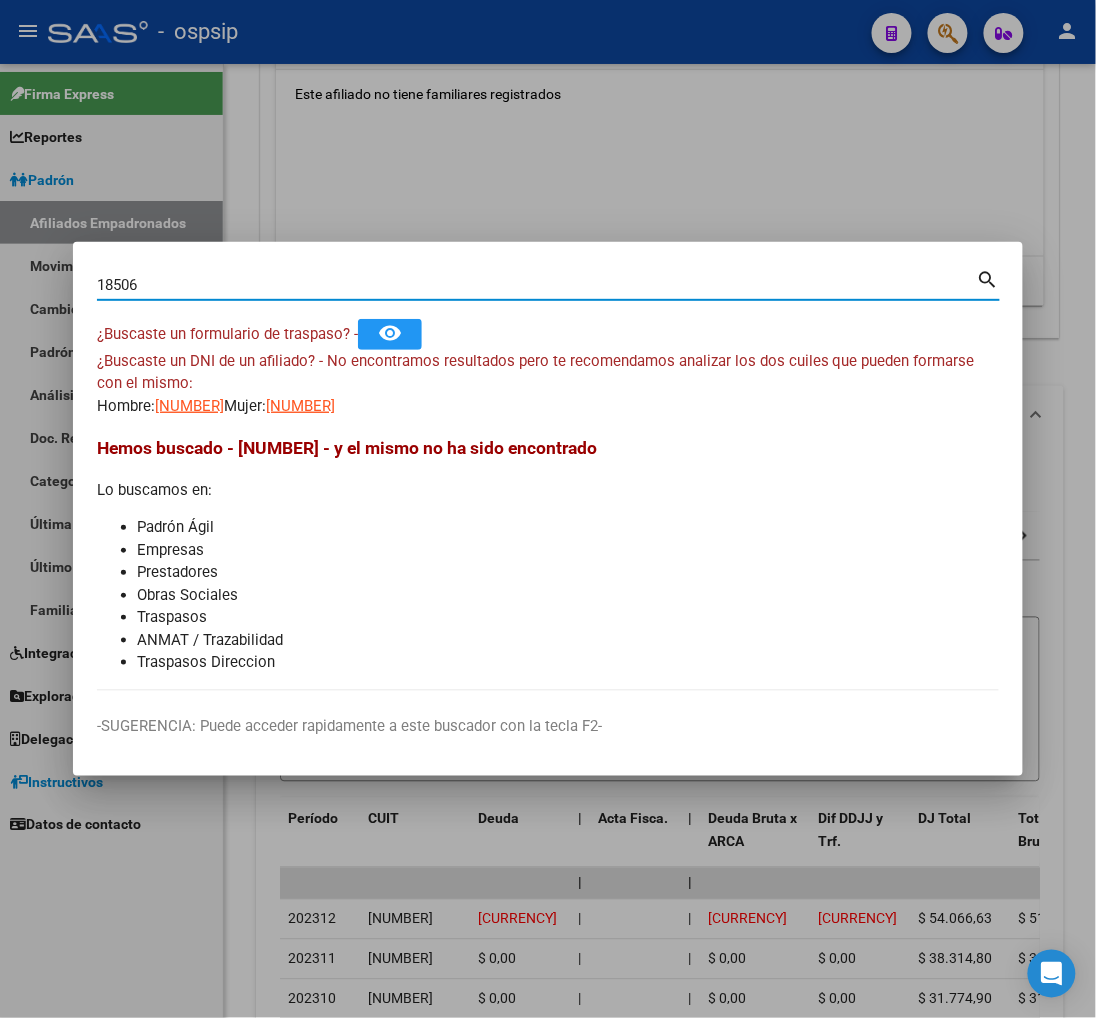 type on "op d" 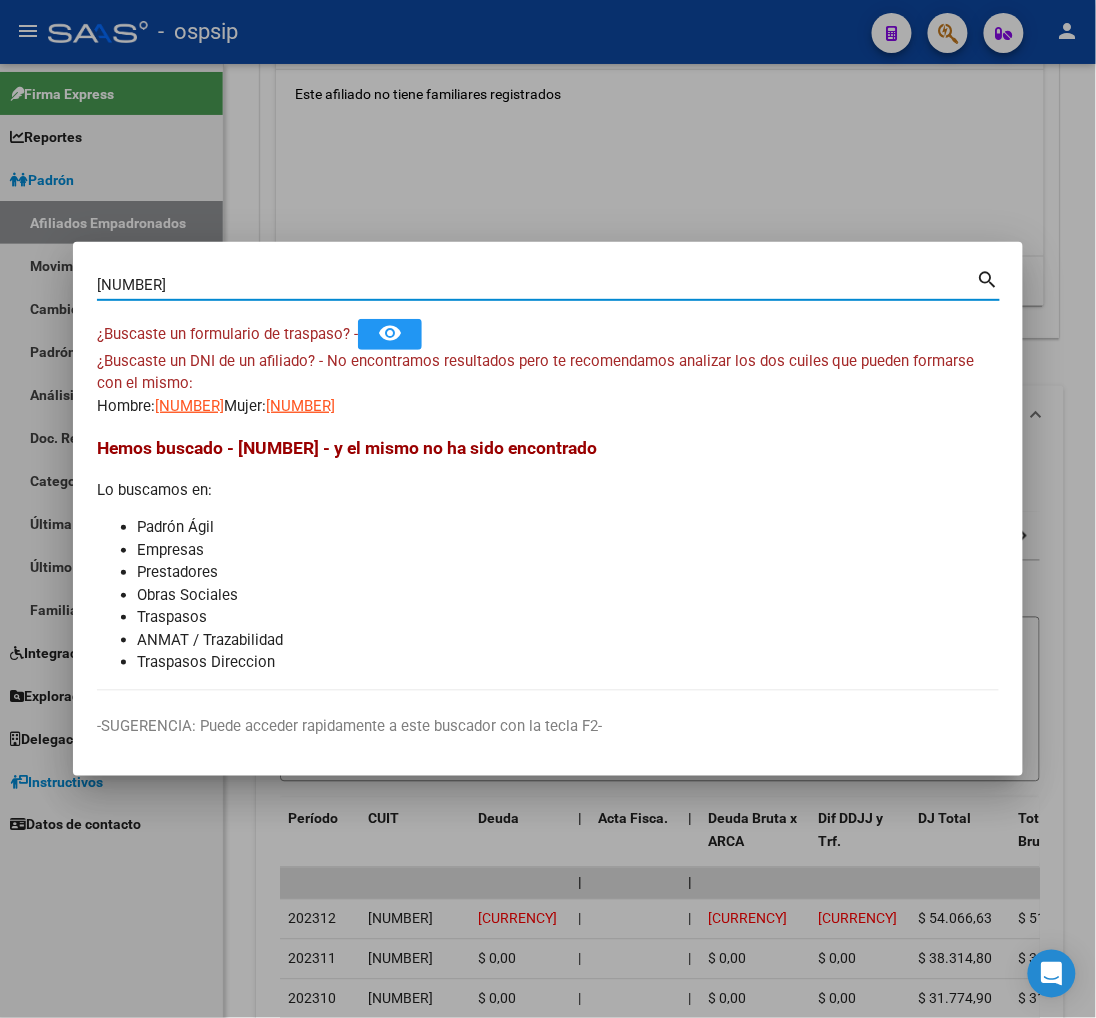 type on "op d" 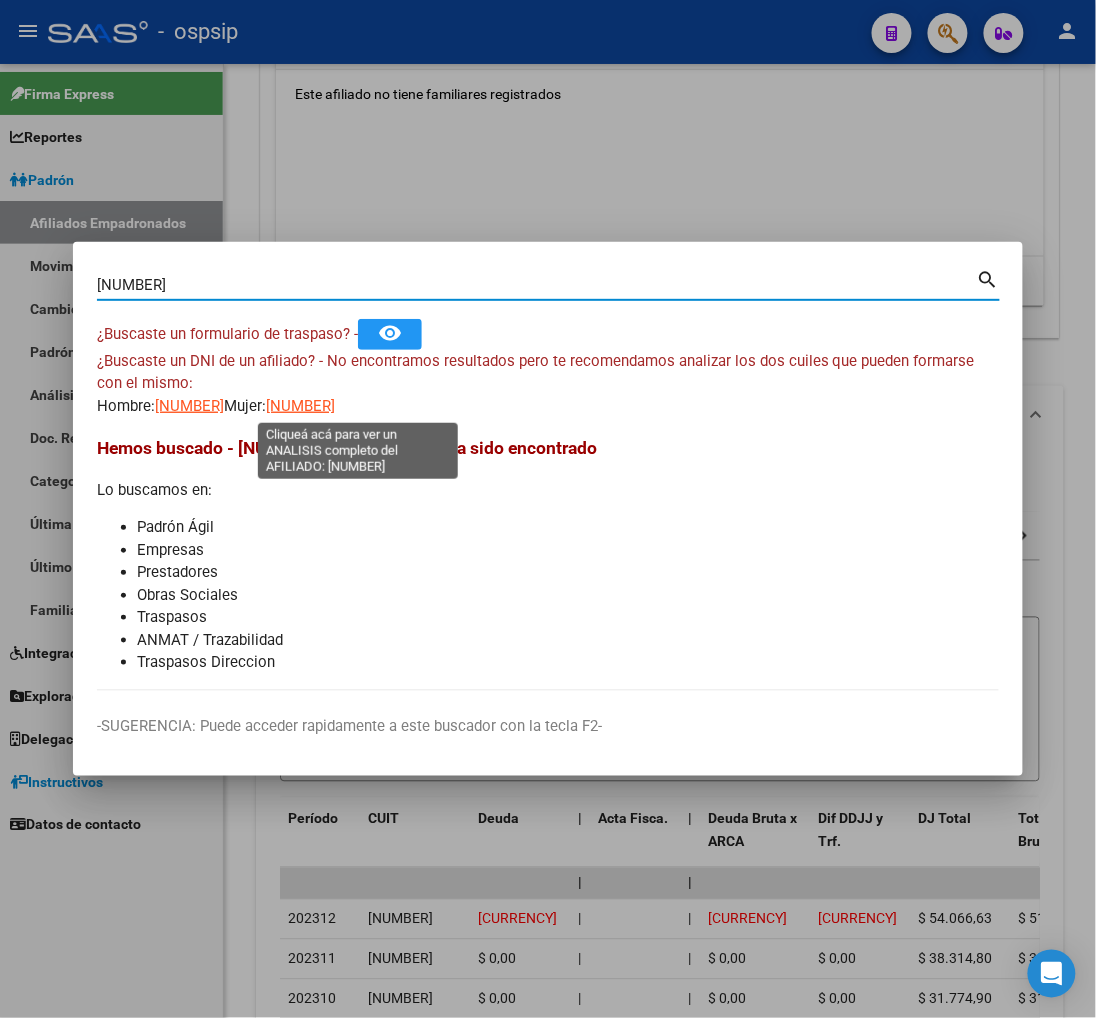 click on "[NUMBER]" at bounding box center (300, 406) 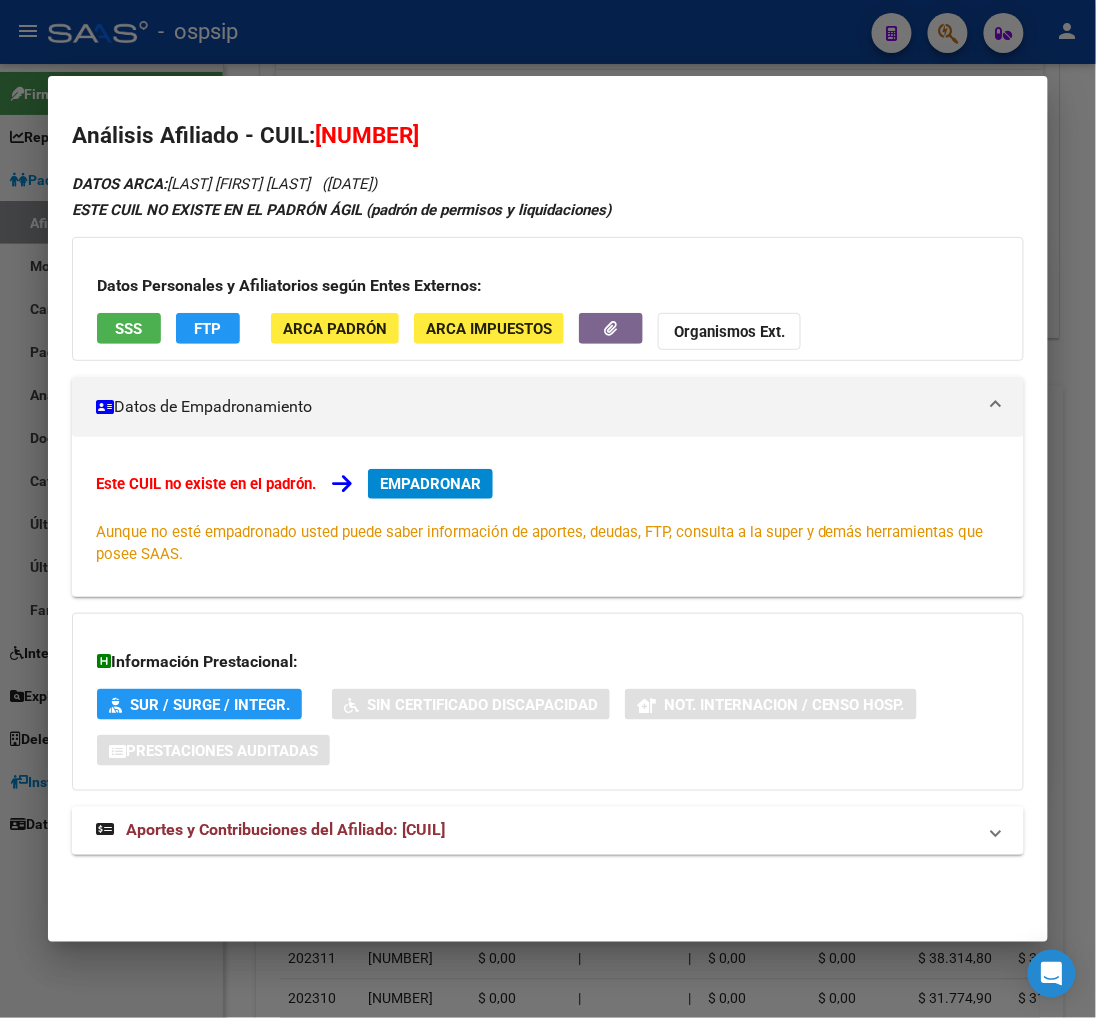 click on "Aportes y Contribuciones del Afiliado: [CUIL]" at bounding box center (285, 830) 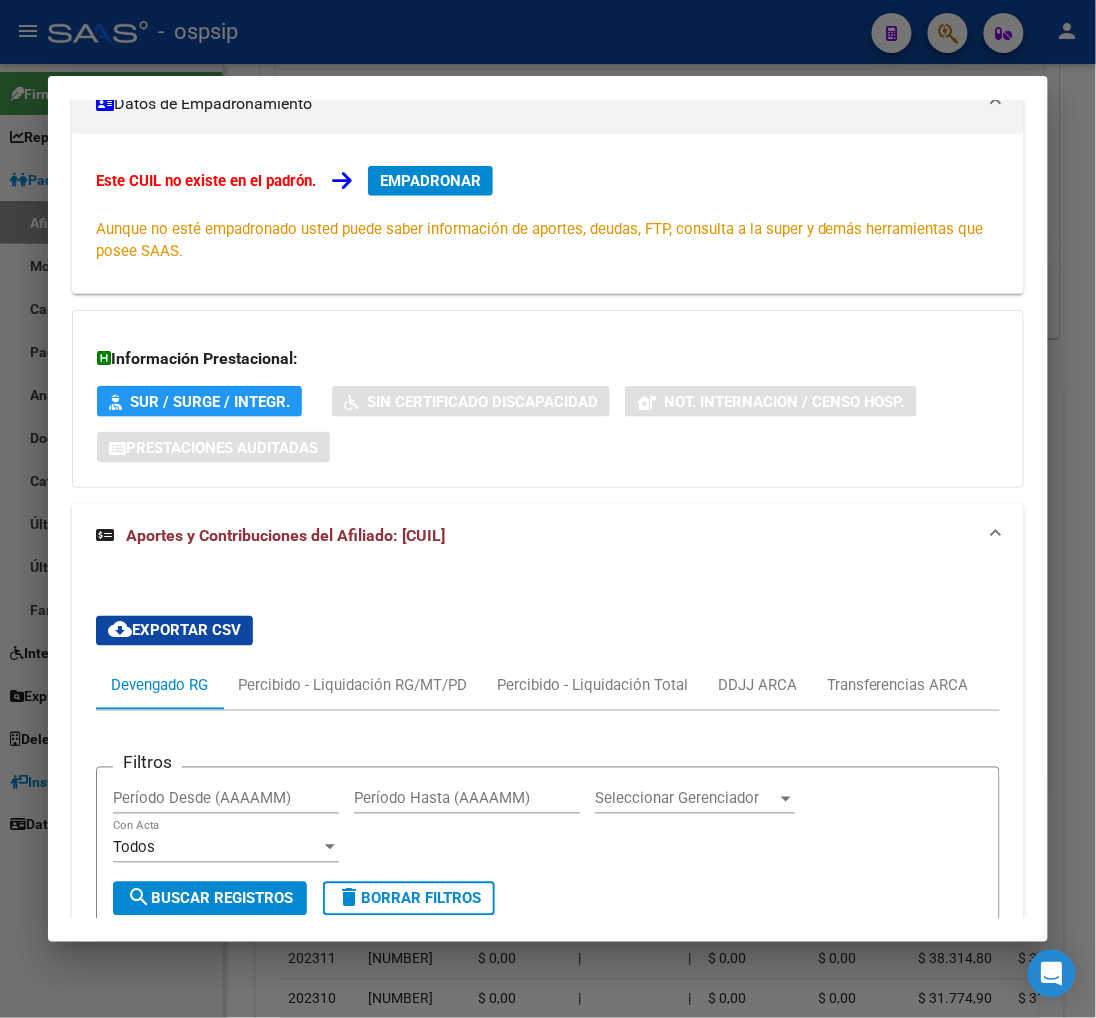 scroll, scrollTop: 0, scrollLeft: 0, axis: both 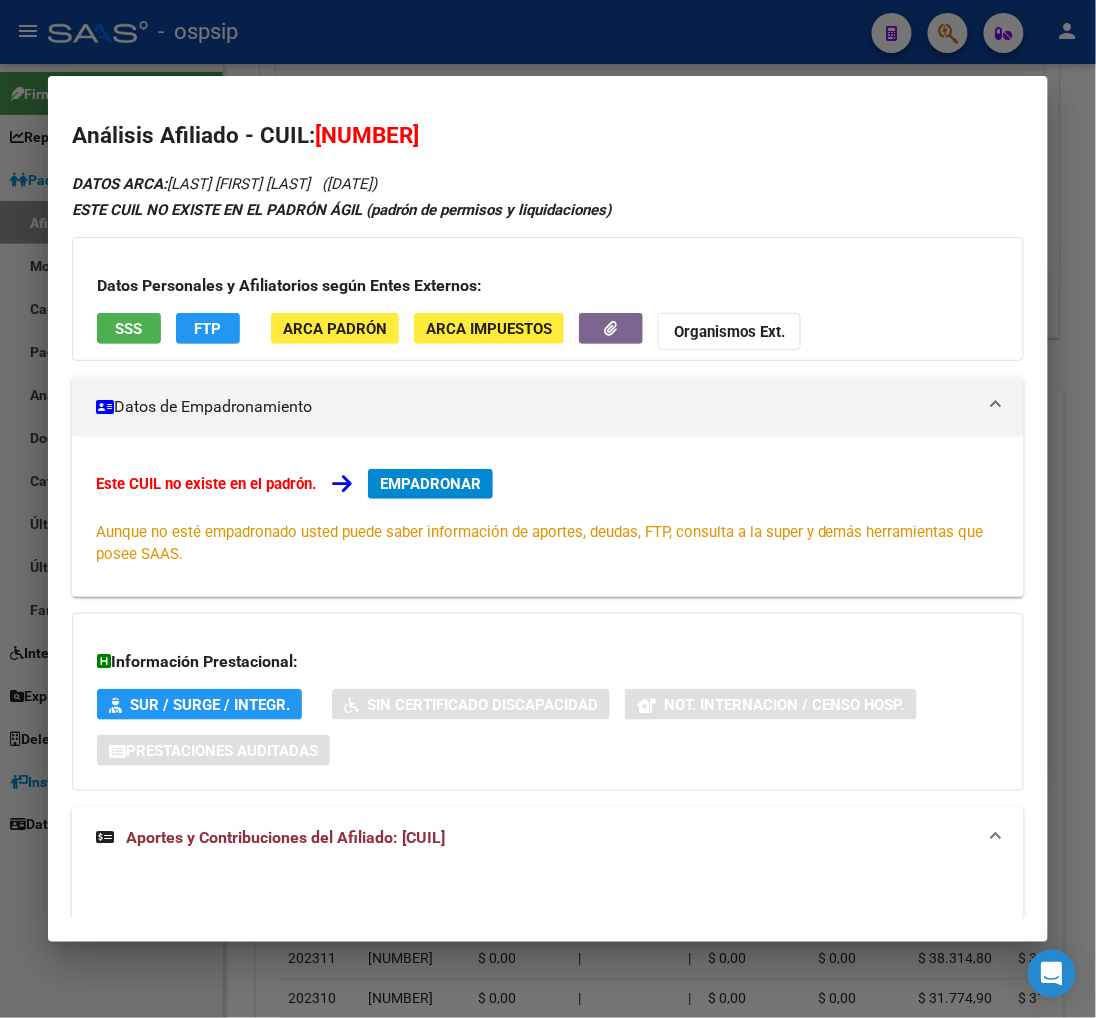 click on "EMPADRONAR" at bounding box center [430, 484] 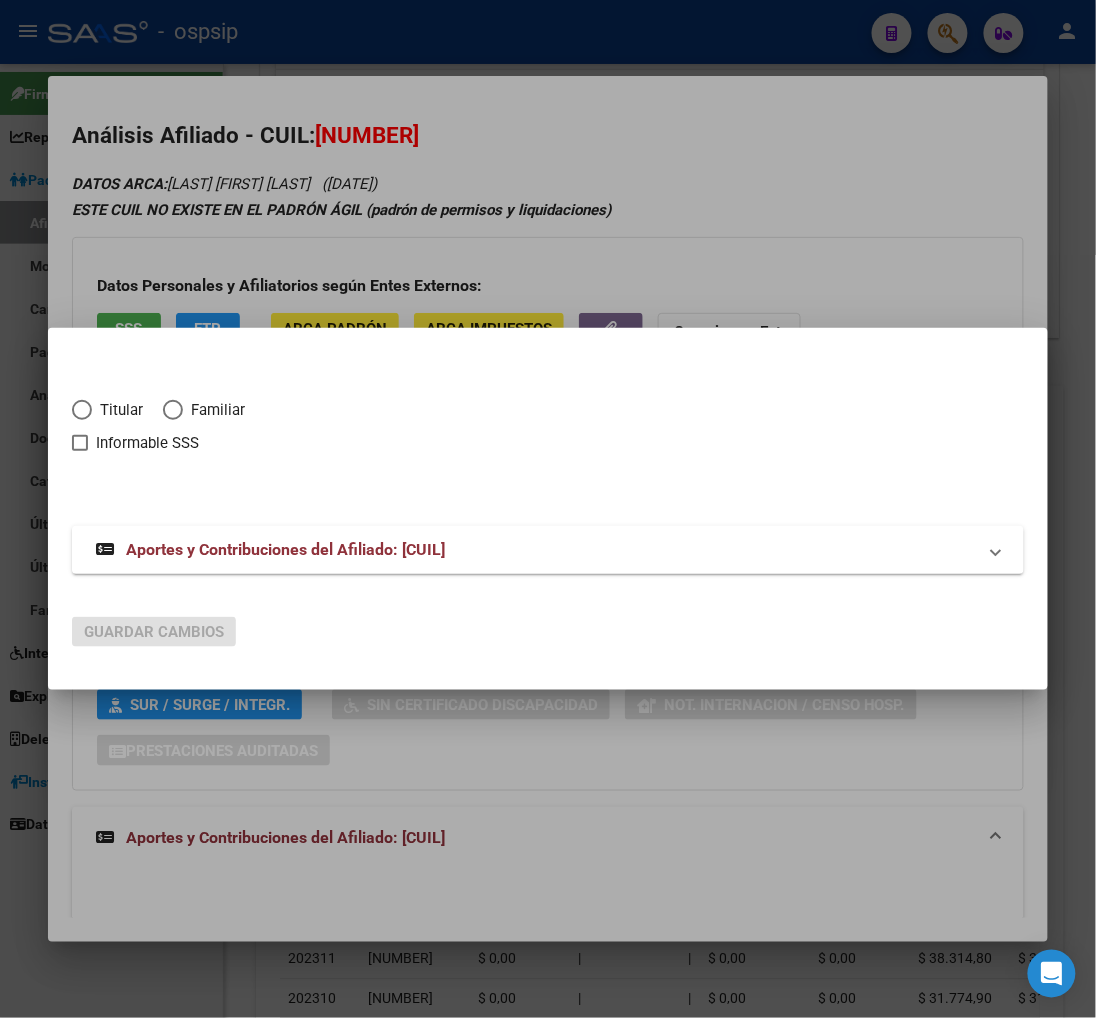 click at bounding box center [82, 410] 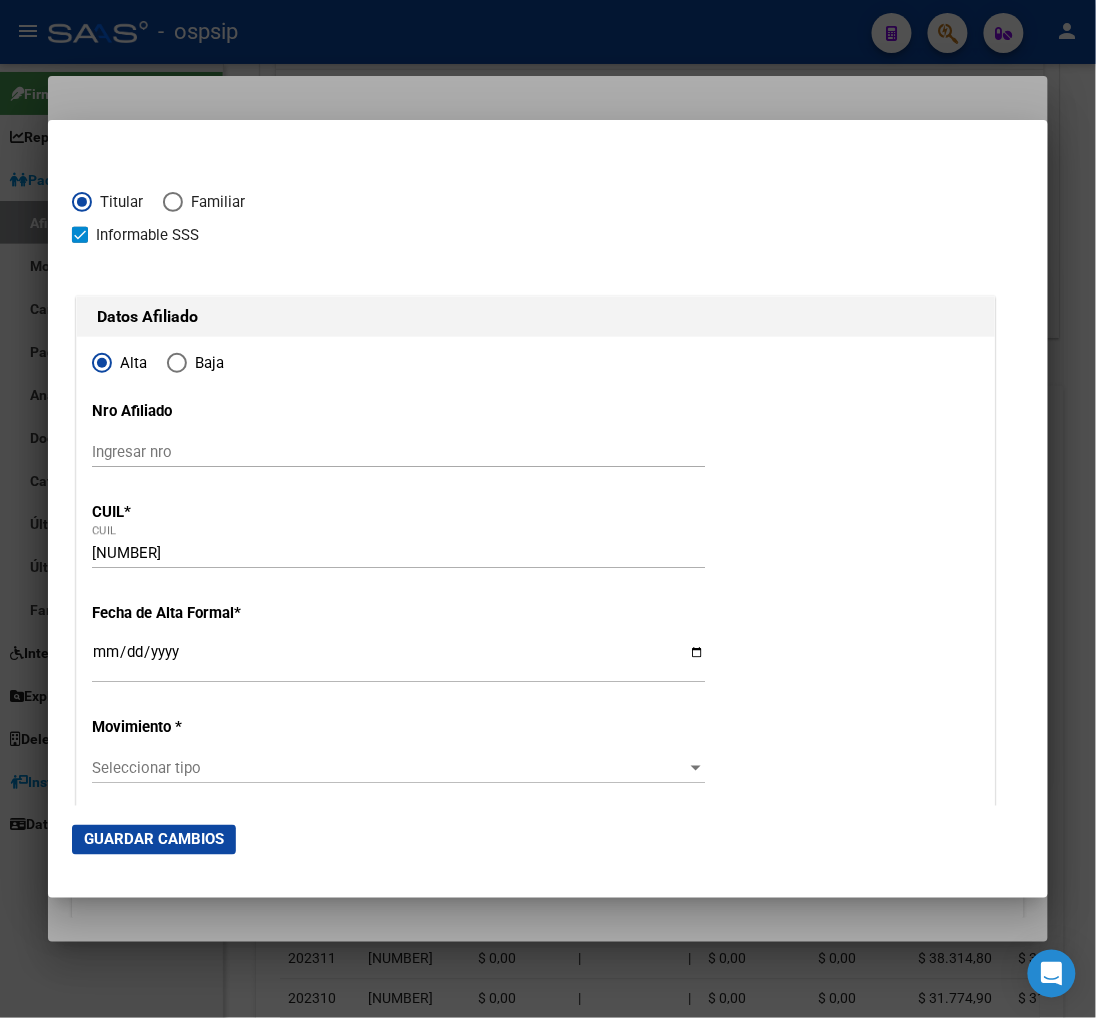 scroll, scrollTop: 222, scrollLeft: 0, axis: vertical 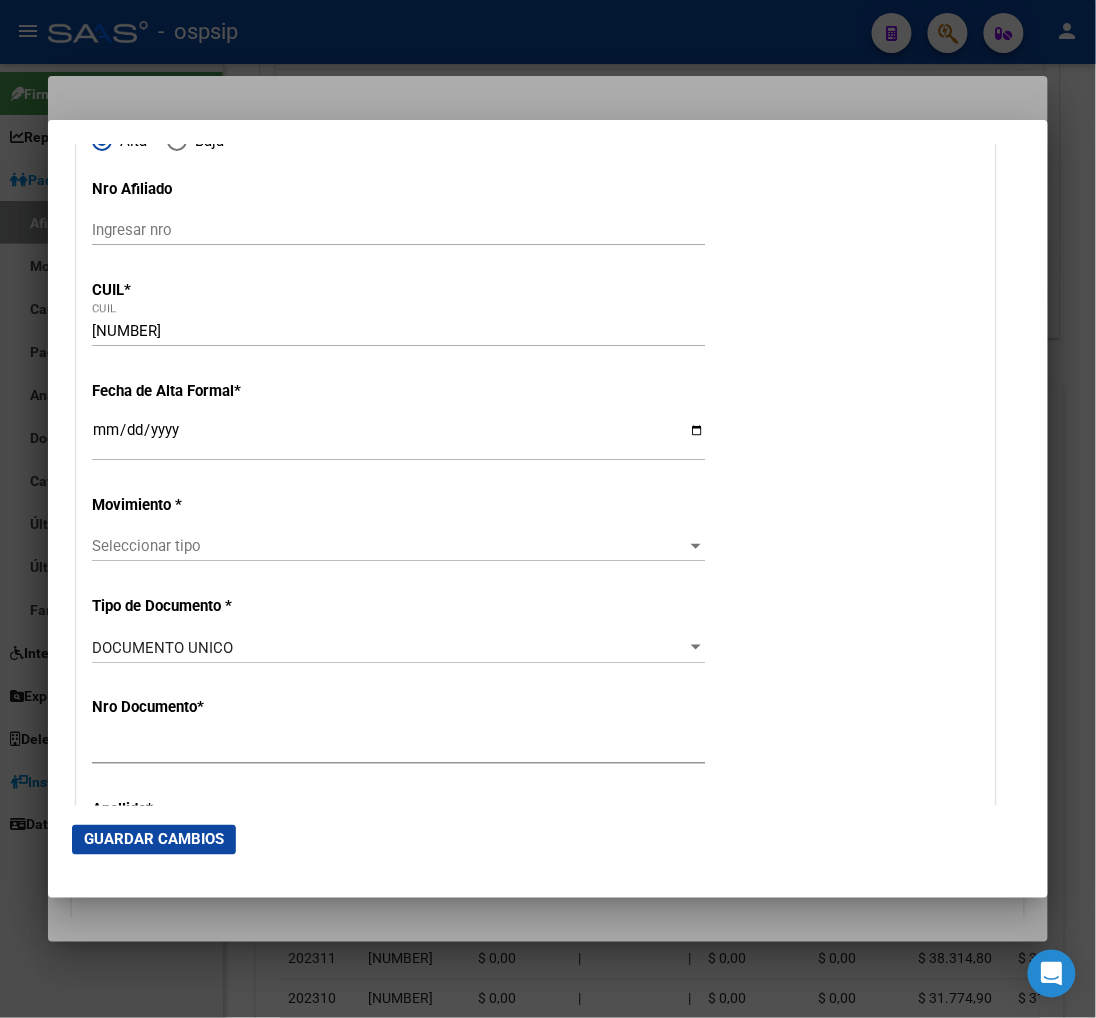 click on "Ingresar fecha" at bounding box center [398, 438] 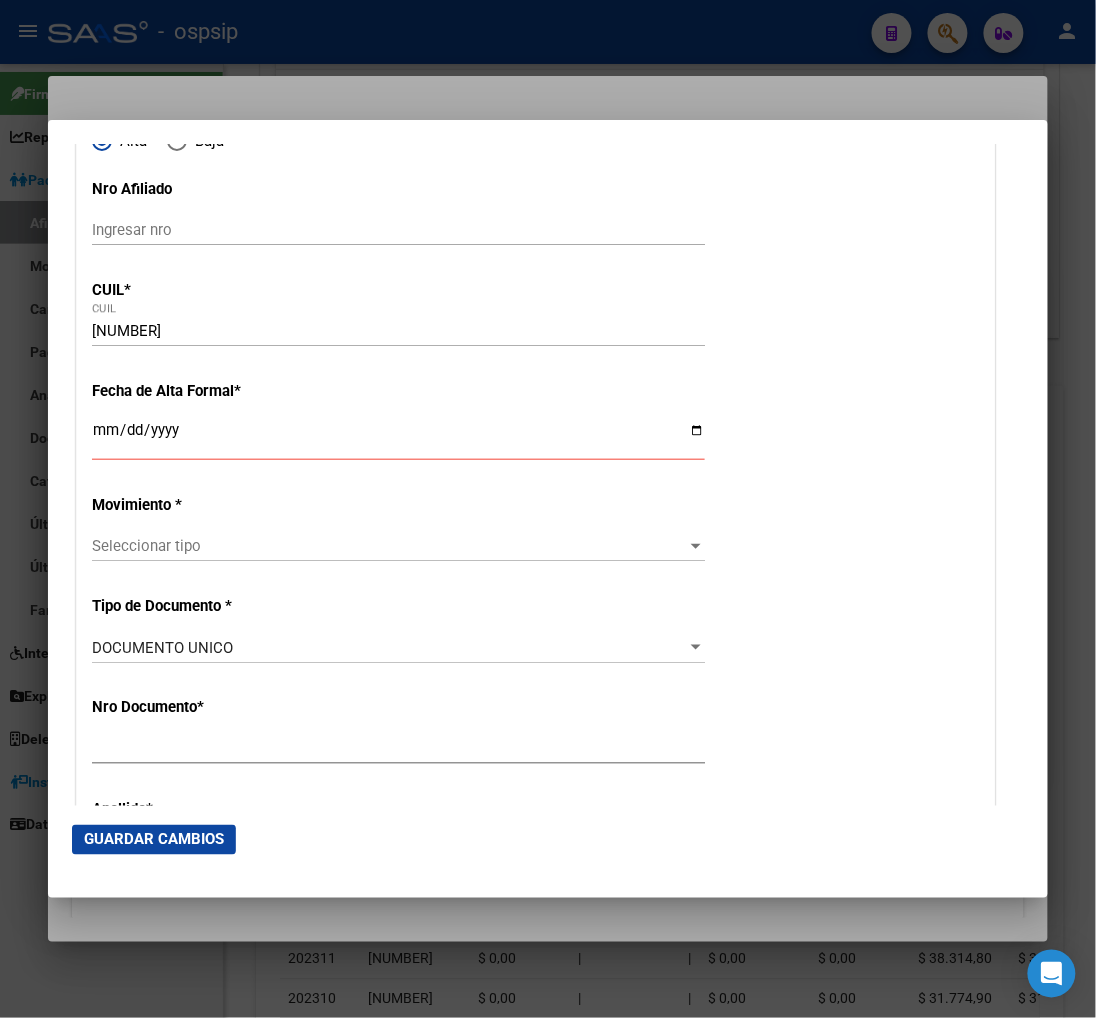 click on "Nro Documento  *   [NUMBER] Ingresar nro" at bounding box center [536, 731] 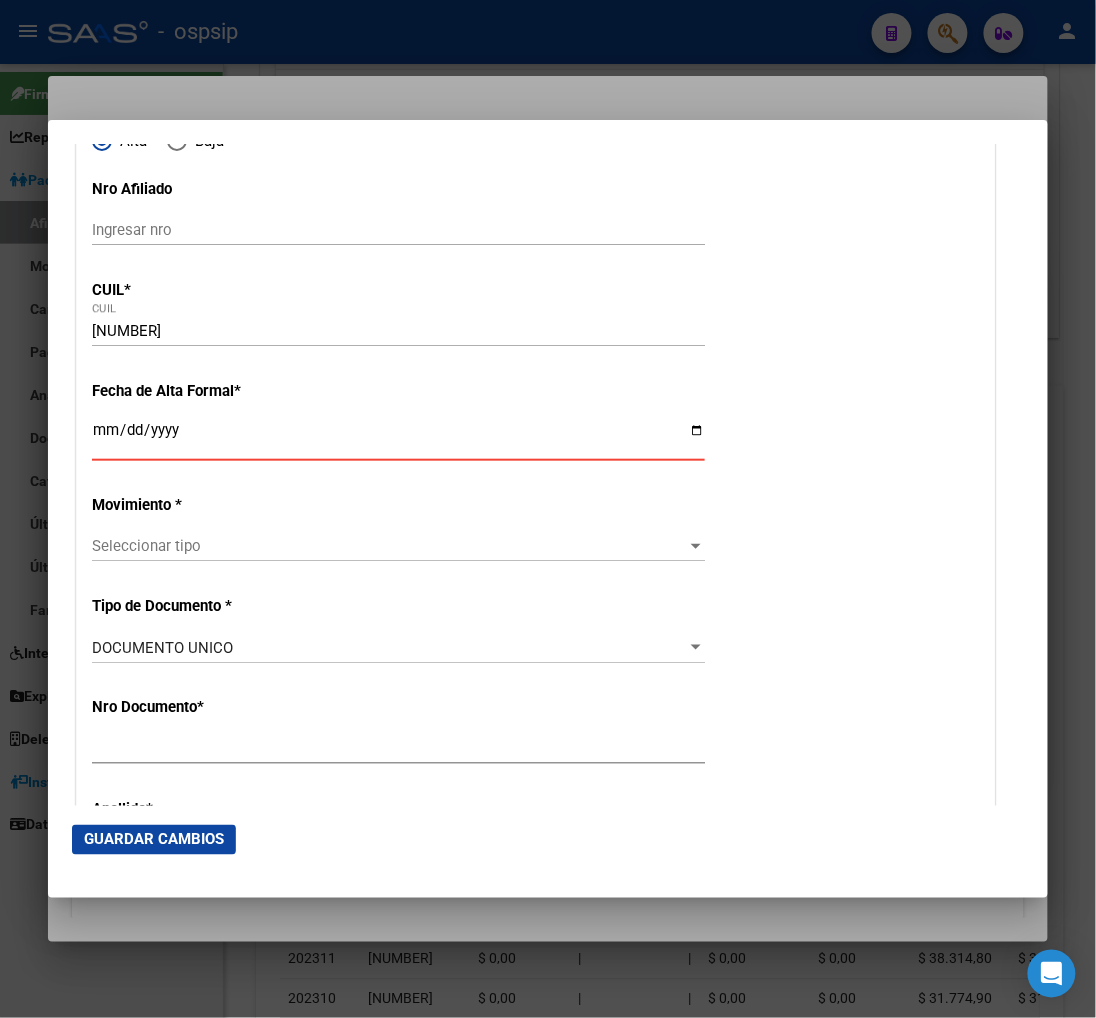 click on "Ingresar fecha" at bounding box center (398, 438) 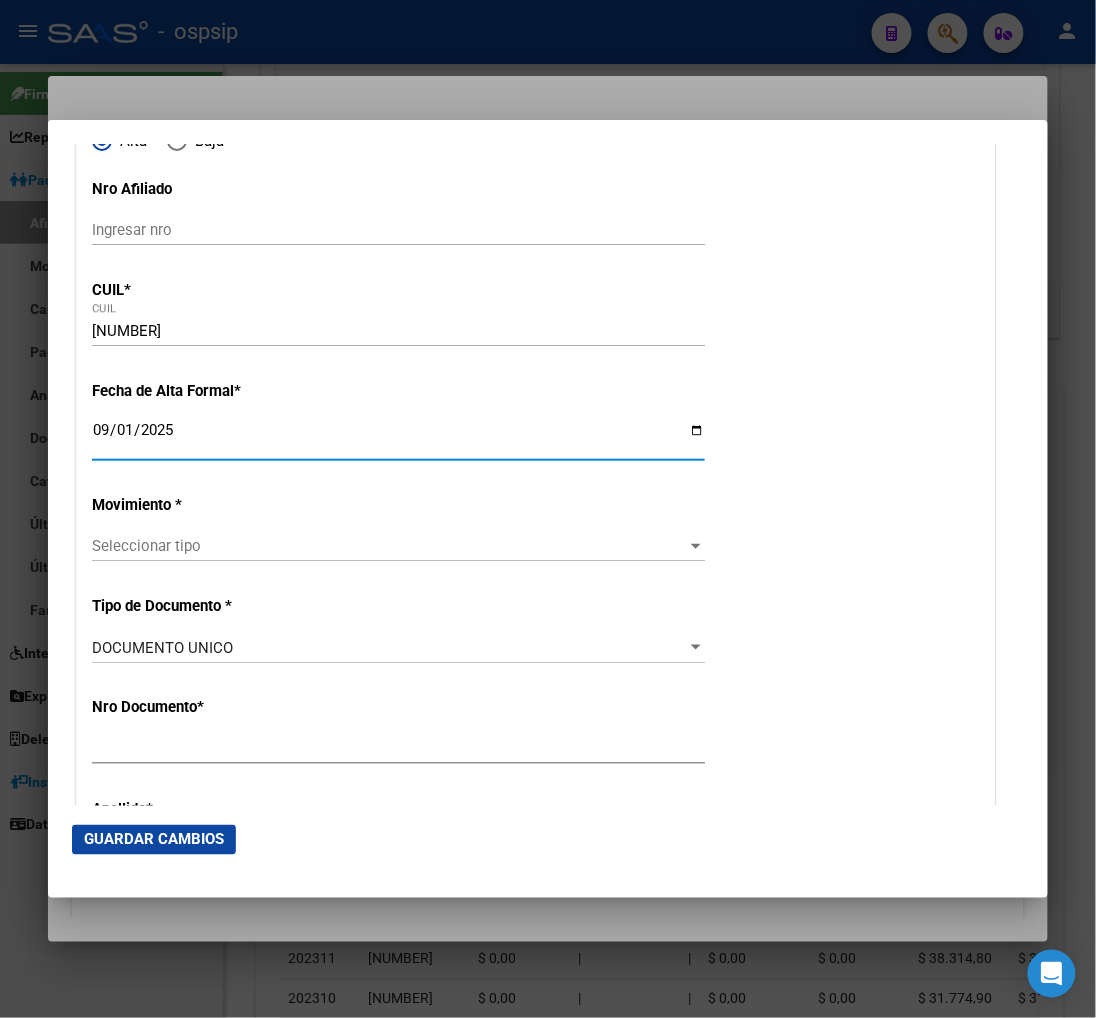 click on "Seleccionar tipo" at bounding box center [389, 546] 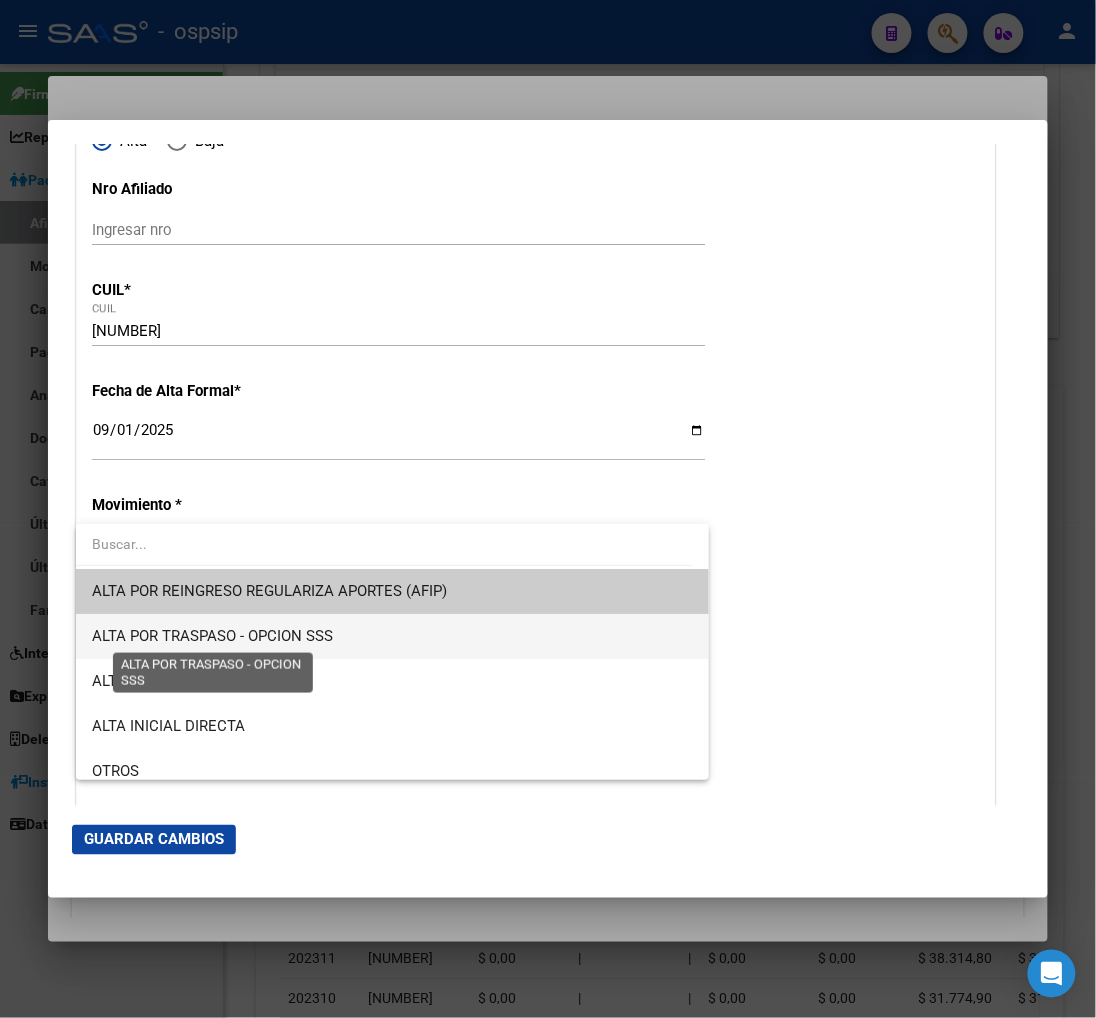 click on "ALTA POR TRASPASO - OPCION SSS" at bounding box center [212, 636] 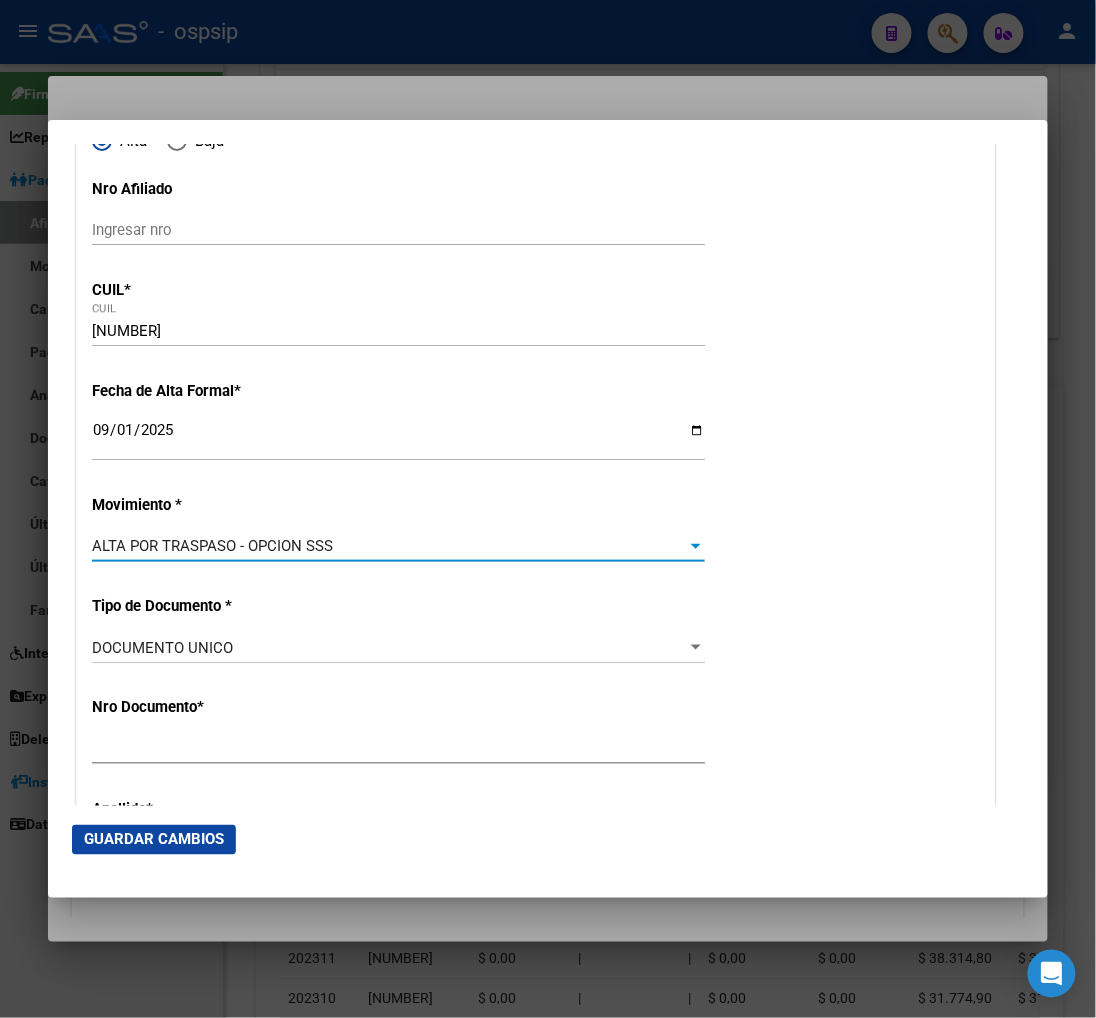 scroll, scrollTop: 444, scrollLeft: 0, axis: vertical 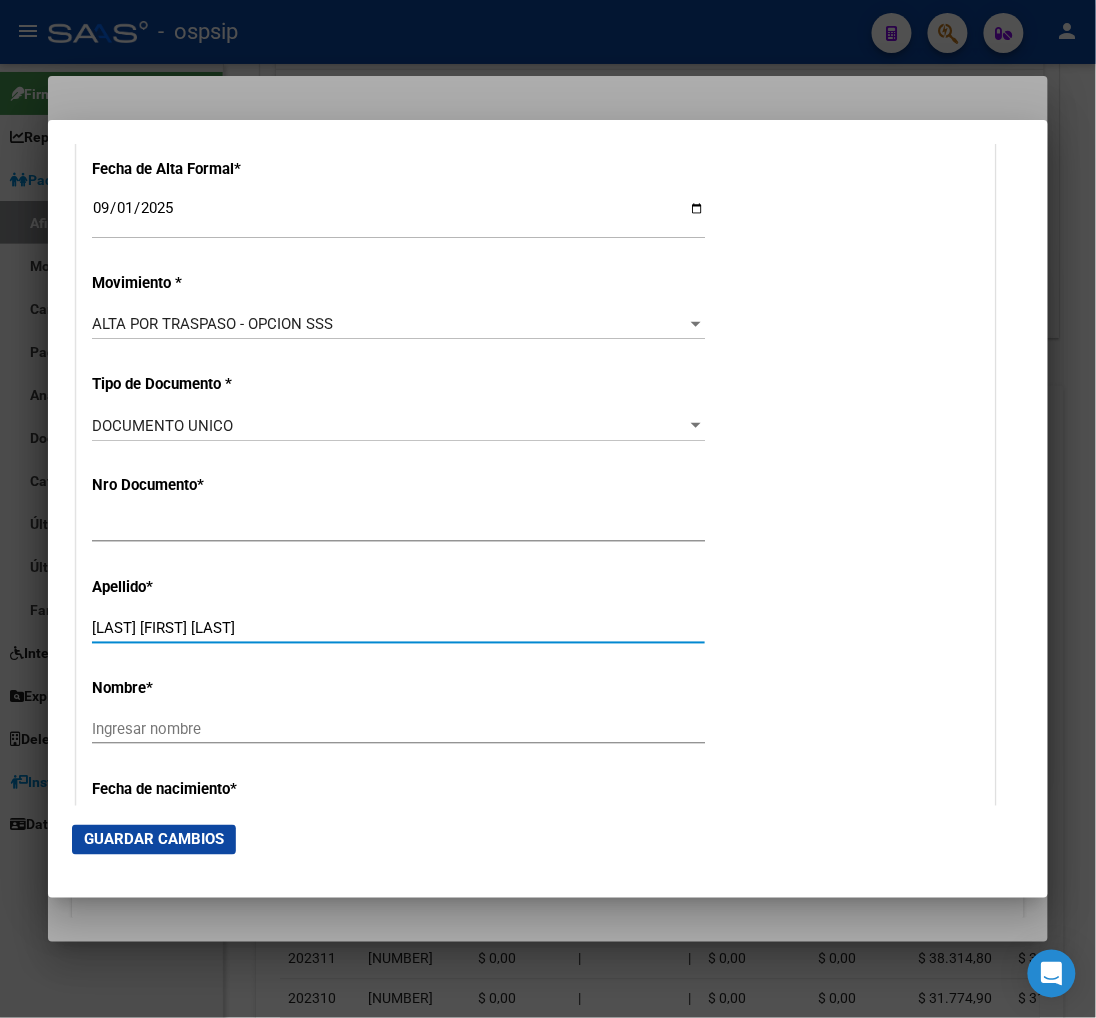 drag, startPoint x: 151, startPoint y: 624, endPoint x: 261, endPoint y: 636, distance: 110.65261 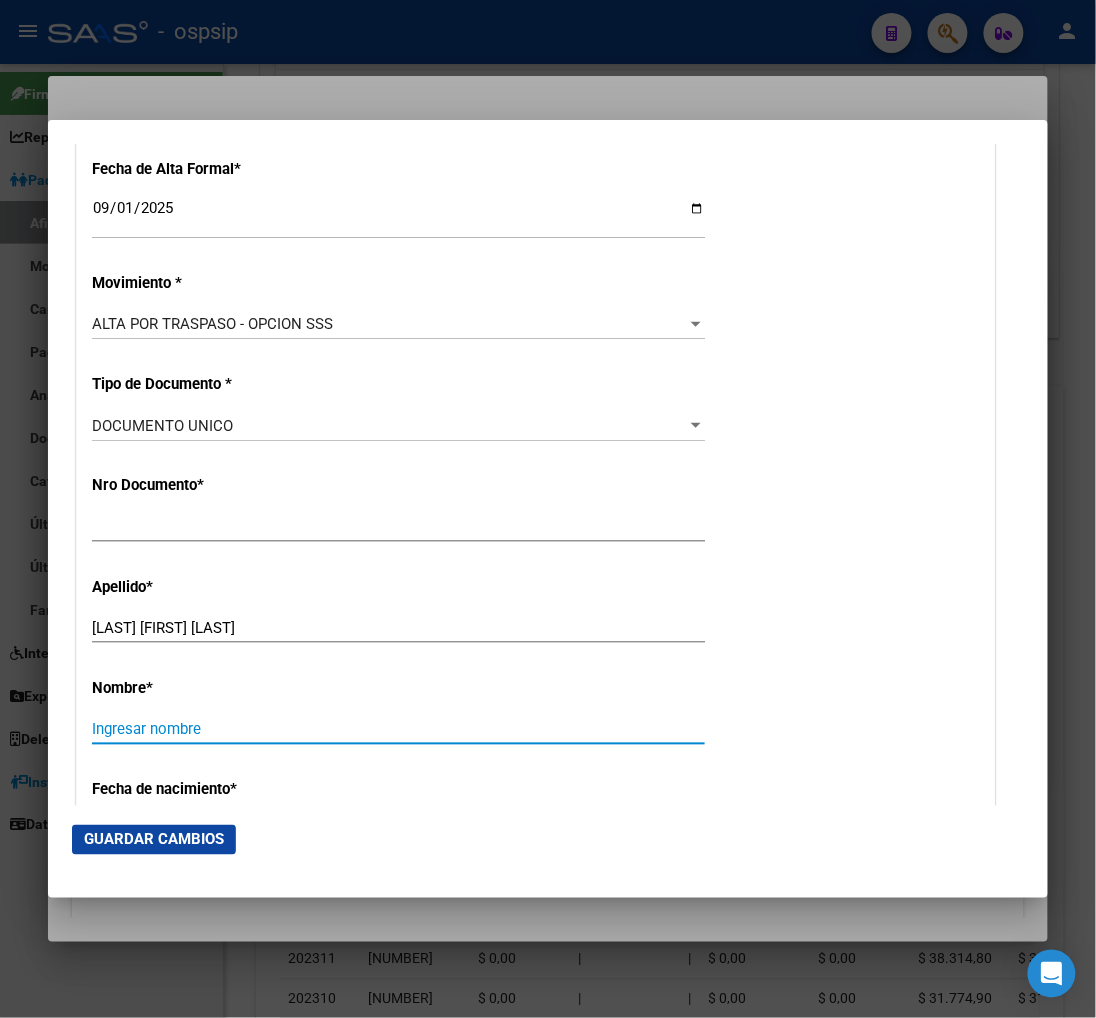 paste on "[FIRST] [LAST]" 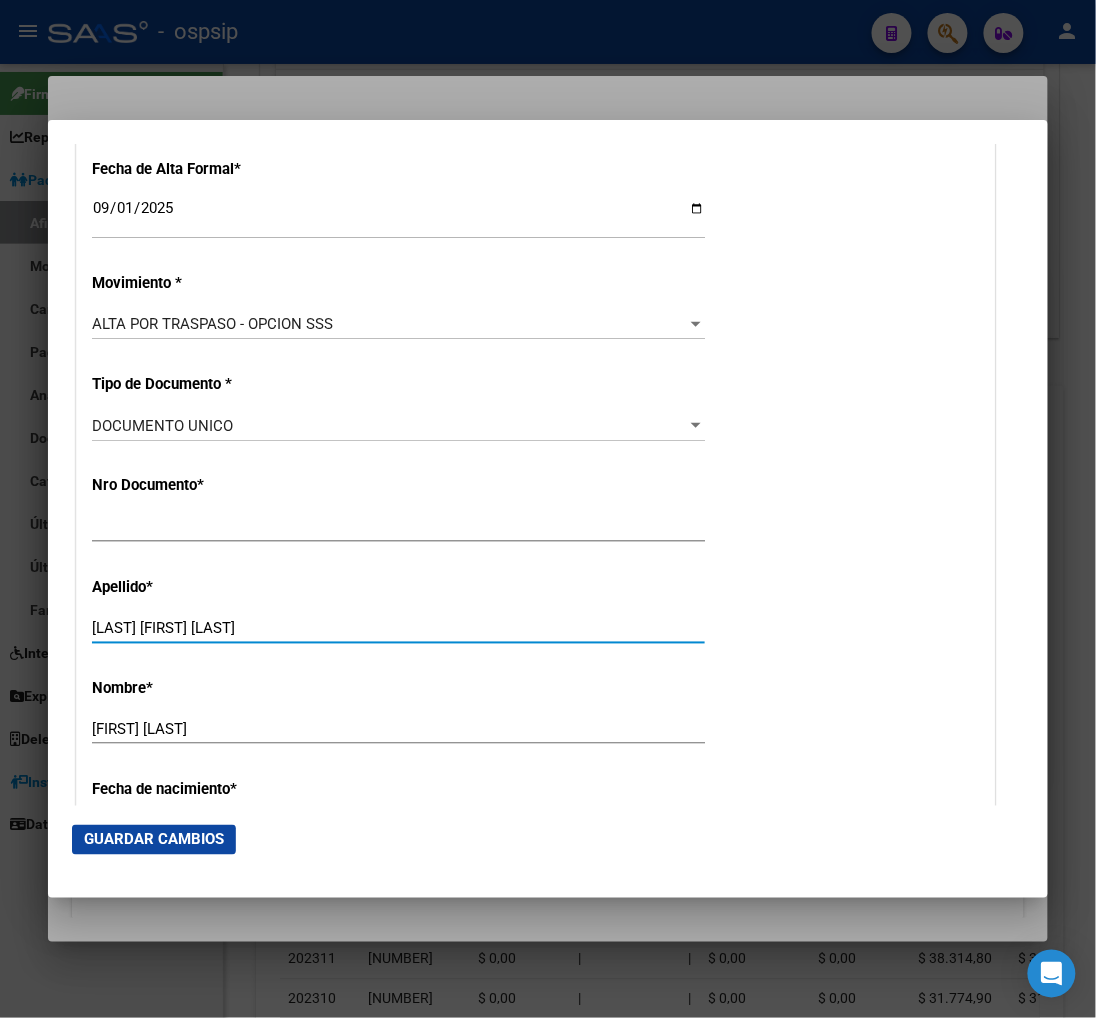 drag, startPoint x: 152, startPoint y: 632, endPoint x: 433, endPoint y: 623, distance: 281.1441 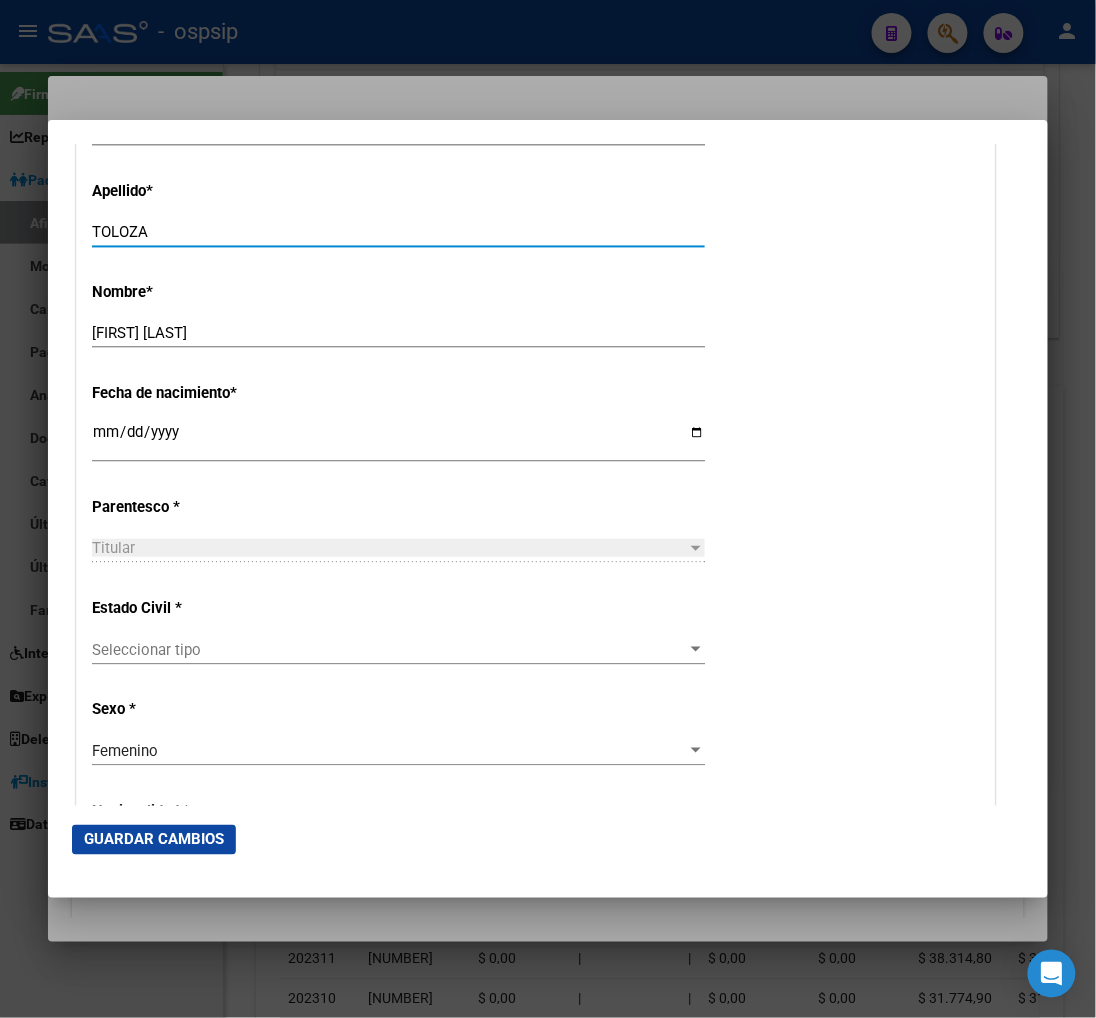 scroll, scrollTop: 888, scrollLeft: 0, axis: vertical 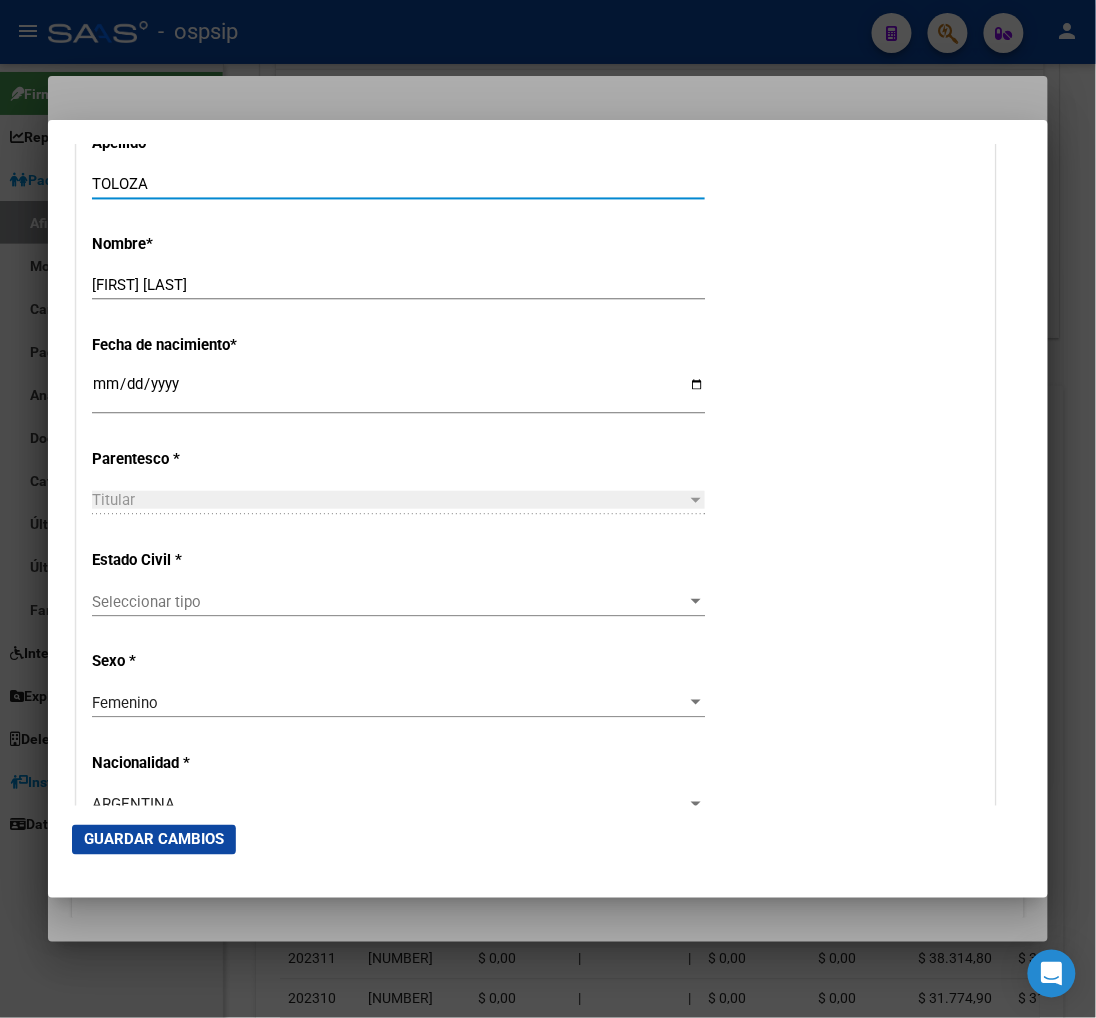 click on "Seleccionar tipo" at bounding box center [389, 602] 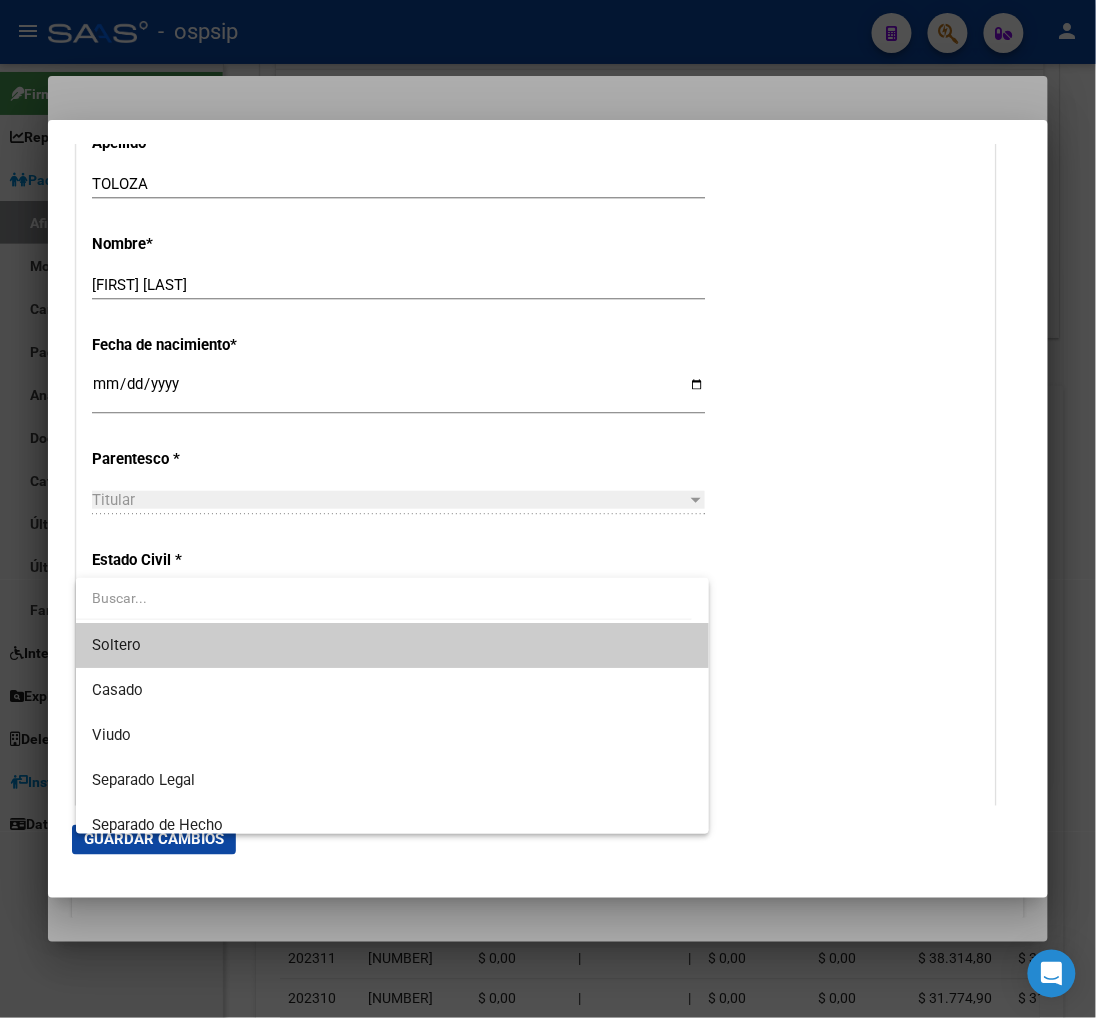 click on "Soltero" at bounding box center (392, 645) 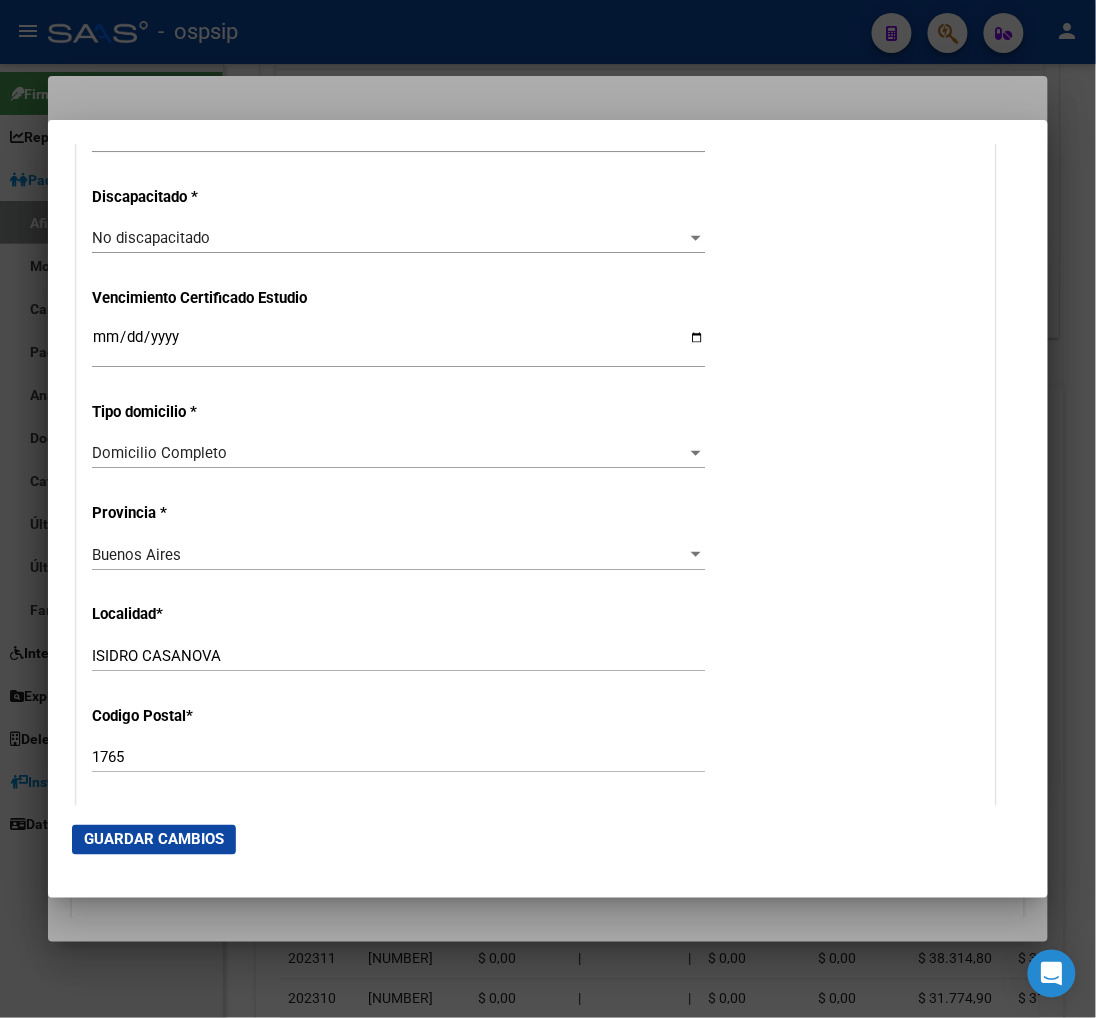 scroll, scrollTop: 1666, scrollLeft: 0, axis: vertical 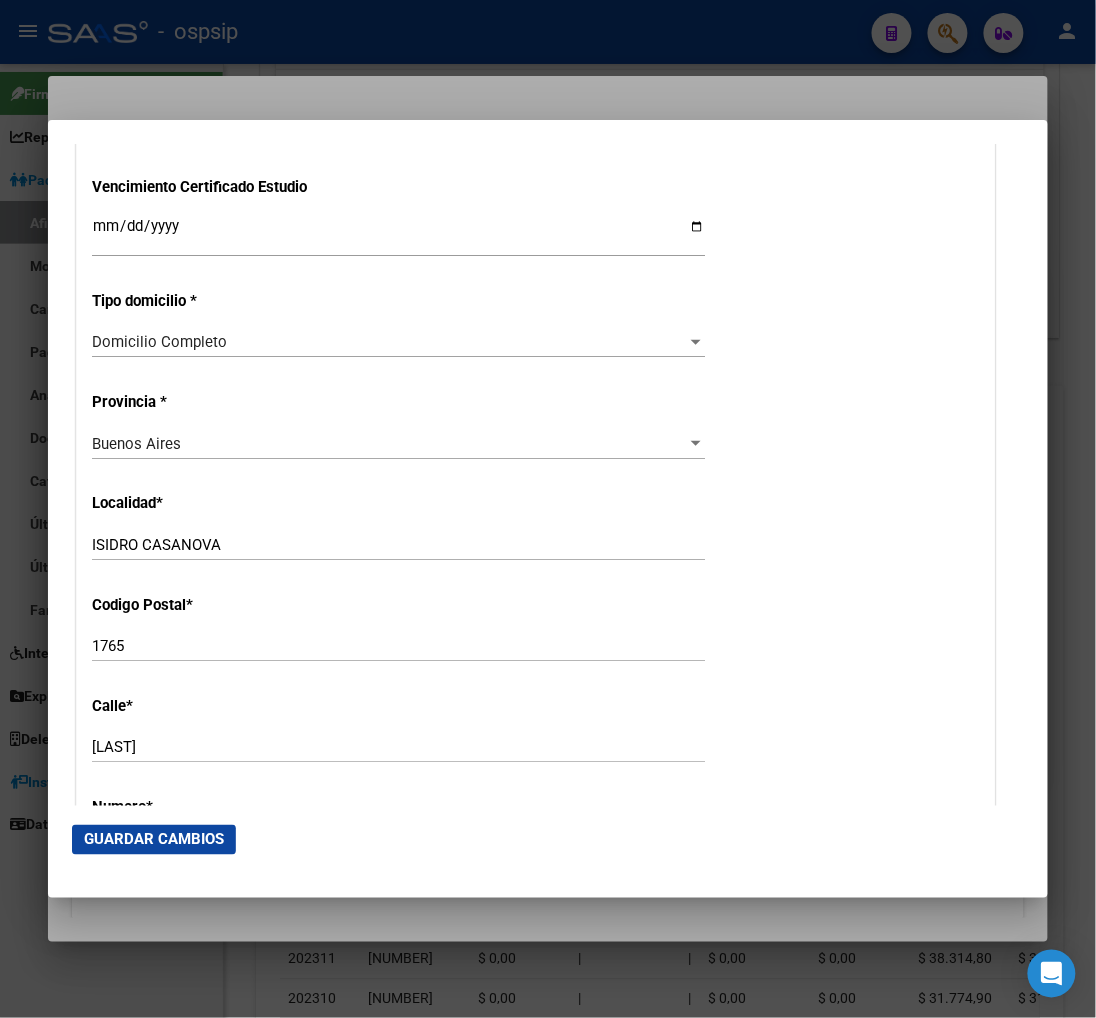 click on "[NUMBER] Ingresar el codigo" 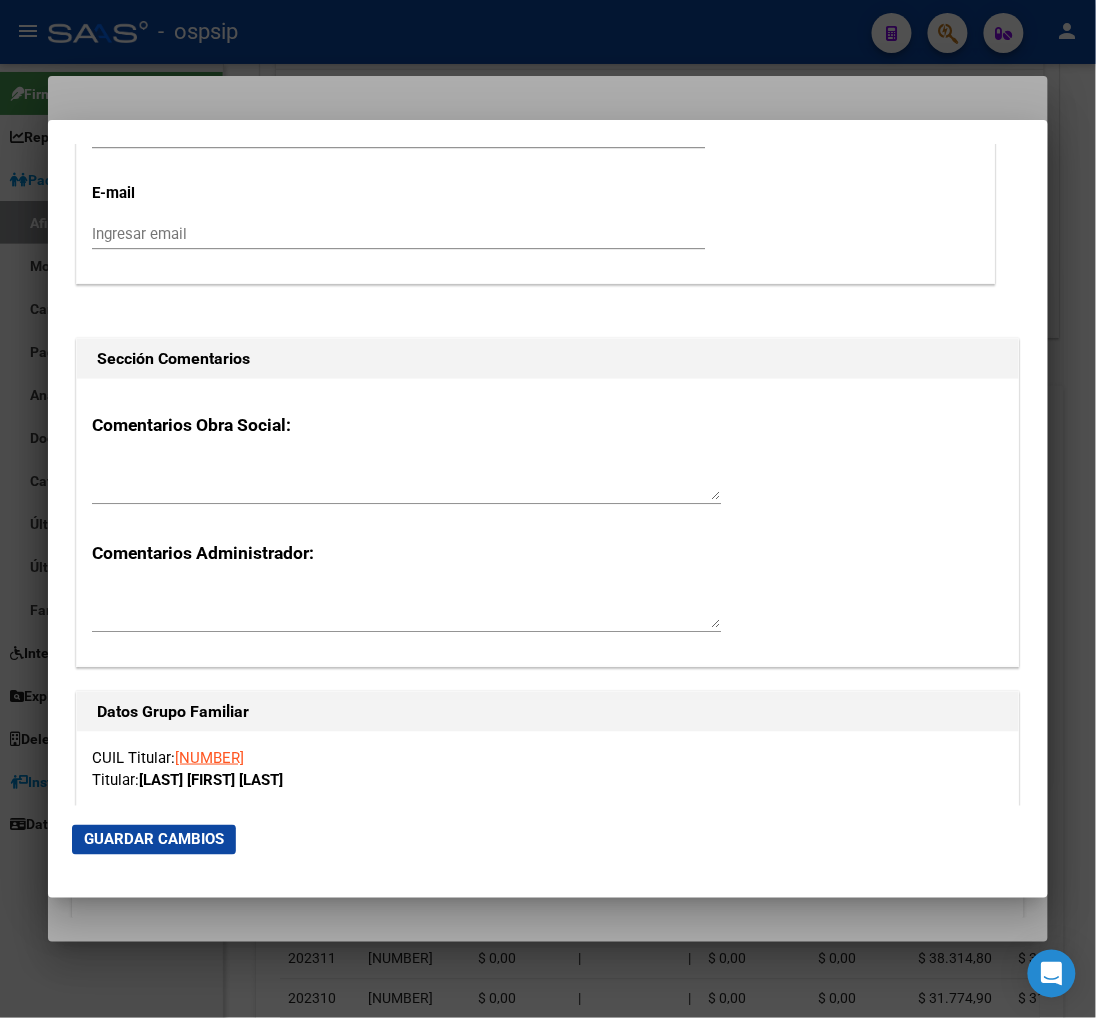 scroll, scrollTop: 3111, scrollLeft: 0, axis: vertical 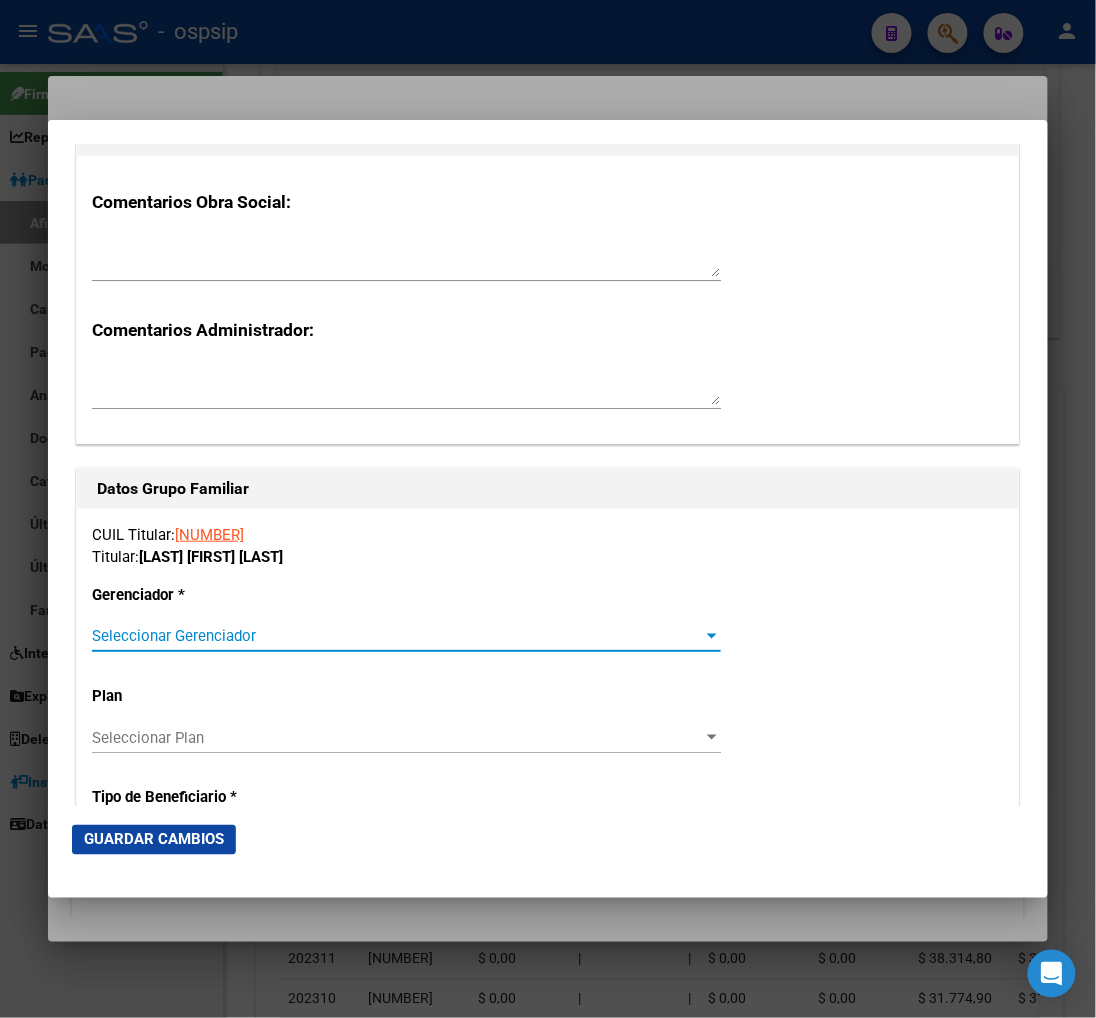 click on "Seleccionar Gerenciador" at bounding box center (397, 636) 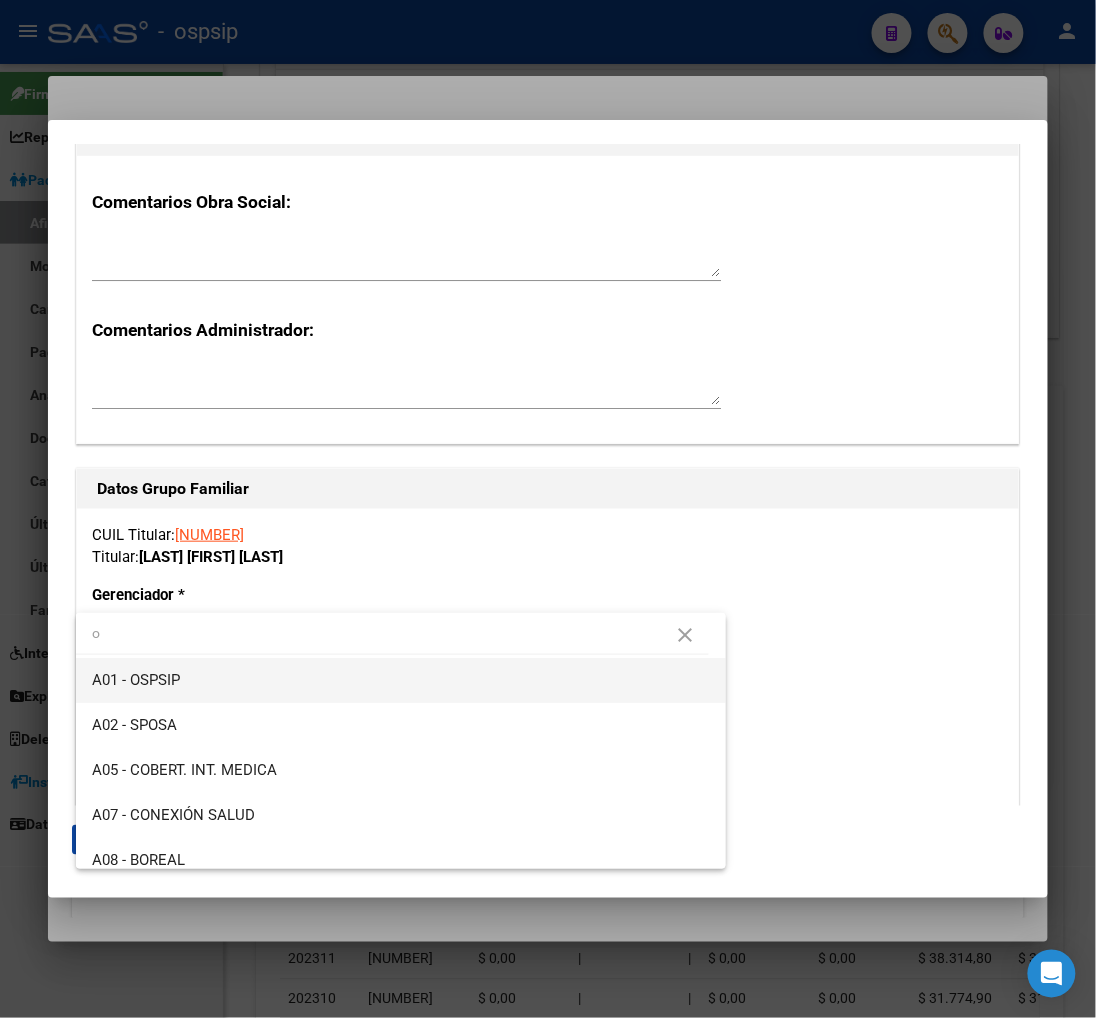 click on "A01 - OSPSIP" at bounding box center (401, 680) 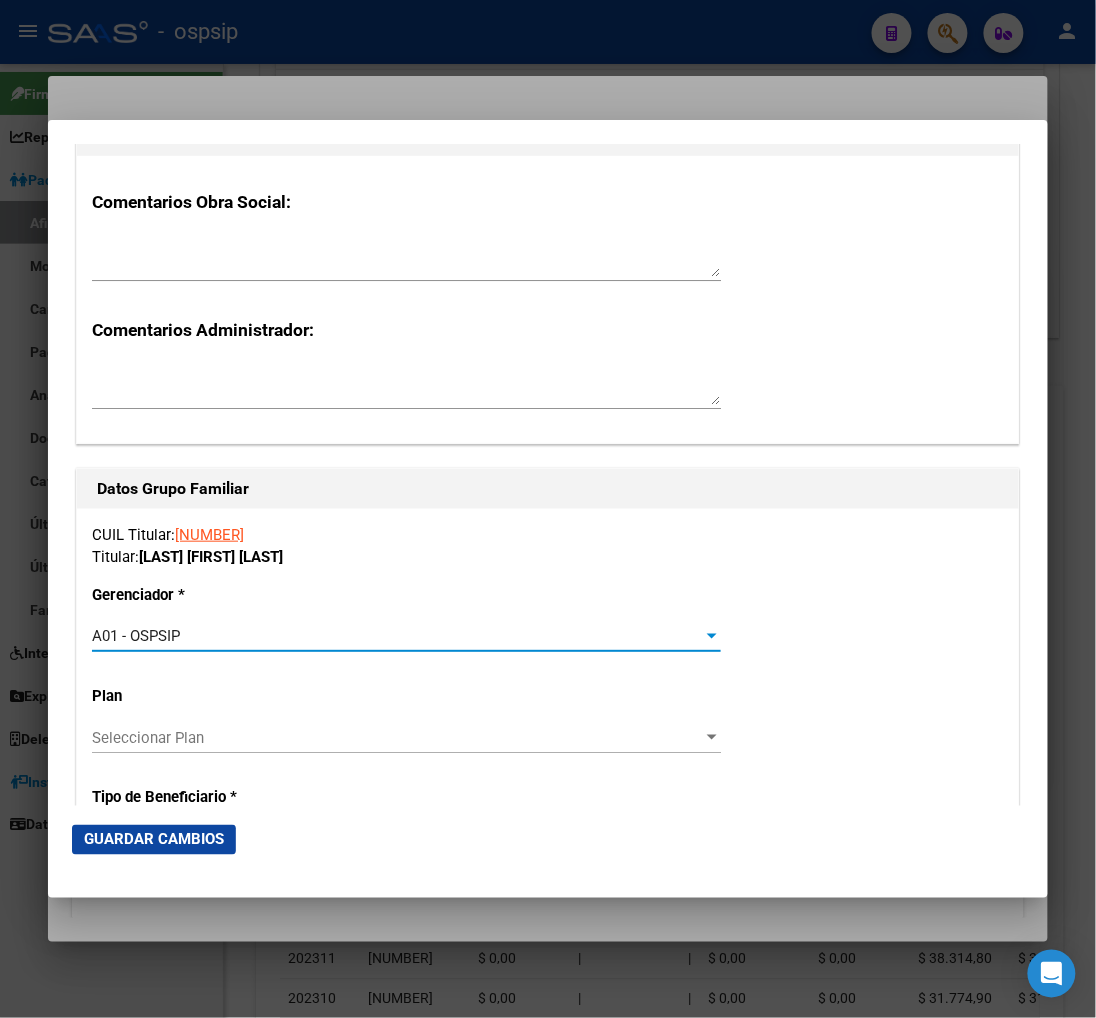 scroll, scrollTop: 3222, scrollLeft: 0, axis: vertical 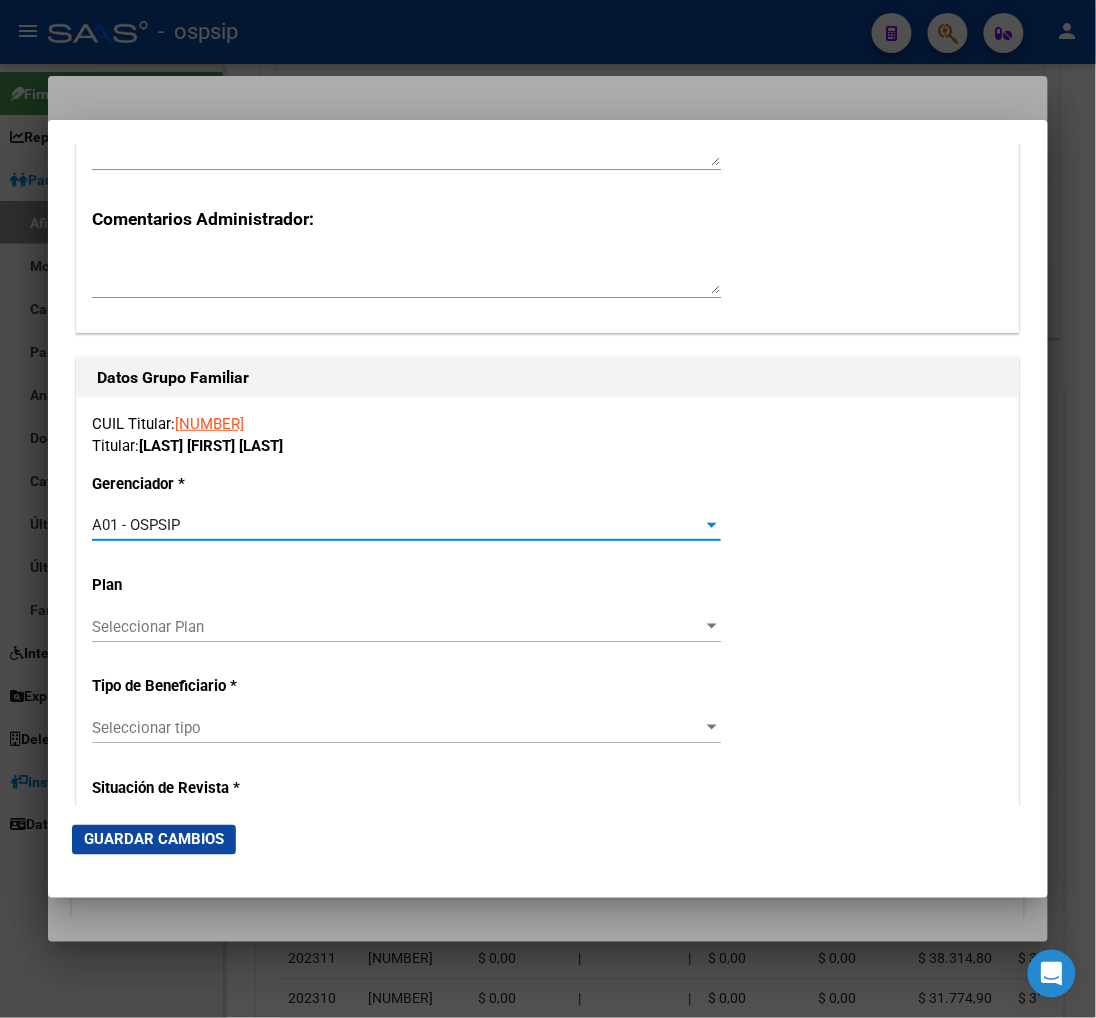 click on "Seleccionar tipo" at bounding box center (397, 728) 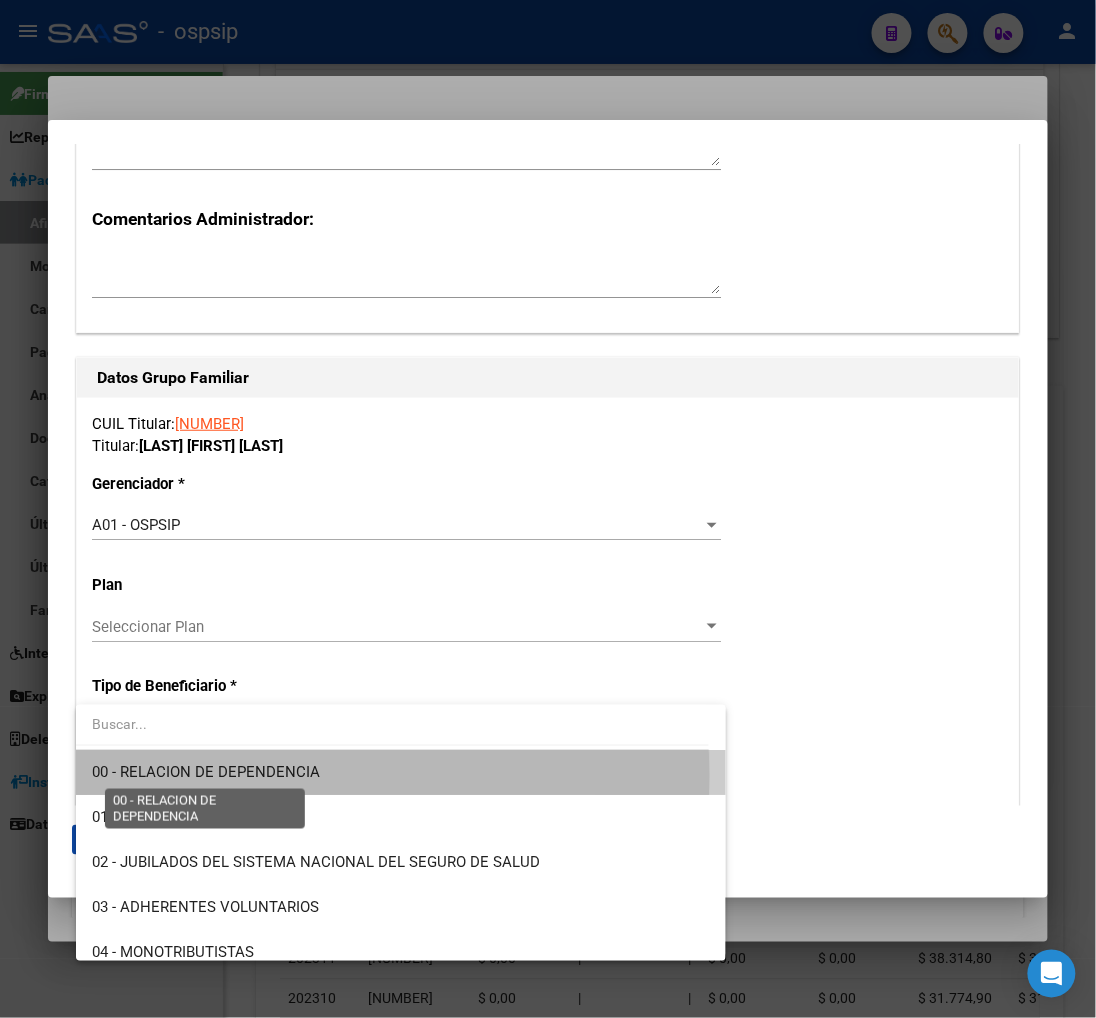 click on "00 - RELACION DE DEPENDENCIA" at bounding box center [206, 772] 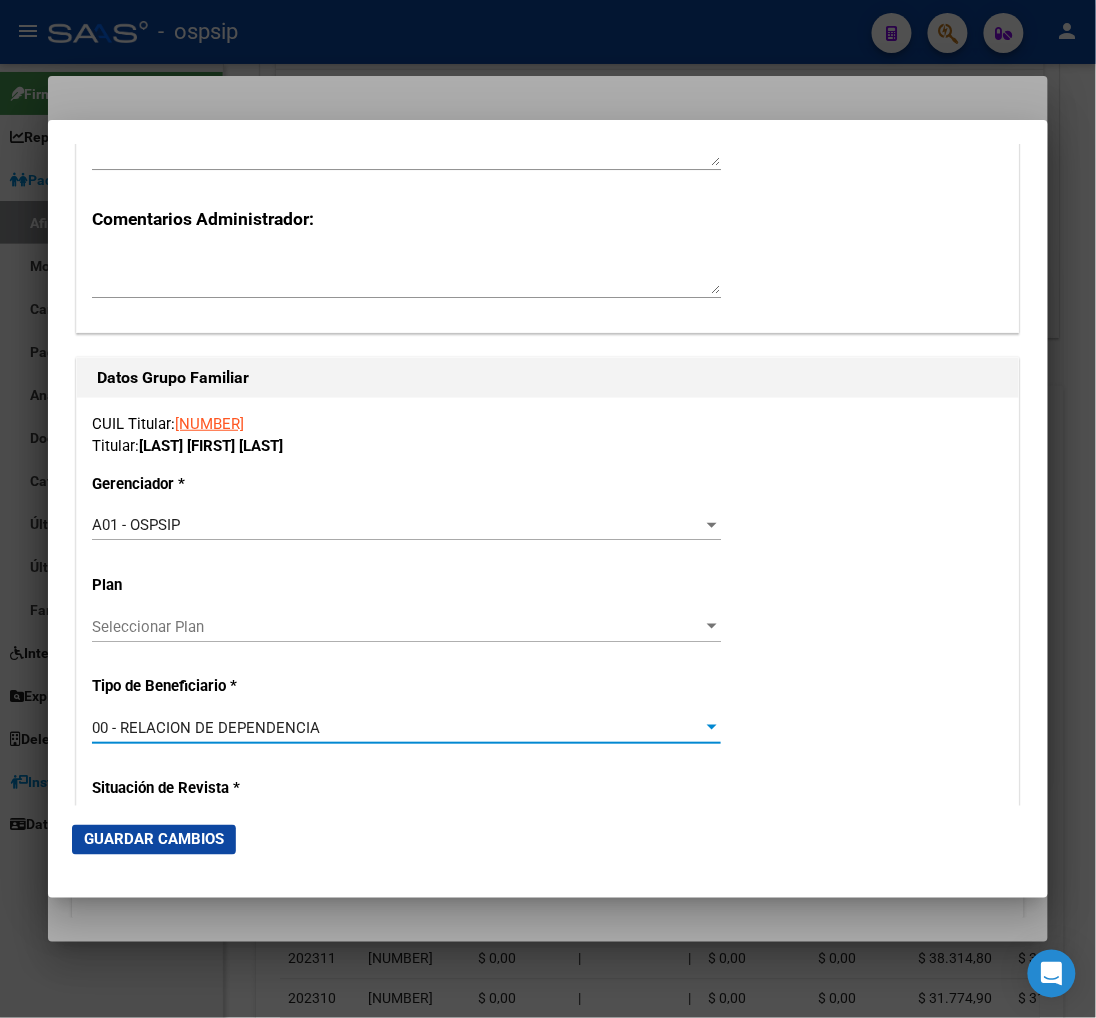 scroll, scrollTop: 3444, scrollLeft: 0, axis: vertical 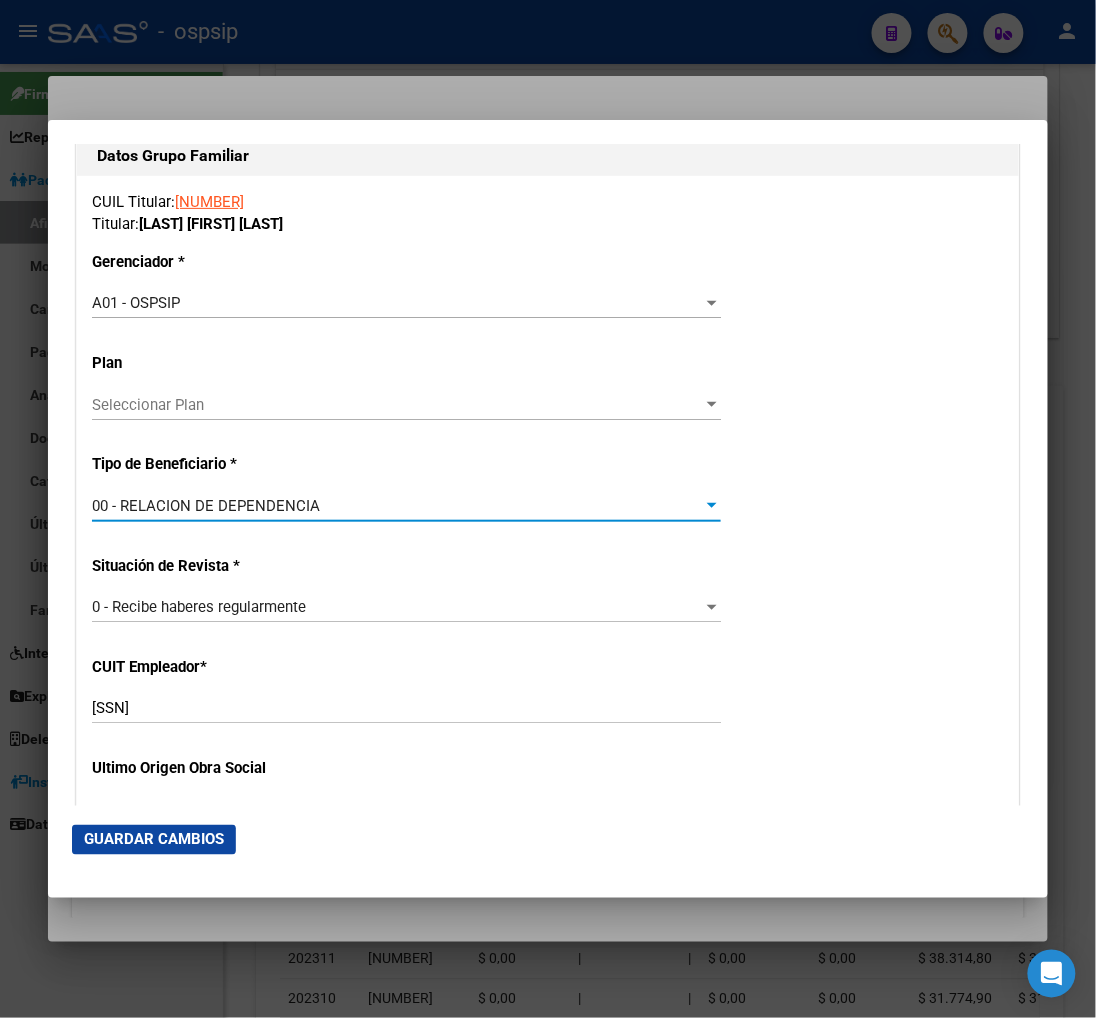 click on "Guardar Cambios" 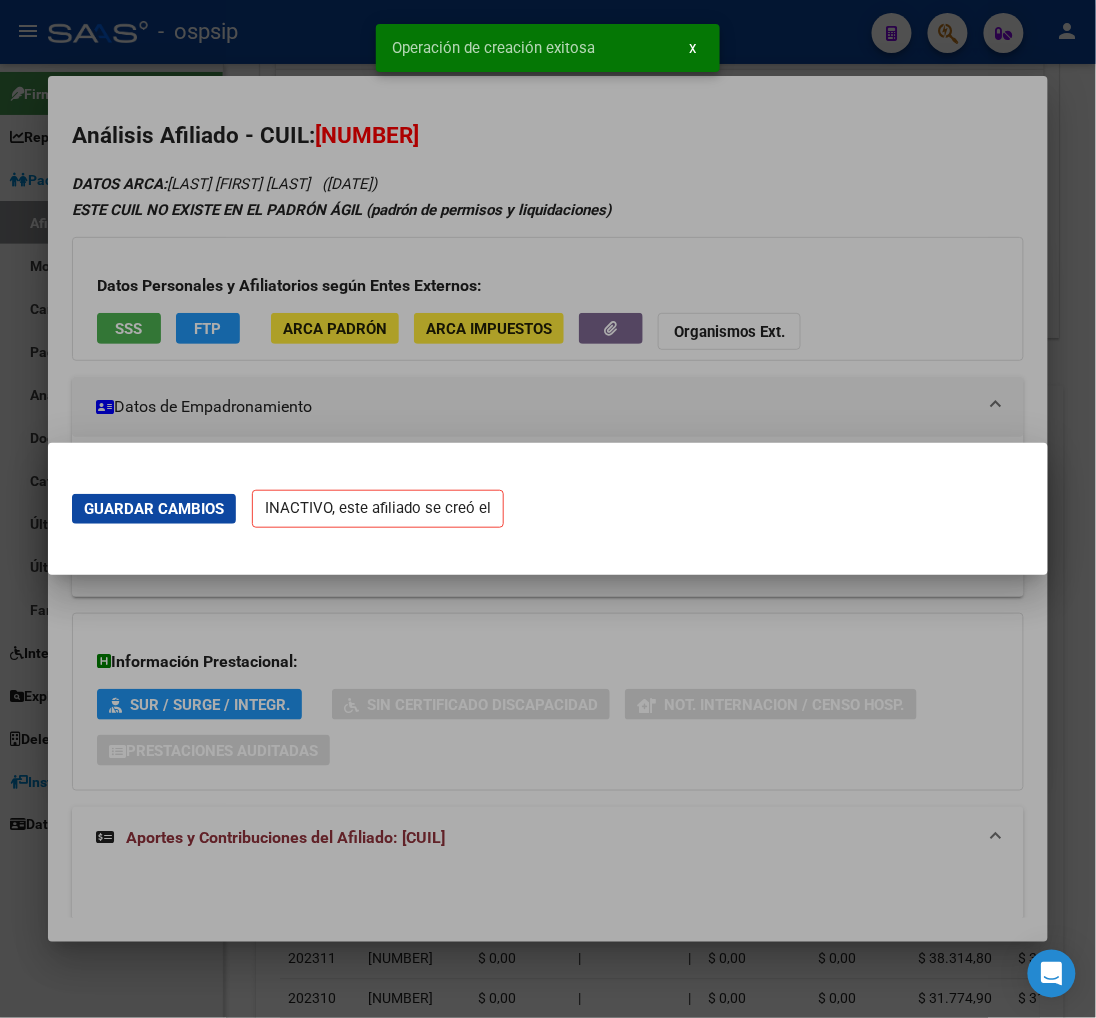 scroll, scrollTop: 0, scrollLeft: 0, axis: both 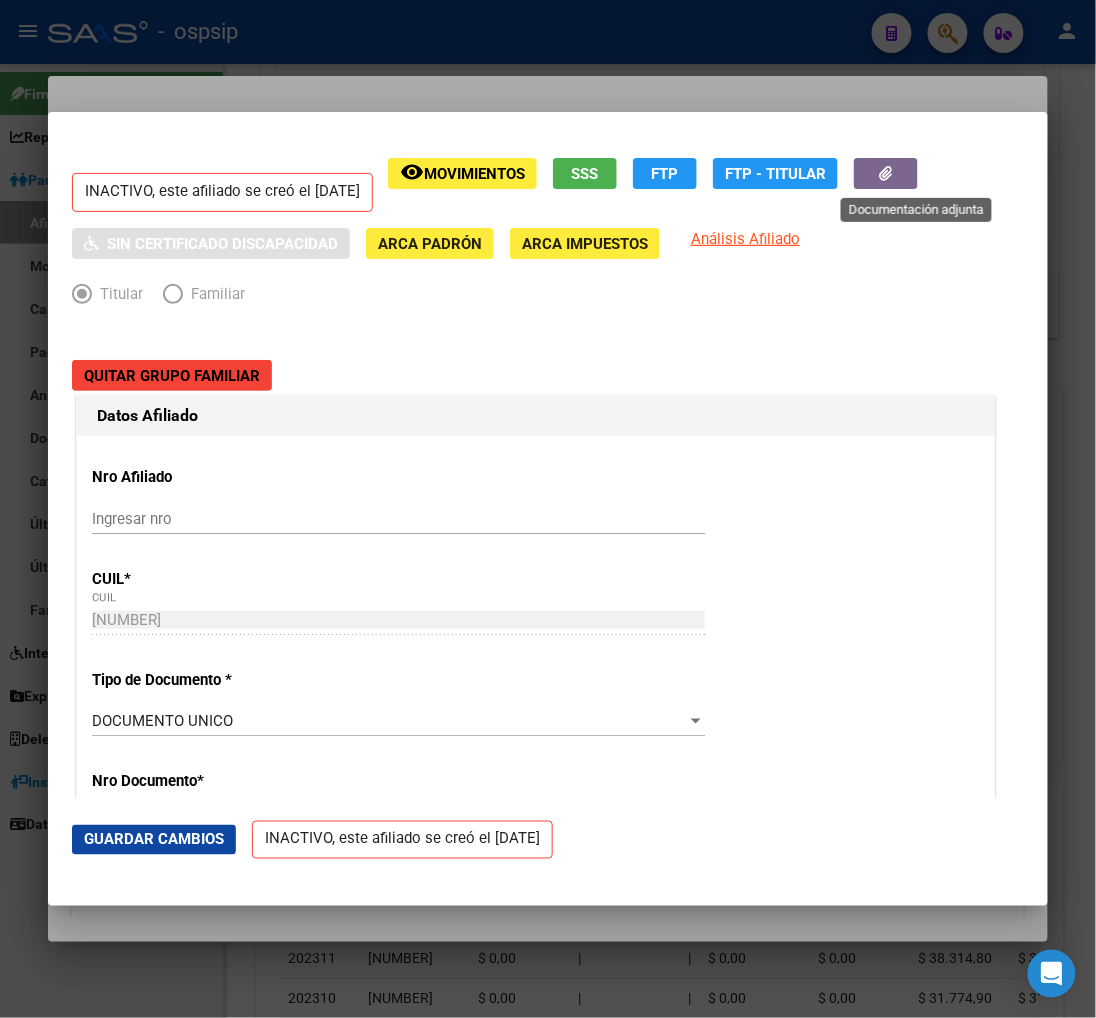 click 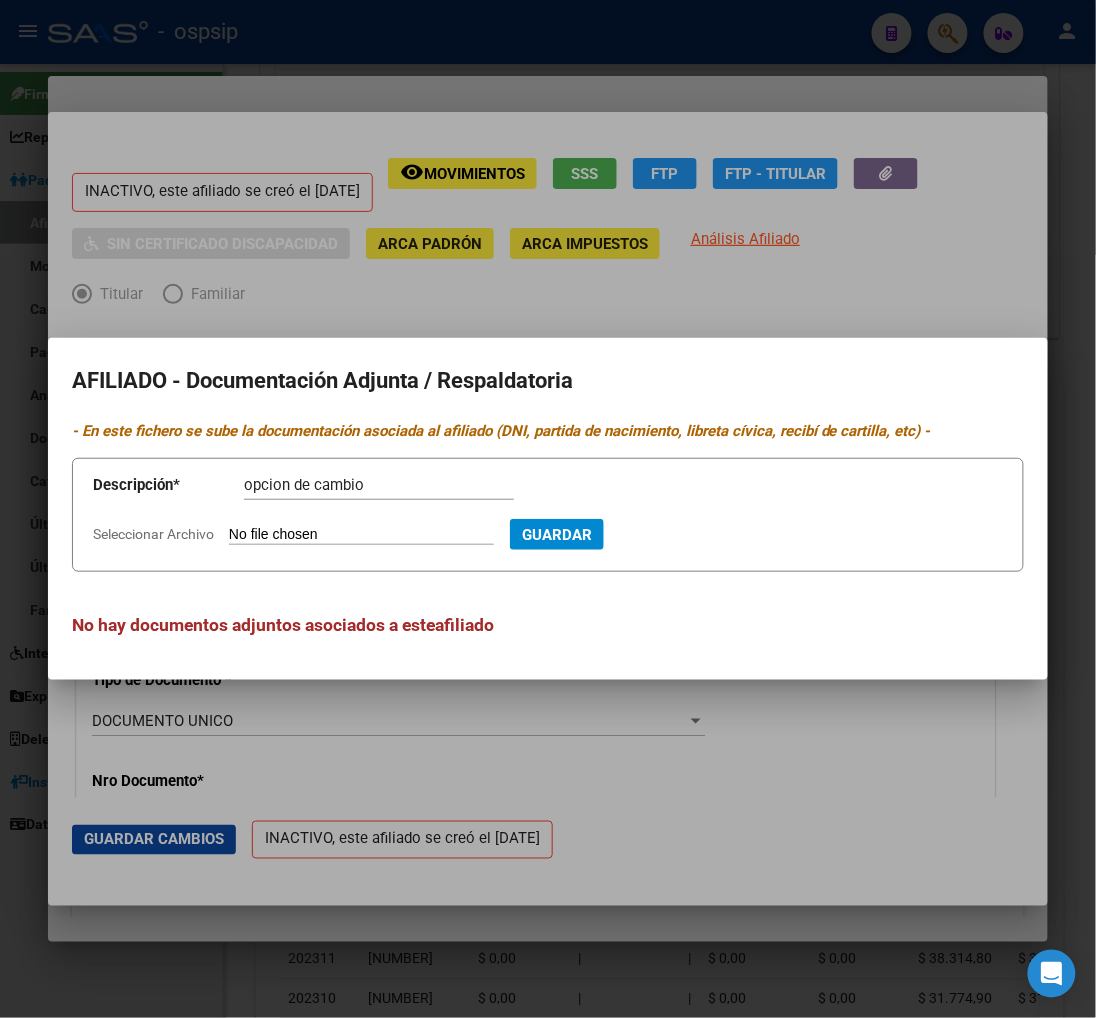 click on "Seleccionar Archivo" at bounding box center [361, 535] 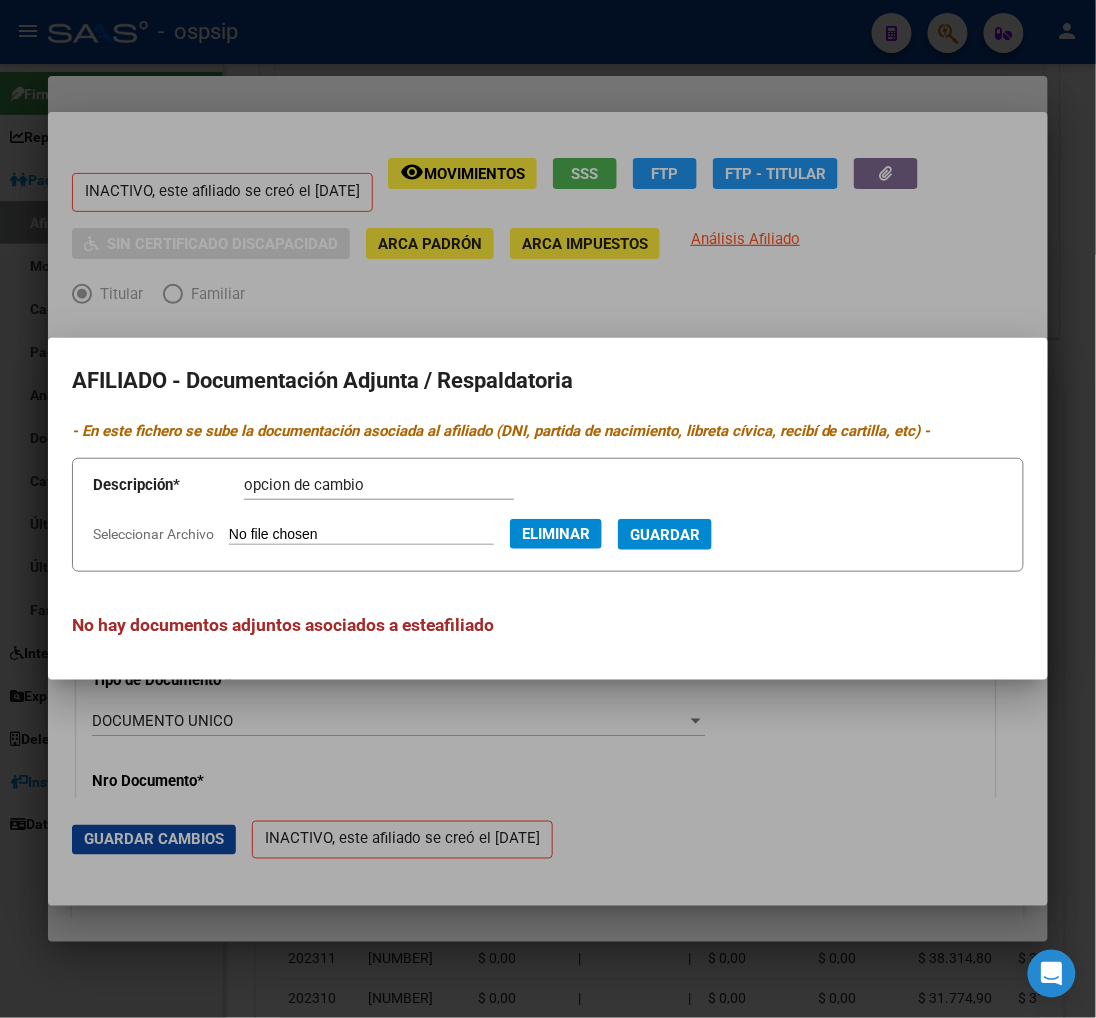 click on "Guardar" at bounding box center (665, 535) 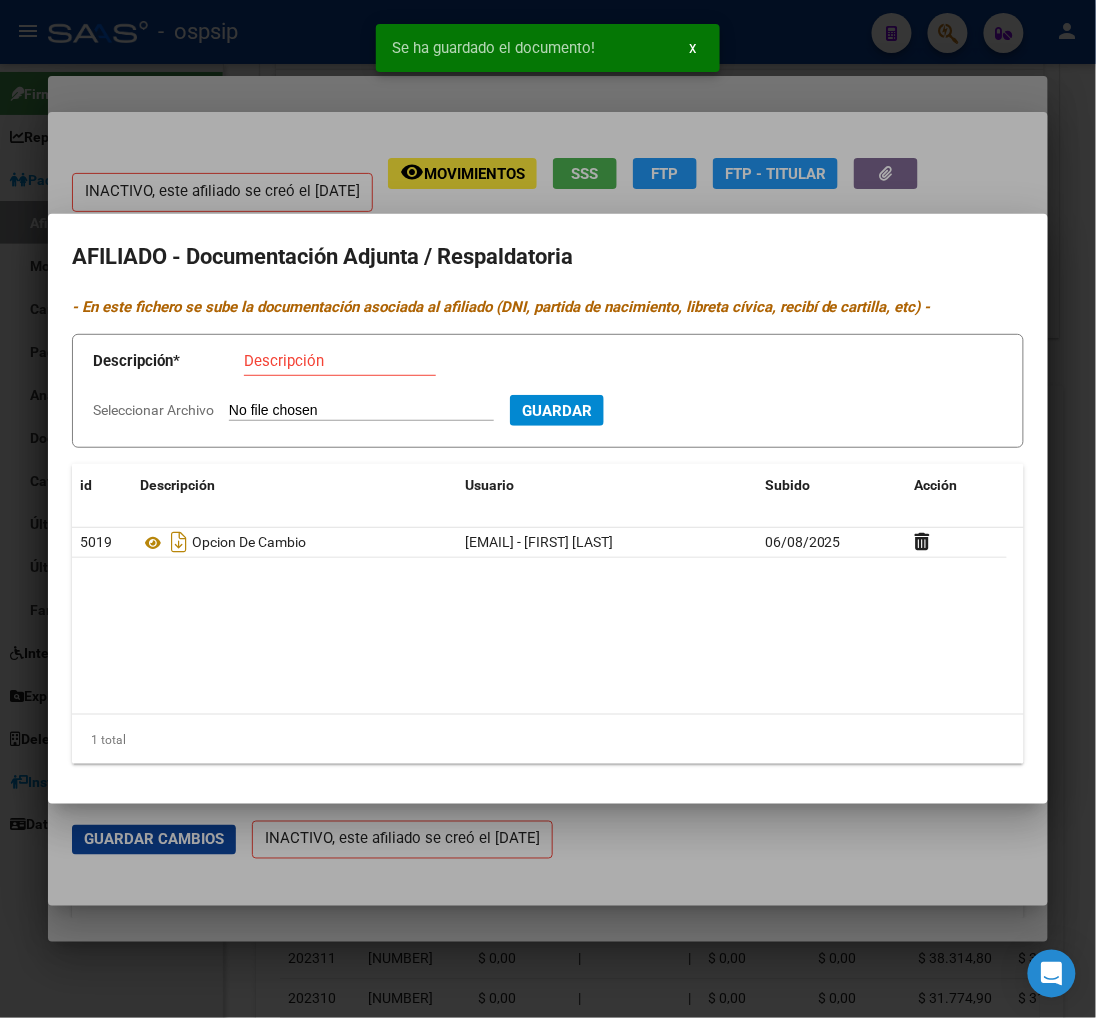 click at bounding box center (548, 509) 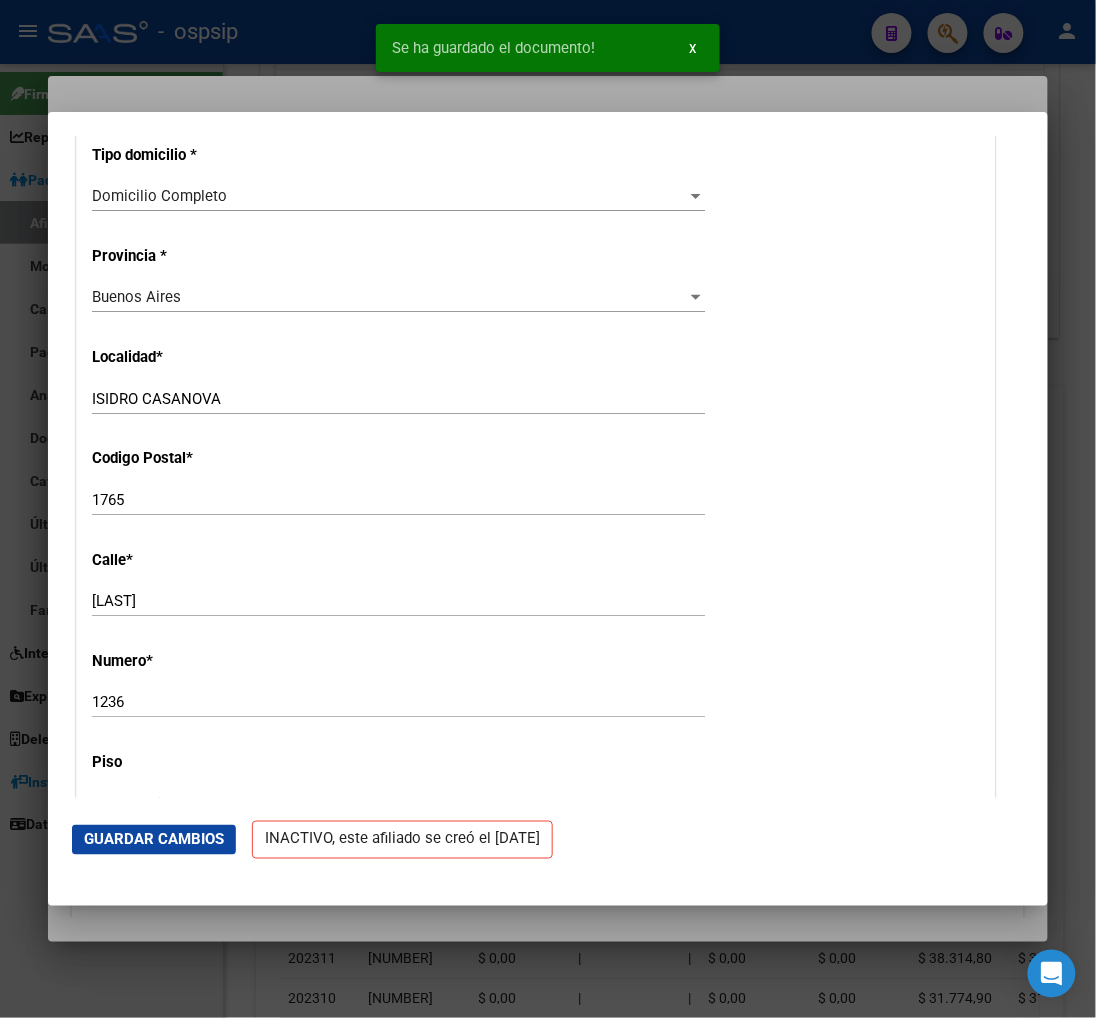 scroll, scrollTop: 1888, scrollLeft: 0, axis: vertical 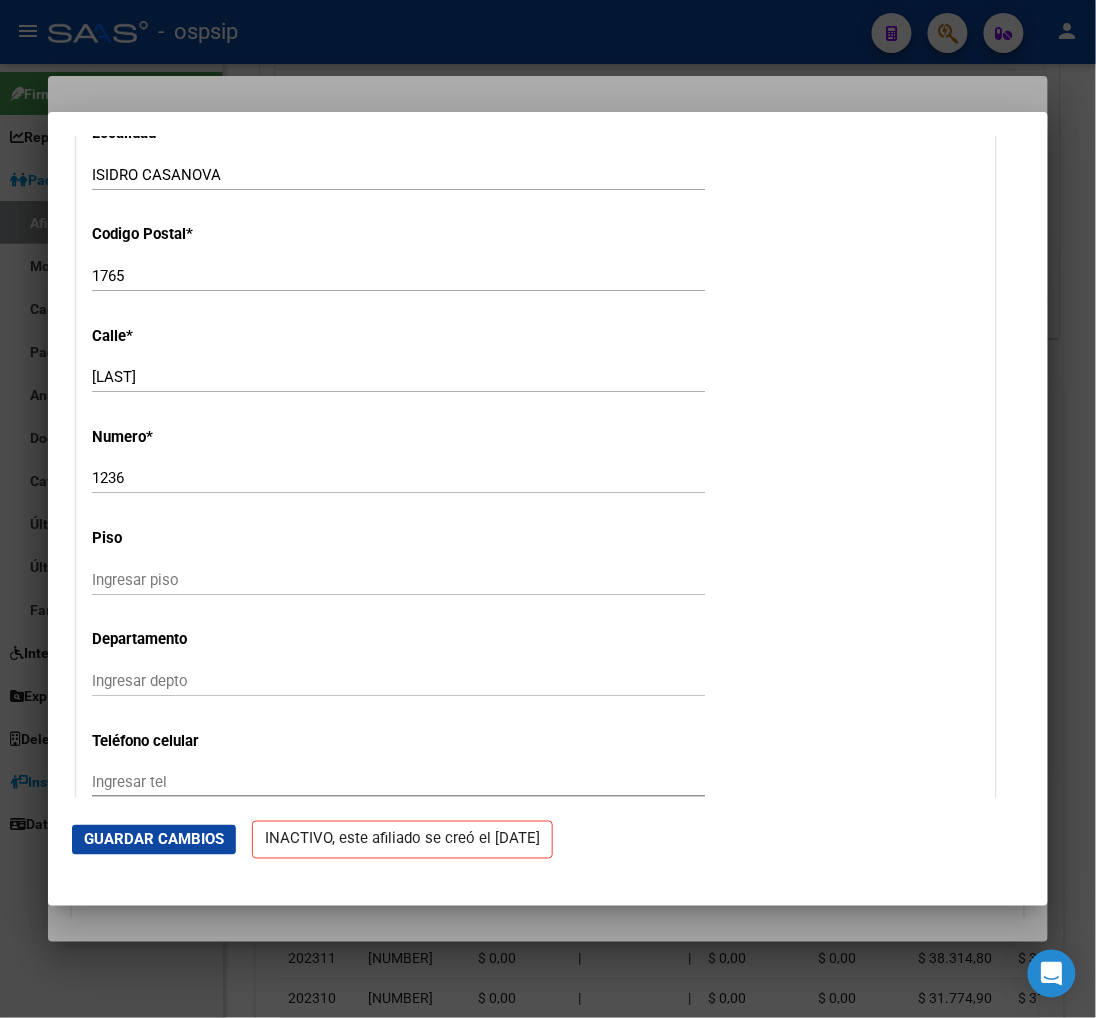 click on "Guardar Cambios" 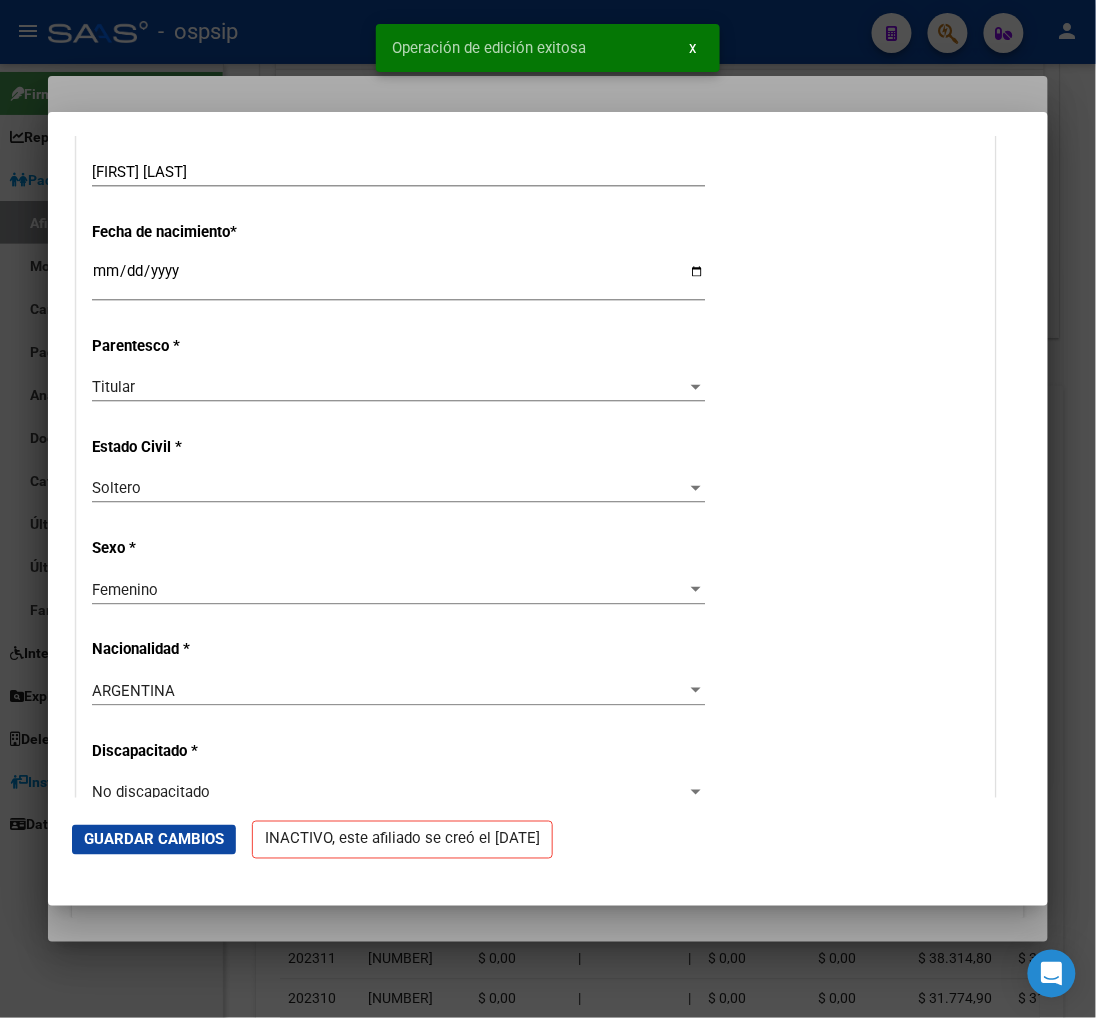 scroll, scrollTop: 777, scrollLeft: 0, axis: vertical 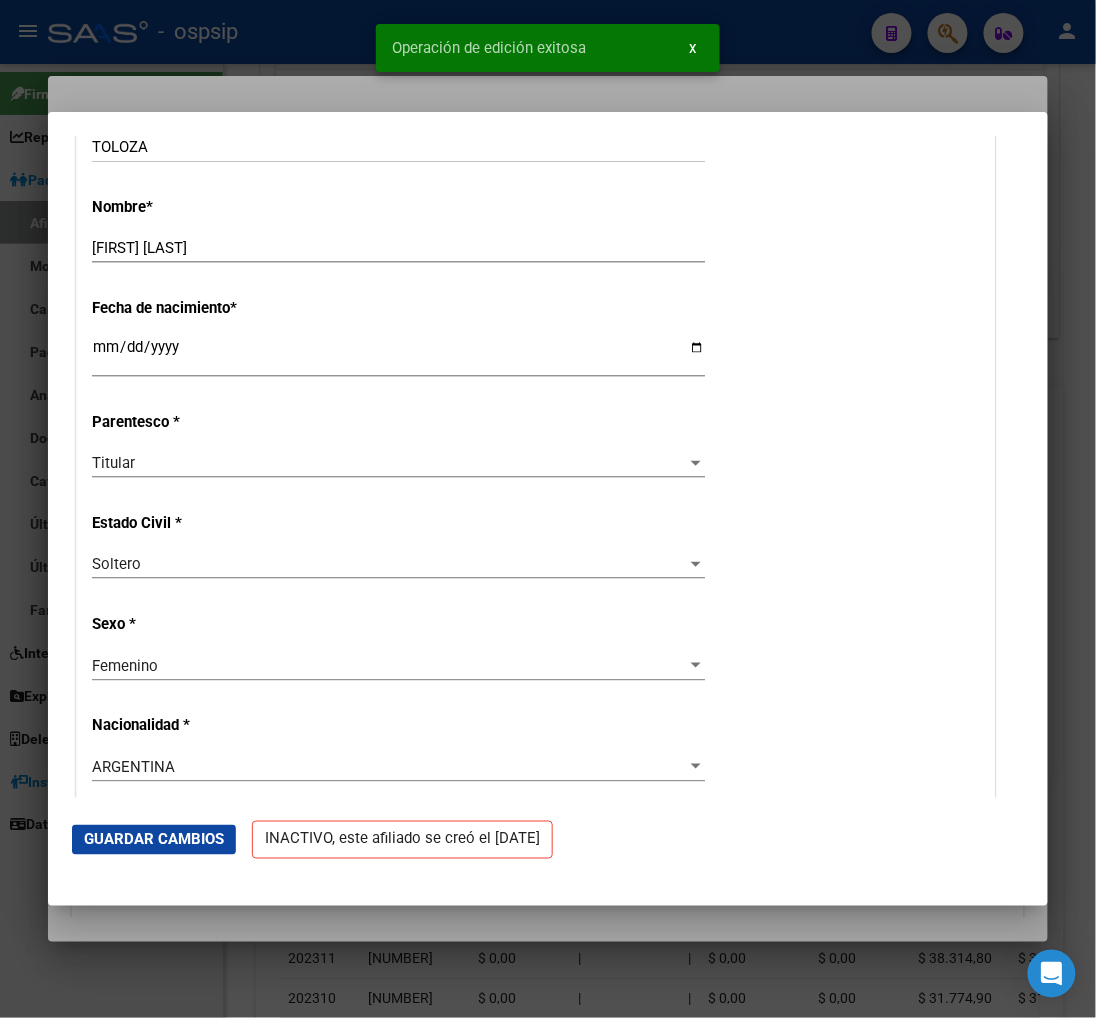 click on "Fecha de nacimiento  *   [DATE] Ingresar fecha" at bounding box center (536, 339) 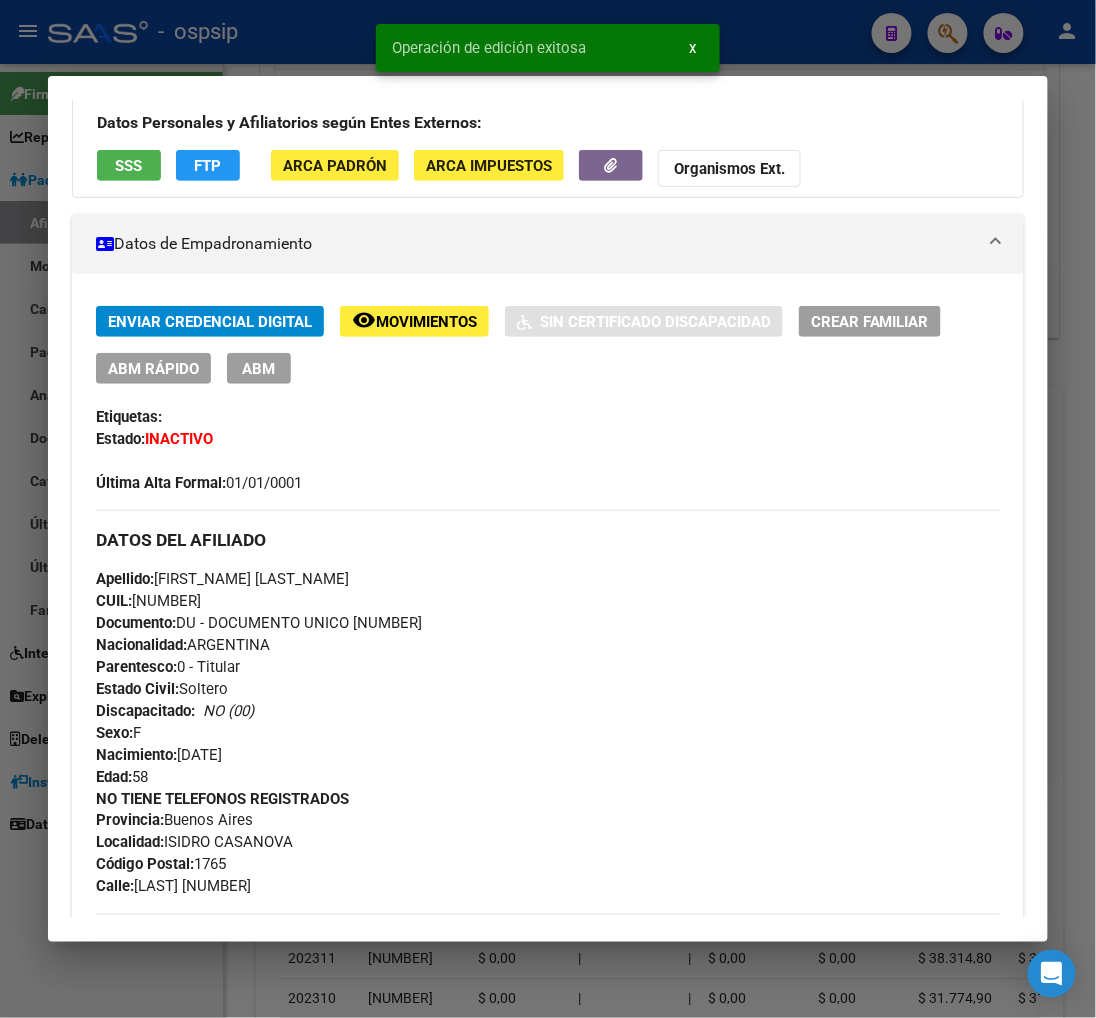 scroll, scrollTop: 222, scrollLeft: 0, axis: vertical 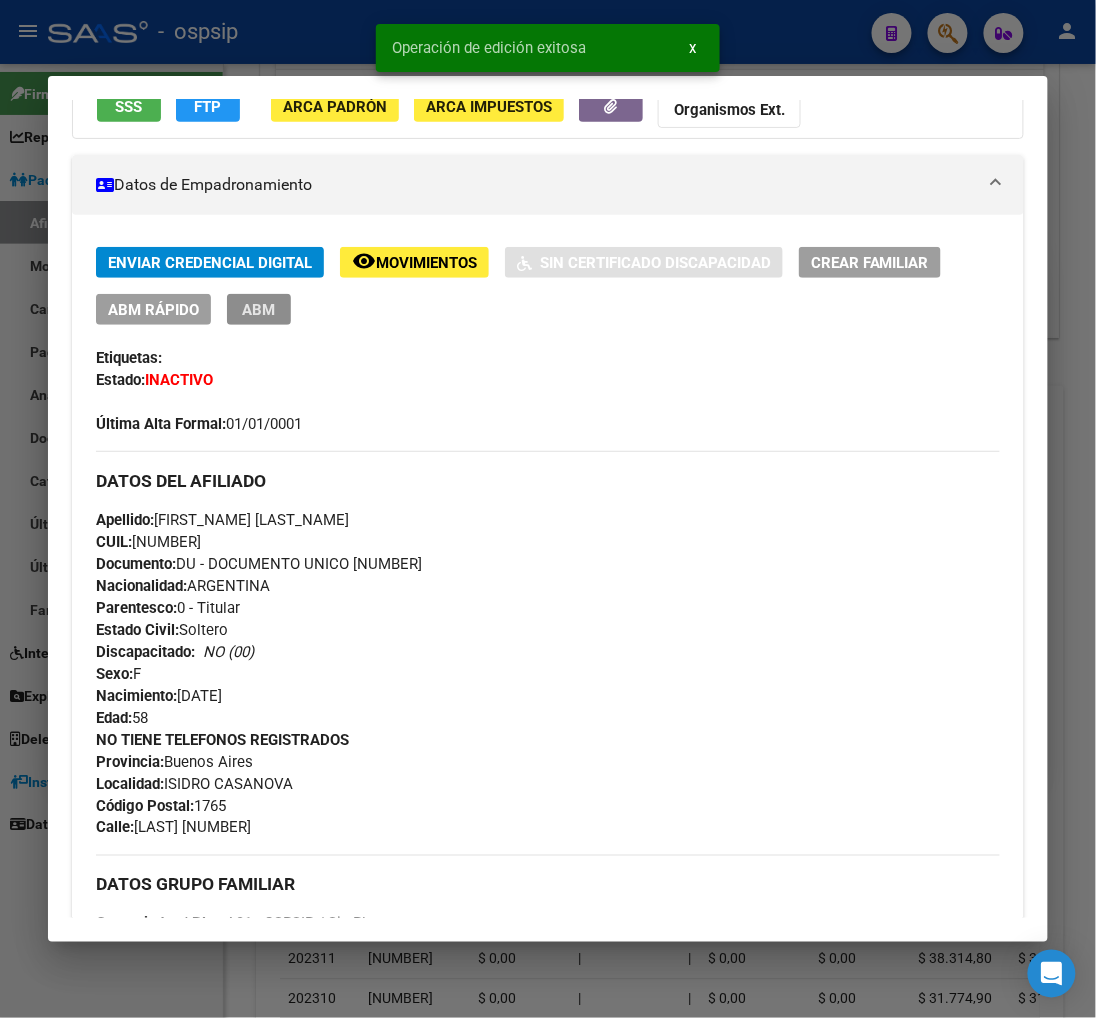 click on "ABM" at bounding box center (259, 310) 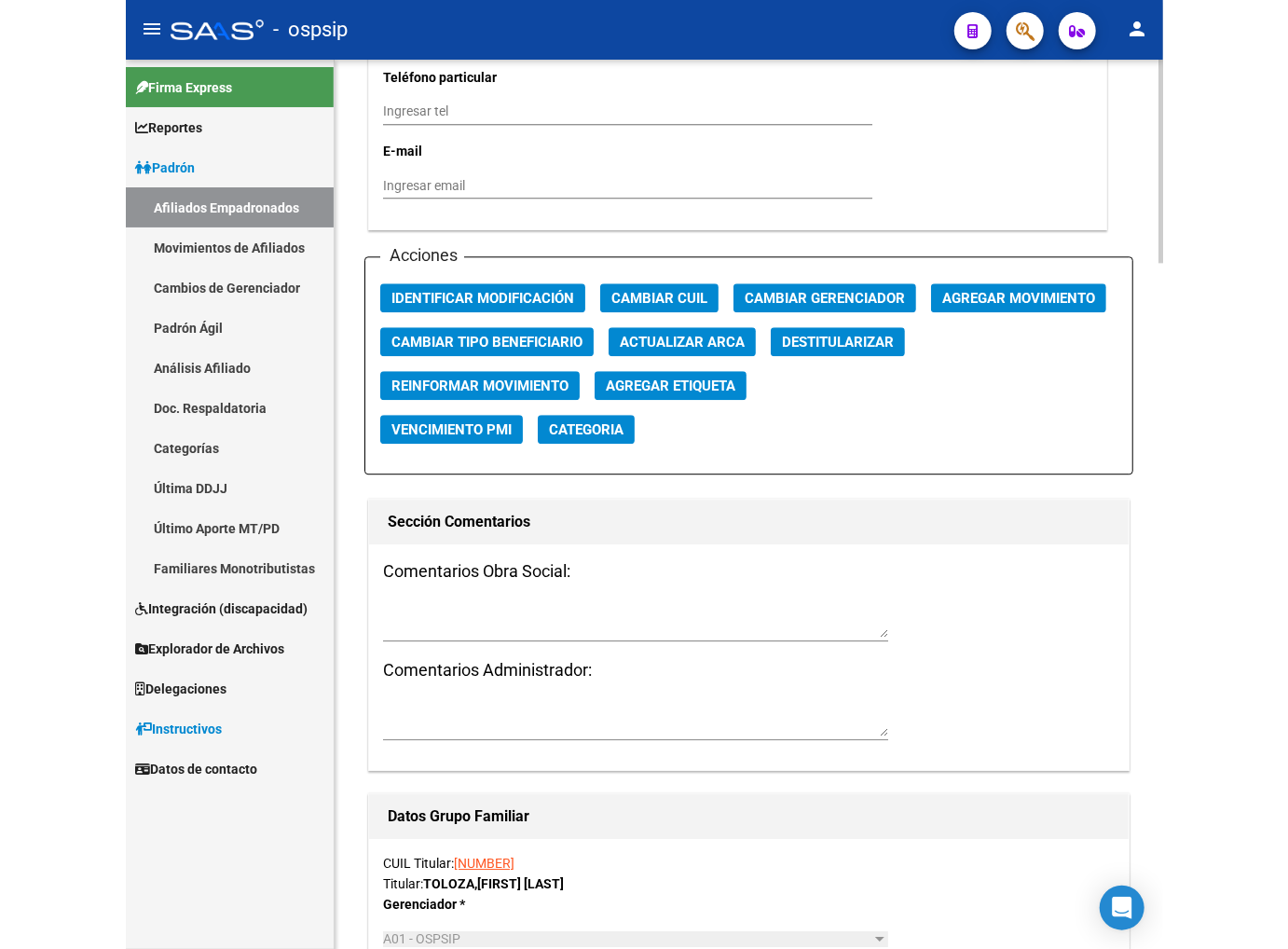 scroll, scrollTop: 2071, scrollLeft: 0, axis: vertical 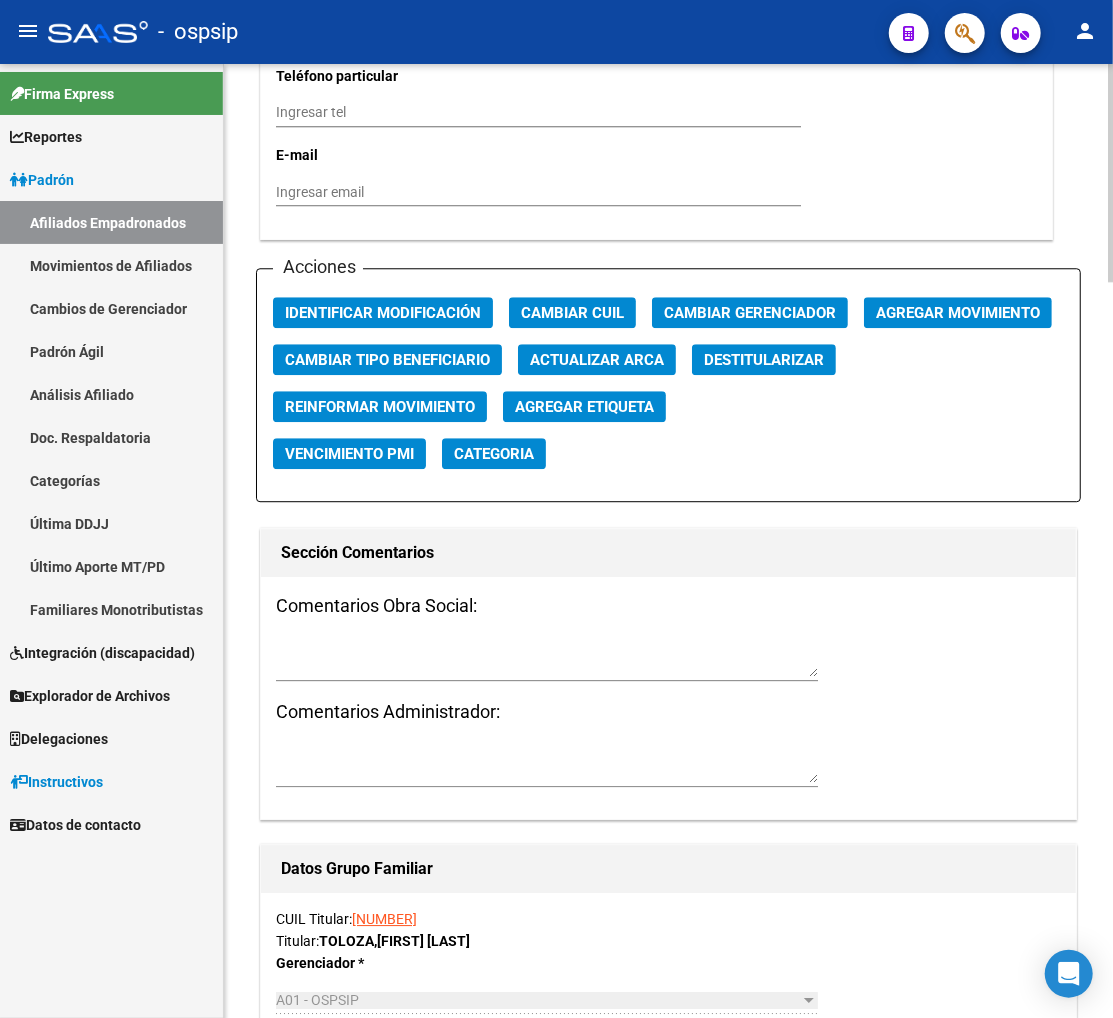 click at bounding box center [547, 658] 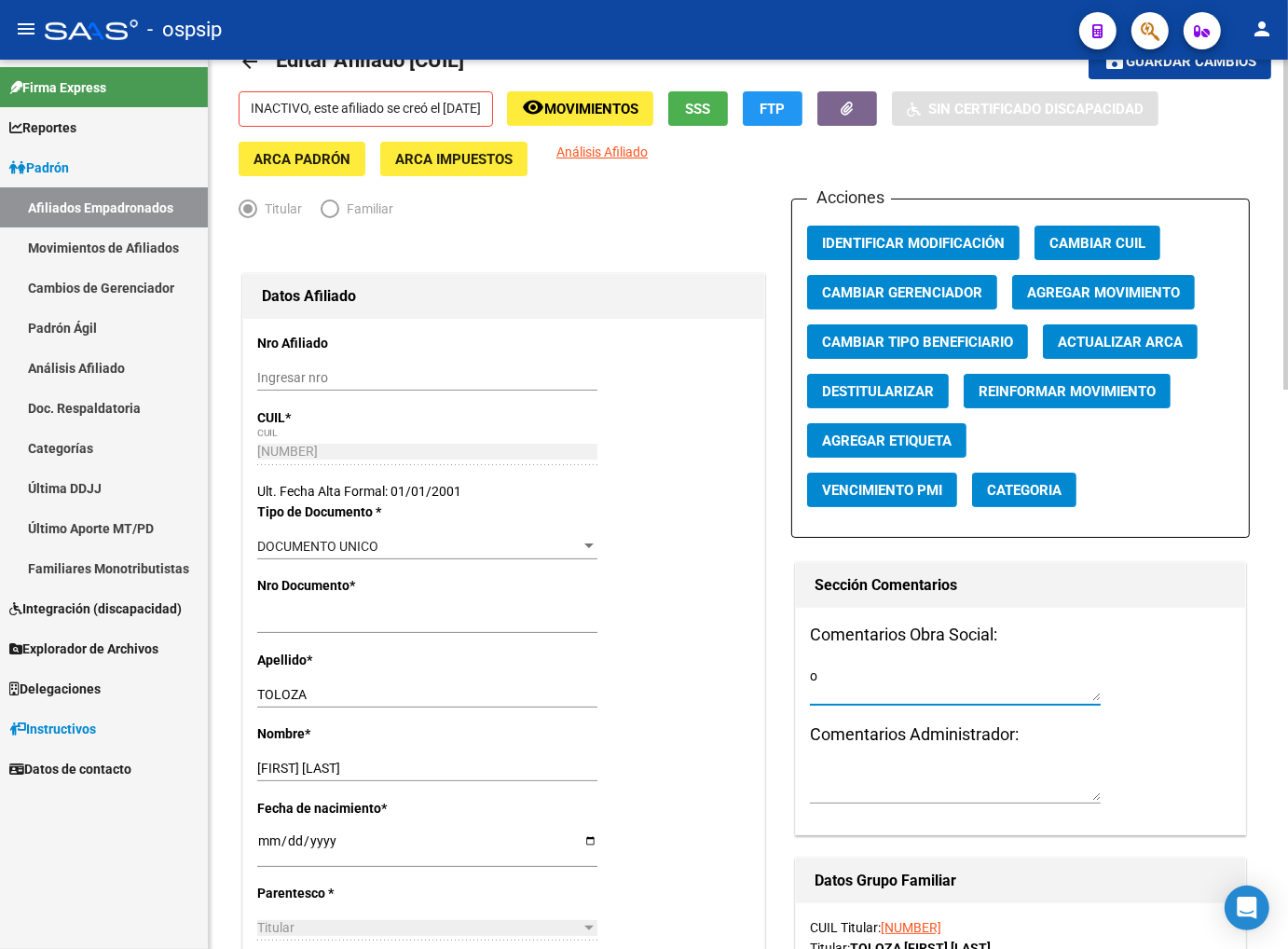 scroll, scrollTop: 0, scrollLeft: 0, axis: both 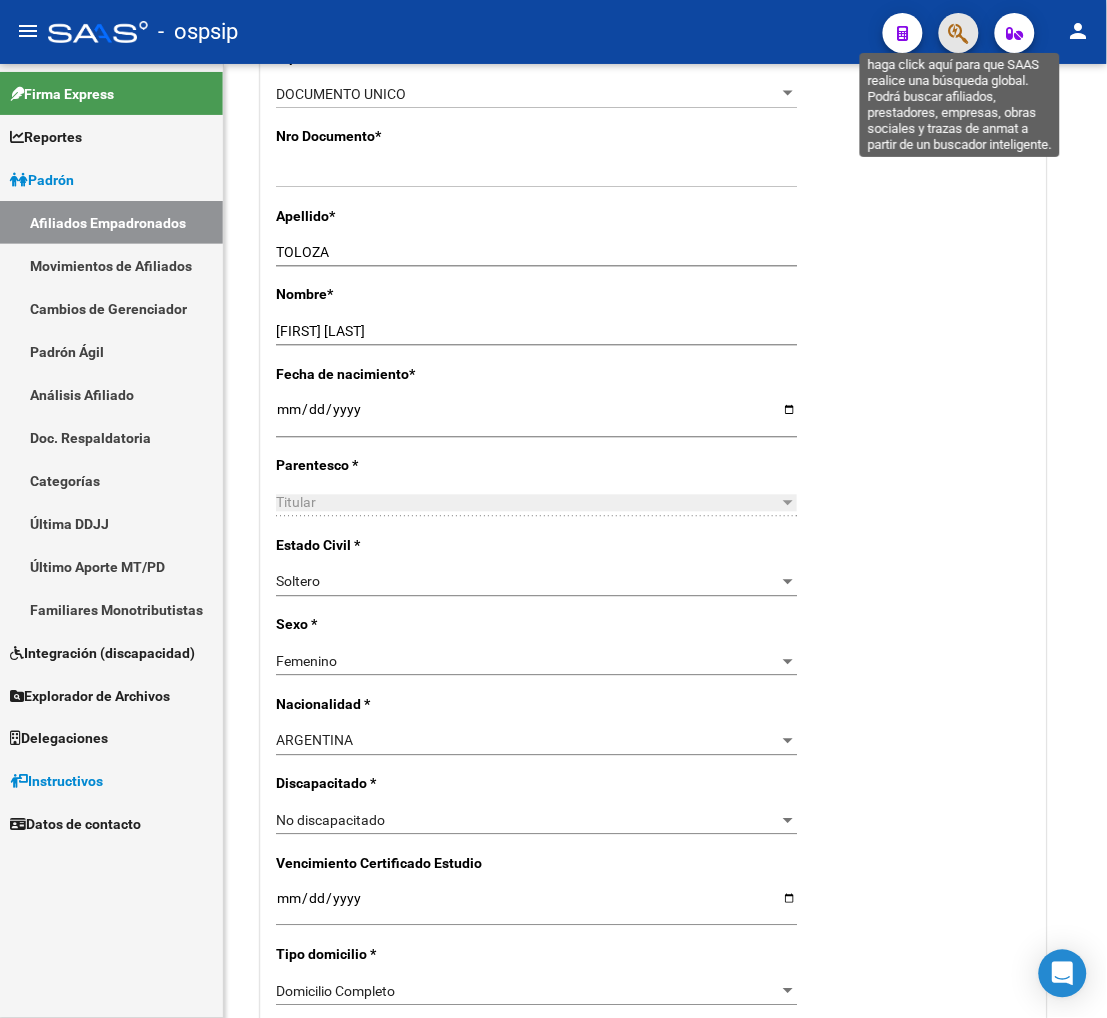 click 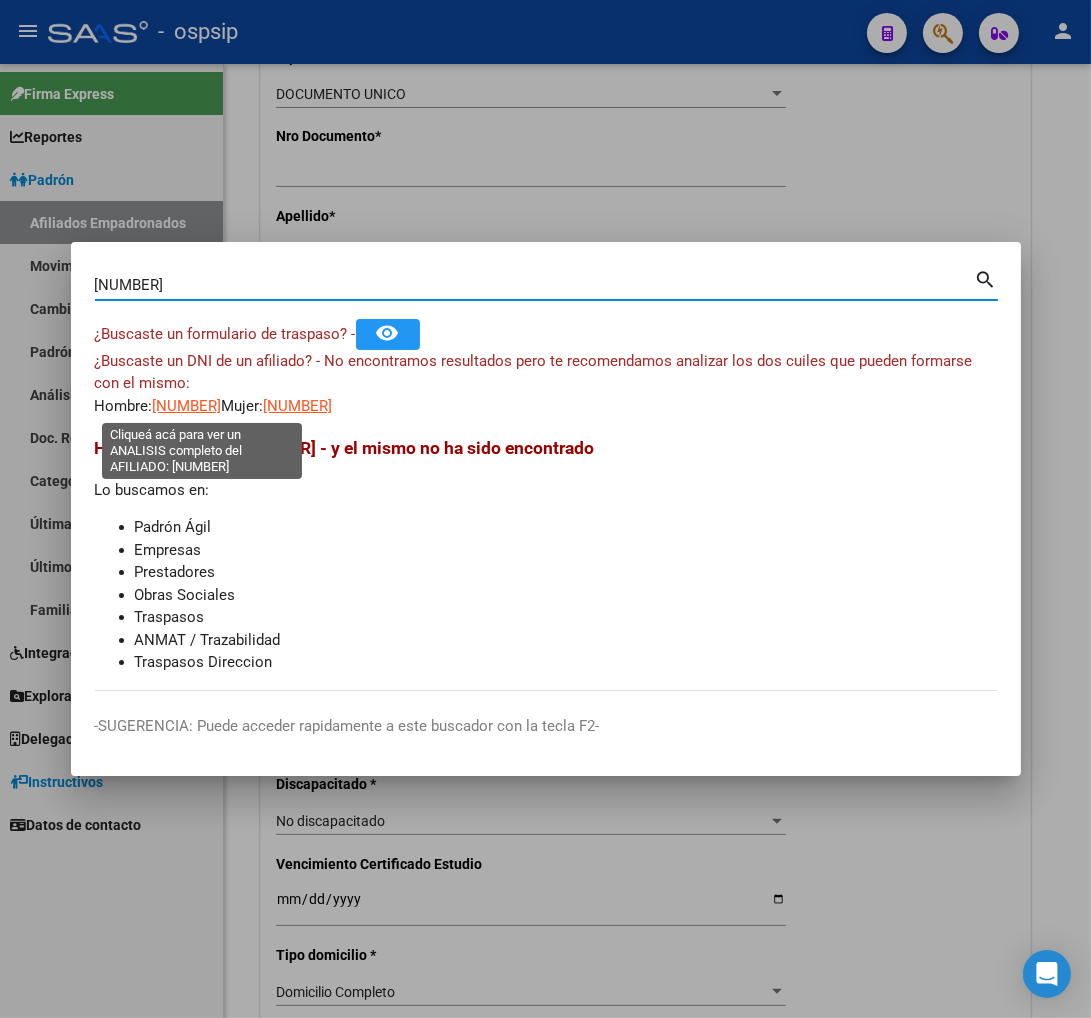 click on "[NUMBER]" at bounding box center [187, 406] 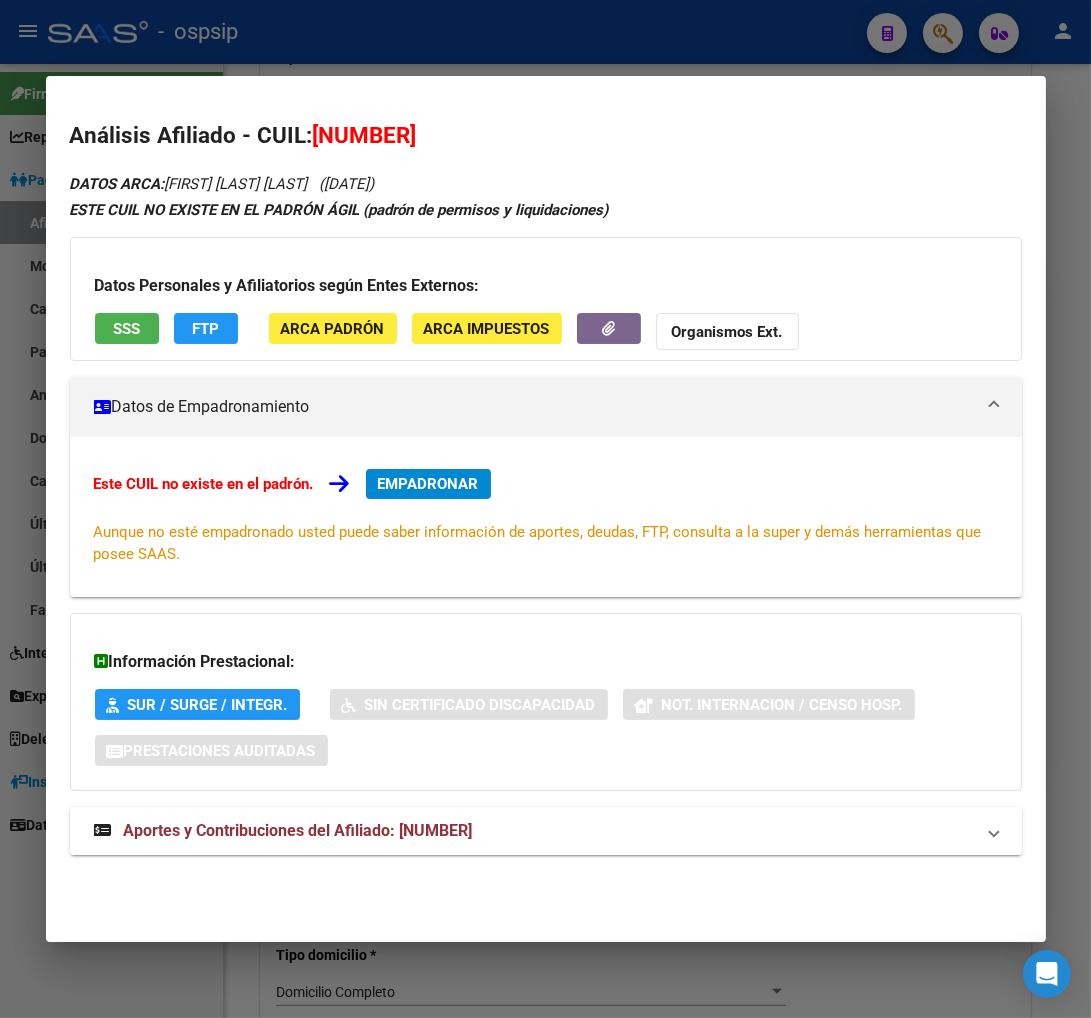 click on "Aportes y Contribuciones del Afiliado: [NUMBER]" at bounding box center (298, 830) 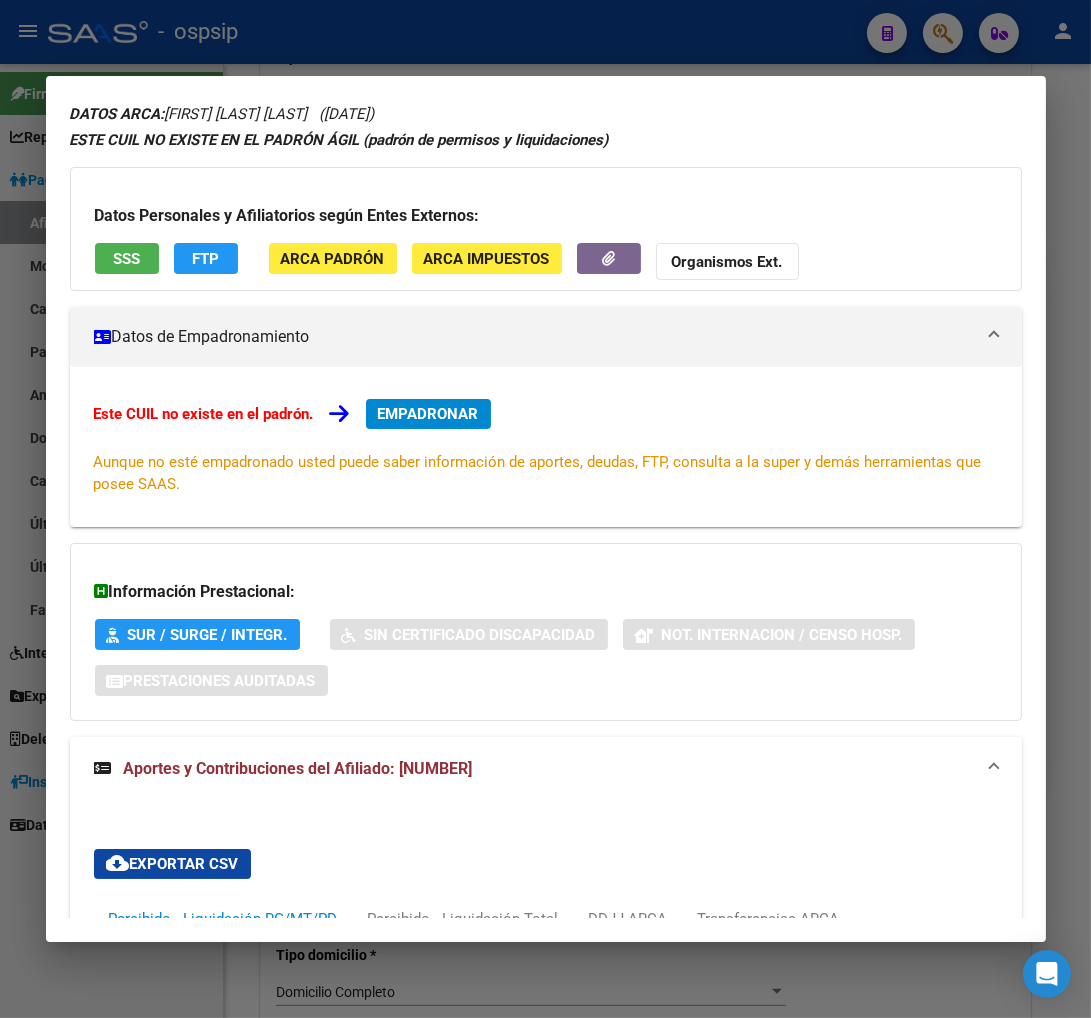 scroll, scrollTop: 0, scrollLeft: 0, axis: both 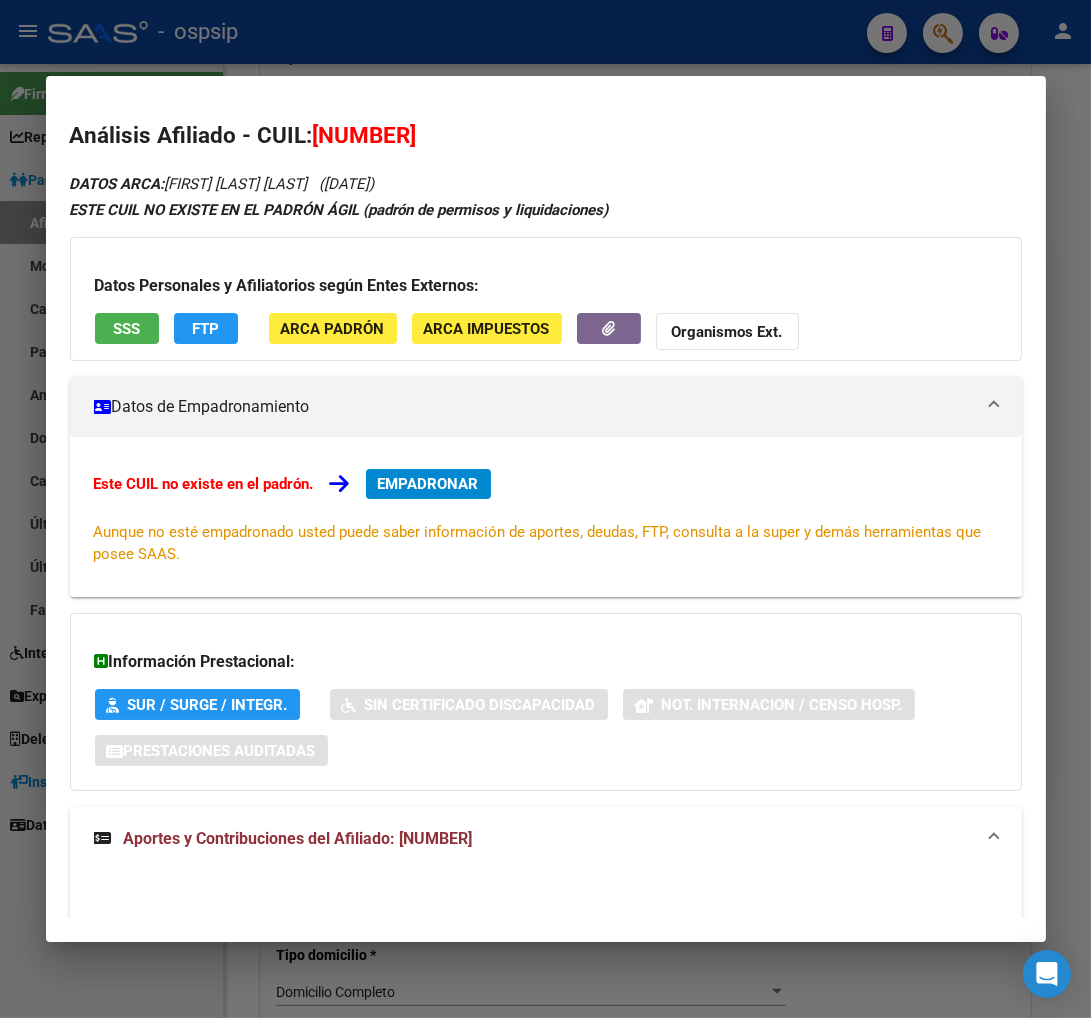 click on "EMPADRONAR" at bounding box center (428, 484) 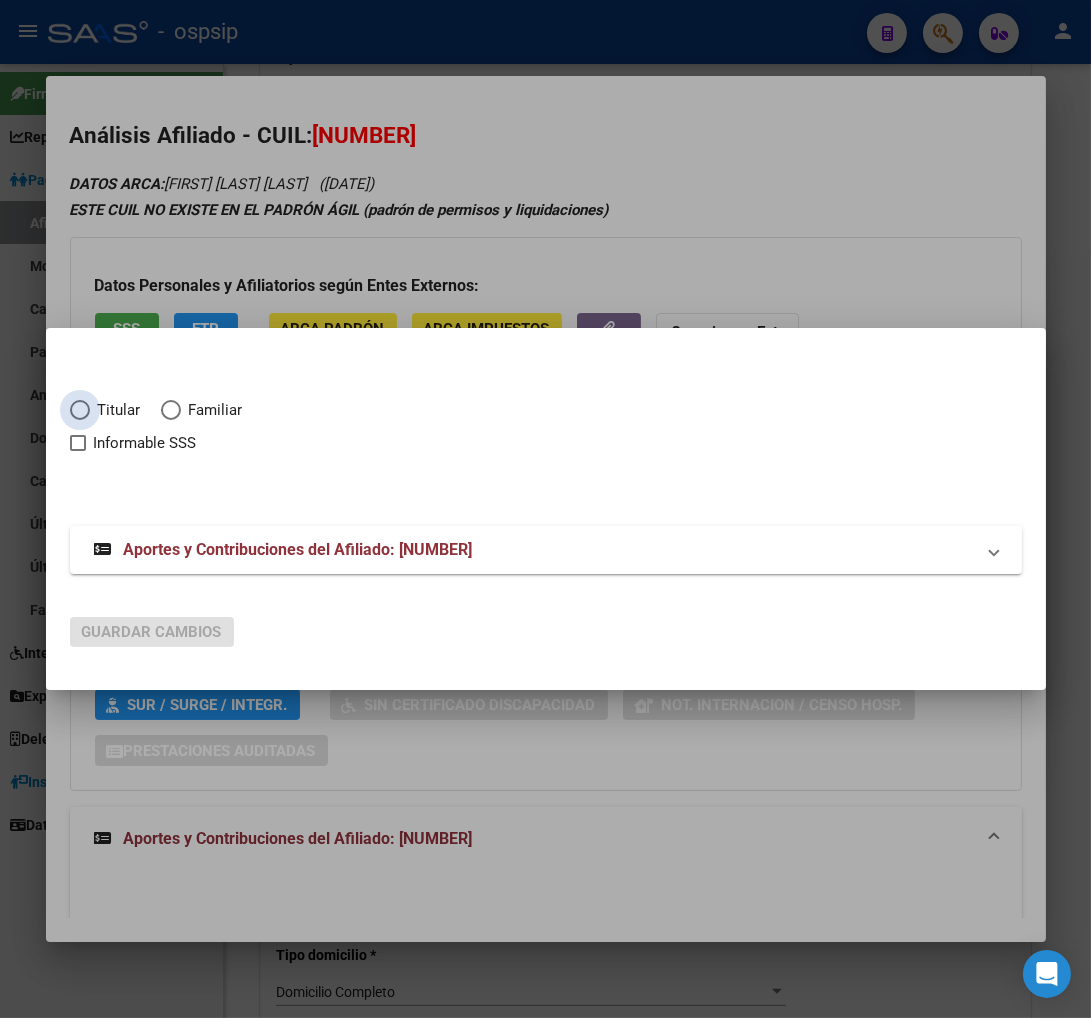 click at bounding box center (80, 410) 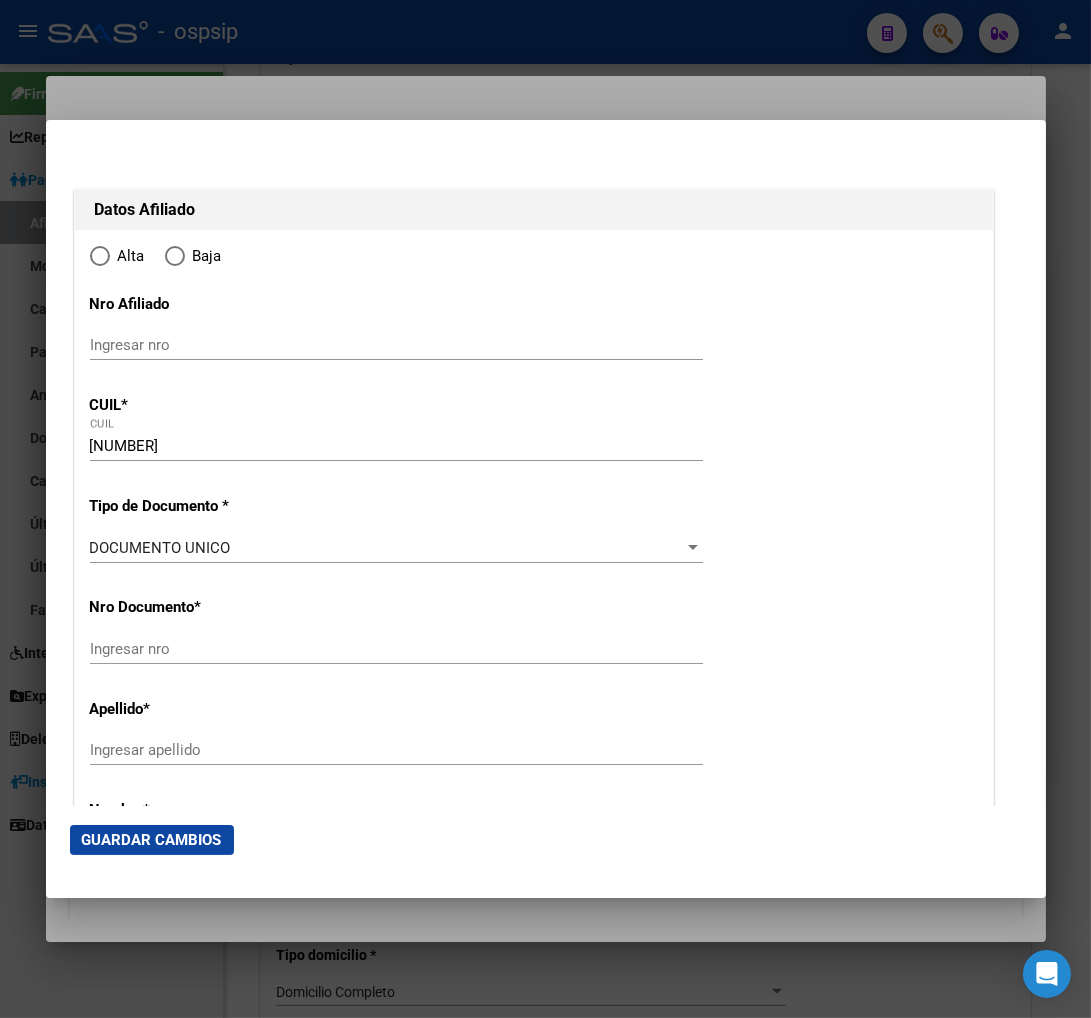 scroll, scrollTop: 222, scrollLeft: 0, axis: vertical 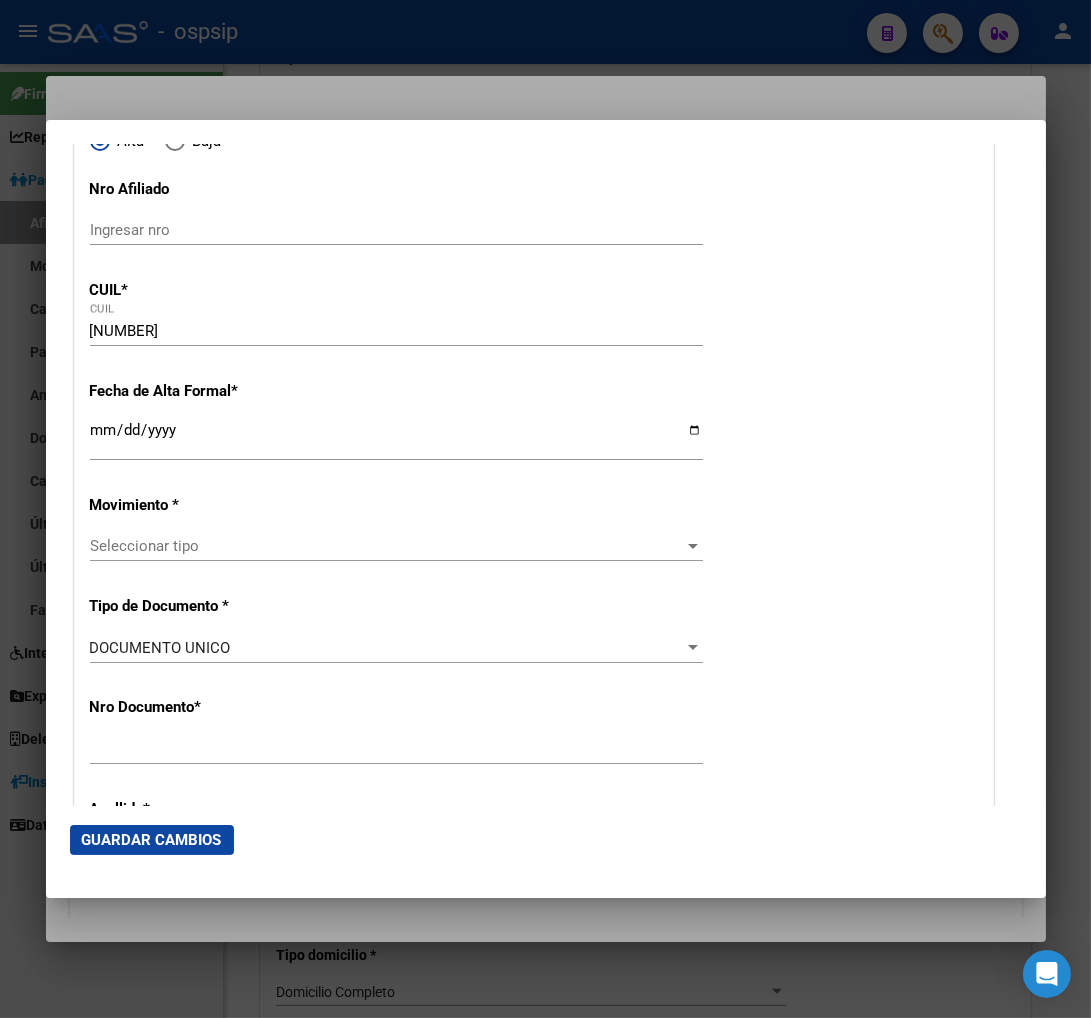 click on "Ingresar fecha" at bounding box center [396, 438] 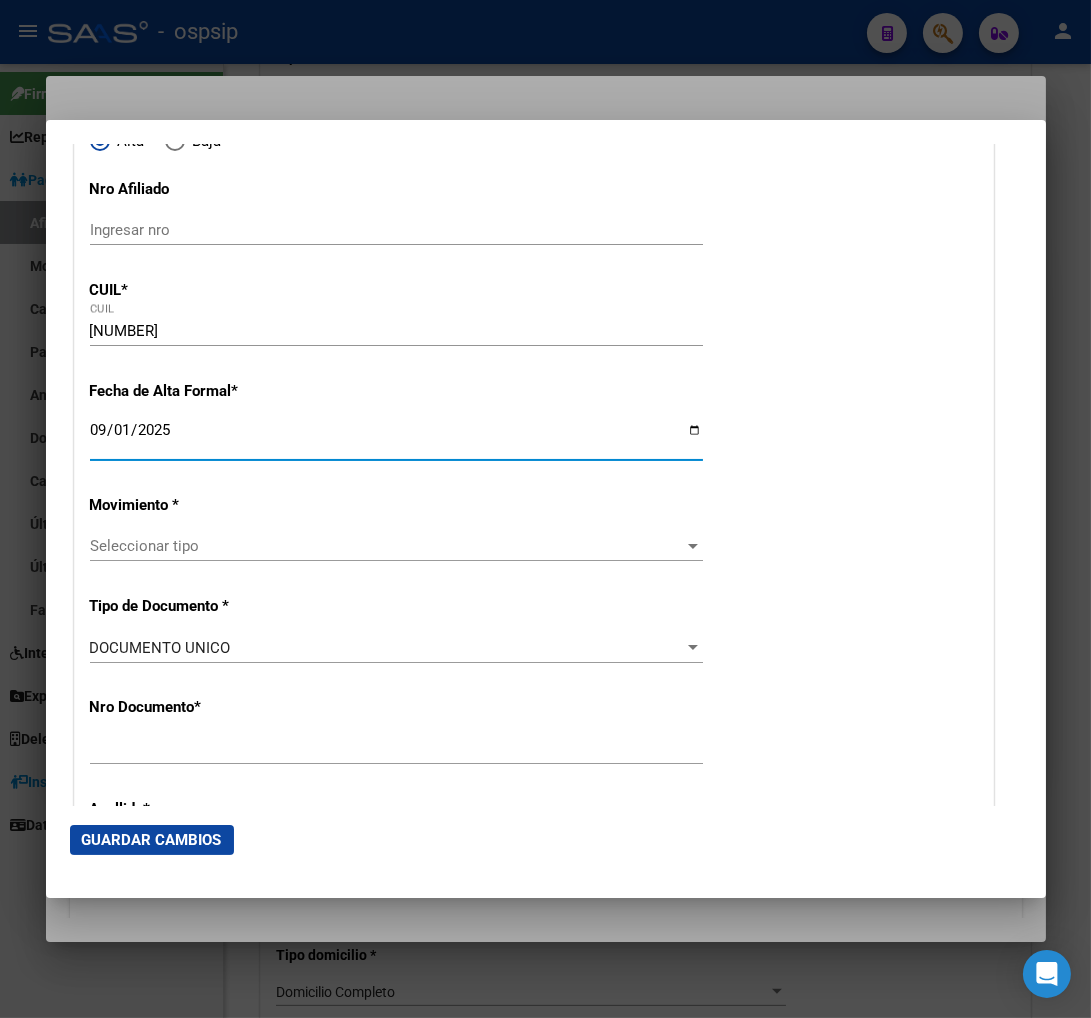 click on "Seleccionar tipo" at bounding box center [387, 546] 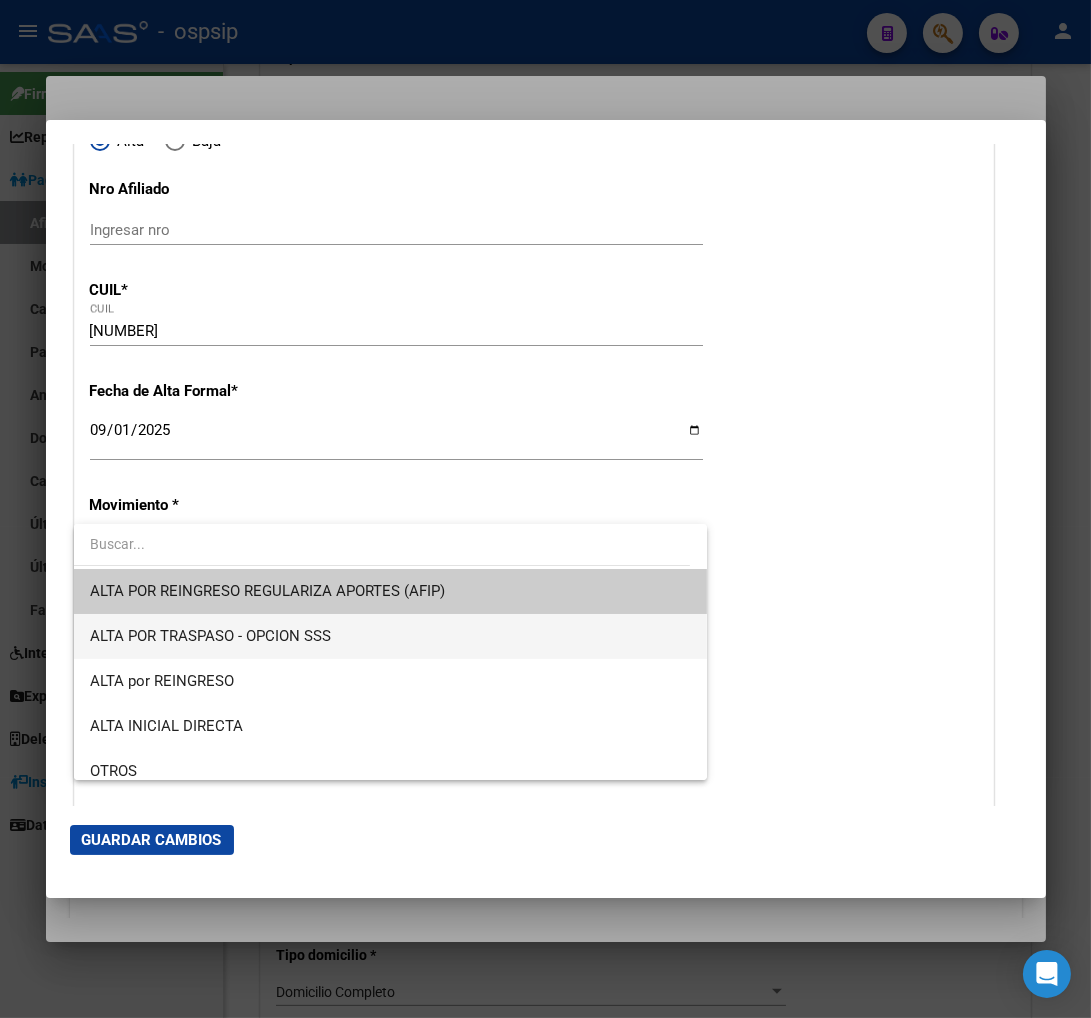 click on "ALTA POR TRASPASO - OPCION SSS" at bounding box center [390, 636] 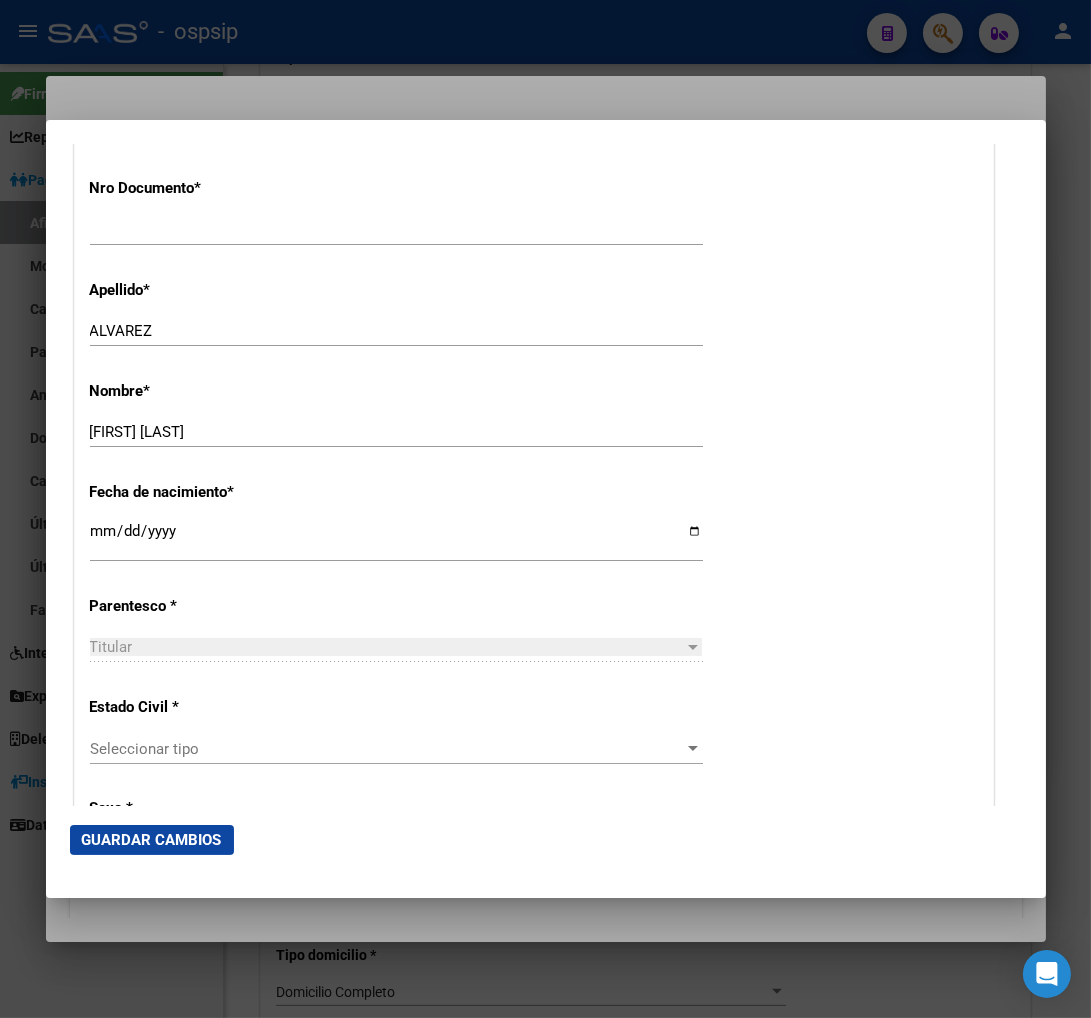 scroll, scrollTop: 777, scrollLeft: 0, axis: vertical 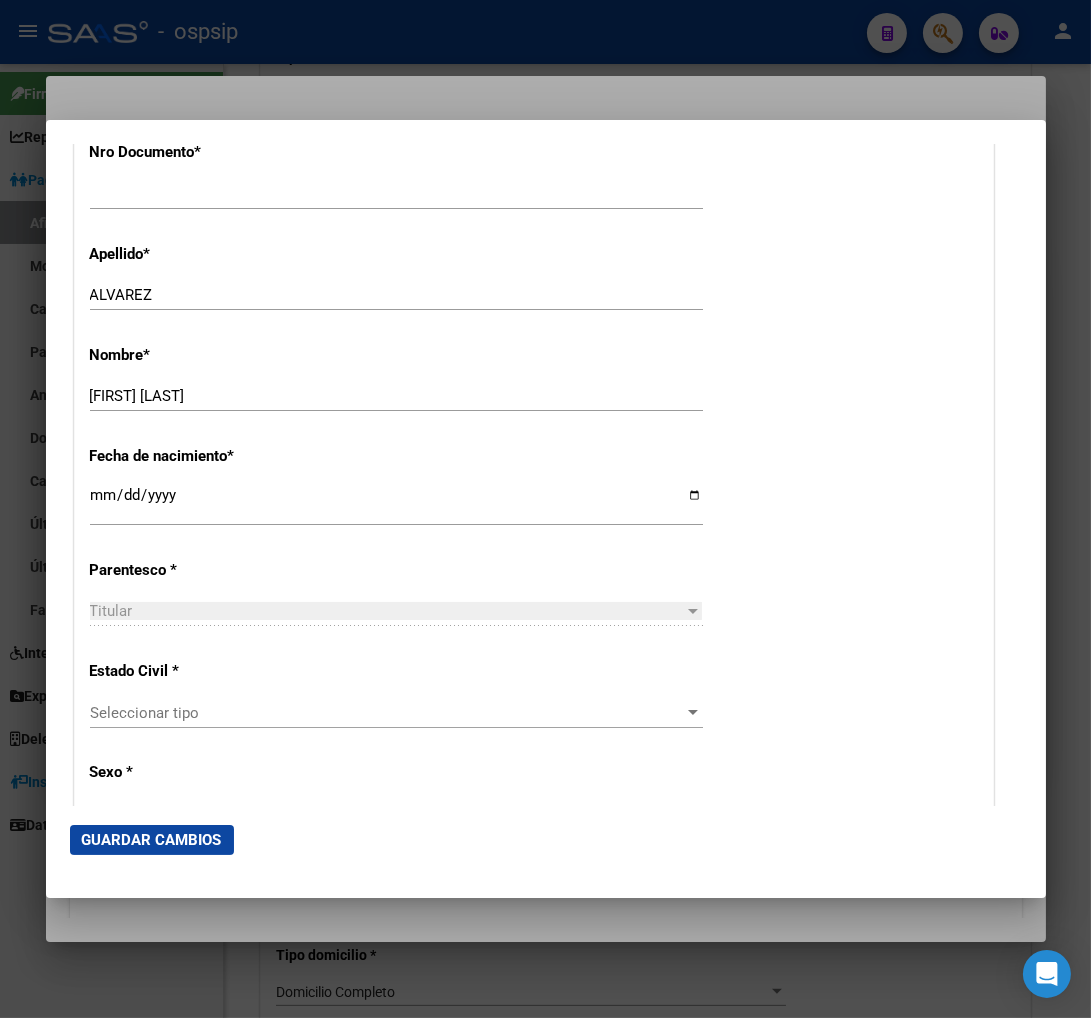 click on "Seleccionar tipo" at bounding box center [387, 713] 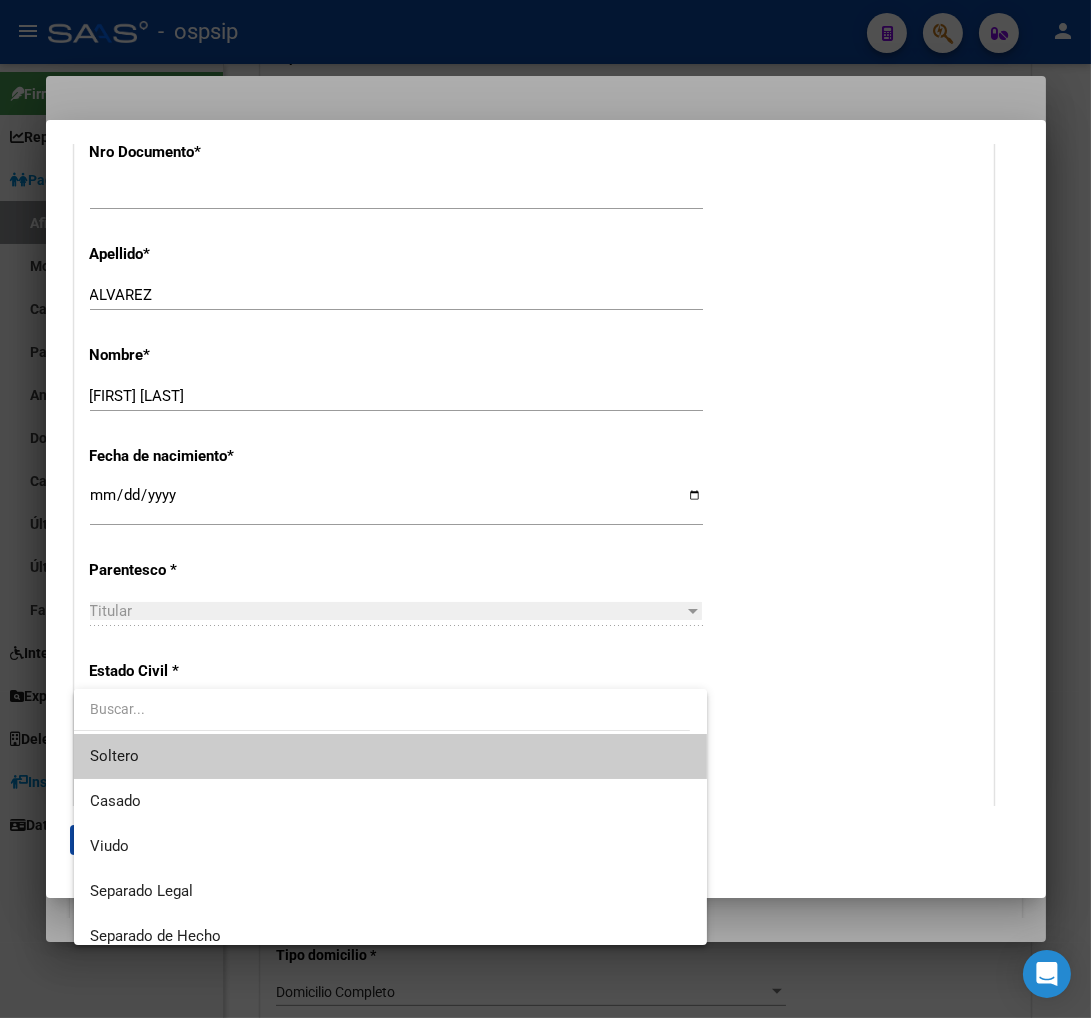 click on "Soltero" at bounding box center (390, 756) 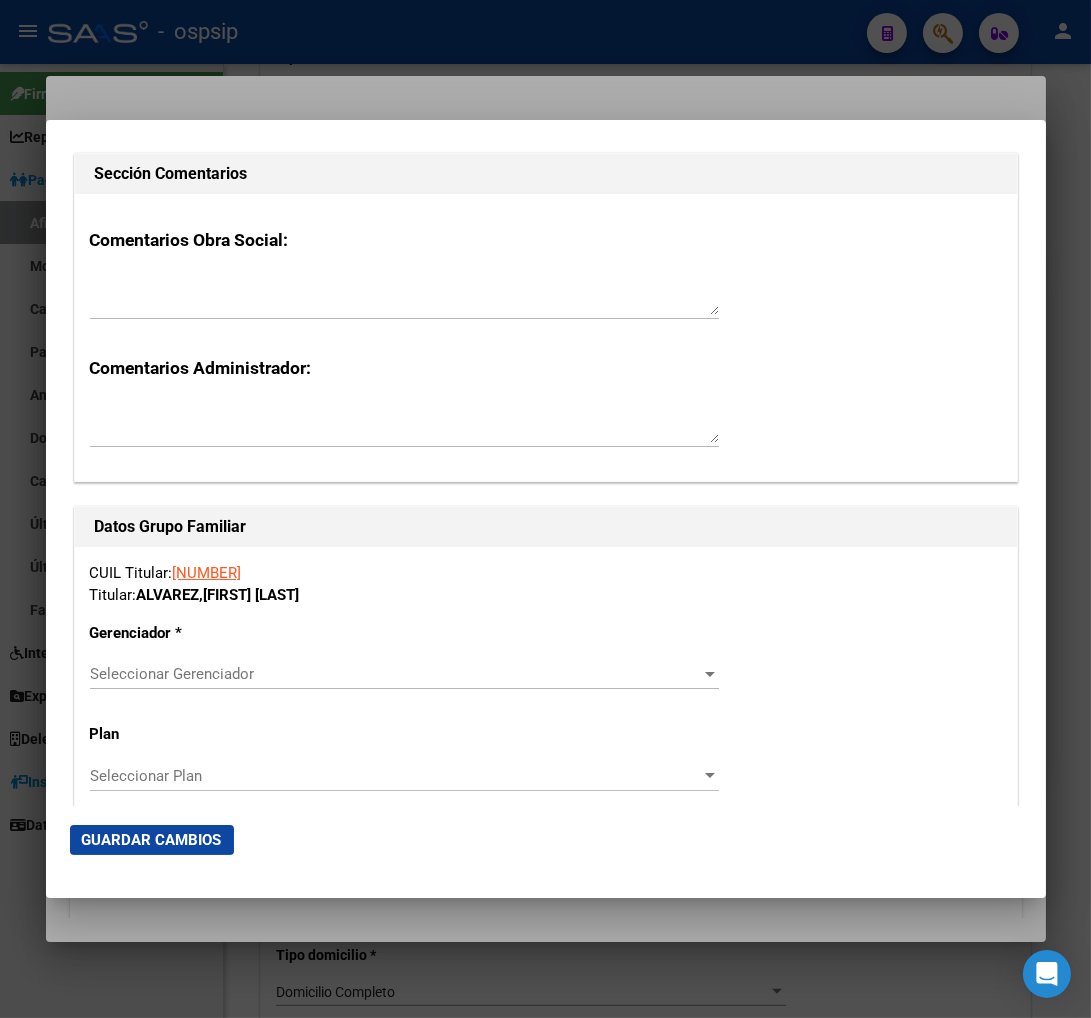 scroll, scrollTop: 3111, scrollLeft: 0, axis: vertical 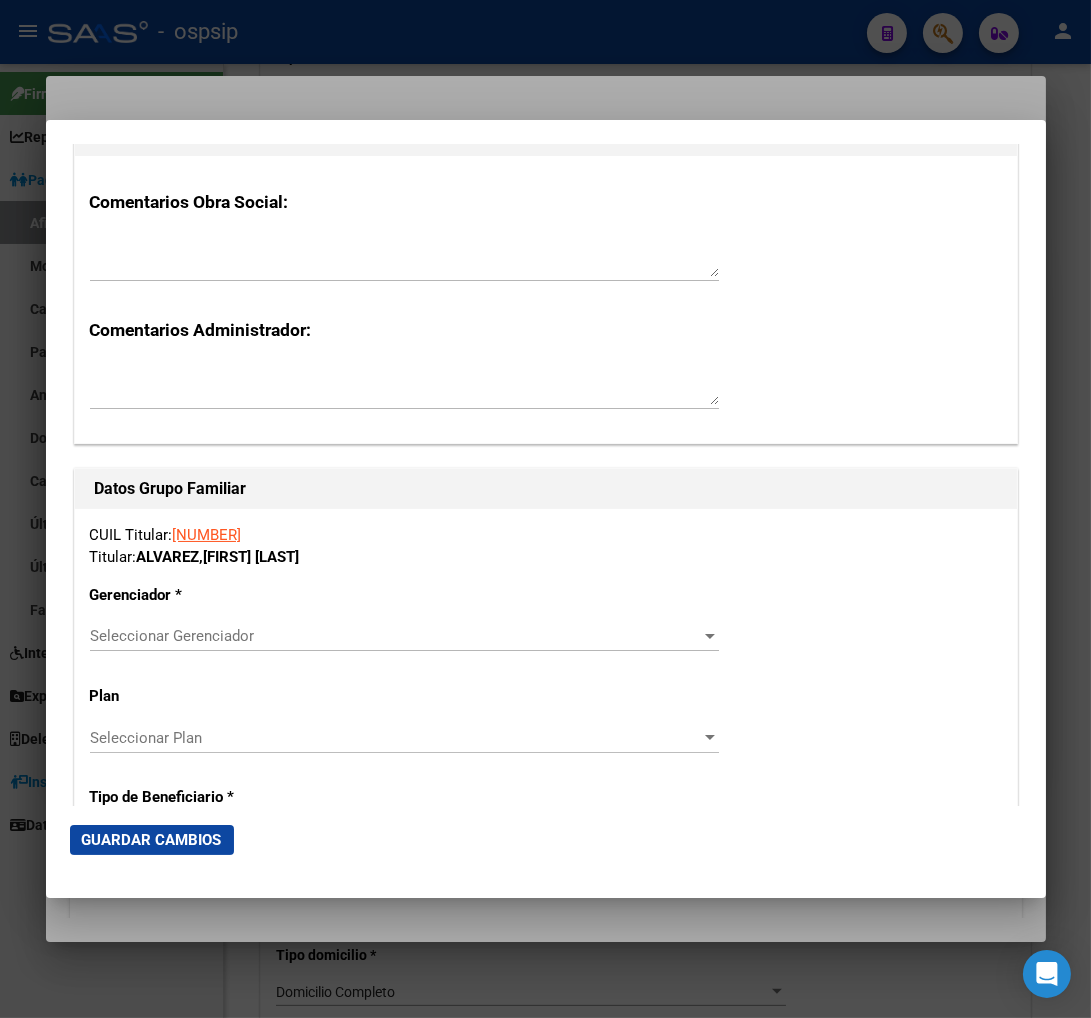 click on "Seleccionar Gerenciador" at bounding box center [395, 636] 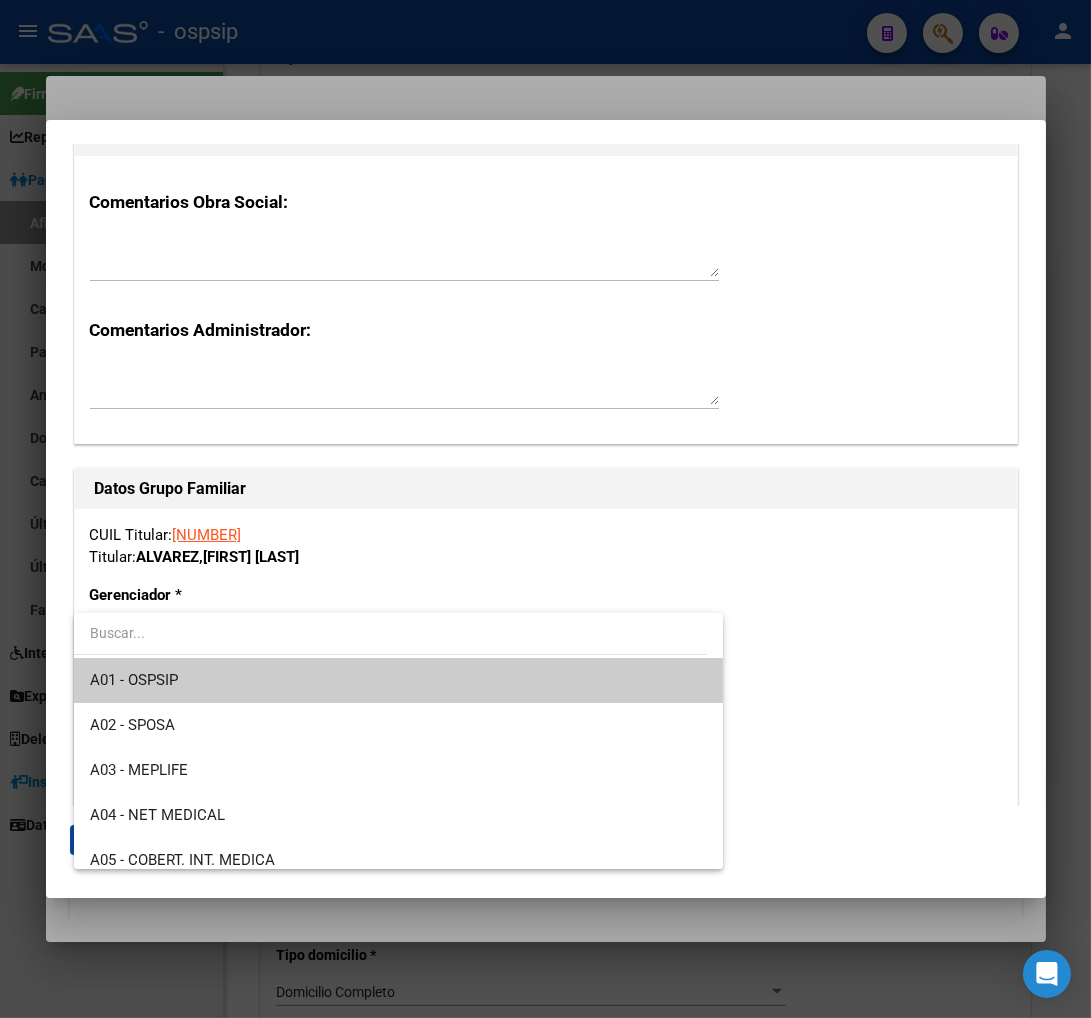 click on "A01 - OSPSIP" at bounding box center [399, 680] 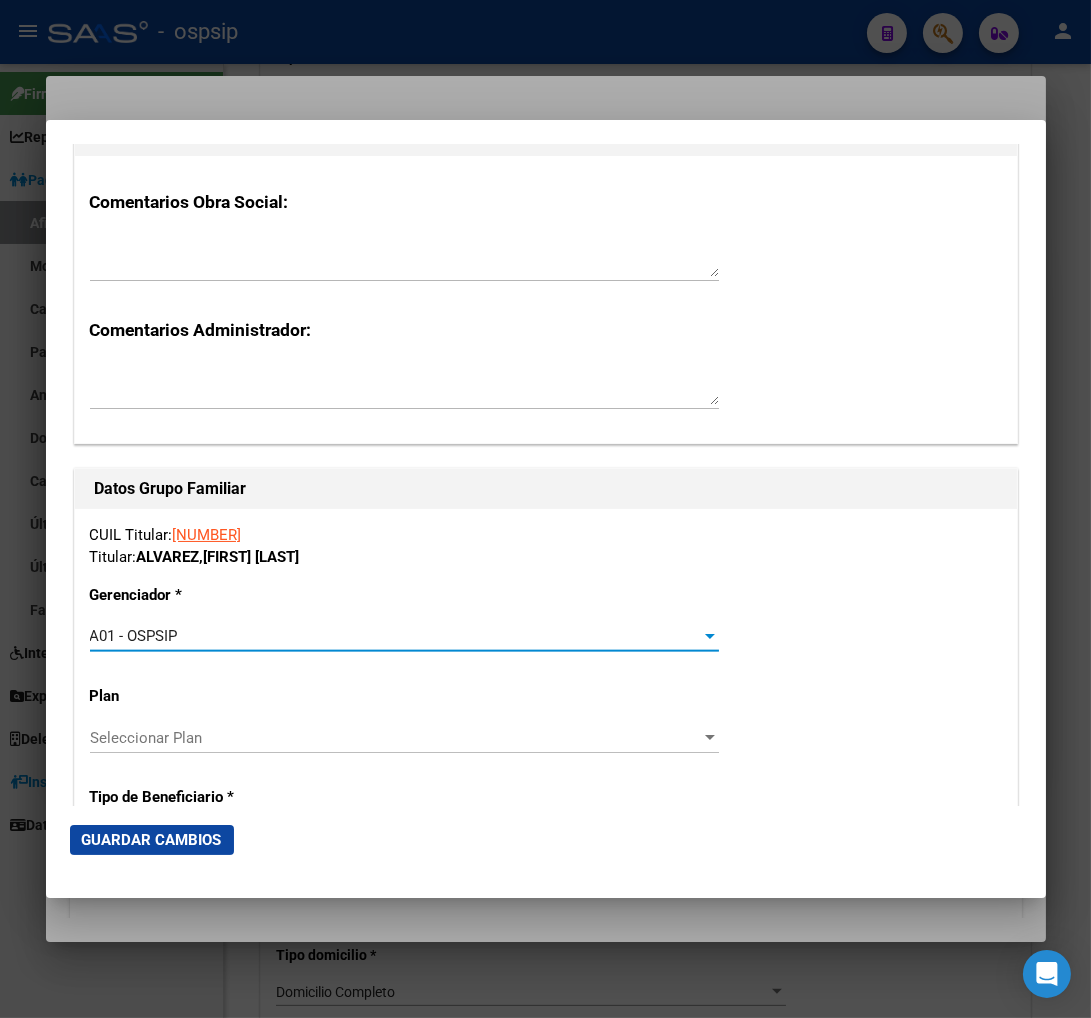 scroll, scrollTop: 3222, scrollLeft: 0, axis: vertical 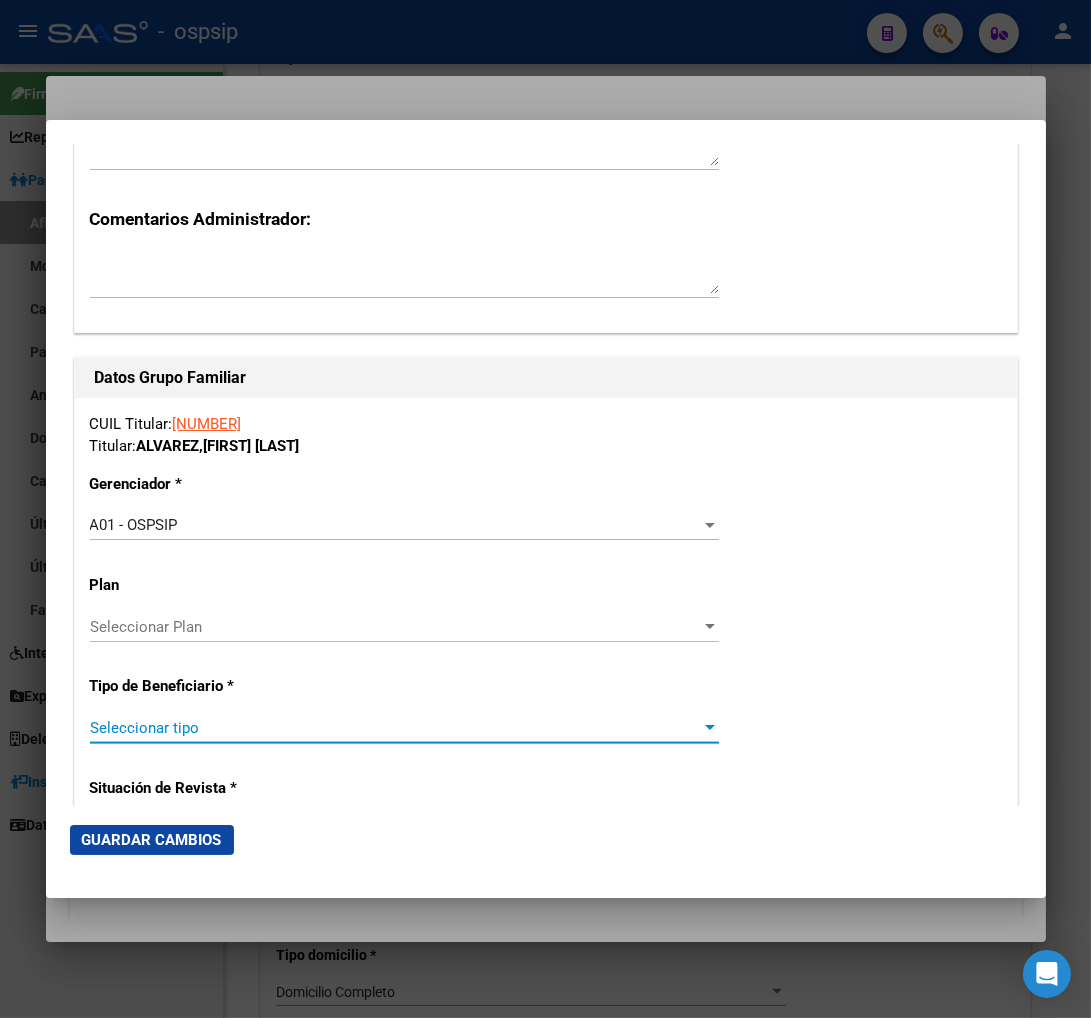 click on "Seleccionar tipo" at bounding box center (395, 728) 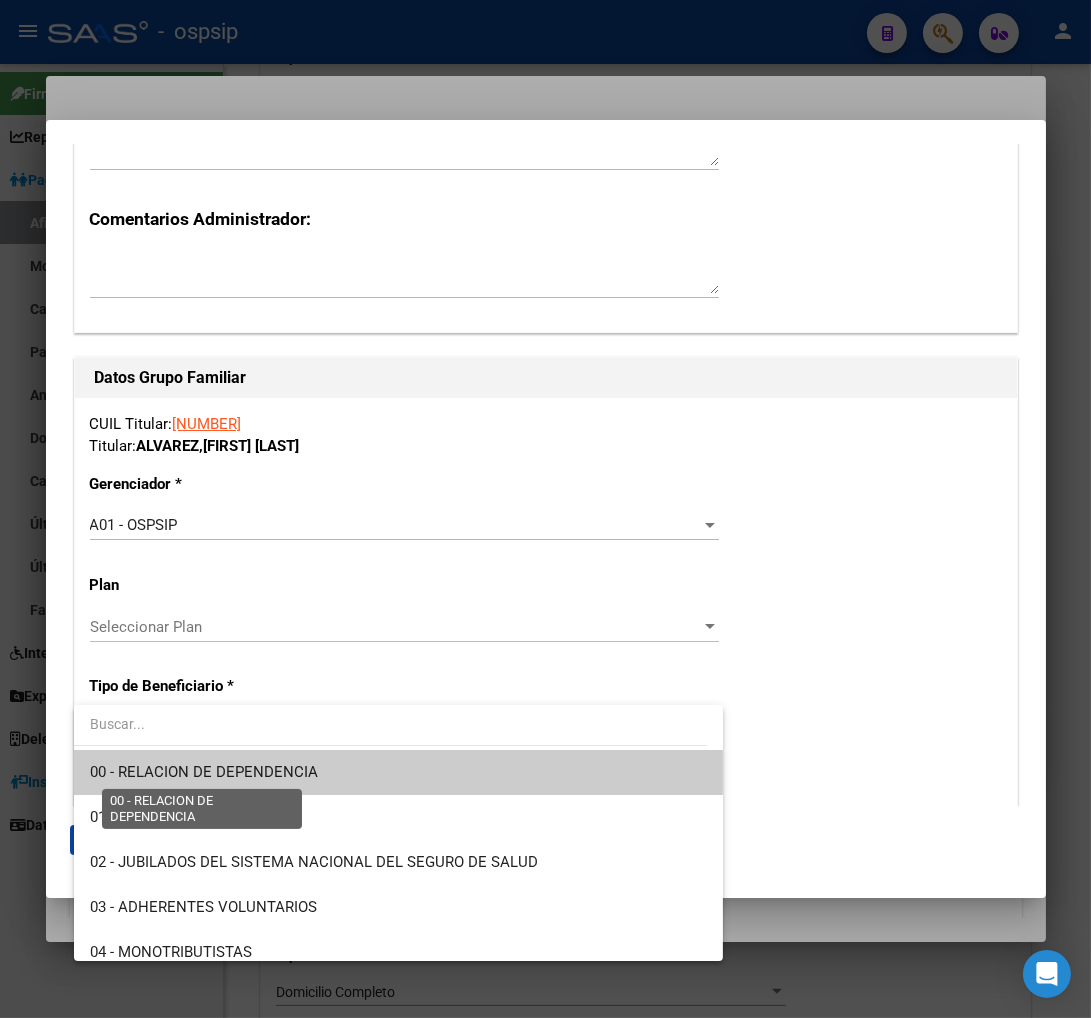click on "00 - RELACION DE DEPENDENCIA" at bounding box center [204, 772] 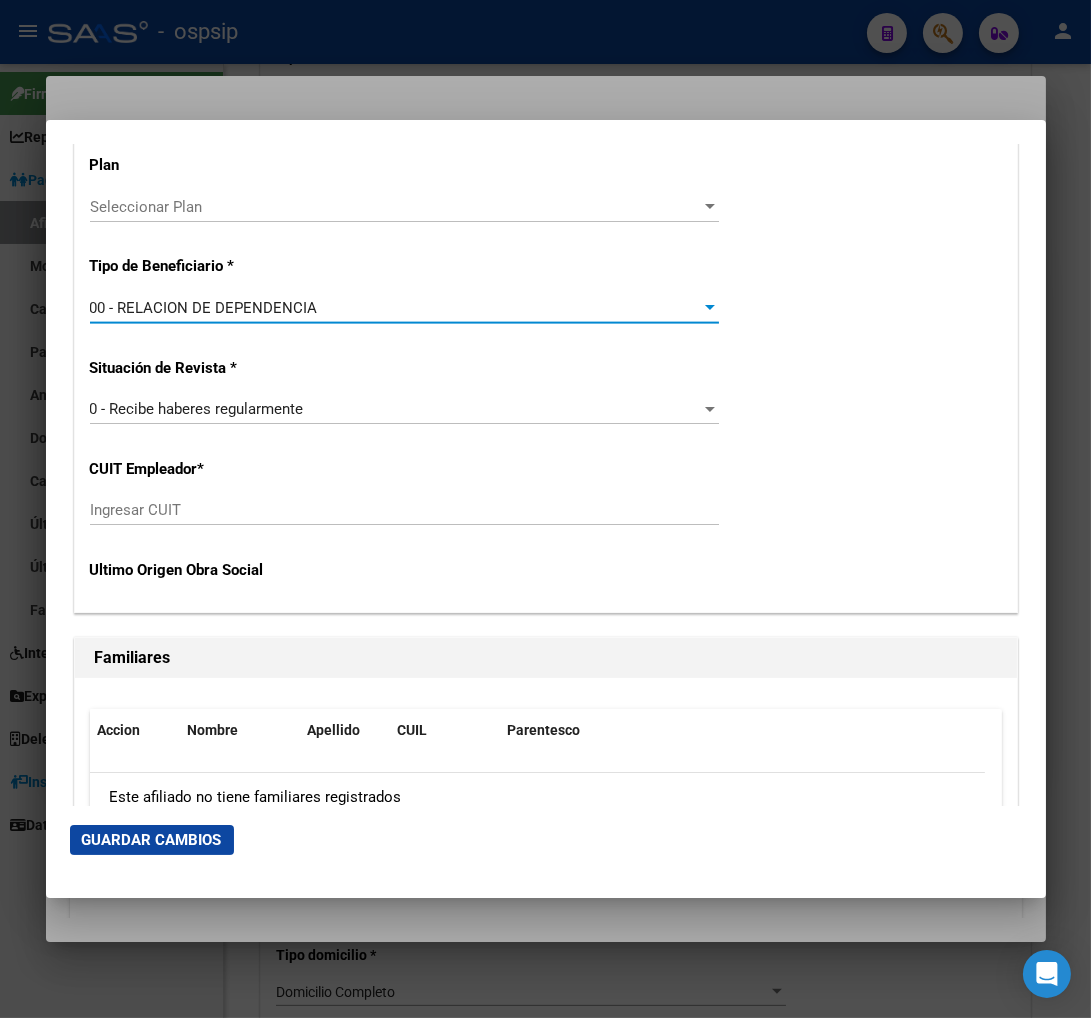 scroll, scrollTop: 3666, scrollLeft: 0, axis: vertical 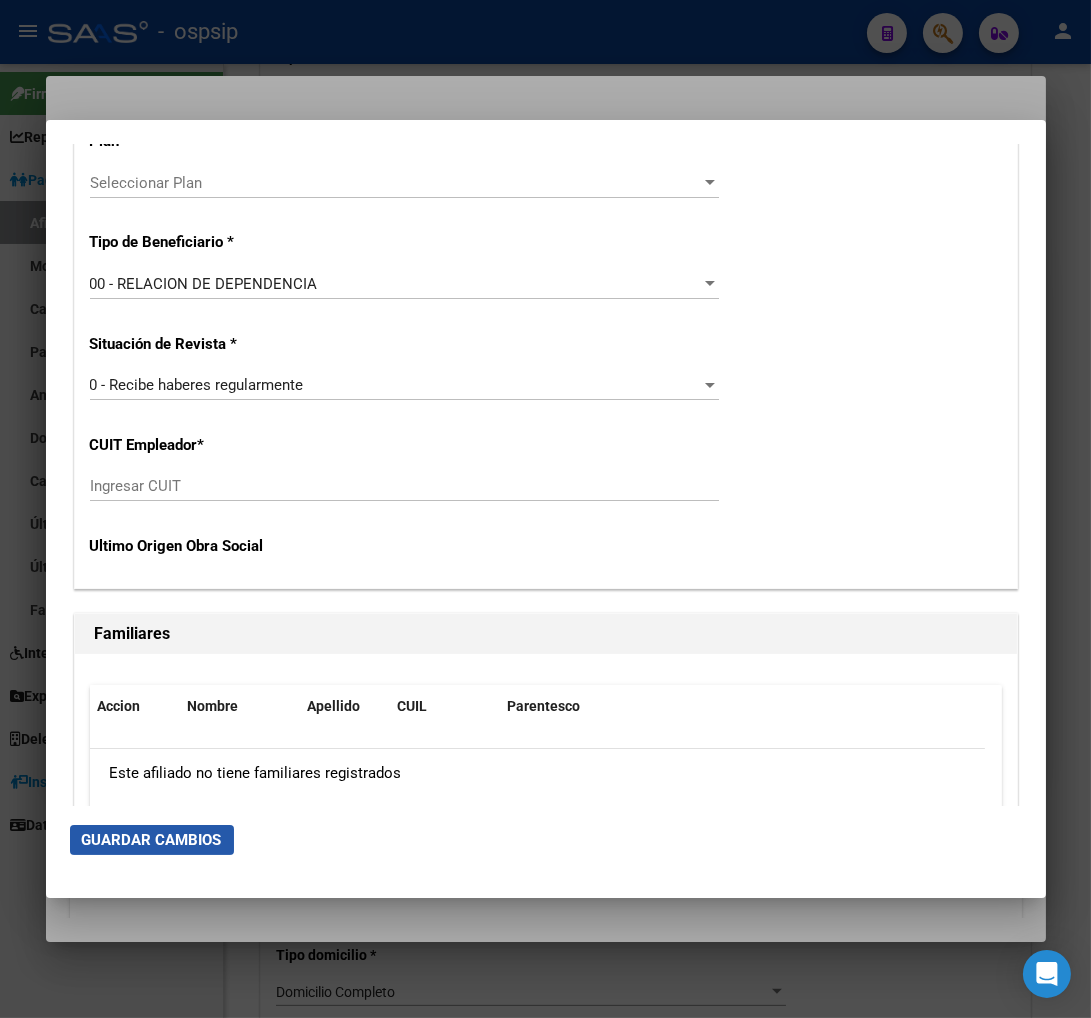 click on "Guardar Cambios" 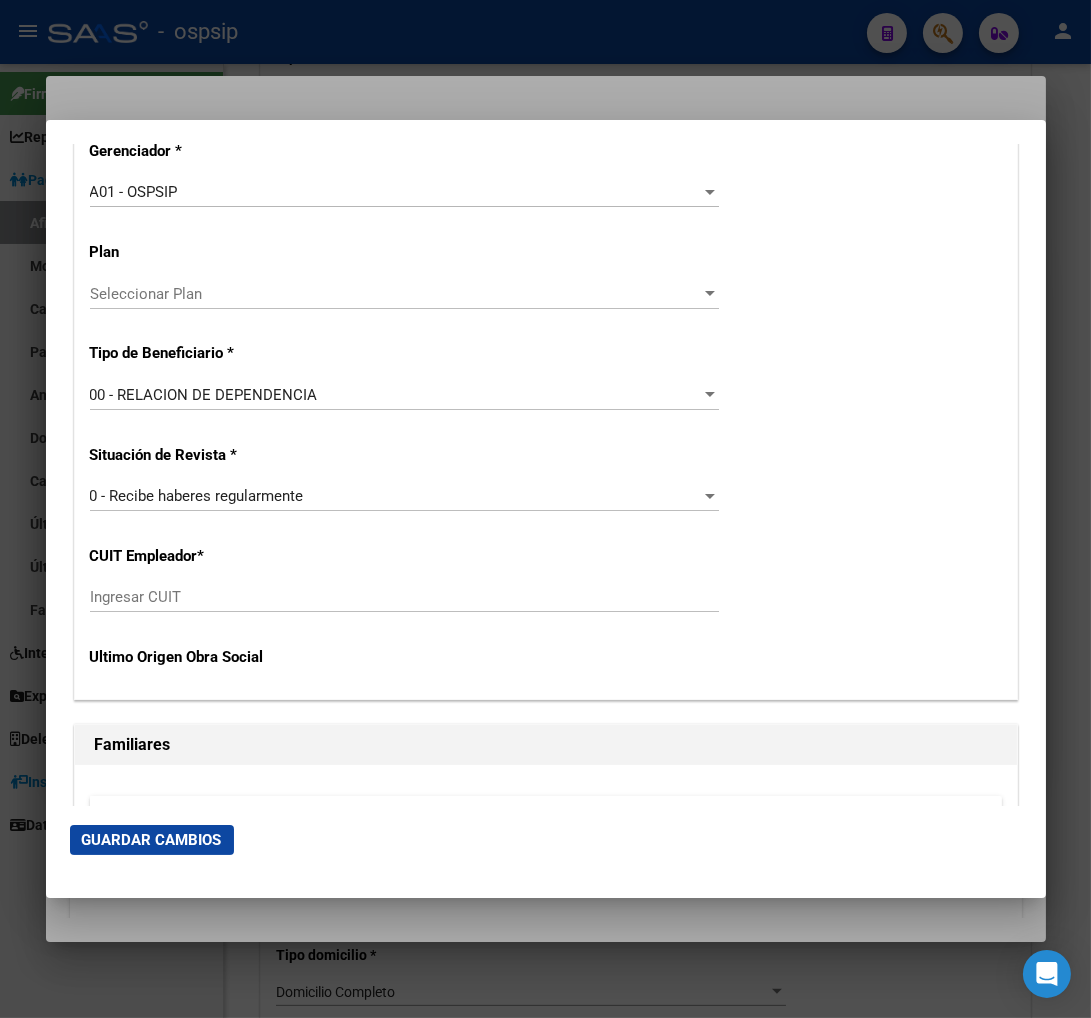 scroll, scrollTop: 3552, scrollLeft: 0, axis: vertical 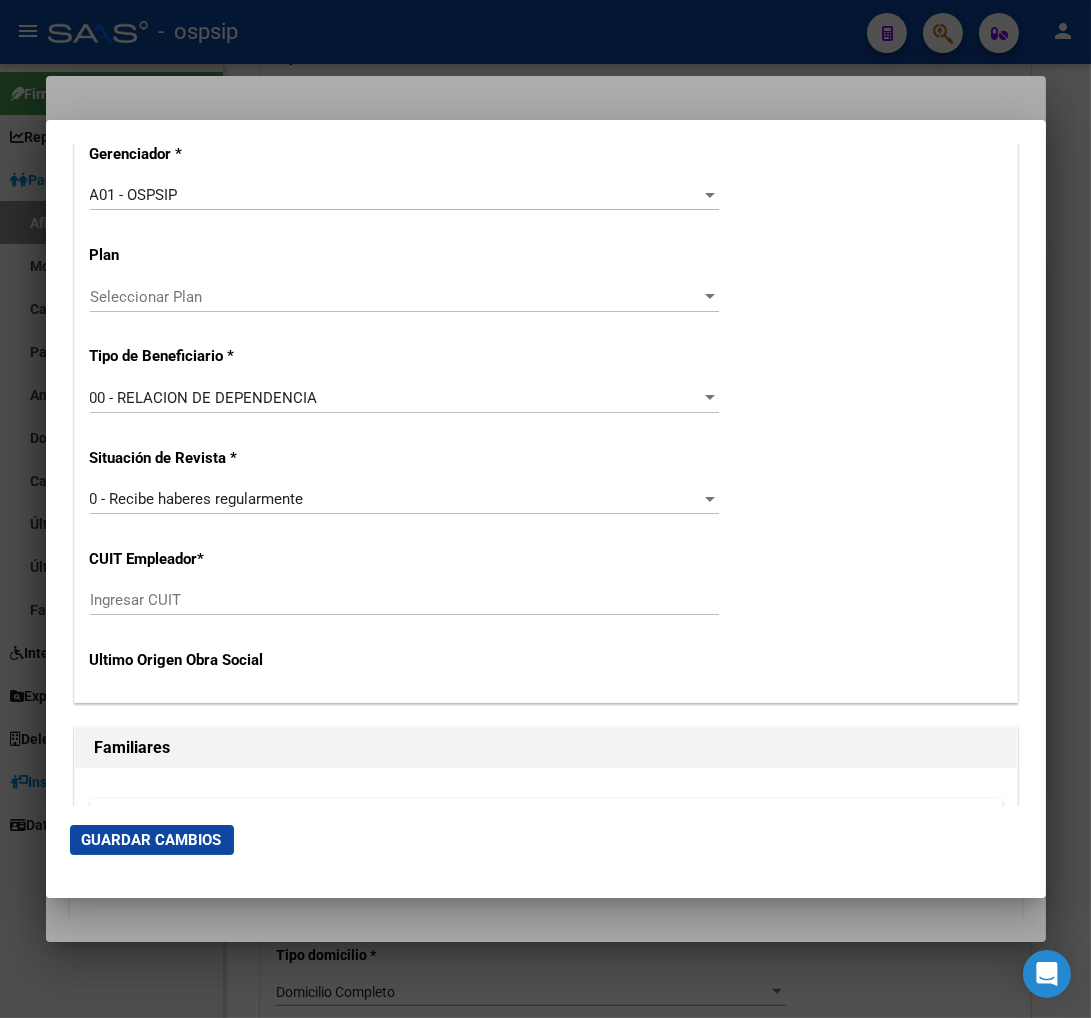 click on "Ingresar CUIT" at bounding box center (404, 600) 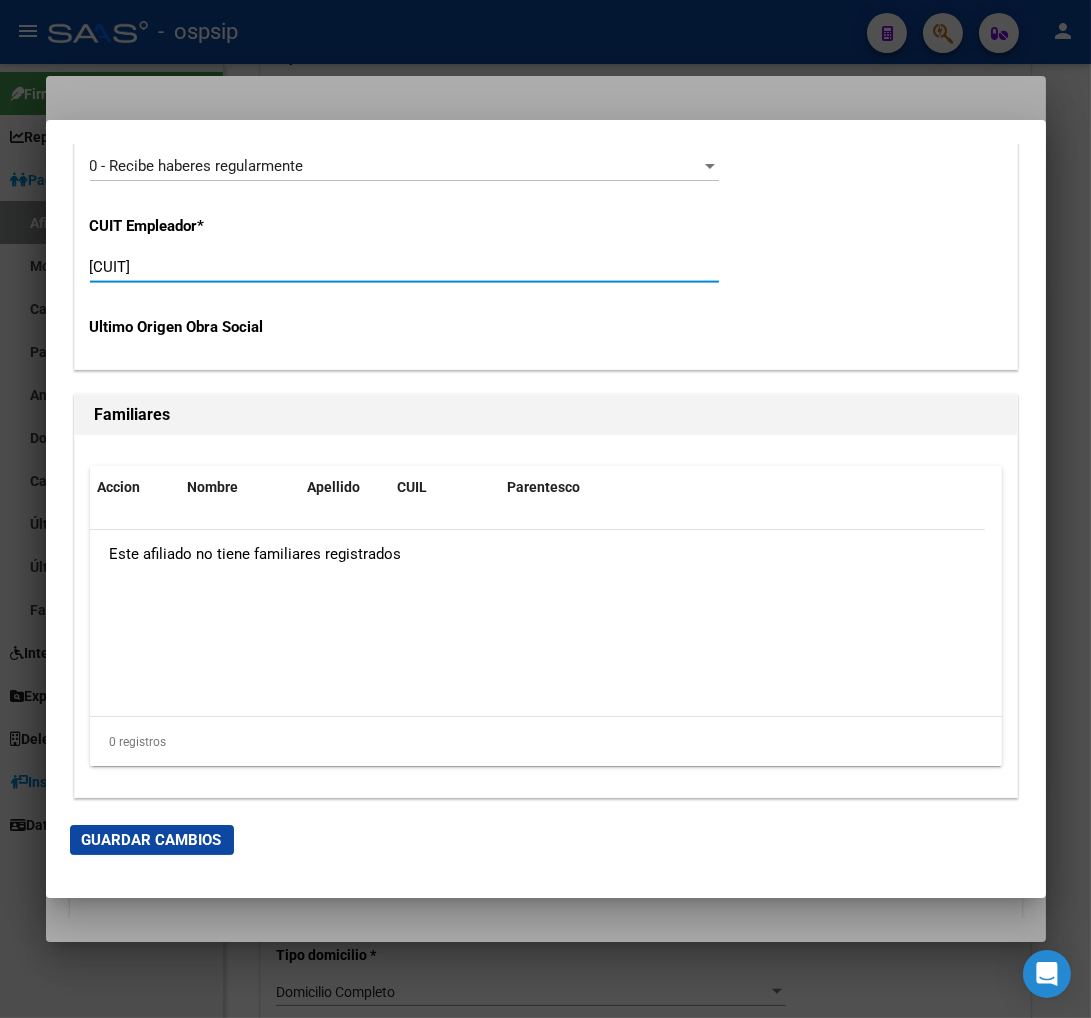scroll, scrollTop: 3996, scrollLeft: 0, axis: vertical 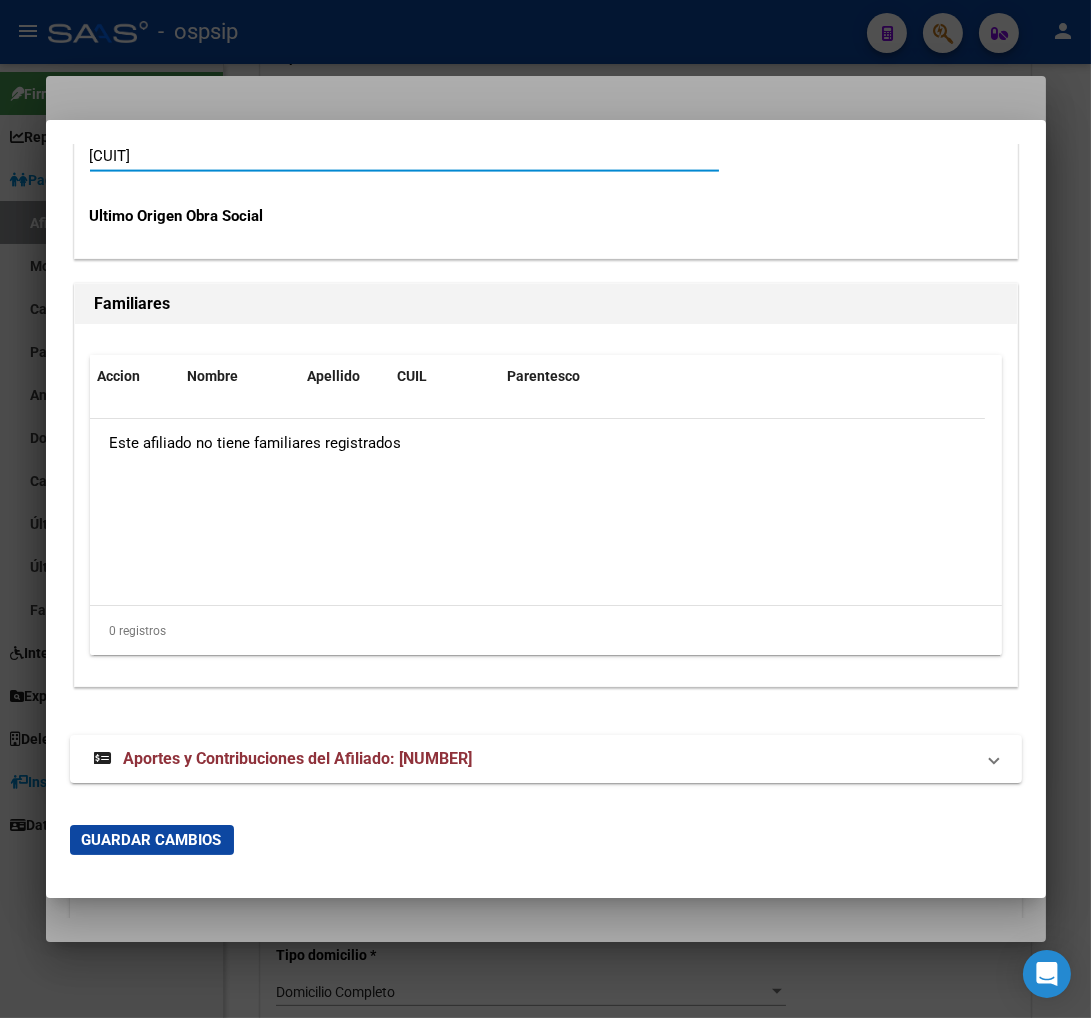 click on "Guardar Cambios" 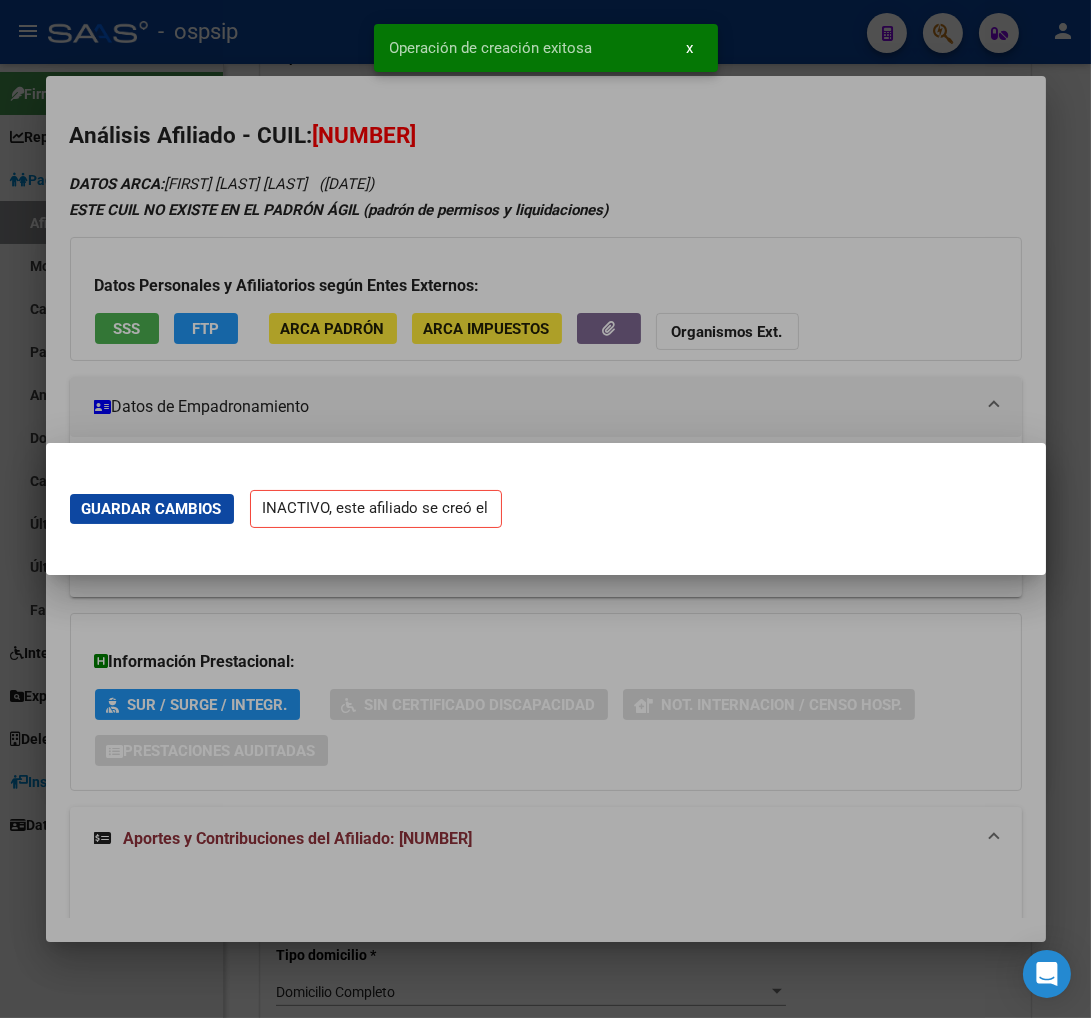 scroll, scrollTop: 0, scrollLeft: 0, axis: both 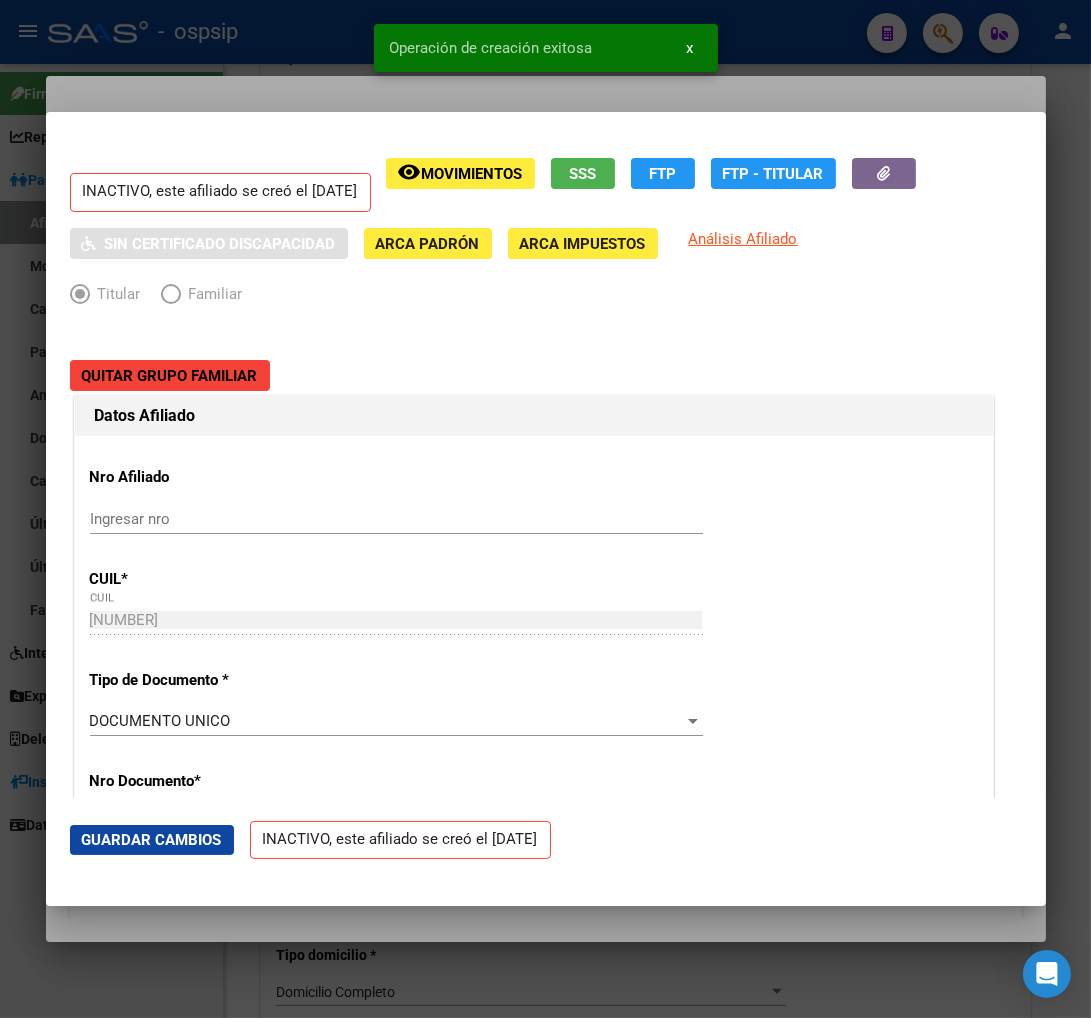 click on "Movimientos" at bounding box center (472, 174) 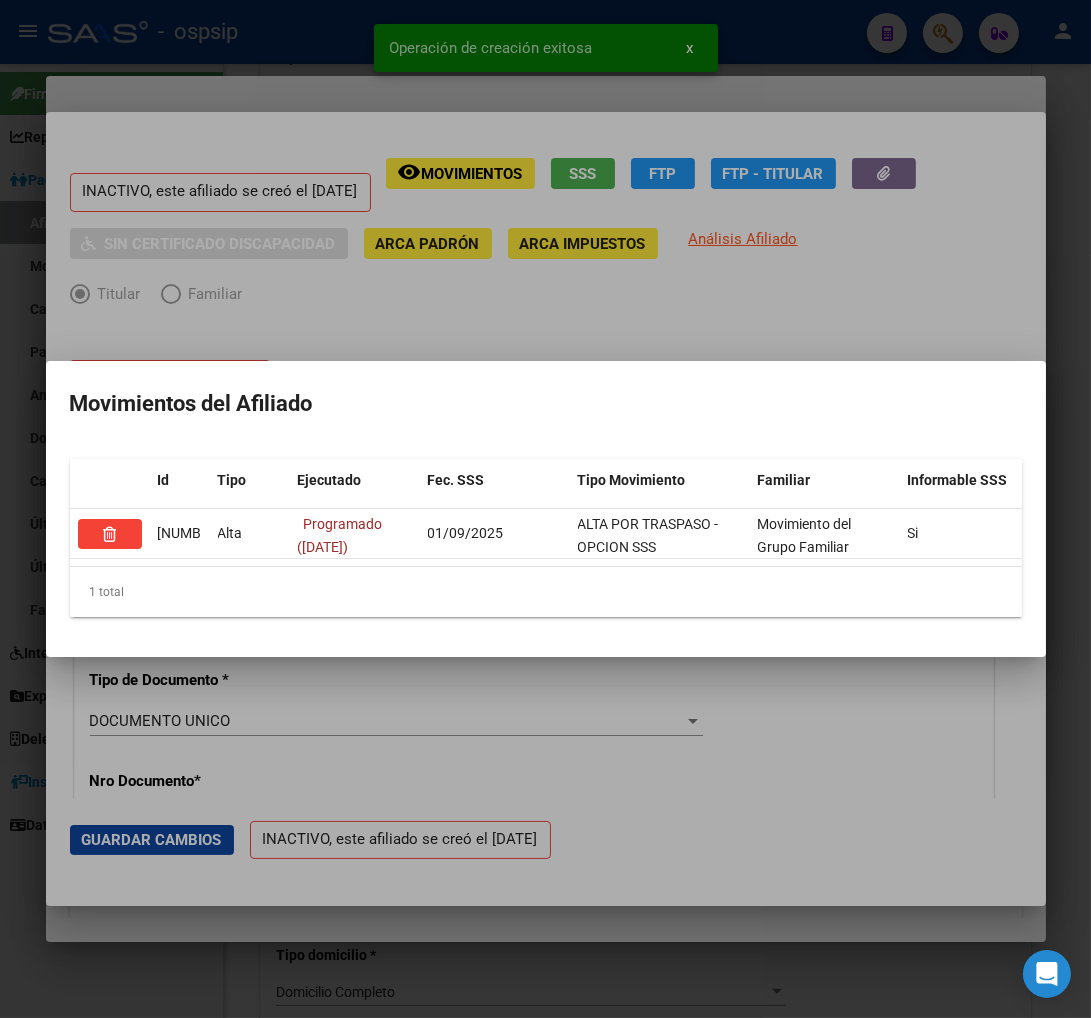 click at bounding box center (545, 509) 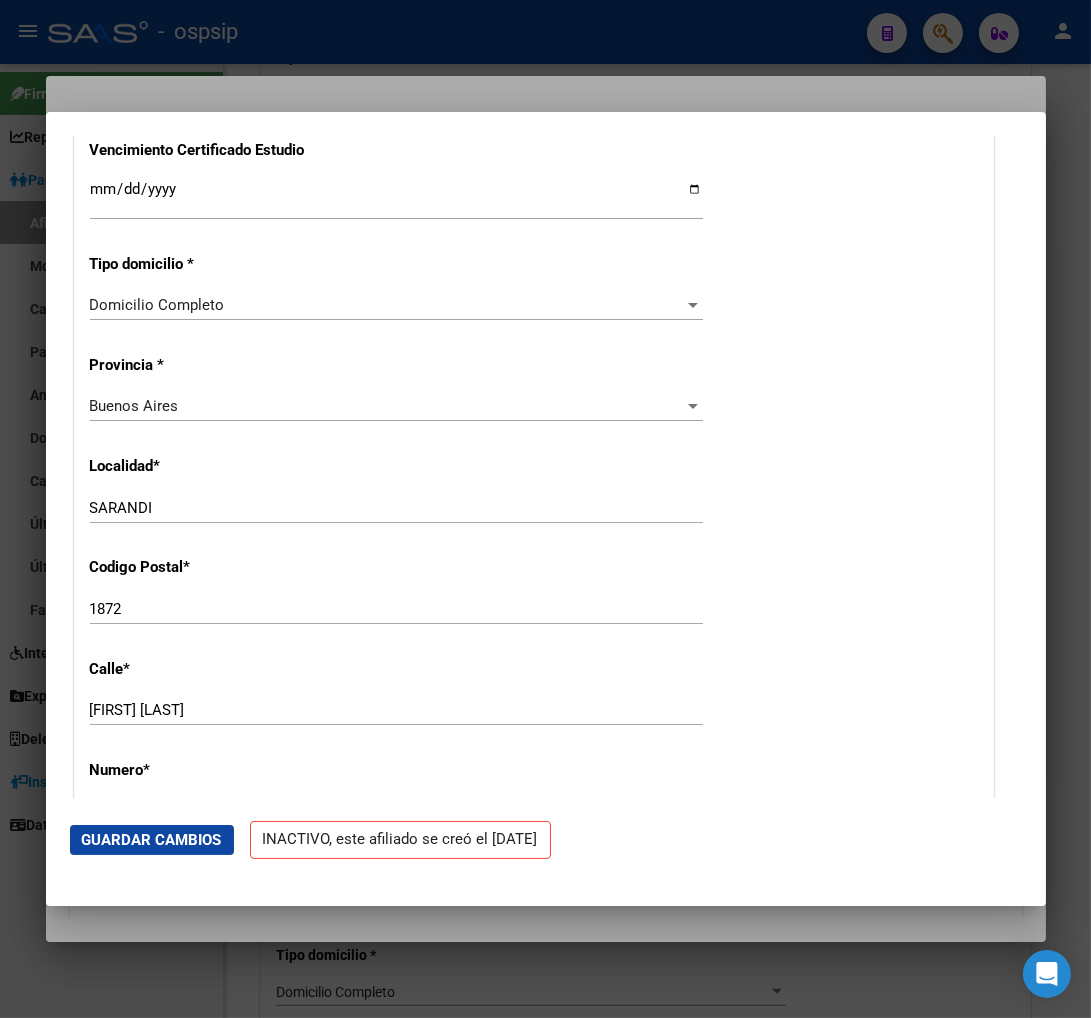 scroll, scrollTop: 1666, scrollLeft: 0, axis: vertical 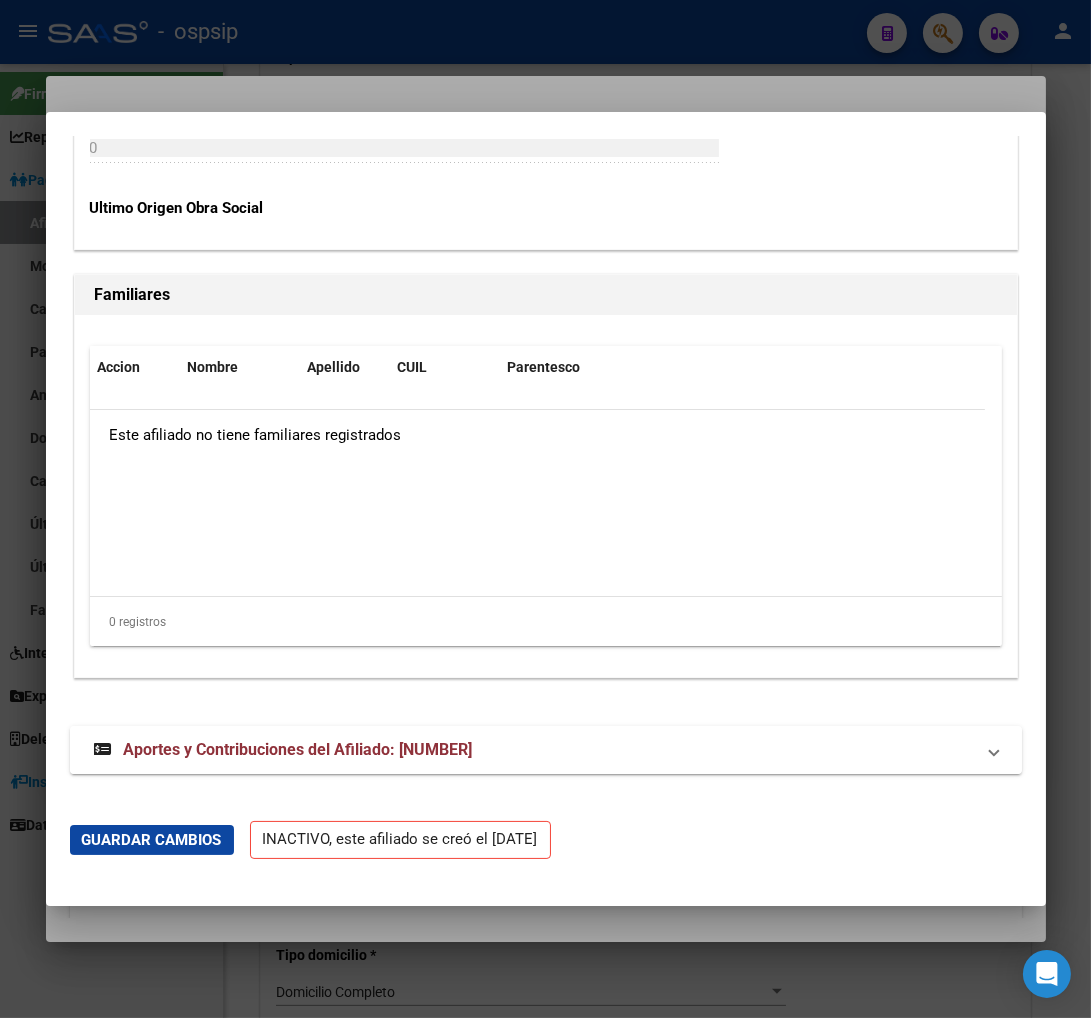 click on "Aportes y Contribuciones del Afiliado: [NUMBER]" at bounding box center [298, 749] 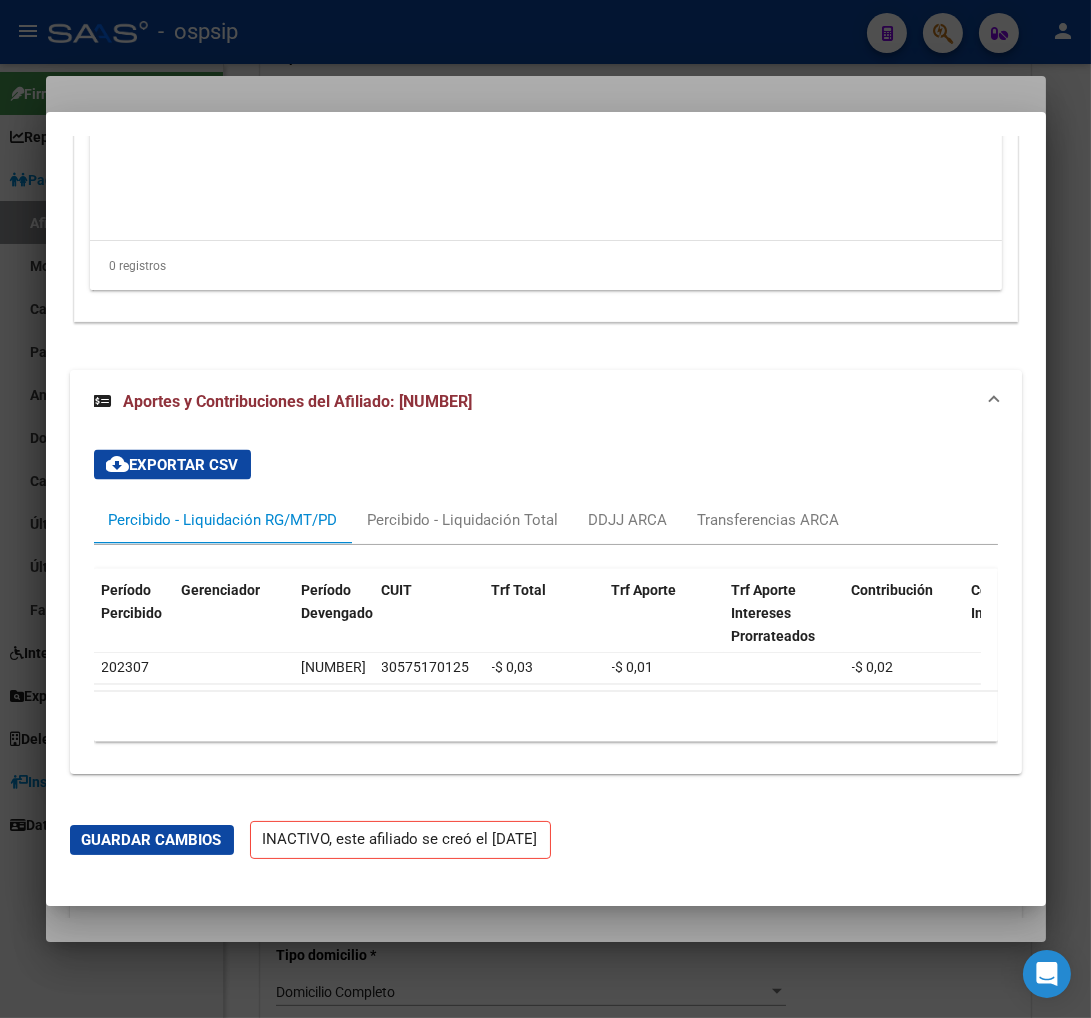 scroll, scrollTop: 4416, scrollLeft: 0, axis: vertical 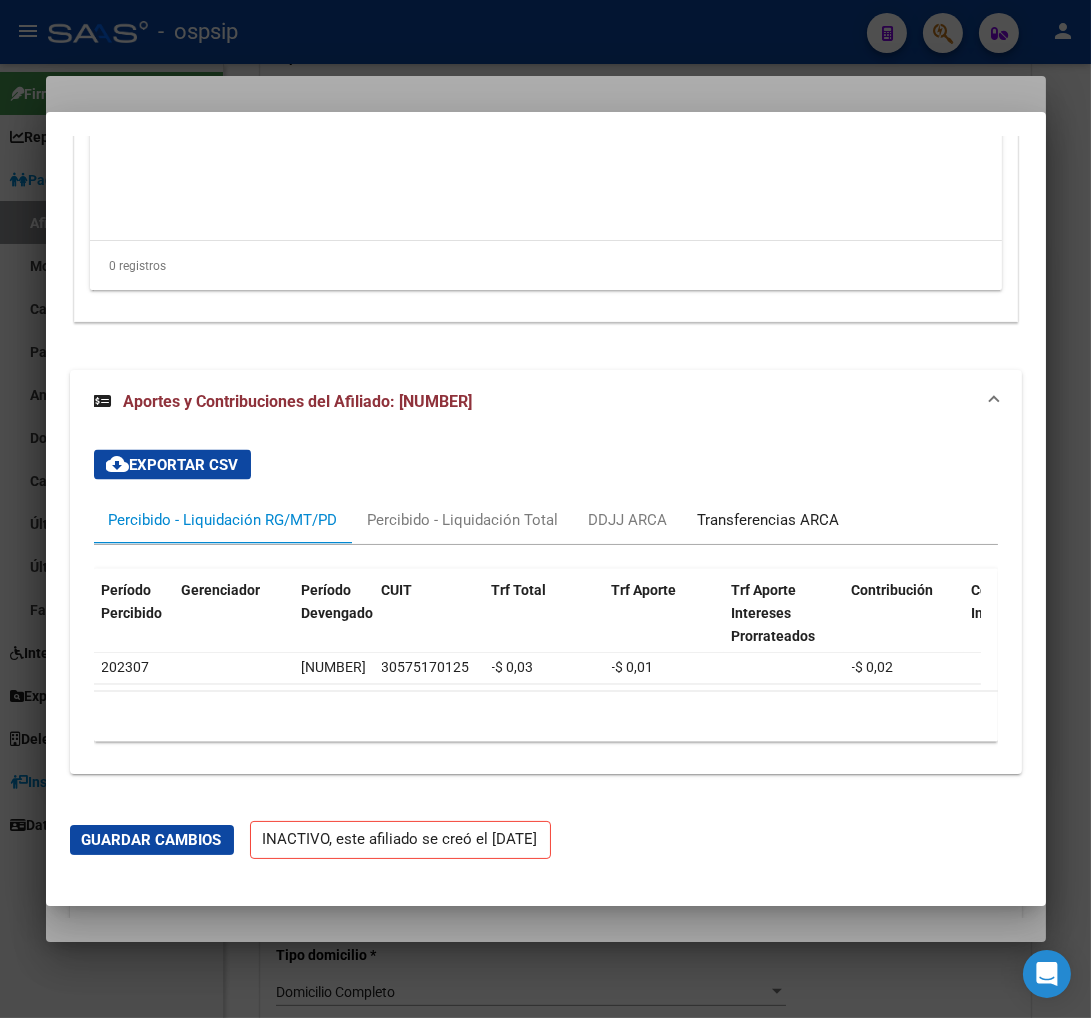 click on "Transferencias ARCA" at bounding box center [769, 520] 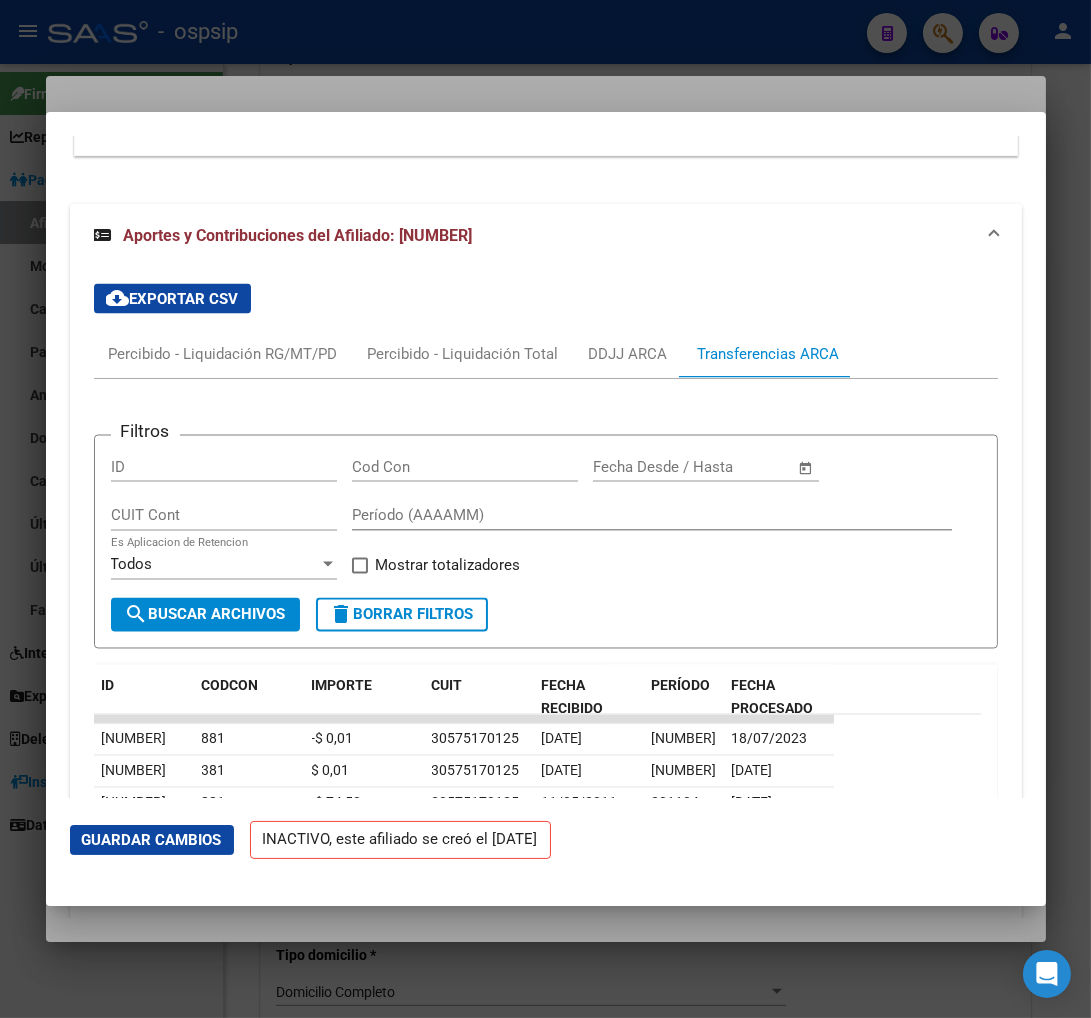 scroll, scrollTop: 4524, scrollLeft: 0, axis: vertical 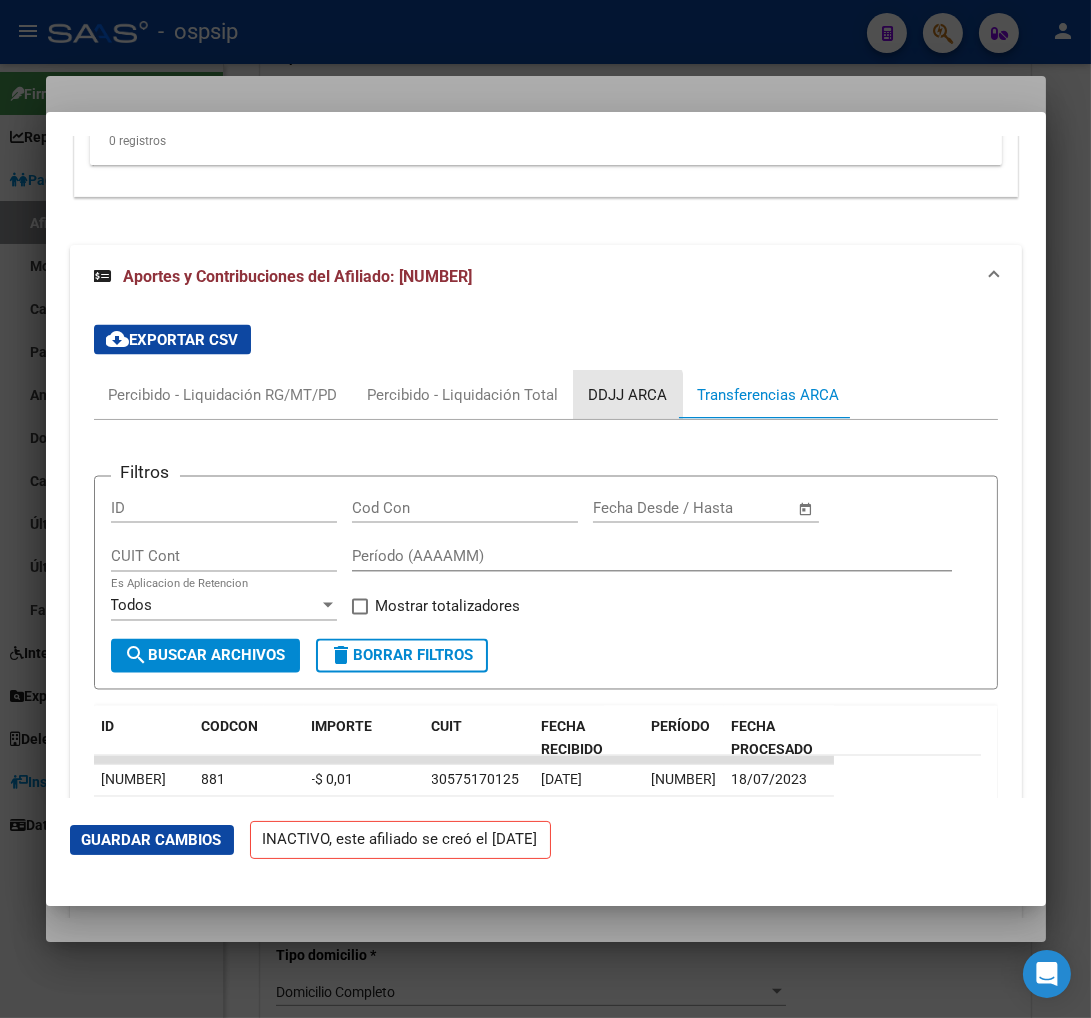 click on "DDJJ ARCA" at bounding box center [628, 395] 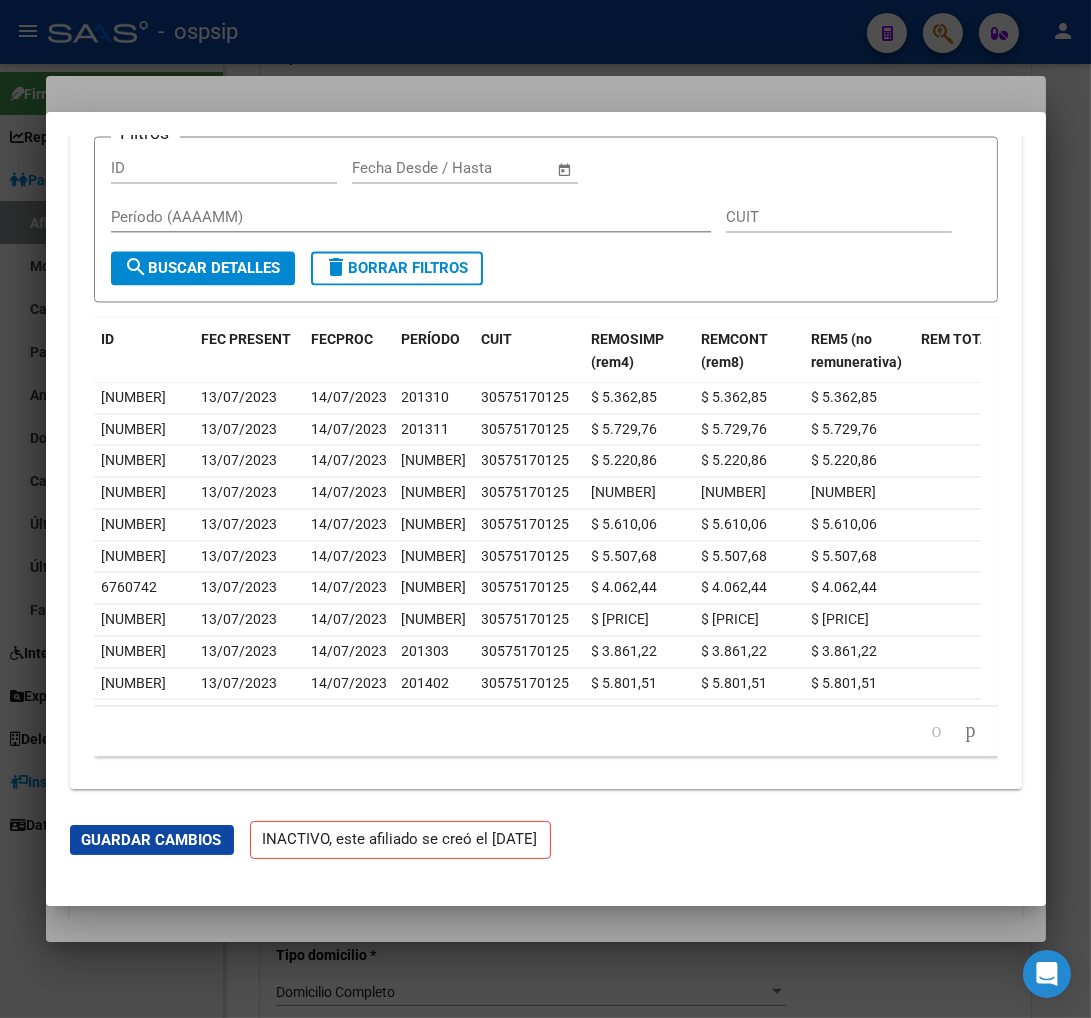 scroll, scrollTop: 4942, scrollLeft: 0, axis: vertical 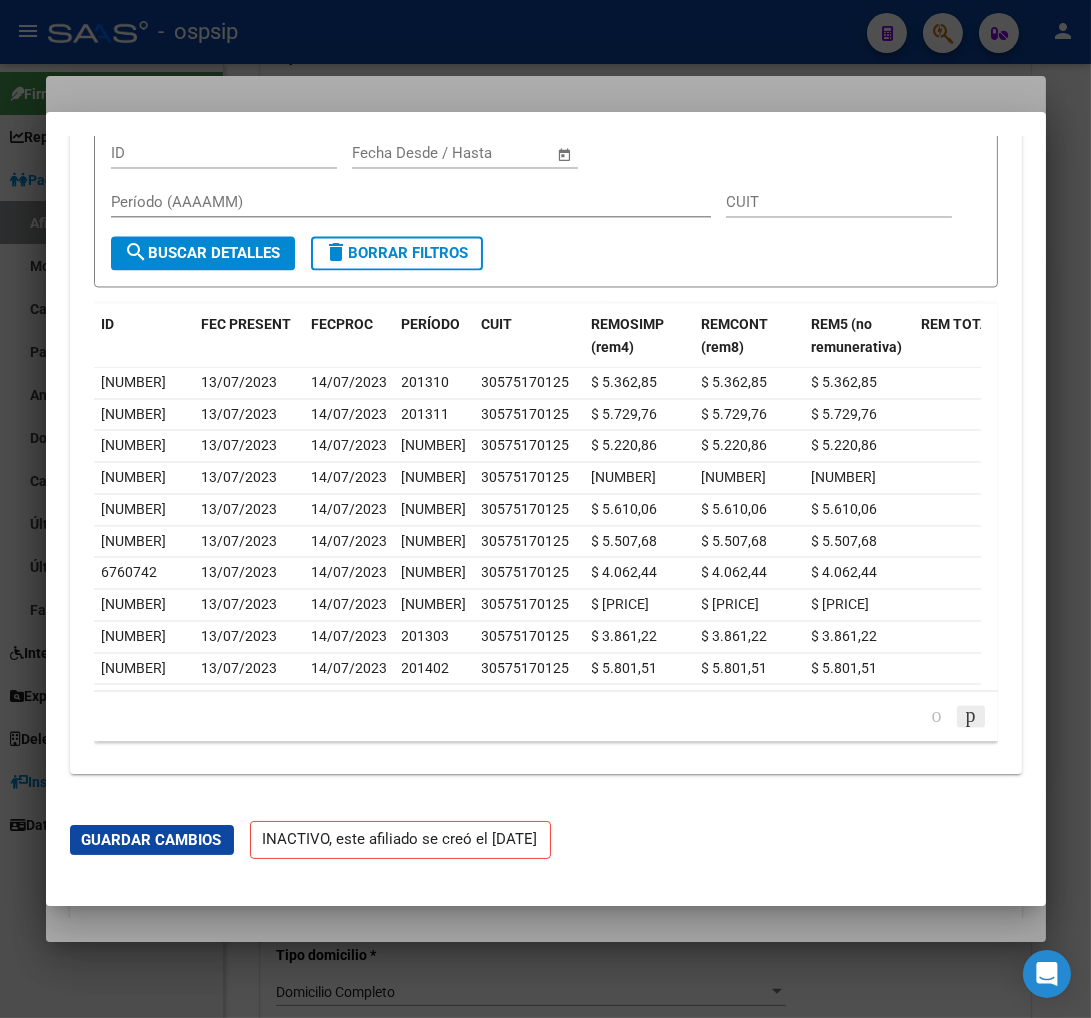 click 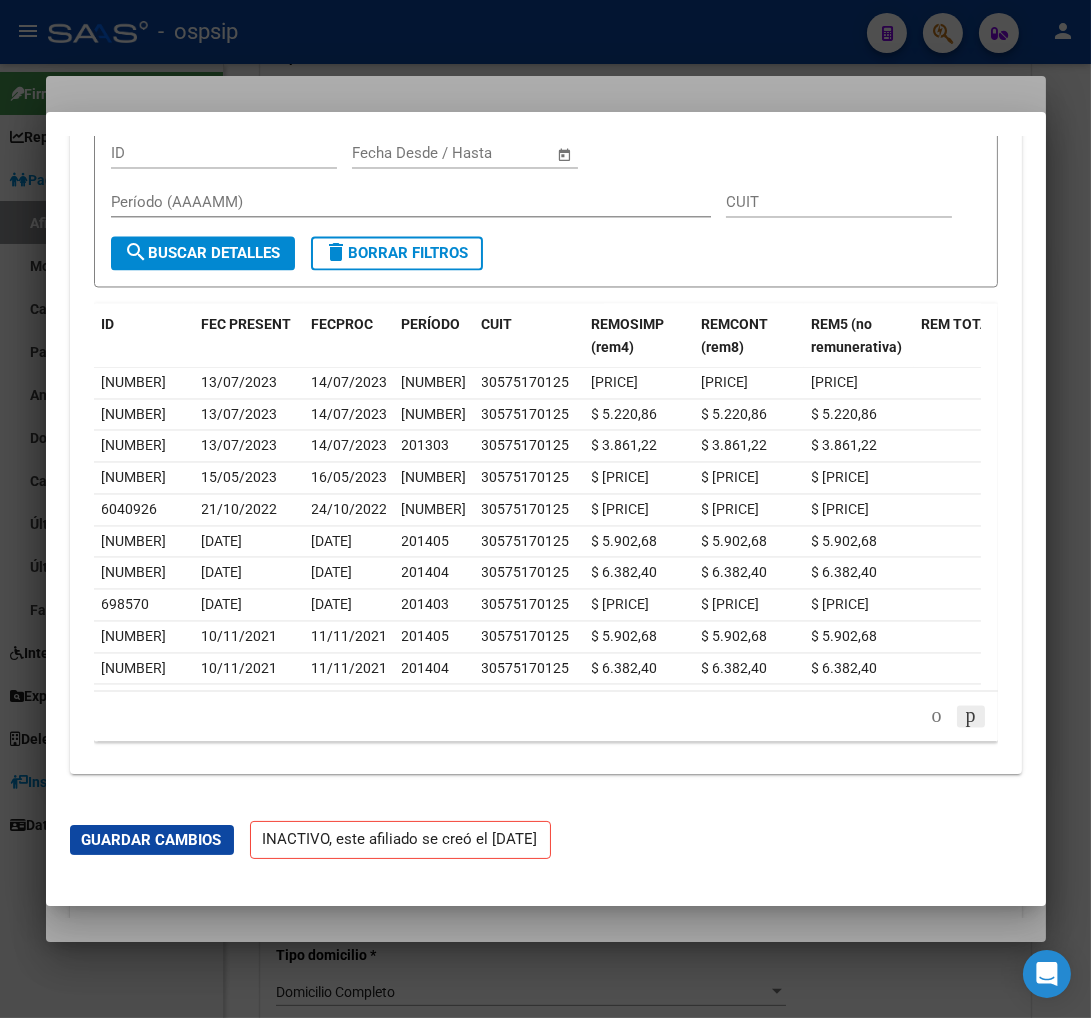 click 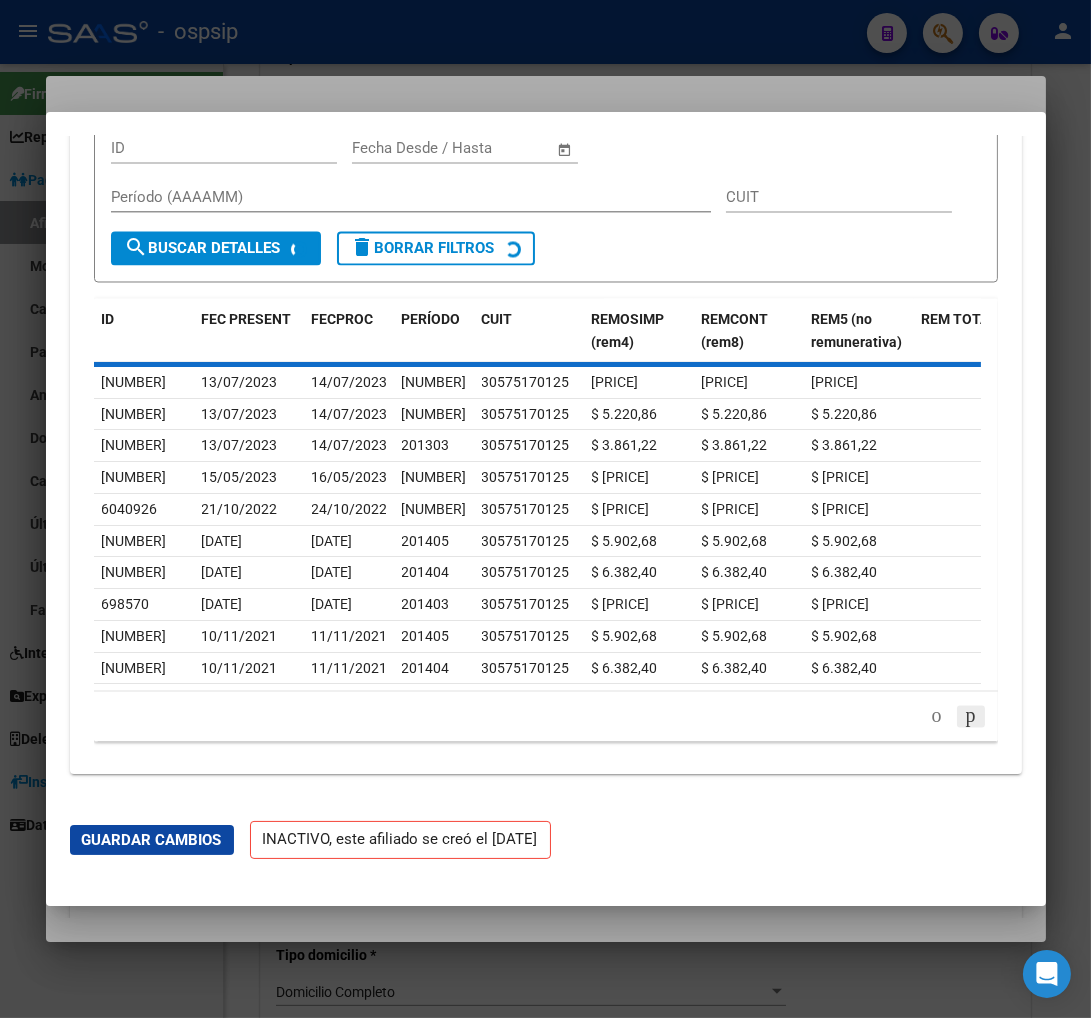 scroll, scrollTop: 4942, scrollLeft: 0, axis: vertical 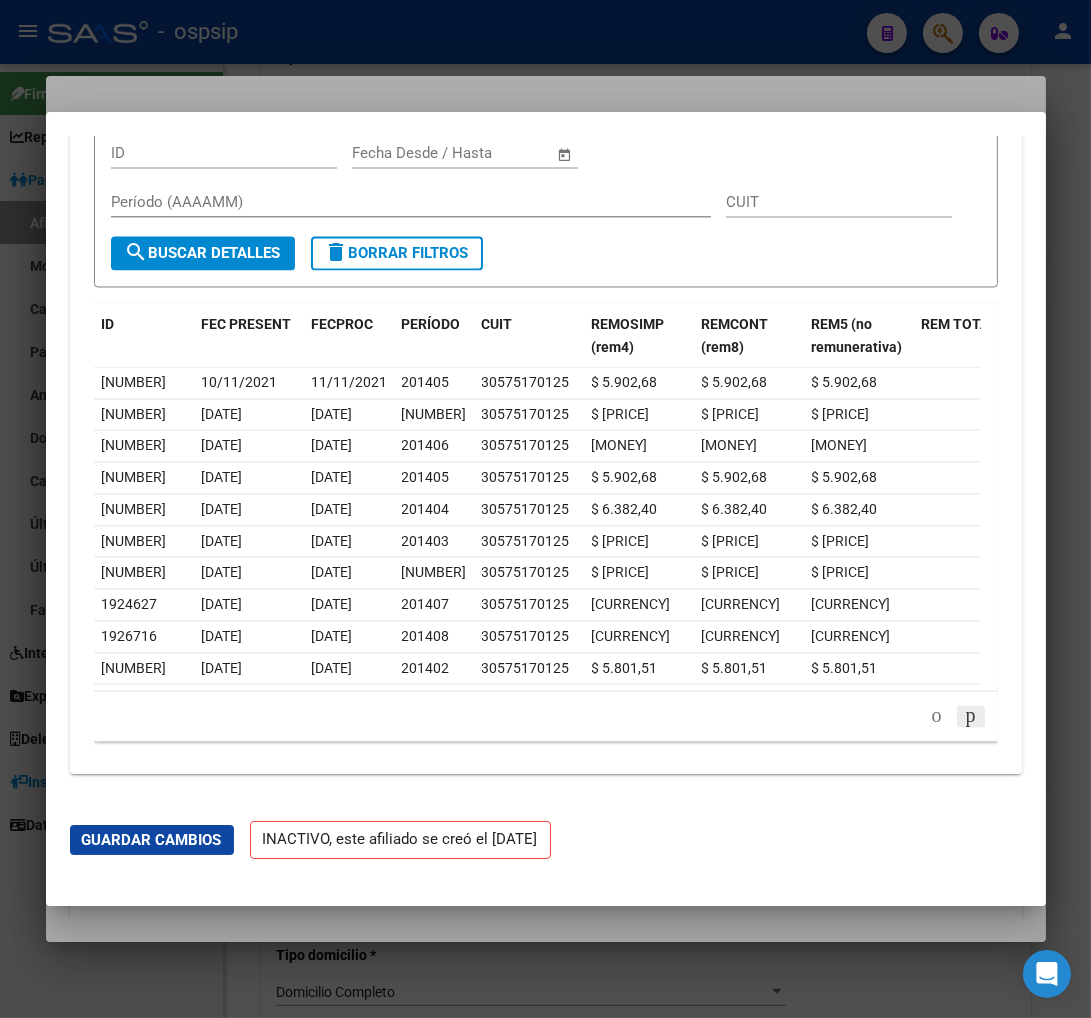 click 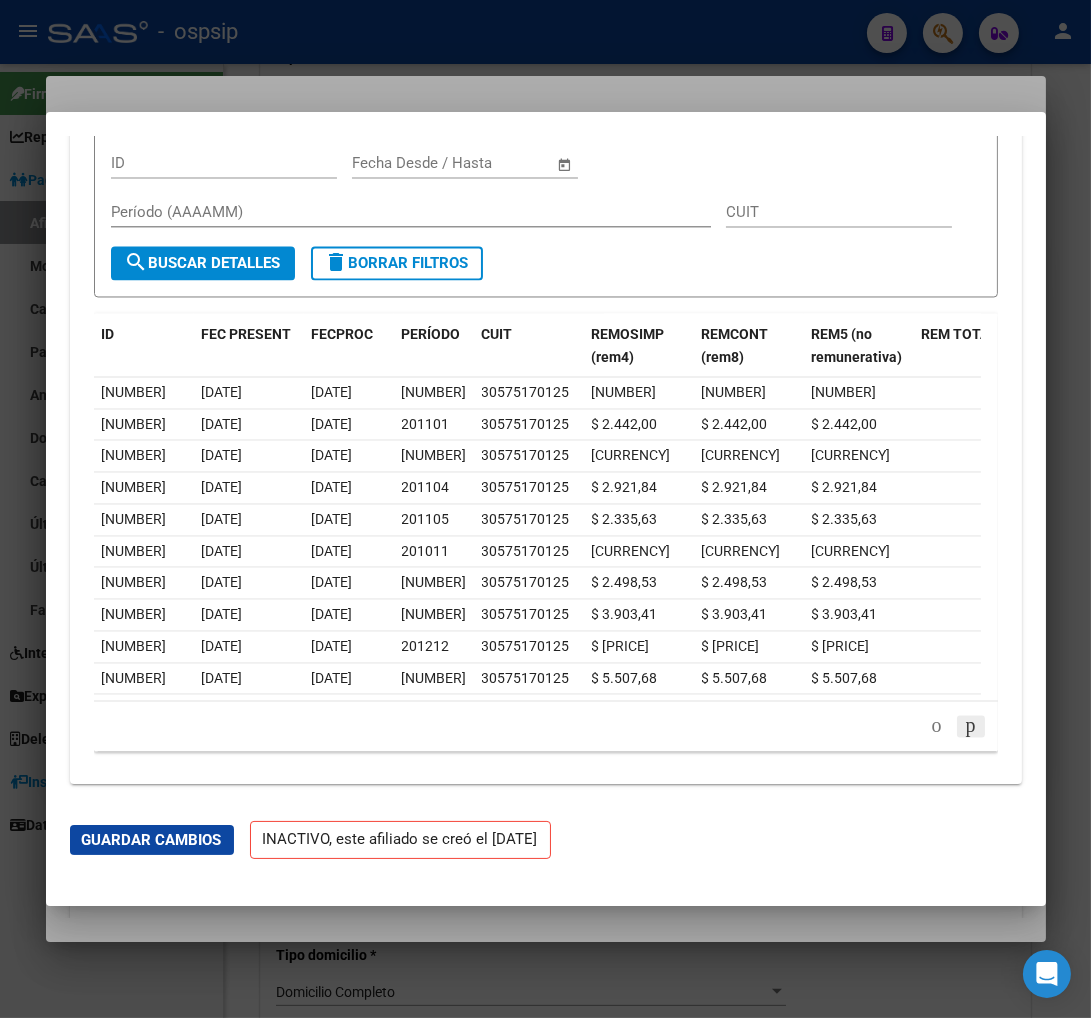 scroll, scrollTop: 4942, scrollLeft: 0, axis: vertical 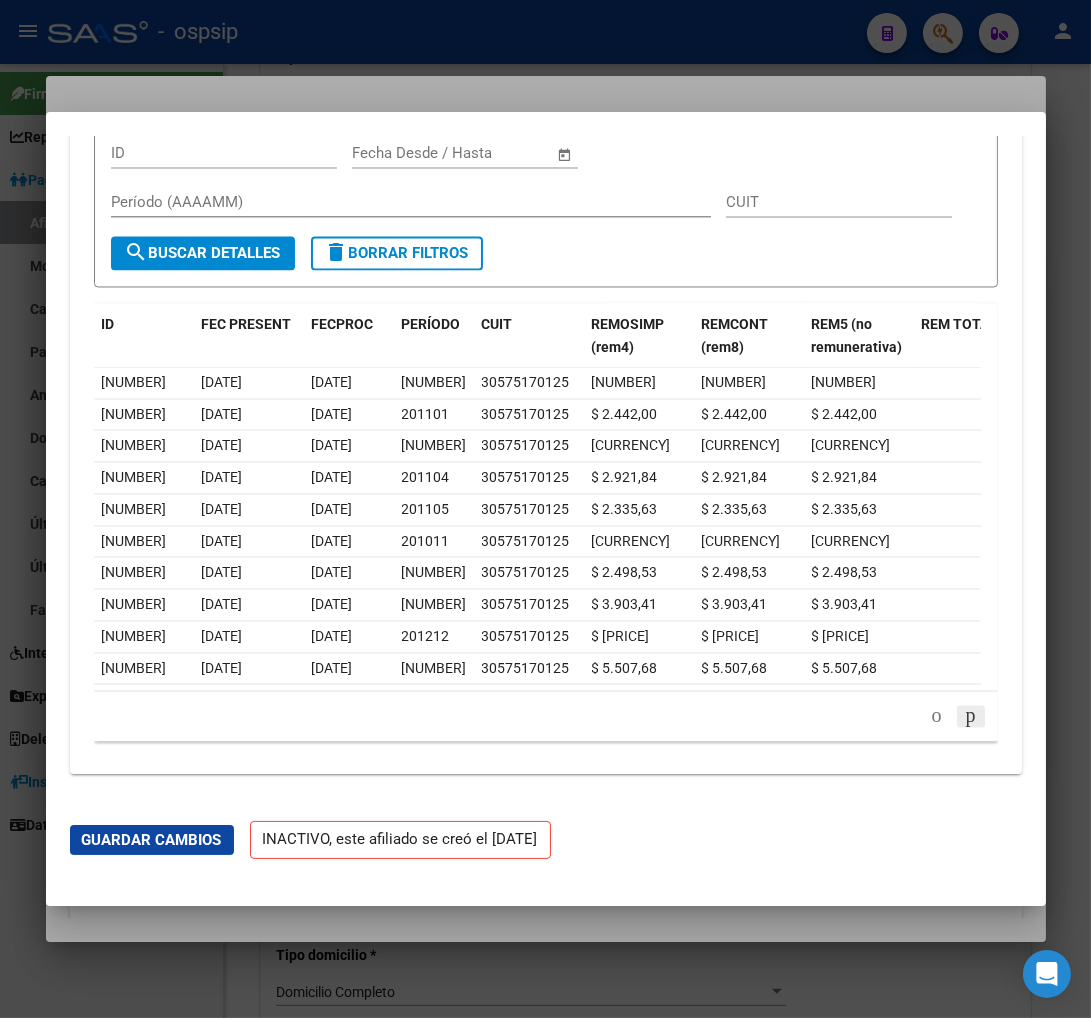 click 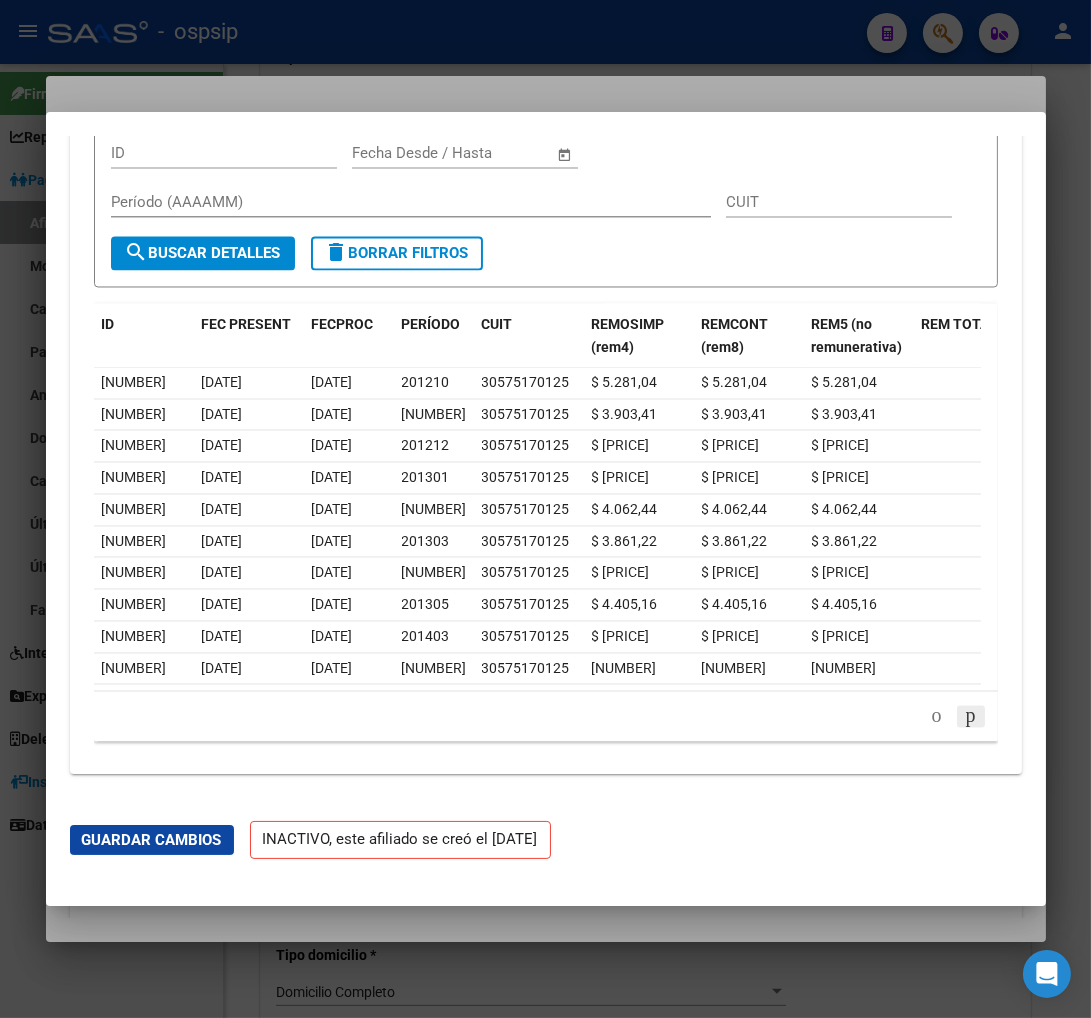 click 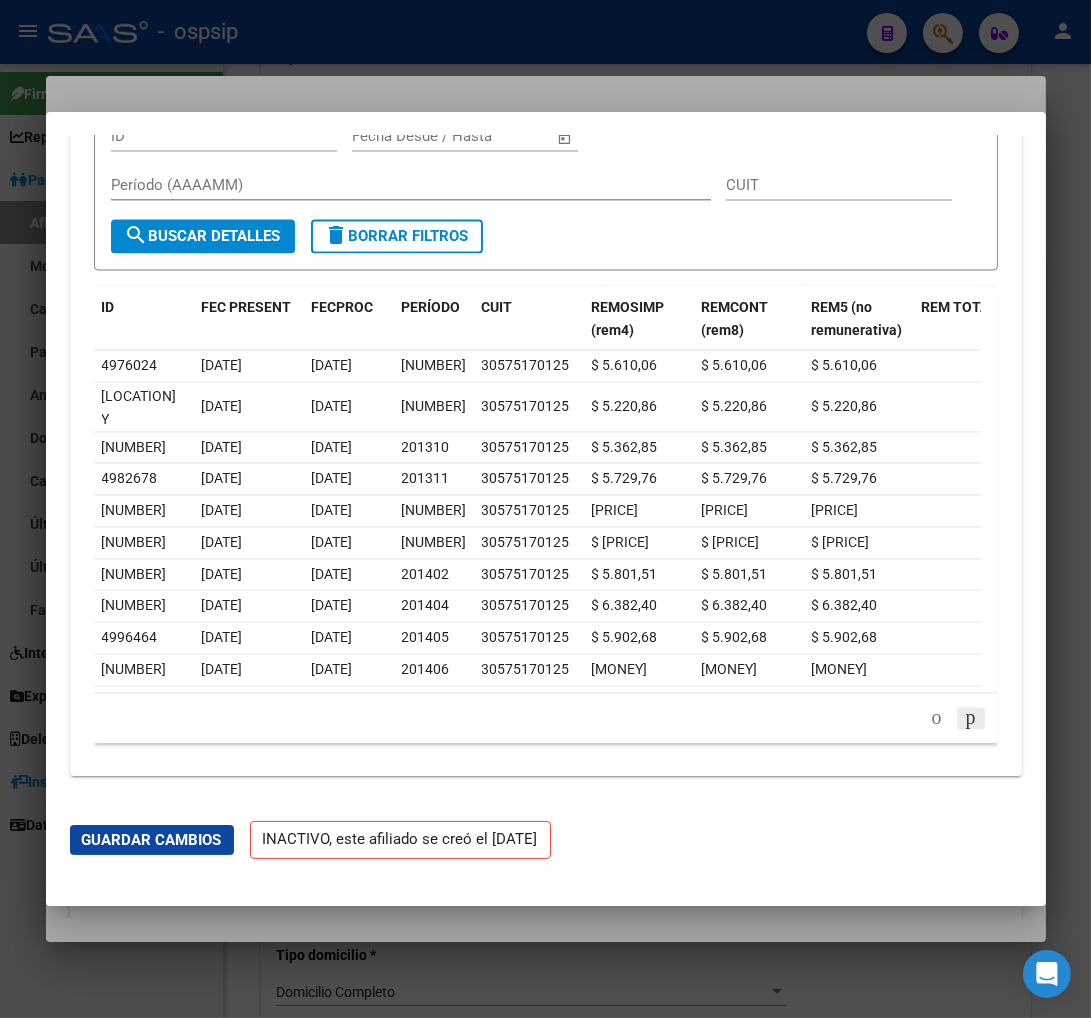 click 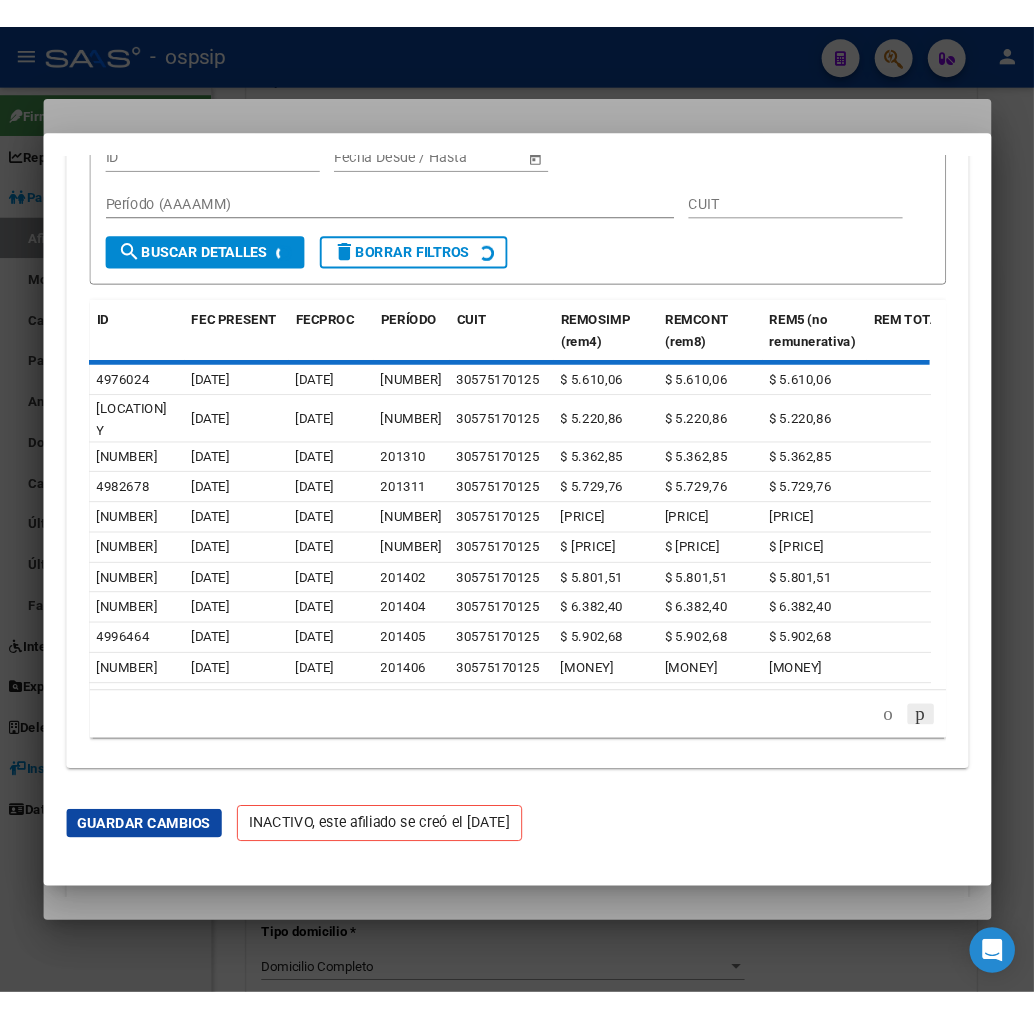 scroll, scrollTop: 4814, scrollLeft: 0, axis: vertical 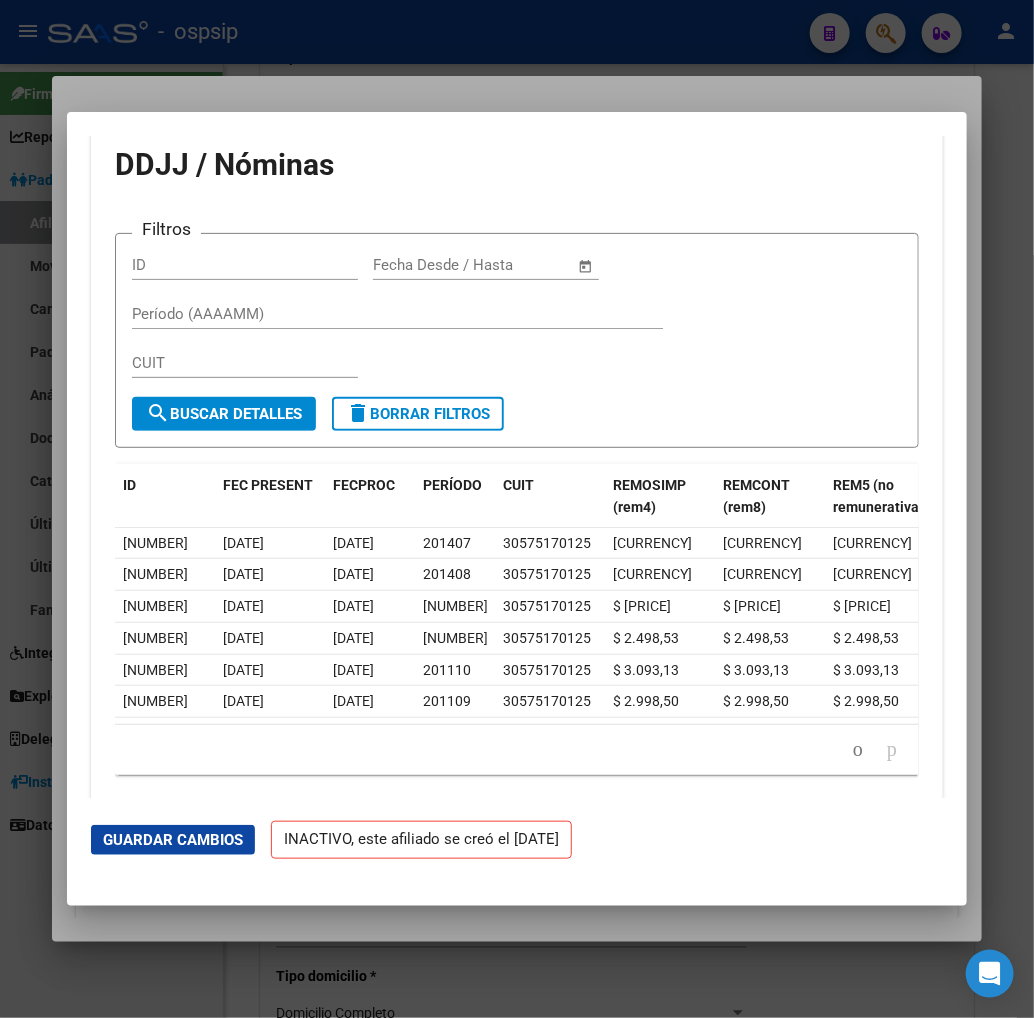 click at bounding box center [517, 509] 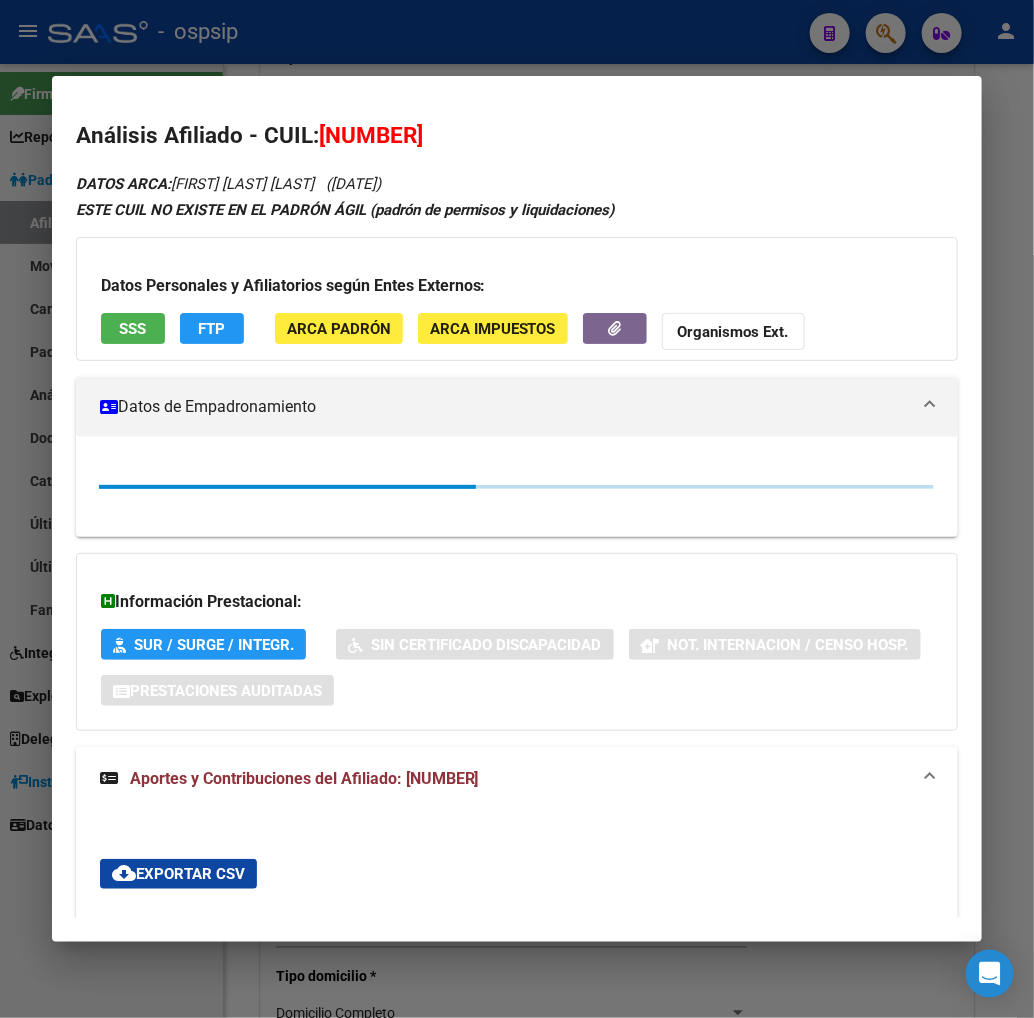click at bounding box center (517, 509) 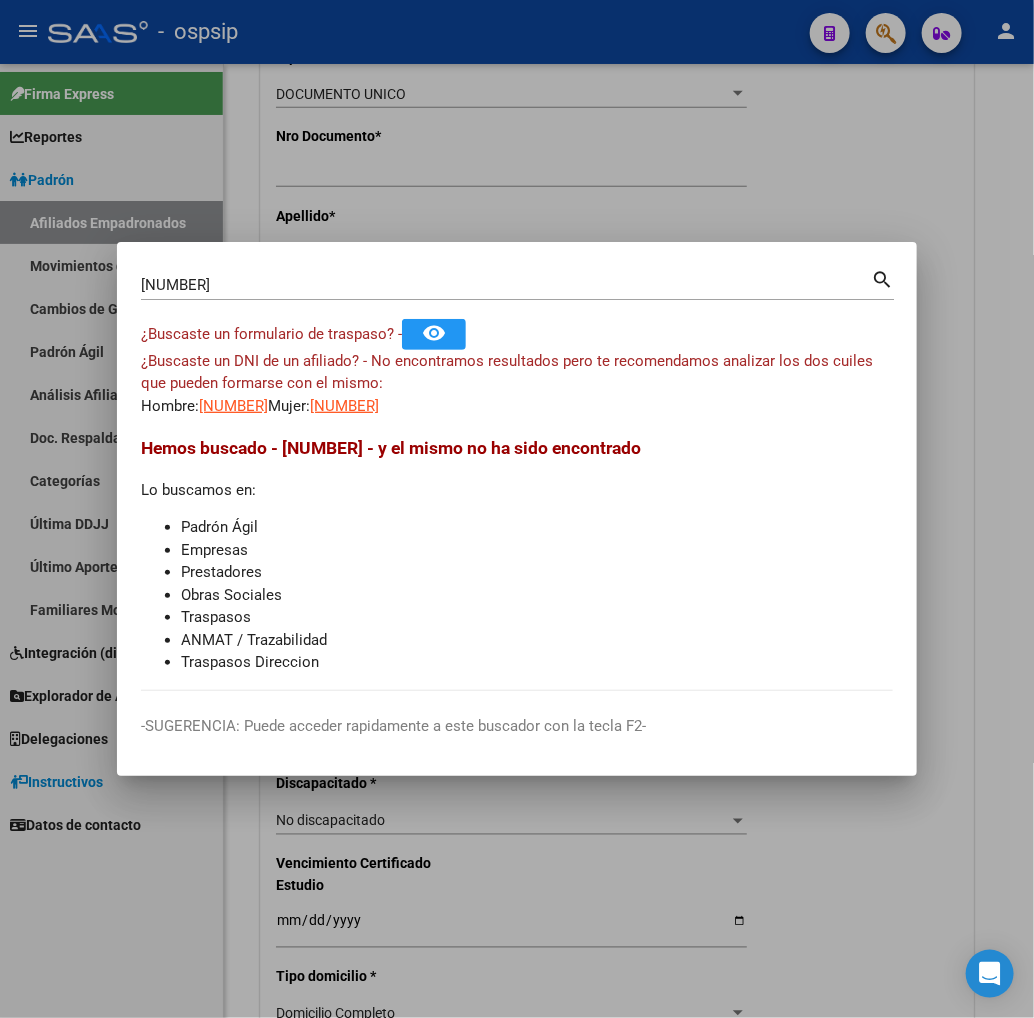 click on "[NUMBER]" at bounding box center [506, 285] 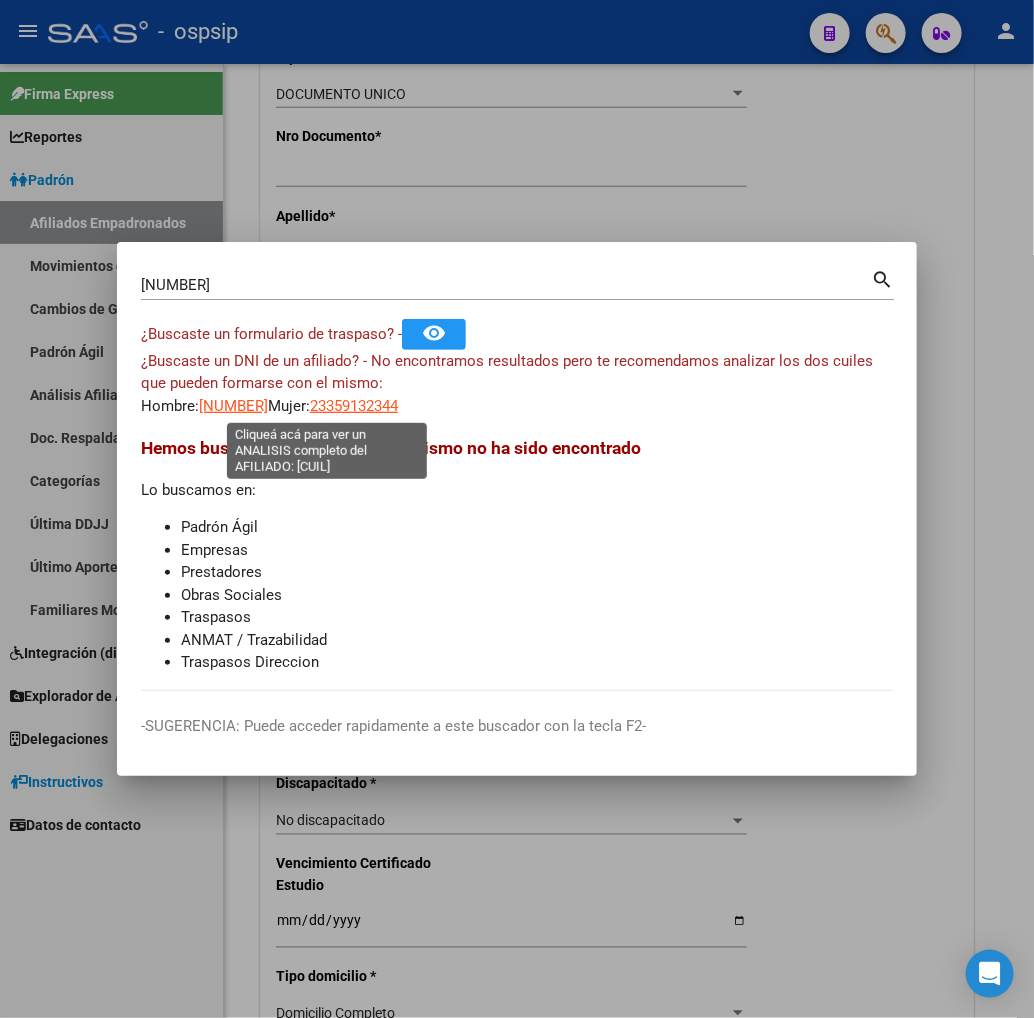 click on "23359132344" at bounding box center [354, 406] 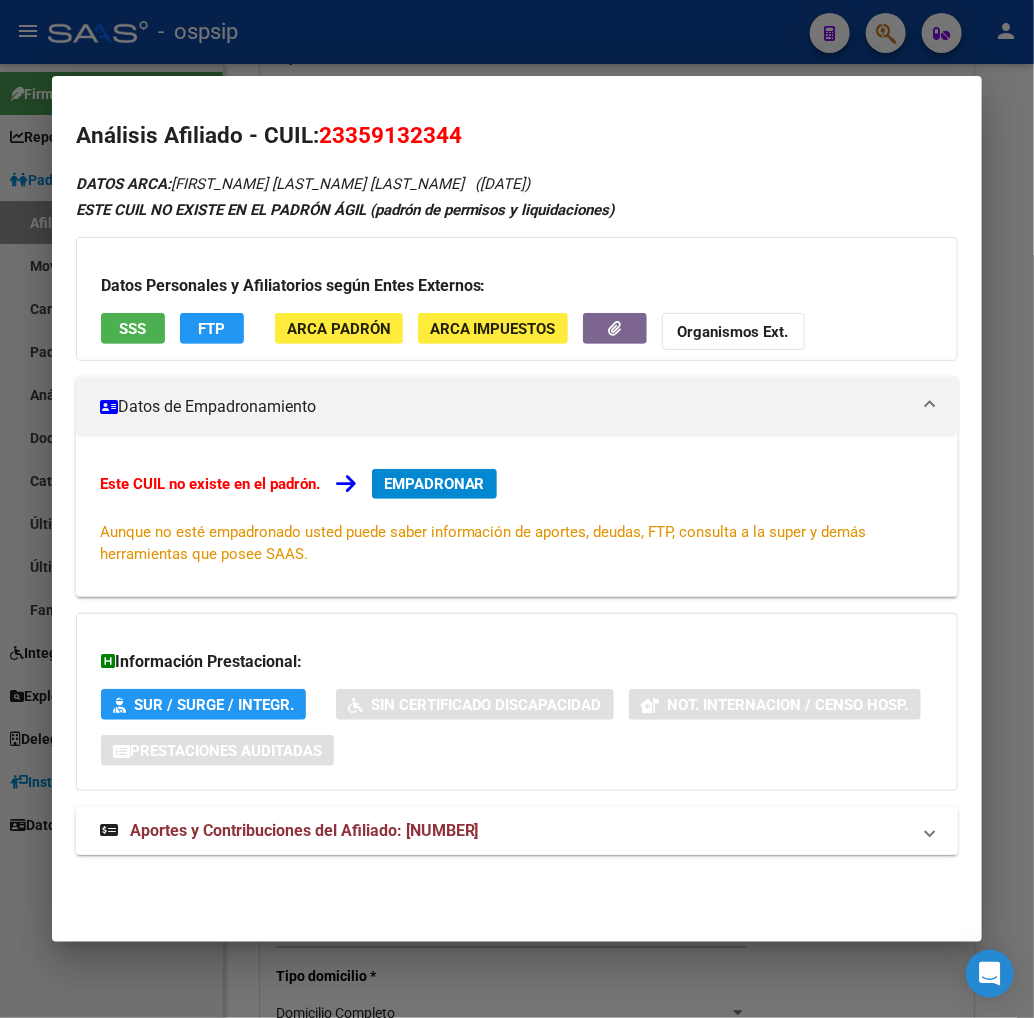 click on "Aportes y Contribuciones del Afiliado: [NUMBER]" at bounding box center (304, 830) 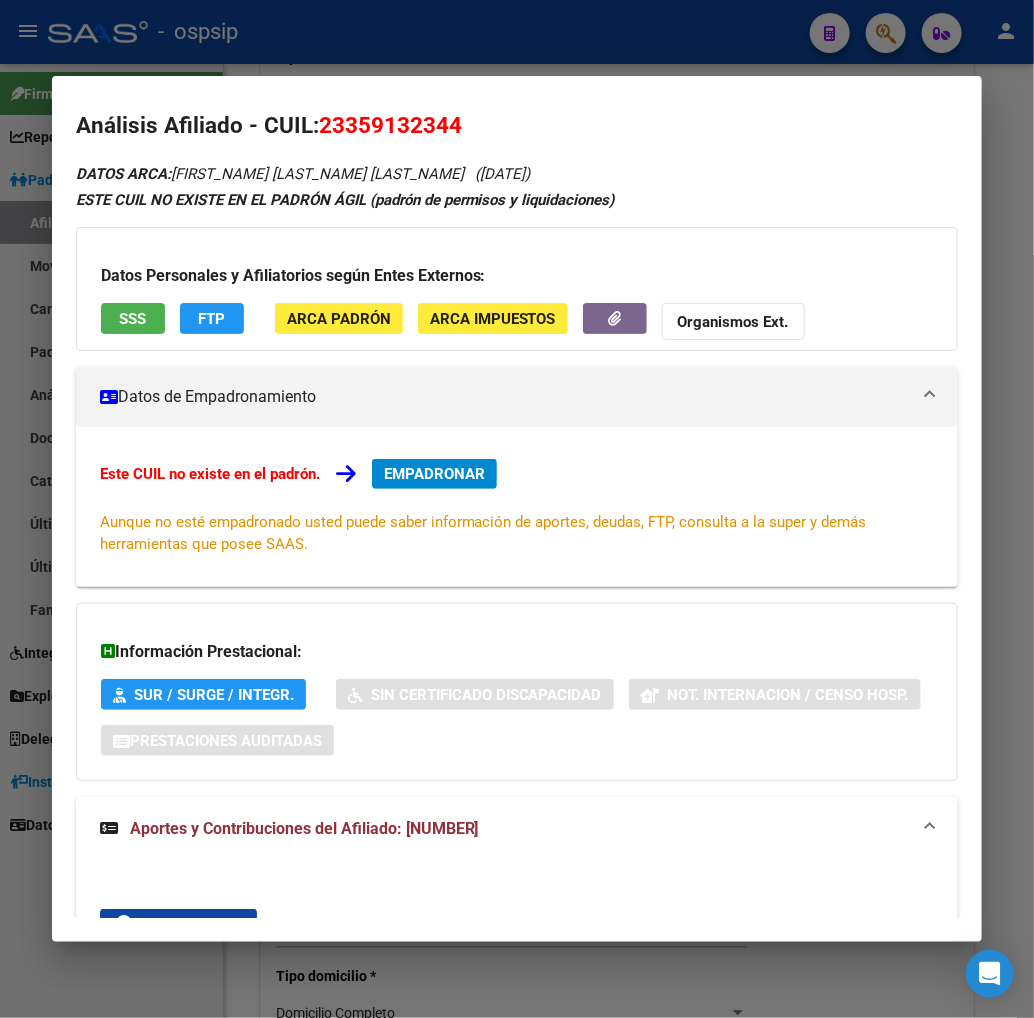 scroll, scrollTop: 0, scrollLeft: 0, axis: both 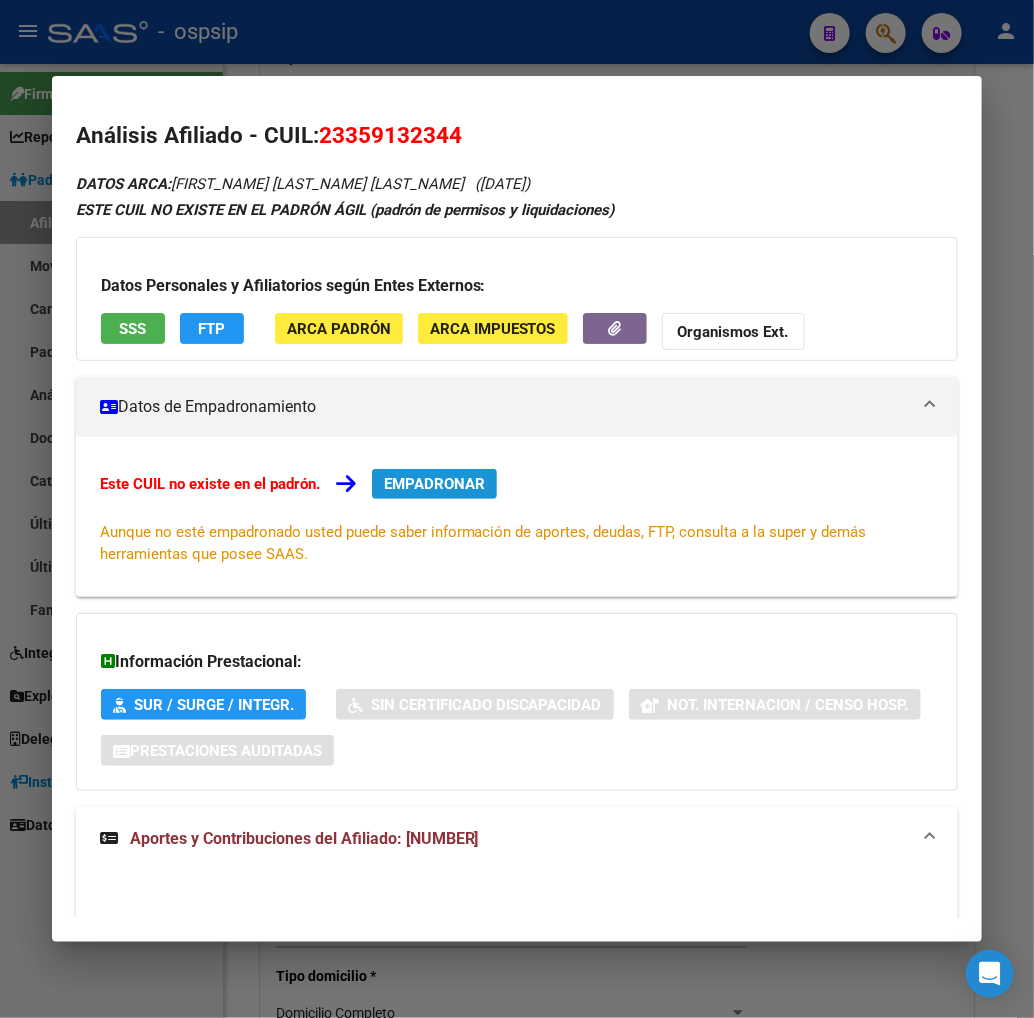 click on "EMPADRONAR" at bounding box center (434, 484) 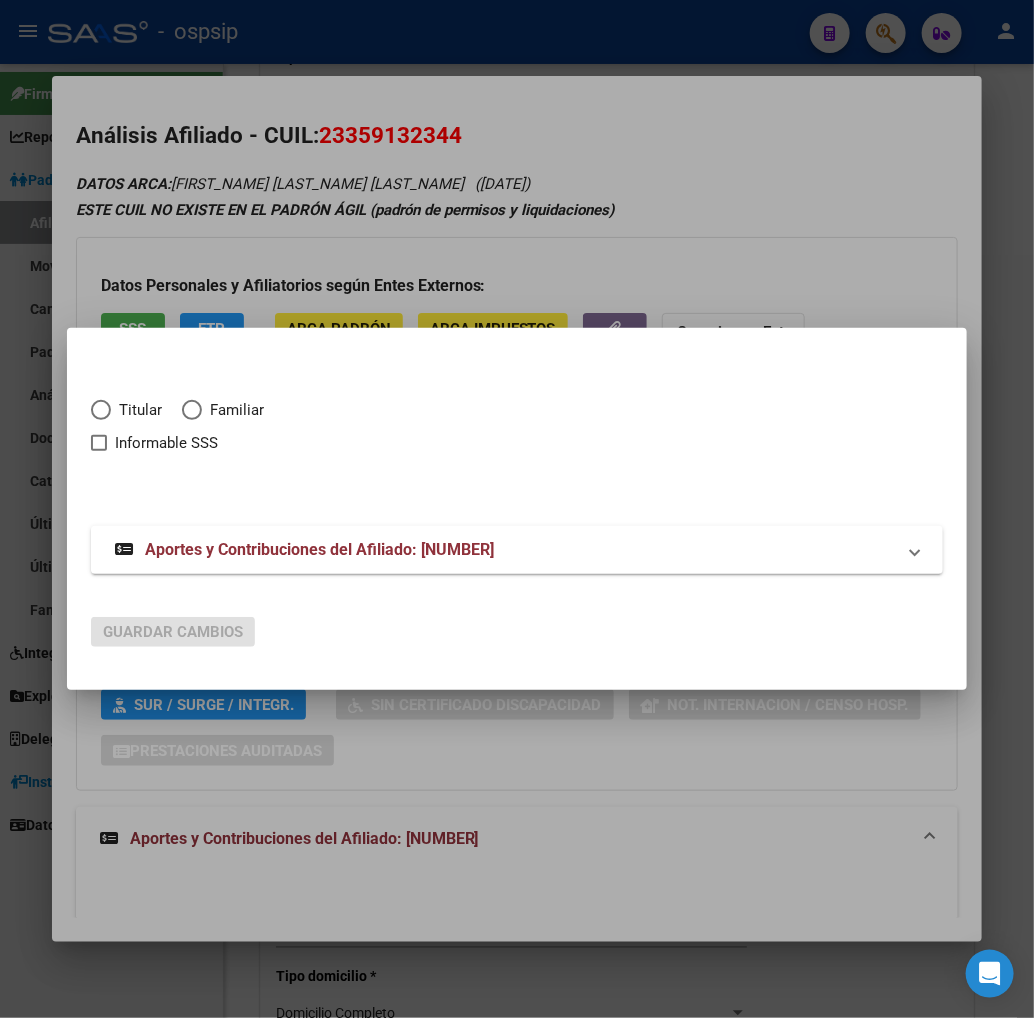 click at bounding box center [101, 410] 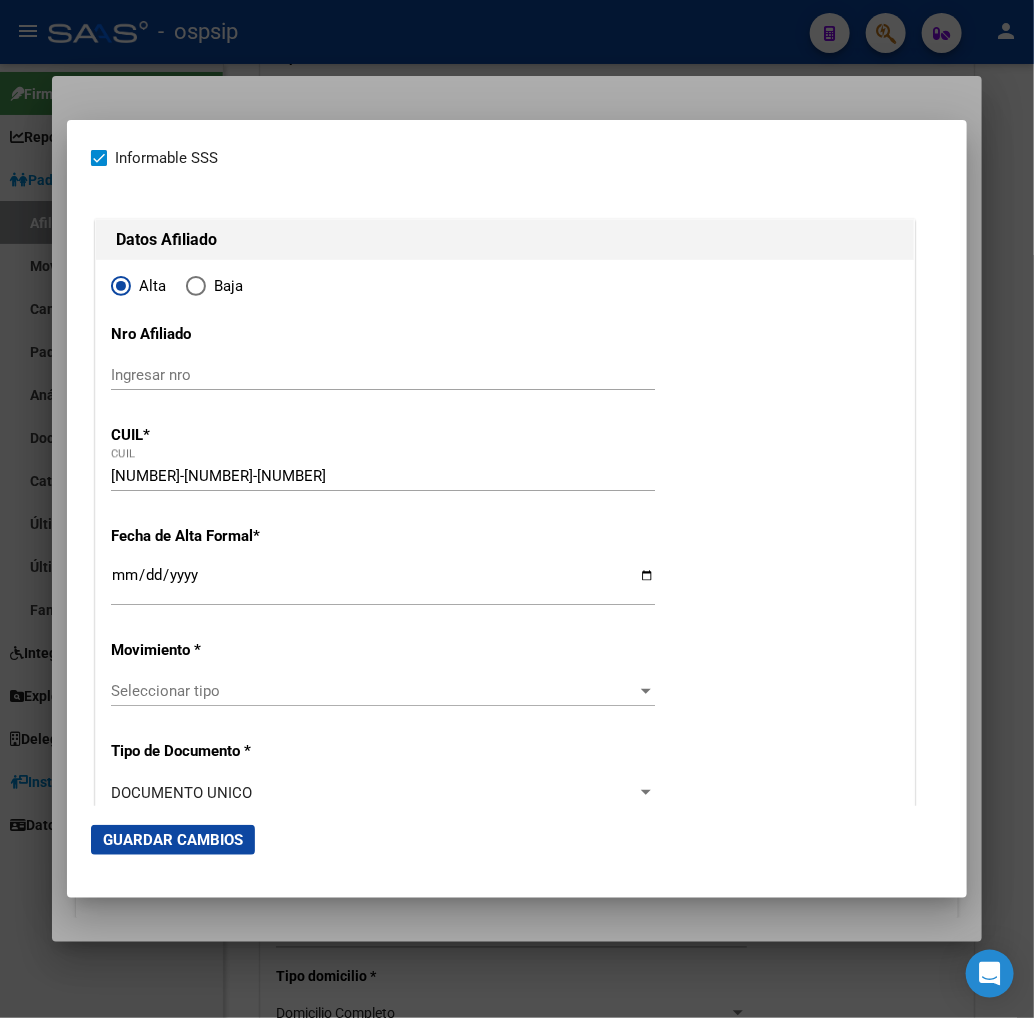 scroll, scrollTop: 111, scrollLeft: 0, axis: vertical 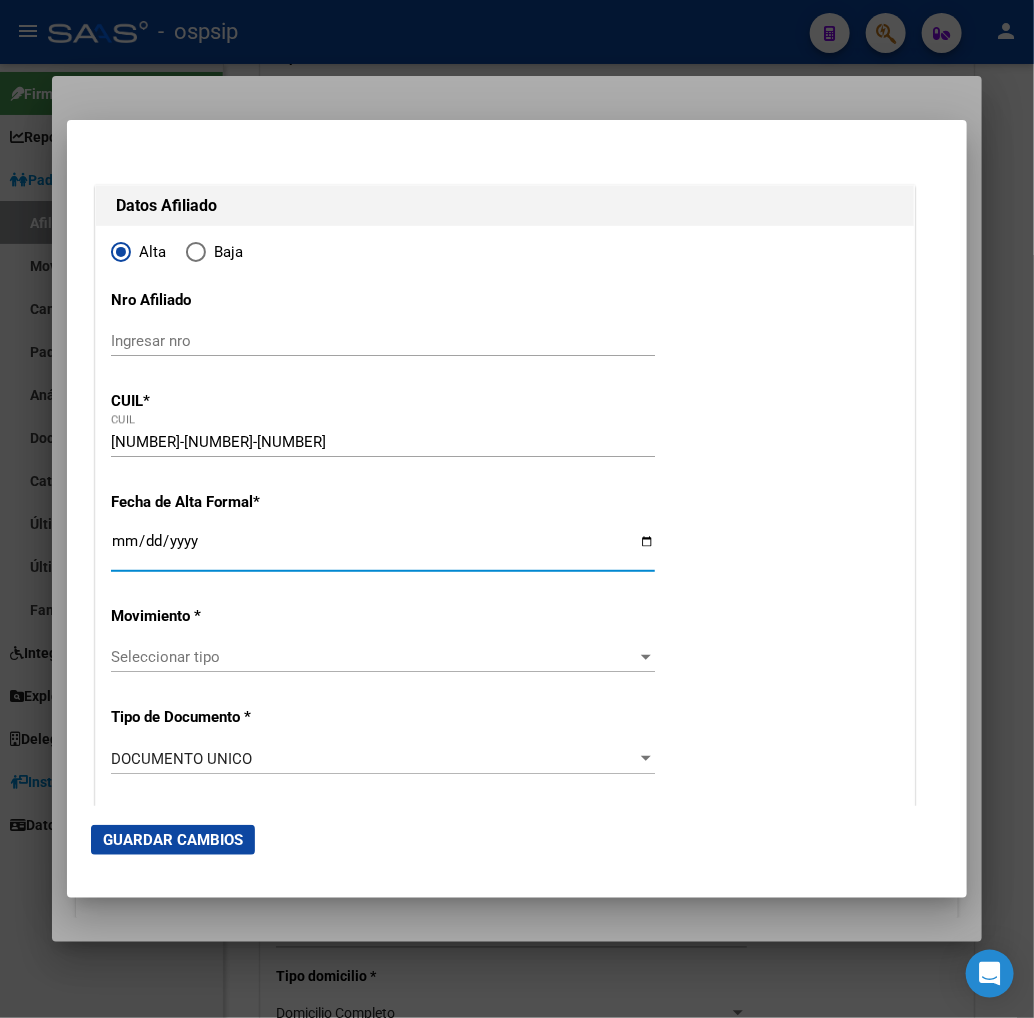 drag, startPoint x: 72, startPoint y: 552, endPoint x: 102, endPoint y: 531, distance: 36.619667 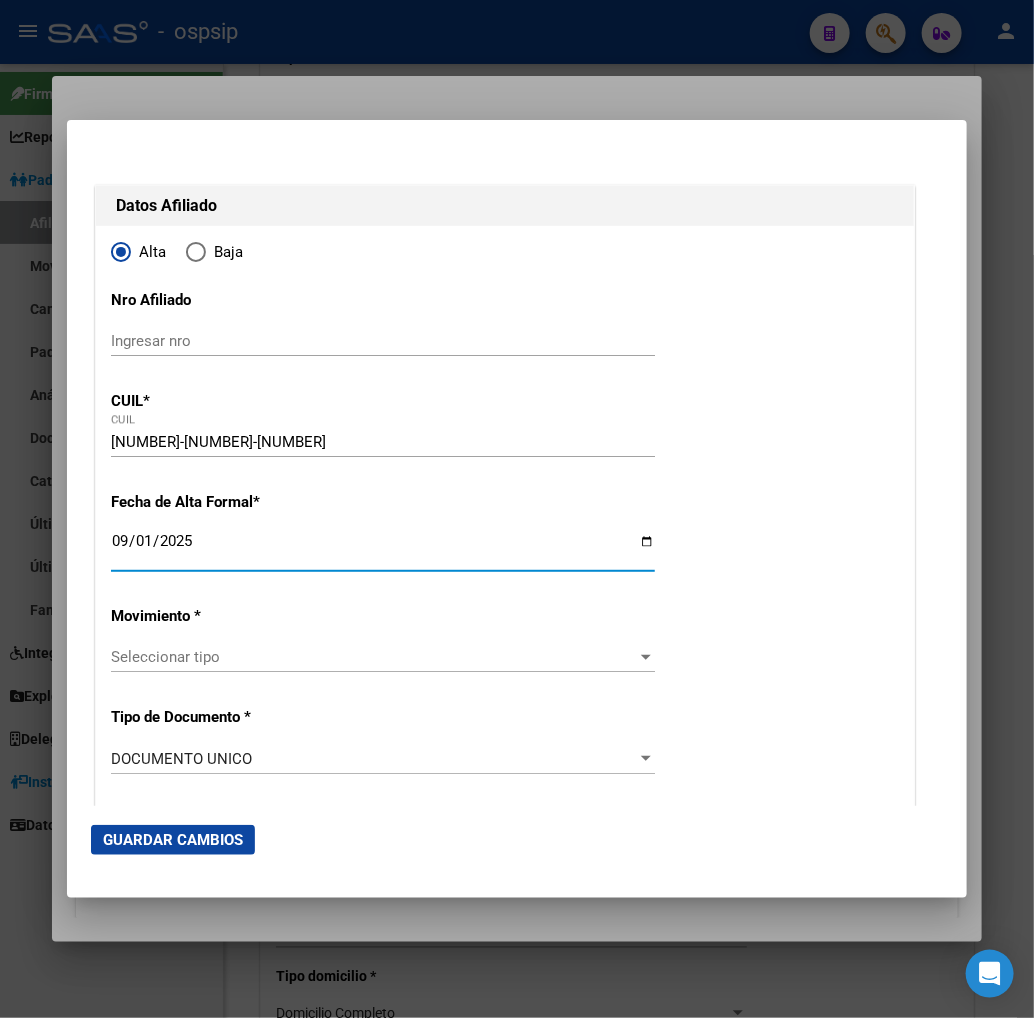 click on "Seleccionar tipo" at bounding box center [374, 657] 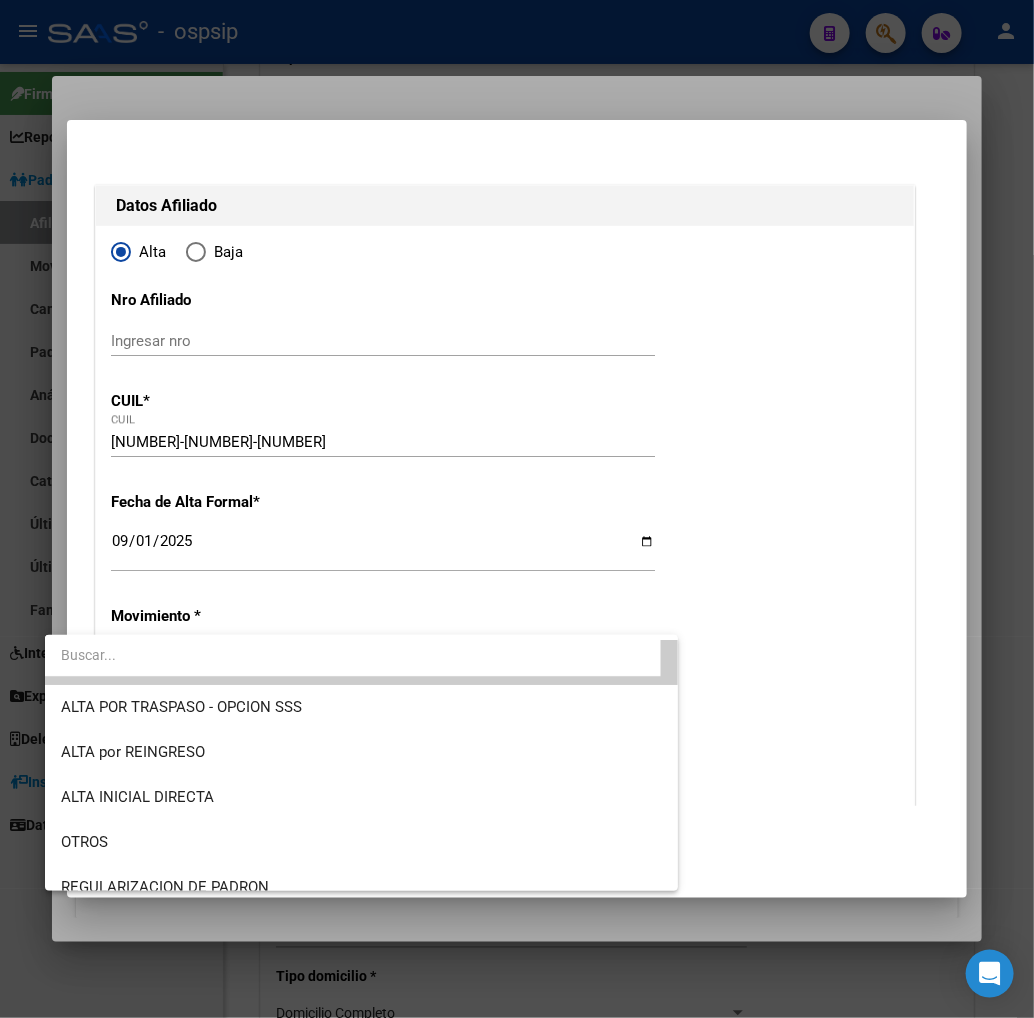 scroll, scrollTop: 22, scrollLeft: 0, axis: vertical 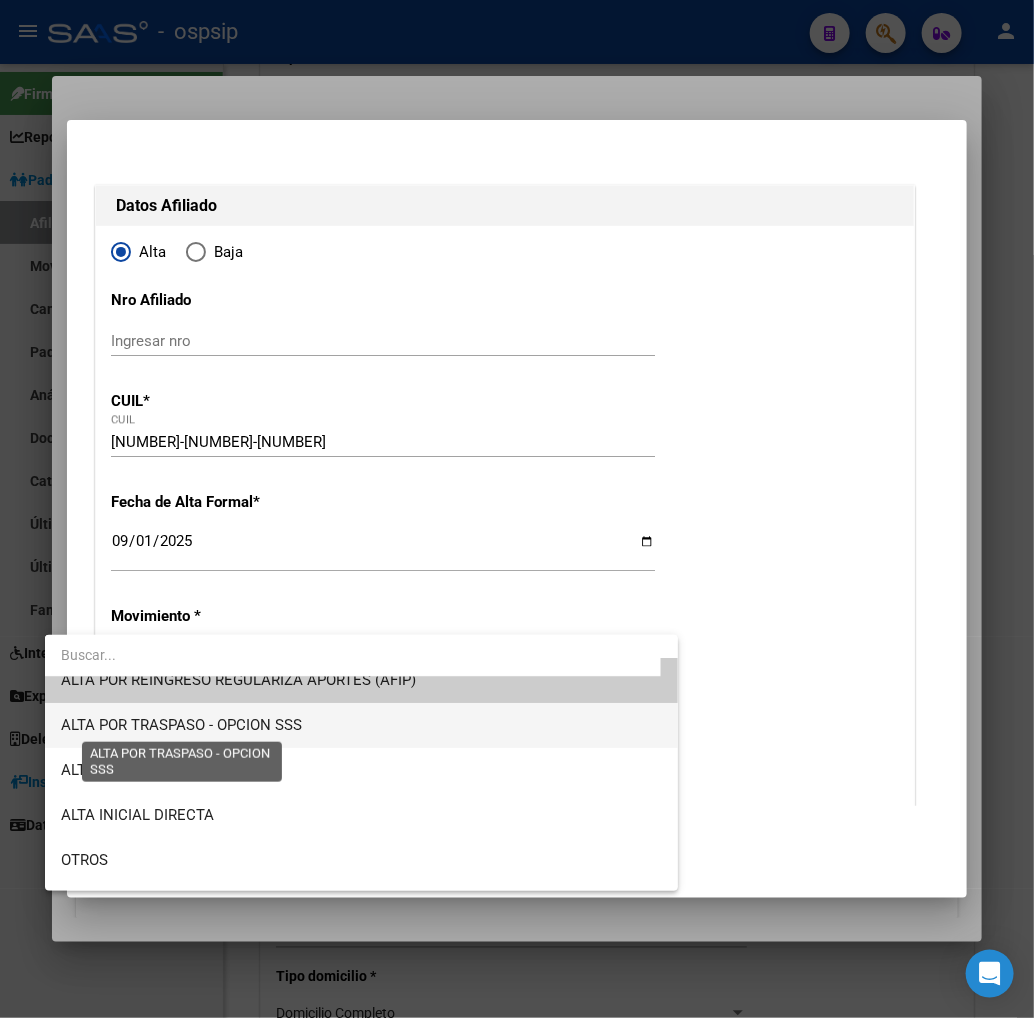 click on "ALTA POR TRASPASO - OPCION SSS" at bounding box center (181, 725) 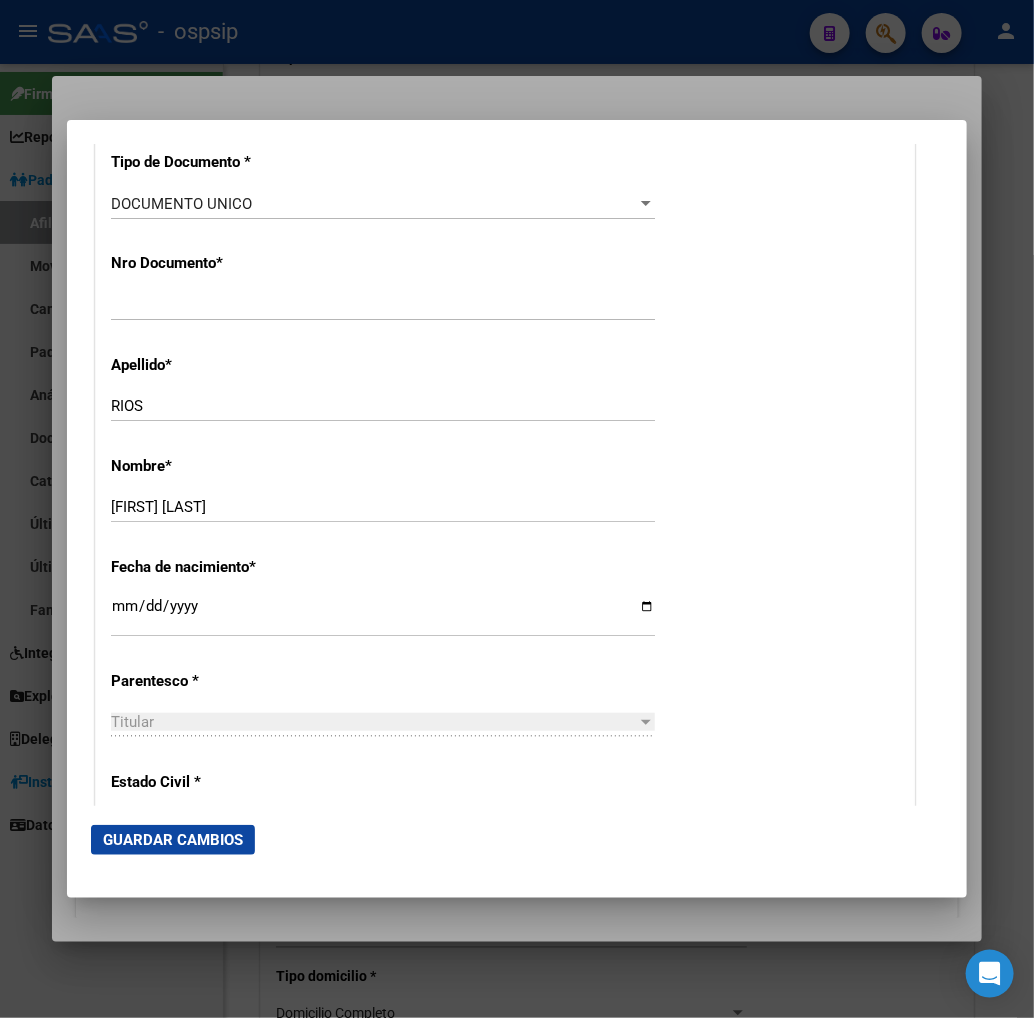 scroll, scrollTop: 777, scrollLeft: 0, axis: vertical 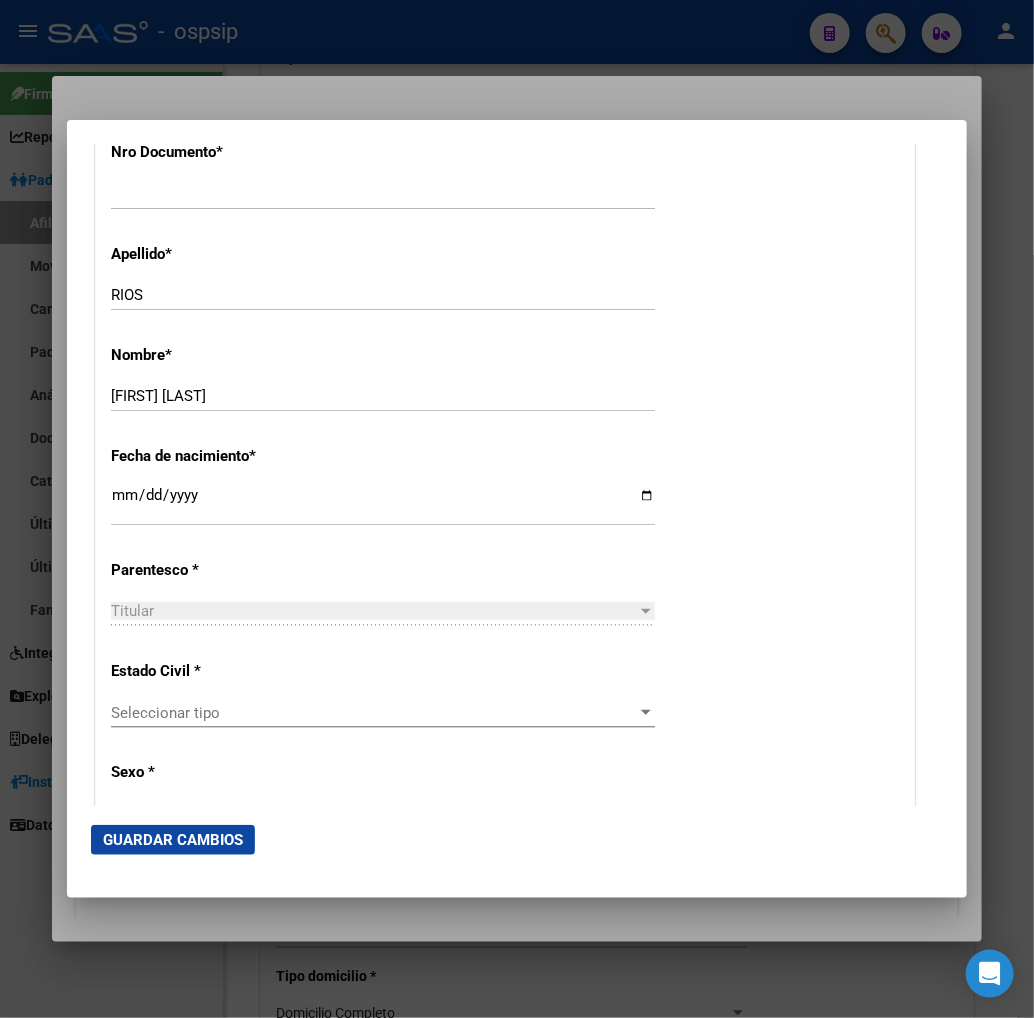 click on "Seleccionar tipo Seleccionar tipo" at bounding box center [383, 713] 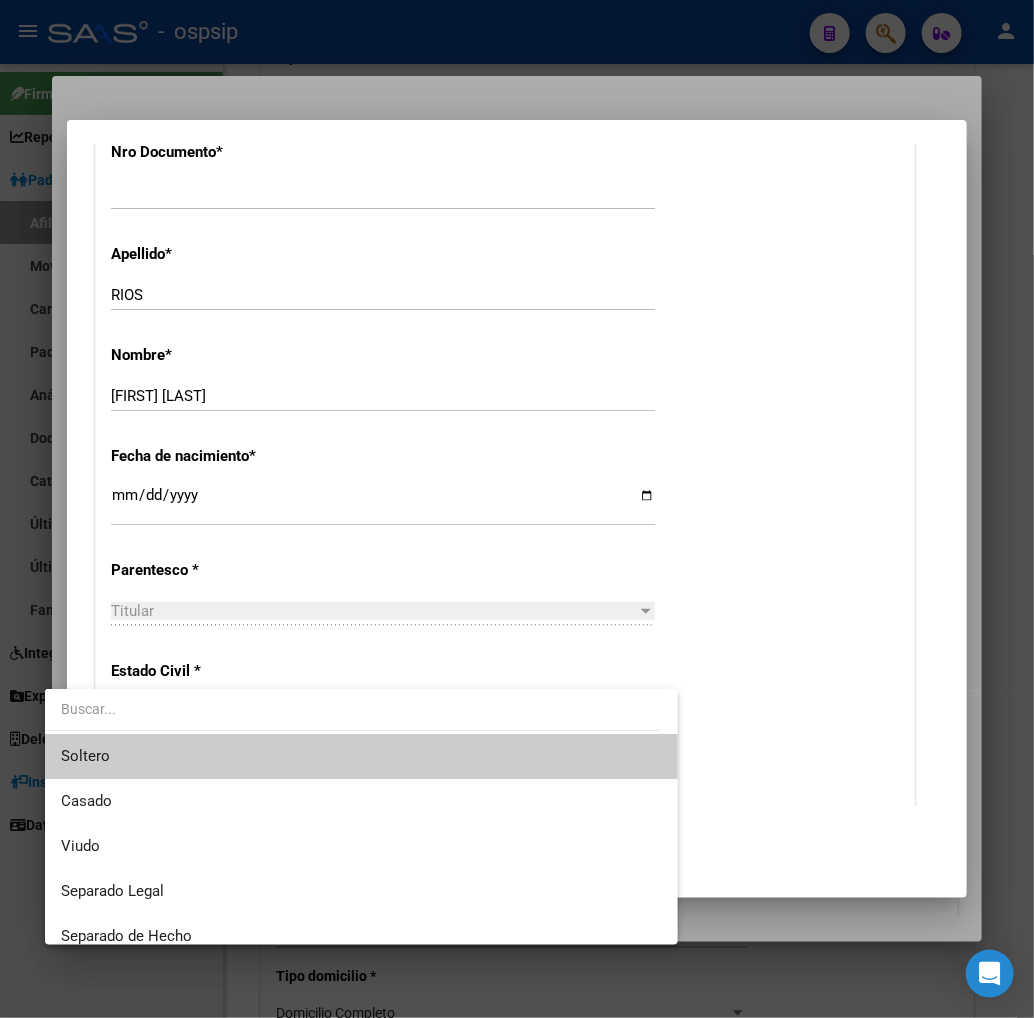 click on "Soltero" at bounding box center (361, 756) 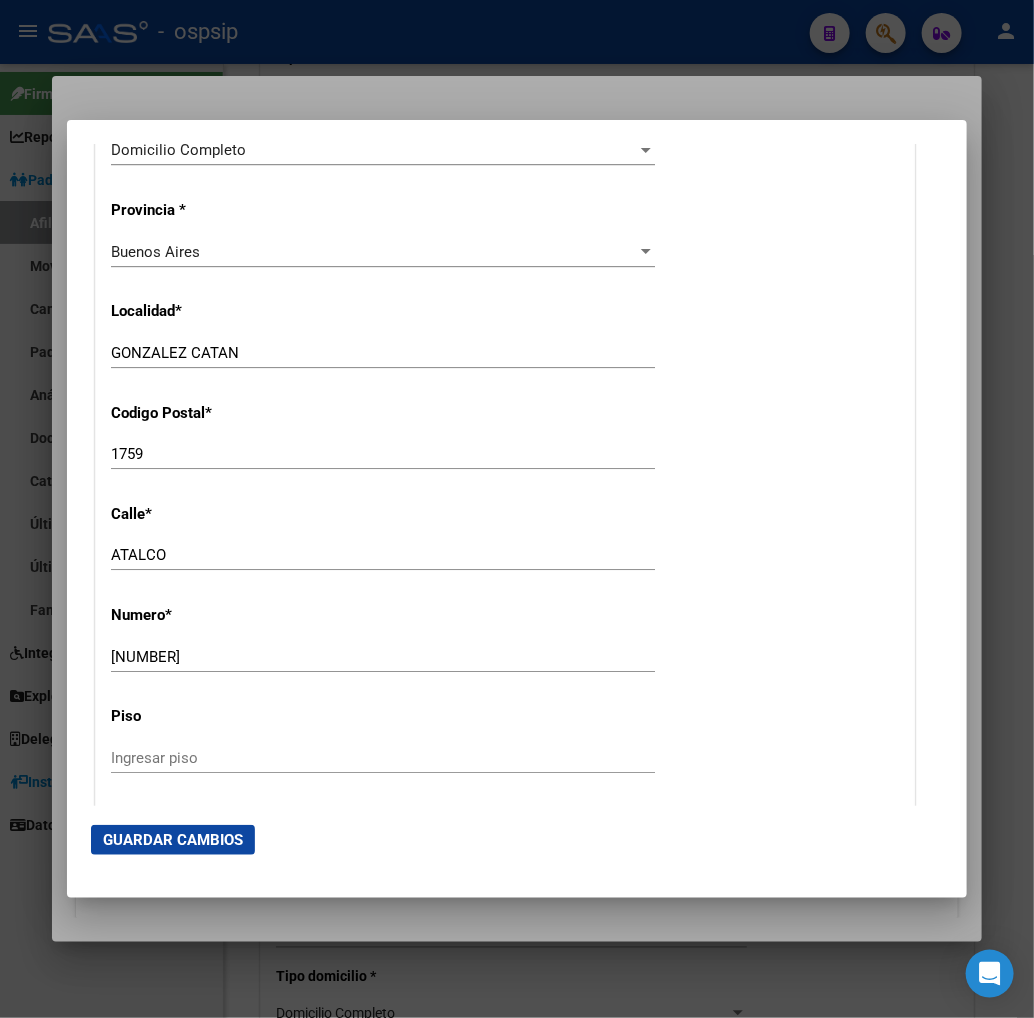 scroll, scrollTop: 1777, scrollLeft: 0, axis: vertical 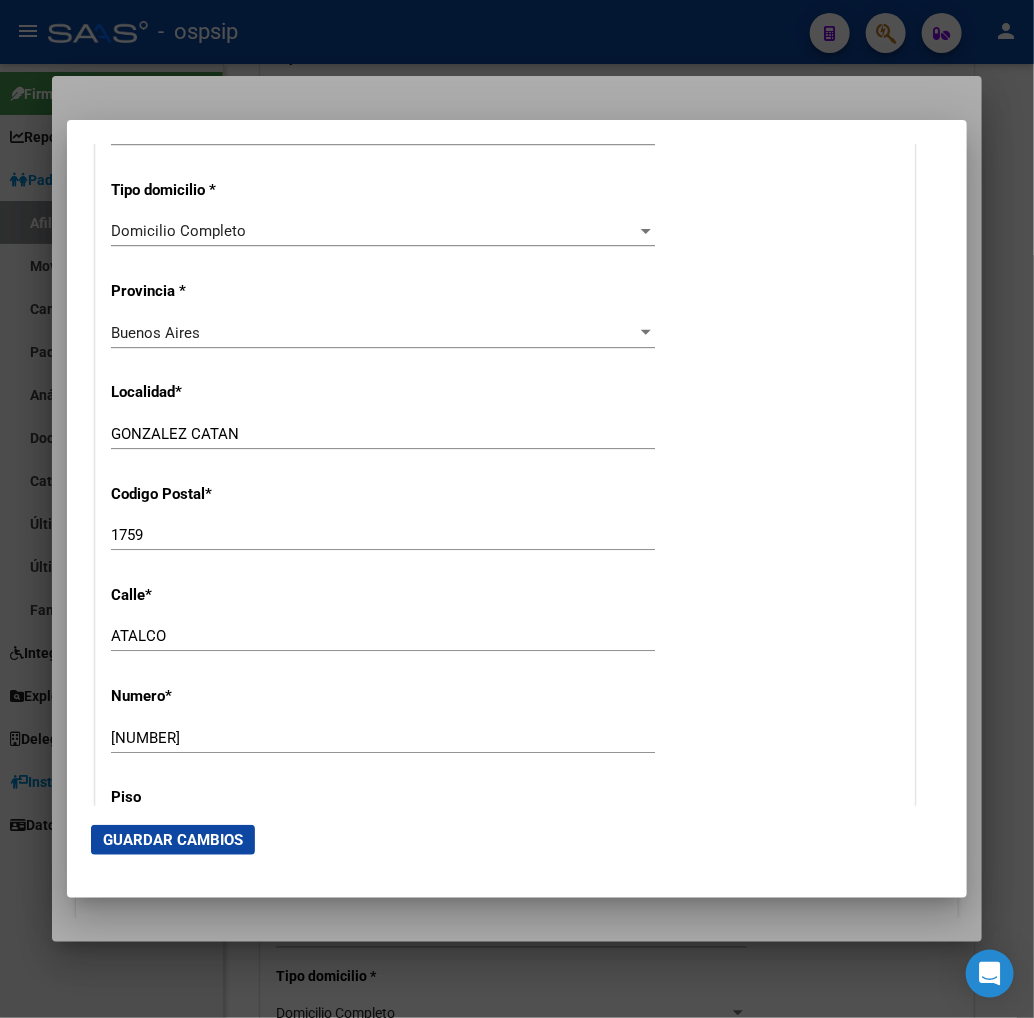 click on "[LOCATION] Ingresar el nombre" 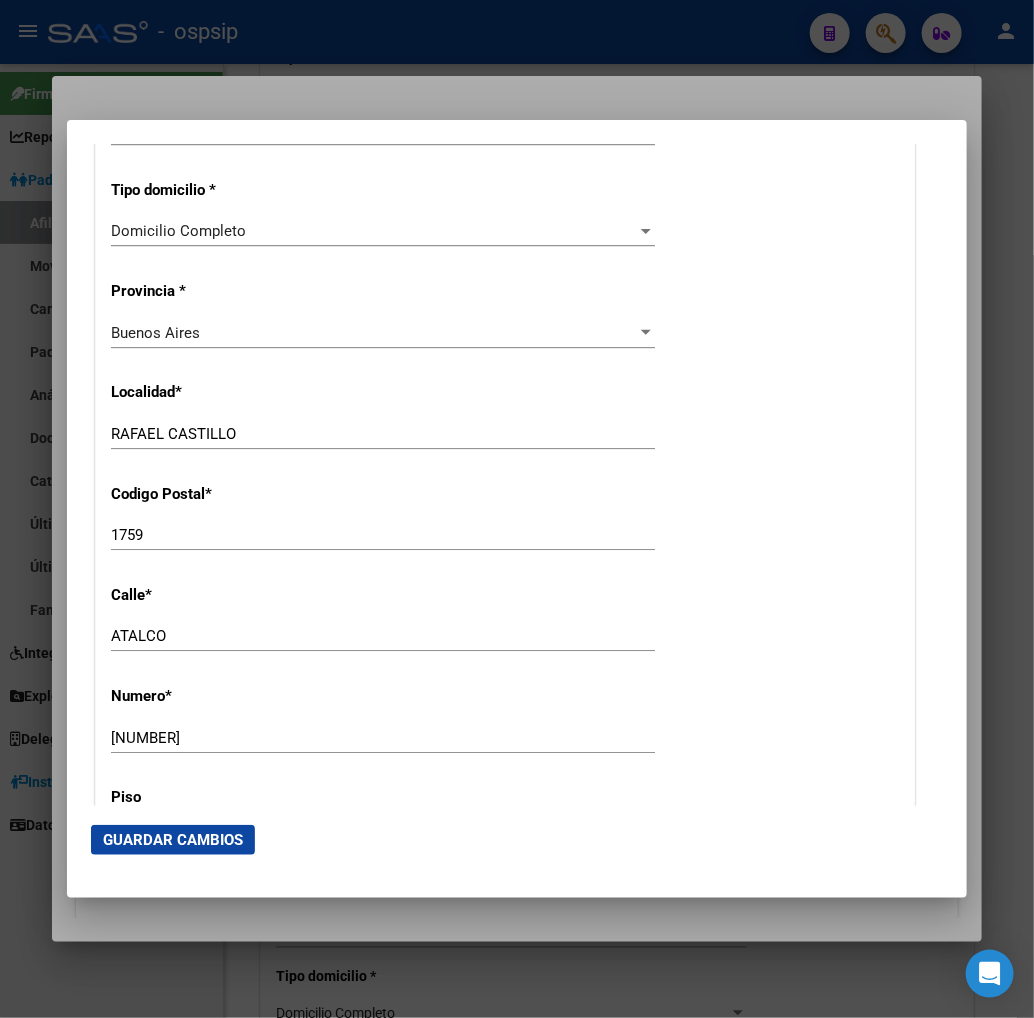 click on "ATALCO Ingresar calle" 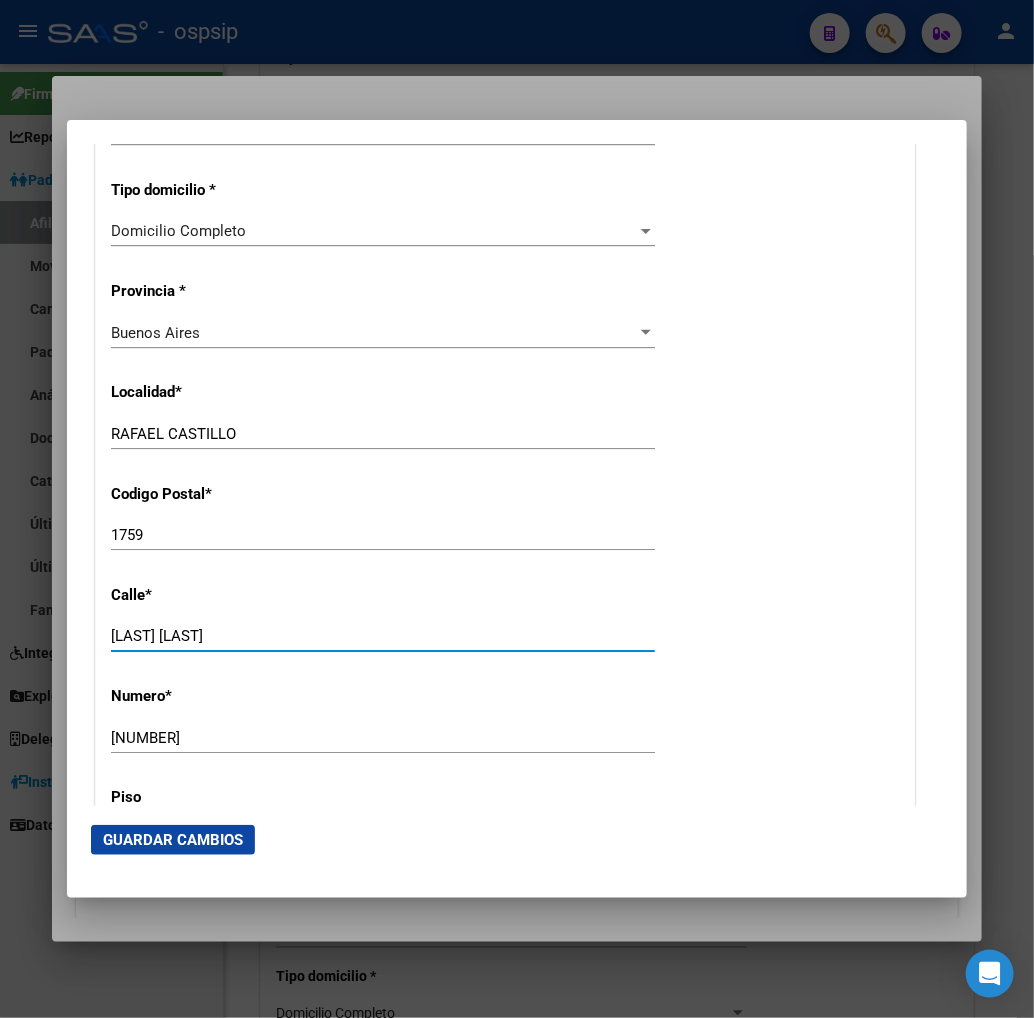 click on "[NUMBER] Ingresar nro" 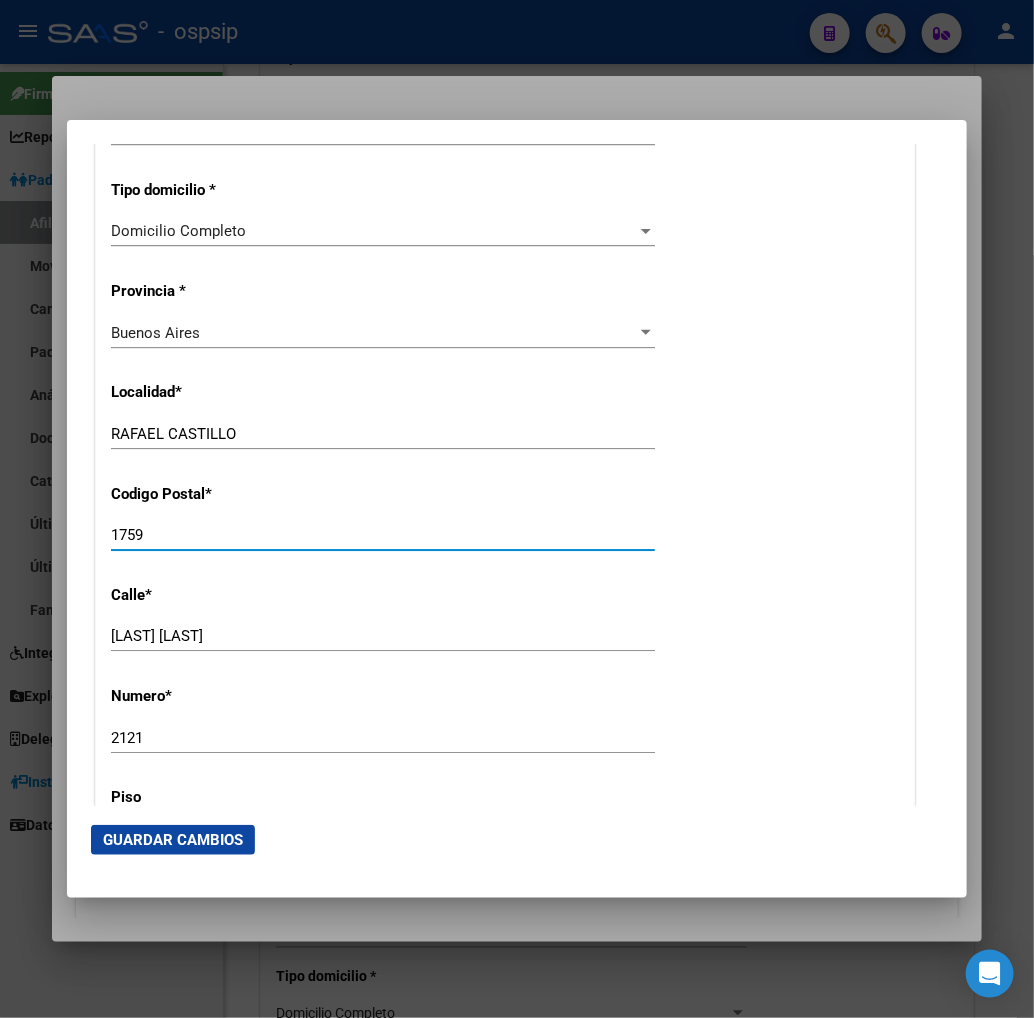 click on "1759" at bounding box center [383, 535] 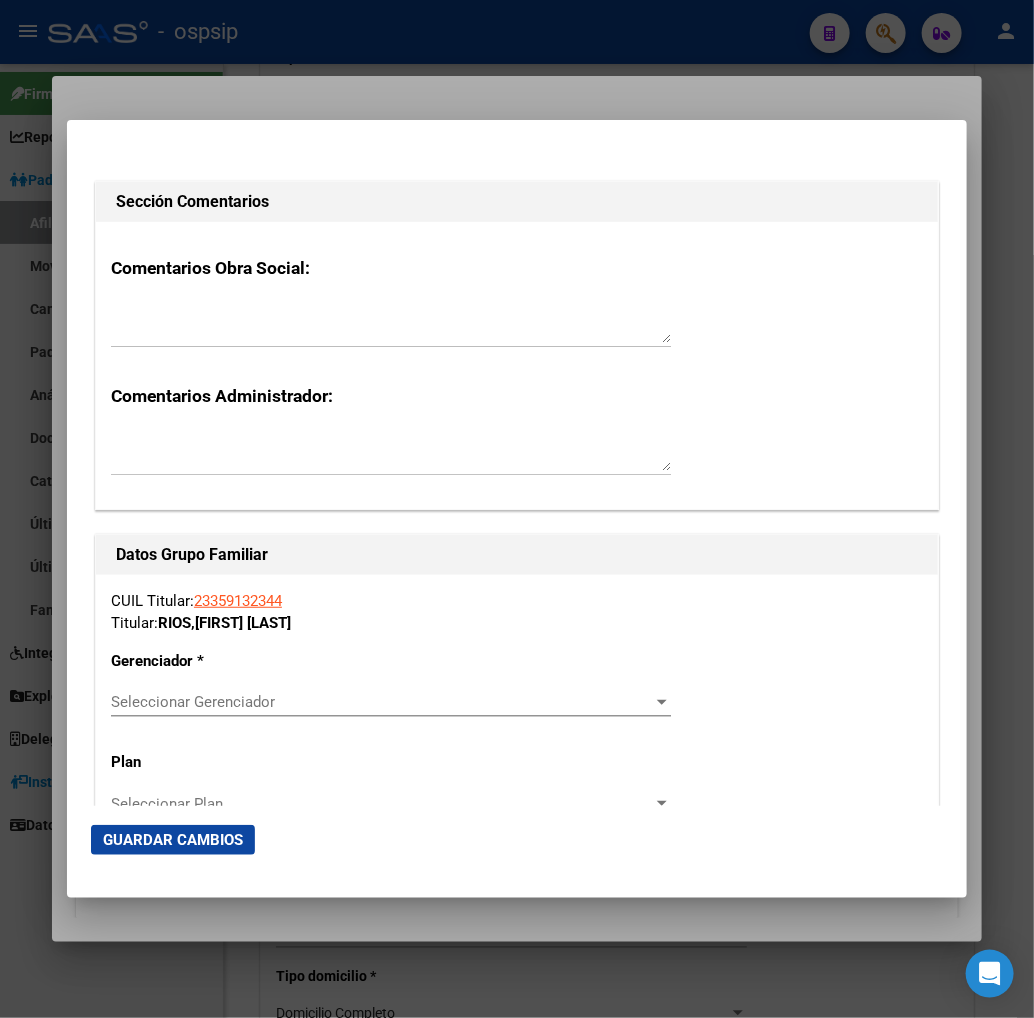 scroll, scrollTop: 3444, scrollLeft: 0, axis: vertical 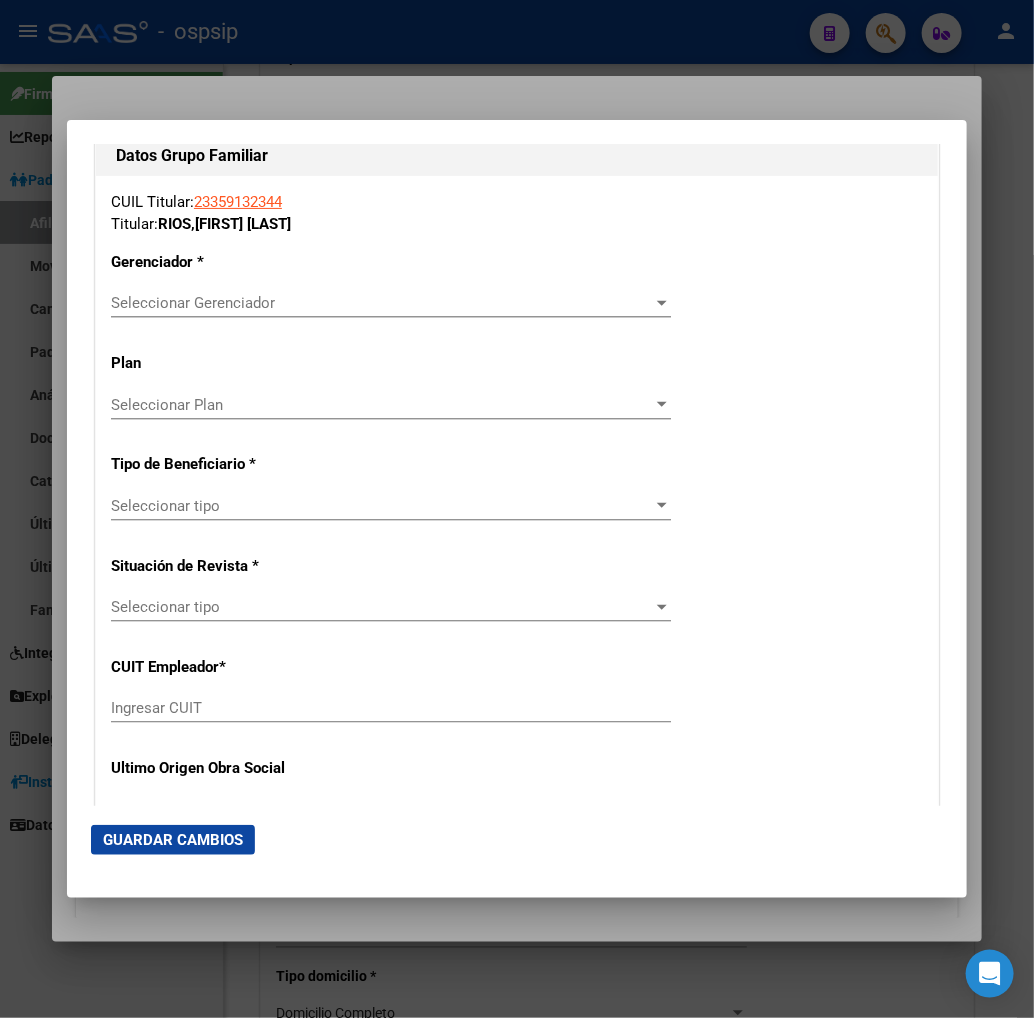 click at bounding box center (662, 303) 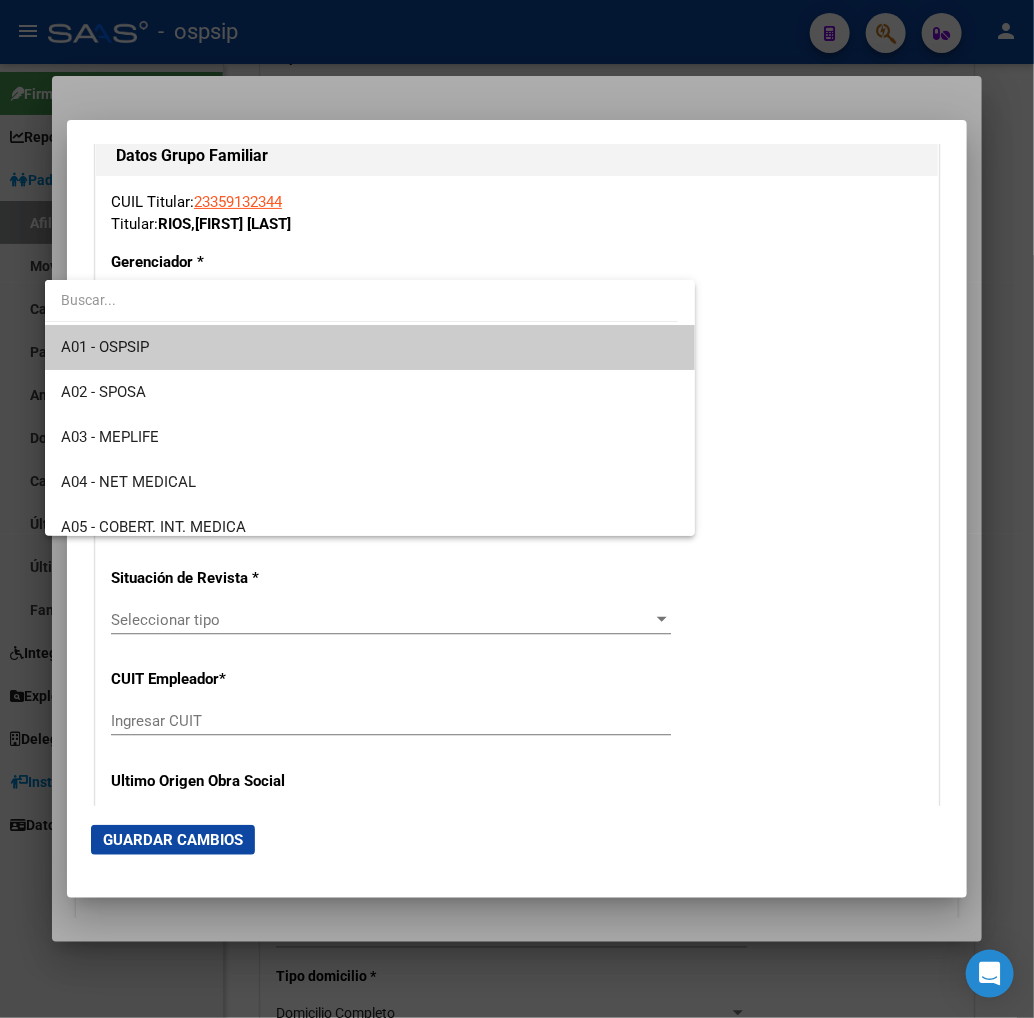 click on "A01 - OSPSIP" at bounding box center (370, 347) 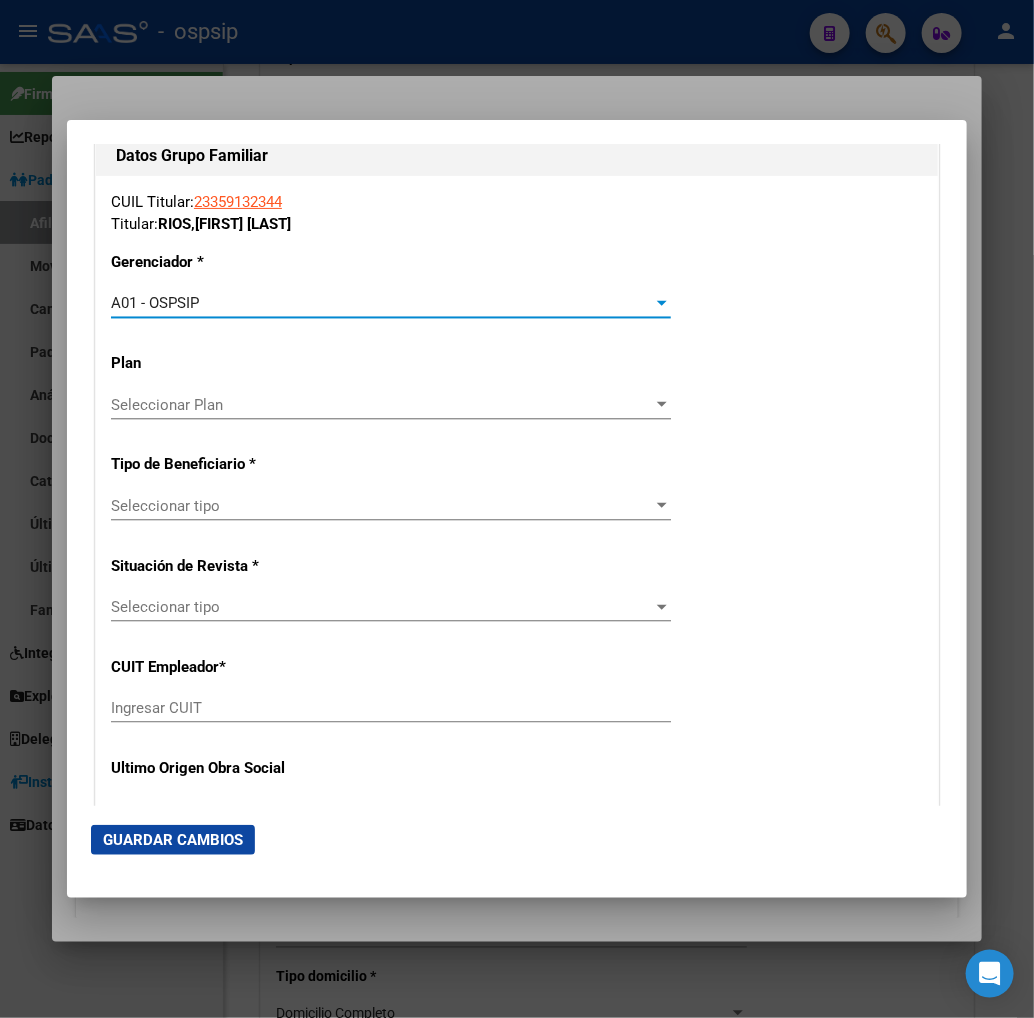 click on "Seleccionar tipo" at bounding box center (382, 506) 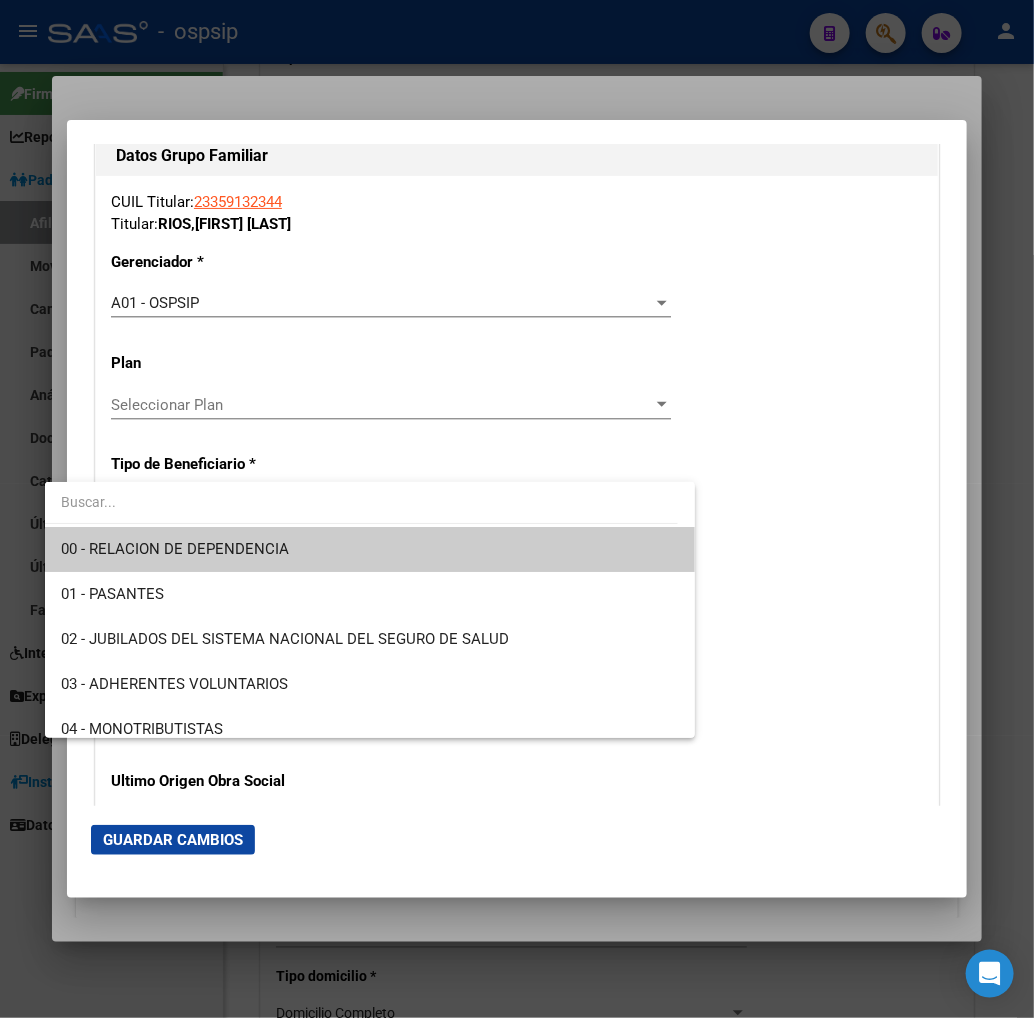 click on "00 - RELACION DE DEPENDENCIA" at bounding box center (370, 549) 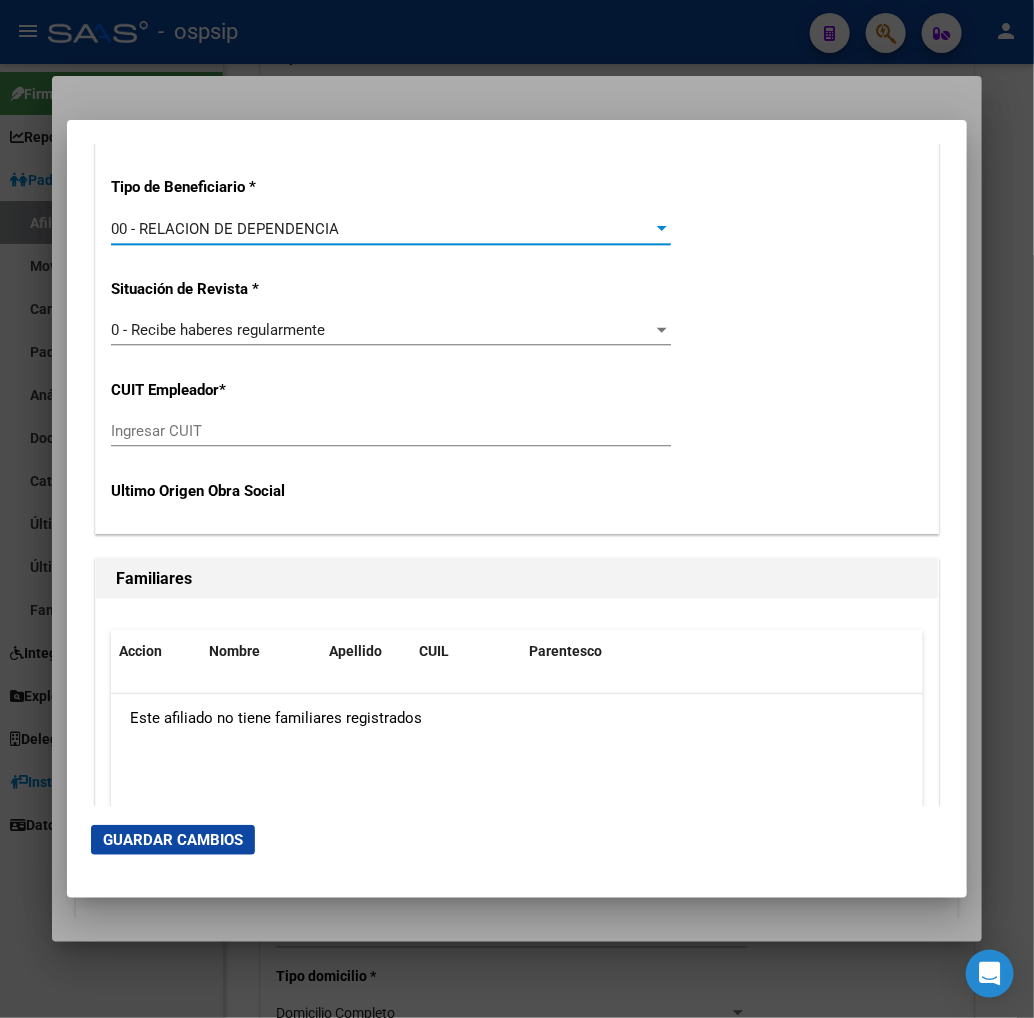 scroll, scrollTop: 3777, scrollLeft: 0, axis: vertical 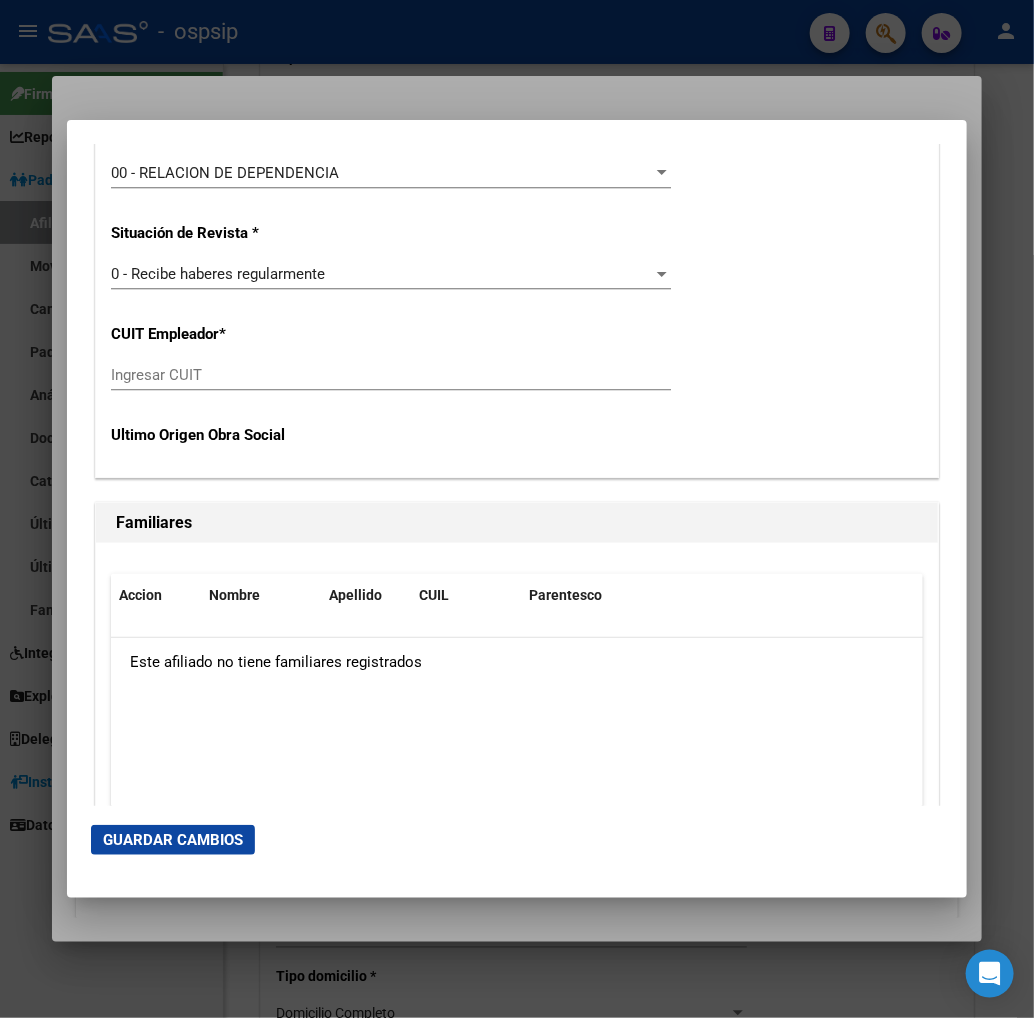 click on "Guardar Cambios" 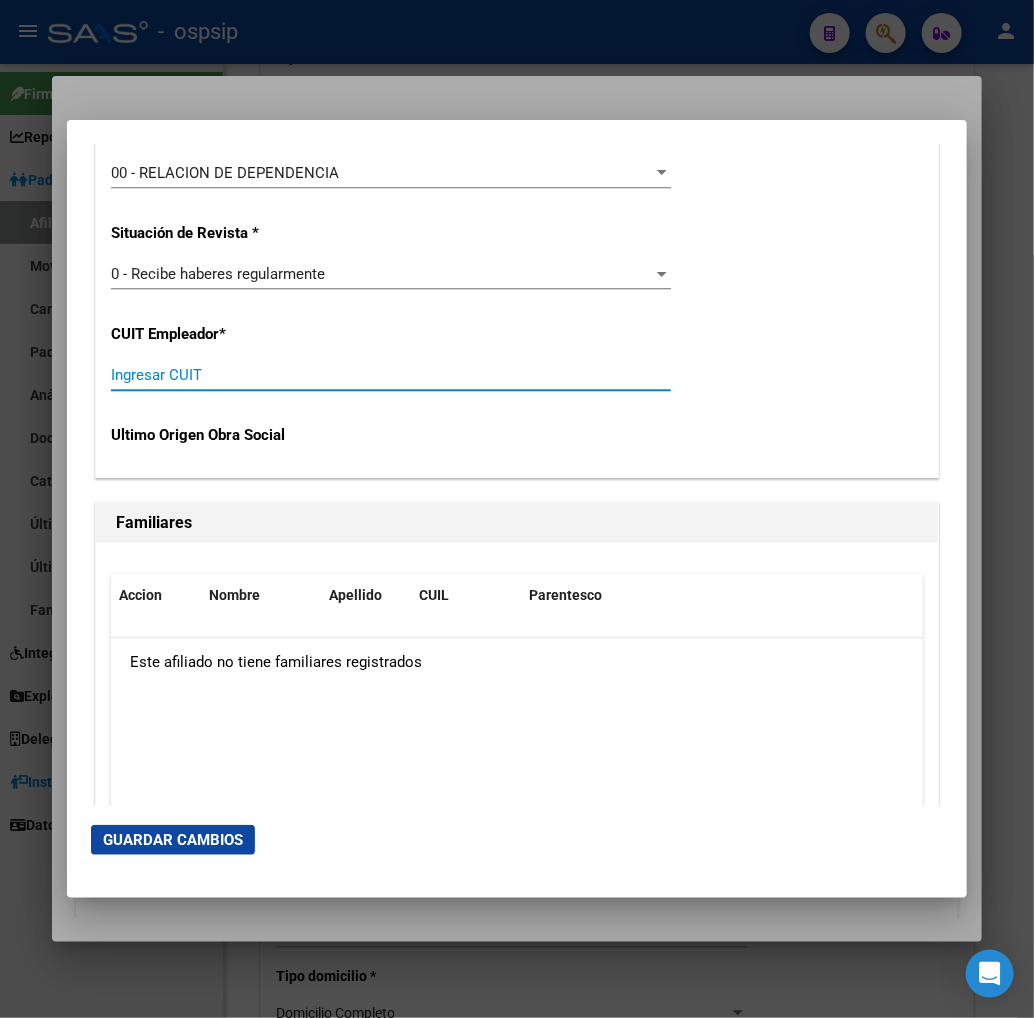 click on "Ingresar CUIT" at bounding box center (391, 375) 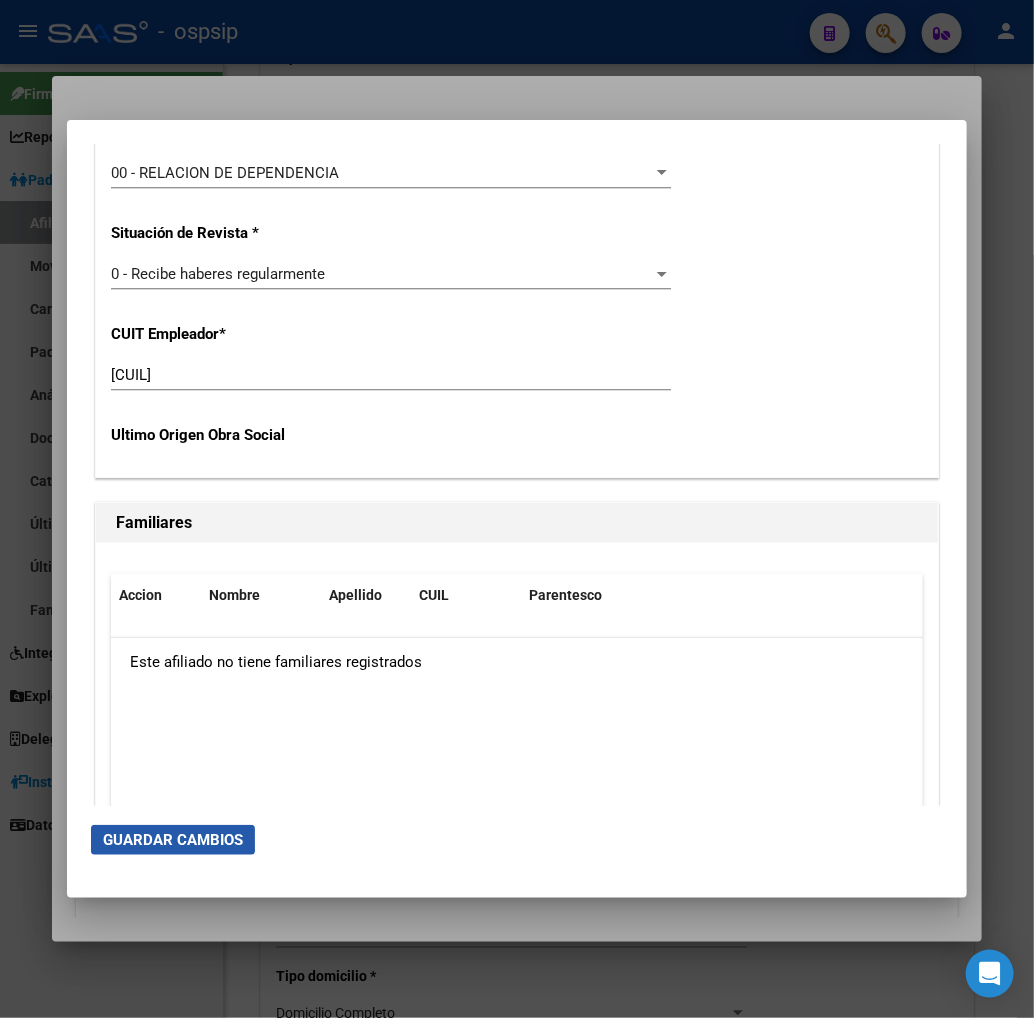 click on "Guardar Cambios" 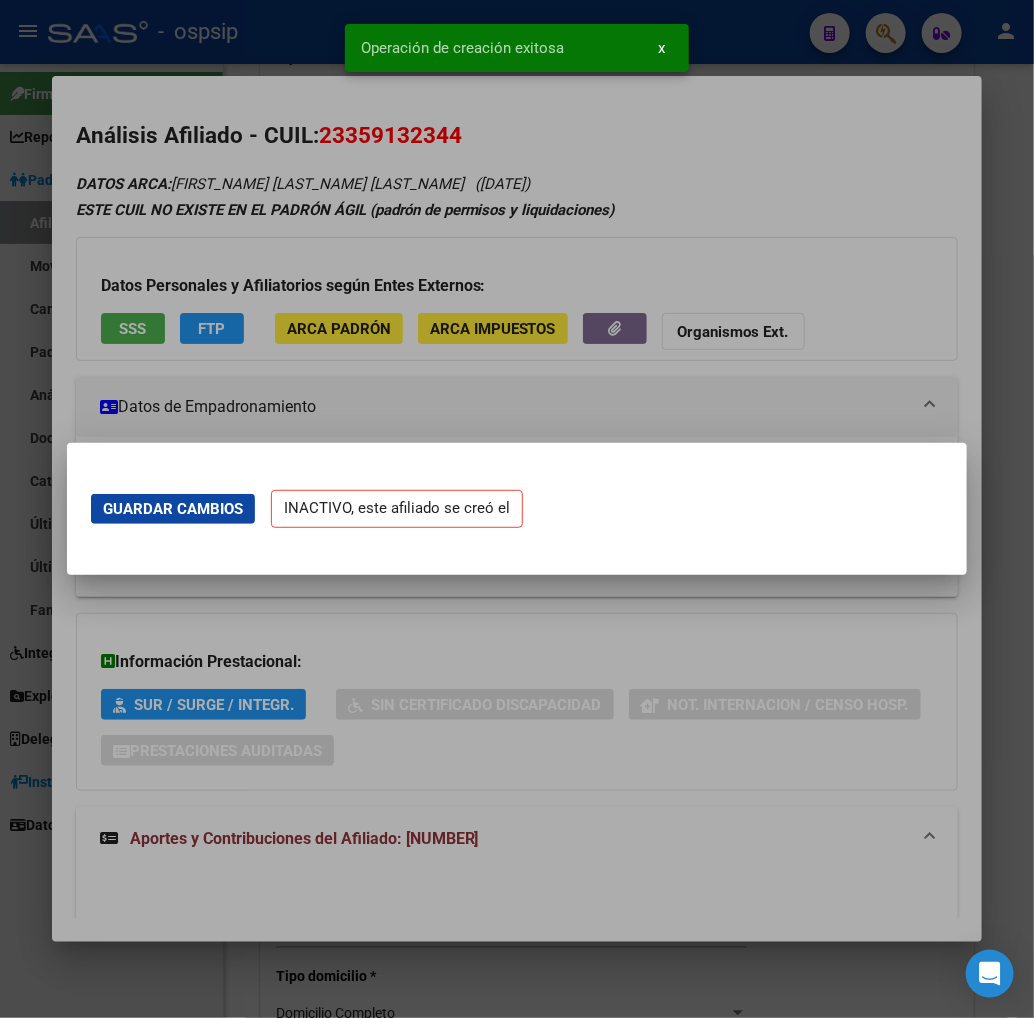 scroll, scrollTop: 0, scrollLeft: 0, axis: both 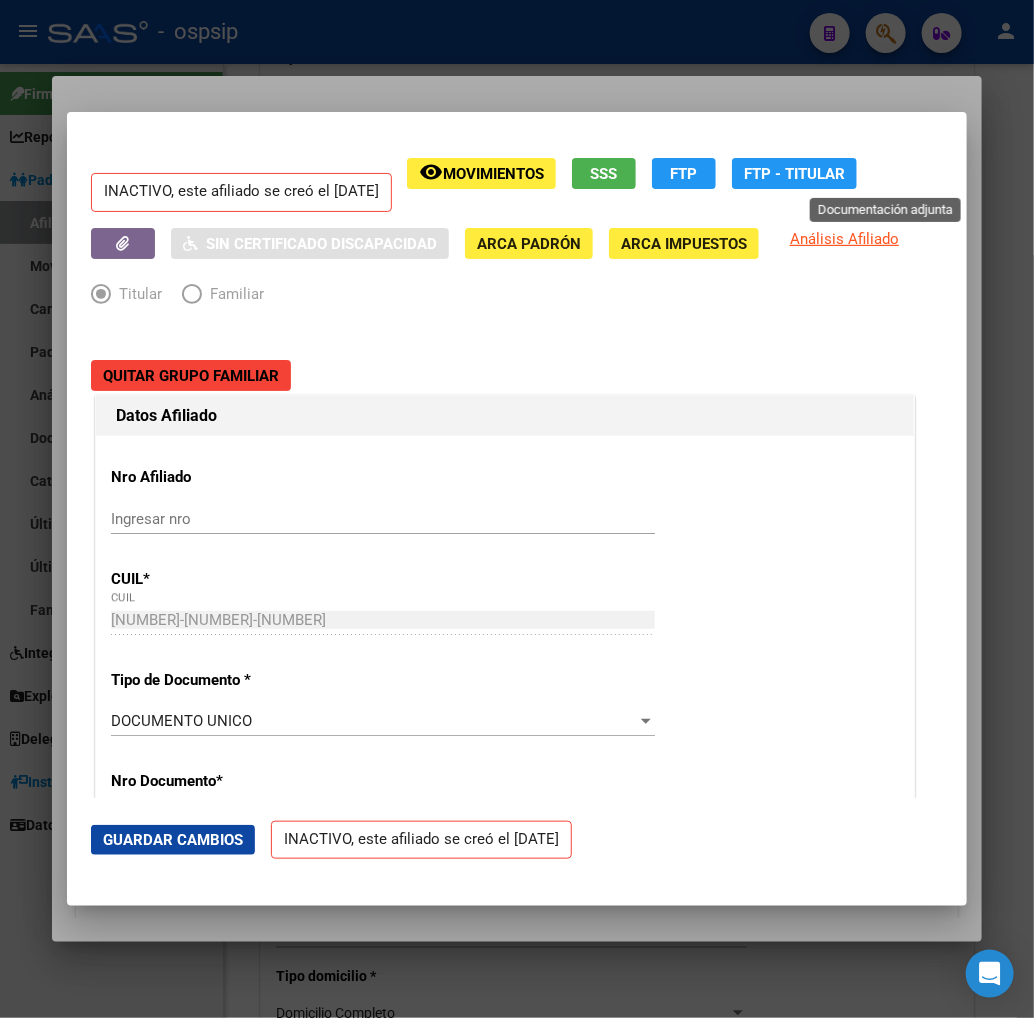 click 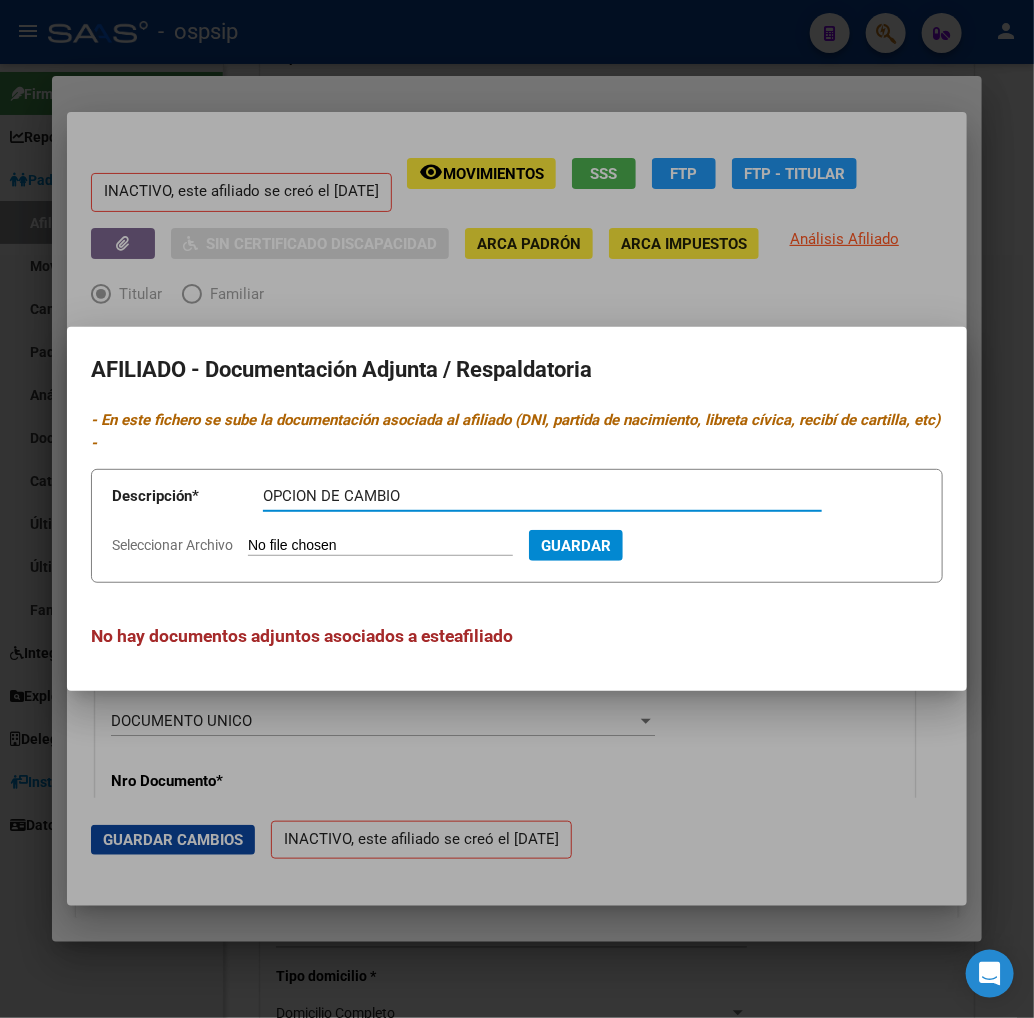 click on "Seleccionar Archivo" at bounding box center (380, 546) 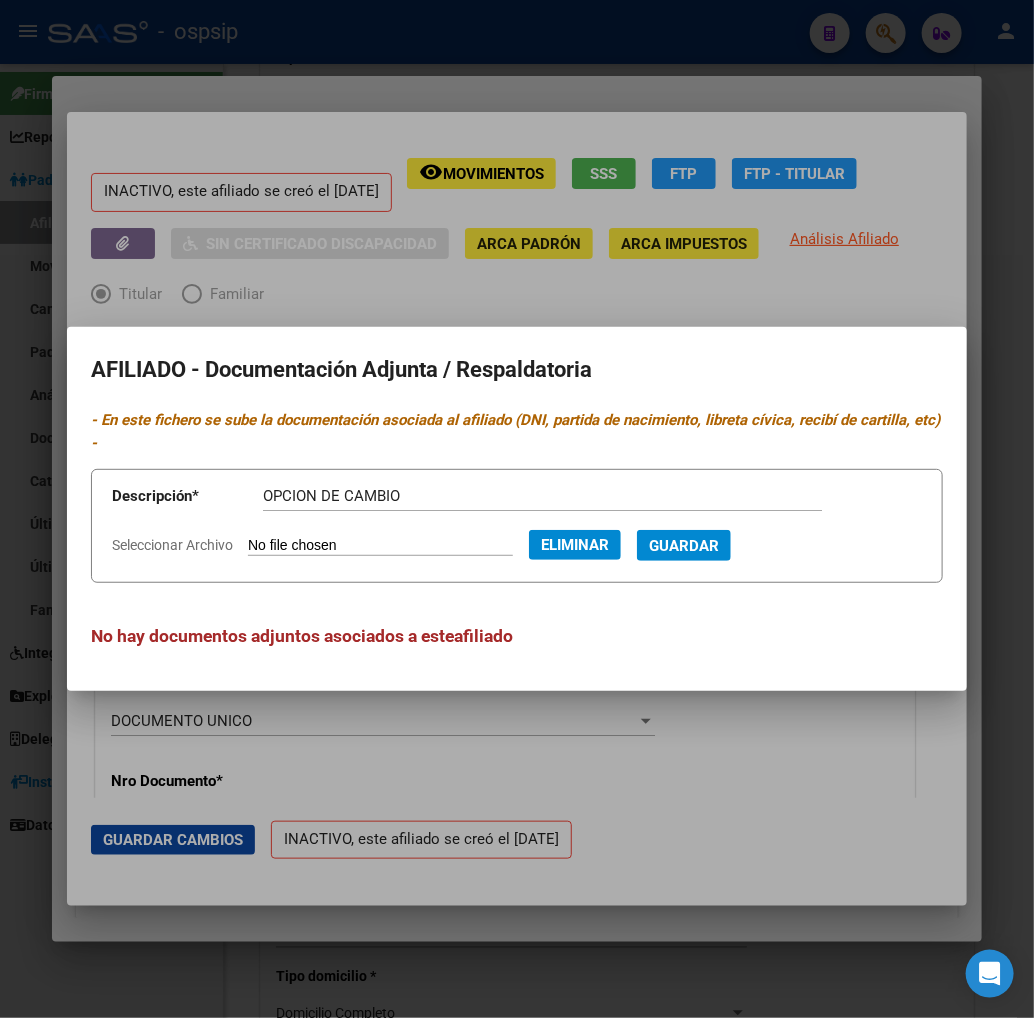 click on "Guardar" at bounding box center [684, 546] 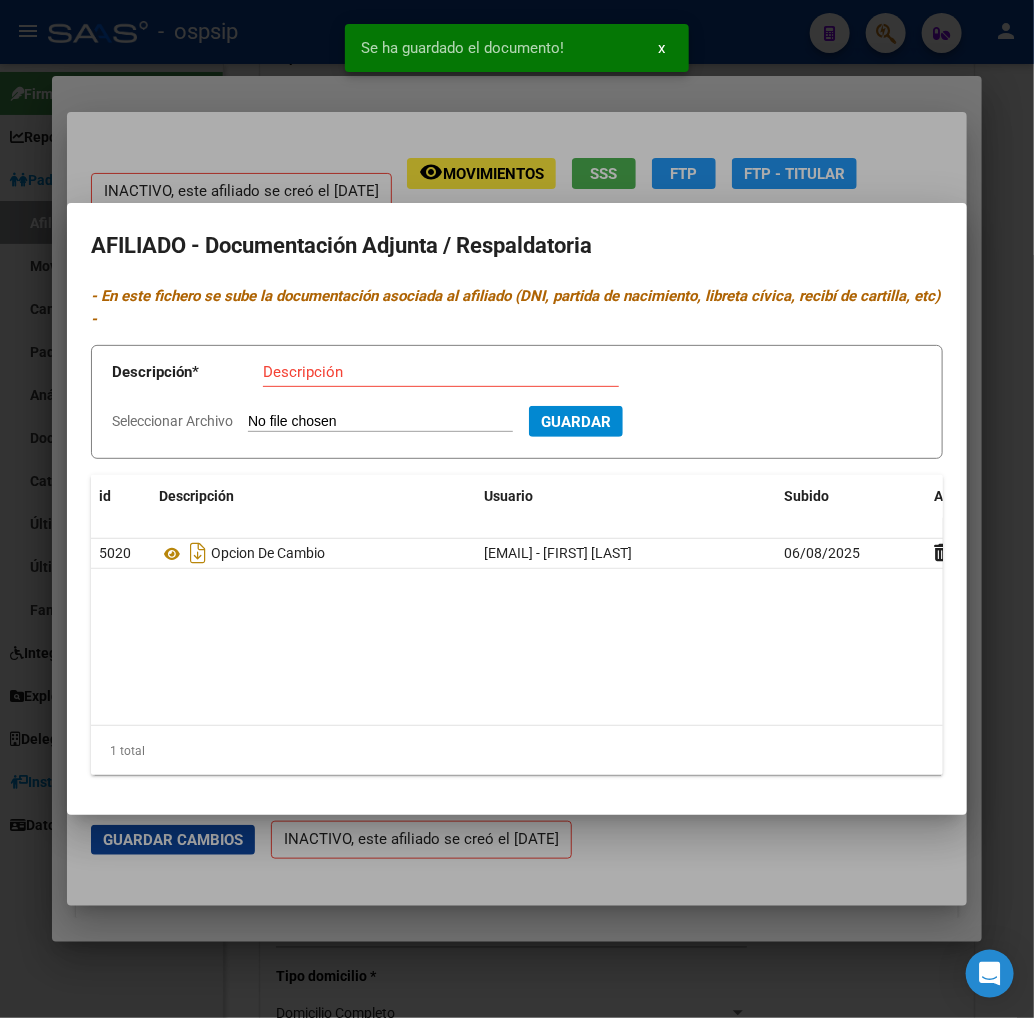 click at bounding box center (517, 509) 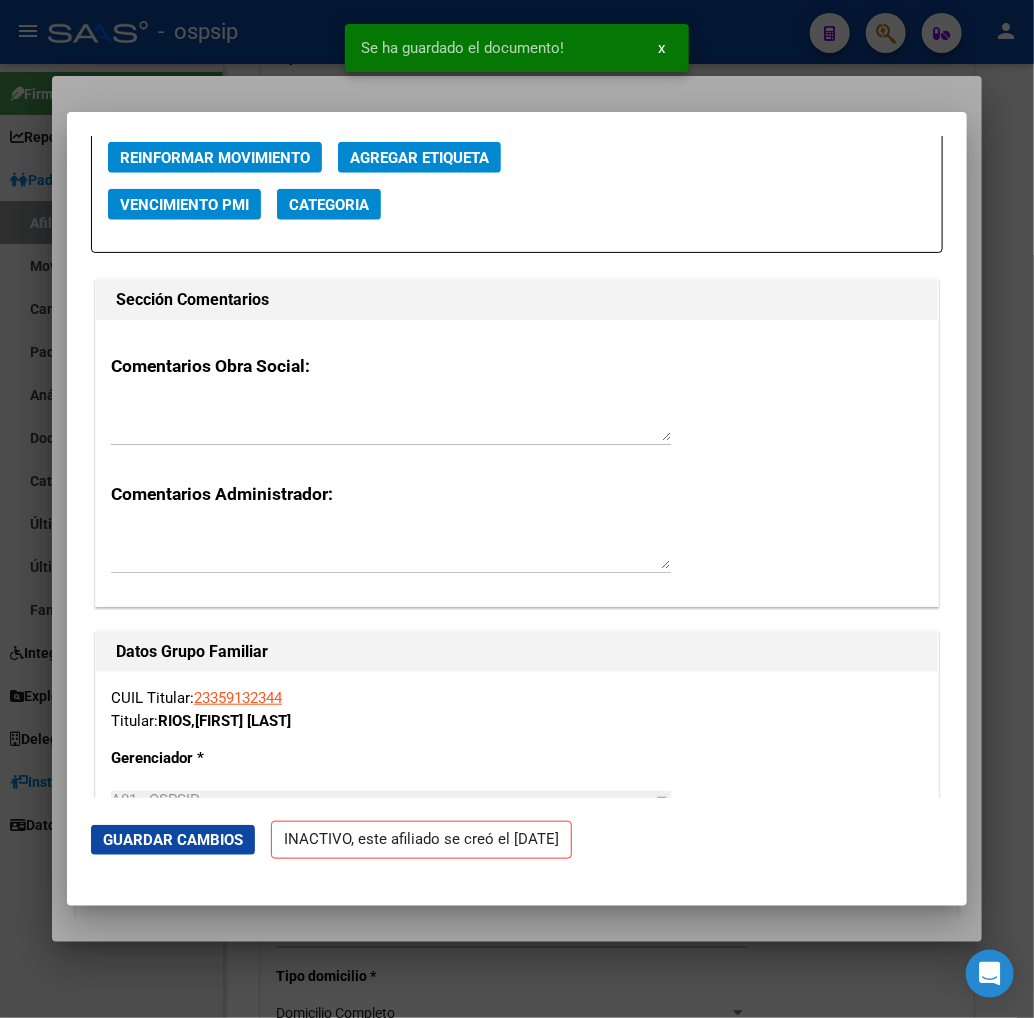 scroll, scrollTop: 3000, scrollLeft: 0, axis: vertical 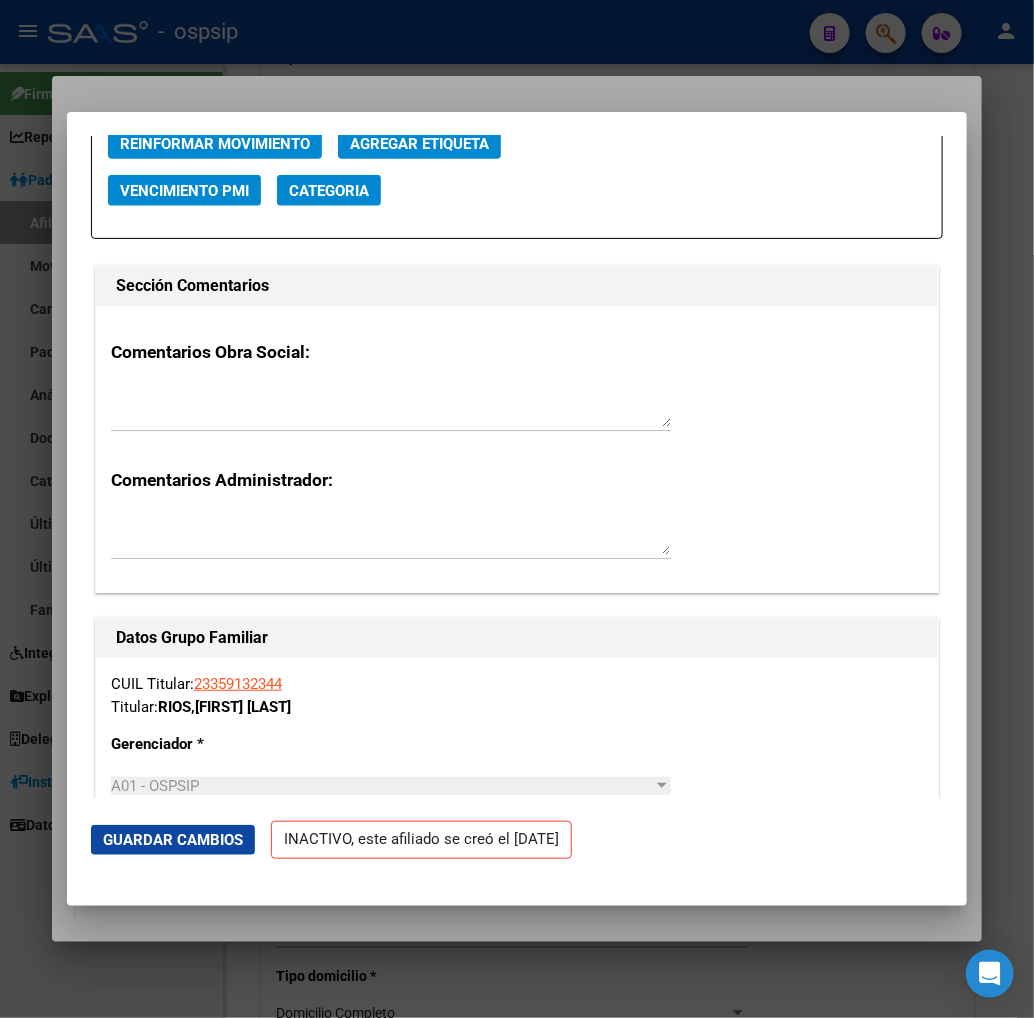 click at bounding box center [391, 407] 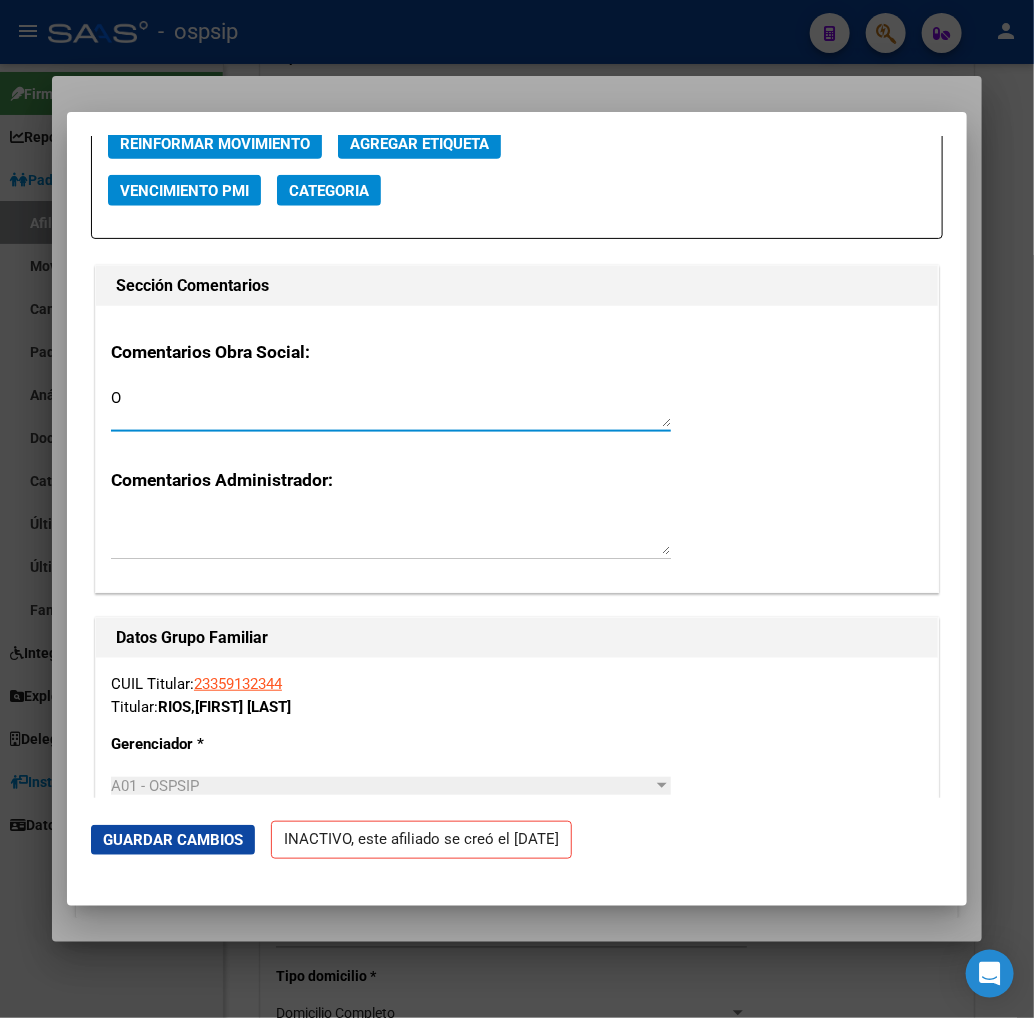 click on "Guardar Cambios INACTIVO, este afiliado se creó el [DATE]" 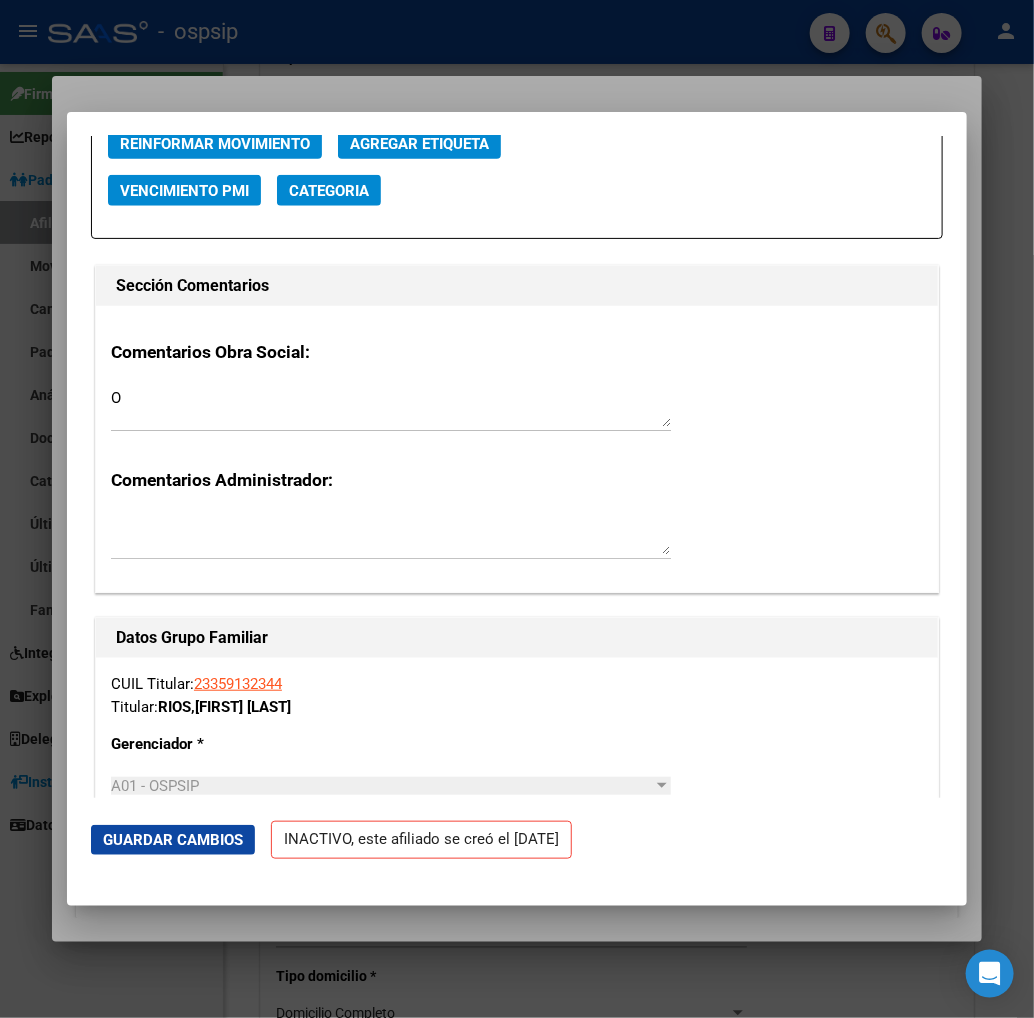 click at bounding box center [517, 509] 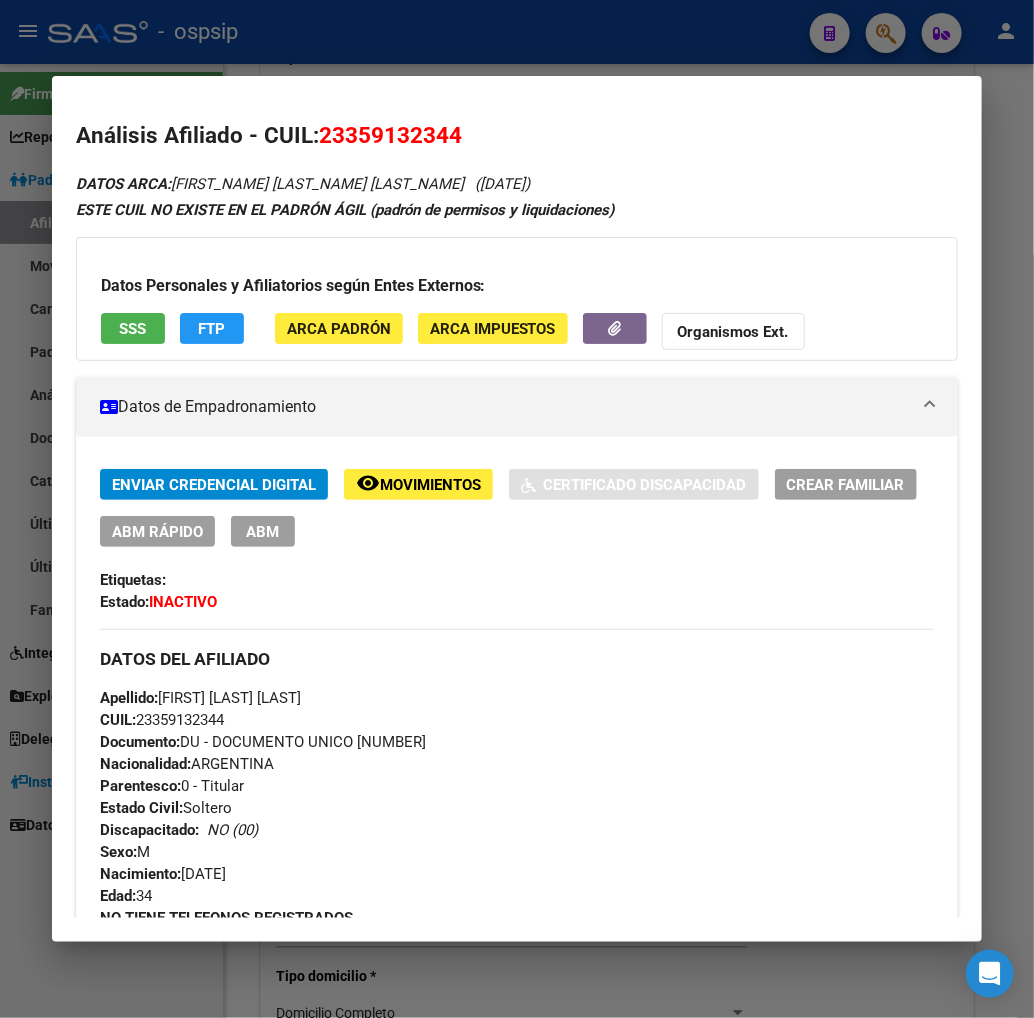 click at bounding box center (517, 509) 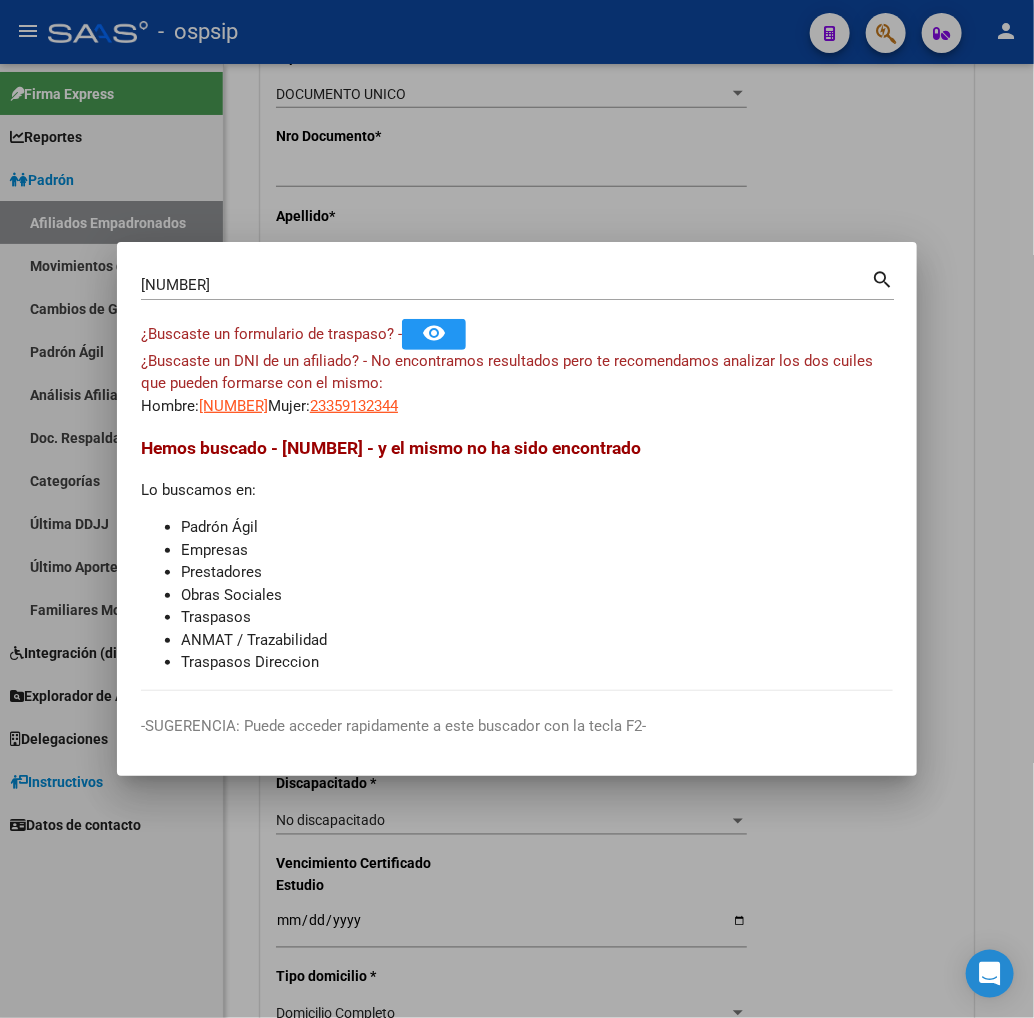 click on "[NUMBER]" at bounding box center [506, 285] 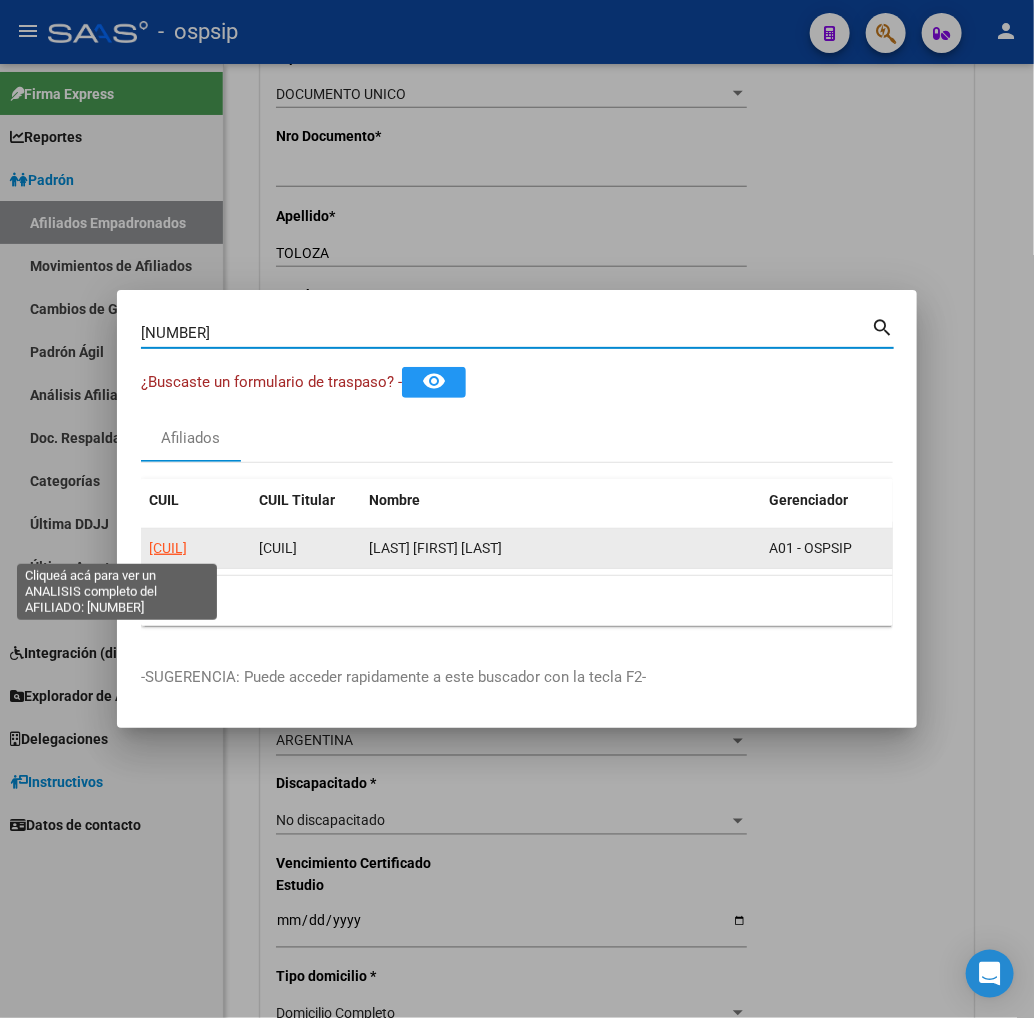 click on "[CUIL]" 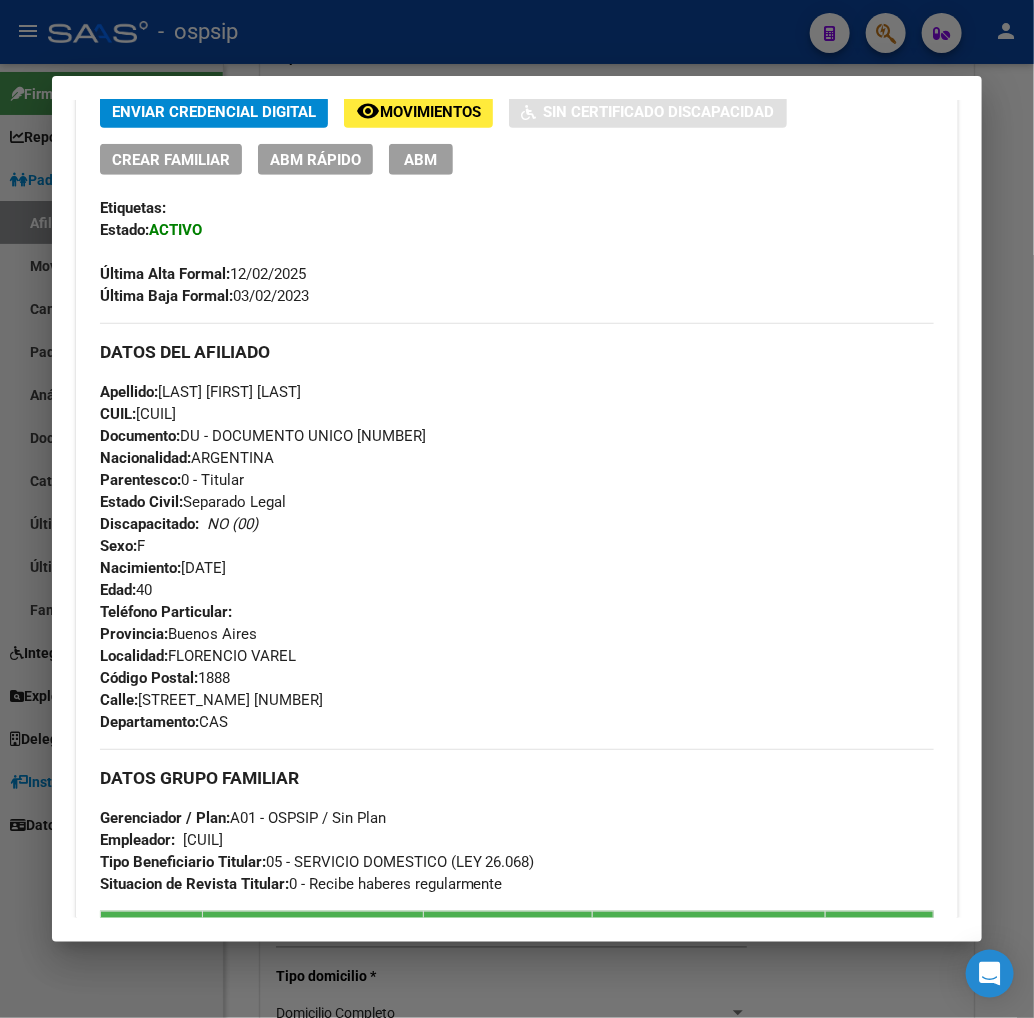scroll, scrollTop: 947, scrollLeft: 0, axis: vertical 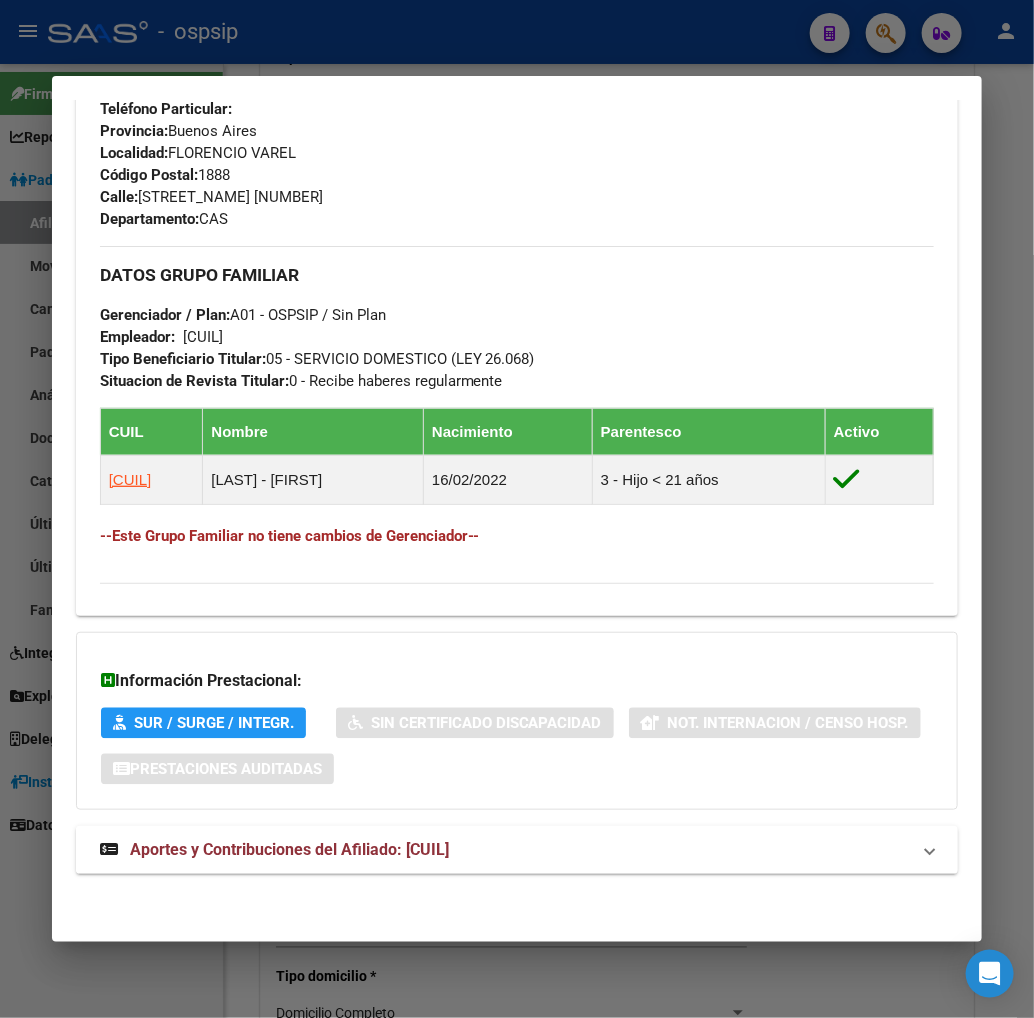 click on "Aportes y Contribuciones del Afiliado: [CUIL]" at bounding box center (289, 849) 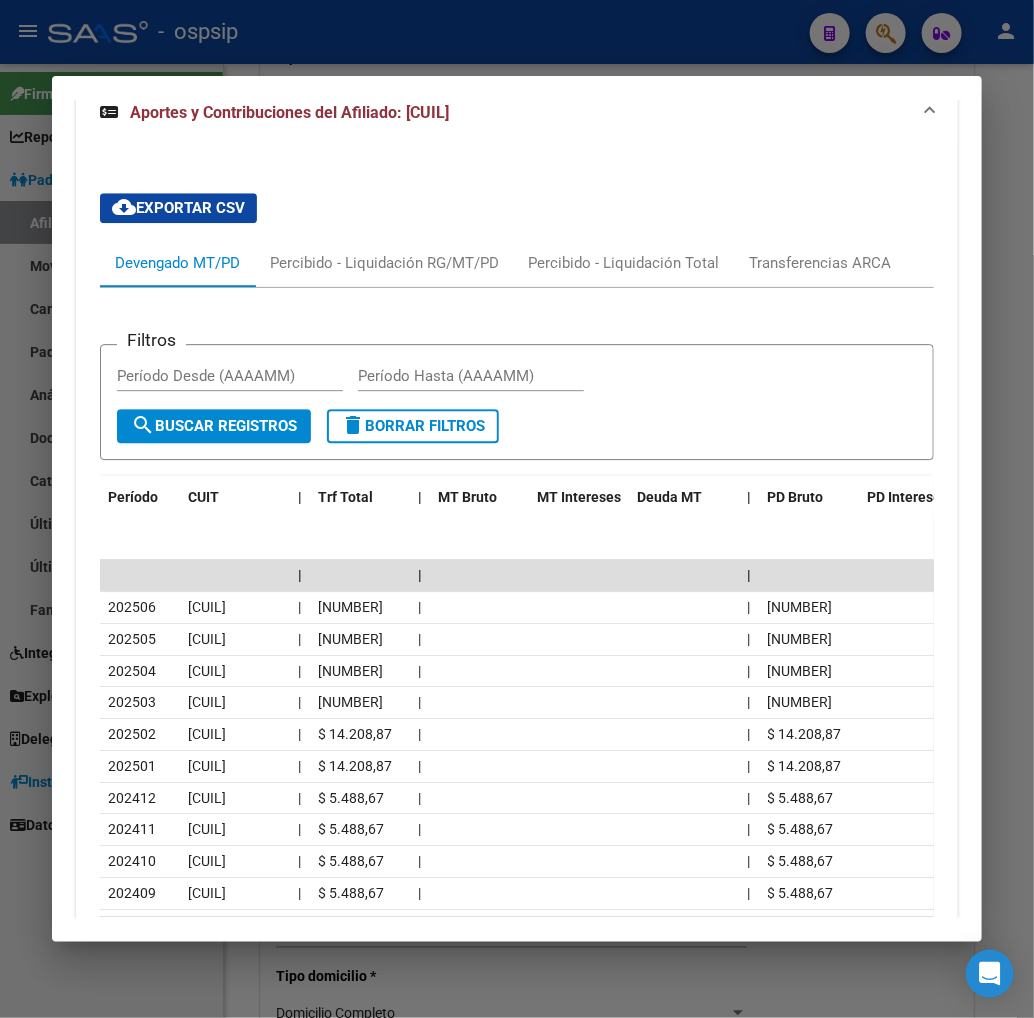scroll, scrollTop: 1732, scrollLeft: 0, axis: vertical 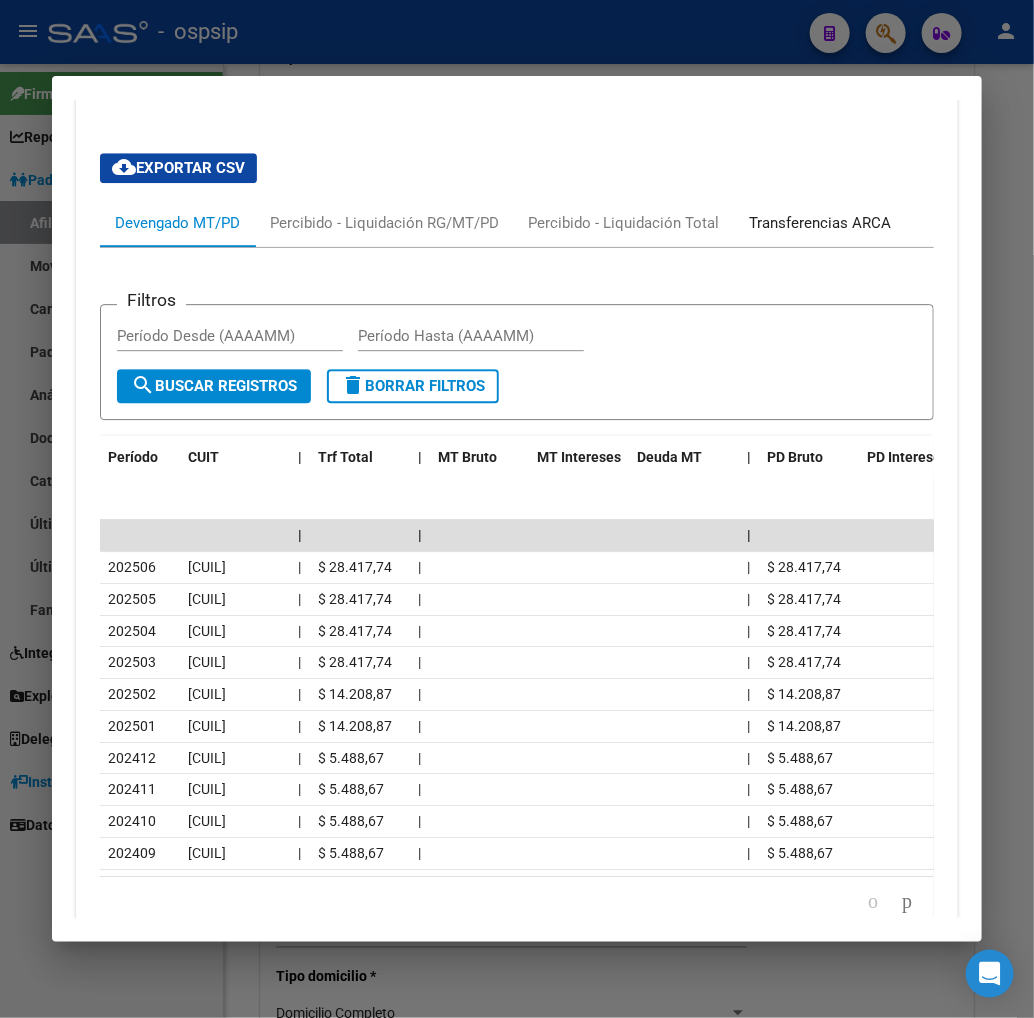 click on "Transferencias ARCA" at bounding box center [821, 223] 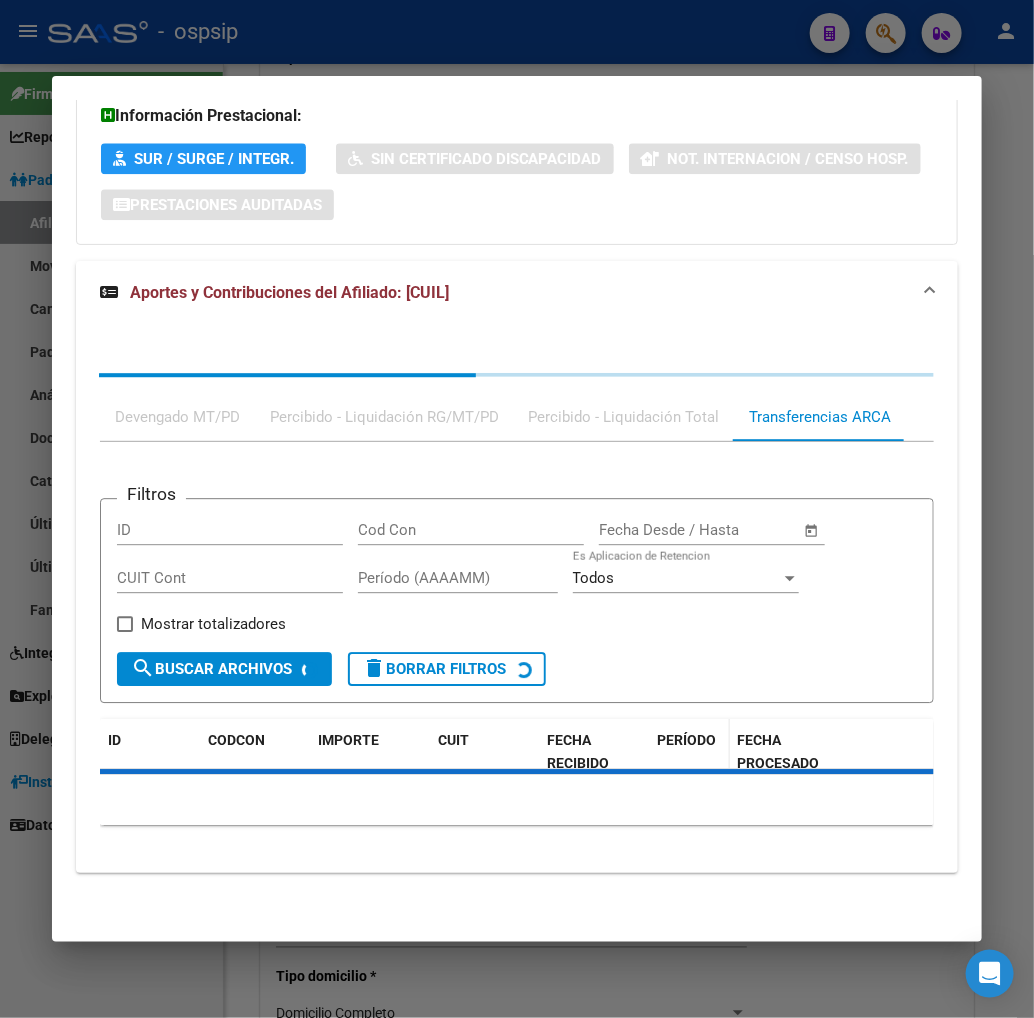 scroll, scrollTop: 1732, scrollLeft: 0, axis: vertical 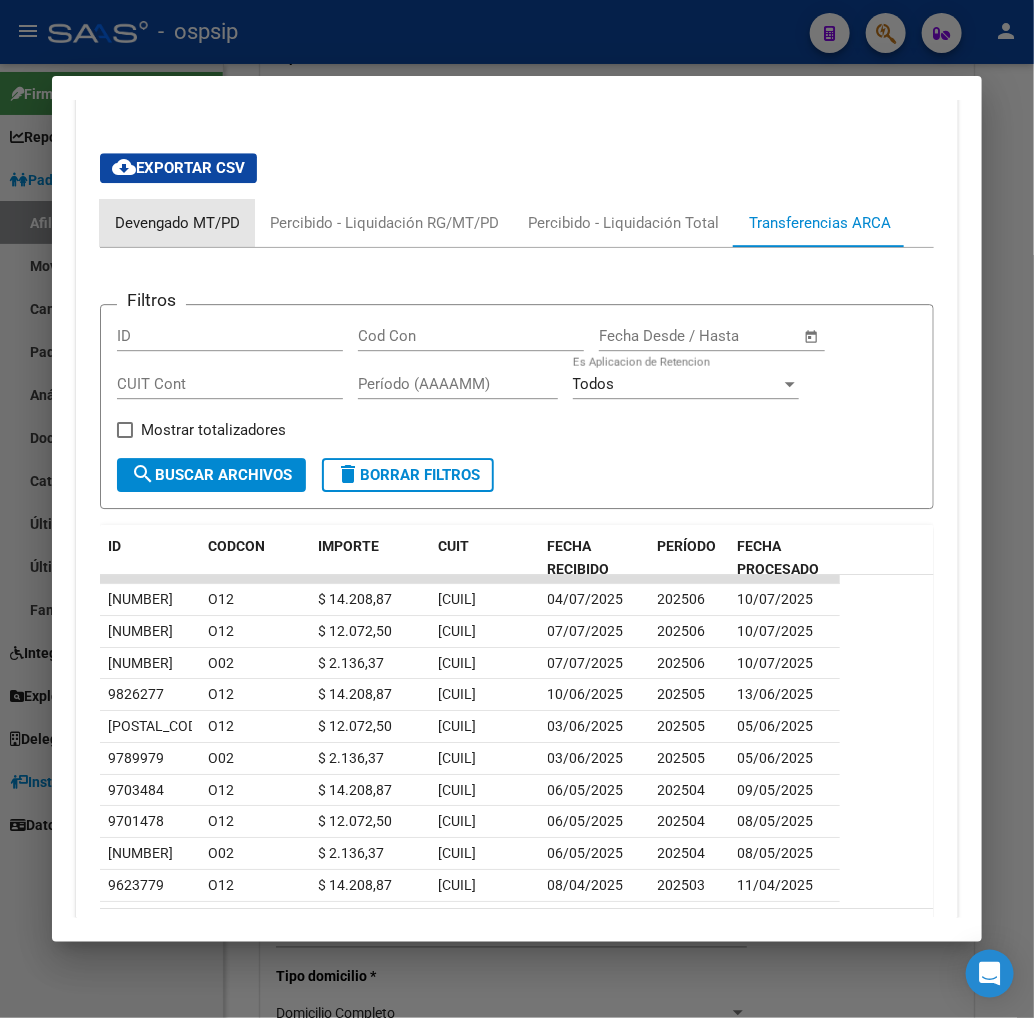 click on "Devengado MT/PD" at bounding box center (177, 223) 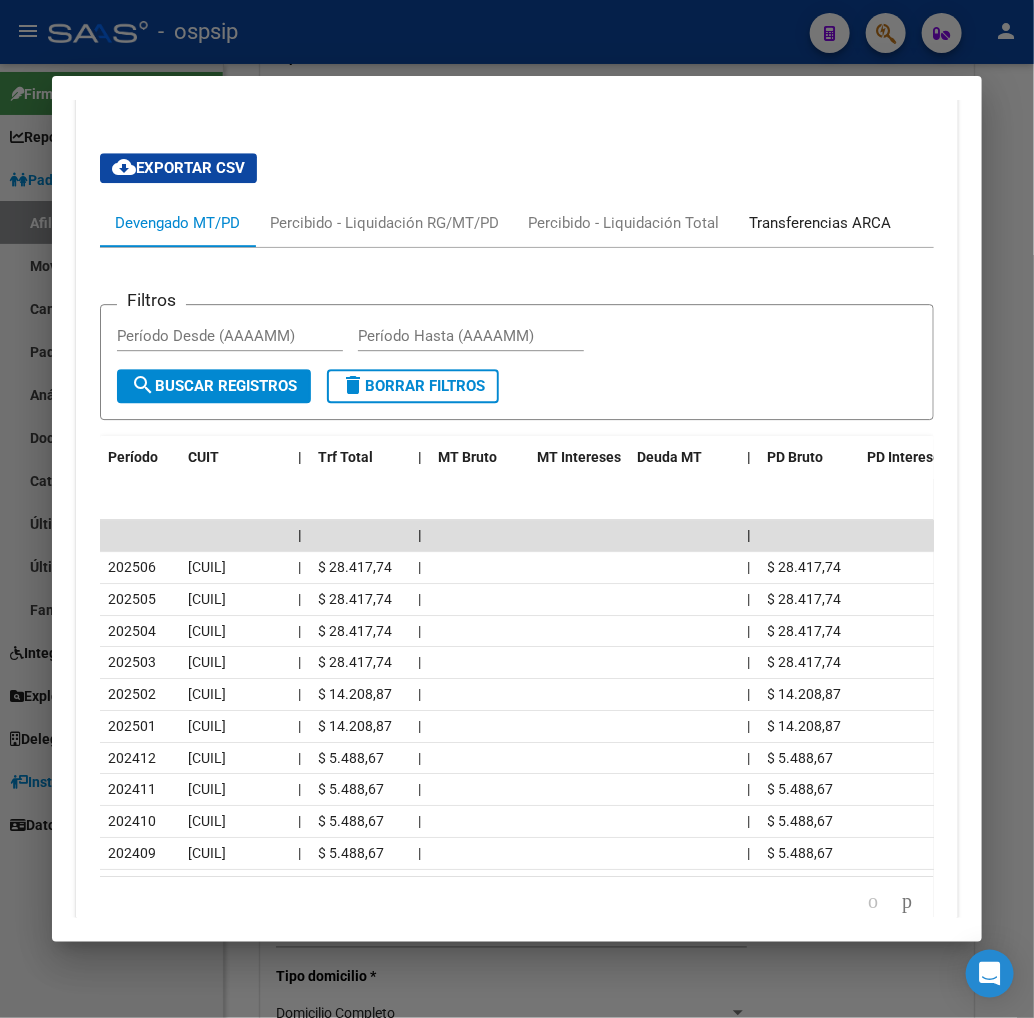 click on "Transferencias ARCA" at bounding box center [821, 223] 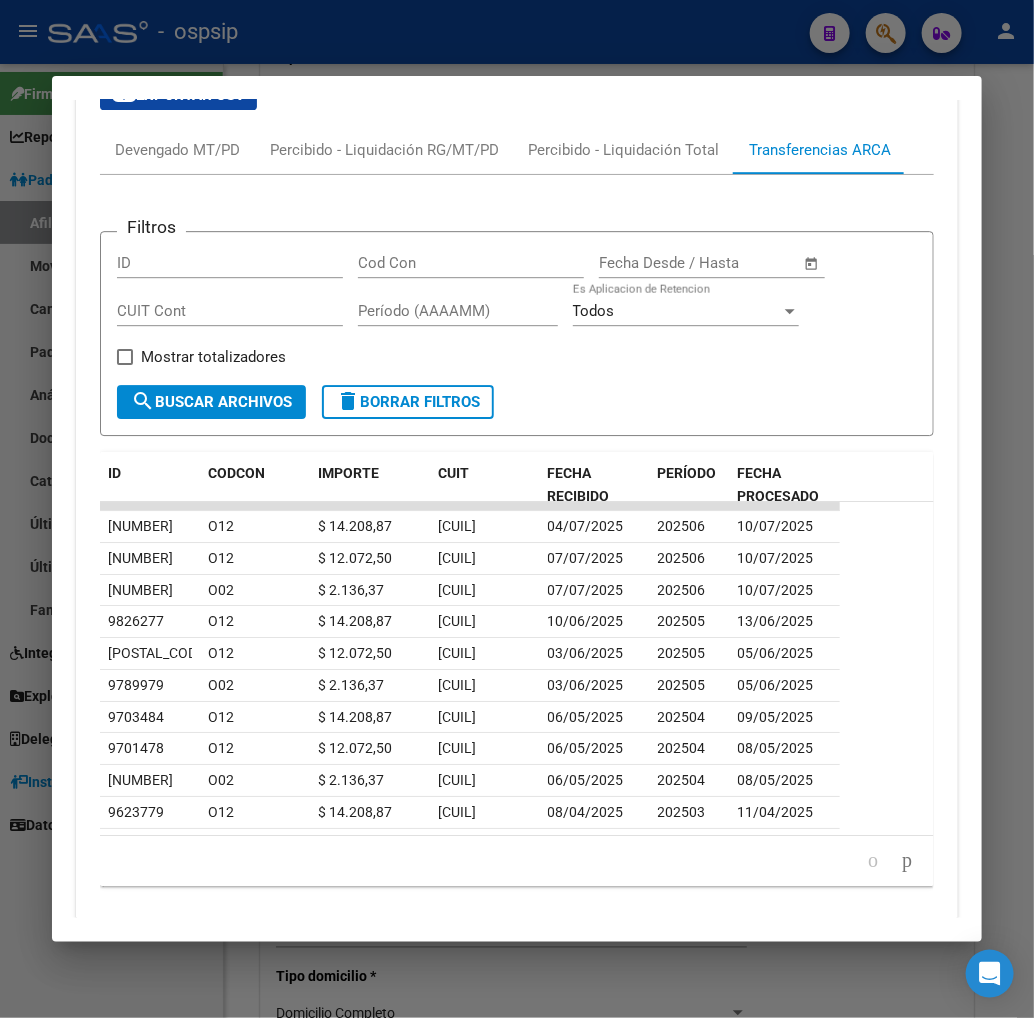 scroll, scrollTop: 1754, scrollLeft: 0, axis: vertical 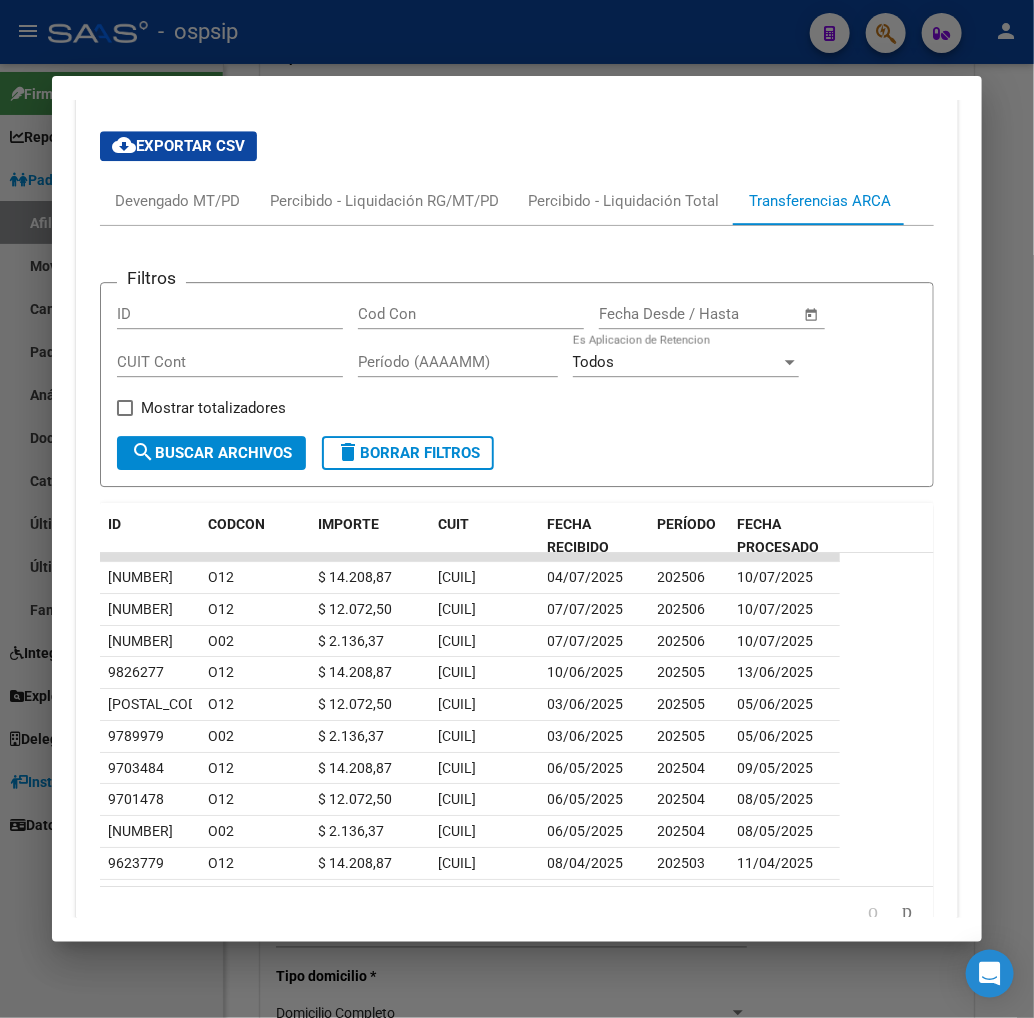 click at bounding box center [517, 509] 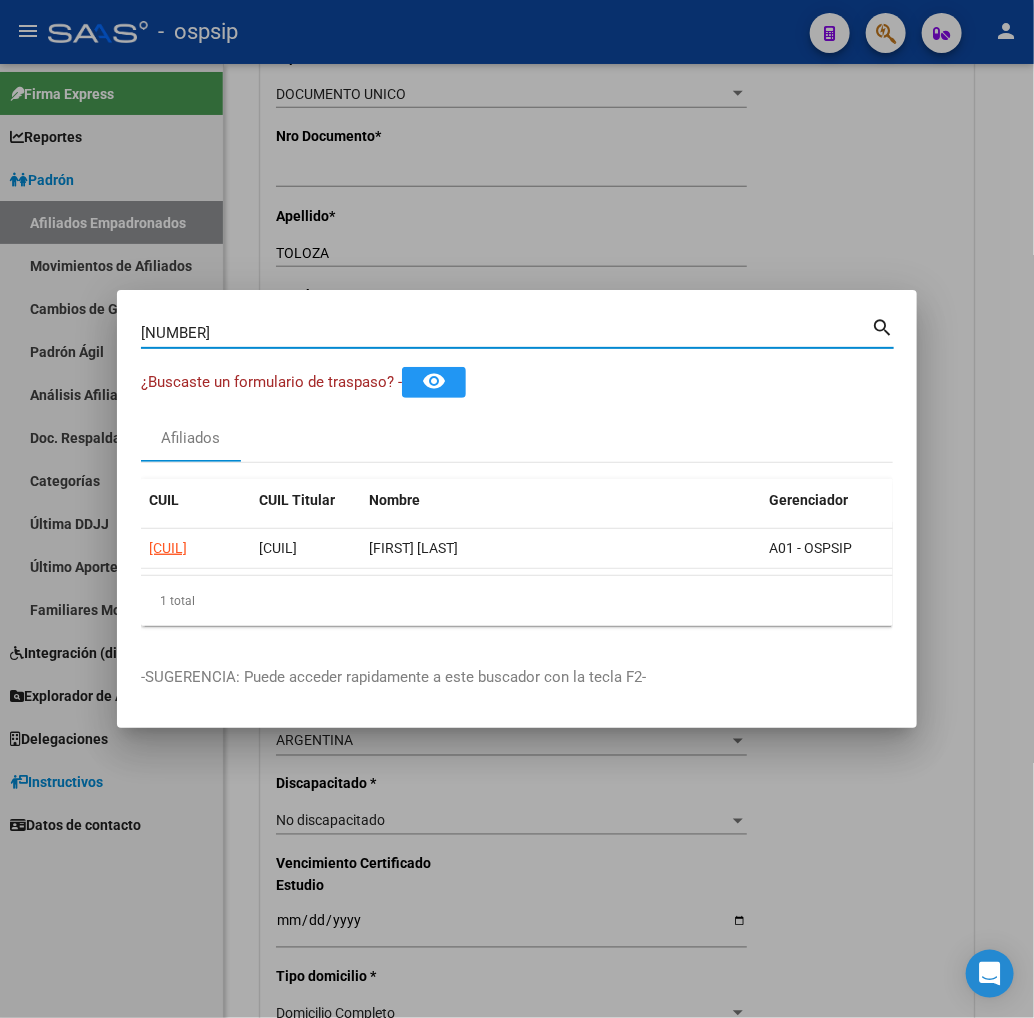 click on "[NUMBER]" at bounding box center (506, 333) 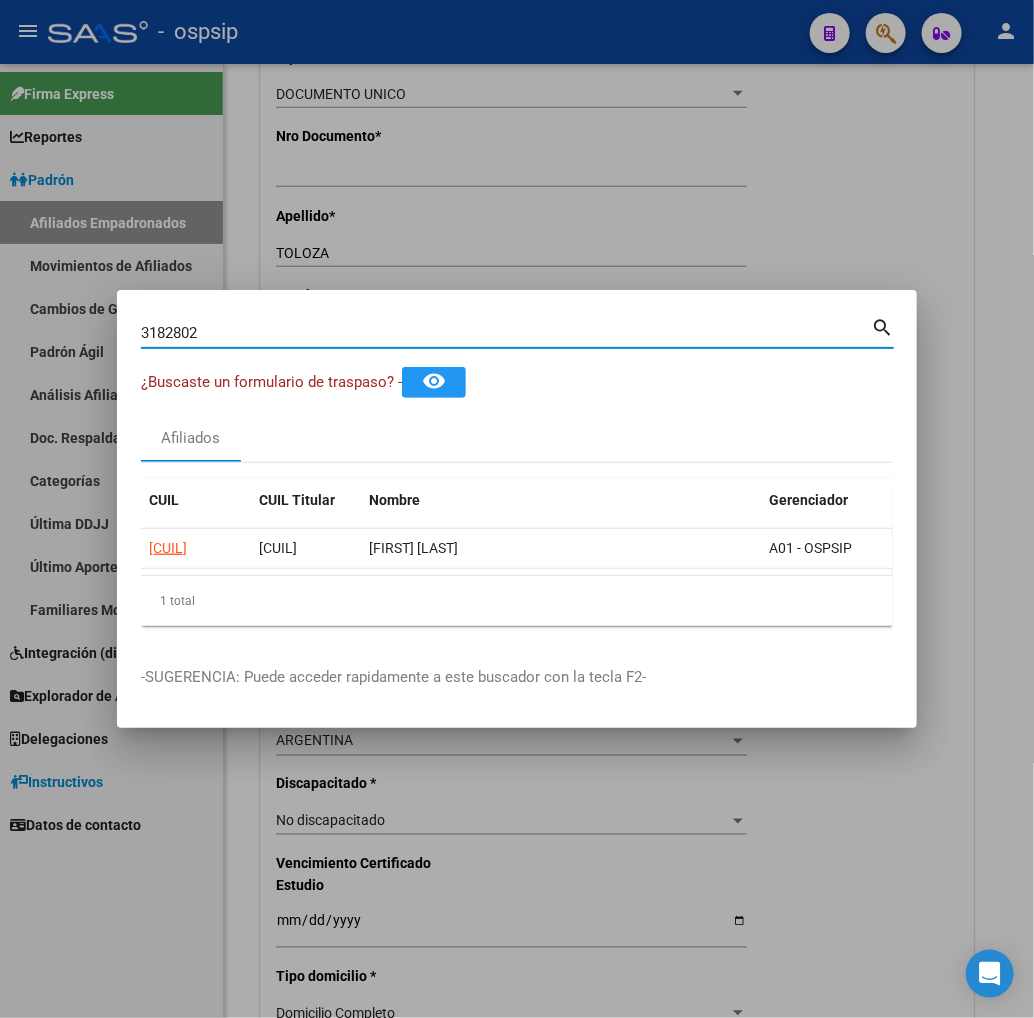 type on "o" 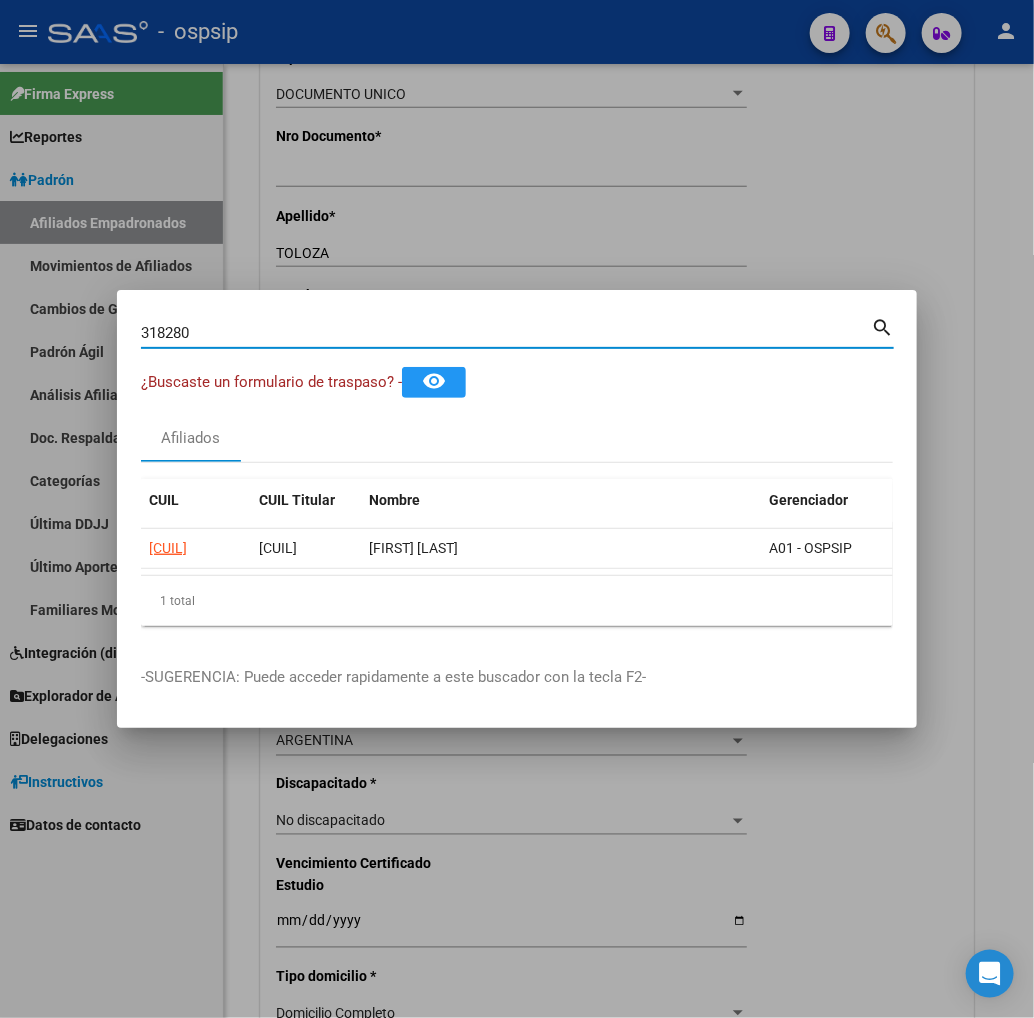 type on "o" 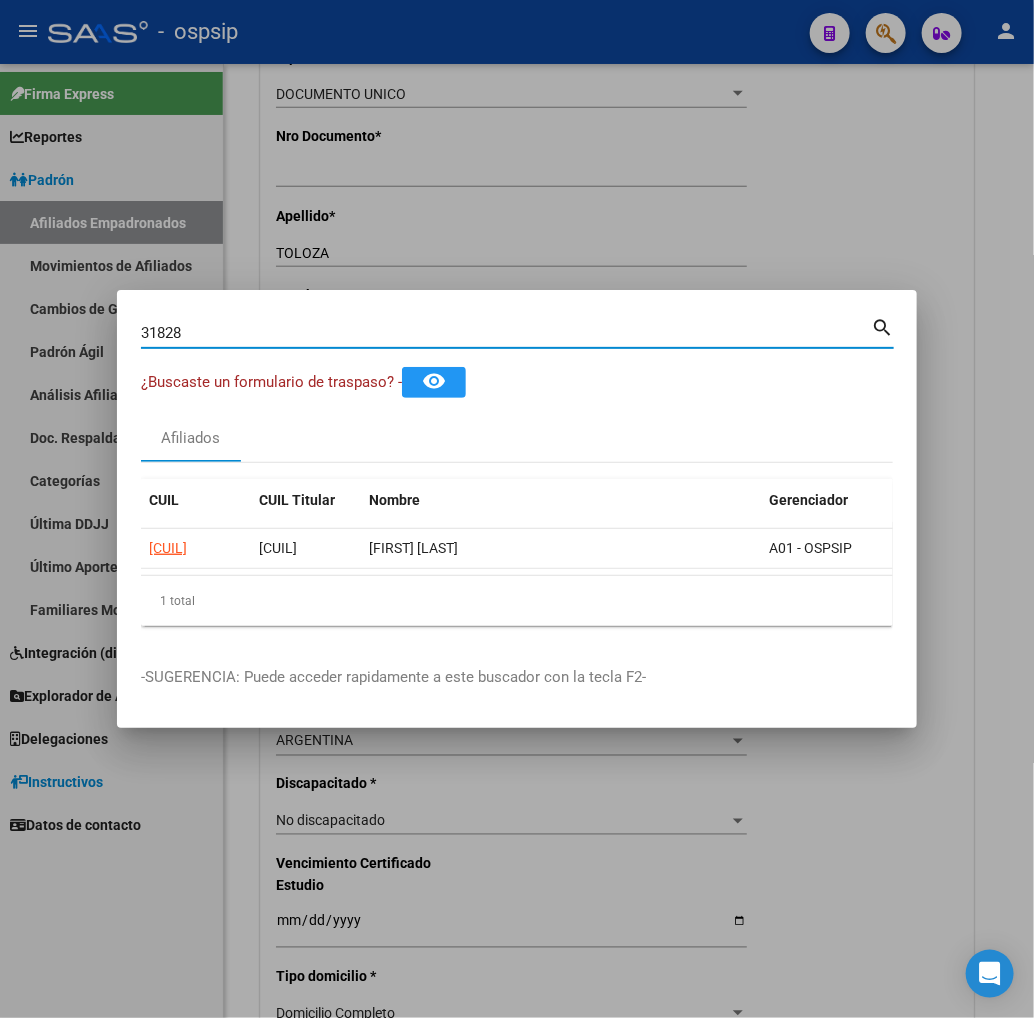 type on "o" 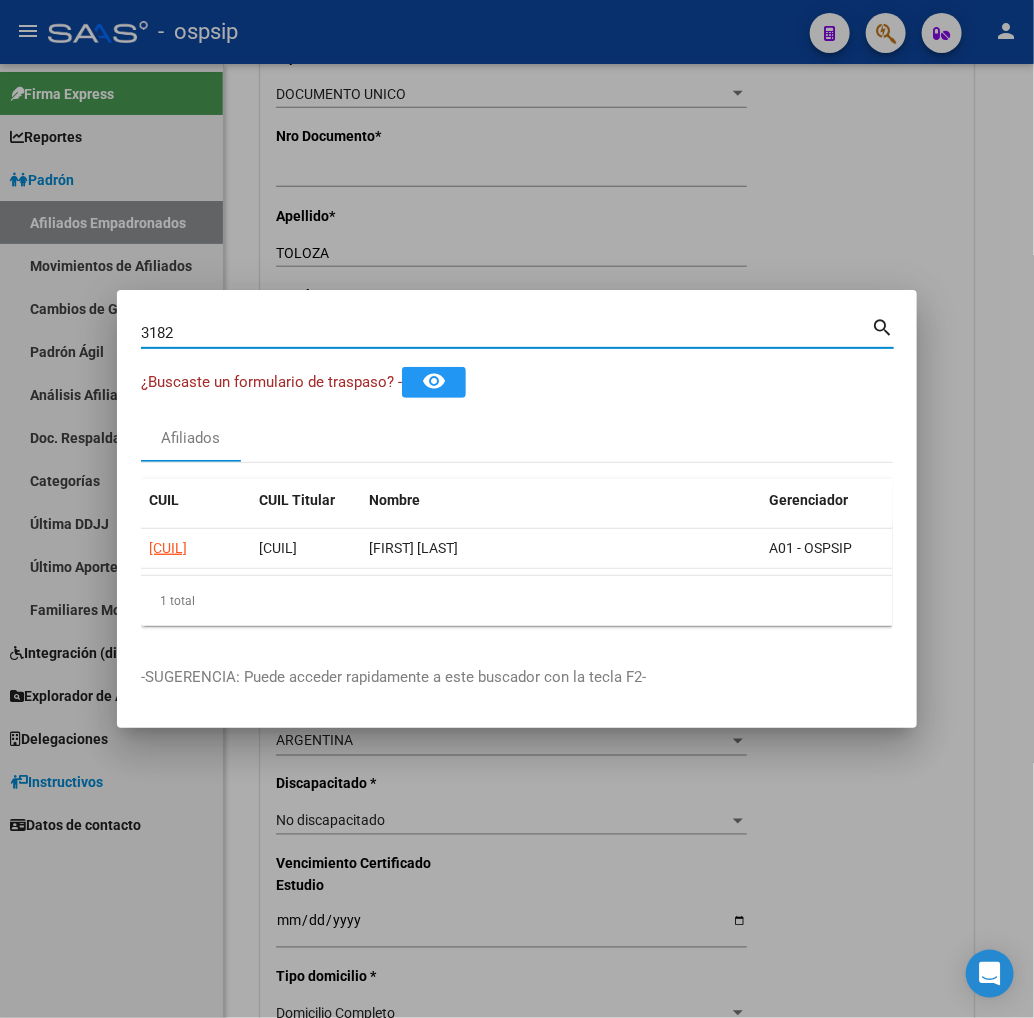 type on "o" 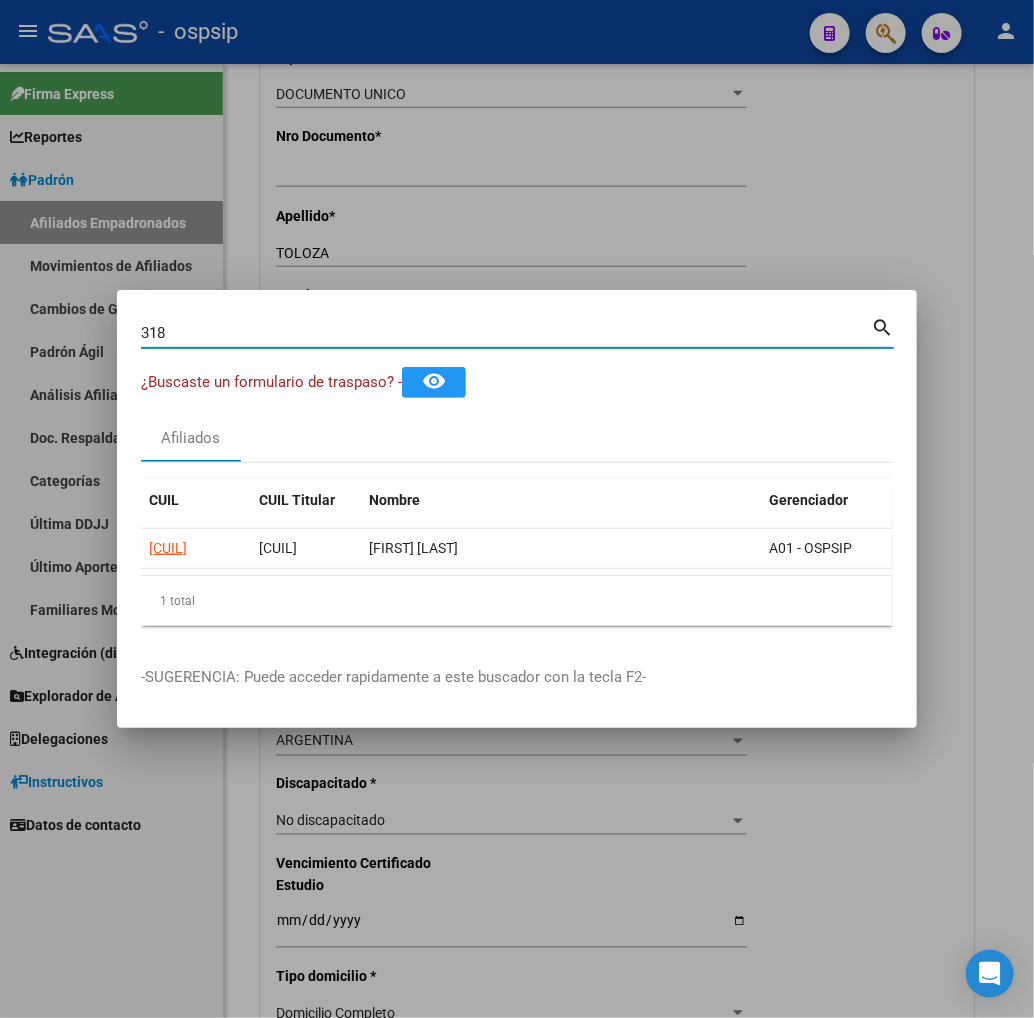 type on "o" 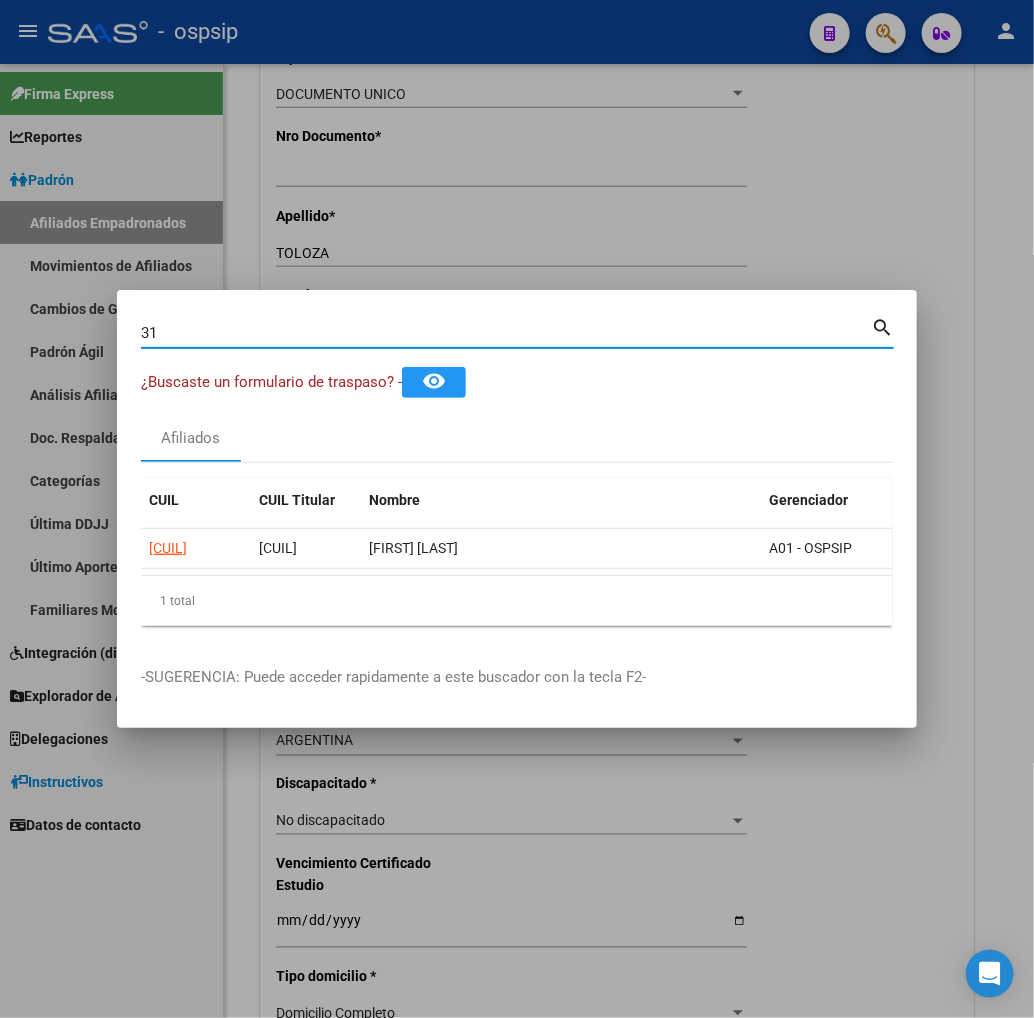 type on "o" 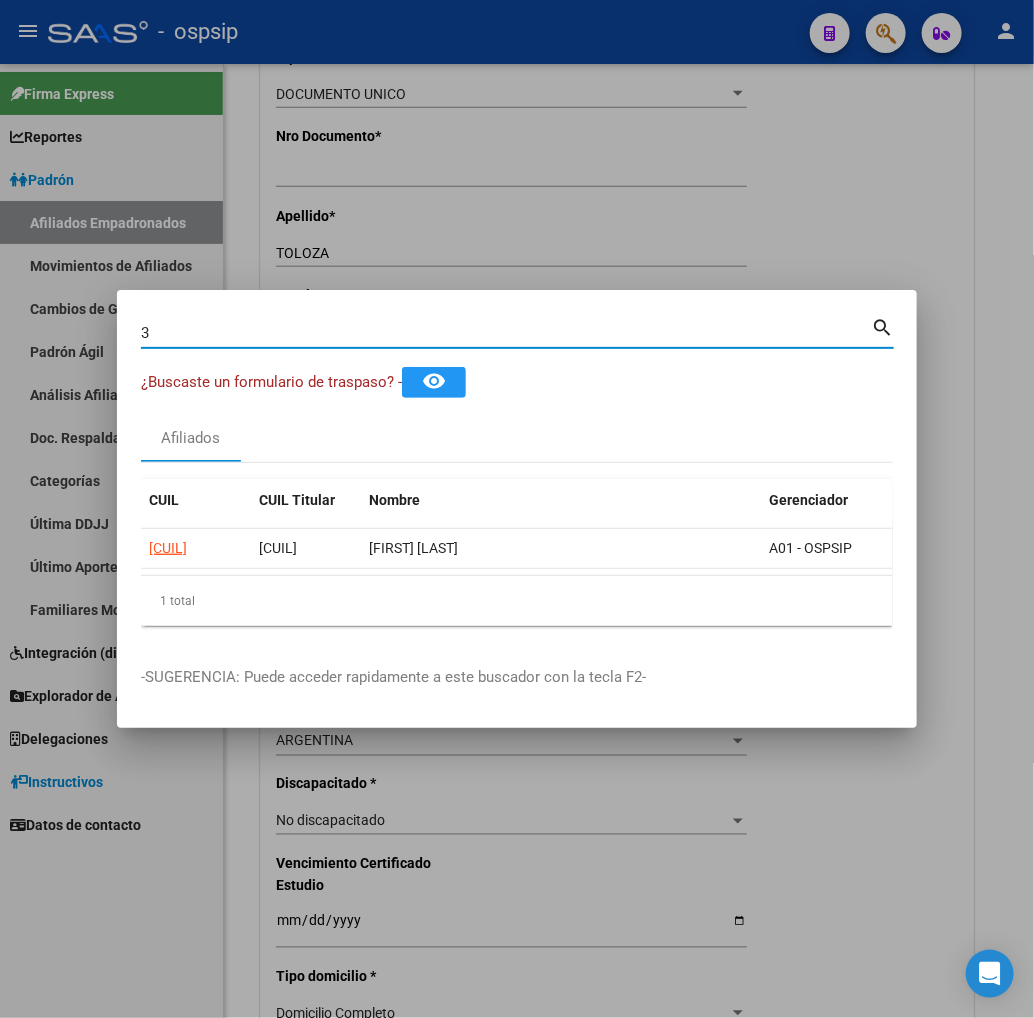 type on "o" 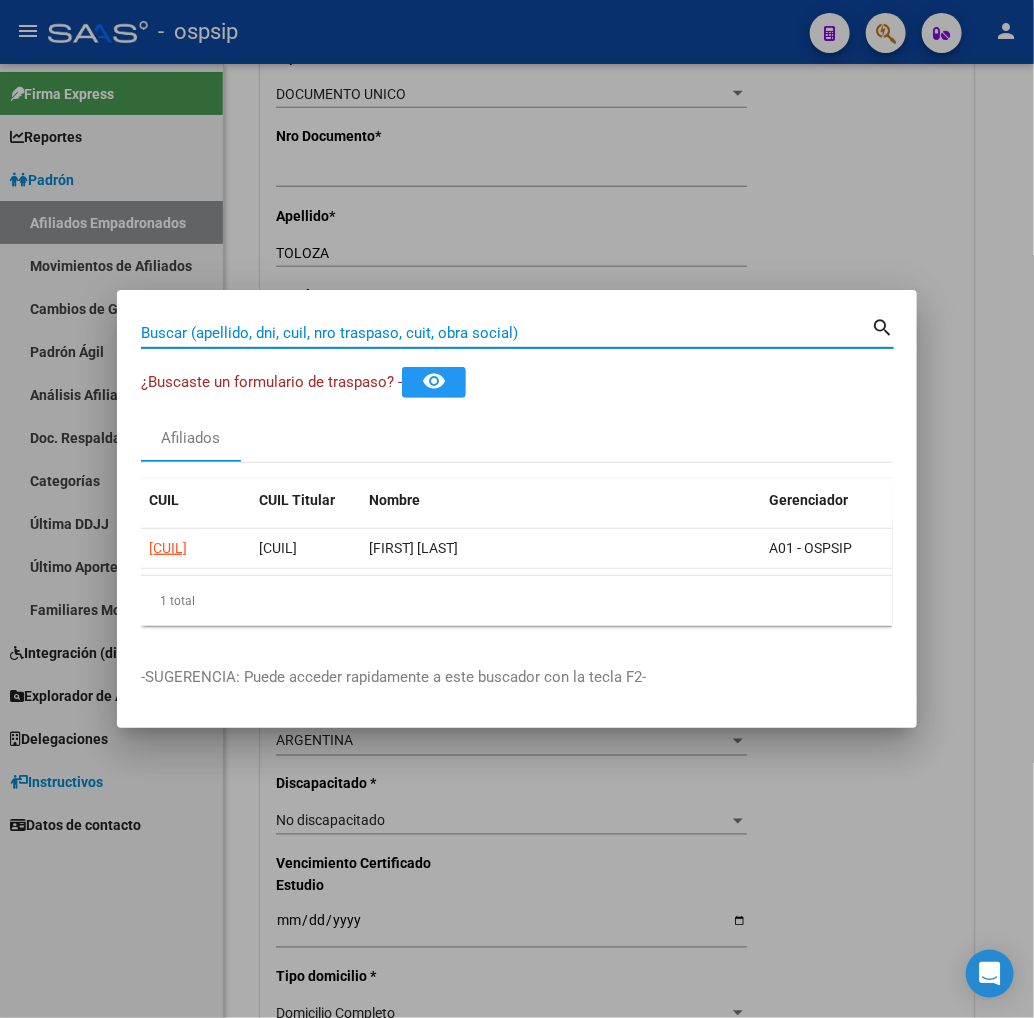 type on "o" 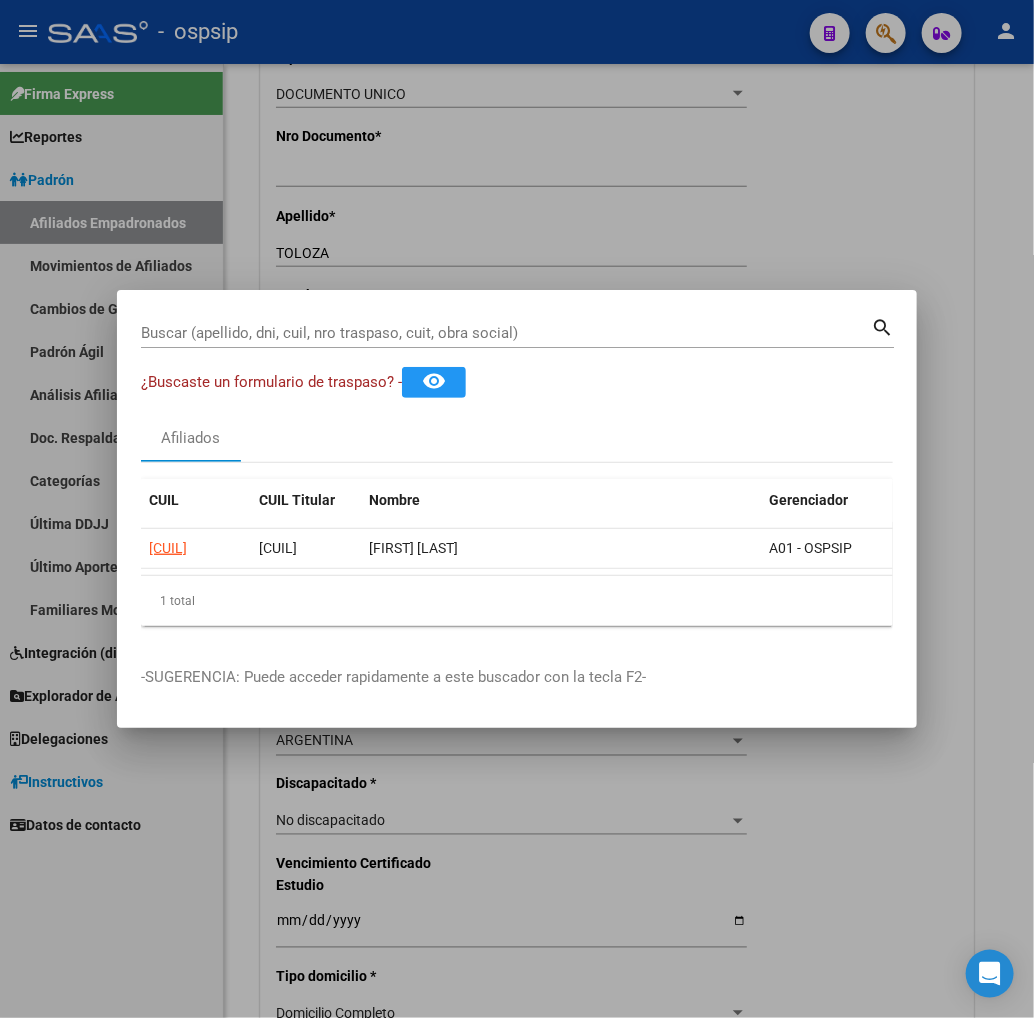 click on "Buscar (apellido, dni, cuil, nro traspaso, cuit, obra social)" at bounding box center (506, 333) 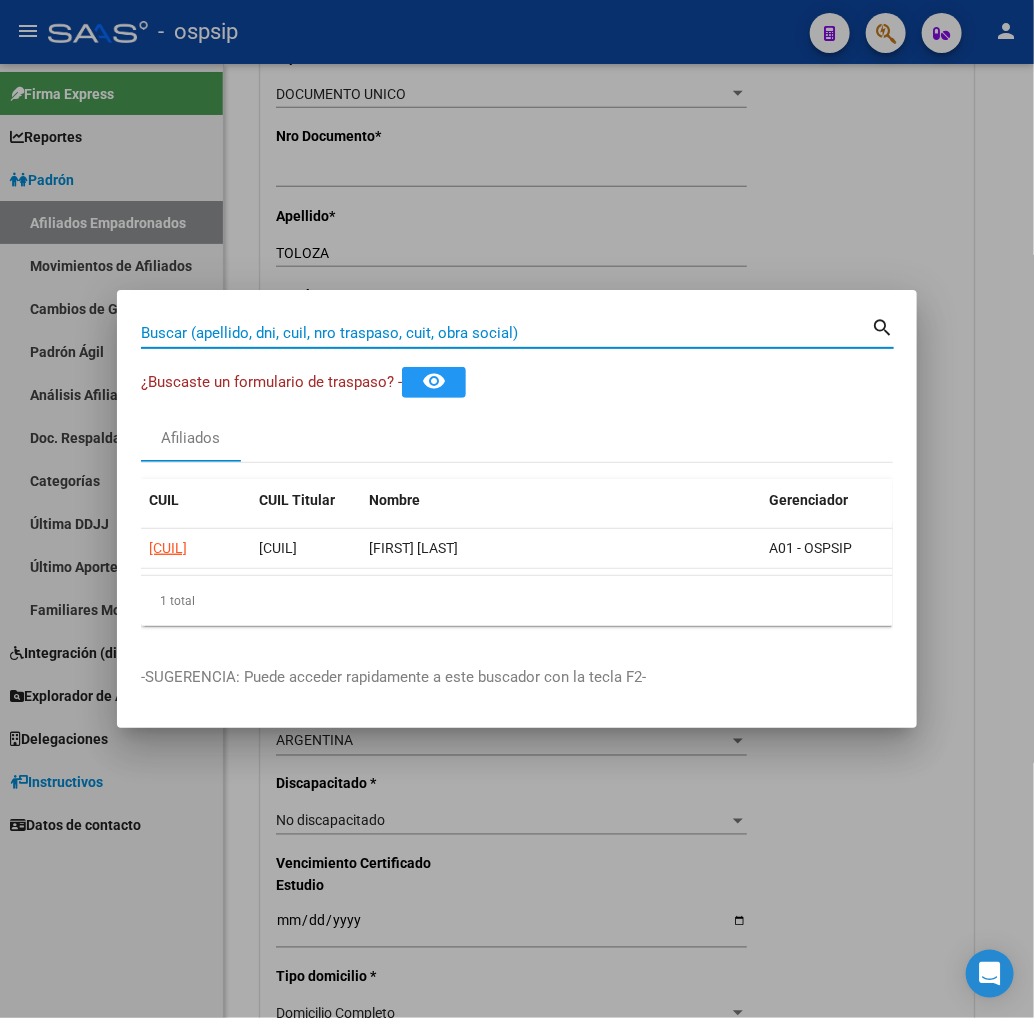 type on "o" 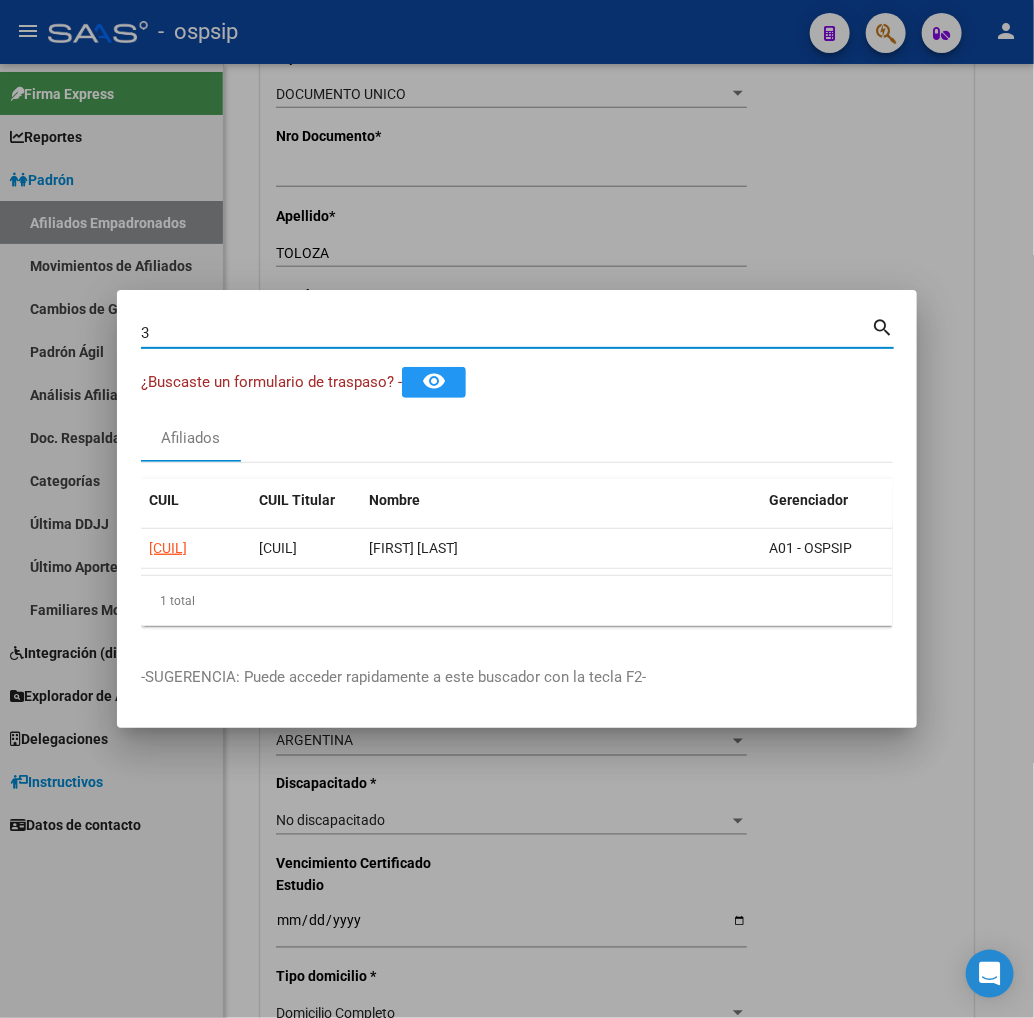 type on "o" 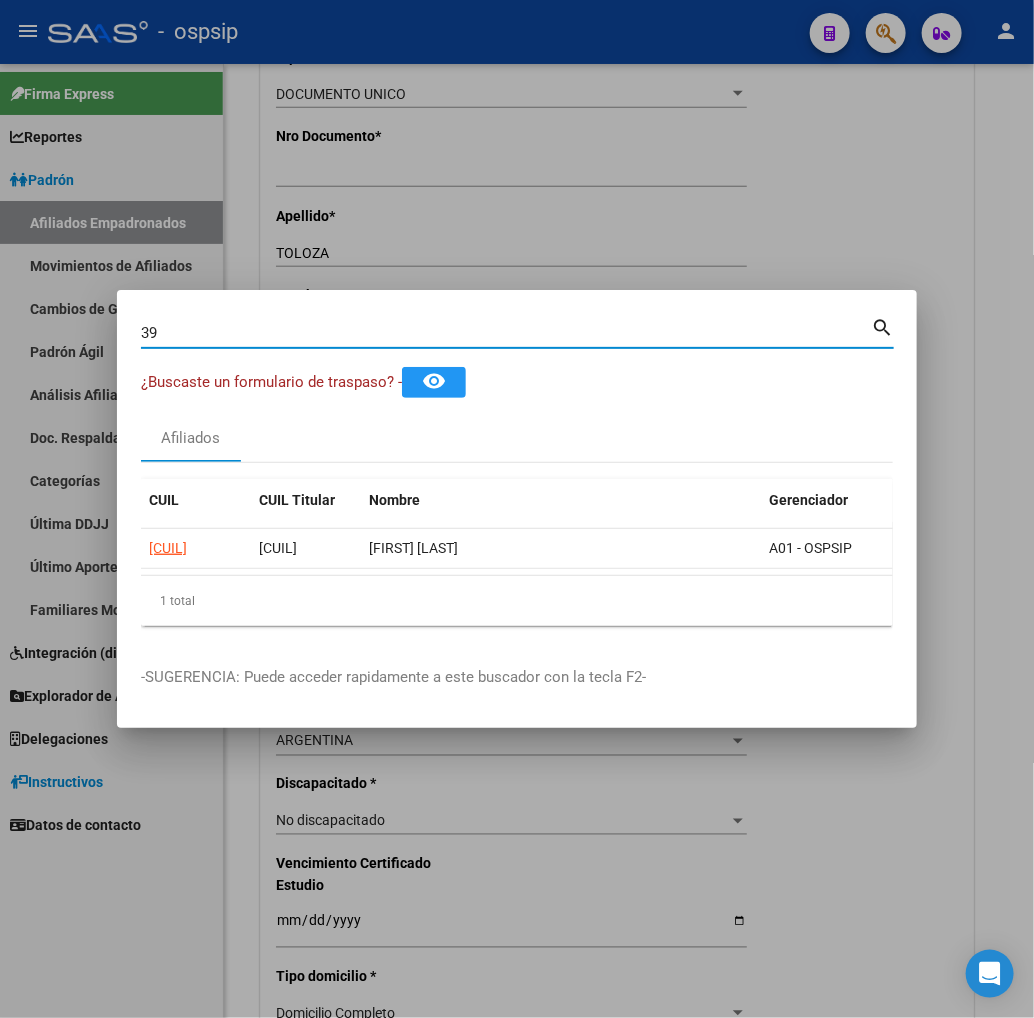 type on "o" 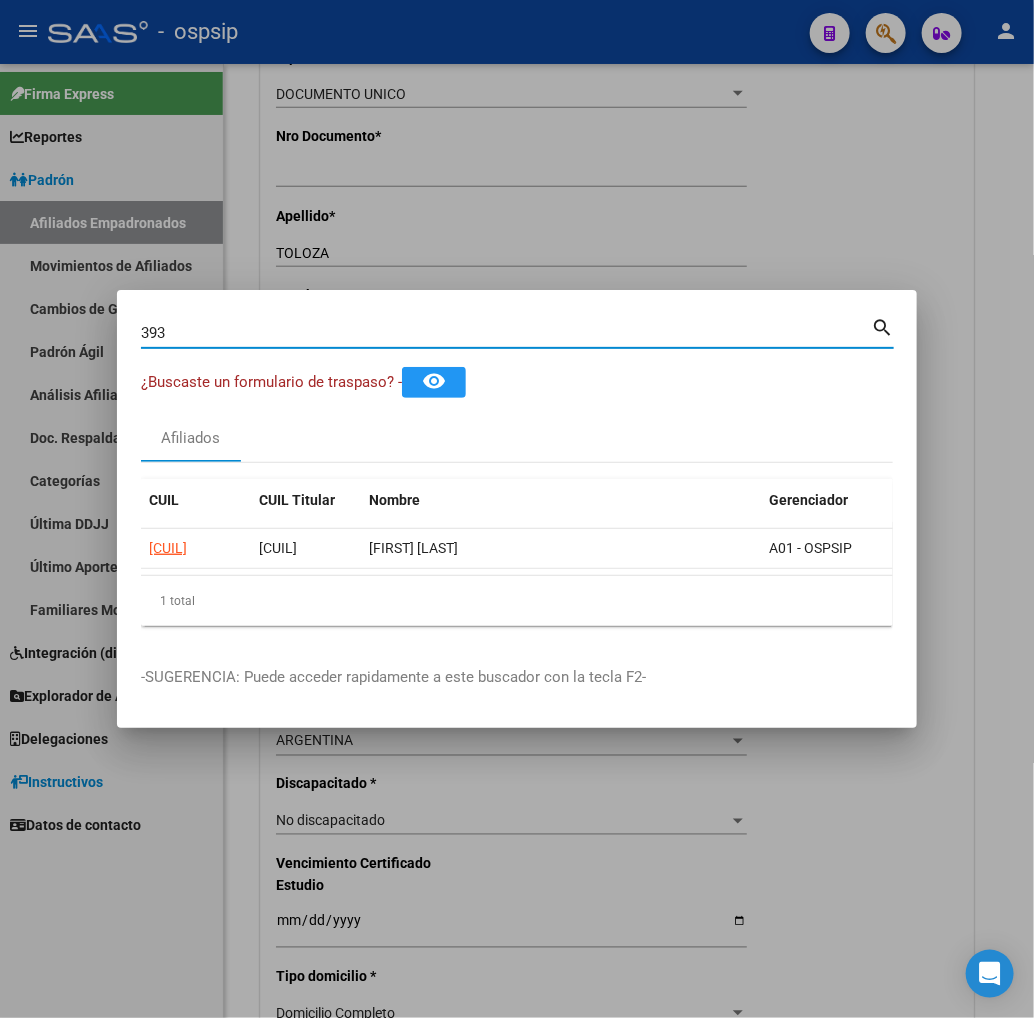 type on "o" 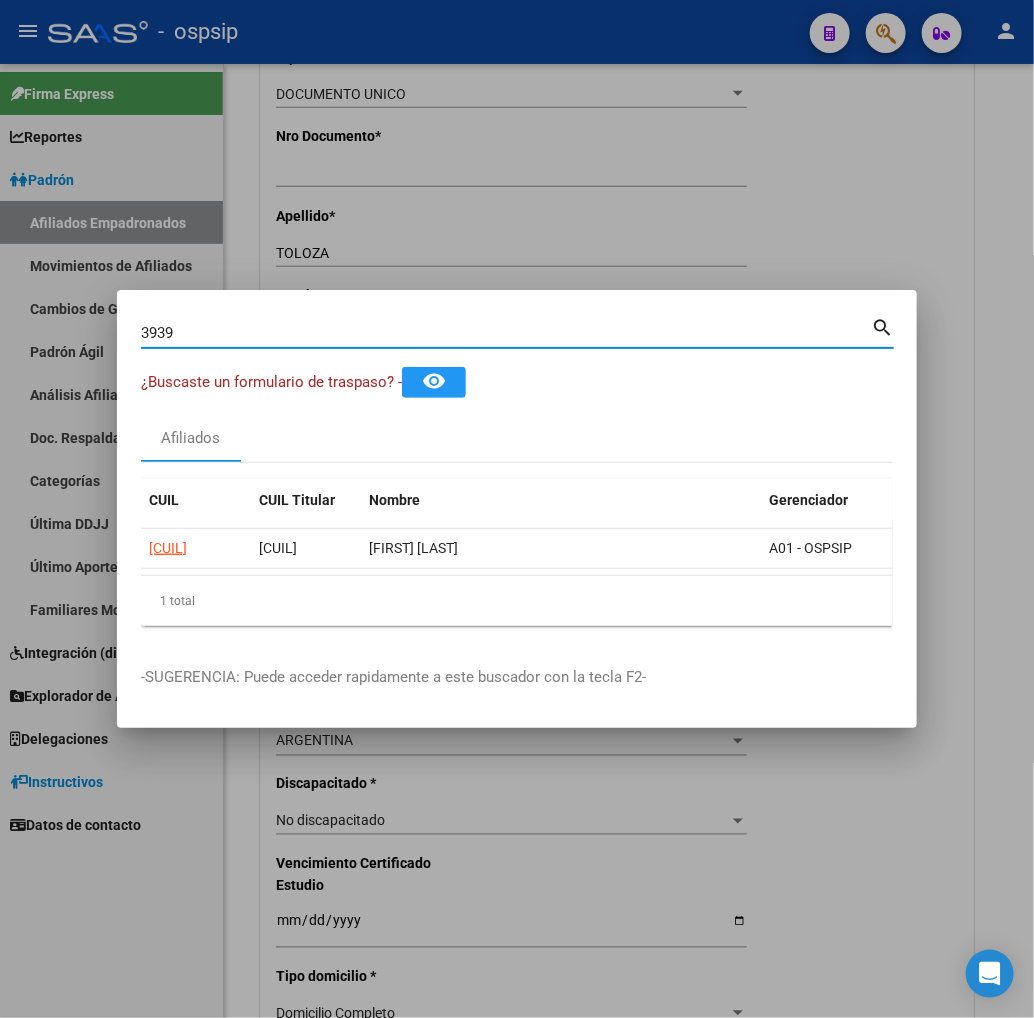 type on "o" 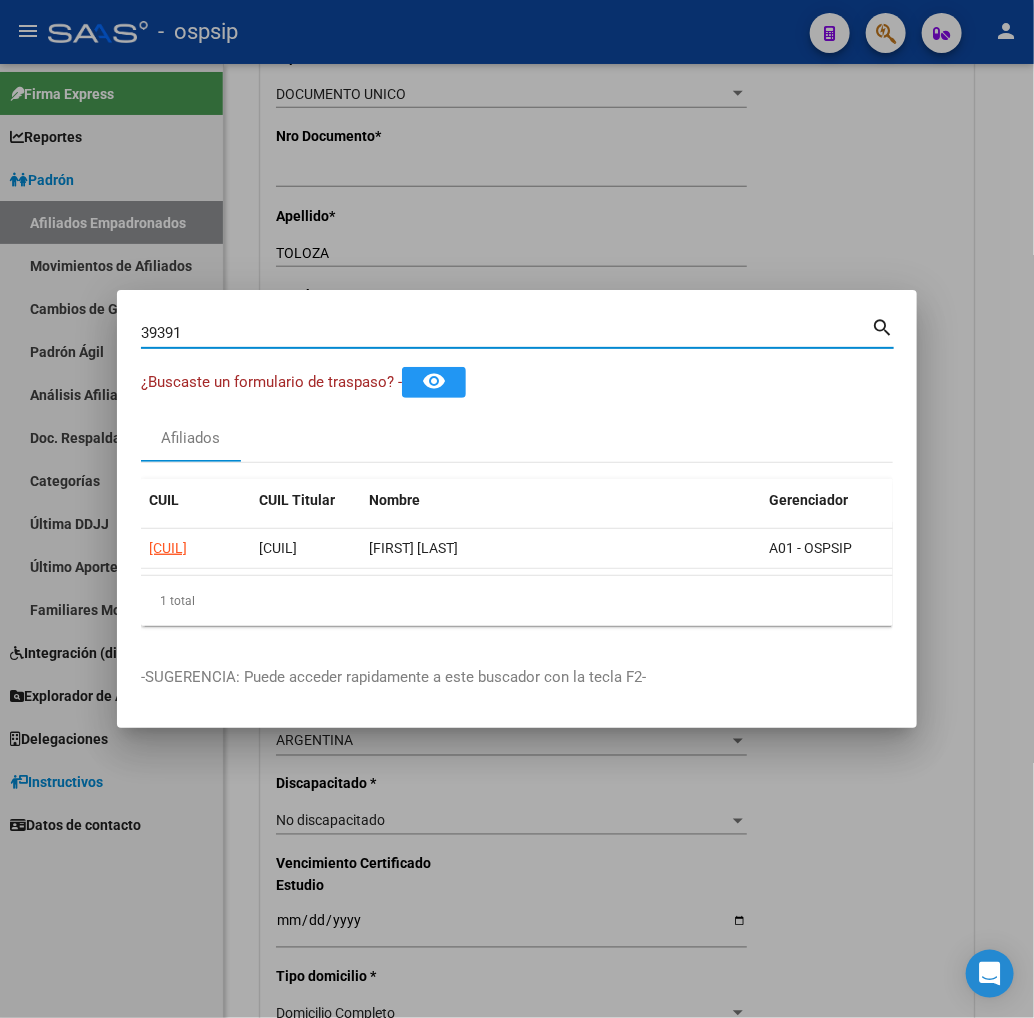 type on "o" 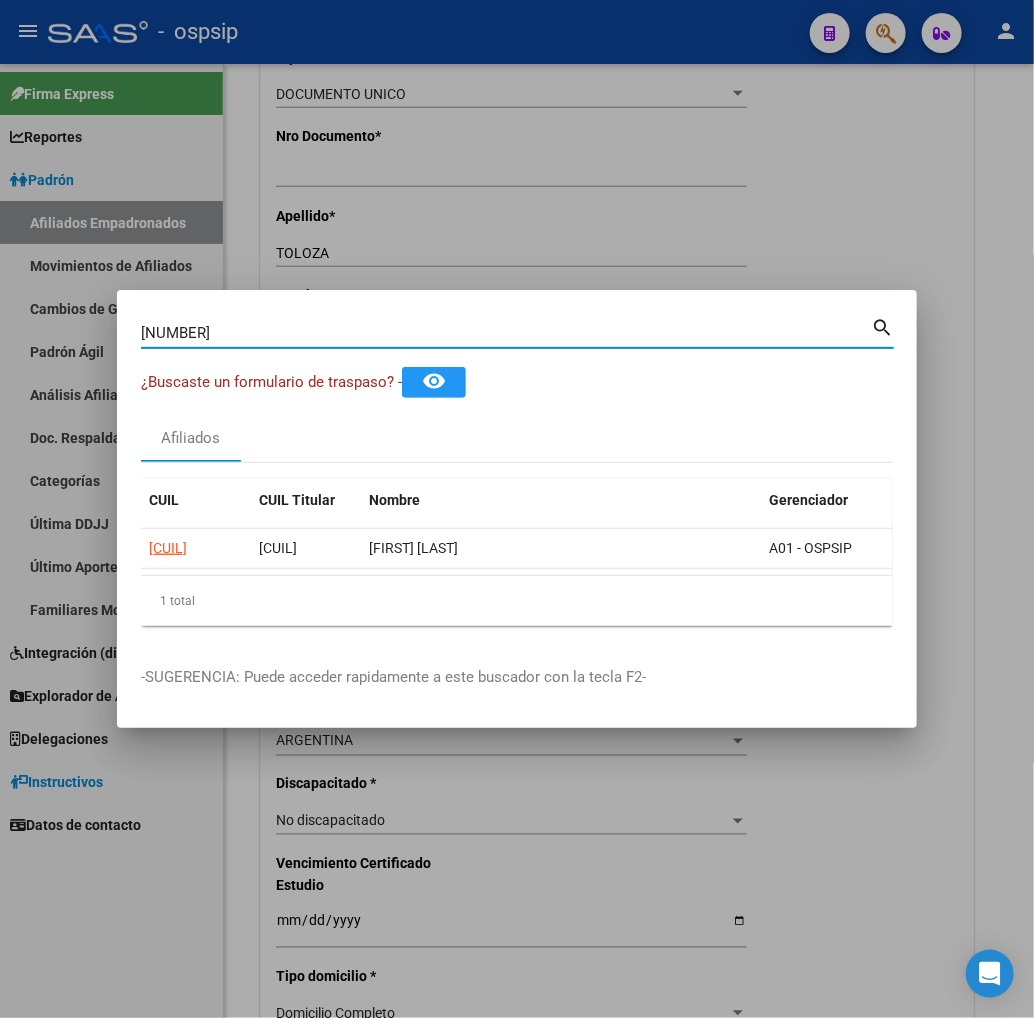 type on "o" 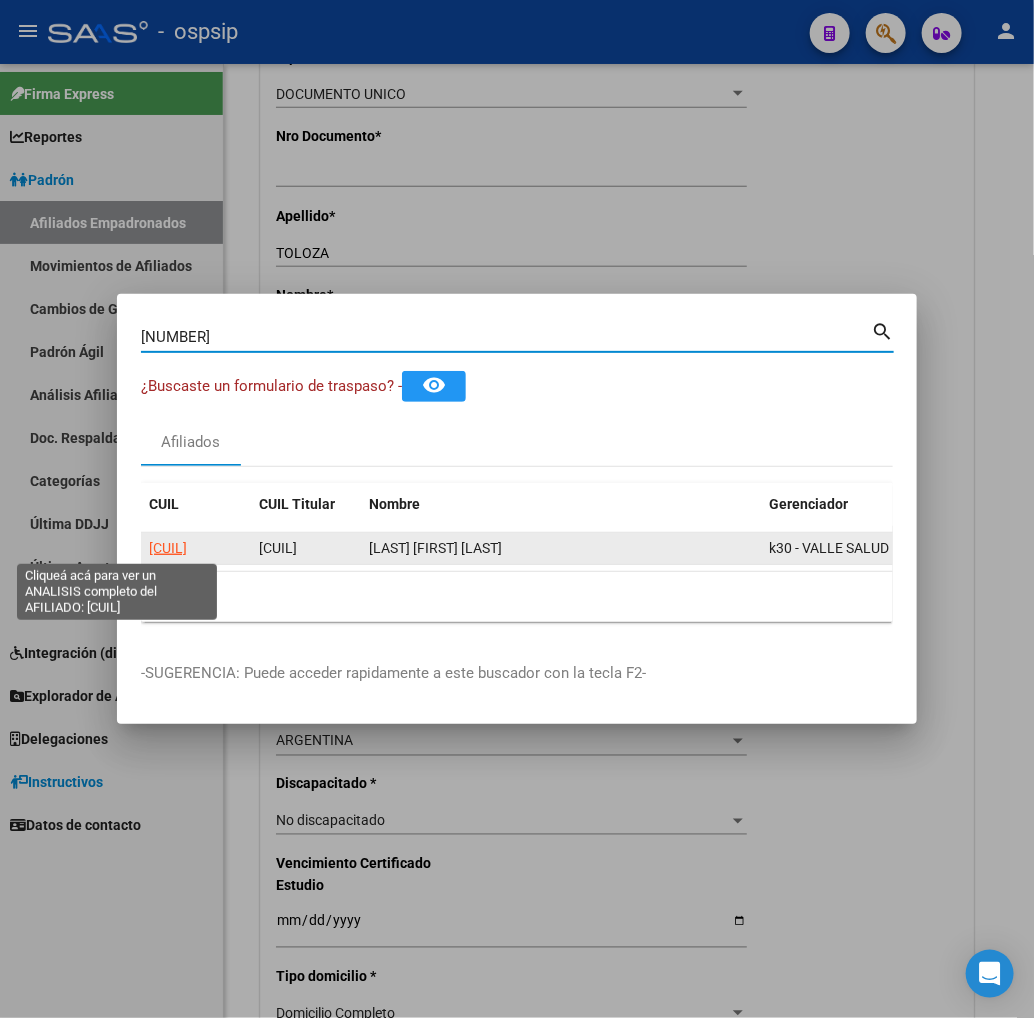click on "[NUMBER]" 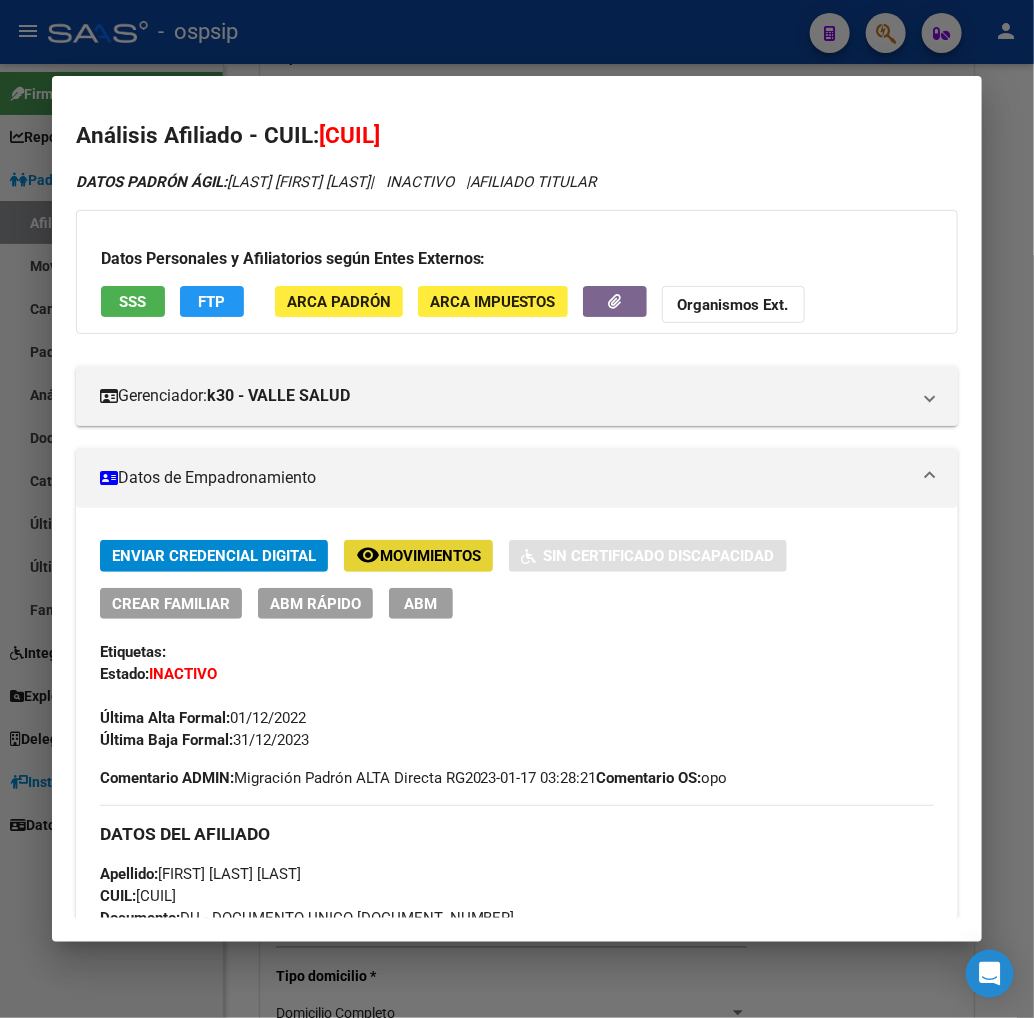 click on "Movimientos" 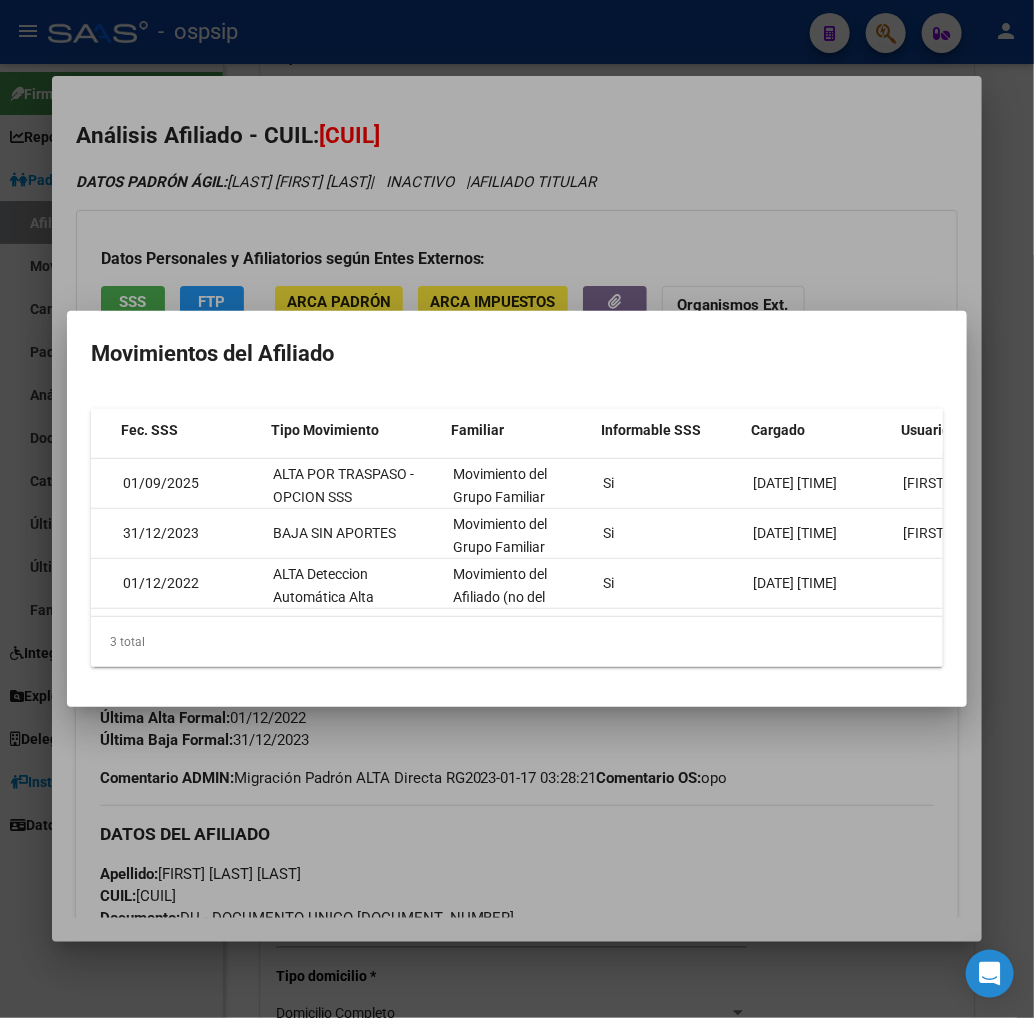 scroll, scrollTop: 0, scrollLeft: 327, axis: horizontal 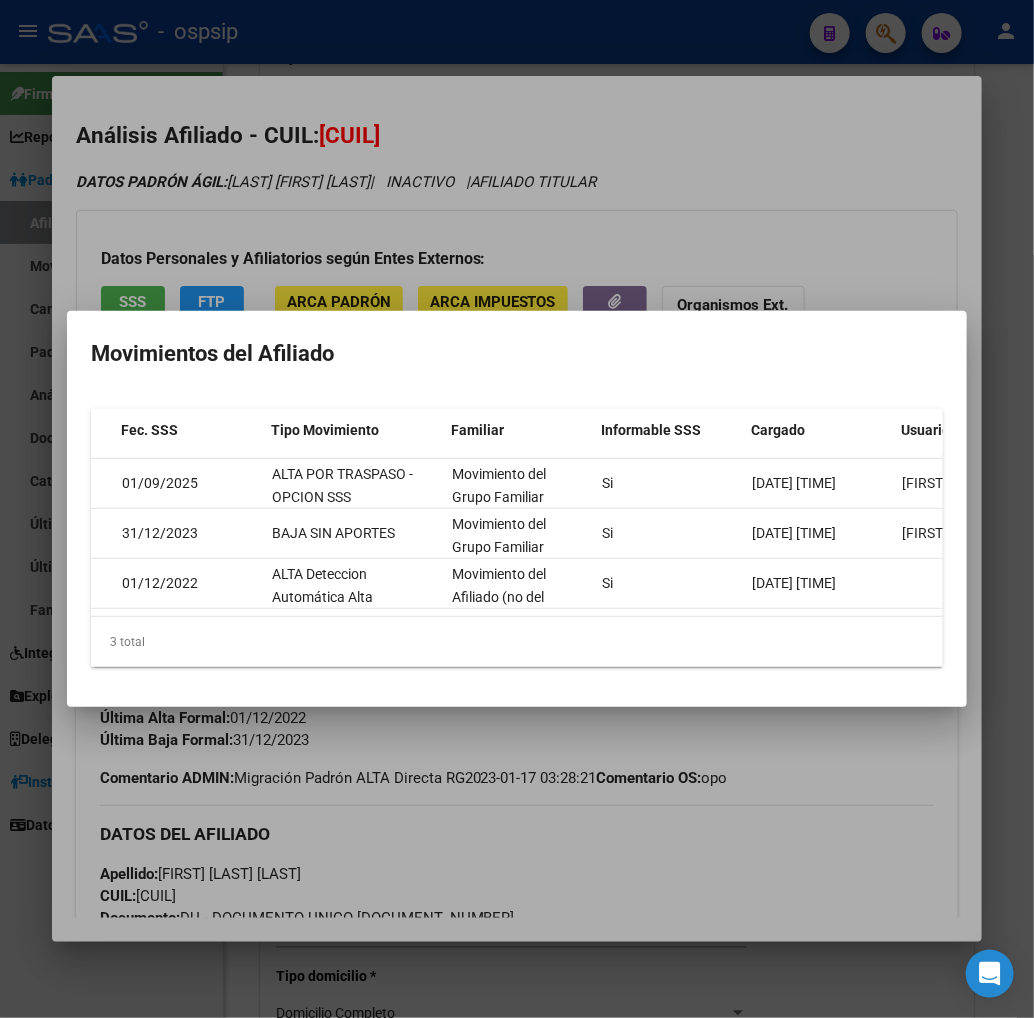click at bounding box center [517, 509] 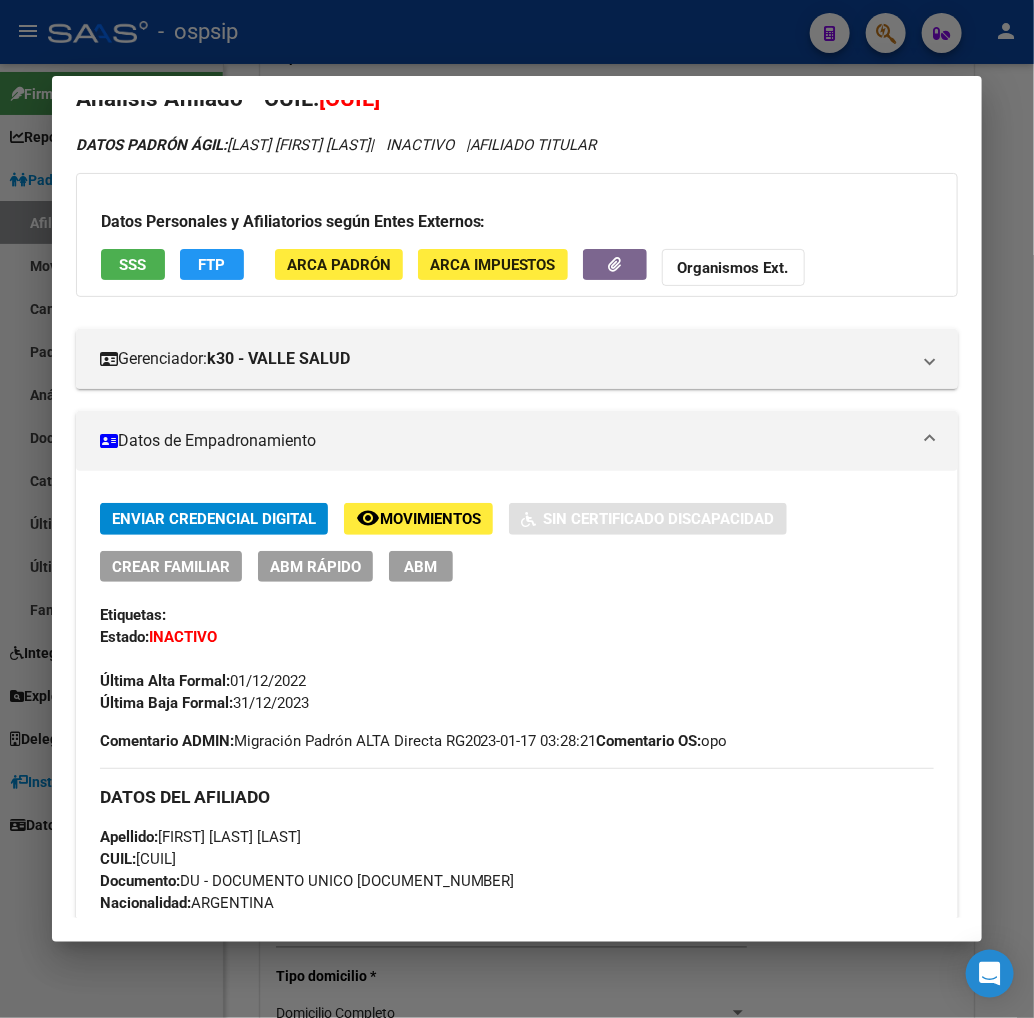 scroll, scrollTop: 0, scrollLeft: 0, axis: both 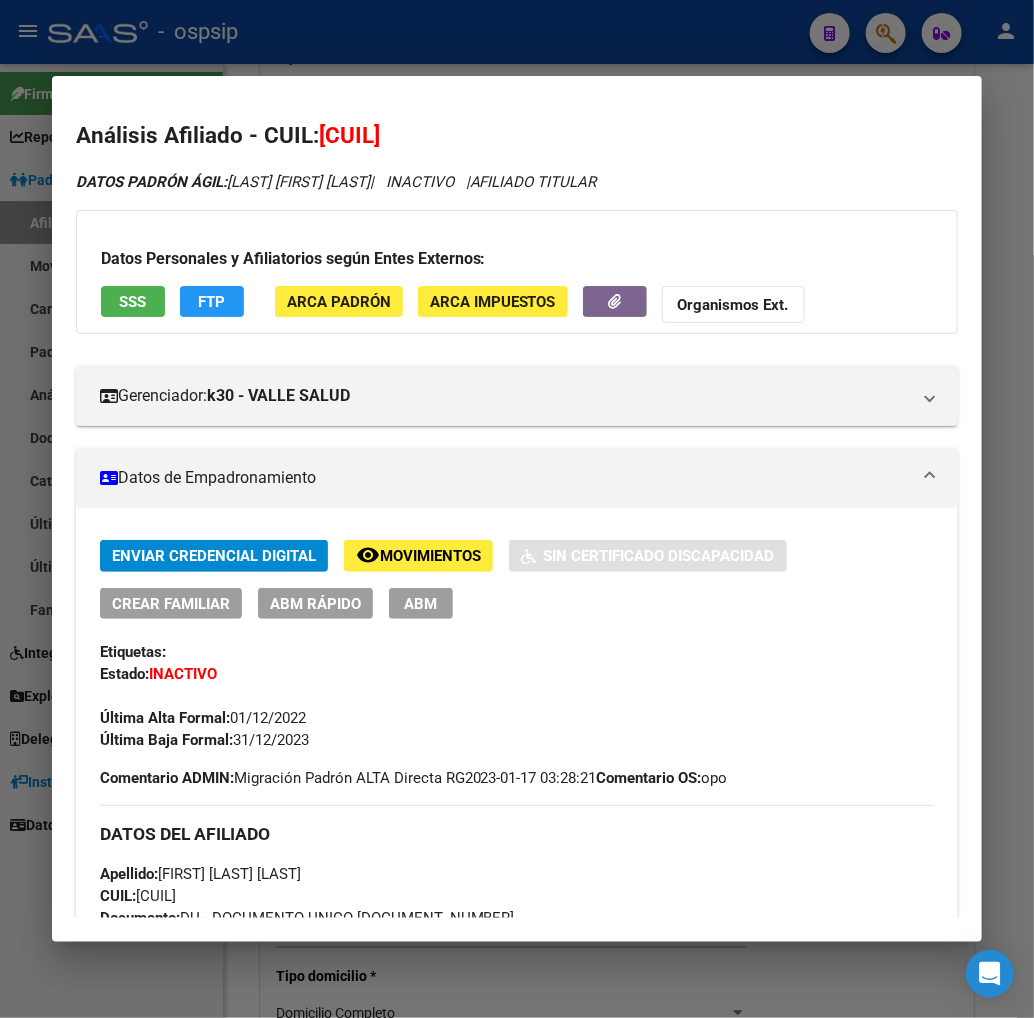 click on "Movimientos" 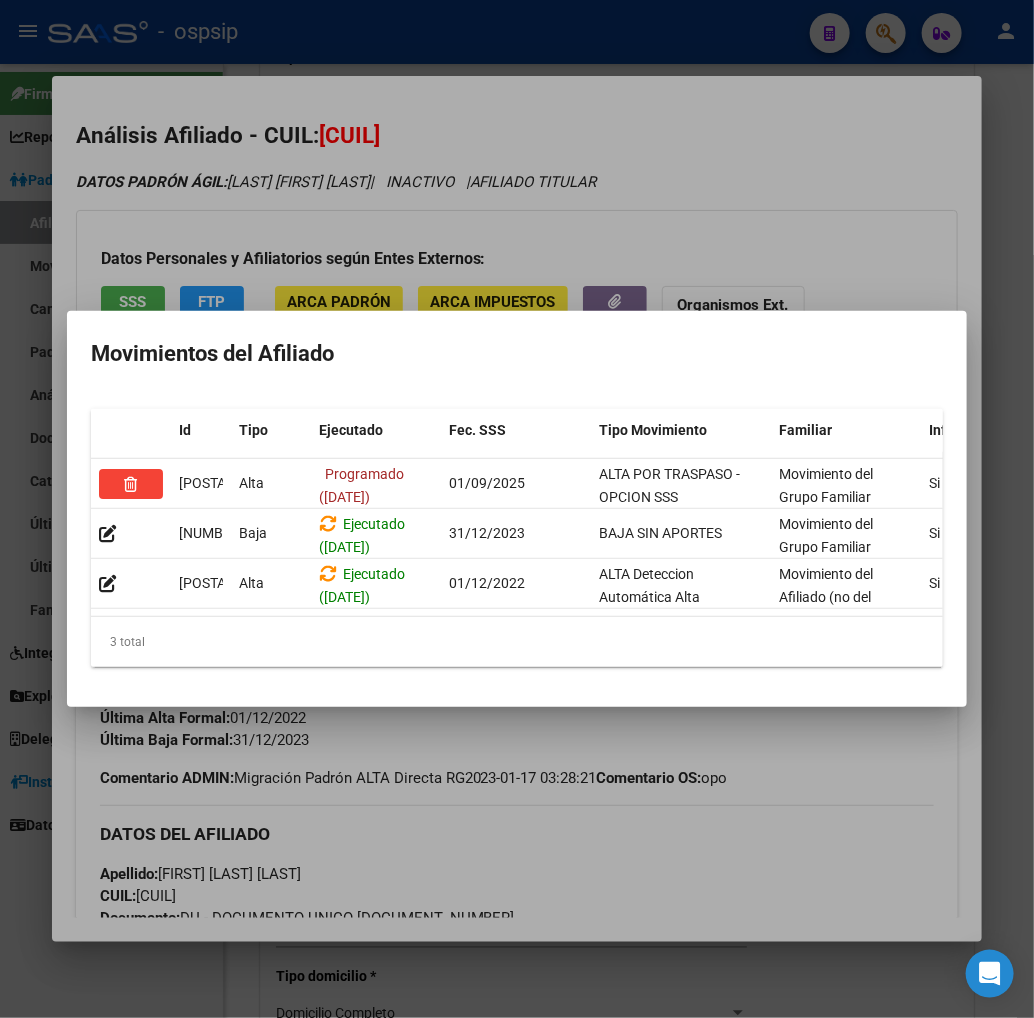 click at bounding box center (517, 509) 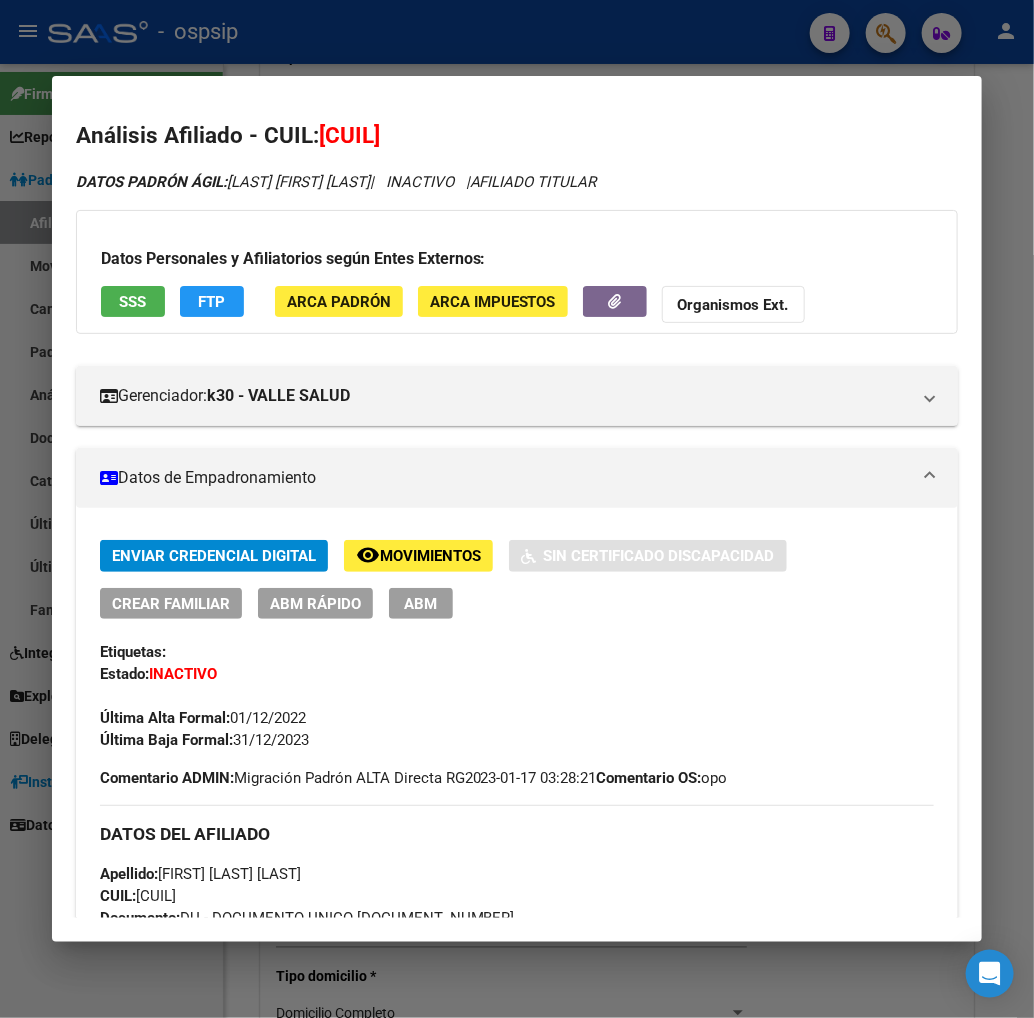 click at bounding box center [517, 509] 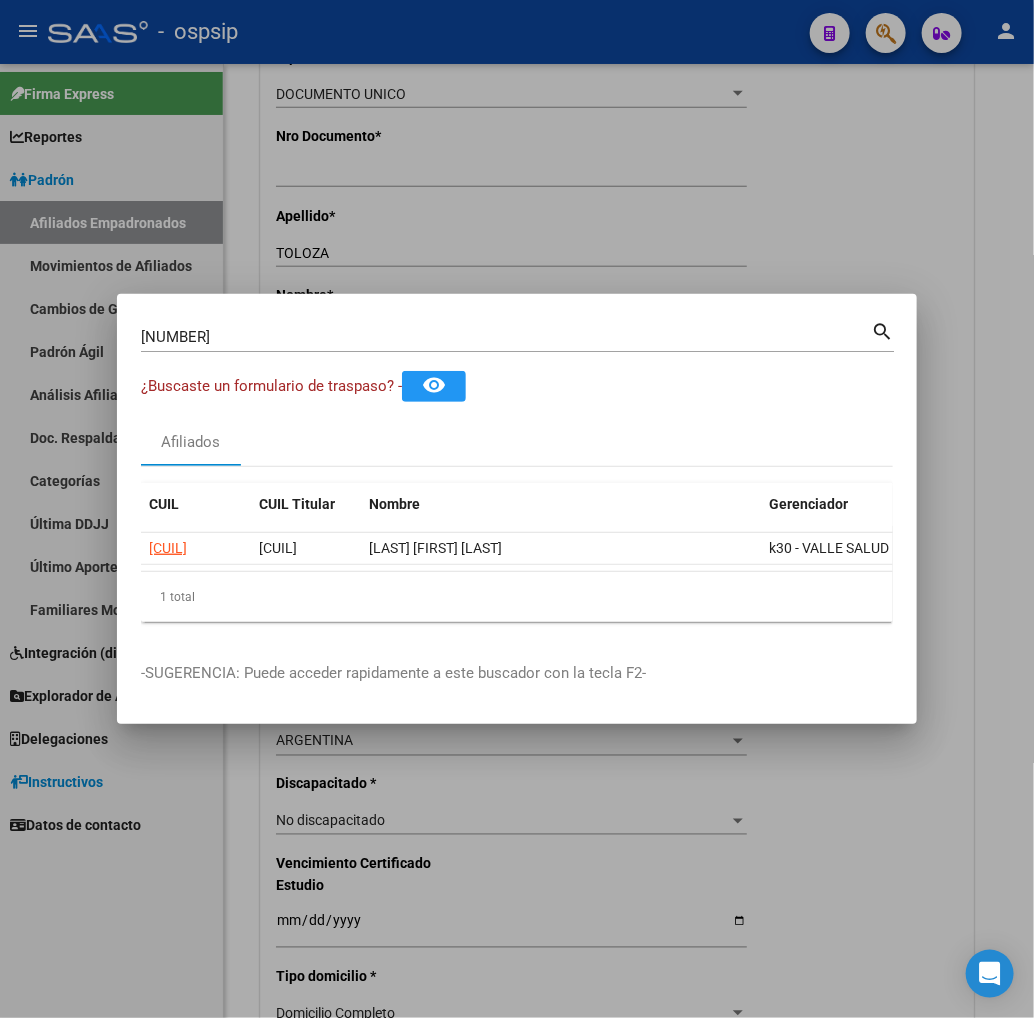 click on "39391872 Buscar (apellido, dni, cuil, nro traspaso, cuit, obra social)" at bounding box center (506, 337) 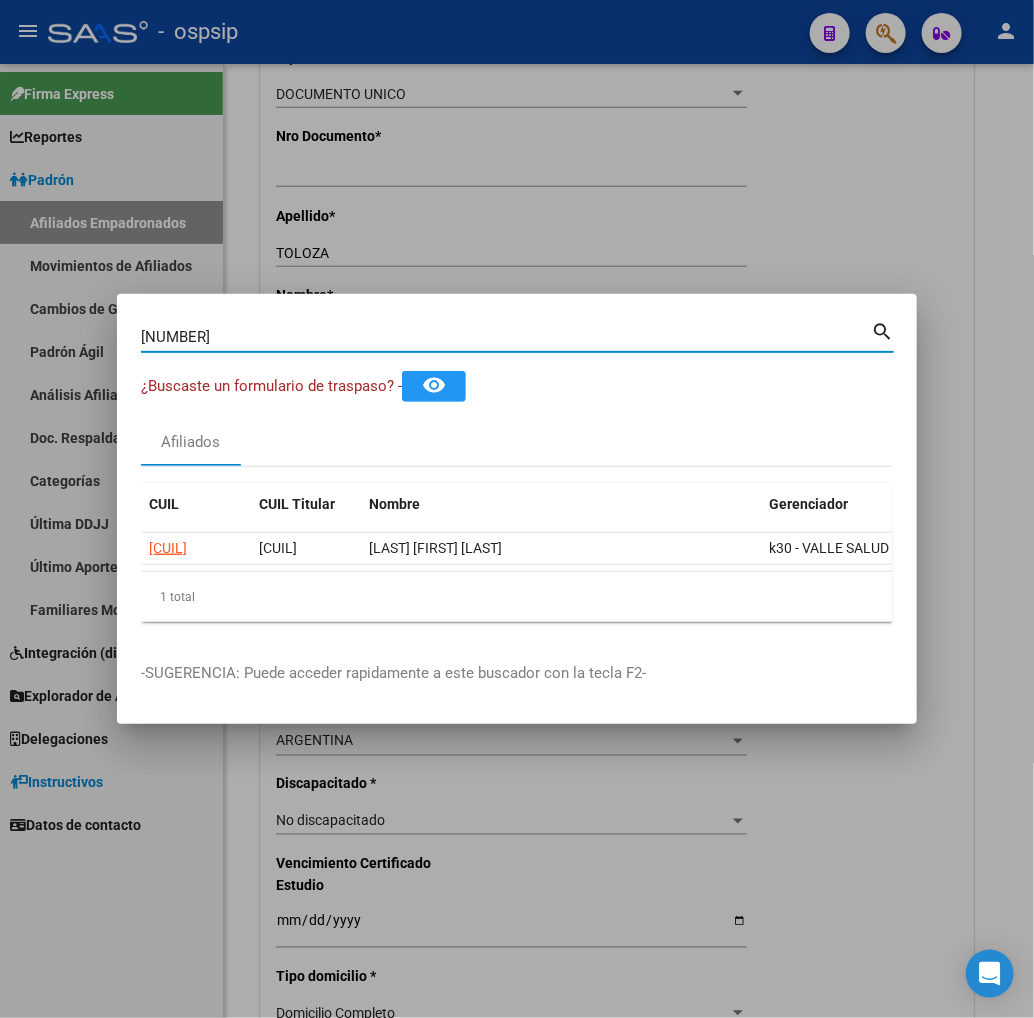 type on "o" 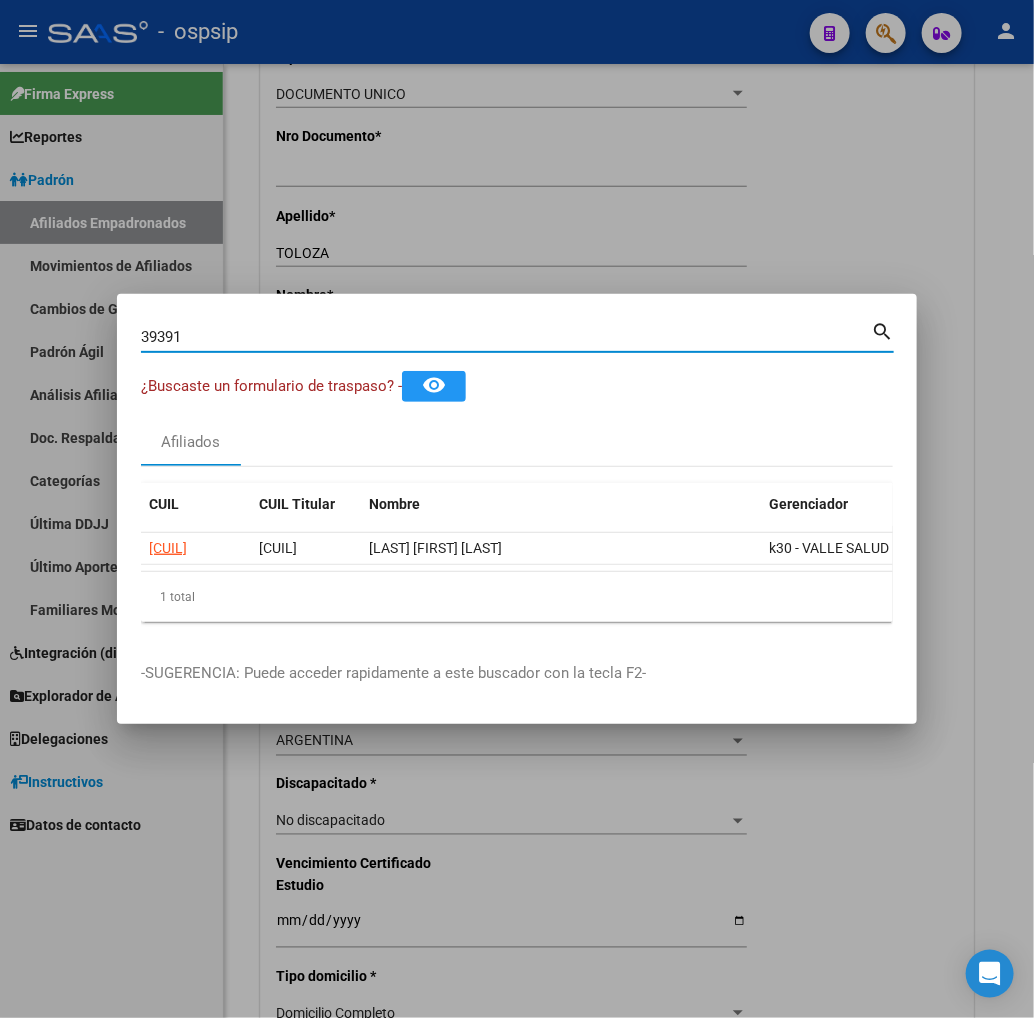 type on "o" 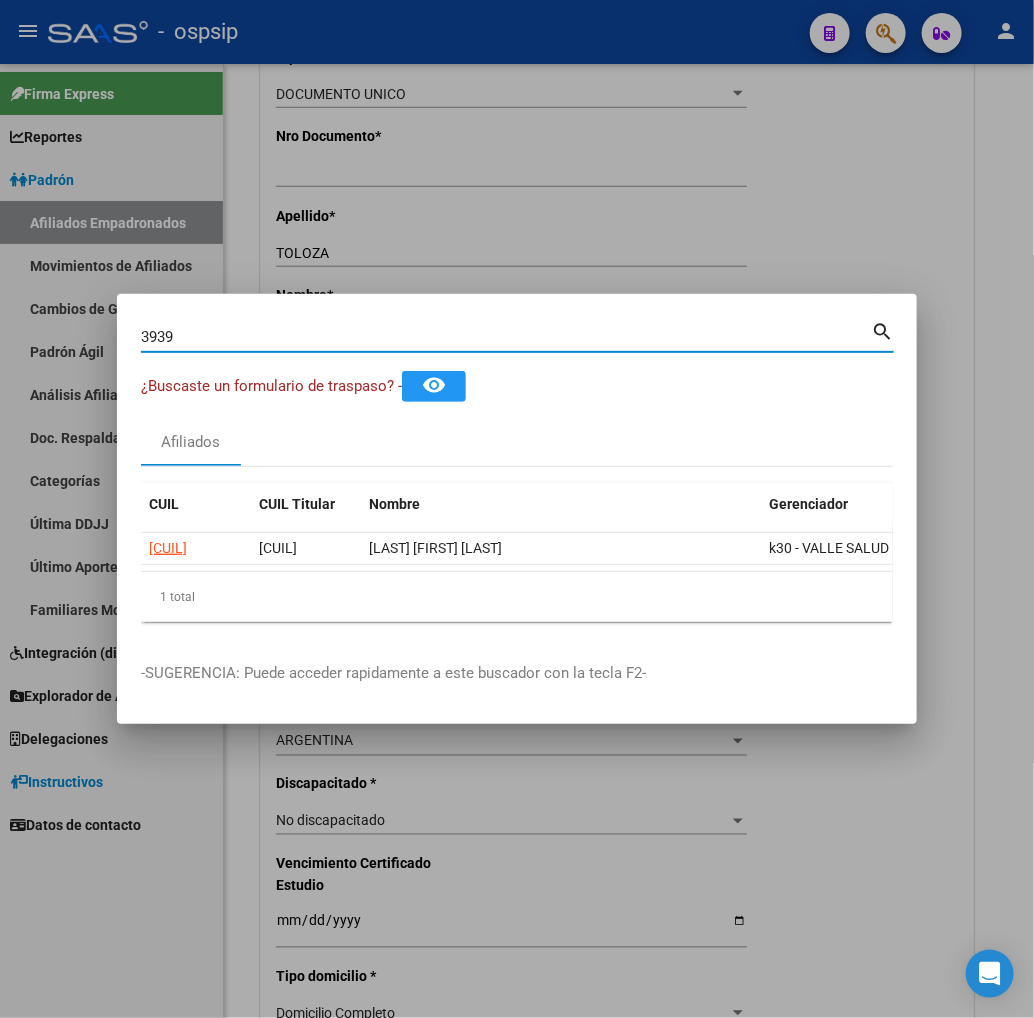 type on "o" 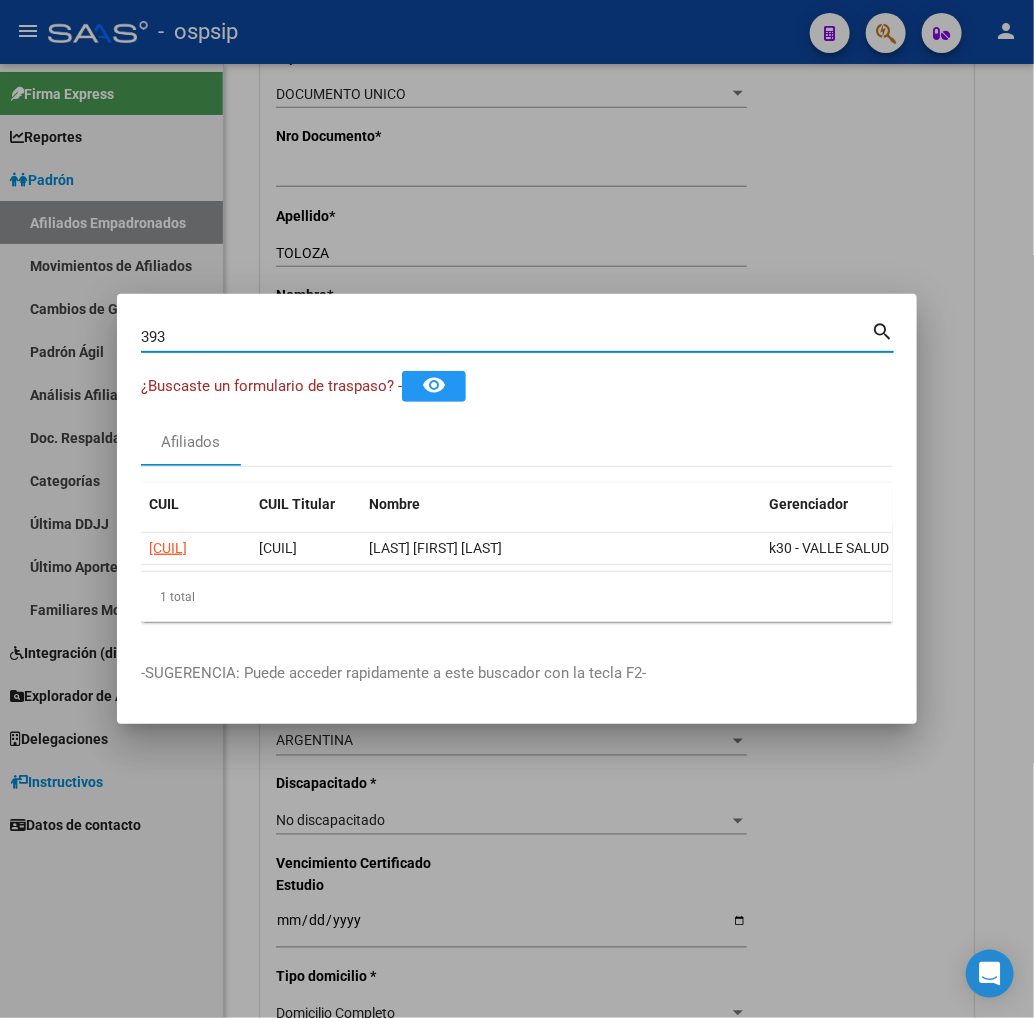 type on "o" 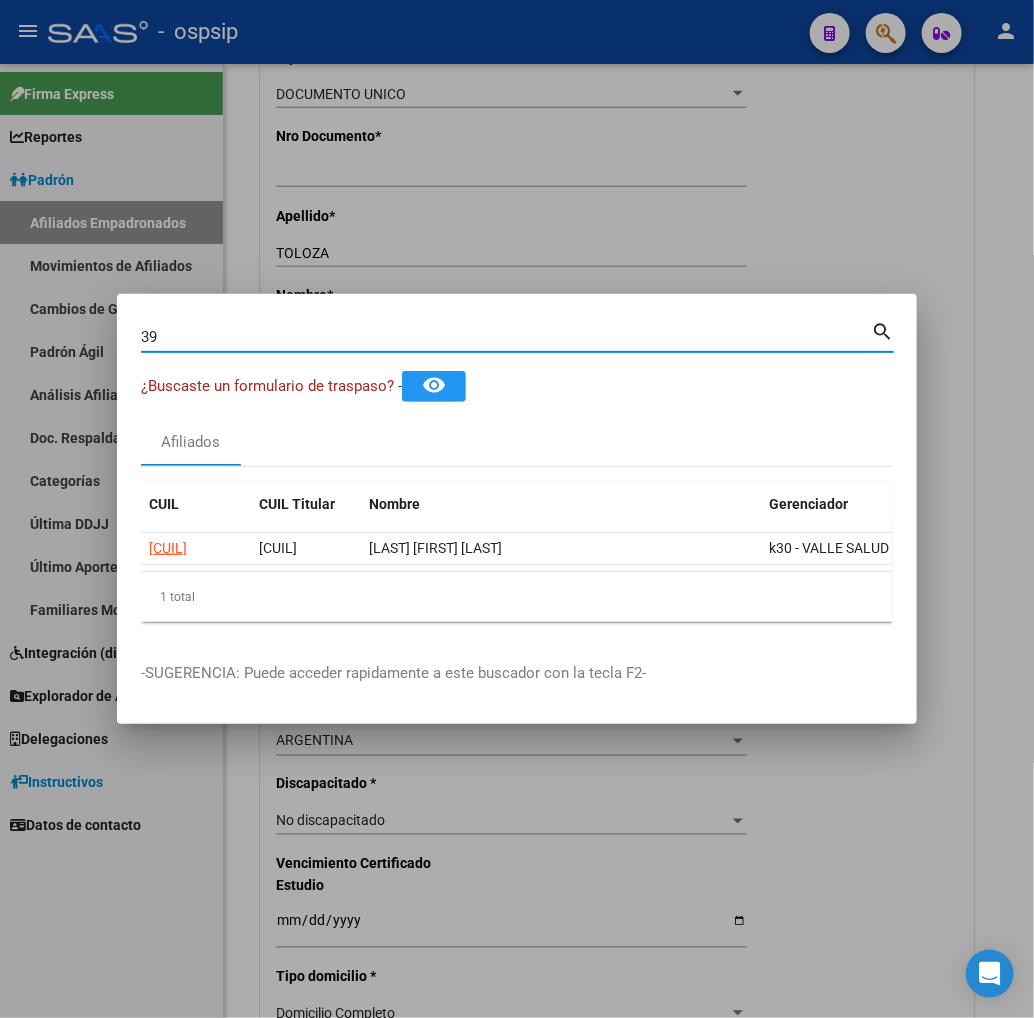 type on "o" 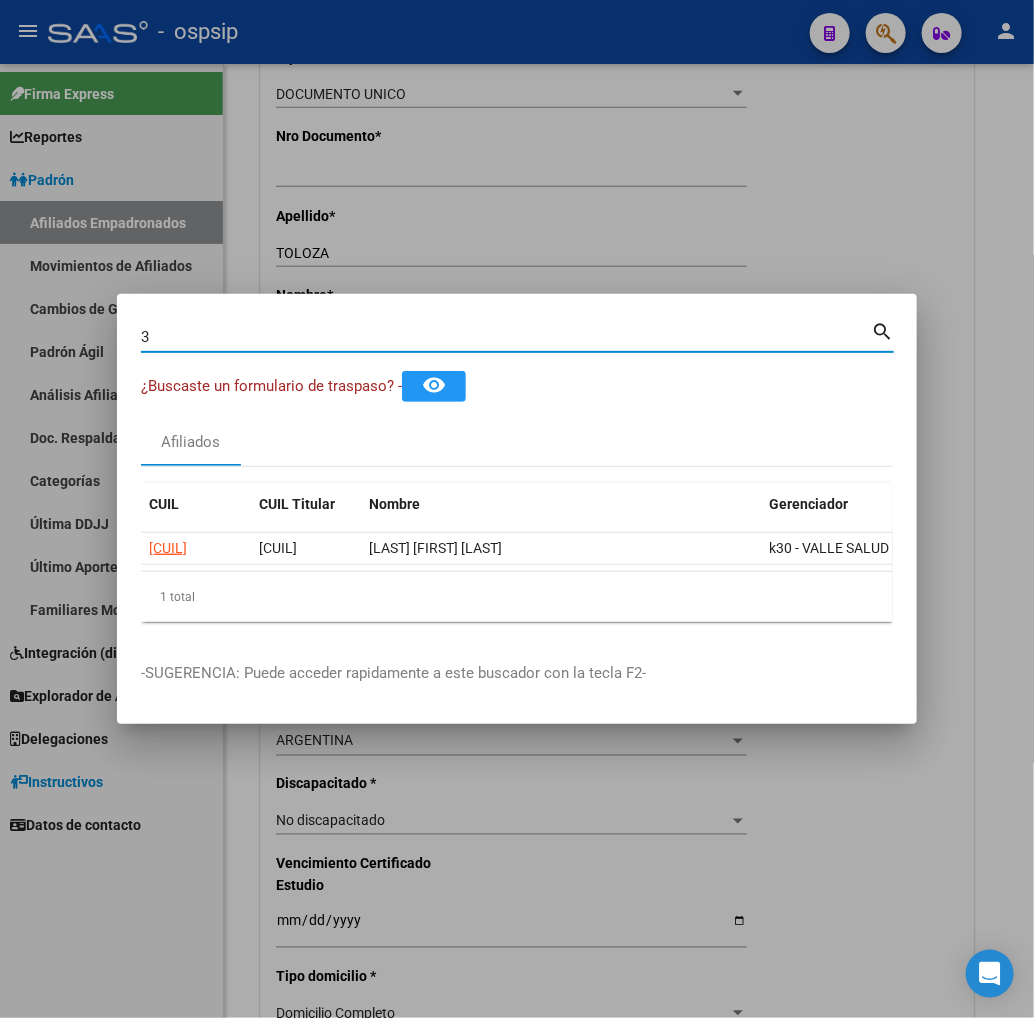 type on "o" 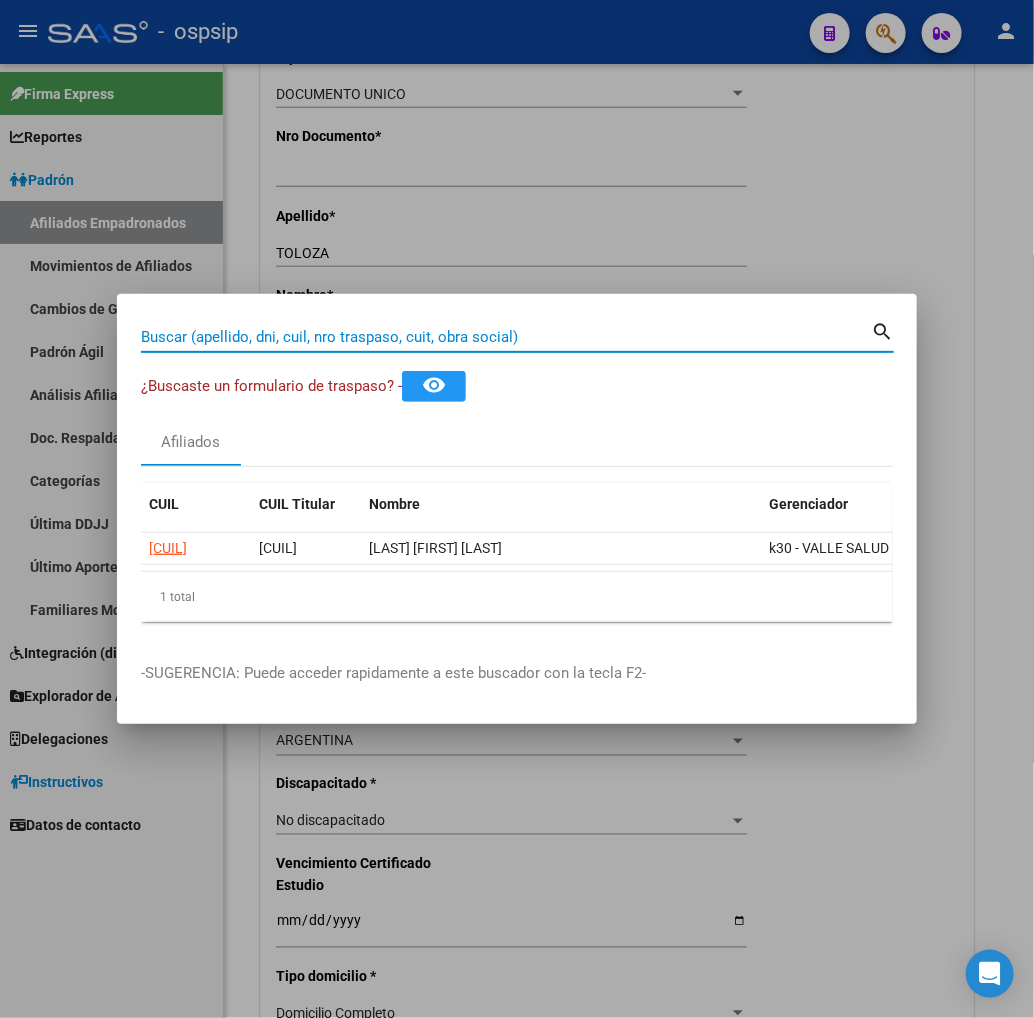 type on "o" 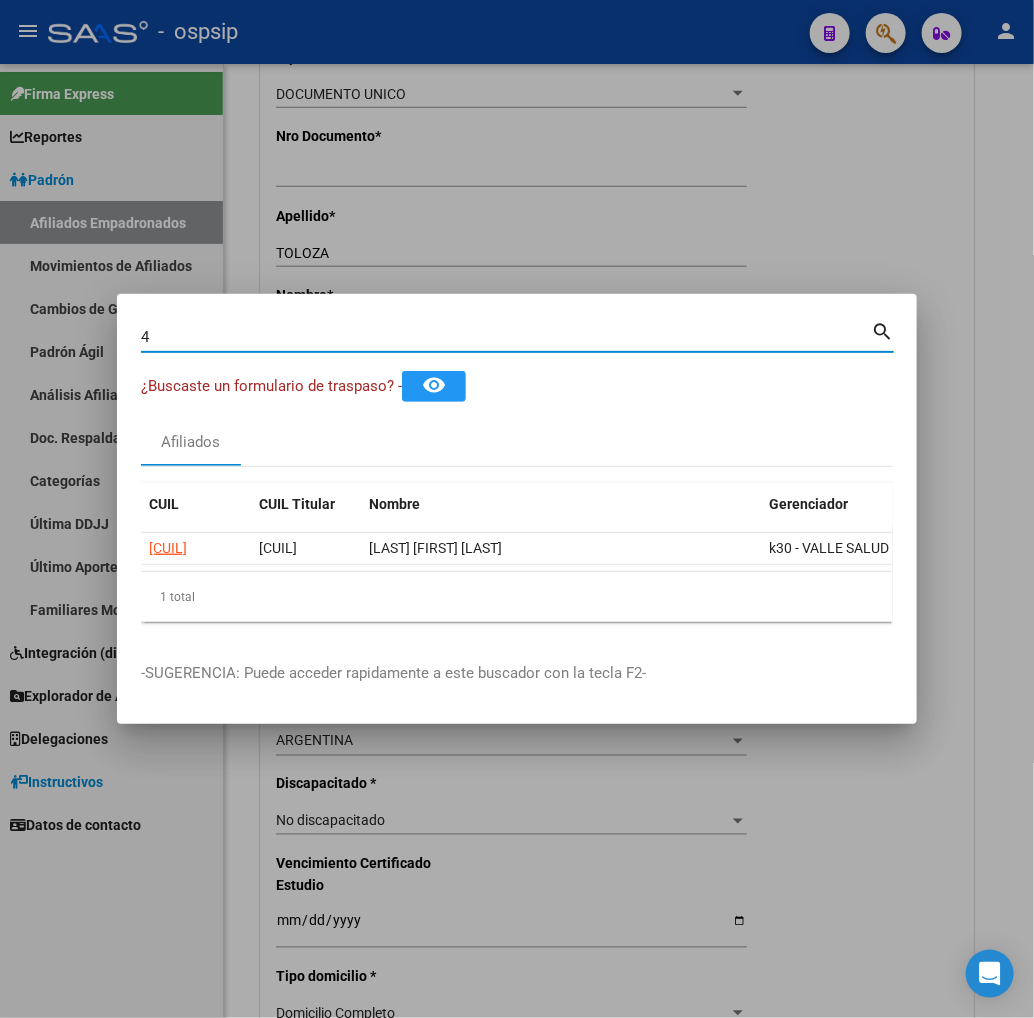 type on "o" 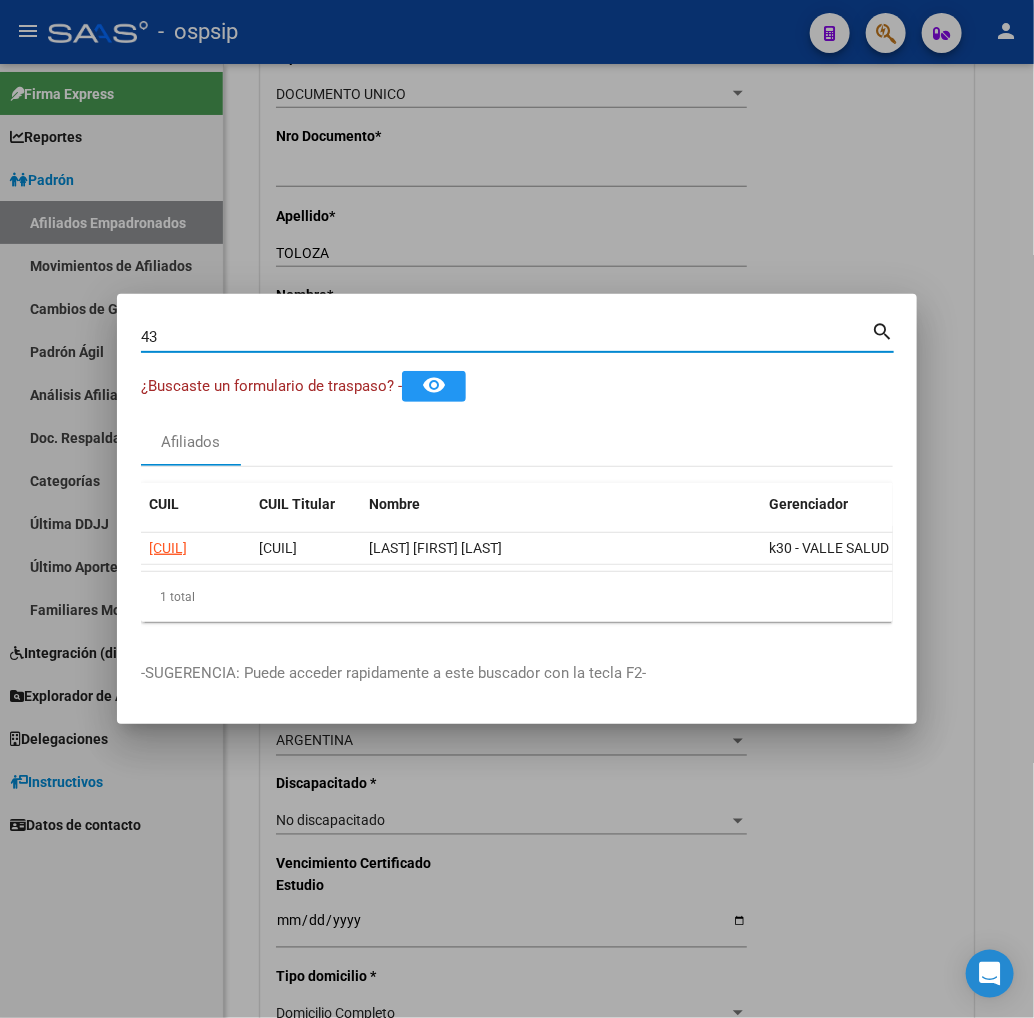 type on "o" 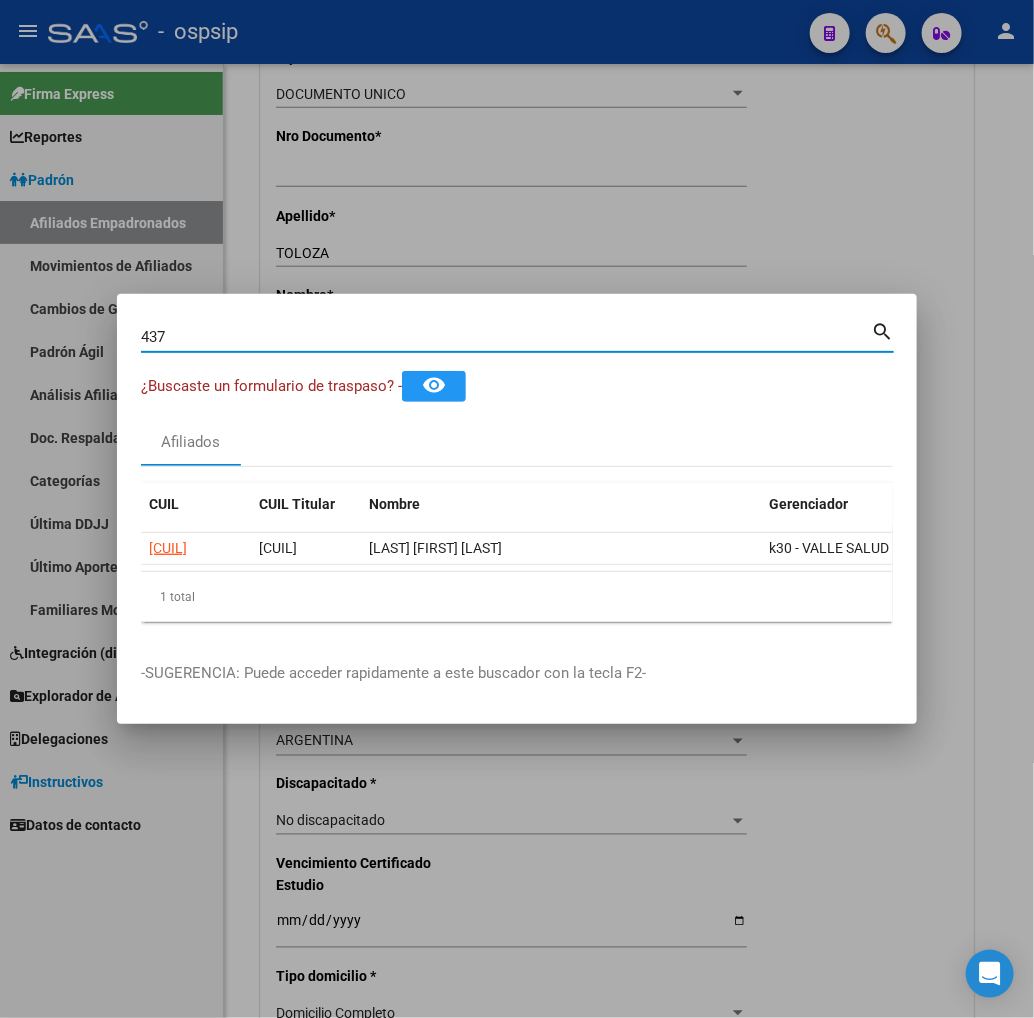 type on "o" 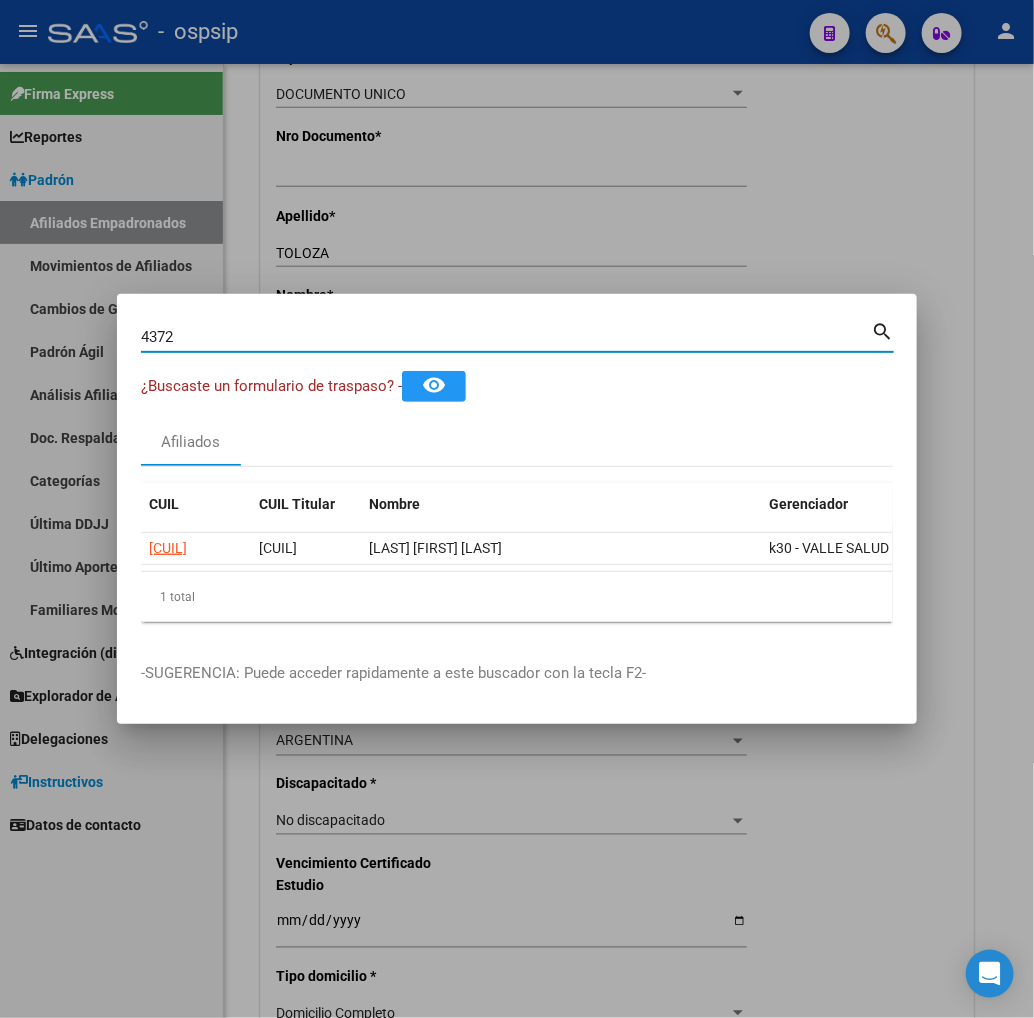 type on "o" 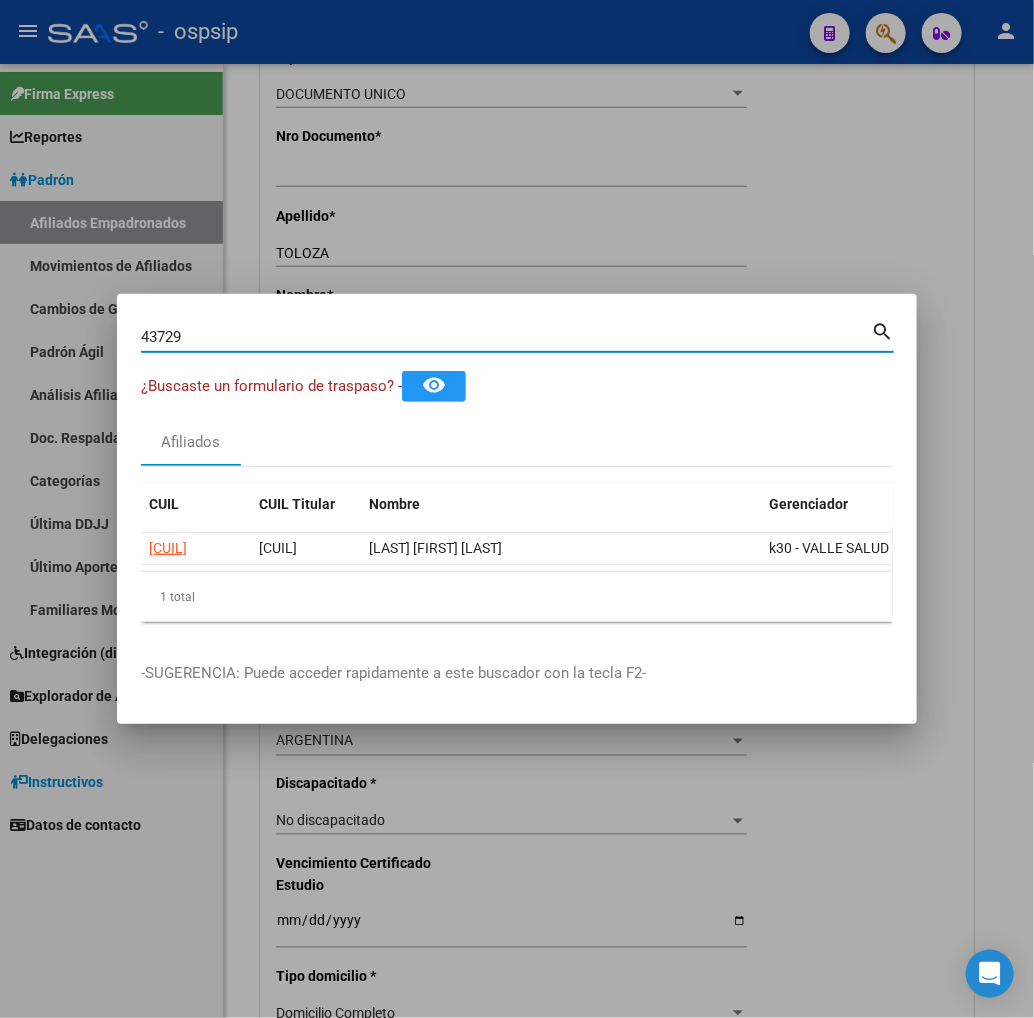 type on "o" 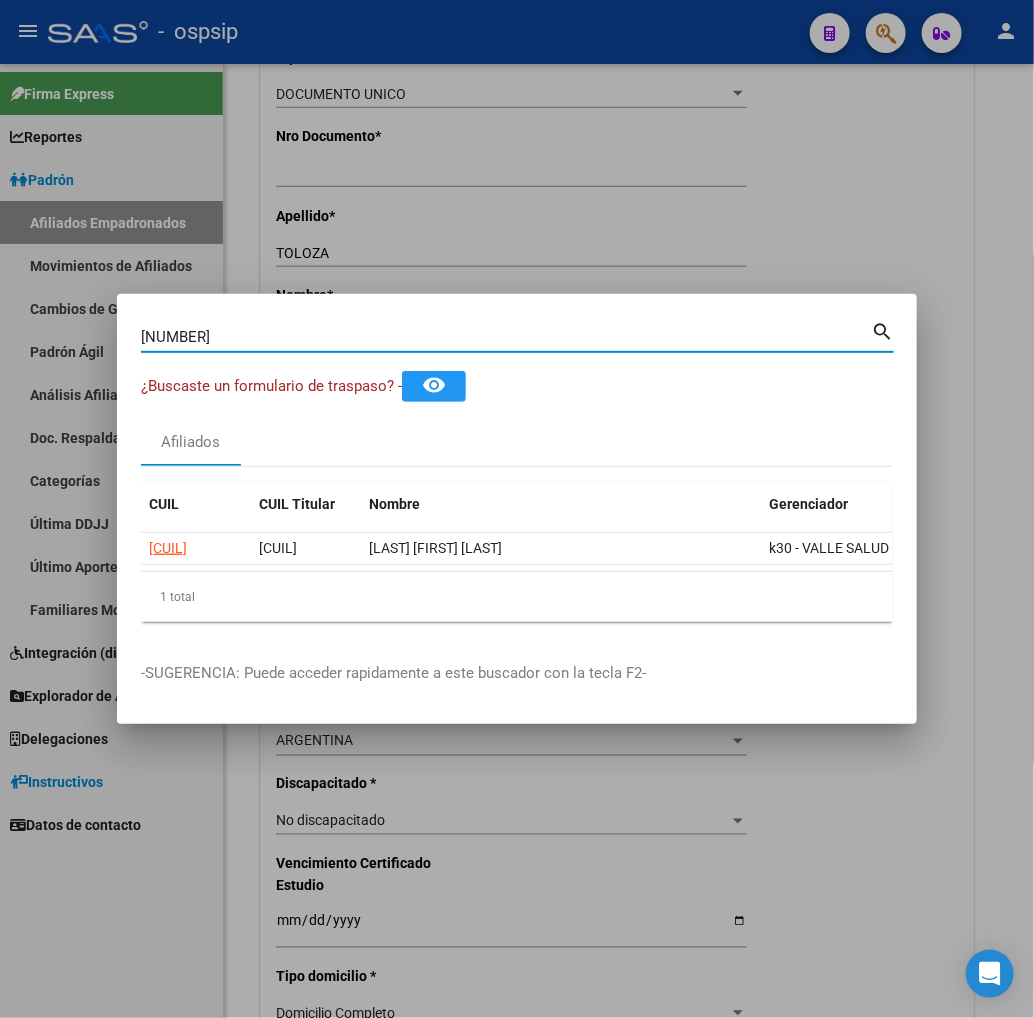 type on "o" 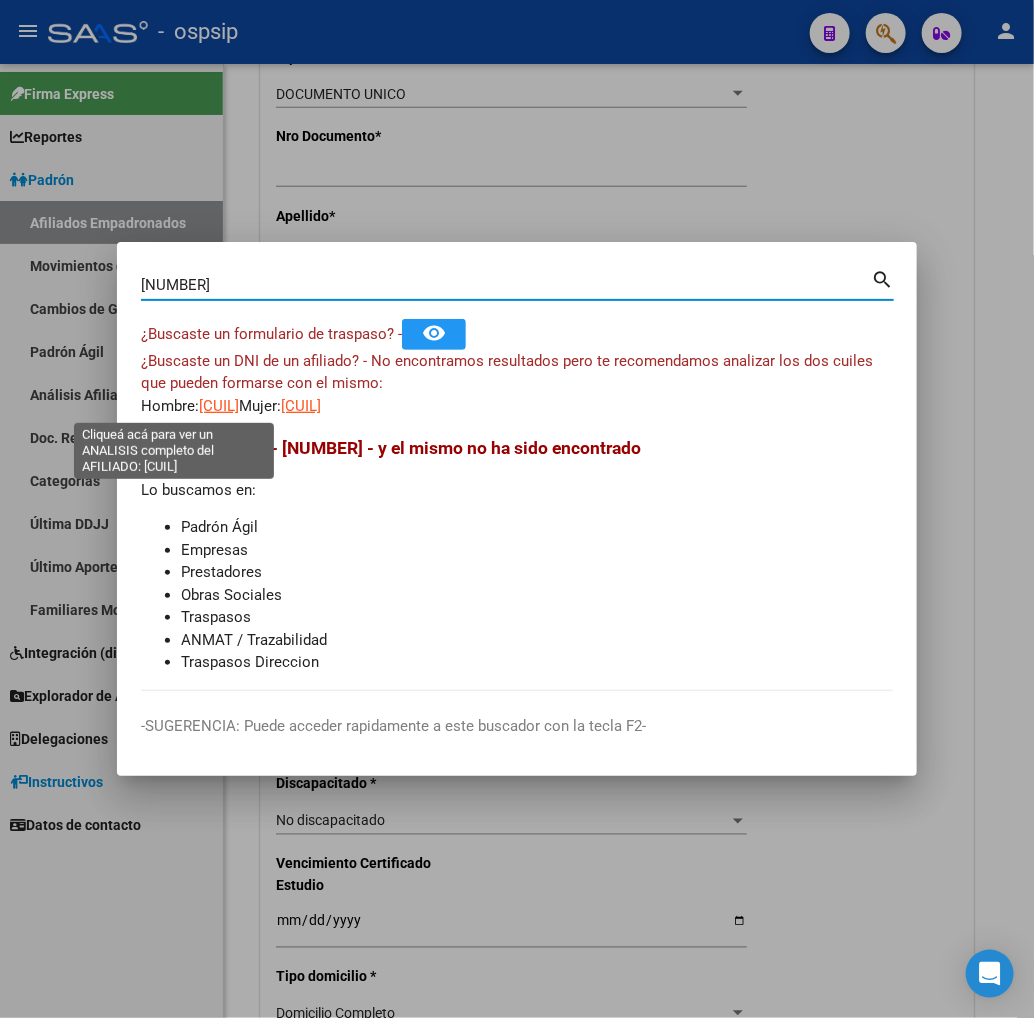 click on "20437296120" at bounding box center (219, 406) 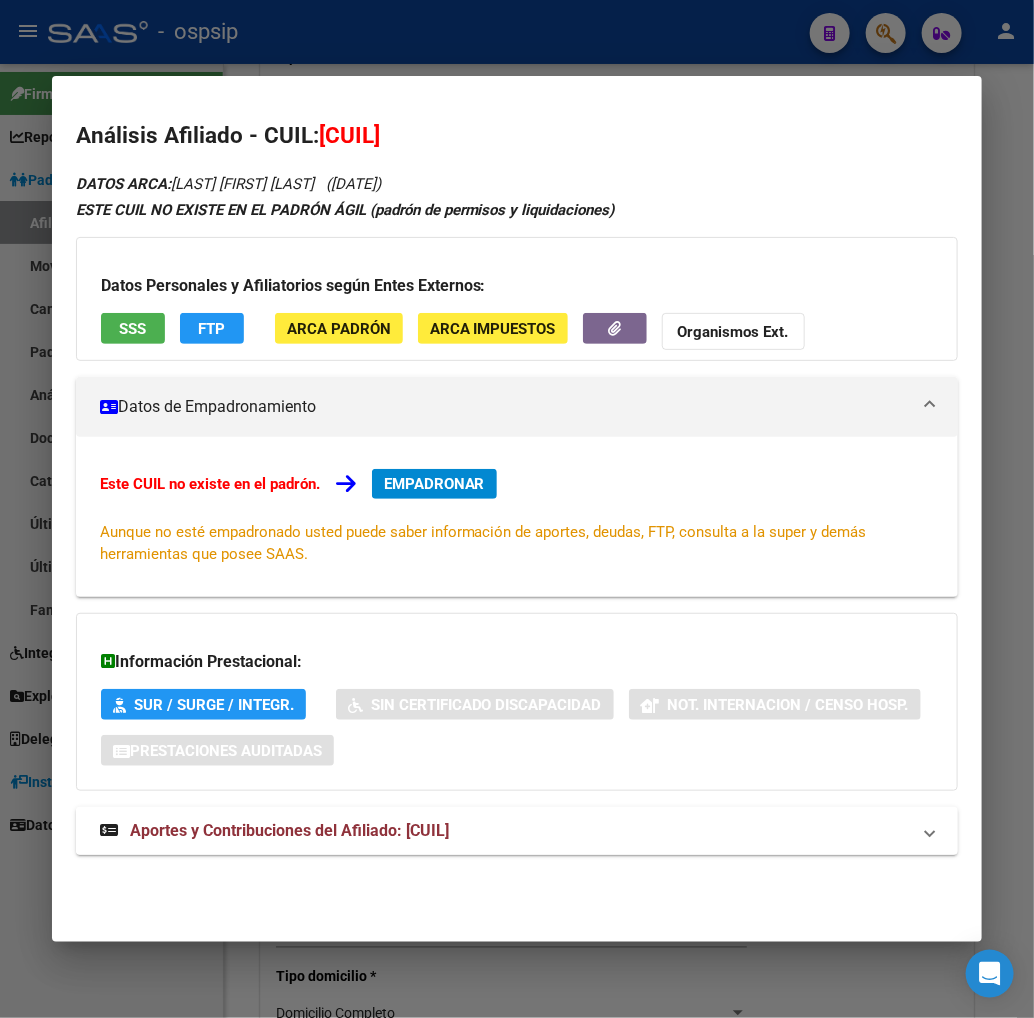 click on "Aportes y Contribuciones del Afiliado: 20437296120" at bounding box center (289, 830) 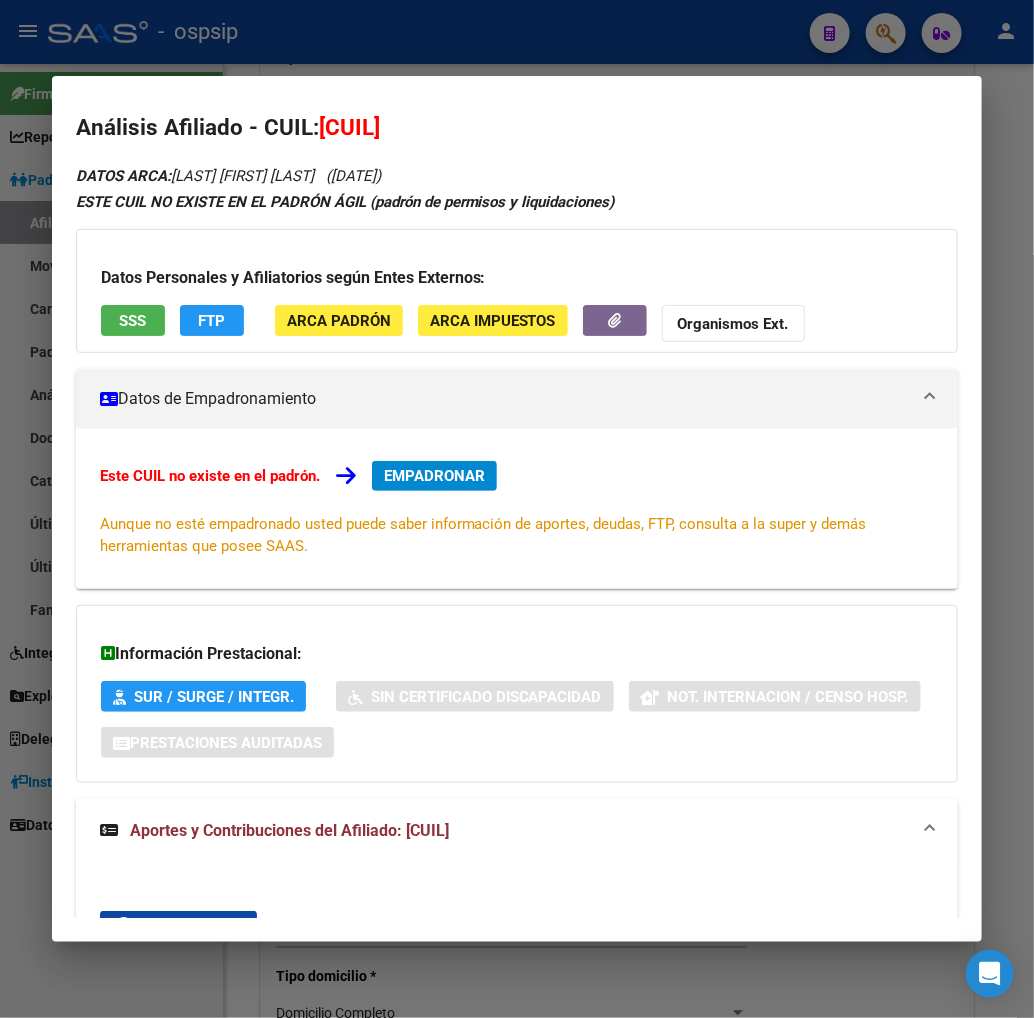 scroll, scrollTop: 0, scrollLeft: 0, axis: both 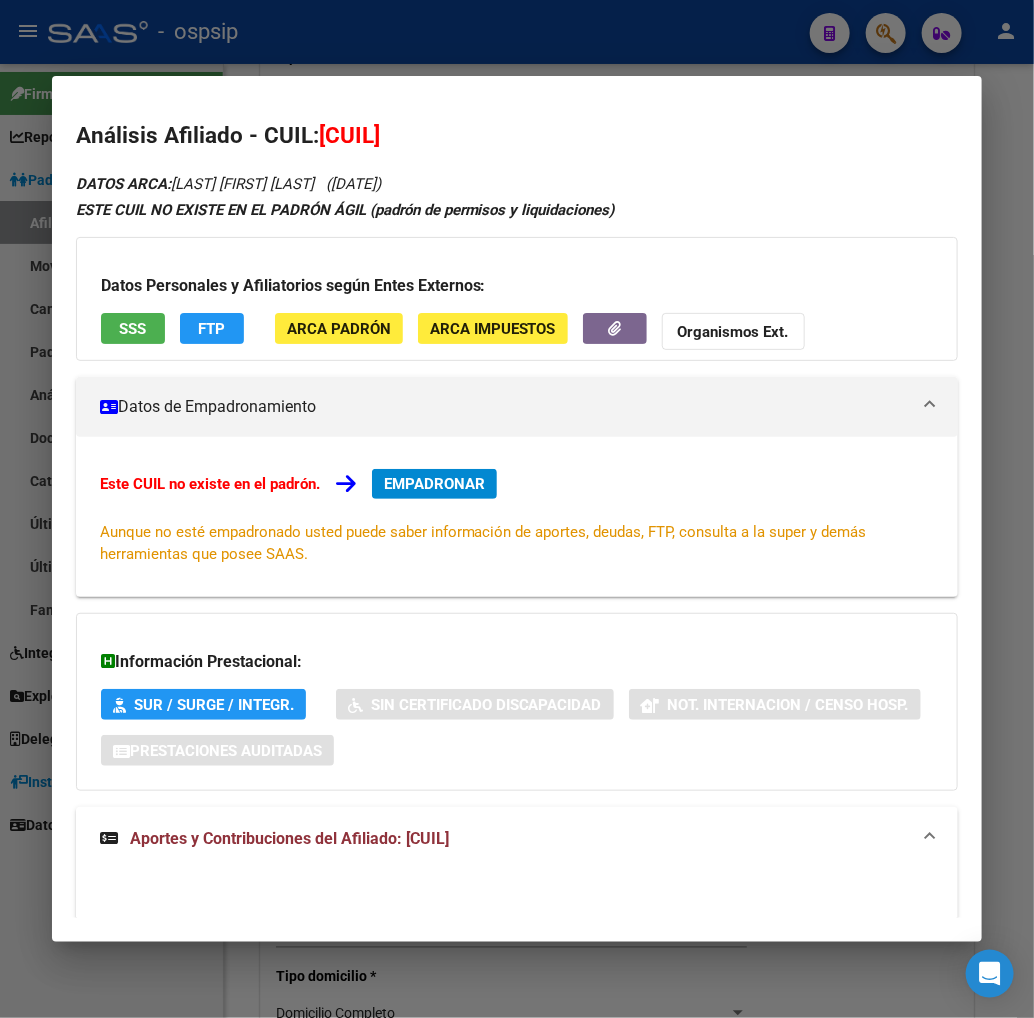 click on "EMPADRONAR" at bounding box center [434, 484] 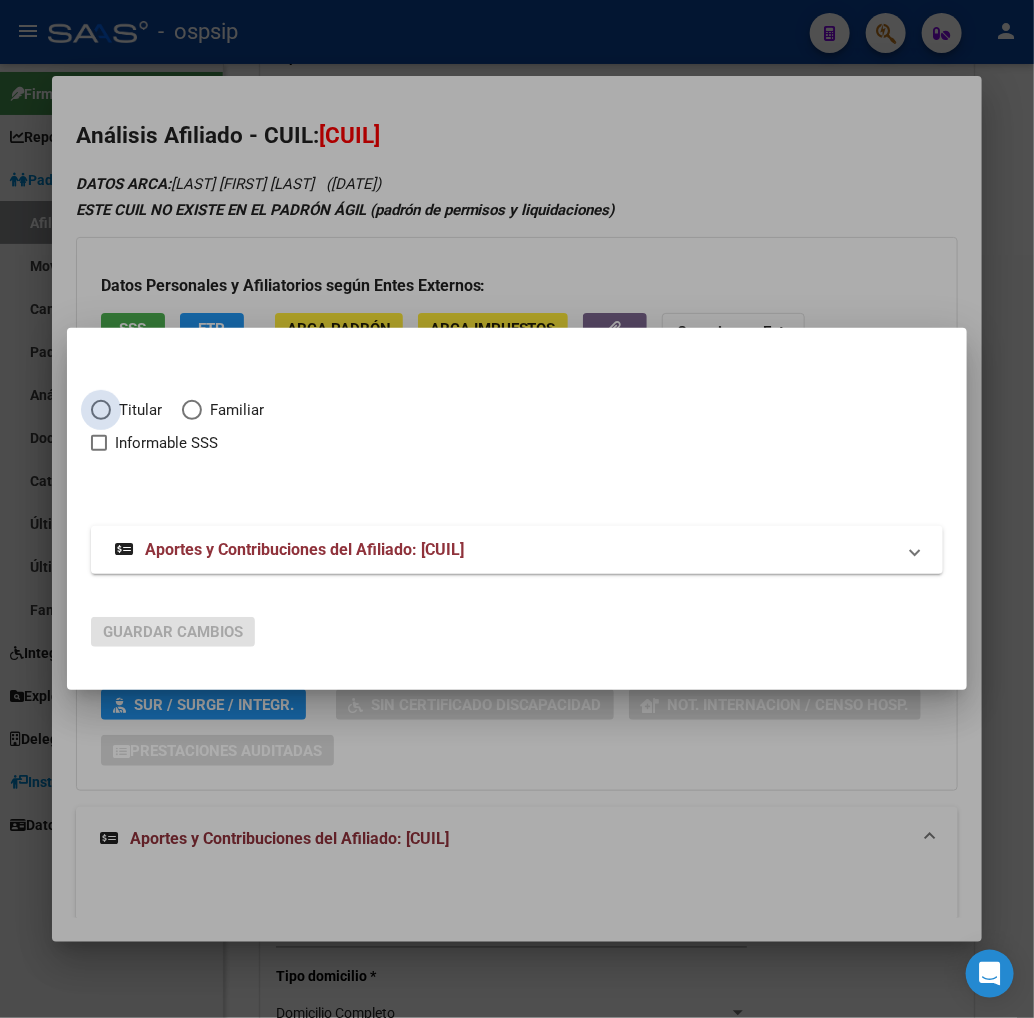 type on "o" 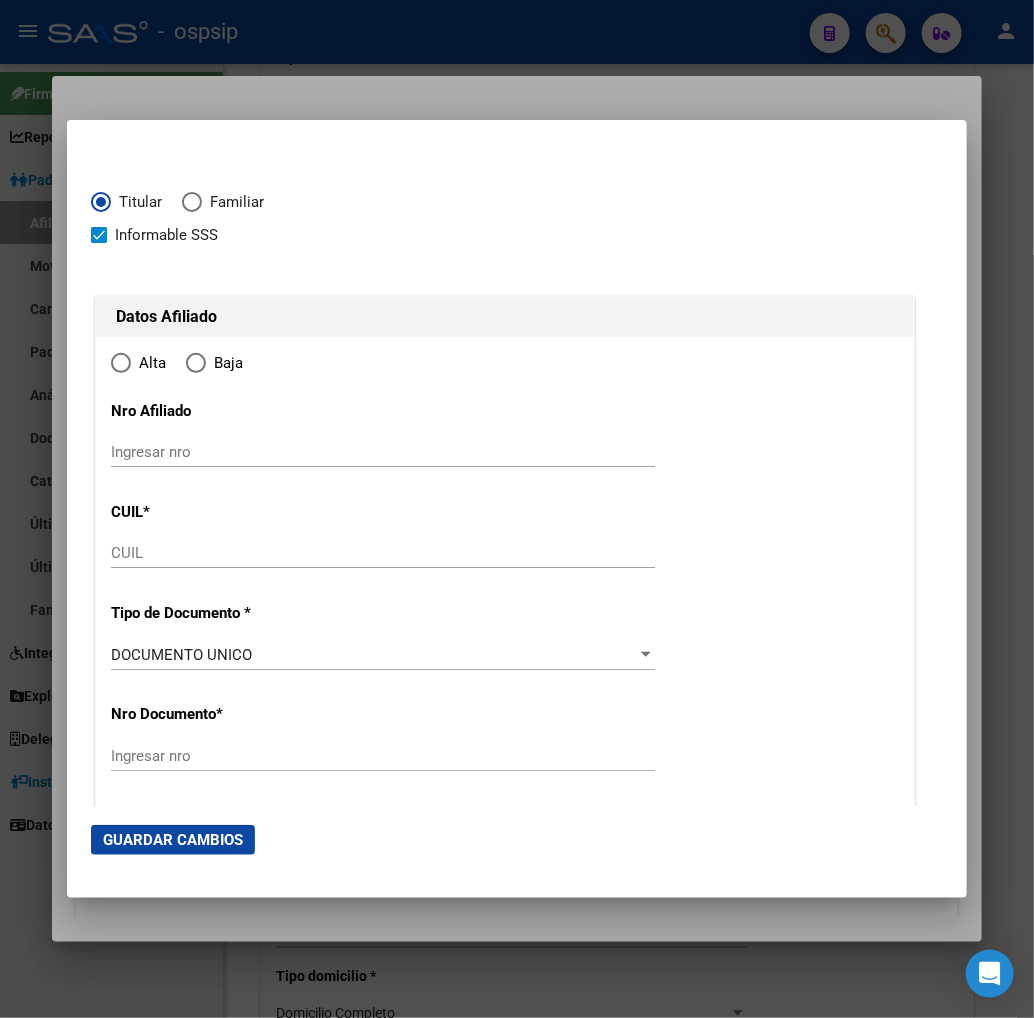 type on "o" 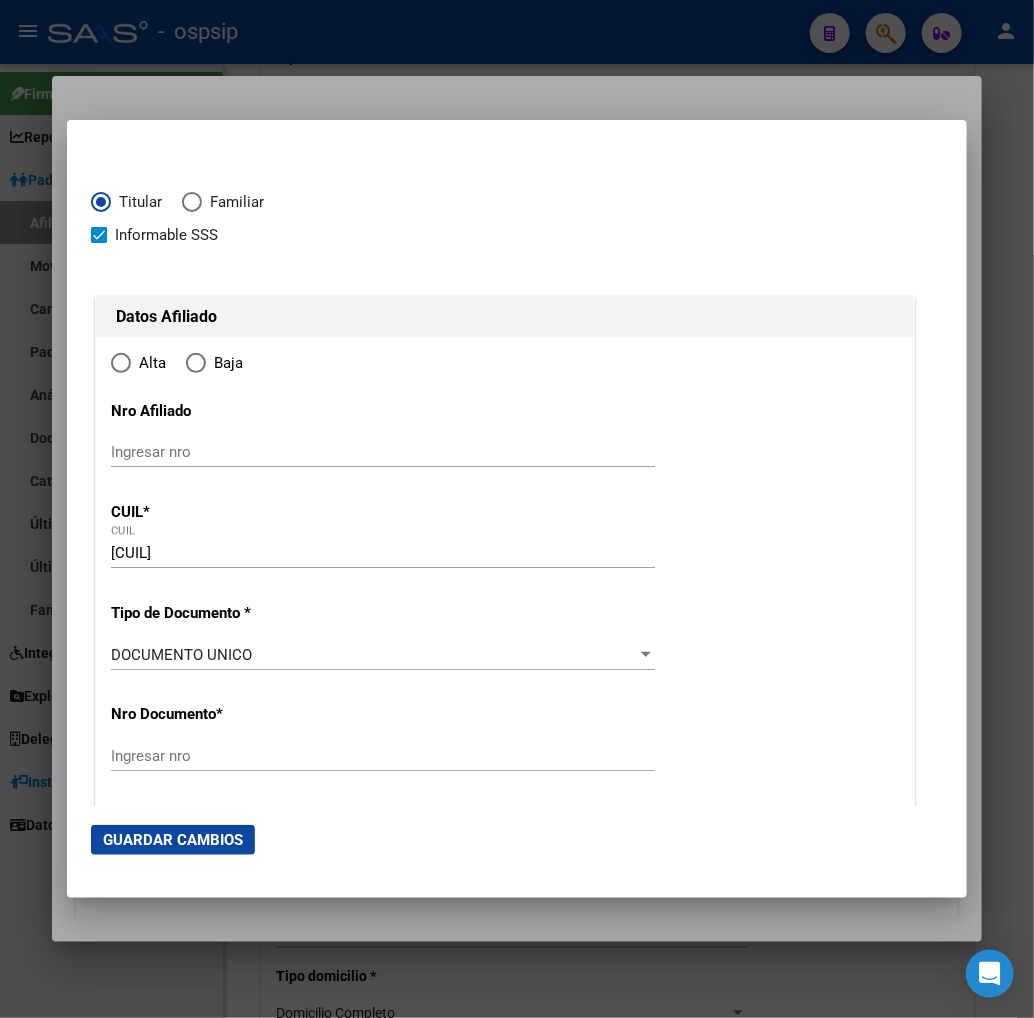 type on "o" 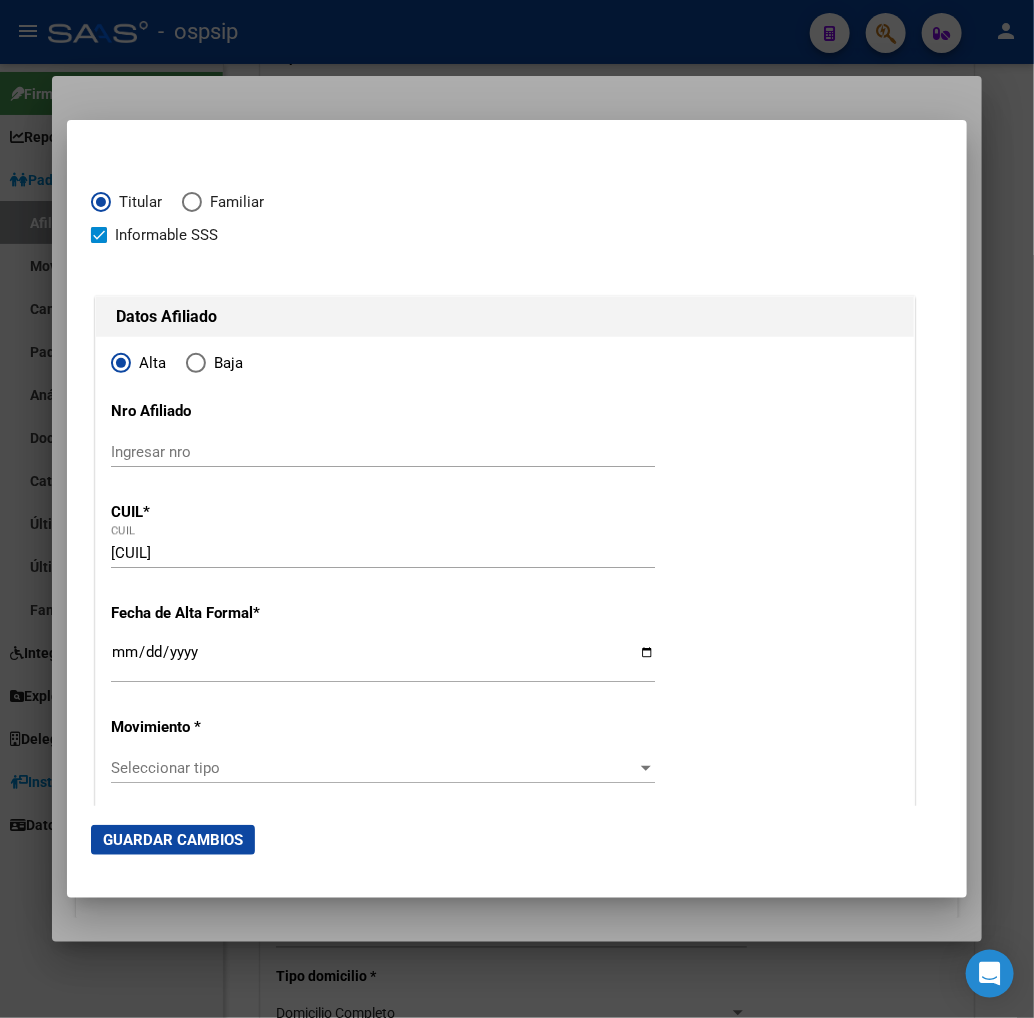 click on "Ingresar fecha" at bounding box center [383, 660] 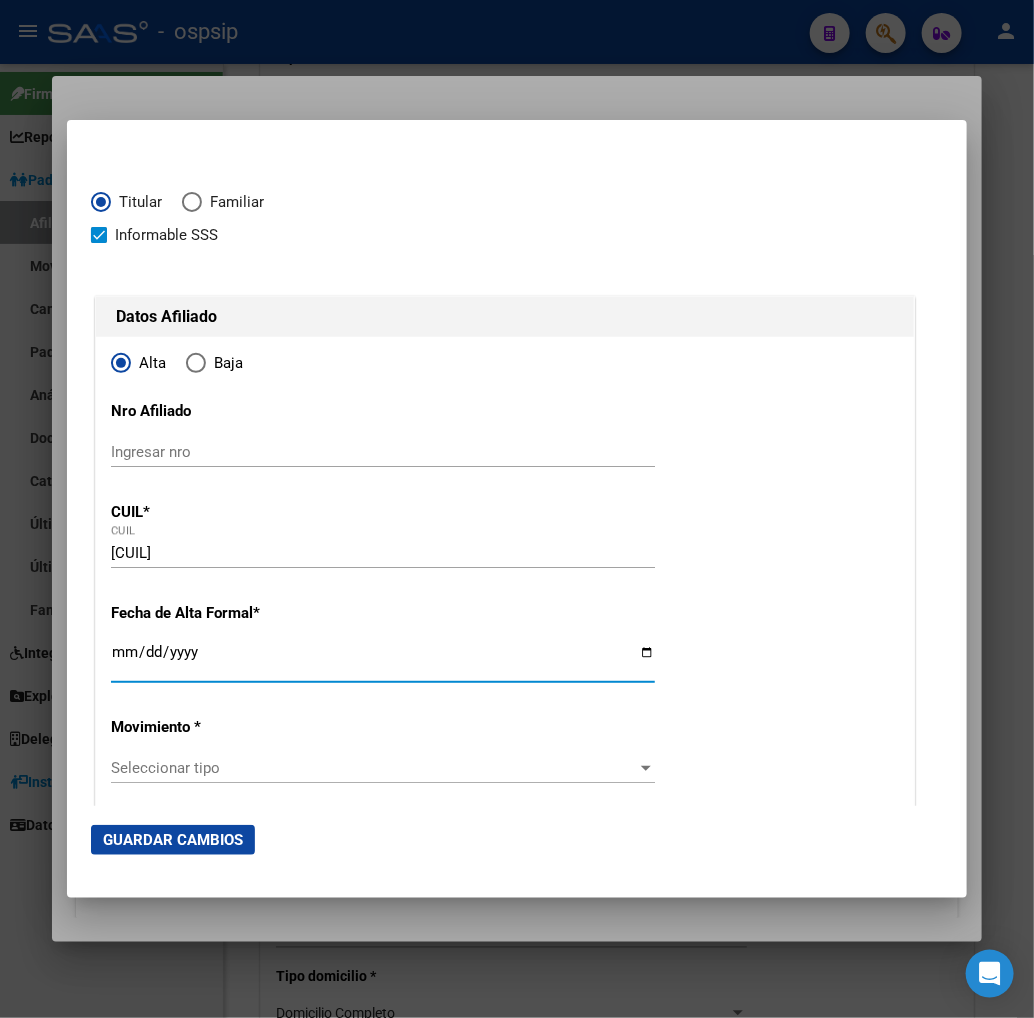 type on "o" 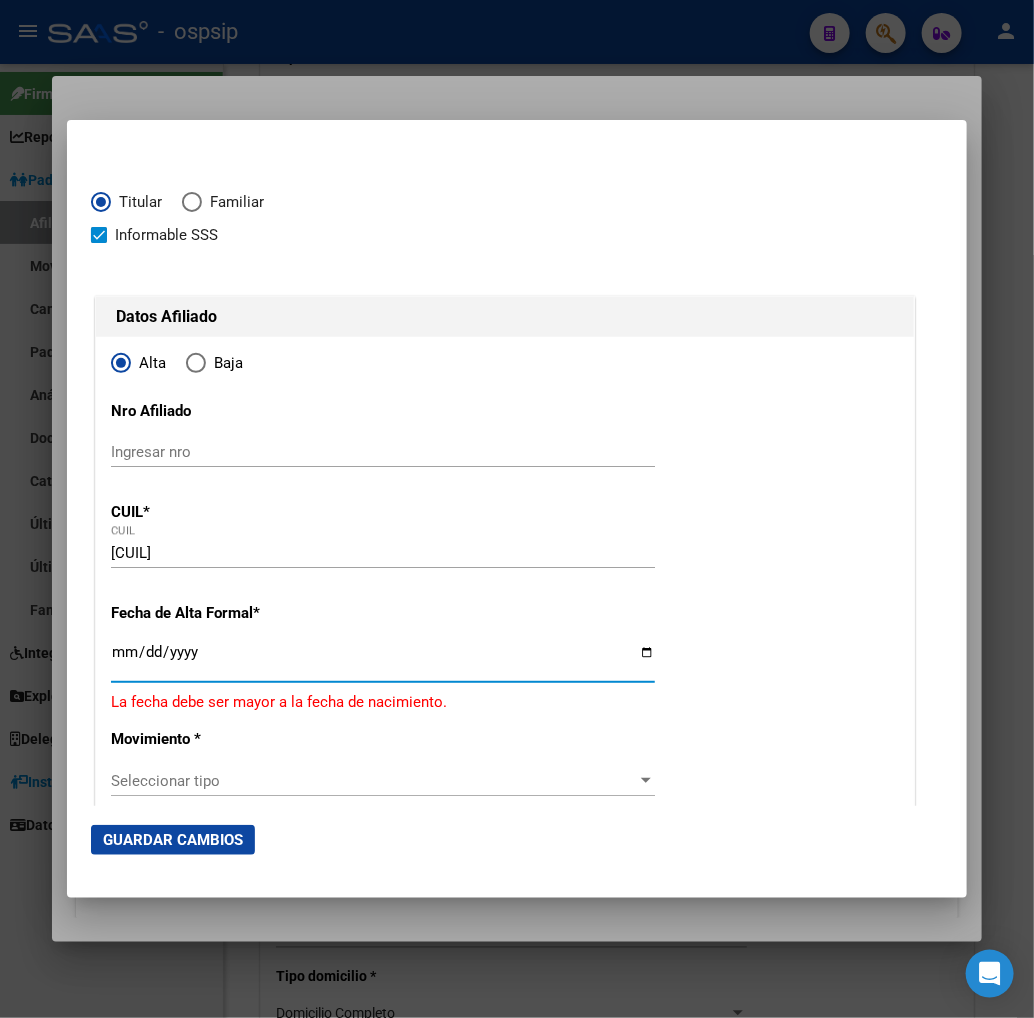 type on "o" 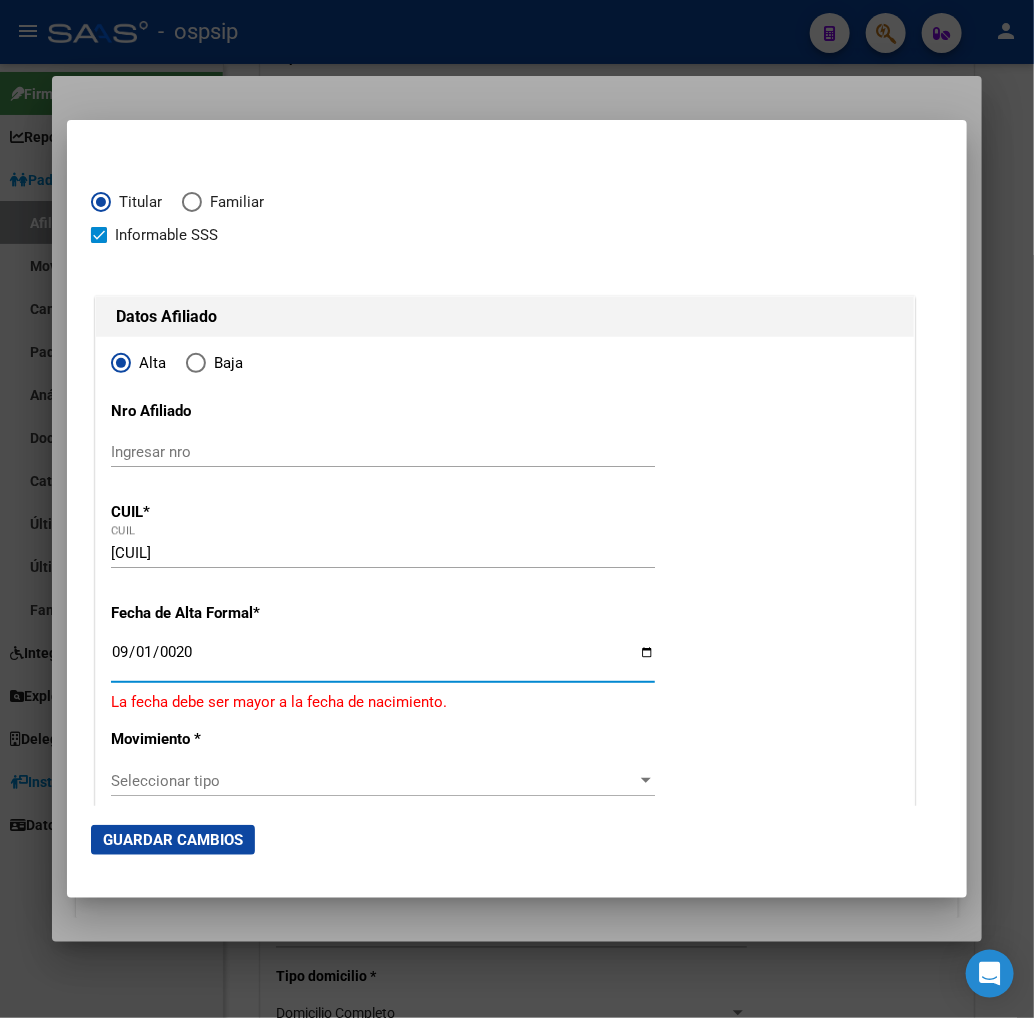 type on "o" 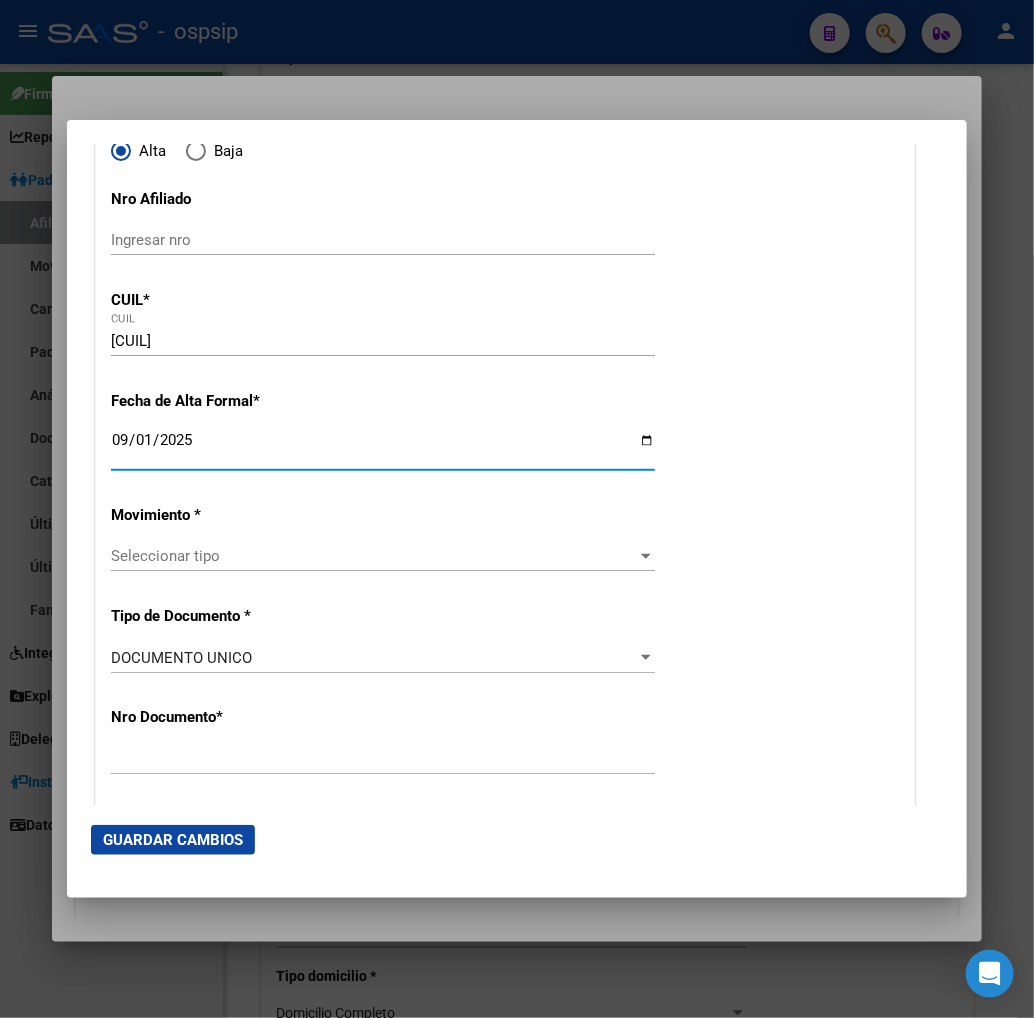 scroll, scrollTop: 222, scrollLeft: 0, axis: vertical 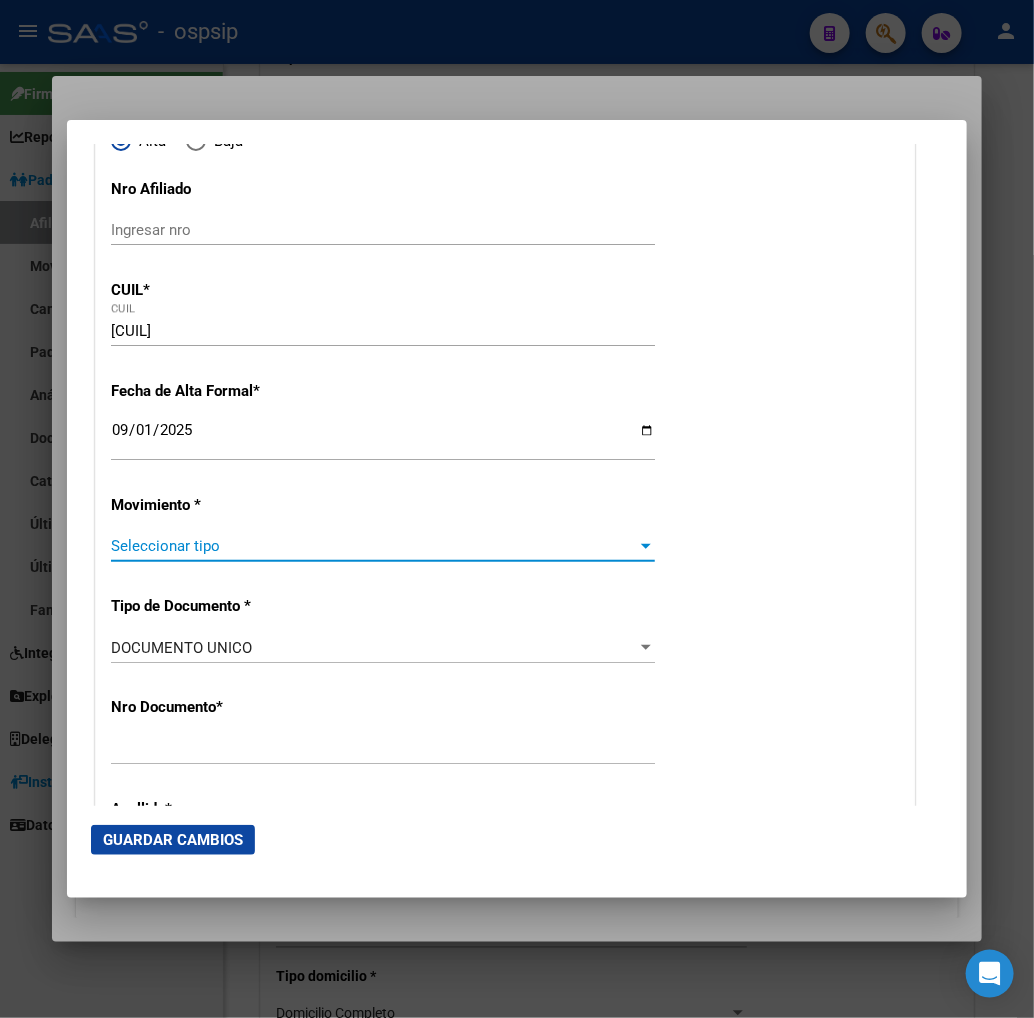 click on "Seleccionar tipo" at bounding box center [374, 546] 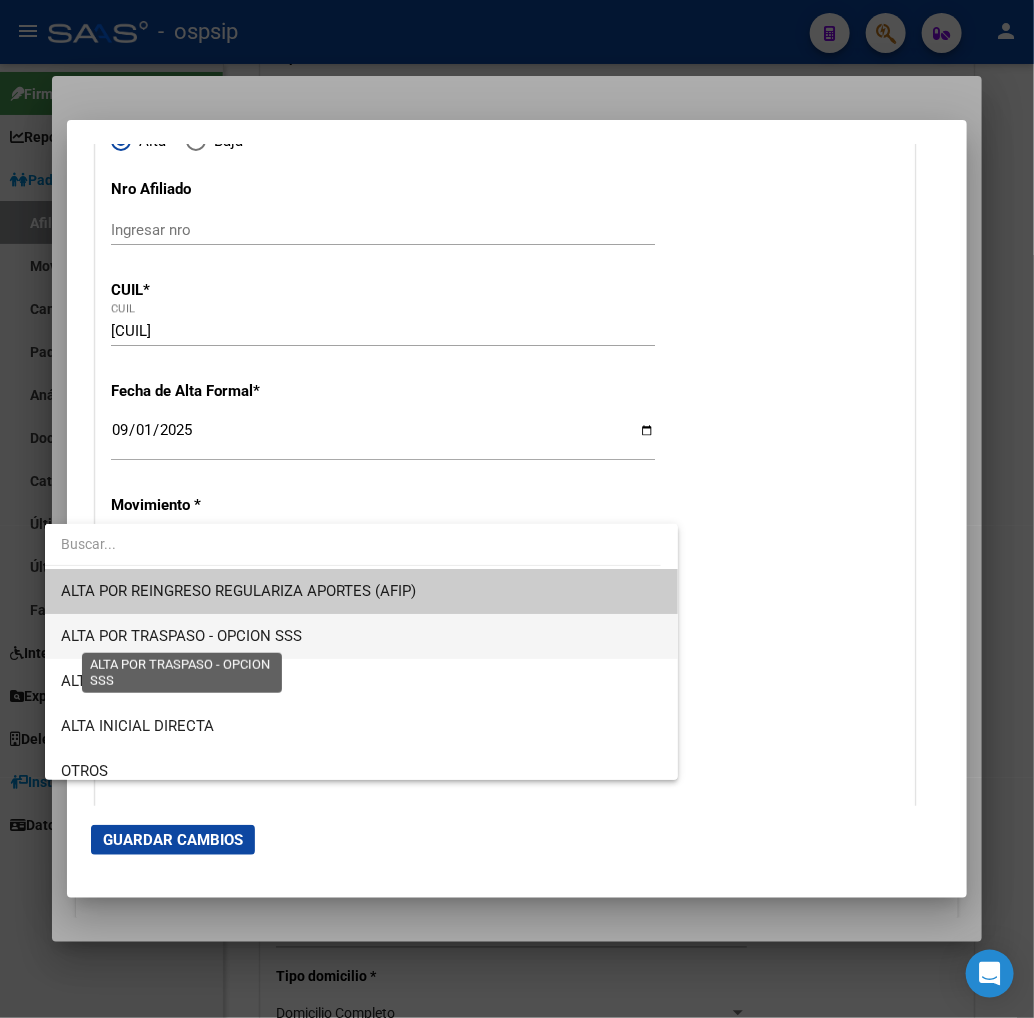 click on "ALTA POR TRASPASO - OPCION SSS" at bounding box center [181, 636] 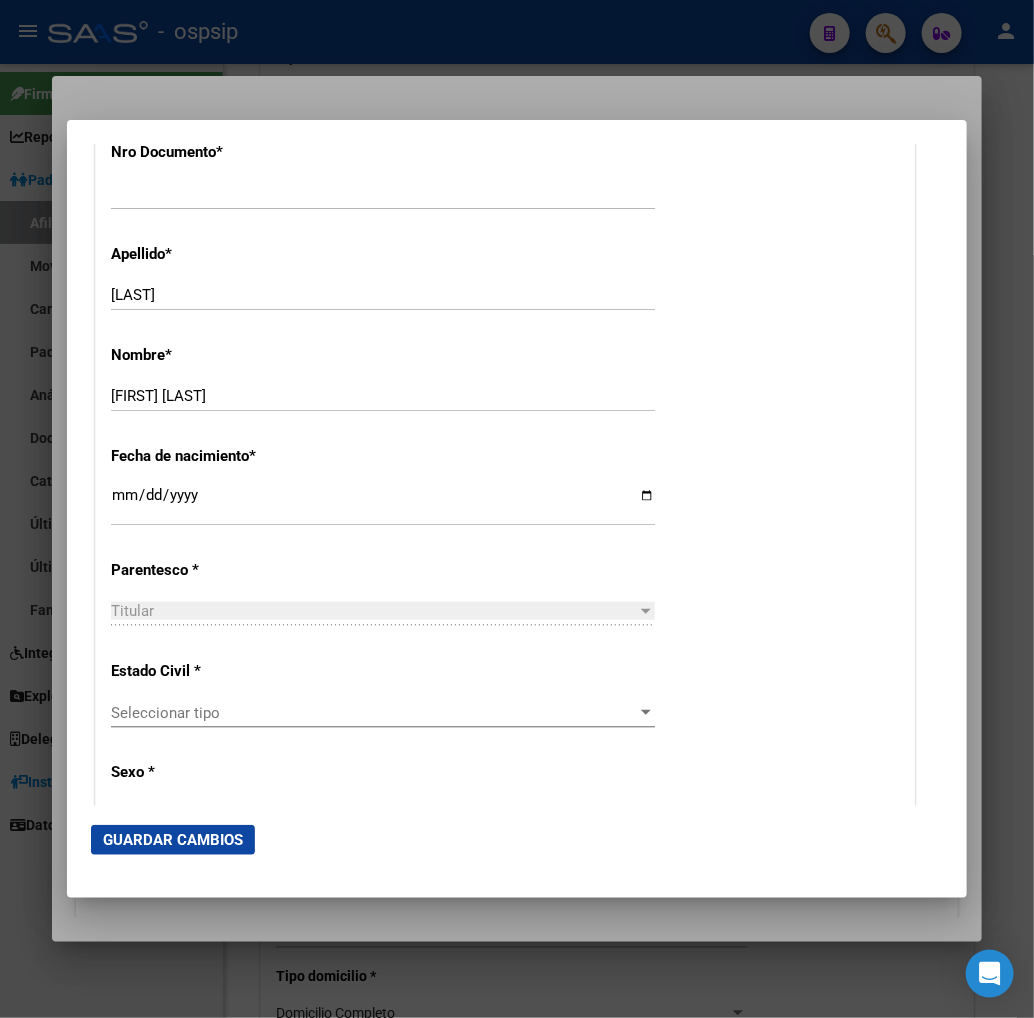 scroll, scrollTop: 888, scrollLeft: 0, axis: vertical 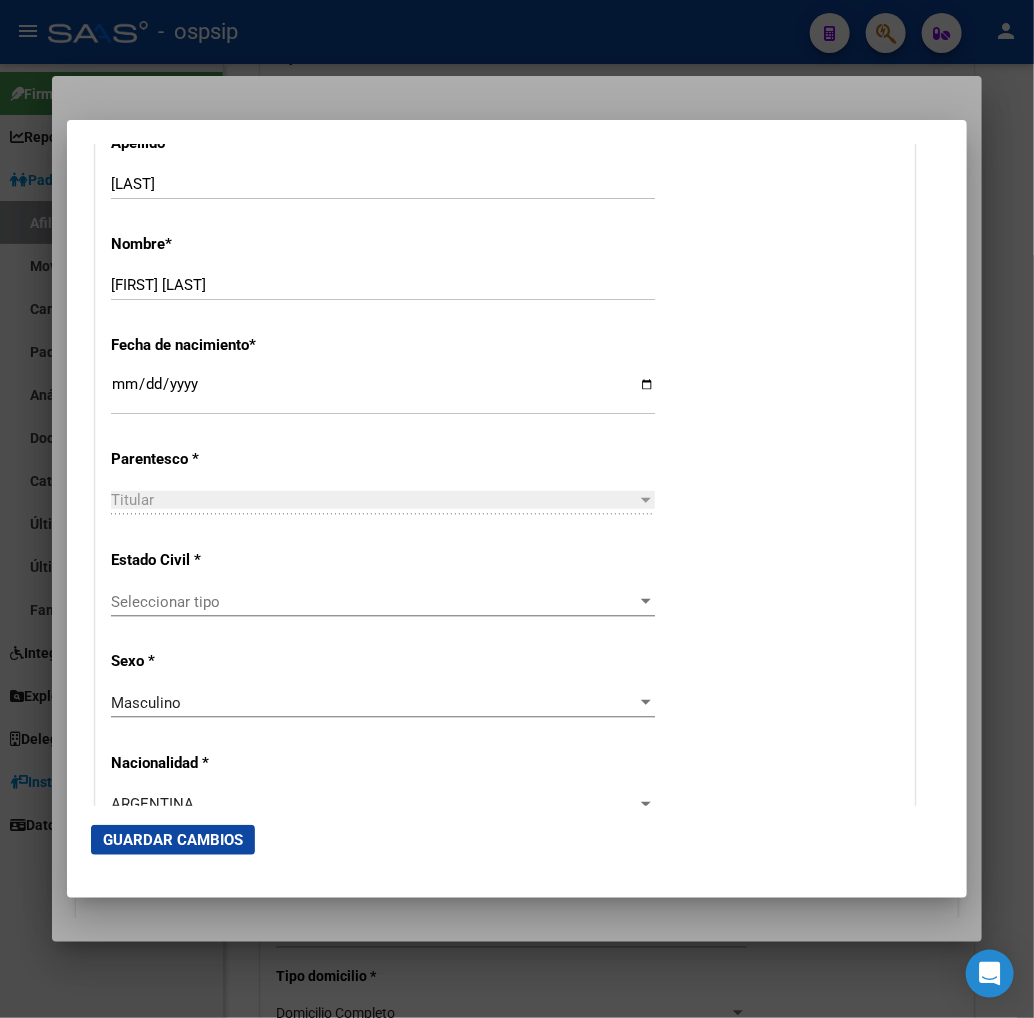 click on "Seleccionar tipo" at bounding box center [374, 602] 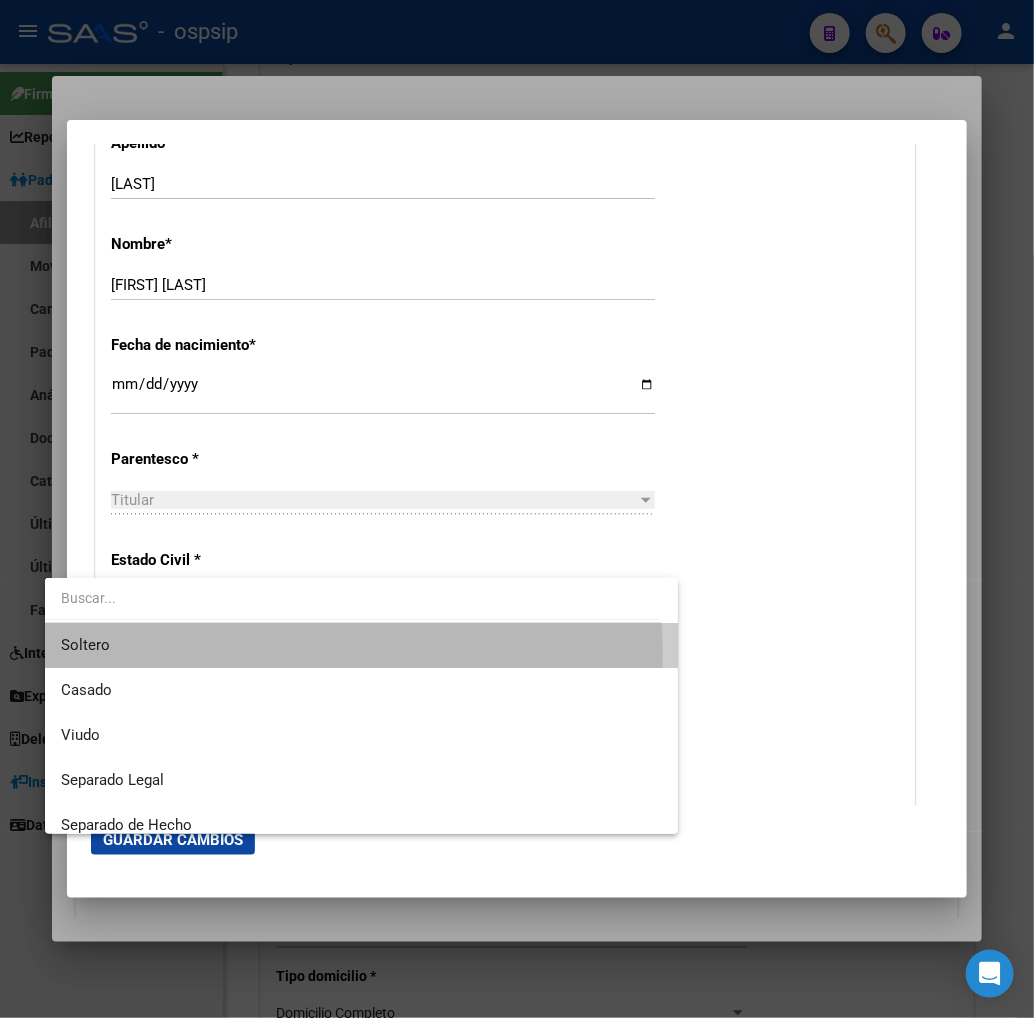 click on "Soltero" at bounding box center (361, 645) 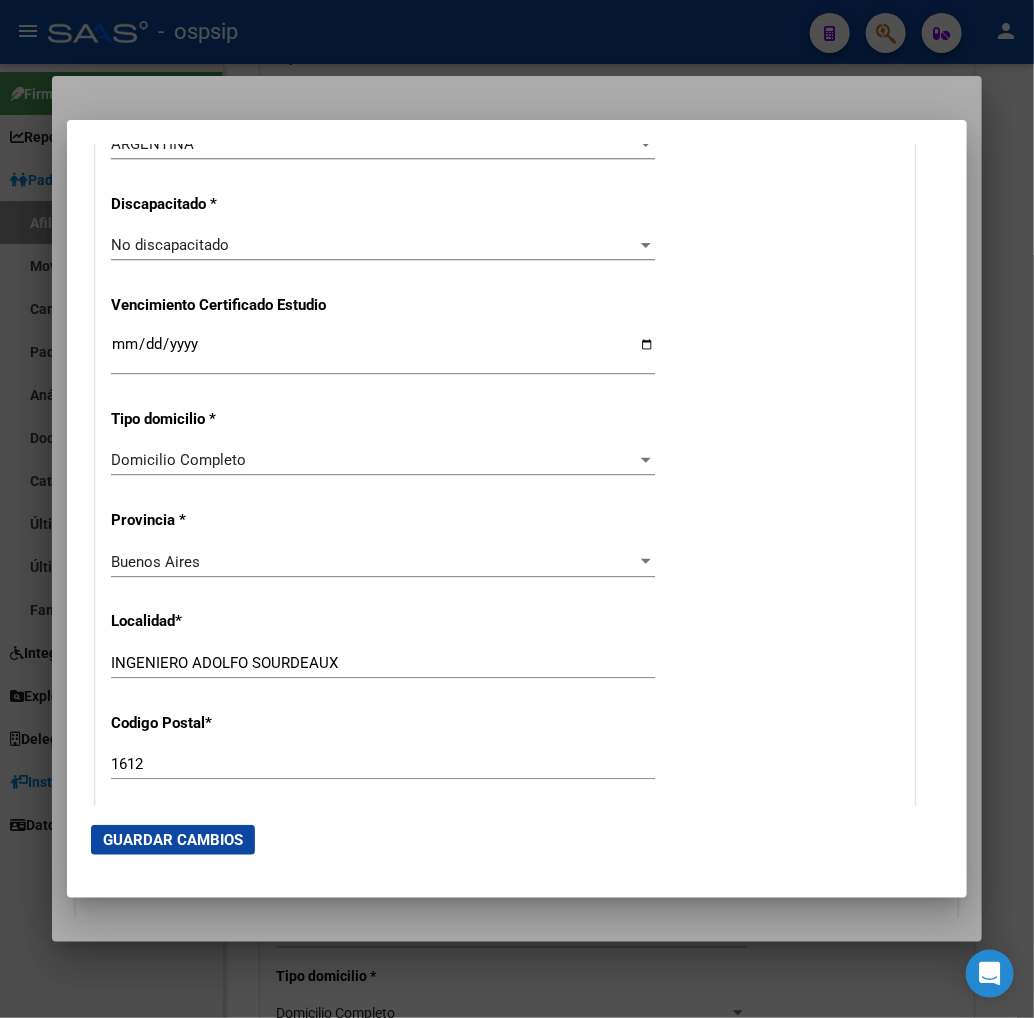 scroll, scrollTop: 1555, scrollLeft: 0, axis: vertical 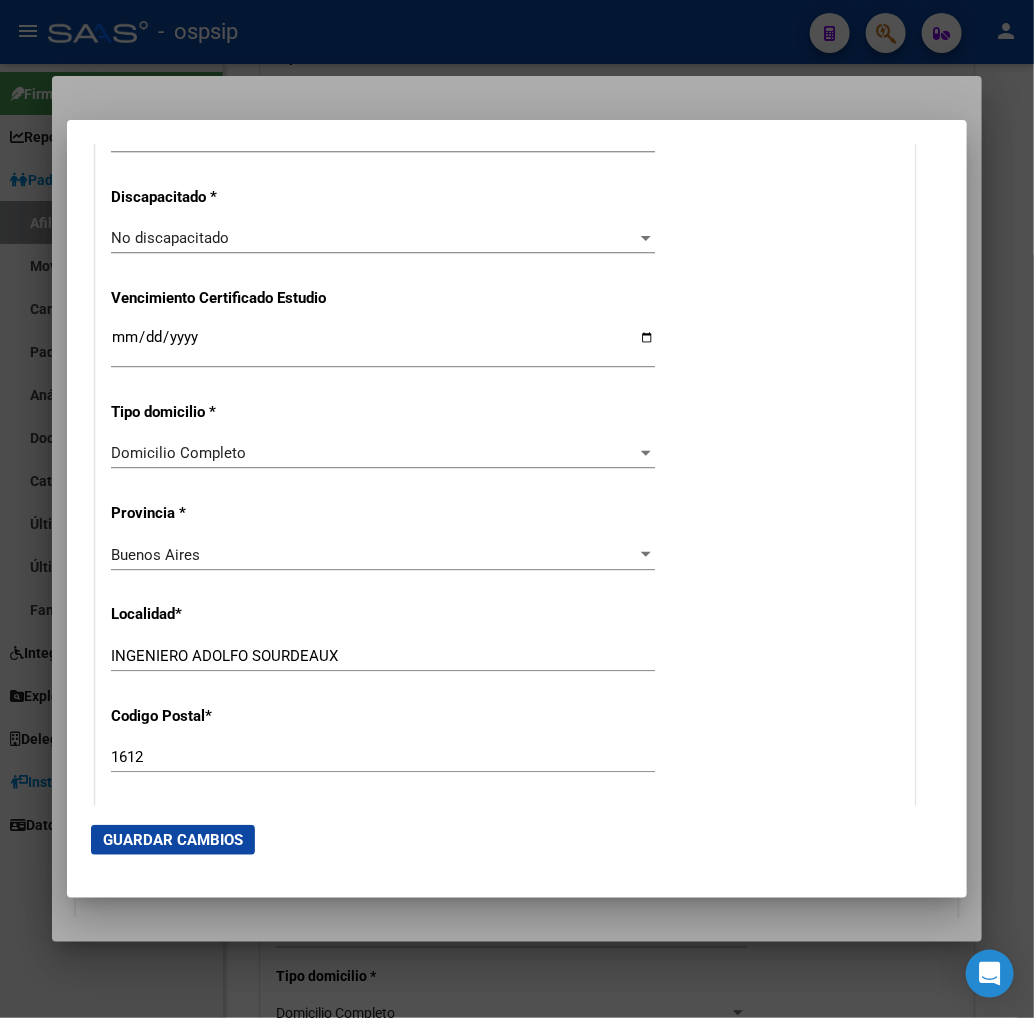click on "INGENIERO ADOLFO SOURDEAUX" at bounding box center [383, 656] 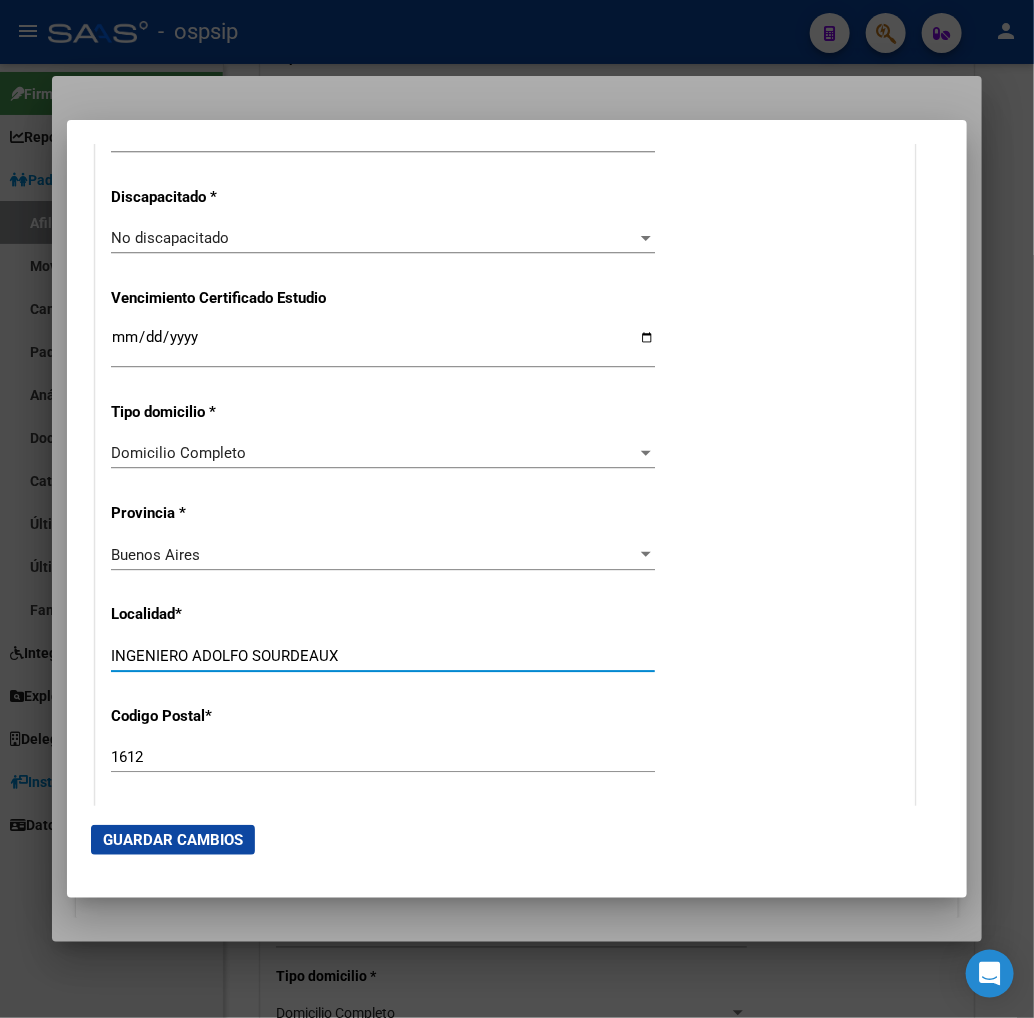type on "o" 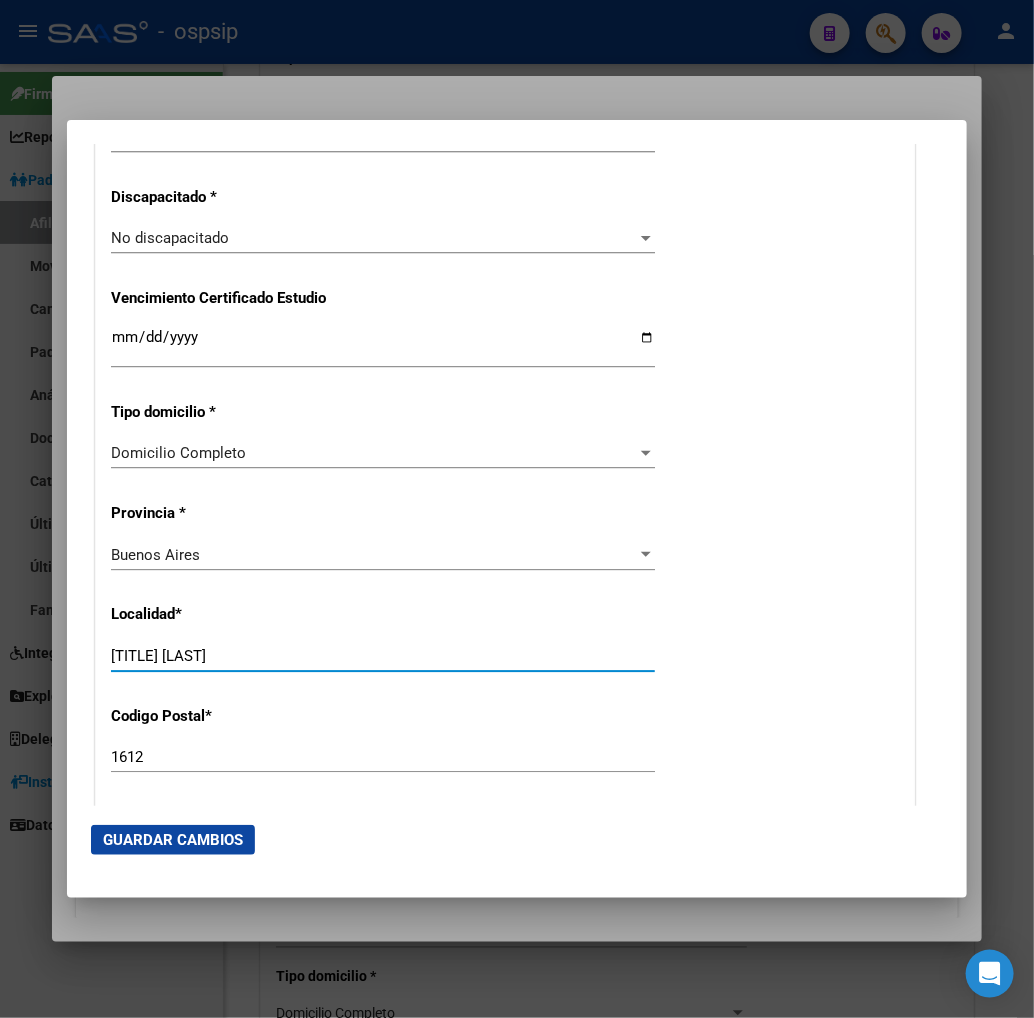 type on "o" 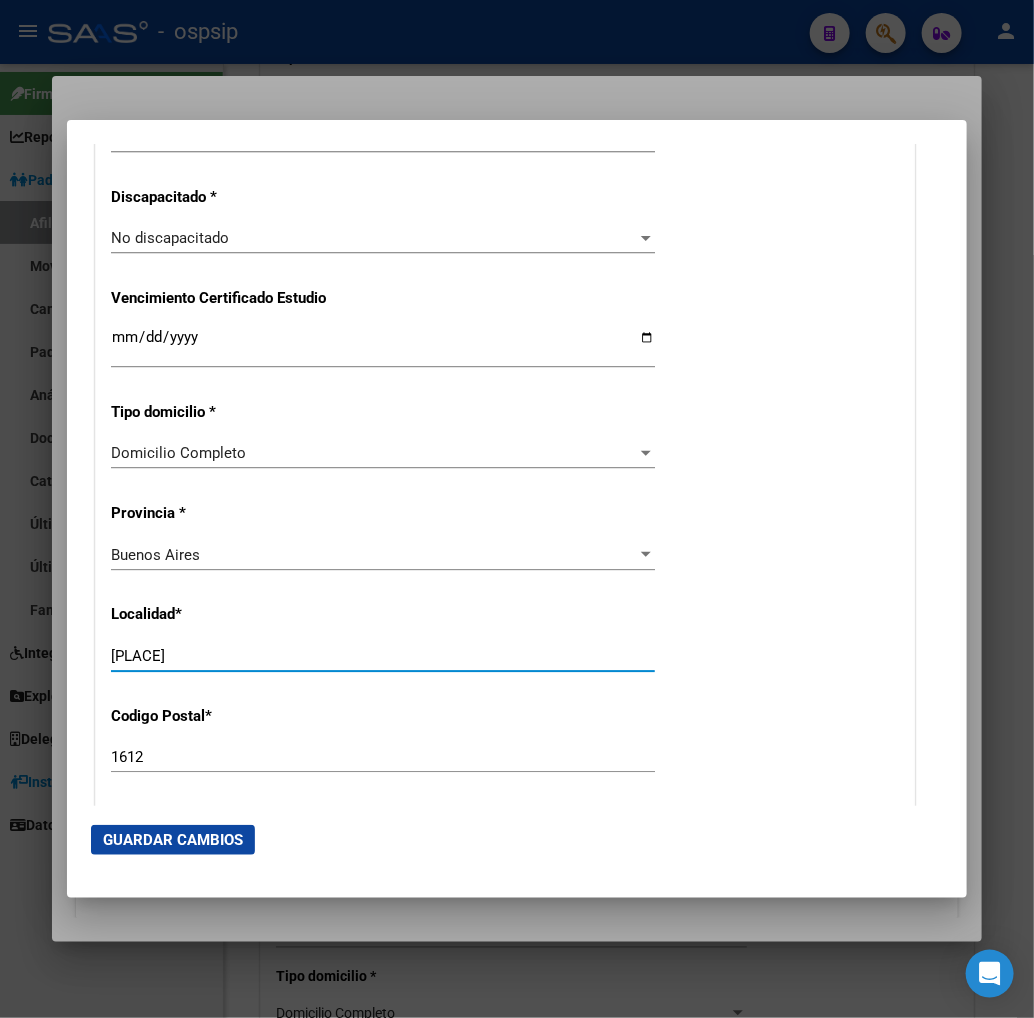 type on "o" 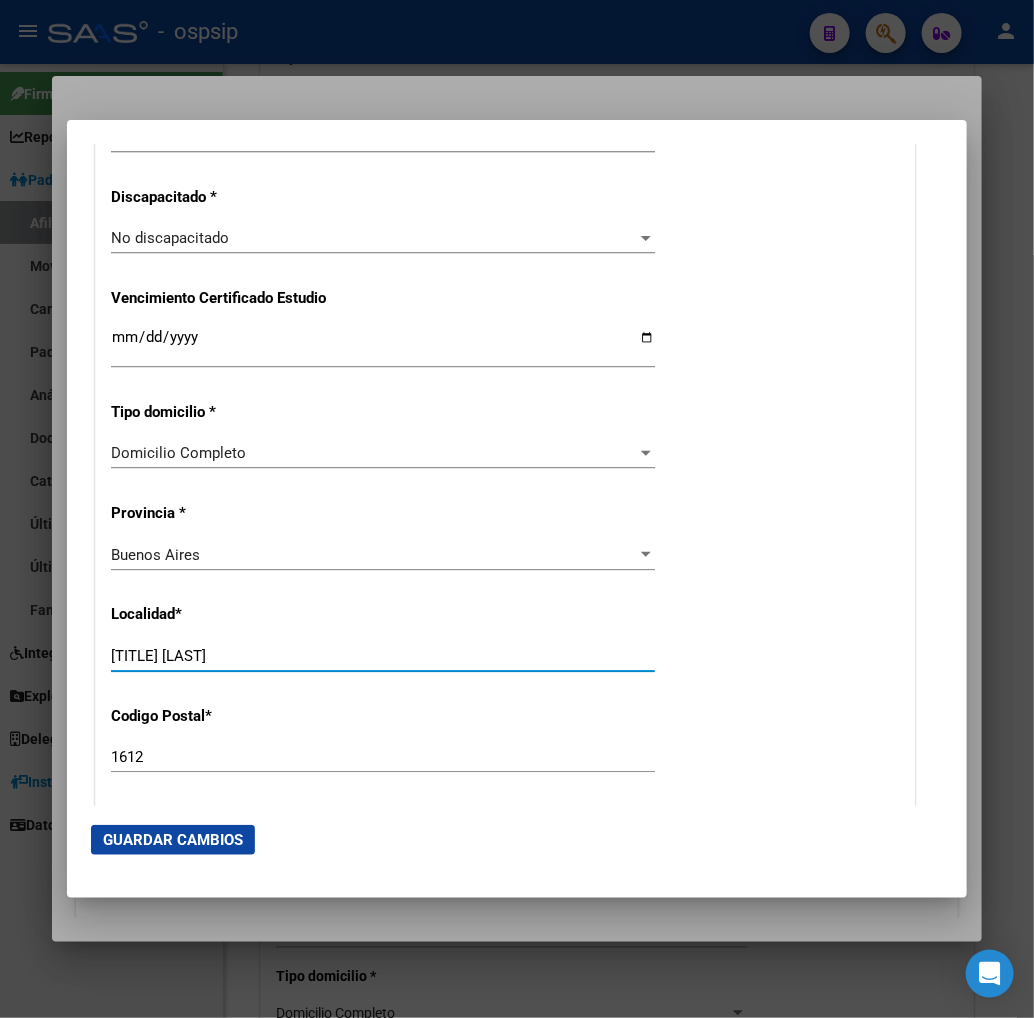 type on "o" 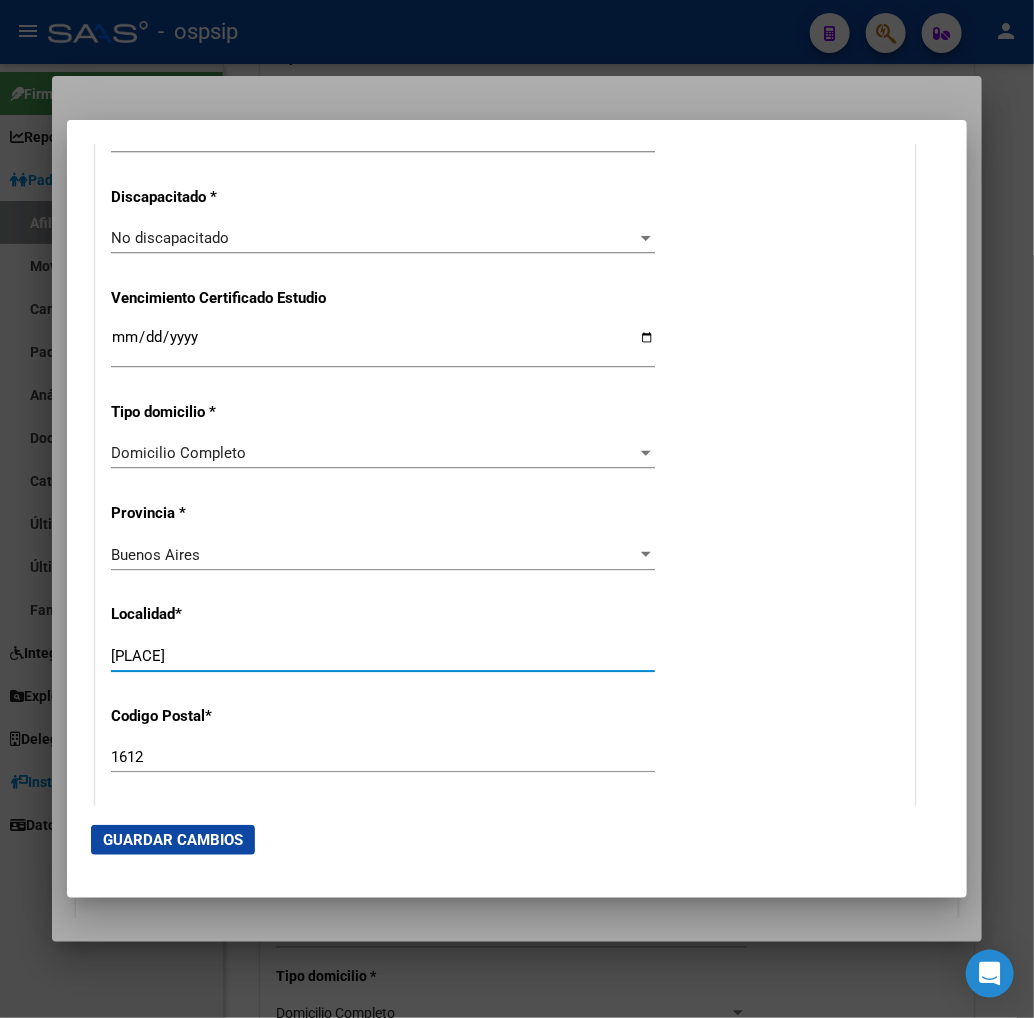 type on "o" 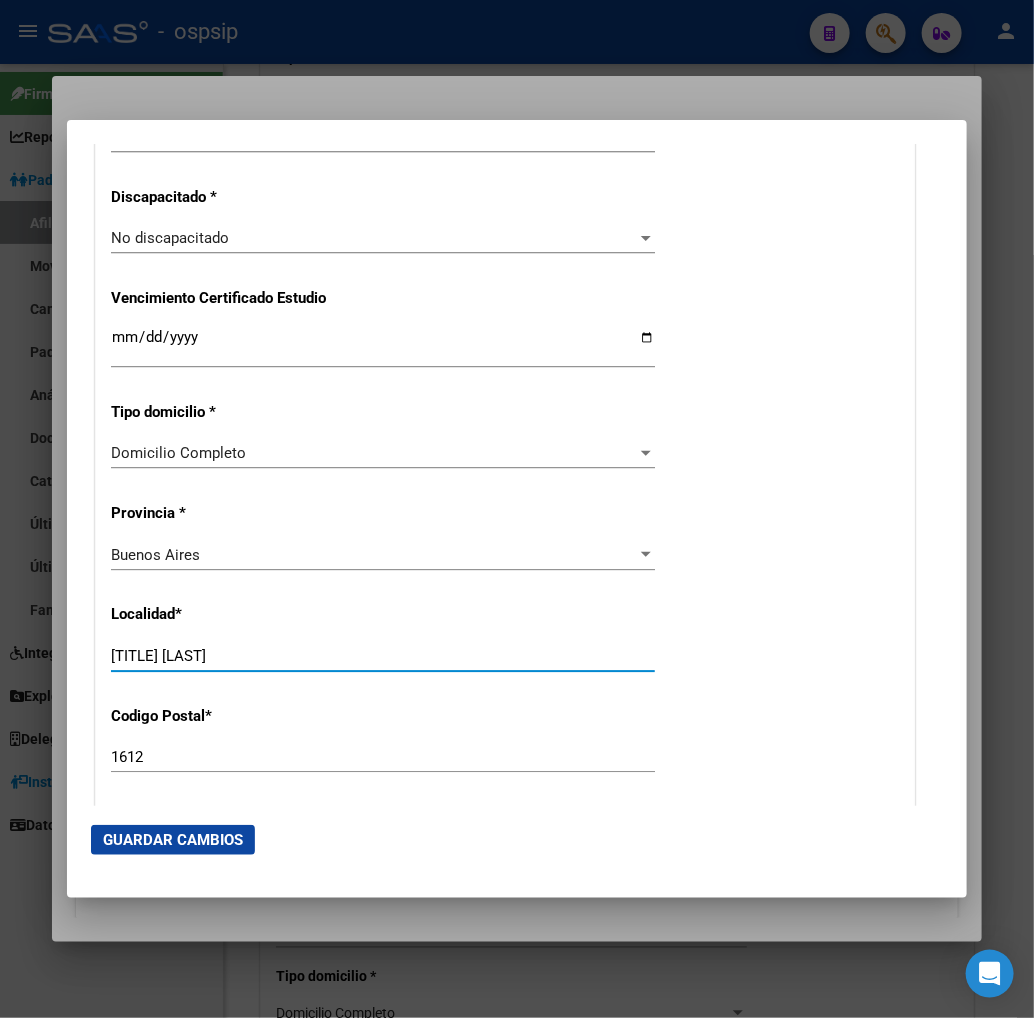 type on "o" 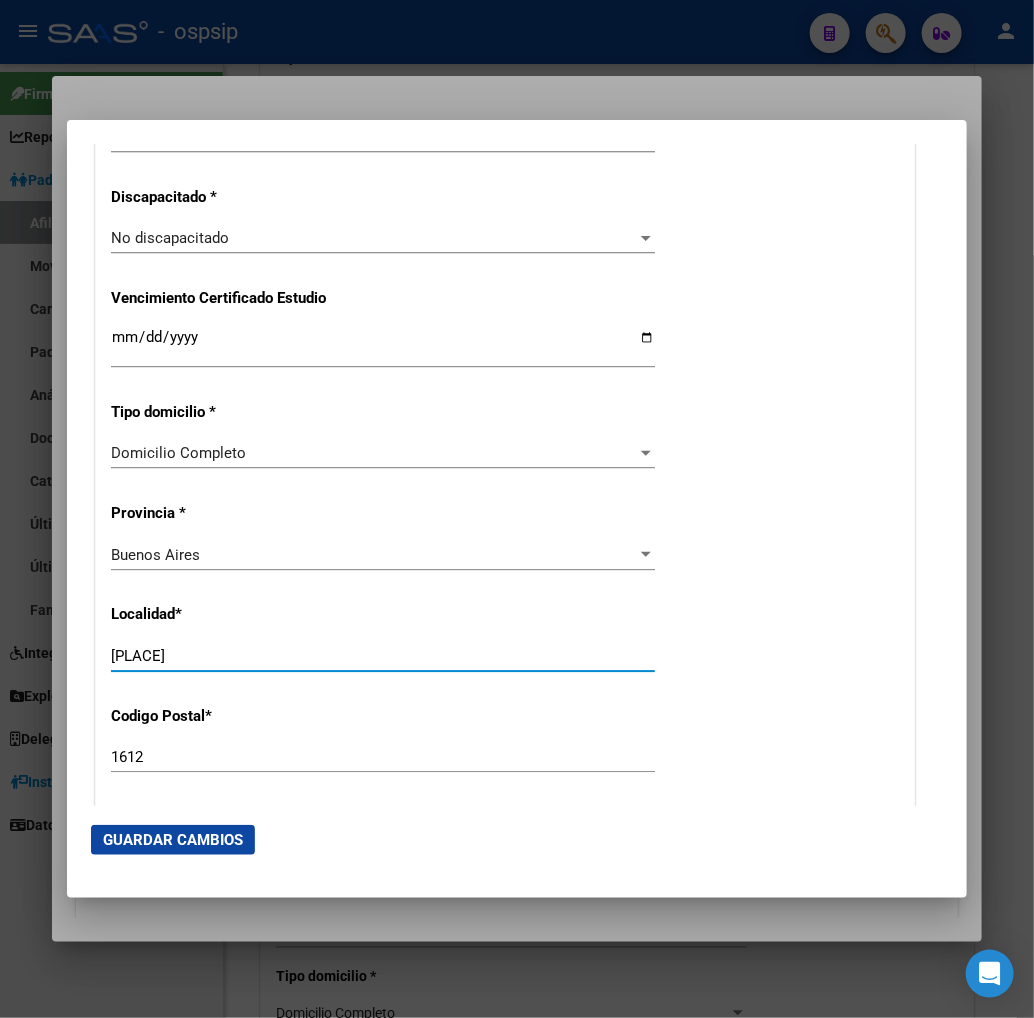 type on "o" 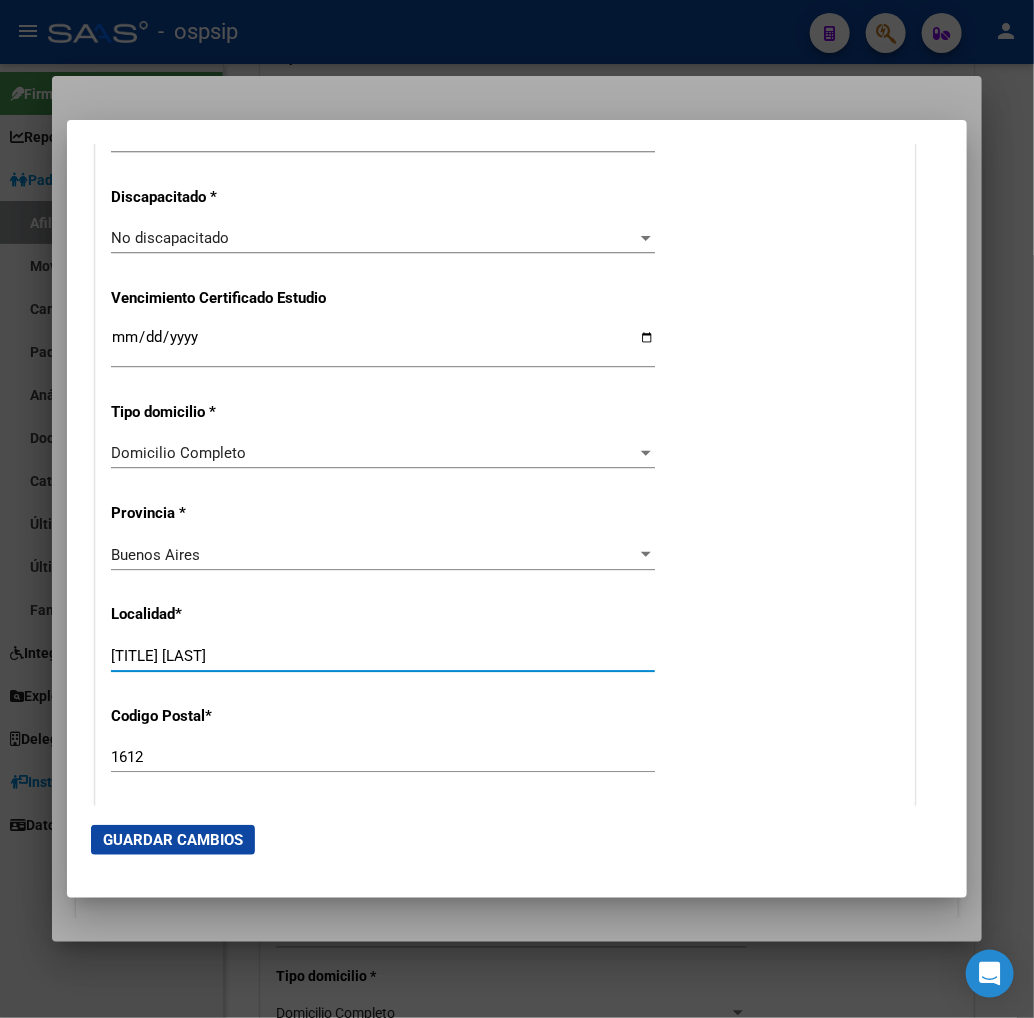 type on "o" 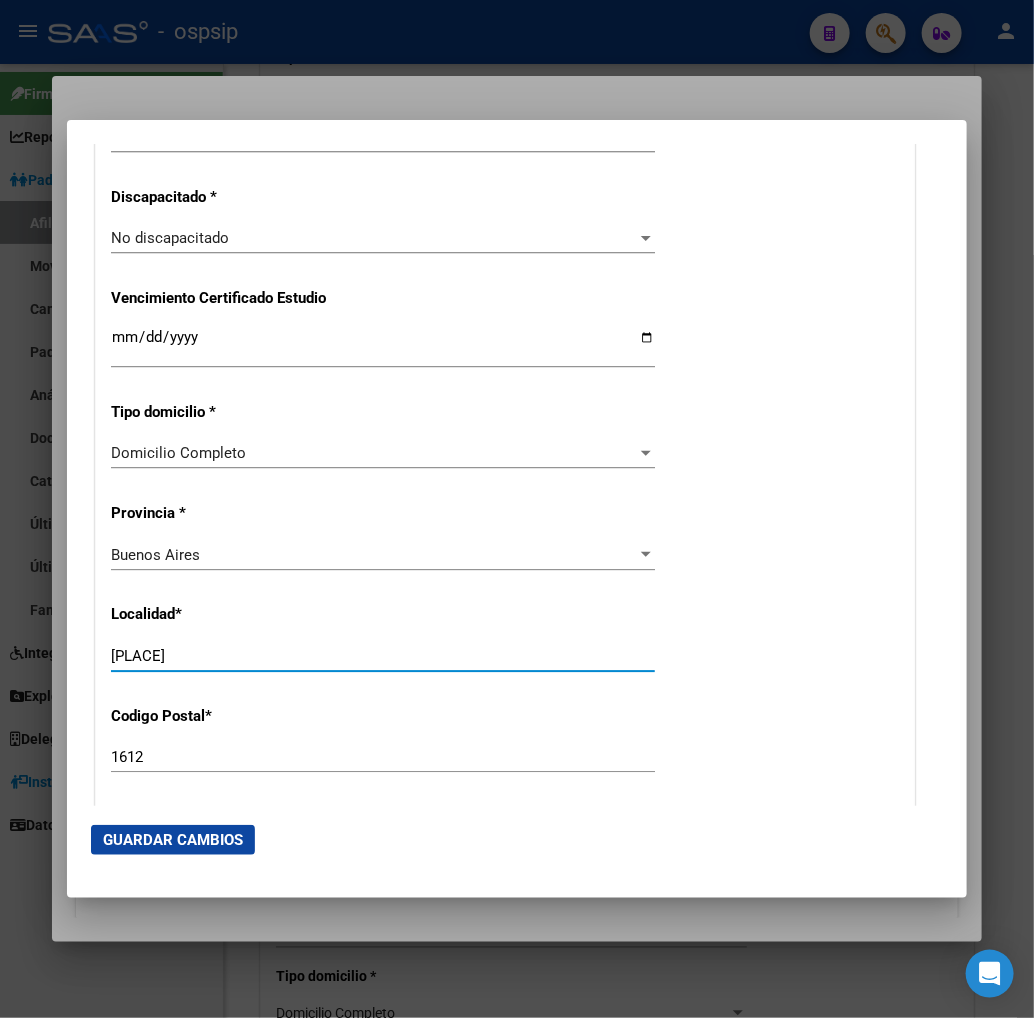 type on "o" 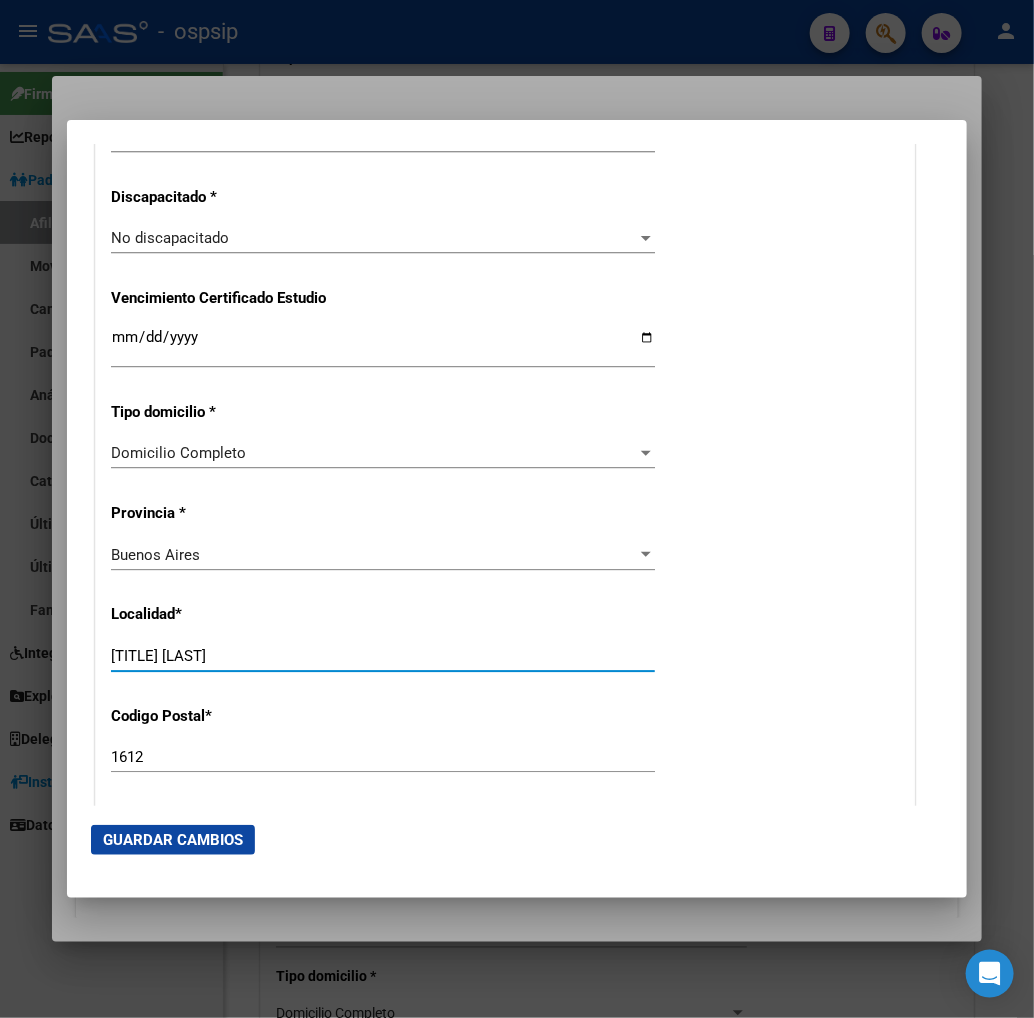 type on "o" 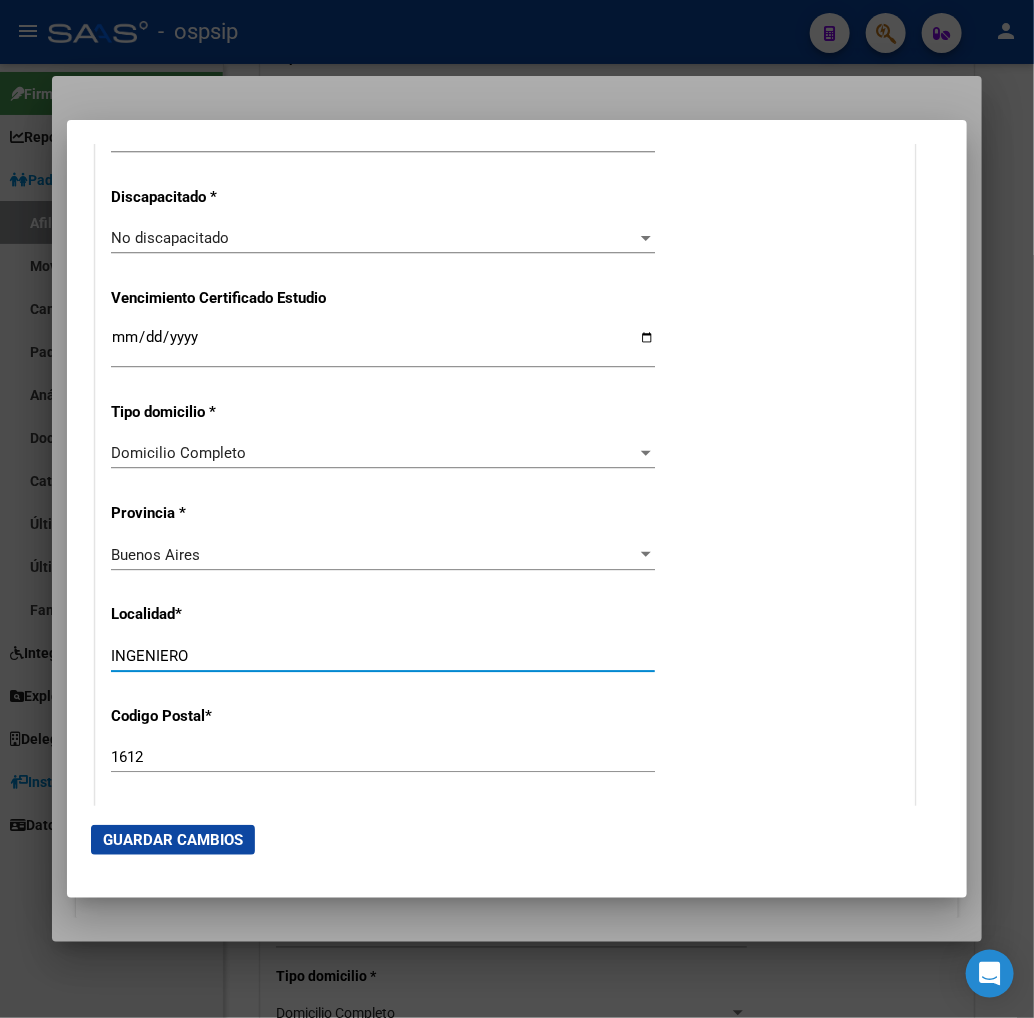 type 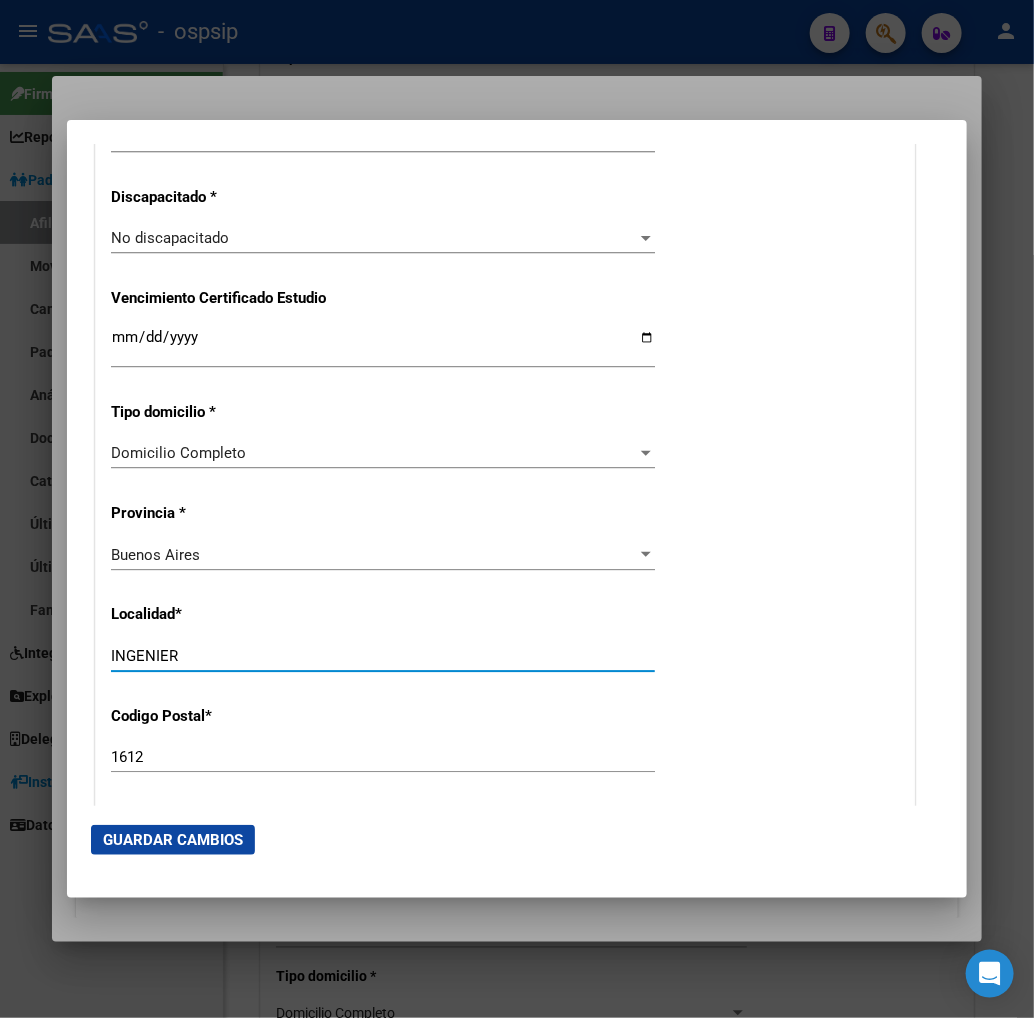 type 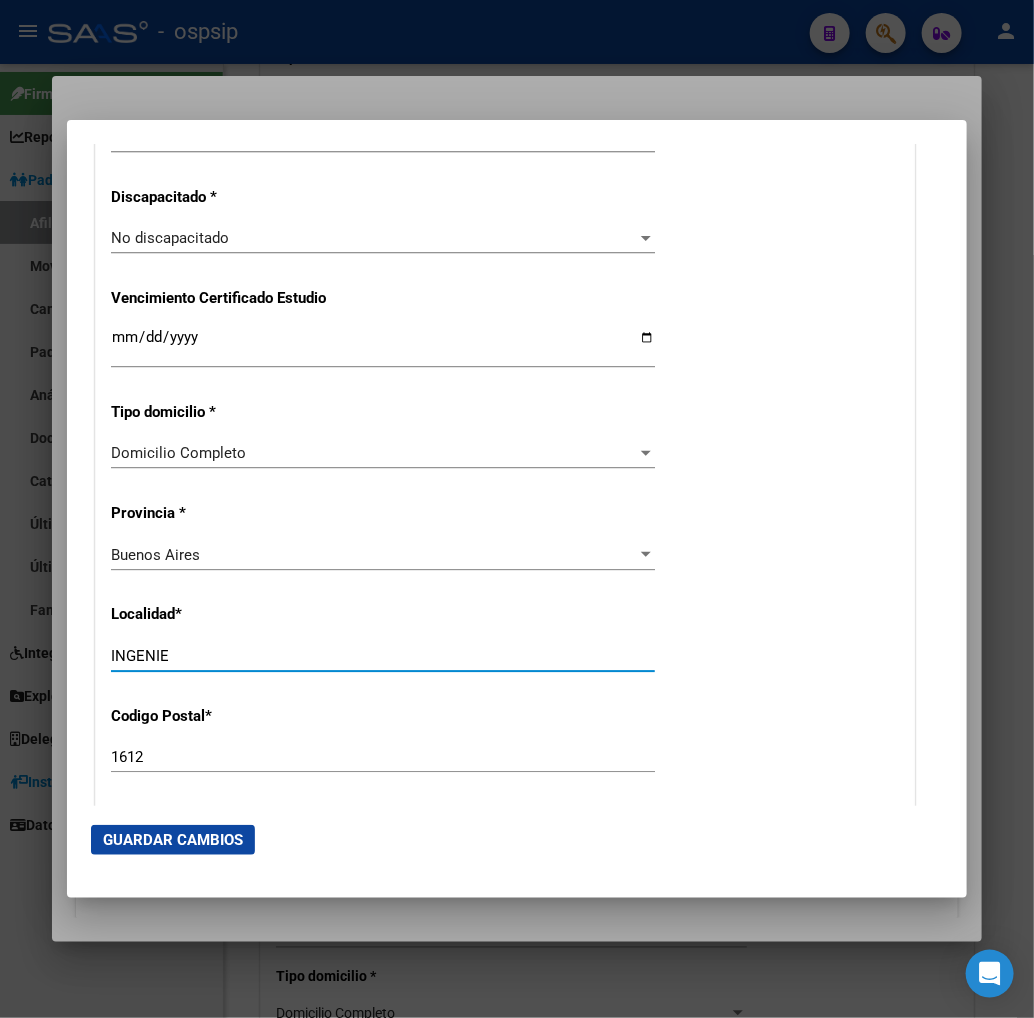 type 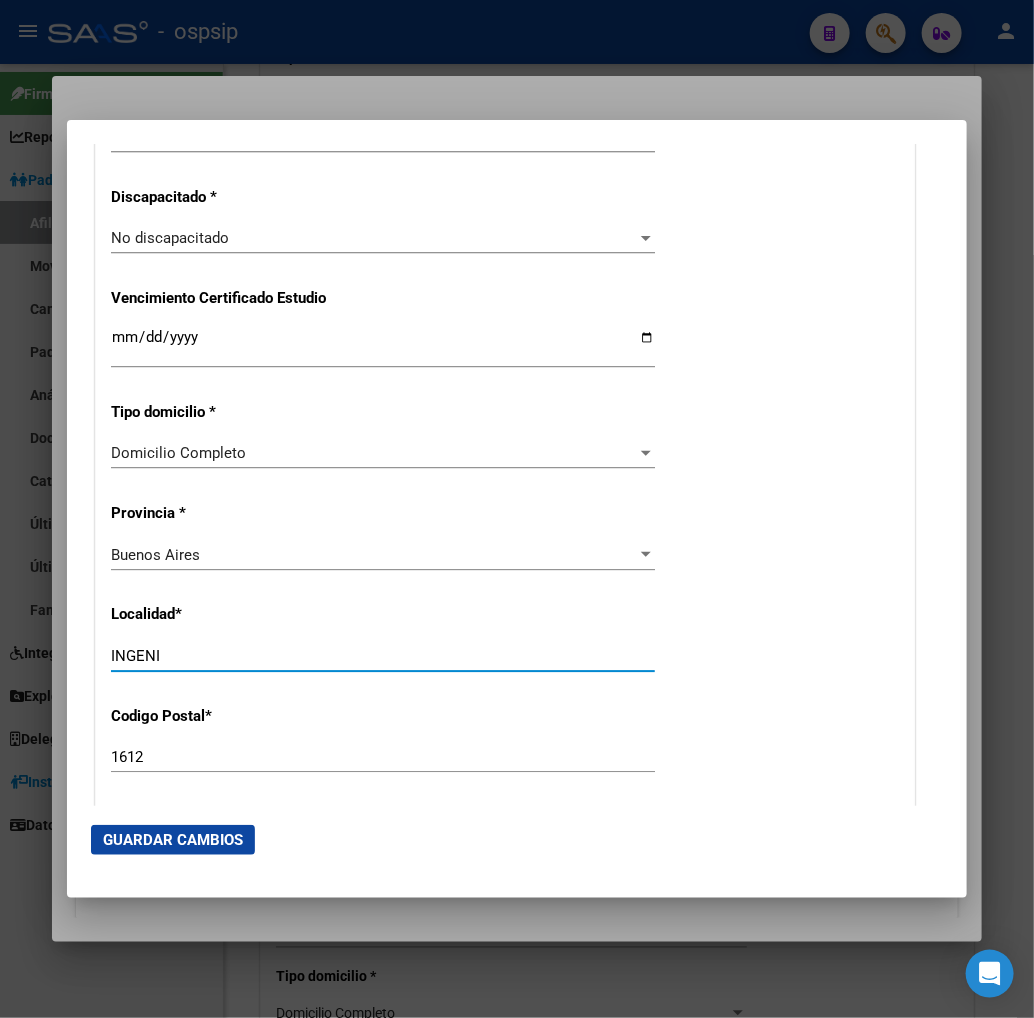 type 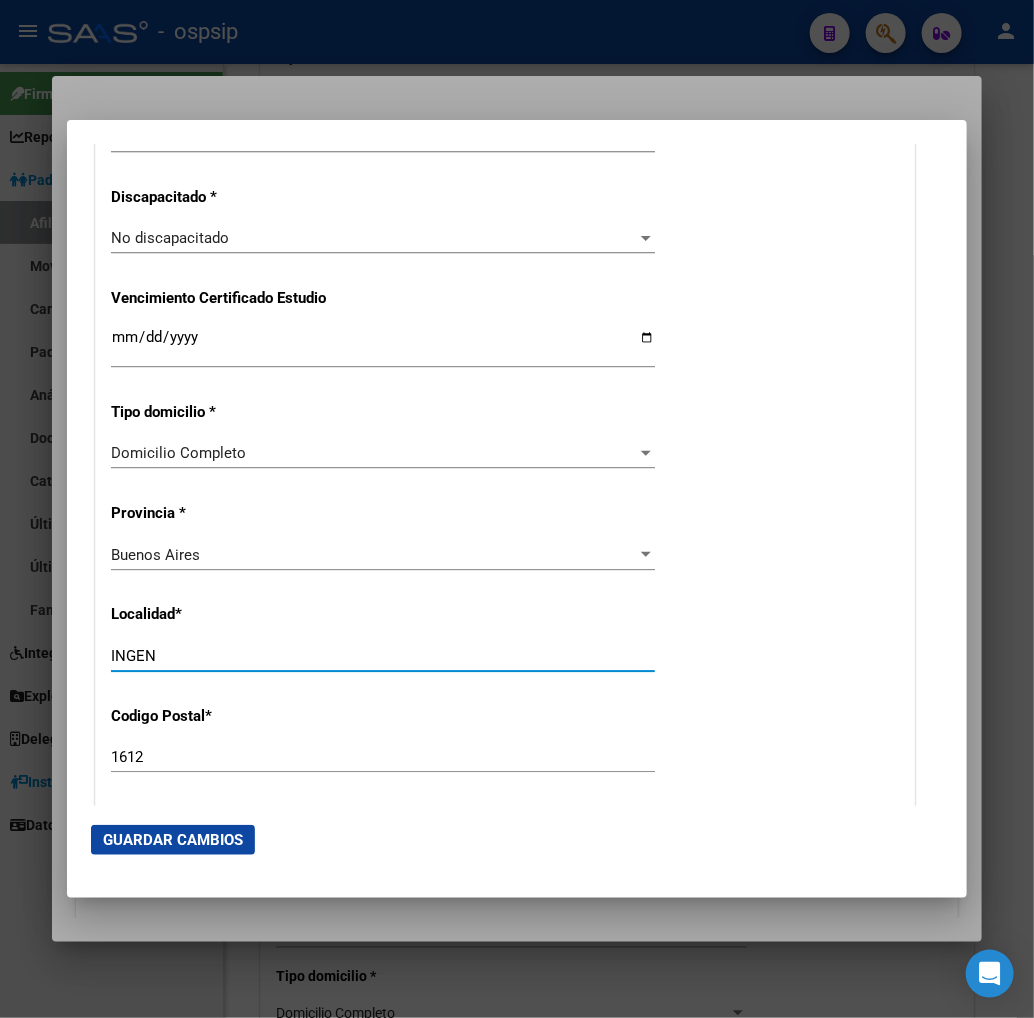 type 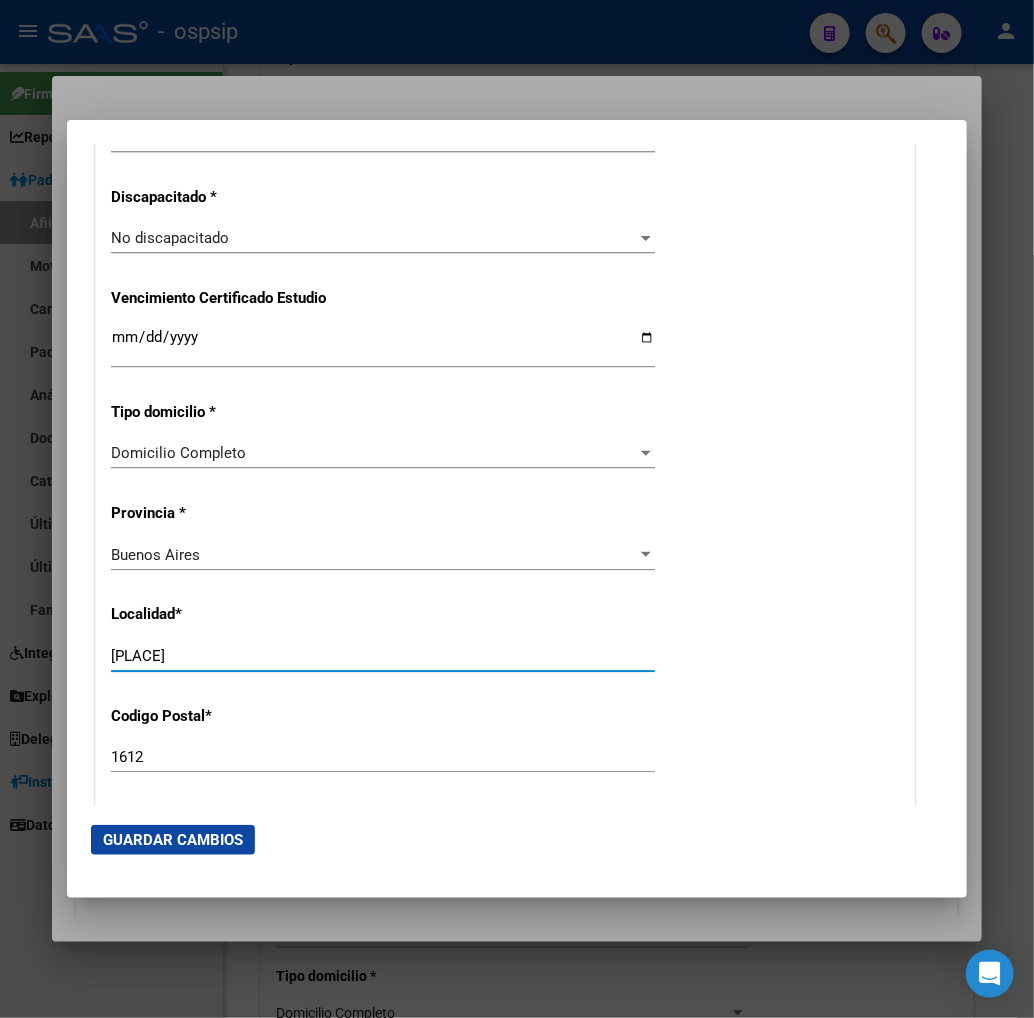 type 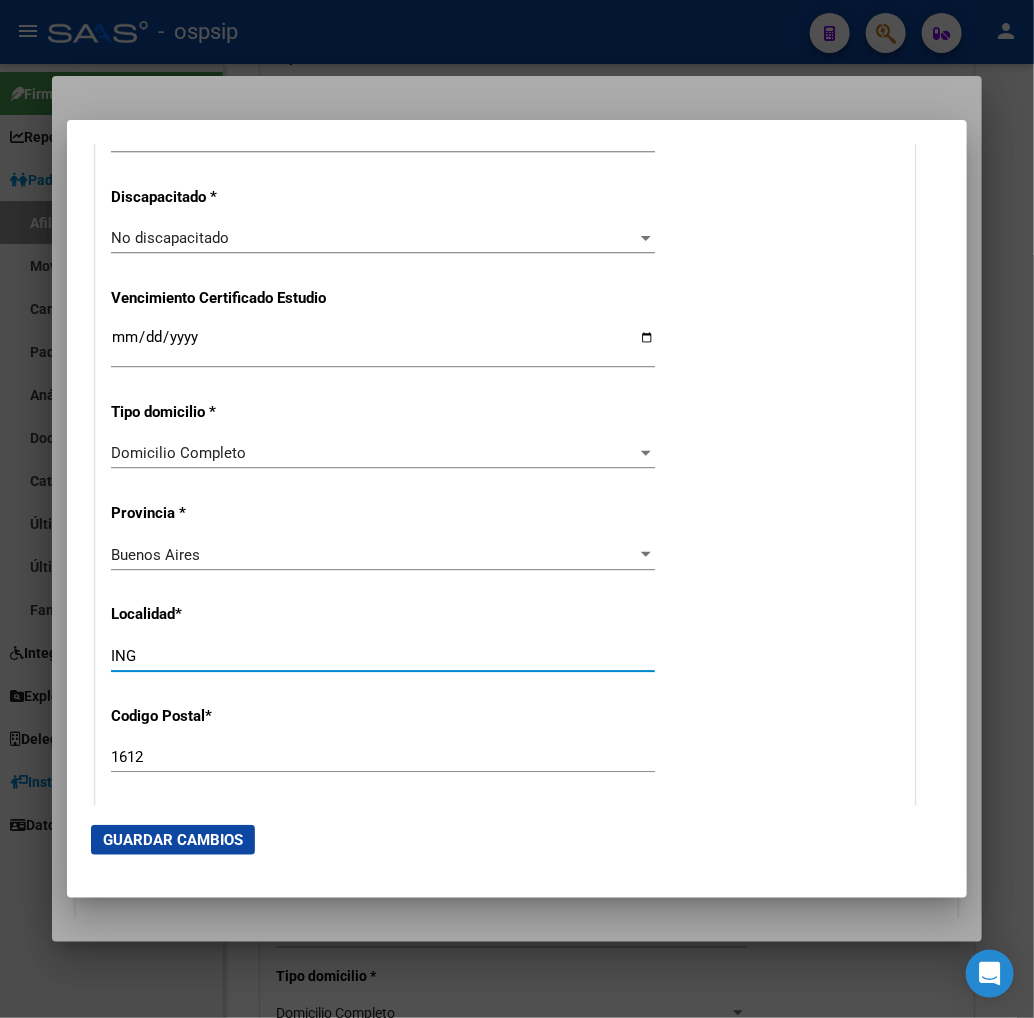type 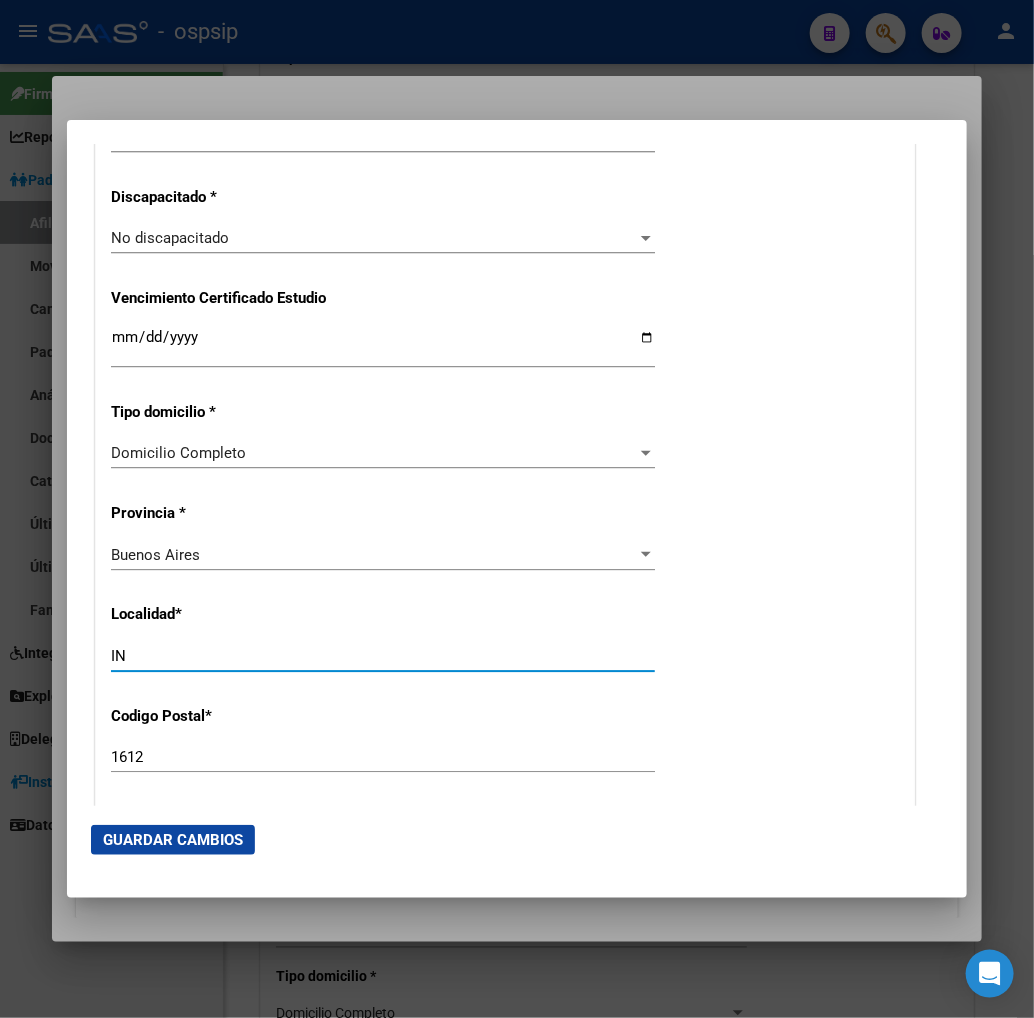 type 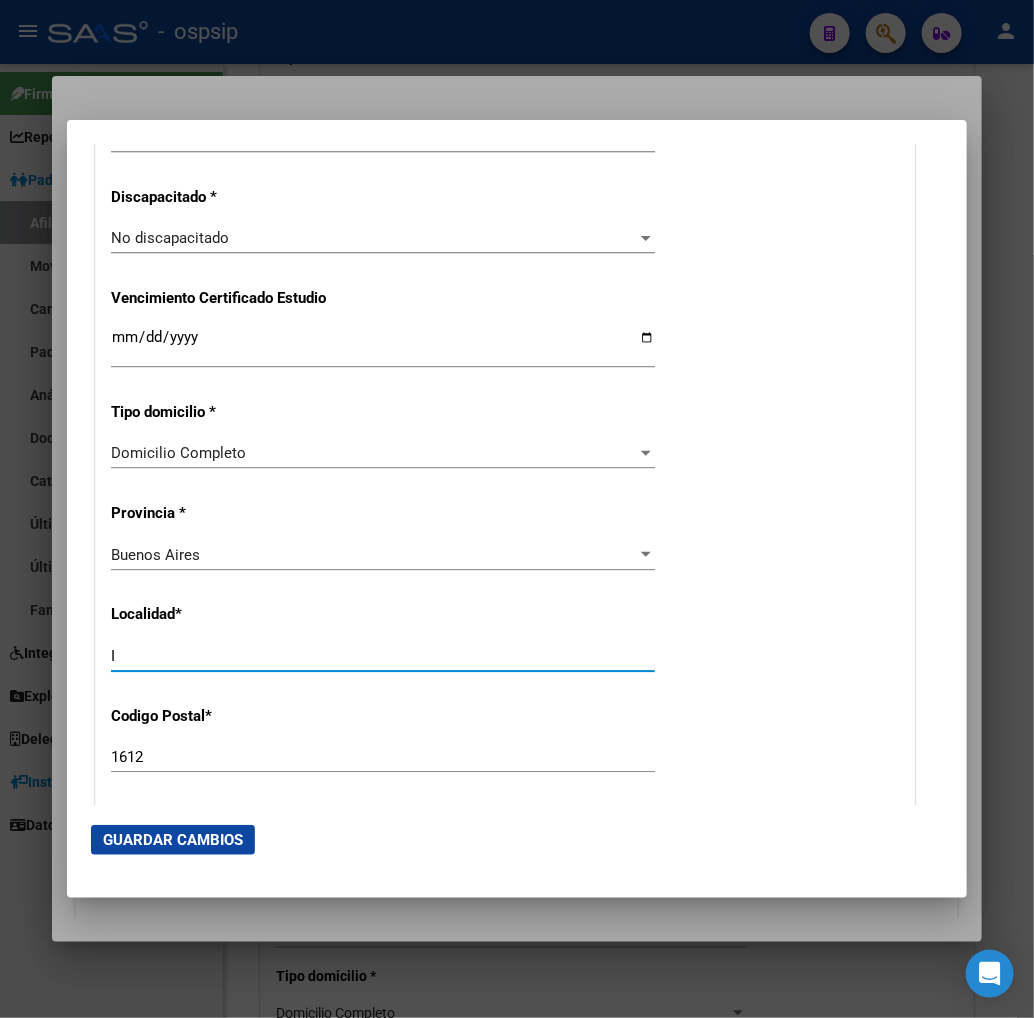 type 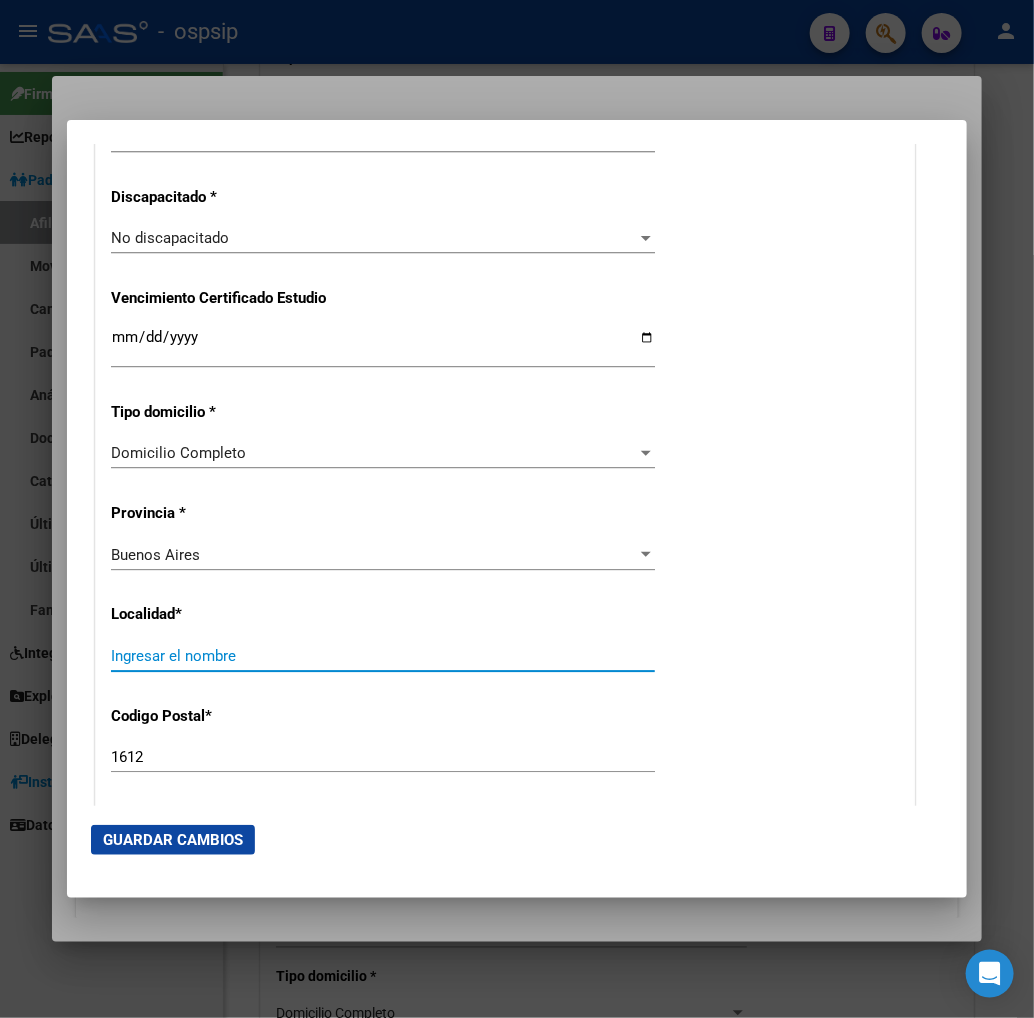 type 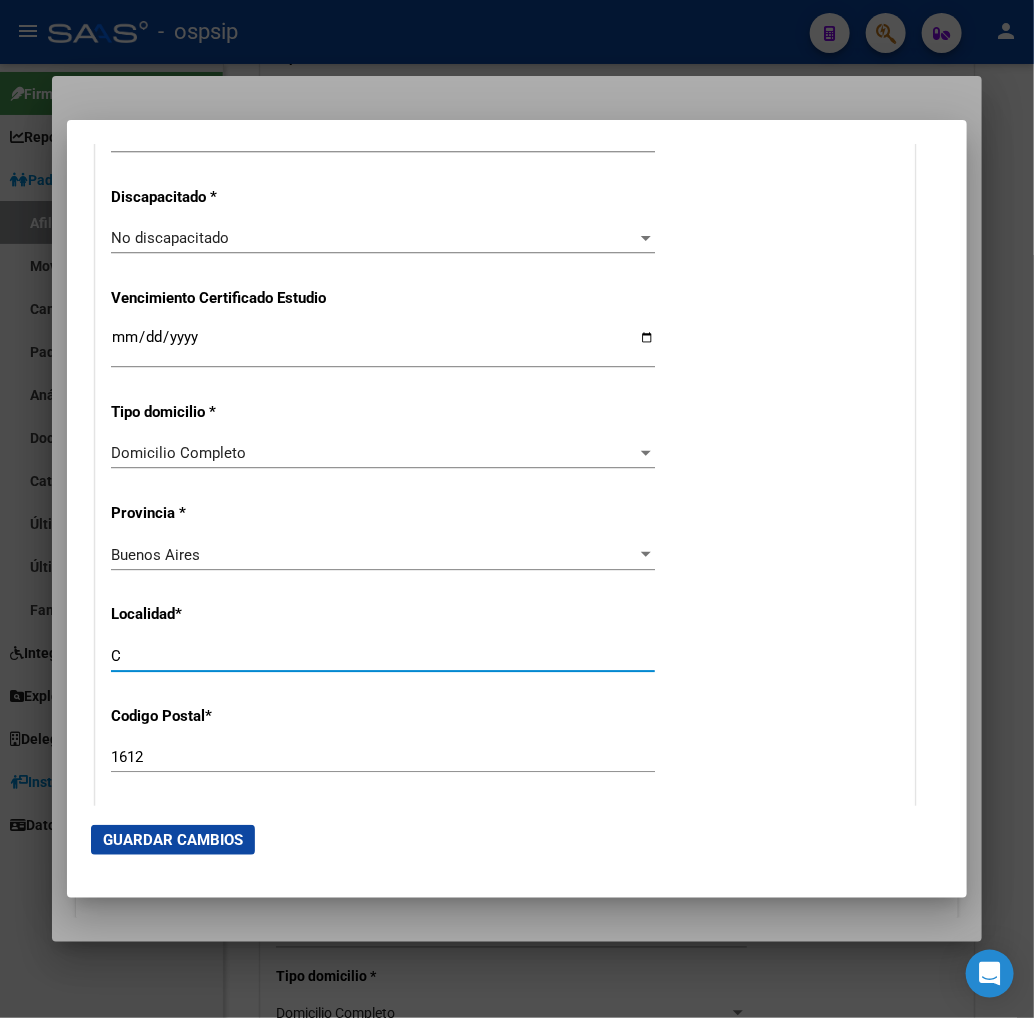 type 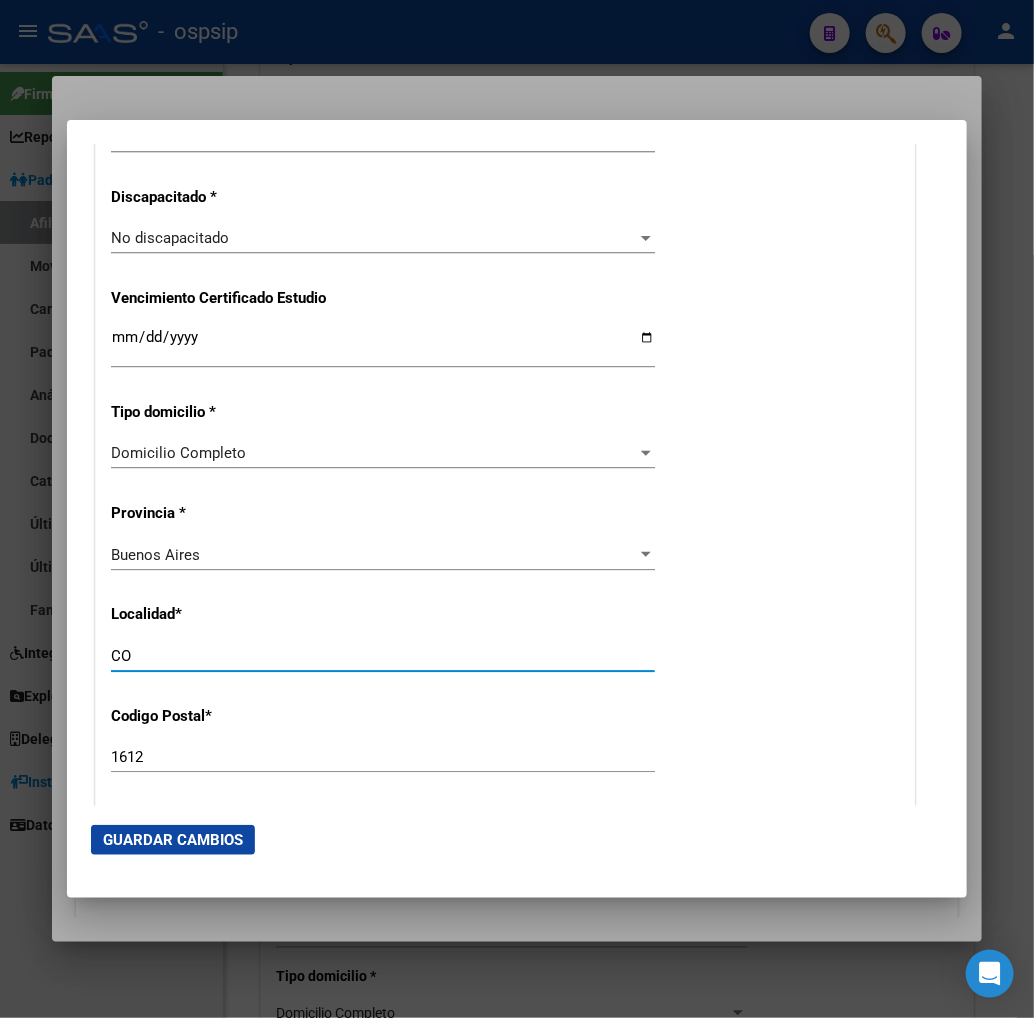 type 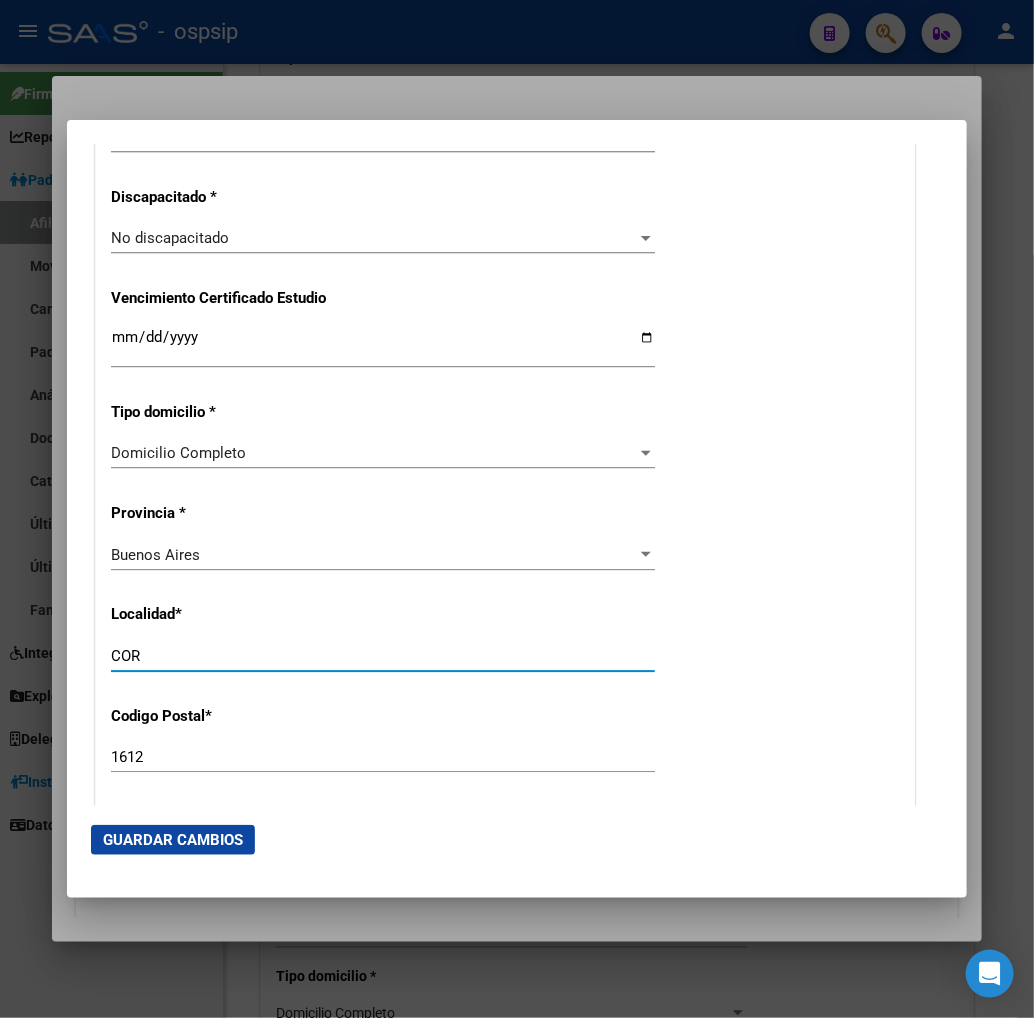 type 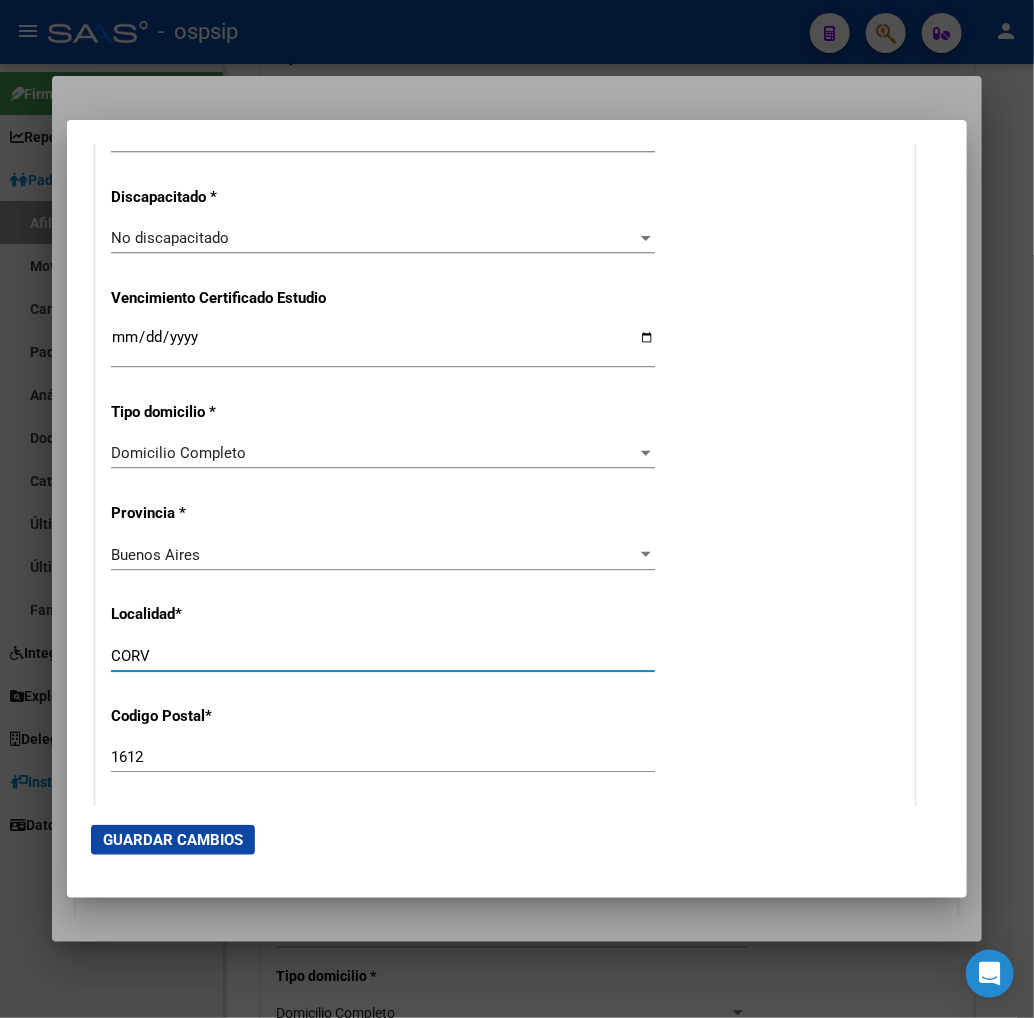 type 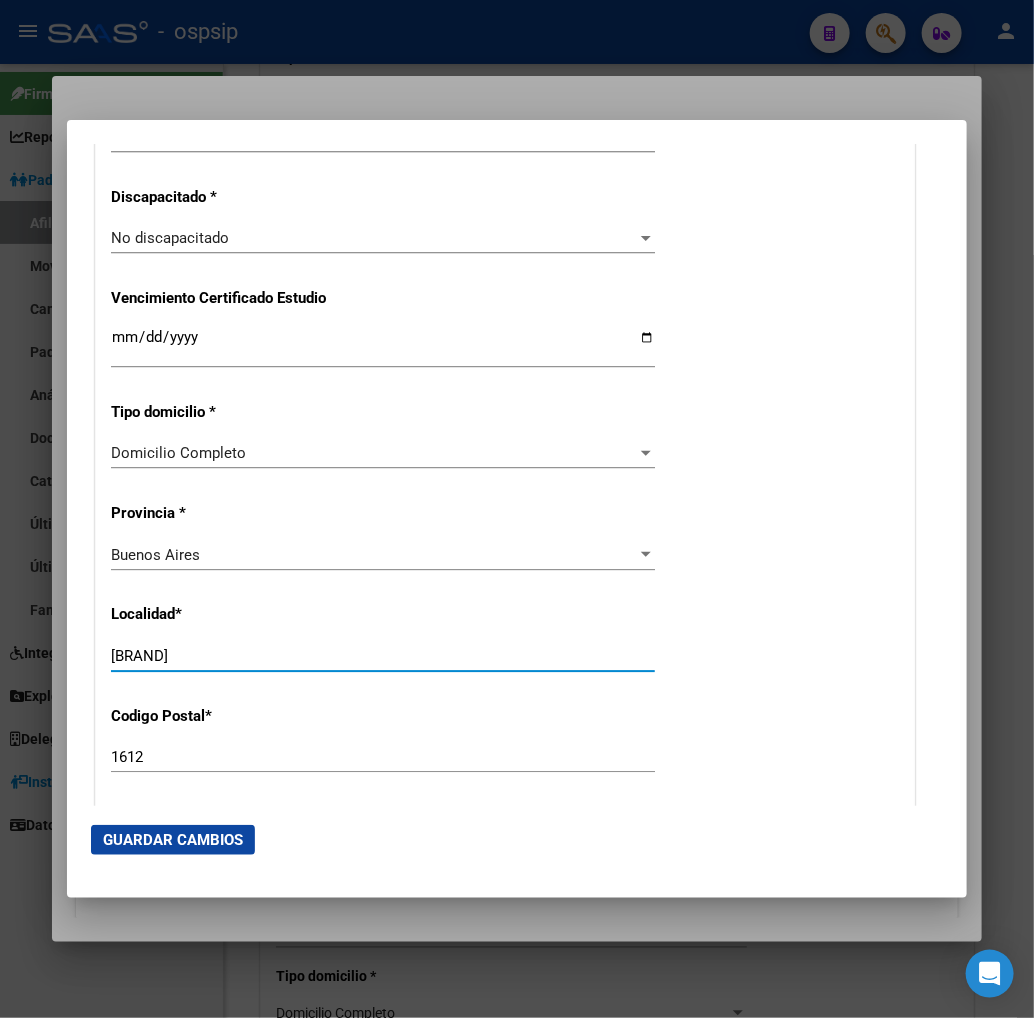 type 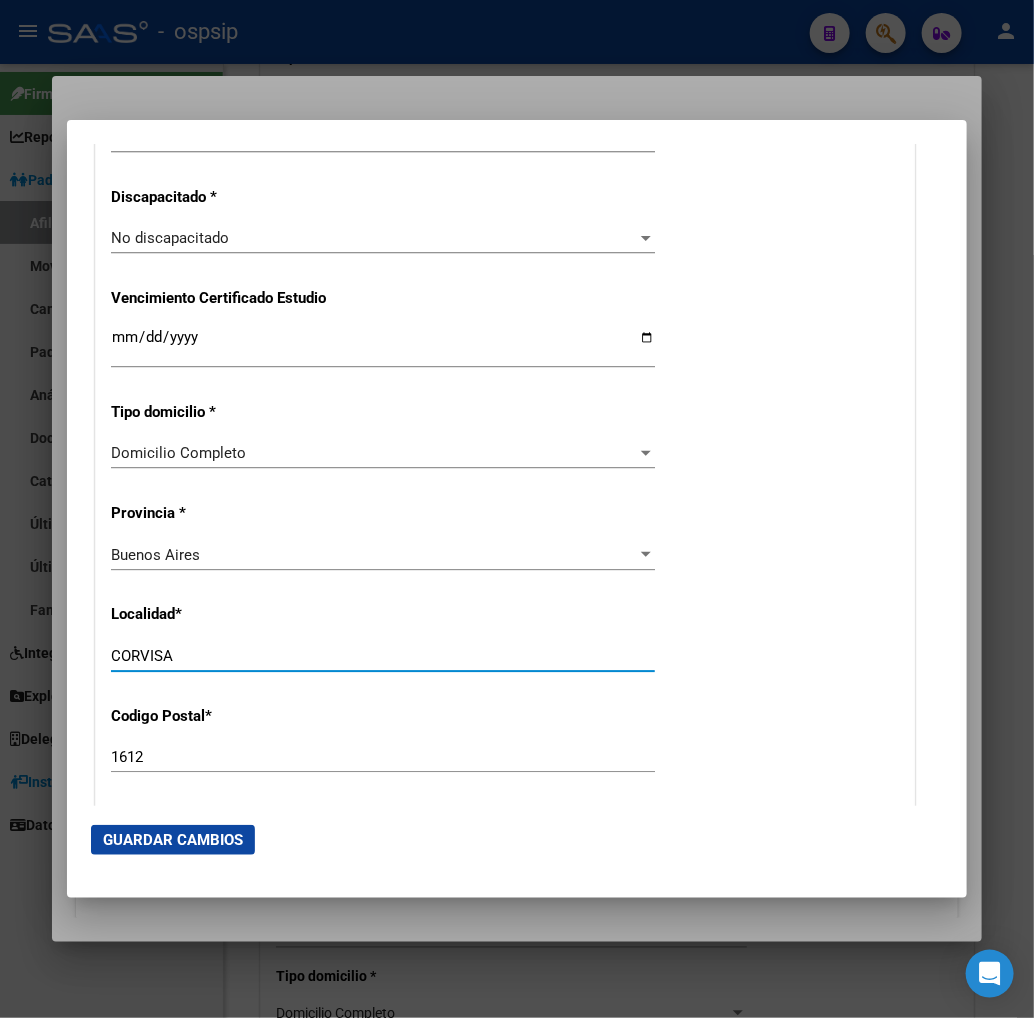 type 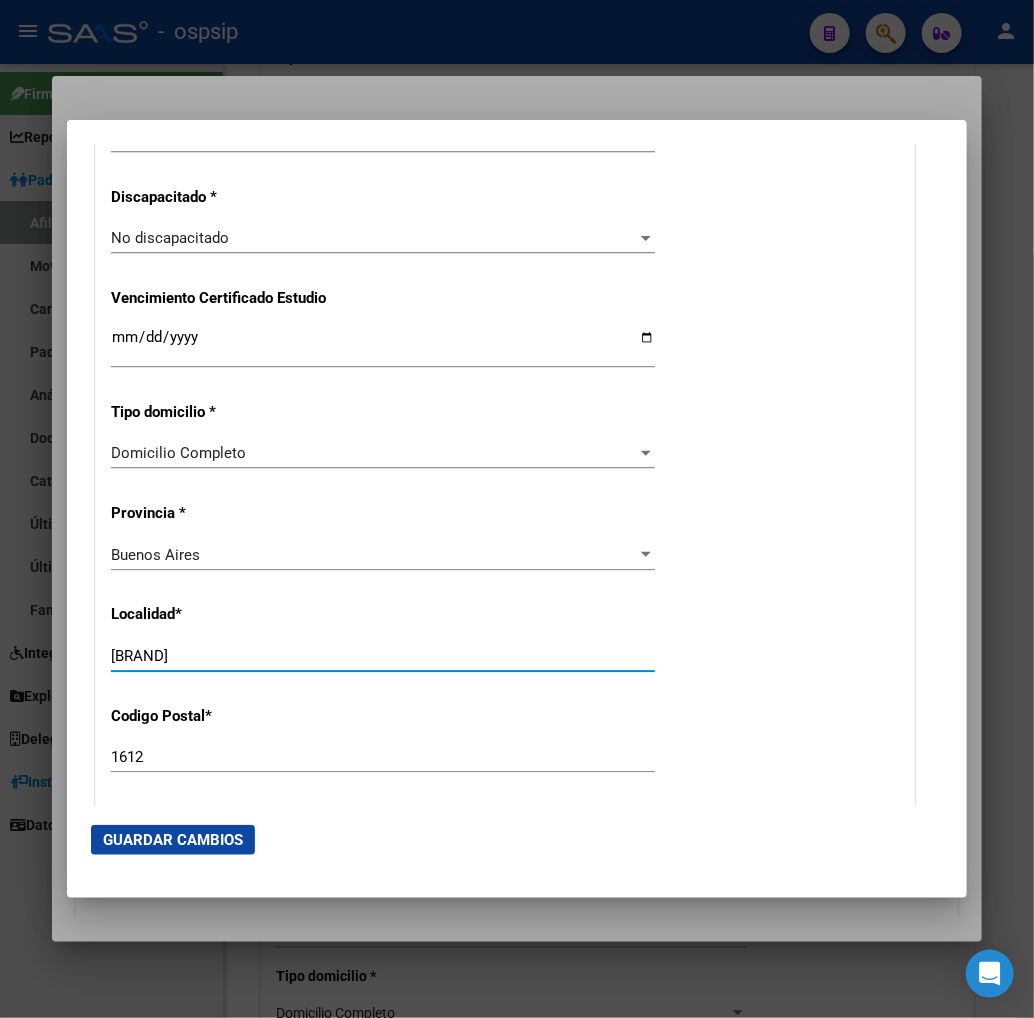 type 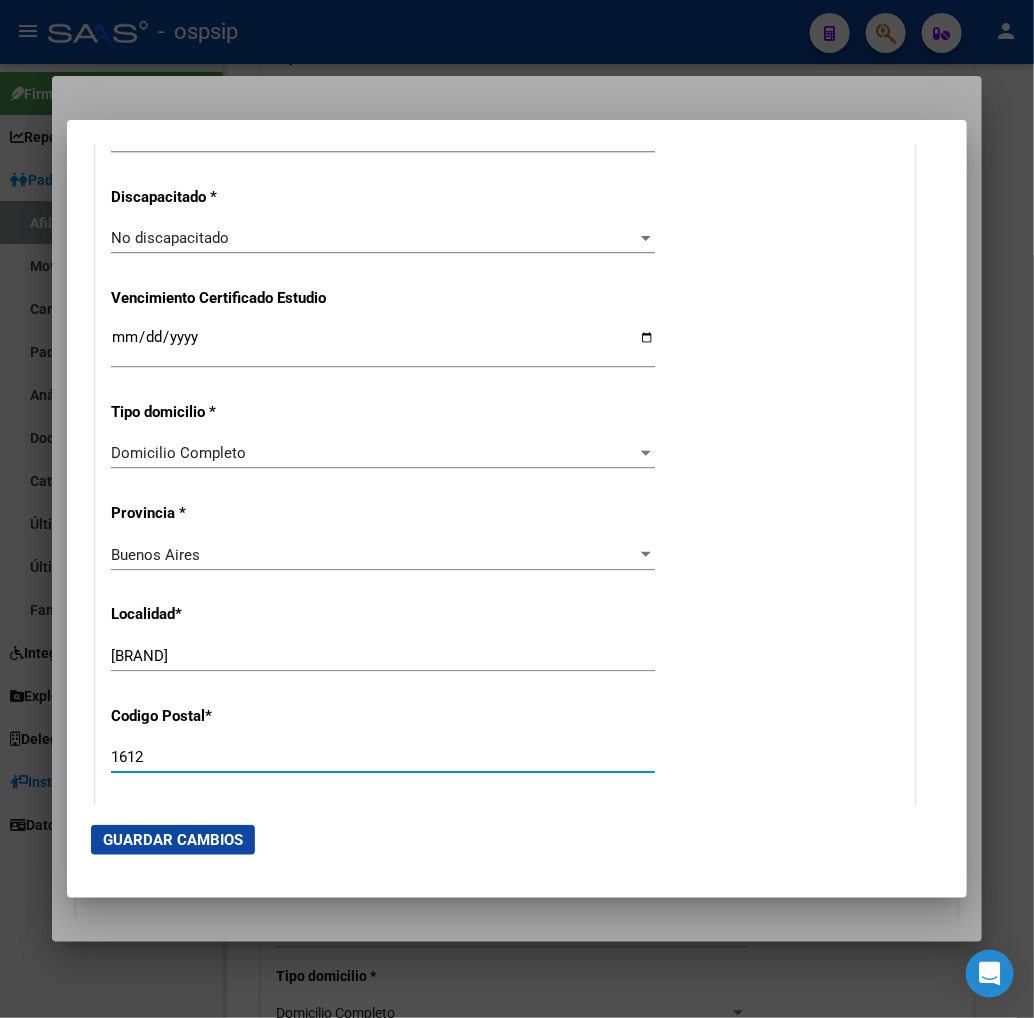 type 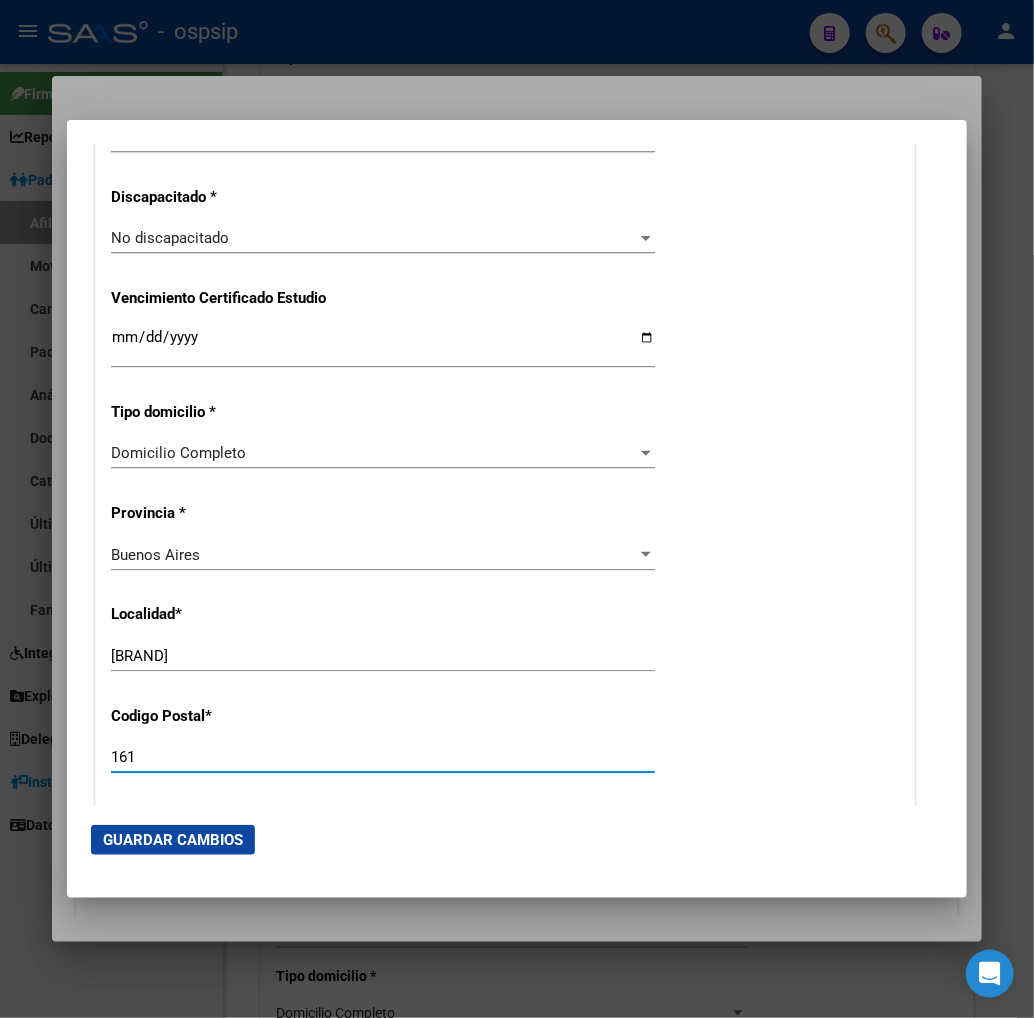 type 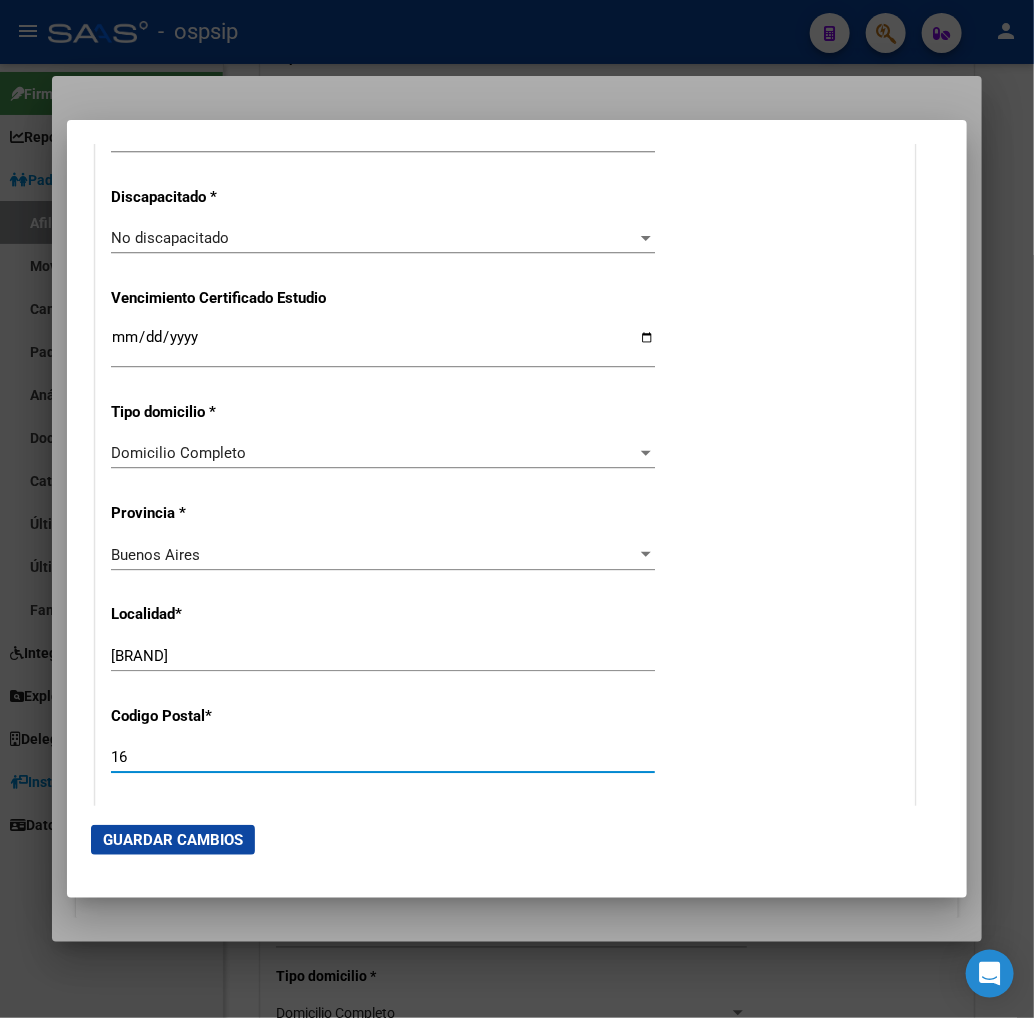 type 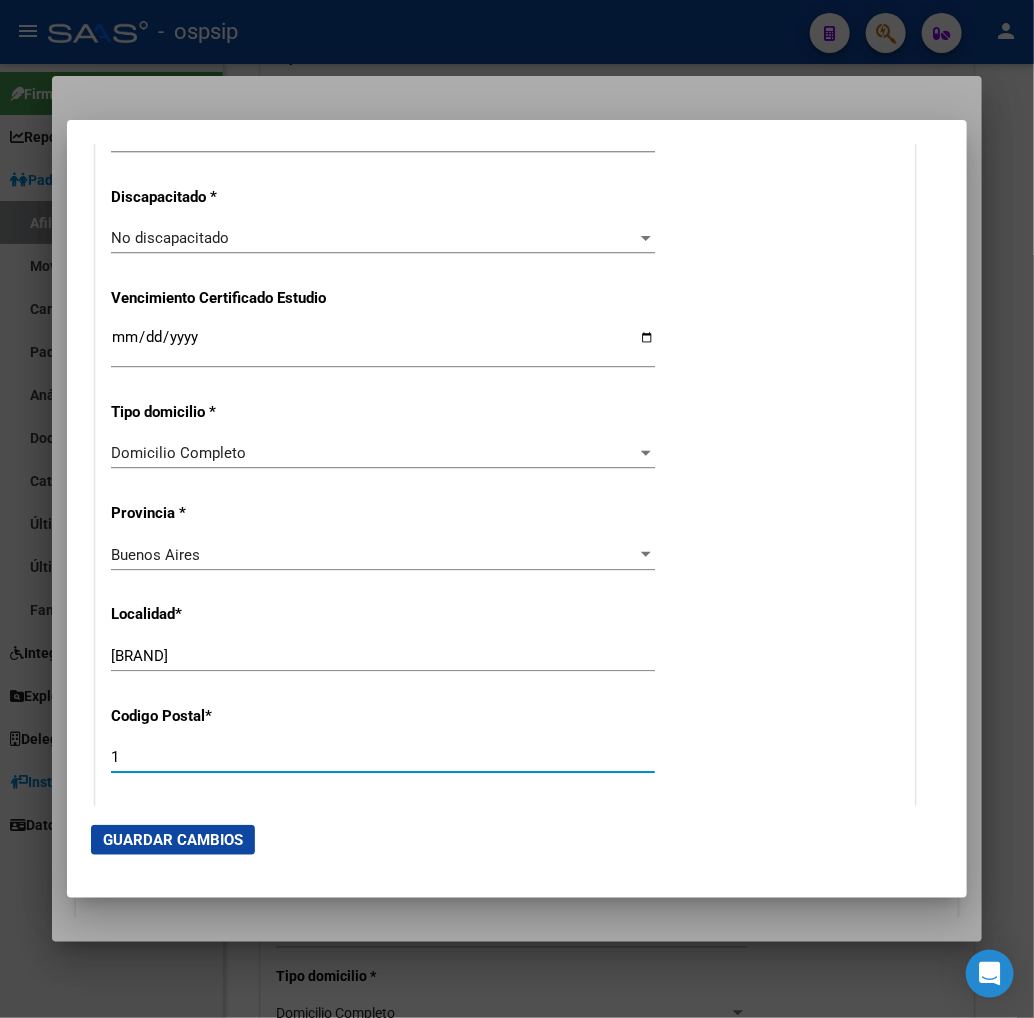type 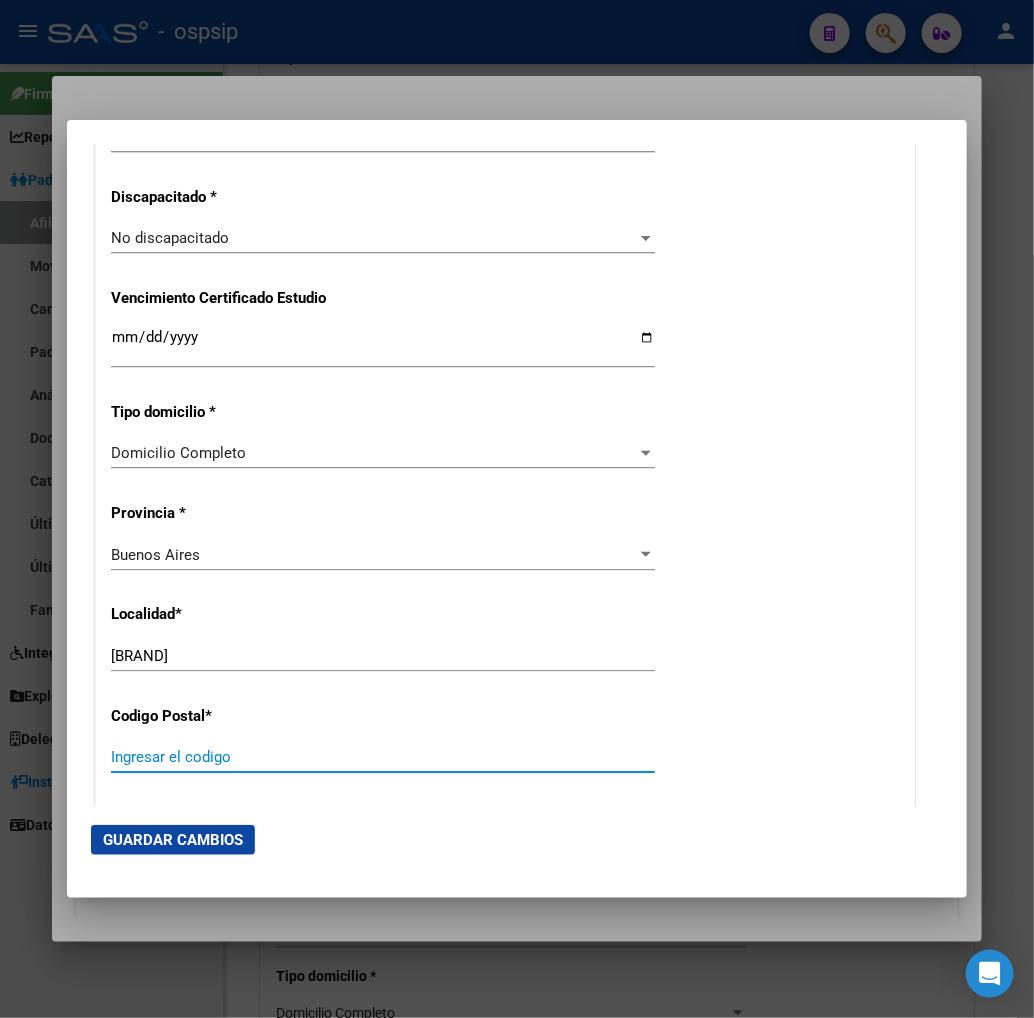 type 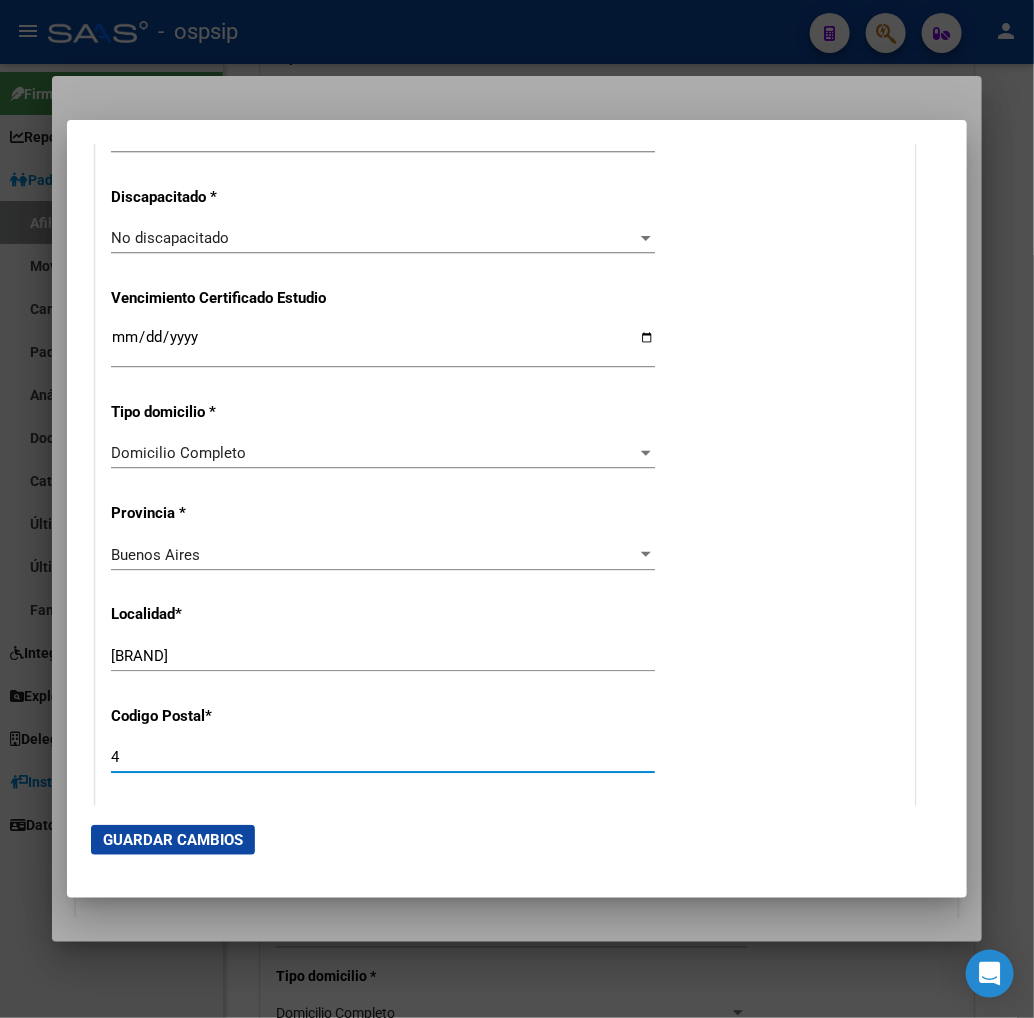 type 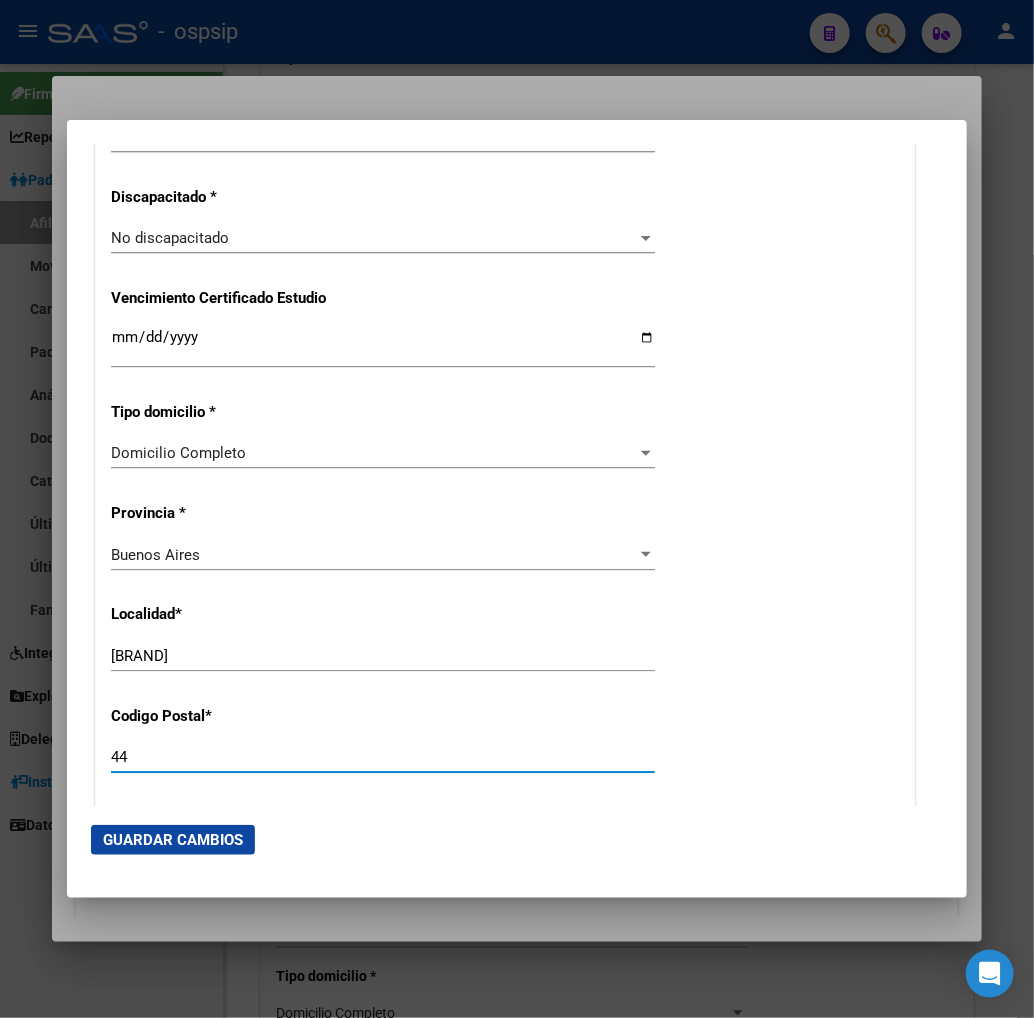 type 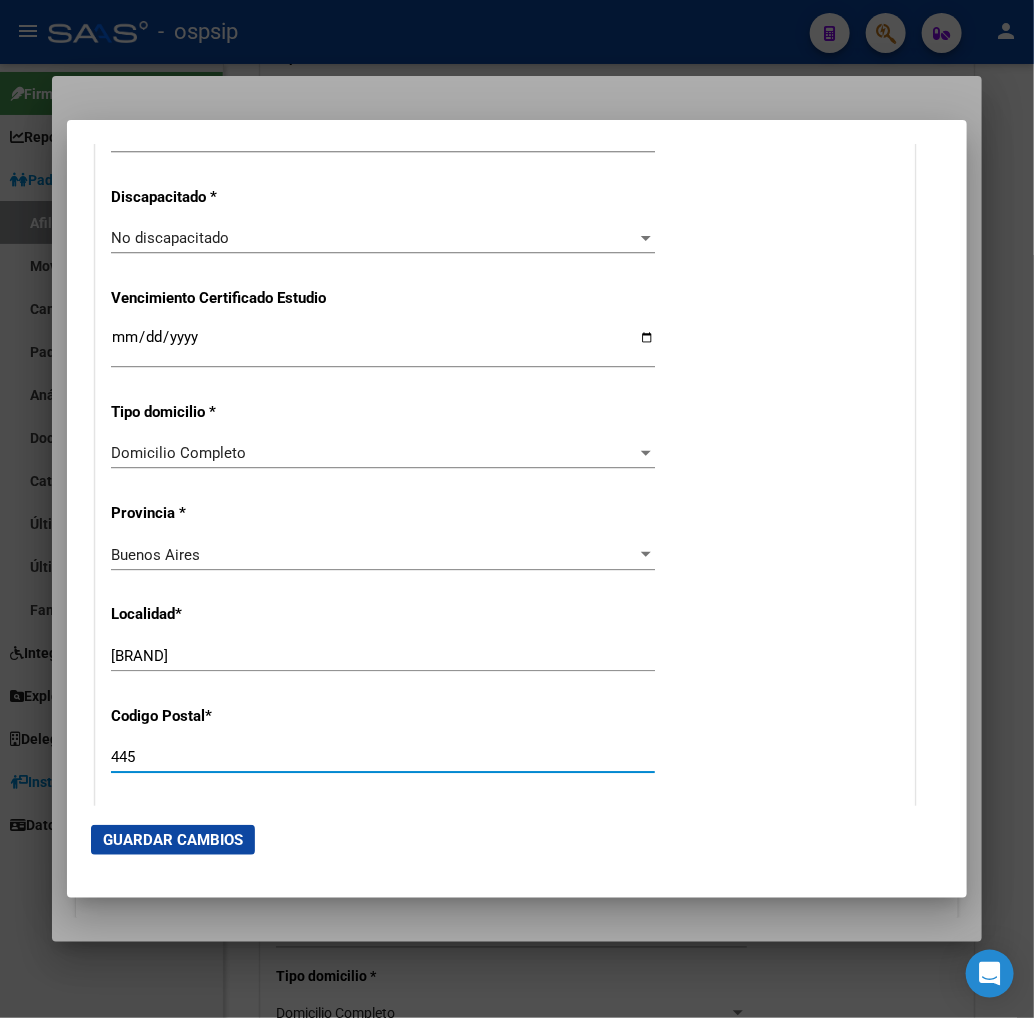 type 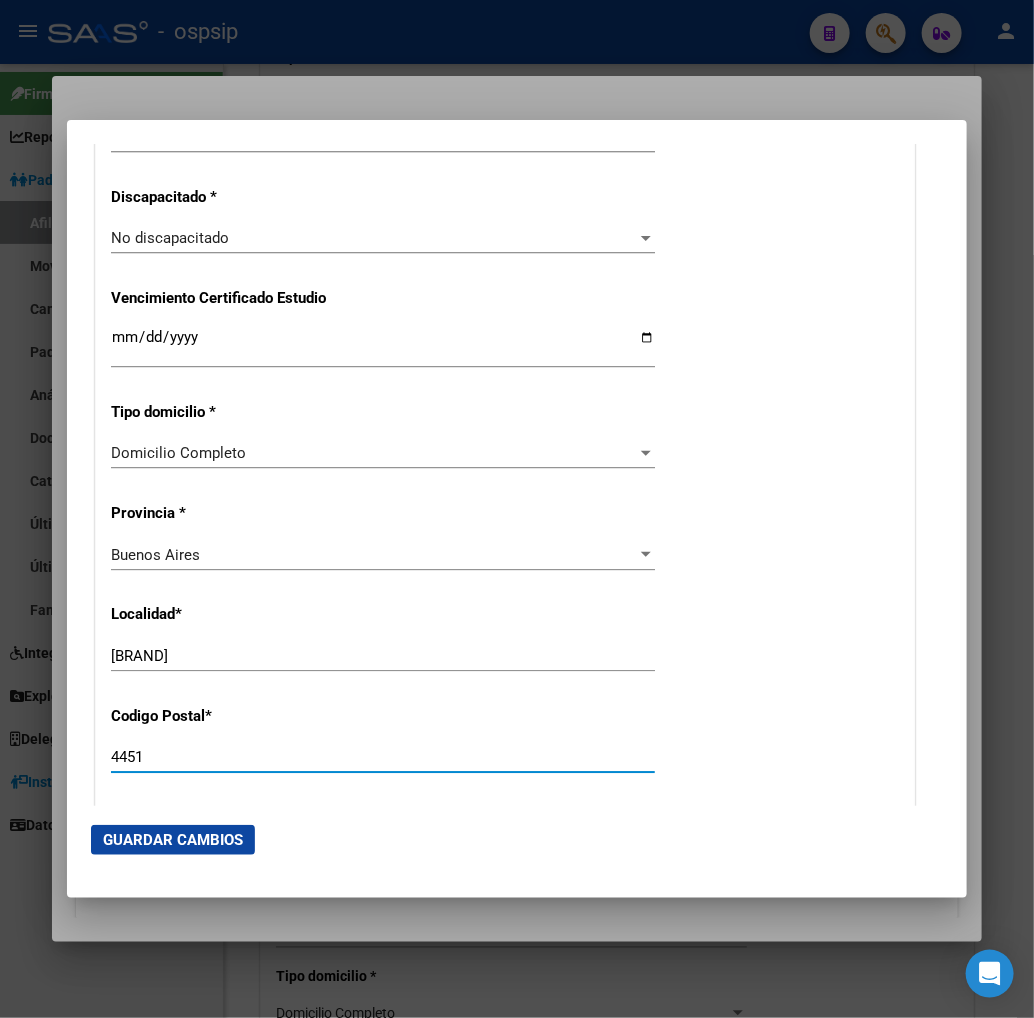 type 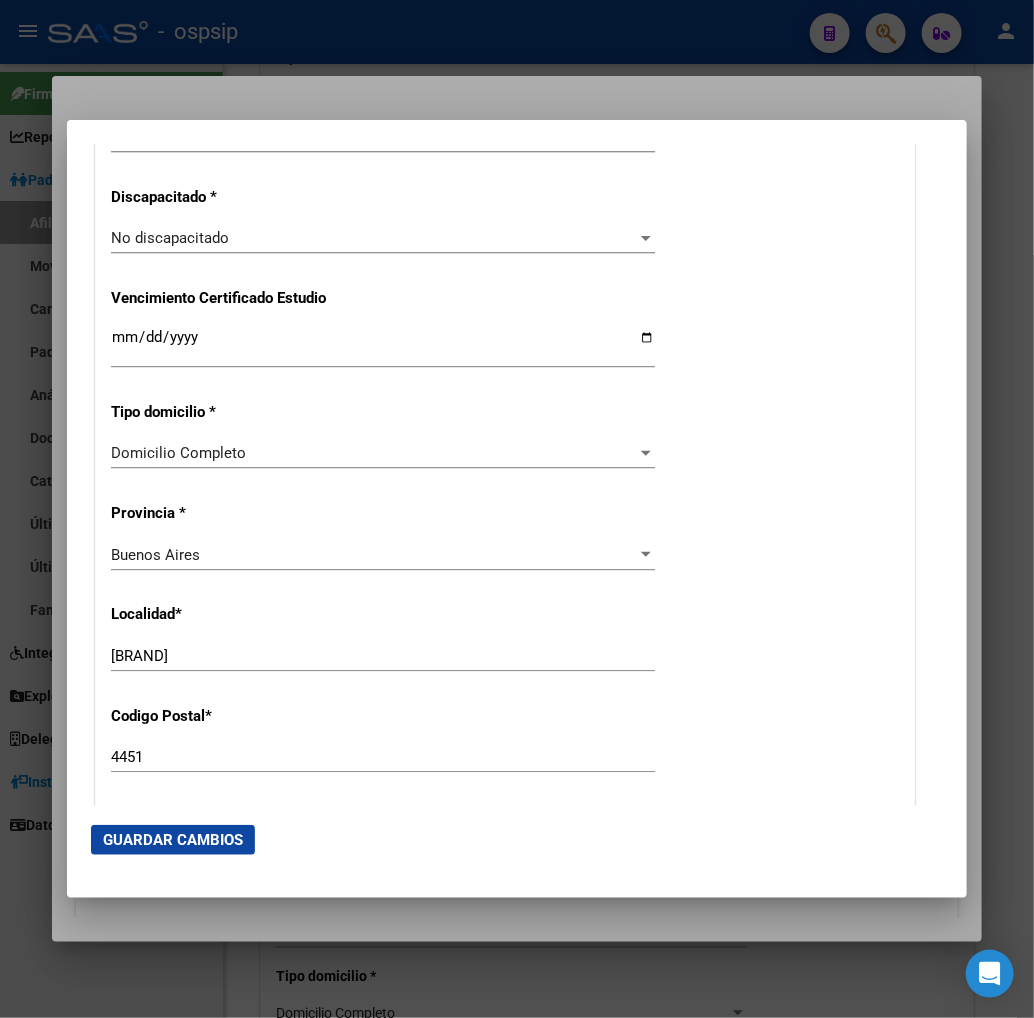 click at bounding box center [517, 509] 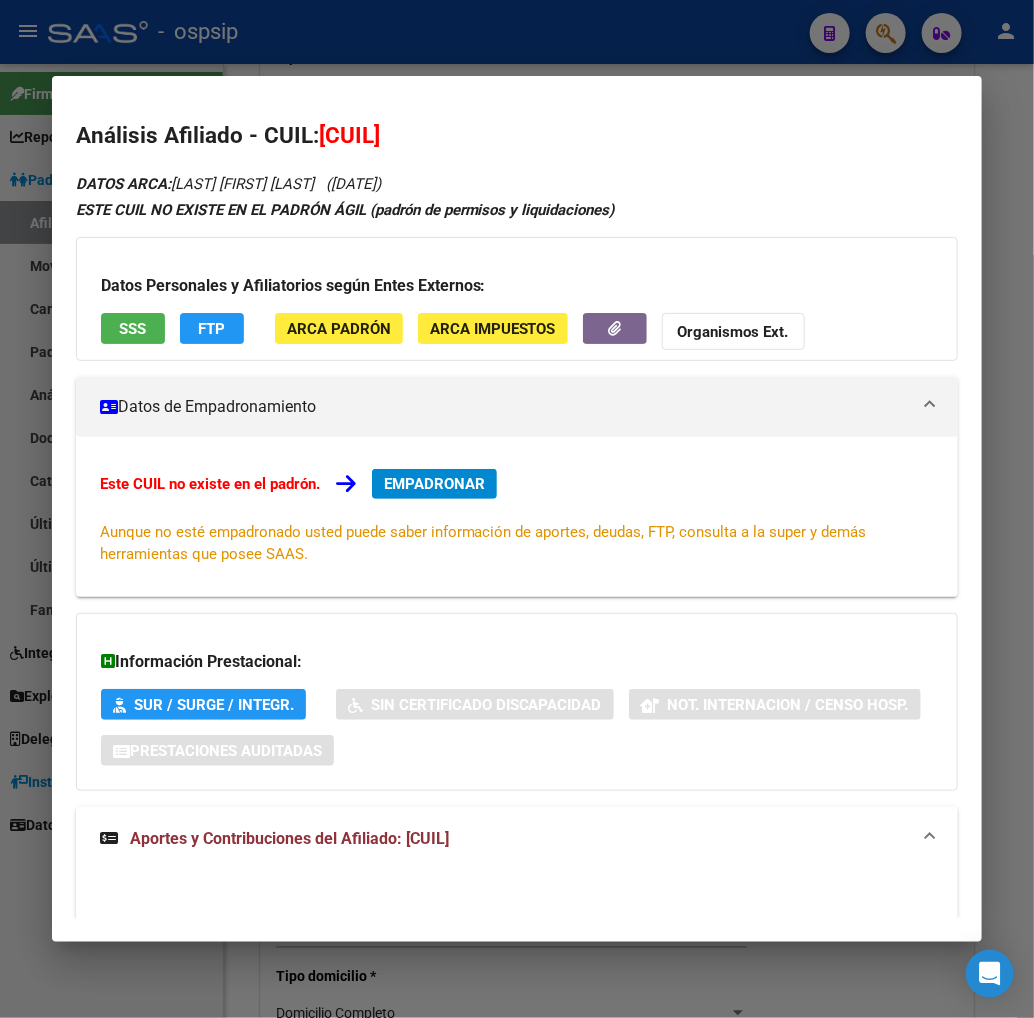click at bounding box center [517, 509] 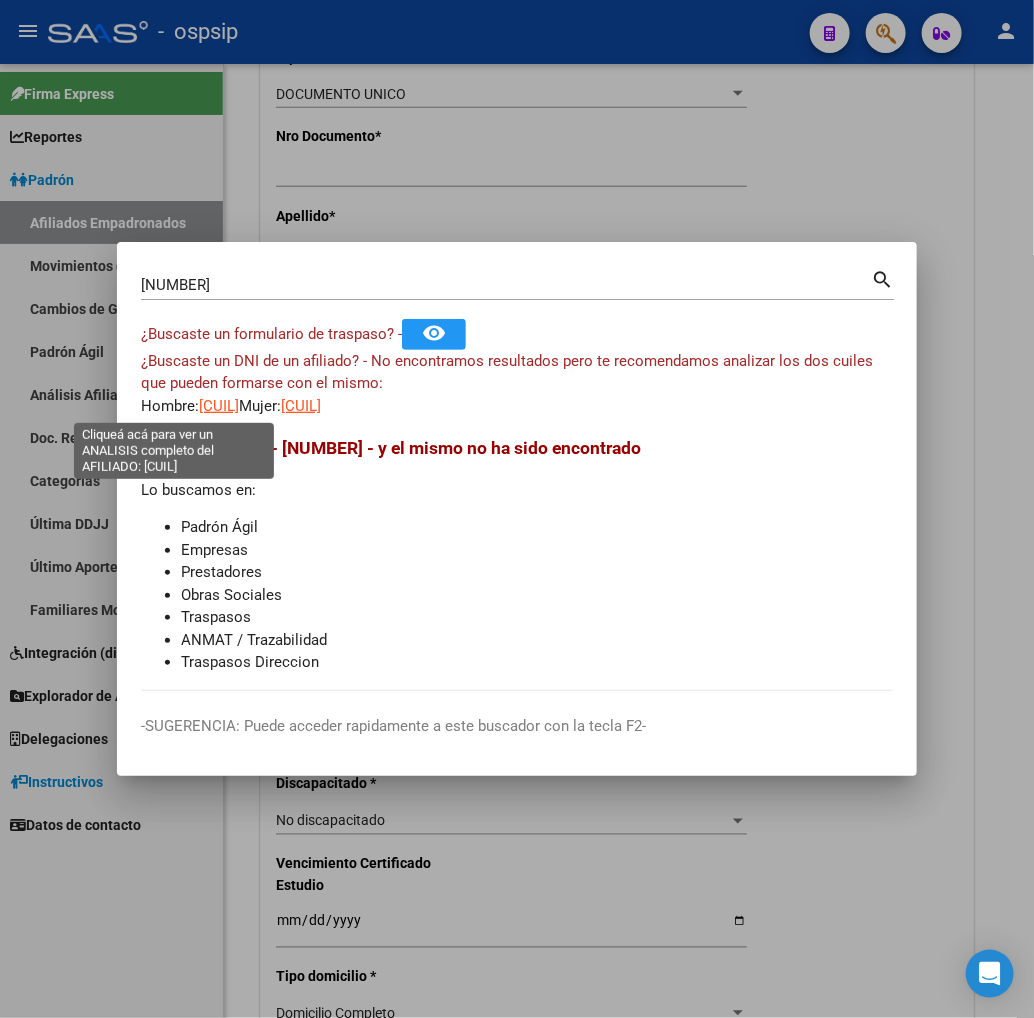 click on "20437296120" at bounding box center (219, 406) 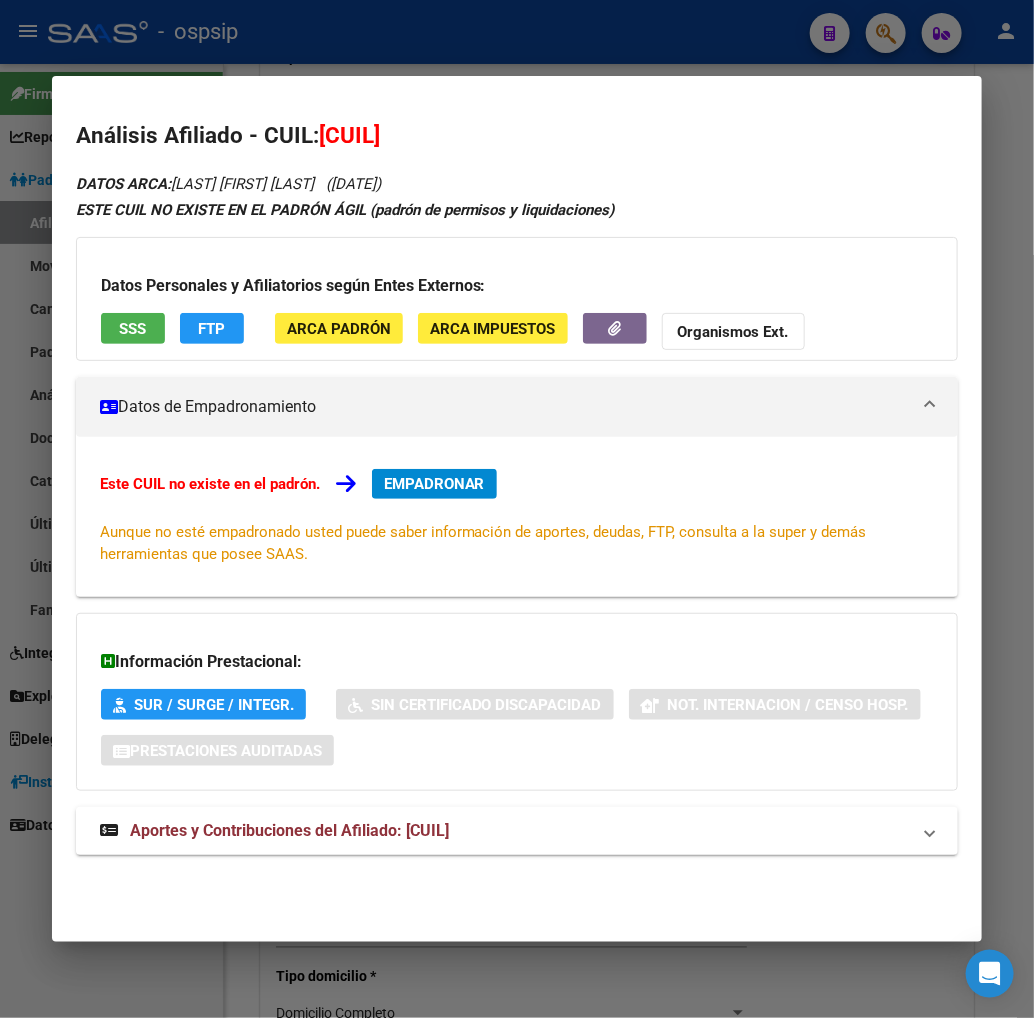 click on "EMPADRONAR" at bounding box center [434, 484] 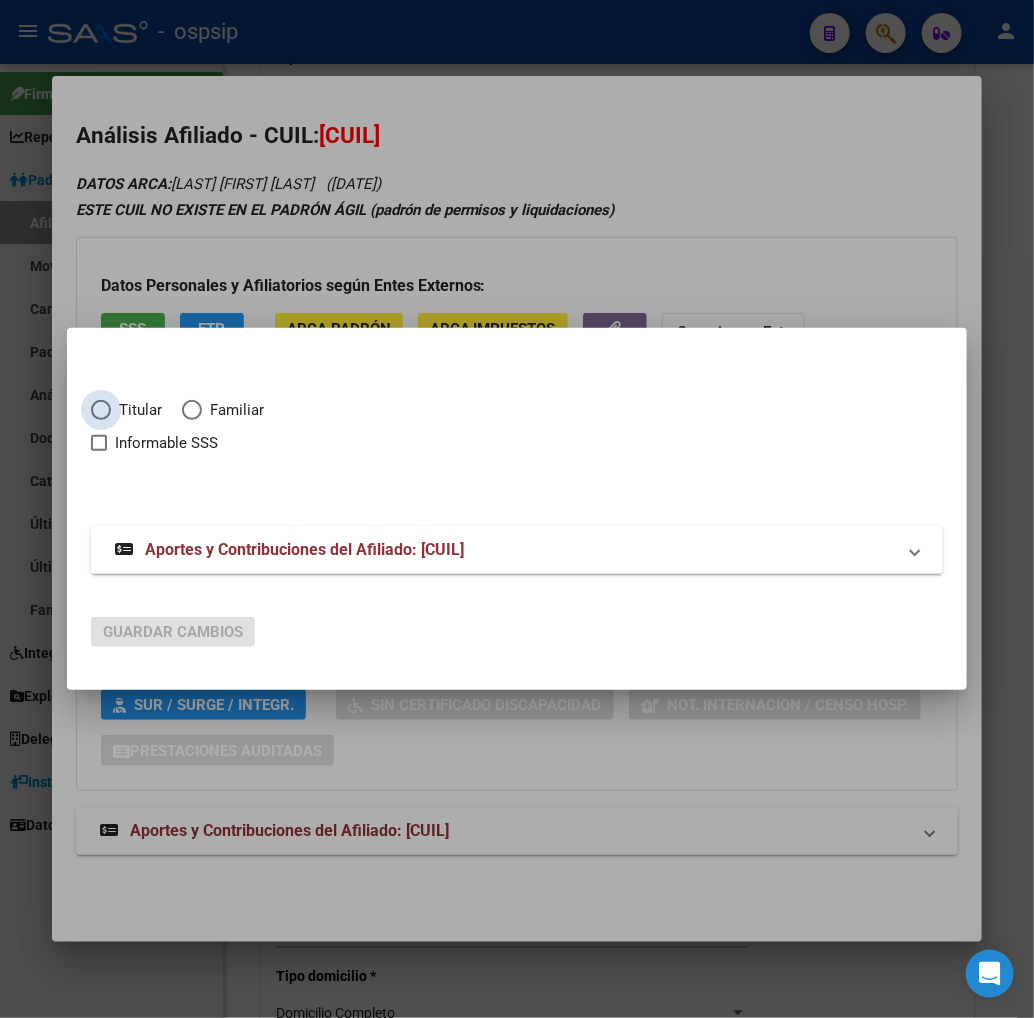 type 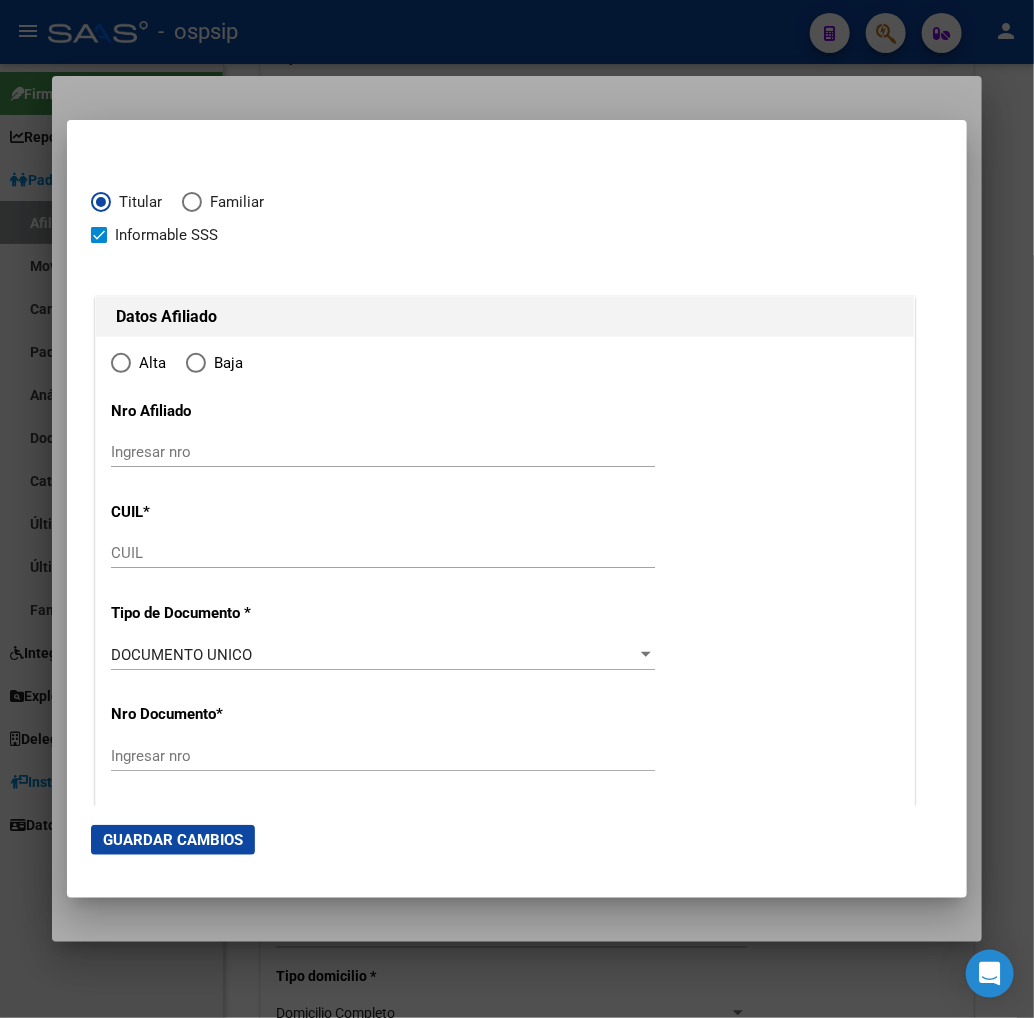 type 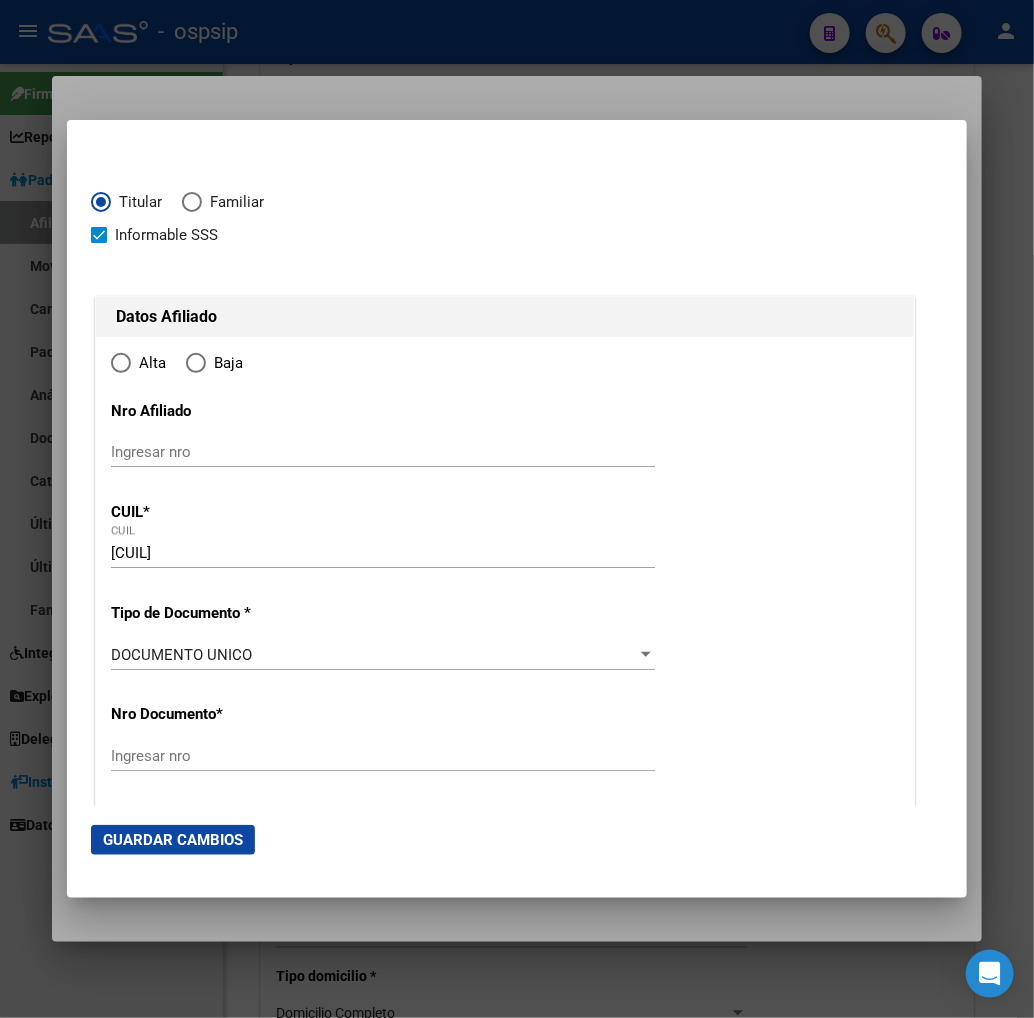 type 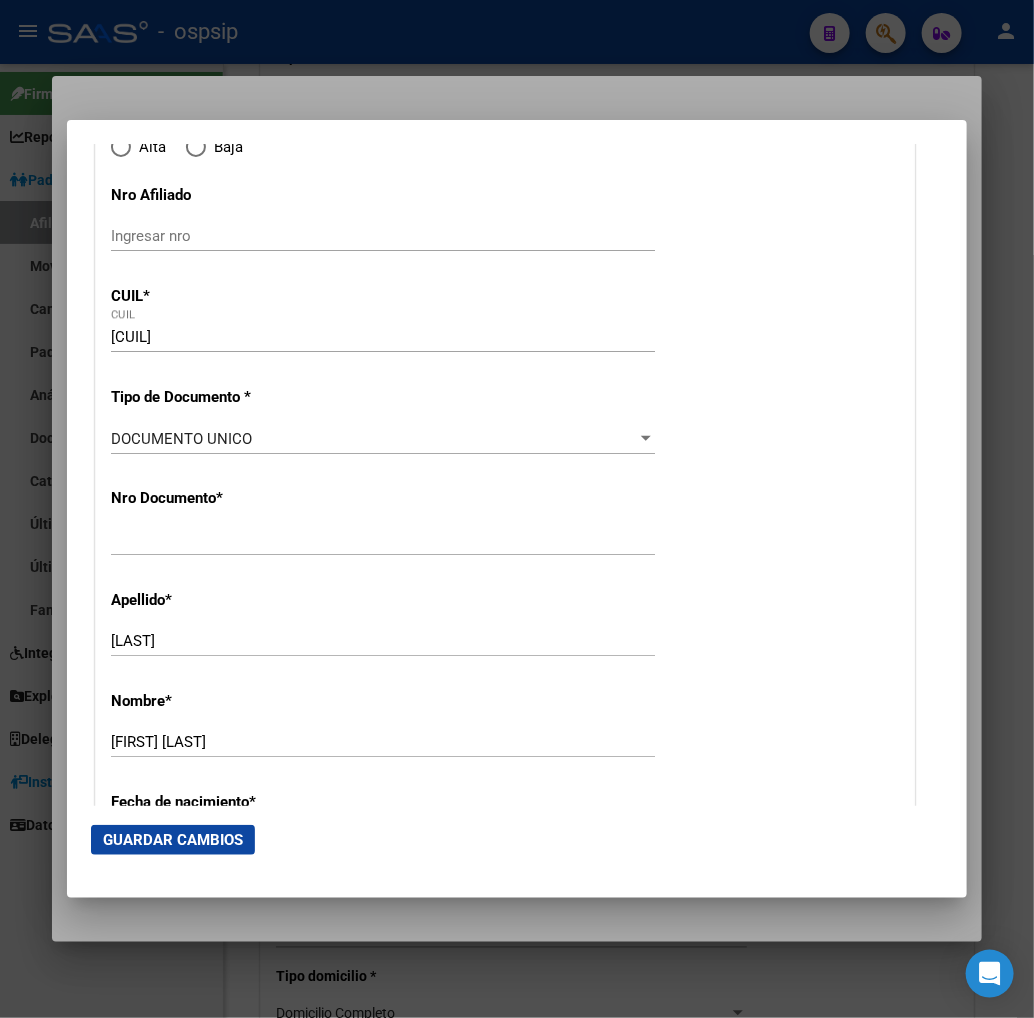 scroll, scrollTop: 222, scrollLeft: 0, axis: vertical 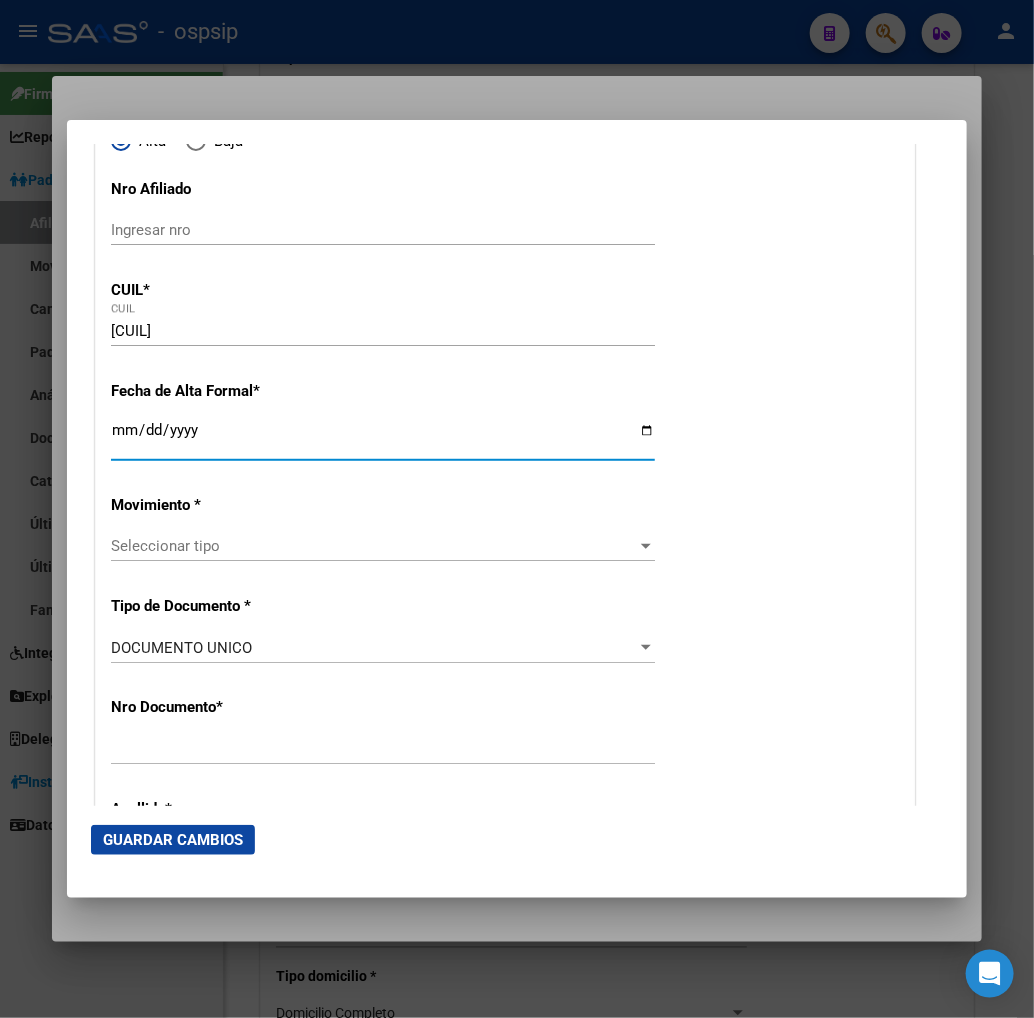 click on "Ingresar fecha" at bounding box center (383, 438) 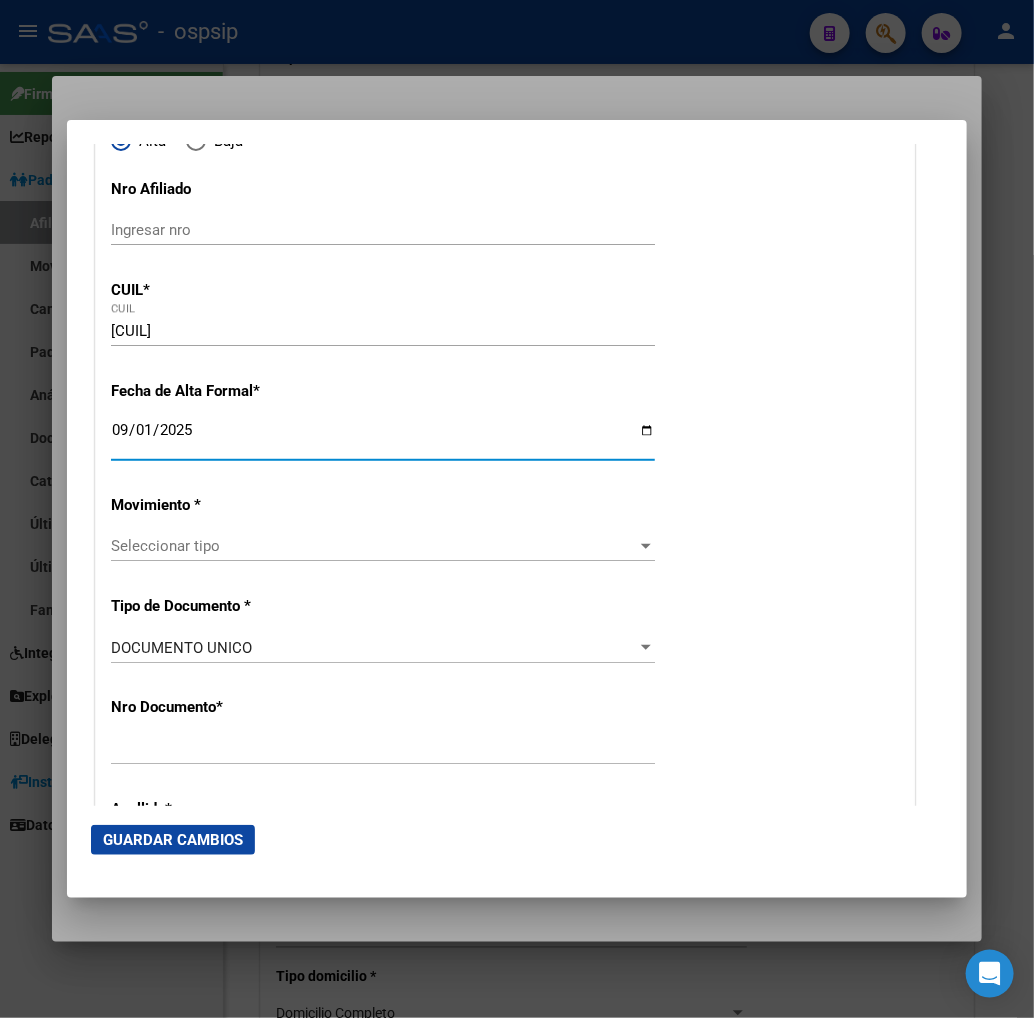 click on "Seleccionar tipo Seleccionar tipo" 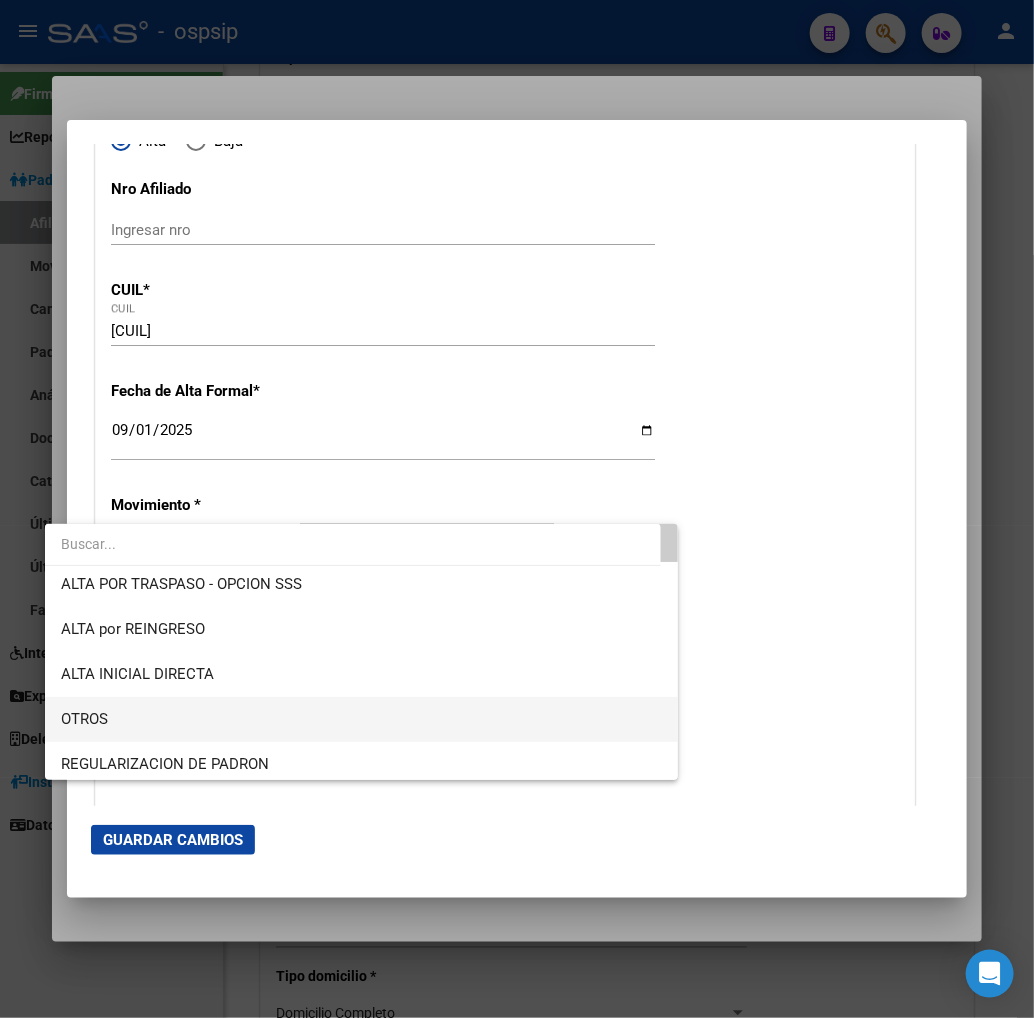 scroll, scrollTop: 0, scrollLeft: 0, axis: both 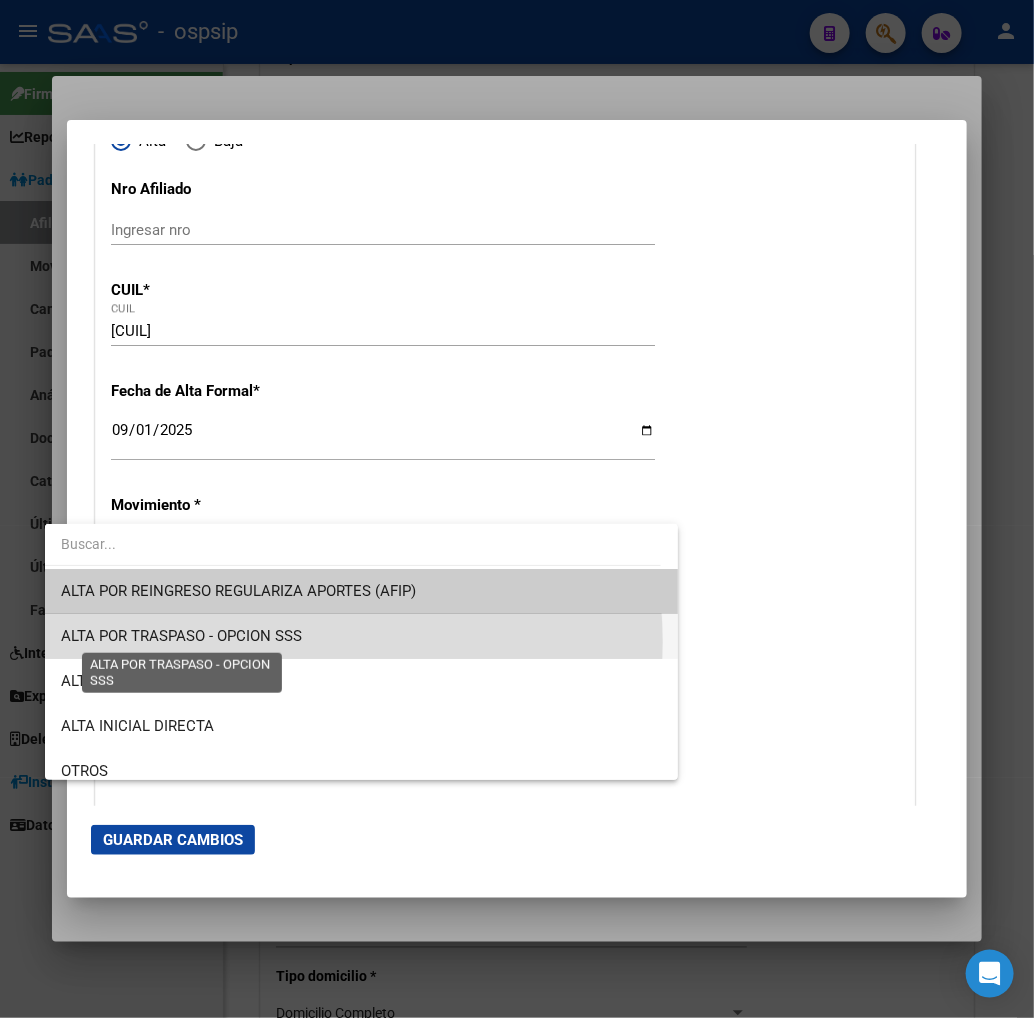 click on "ALTA POR TRASPASO - OPCION SSS" at bounding box center (181, 636) 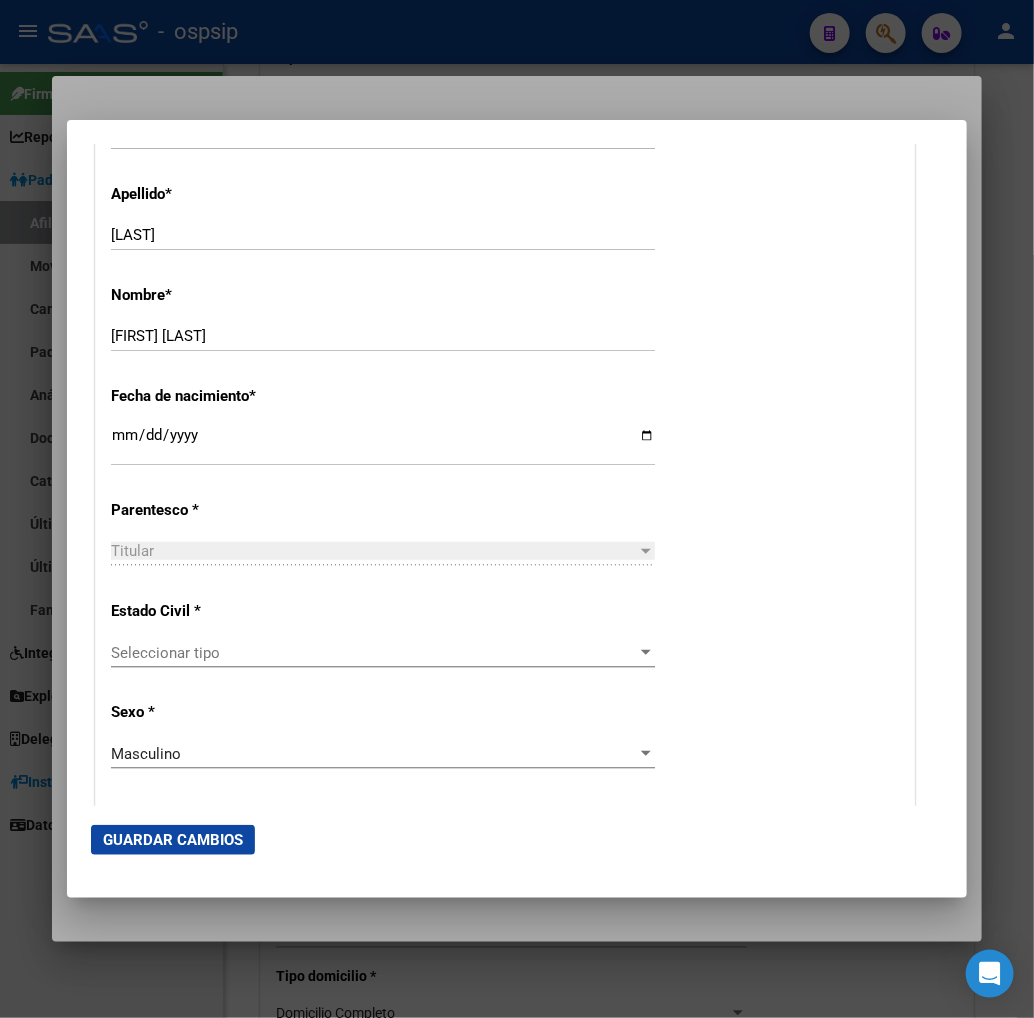 scroll, scrollTop: 888, scrollLeft: 0, axis: vertical 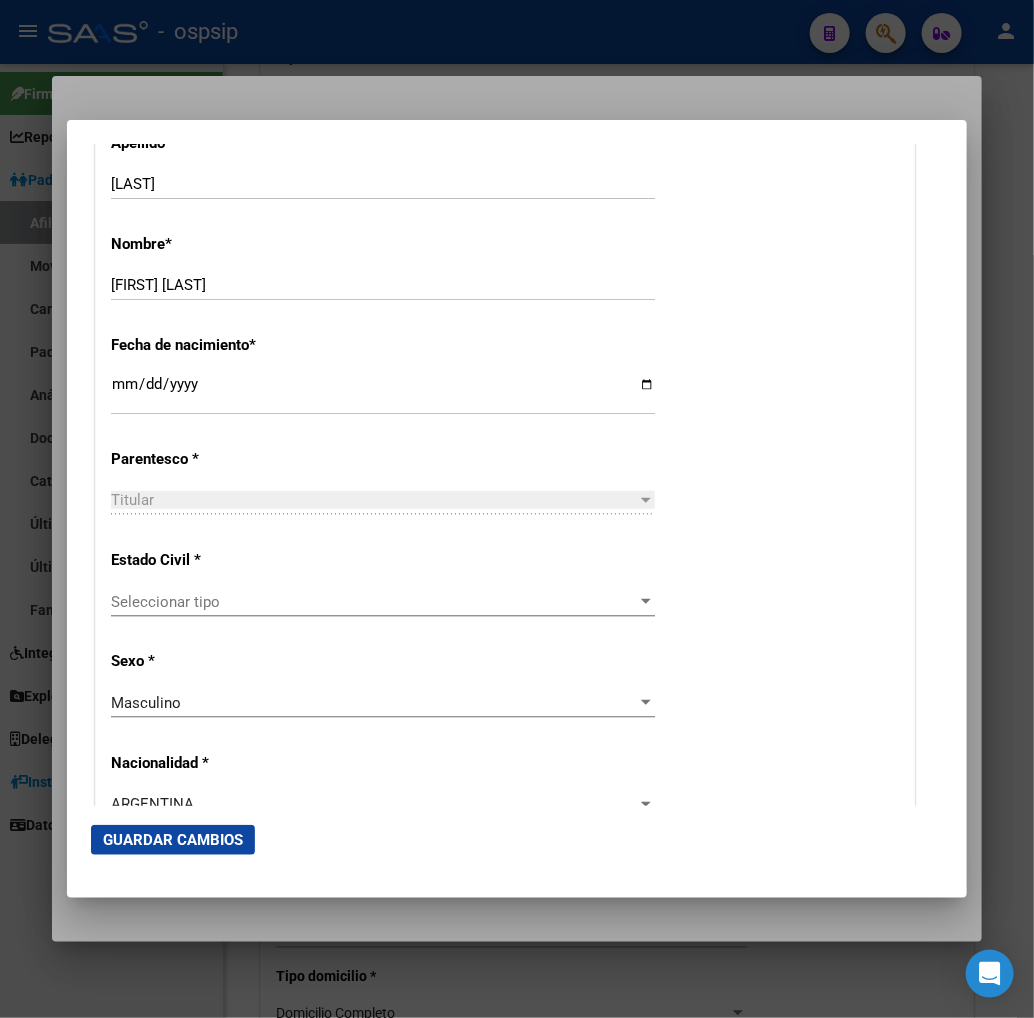 click on "Seleccionar tipo" at bounding box center [374, 602] 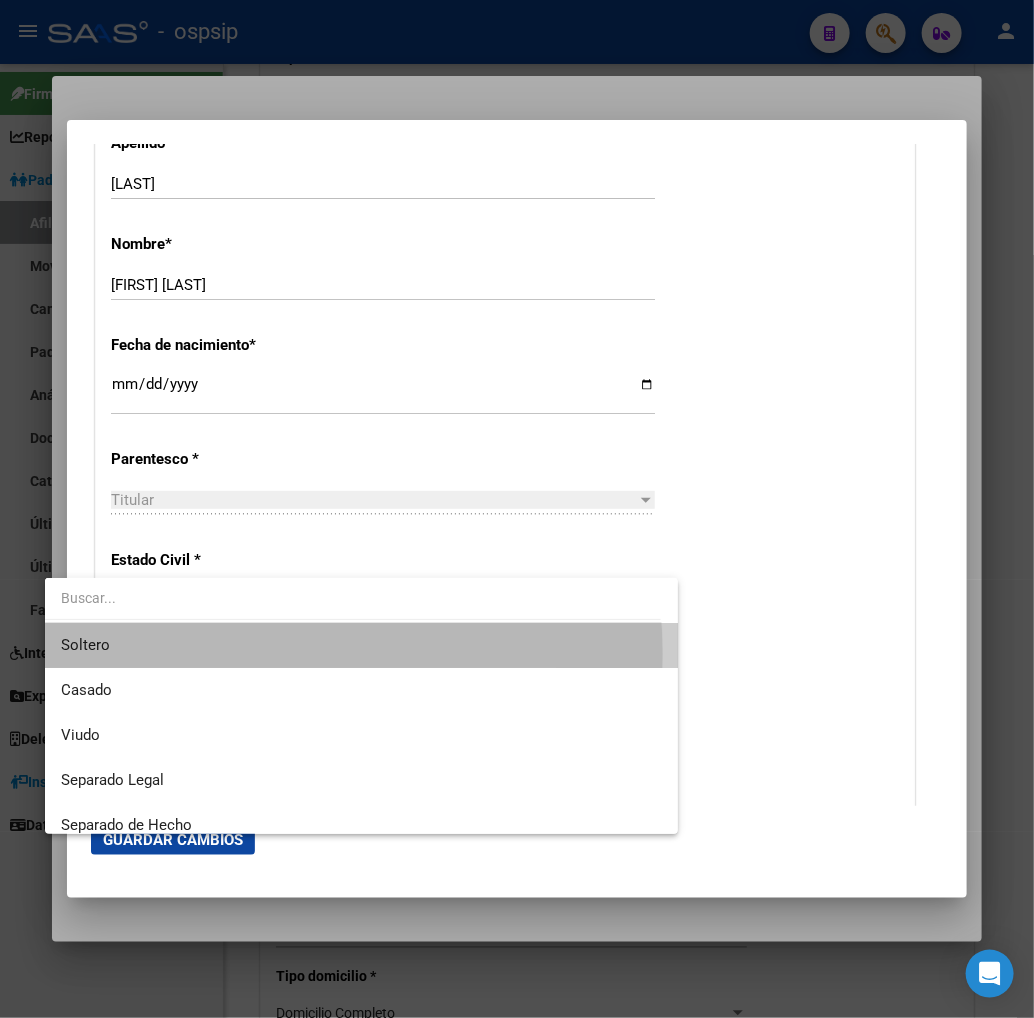 click on "Soltero" at bounding box center [361, 645] 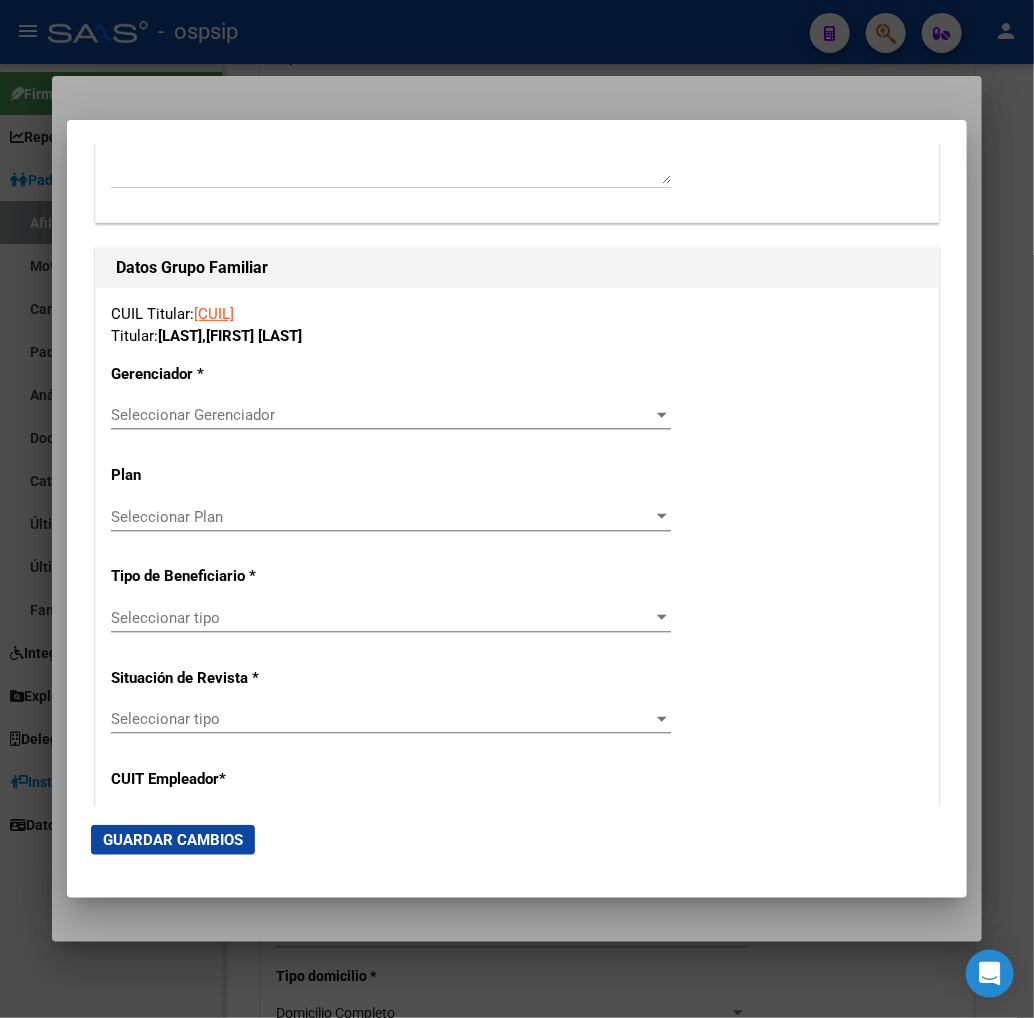 scroll, scrollTop: 3333, scrollLeft: 0, axis: vertical 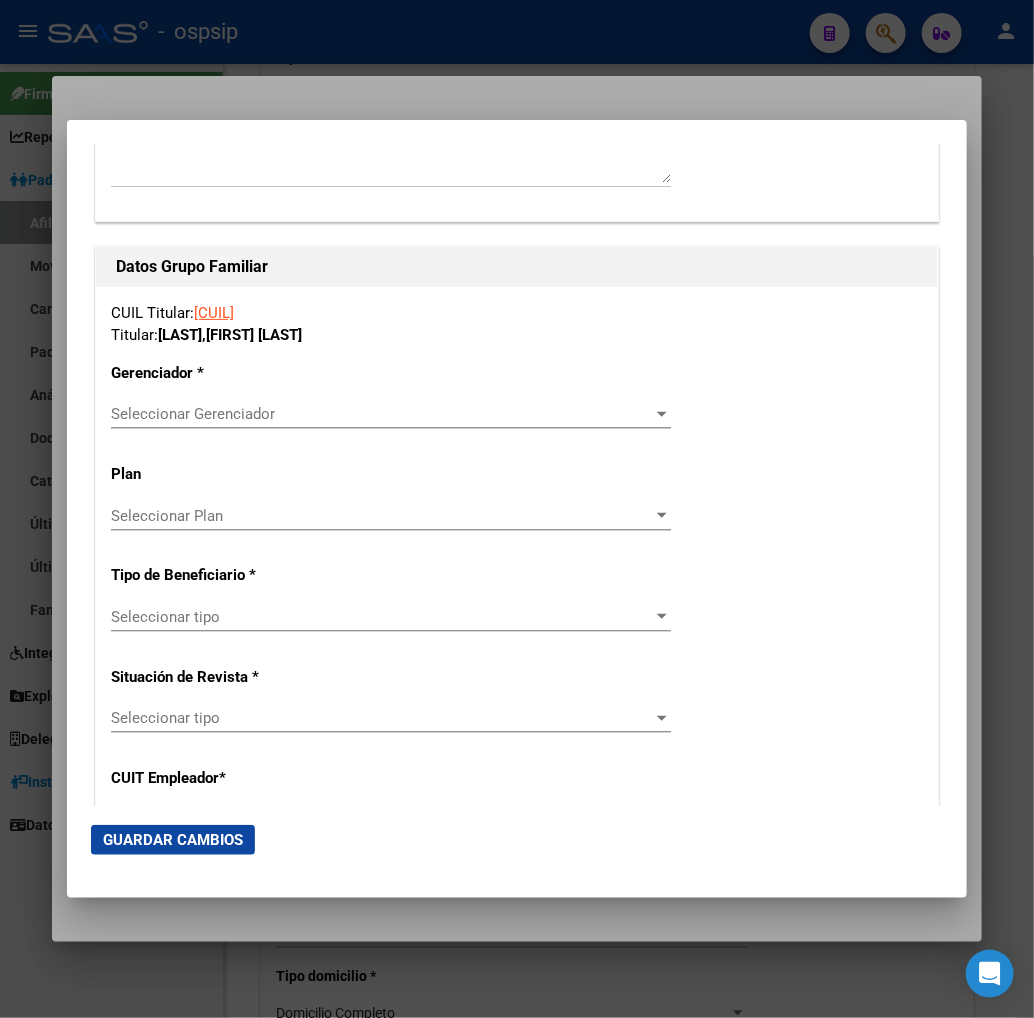 click on "Seleccionar Gerenciador" at bounding box center (382, 414) 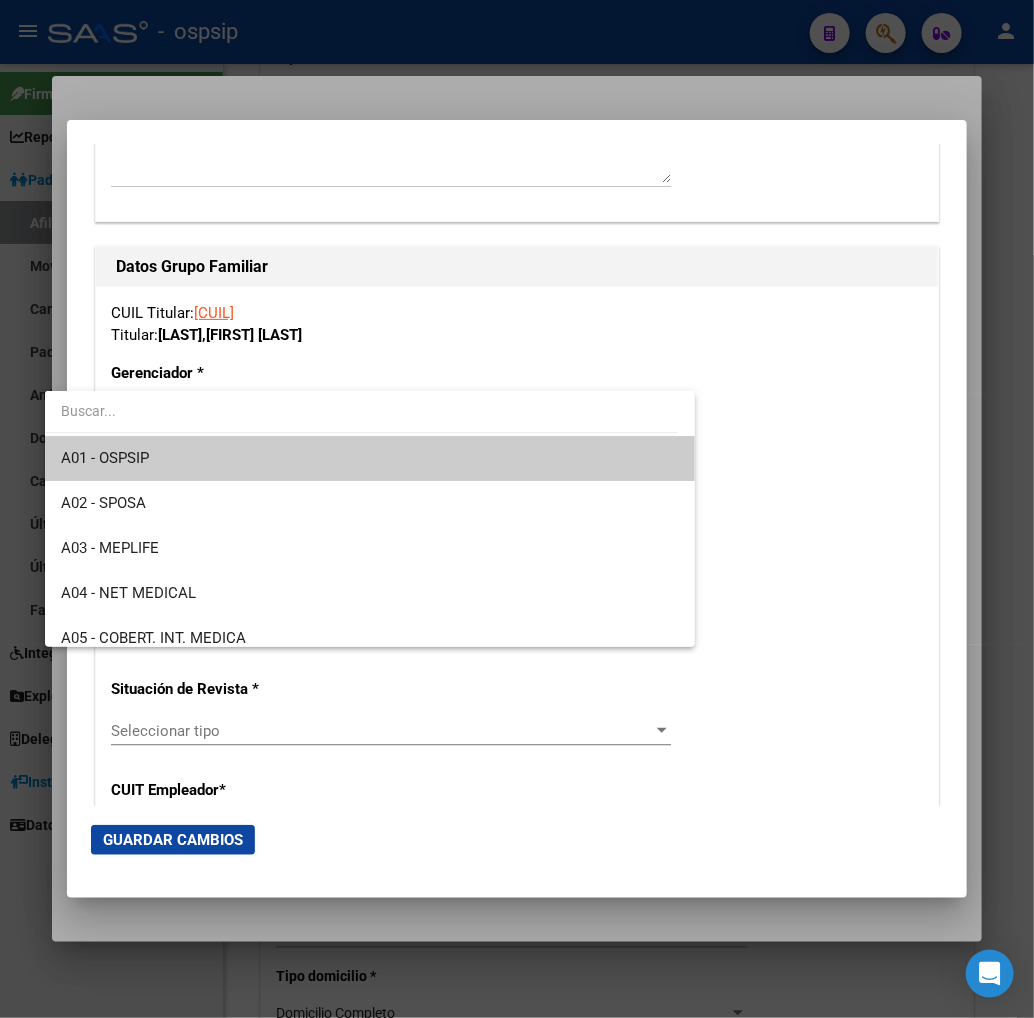 drag, startPoint x: 543, startPoint y: 448, endPoint x: 457, endPoint y: 535, distance: 122.33152 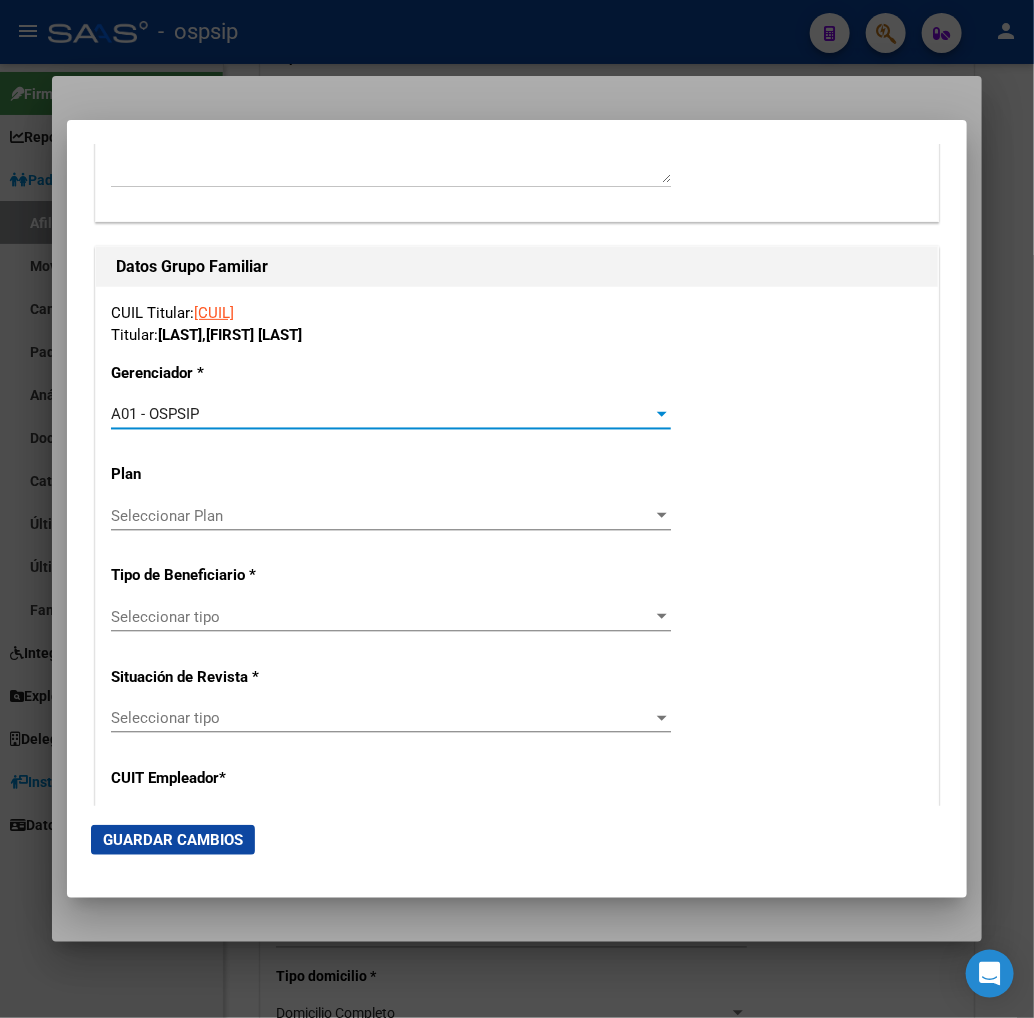 click on "Seleccionar tipo" at bounding box center (382, 617) 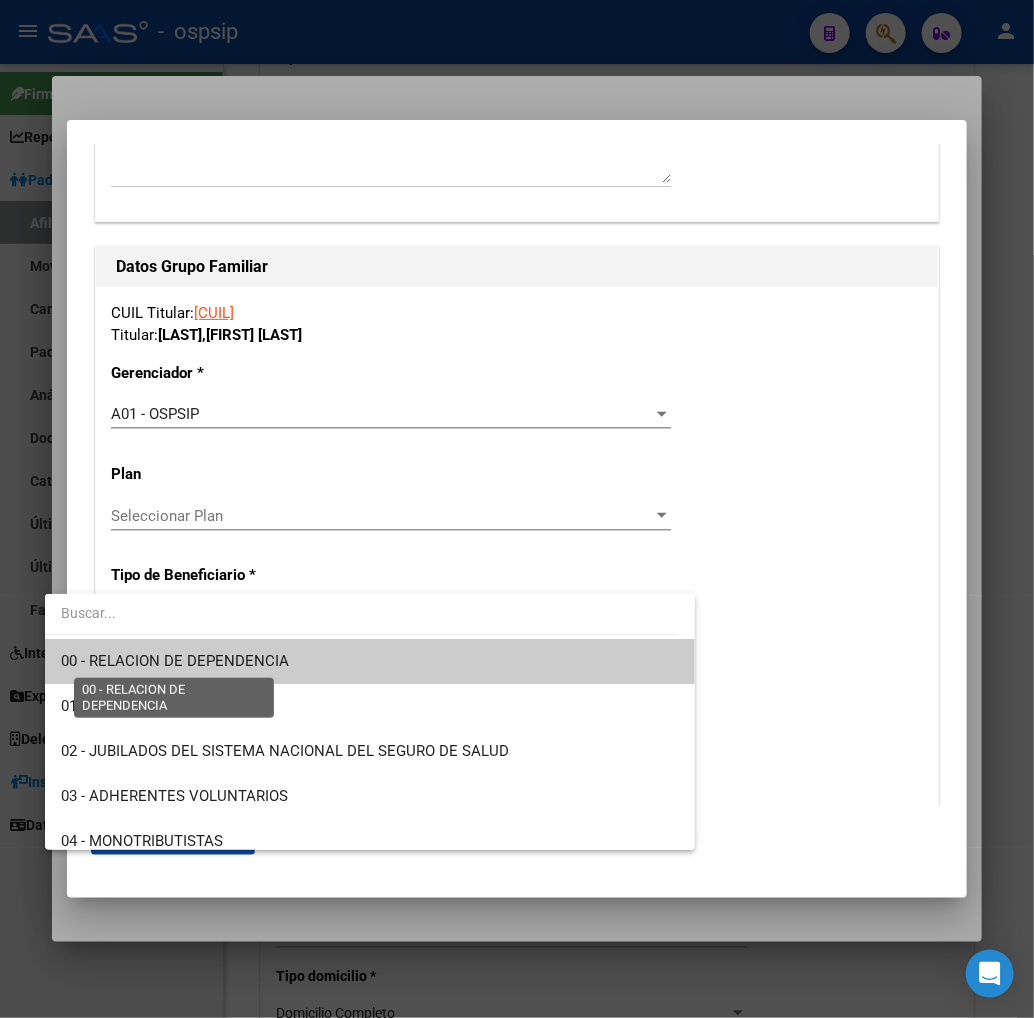 click on "00 - RELACION DE DEPENDENCIA" at bounding box center [175, 661] 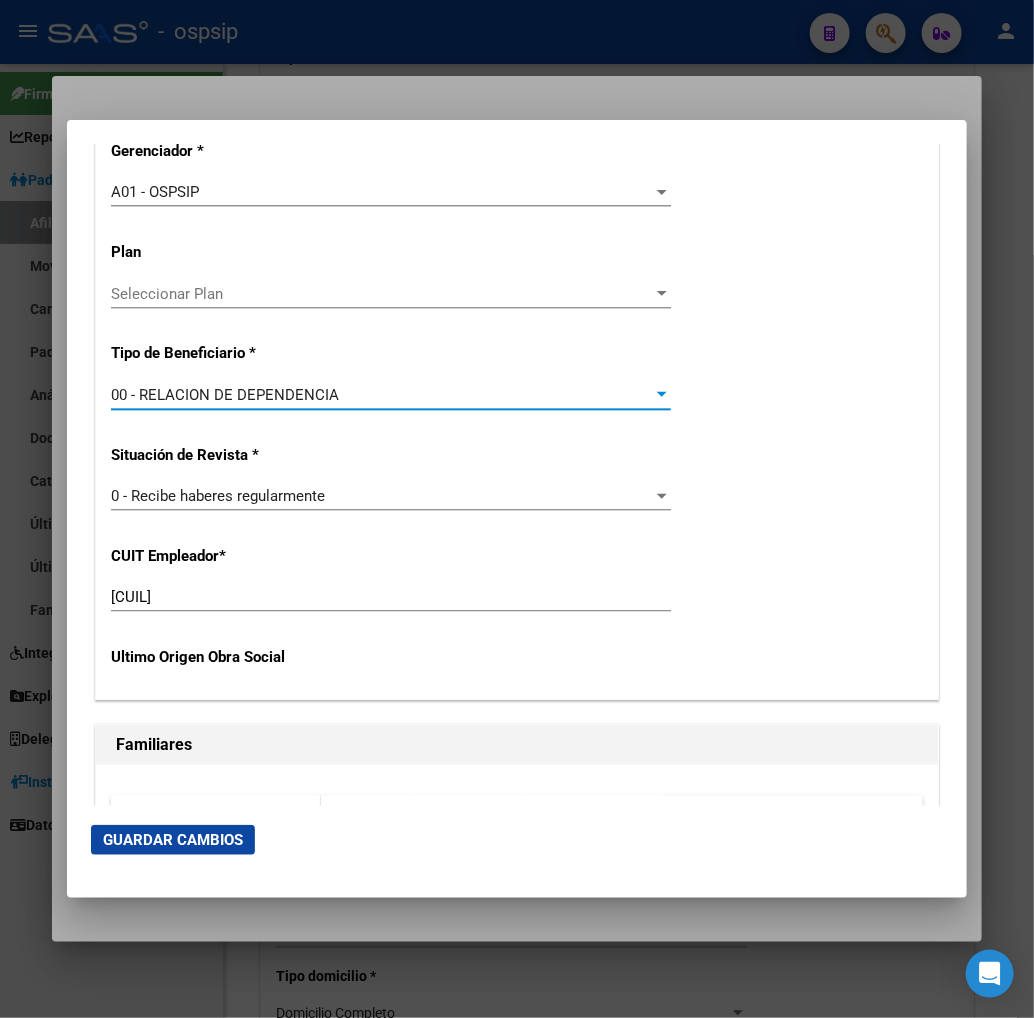 scroll, scrollTop: 3666, scrollLeft: 0, axis: vertical 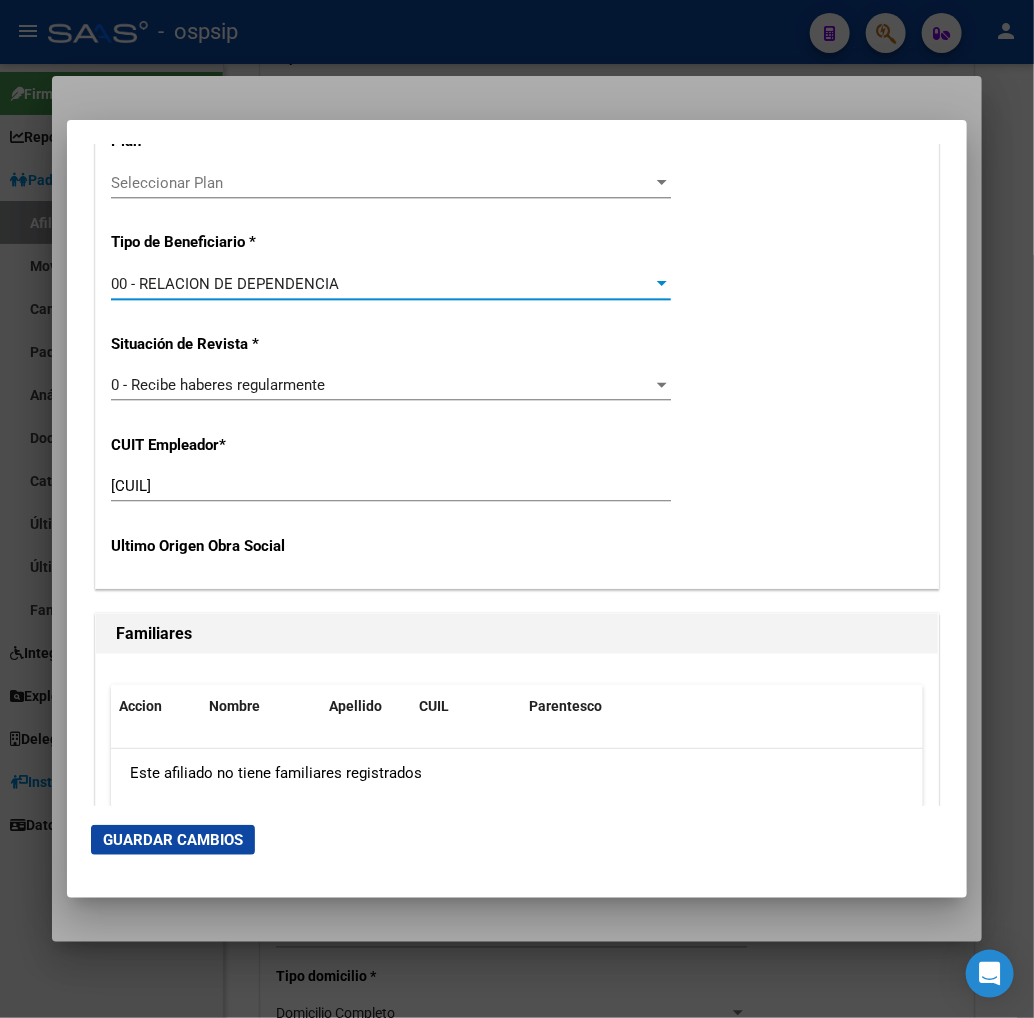 click on "Guardar Cambios" 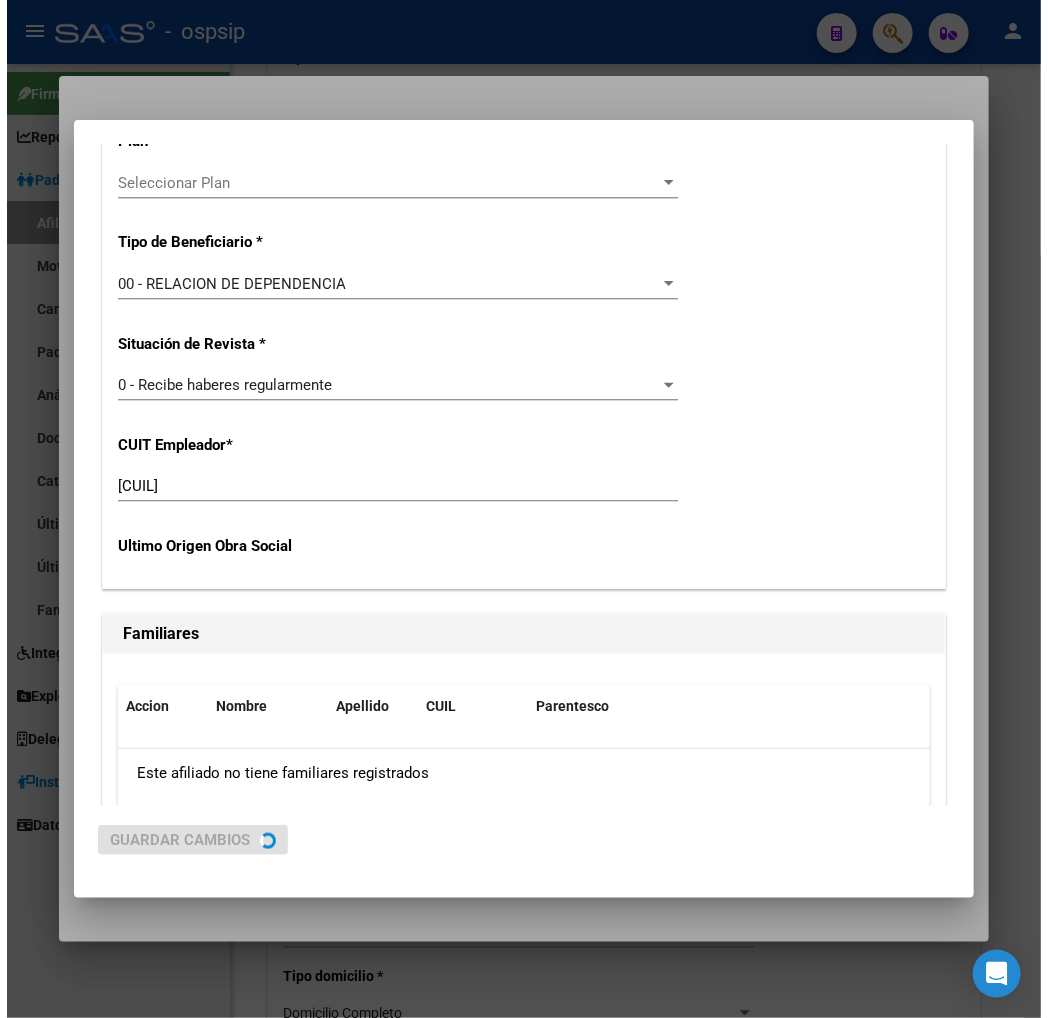 scroll, scrollTop: 0, scrollLeft: 0, axis: both 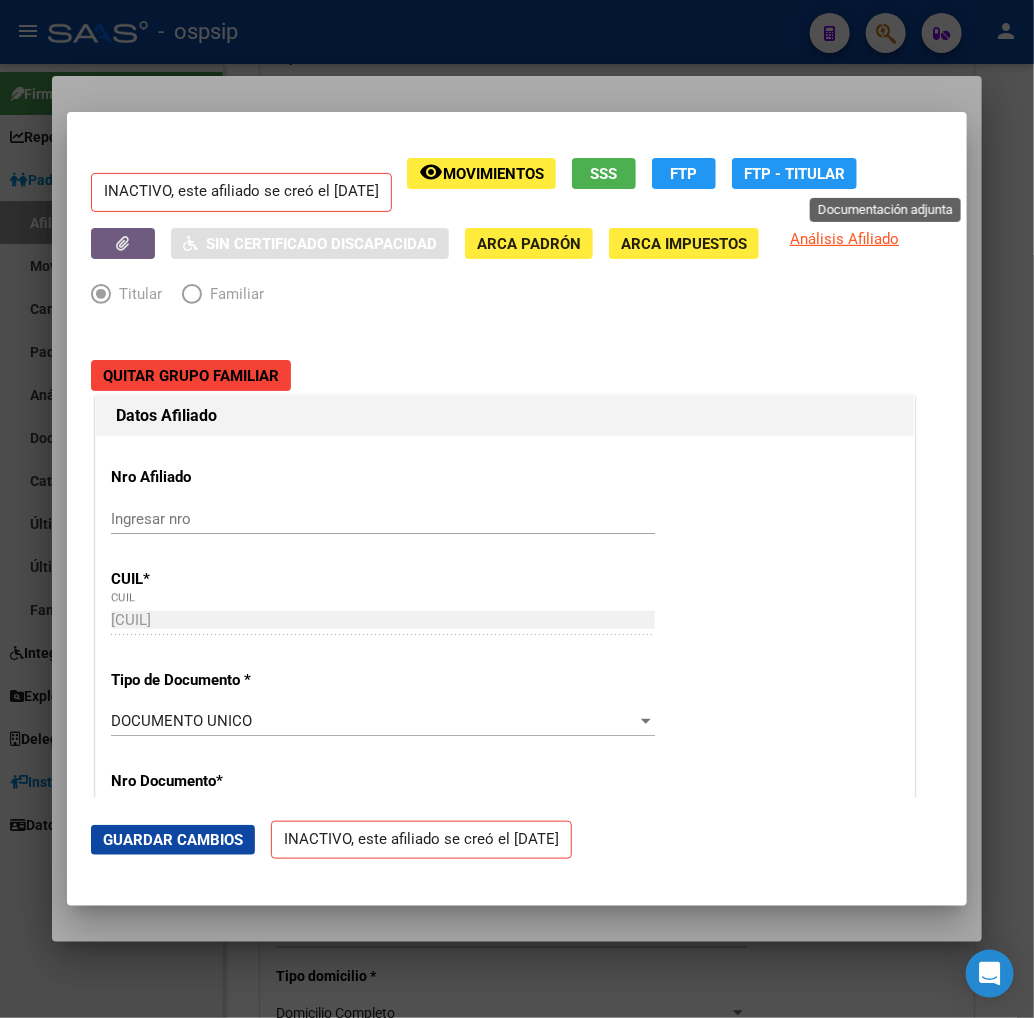 click 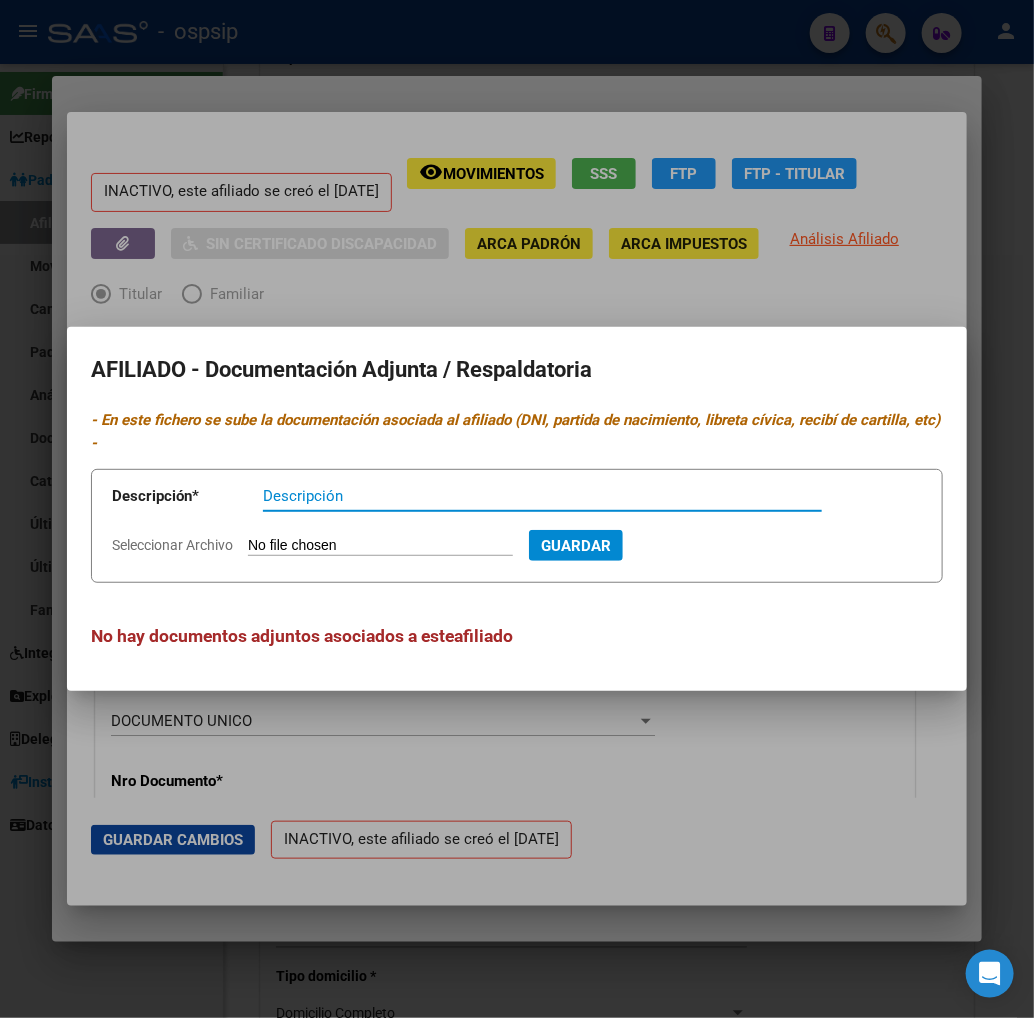 click on "Descripción" at bounding box center (542, 496) 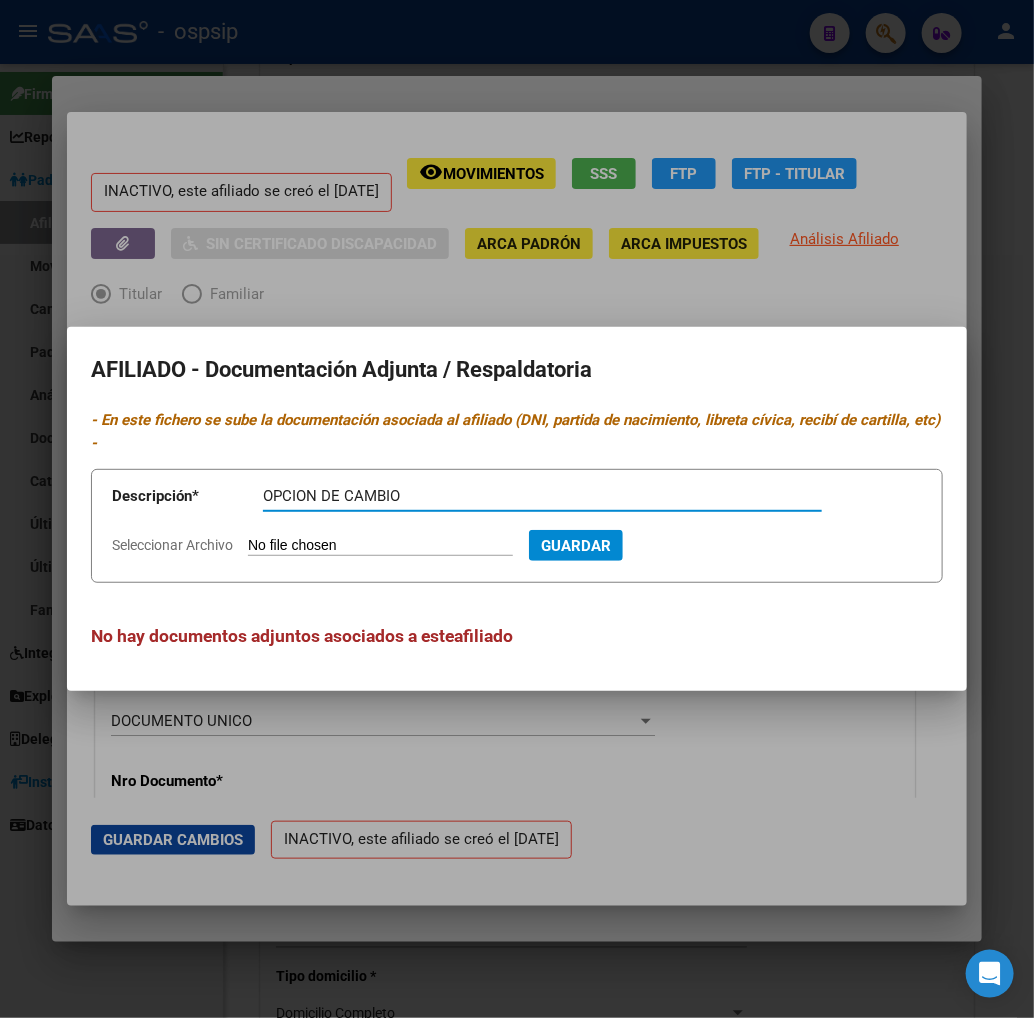 click on "Seleccionar Archivo" at bounding box center (380, 546) 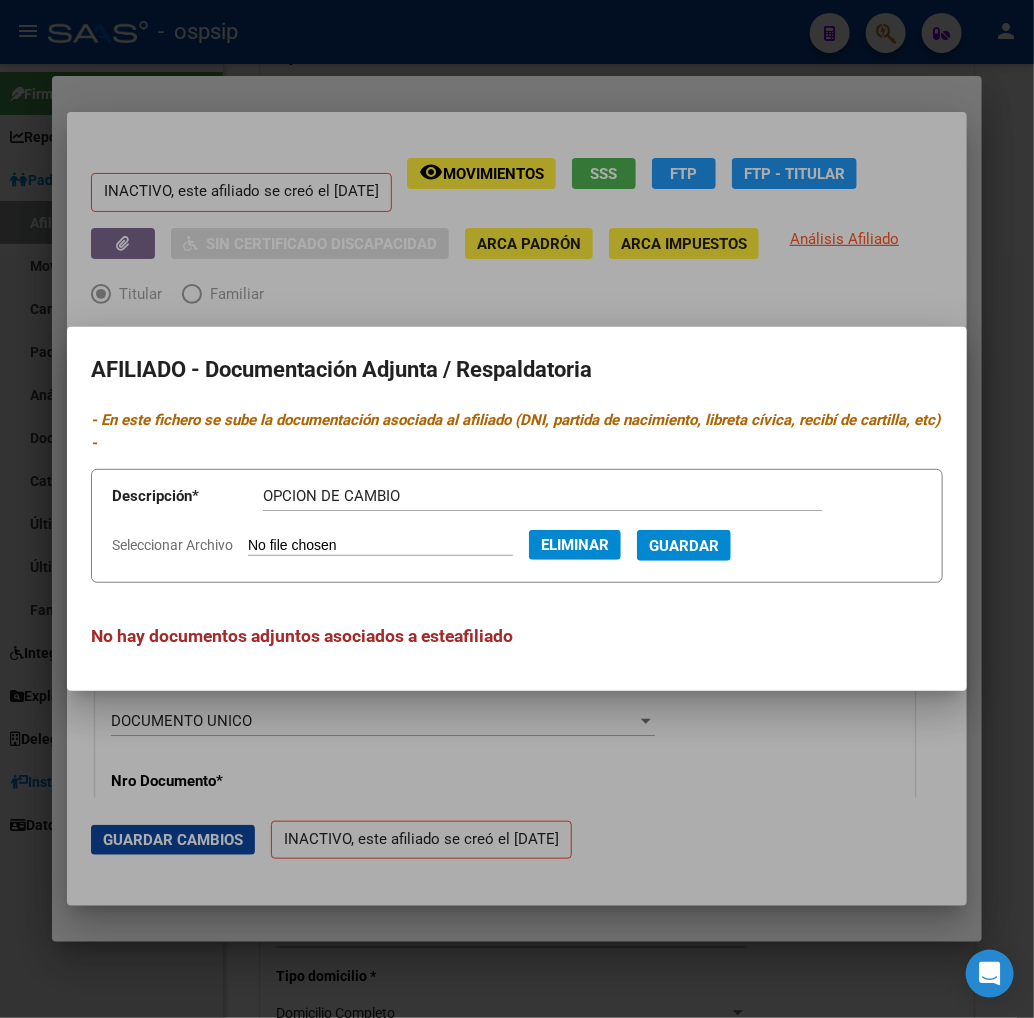 click on "Guardar" at bounding box center [684, 546] 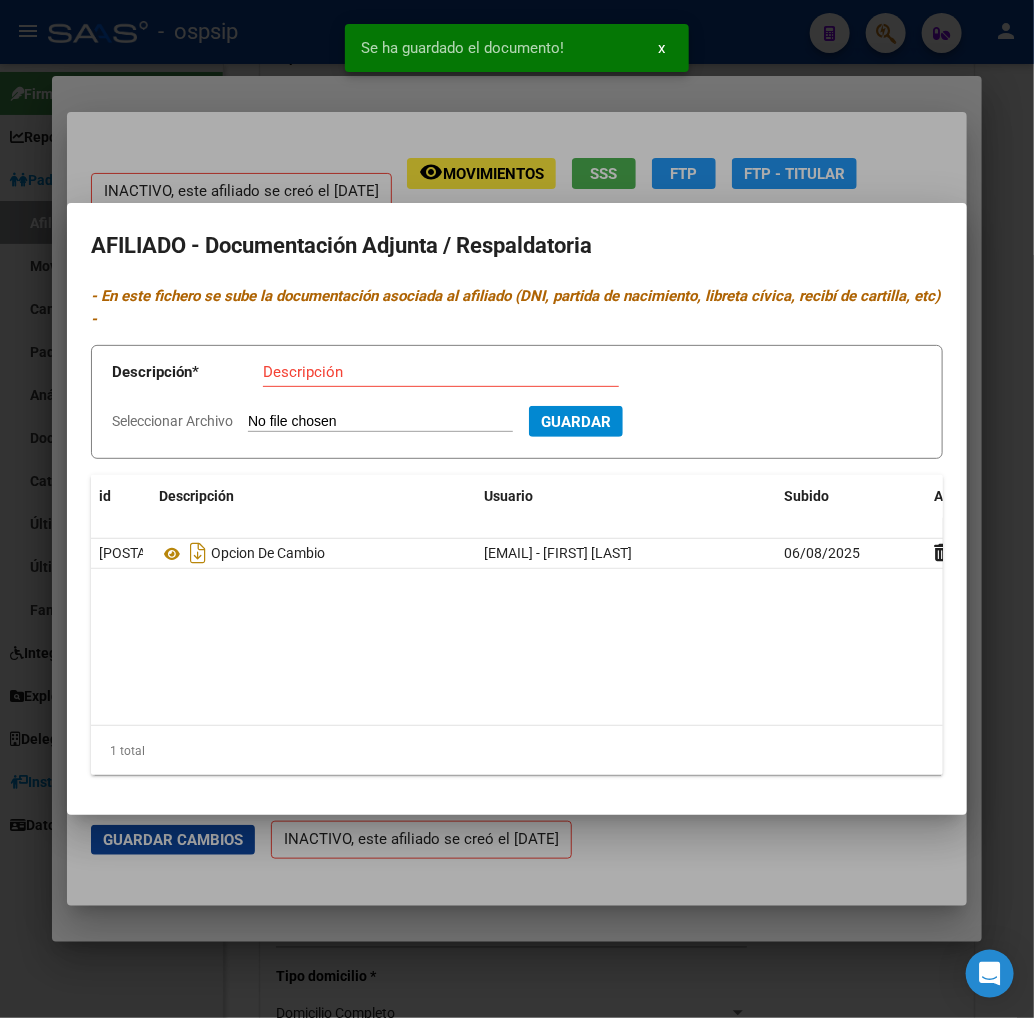 click at bounding box center [517, 509] 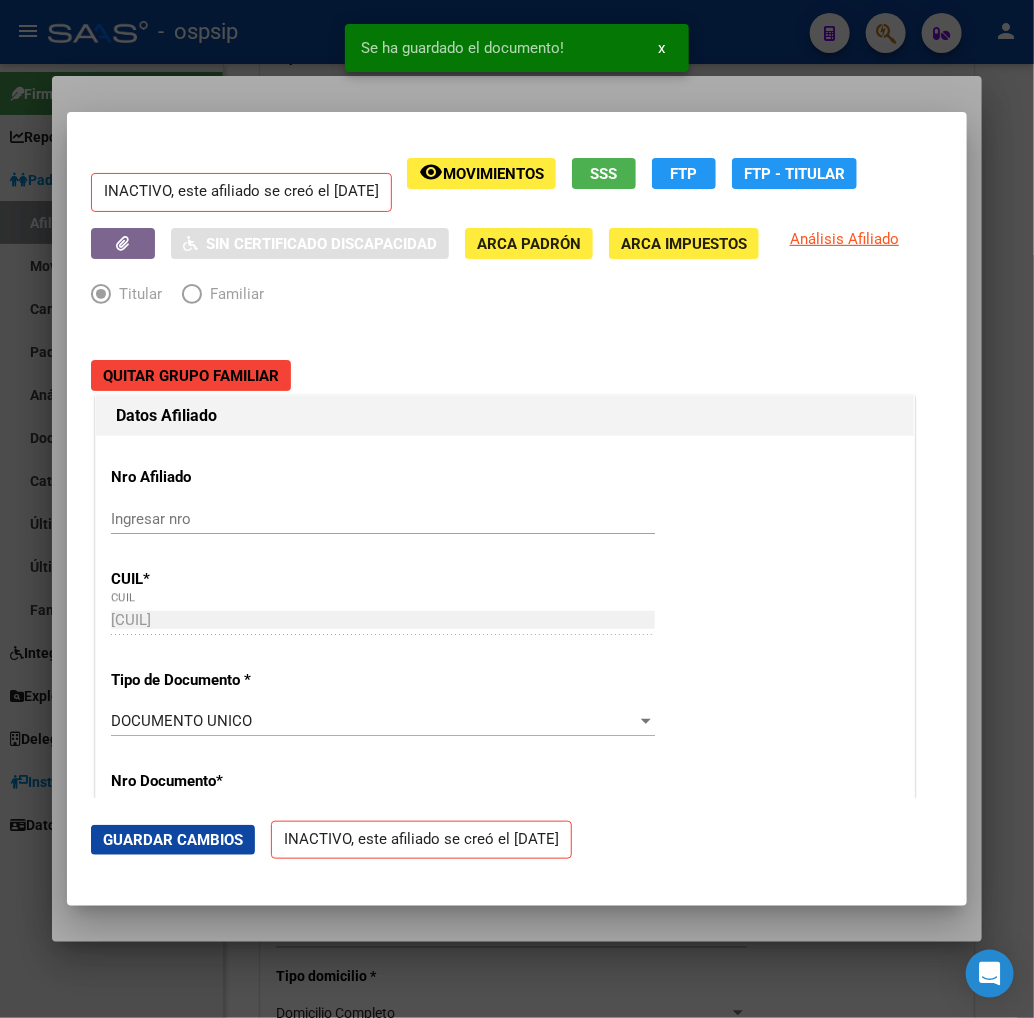 click on "Guardar Cambios" 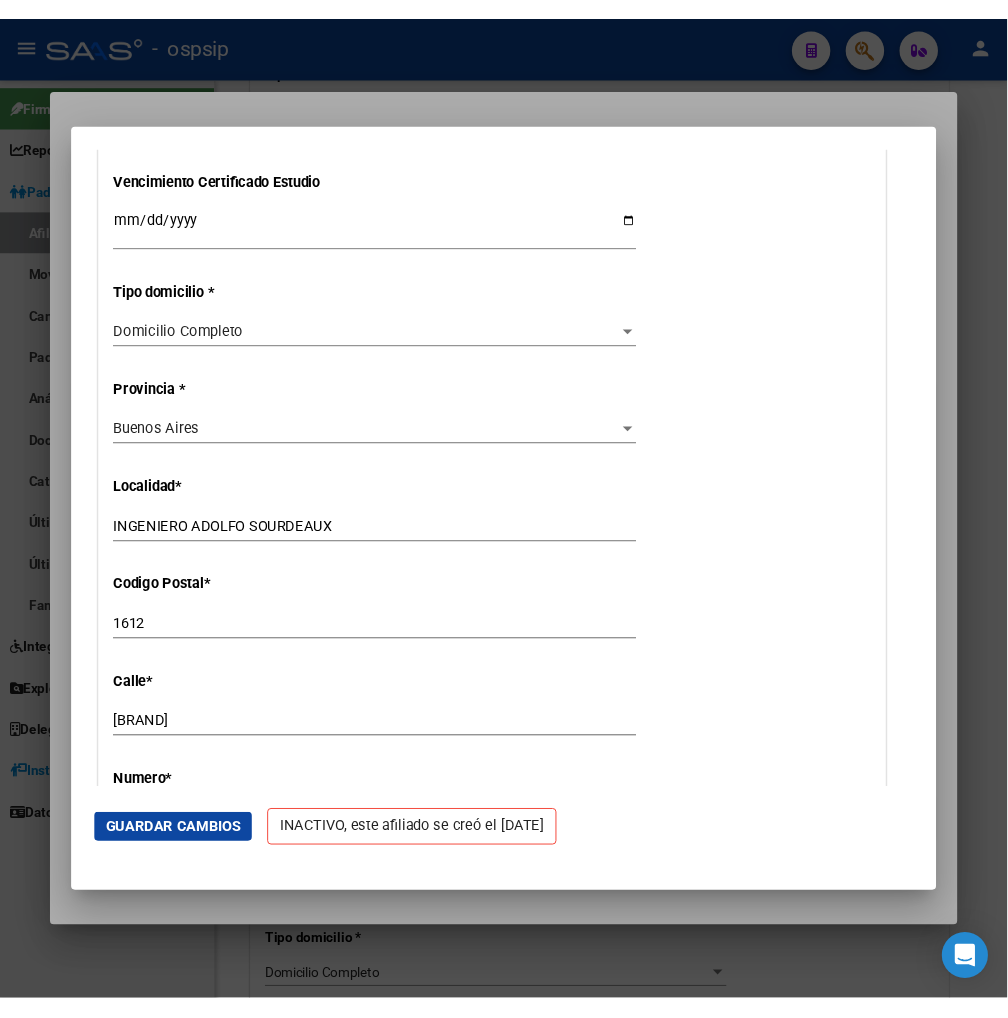 scroll, scrollTop: 1555, scrollLeft: 0, axis: vertical 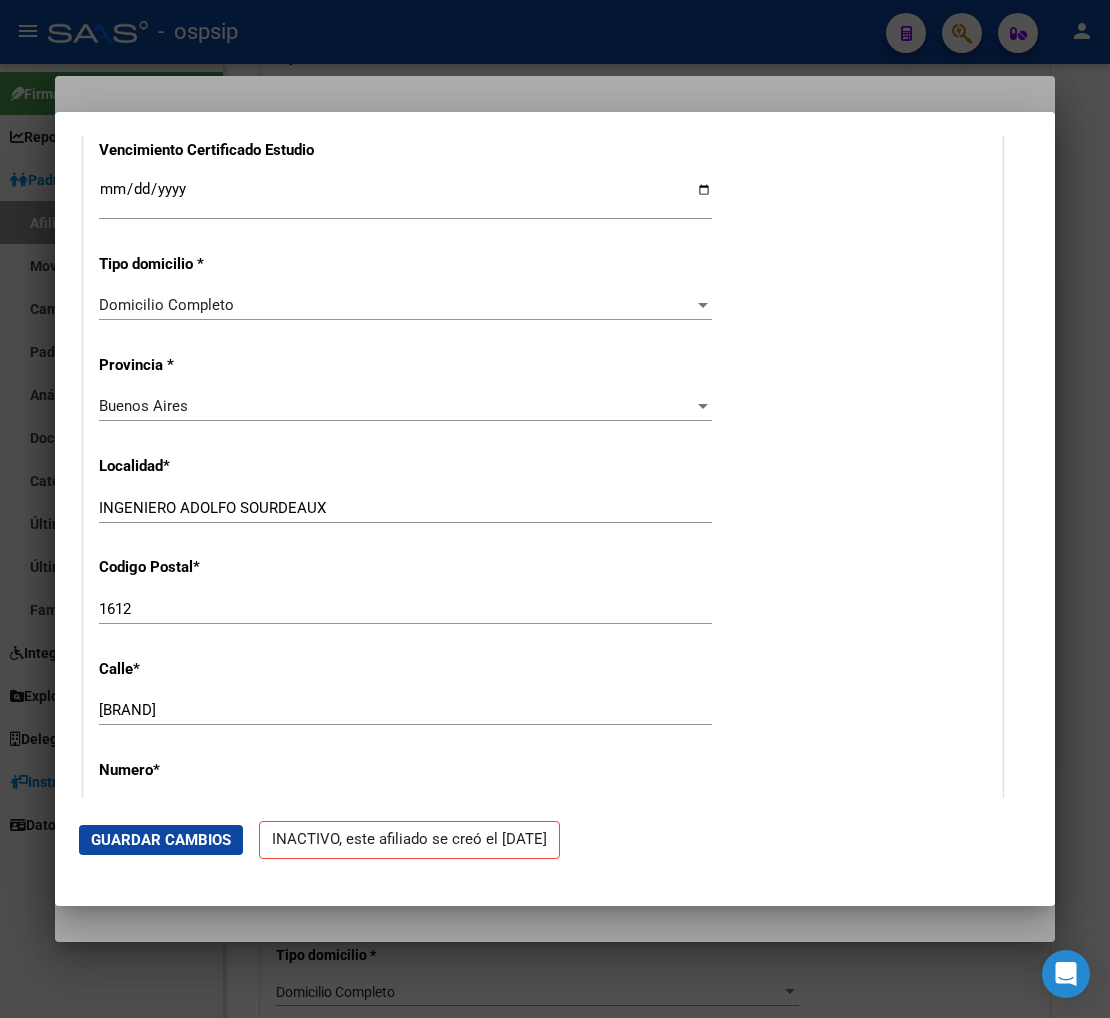 click at bounding box center [555, 509] 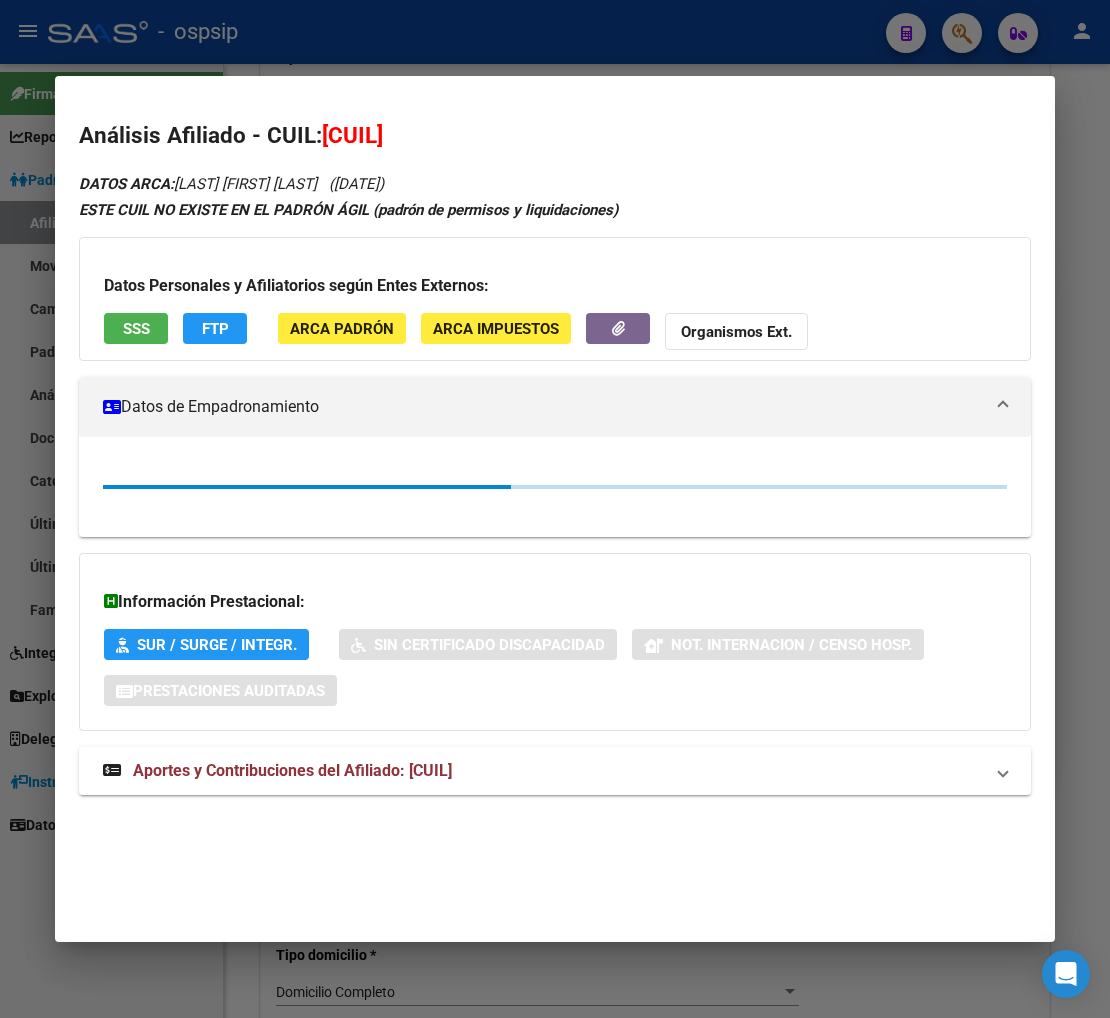 click at bounding box center [555, 509] 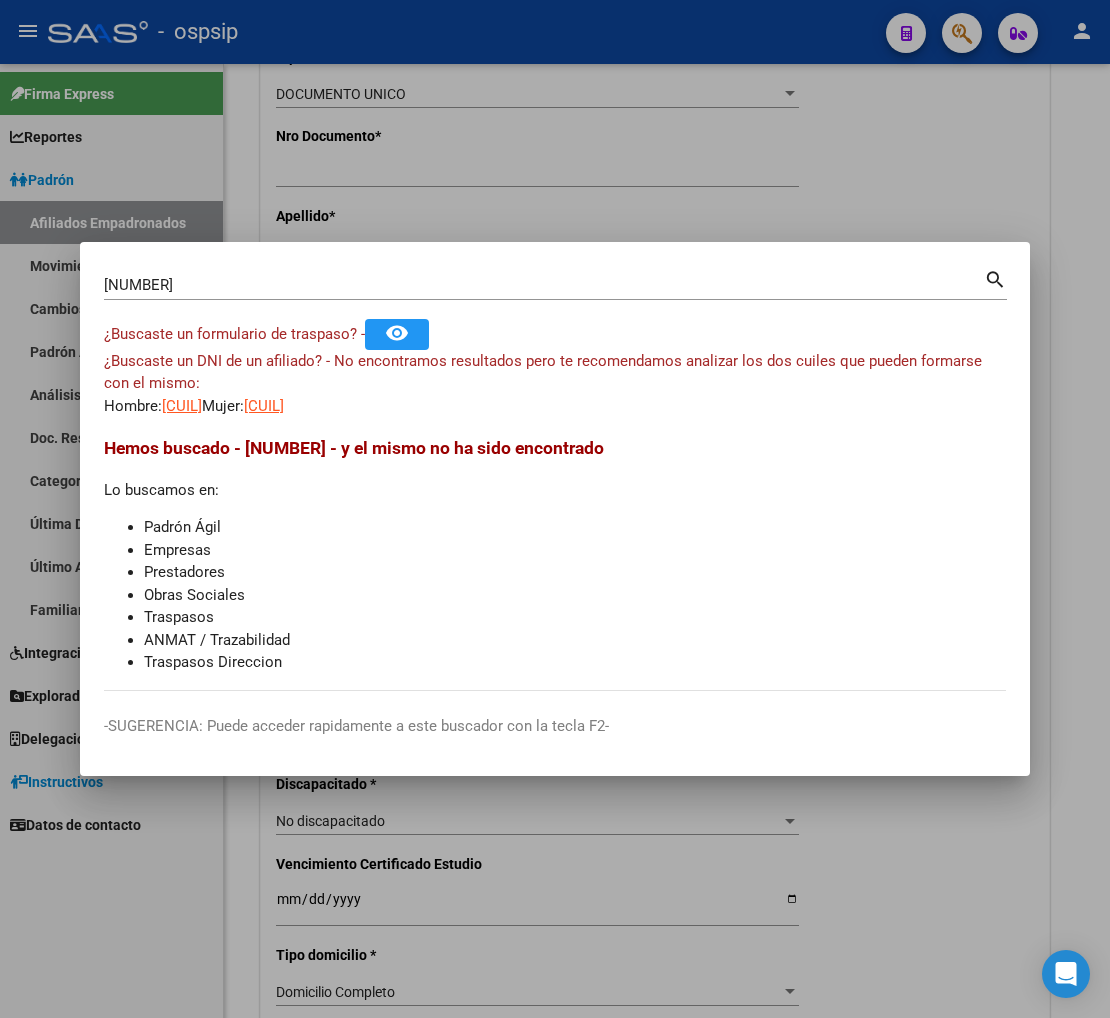 click on "43729612" at bounding box center [544, 285] 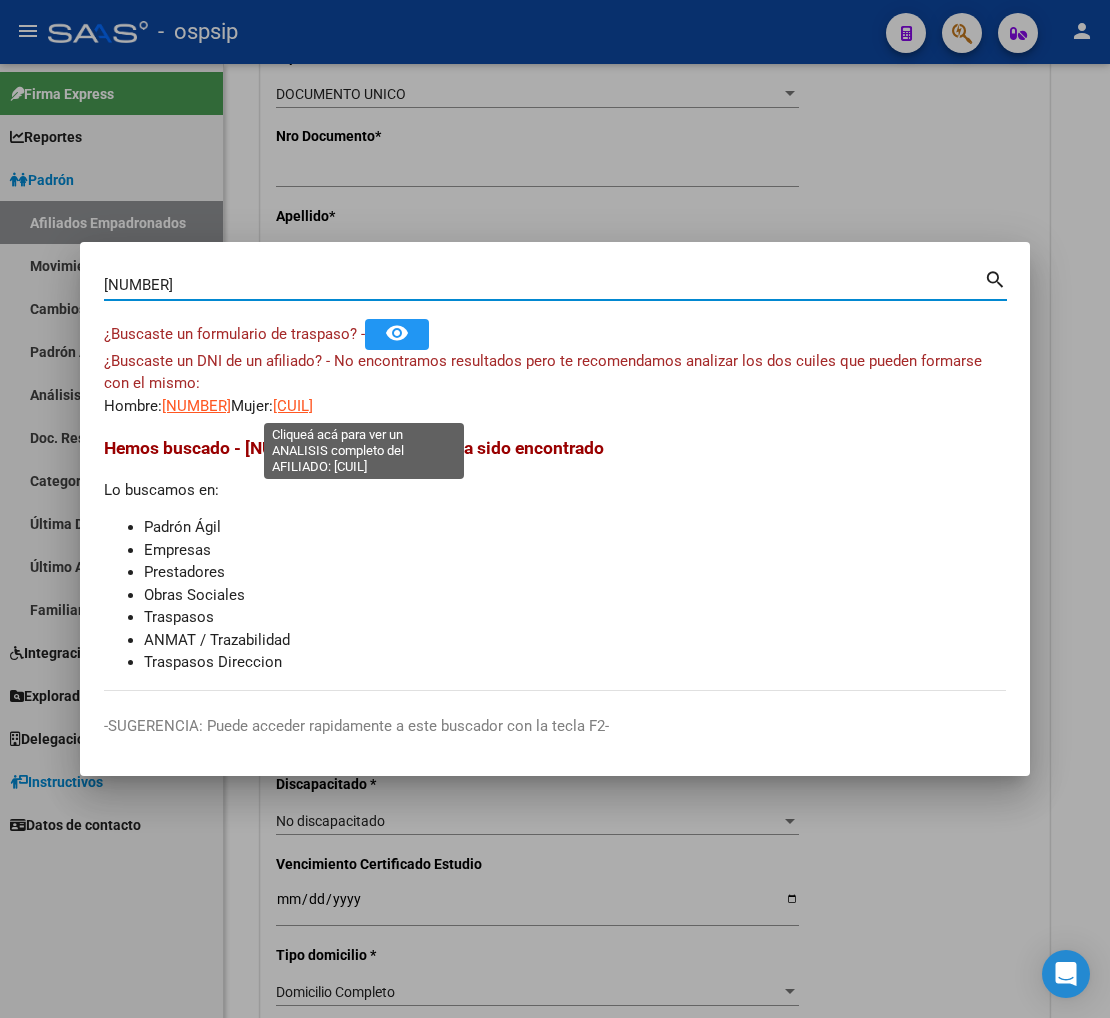 click on "27242323284" at bounding box center [293, 406] 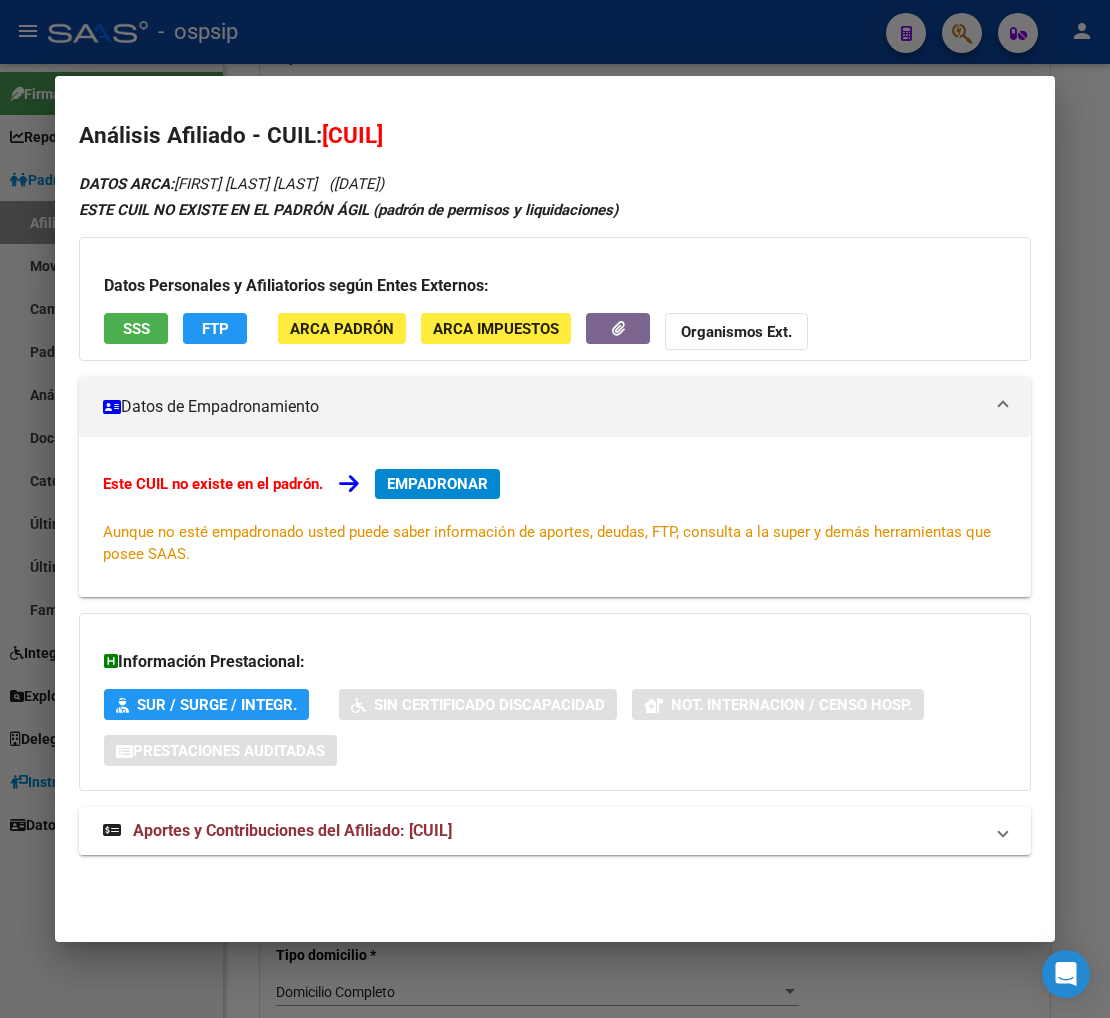 click on "Información Prestacional:       SUR / SURGE / INTEGR.    Sin Certificado Discapacidad    Not. Internacion / Censo Hosp.  Prestaciones Auditadas" at bounding box center [555, 702] 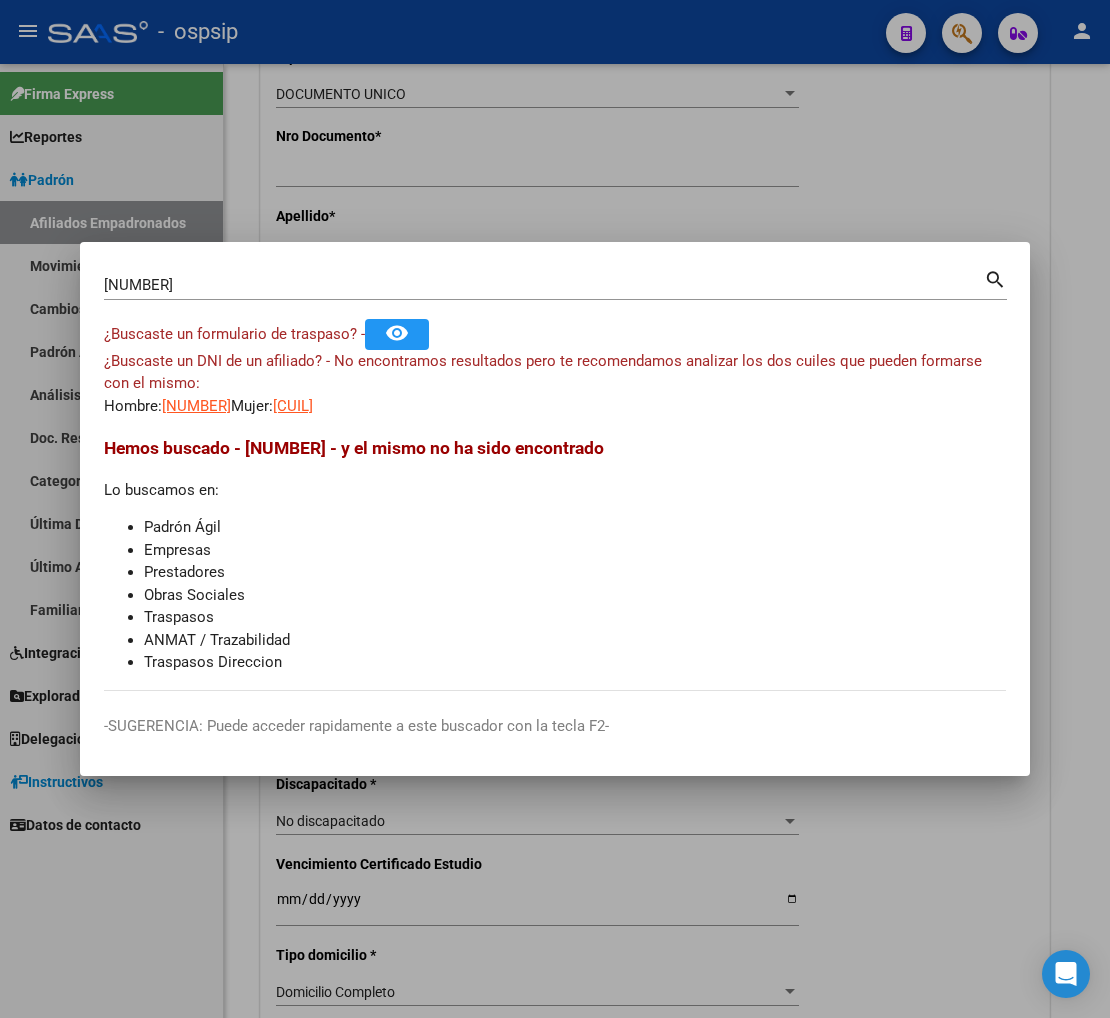 click on "24232328" at bounding box center (544, 285) 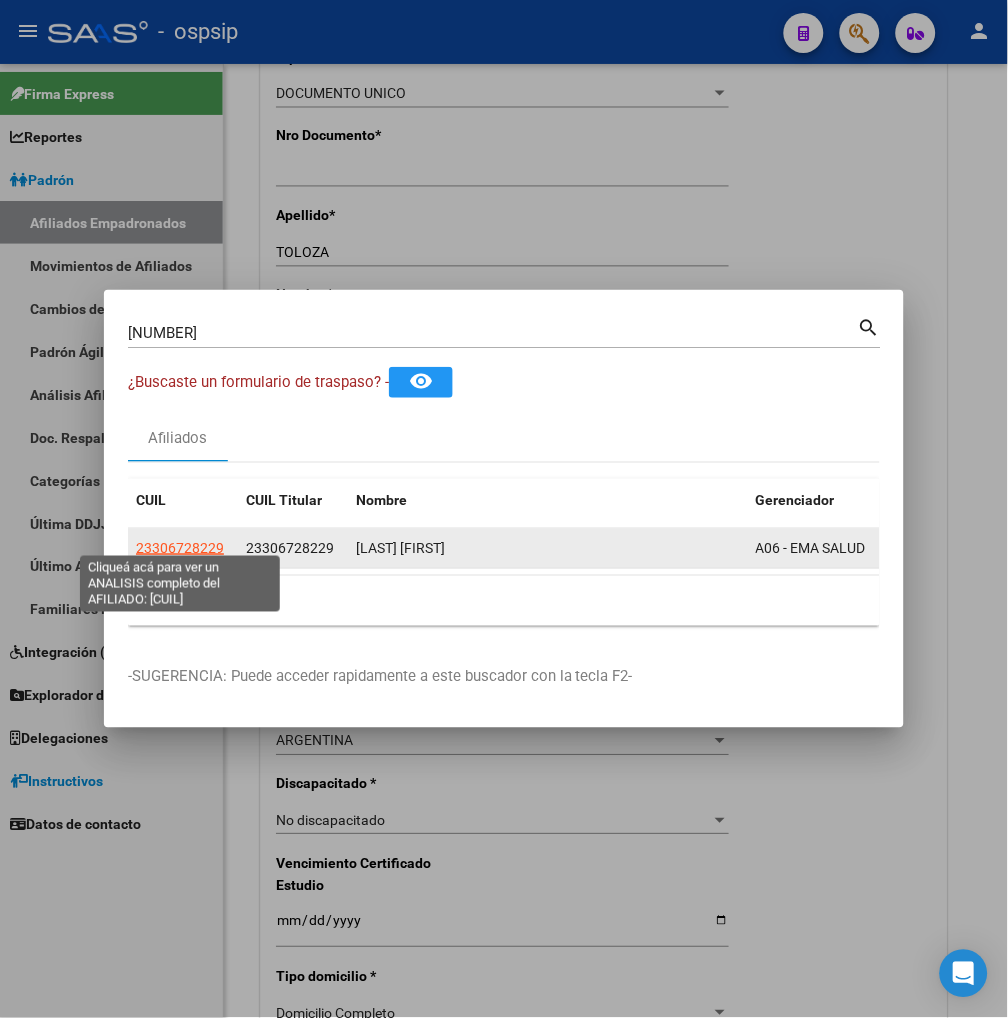 click on "23306728229" 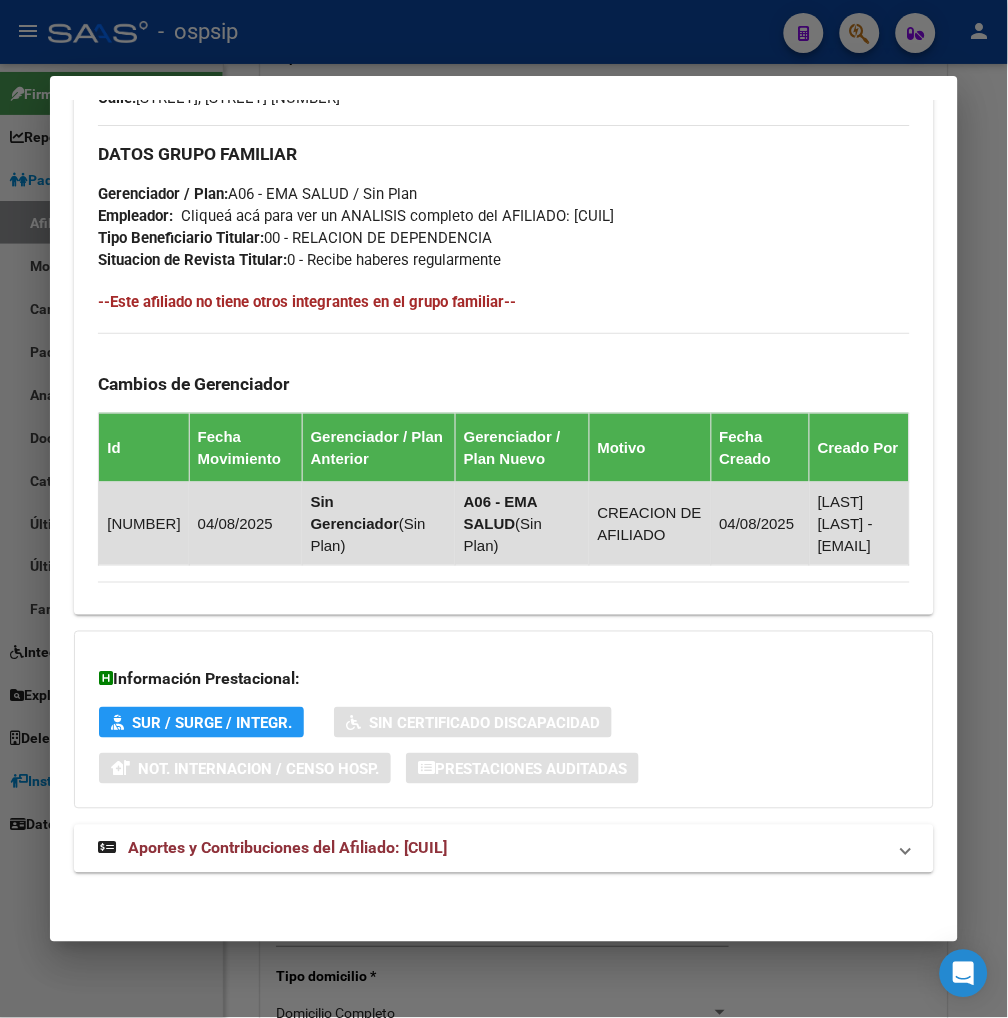 scroll, scrollTop: 713, scrollLeft: 0, axis: vertical 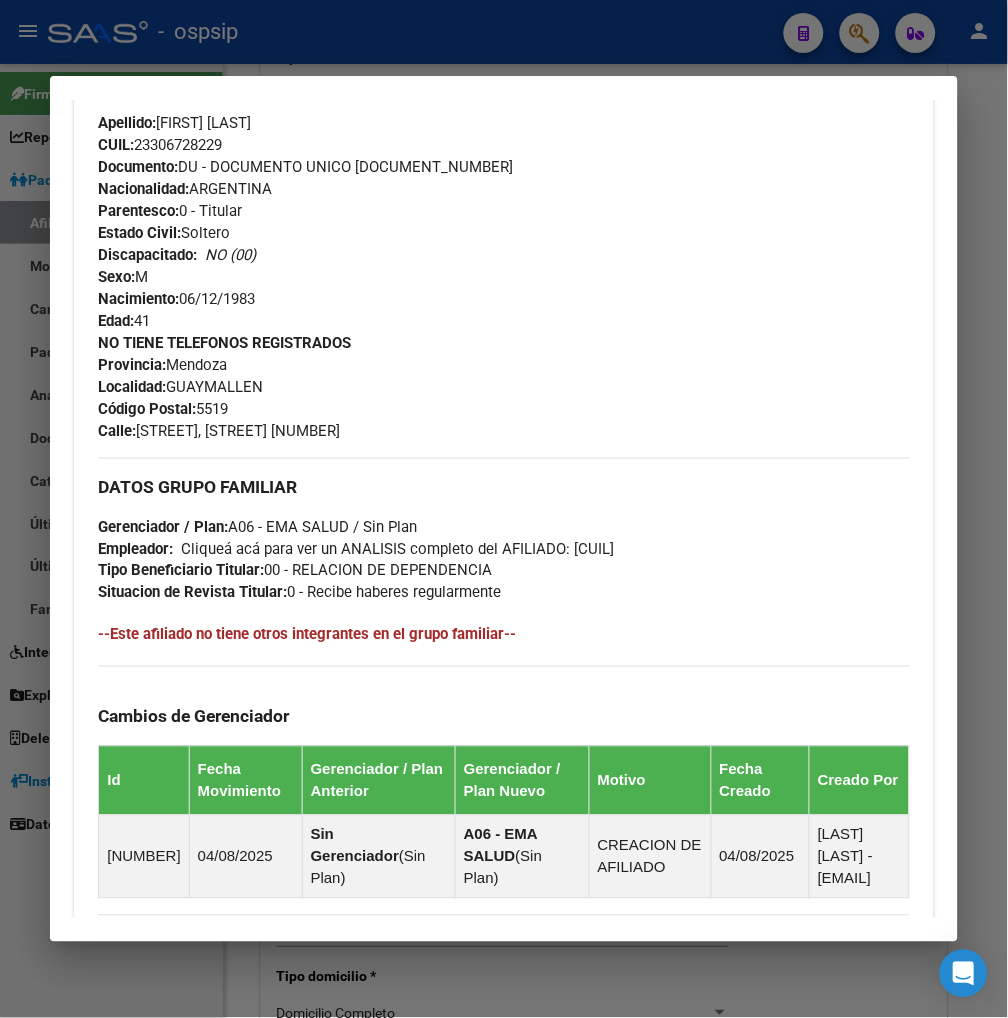 click on "Apellido:  RAUL ALBERTO BORIERO CUIL:  23306728229 Documento:  DU - DOCUMENTO UNICO 30672822  Nacionalidad:  ARGENTINA Parentesco:  0 - Titular Estado Civil:  Soltero Discapacitado:    NO (00) Sexo:  M Nacimiento:  06/12/1983 Edad:  41" at bounding box center (503, 222) 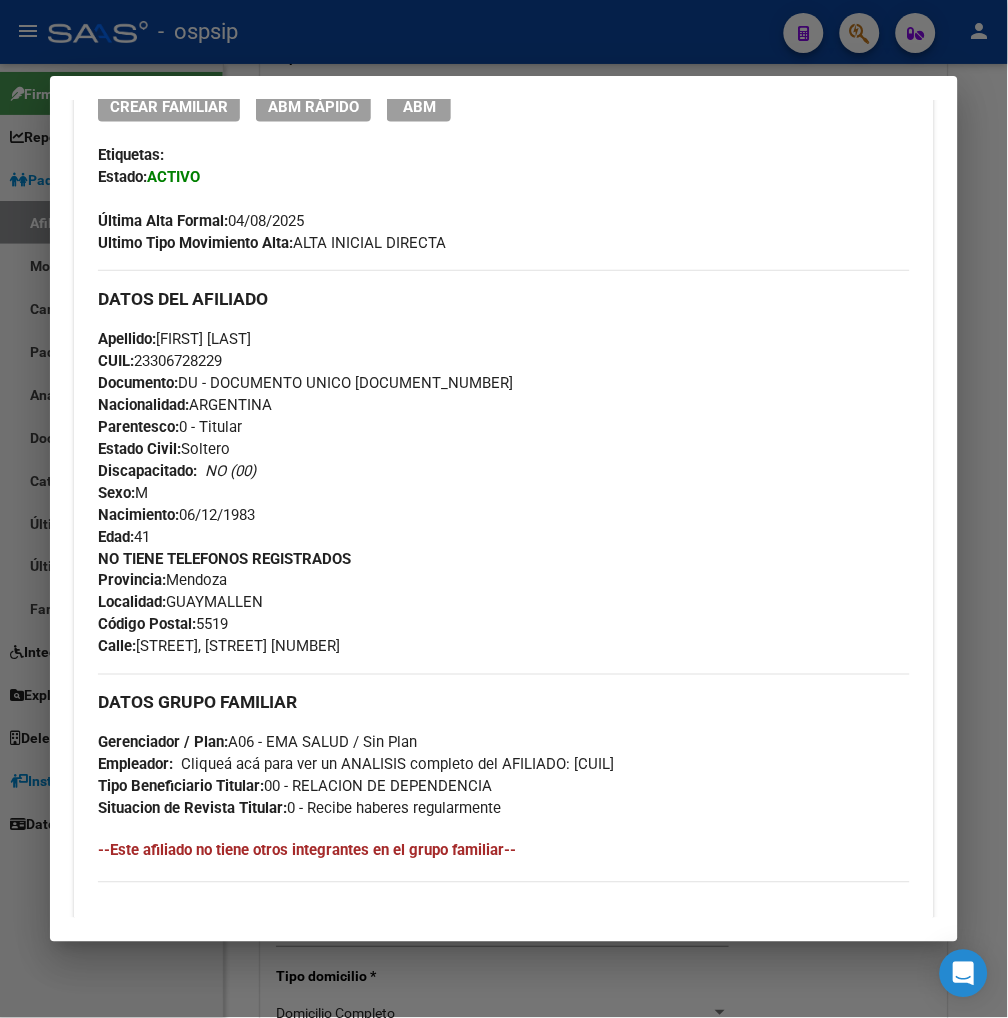scroll, scrollTop: 491, scrollLeft: 0, axis: vertical 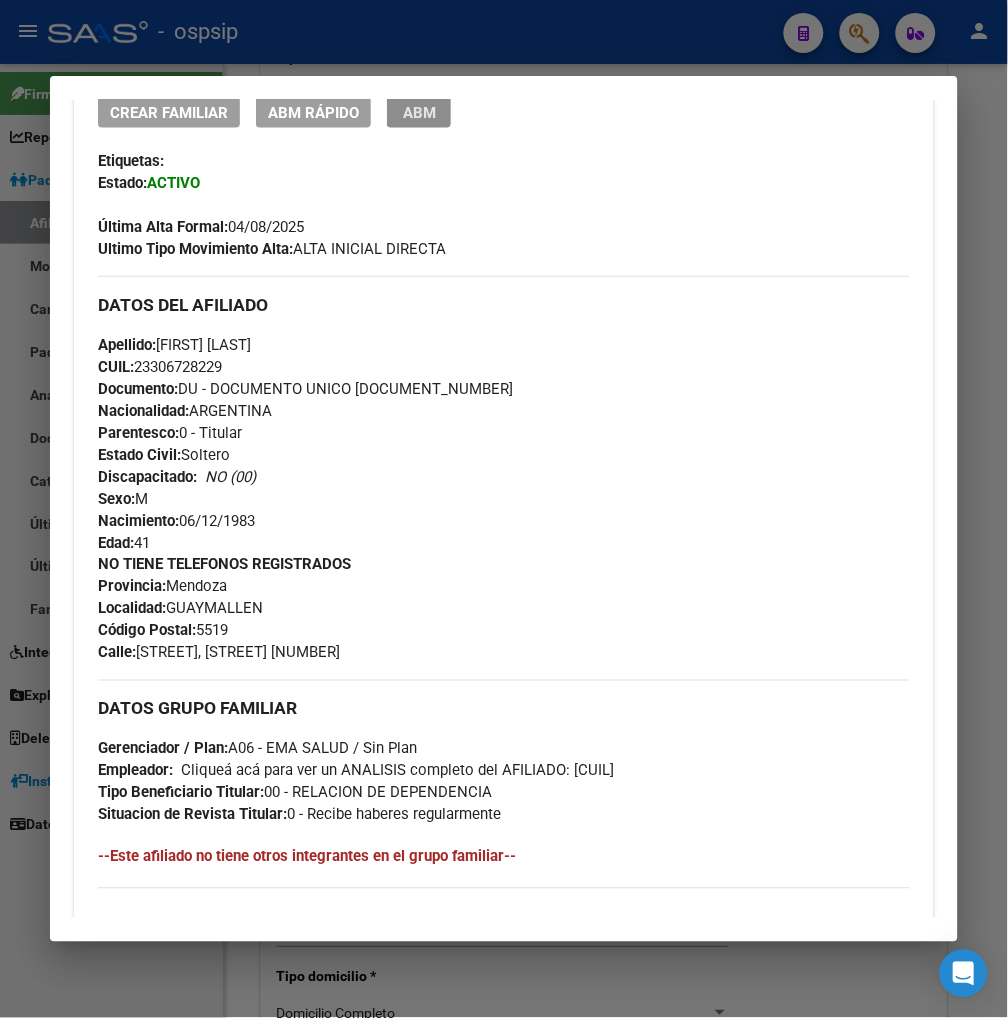click on "ABM" at bounding box center (419, 113) 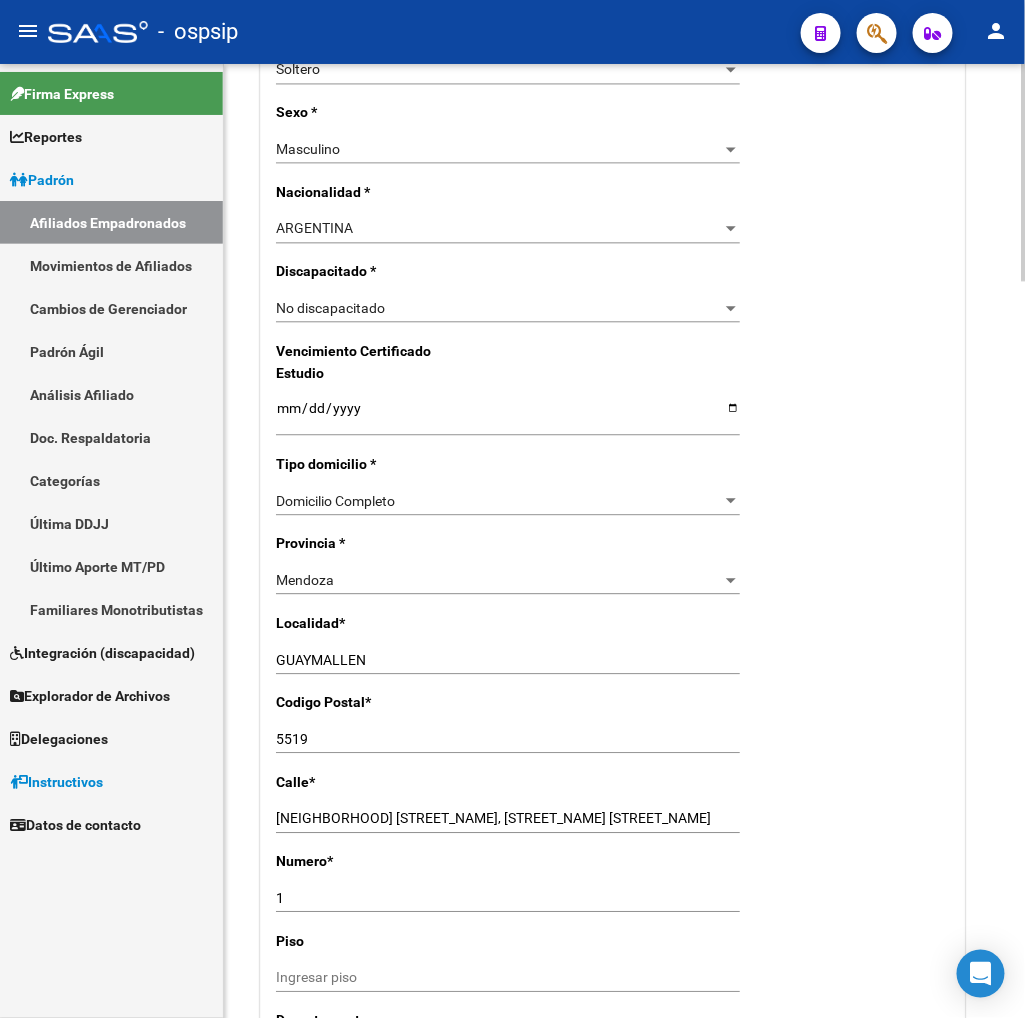 scroll, scrollTop: 1111, scrollLeft: 0, axis: vertical 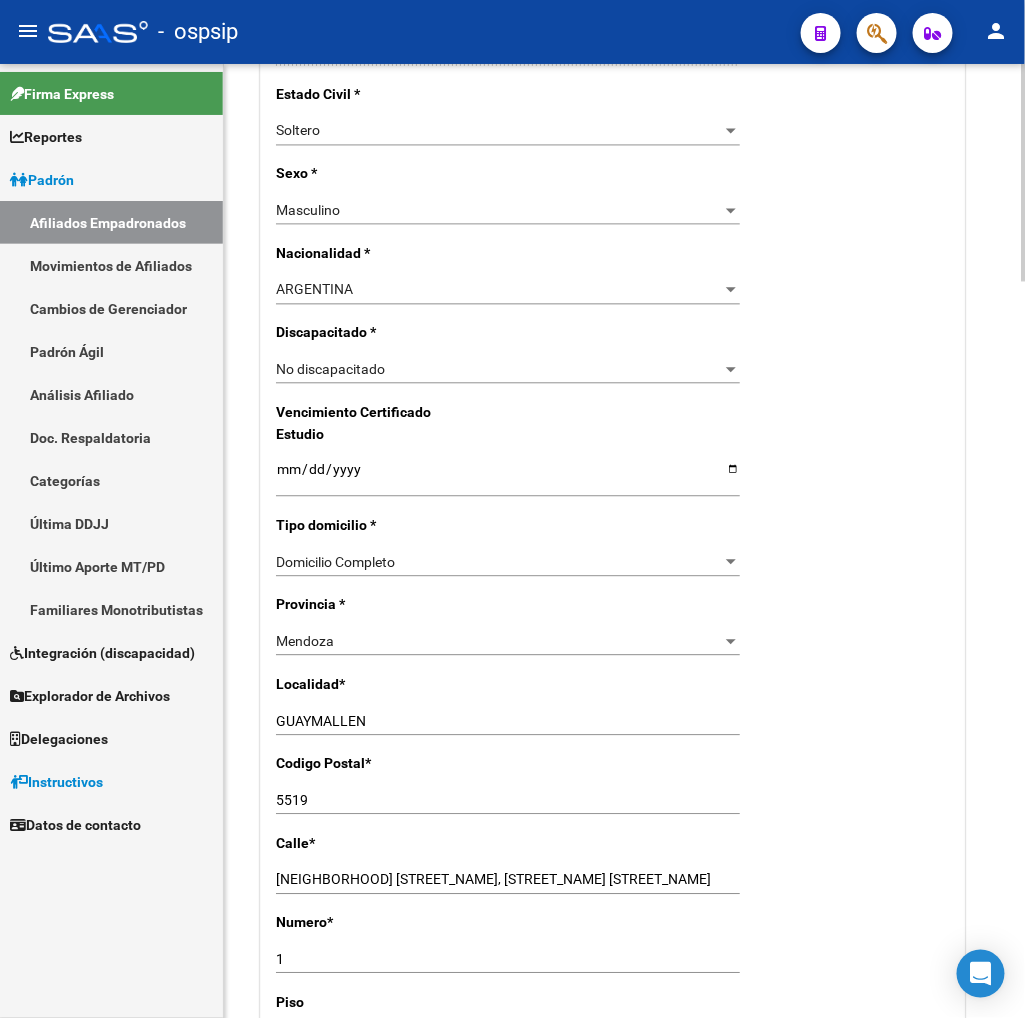 click on "Soltero" at bounding box center (499, 130) 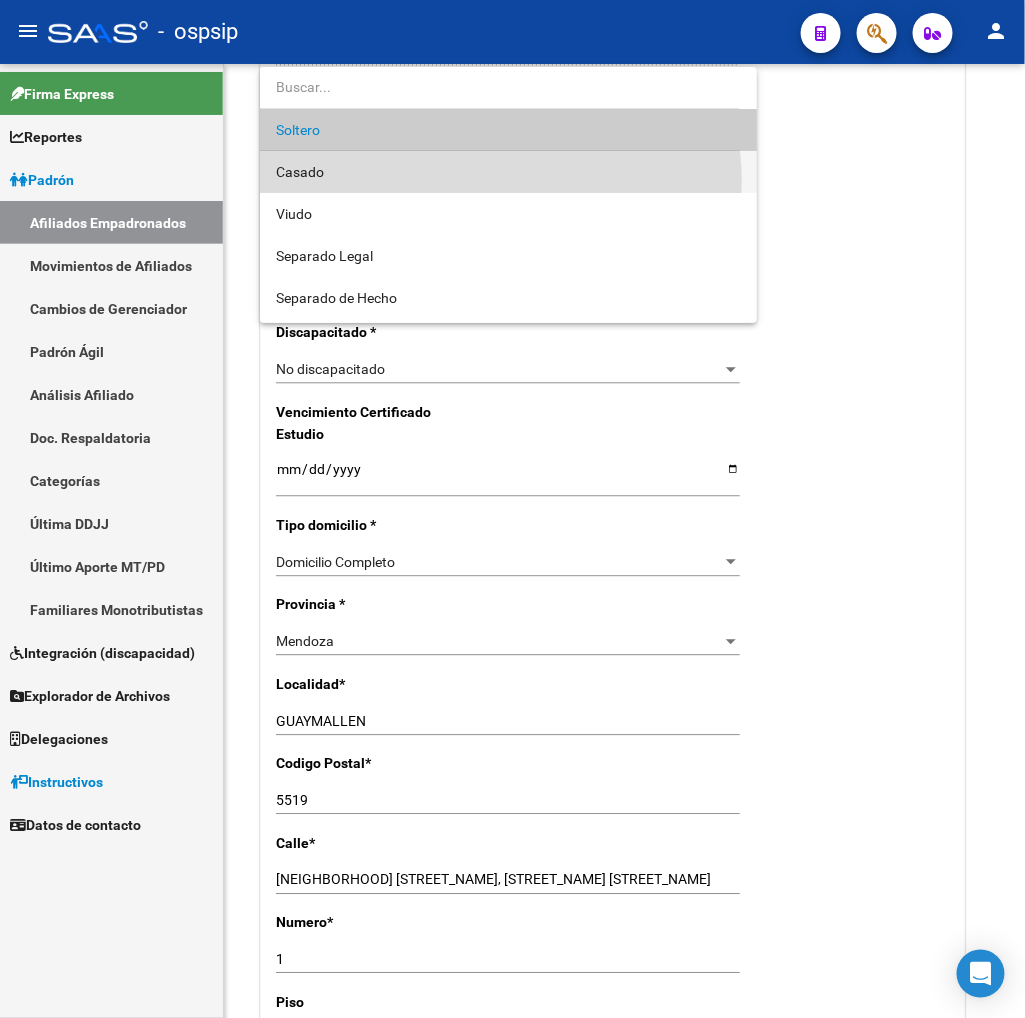 click on "Casado" at bounding box center (508, 172) 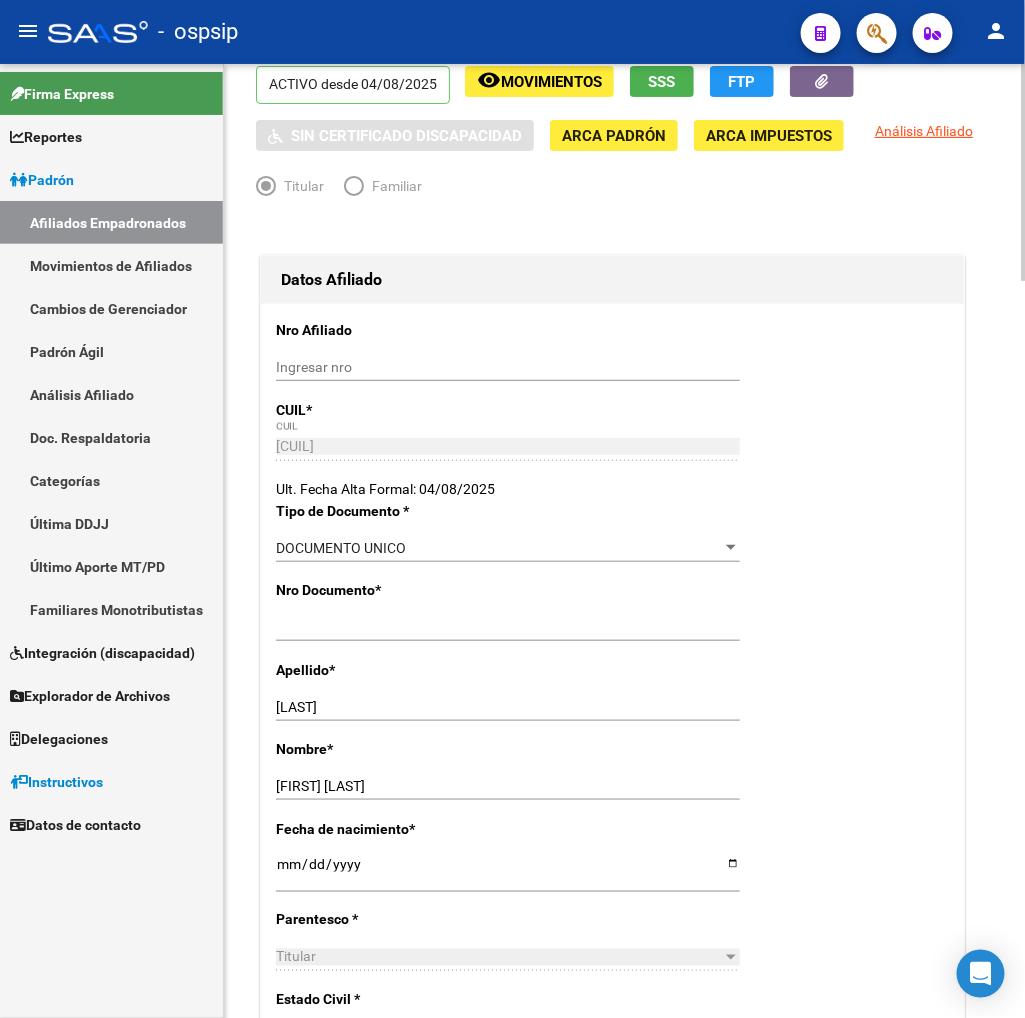 scroll, scrollTop: 0, scrollLeft: 0, axis: both 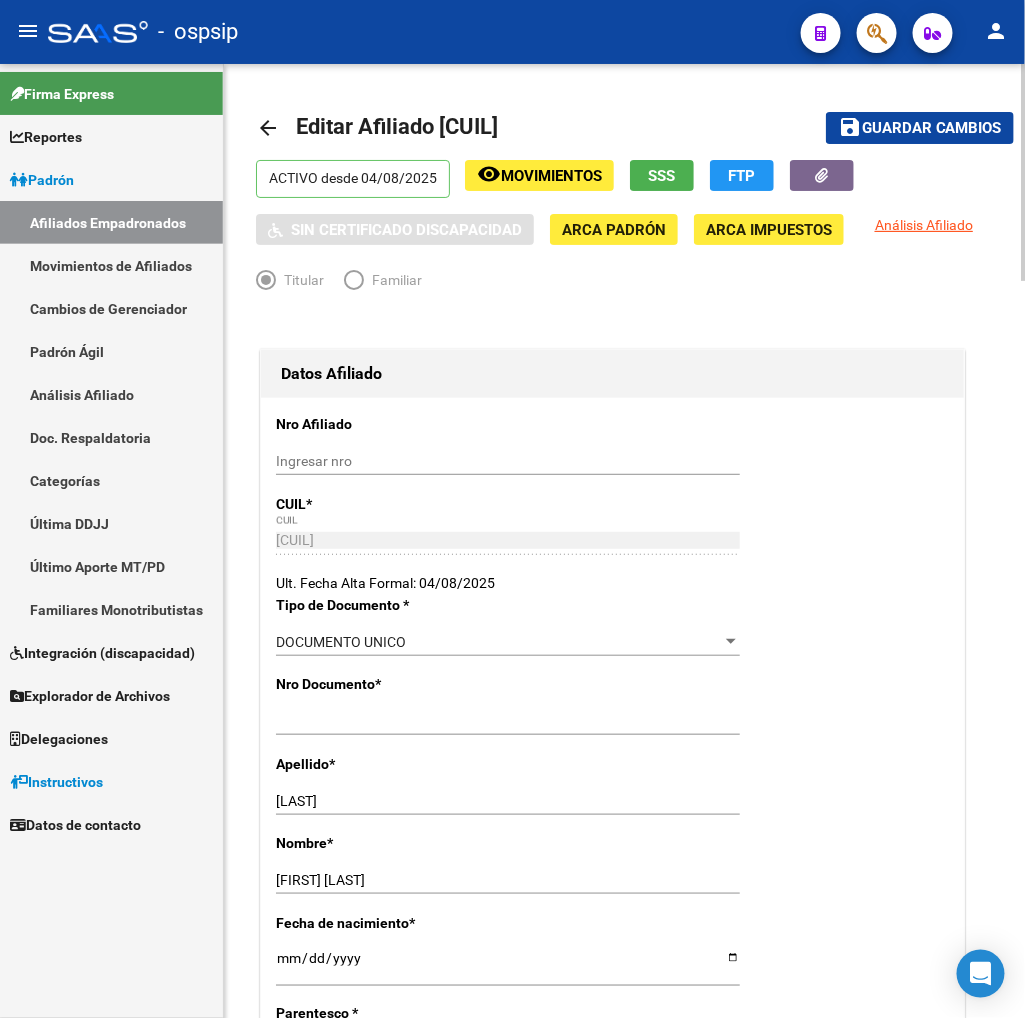 click on "Guardar cambios" 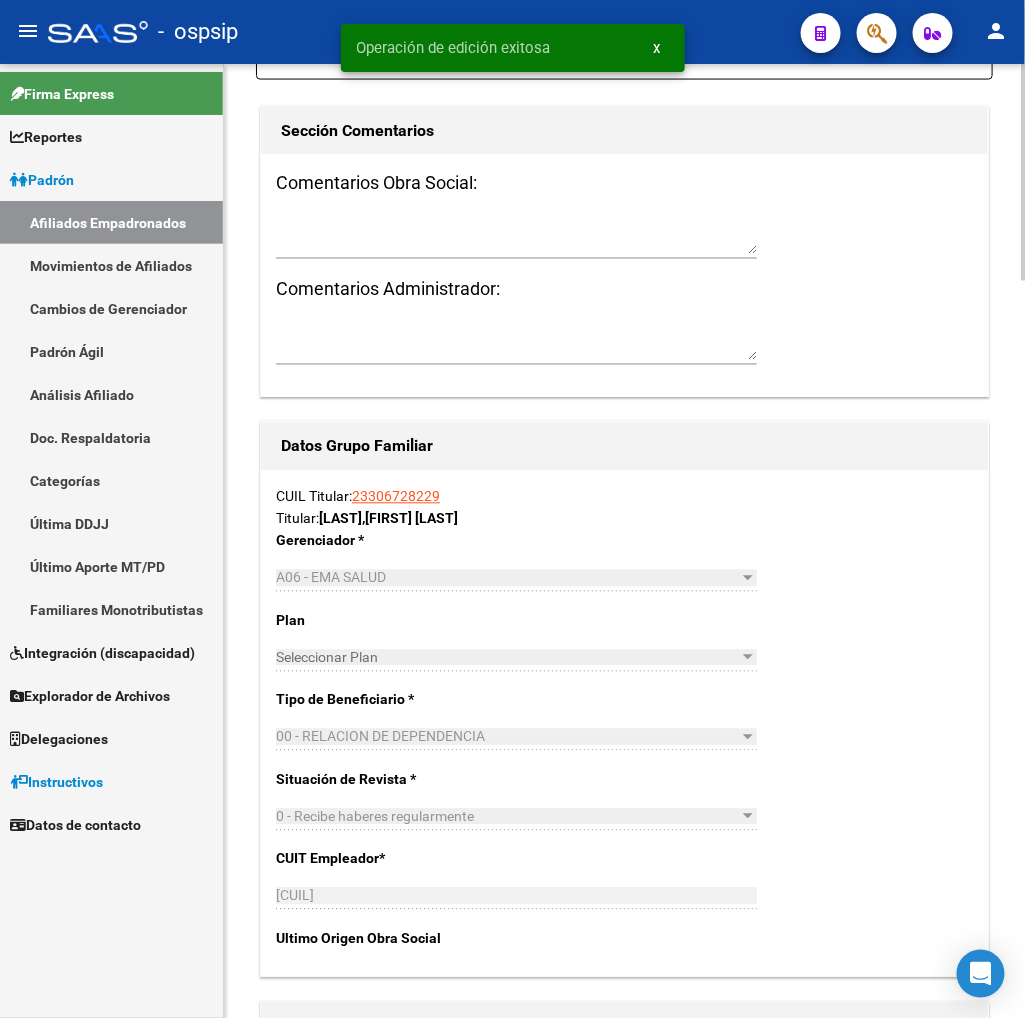 scroll, scrollTop: 3000, scrollLeft: 0, axis: vertical 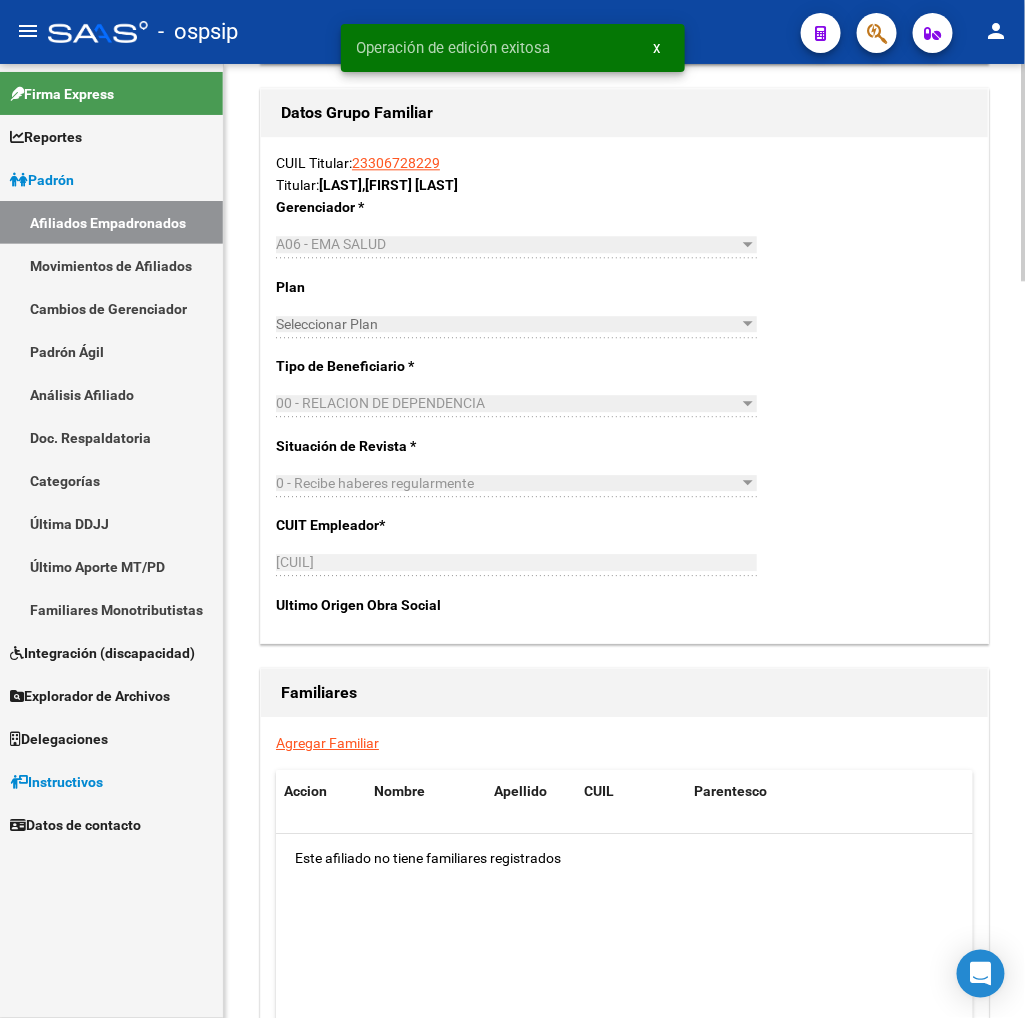 click on "Agregar Familiar" 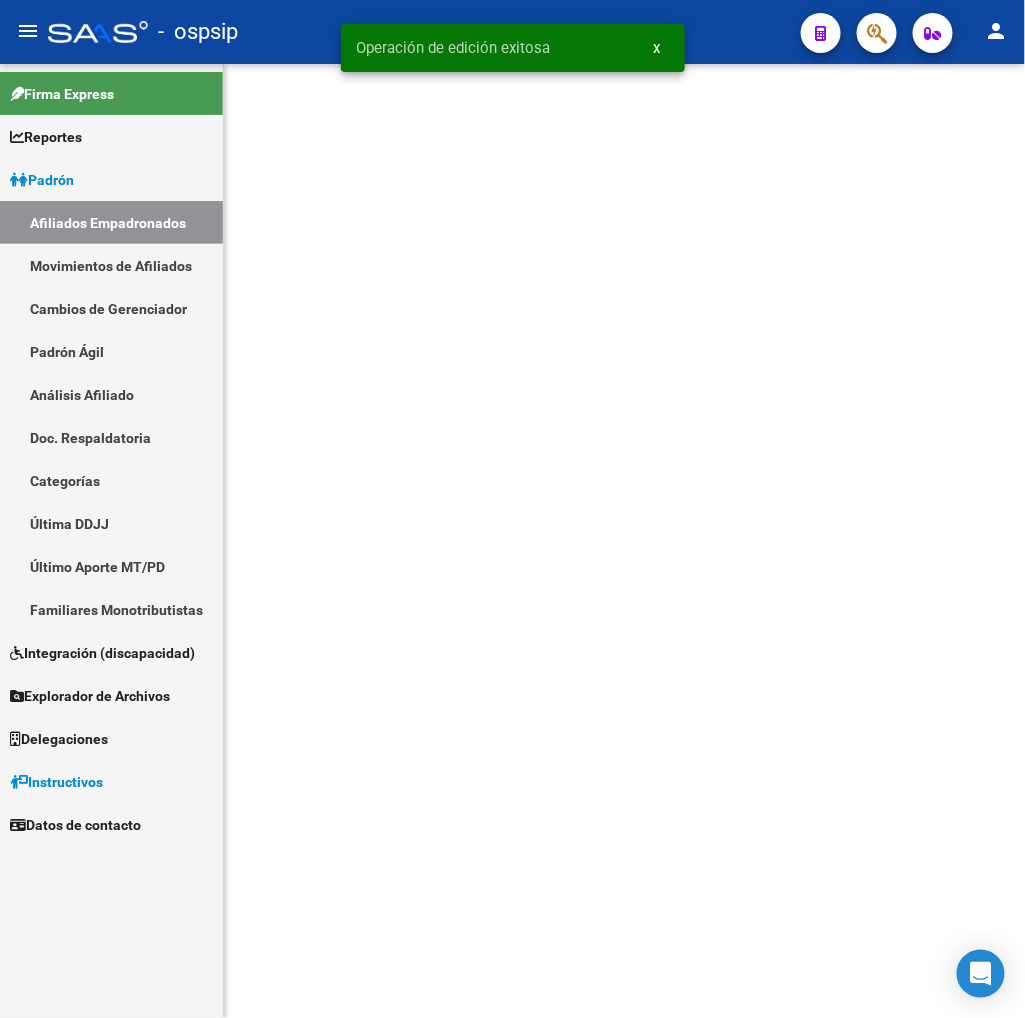 scroll, scrollTop: 0, scrollLeft: 0, axis: both 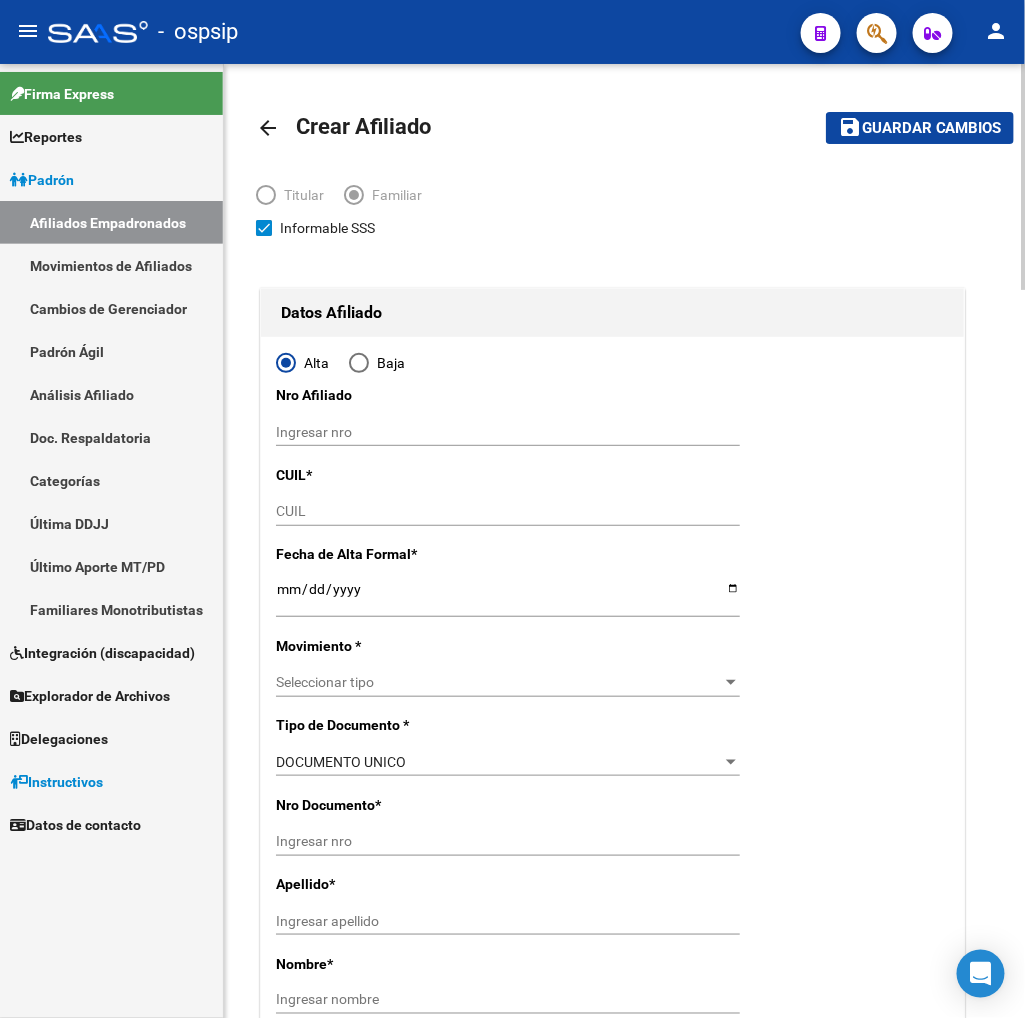 click on "CUIL" 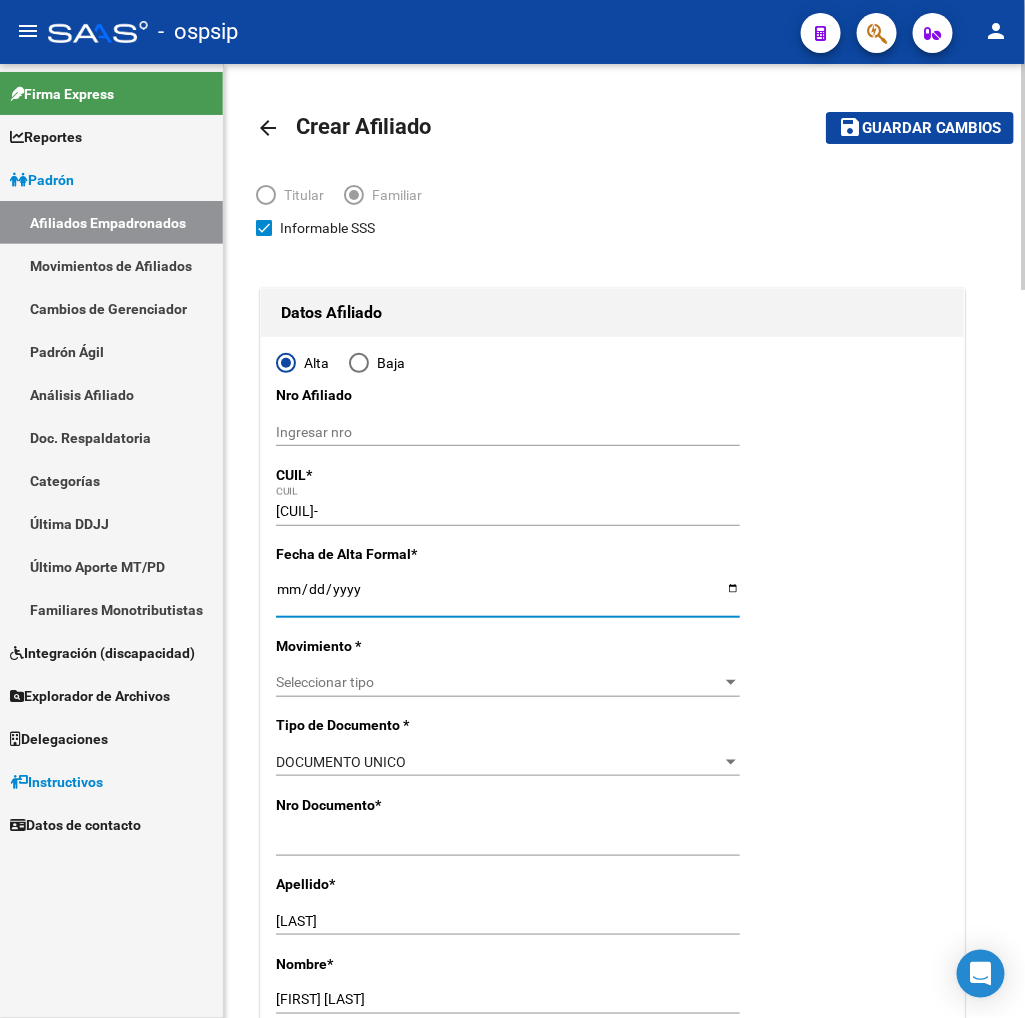 click on "Ingresar fecha" at bounding box center [508, 596] 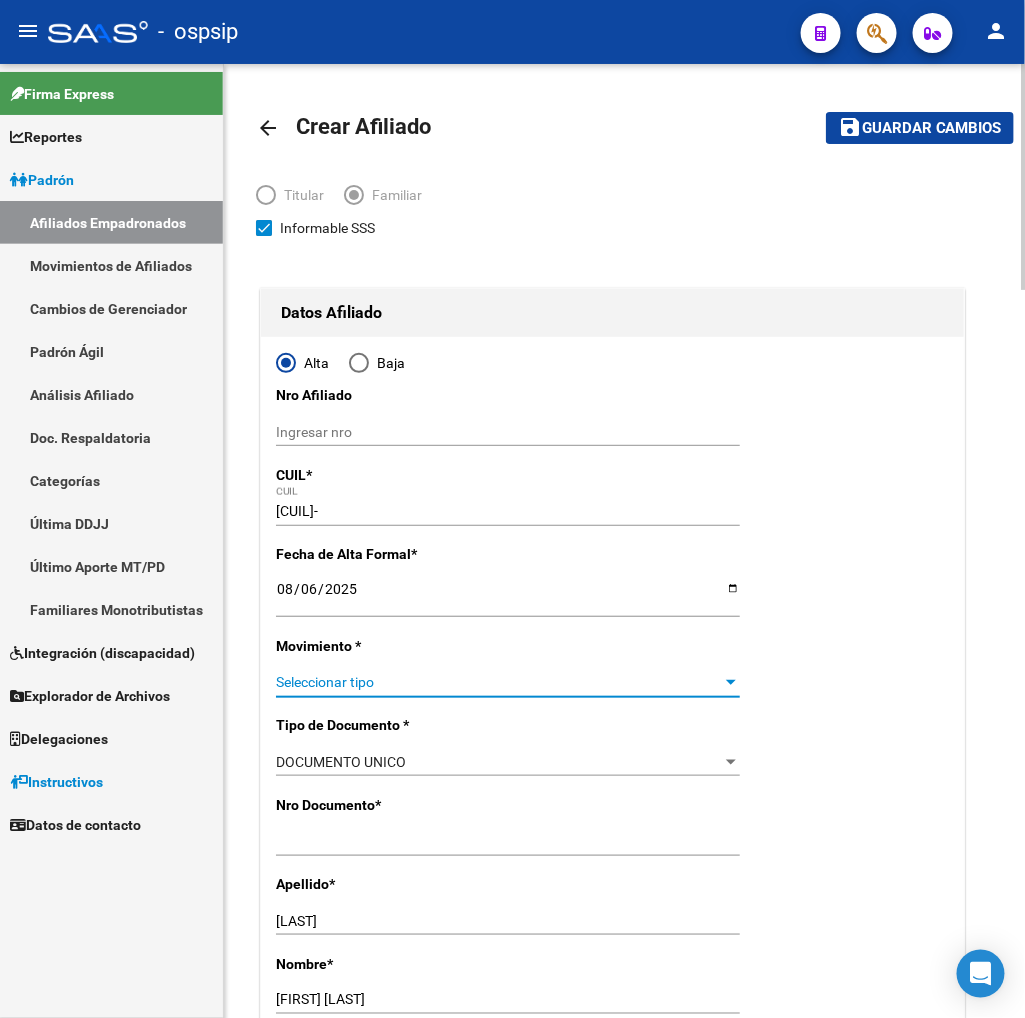 click on "Seleccionar tipo" at bounding box center (499, 682) 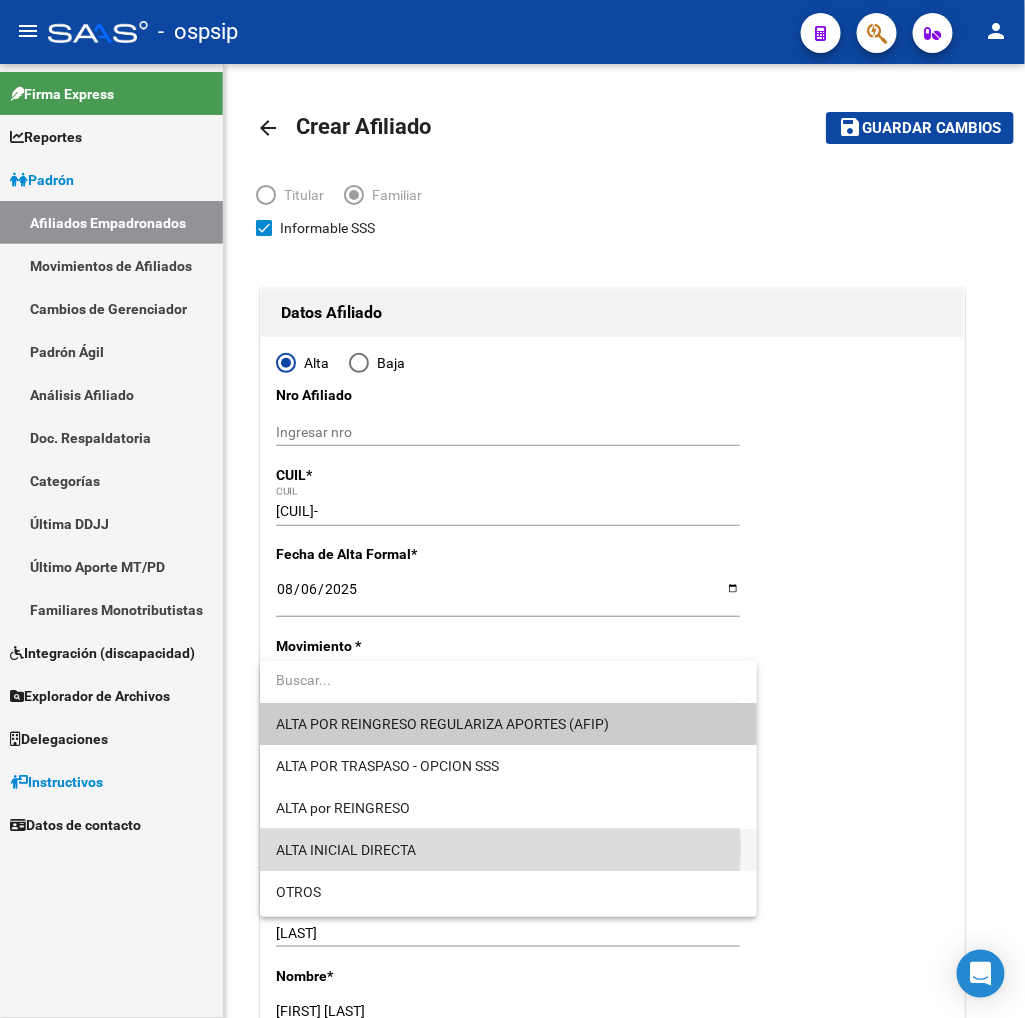 click on "ALTA INICIAL DIRECTA" at bounding box center [508, 850] 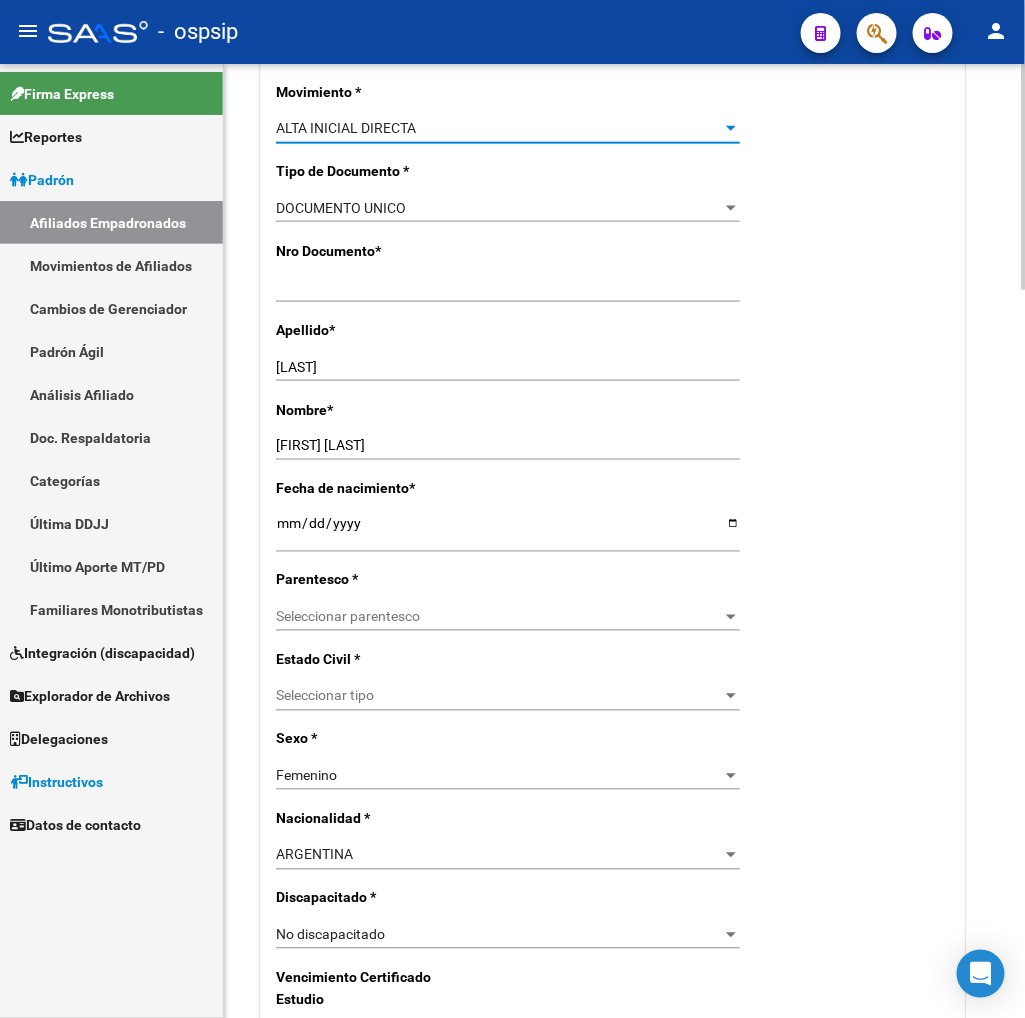 scroll, scrollTop: 555, scrollLeft: 0, axis: vertical 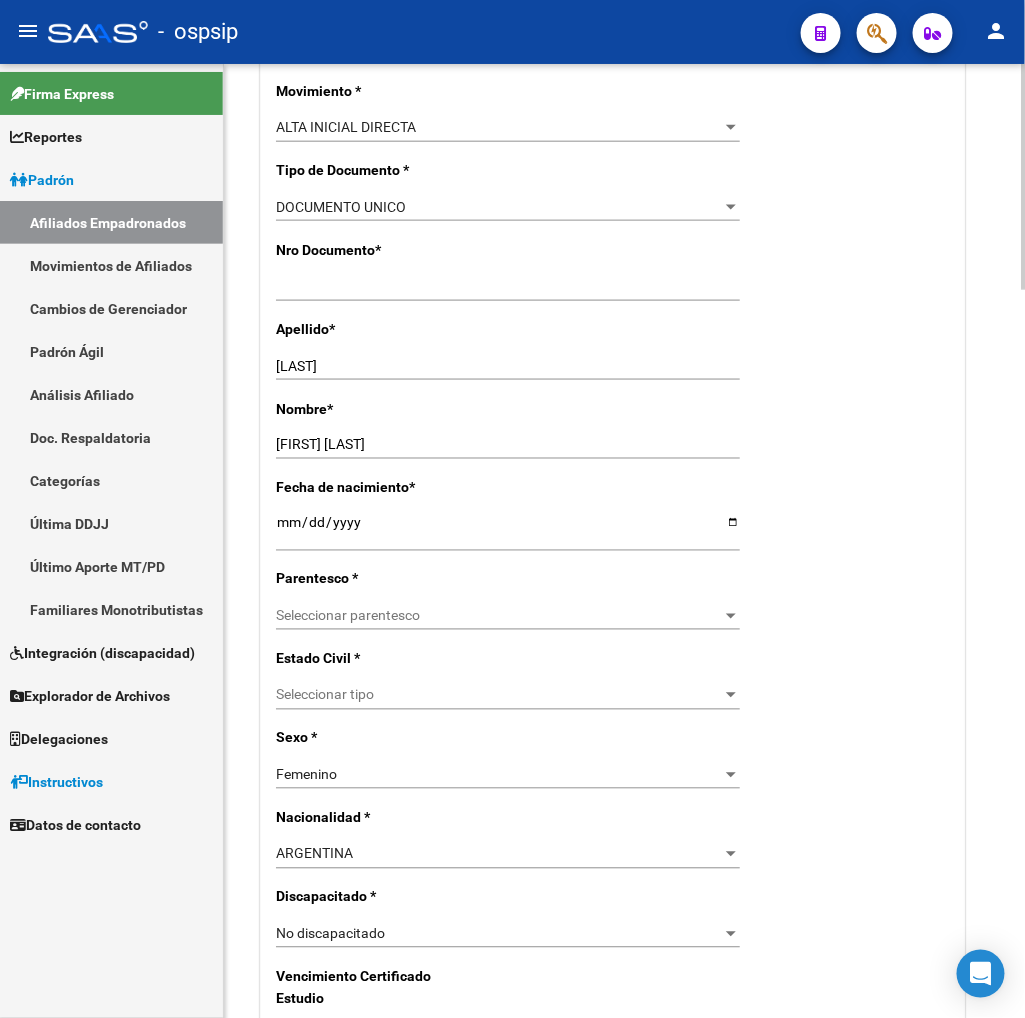 click on "Seleccionar parentesco Seleccionar parentesco" 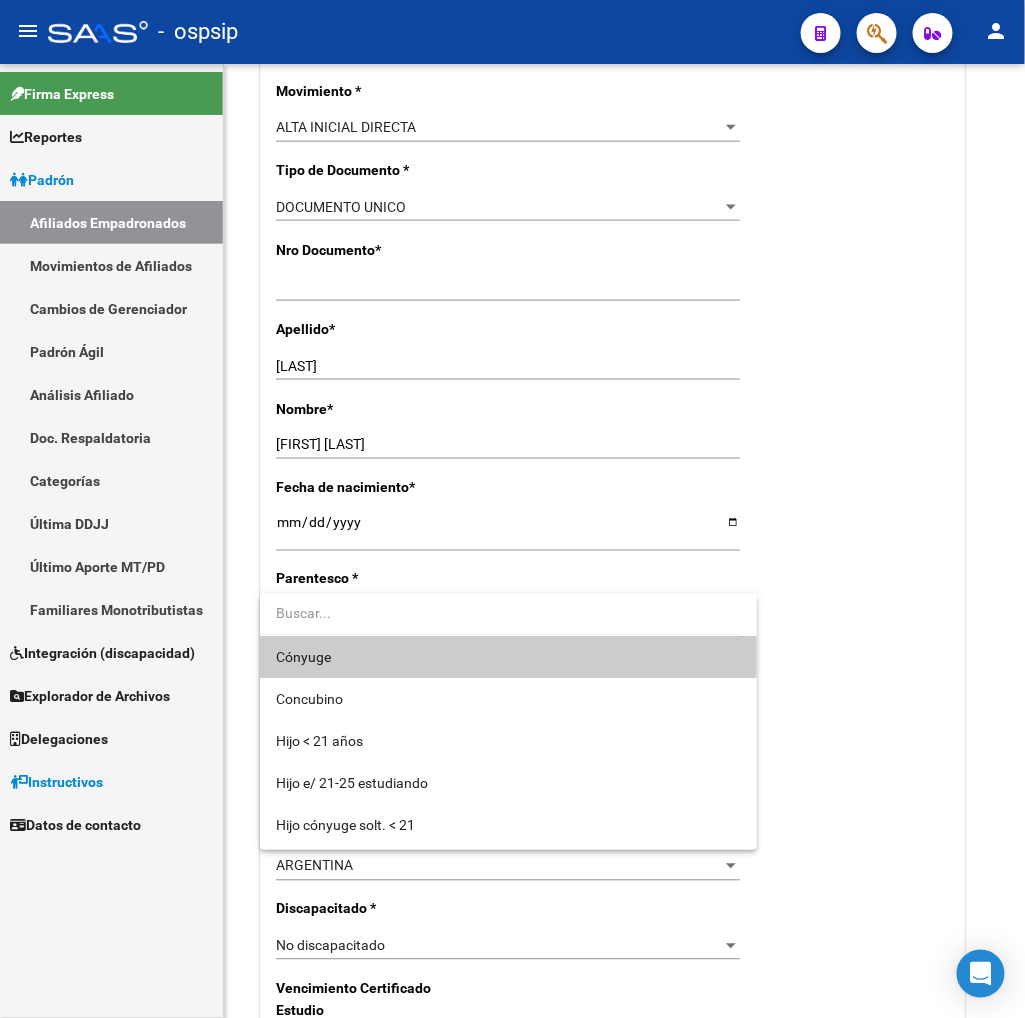 click on "Cónyuge" at bounding box center [508, 657] 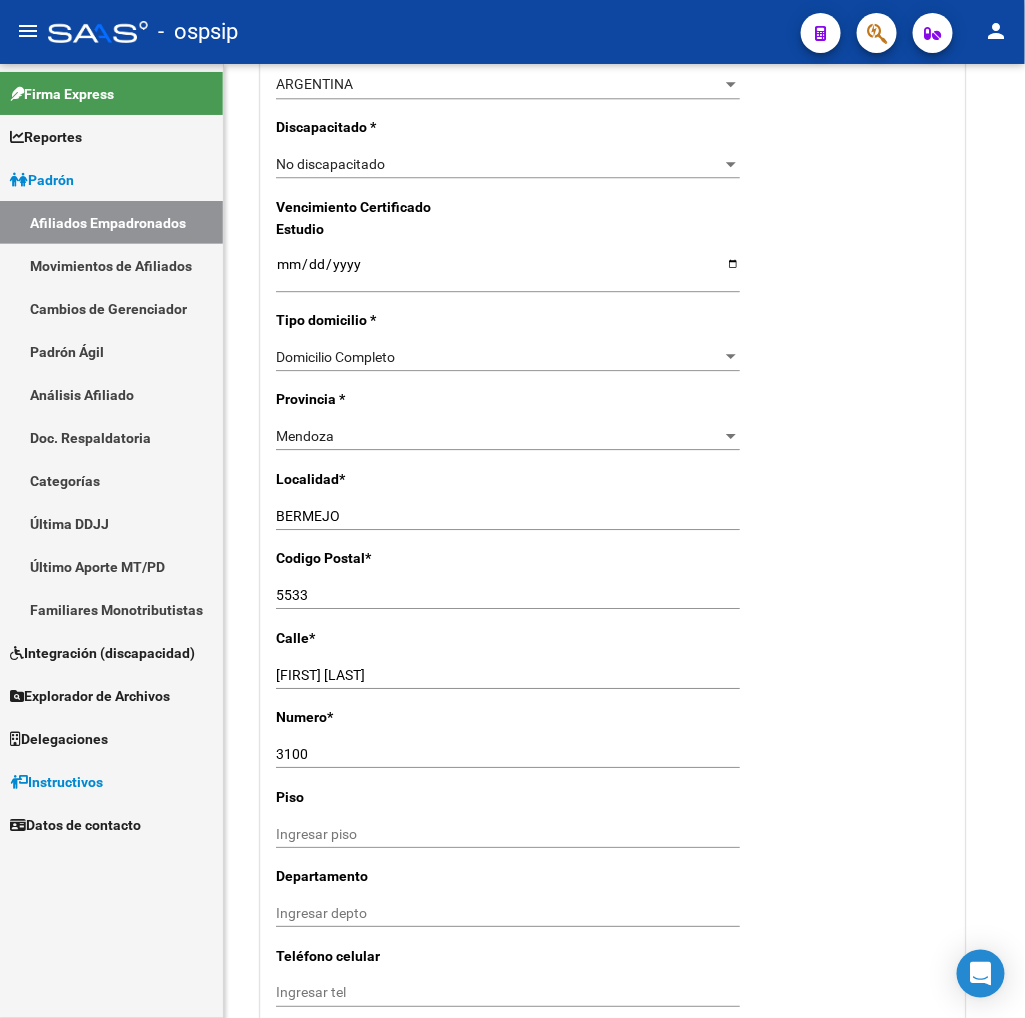 scroll, scrollTop: 1333, scrollLeft: 0, axis: vertical 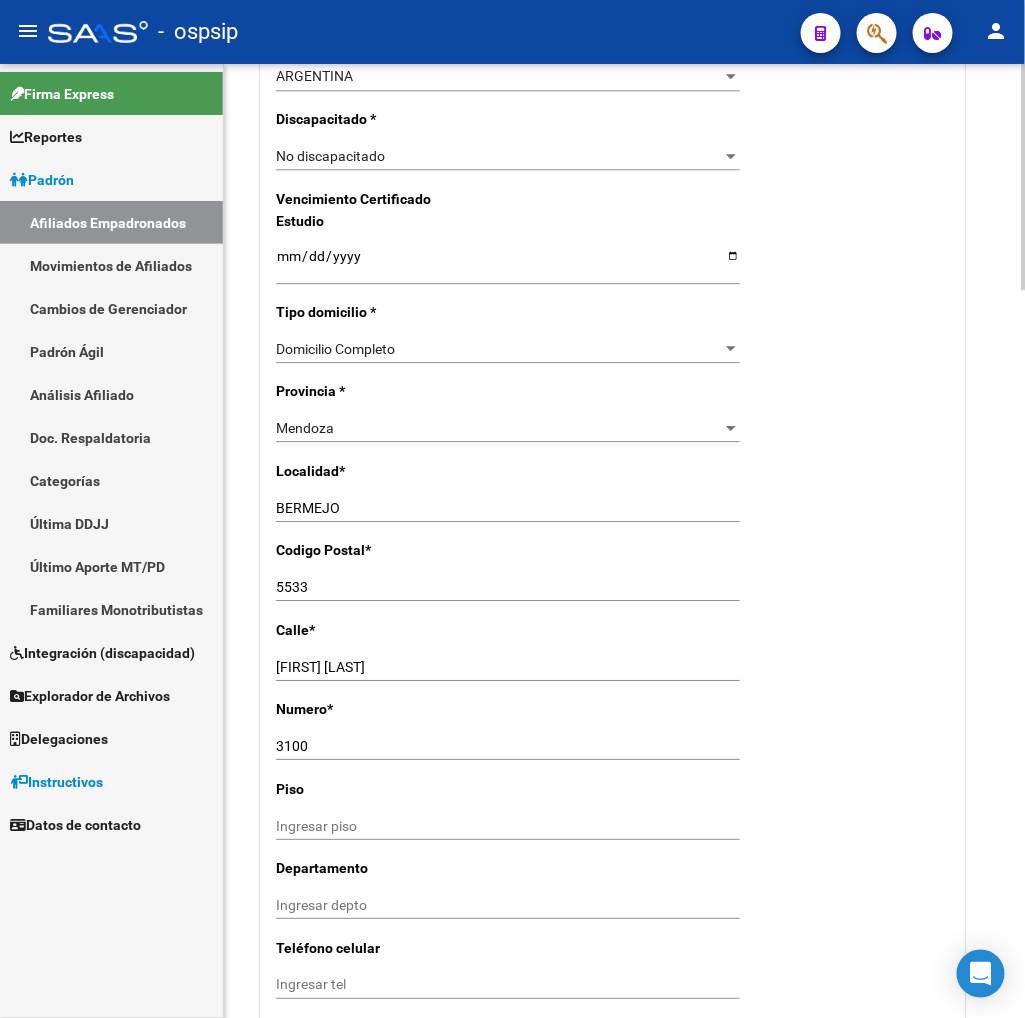click on "BERMEJO" at bounding box center [508, 508] 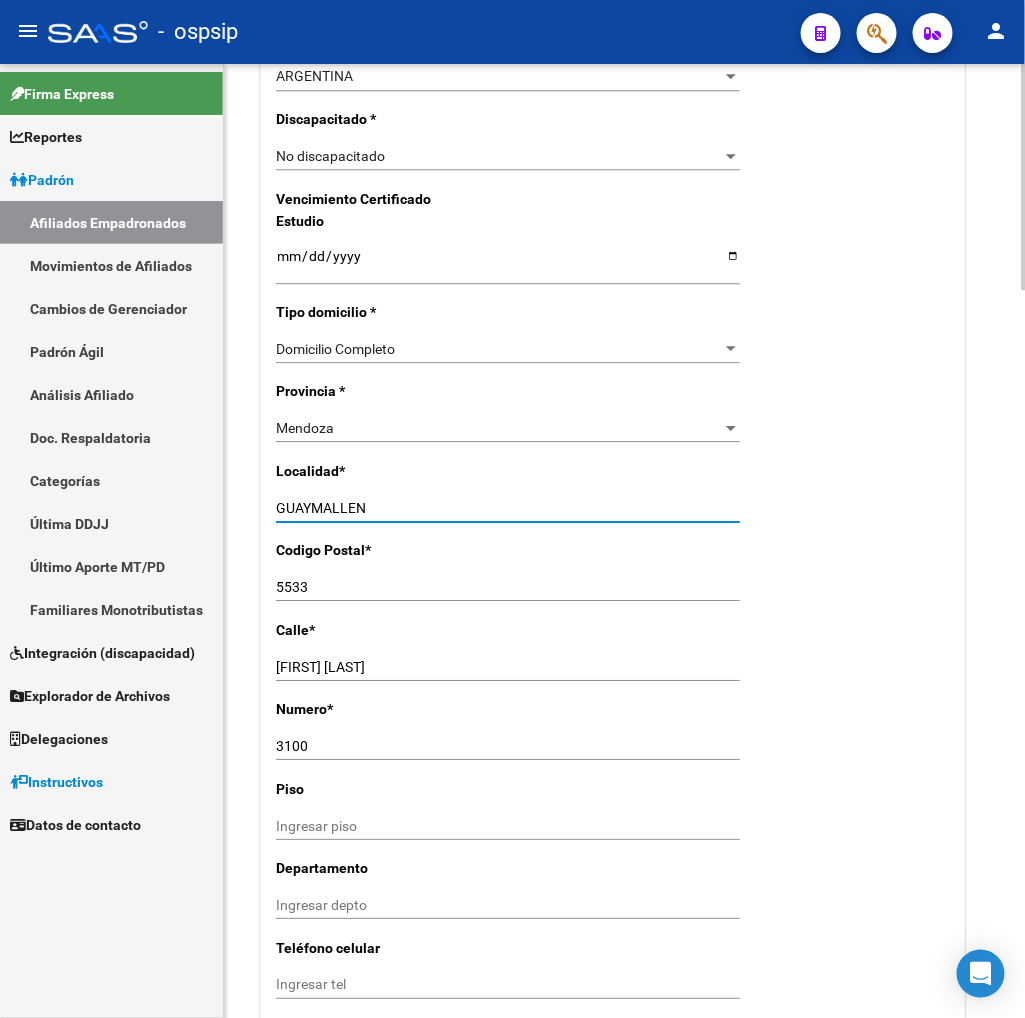 click on "JUANA DE IBARBOUROU" at bounding box center [508, 667] 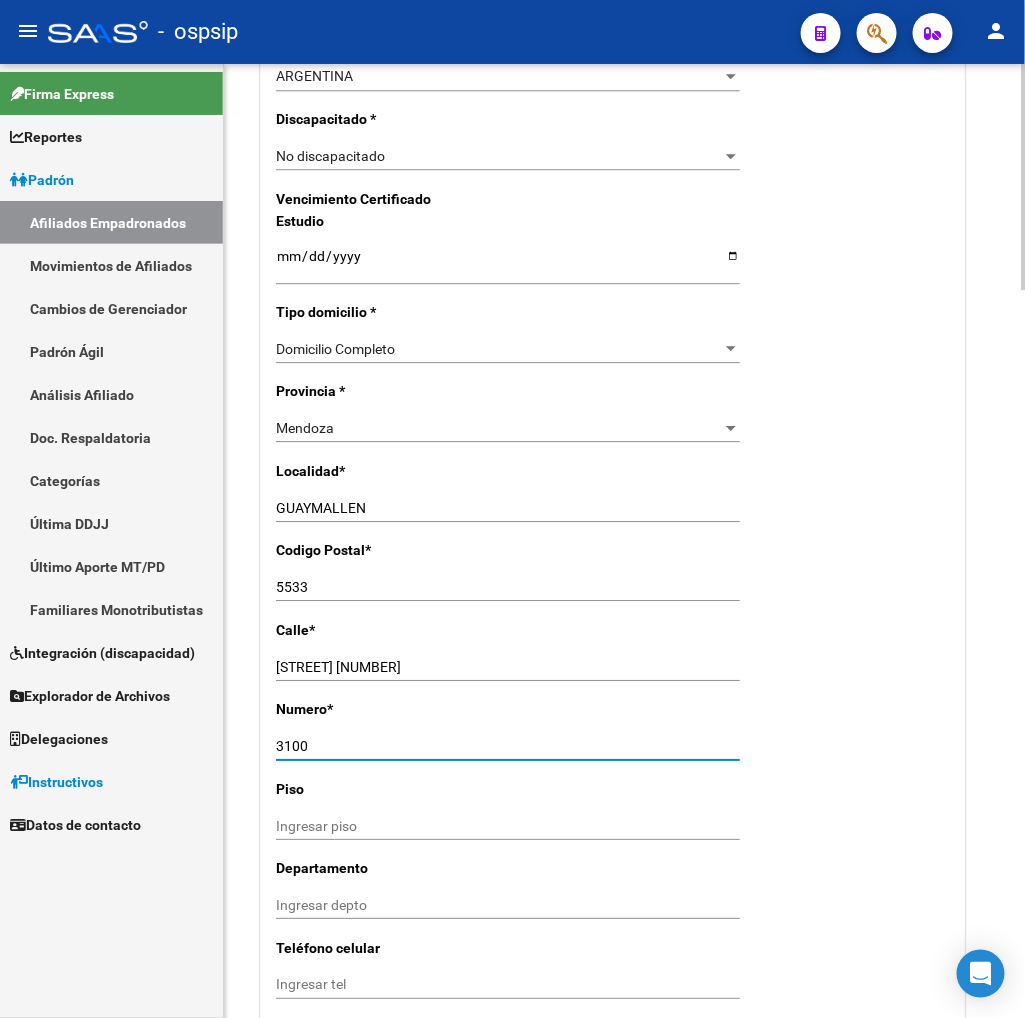 click on "3100" at bounding box center [508, 746] 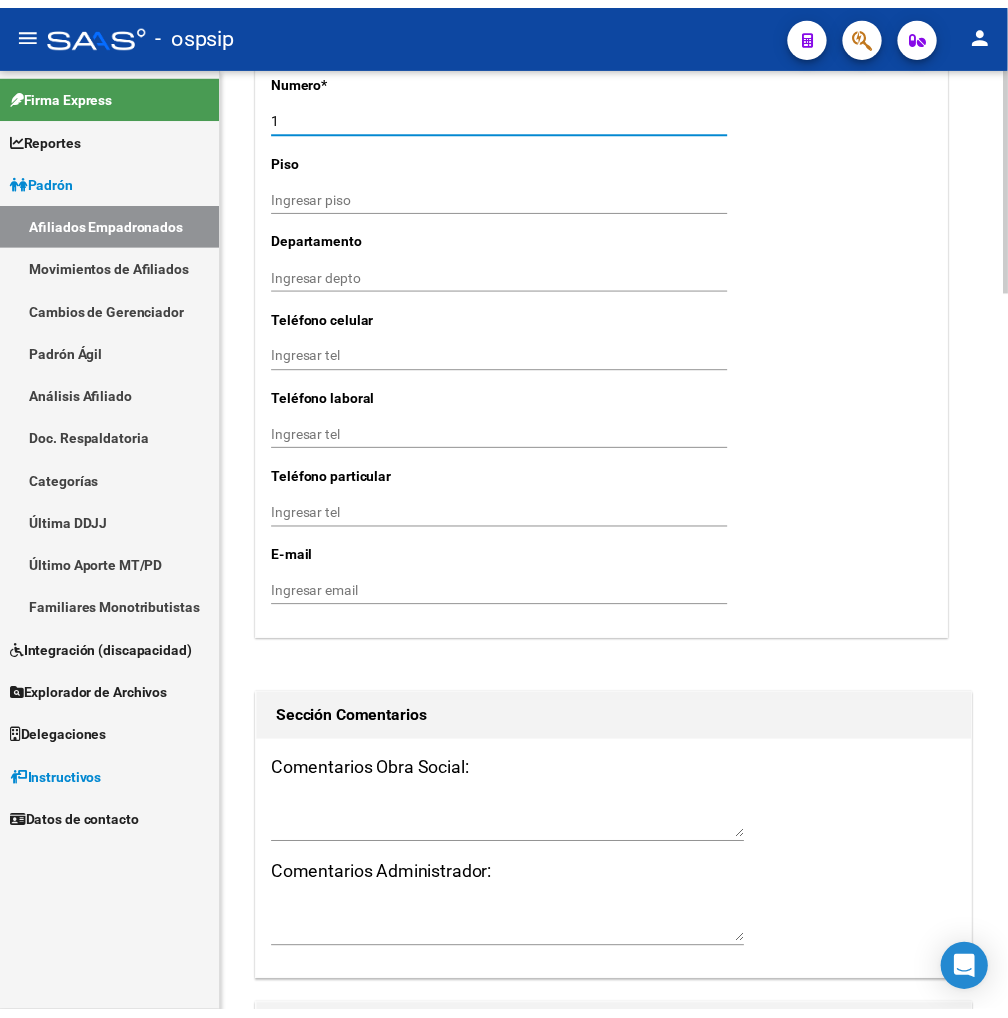 scroll, scrollTop: 2000, scrollLeft: 0, axis: vertical 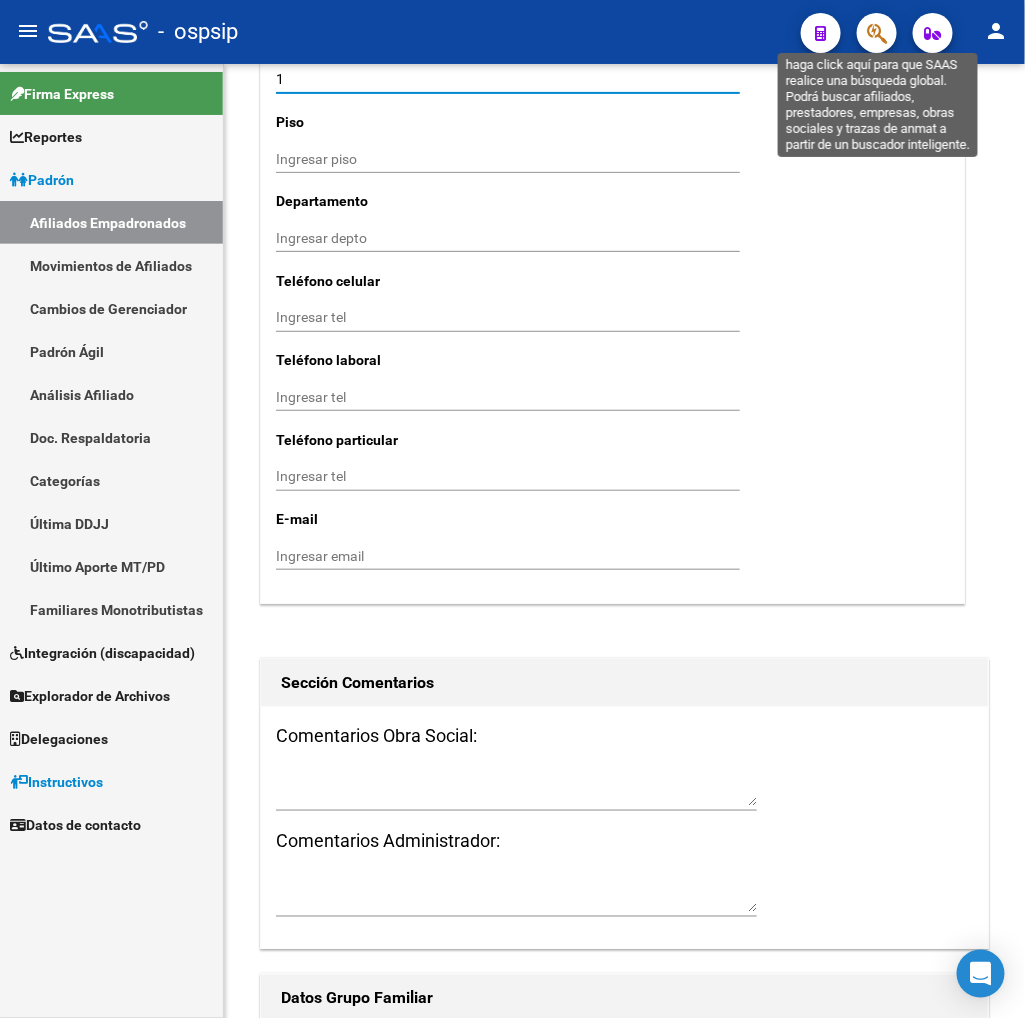 click 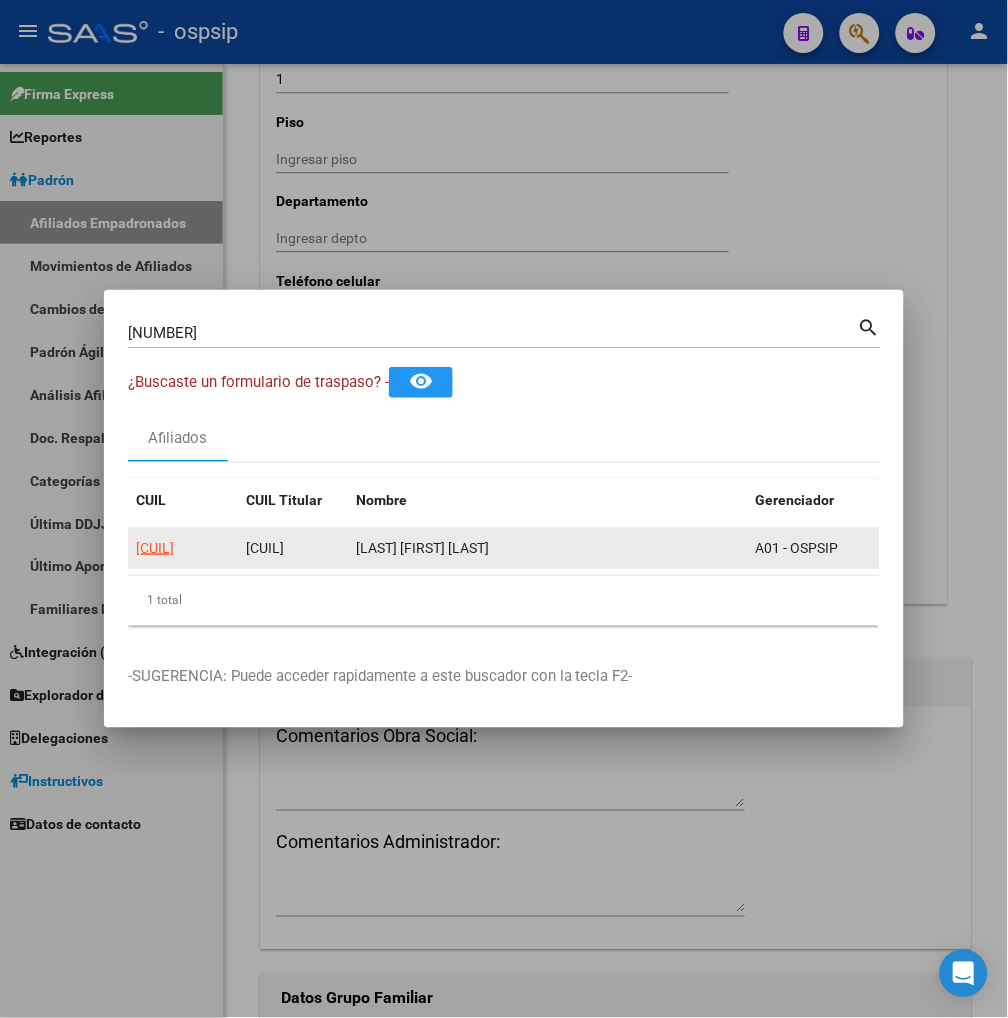 click on "20275734269" 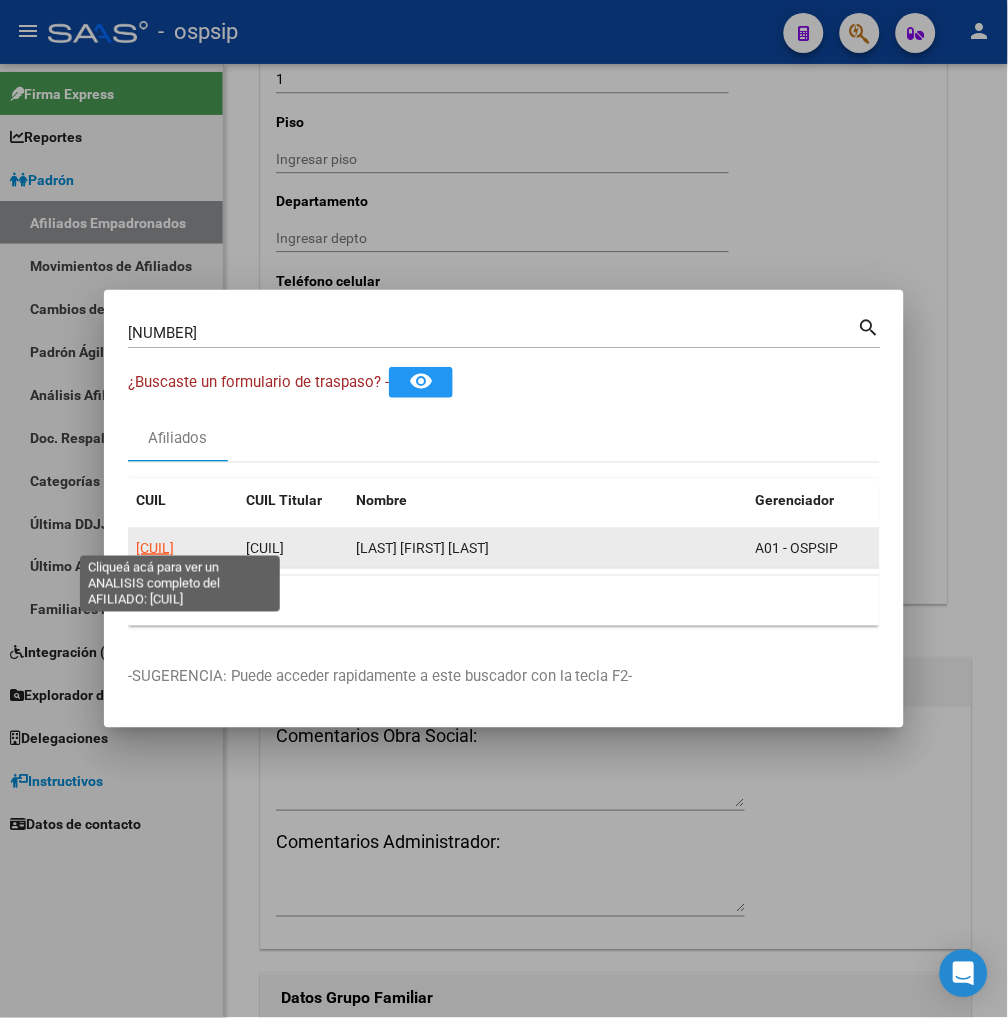 click on "20275734269" 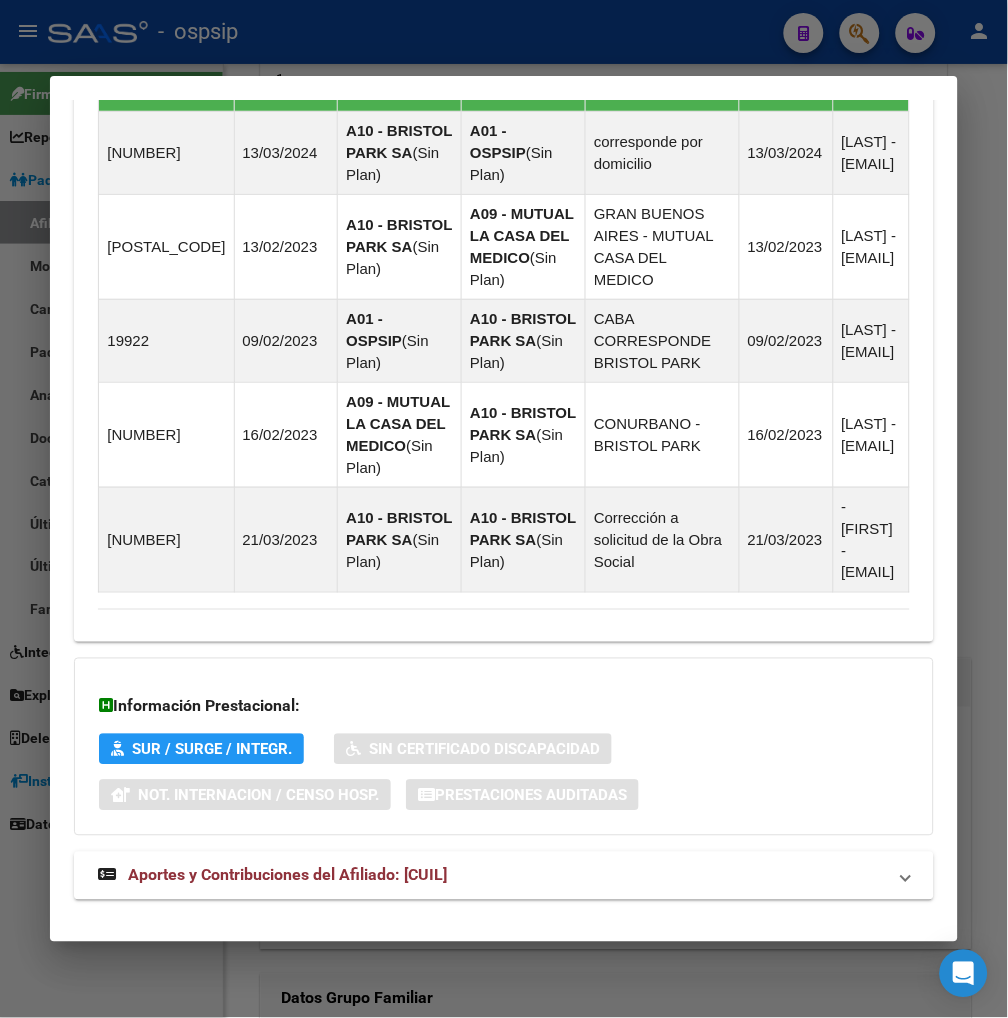 scroll, scrollTop: 1482, scrollLeft: 0, axis: vertical 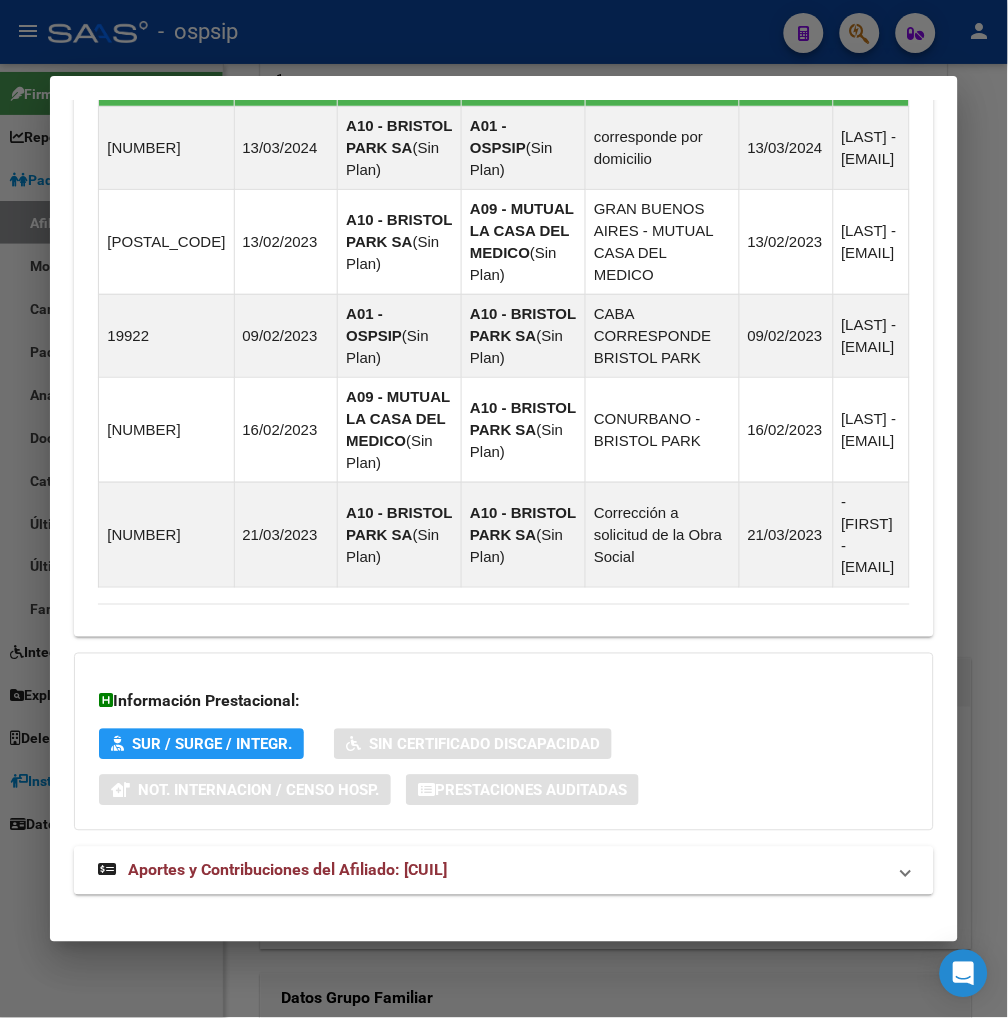 click on "Aportes y Contribuciones del Afiliado: 20275734269" at bounding box center [287, 870] 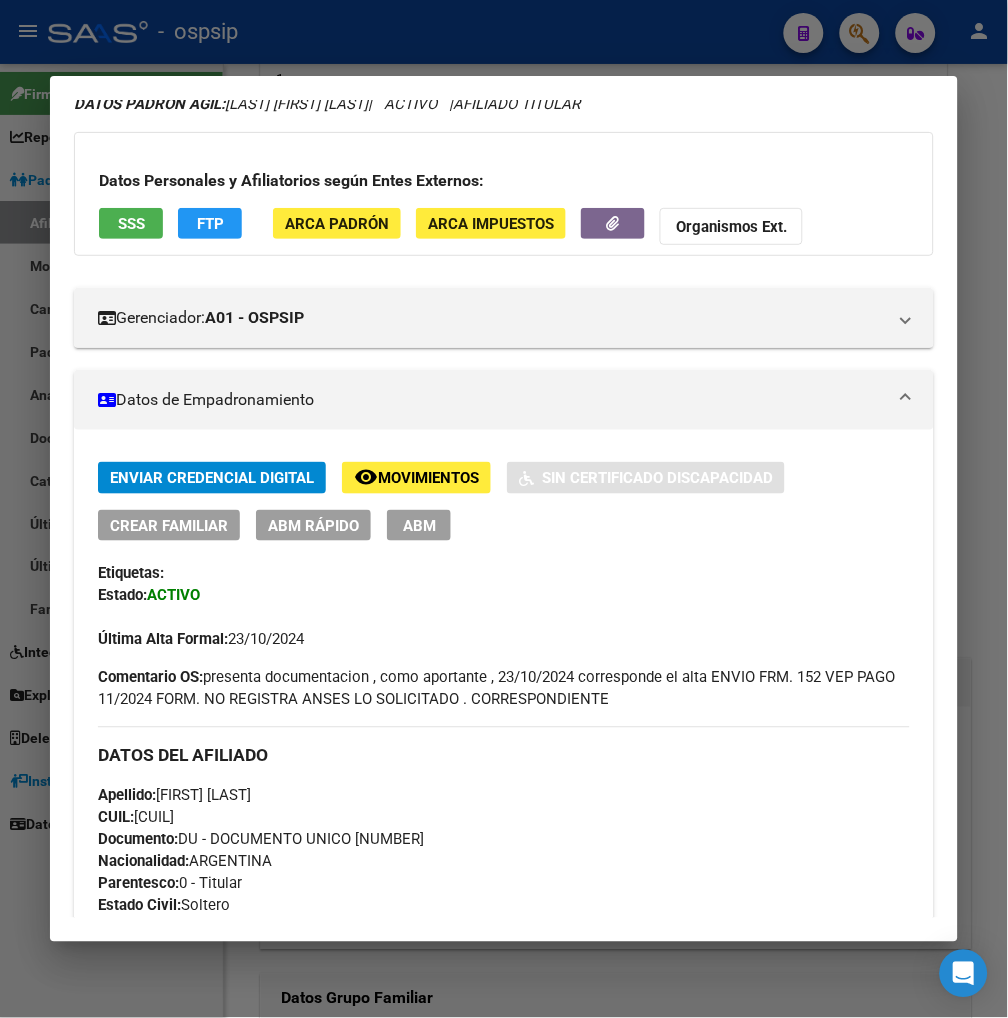 scroll, scrollTop: 0, scrollLeft: 0, axis: both 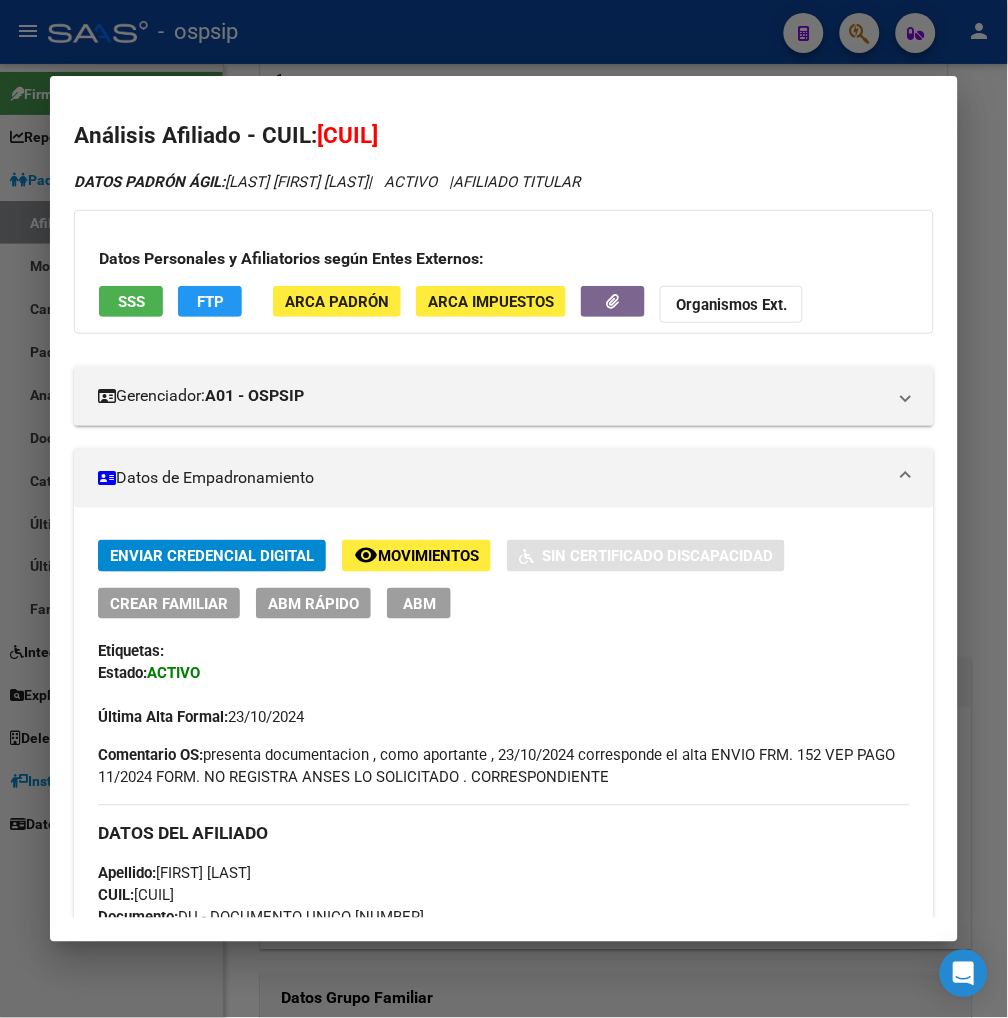 drag, startPoint x: 338, startPoint y: 136, endPoint x: 424, endPoint y: 128, distance: 86.37129 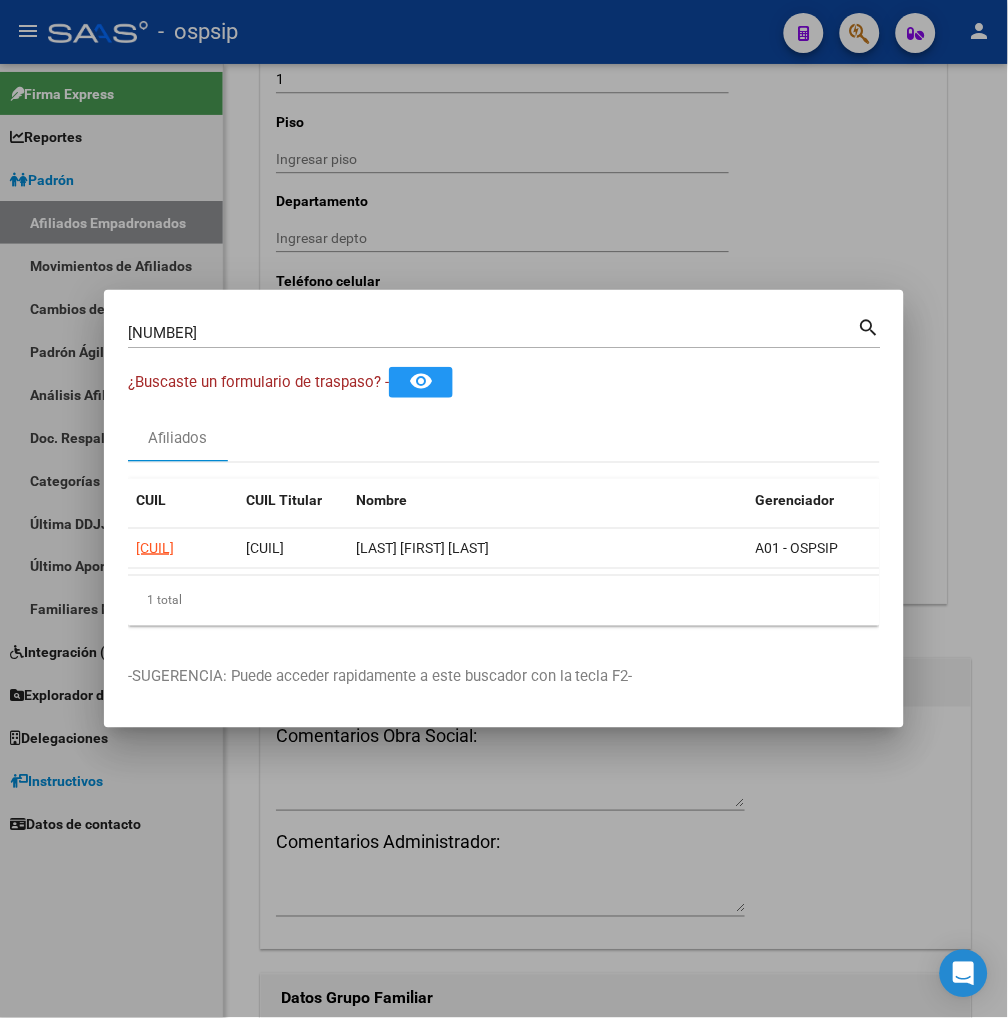 click on "27573426" at bounding box center (493, 333) 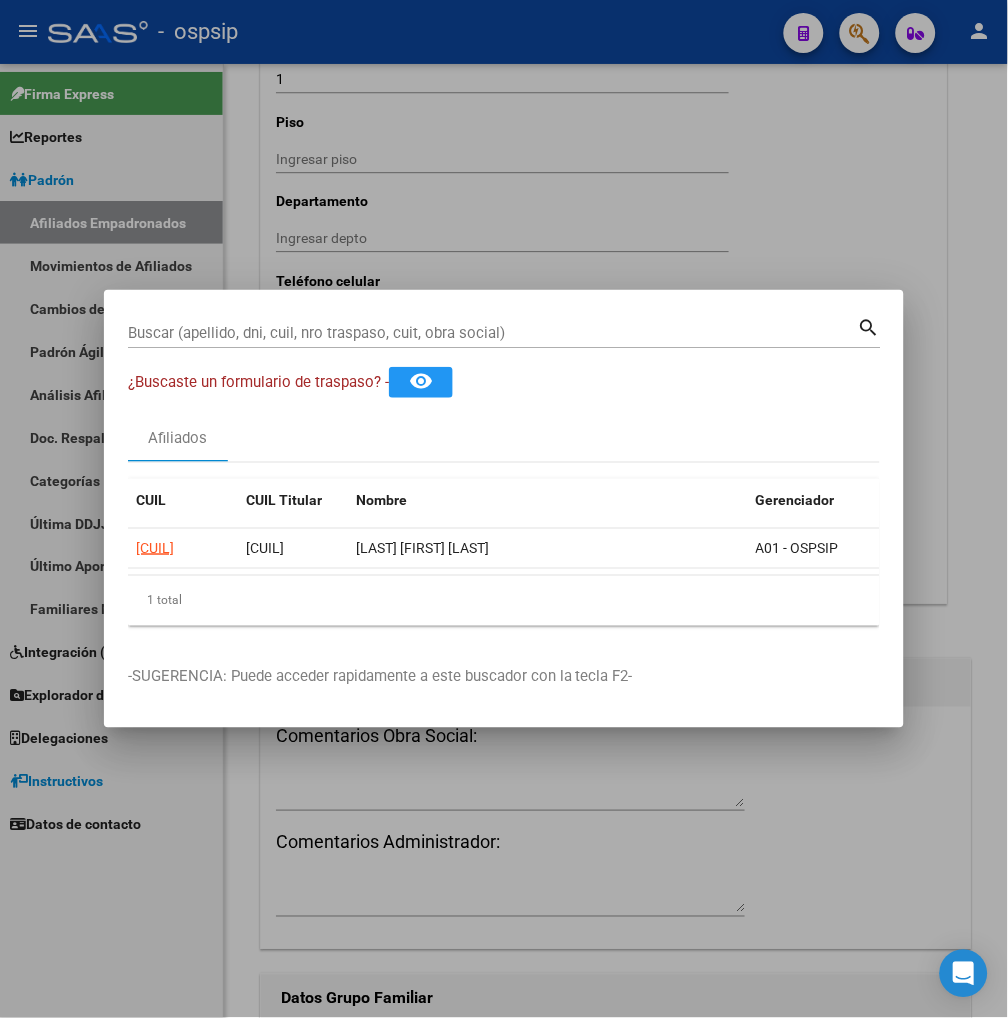 click on "Buscar (apellido, dni, cuil, nro traspaso, cuit, obra social)" at bounding box center (493, 333) 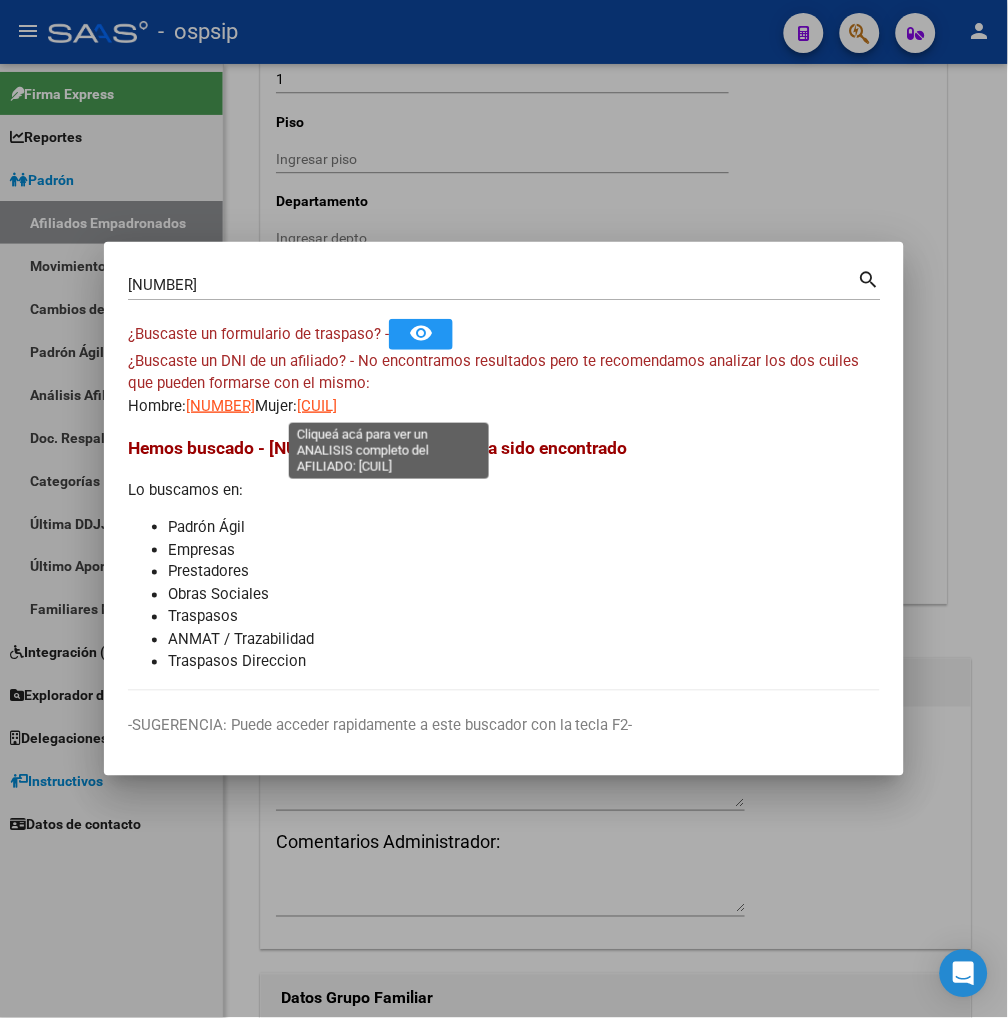click on "27242323284" at bounding box center (317, 406) 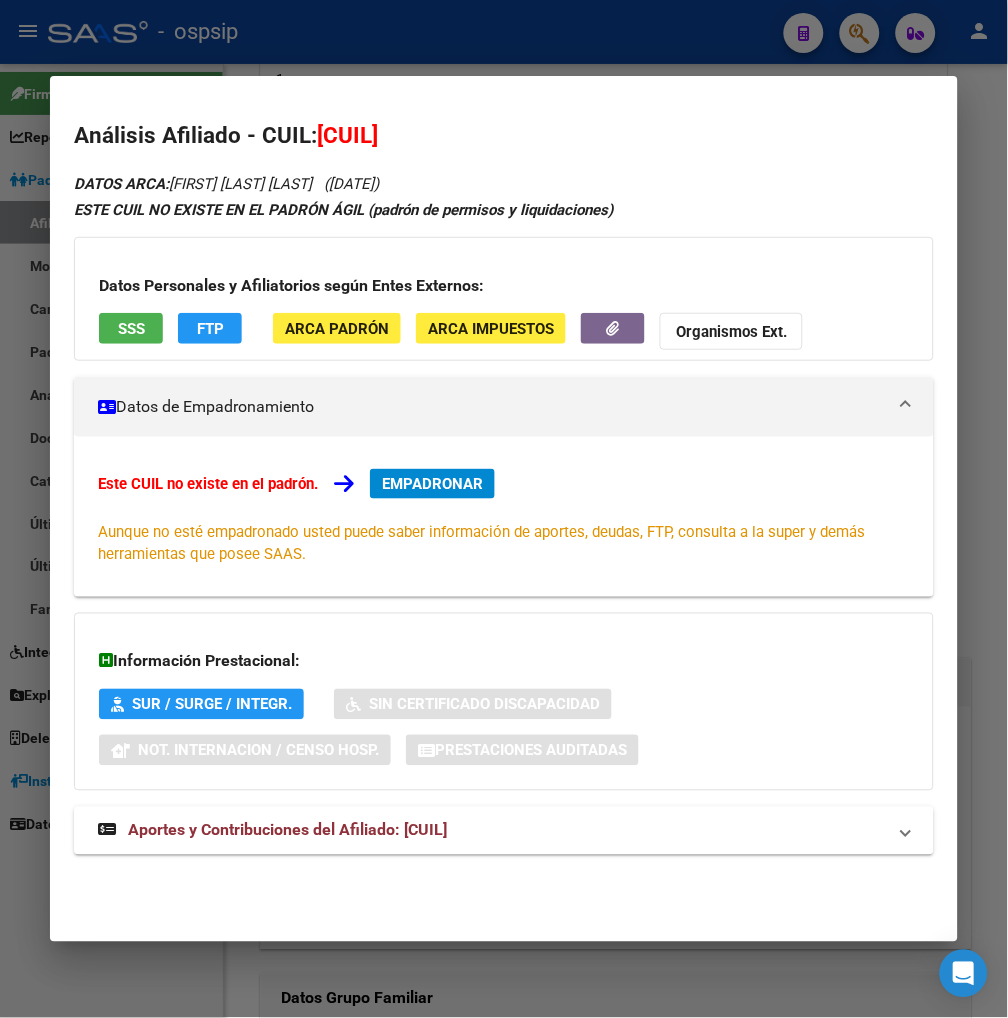 click at bounding box center [504, 509] 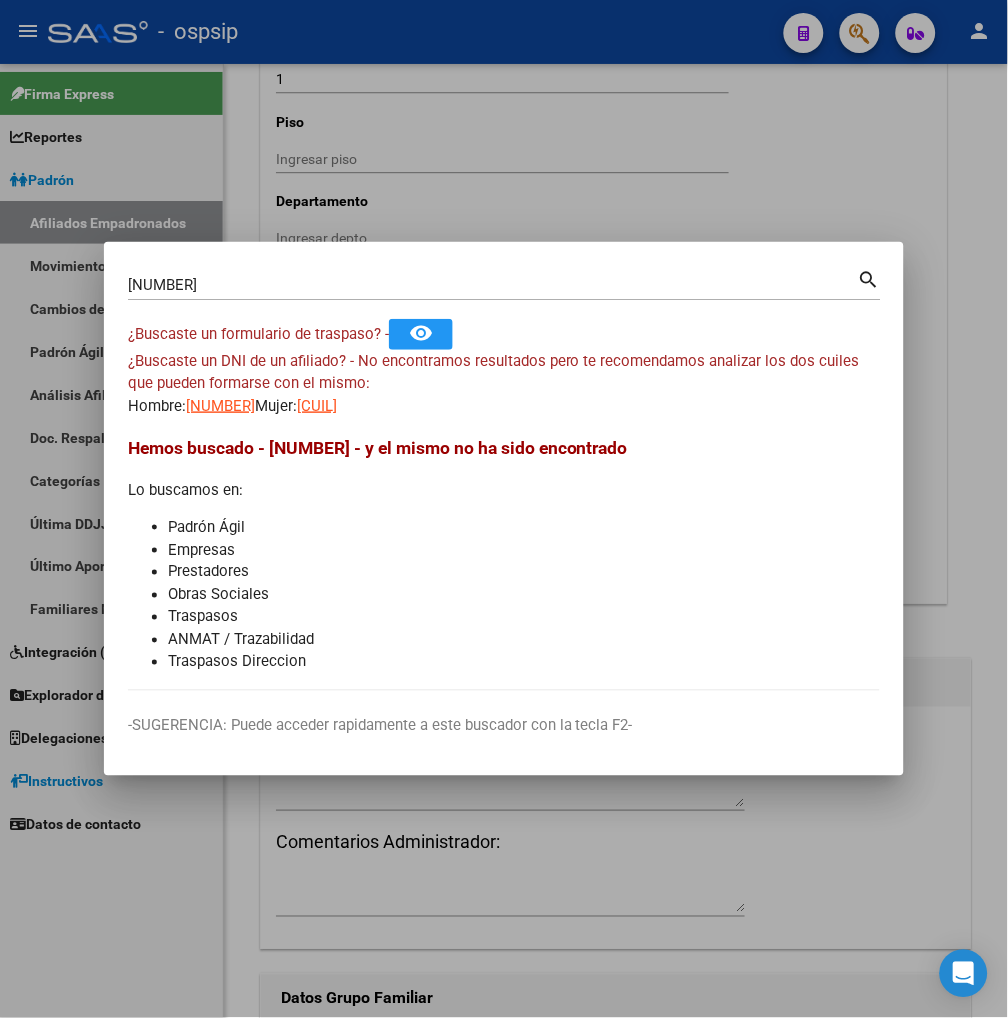 click on "24232328" at bounding box center (493, 285) 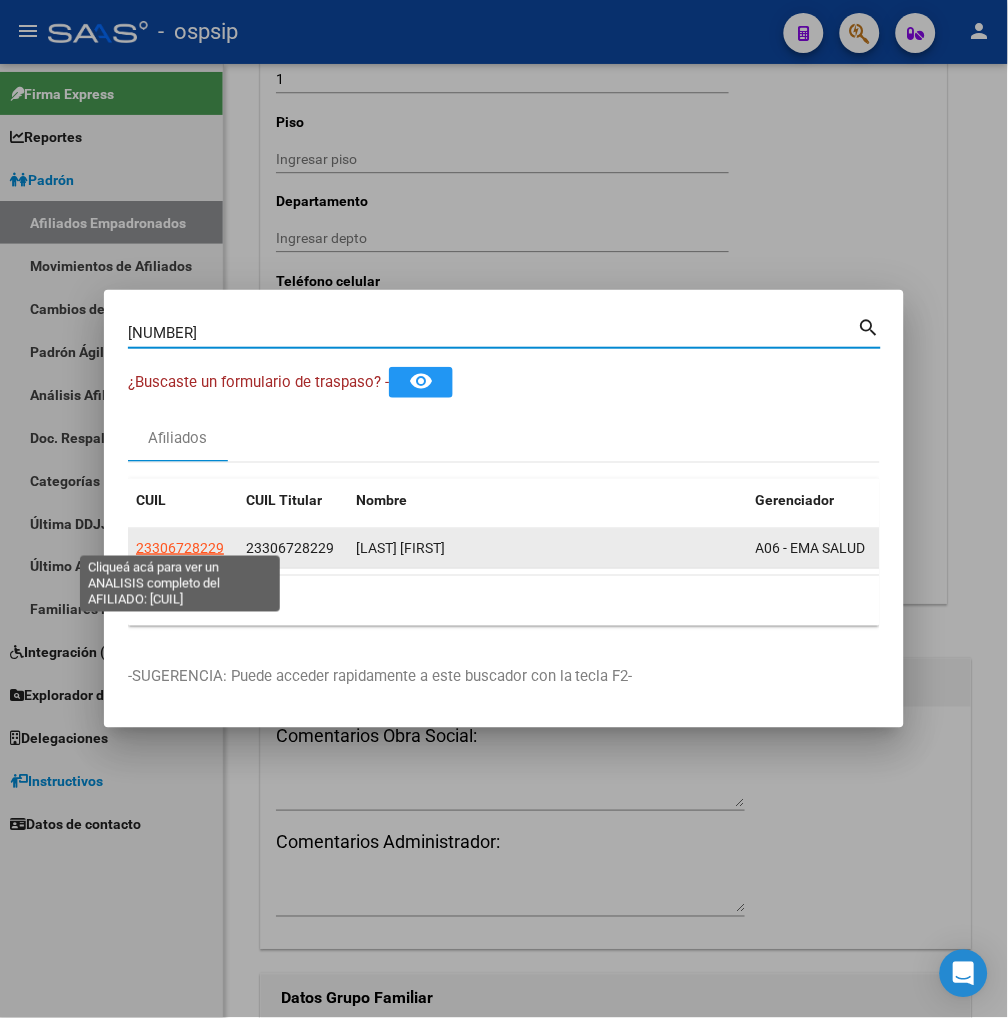 click on "23306728229" 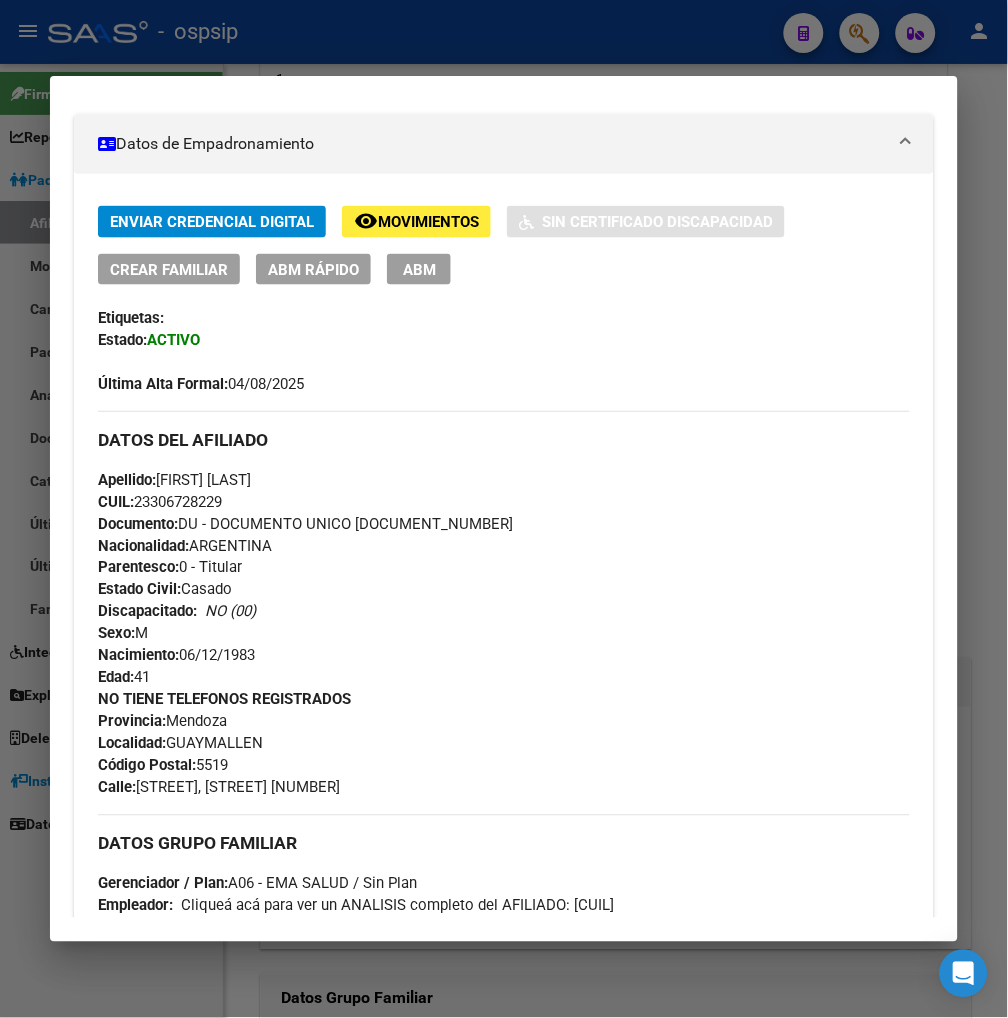 scroll, scrollTop: 333, scrollLeft: 0, axis: vertical 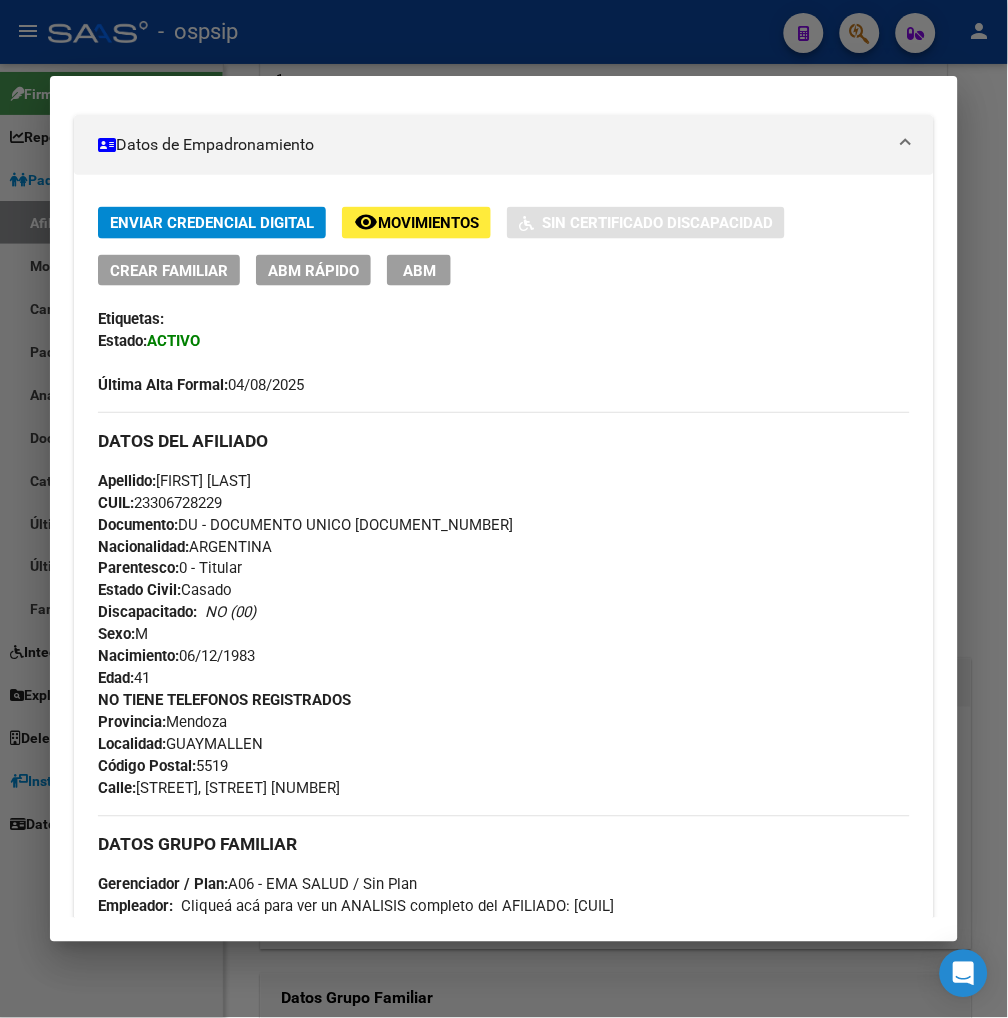 click on "ABM" at bounding box center [419, 270] 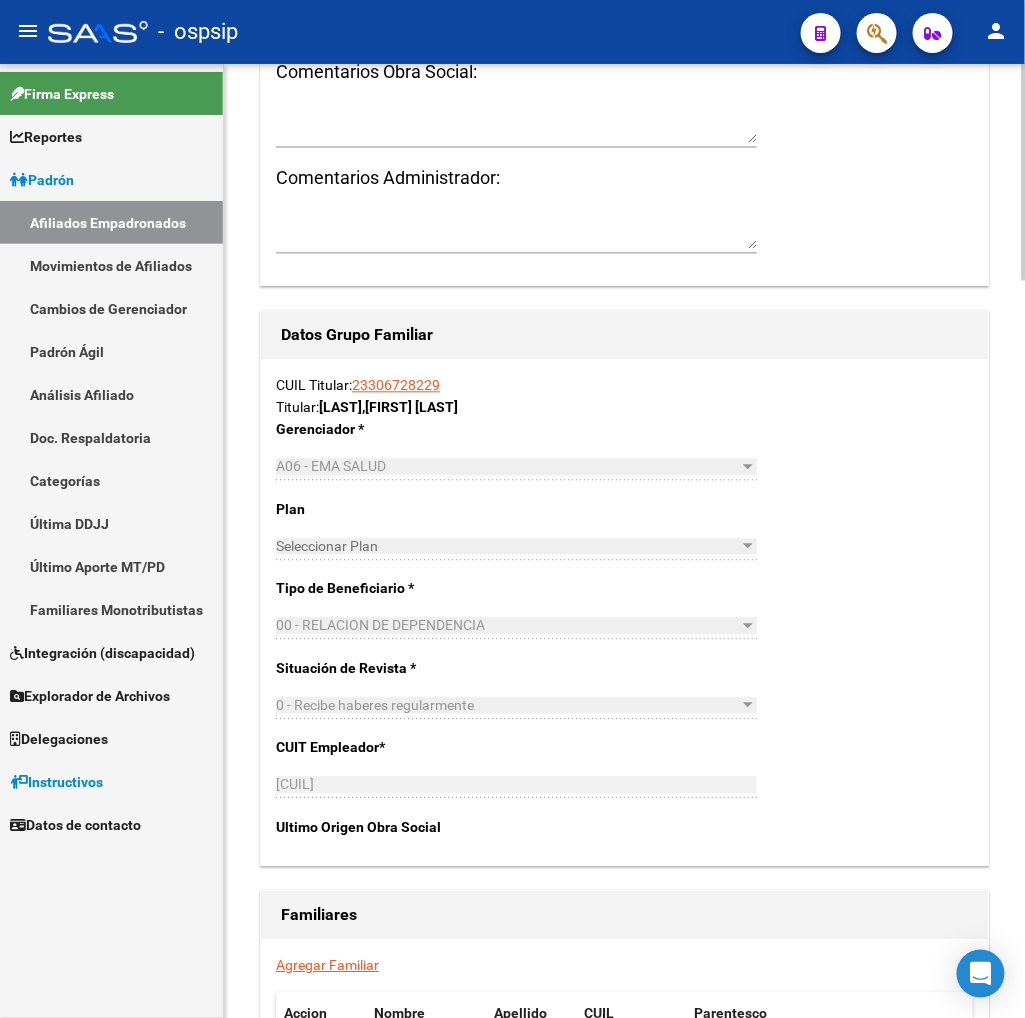 scroll, scrollTop: 3111, scrollLeft: 0, axis: vertical 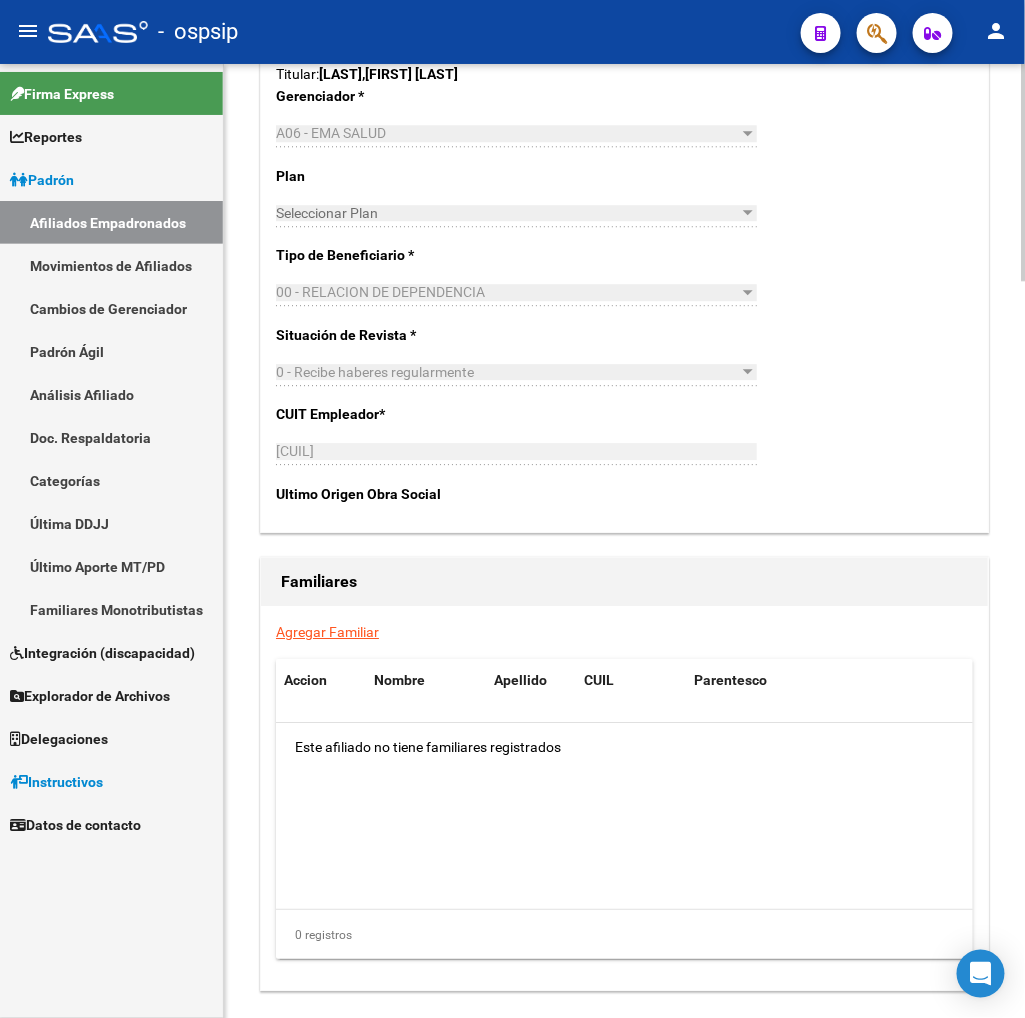 click on "Agregar Familiar" 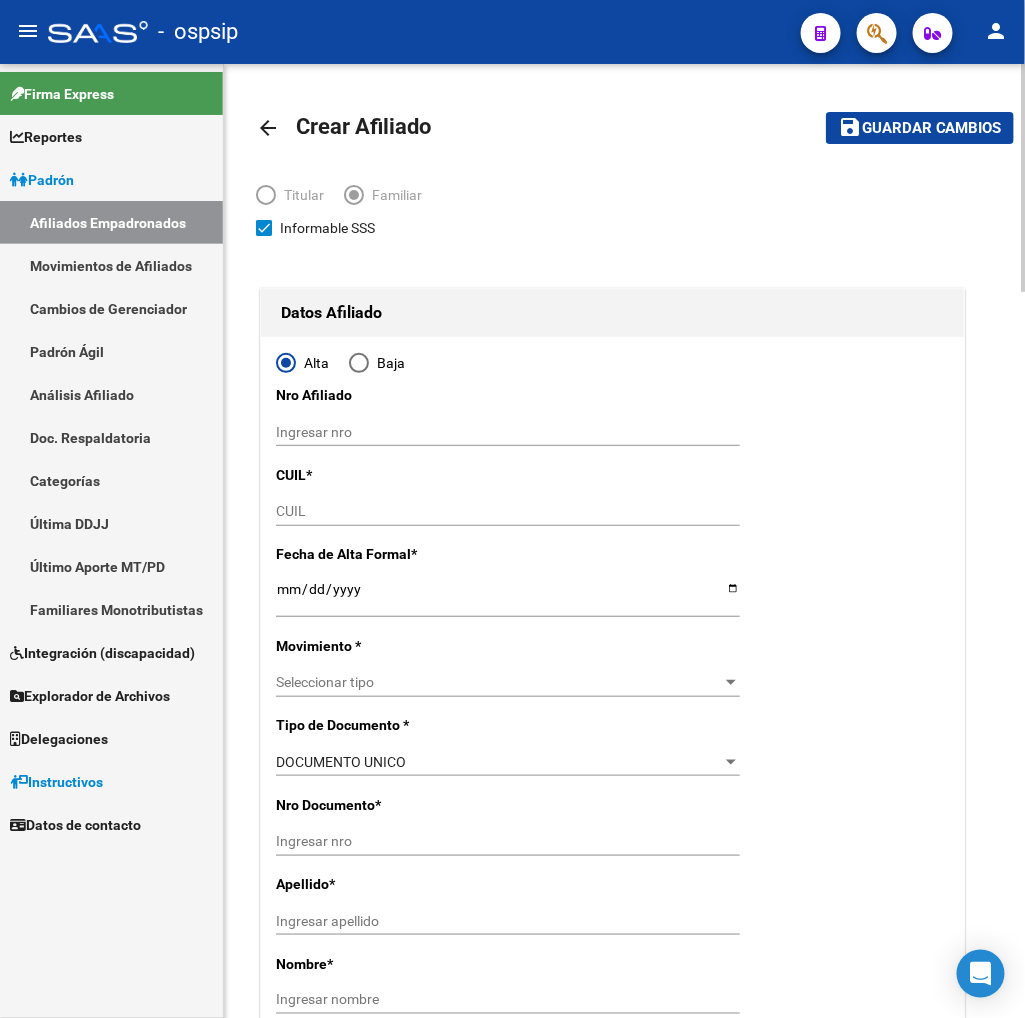 click on "CUIL" at bounding box center [508, 511] 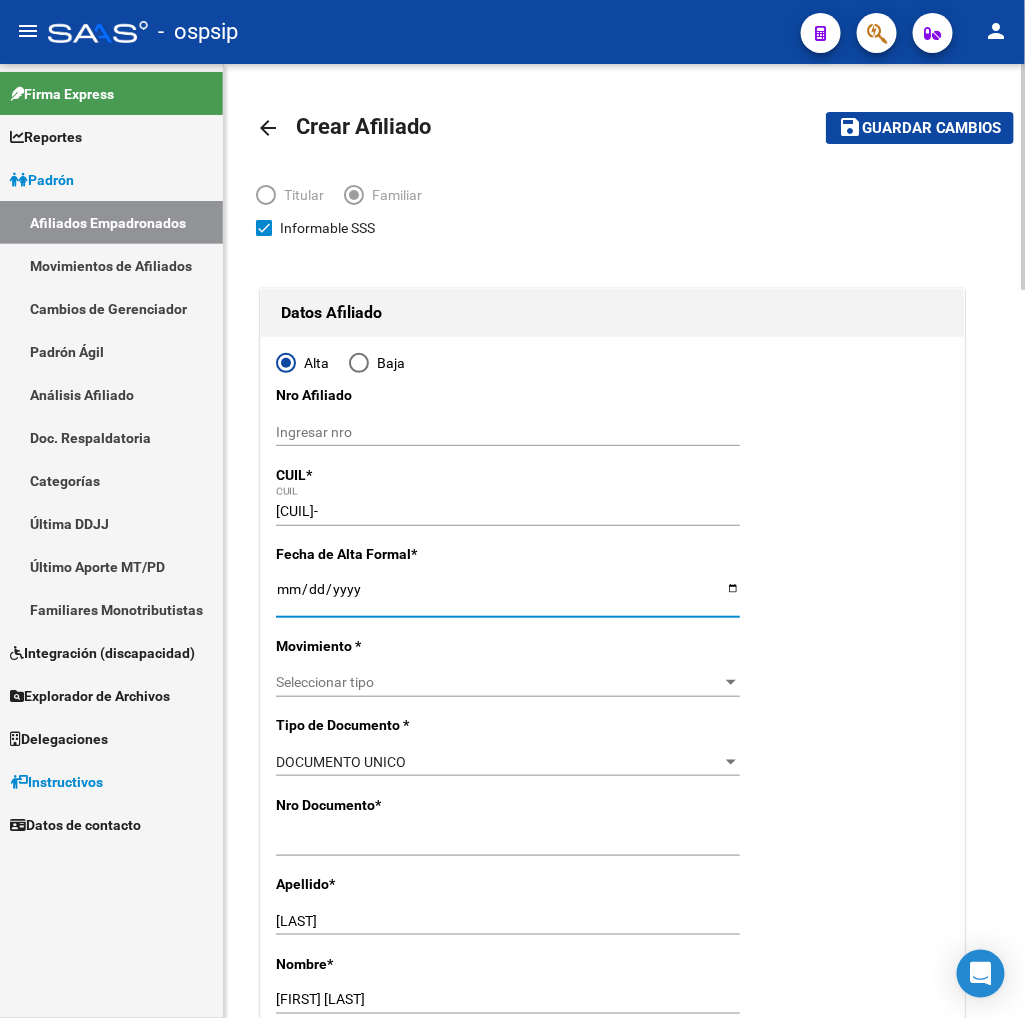 click on "Ingresar fecha" at bounding box center [508, 596] 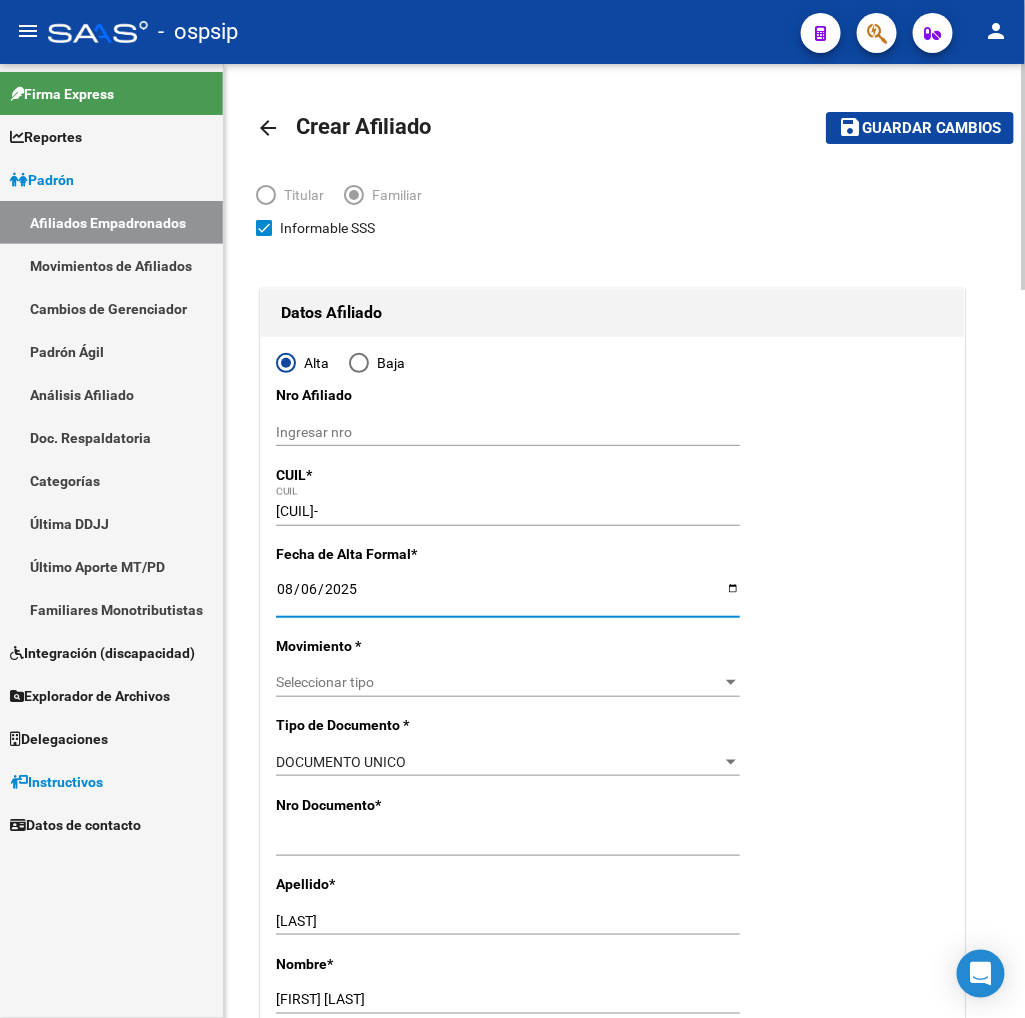 click on "Seleccionar tipo" at bounding box center (499, 682) 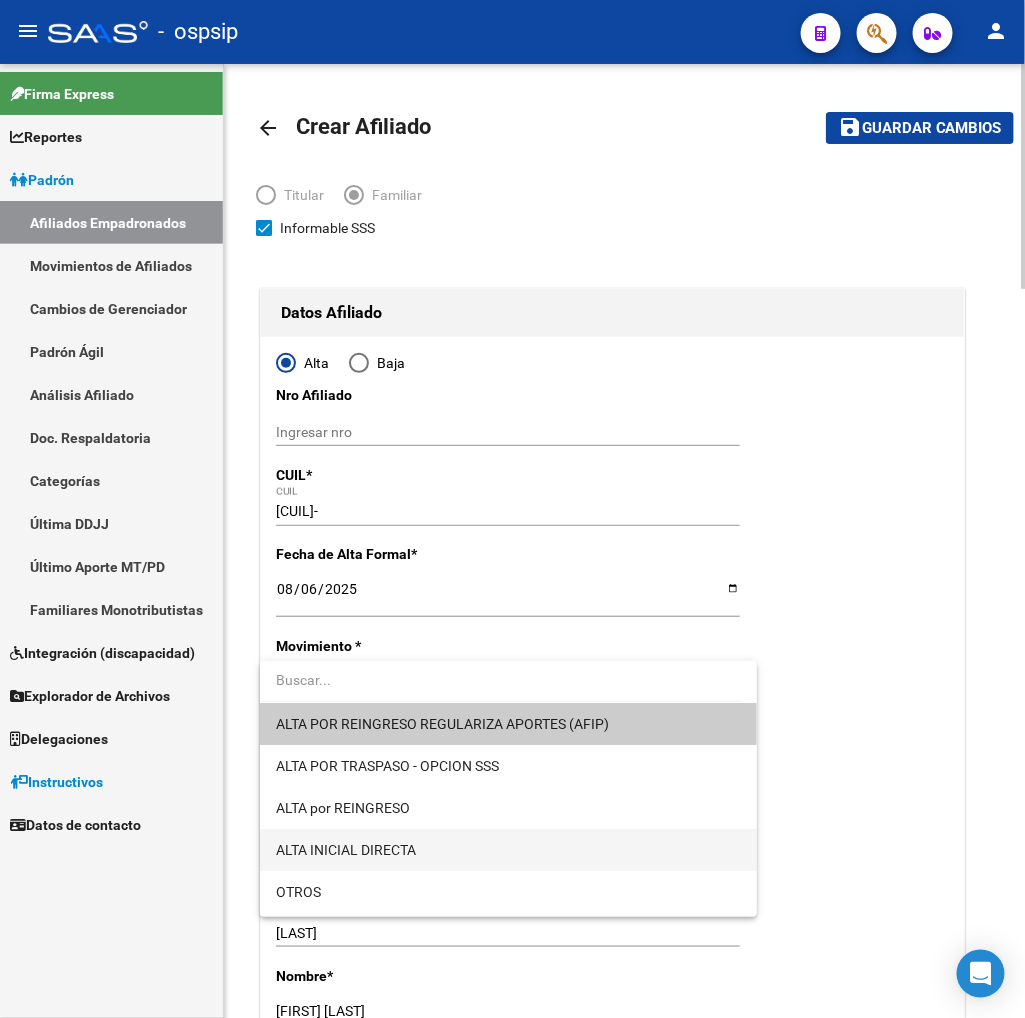 drag, startPoint x: 420, startPoint y: 851, endPoint x: 420, endPoint y: 761, distance: 90 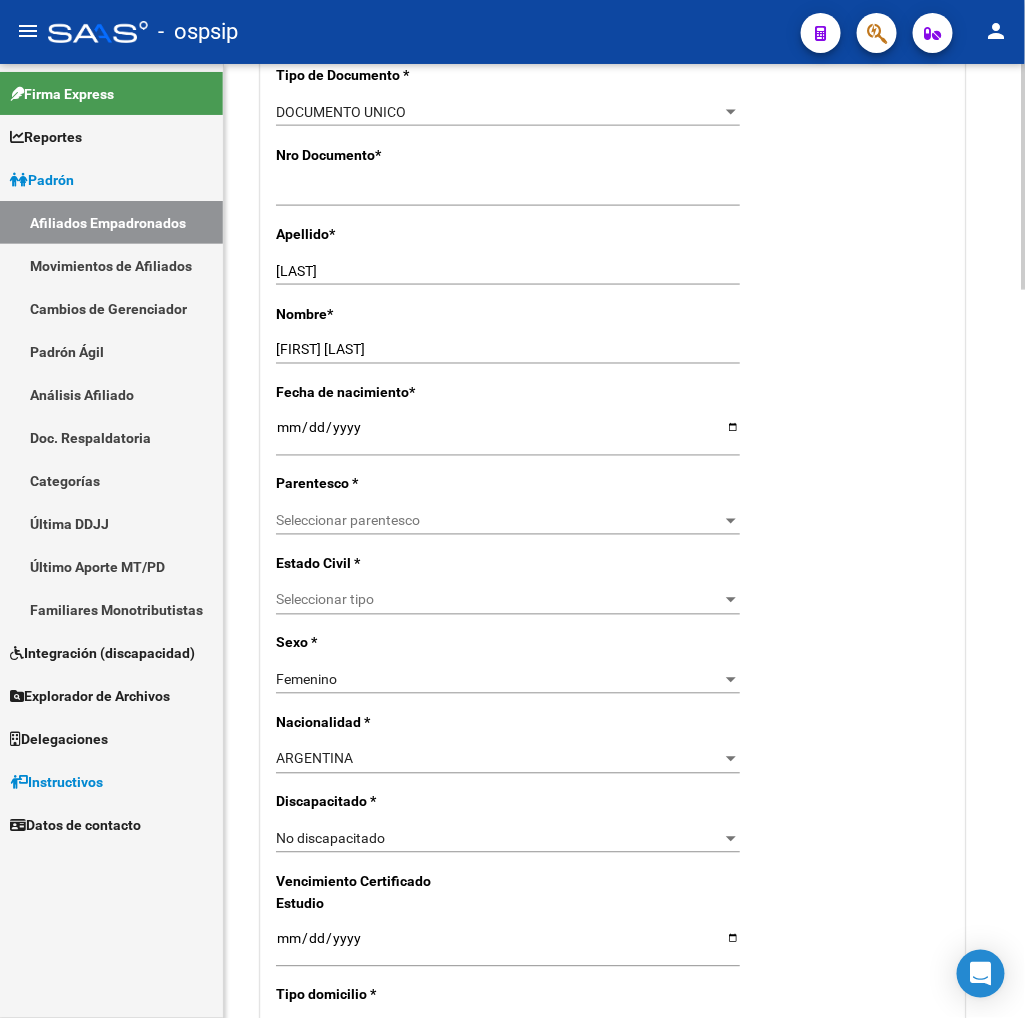 scroll, scrollTop: 666, scrollLeft: 0, axis: vertical 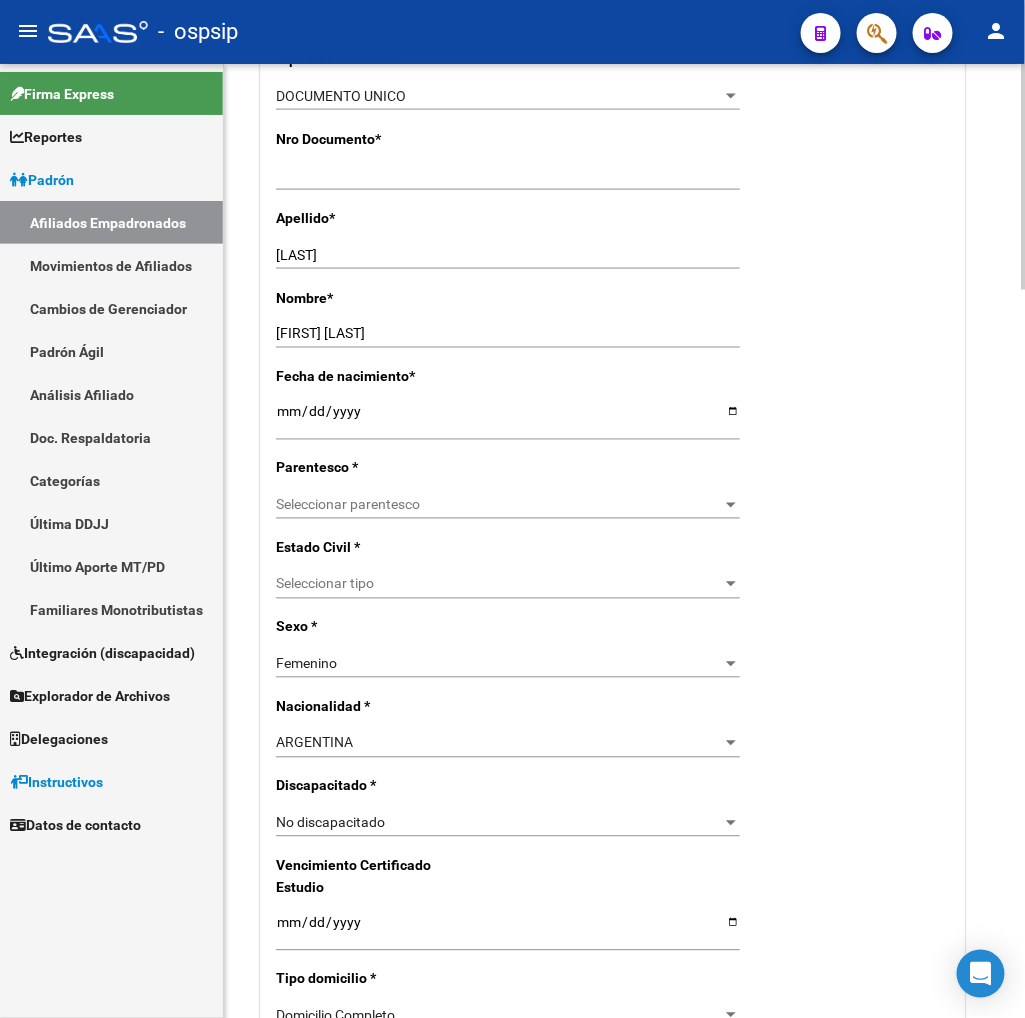click on "Alta   Baja Nro Afiliado    Ingresar nro  CUIL  *   27-24232328-4 CUIL  ARCA Padrón Fecha de Alta Formal  *   2025-08-06 Ingresar fecha   Movimiento * ALTA INICIAL DIRECTA Seleccionar tipo  Tipo de Documento * DOCUMENTO UNICO Seleccionar tipo Nro Documento  *   24232328 Ingresar nro  Apellido  *   VICENTE Ingresar apellido  Nombre  *   TATIANA PAOLA Ingresar nombre  Fecha de nacimiento  *   1975-02-14 Ingresar fecha   Parentesco * Seleccionar parentesco Seleccionar parentesco  Estado Civil * Seleccionar tipo Seleccionar tipo  Sexo * Femenino Seleccionar sexo  Nacionalidad * ARGENTINA Seleccionar tipo  Discapacitado * No discapacitado Seleccionar tipo Vencimiento Certificado Estudio    Ingresar fecha   Tipo domicilio * Domicilio Completo Seleccionar tipo domicilio  Provincia * Mendoza Seleccionar provincia Localidad  *   BERMEJO Ingresar el nombre  Codigo Postal  *   5533 Ingresar el codigo  Calle  *   JUANA DE IBARBOUROU Ingresar calle  Numero  *   3100 Ingresar nro  Piso    Ingresar piso  Departamento" 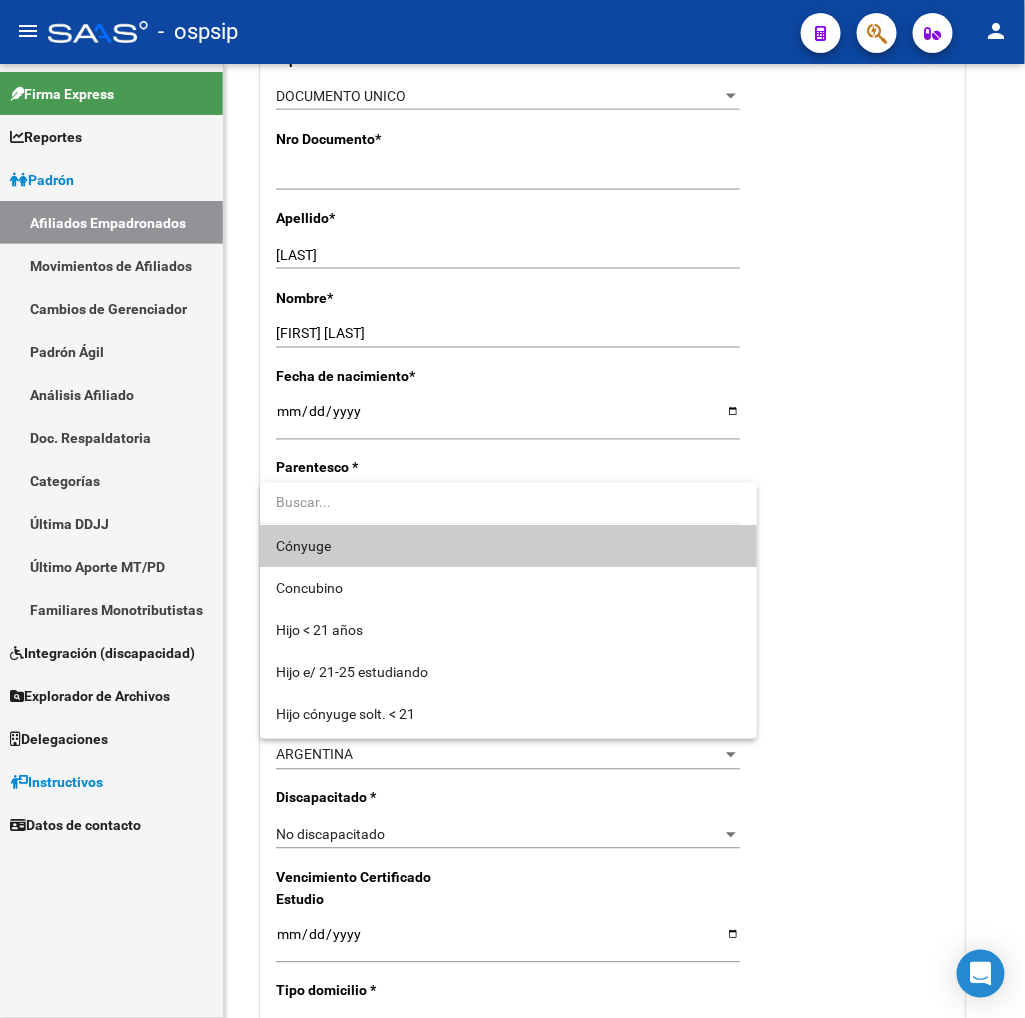 click on "Cónyuge" at bounding box center [508, 546] 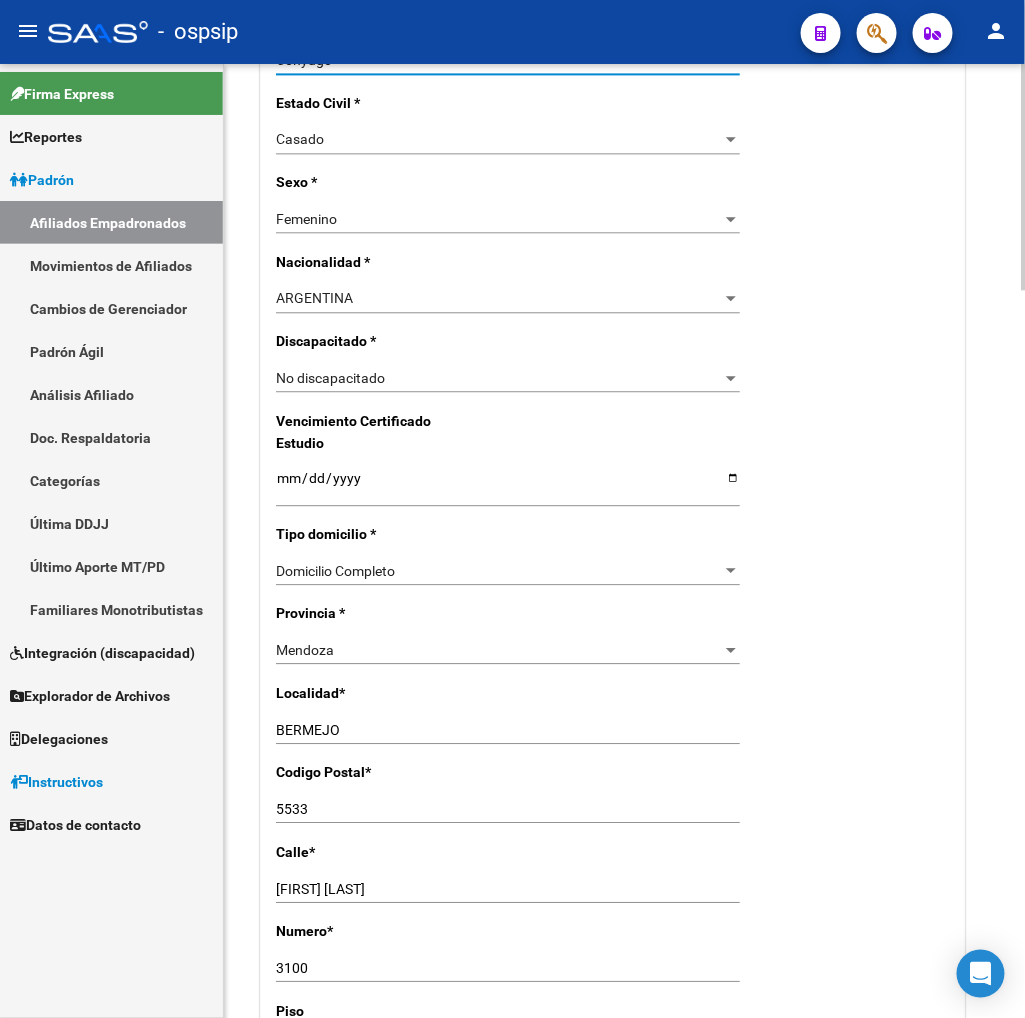 scroll, scrollTop: 1222, scrollLeft: 0, axis: vertical 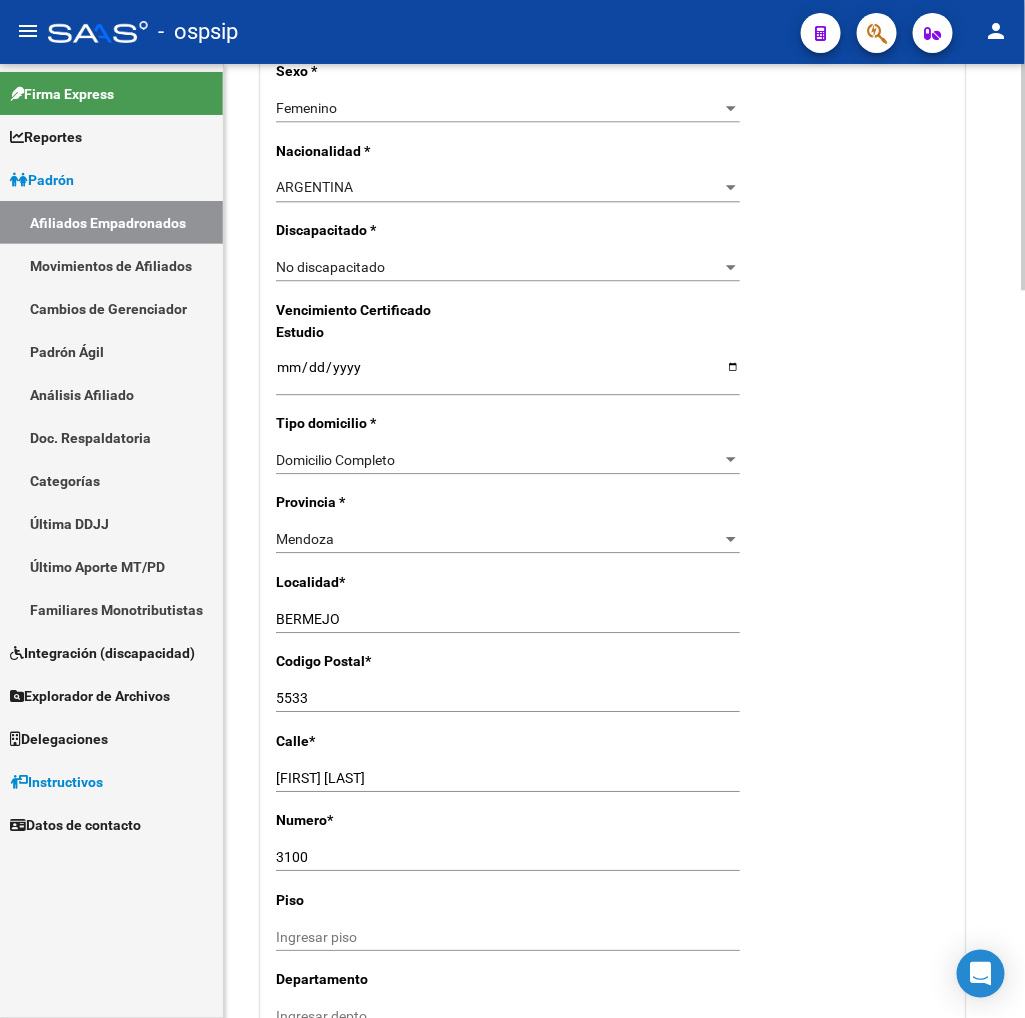 click on "BERMEJO" at bounding box center (508, 619) 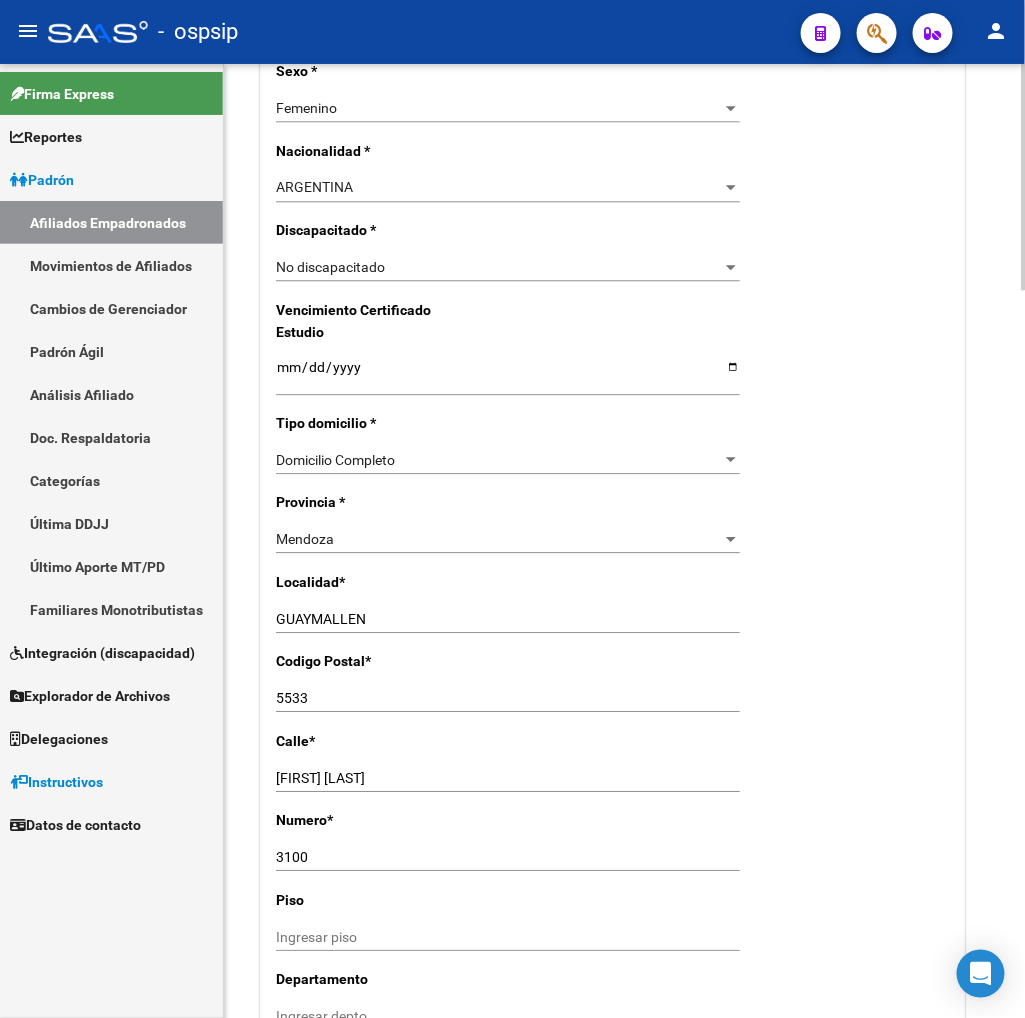 click on "JUANA DE IBARBOUROU Ingresar calle" 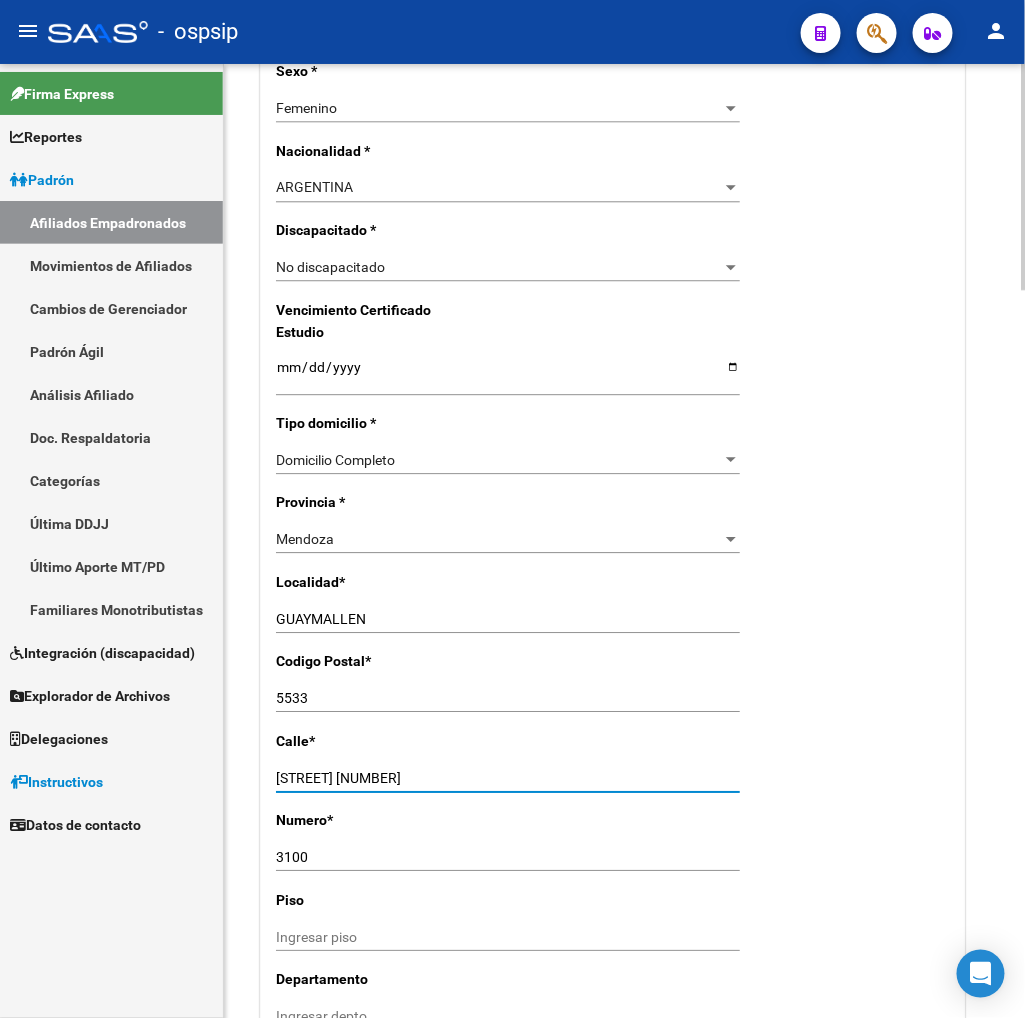 click on "3100 Ingresar nro" 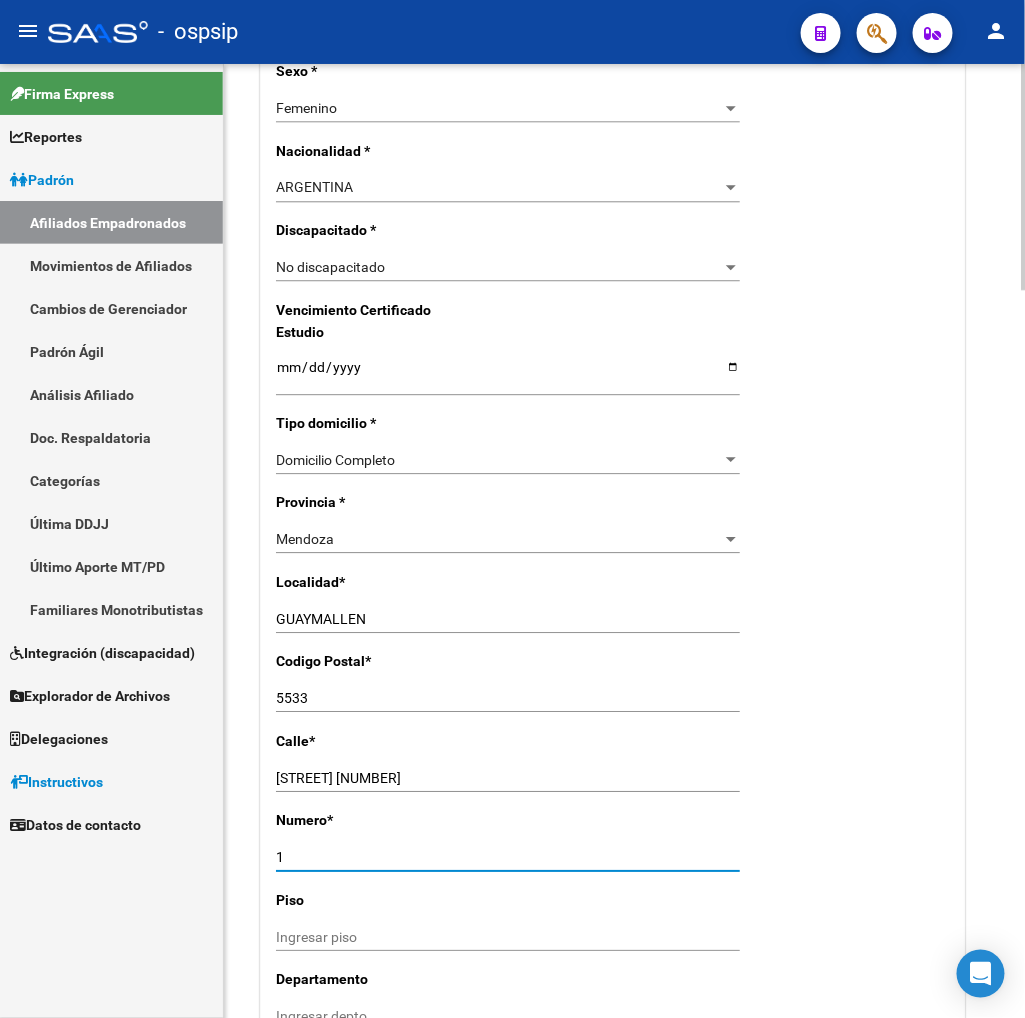 click on "5533" at bounding box center [508, 698] 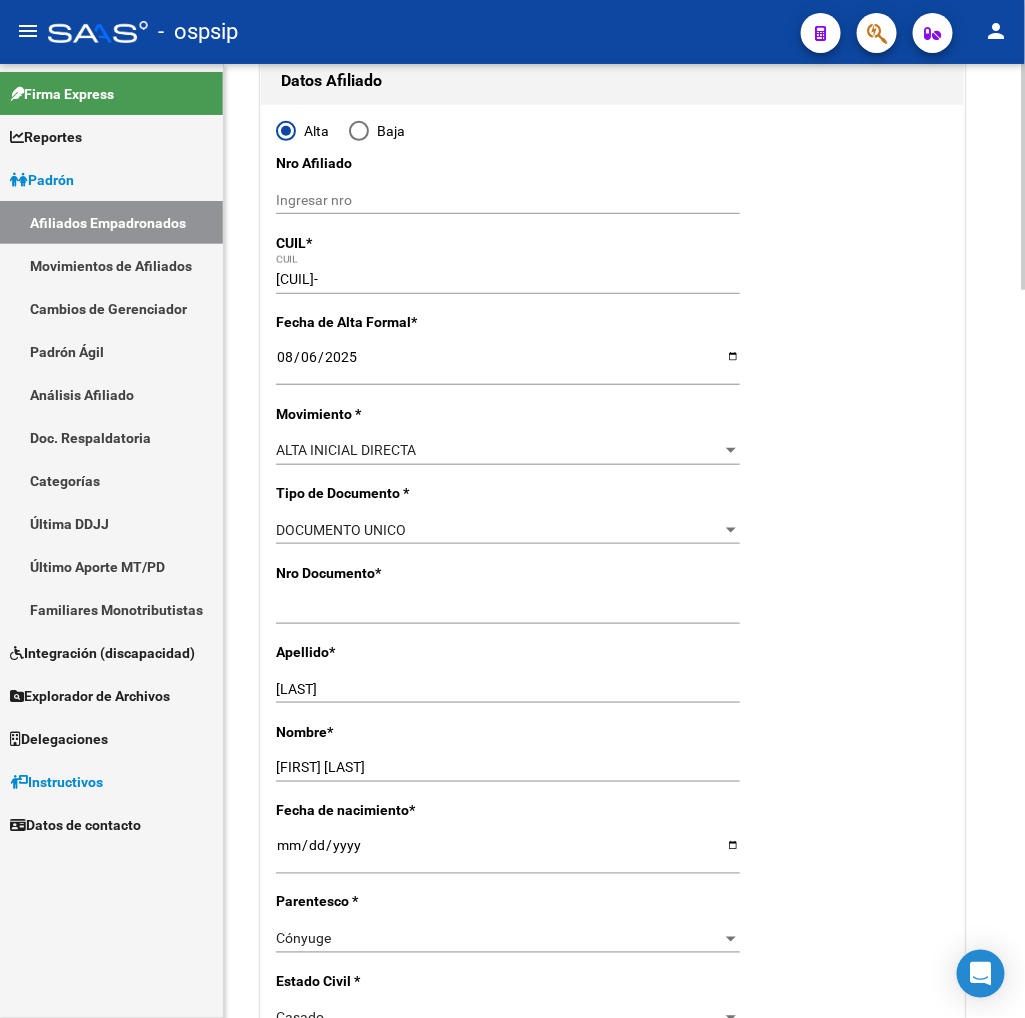 scroll, scrollTop: 0, scrollLeft: 0, axis: both 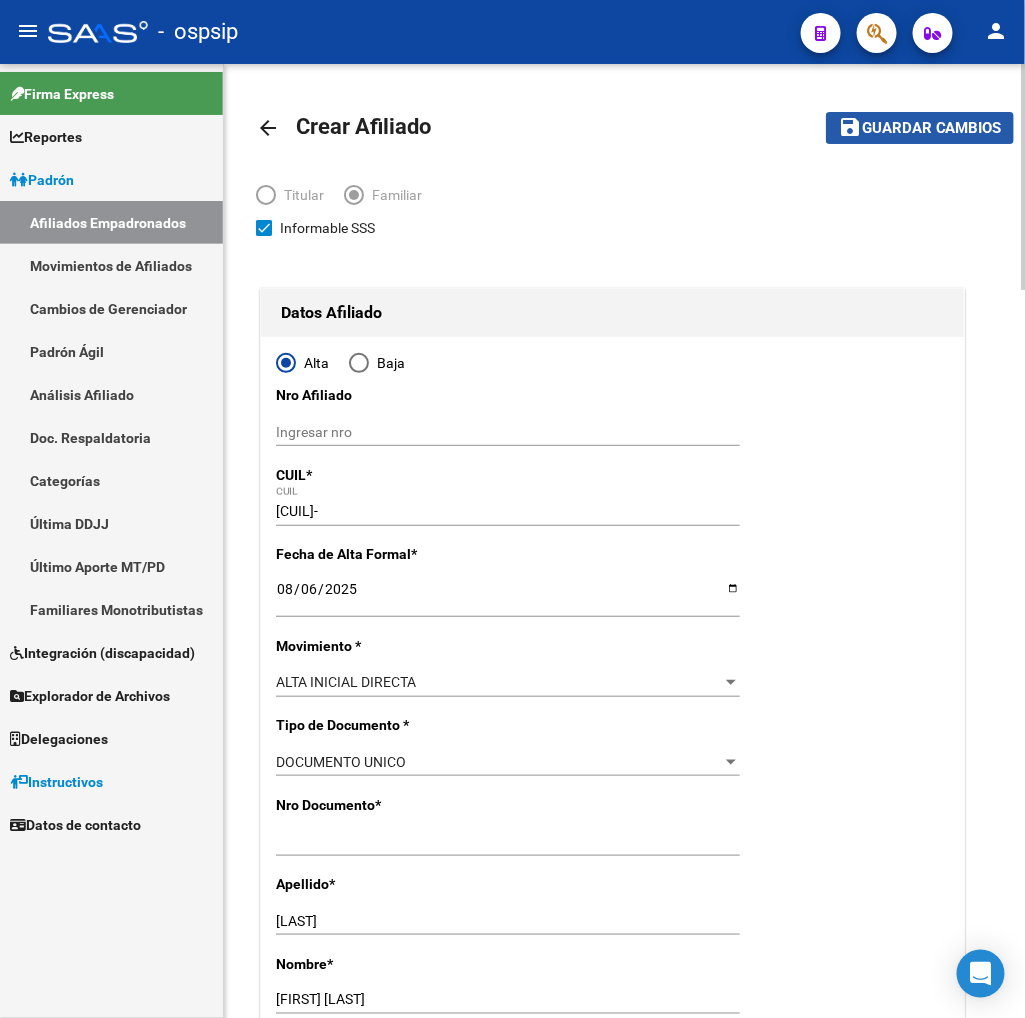 click on "Guardar cambios" 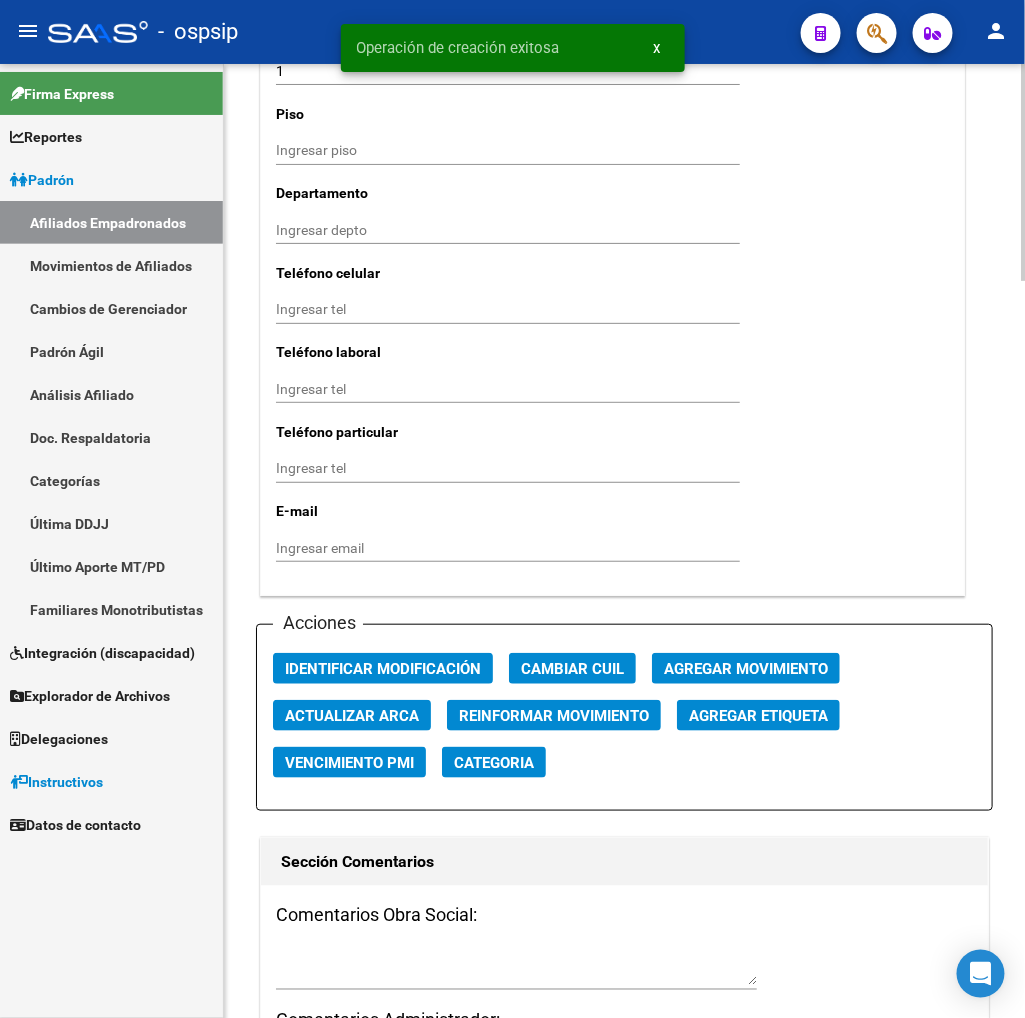 scroll, scrollTop: 2111, scrollLeft: 0, axis: vertical 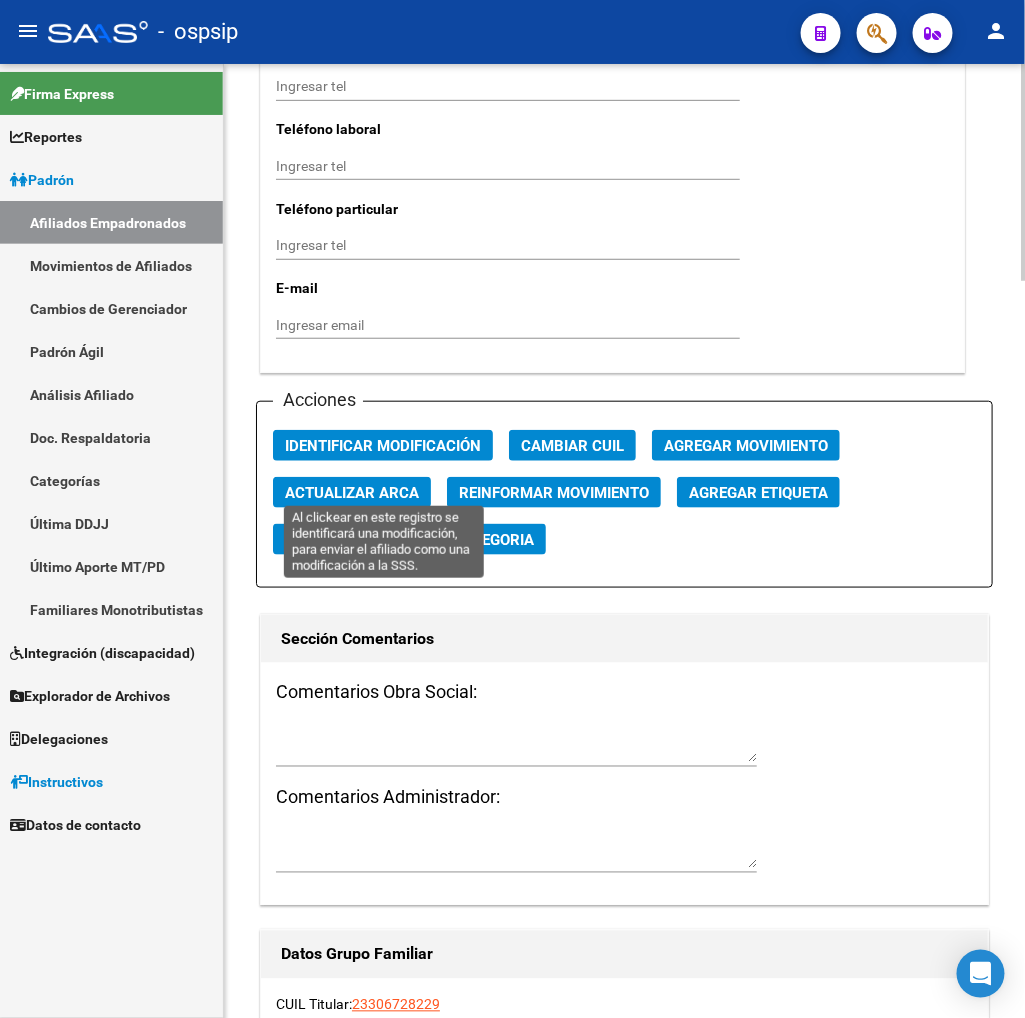 click on "Identificar Modificación" 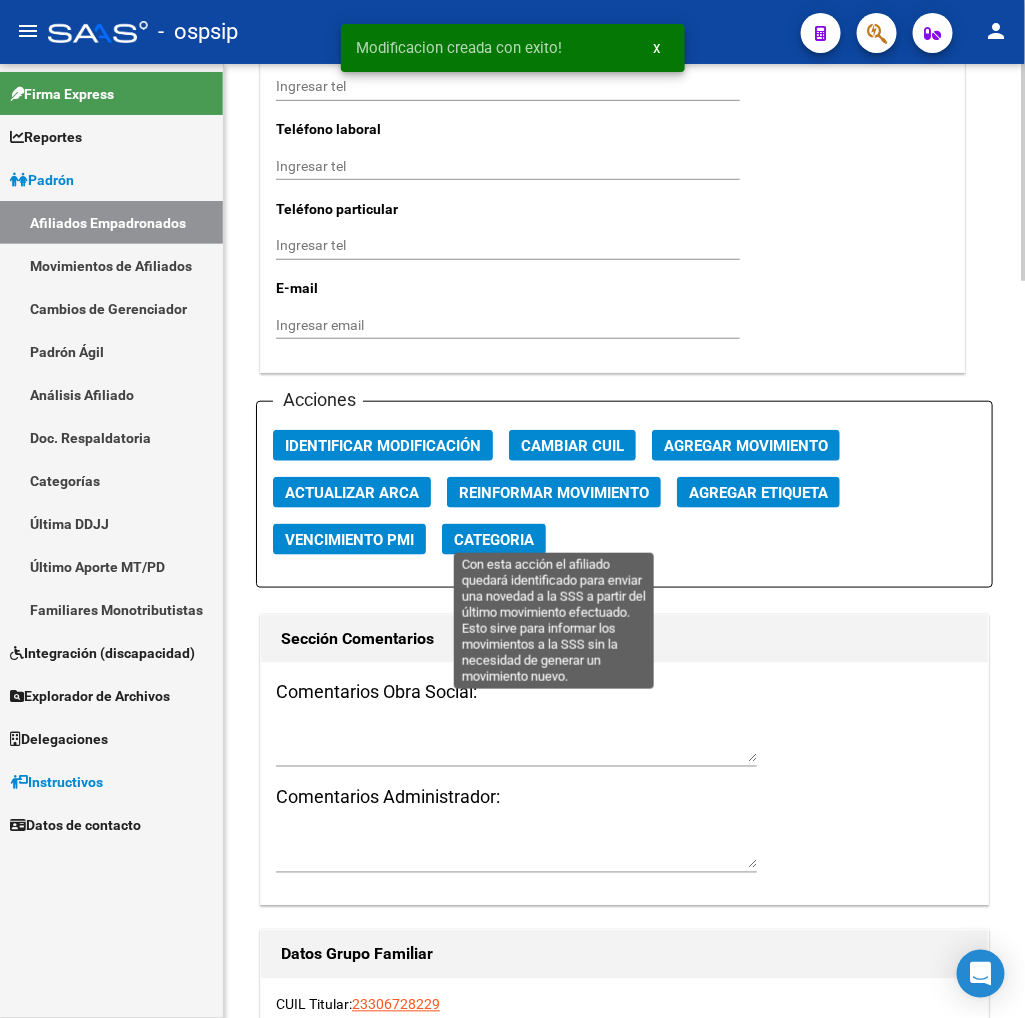 click on "Reinformar Movimiento" 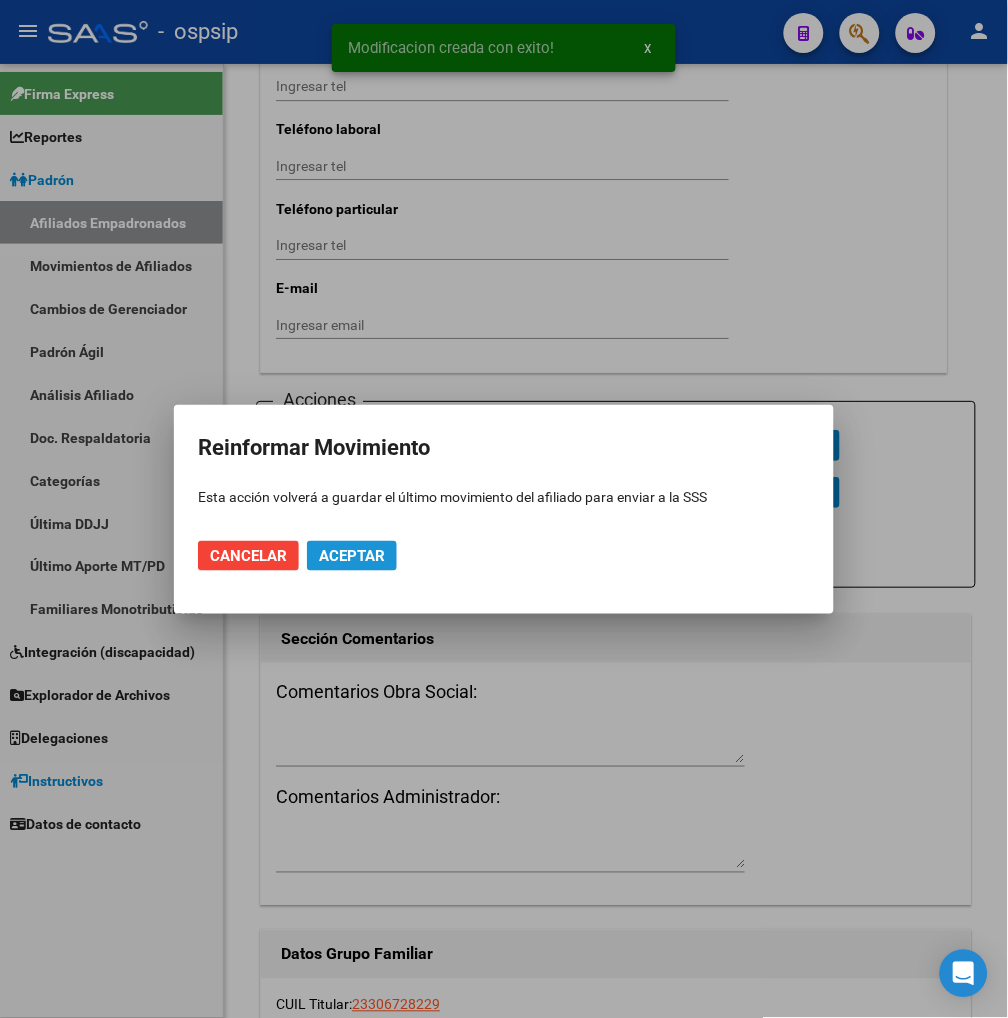 click on "Aceptar" at bounding box center [352, 556] 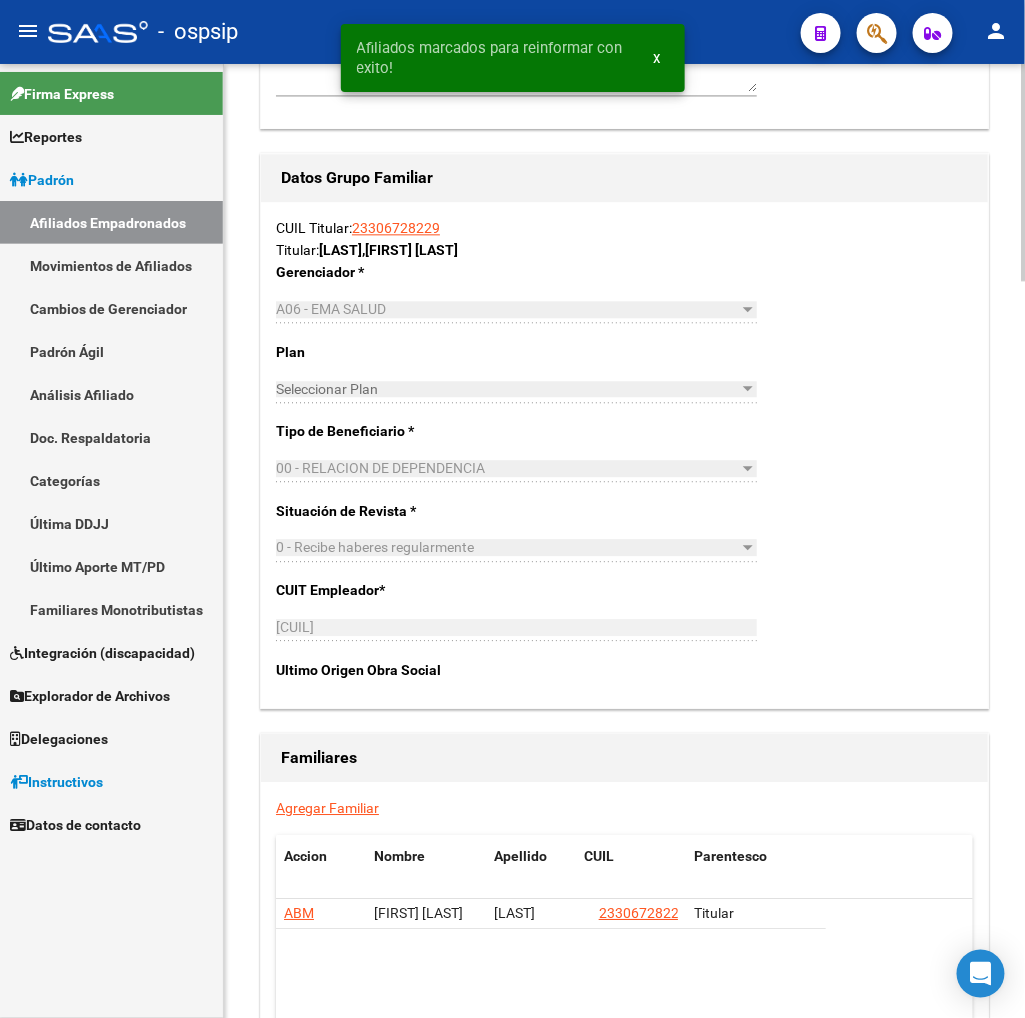 scroll, scrollTop: 3222, scrollLeft: 0, axis: vertical 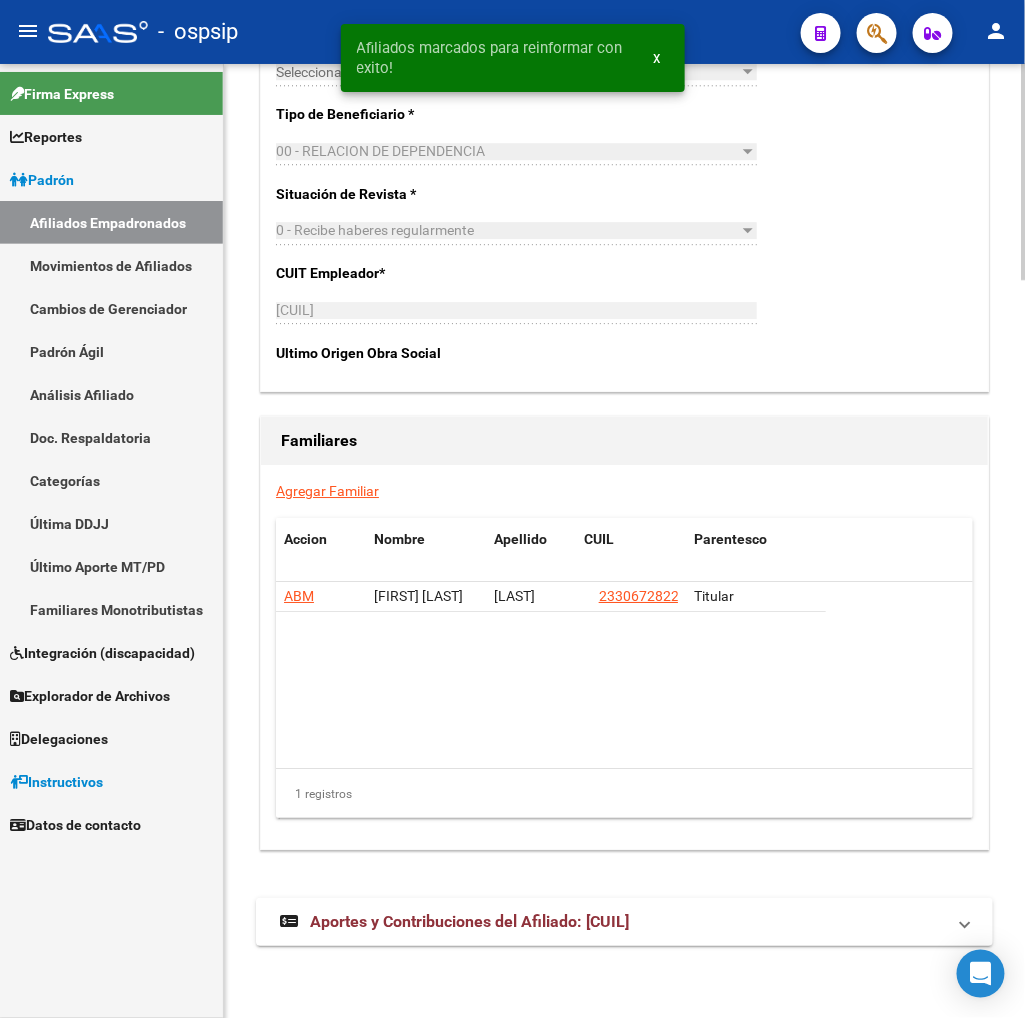 click on "Agregar Familiar" 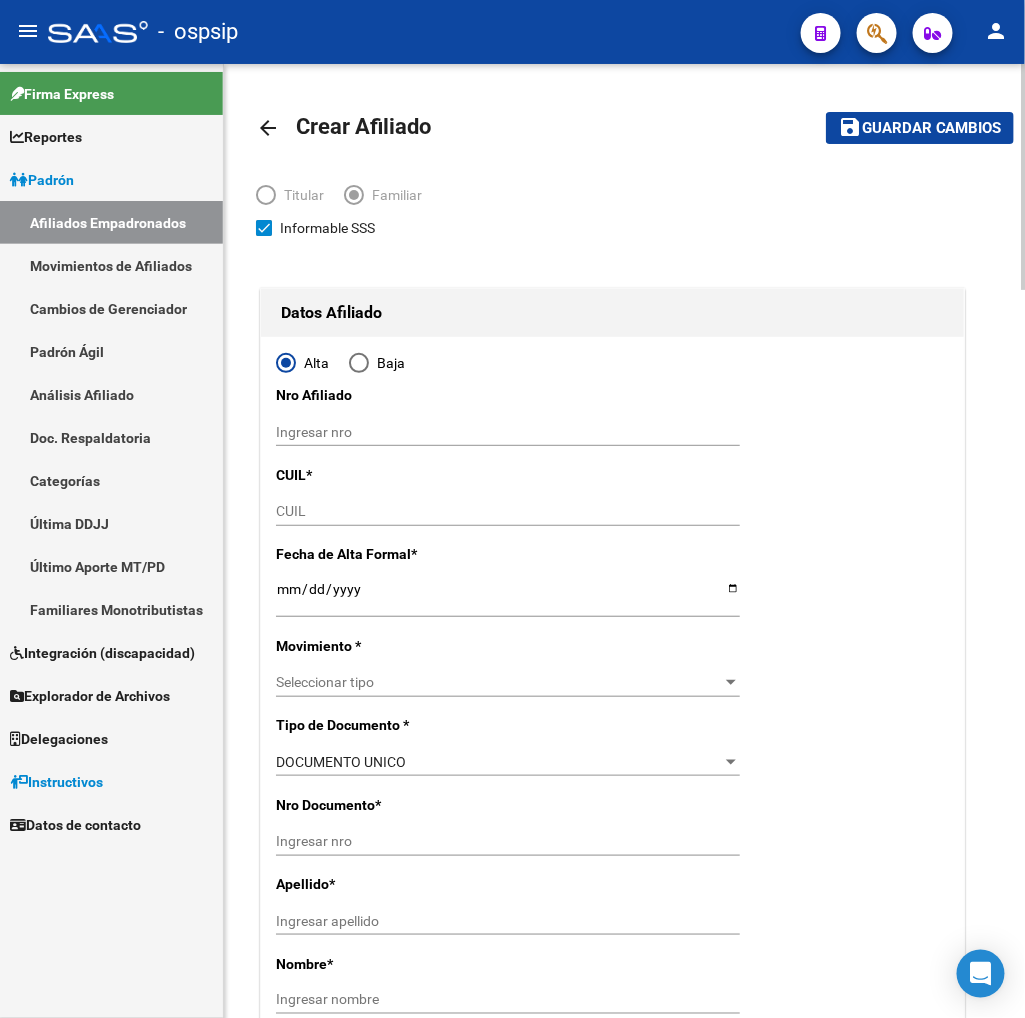 click on "CUIL" at bounding box center [508, 511] 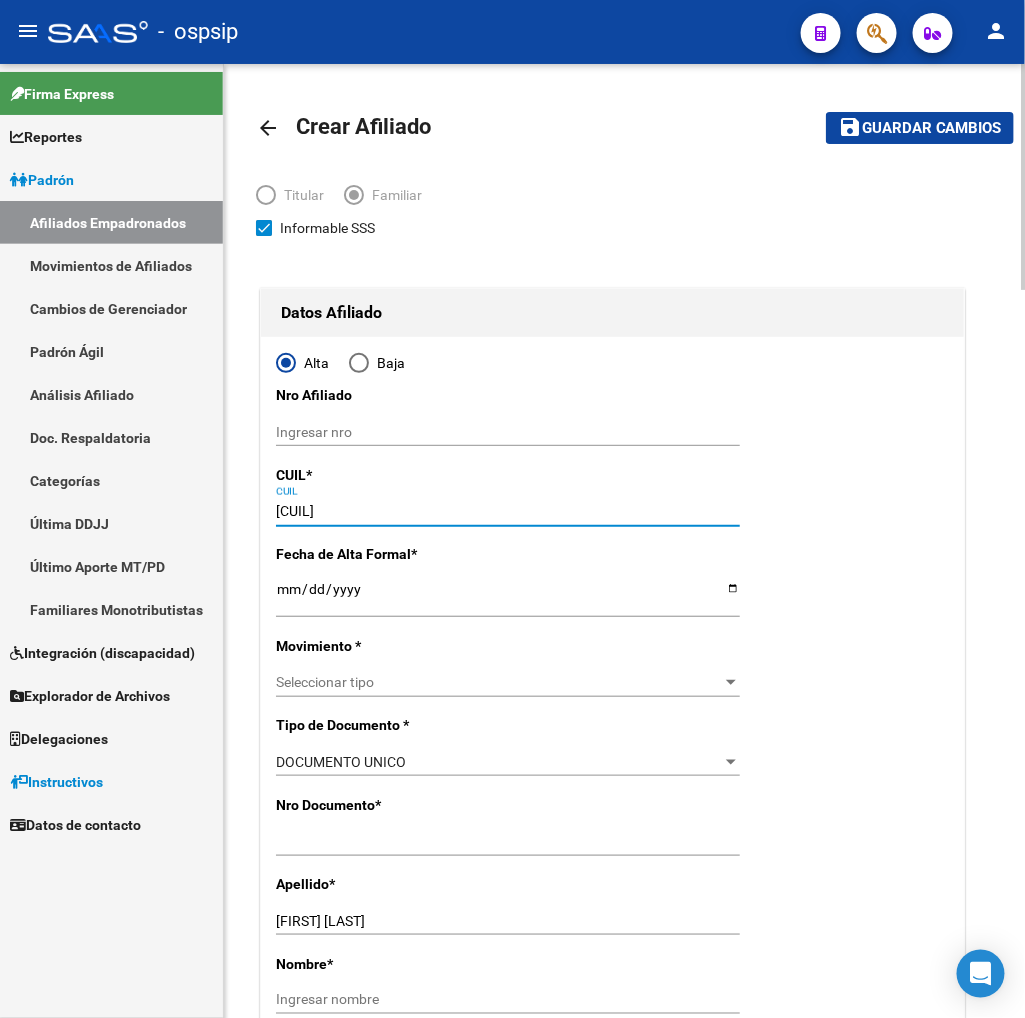 click on "Ingresar fecha" at bounding box center [508, 596] 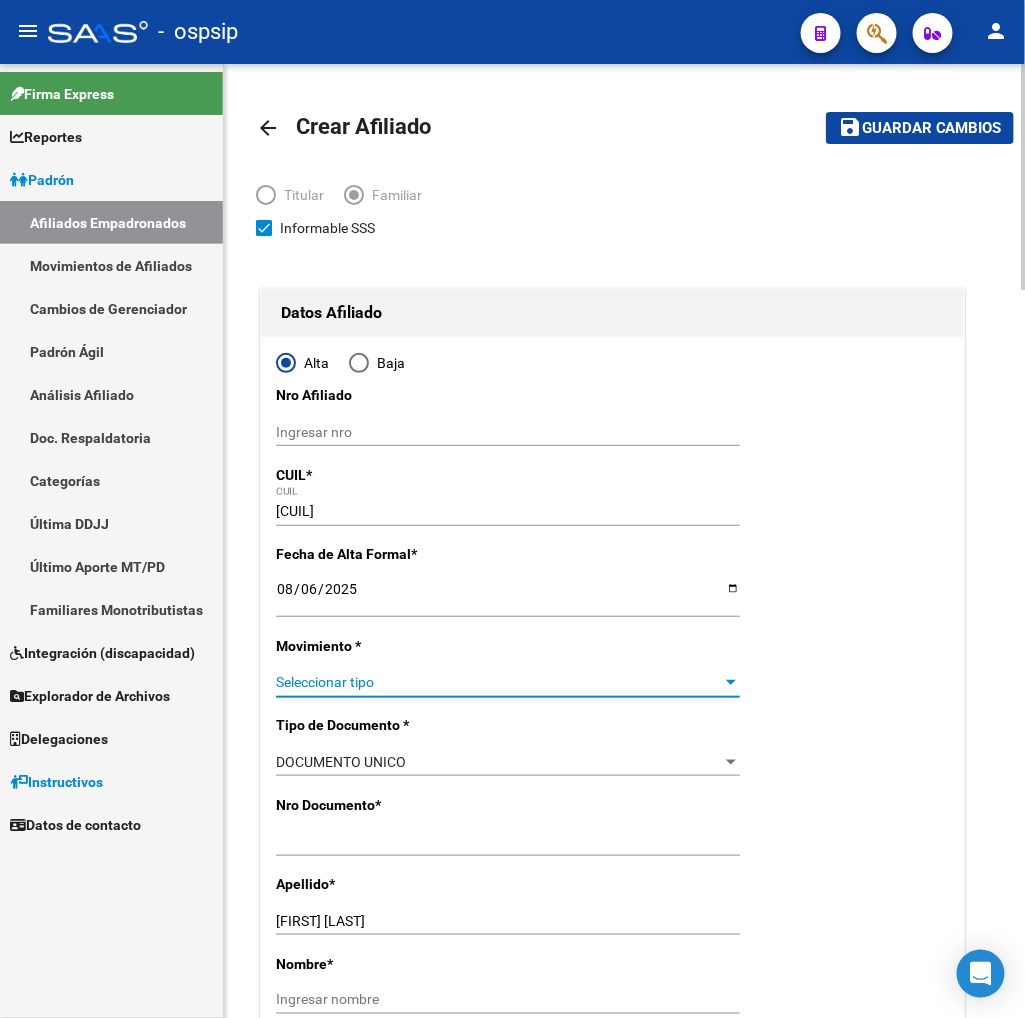 click on "Seleccionar tipo" at bounding box center (499, 682) 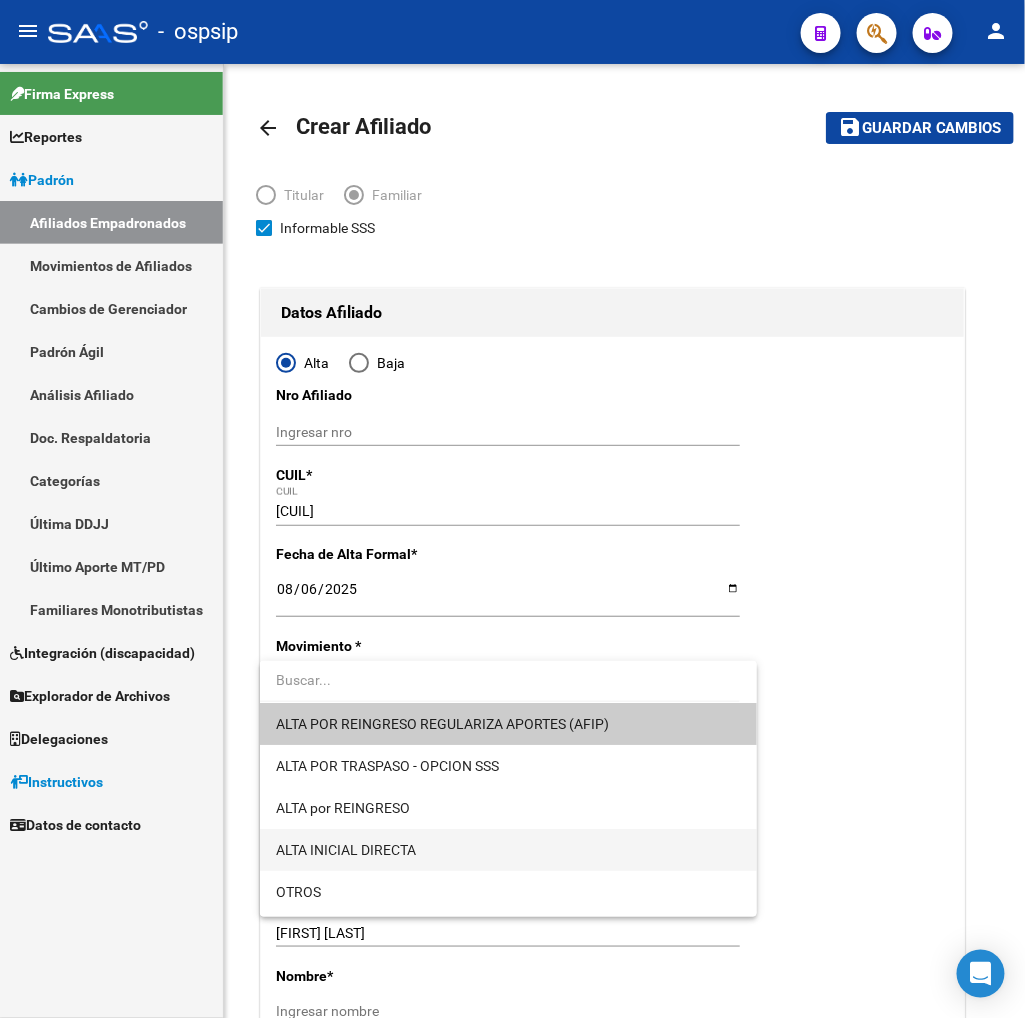 click on "ALTA INICIAL DIRECTA" at bounding box center (508, 850) 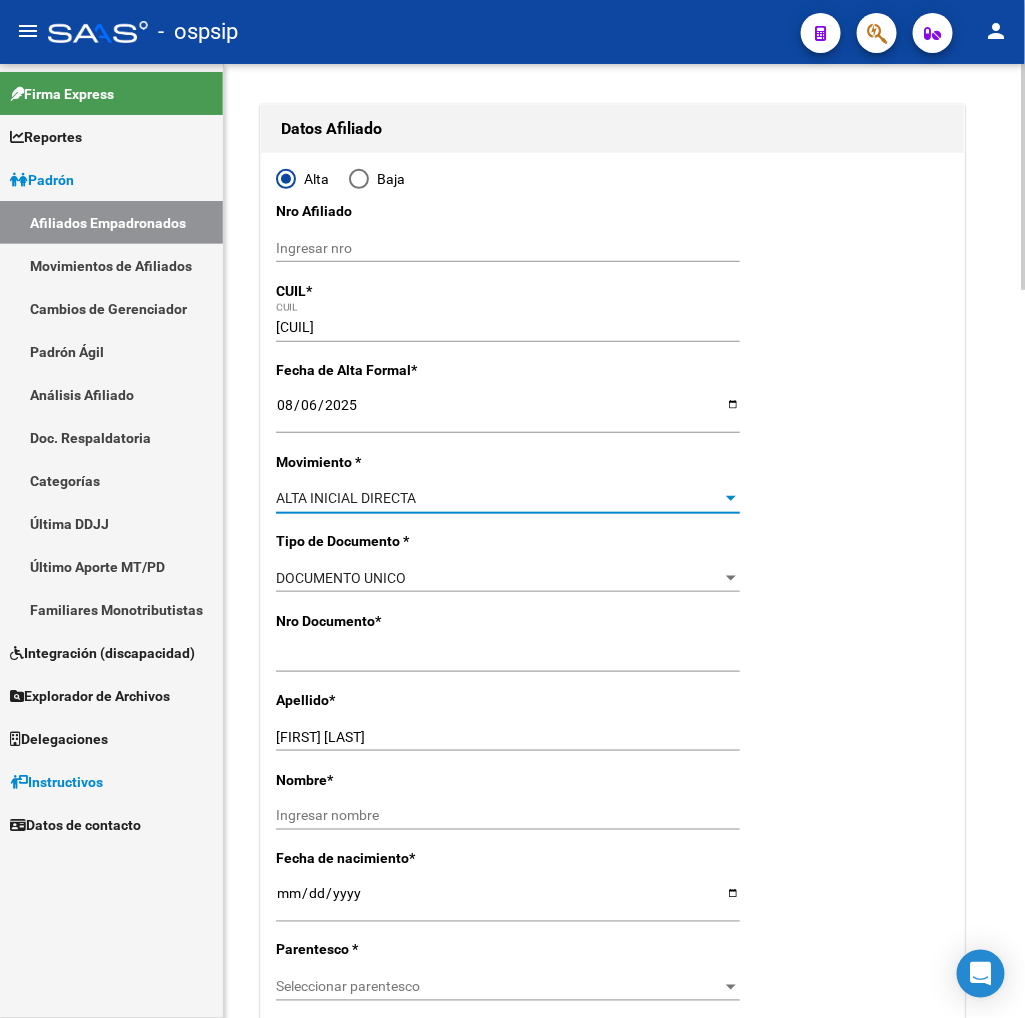 scroll, scrollTop: 222, scrollLeft: 0, axis: vertical 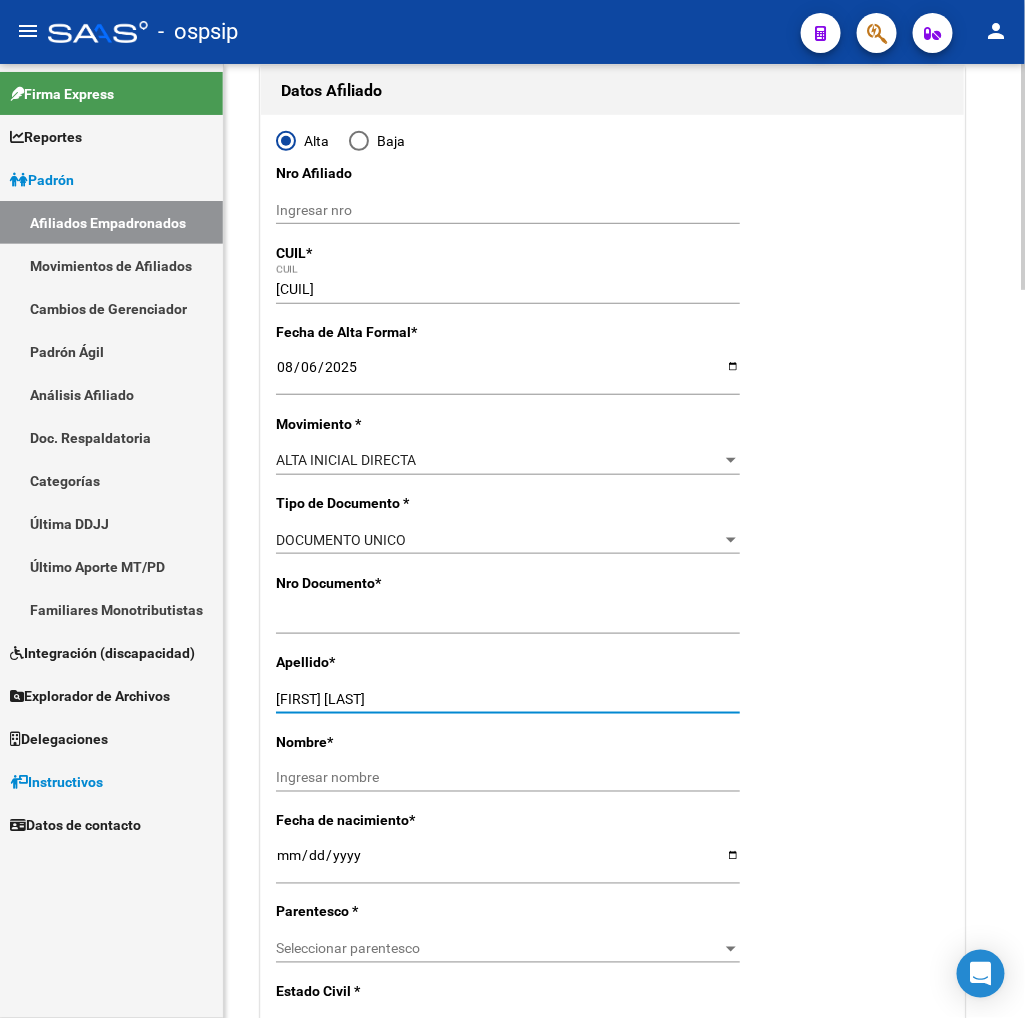 drag, startPoint x: 397, startPoint y: 700, endPoint x: 537, endPoint y: 700, distance: 140 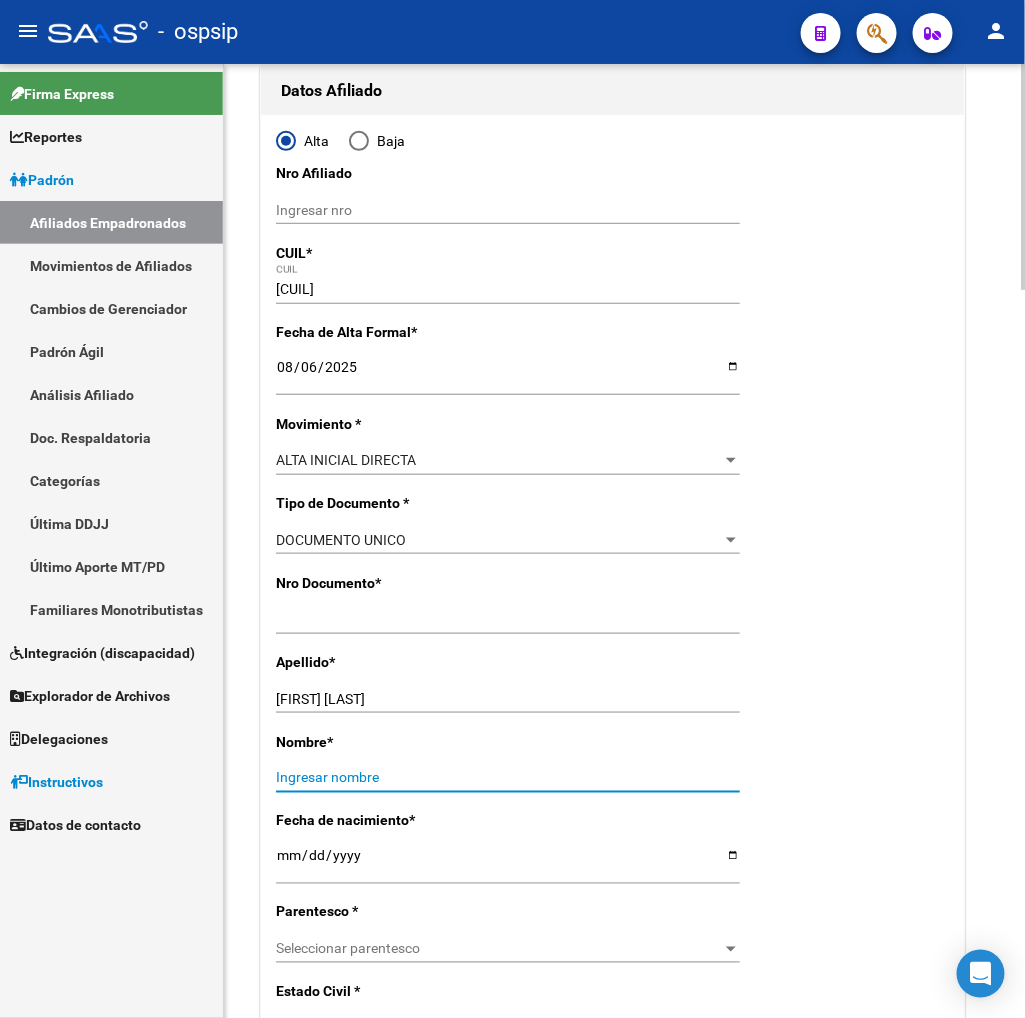 paste on "BRUNELLA VICTORIA" 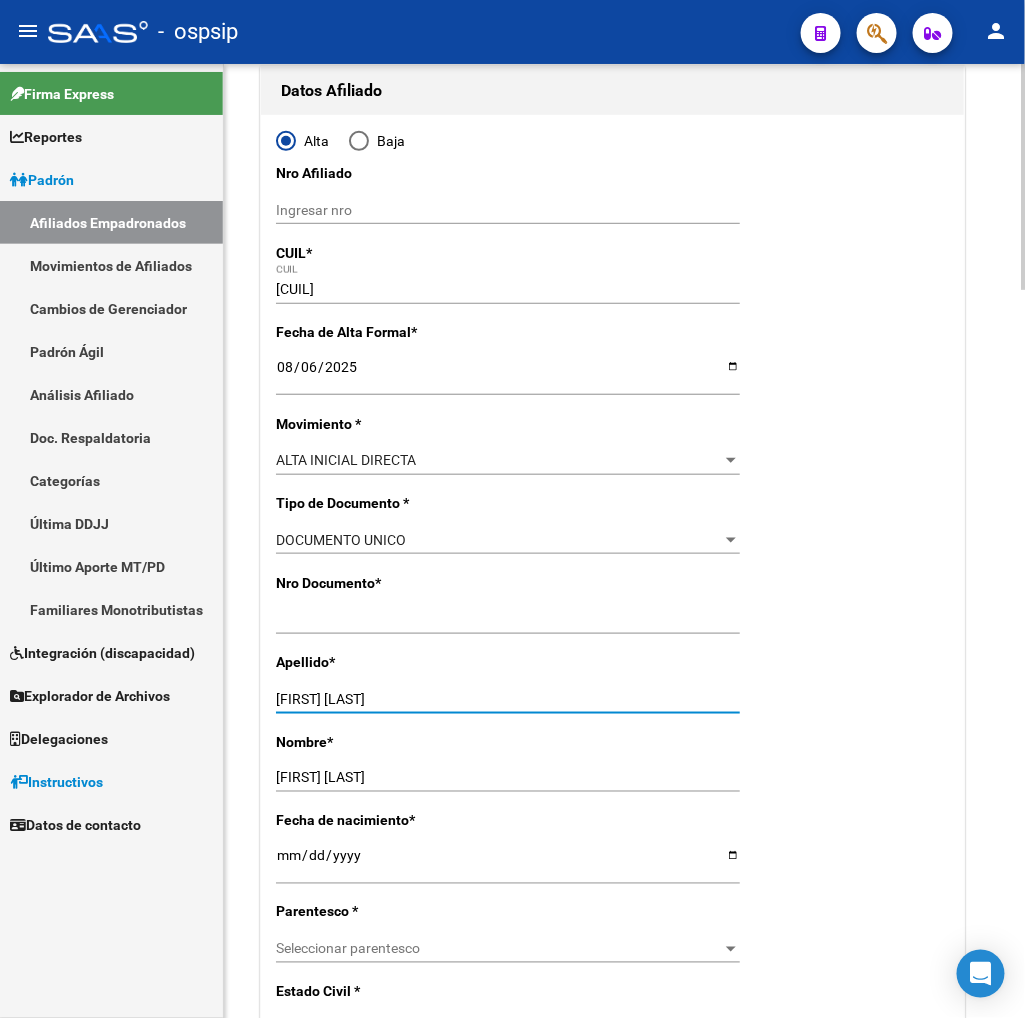 drag, startPoint x: 395, startPoint y: 698, endPoint x: 697, endPoint y: 695, distance: 302.0149 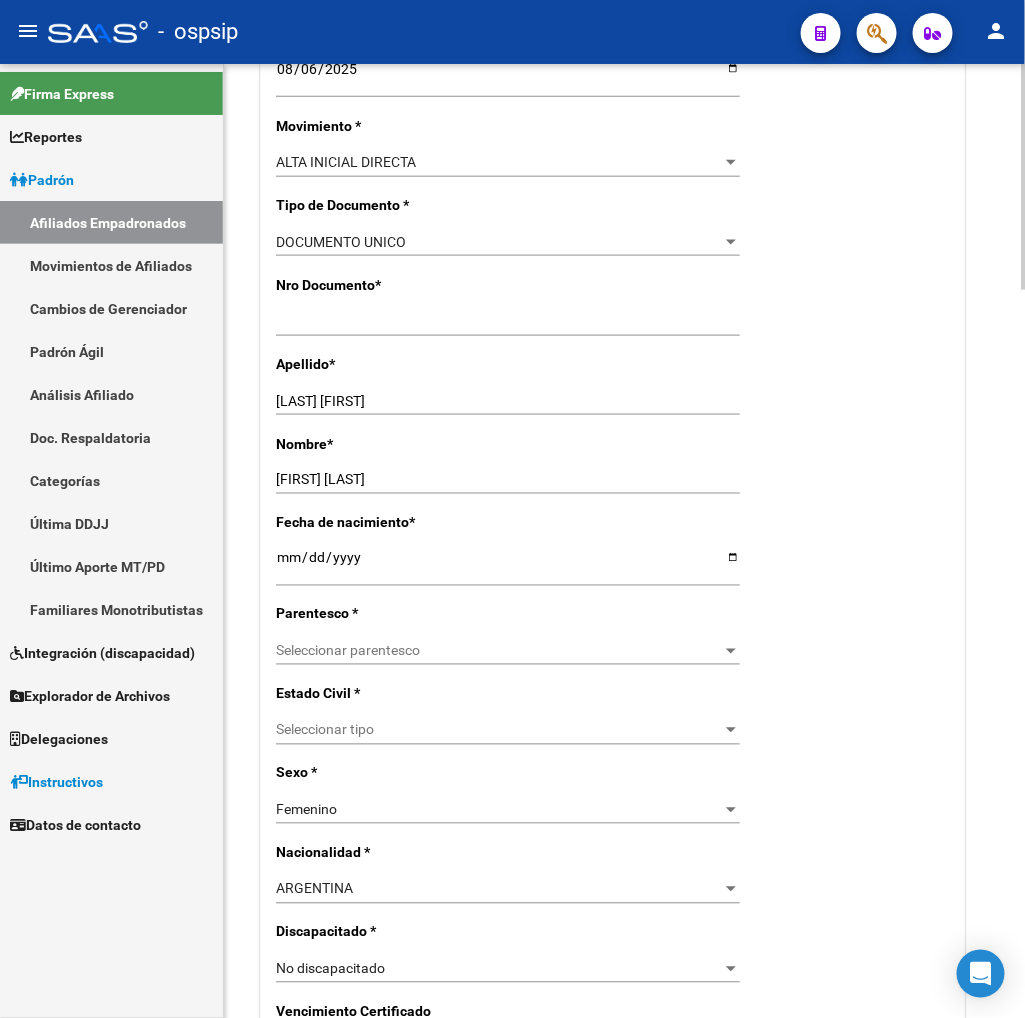 scroll, scrollTop: 555, scrollLeft: 0, axis: vertical 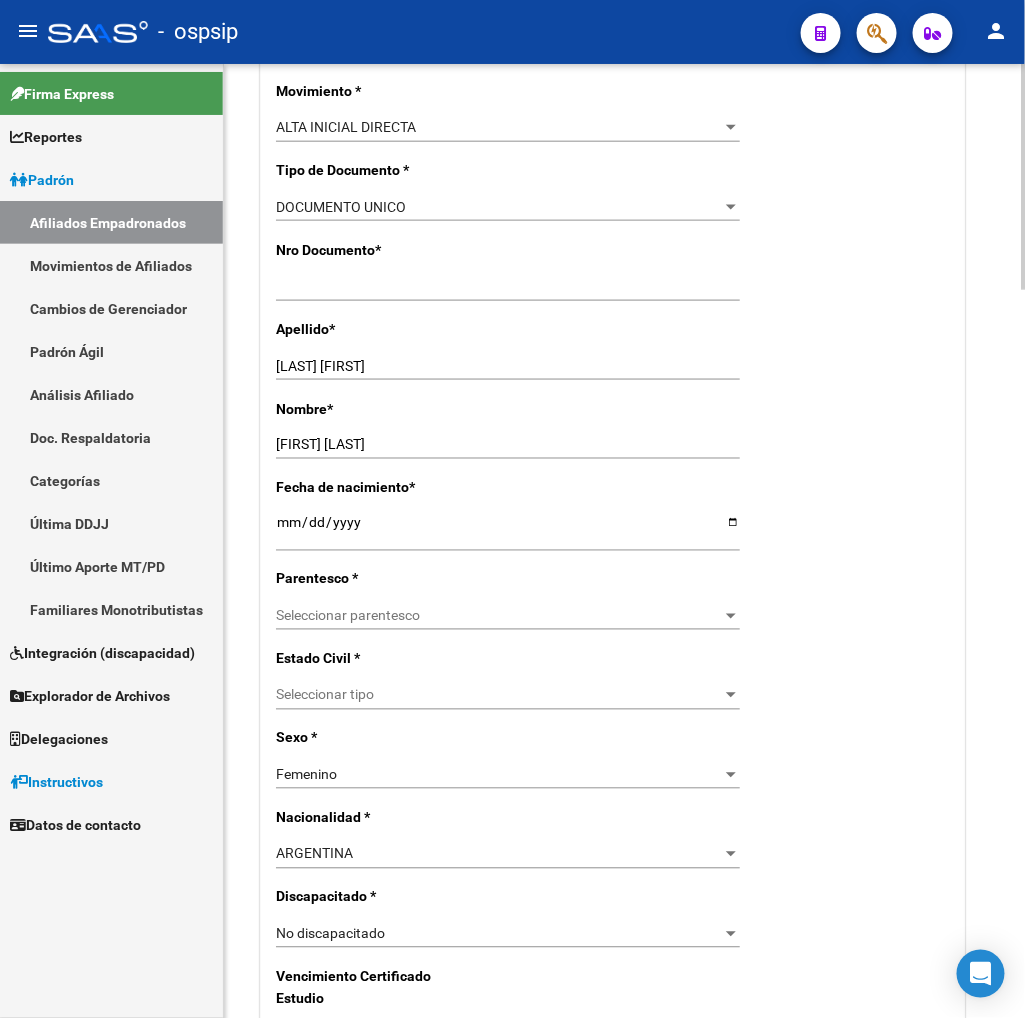 click on "Seleccionar parentesco" at bounding box center (499, 616) 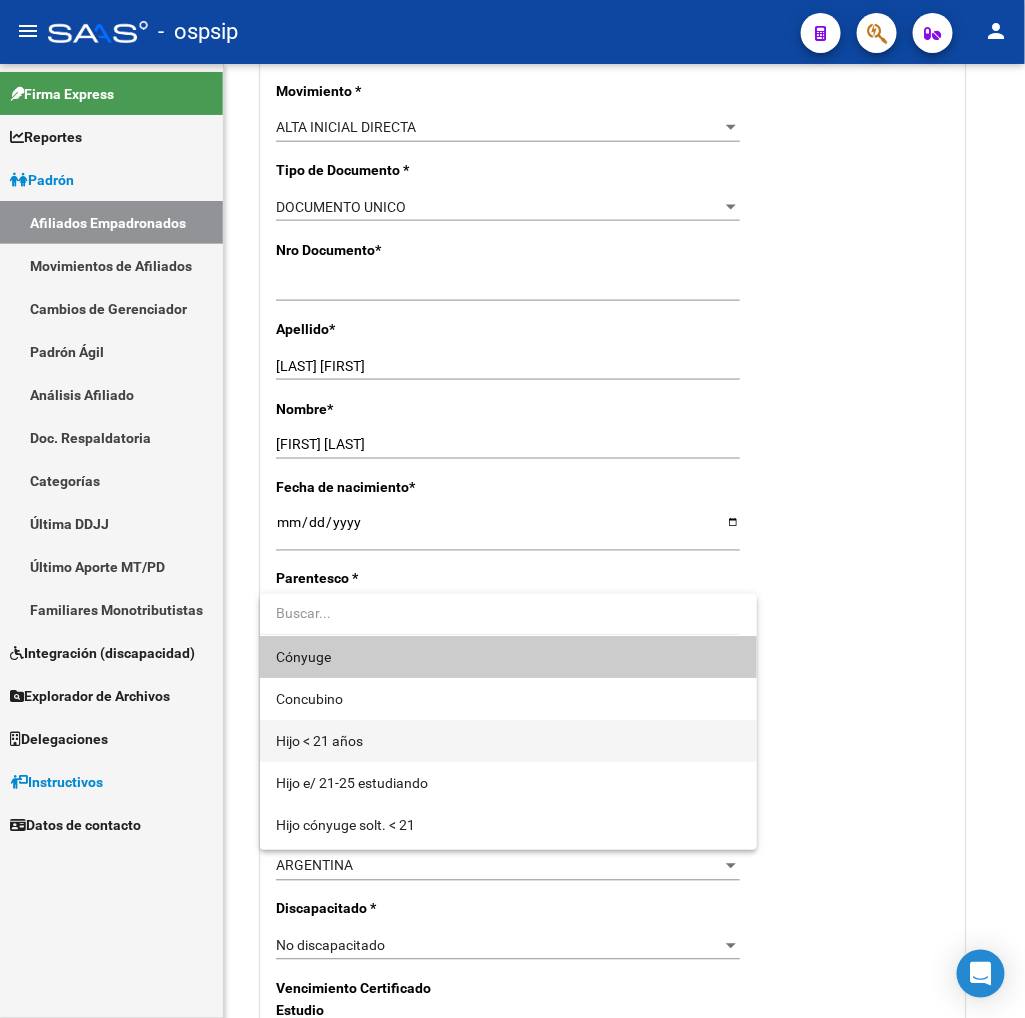 click on "Hijo < 21 años" at bounding box center (508, 741) 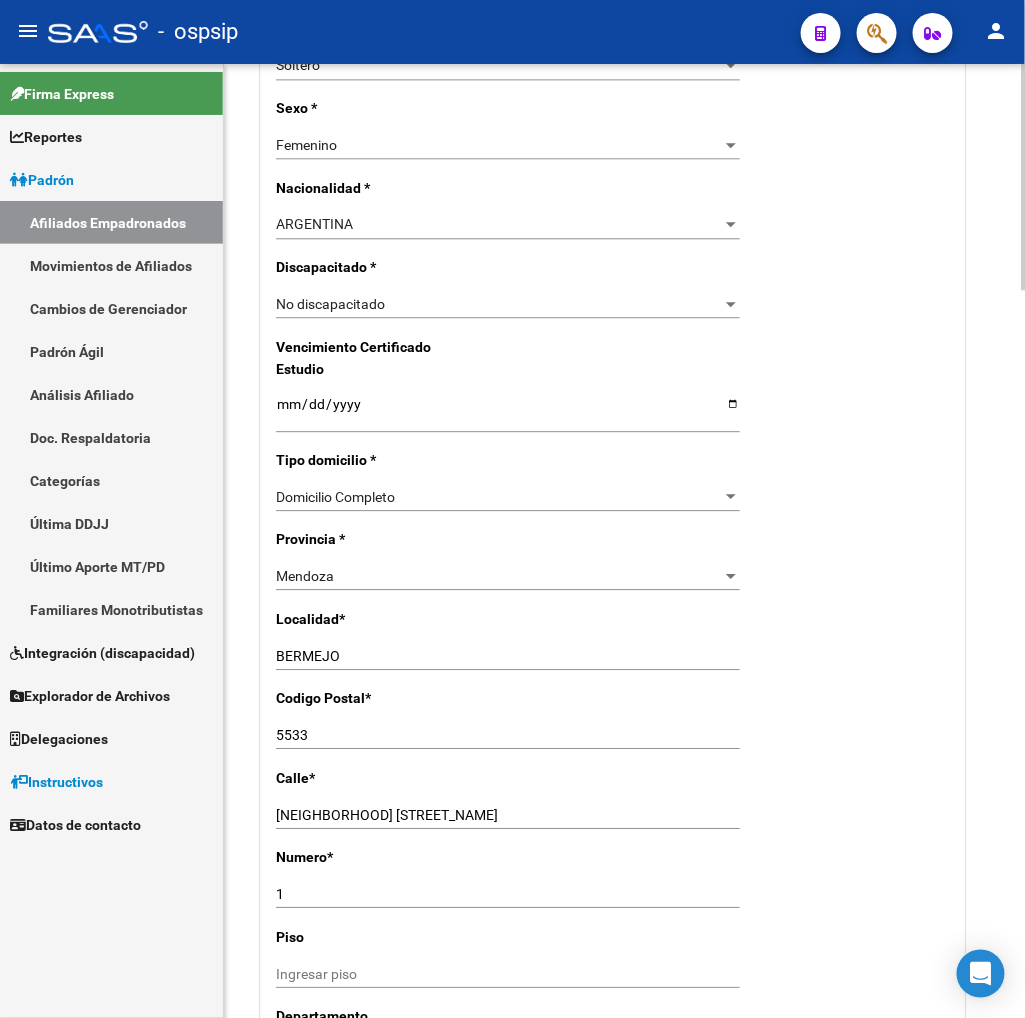 scroll, scrollTop: 1222, scrollLeft: 0, axis: vertical 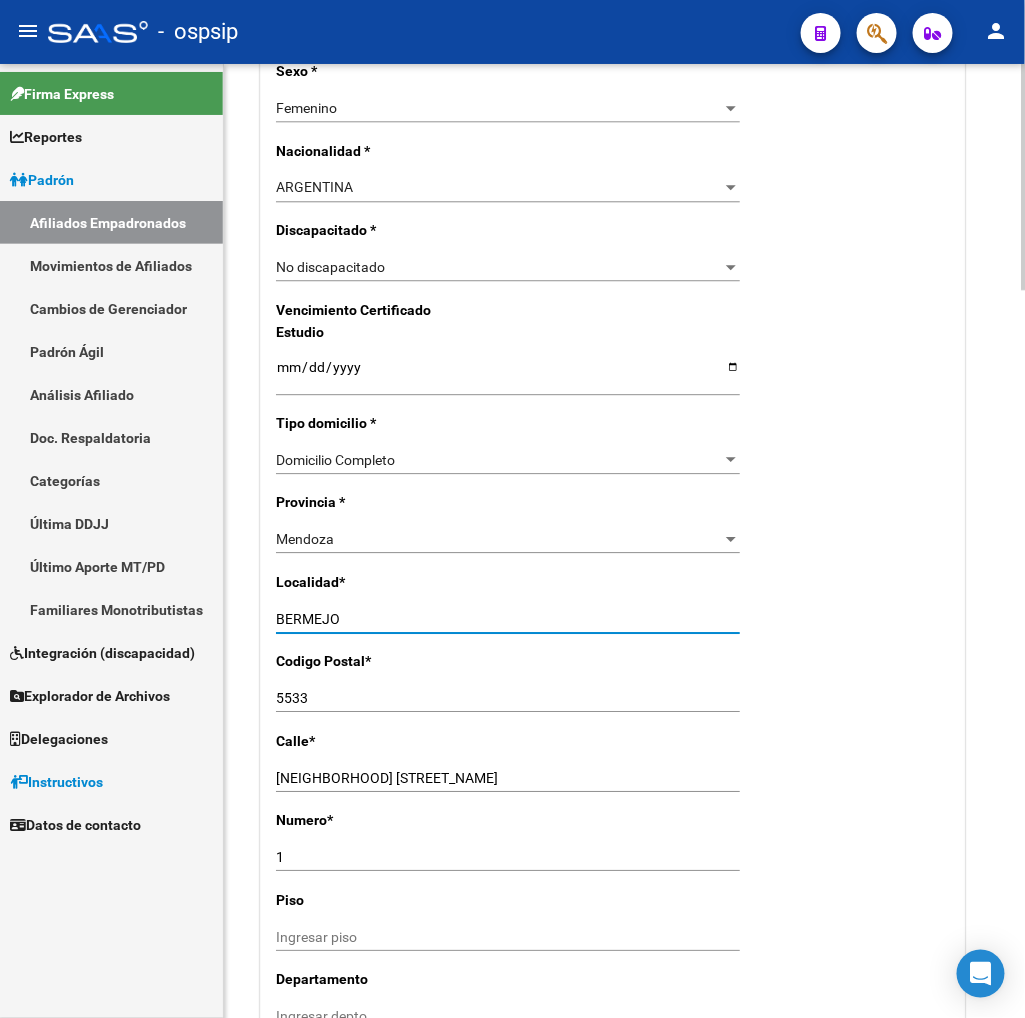 click on "BERMEJO" at bounding box center (508, 619) 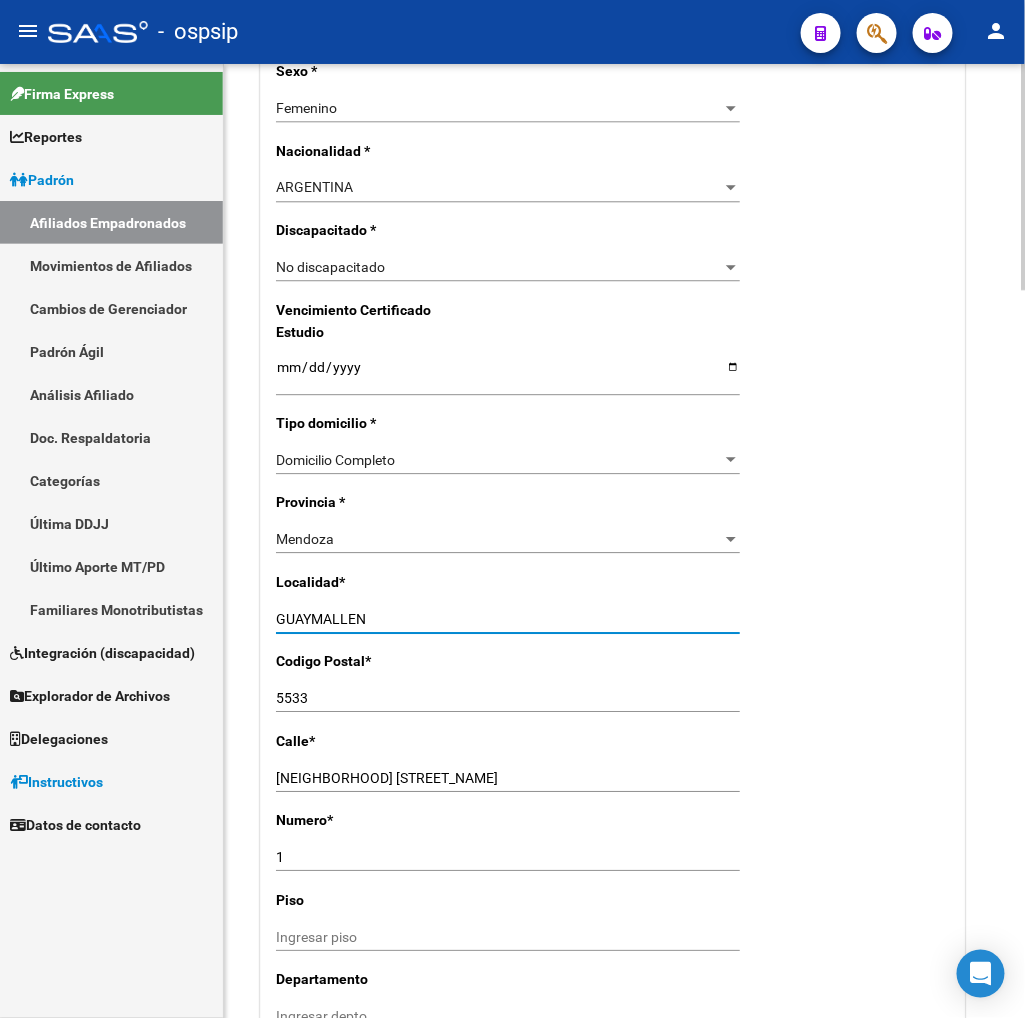 click on "5533" at bounding box center [508, 698] 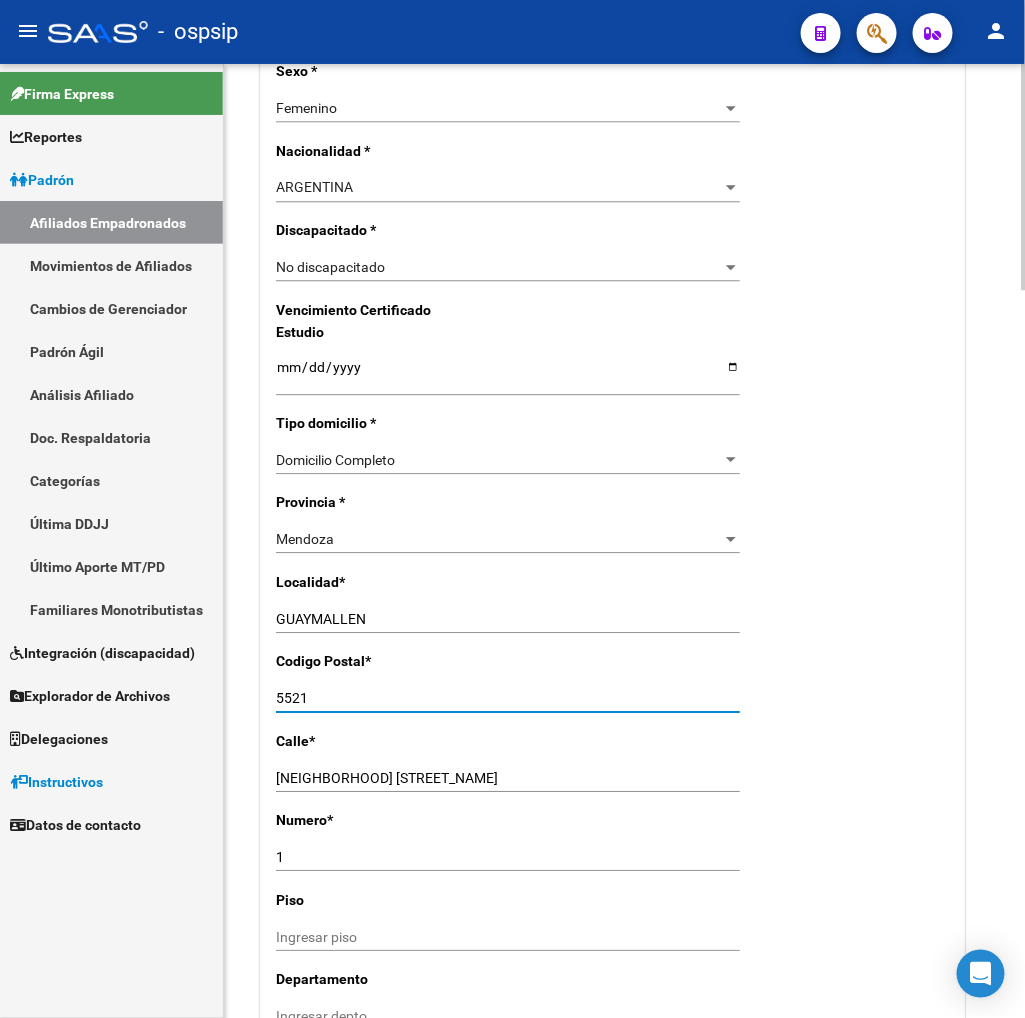 click on "B° CAPILLA DE NIEVE Ingresar calle" 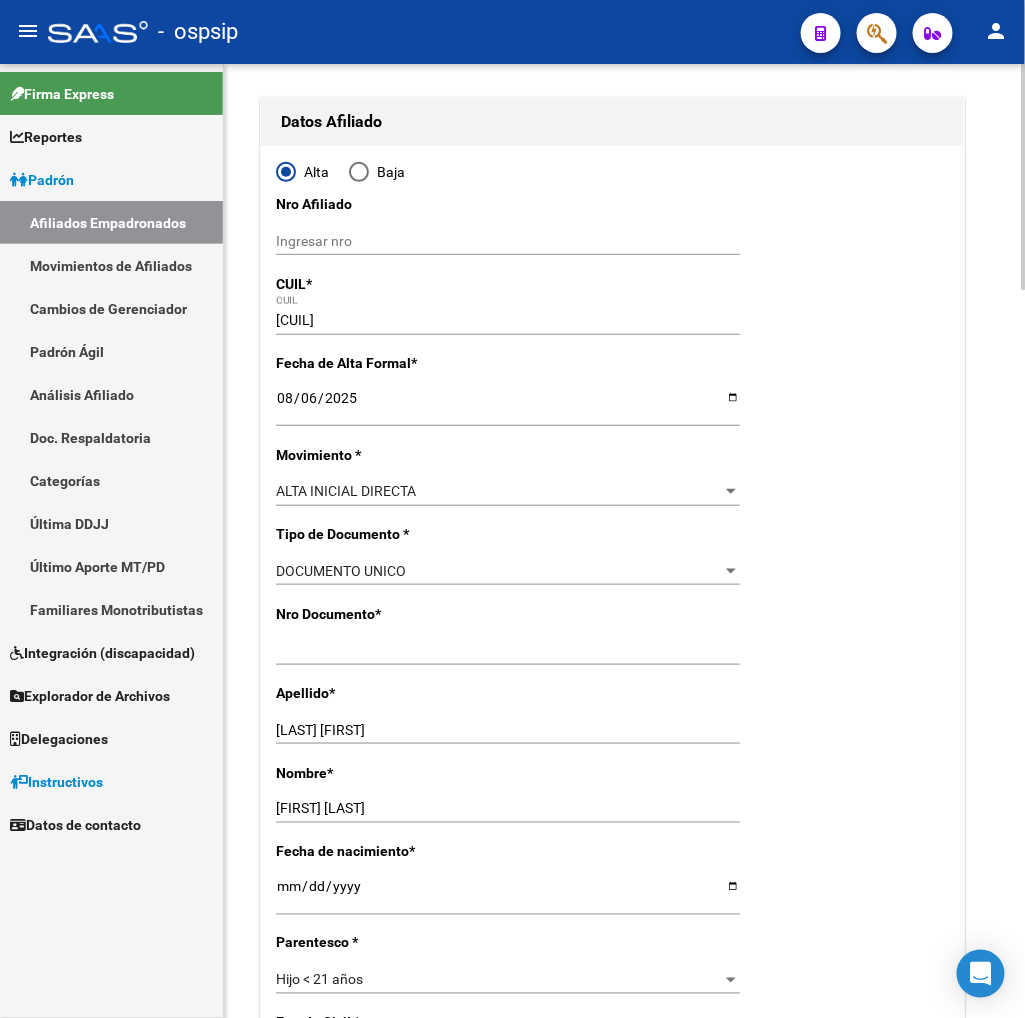 scroll, scrollTop: 0, scrollLeft: 0, axis: both 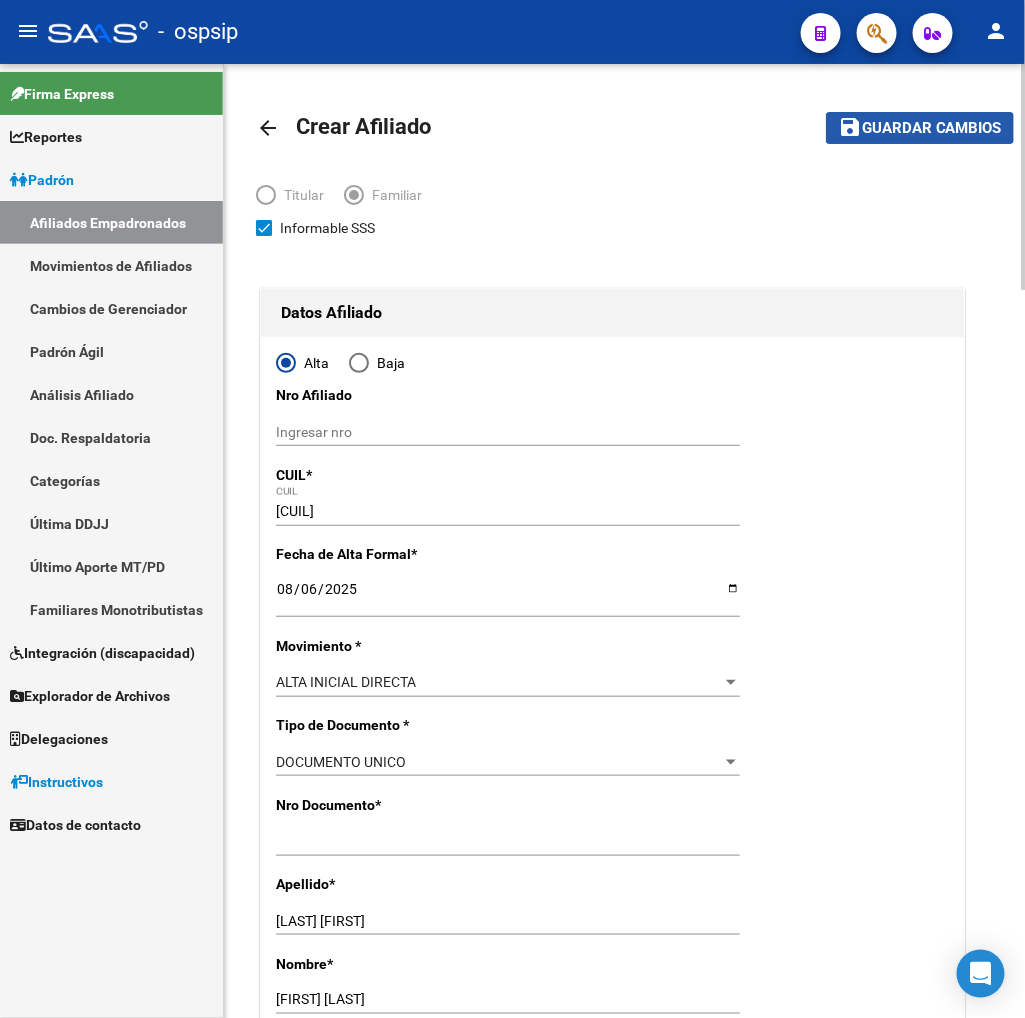 click on "Guardar cambios" 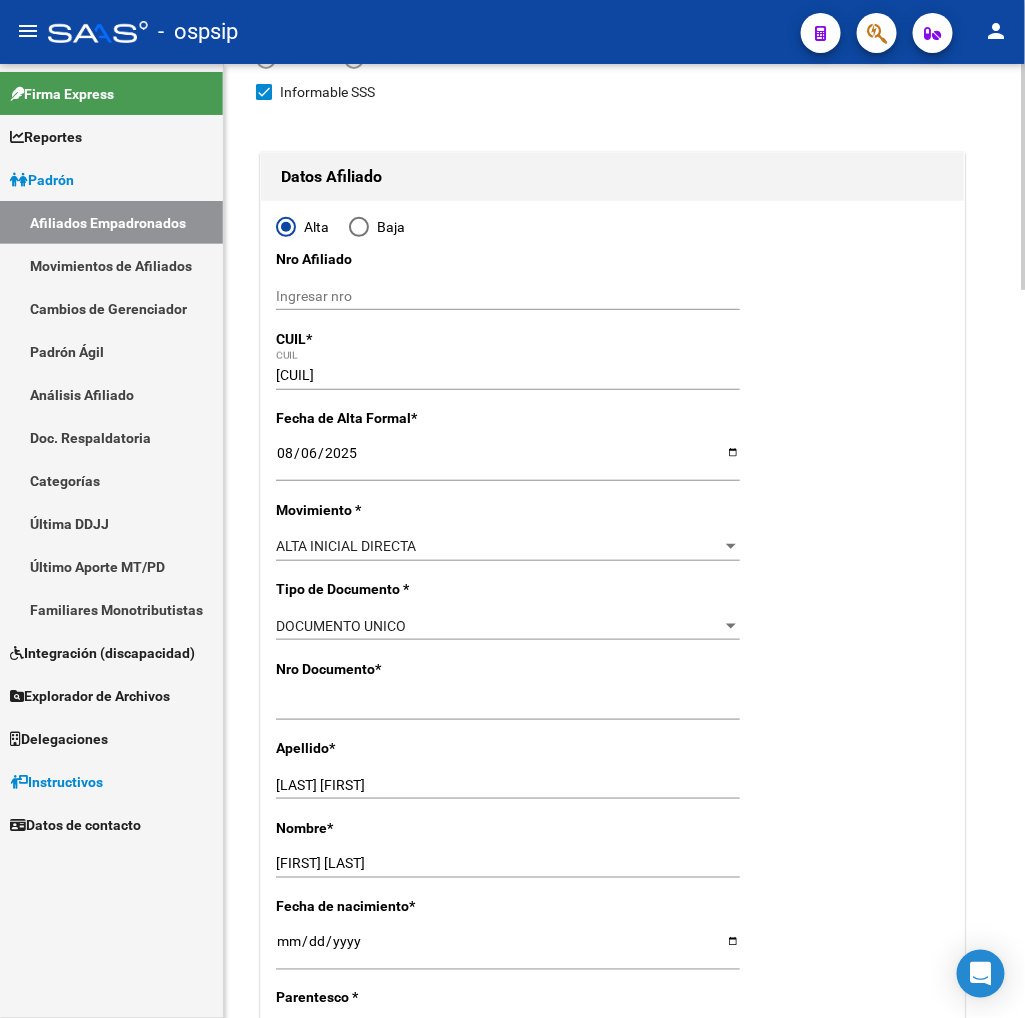 scroll, scrollTop: 333, scrollLeft: 0, axis: vertical 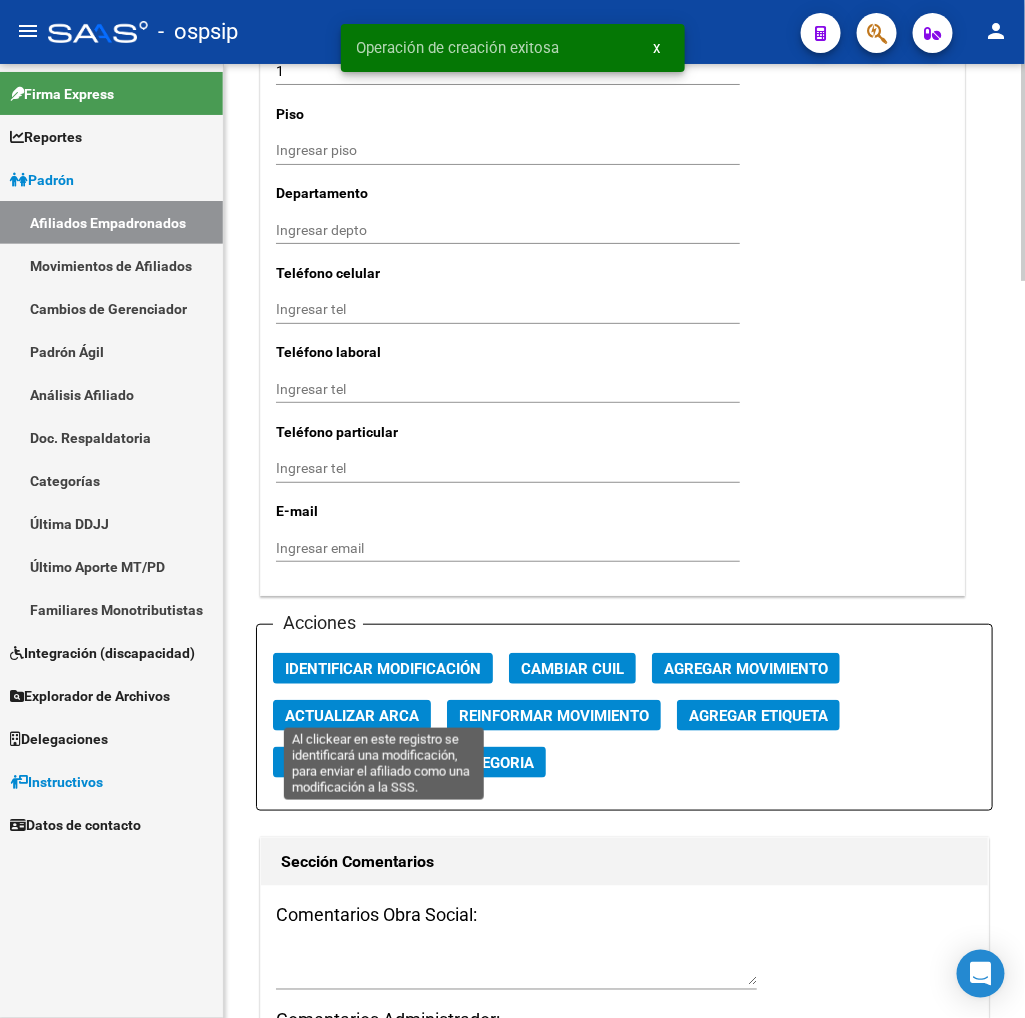 click on "Identificar Modificación" 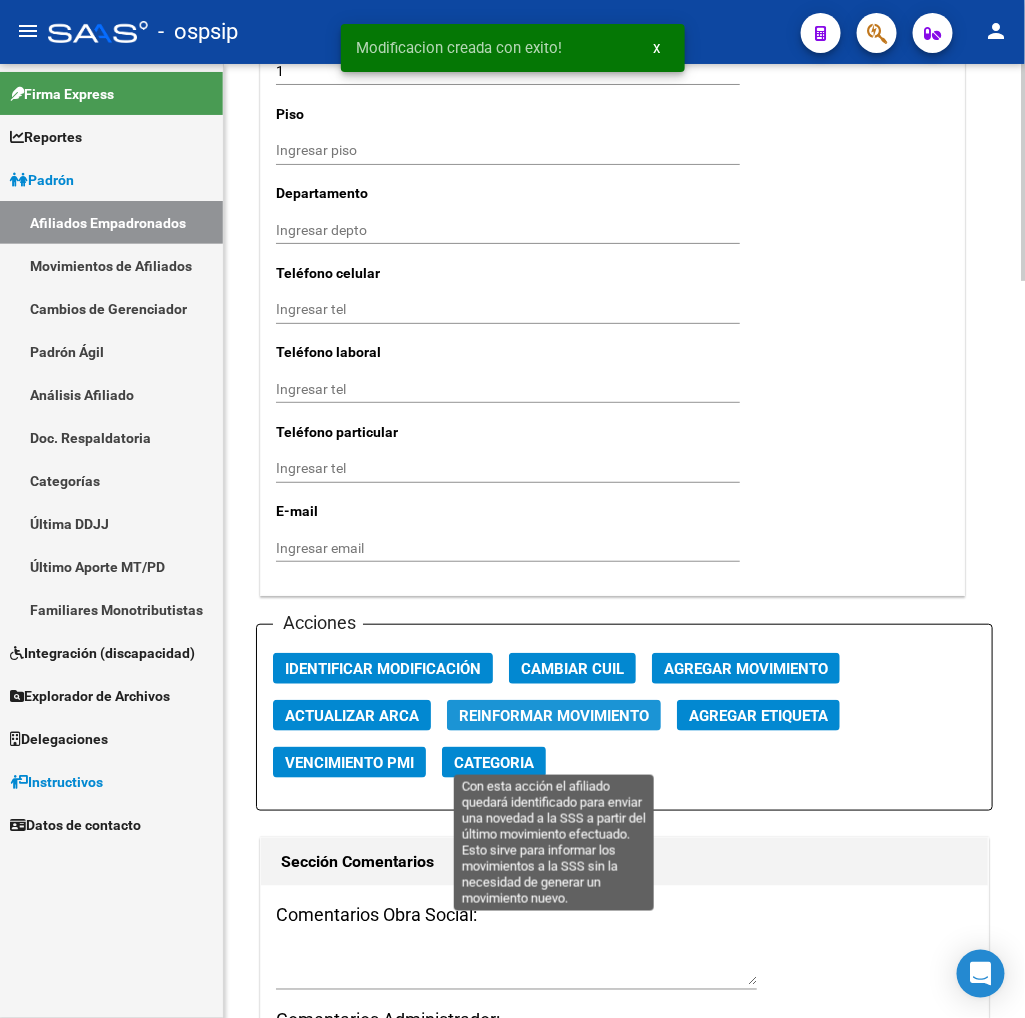 click on "Reinformar Movimiento" 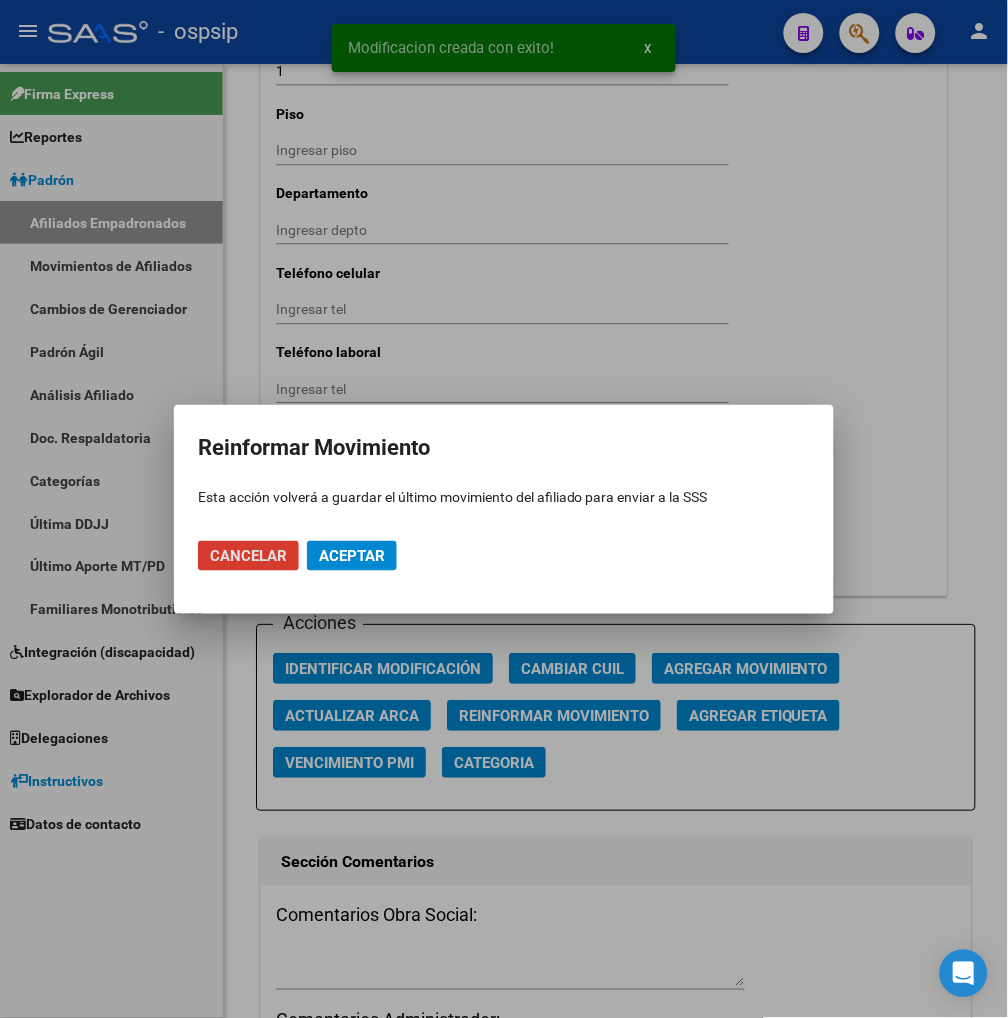 click on "Aceptar" at bounding box center (352, 556) 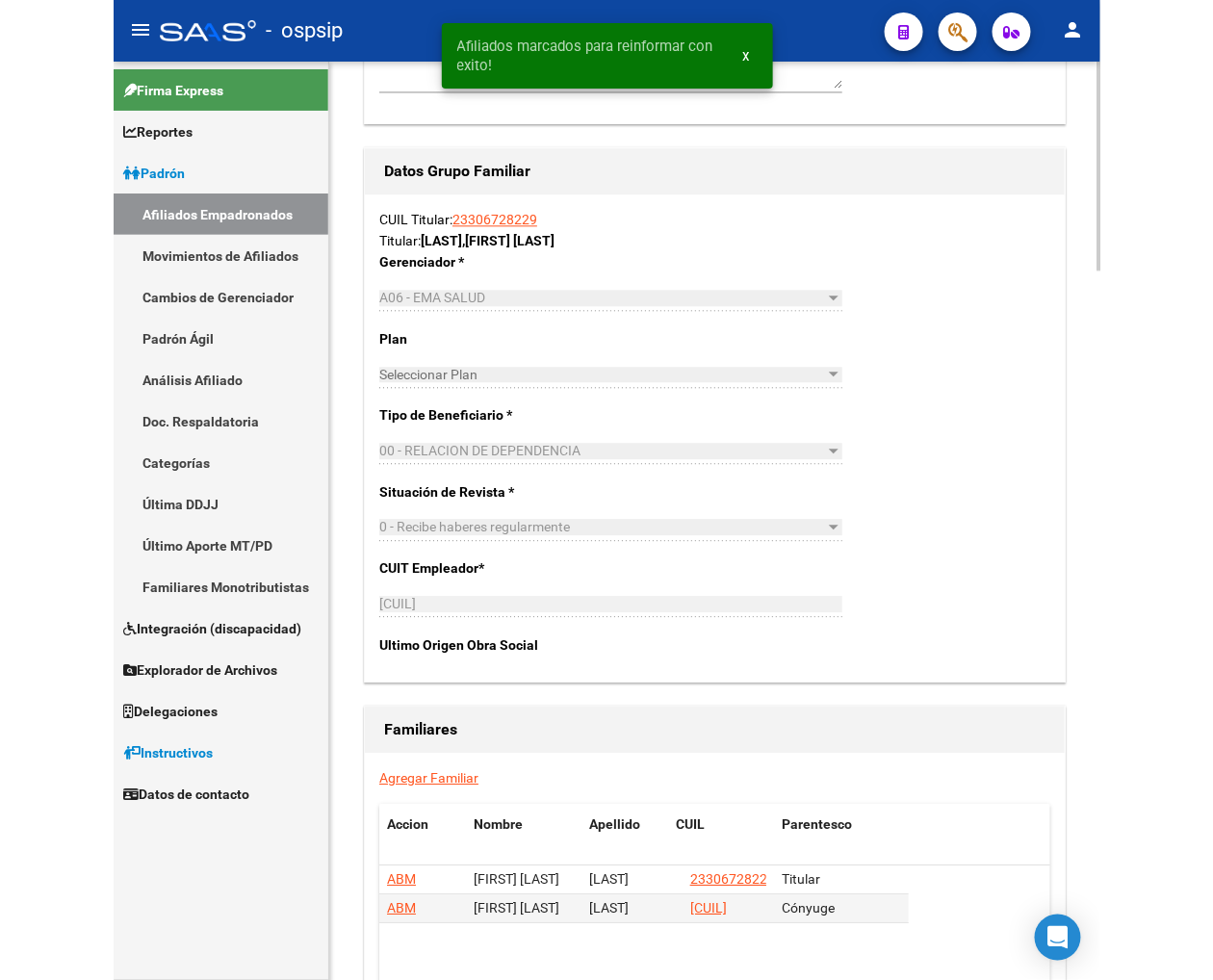scroll, scrollTop: 2995, scrollLeft: 0, axis: vertical 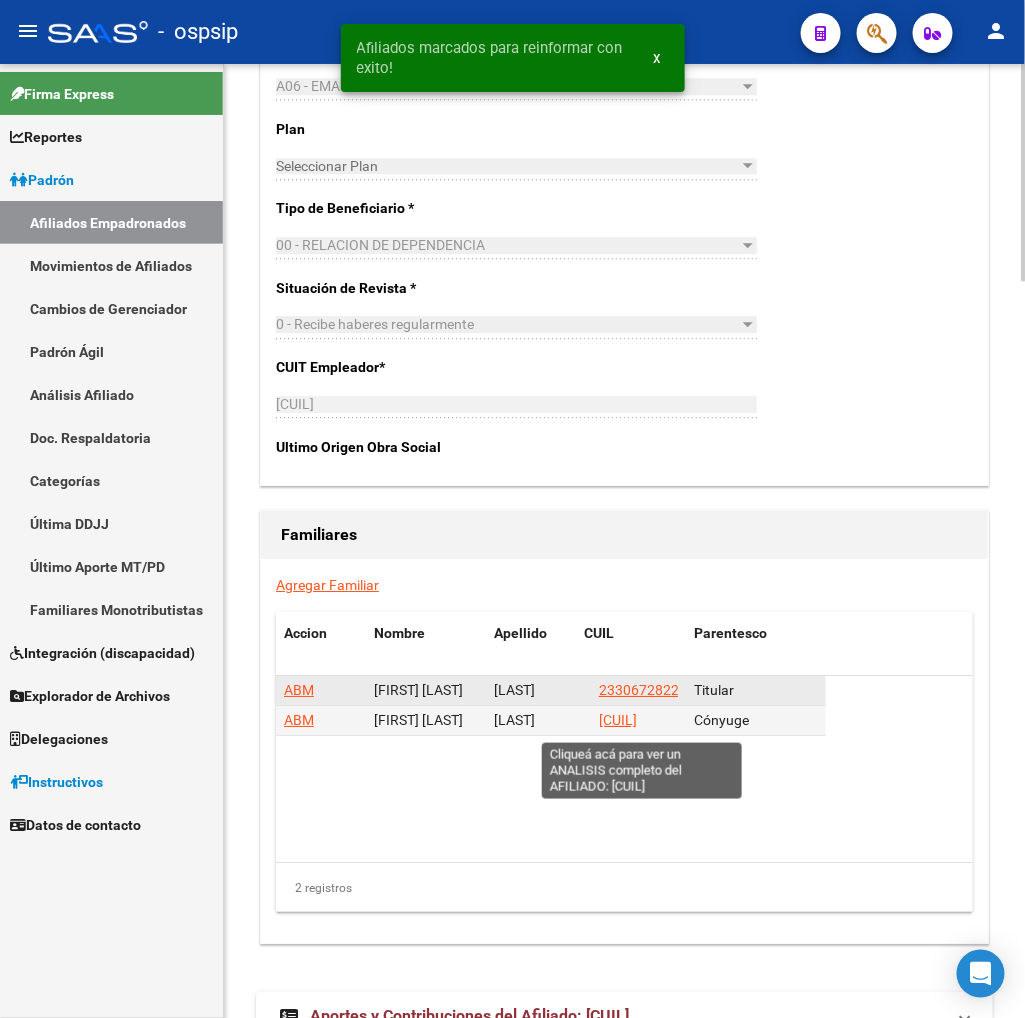 click on "23306728229" 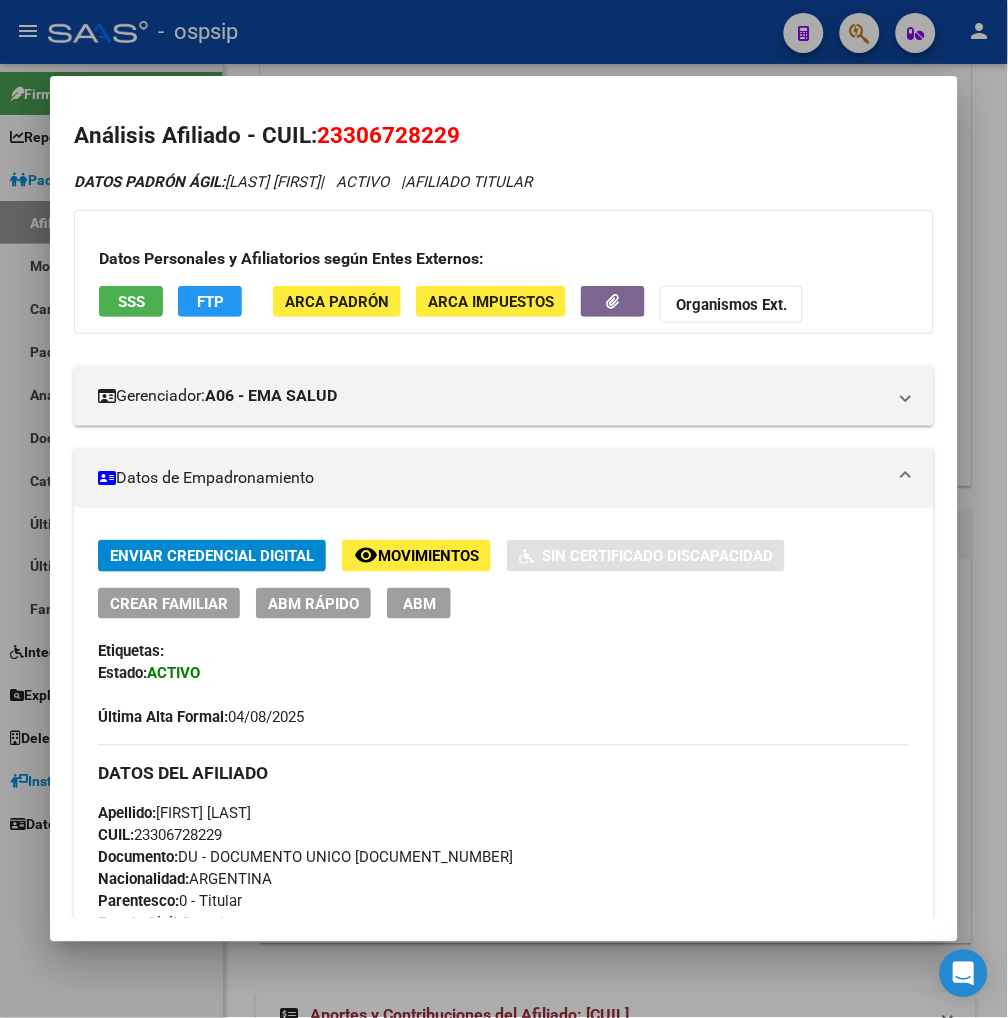 drag, startPoint x: 337, startPoint y: 140, endPoint x: 446, endPoint y: 122, distance: 110.47624 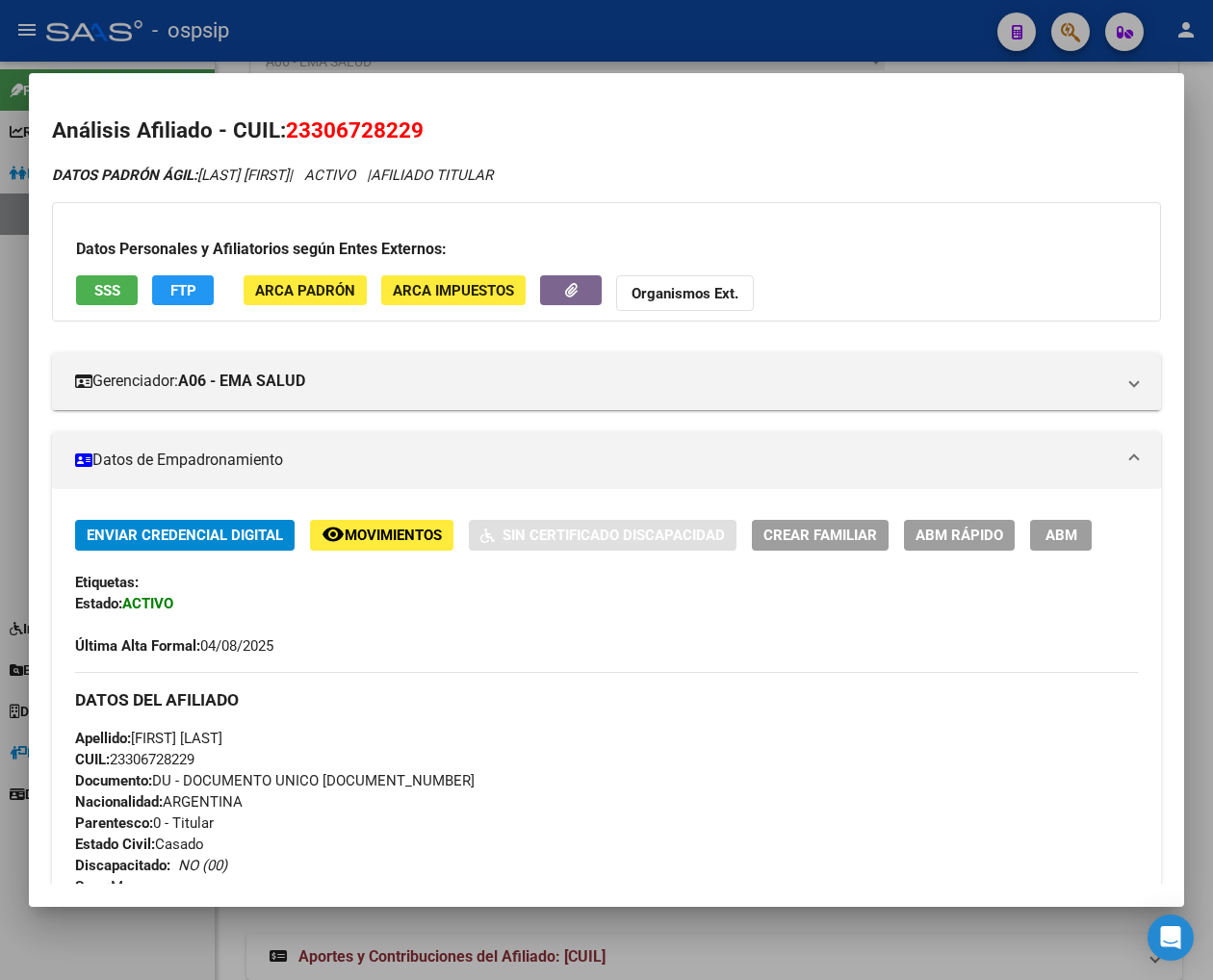 click at bounding box center (606, 490) 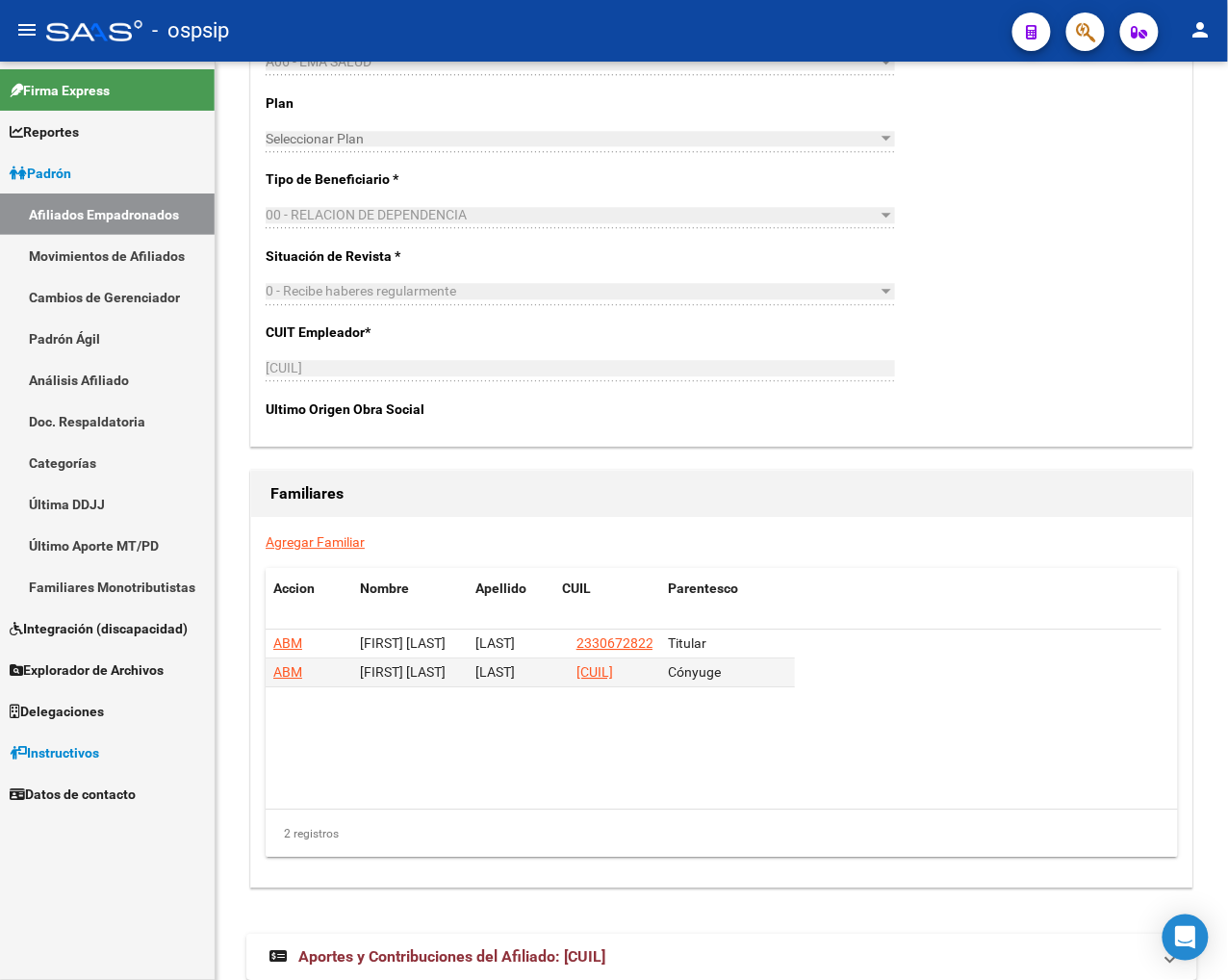 click 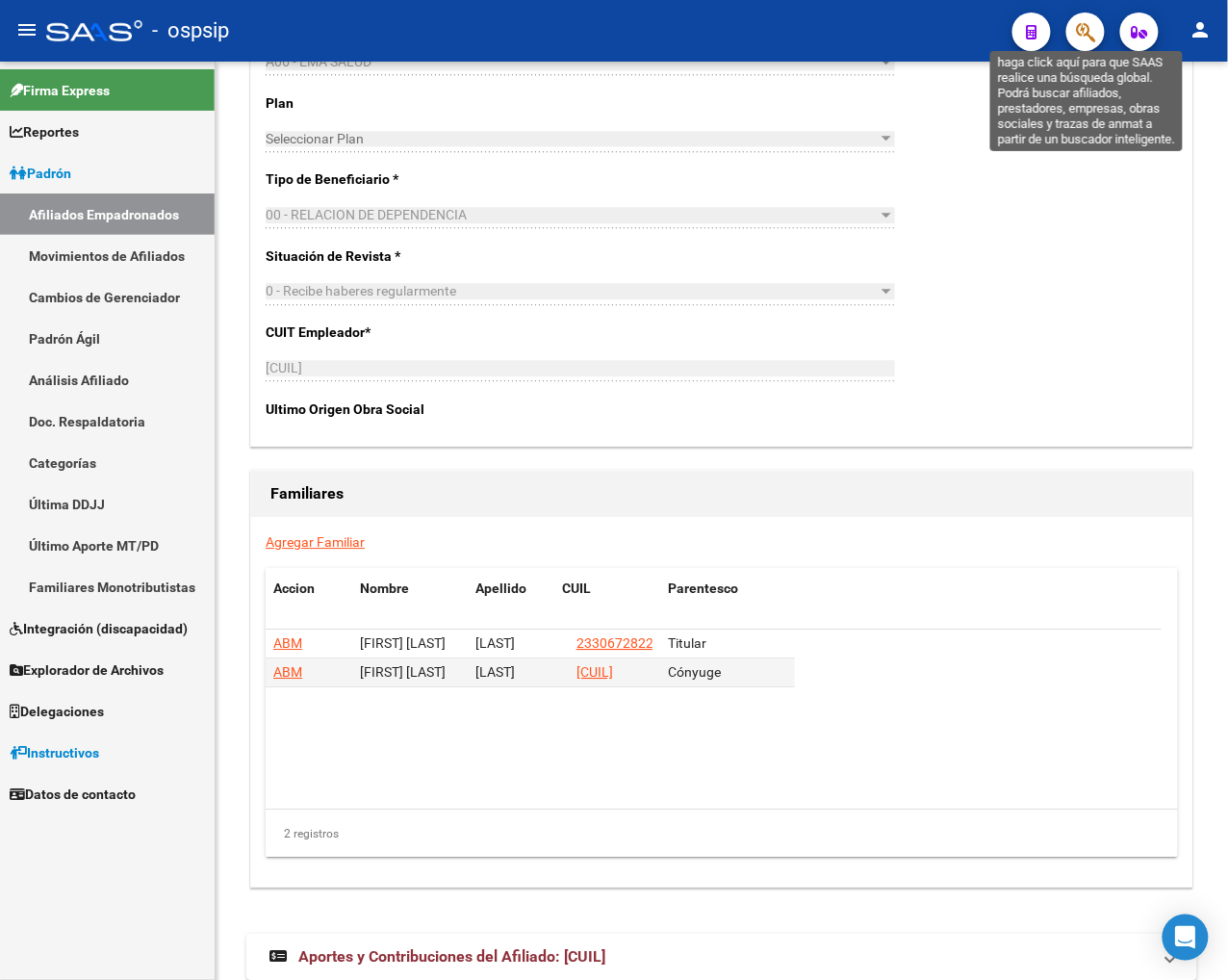 click 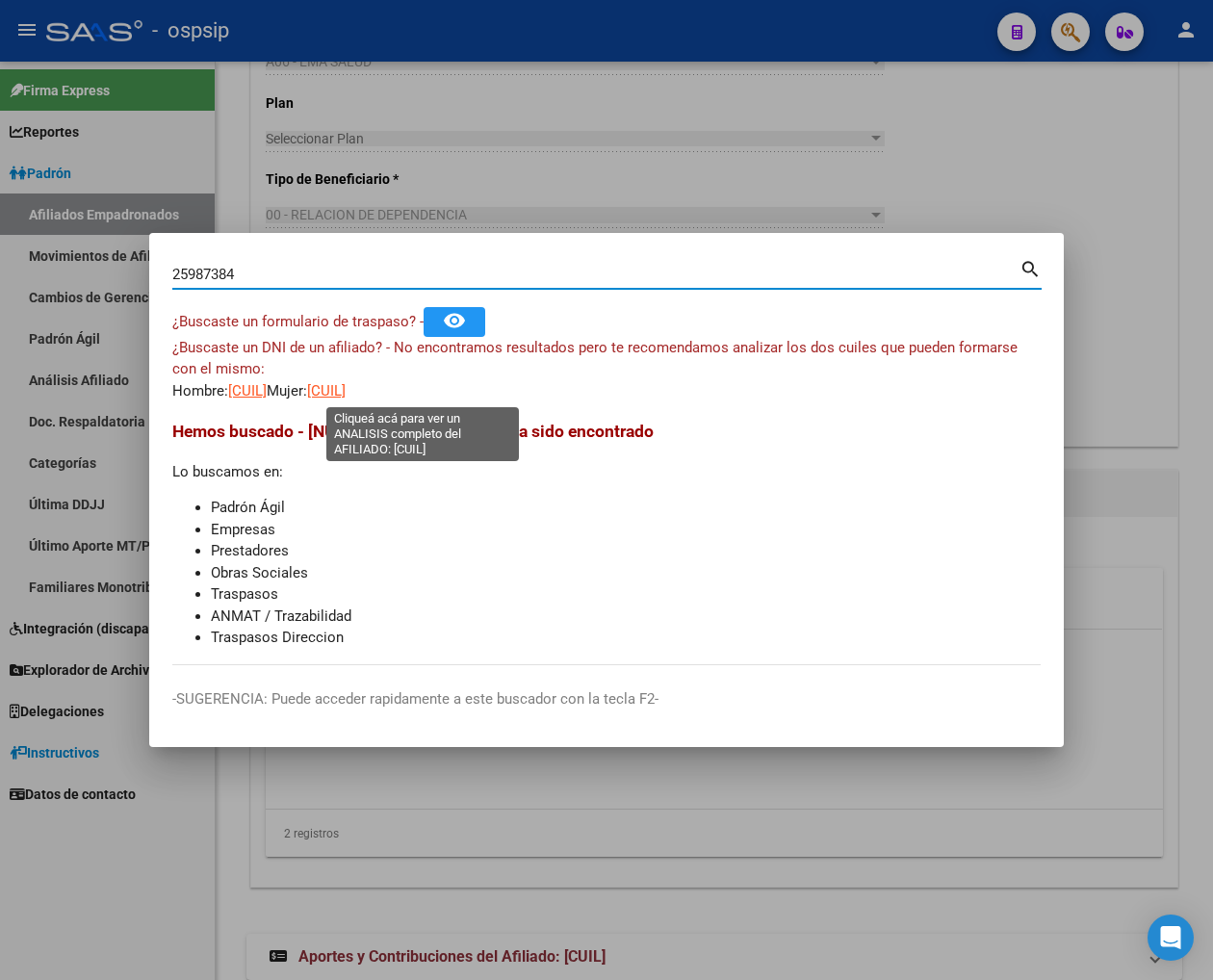 click on "27259873849" at bounding box center (326, 391) 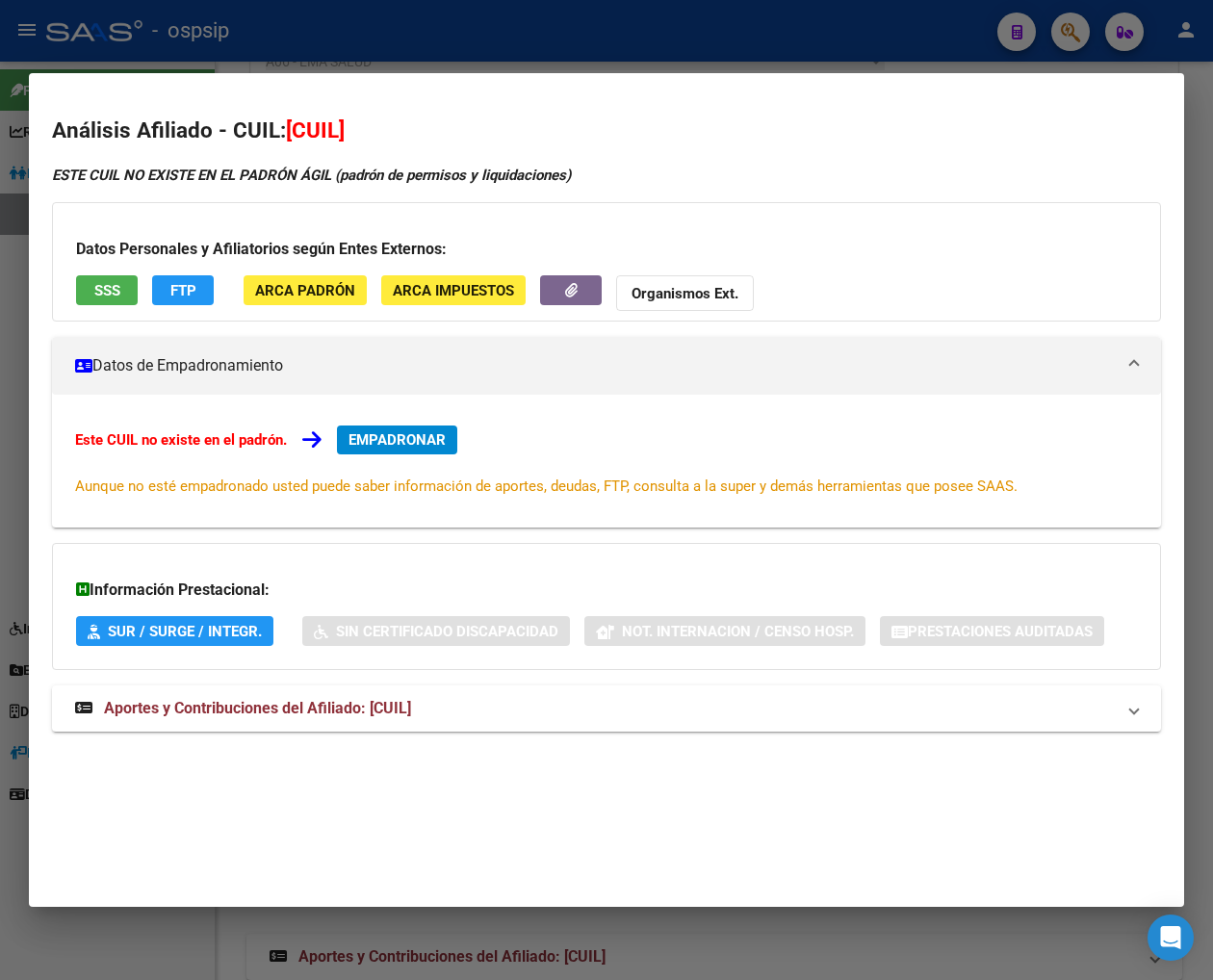 click at bounding box center [606, 490] 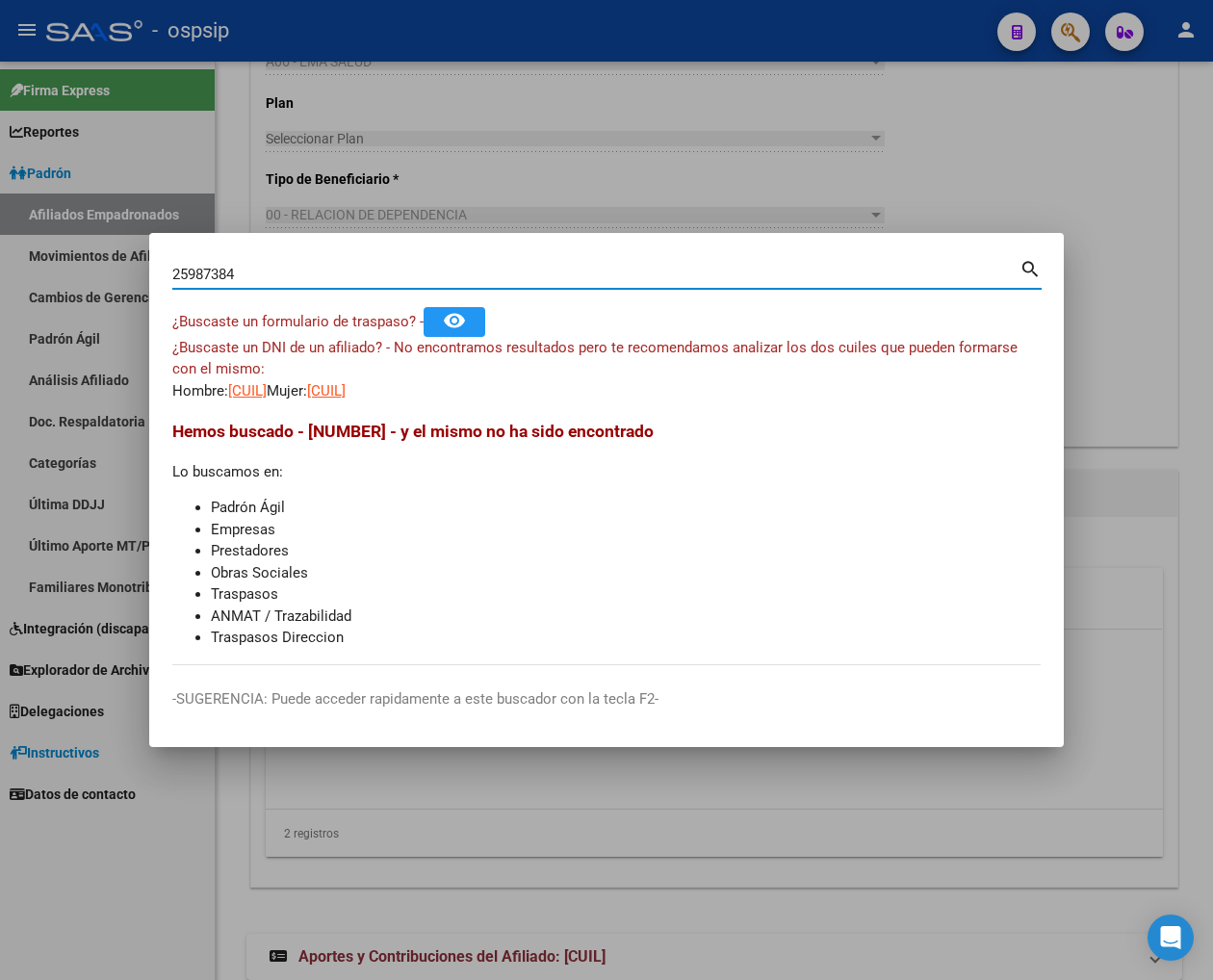 click on "25987384" at bounding box center (596, 274) 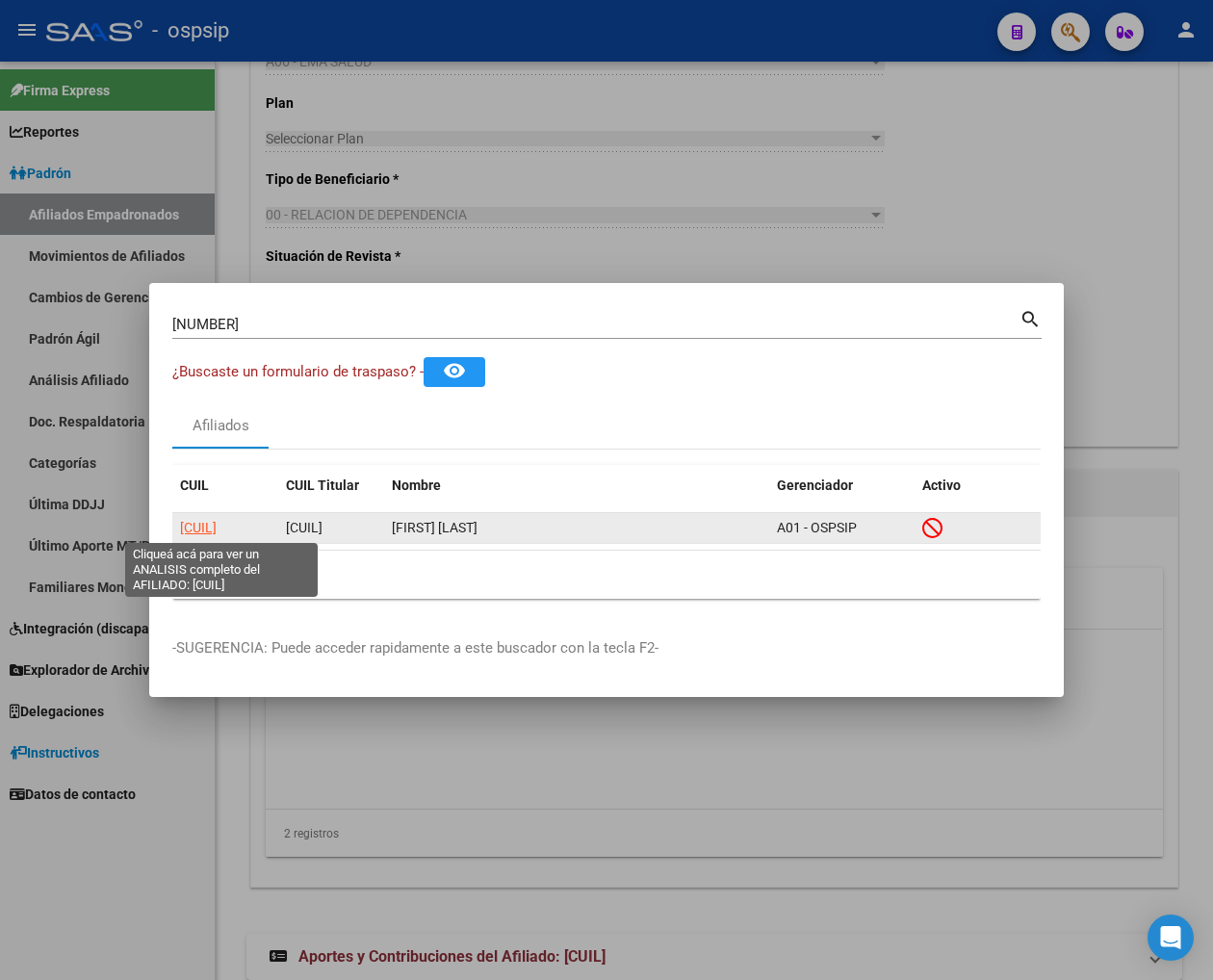 click on "27259873814" 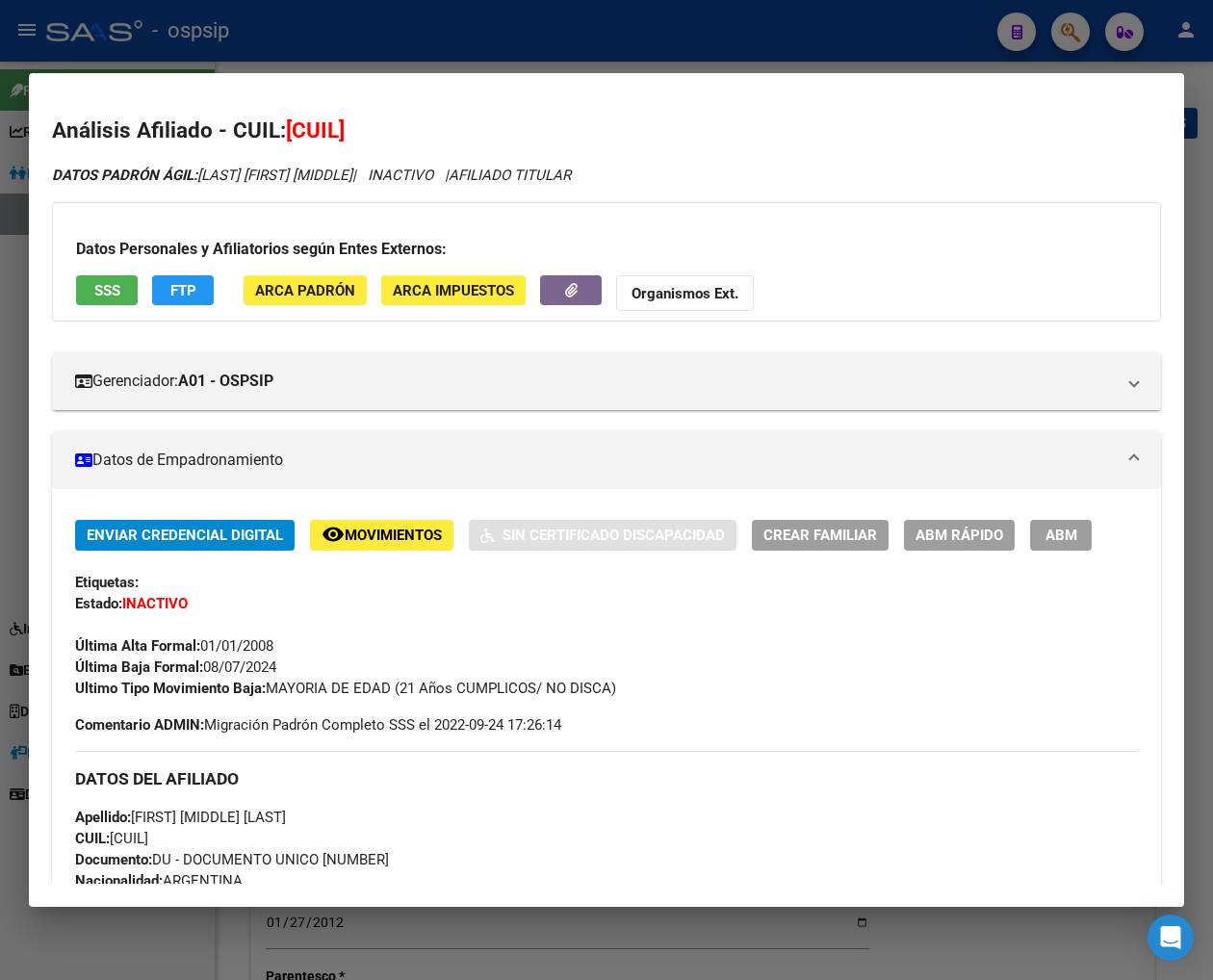 scroll, scrollTop: 0, scrollLeft: 0, axis: both 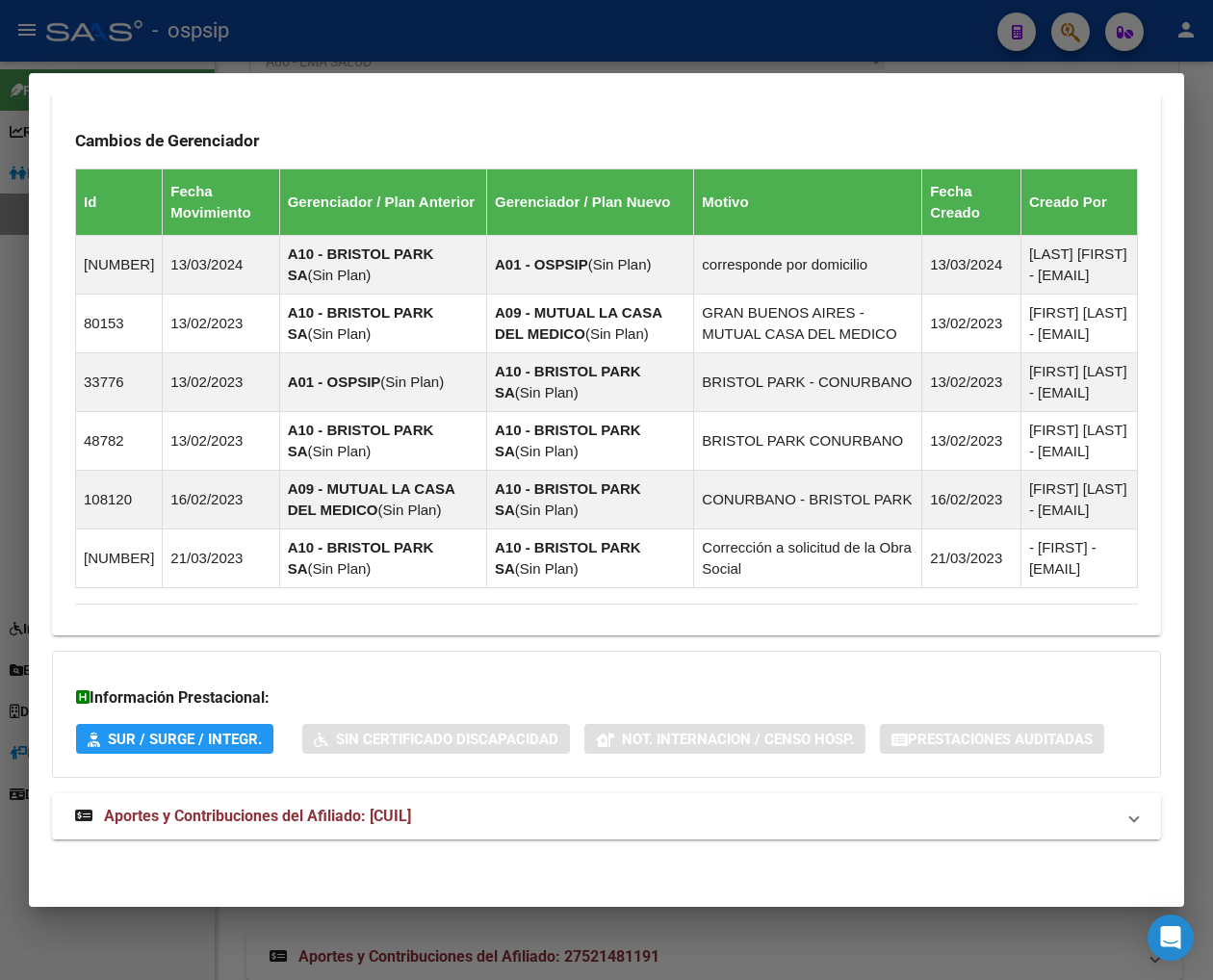 click on "Aportes y Contribuciones del Afiliado: [CUIL]" at bounding box center [257, 815] 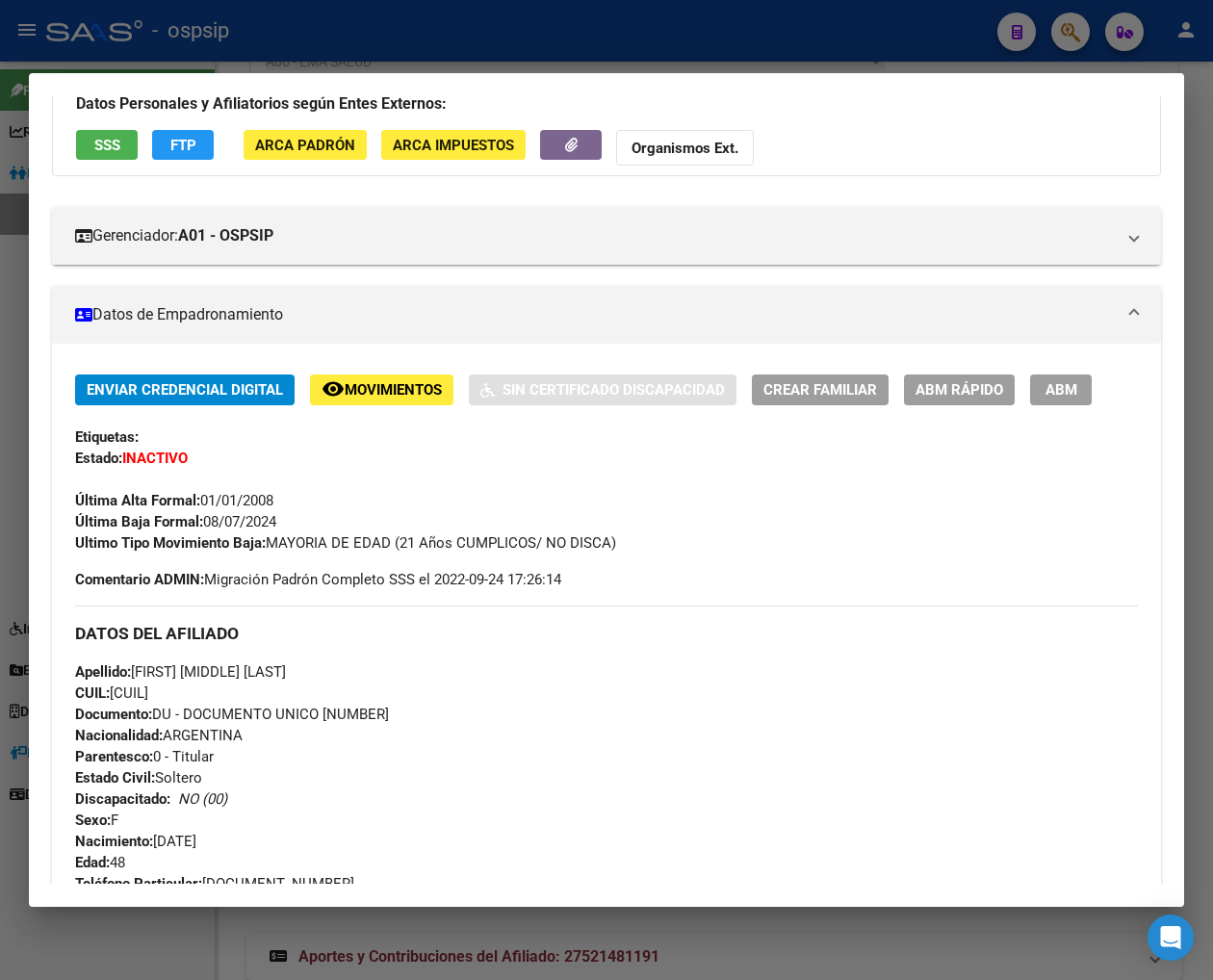 scroll, scrollTop: 21, scrollLeft: 0, axis: vertical 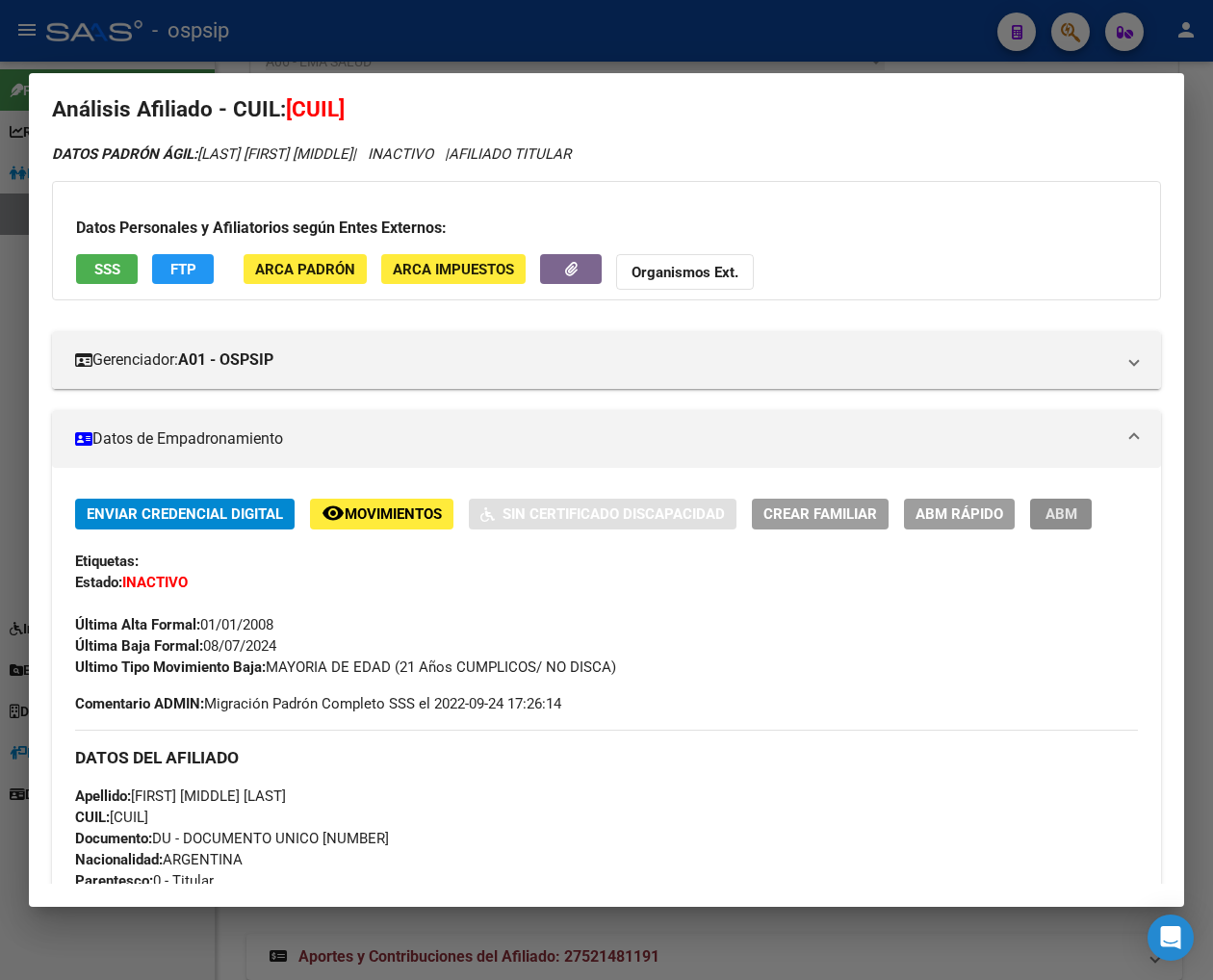 click on "ABM" at bounding box center [1061, 515] 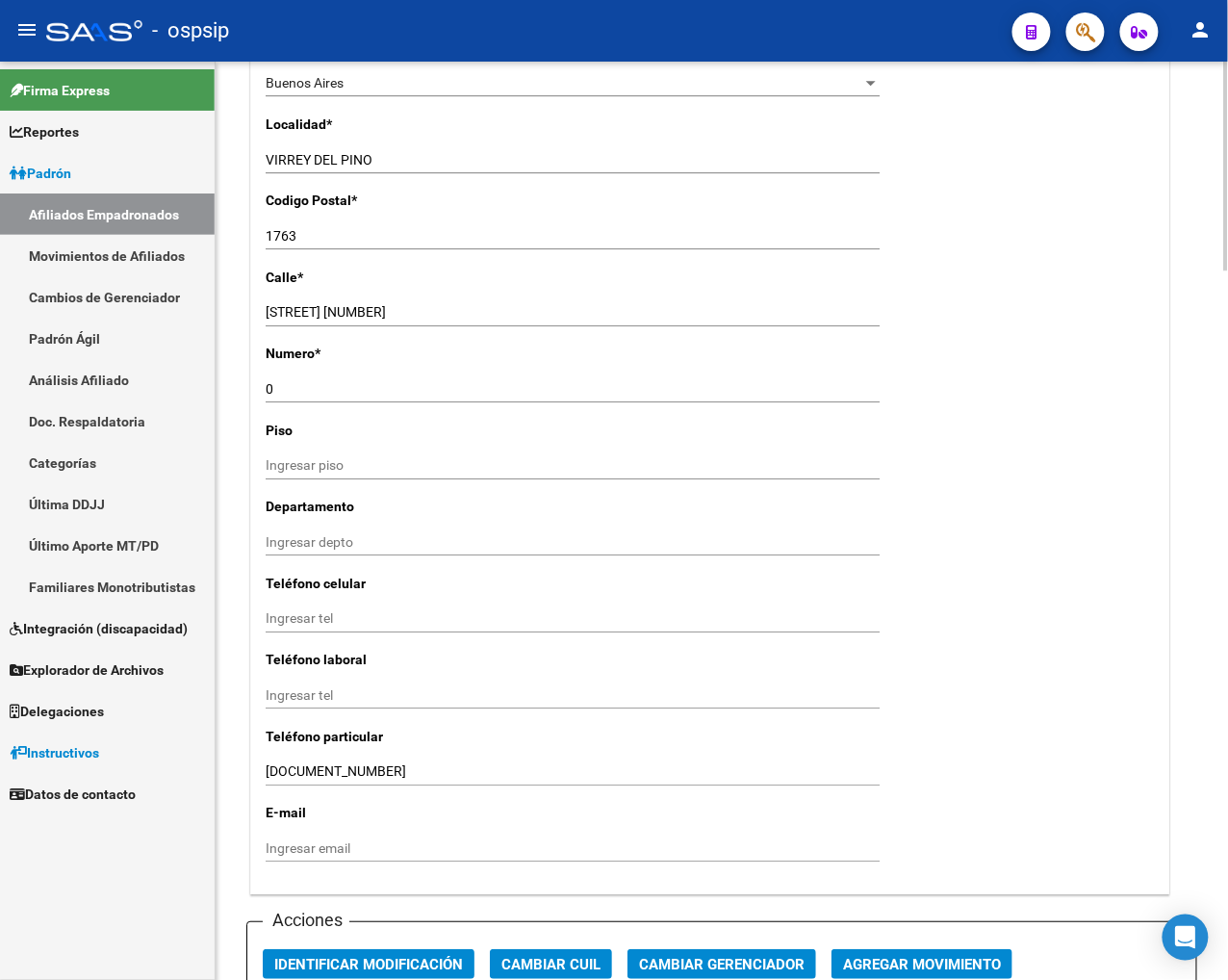 scroll, scrollTop: 1925, scrollLeft: 0, axis: vertical 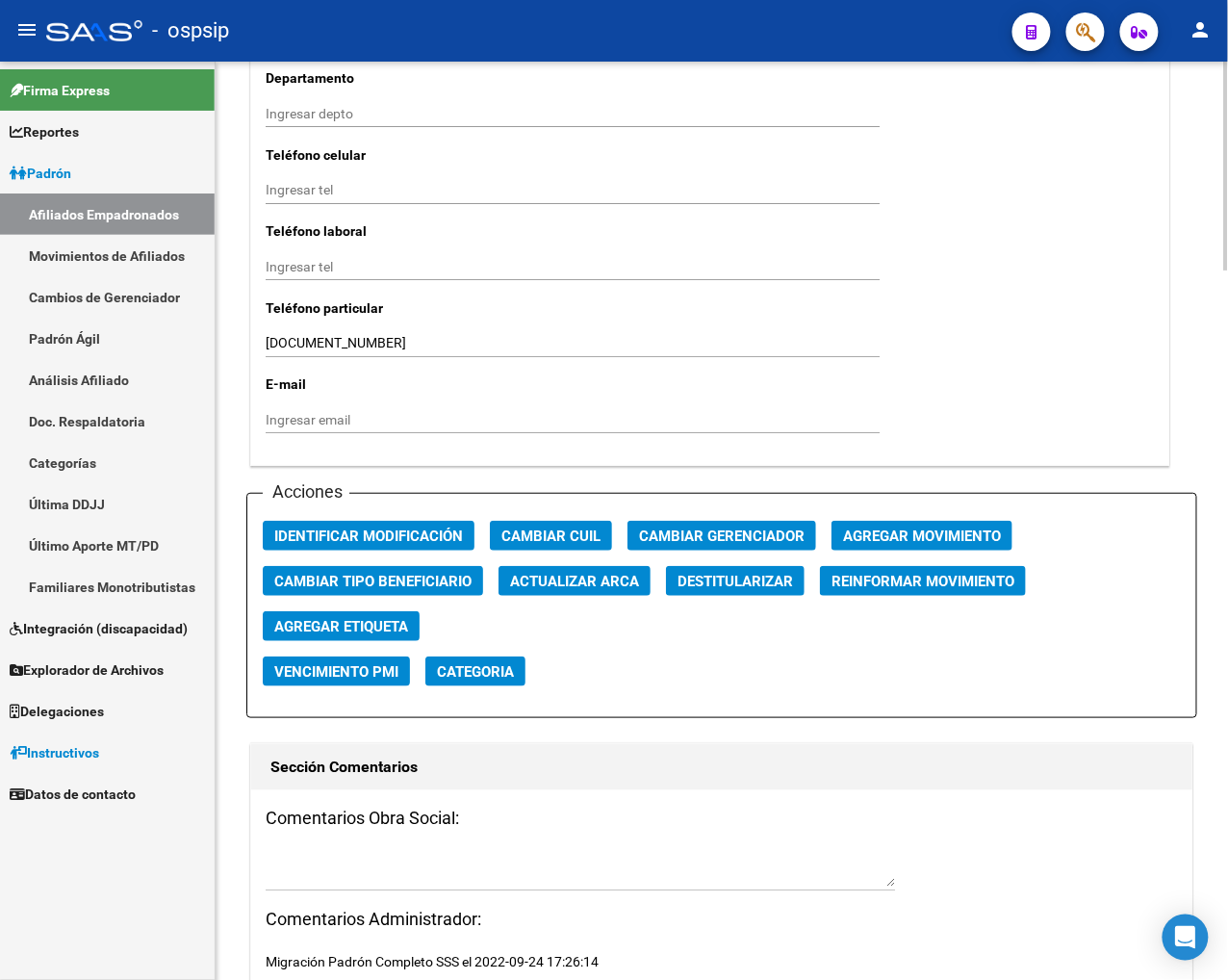 click on "Agregar Movimiento" 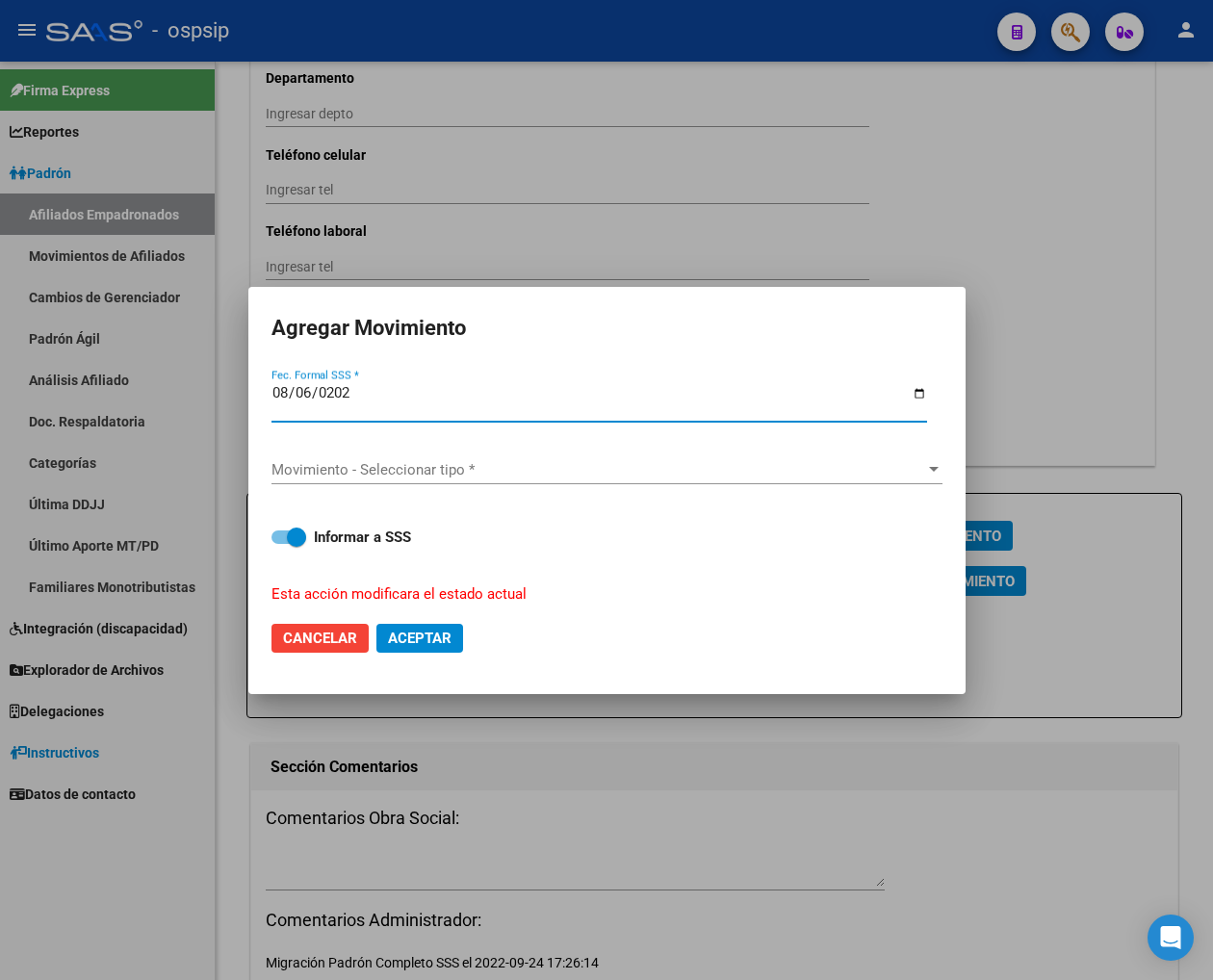 type on "2025-08-06" 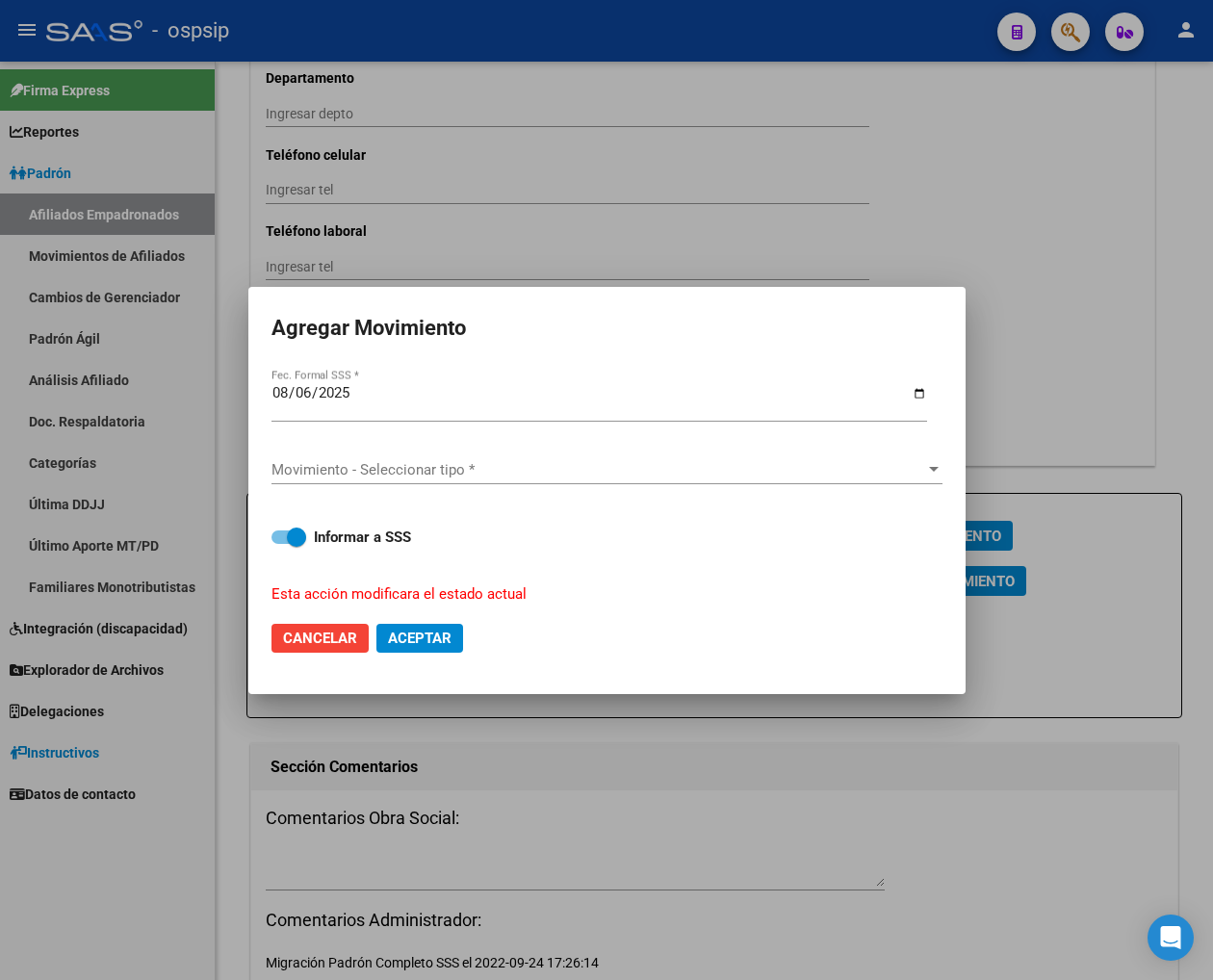 click on "Movimiento - Seleccionar tipo * Movimiento - Seleccionar tipo *" at bounding box center (606, 470) 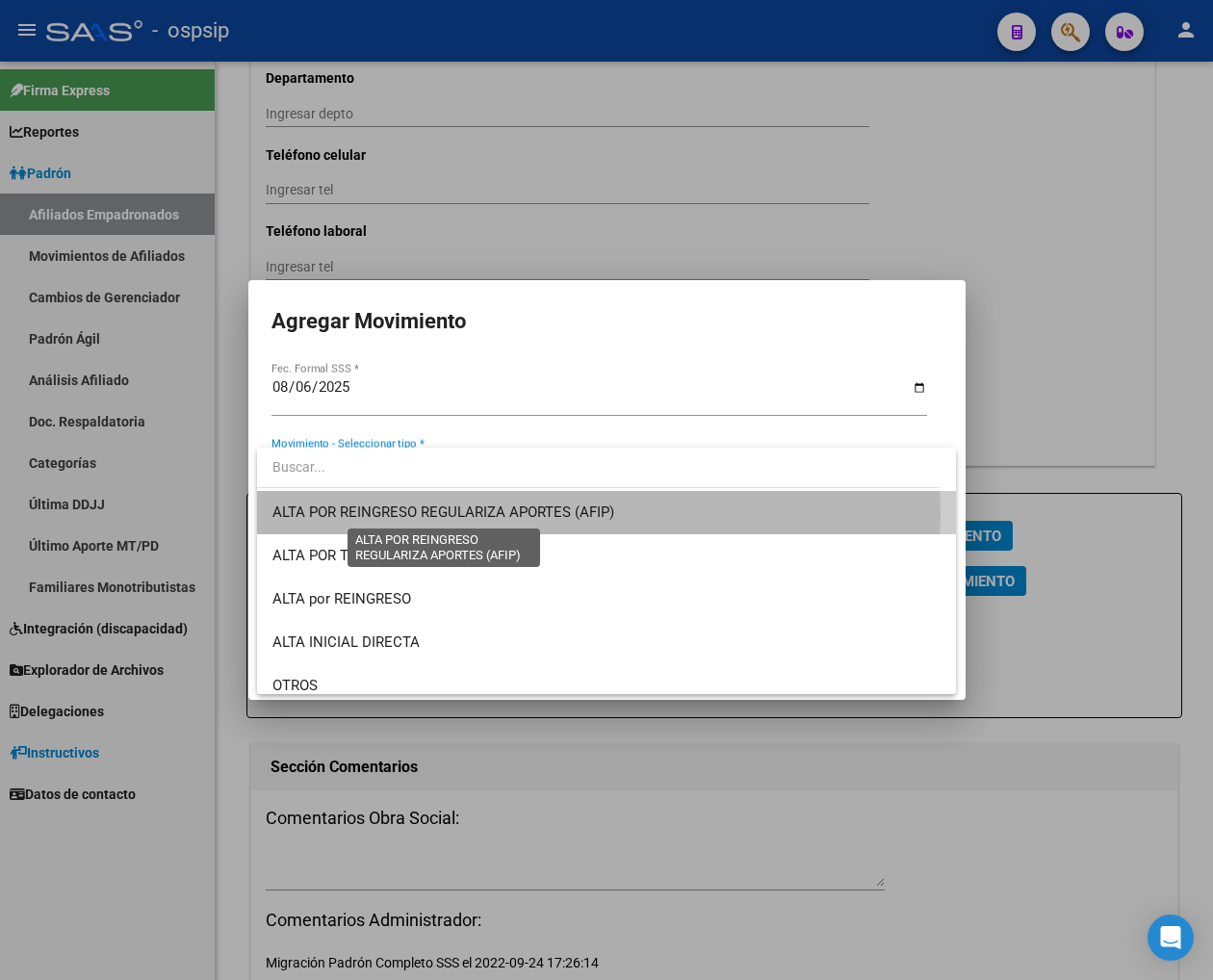 click on "ALTA POR REINGRESO REGULARIZA APORTES (AFIP)" at bounding box center [443, 512] 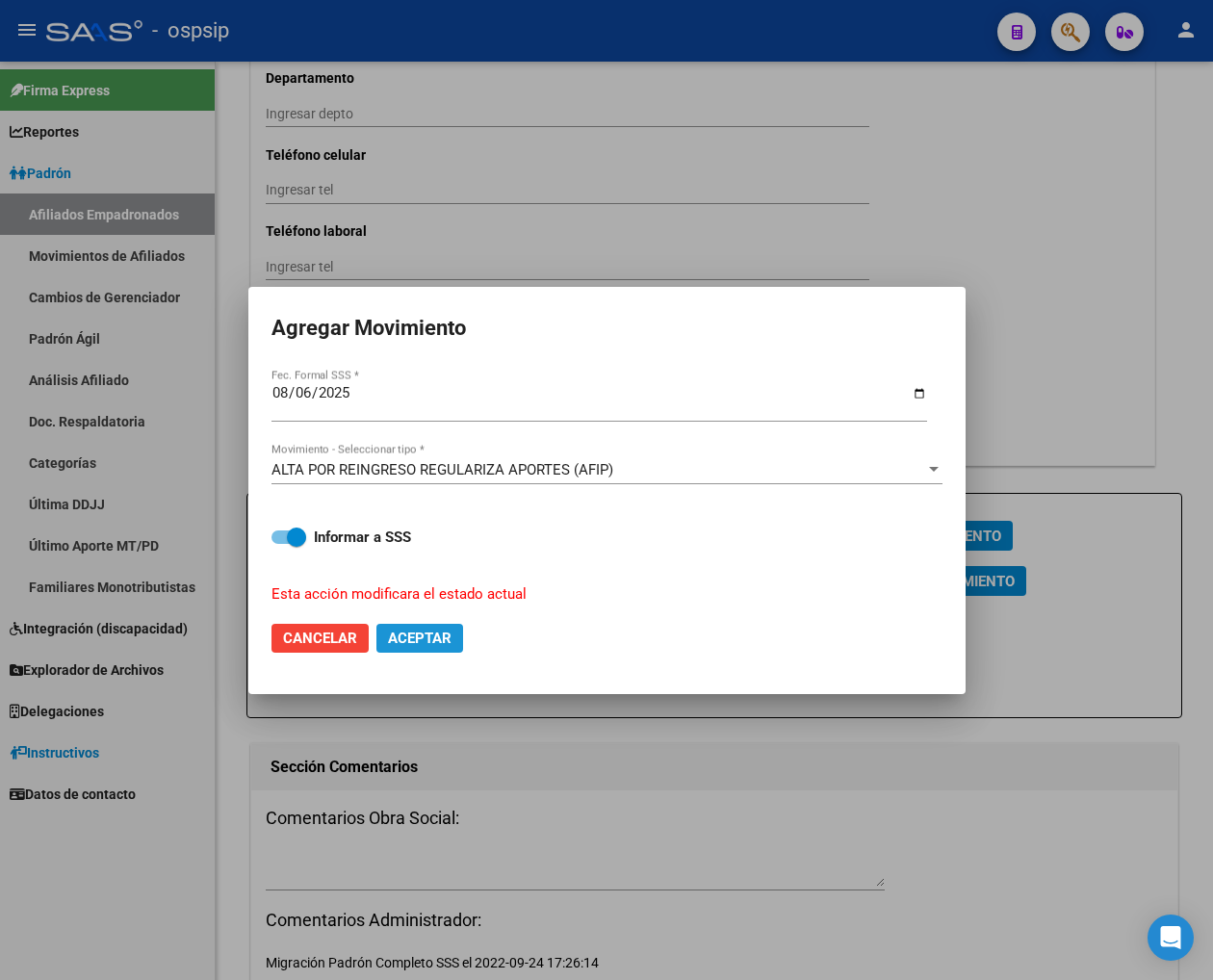 click on "Aceptar" 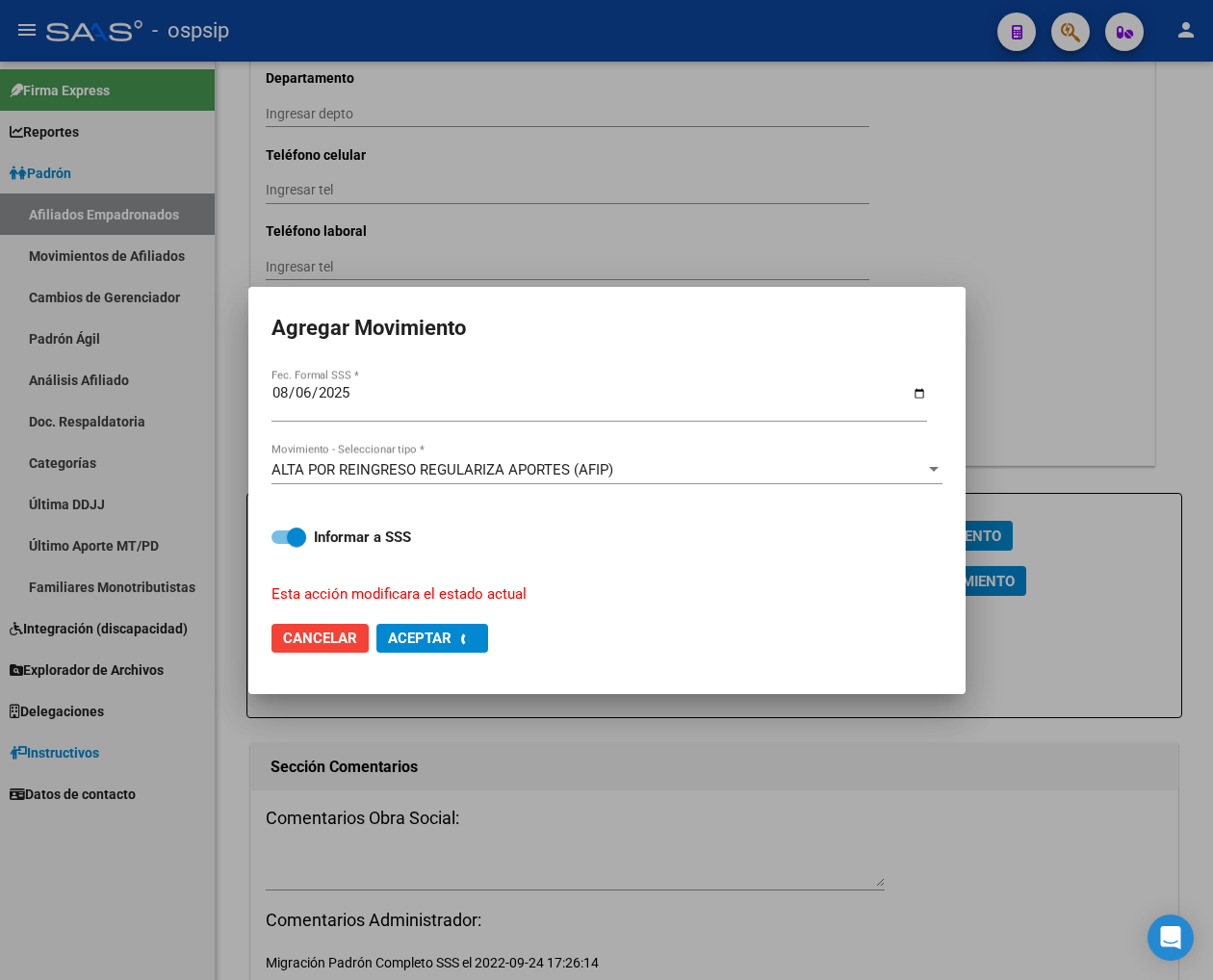 checkbox on "false" 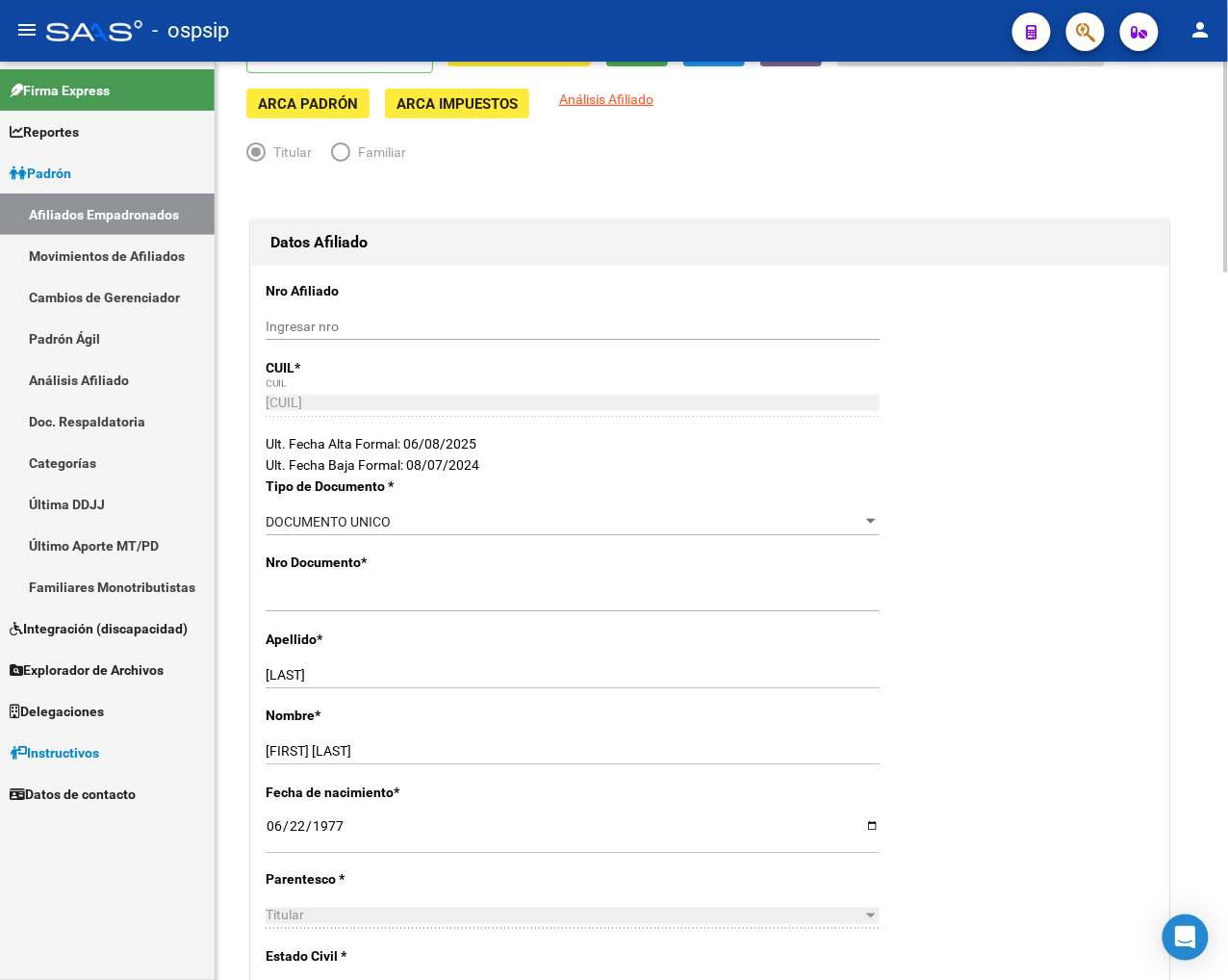 scroll, scrollTop: 0, scrollLeft: 0, axis: both 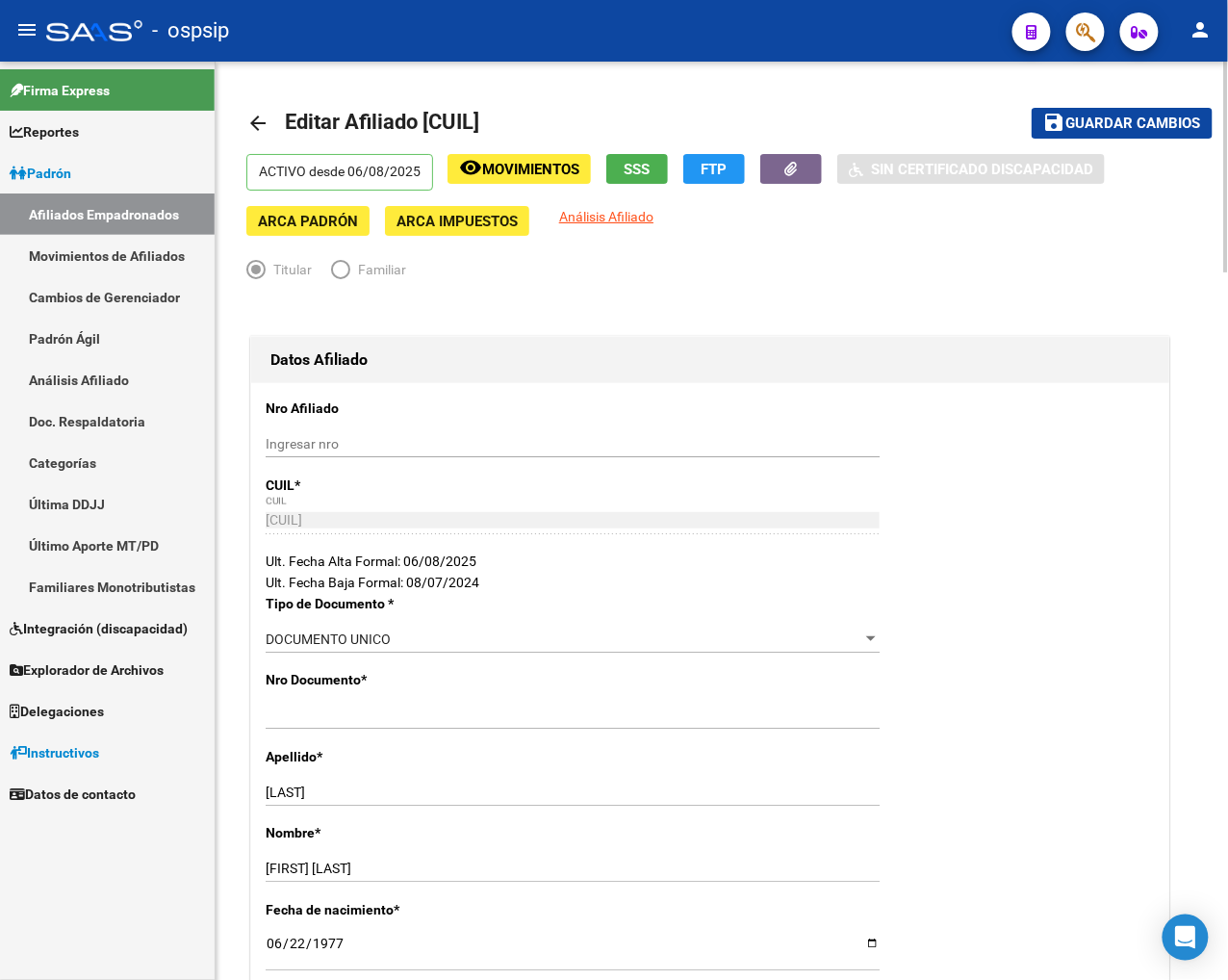 click on "Guardar cambios" 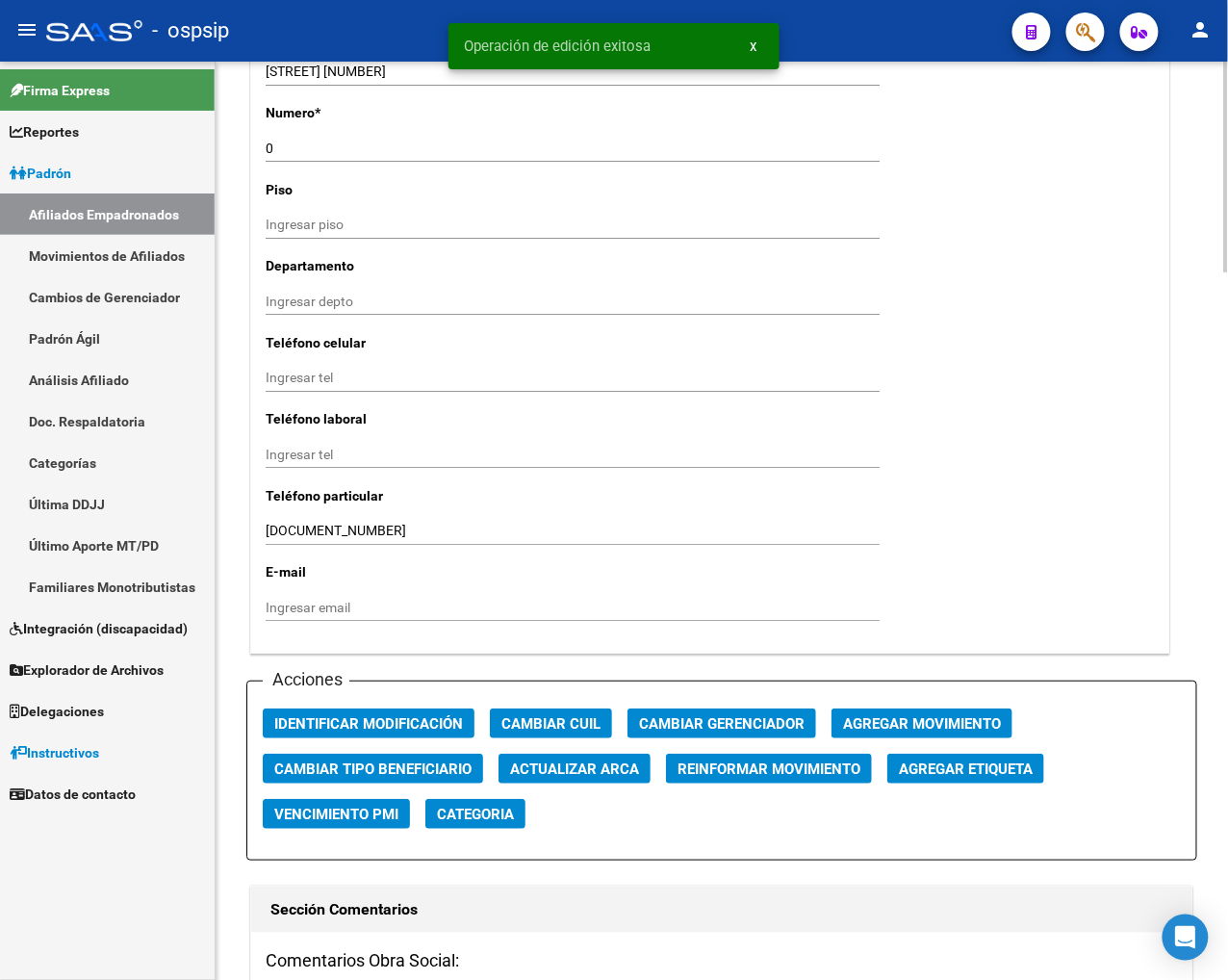 scroll, scrollTop: 1925, scrollLeft: 0, axis: vertical 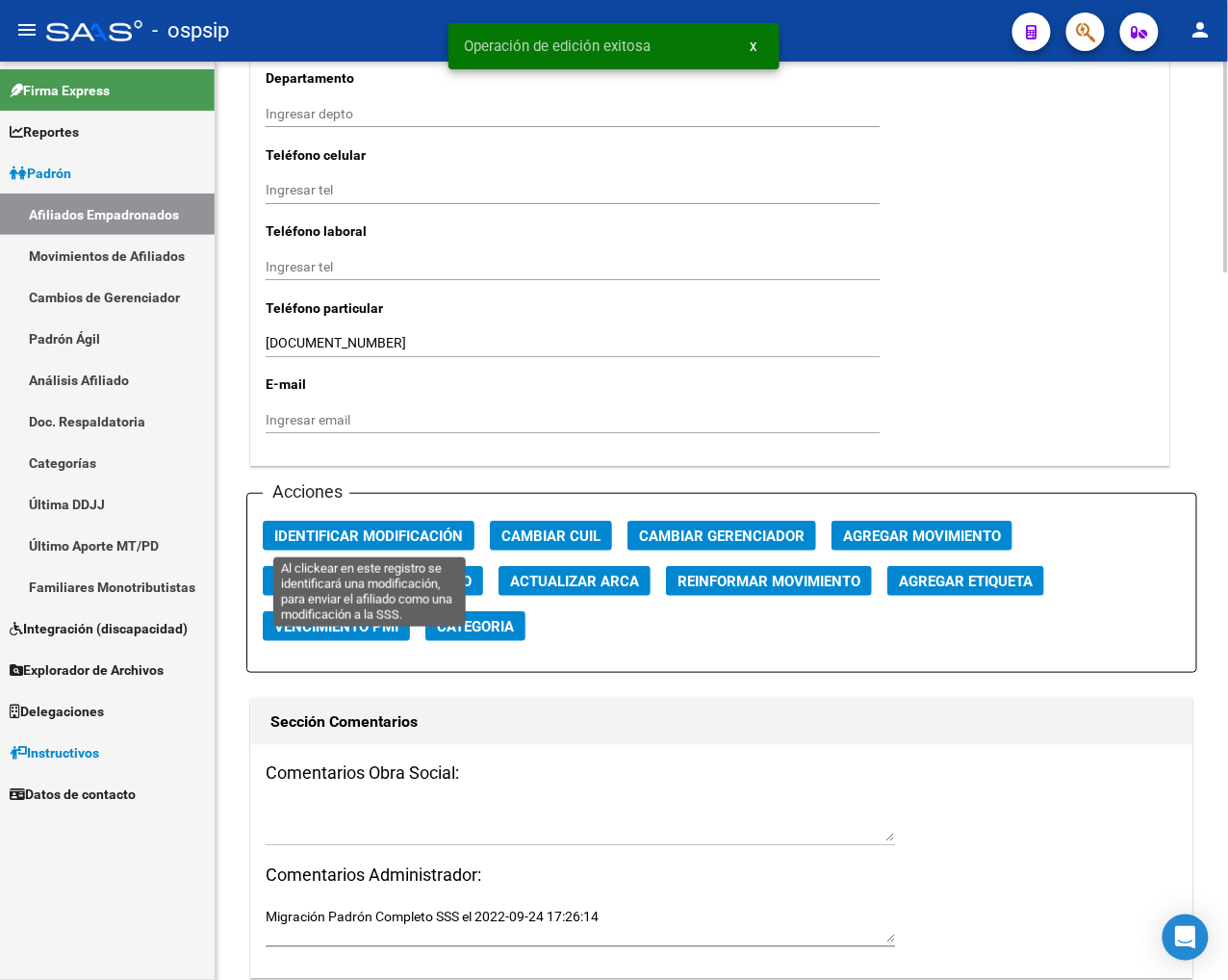 click on "Identificar Modificación" 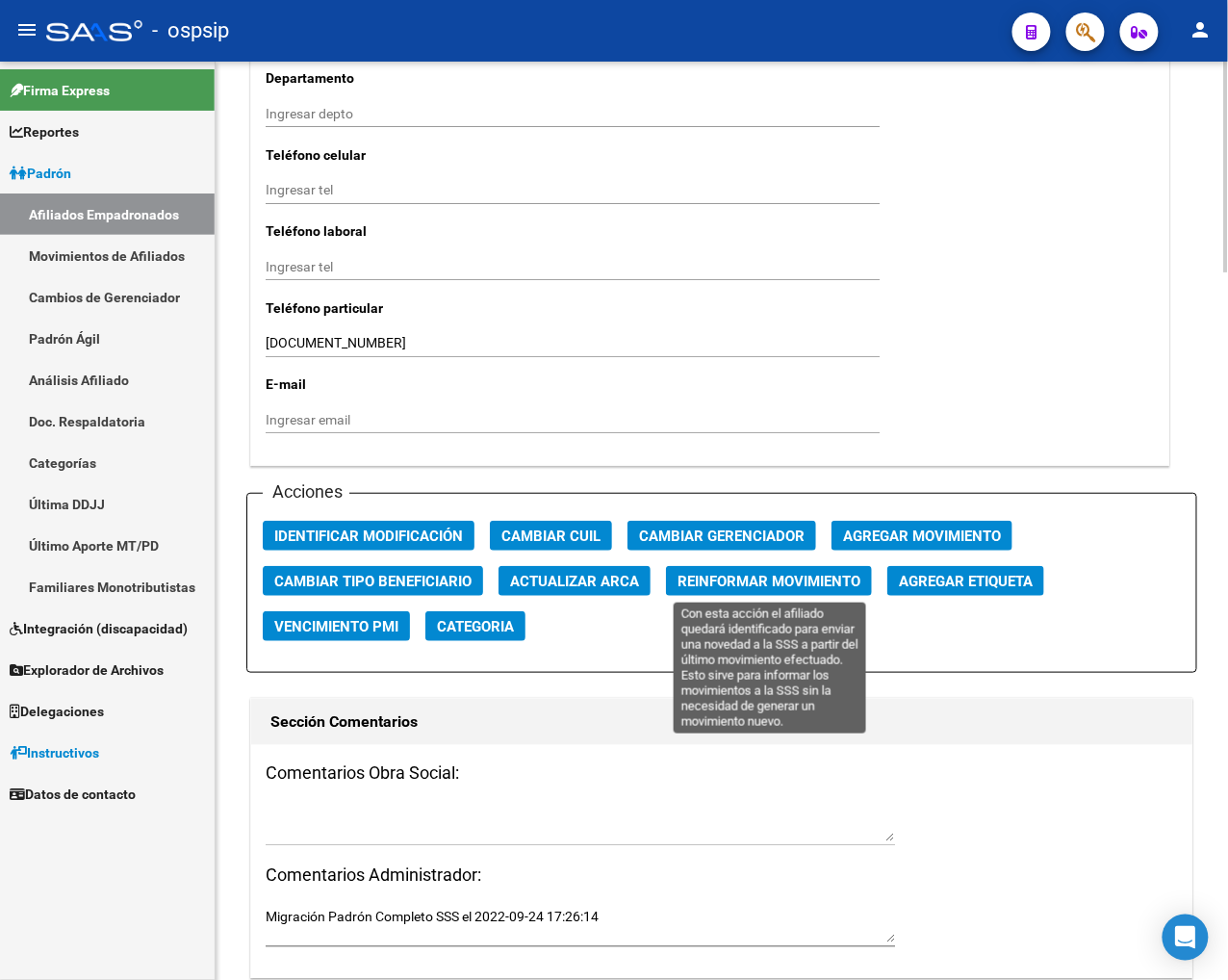 click on "Reinformar Movimiento" 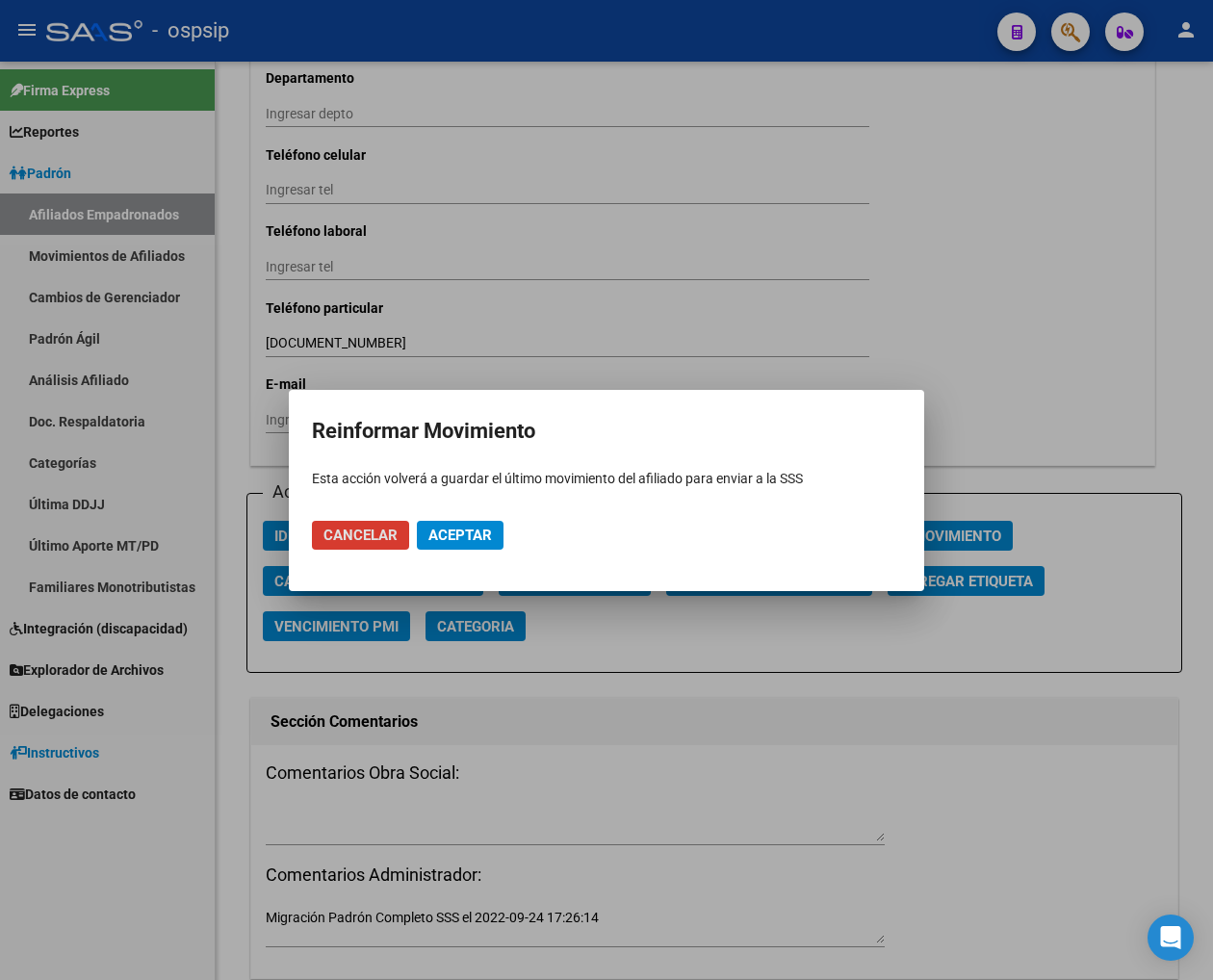 click on "Aceptar" at bounding box center [460, 535] 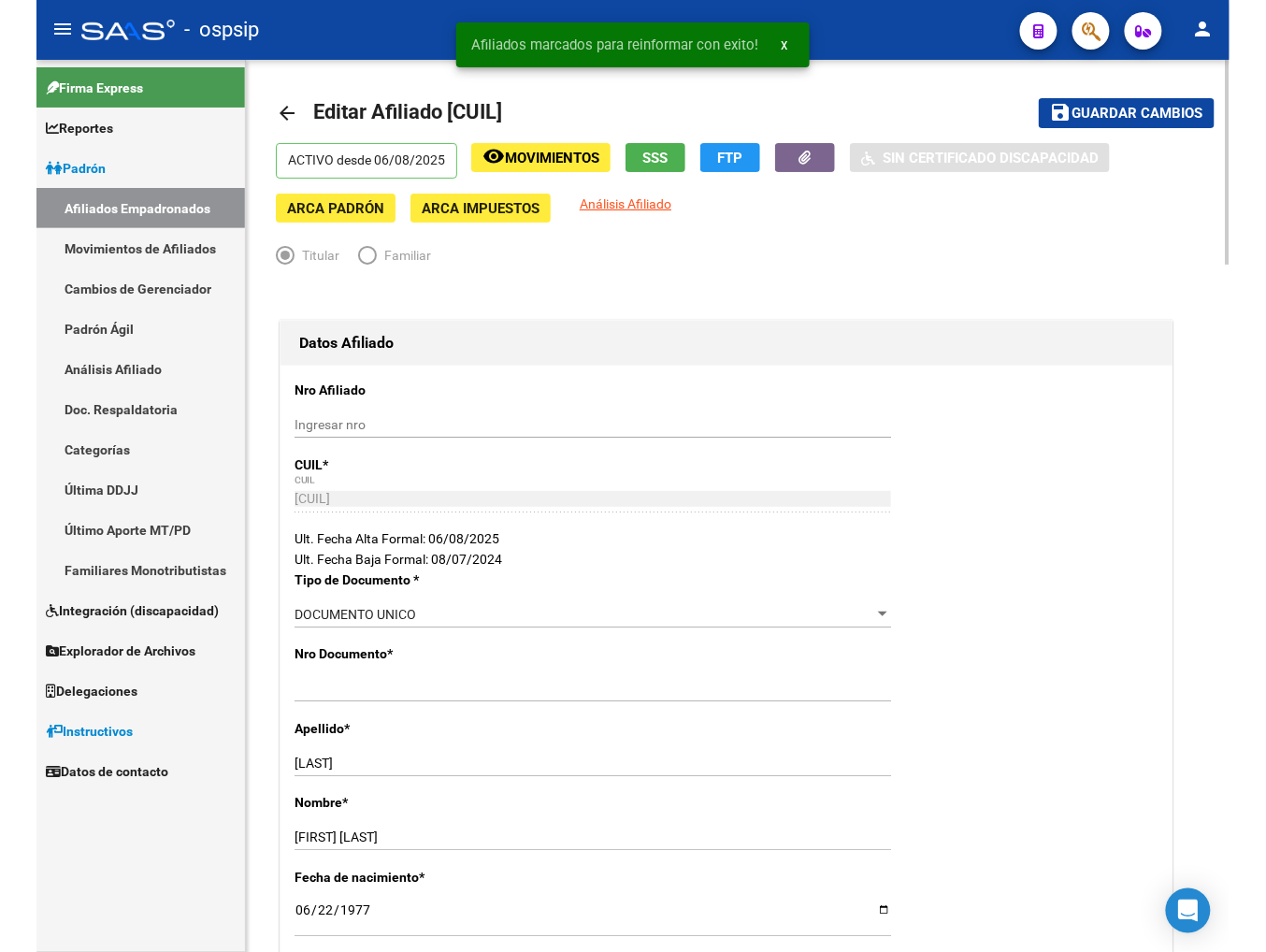 scroll, scrollTop: 0, scrollLeft: 0, axis: both 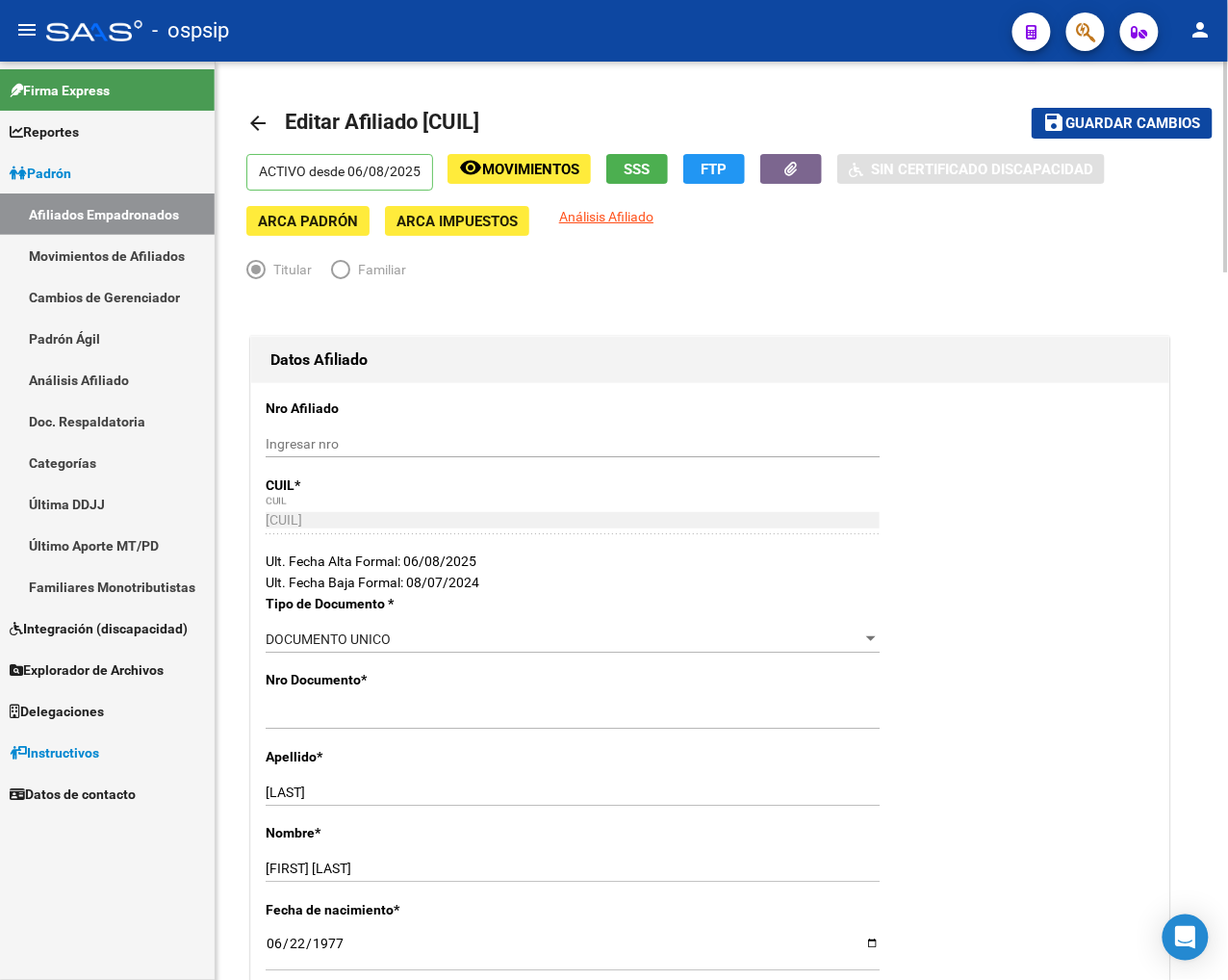 click on "Nro Afiliado    Ingresar nro  CUIL  *   27-25987381-4 CUIL  ARCA Padrón  Ult. Fecha Alta Formal: 06/08/2025  Ult. Fecha Baja Formal: 08/07/2024  Tipo de Documento * DOCUMENTO UNICO Seleccionar tipo Nro Documento  *   25987381 Ingresar nro  Apellido  *   CHAILE Ingresar apellido  Nombre  *   PAULA LORENA Ingresar nombre  Fecha de nacimiento  *   1977-06-22 Ingresar fecha   Parentesco * Titular Seleccionar parentesco  Estado Civil * Soltero Seleccionar tipo  Sexo * Femenino Seleccionar sexo  Nacionalidad * ARGENTINA Seleccionar tipo  Discapacitado * No discapacitado Seleccionar tipo Vencimiento Certificado Estudio    Ingresar fecha   Tipo domicilio * Domicilio Completo Seleccionar tipo domicilio  Provincia * Buenos Aires Seleccionar provincia Localidad  *   VIRREY DEL PINO Ingresar el nombre  Codigo Postal  *   1763 Ingresar el codigo  Calle  *   MZA 13 LOTE 16 Ingresar calle  Numero  *   0 Ingresar nro  Piso    Ingresar piso  Departamento    Ingresar depto  Teléfono celular    Ingresar tel    Ingresar tel" 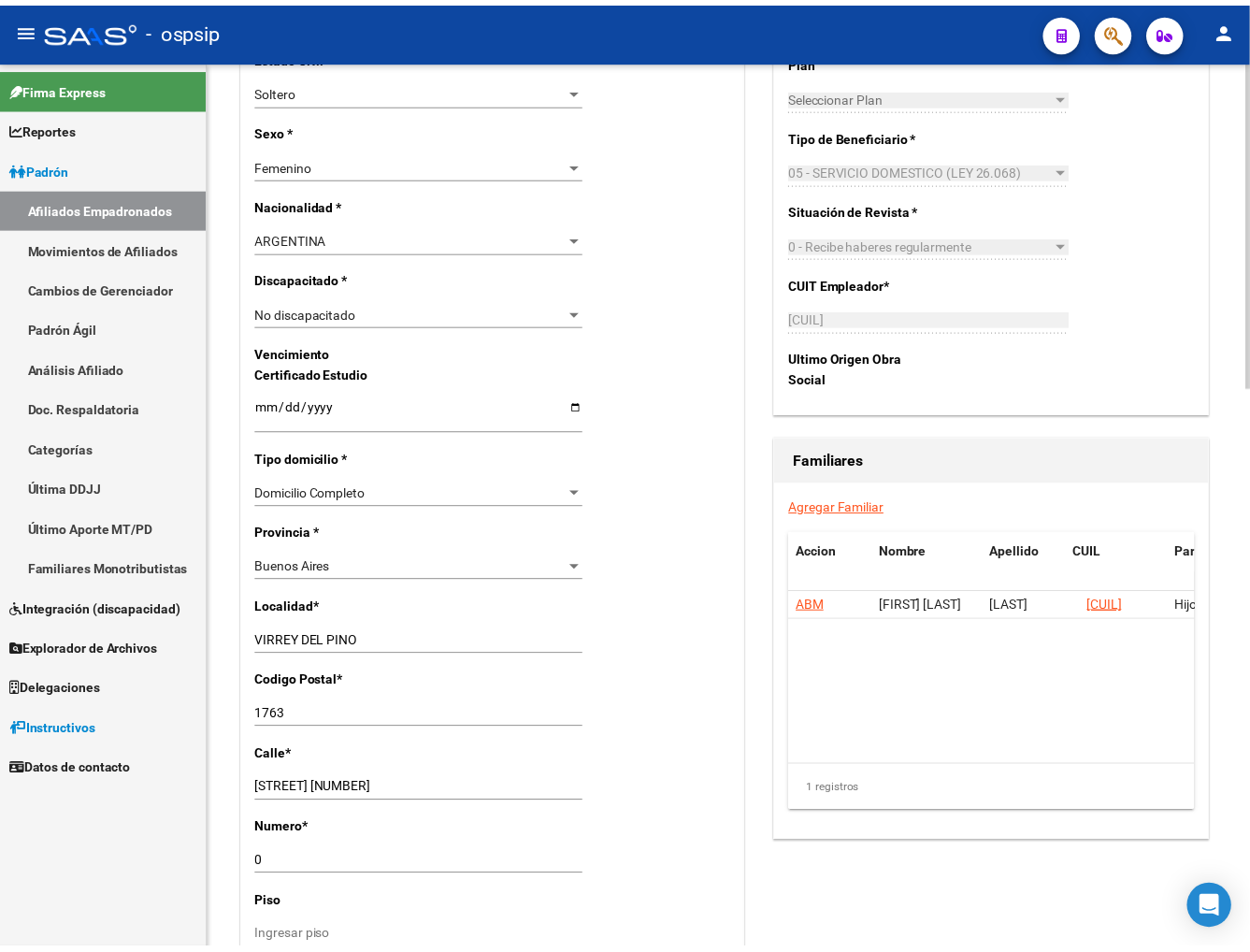 scroll, scrollTop: 1039, scrollLeft: 0, axis: vertical 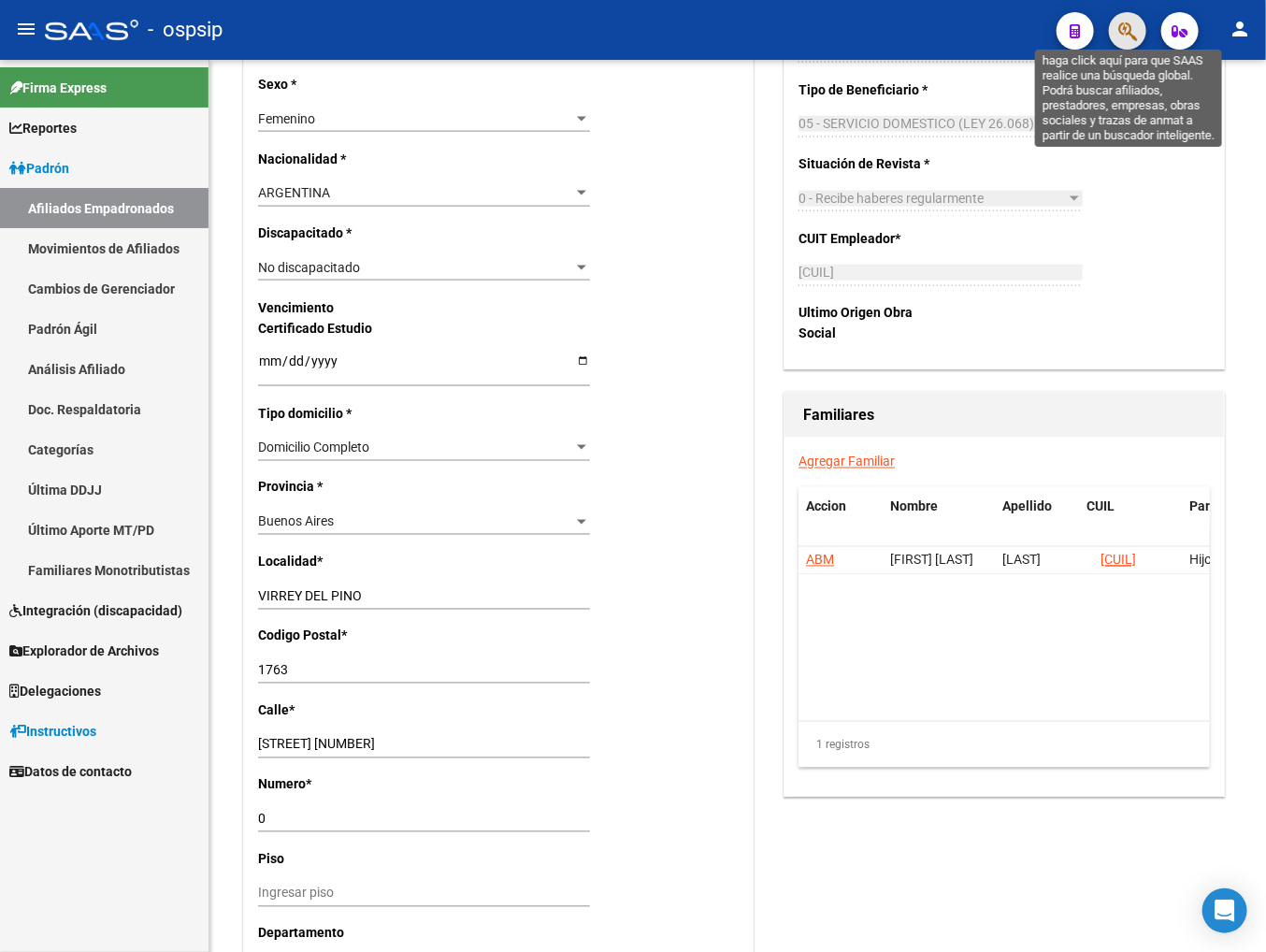 click 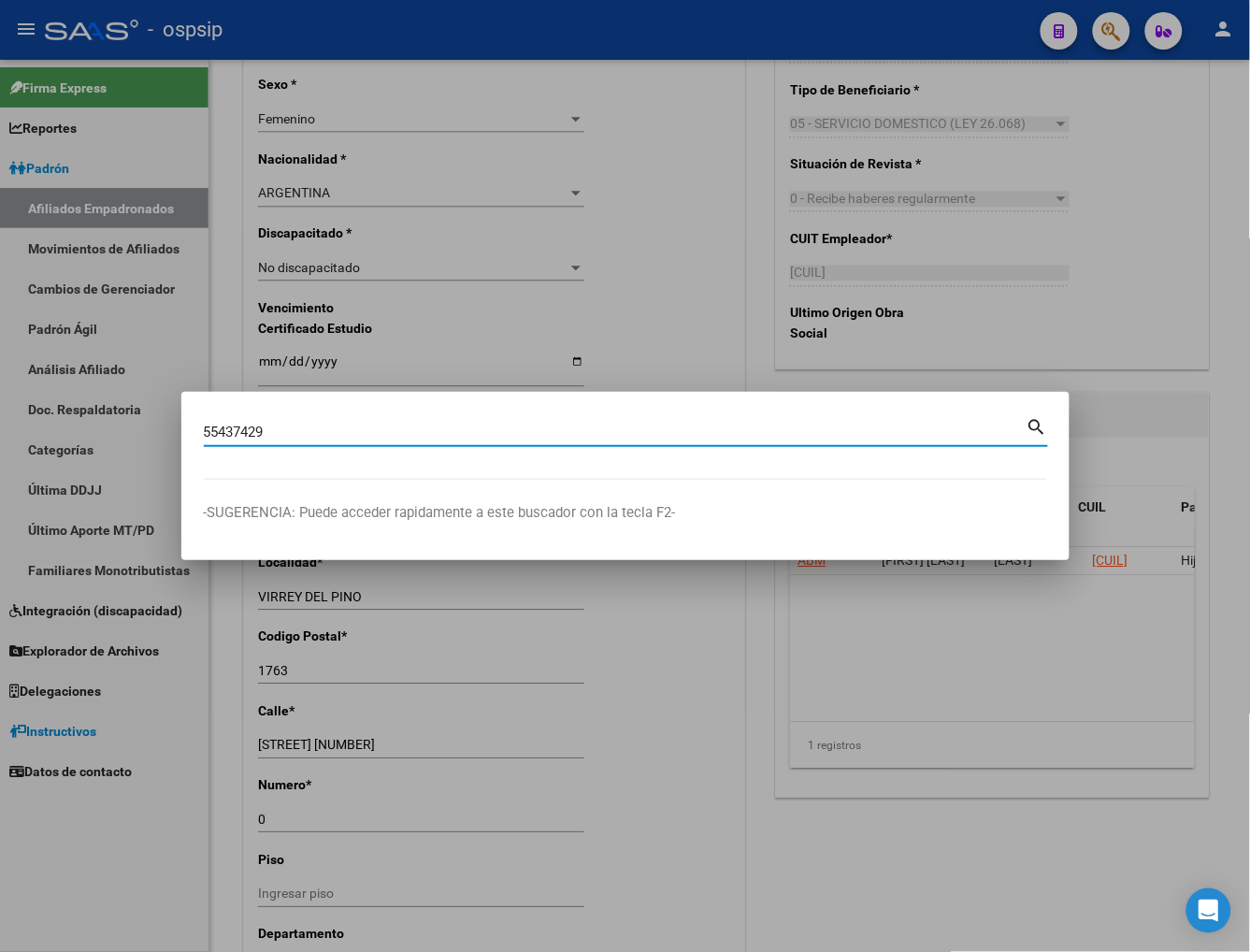 type on "55437429" 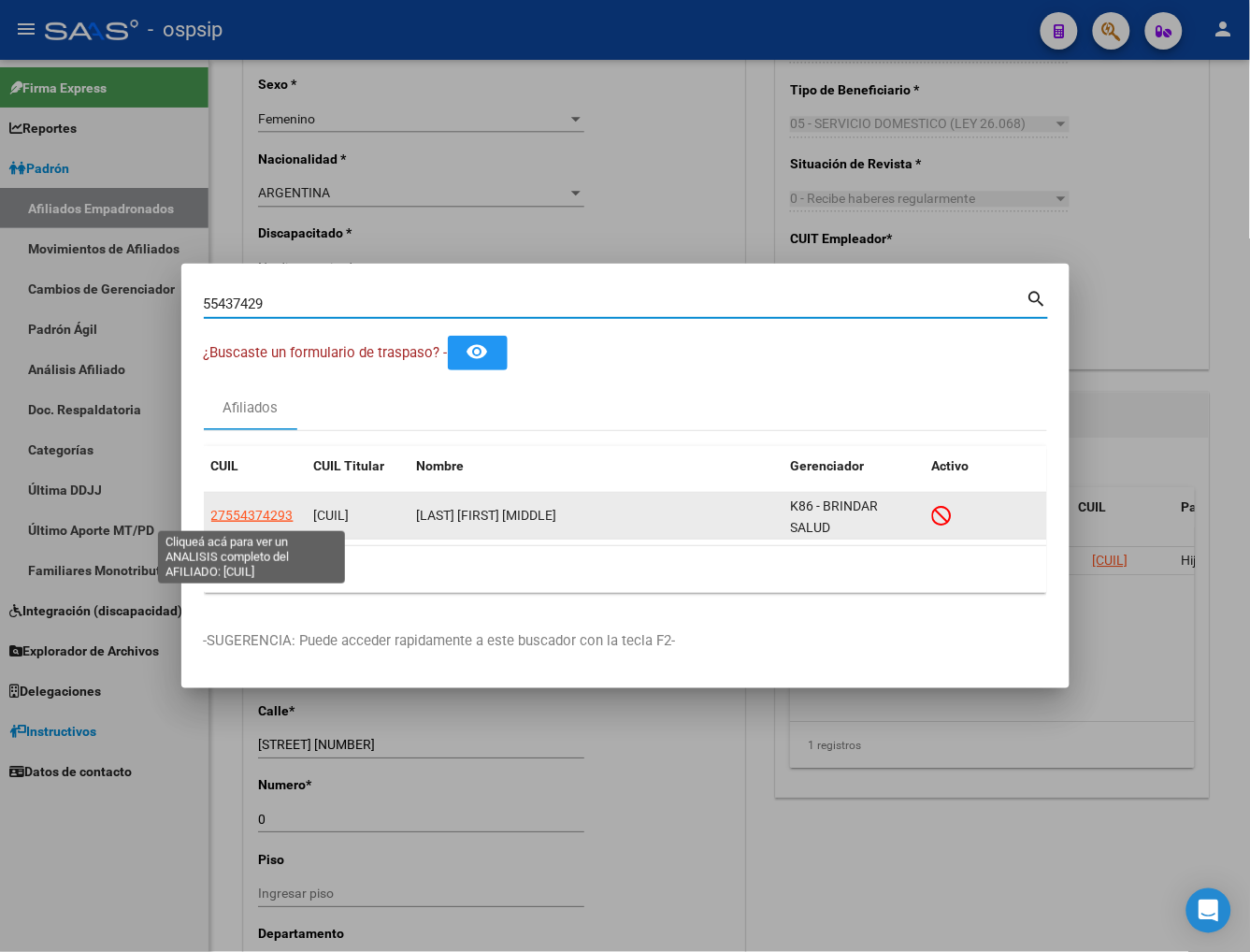 click on "27554374293" 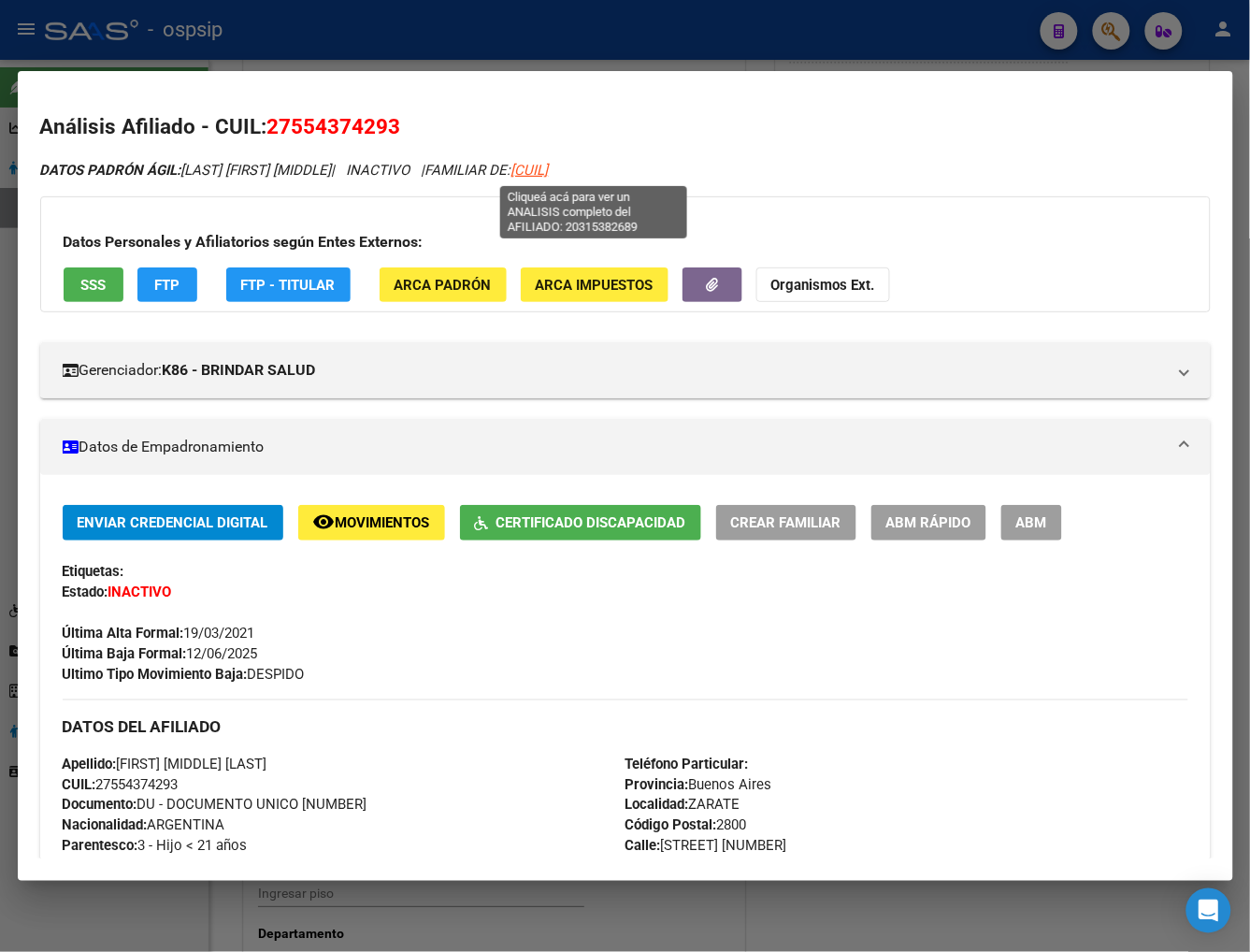 click on "20315382689" at bounding box center (530, 170) 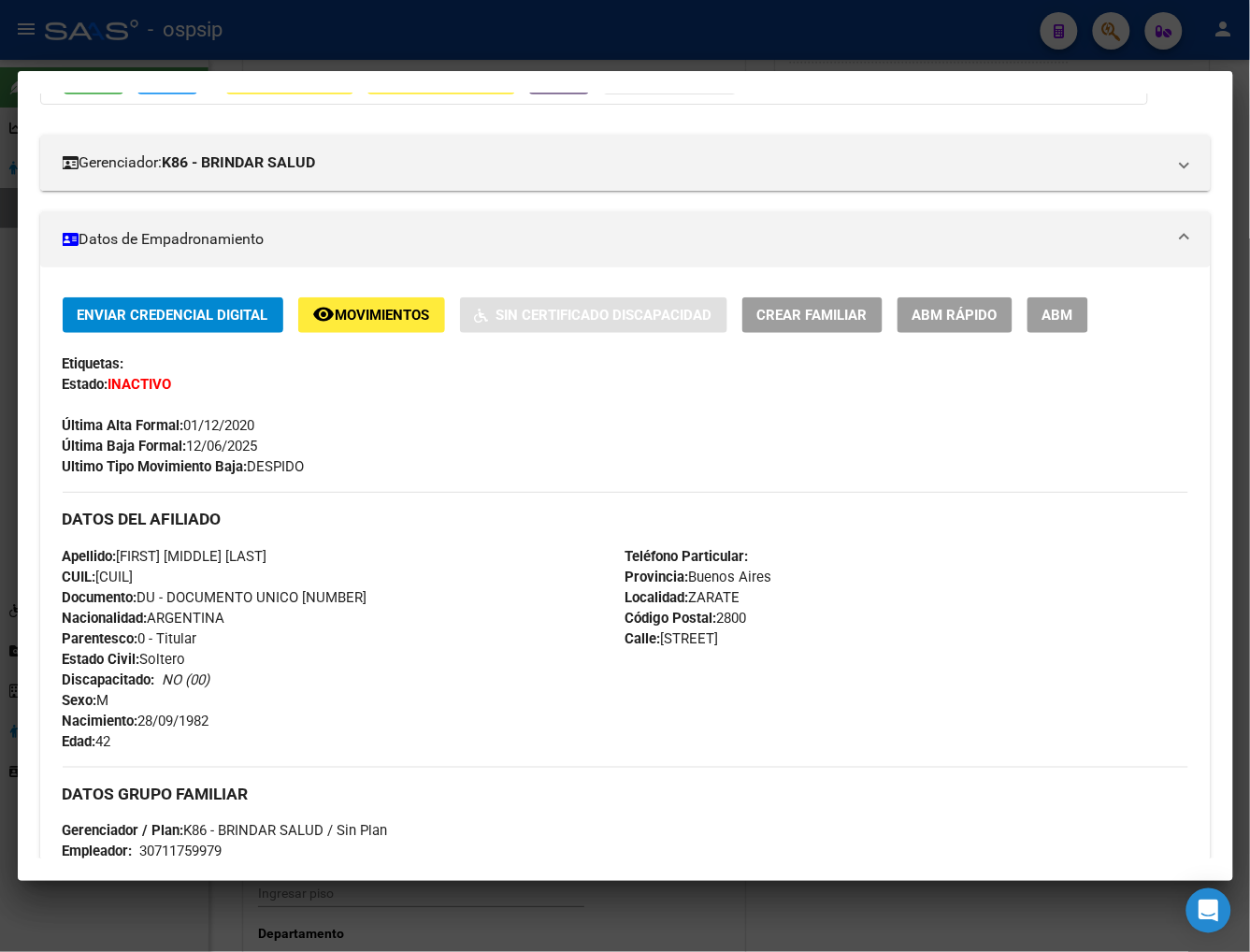 scroll, scrollTop: 0, scrollLeft: 0, axis: both 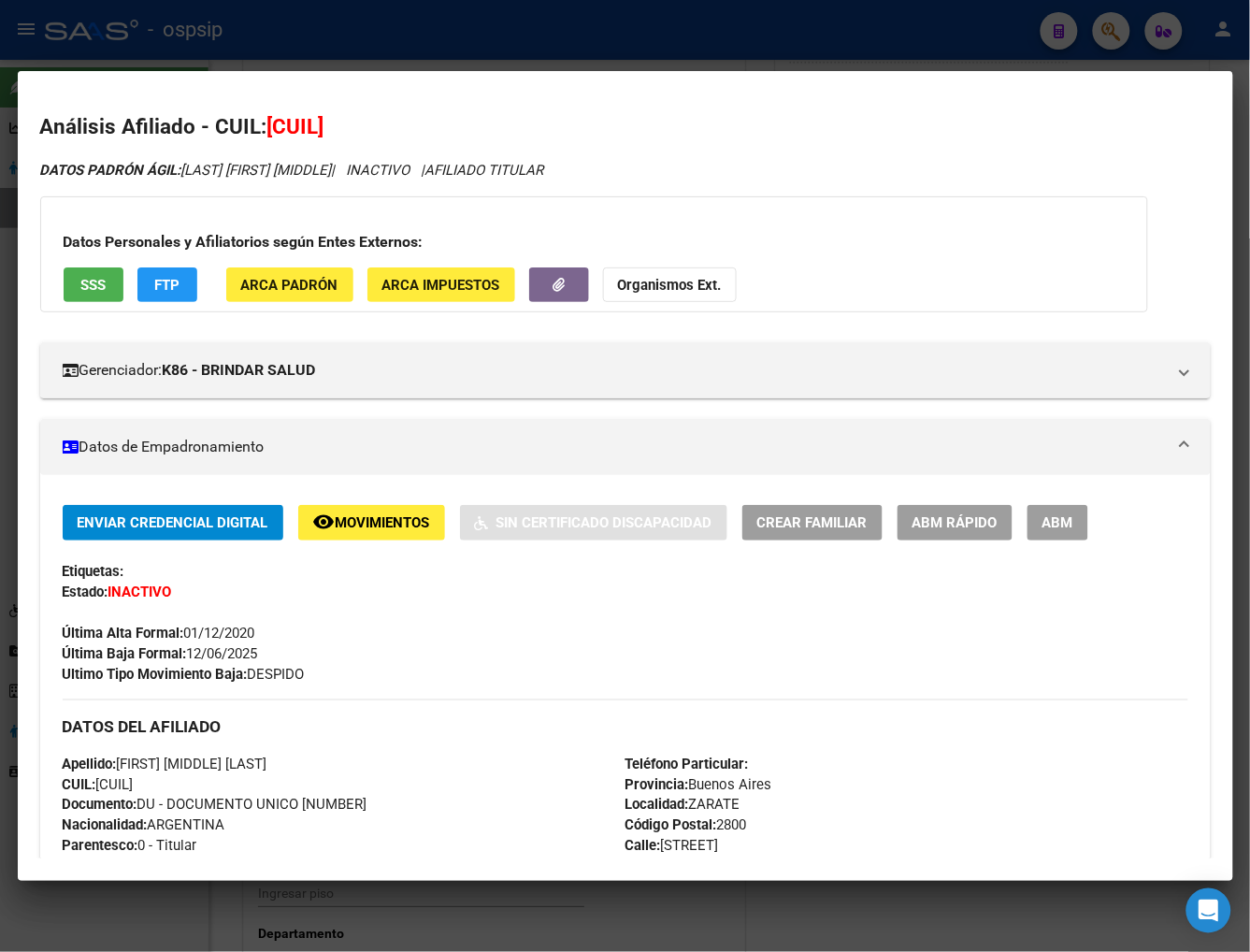 click on "Movimientos" 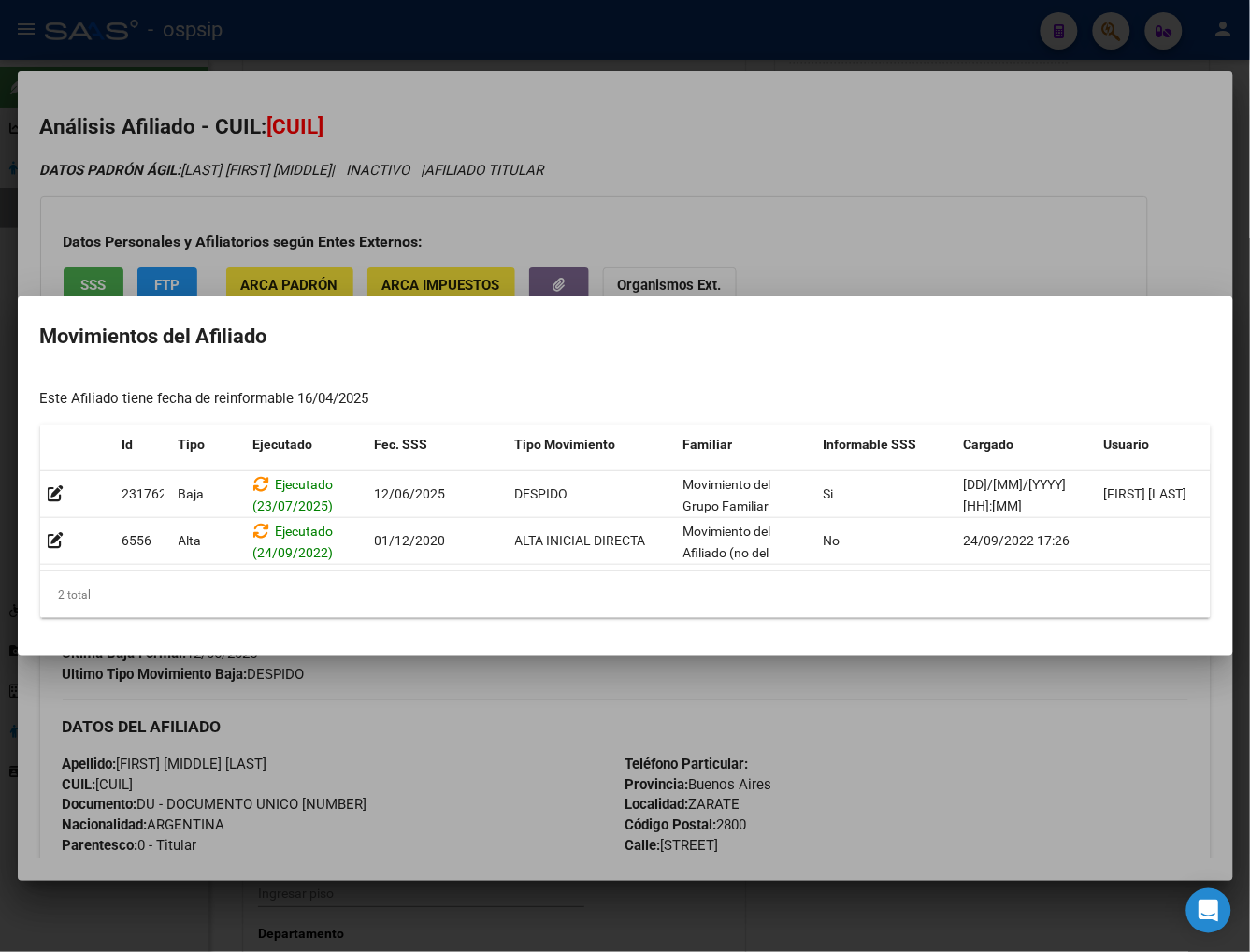 click at bounding box center (625, 476) 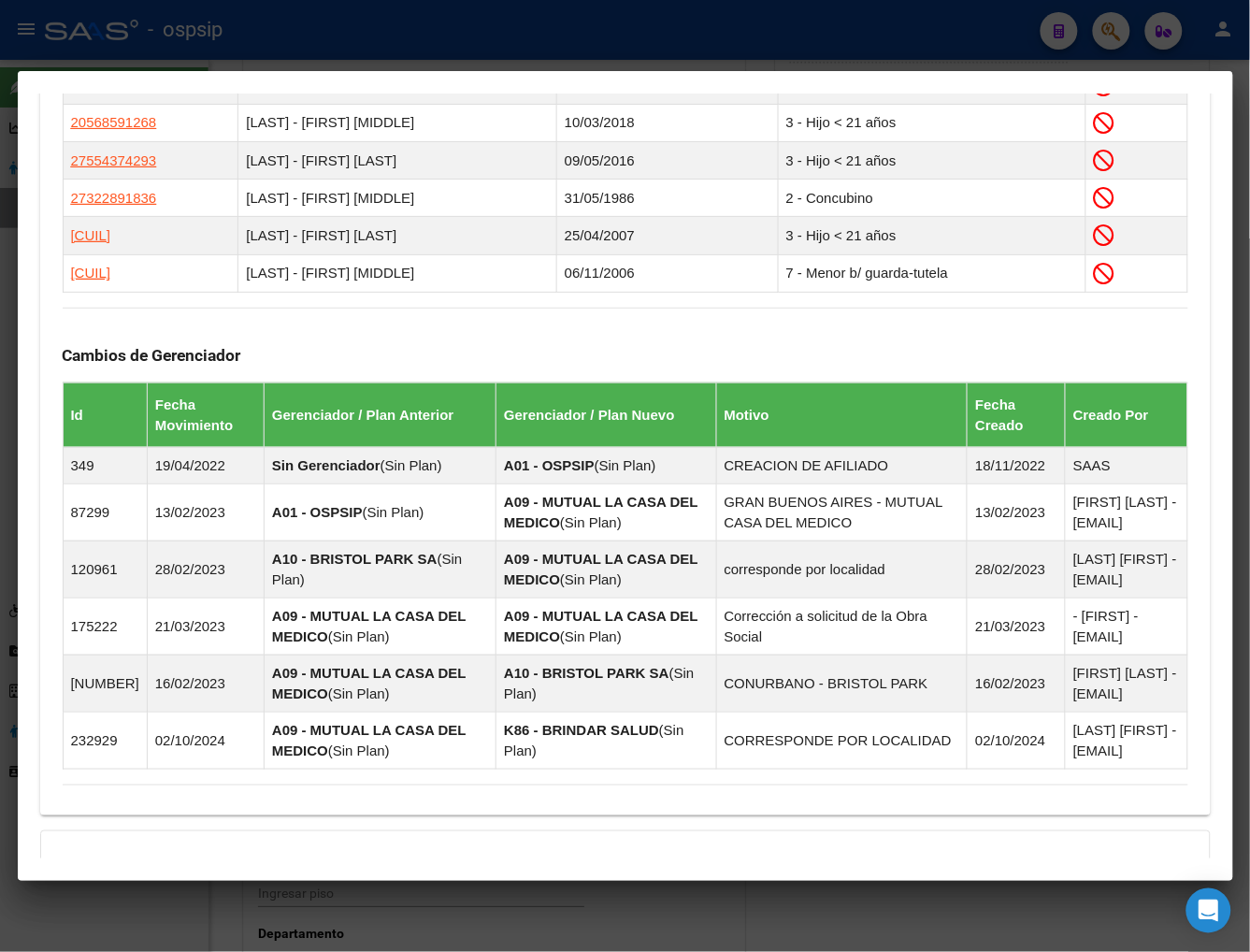 scroll, scrollTop: 1311, scrollLeft: 0, axis: vertical 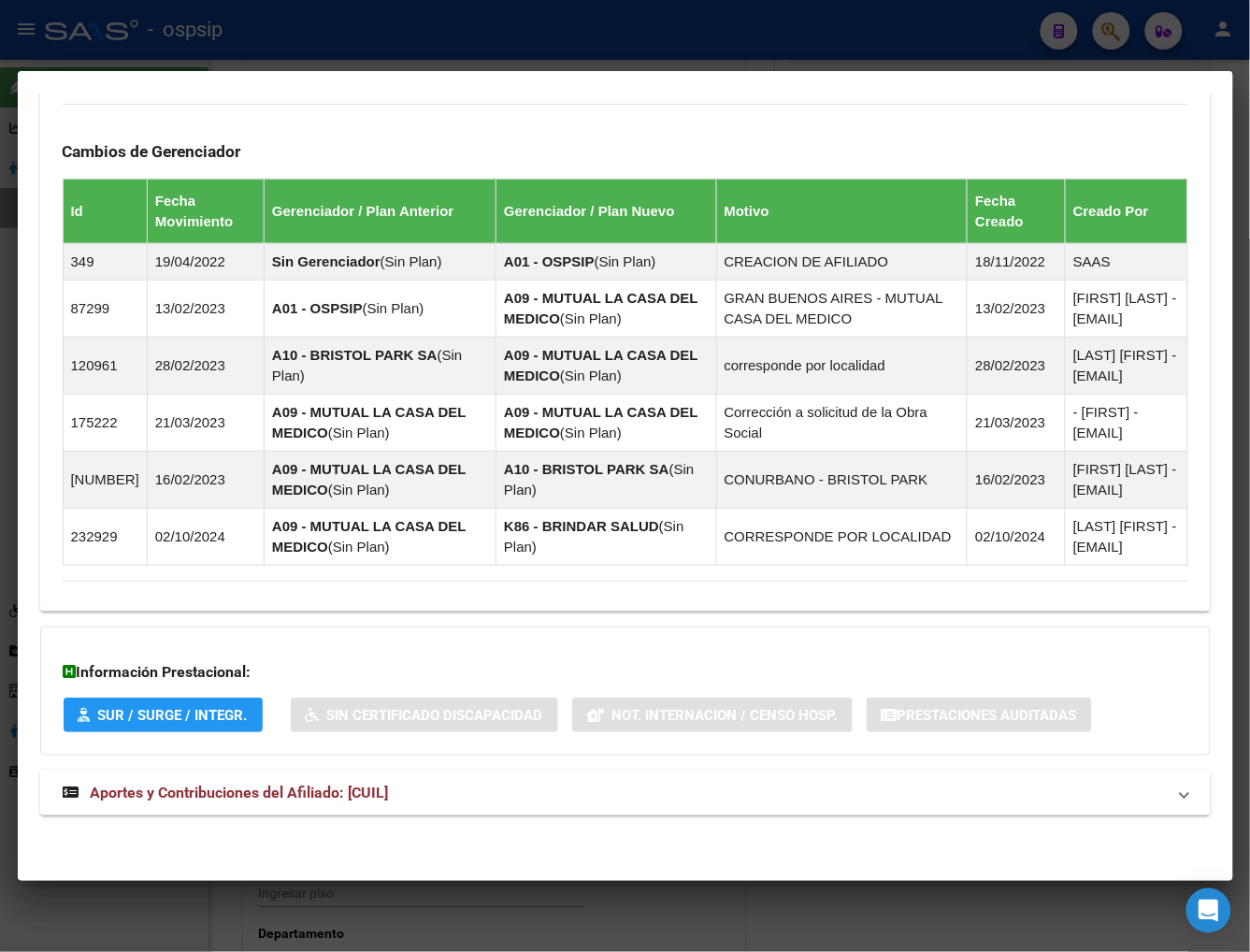 click on "Aportes y Contribuciones del Afiliado: 20315382689" at bounding box center (239, 792) 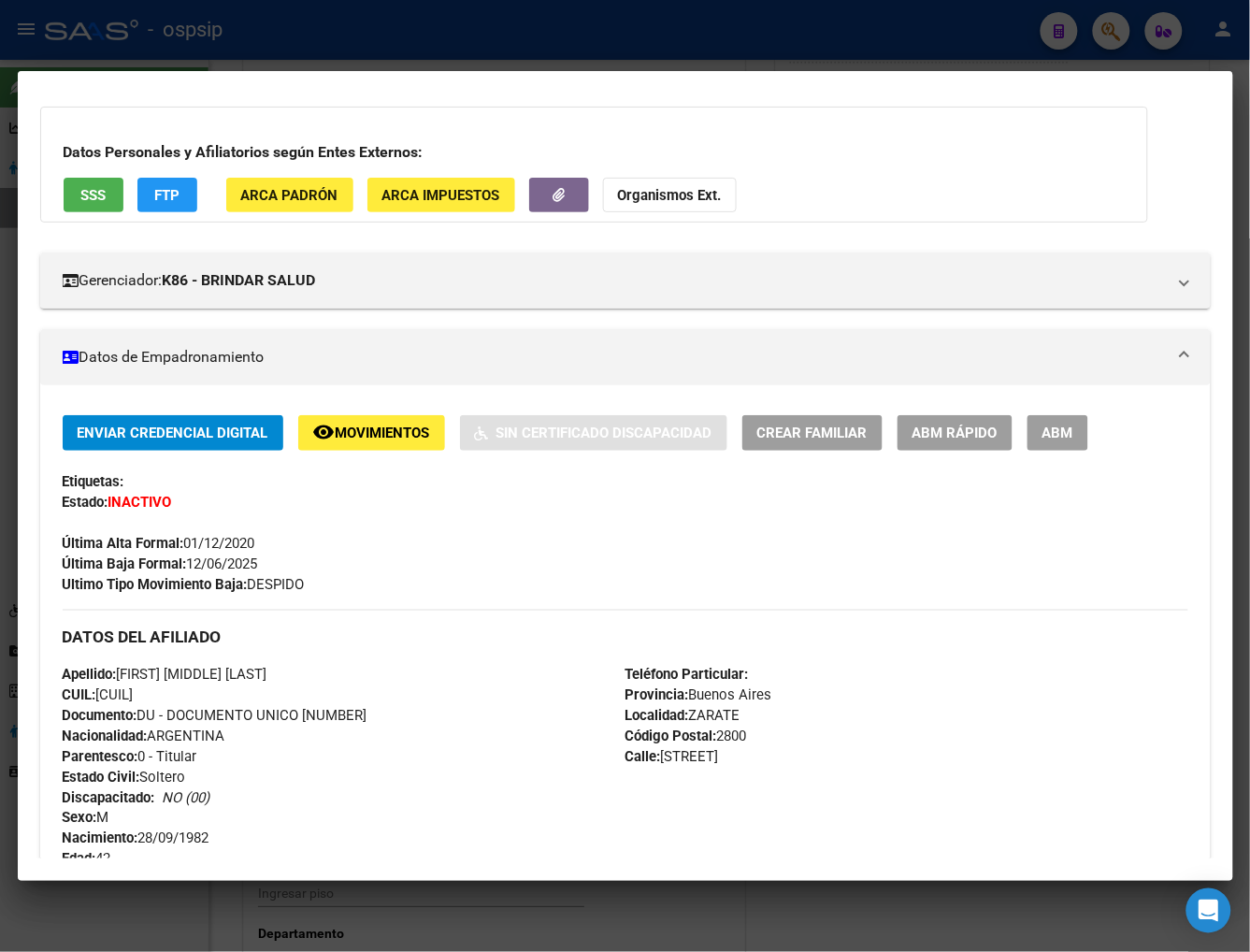 scroll, scrollTop: 0, scrollLeft: 0, axis: both 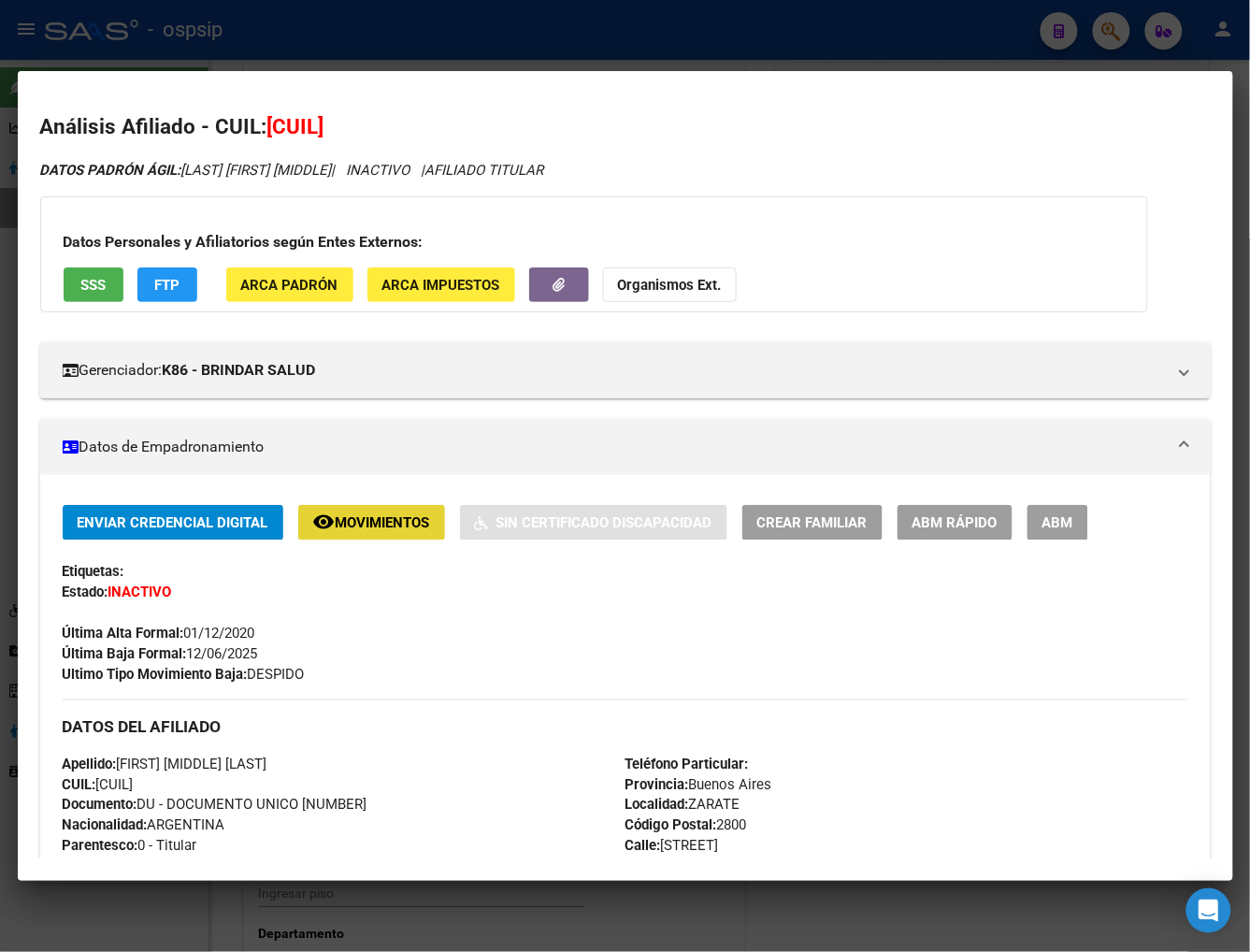 click on "Movimientos" 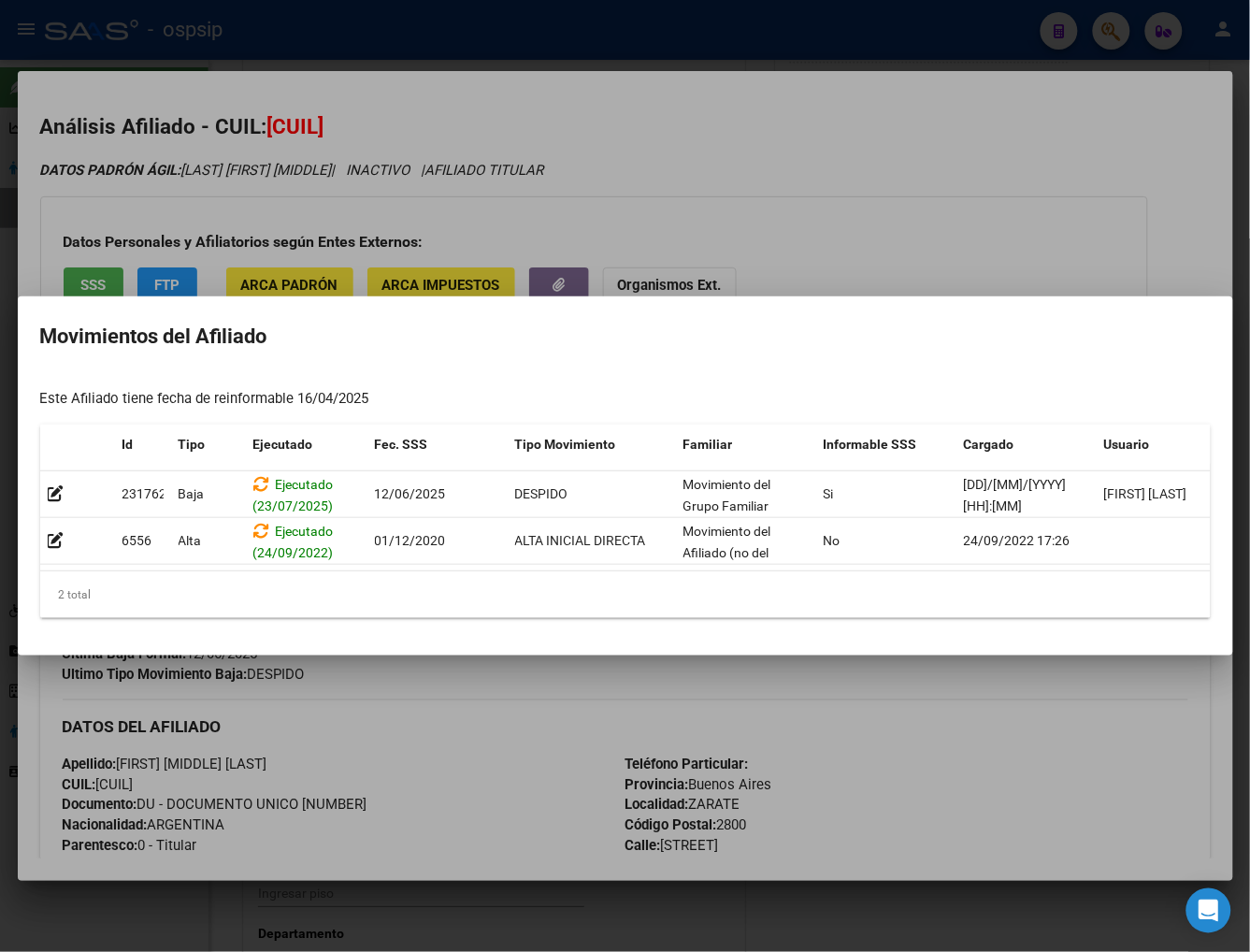 click at bounding box center [625, 476] 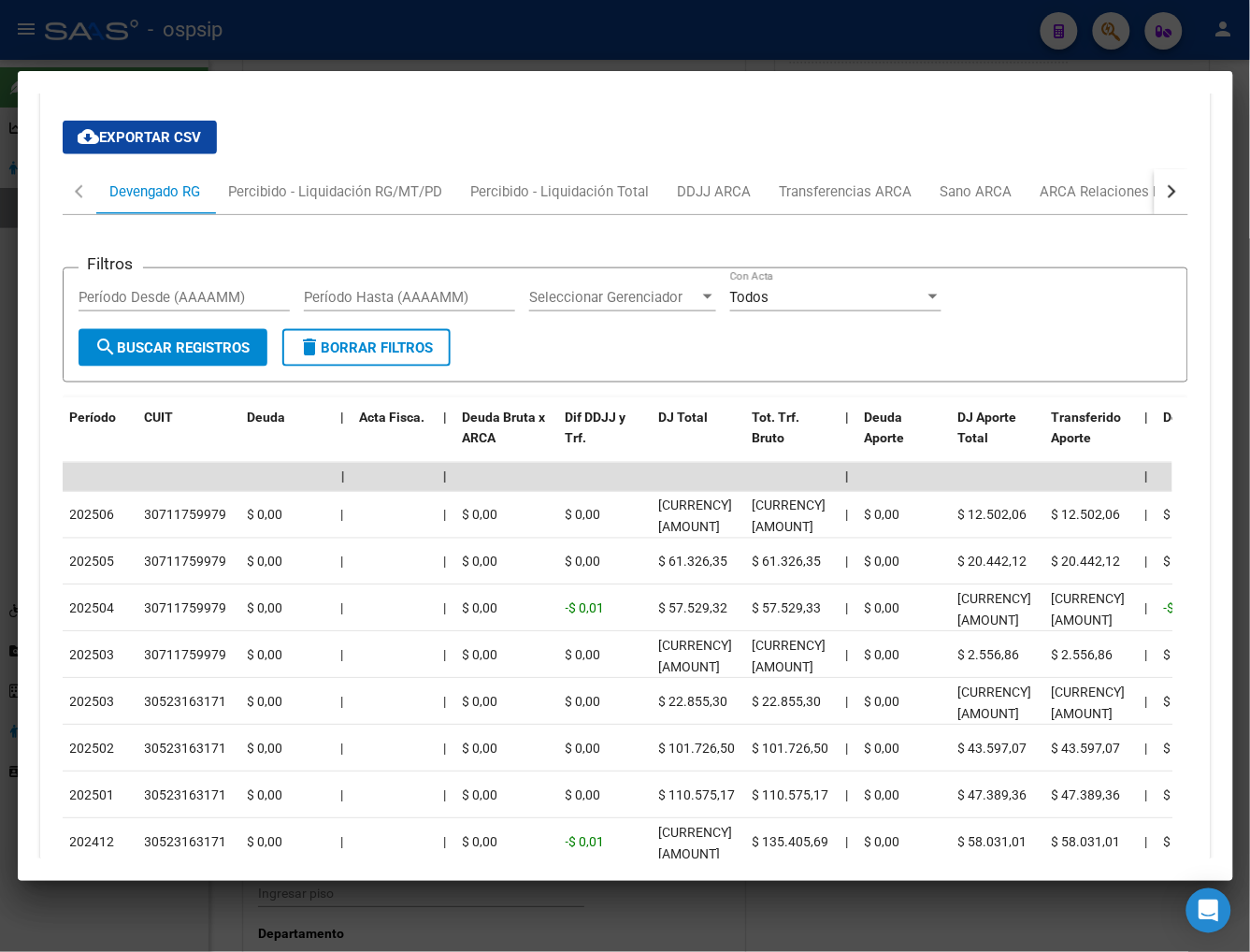 scroll, scrollTop: 2027, scrollLeft: 0, axis: vertical 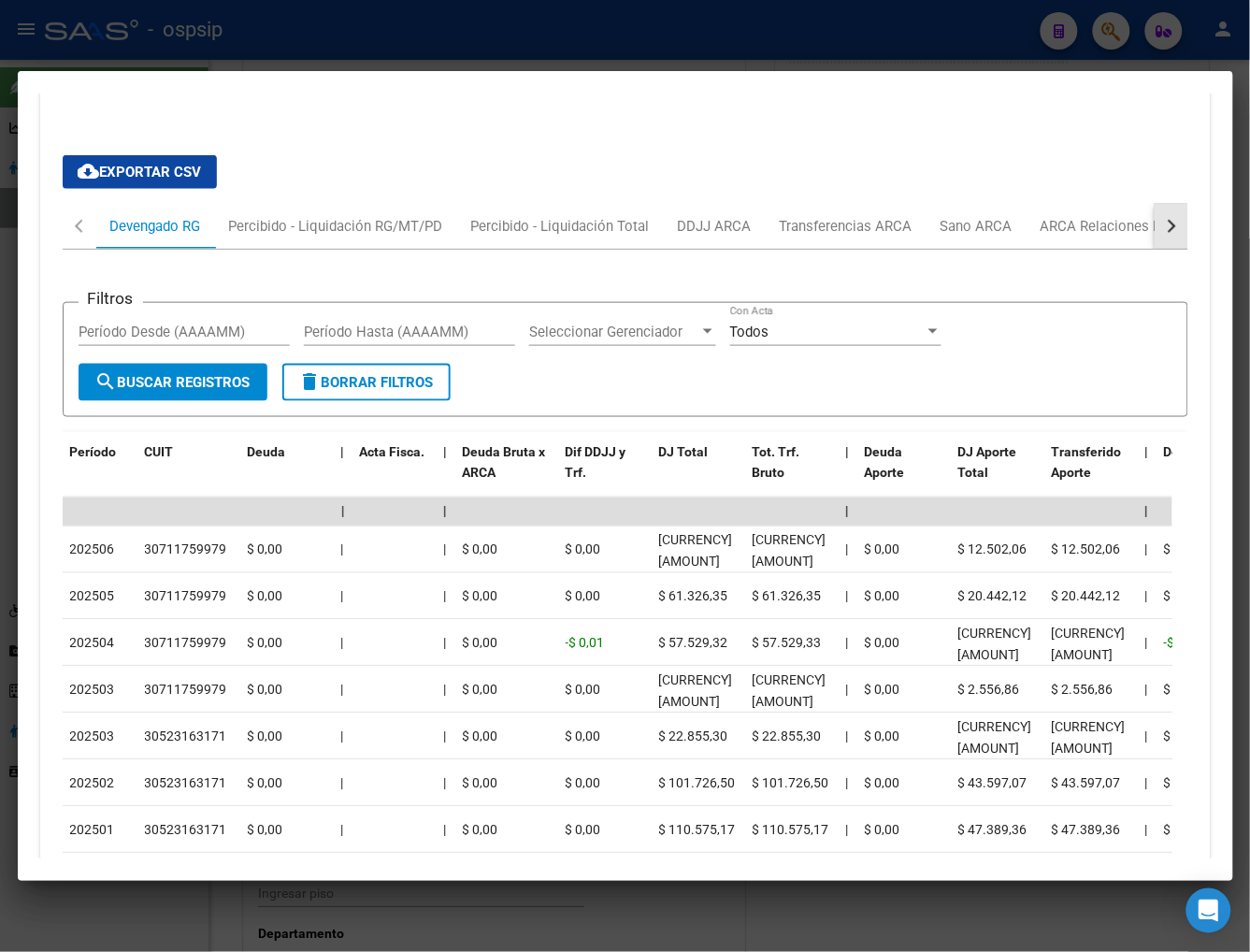 click at bounding box center (1171, 226) 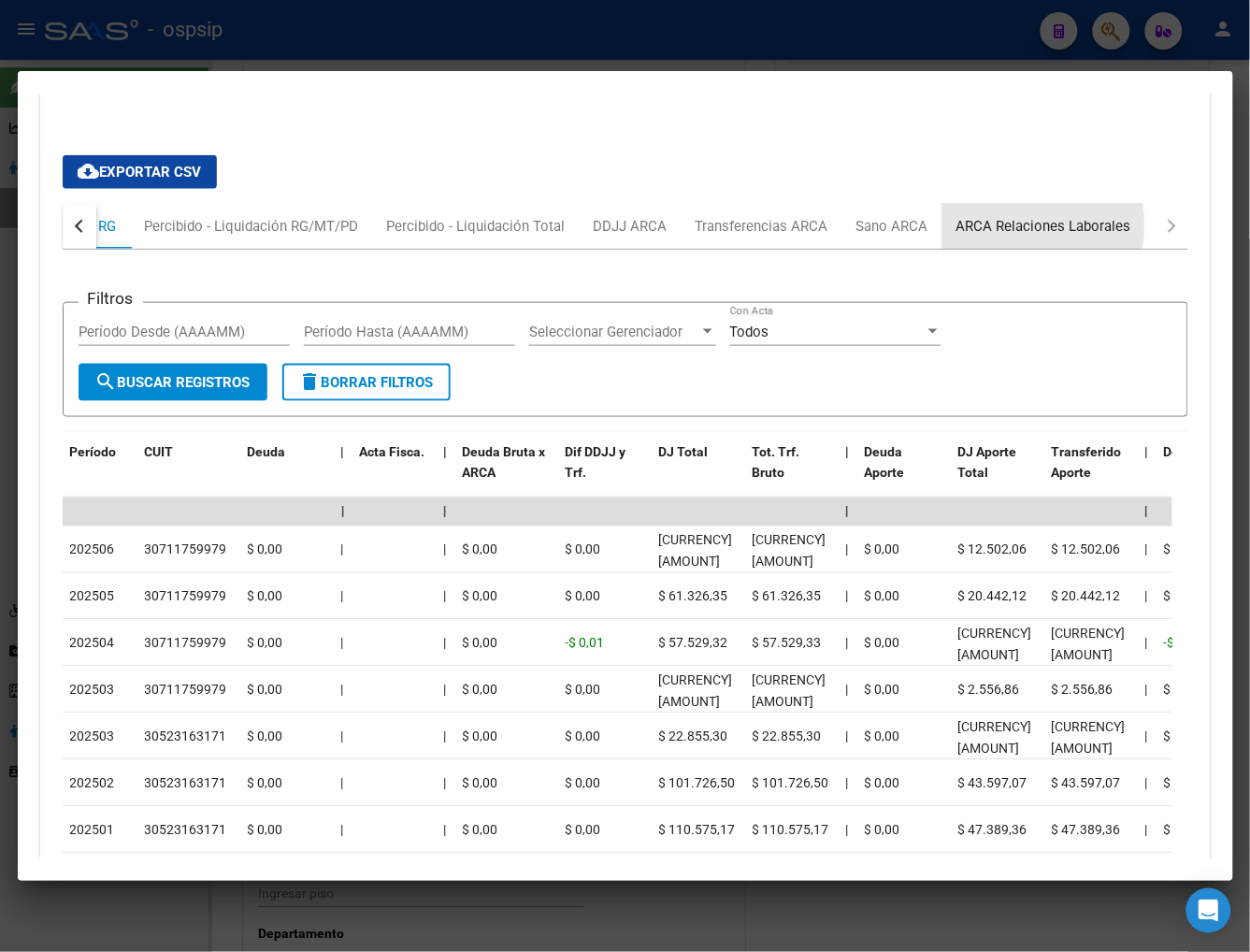 click on "ARCA Relaciones Laborales" at bounding box center (1043, 226) 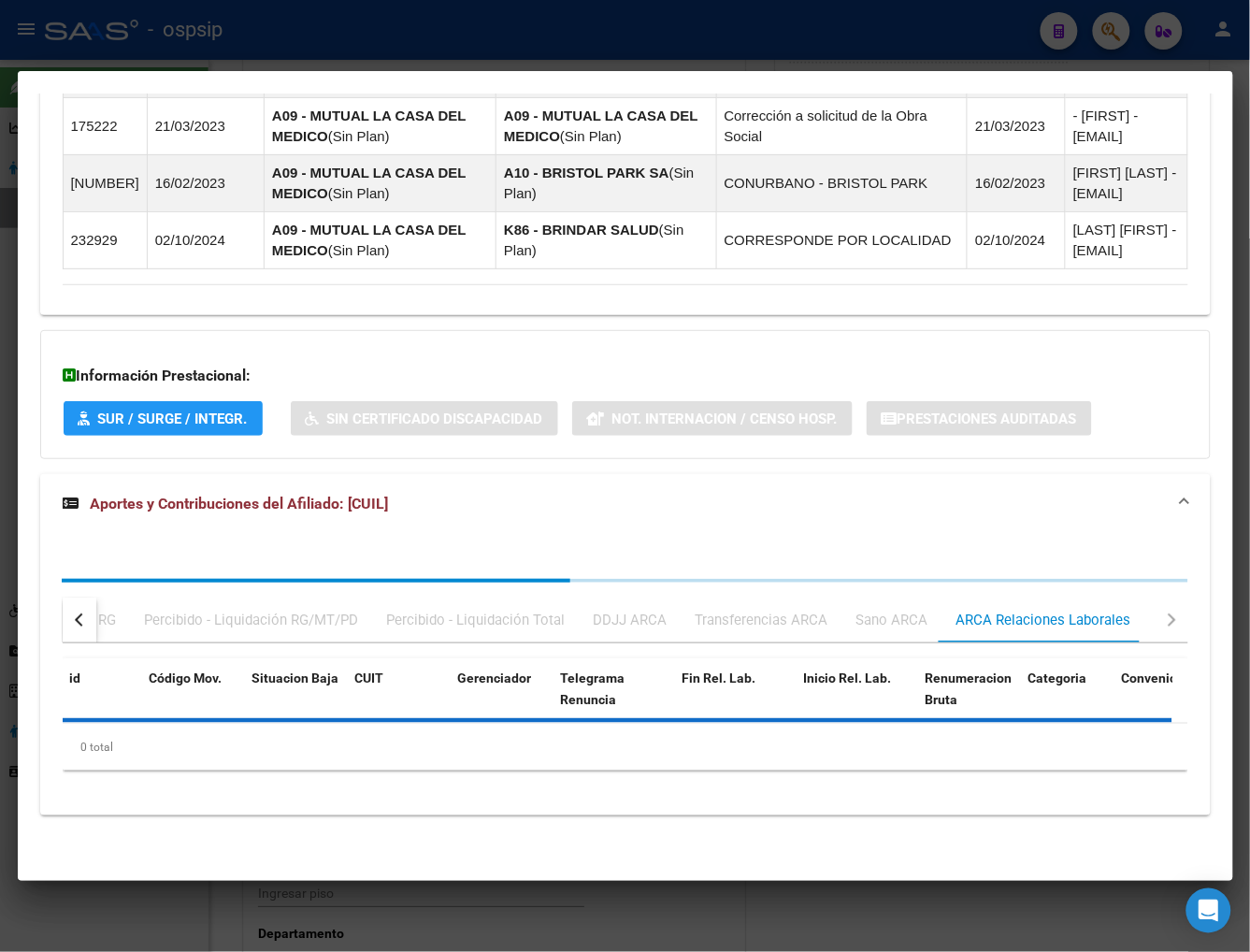 scroll, scrollTop: 1796, scrollLeft: 0, axis: vertical 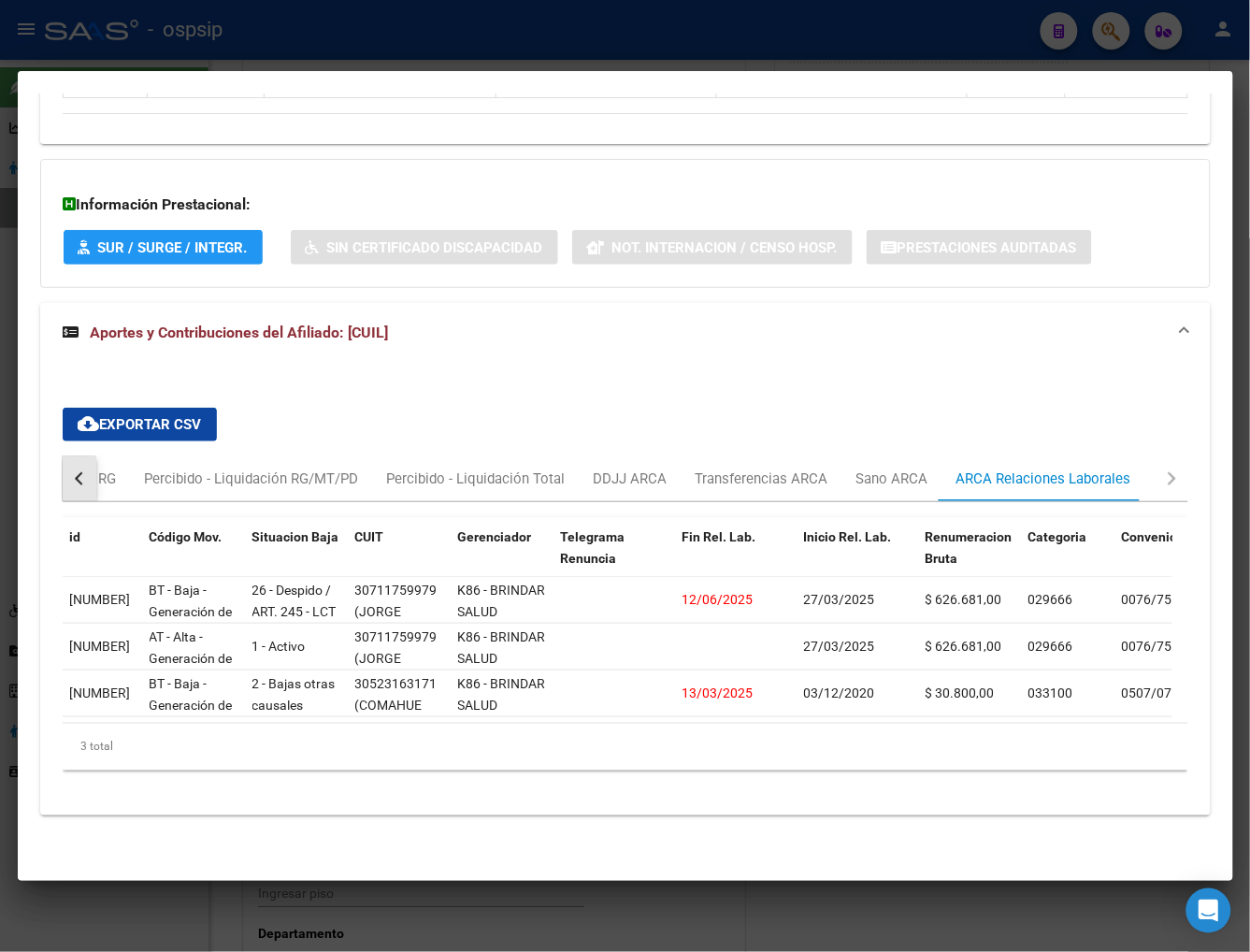 click at bounding box center (79, 479) 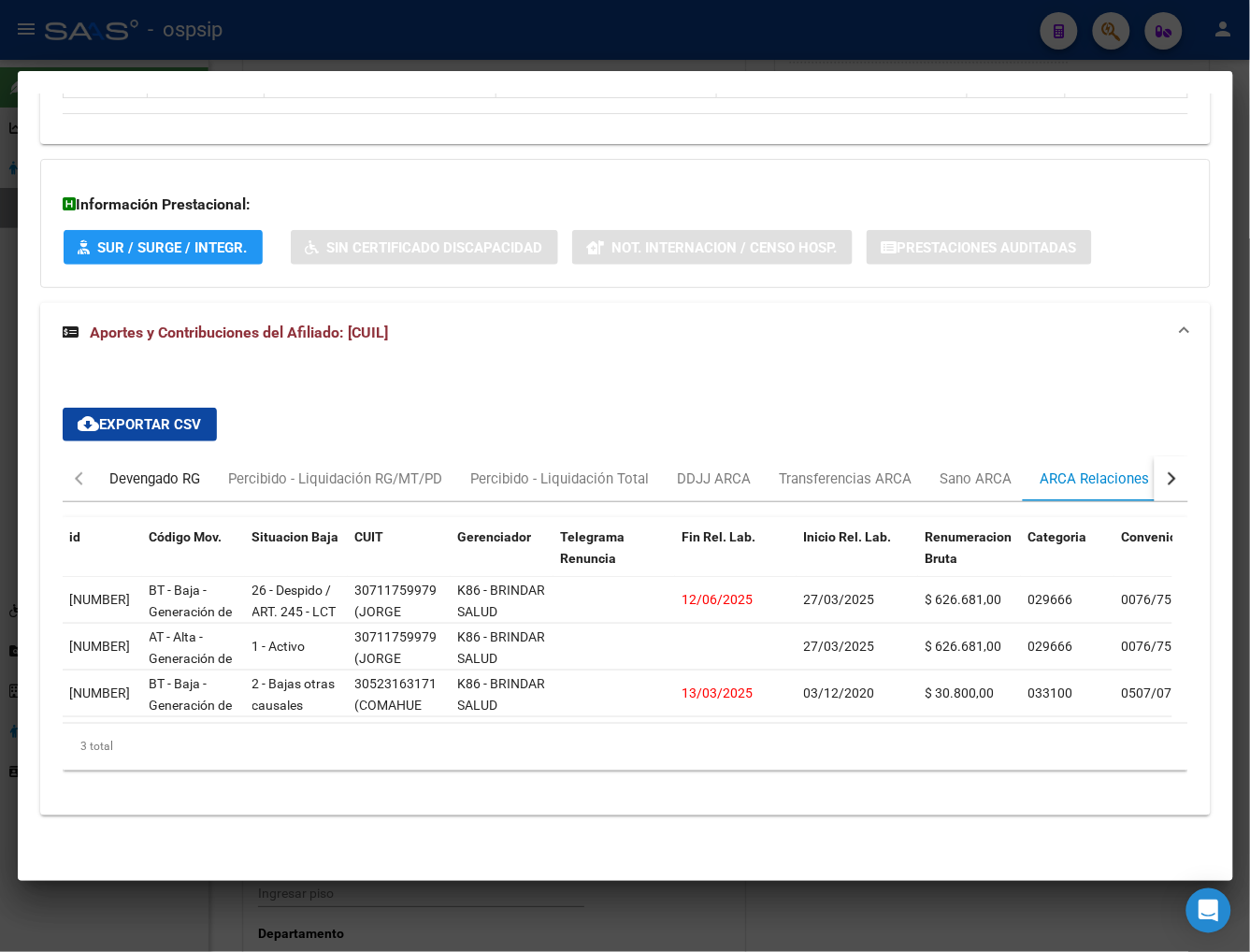 click on "Devengado RG" at bounding box center [155, 479] 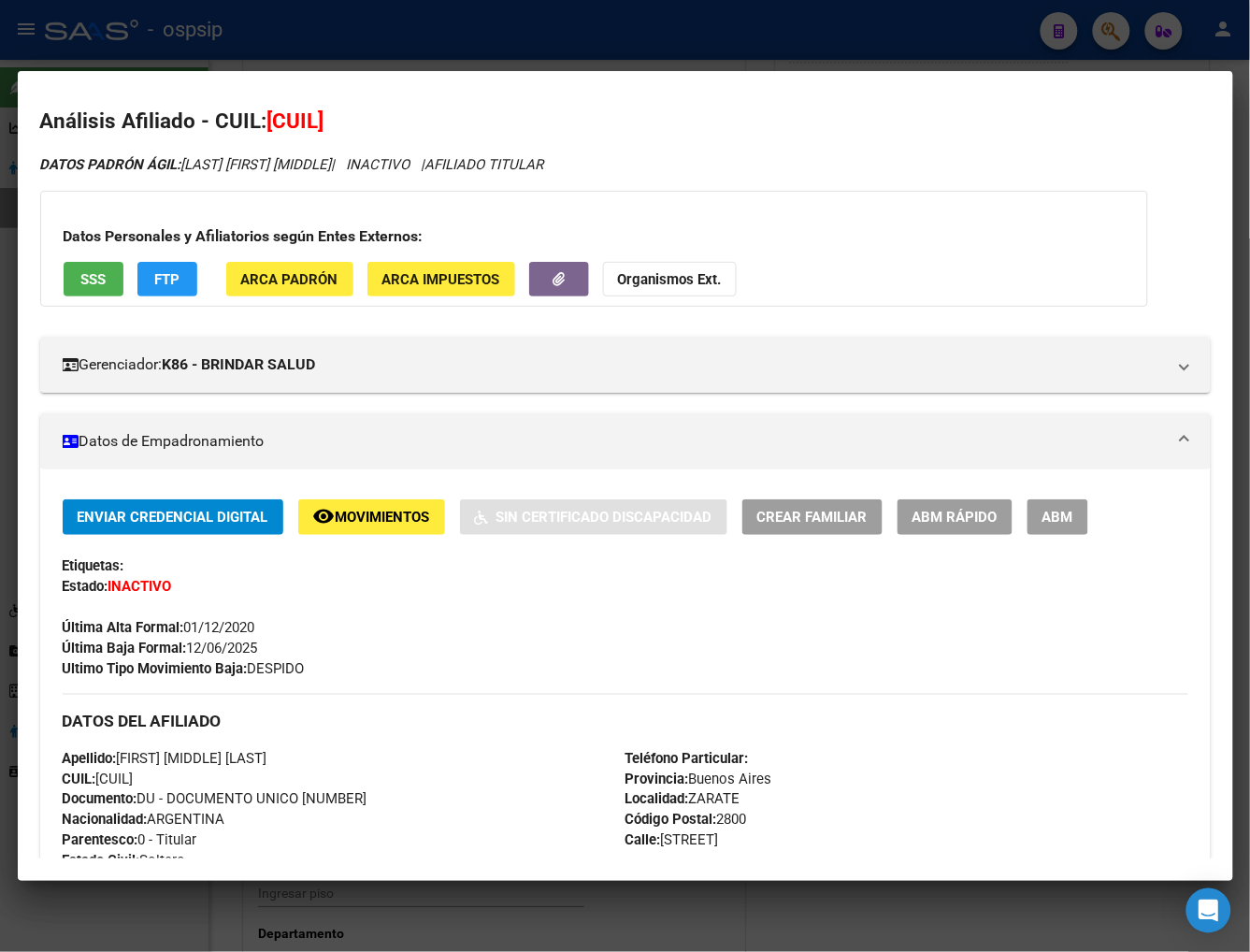 scroll, scrollTop: 0, scrollLeft: 0, axis: both 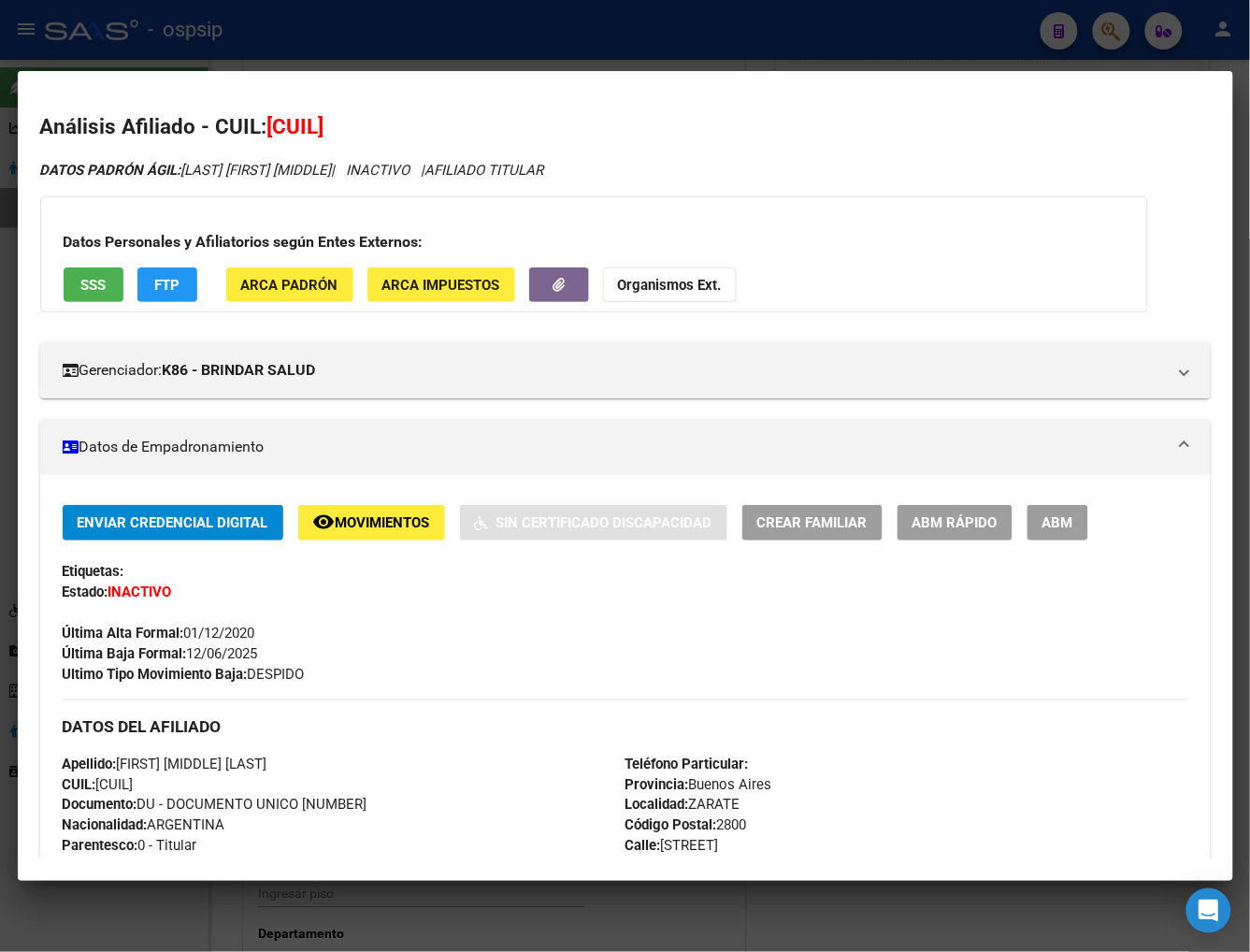 click at bounding box center [625, 476] 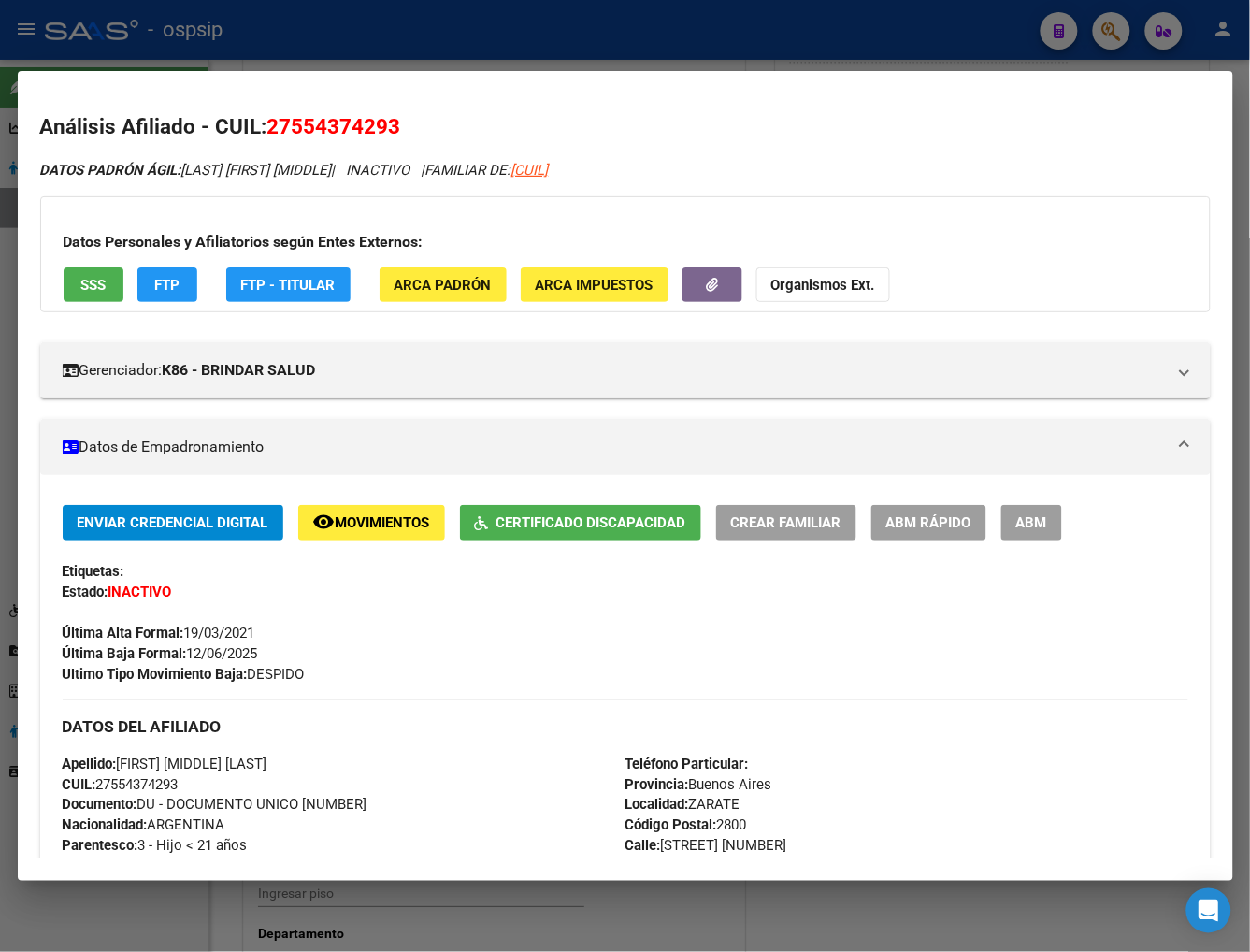 click at bounding box center [625, 476] 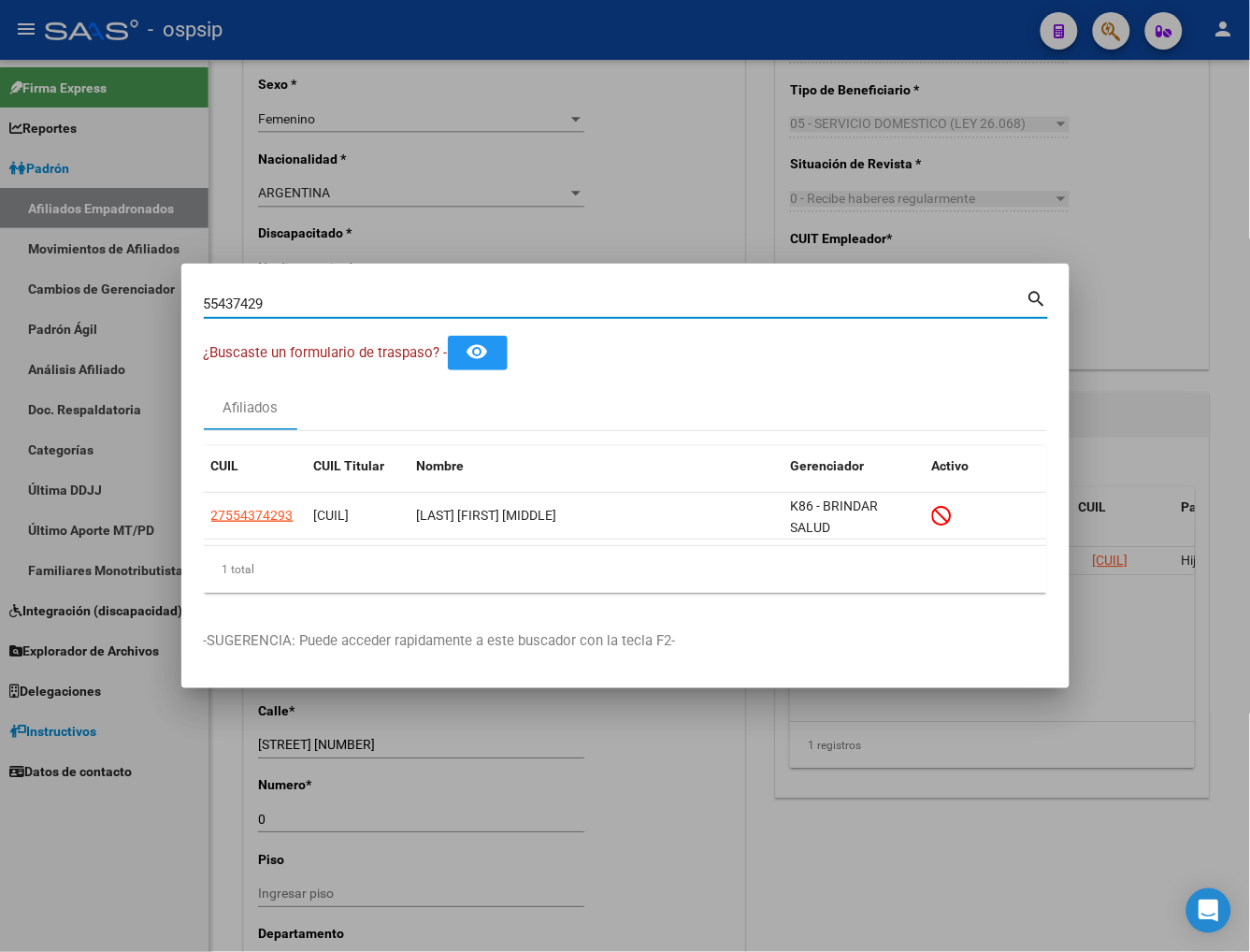 click on "55437429" at bounding box center (615, 304) 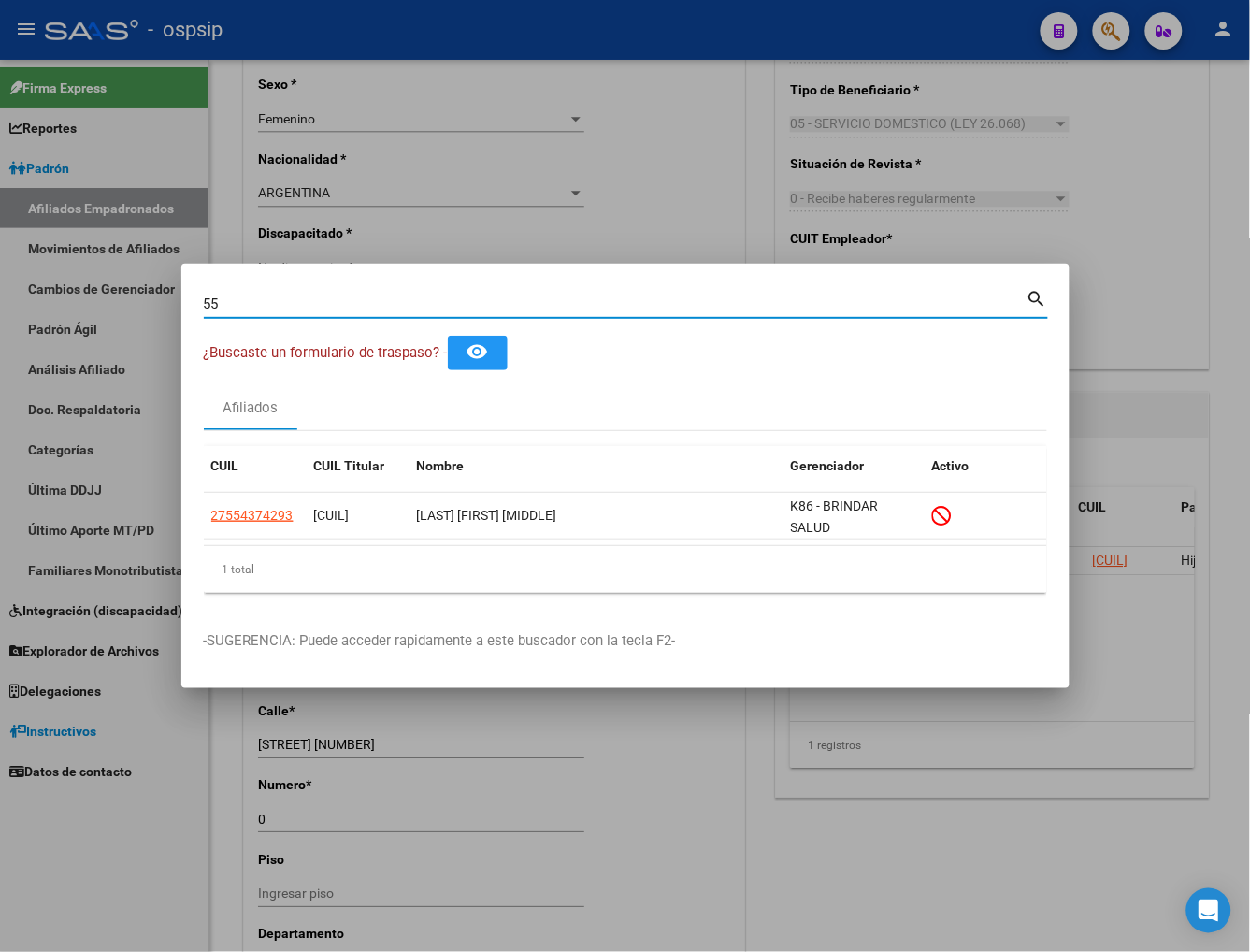 type on "5" 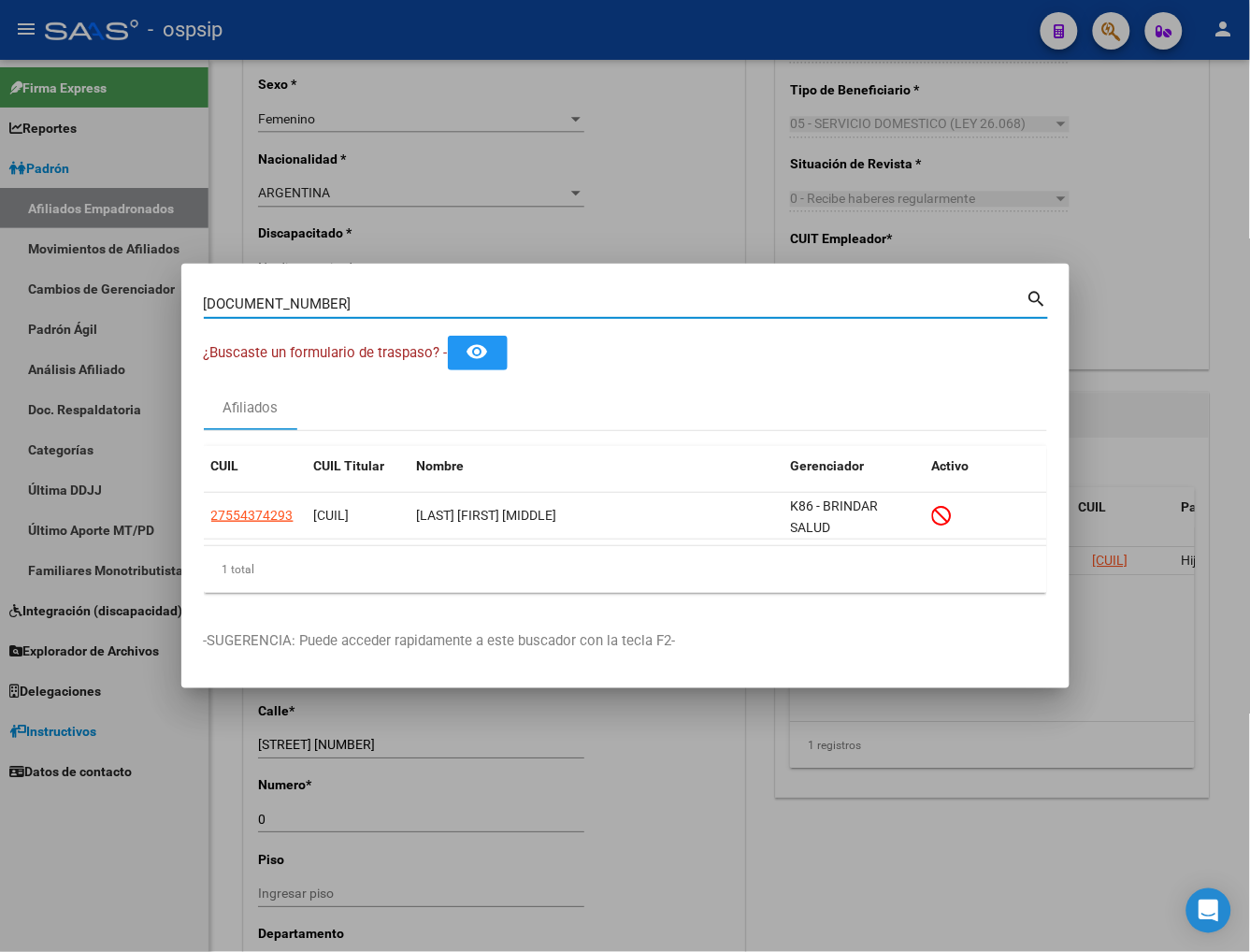 type on "25987381" 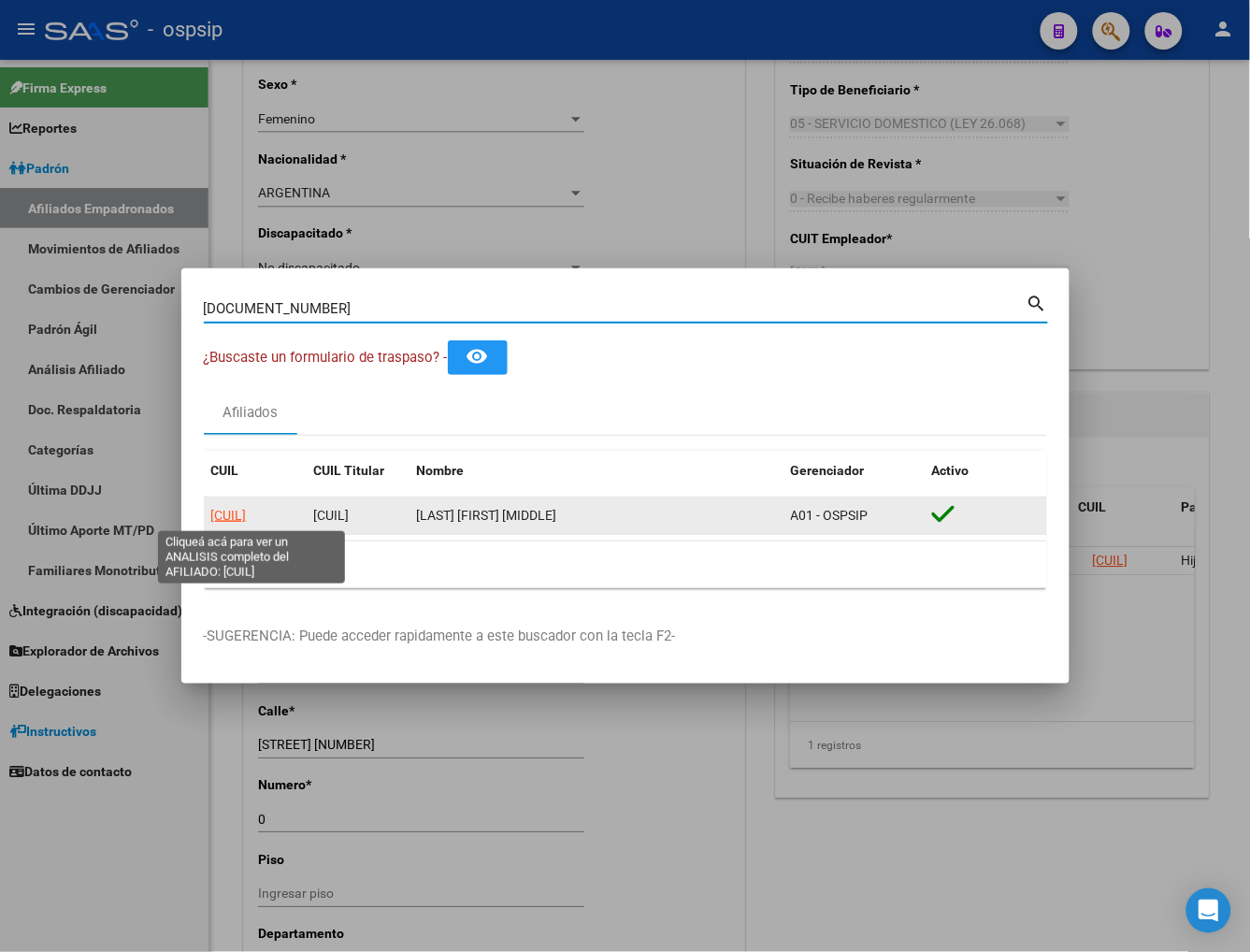 click on "27259873814" 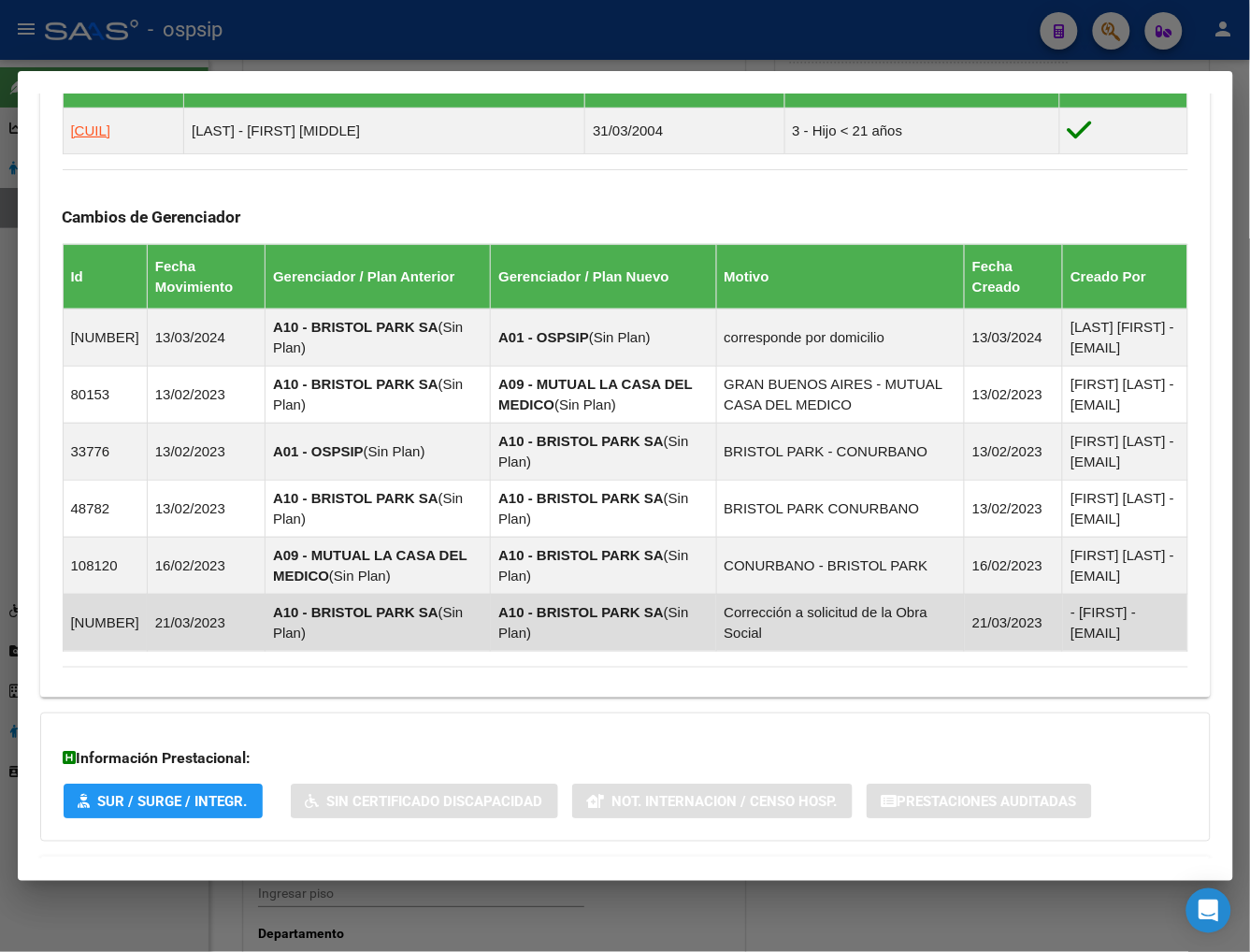 scroll, scrollTop: 1163, scrollLeft: 0, axis: vertical 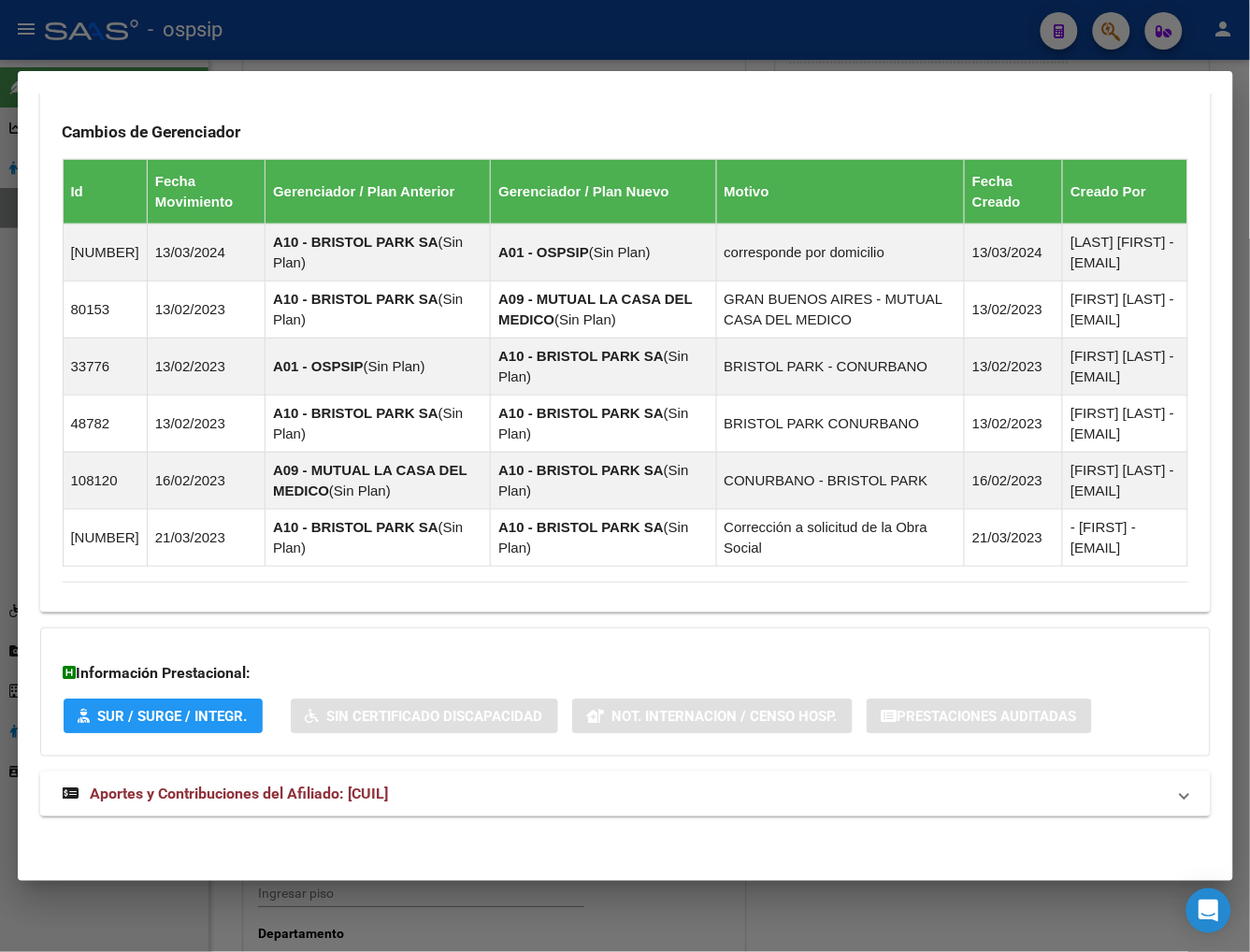 click on "Aportes y Contribuciones del Afiliado: 27259873814" at bounding box center [225, 794] 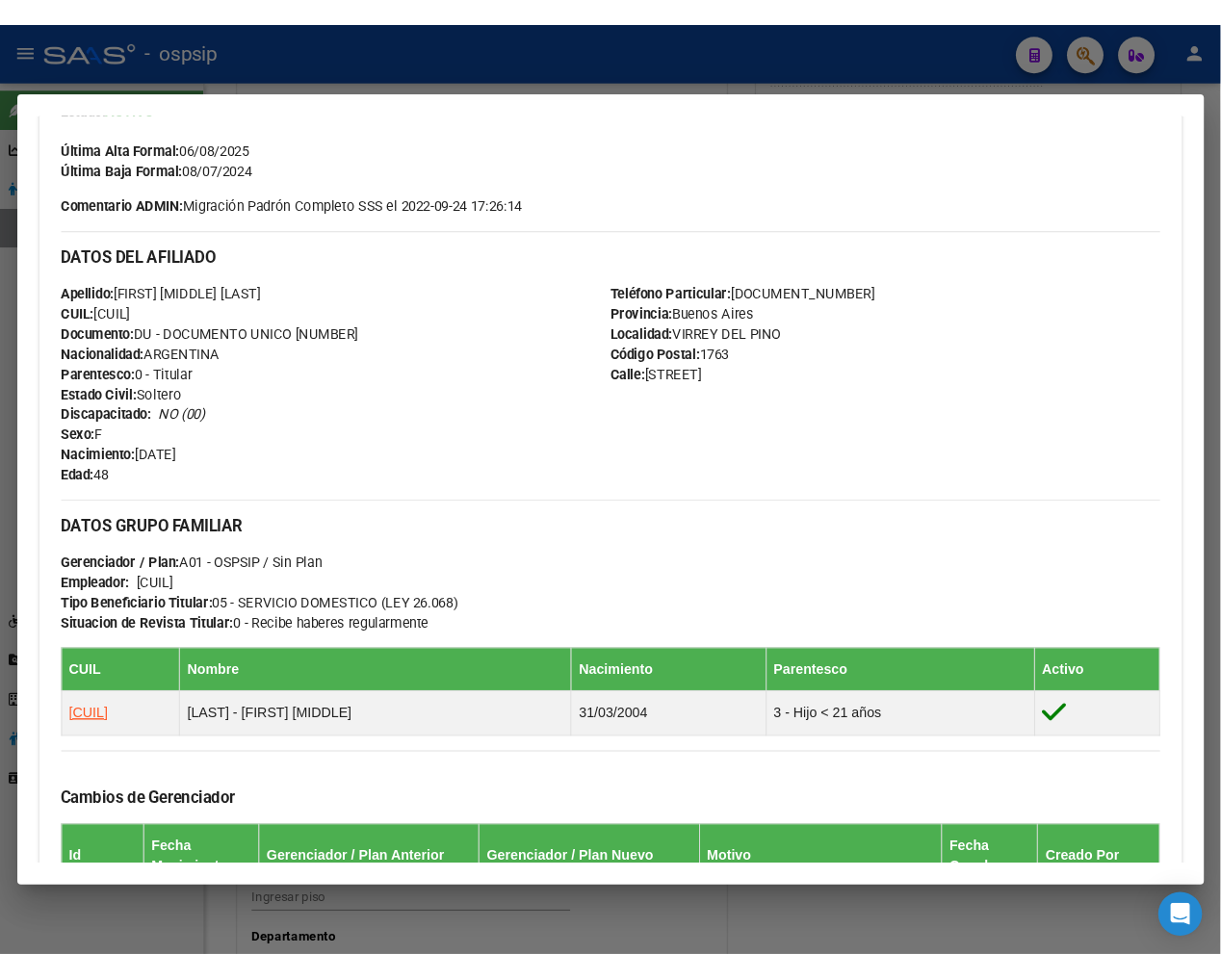 scroll, scrollTop: 534, scrollLeft: 0, axis: vertical 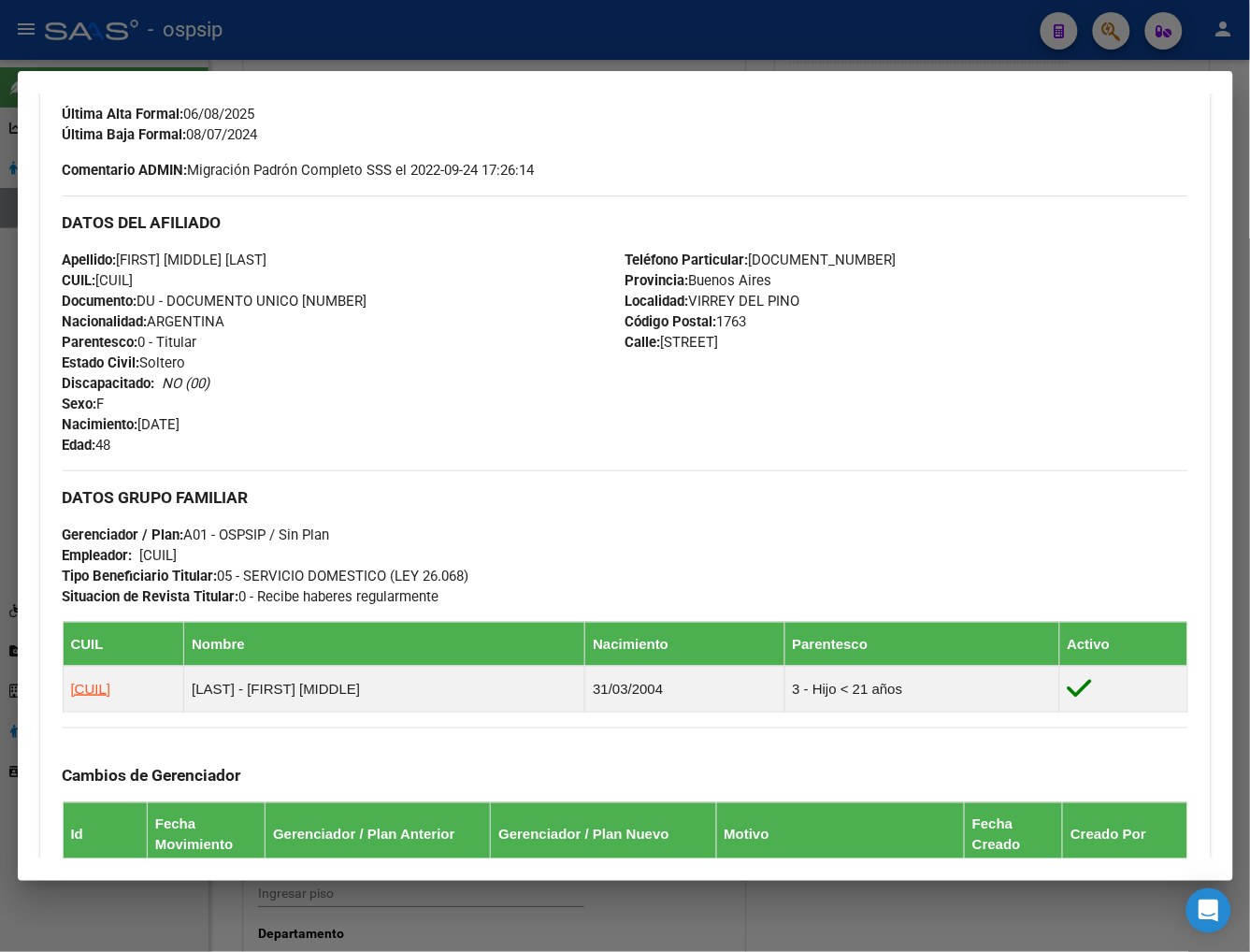 drag, startPoint x: 657, startPoint y: 347, endPoint x: 804, endPoint y: 346, distance: 147.0034 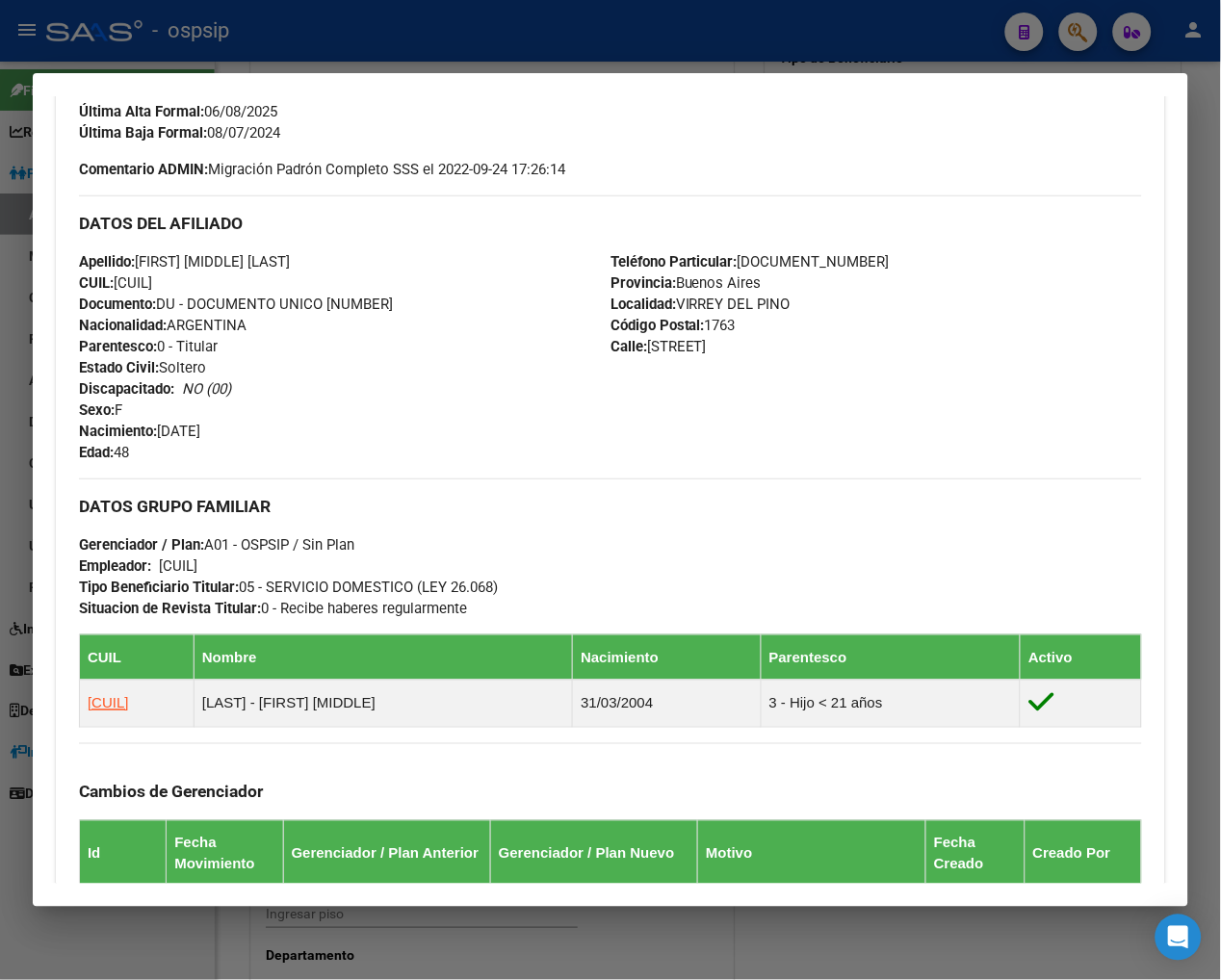scroll, scrollTop: 585, scrollLeft: 0, axis: vertical 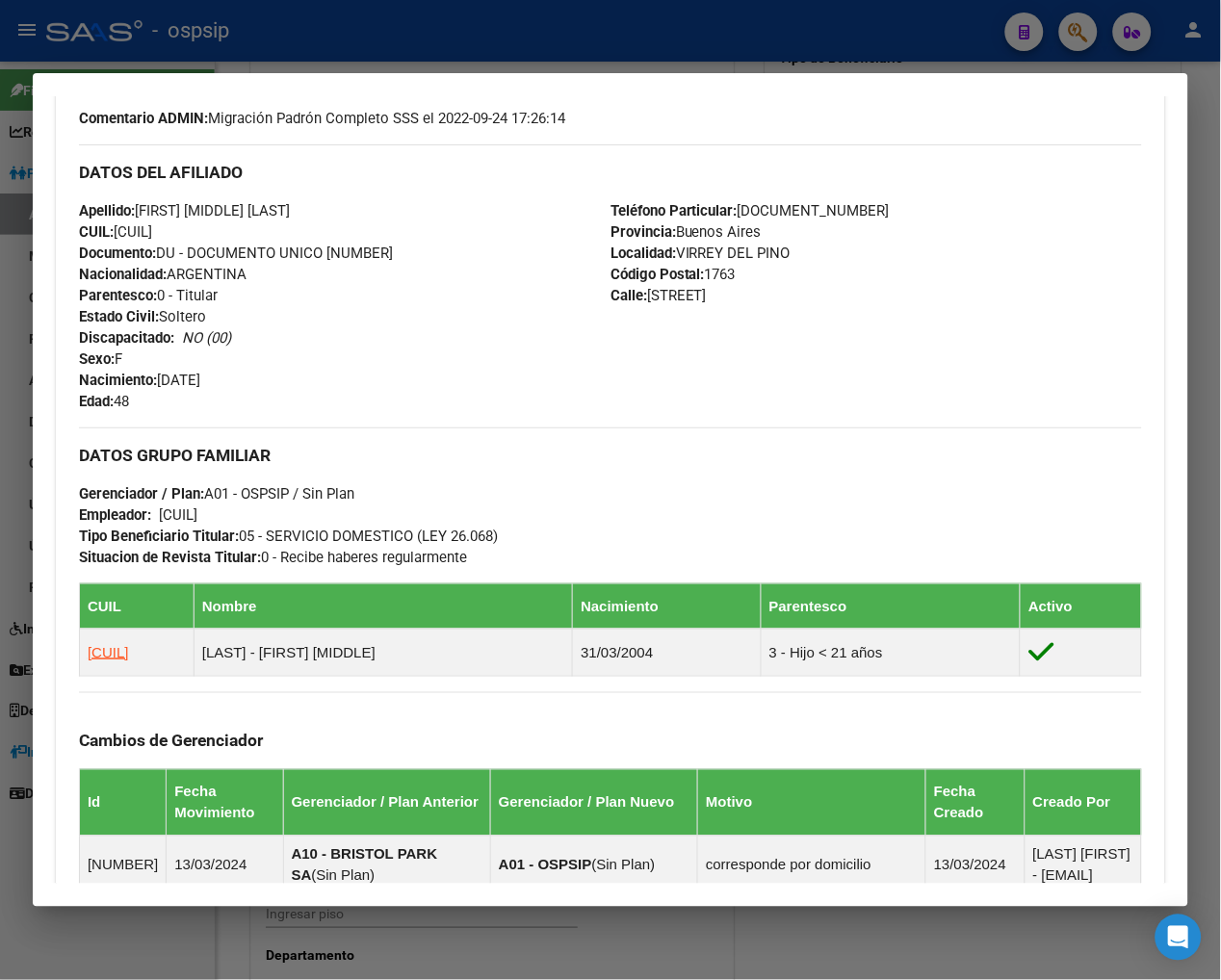 copy on "MZA 13 LOTE 16 0" 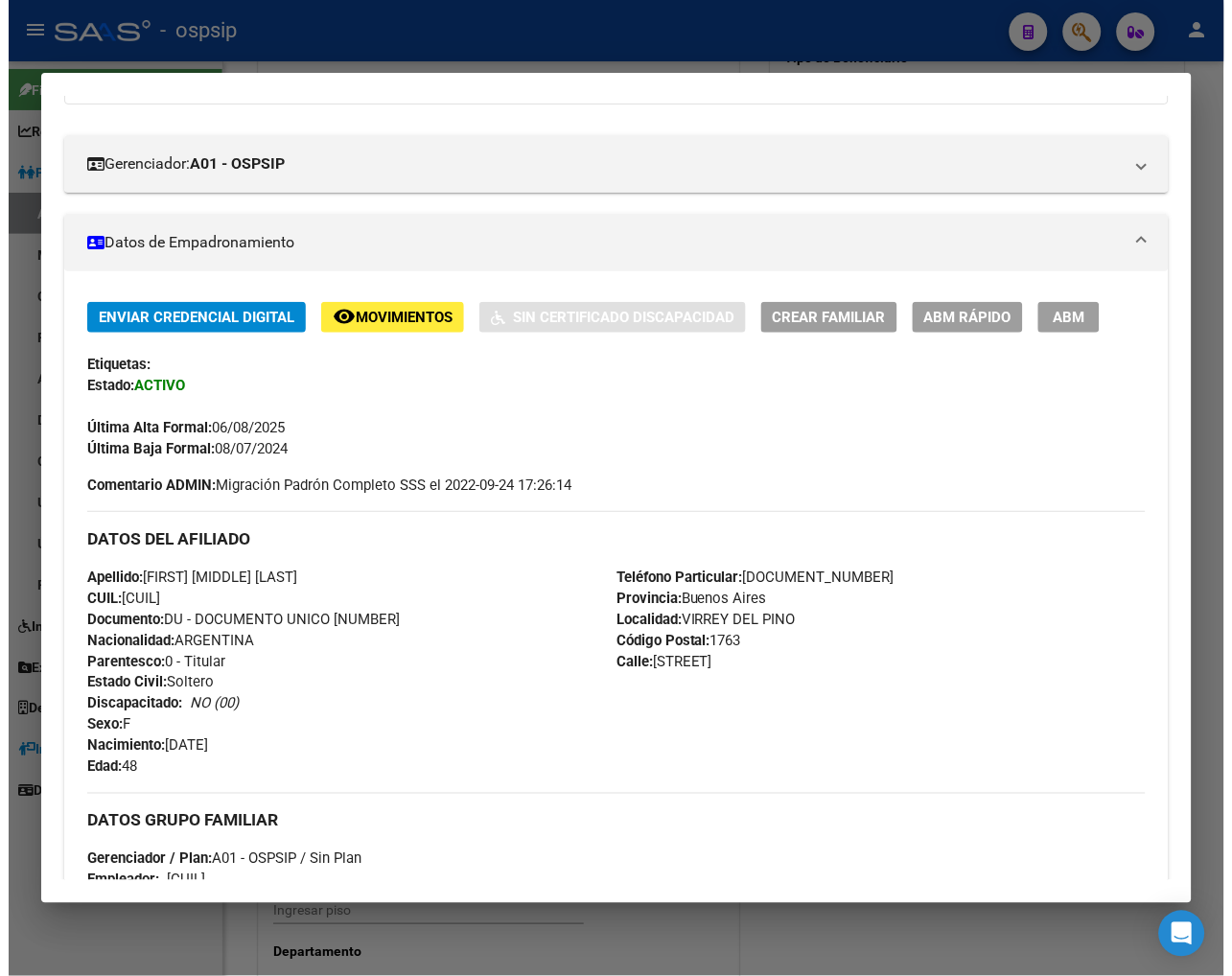scroll, scrollTop: 213, scrollLeft: 0, axis: vertical 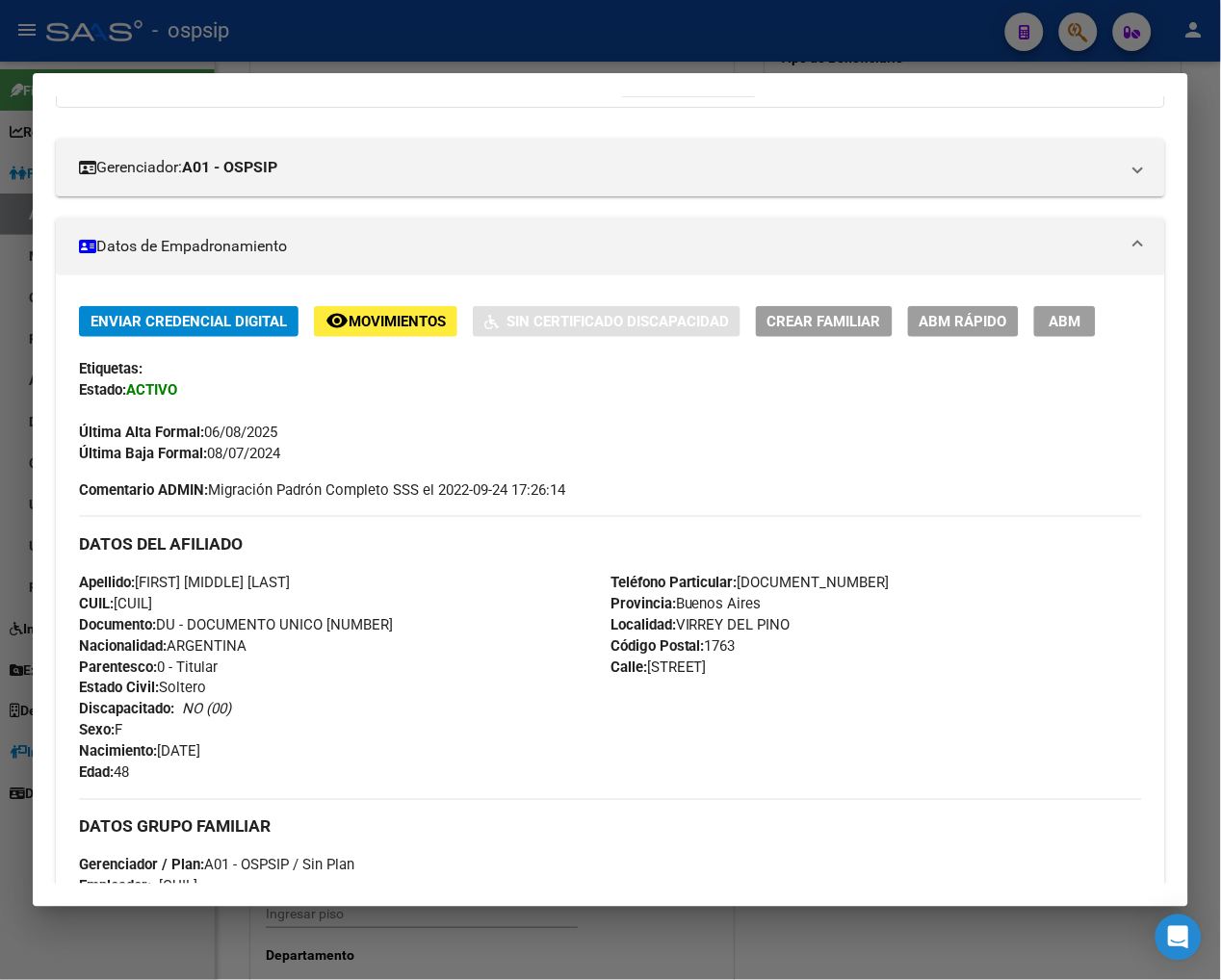 click on "ABM" at bounding box center [1065, 322] 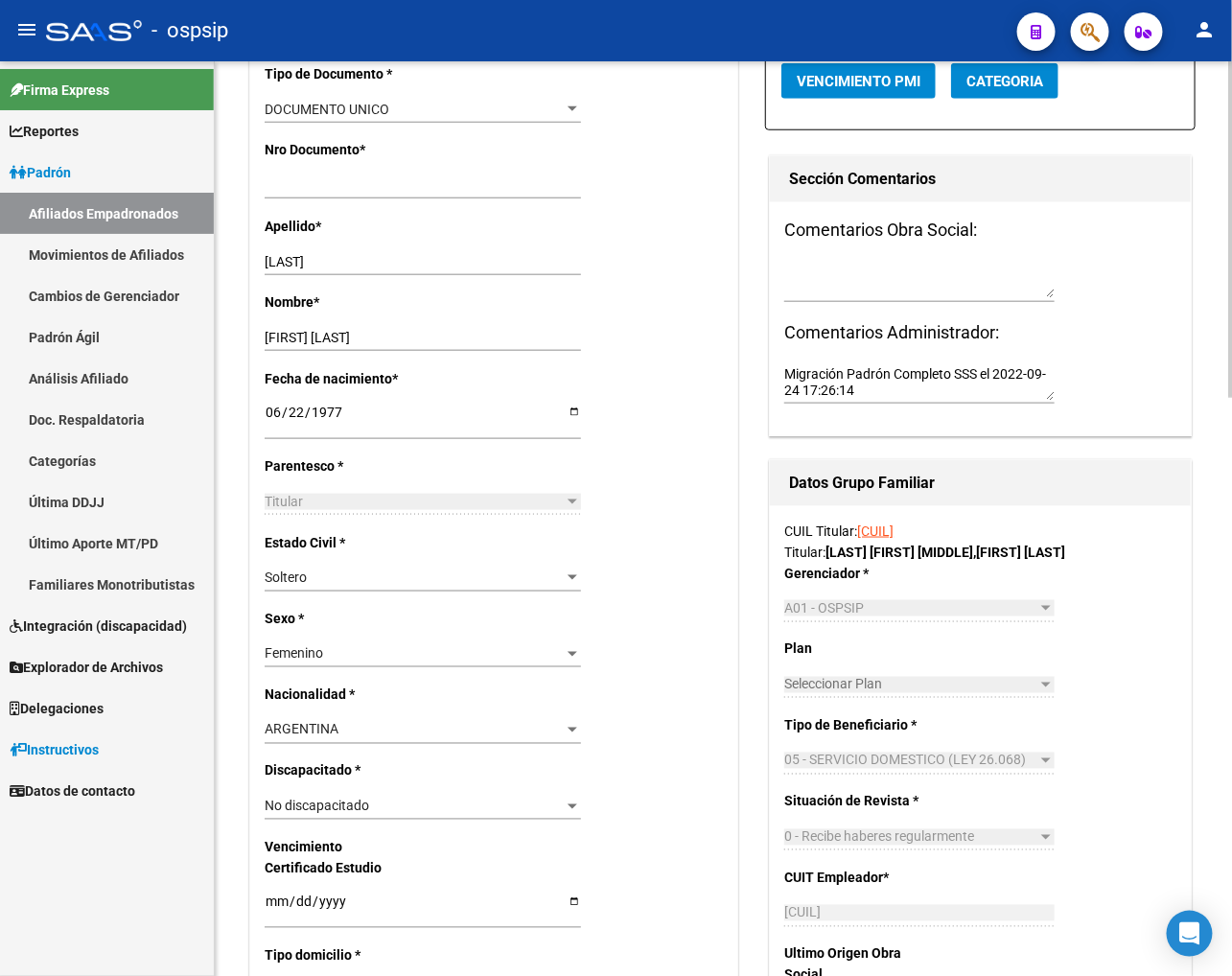 scroll, scrollTop: 532, scrollLeft: 0, axis: vertical 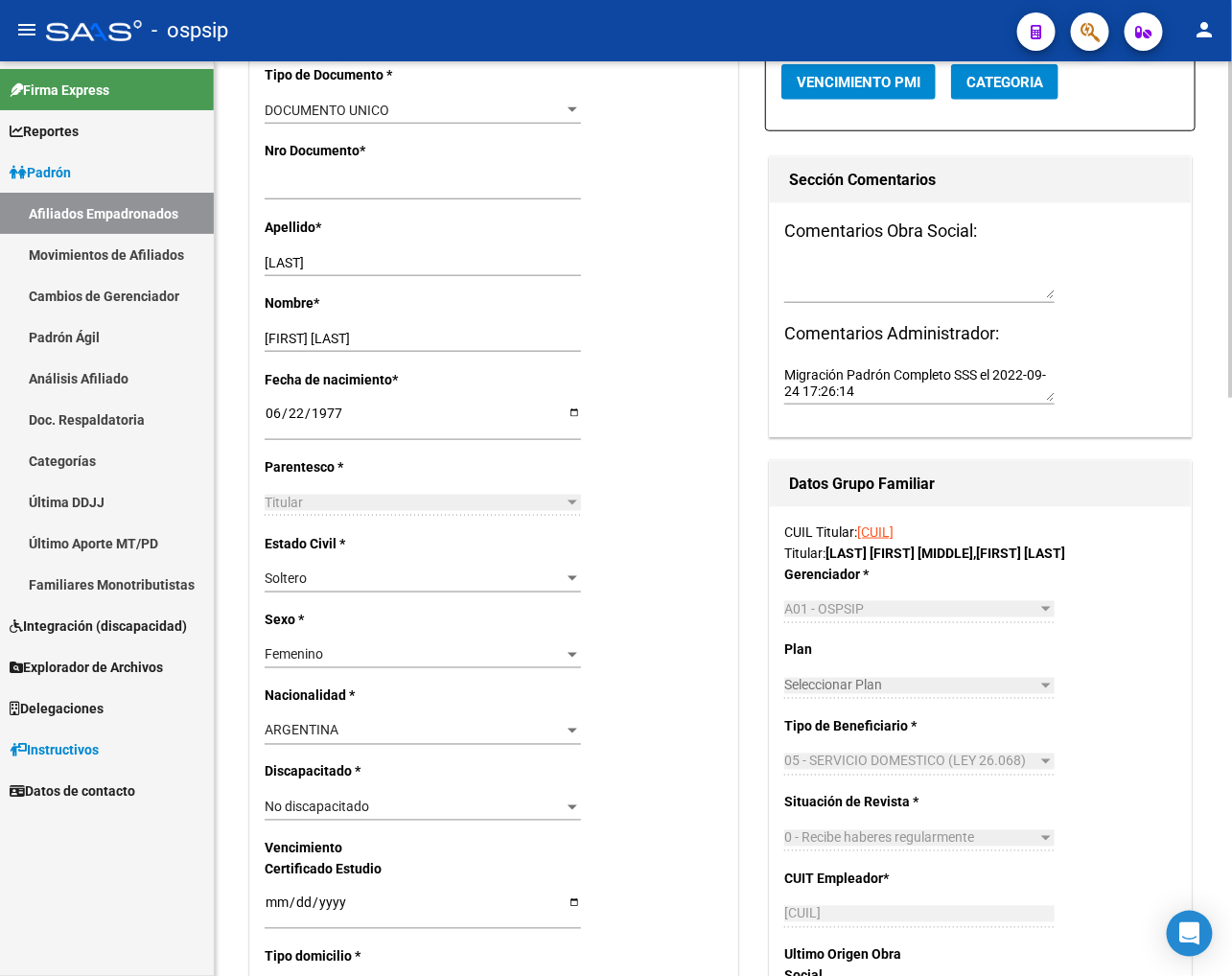 click 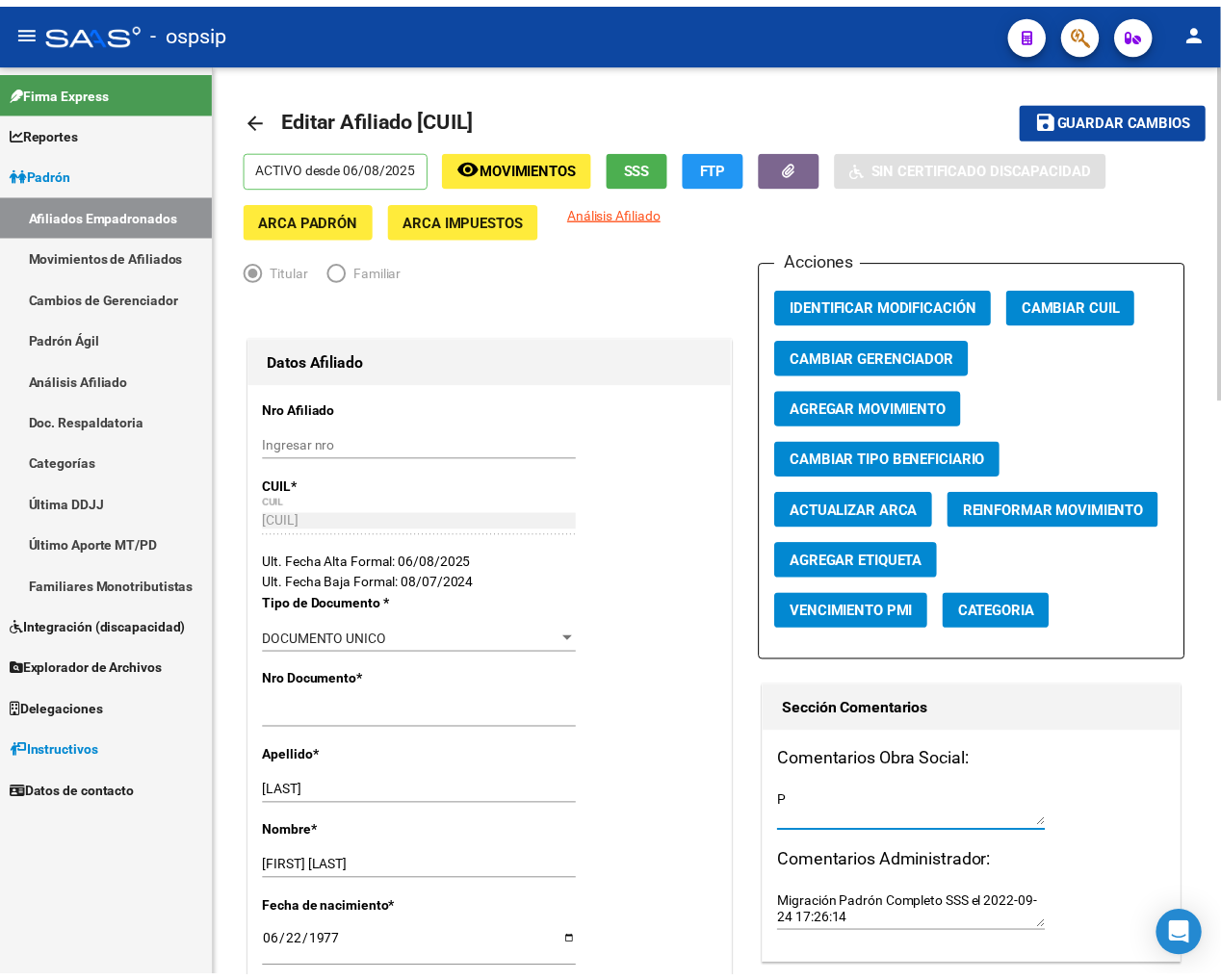 scroll, scrollTop: 0, scrollLeft: 0, axis: both 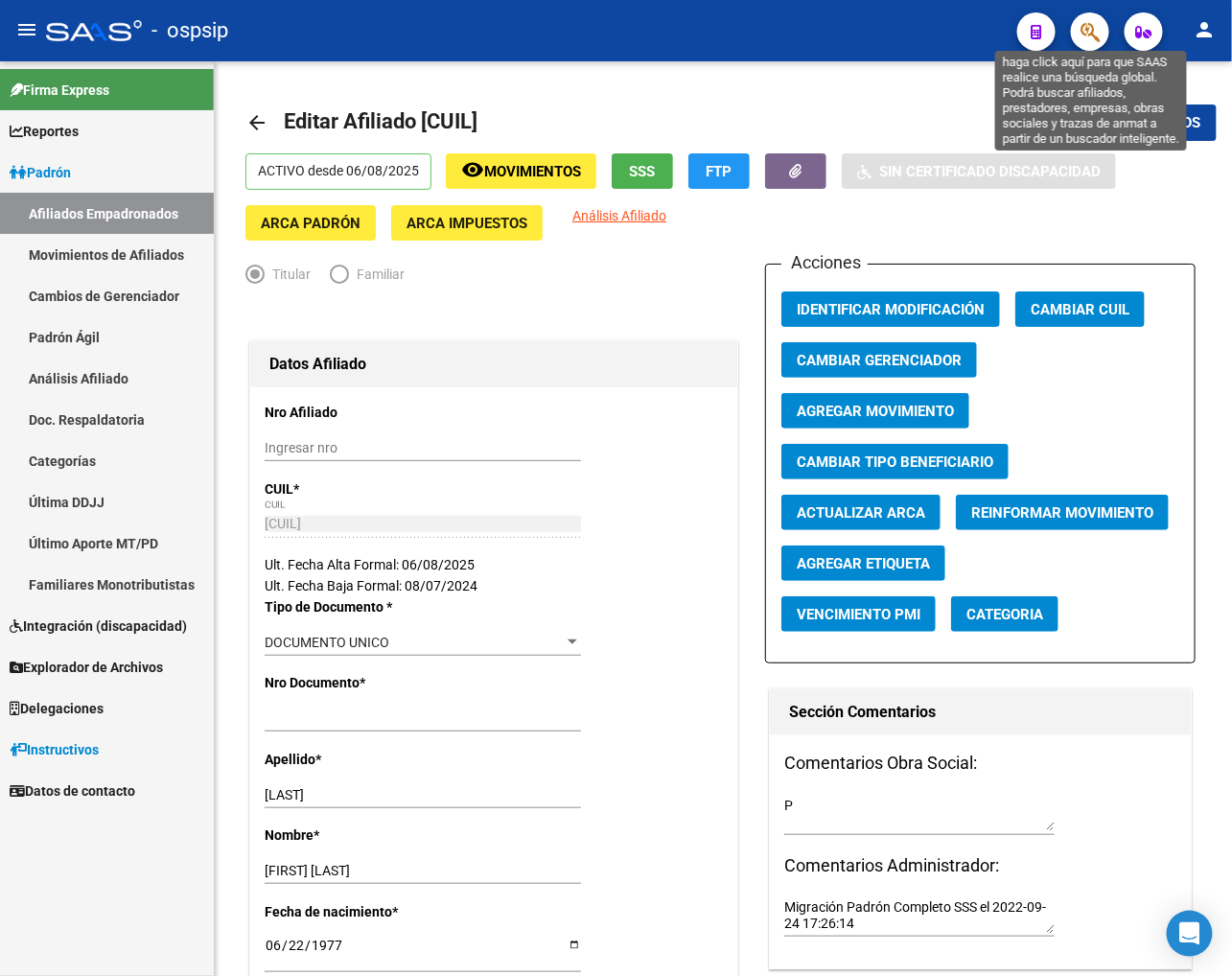 click 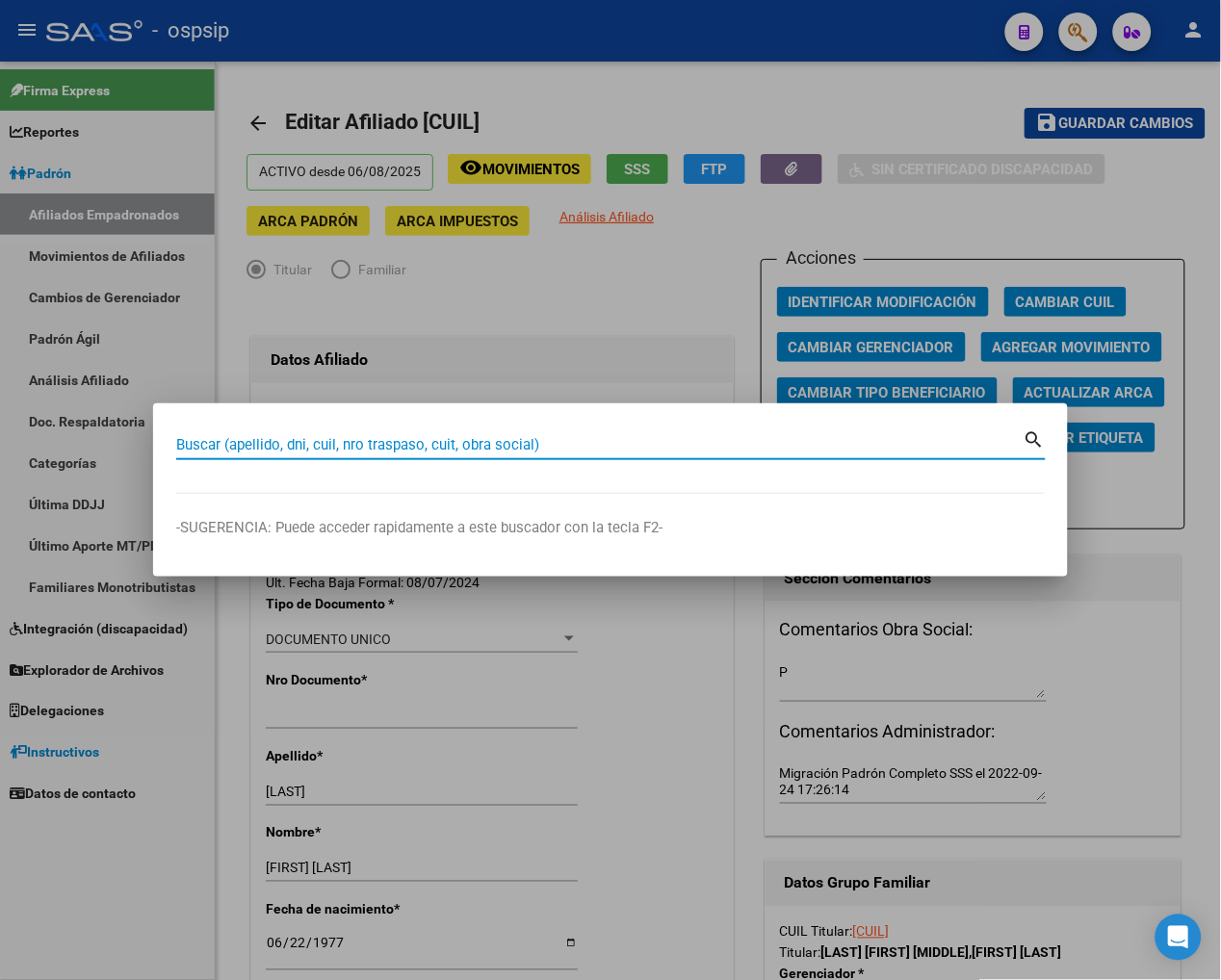 type on "P" 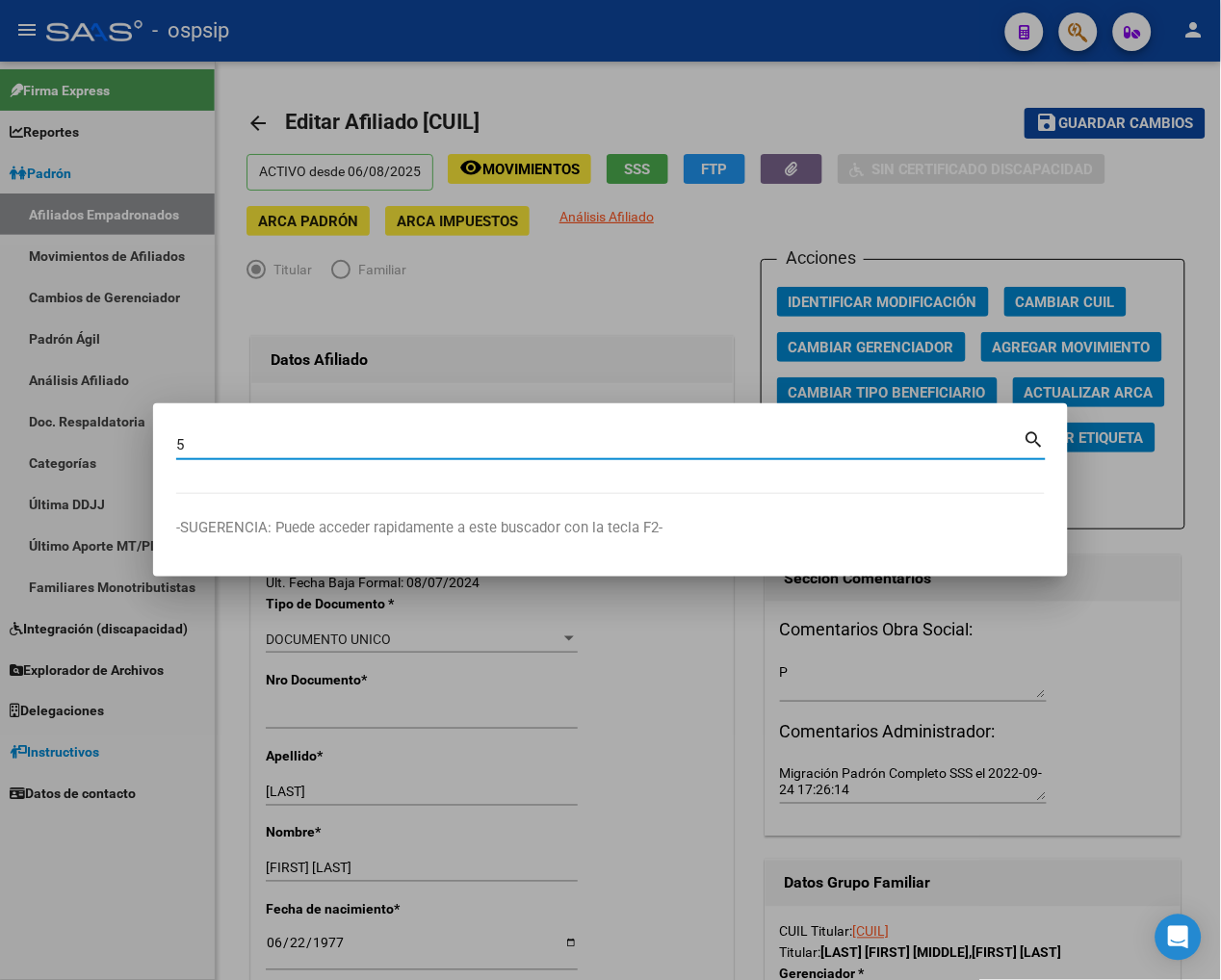 type on "P" 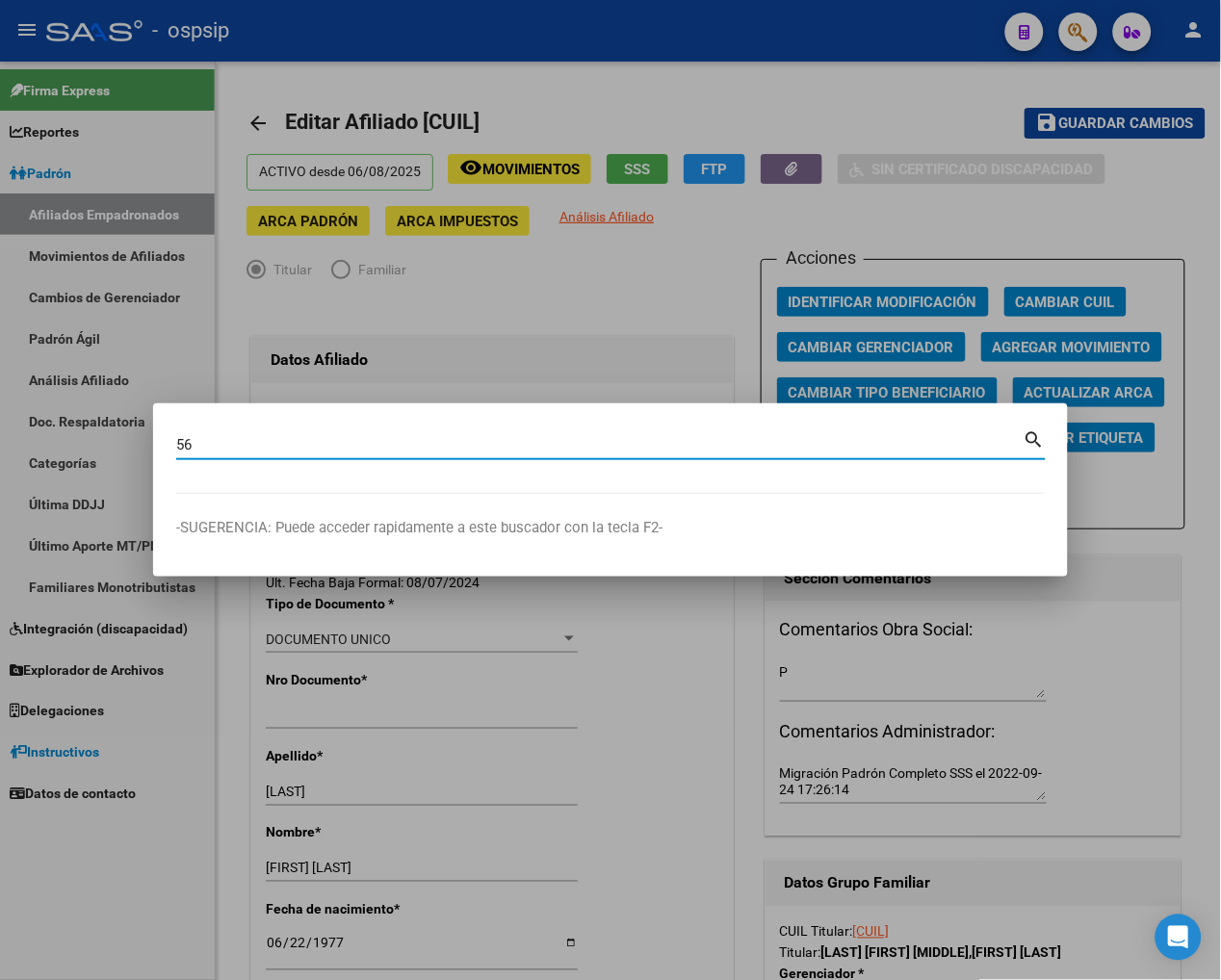 type on "P" 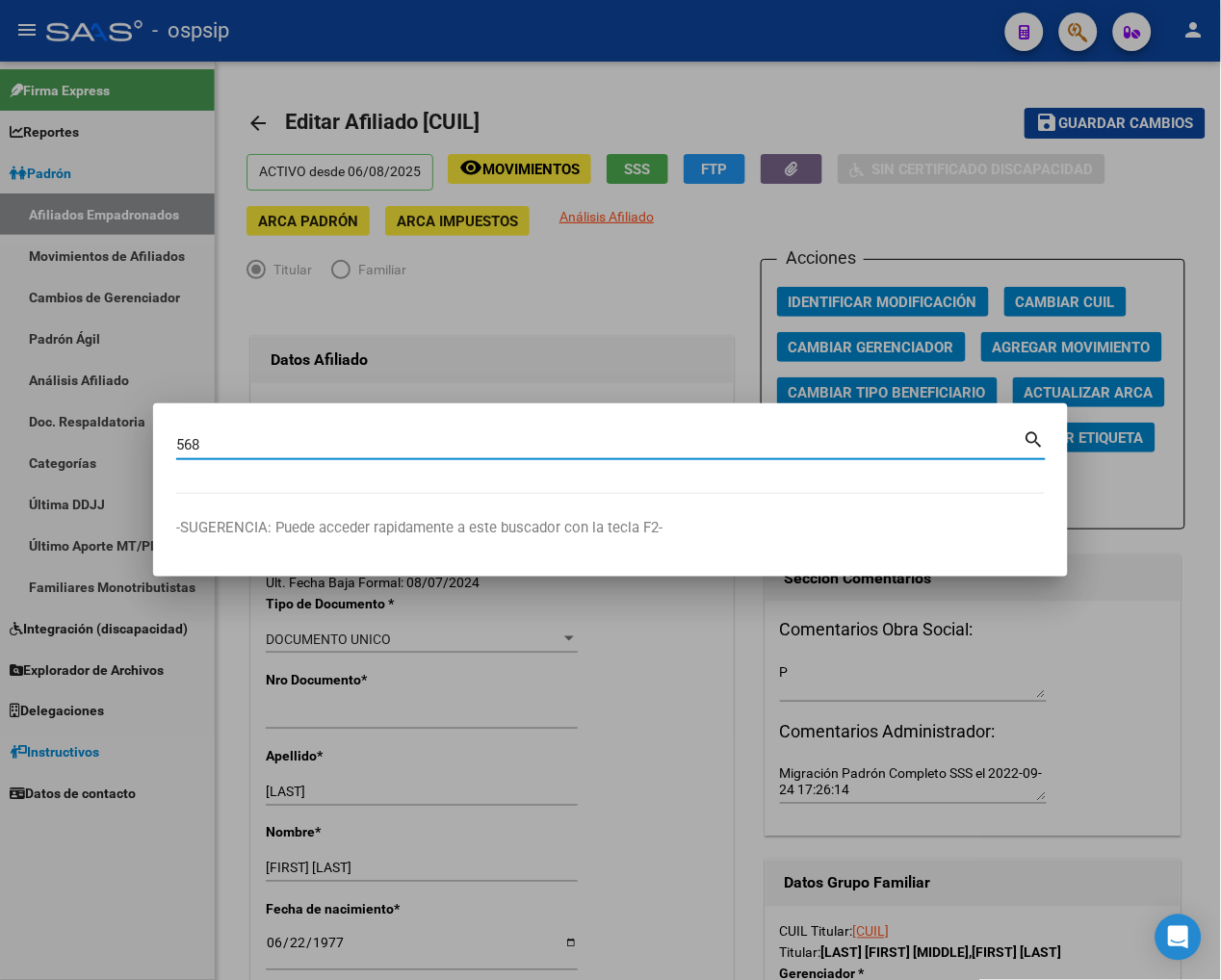 type on "P" 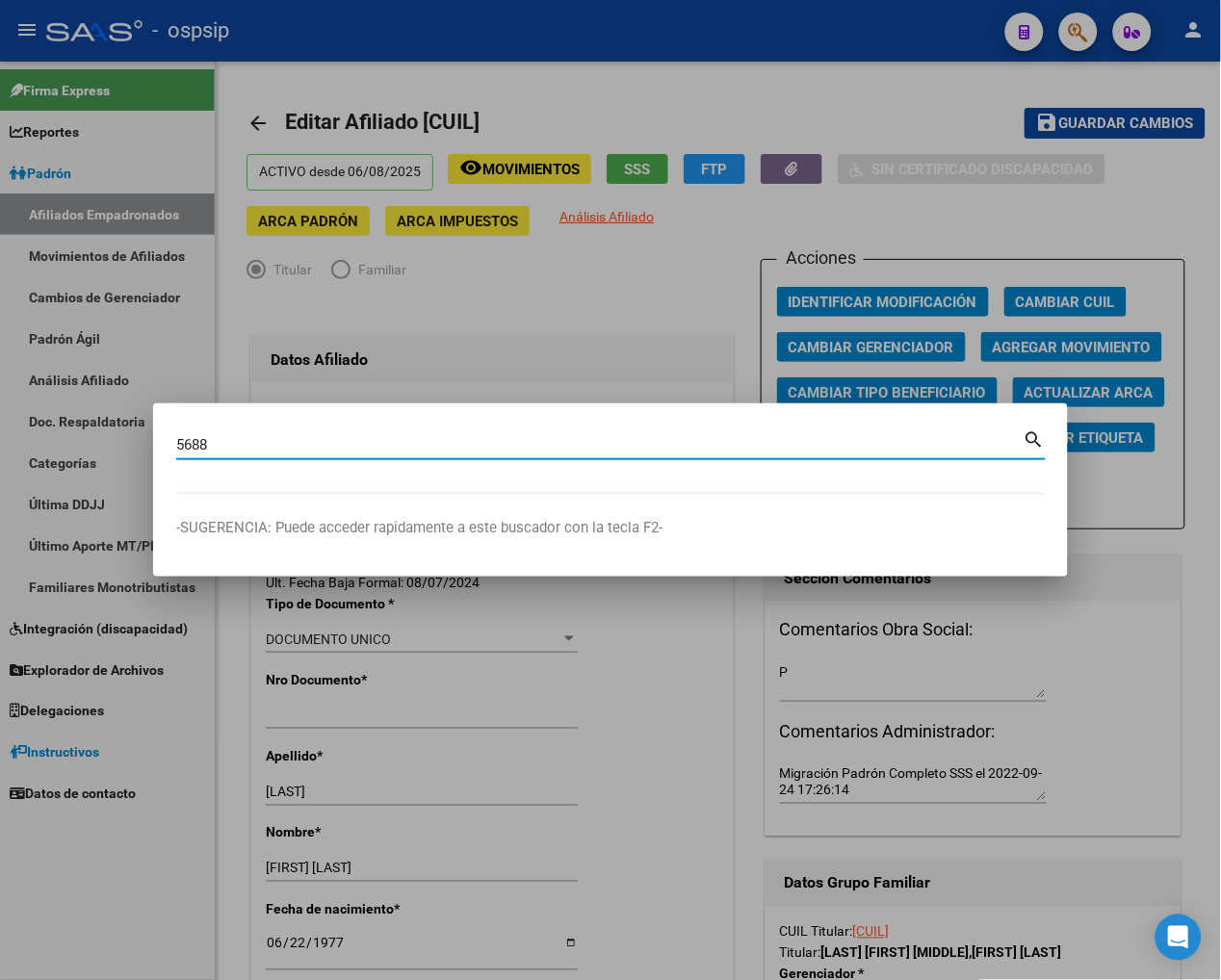 type on "P" 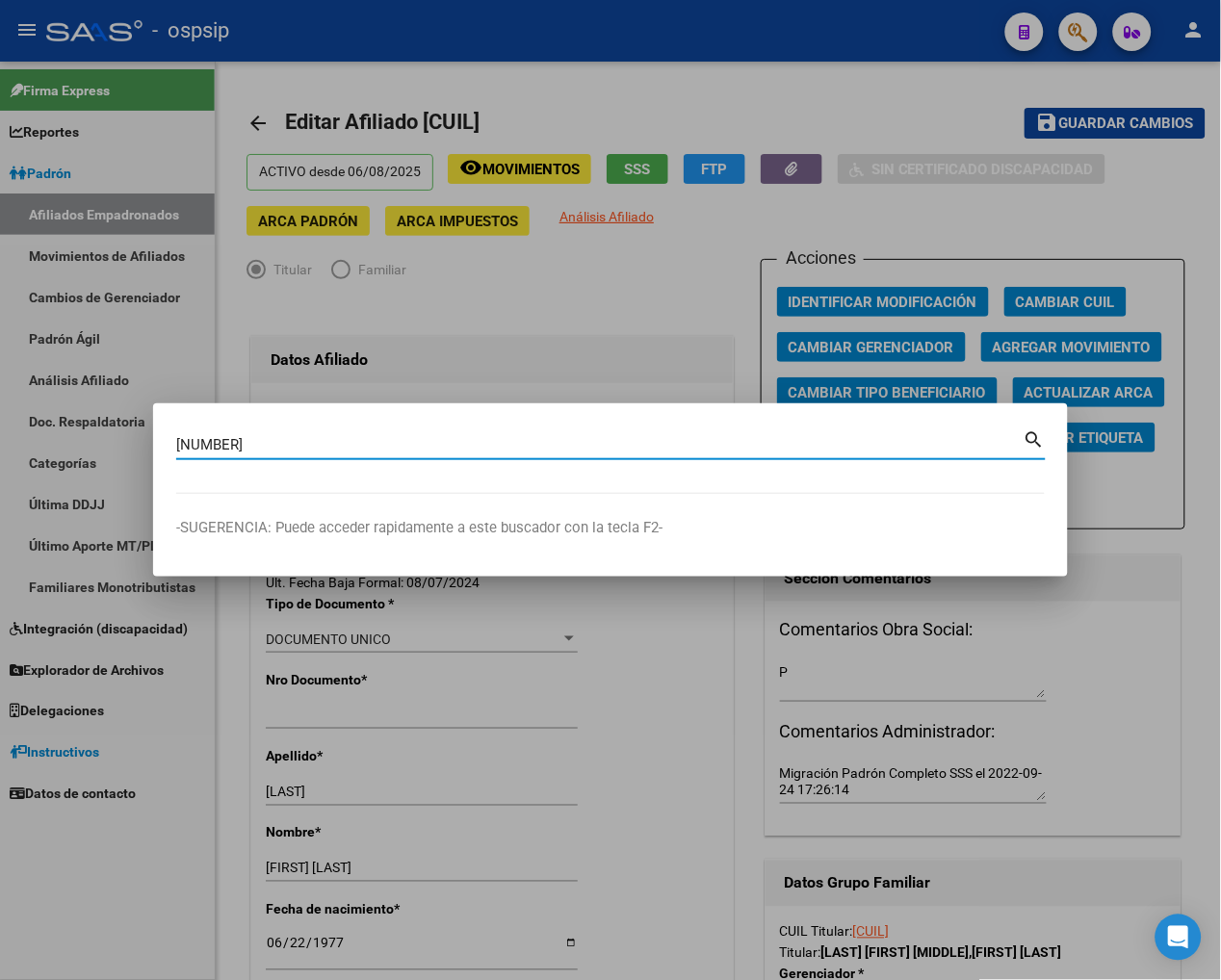 type on "P" 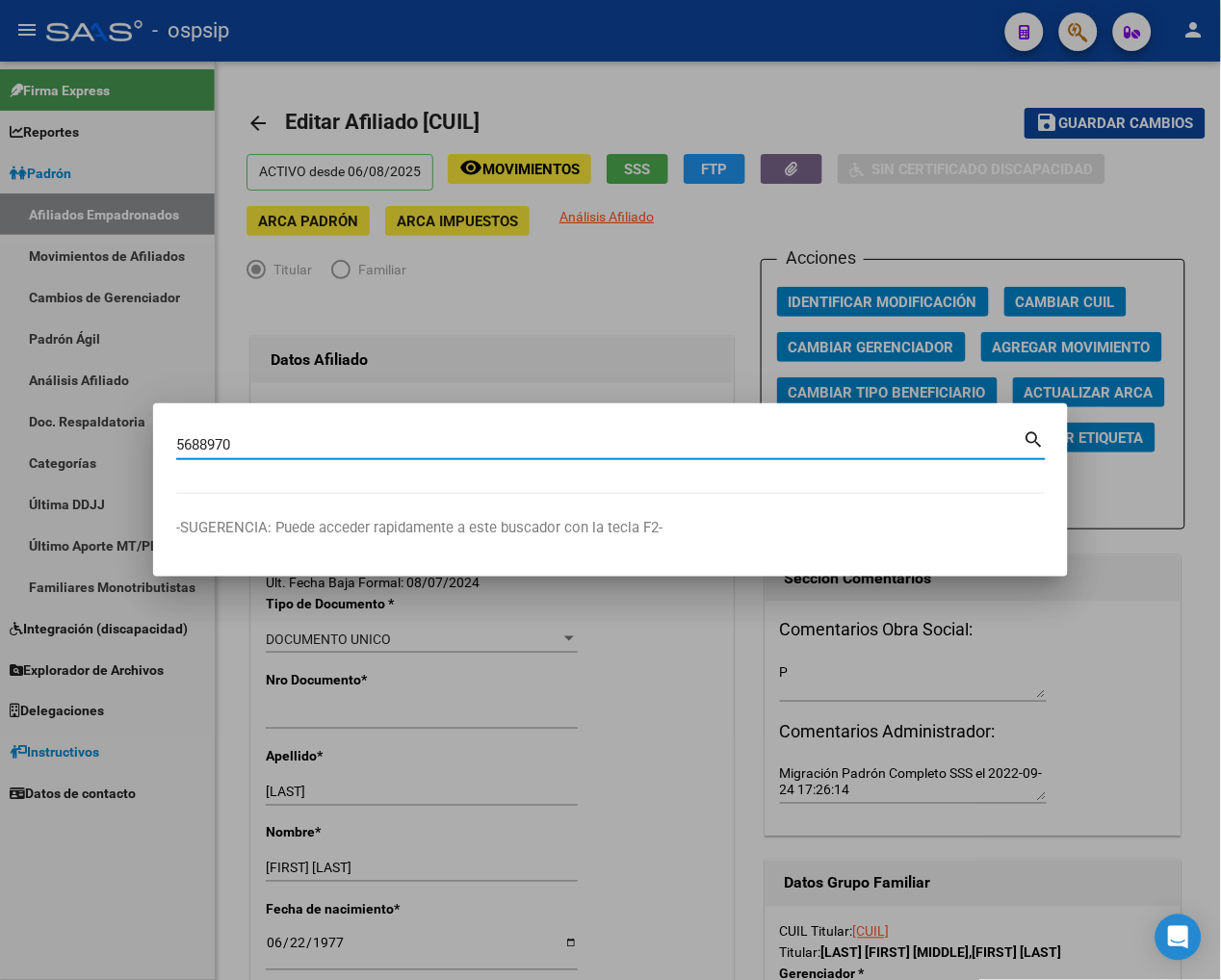 type on "P" 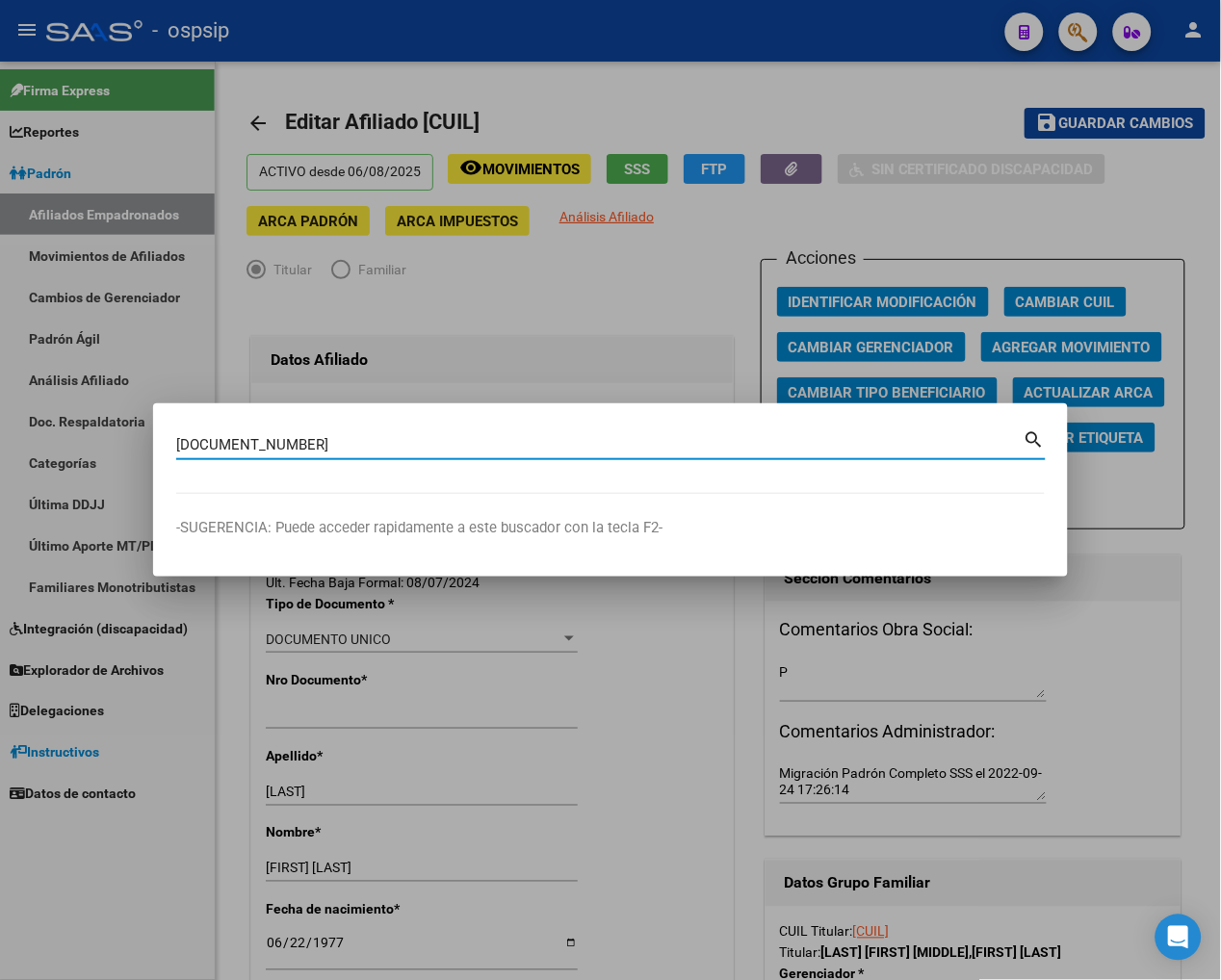 type on "P" 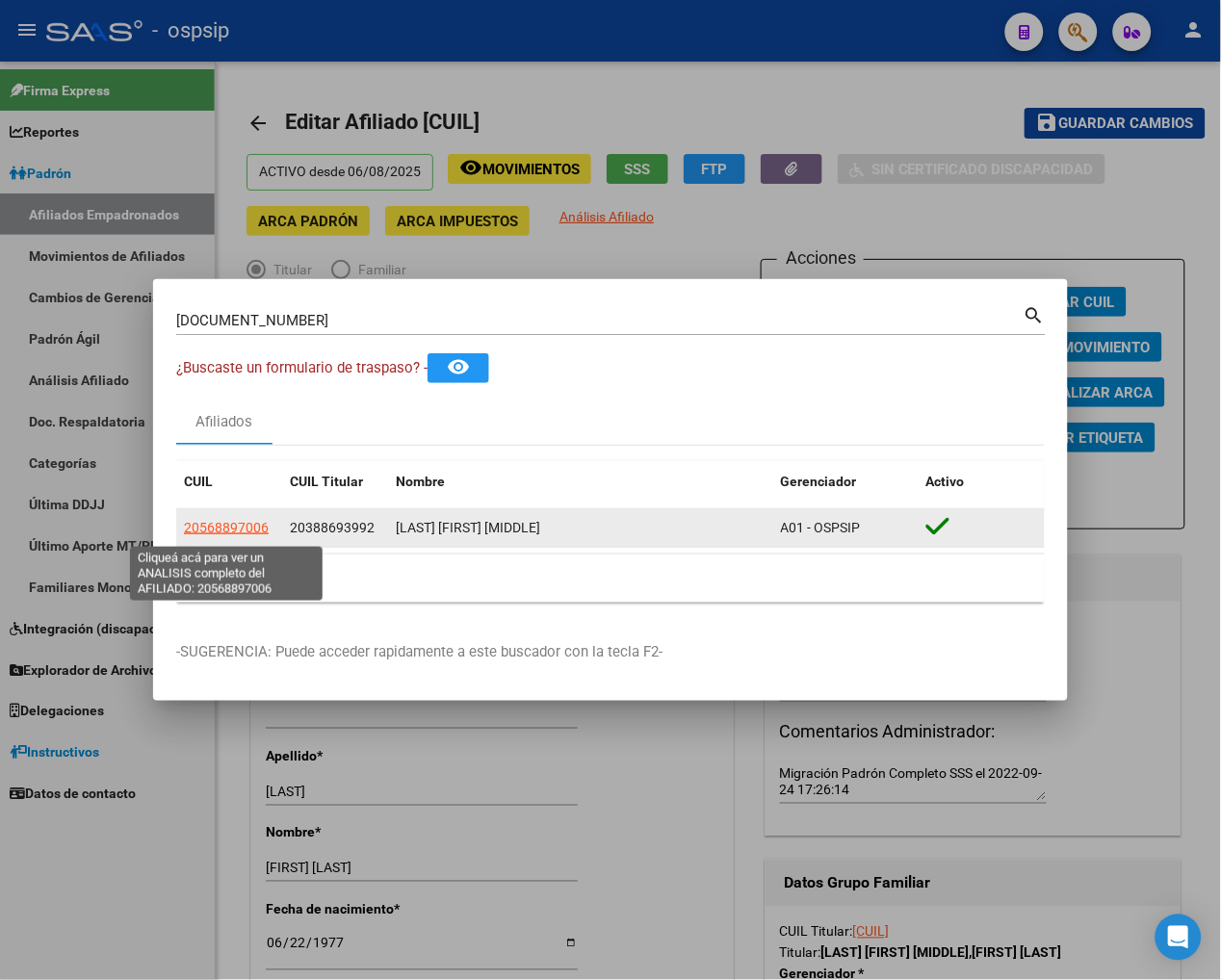 type on "P" 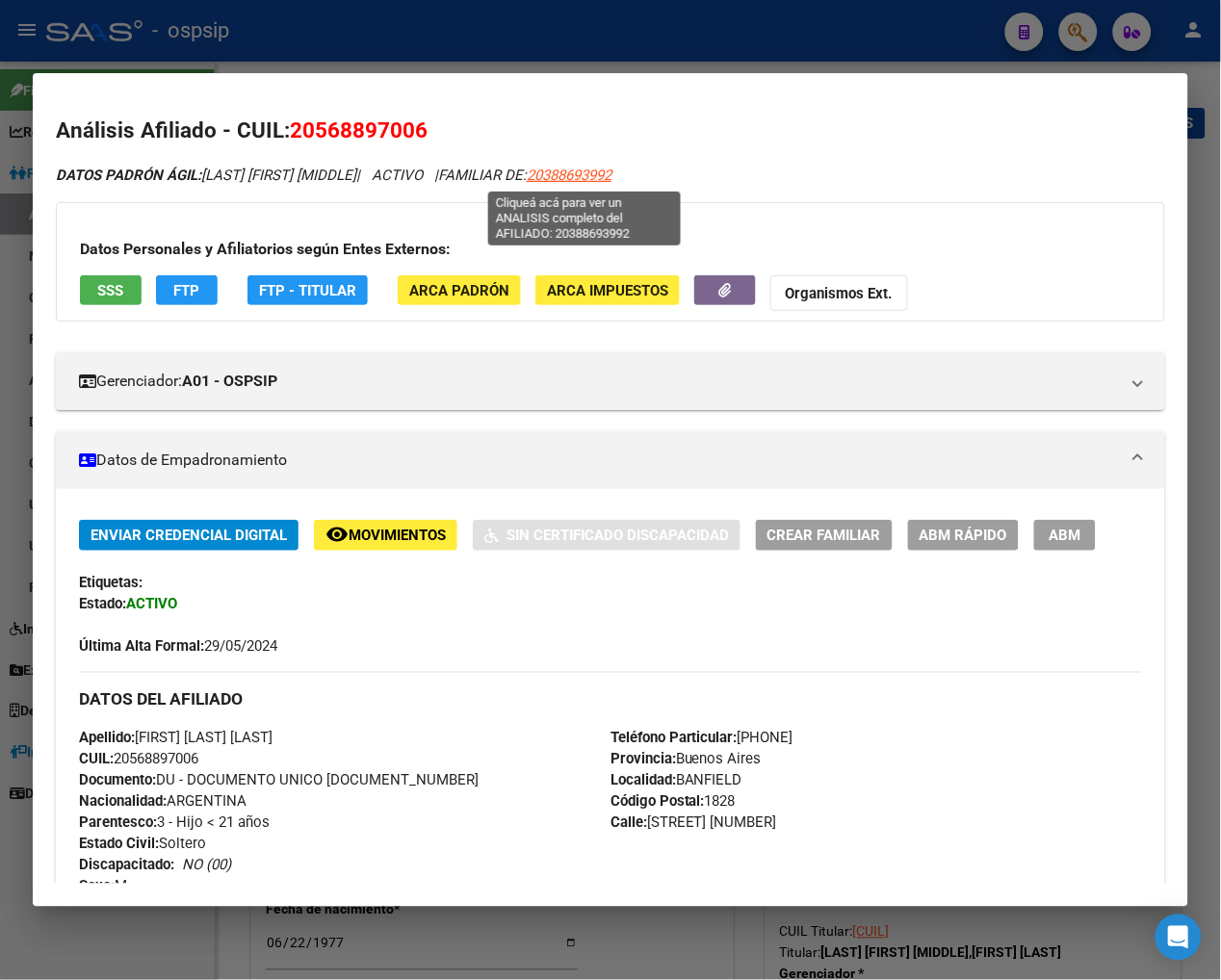 type on "P" 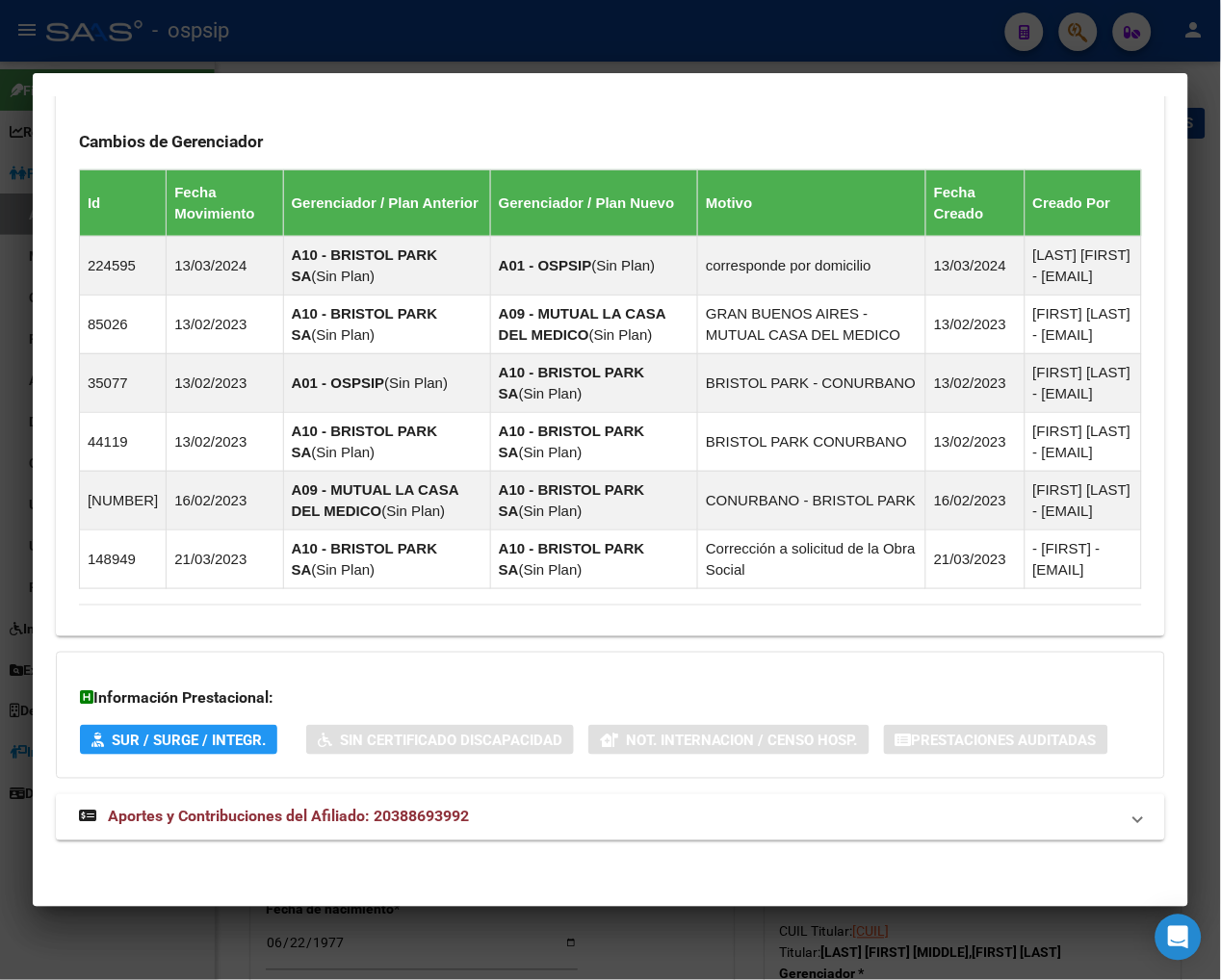scroll, scrollTop: 1394, scrollLeft: 0, axis: vertical 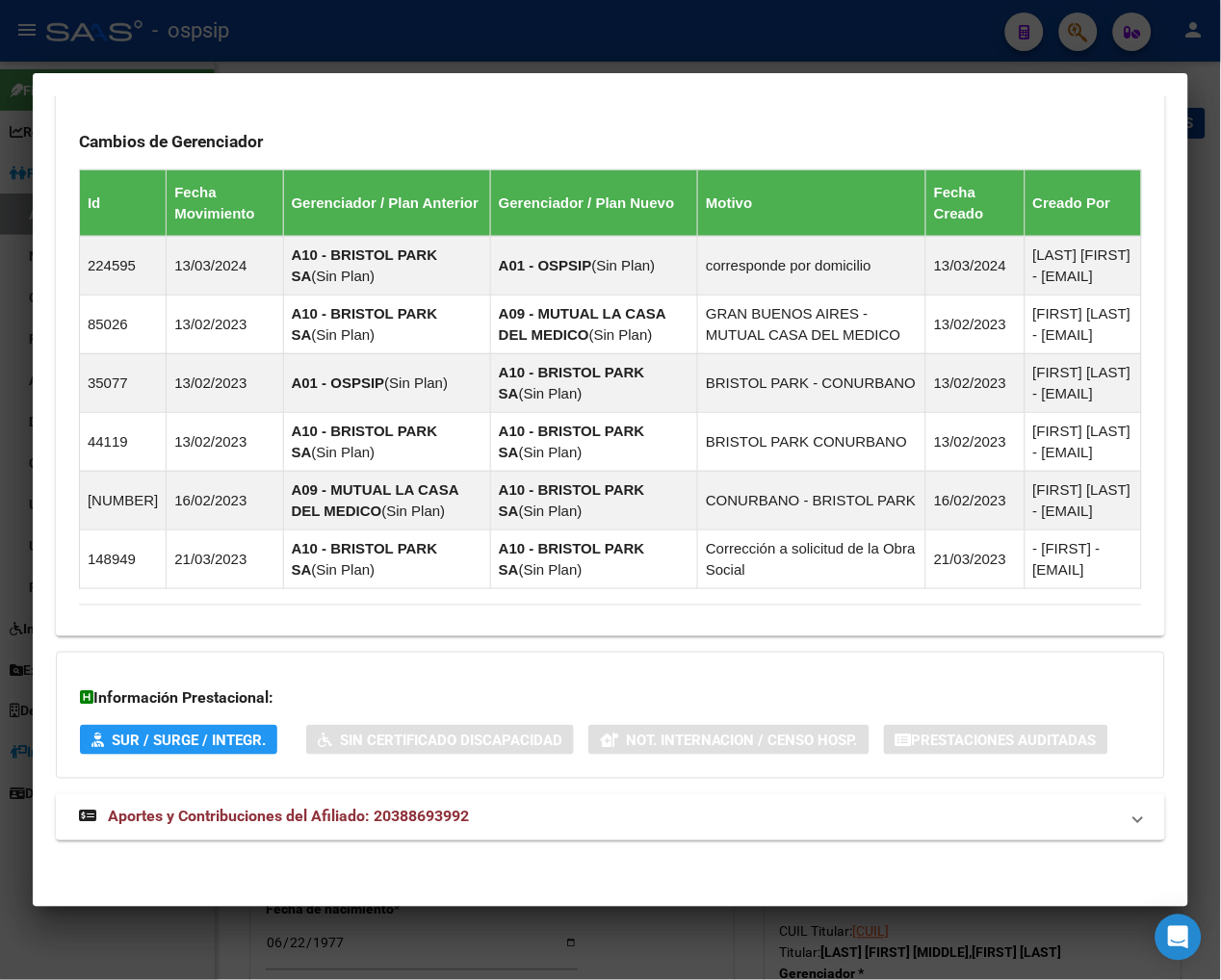 click on "Aportes y Contribuciones del Afiliado: 20388693992" at bounding box center (288, 816) 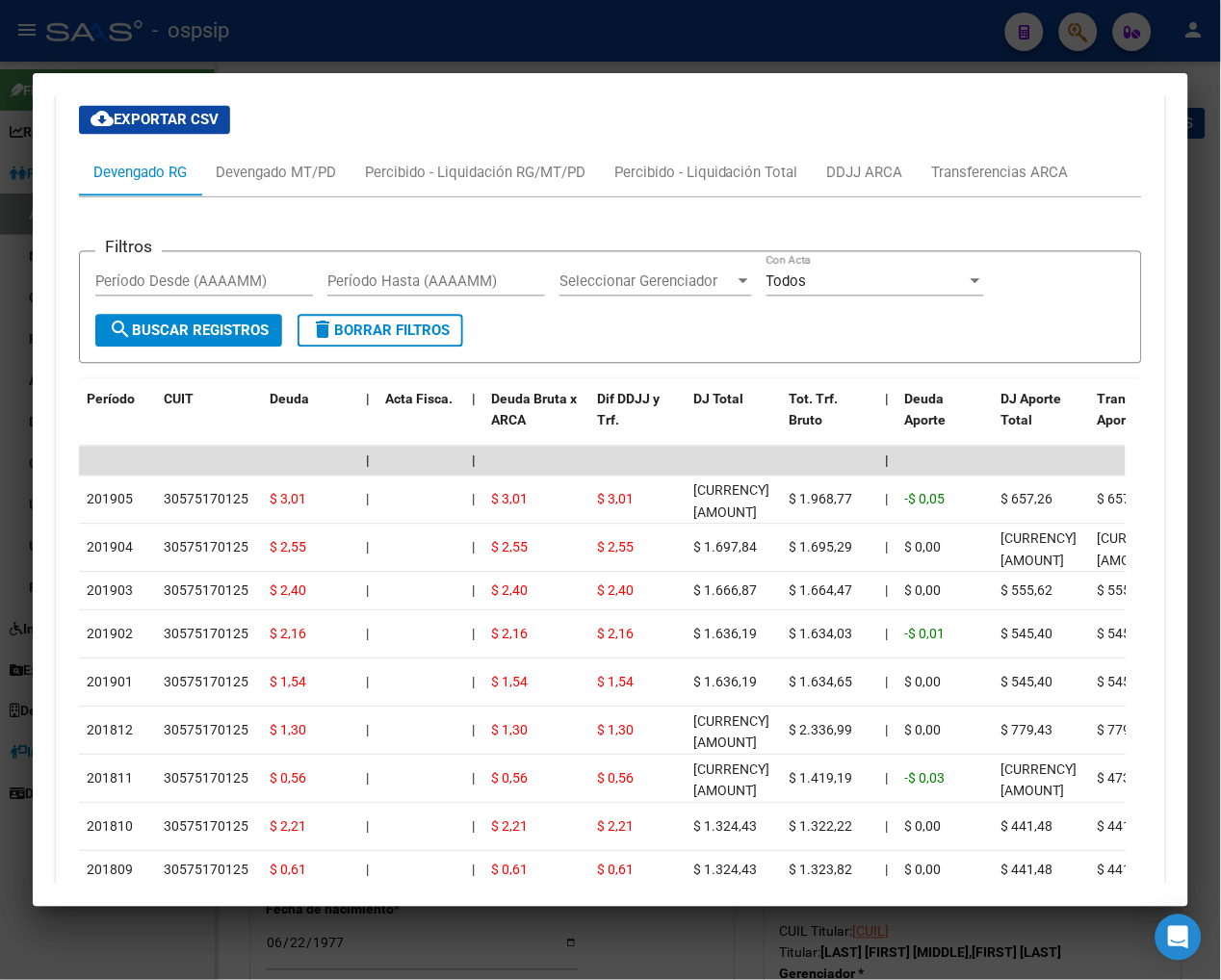 scroll, scrollTop: 2090, scrollLeft: 0, axis: vertical 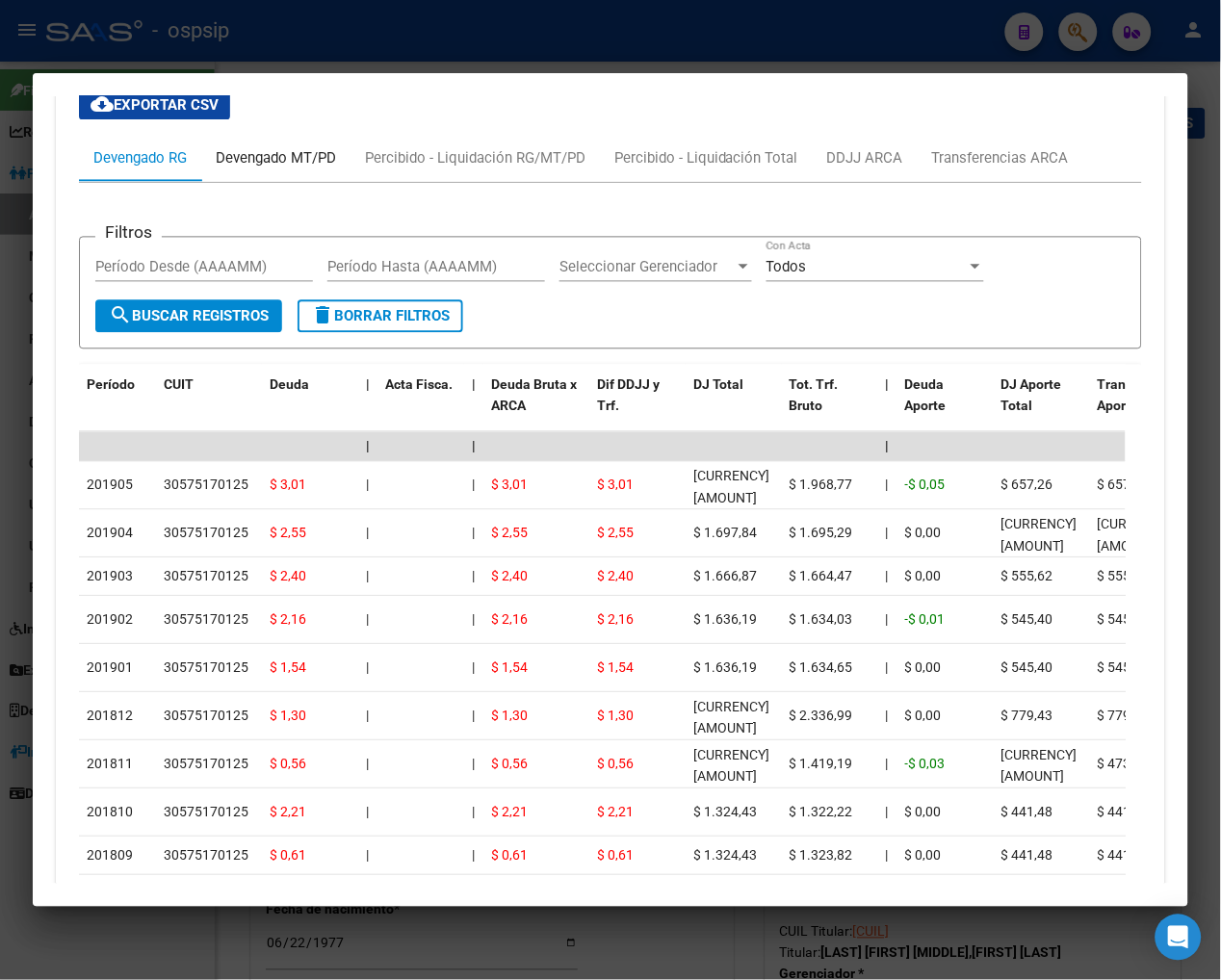 click on "Devengado MT/PD" at bounding box center [275, 159] 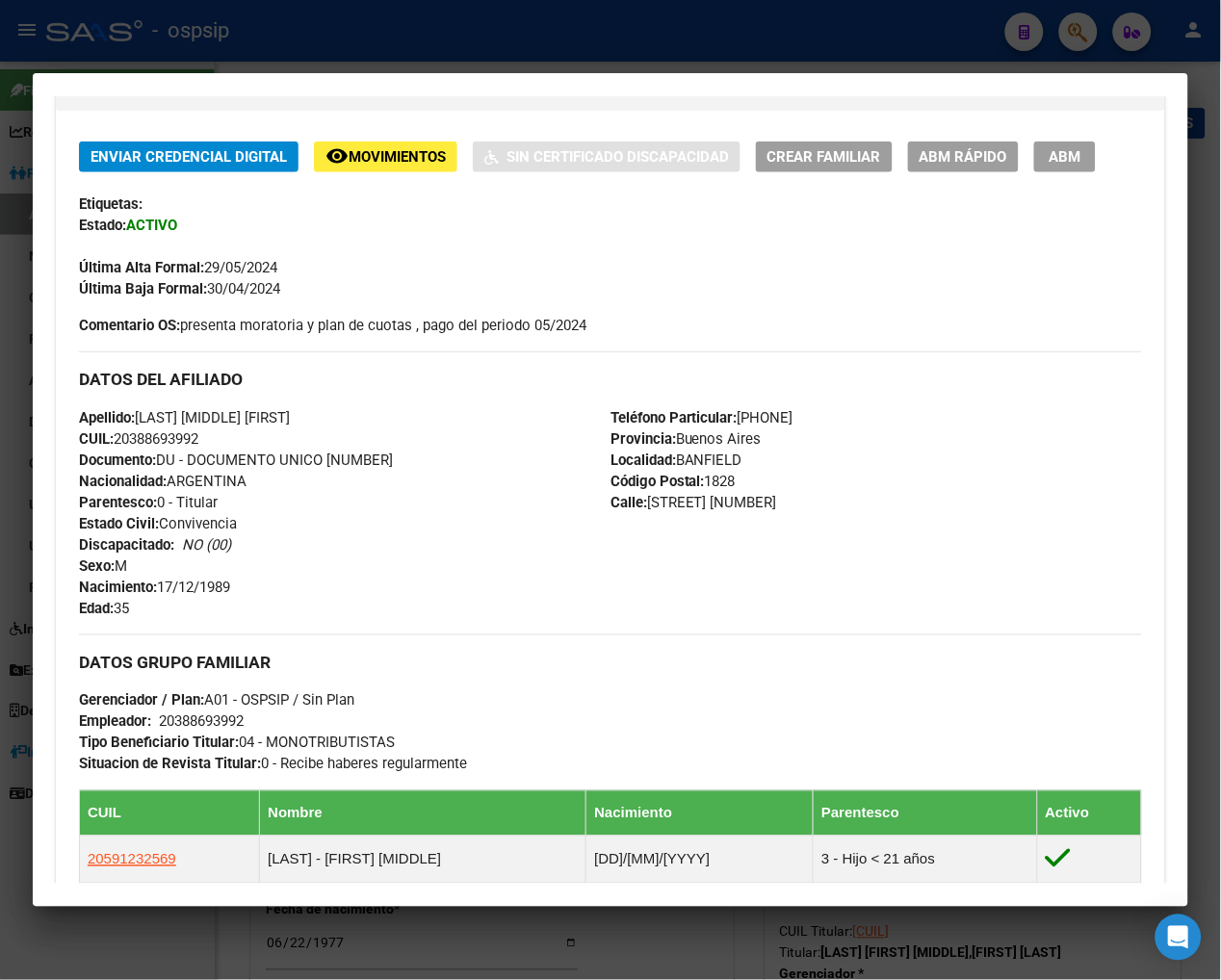 scroll, scrollTop: 0, scrollLeft: 0, axis: both 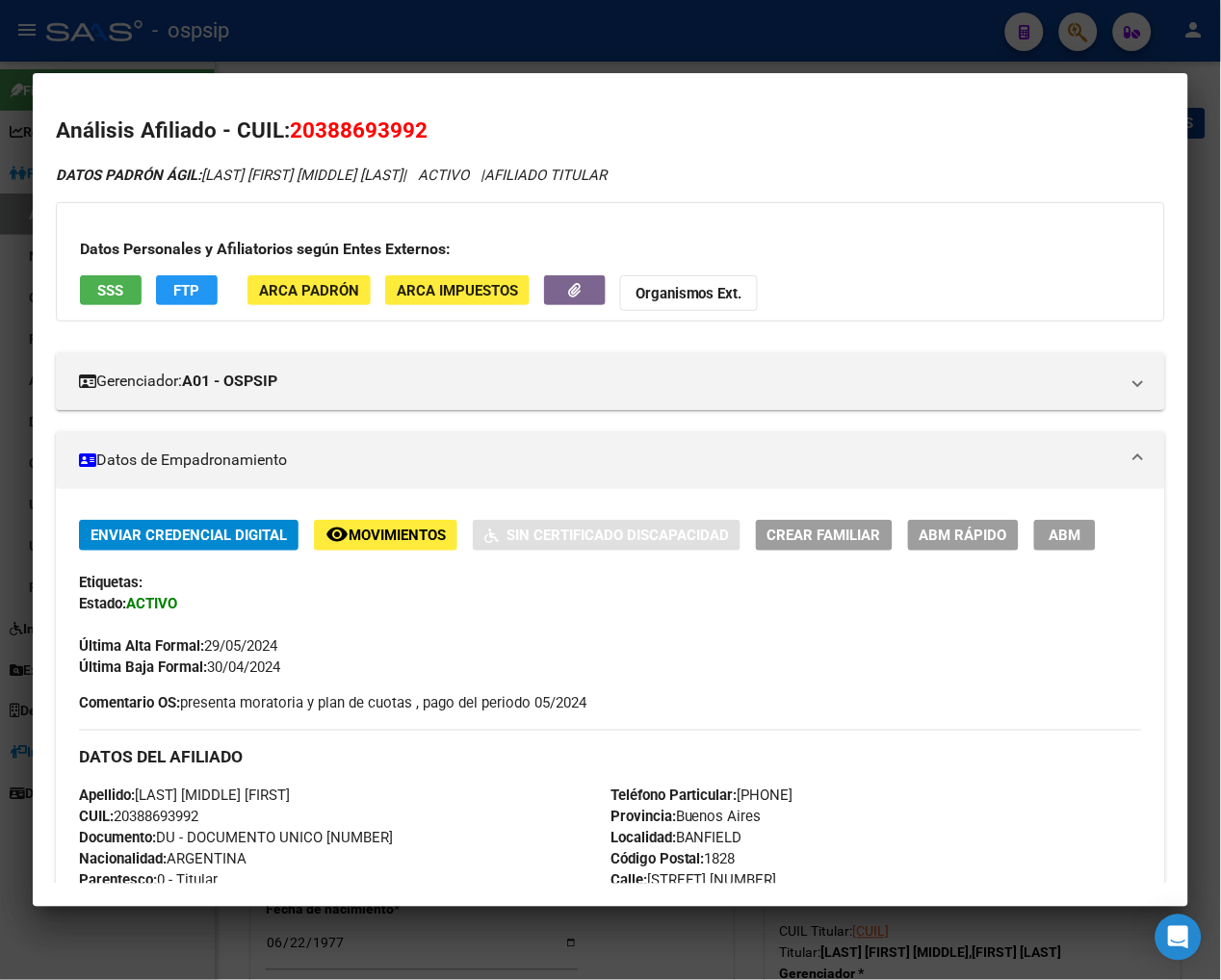 click on "Movimientos" 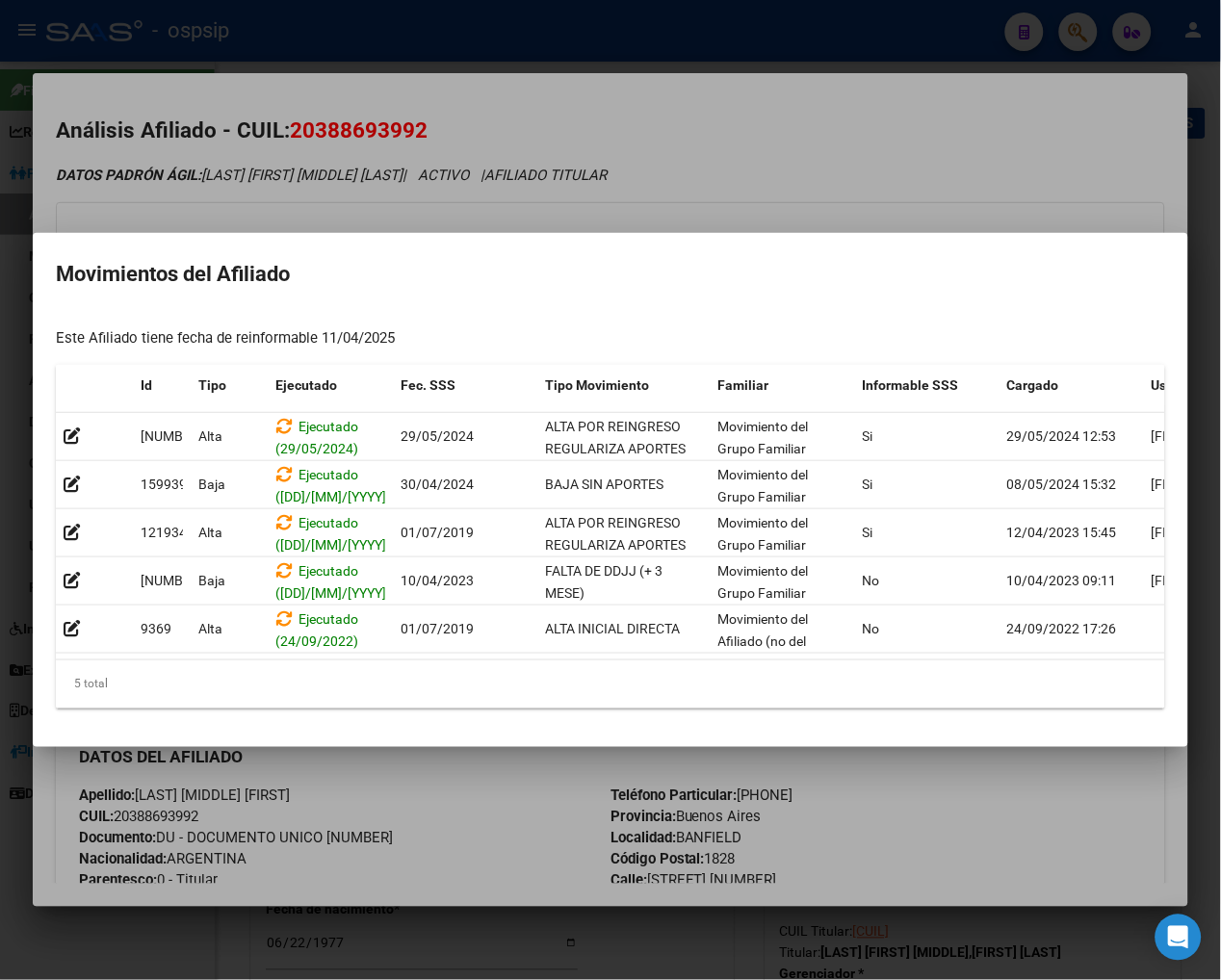 click at bounding box center (610, 490) 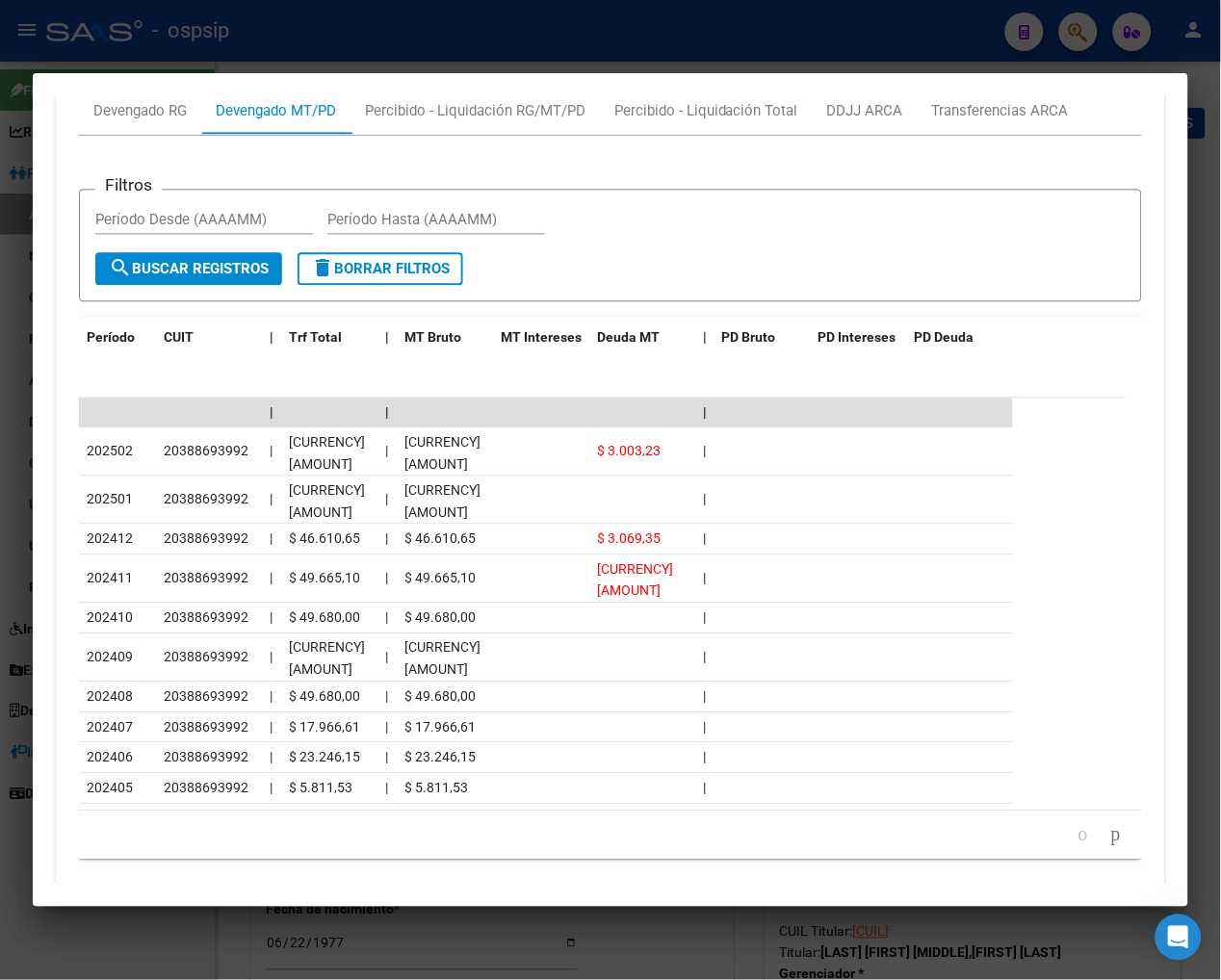 scroll, scrollTop: 2258, scrollLeft: 0, axis: vertical 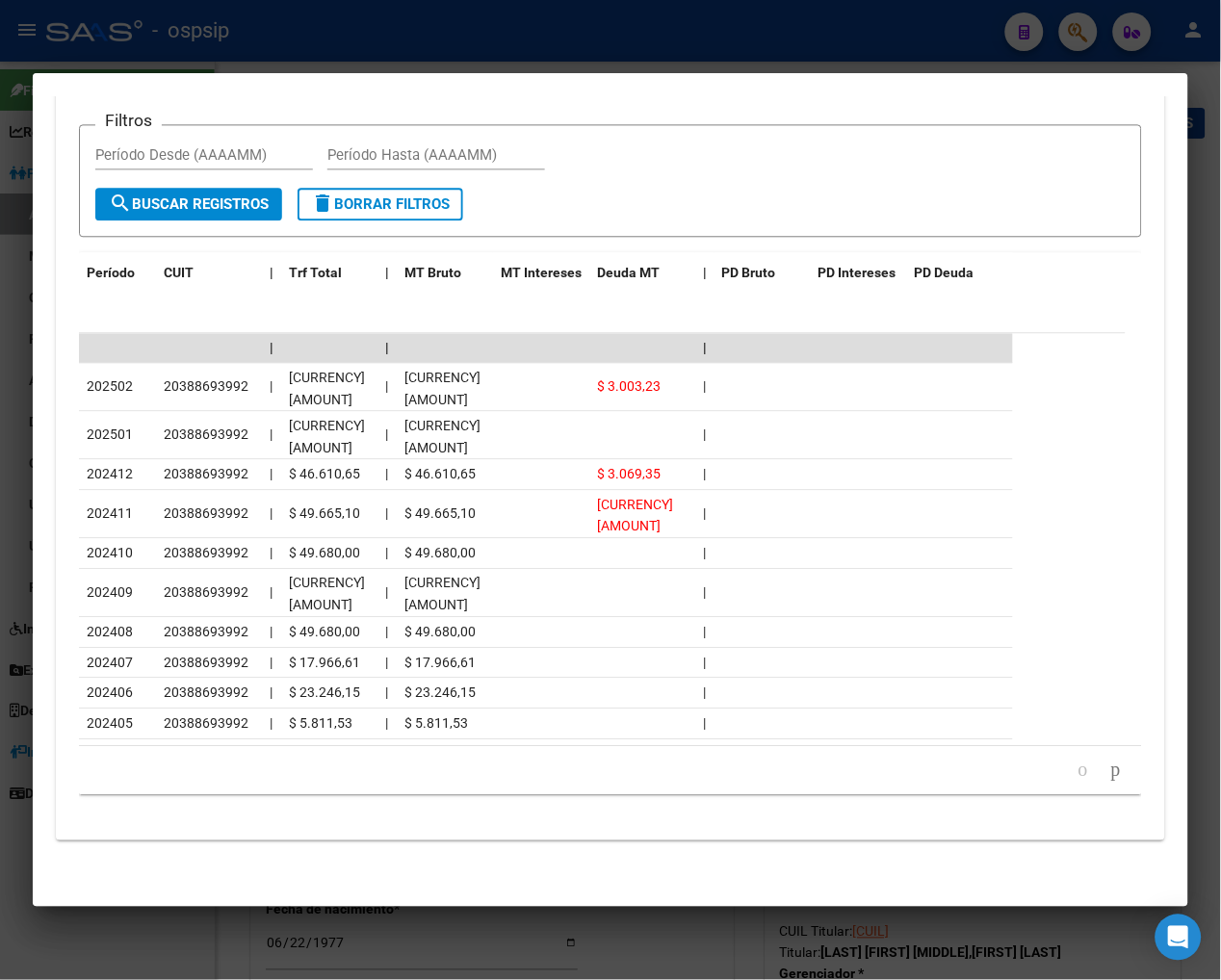 click on "Período CUIT | Trf Total | MT Bruto MT Intereses Deuda MT | PD Bruto PD Intereses PD Deuda" 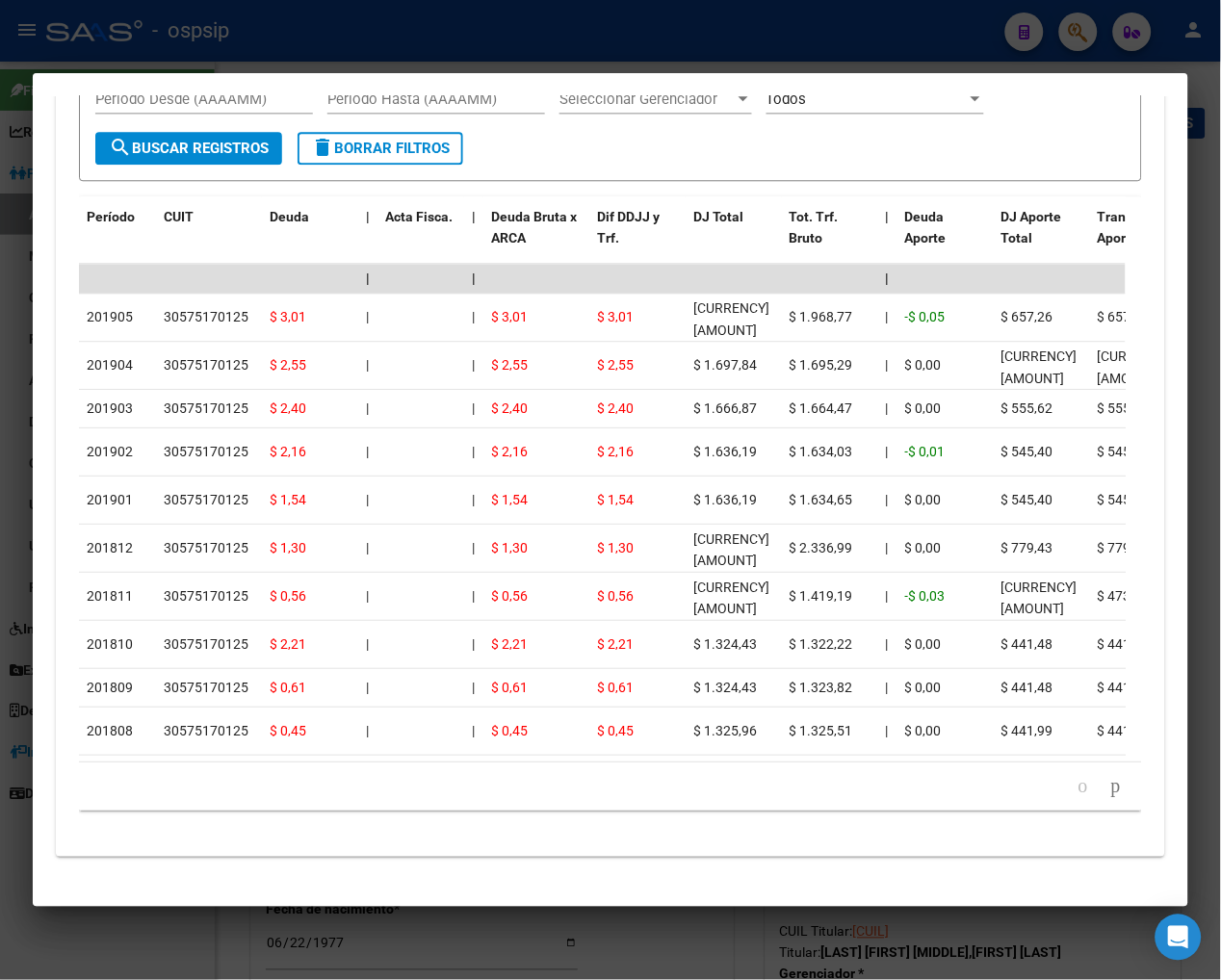 scroll, scrollTop: 2045, scrollLeft: 0, axis: vertical 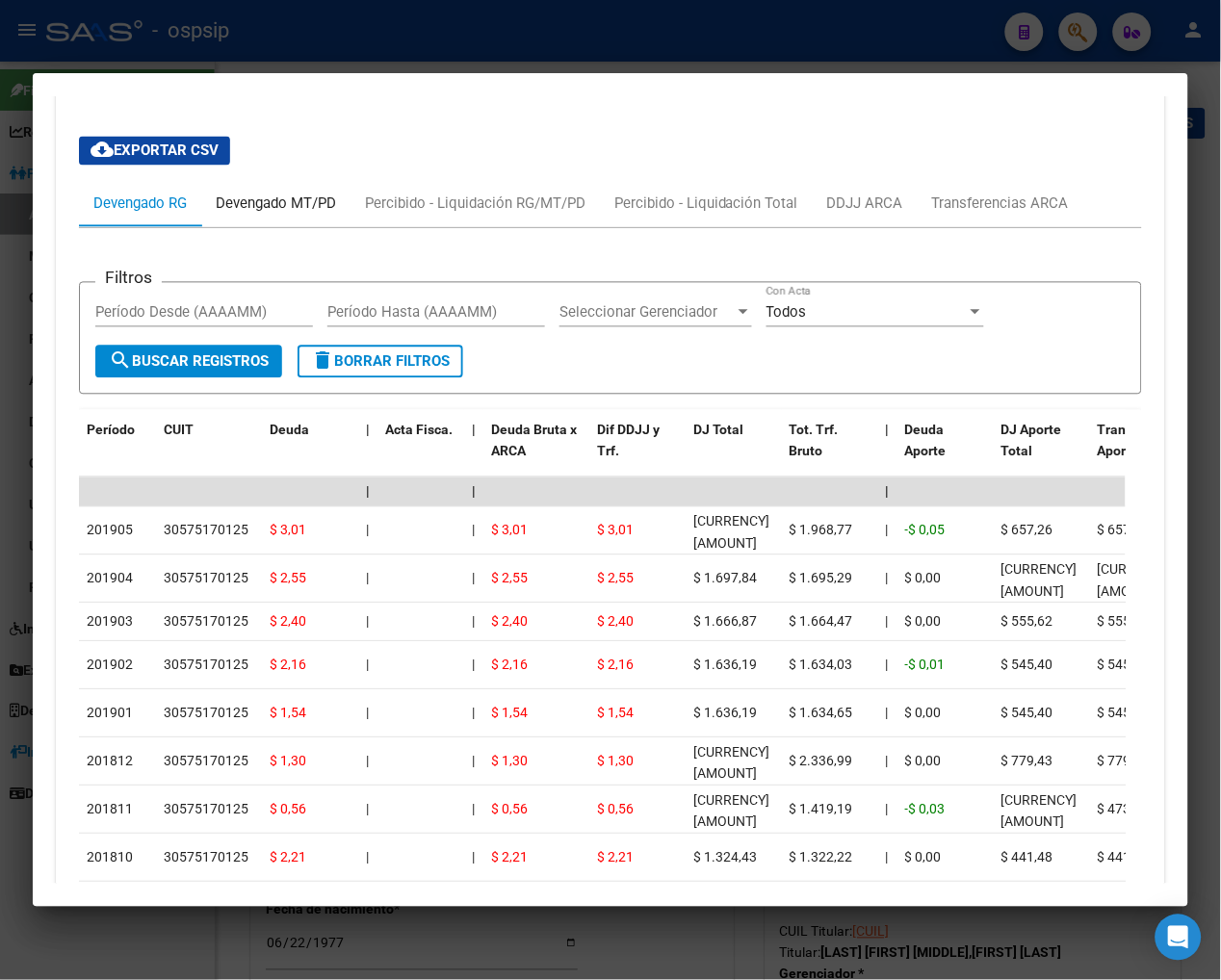 click on "Devengado MT/PD" at bounding box center (275, 204) 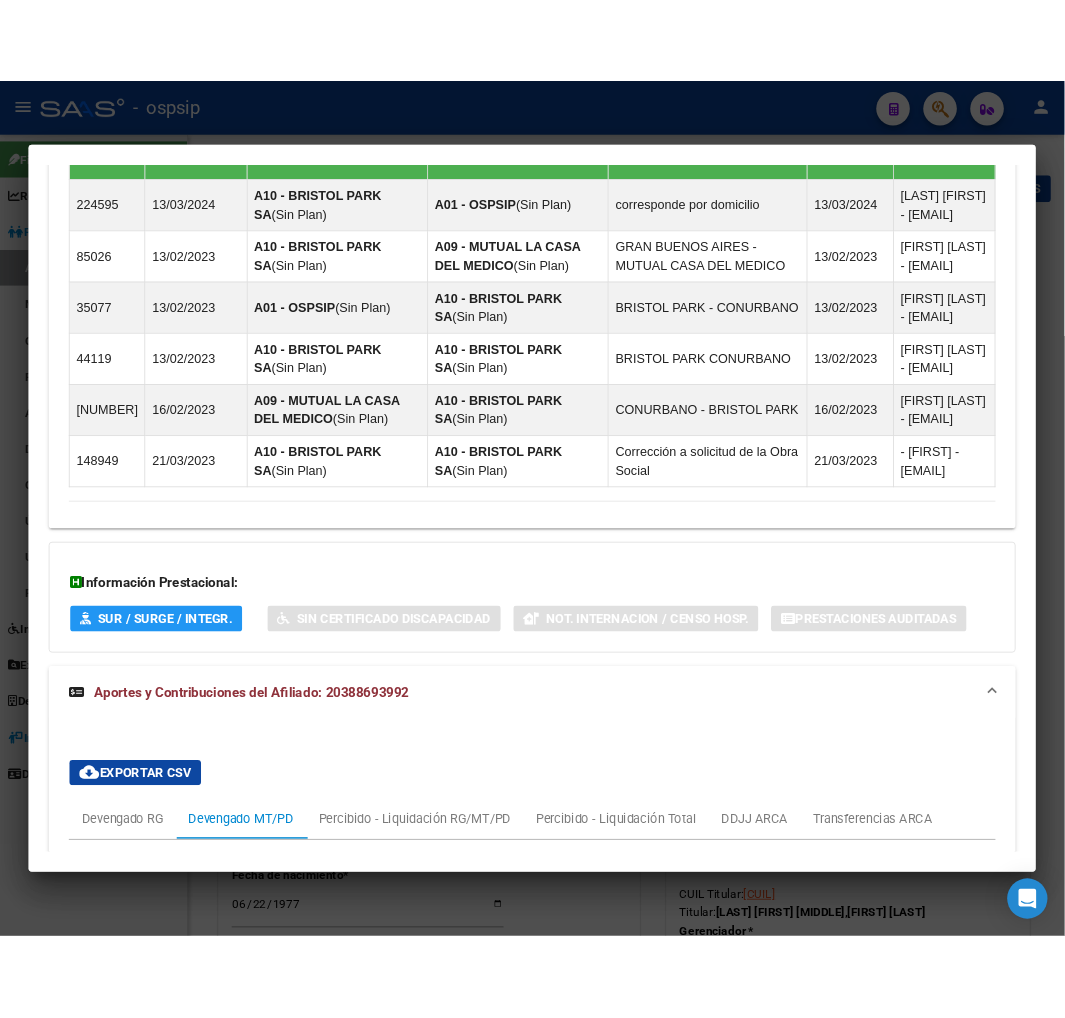 scroll, scrollTop: 1124, scrollLeft: 0, axis: vertical 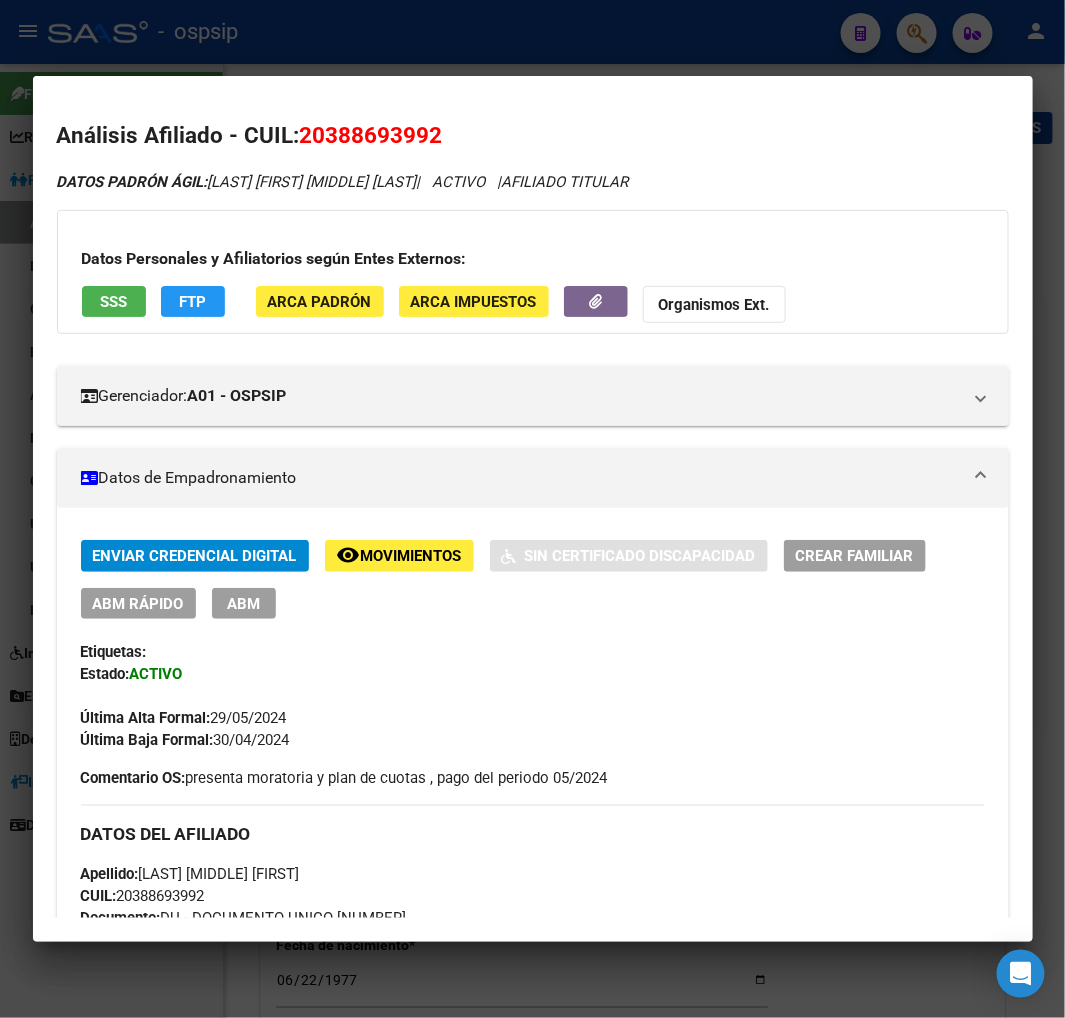 click on "Movimientos" 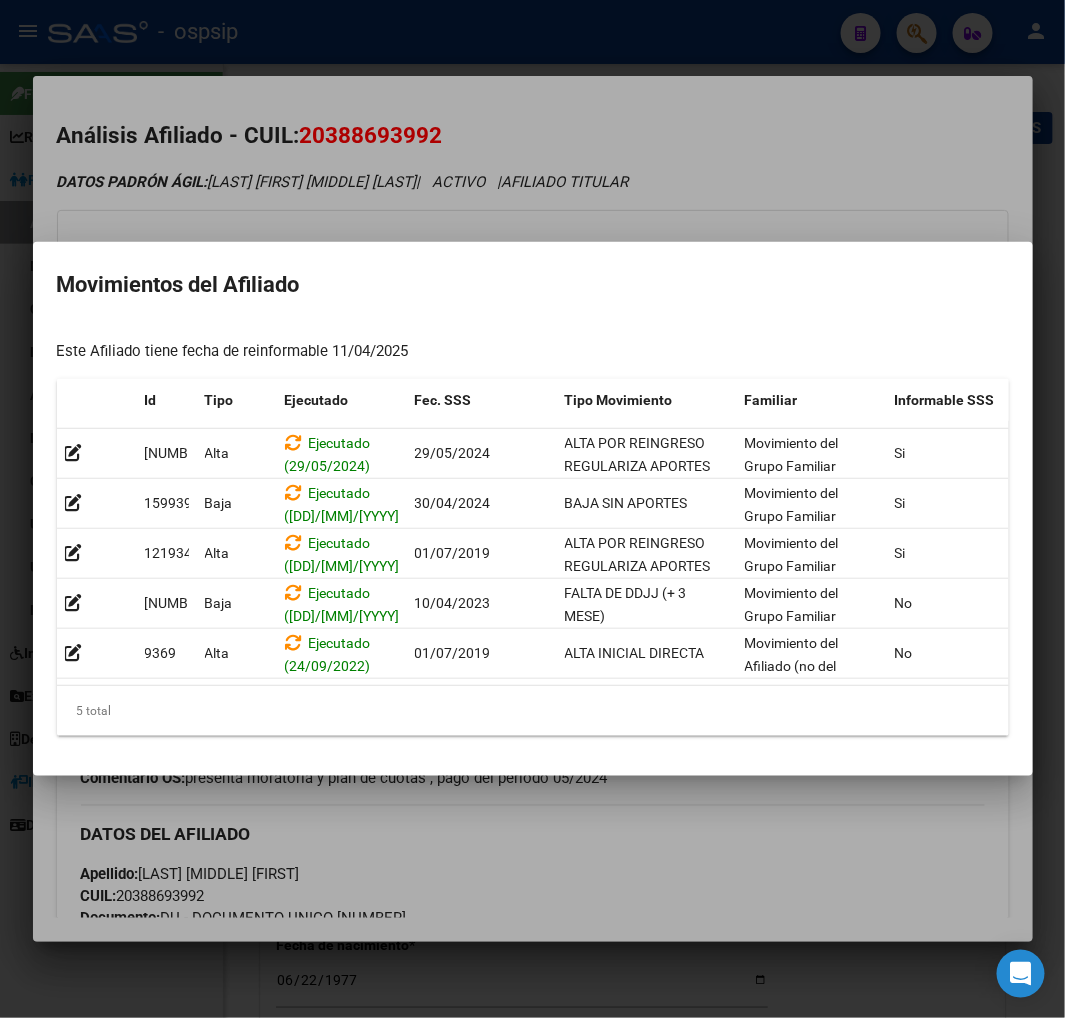 scroll, scrollTop: 0, scrollLeft: 327, axis: horizontal 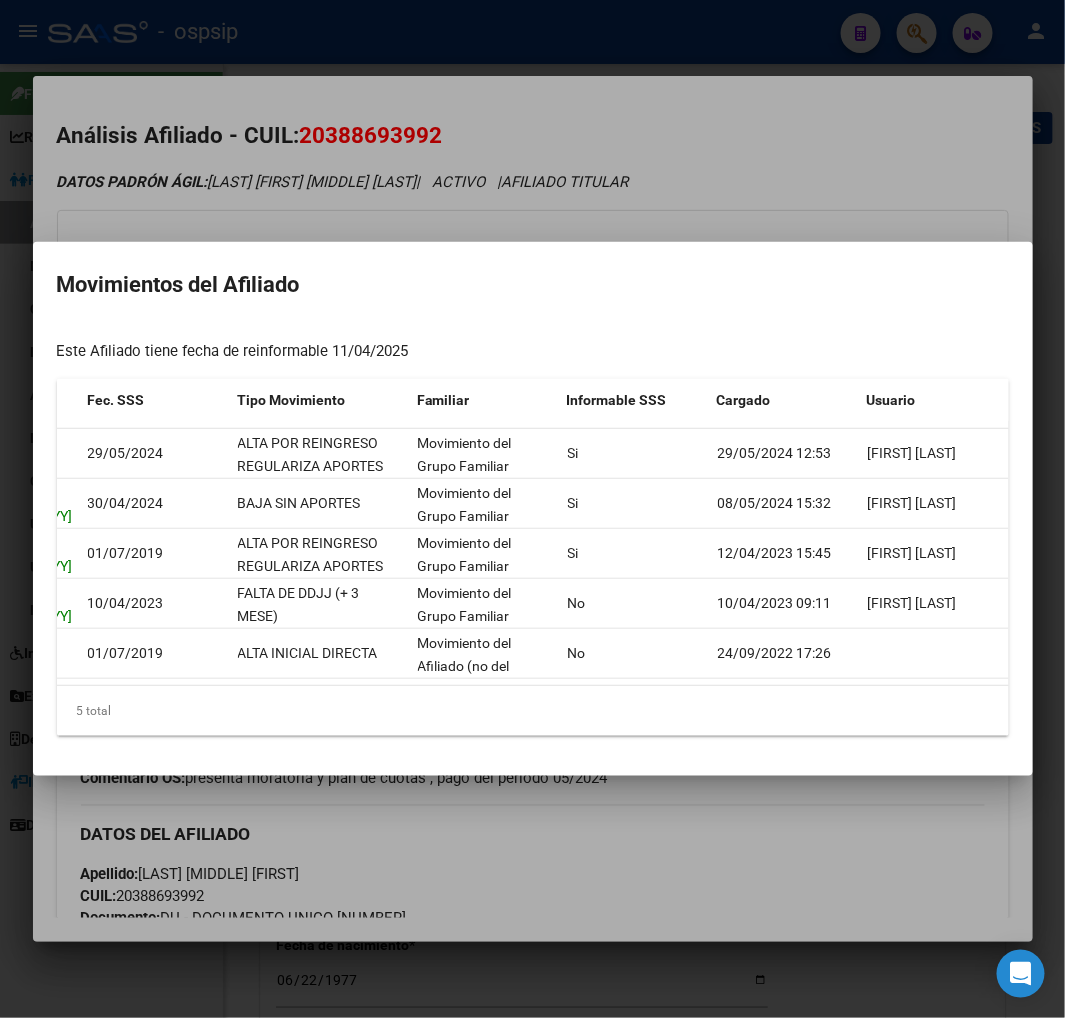 click at bounding box center (532, 509) 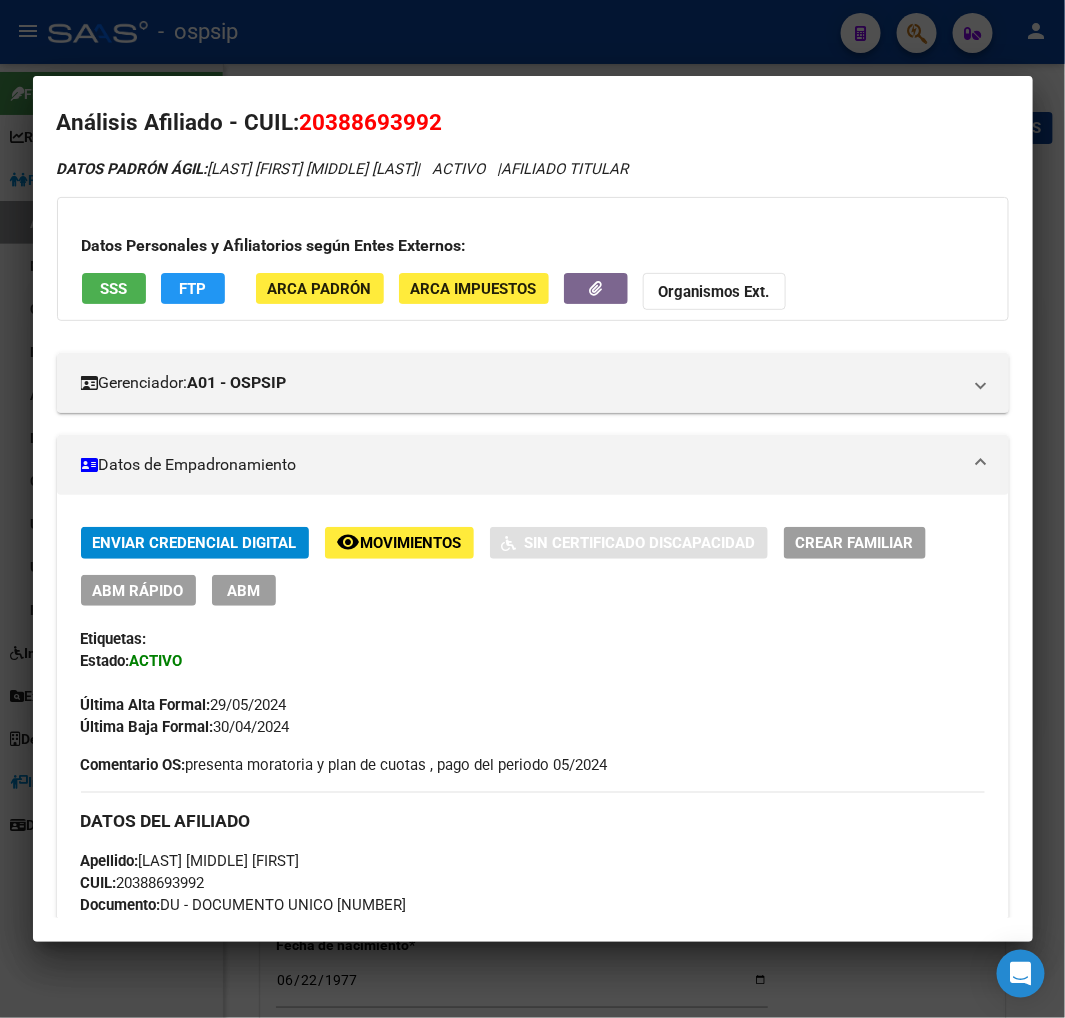 scroll, scrollTop: 0, scrollLeft: 0, axis: both 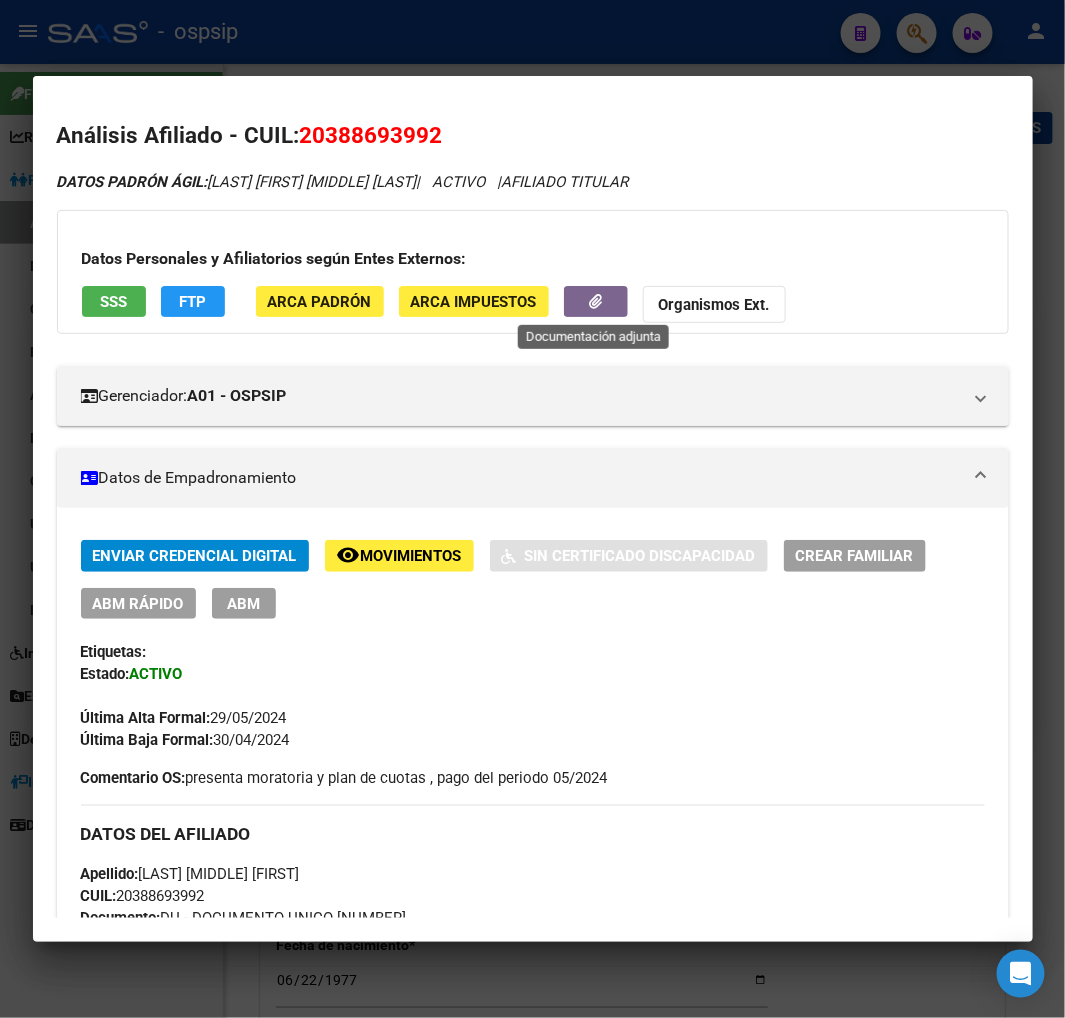 click 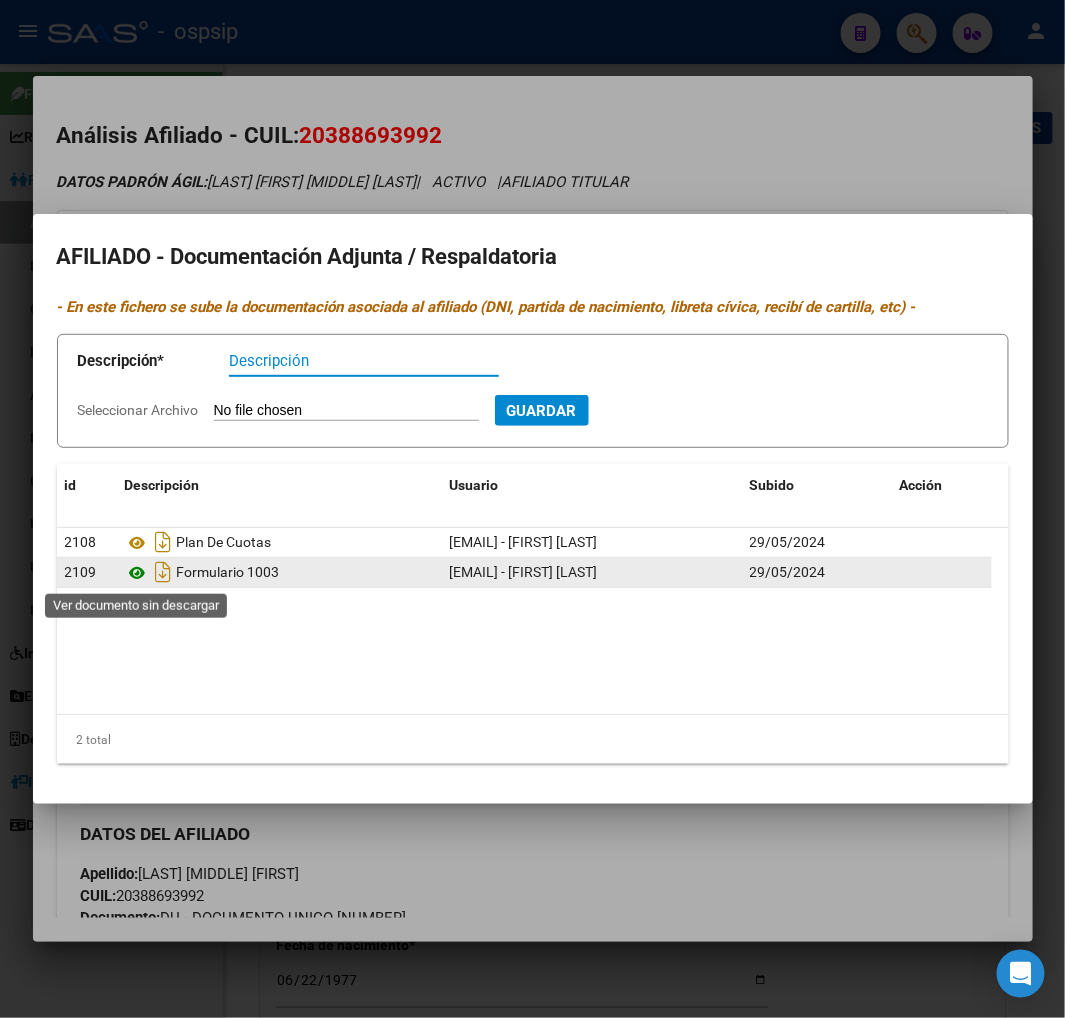 click 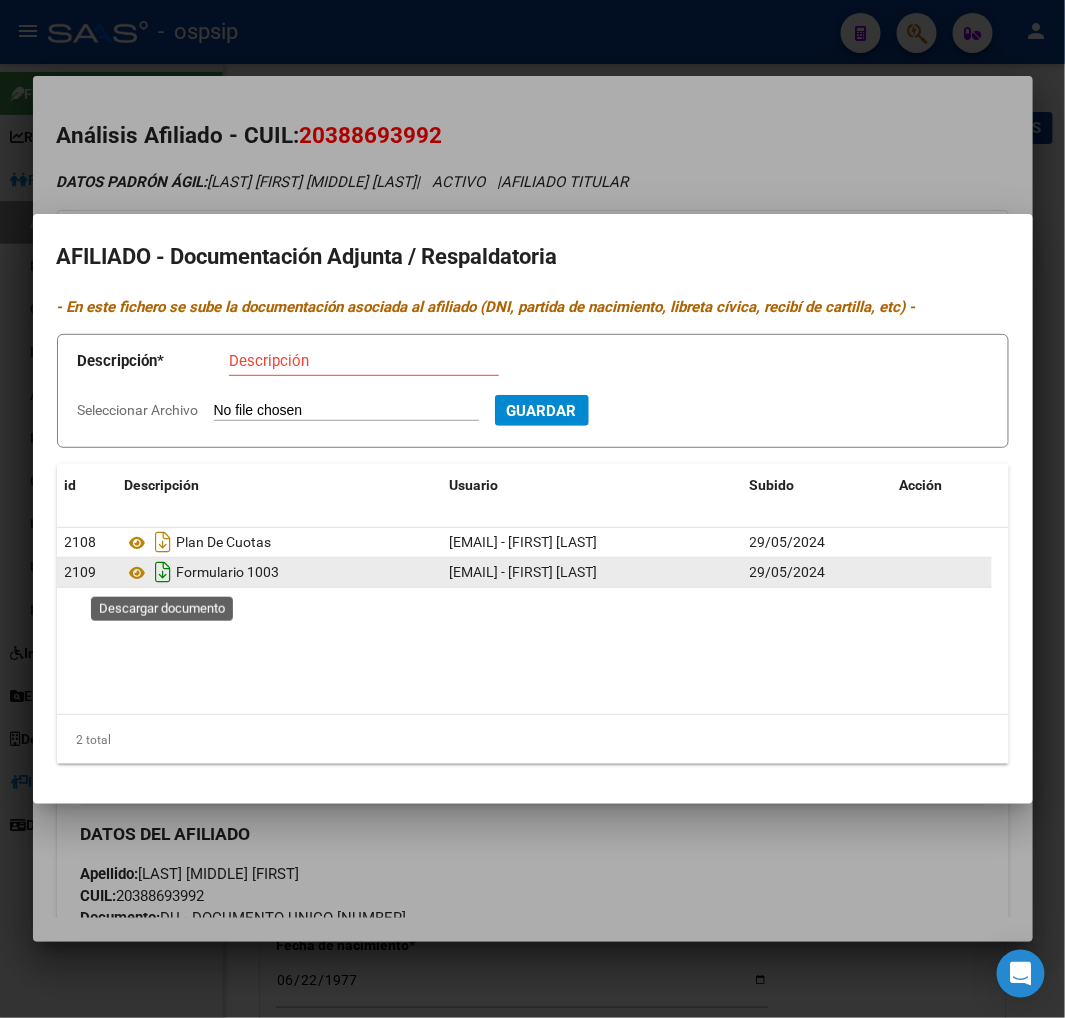 click 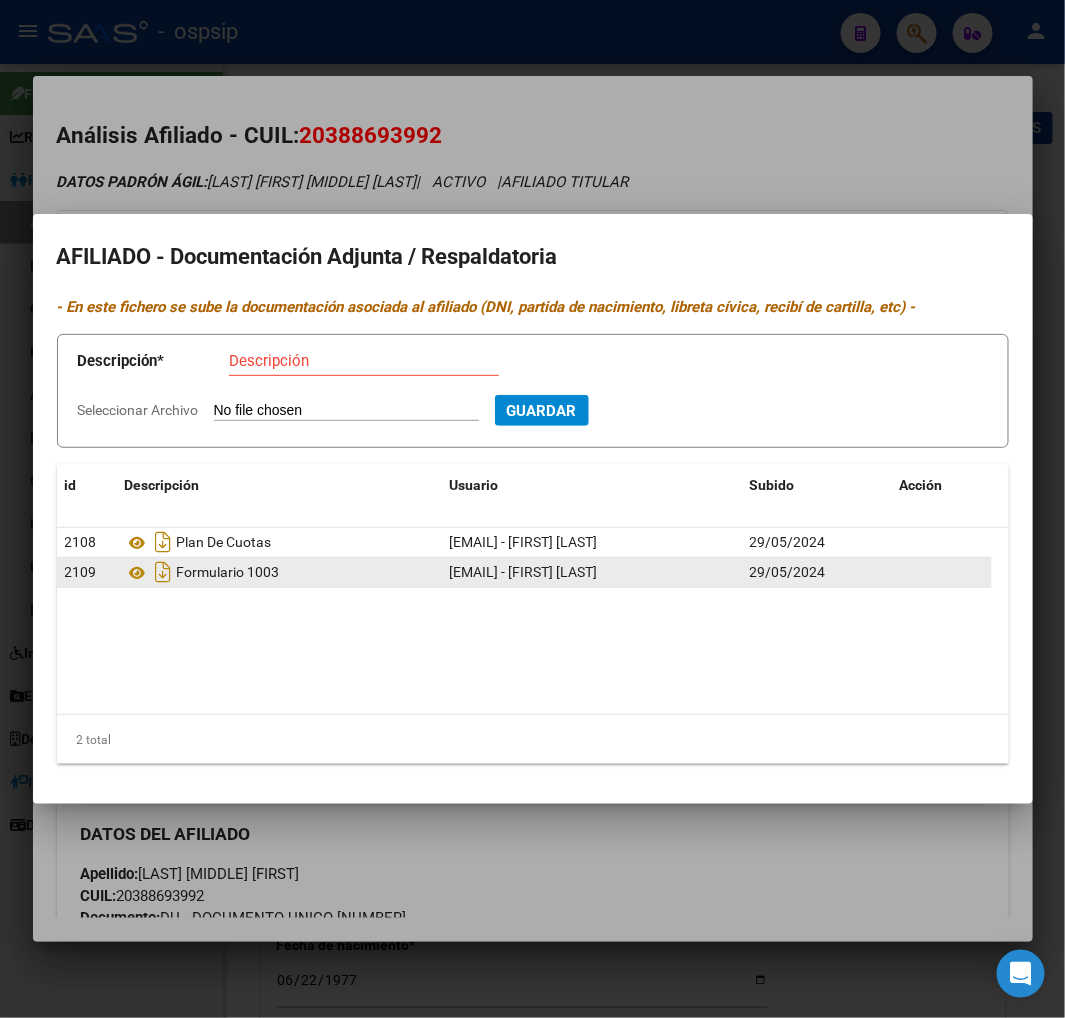 click at bounding box center (532, 509) 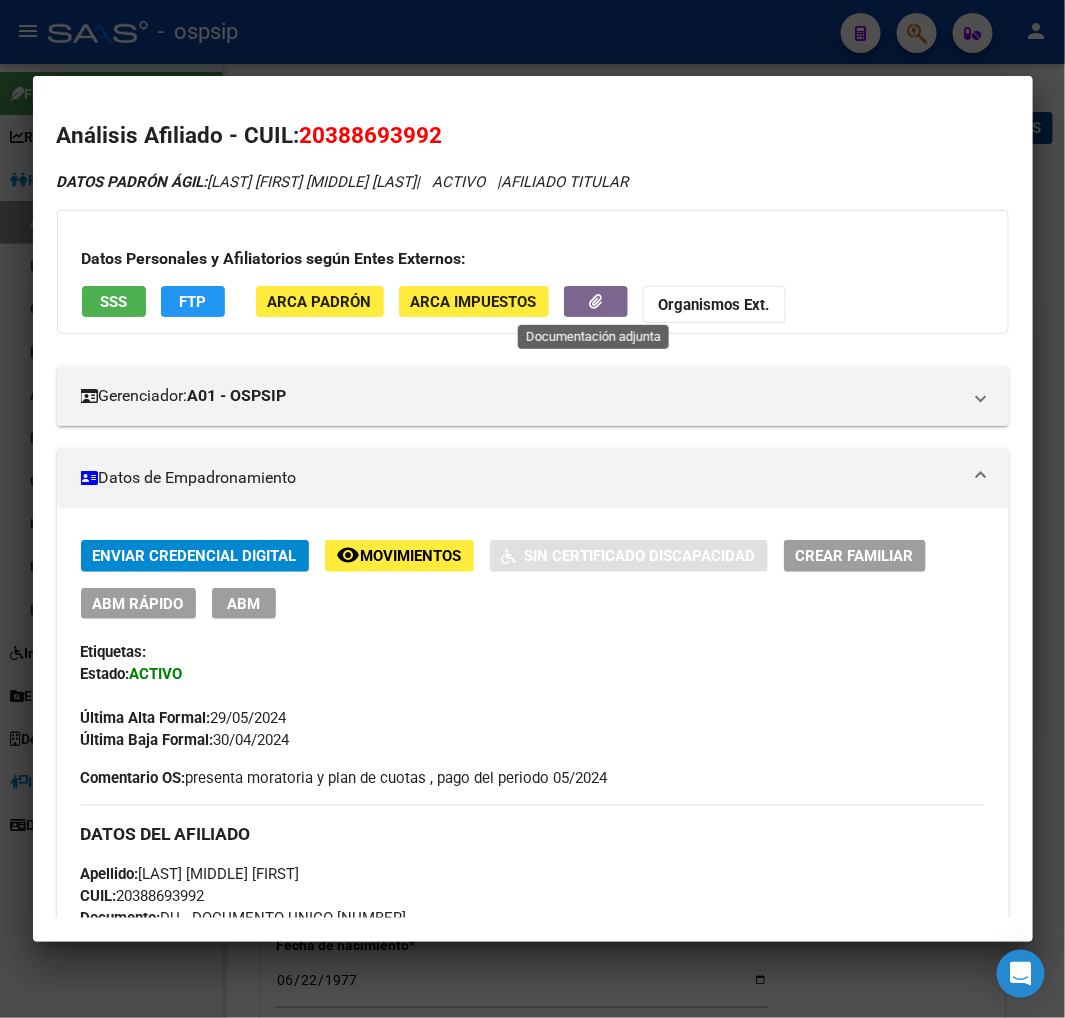 click 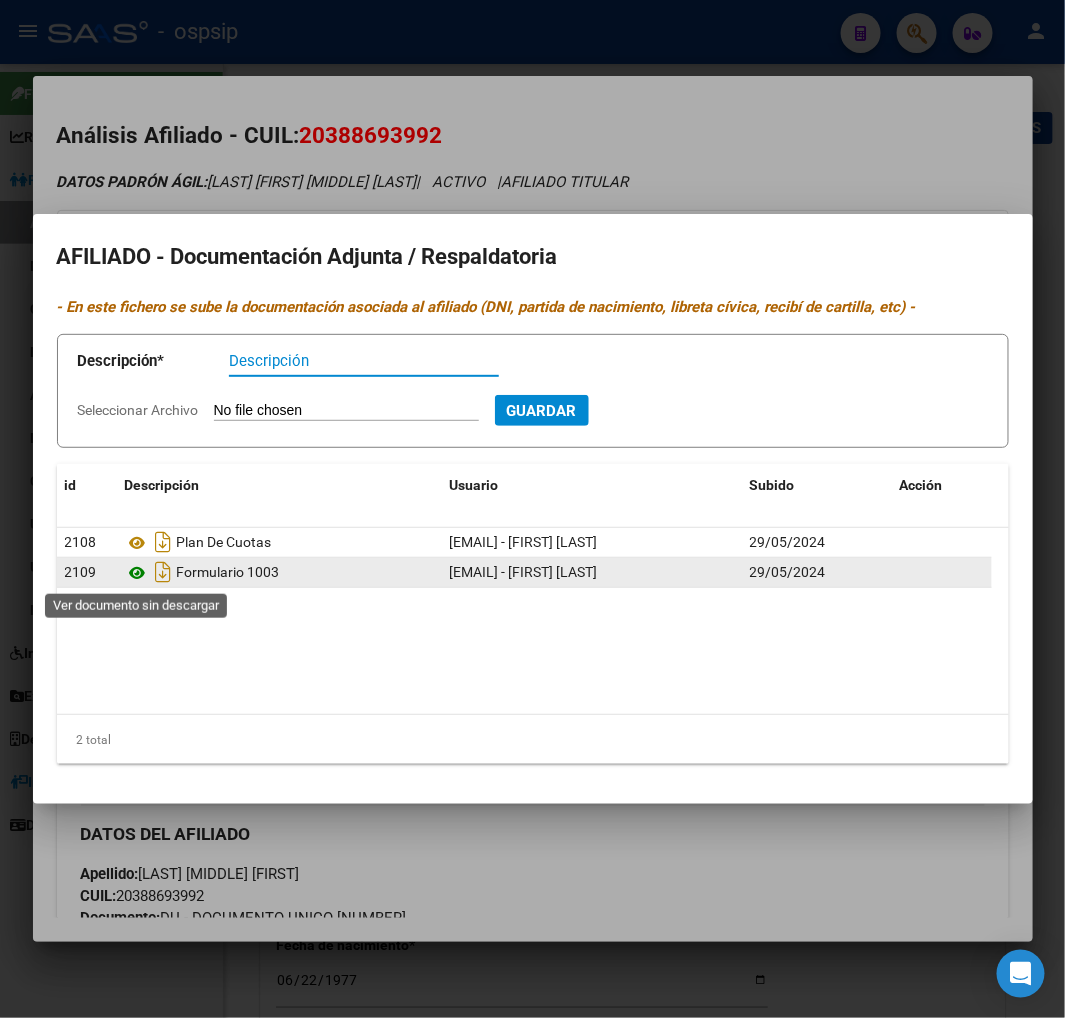 click 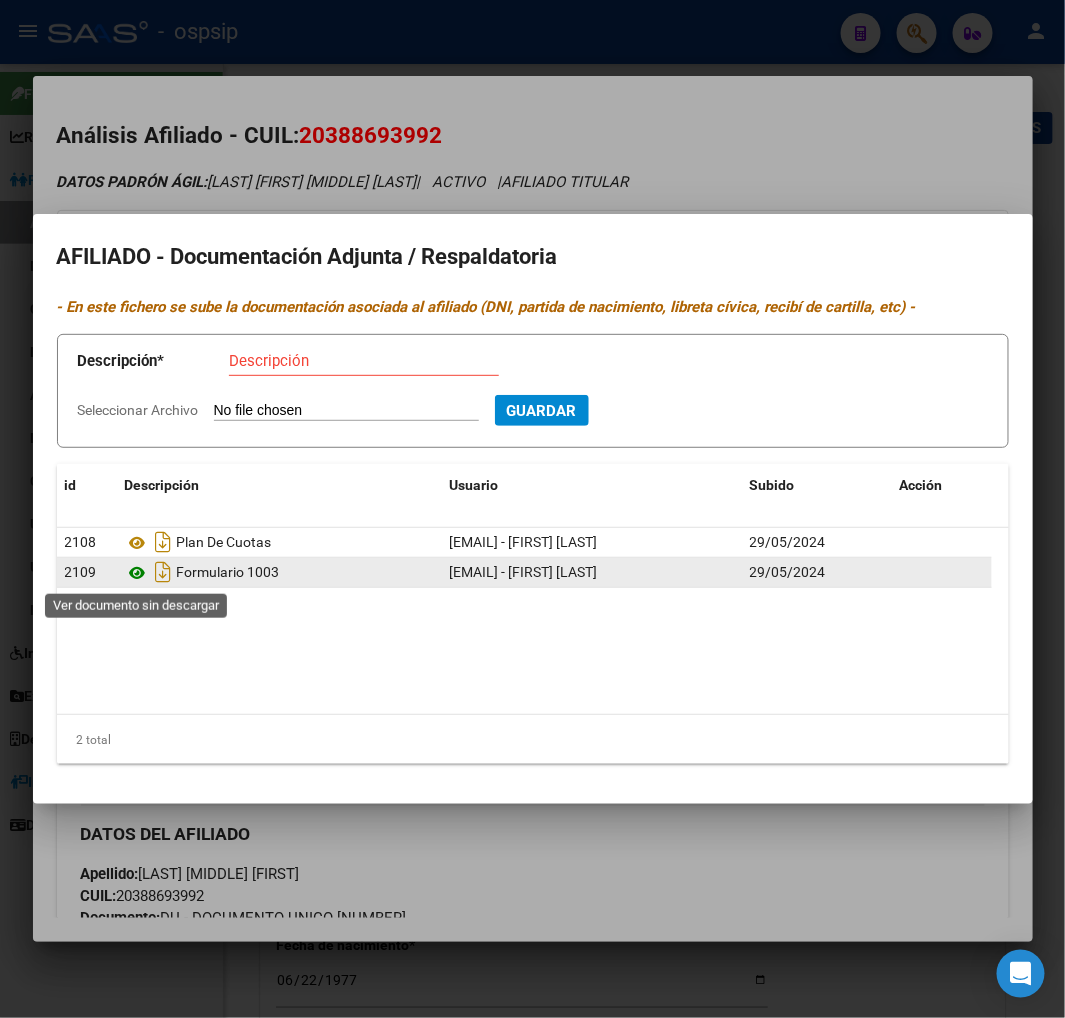 click 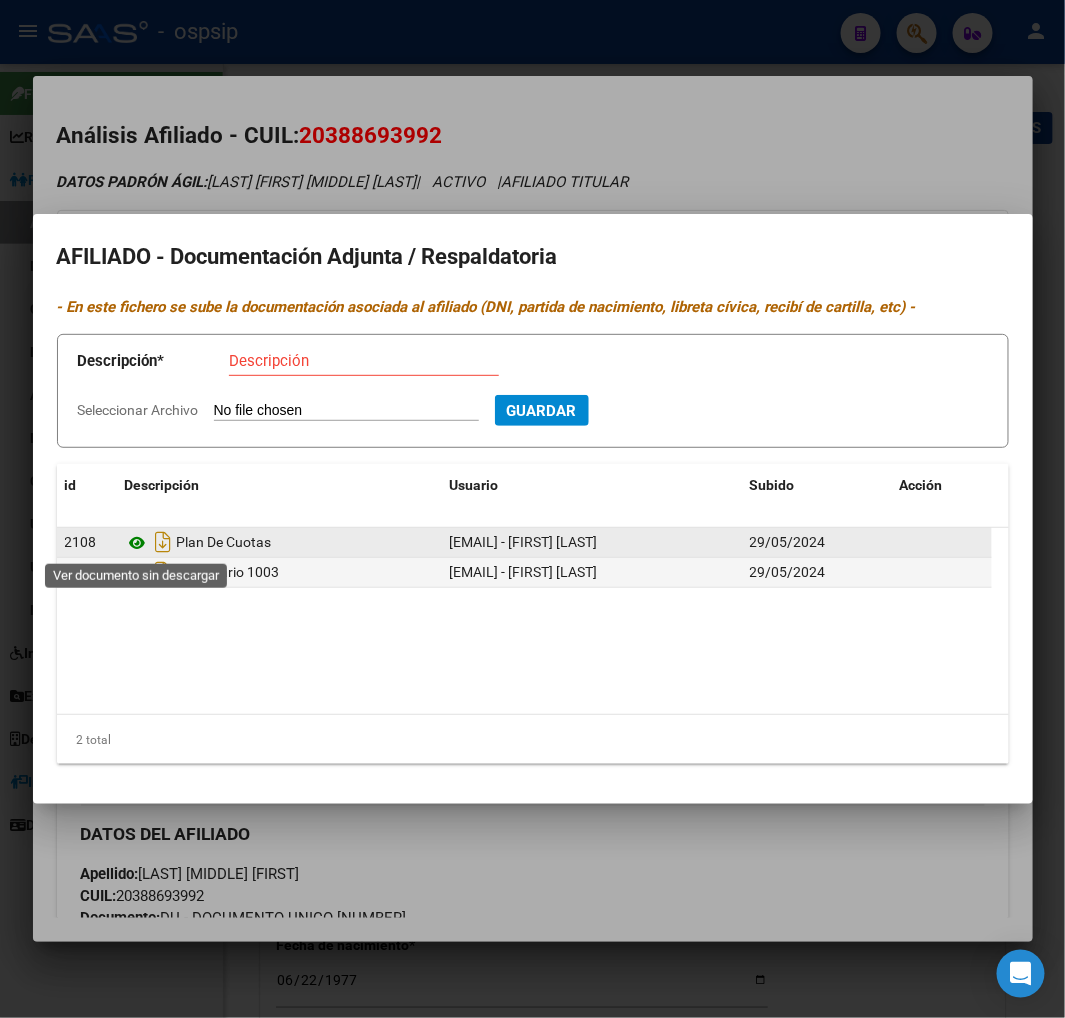 click 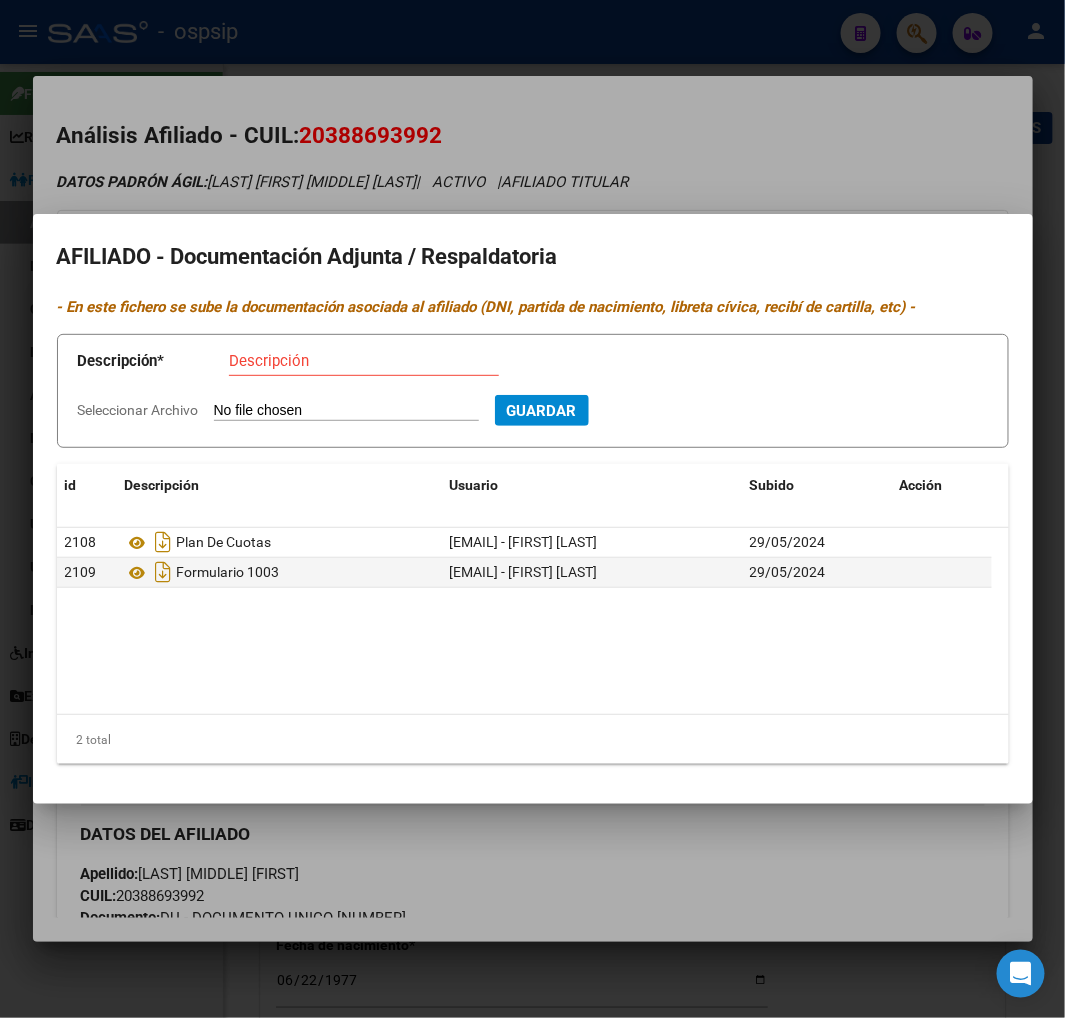 click at bounding box center [532, 509] 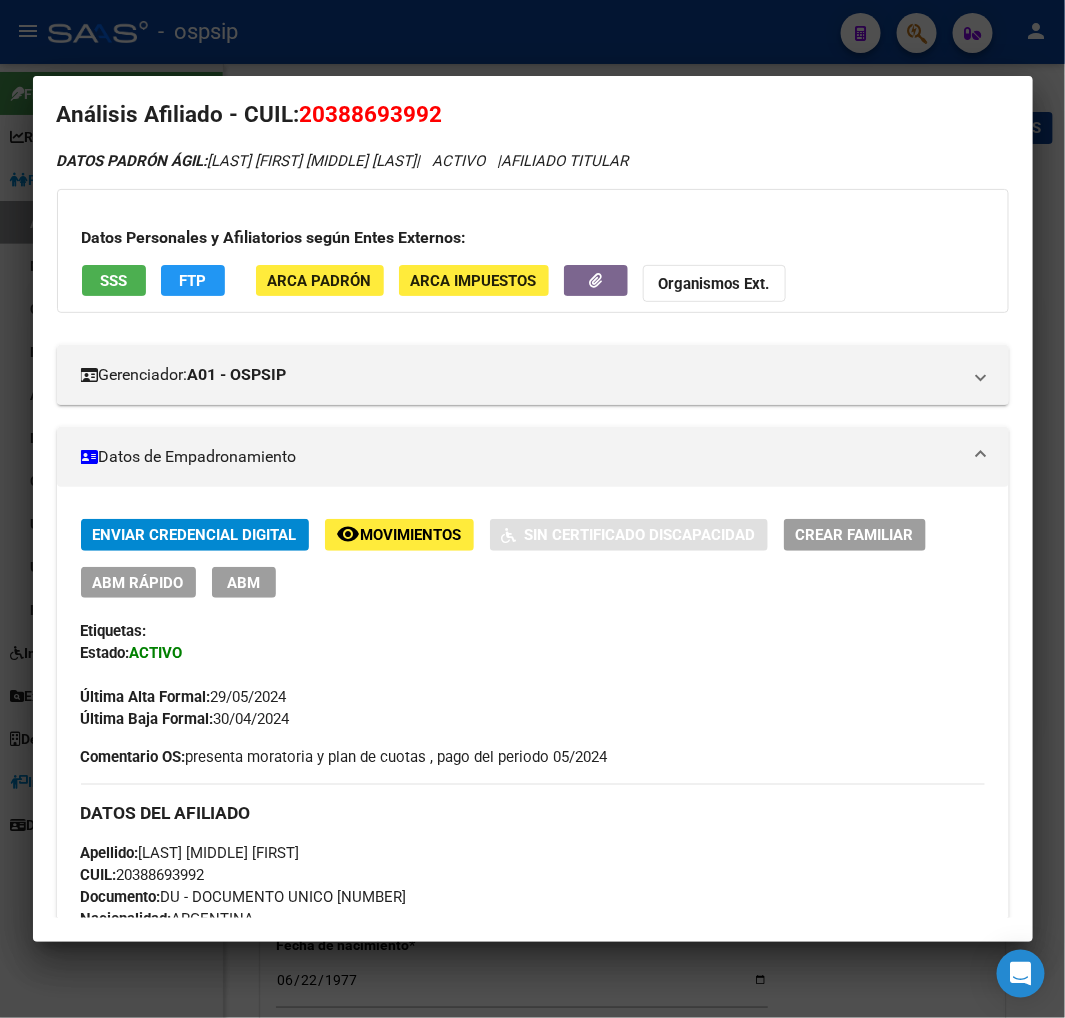 scroll, scrollTop: 0, scrollLeft: 0, axis: both 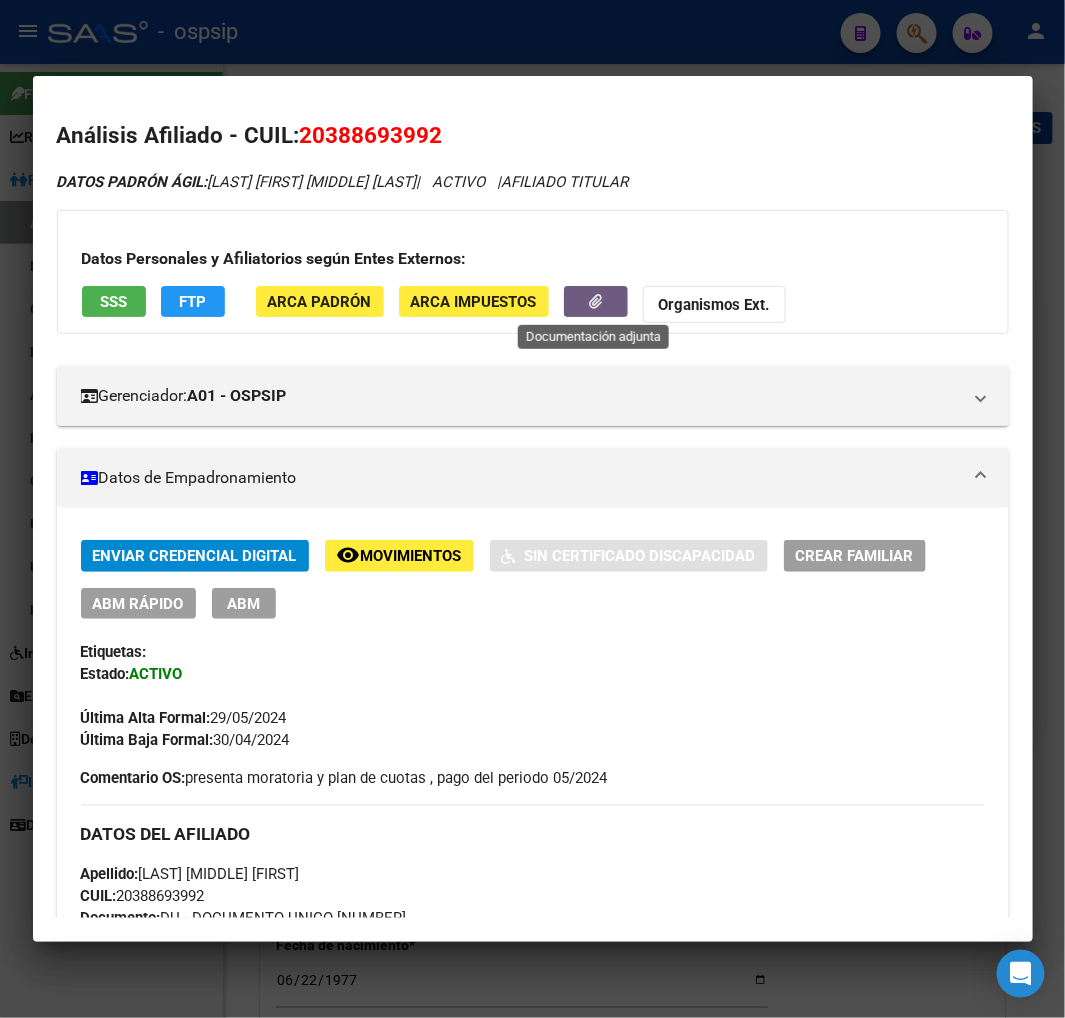 click 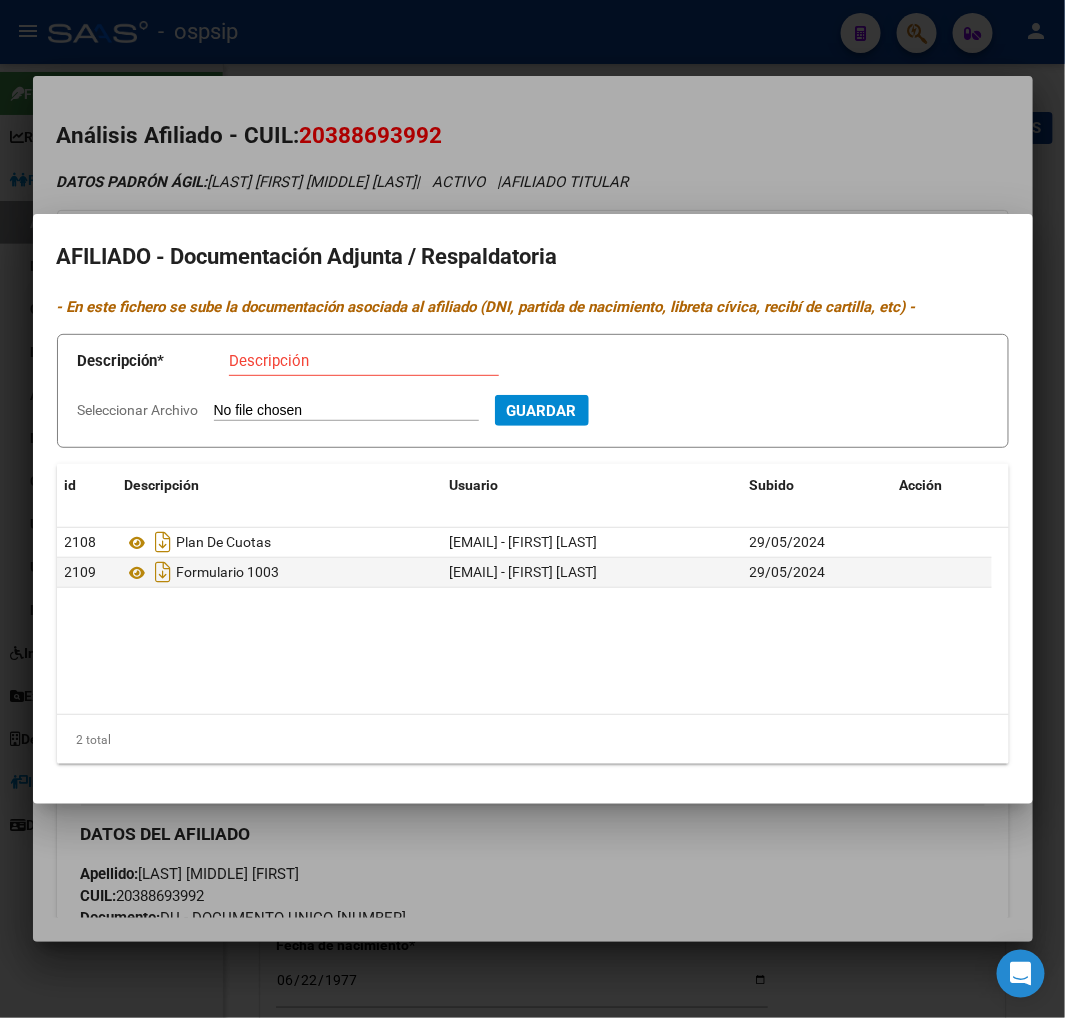 click at bounding box center (532, 509) 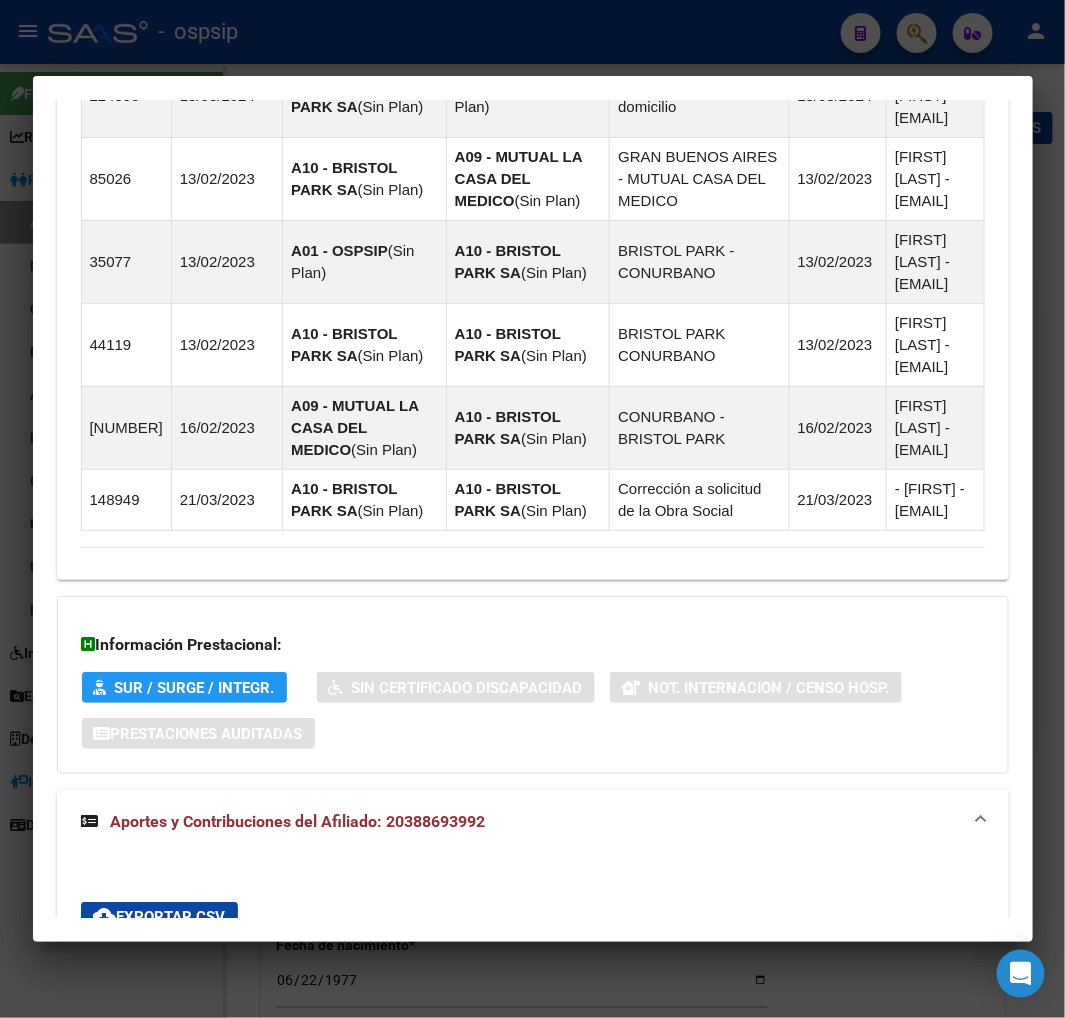 scroll, scrollTop: 1666, scrollLeft: 0, axis: vertical 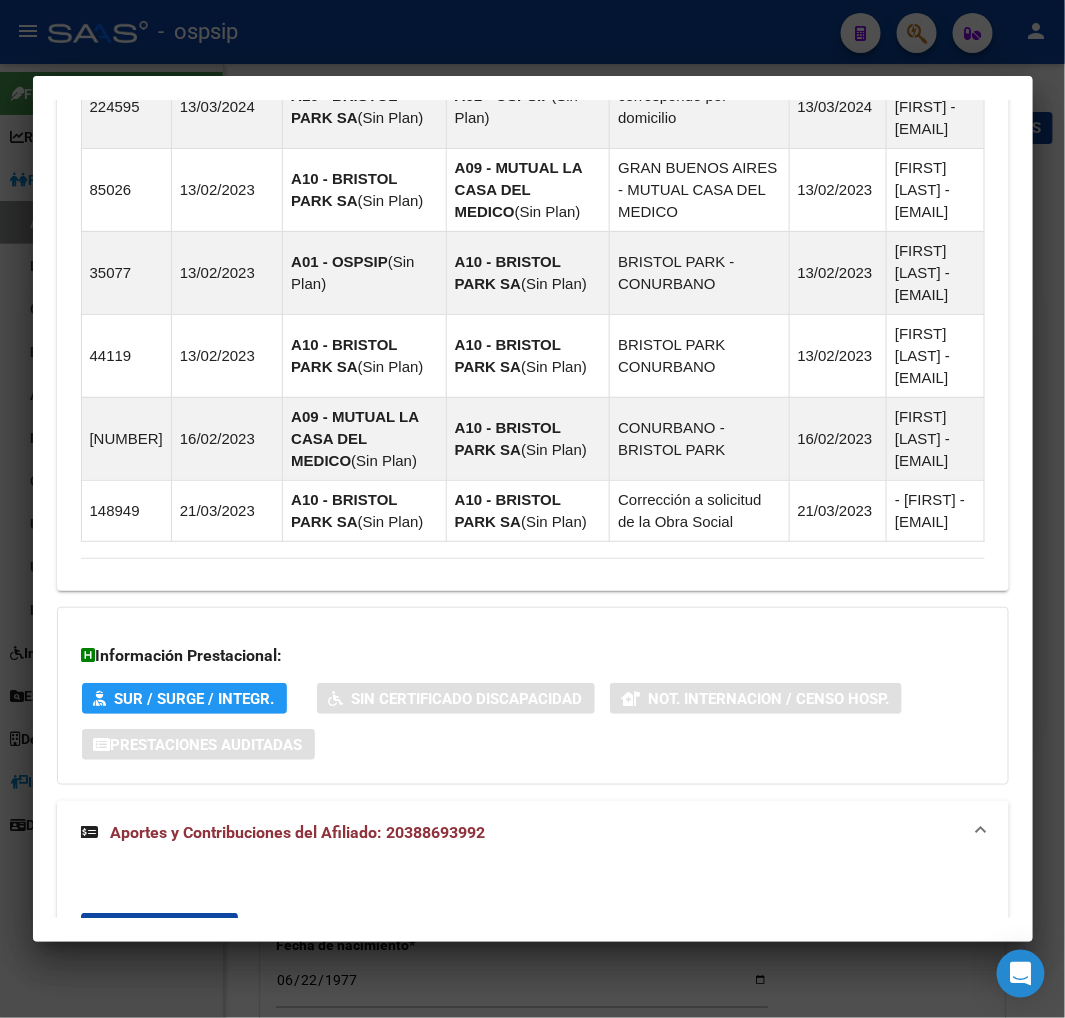 click at bounding box center [532, 509] 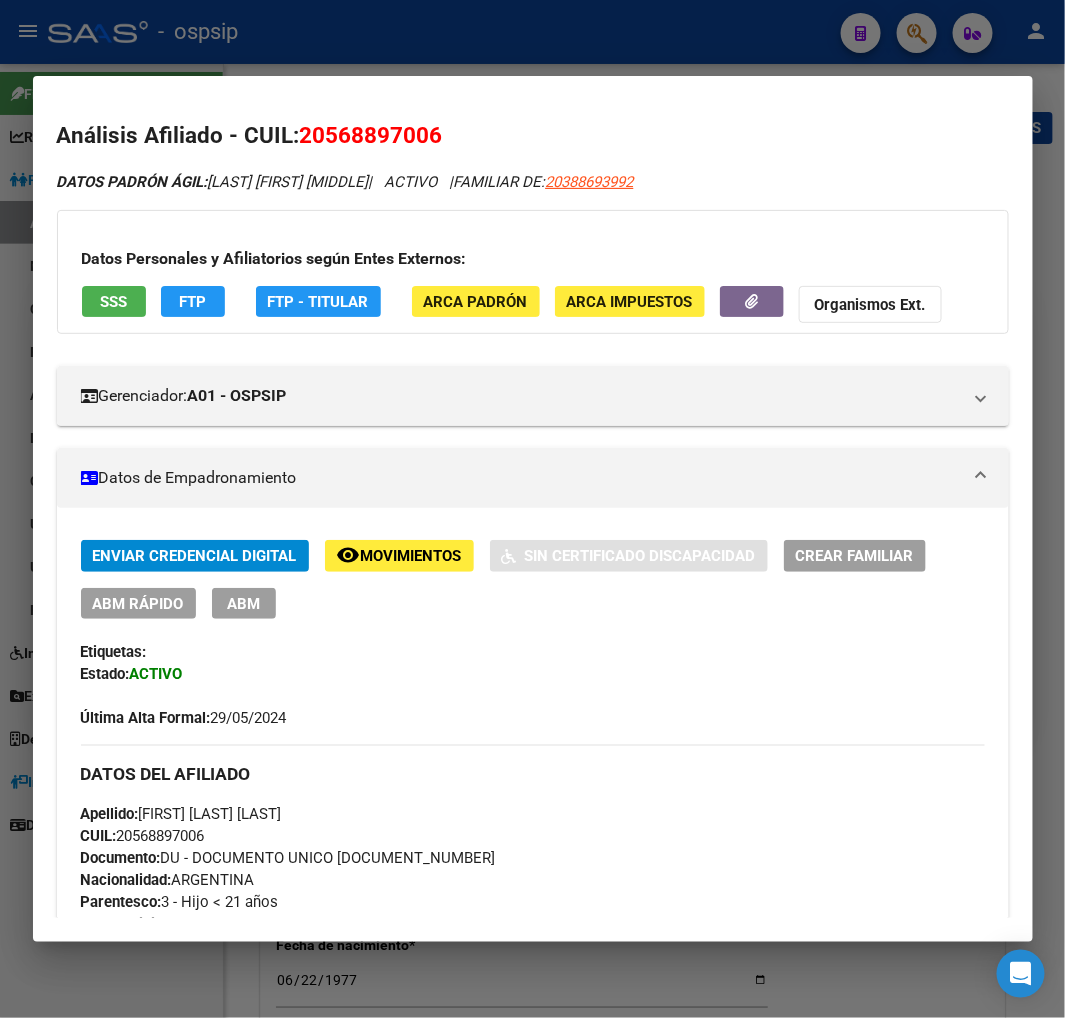 click at bounding box center (532, 509) 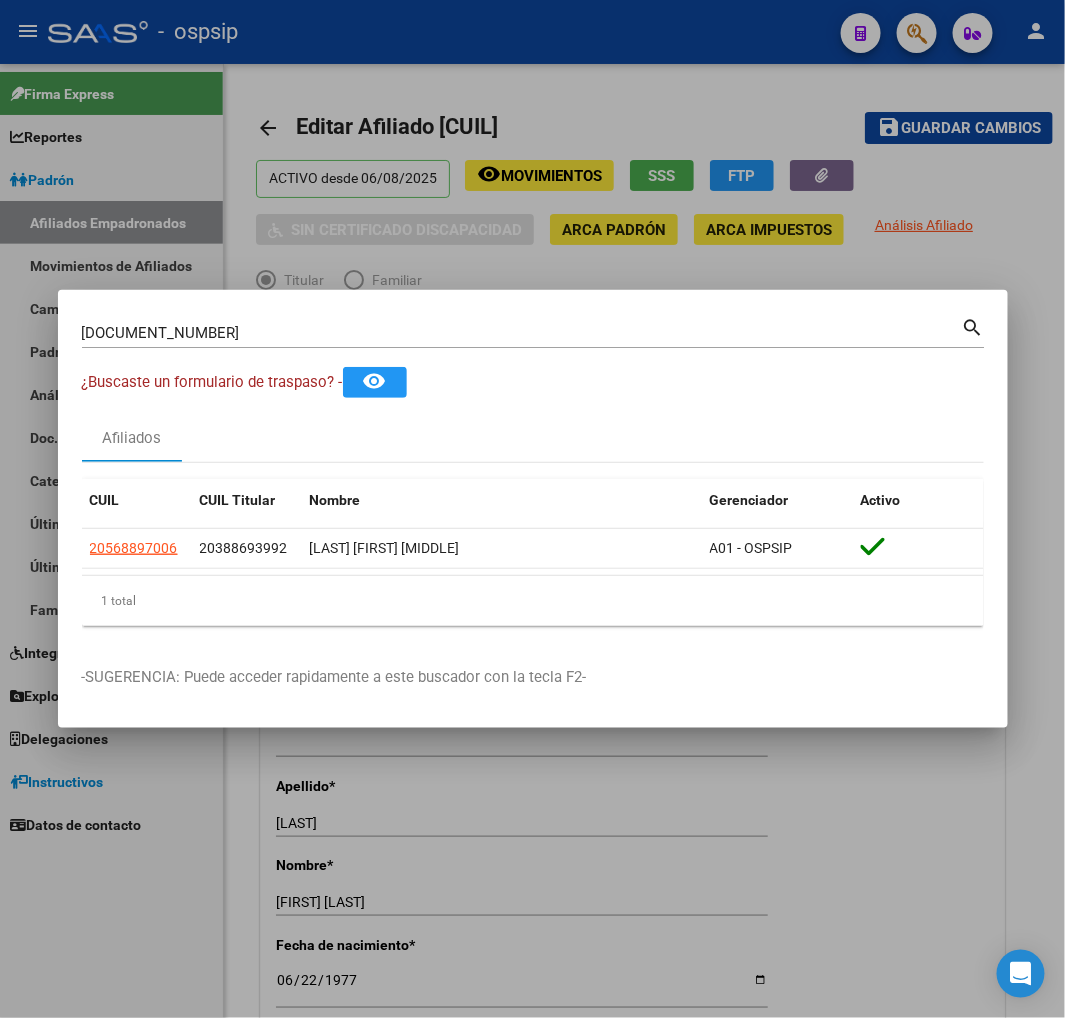 click on "56889700 Buscar (apellido, dni, cuil, nro traspaso, cuit, obra social)" at bounding box center (522, 333) 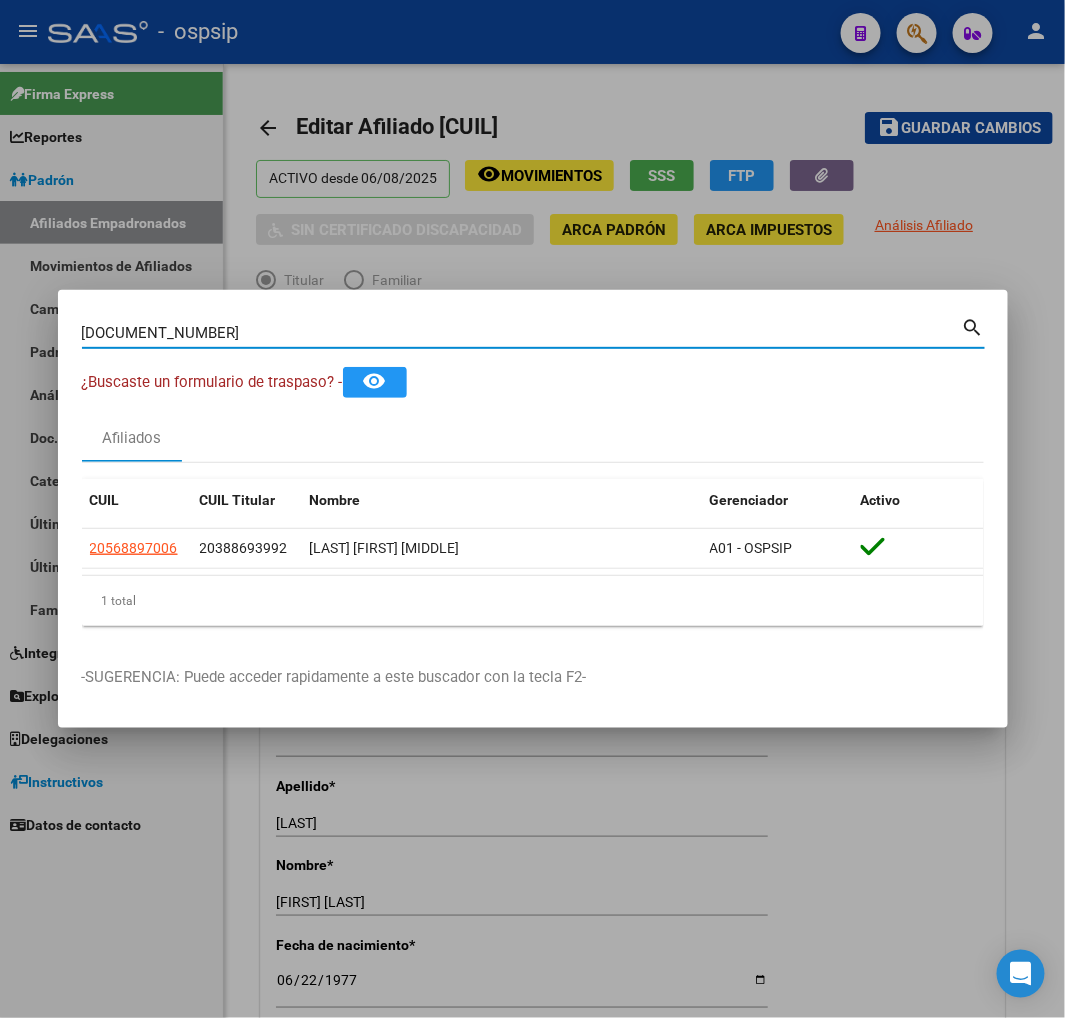 type on "P" 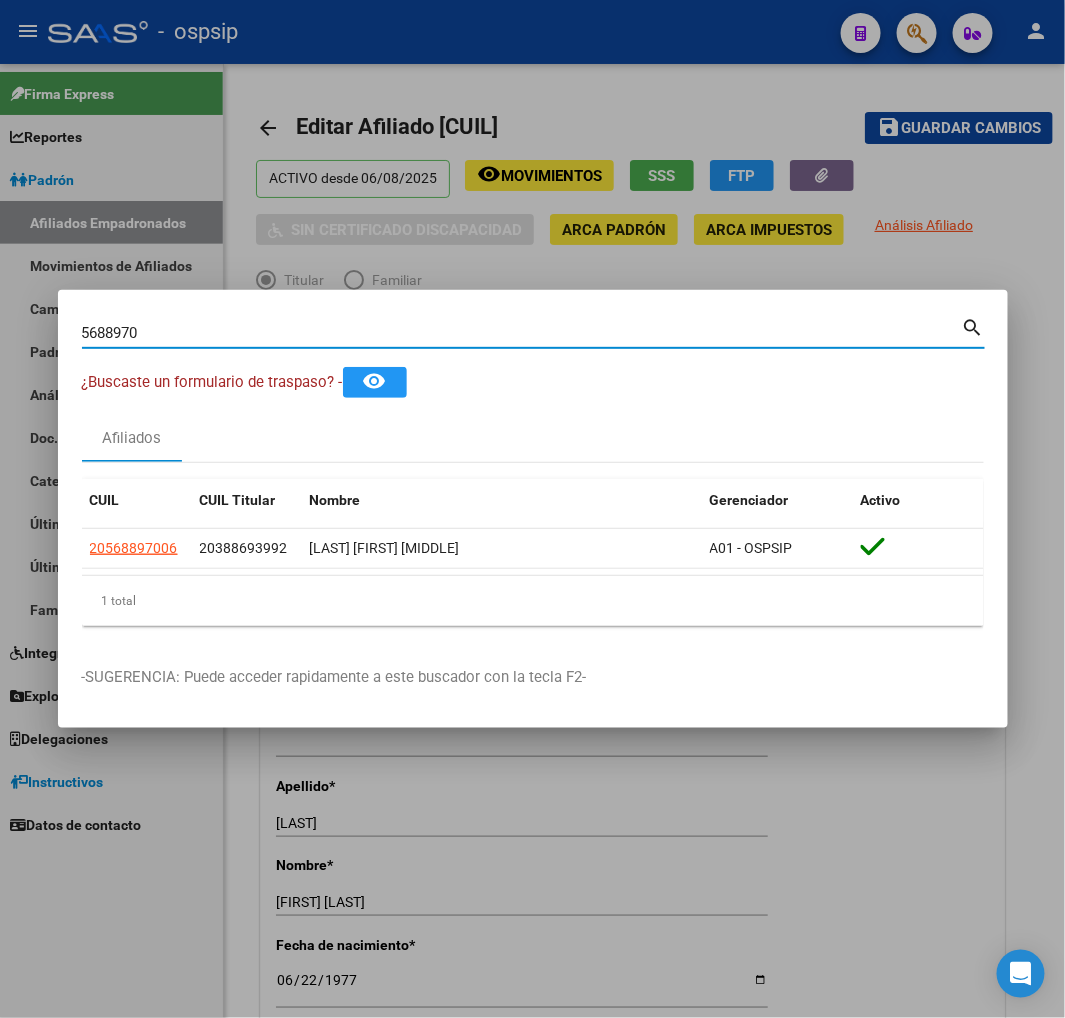 type on "P" 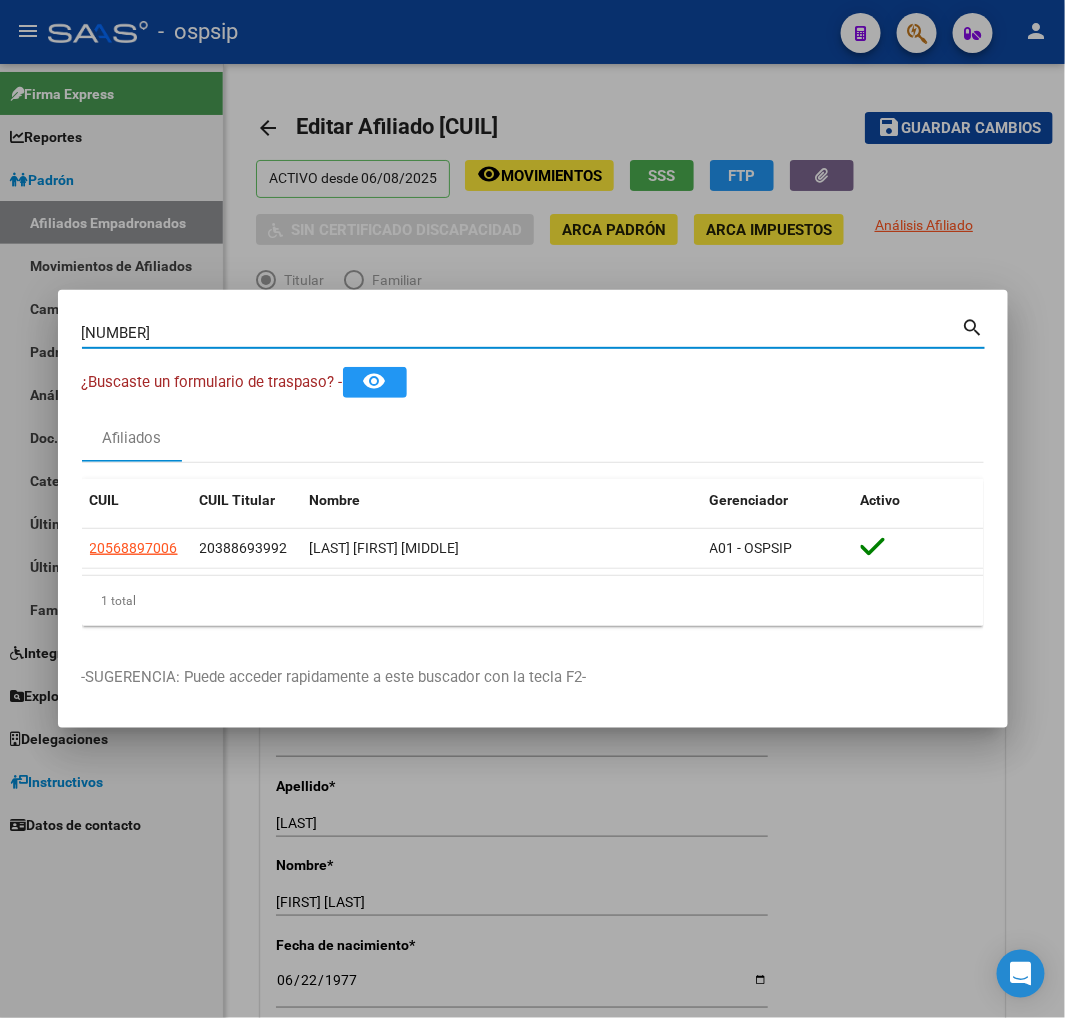 type on "P" 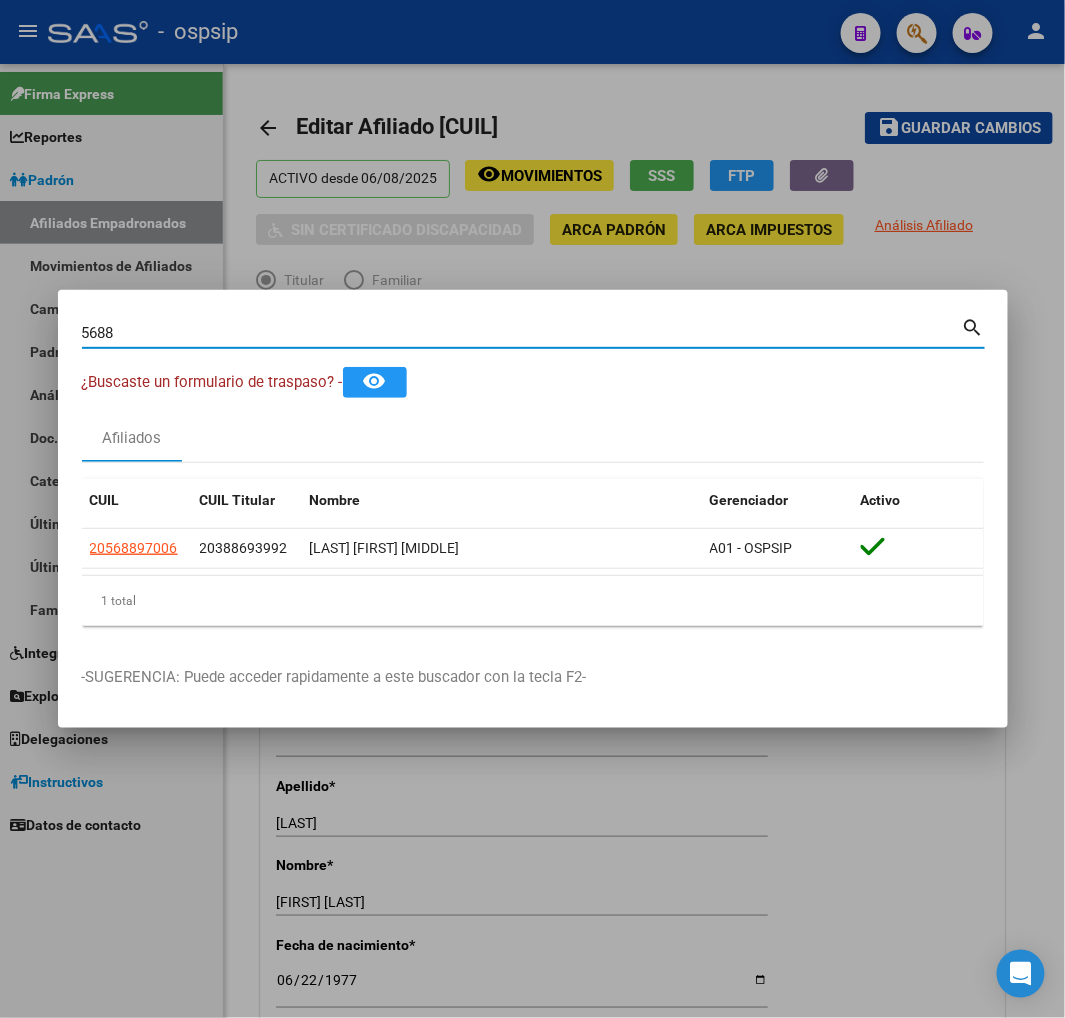 type on "P" 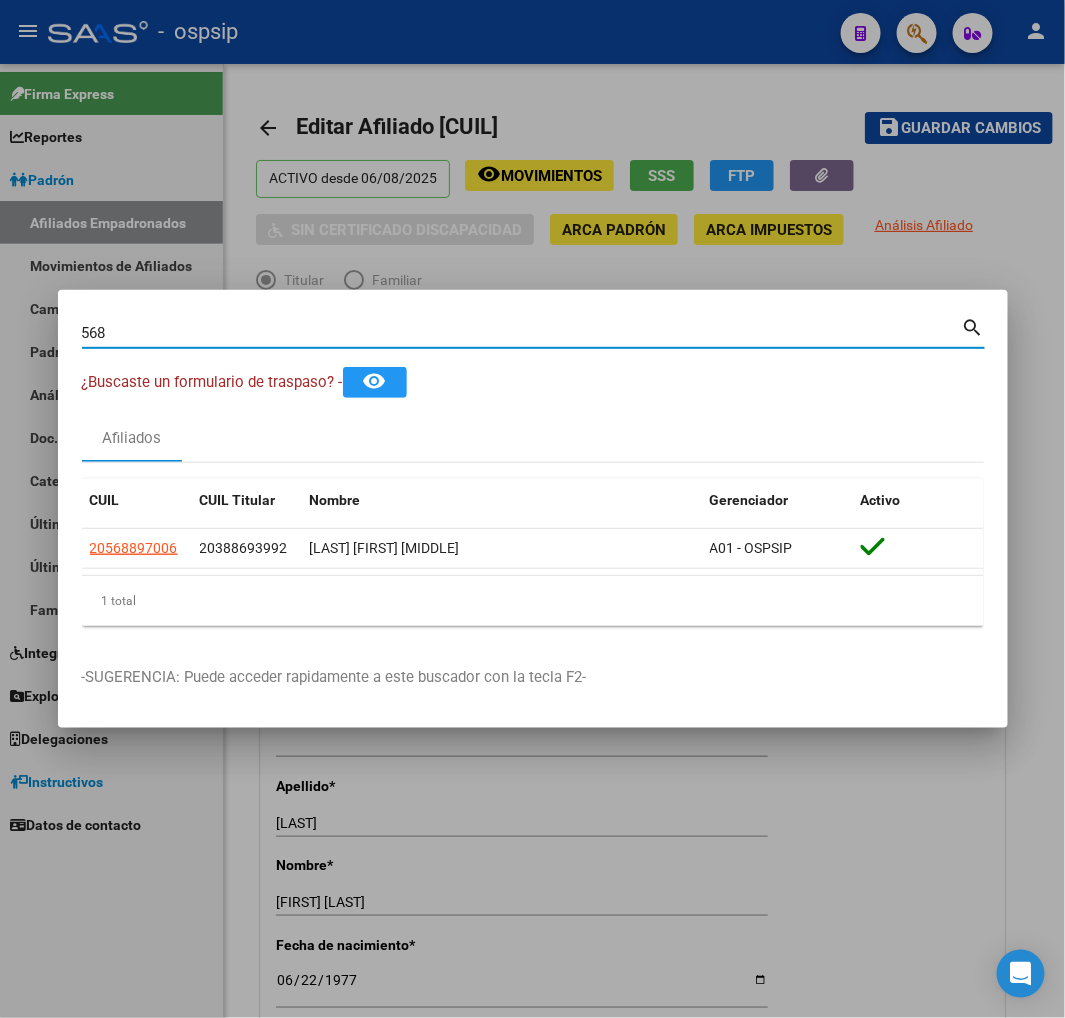 type on "P" 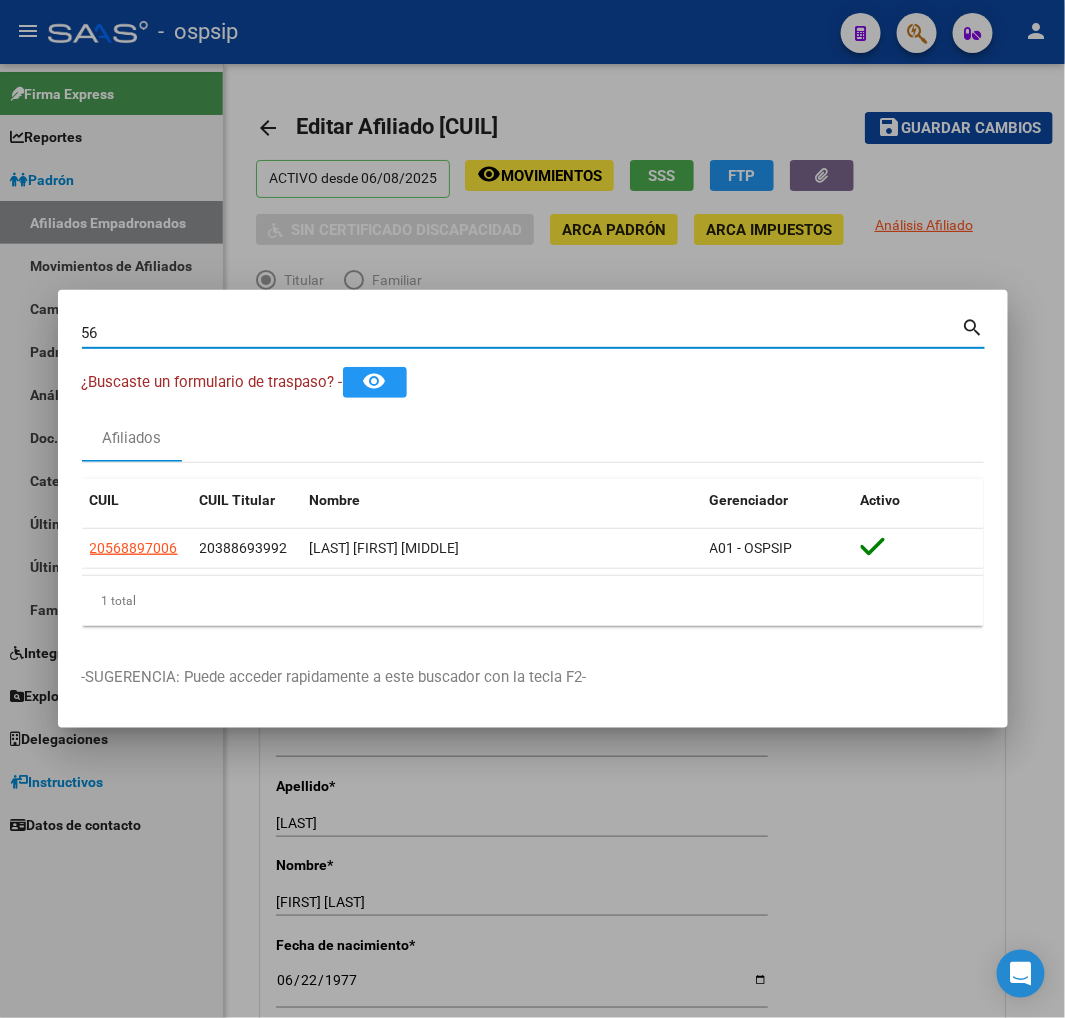 type on "P" 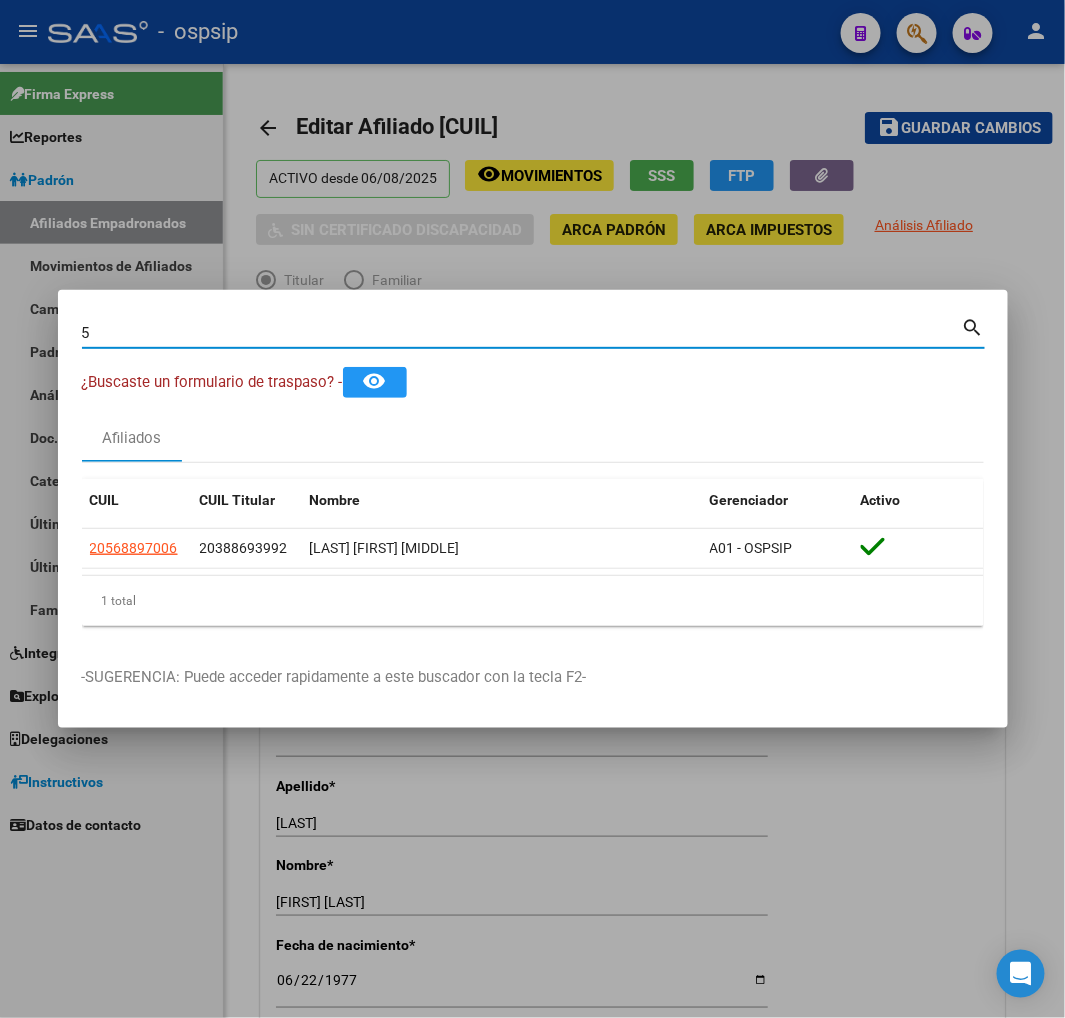 type on "P" 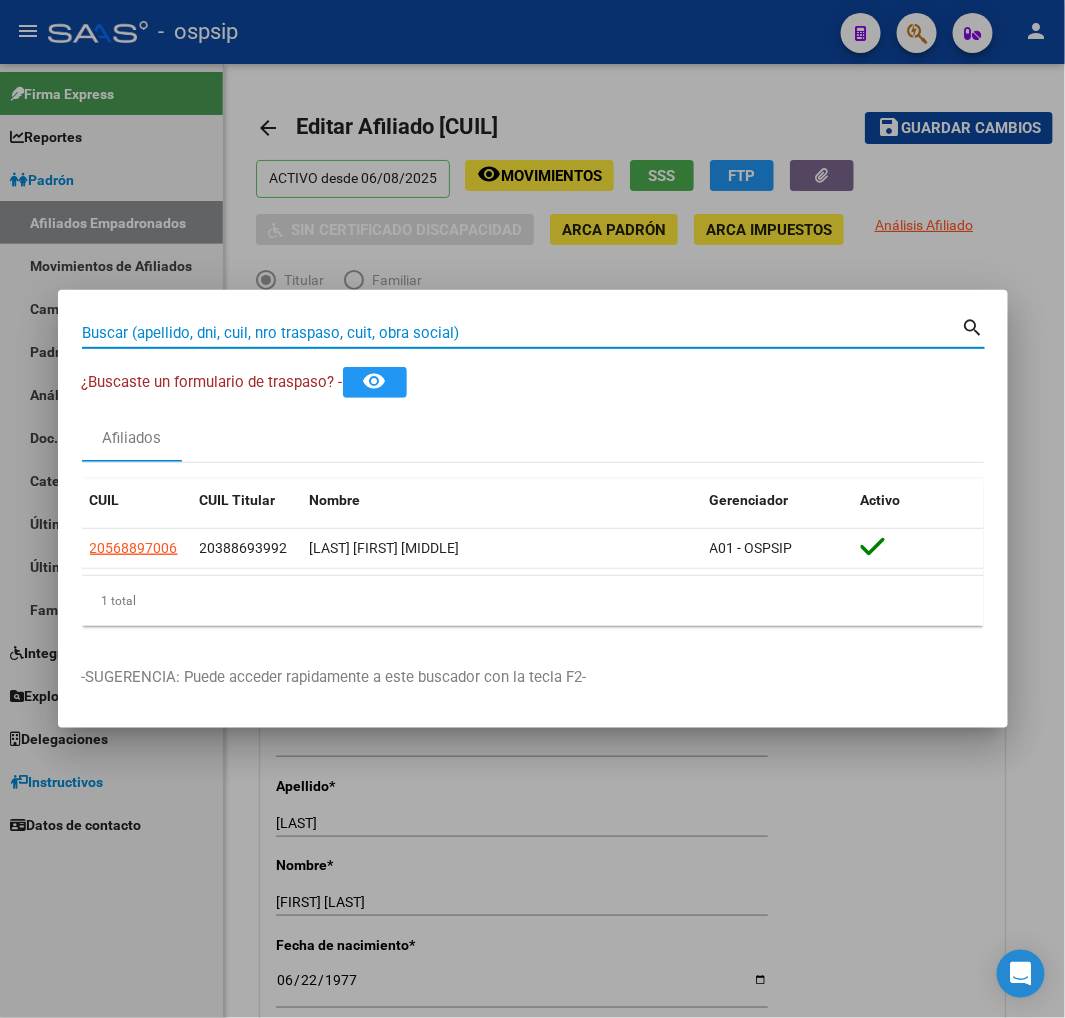 type on "P" 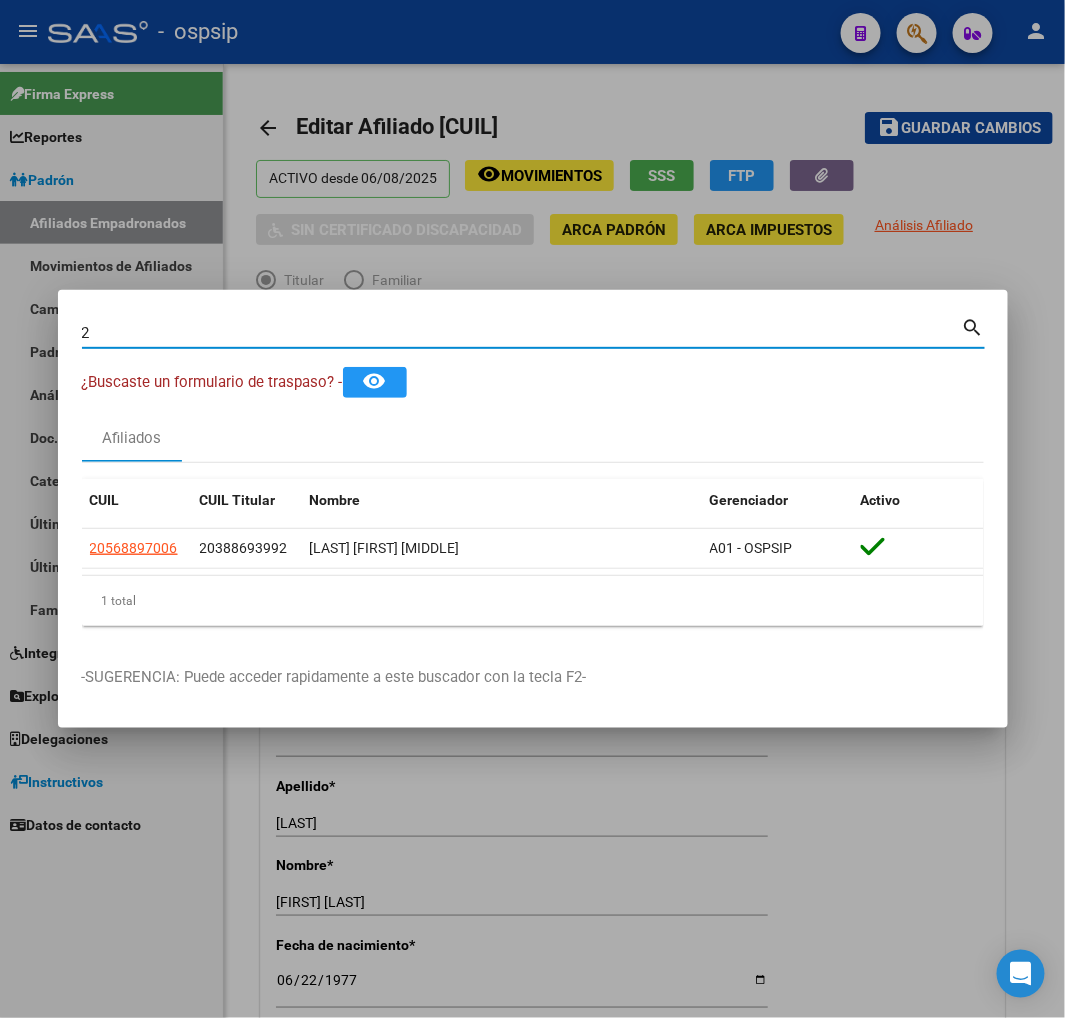 type on "P" 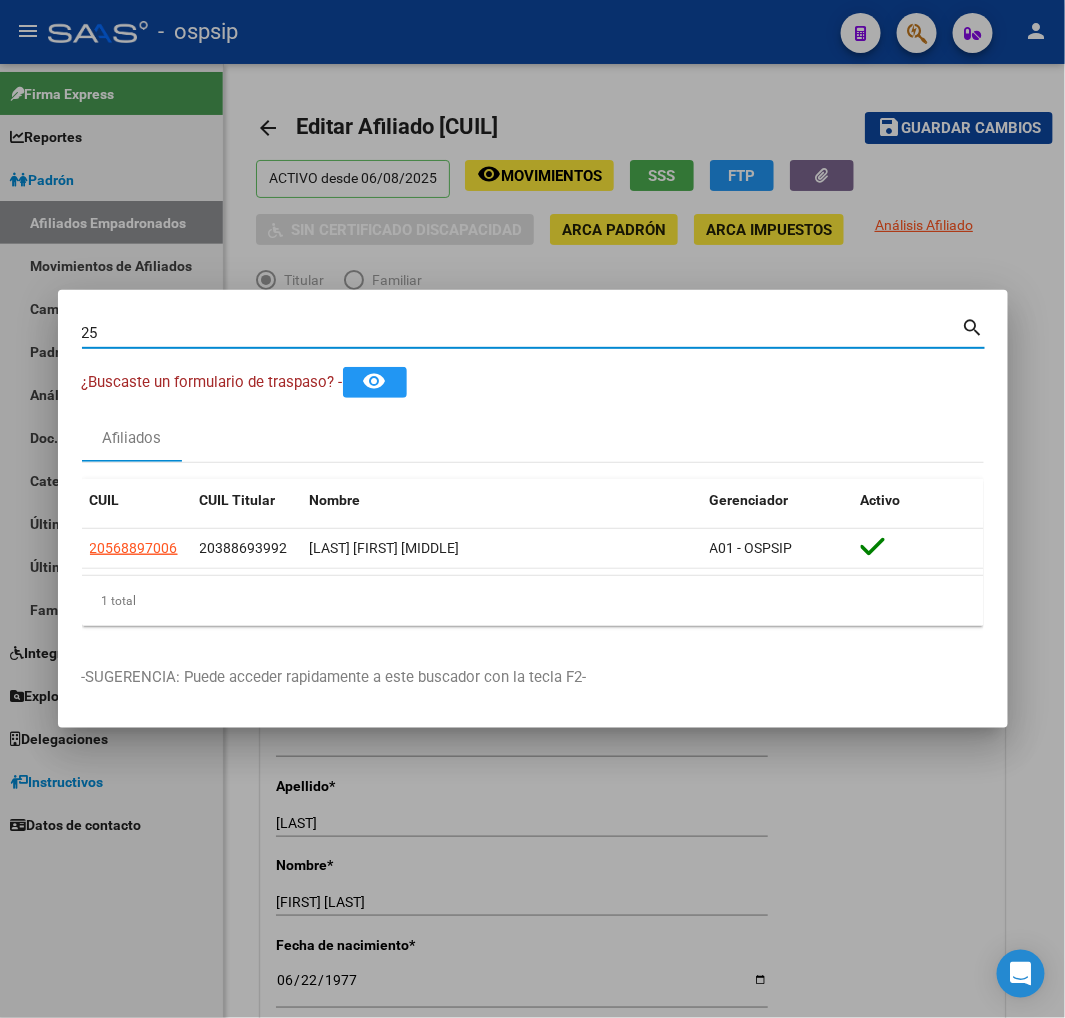 type on "P" 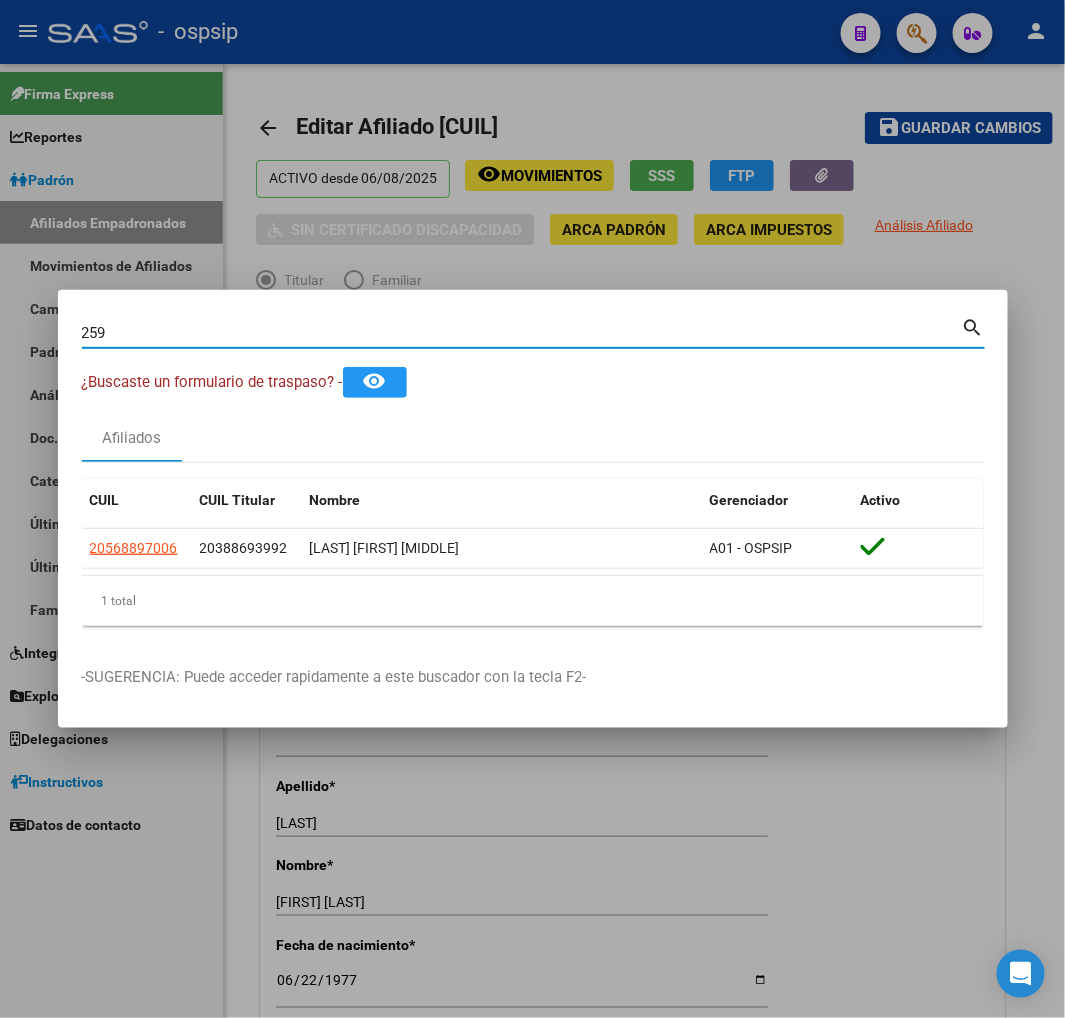 type on "P" 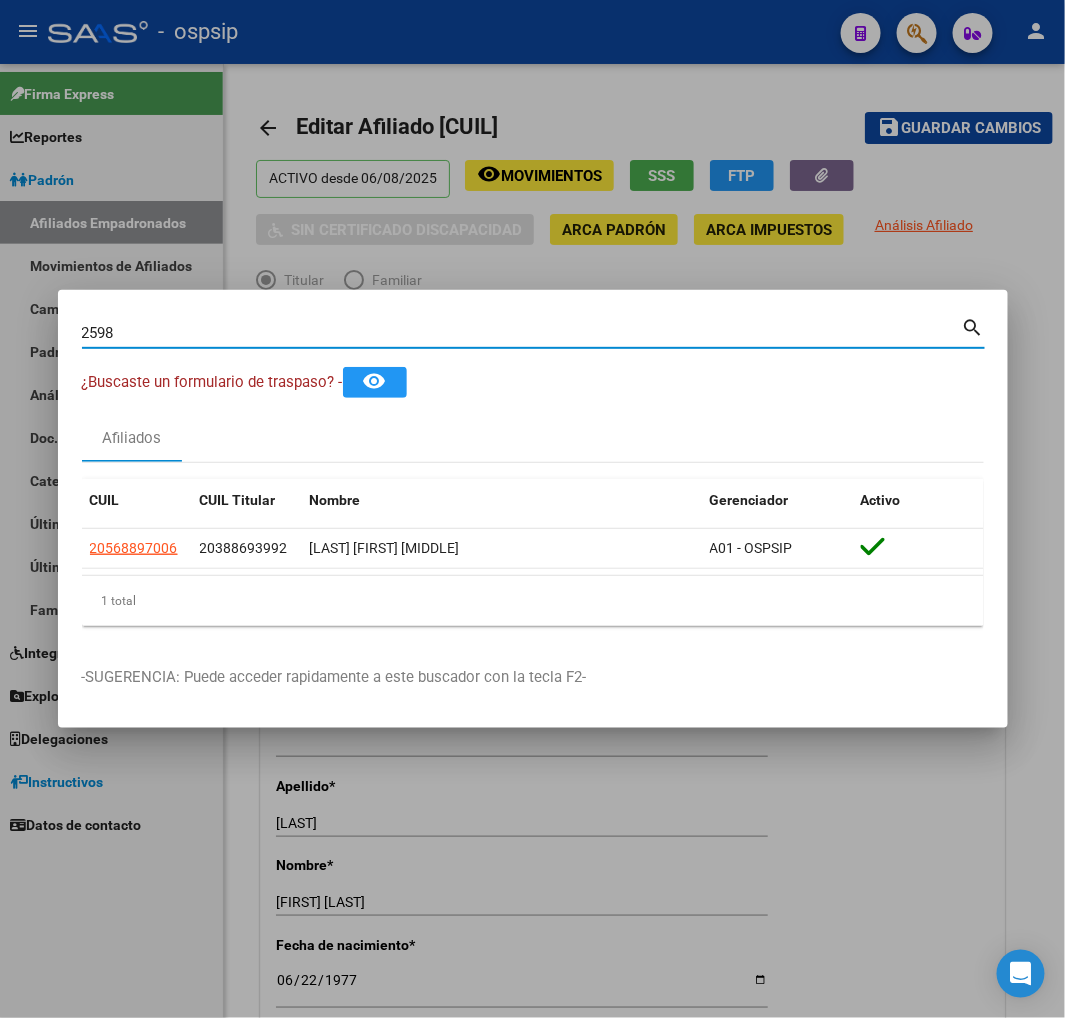 type on "P" 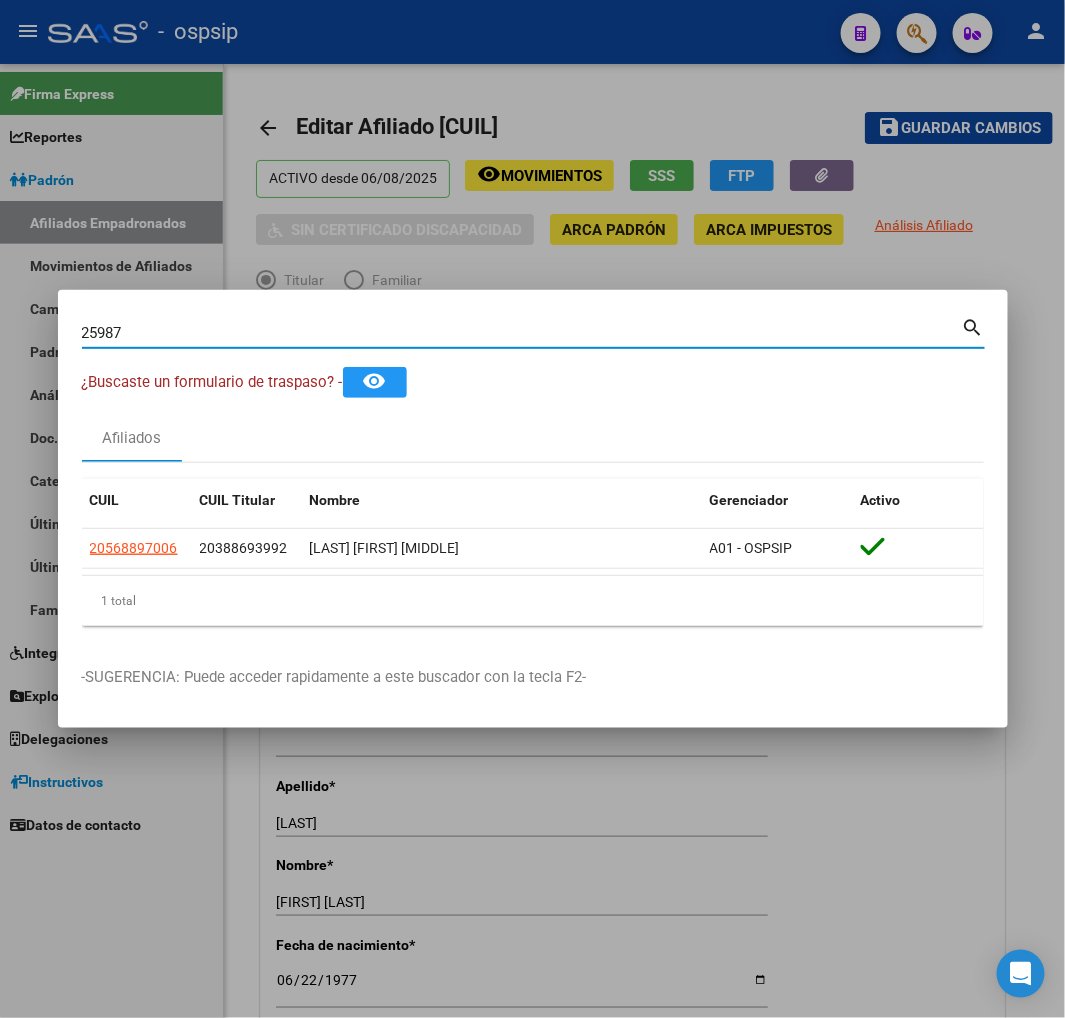 type on "P" 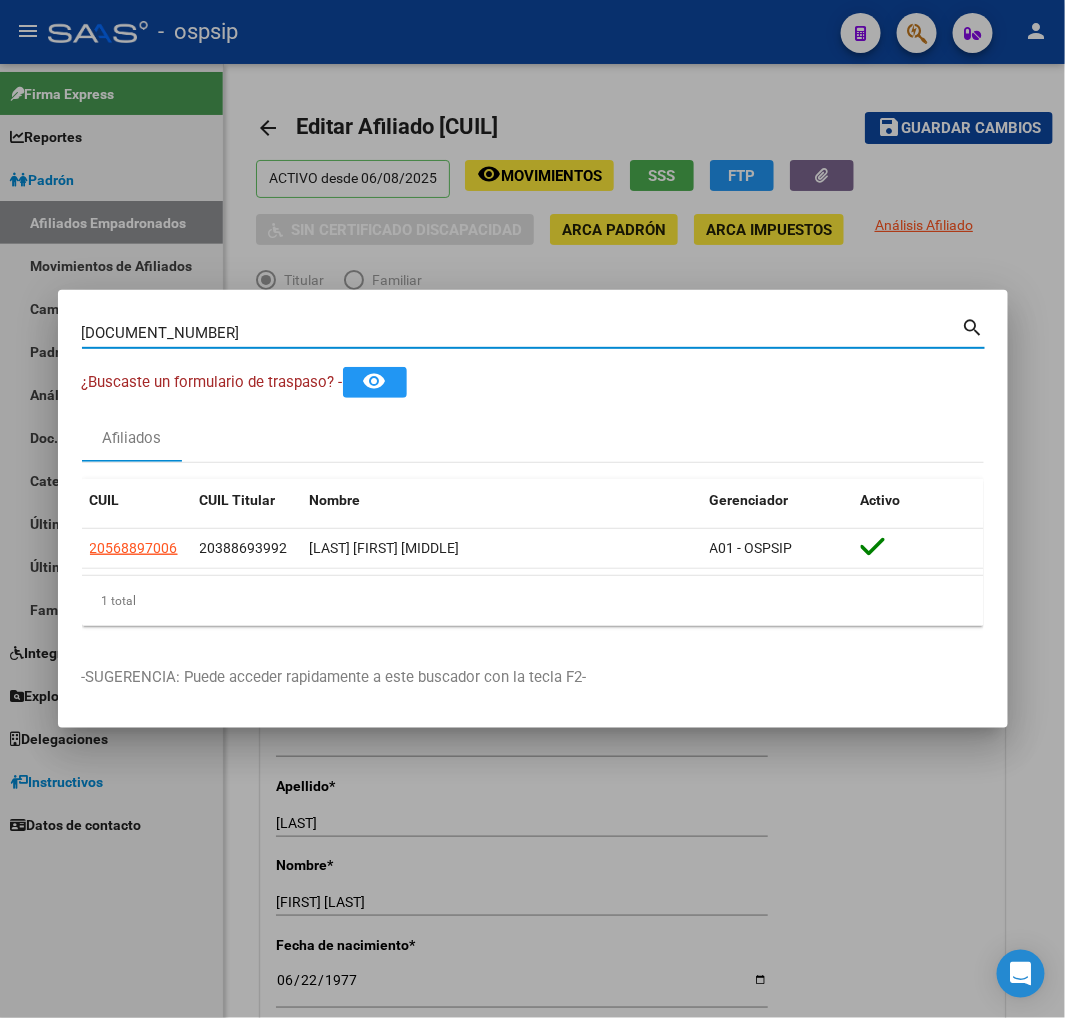 type on "P" 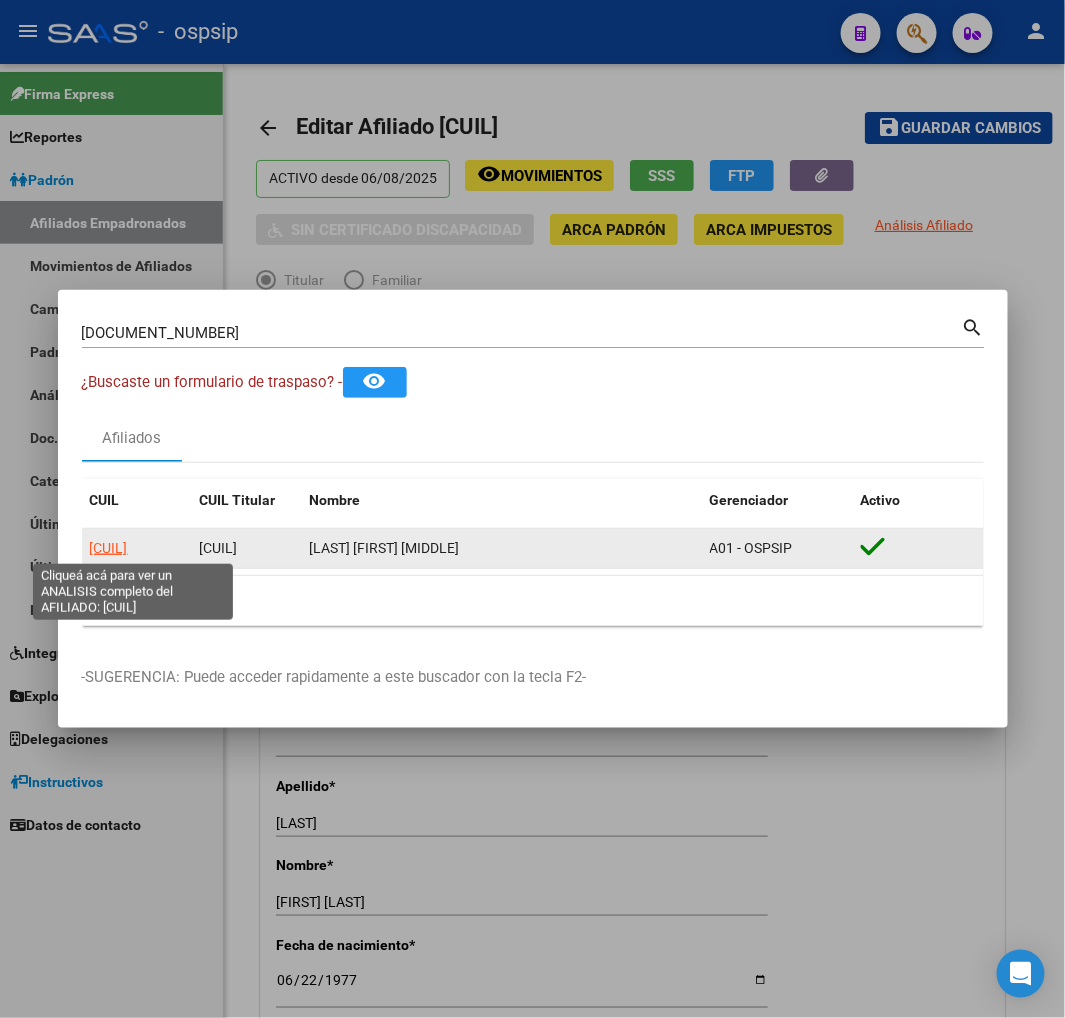 type on "P" 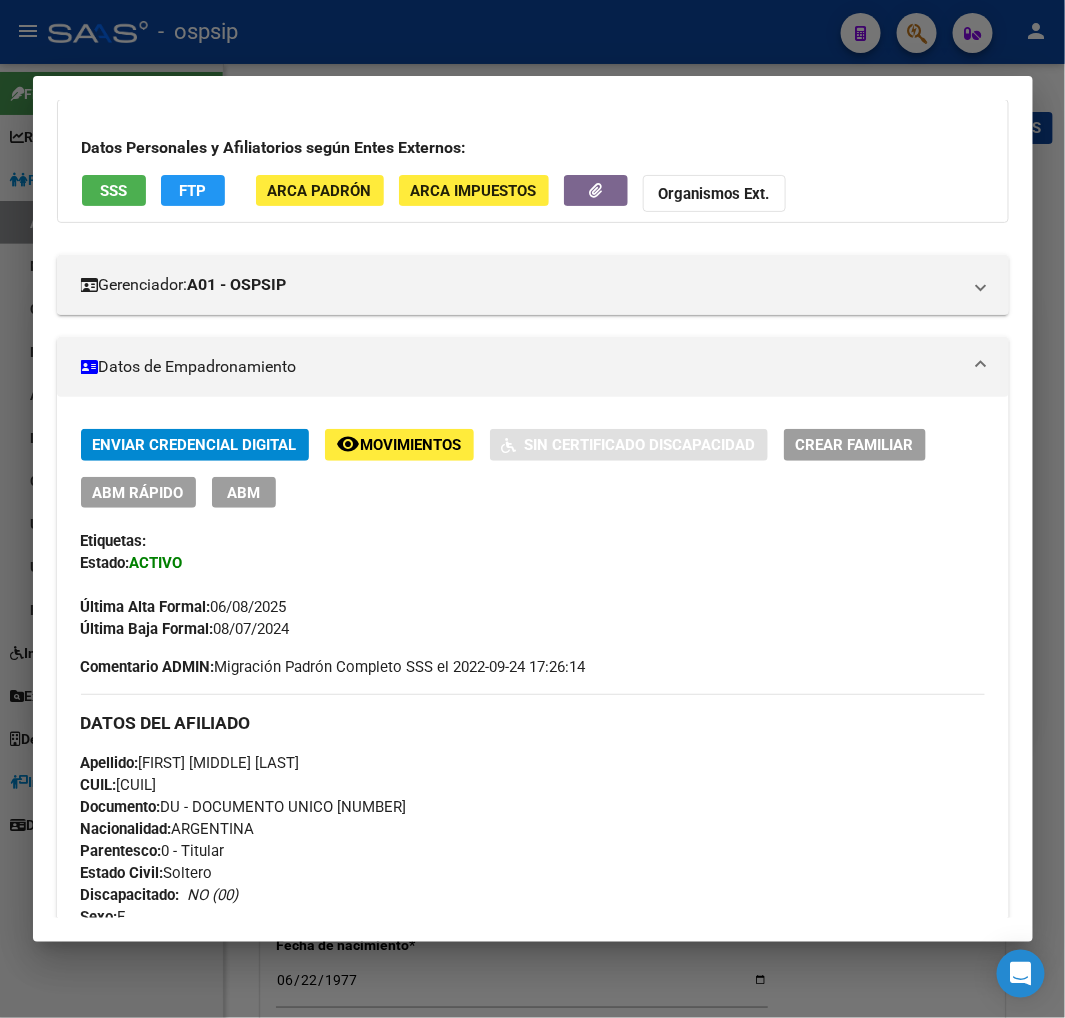 scroll, scrollTop: 0, scrollLeft: 0, axis: both 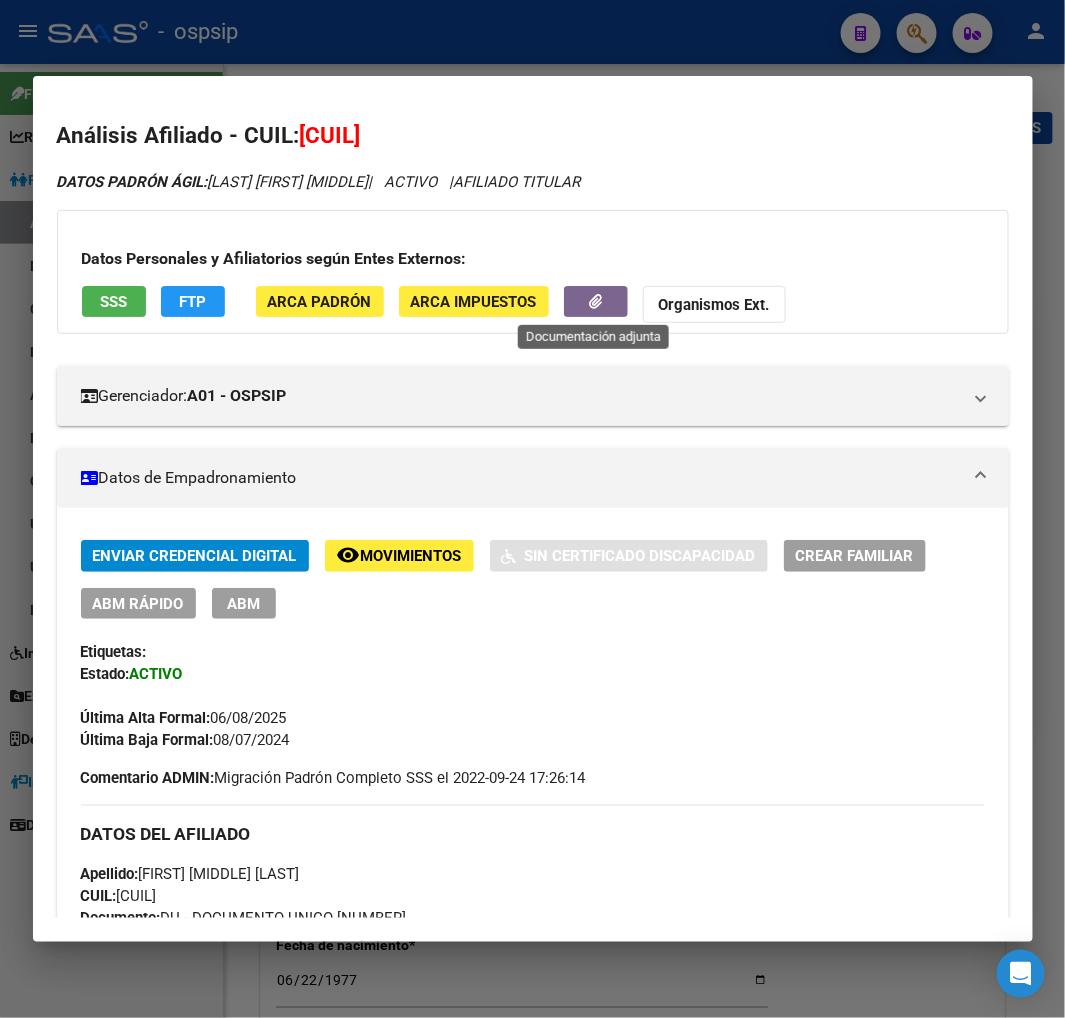 click 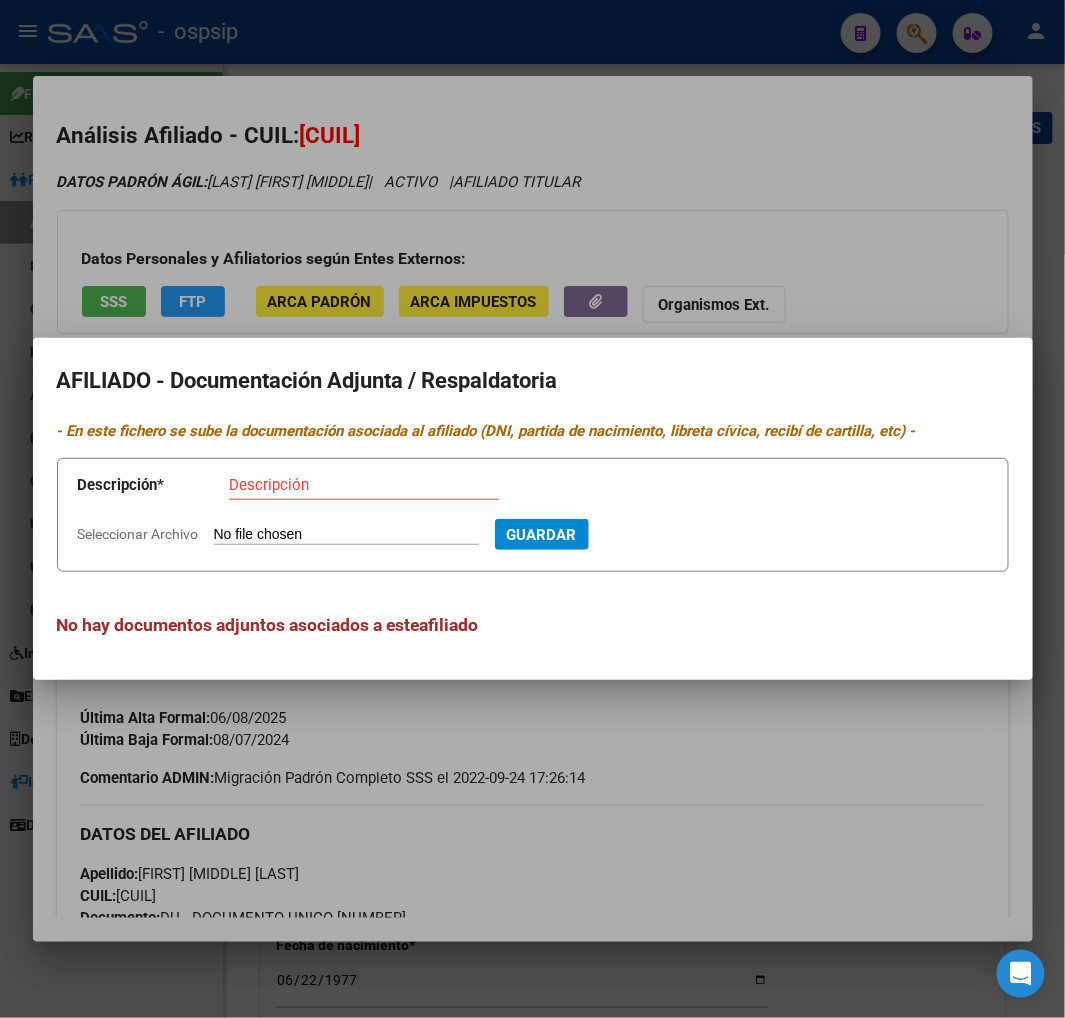 click at bounding box center (532, 509) 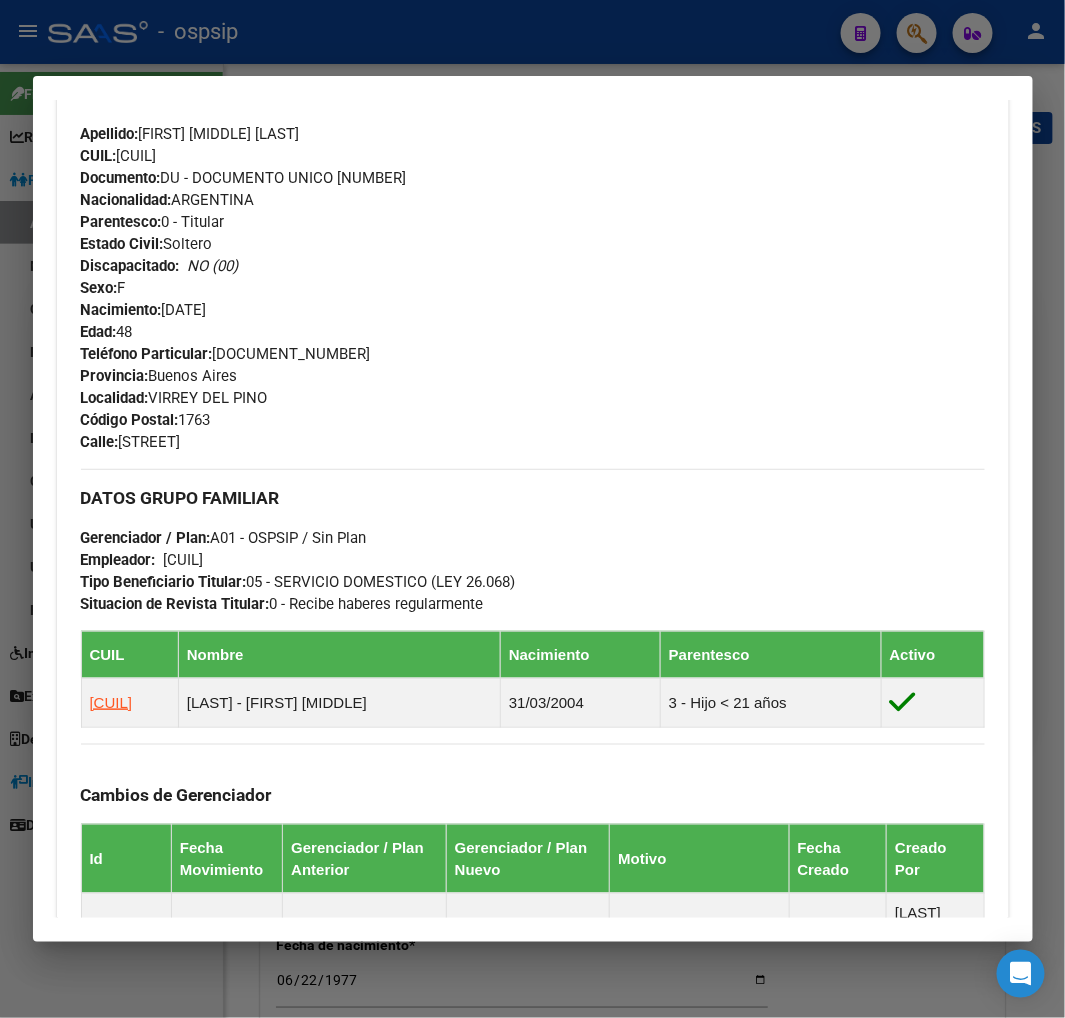 scroll, scrollTop: 777, scrollLeft: 0, axis: vertical 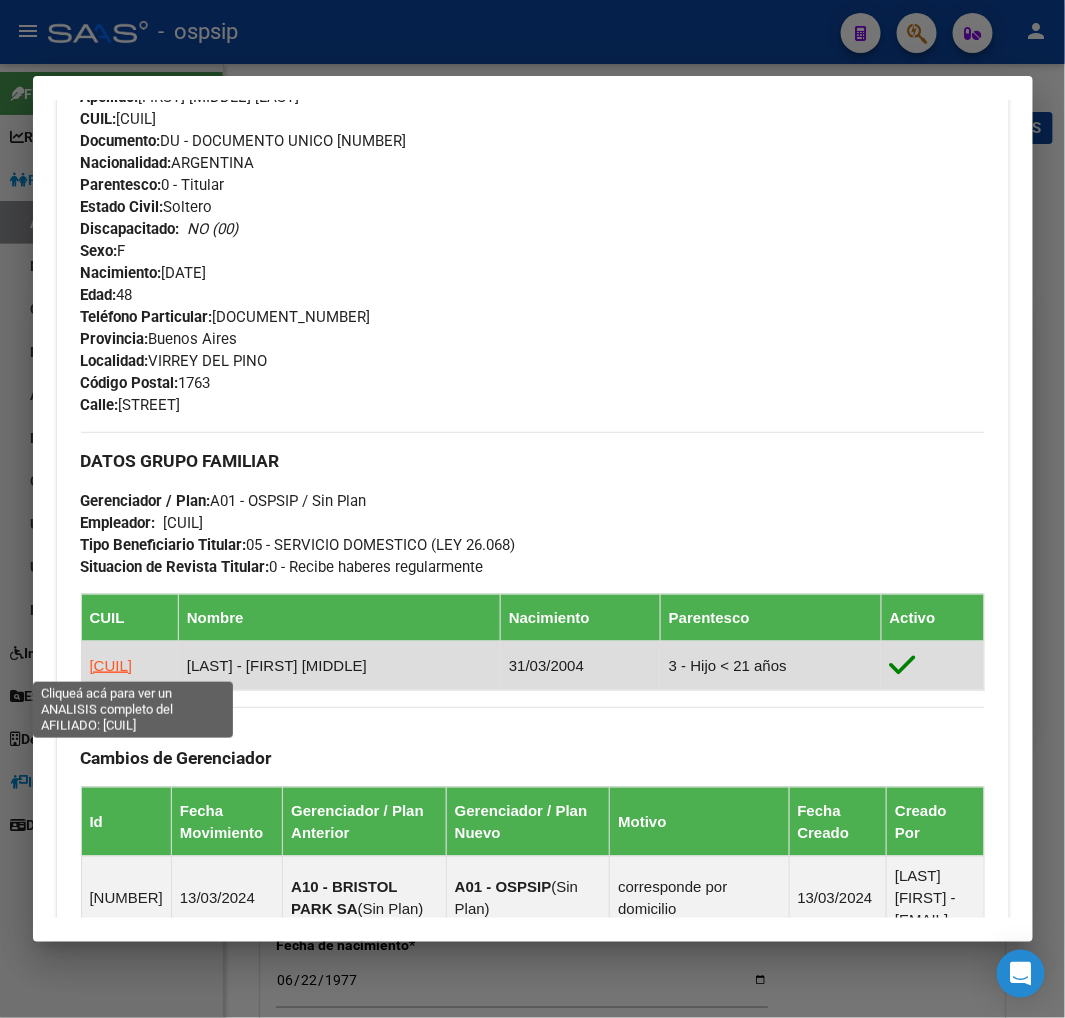type on "P" 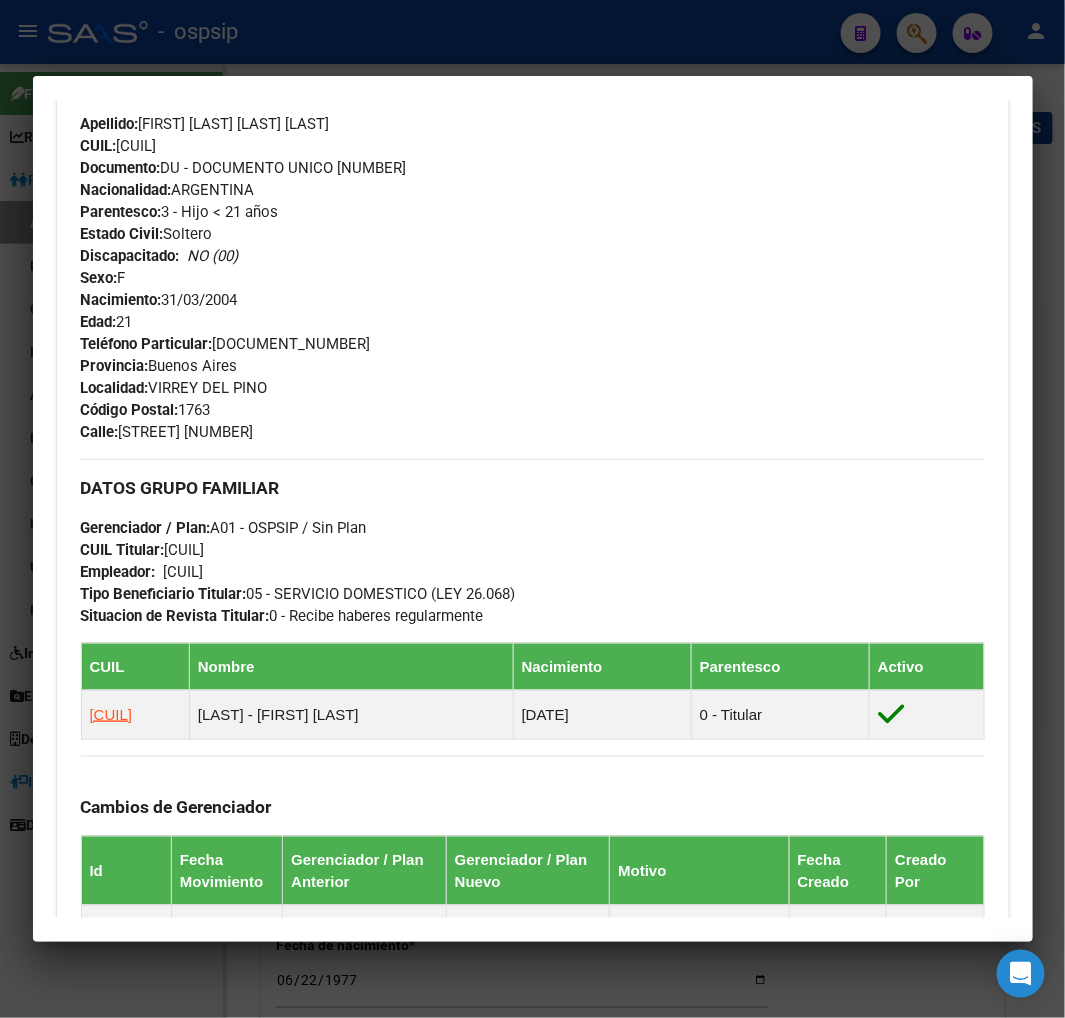 scroll, scrollTop: 777, scrollLeft: 0, axis: vertical 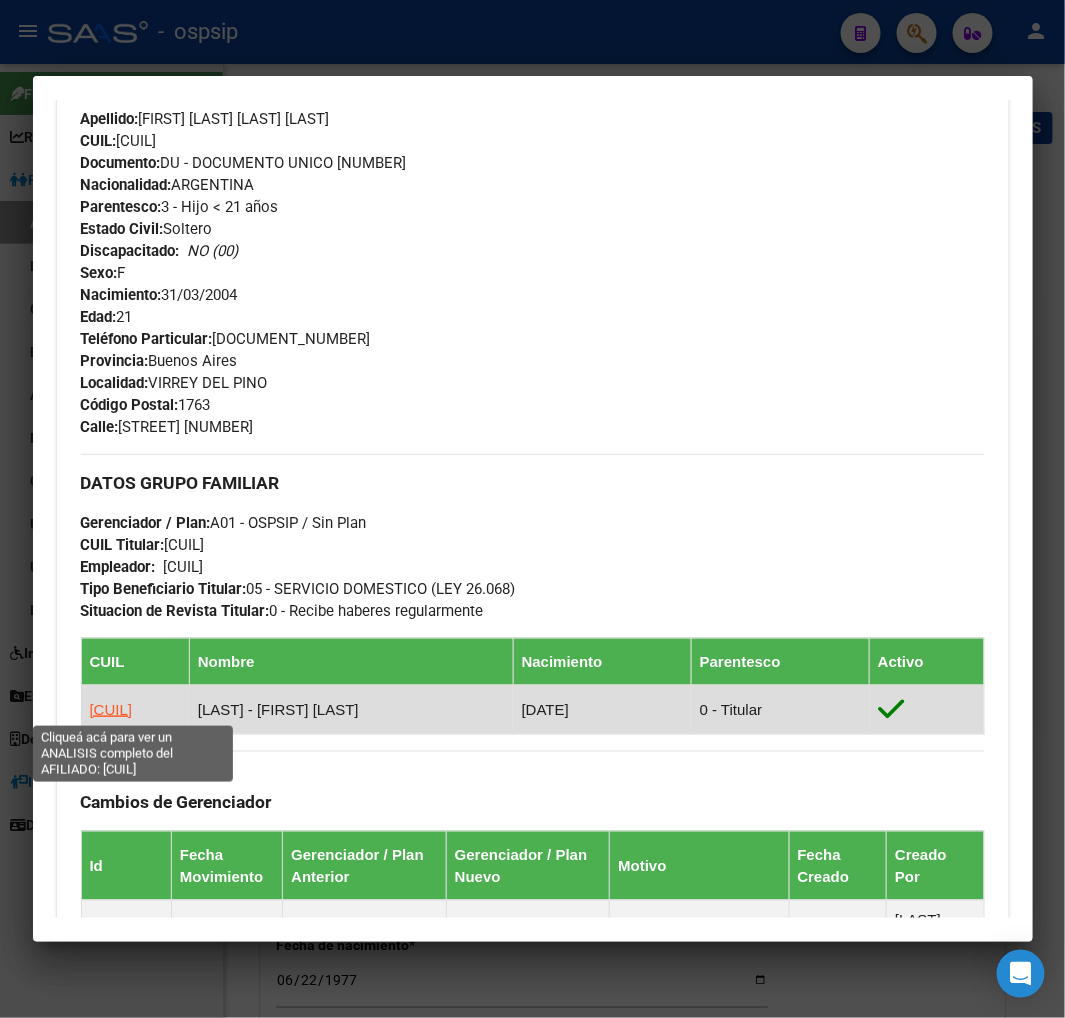 type on "P" 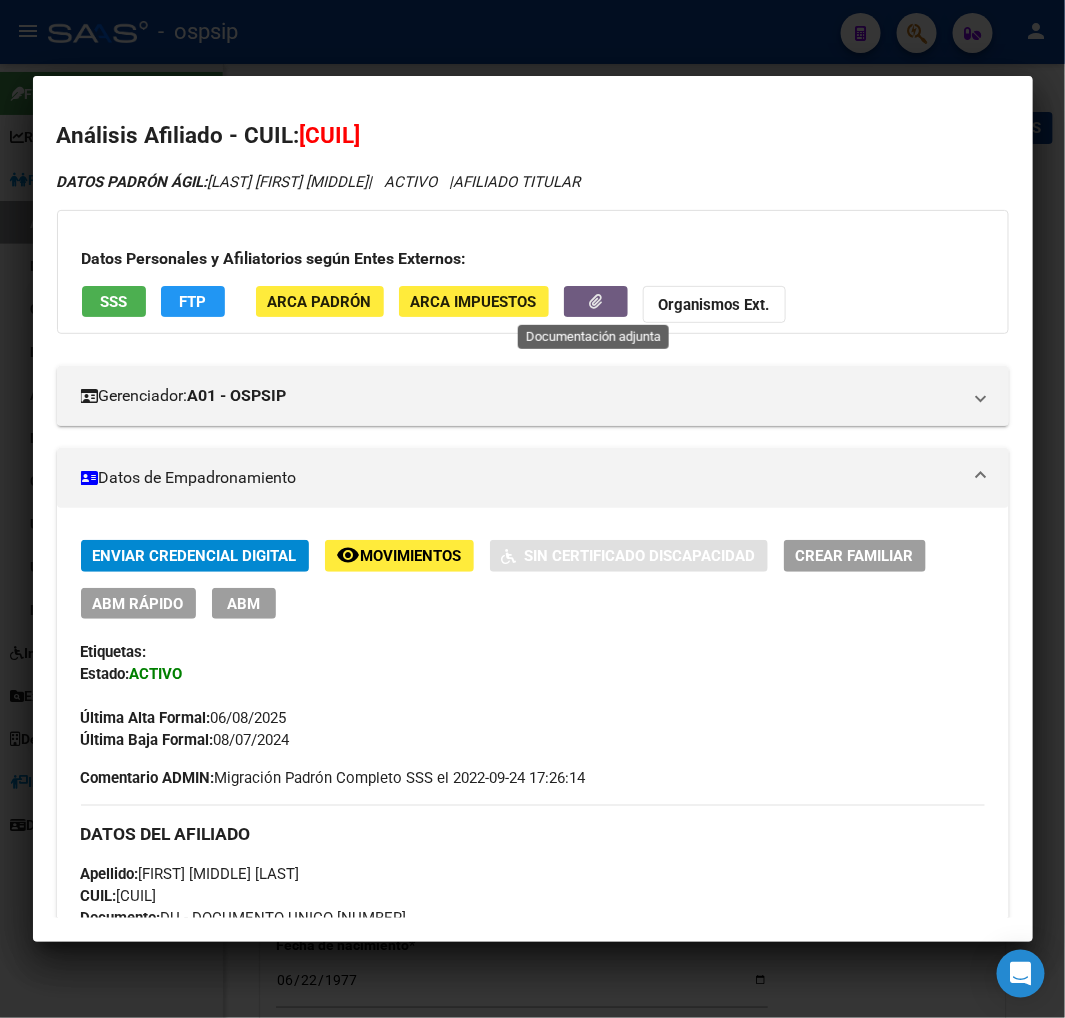 click 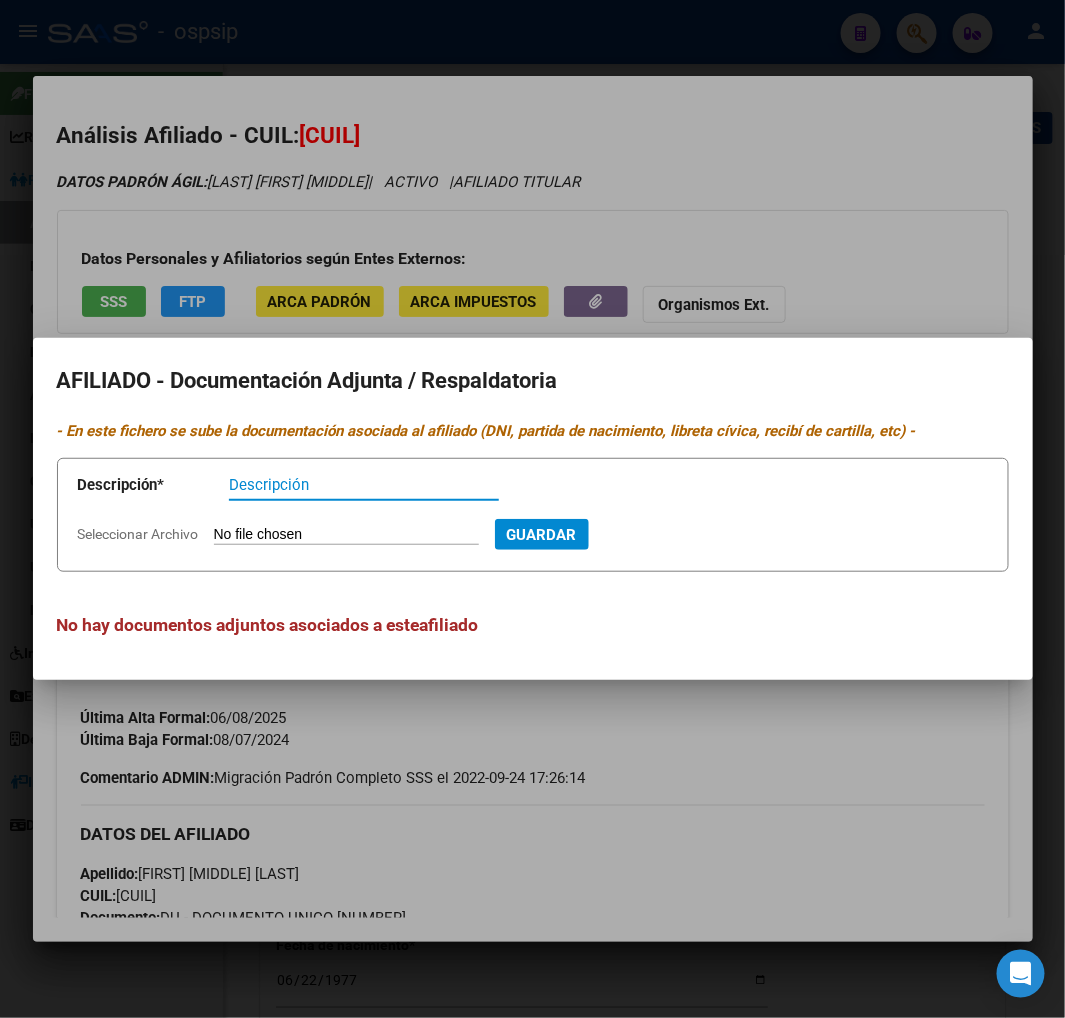 type on "P" 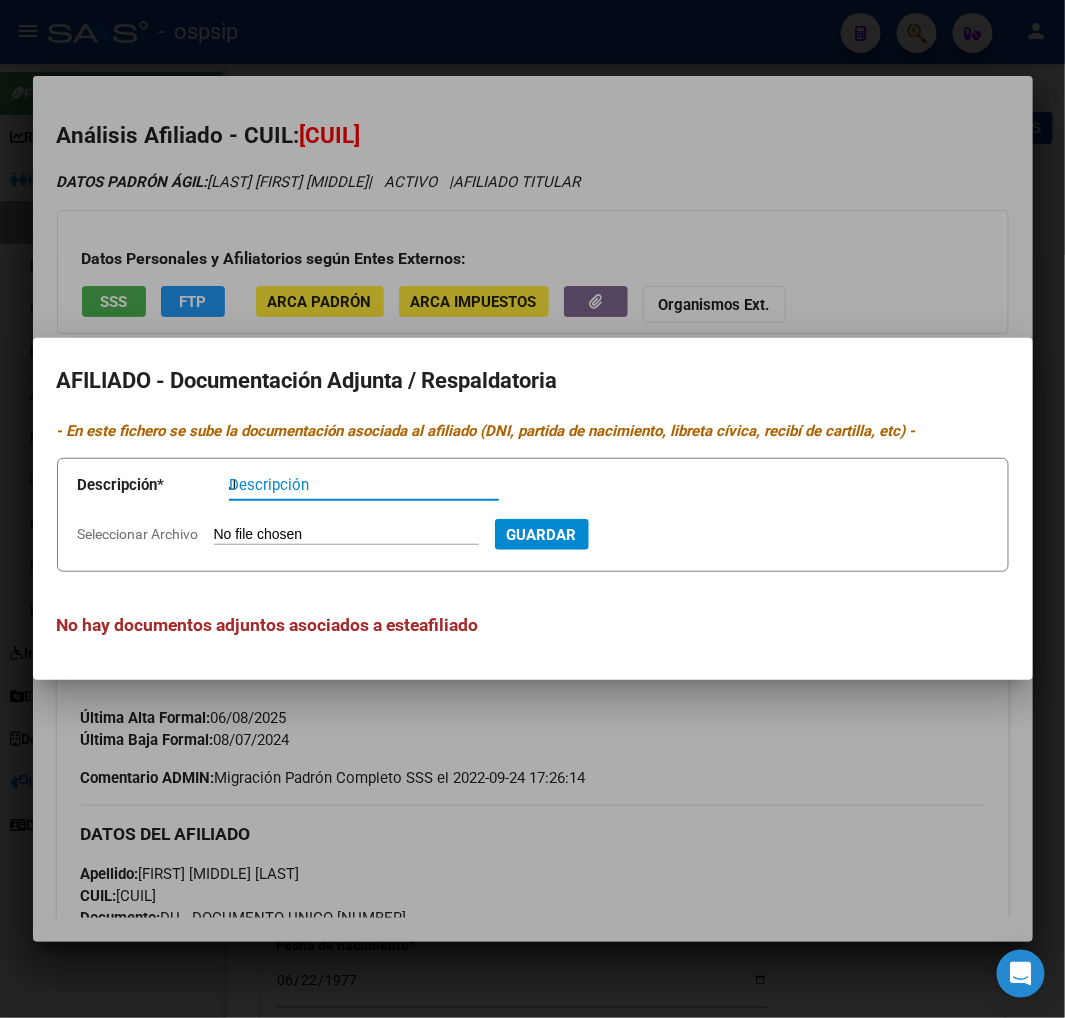 type on "P" 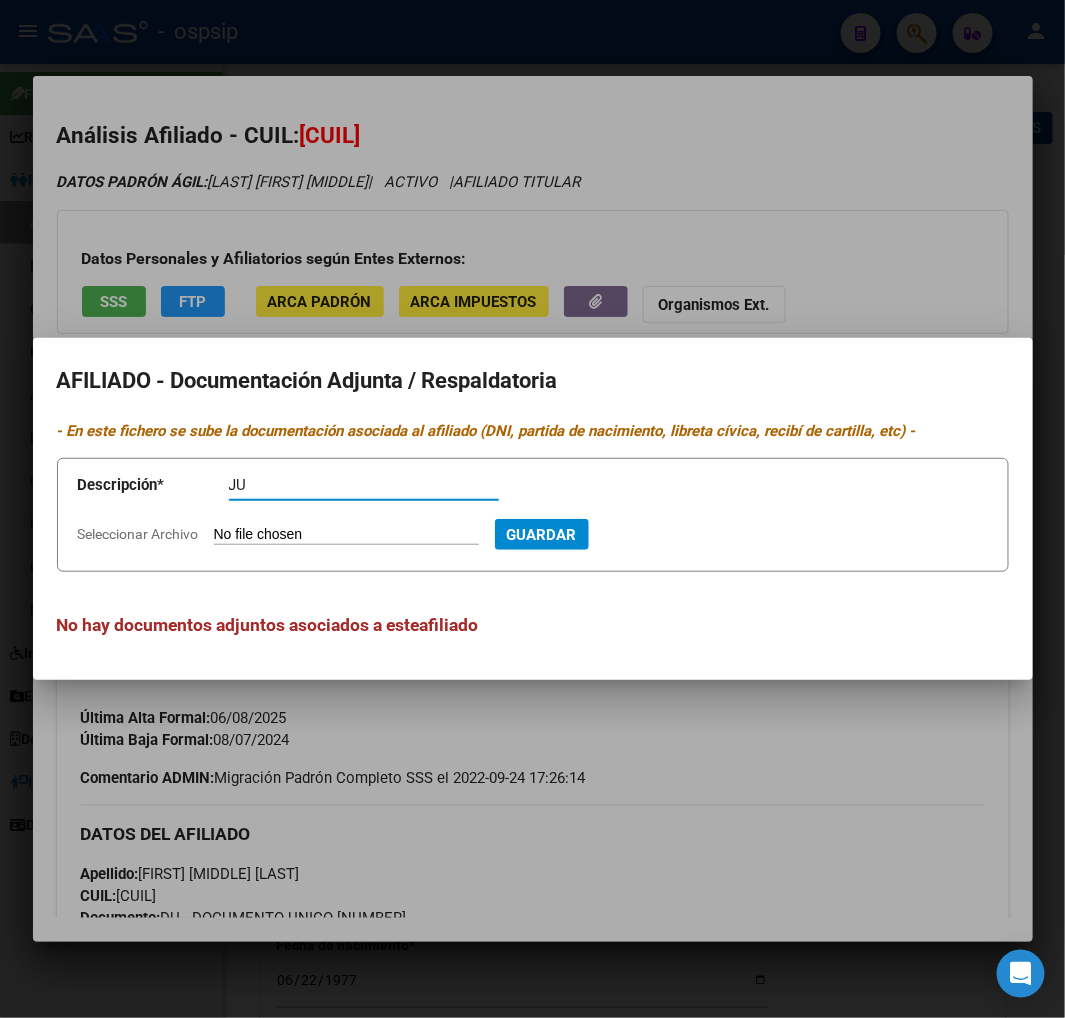 type on "P" 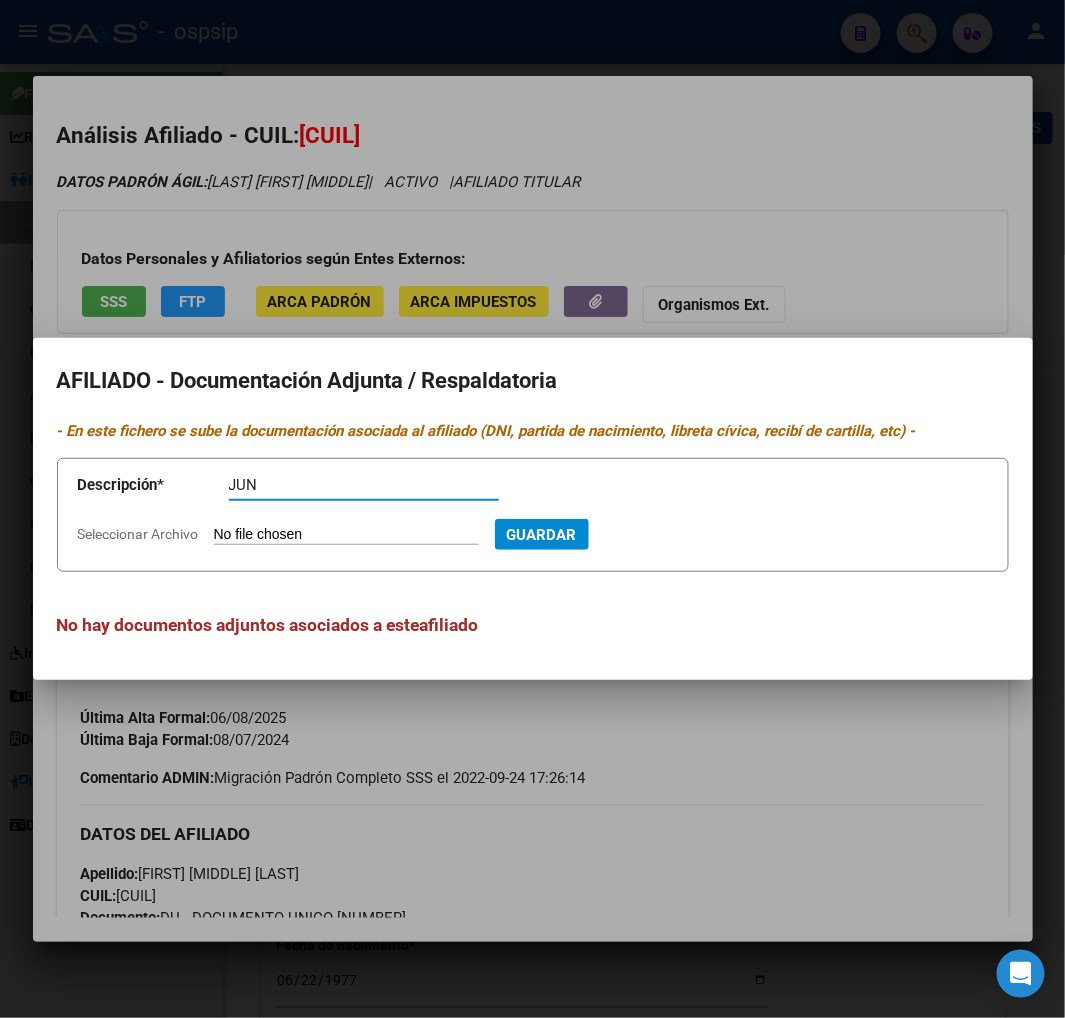 type on "P" 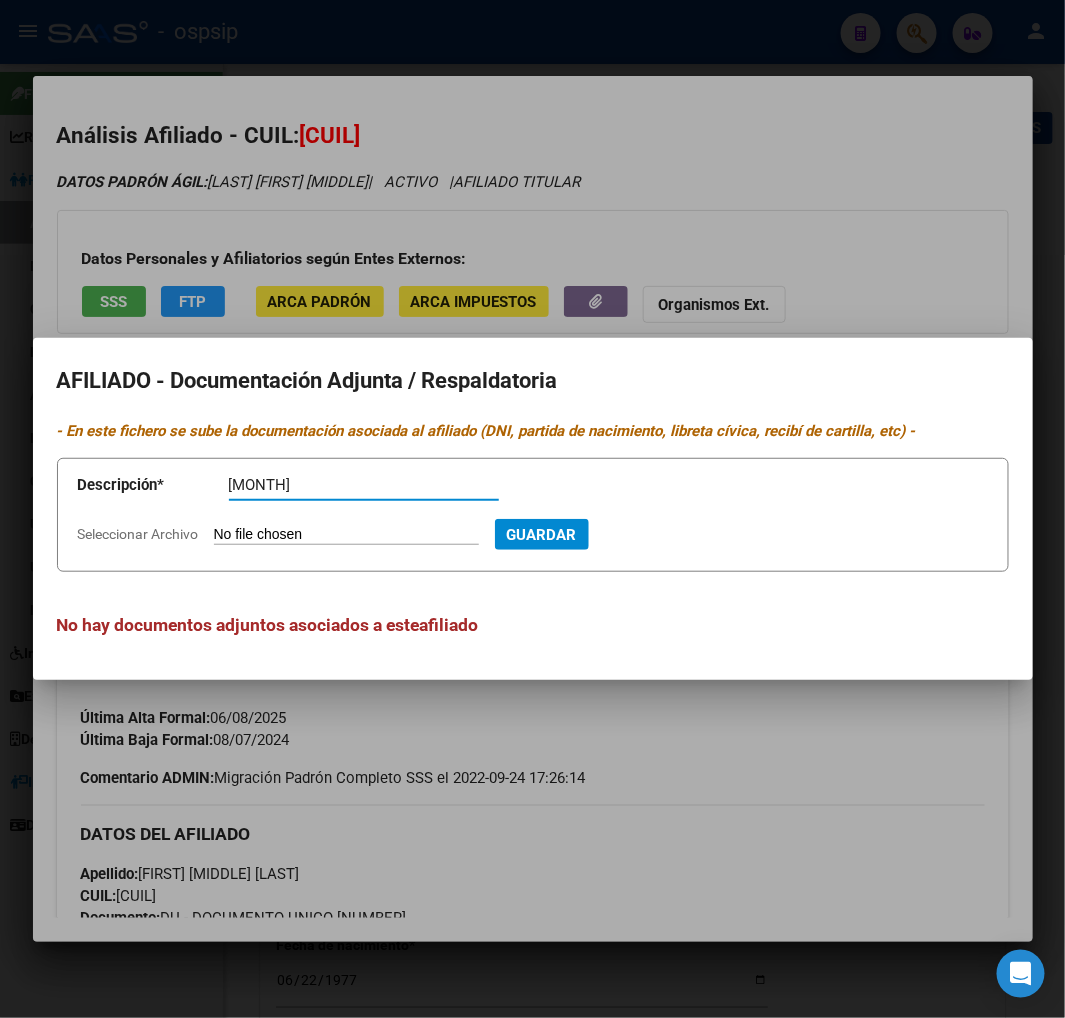 type on "P" 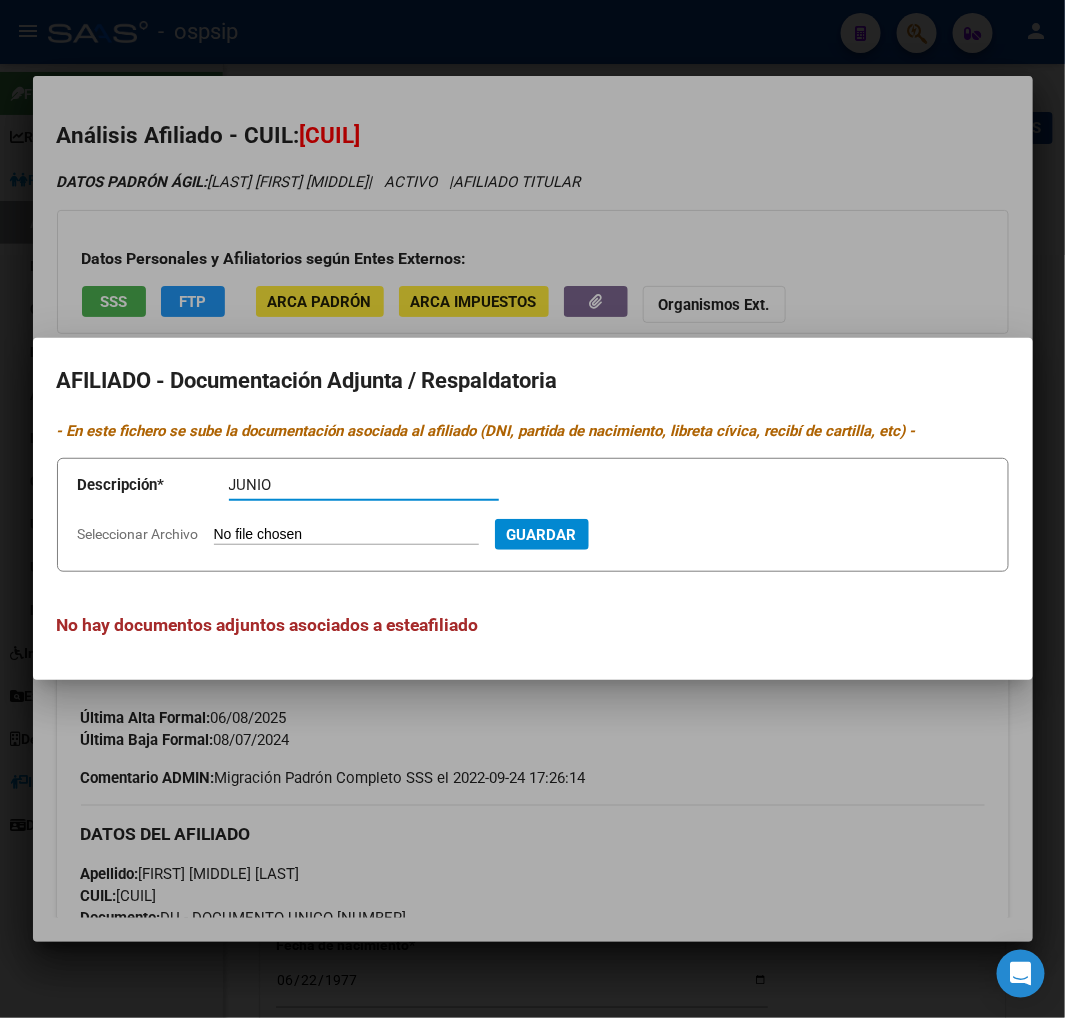 type on "P" 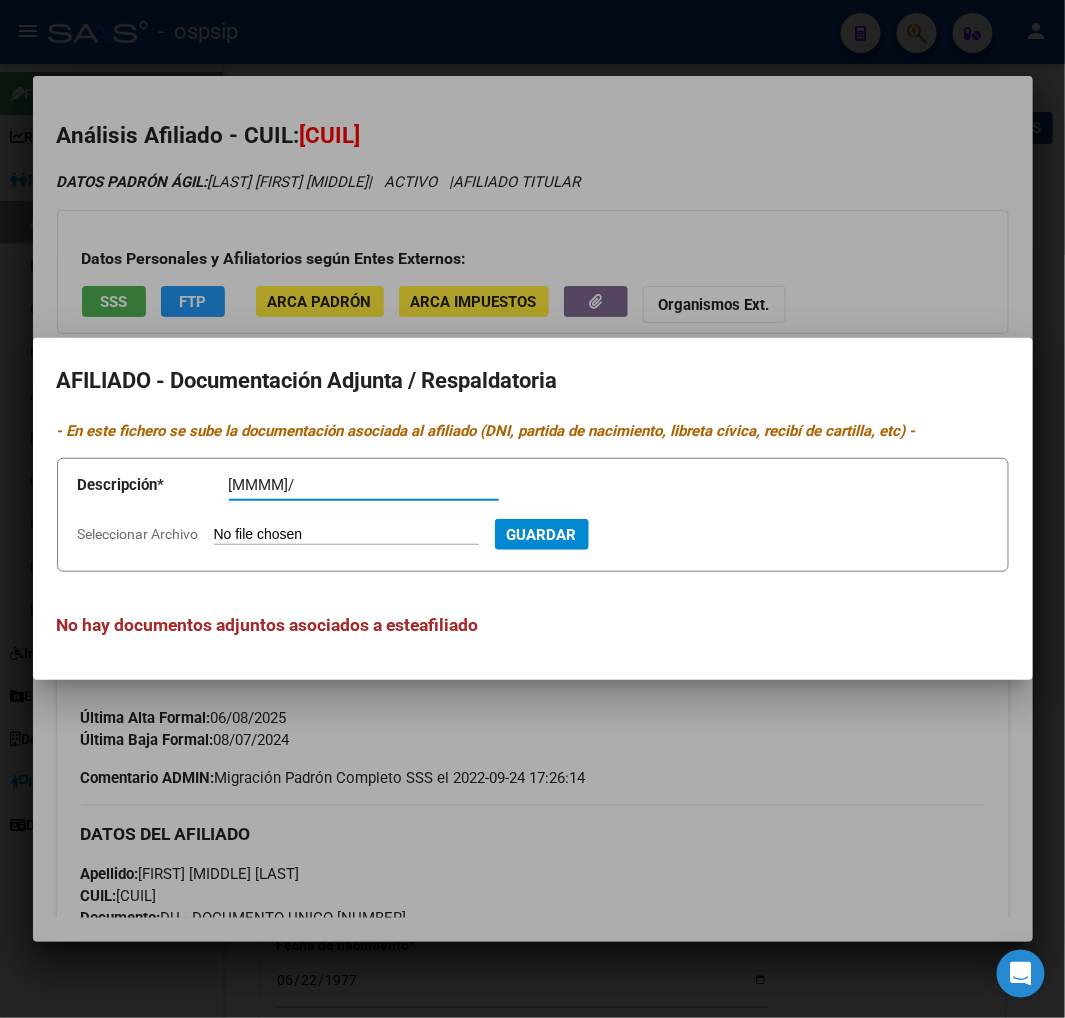 type on "P" 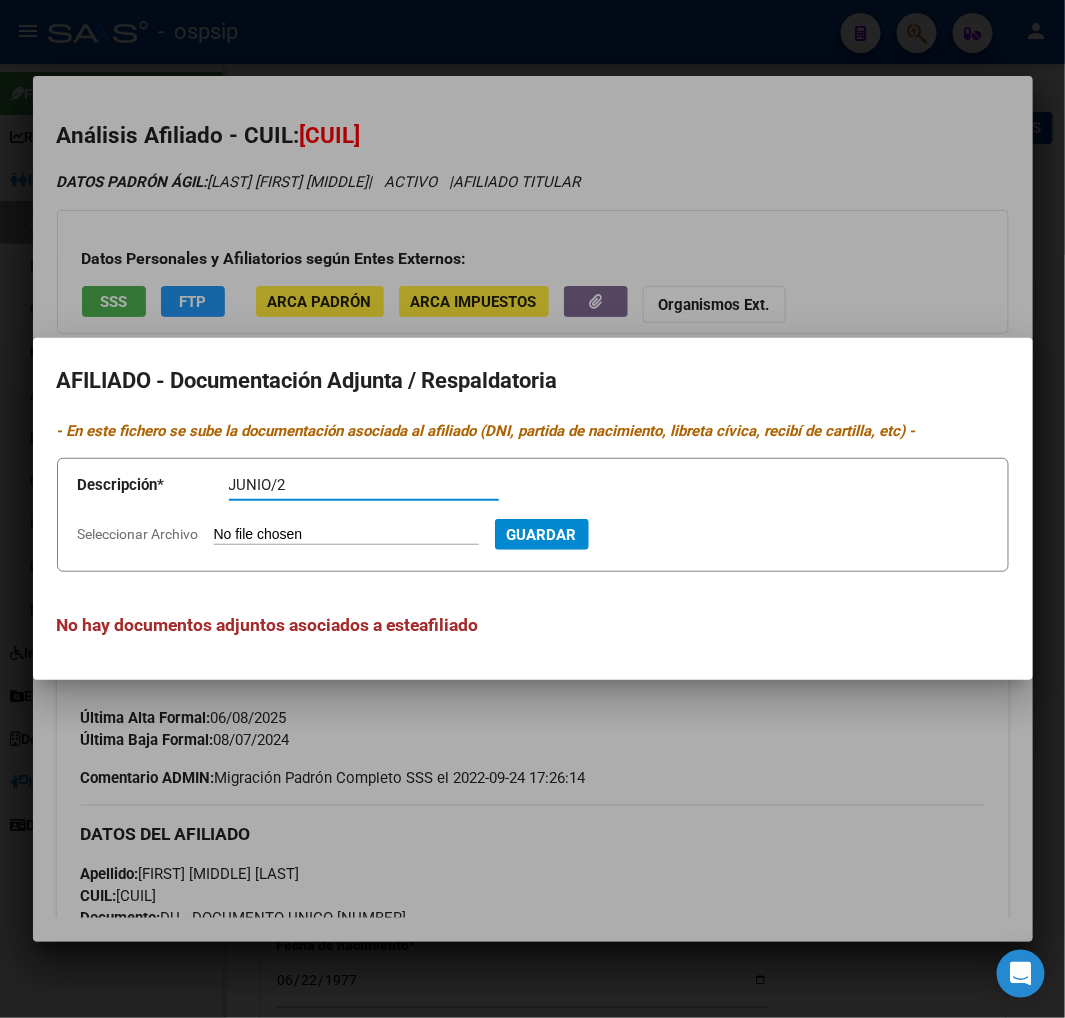 type on "P" 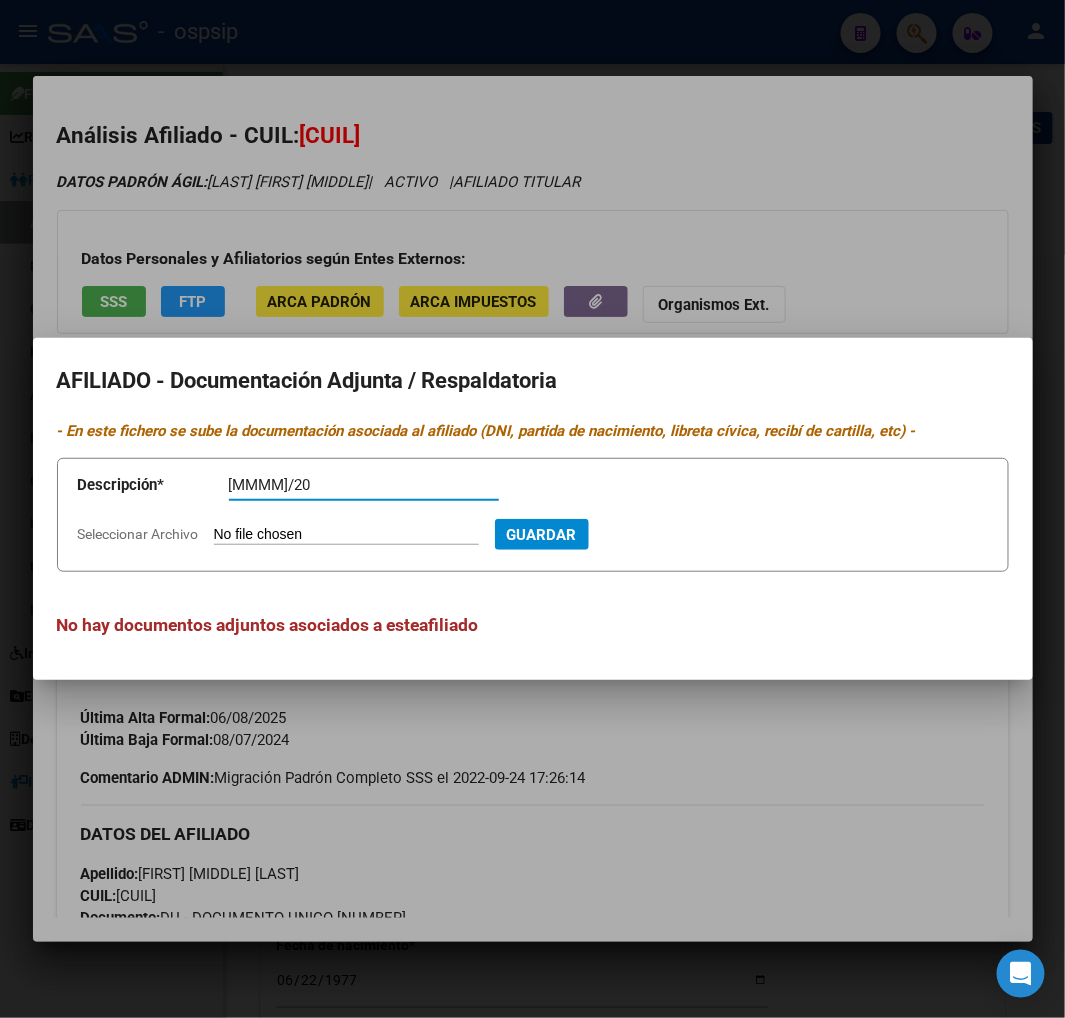 type on "P" 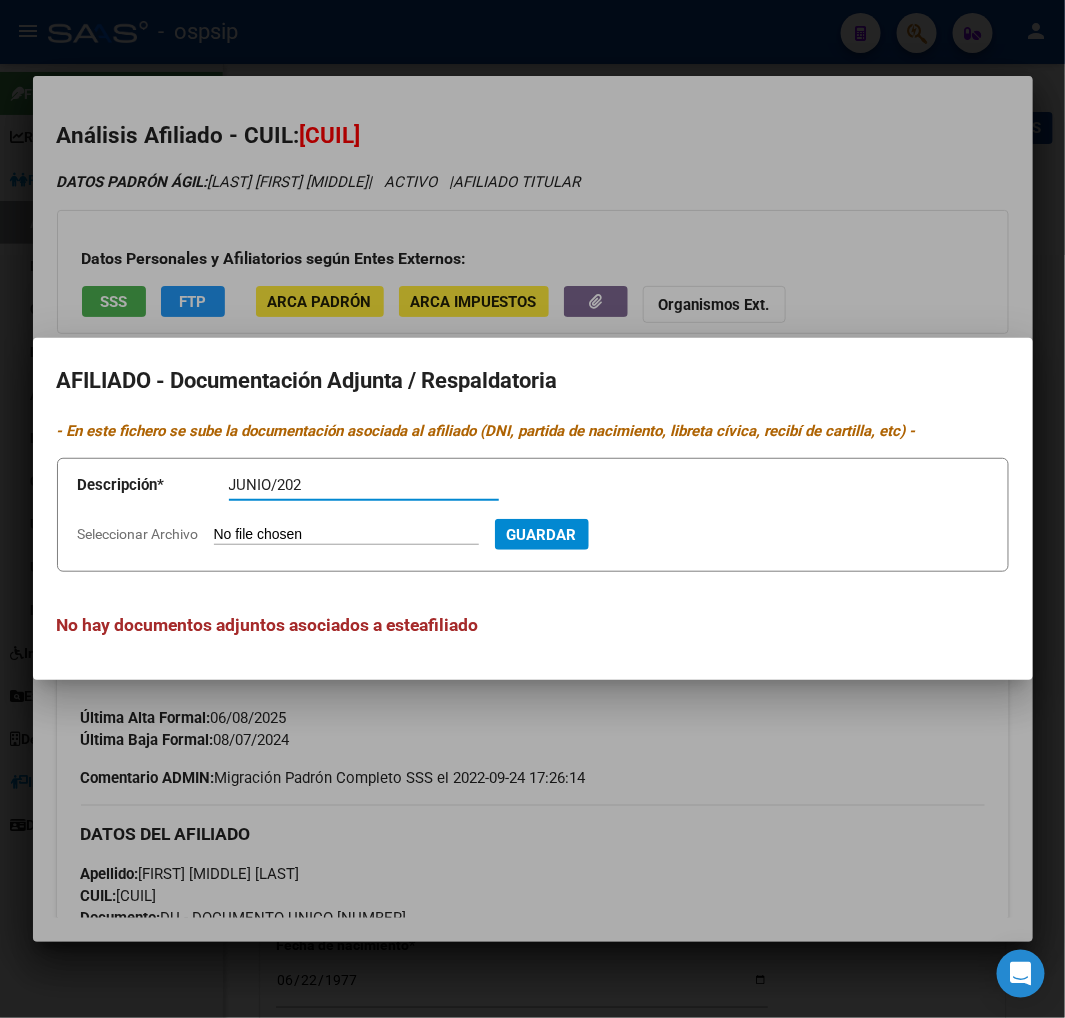 type on "P" 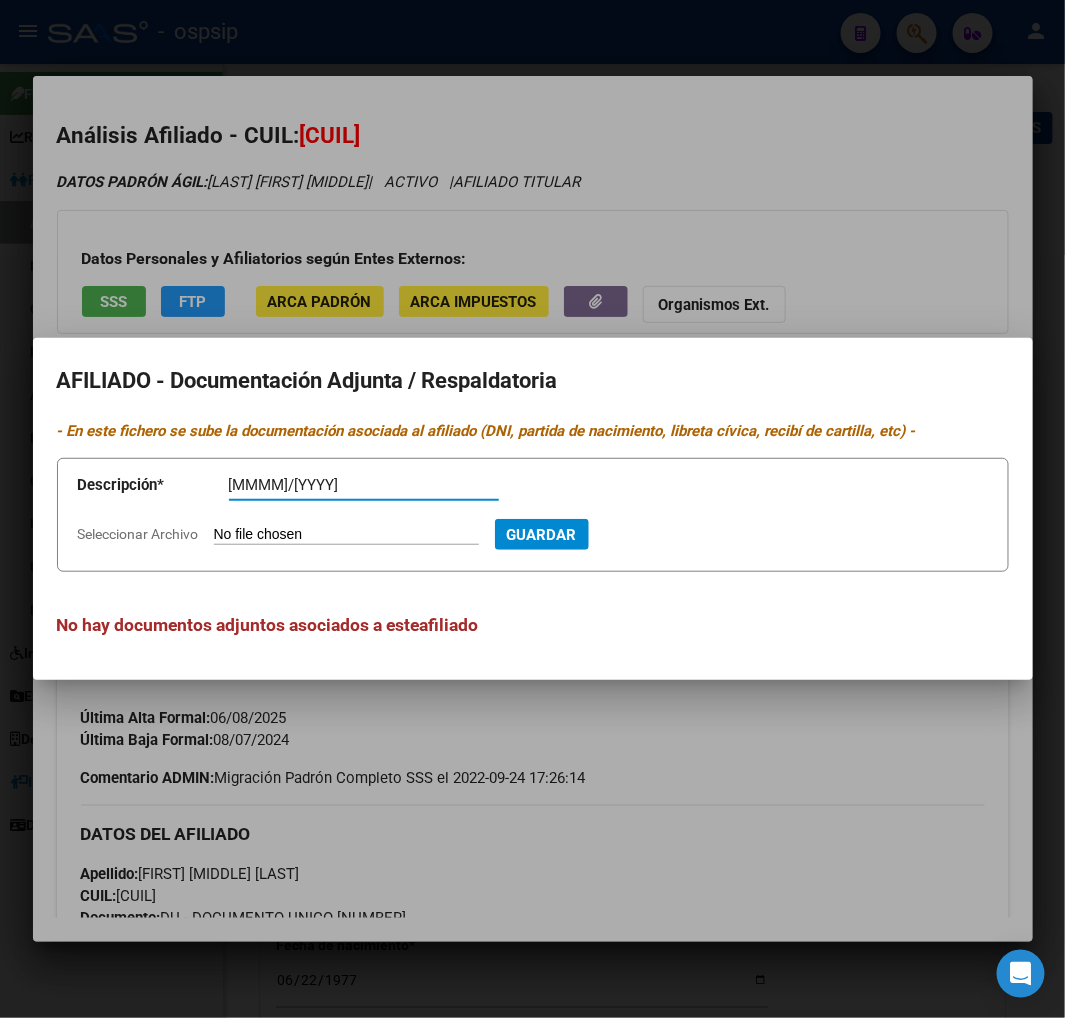 type on "P" 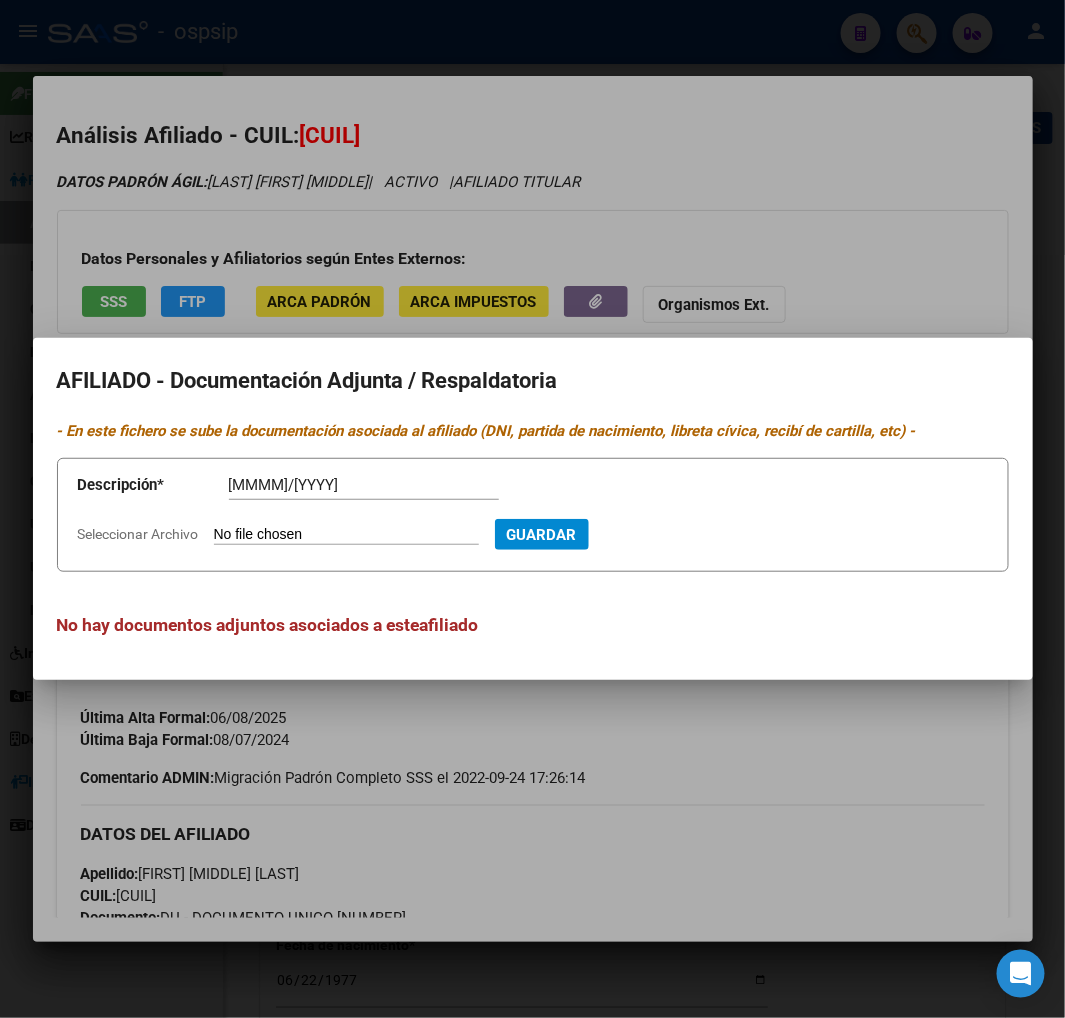 click on "Seleccionar Archivo" at bounding box center [346, 535] 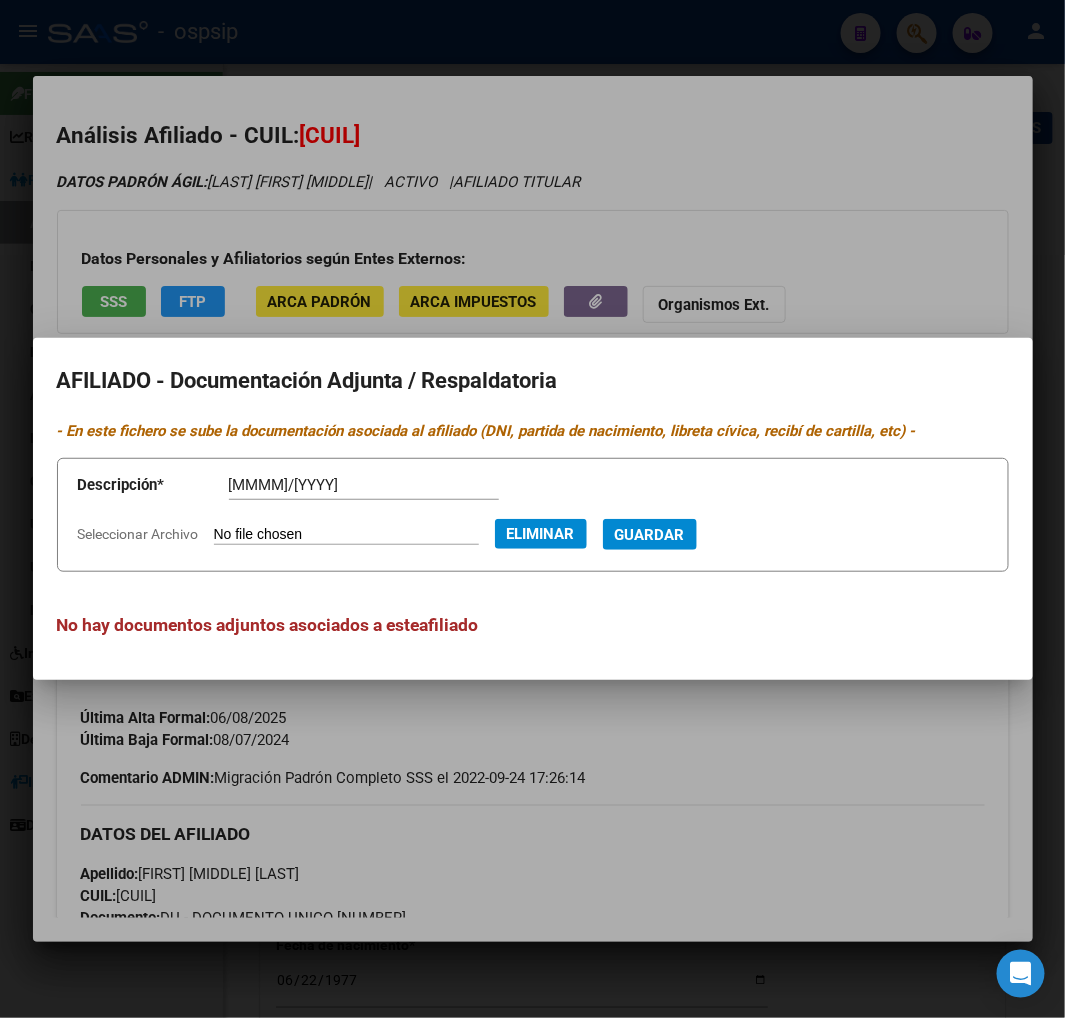 click on "Guardar" at bounding box center [650, 535] 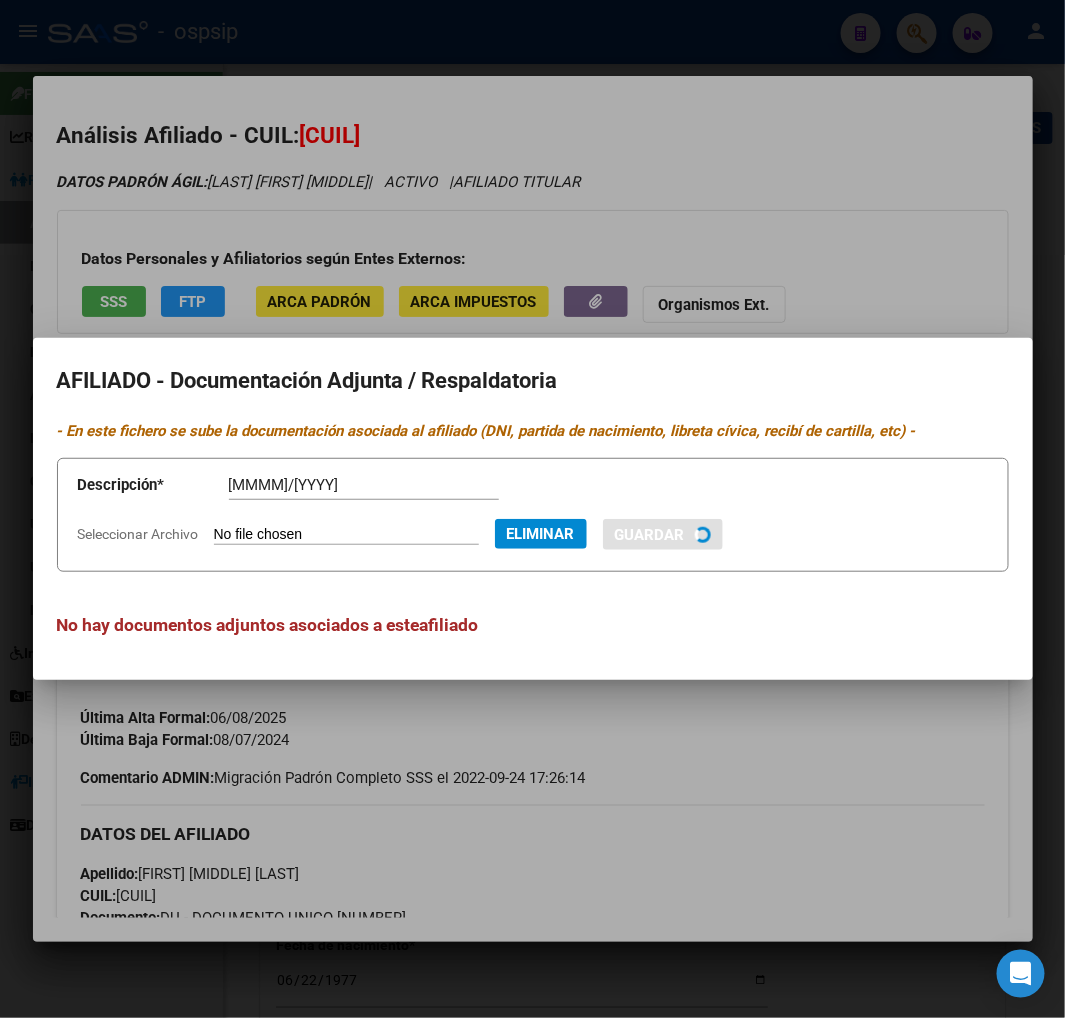 type on "P" 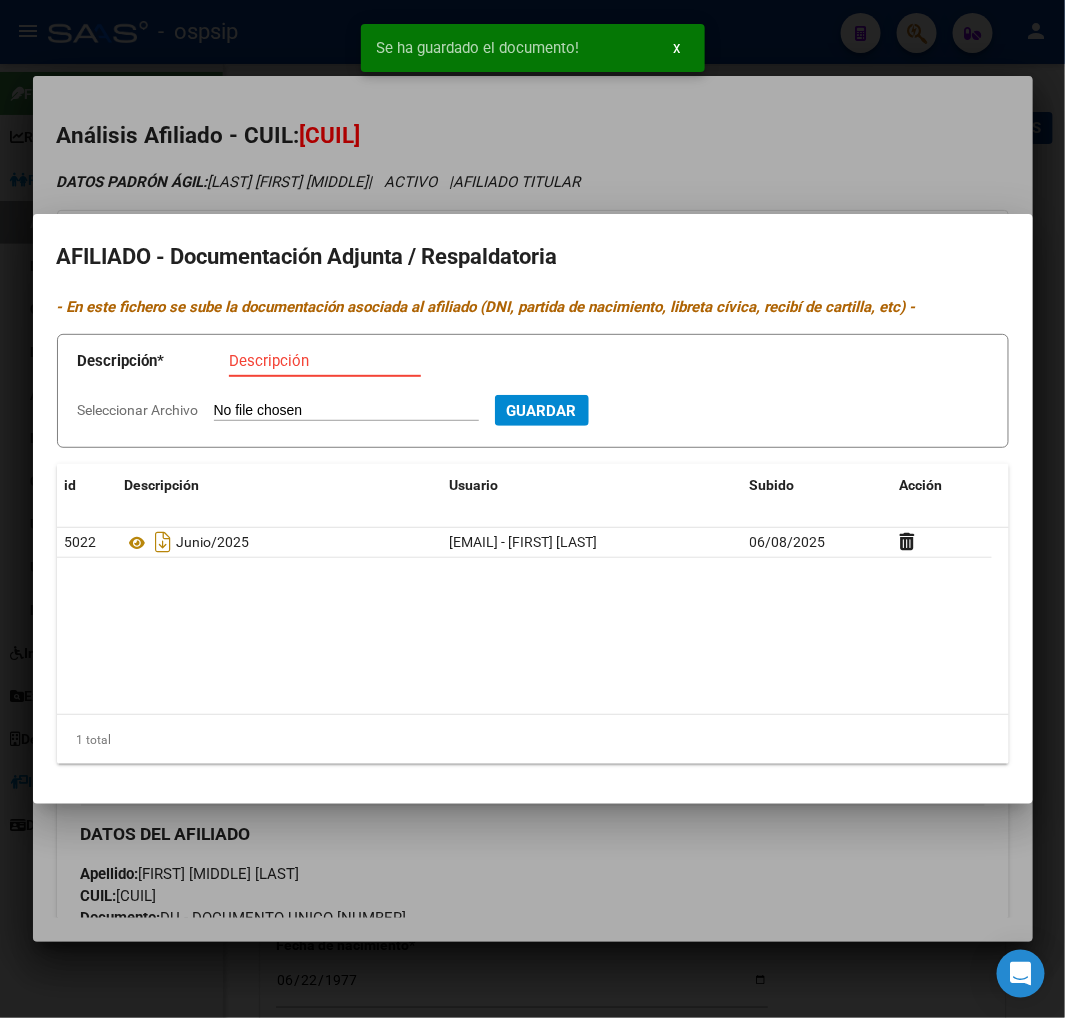click on "Descripción" at bounding box center [325, 361] 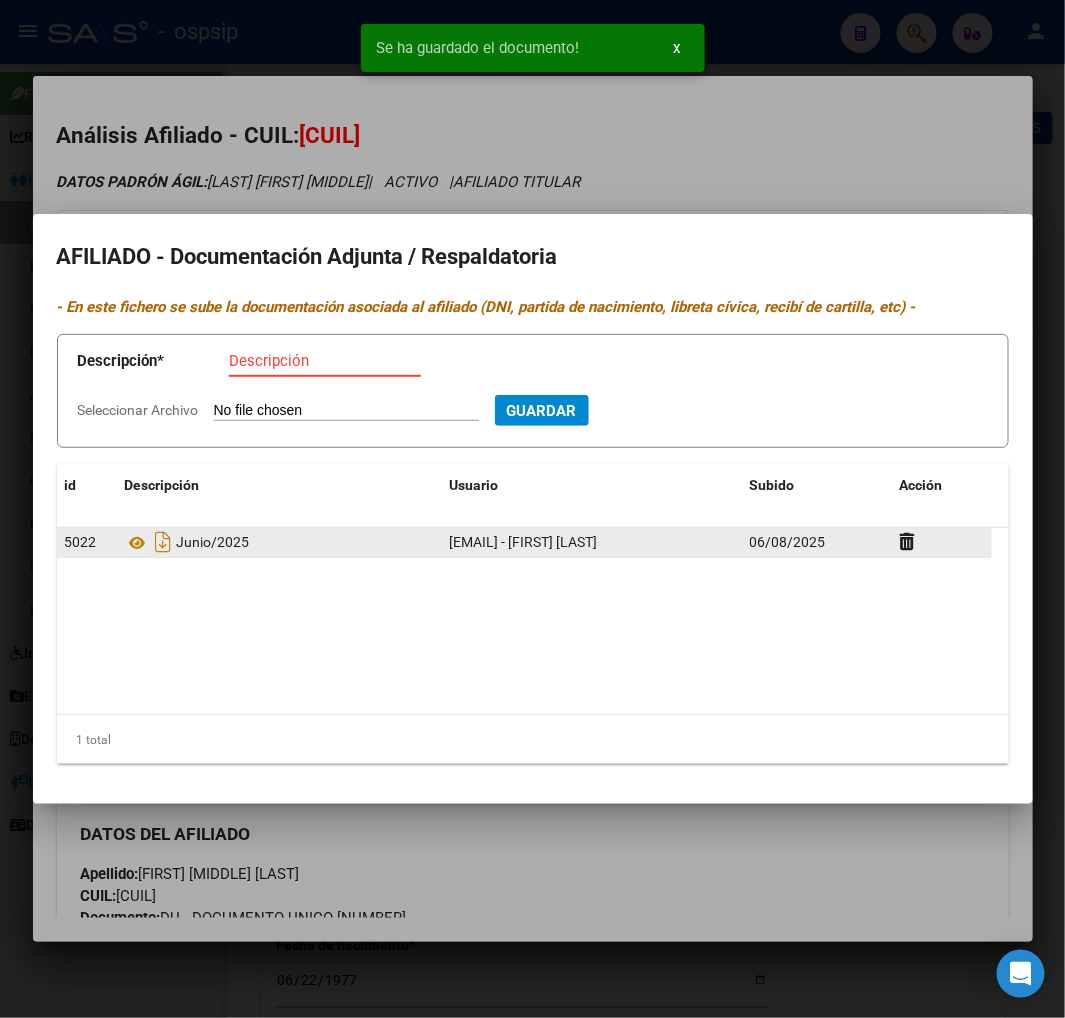 type on "P" 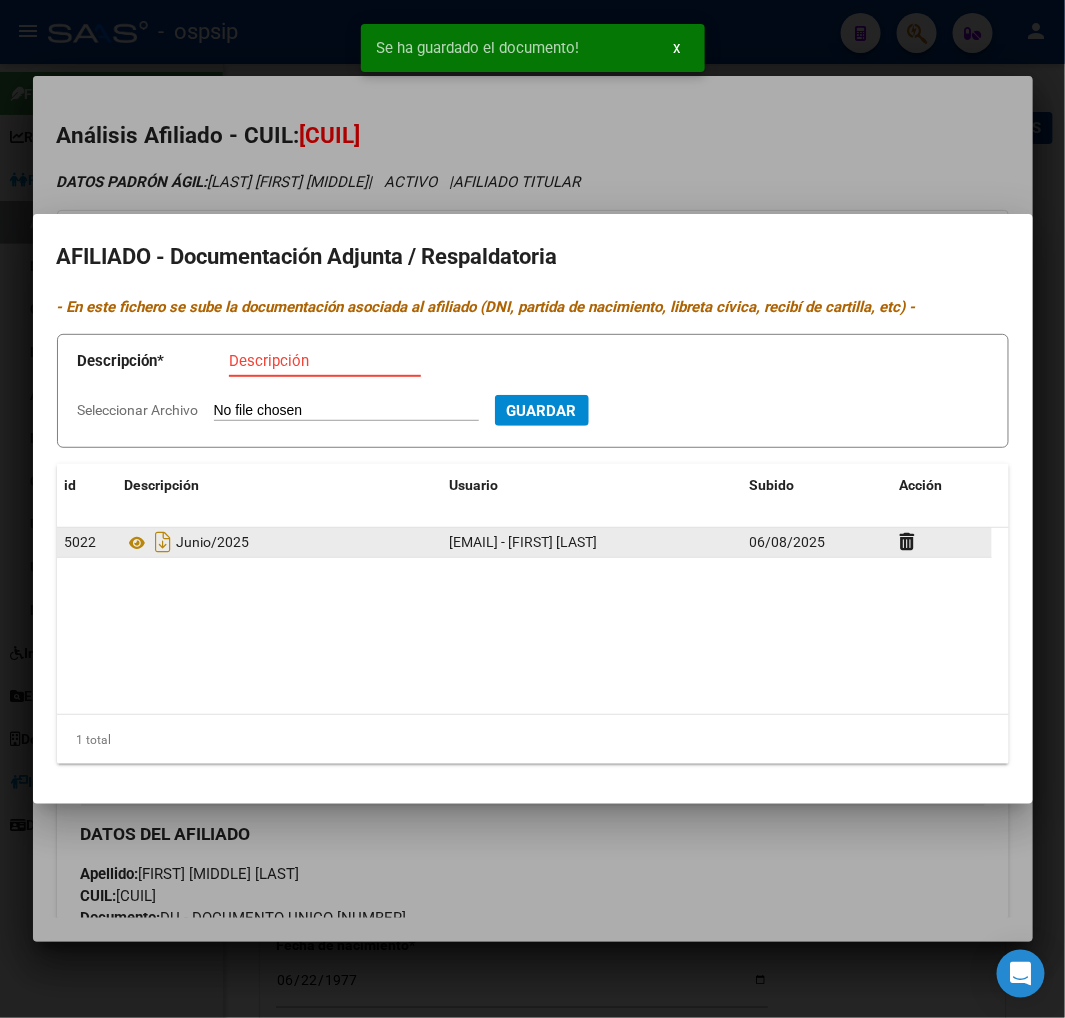type on "J" 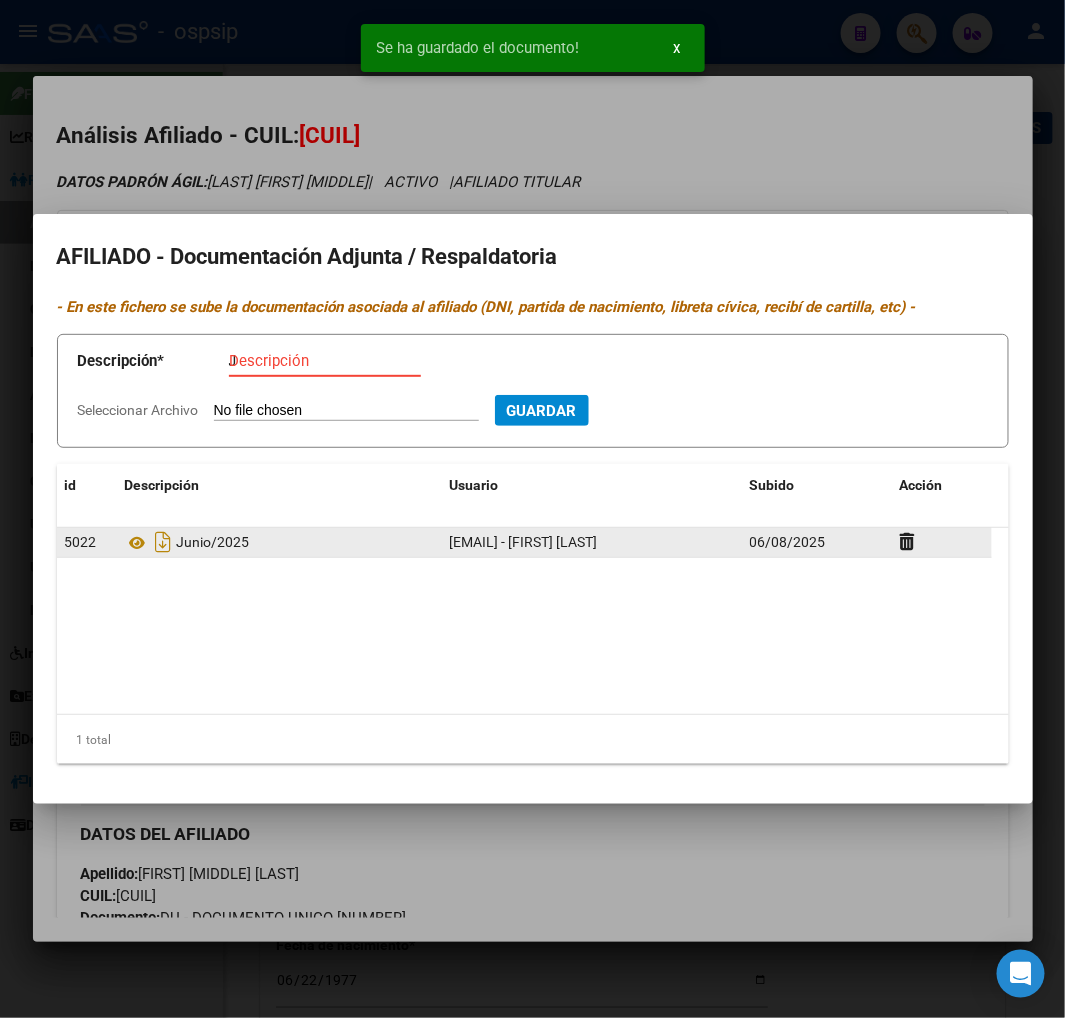type on "P" 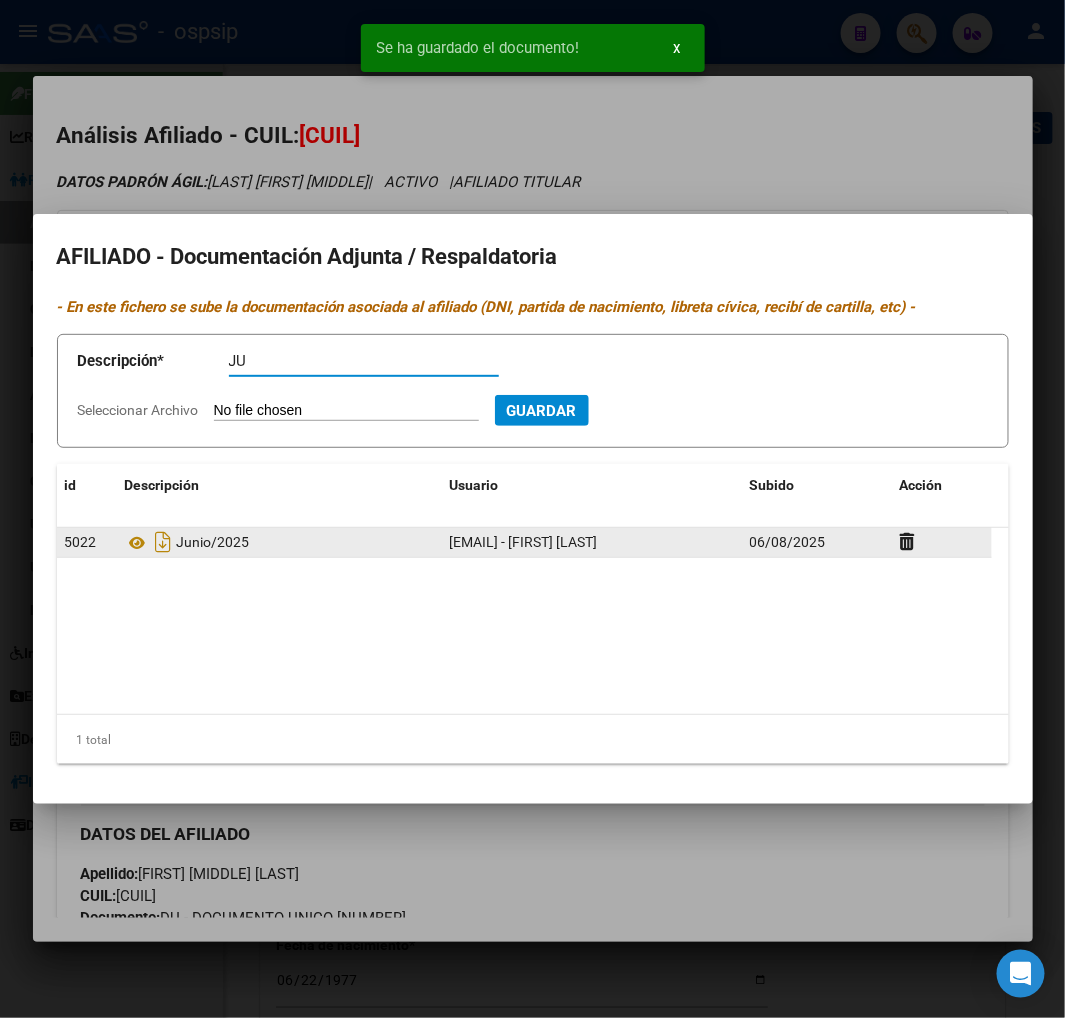 type on "P" 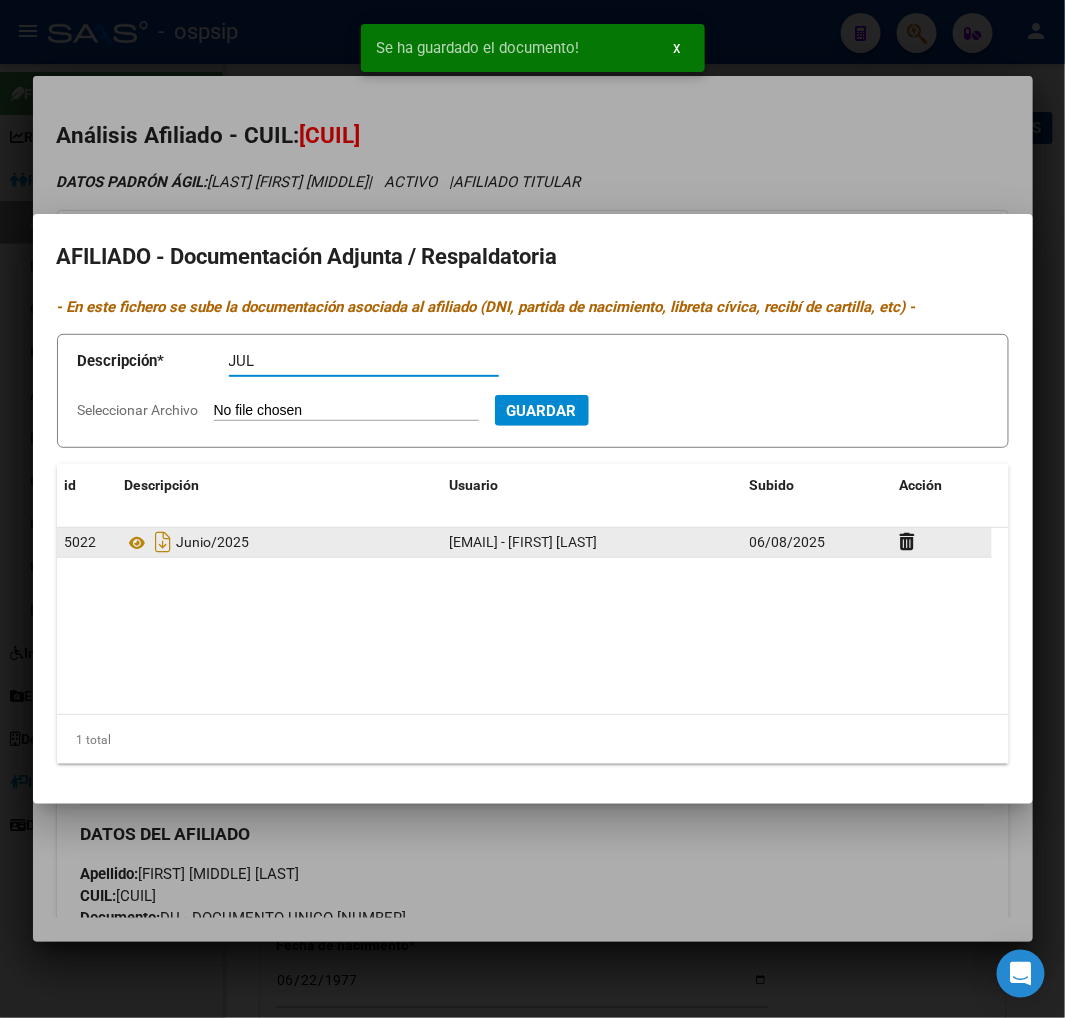 type on "P" 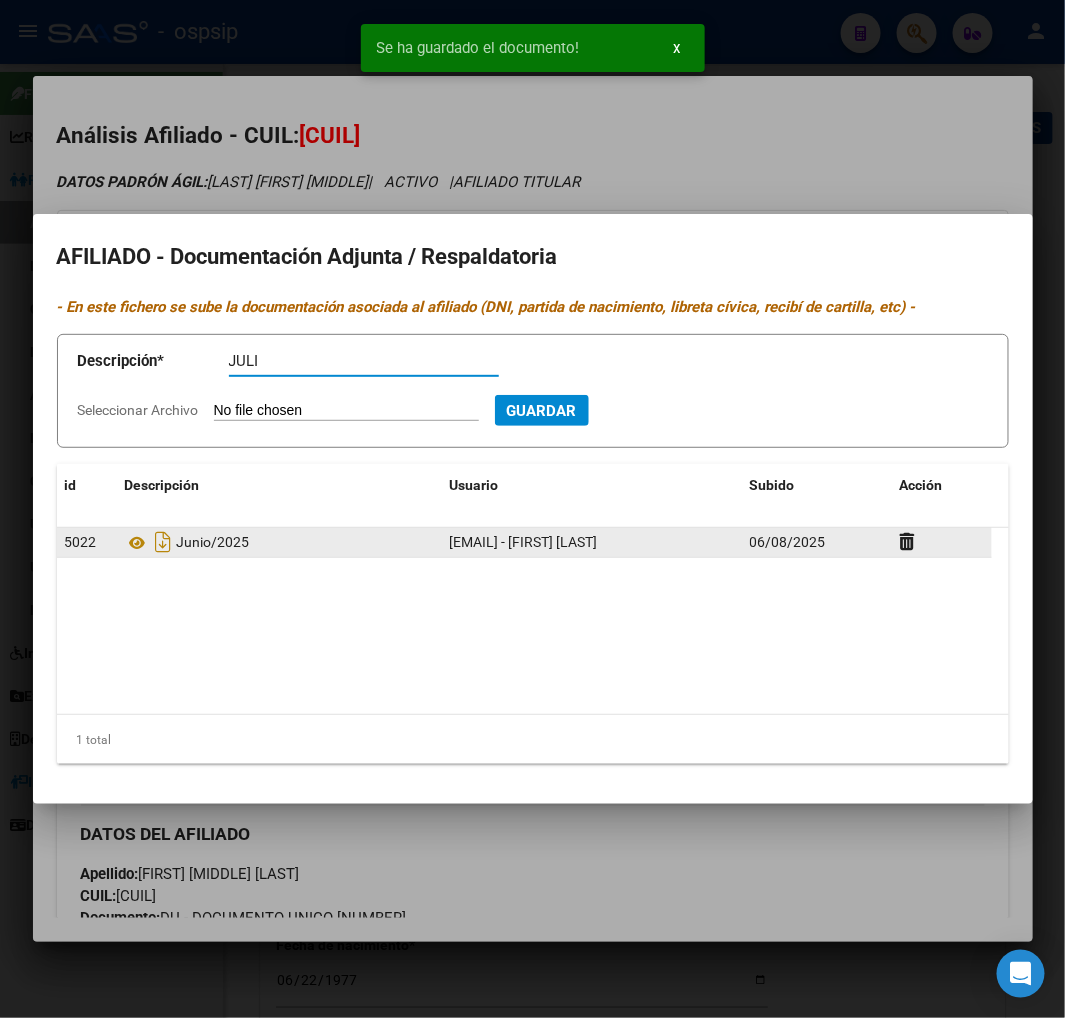 type on "P" 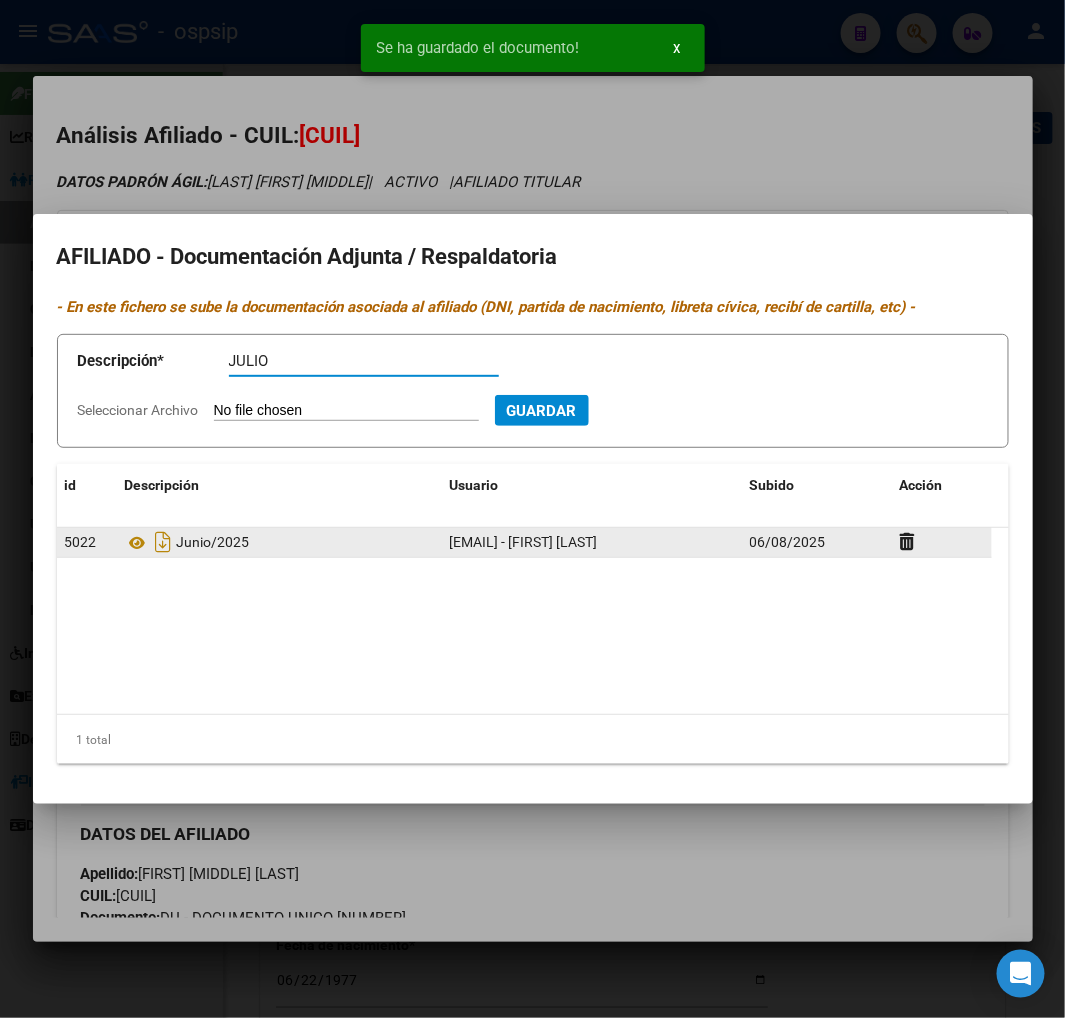 type on "P" 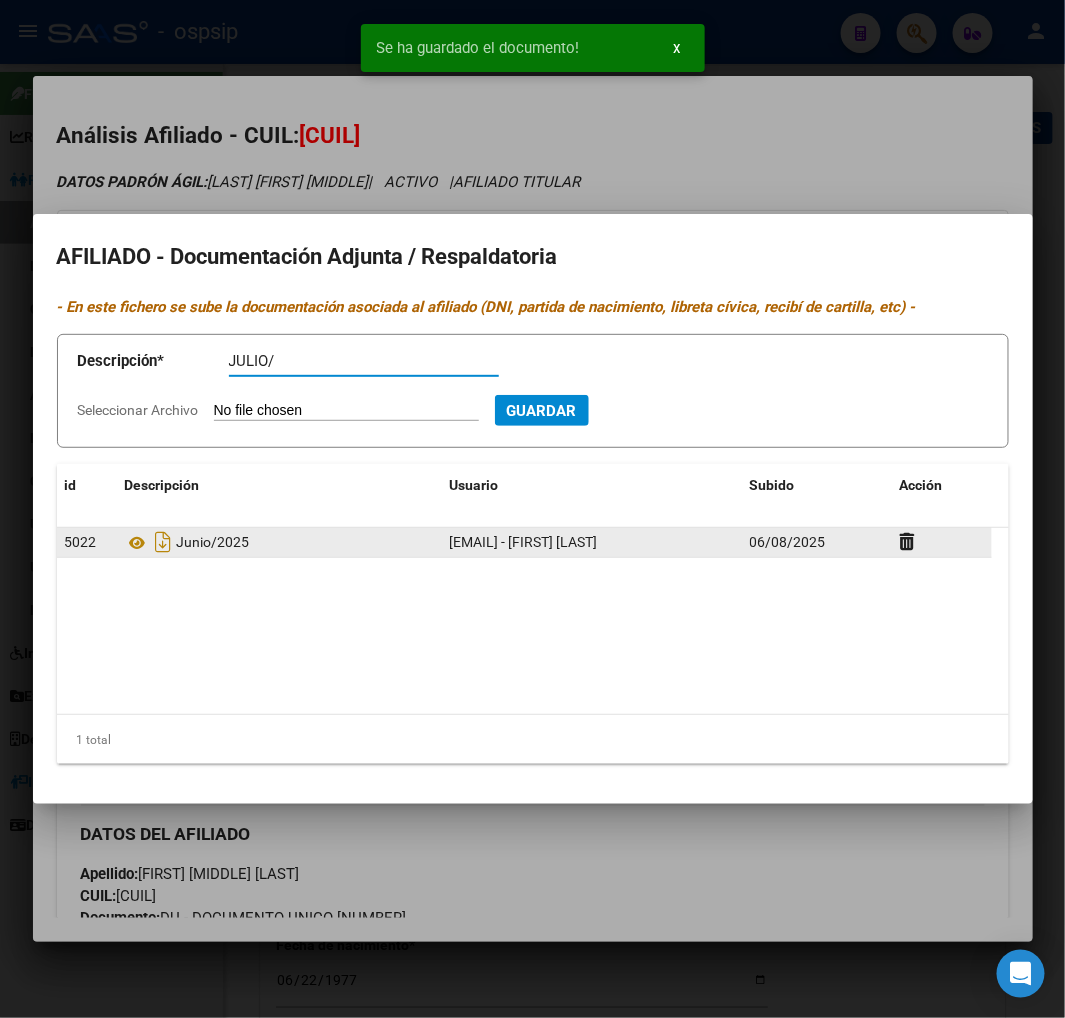 type on "P" 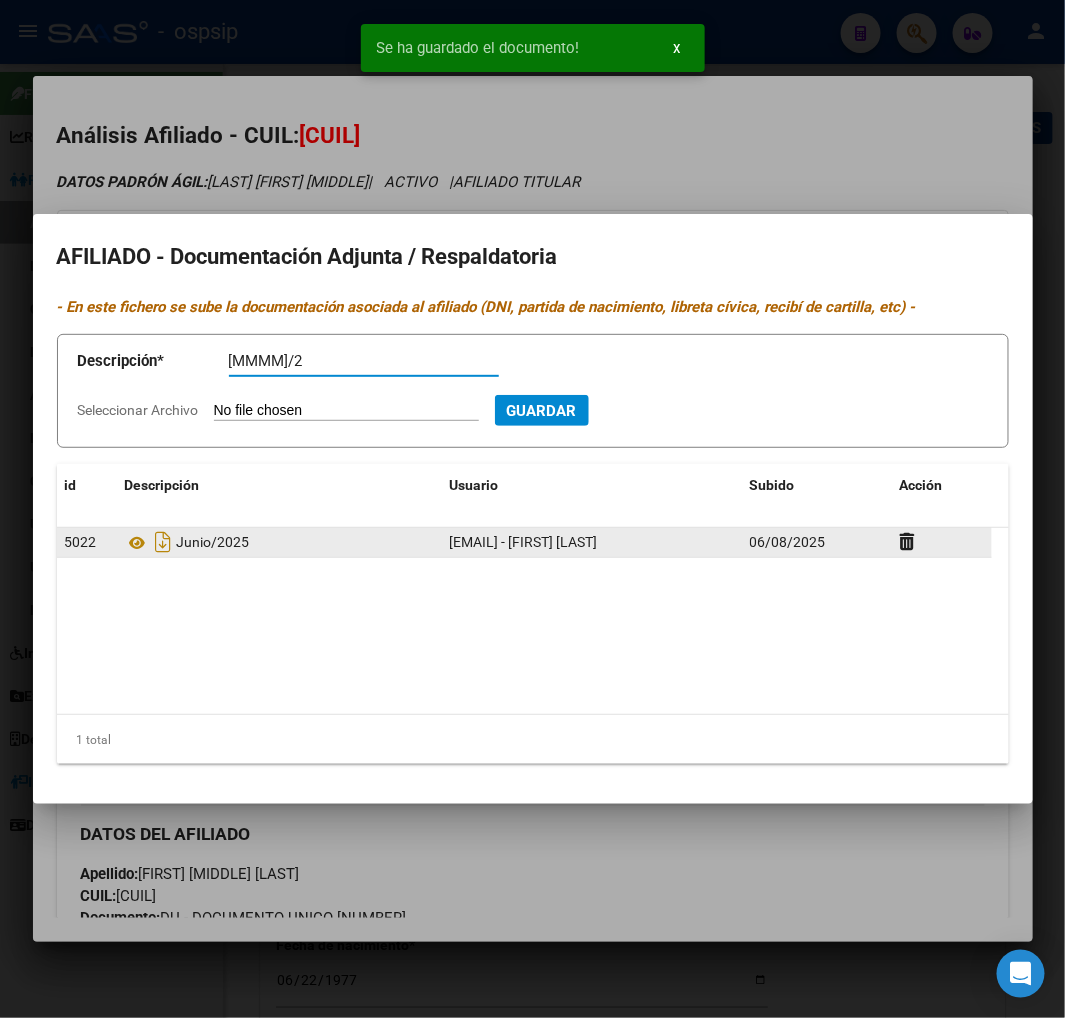 type on "P" 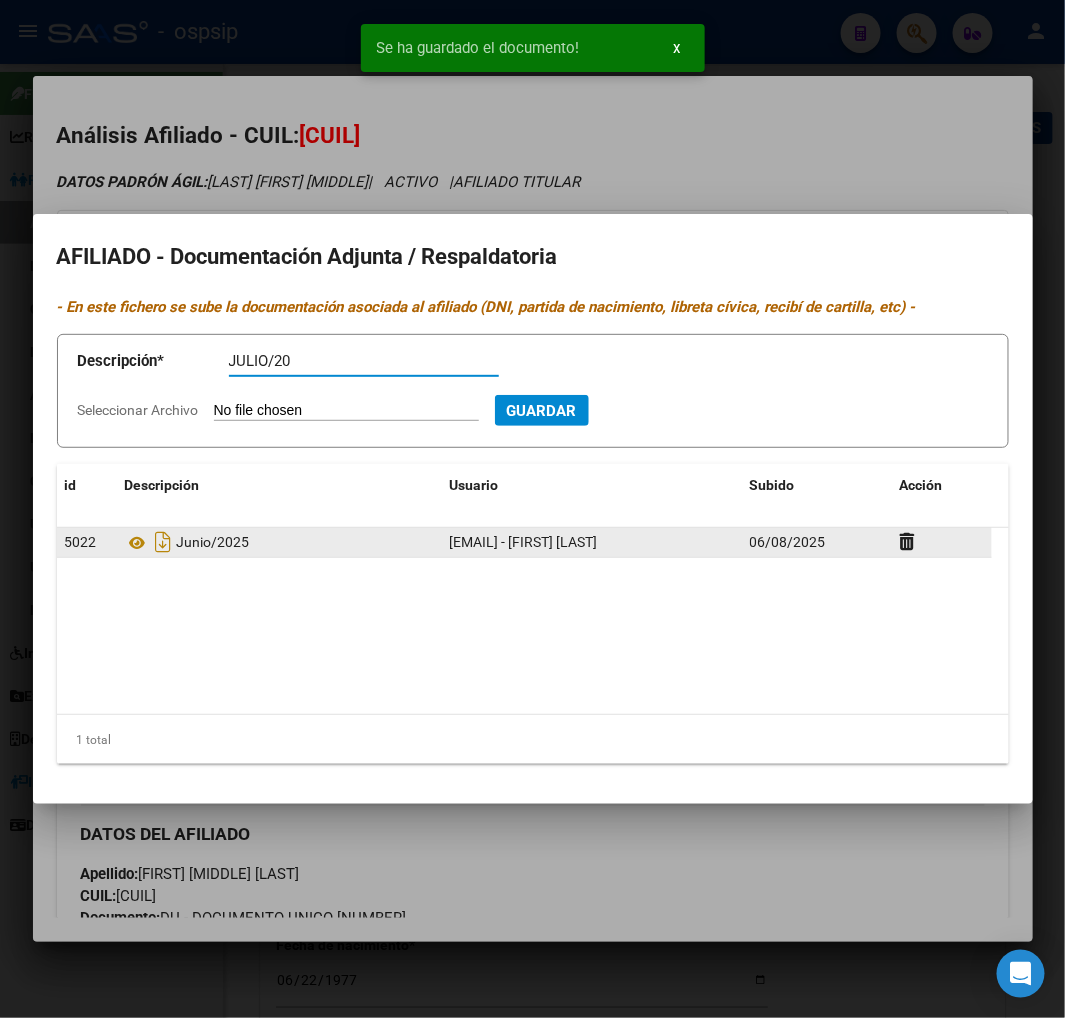 type on "P" 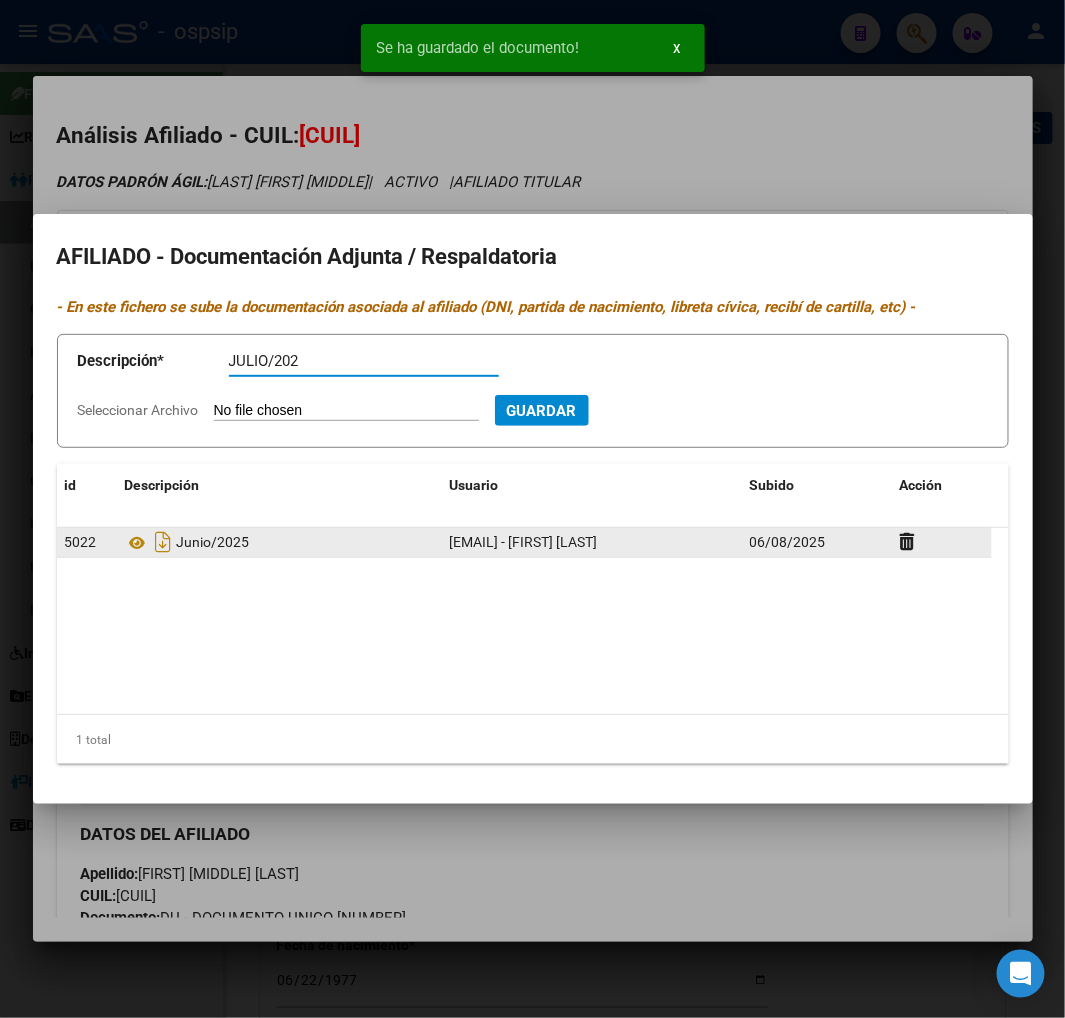 type on "P" 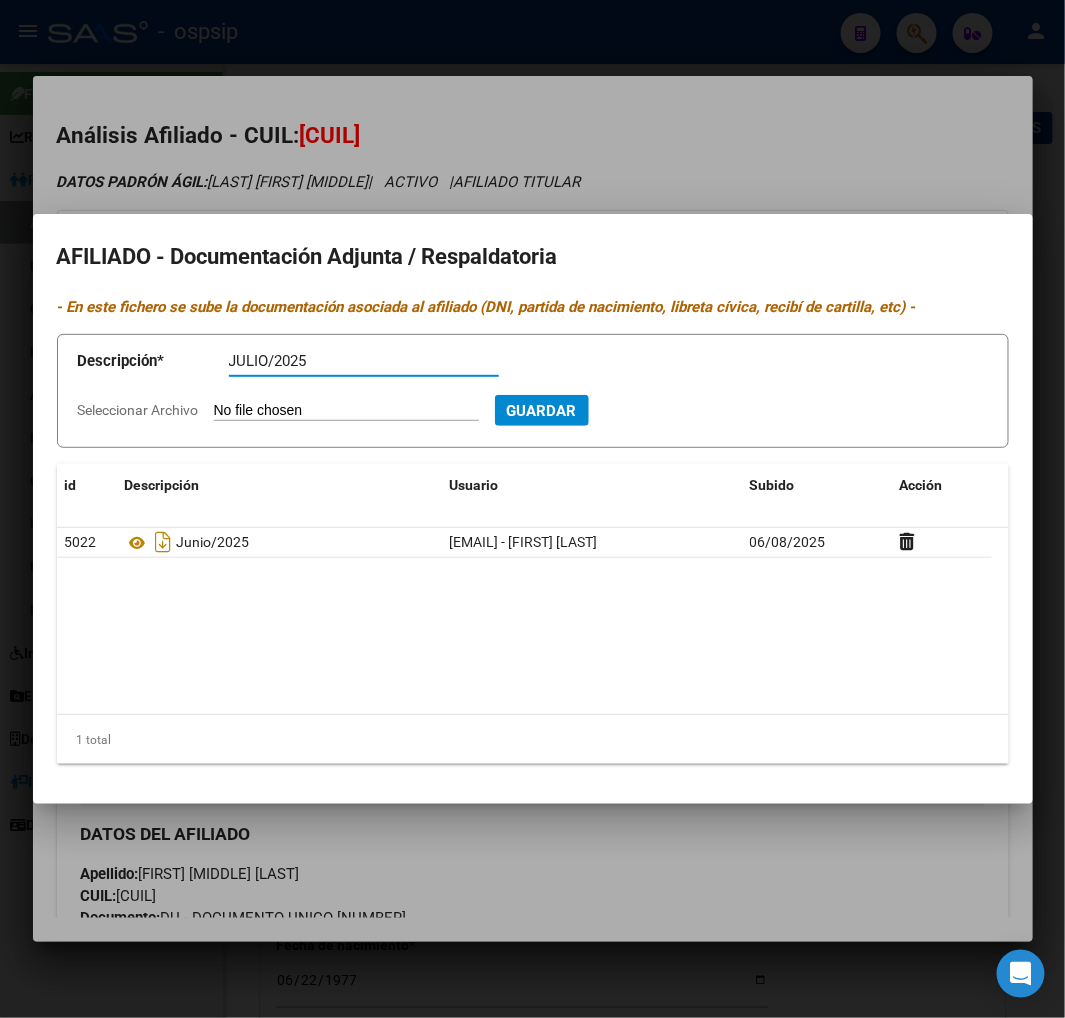 type on "P" 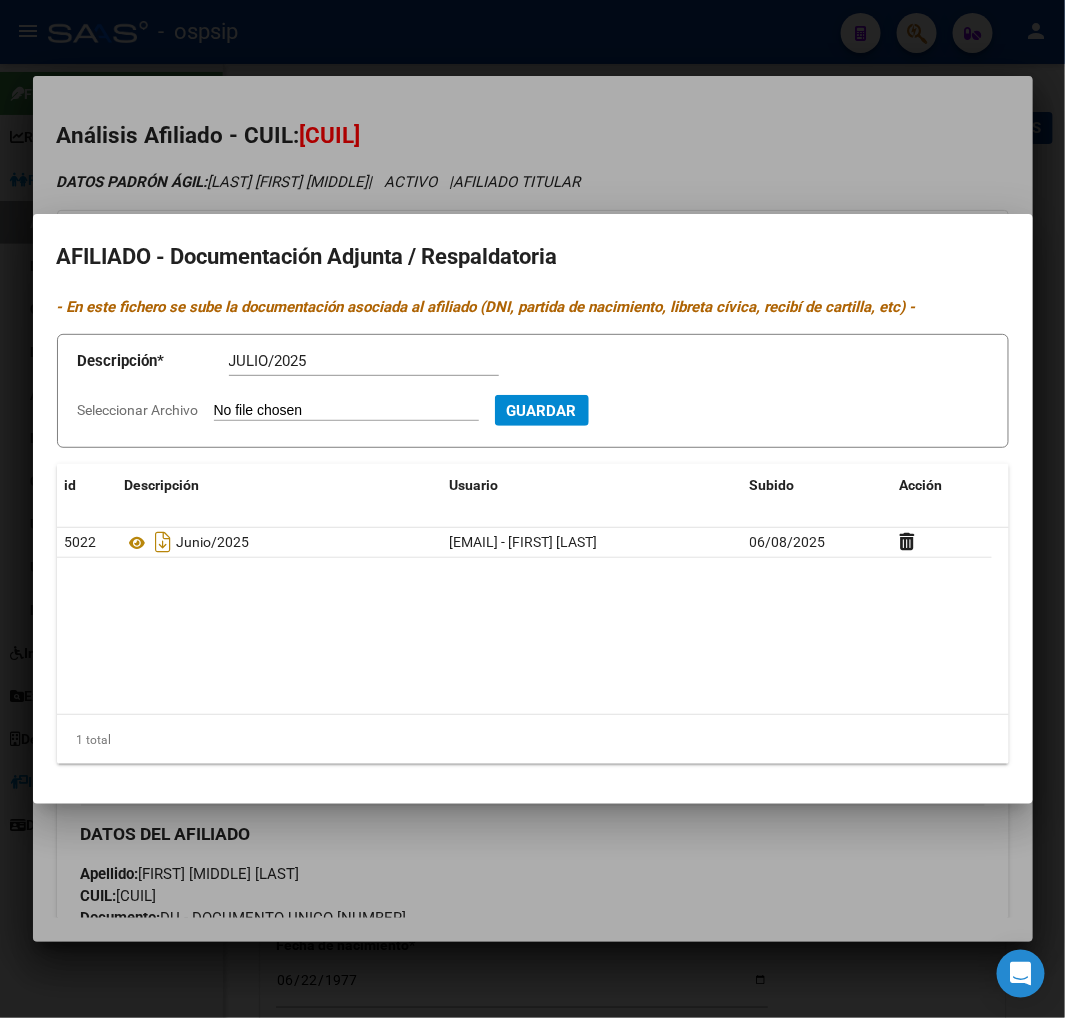type on "P" 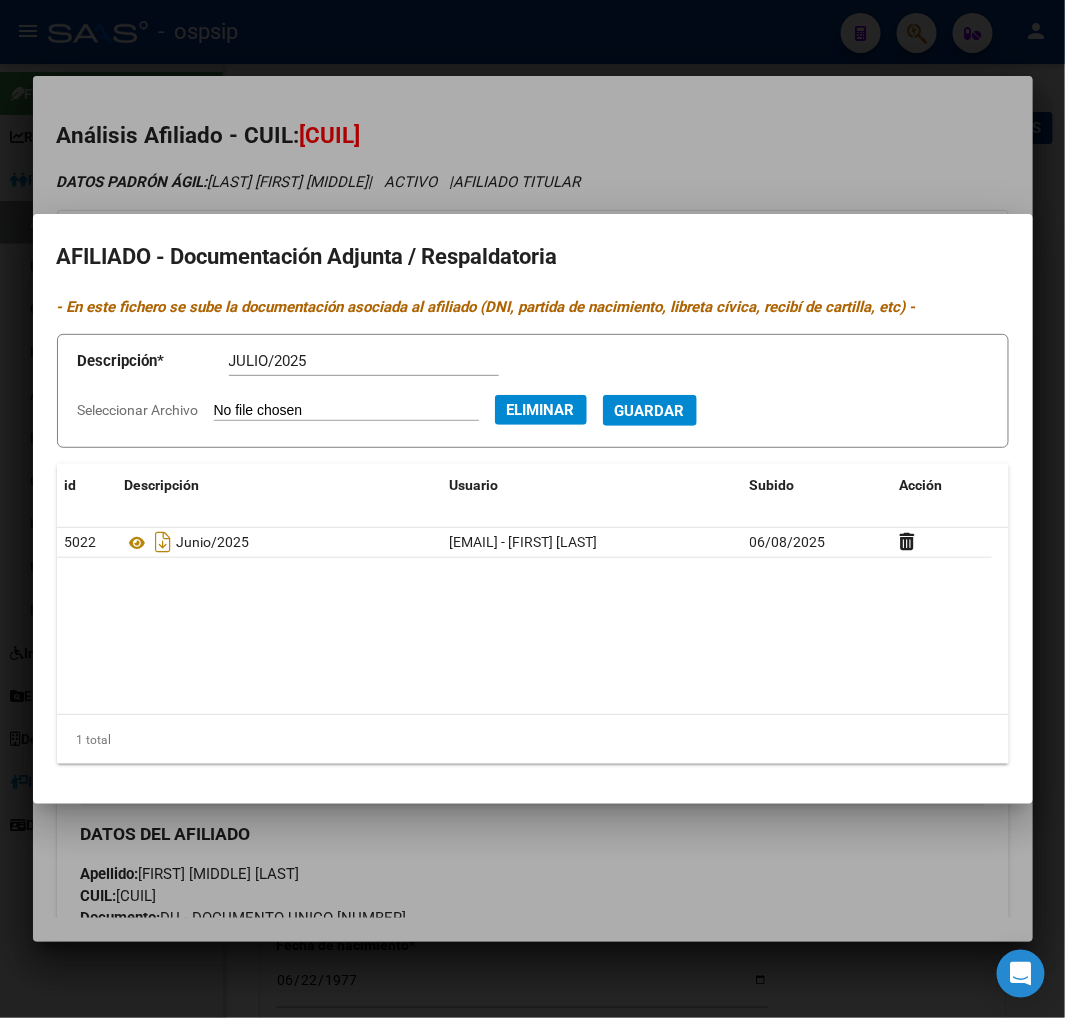 click on "Seleccionar Archivo Eliminar" 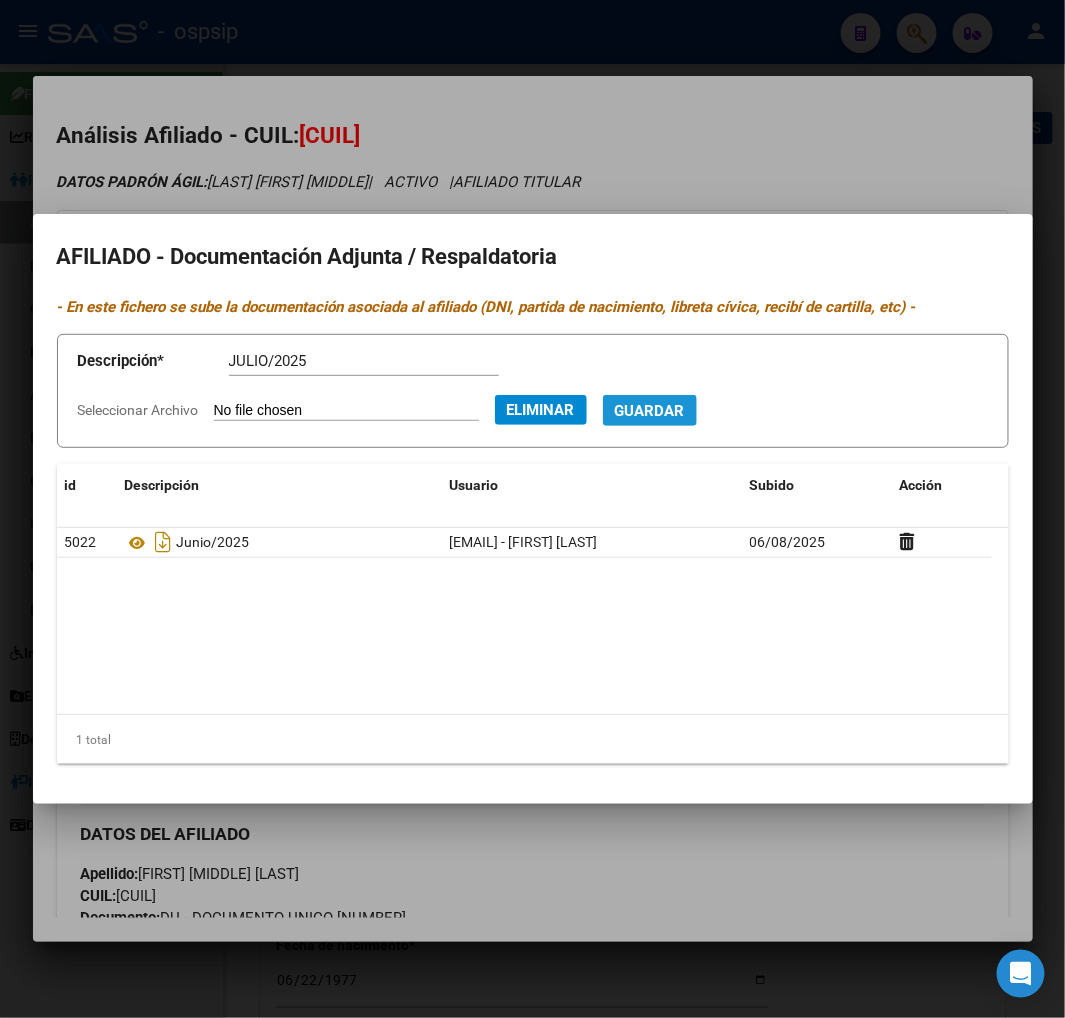 click on "Guardar" at bounding box center [650, 411] 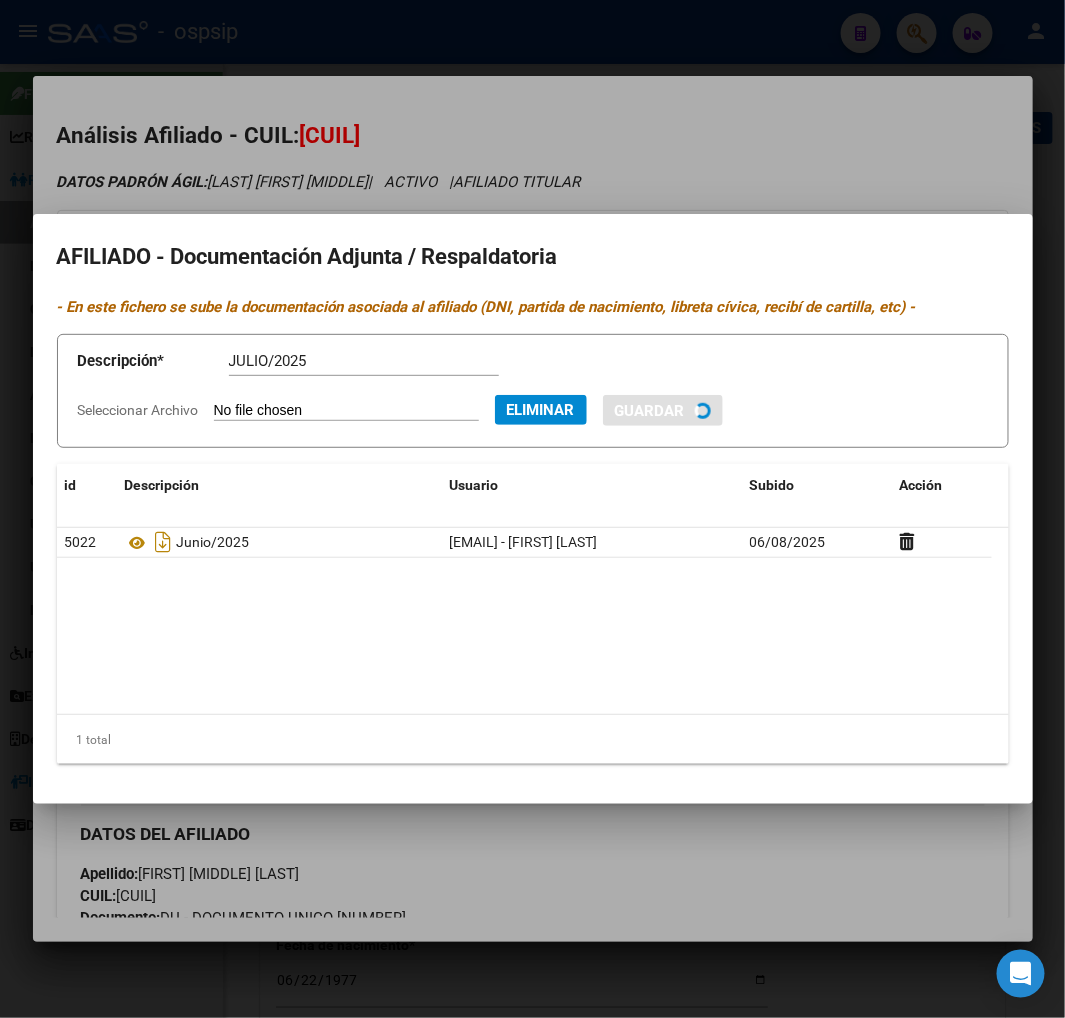 type on "P" 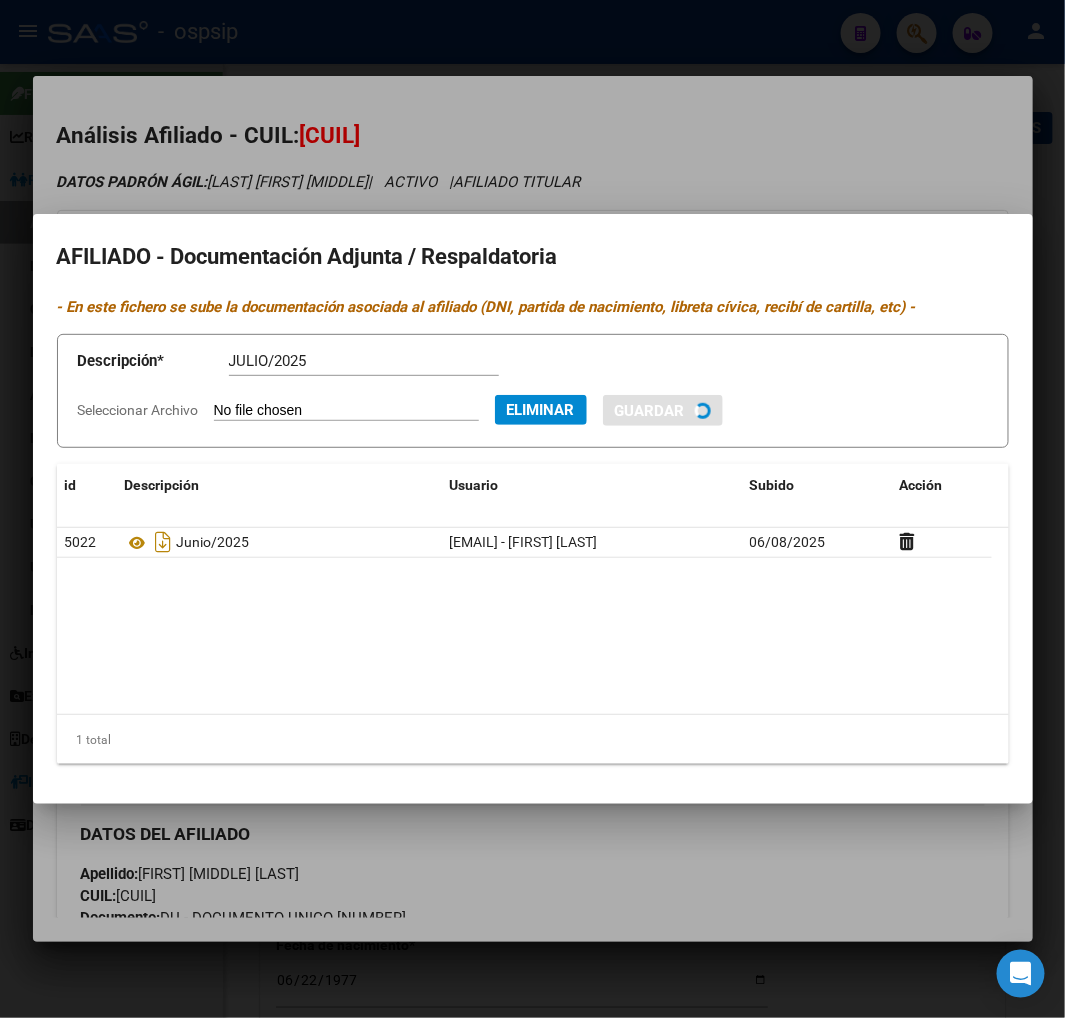 type 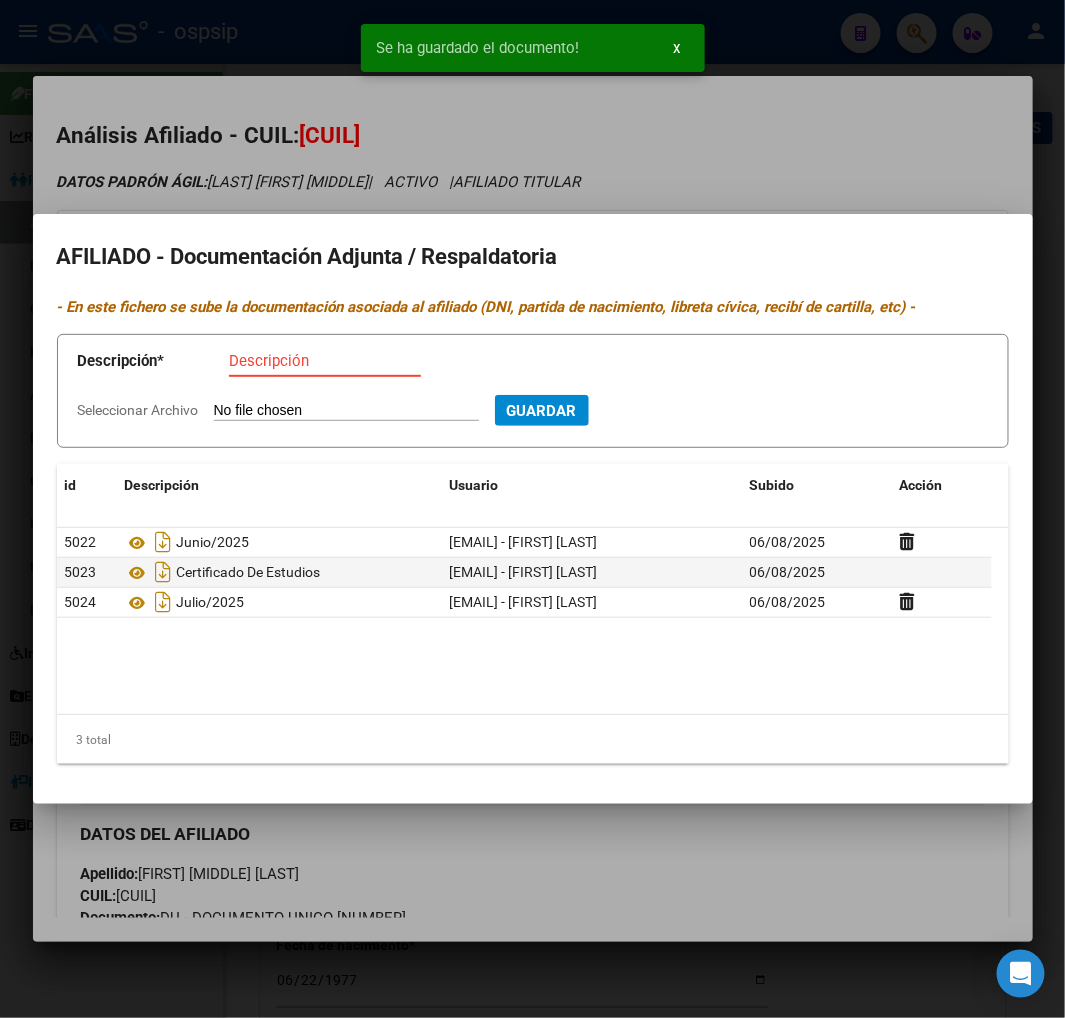 click on "Descripción" at bounding box center (325, 361) 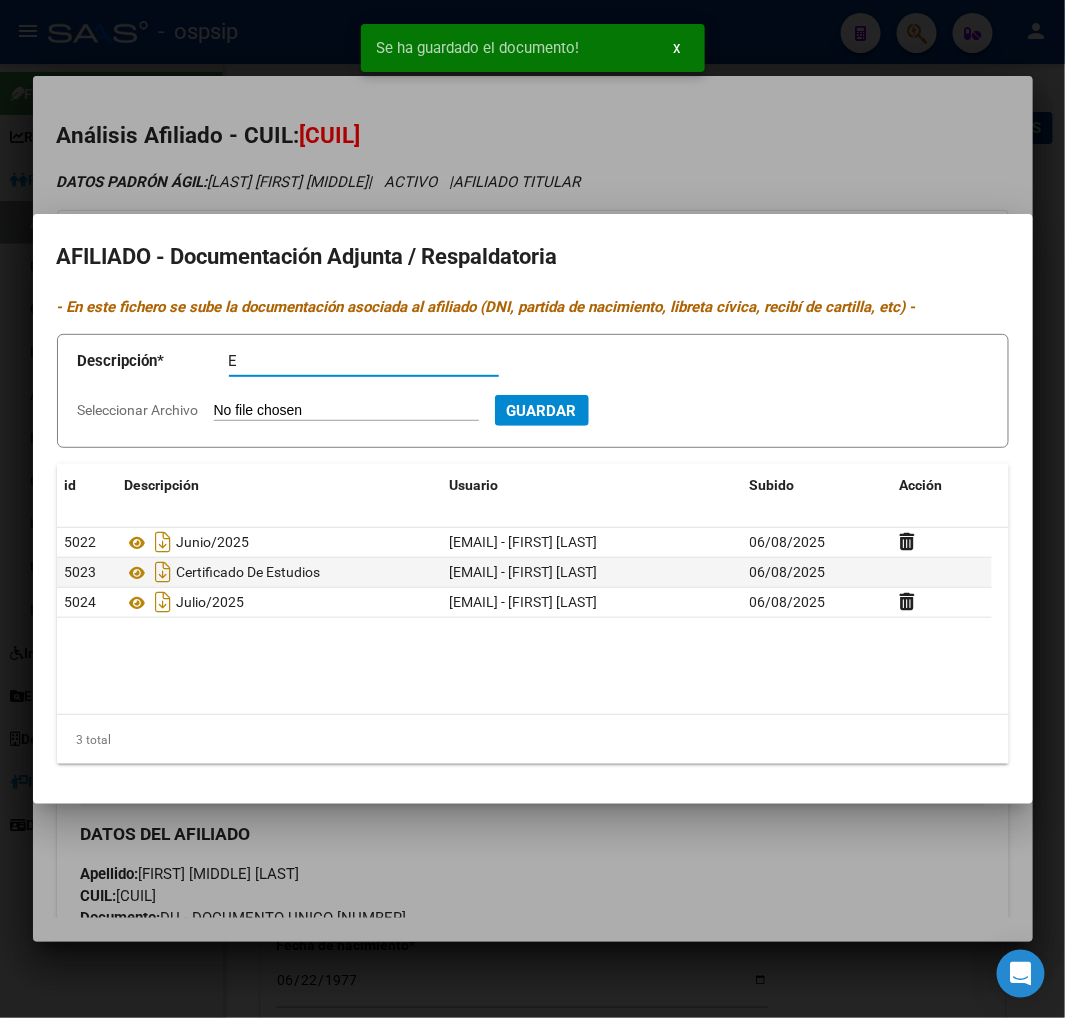 type on "P" 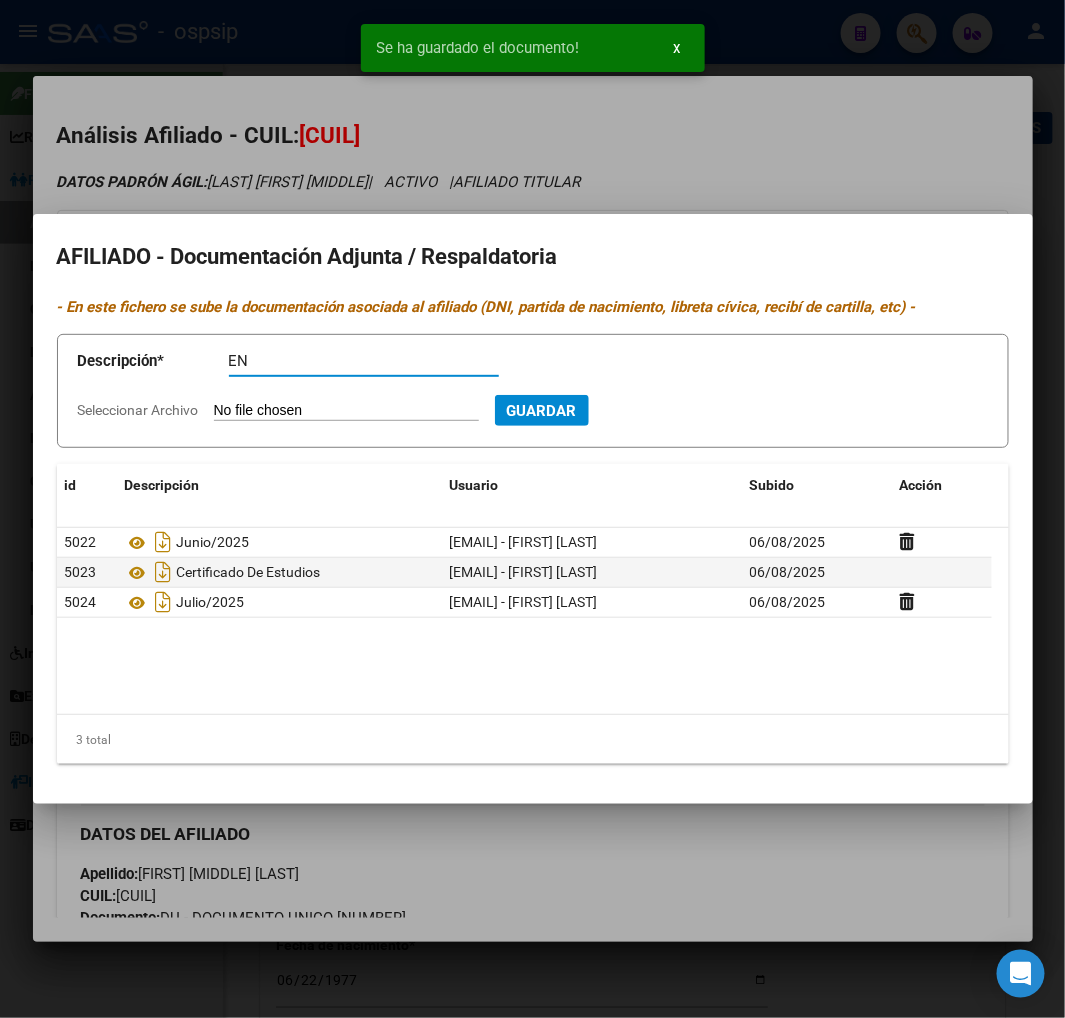 type on "P" 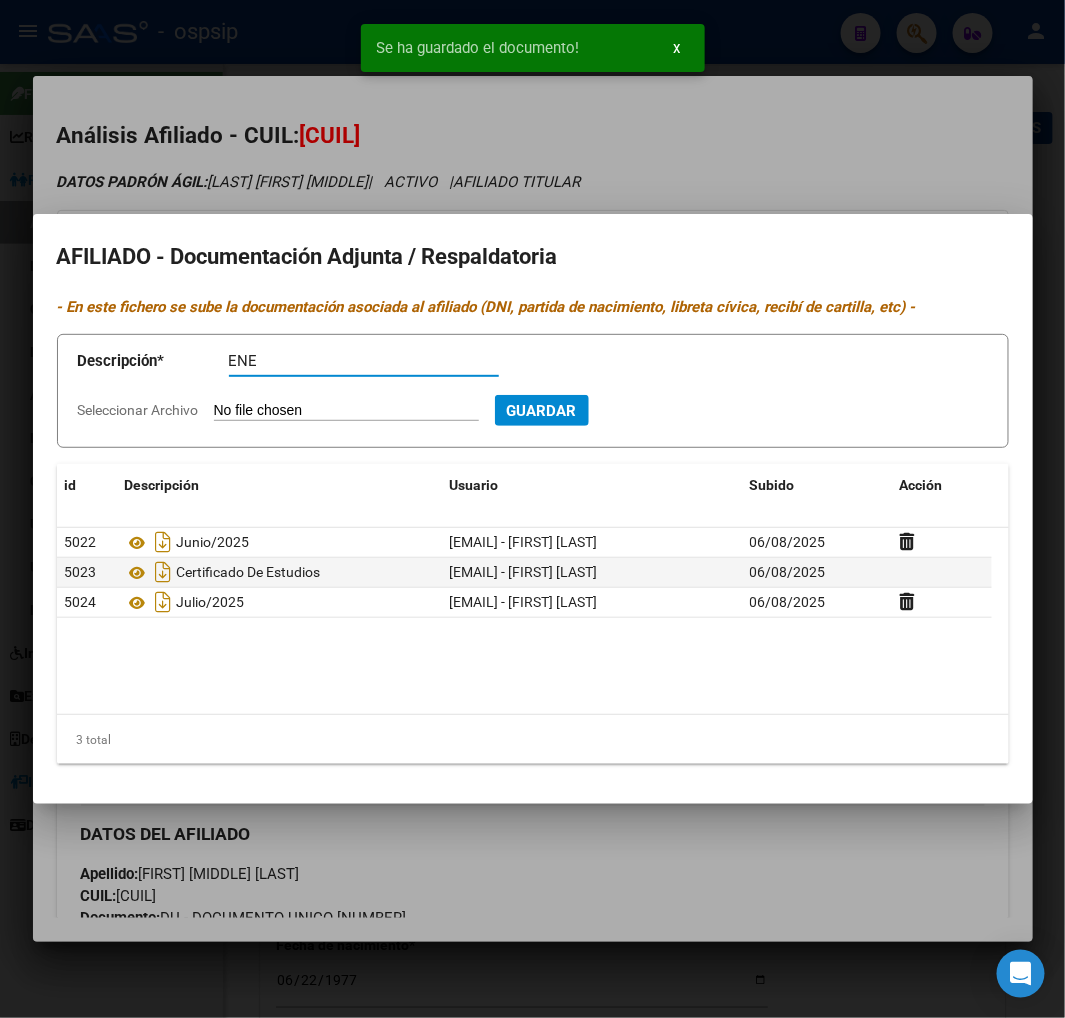 type on "P" 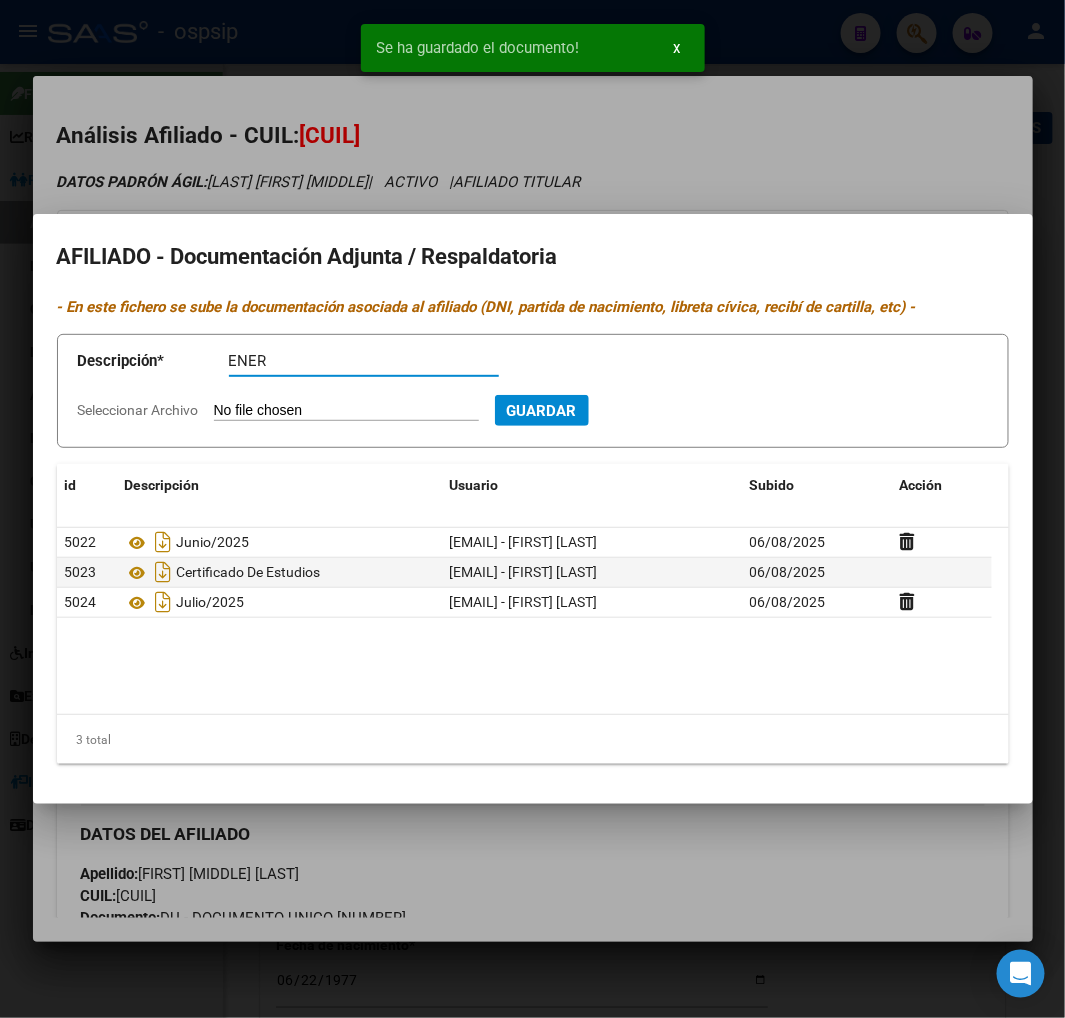 type on "P" 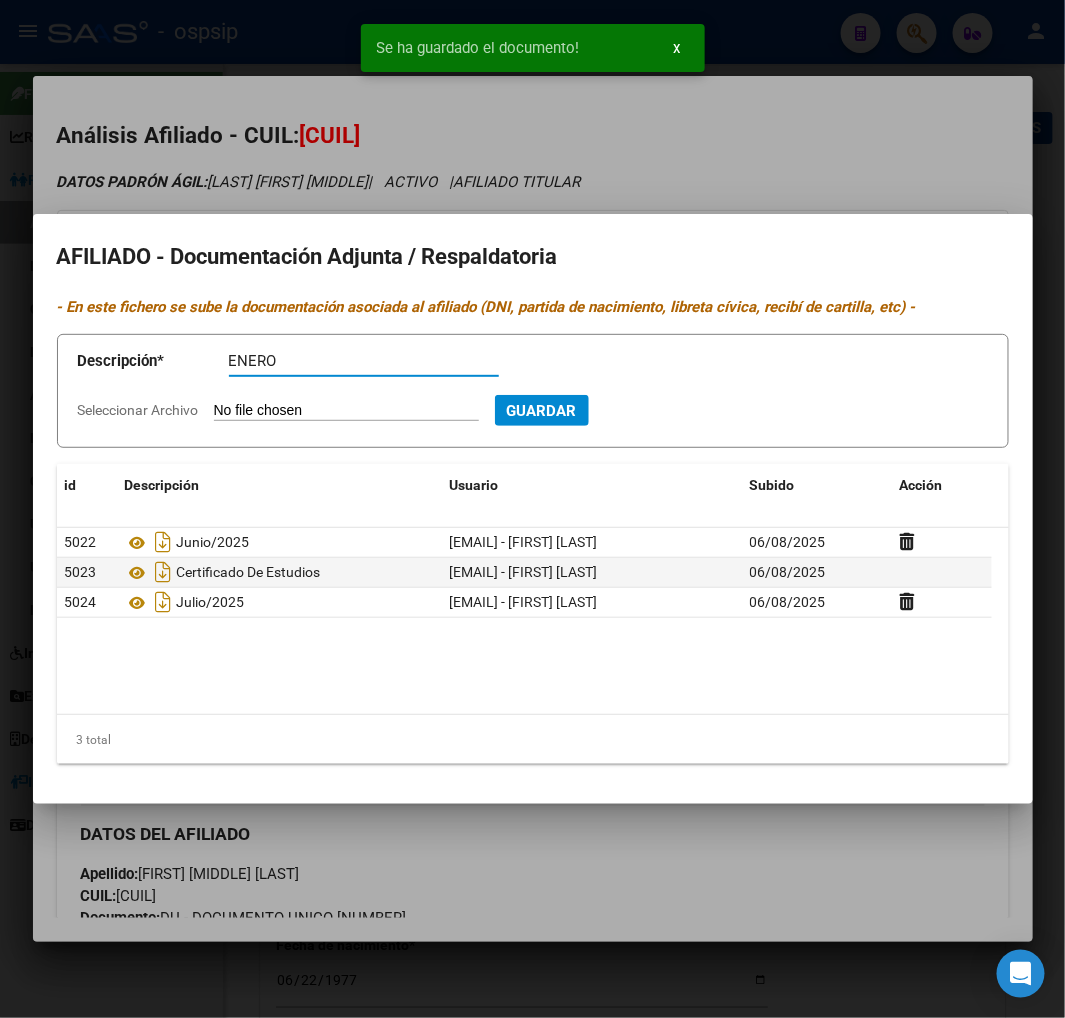 type on "P" 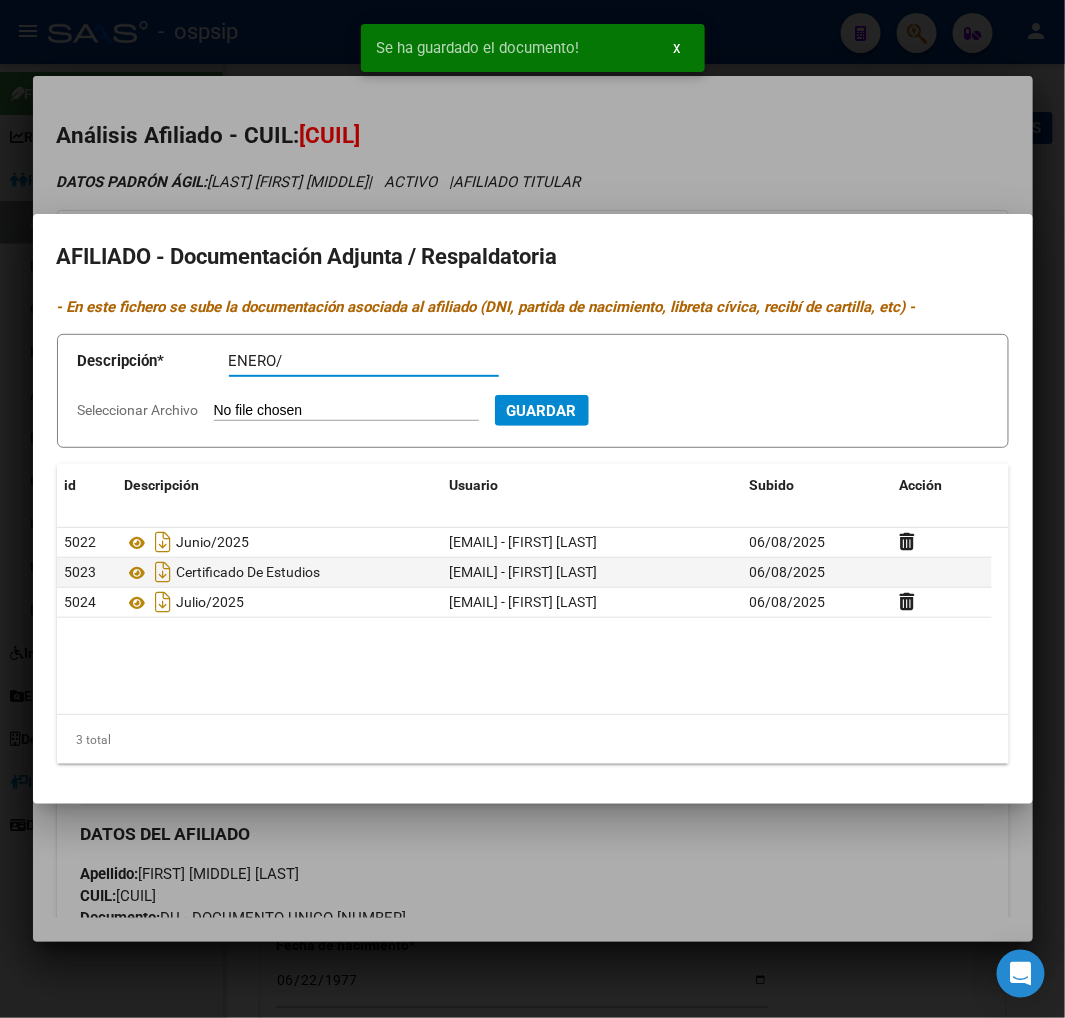 type on "P" 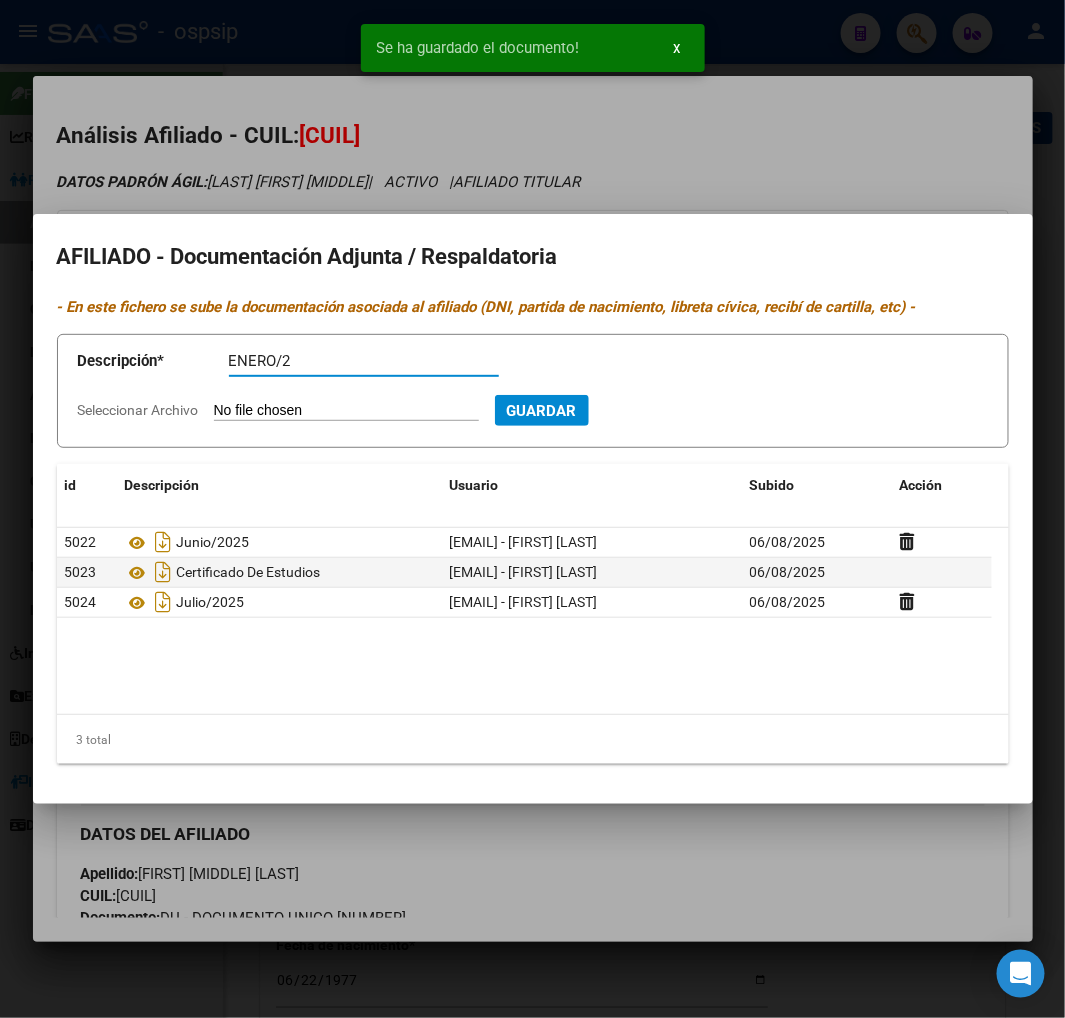 type on "P" 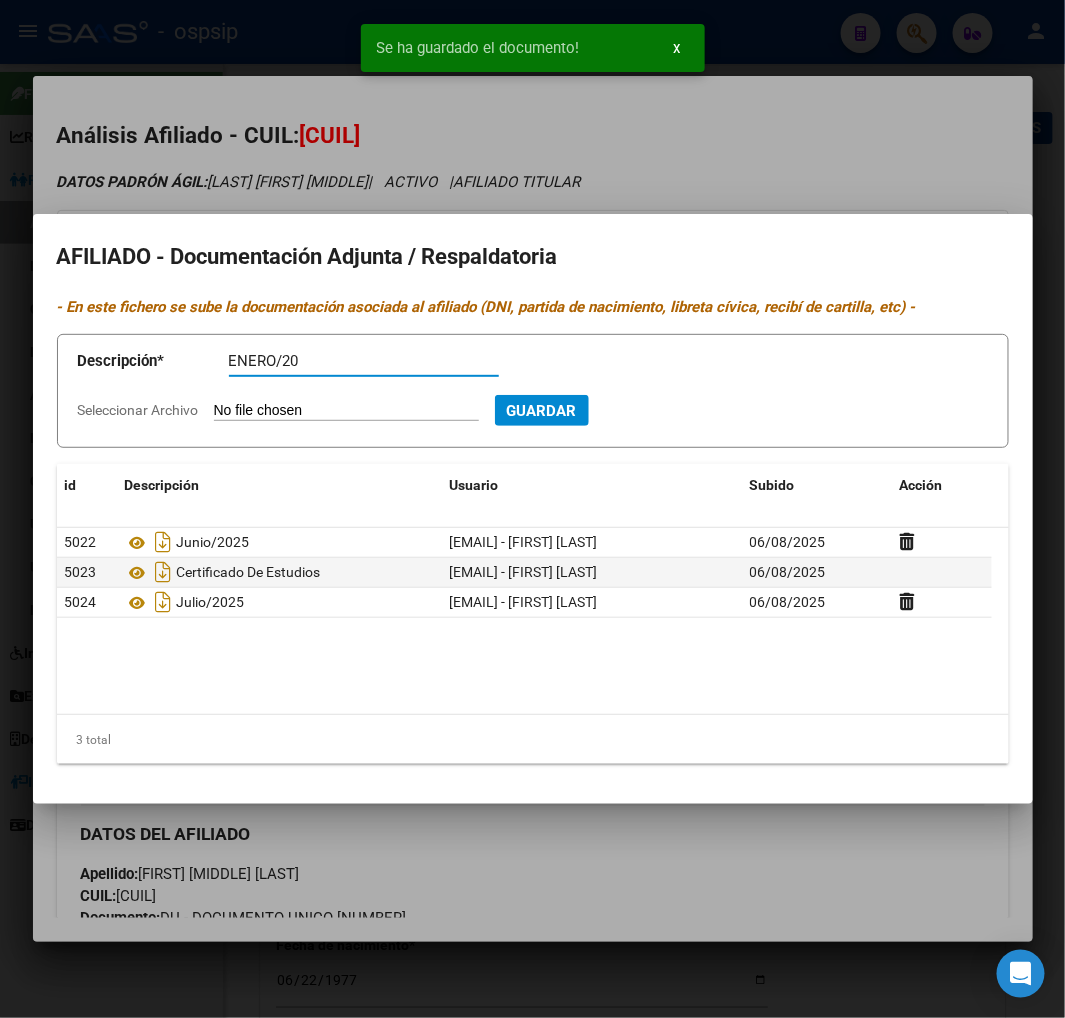 type on "P" 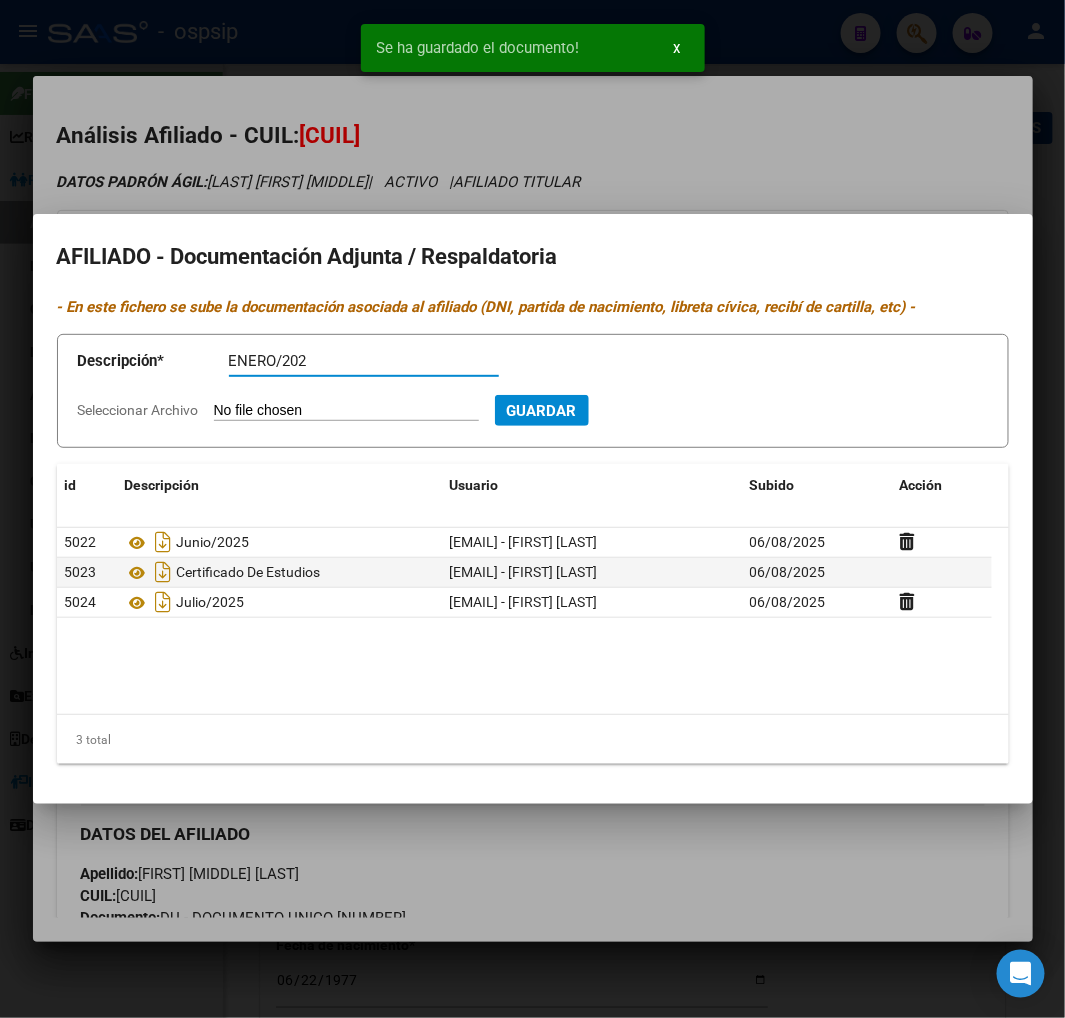 type on "P" 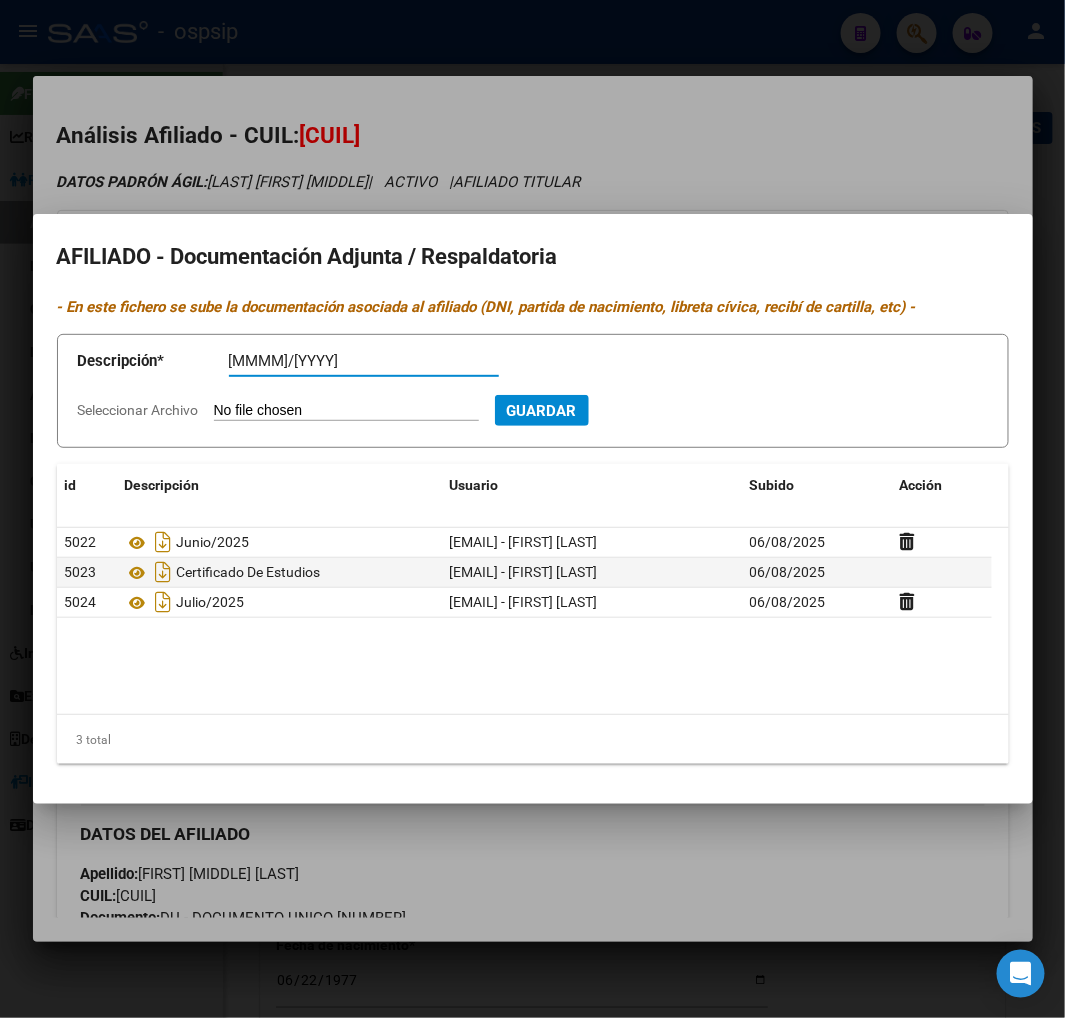 type on "P" 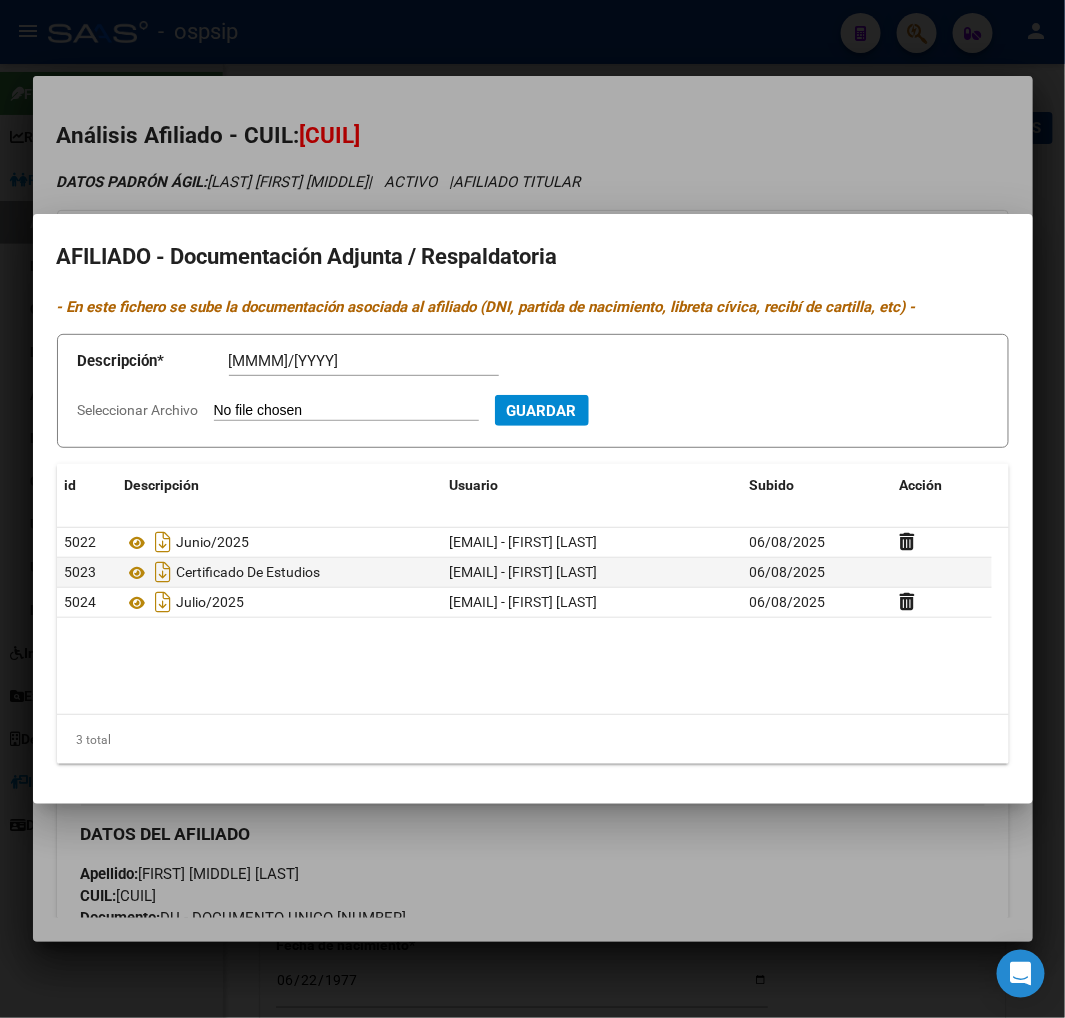 click on "Seleccionar Archivo" at bounding box center (346, 411) 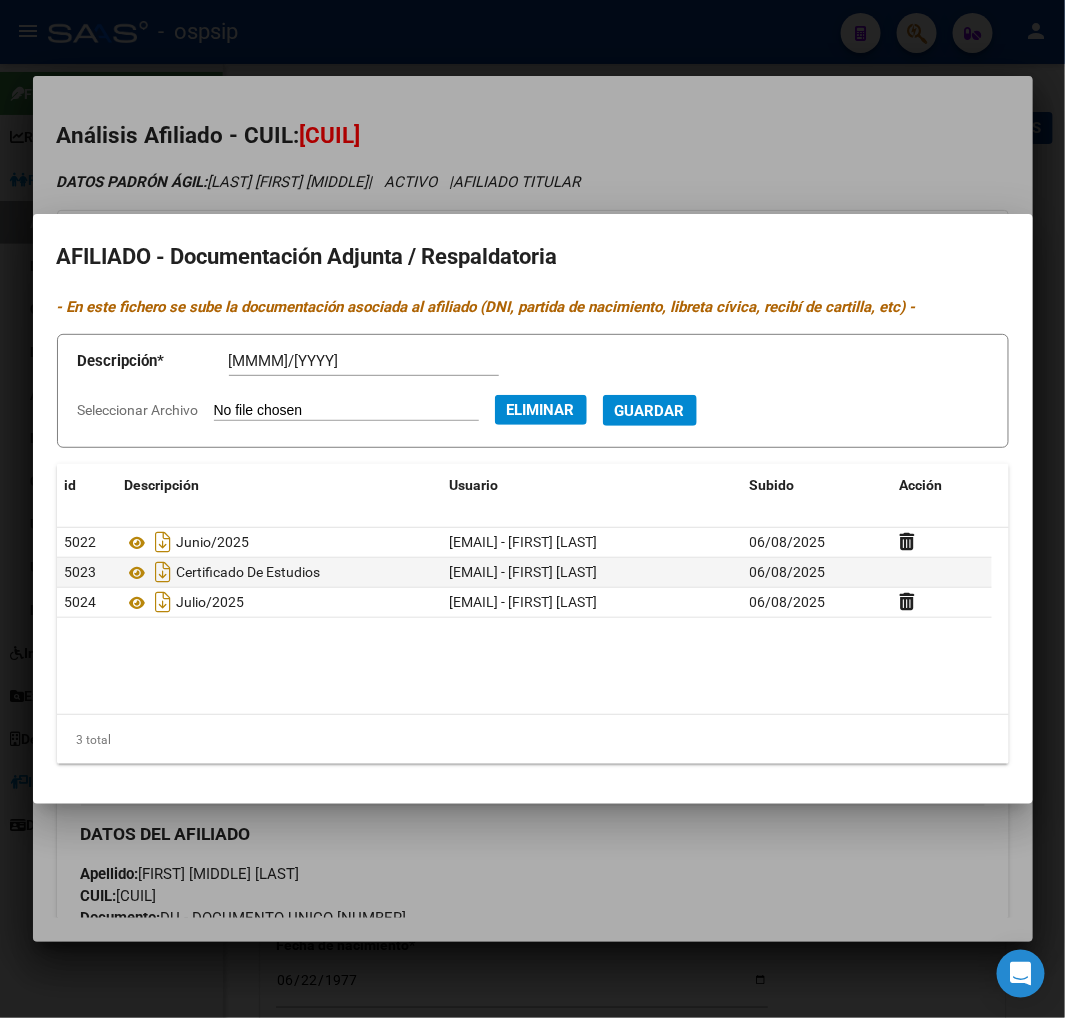 click on "Guardar" at bounding box center [650, 411] 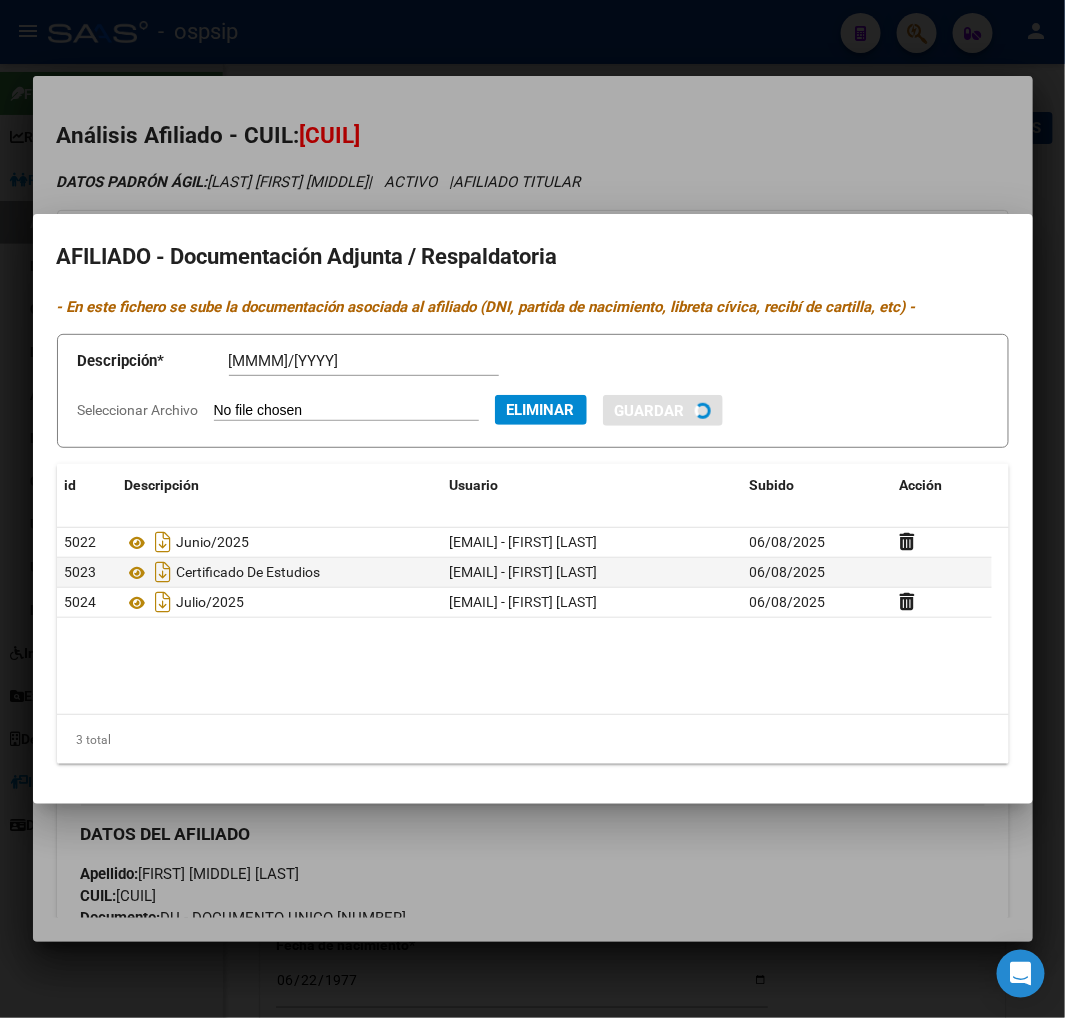 type on "P" 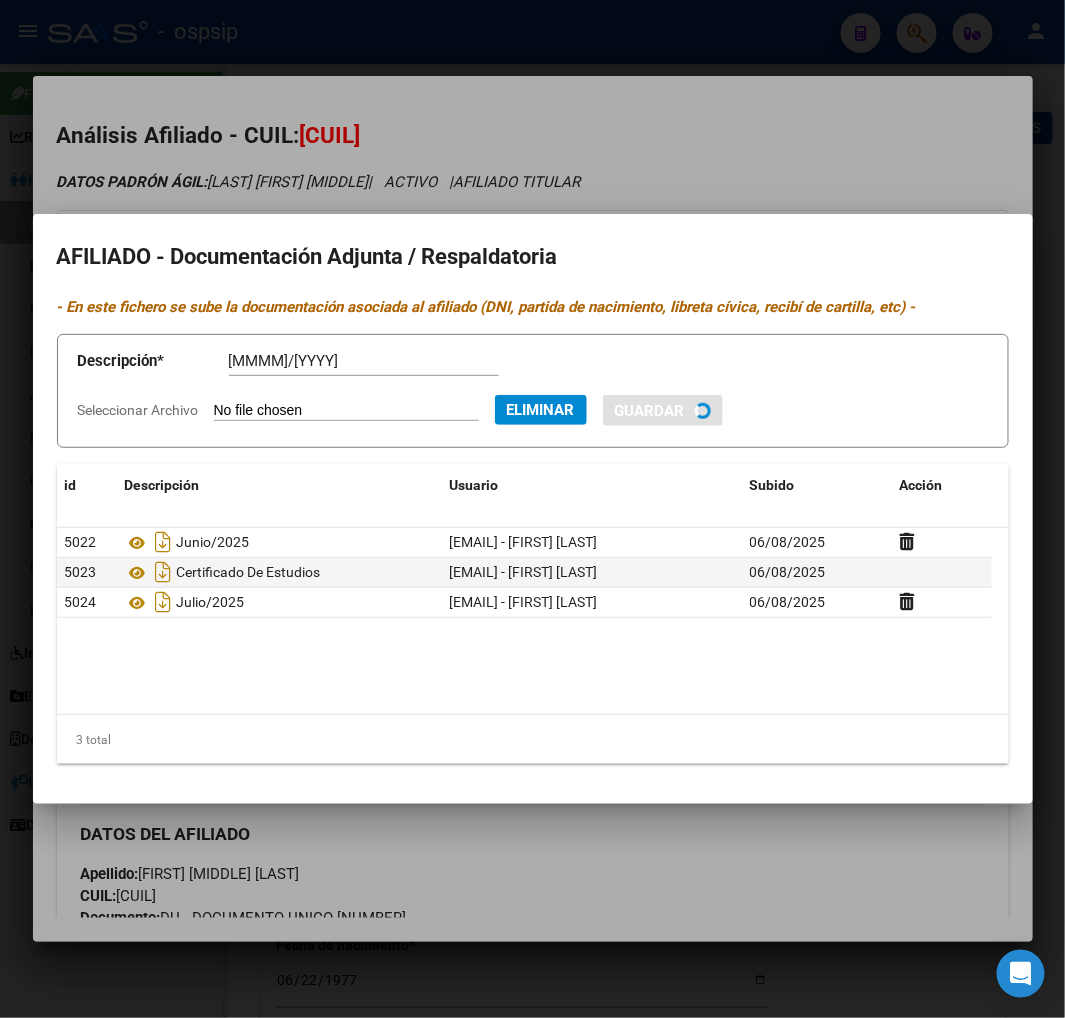 type 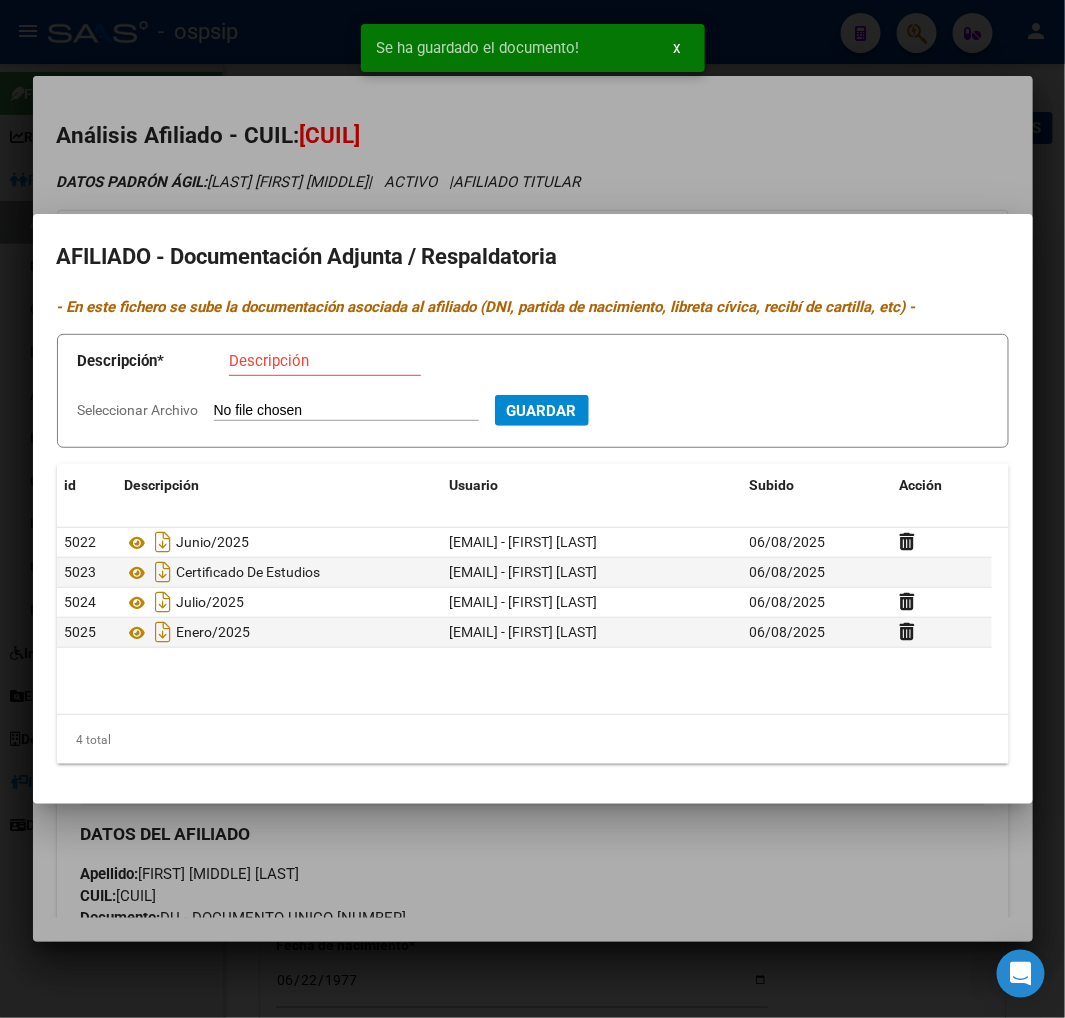 click on "Descripción" at bounding box center (325, 361) 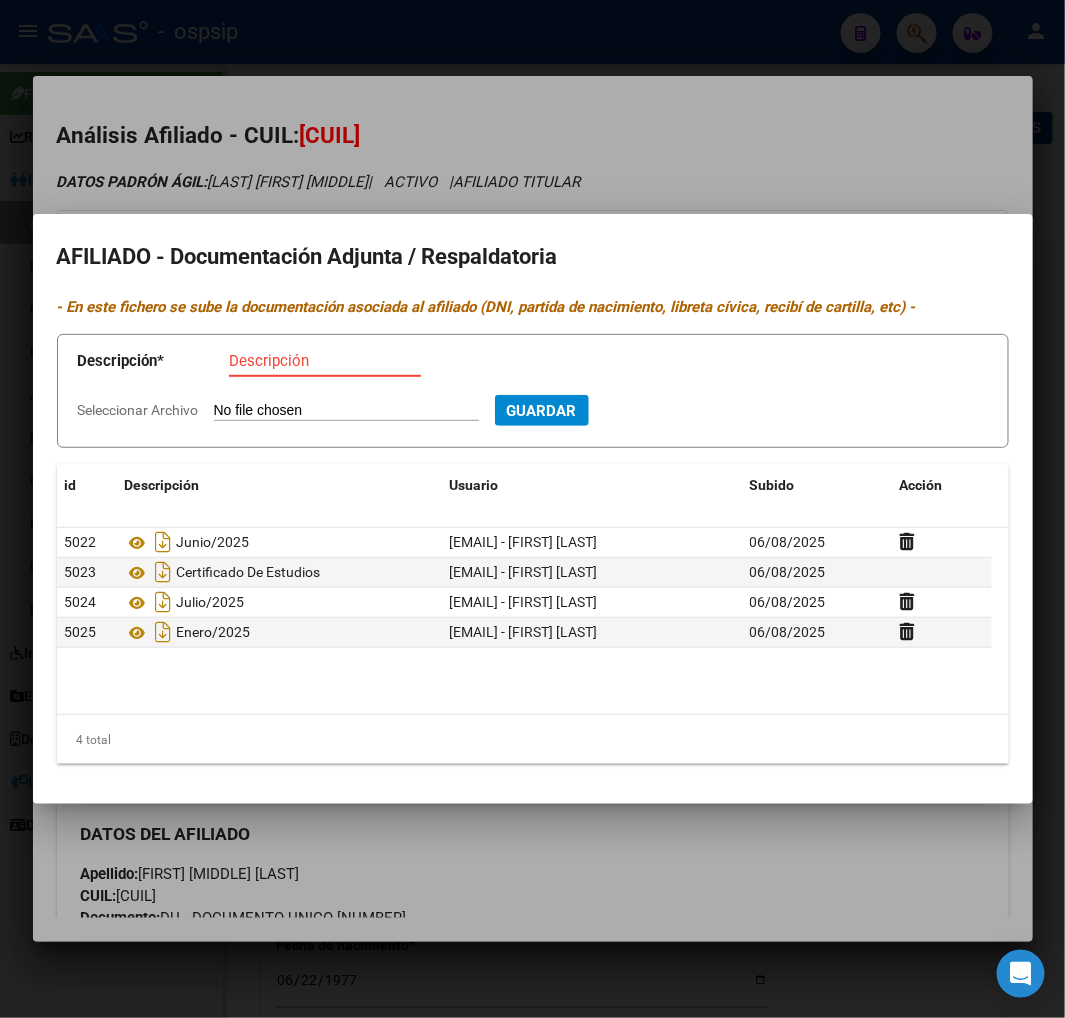 type on "P" 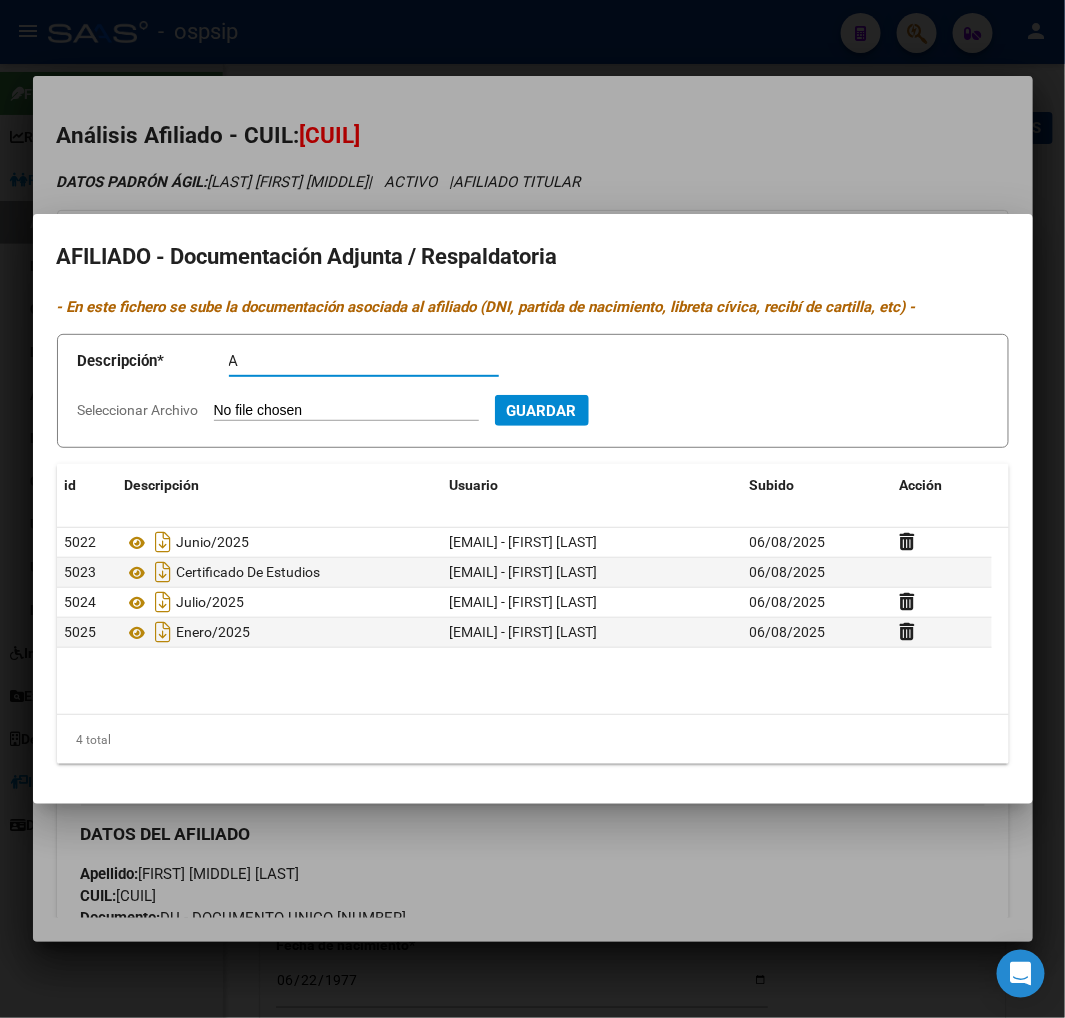 type on "P" 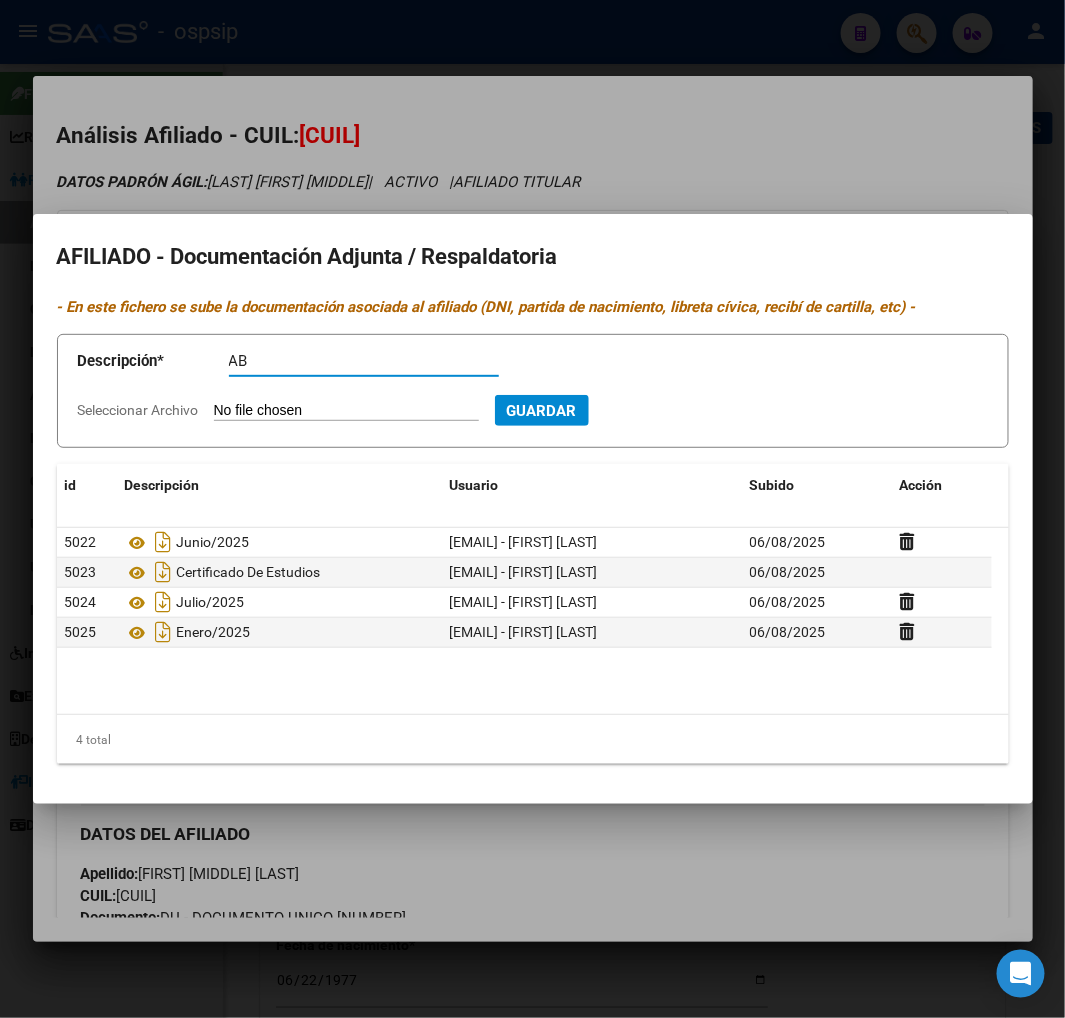 type on "P" 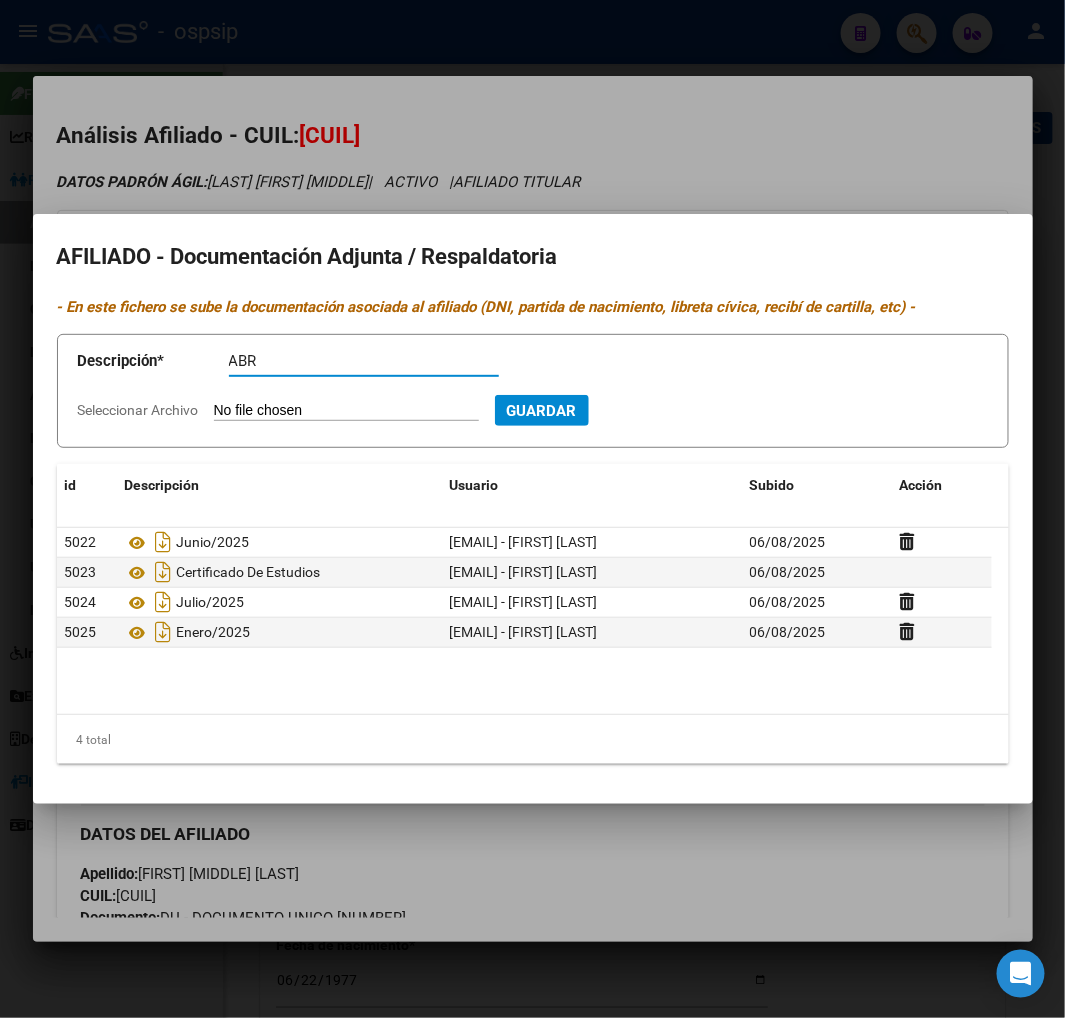 type on "P" 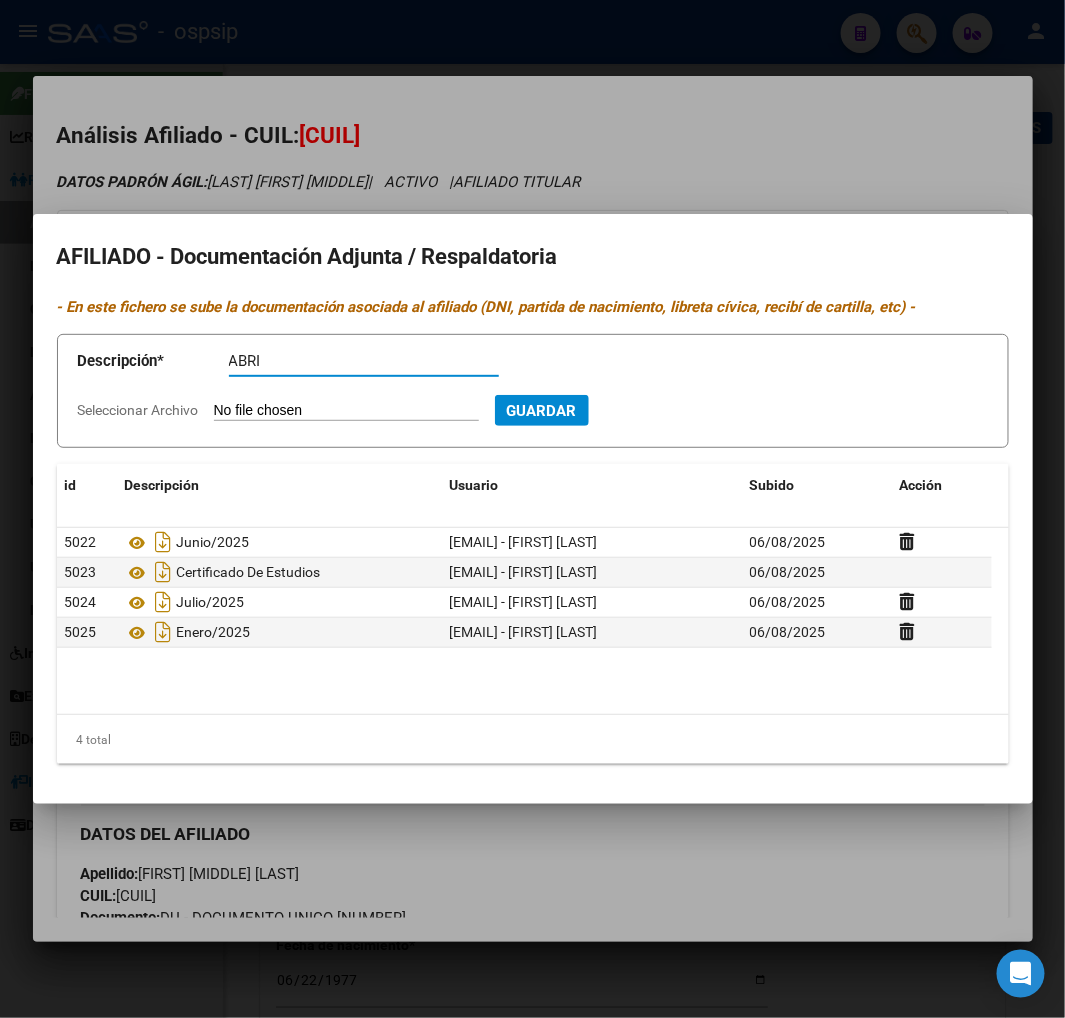 type on "P" 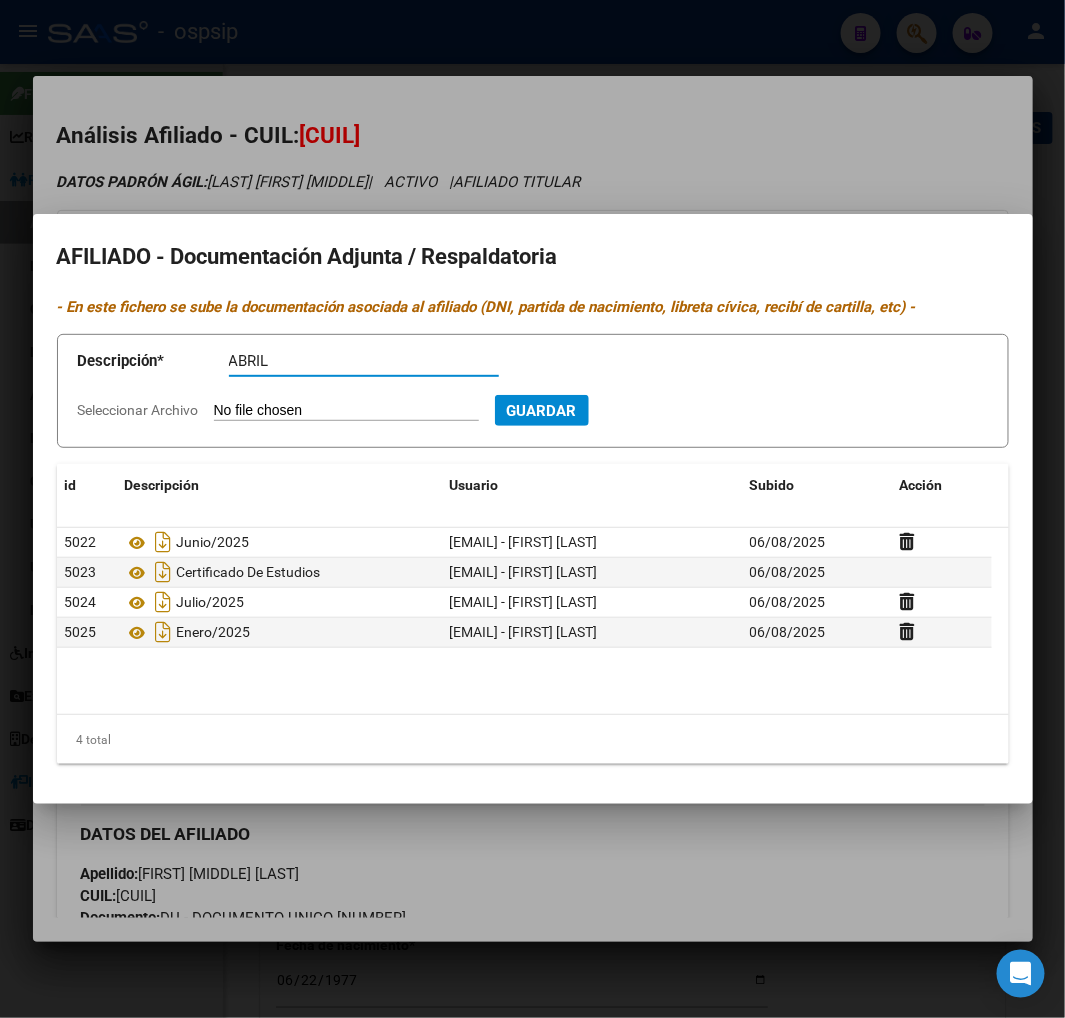 type on "P" 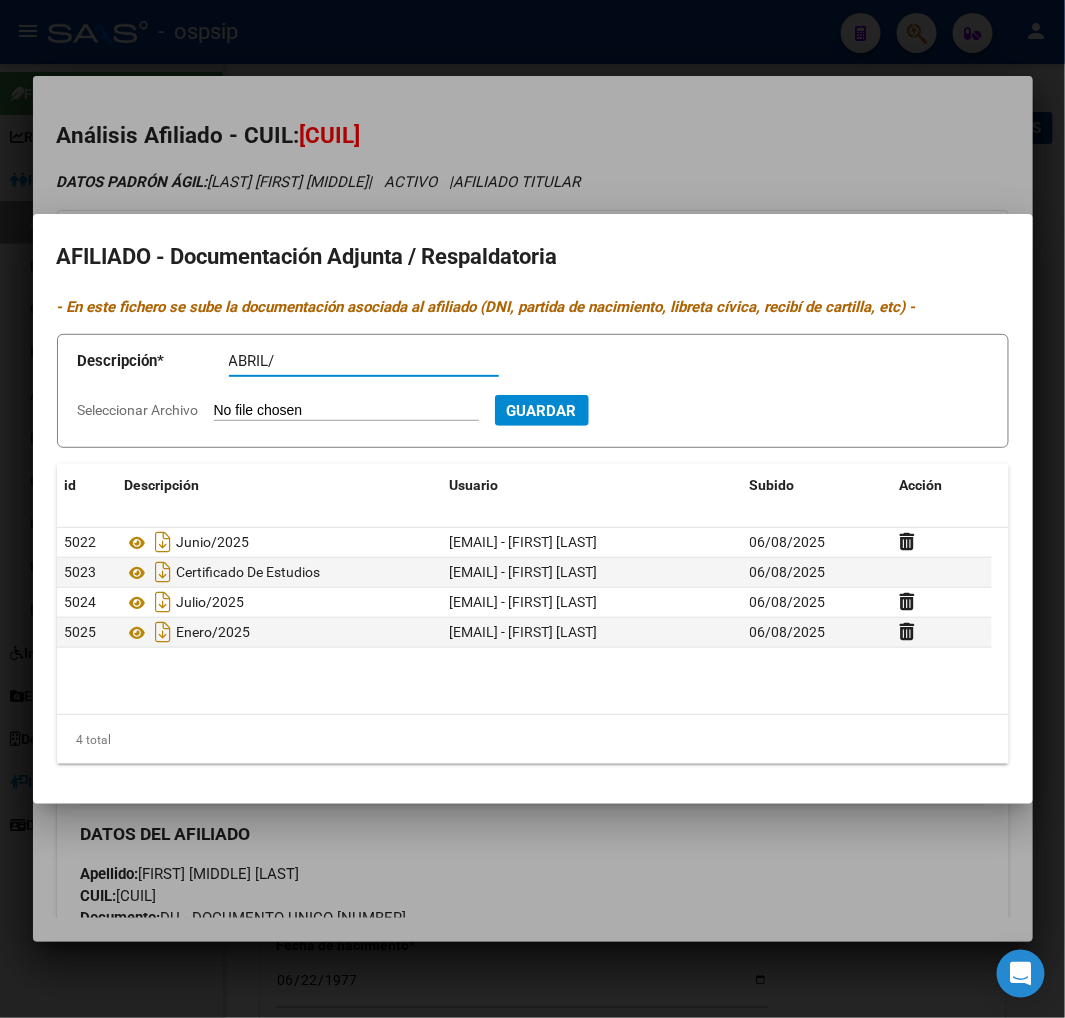 type on "P" 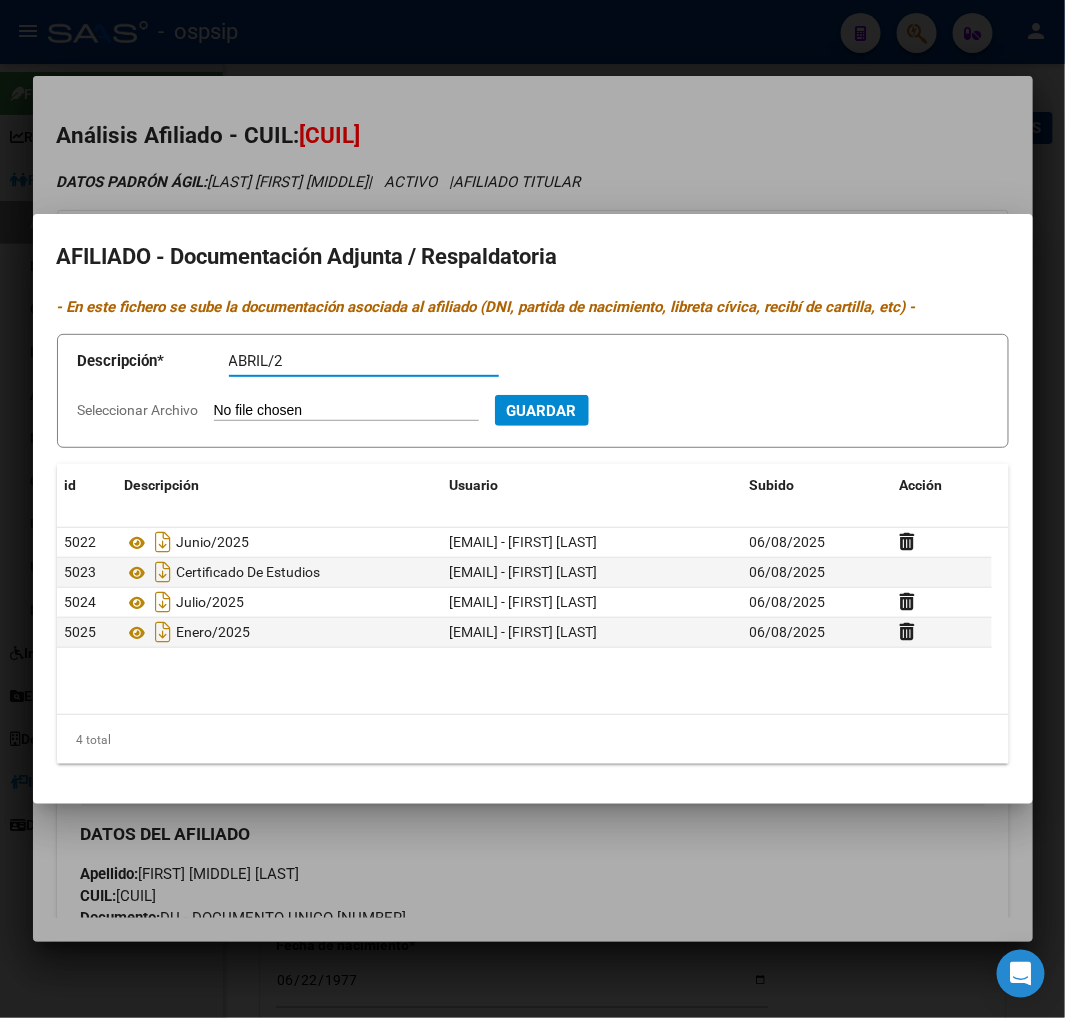 type on "P" 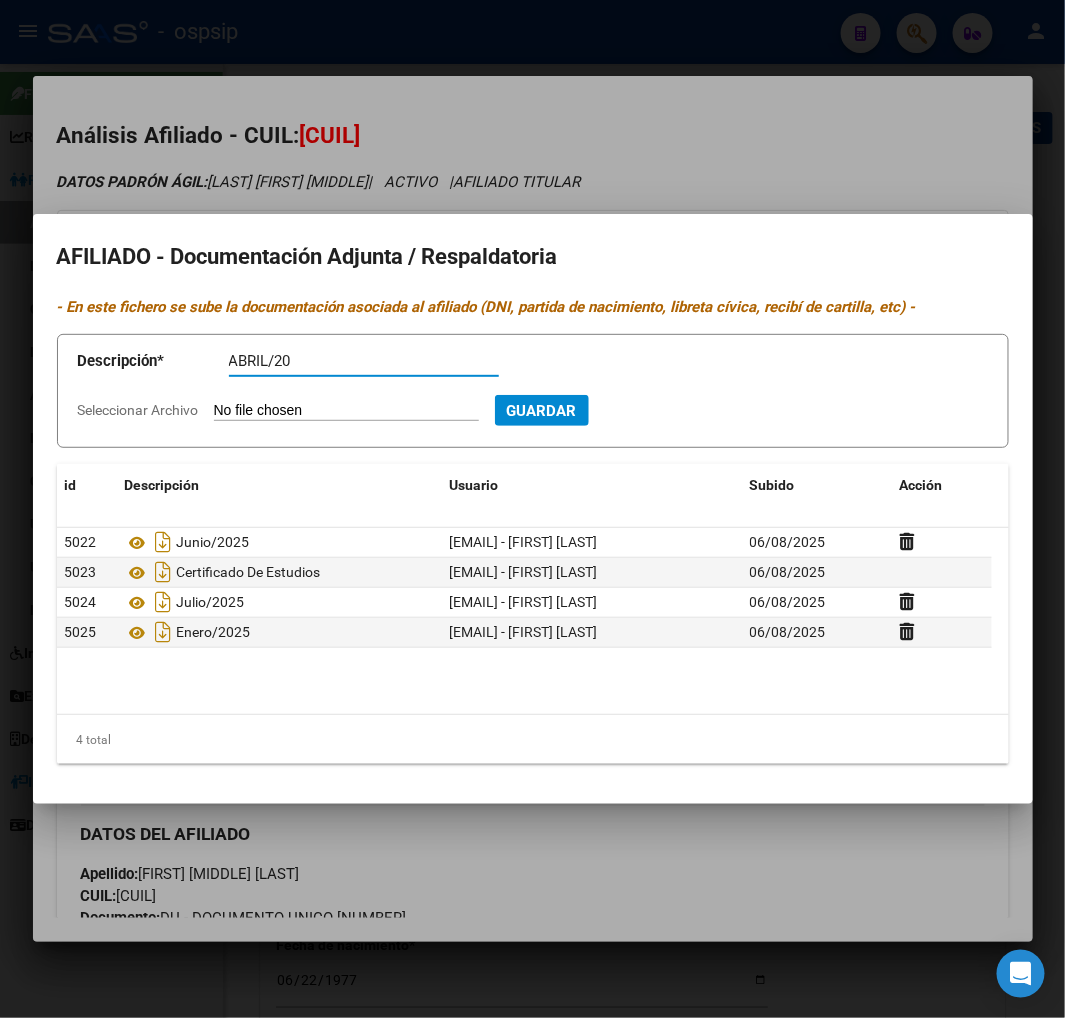type on "P" 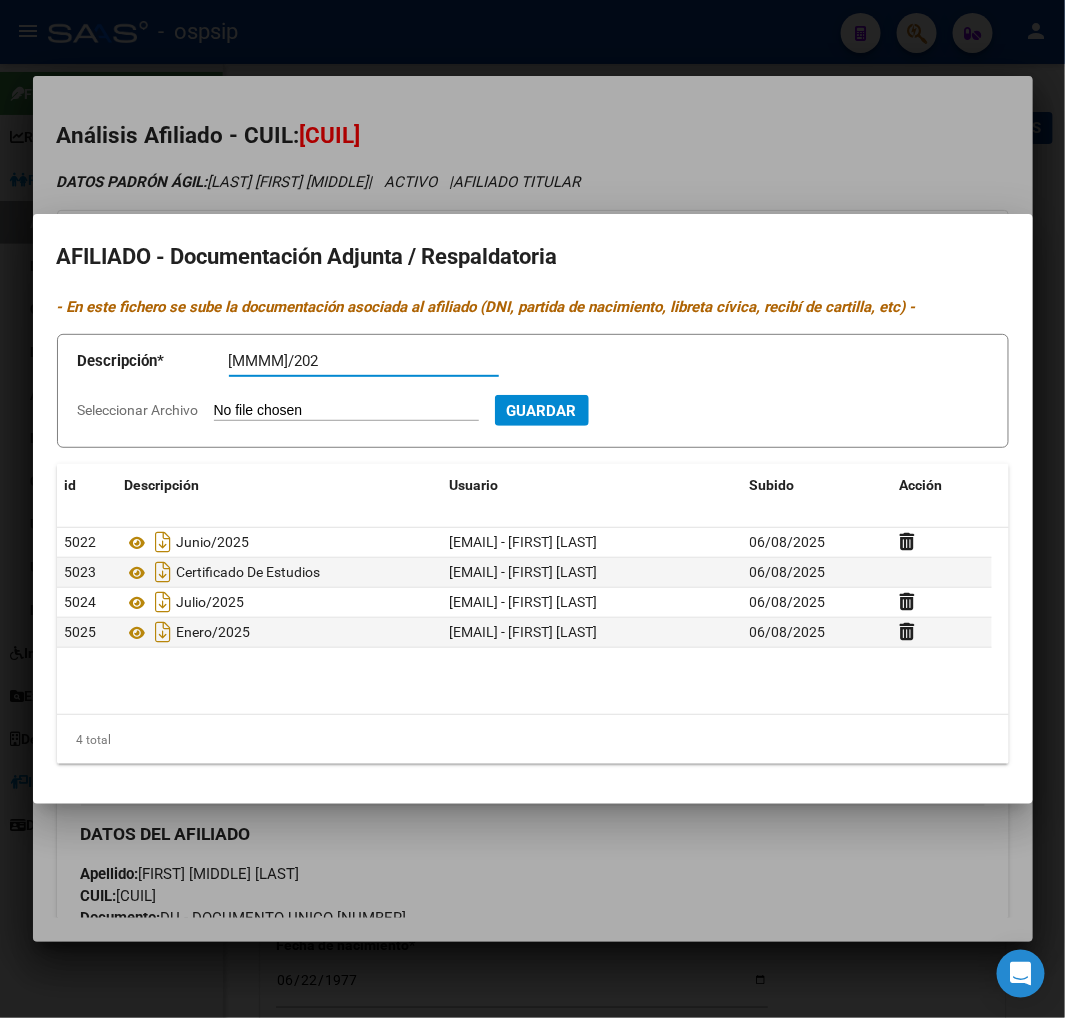 type on "P" 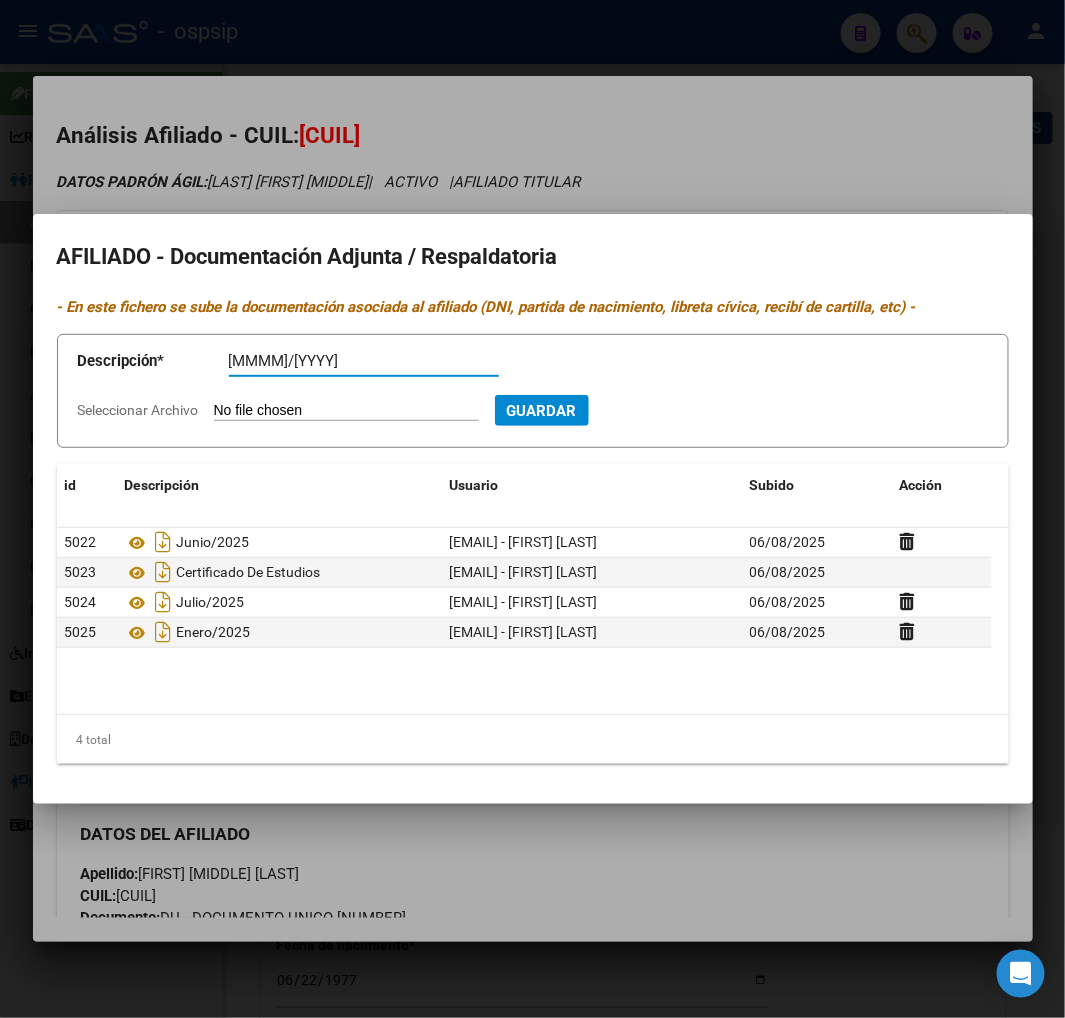 type on "P" 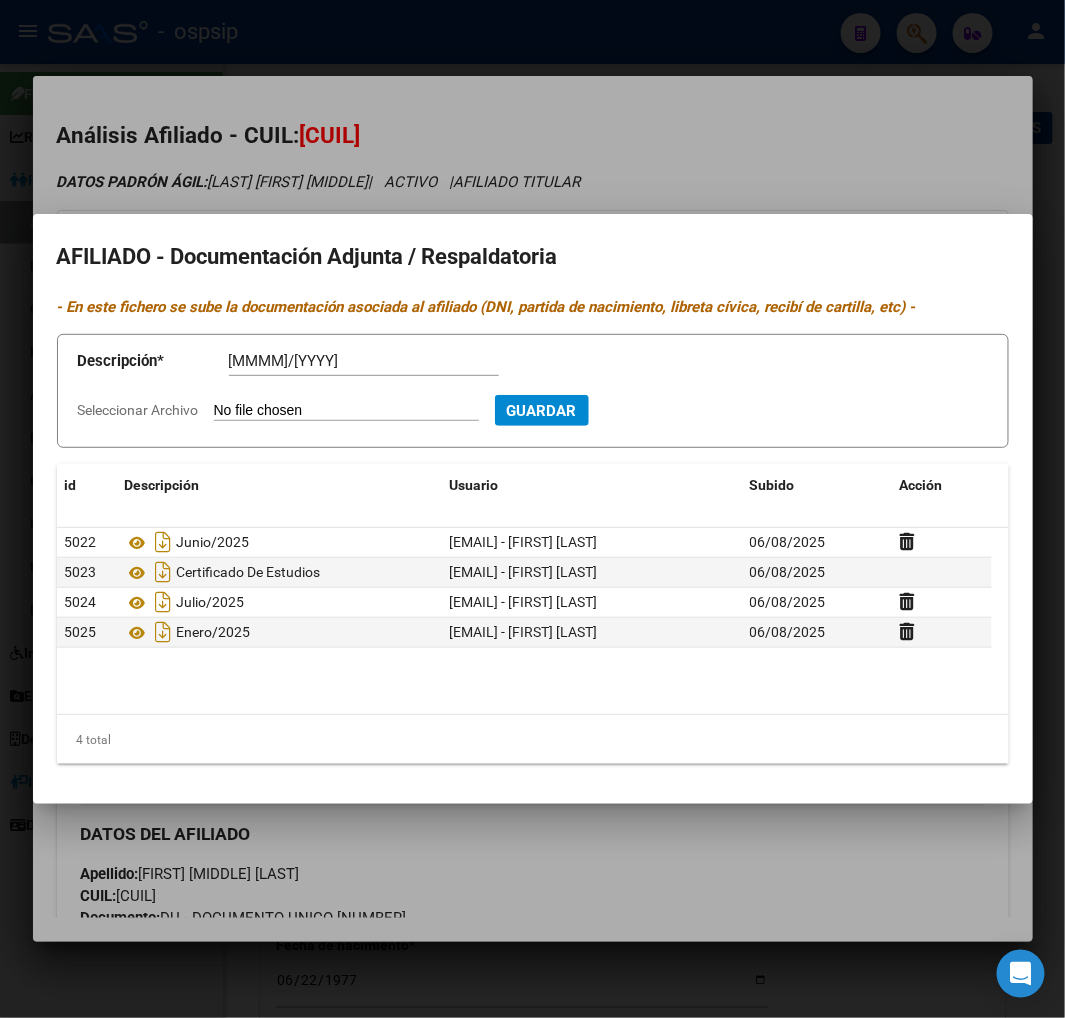 click on "Seleccionar Archivo" at bounding box center [346, 411] 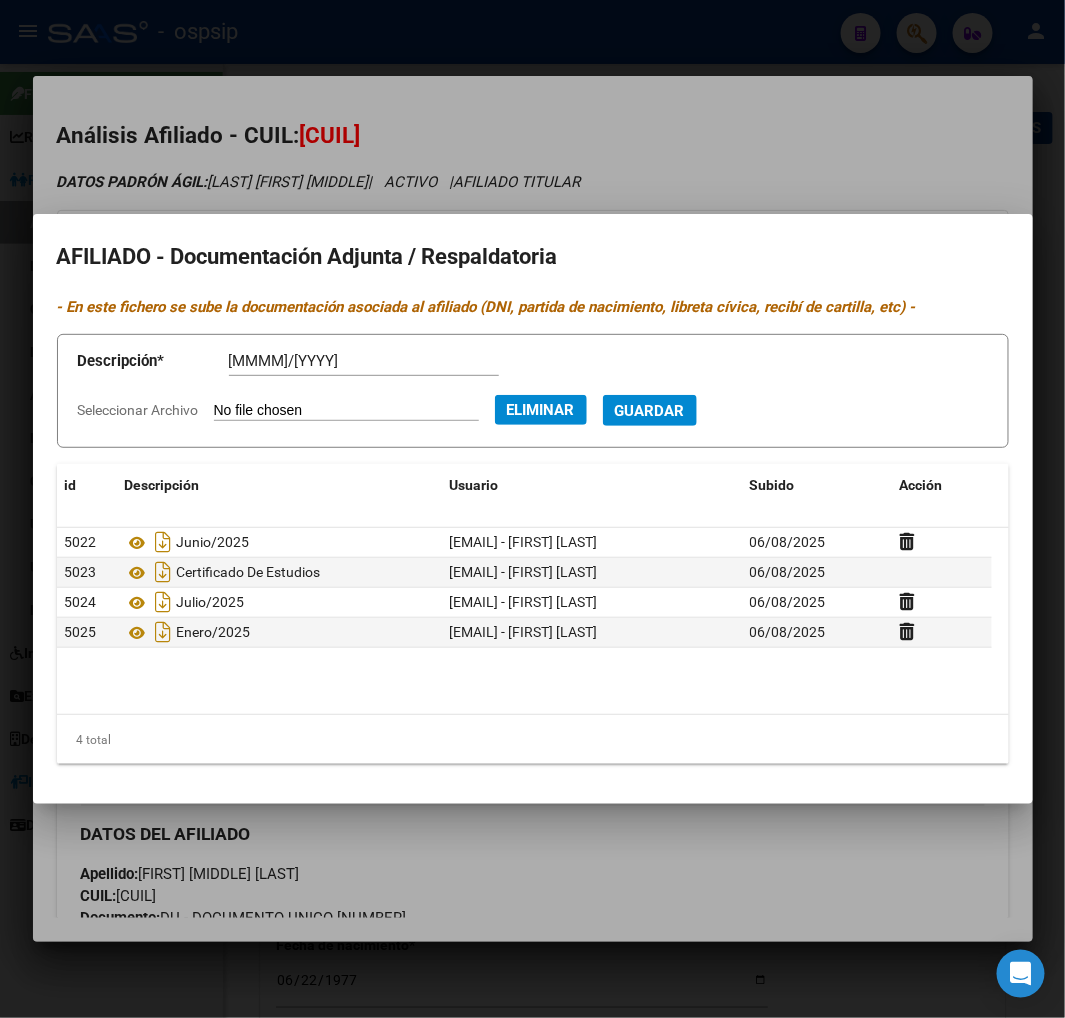click on "Guardar" at bounding box center (650, 411) 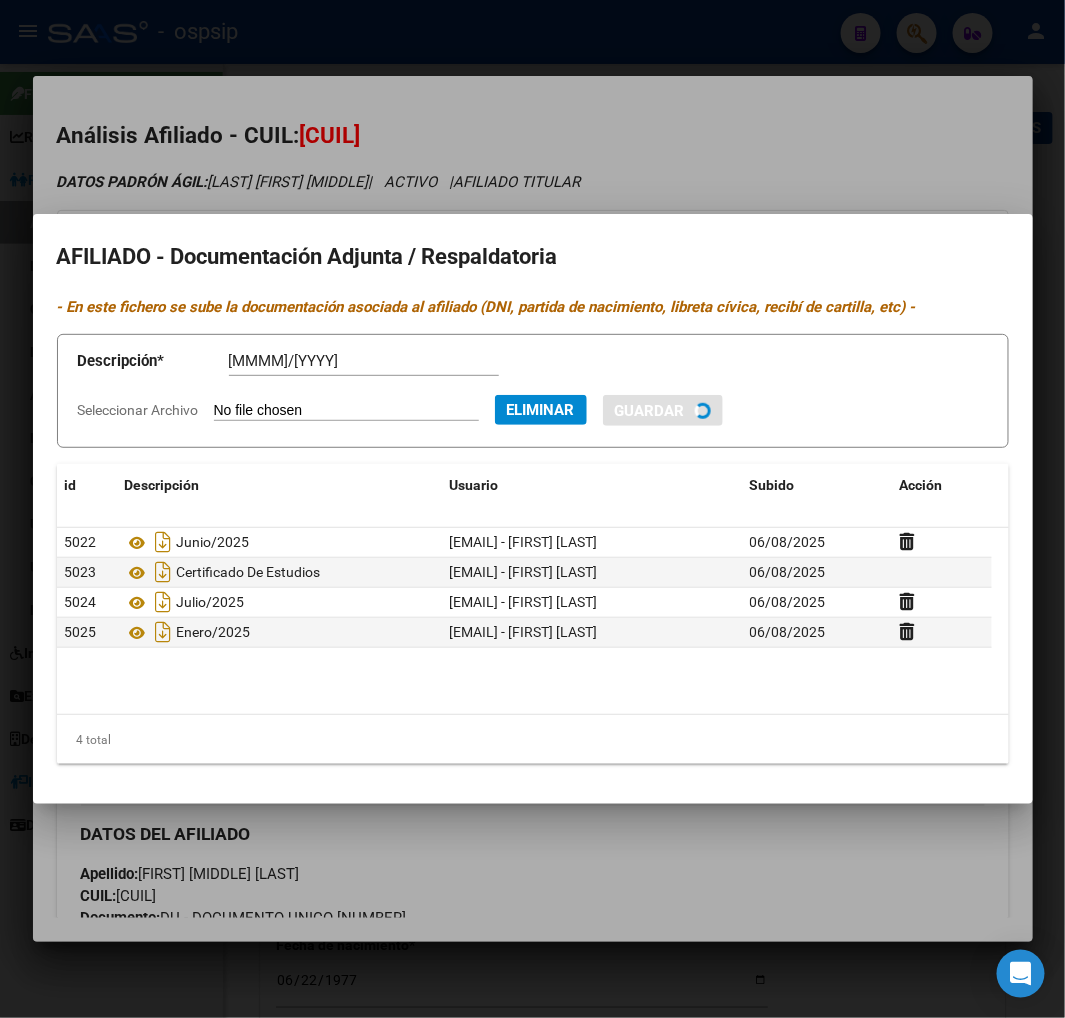 type on "P" 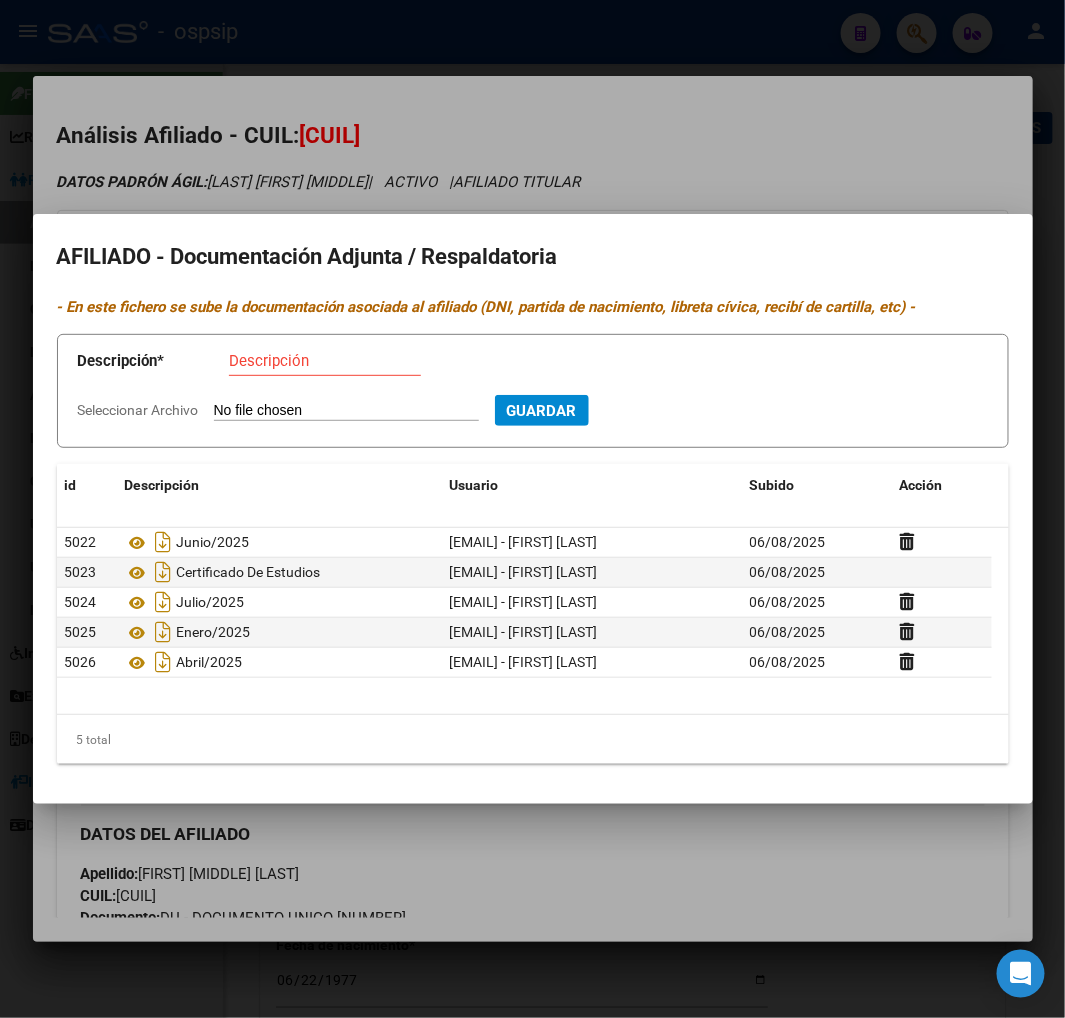 drag, startPoint x: 262, startPoint y: 362, endPoint x: 288, endPoint y: 360, distance: 26.076809 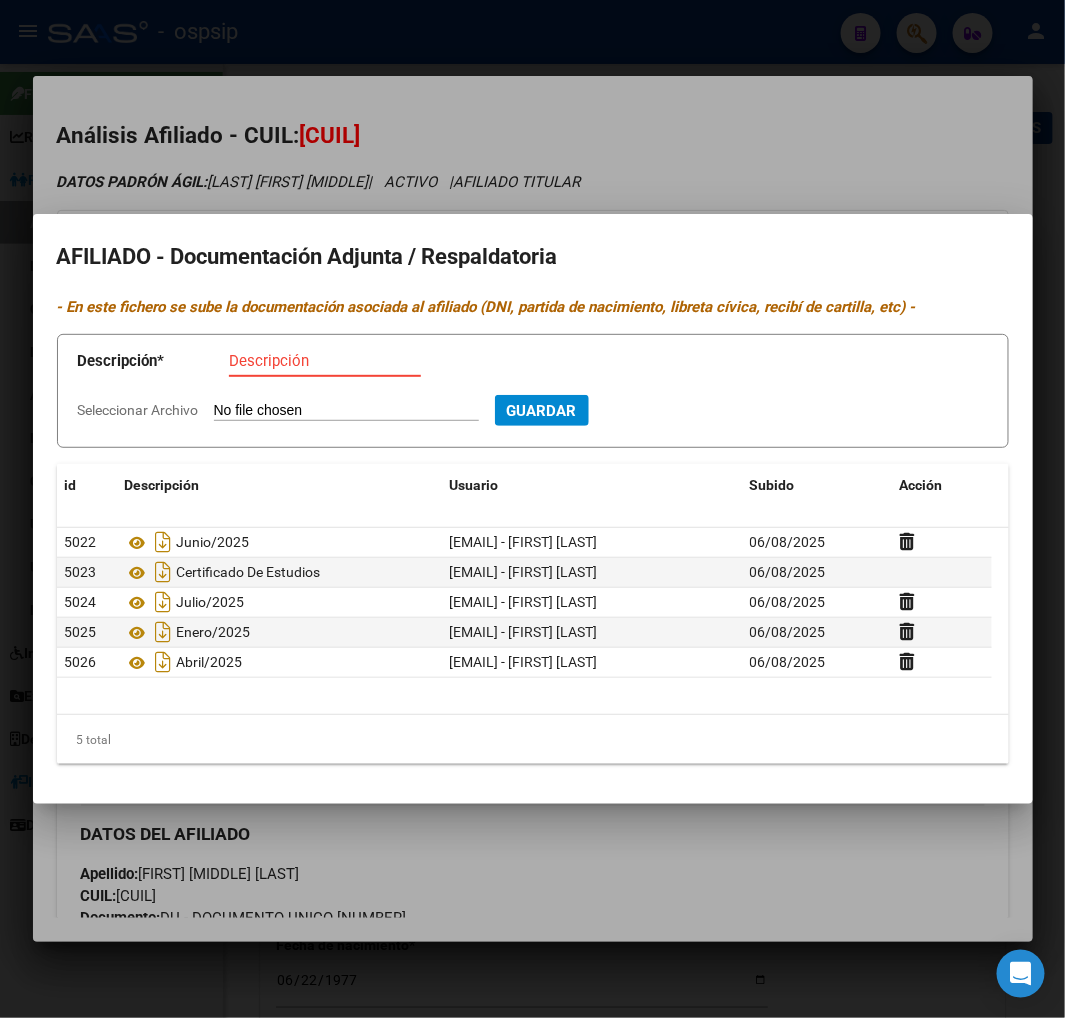type on "P" 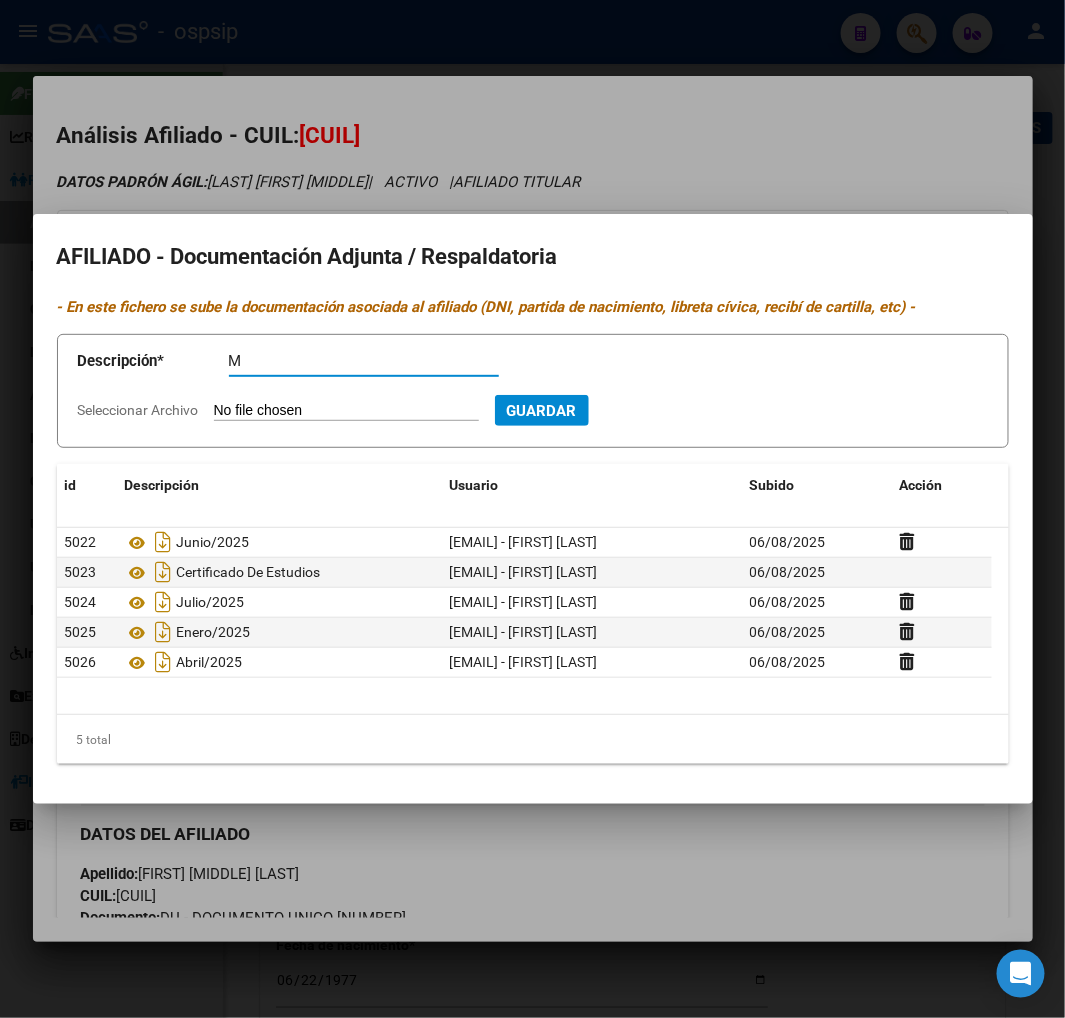 type on "P" 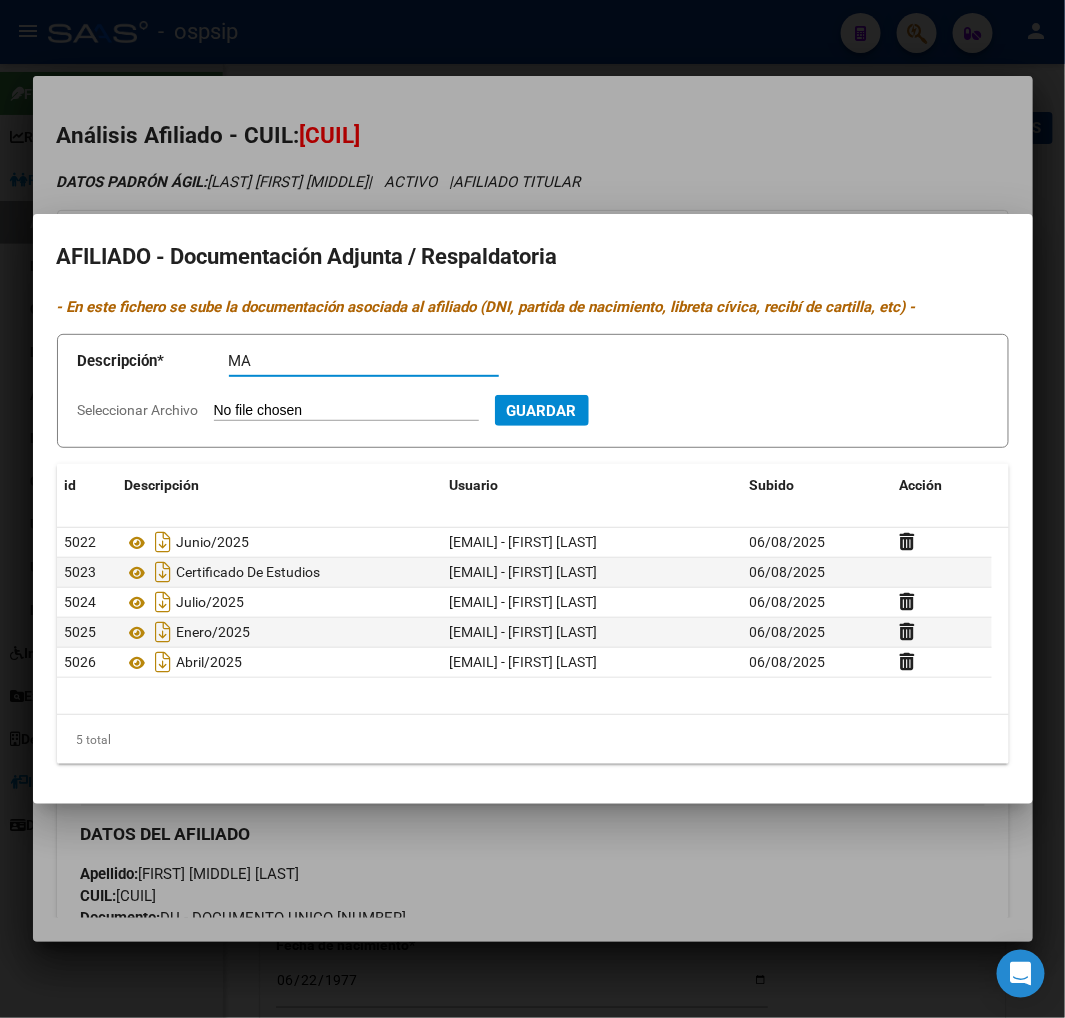 type on "P" 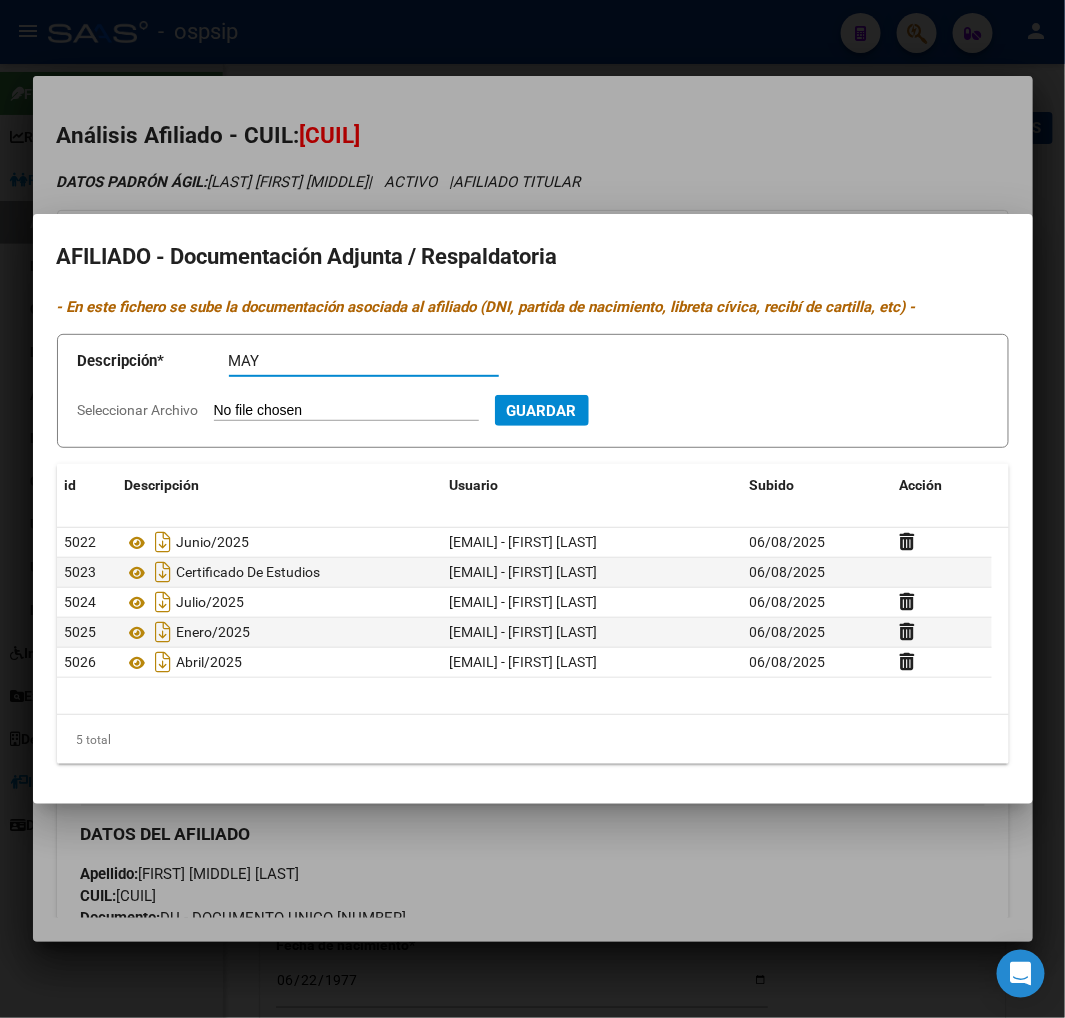 type on "P" 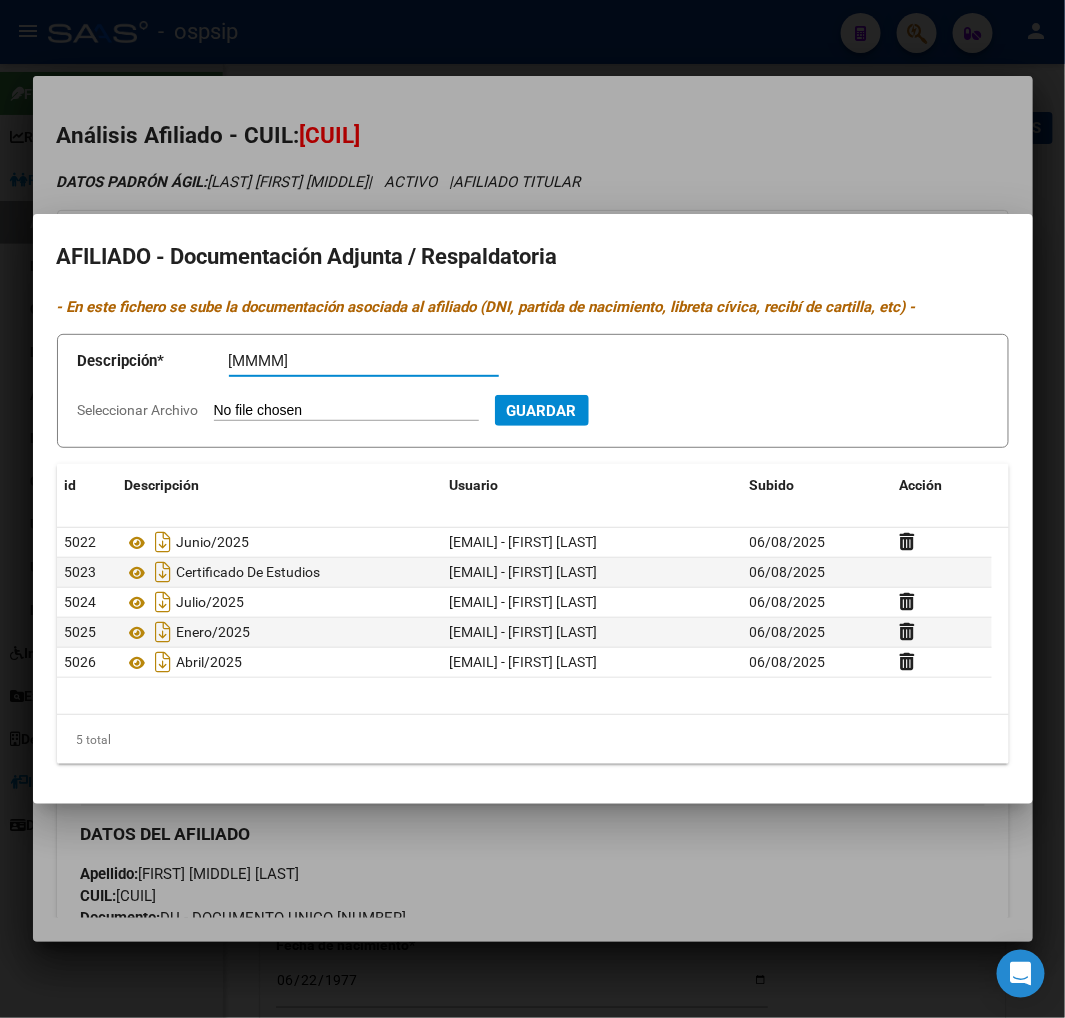 type on "P" 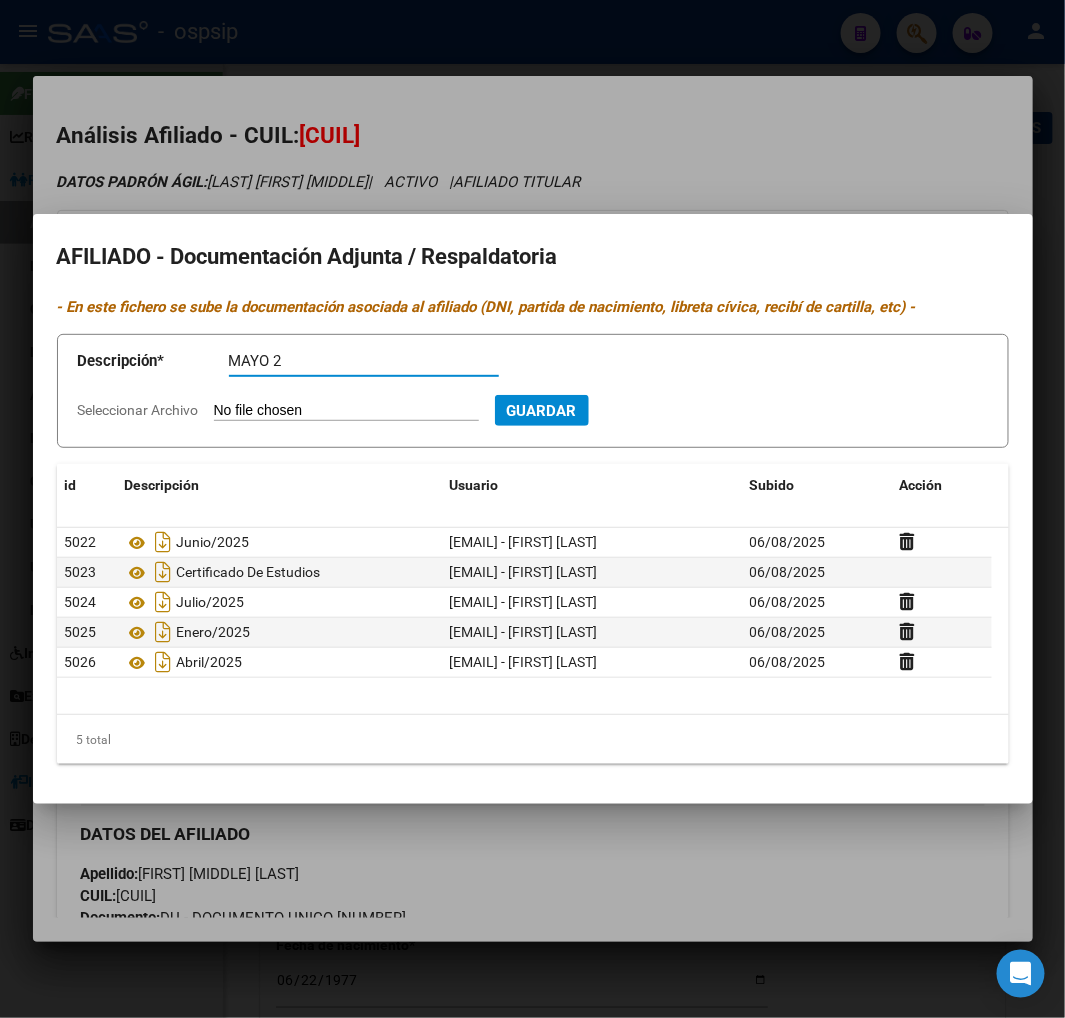 type on "P" 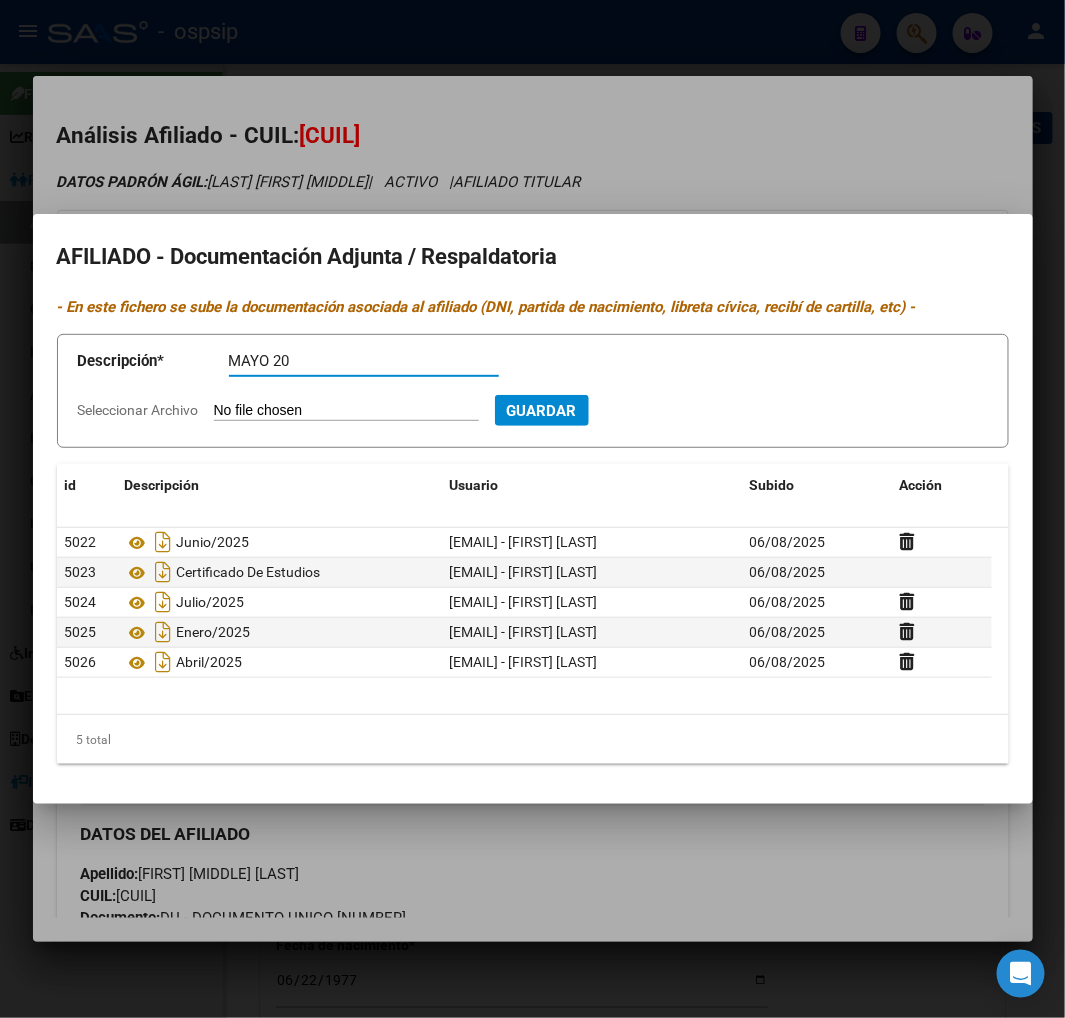 type on "P" 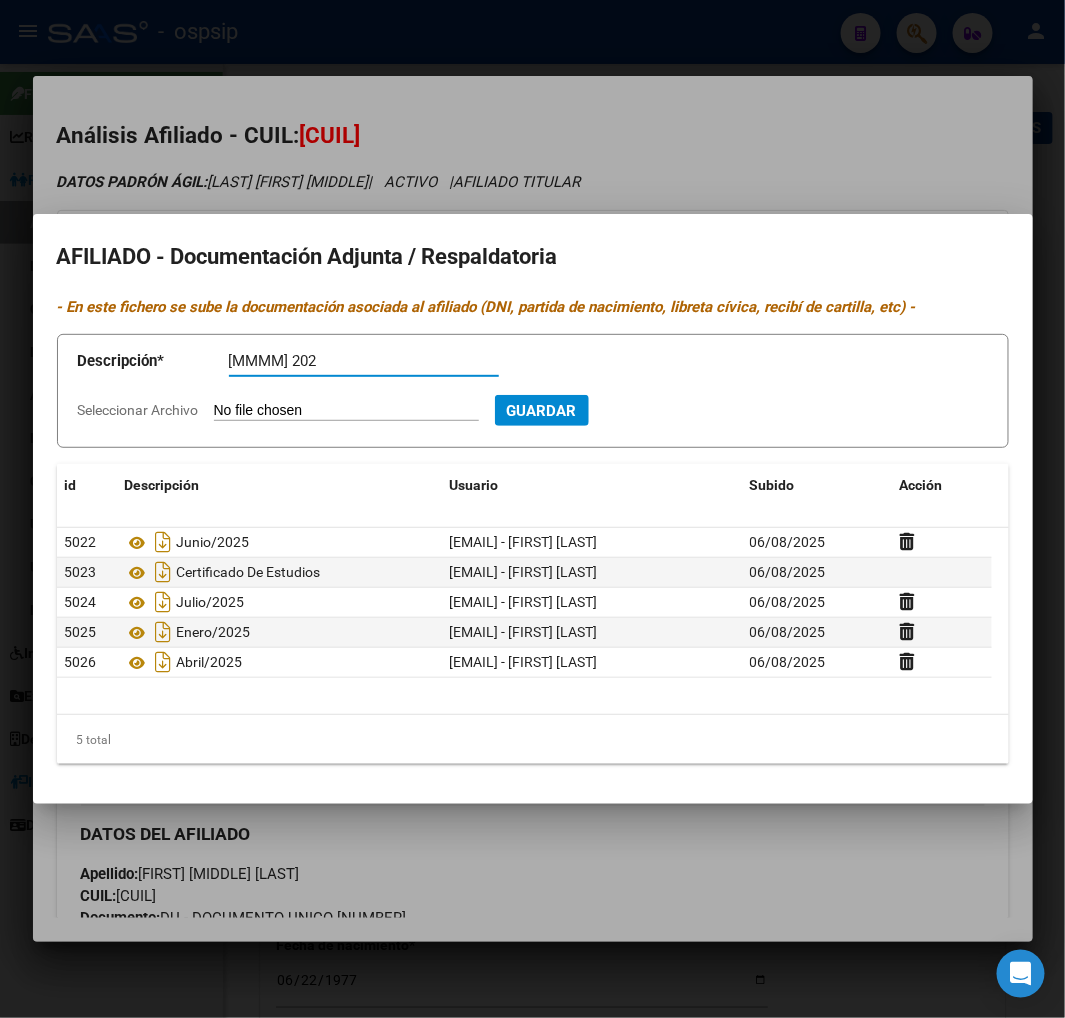 type on "P" 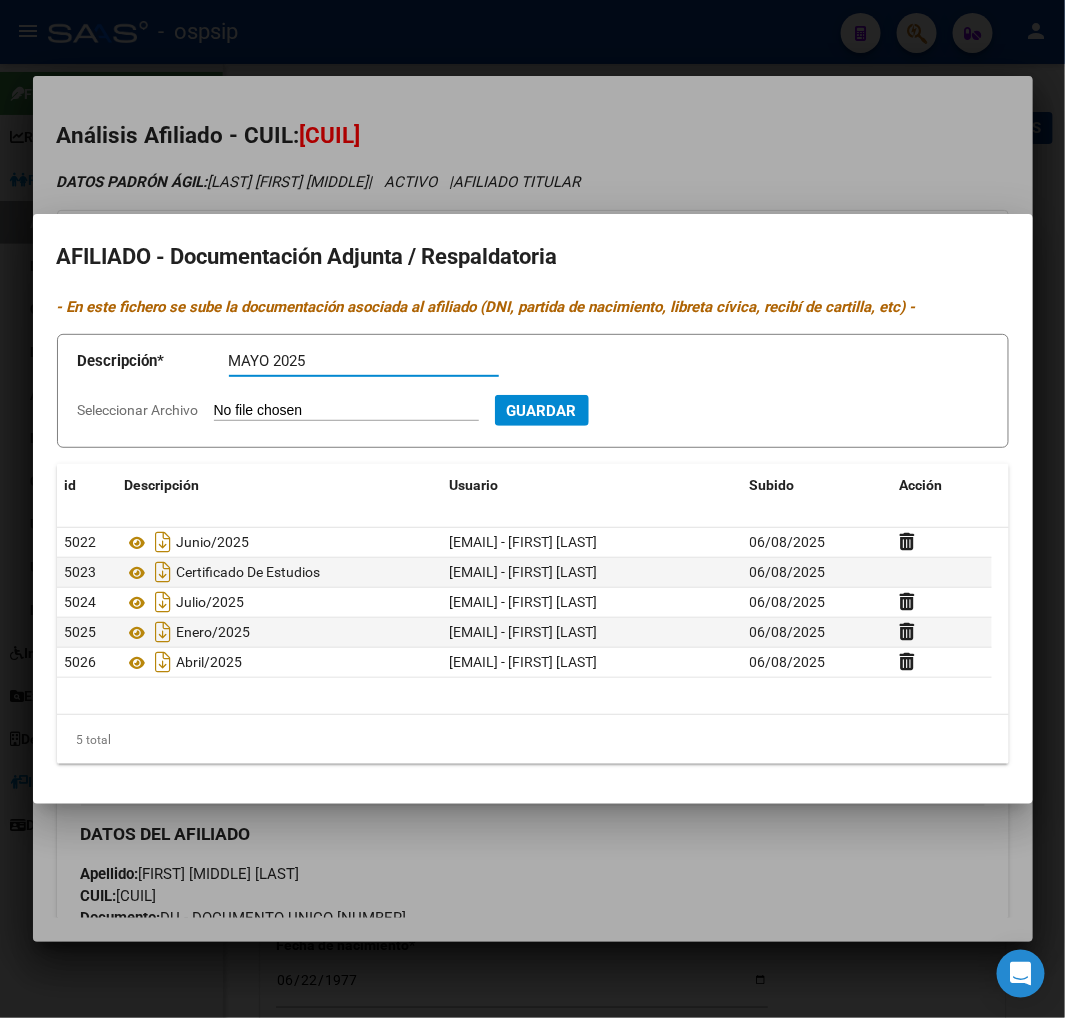 type on "P" 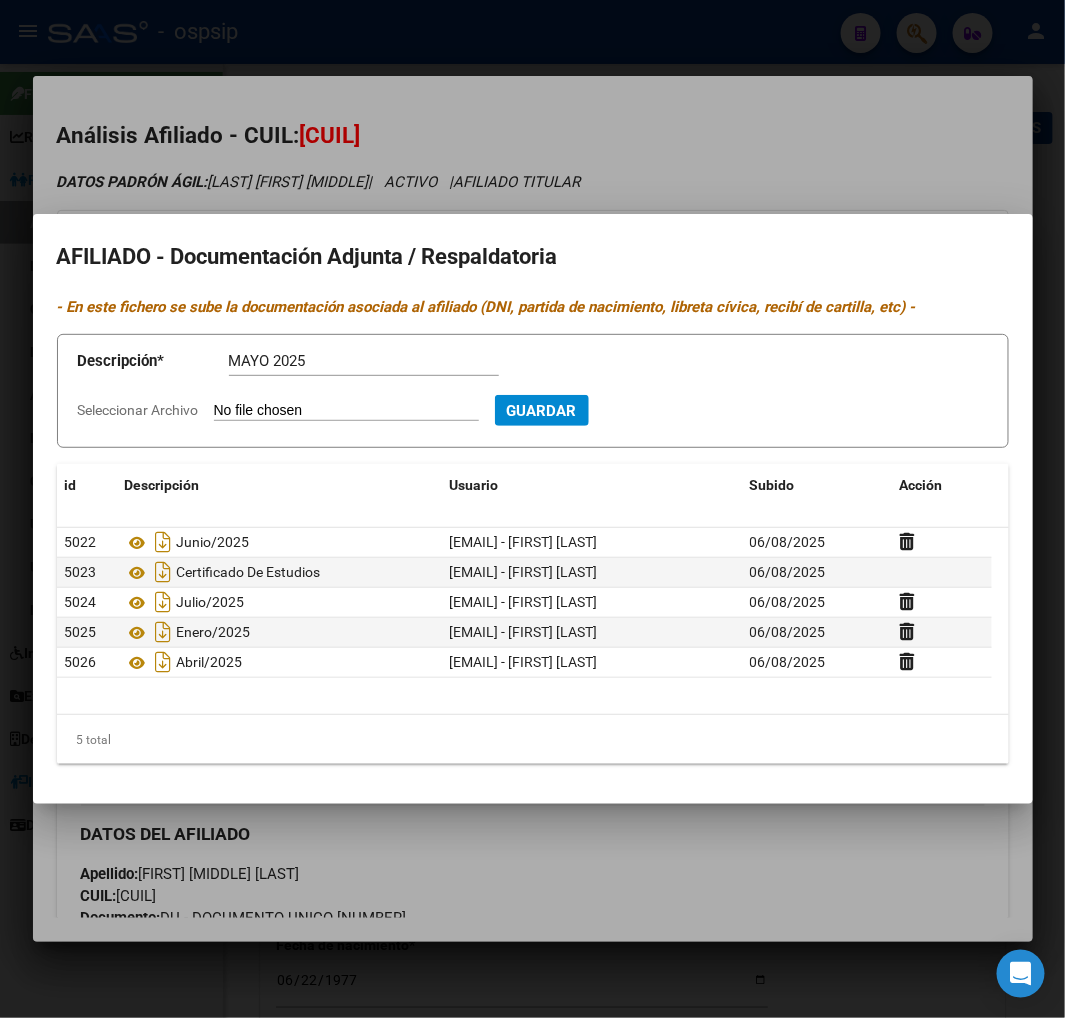 click on "Seleccionar Archivo" at bounding box center (346, 411) 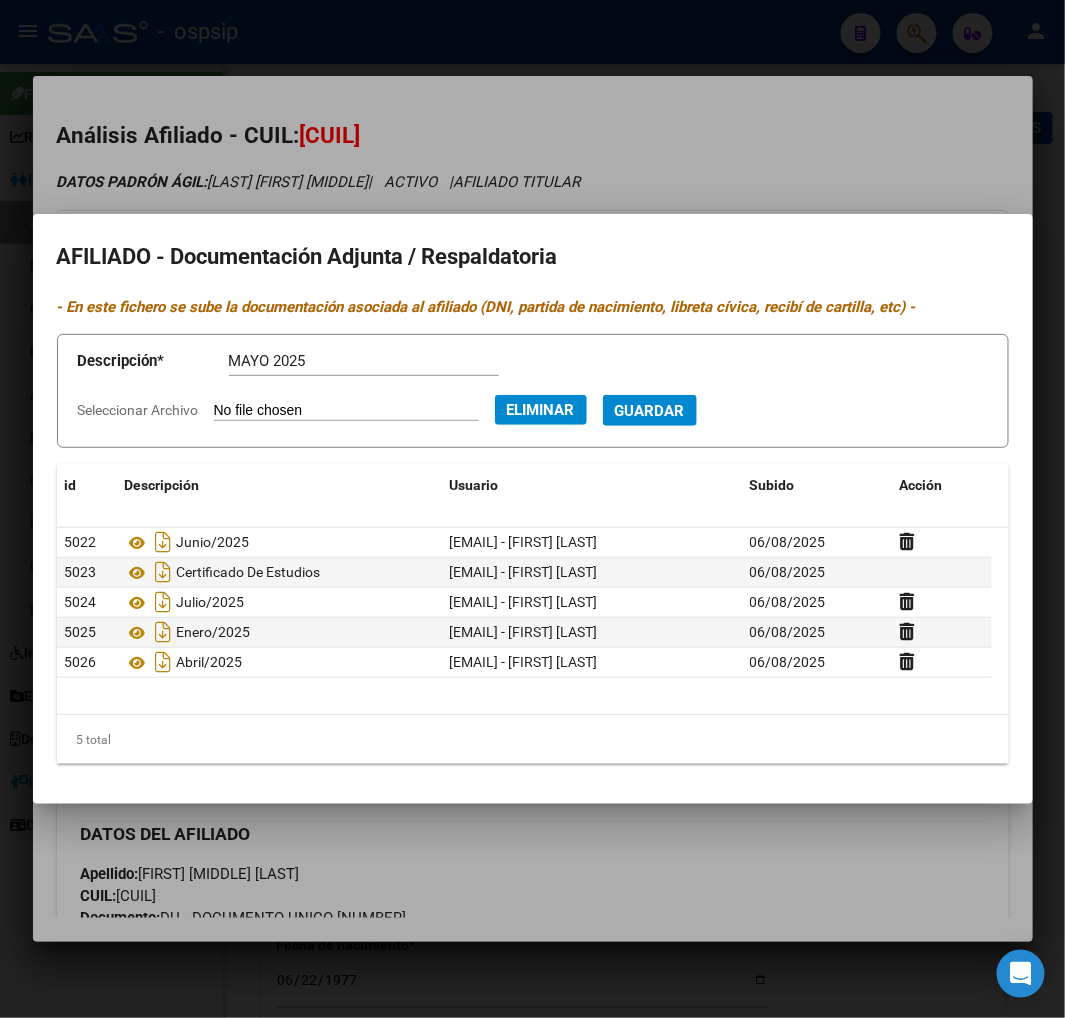 click on "Guardar" at bounding box center [650, 411] 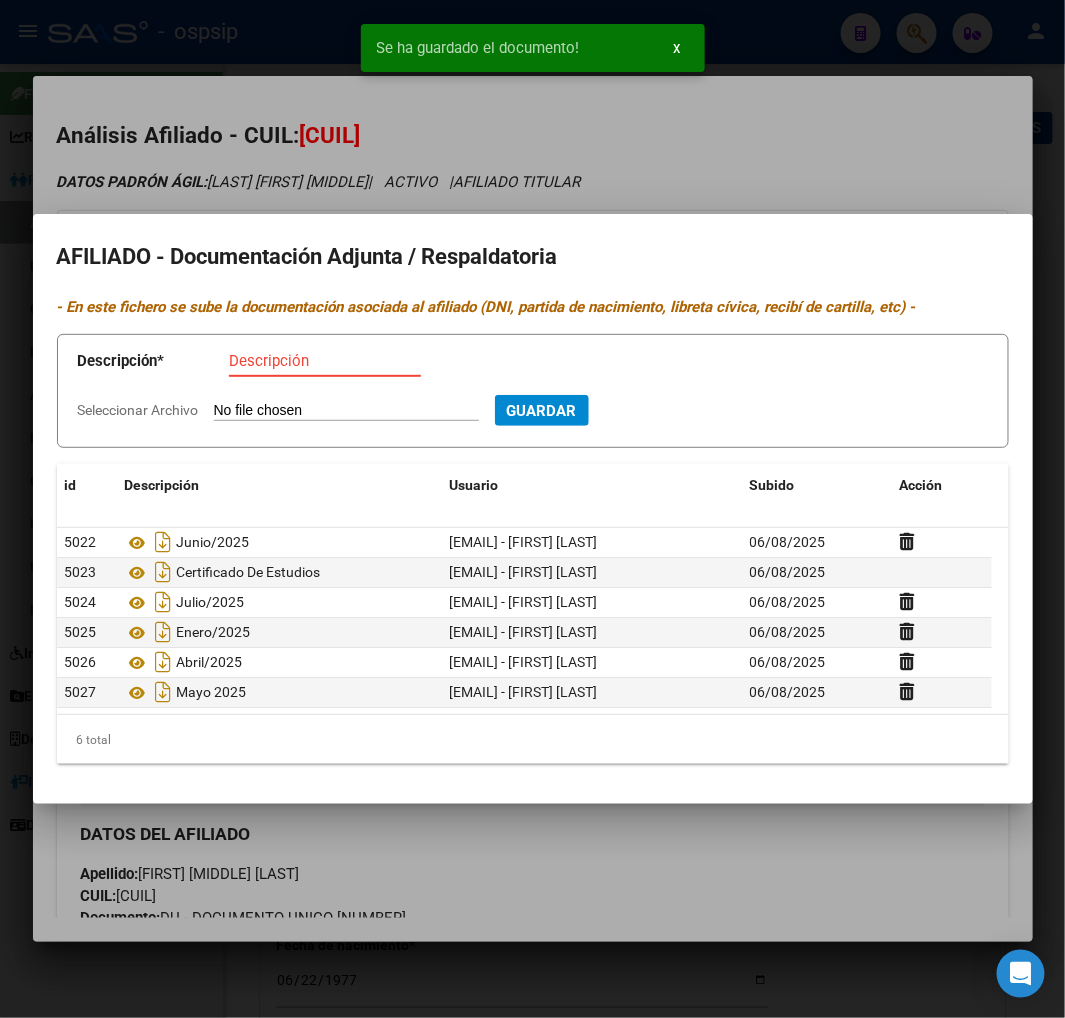 click on "Descripción" at bounding box center (325, 361) 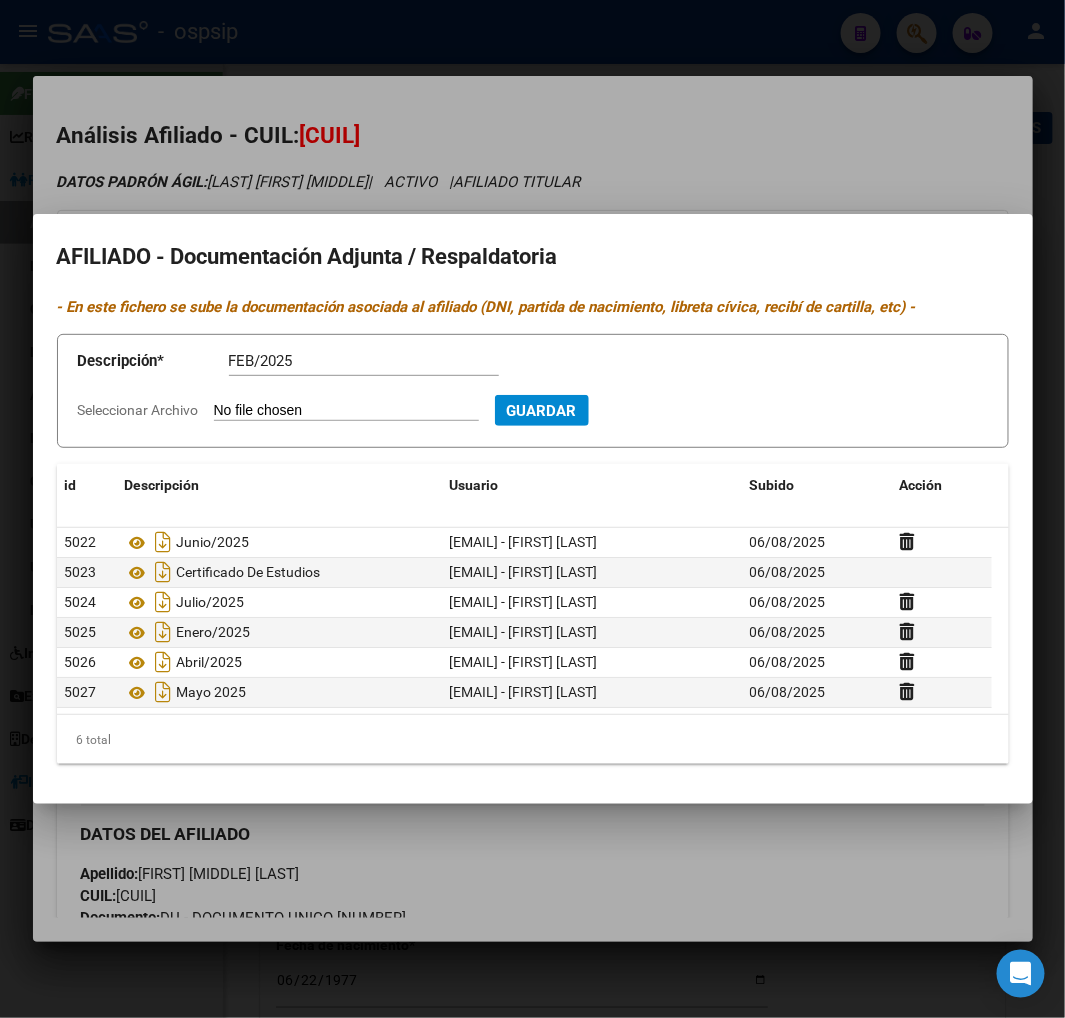 click on "Seleccionar Archivo" at bounding box center (346, 411) 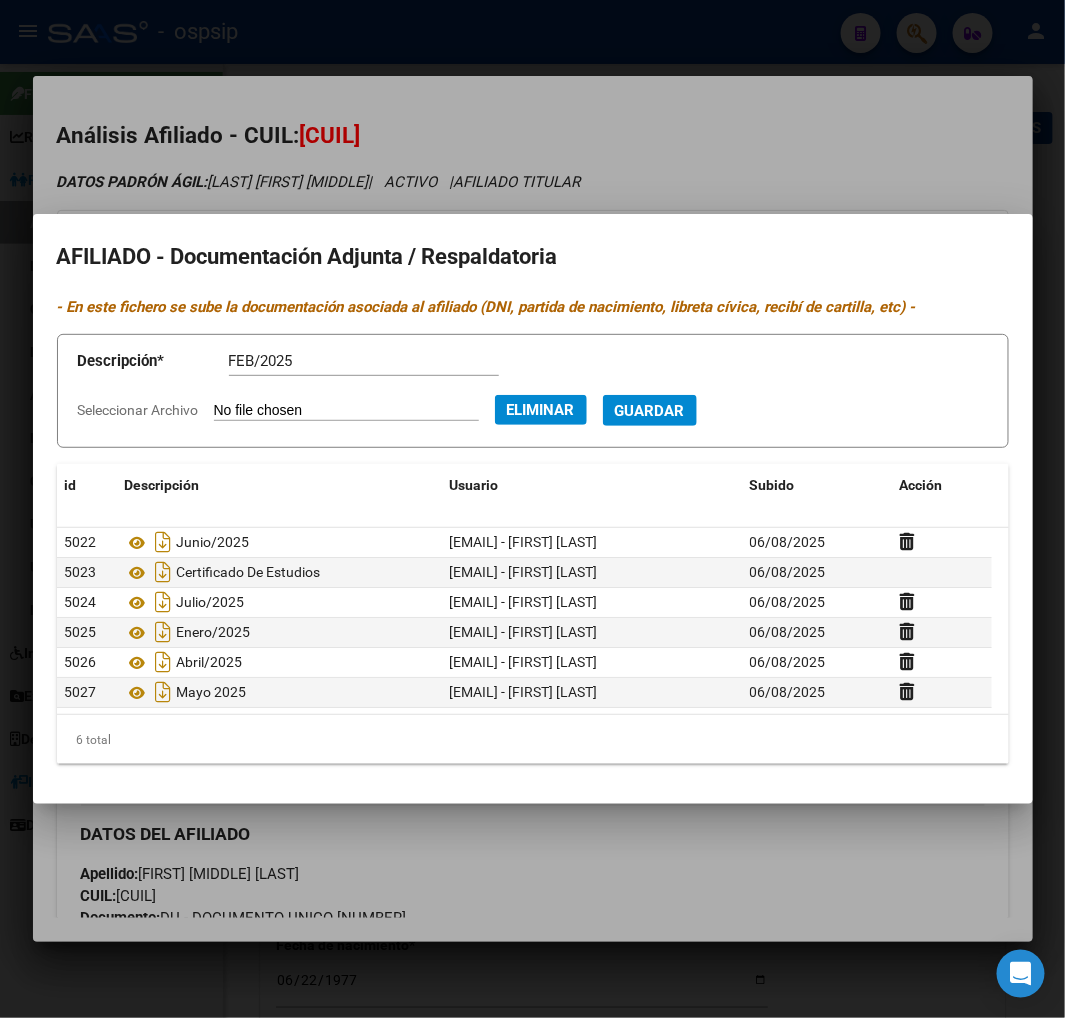 click on "Guardar" at bounding box center (650, 411) 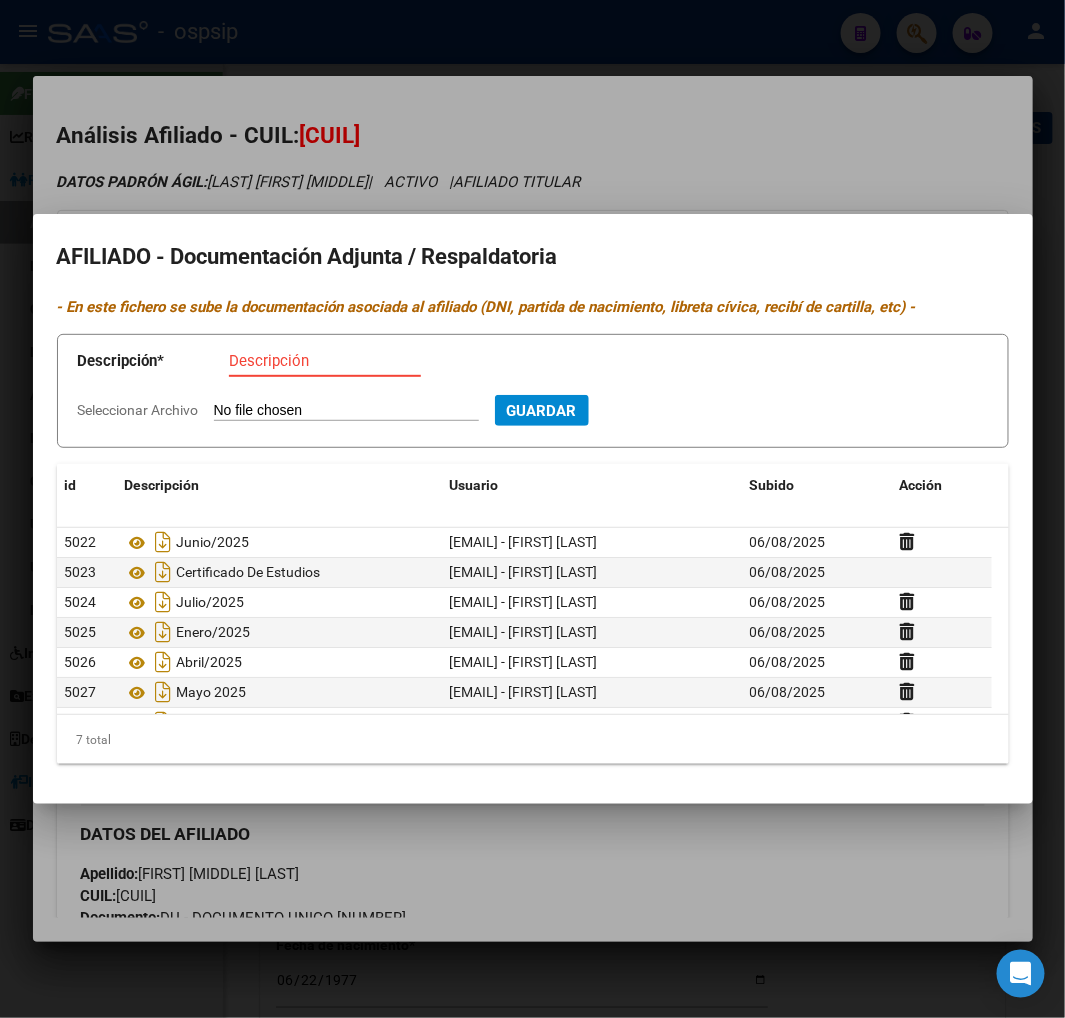 click on "Descripción" at bounding box center [325, 361] 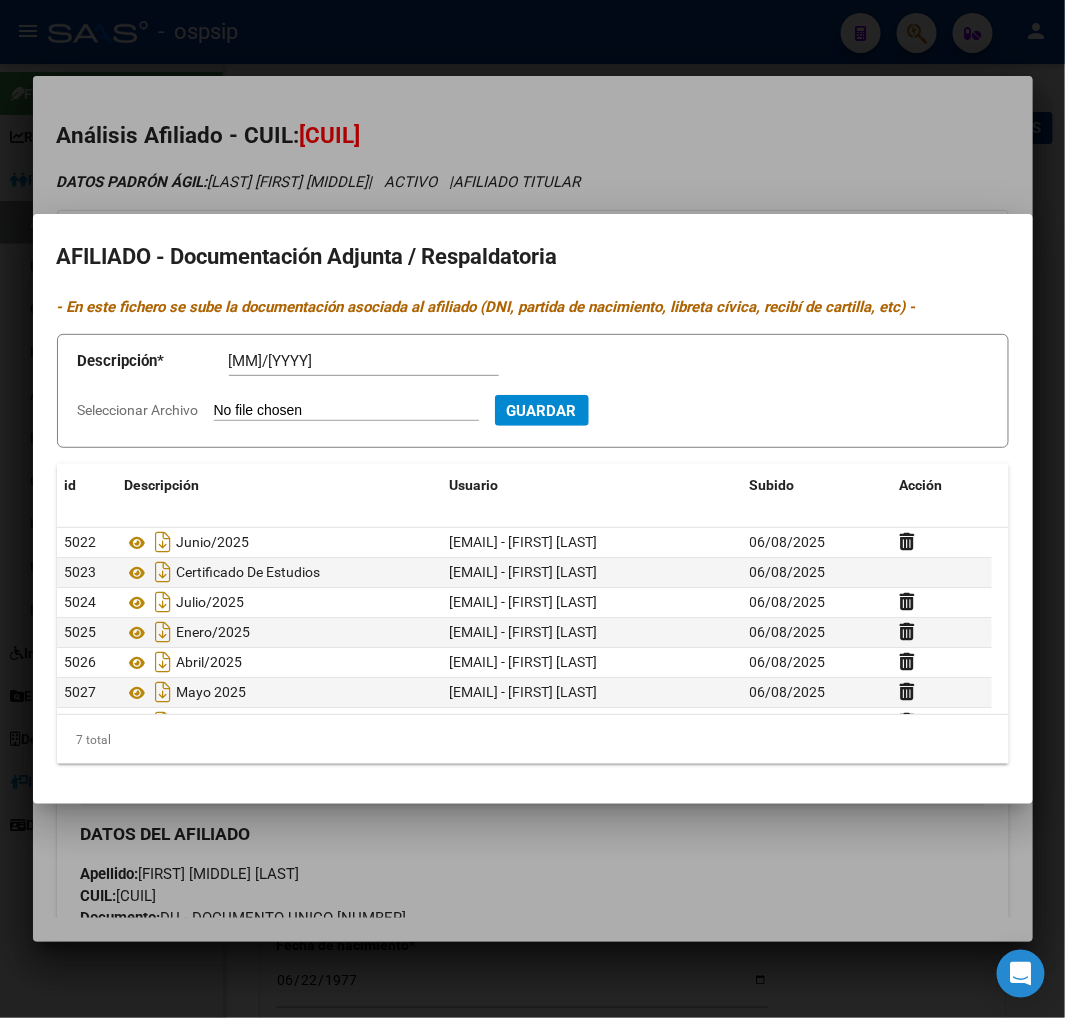 click on "Seleccionar Archivo" at bounding box center (346, 411) 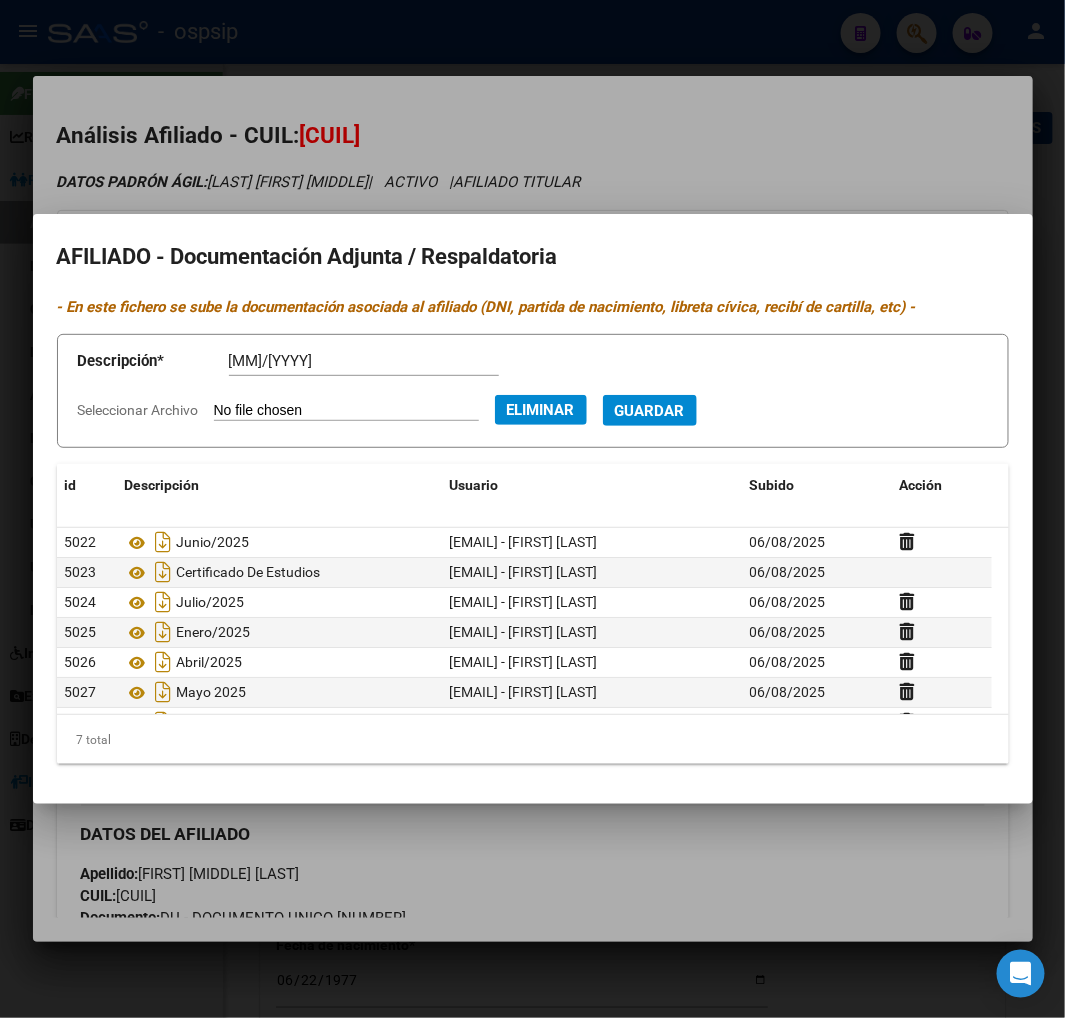 click on "Guardar" at bounding box center [650, 411] 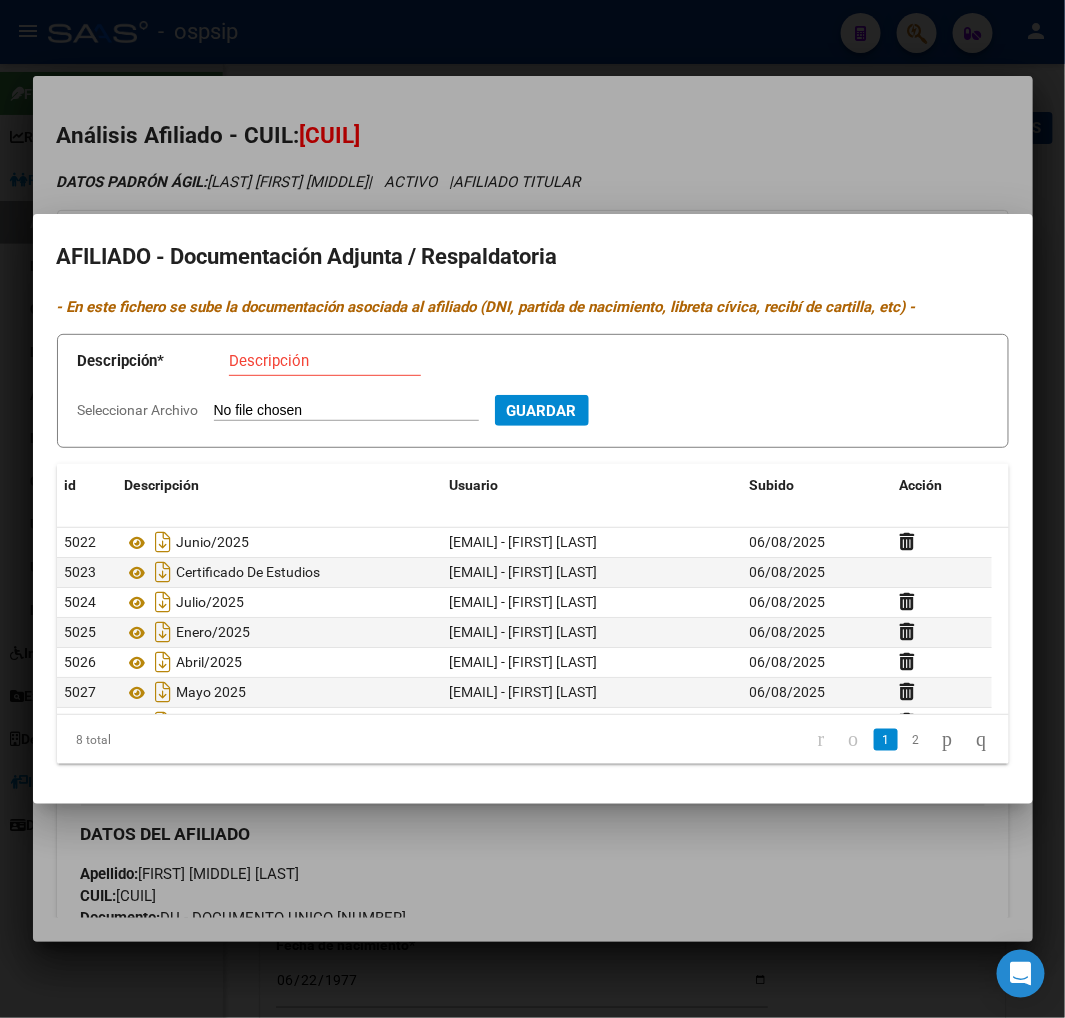 click at bounding box center [532, 509] 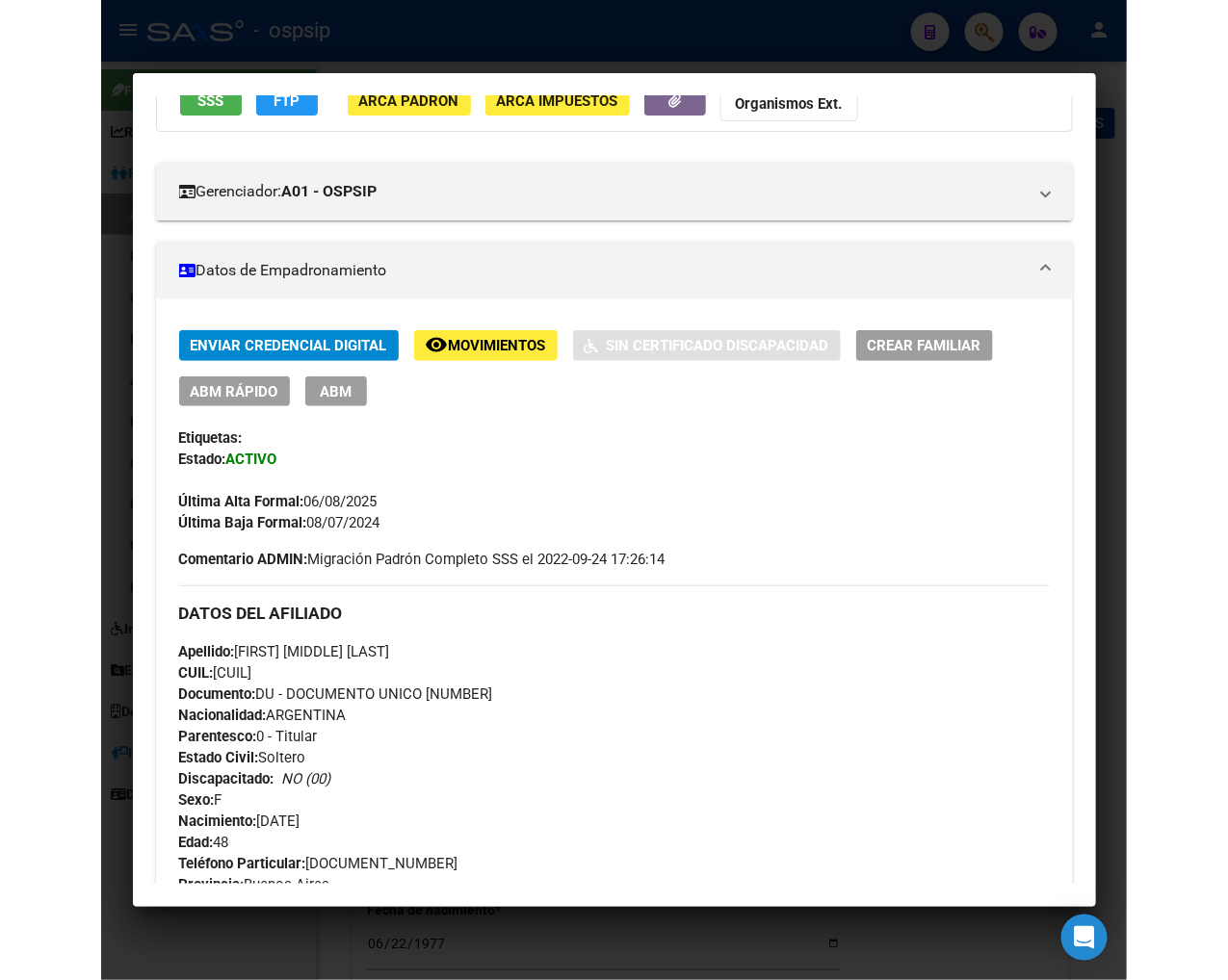 scroll, scrollTop: 0, scrollLeft: 0, axis: both 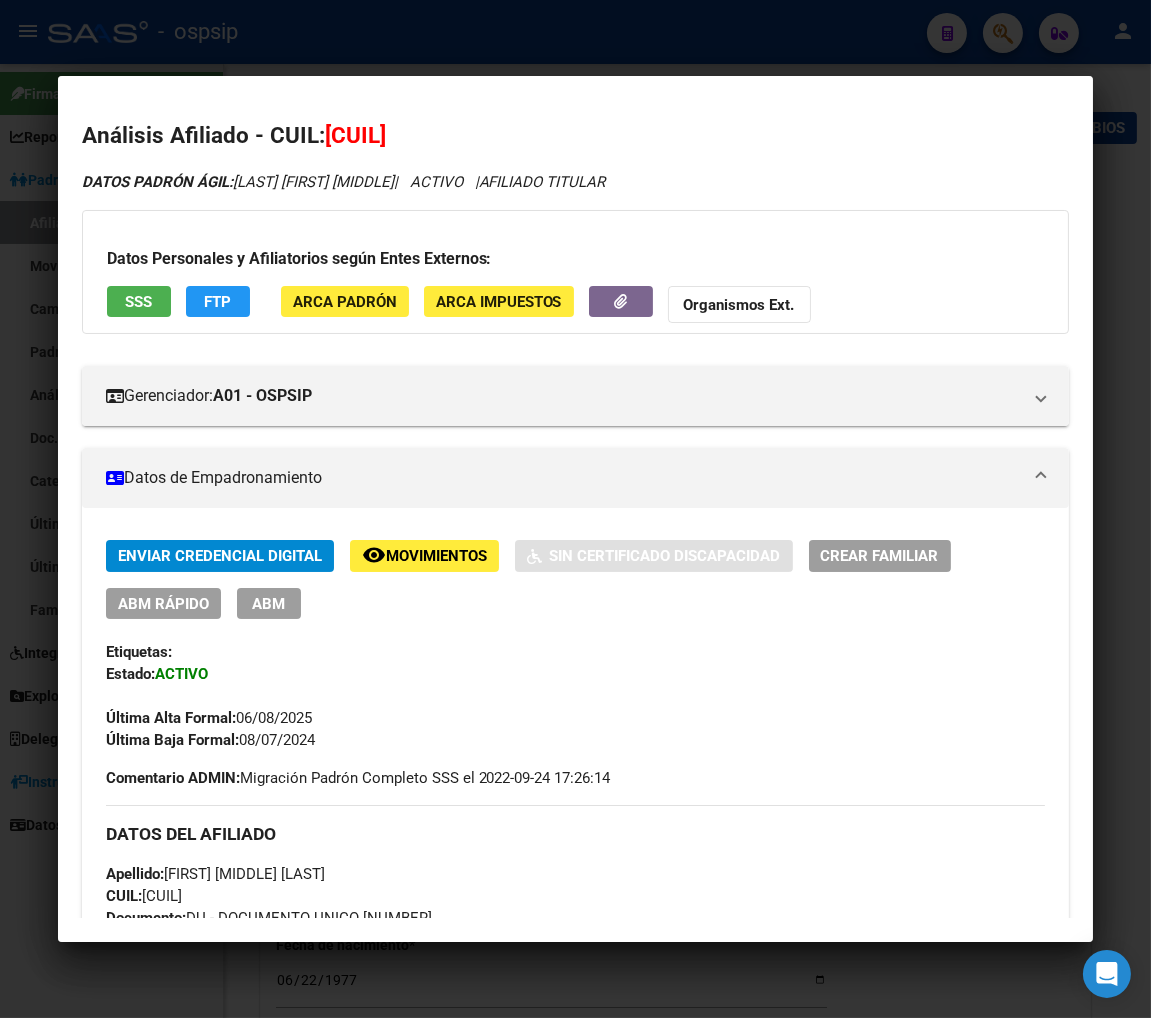 click at bounding box center (575, 509) 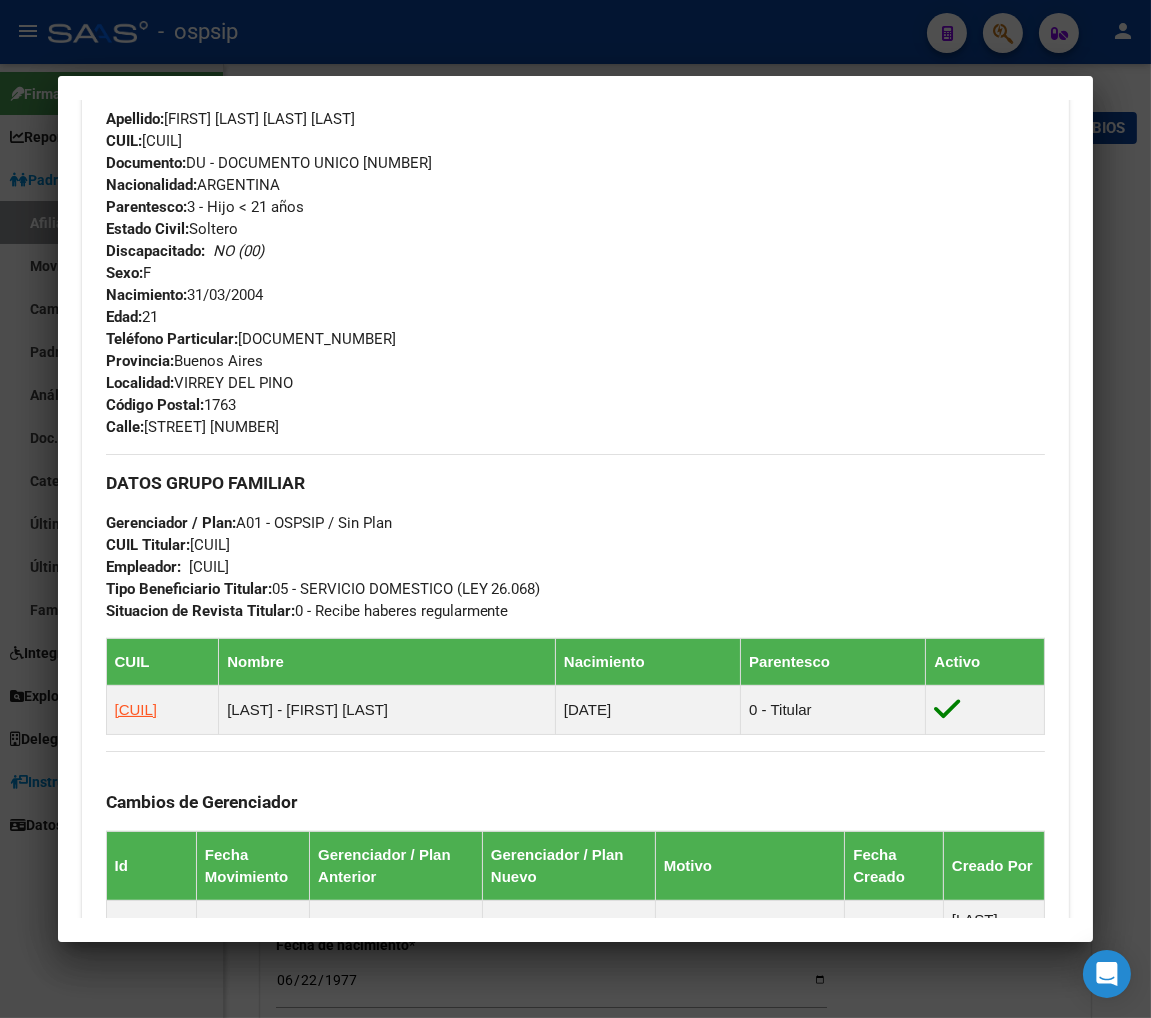 click at bounding box center (575, 509) 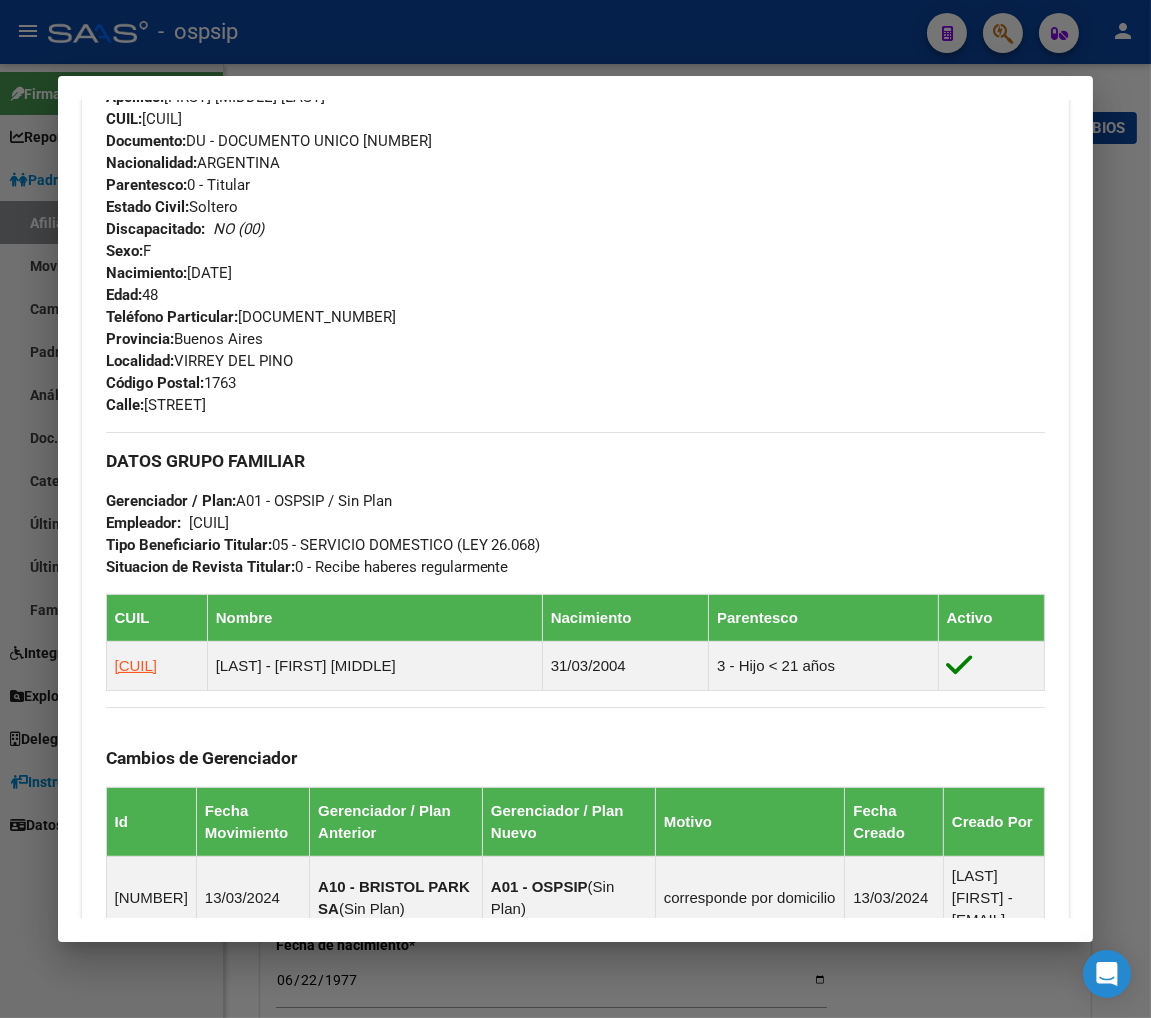 click at bounding box center [575, 509] 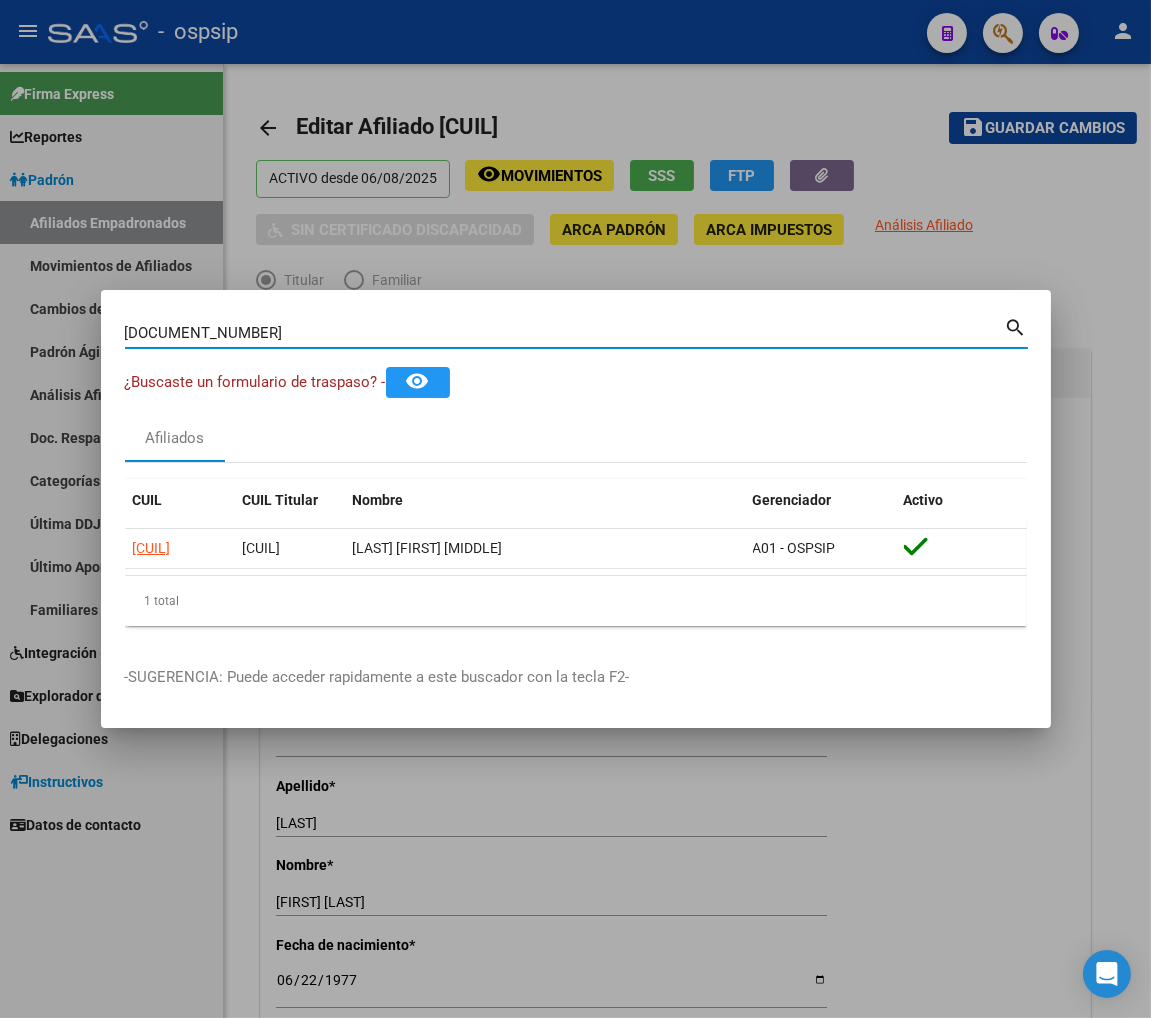 click on "25987381" at bounding box center (565, 333) 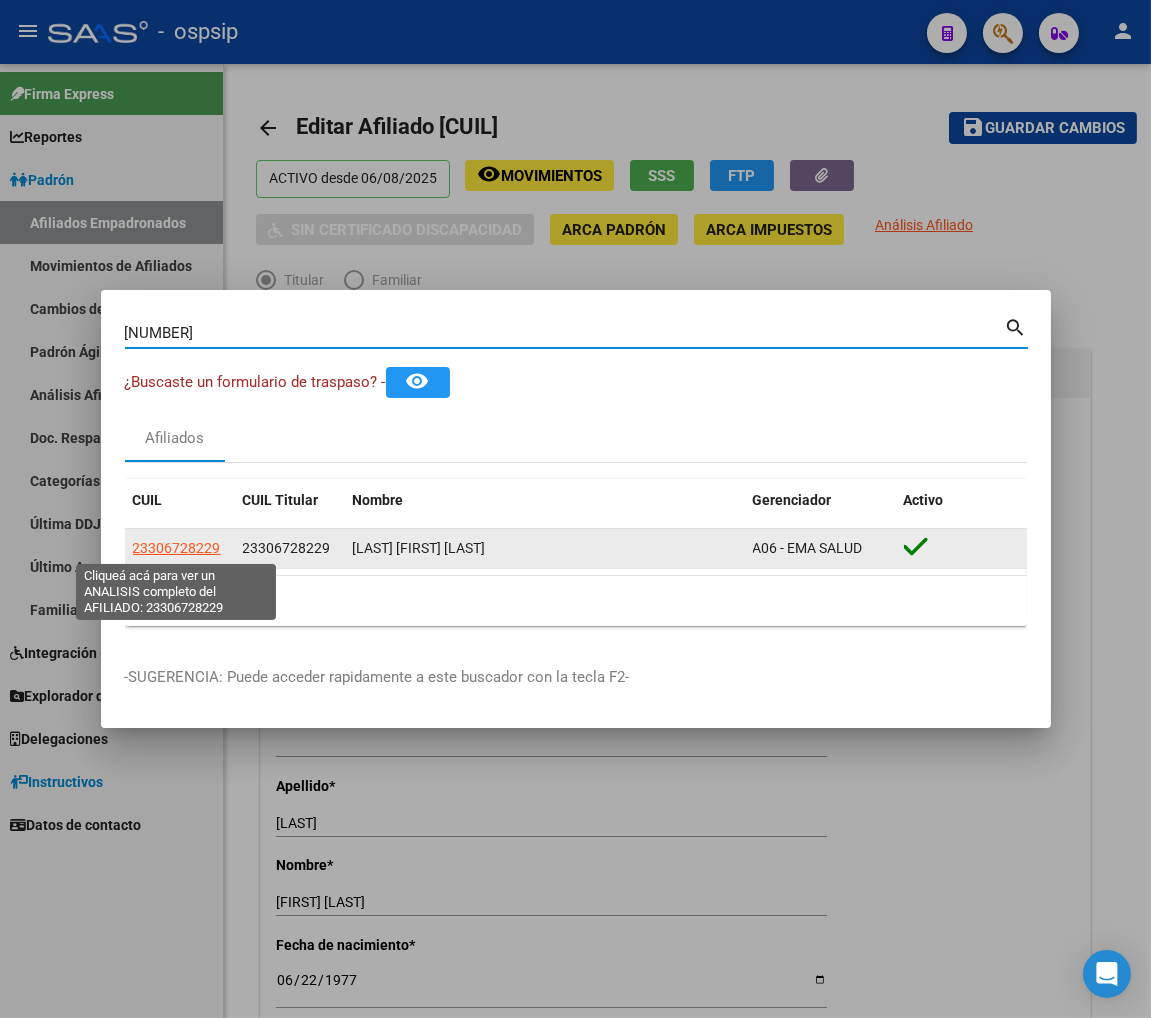 click on "23306728229" 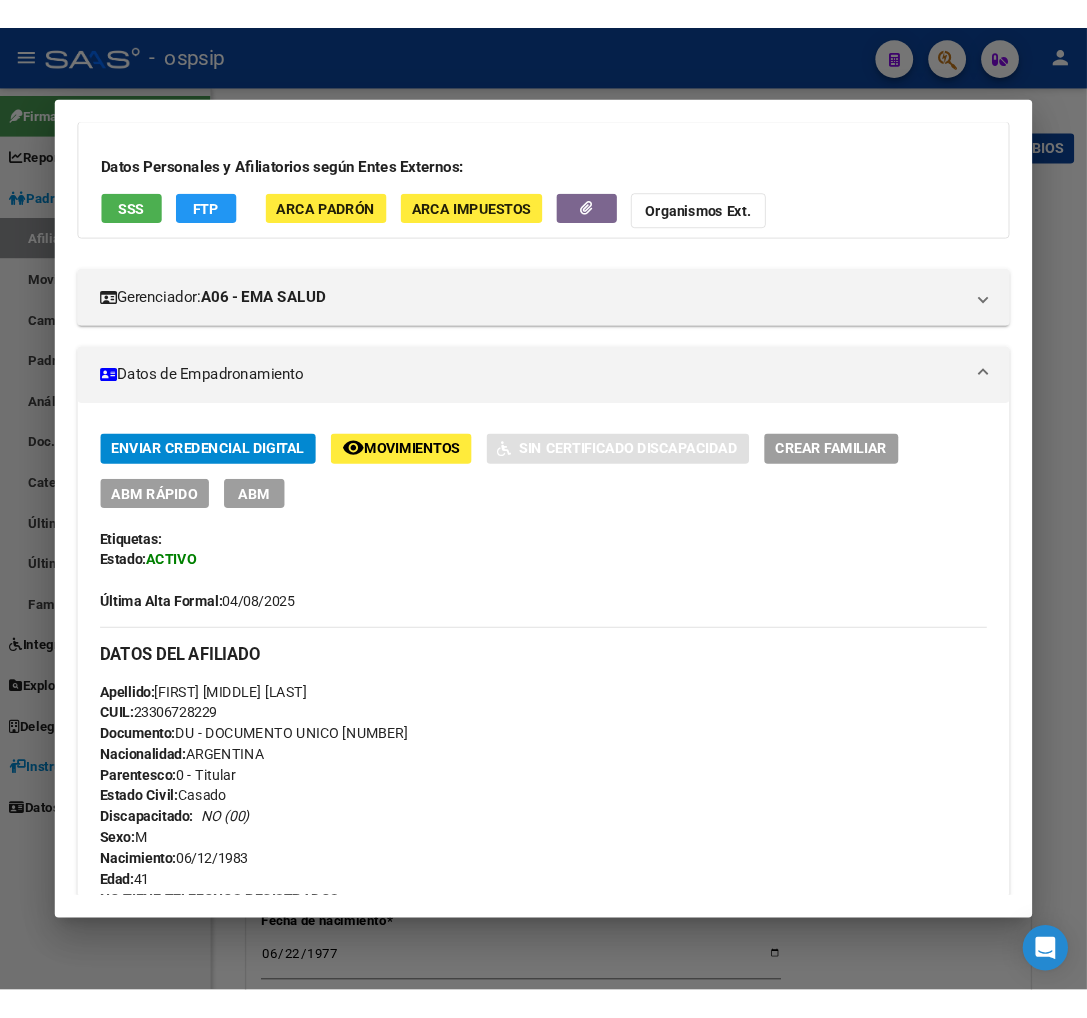 scroll, scrollTop: 0, scrollLeft: 0, axis: both 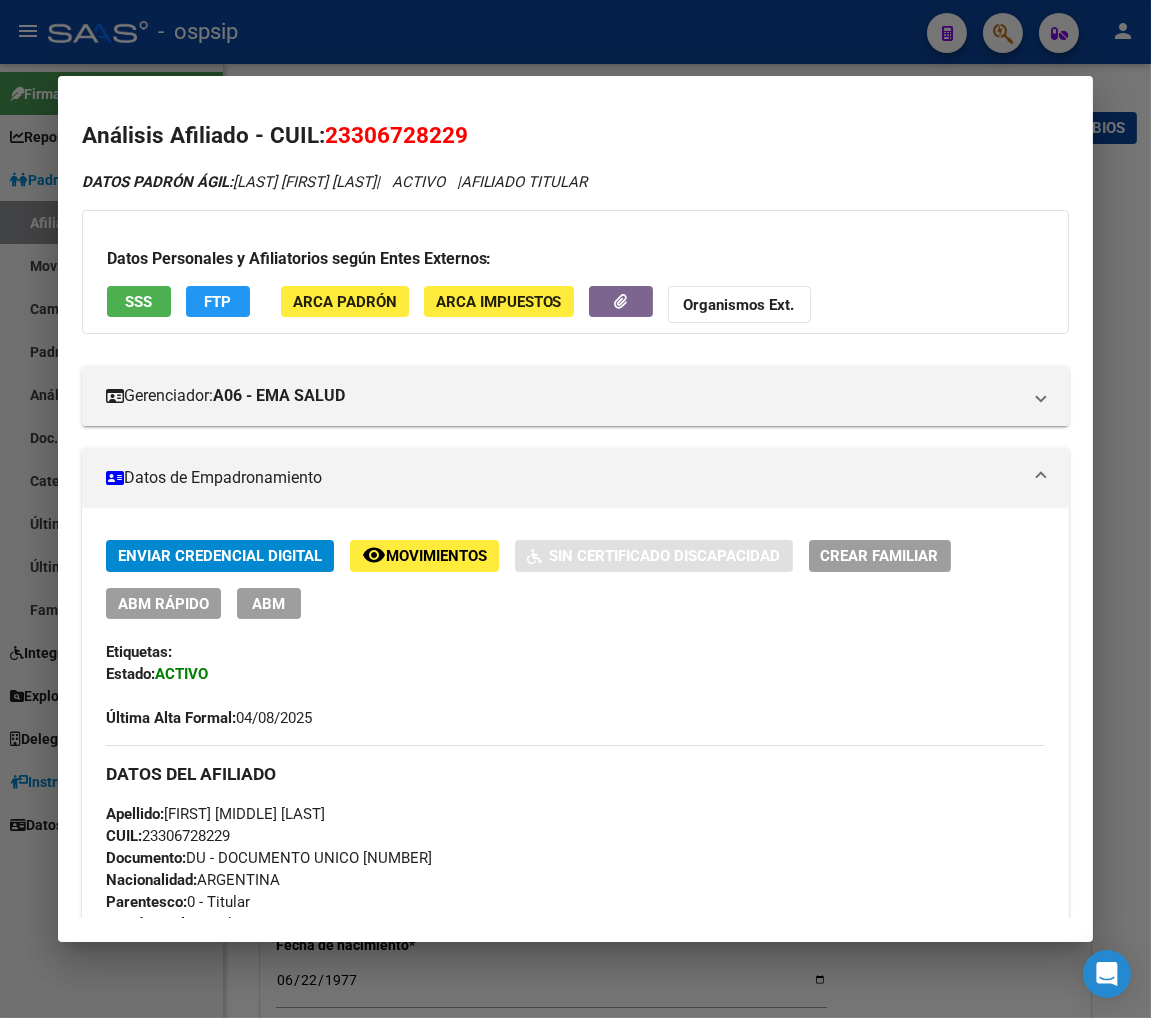 drag, startPoint x: 342, startPoint y: 133, endPoint x: 443, endPoint y: 141, distance: 101.31634 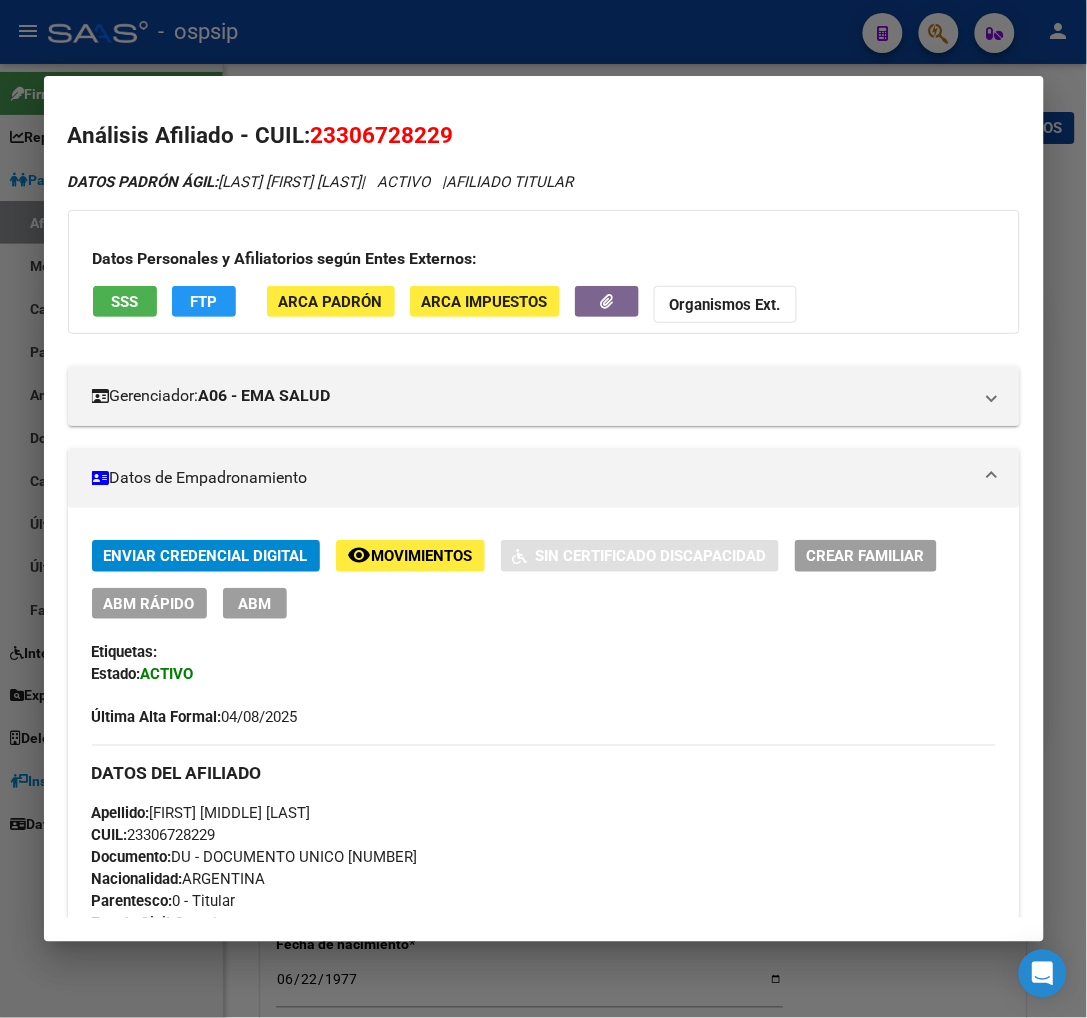 click at bounding box center [543, 509] 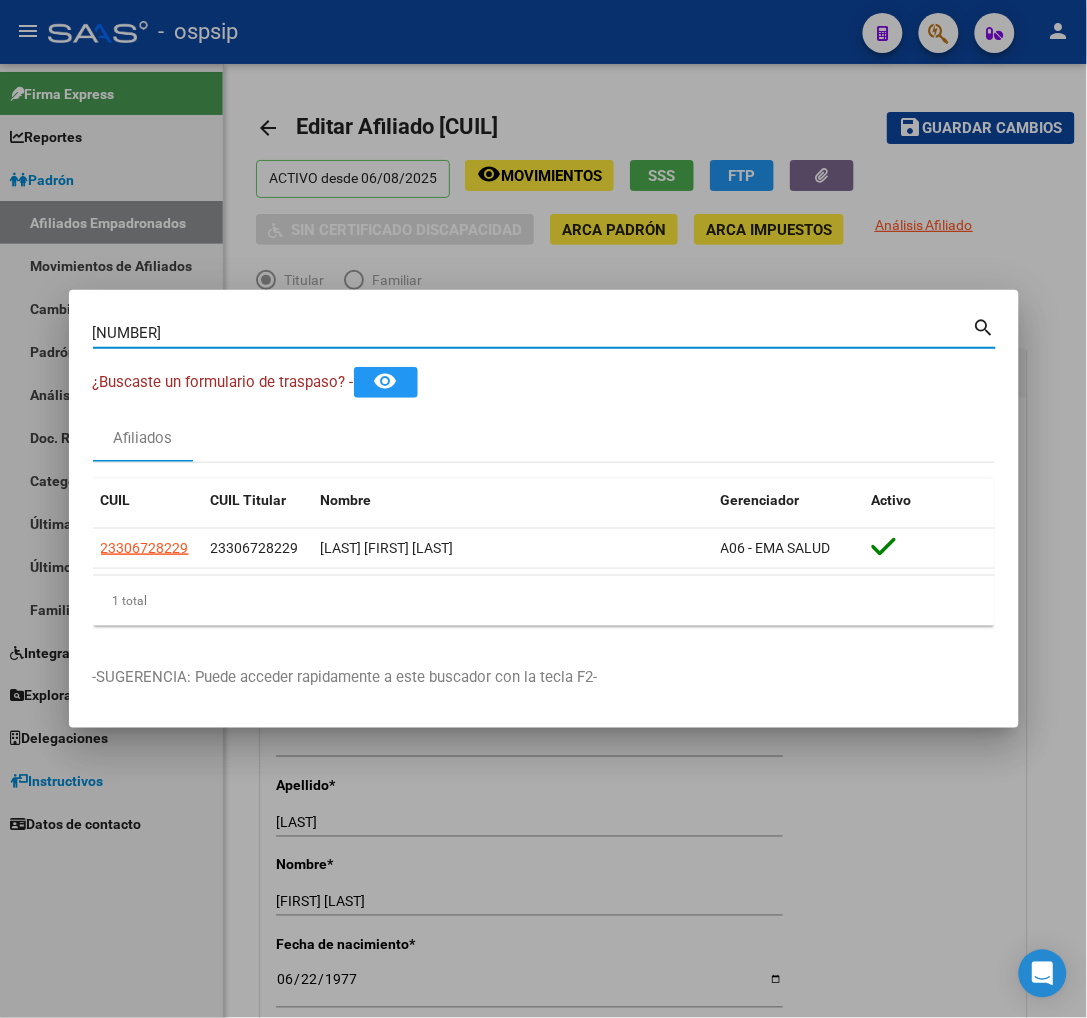 click on "30672822" at bounding box center (533, 333) 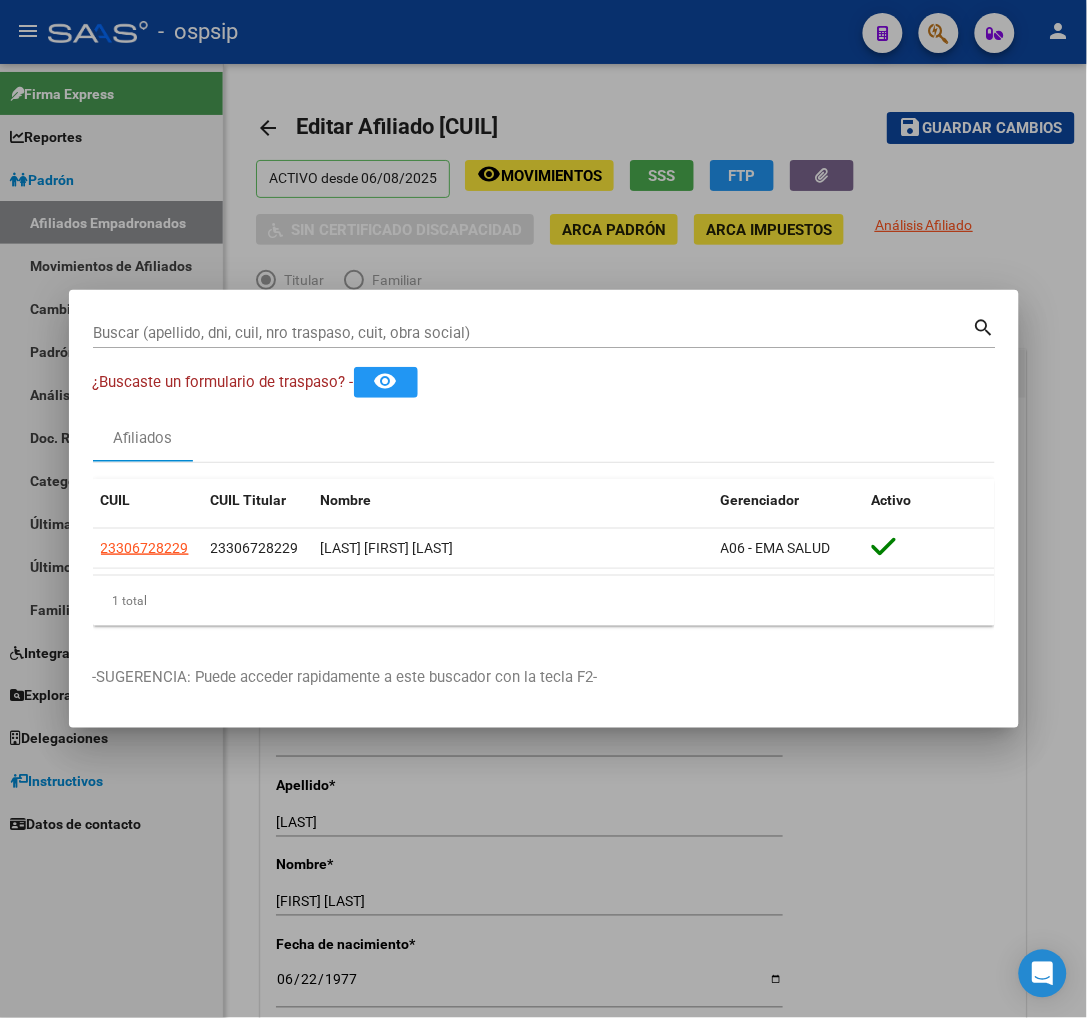 click on "Buscar (apellido, dni, cuil, nro traspaso, cuit, obra social)" at bounding box center (533, 333) 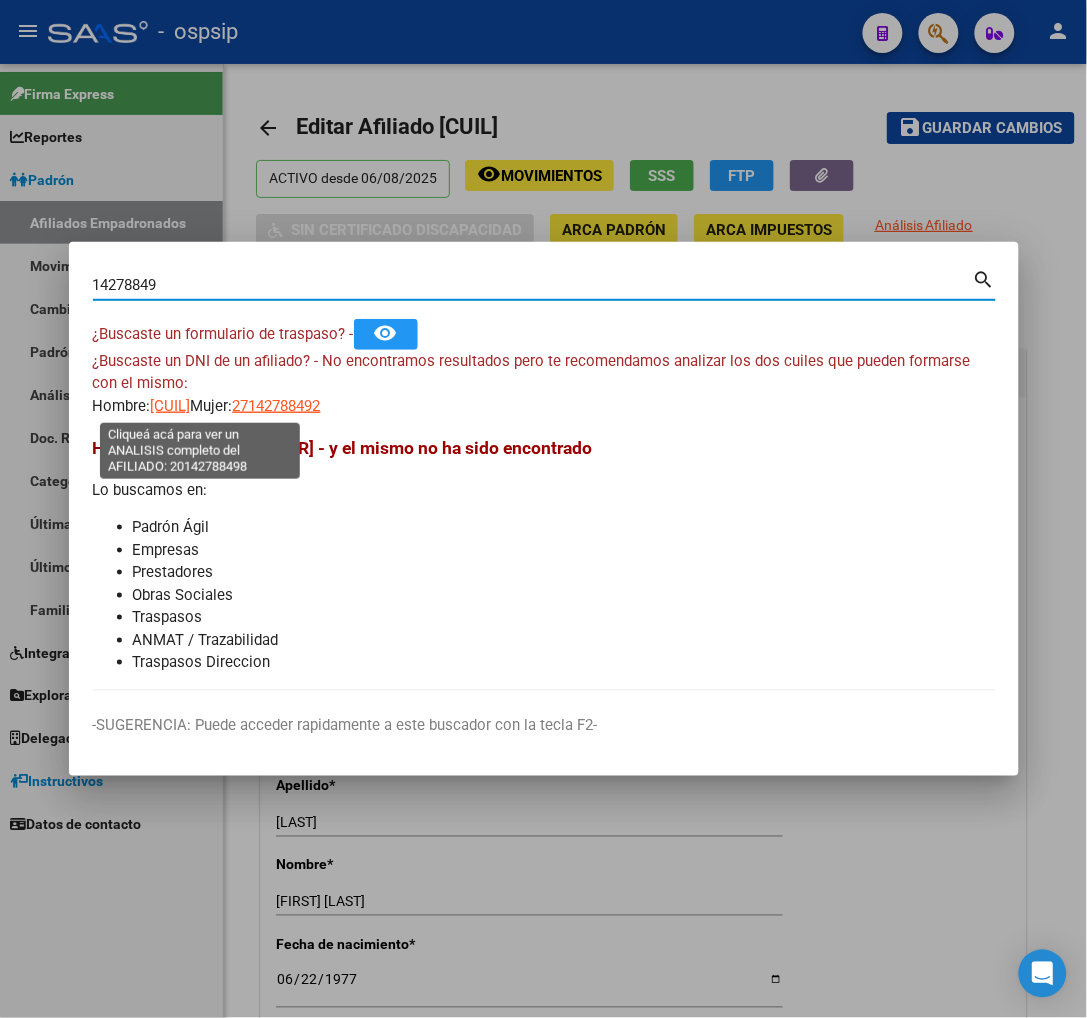 click on "20142788498" at bounding box center (171, 406) 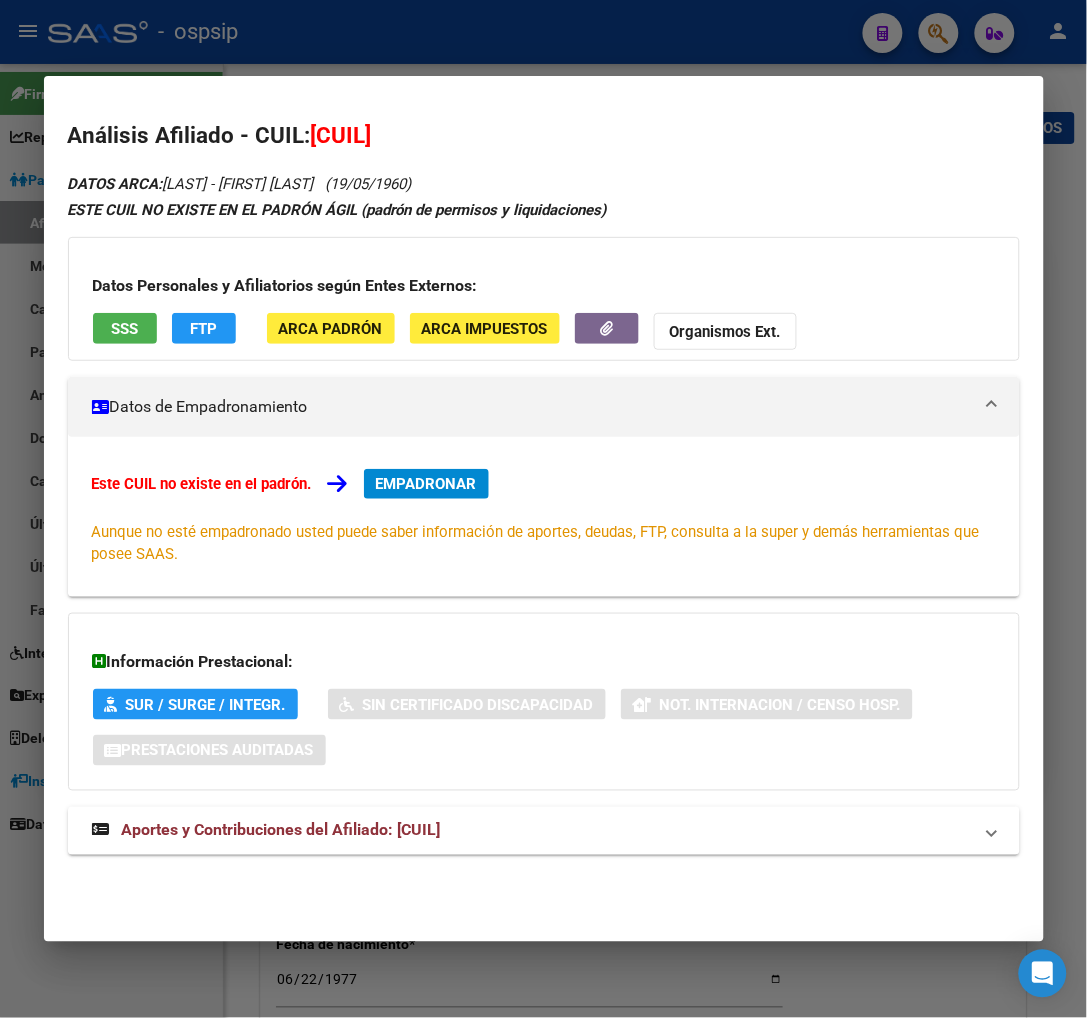 click at bounding box center (543, 509) 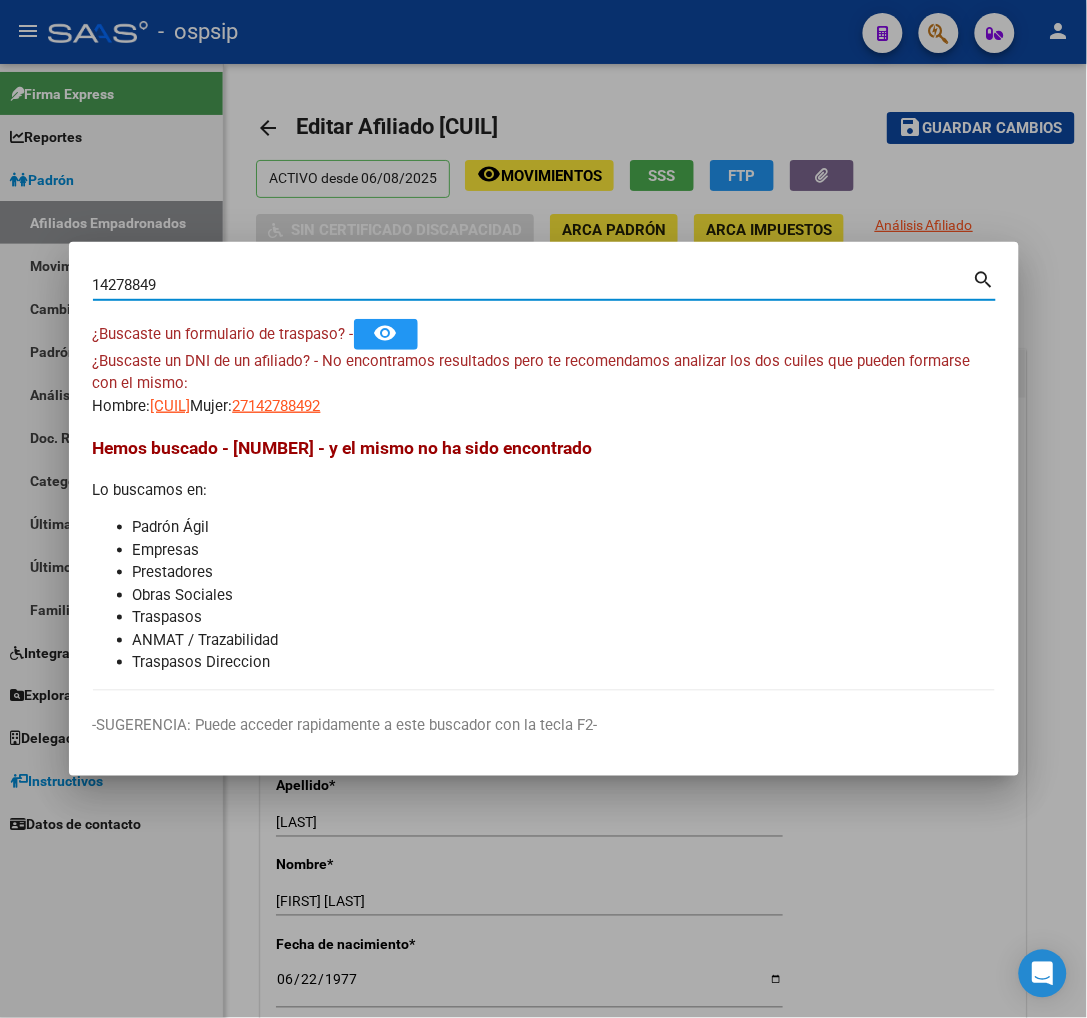 click on "14278849" at bounding box center [533, 285] 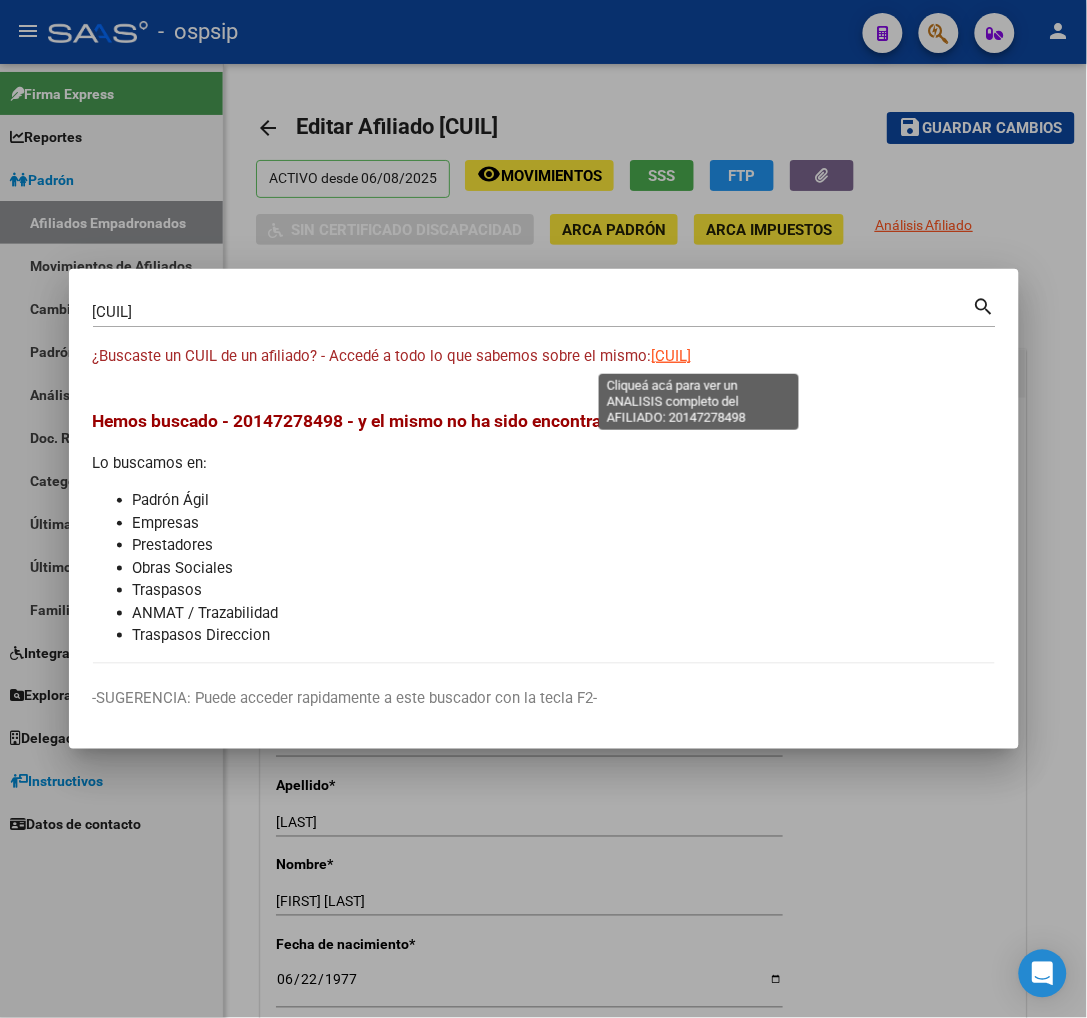 click on "20147278498" at bounding box center [672, 356] 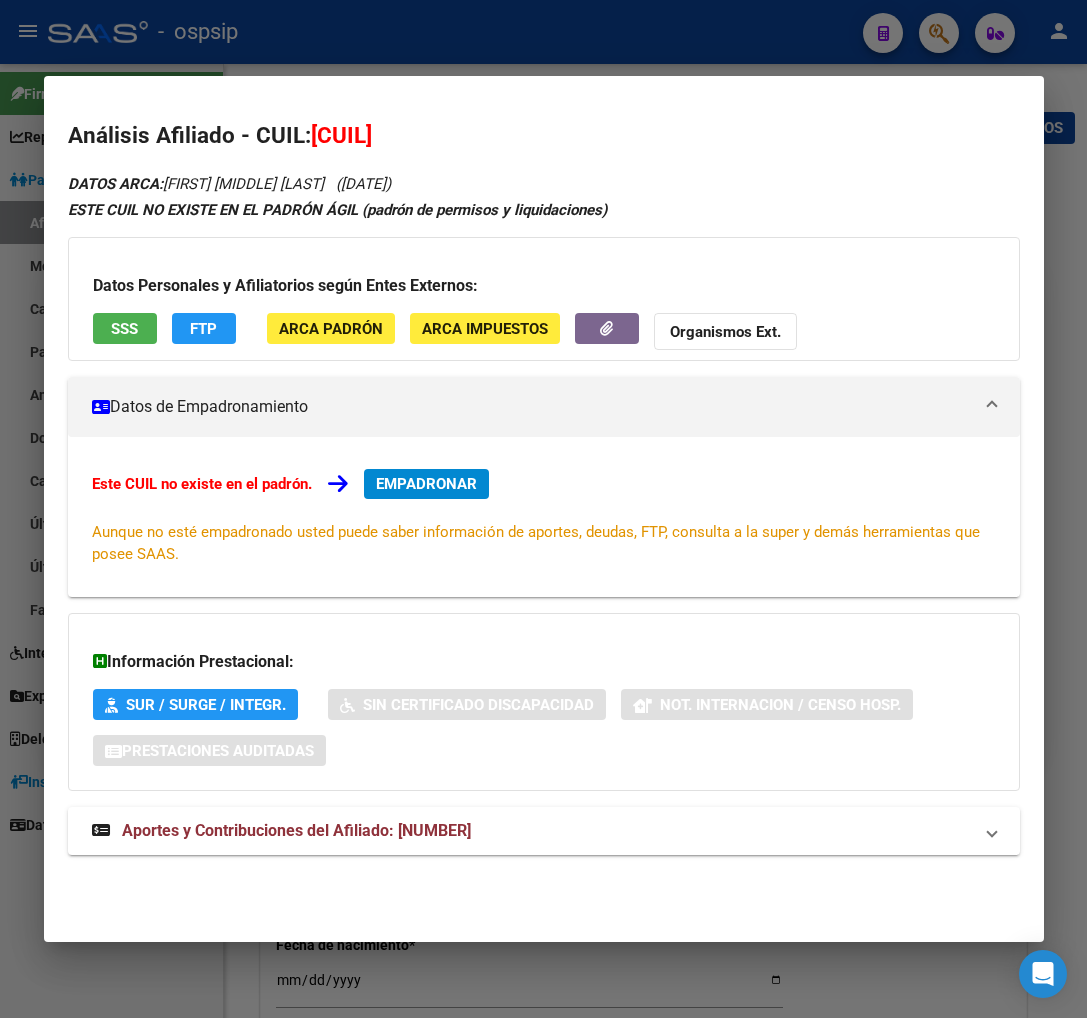 scroll, scrollTop: 0, scrollLeft: 0, axis: both 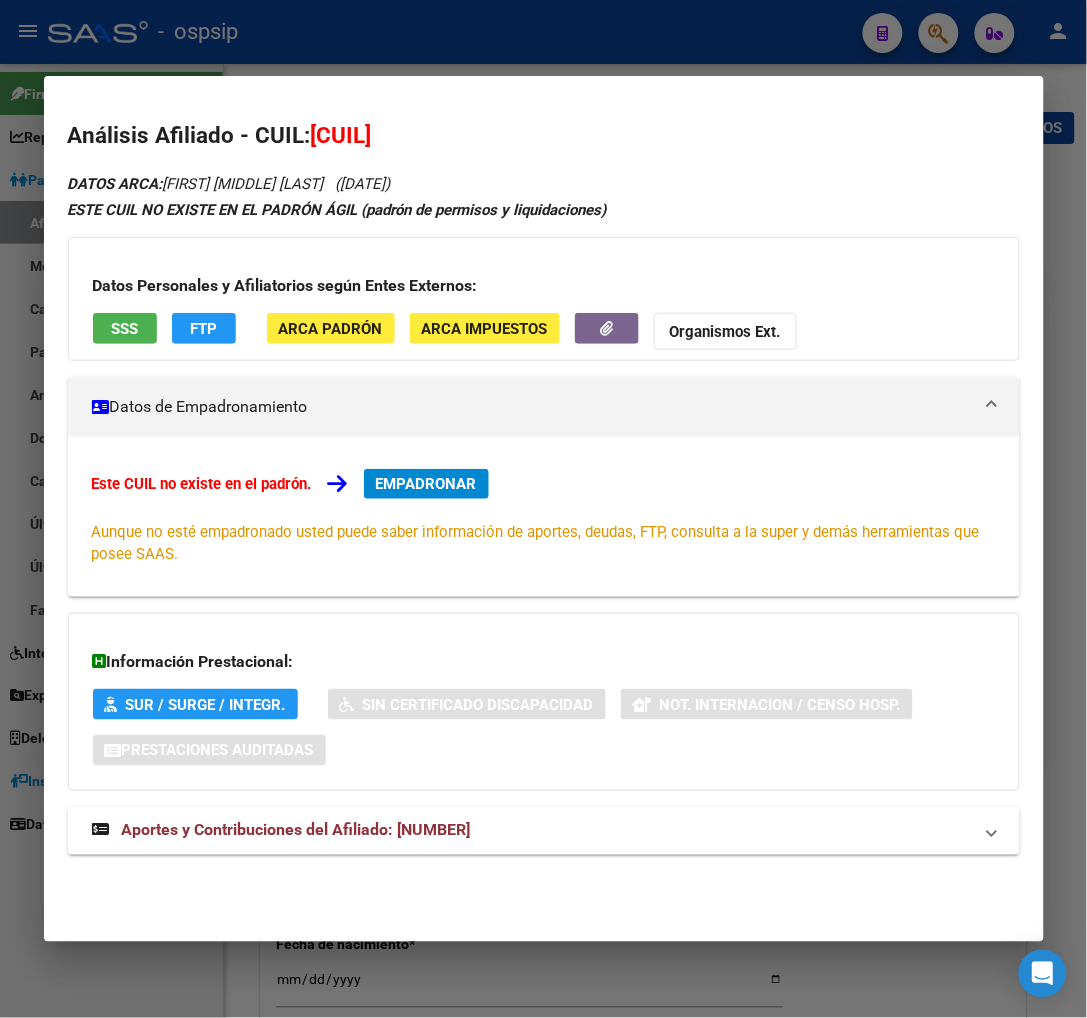 click on "EMPADRONAR" at bounding box center (426, 484) 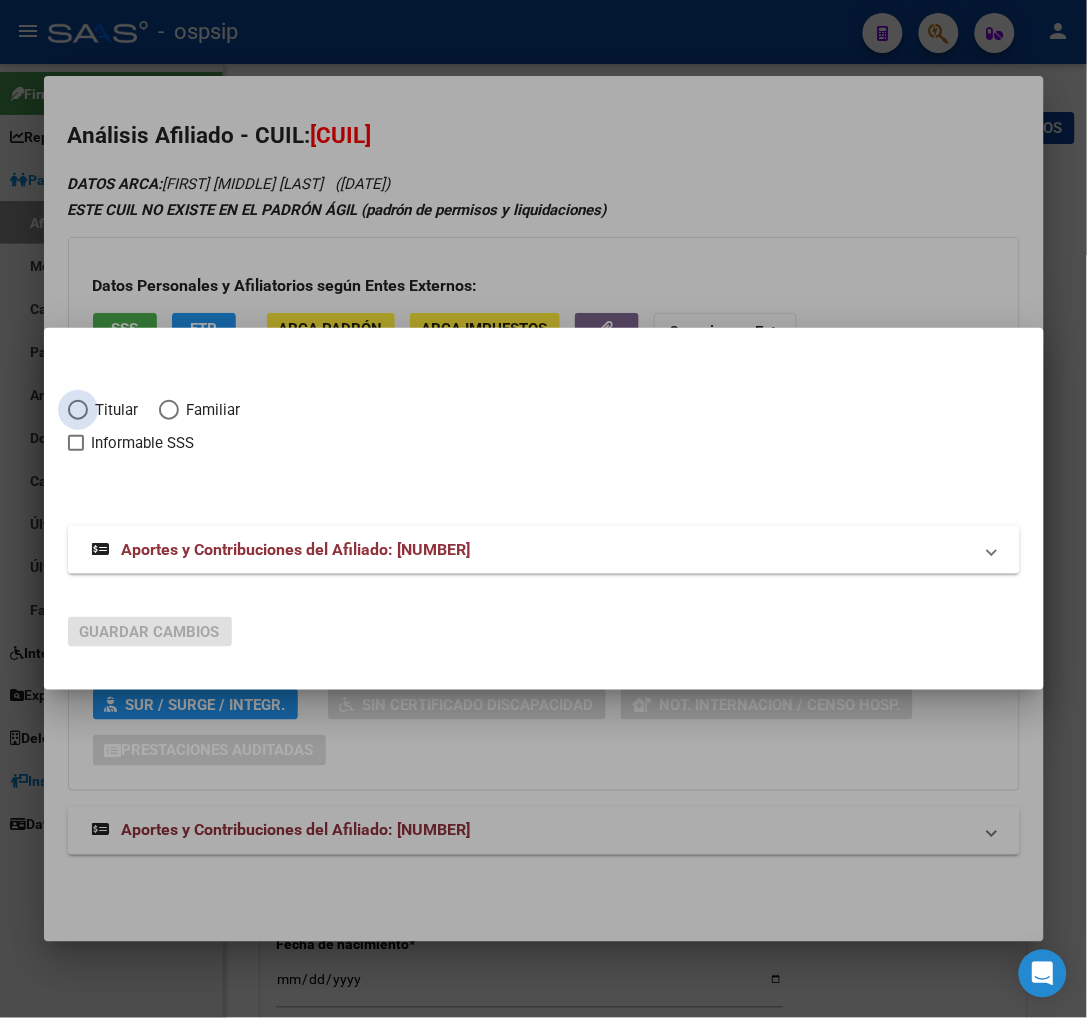 type on "P" 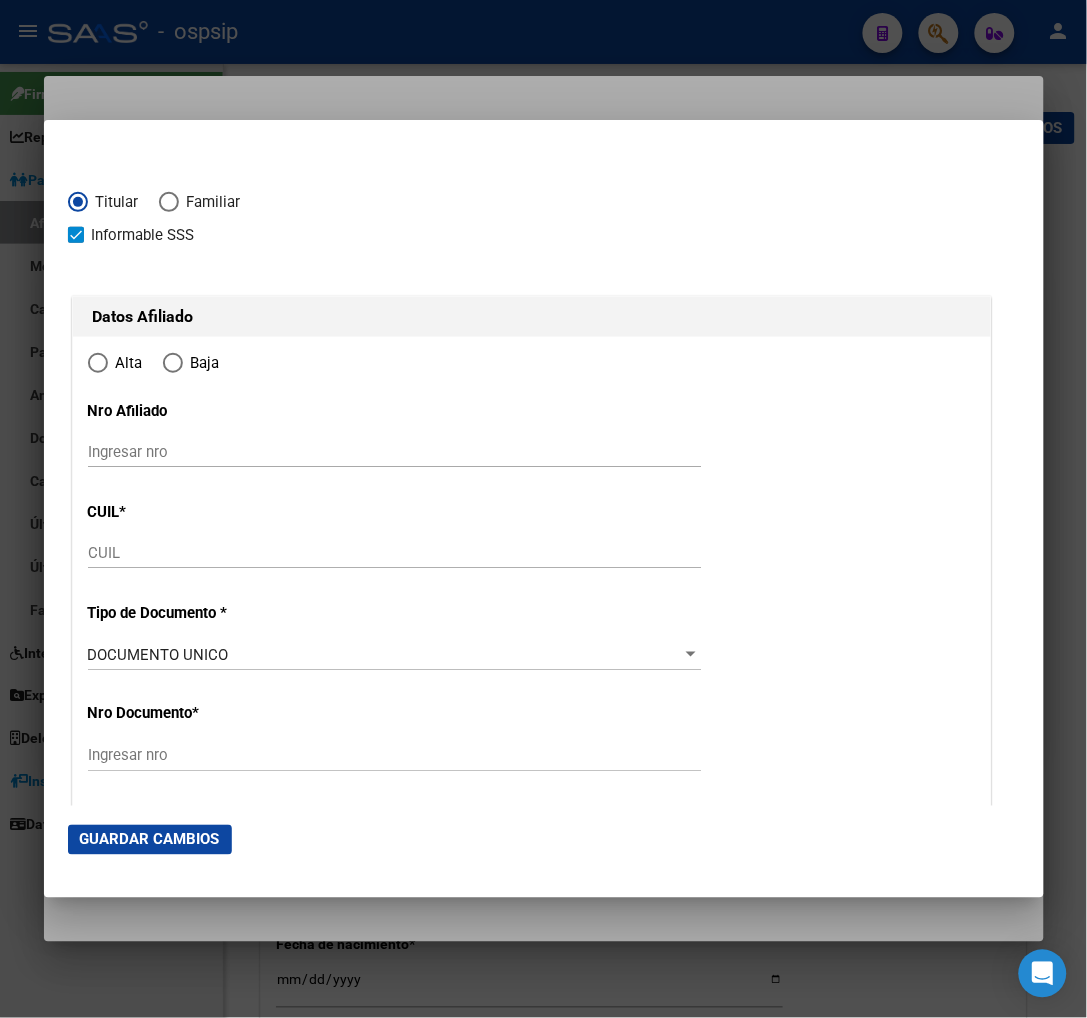 type on "P" 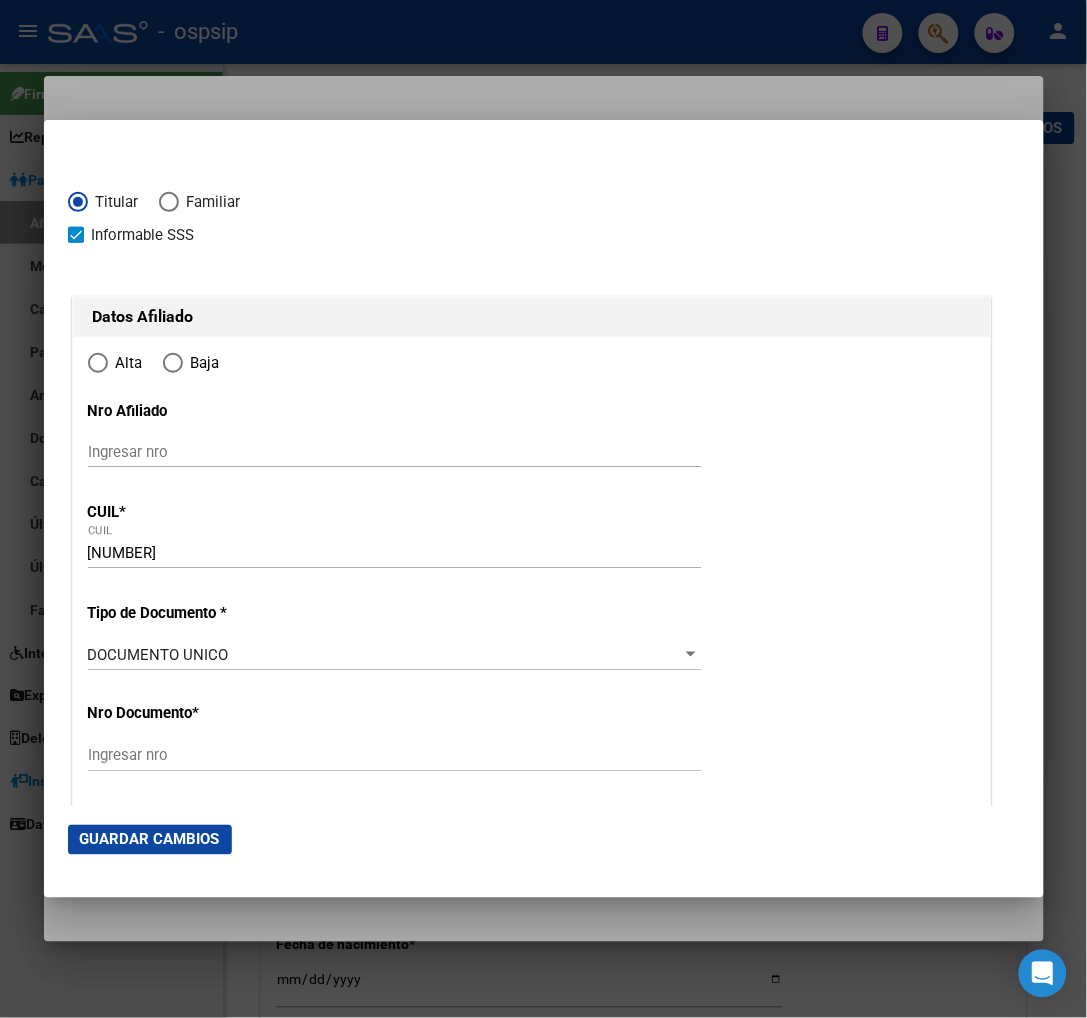 type on "P" 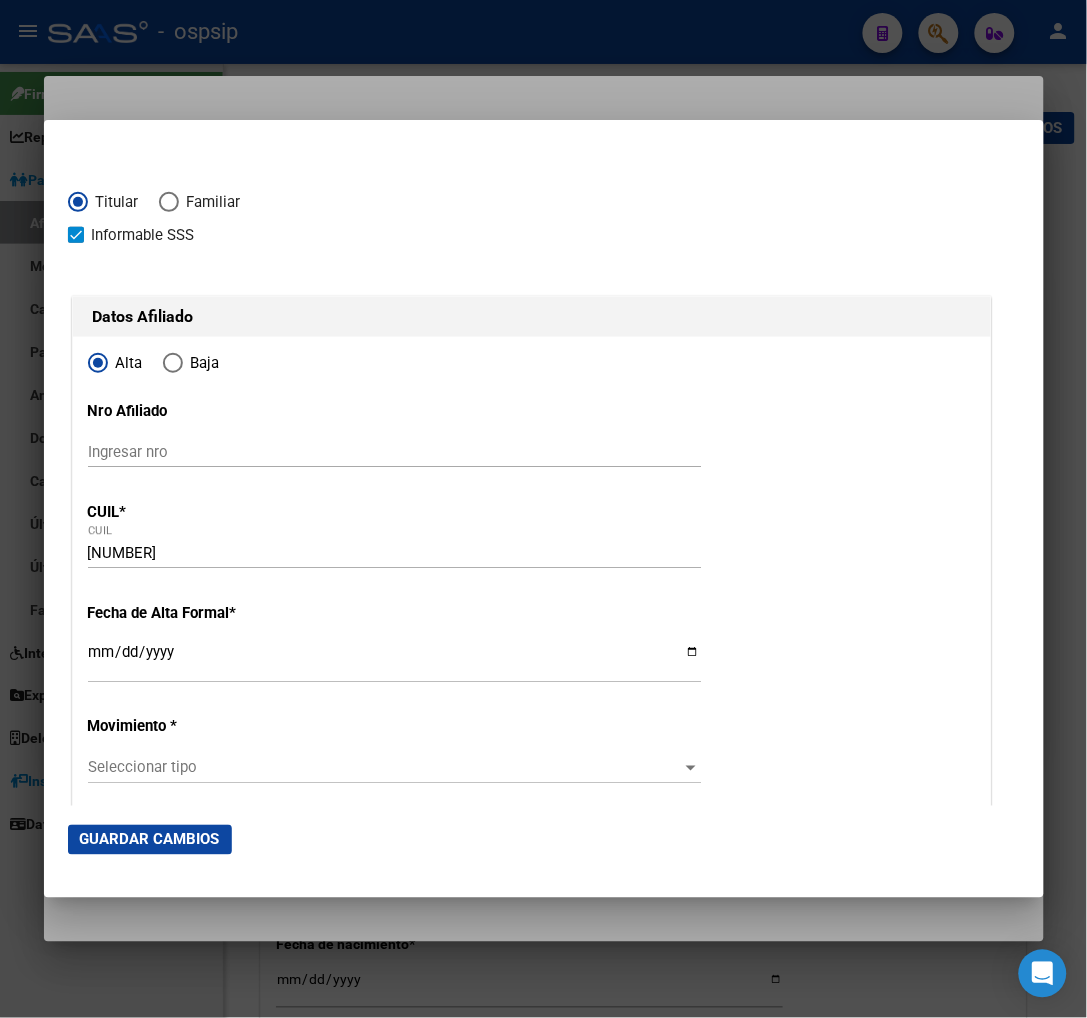 type on "P" 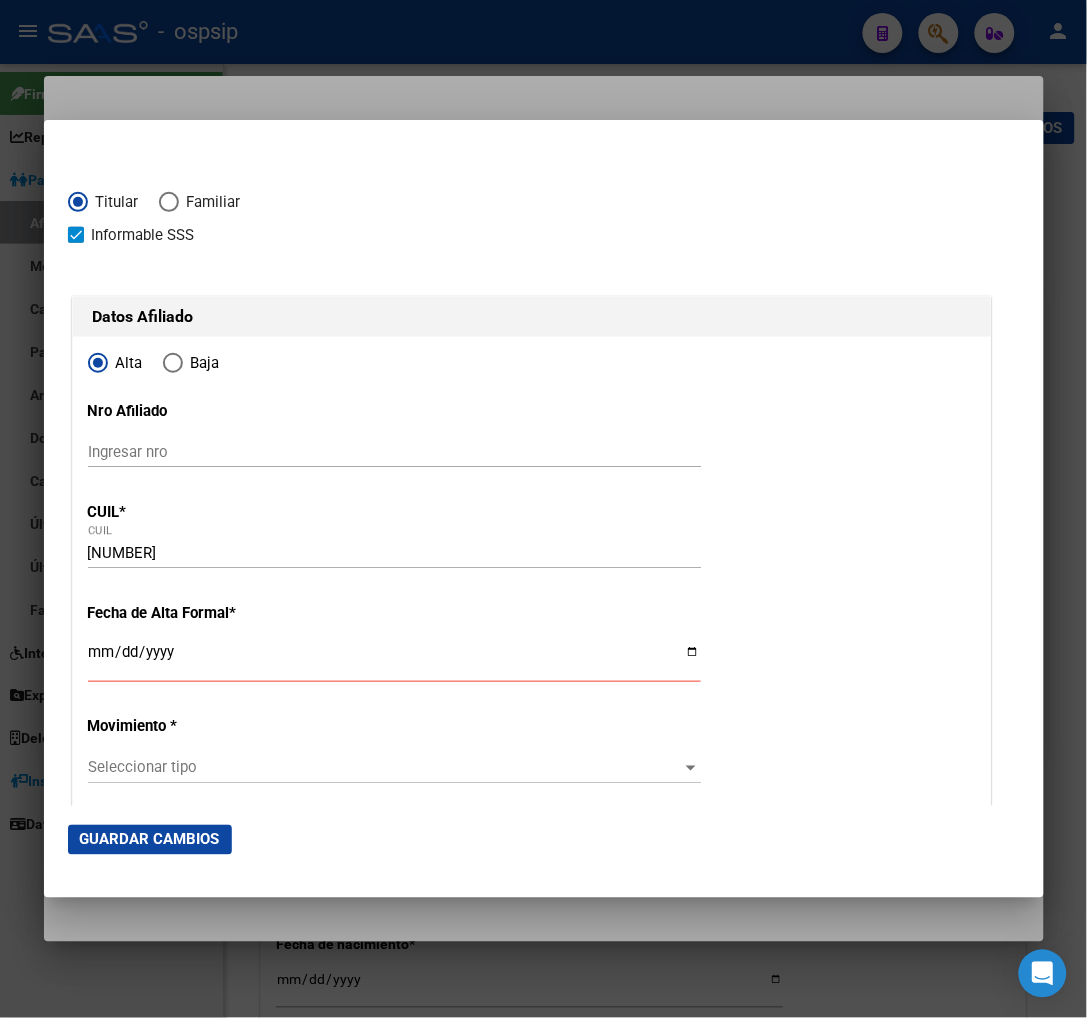 click on "Ingresar fecha" 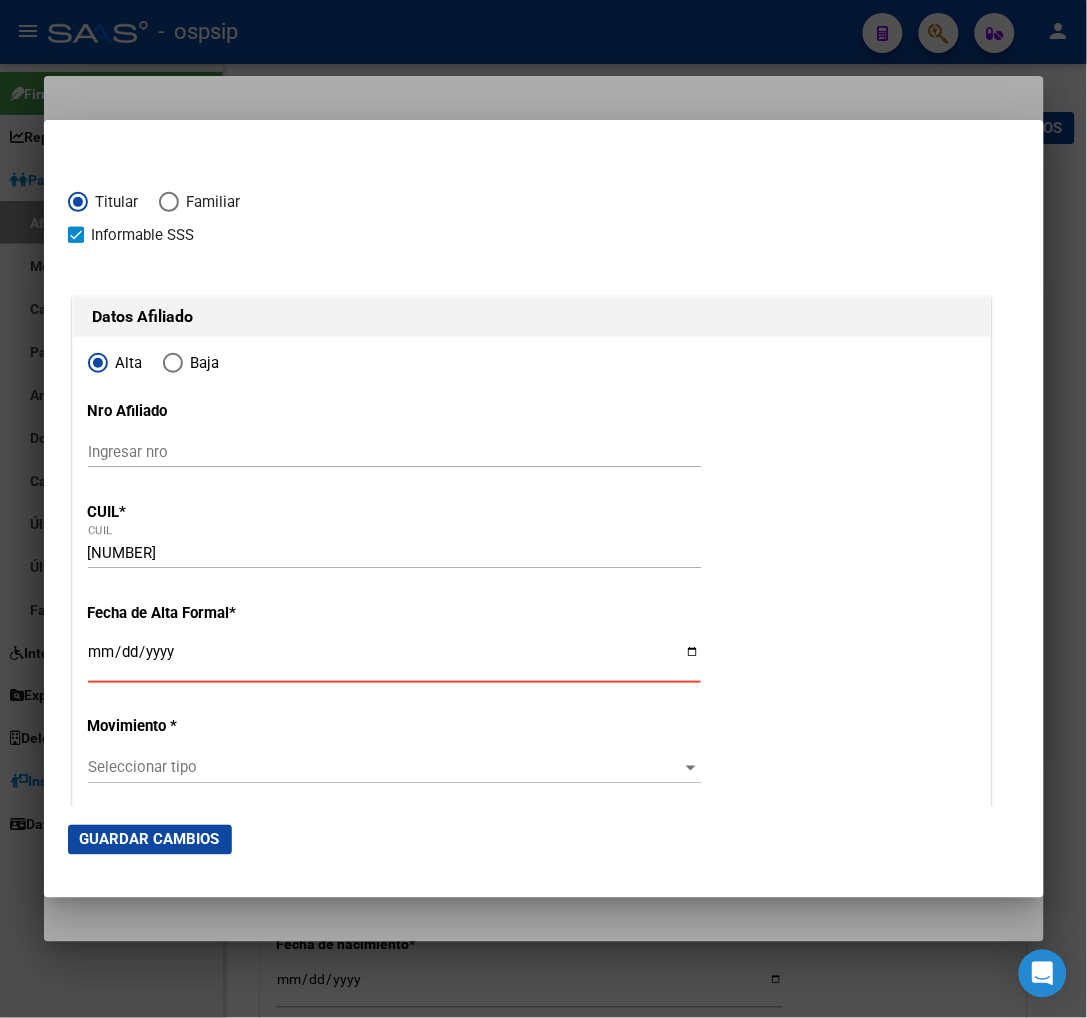 type on "P" 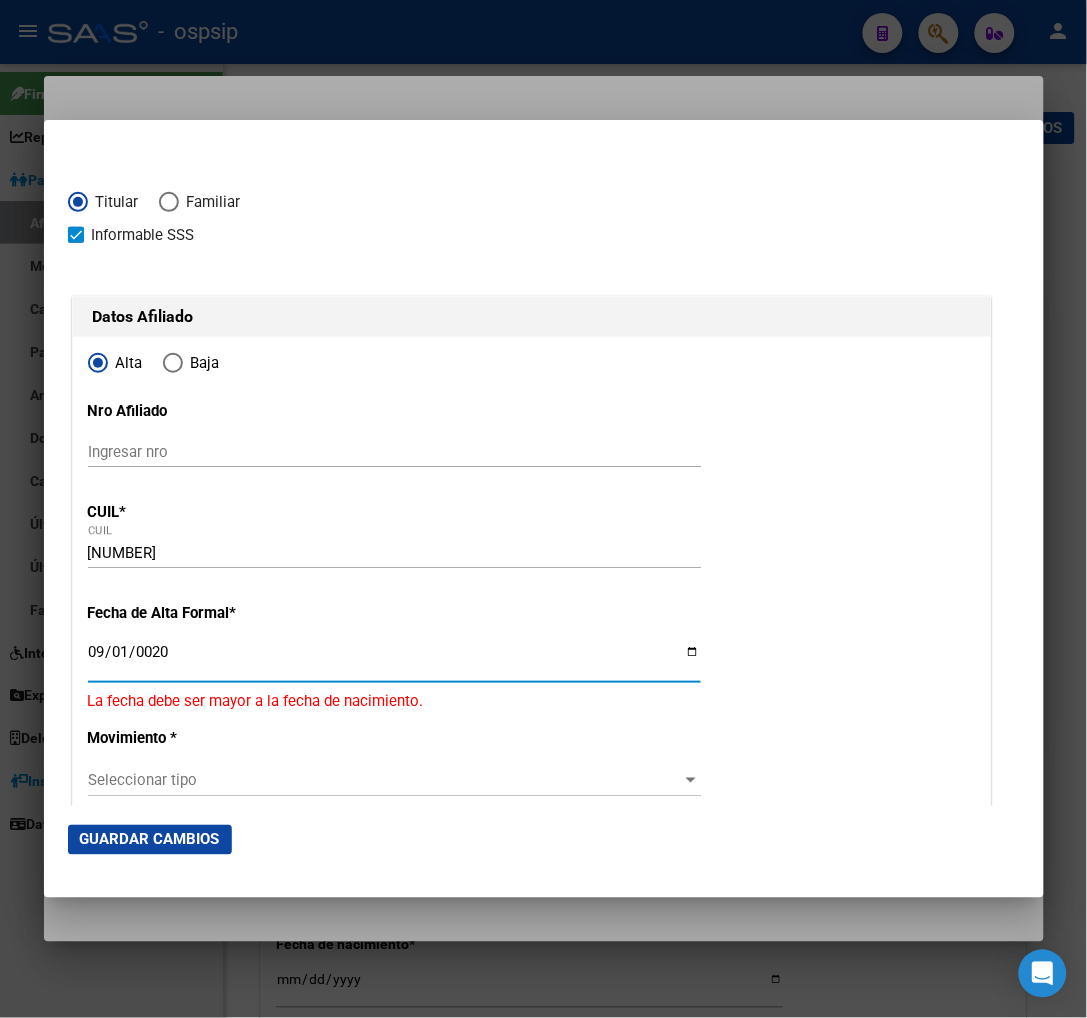 type on "P" 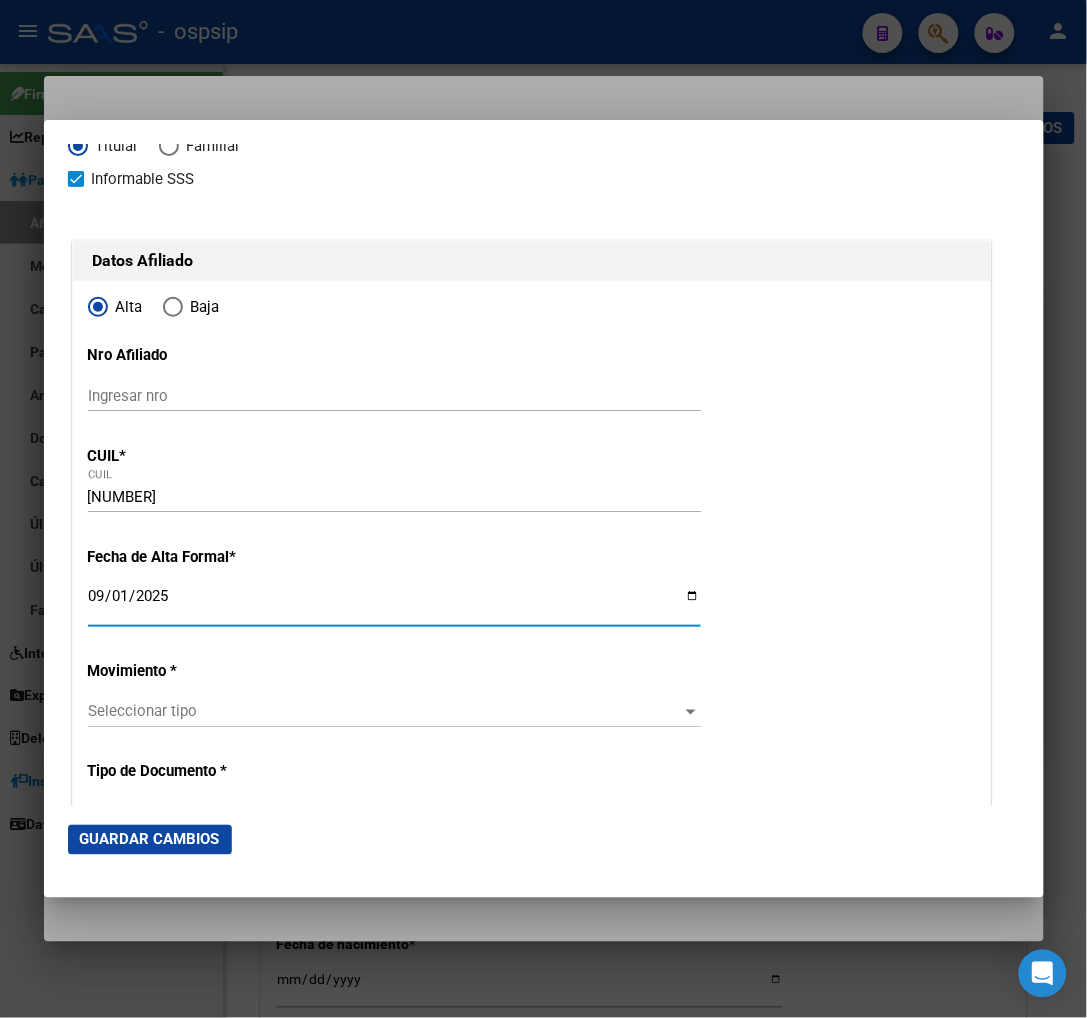 scroll, scrollTop: 111, scrollLeft: 0, axis: vertical 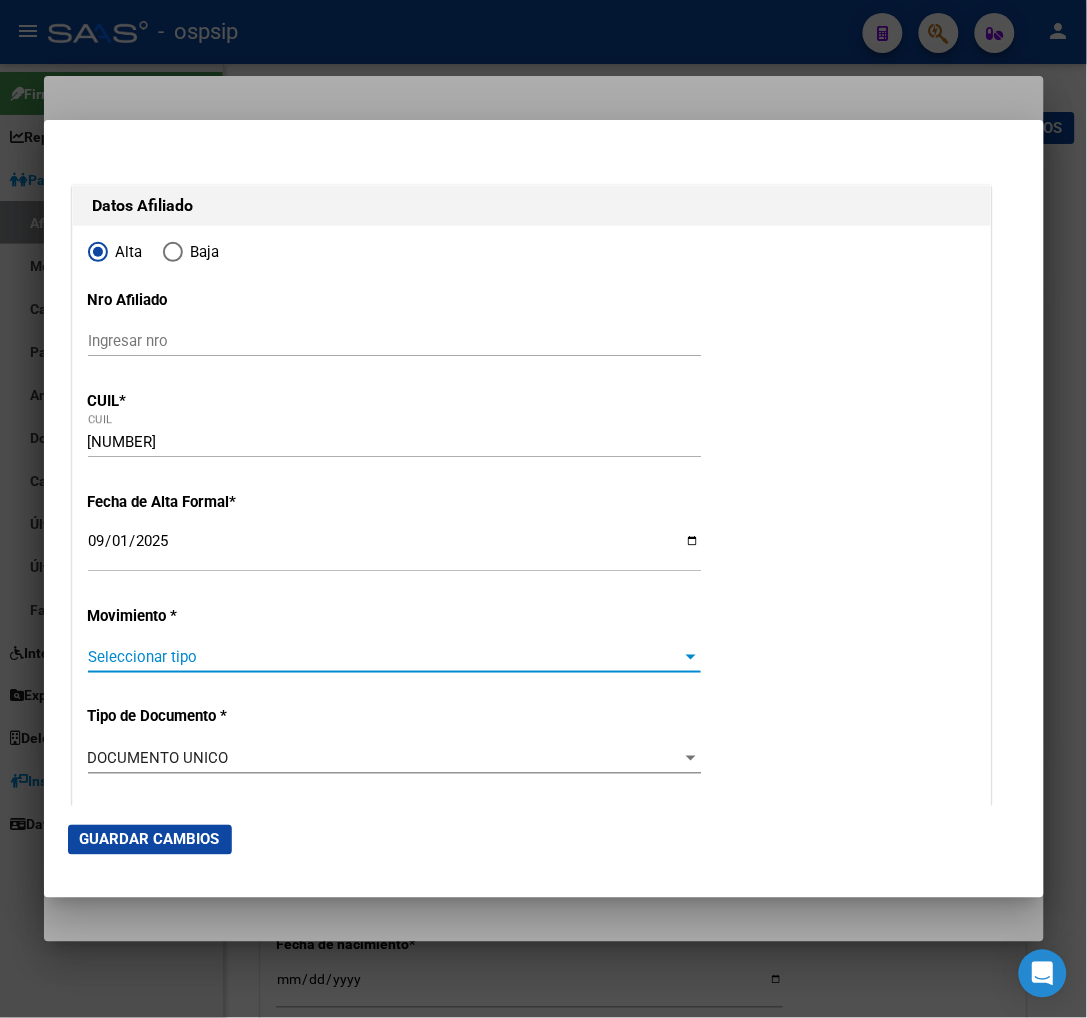 click on "Seleccionar tipo" at bounding box center (385, 657) 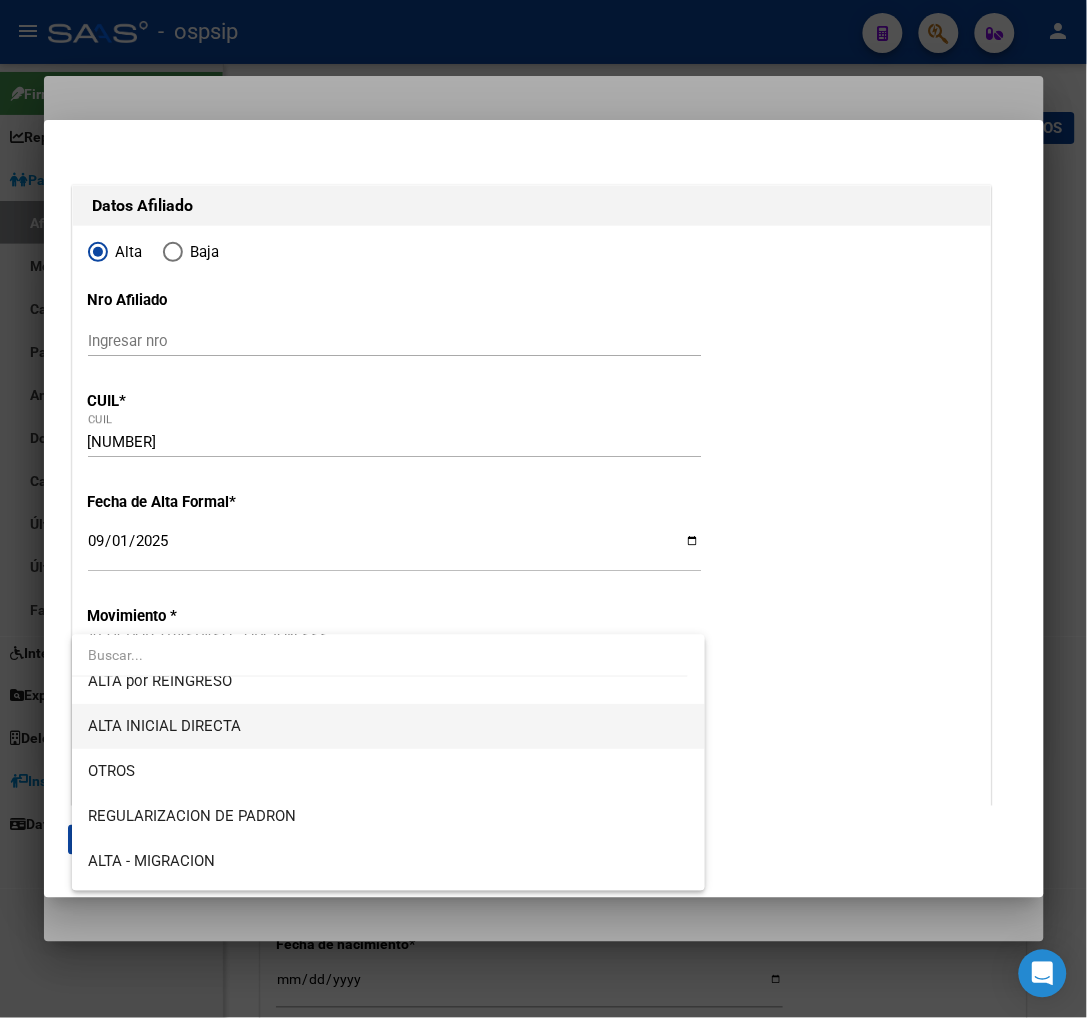 scroll, scrollTop: 0, scrollLeft: 0, axis: both 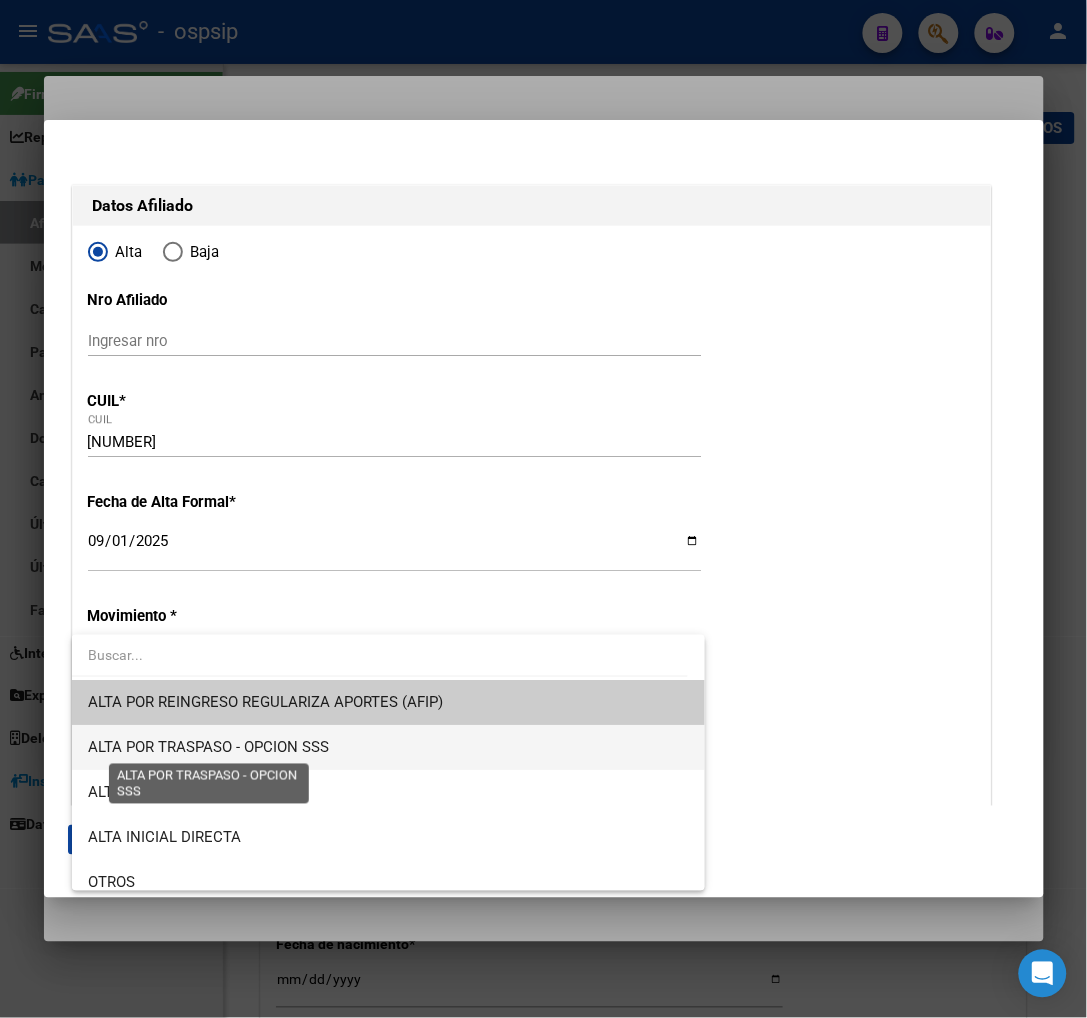 click on "ALTA POR TRASPASO - OPCION SSS" at bounding box center [208, 747] 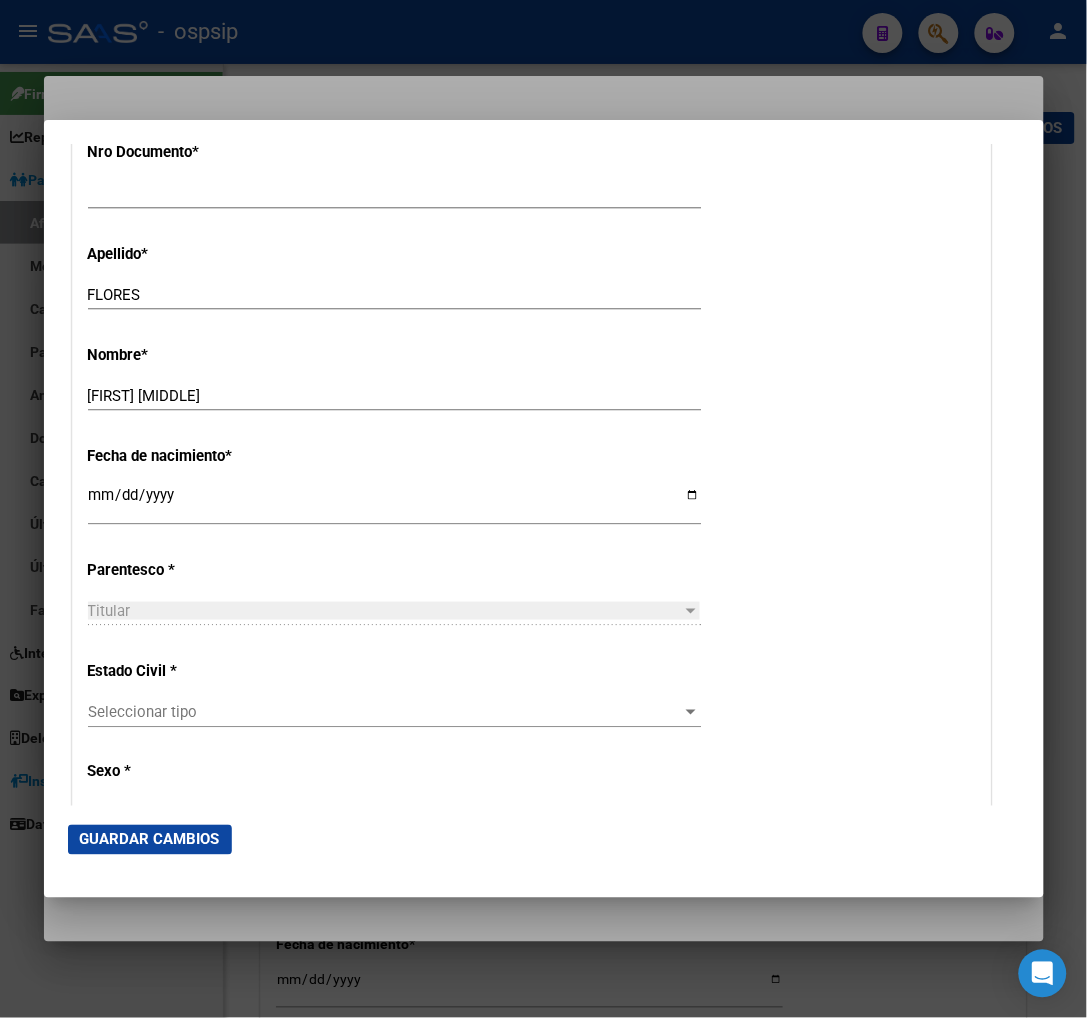 scroll, scrollTop: 888, scrollLeft: 0, axis: vertical 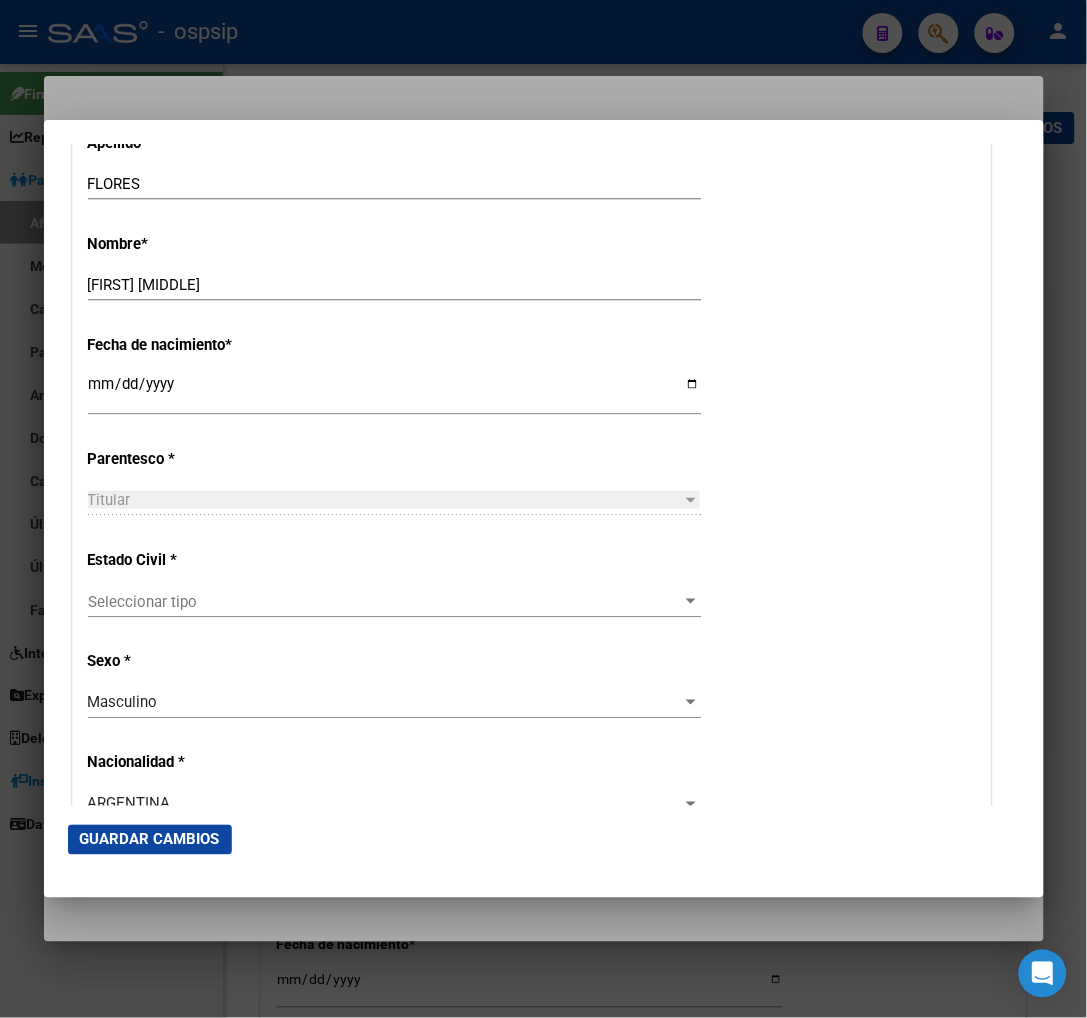 click on "Seleccionar tipo" at bounding box center [385, 602] 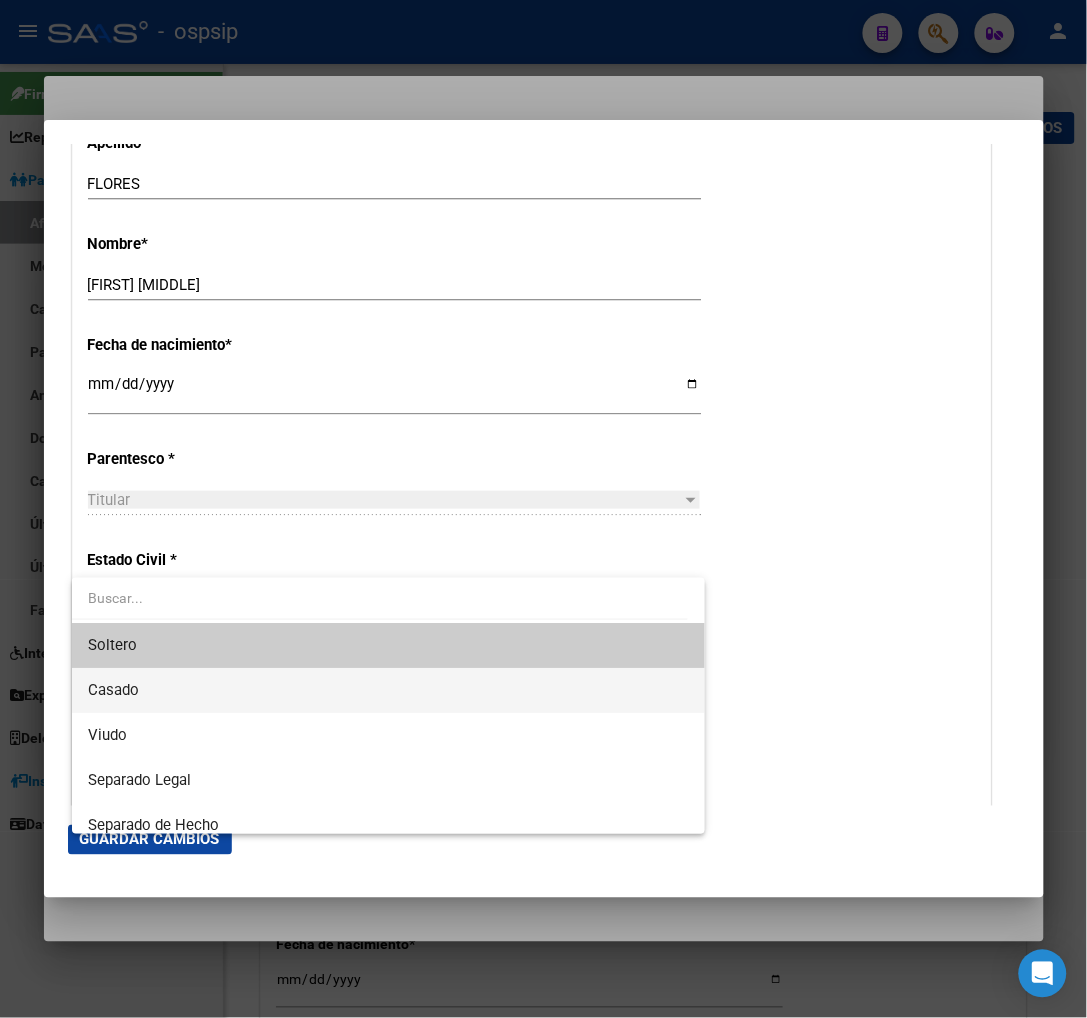 scroll, scrollTop: 103, scrollLeft: 0, axis: vertical 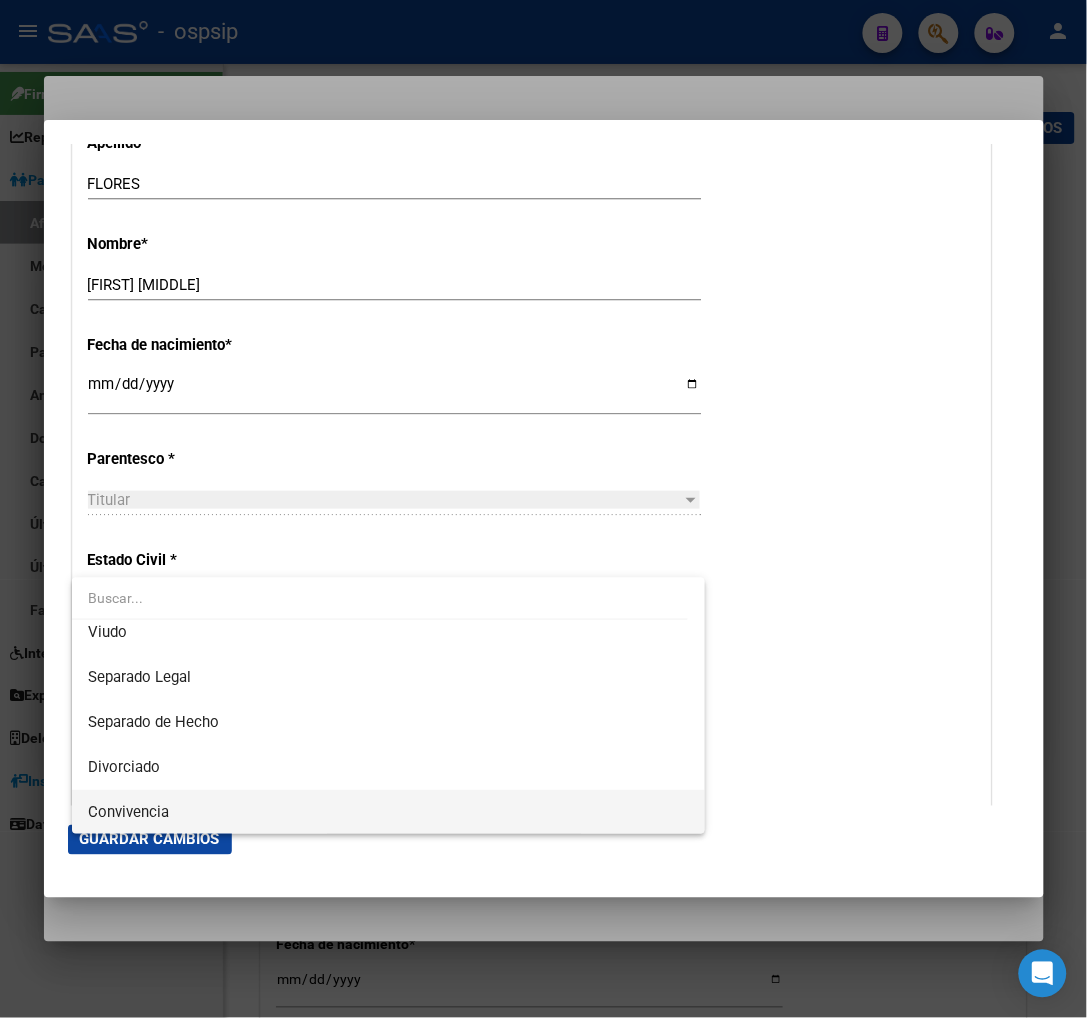 click on "Convivencia" at bounding box center [388, 812] 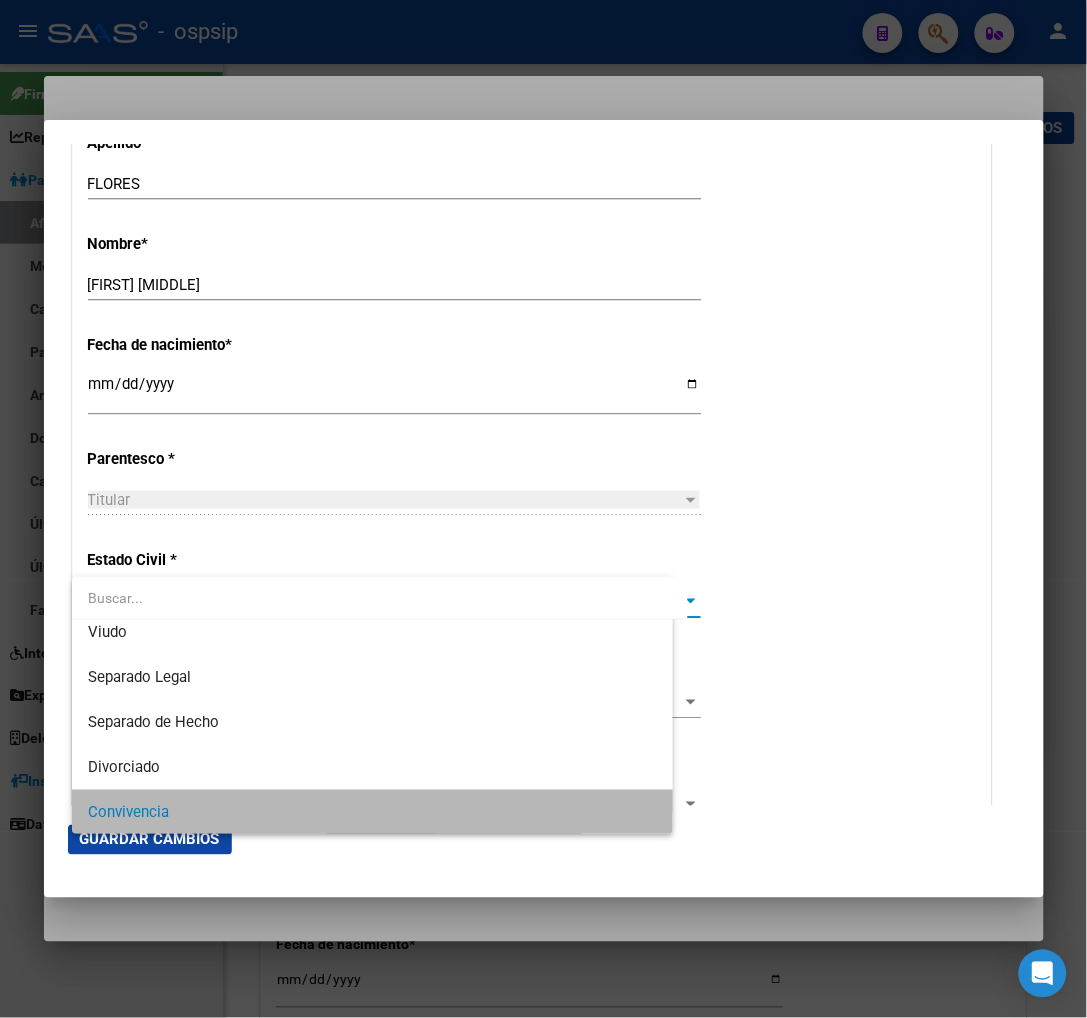 scroll, scrollTop: 101, scrollLeft: 0, axis: vertical 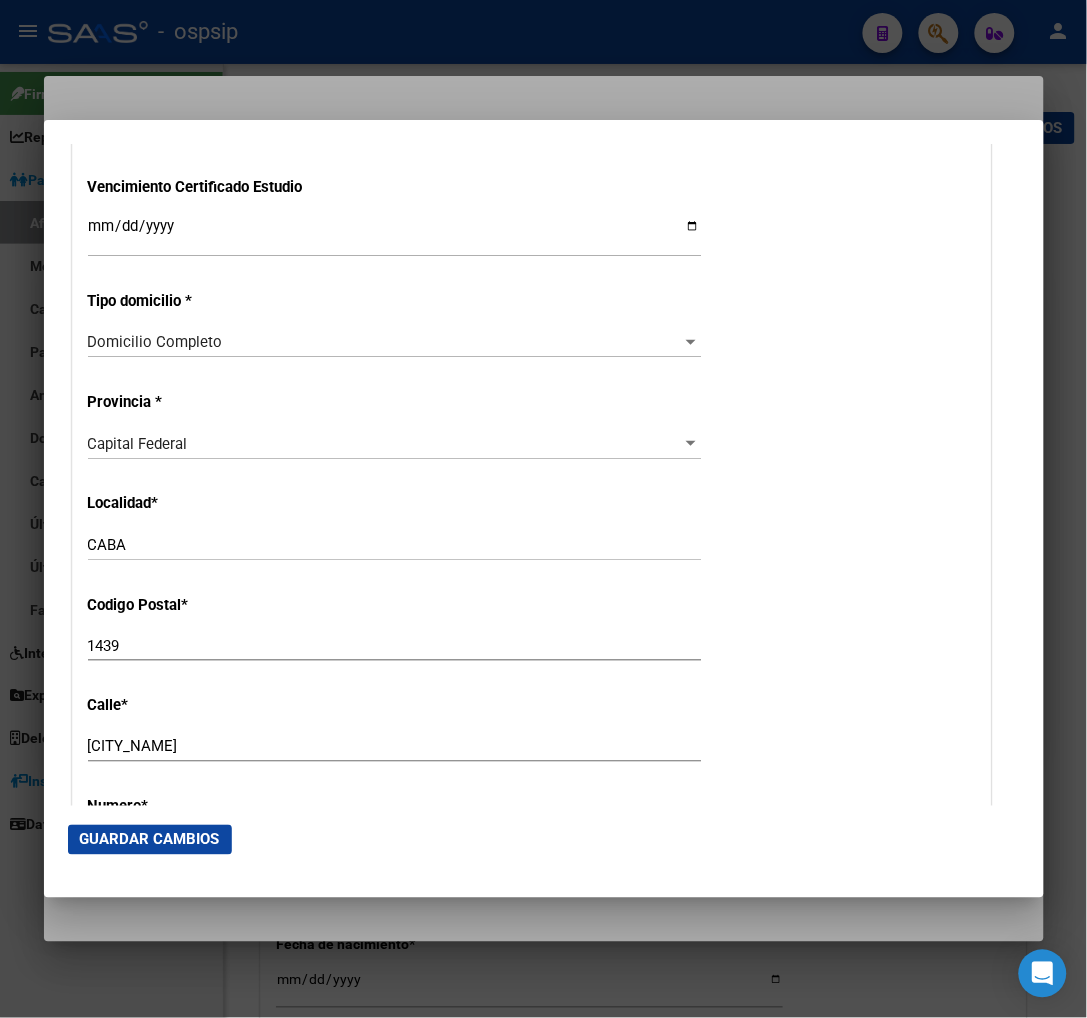 click on "CA¹ADA DE GOMEZ" at bounding box center (394, 747) 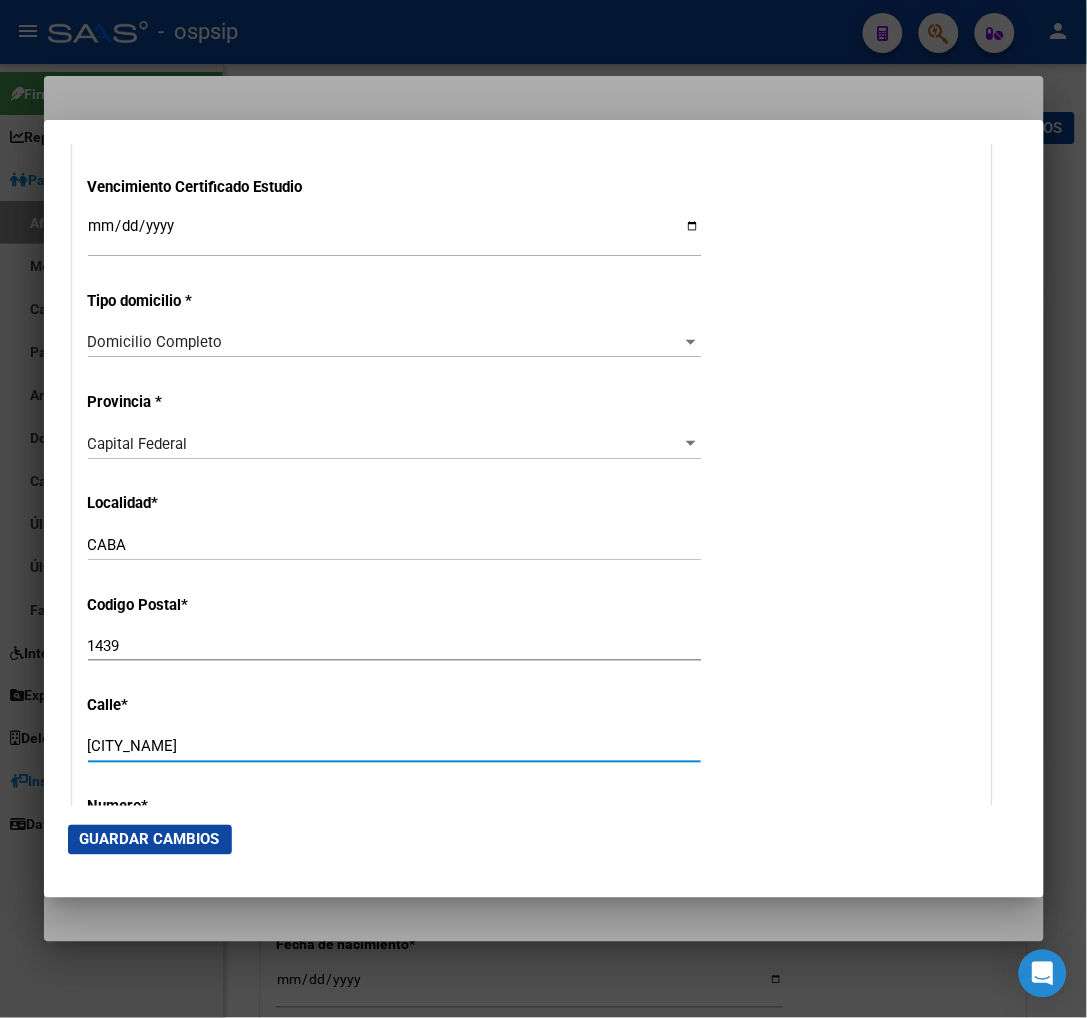 type on "P" 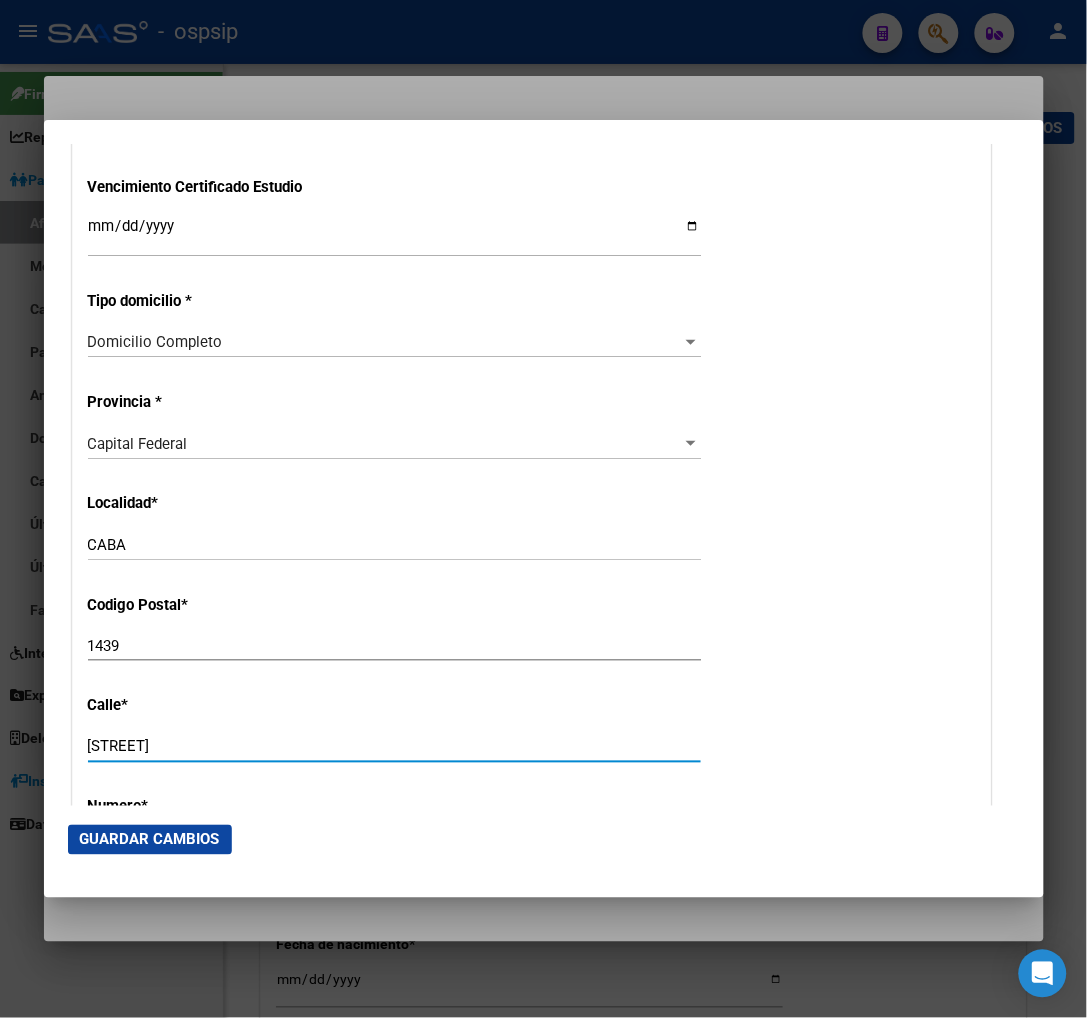 type on "P" 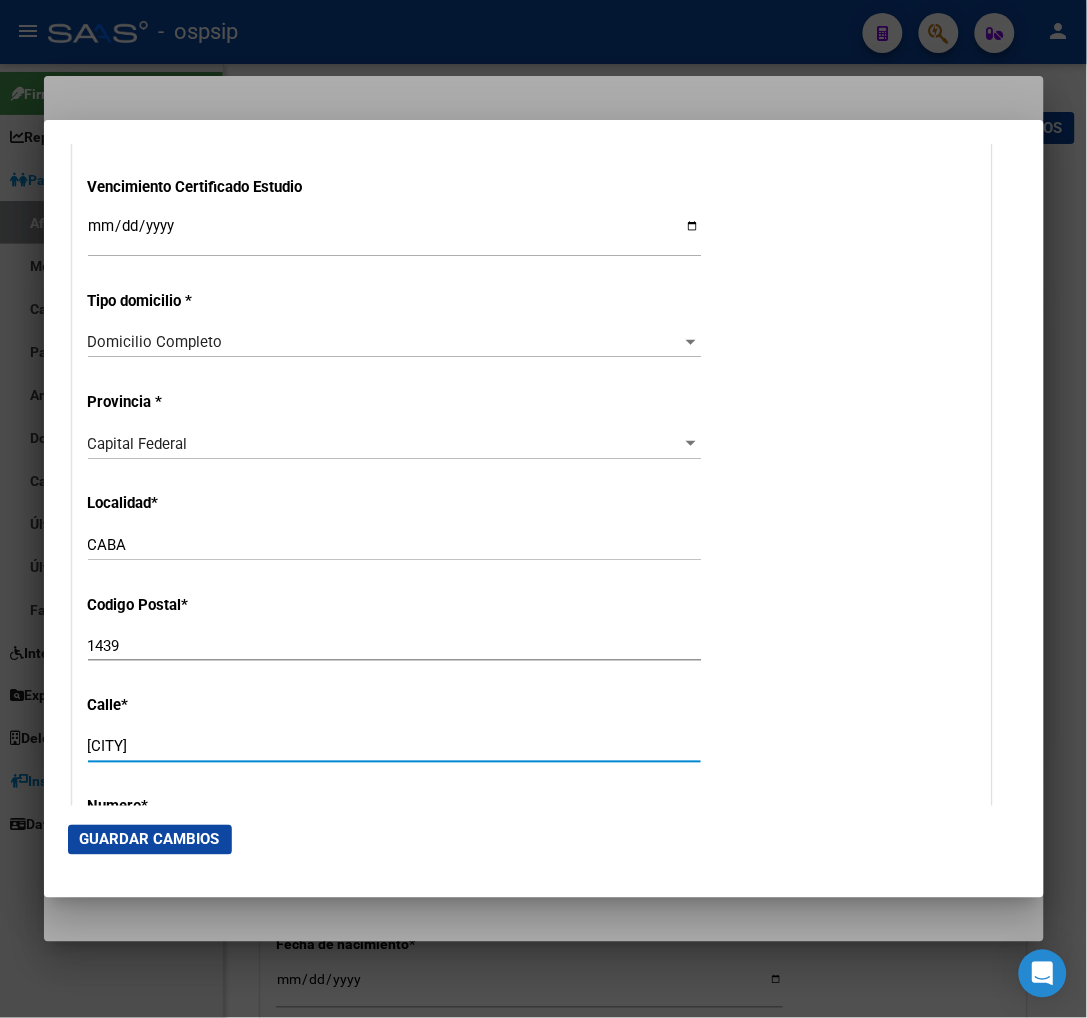 type on "P" 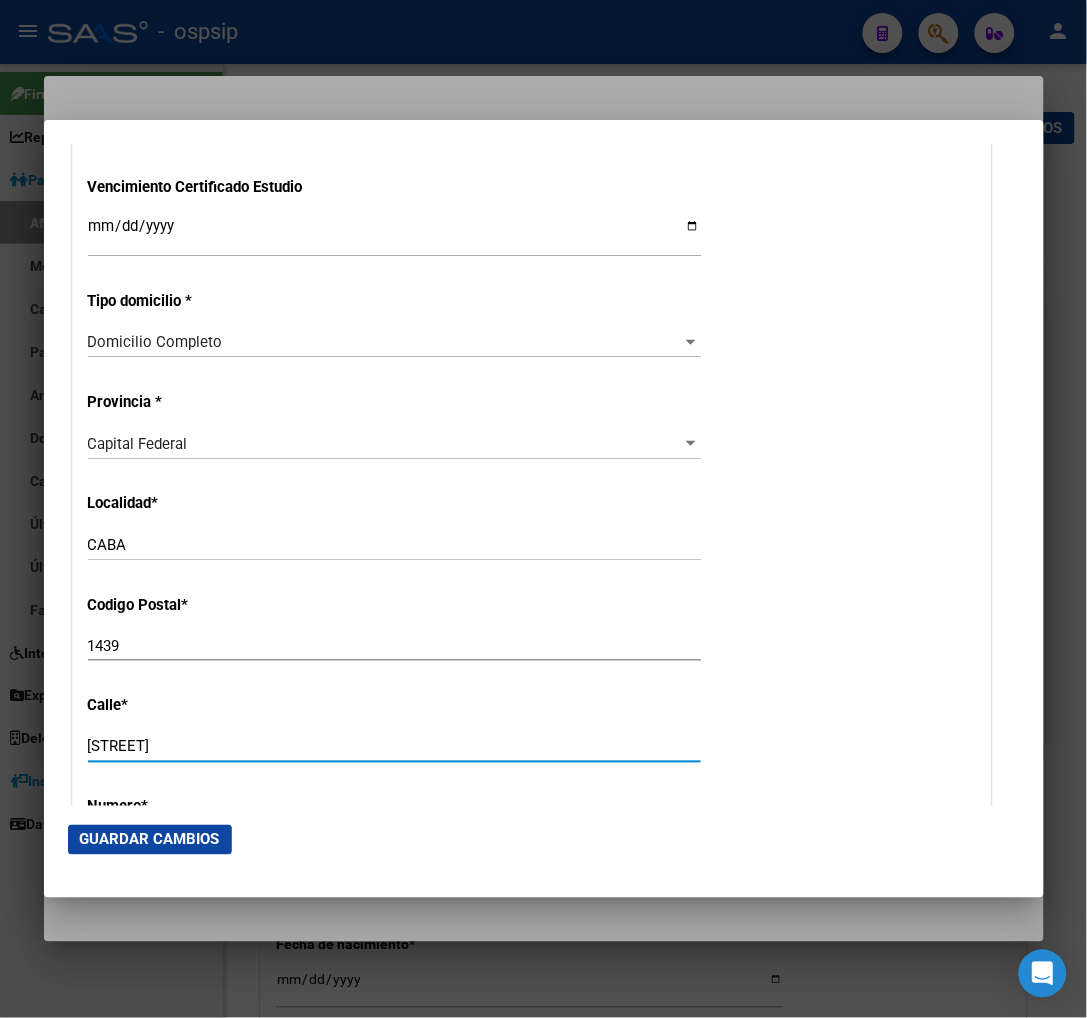 type on "P" 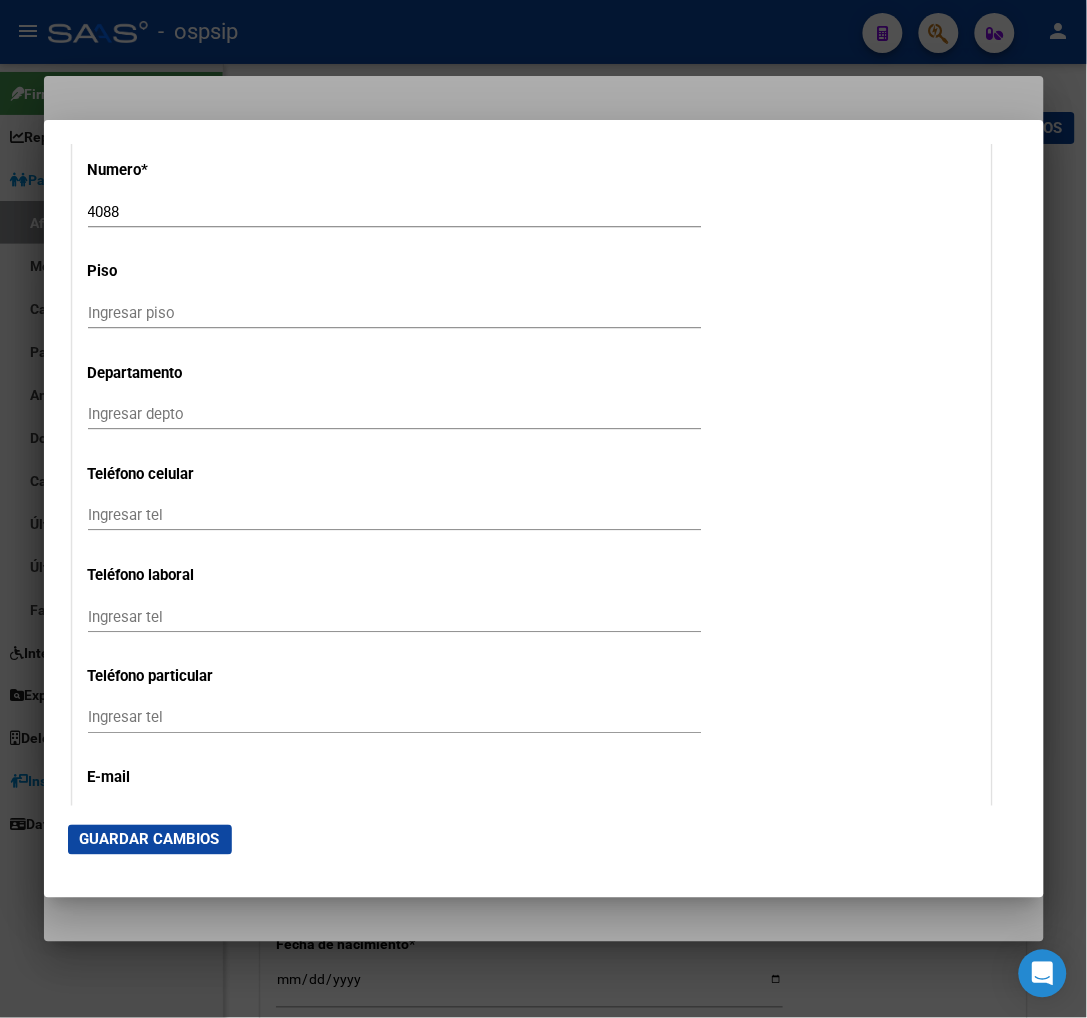 scroll, scrollTop: 2333, scrollLeft: 0, axis: vertical 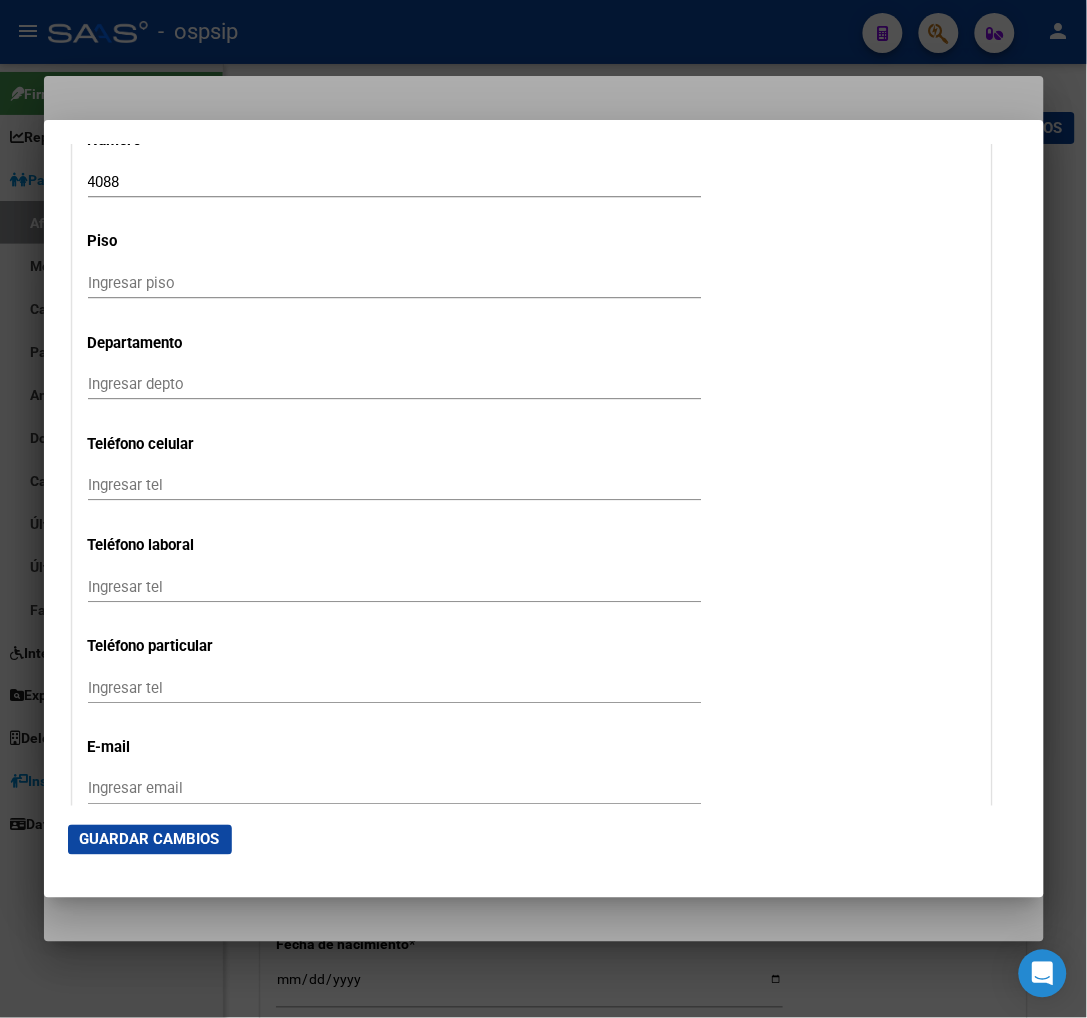 type on "P" 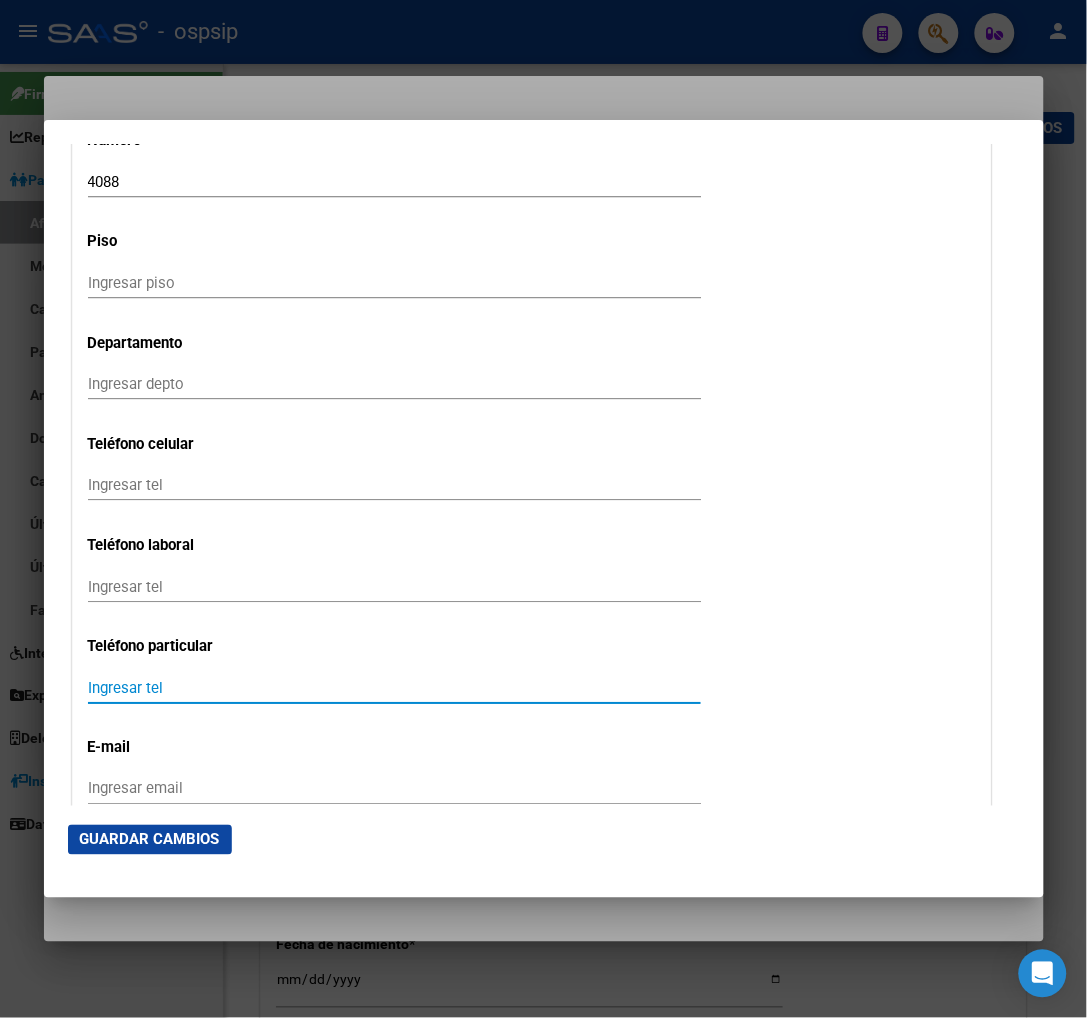click on "Ingresar tel" at bounding box center [394, 688] 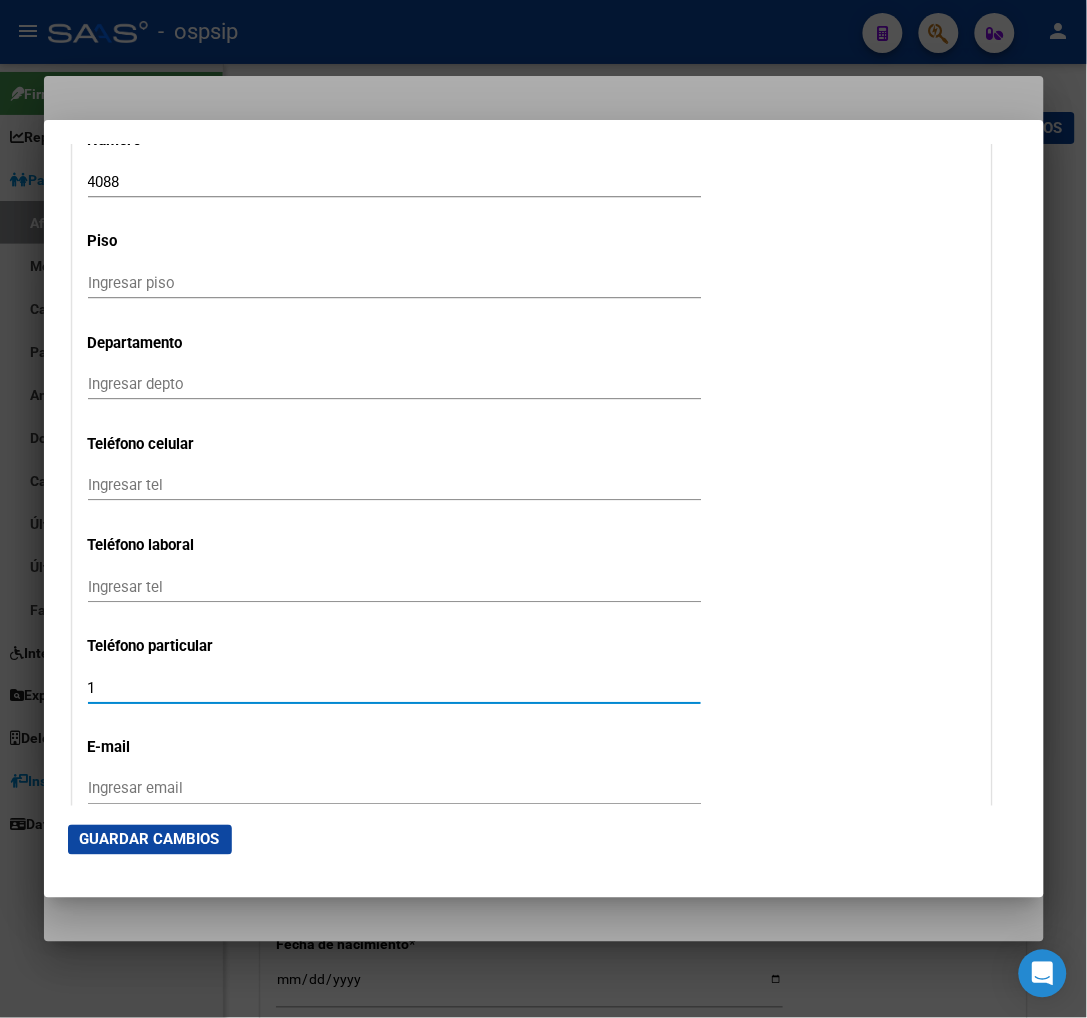 type on "P" 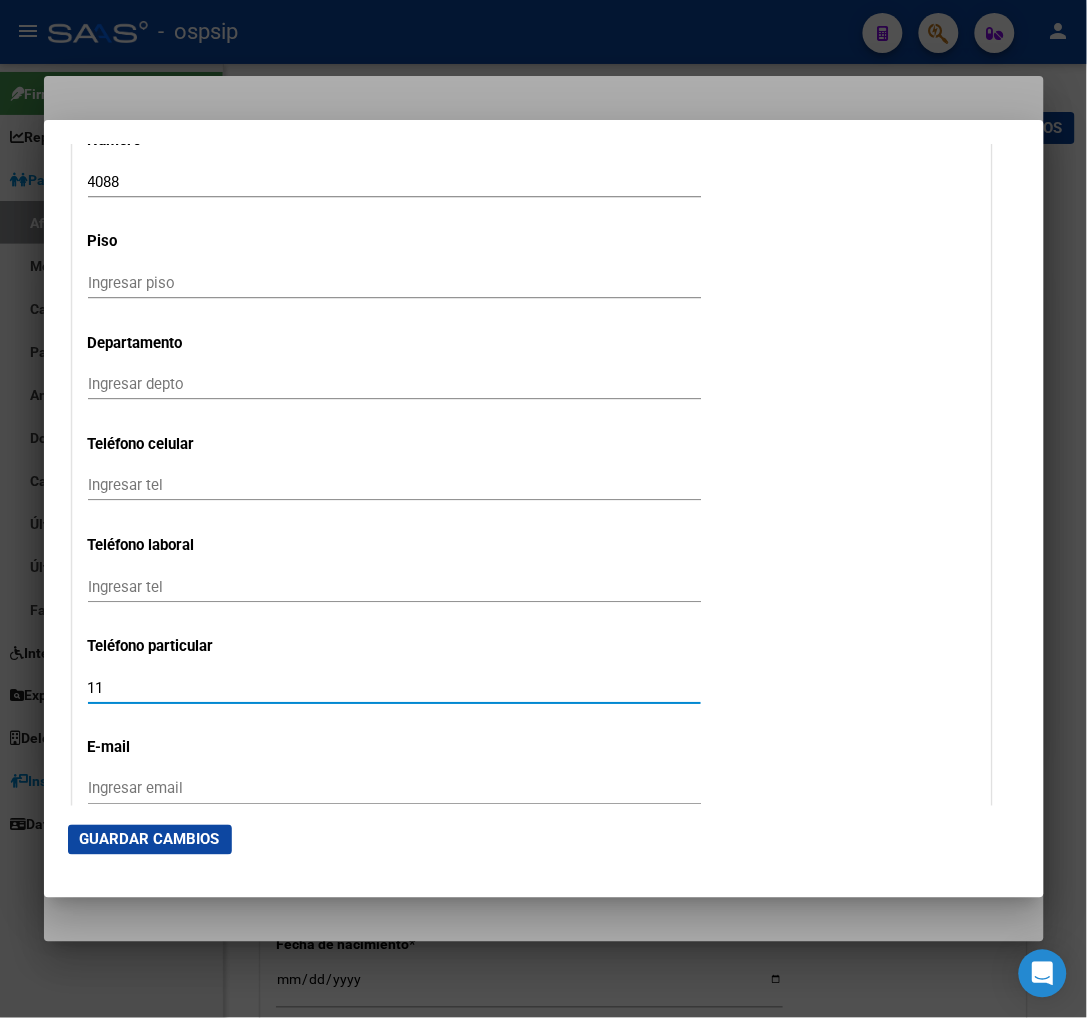 type on "P" 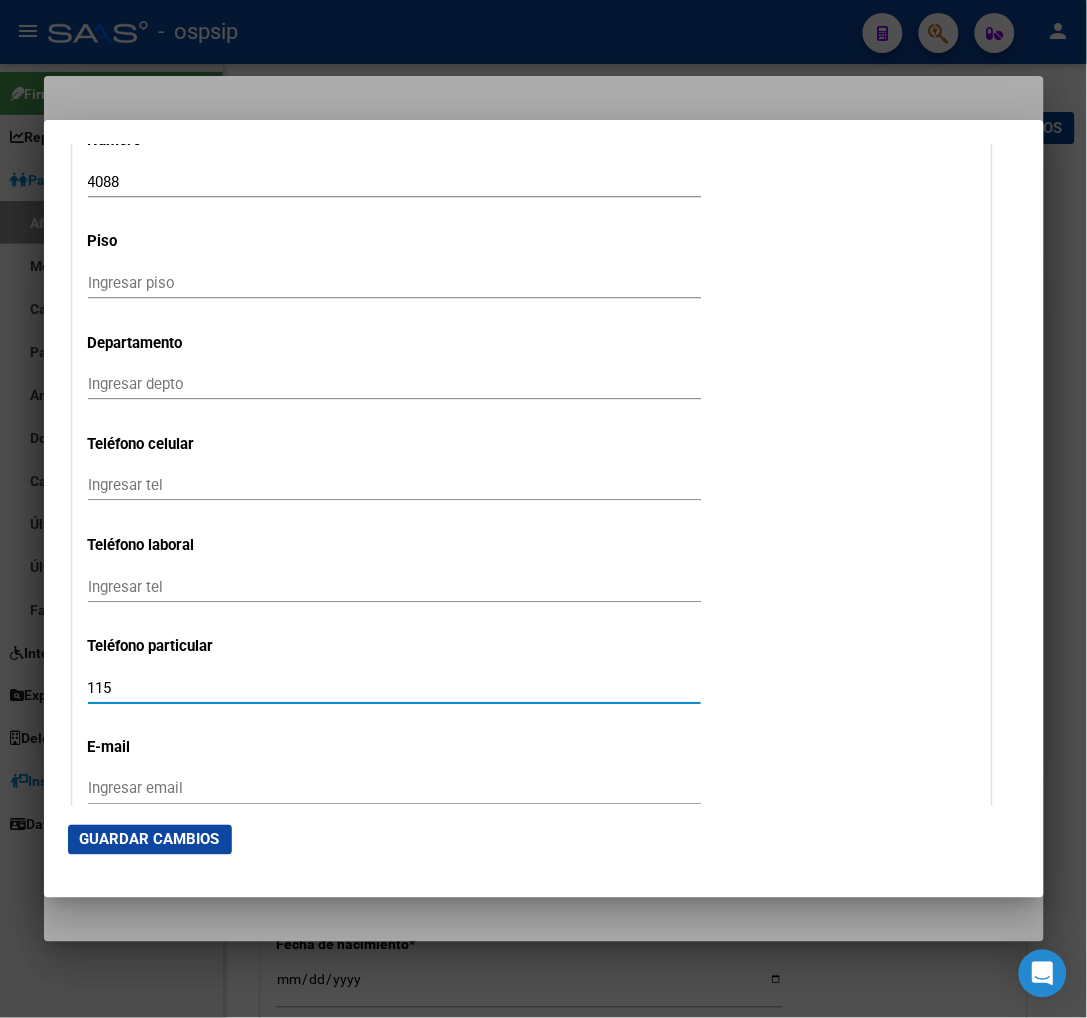 type on "P" 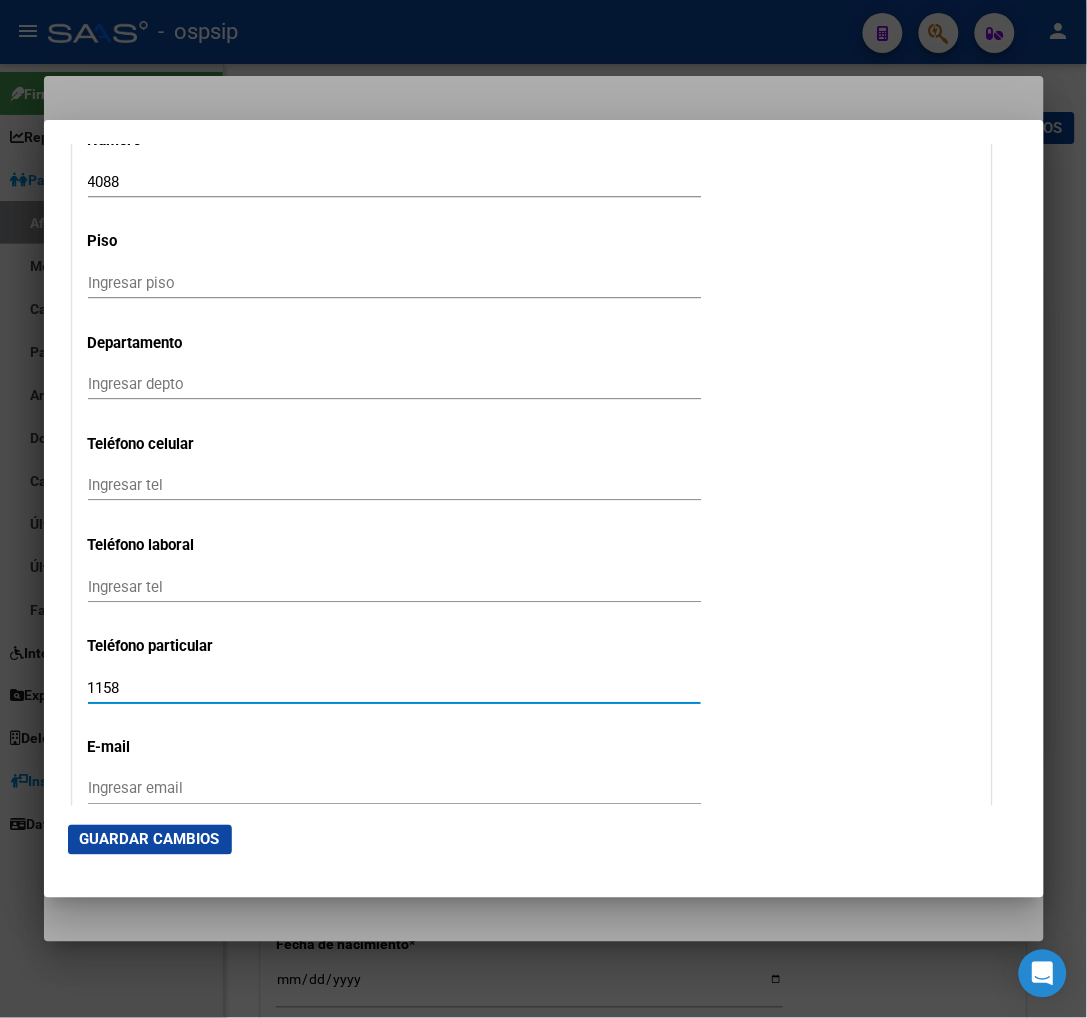 type on "P" 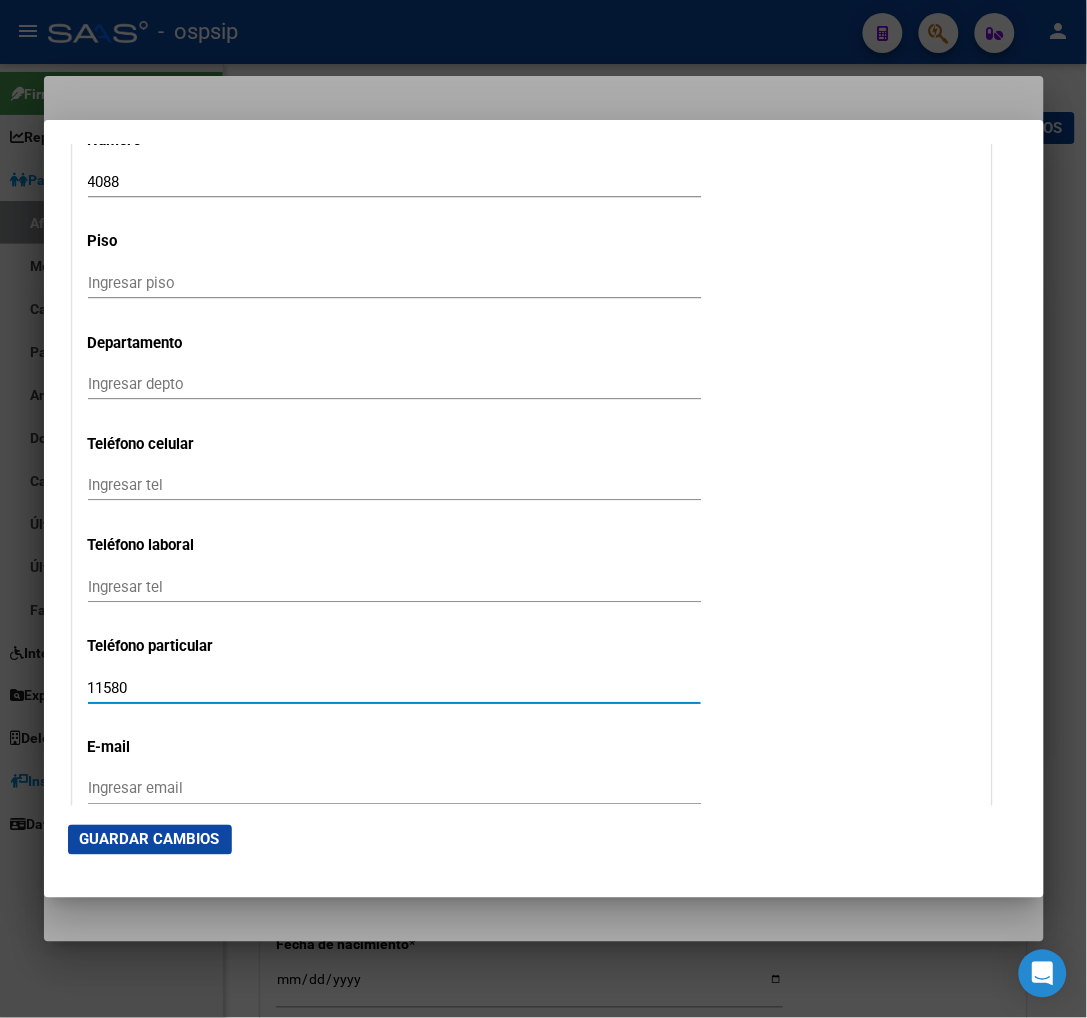 type on "P" 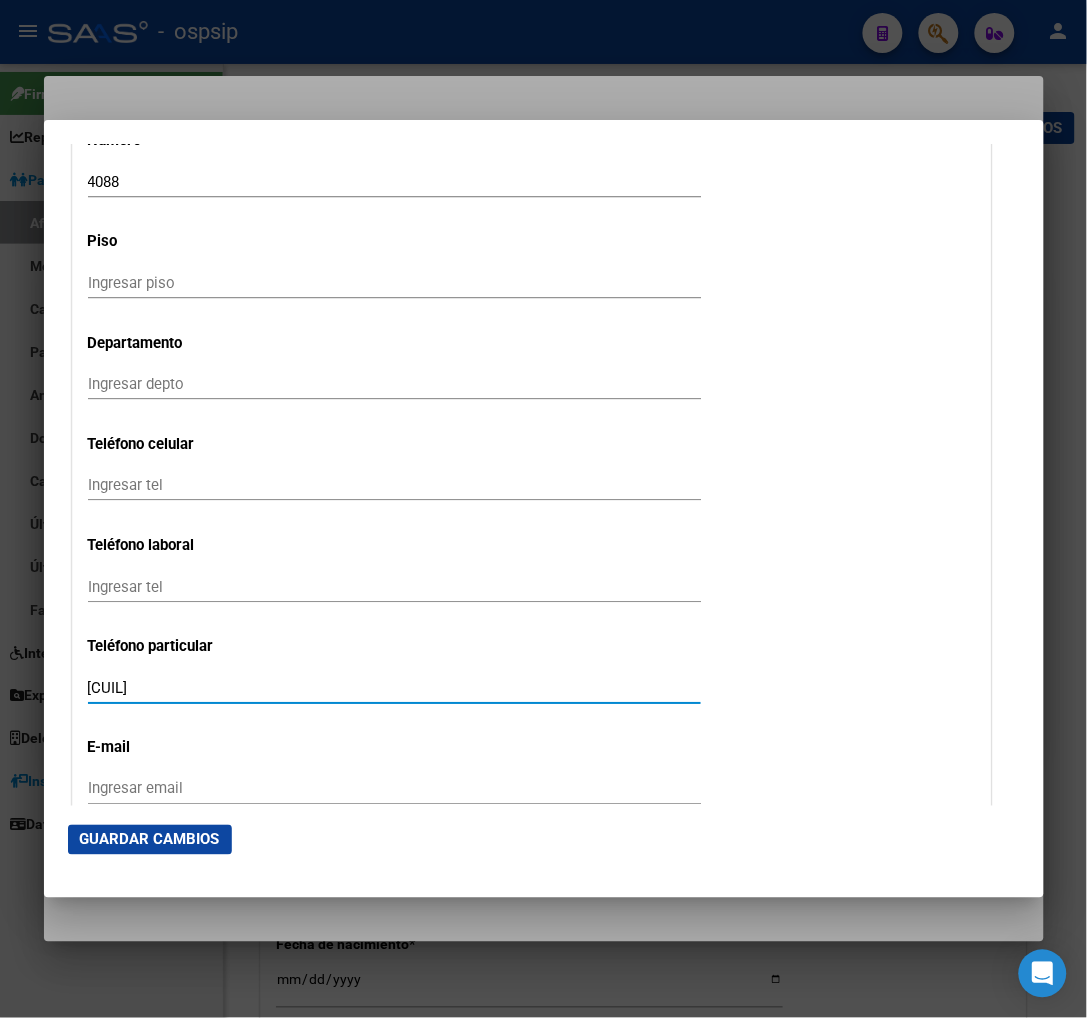type on "P" 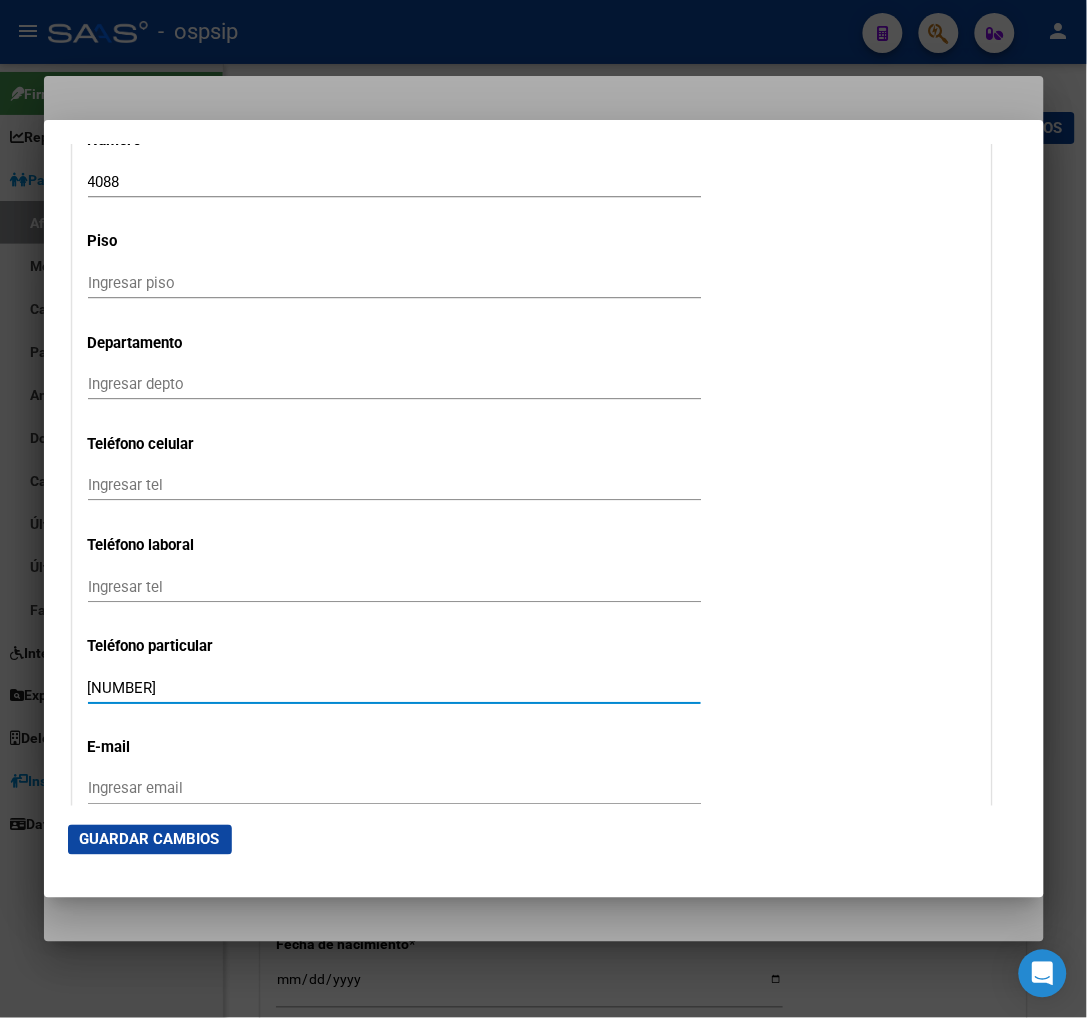 type on "P" 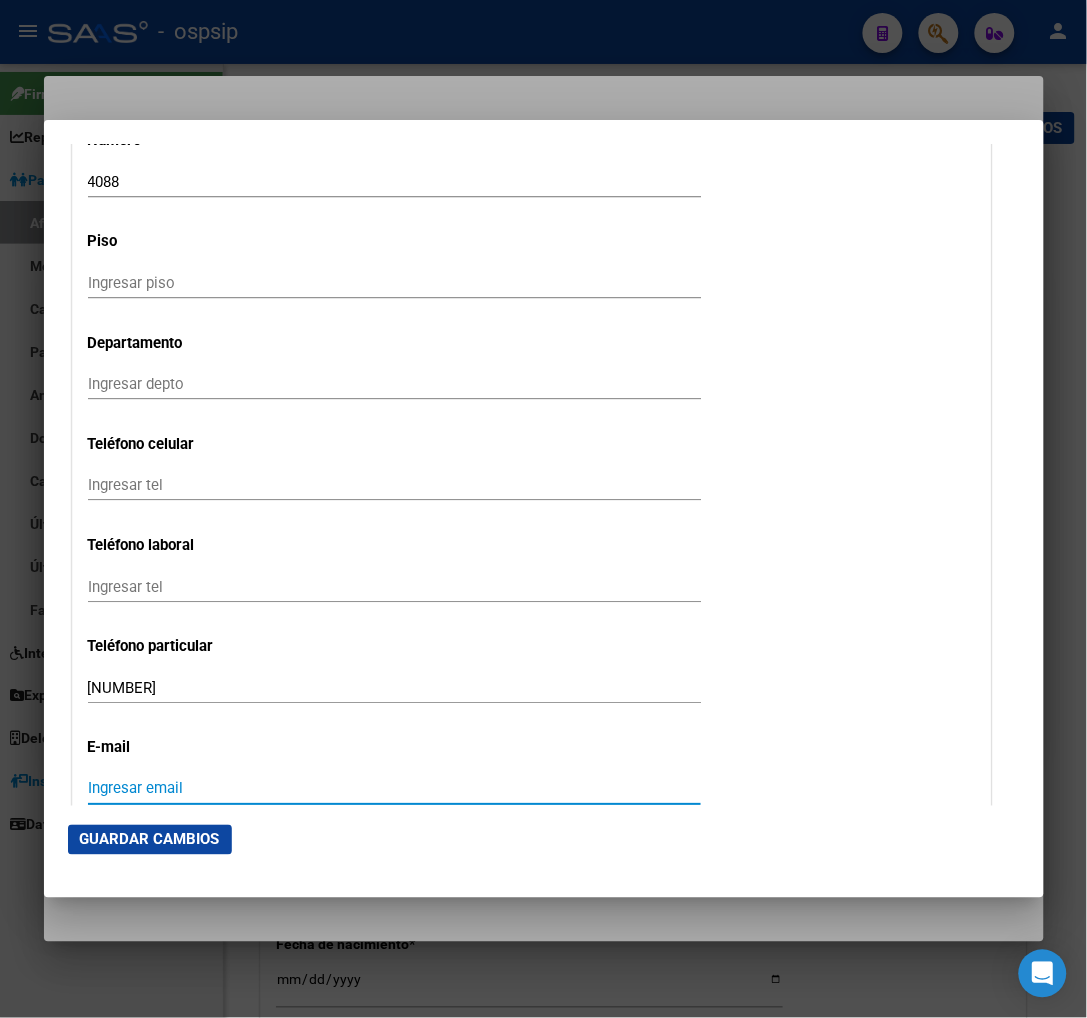 type on "P" 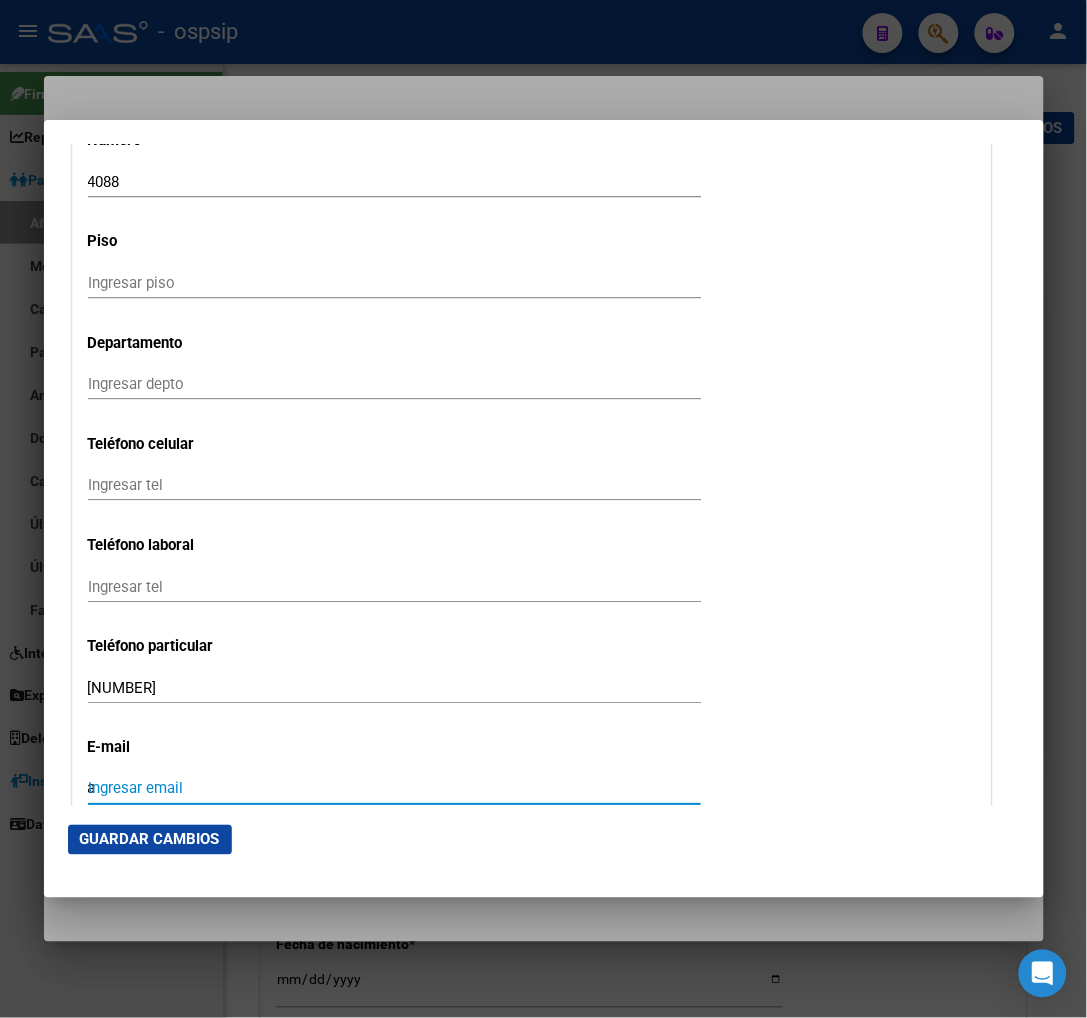 type on "P" 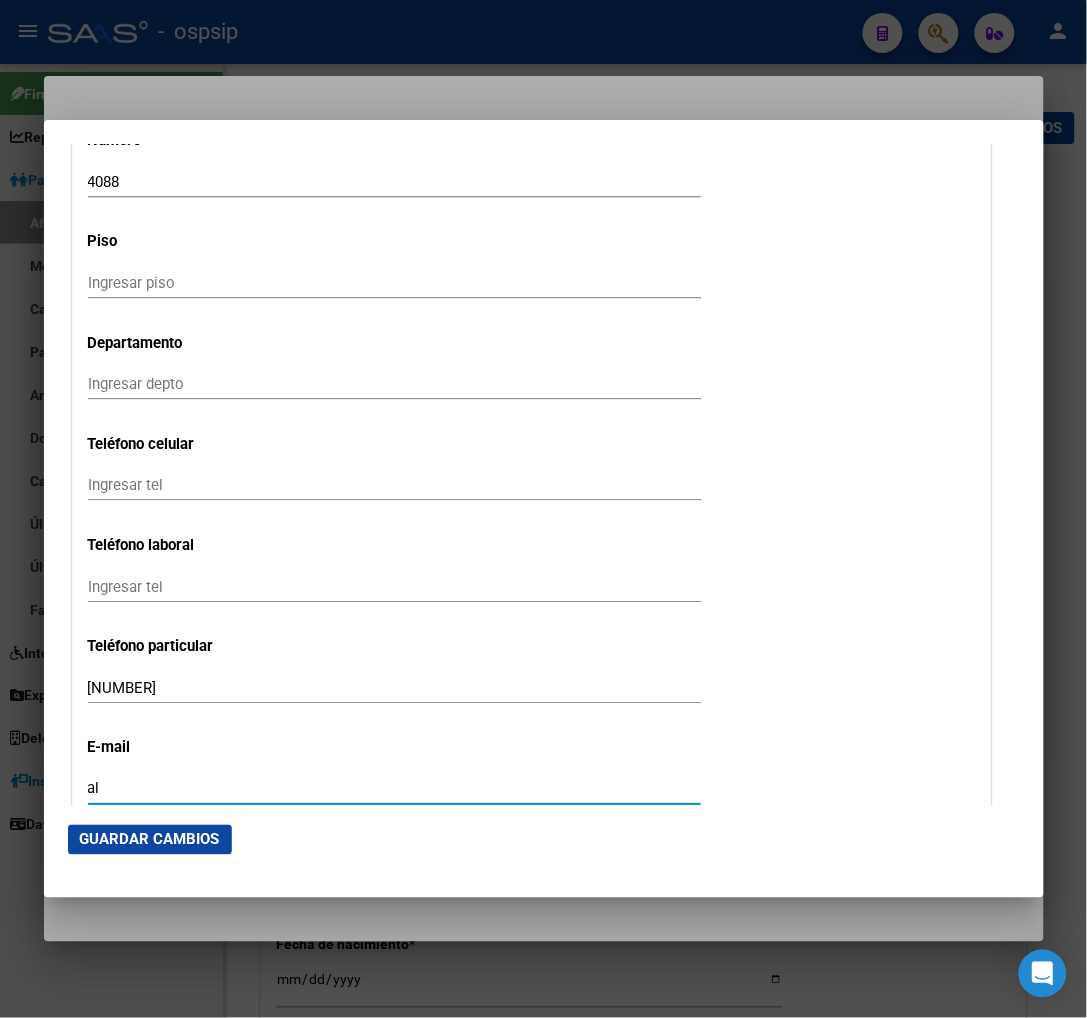 type on "P" 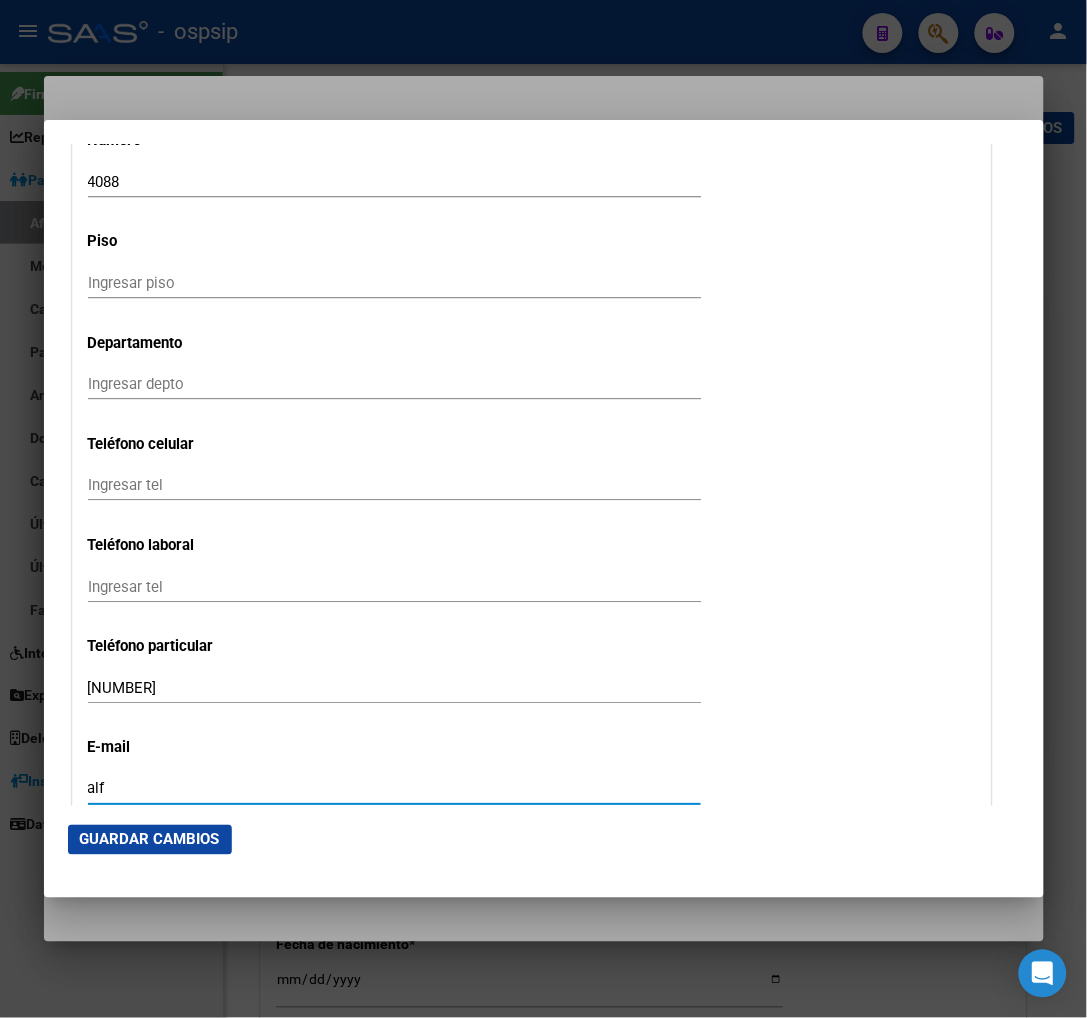 type on "P" 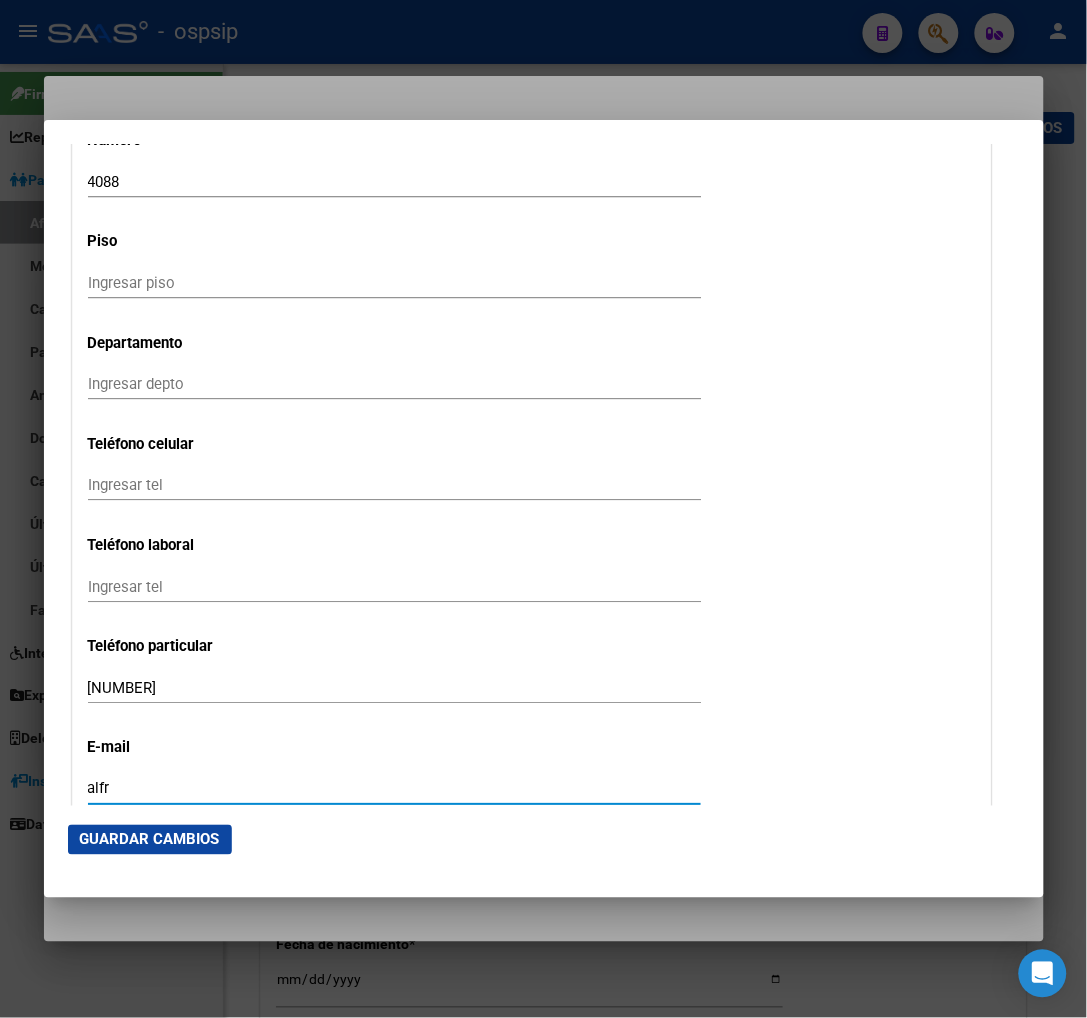 type on "P" 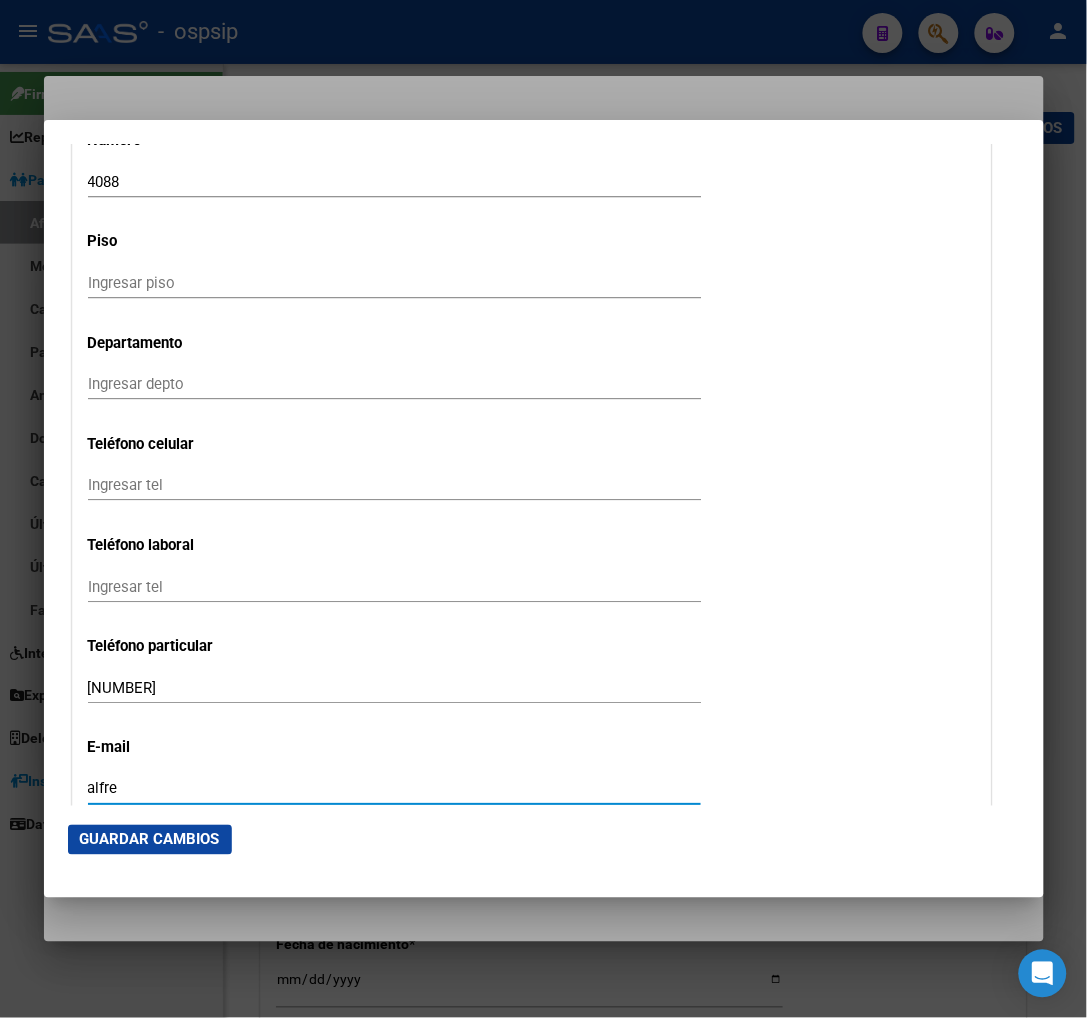 type on "P" 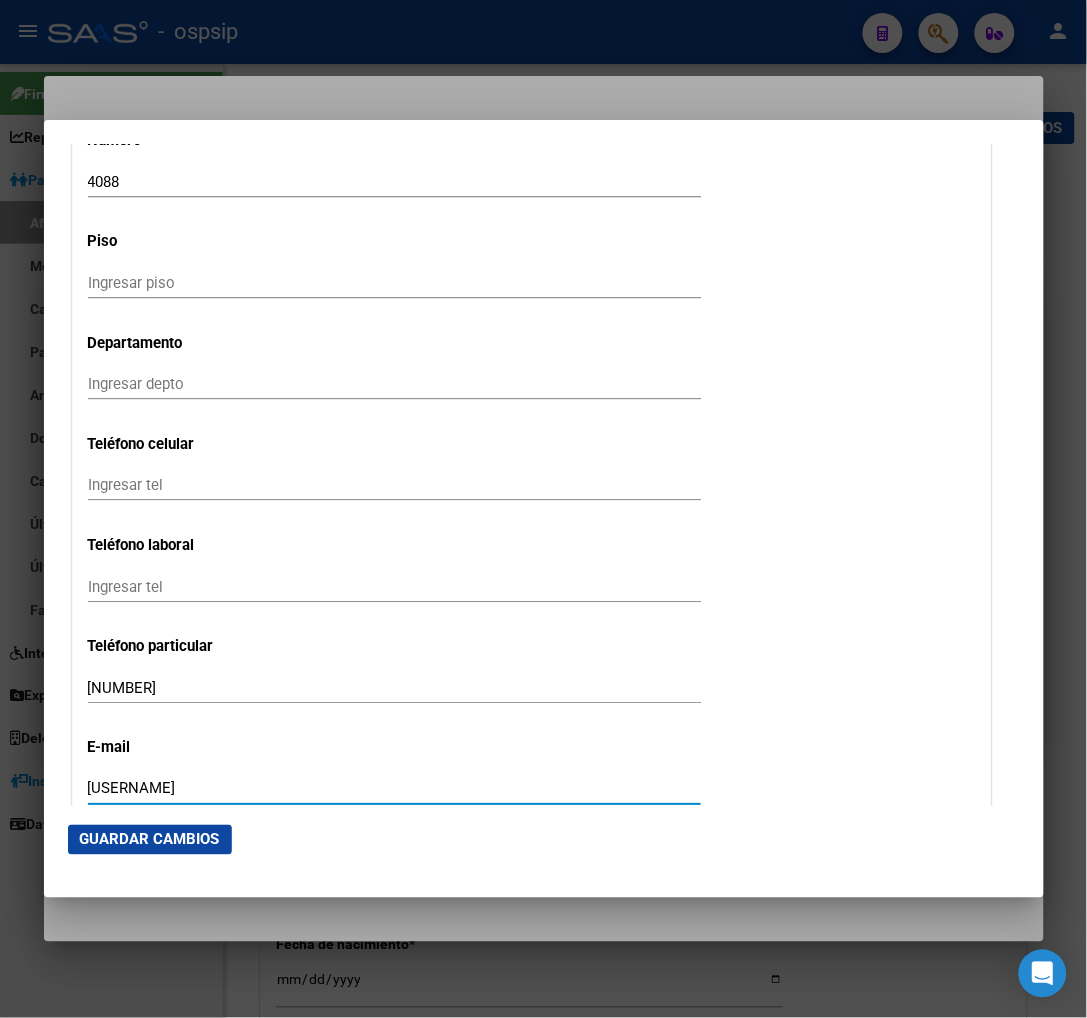 type on "P" 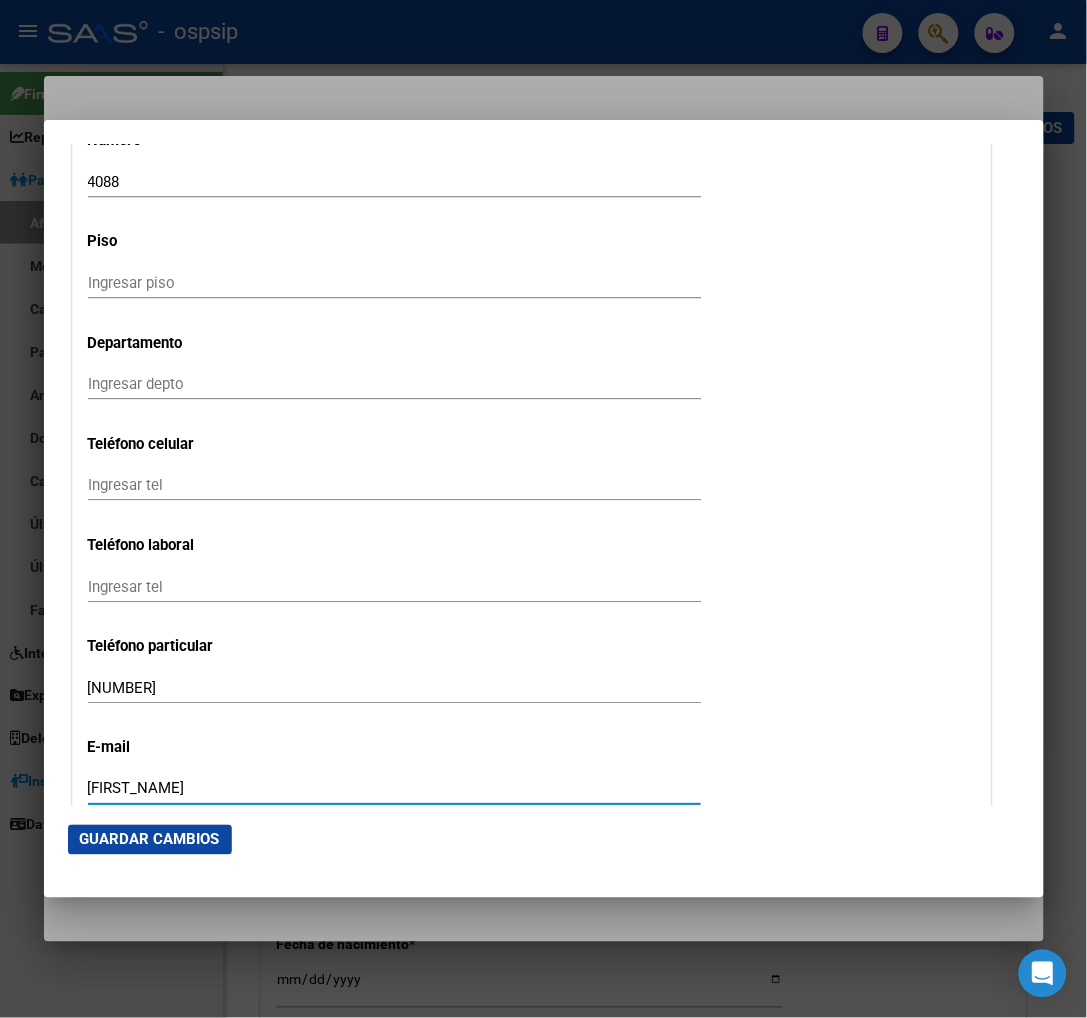 type on "P" 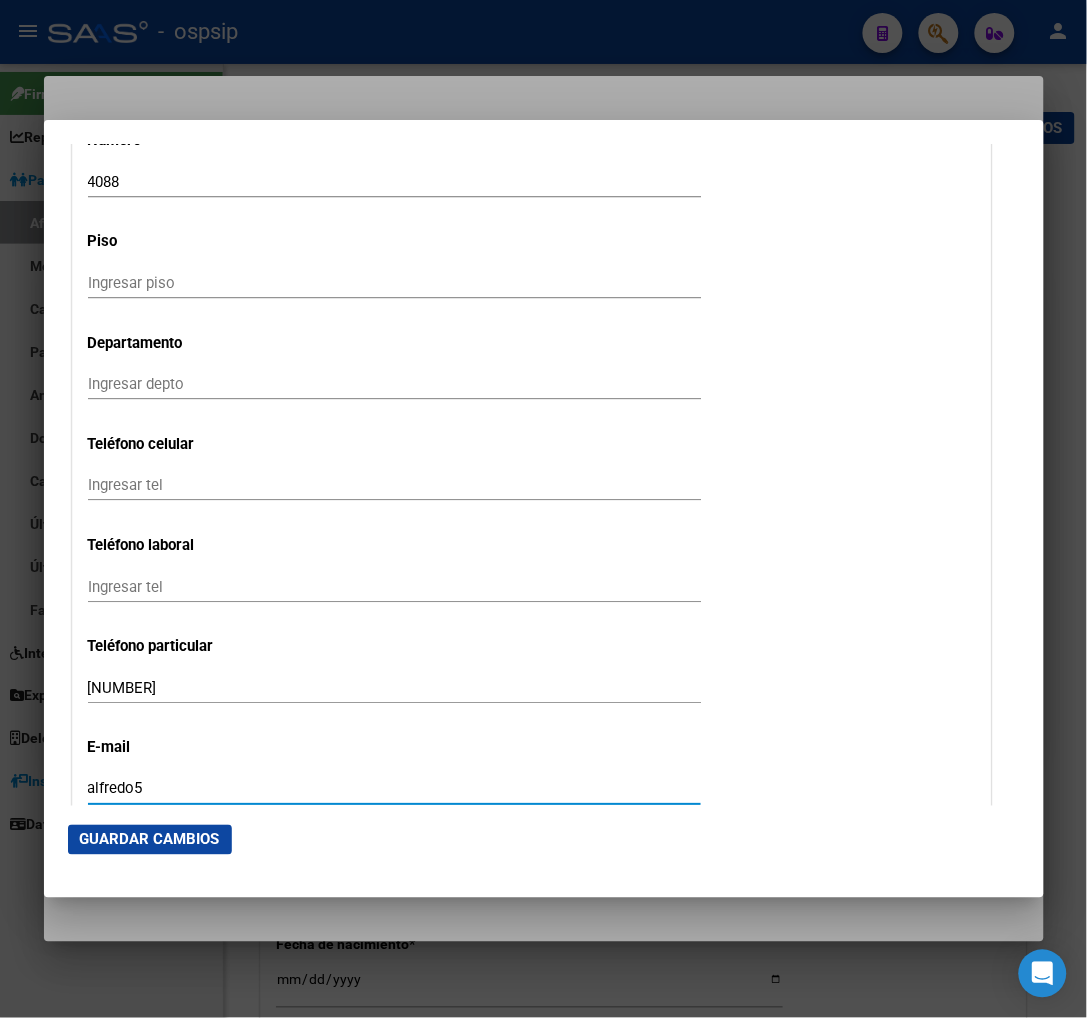type on "P" 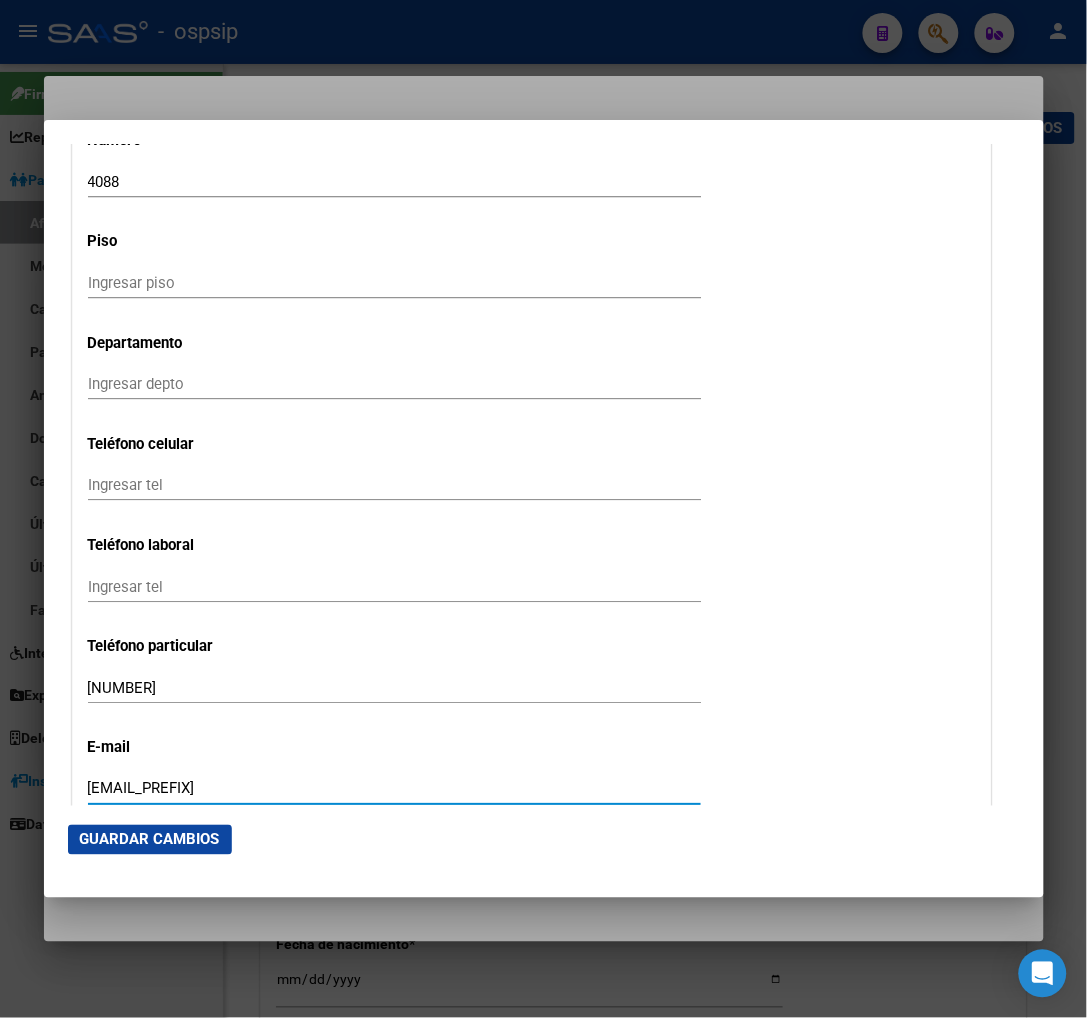 type on "P" 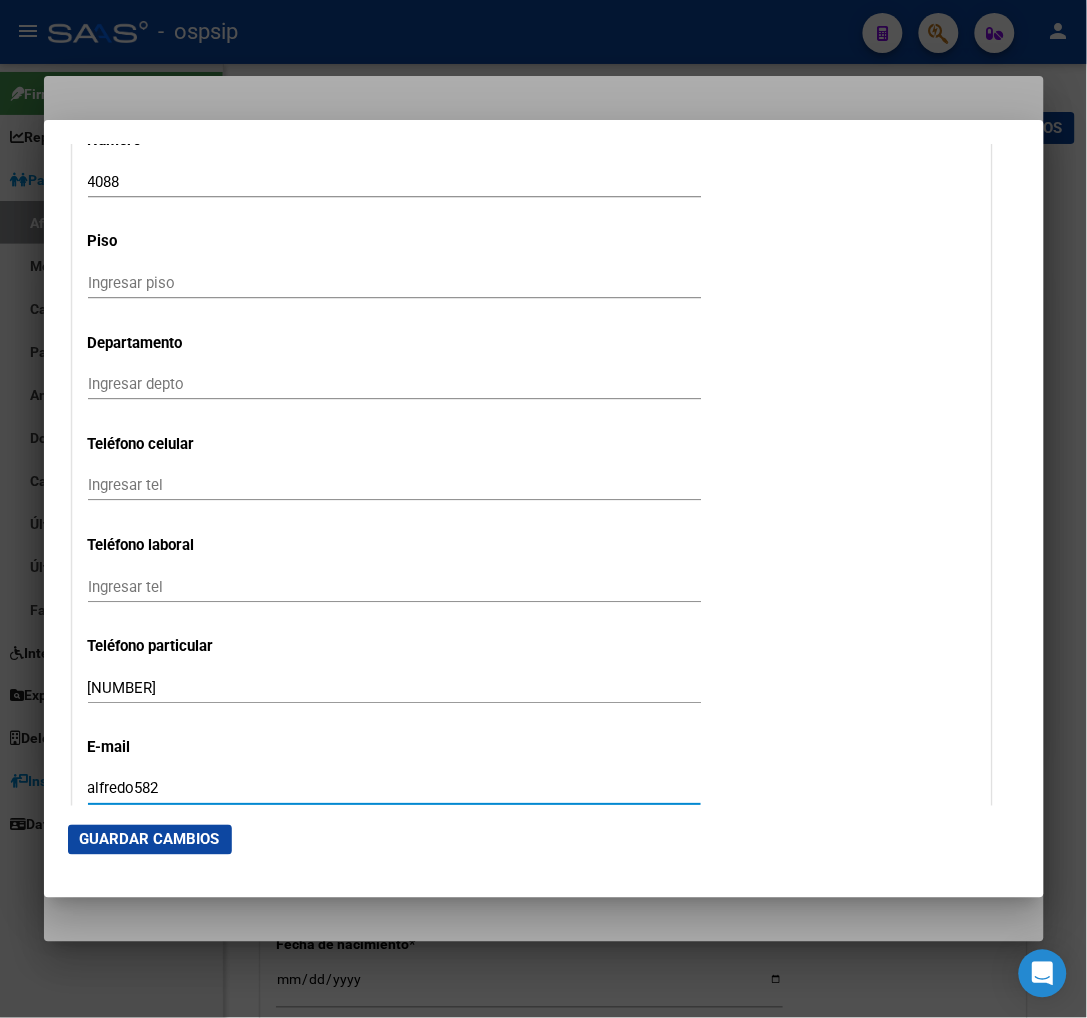 type on "P" 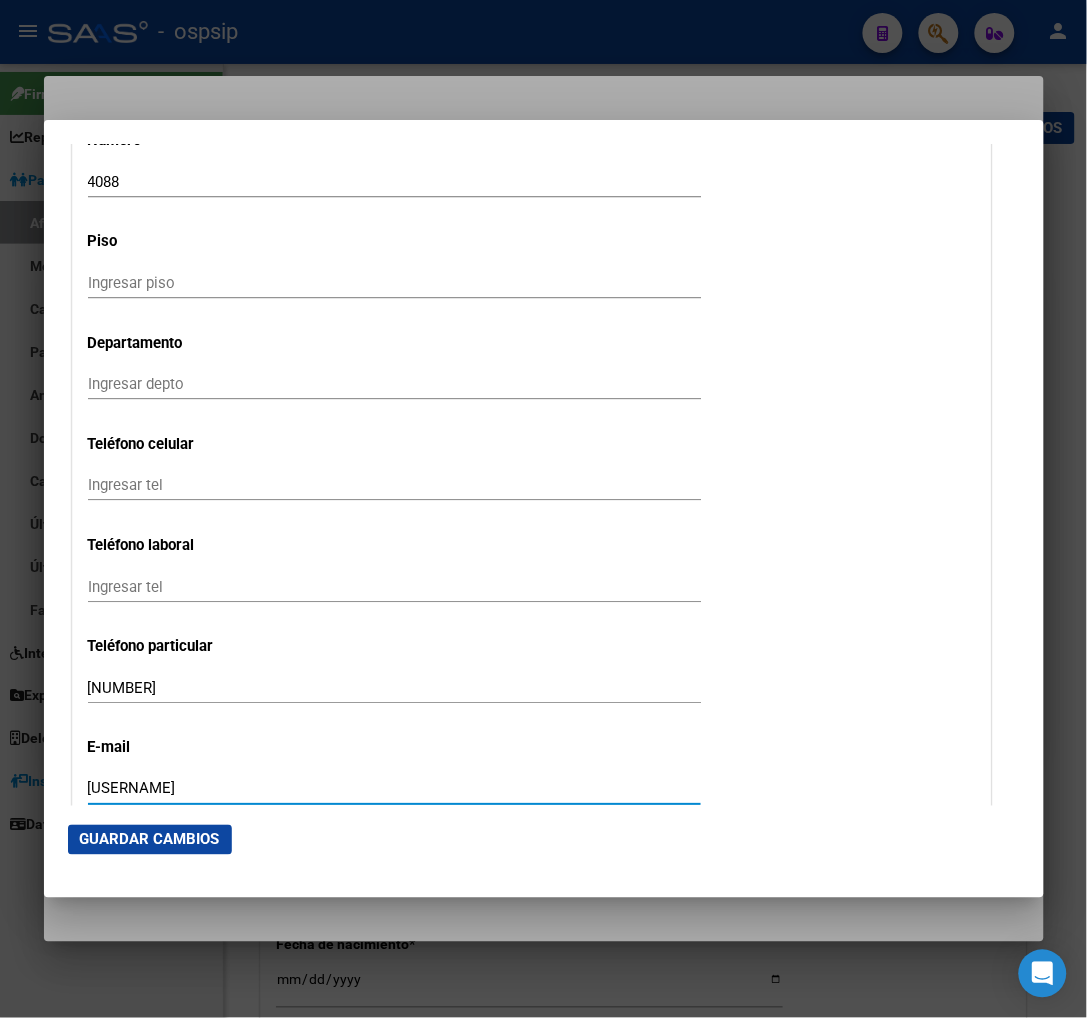 type on "P" 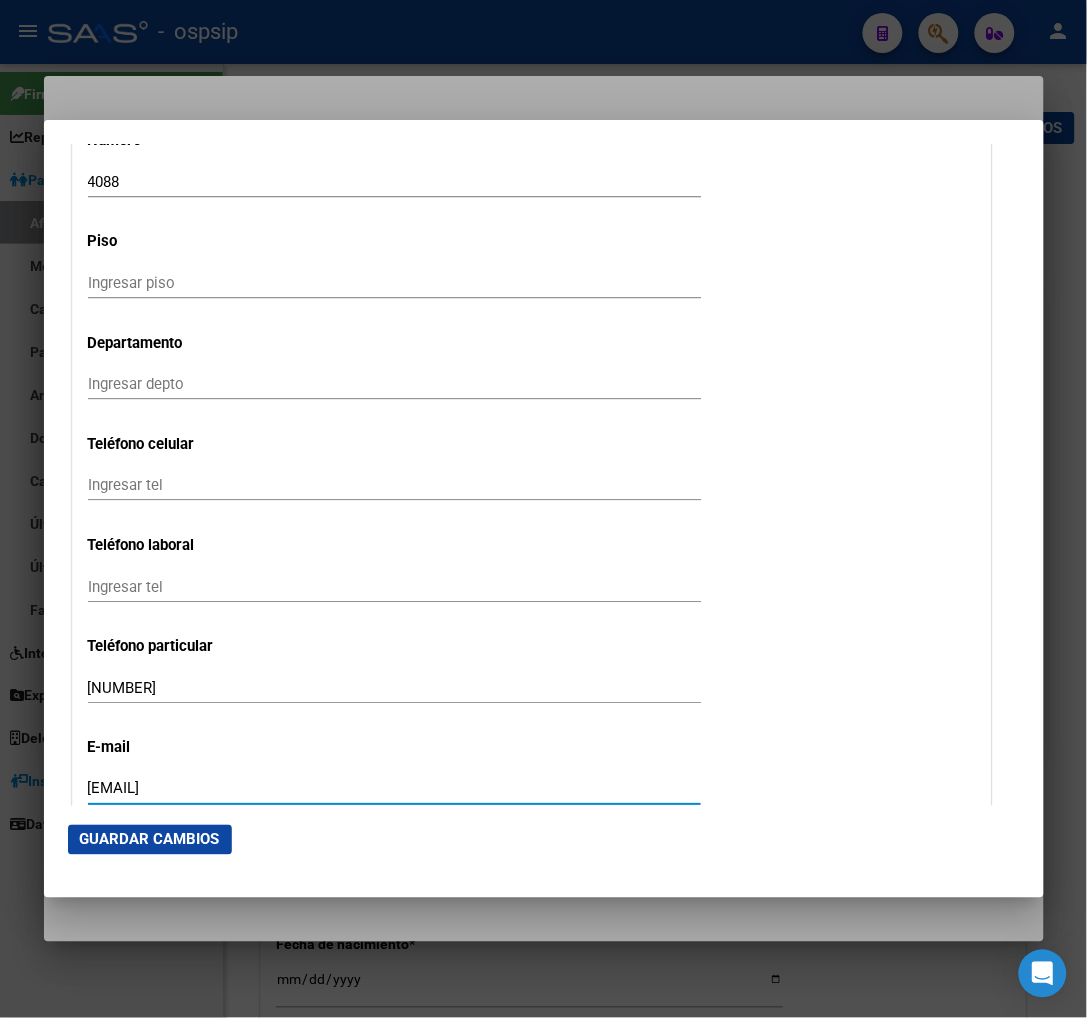 type on "P" 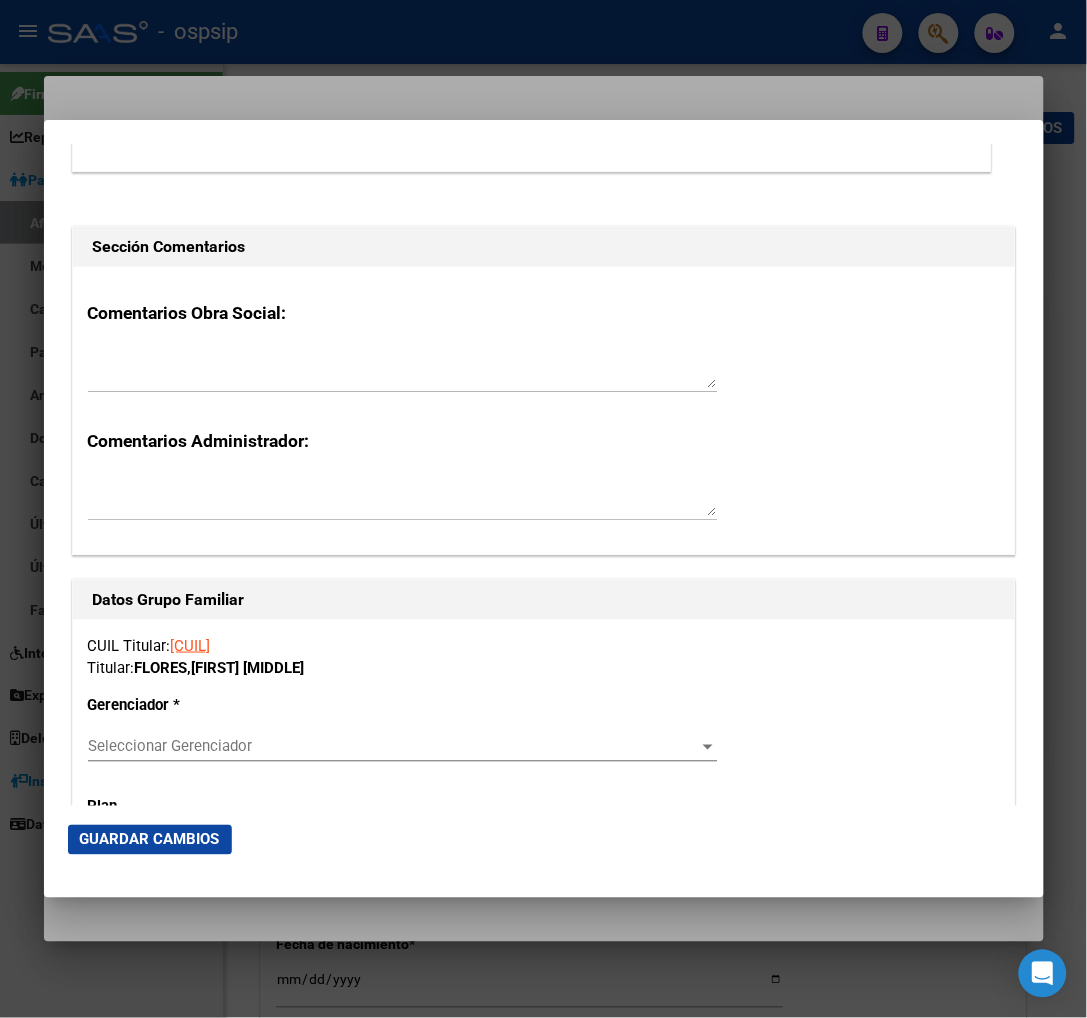scroll, scrollTop: 3111, scrollLeft: 0, axis: vertical 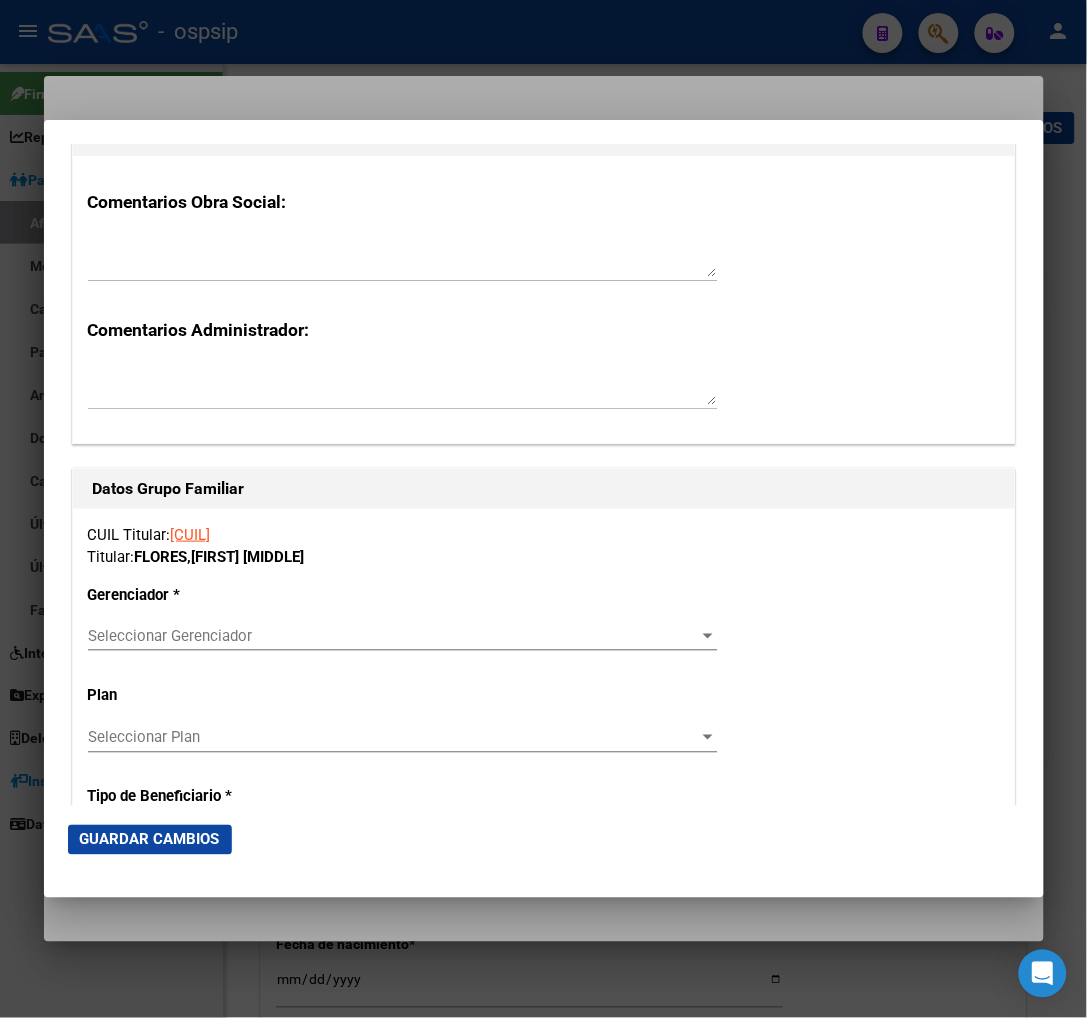 click on "Seleccionar Gerenciador" at bounding box center (393, 636) 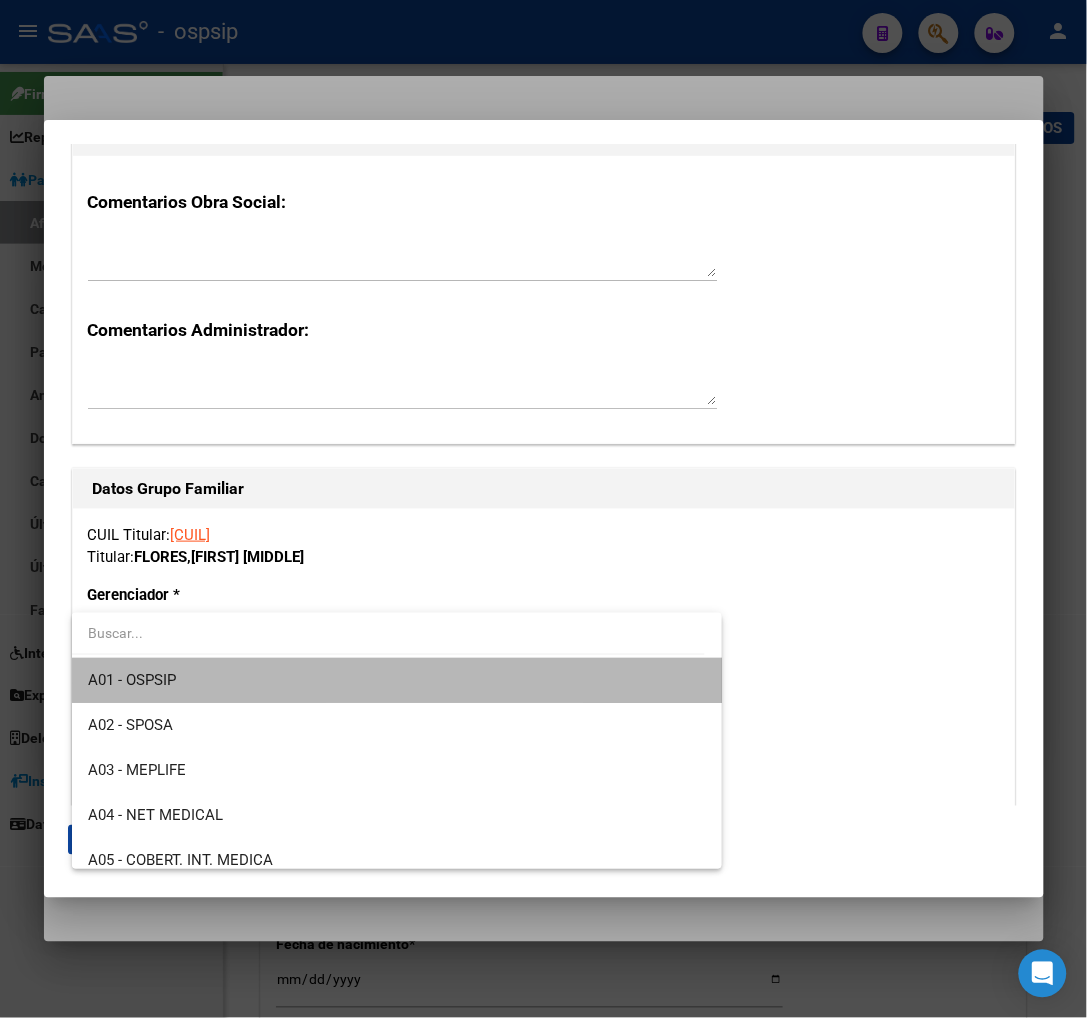 click on "A01 - OSPSIP" at bounding box center [397, 680] 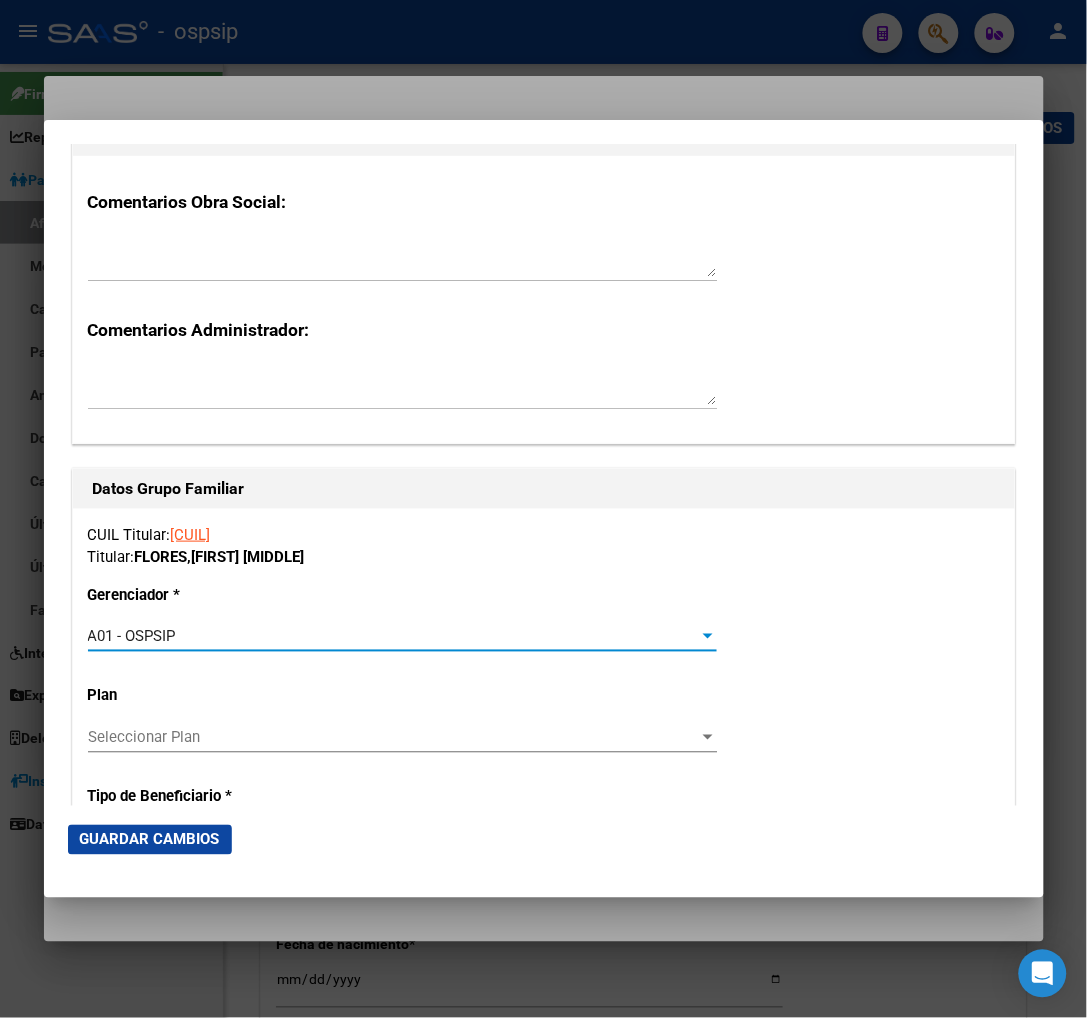 scroll, scrollTop: 3222, scrollLeft: 0, axis: vertical 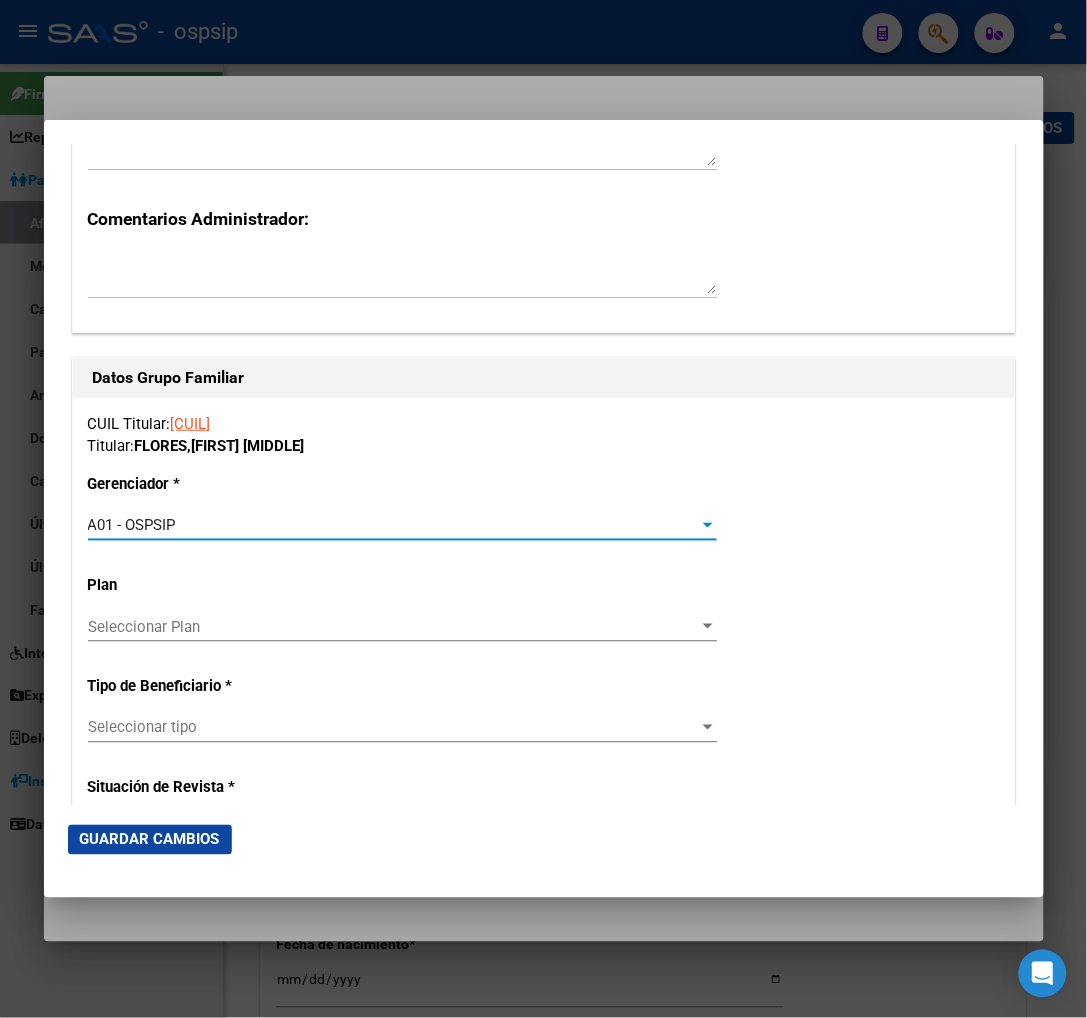 click on "Seleccionar tipo Seleccionar tipo" at bounding box center [402, 728] 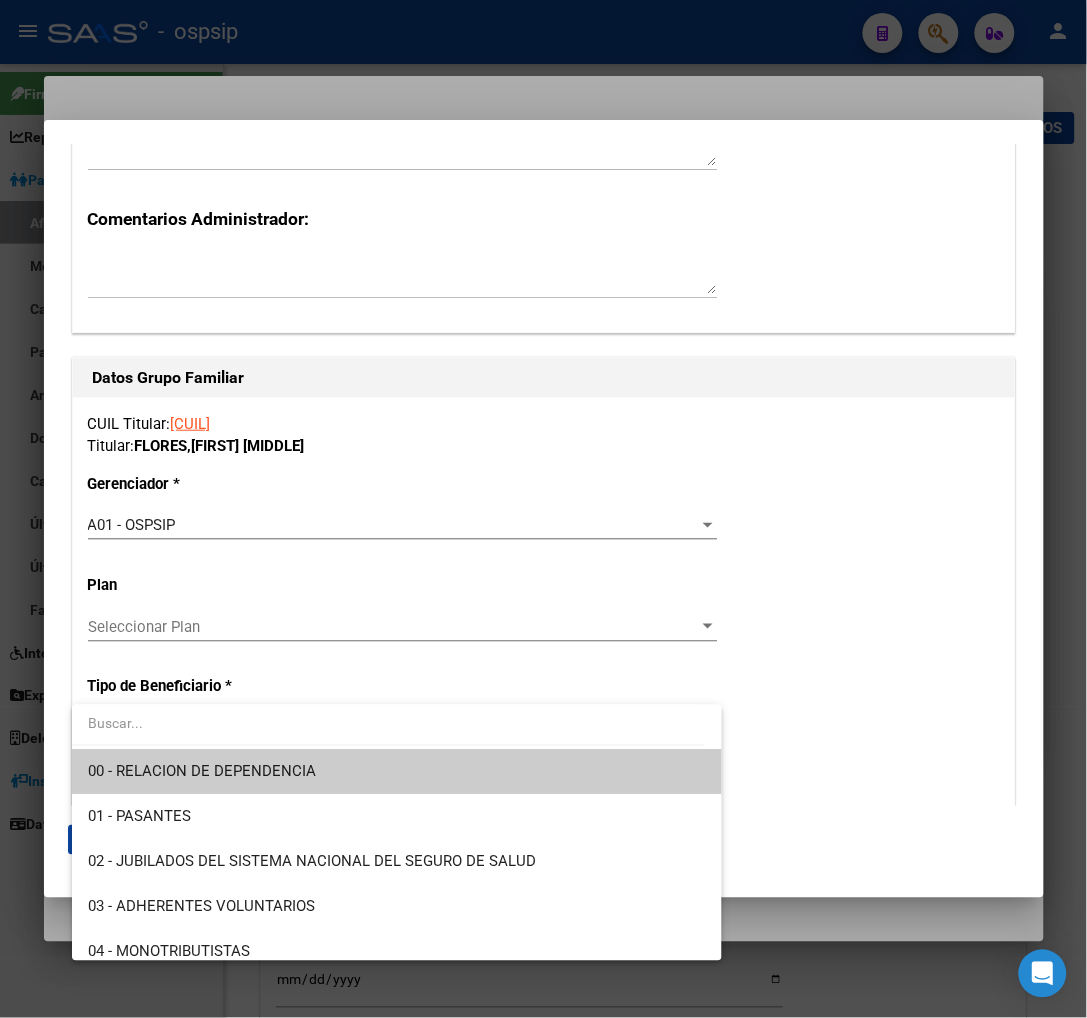 click on "00 - RELACION DE DEPENDENCIA" at bounding box center (397, 772) 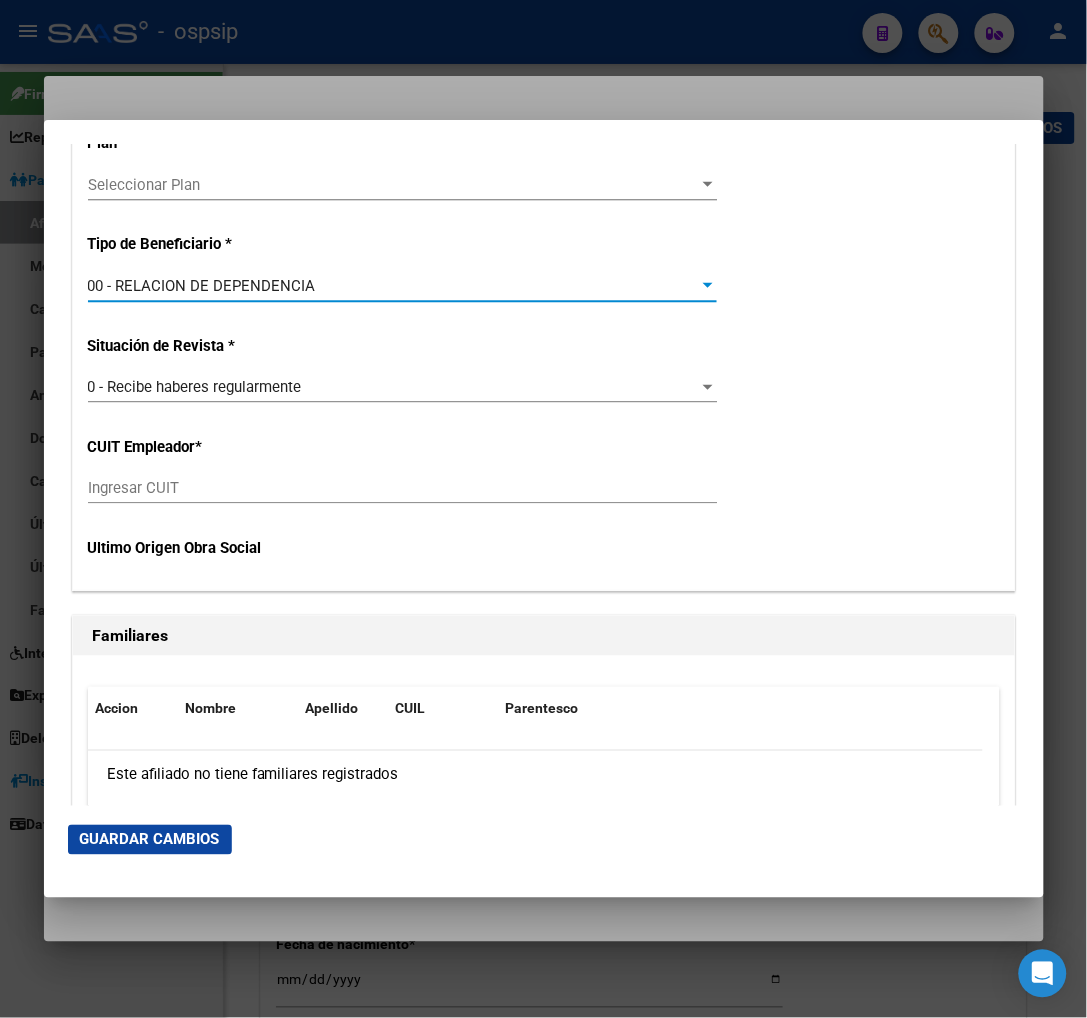 scroll, scrollTop: 3666, scrollLeft: 0, axis: vertical 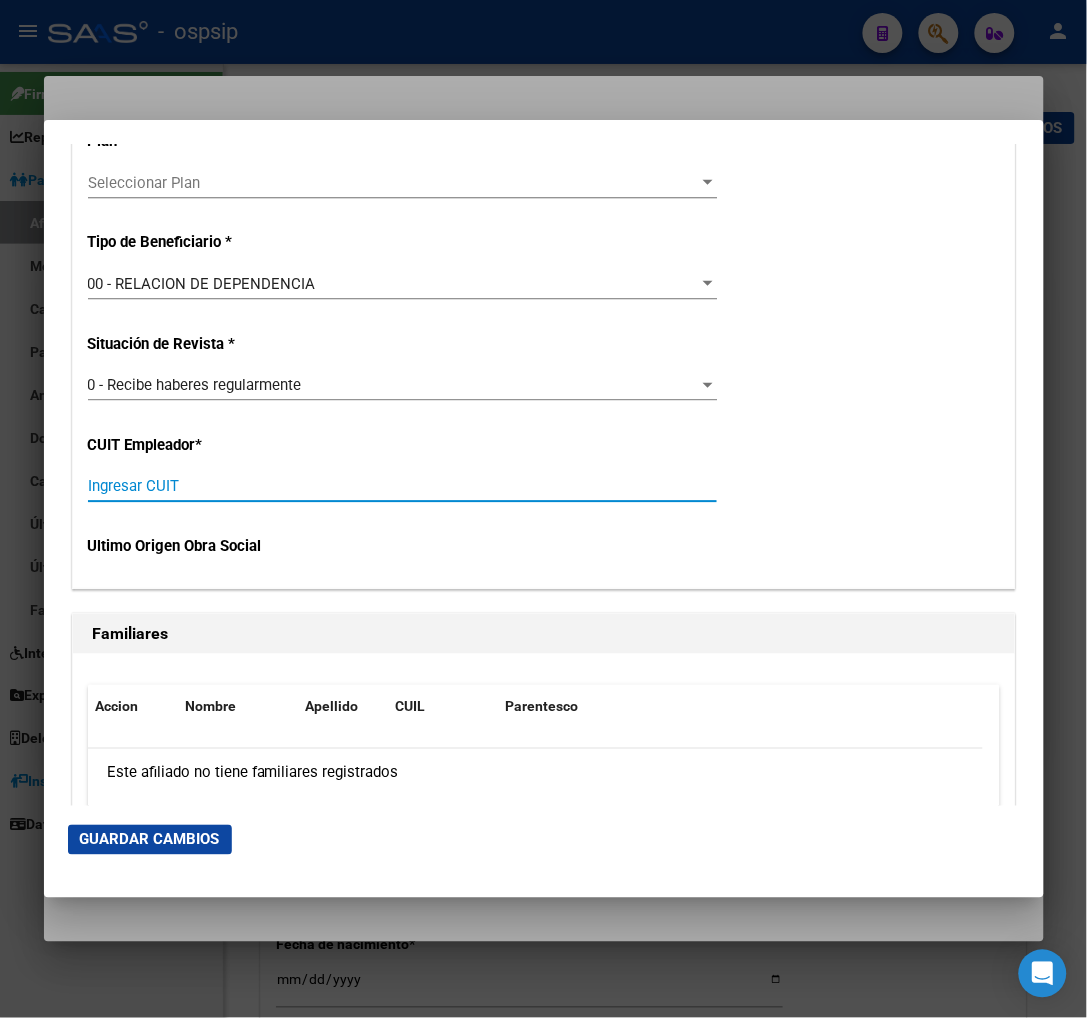 click on "Ingresar CUIT" at bounding box center [402, 486] 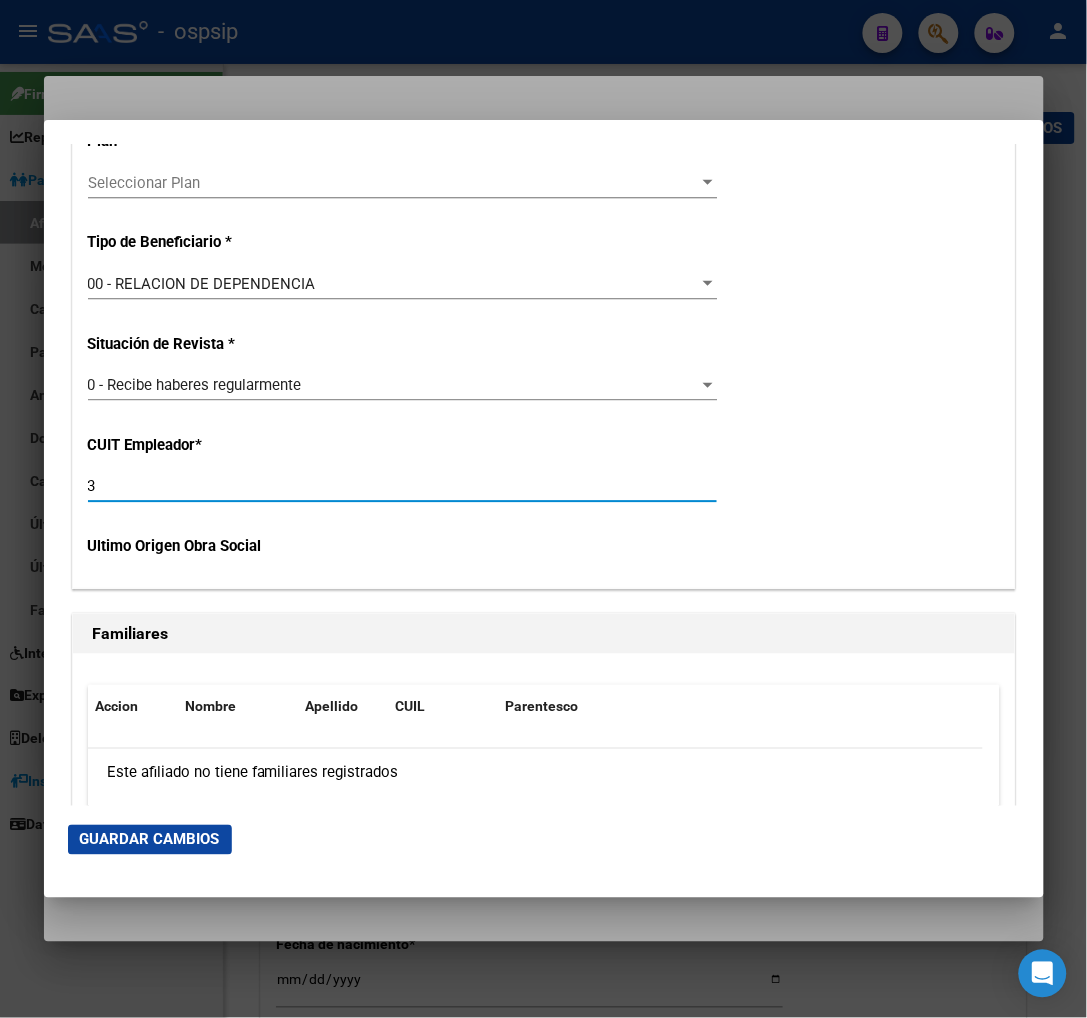 type on "P" 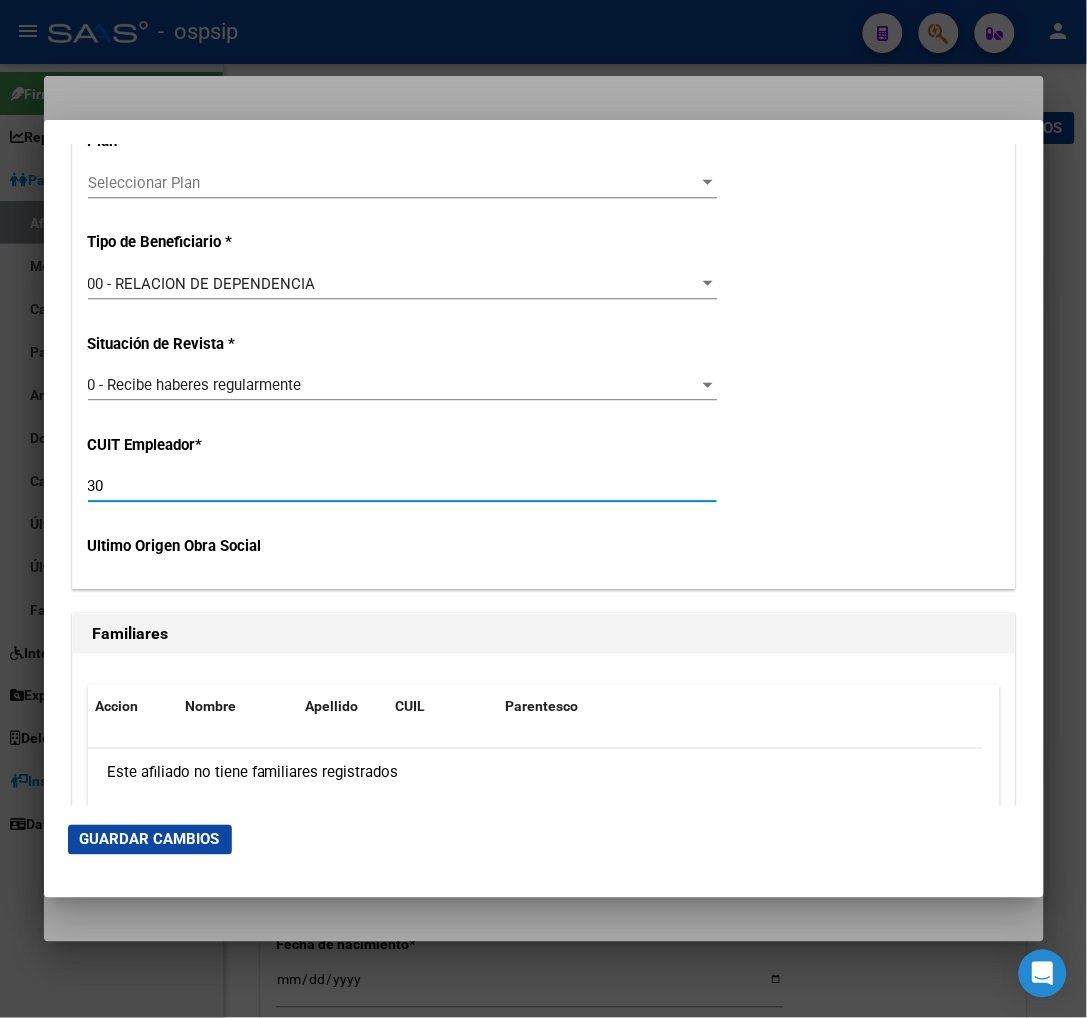 type on "P" 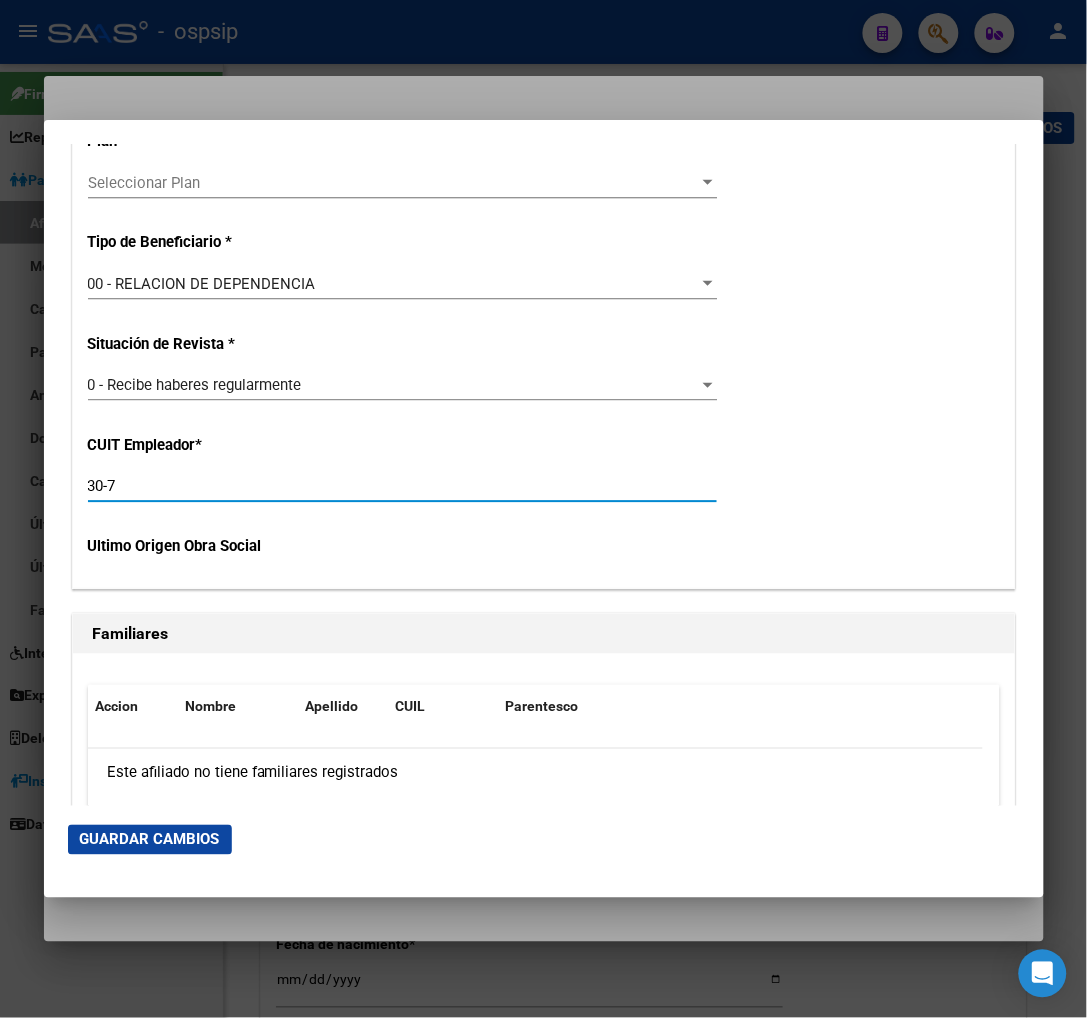 type on "P" 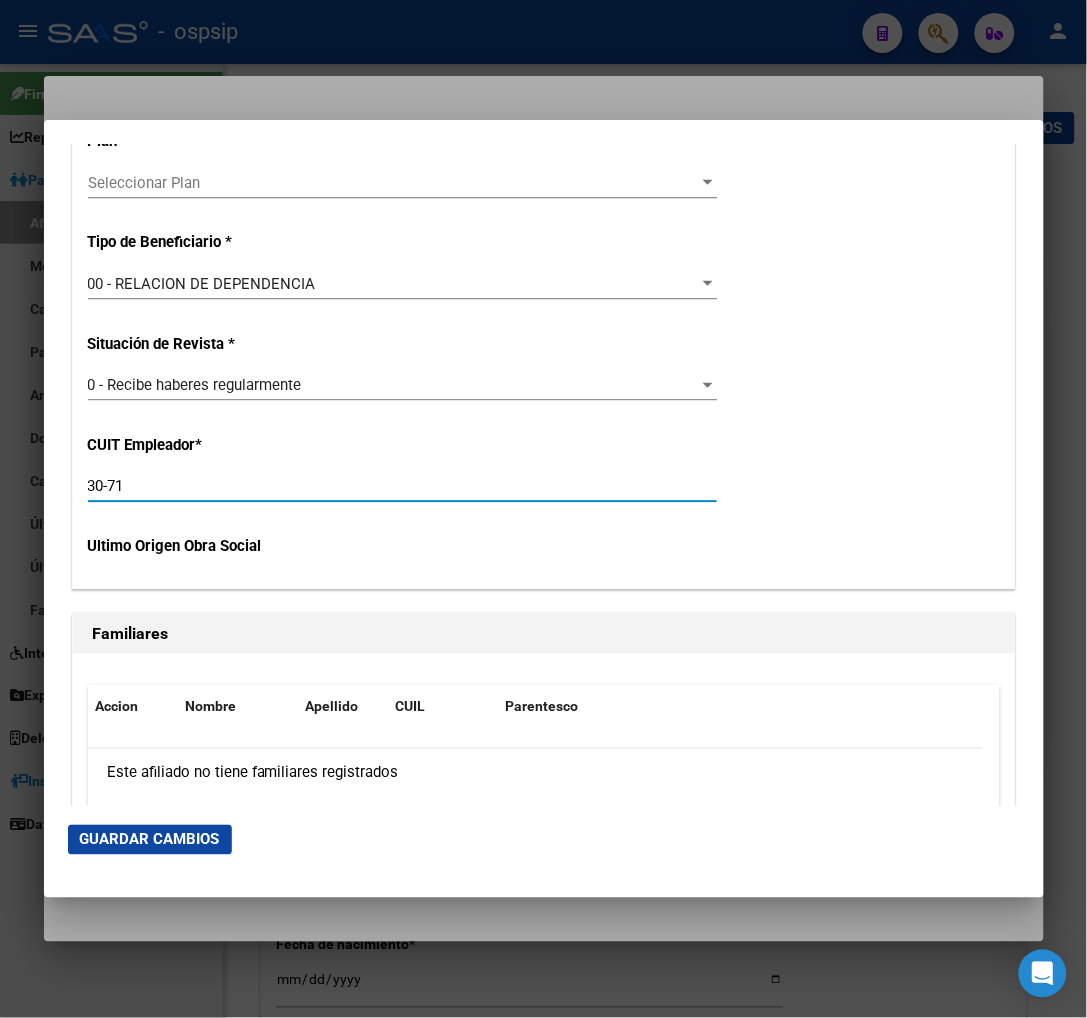 type on "P" 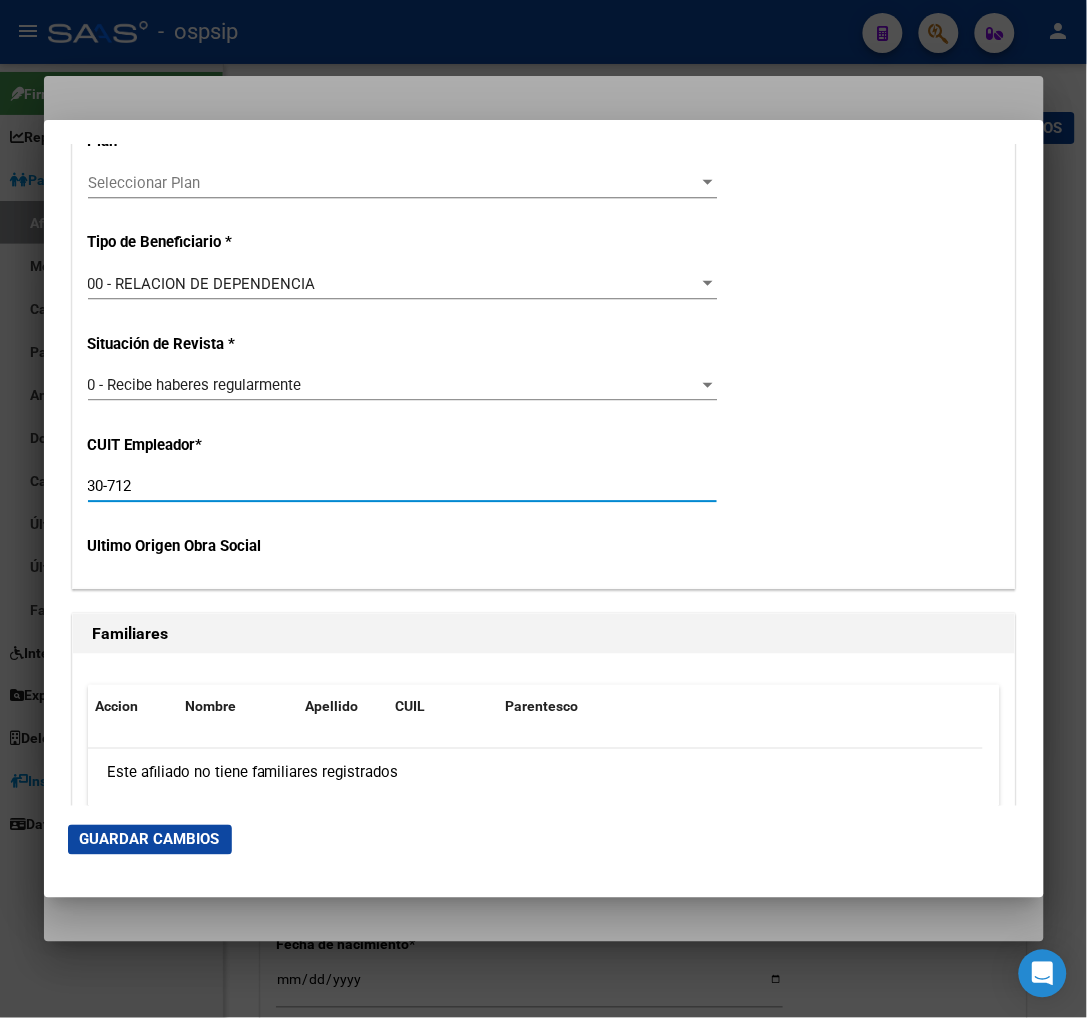 type on "P" 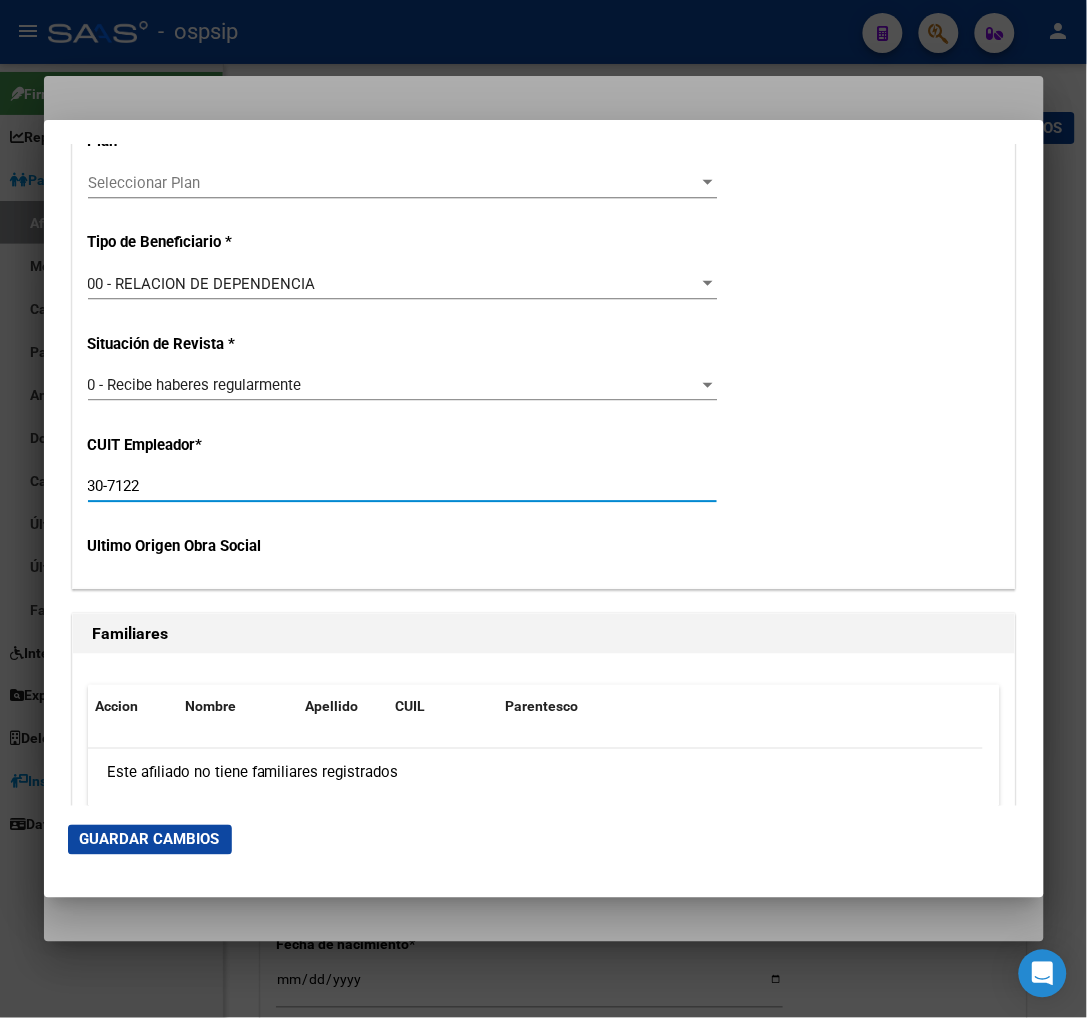 type on "P" 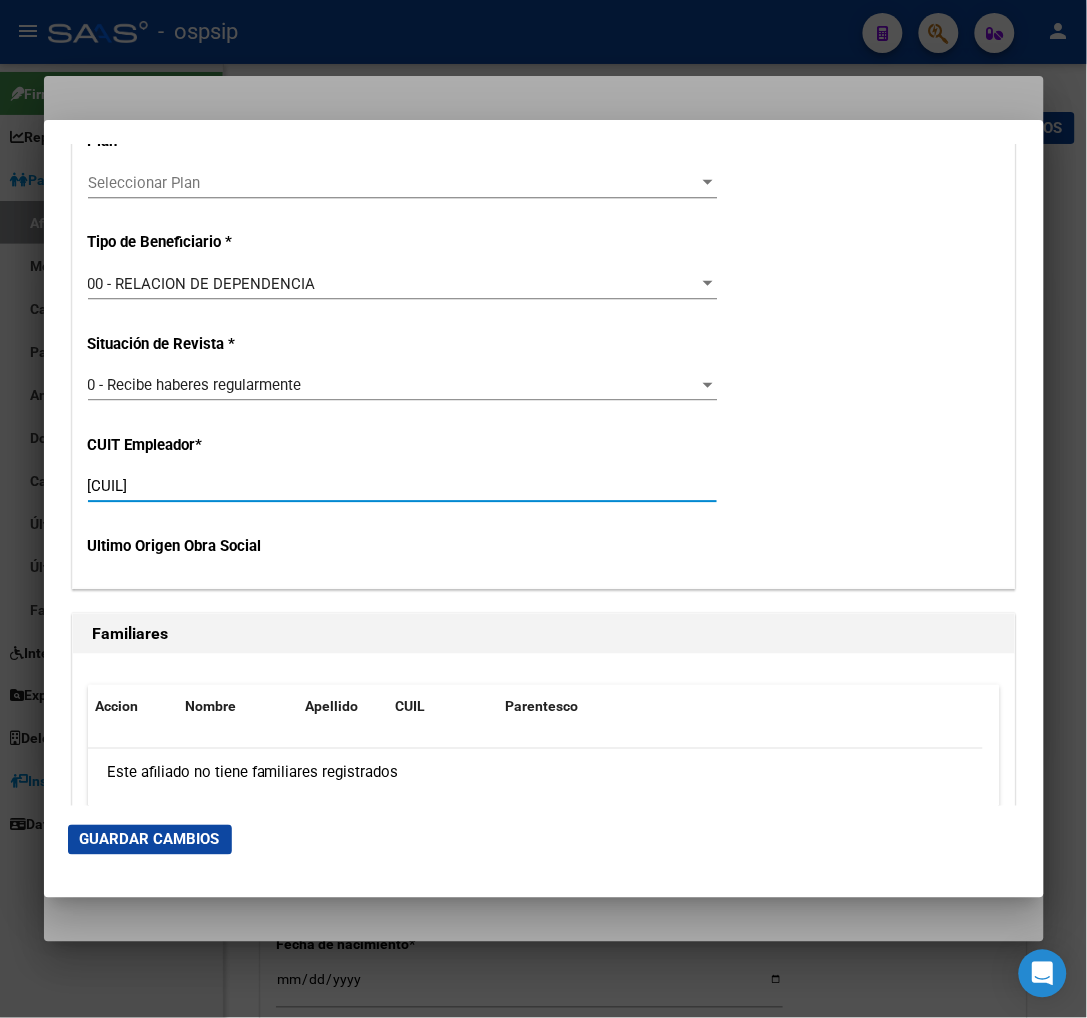 type on "P" 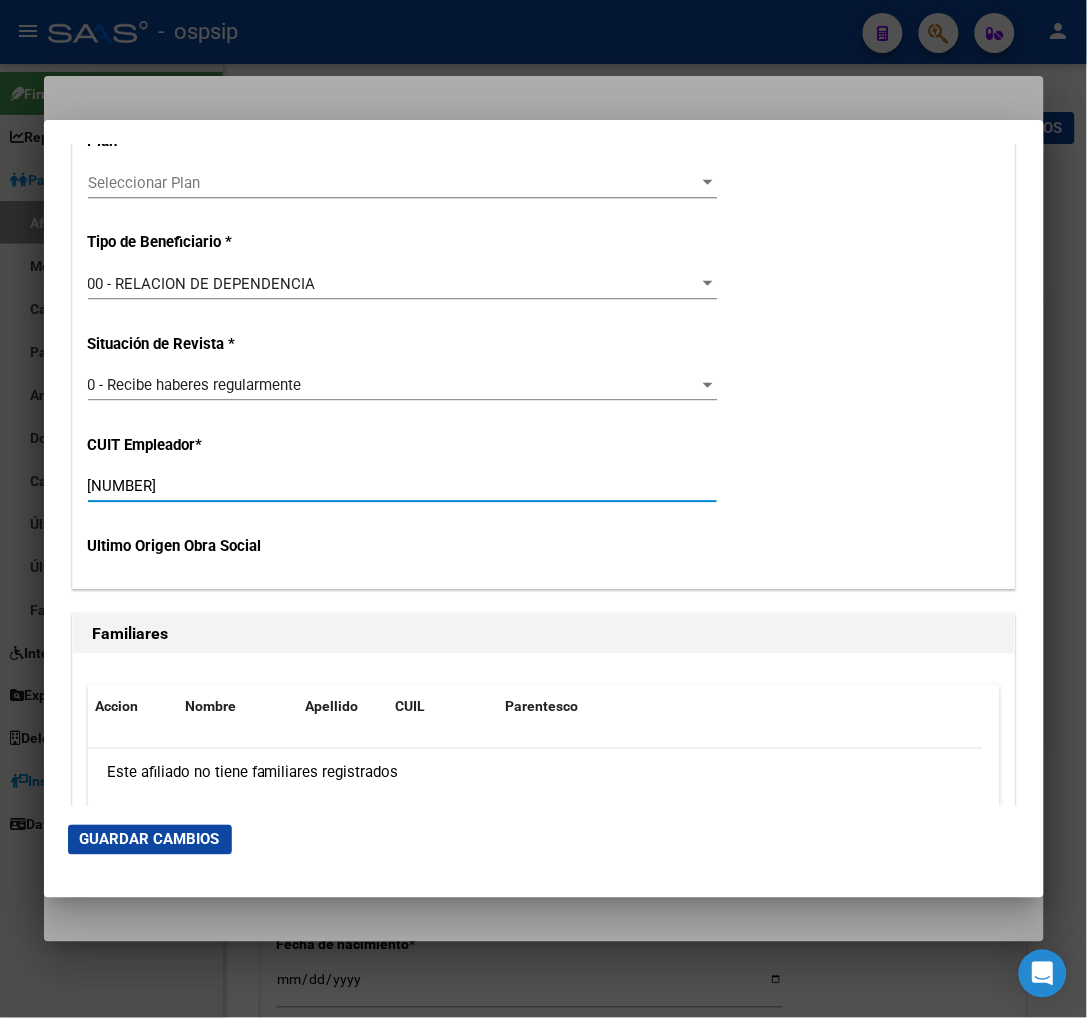 type on "P" 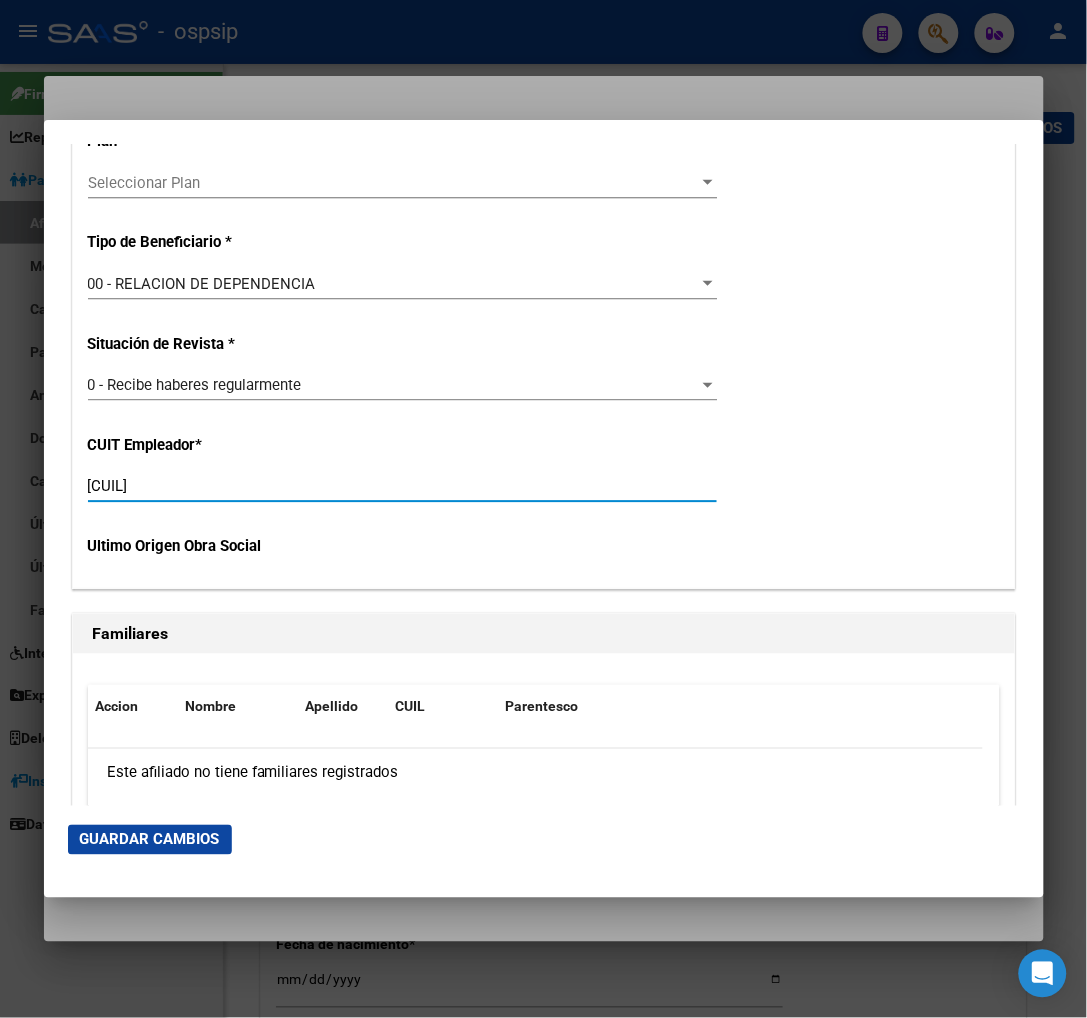 type on "P" 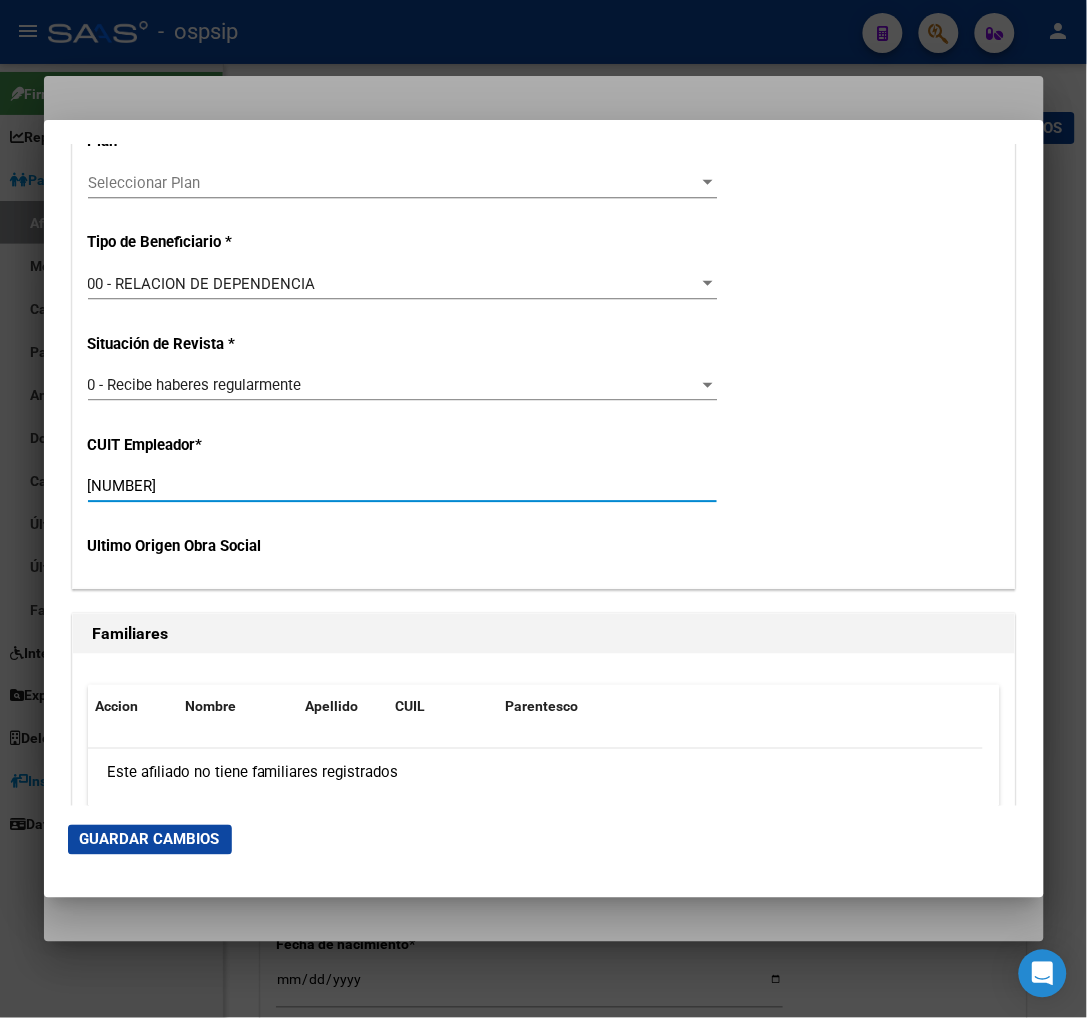 type on "P" 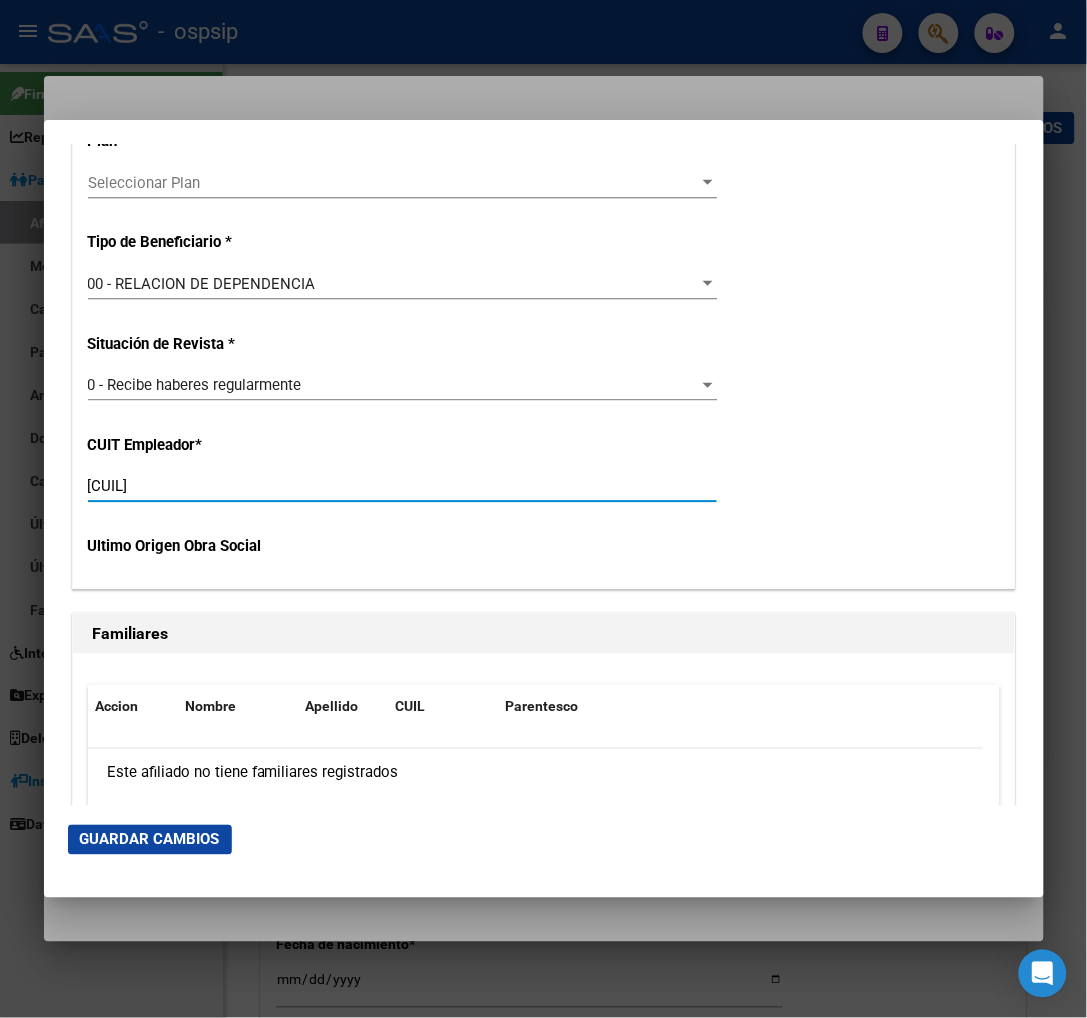 type on "P" 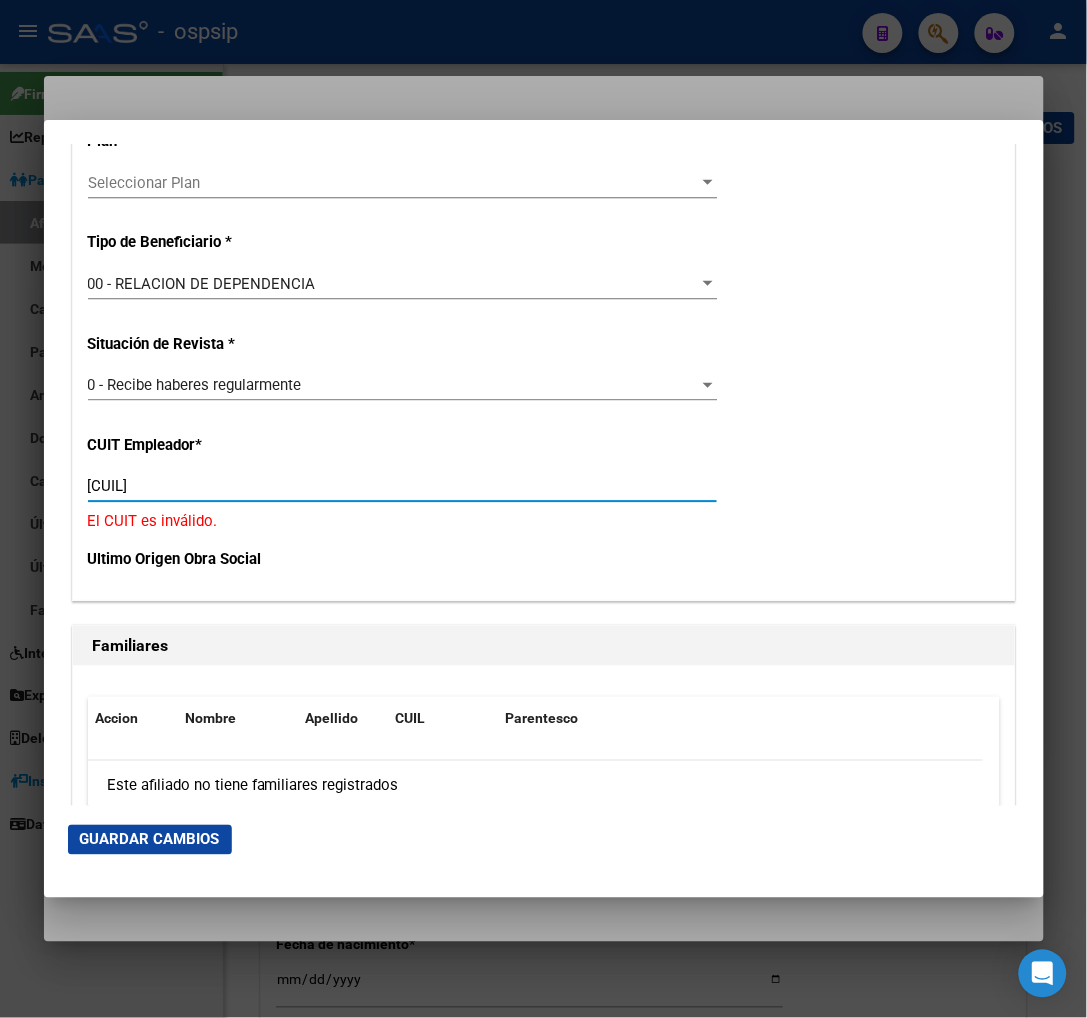 type on "P" 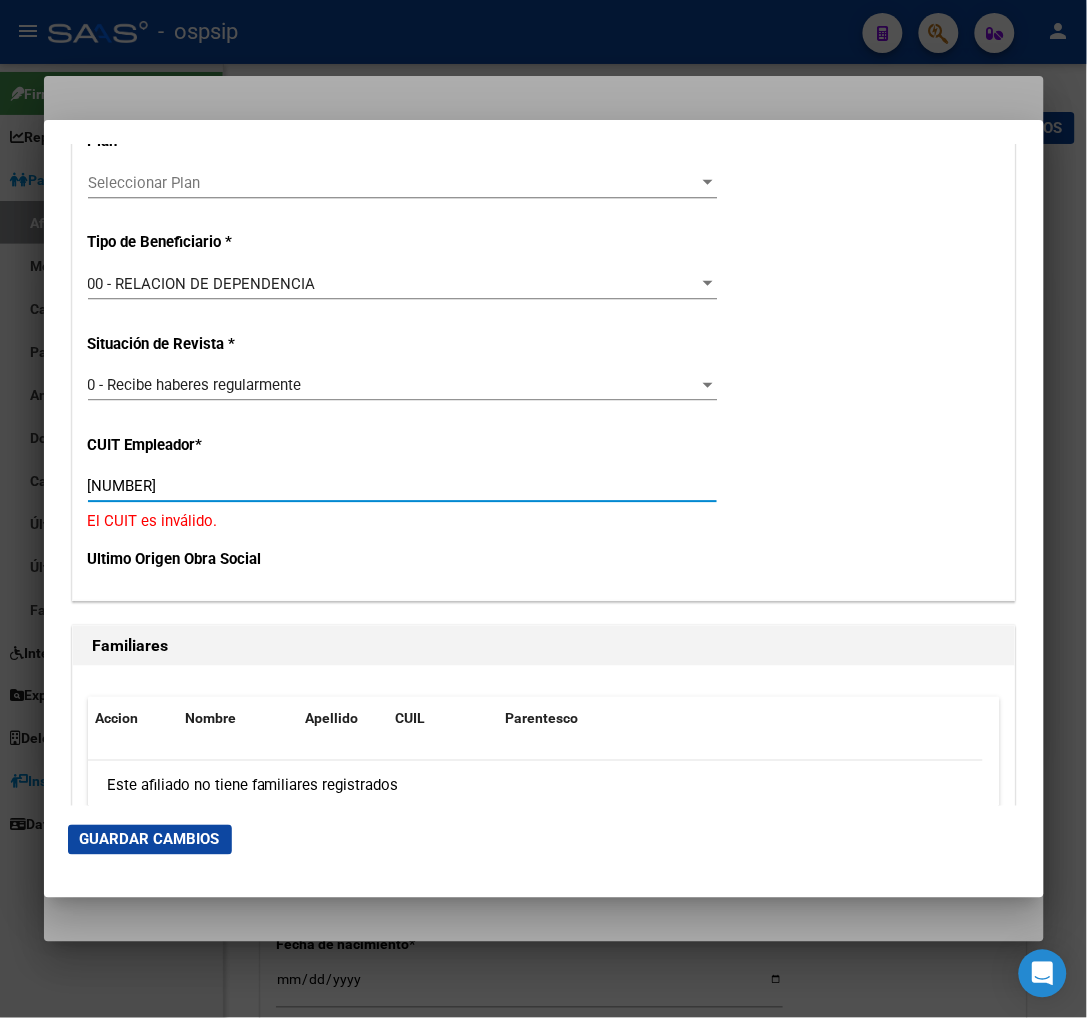 type on "P" 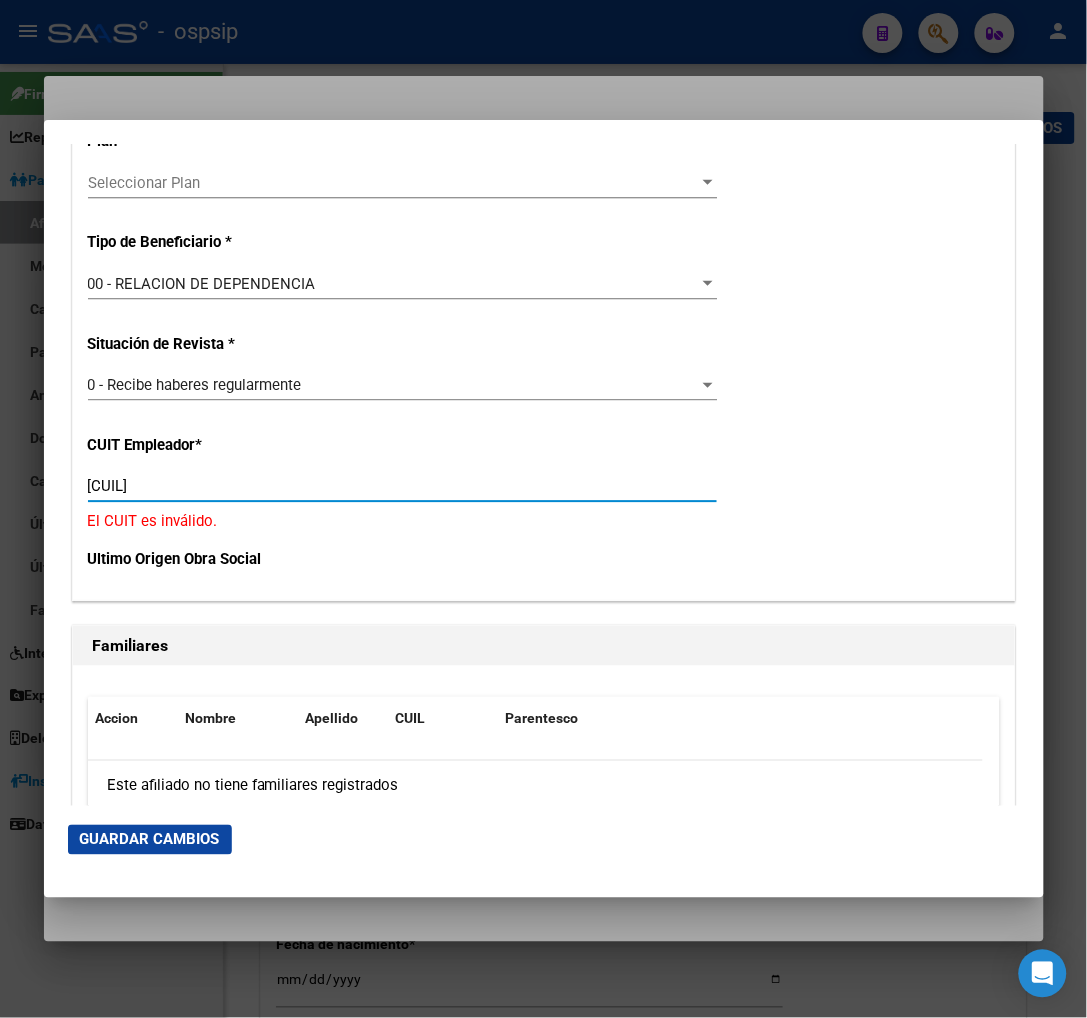 type on "P" 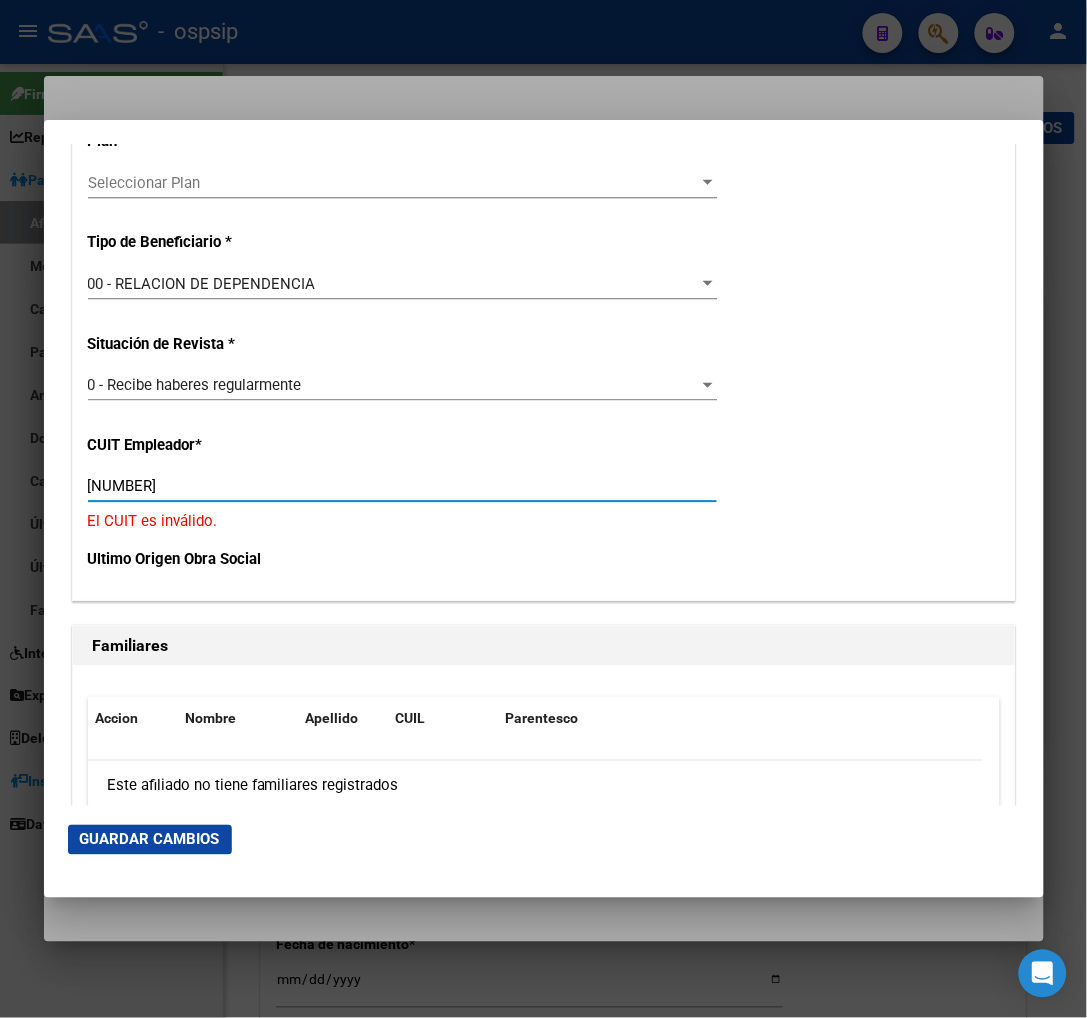 type on "P" 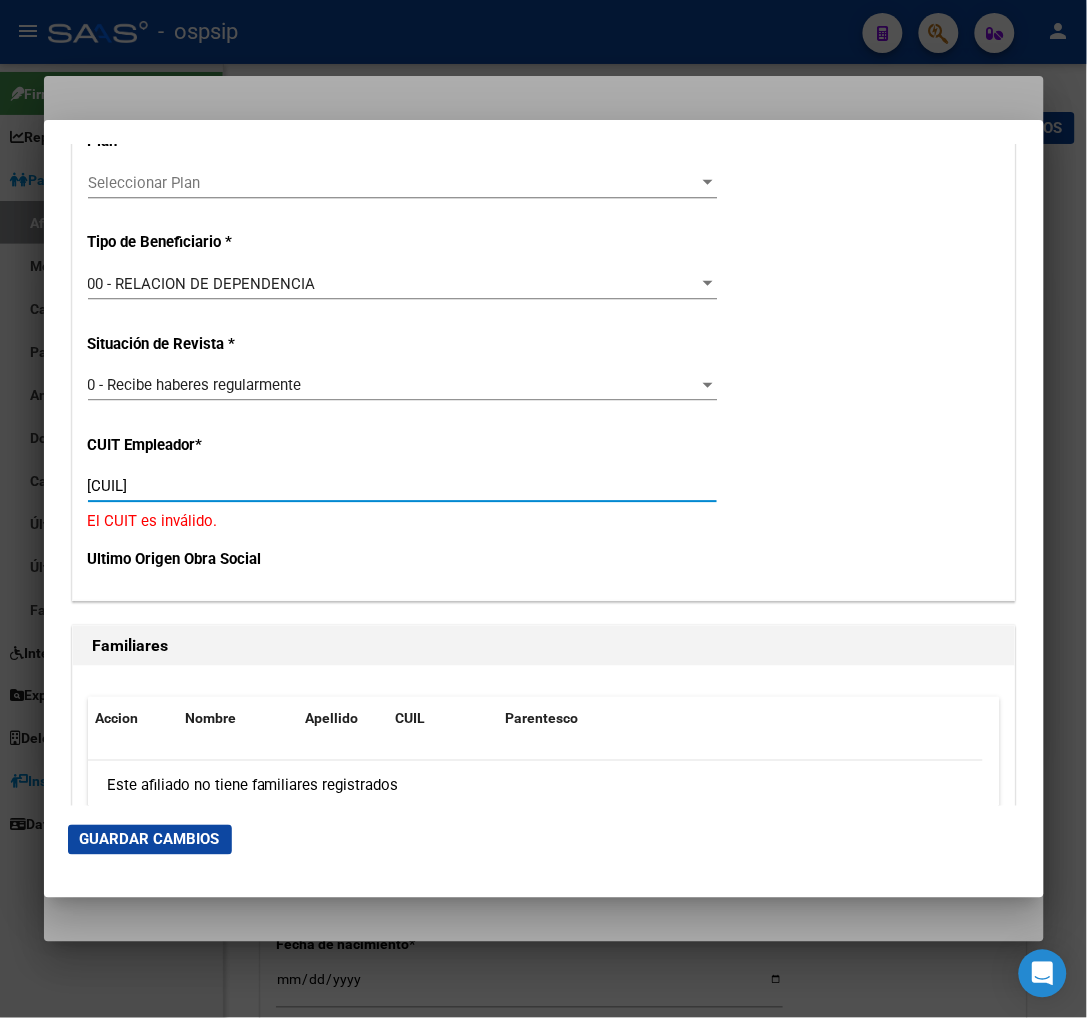 type on "P" 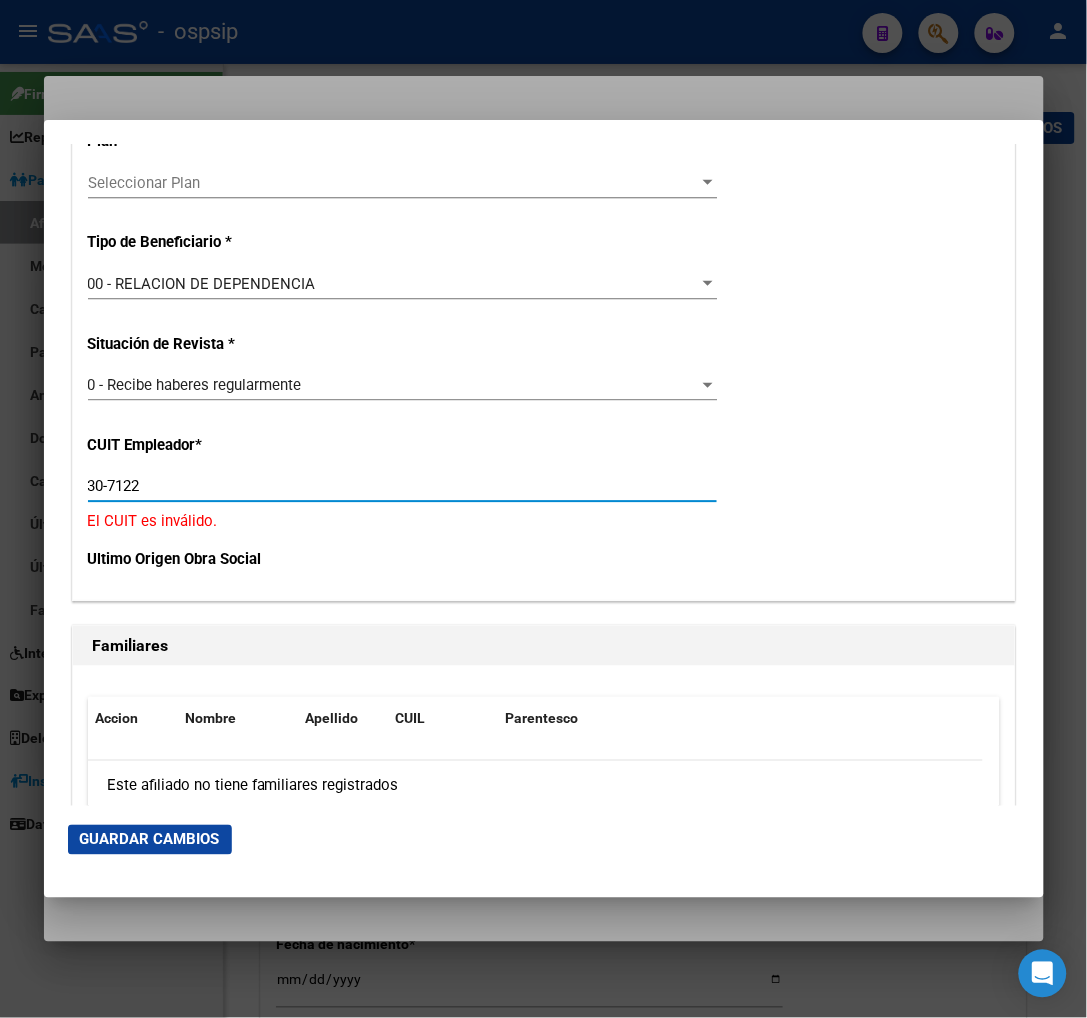 type on "P" 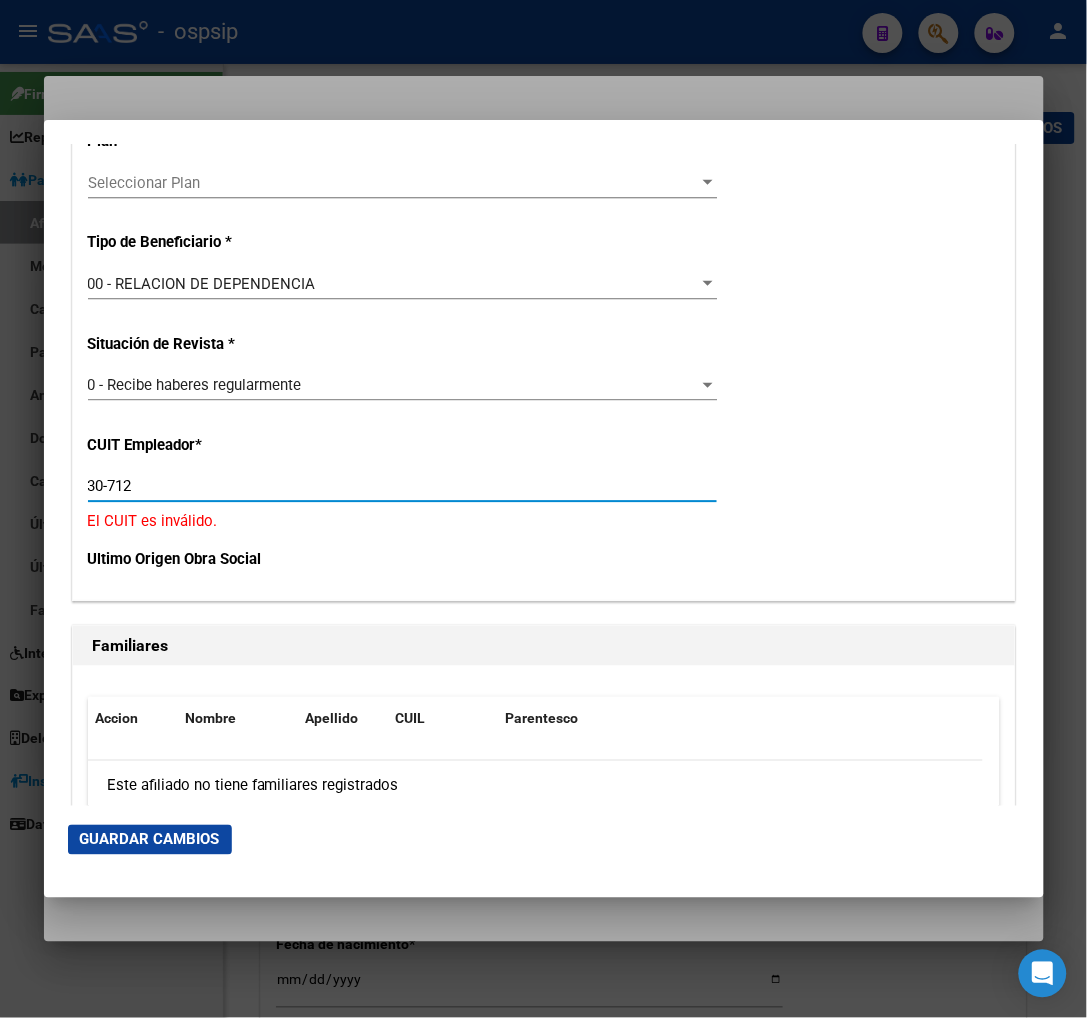 type on "P" 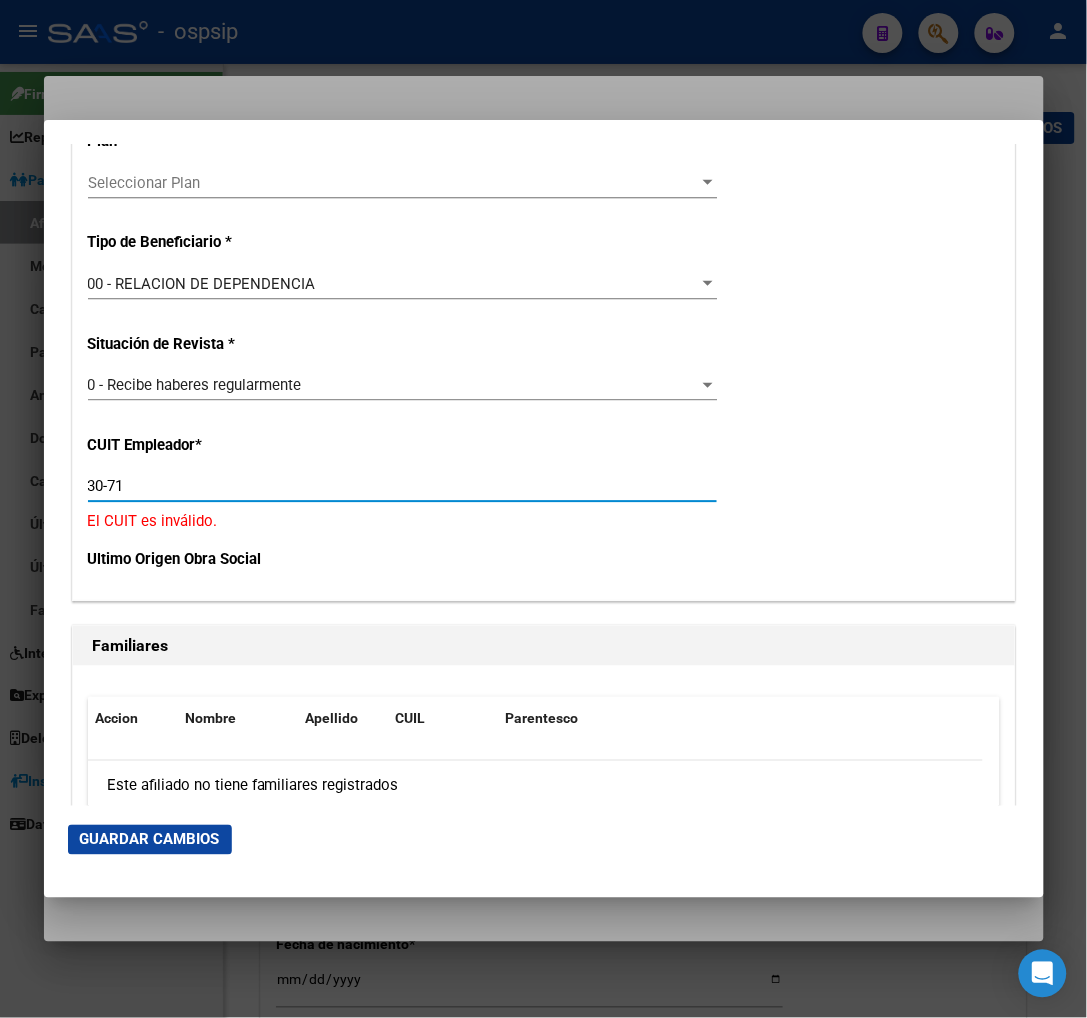 type on "P" 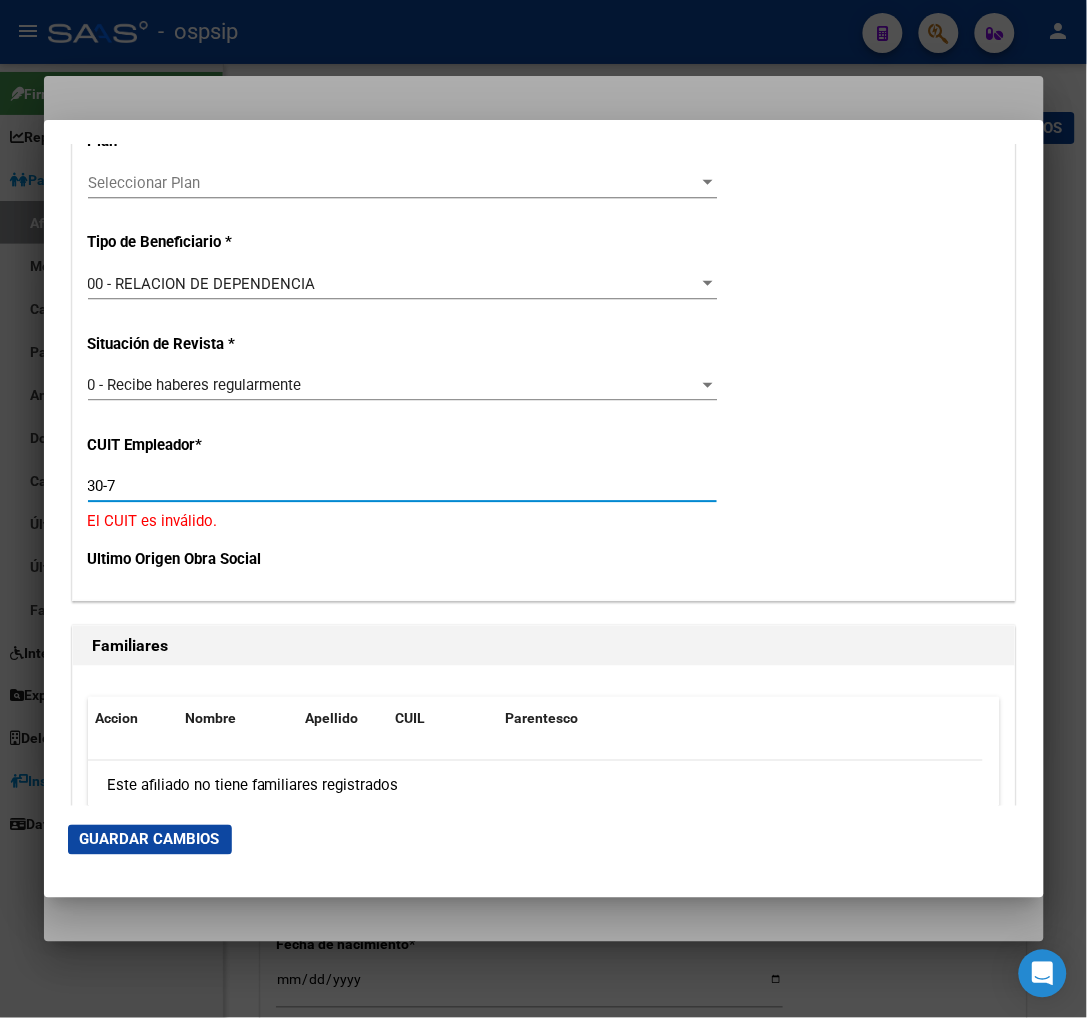 type on "P" 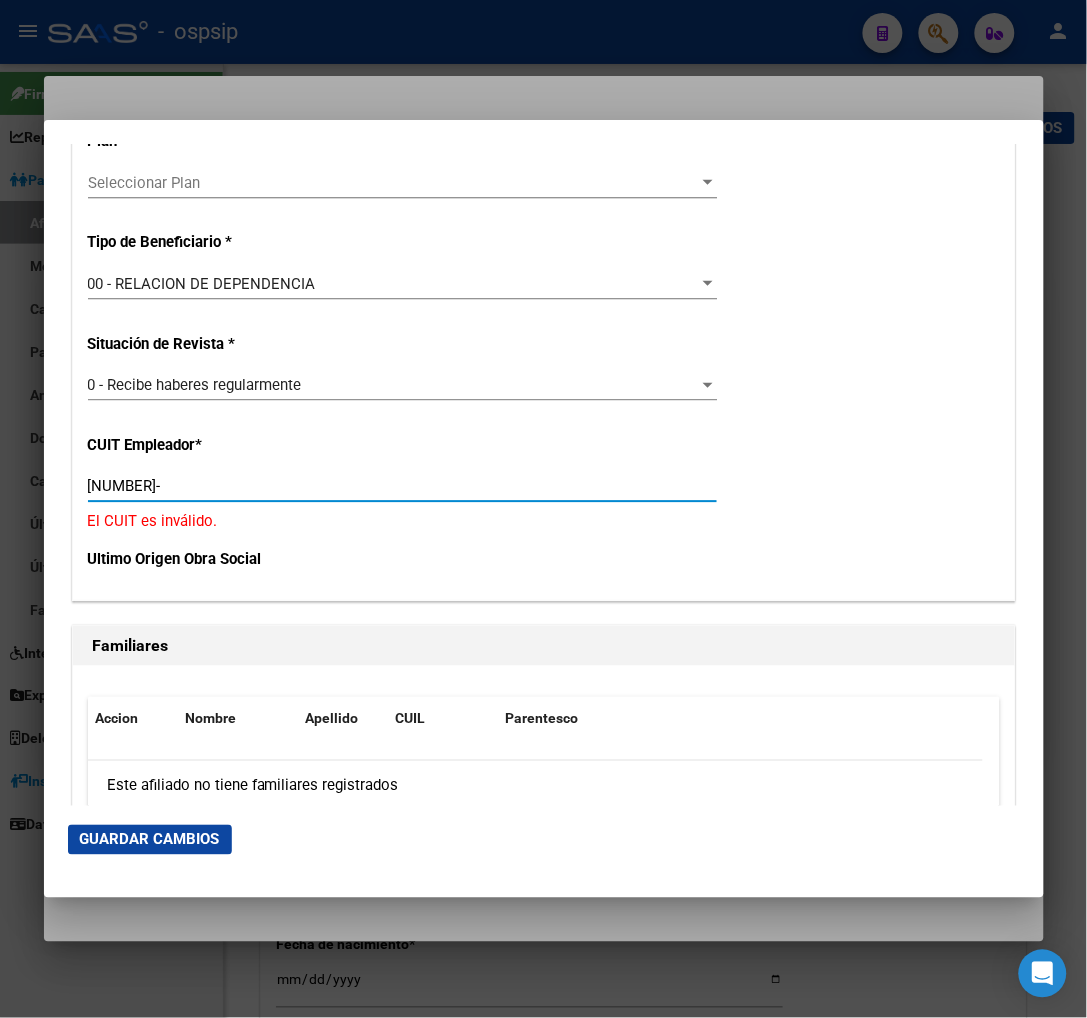 type on "P" 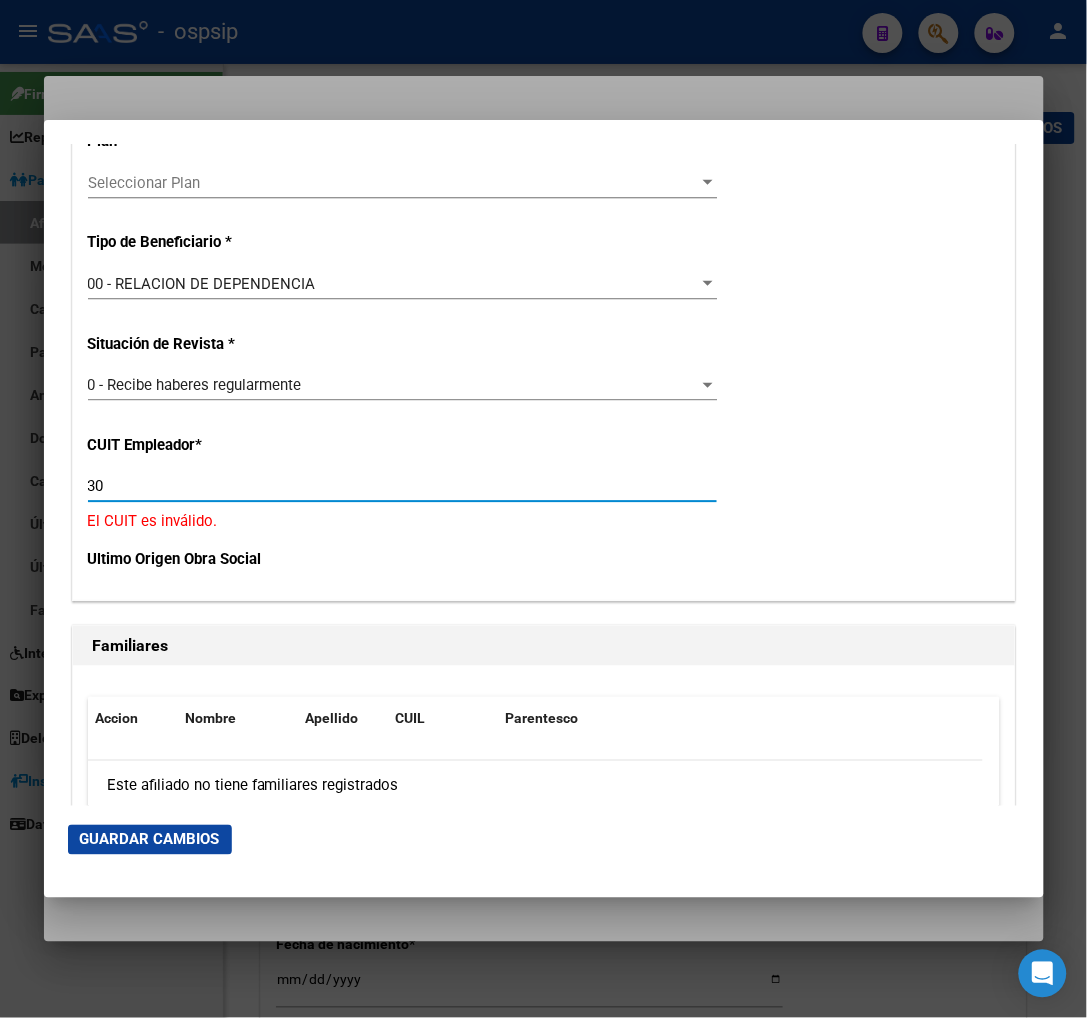 type on "P" 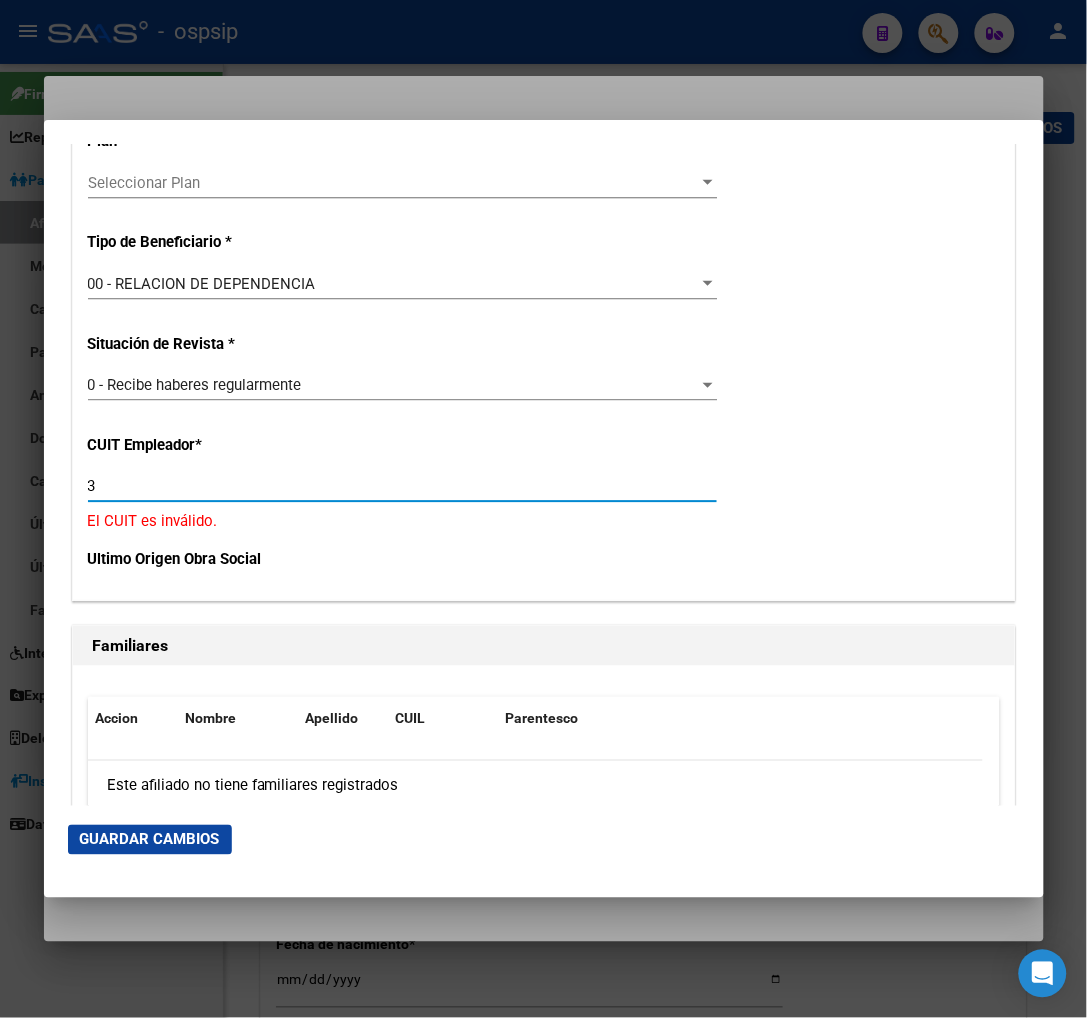 type on "P" 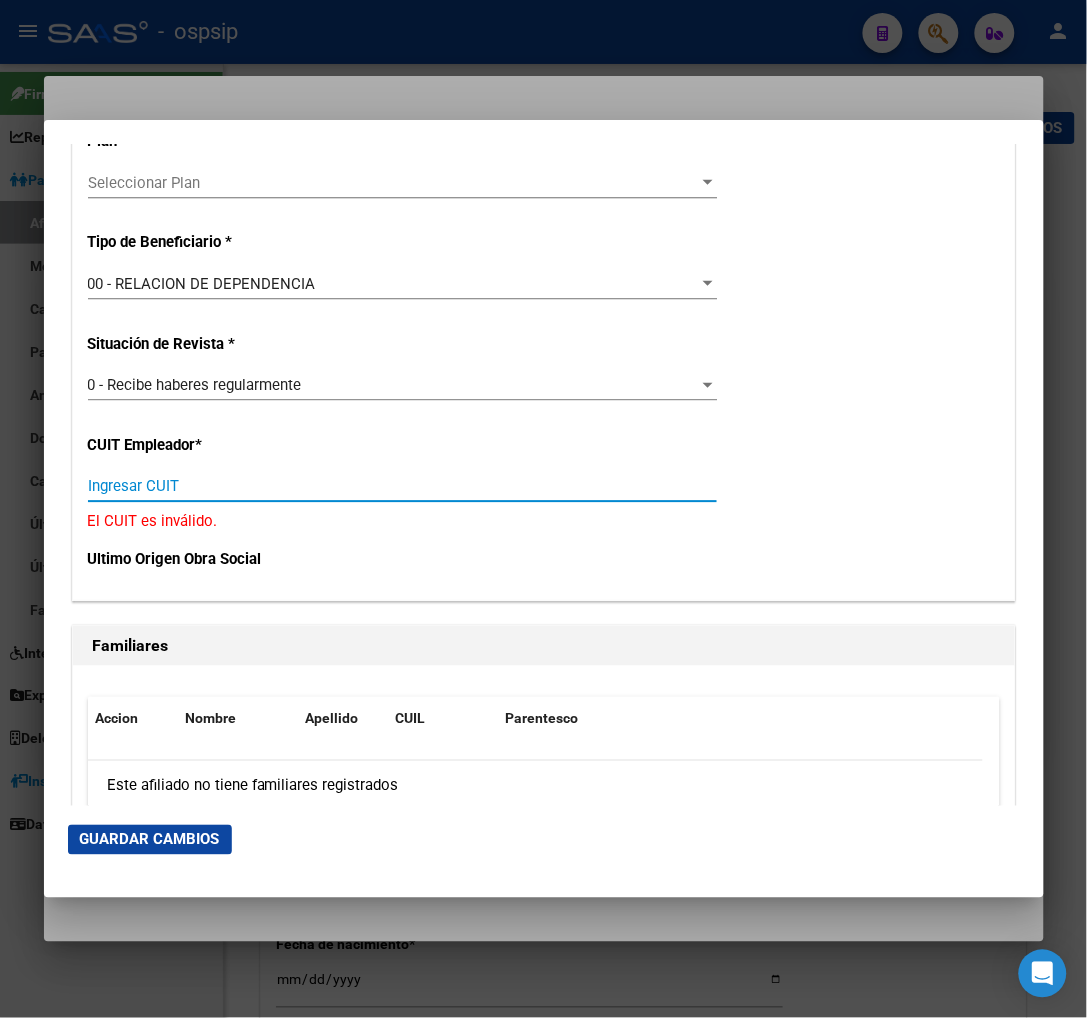 type on "P" 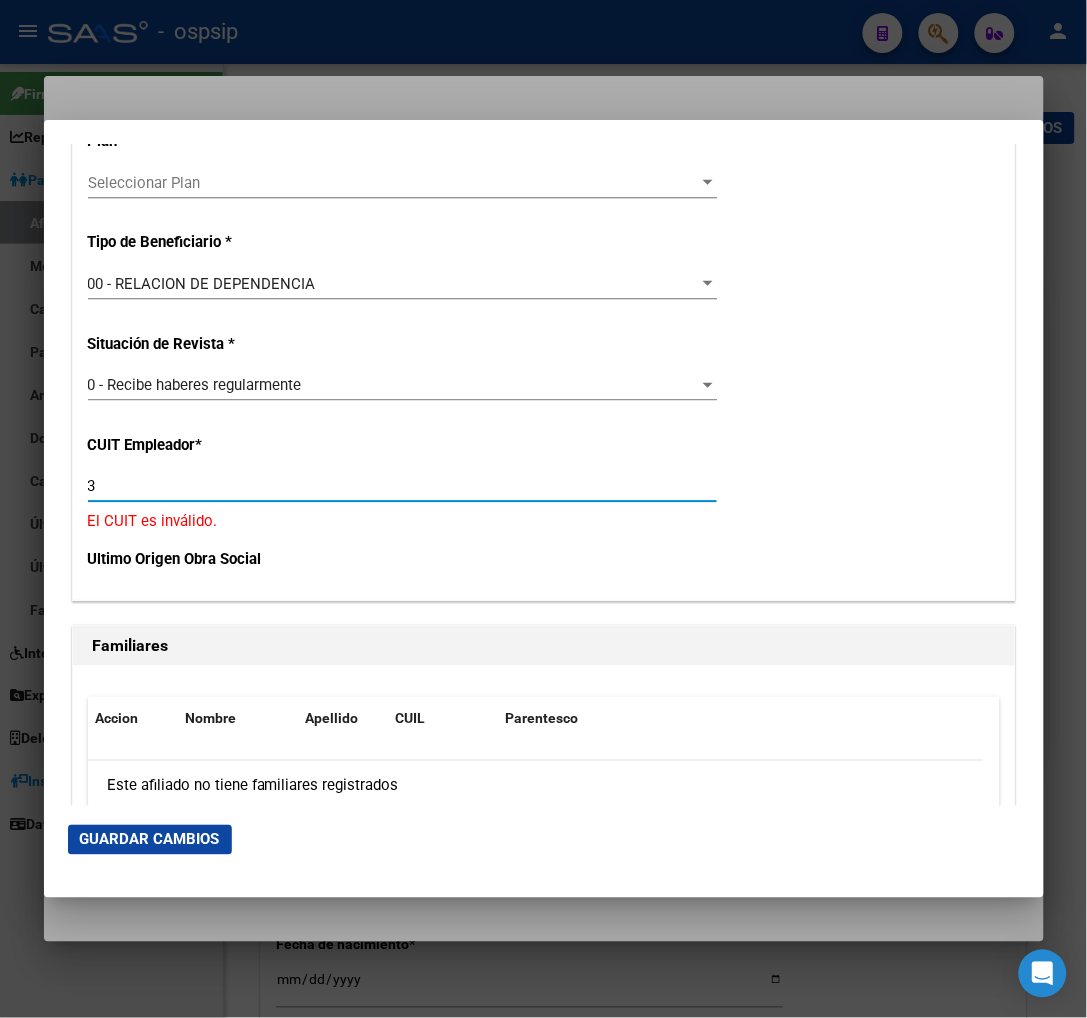 type on "P" 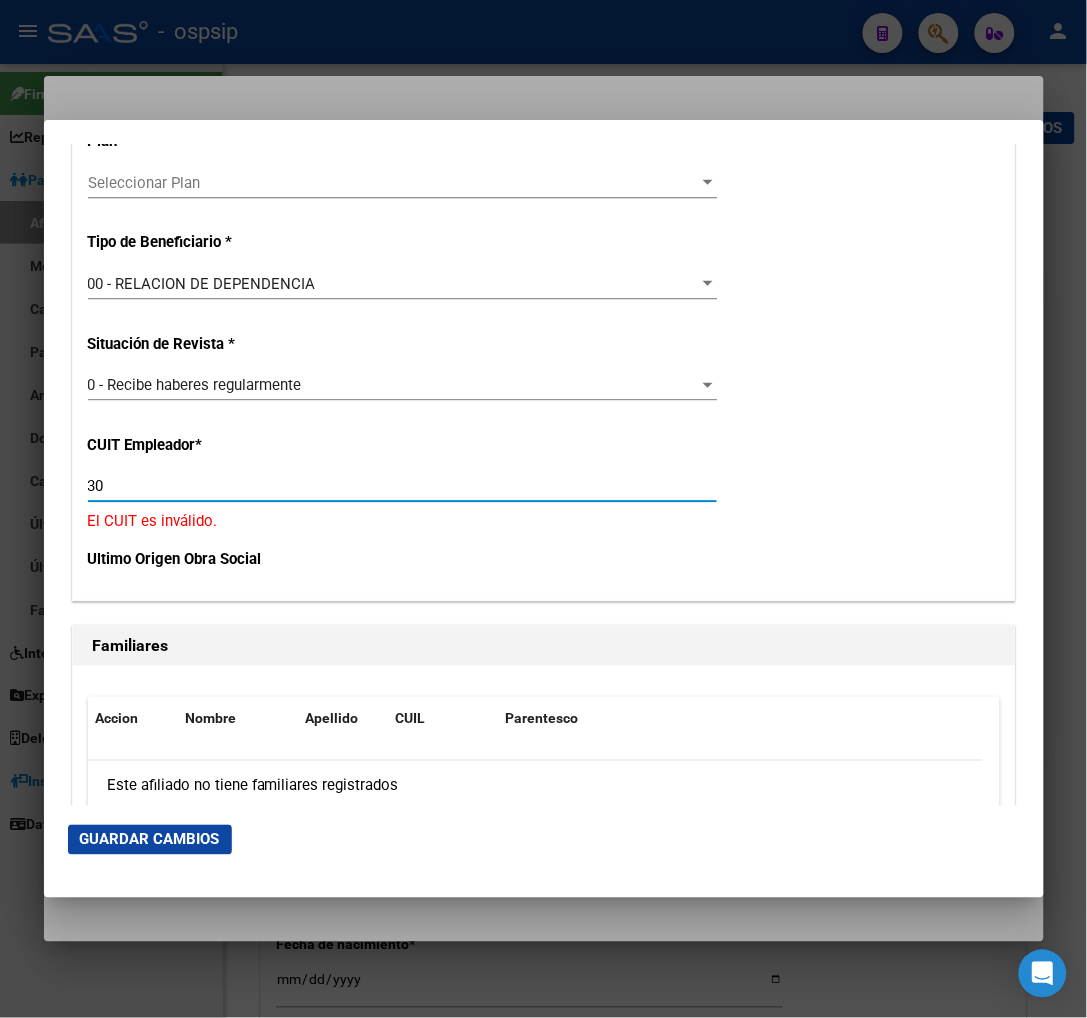 type on "P" 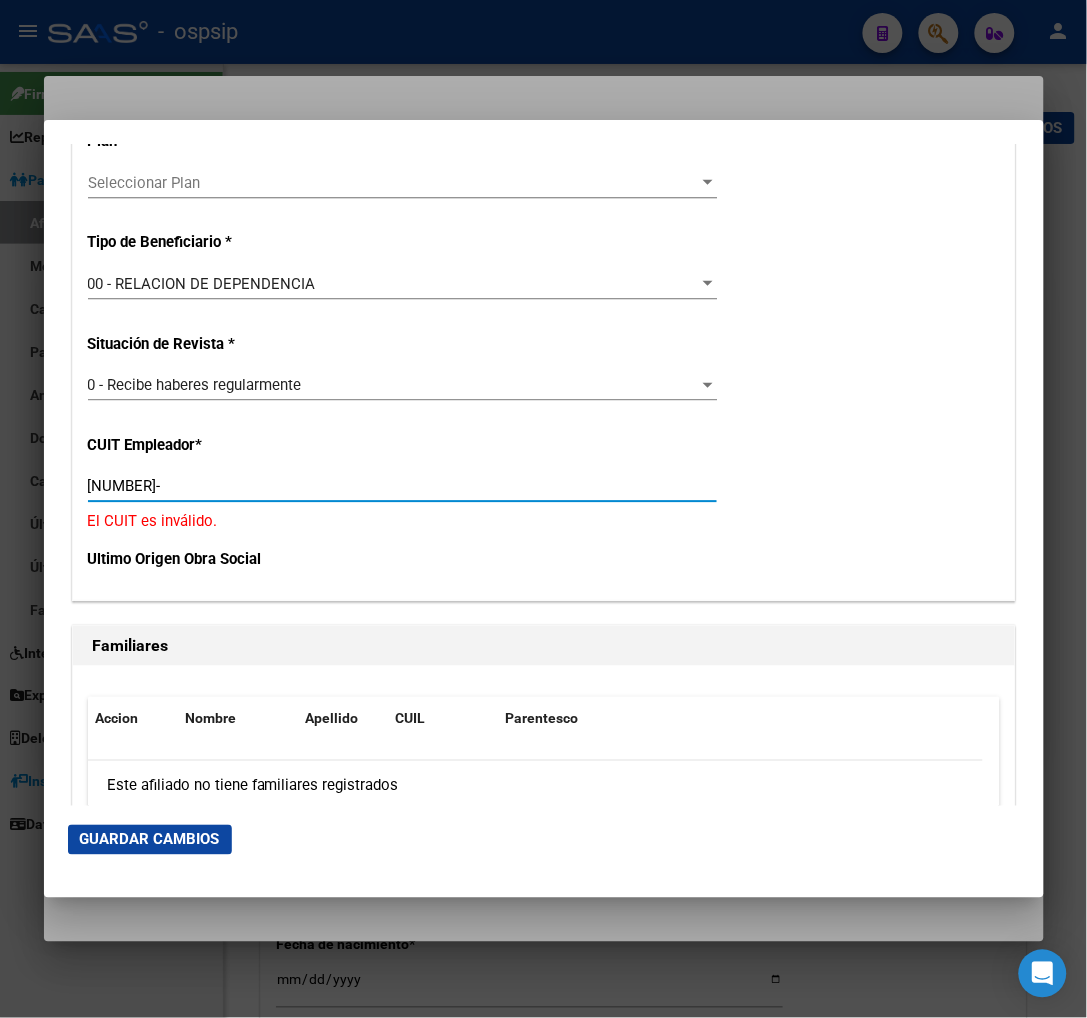 type on "P" 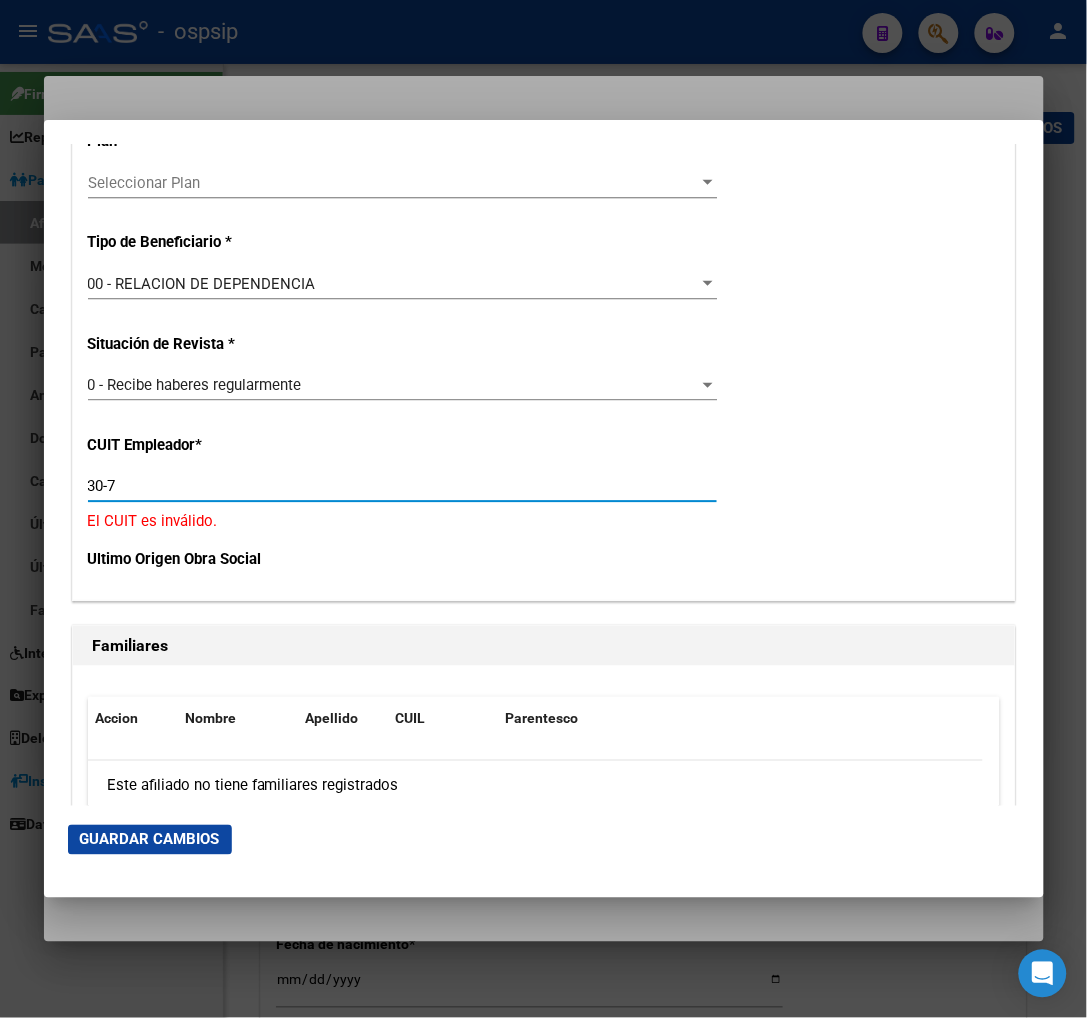 type on "P" 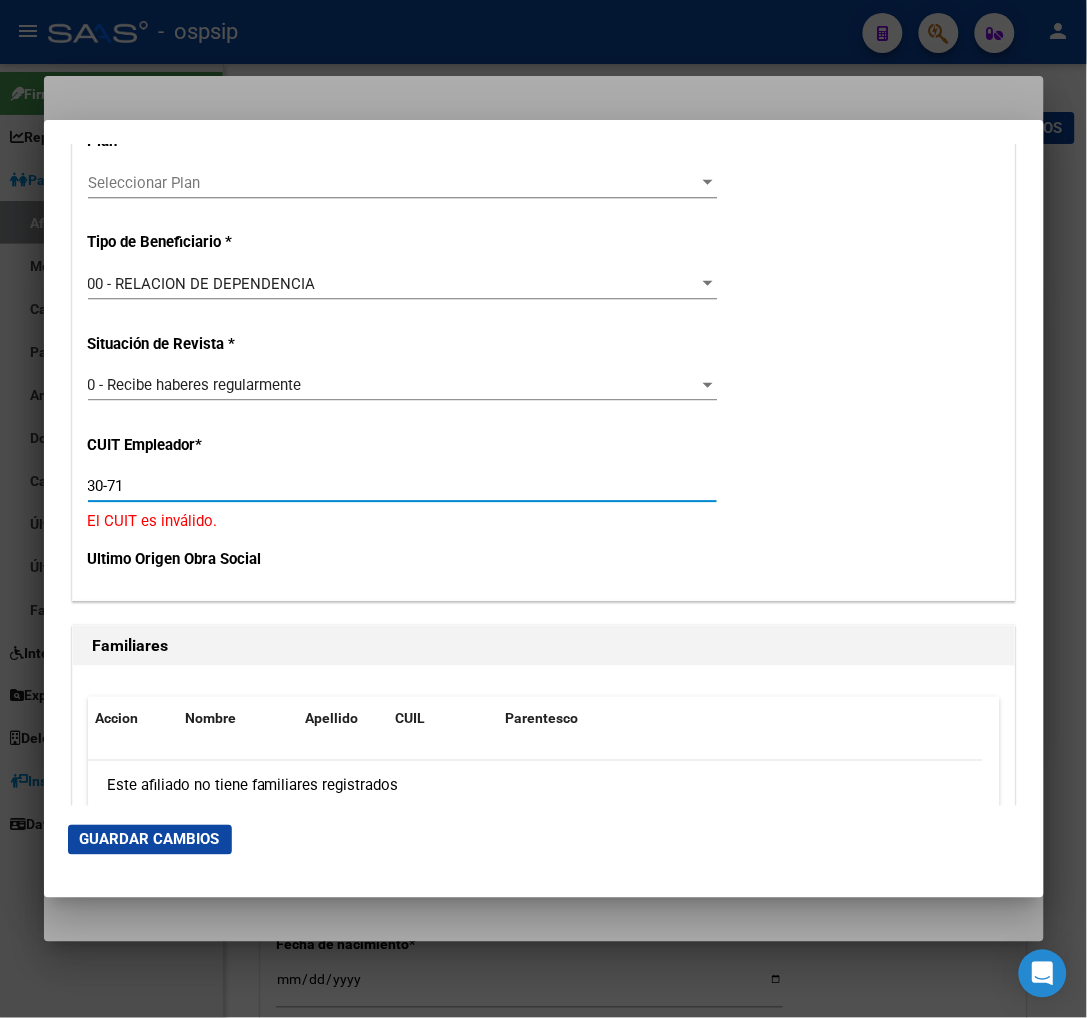 type on "P" 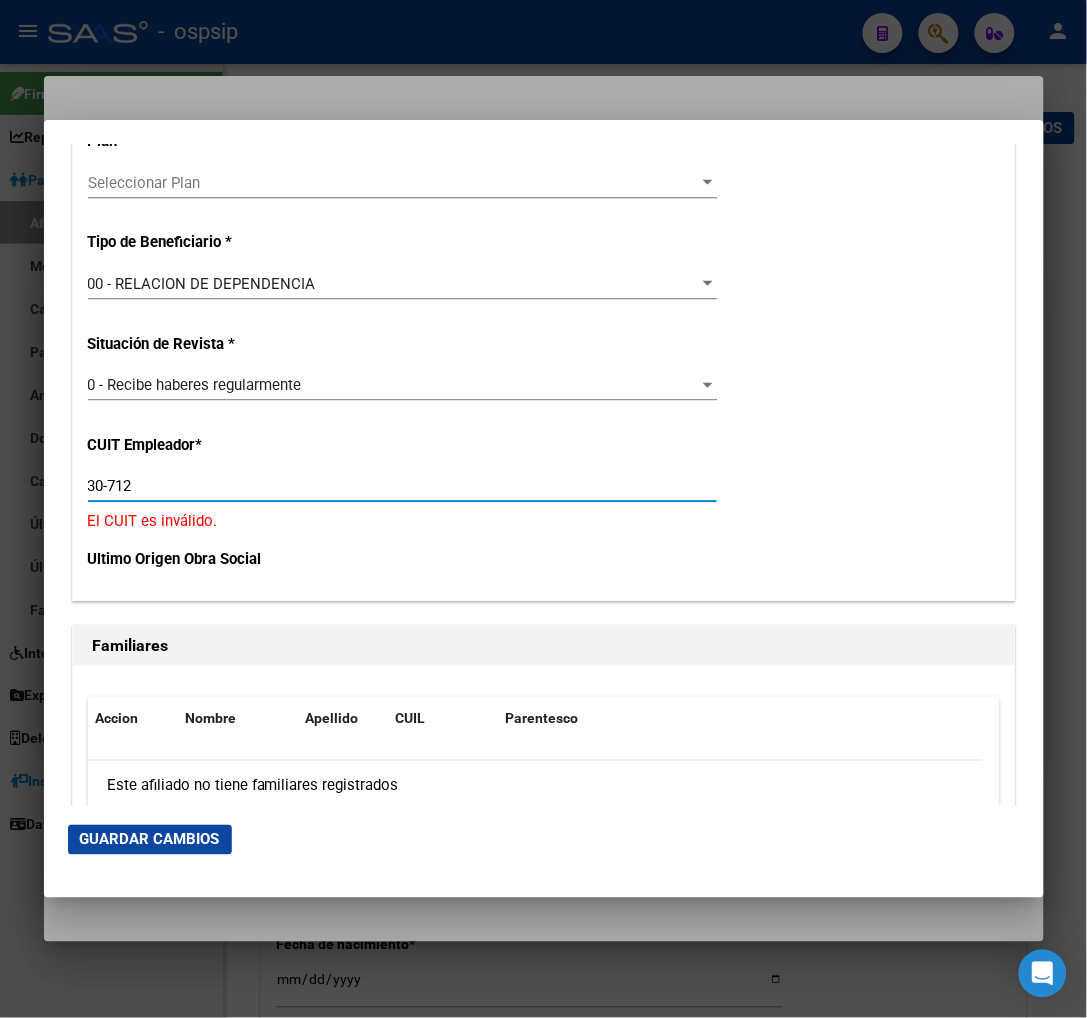 type on "P" 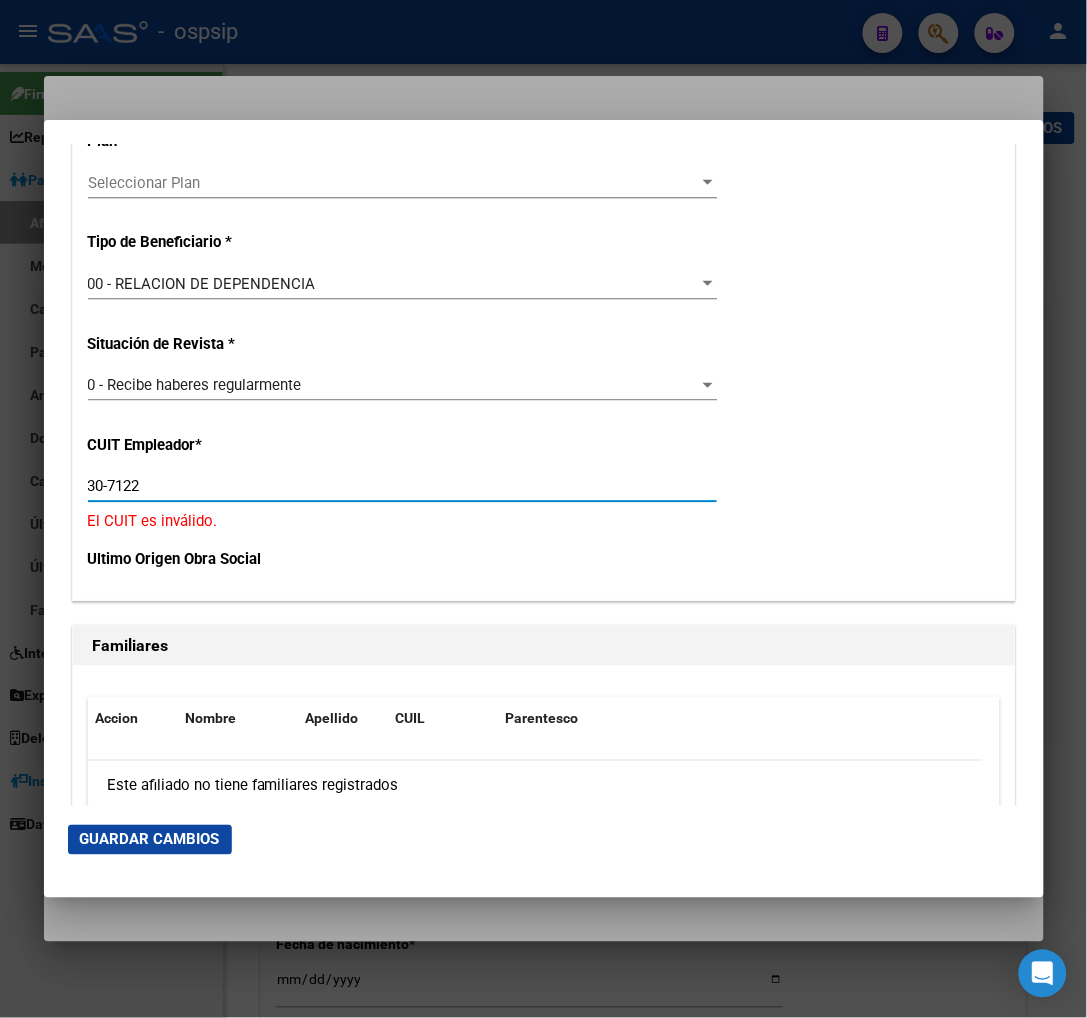 type on "P" 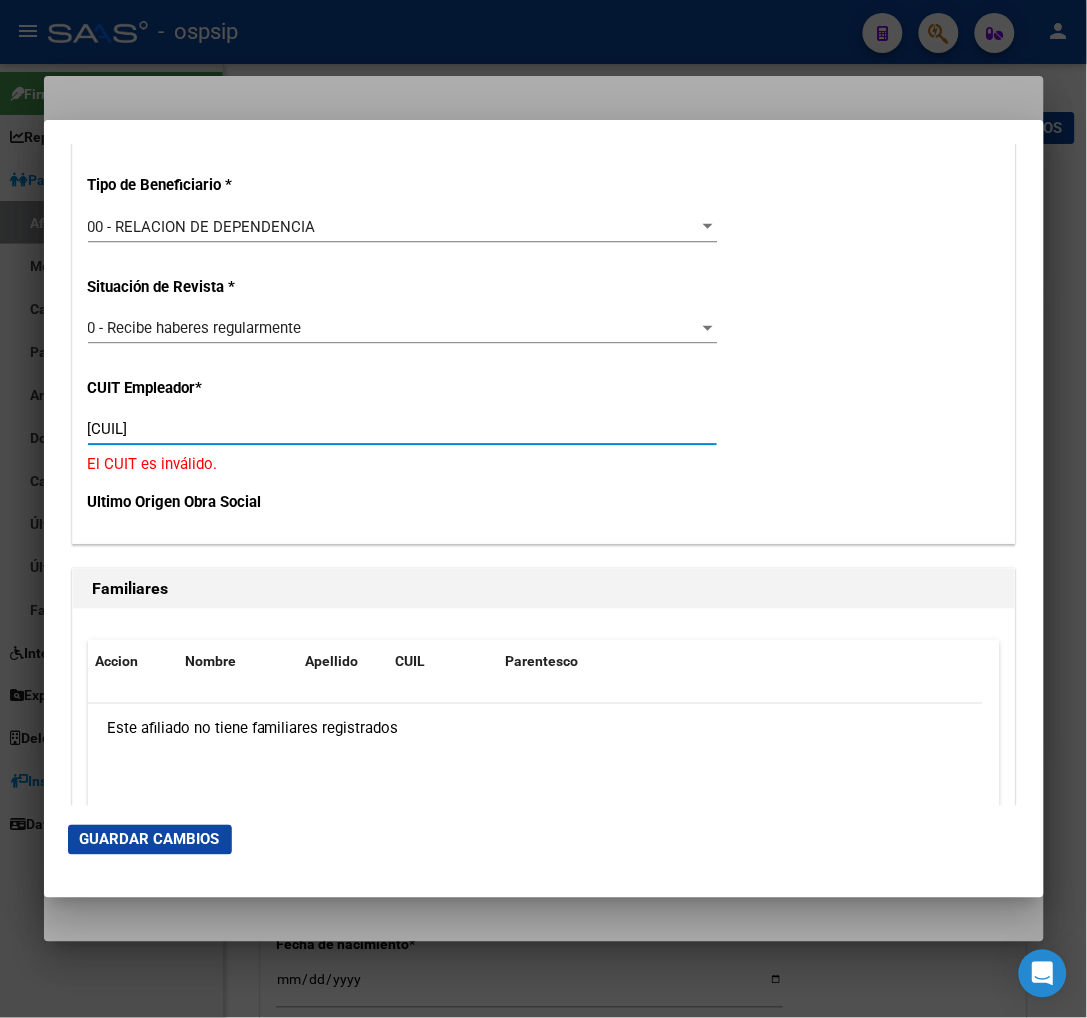scroll, scrollTop: 4000, scrollLeft: 0, axis: vertical 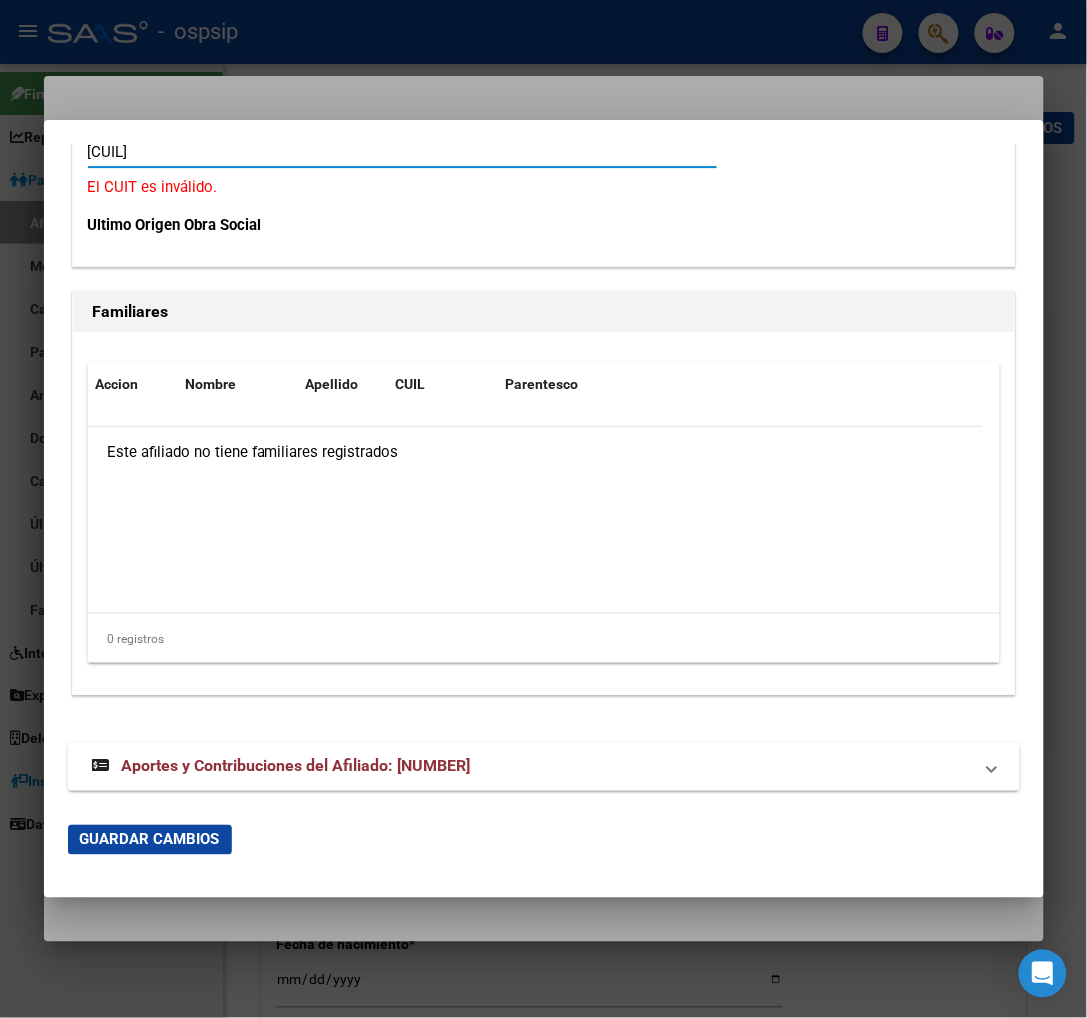 type on "P" 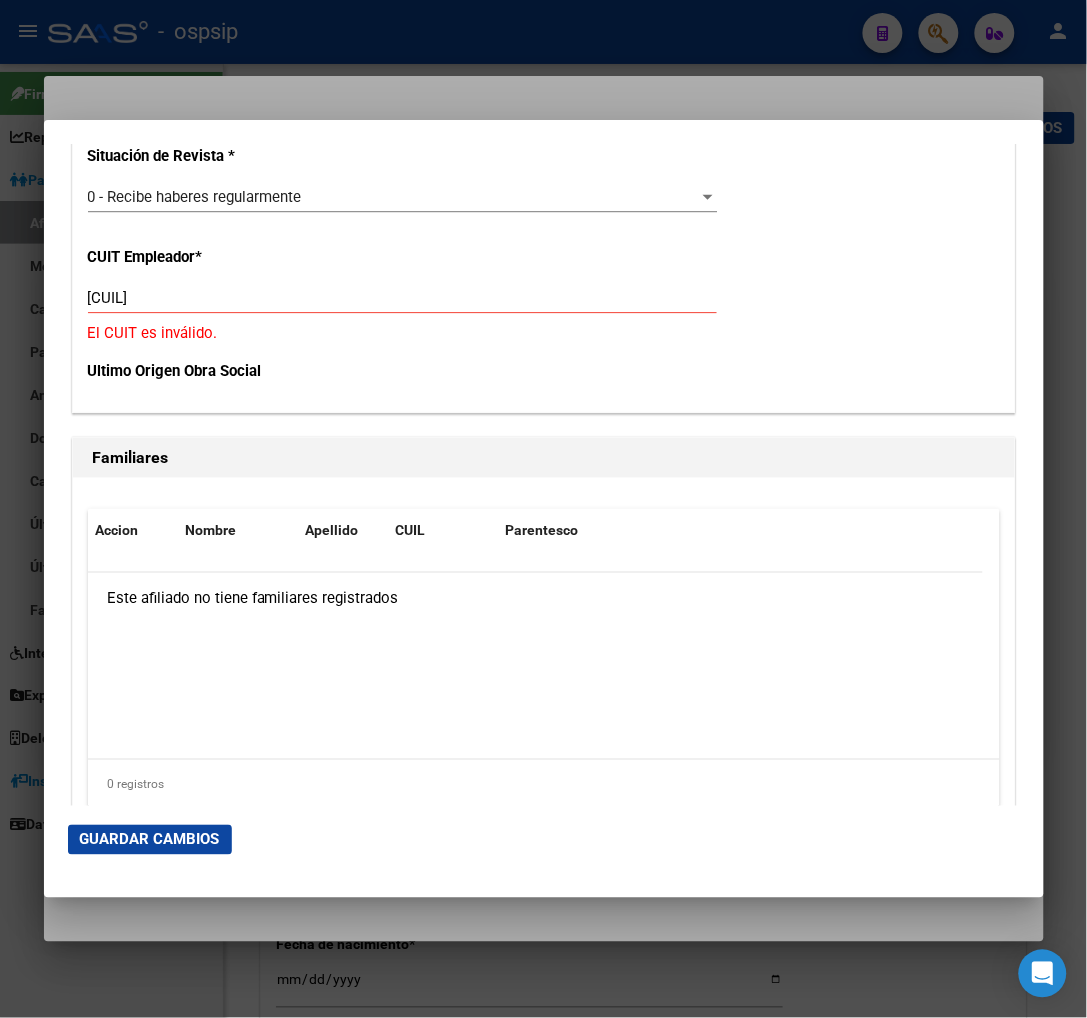 scroll, scrollTop: 3855, scrollLeft: 0, axis: vertical 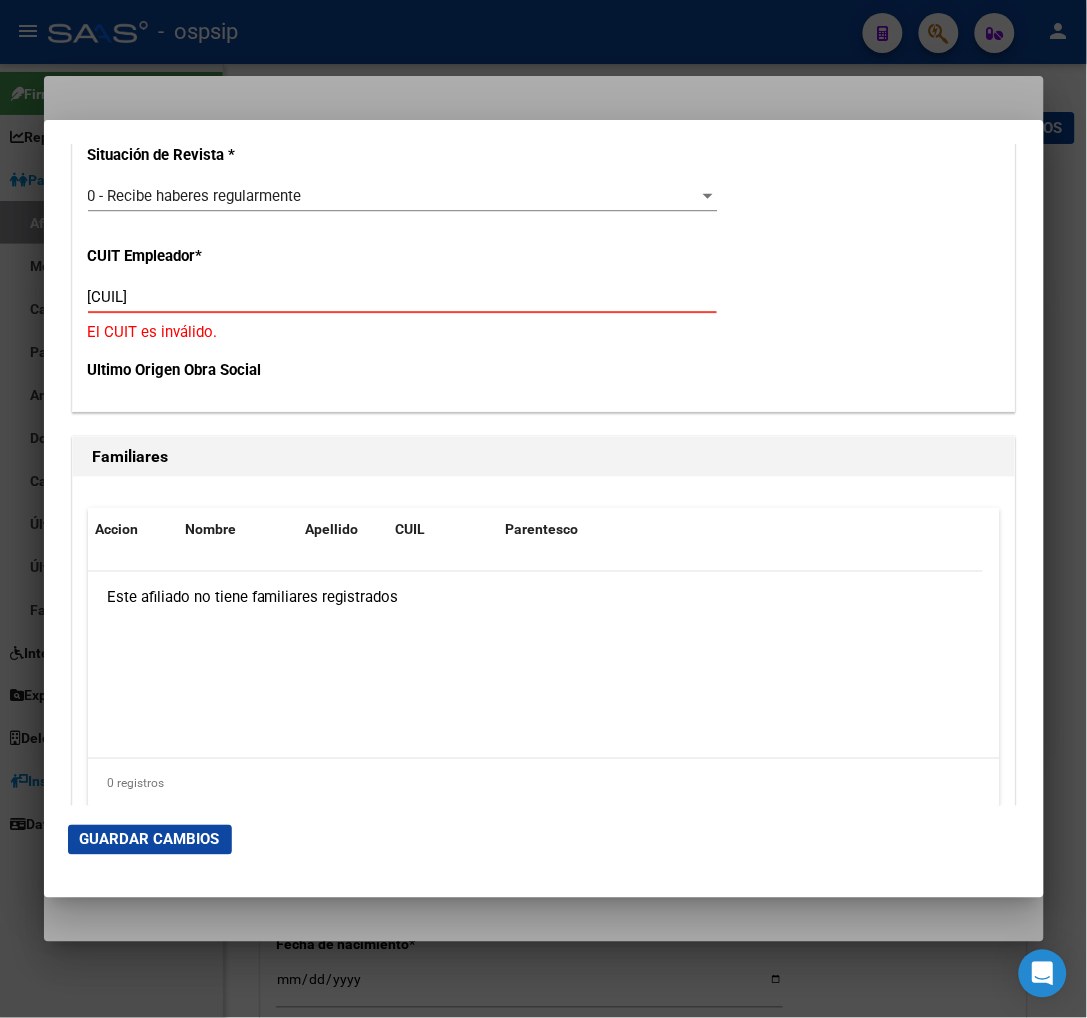 click on "30-71226" at bounding box center [402, 297] 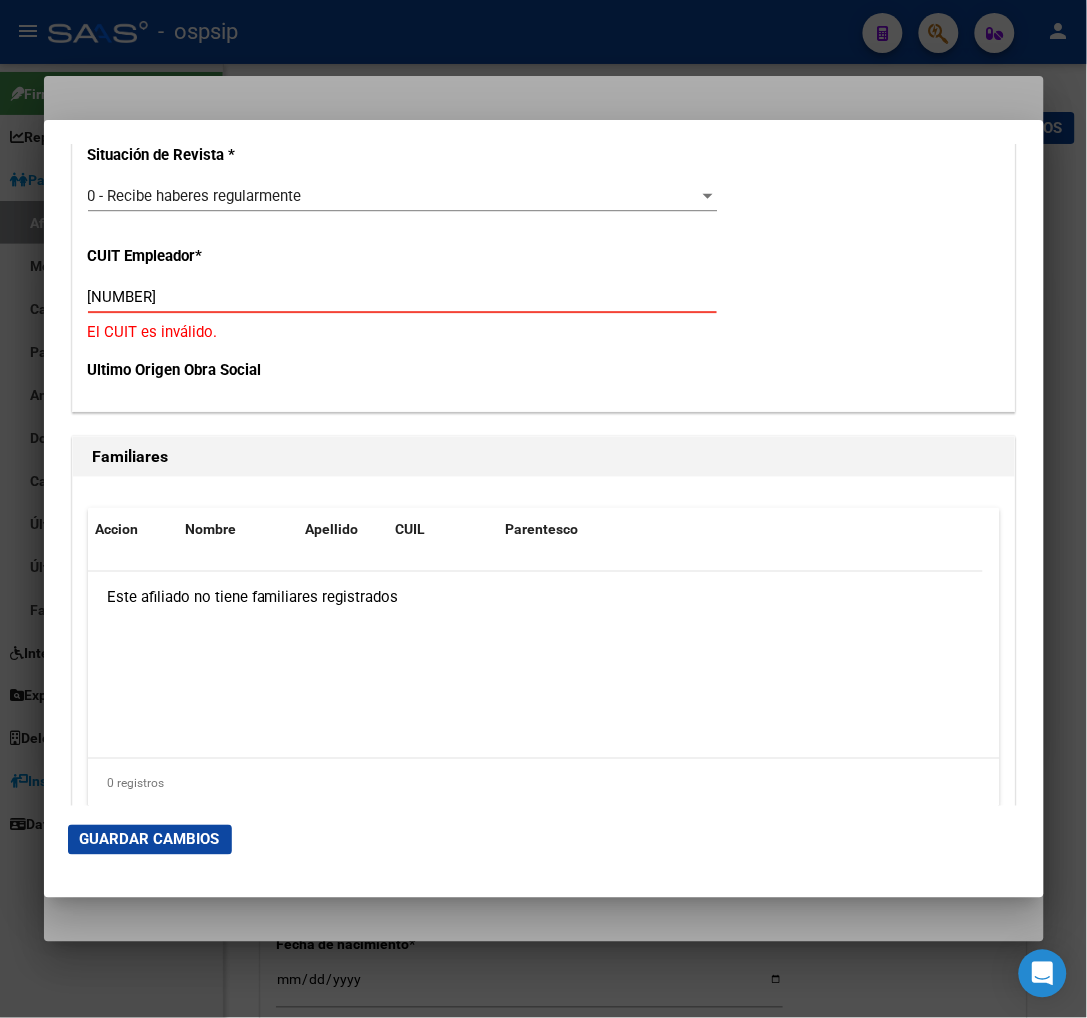type on "P" 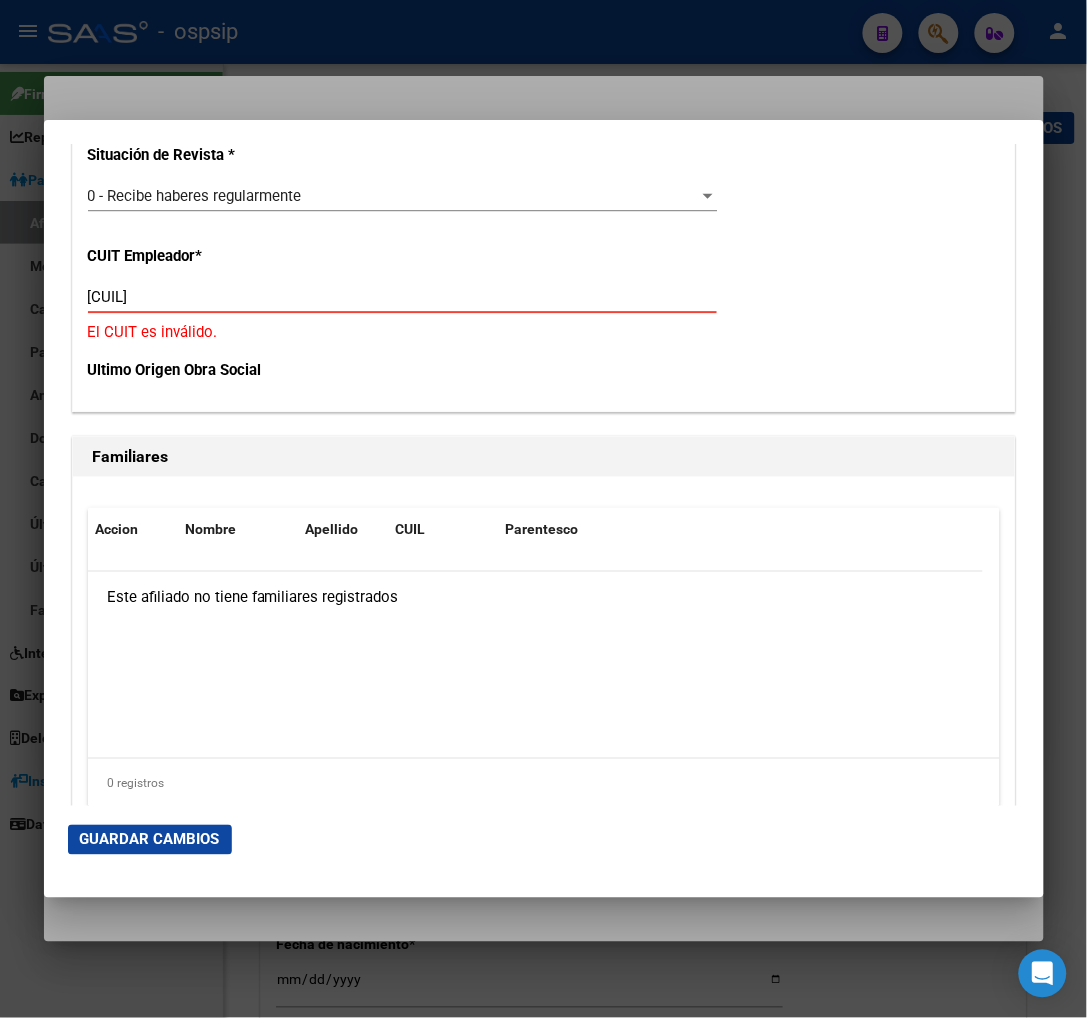 type on "P" 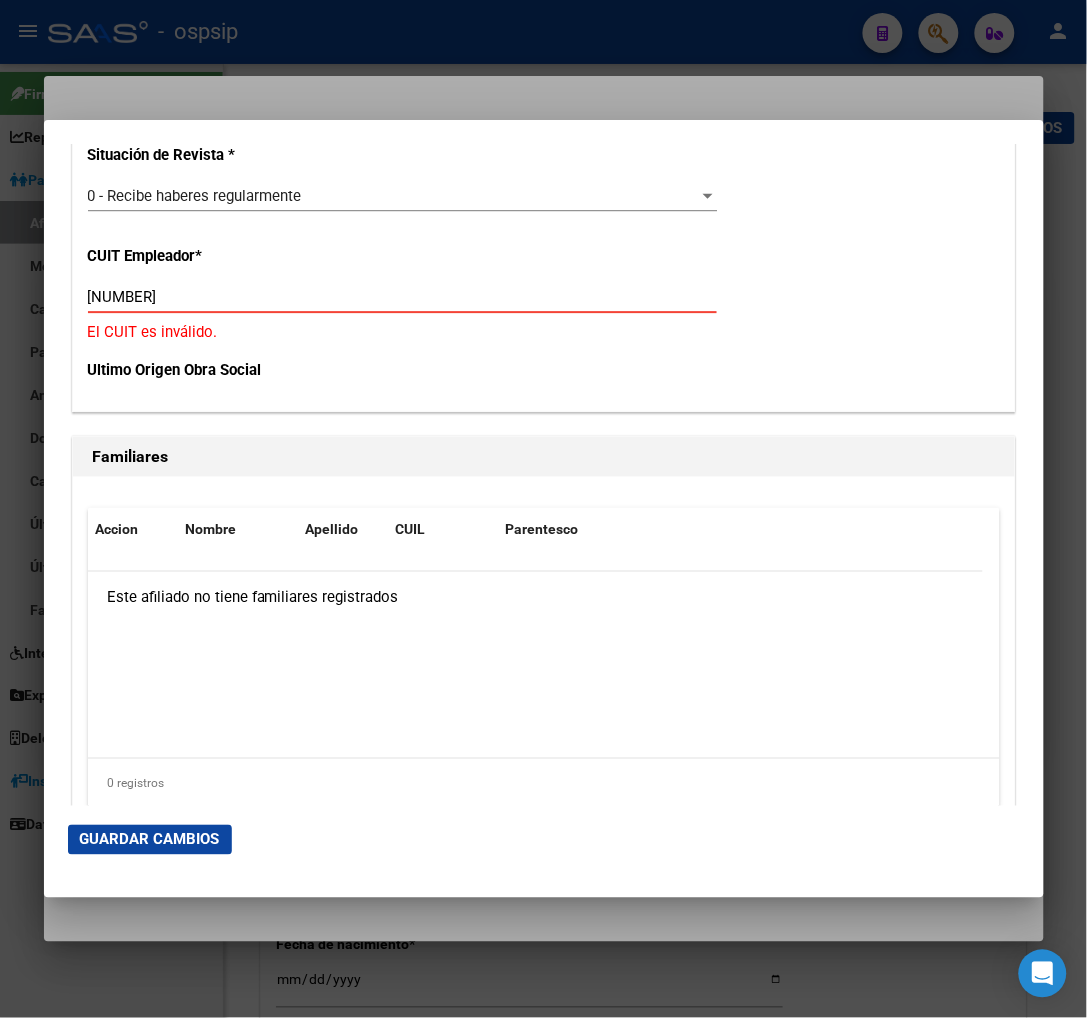 type on "P" 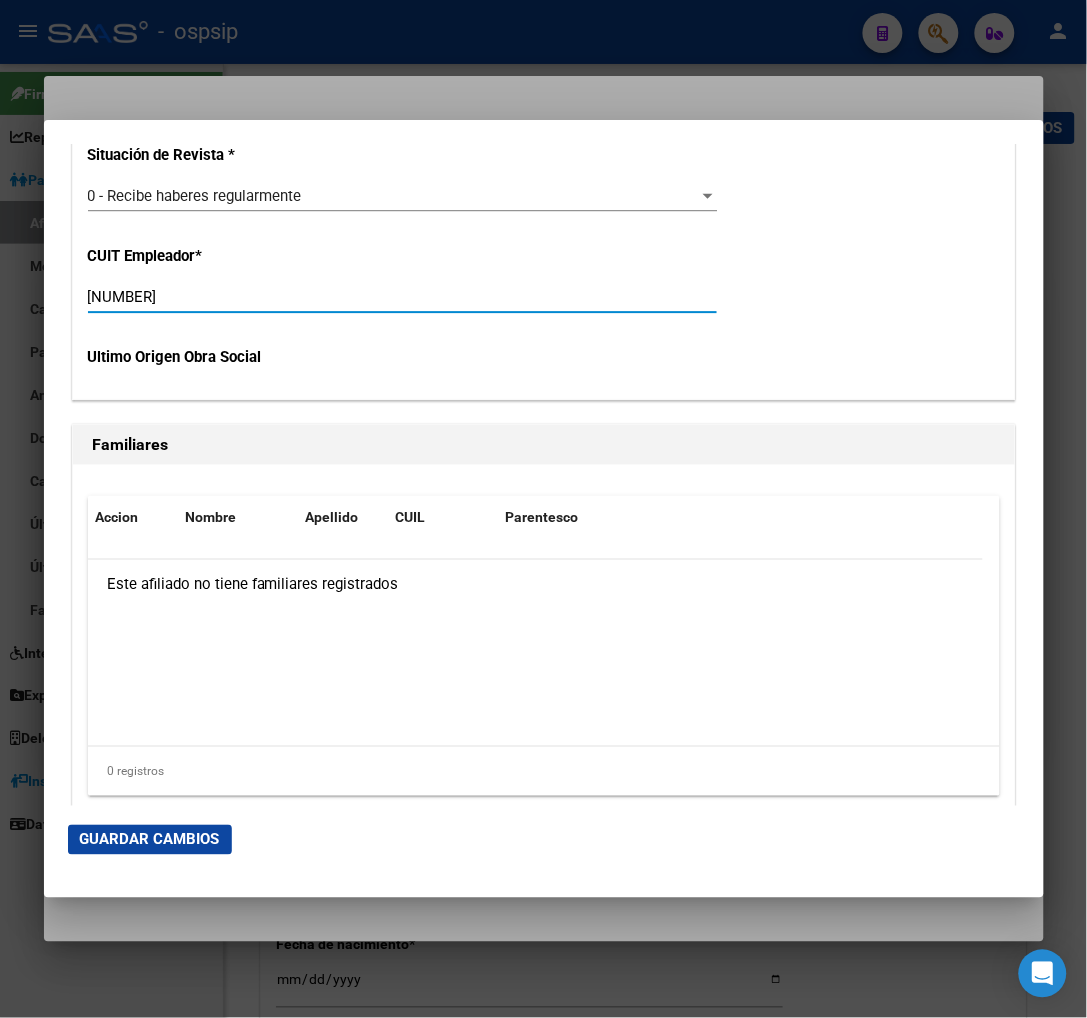 type on "P" 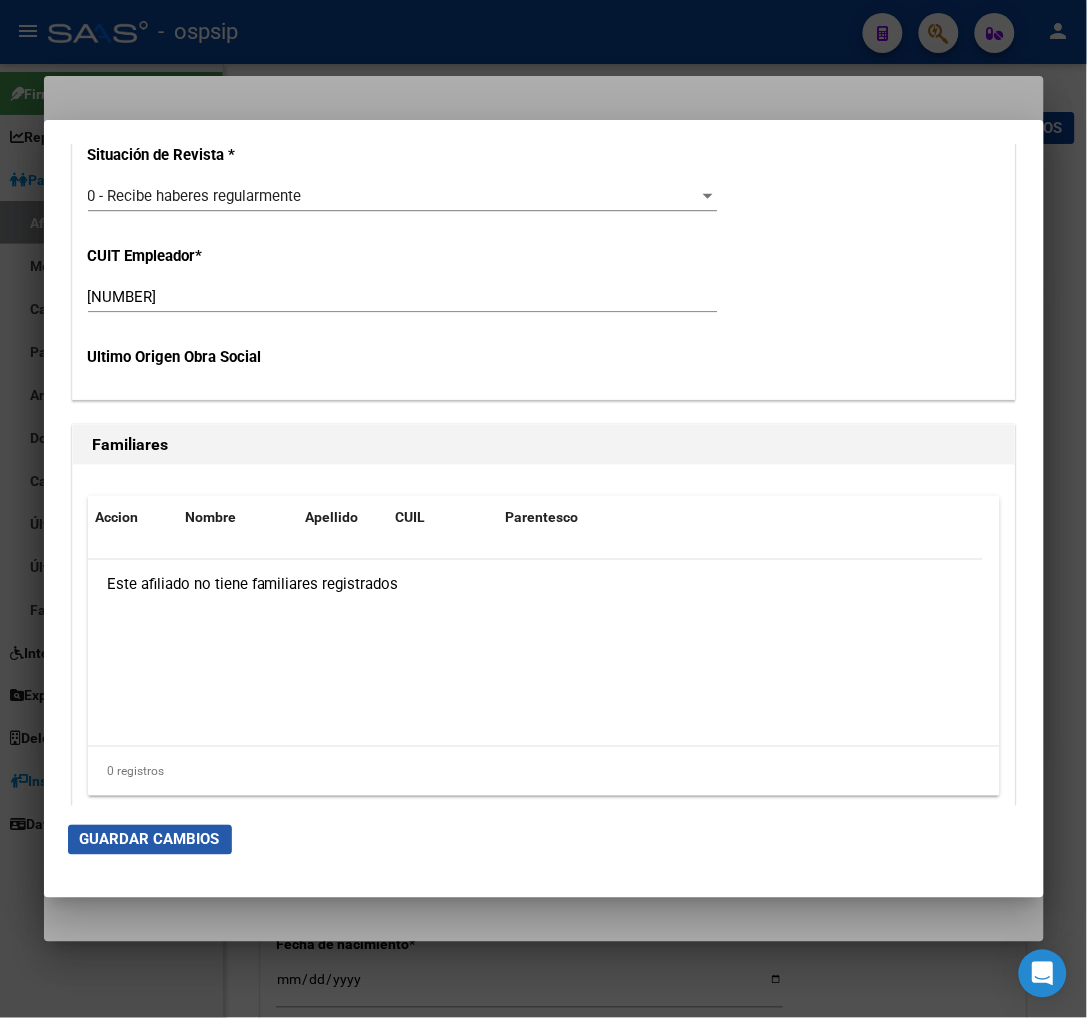 click on "Guardar Cambios" 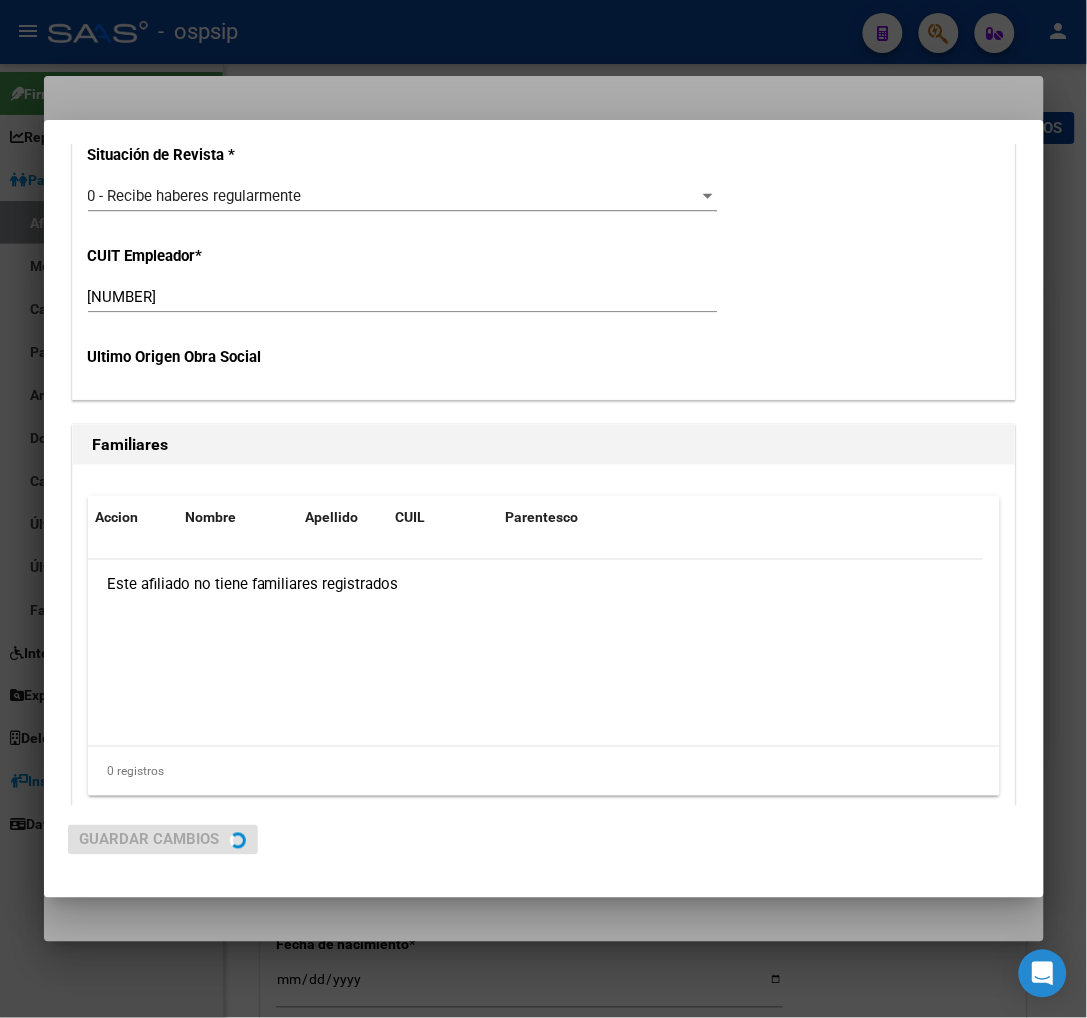 scroll, scrollTop: 0, scrollLeft: 0, axis: both 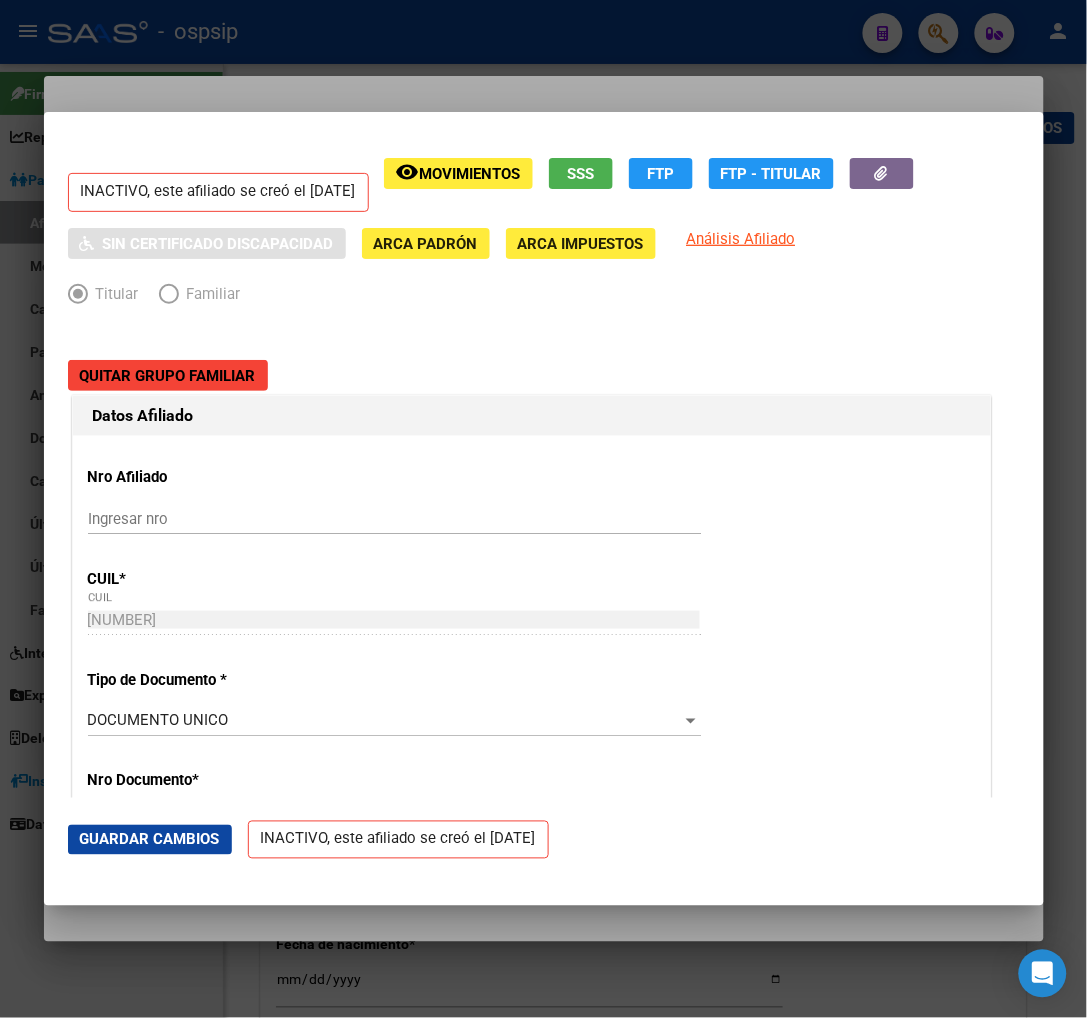 click at bounding box center (543, 509) 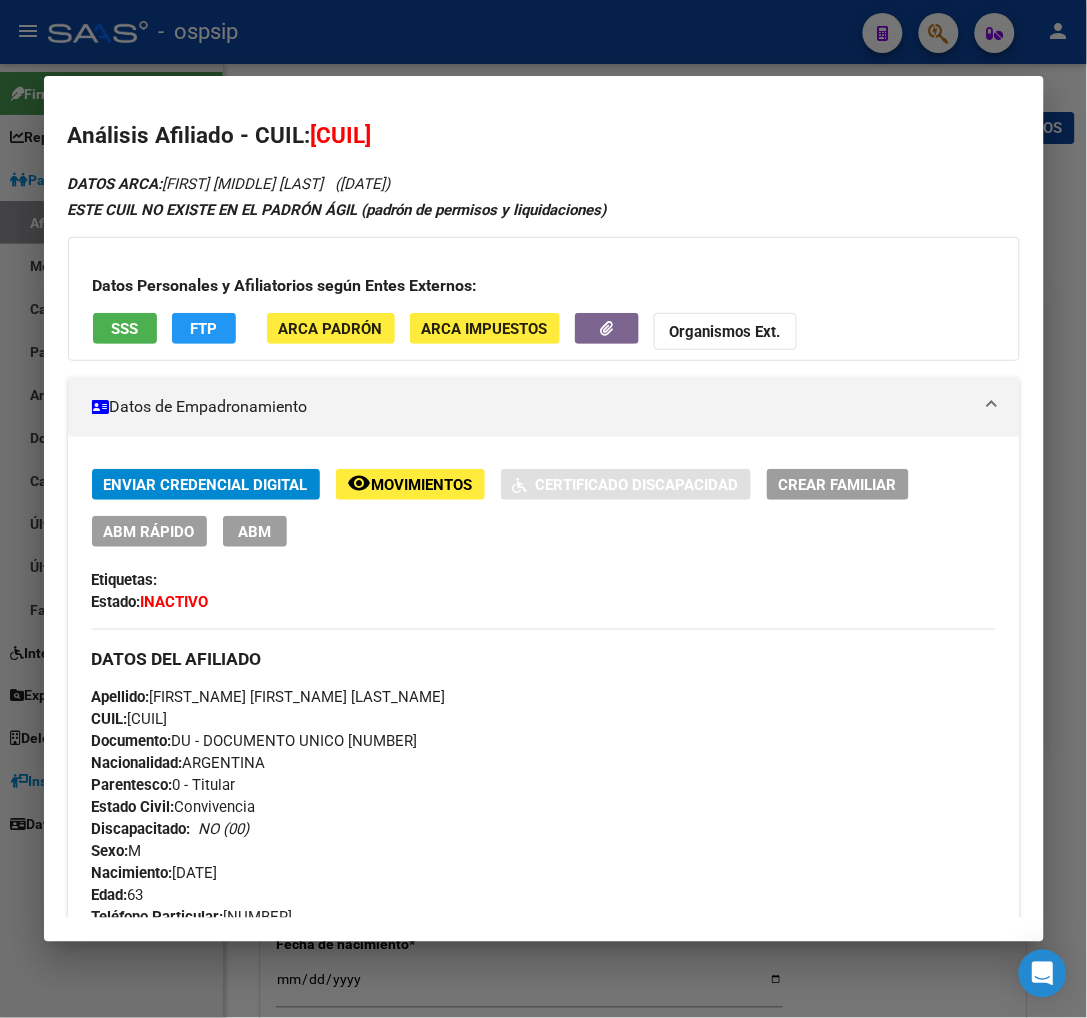 click at bounding box center [543, 509] 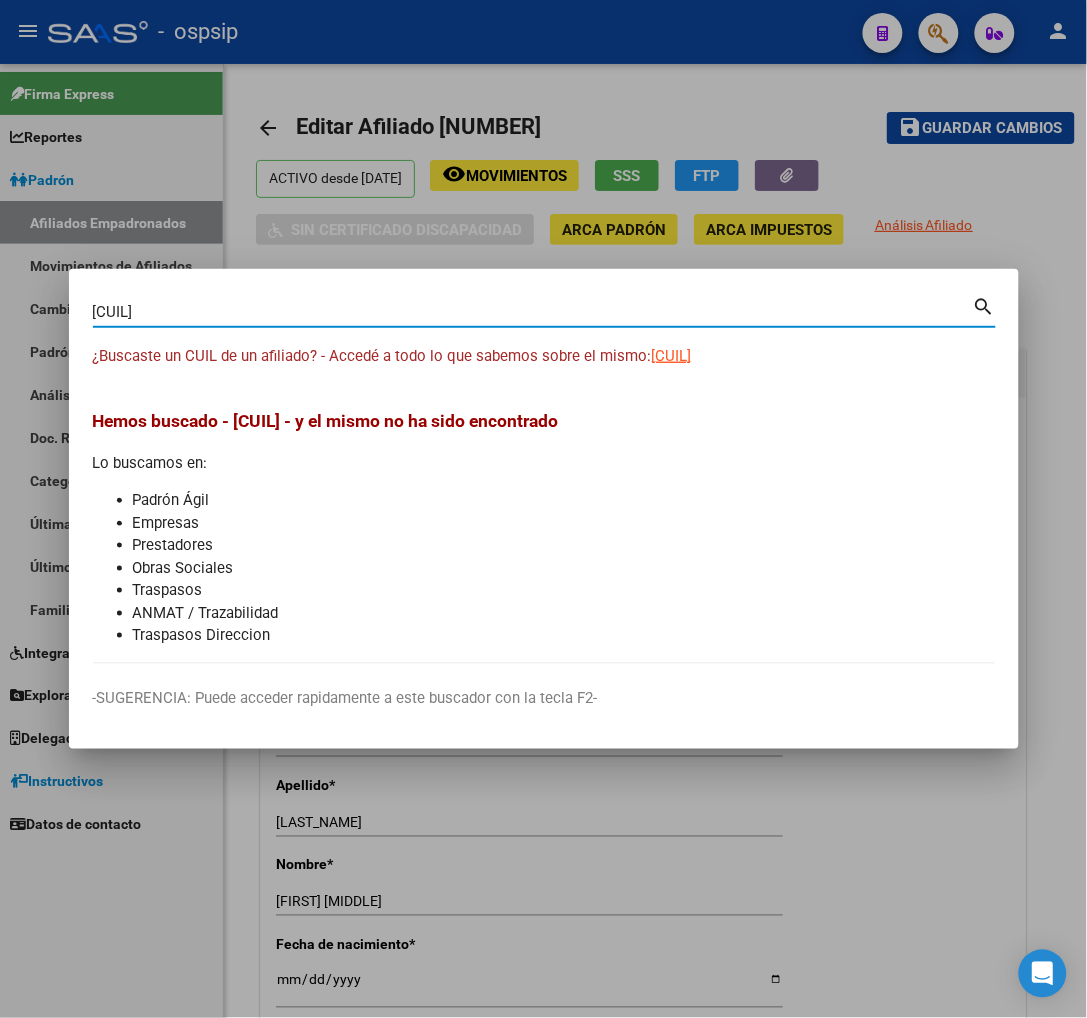 click on "20147278498" at bounding box center [533, 312] 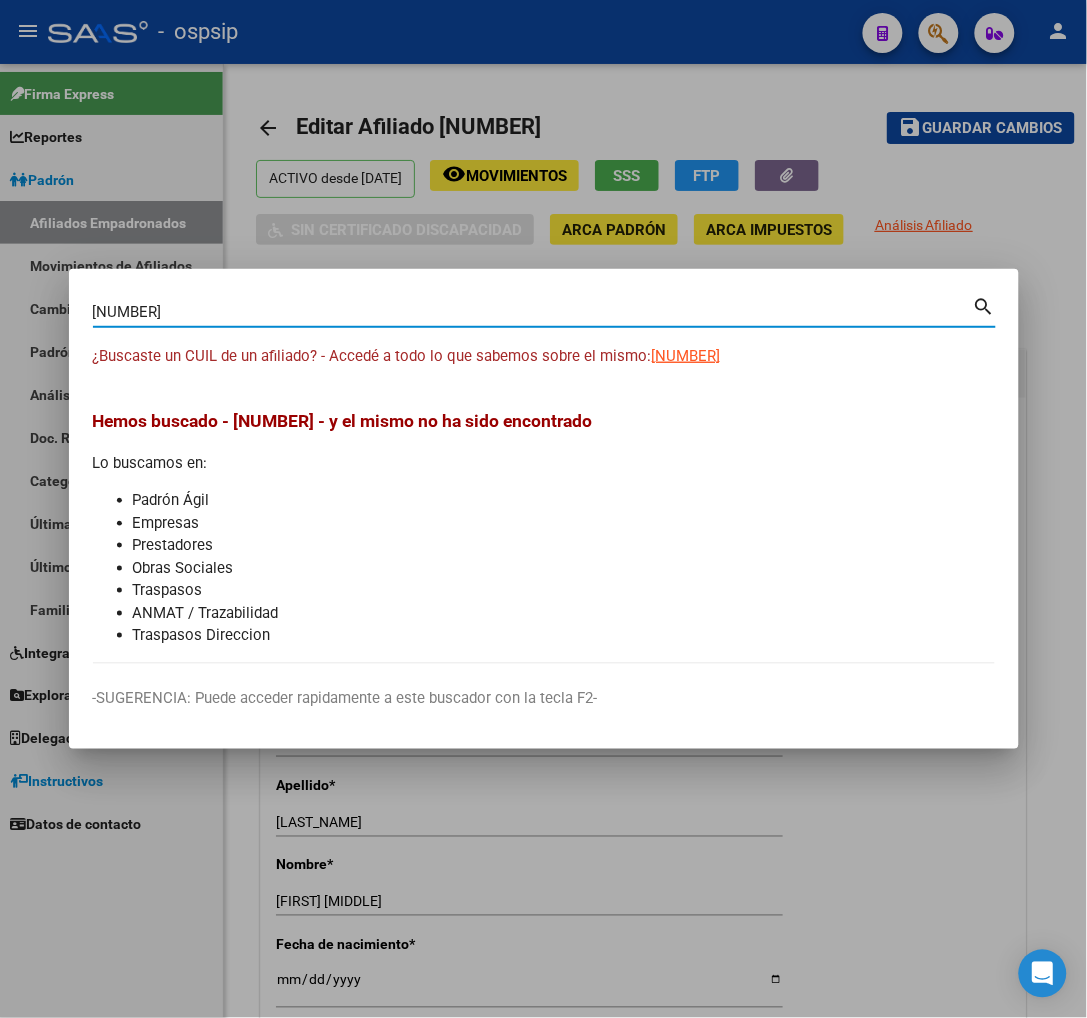 type on "P" 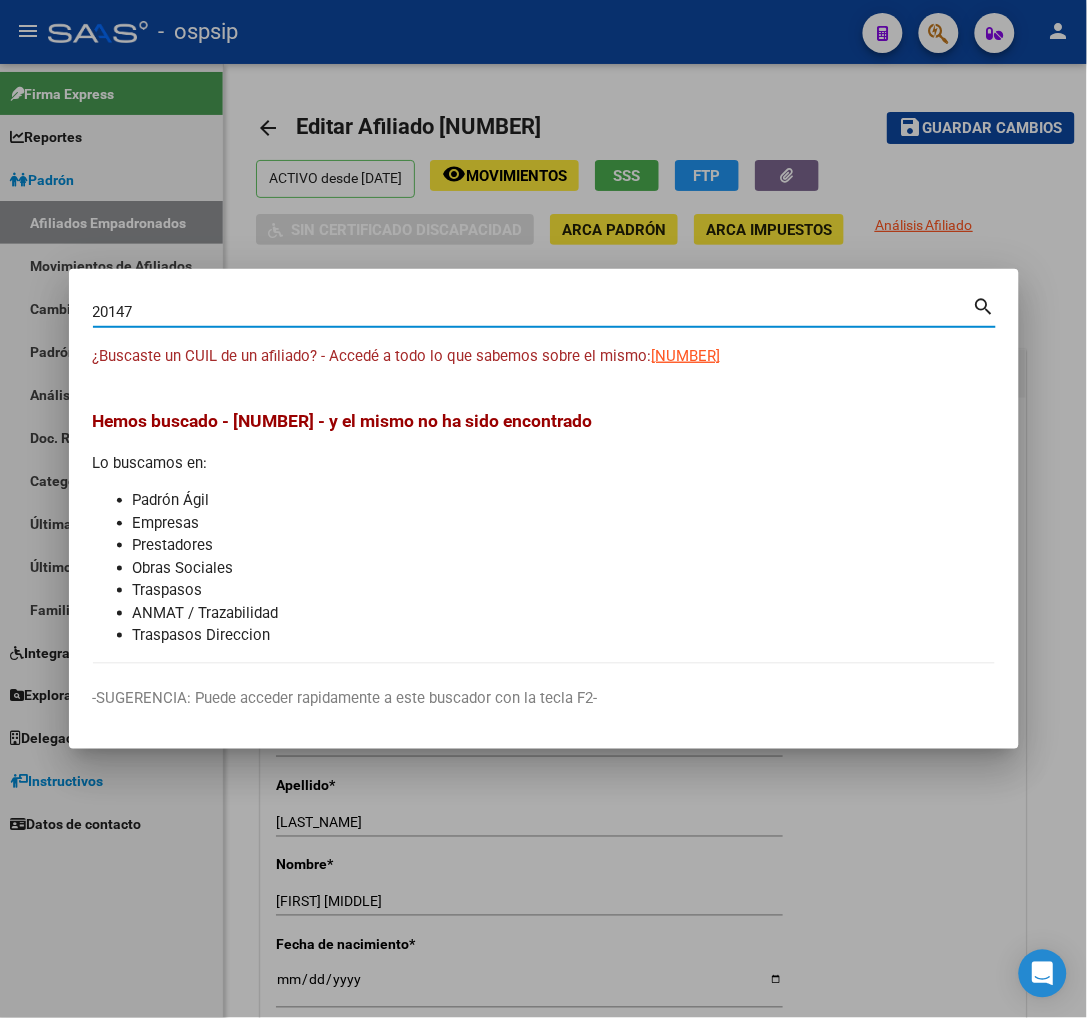 type on "P" 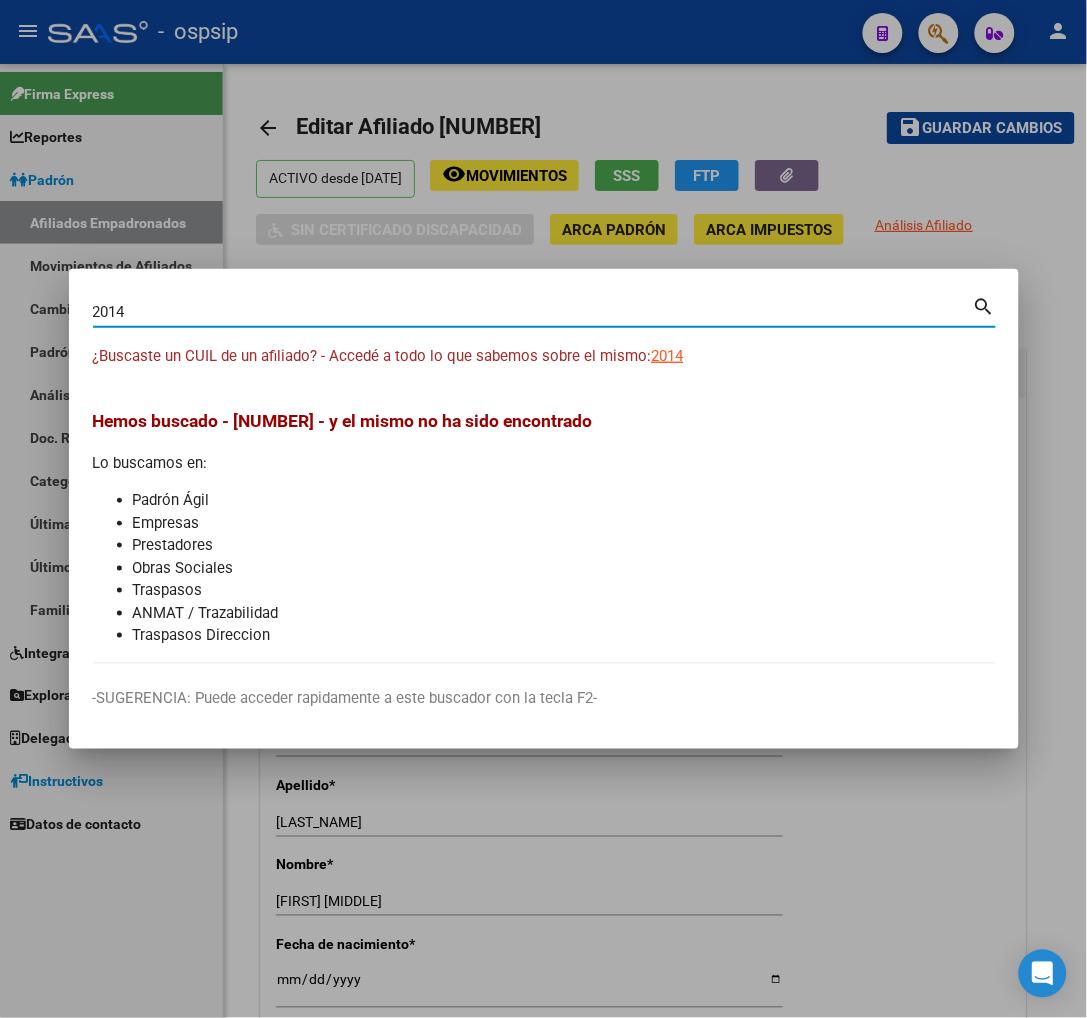 type on "P" 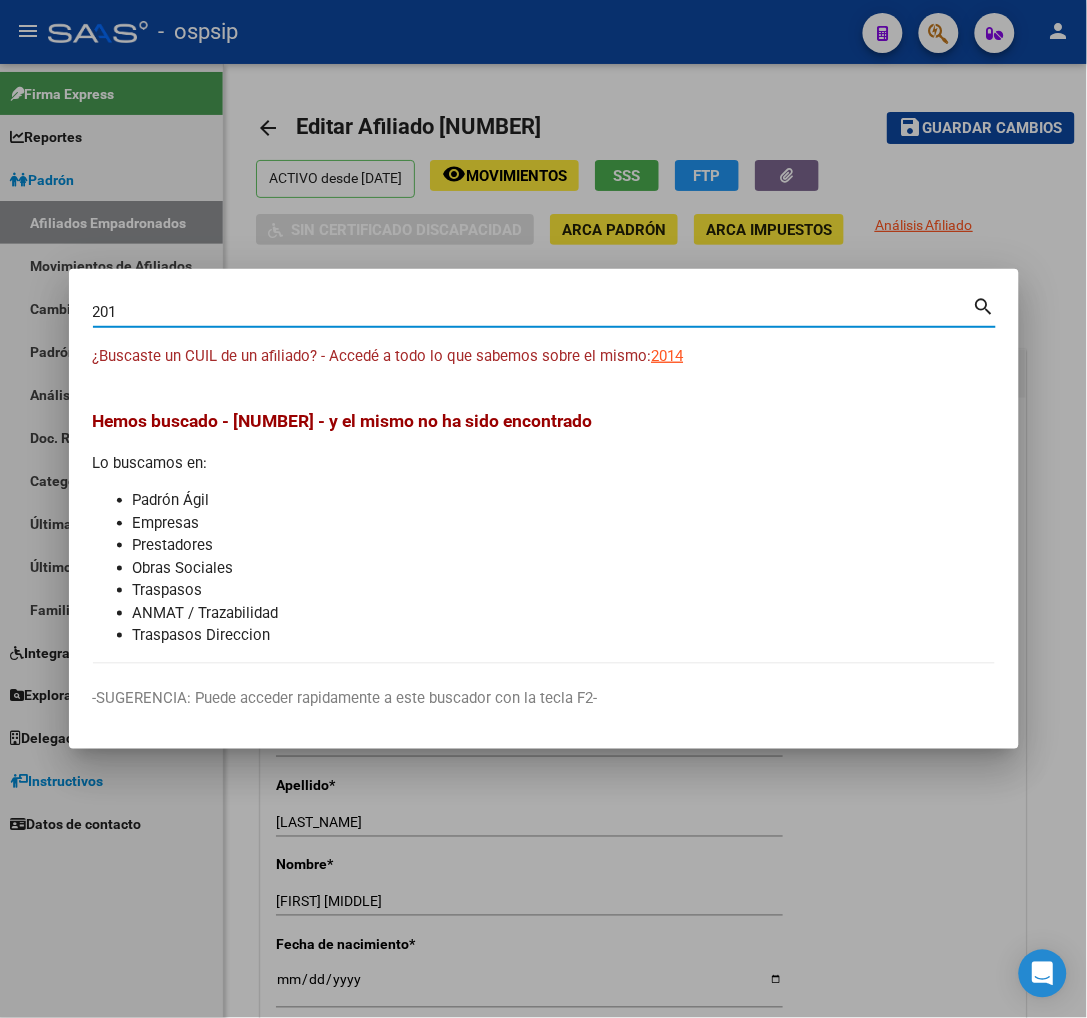 type 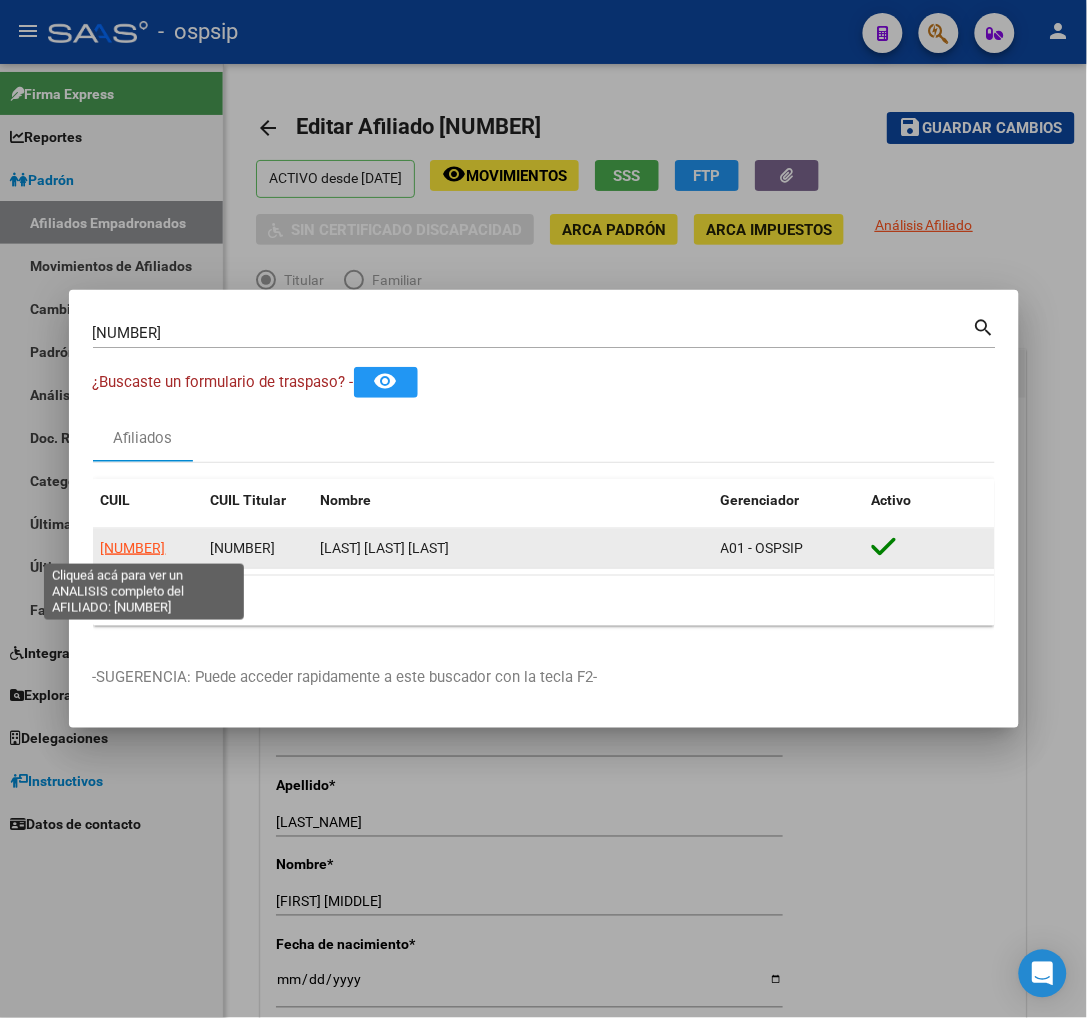 click on "20183215915" 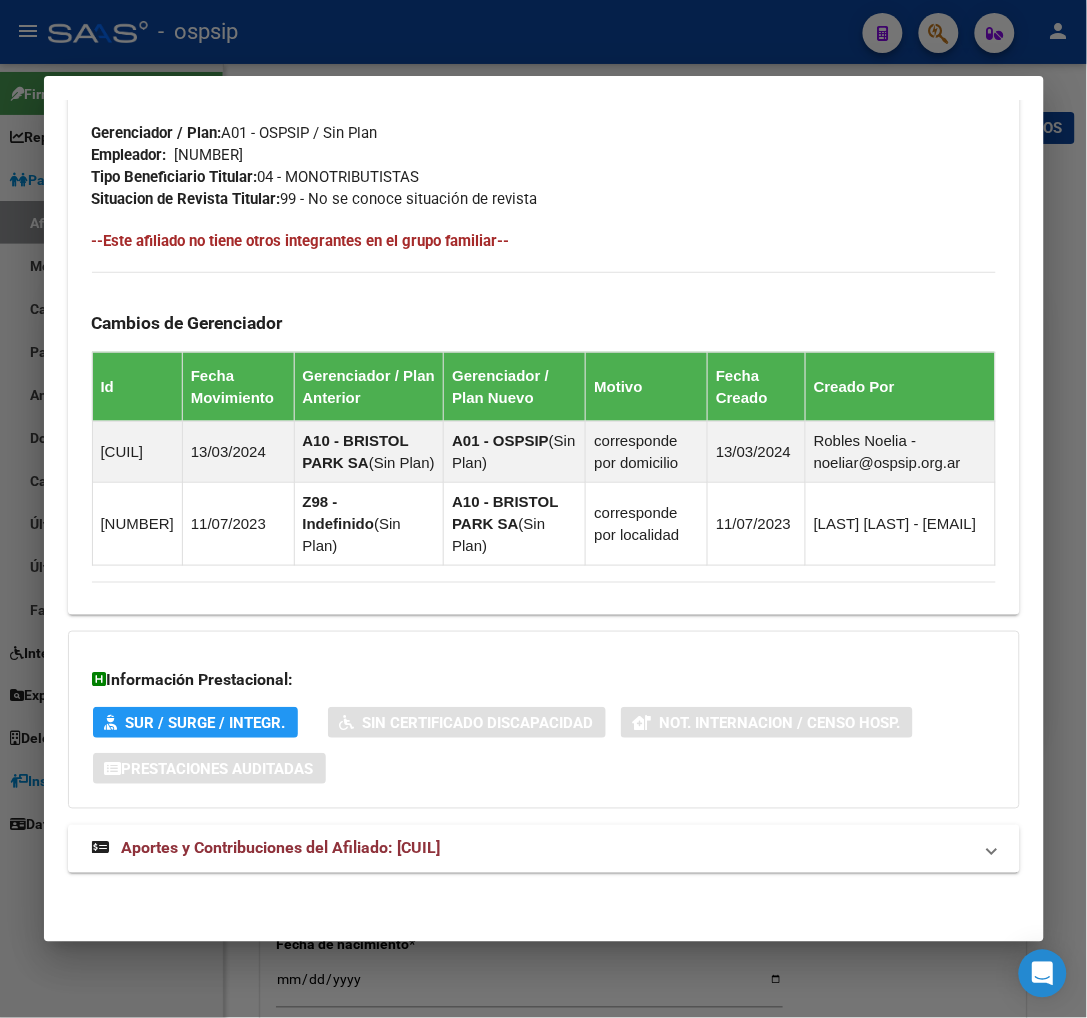 scroll, scrollTop: 1233, scrollLeft: 0, axis: vertical 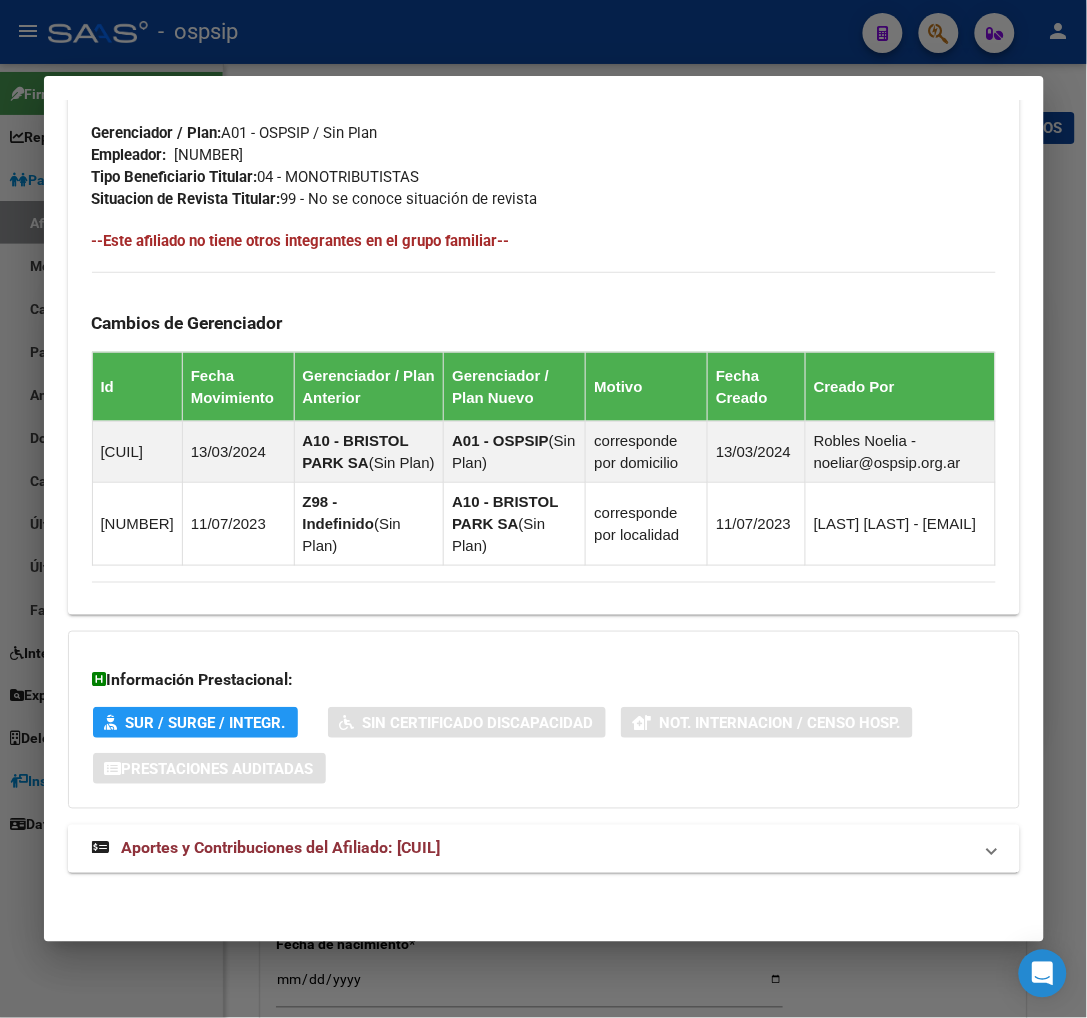 click on "Aportes y Contribuciones del Afiliado: 20183215915" at bounding box center (281, 848) 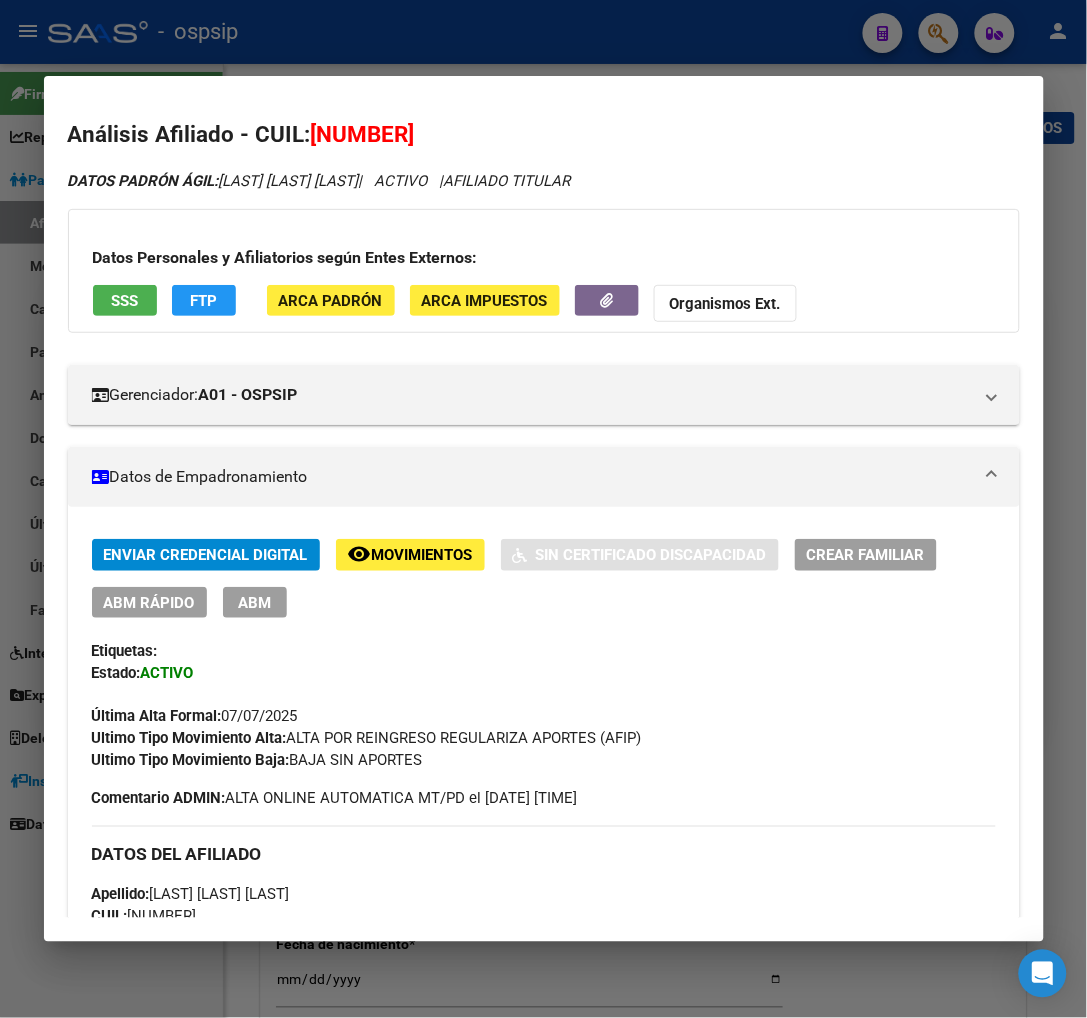 scroll, scrollTop: 0, scrollLeft: 0, axis: both 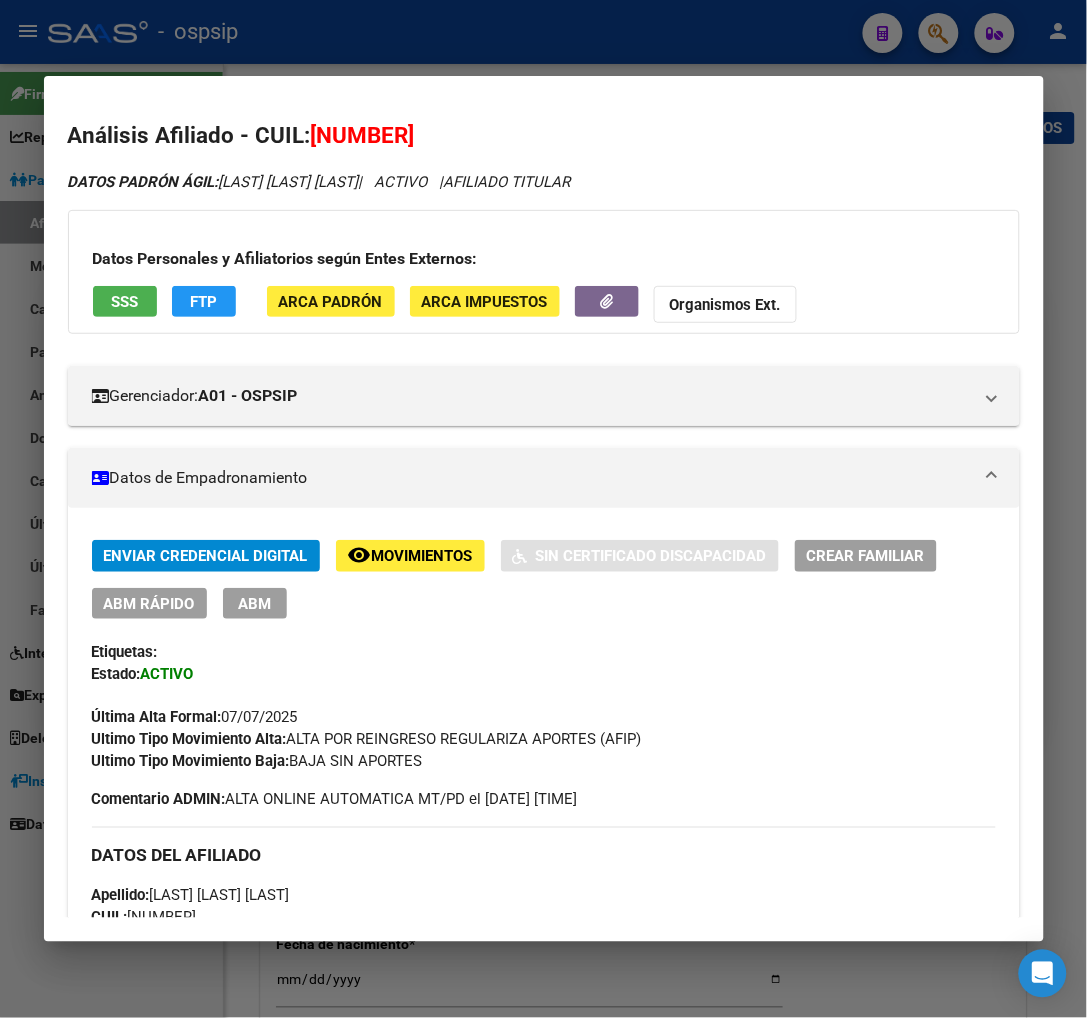 click on "Análisis Afiliado - CUIL:  20183215915 DATOS PADRÓN ÁGIL:  NOLI VILLAR RICARDO JOAQUIN     |   ACTIVO   |     AFILIADO TITULAR  Datos Personales y Afiliatorios según Entes Externos: SSS FTP ARCA Padrón ARCA Impuestos Organismos Ext.    Gerenciador:      A01 - OSPSIP Atención telefónica: Atención emergencias: Otros Datos Útiles:    Datos de Empadronamiento  Enviar Credencial Digital remove_red_eye Movimientos    Sin Certificado Discapacidad Crear Familiar ABM Rápido ABM Etiquetas: Estado: ACTIVO Última Alta Formal:  07/07/2025 Ultimo Tipo Movimiento Alta:  ALTA POR REINGRESO REGULARIZA APORTES (AFIP) Ultimo Tipo Movimiento Baja:  BAJA SIN APORTES Comentario ADMIN:  ALTA ONLINE AUTOMATICA MT/PD el 2023-06-27 11:39:35 DATOS DEL AFILIADO Apellido:  RICARDO JOAQUIN NOLI VILLAR CUIL:  20183215915 Documento:  DU - DOCUMENTO UNICO 18321591  Nacionalidad:  ARGENTINA Parentesco:  0 - Titular Estado Civil:  Soltero Discapacitado:    NO (00) Sexo:  M Nacimiento:  01/01/1967 Edad:  58  Provincia:" at bounding box center [544, 1567] 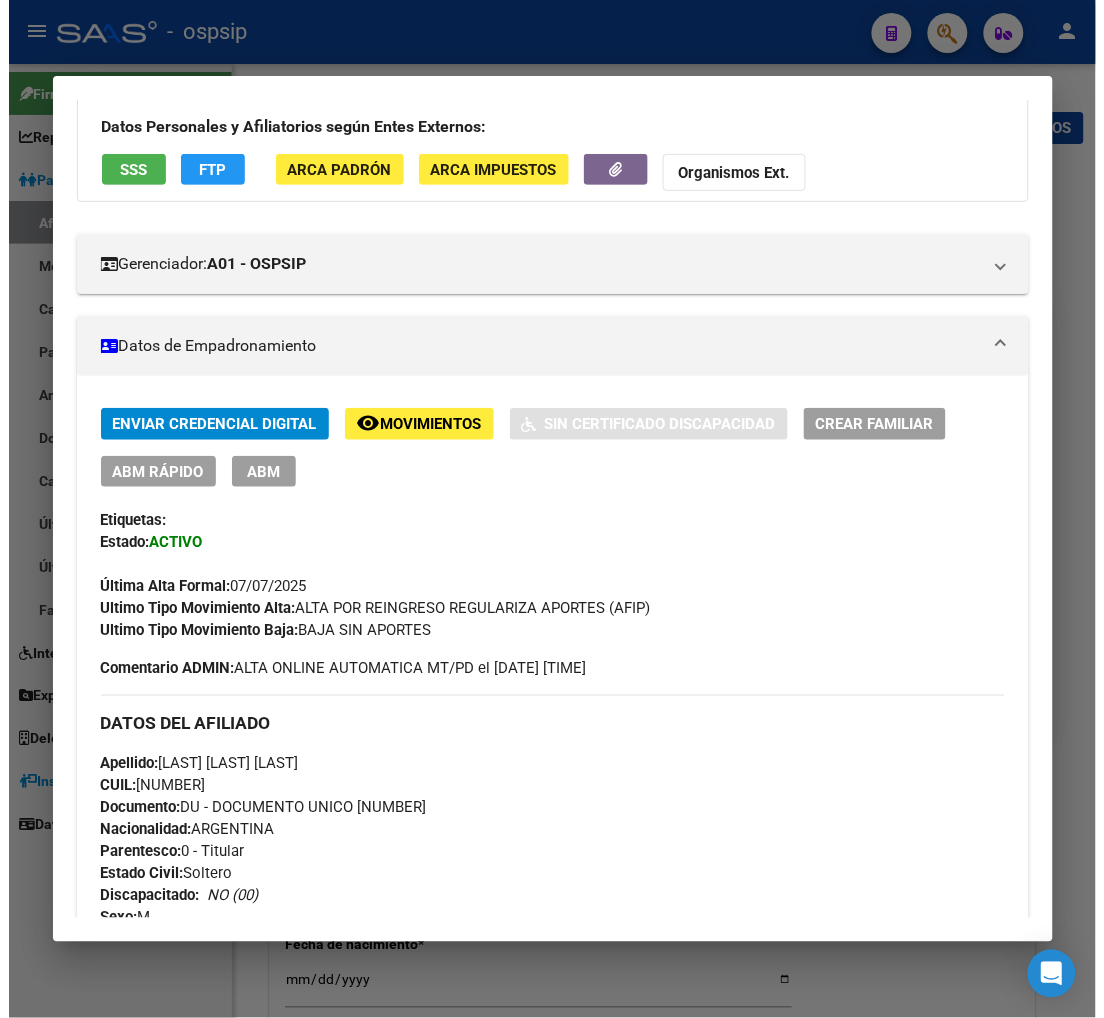 scroll, scrollTop: 111, scrollLeft: 0, axis: vertical 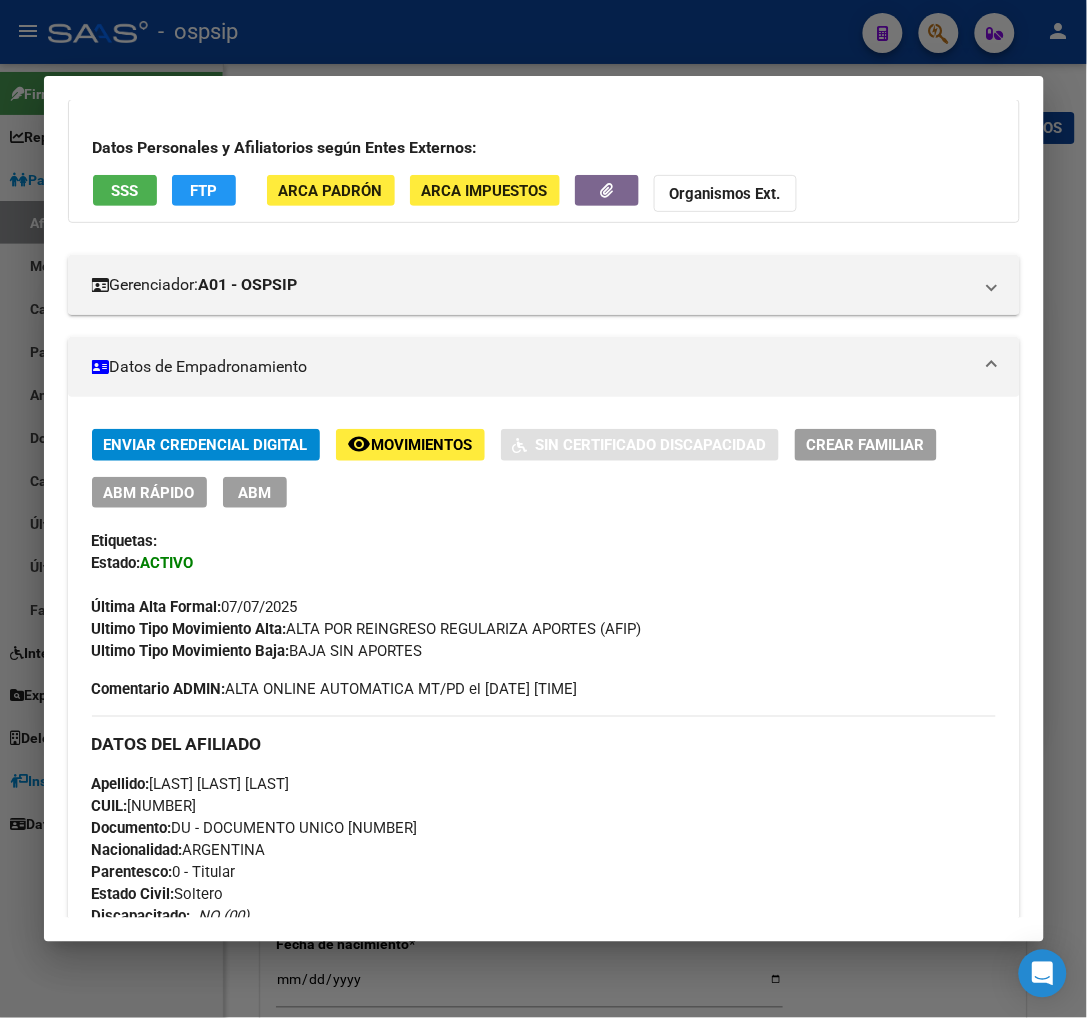 click on "ABM" at bounding box center [254, 493] 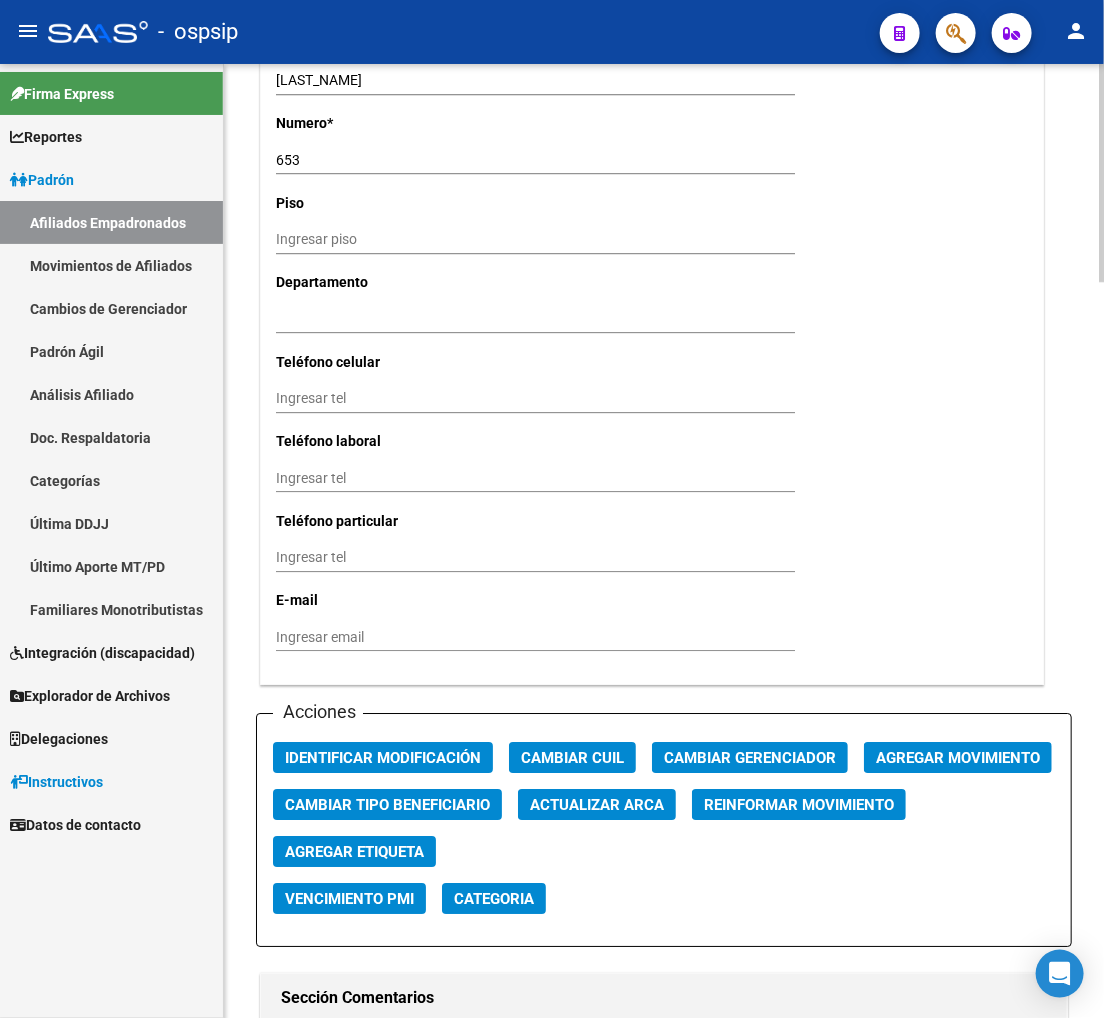 scroll, scrollTop: 2111, scrollLeft: 0, axis: vertical 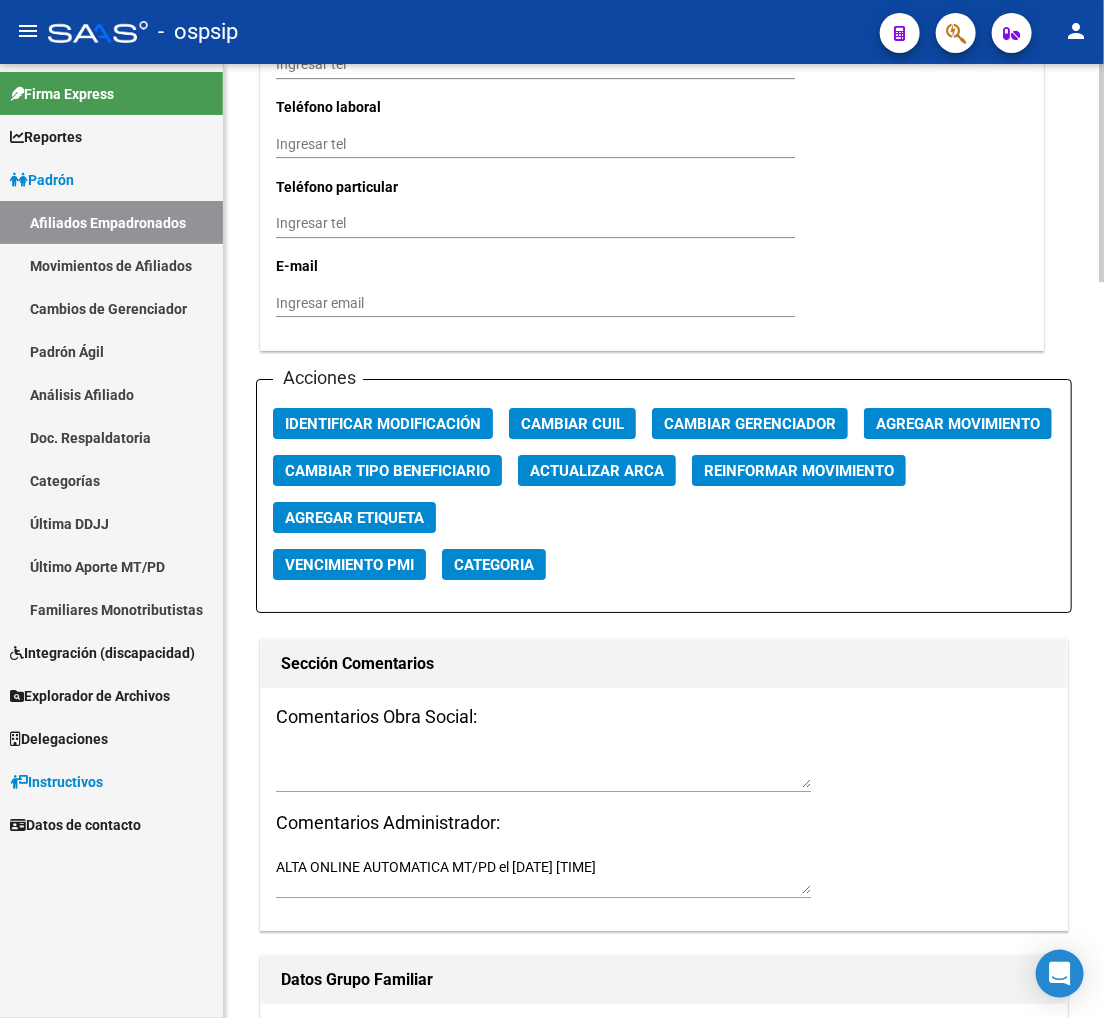 click on "Agregar Movimiento" 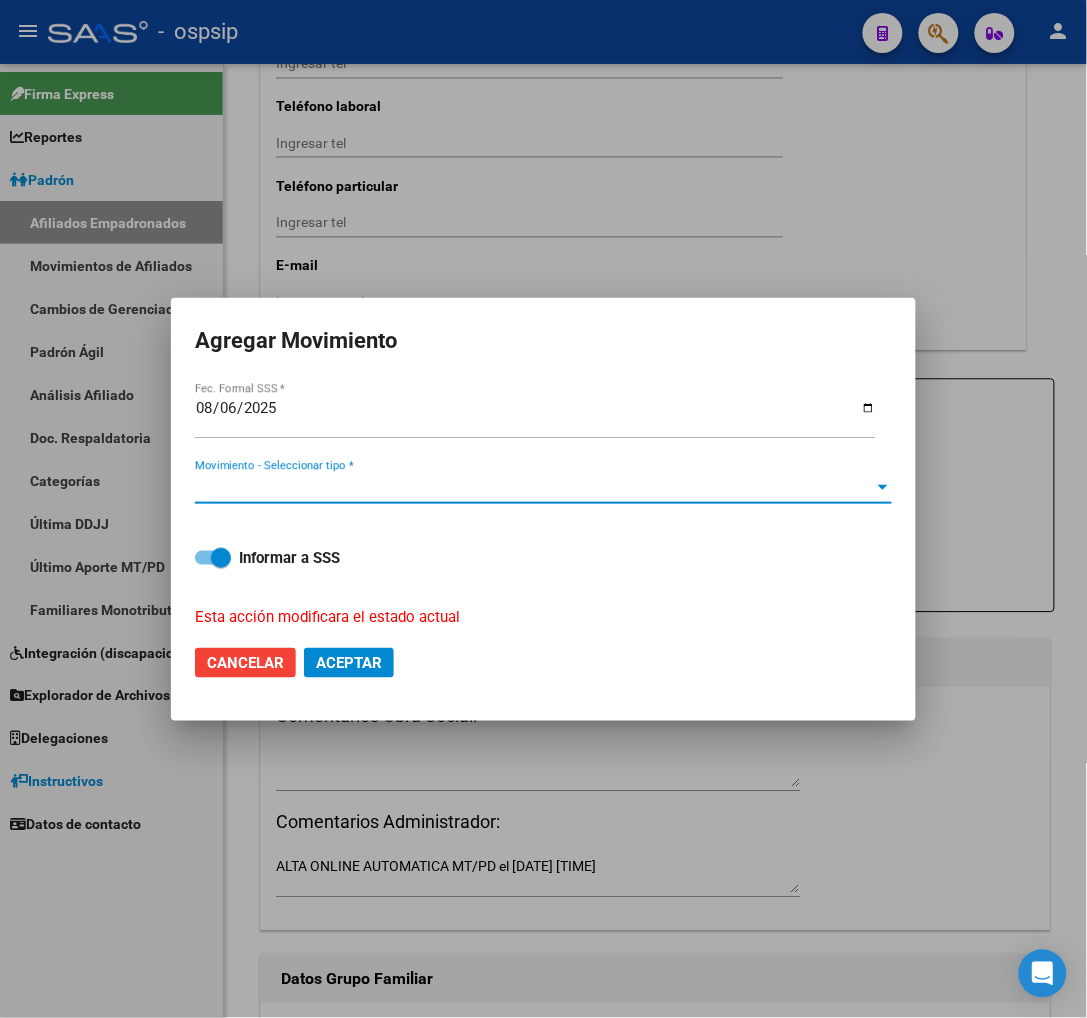 click on "Movimiento - Seleccionar tipo *" at bounding box center (534, 488) 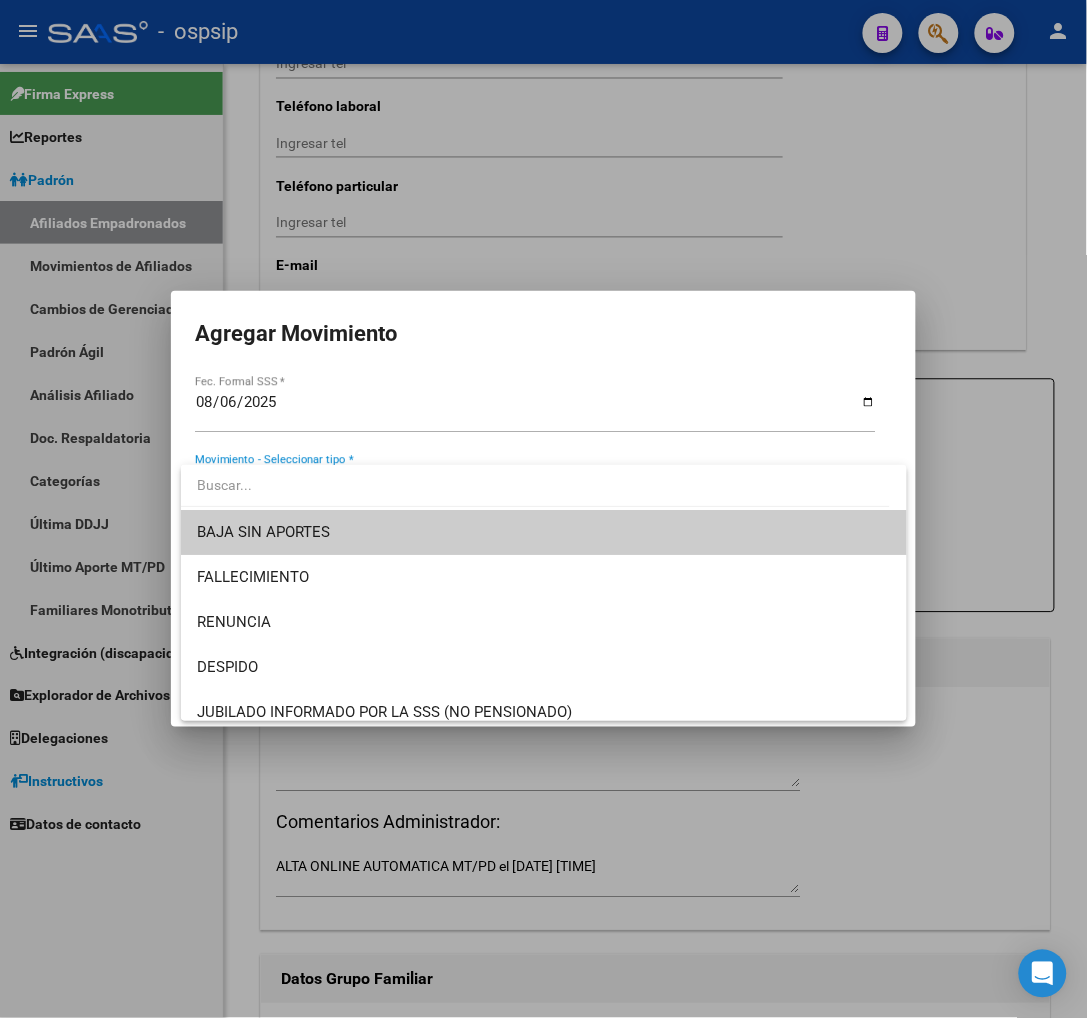 click on "BAJA SIN APORTES" at bounding box center (544, 532) 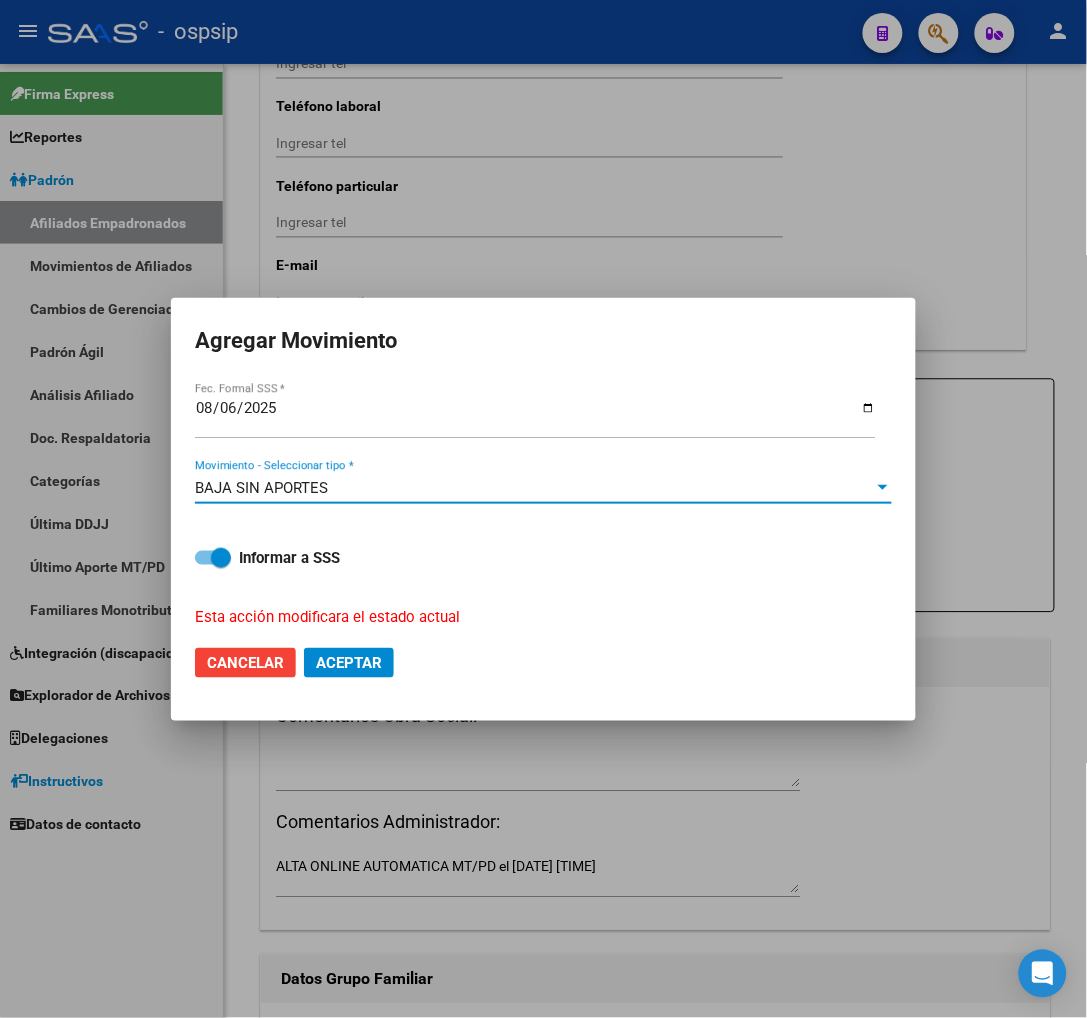 click on "Aceptar" 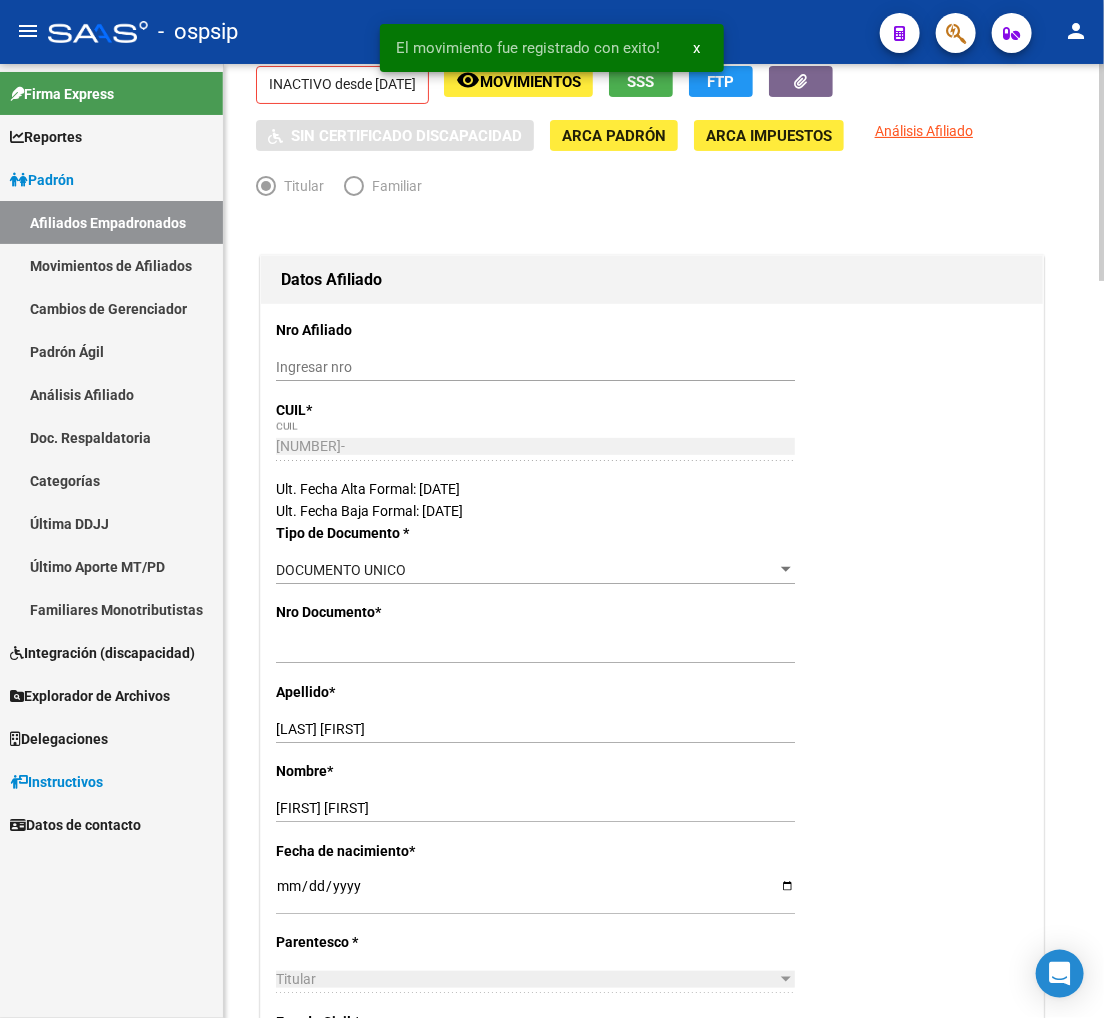 scroll, scrollTop: 0, scrollLeft: 0, axis: both 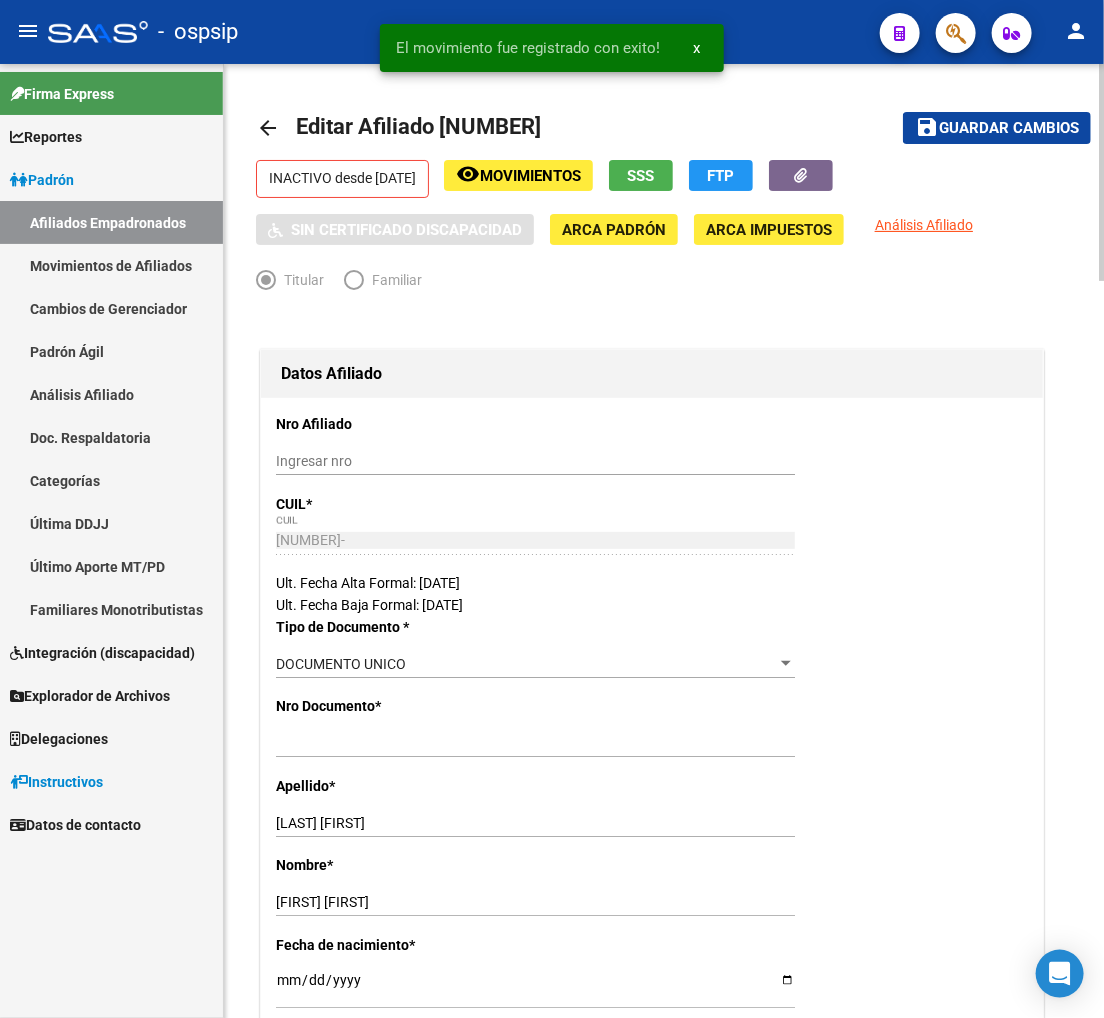 click on "Guardar cambios" 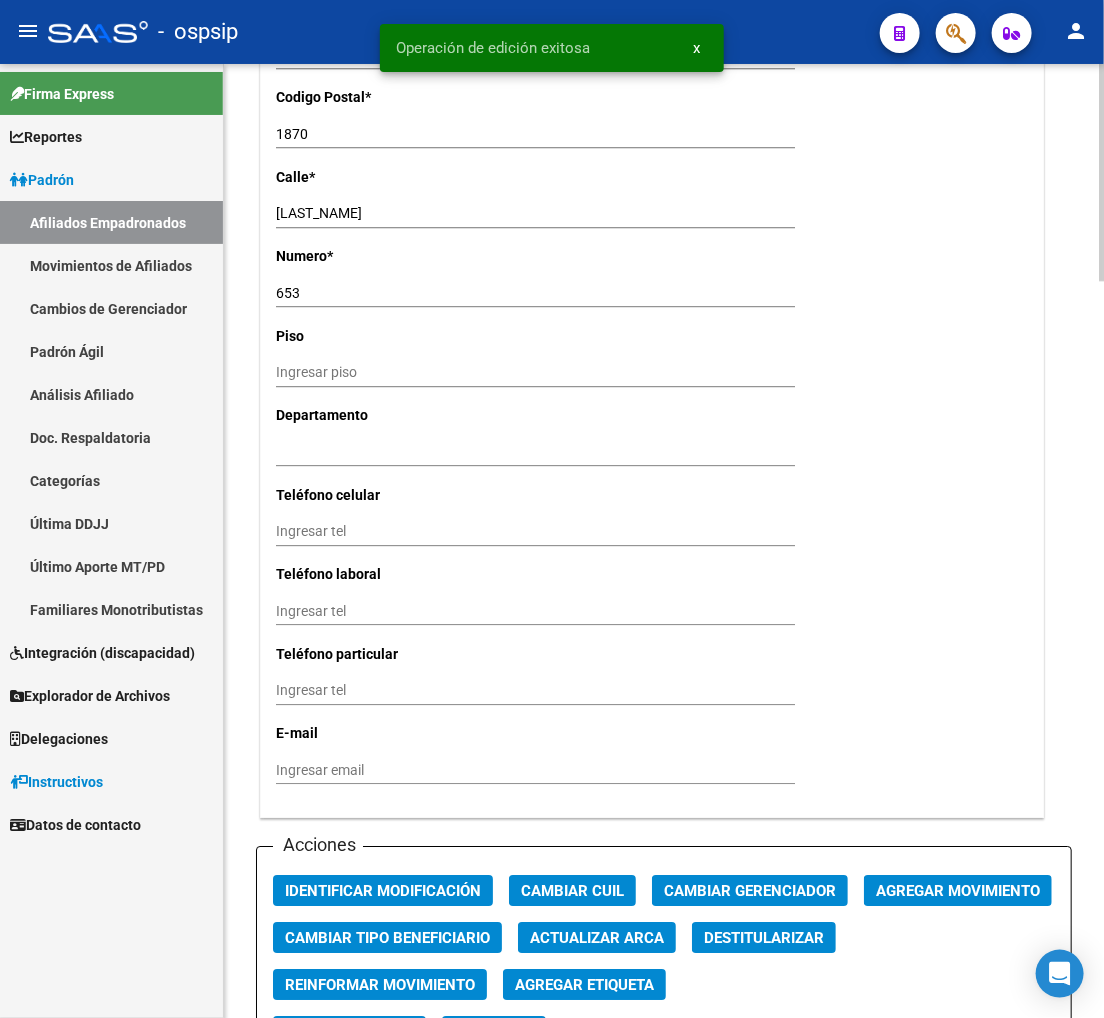 scroll, scrollTop: 2000, scrollLeft: 0, axis: vertical 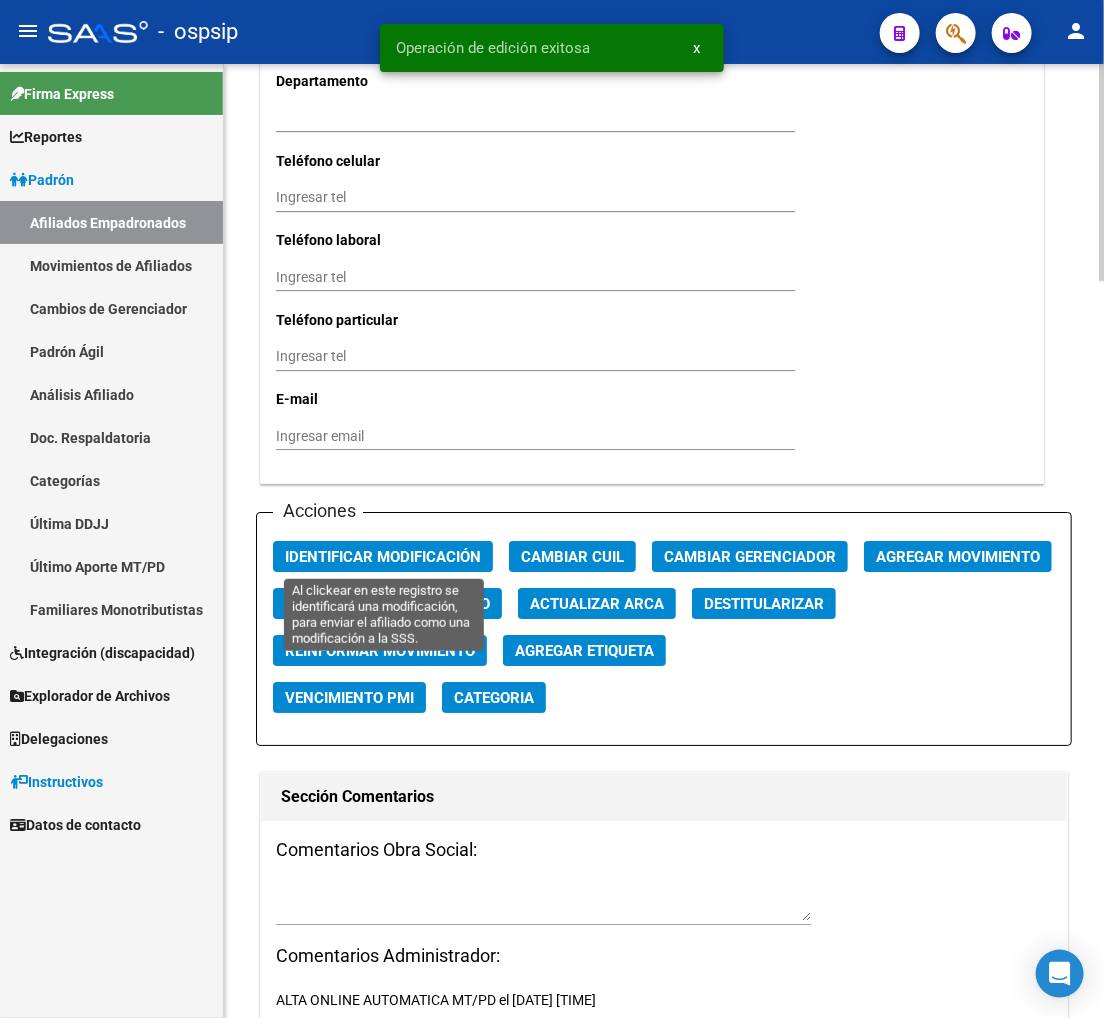 click on "Identificar Modificación" 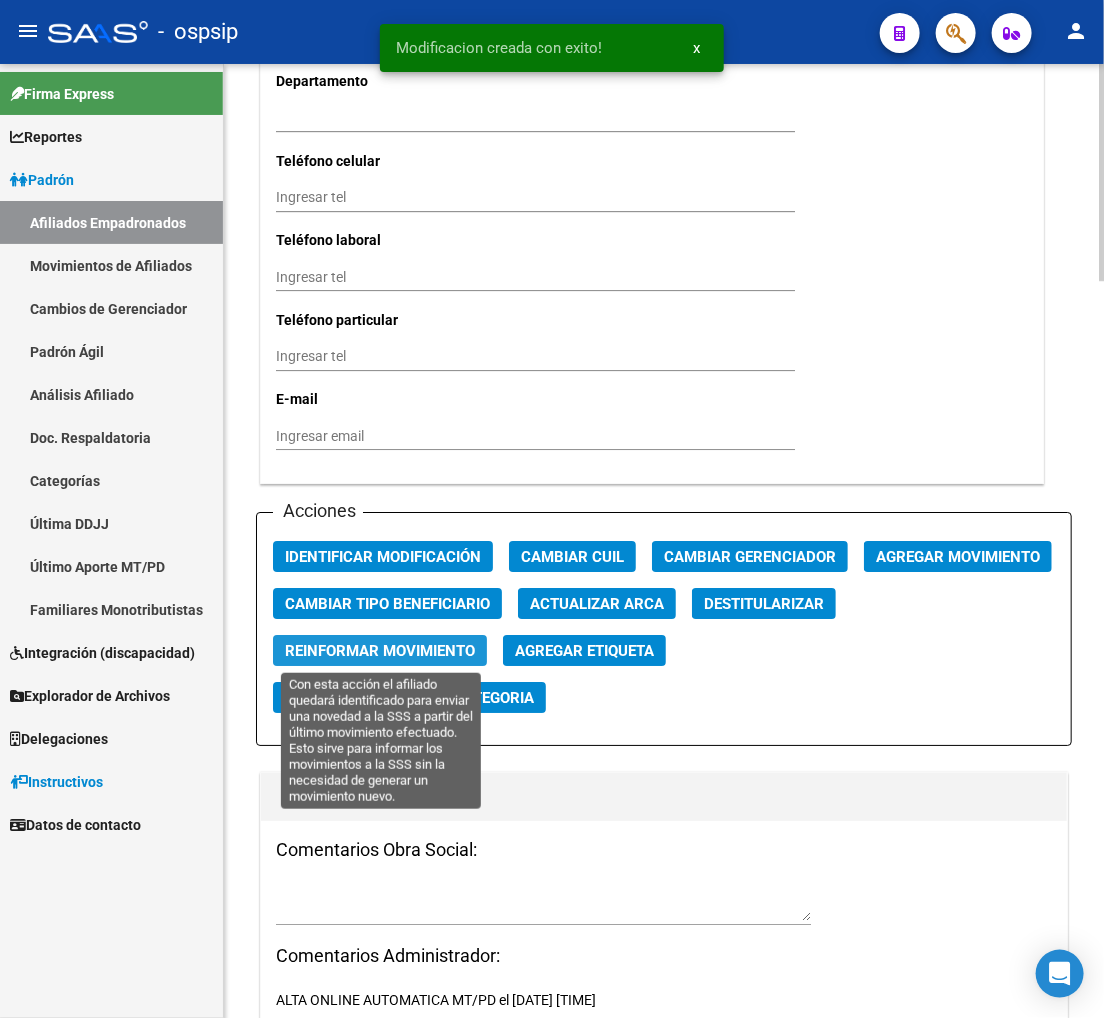 click on "Reinformar Movimiento" 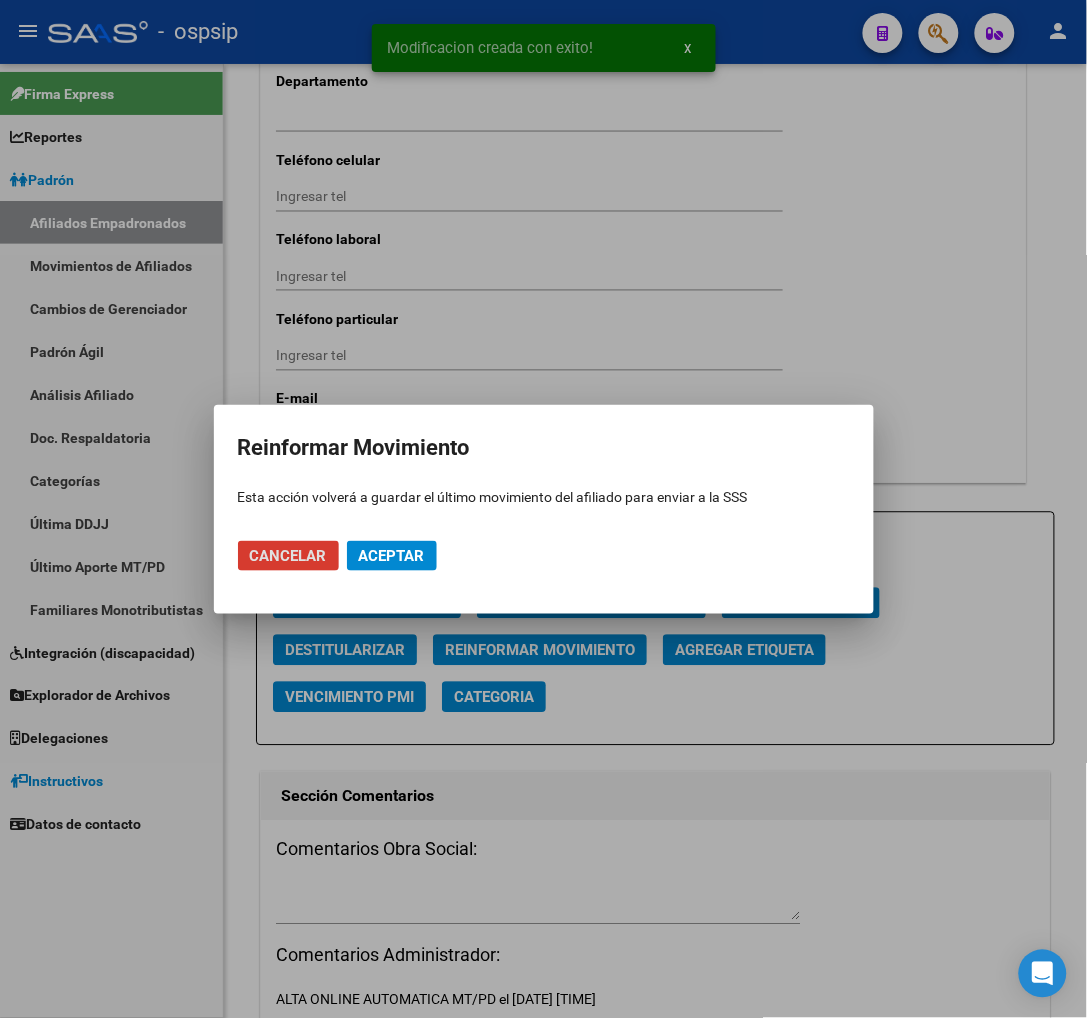 click on "Aceptar" at bounding box center (392, 556) 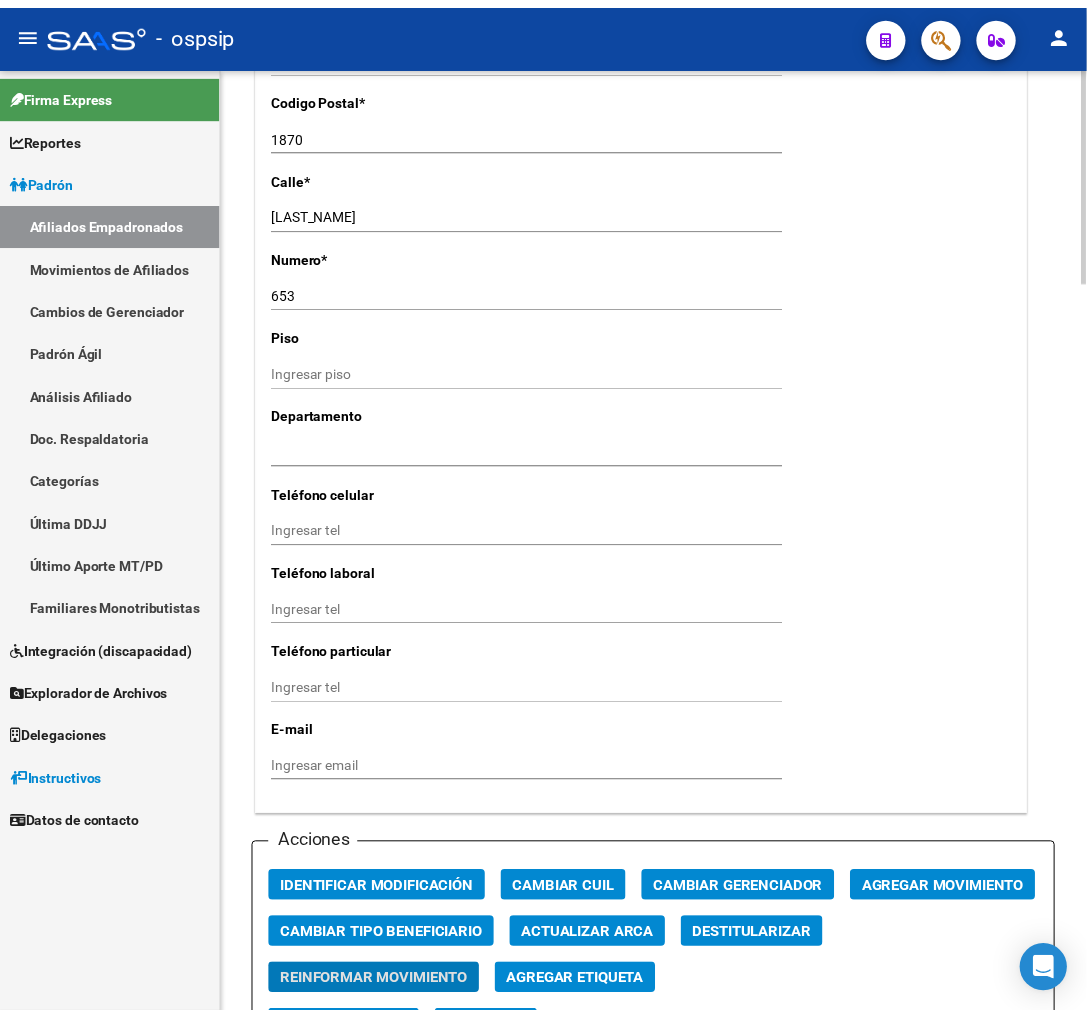 scroll, scrollTop: 1333, scrollLeft: 0, axis: vertical 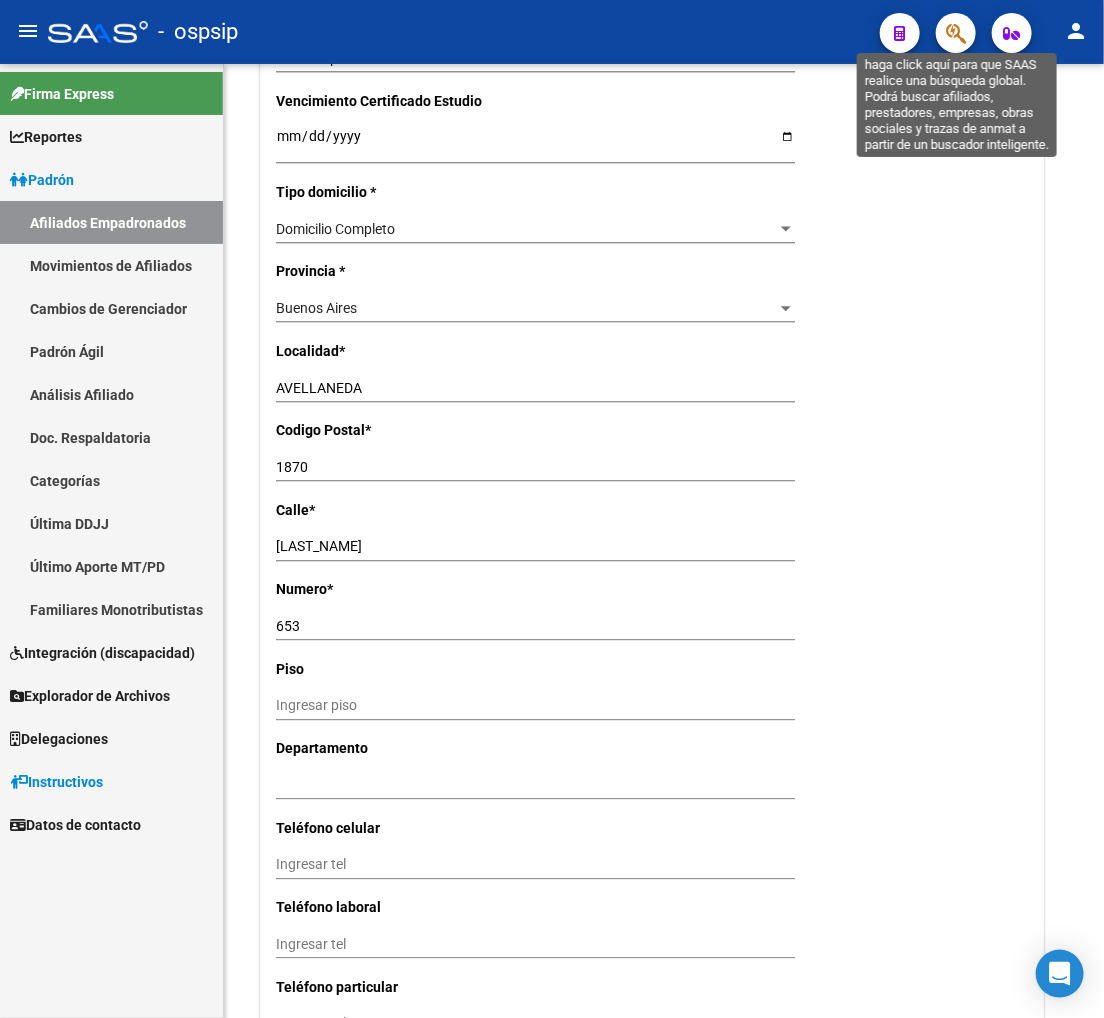 click 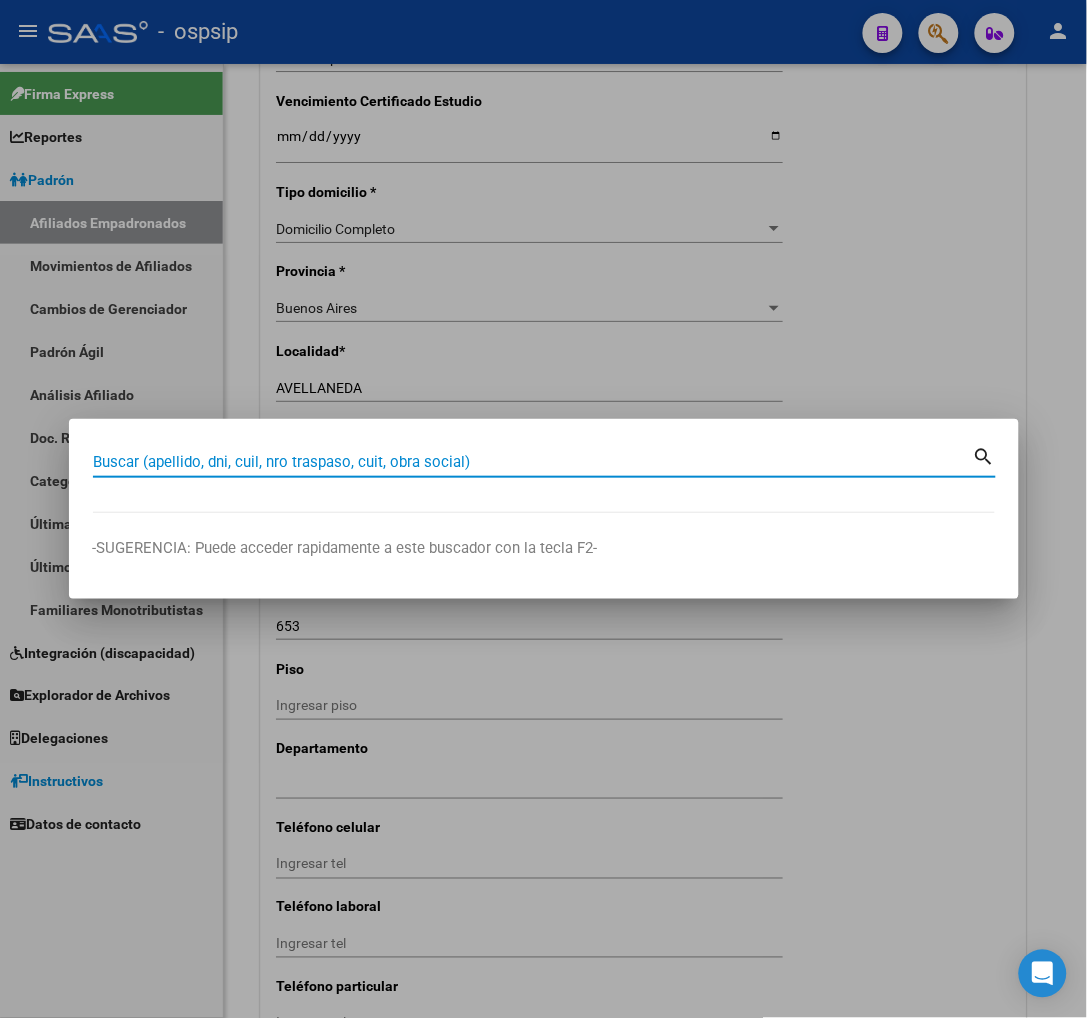 drag, startPoint x: 128, startPoint y: 453, endPoint x: 821, endPoint y: 412, distance: 694.2118 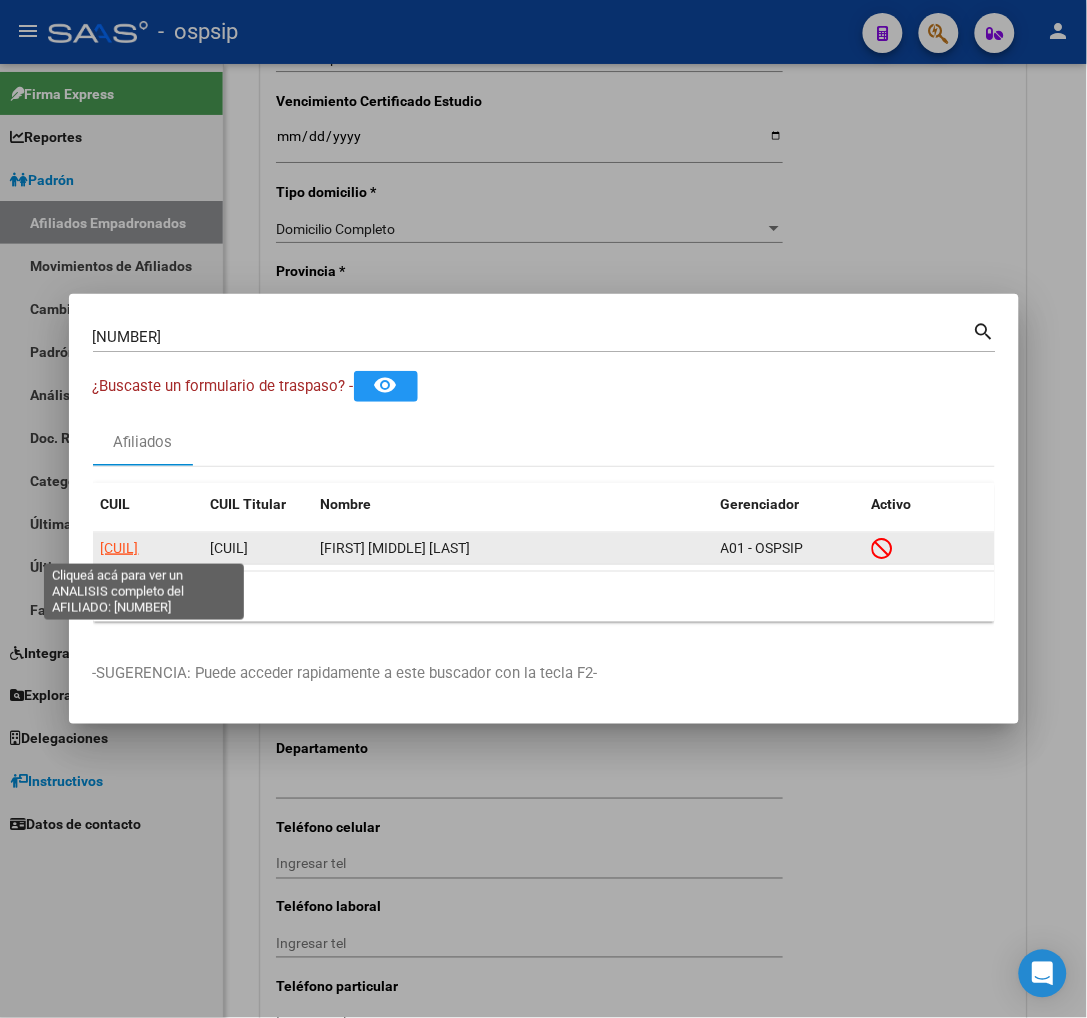 click on "20147278498" 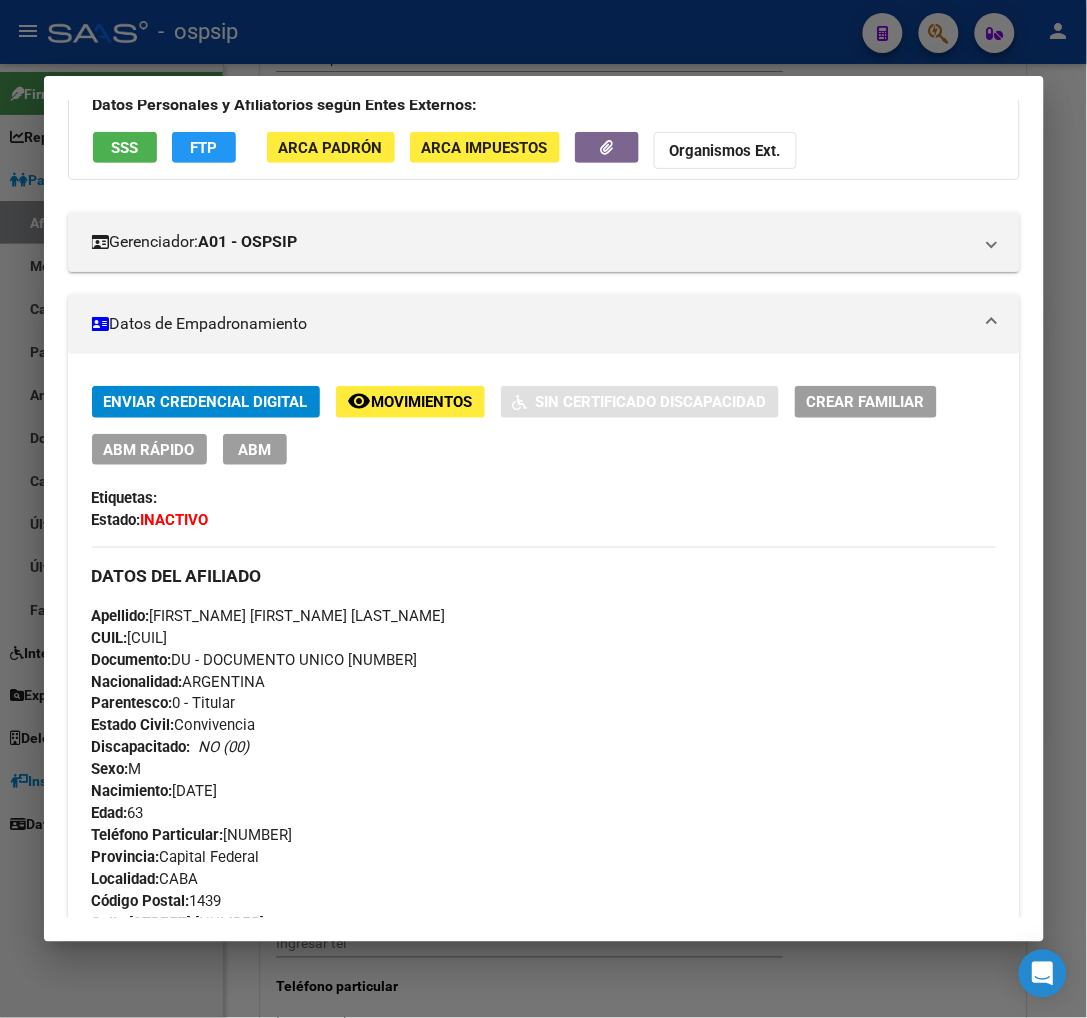 scroll, scrollTop: 333, scrollLeft: 0, axis: vertical 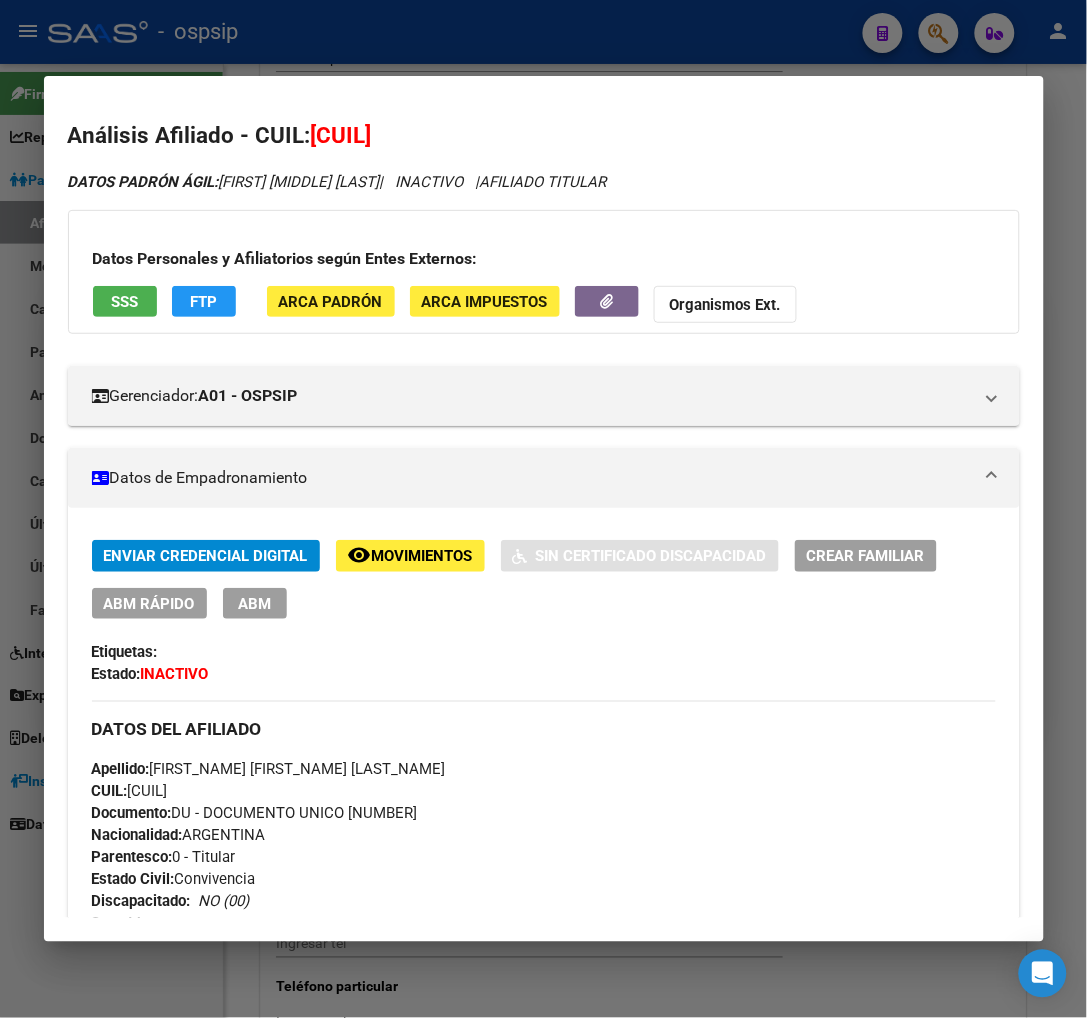 click on "ABM" at bounding box center [254, 604] 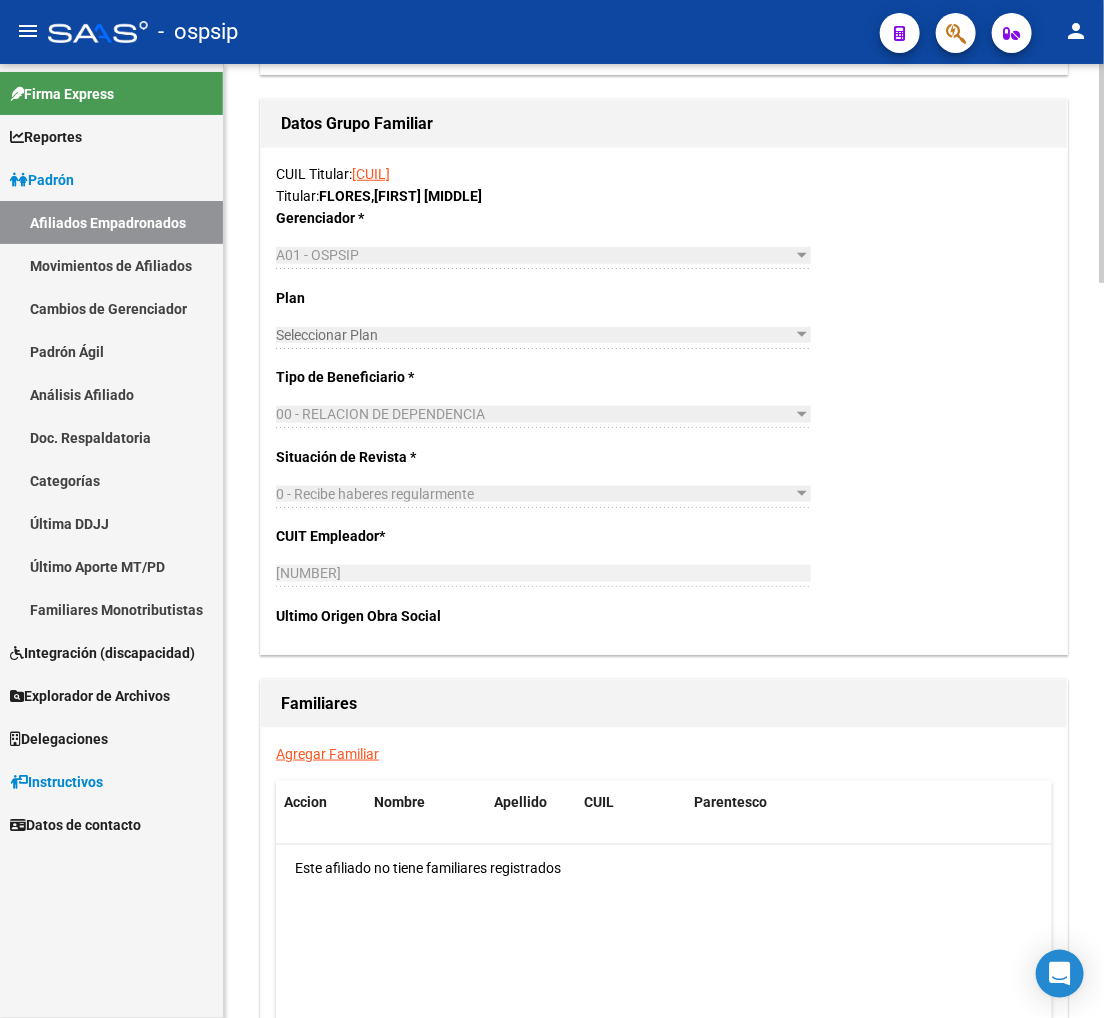 scroll, scrollTop: 3000, scrollLeft: 0, axis: vertical 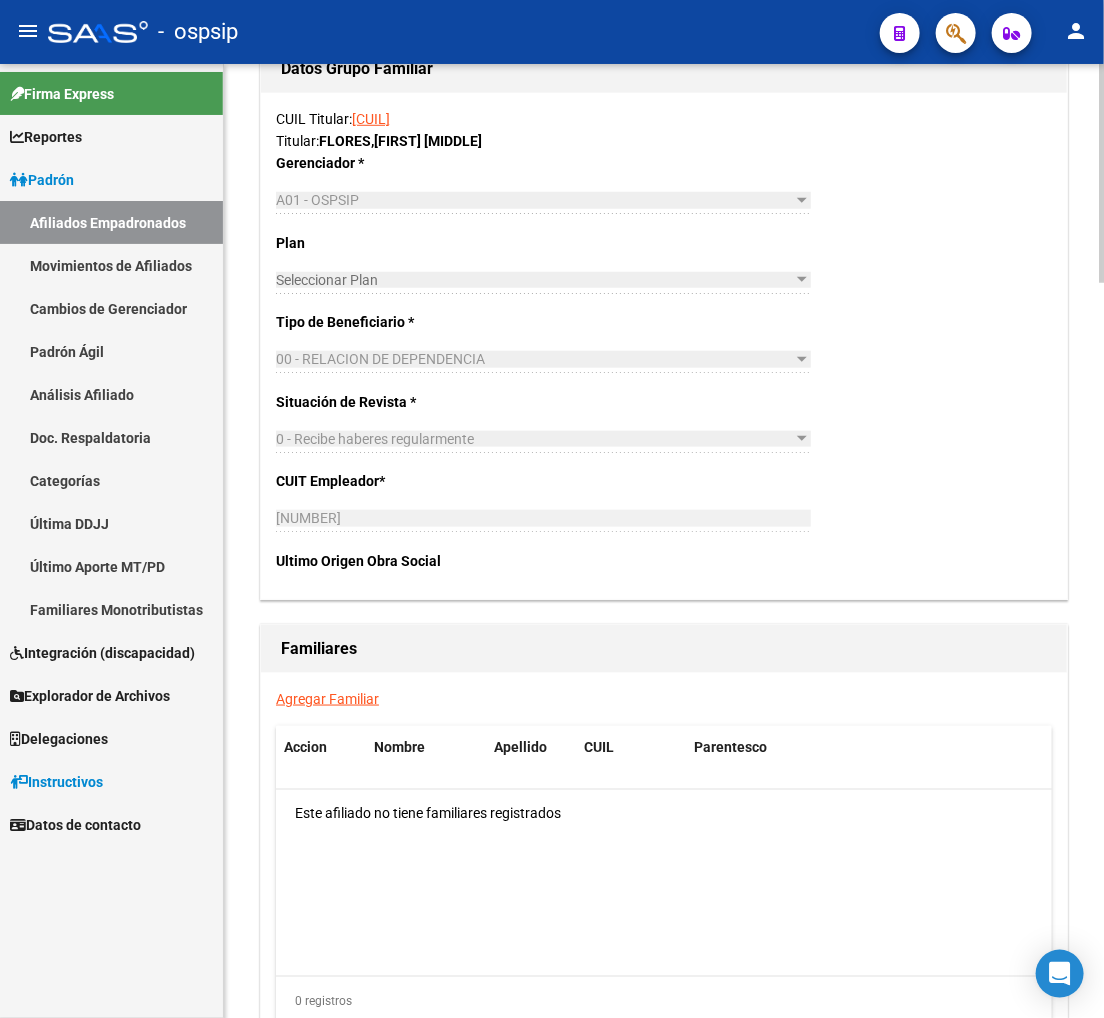 click on "Agregar Familiar" 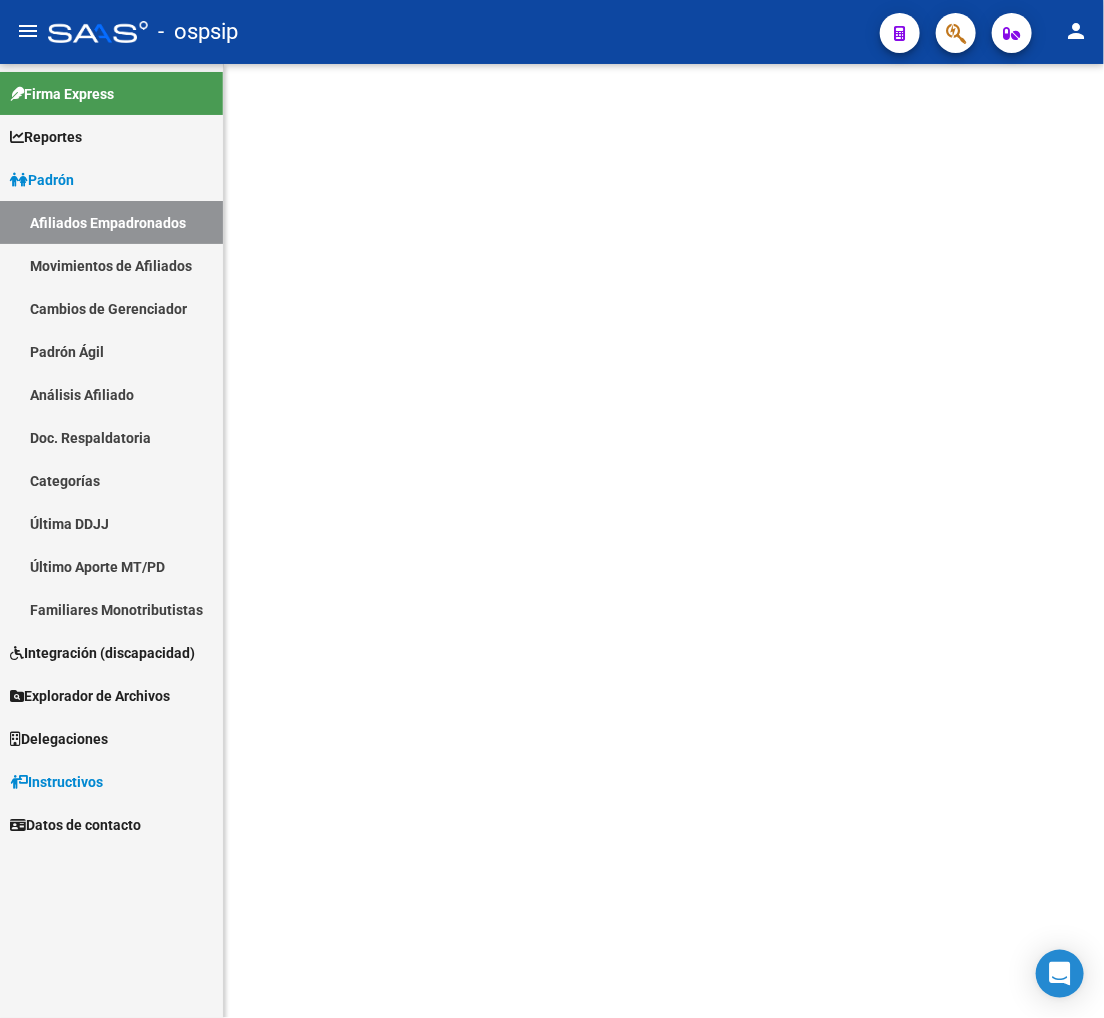 scroll, scrollTop: 0, scrollLeft: 0, axis: both 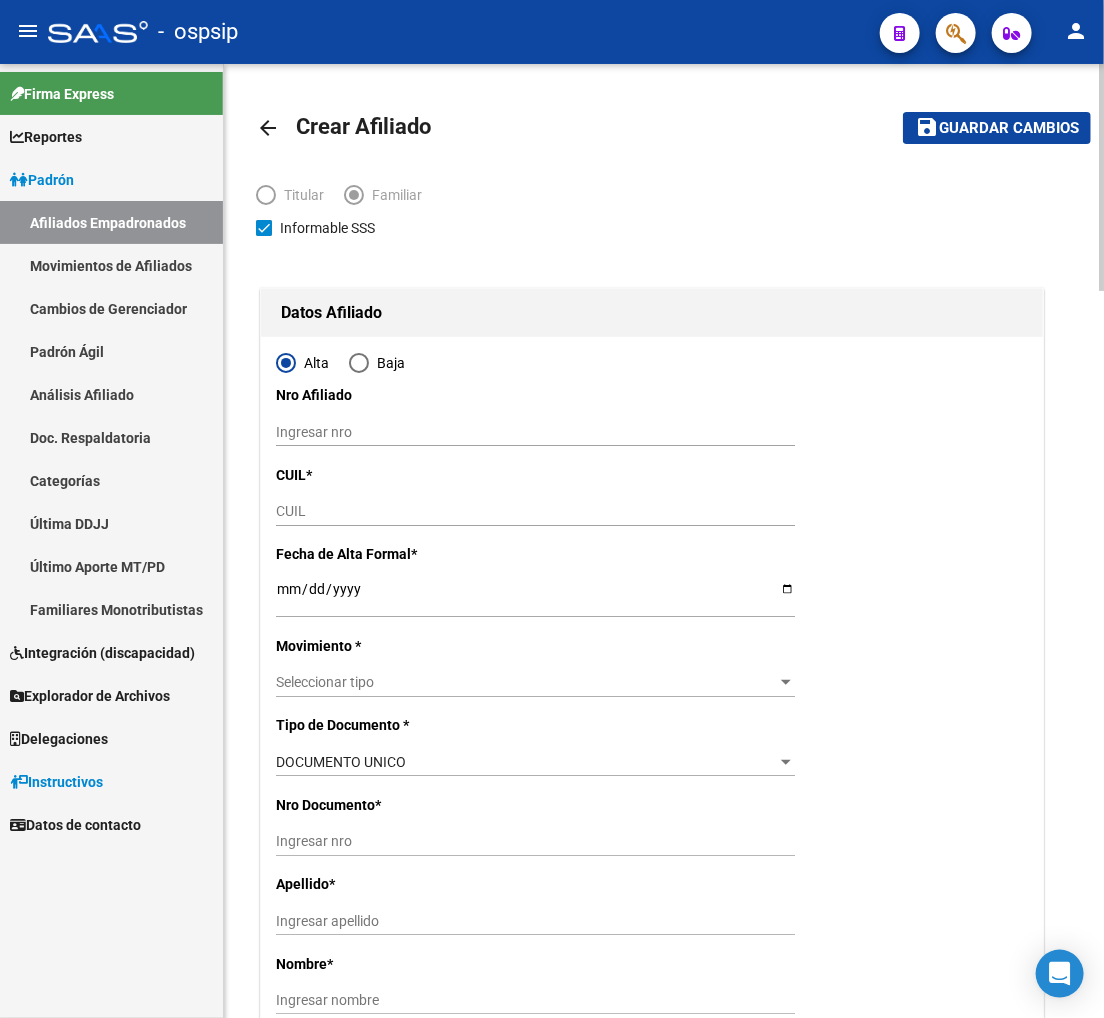 click on "CUIL" at bounding box center (535, 511) 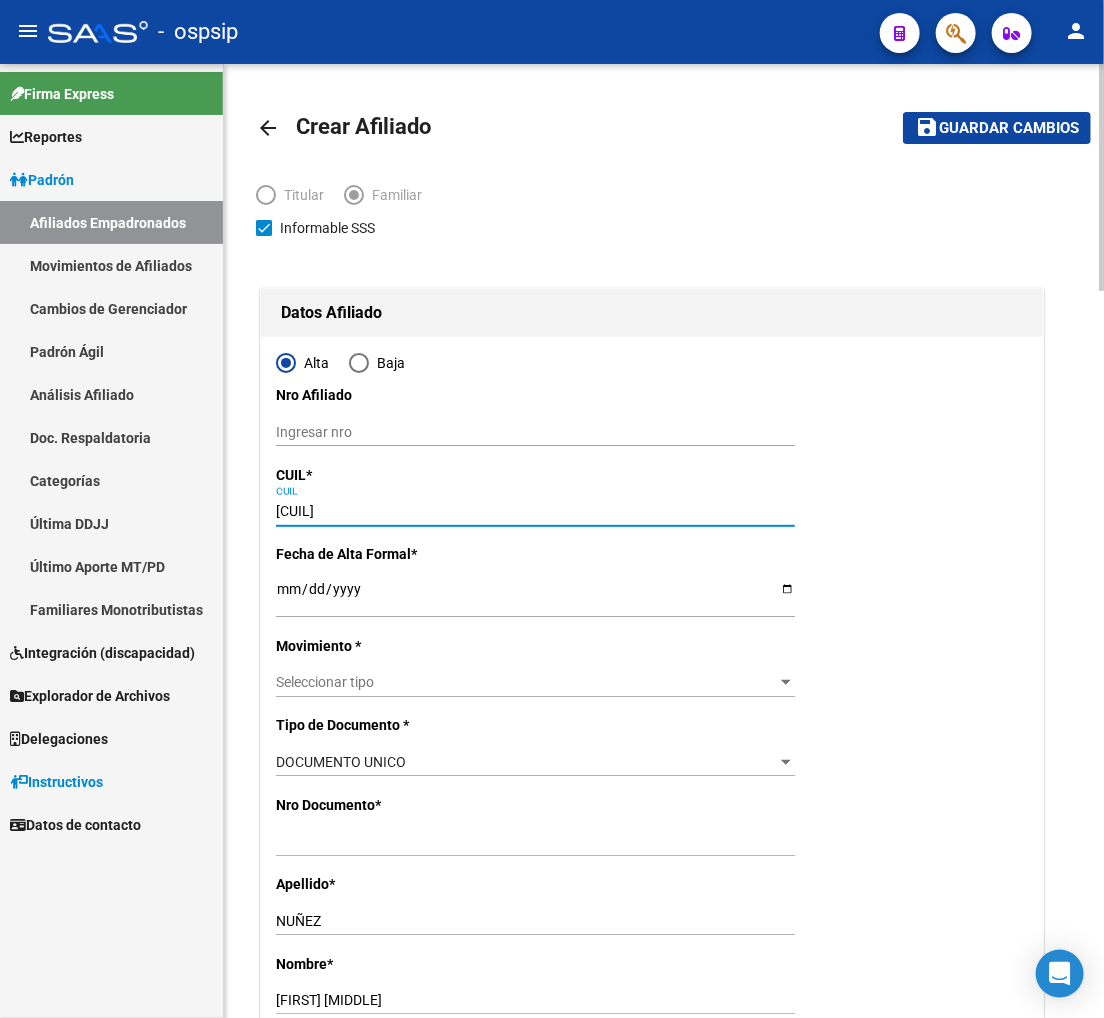 click on "Ingresar fecha" at bounding box center [535, 596] 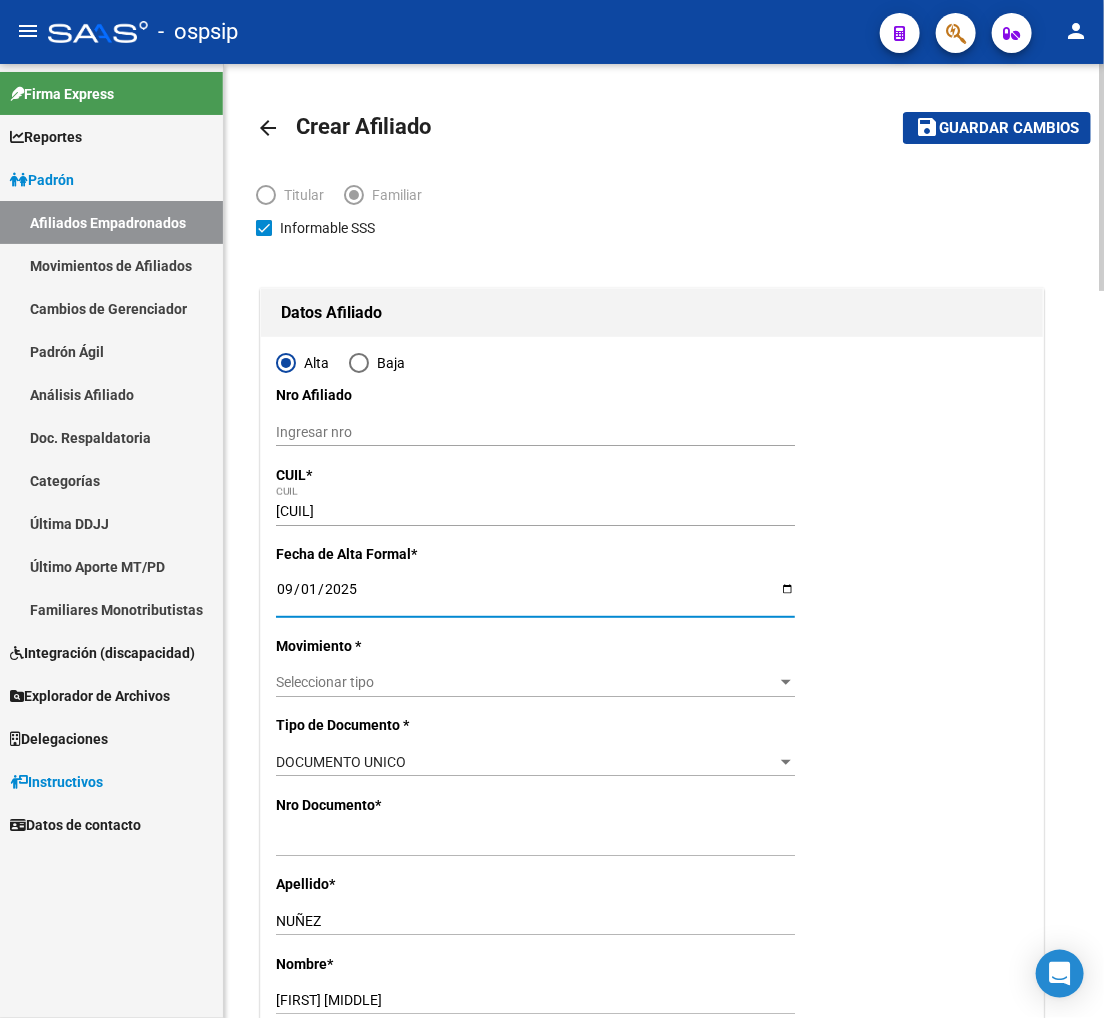 click on "Seleccionar tipo" at bounding box center (526, 682) 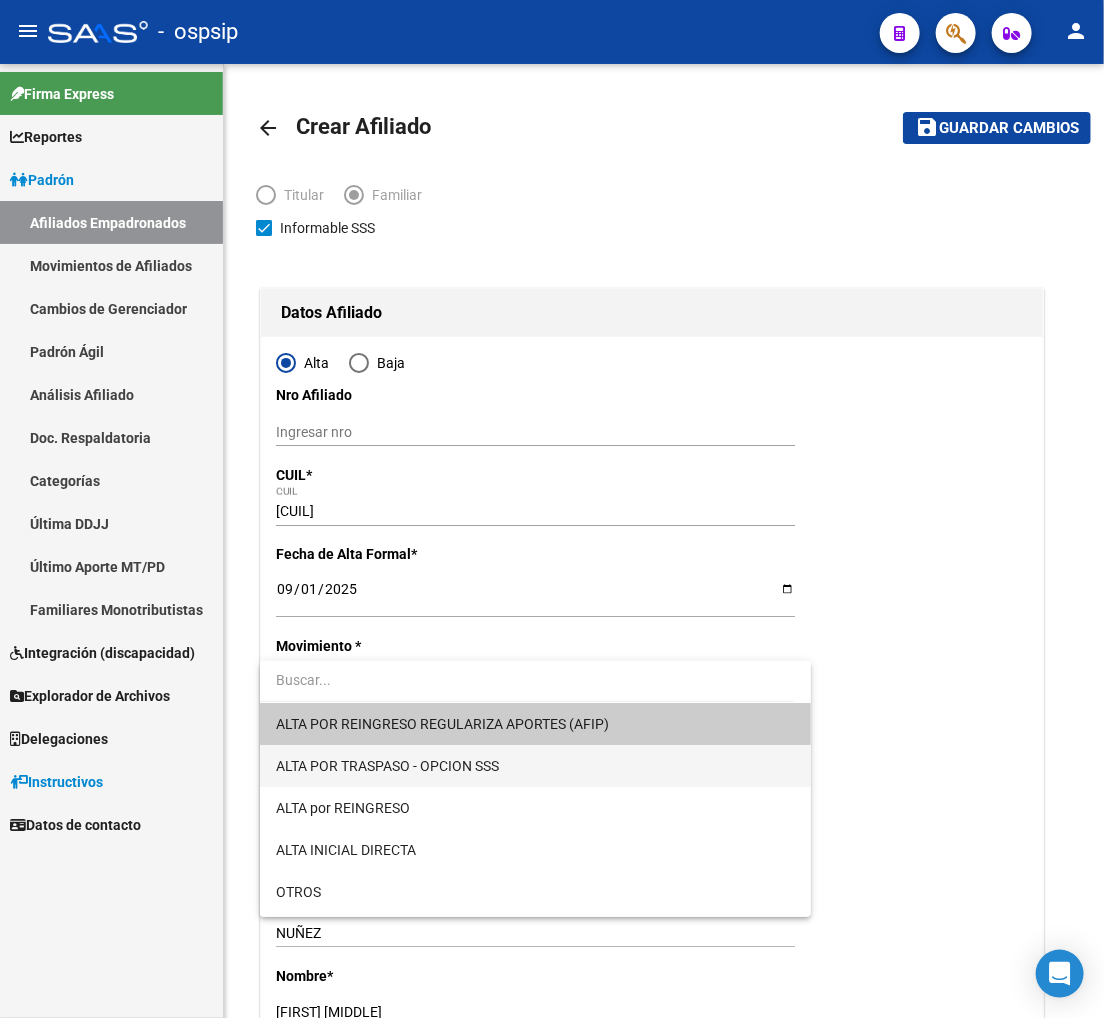 click on "ALTA POR TRASPASO - OPCION SSS" at bounding box center (535, 766) 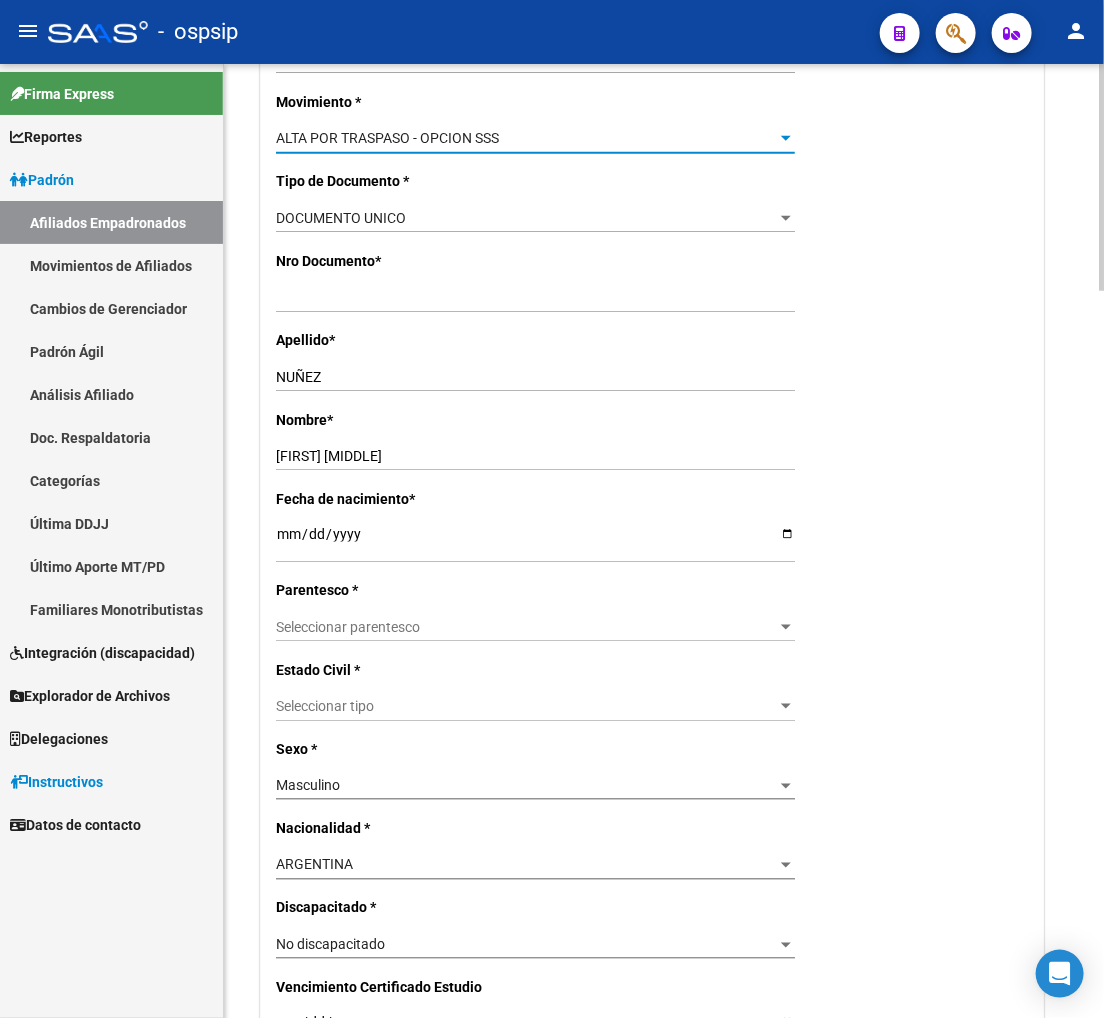 scroll, scrollTop: 555, scrollLeft: 0, axis: vertical 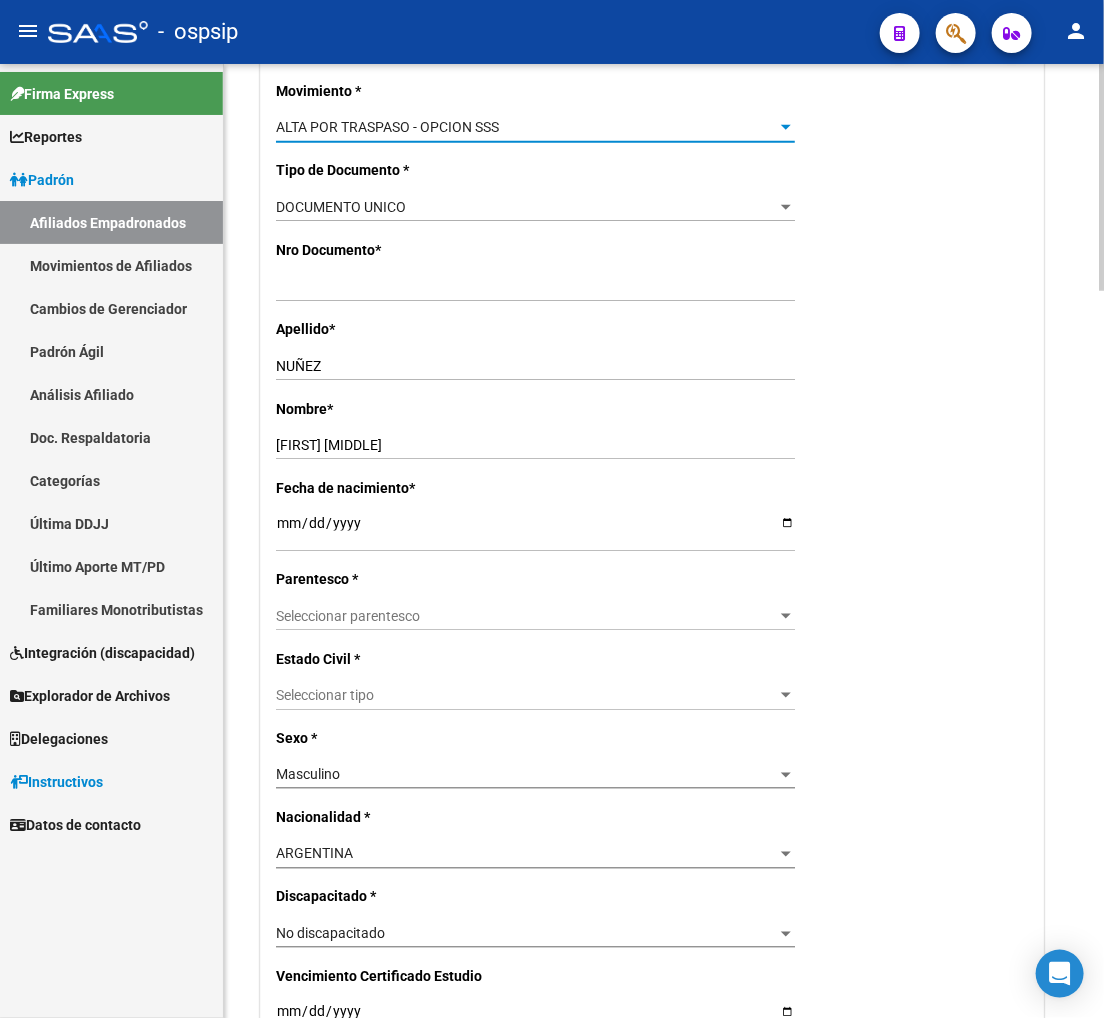 click on "Seleccionar parentesco" at bounding box center (526, 616) 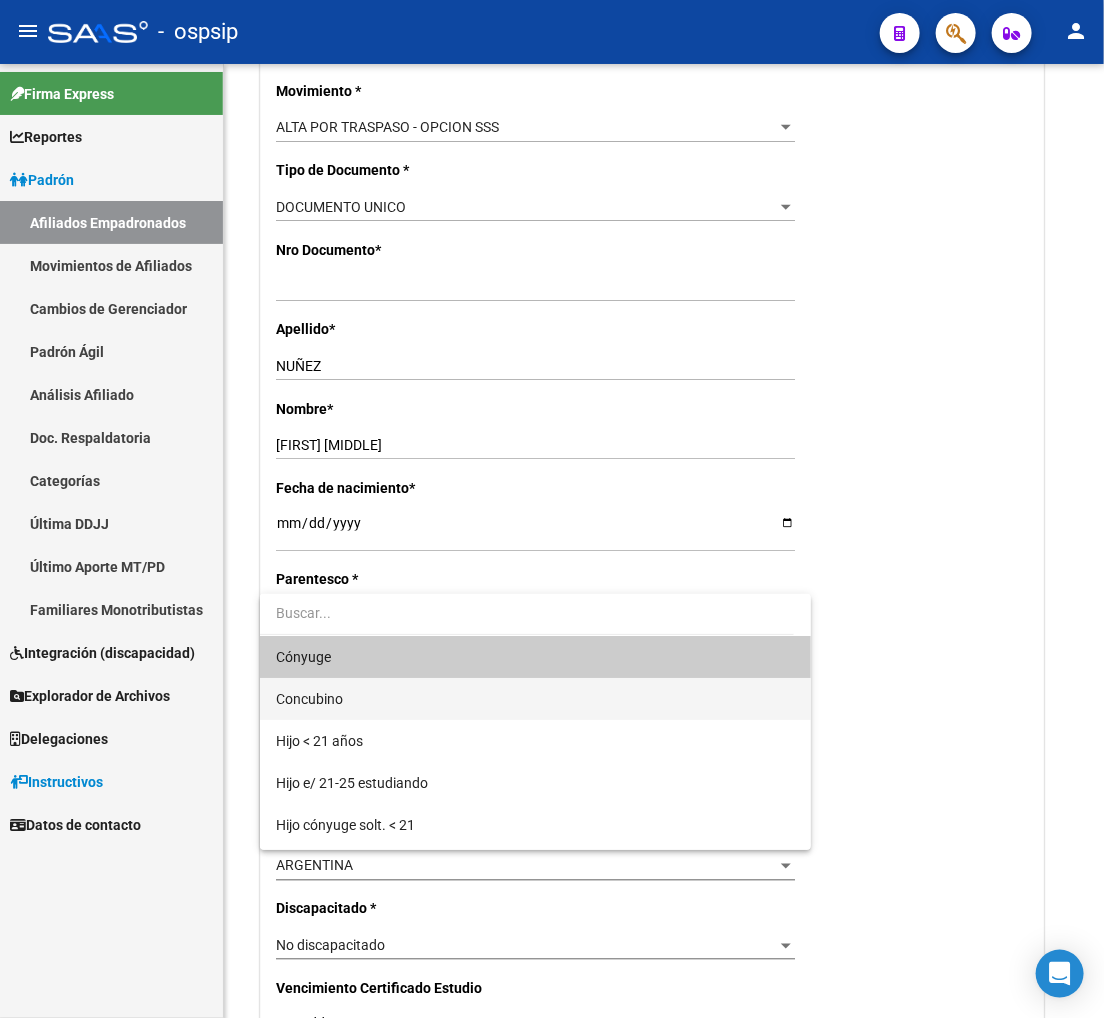 click on "Concubino" at bounding box center [535, 699] 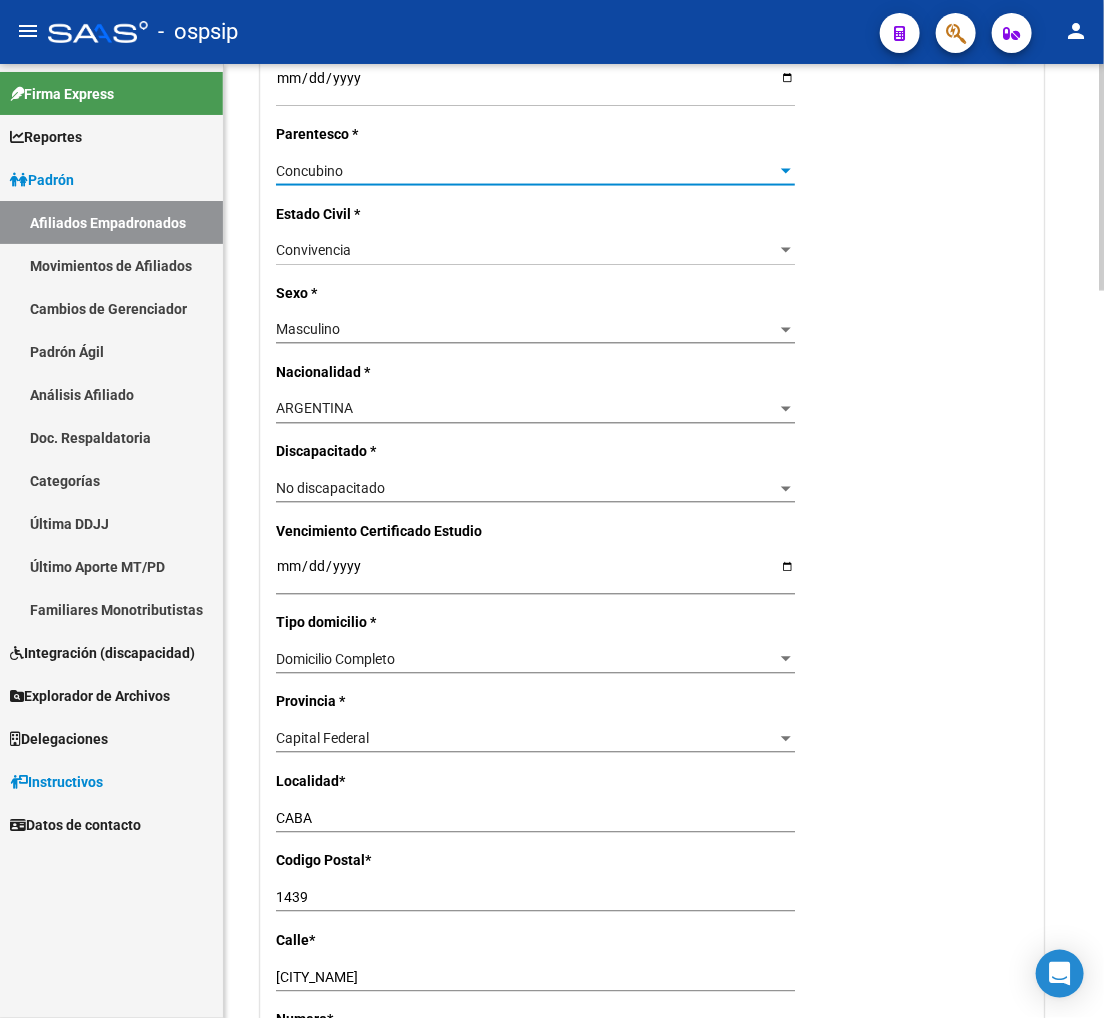 scroll, scrollTop: 1333, scrollLeft: 0, axis: vertical 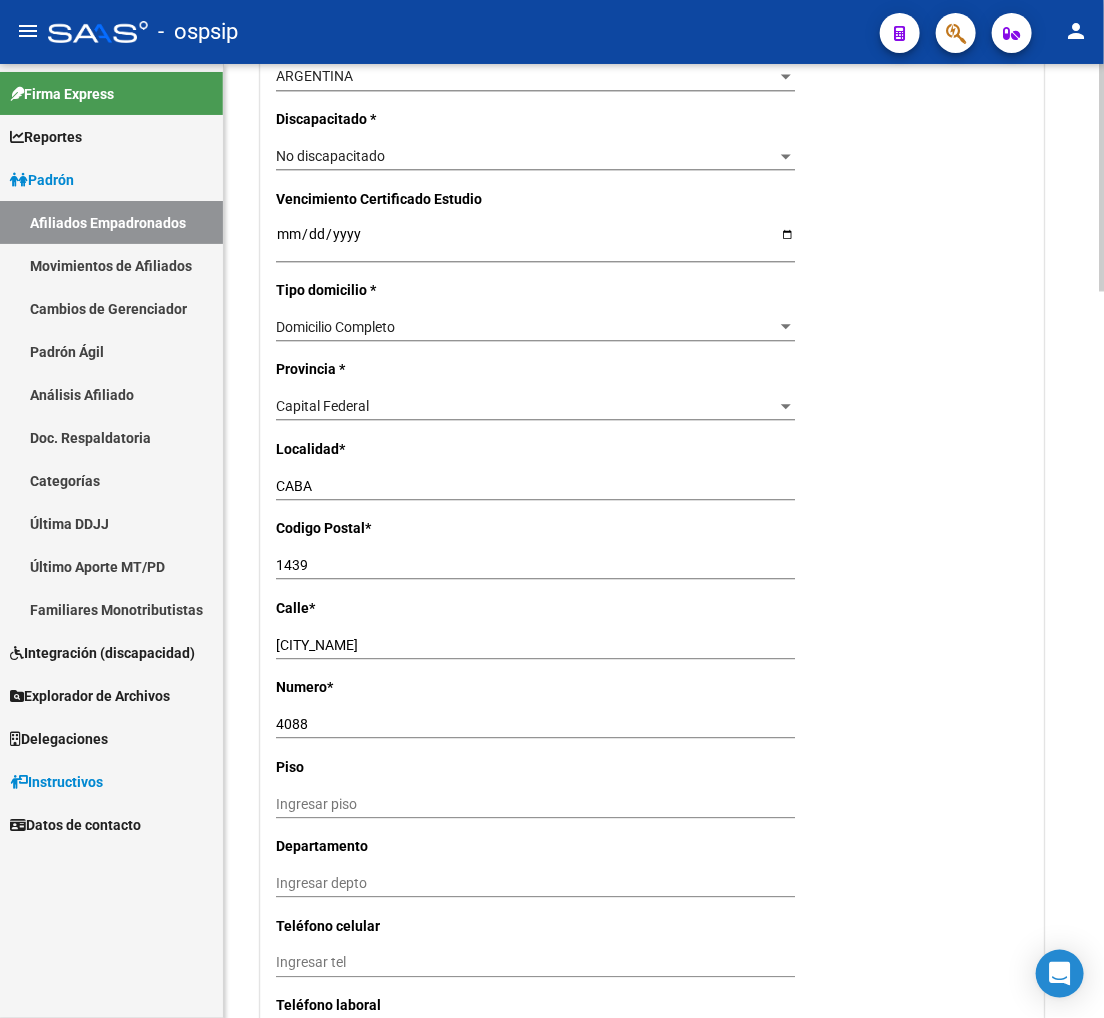 click on "CA¹ADA DE GOMEZ" at bounding box center [535, 645] 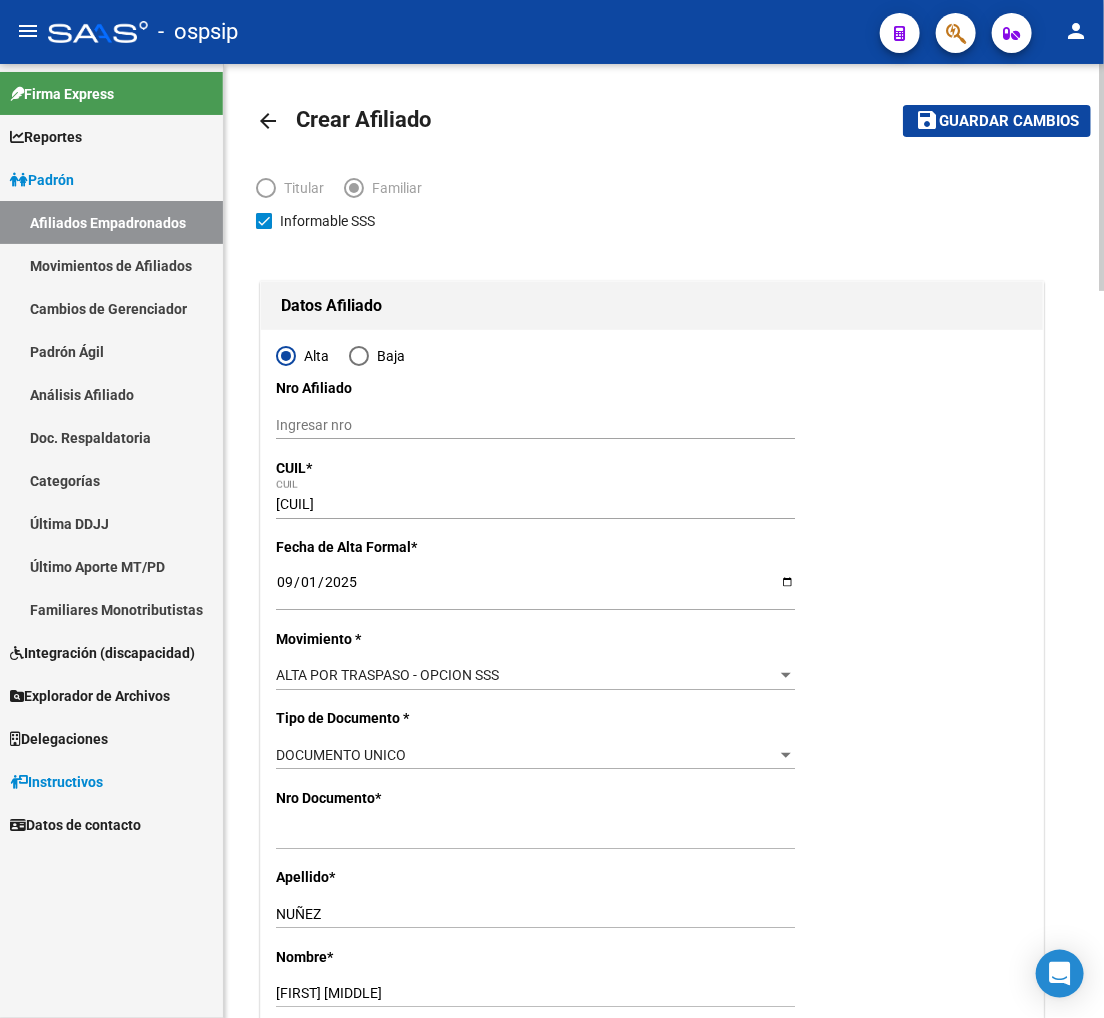 scroll, scrollTop: 0, scrollLeft: 0, axis: both 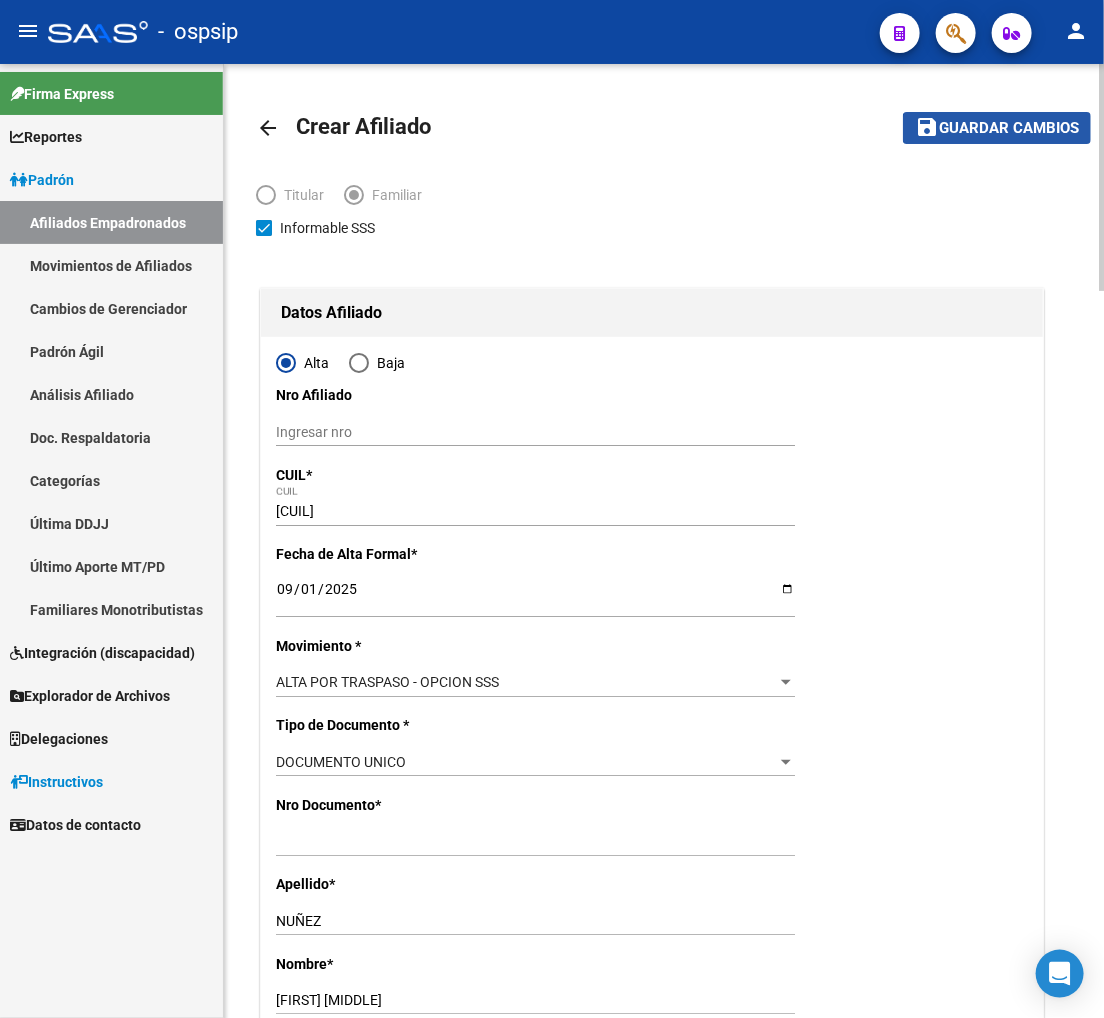 click on "Guardar cambios" 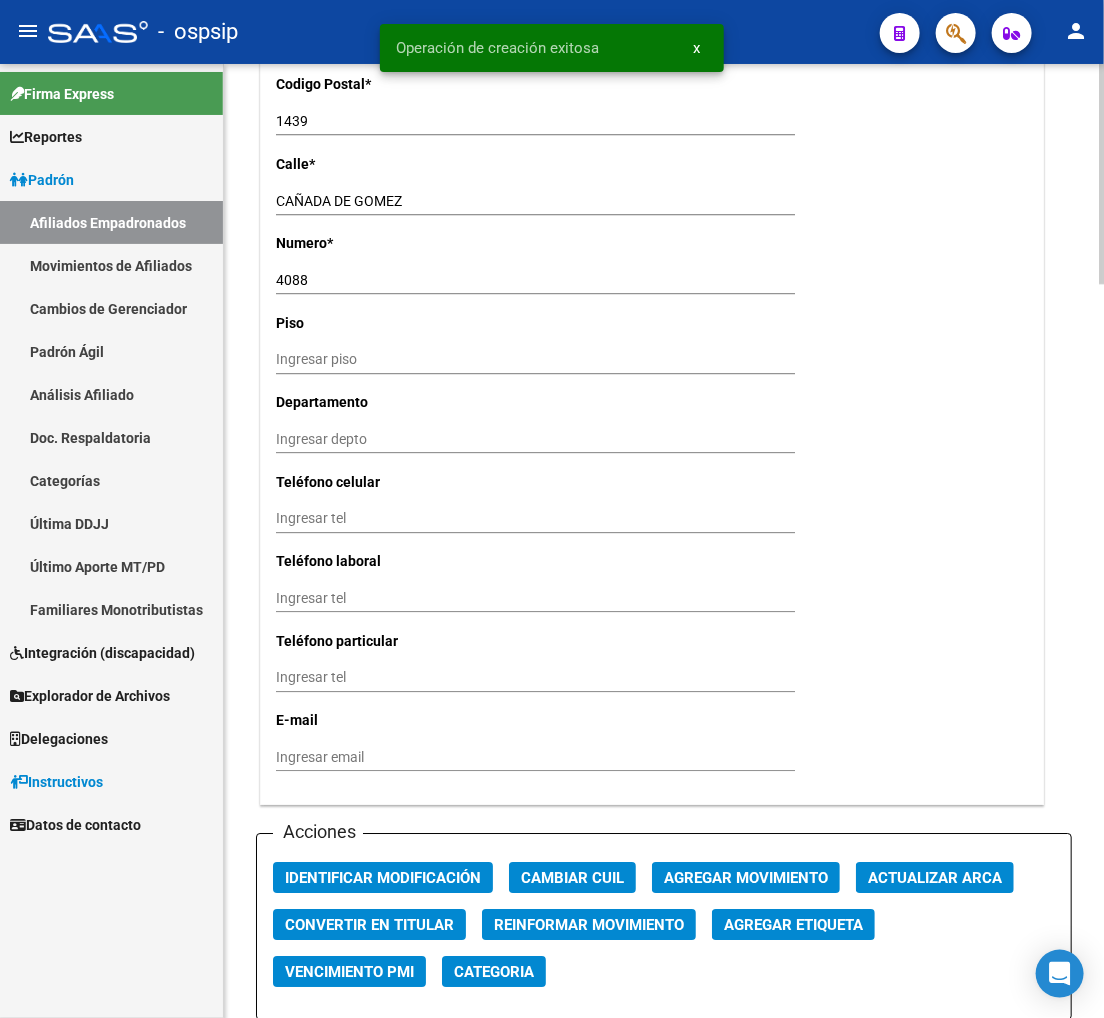 scroll, scrollTop: 1777, scrollLeft: 0, axis: vertical 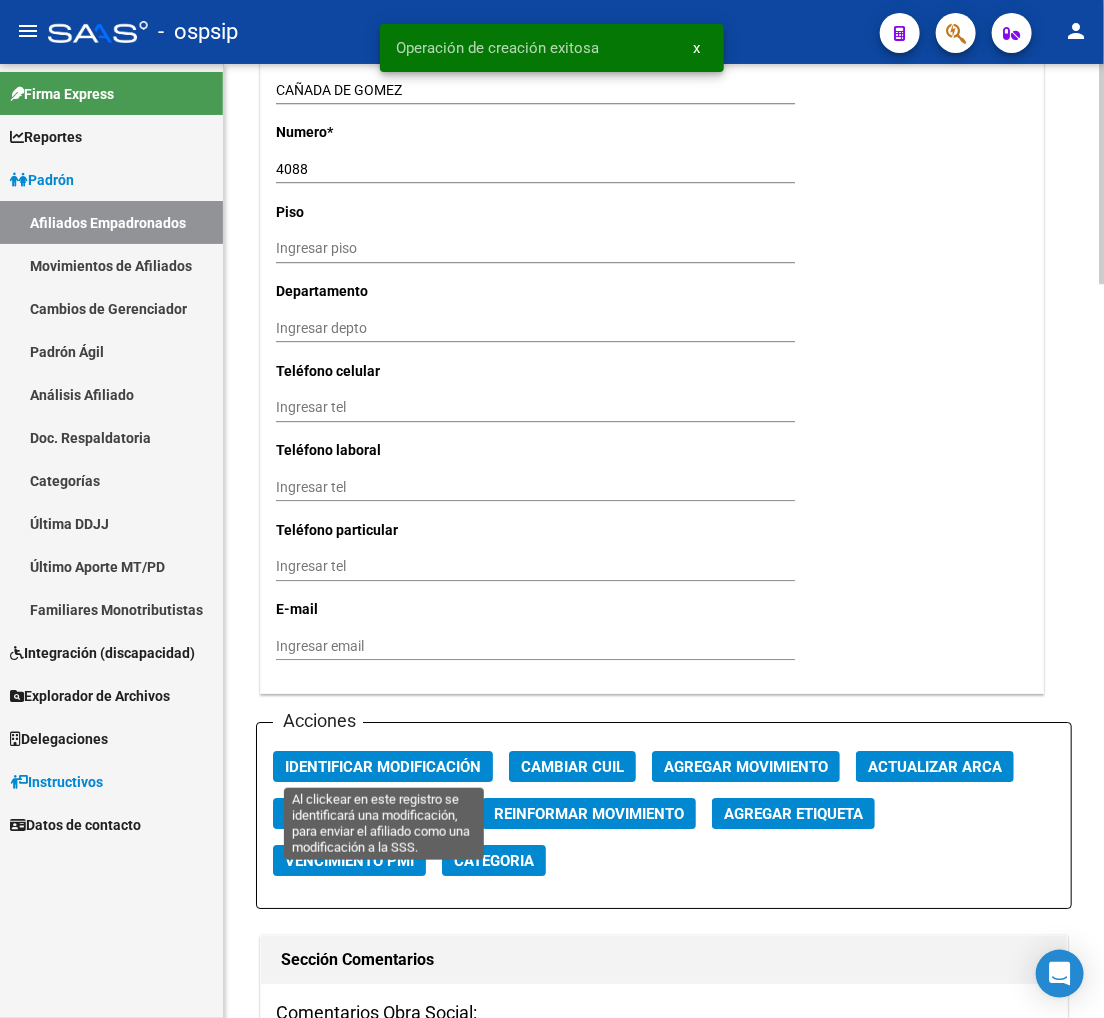 drag, startPoint x: 325, startPoint y: 757, endPoint x: 621, endPoint y: 778, distance: 296.744 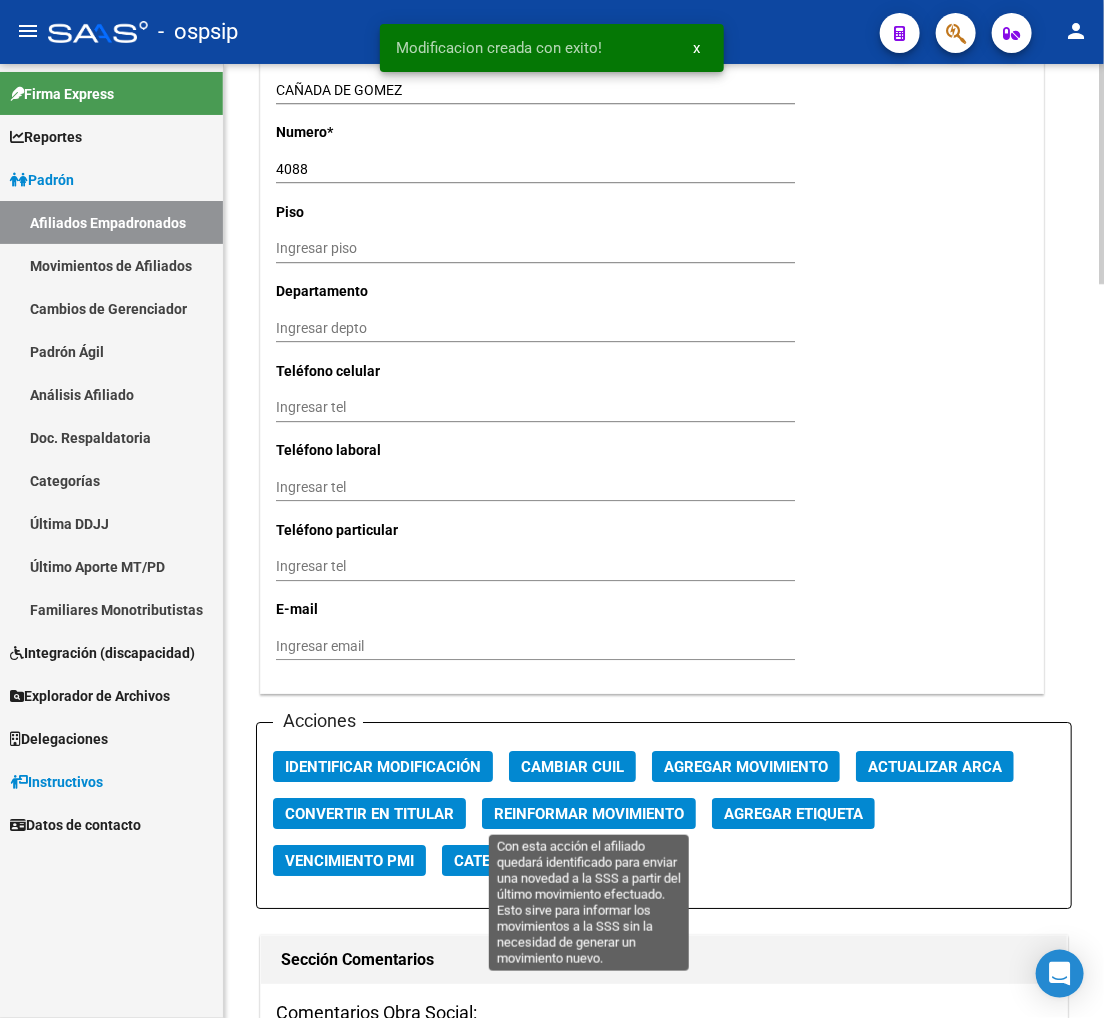 click on "Reinformar Movimiento" 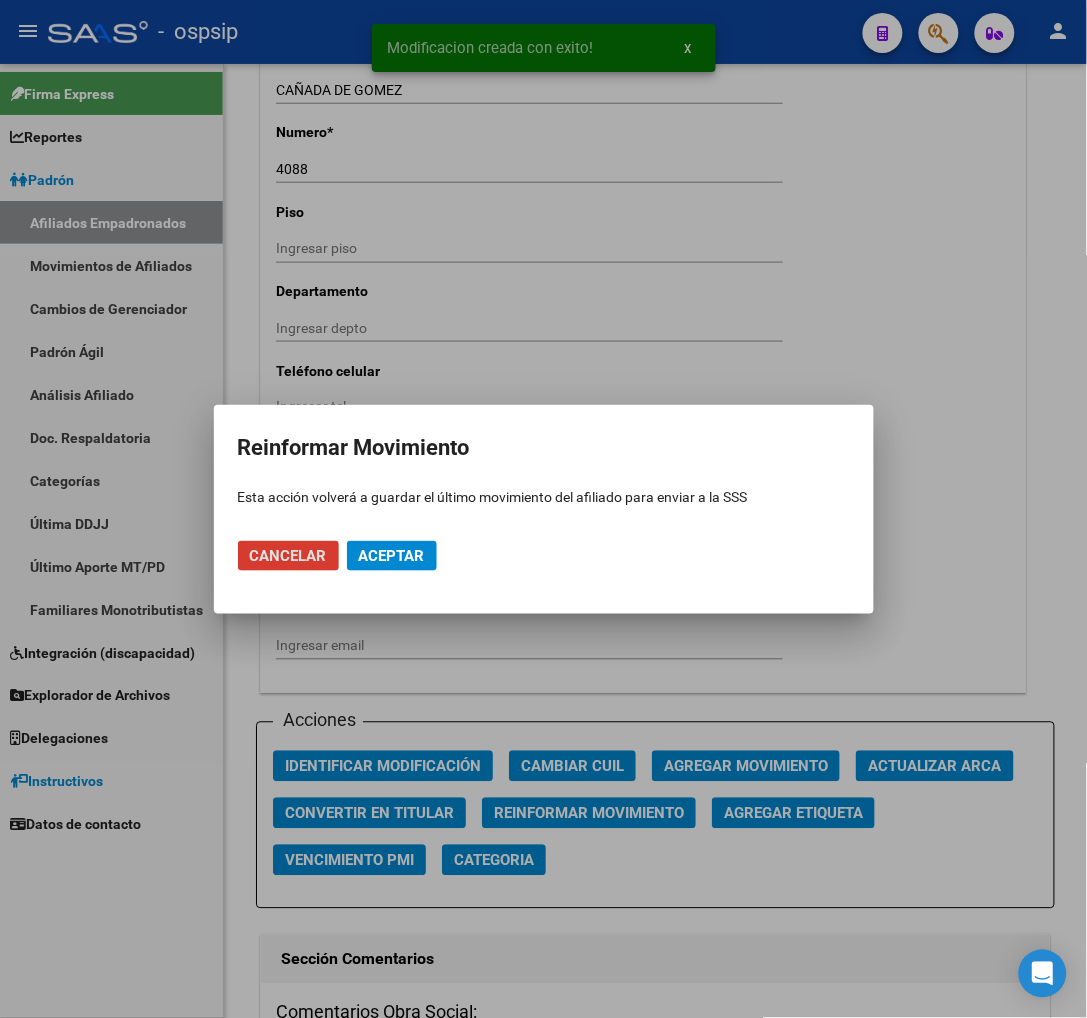 click on "Aceptar" at bounding box center [392, 556] 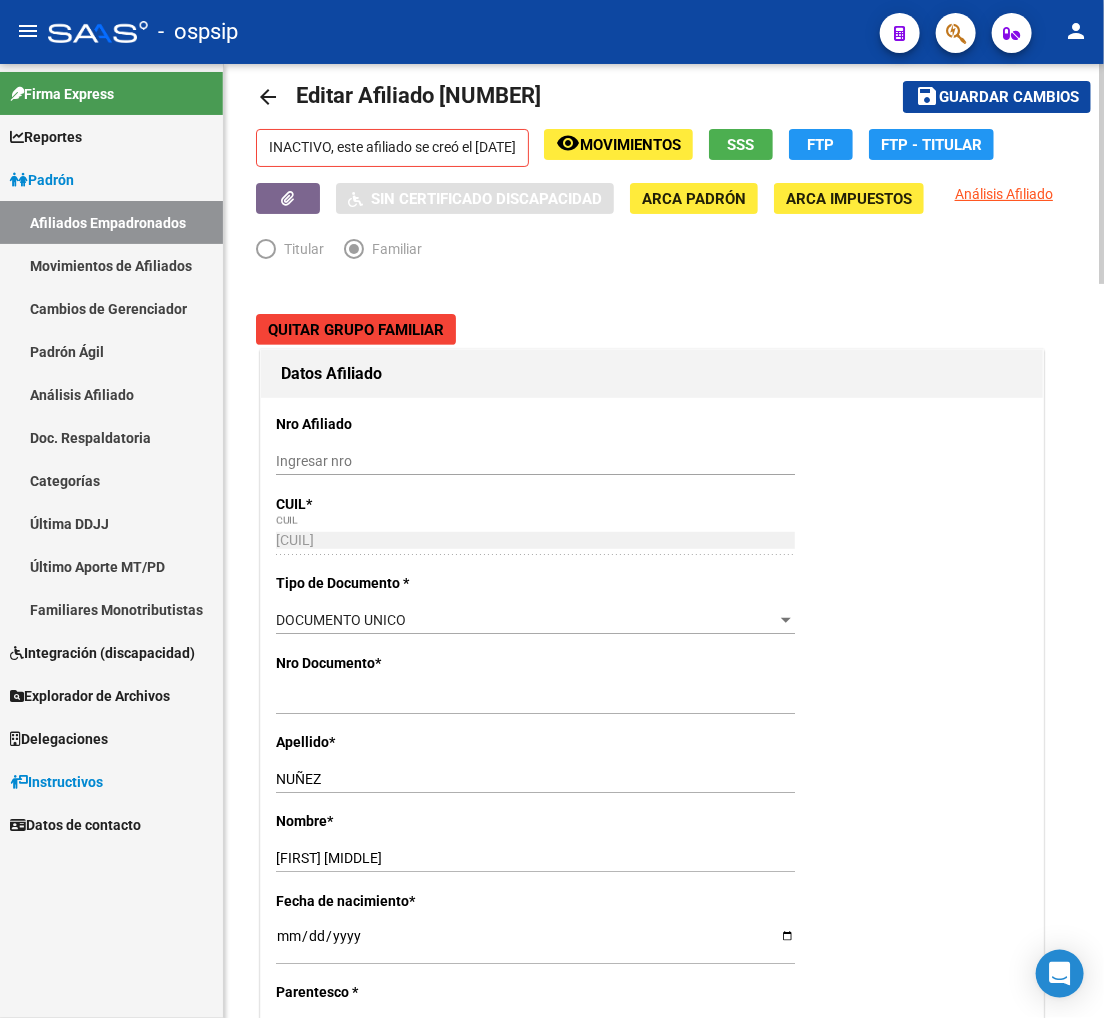 scroll, scrollTop: 0, scrollLeft: 0, axis: both 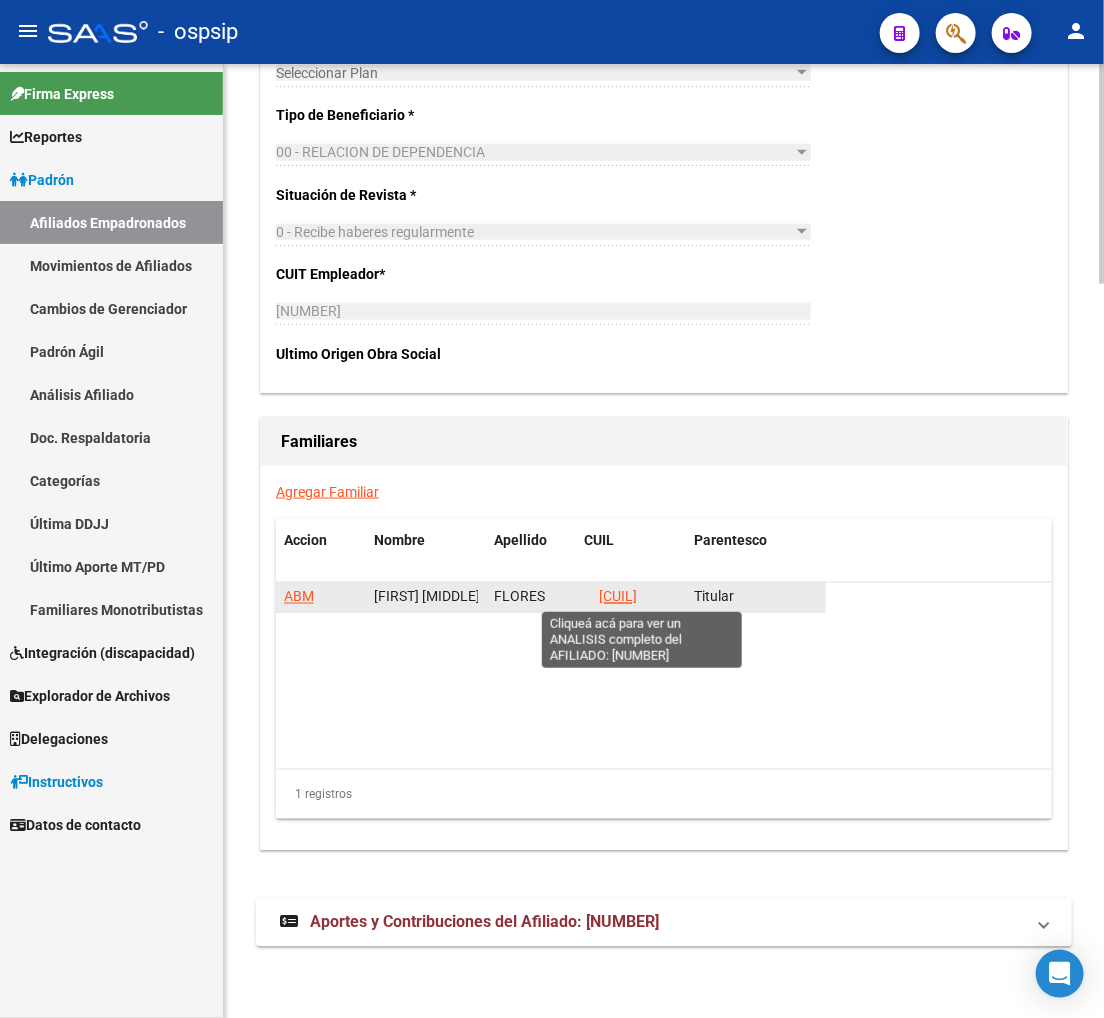 click on "20147278498" 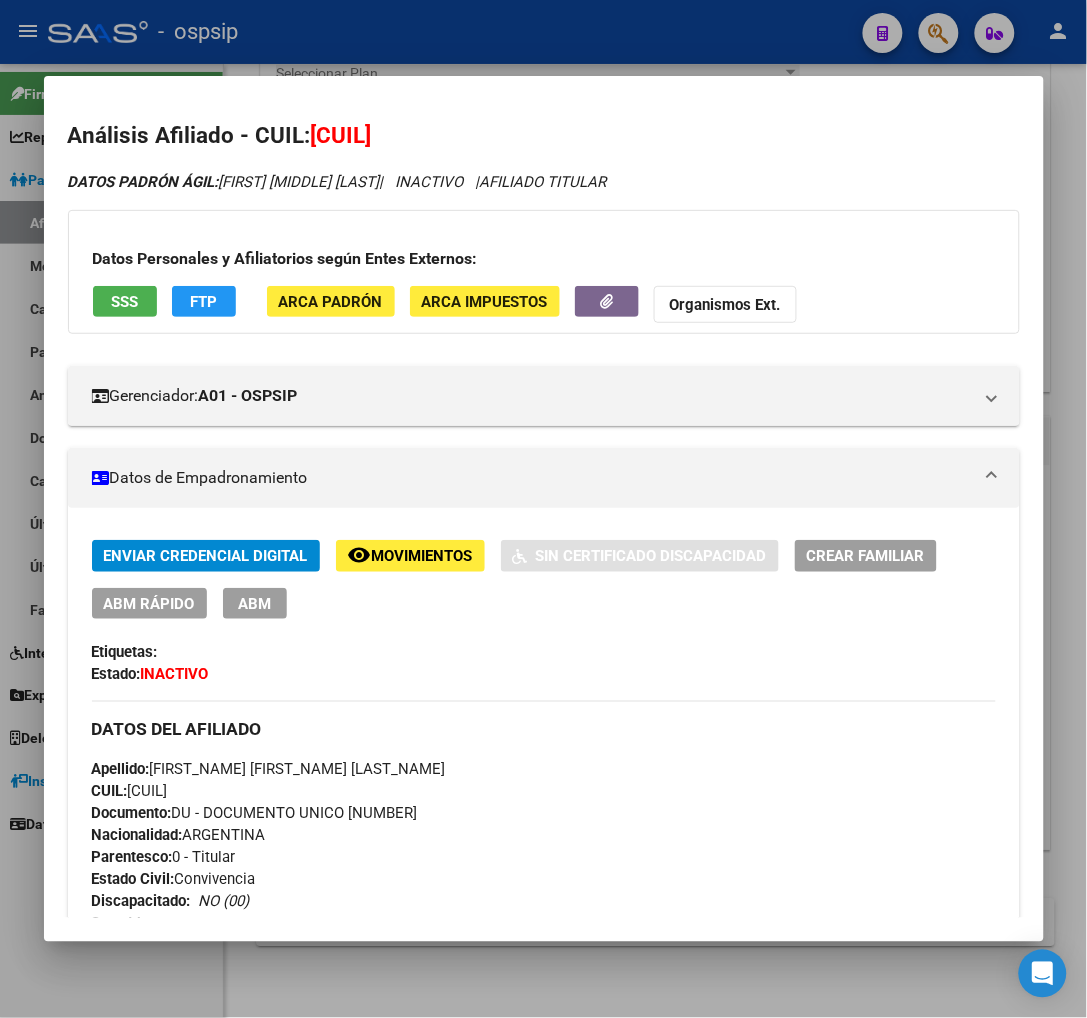 drag, startPoint x: 341, startPoint y: 137, endPoint x: 440, endPoint y: 136, distance: 99.00505 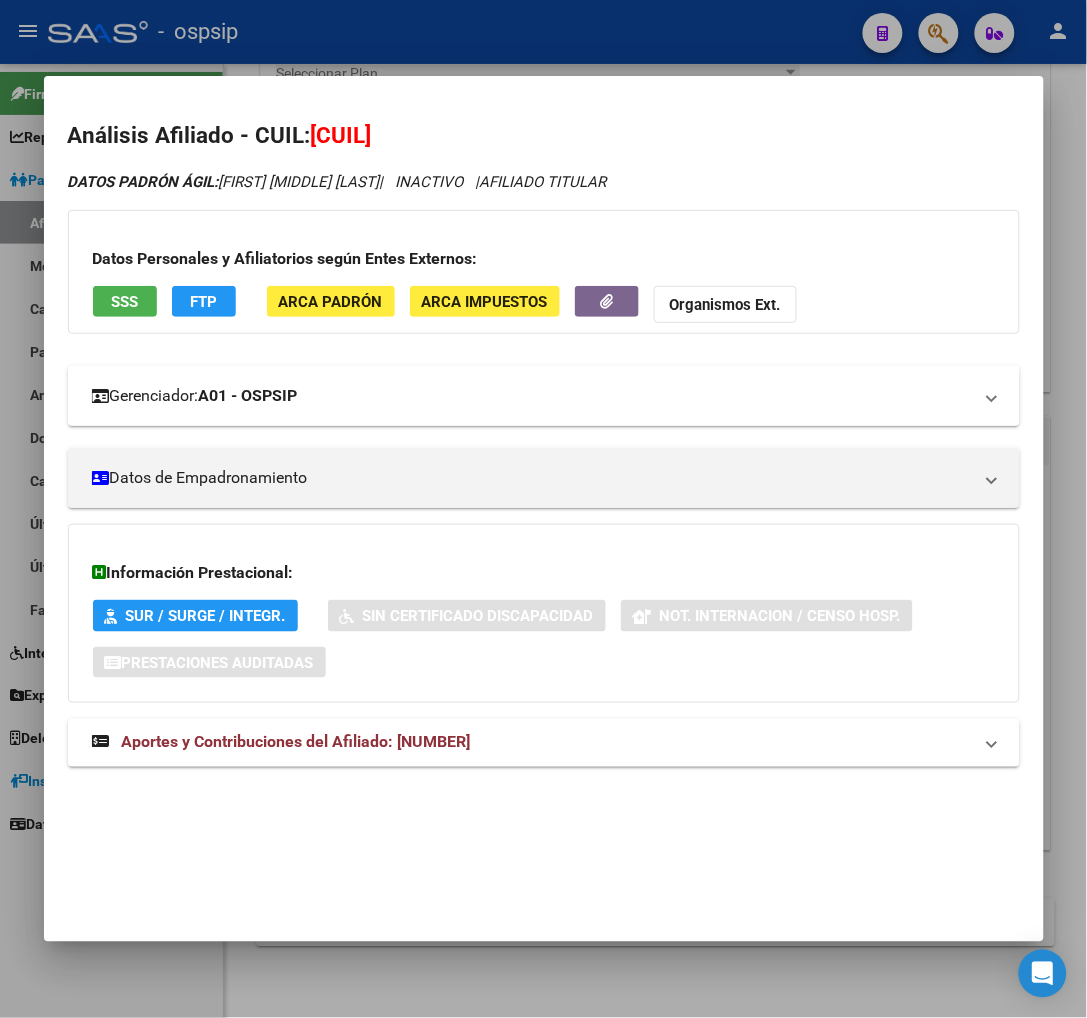 click on "Gerenciador:      A01 - OSPSIP" at bounding box center (544, 396) 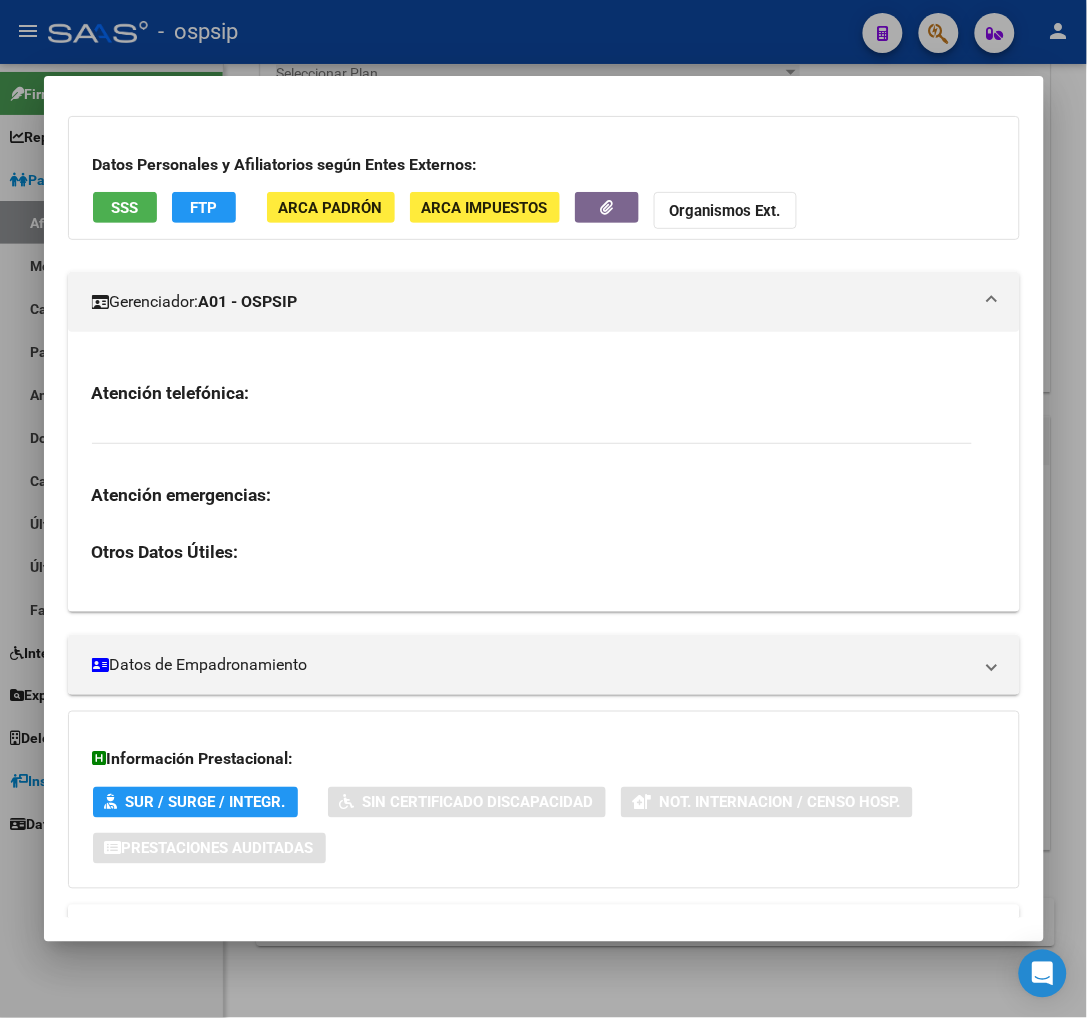 scroll, scrollTop: 0, scrollLeft: 0, axis: both 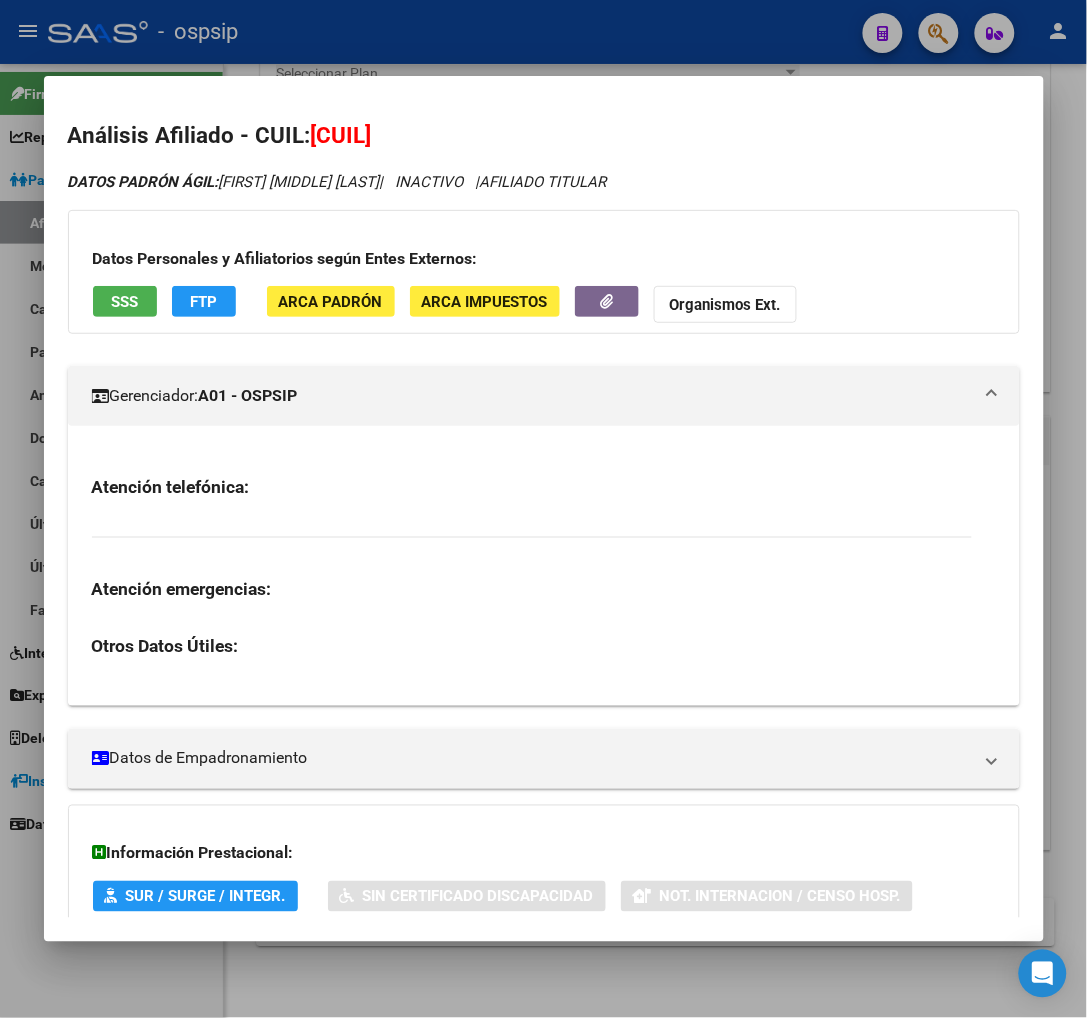 click on "Gerenciador:      A01 - OSPSIP" at bounding box center [544, 396] 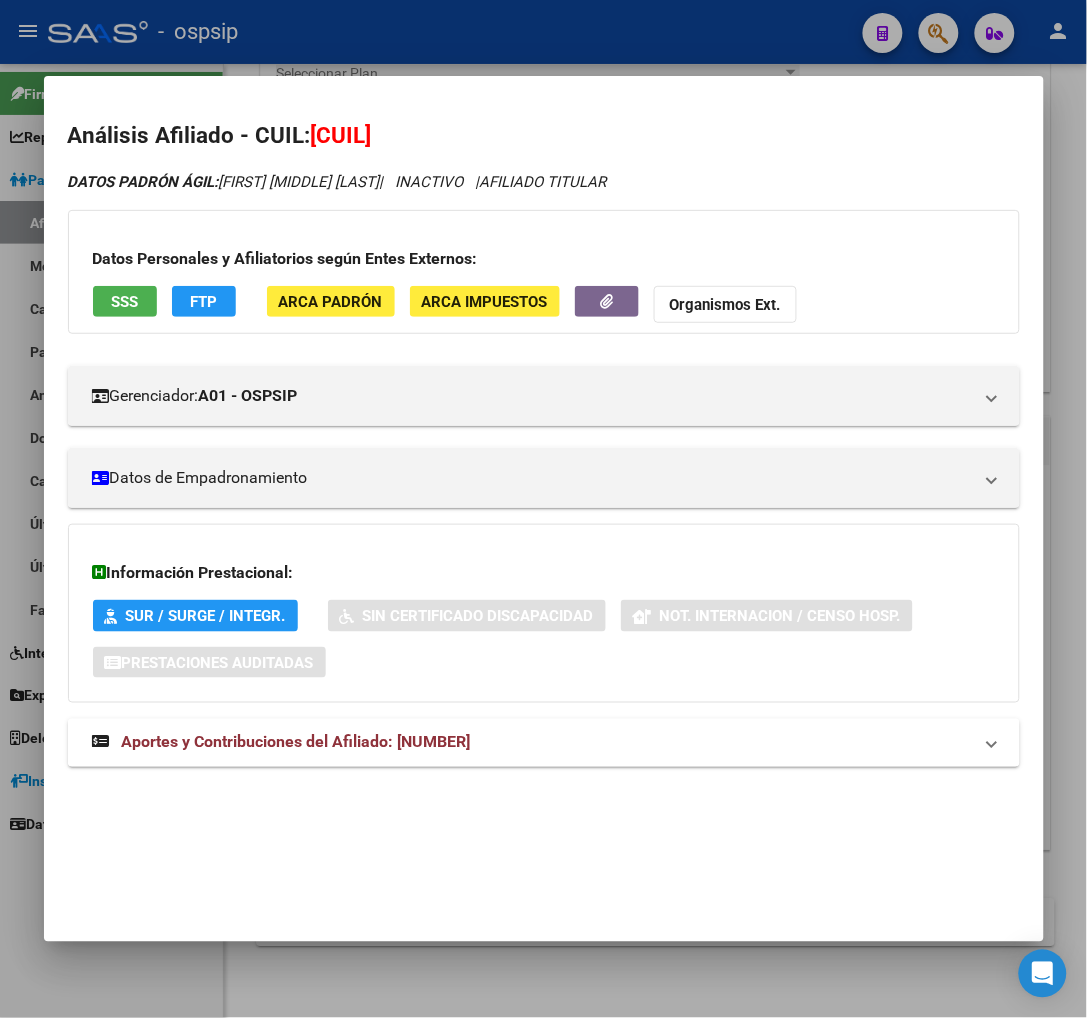 click on "Aportes y Contribuciones del Afiliado: 20147278498" at bounding box center (296, 742) 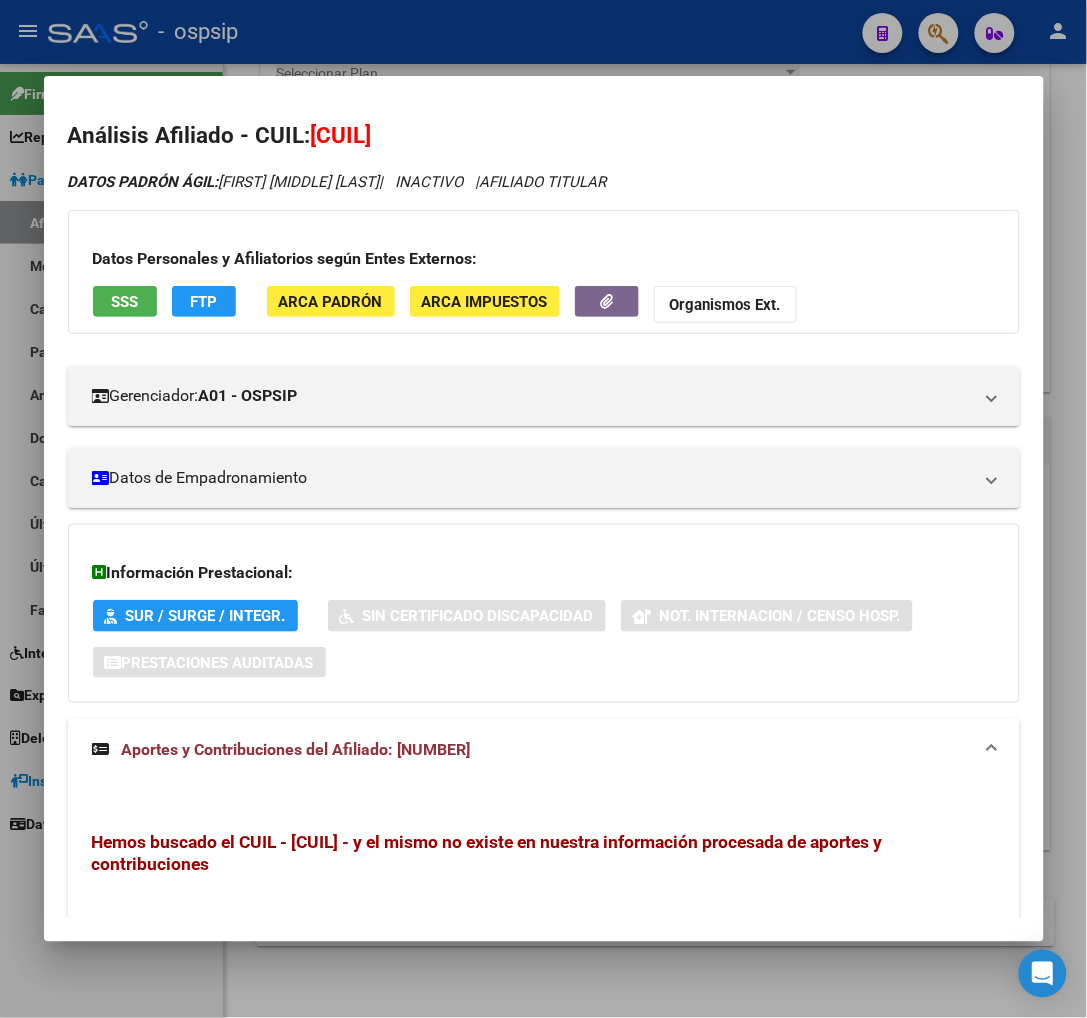 click at bounding box center (543, 509) 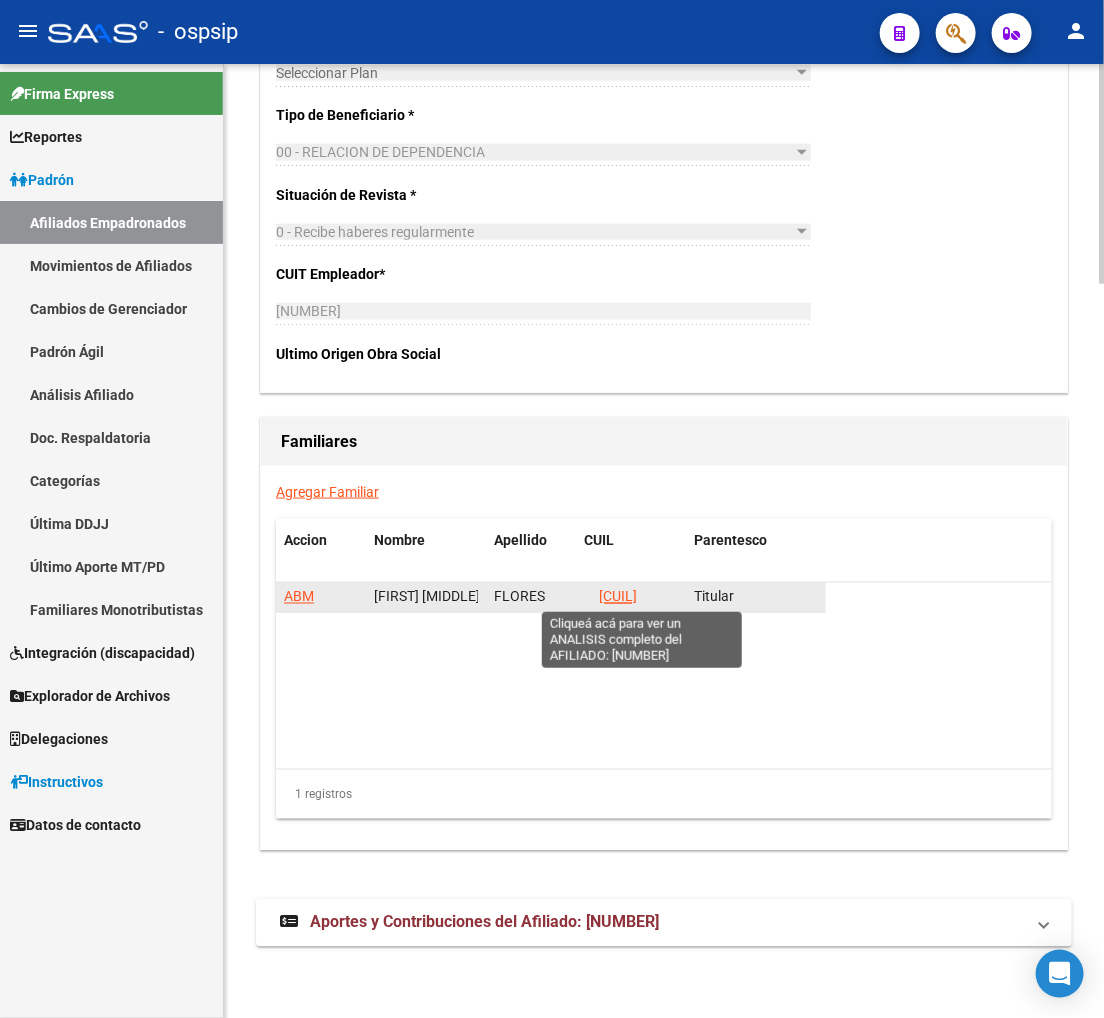 click on "20147278498" 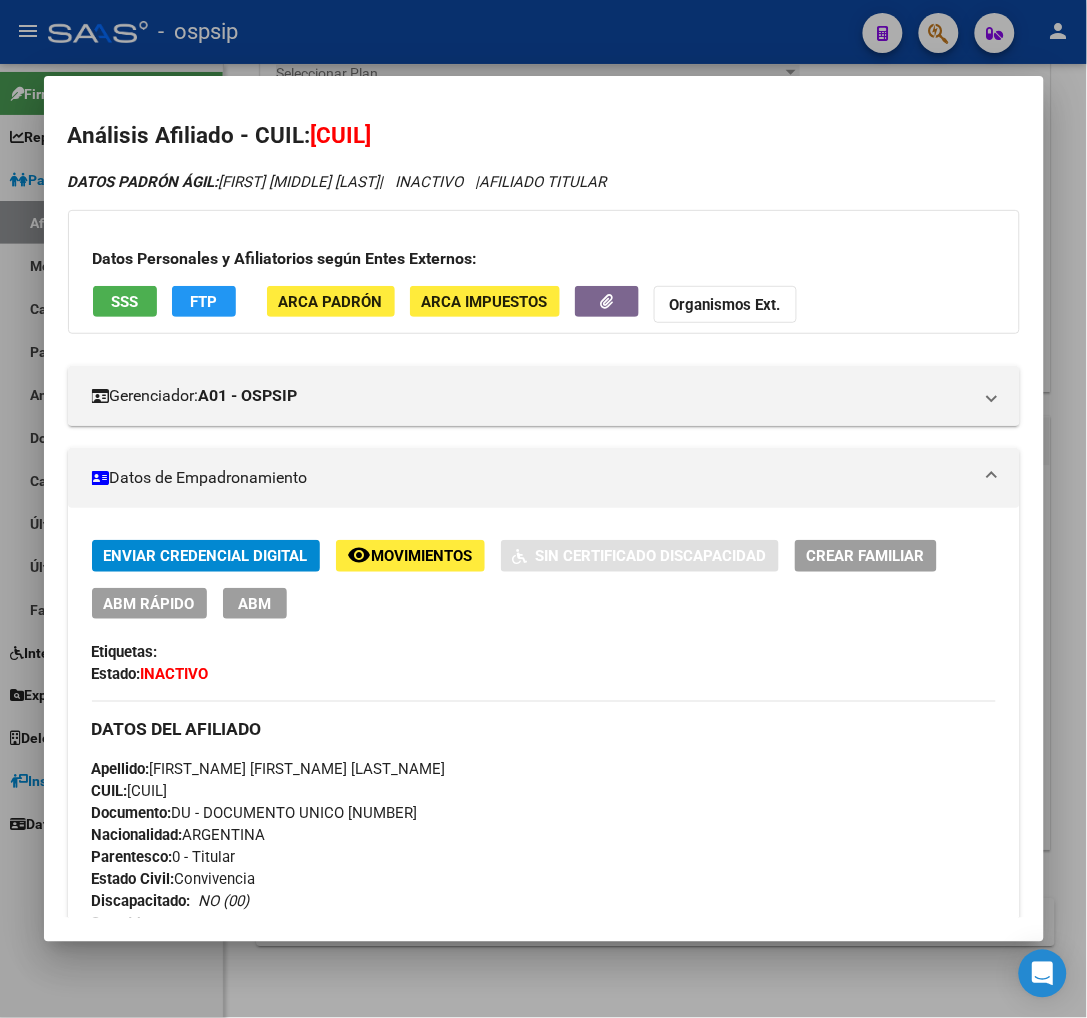 scroll, scrollTop: 222, scrollLeft: 0, axis: vertical 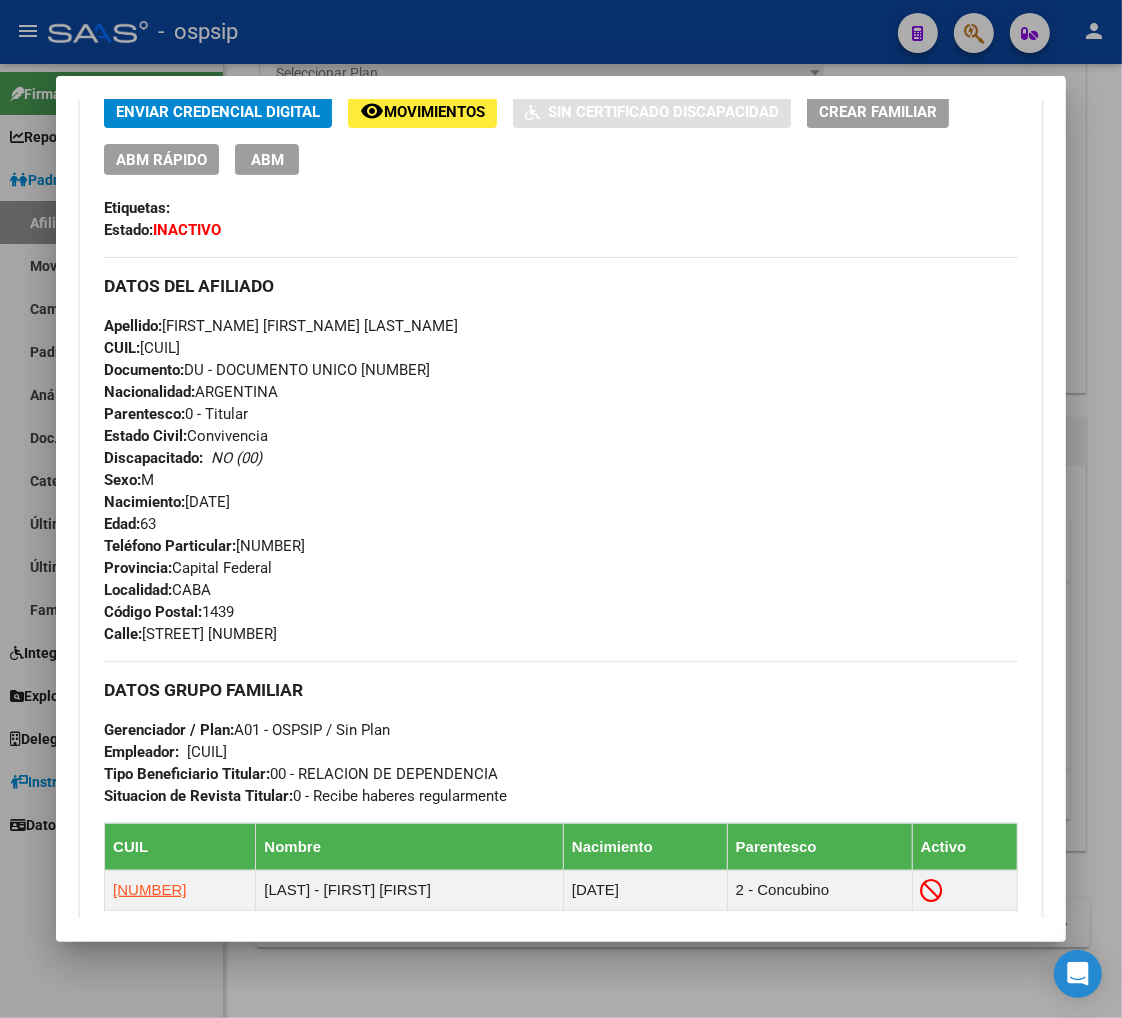 click at bounding box center (561, 509) 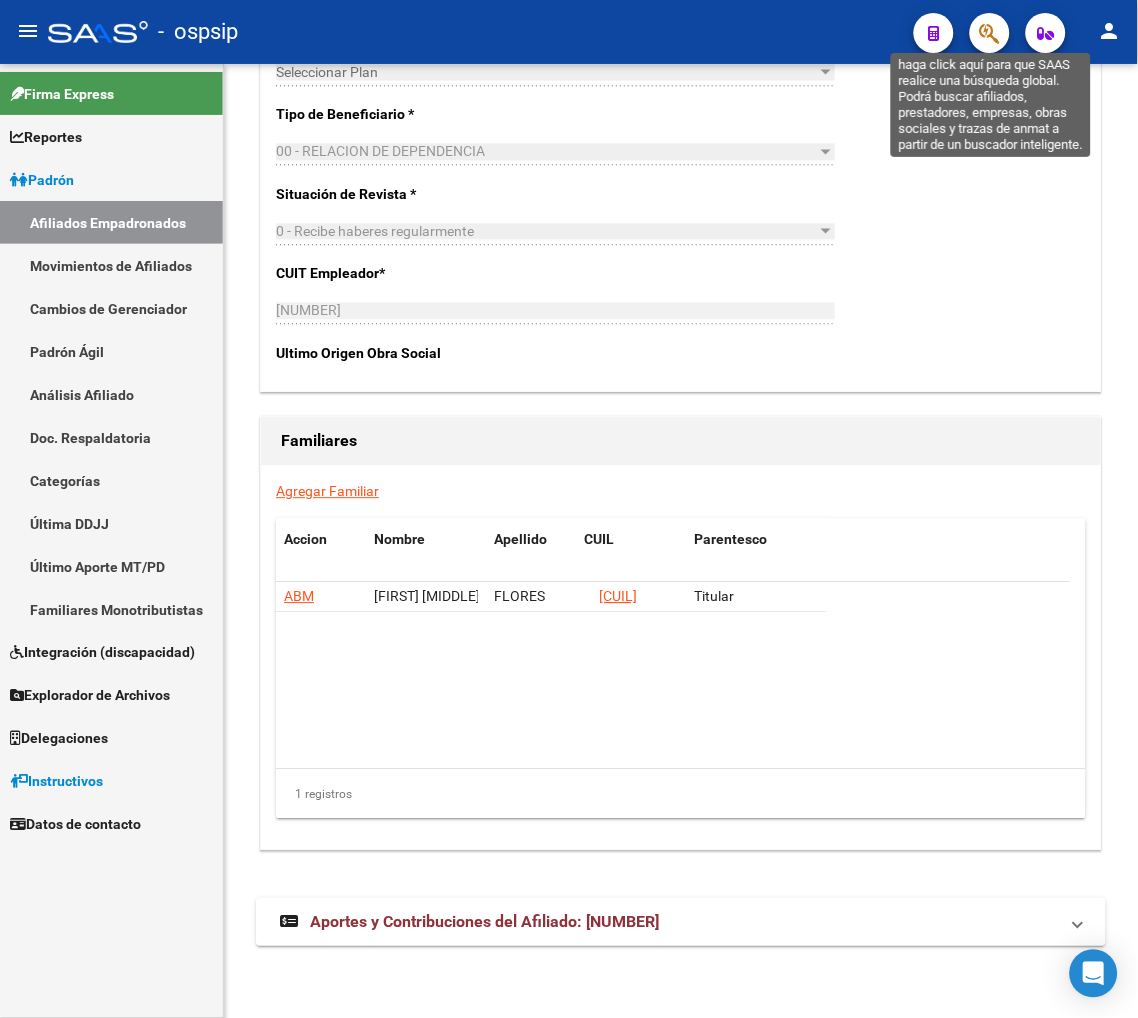 click 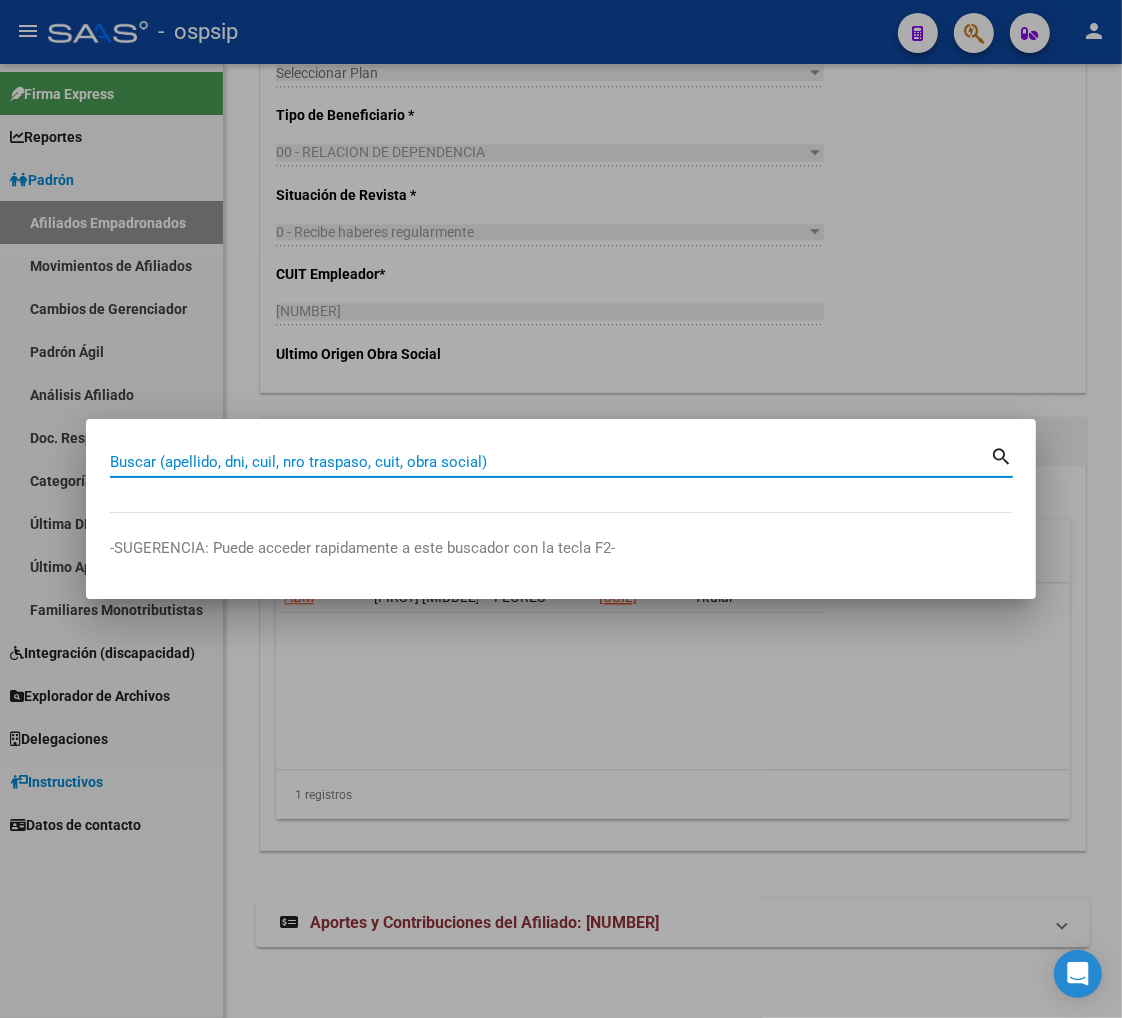 click on "Buscar (apellido, dni, cuil, nro traspaso, cuit, obra social)" at bounding box center [550, 462] 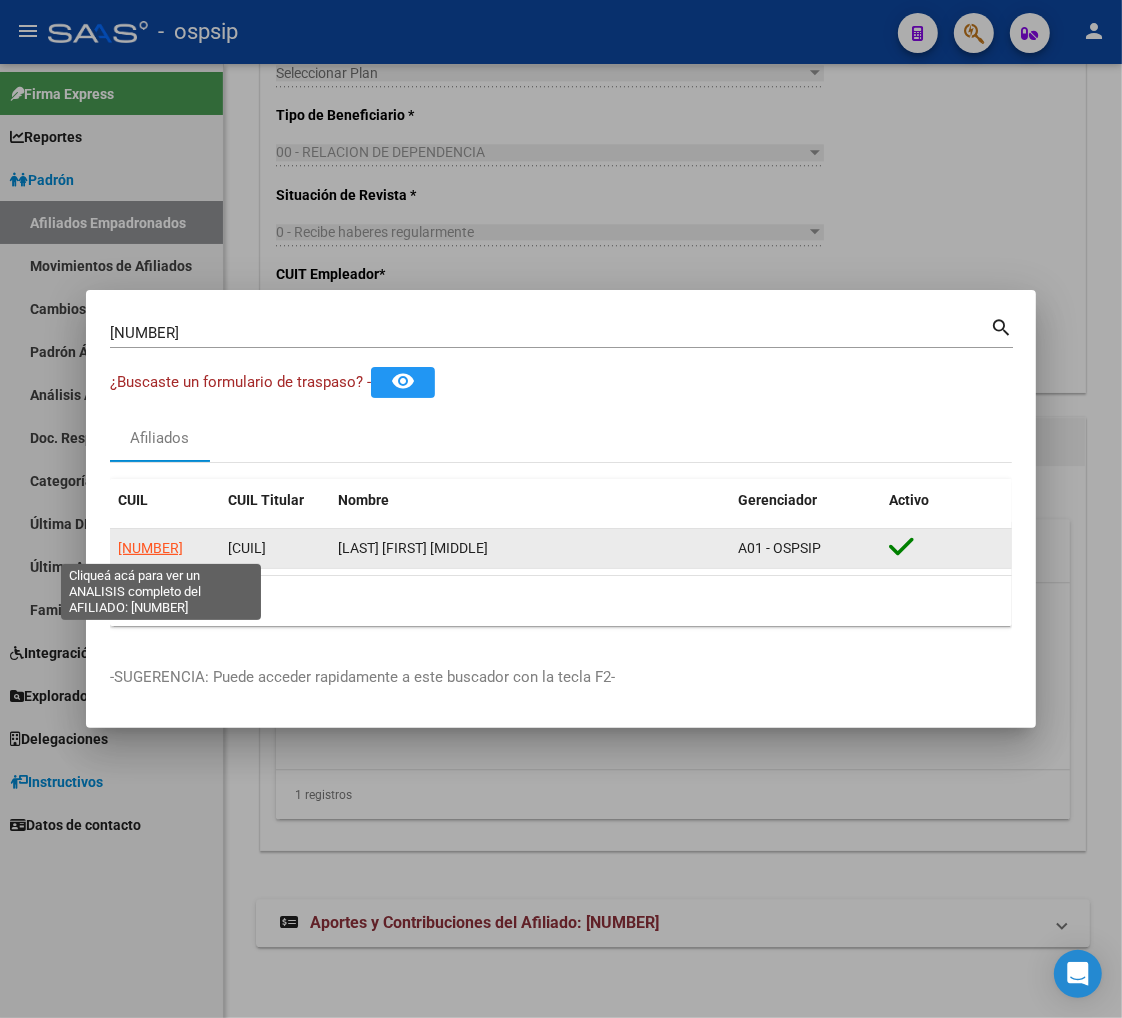 click on "20461045732" 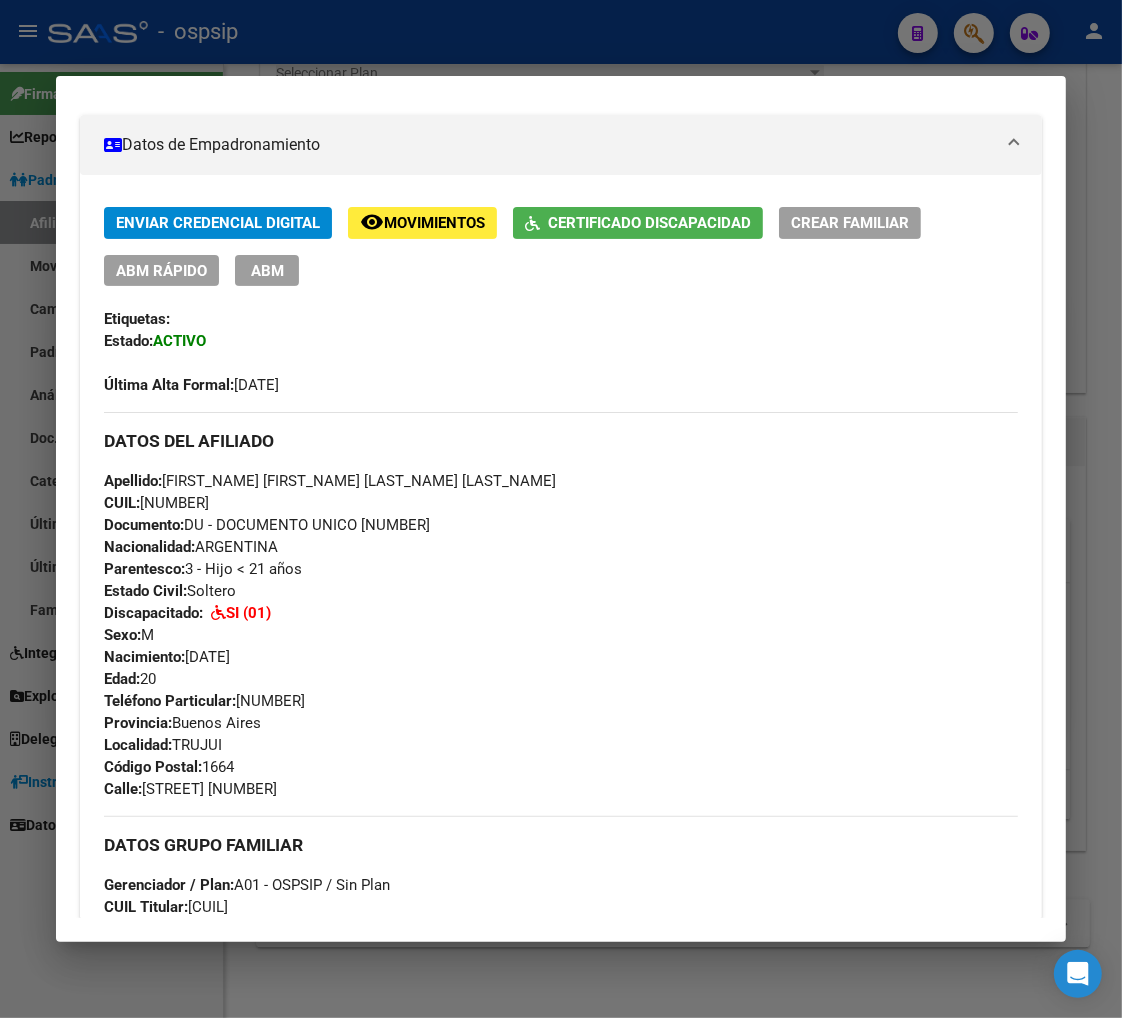 scroll, scrollTop: 0, scrollLeft: 0, axis: both 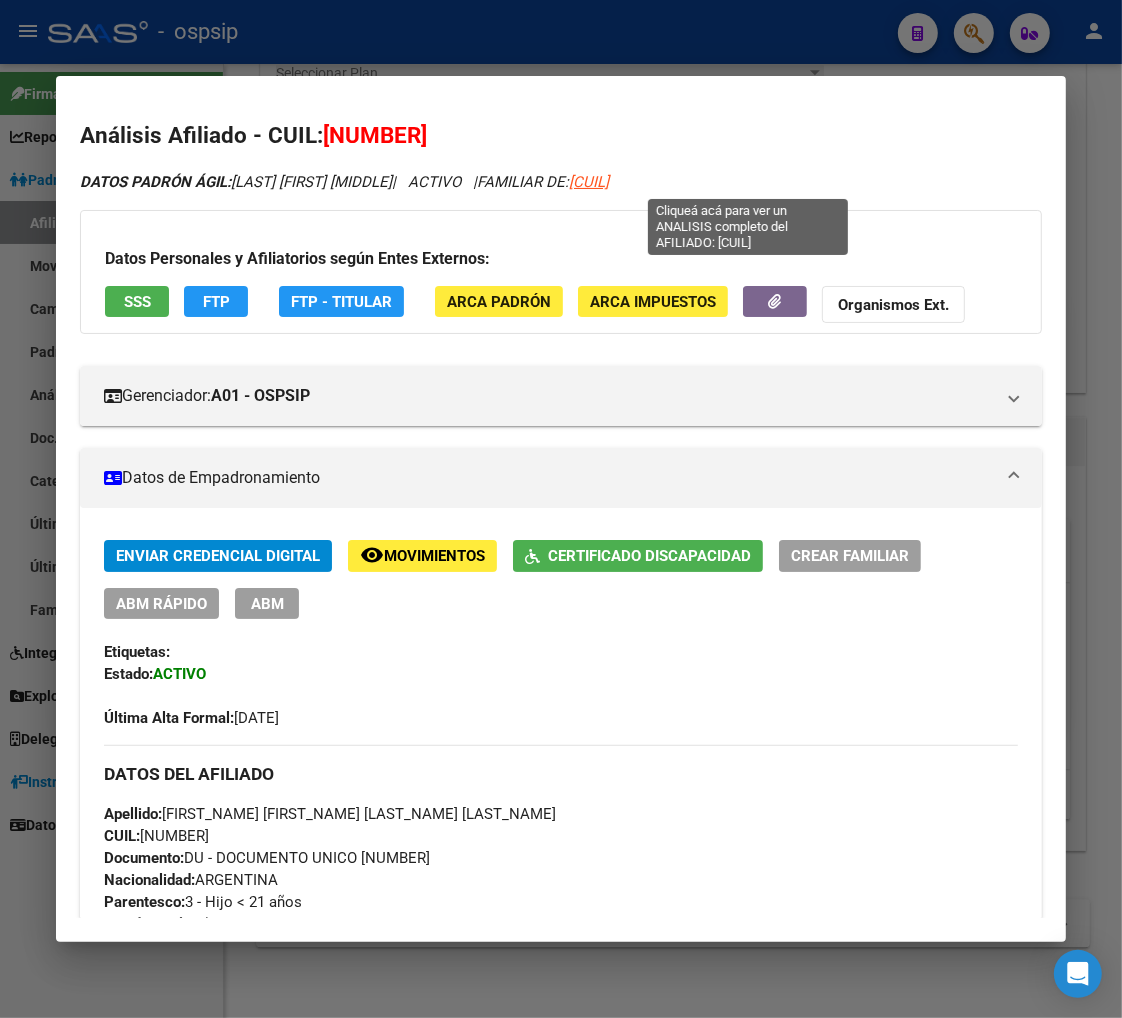click on "20232790068" at bounding box center [589, 182] 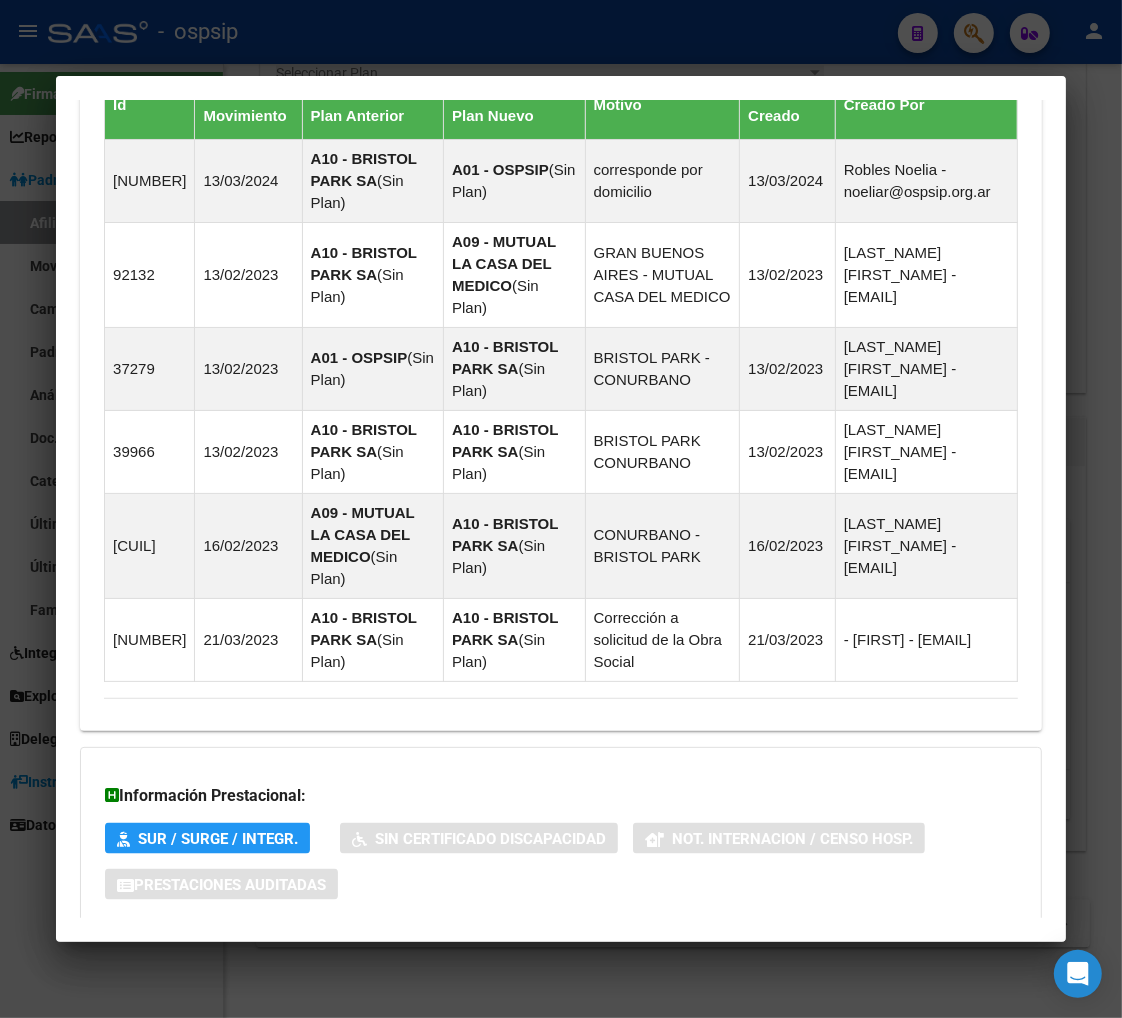 scroll, scrollTop: 1700, scrollLeft: 0, axis: vertical 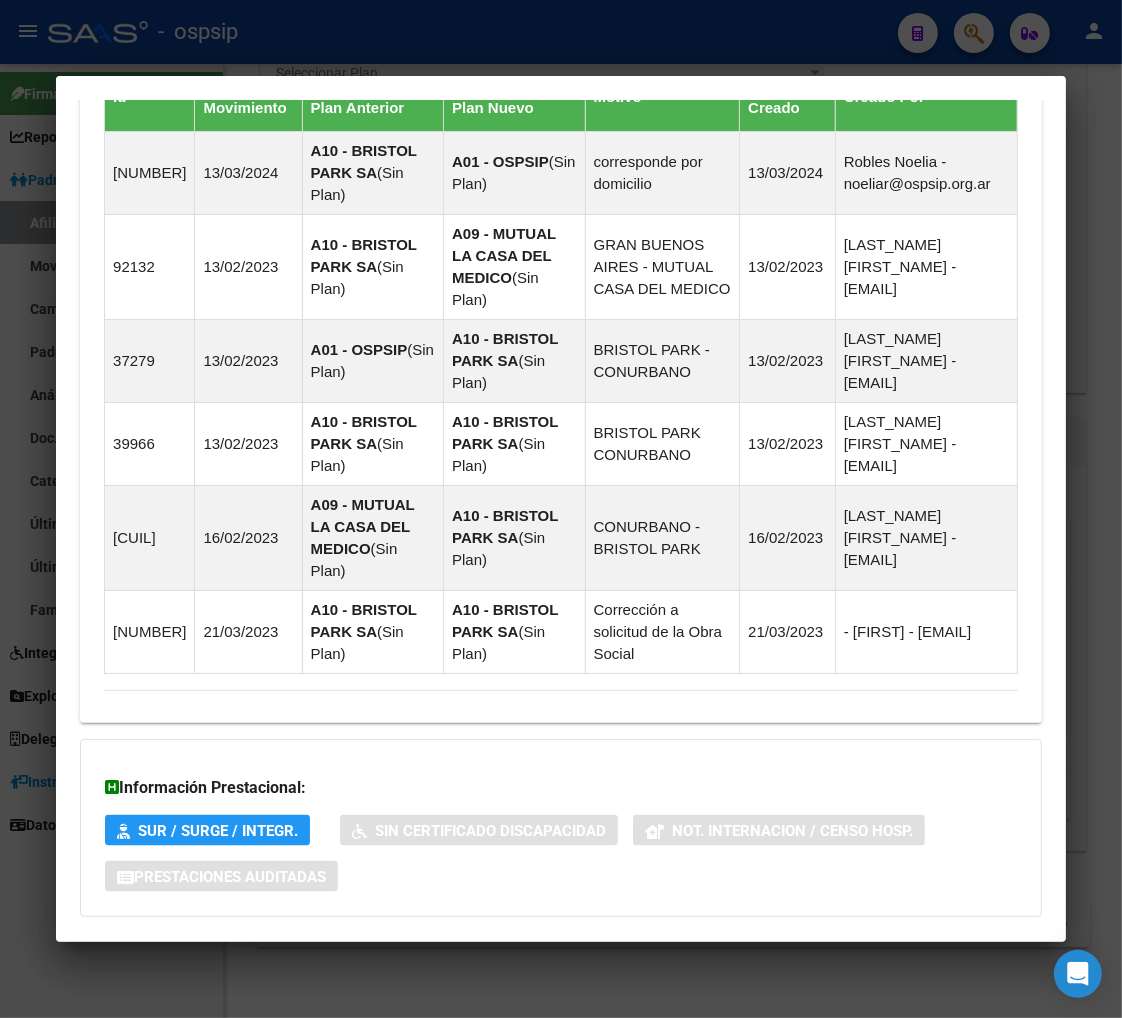 click on "Aportes y Contribuciones del Afiliado: 20232790068" at bounding box center [308, 956] 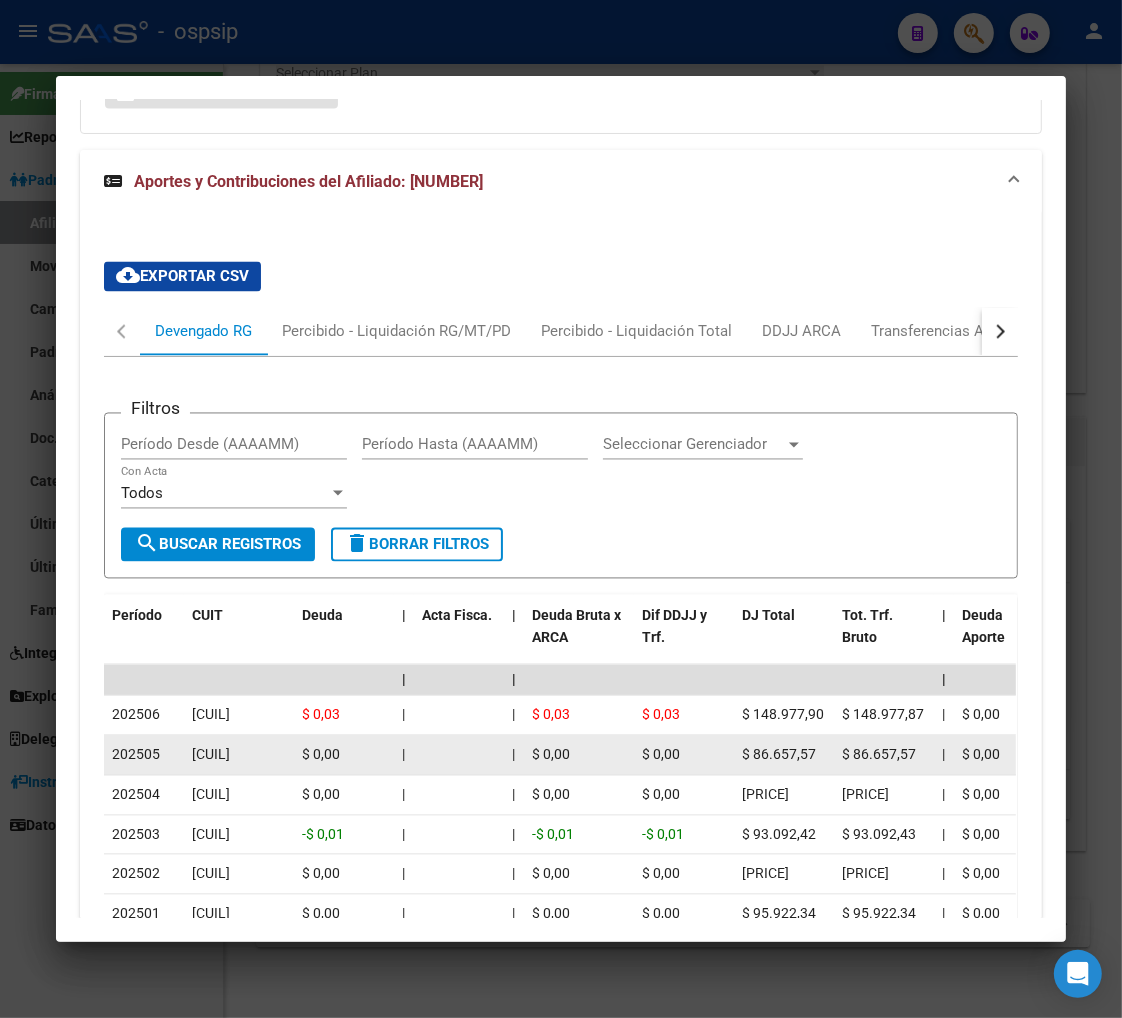 scroll, scrollTop: 2261, scrollLeft: 0, axis: vertical 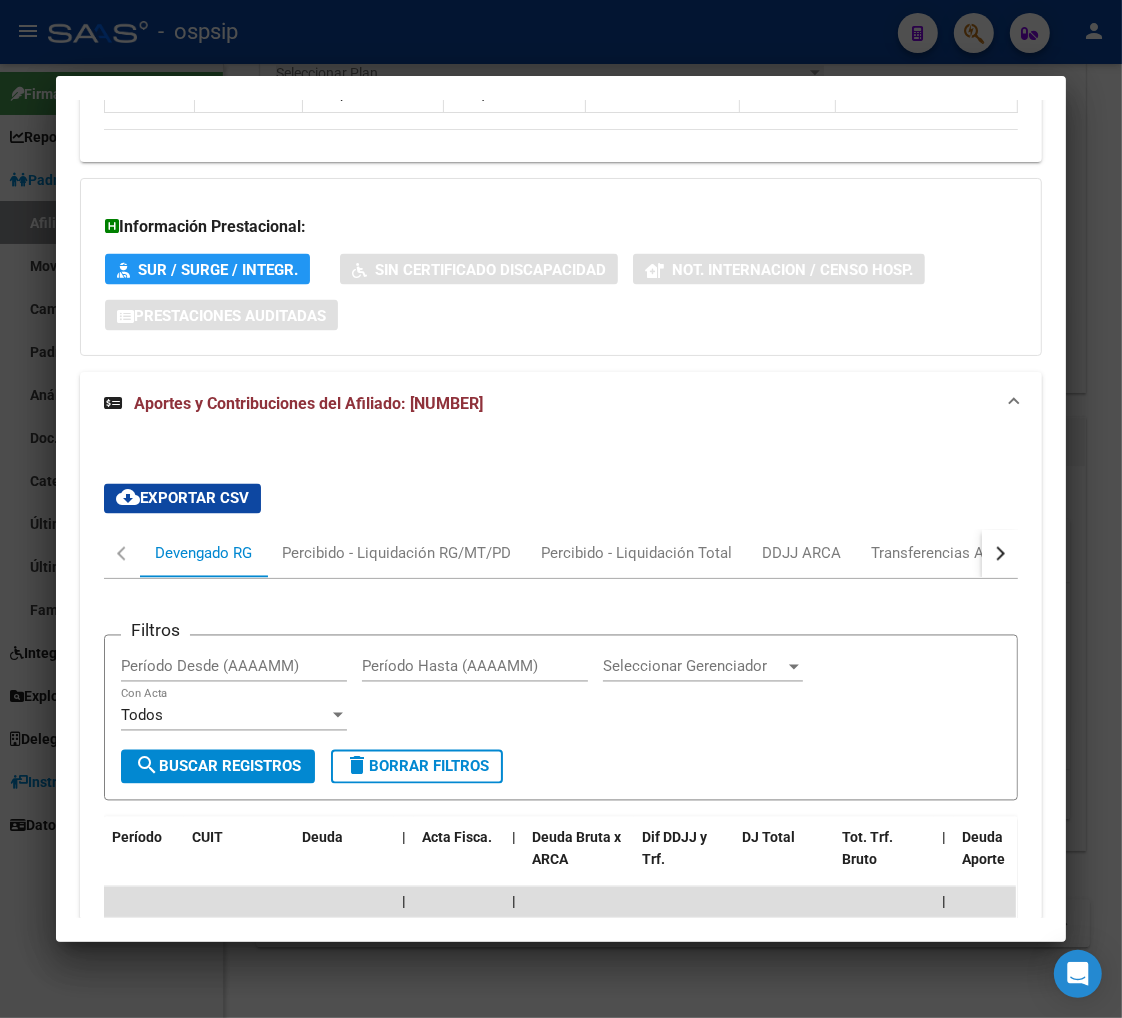 click at bounding box center [1000, 554] 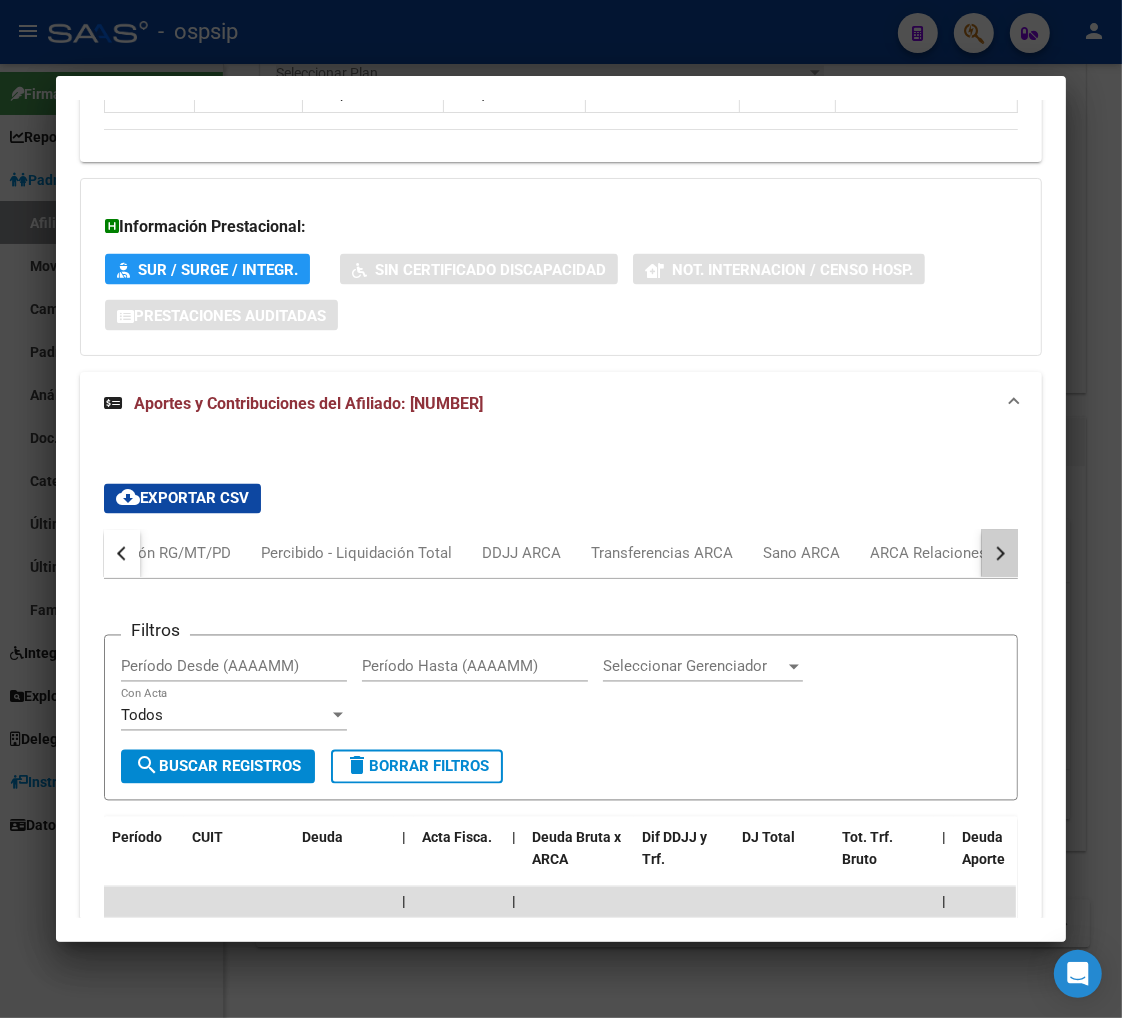 click at bounding box center (1000, 554) 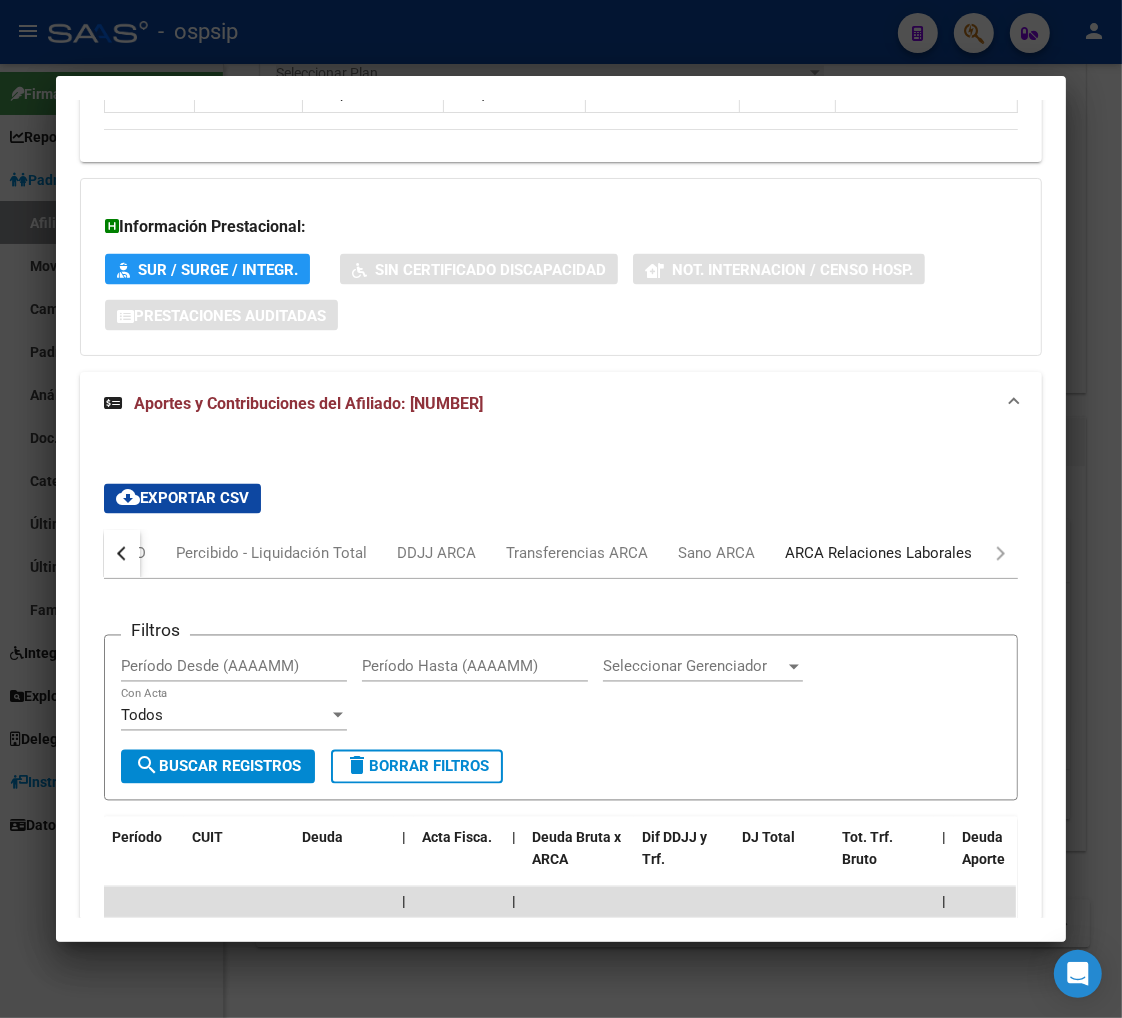 click on "ARCA Relaciones Laborales" at bounding box center [878, 554] 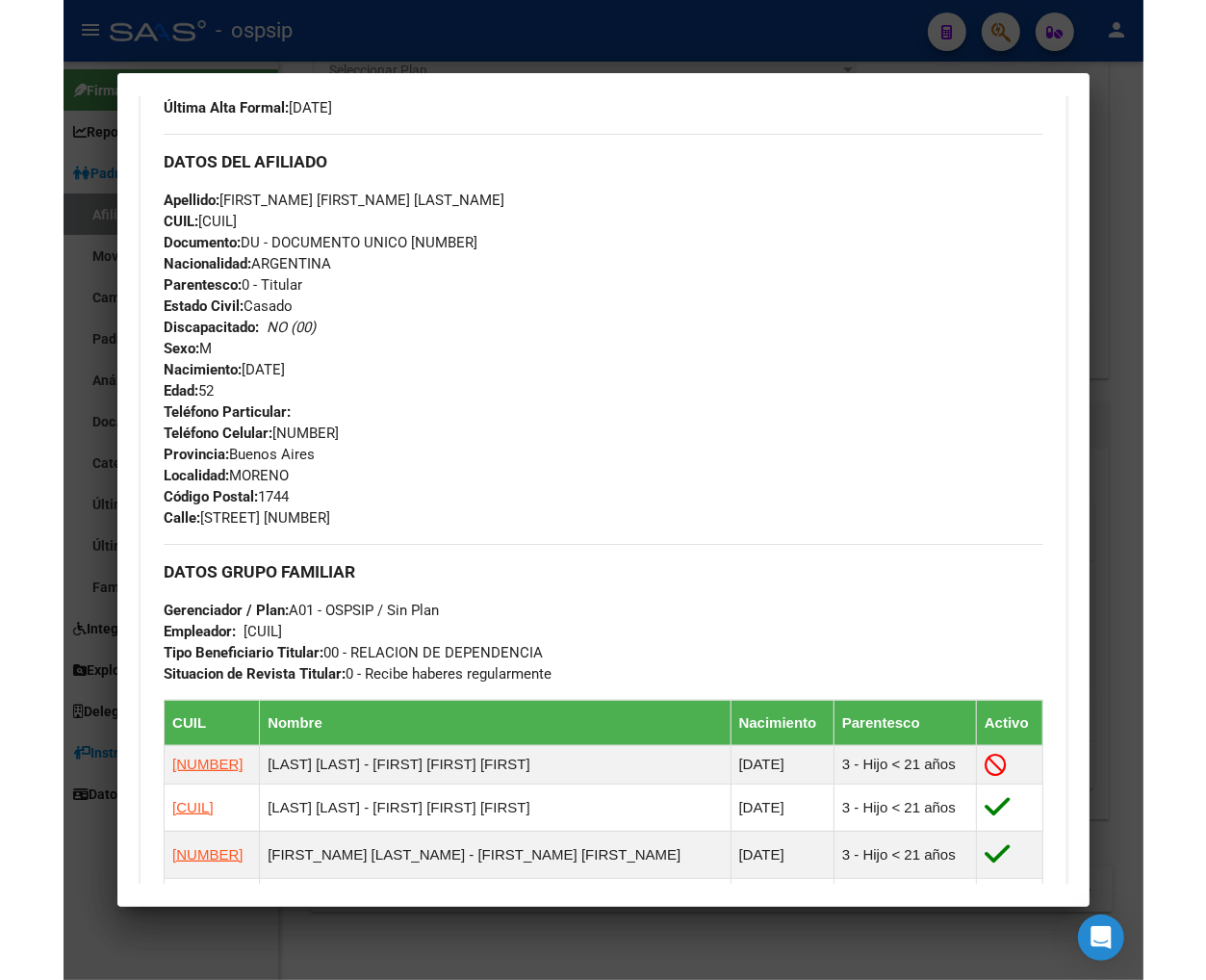 scroll, scrollTop: 690, scrollLeft: 0, axis: vertical 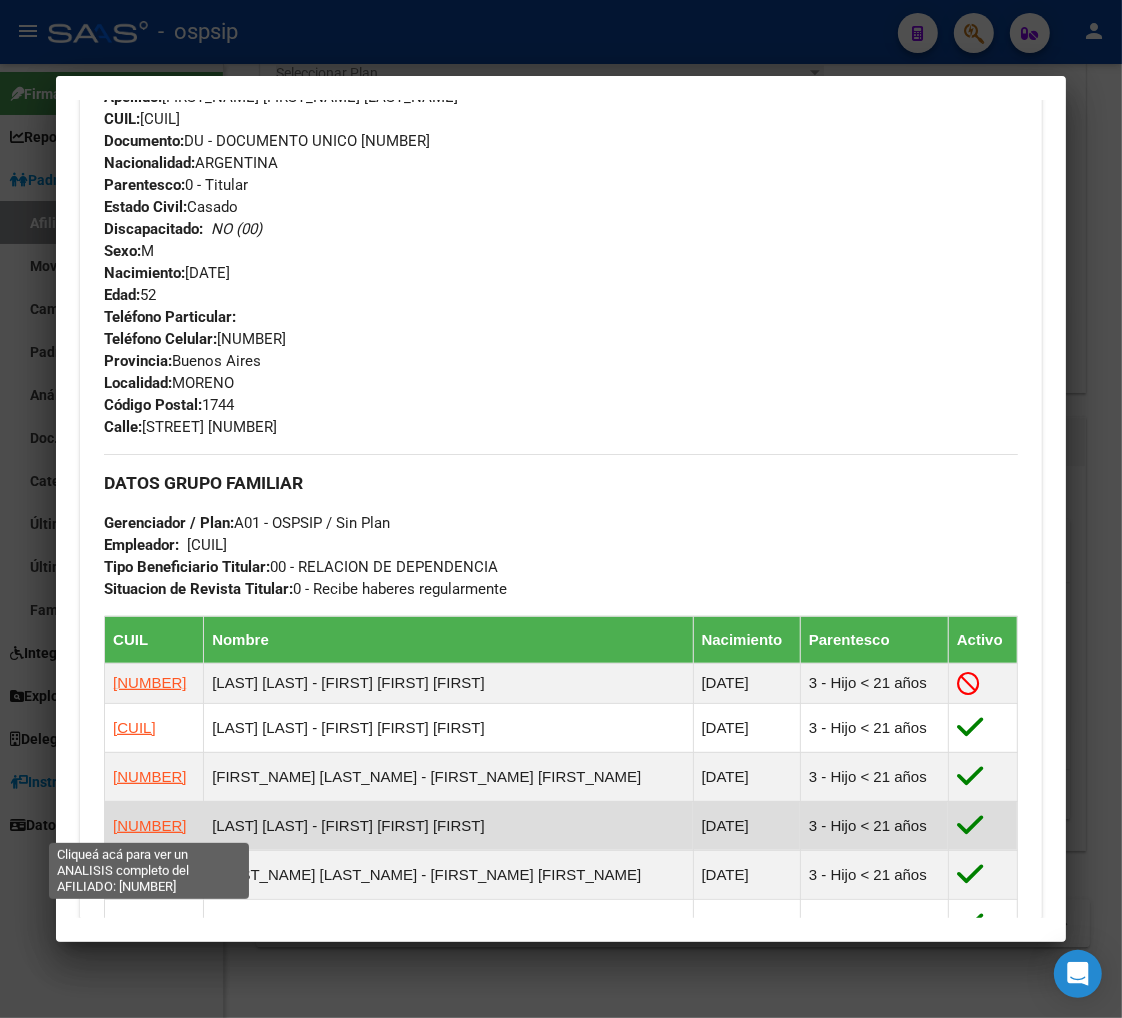 click on "20461045732" at bounding box center (149, 825) 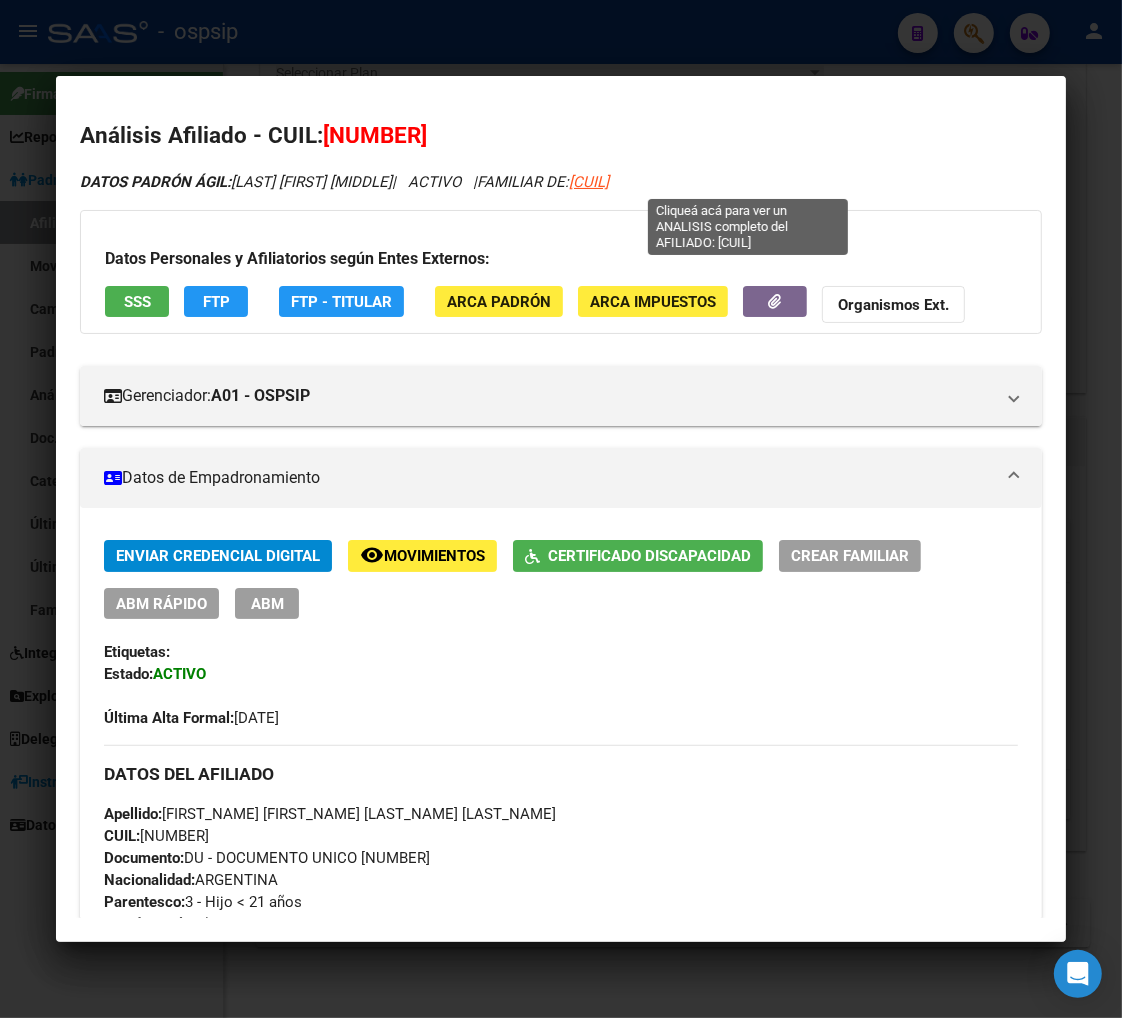 click on "20232790068" at bounding box center [589, 182] 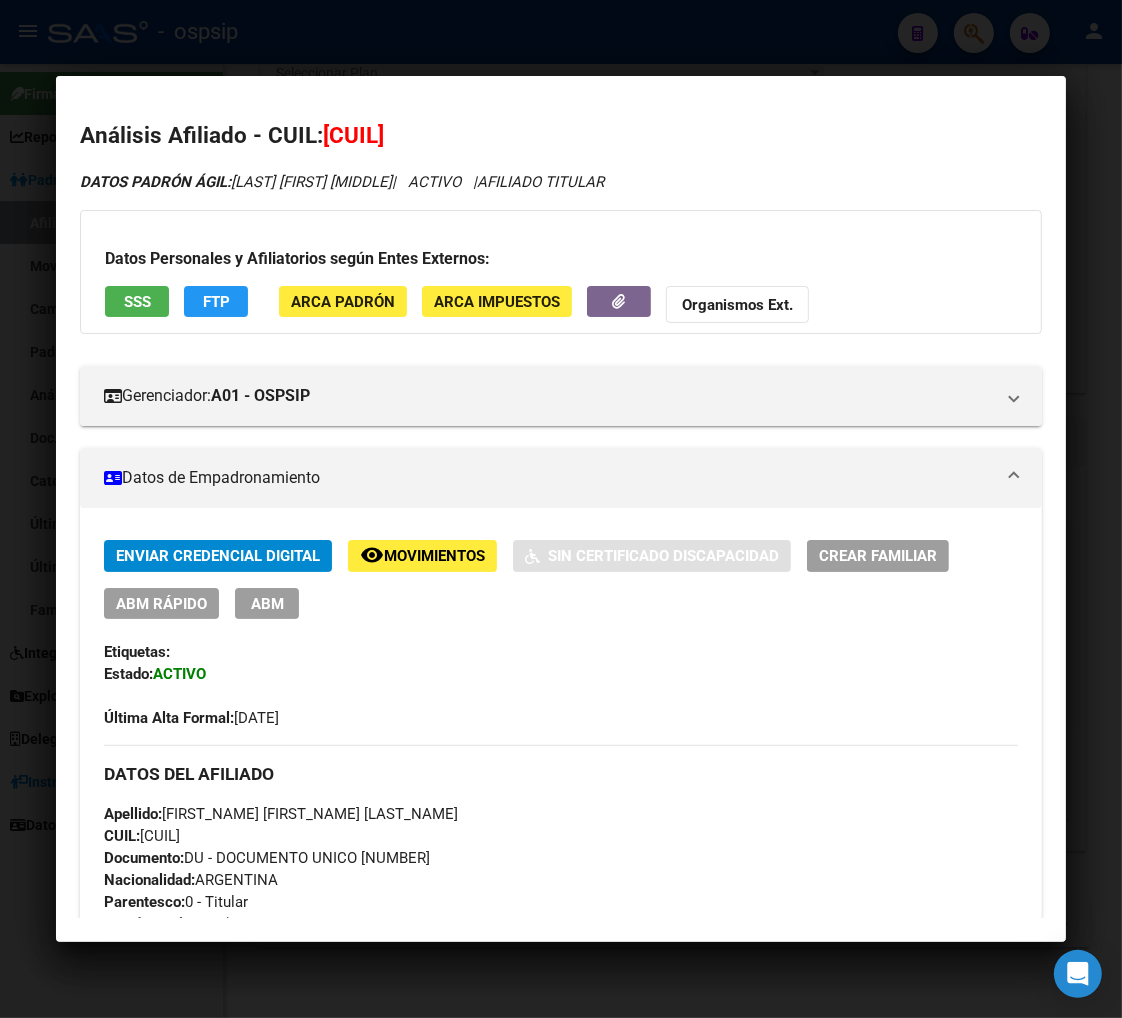 drag, startPoint x: 346, startPoint y: 136, endPoint x: 443, endPoint y: 117, distance: 98.84331 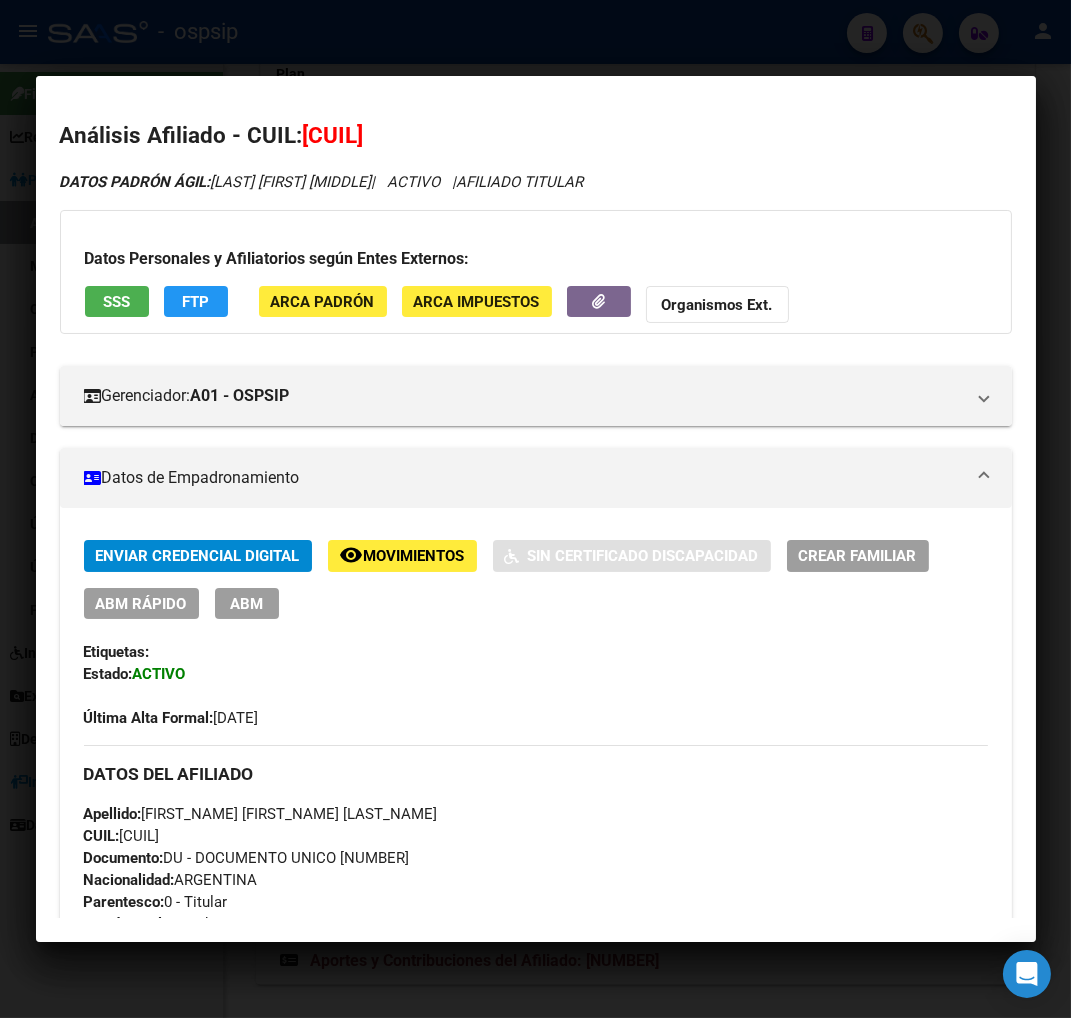 click on "Análisis Afiliado - CUIL:  20232790068 DATOS PADRÓN ÁGIL:  GOMEZ  MIRKO ADRIAN     |   ACTIVO   |     AFILIADO TITULAR  Datos Personales y Afiliatorios según Entes Externos: SSS FTP ARCA Padrón ARCA Impuestos Organismos Ext.    Gerenciador:      A01 - OSPSIP Atención telefónica: Atención emergencias: Otros Datos Útiles:    Datos de Empadronamiento  Enviar Credencial Digital remove_red_eye Movimientos    Sin Certificado Discapacidad Crear Familiar ABM Rápido ABM Etiquetas: Estado: ACTIVO Última Alta Formal:  17/06/2003 DATOS DEL AFILIADO Apellido:   MIRKO ADRIAN GOMEZ CUIL:  20232790068 Documento:  DU - DOCUMENTO UNICO 23279006  Nacionalidad:  ARGENTINA Parentesco:  0 - Titular Estado Civil:  Casado Discapacitado:    NO (00) Sexo:  M Nacimiento:  22/08/1972 Edad:  52  Teléfono Particular:               Teléfono Celular:  1138898552 Provincia:  Buenos Aires Localidad:  MORENO Código Postal:  1744 Calle:  VICENTE LOPEZ Y PLanes  6817 DATOS GRUPO FAMILIAR Gerenciador / Plan: Empleador:" at bounding box center (536, 1422) 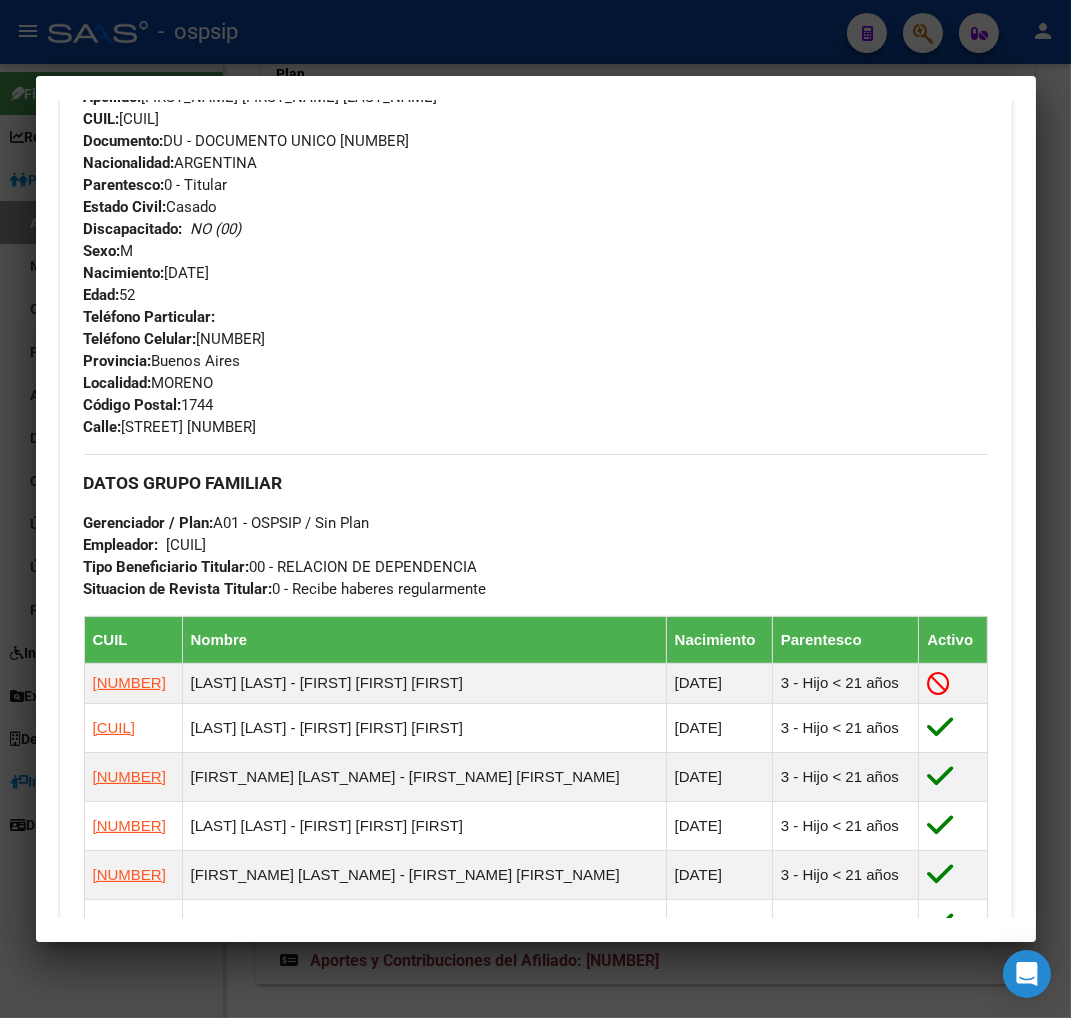 click at bounding box center [535, 509] 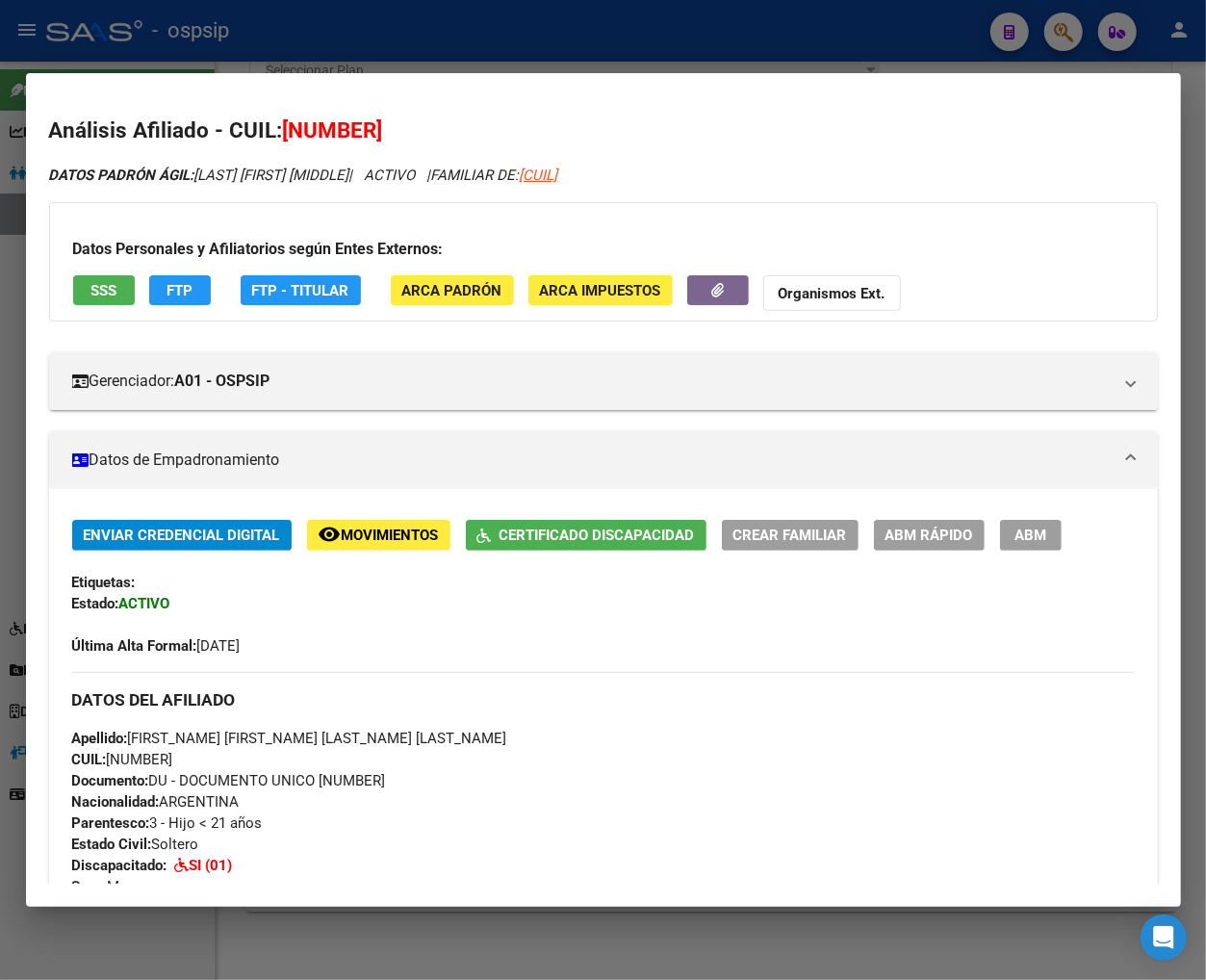click at bounding box center (603, 490) 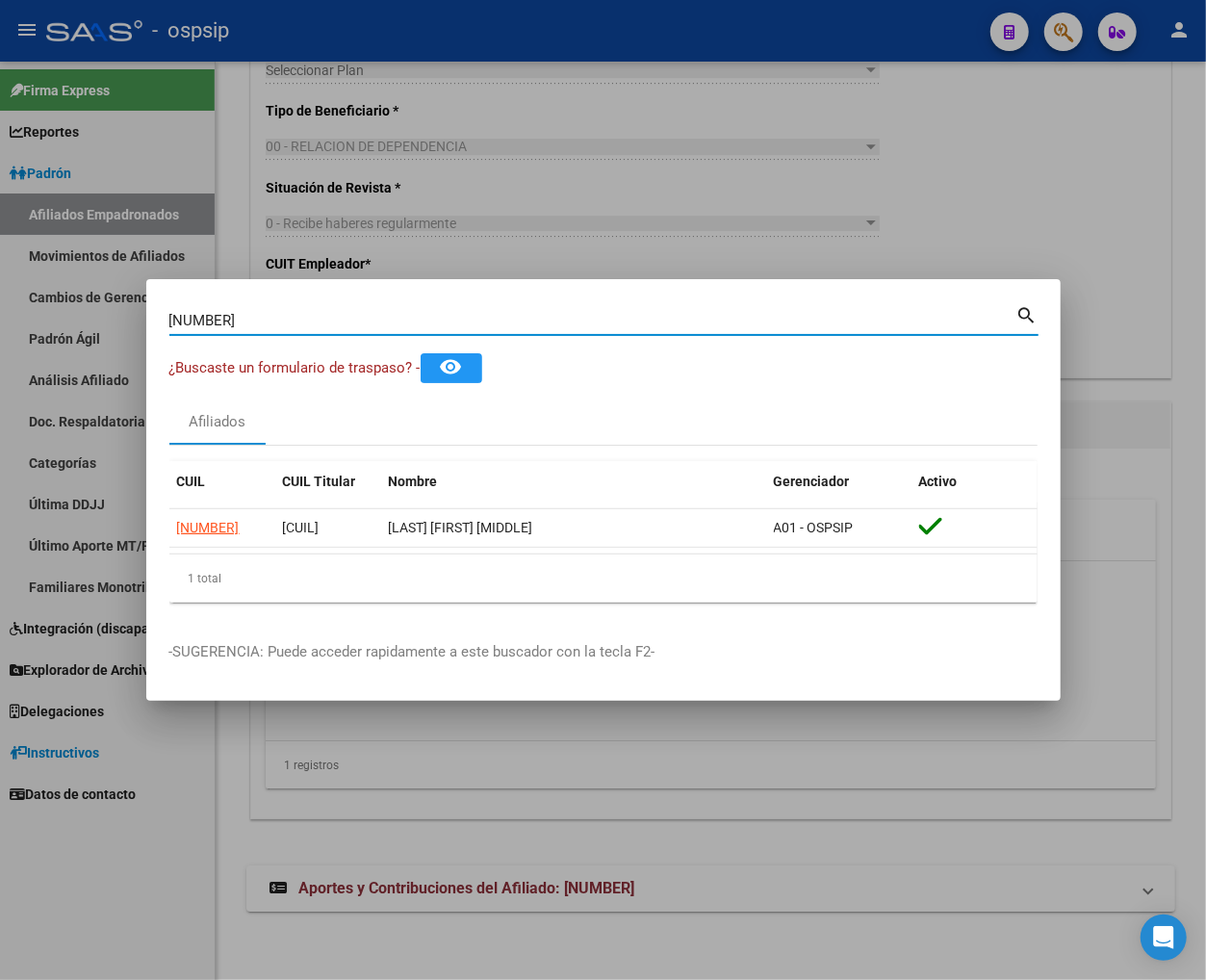 click on "46104573" at bounding box center [593, 321] 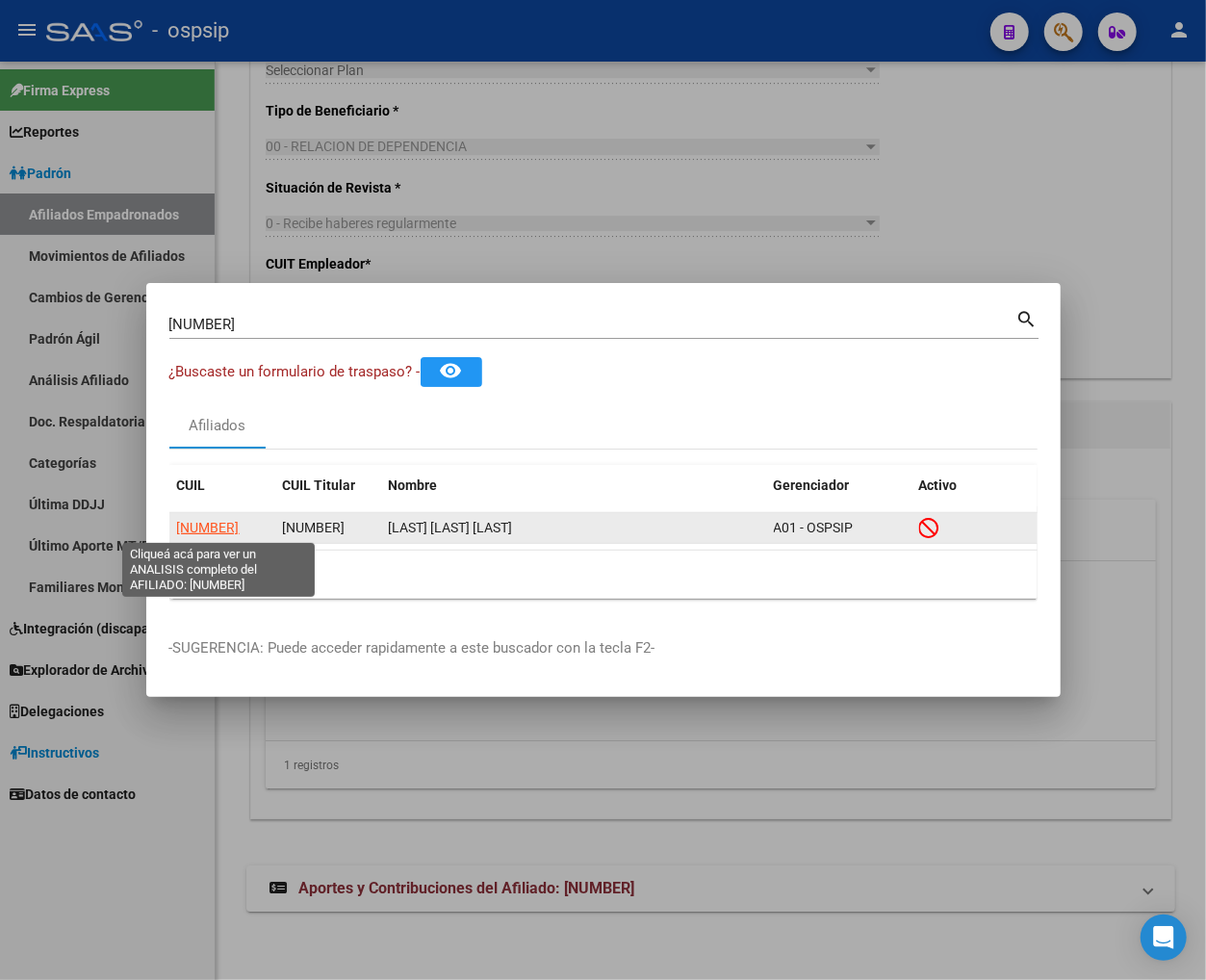 click on "20183215915" 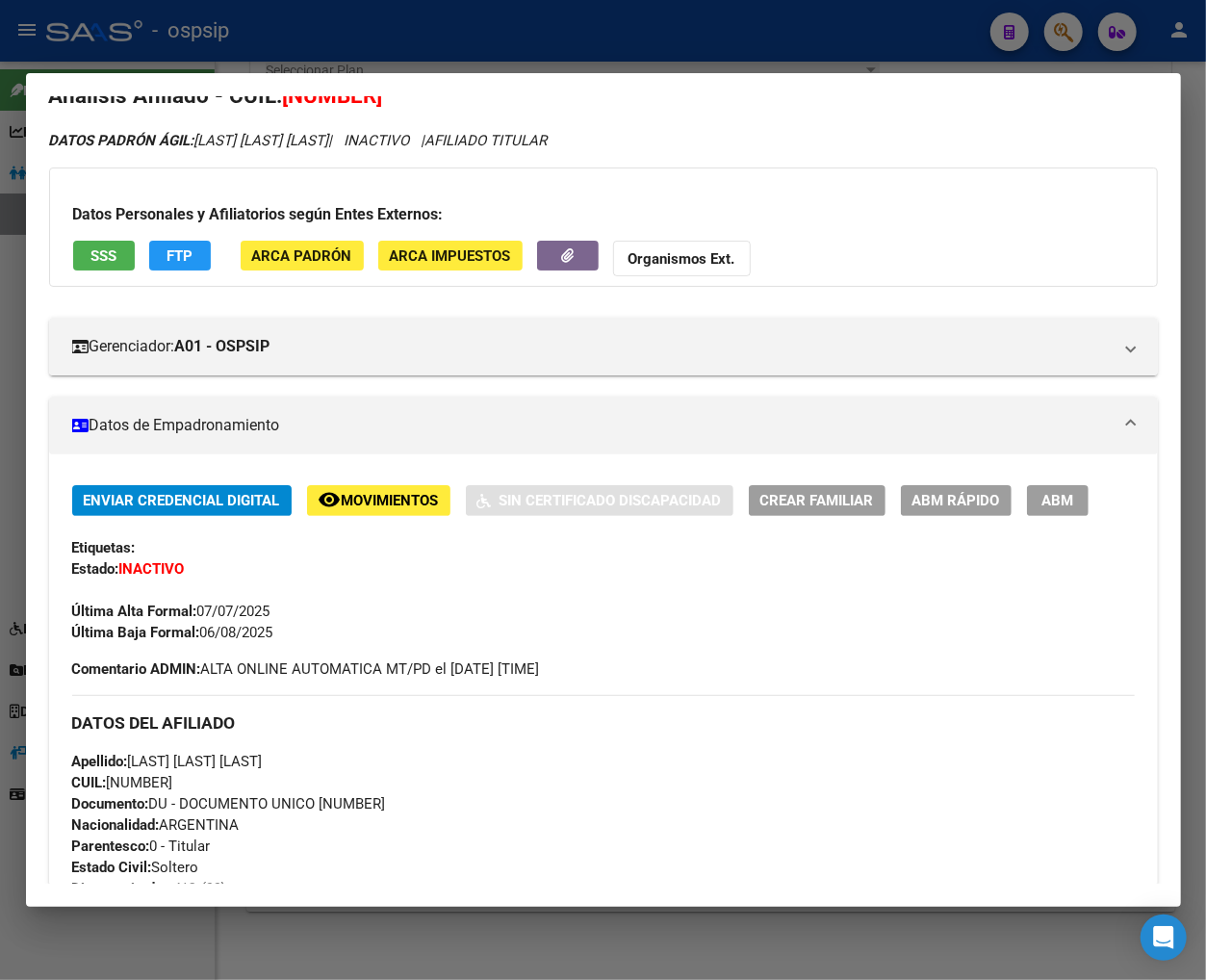 scroll, scrollTop: 0, scrollLeft: 0, axis: both 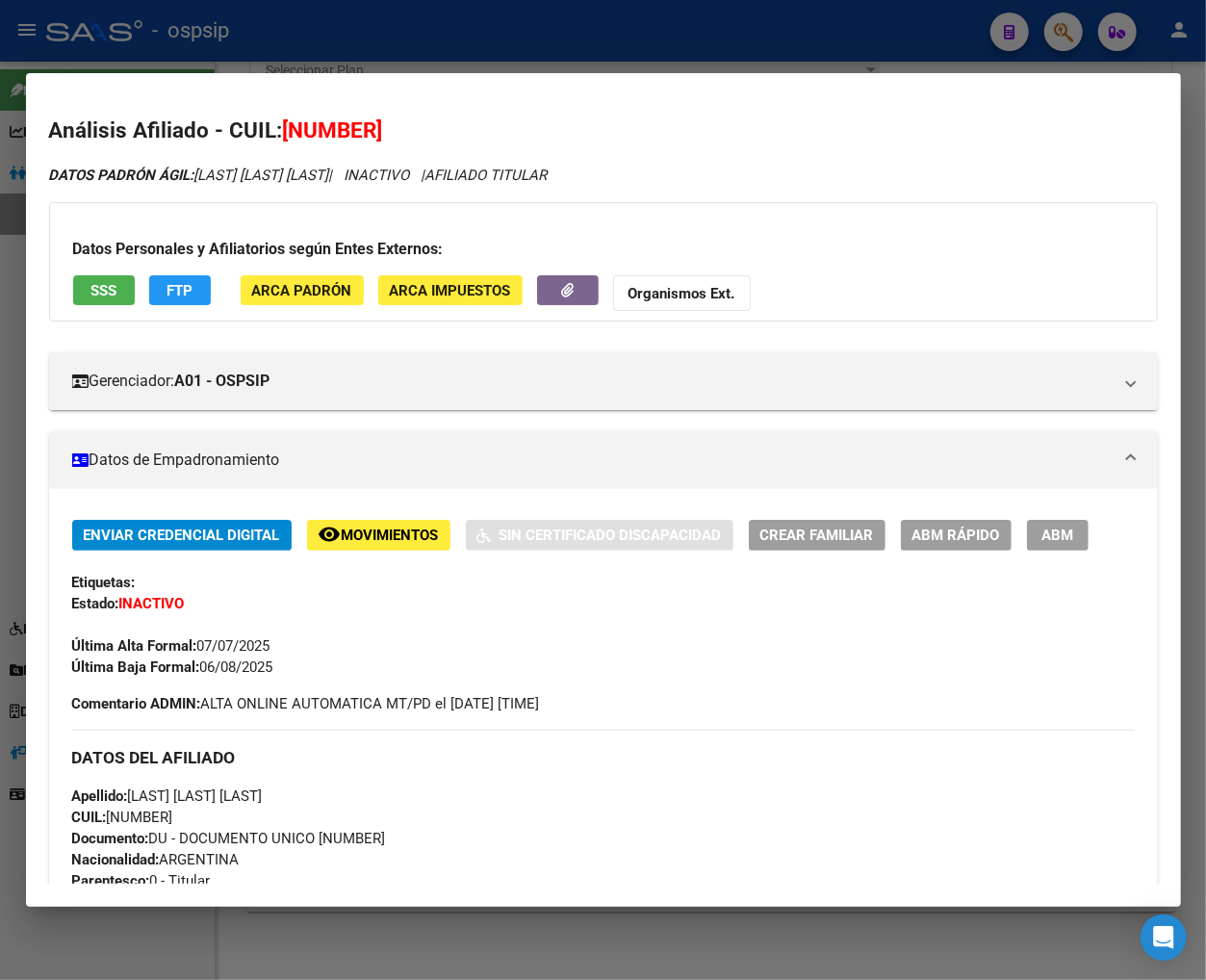 click on "ABM" at bounding box center [1057, 536] 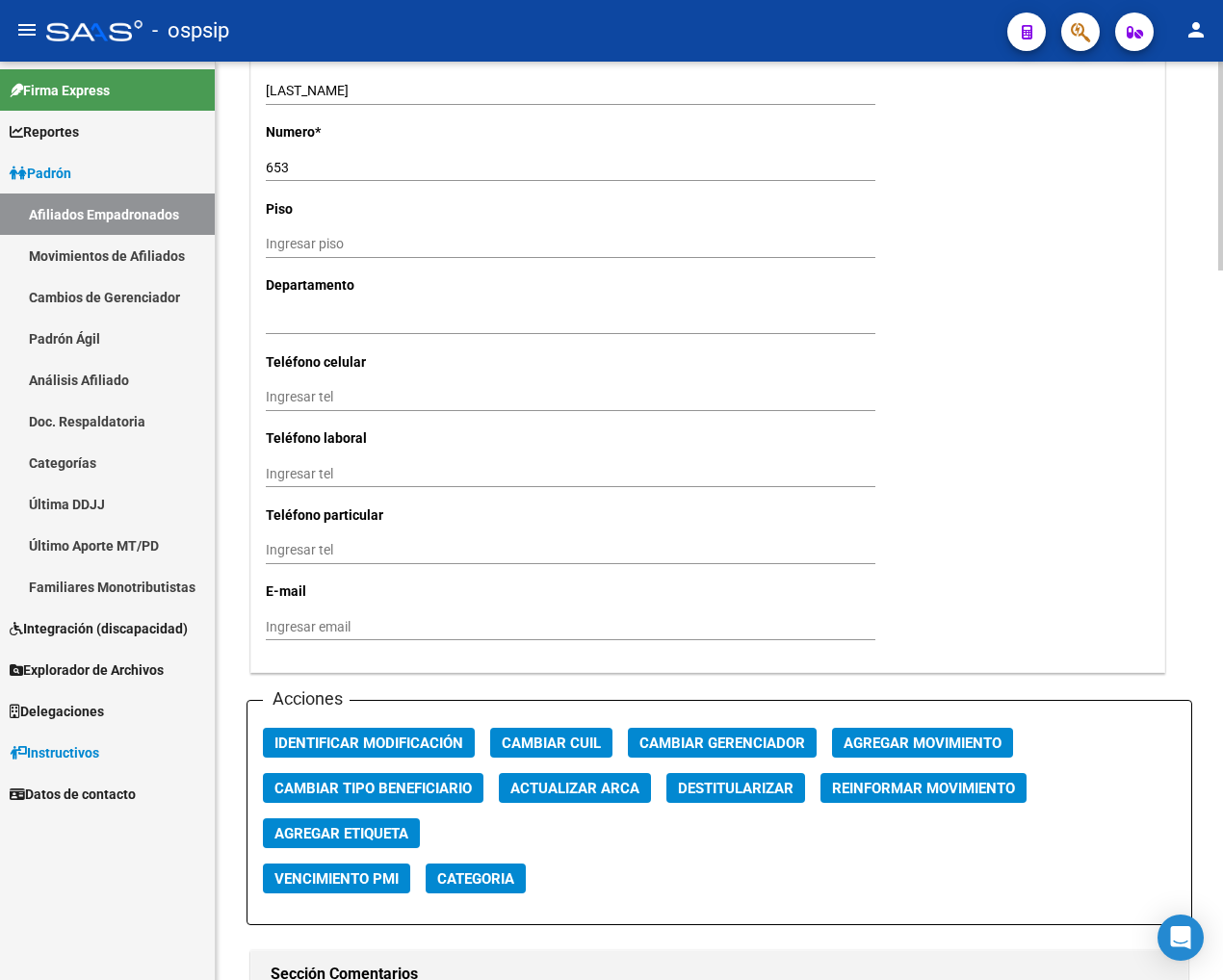 scroll, scrollTop: 1925, scrollLeft: 0, axis: vertical 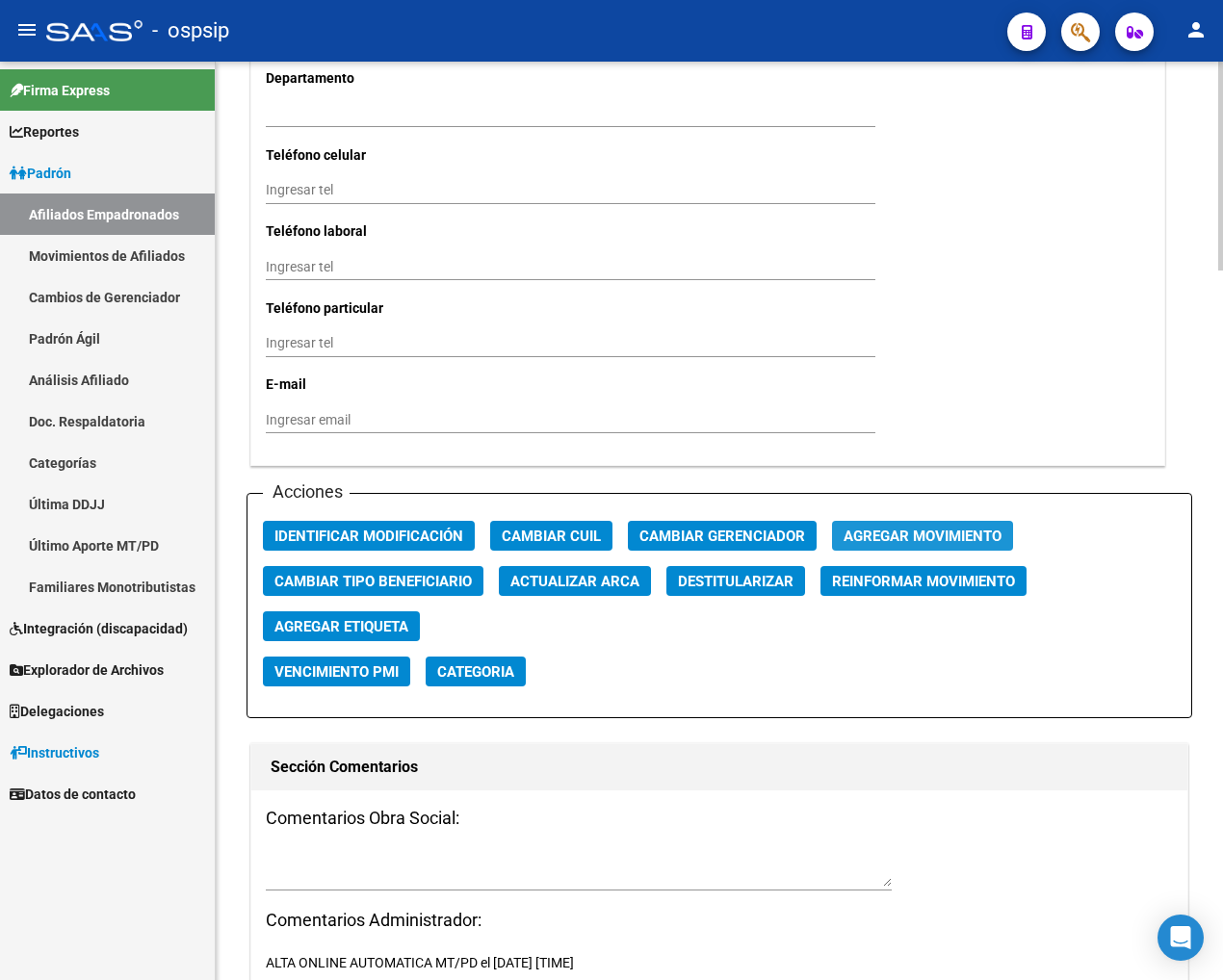 click on "Agregar Movimiento" 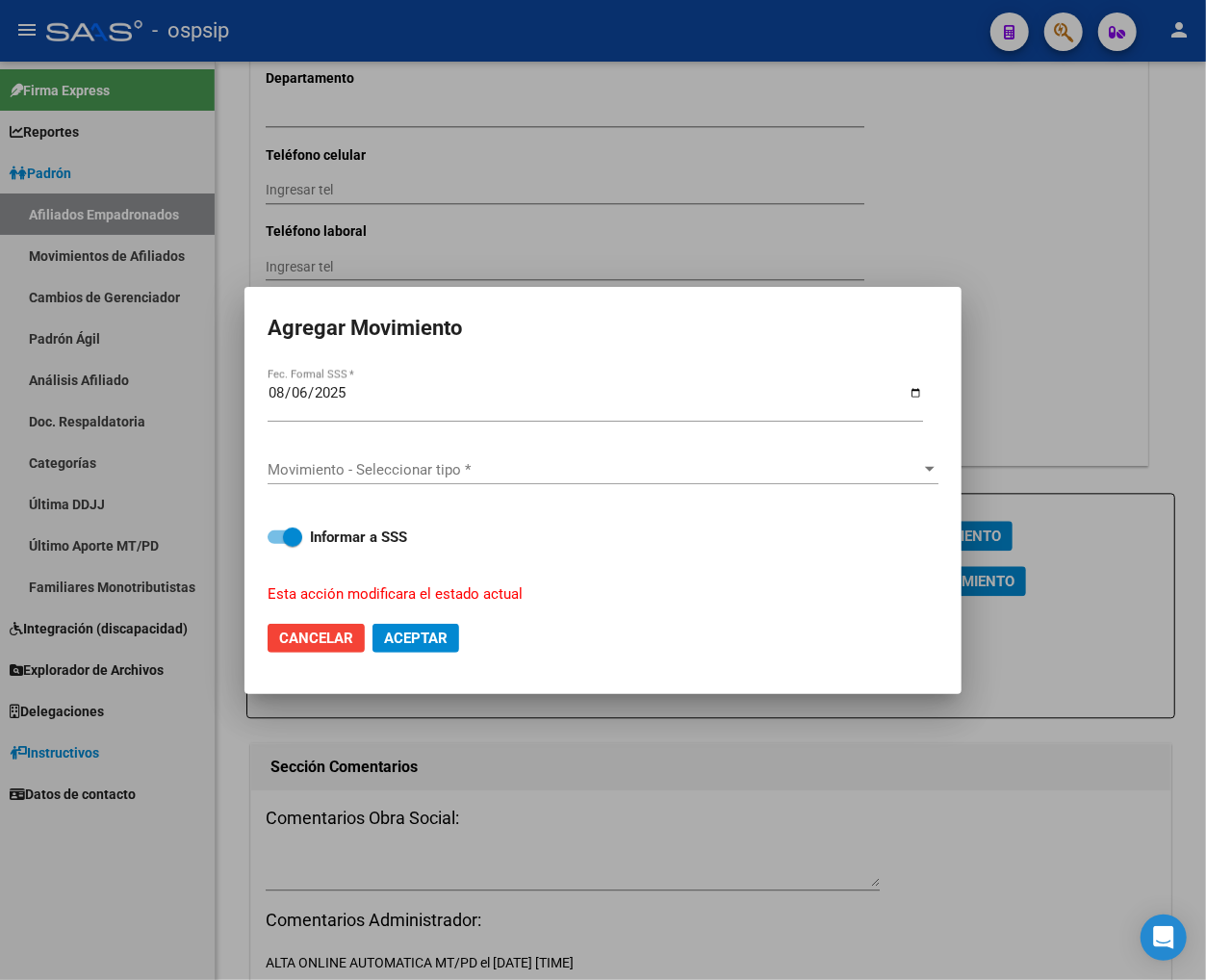 click on "Movimiento - Seleccionar tipo * Movimiento - Seleccionar tipo *" at bounding box center (603, 470) 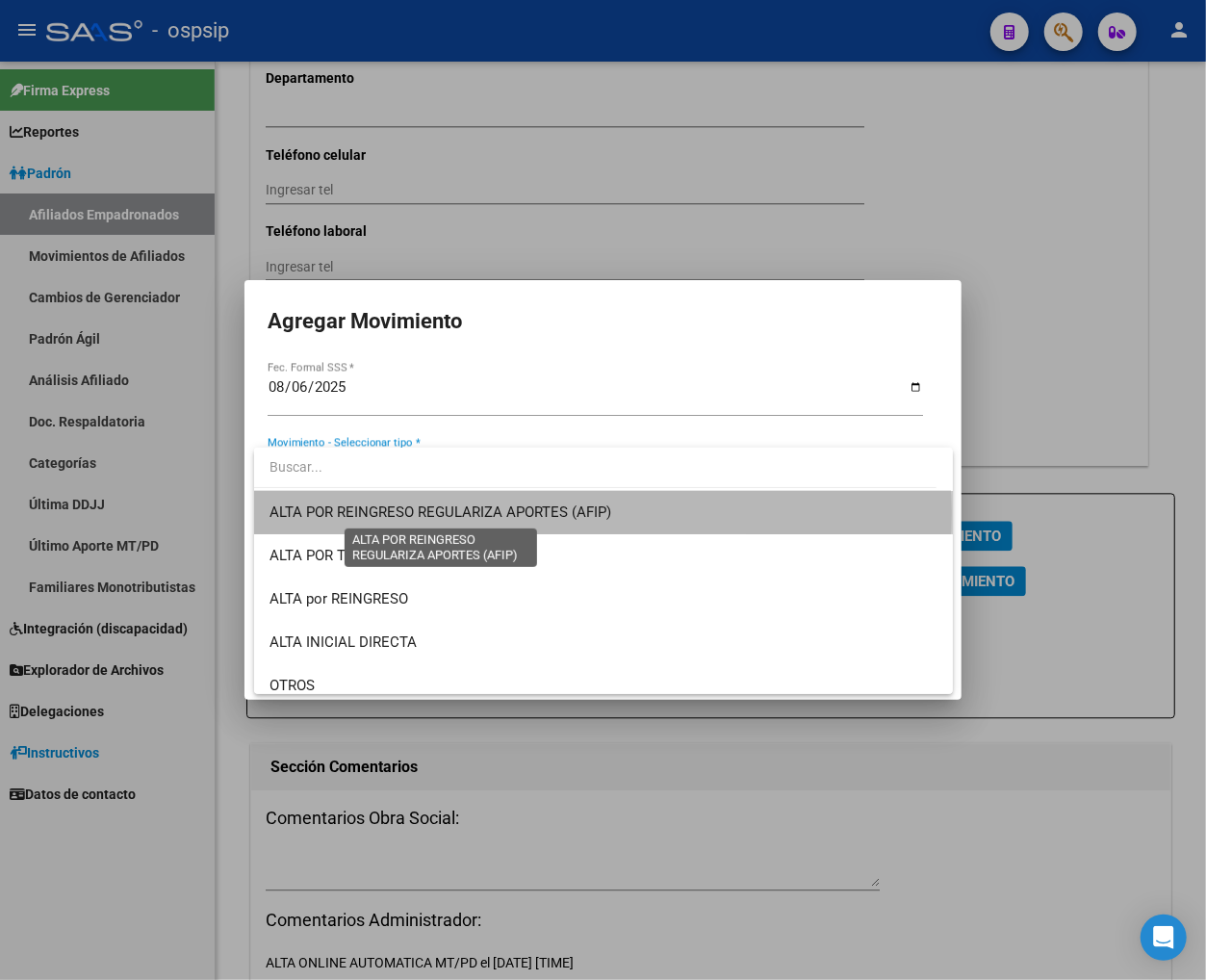 click on "ALTA POR REINGRESO REGULARIZA APORTES (AFIP)" at bounding box center [440, 512] 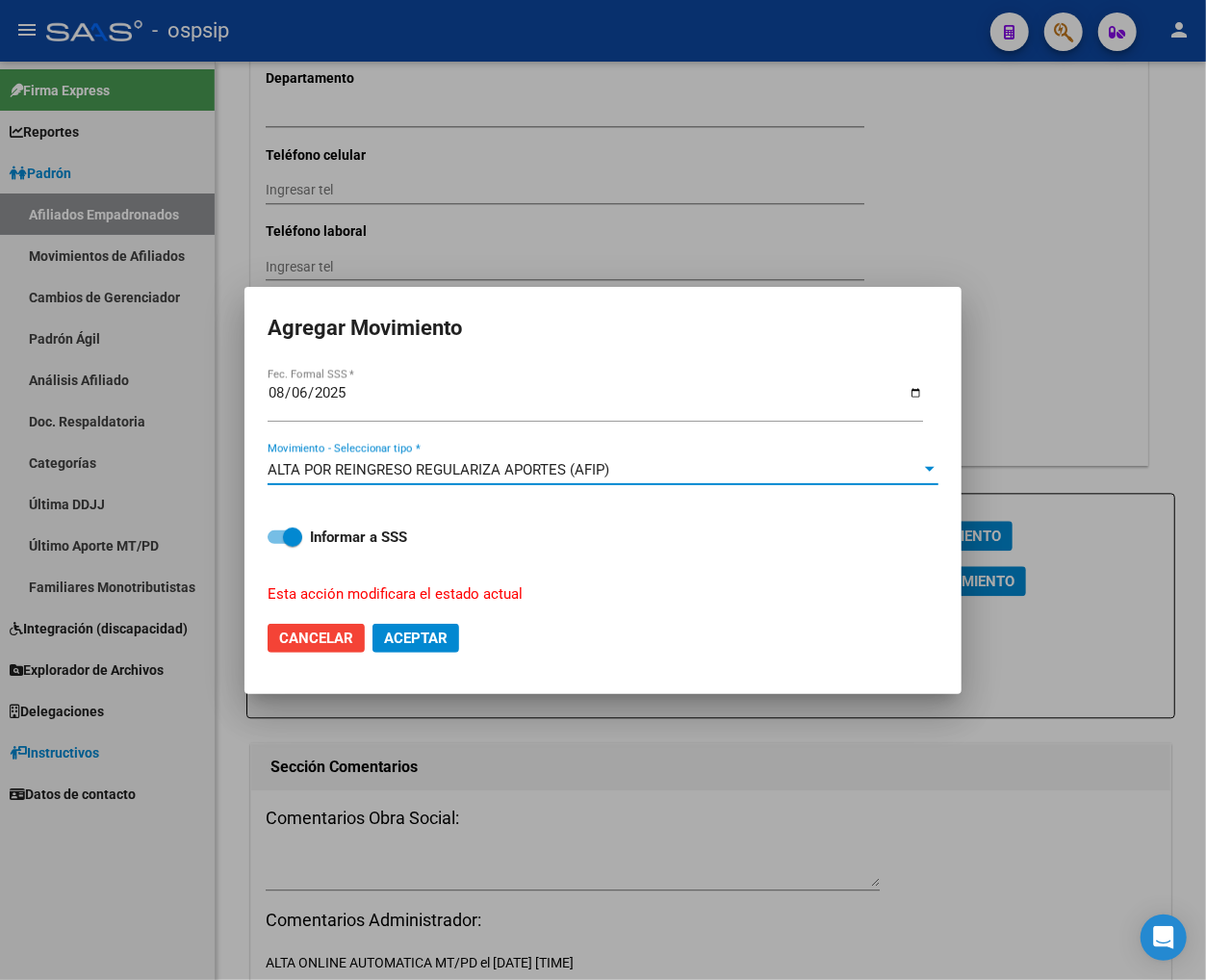 click on "Aceptar" 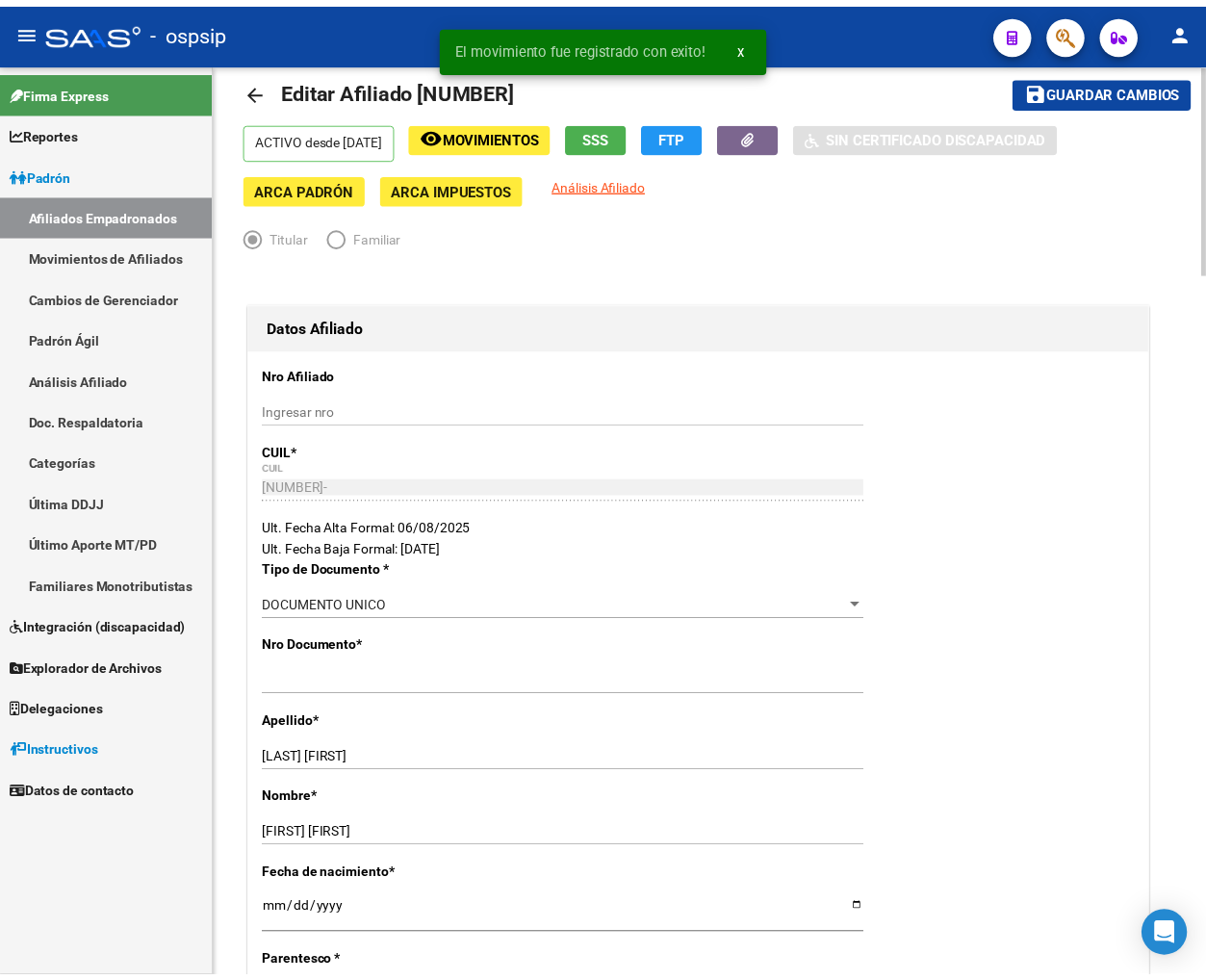 scroll, scrollTop: 0, scrollLeft: 0, axis: both 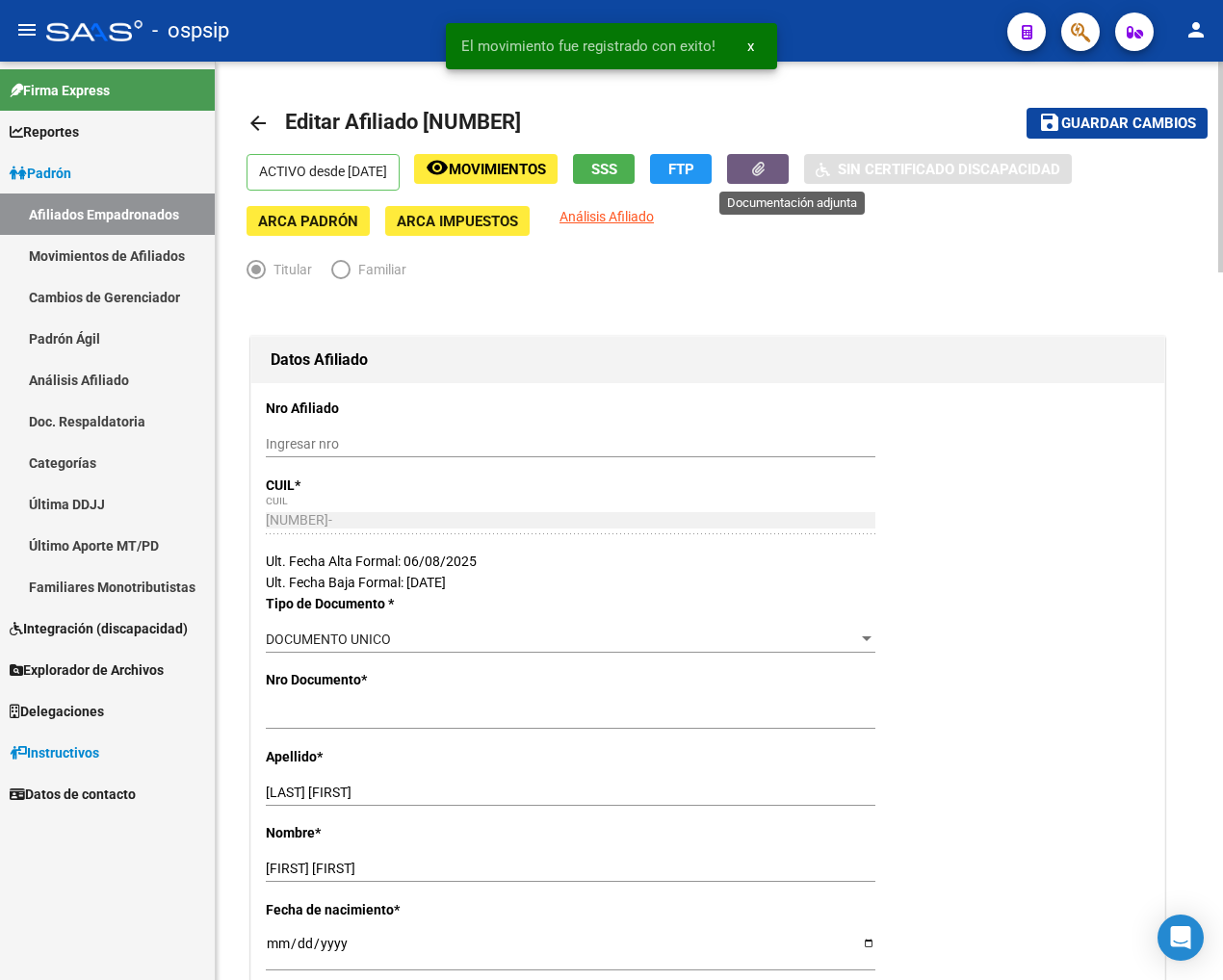 click 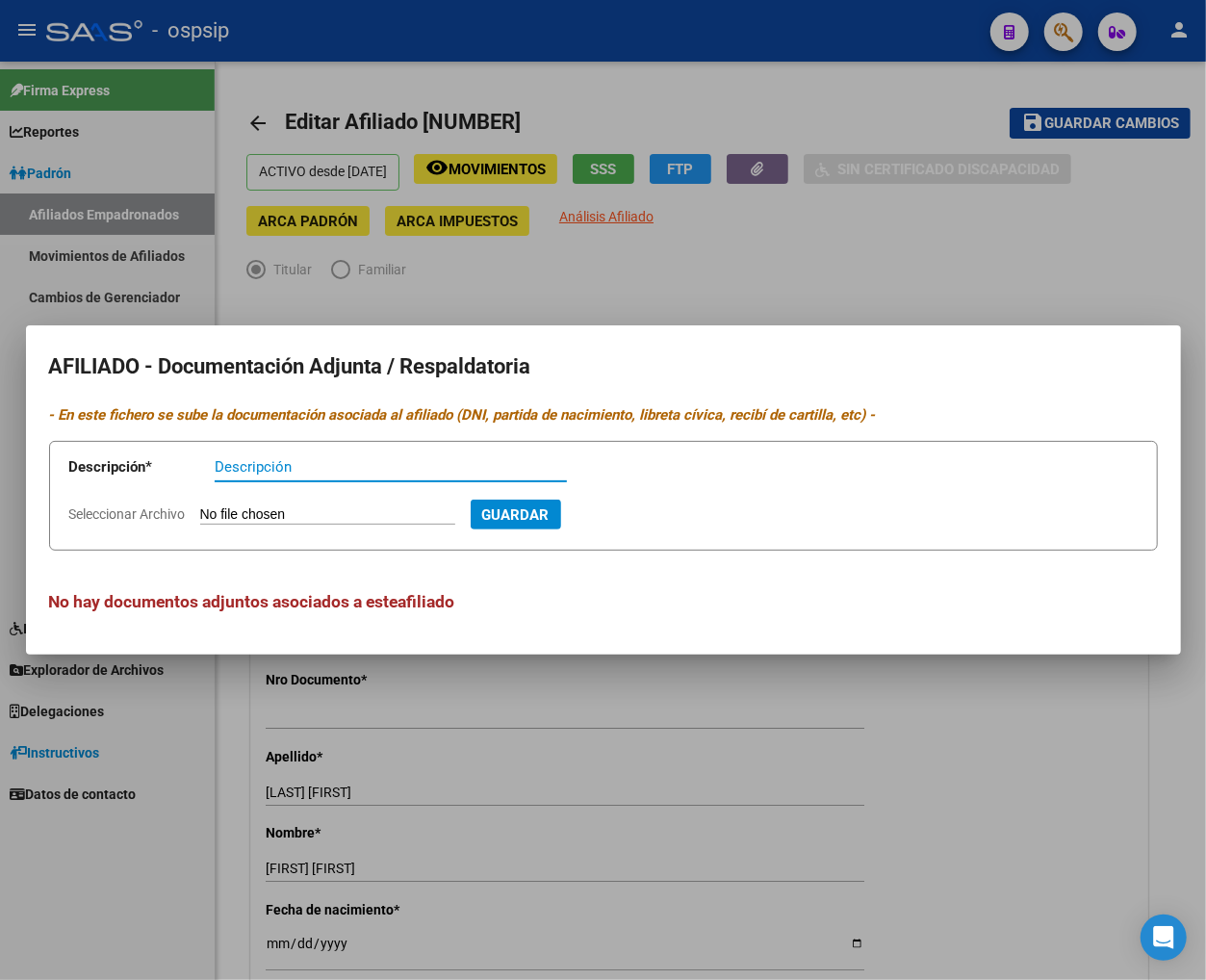 click at bounding box center [603, 490] 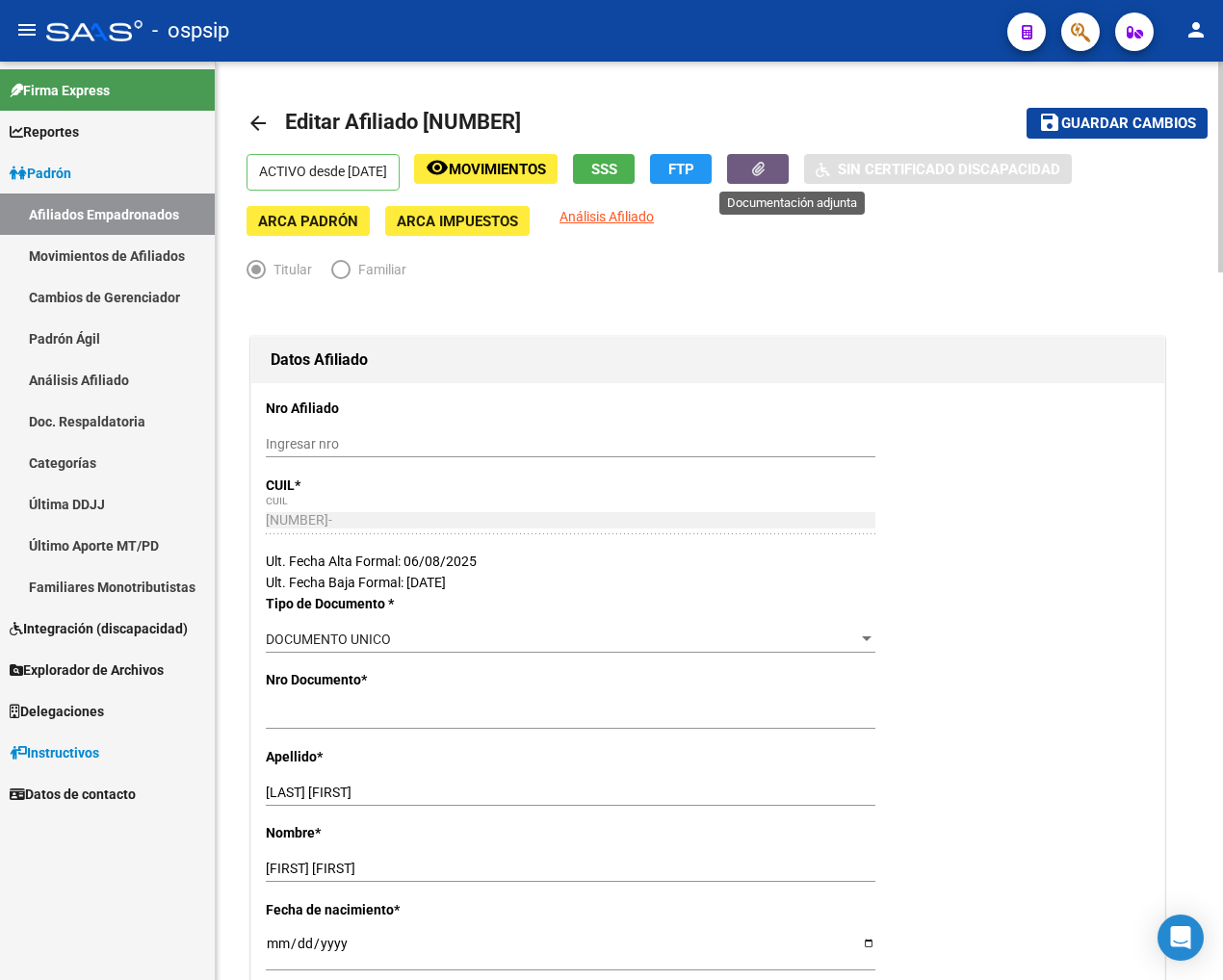 click 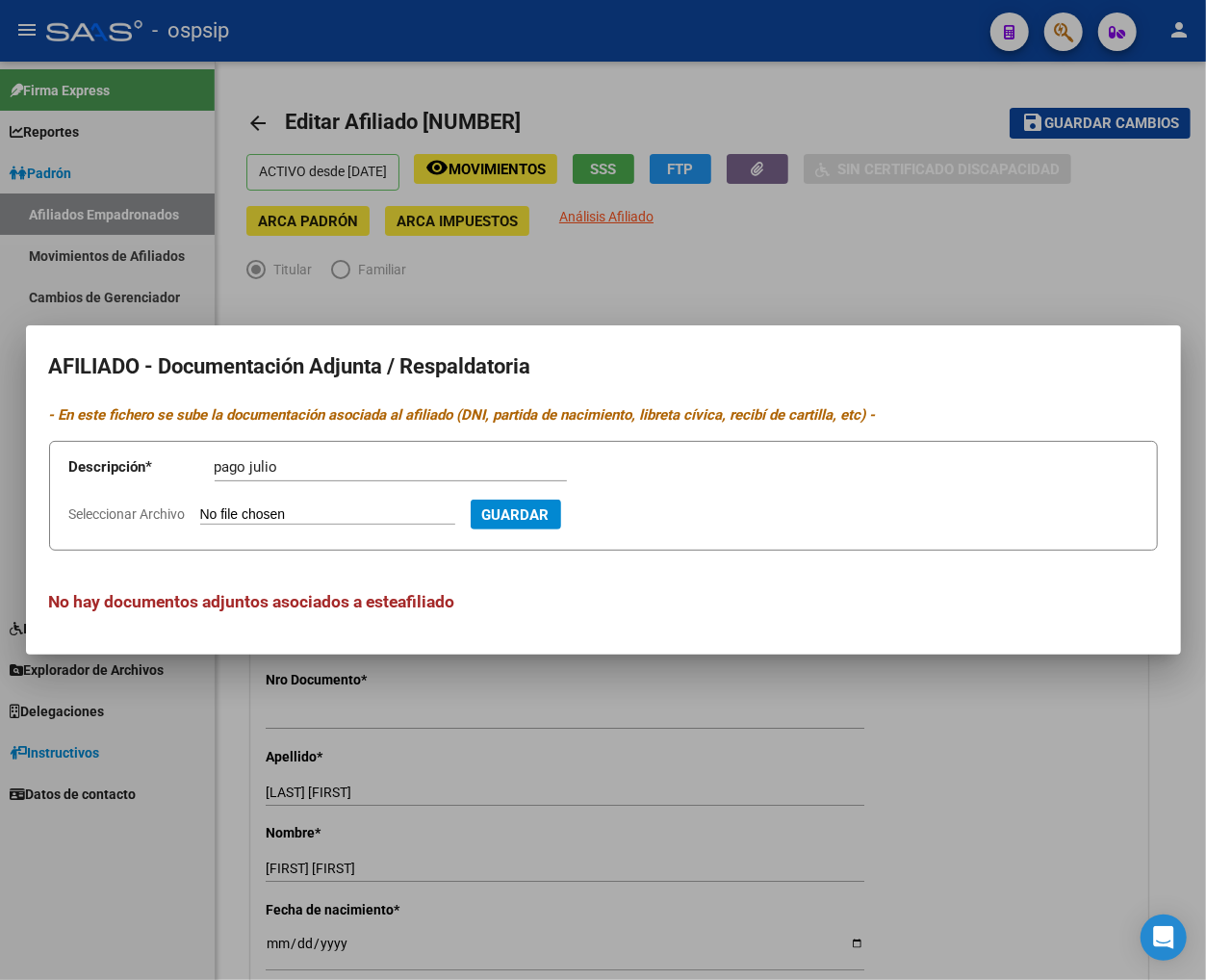click on "Seleccionar Archivo" at bounding box center (327, 515) 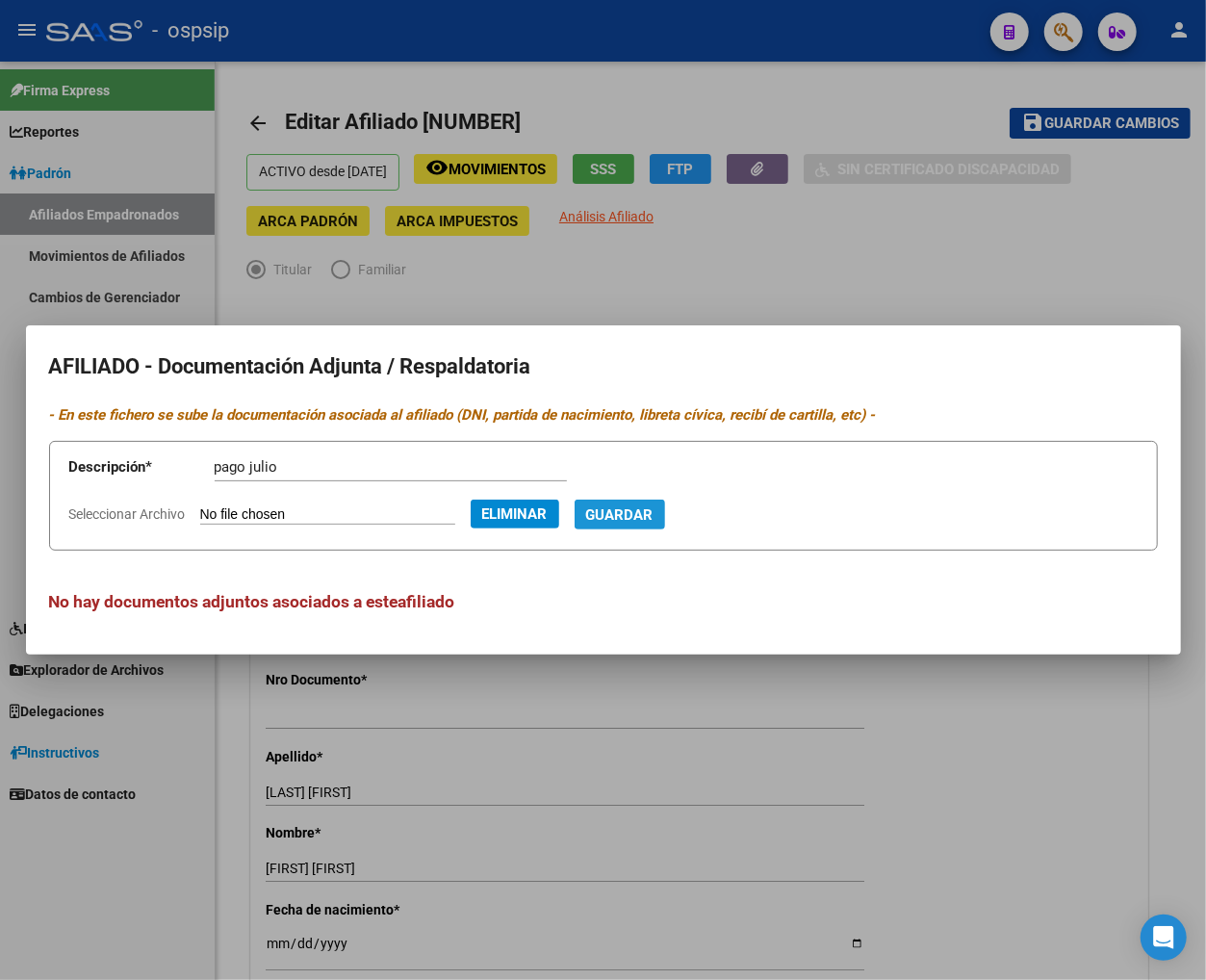 click on "Guardar" at bounding box center [620, 515] 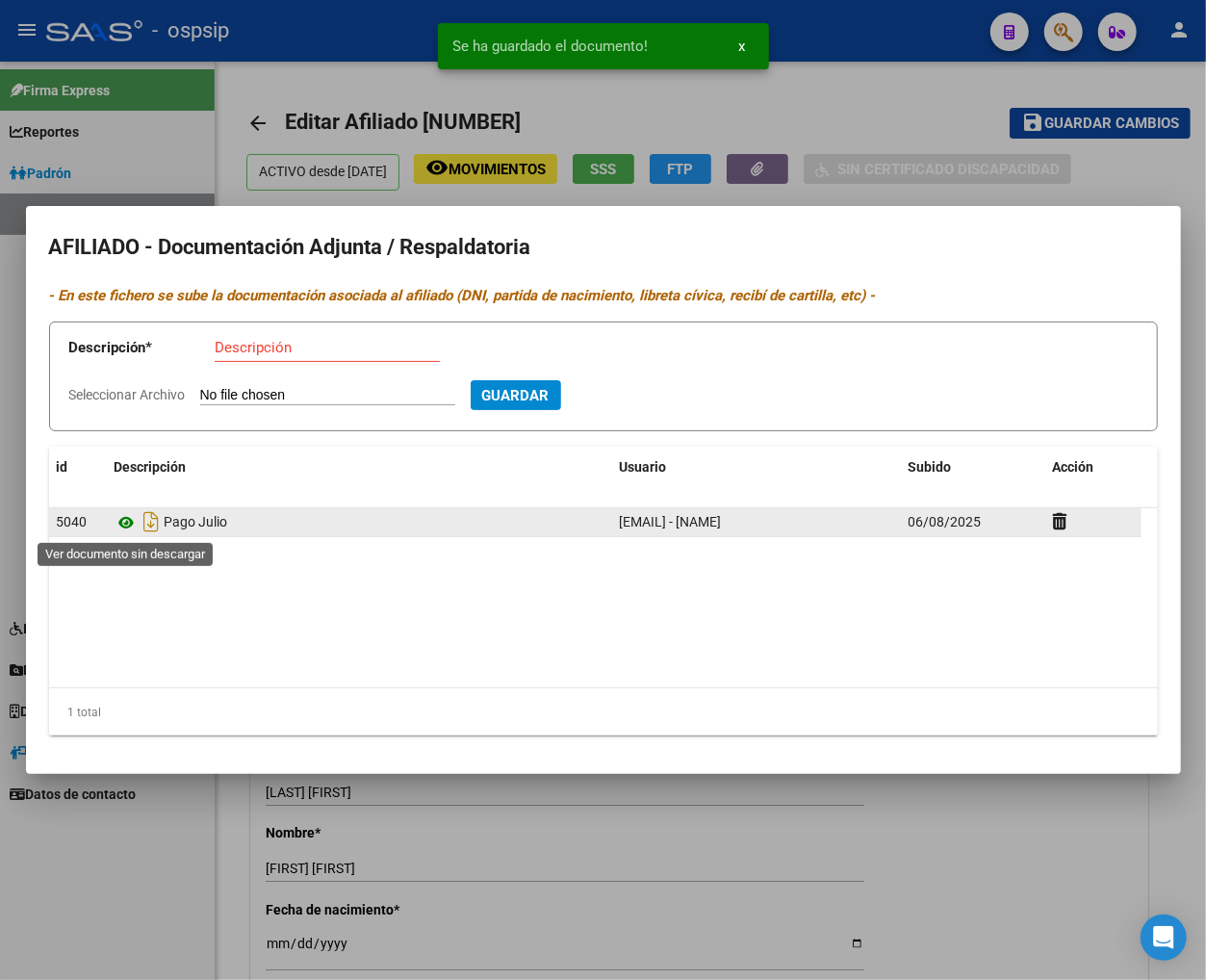 click 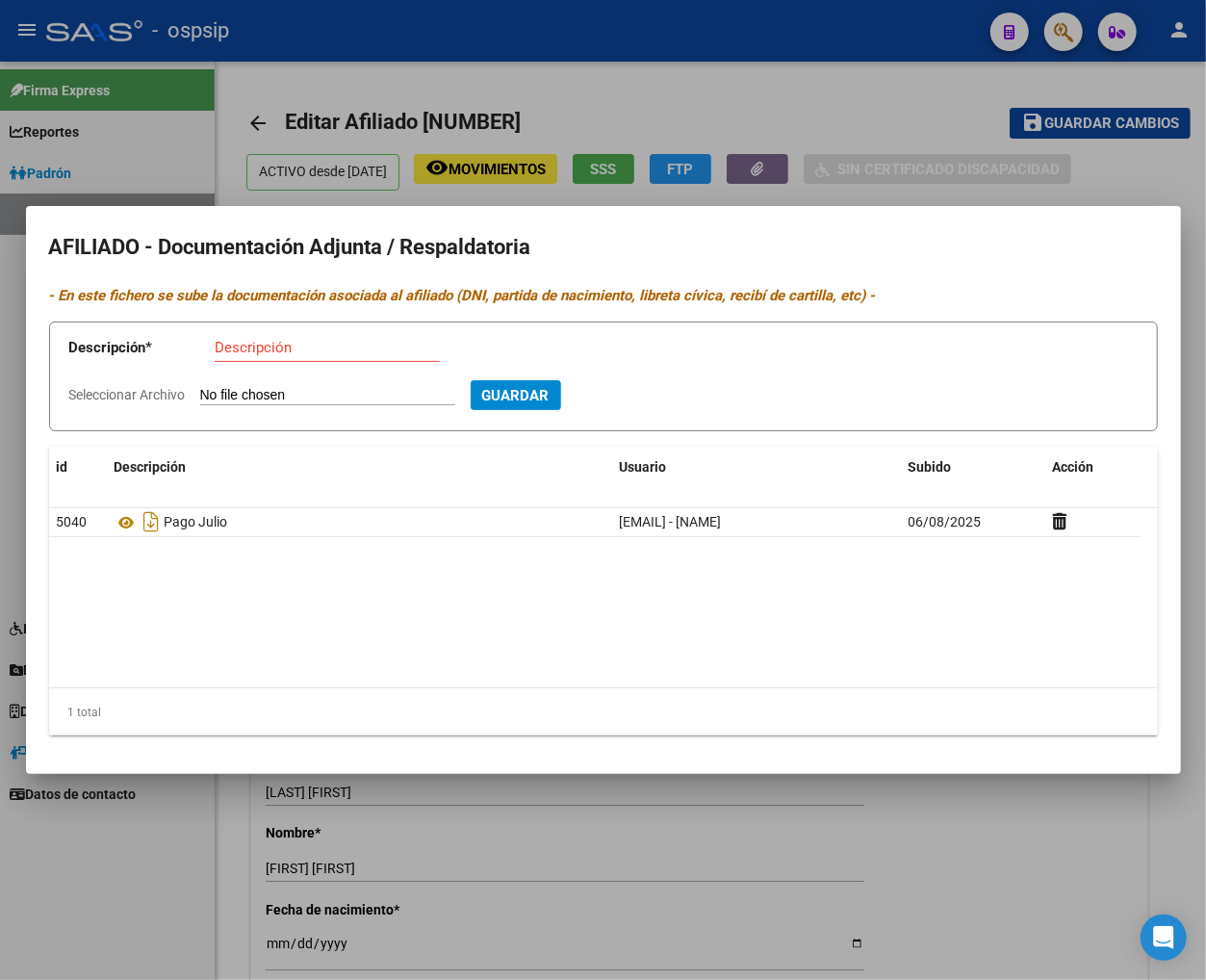 click at bounding box center [603, 490] 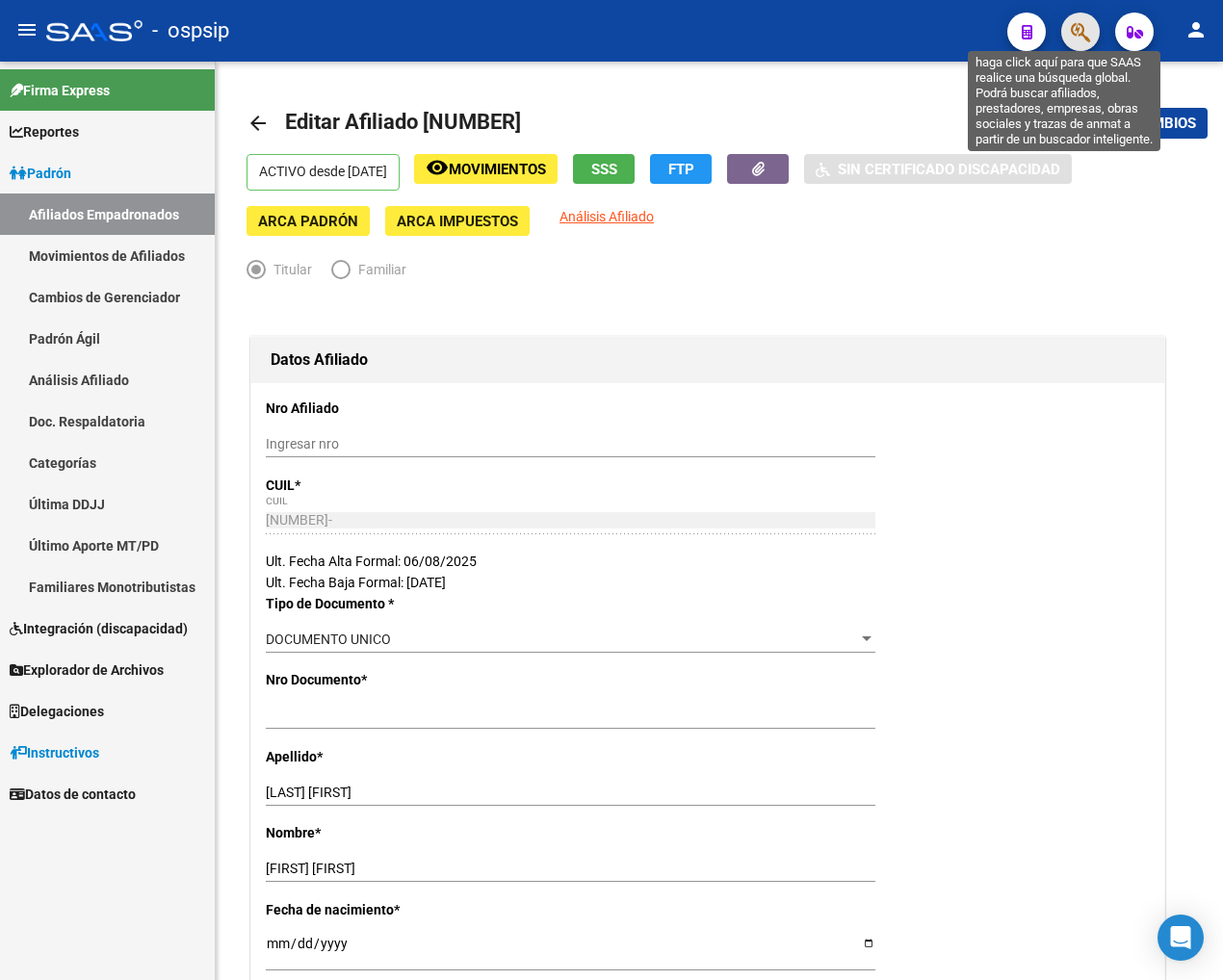 click 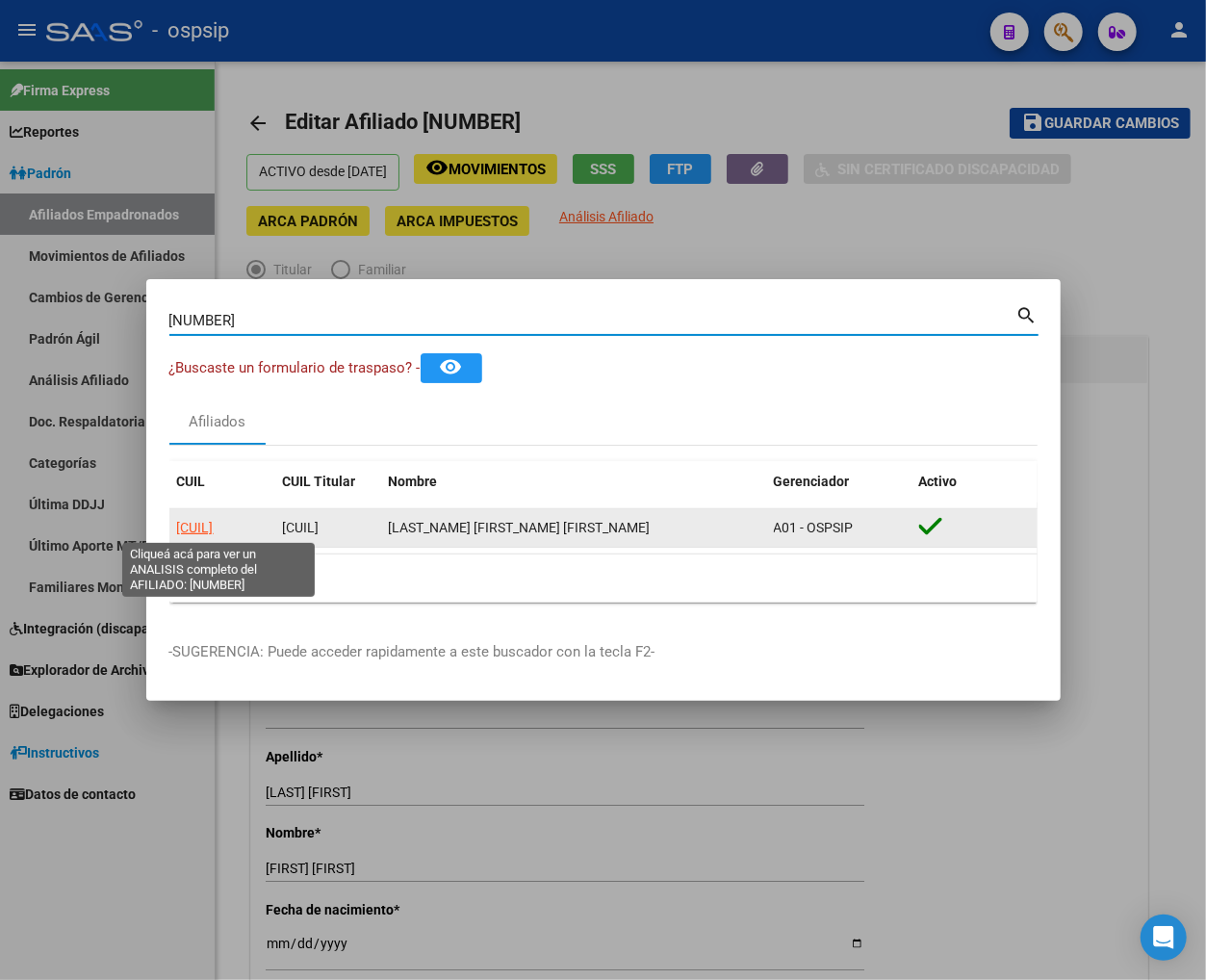 click on "27248772315" 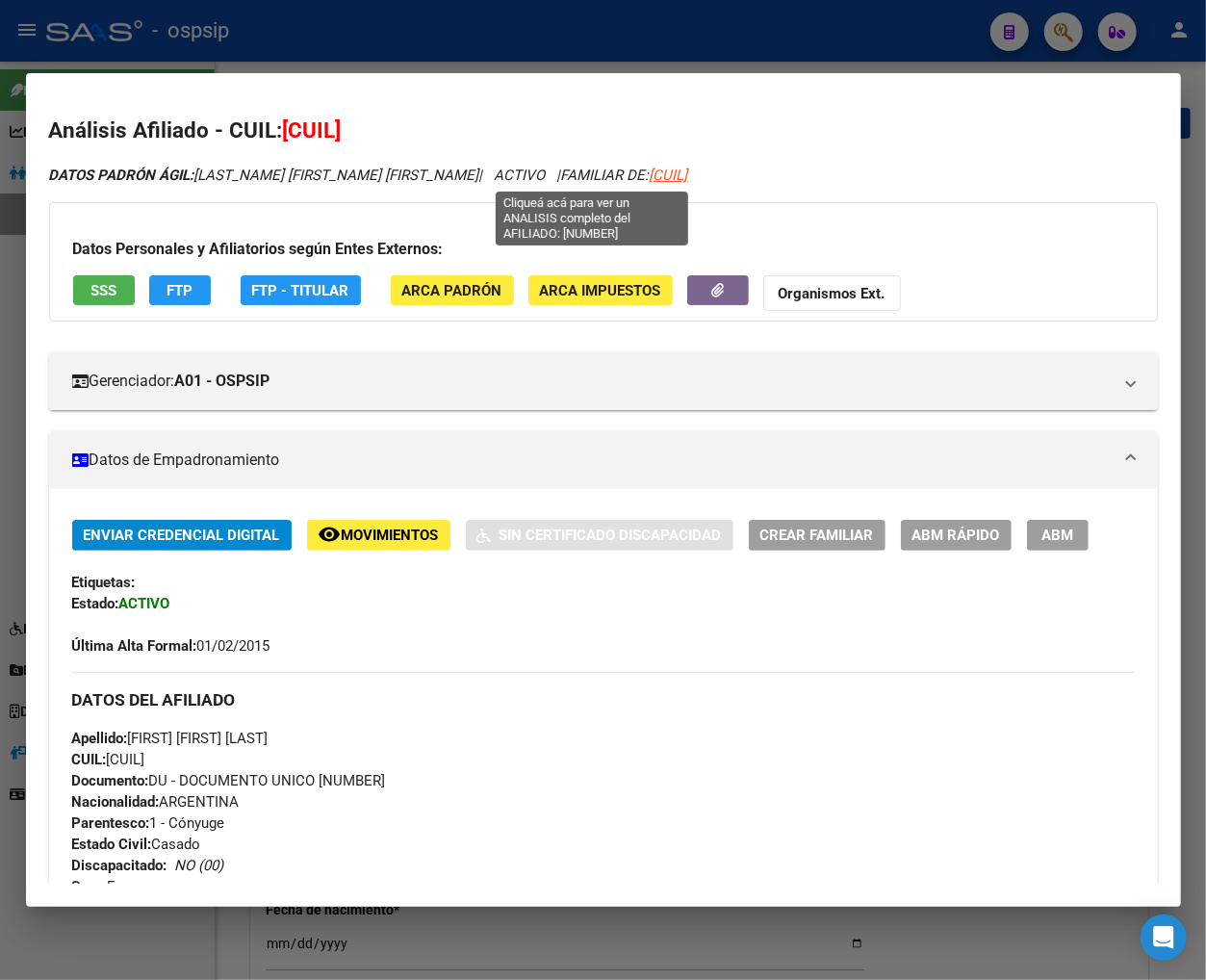 click on "20246653624" at bounding box center [669, 175] 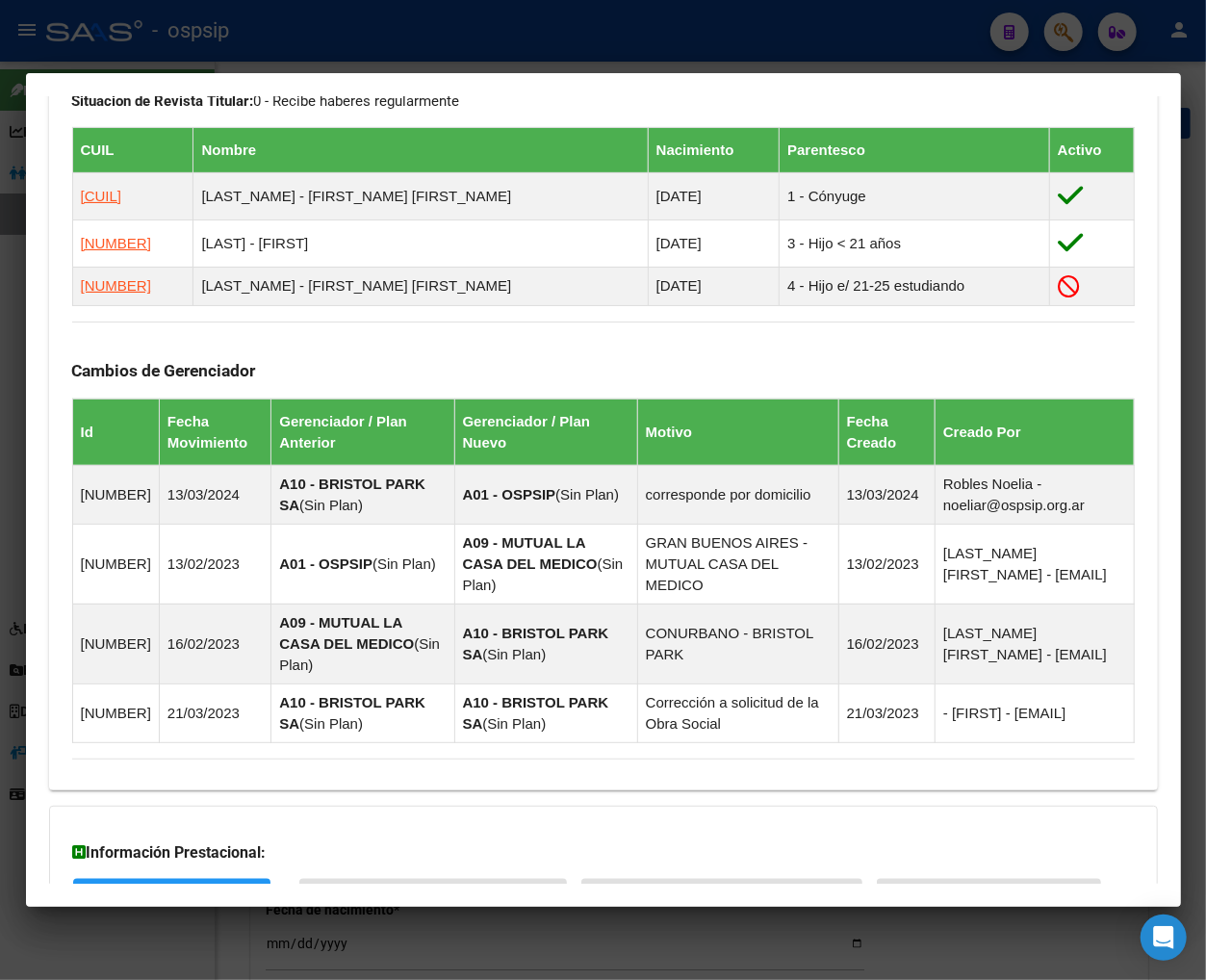 scroll, scrollTop: 1203, scrollLeft: 0, axis: vertical 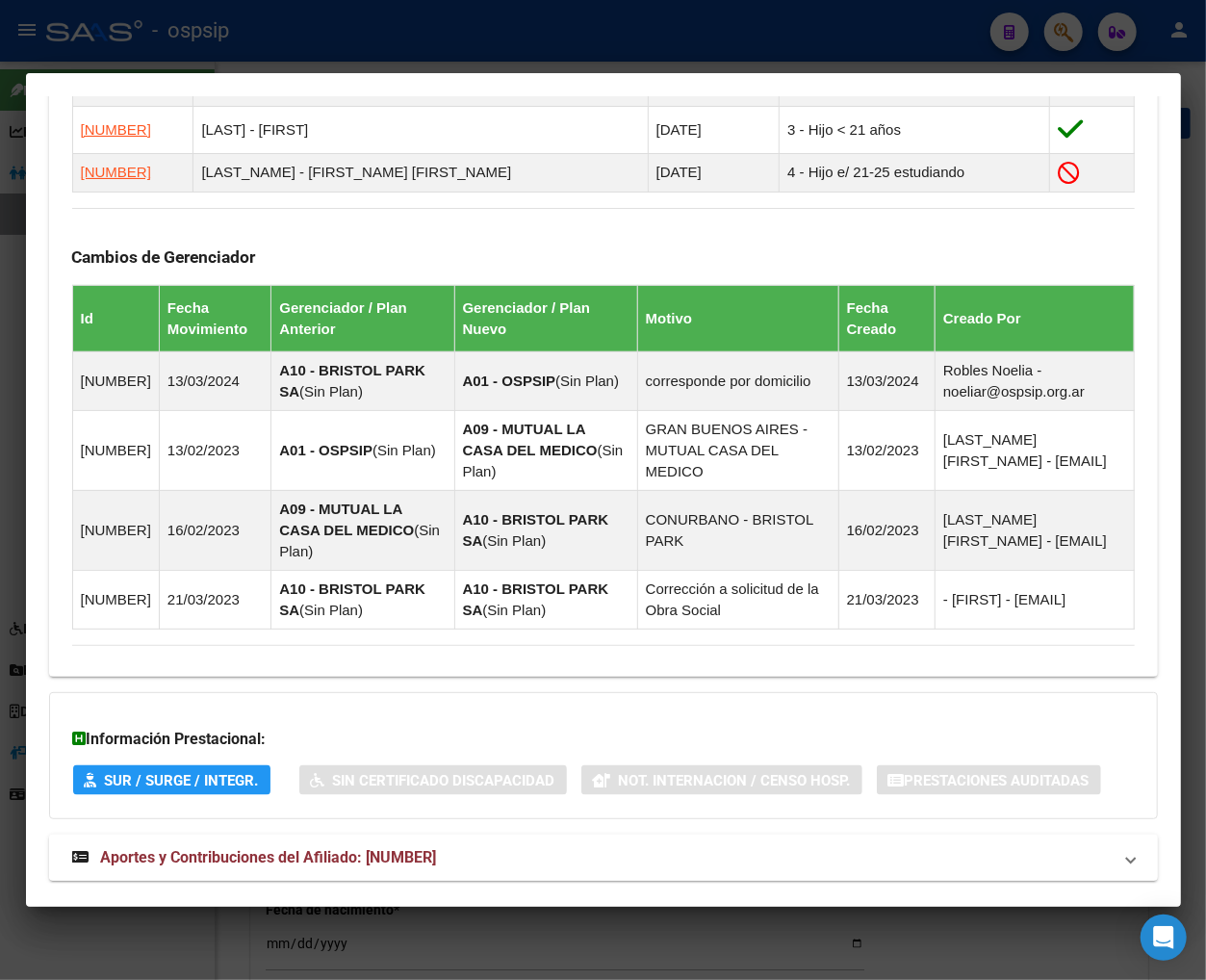 click on "Aportes y Contribuciones del Afiliado: 20246653624" at bounding box center (269, 857) 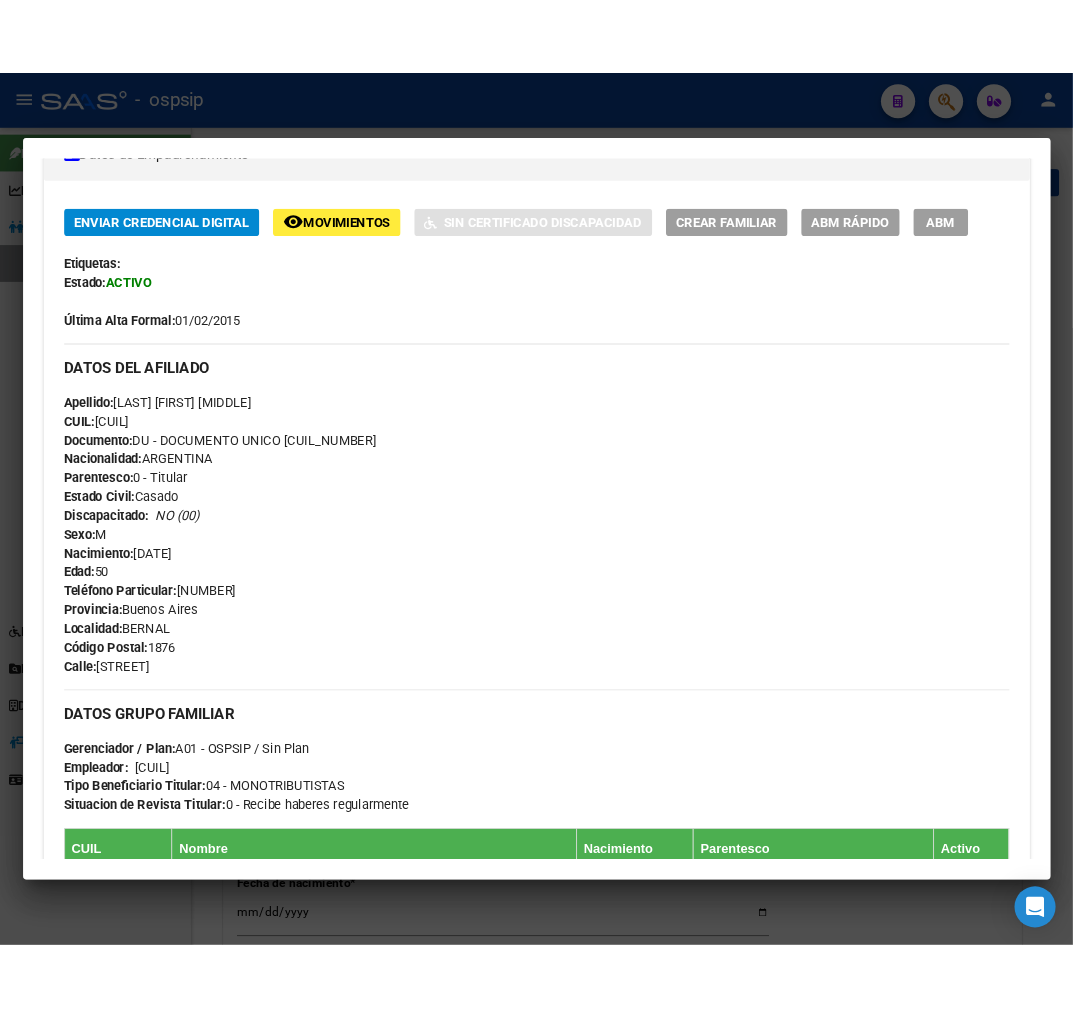 scroll, scrollTop: 366, scrollLeft: 0, axis: vertical 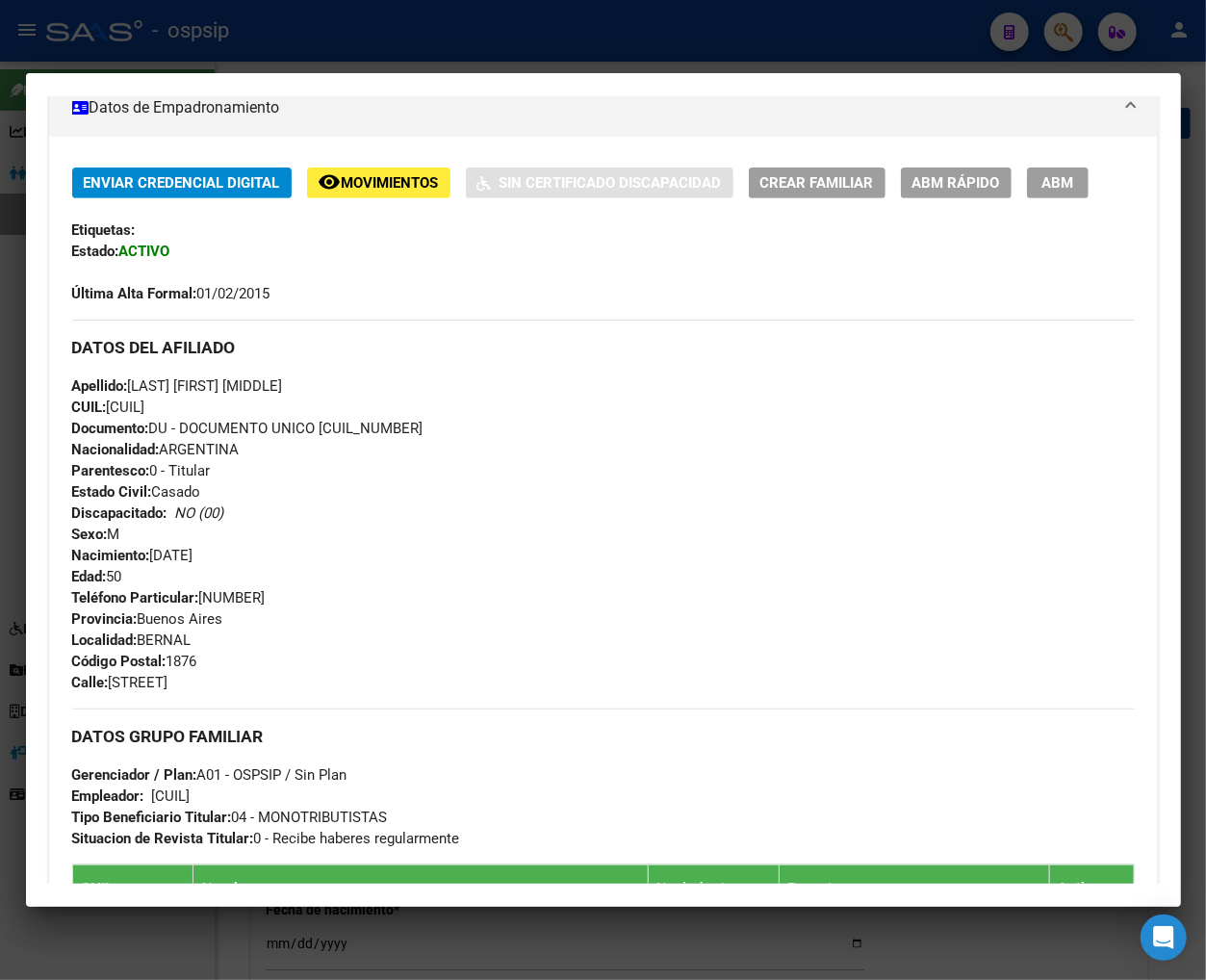 drag, startPoint x: 880, startPoint y: 358, endPoint x: 429, endPoint y: 21, distance: 563.0009 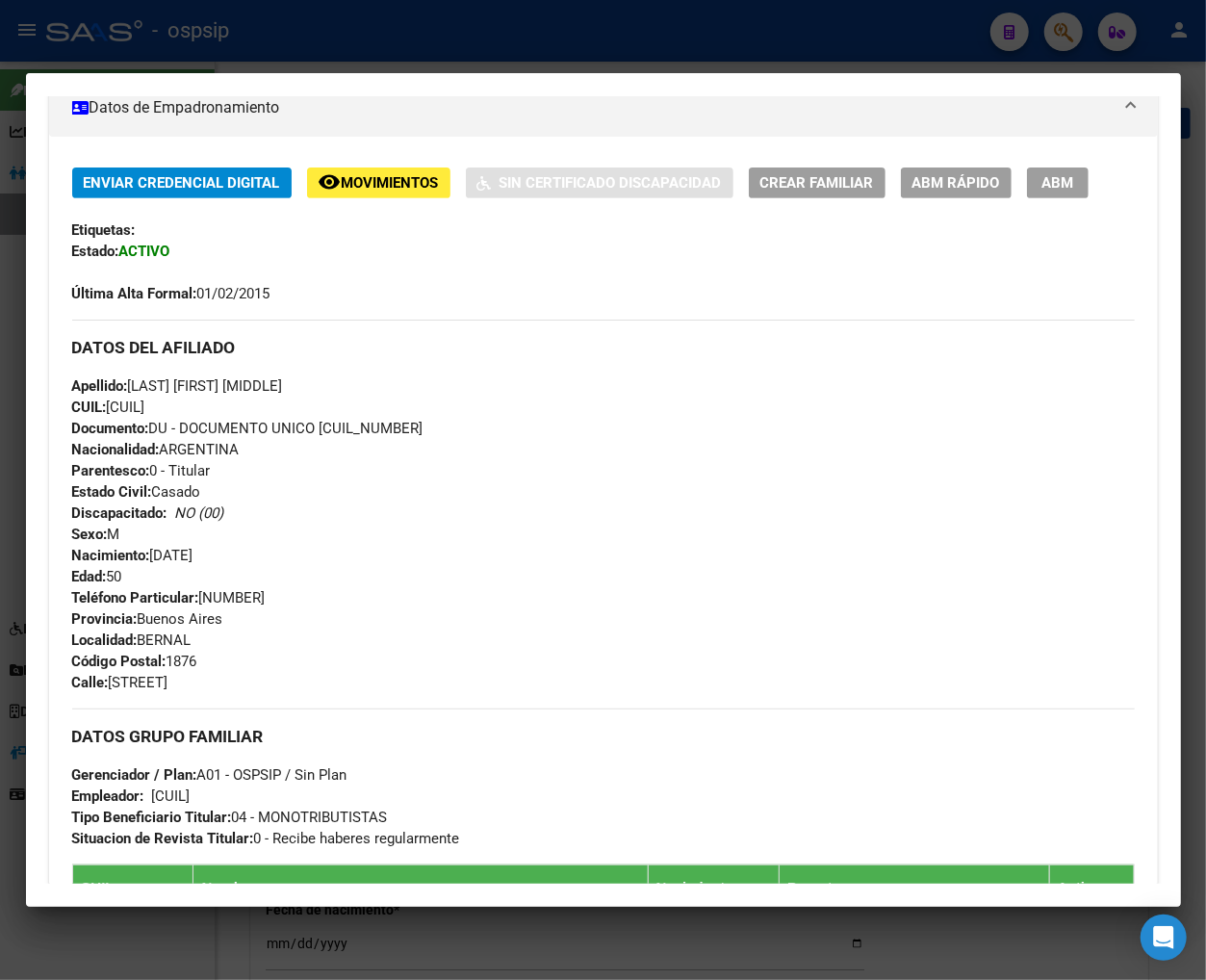 drag, startPoint x: 1057, startPoint y: 33, endPoint x: 1047, endPoint y: 36, distance: 10.440307 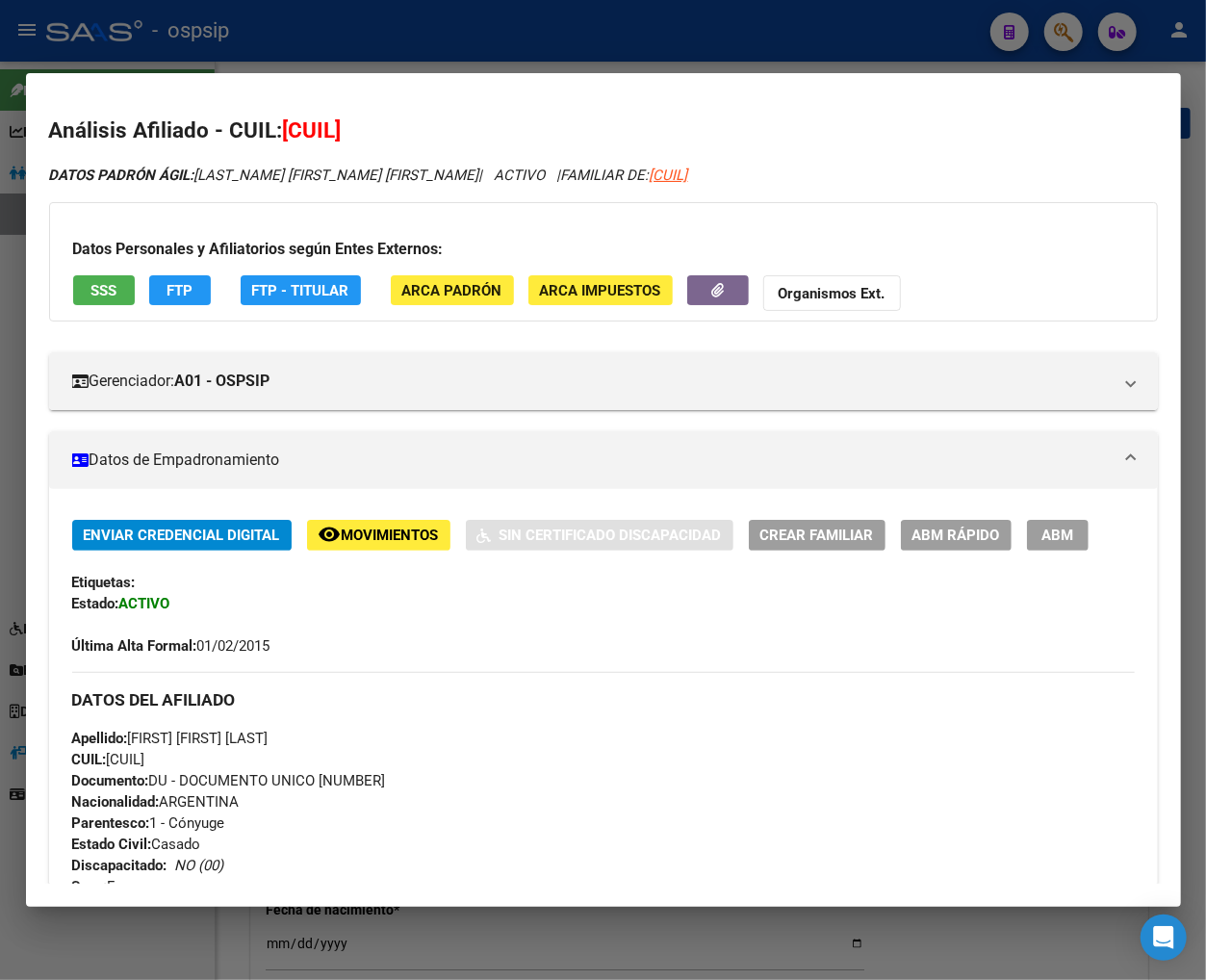 click at bounding box center (603, 490) 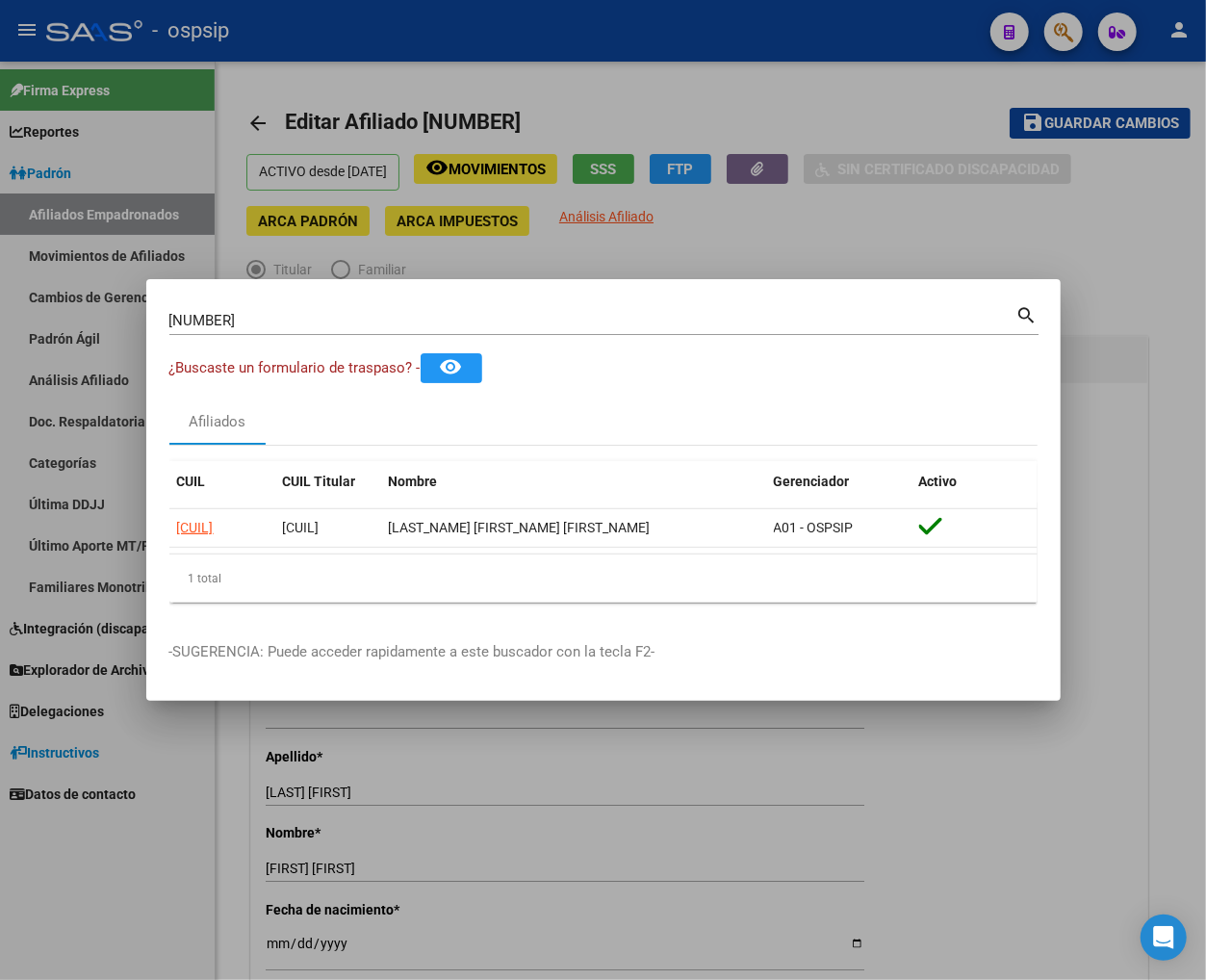 click on "24877231" at bounding box center [593, 321] 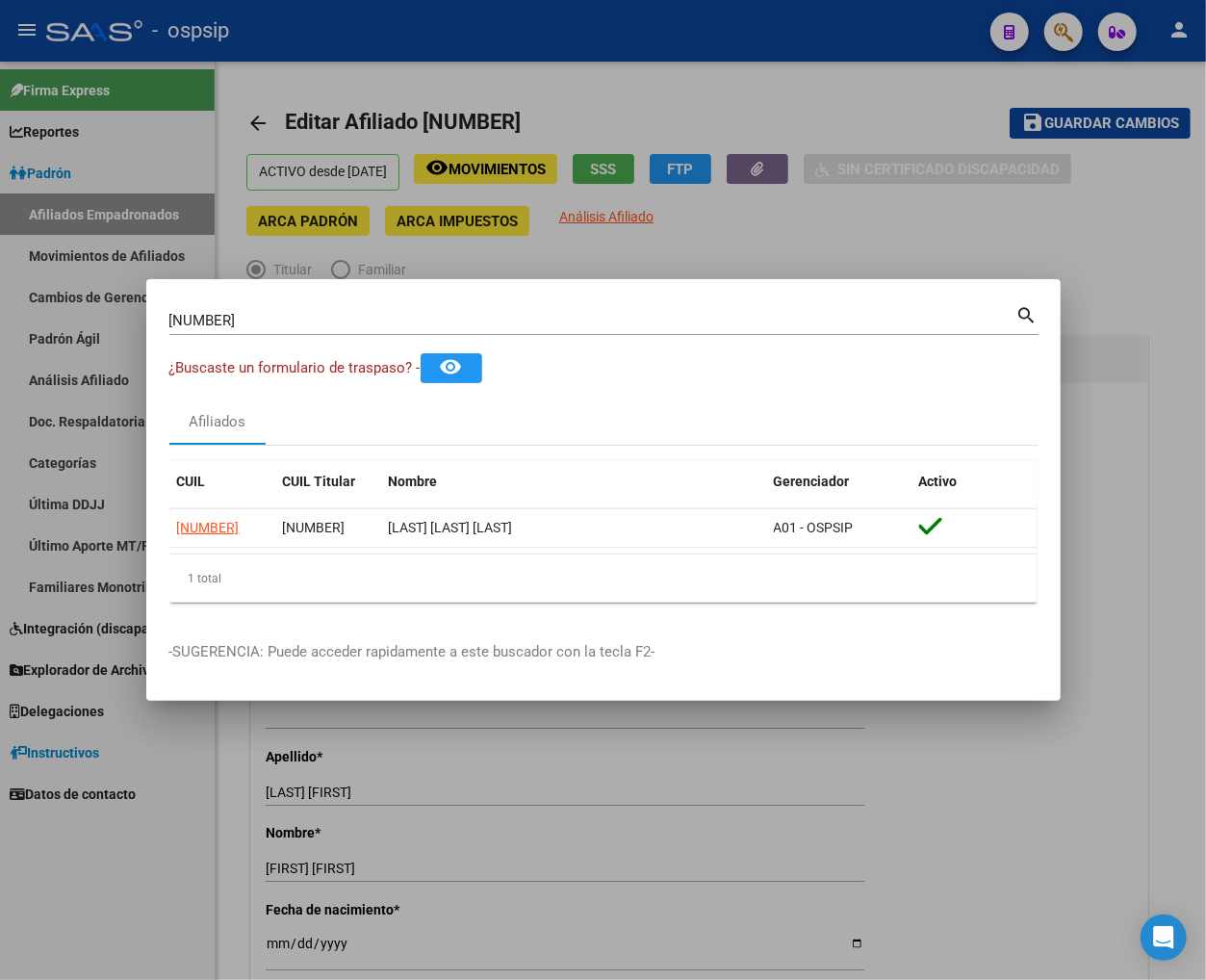click at bounding box center (603, 490) 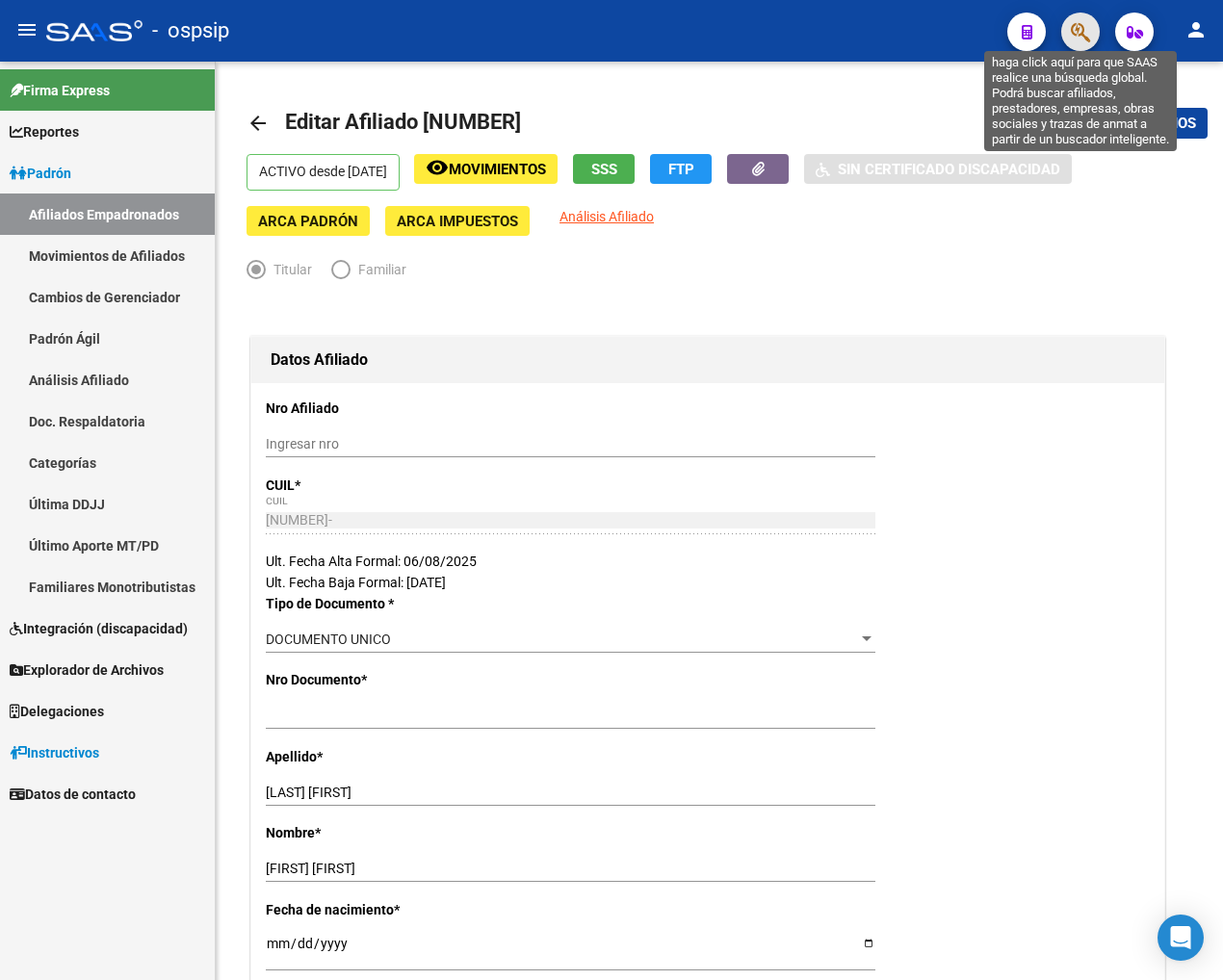 click 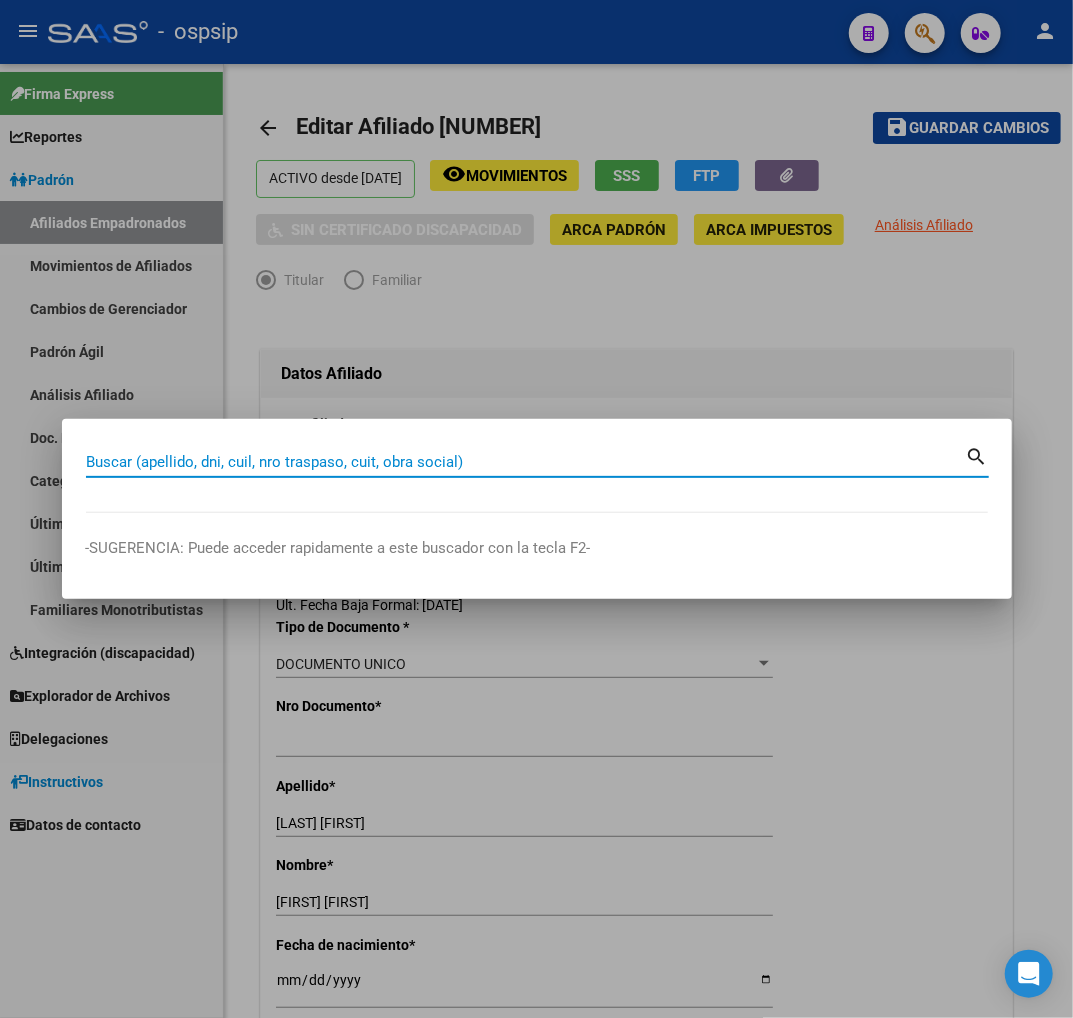 click on "Buscar (apellido, dni, cuil, nro traspaso, cuit, obra social)" at bounding box center (526, 462) 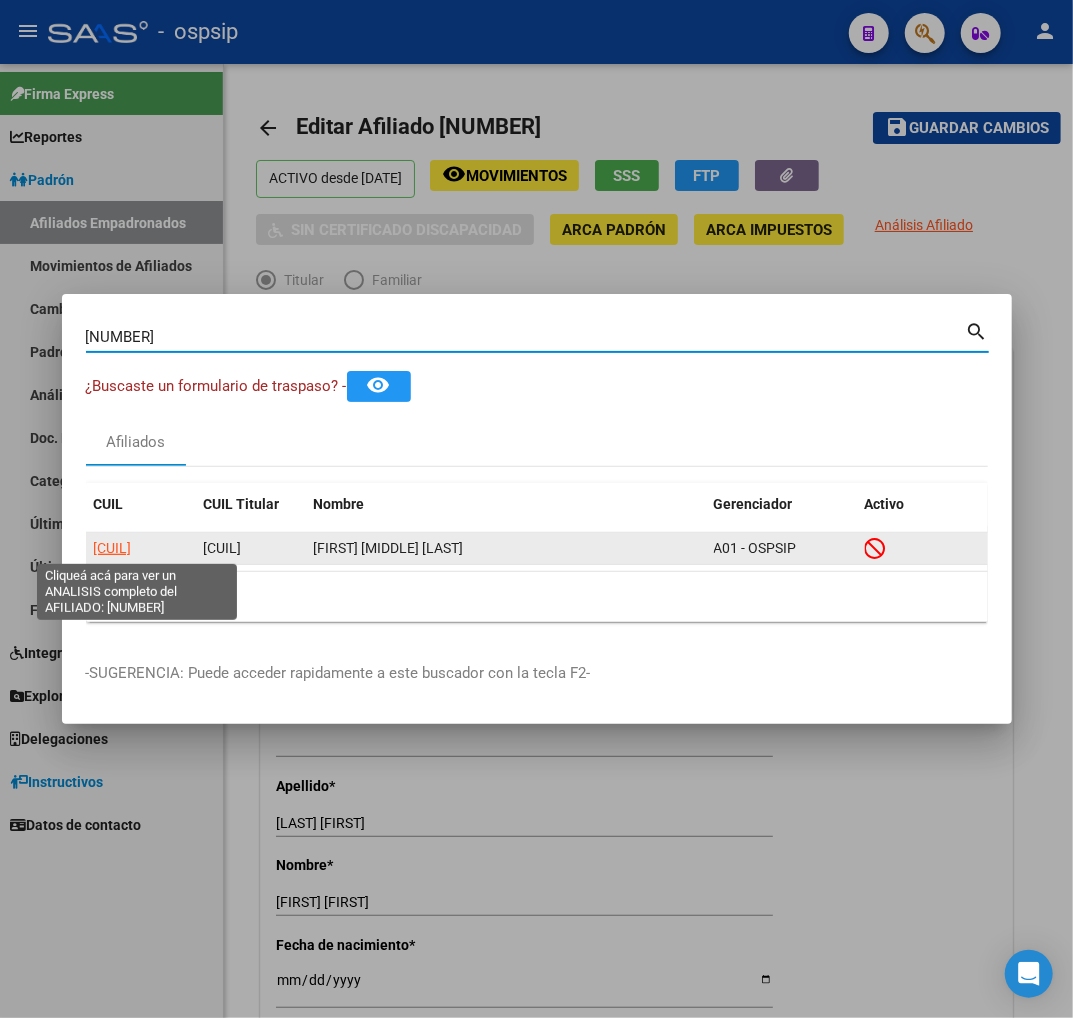 click on "20147278498" 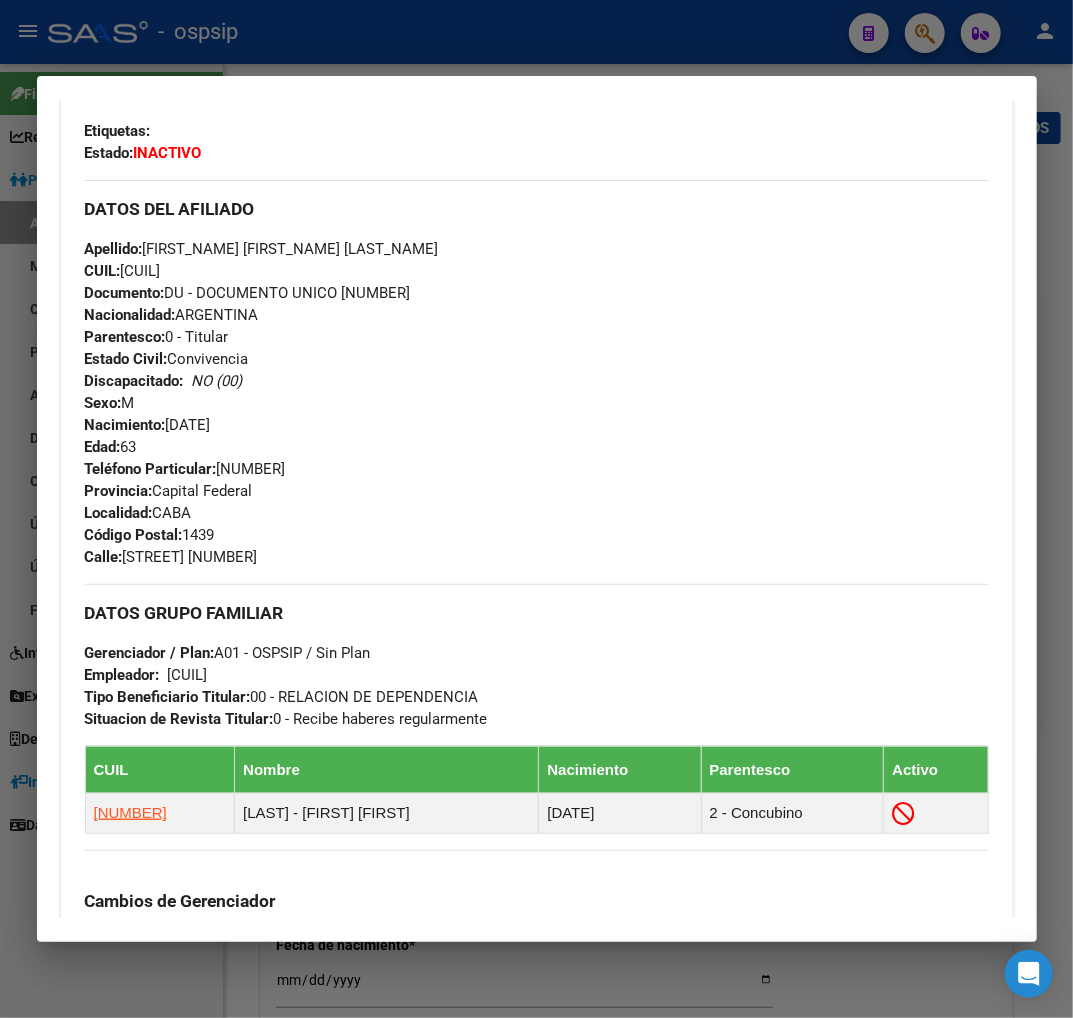 scroll, scrollTop: 777, scrollLeft: 0, axis: vertical 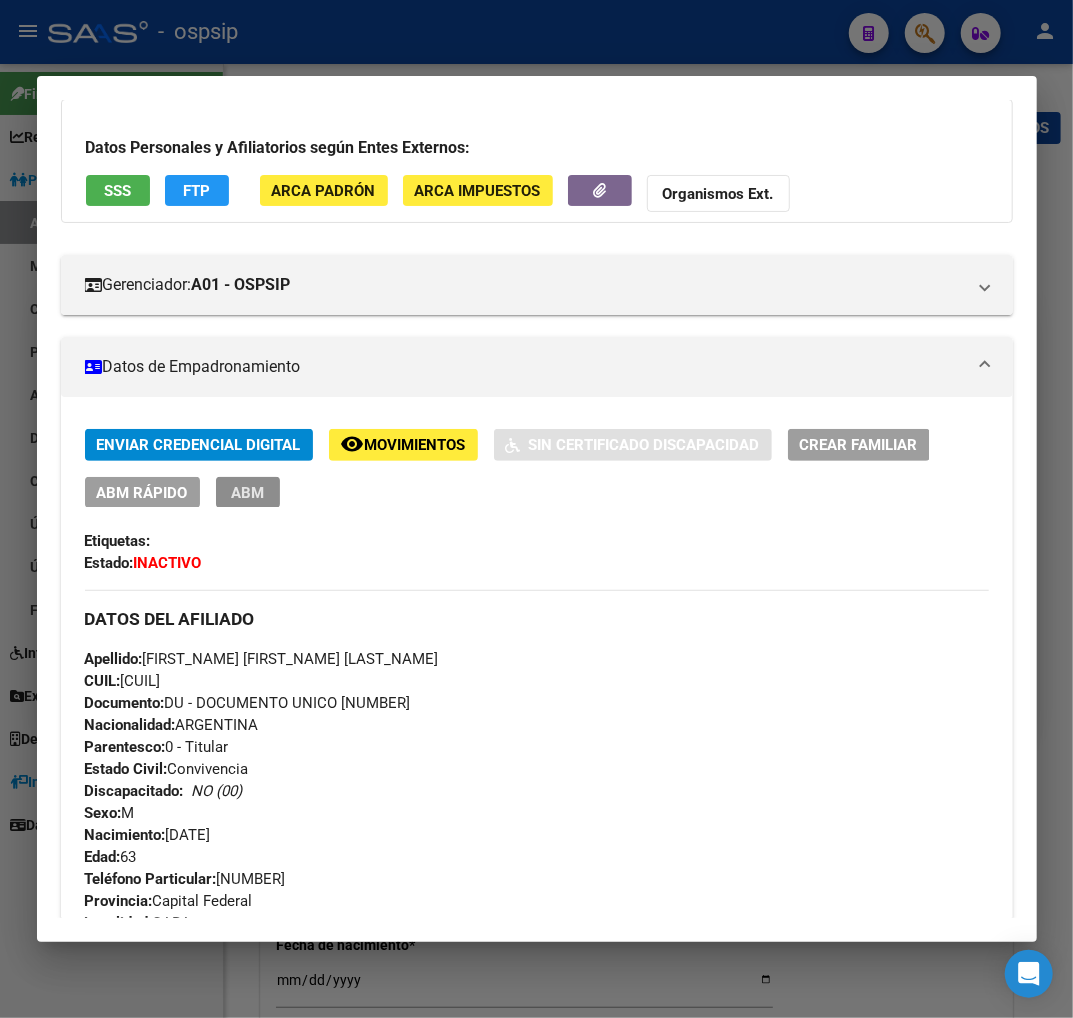 click on "ABM" at bounding box center [247, 493] 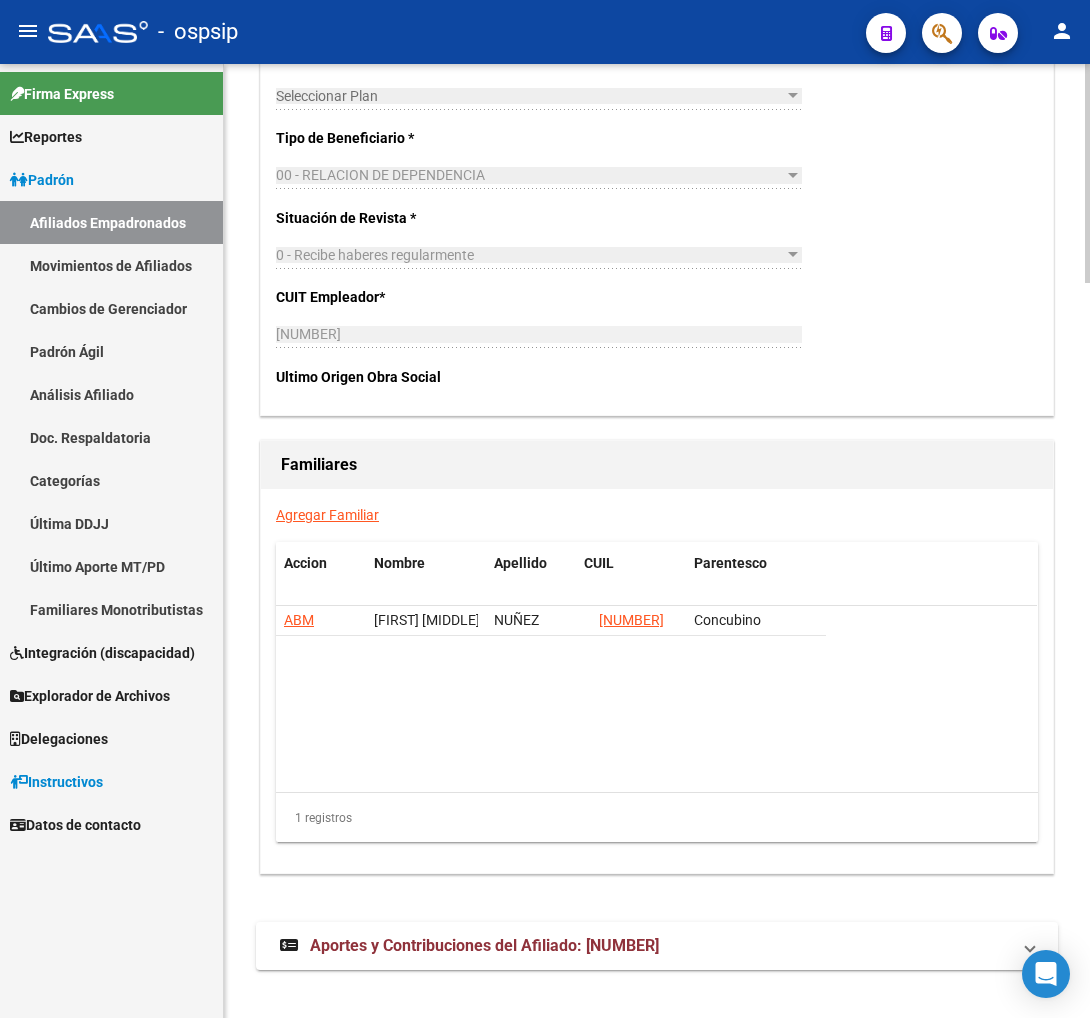 scroll, scrollTop: 3206, scrollLeft: 0, axis: vertical 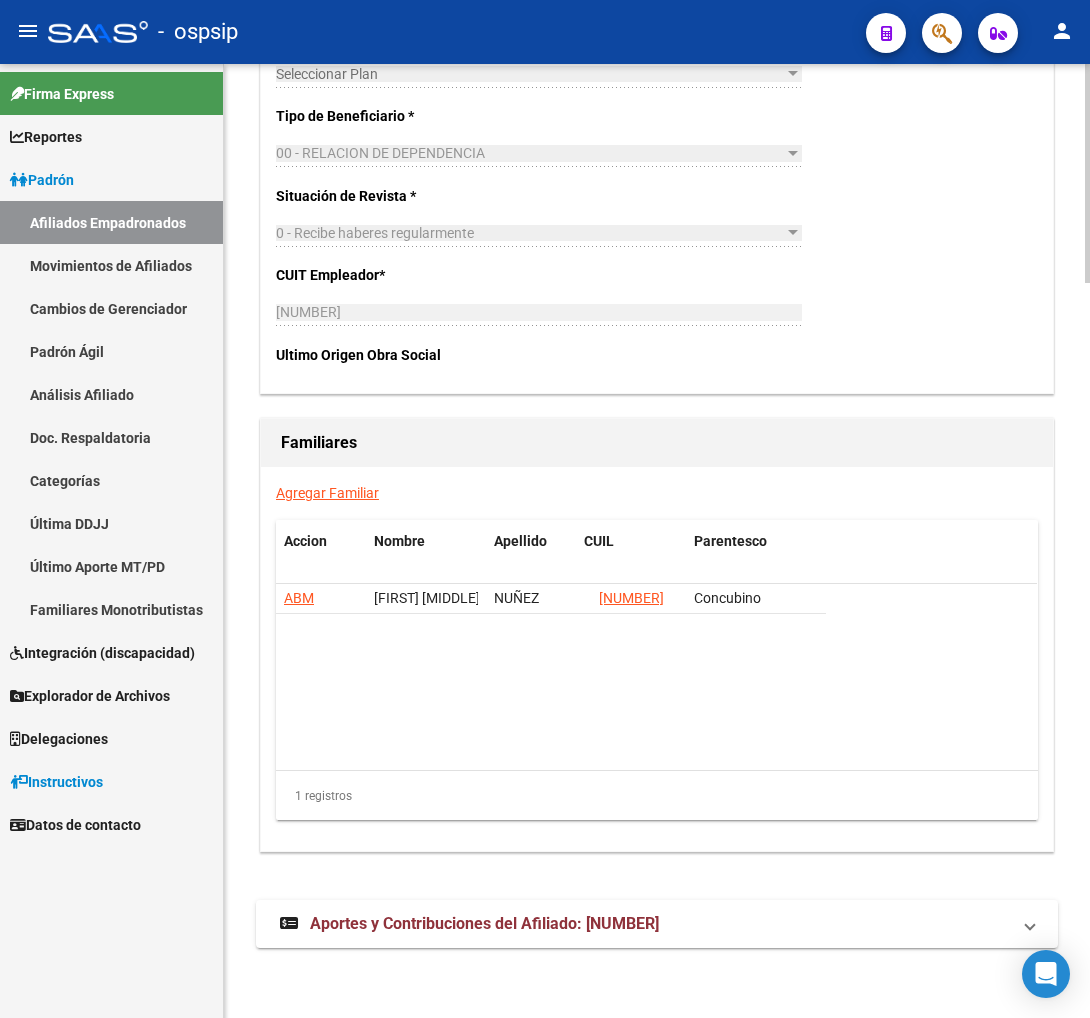 click on "Agregar Familiar" 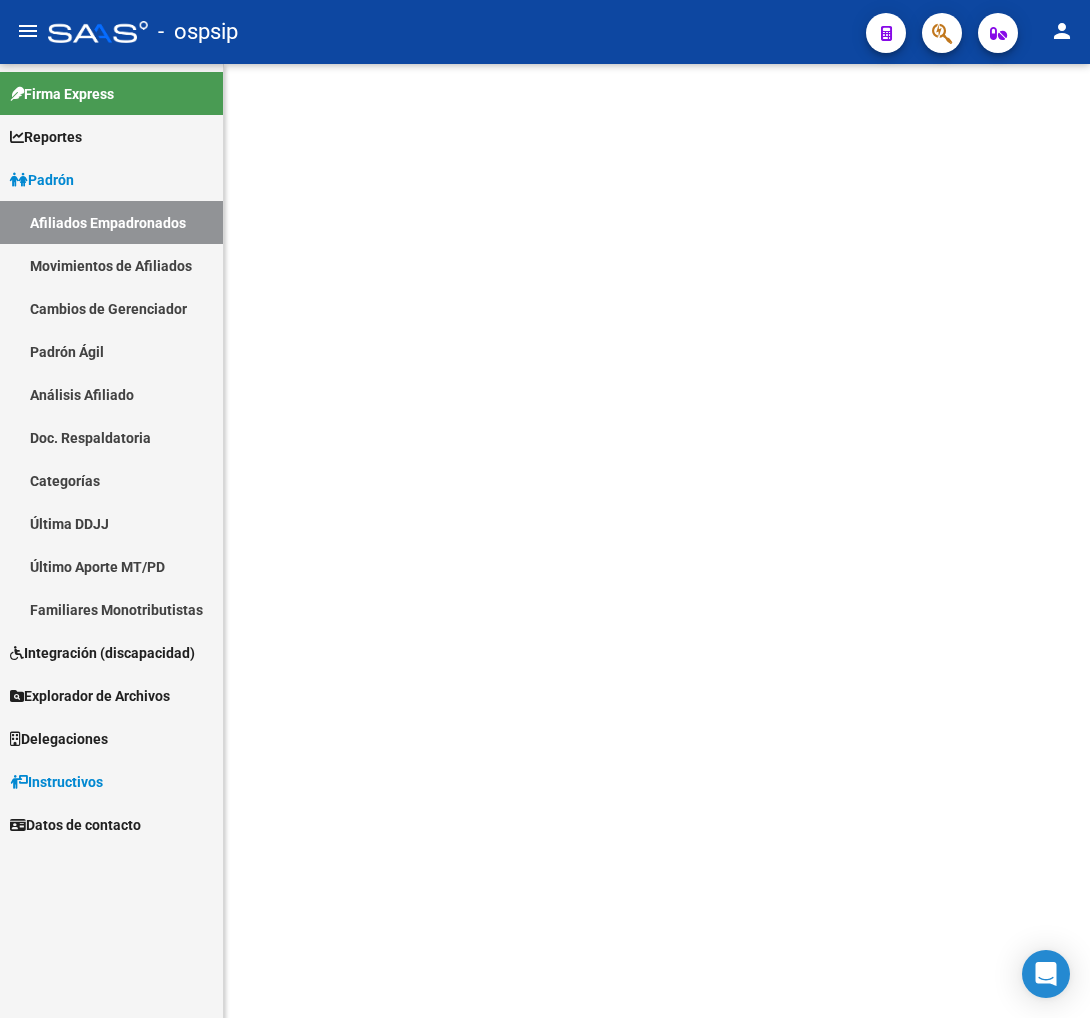 scroll, scrollTop: 0, scrollLeft: 0, axis: both 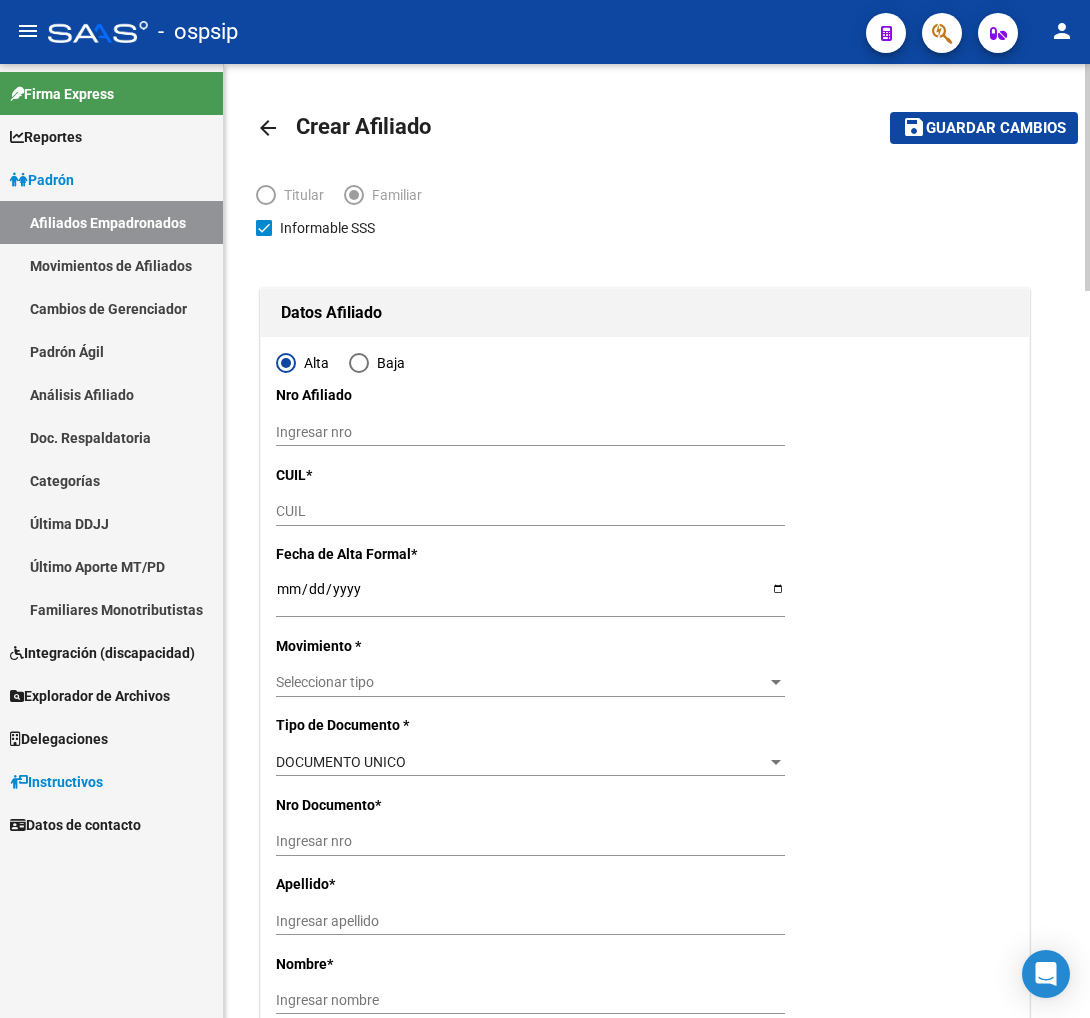 click on "CUIL" at bounding box center (530, 511) 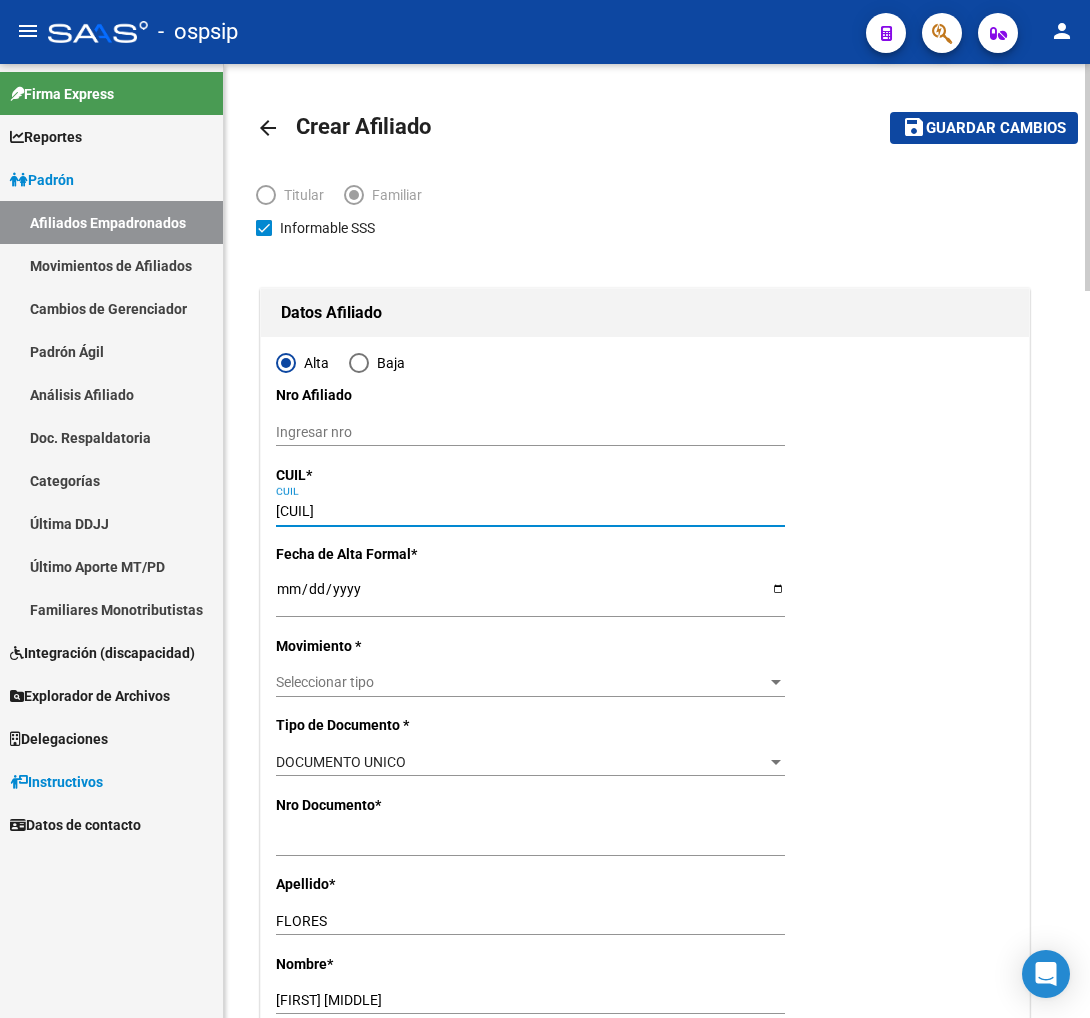 click on "Ingresar fecha" at bounding box center [530, 596] 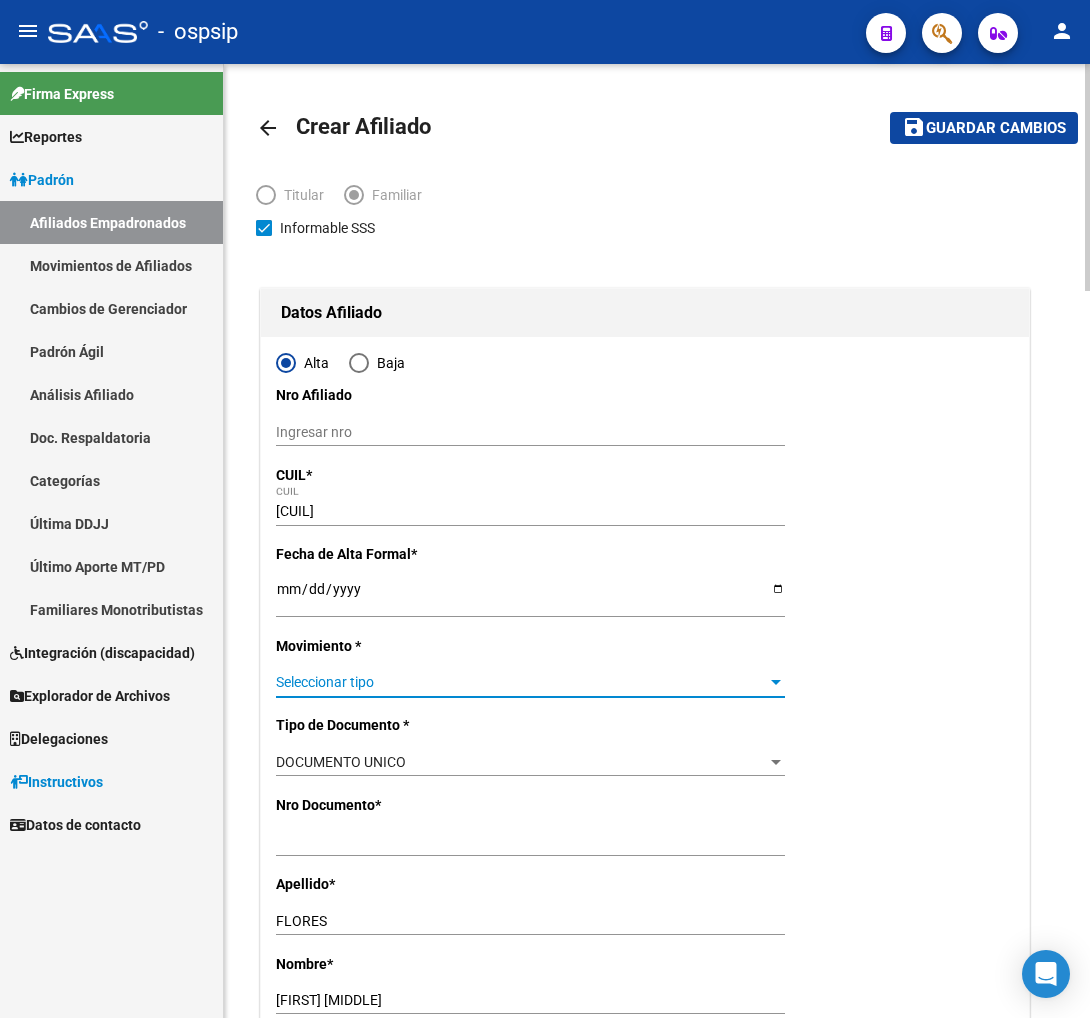 click on "Seleccionar tipo" at bounding box center (521, 682) 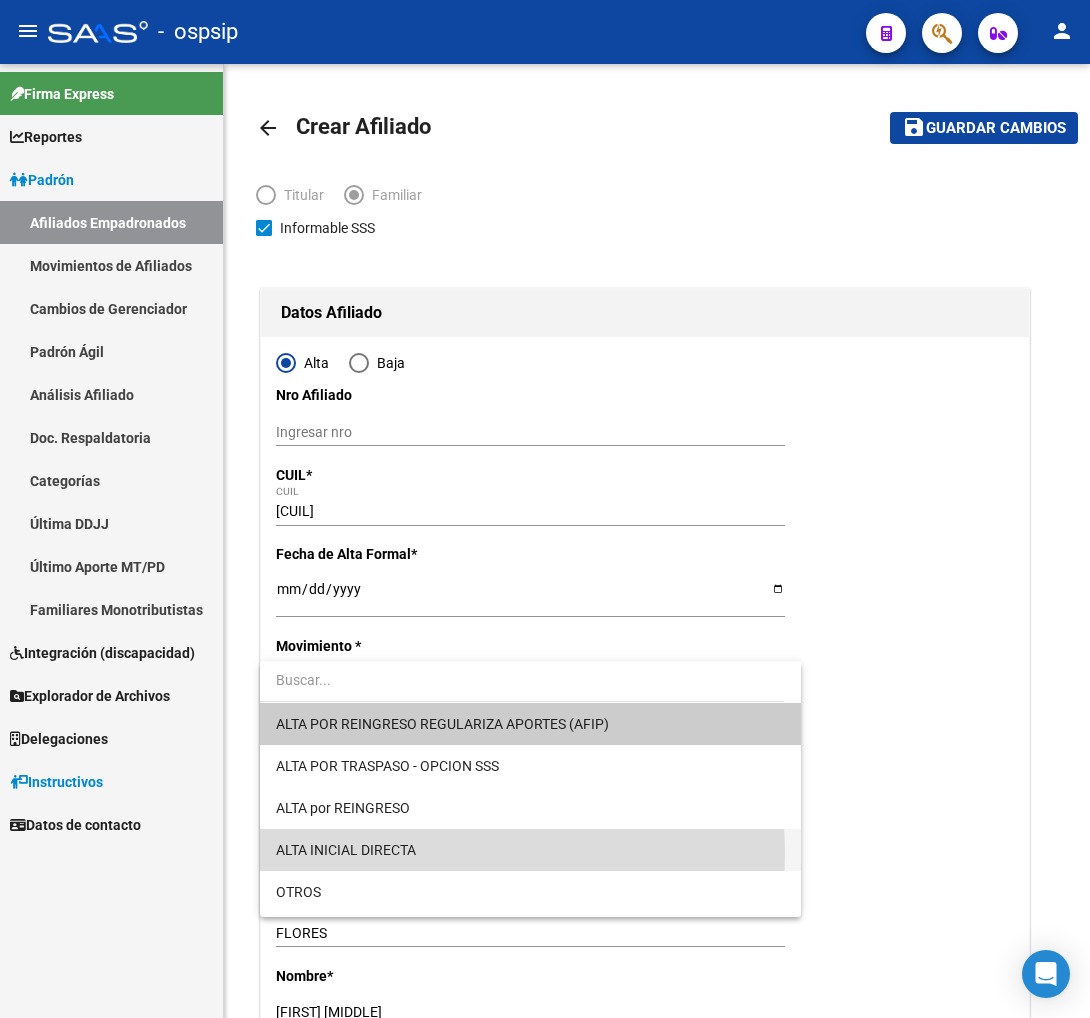 click on "ALTA INICIAL DIRECTA" at bounding box center (530, 850) 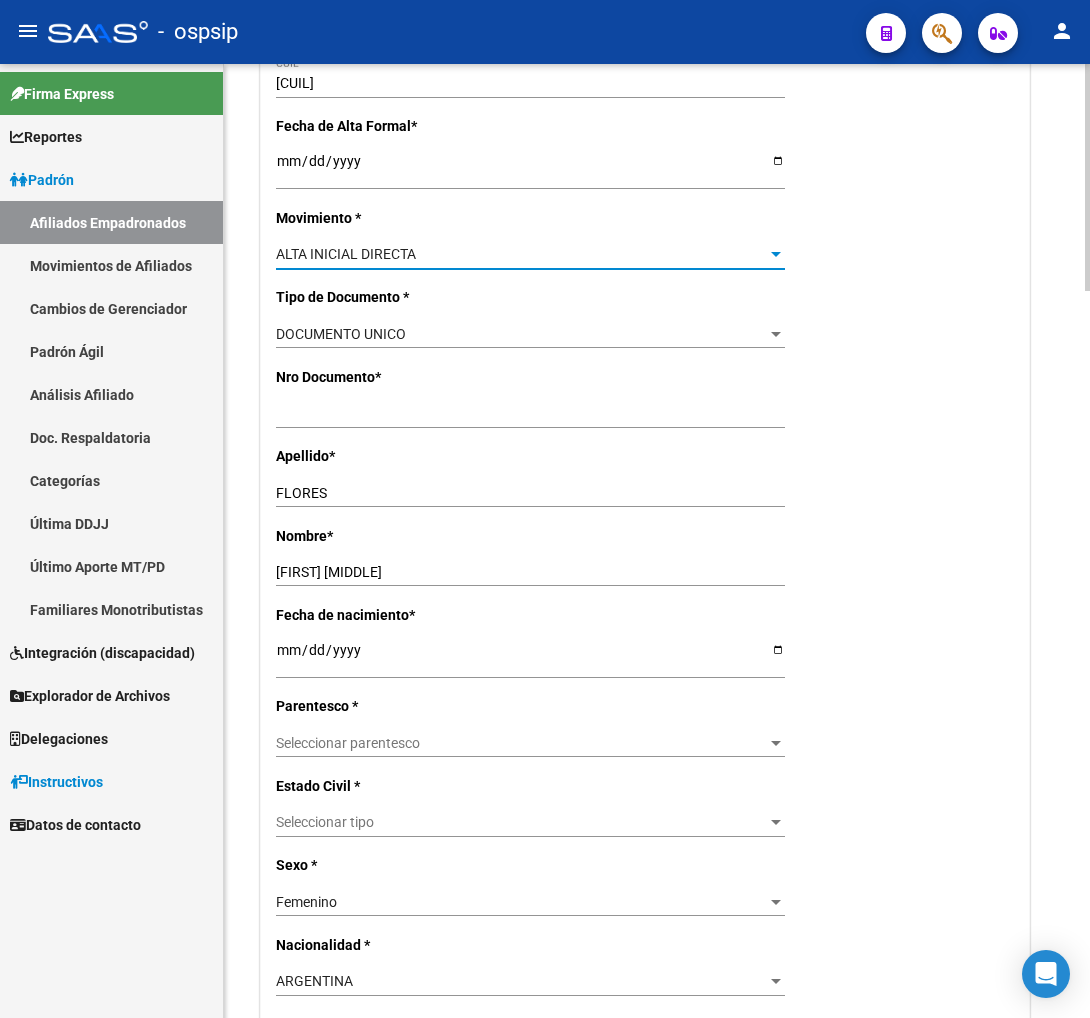 scroll, scrollTop: 555, scrollLeft: 0, axis: vertical 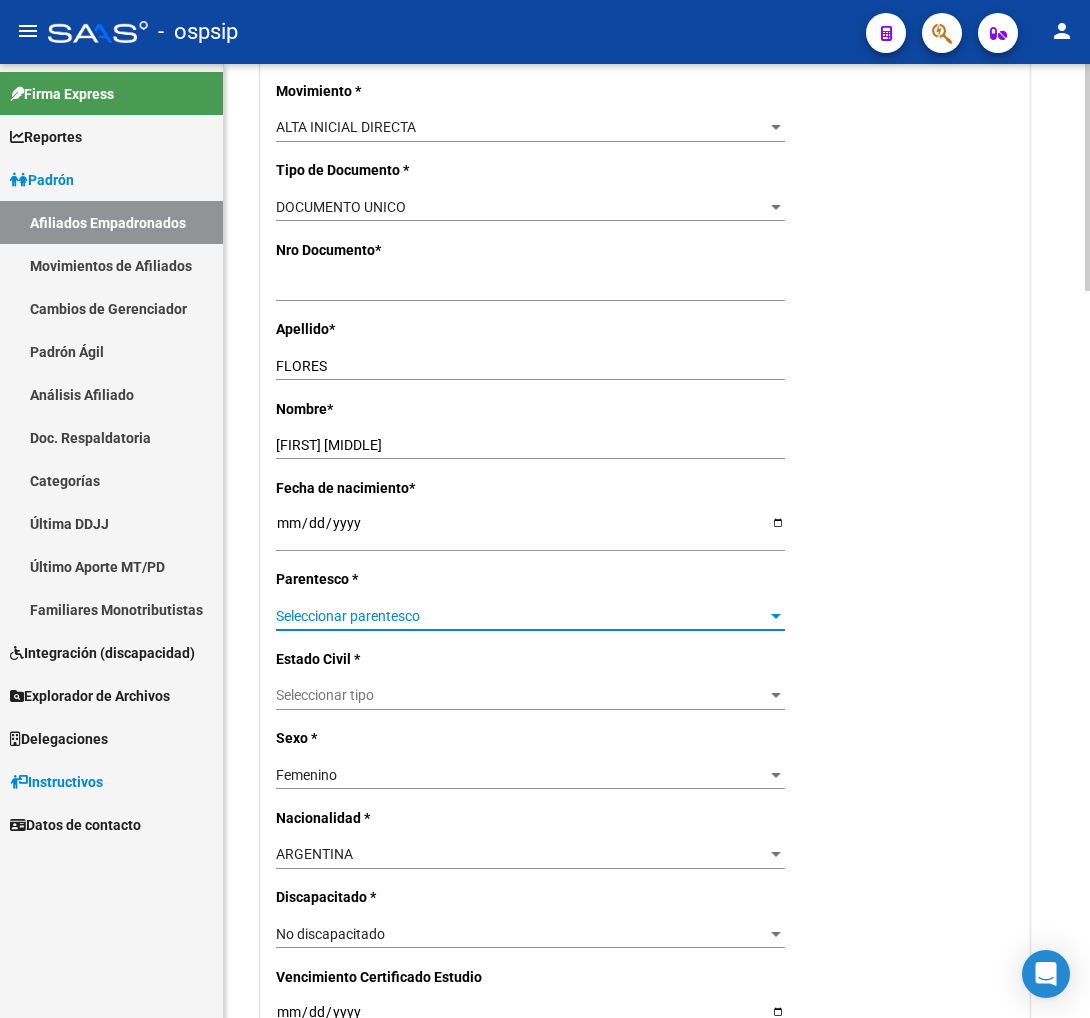 click on "Seleccionar parentesco" at bounding box center (521, 616) 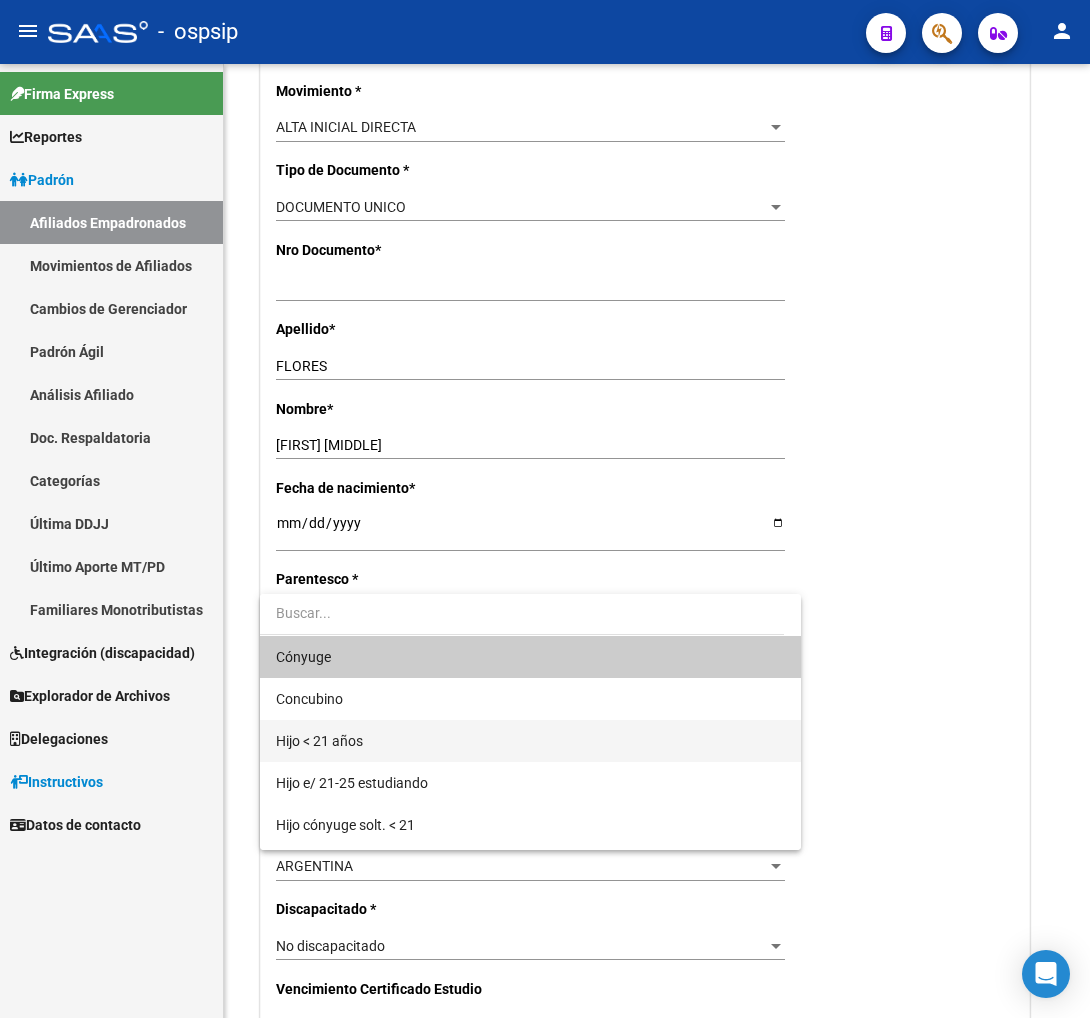 click on "Hijo < 21 años" at bounding box center (530, 741) 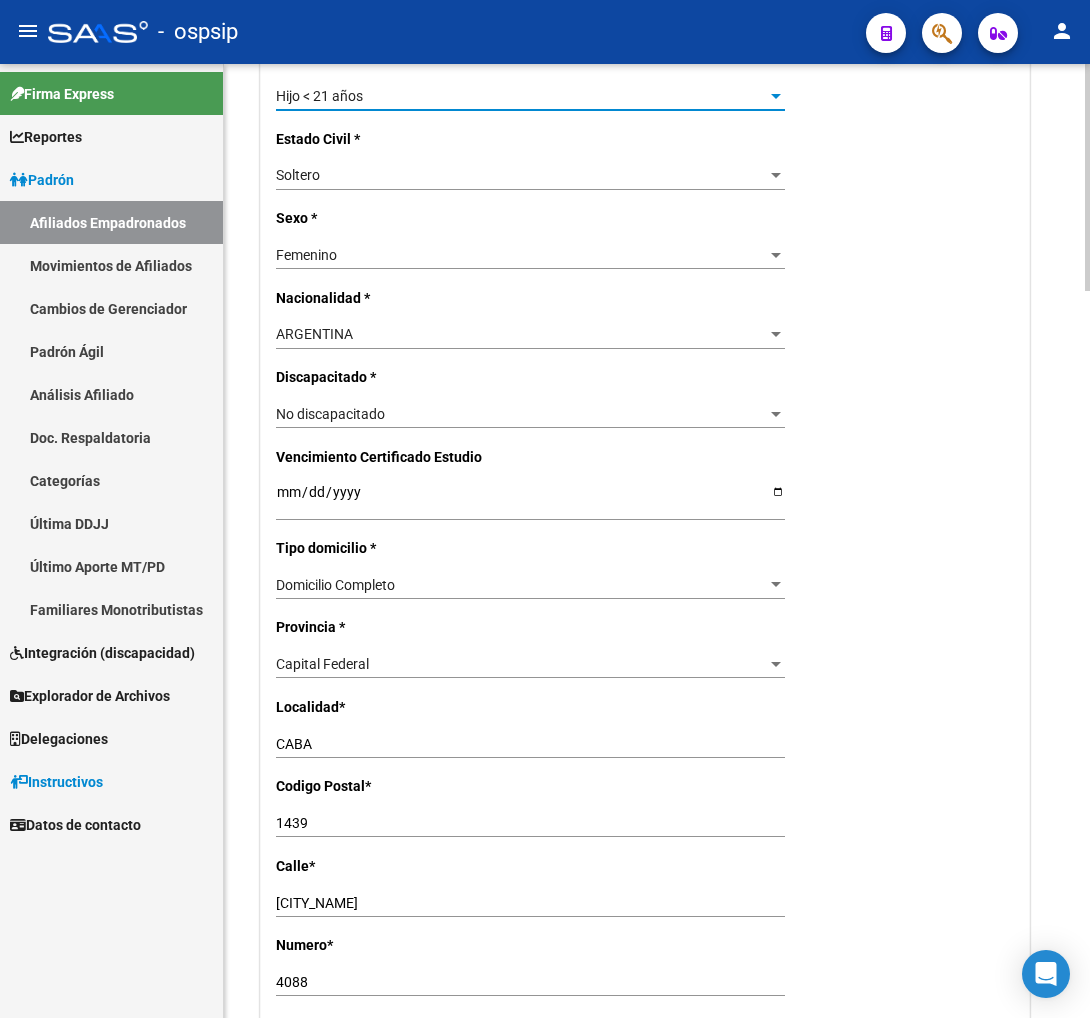 scroll, scrollTop: 1111, scrollLeft: 0, axis: vertical 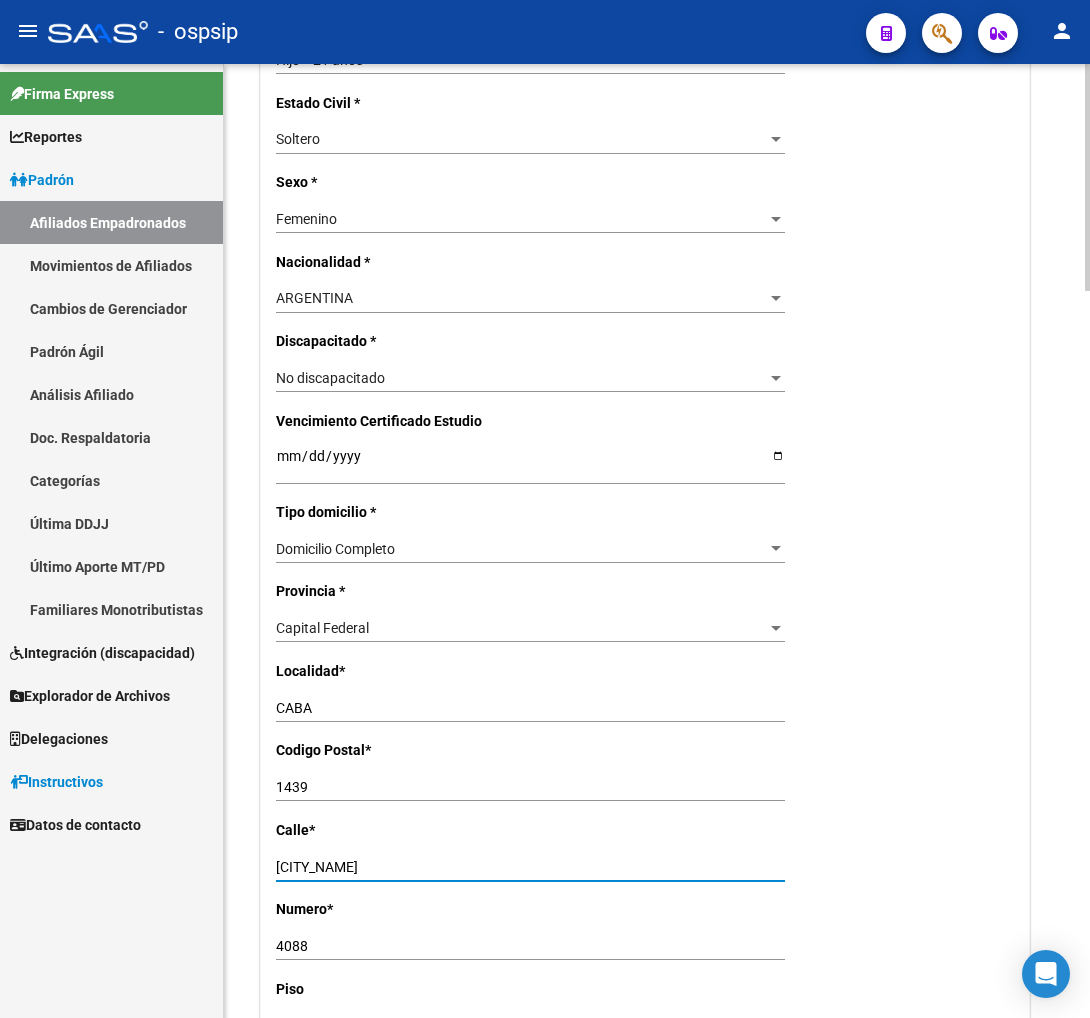 click on "CA¹ADA DE GOMEZ" at bounding box center [530, 867] 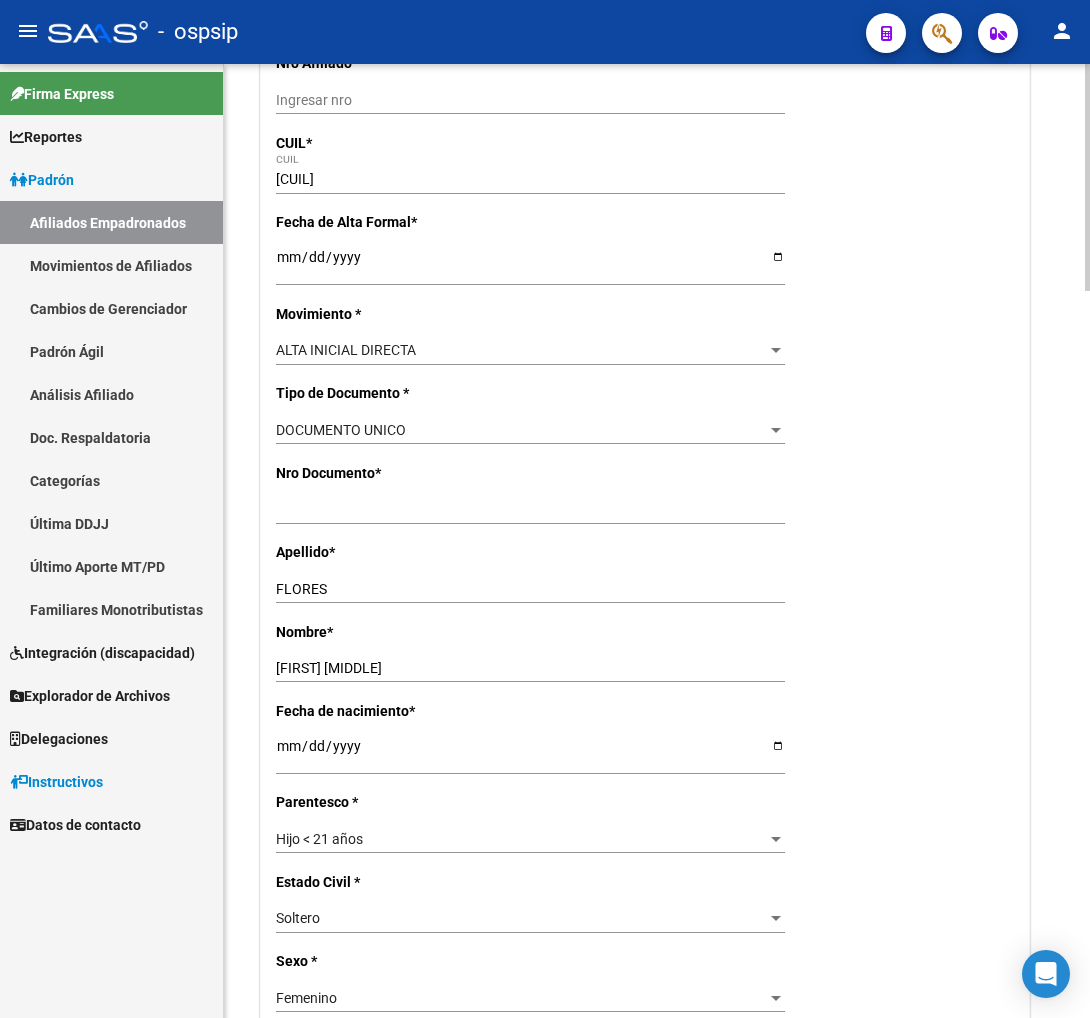 scroll, scrollTop: 0, scrollLeft: 0, axis: both 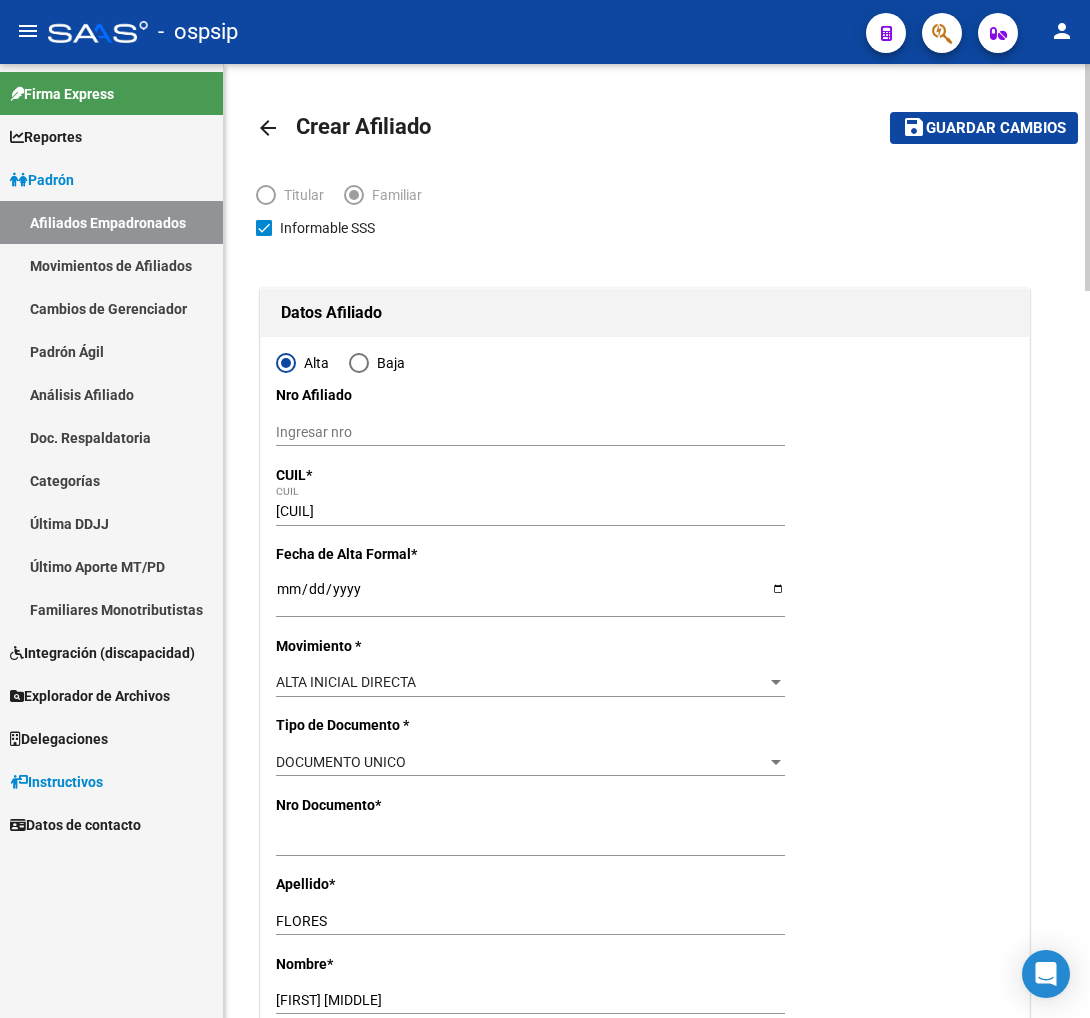 click on "Guardar cambios" 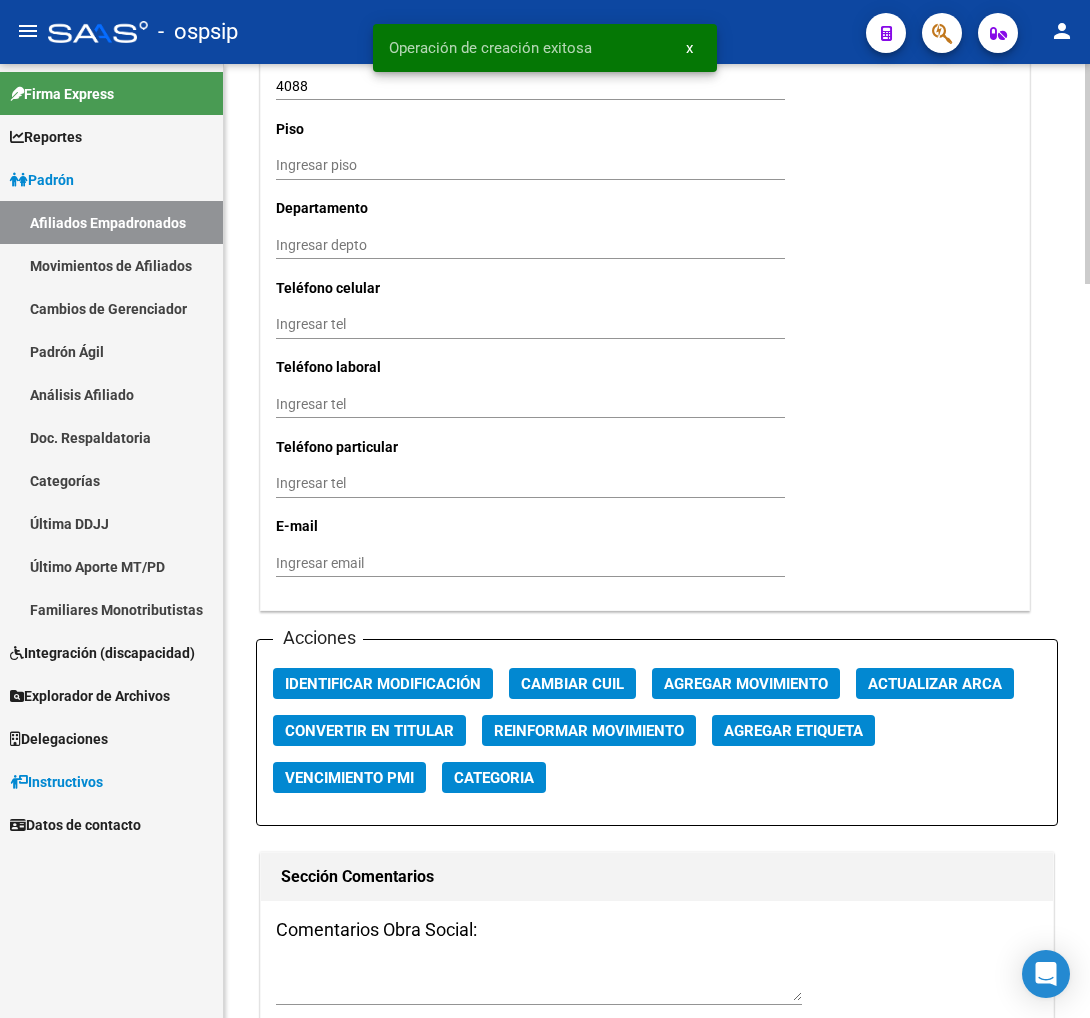 scroll, scrollTop: 1888, scrollLeft: 0, axis: vertical 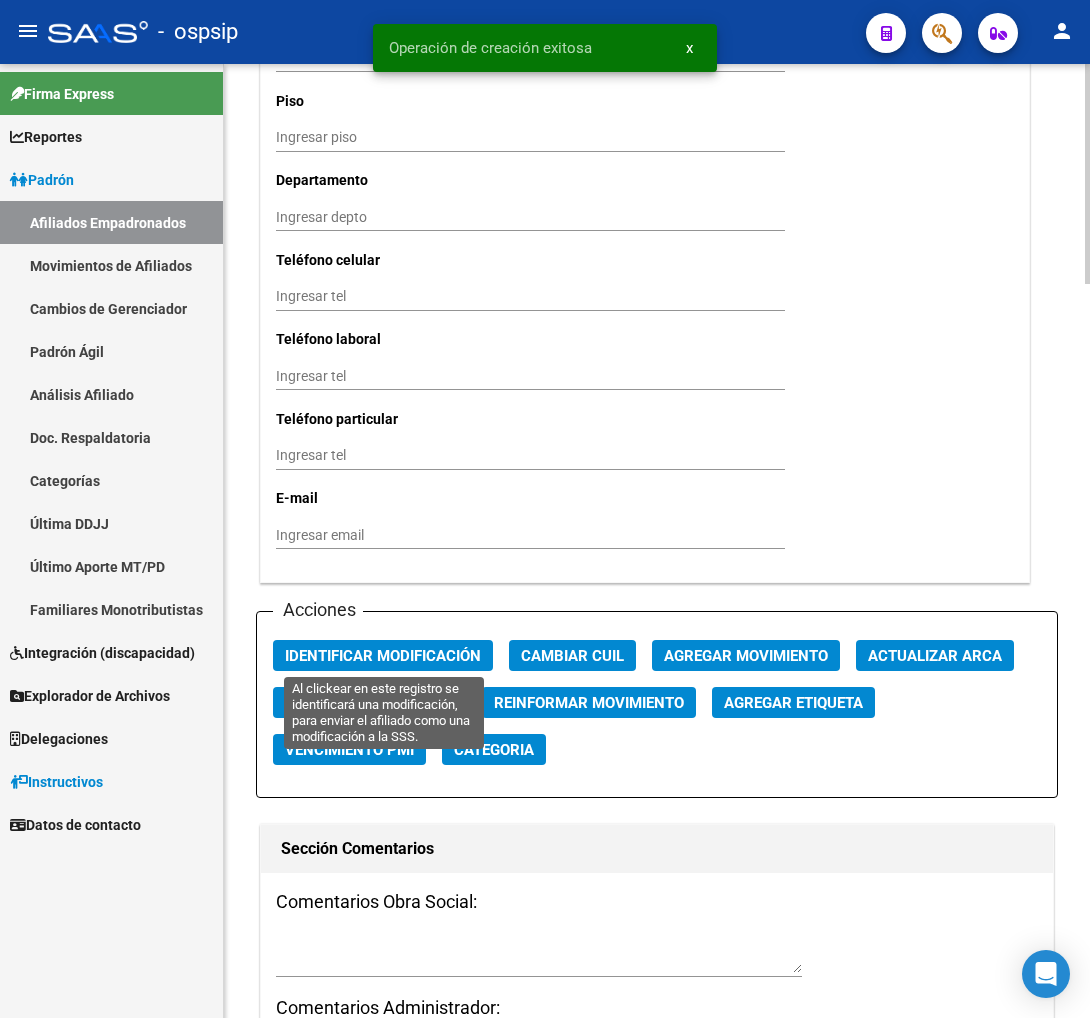 click on "Identificar Modificación" 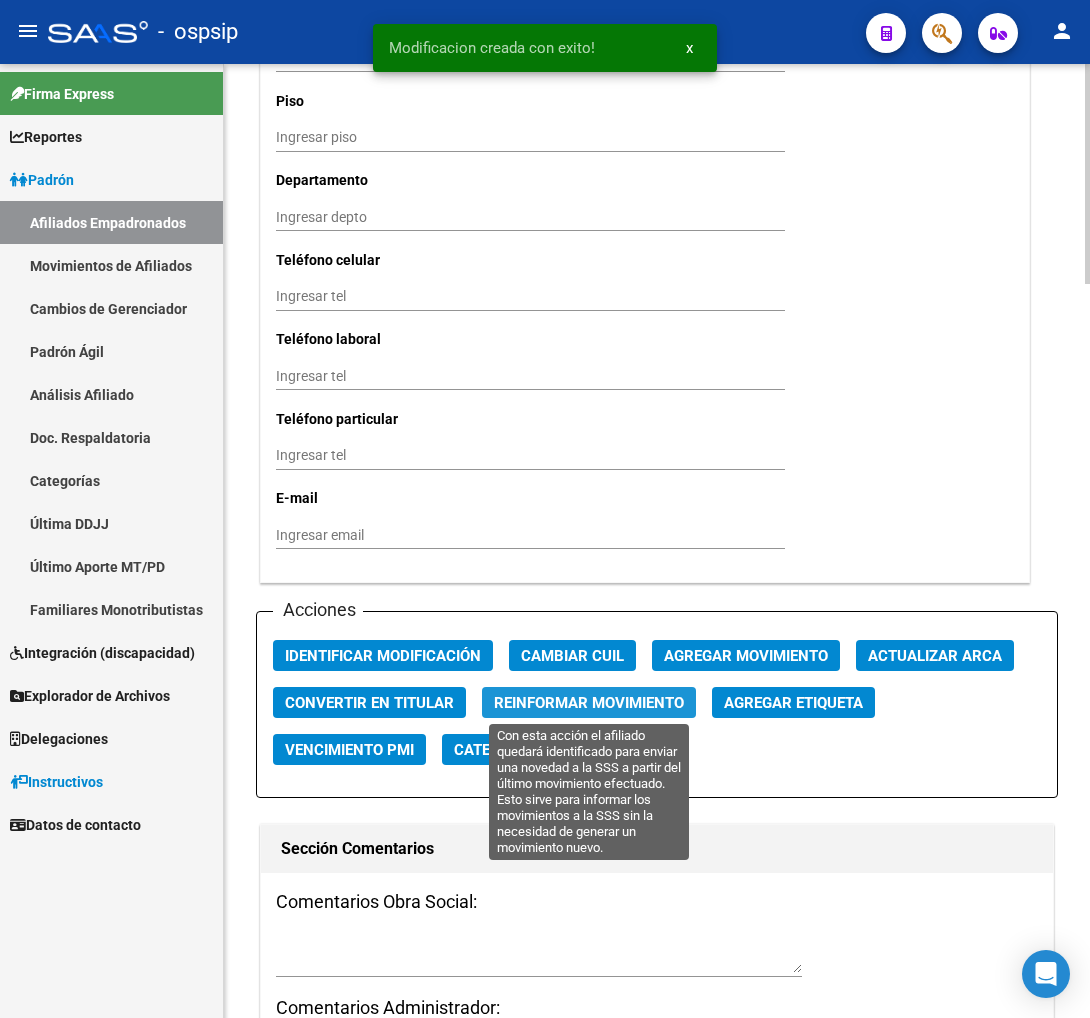 click on "Reinformar Movimiento" 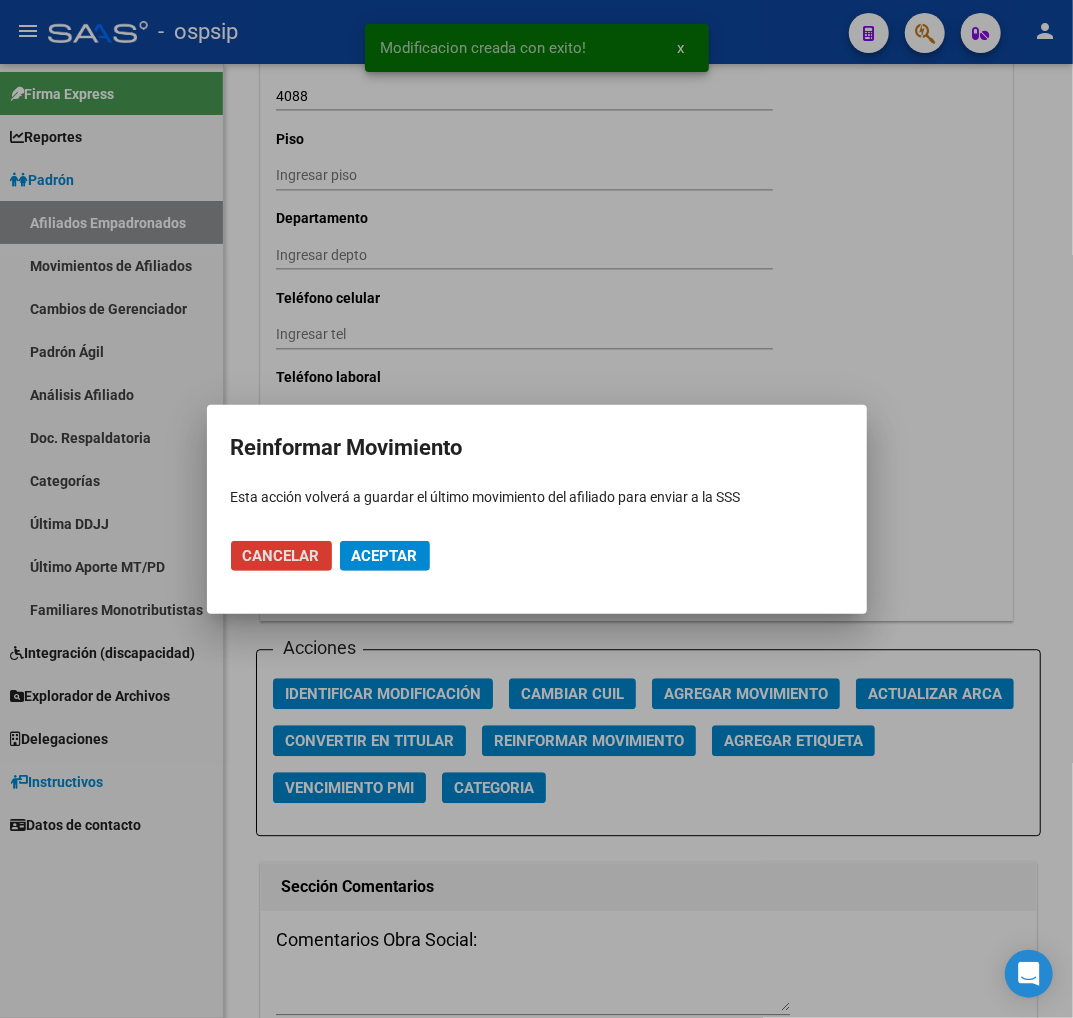 click on "Aceptar" at bounding box center [385, 556] 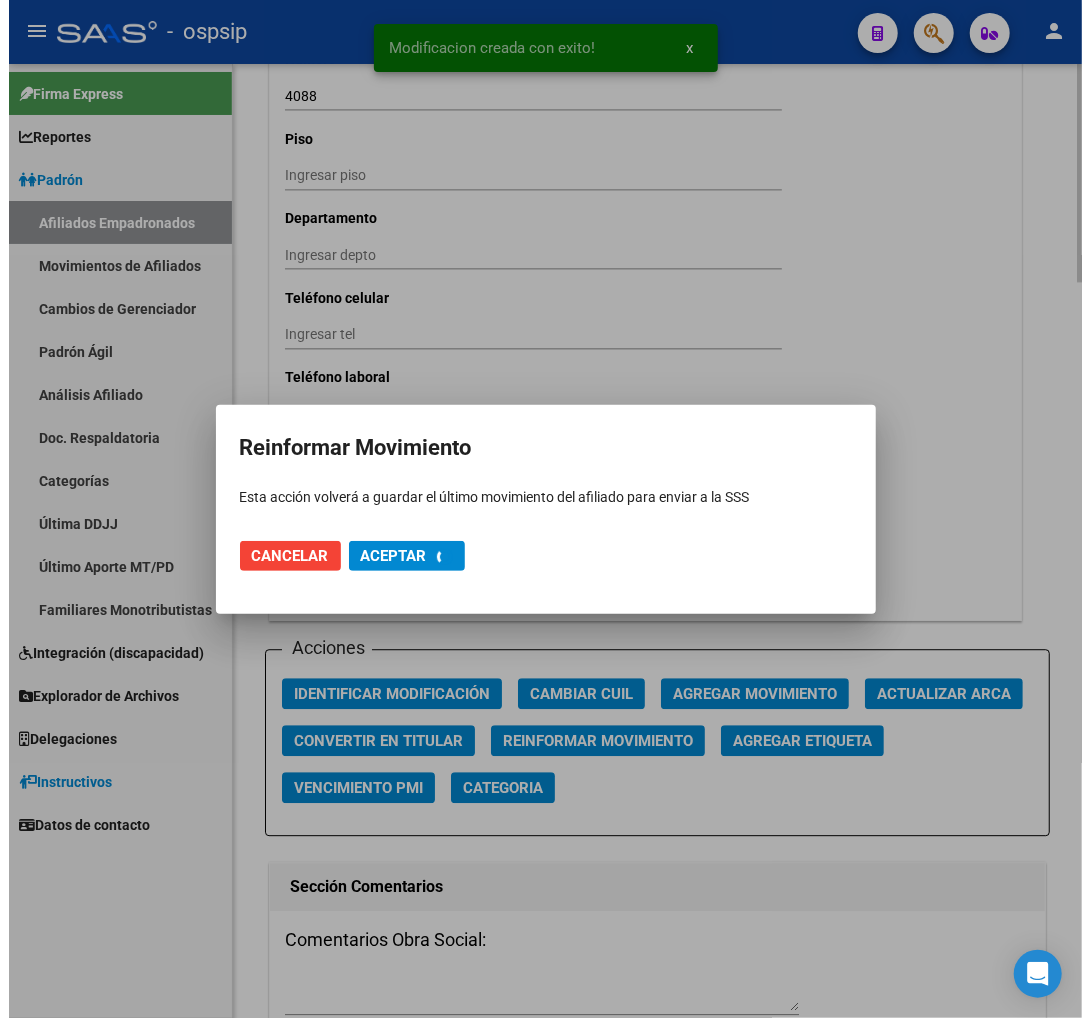 scroll, scrollTop: 1842, scrollLeft: 0, axis: vertical 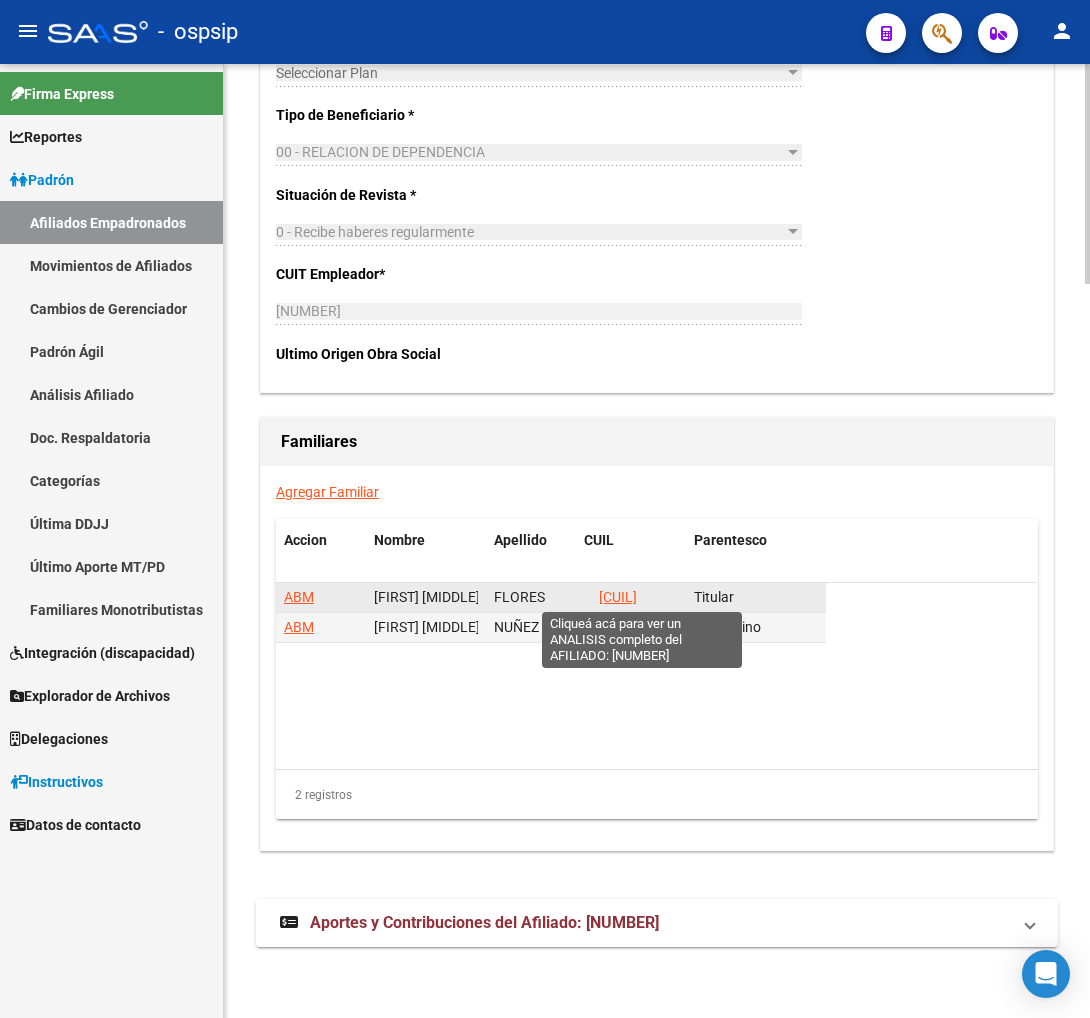 click on "20147278498" 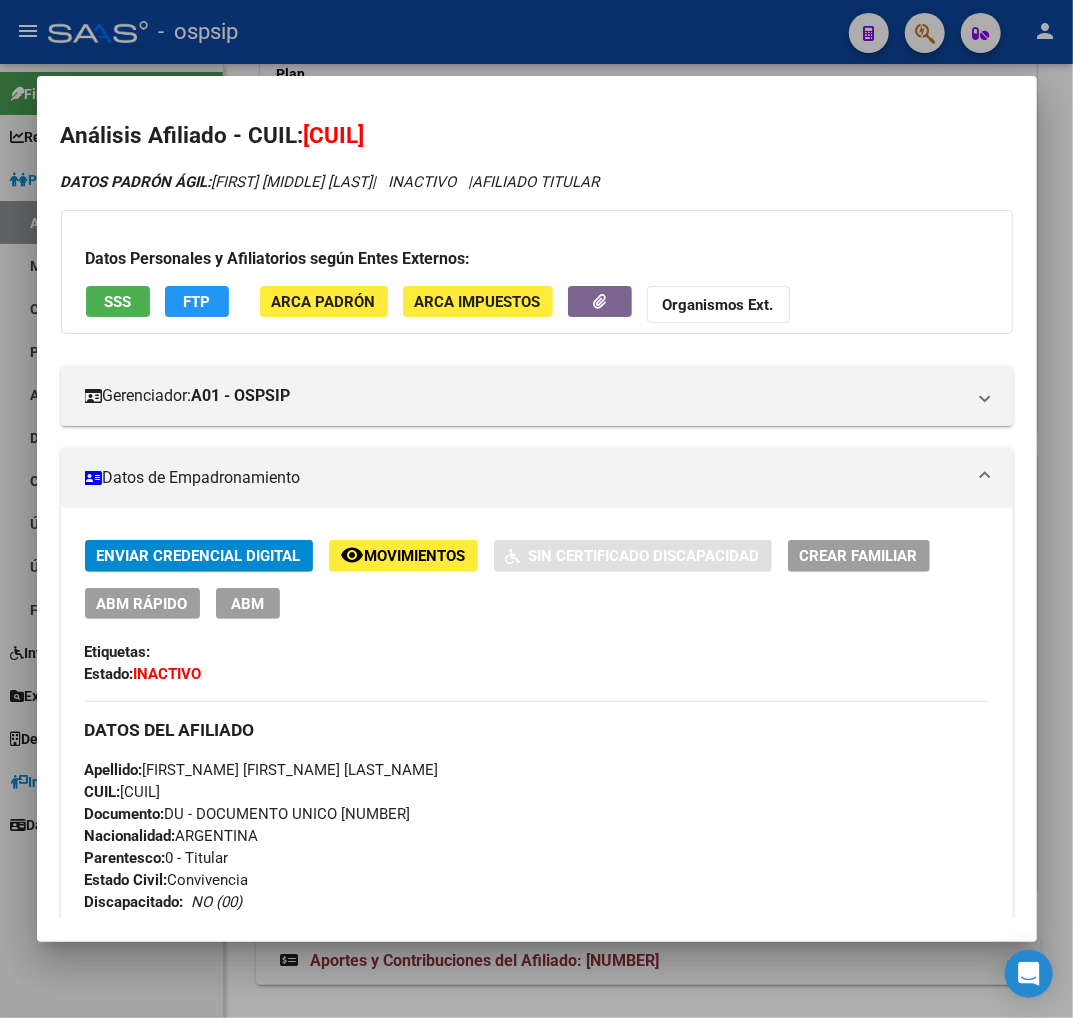 drag, startPoint x: 333, startPoint y: 138, endPoint x: 428, endPoint y: 121, distance: 96.50906 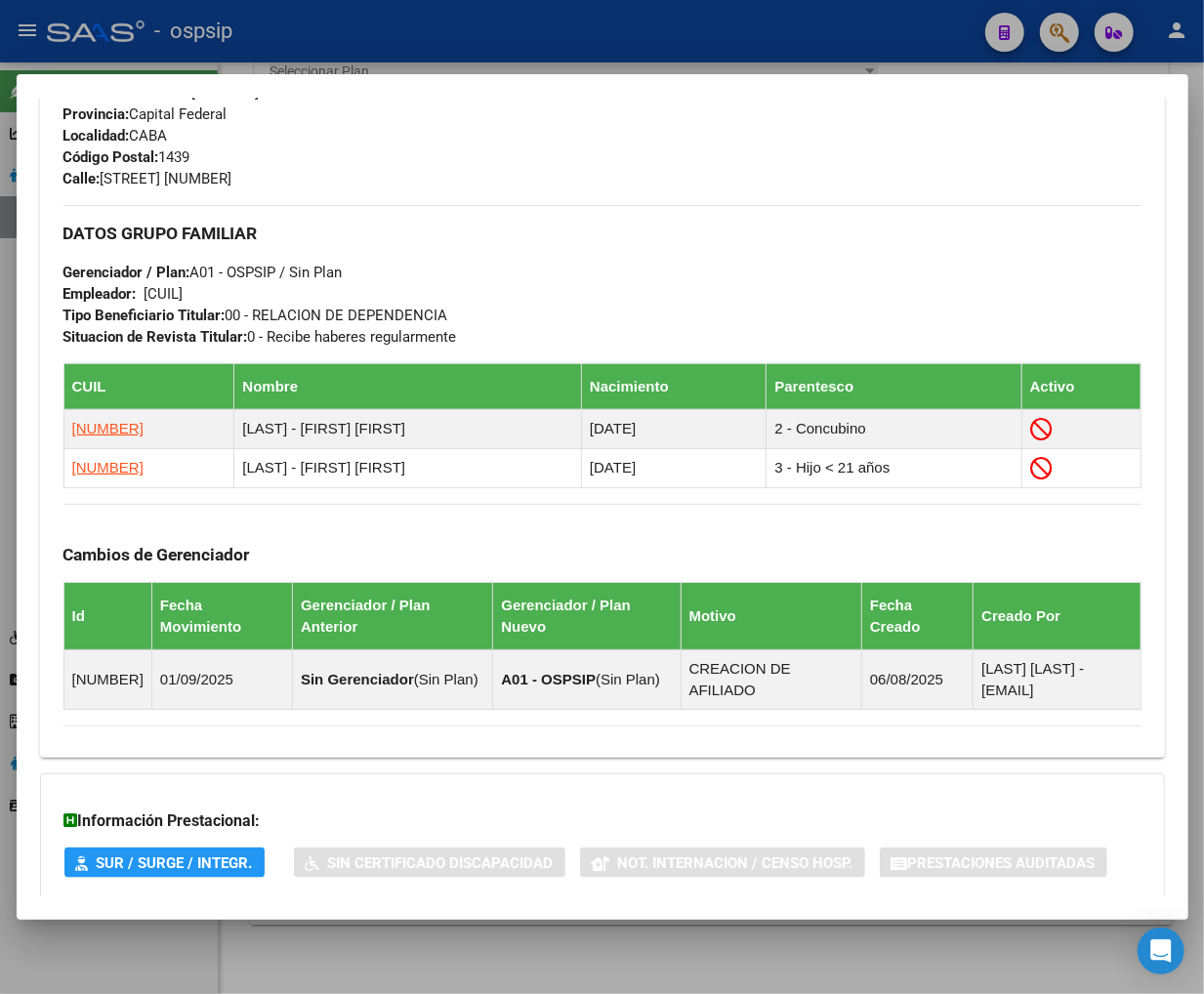 scroll, scrollTop: 867, scrollLeft: 0, axis: vertical 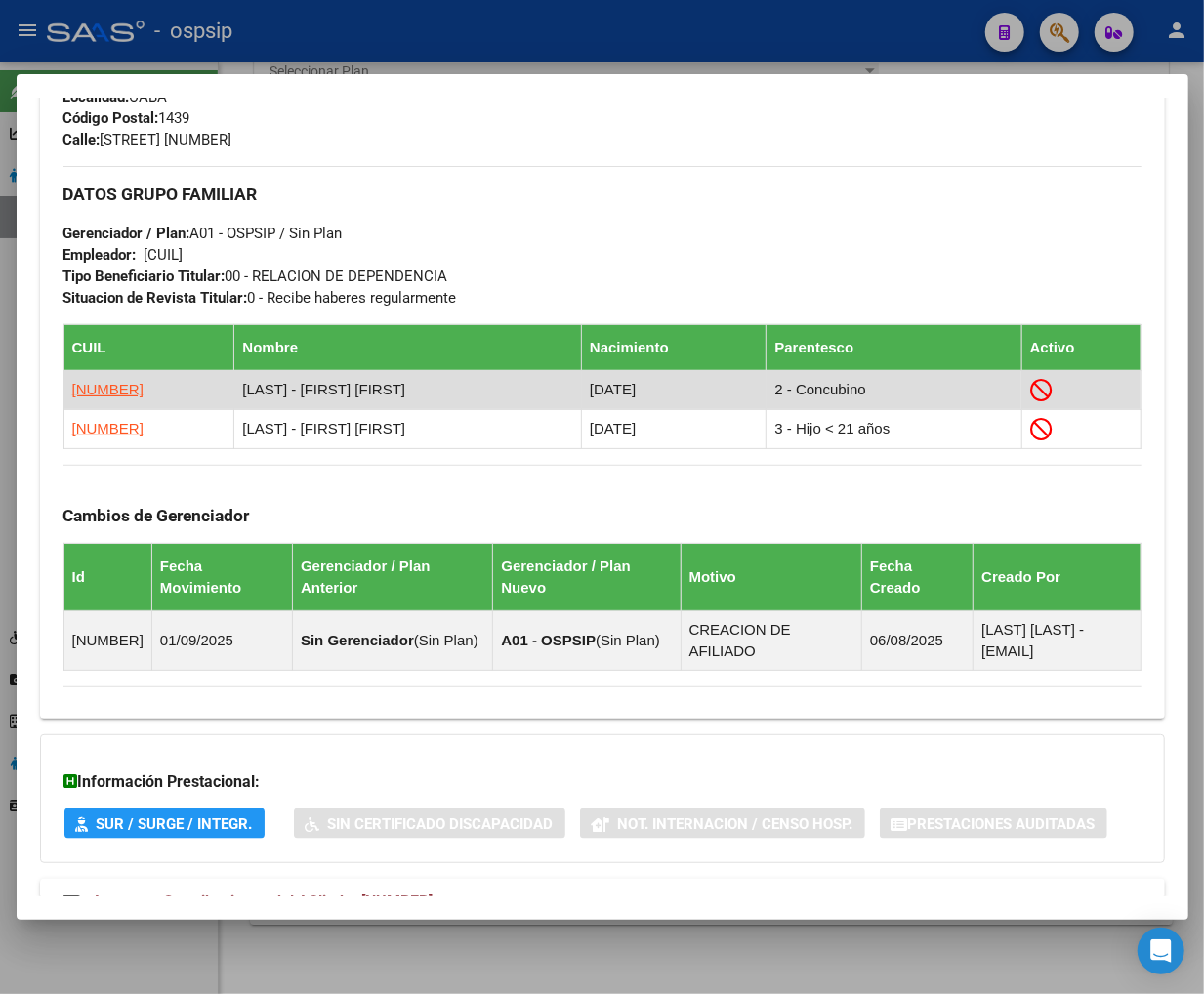 click on "23205702334" at bounding box center [107, 390] 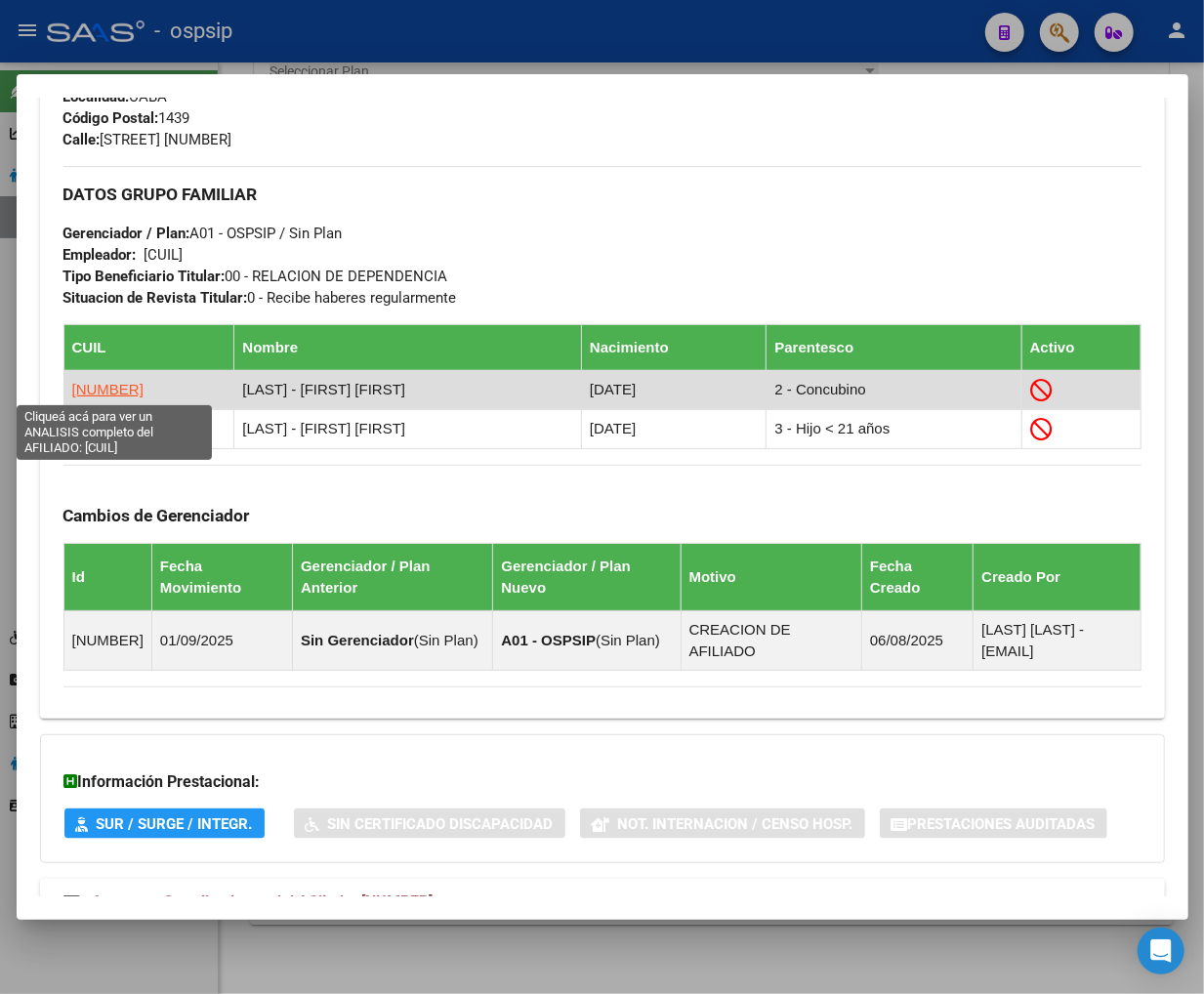 click on "23205702334" at bounding box center [107, 389] 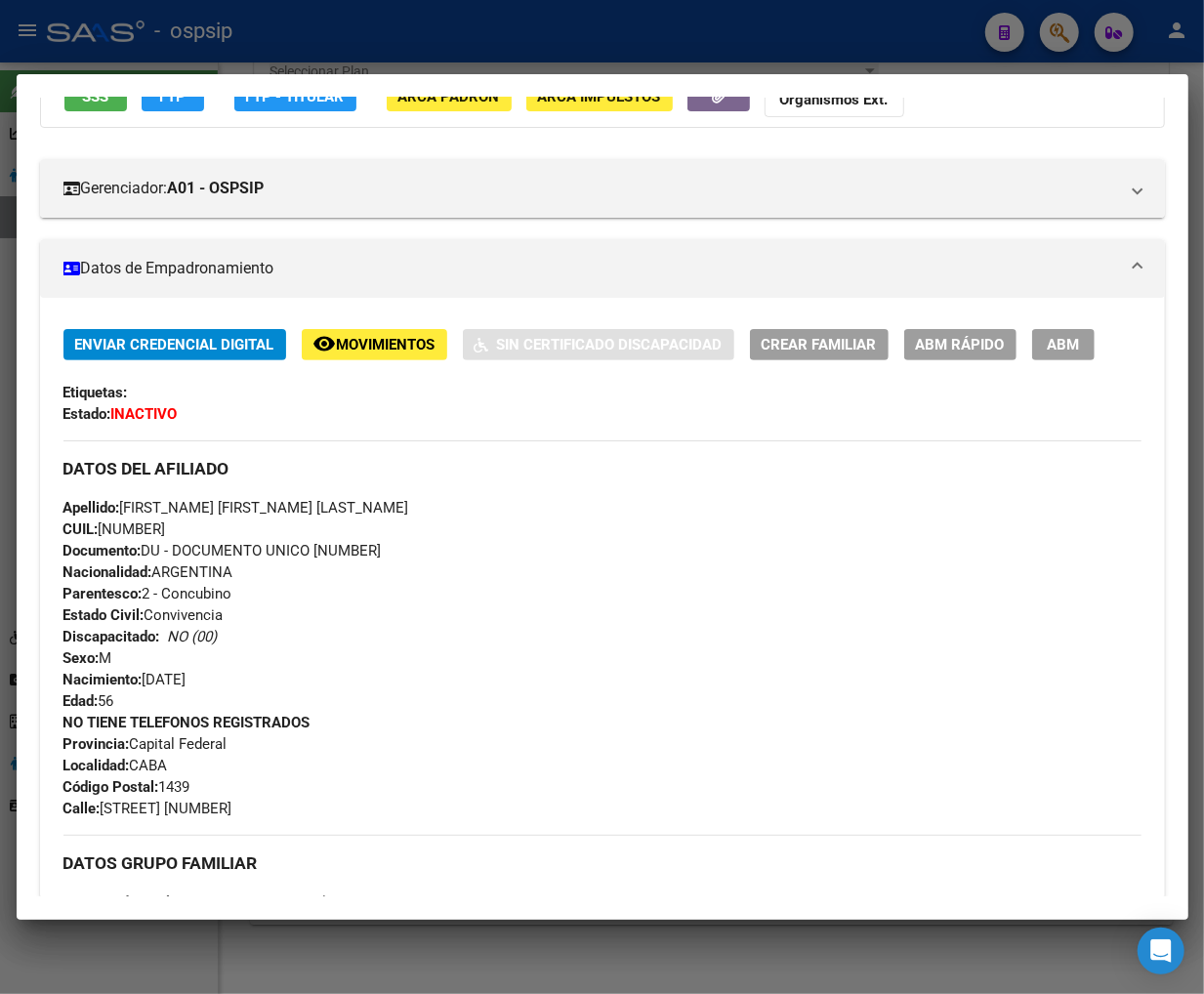 scroll, scrollTop: 0, scrollLeft: 0, axis: both 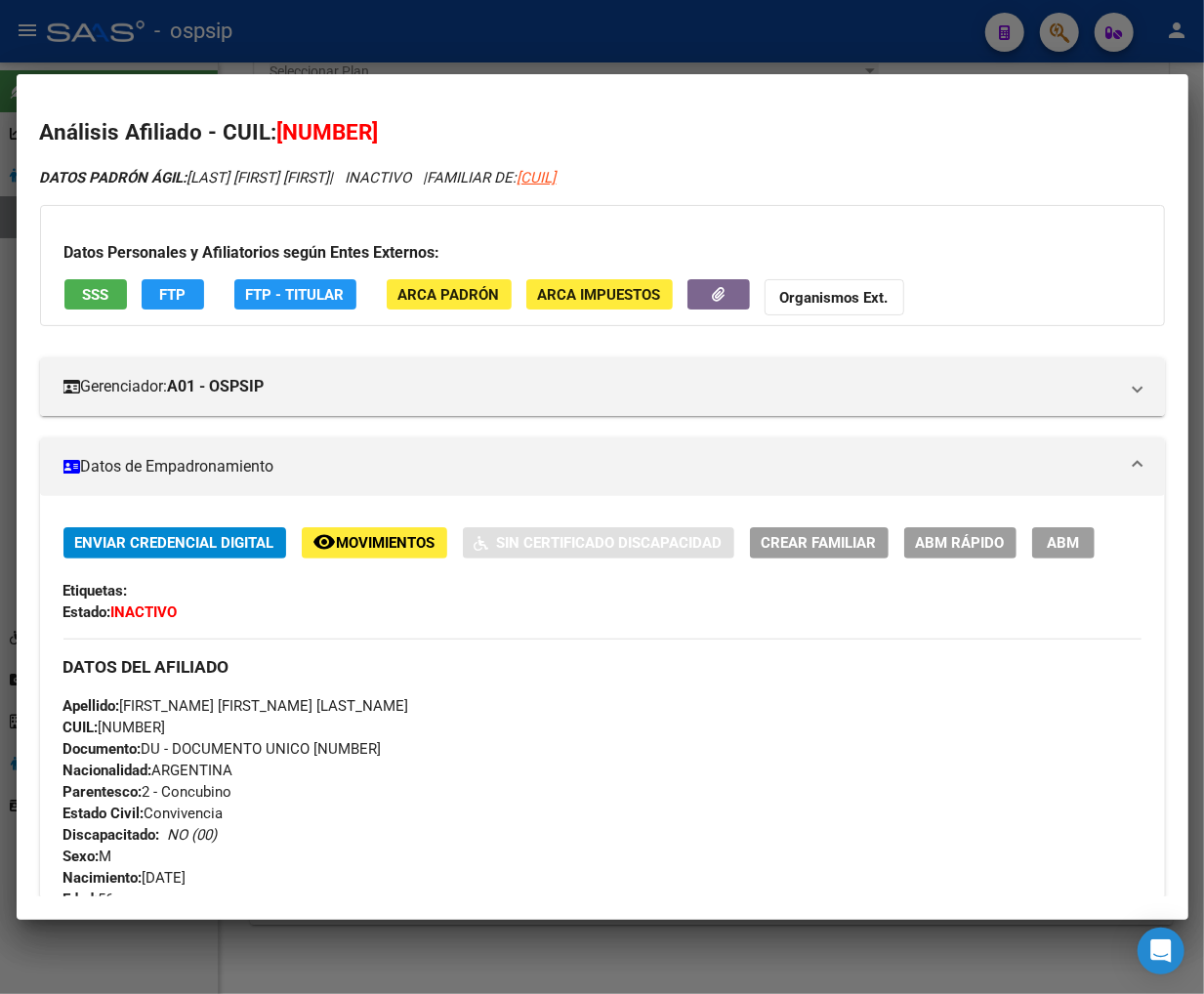drag, startPoint x: 297, startPoint y: 129, endPoint x: 400, endPoint y: 110, distance: 104.73777 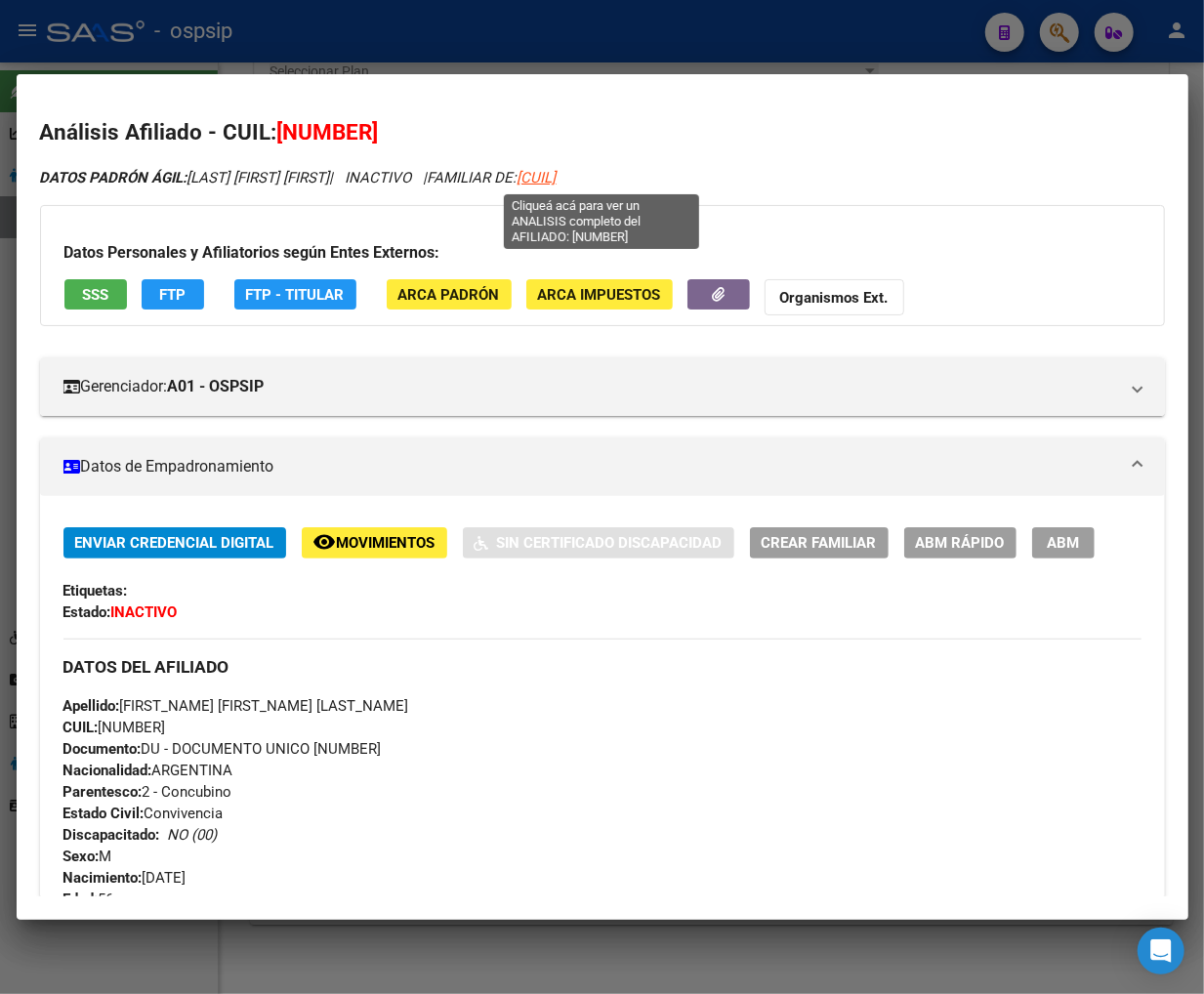 click on "20147278498" at bounding box center (537, 178) 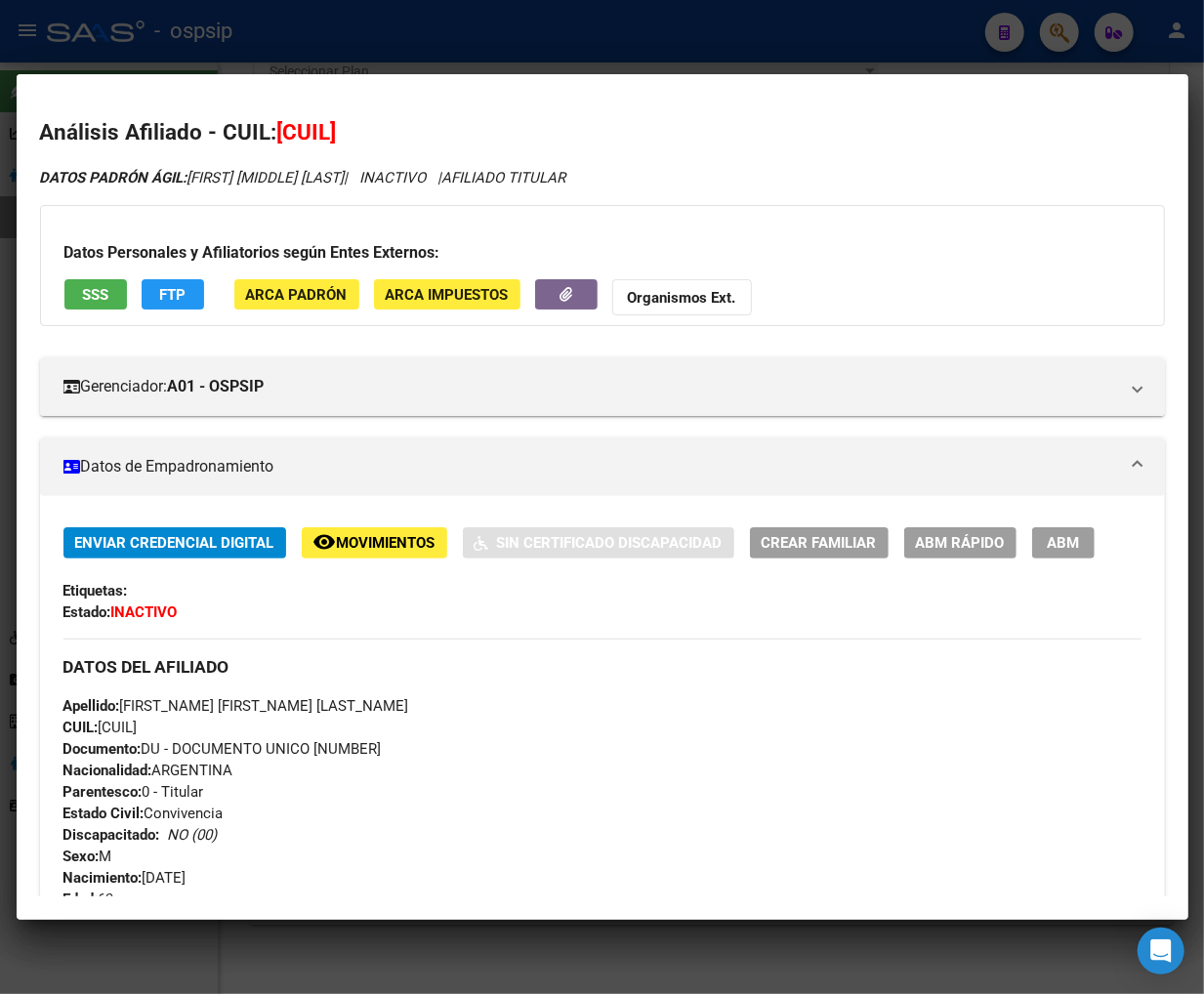 drag, startPoint x: 303, startPoint y: 125, endPoint x: 405, endPoint y: 122, distance: 102.04411 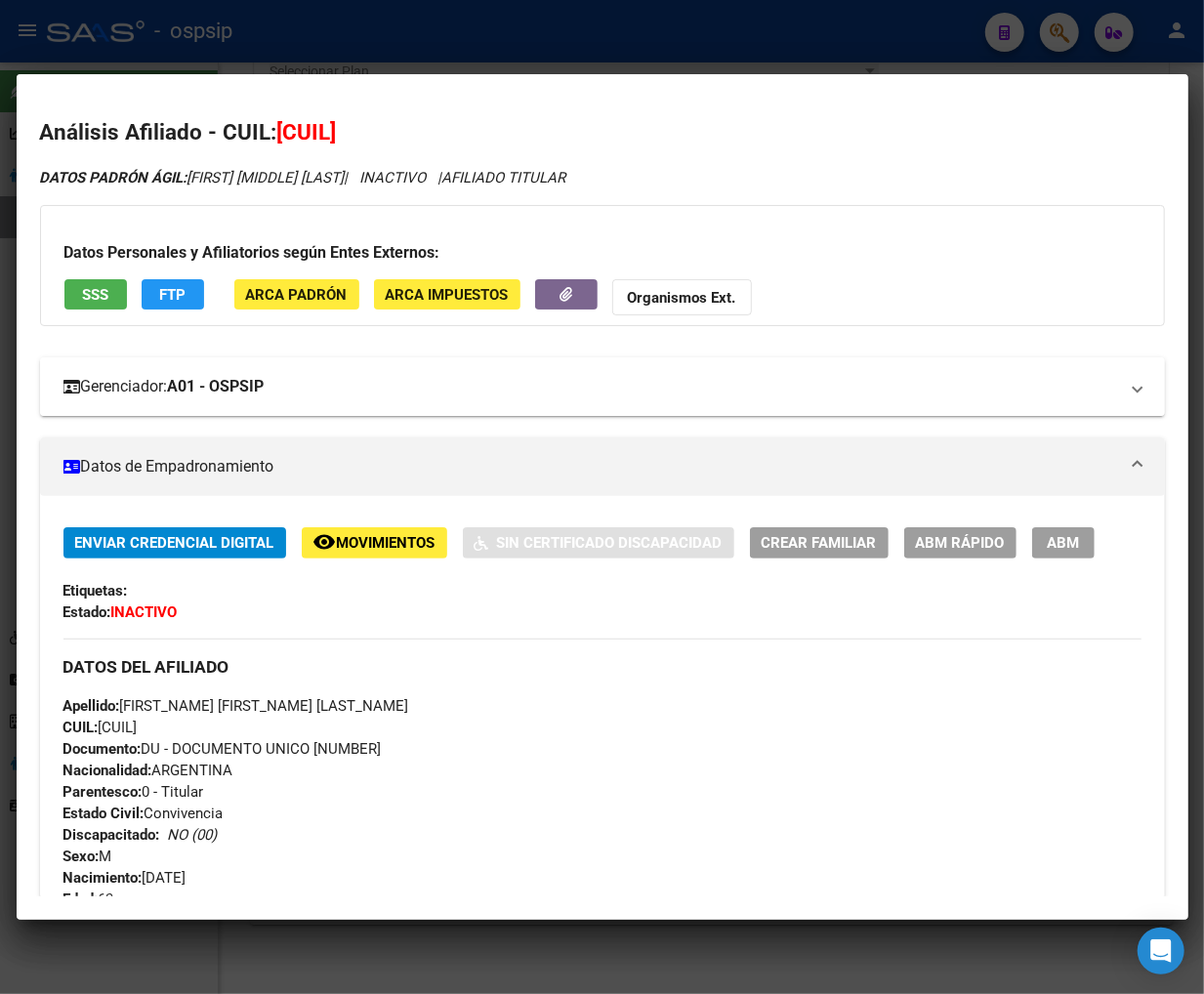 click on "Gerenciador:      A01 - OSPSIP" at bounding box center [602, 387] 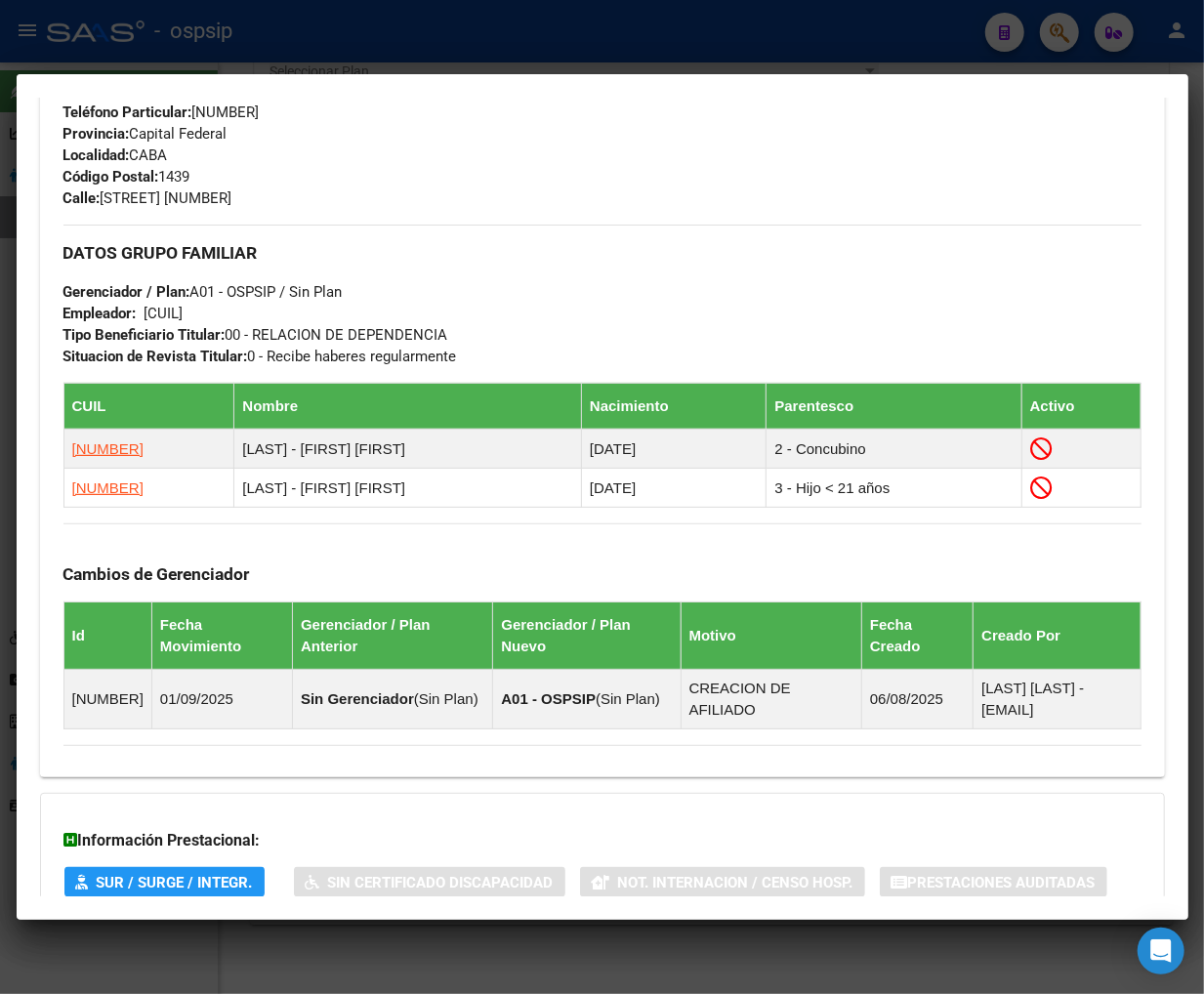 scroll, scrollTop: 1085, scrollLeft: 0, axis: vertical 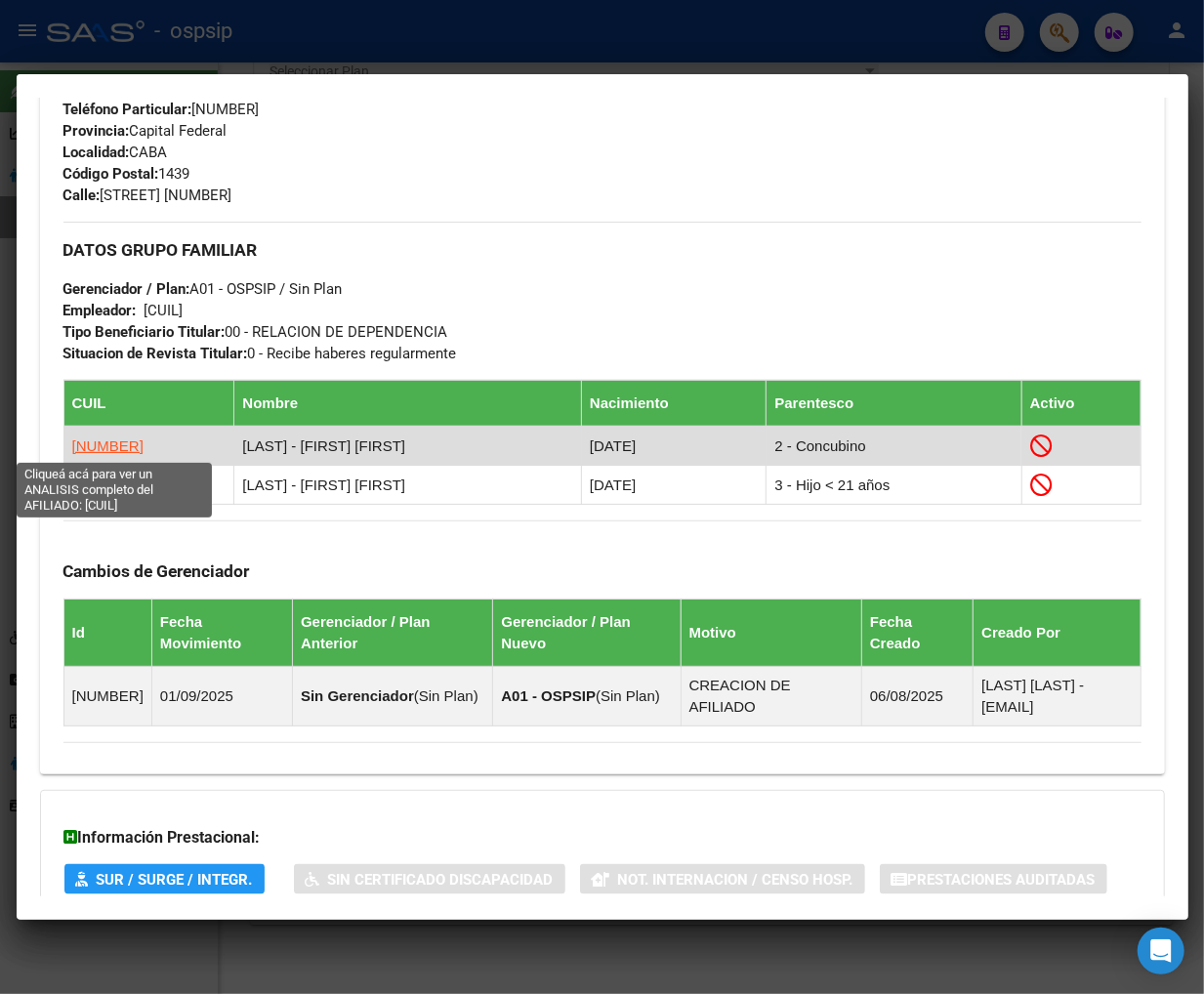 click on "23205702334" at bounding box center [107, 445] 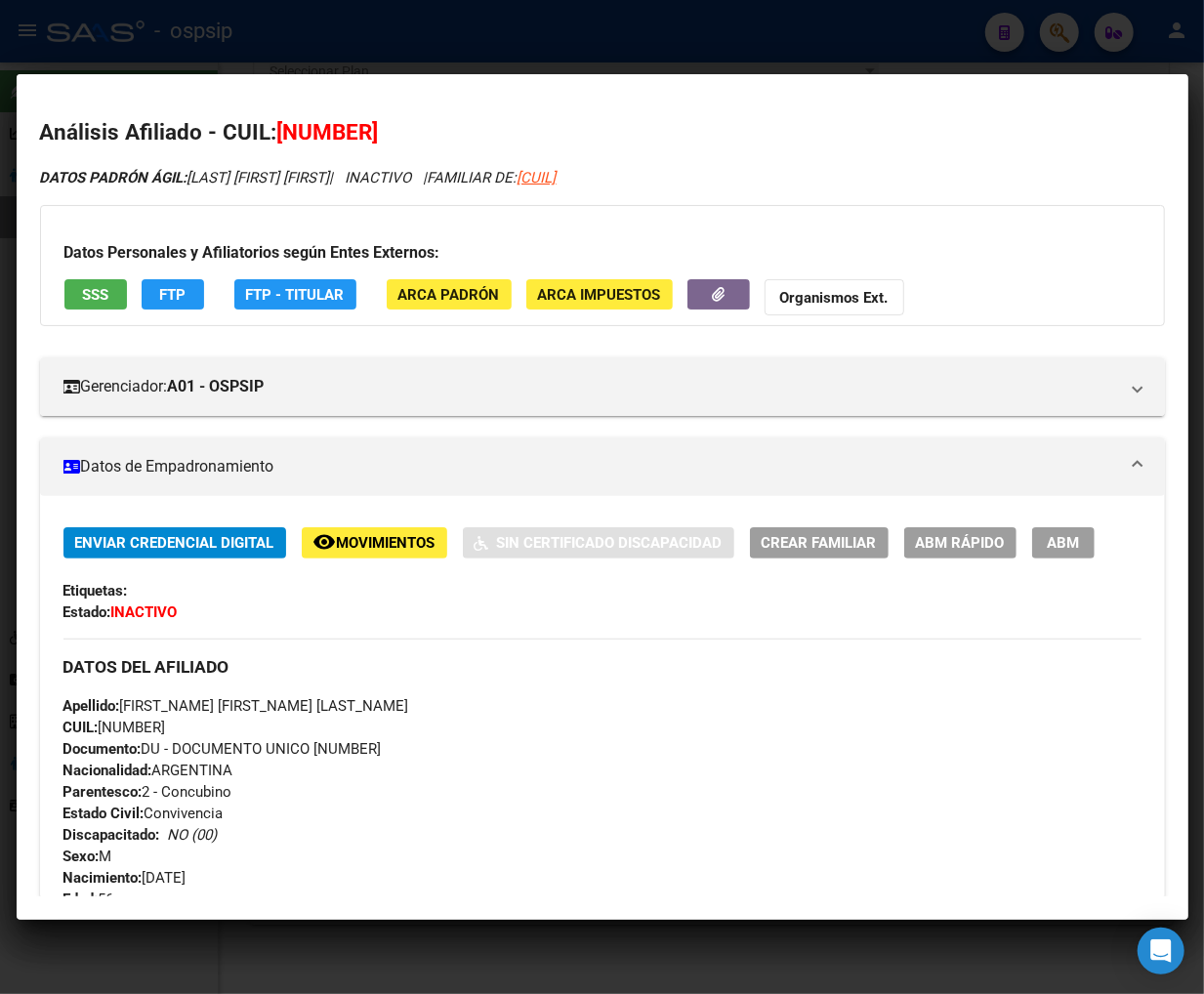 drag, startPoint x: 300, startPoint y: 131, endPoint x: 404, endPoint y: 118, distance: 104.80935 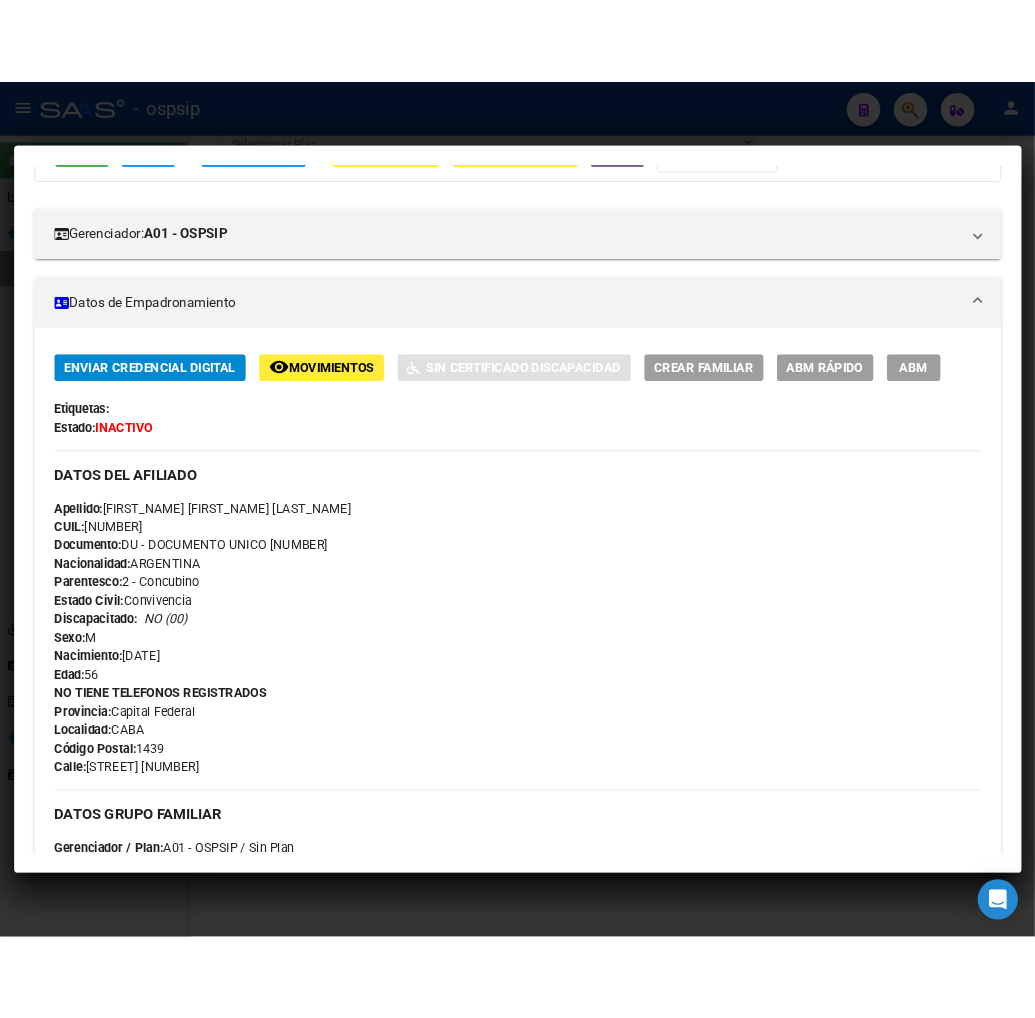 scroll, scrollTop: 222, scrollLeft: 0, axis: vertical 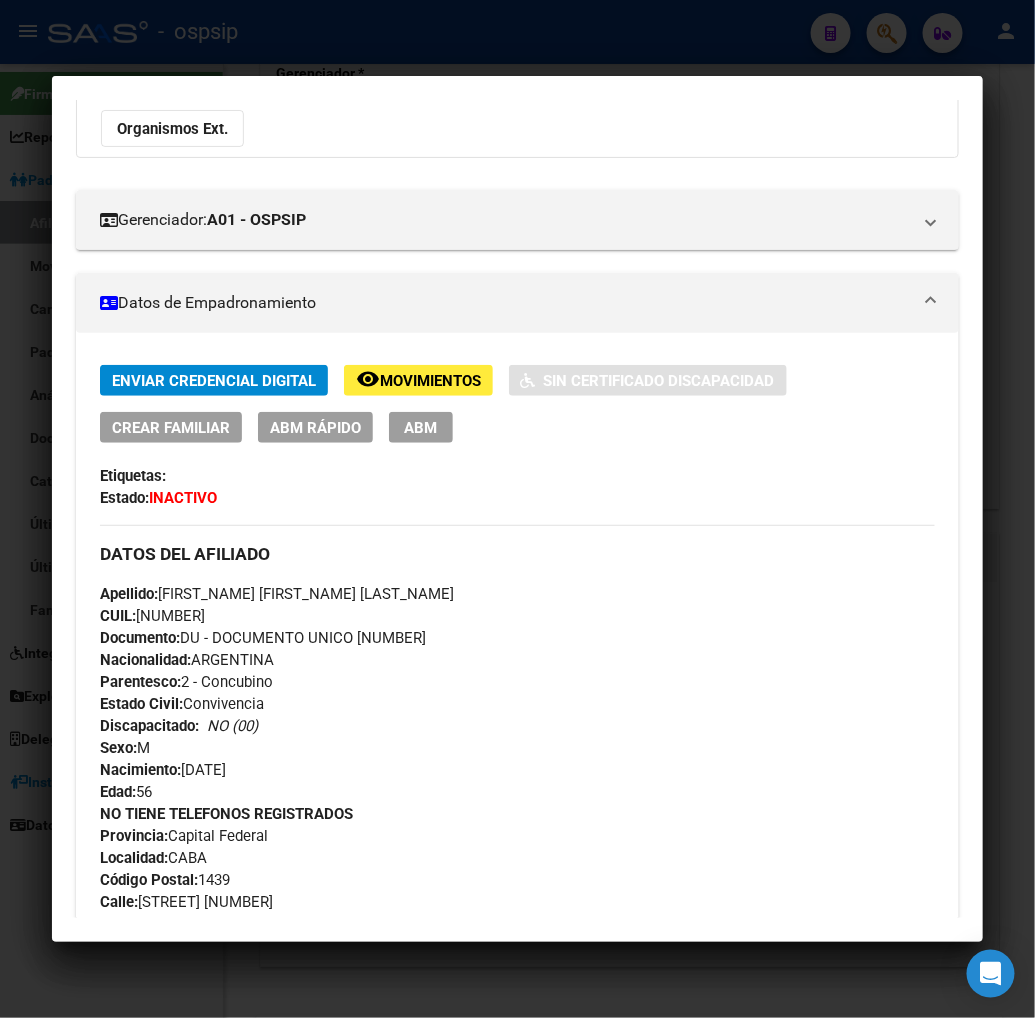 click at bounding box center (517, 509) 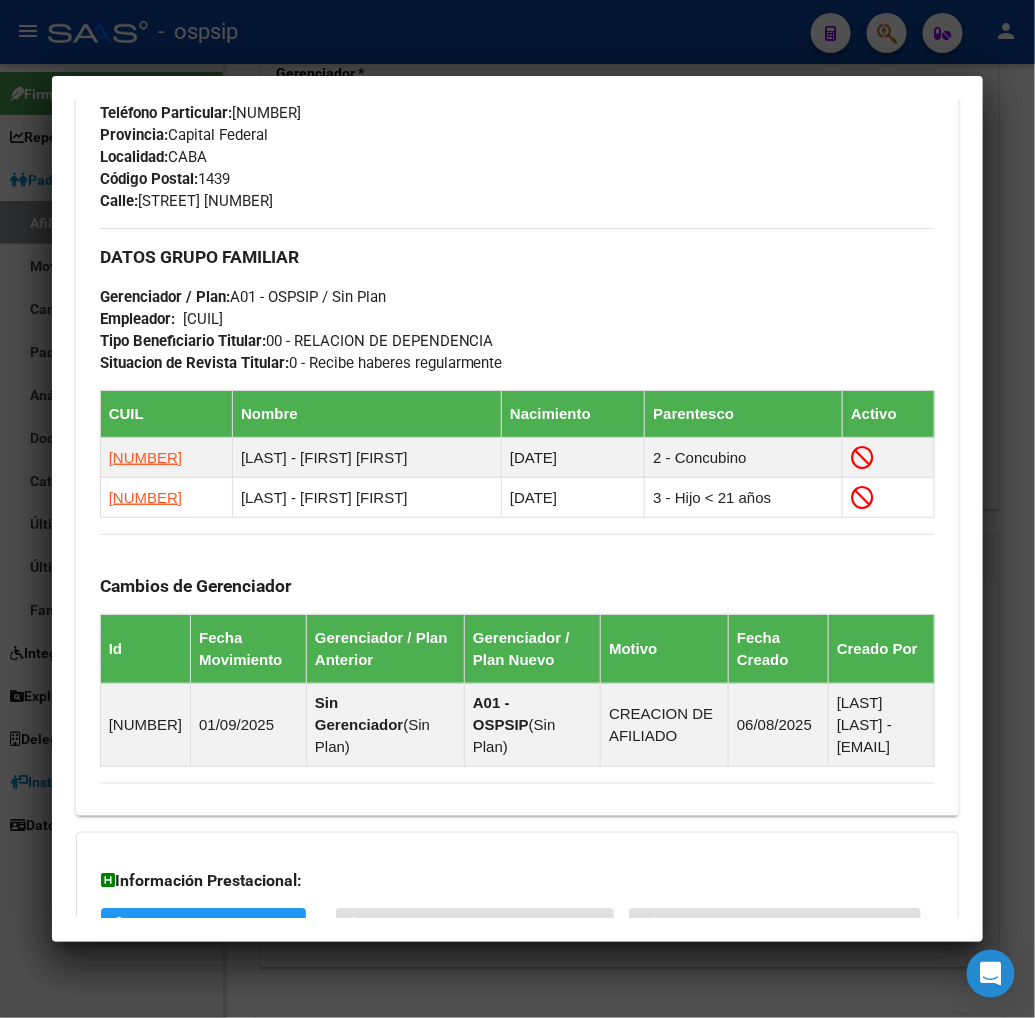 click at bounding box center (517, 509) 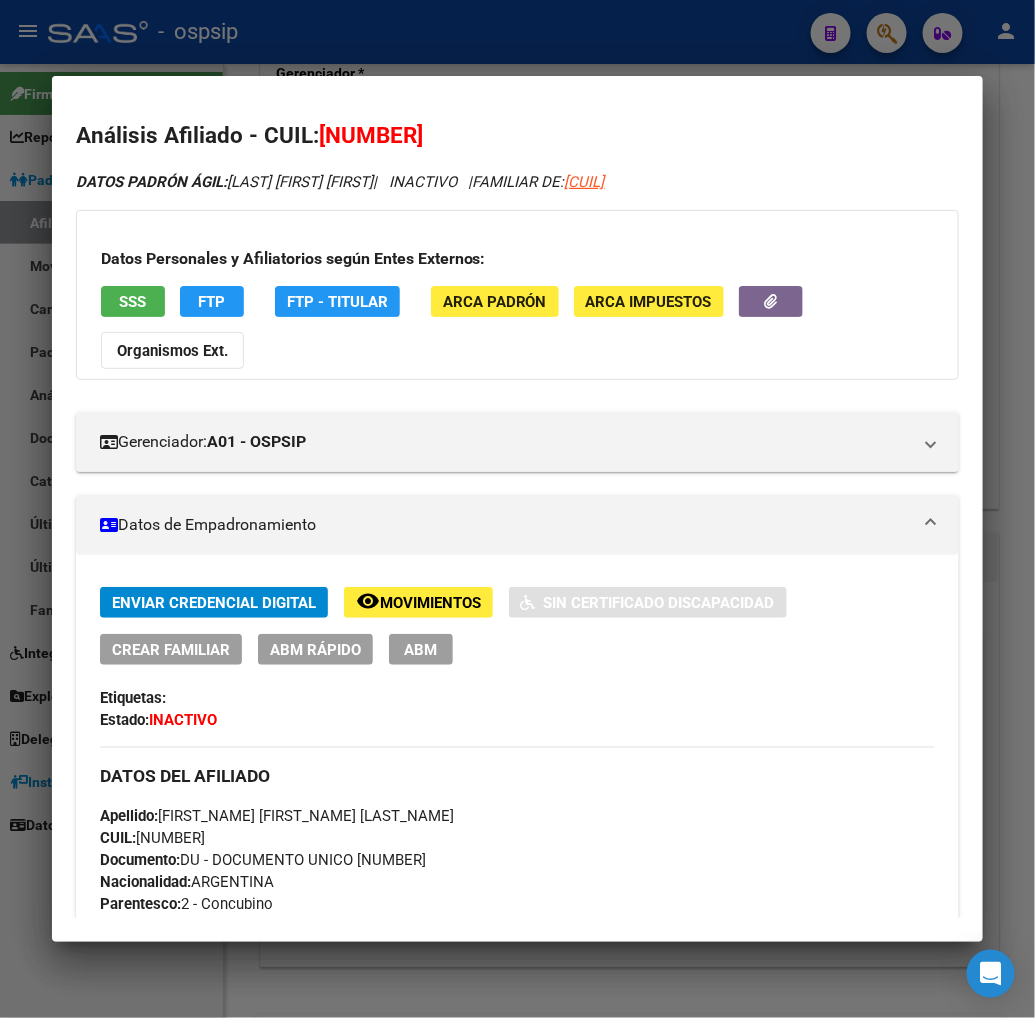 click at bounding box center [517, 509] 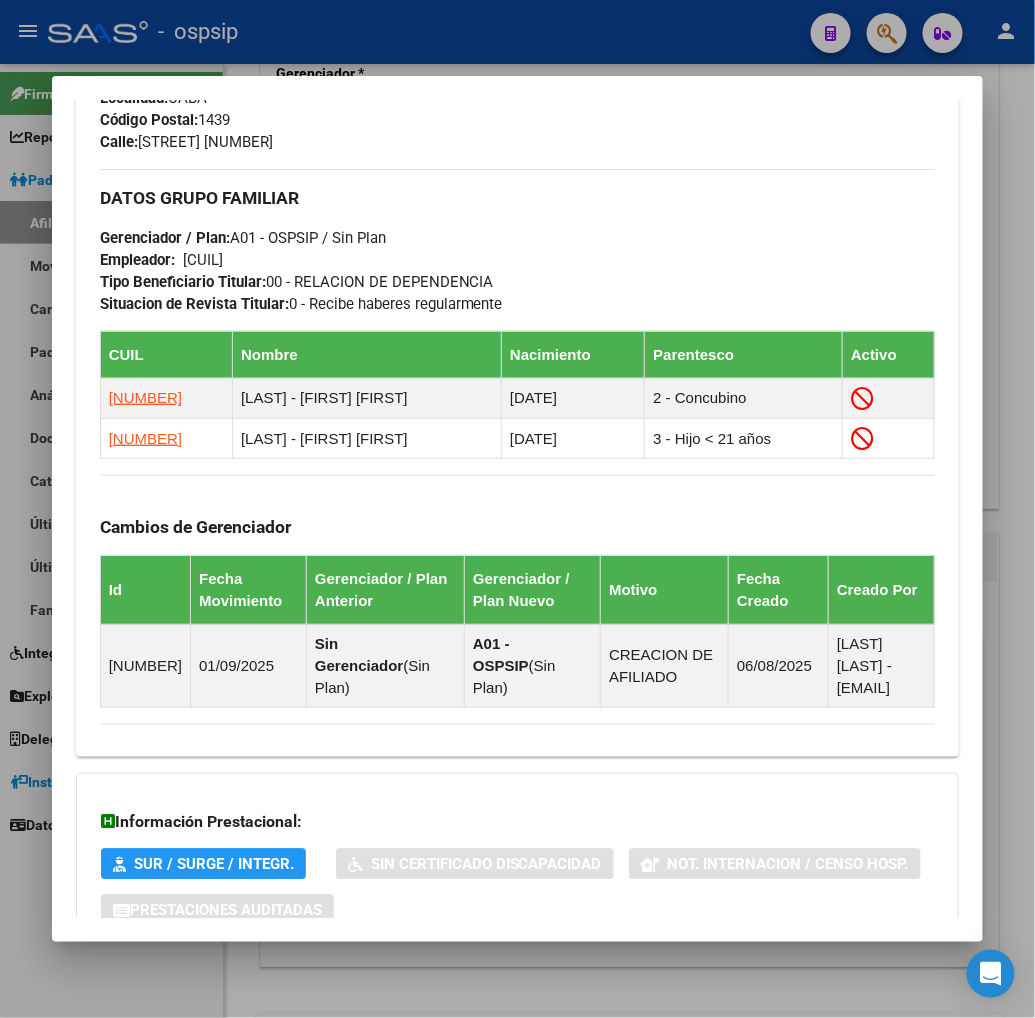click at bounding box center [517, 509] 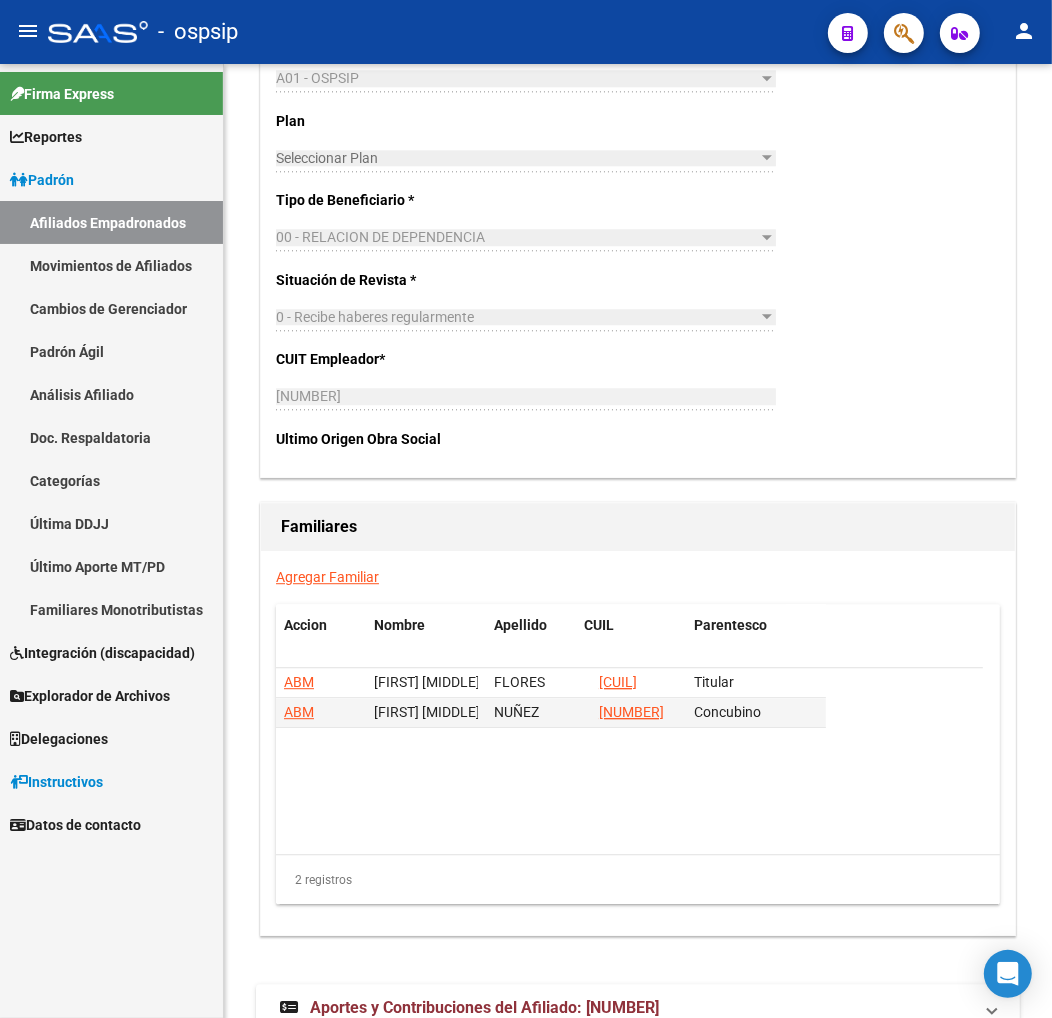 click 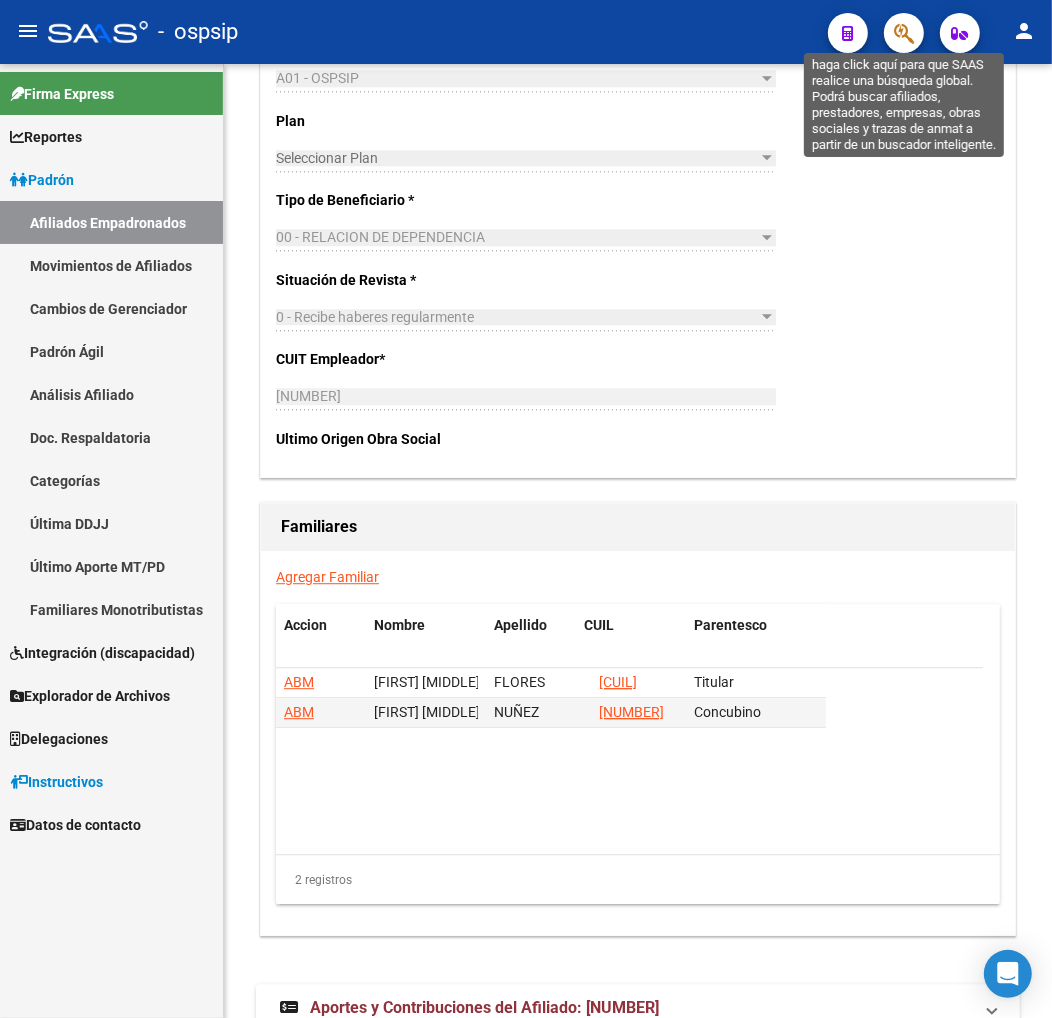 click 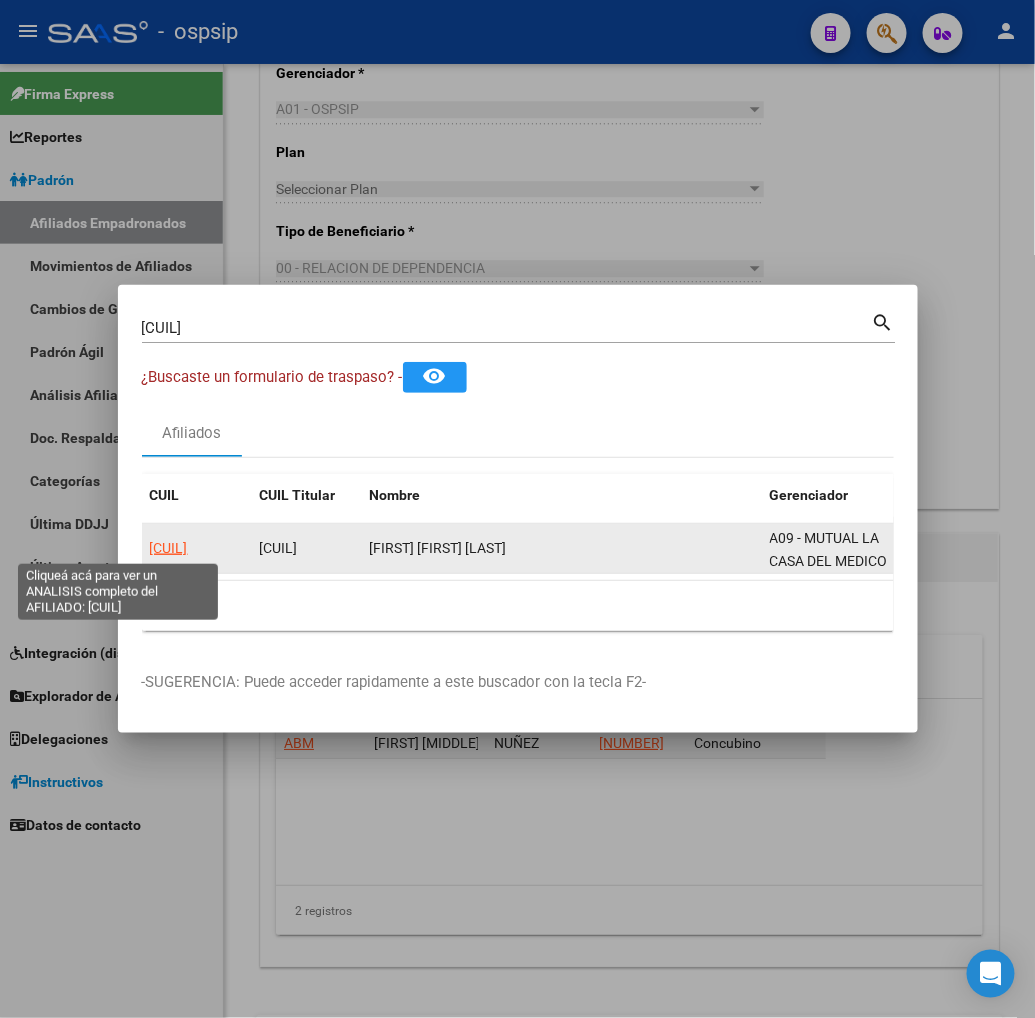 click on "20355847617" 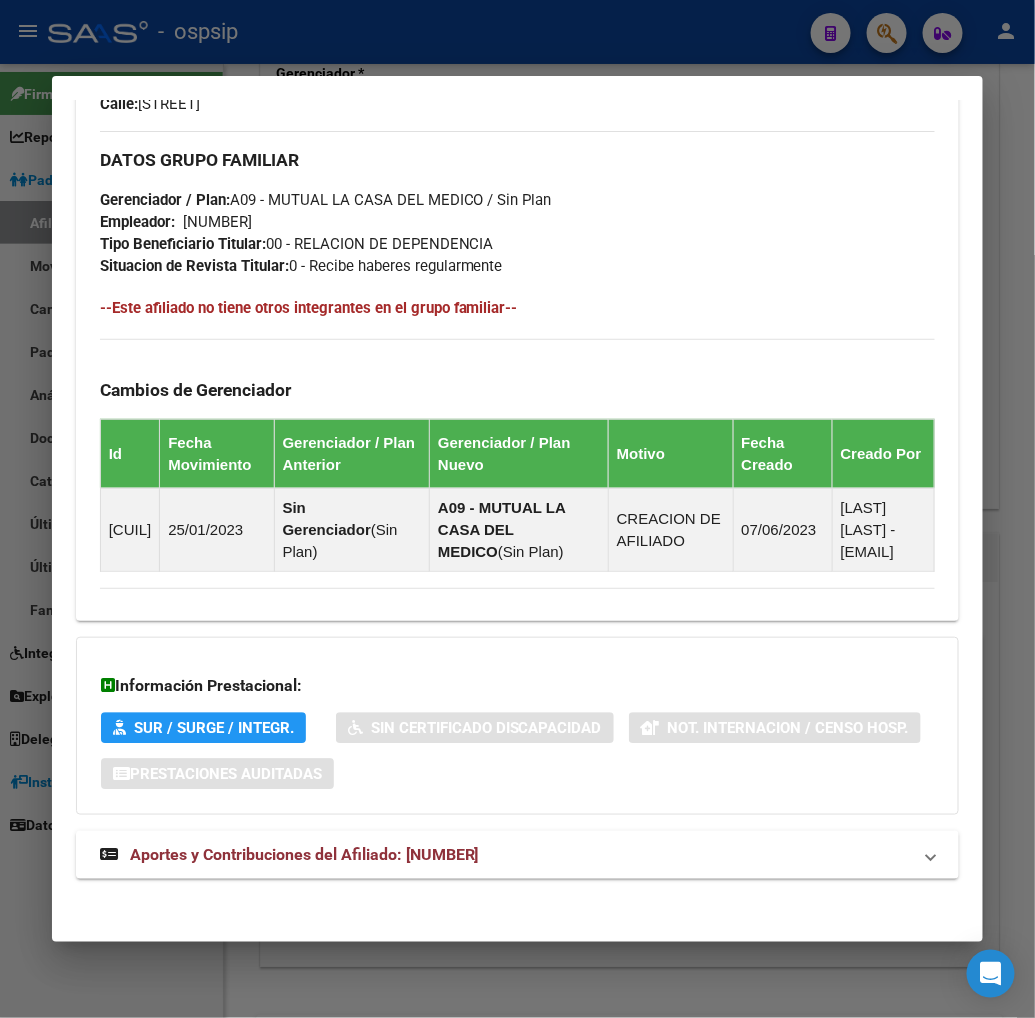 scroll, scrollTop: 1024, scrollLeft: 0, axis: vertical 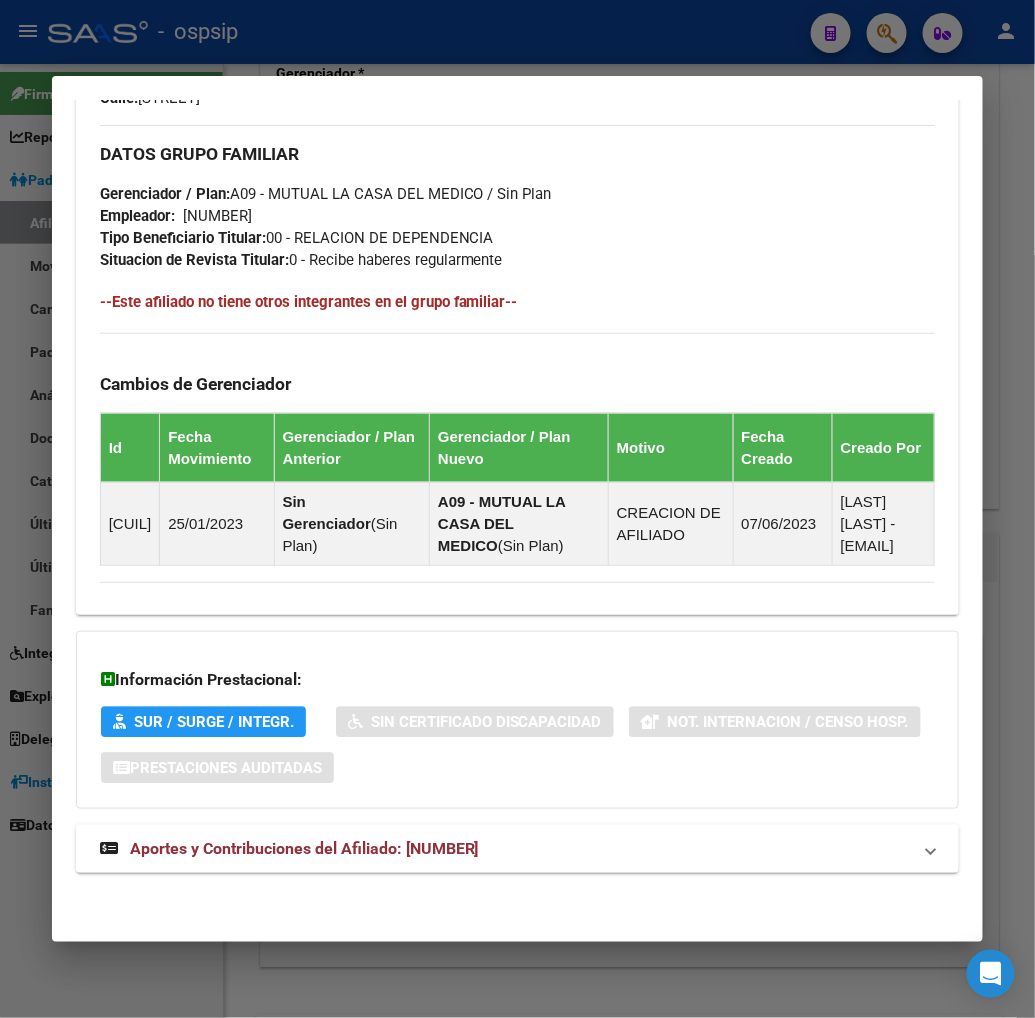 click on "Aportes y Contribuciones del Afiliado: 20355847617" at bounding box center [304, 848] 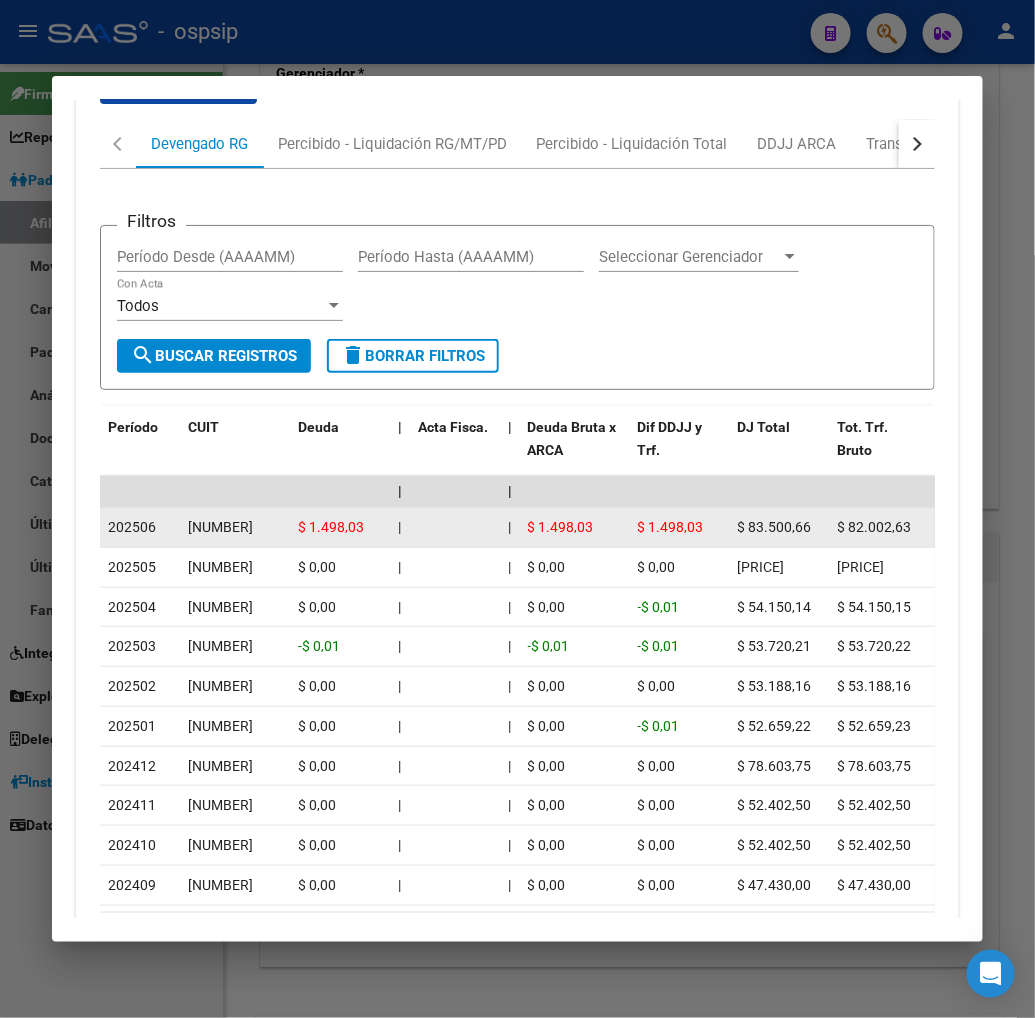 scroll, scrollTop: 1901, scrollLeft: 0, axis: vertical 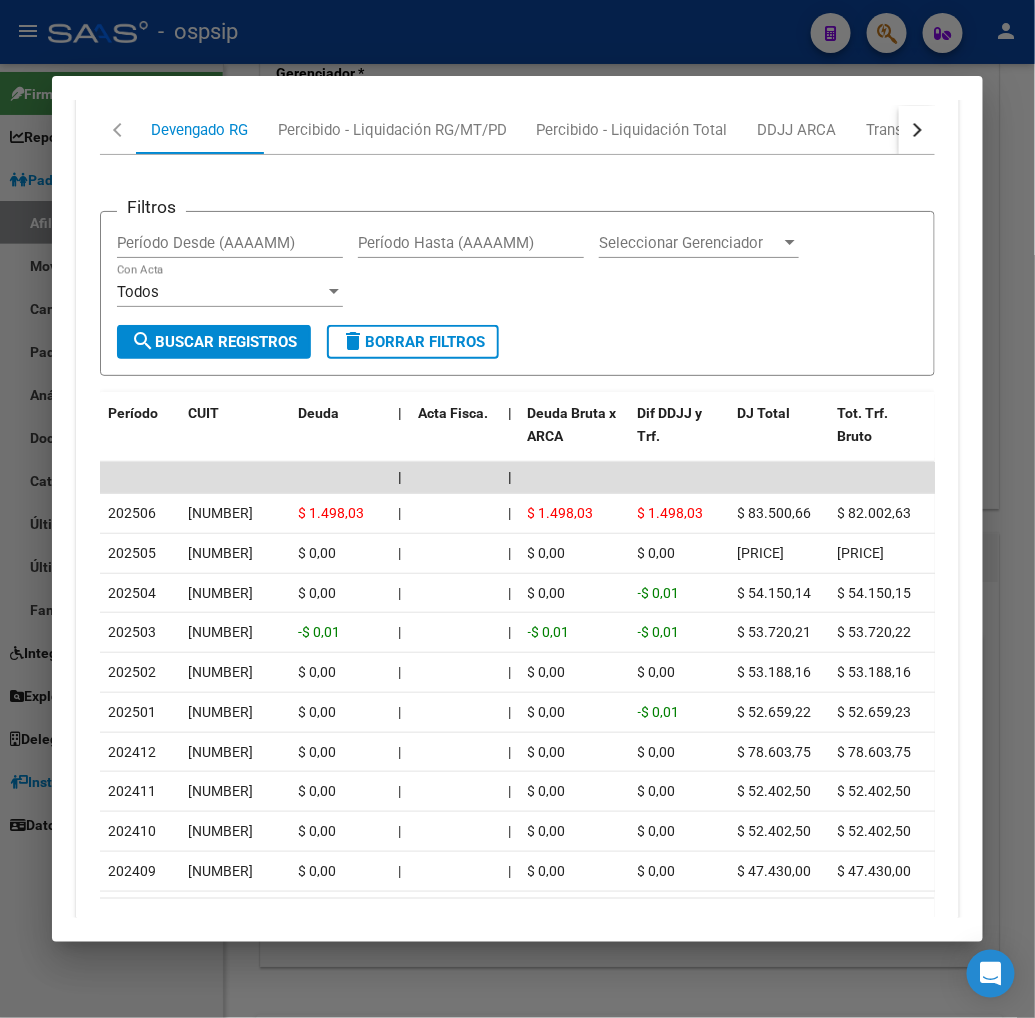 click at bounding box center [917, 130] 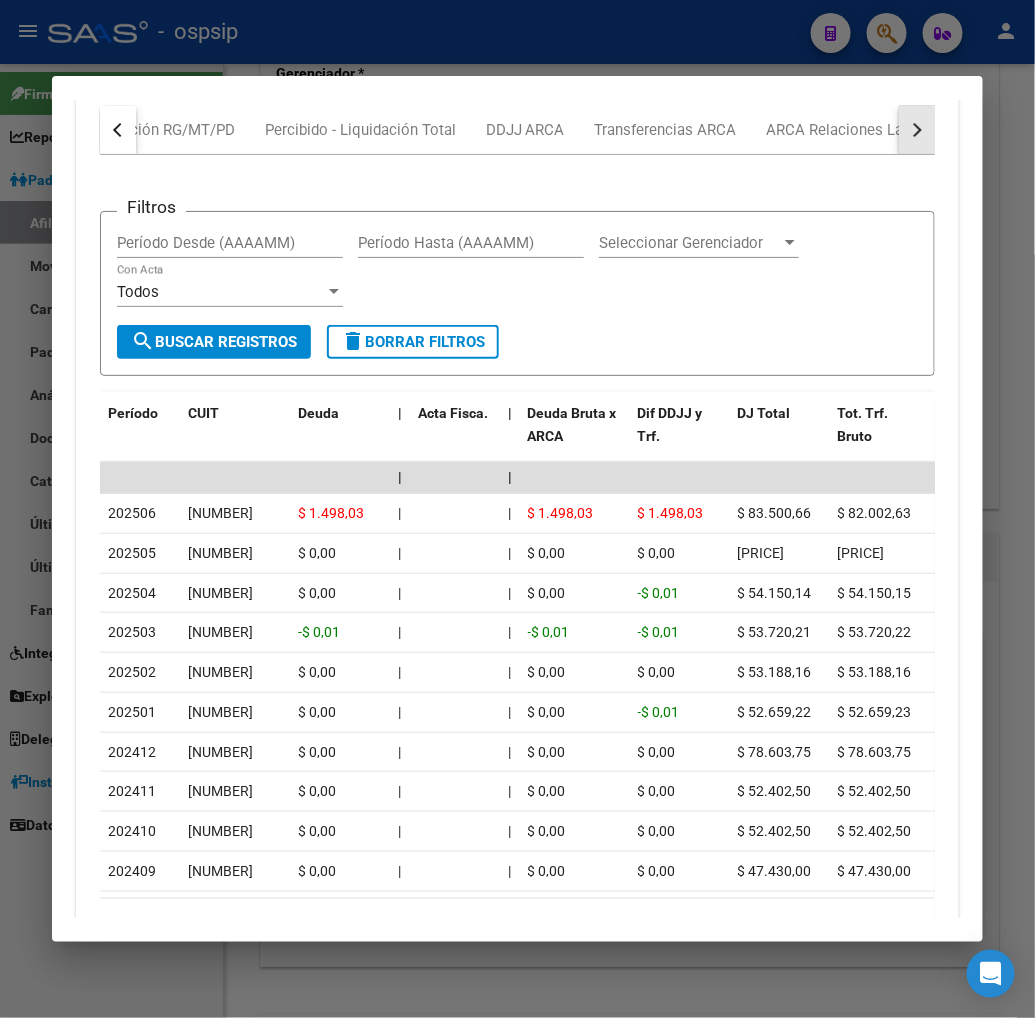 click at bounding box center (917, 130) 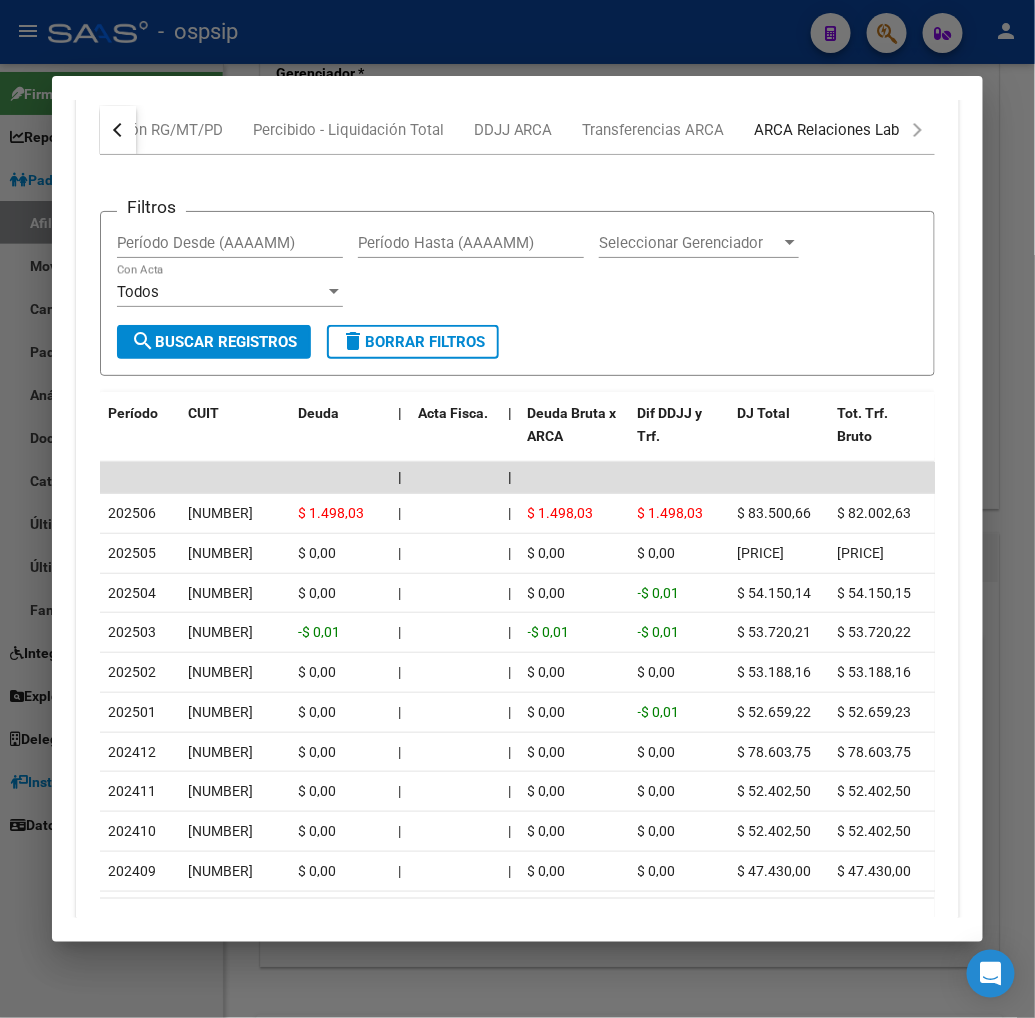 click on "ARCA Relaciones Laborales" at bounding box center (848, 130) 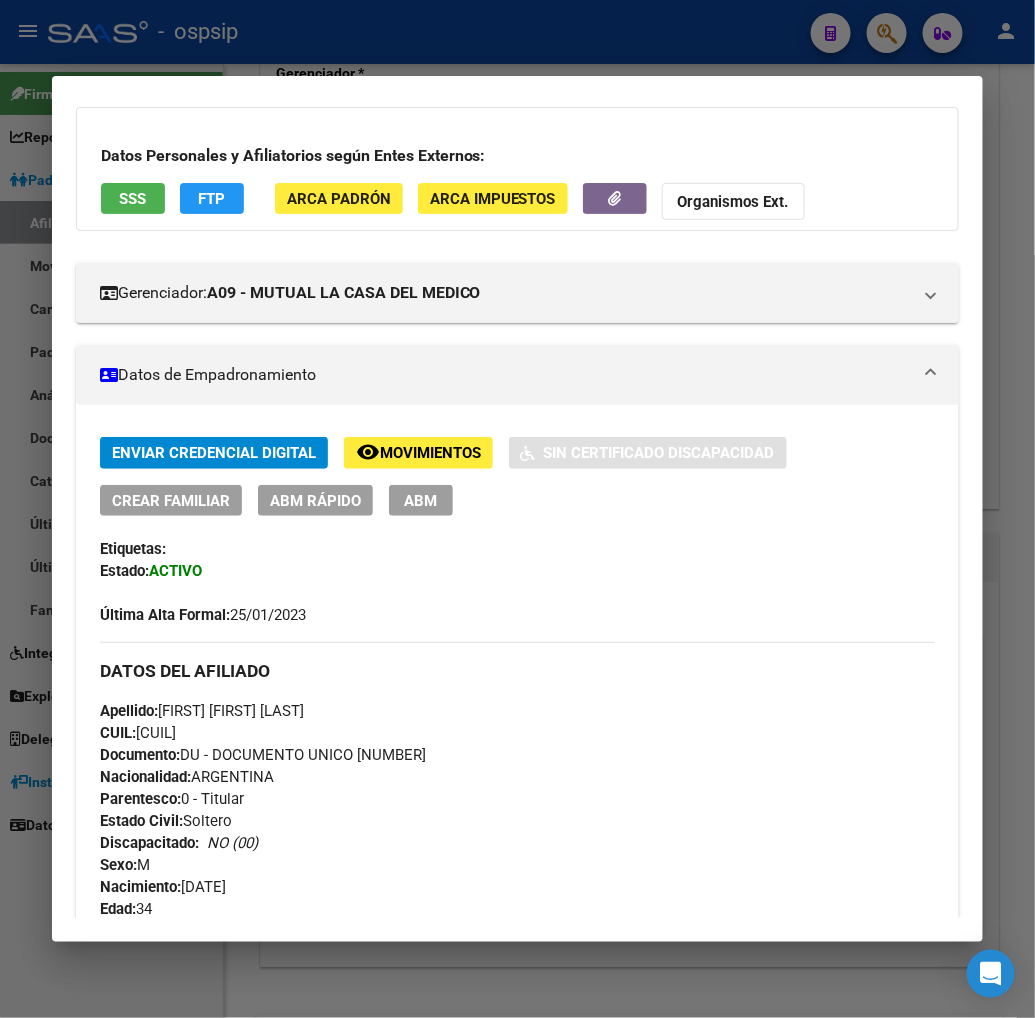 scroll, scrollTop: 0, scrollLeft: 0, axis: both 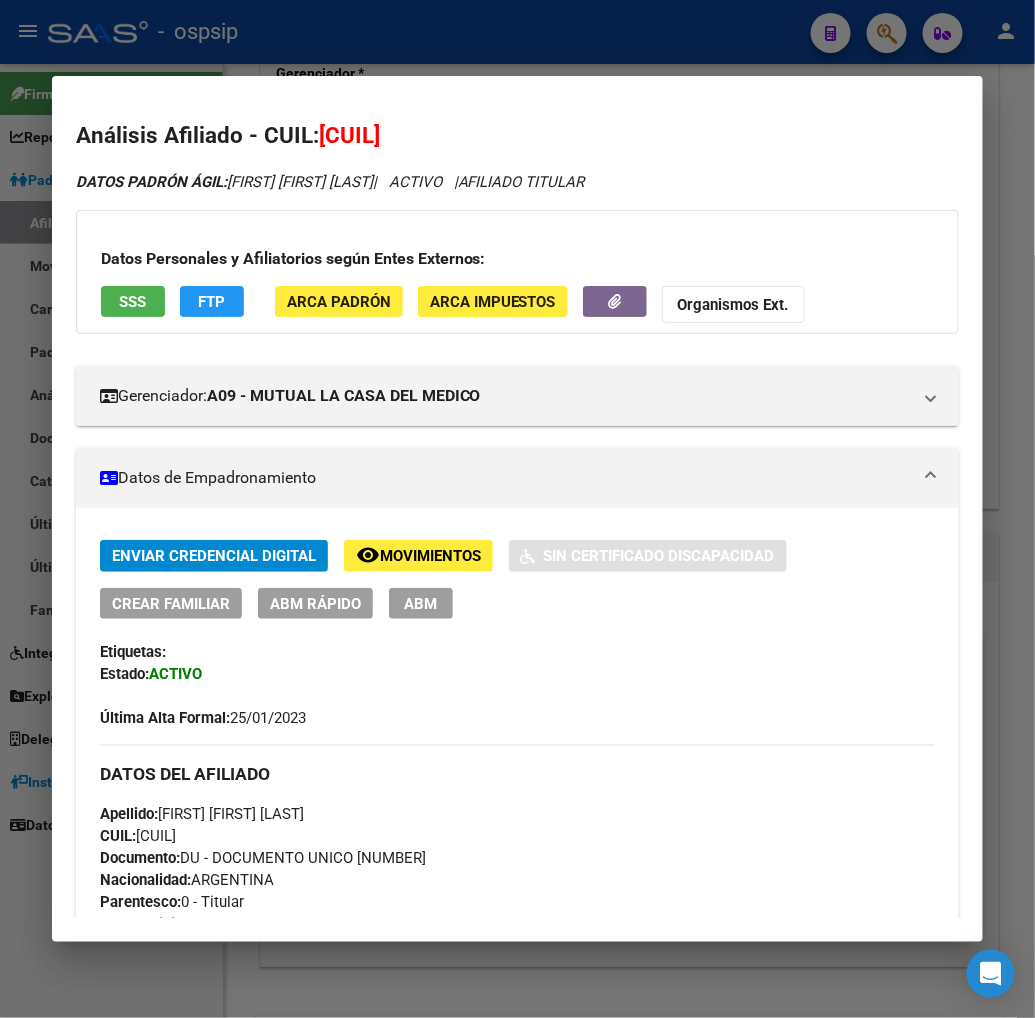 click at bounding box center [517, 509] 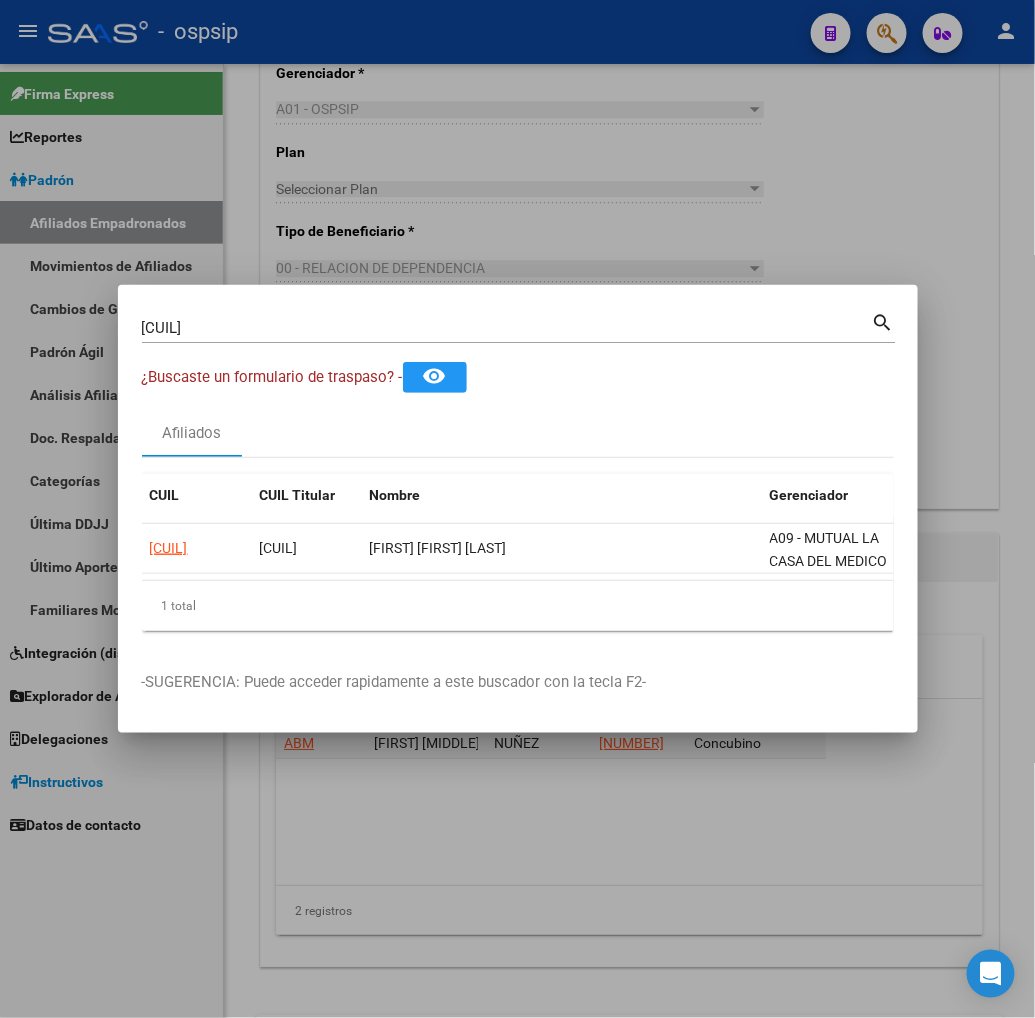 click on "35584761 Buscar (apellido, dni, cuil, nro traspaso, cuit, obra social)" at bounding box center (507, 328) 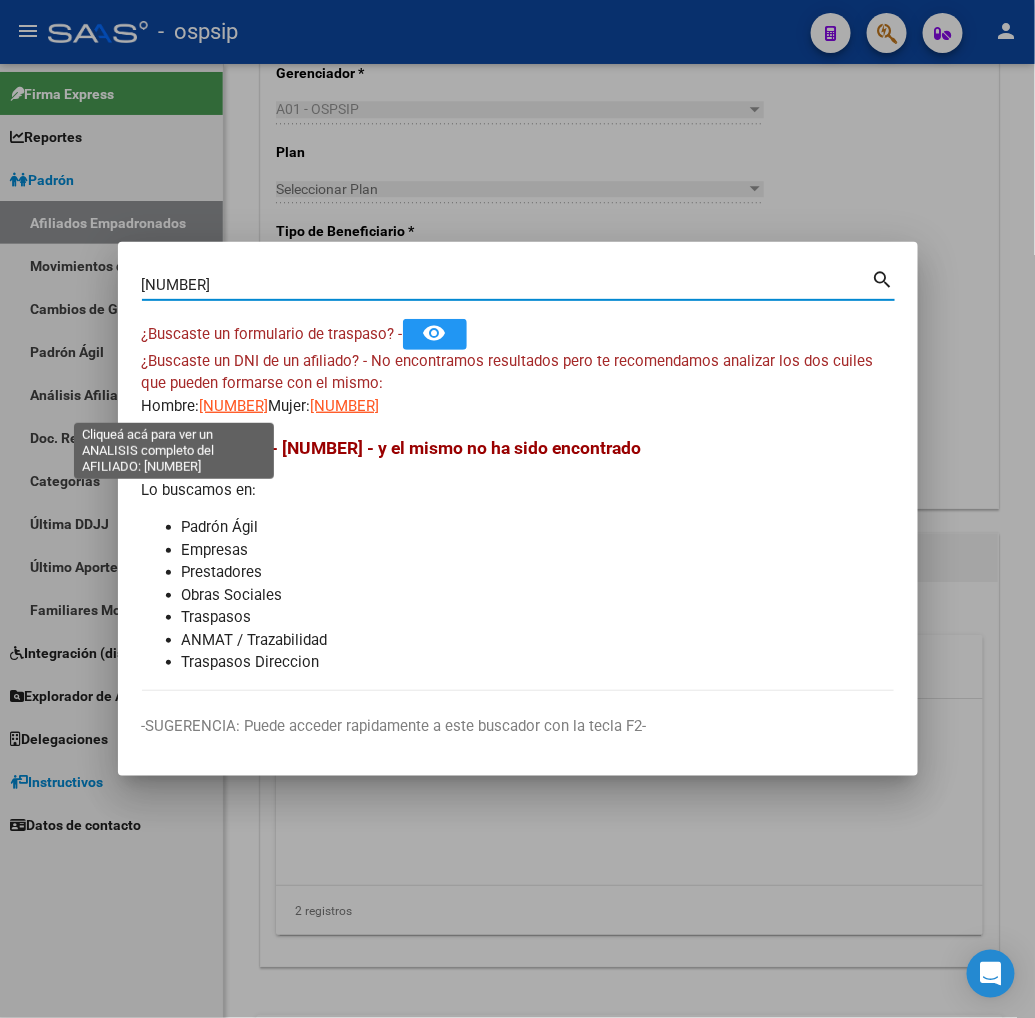 click on "20217104344" at bounding box center [234, 406] 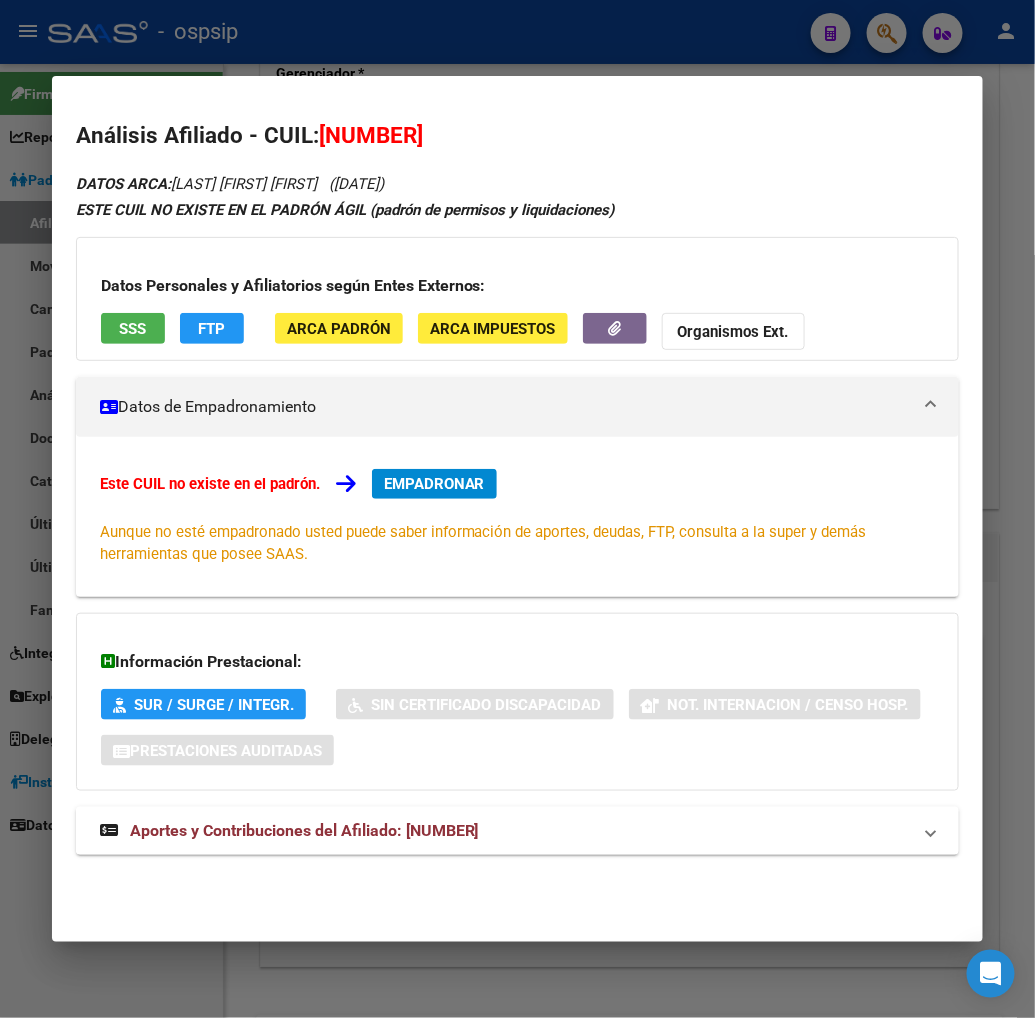 click on "Aportes y Contribuciones del Afiliado: 20217104344" at bounding box center [304, 830] 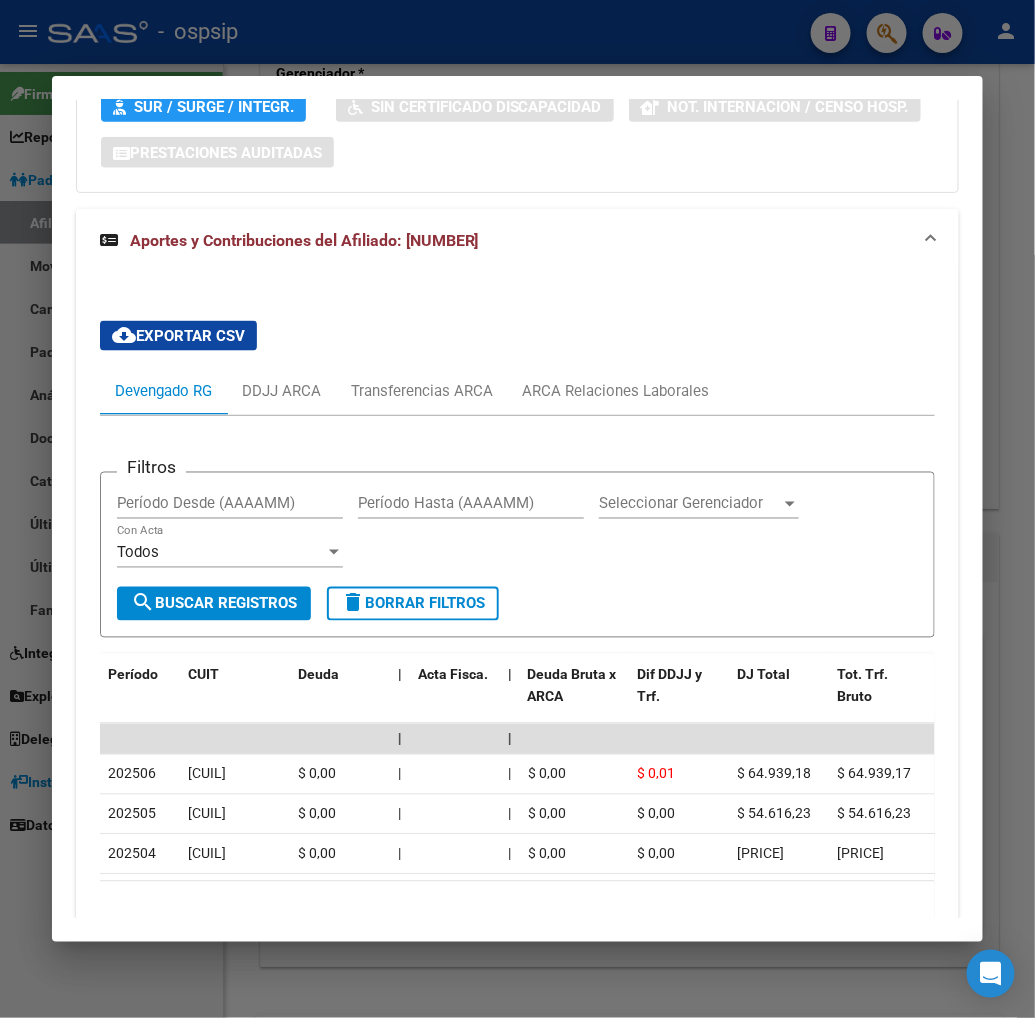 scroll, scrollTop: 636, scrollLeft: 0, axis: vertical 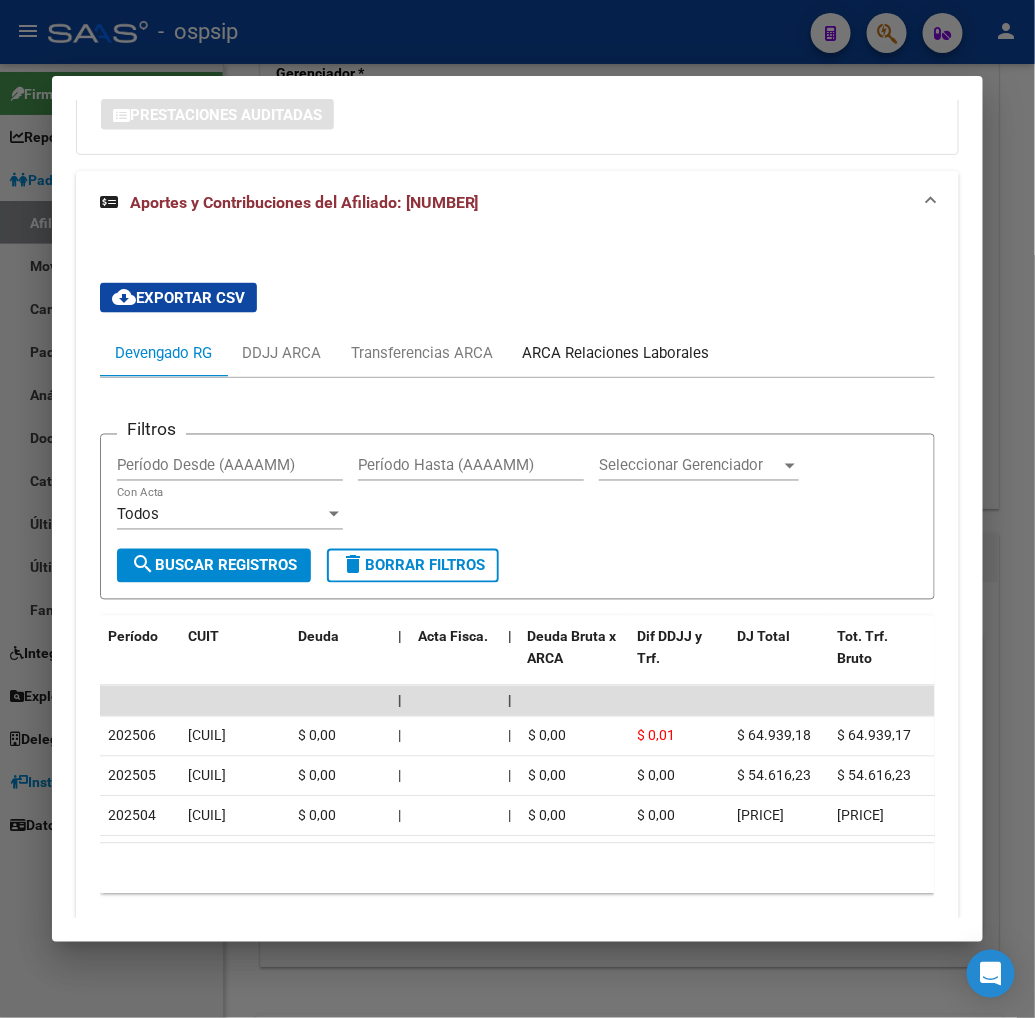 click on "ARCA Relaciones Laborales" at bounding box center (616, 353) 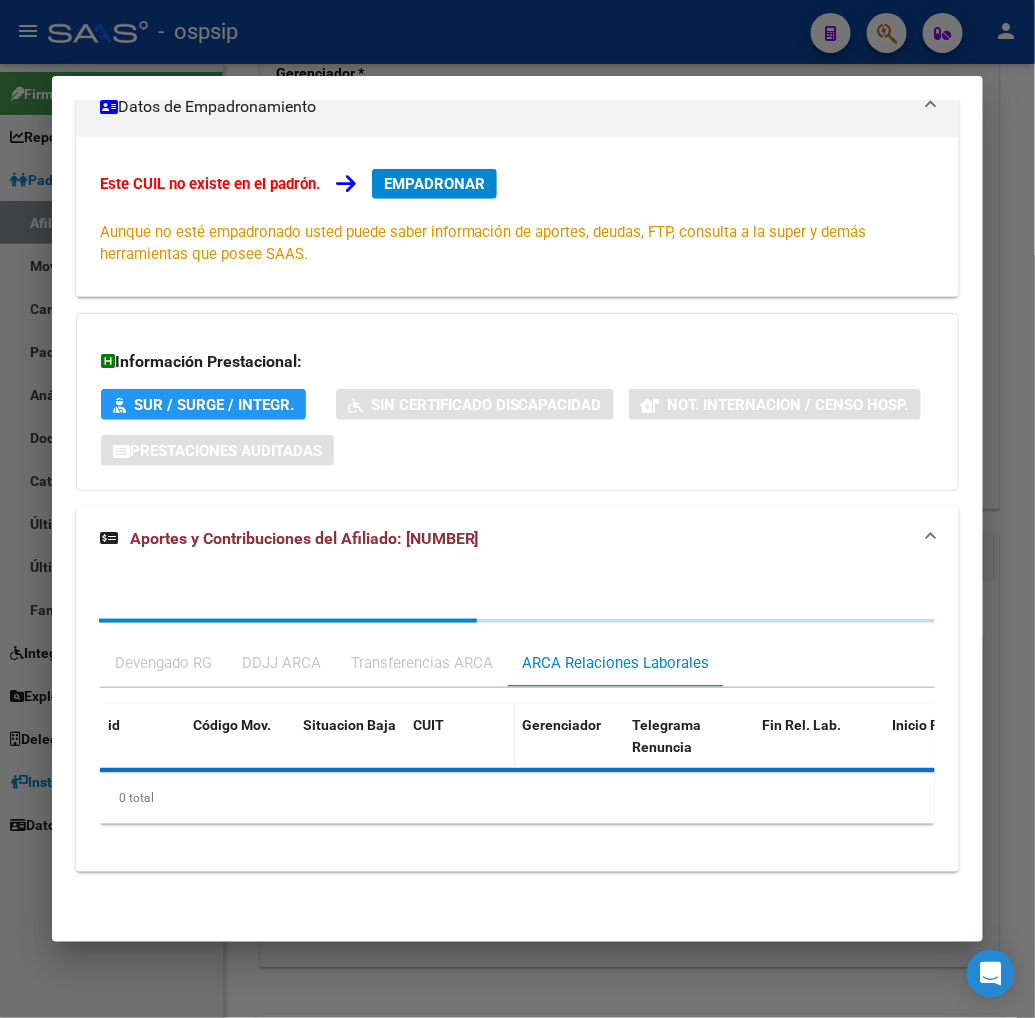 scroll, scrollTop: 394, scrollLeft: 0, axis: vertical 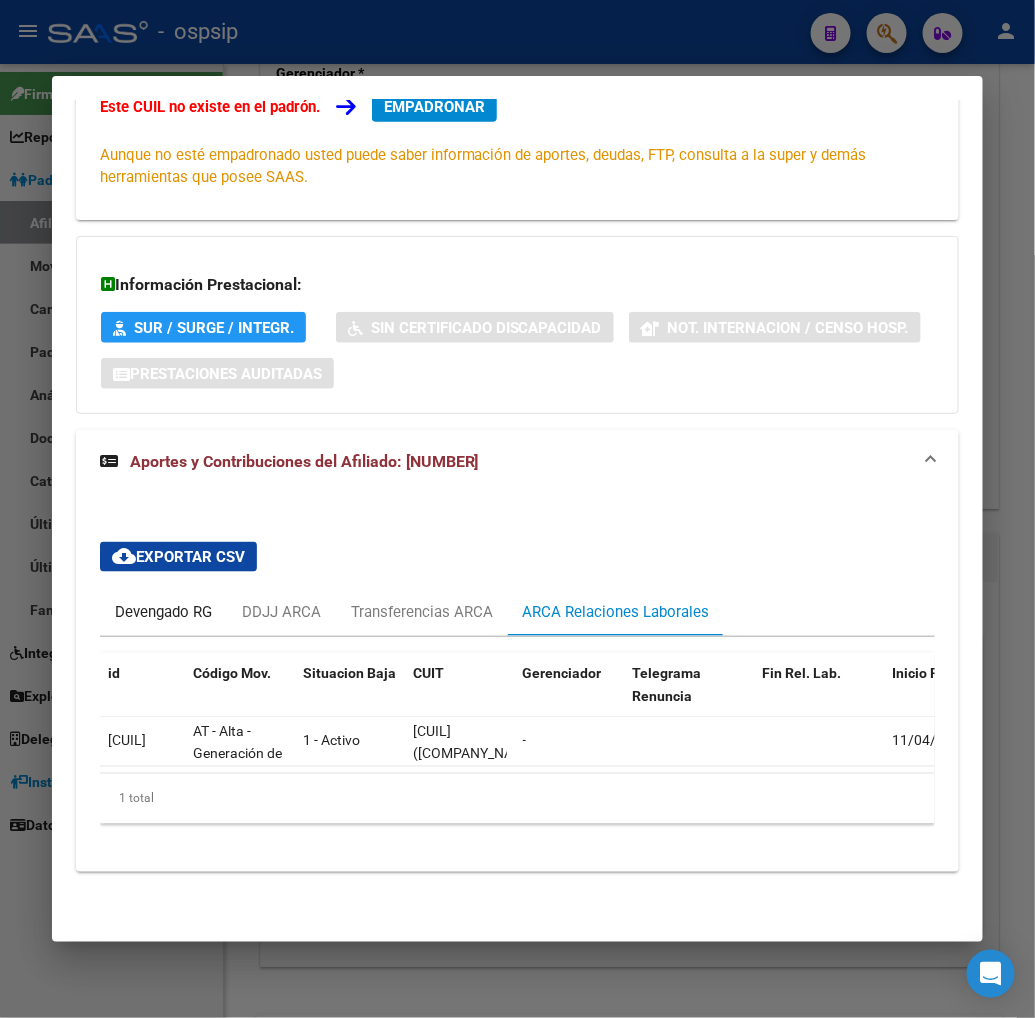 click on "Devengado RG" at bounding box center (163, 612) 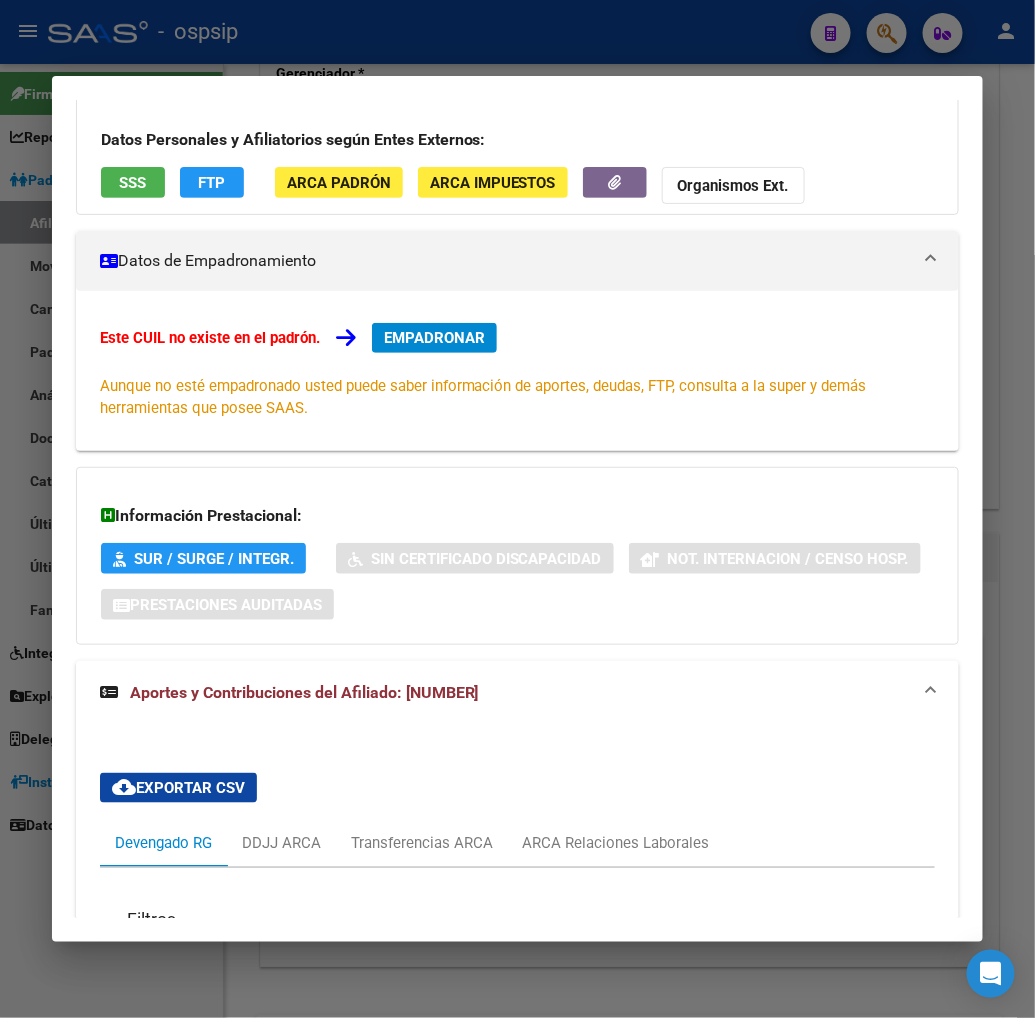 scroll, scrollTop: 111, scrollLeft: 0, axis: vertical 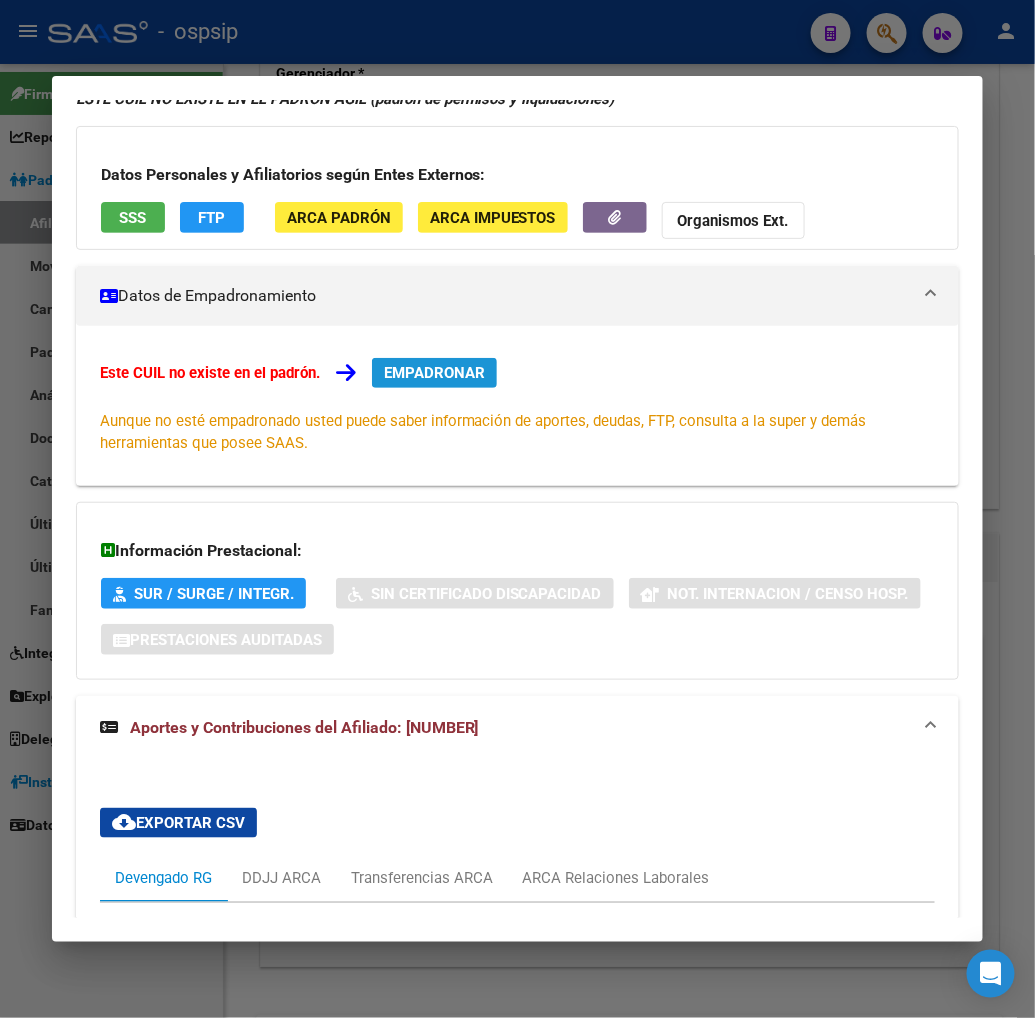 click on "EMPADRONAR" at bounding box center (434, 373) 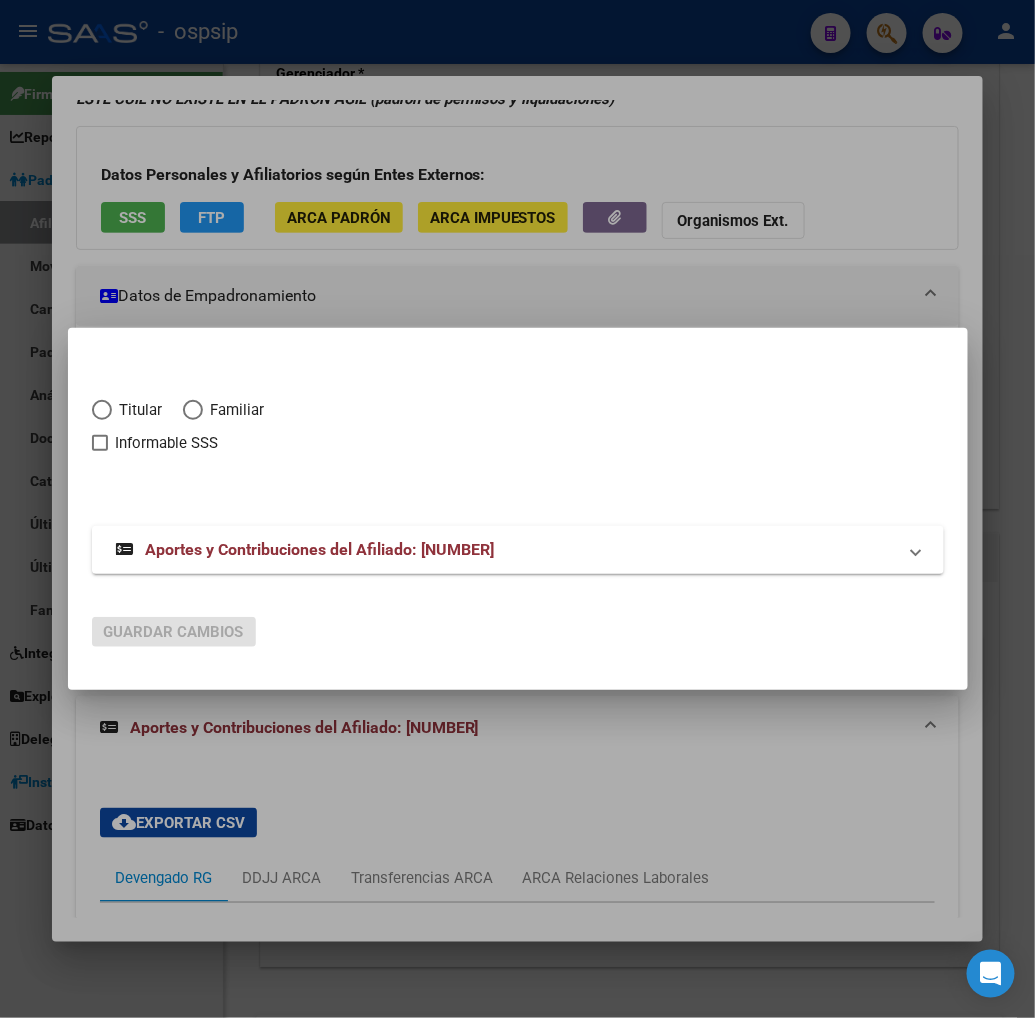 click at bounding box center (102, 410) 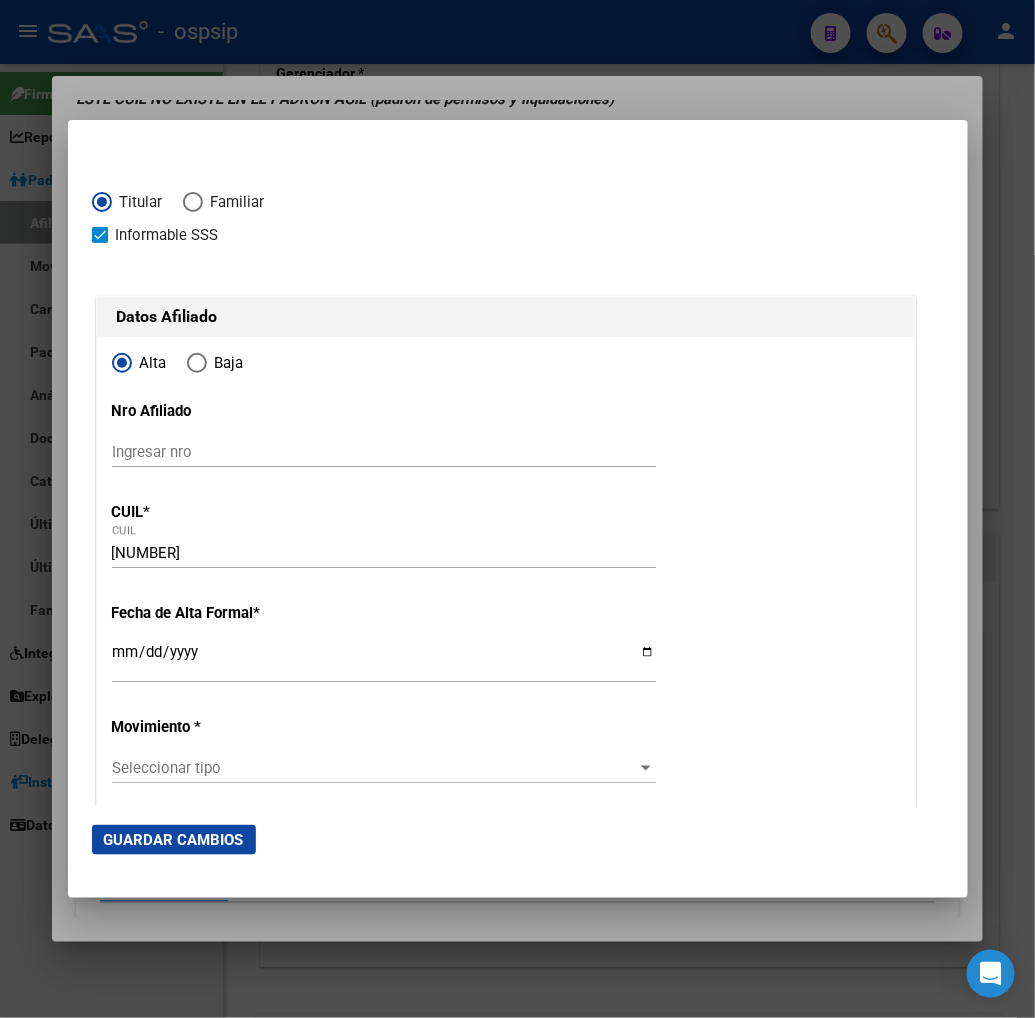 scroll, scrollTop: 111, scrollLeft: 0, axis: vertical 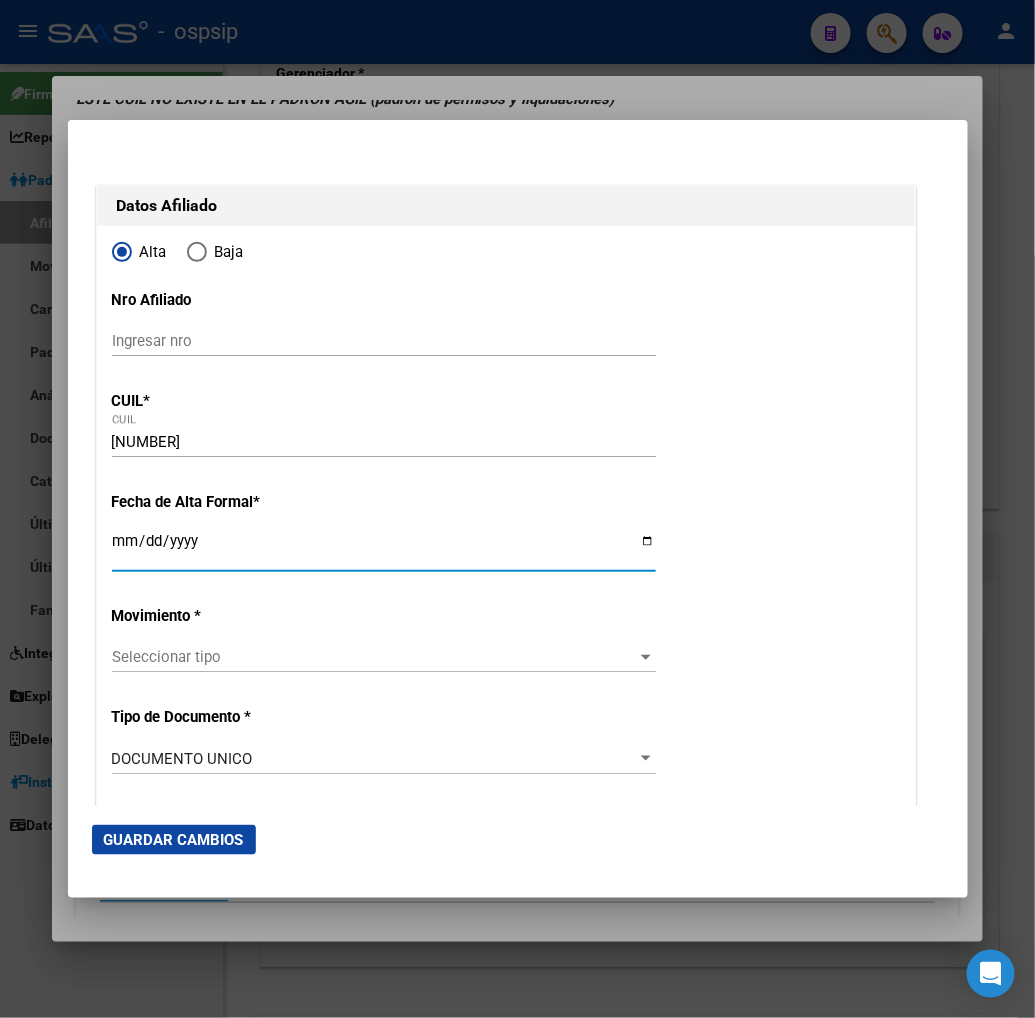click on "Ingresar fecha" at bounding box center [384, 549] 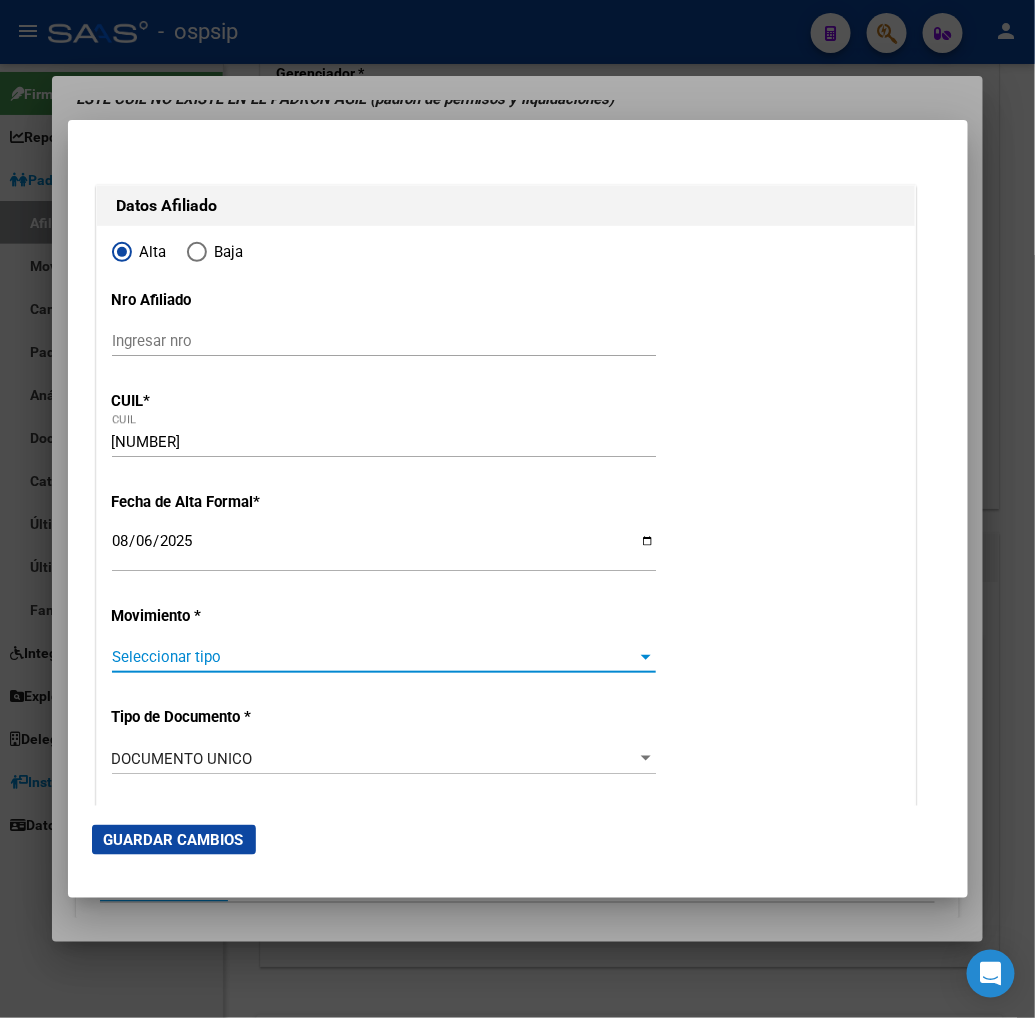 click on "Seleccionar tipo" at bounding box center [375, 657] 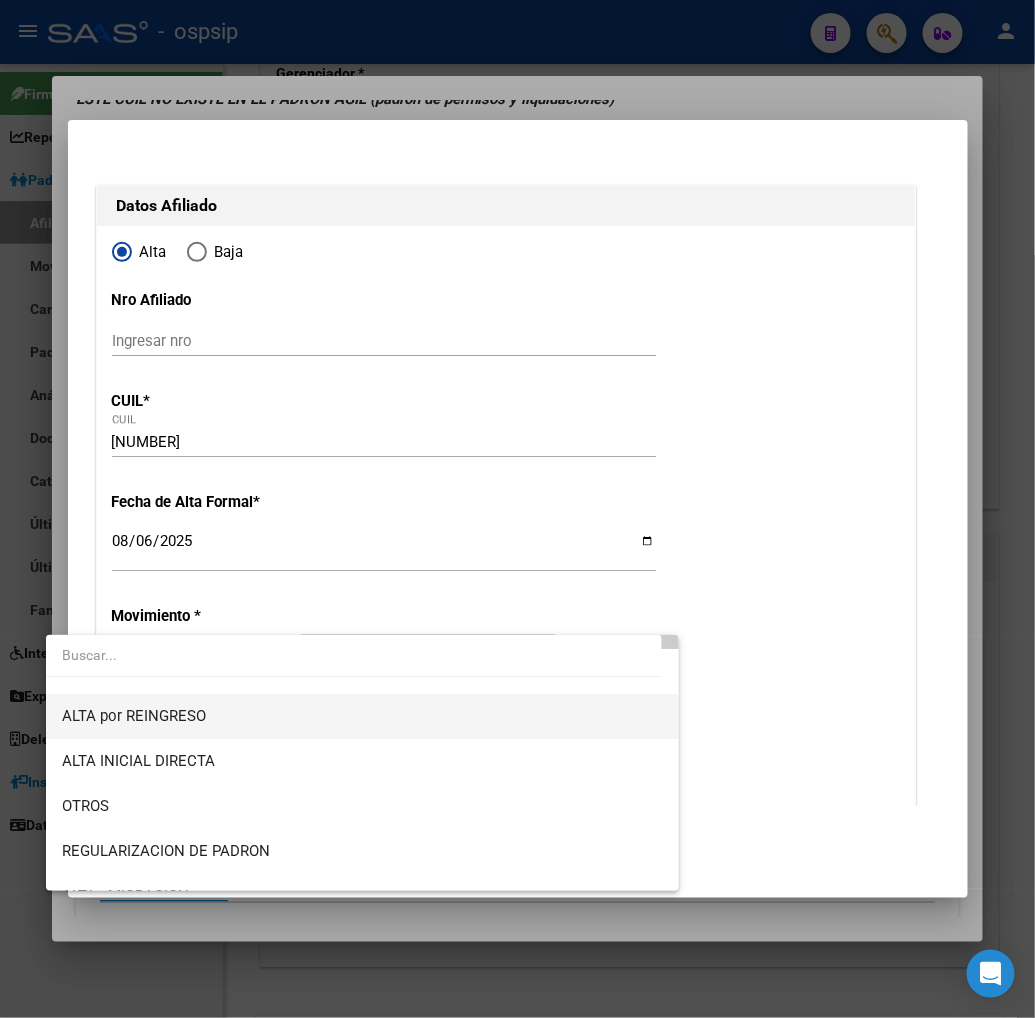 scroll, scrollTop: 111, scrollLeft: 0, axis: vertical 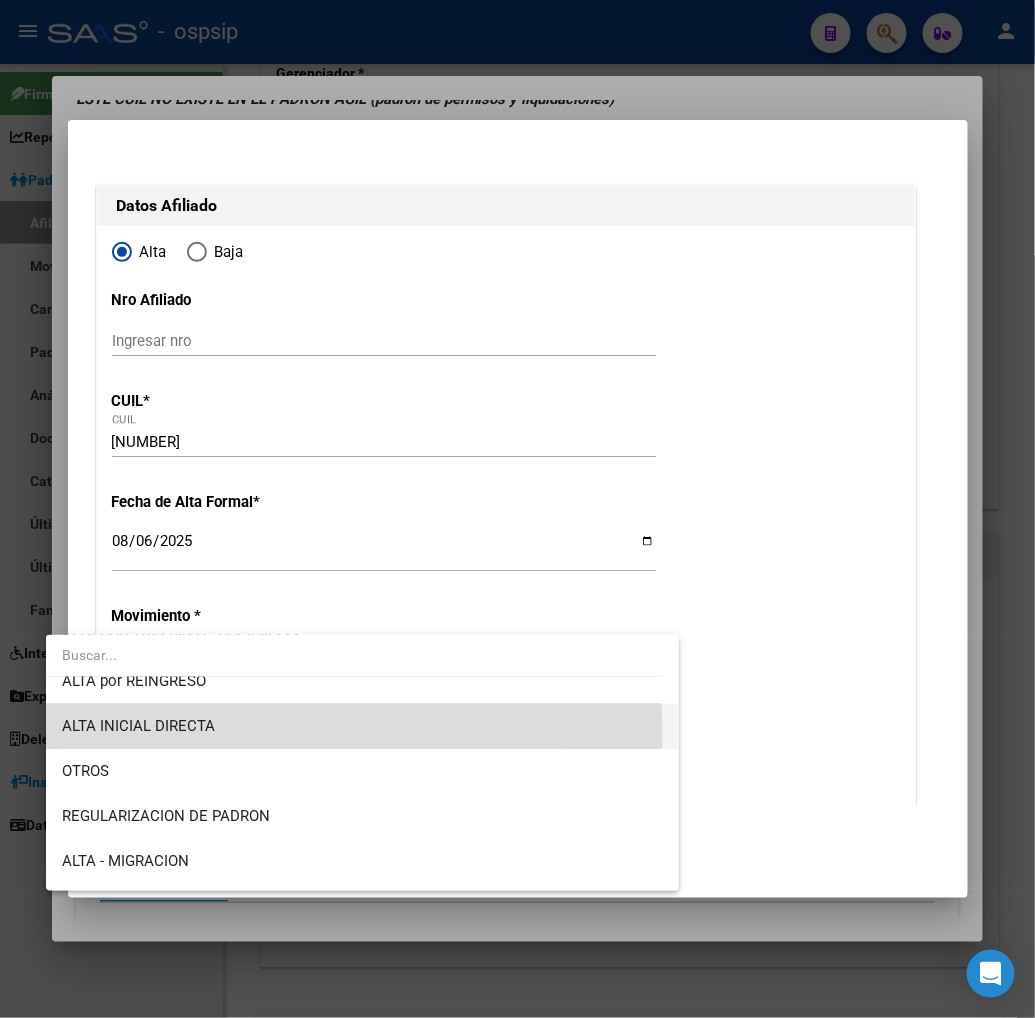 click on "ALTA INICIAL DIRECTA" at bounding box center [362, 726] 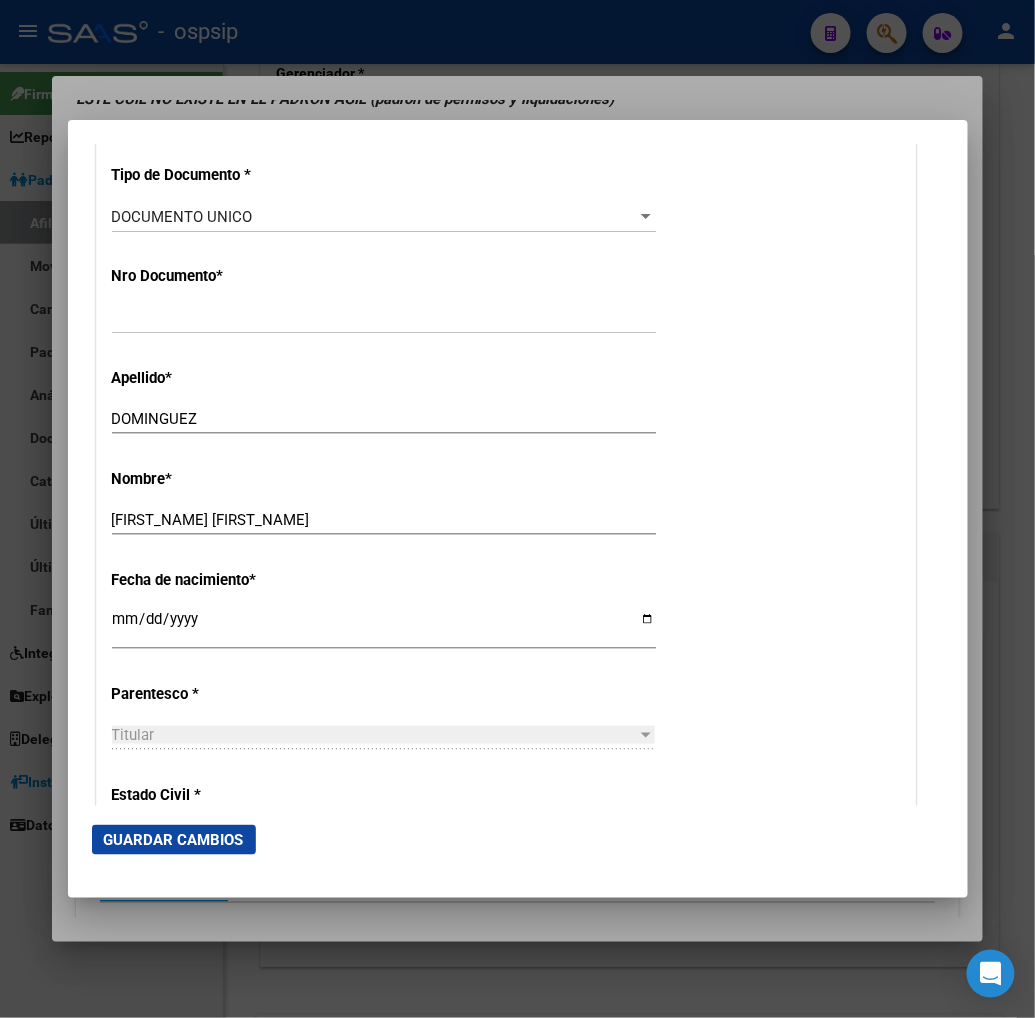 scroll, scrollTop: 777, scrollLeft: 0, axis: vertical 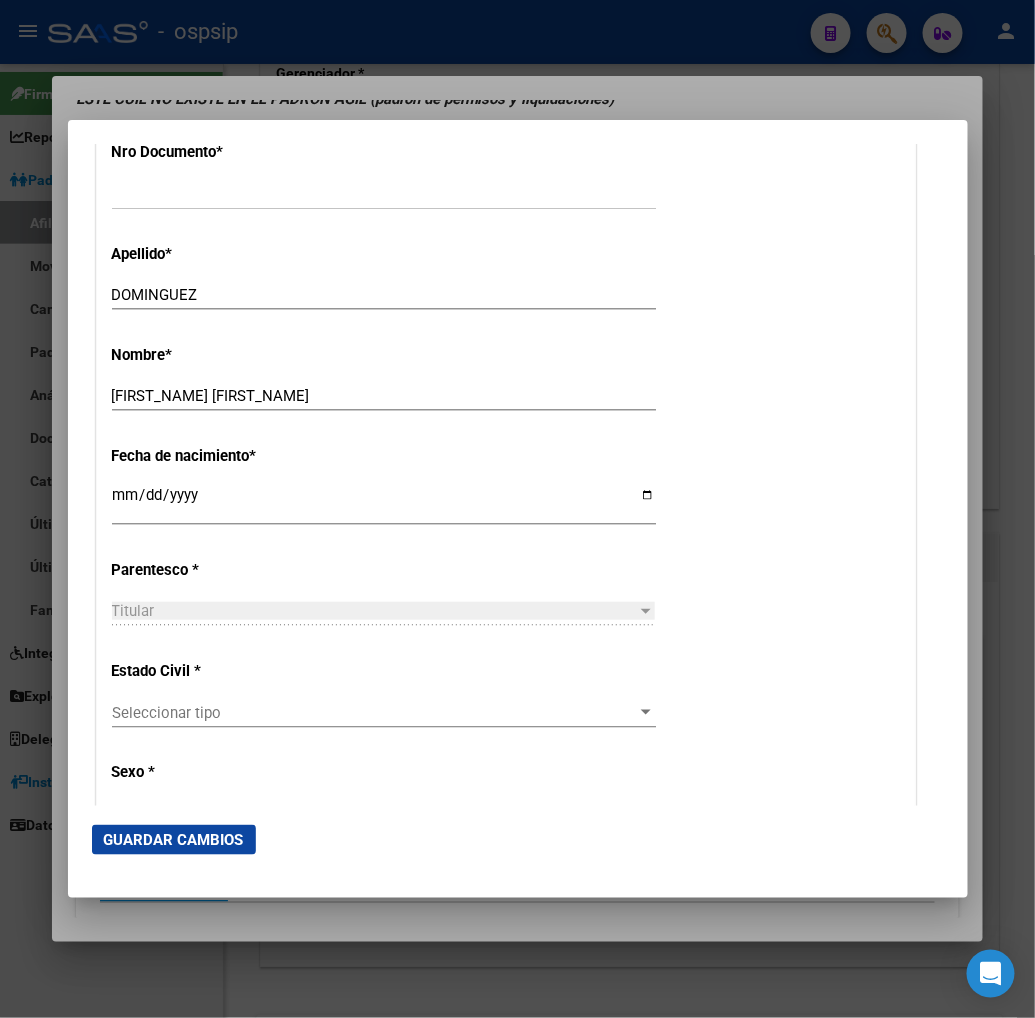 click on "Seleccionar tipo" at bounding box center (375, 713) 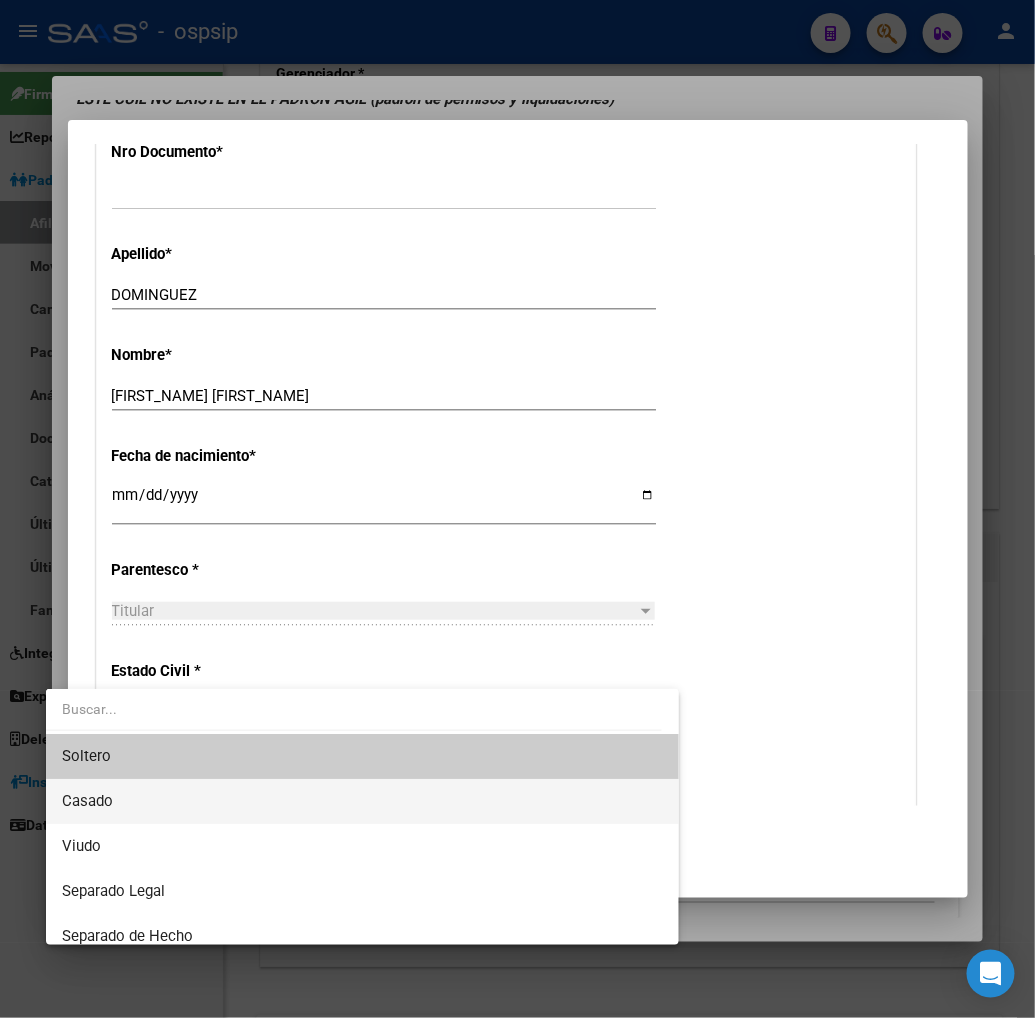 drag, startPoint x: 167, startPoint y: 793, endPoint x: 86, endPoint y: 696, distance: 126.37247 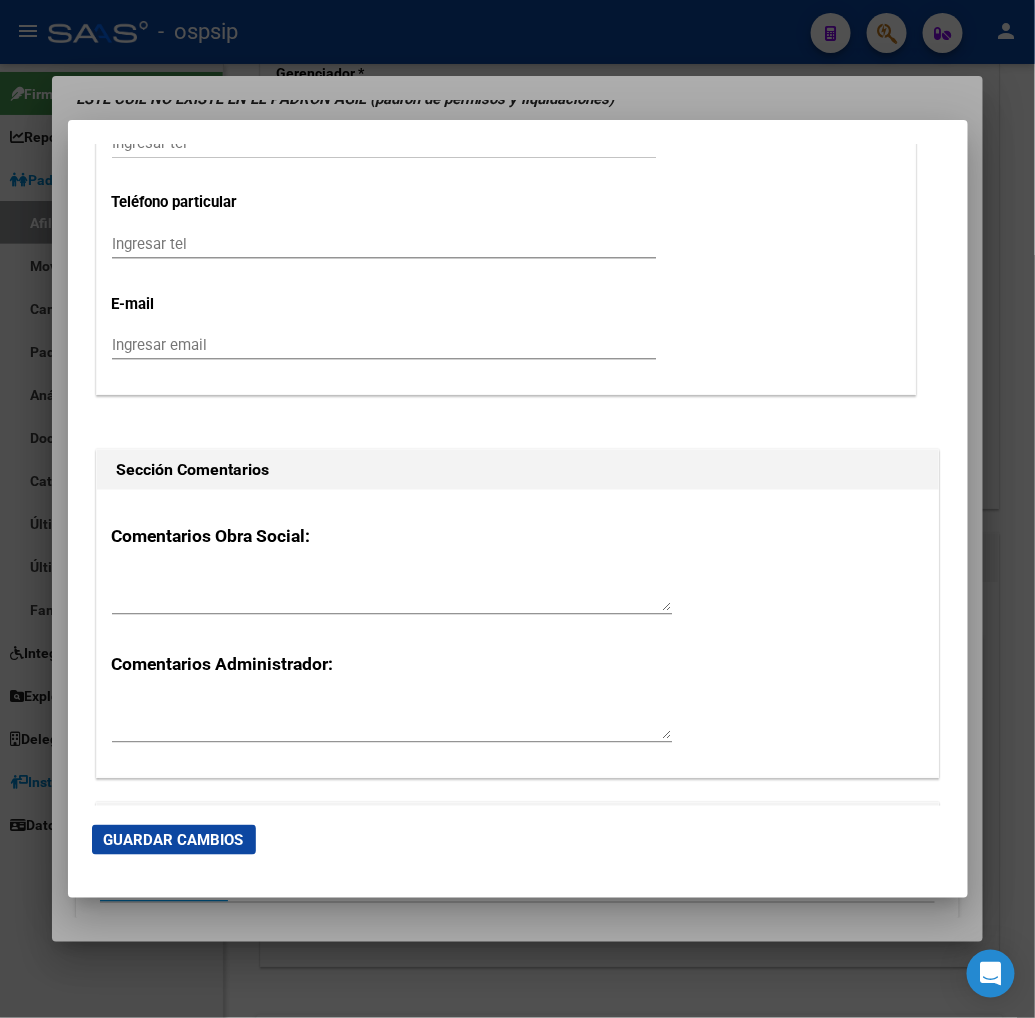 scroll, scrollTop: 3111, scrollLeft: 0, axis: vertical 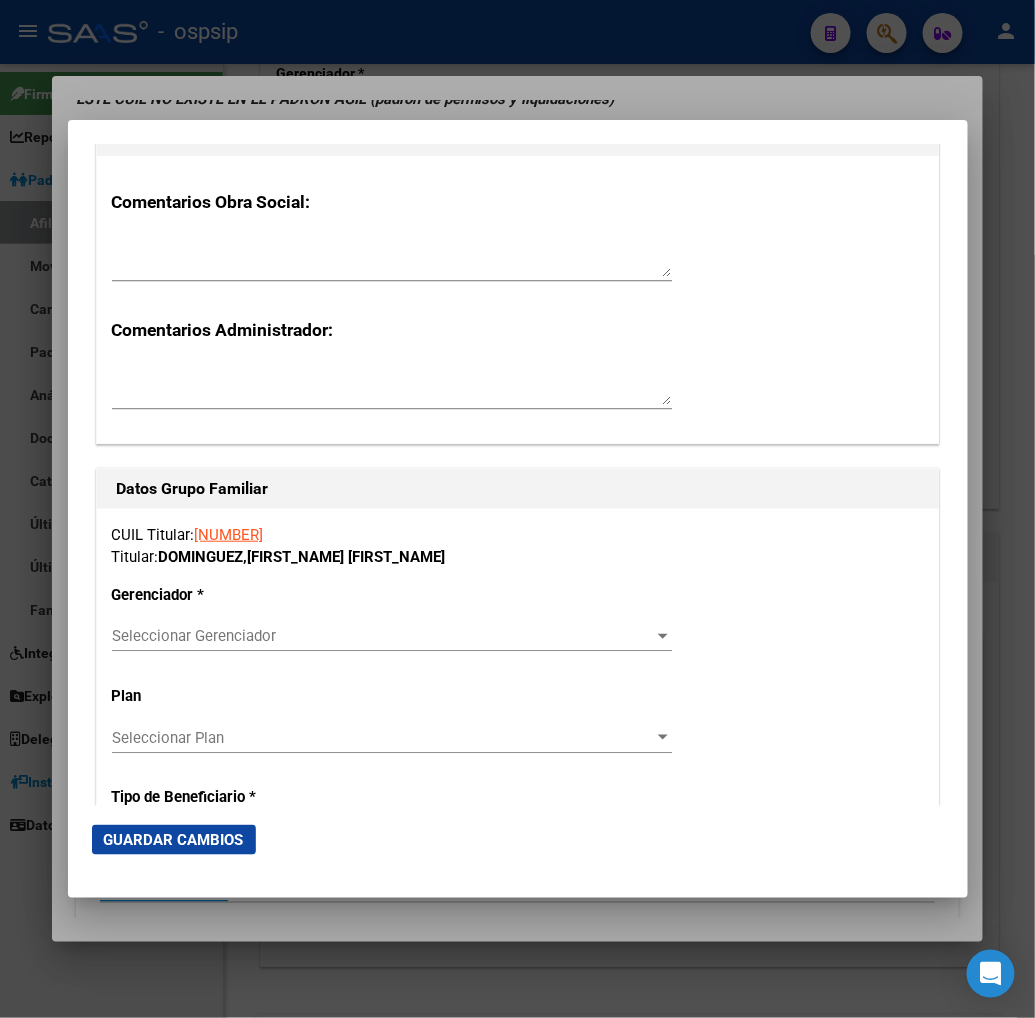 click on "Seleccionar Gerenciador" at bounding box center (383, 636) 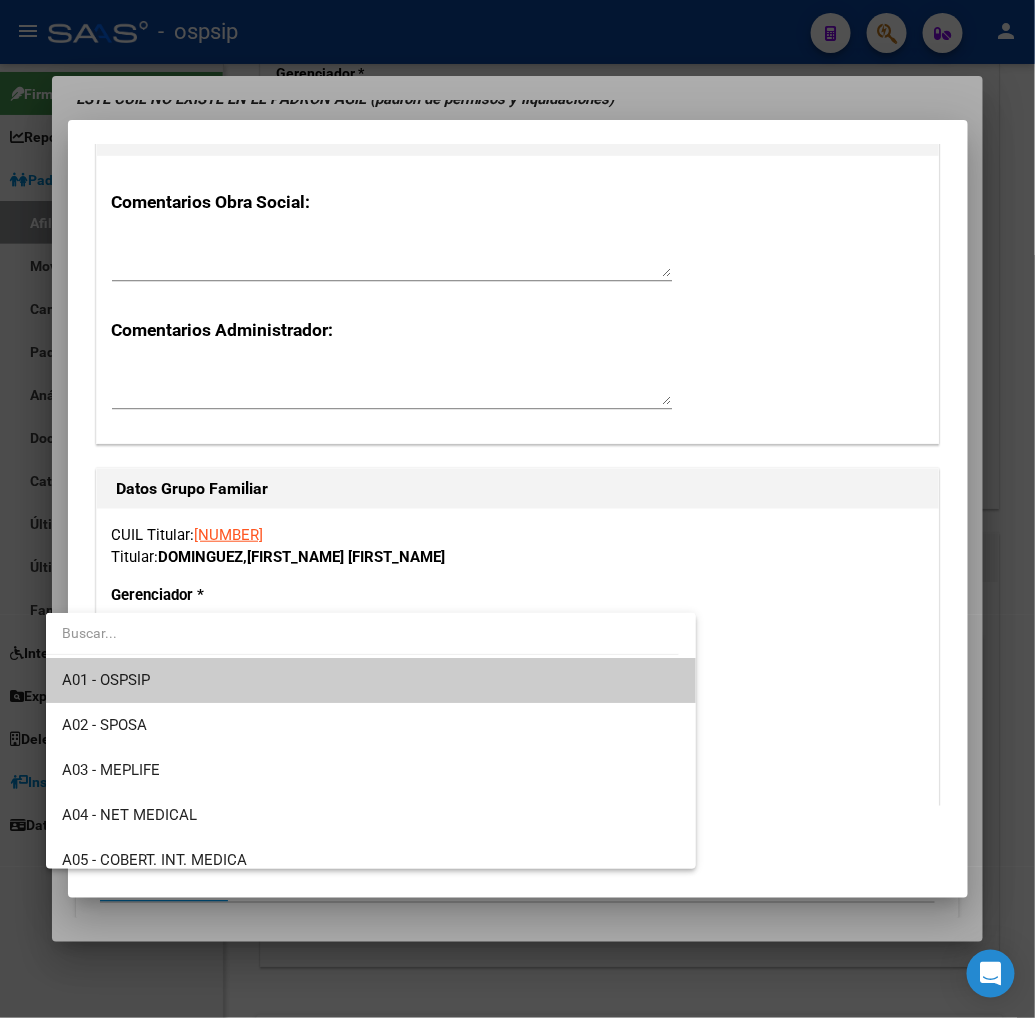 click on "A01 - OSPSIP" at bounding box center [371, 680] 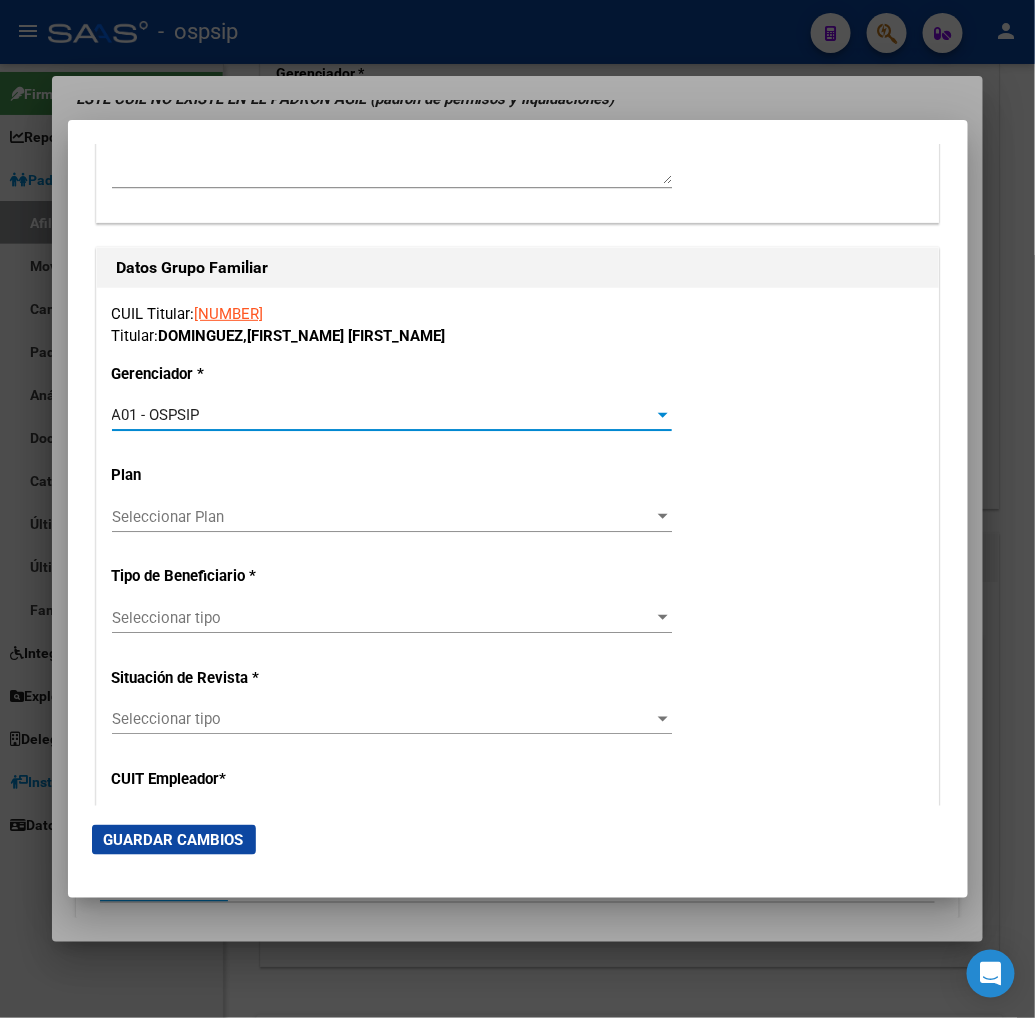 scroll, scrollTop: 3333, scrollLeft: 0, axis: vertical 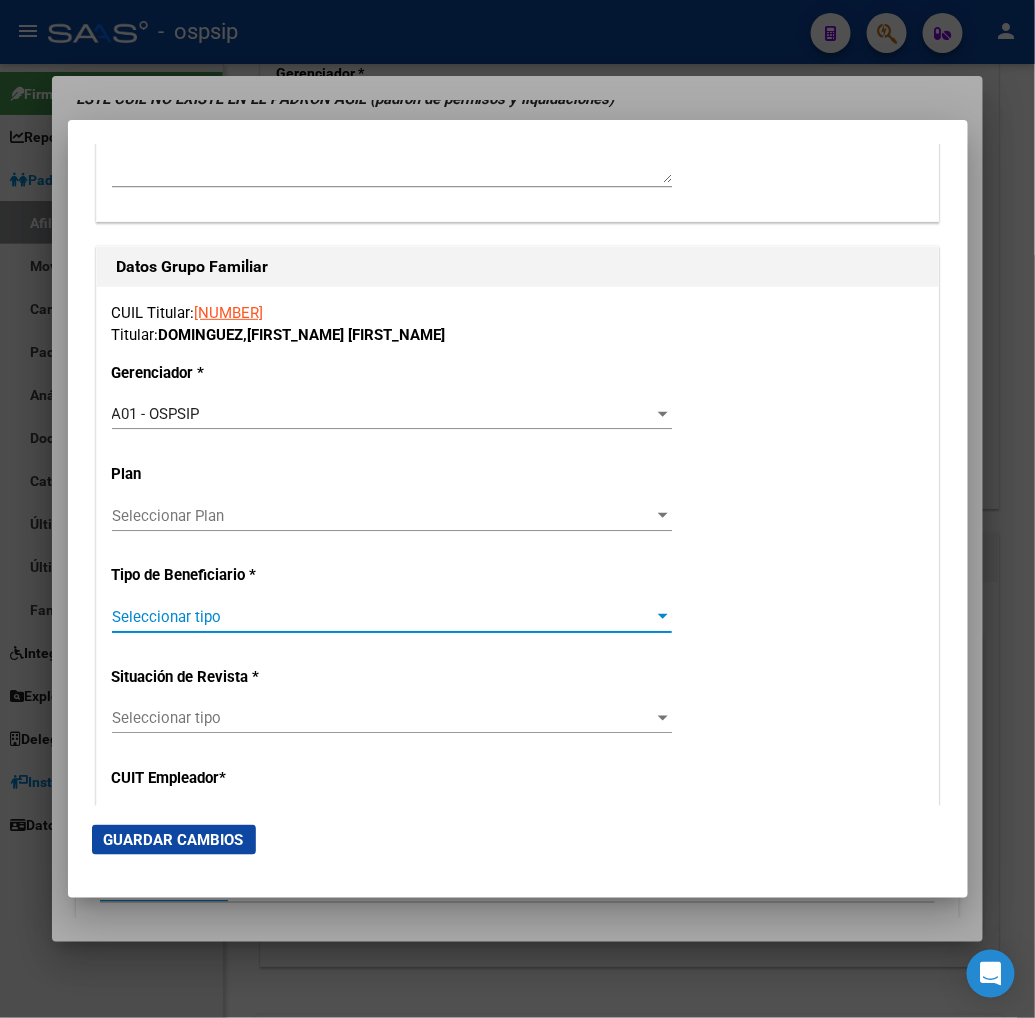 click on "Seleccionar tipo" at bounding box center (383, 617) 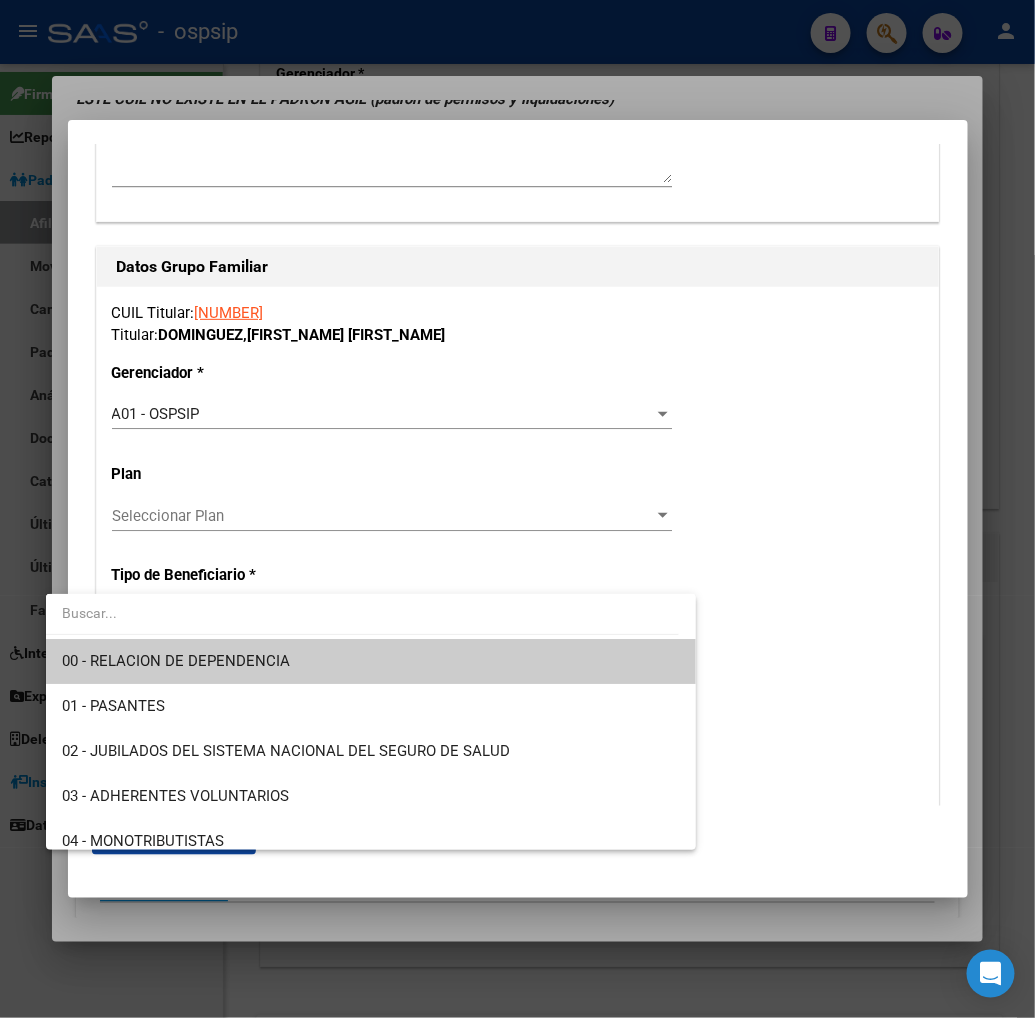 click on "00 - RELACION DE DEPENDENCIA" at bounding box center (371, 661) 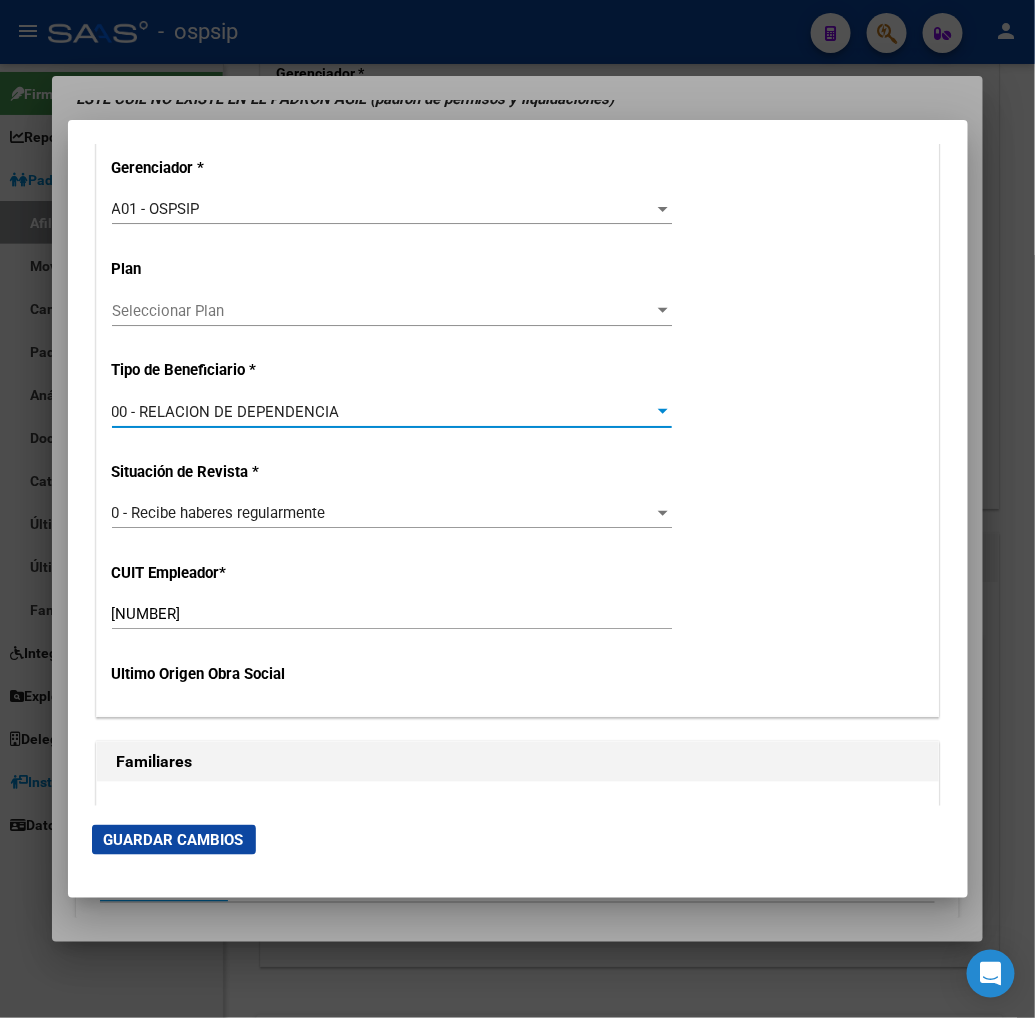 scroll, scrollTop: 3555, scrollLeft: 0, axis: vertical 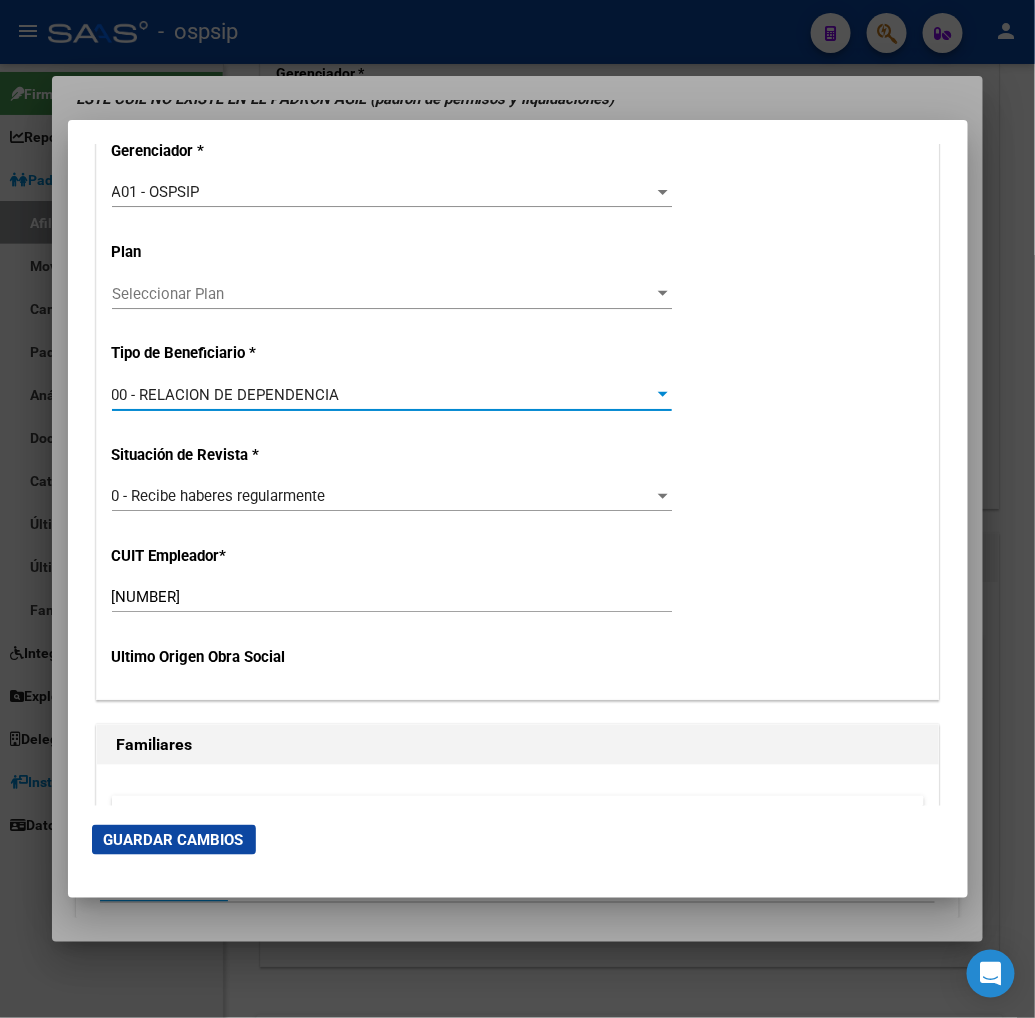 click on "Guardar Cambios" 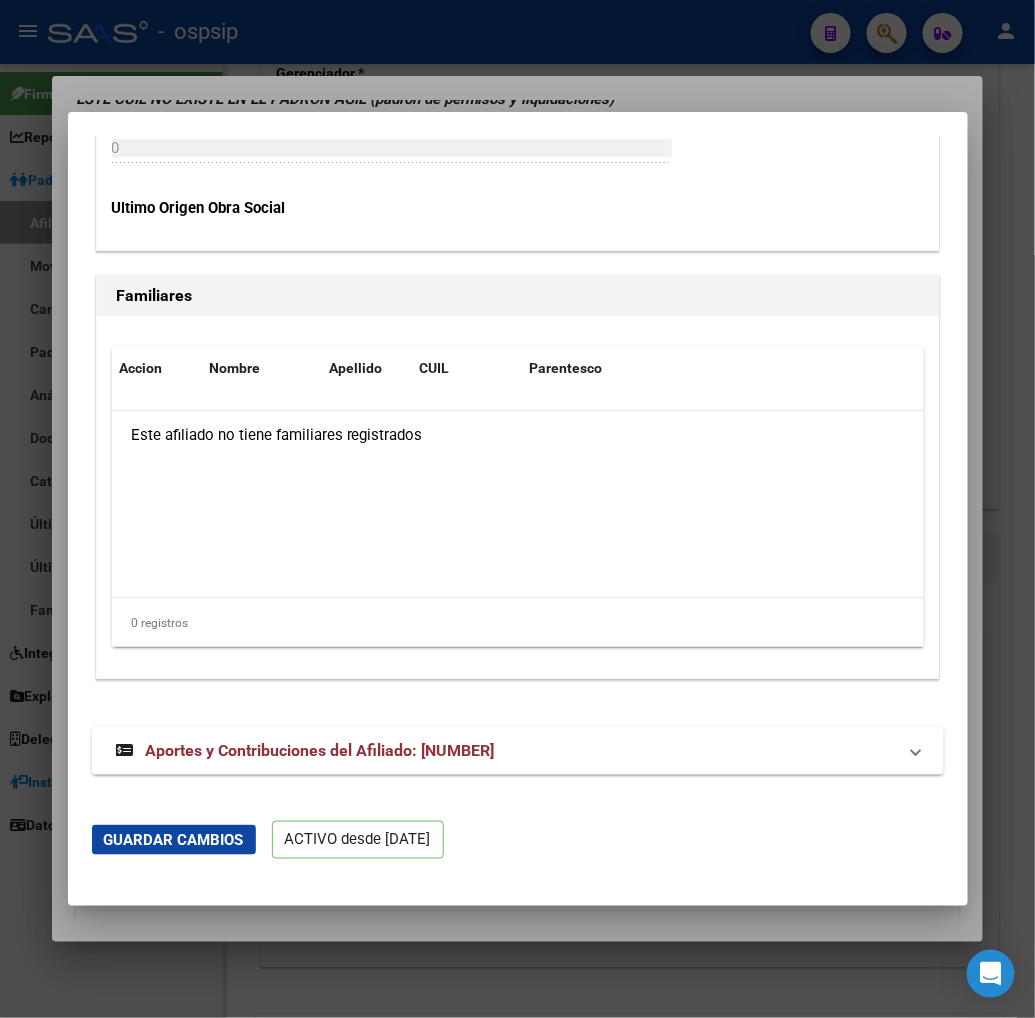 scroll, scrollTop: 3701, scrollLeft: 0, axis: vertical 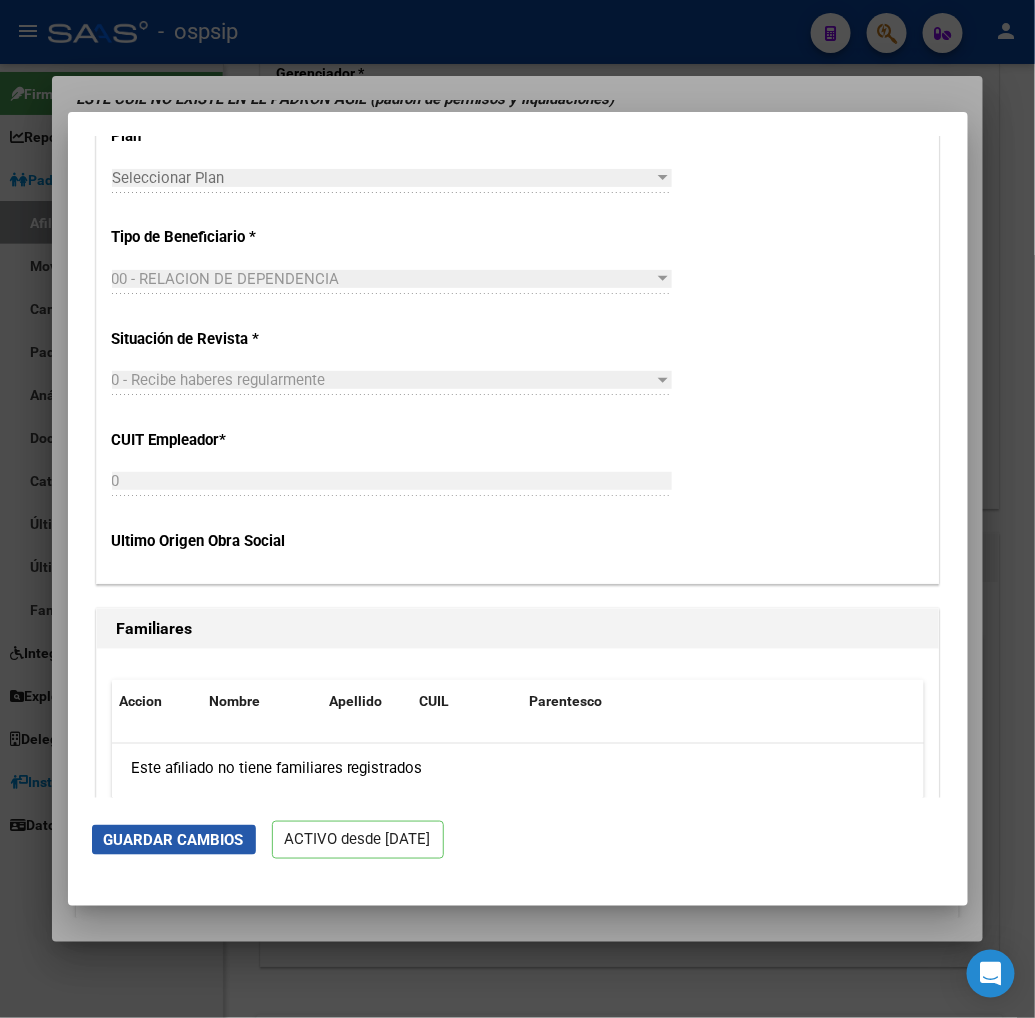 click on "Guardar Cambios" 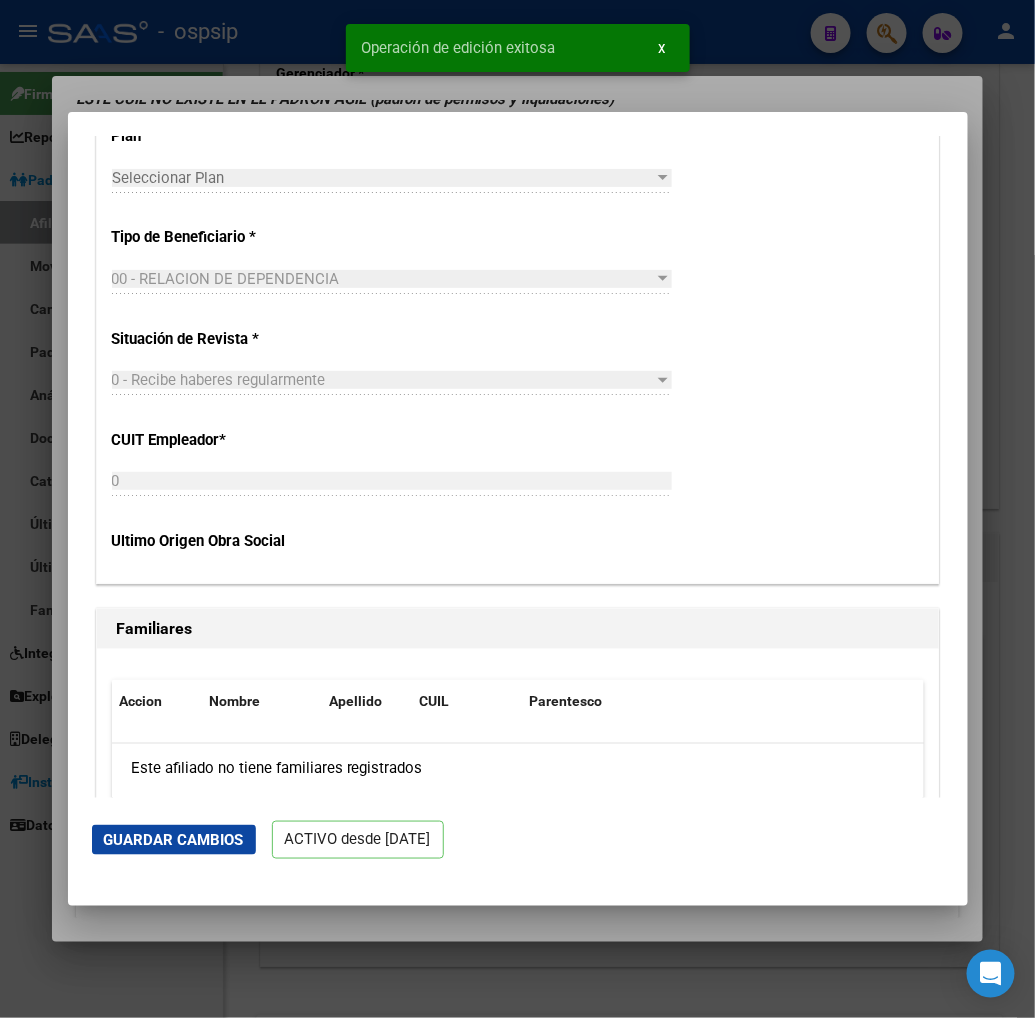 click on "CUIL Titular:   20217104344   Titular:   DOMINGUEZ ,  MARCELO ARIEL  Gerenciador * A01 - OSPSIP Seleccionar Gerenciador  Plan  Seleccionar Plan Seleccionar Plan  Tipo de Beneficiario * 00 - RELACION DE DEPENDENCIA Seleccionar tipo  Situación de Revista * 0 - Recibe haberes regularmente Seleccionar tipo CUIT Empleador  *   0 Ingresar CUIT  Ultimo Origen Obra Social" at bounding box center (518, 266) 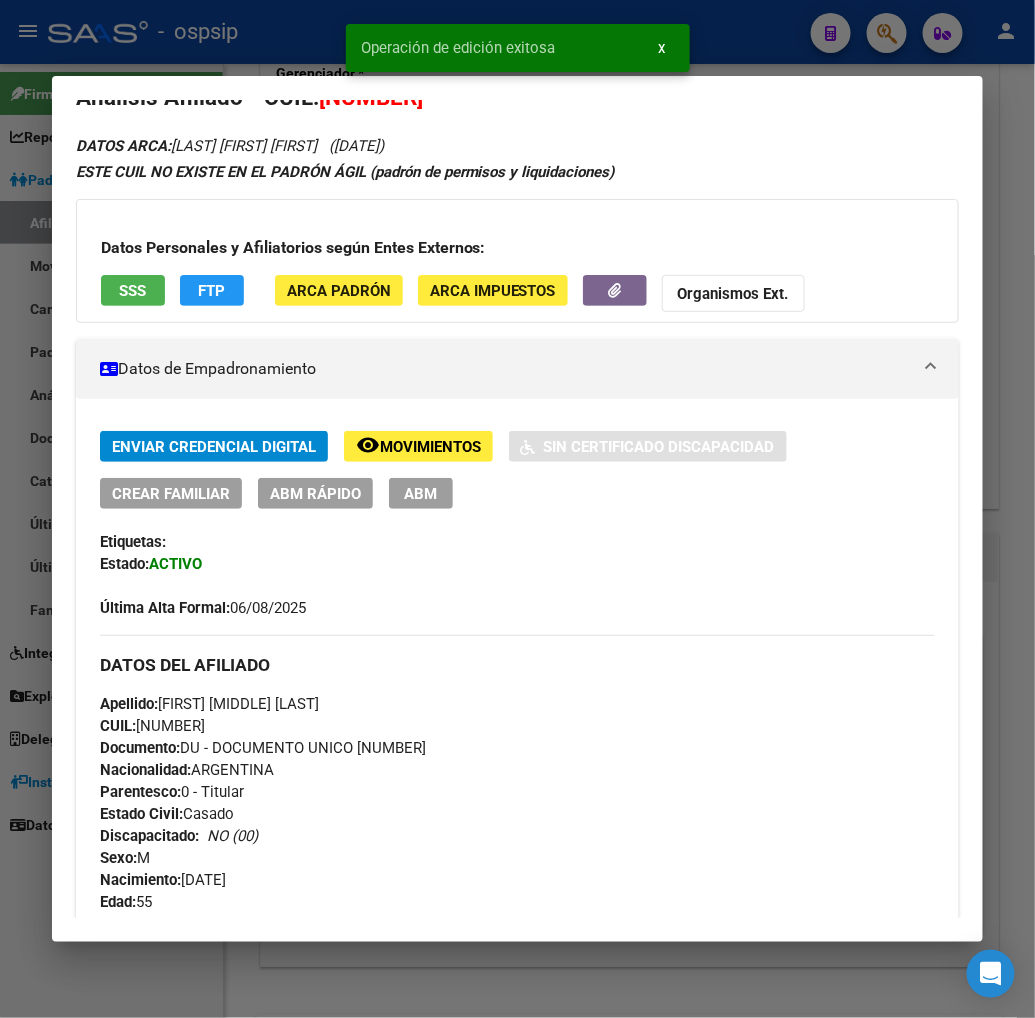 scroll, scrollTop: 0, scrollLeft: 0, axis: both 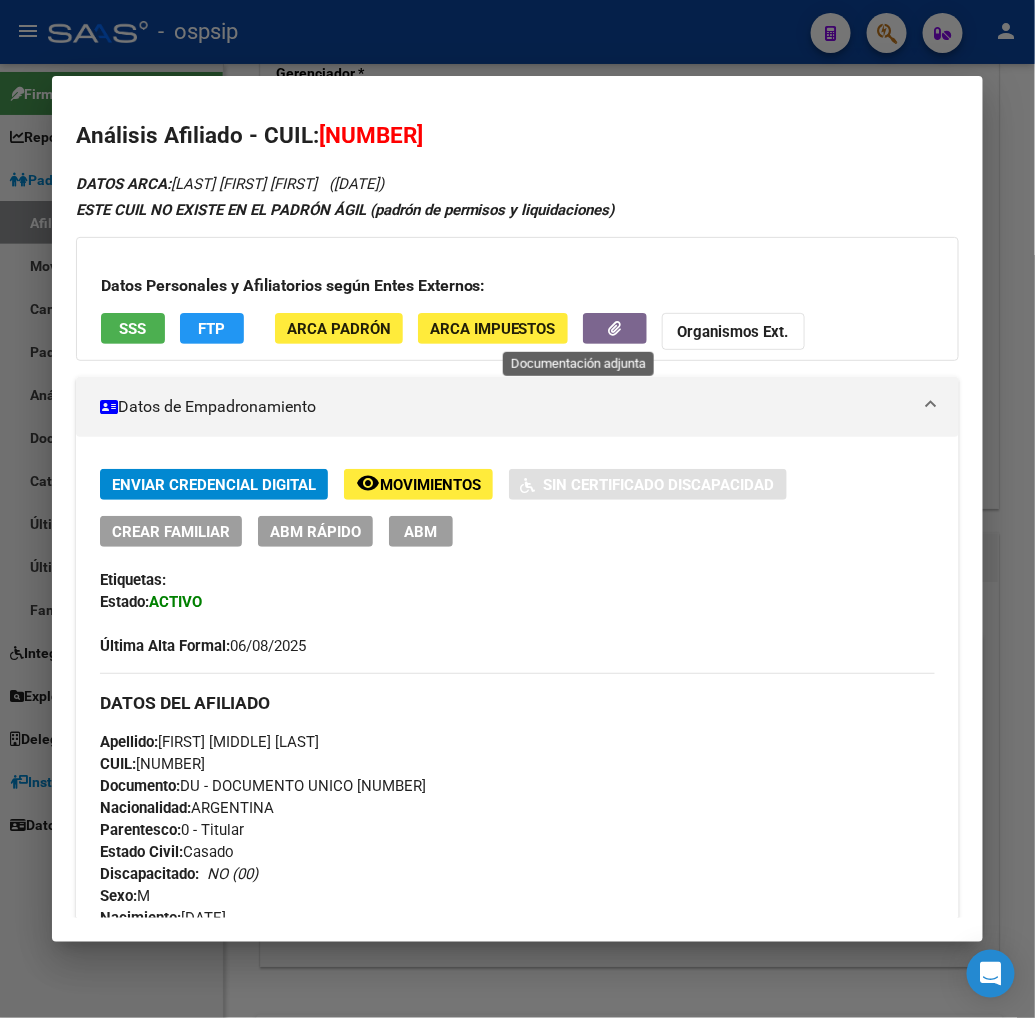 click 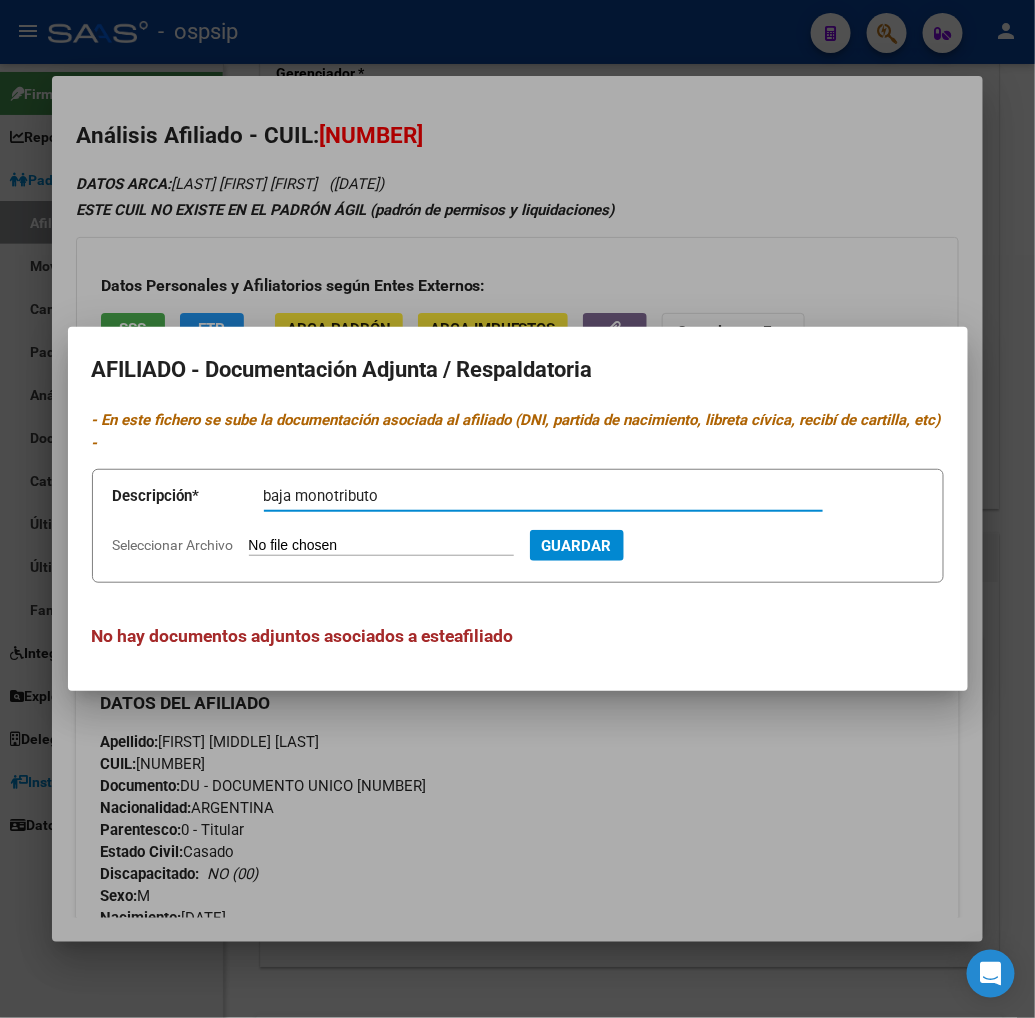 click on "Seleccionar Archivo" at bounding box center (381, 546) 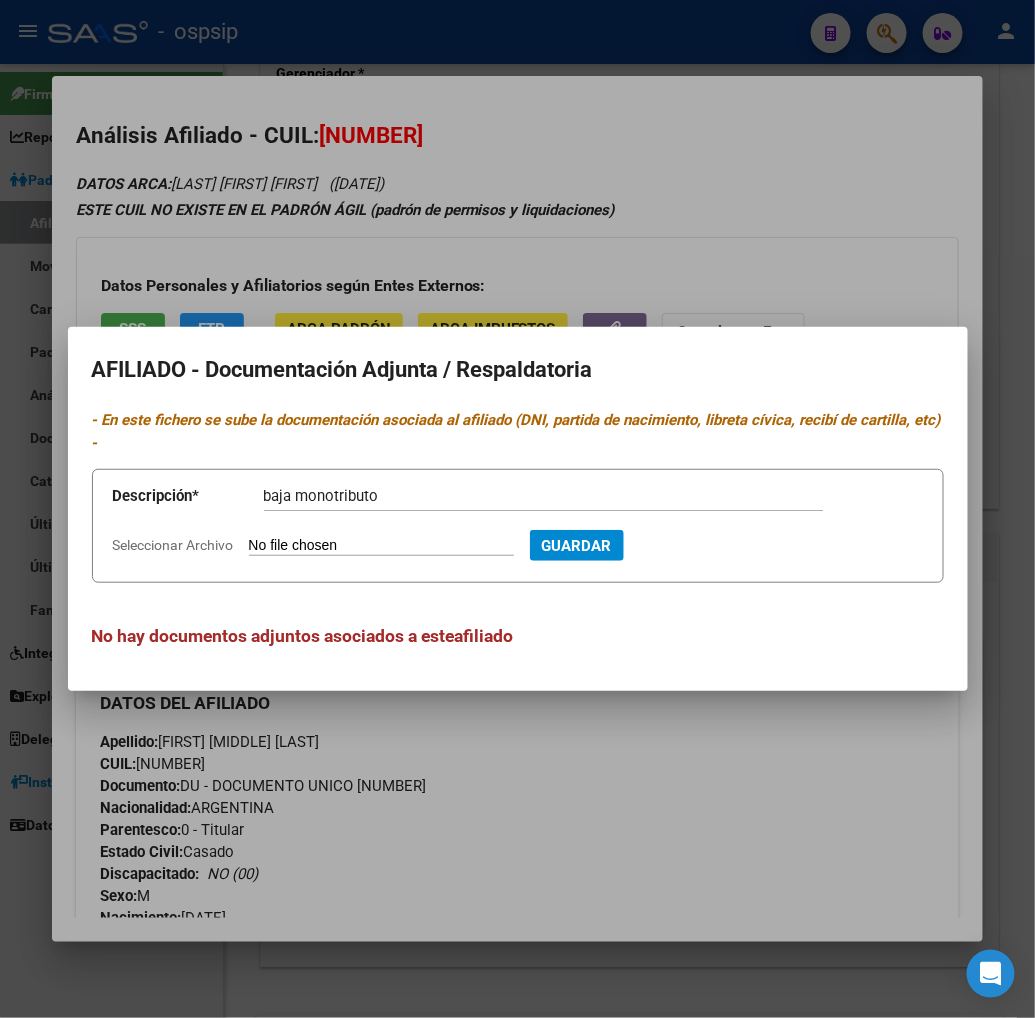 click on "Seleccionar Archivo" at bounding box center (381, 546) 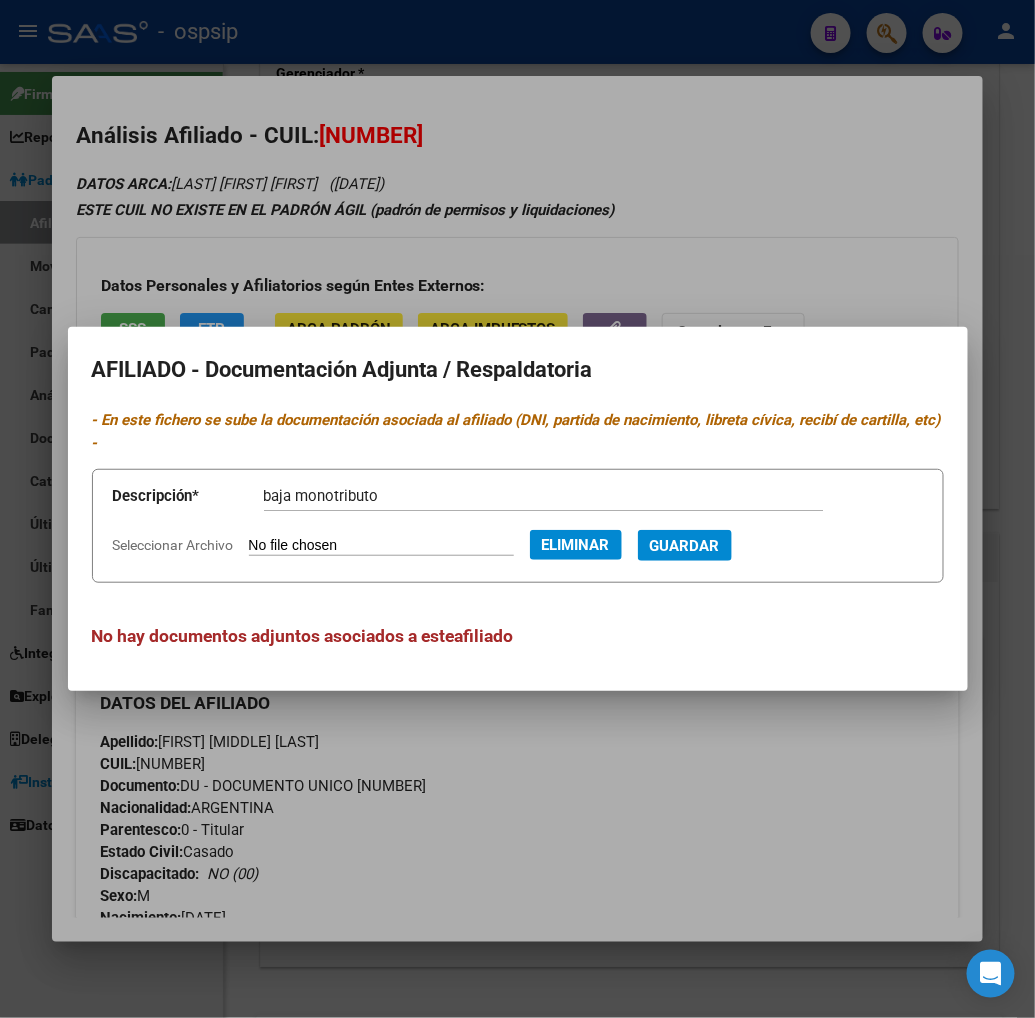 click on "Guardar" at bounding box center (685, 546) 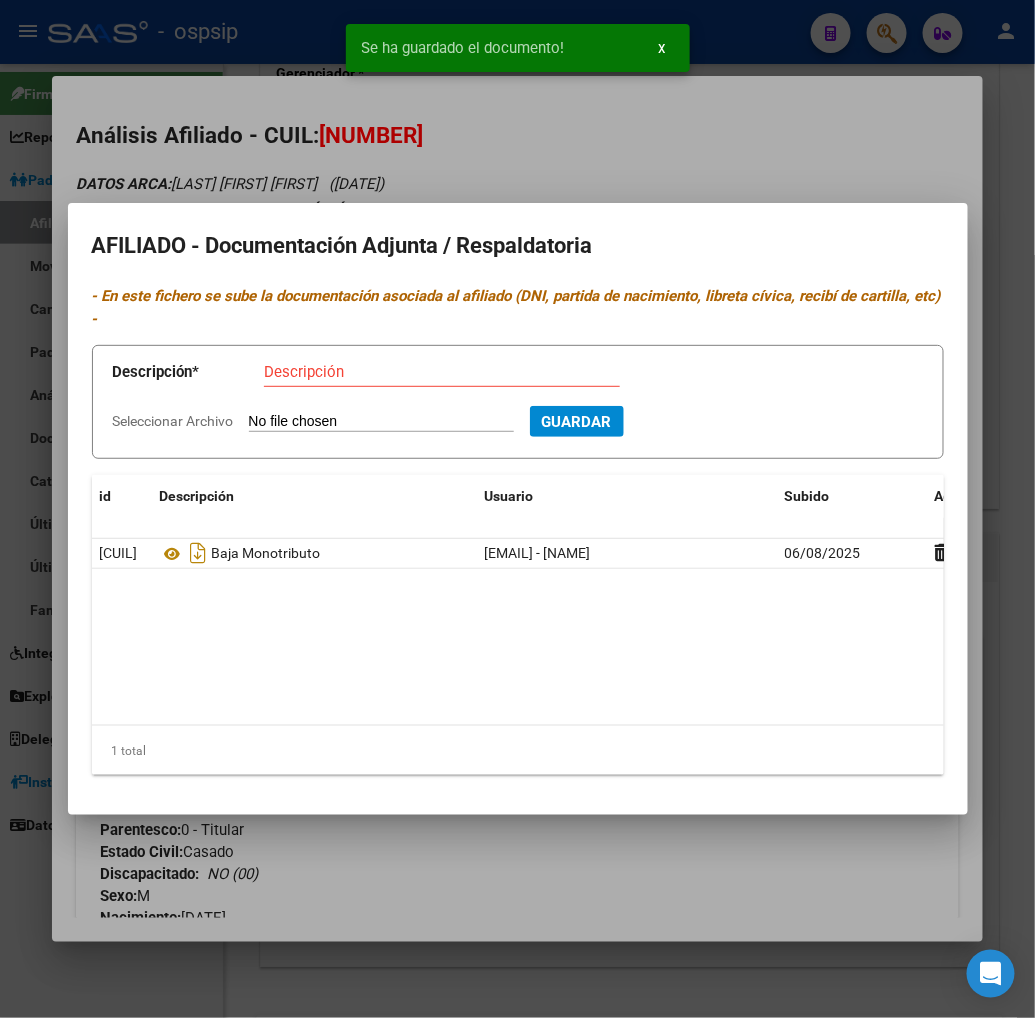 click at bounding box center [517, 509] 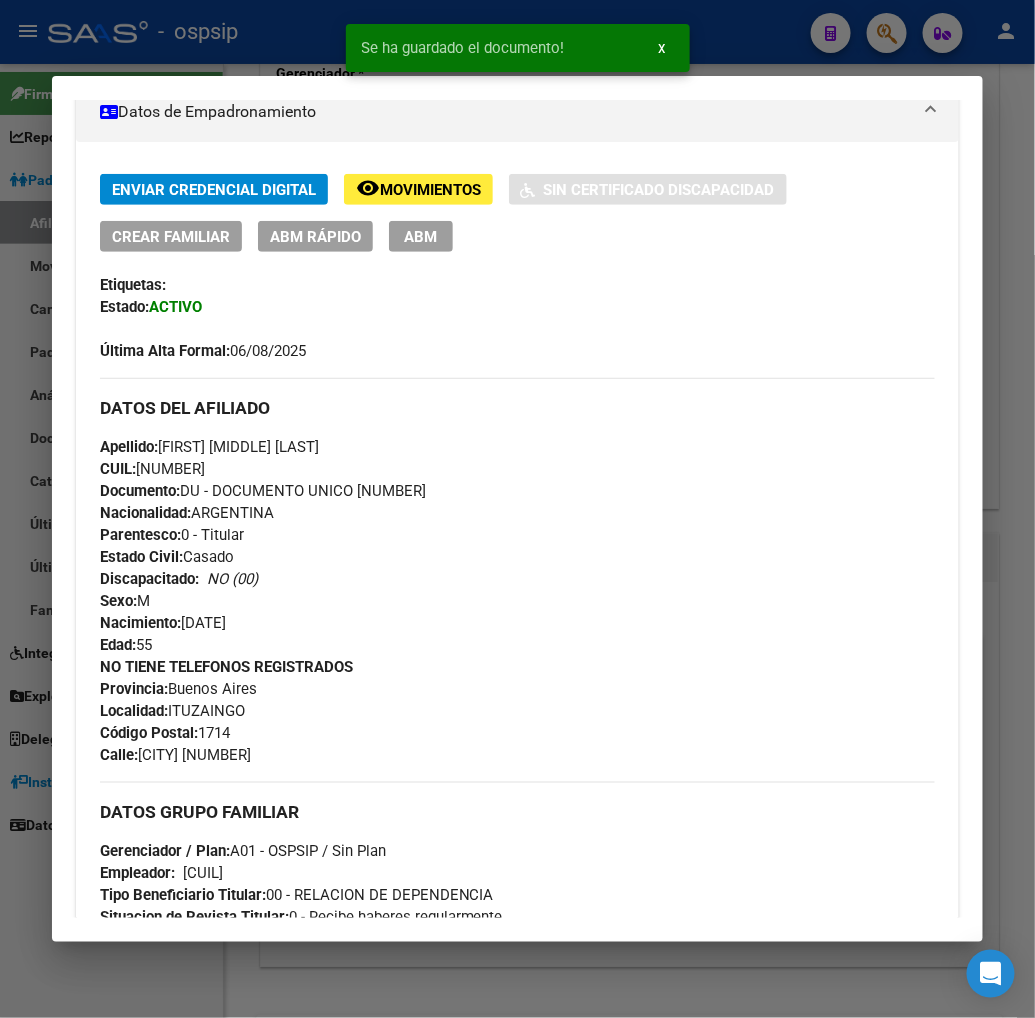 scroll, scrollTop: 111, scrollLeft: 0, axis: vertical 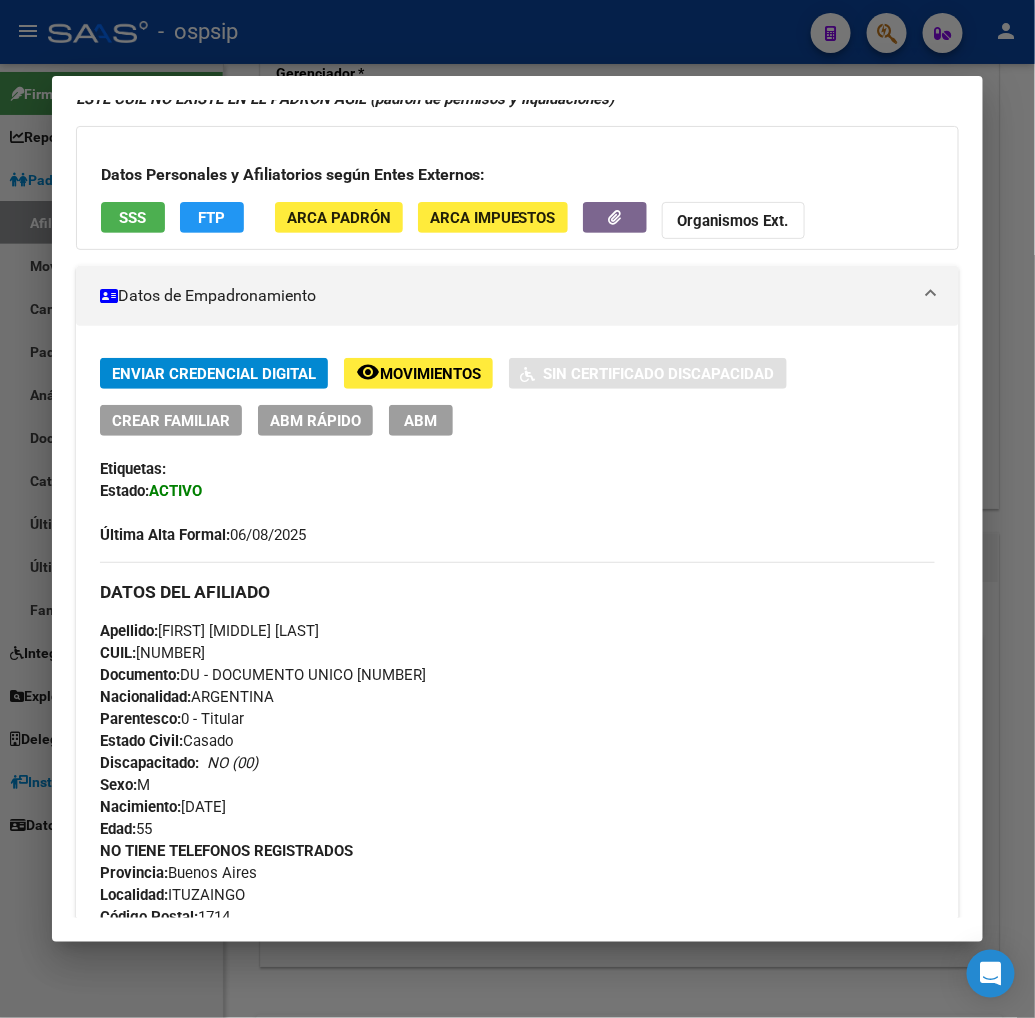 click on "ABM" at bounding box center [420, 421] 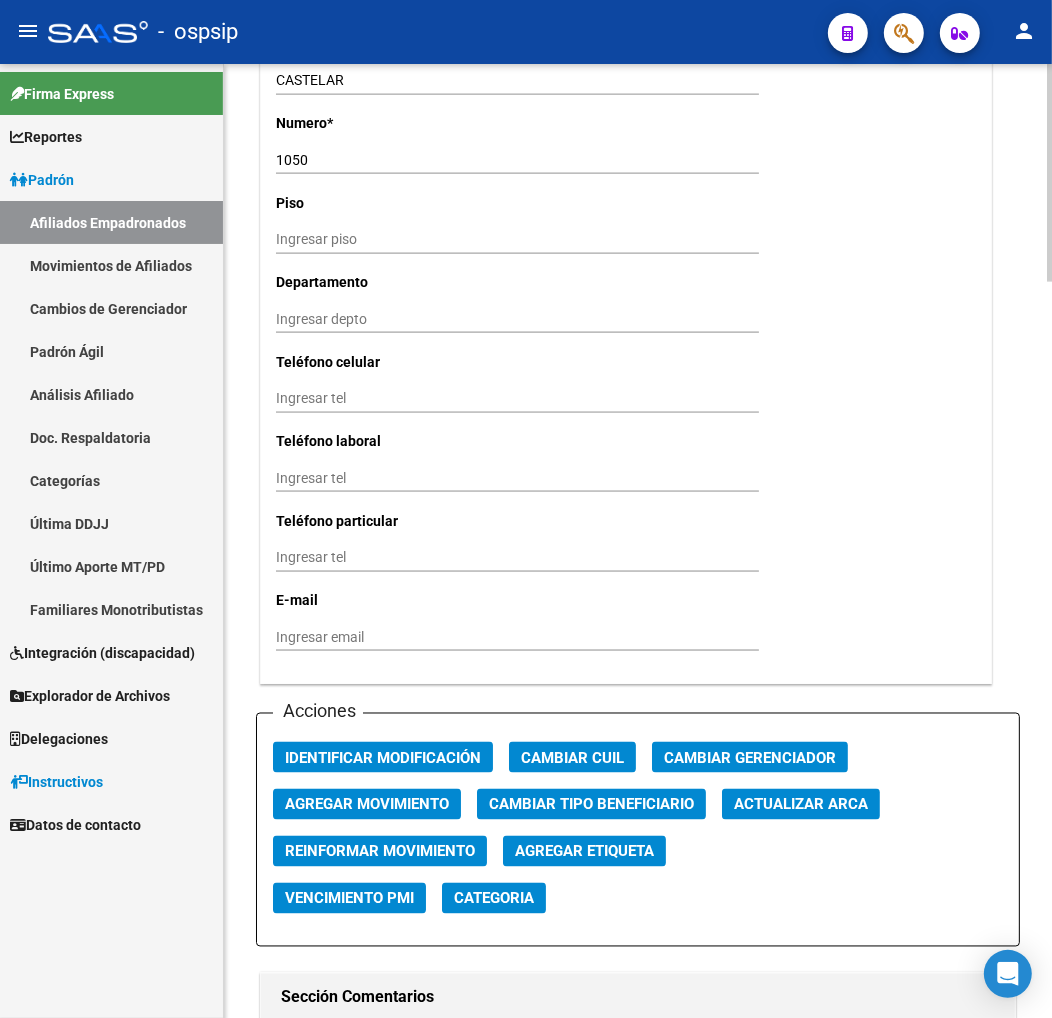 scroll, scrollTop: 2111, scrollLeft: 0, axis: vertical 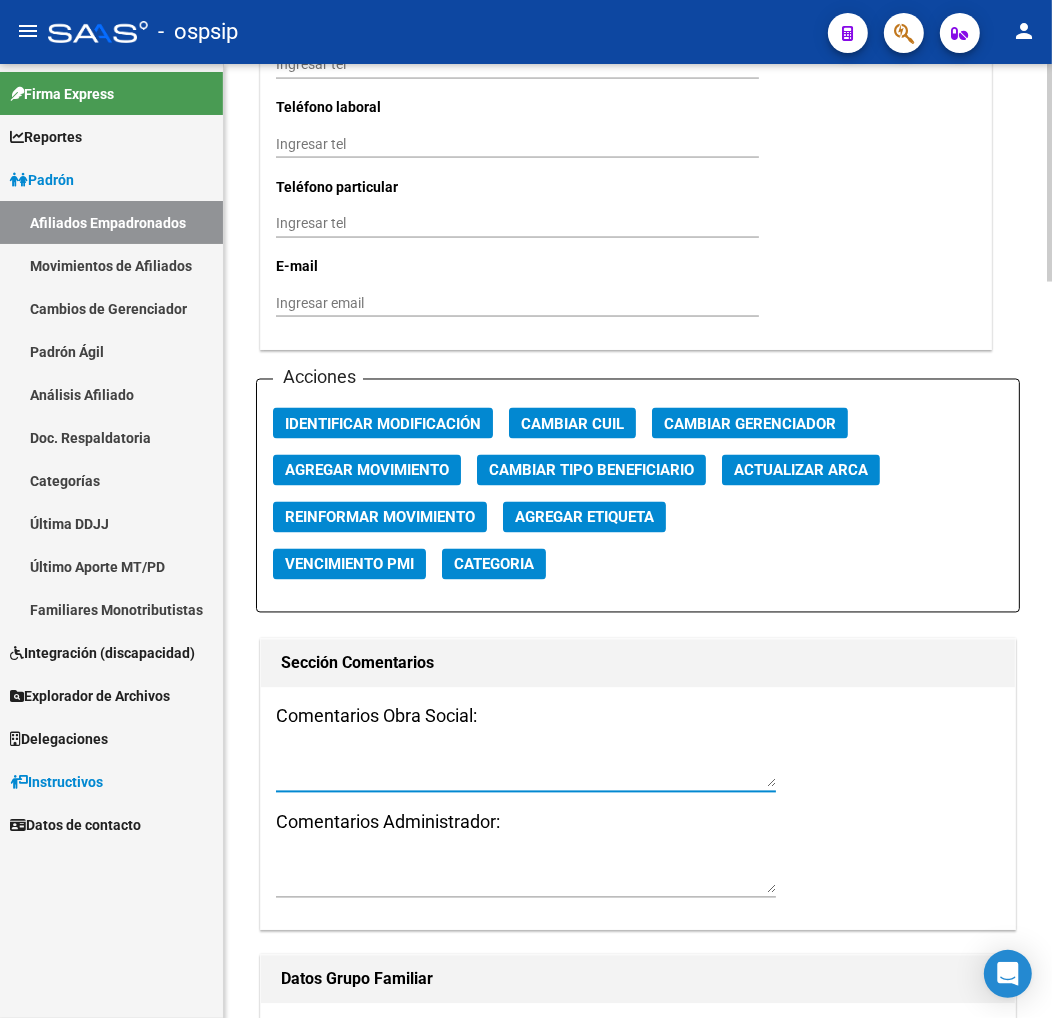 click at bounding box center (526, 769) 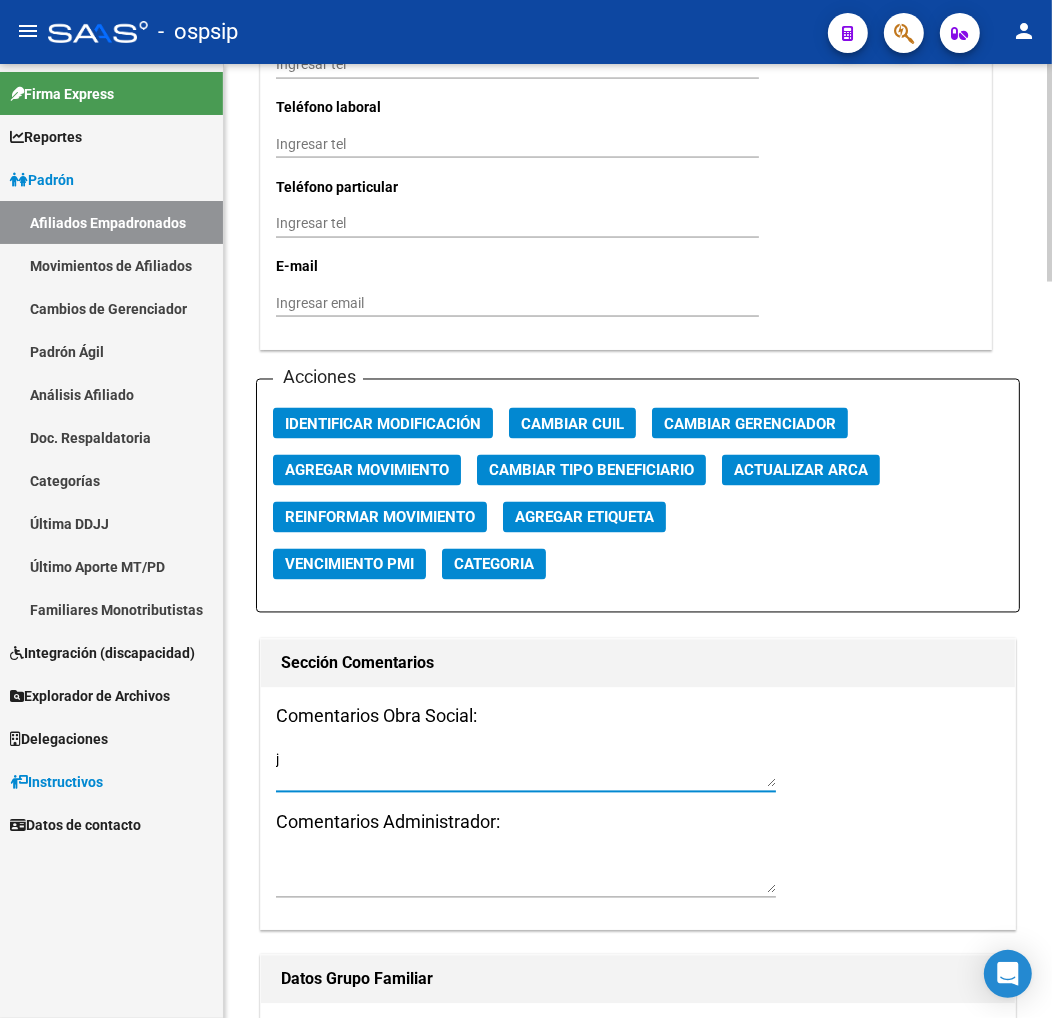click at bounding box center [526, 876] 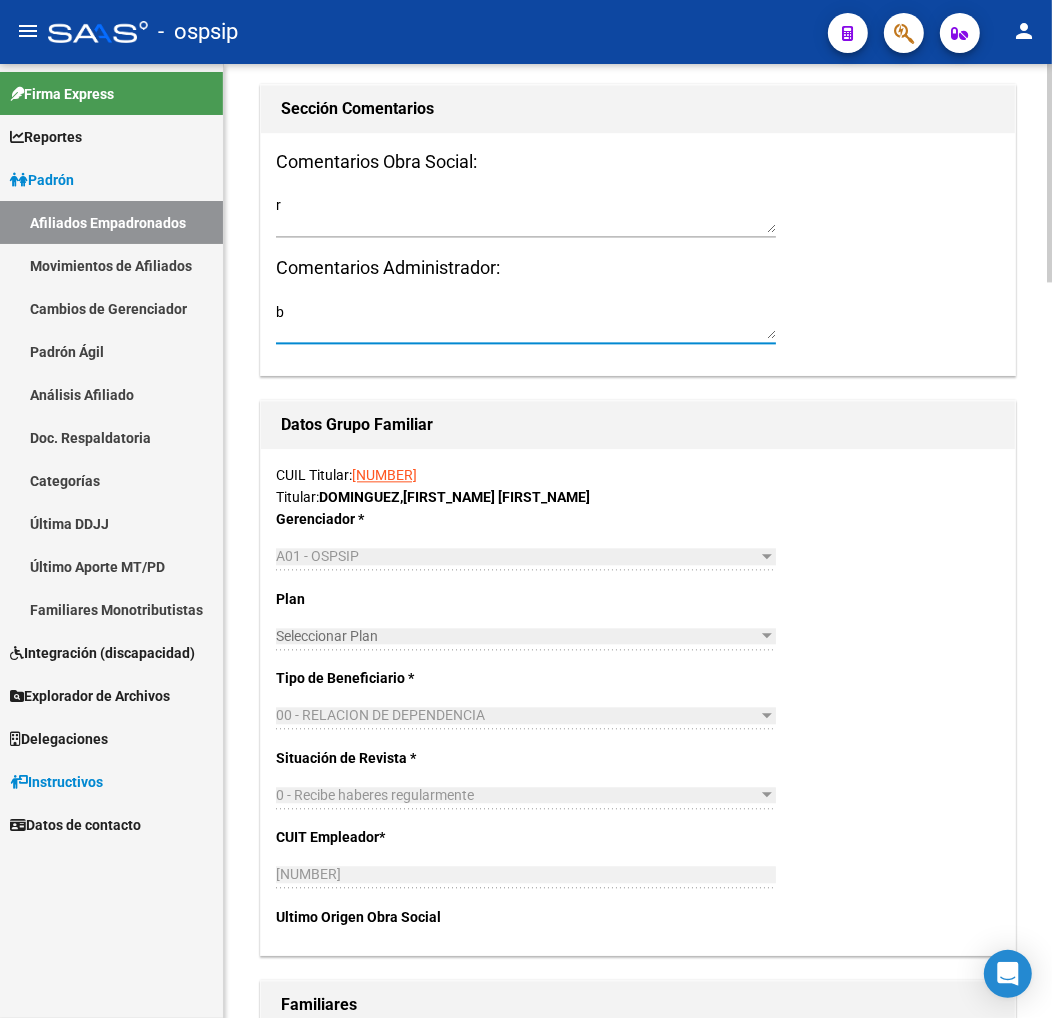 scroll, scrollTop: 3111, scrollLeft: 0, axis: vertical 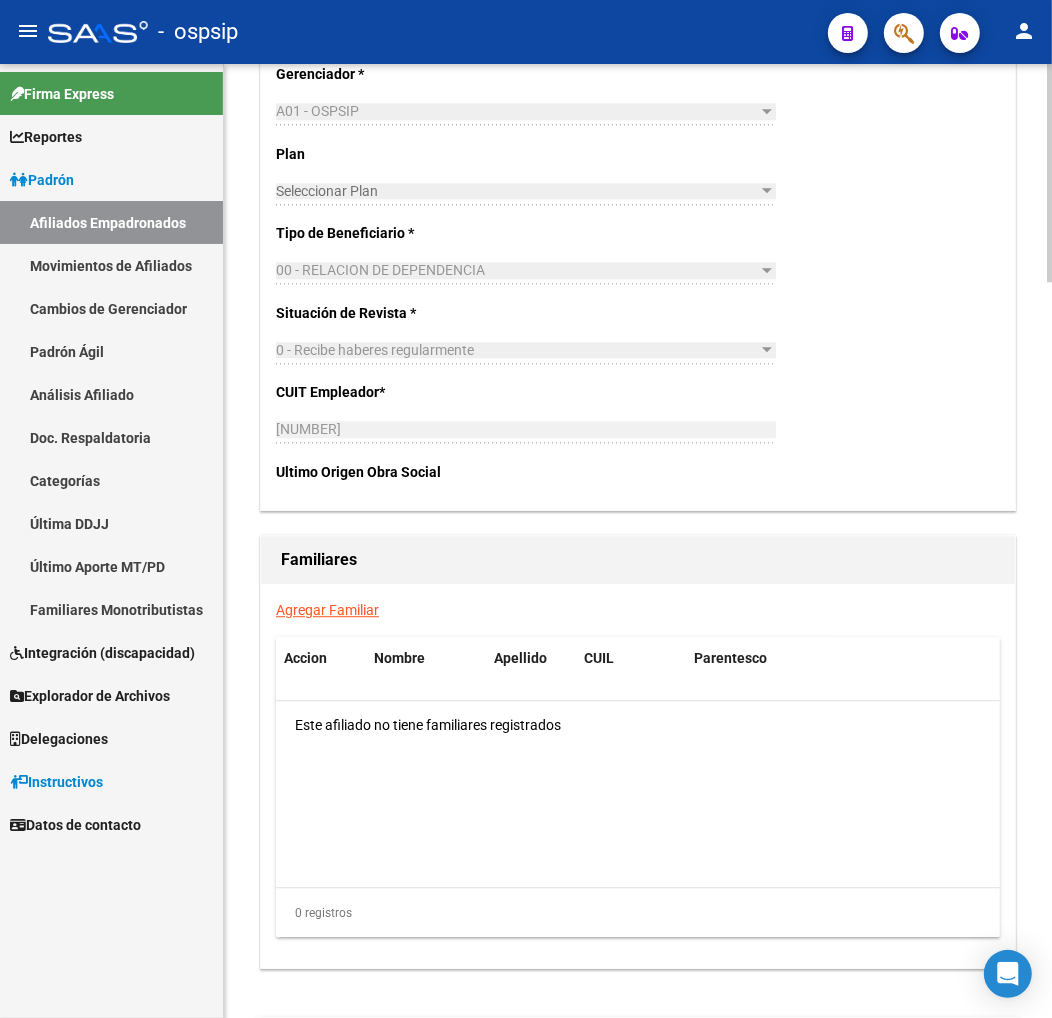 click on "Agregar Familiar" 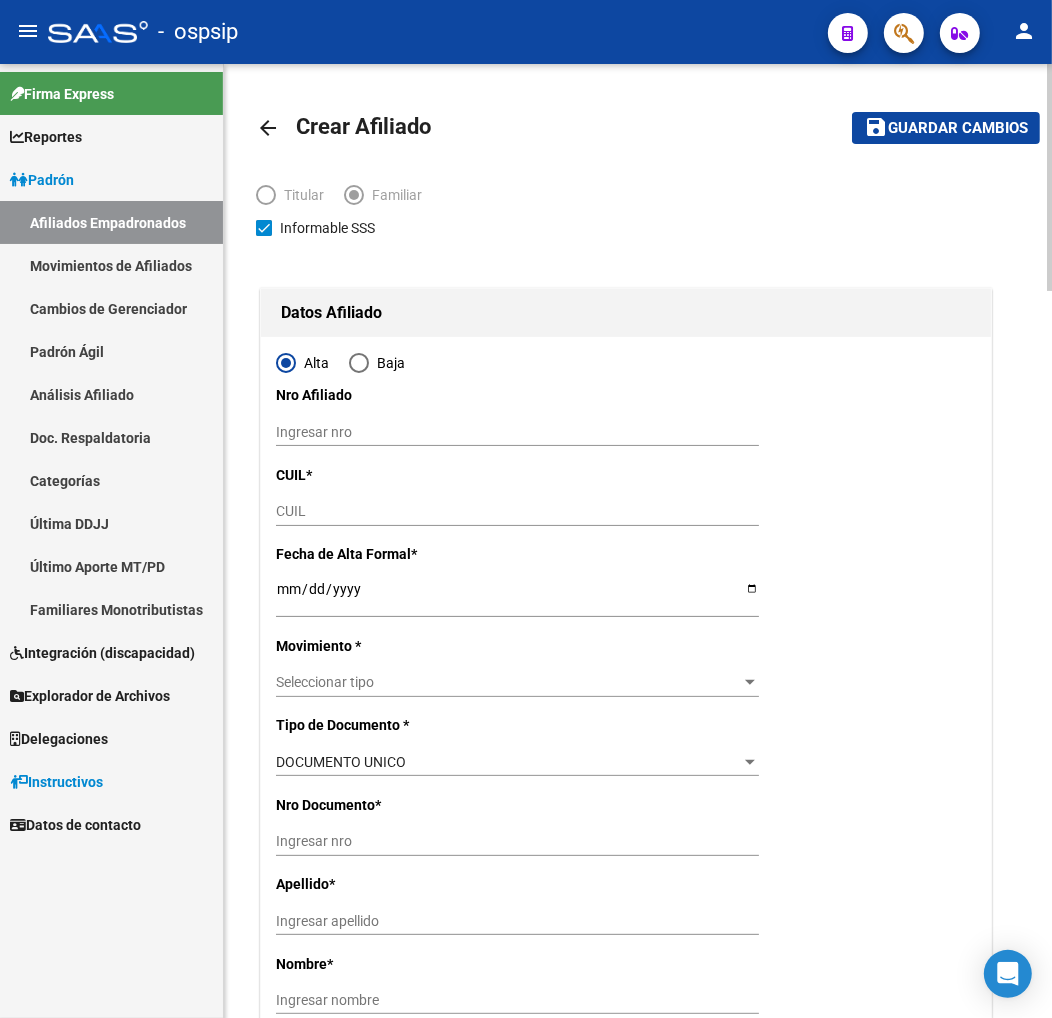click on "CUIL" at bounding box center (517, 511) 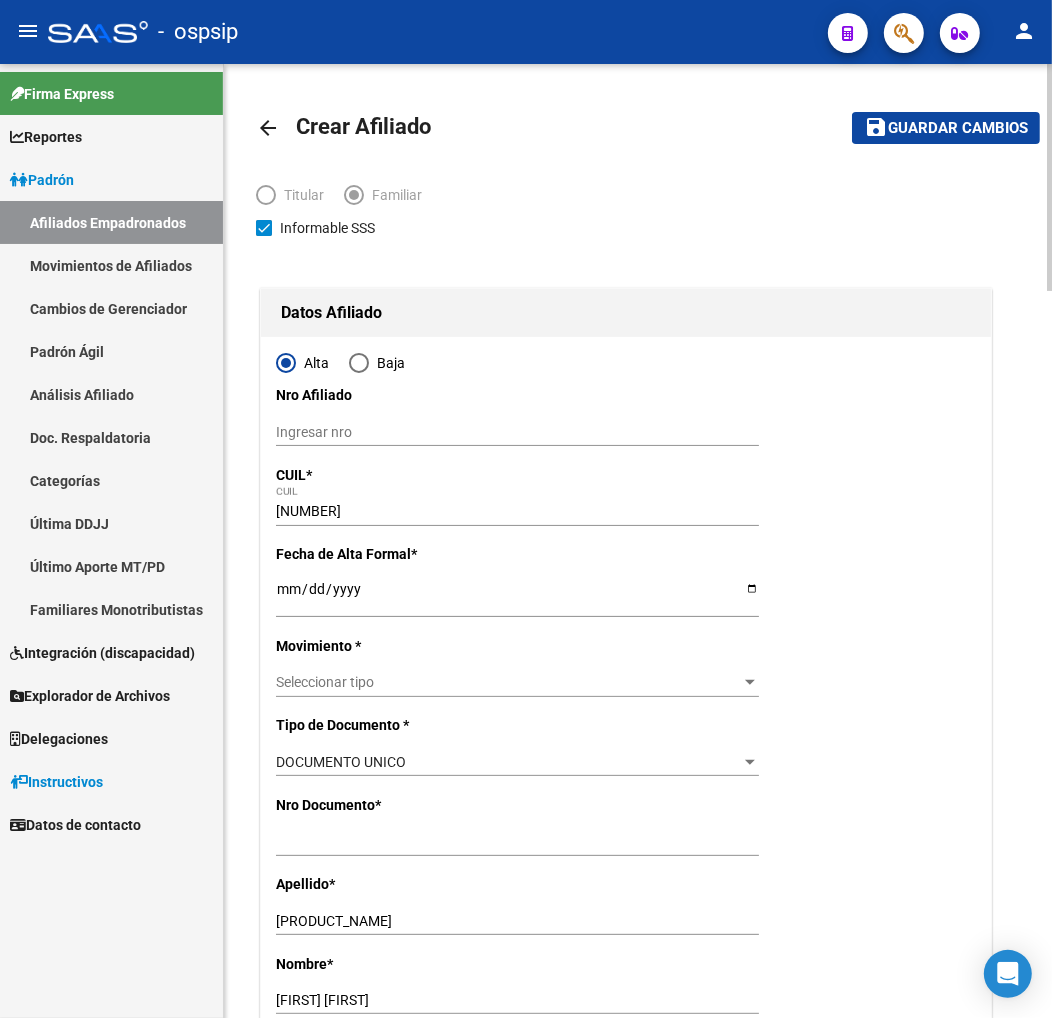 click on "Ingresar fecha" at bounding box center (517, 596) 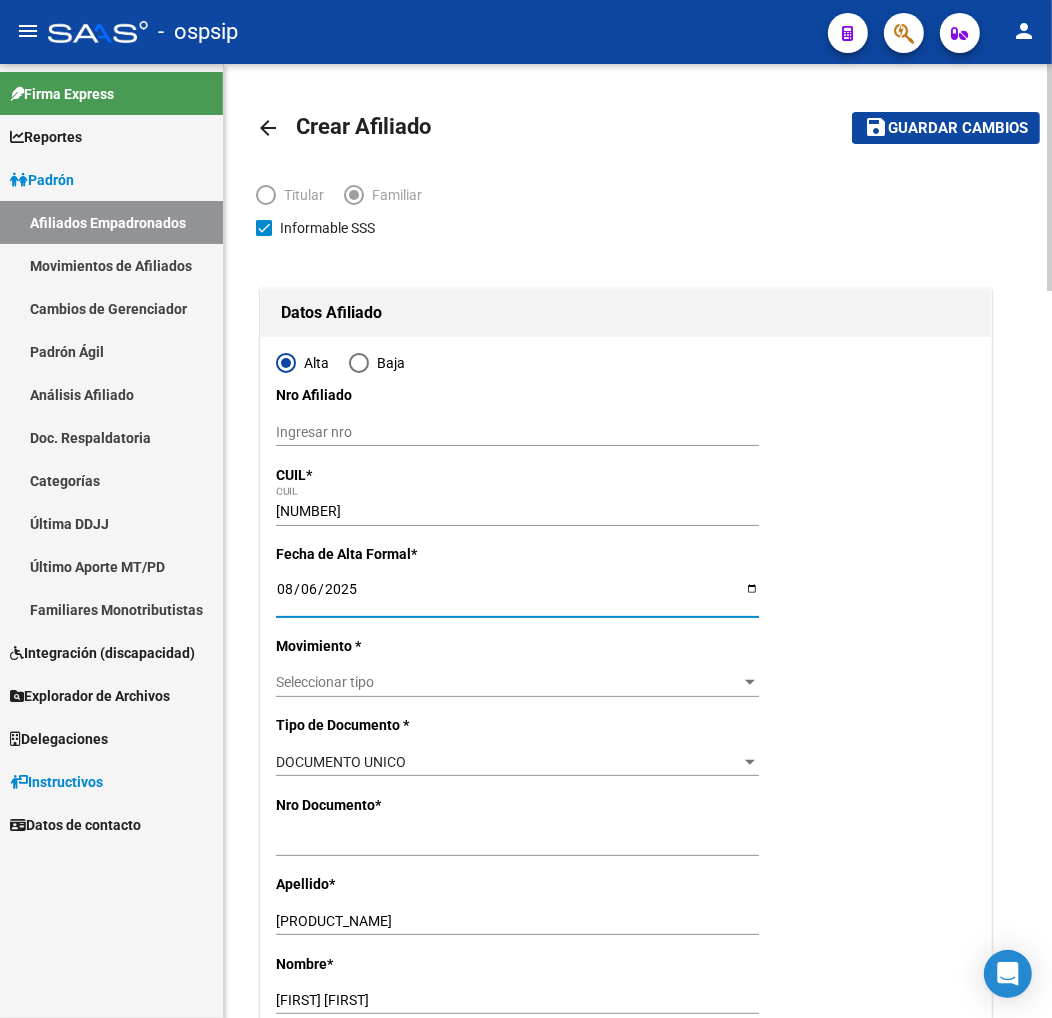 click on "Seleccionar tipo" at bounding box center [508, 682] 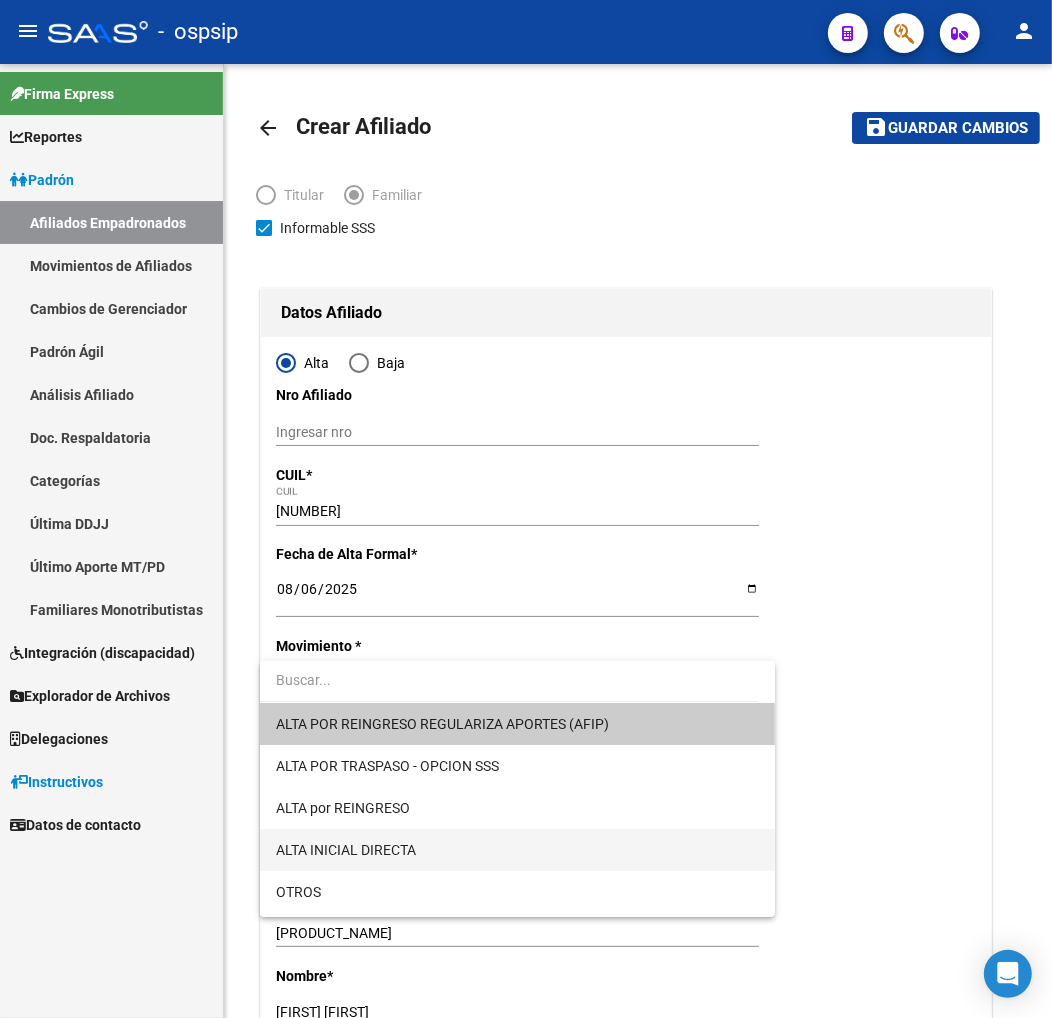 click on "ALTA INICIAL DIRECTA" at bounding box center (517, 850) 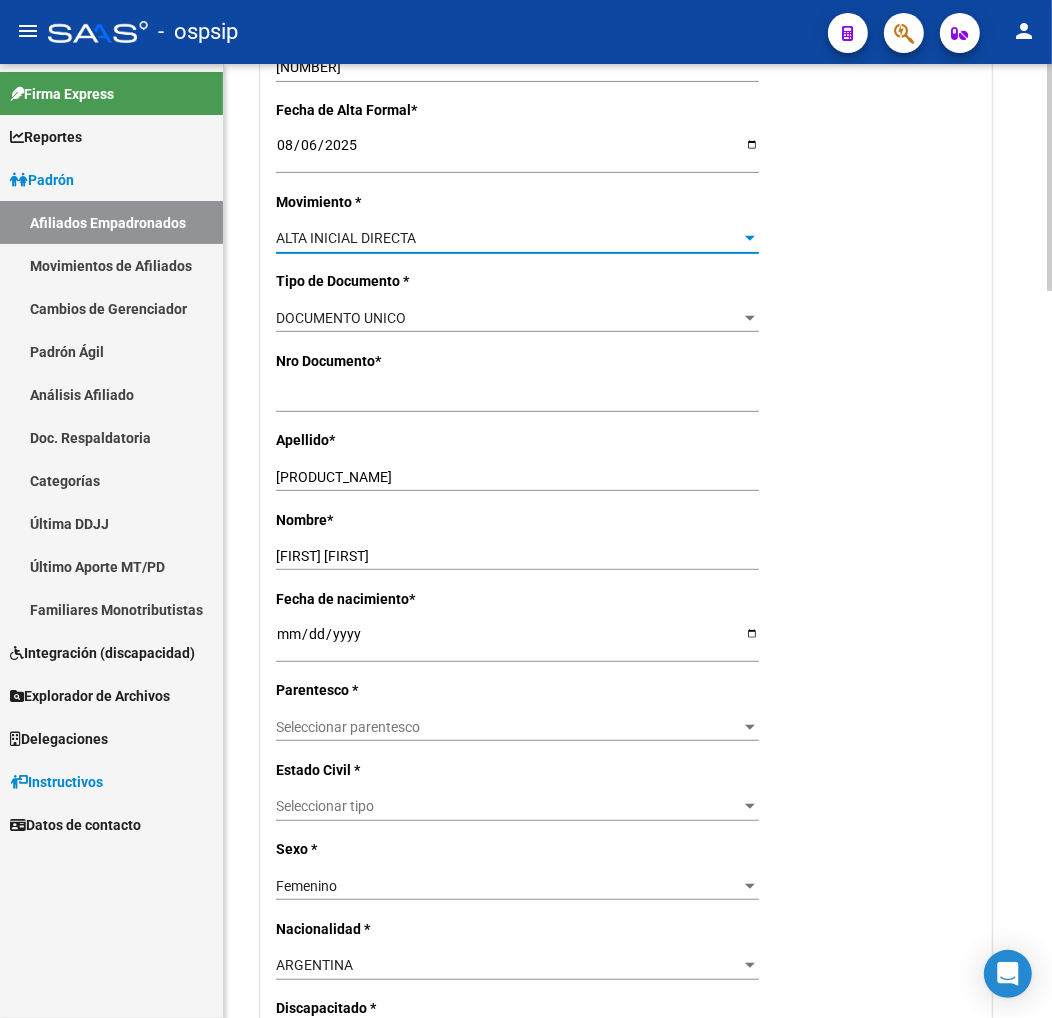 scroll, scrollTop: 555, scrollLeft: 0, axis: vertical 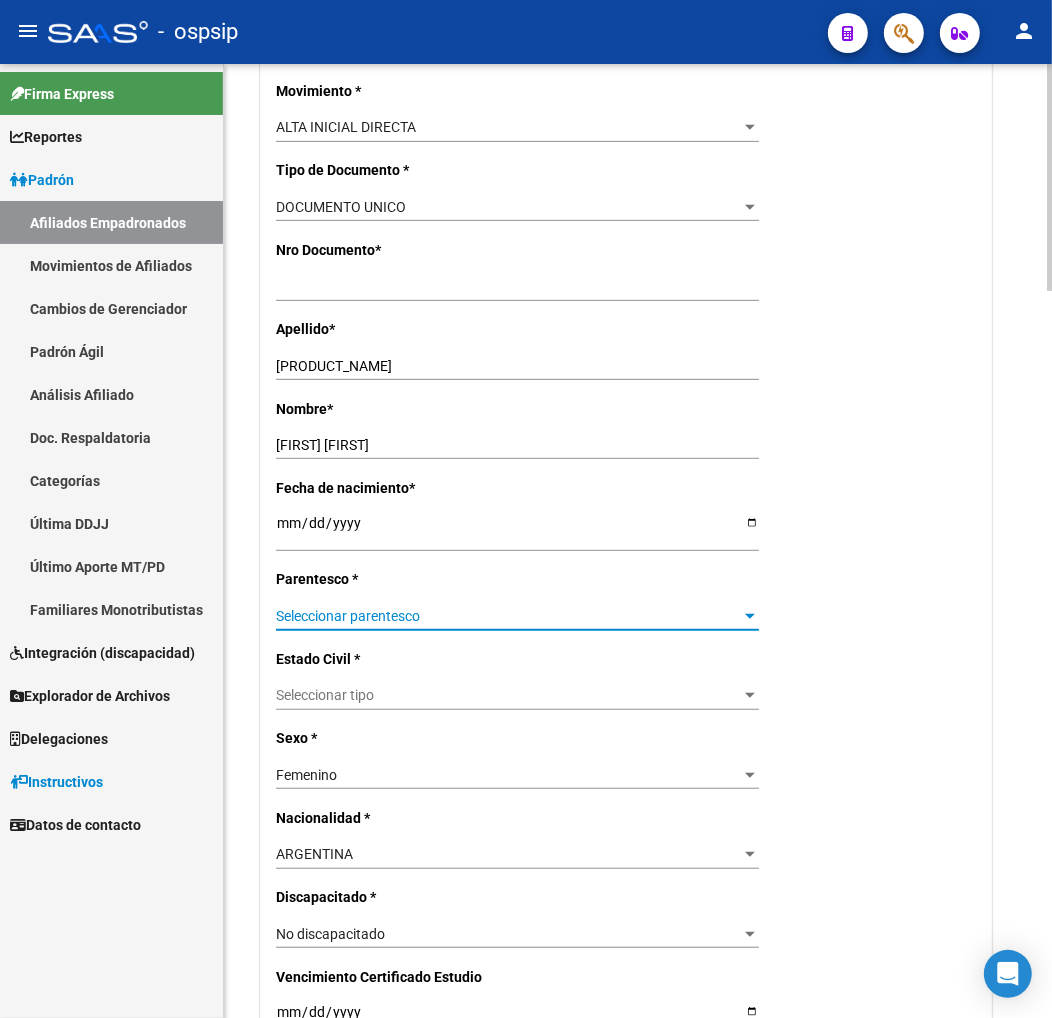 click on "Seleccionar parentesco" at bounding box center (508, 616) 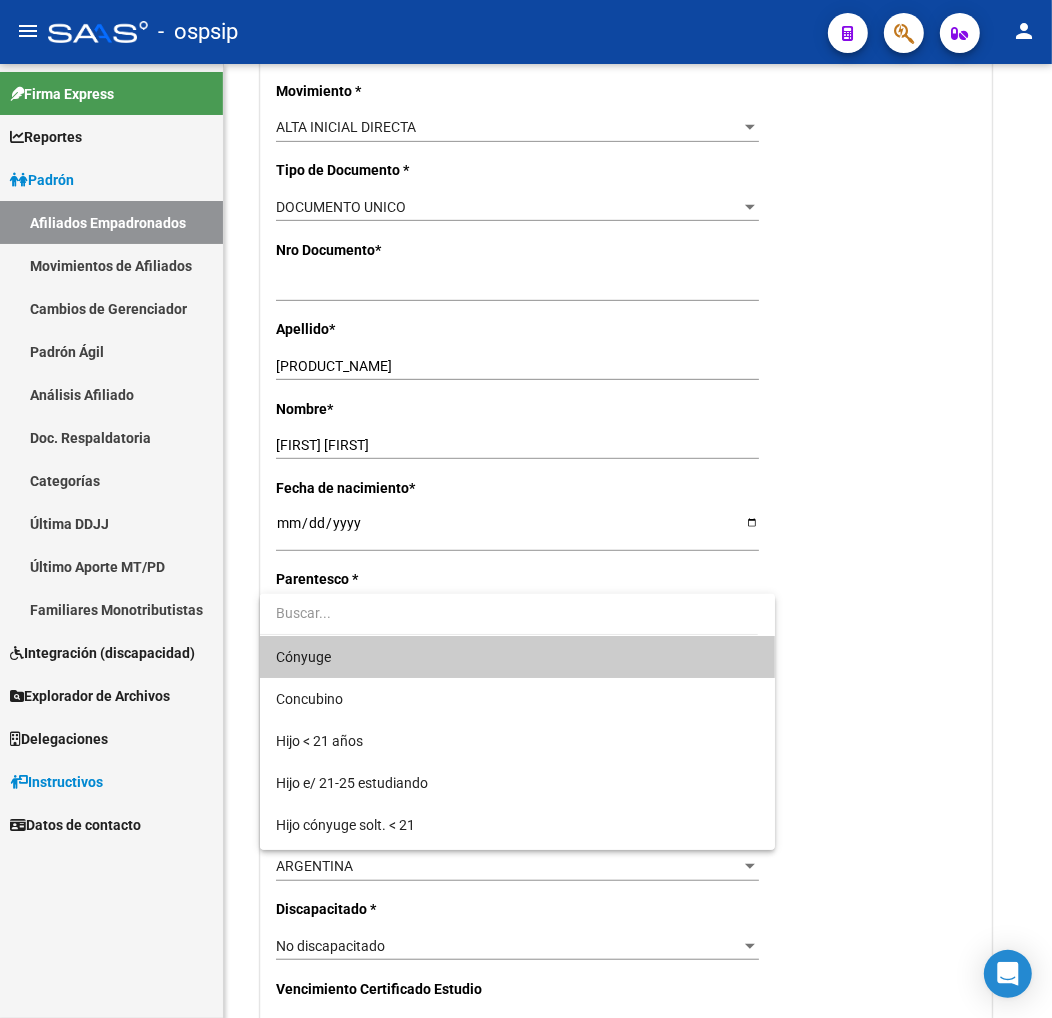 click on "Cónyuge" at bounding box center (517, 657) 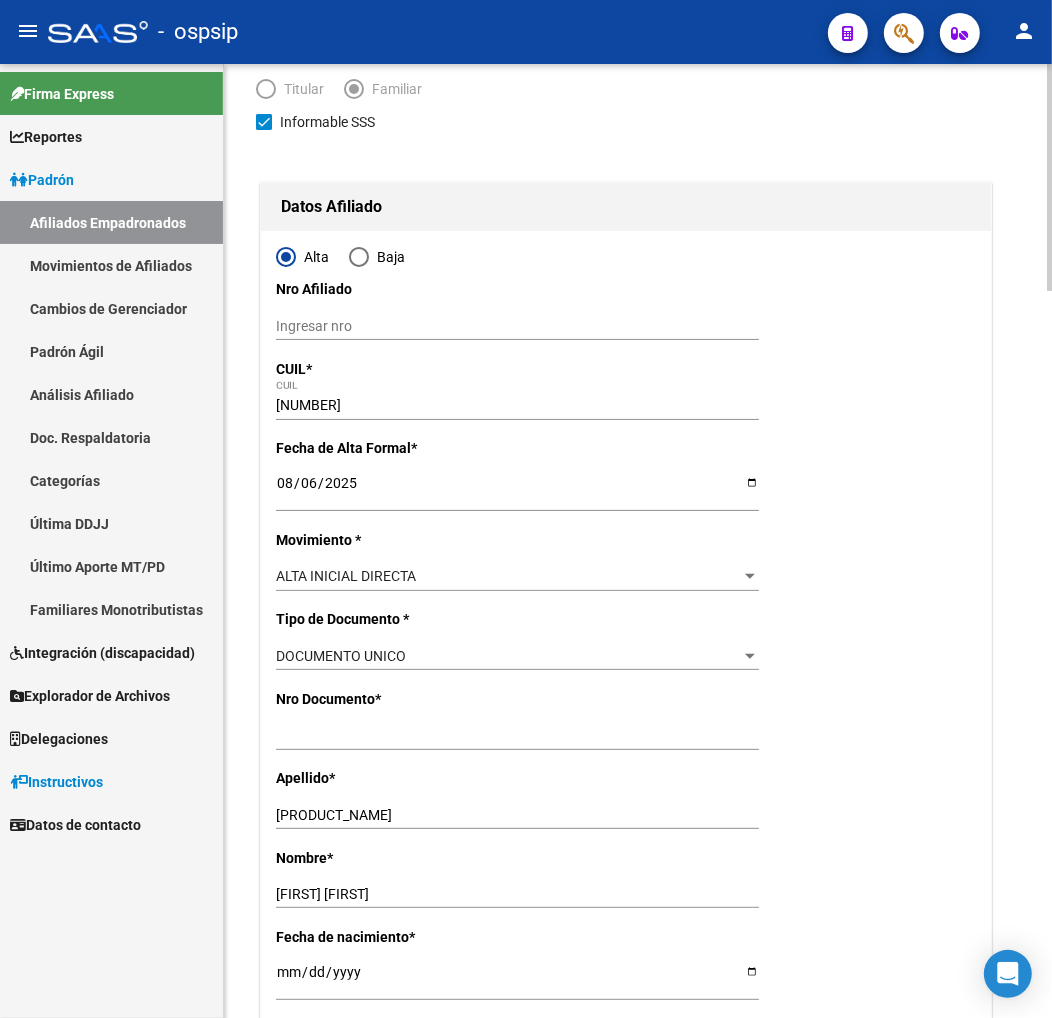 scroll, scrollTop: 0, scrollLeft: 0, axis: both 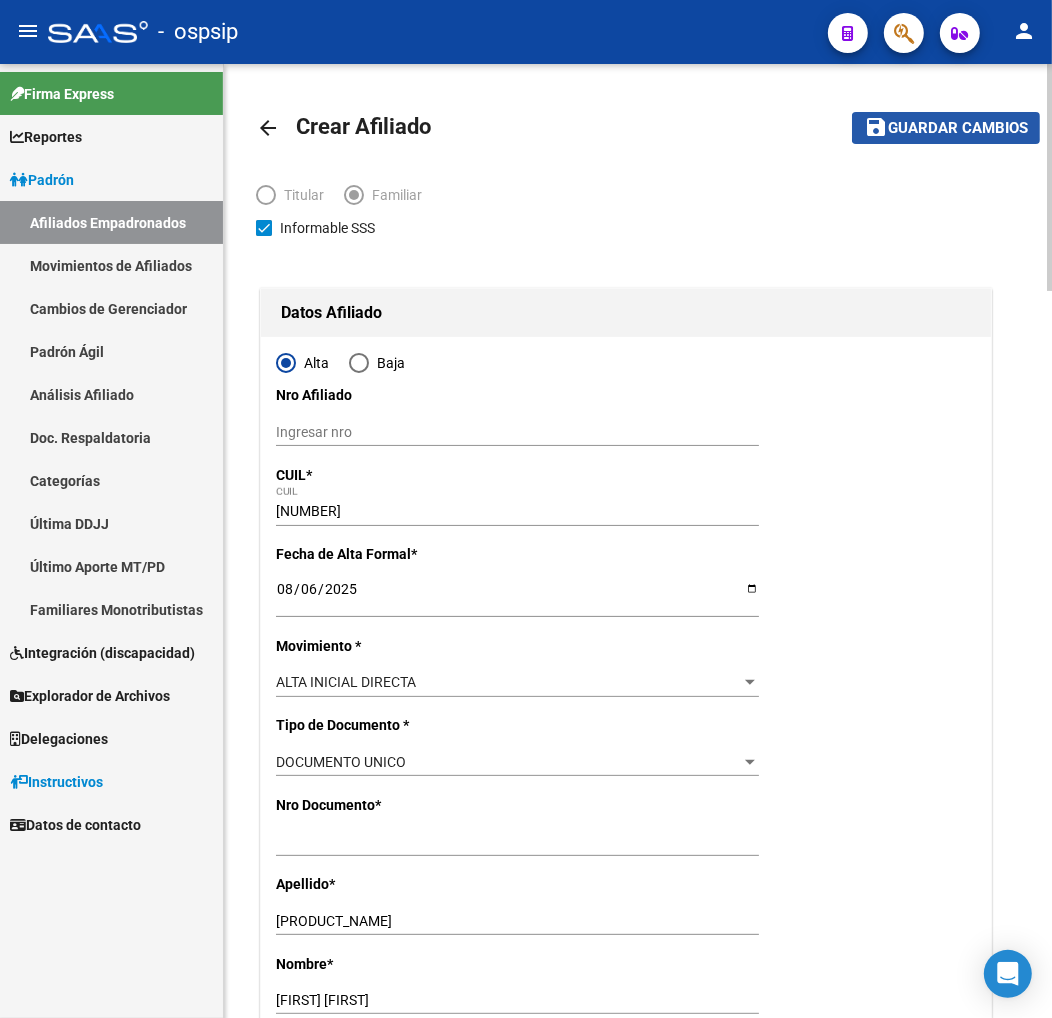 click on "Guardar cambios" 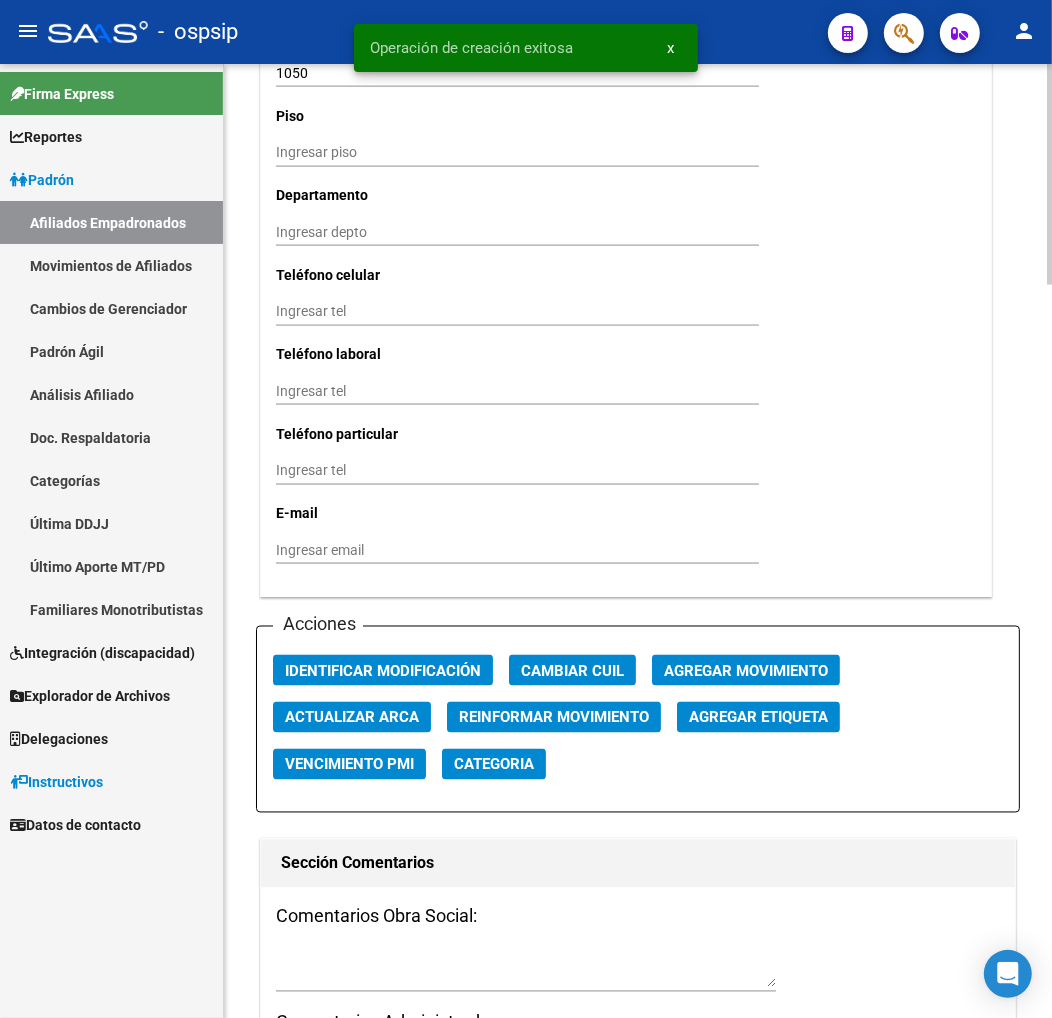 scroll, scrollTop: 1888, scrollLeft: 0, axis: vertical 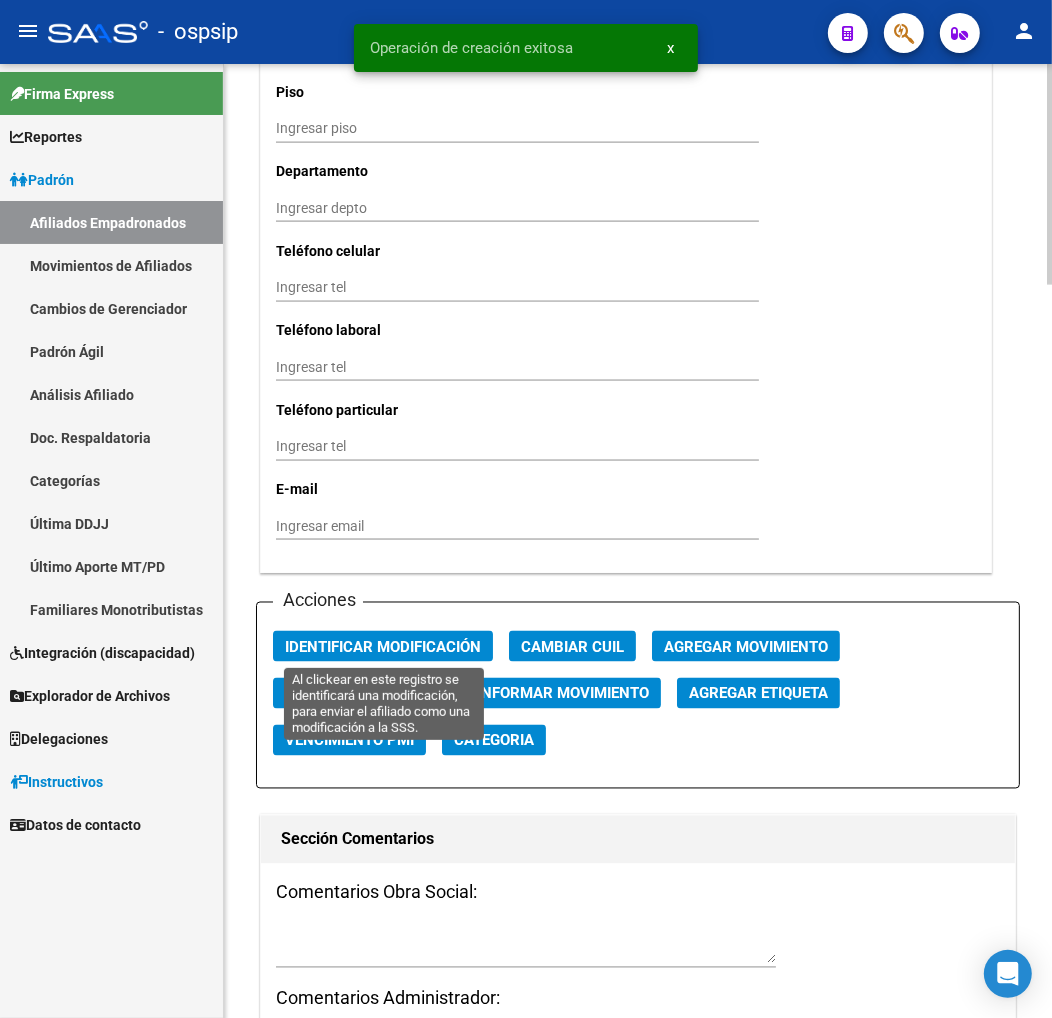 drag, startPoint x: 385, startPoint y: 653, endPoint x: 602, endPoint y: 731, distance: 230.59271 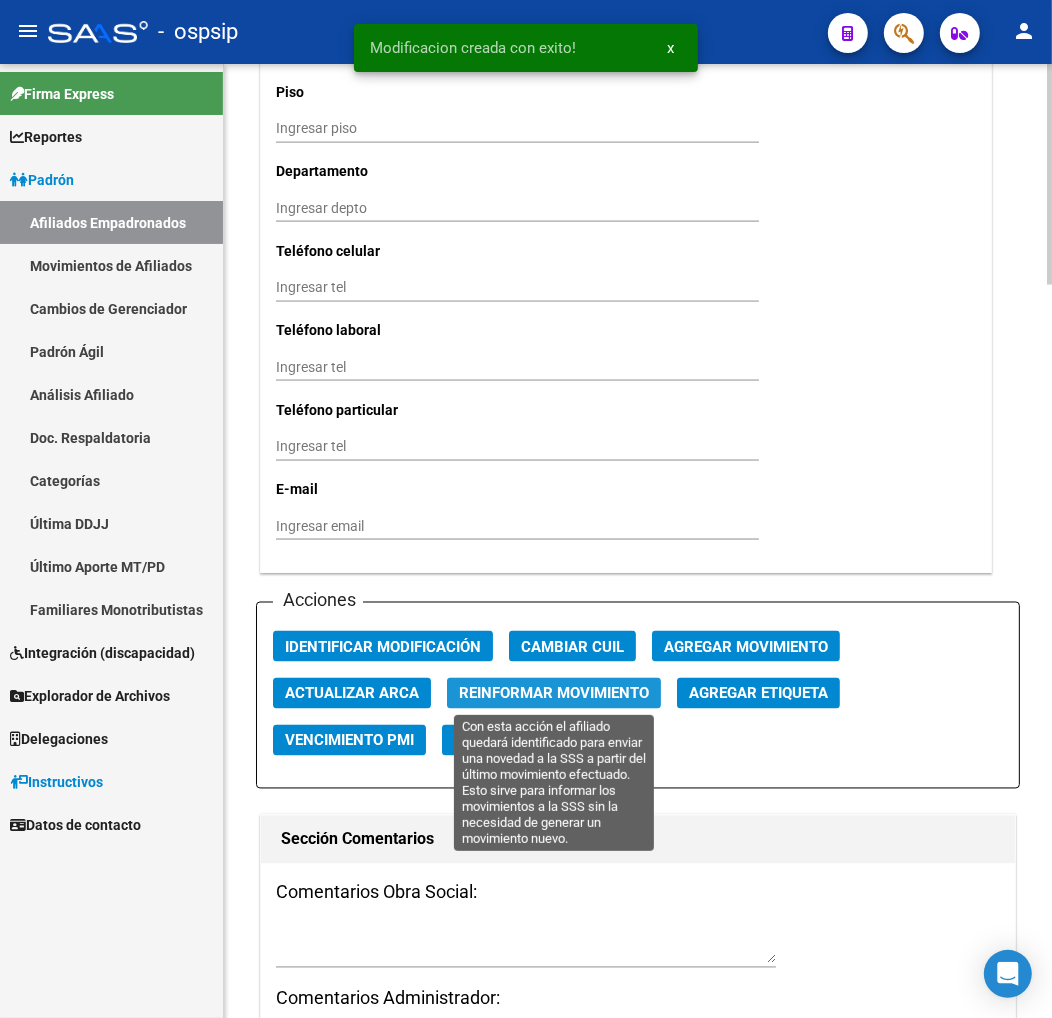 click on "Reinformar Movimiento" 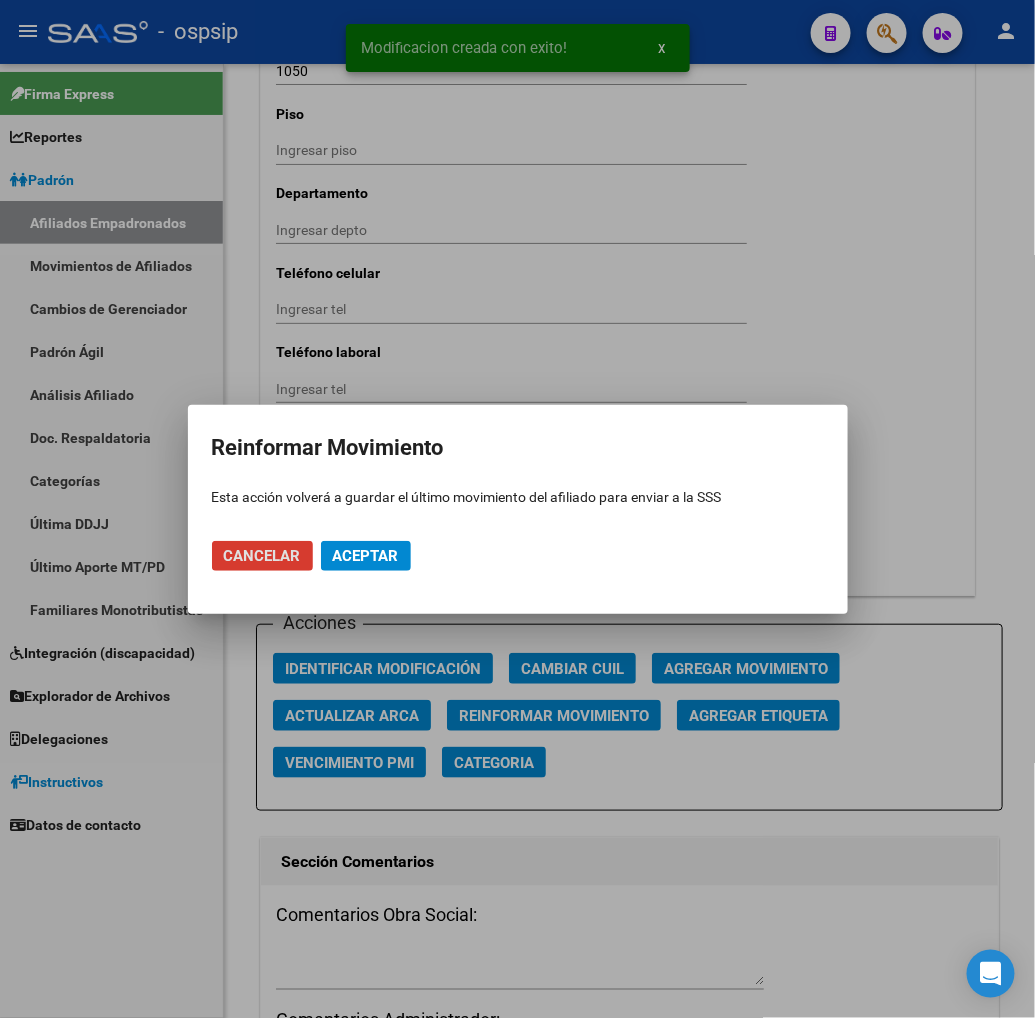 click on "Aceptar" at bounding box center (366, 556) 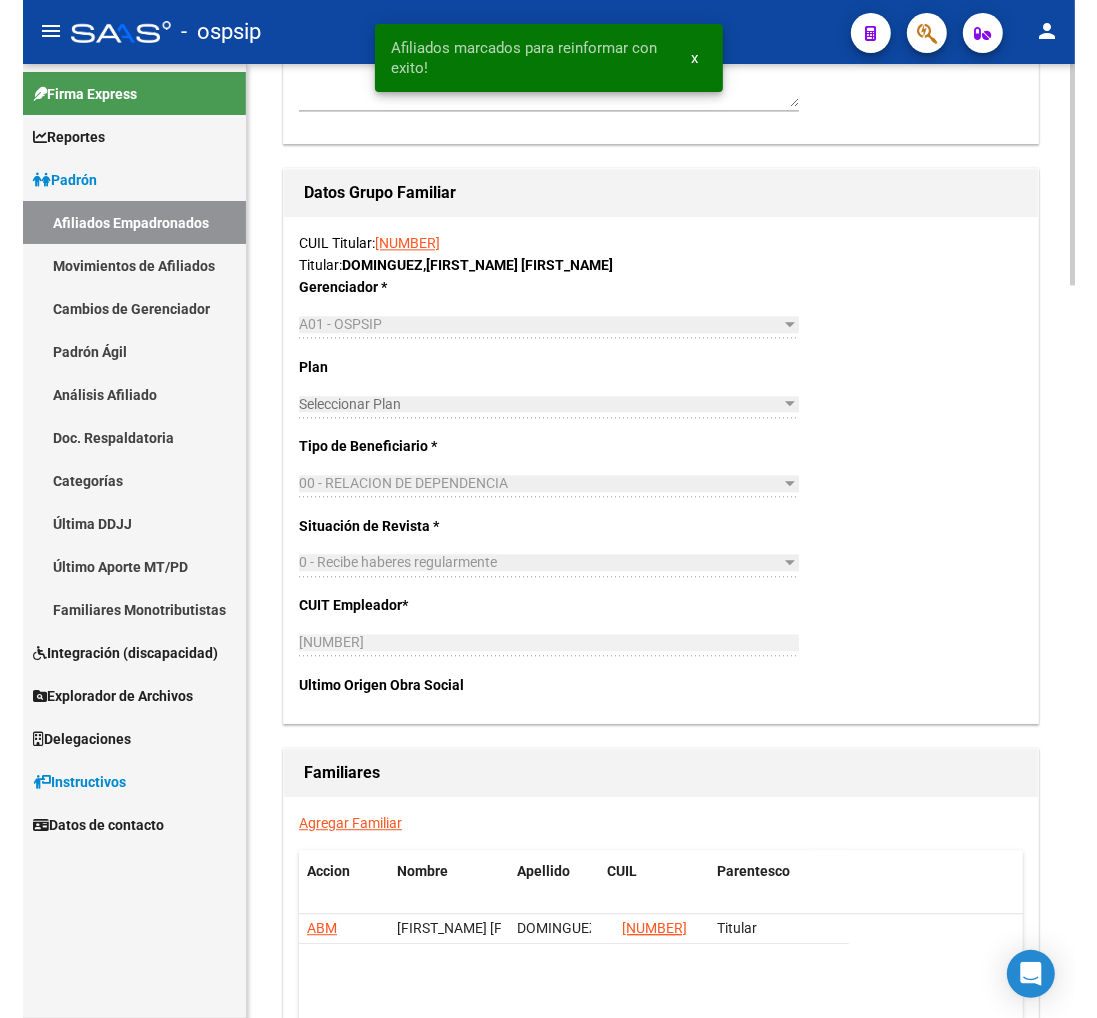 scroll, scrollTop: 3181, scrollLeft: 0, axis: vertical 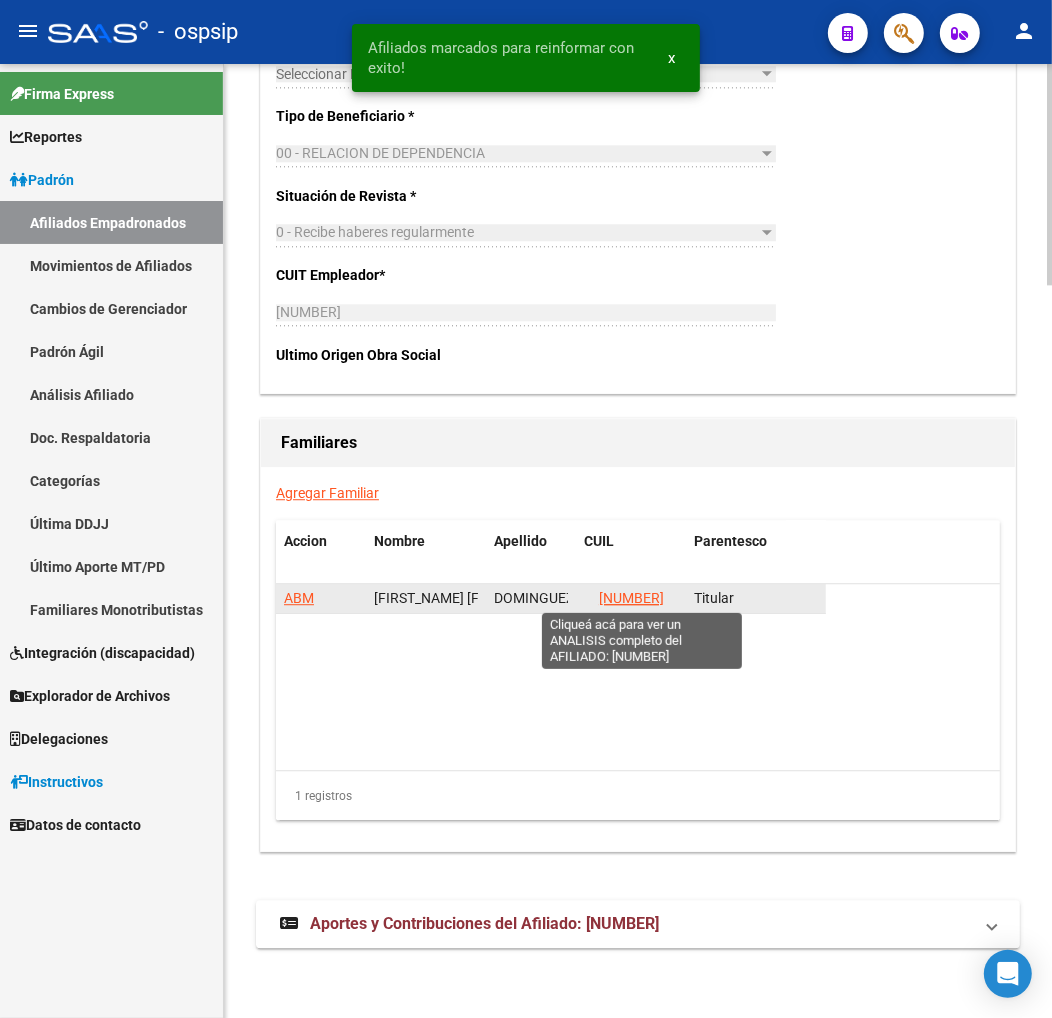 click on "20217104344" 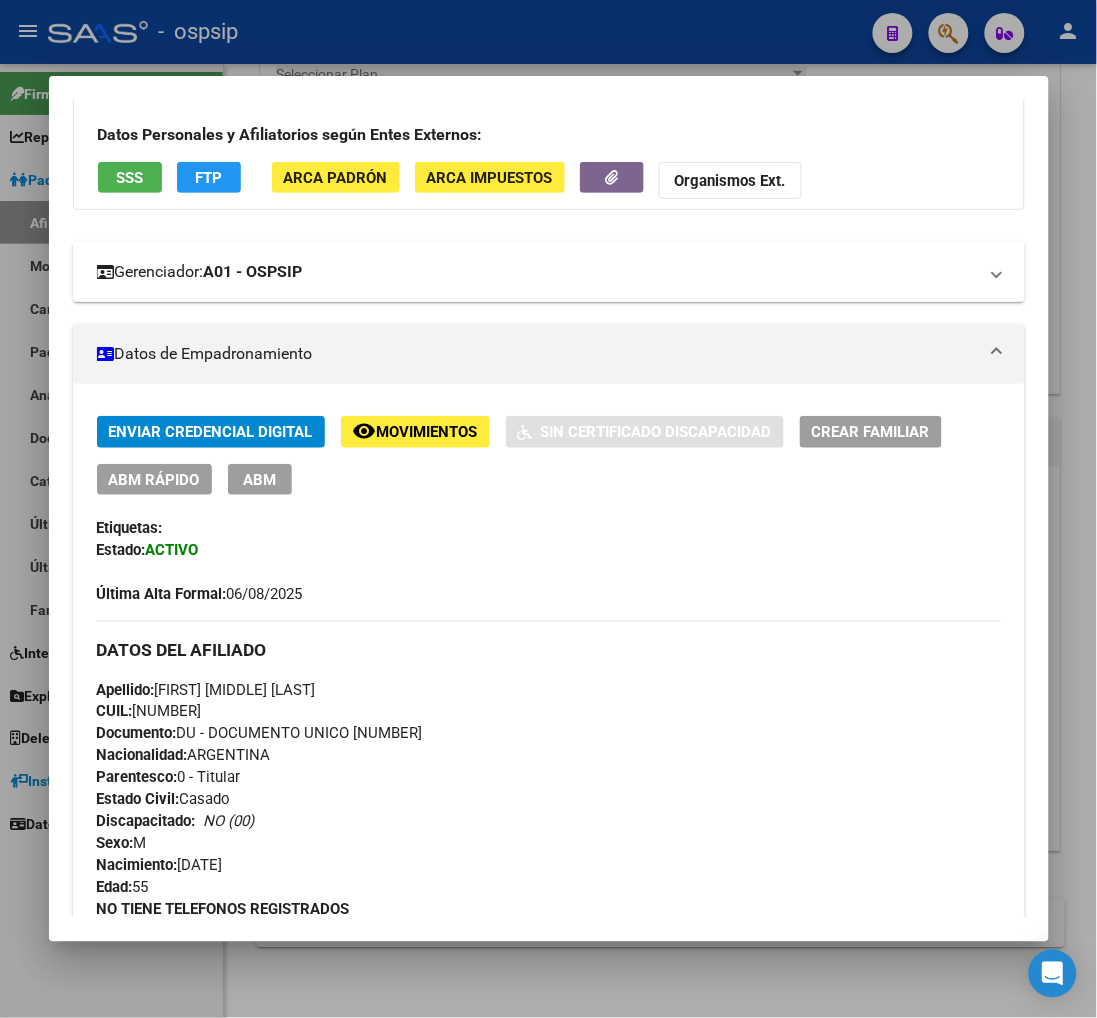 scroll, scrollTop: 222, scrollLeft: 0, axis: vertical 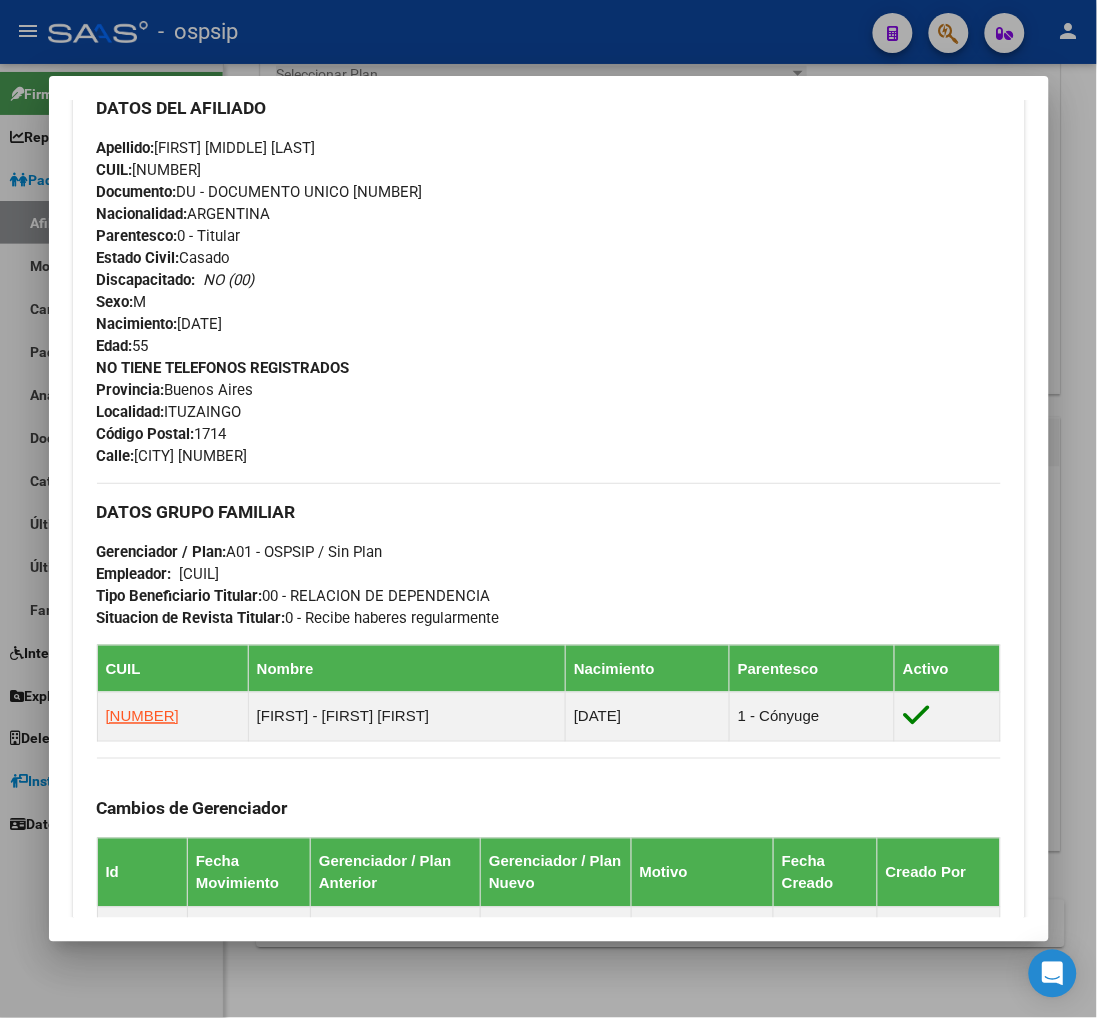 click at bounding box center [548, 509] 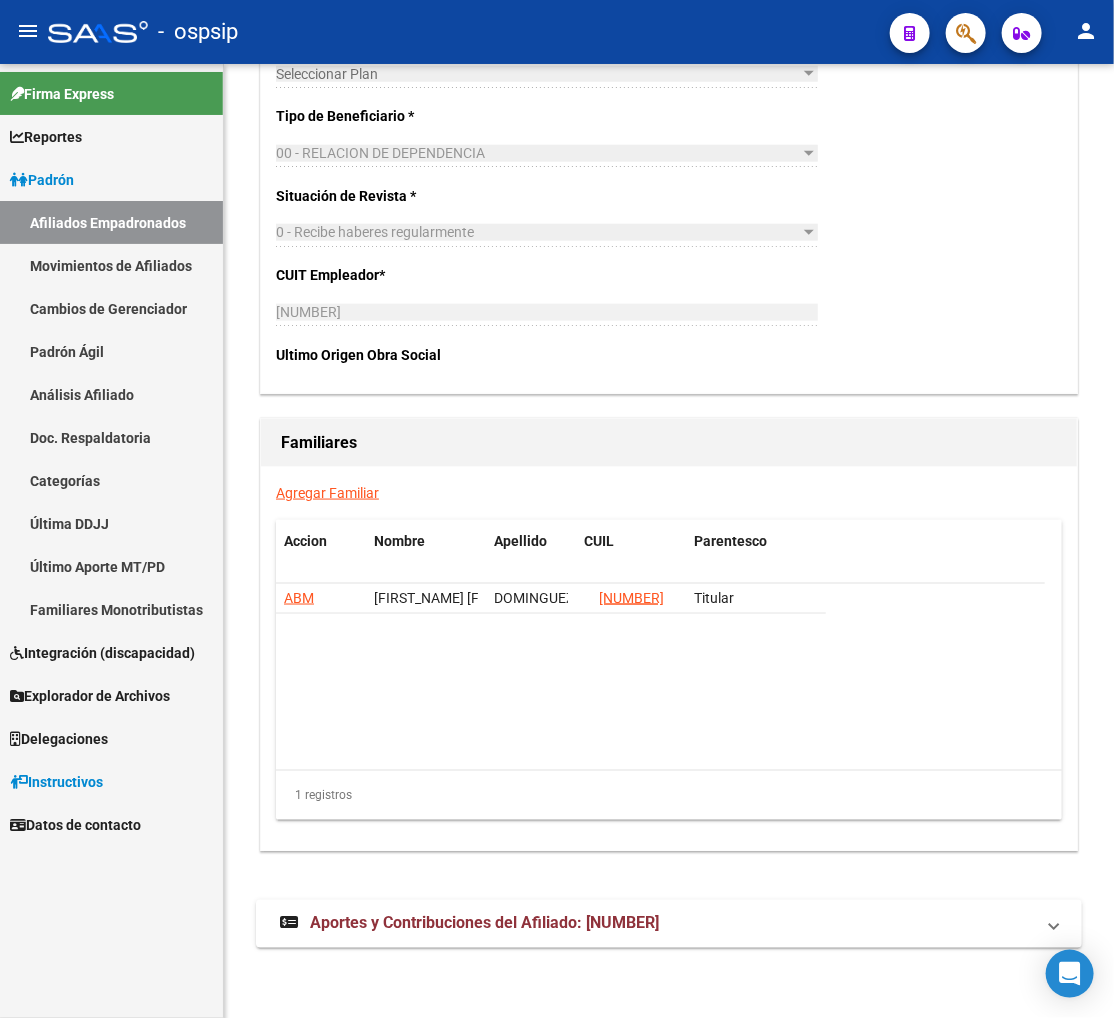 click 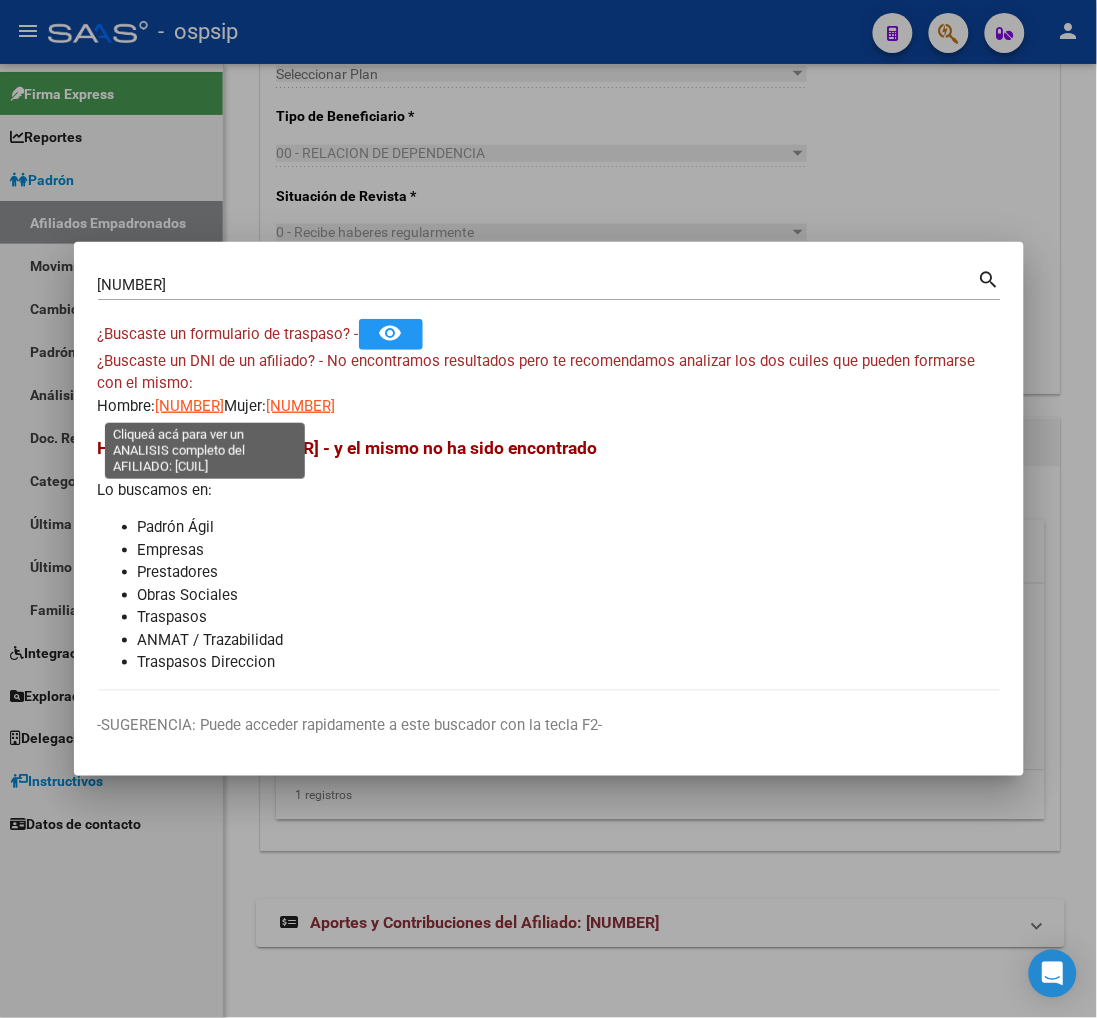 click on "20278748856" at bounding box center [190, 406] 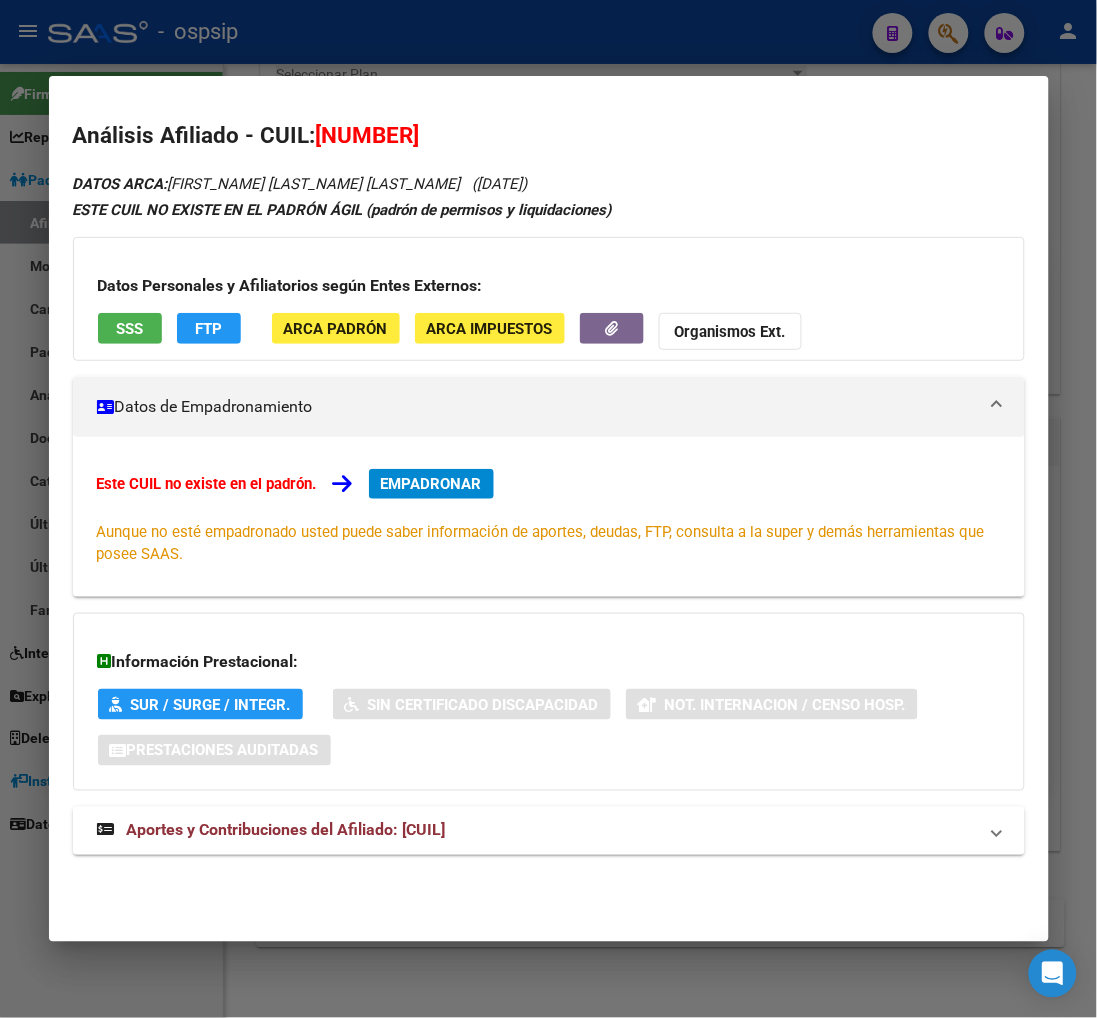 click on "Aportes y Contribuciones del Afiliado: 20278748856" at bounding box center (286, 830) 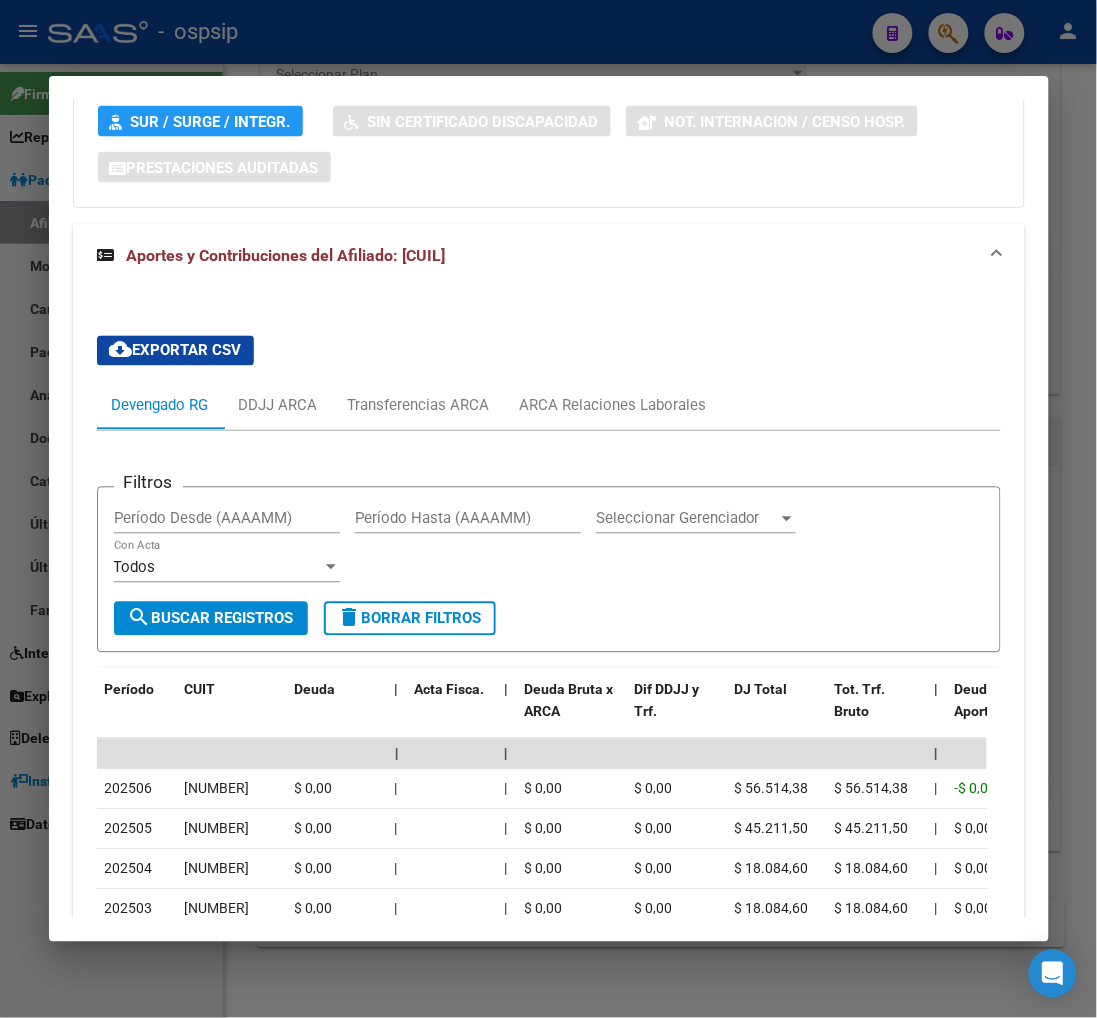scroll, scrollTop: 764, scrollLeft: 0, axis: vertical 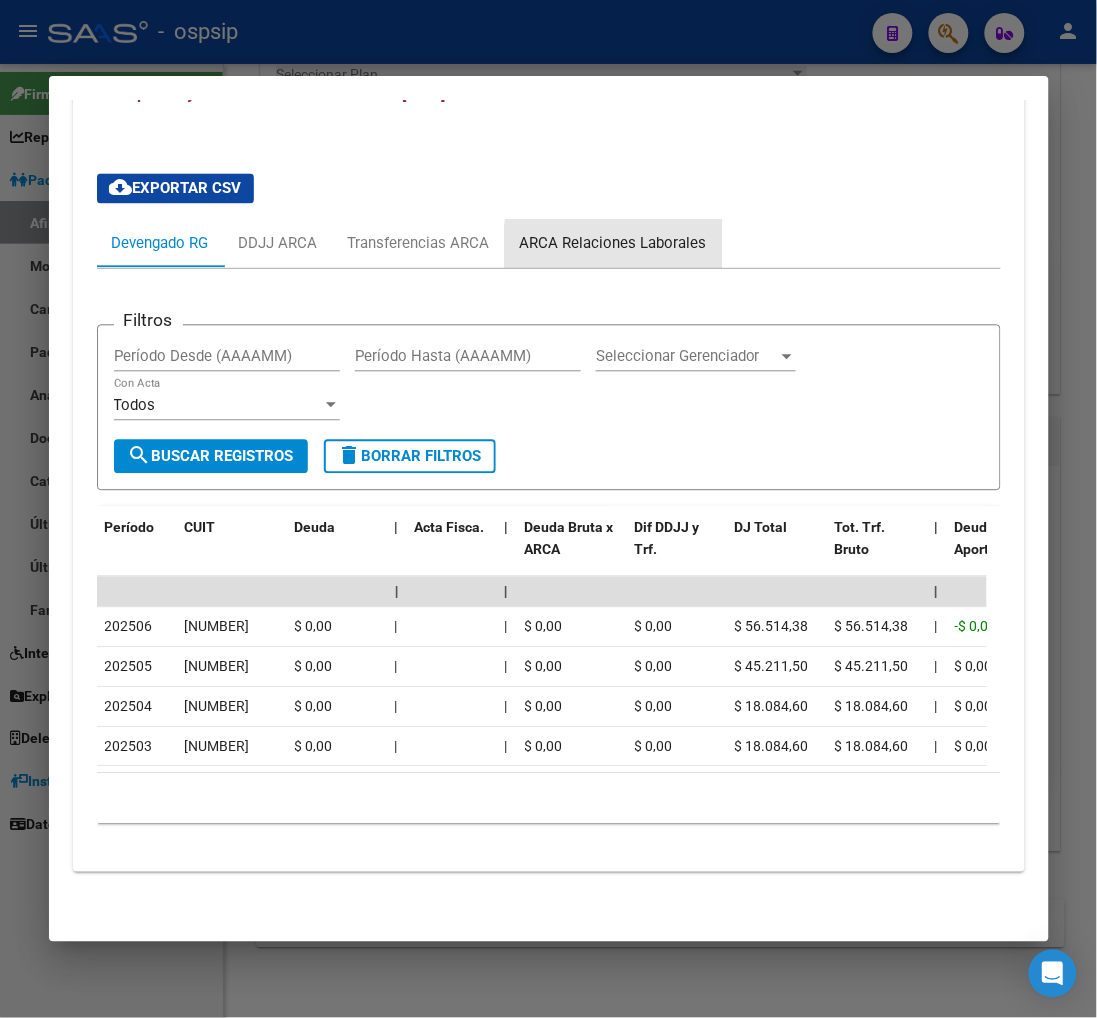 click on "ARCA Relaciones Laborales" at bounding box center [613, 244] 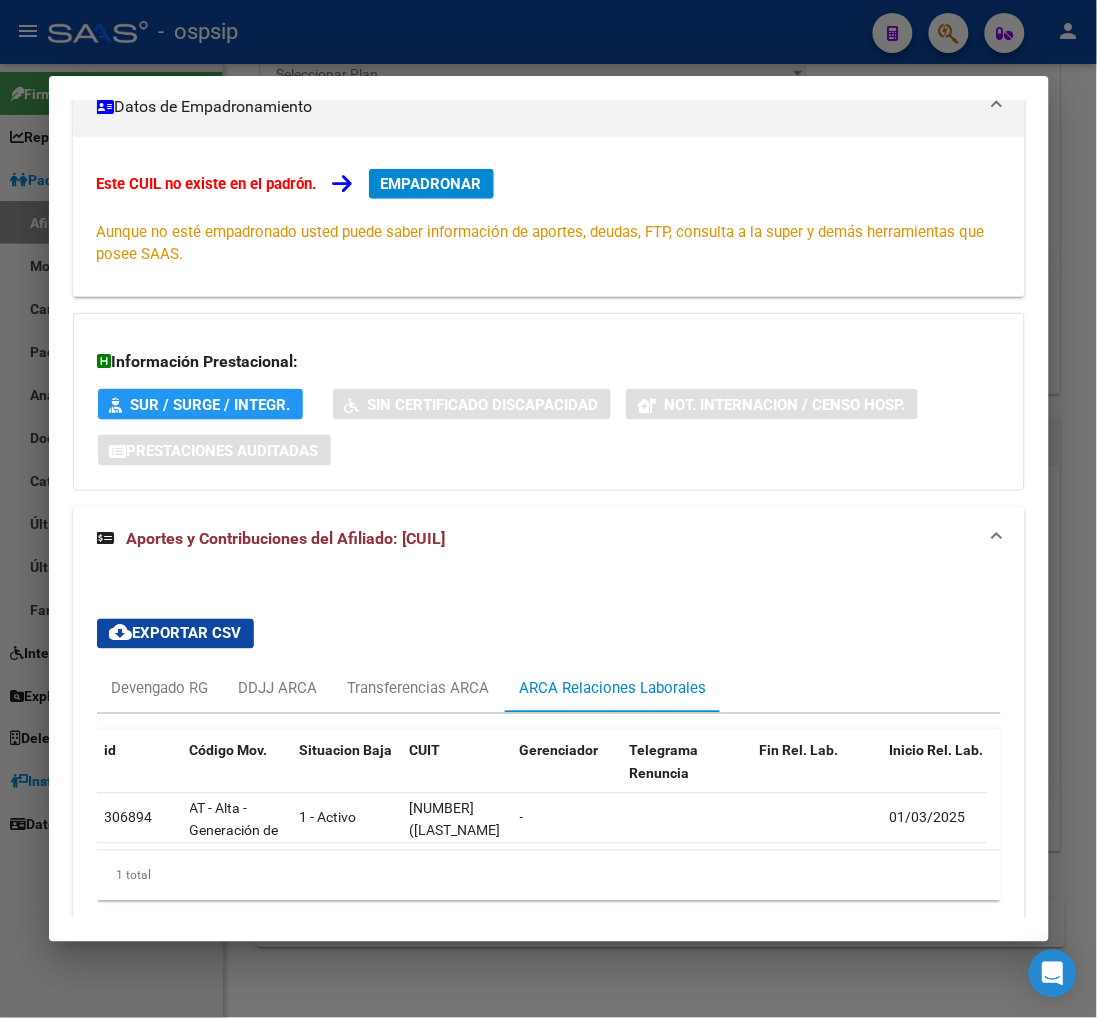 scroll, scrollTop: 394, scrollLeft: 0, axis: vertical 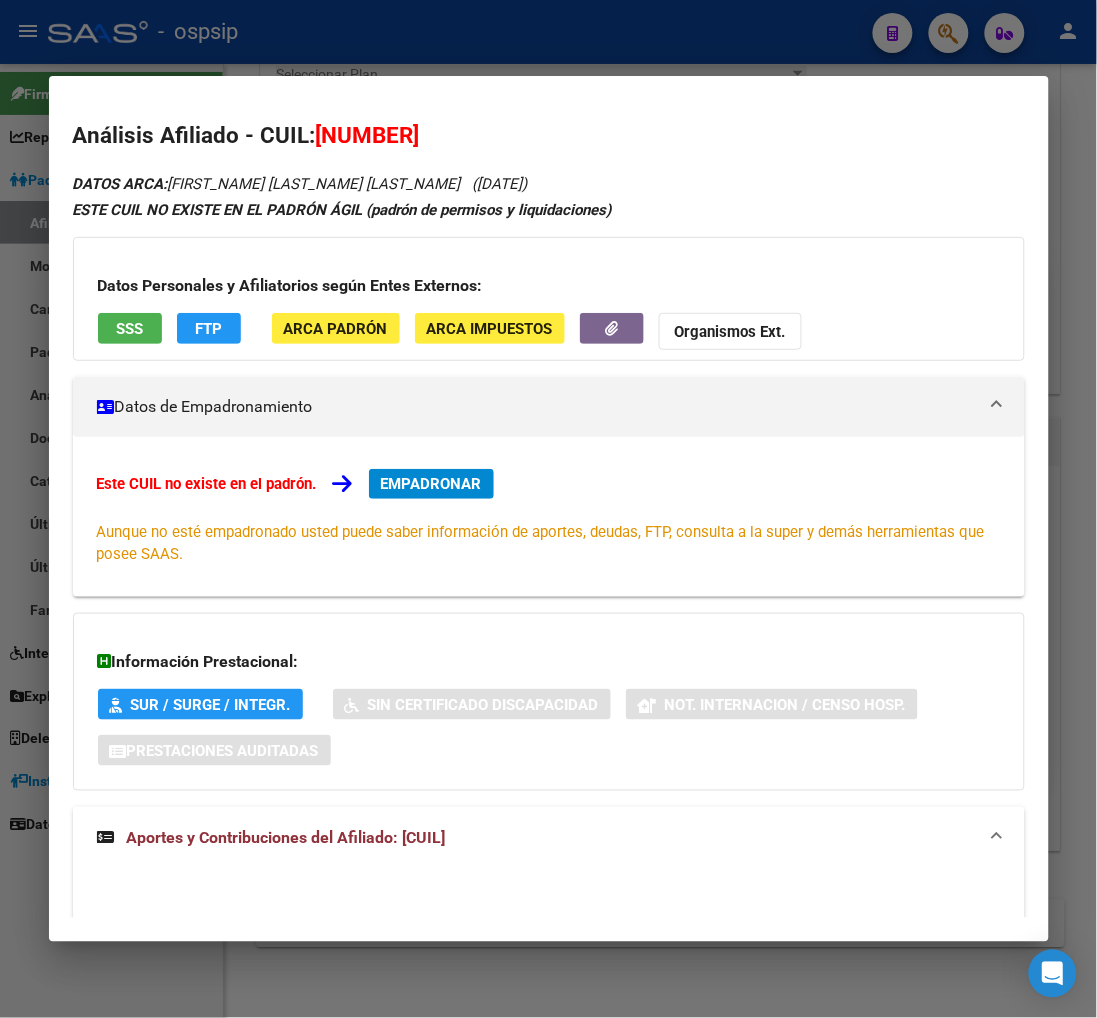 click at bounding box center (548, 509) 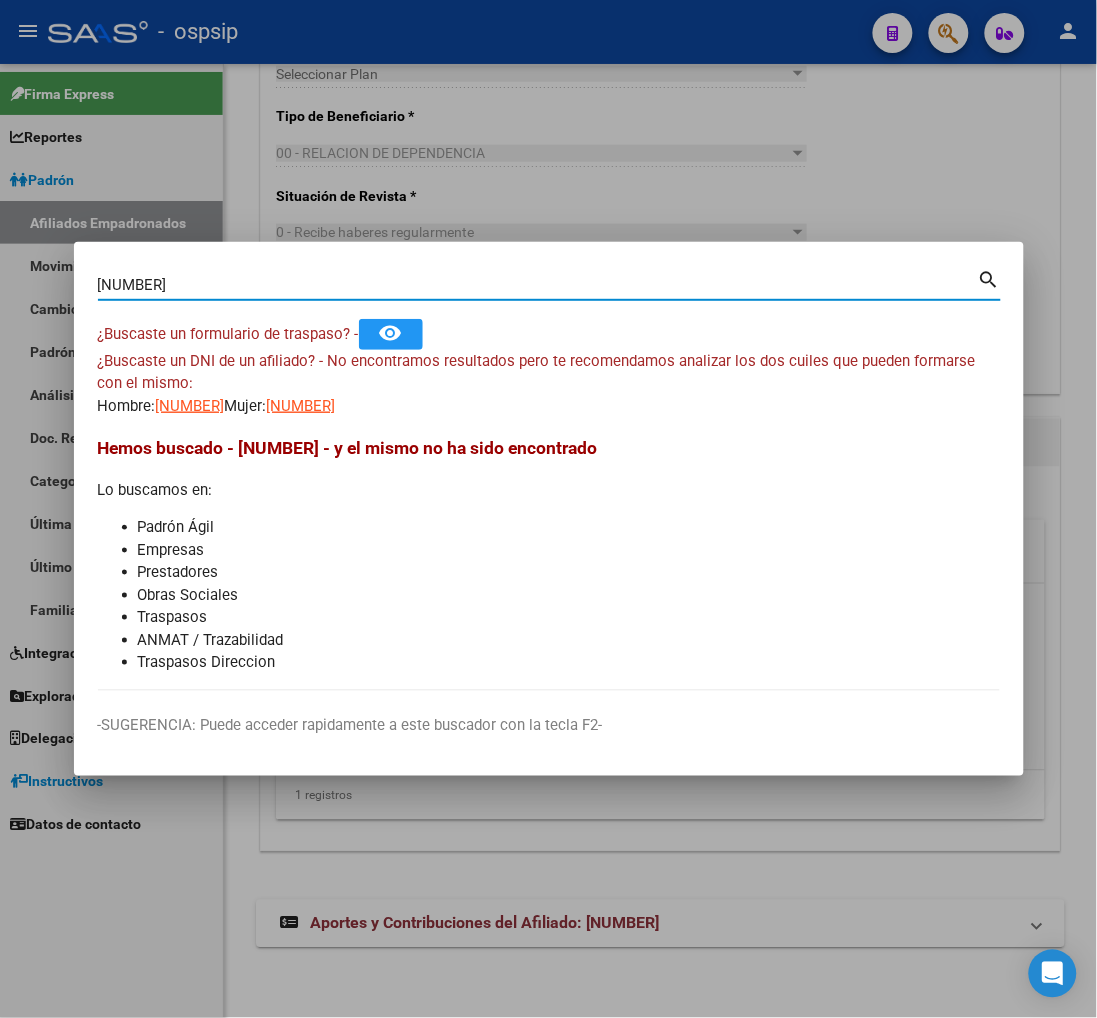 click on "27874885" at bounding box center [538, 285] 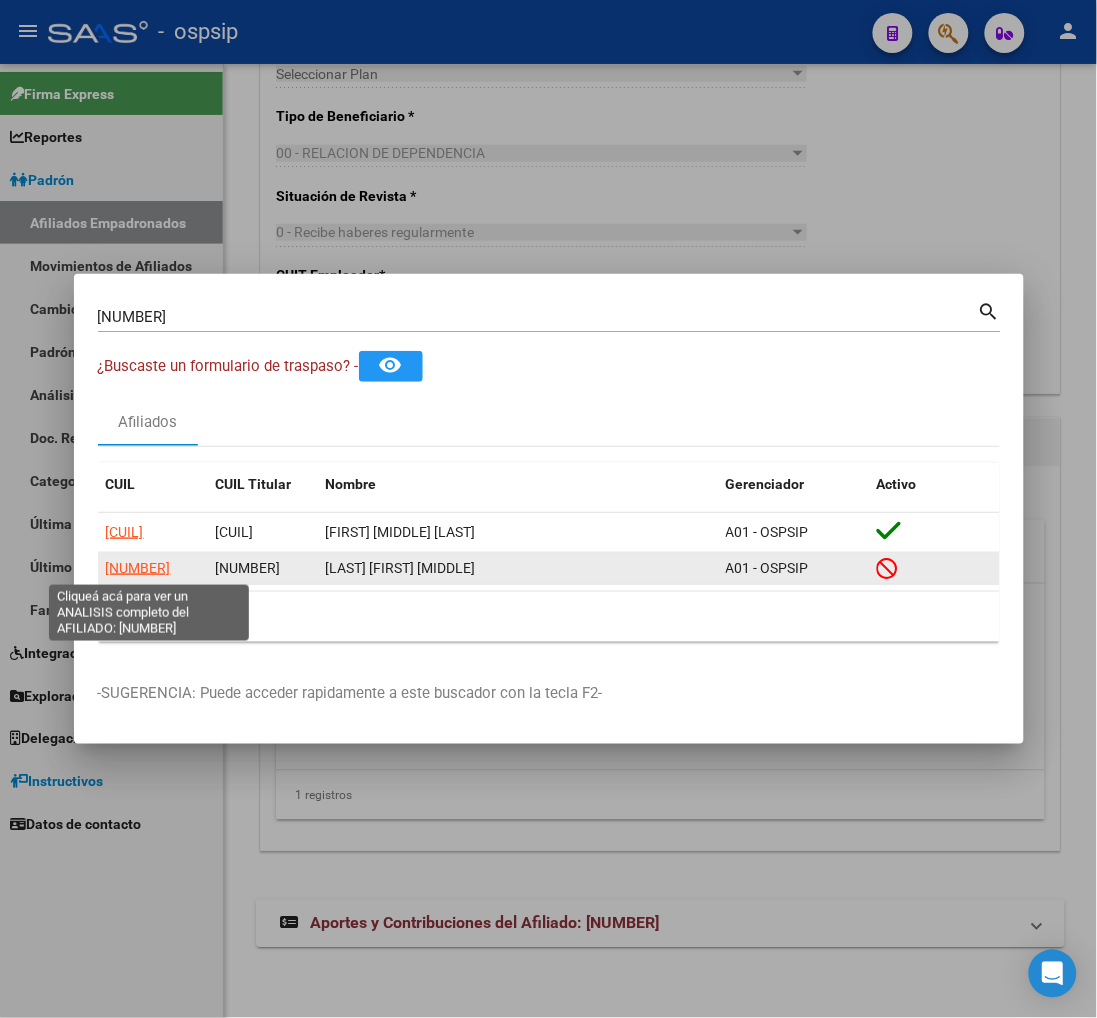 click on "20273742485" 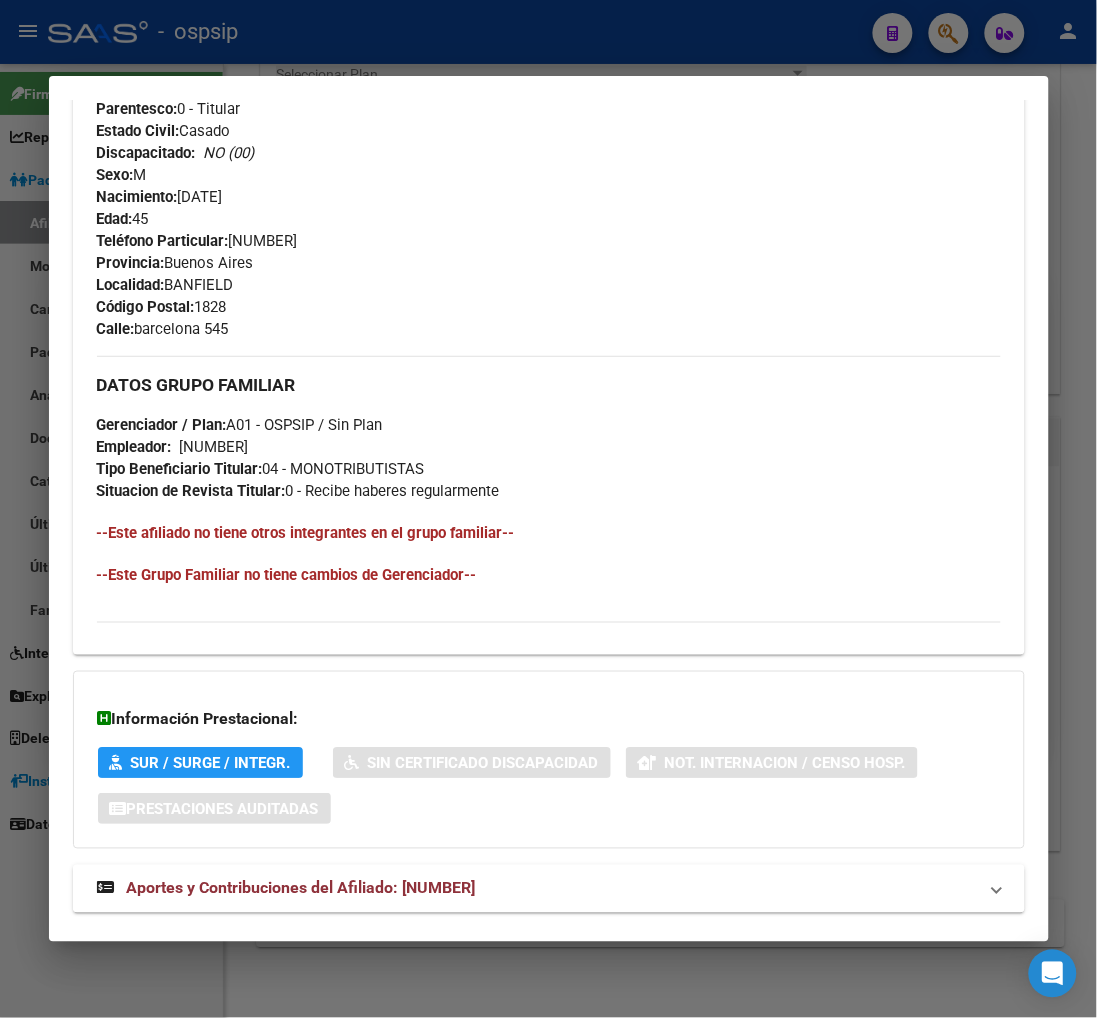 scroll, scrollTop: 936, scrollLeft: 0, axis: vertical 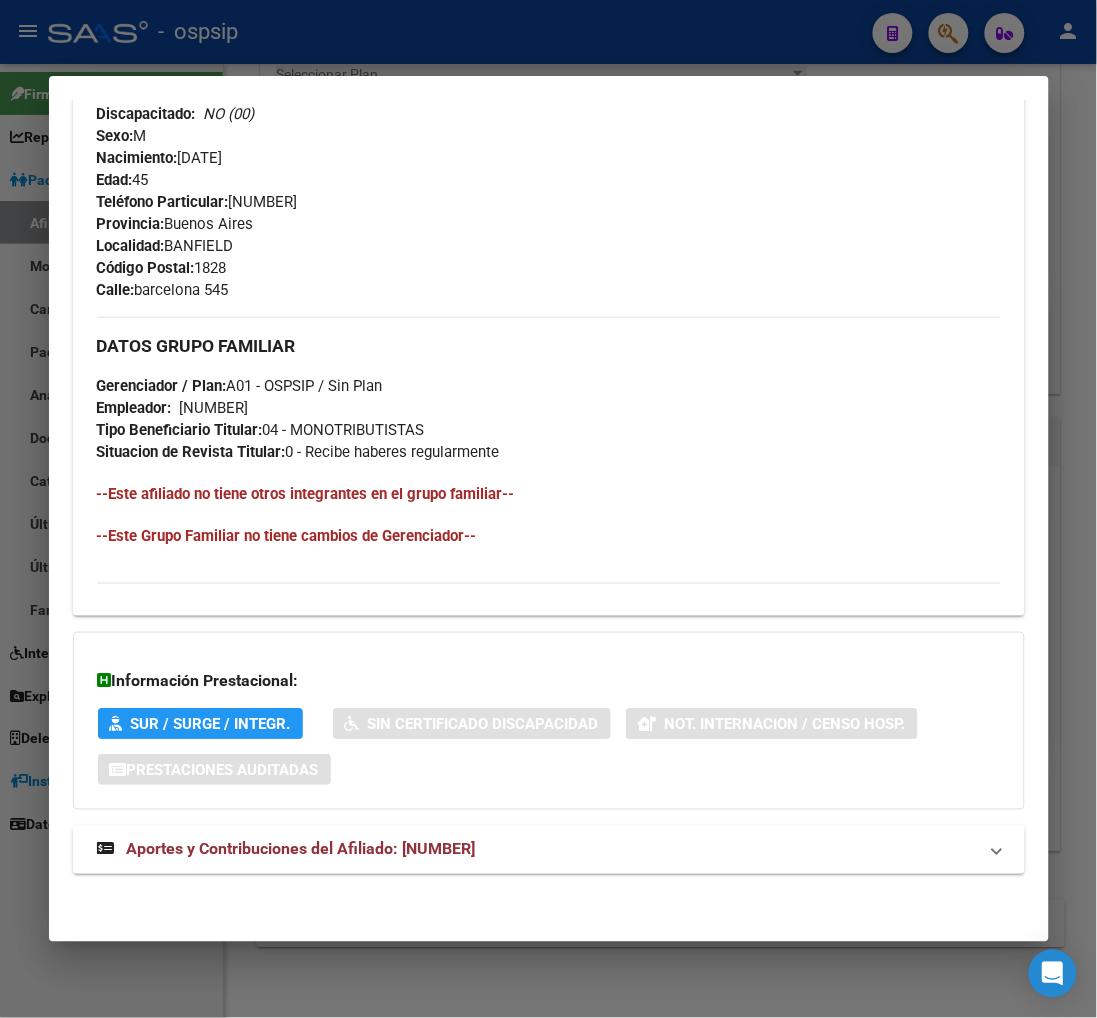 click on "Aportes y Contribuciones del Afiliado: 20273742485" at bounding box center (301, 849) 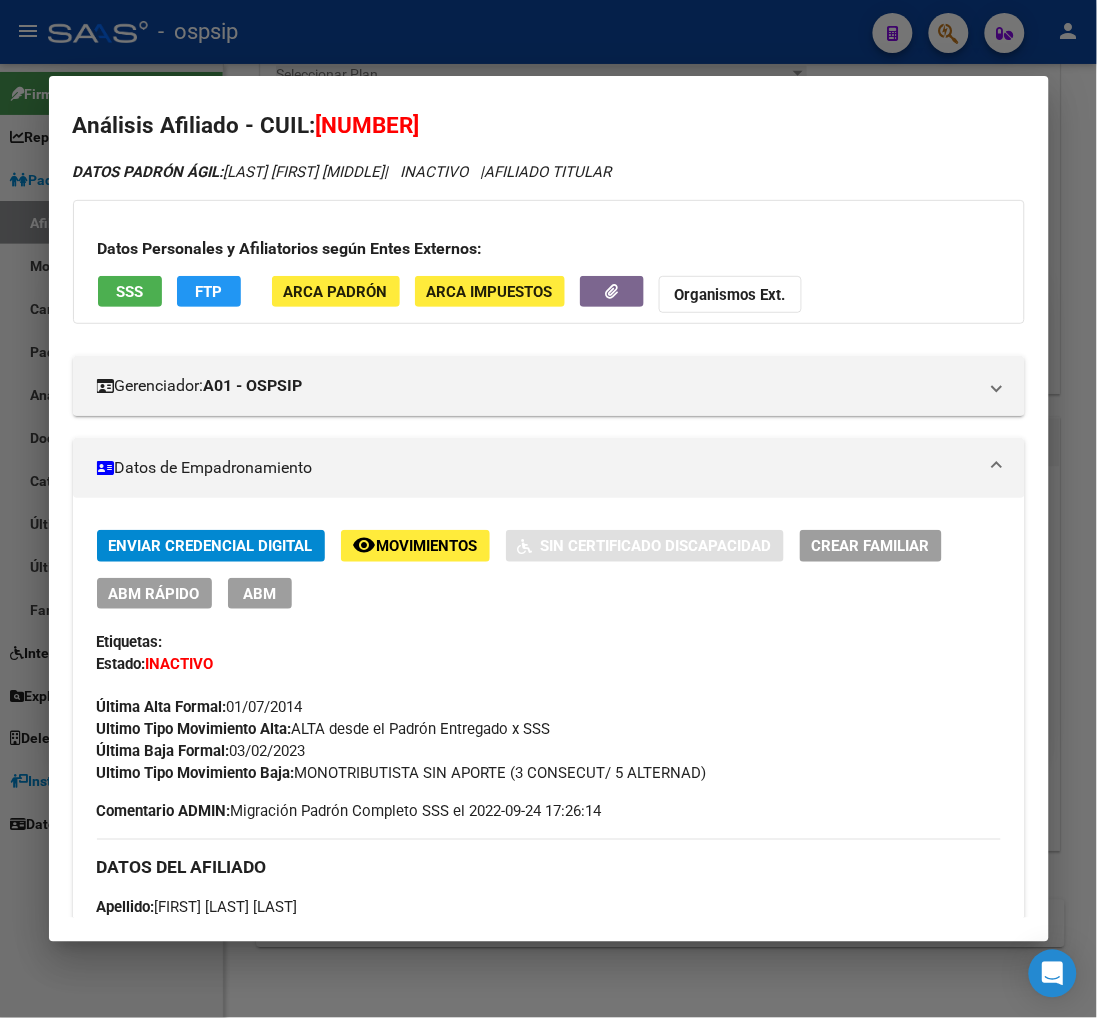 scroll, scrollTop: 0, scrollLeft: 0, axis: both 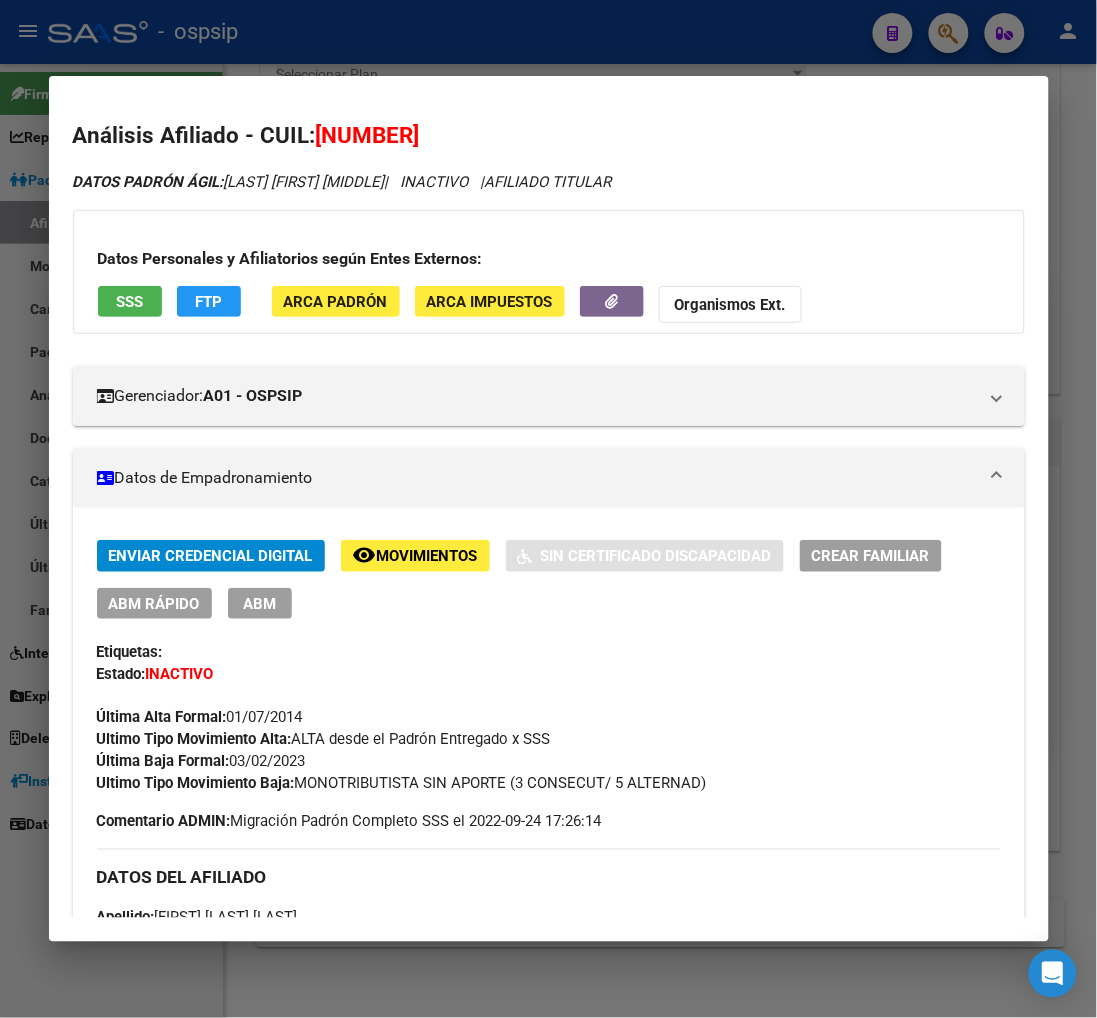 click on "Movimientos" 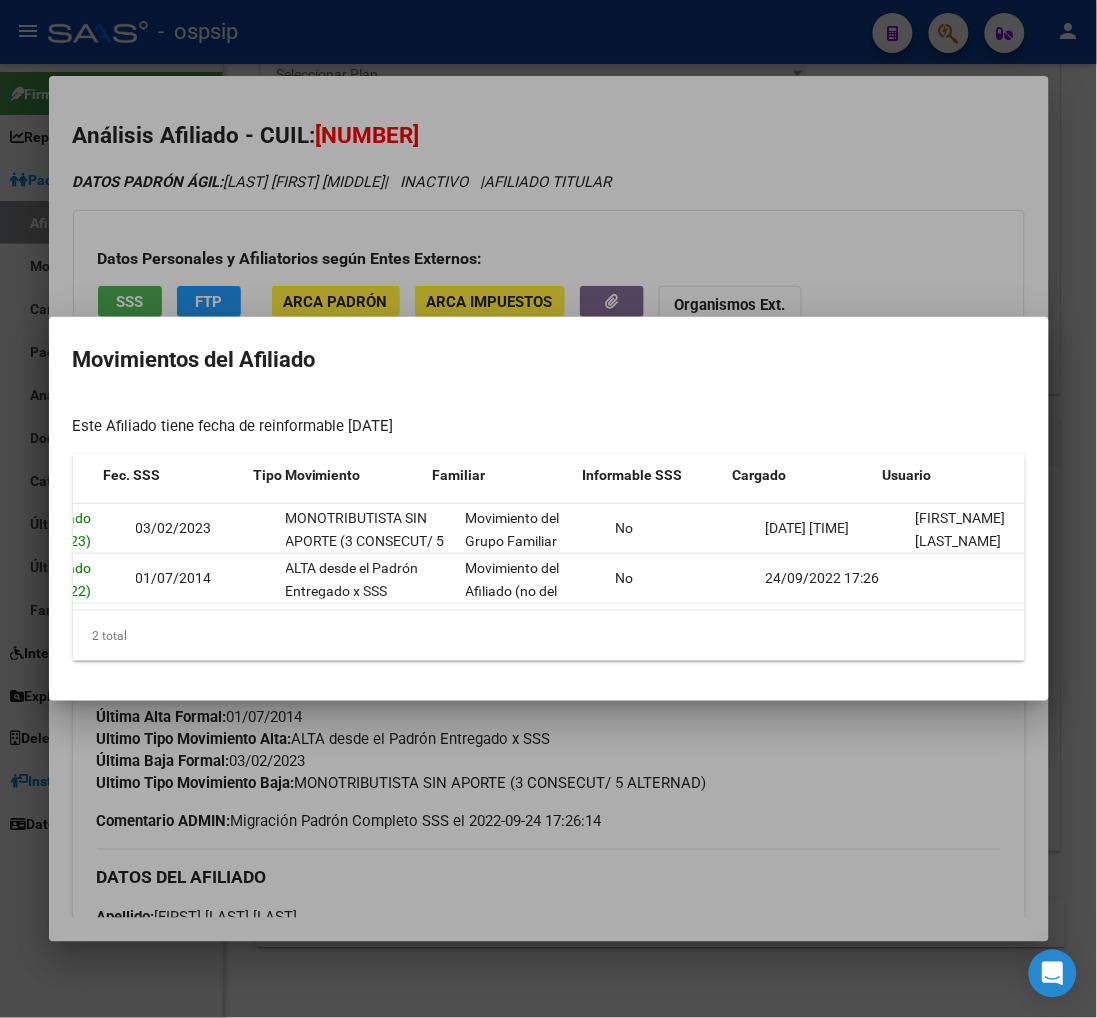 scroll, scrollTop: 0, scrollLeft: 327, axis: horizontal 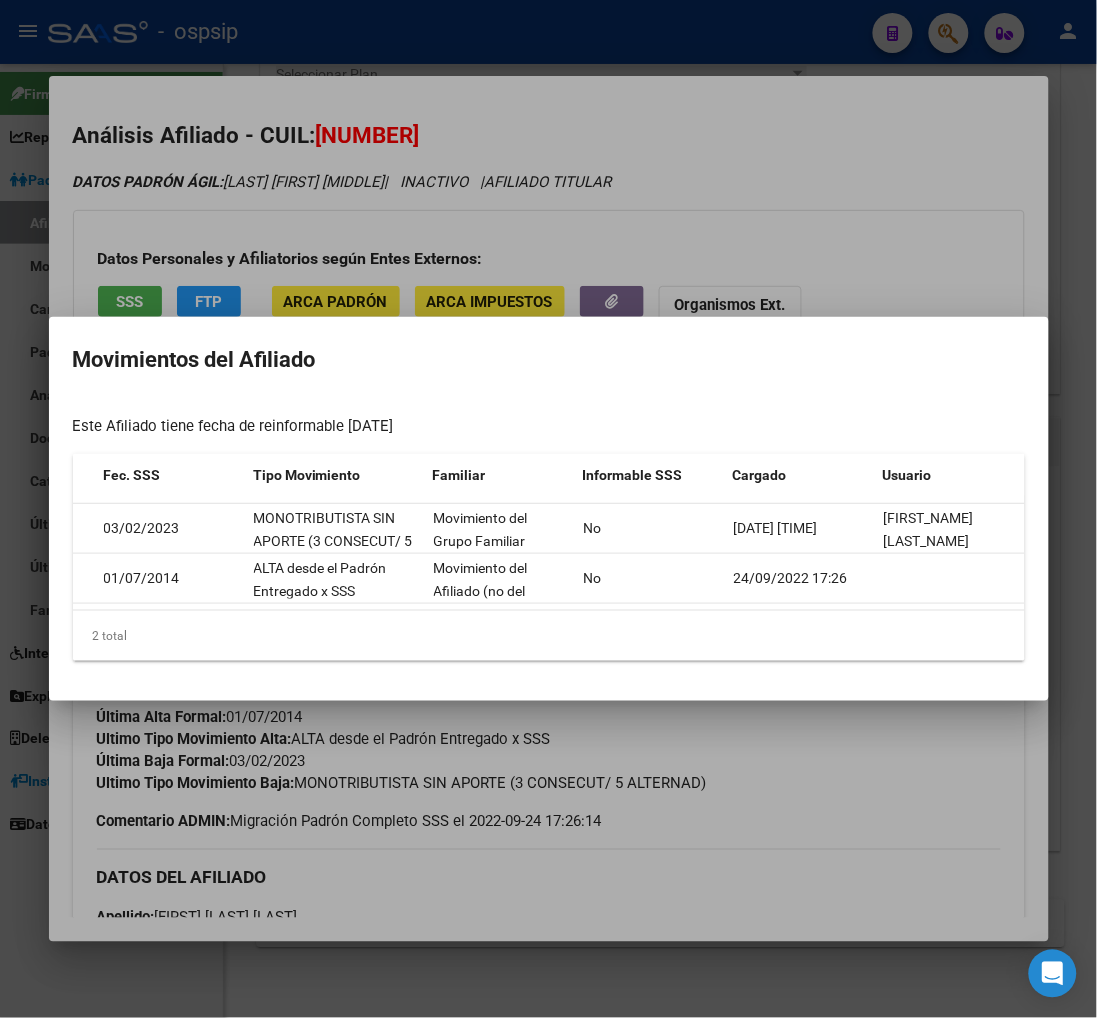 drag, startPoint x: 844, startPoint y: 801, endPoint x: 840, endPoint y: 791, distance: 10.770329 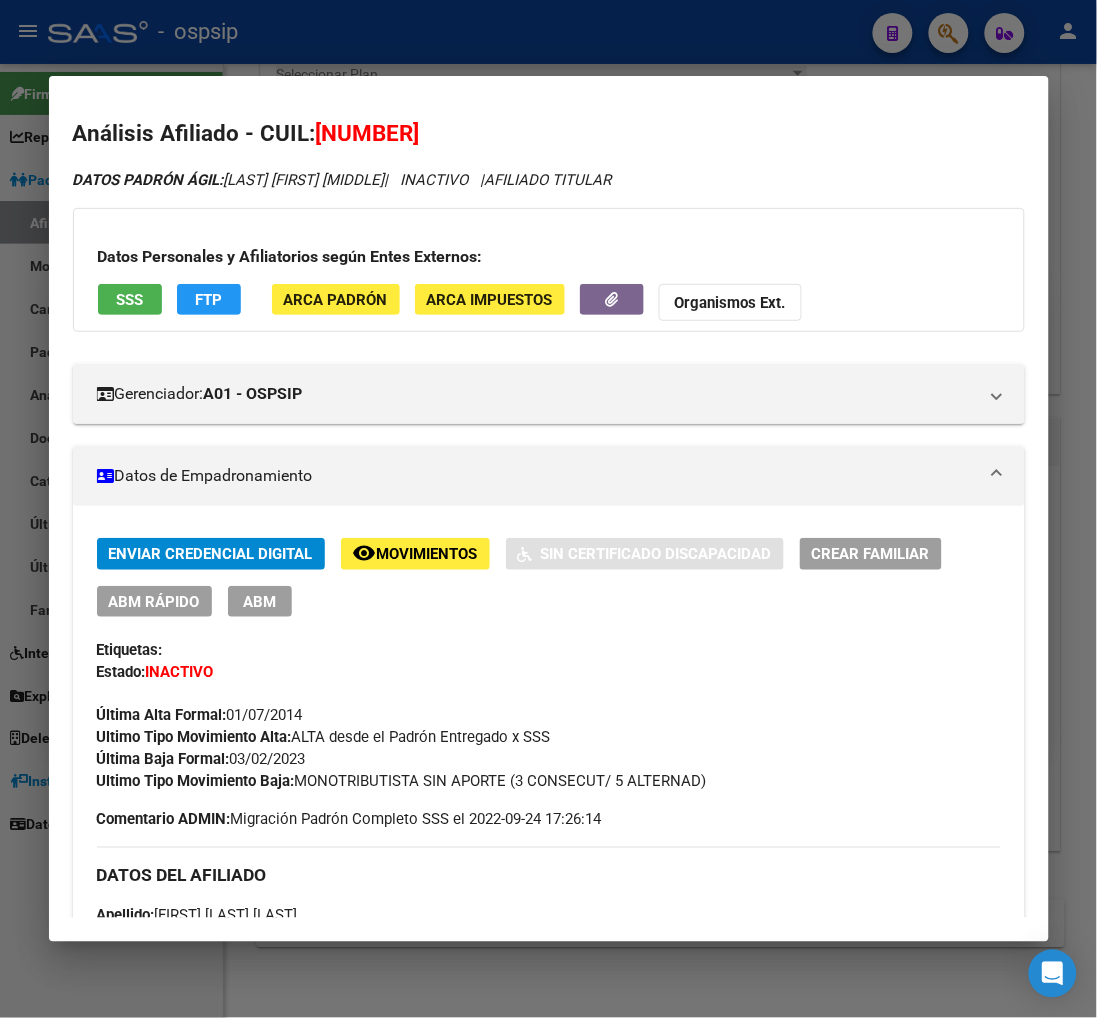 scroll, scrollTop: 0, scrollLeft: 0, axis: both 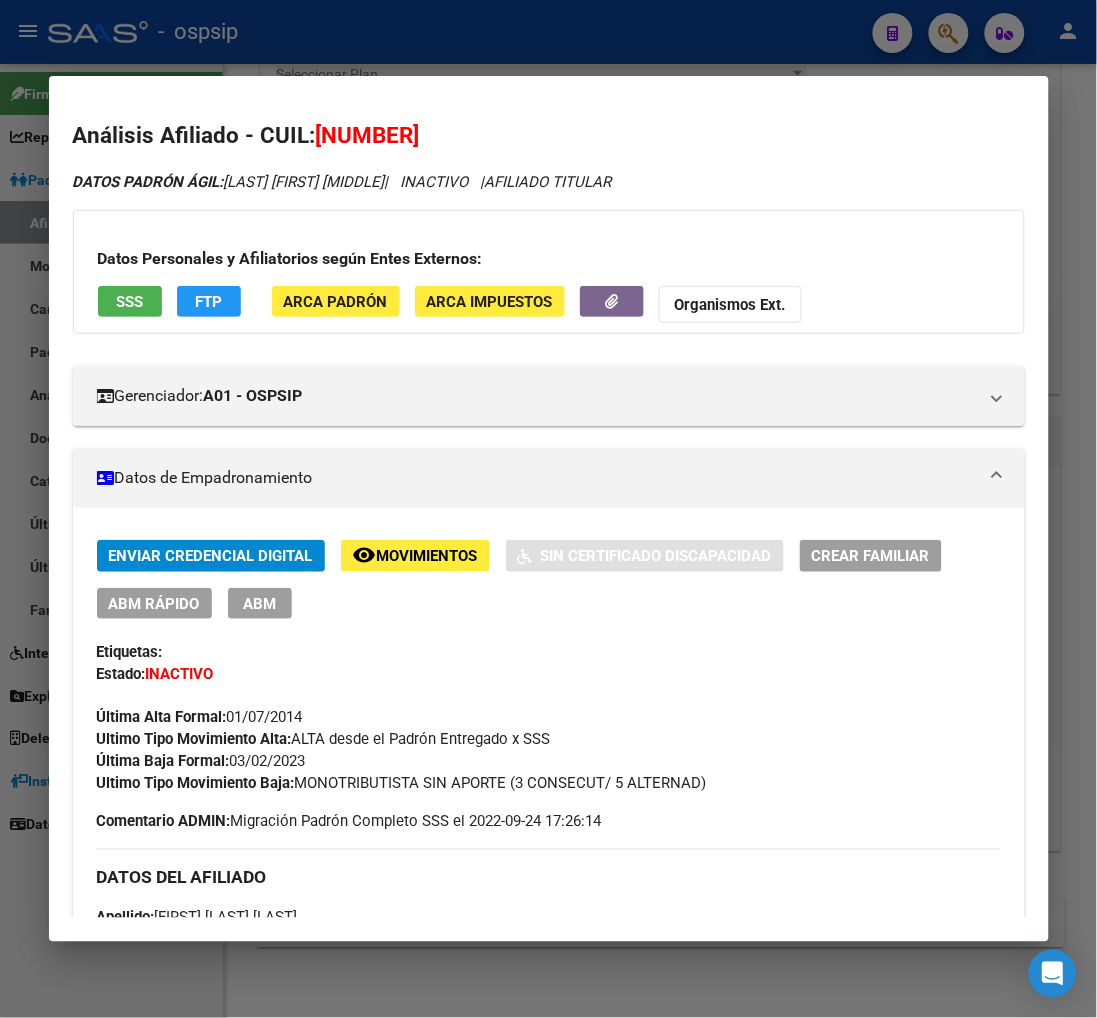 click on "ABM" at bounding box center (259, 604) 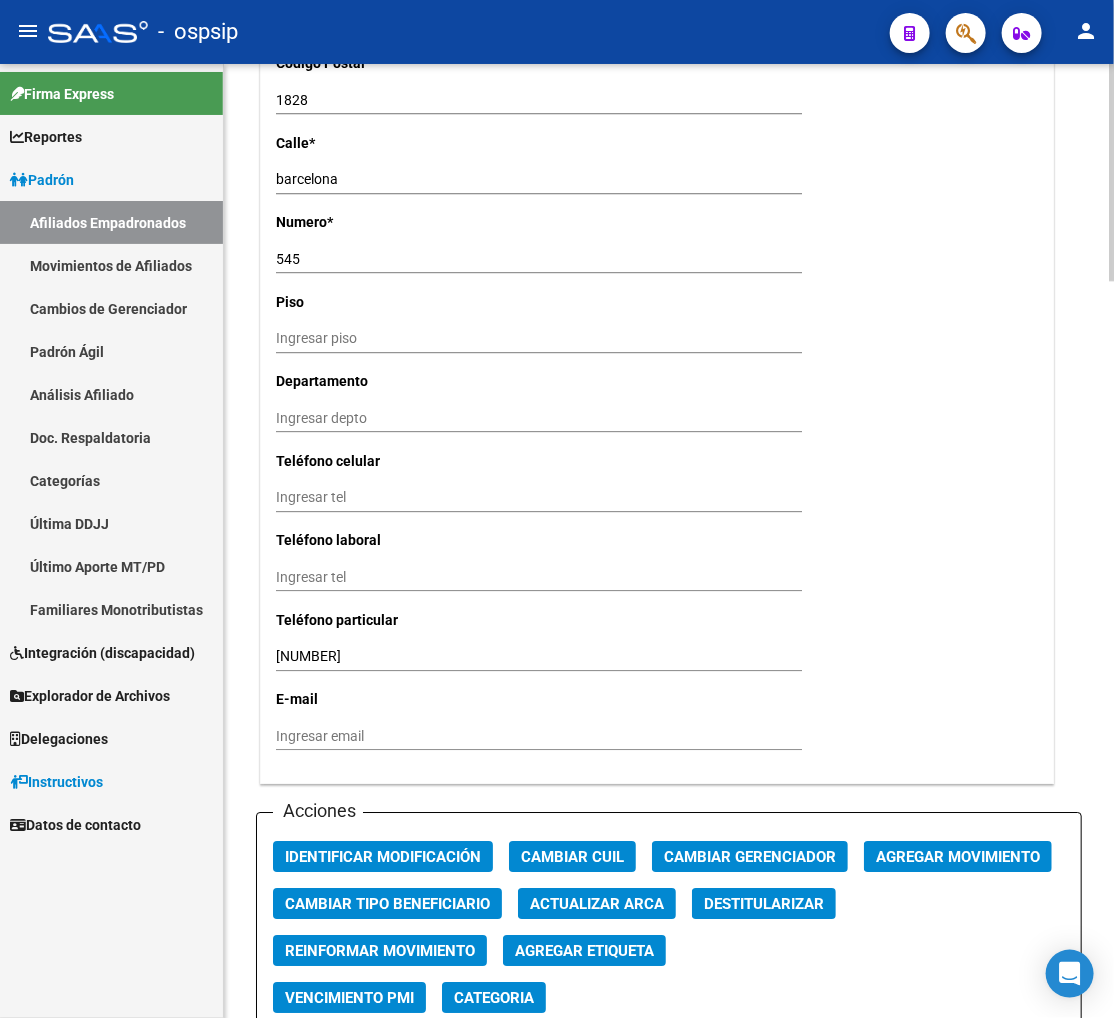 scroll, scrollTop: 1777, scrollLeft: 0, axis: vertical 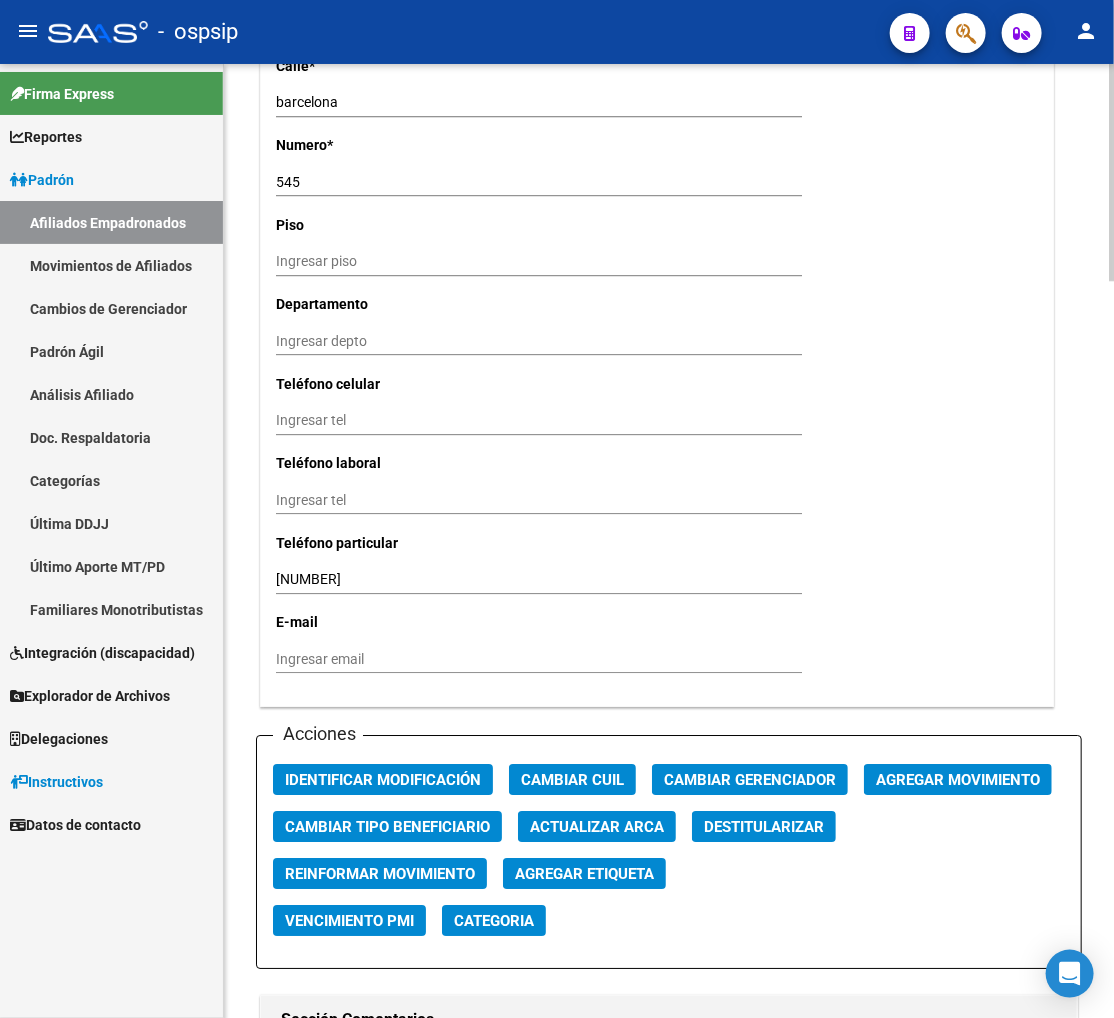 click on "Agregar Movimiento" 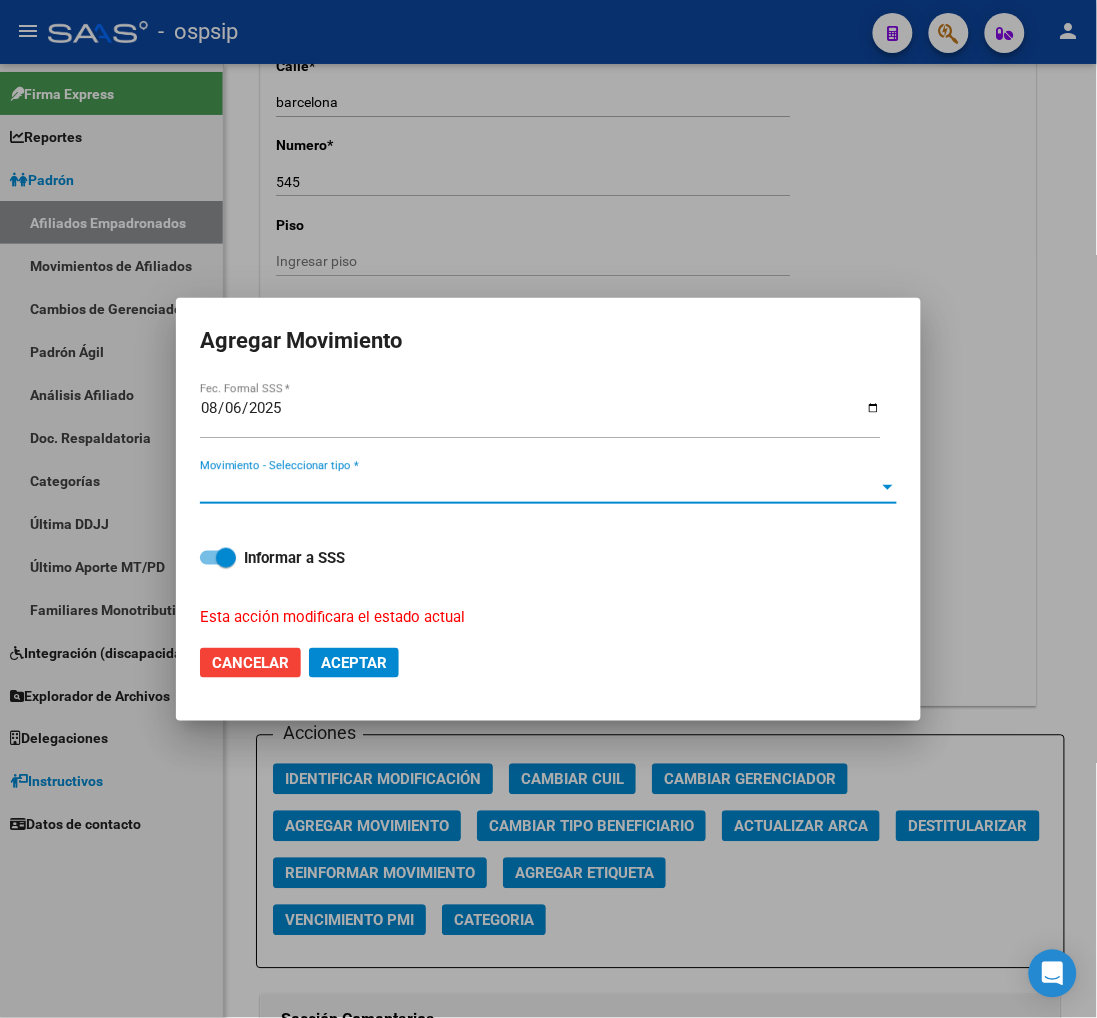 click on "Movimiento - Seleccionar tipo *" at bounding box center [539, 488] 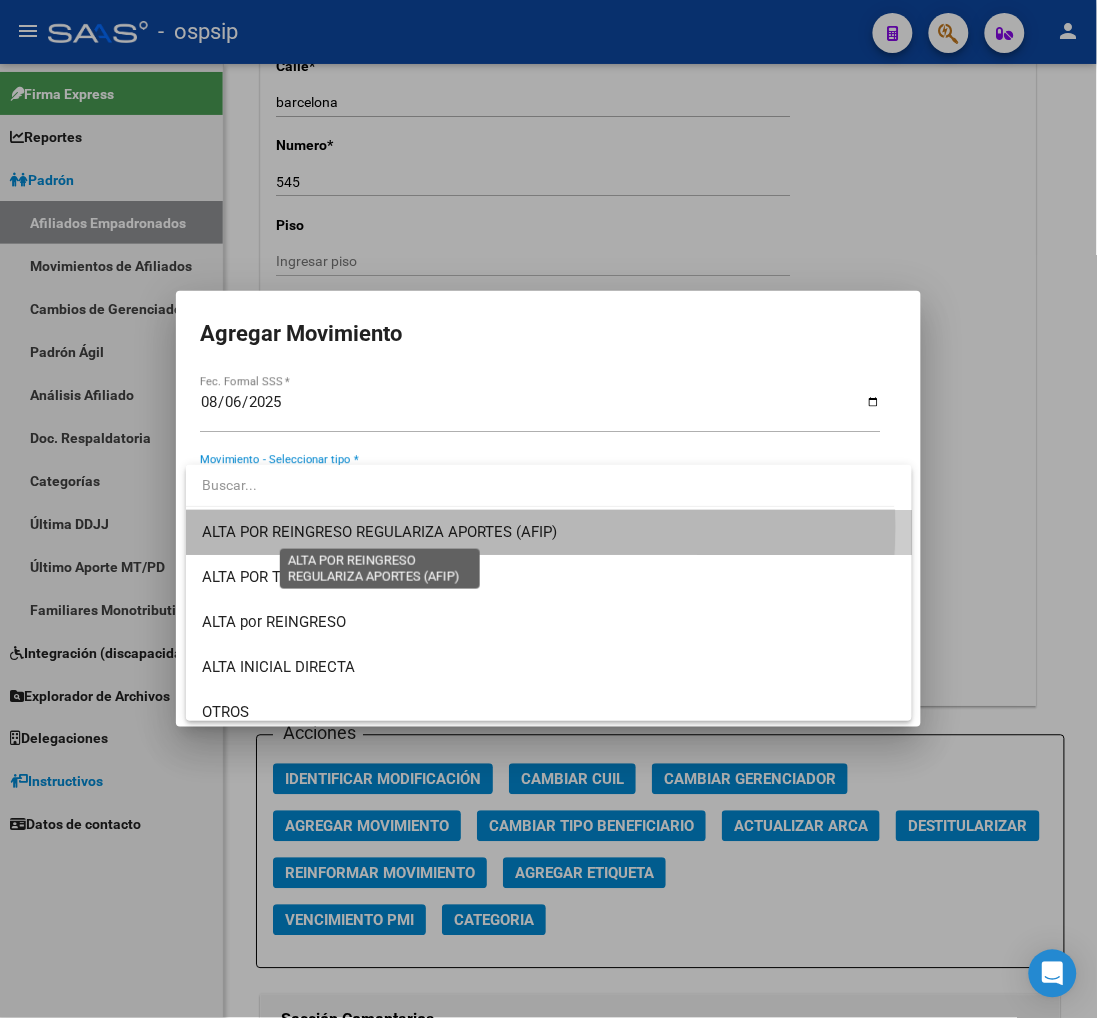 click on "ALTA POR REINGRESO REGULARIZA APORTES (AFIP)" at bounding box center [379, 532] 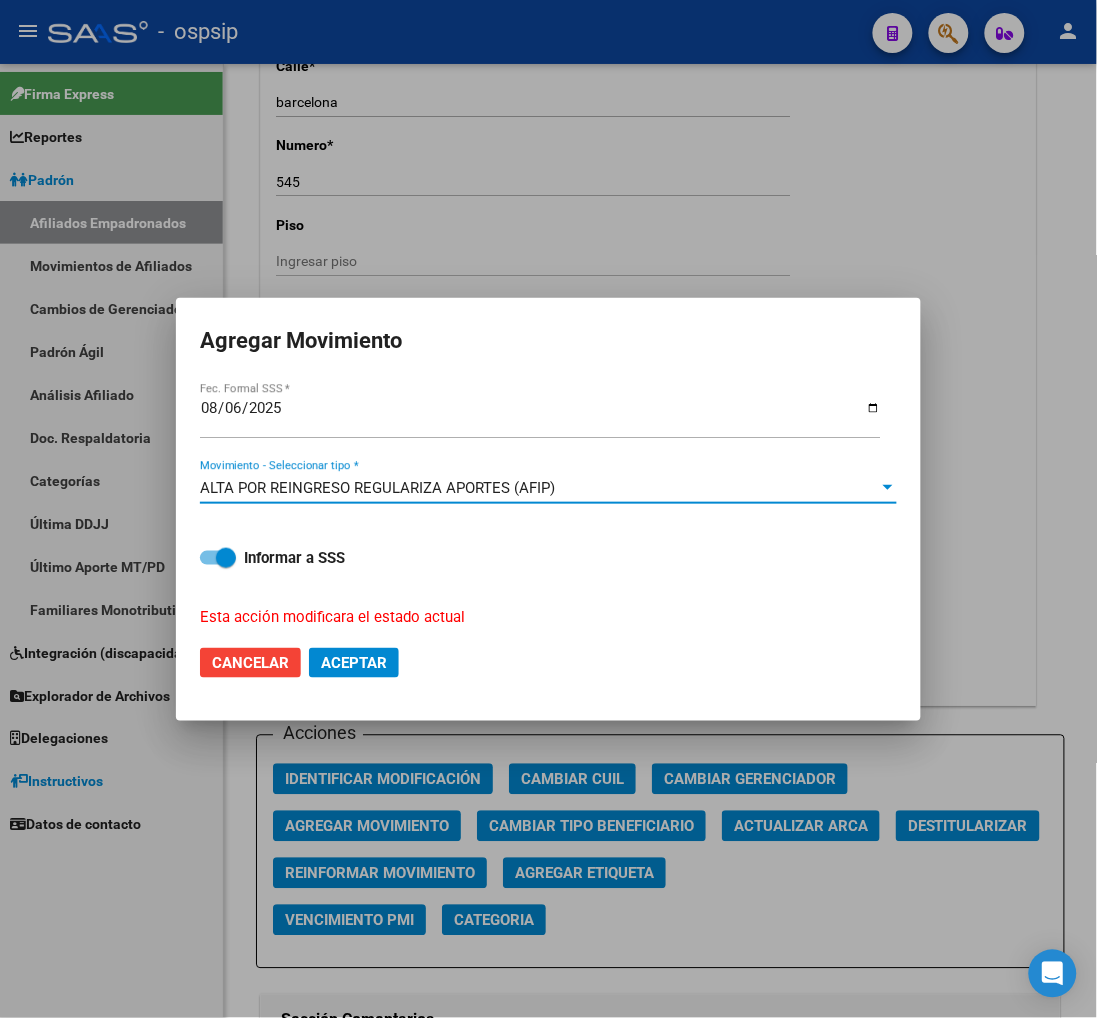 click on "Aceptar" 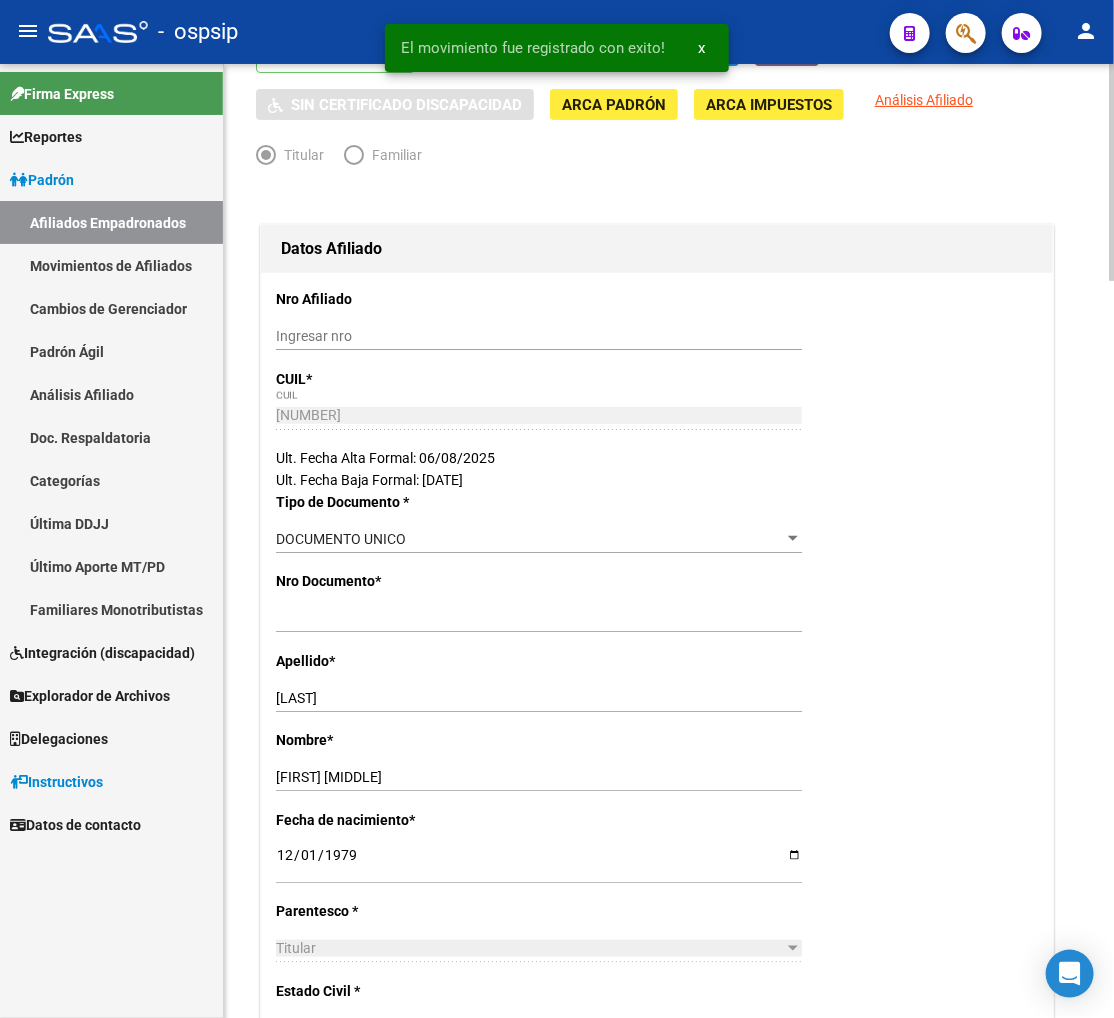 scroll, scrollTop: 0, scrollLeft: 0, axis: both 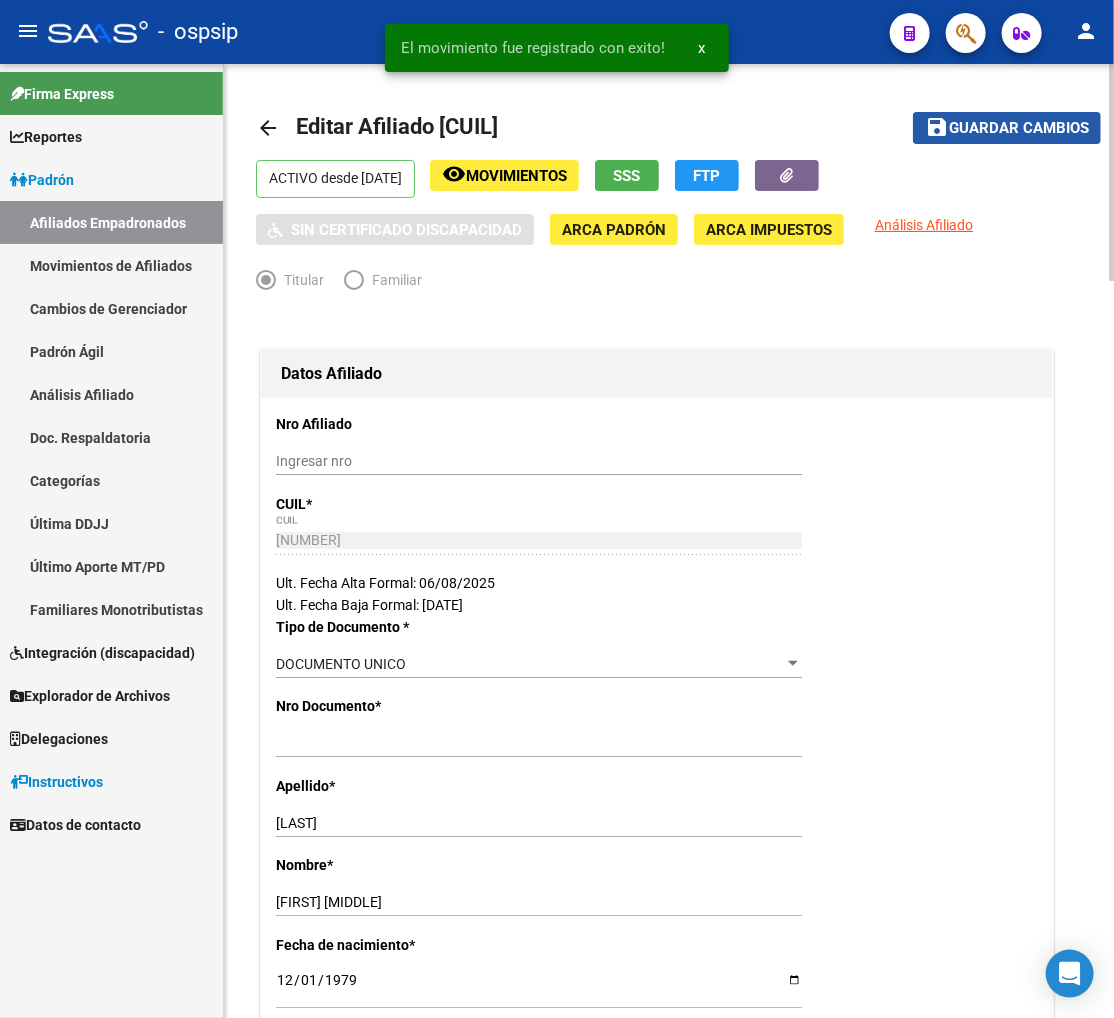 click on "Guardar cambios" 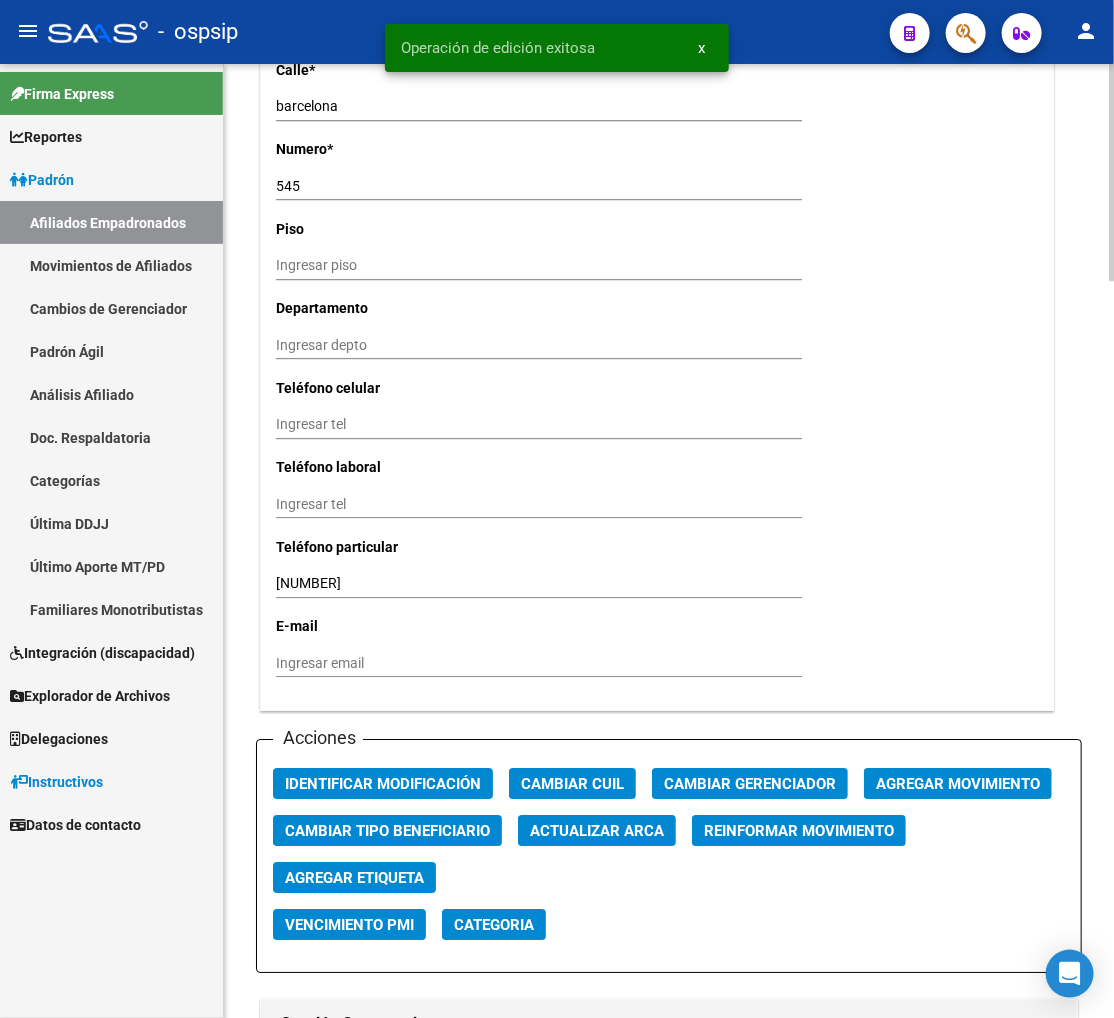 scroll, scrollTop: 1777, scrollLeft: 0, axis: vertical 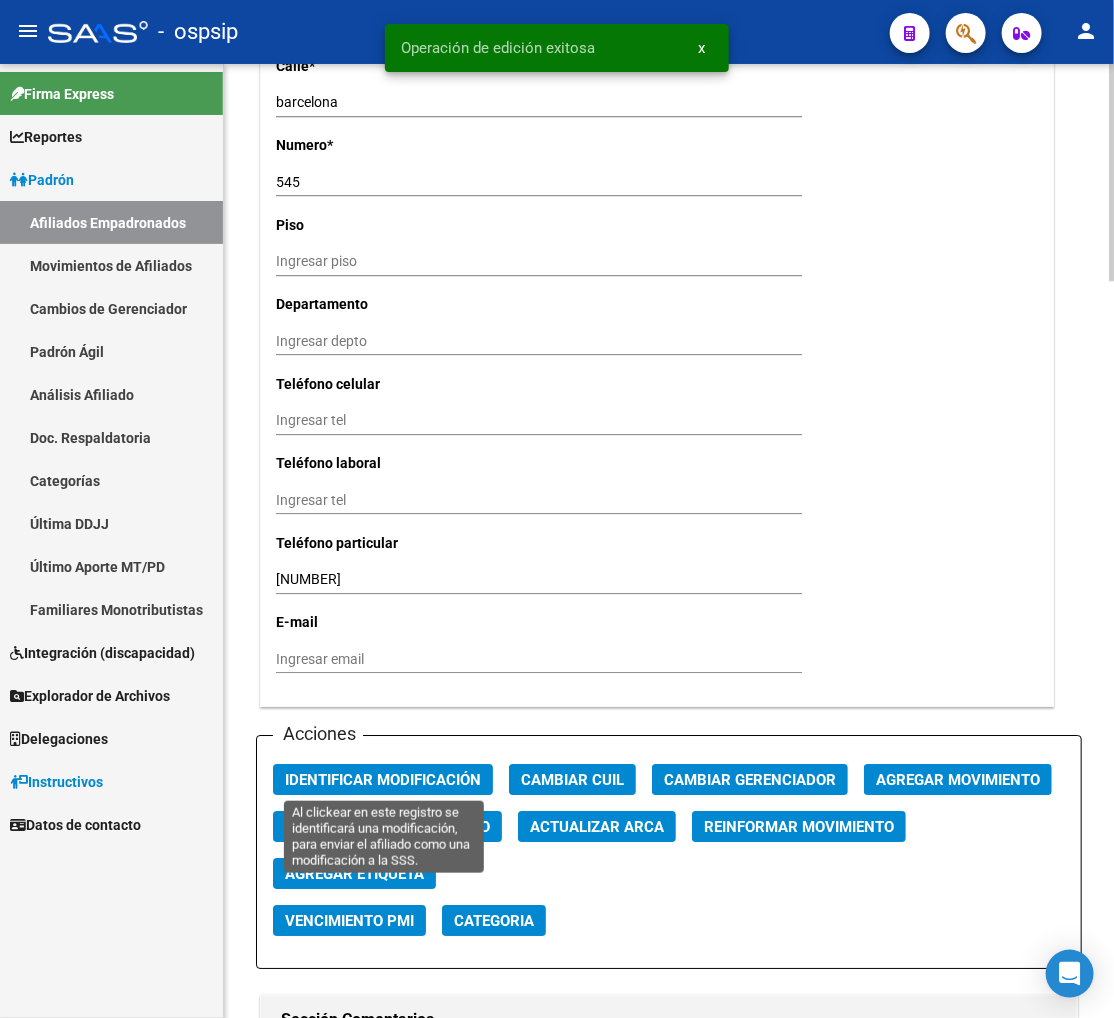 click on "Identificar Modificación" 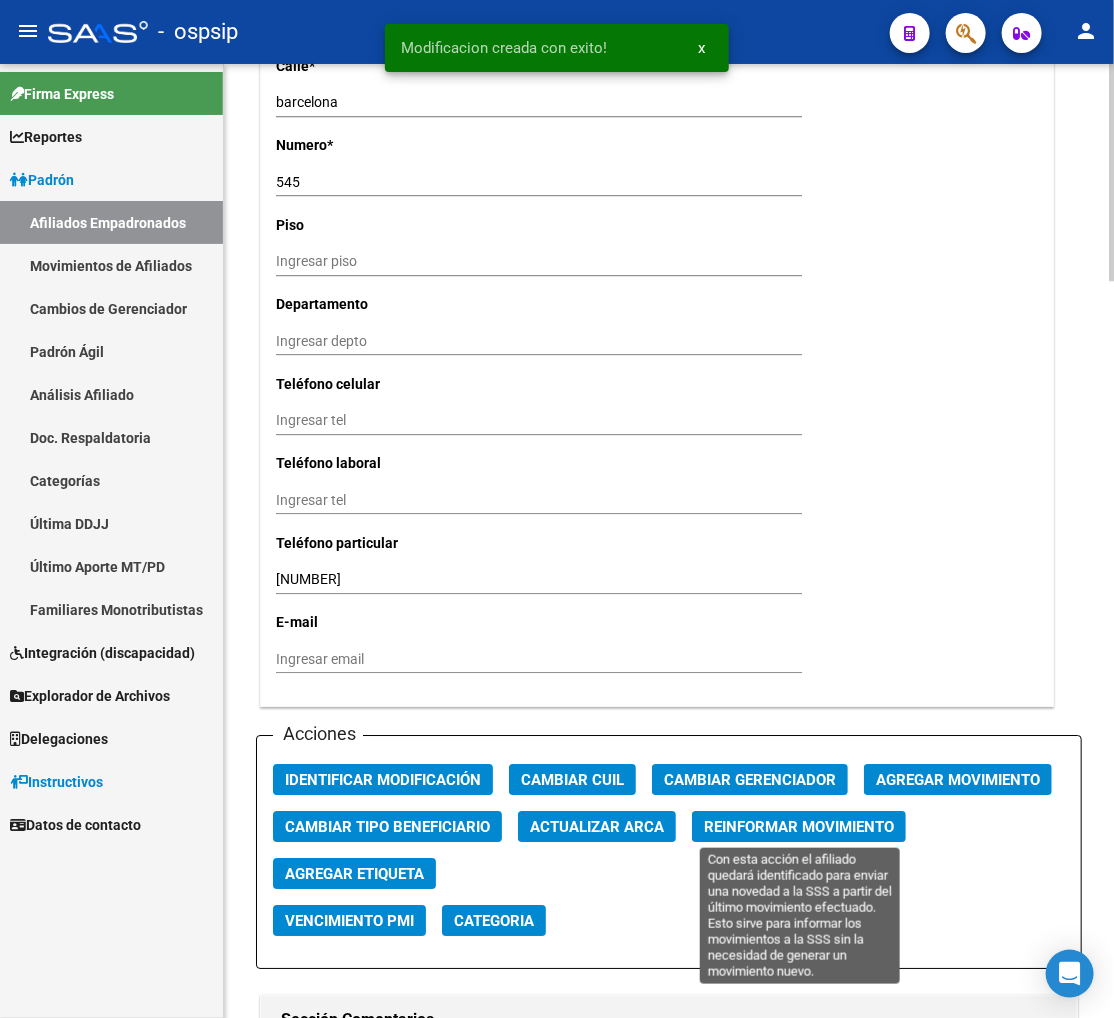 click on "Reinformar Movimiento" 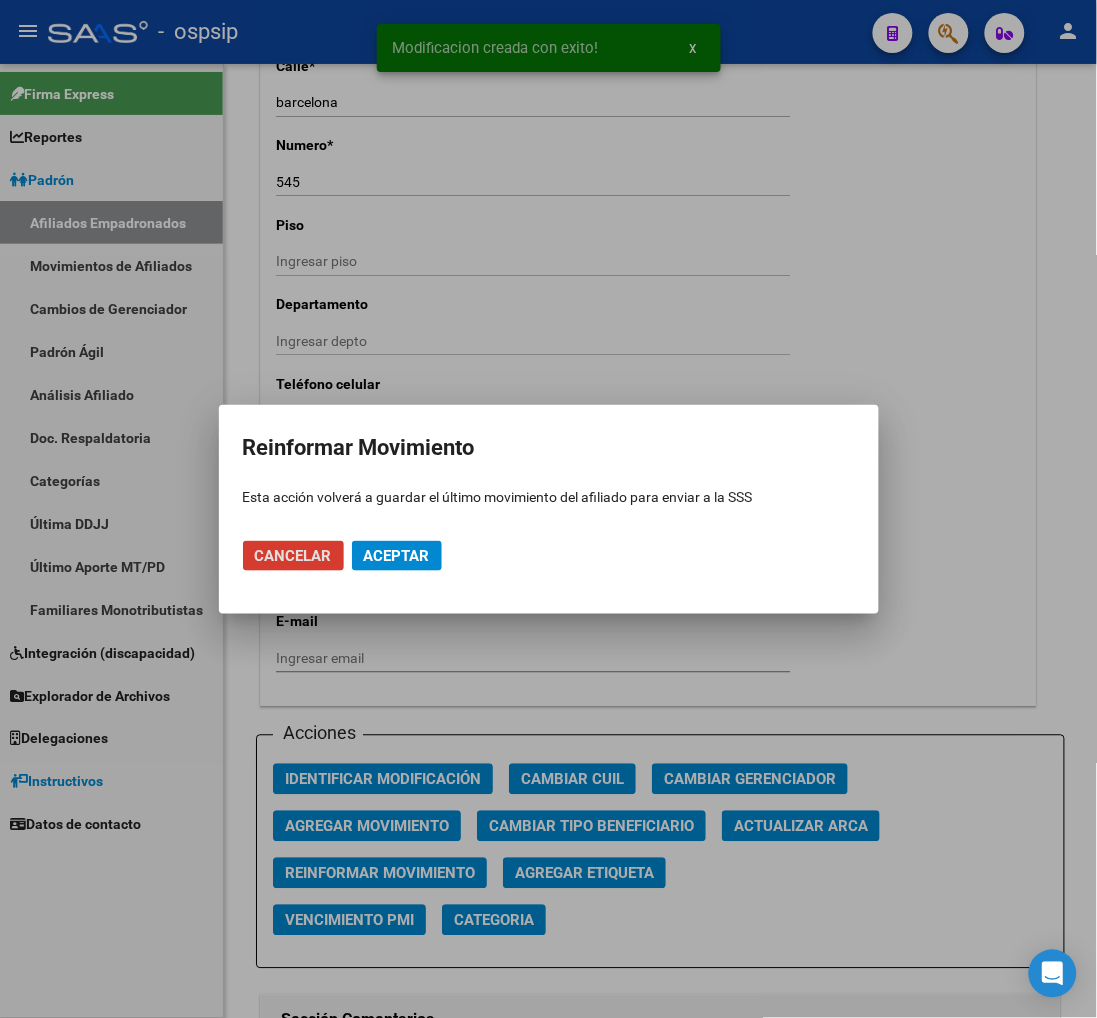 click on "Aceptar" at bounding box center (397, 556) 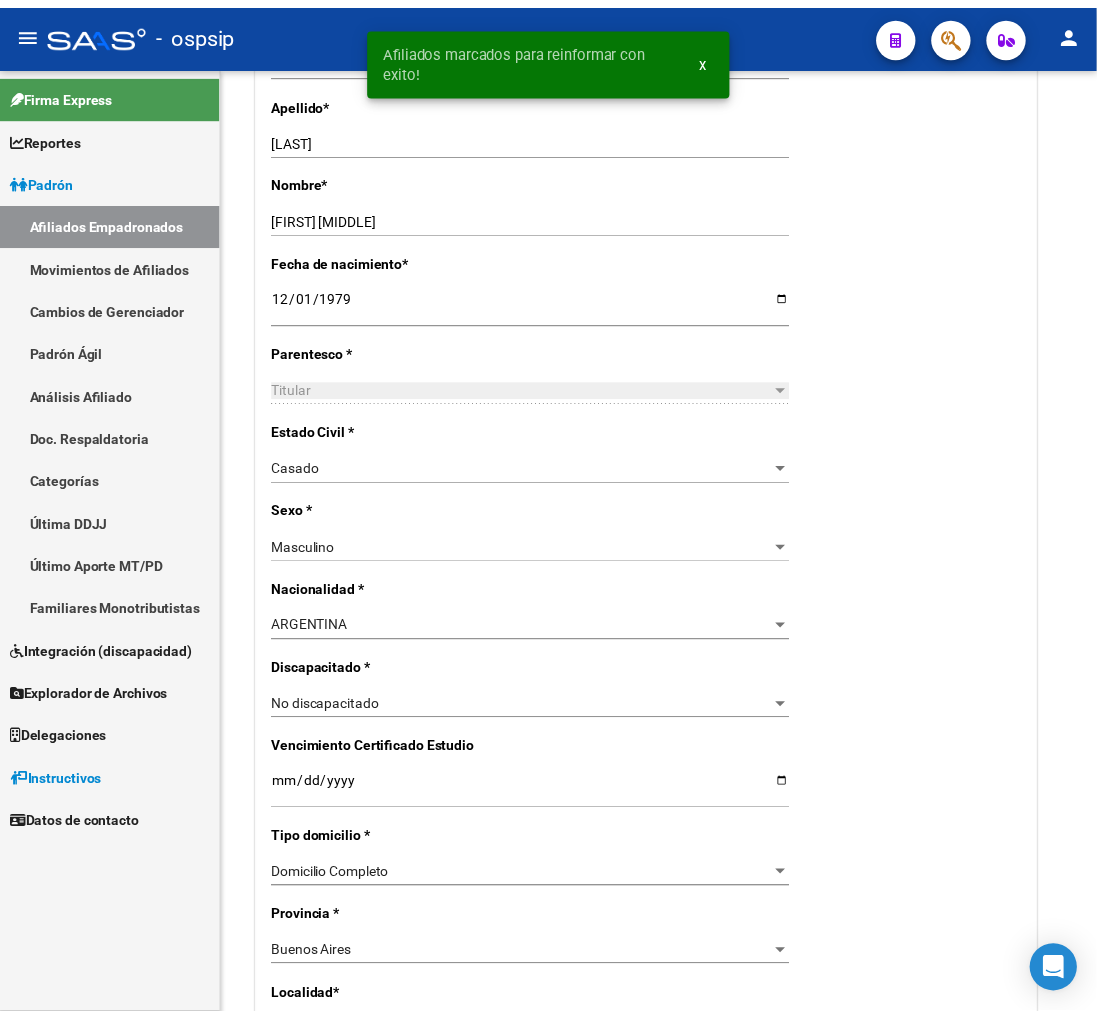 scroll, scrollTop: 555, scrollLeft: 0, axis: vertical 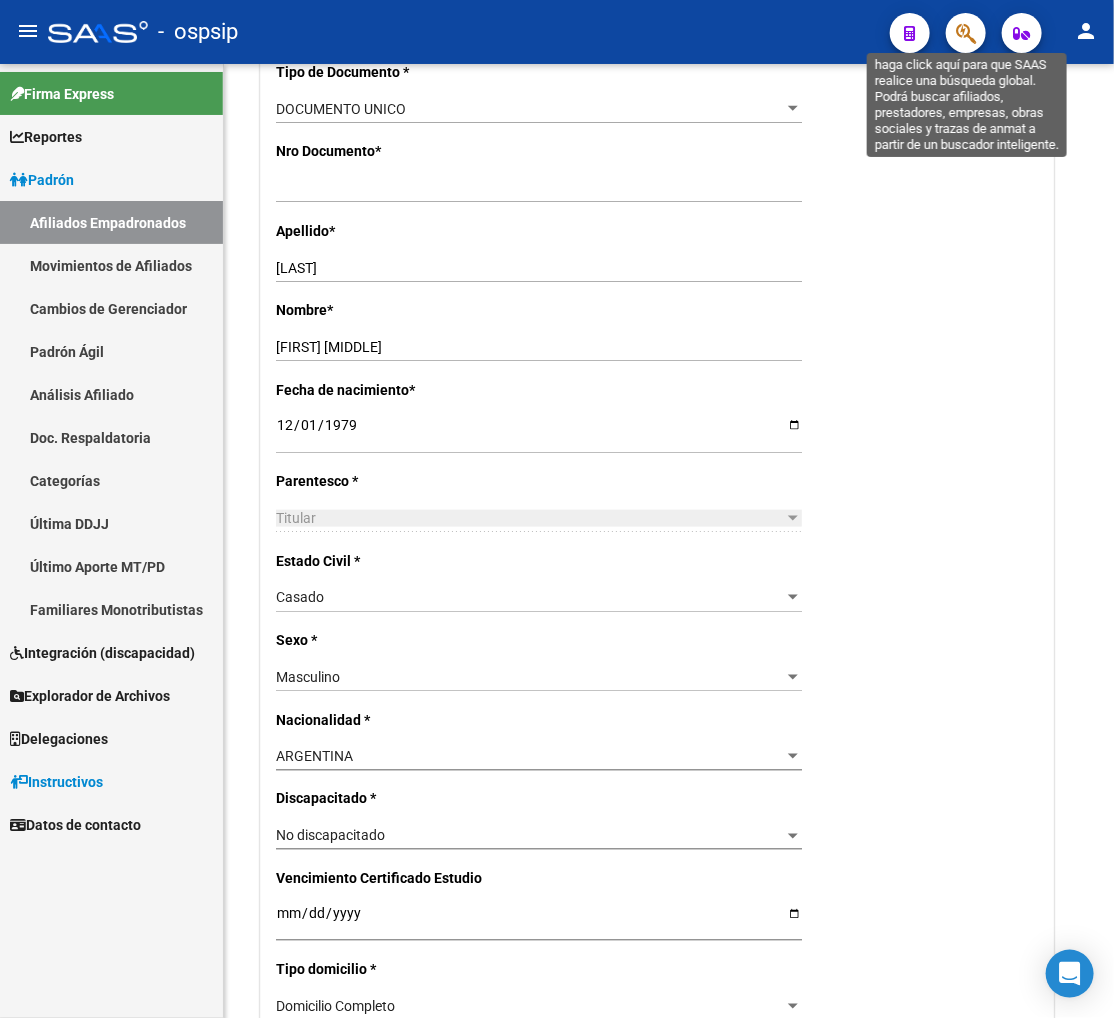 click 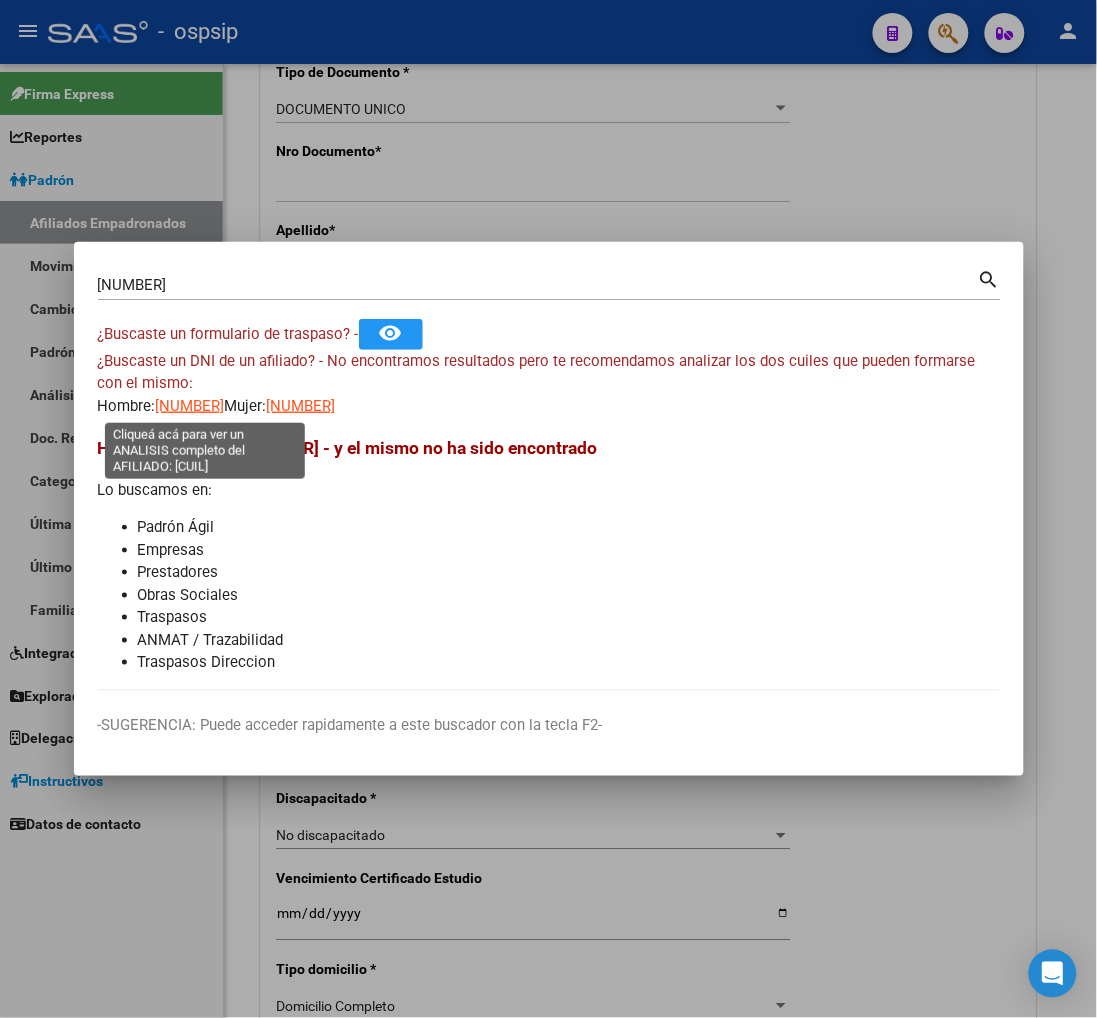 click on "20278748856" at bounding box center [190, 406] 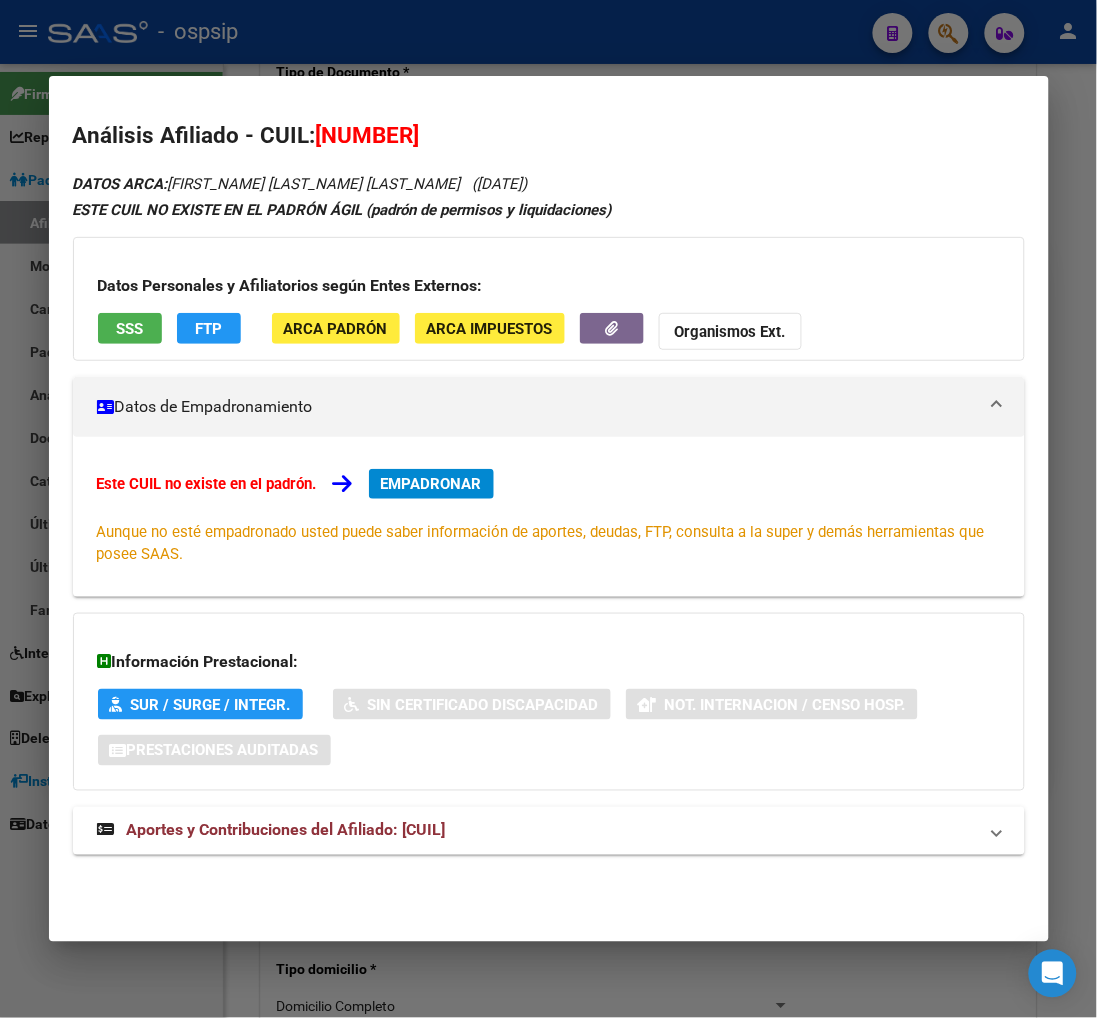 click at bounding box center [548, 509] 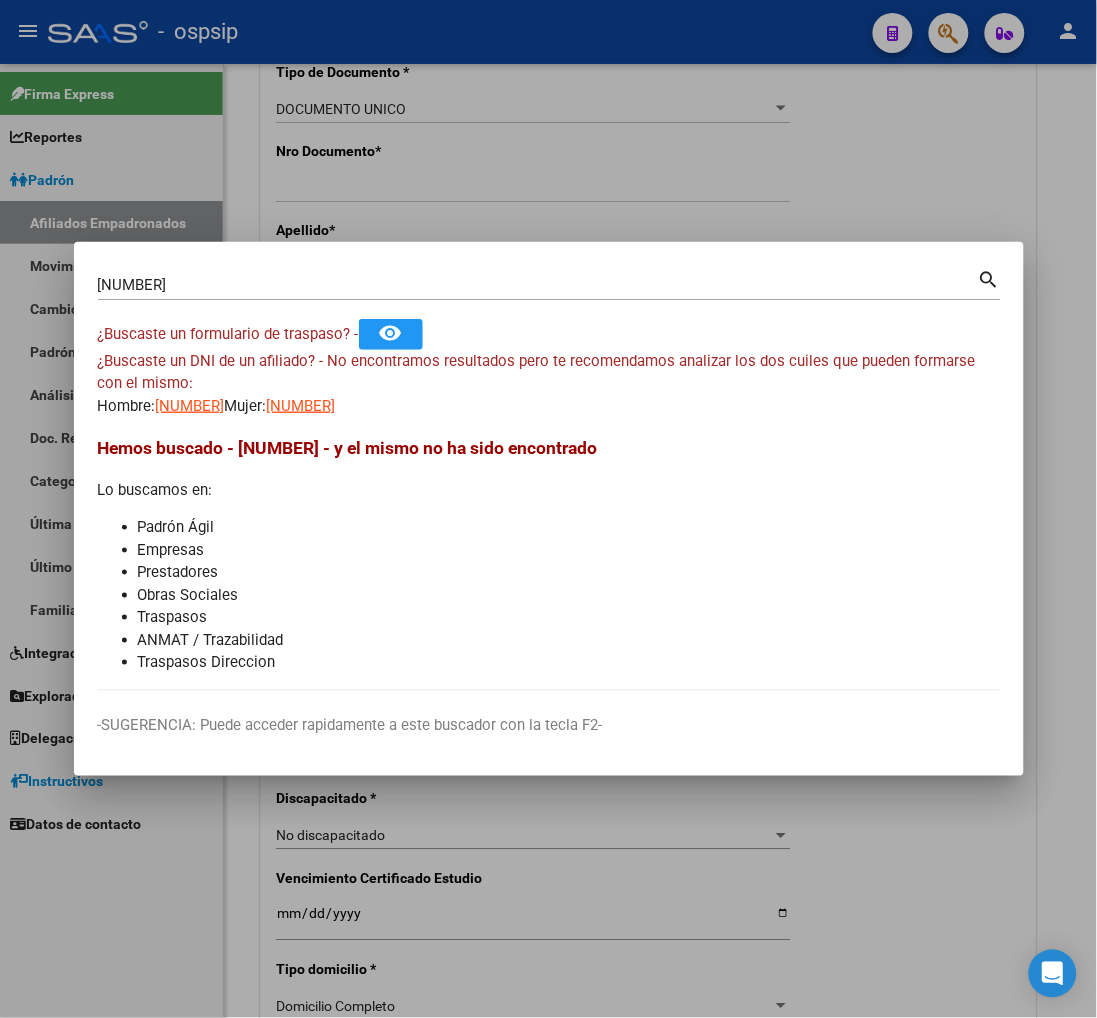 click on "27874885" at bounding box center [538, 285] 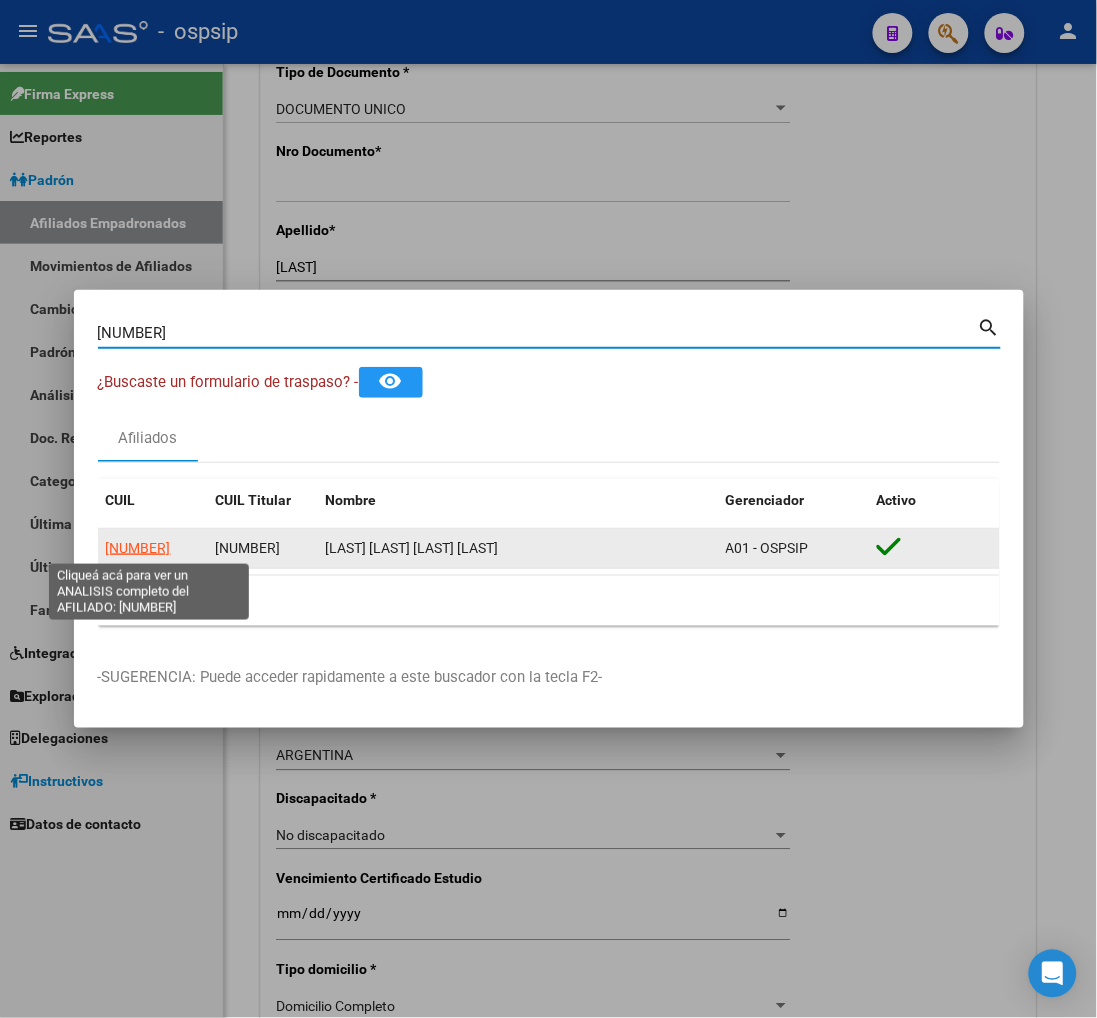 click on "27949729554" 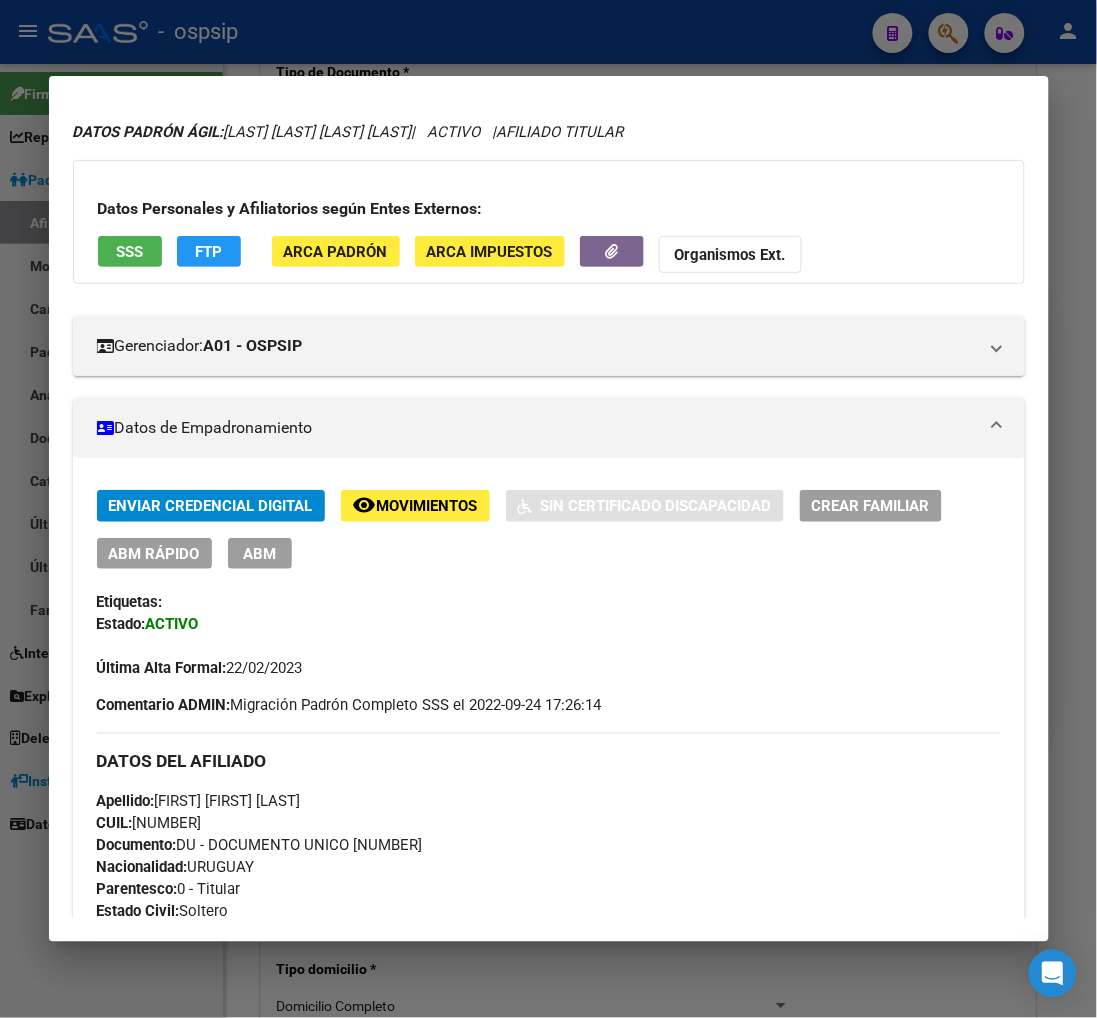 scroll, scrollTop: 0, scrollLeft: 0, axis: both 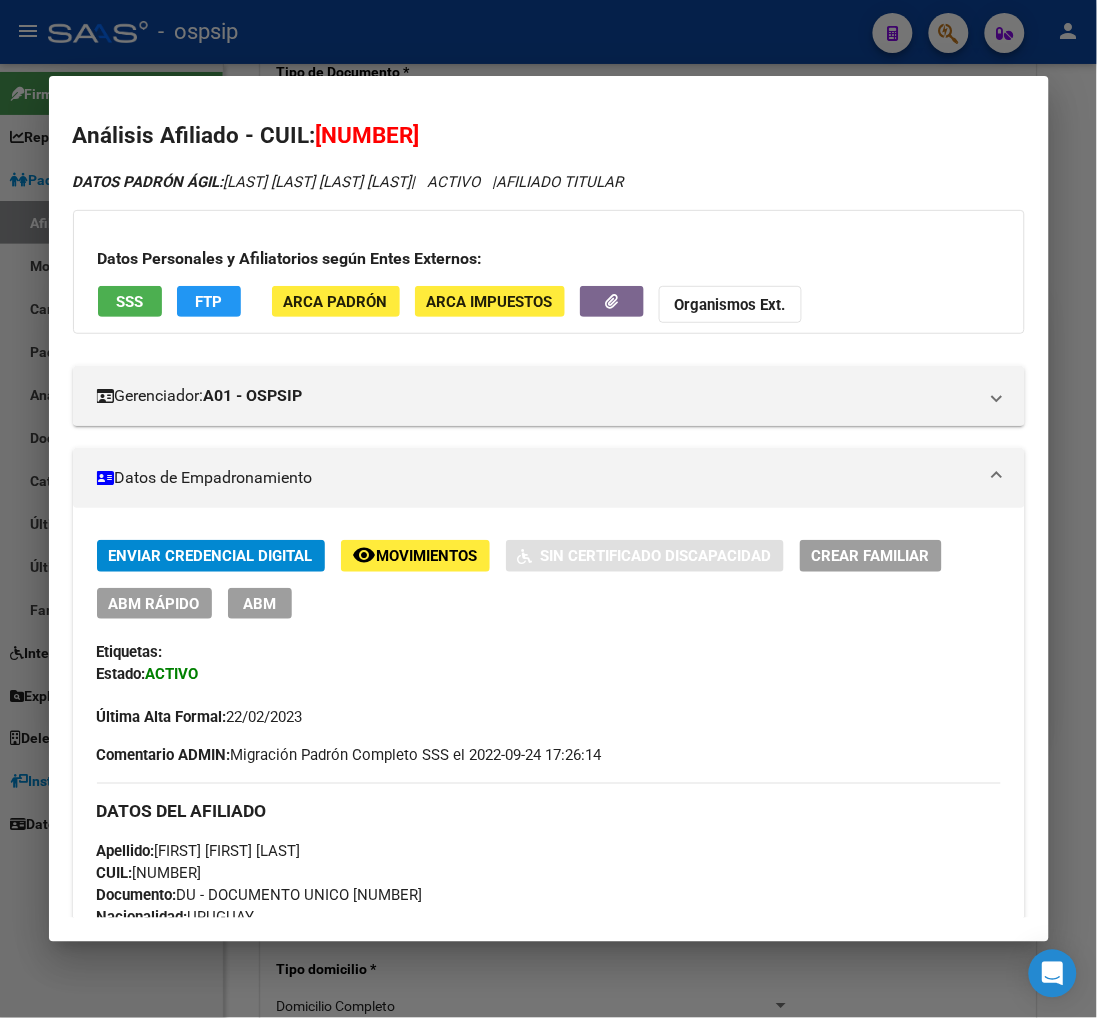 drag, startPoint x: 340, startPoint y: 136, endPoint x: 443, endPoint y: 130, distance: 103.17461 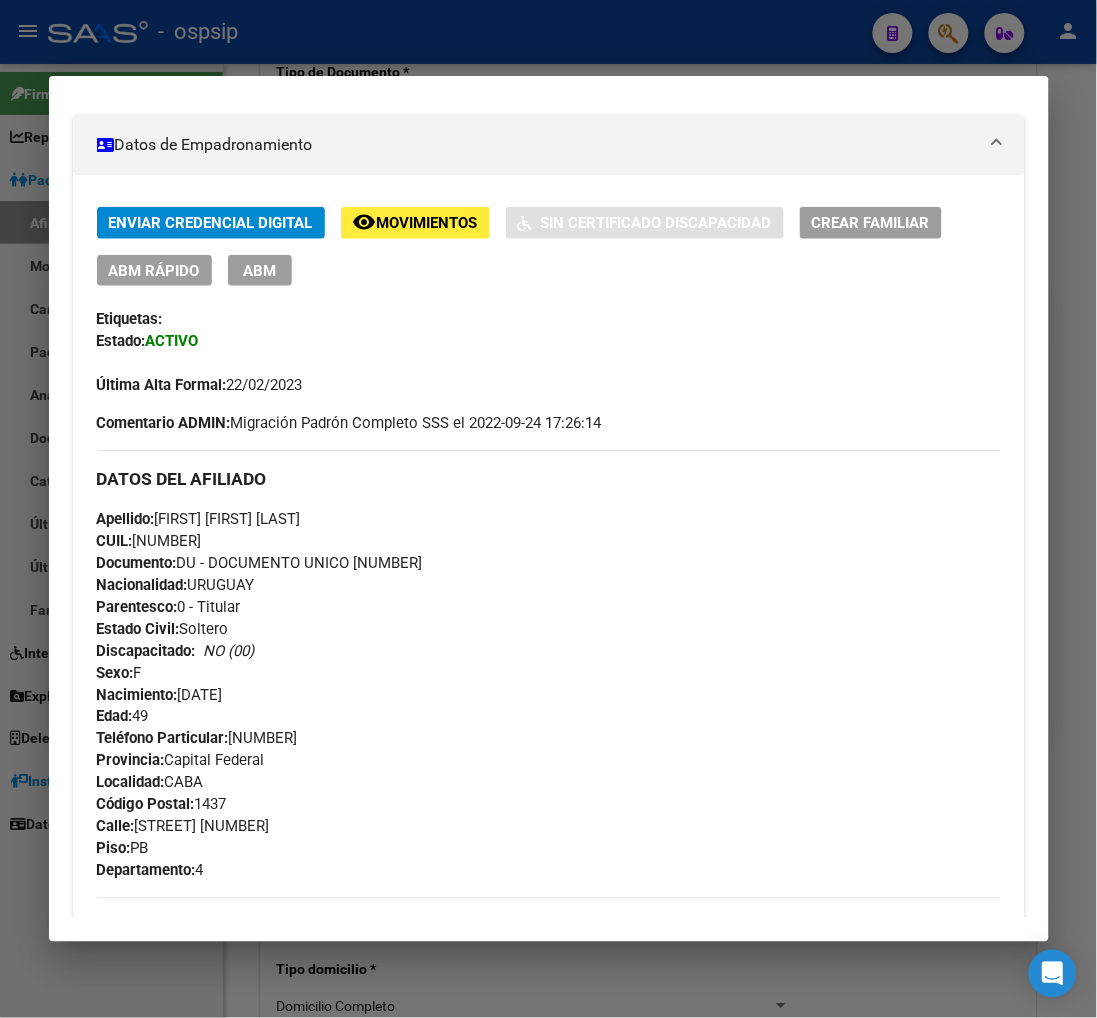 scroll, scrollTop: 111, scrollLeft: 0, axis: vertical 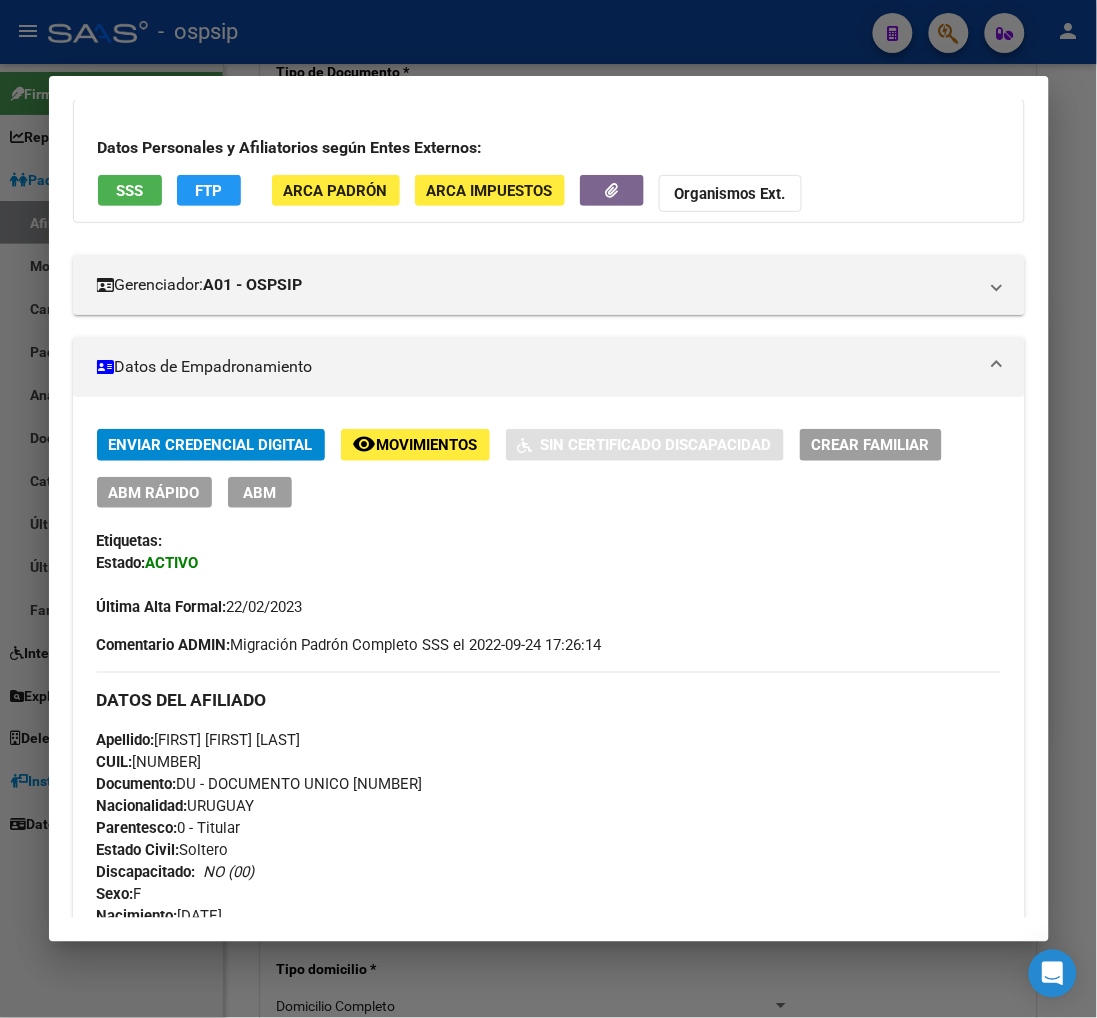 click at bounding box center [548, 509] 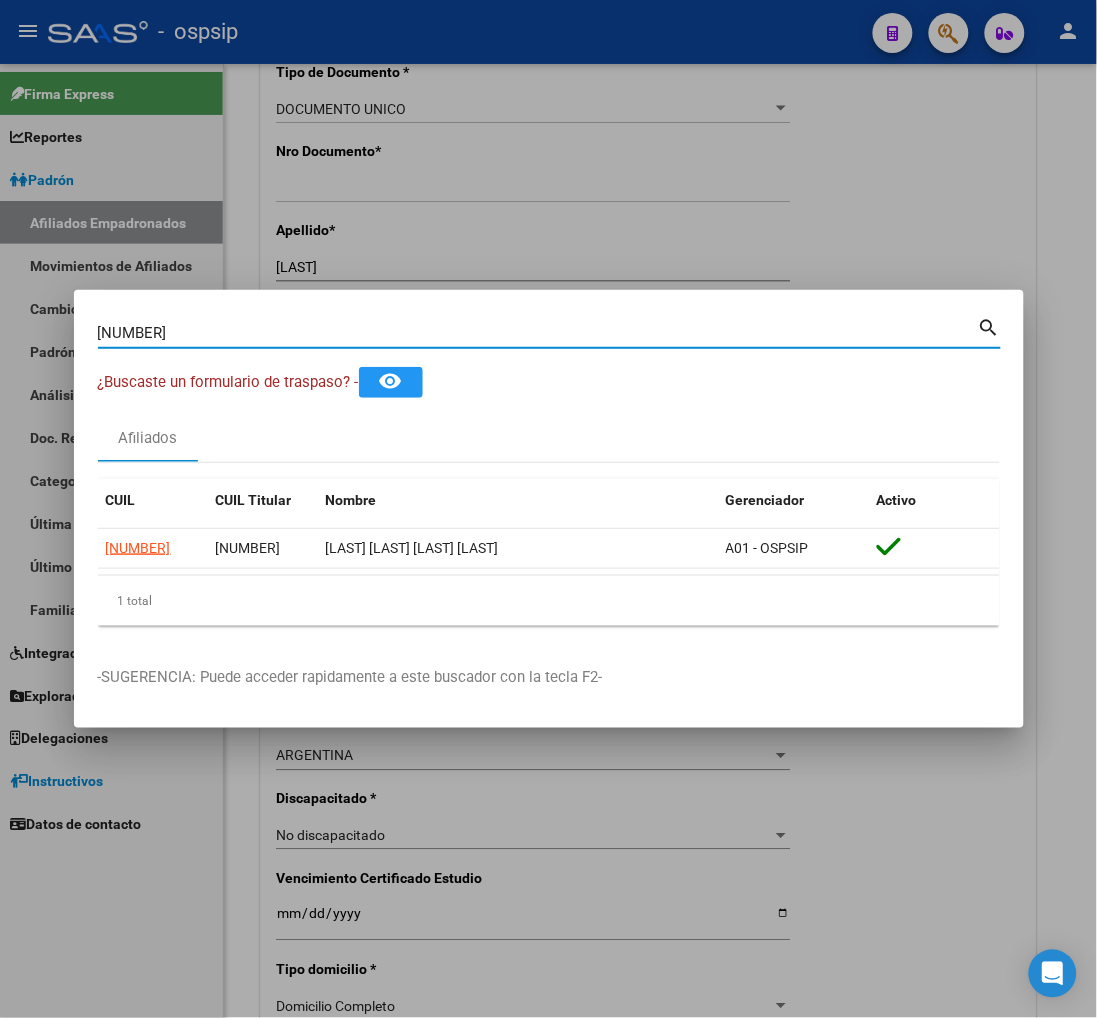 click on "94972955" at bounding box center [538, 333] 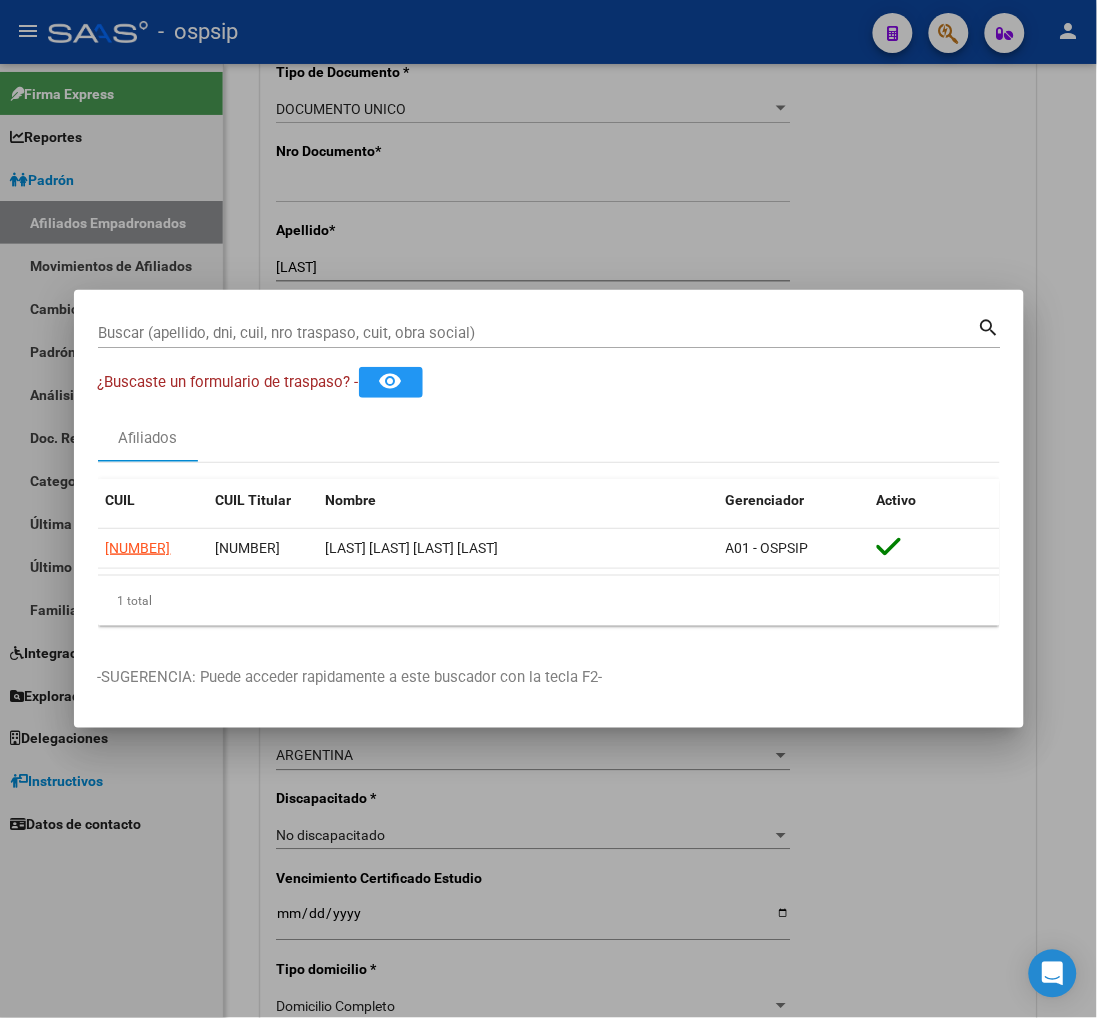 click on "Buscar (apellido, dni, cuil, nro traspaso, cuit, obra social)" at bounding box center [538, 333] 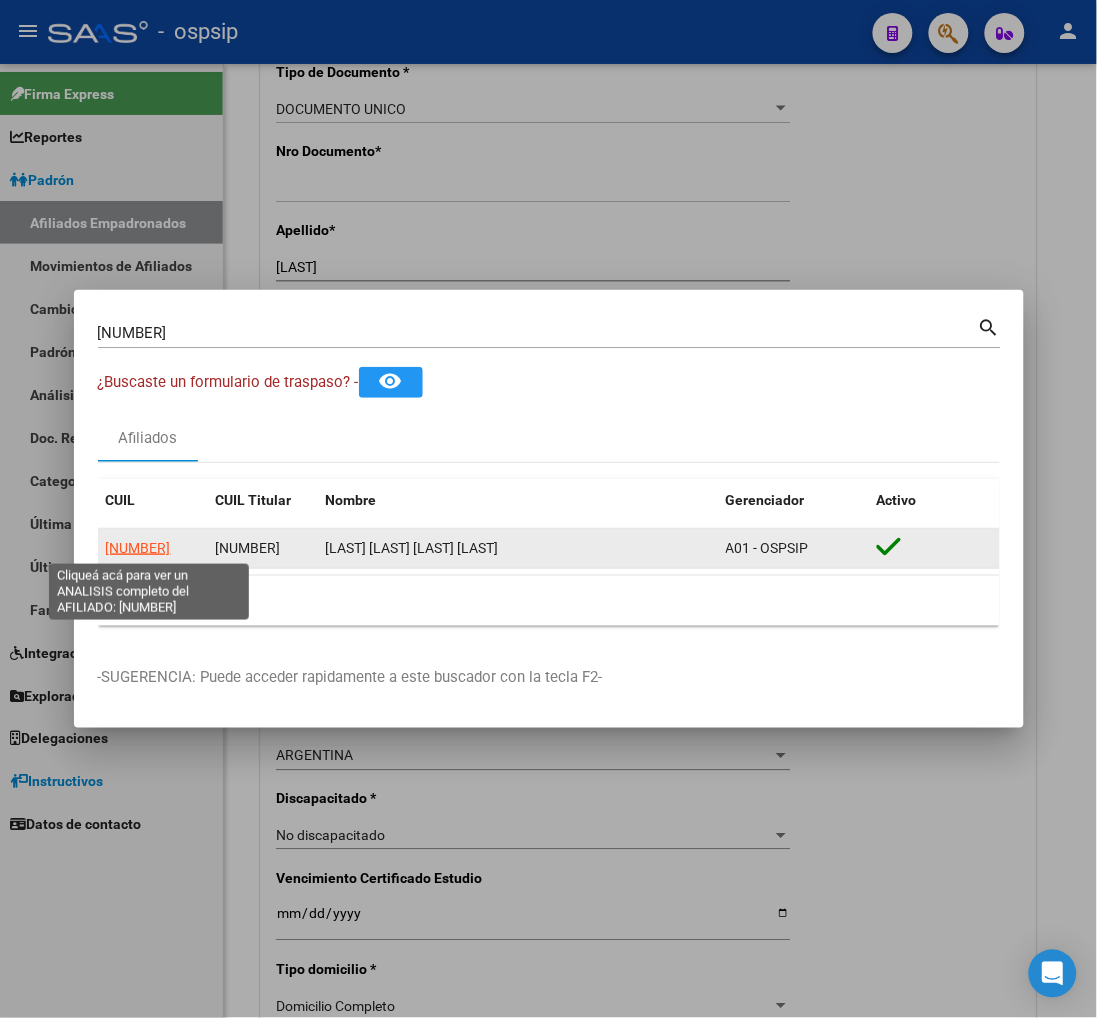 click on "27949729554" 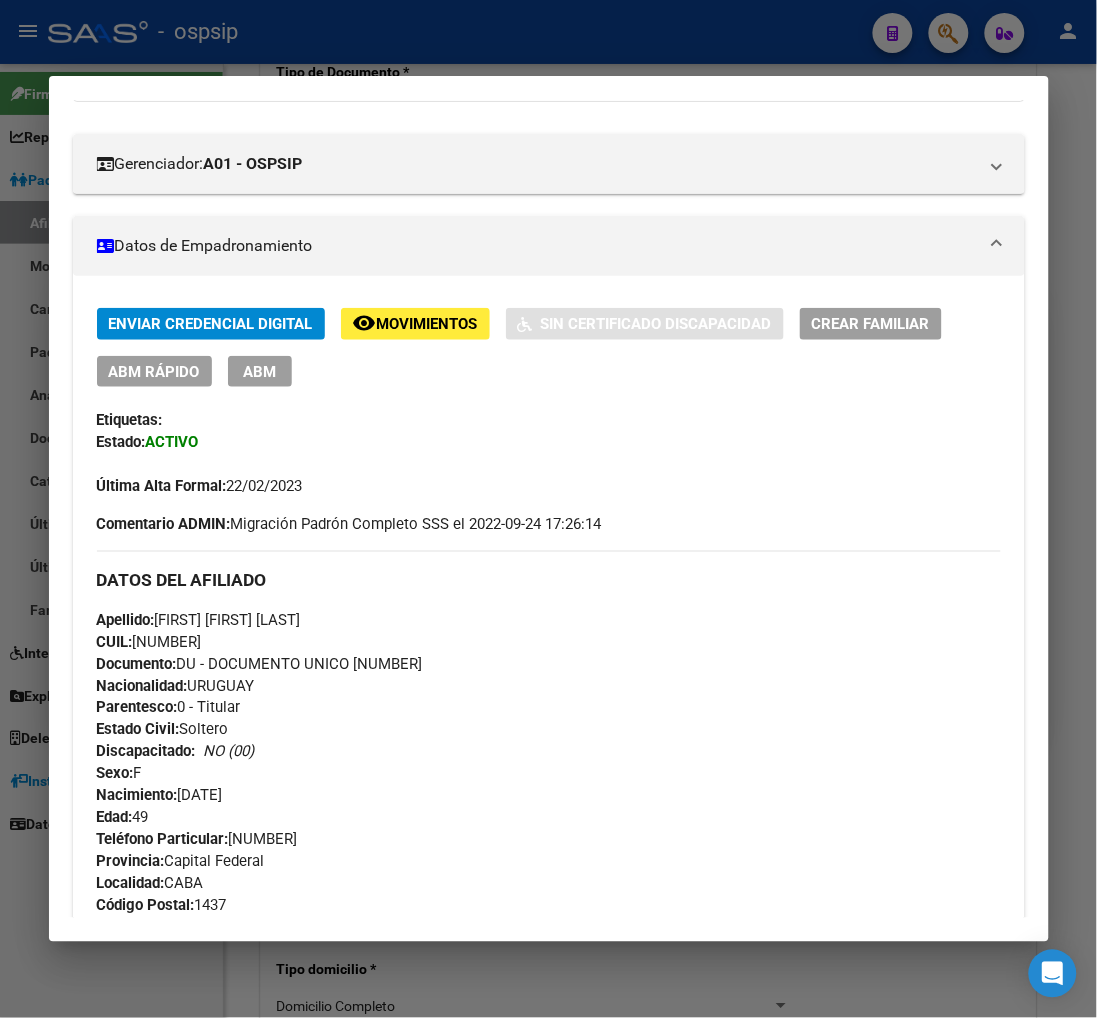 scroll, scrollTop: 0, scrollLeft: 0, axis: both 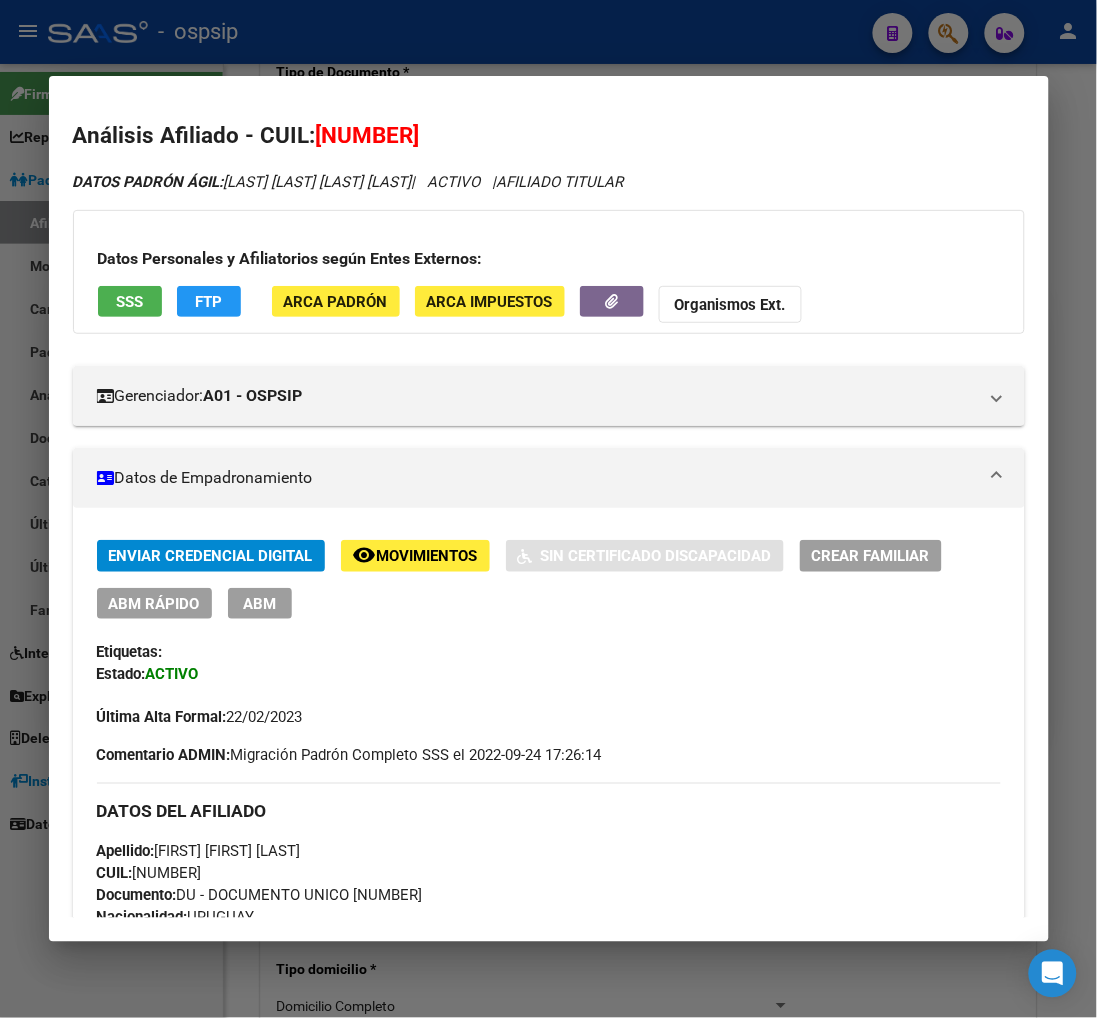 click at bounding box center [548, 509] 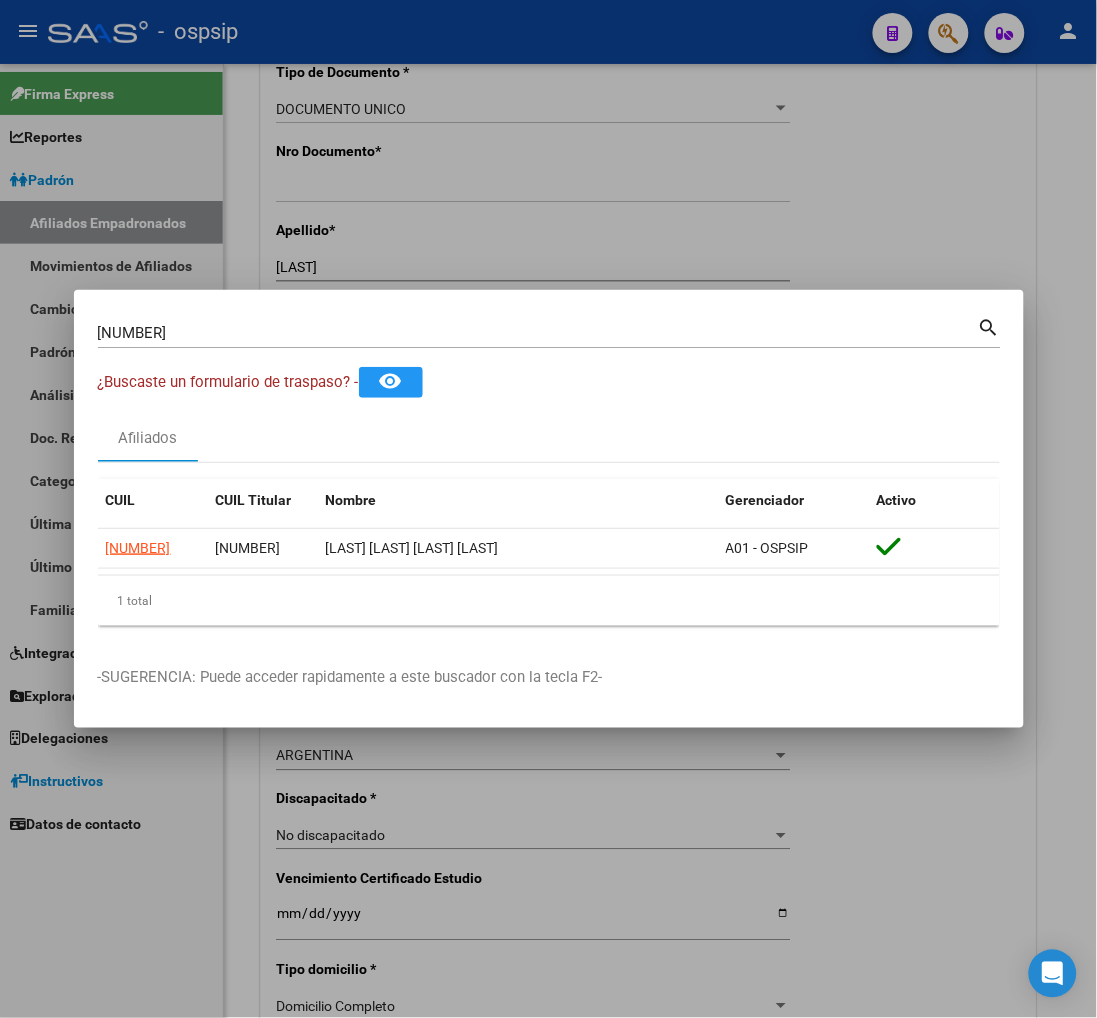 click on "94972955" at bounding box center (538, 333) 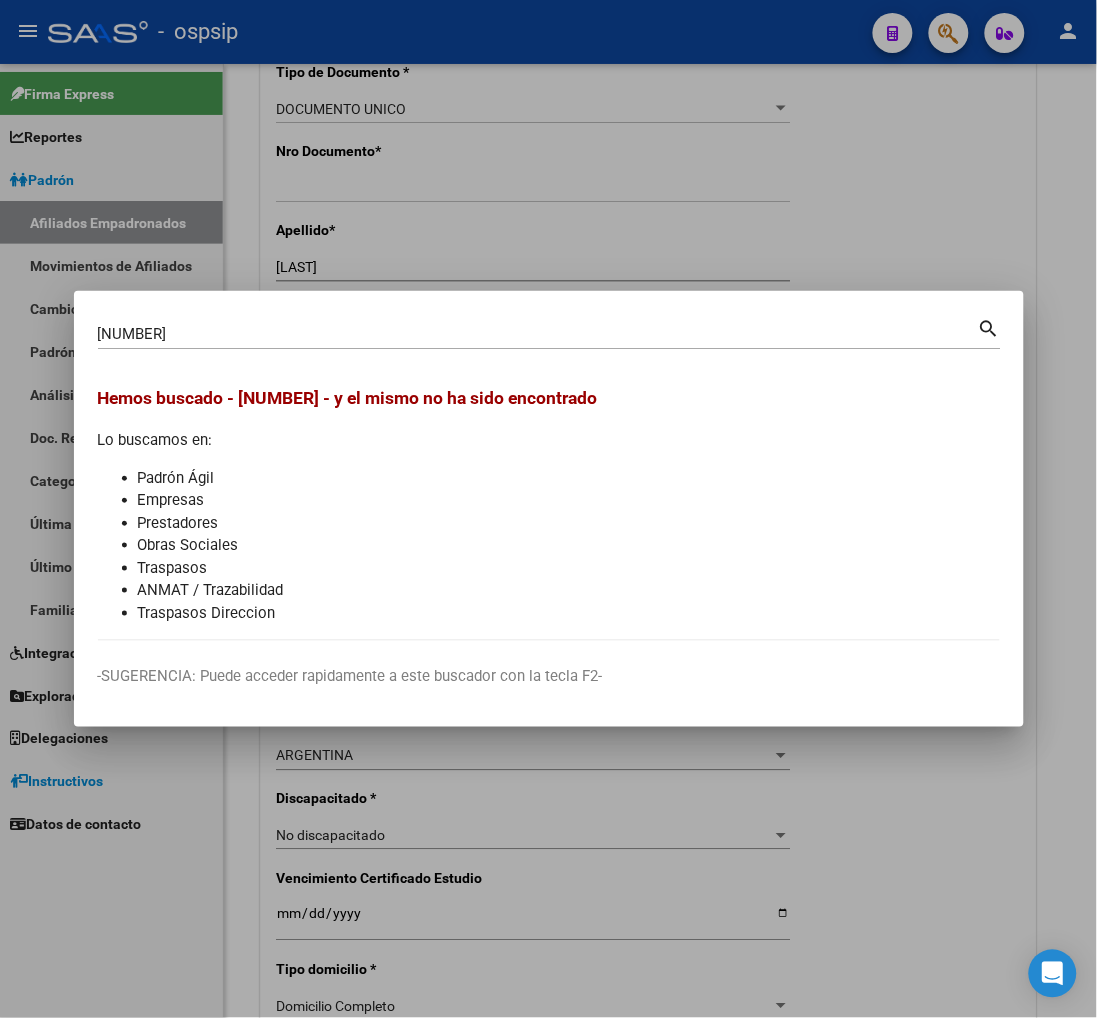 drag, startPoint x: 244, startPoint y: 330, endPoint x: 291, endPoint y: 317, distance: 48.76474 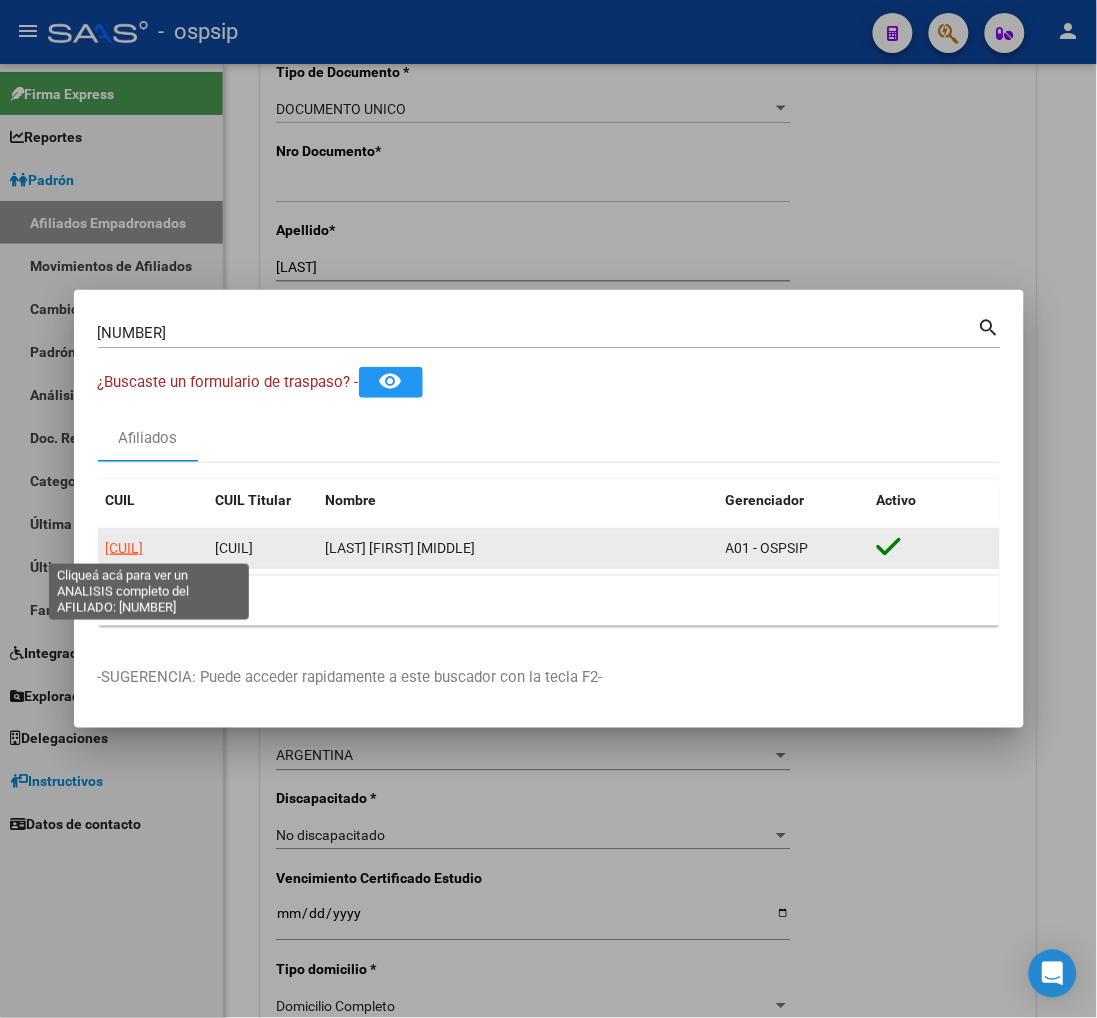click on "20317621303" 